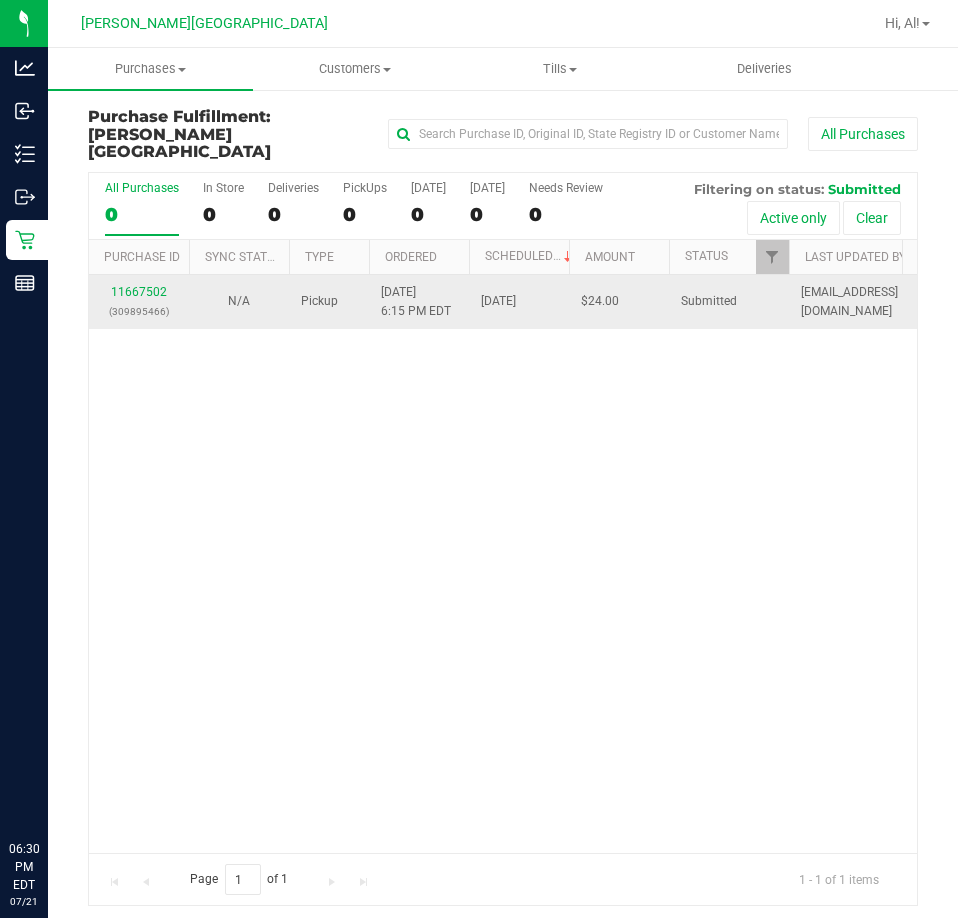 scroll, scrollTop: 0, scrollLeft: 0, axis: both 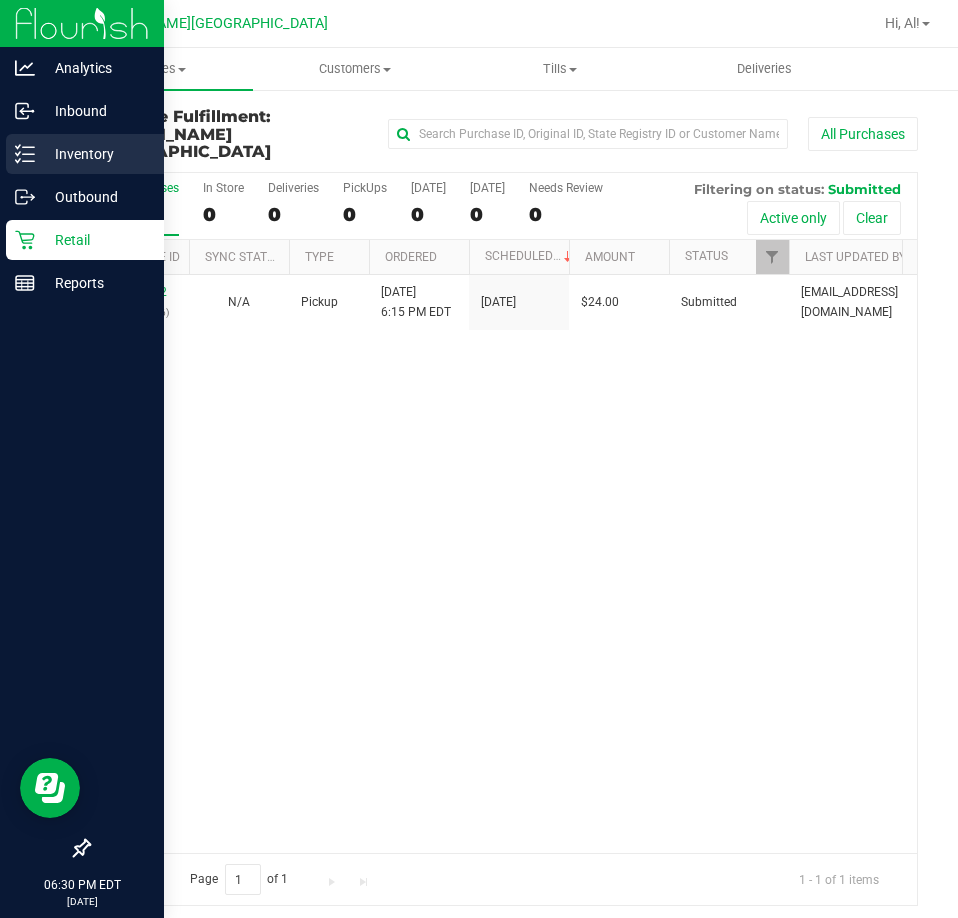 click on "Inventory" at bounding box center [85, 154] 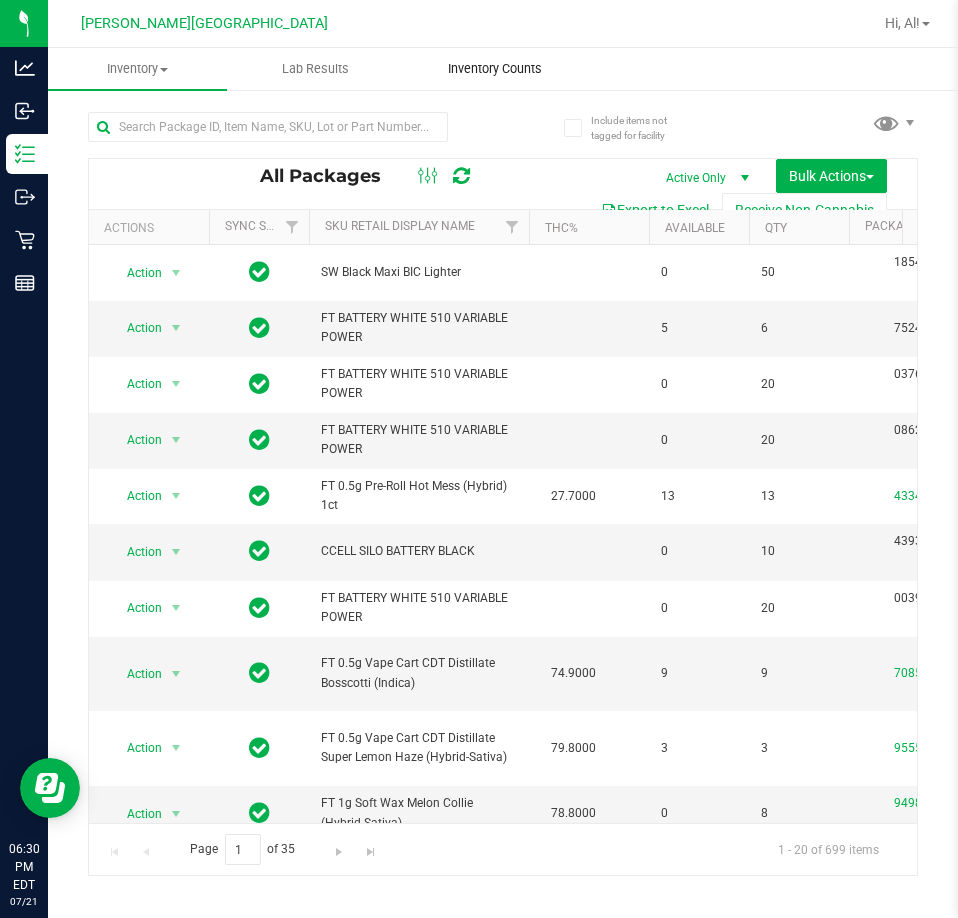 click on "Inventory Counts" at bounding box center (494, 69) 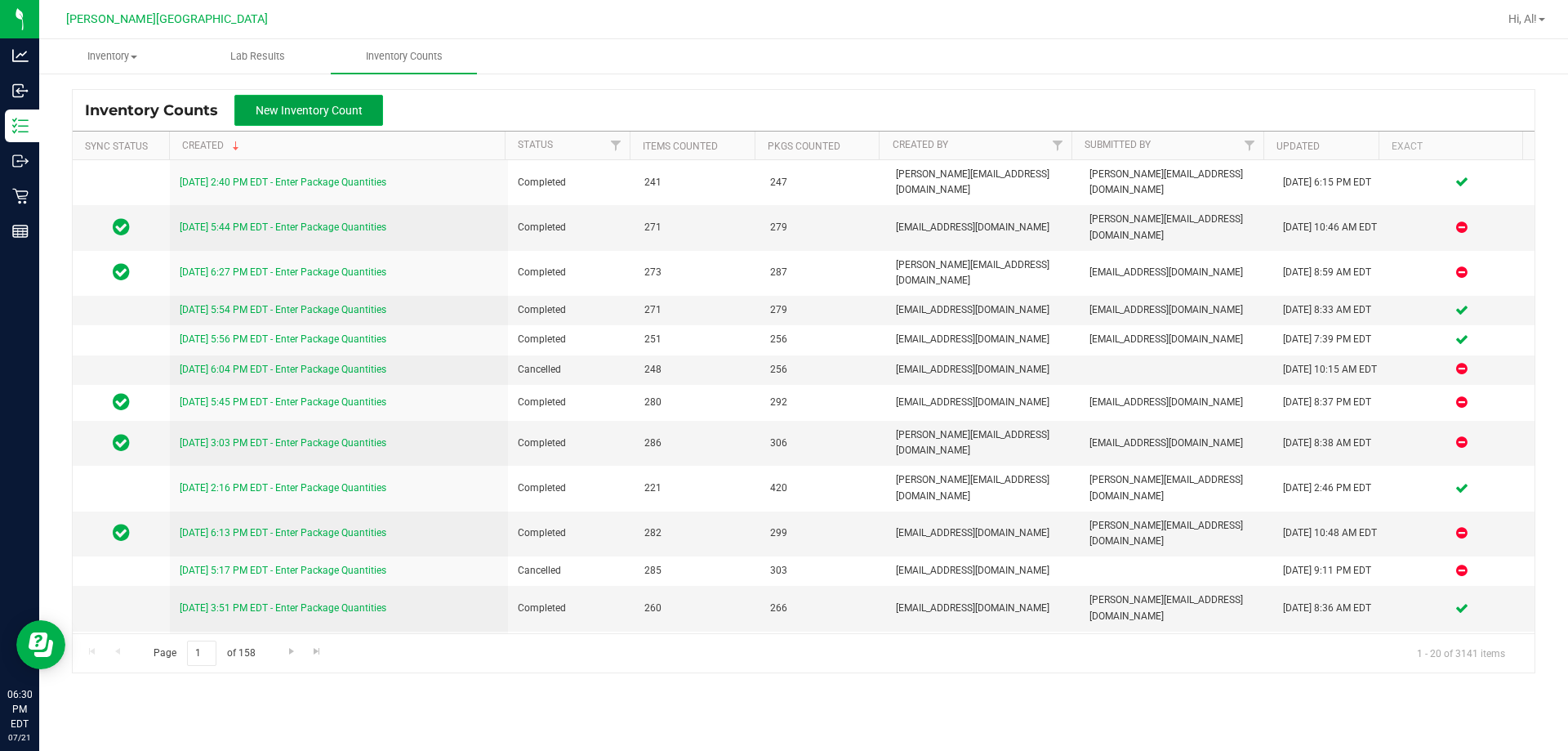 click on "New Inventory Count" at bounding box center [309, 110] 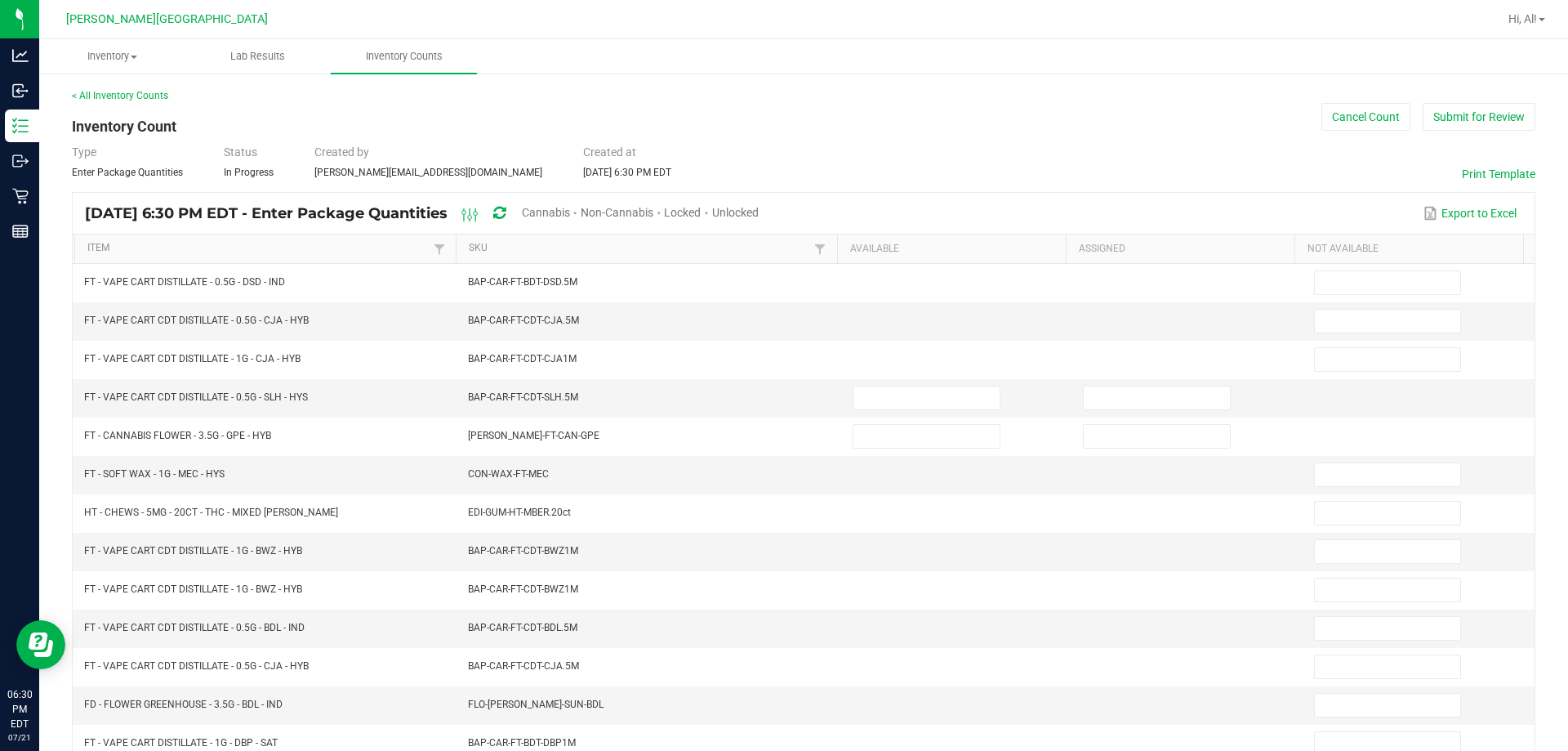 click on "Cannabis" at bounding box center (546, 212) 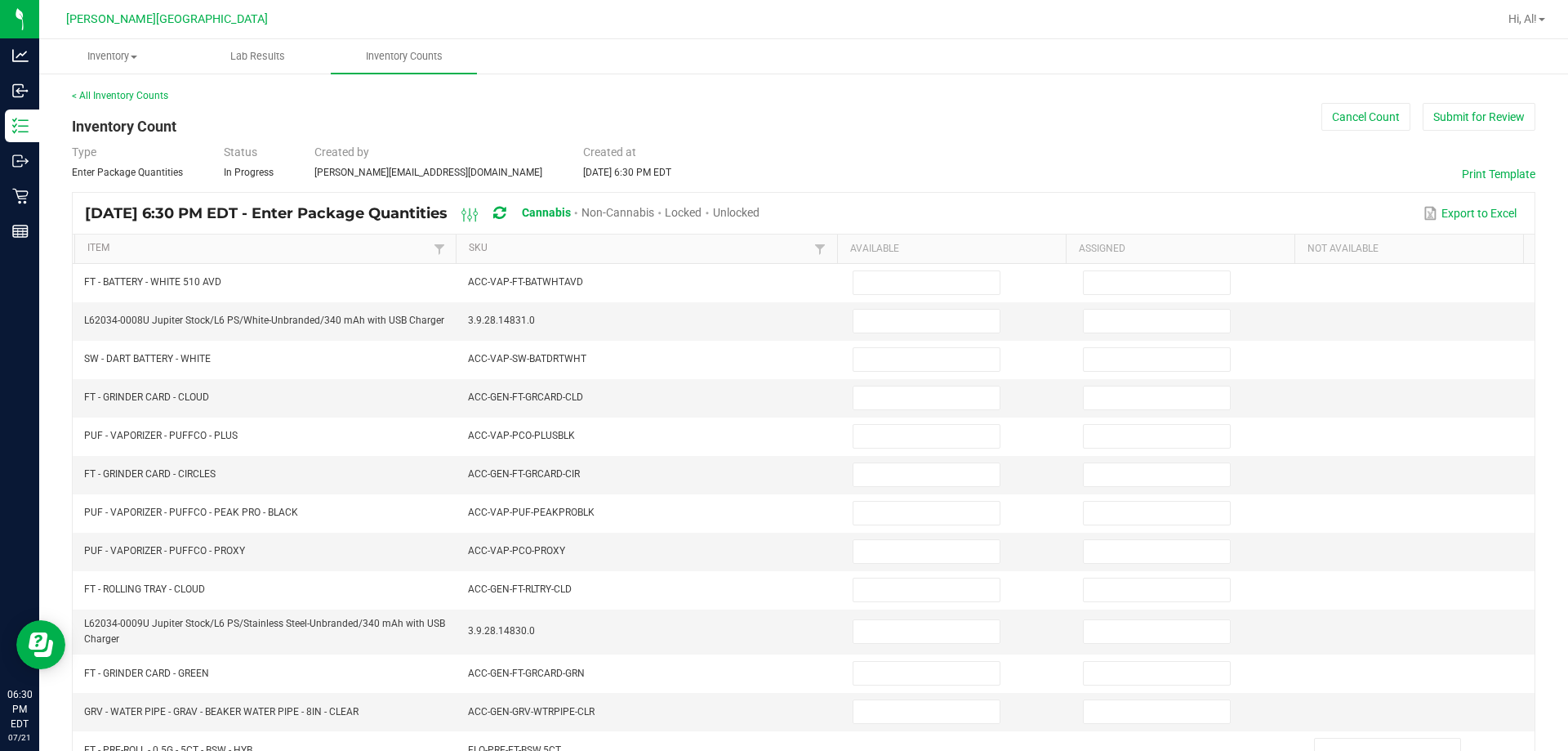 click on "Unlocked" at bounding box center (736, 212) 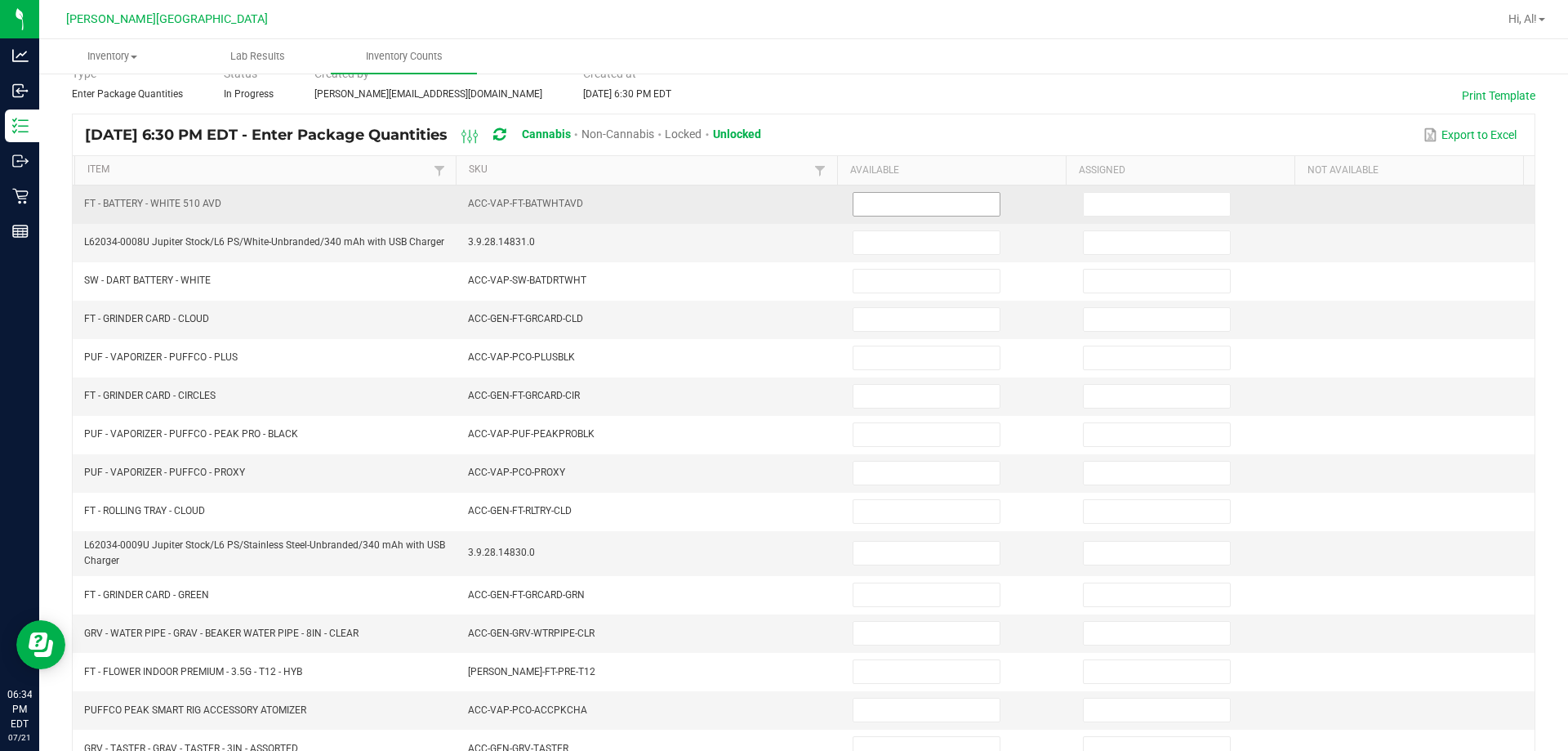 scroll, scrollTop: 0, scrollLeft: 0, axis: both 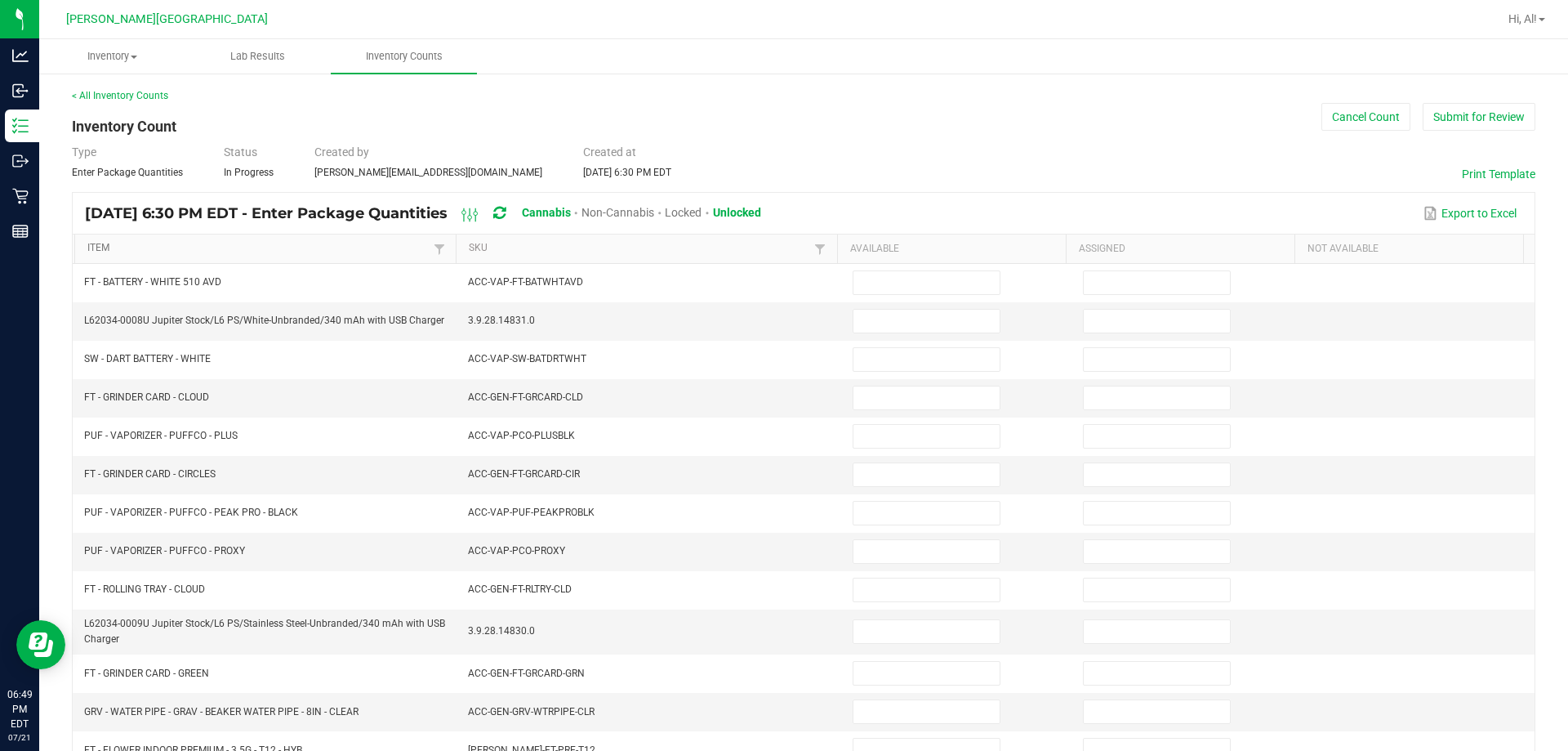 click on "Item" at bounding box center (258, 248) 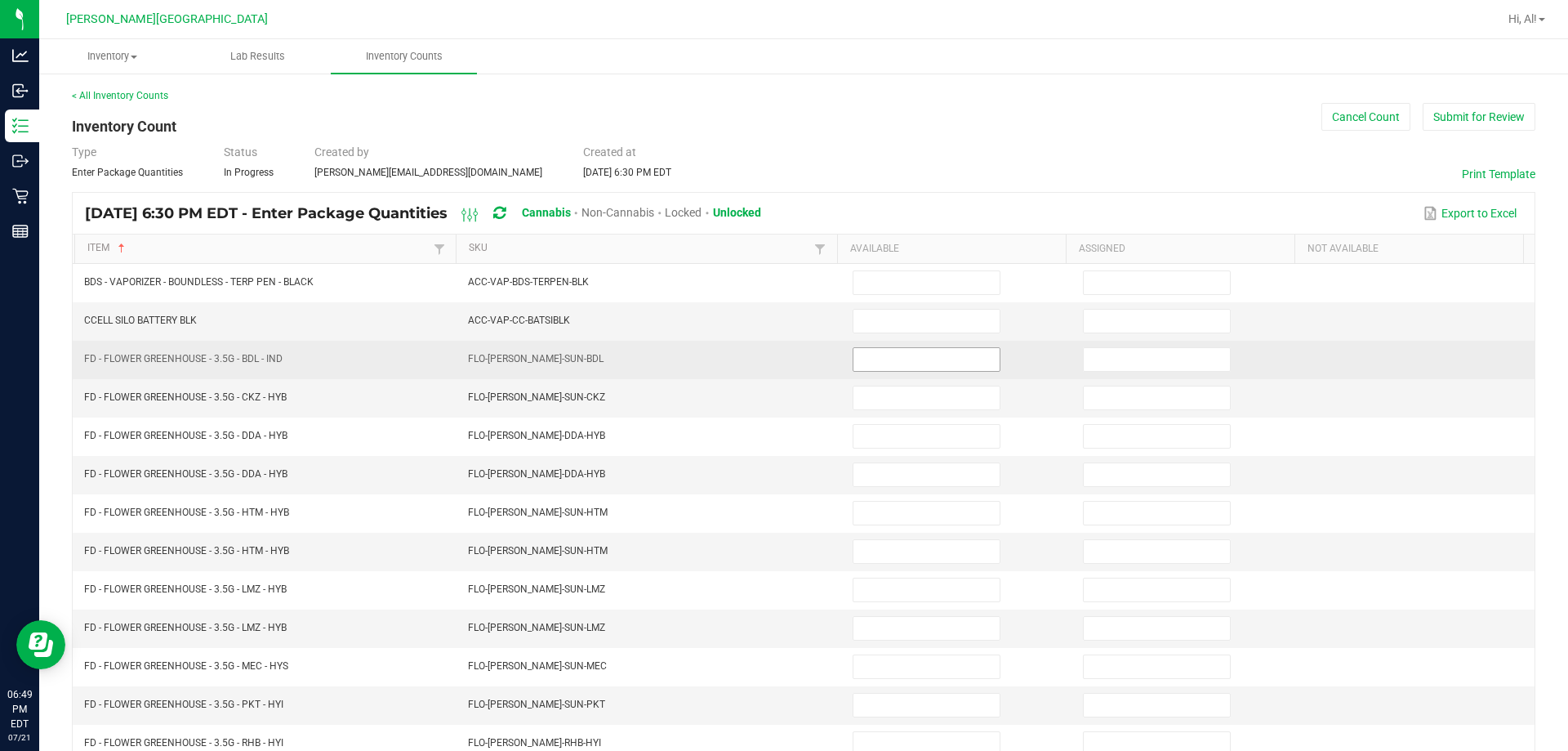 click at bounding box center [926, 360] 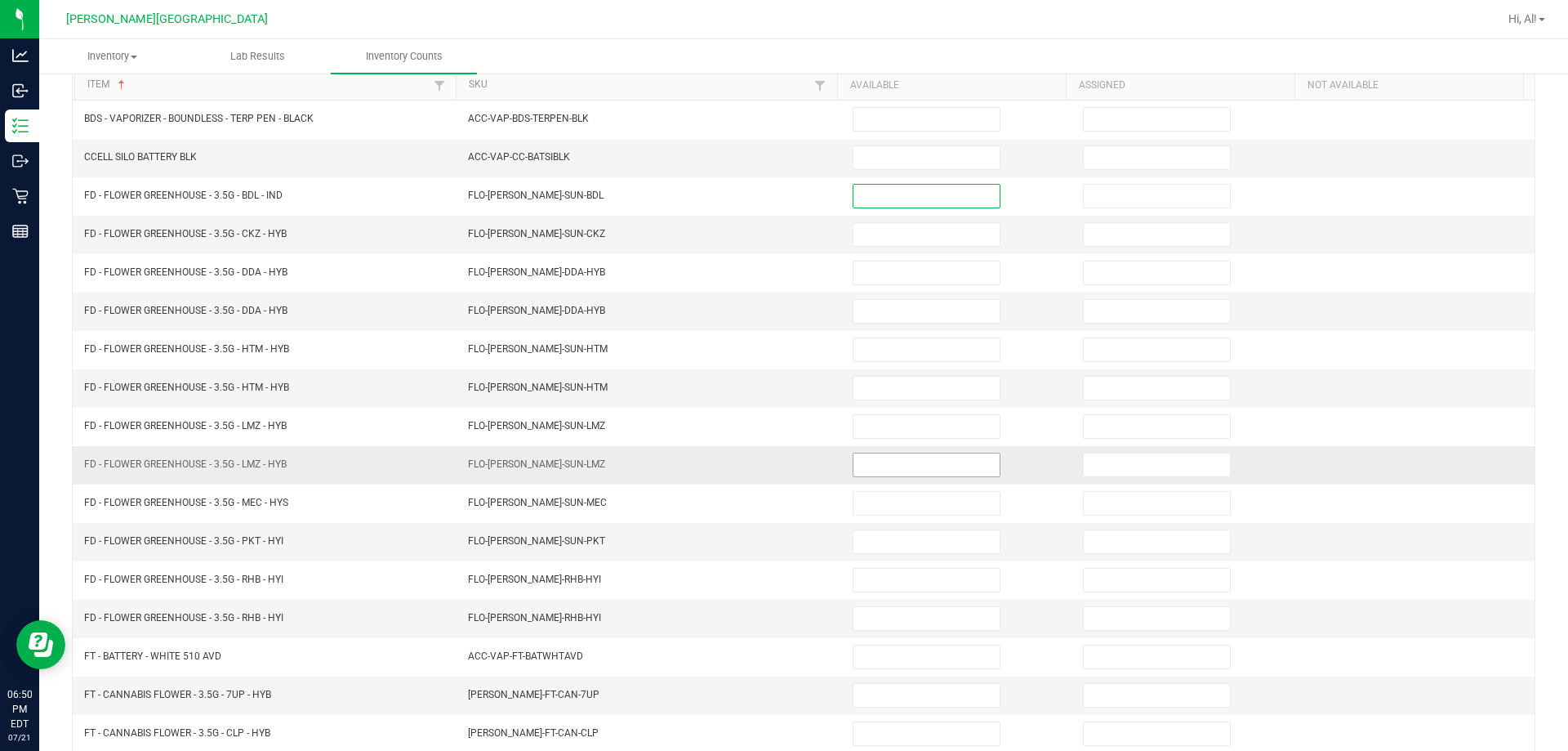 scroll, scrollTop: 0, scrollLeft: 0, axis: both 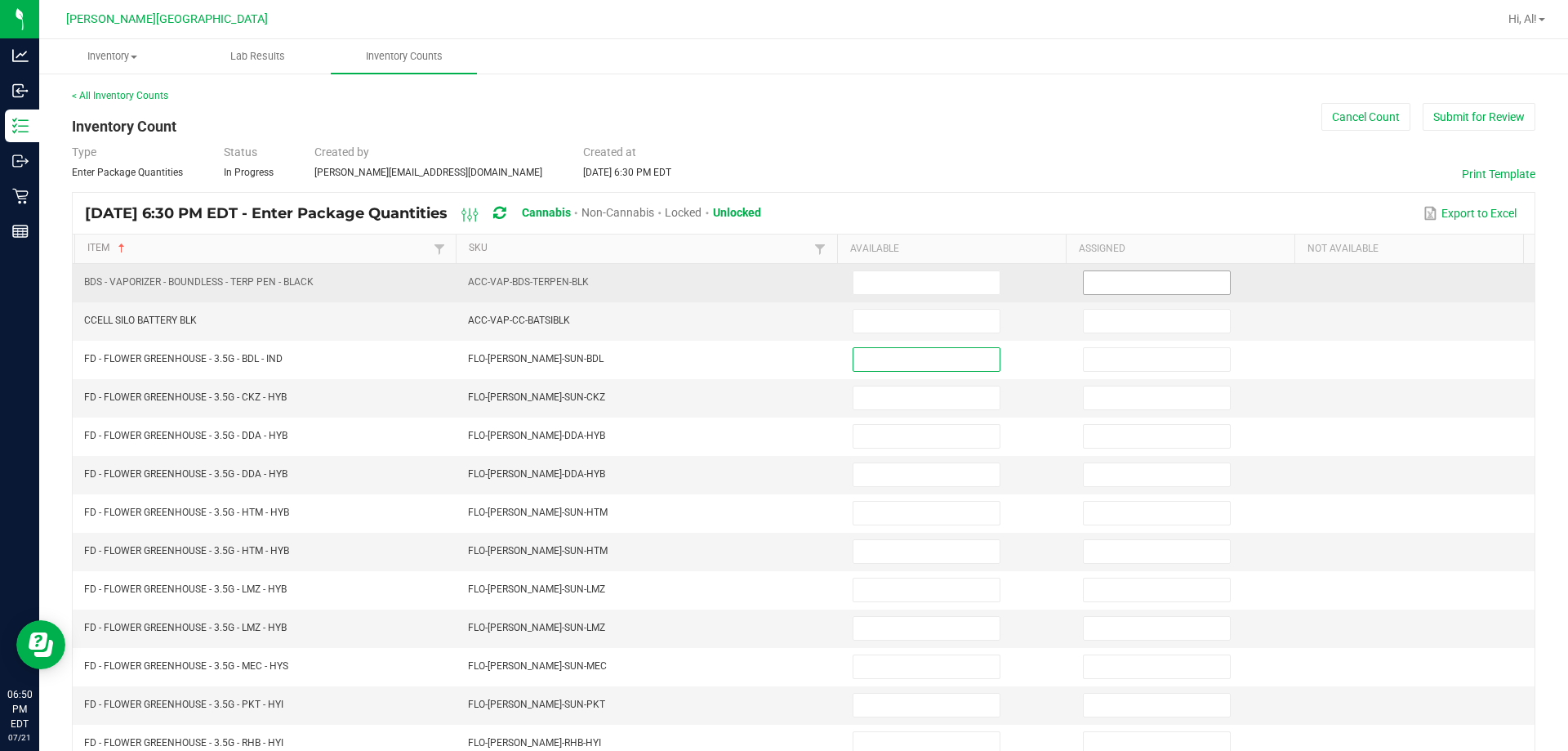 click at bounding box center [1156, 283] 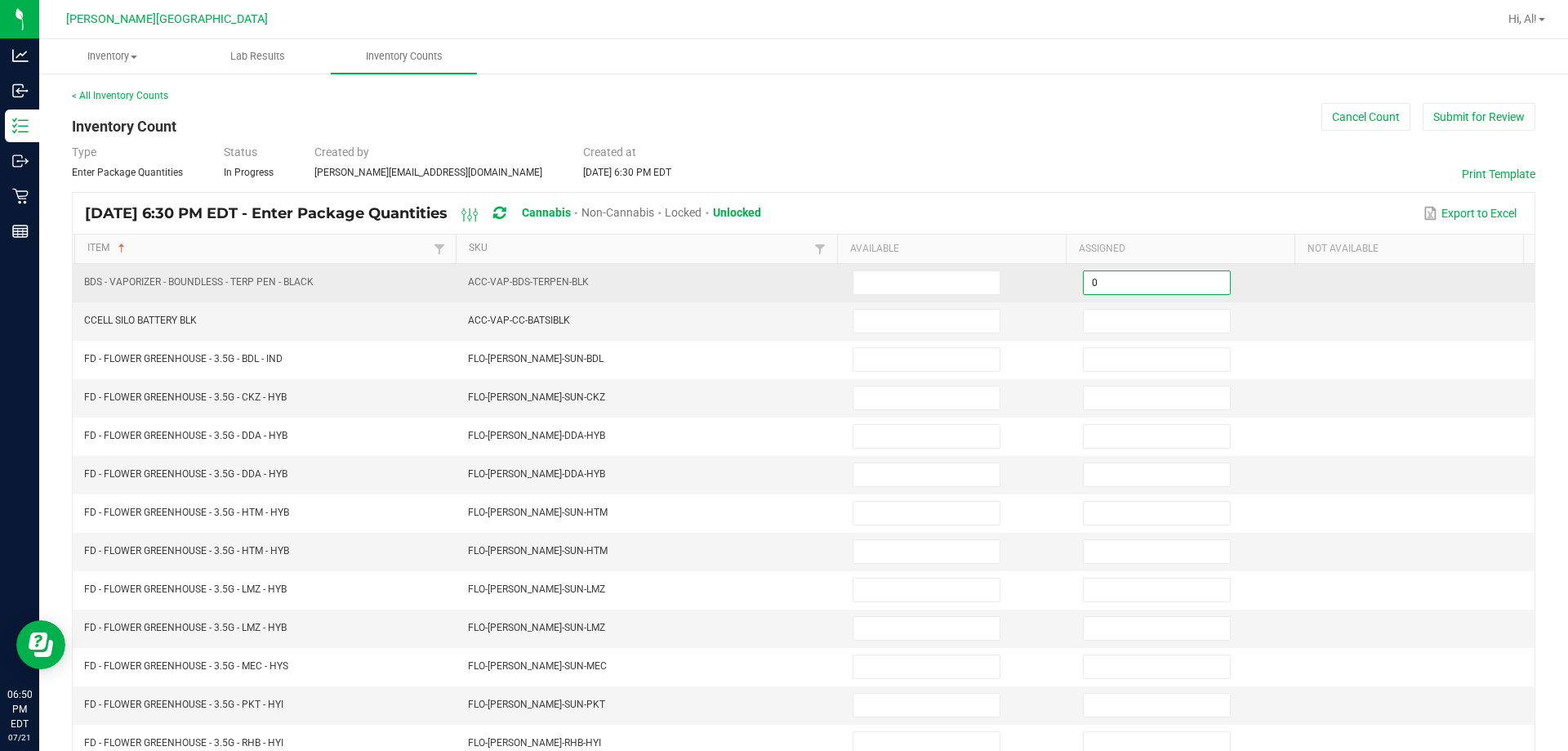 type on "0" 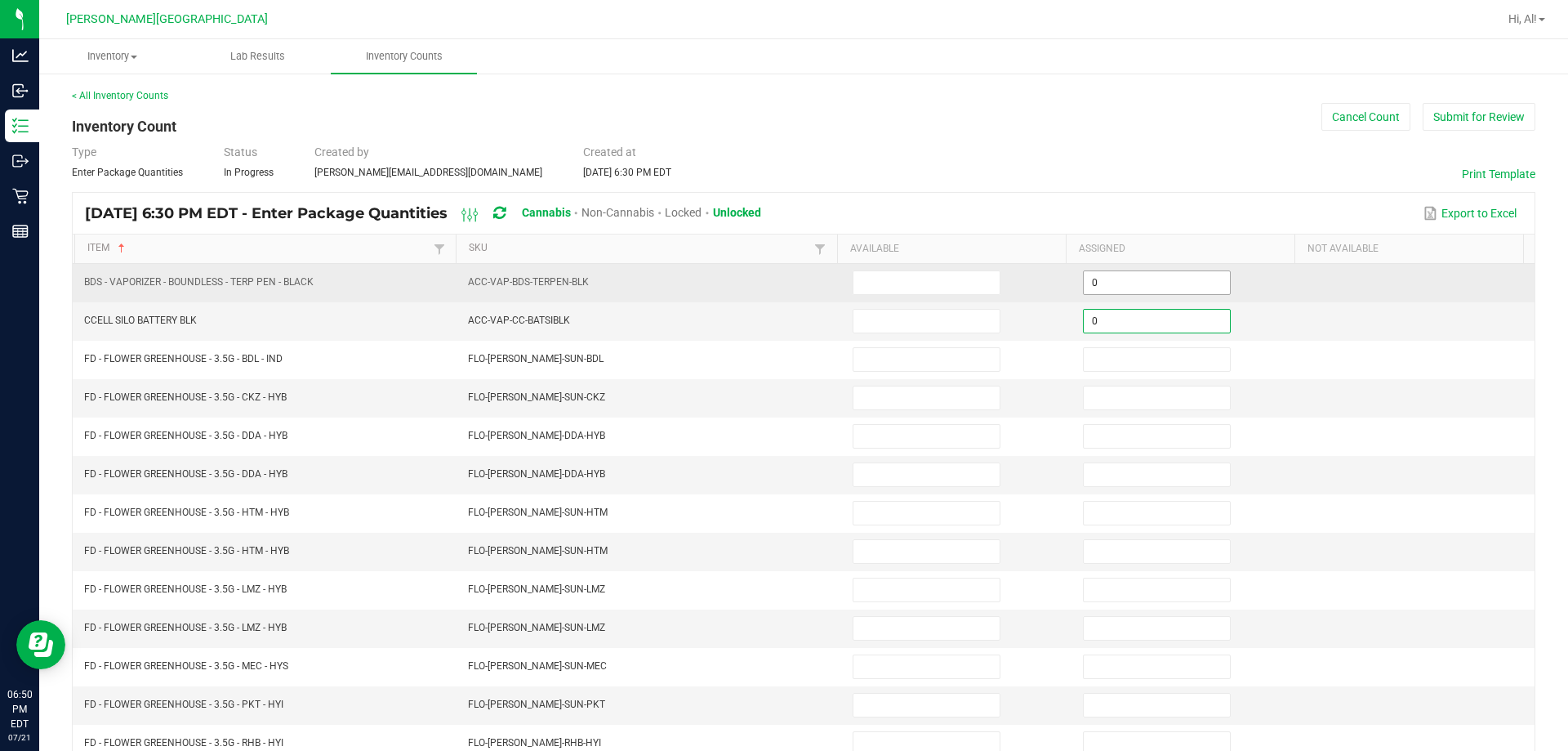 type on "0" 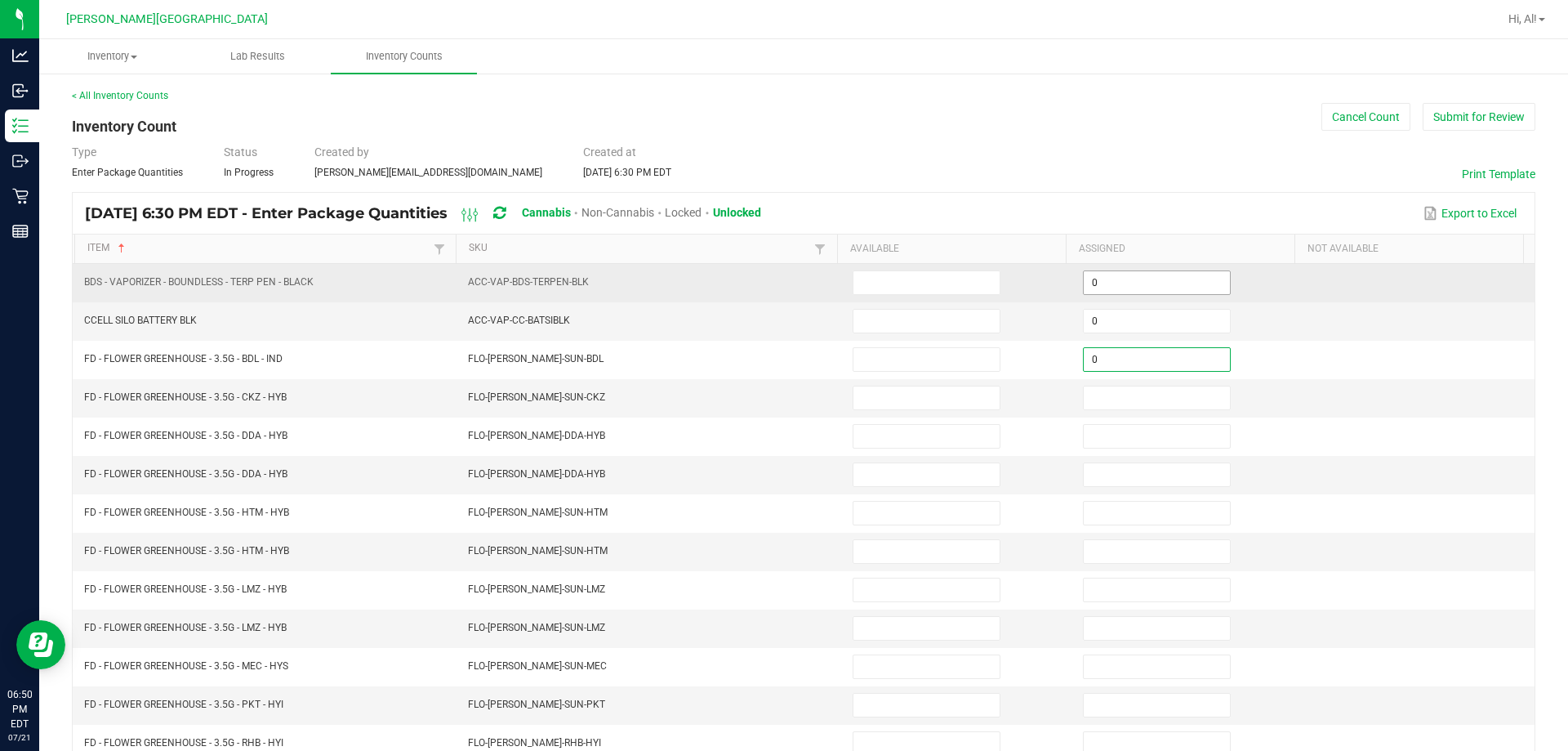 type on "0" 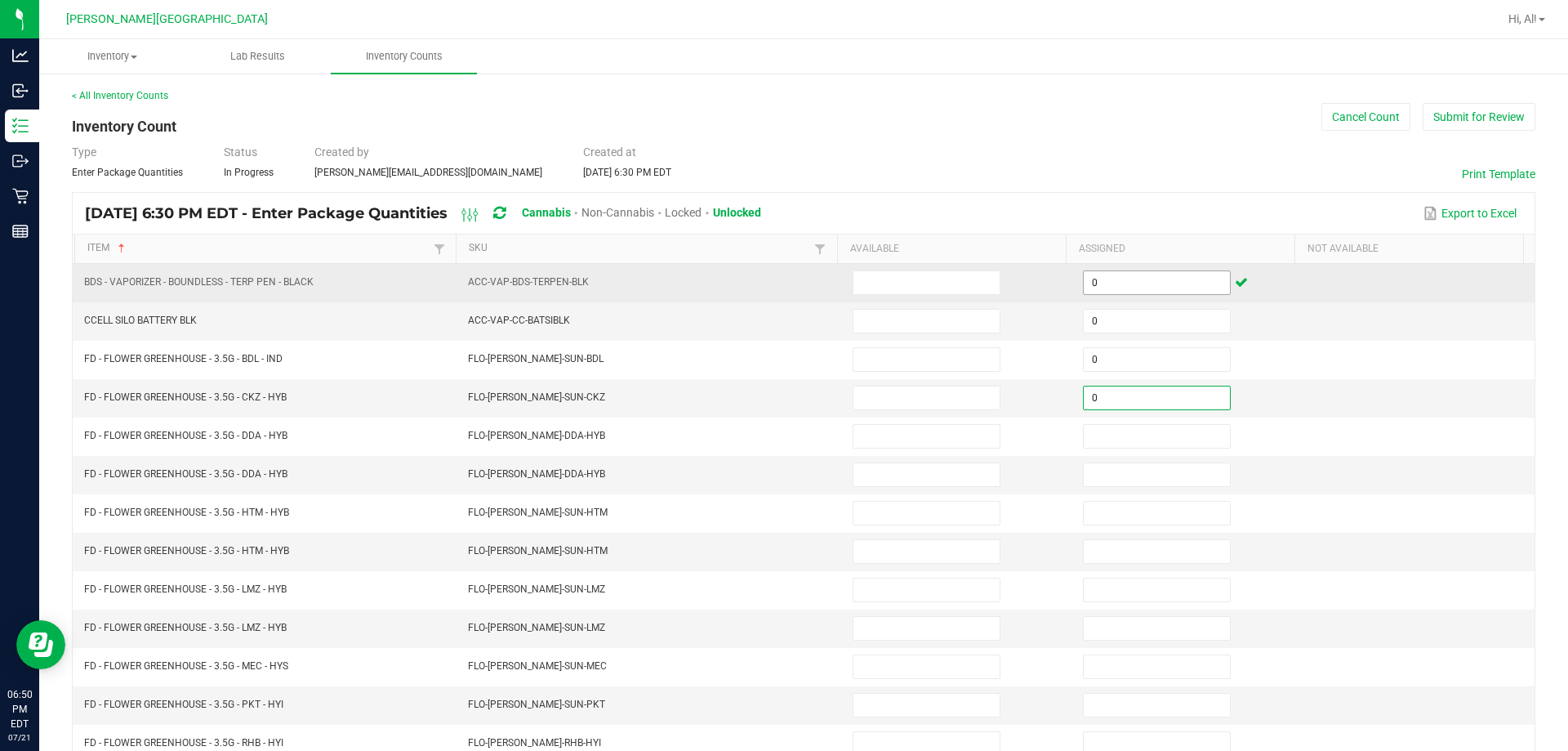 type on "0" 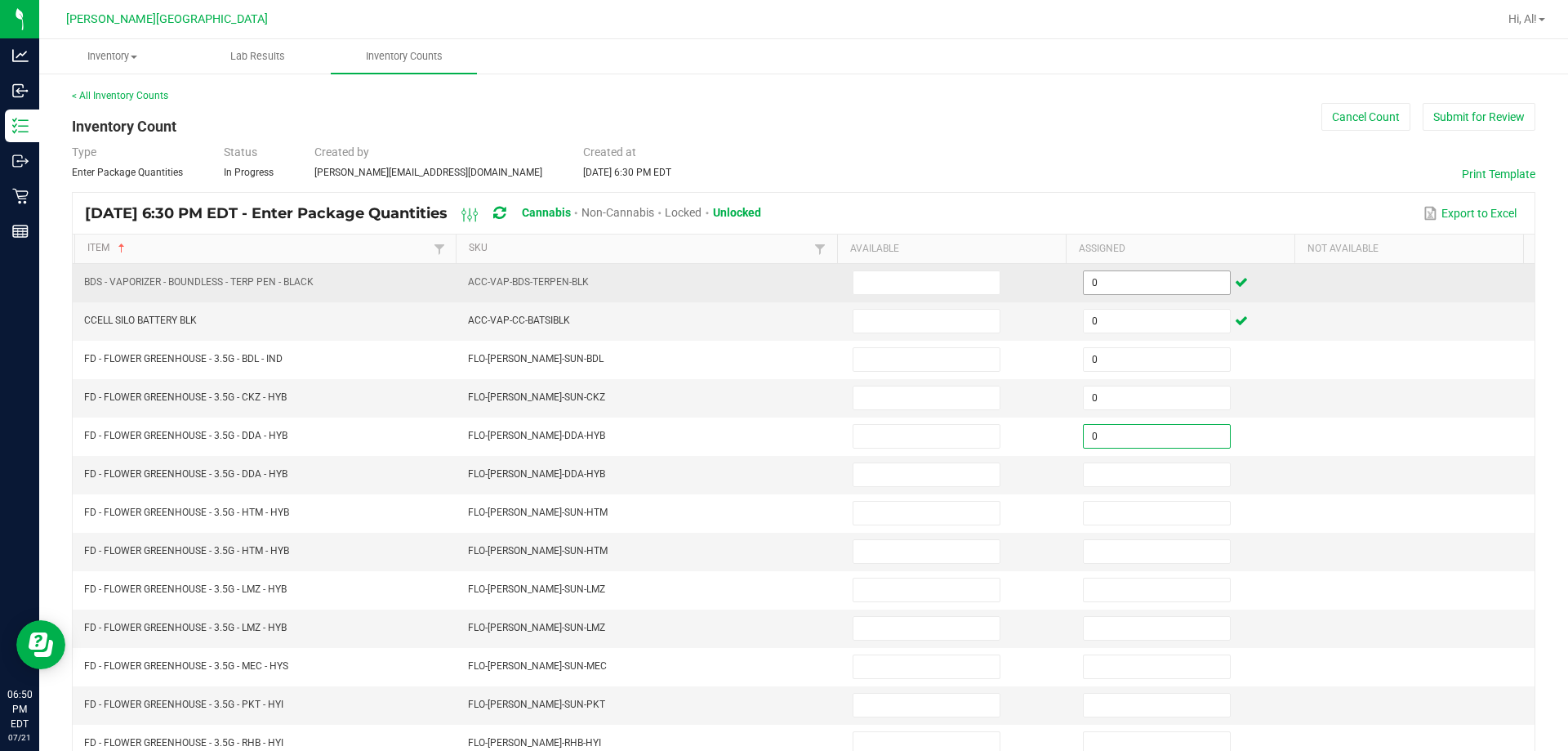 type on "0" 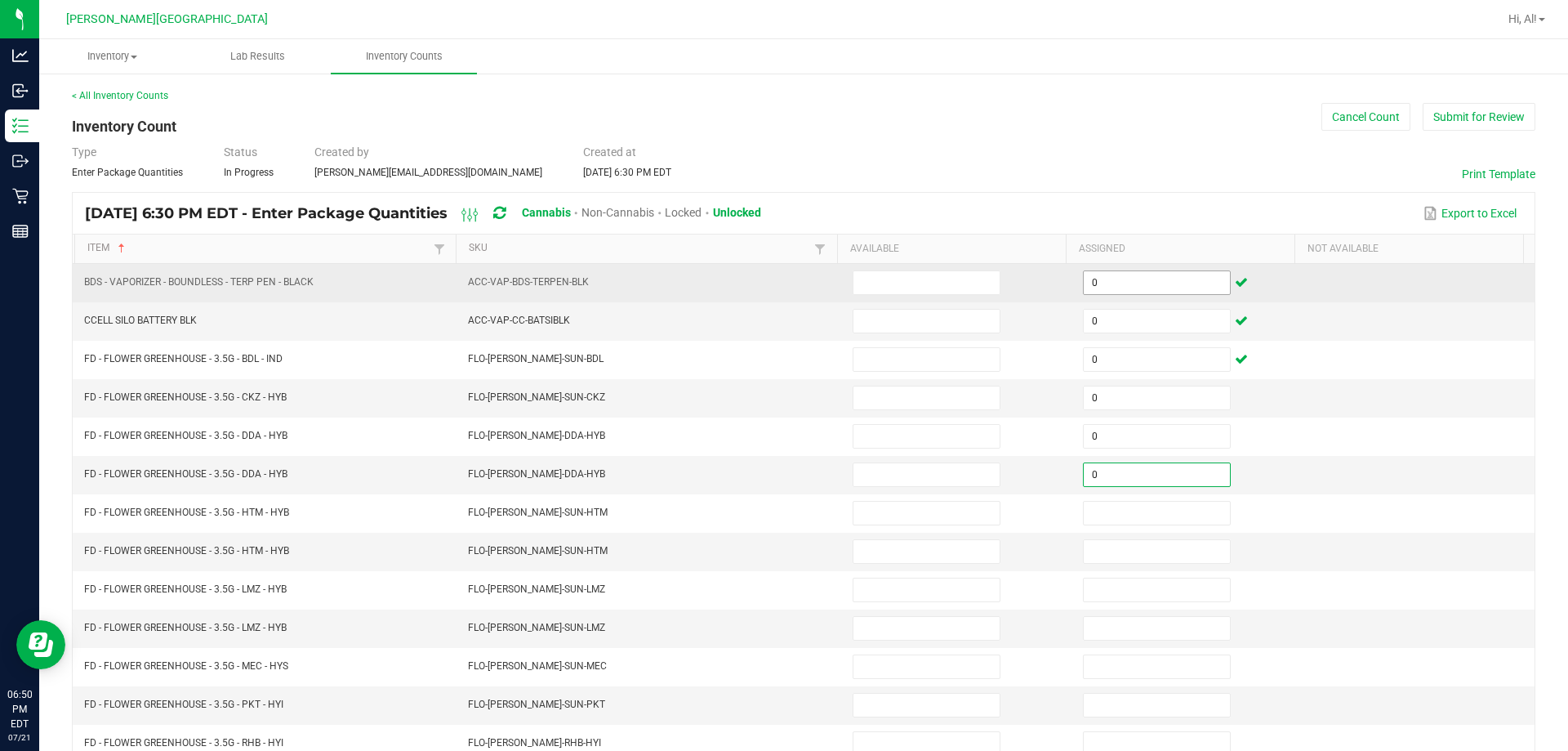 type on "0" 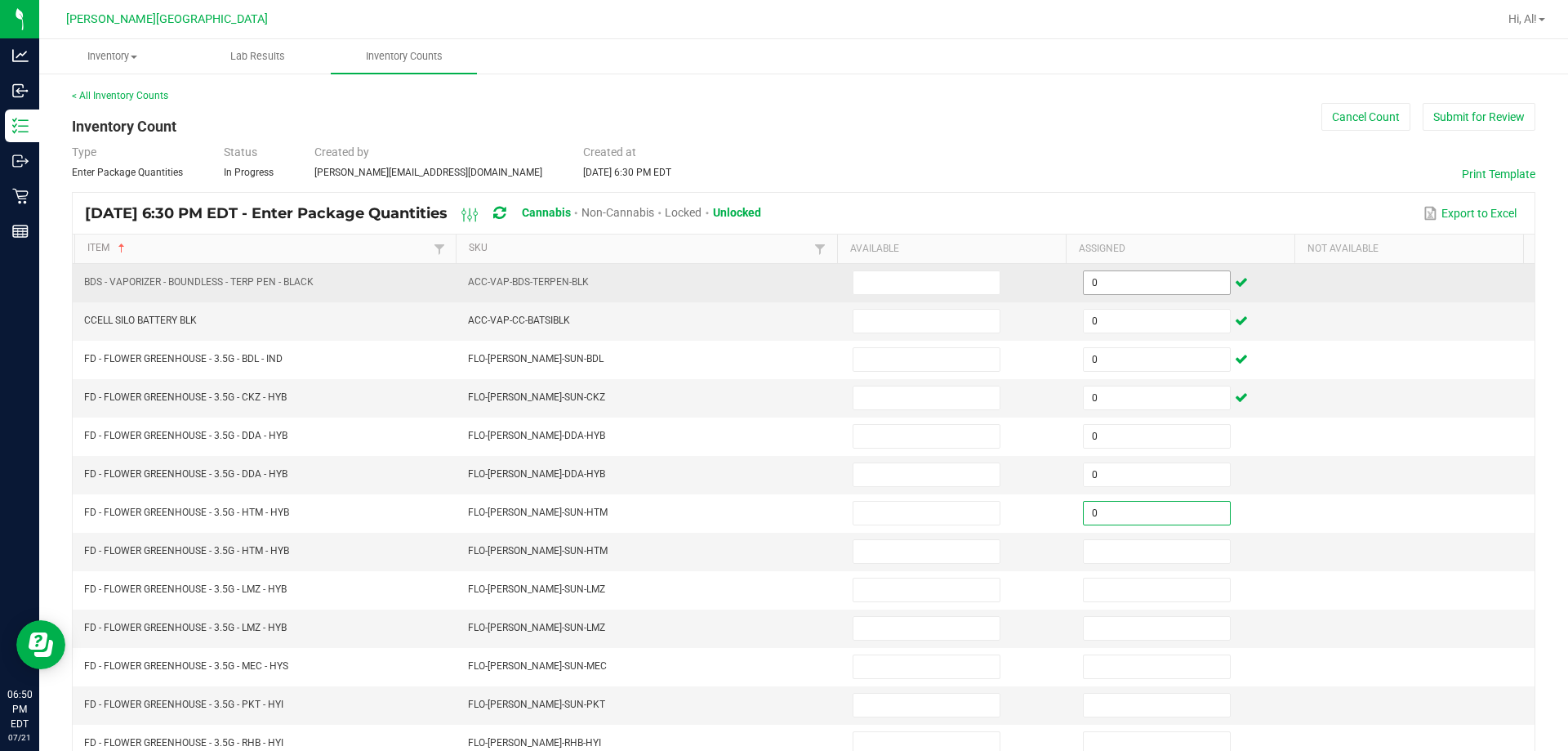 type on "0" 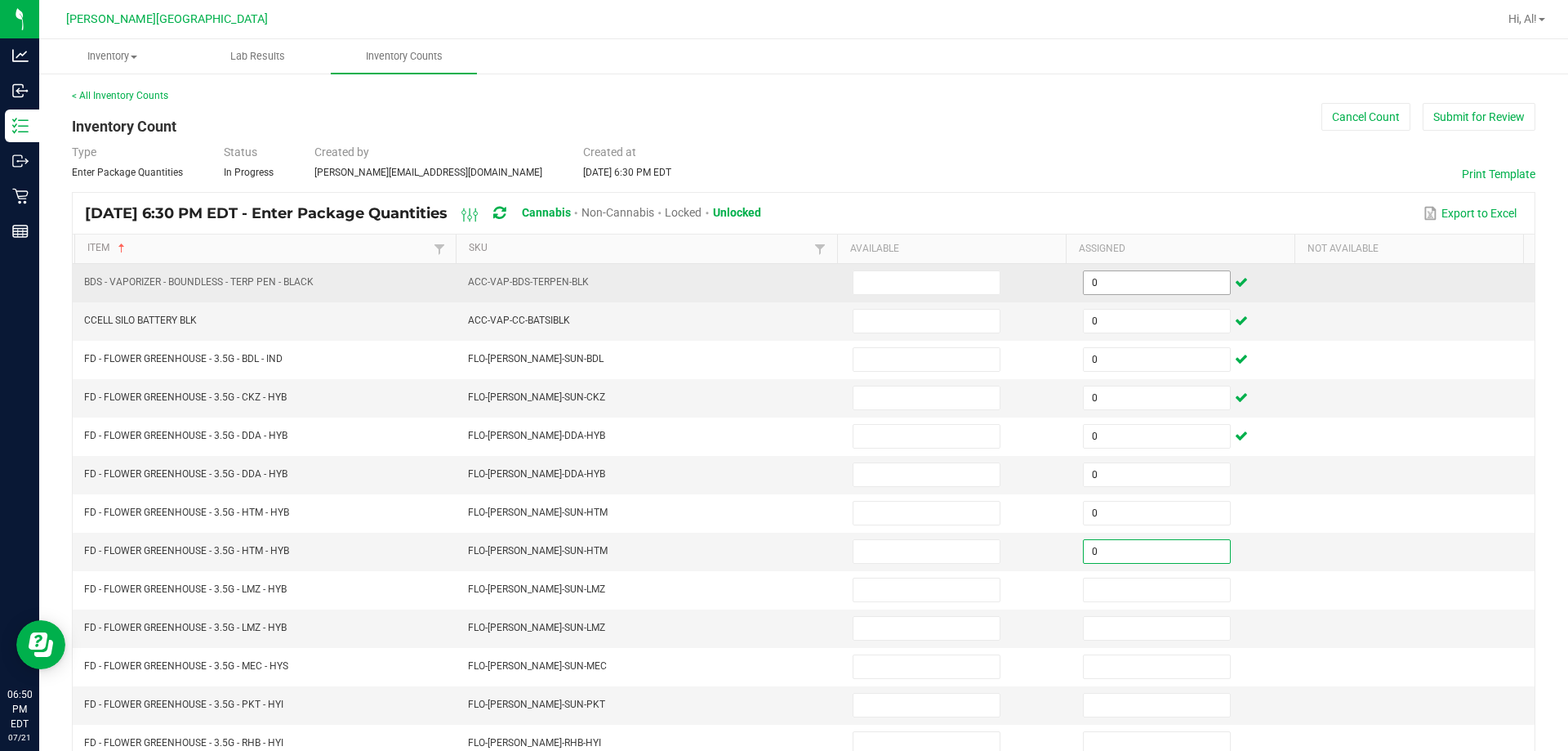 type on "0" 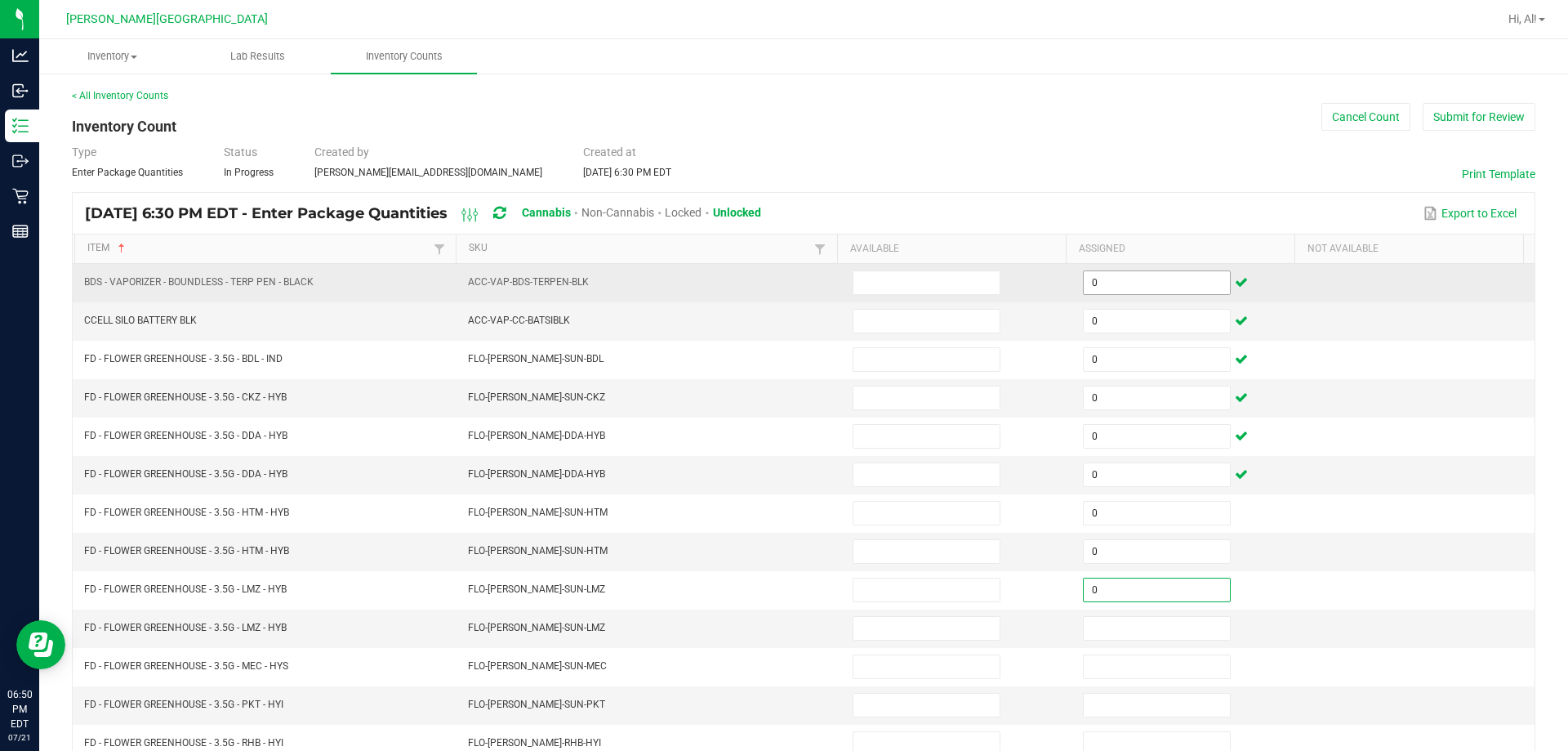 type on "0" 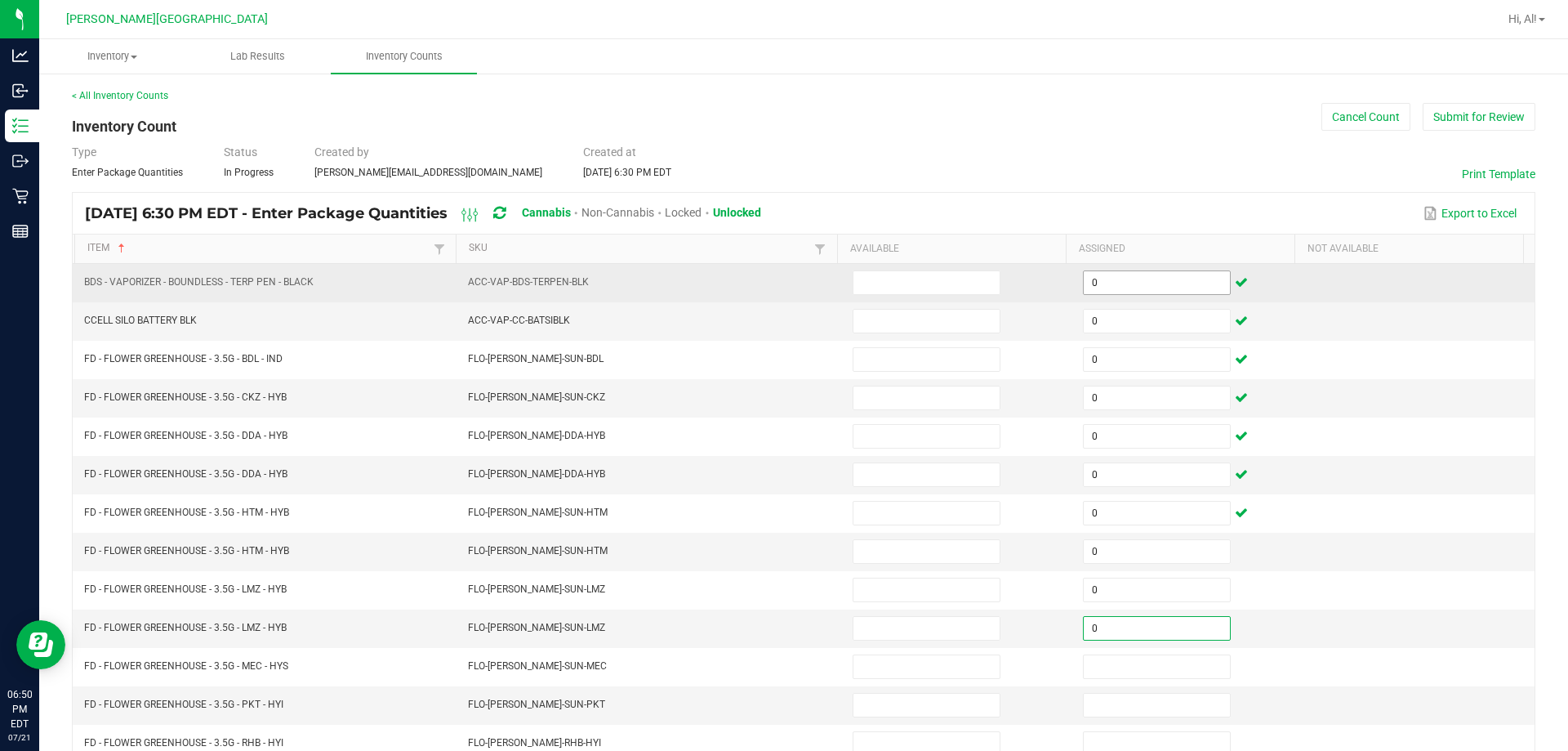 type on "0" 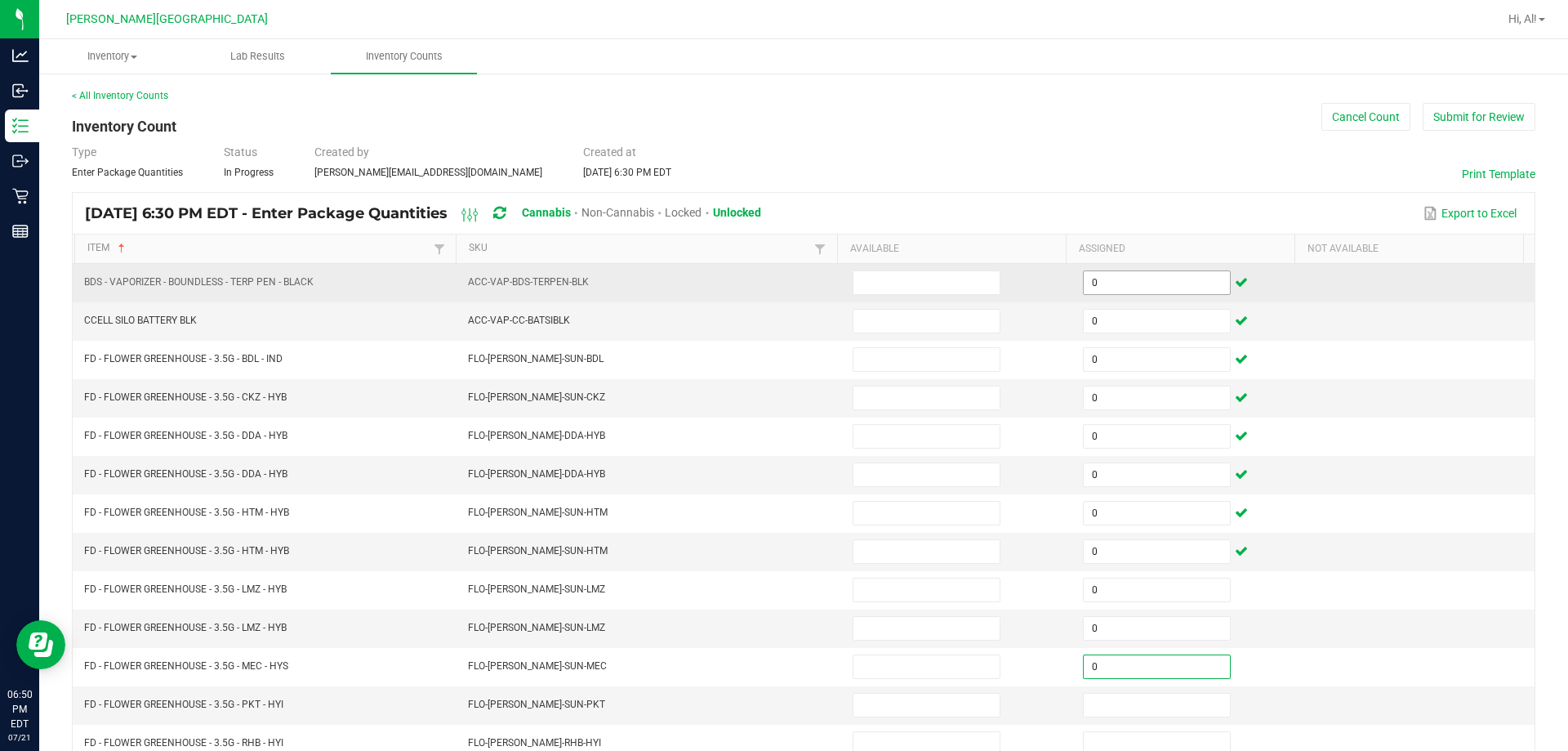 type on "0" 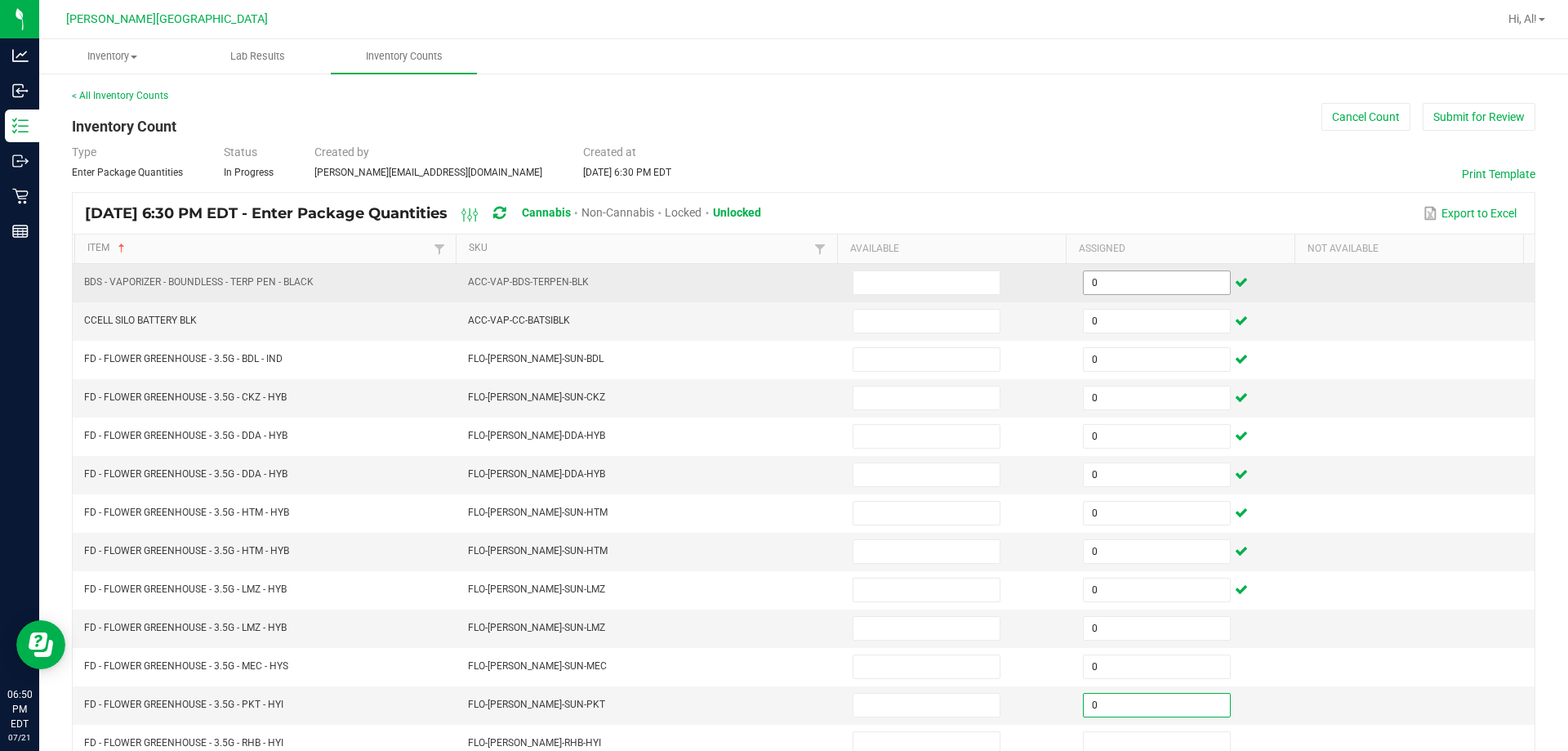 type on "0" 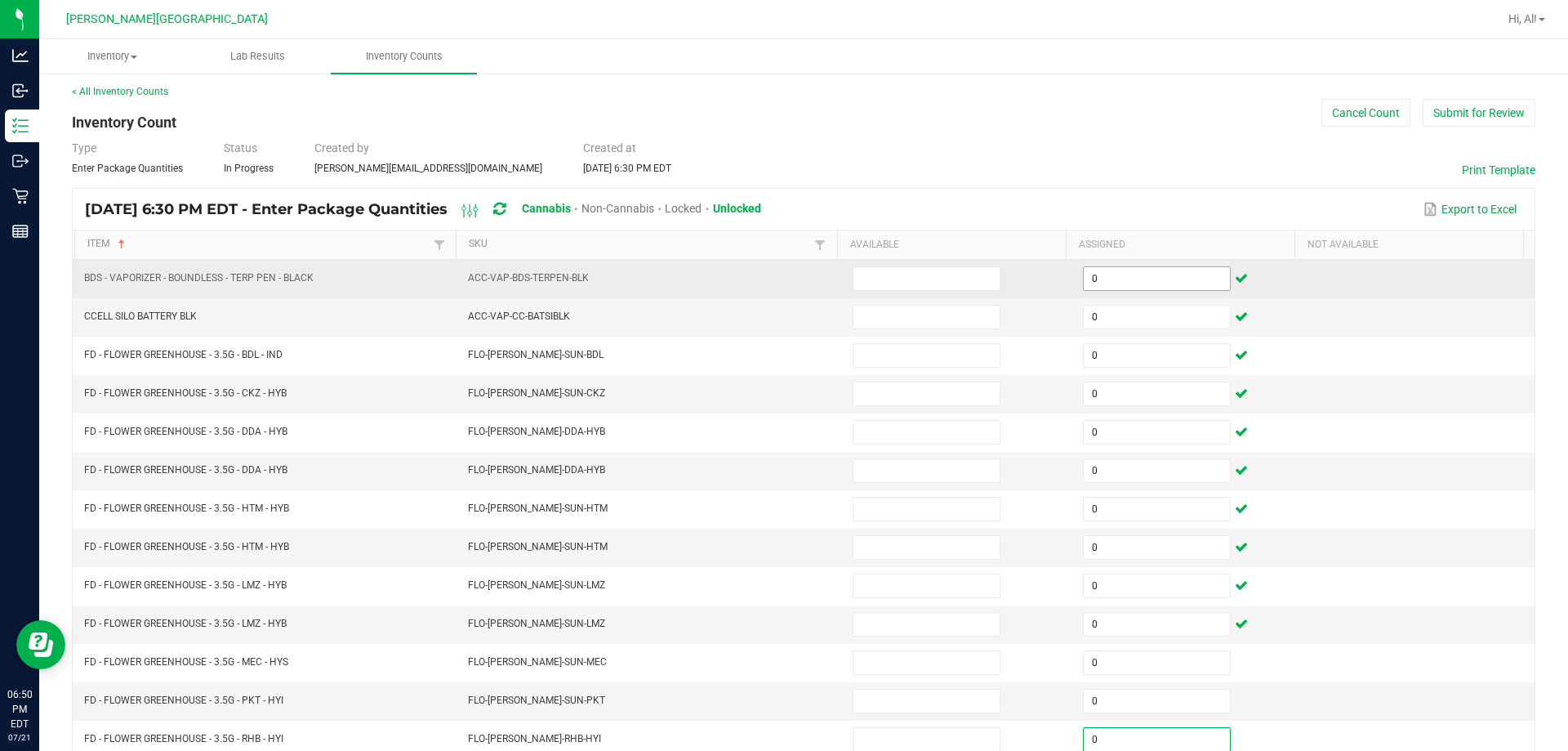 type on "0" 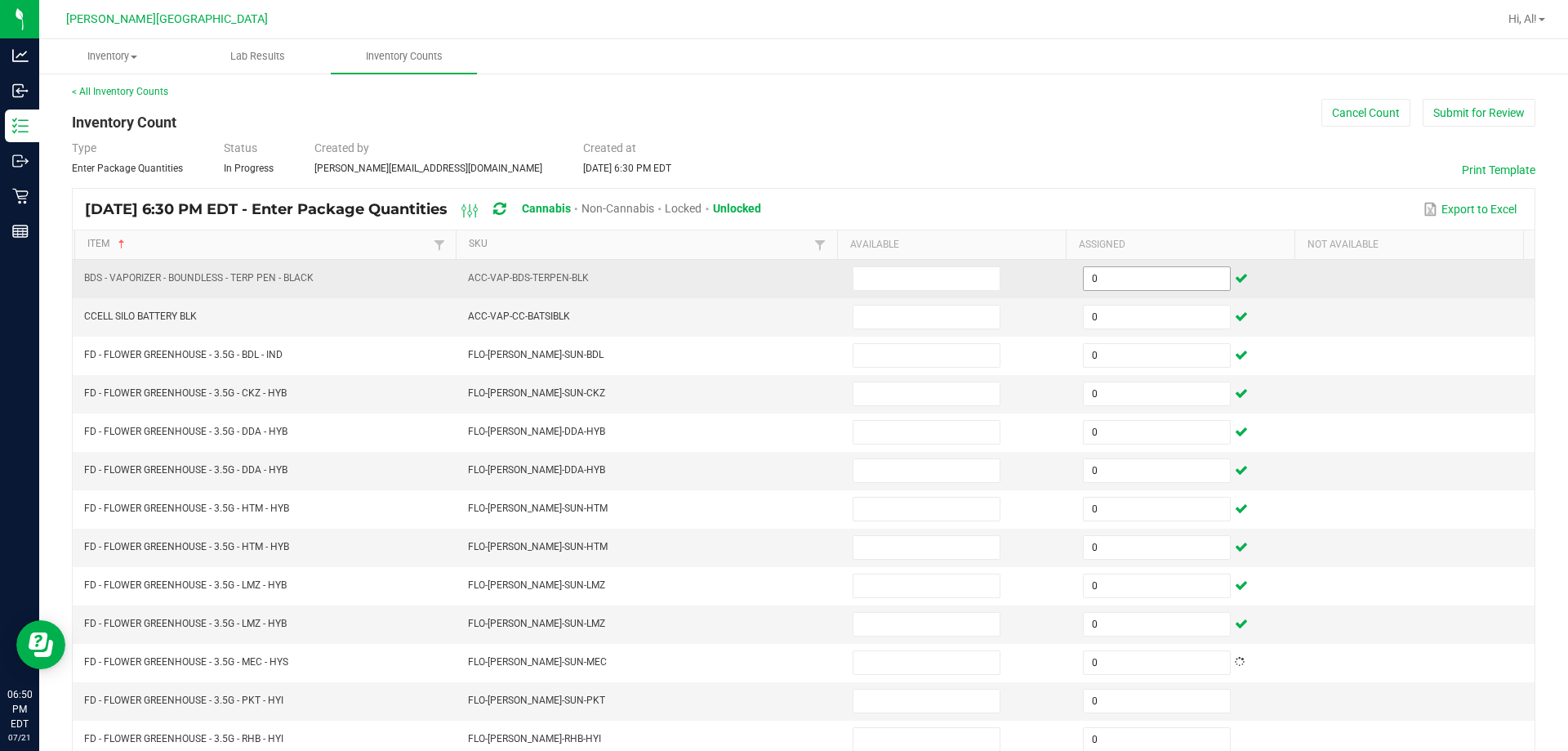 scroll, scrollTop: 339, scrollLeft: 0, axis: vertical 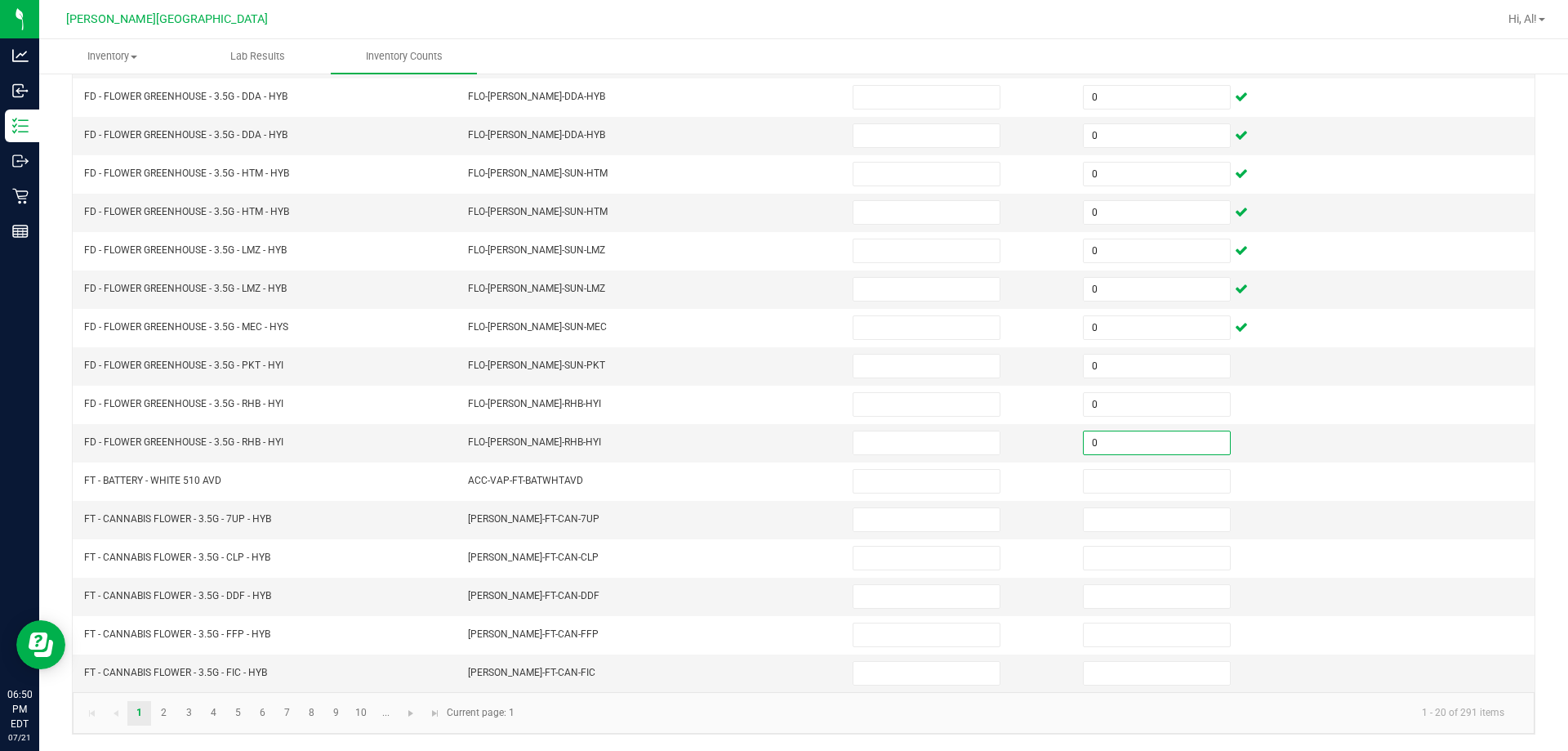 type on "0" 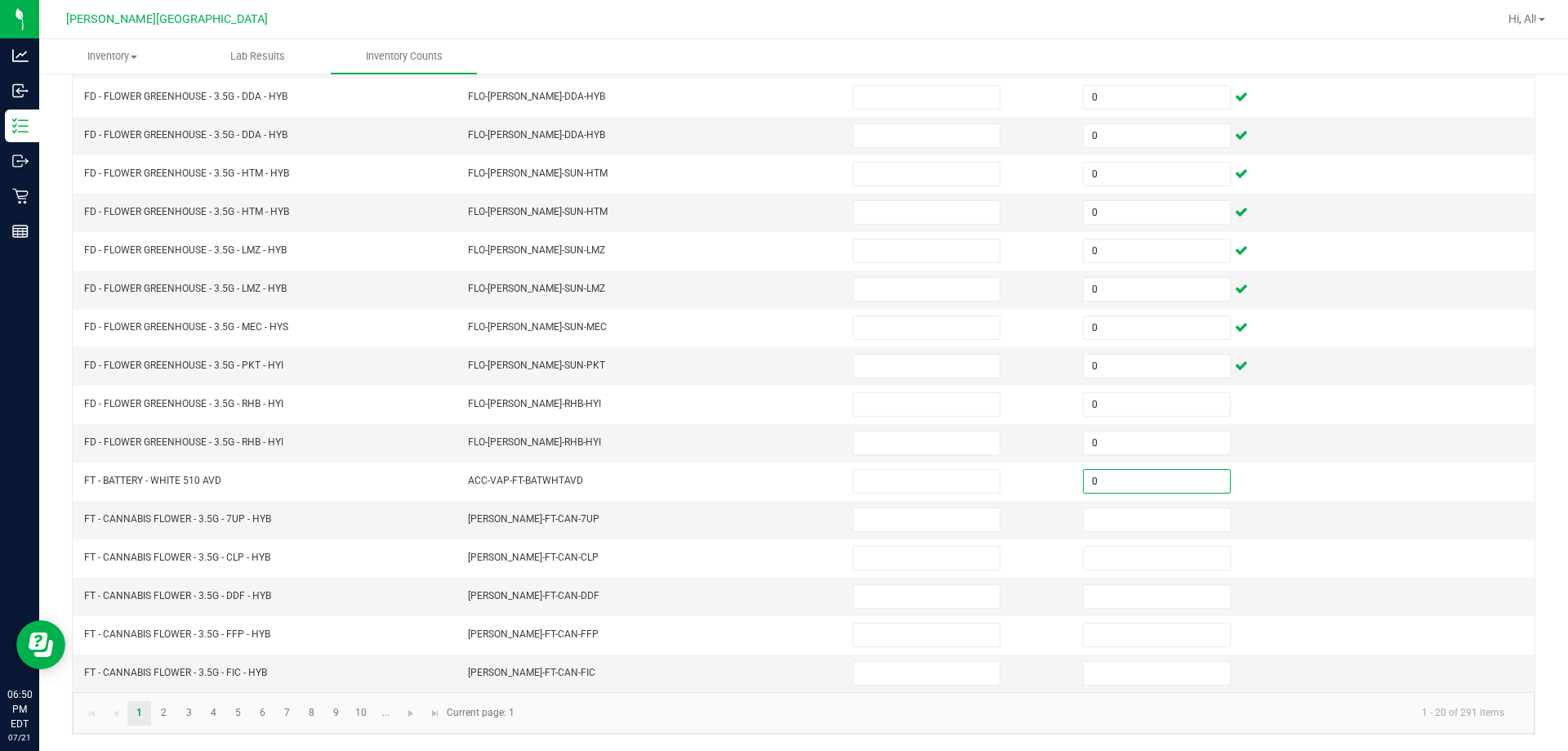 type on "0" 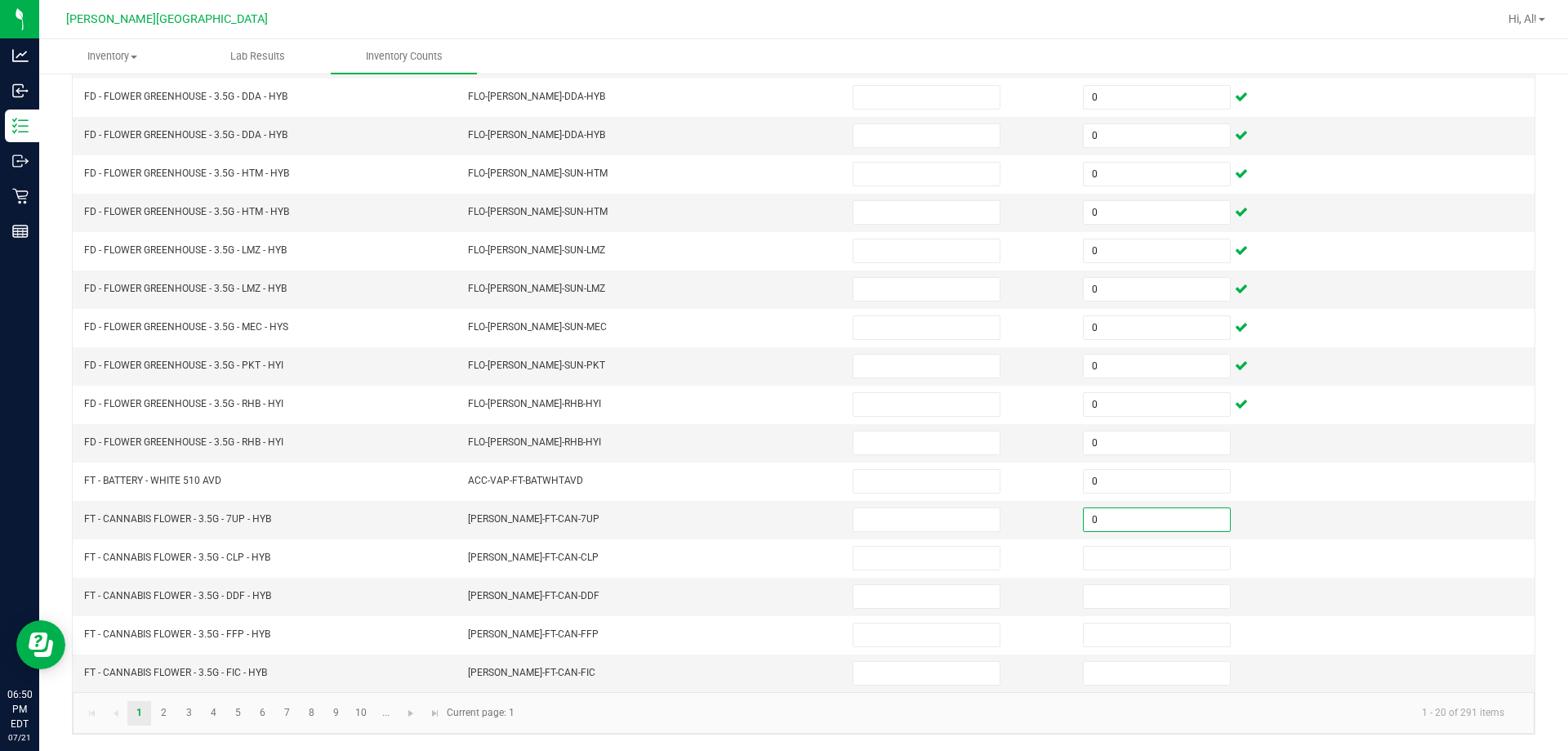 type on "0" 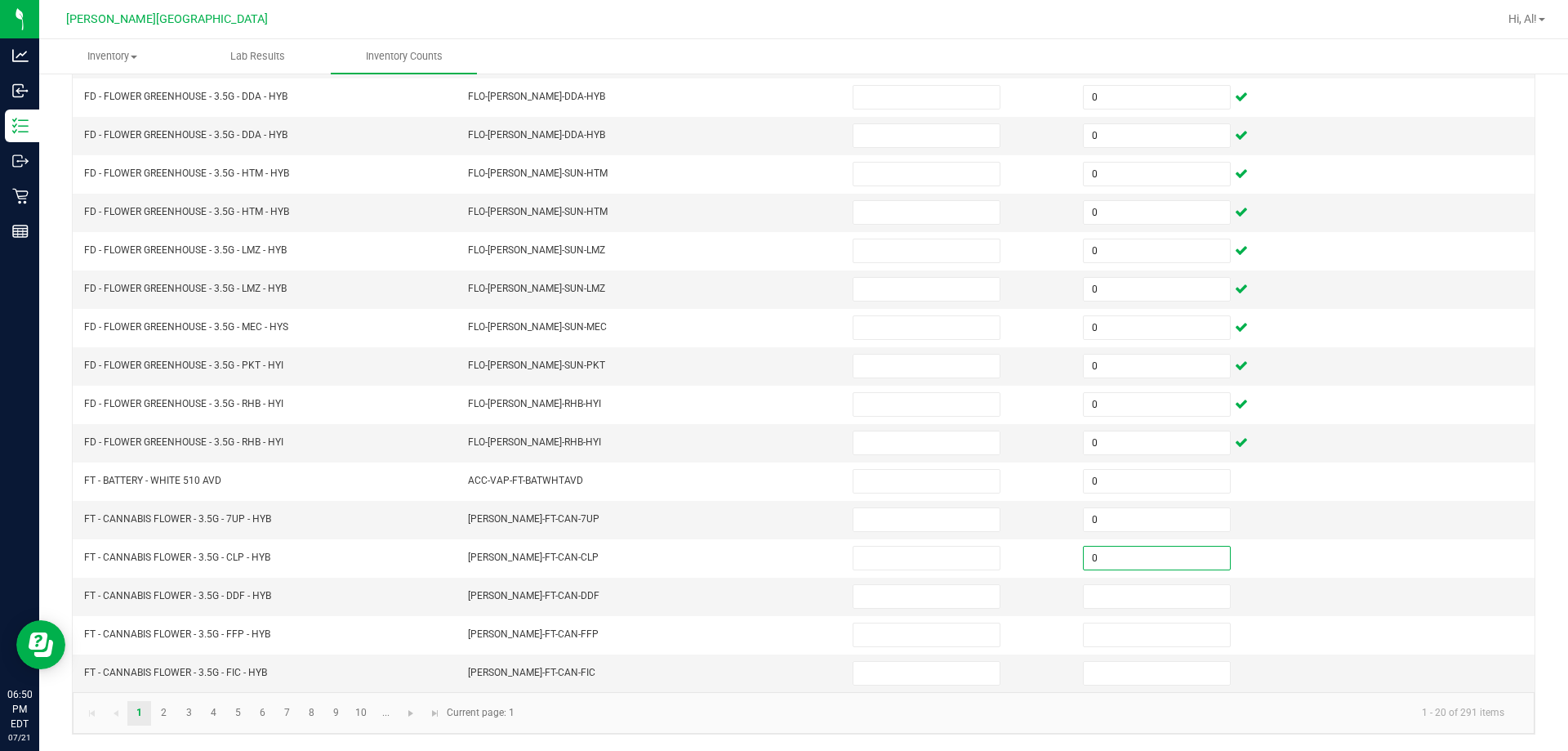 type on "0" 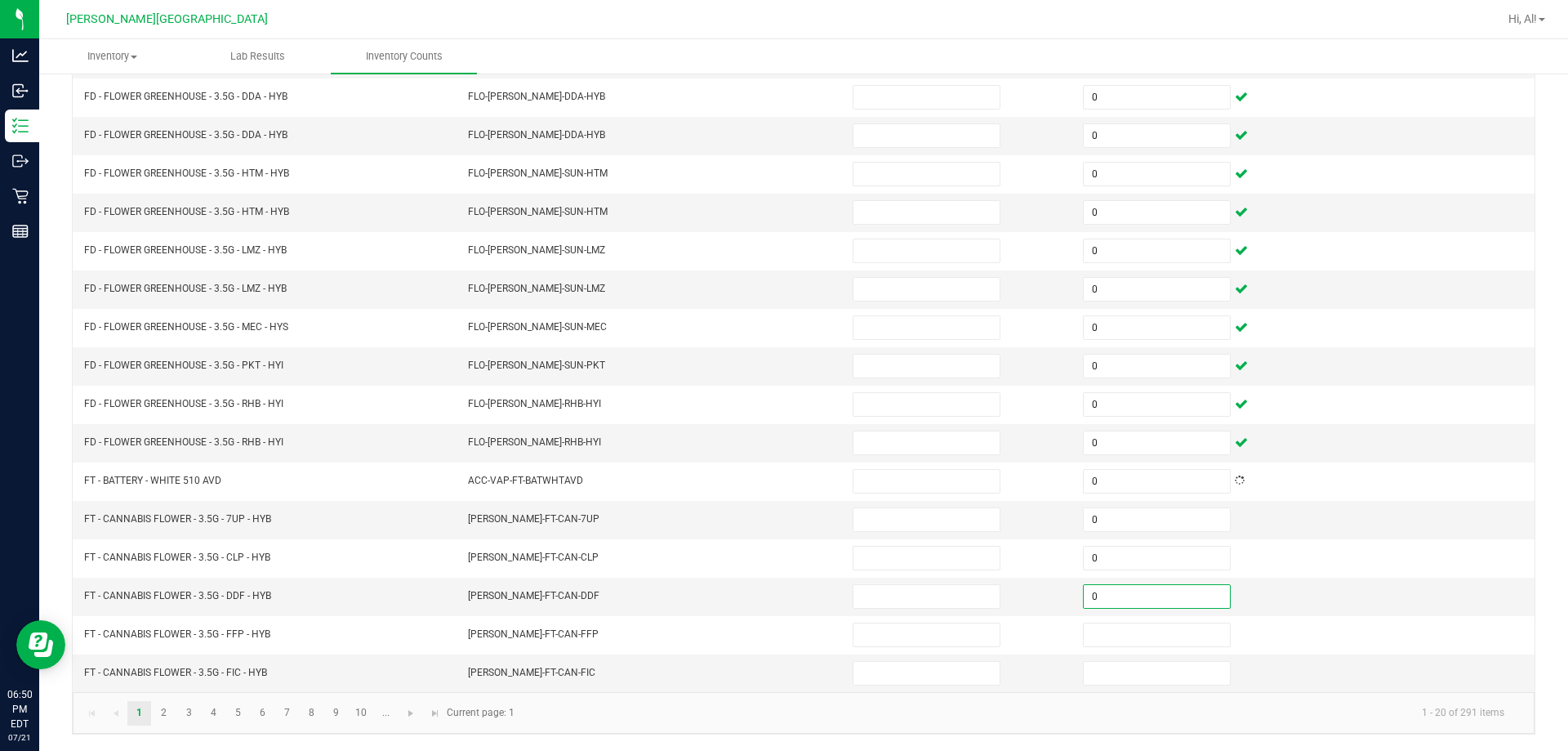 type on "0" 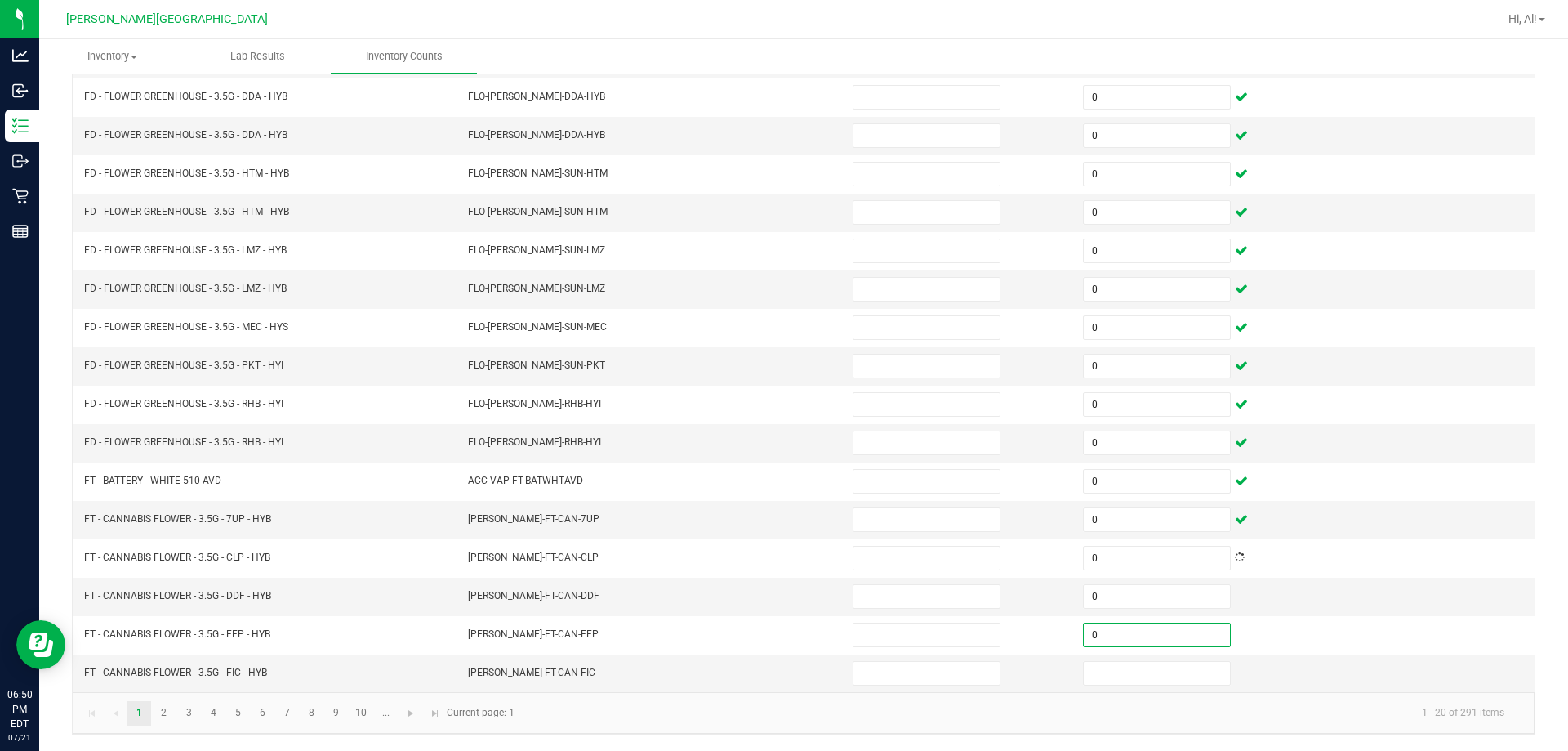 type on "0" 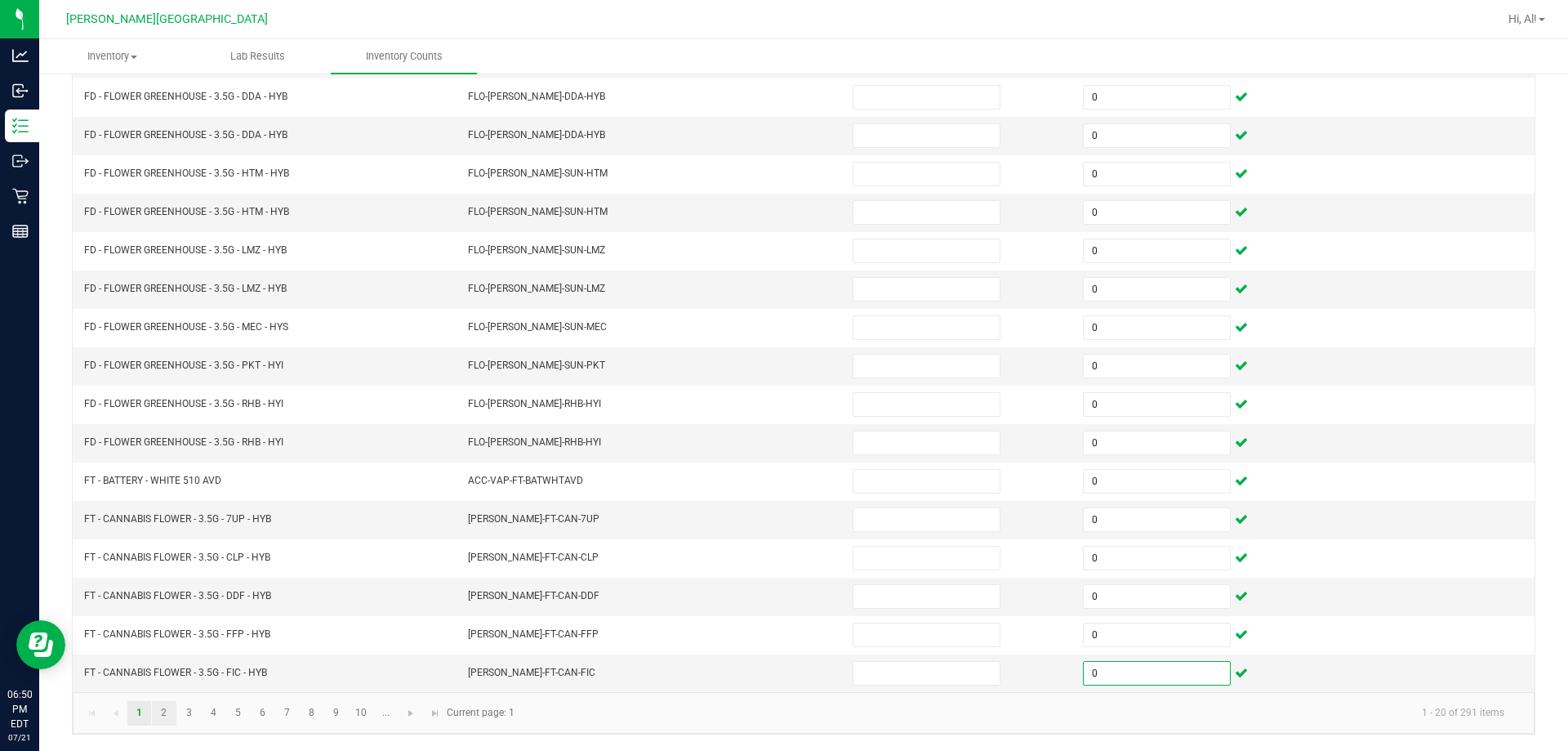 type on "0" 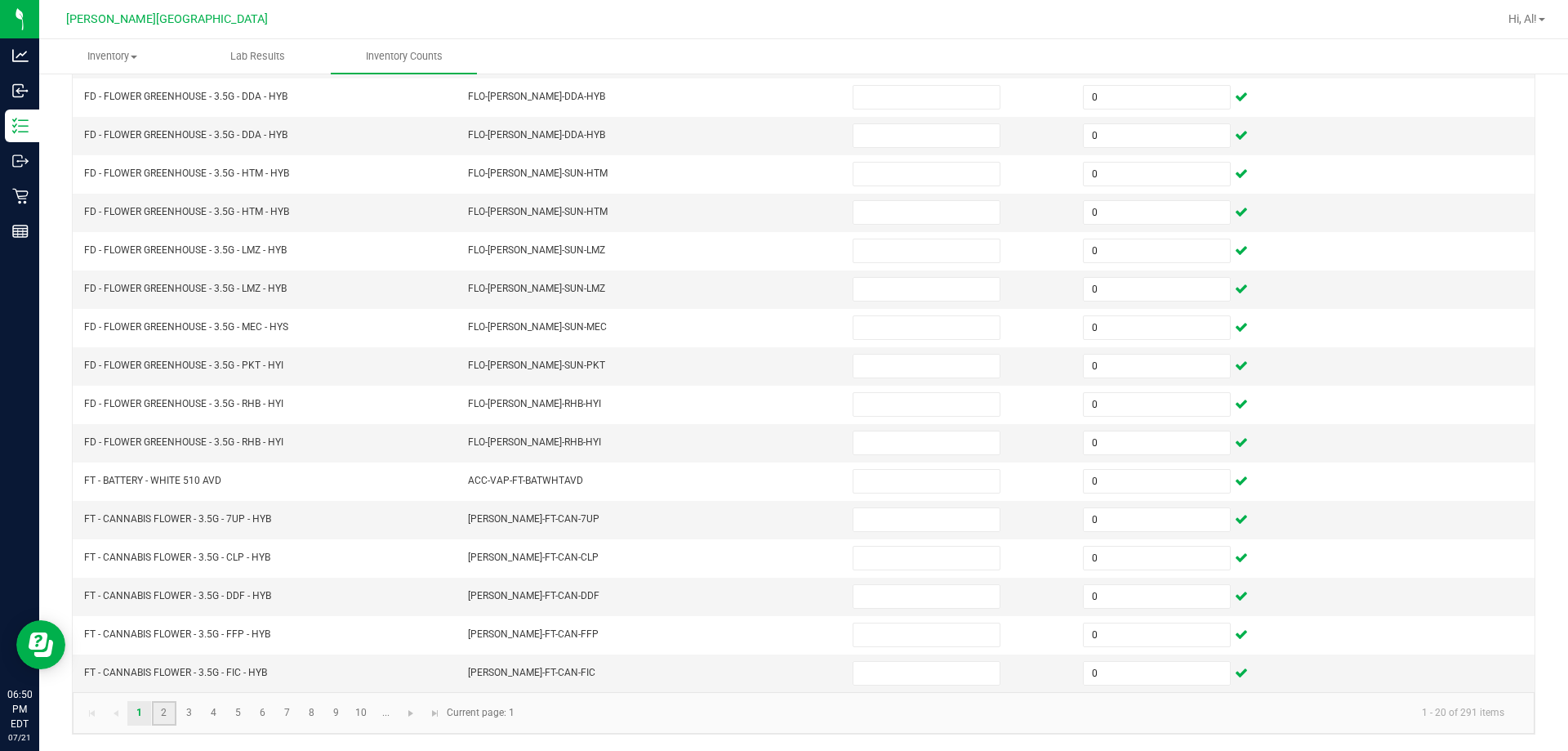 click on "2" 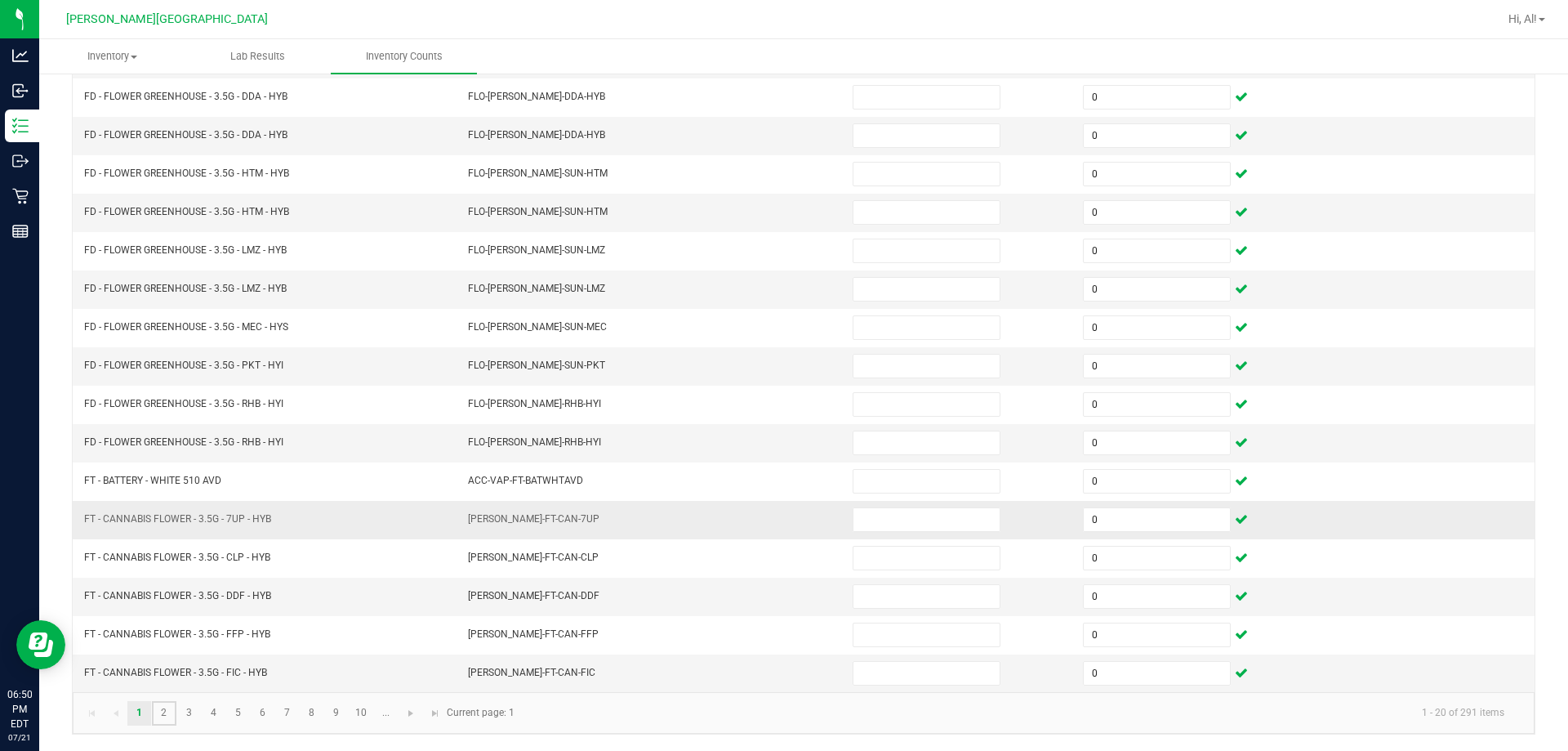 type 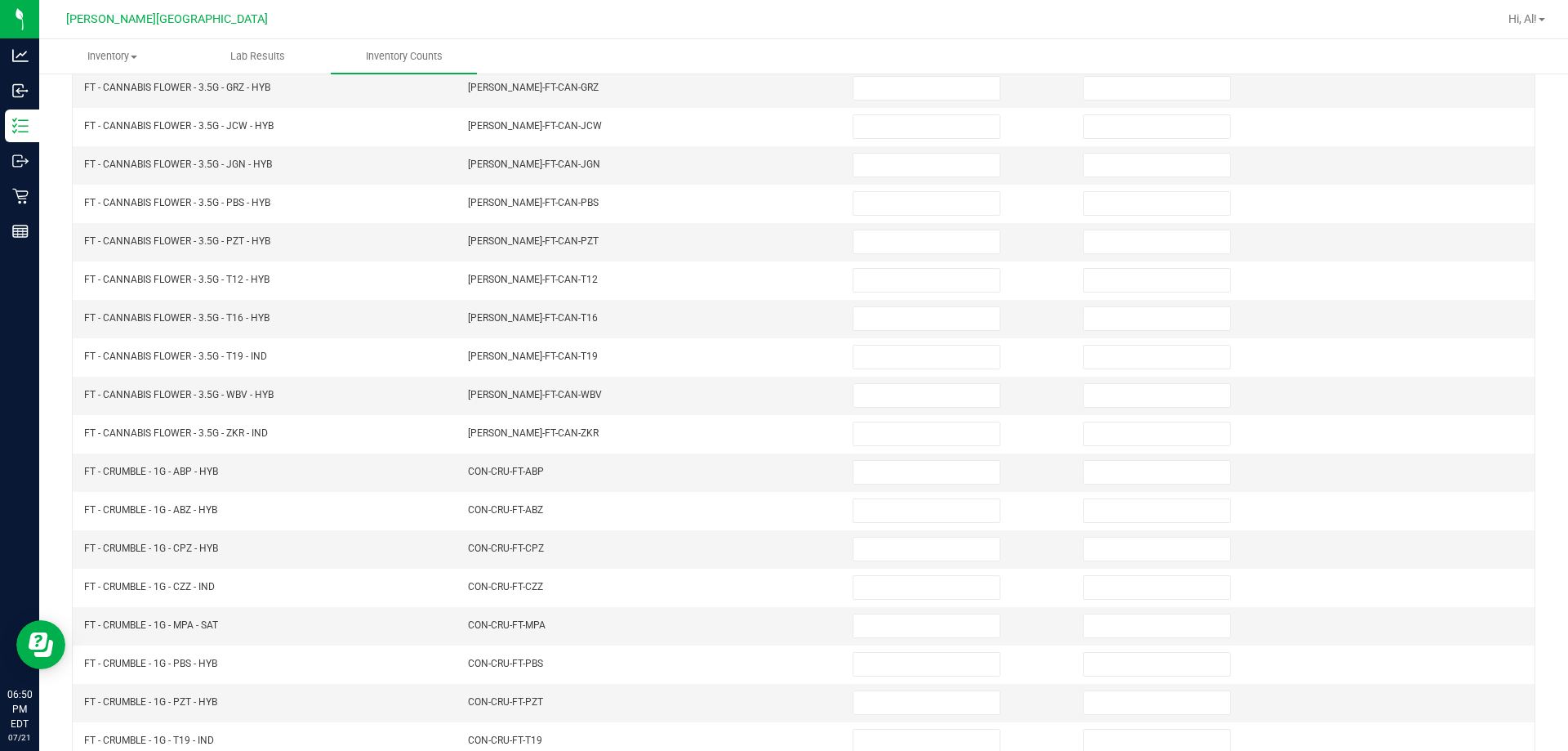 scroll, scrollTop: 94, scrollLeft: 0, axis: vertical 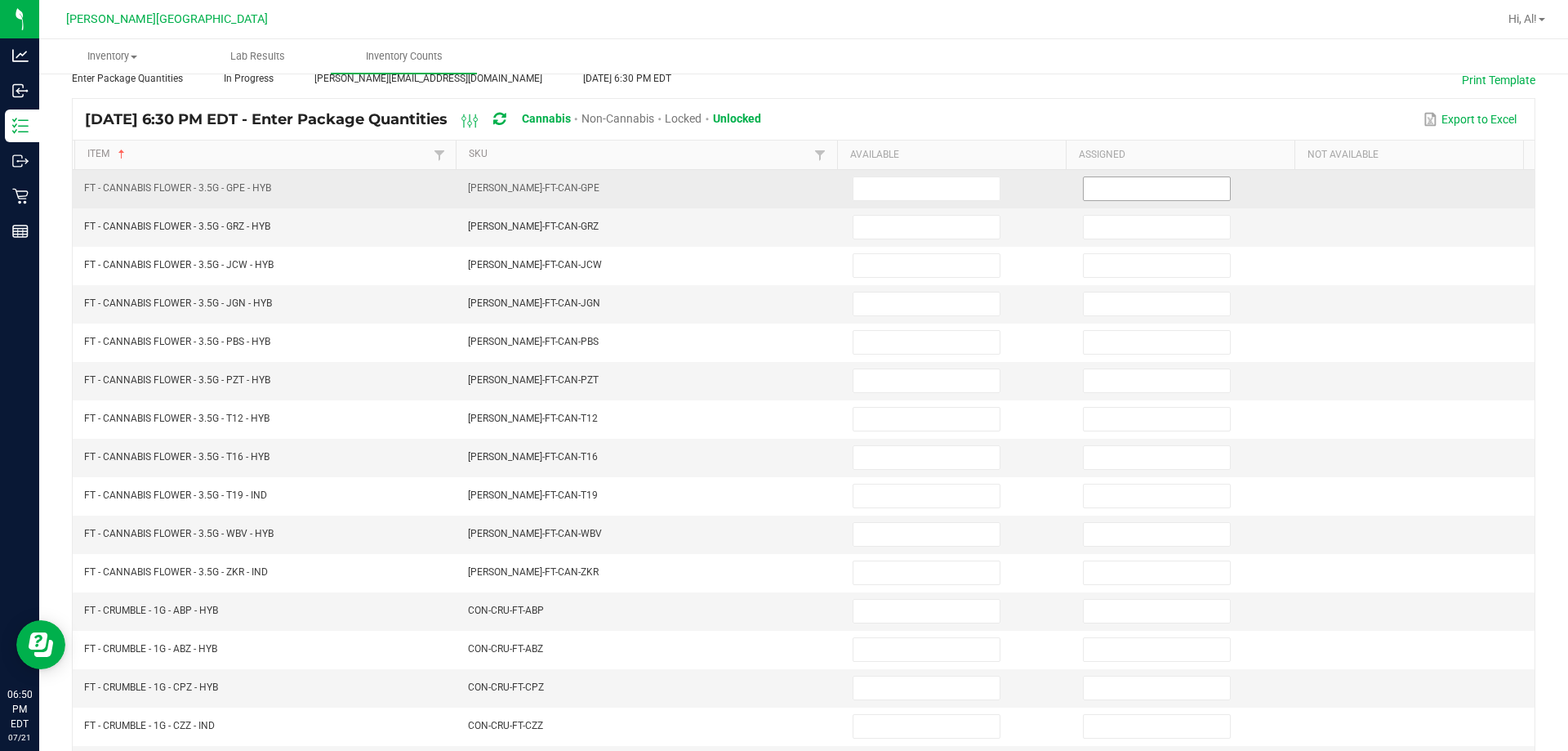 click at bounding box center (1156, 189) 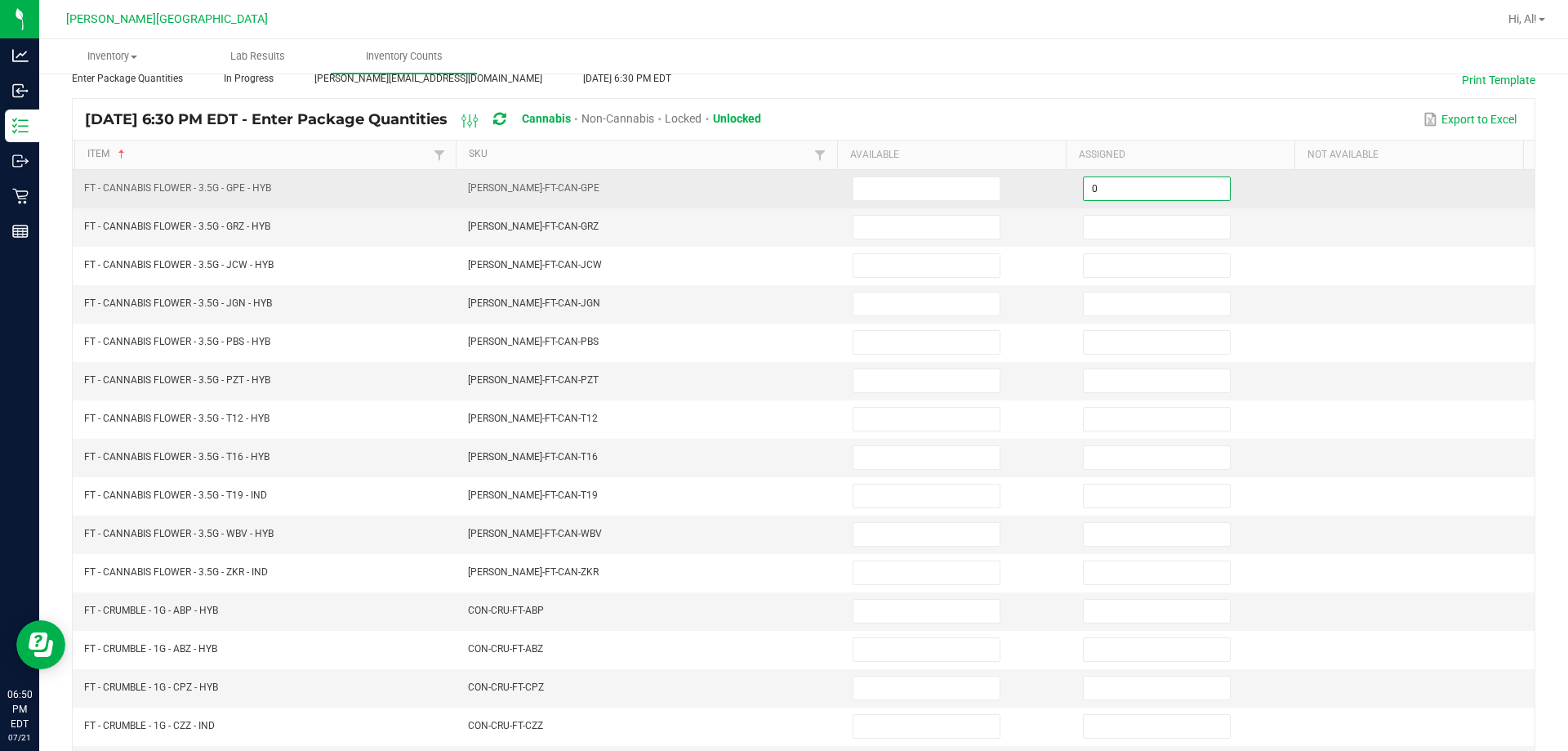 type on "0" 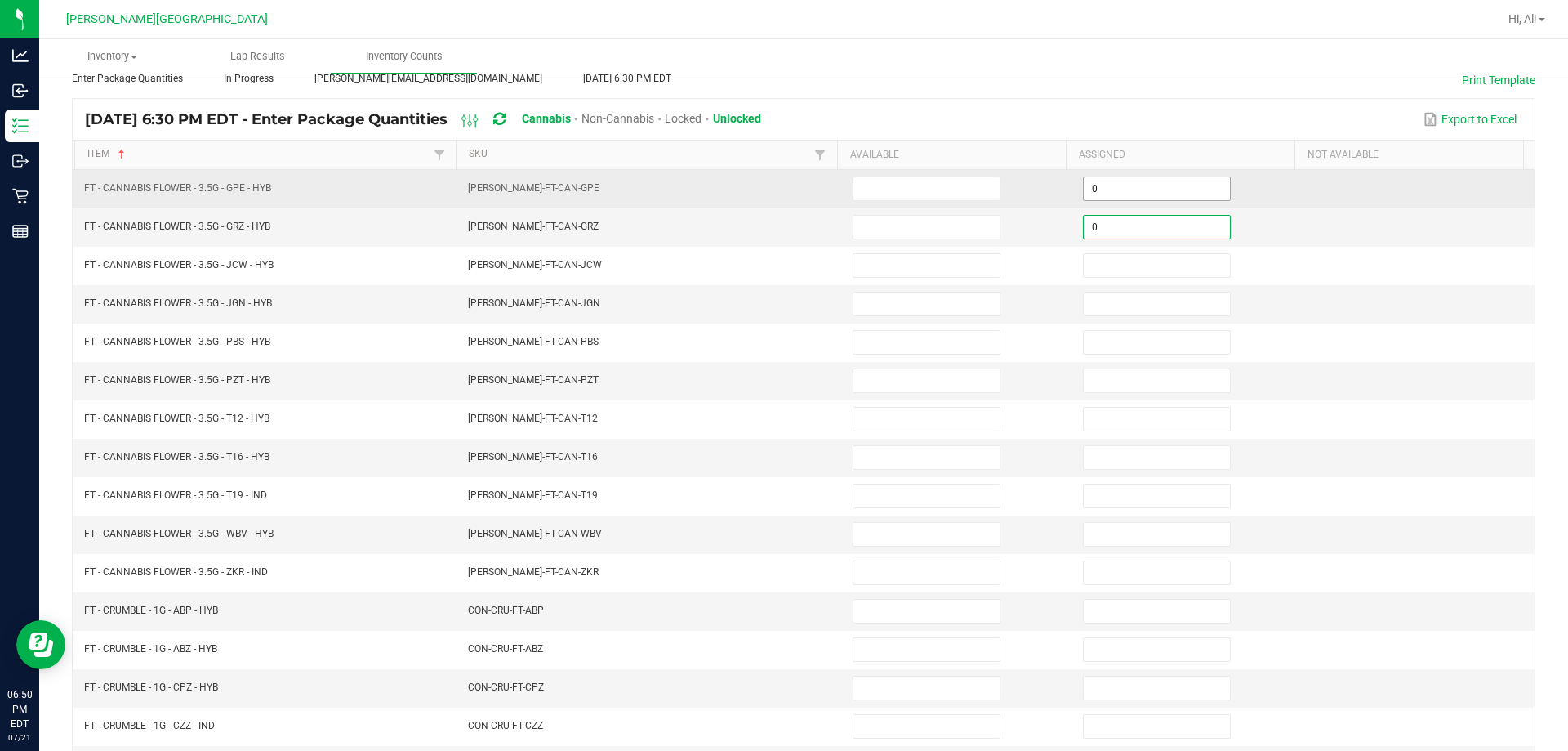 type on "0" 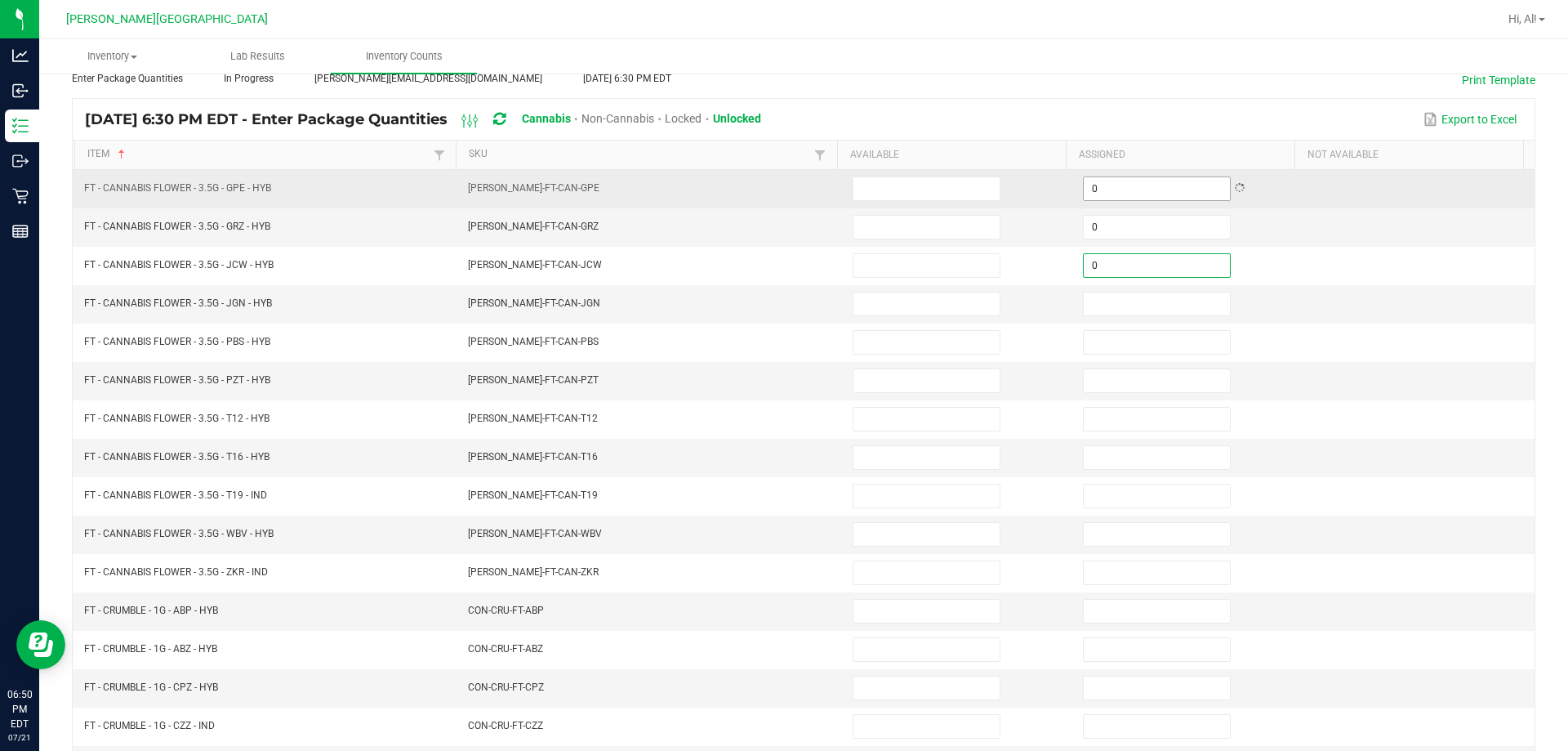 type on "0" 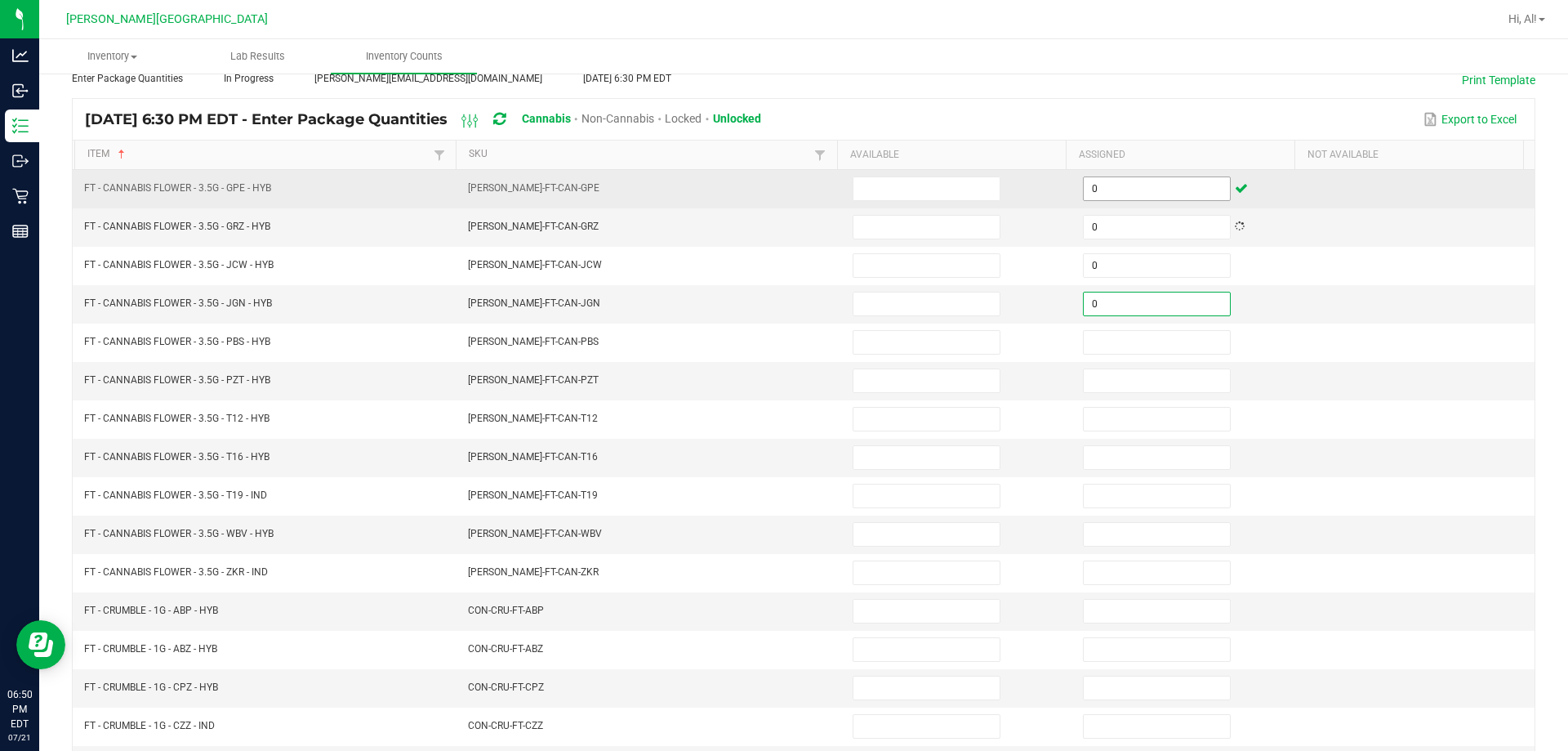 type on "0" 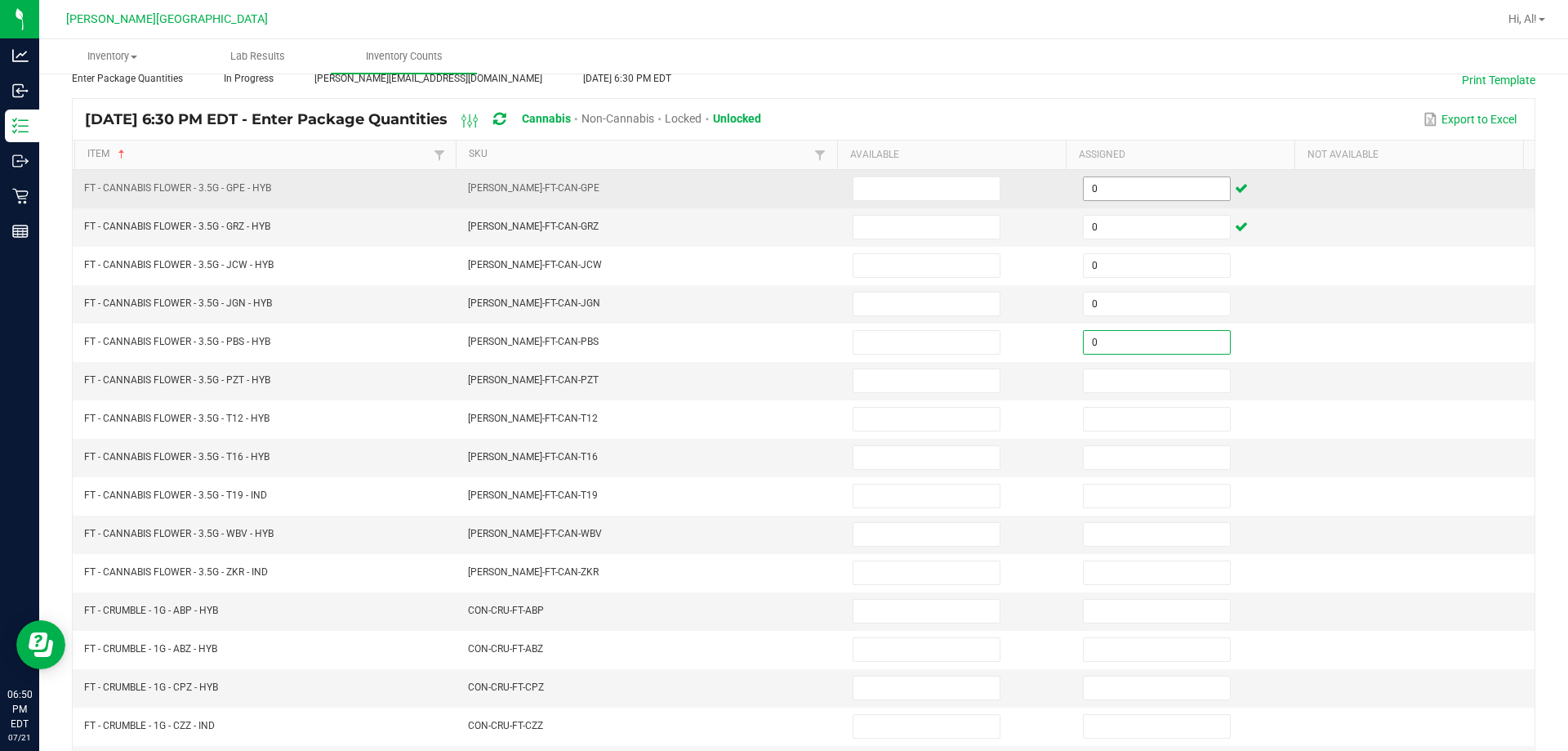 type on "0" 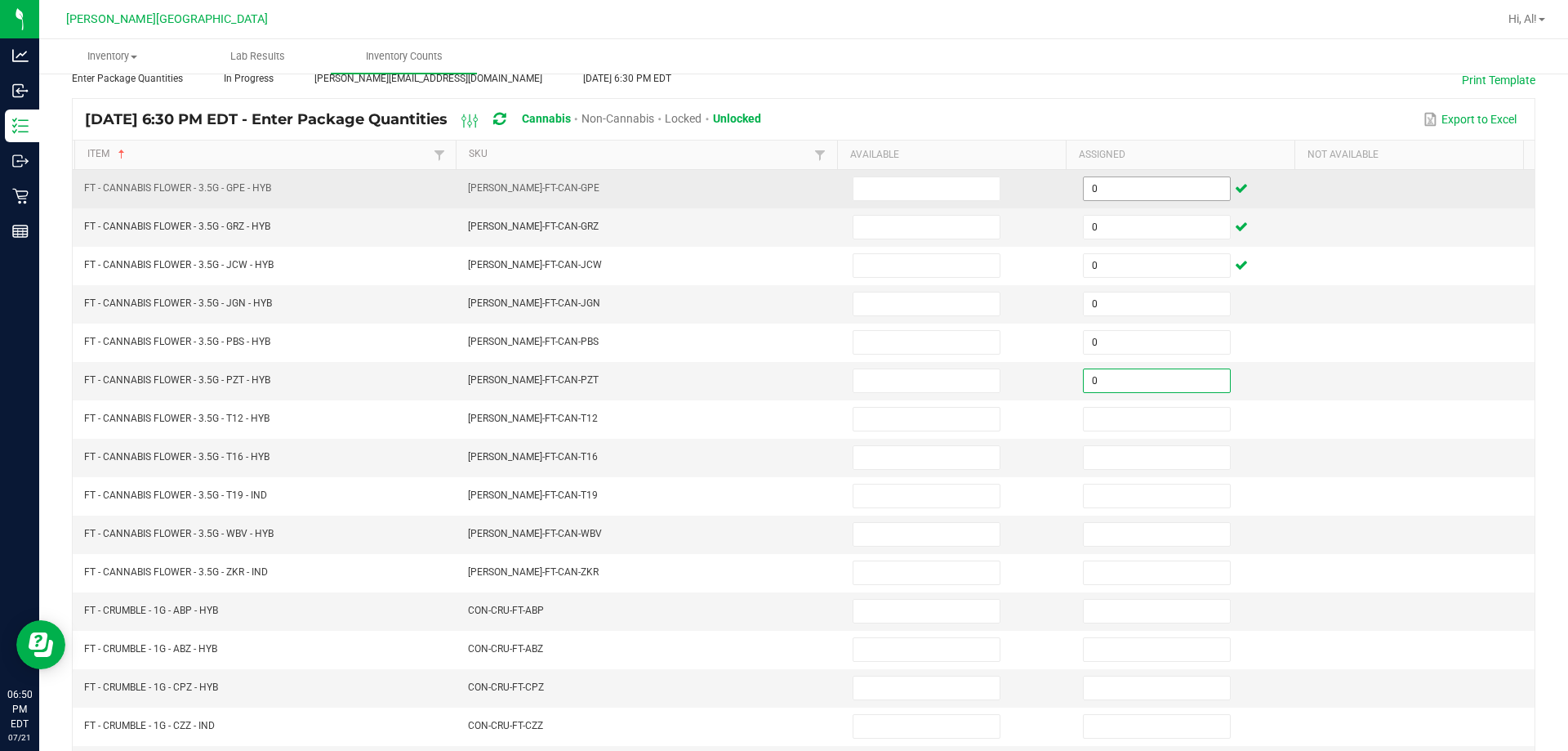 type on "0" 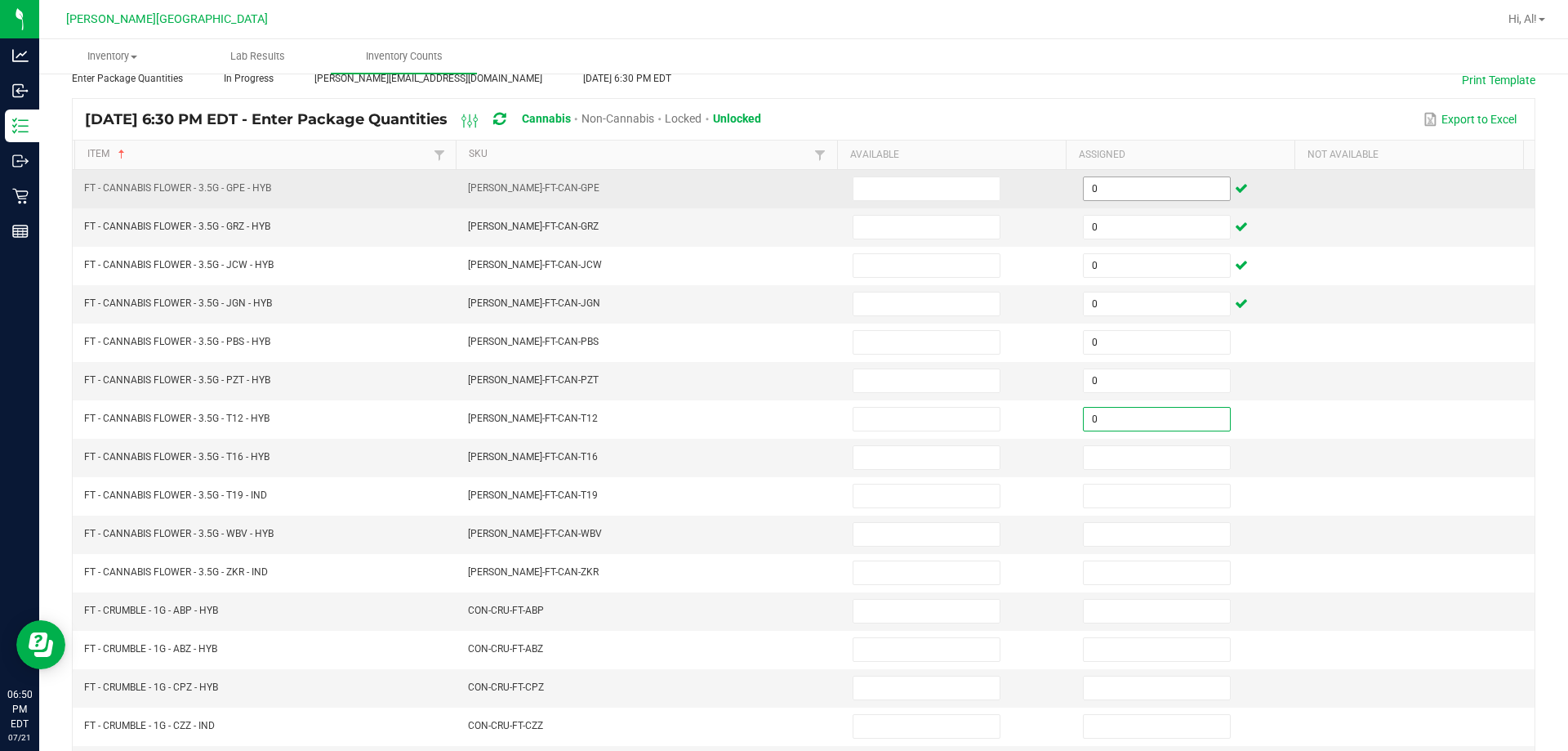 type on "0" 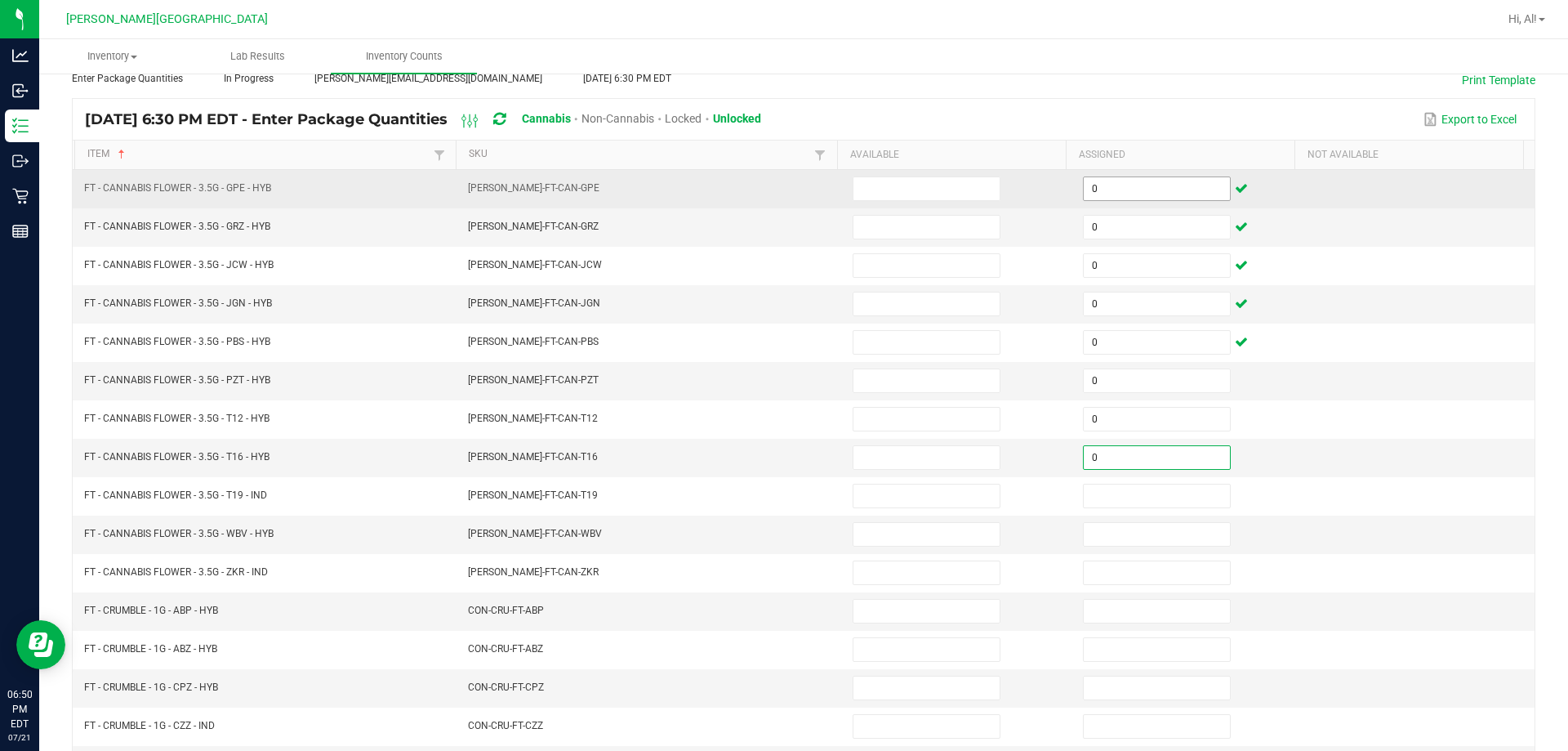 type on "0" 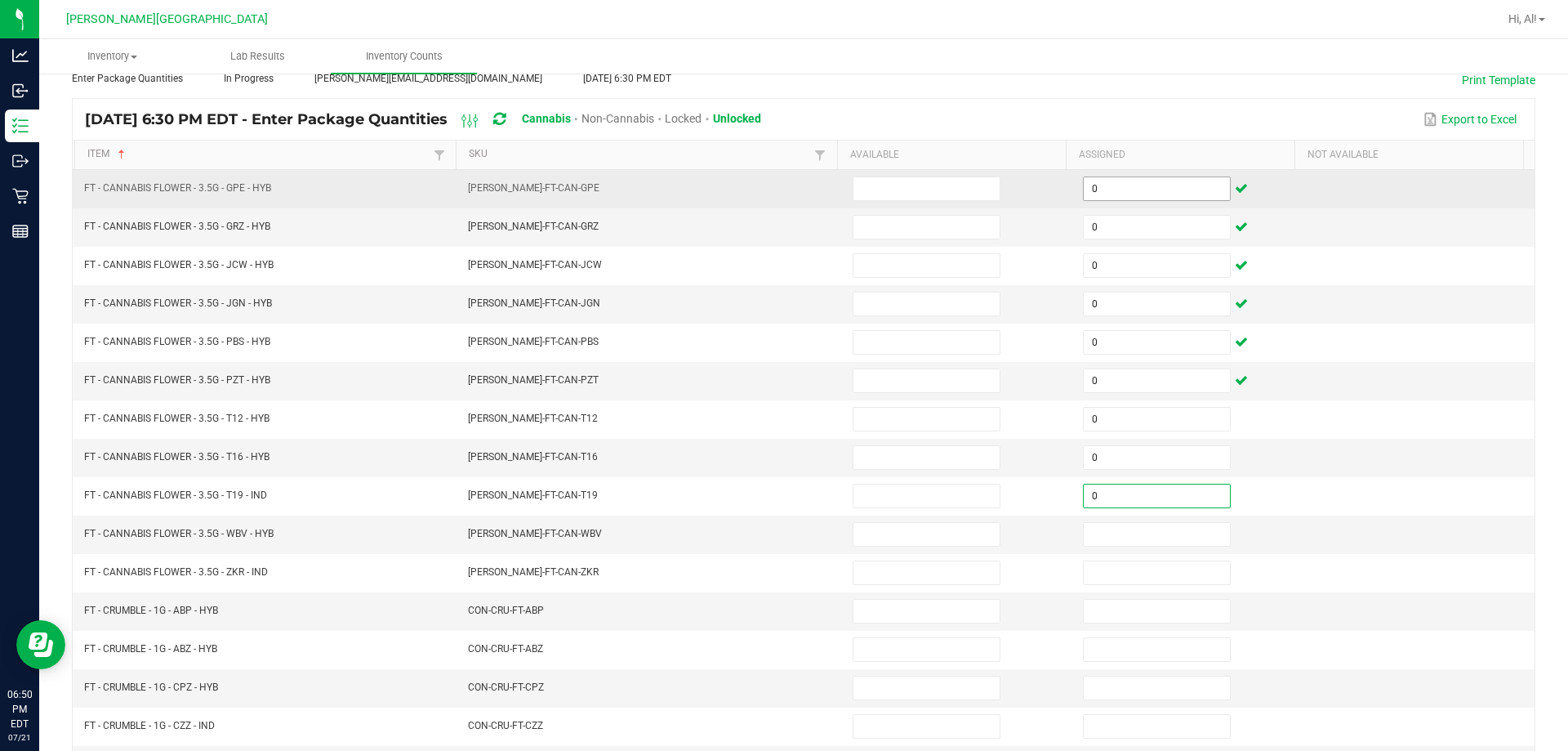 type on "0" 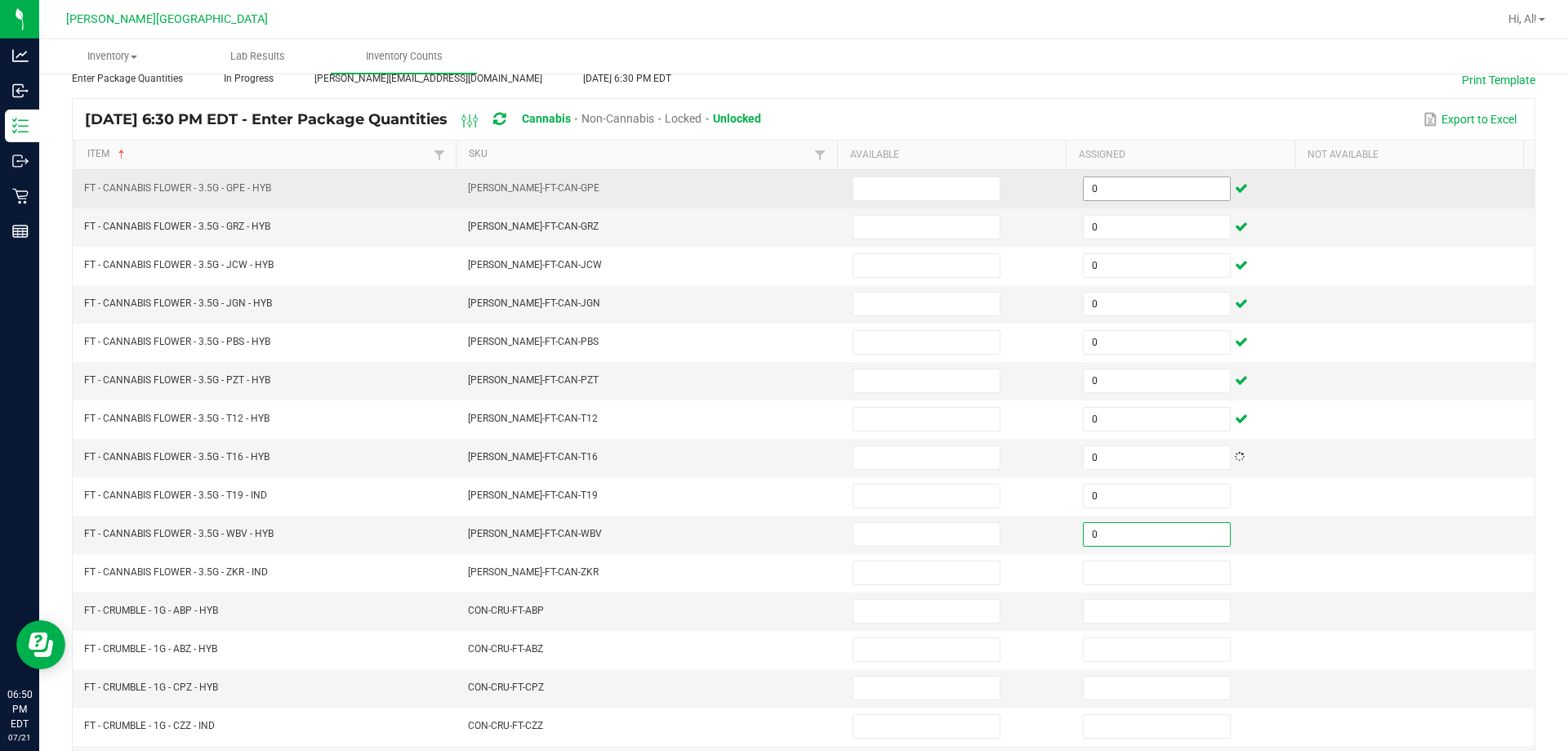type on "0" 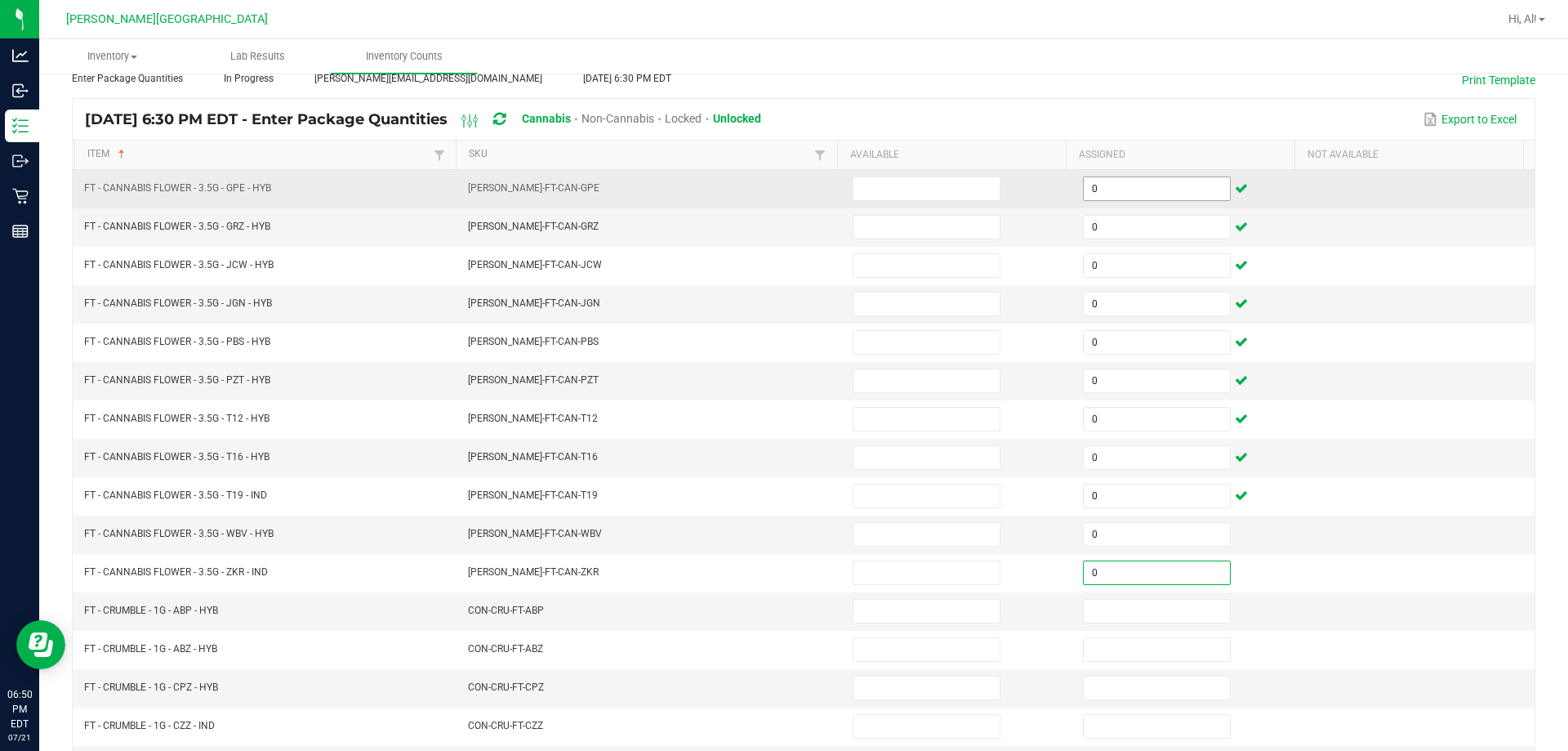 type on "0" 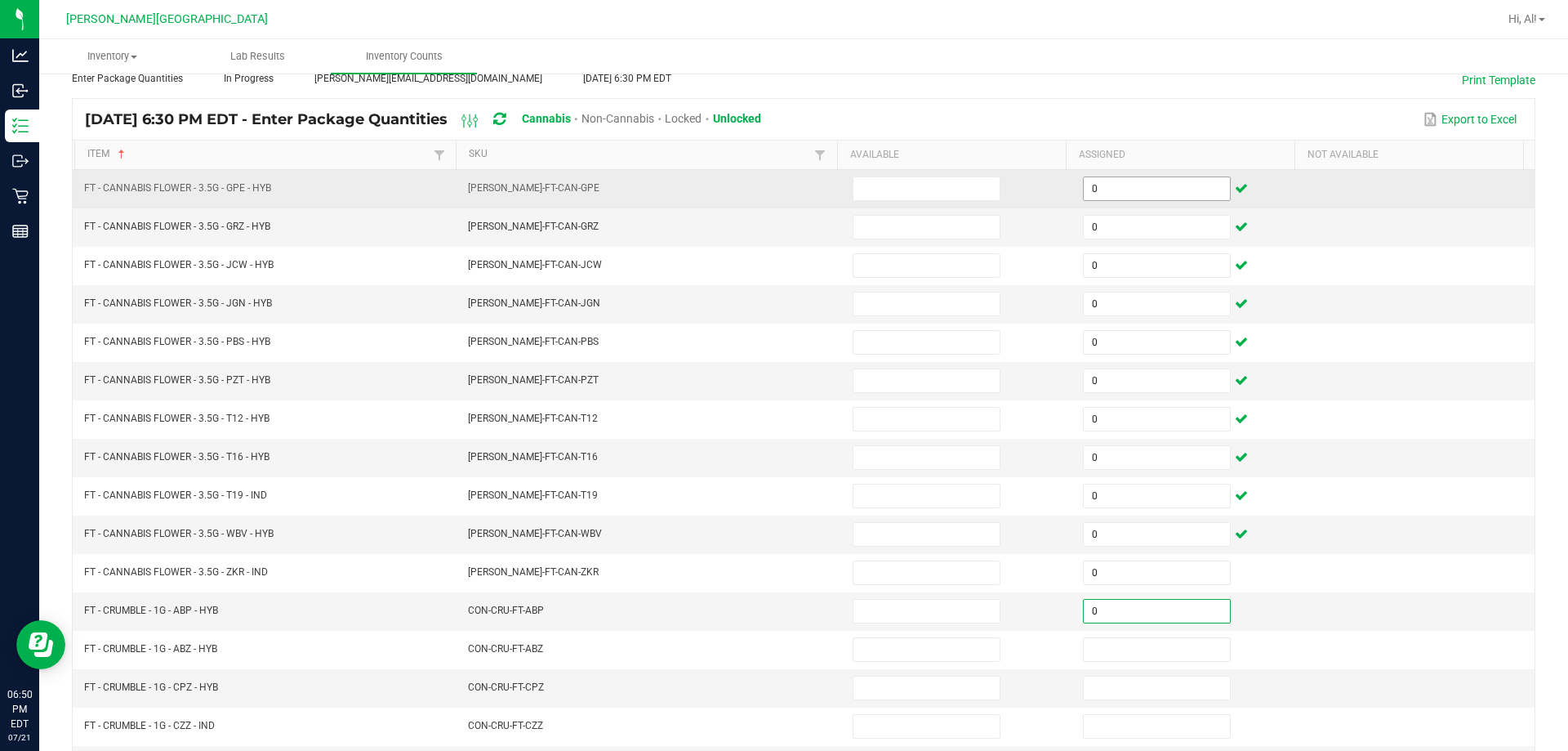 type on "0" 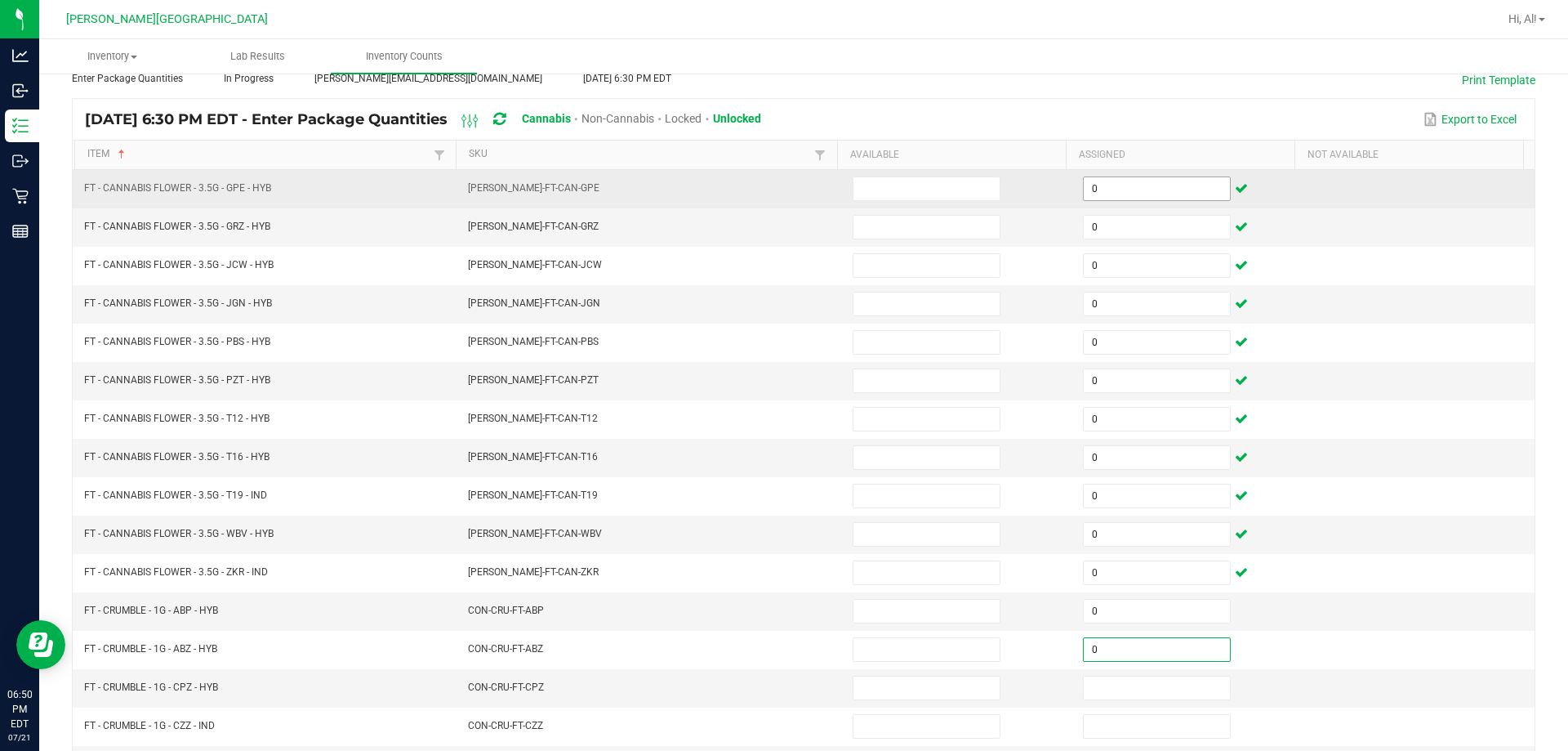 type on "0" 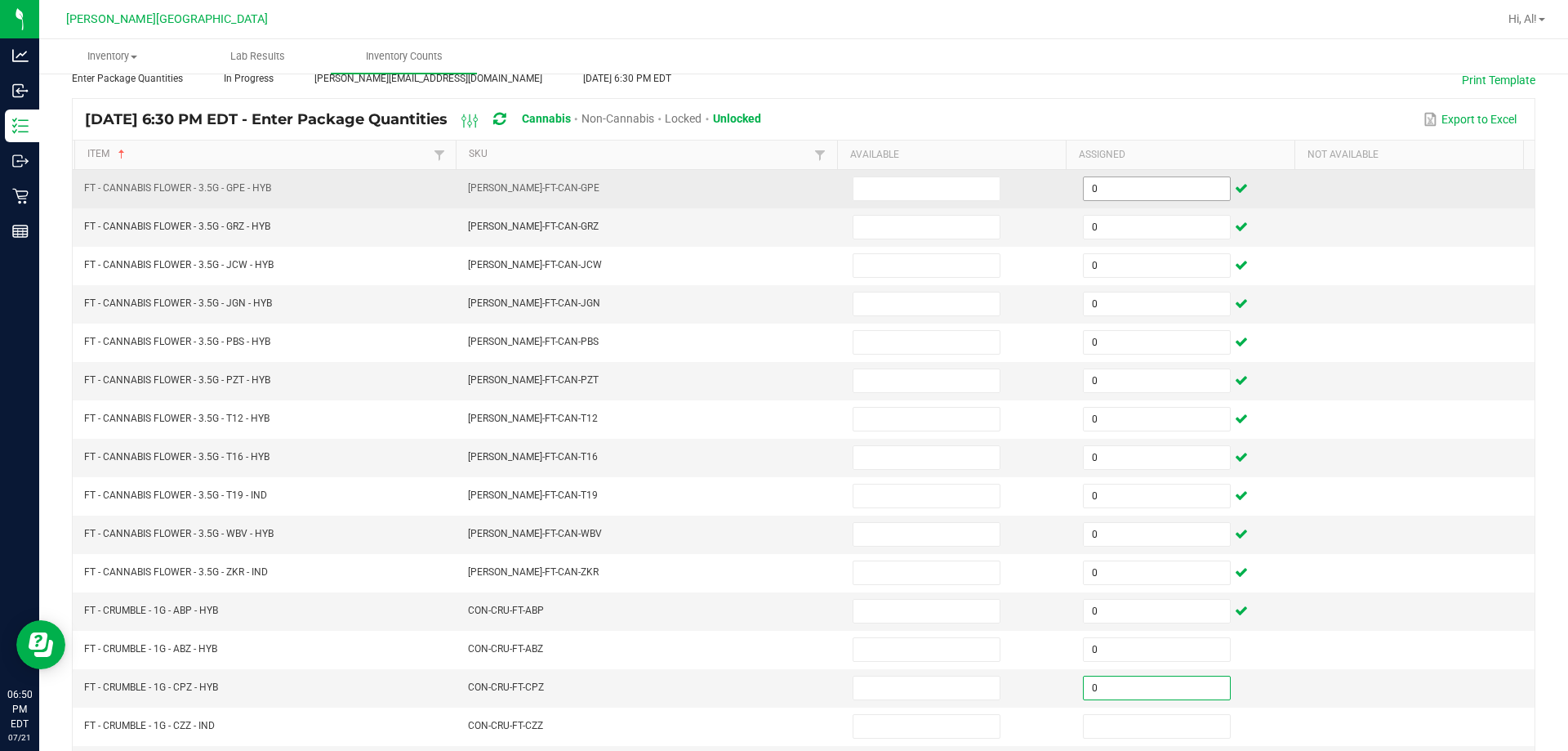 type on "0" 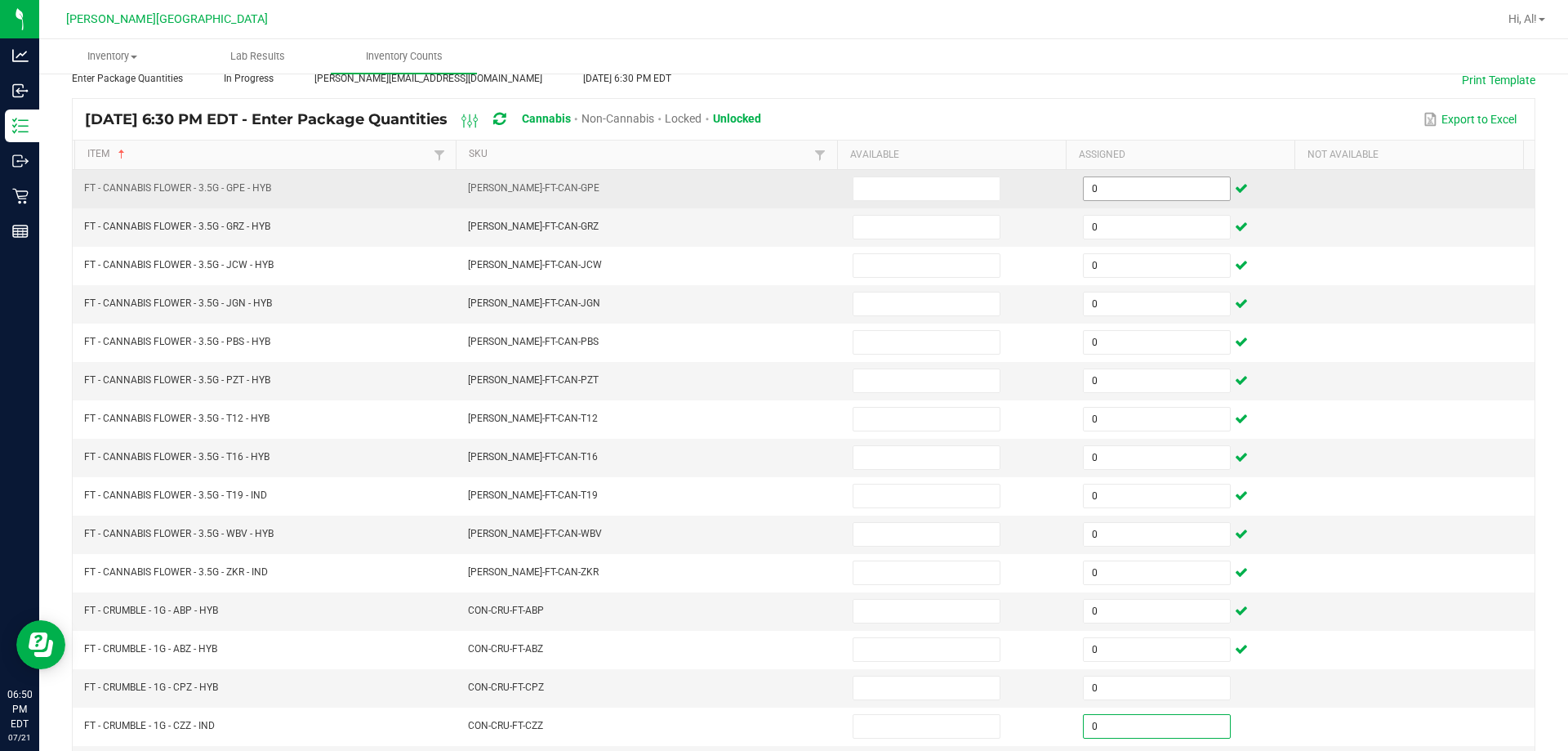 type on "0" 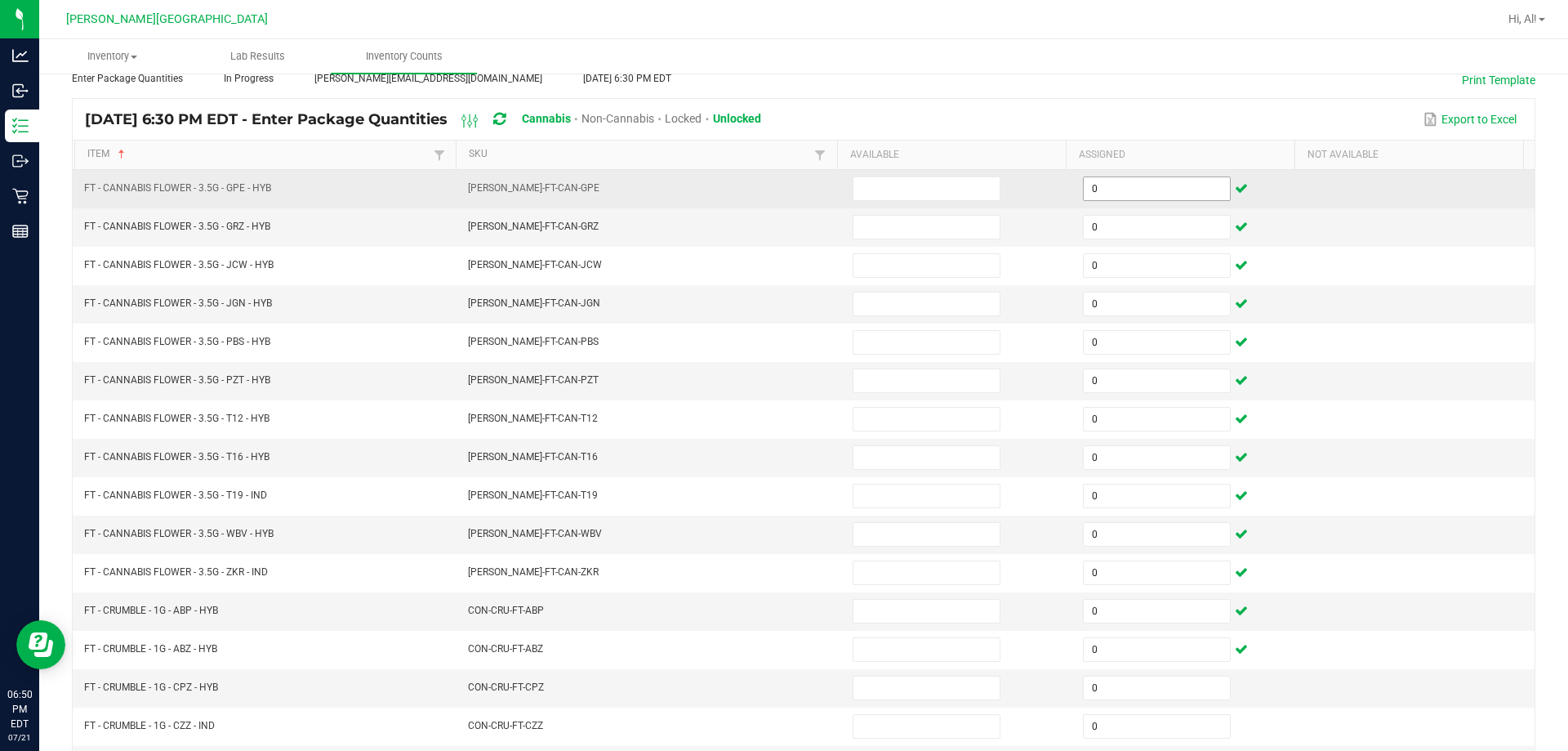 scroll, scrollTop: 339, scrollLeft: 0, axis: vertical 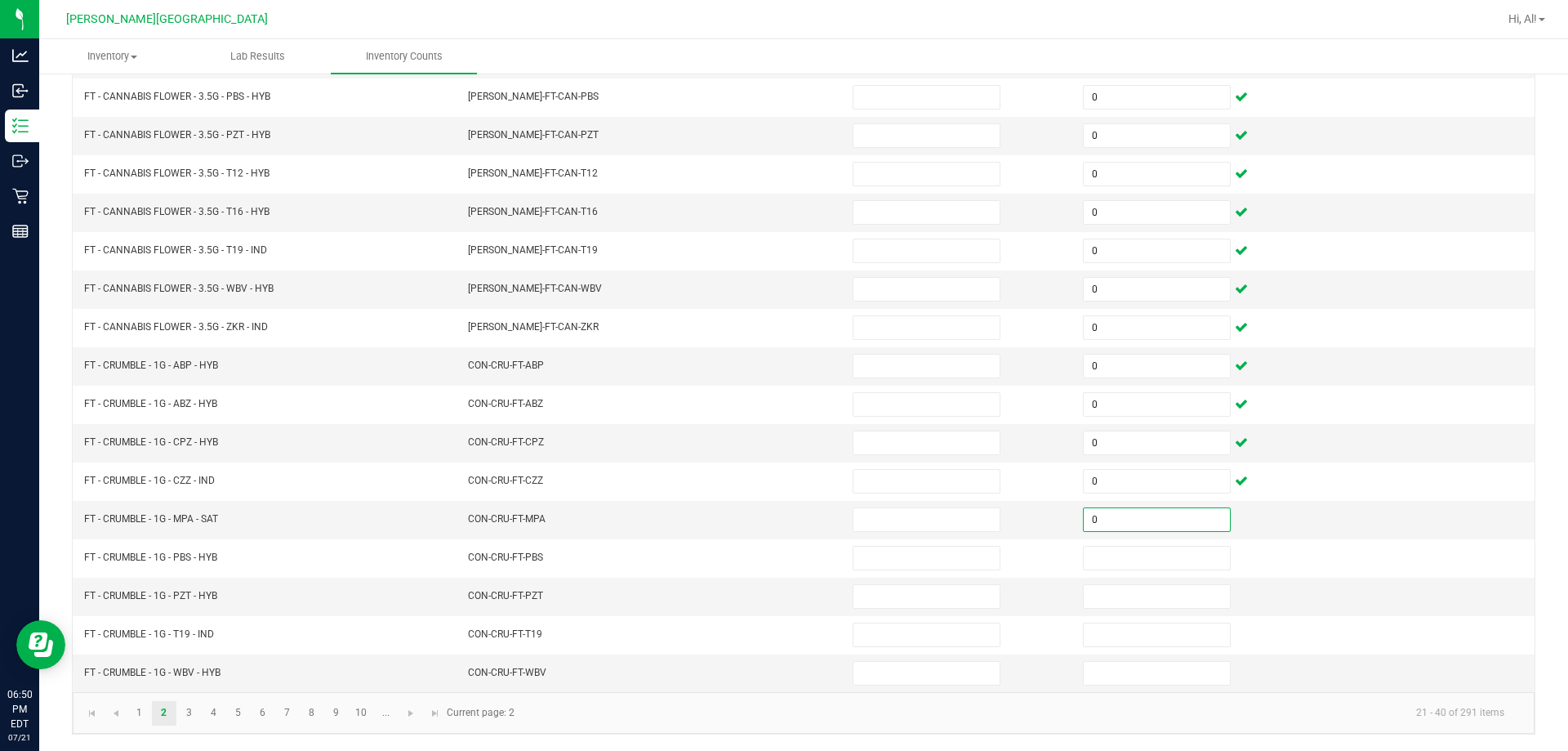 type on "0" 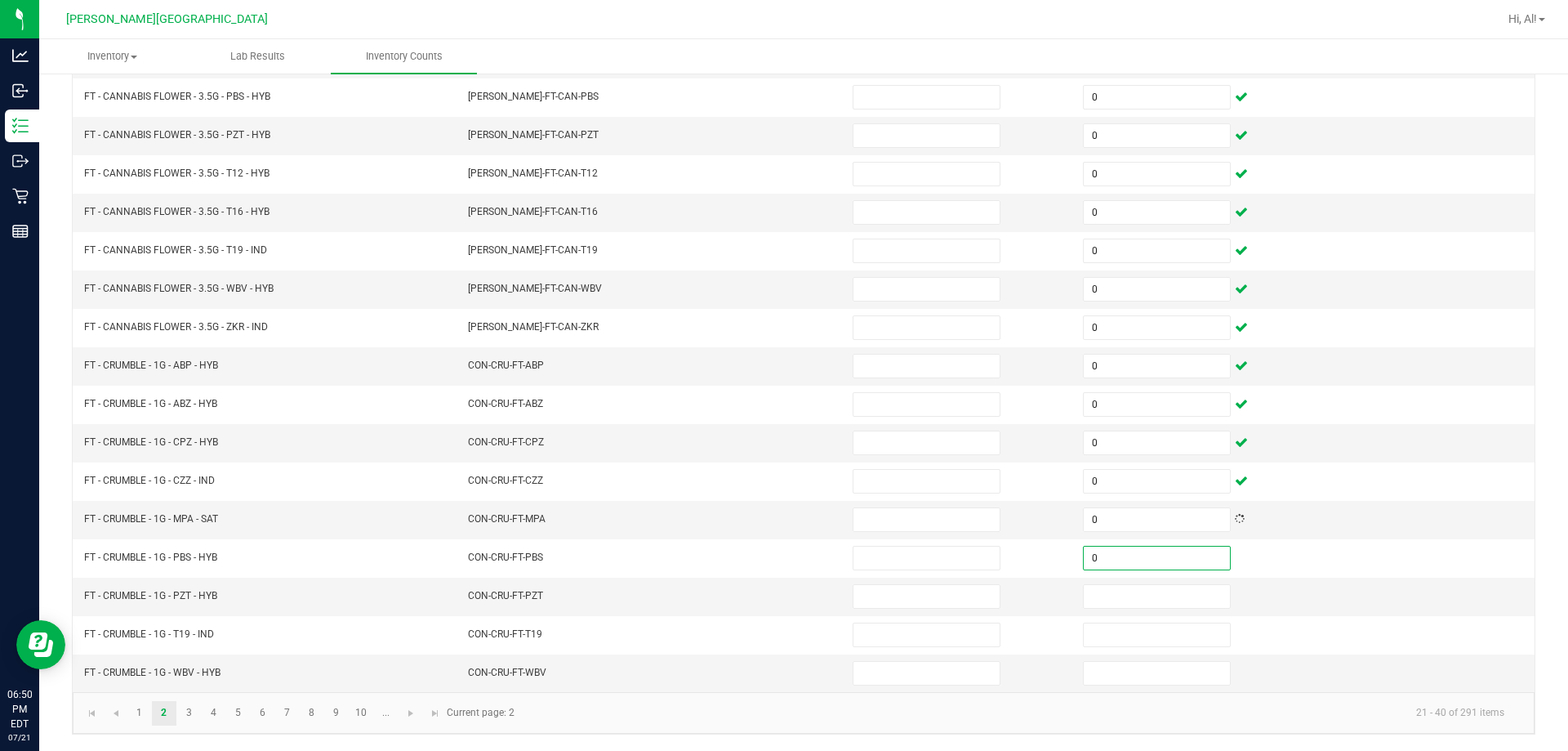 type on "0" 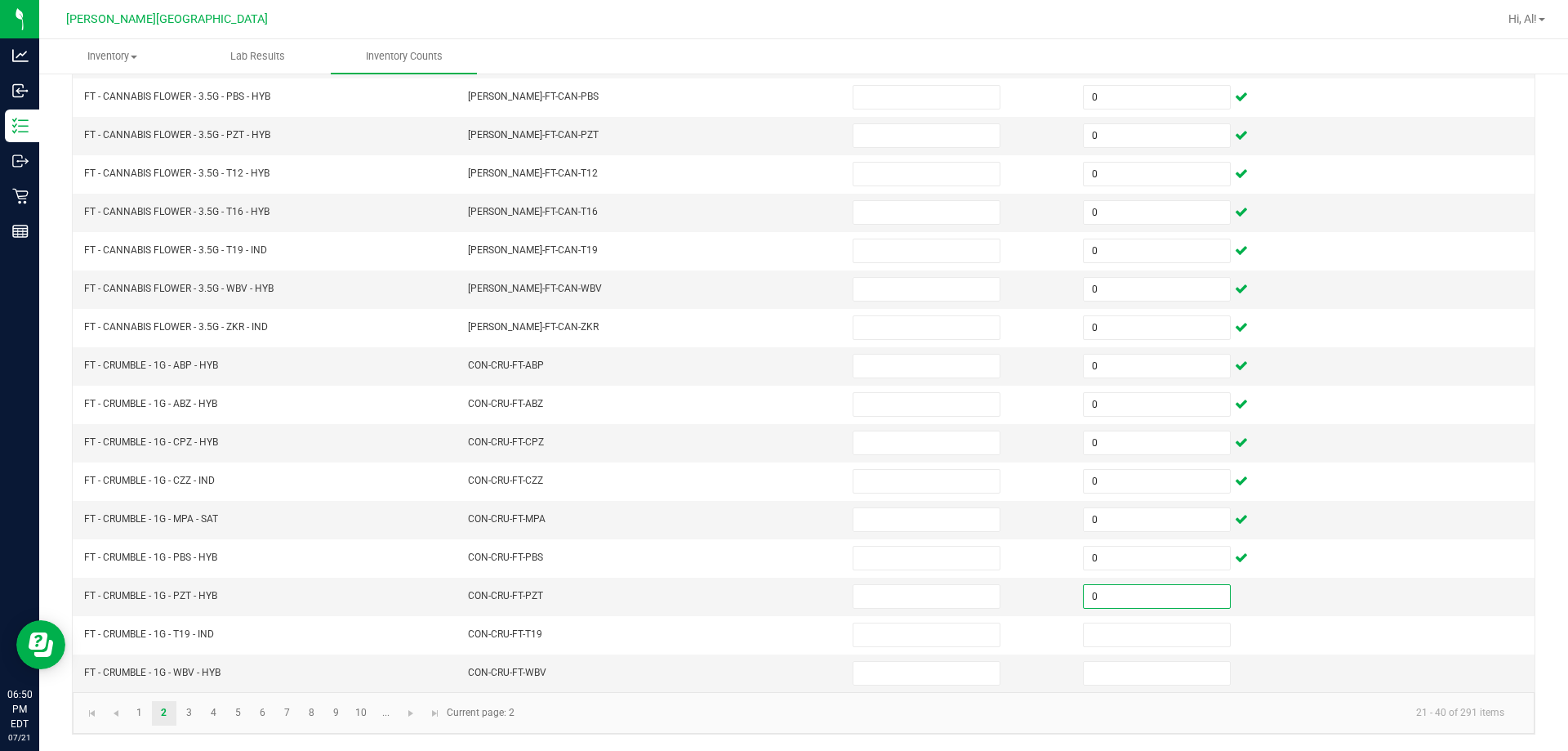 type on "0" 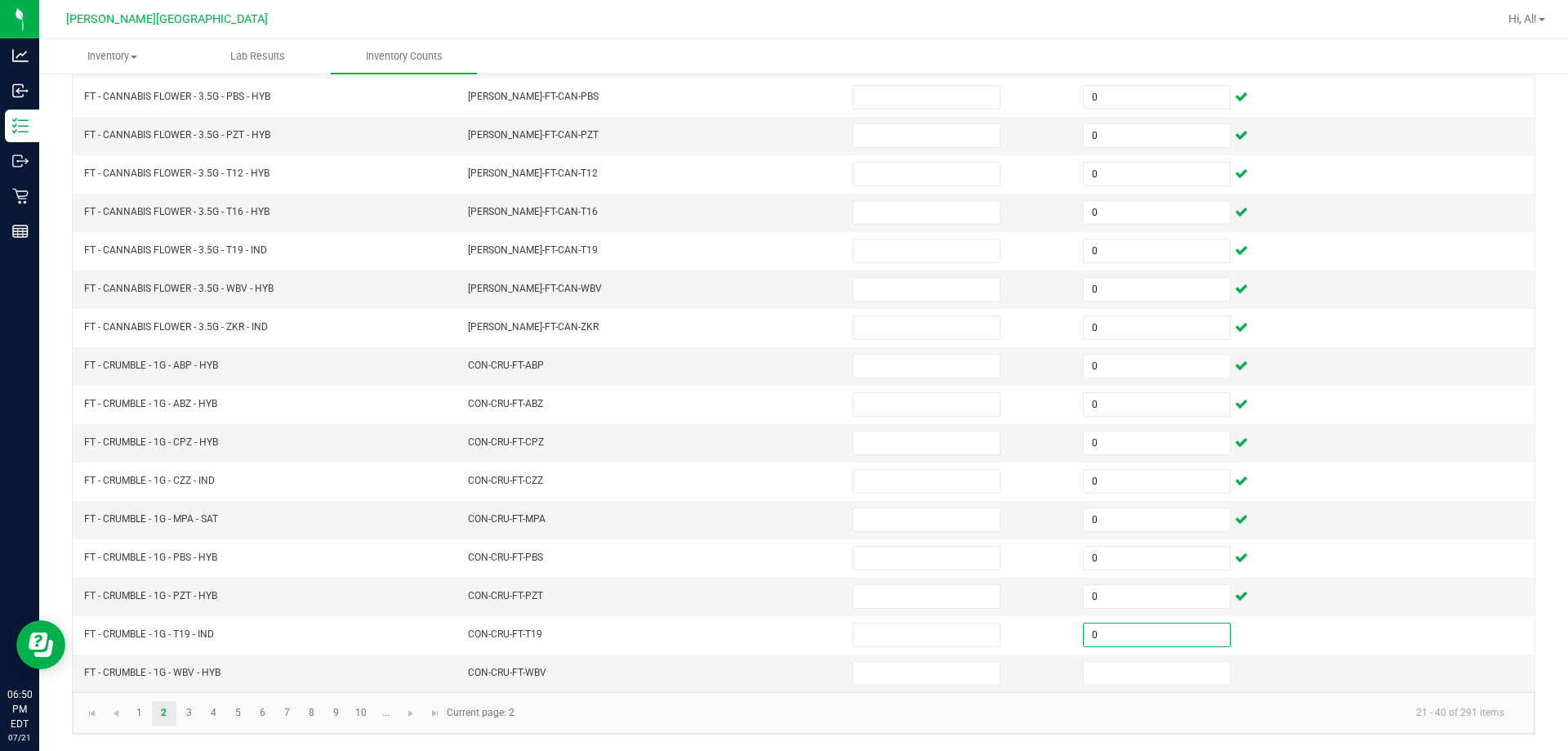 type on "0" 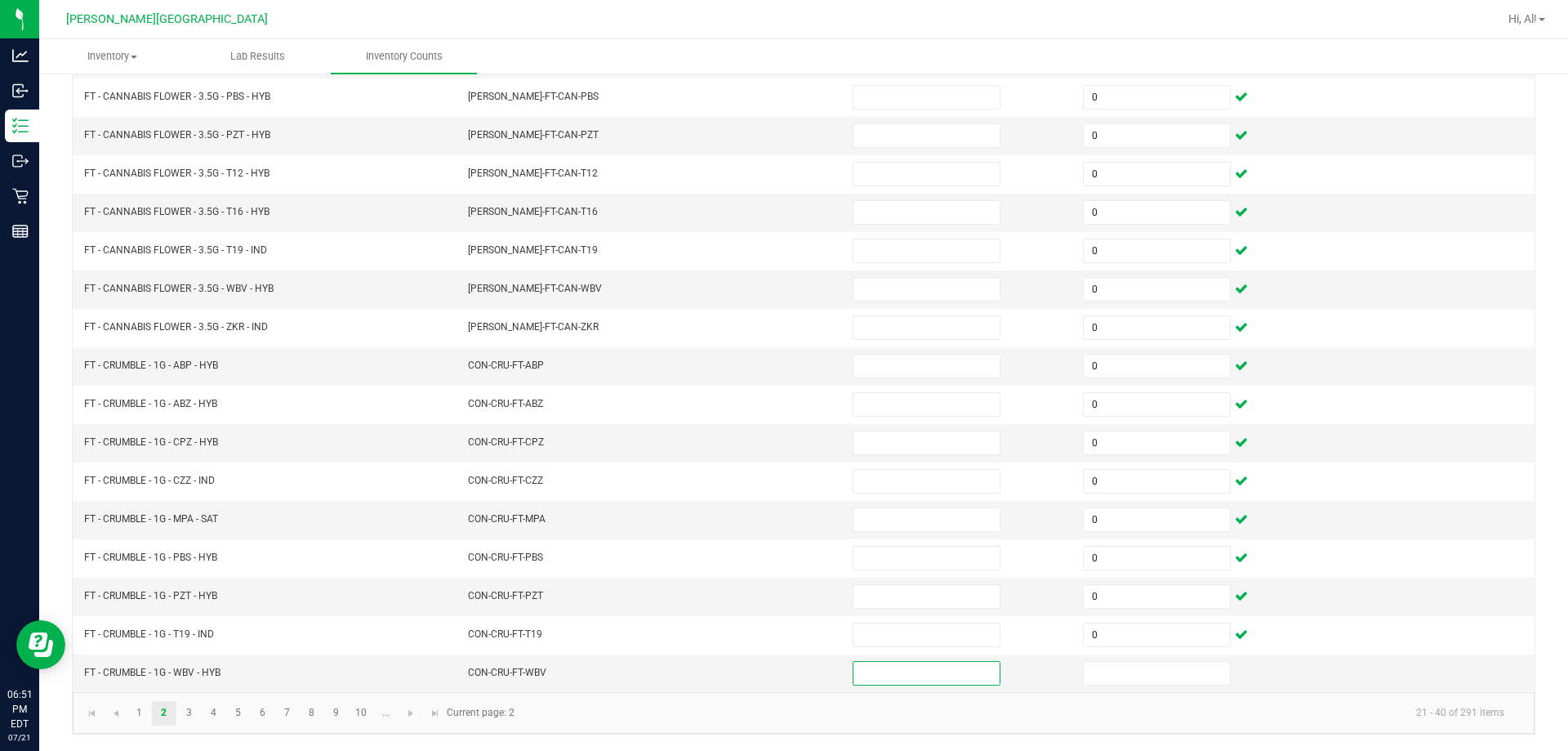 type on "0" 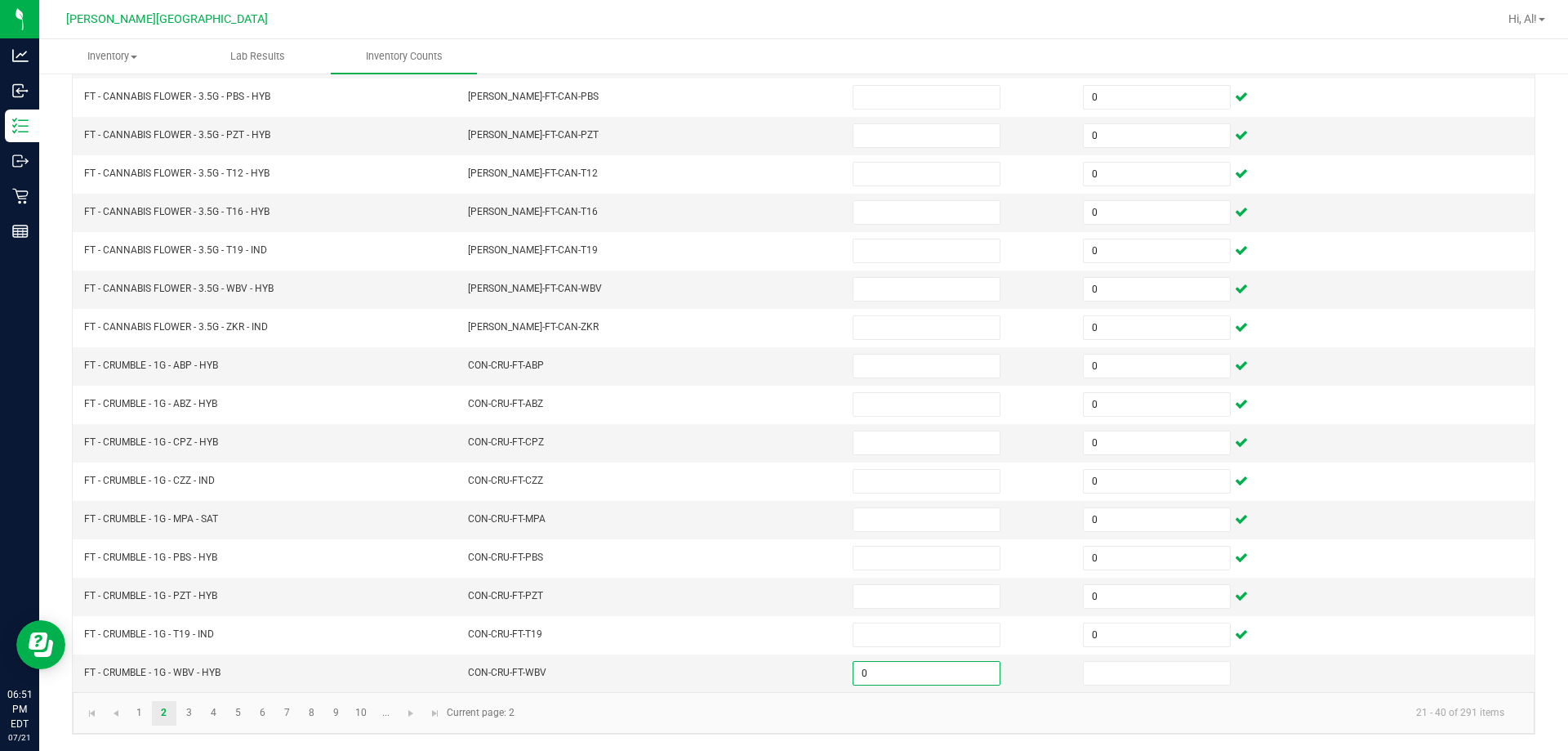 type 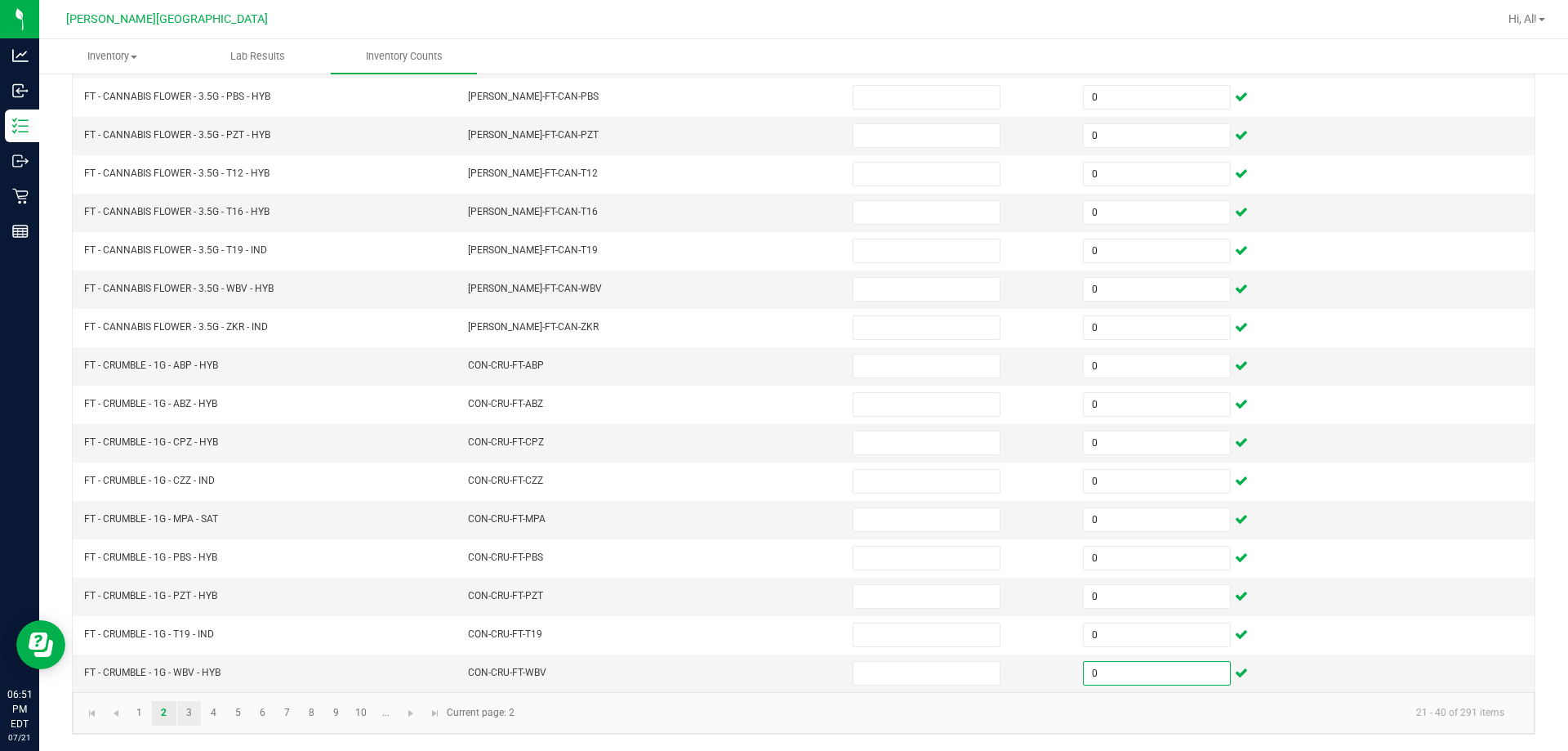 type on "0" 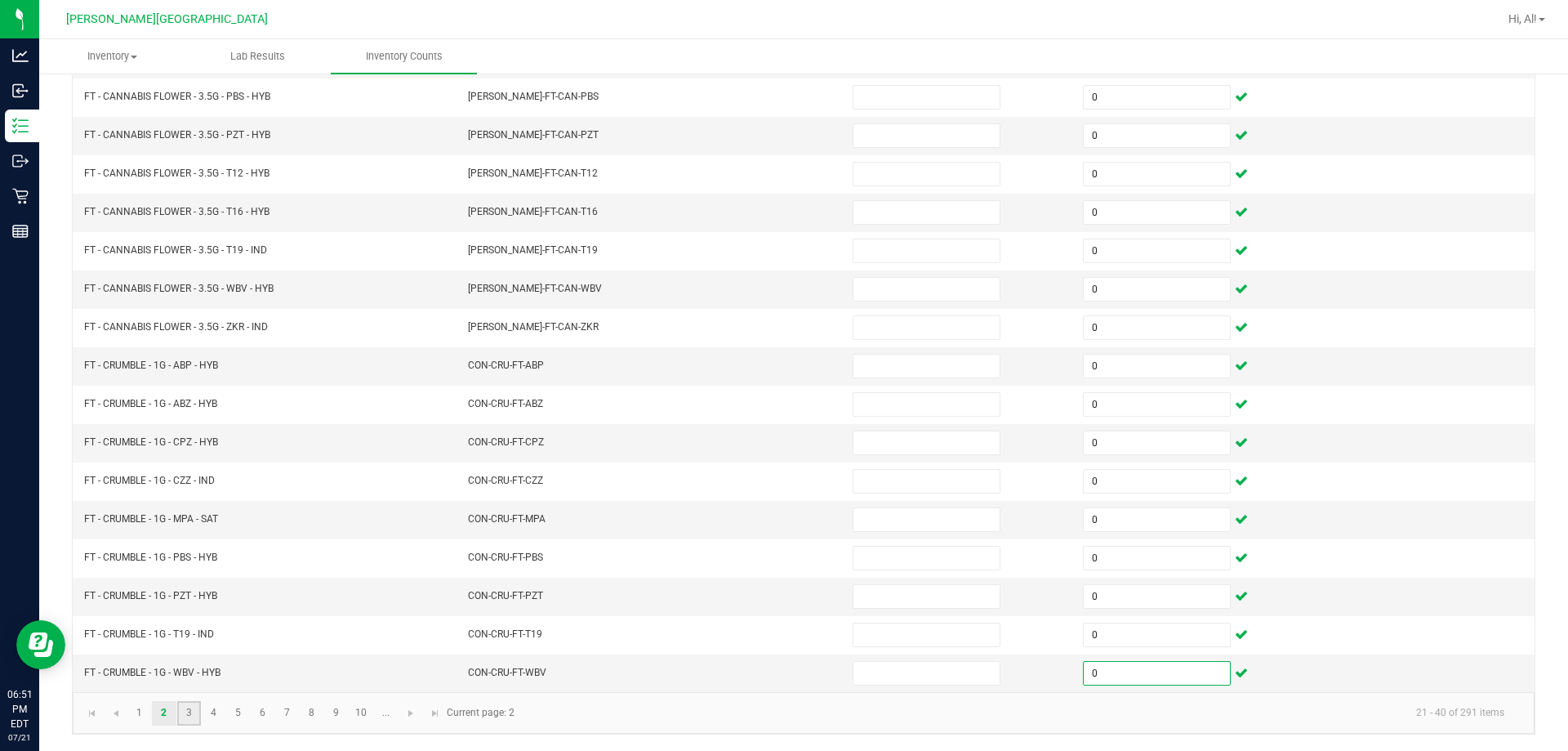 click on "3" 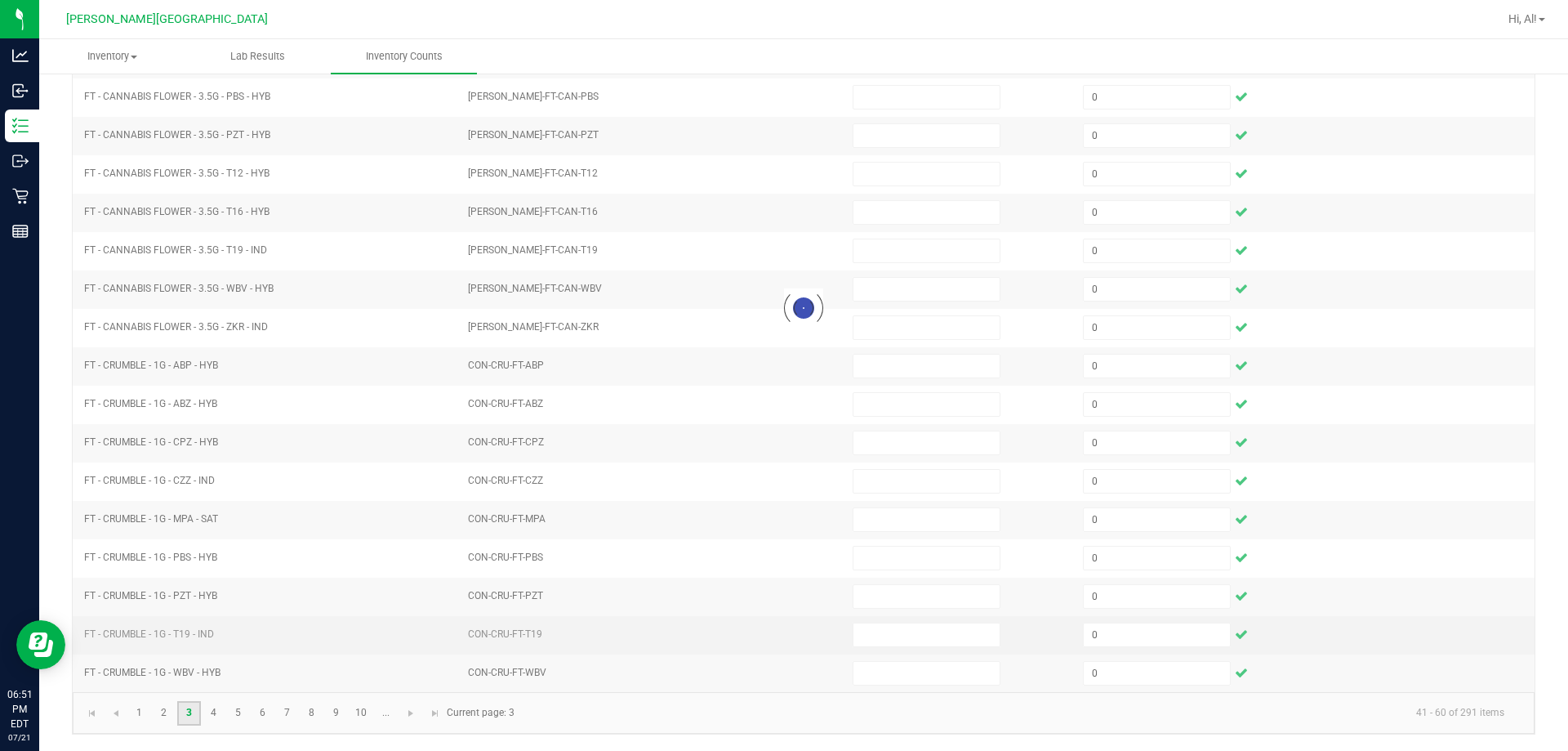 type 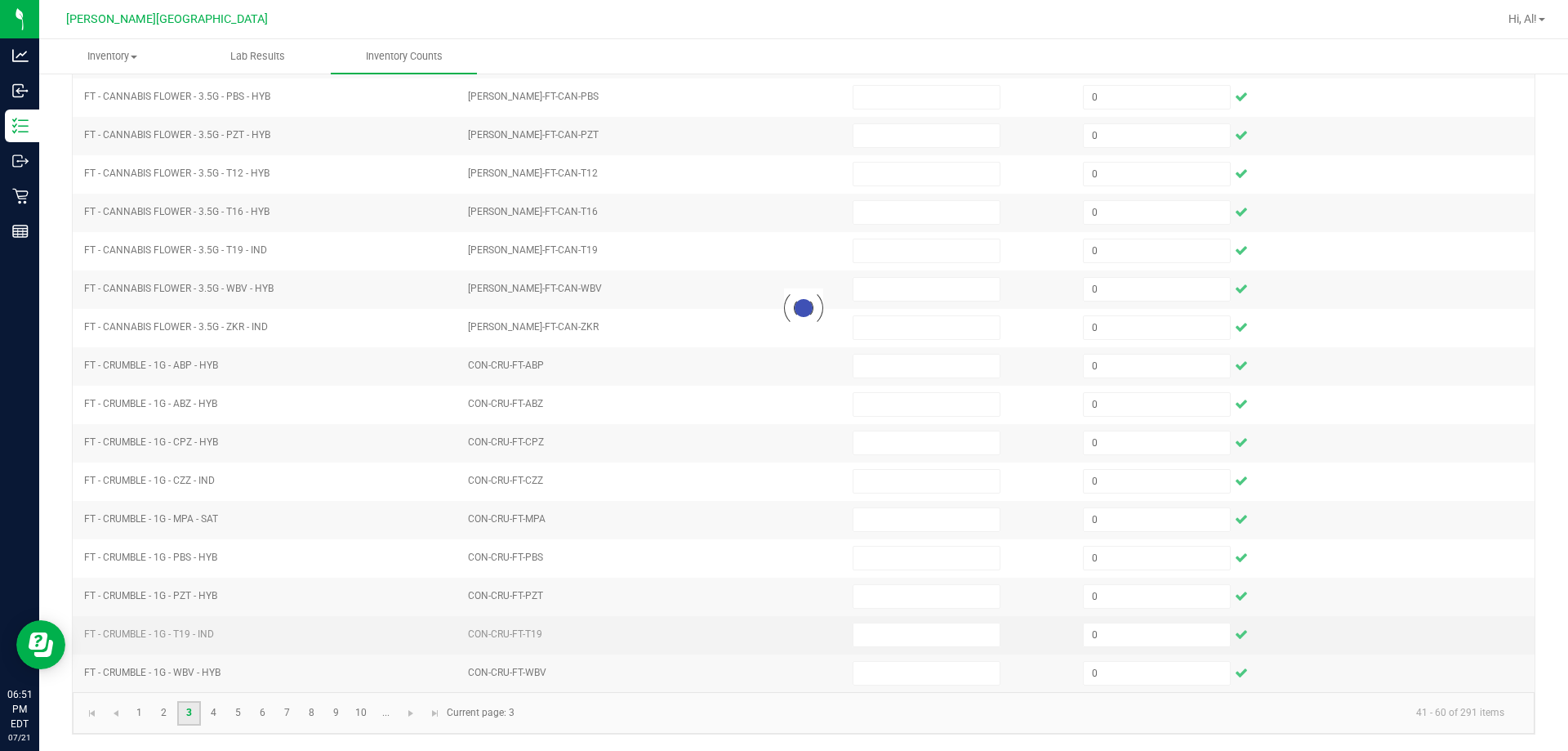 type 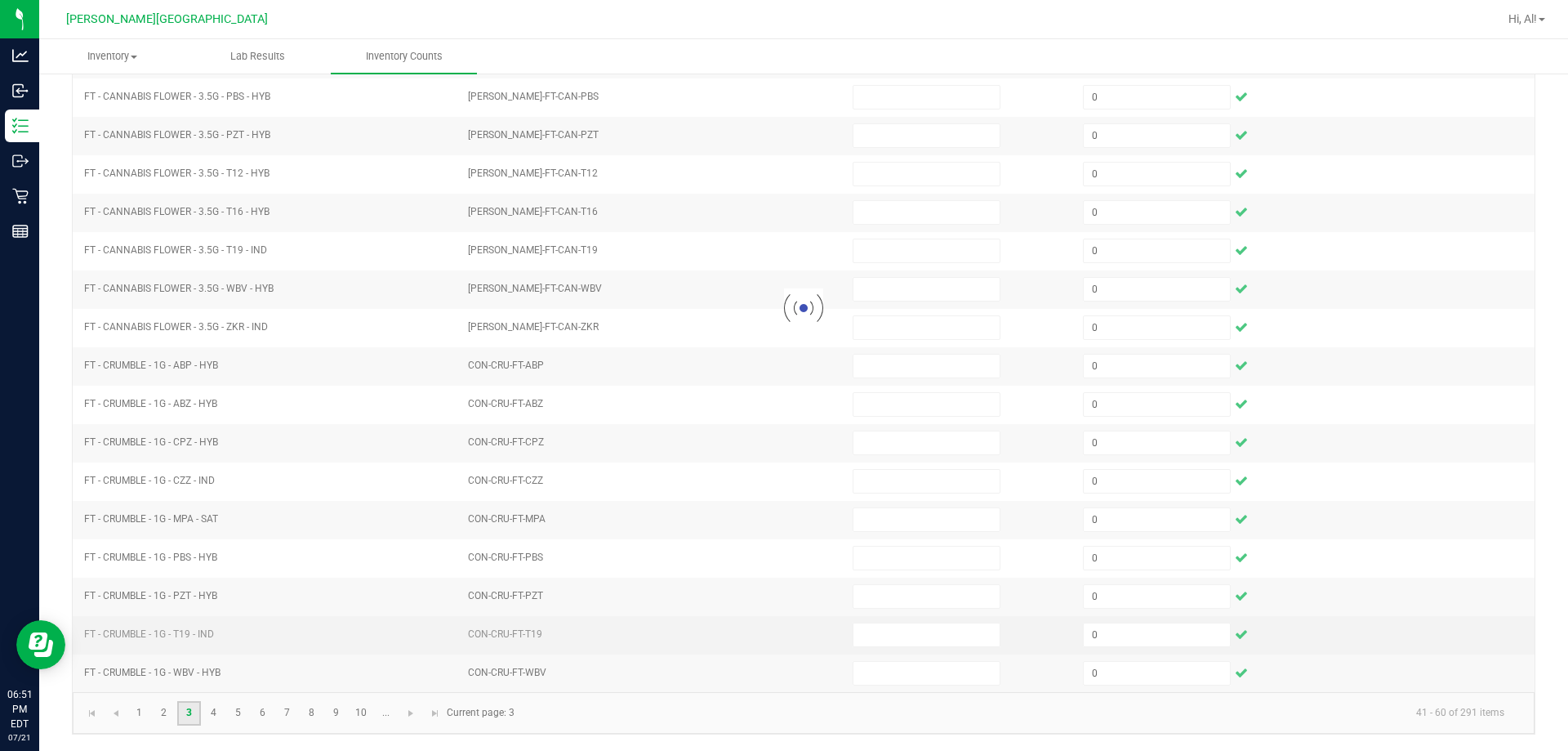 type 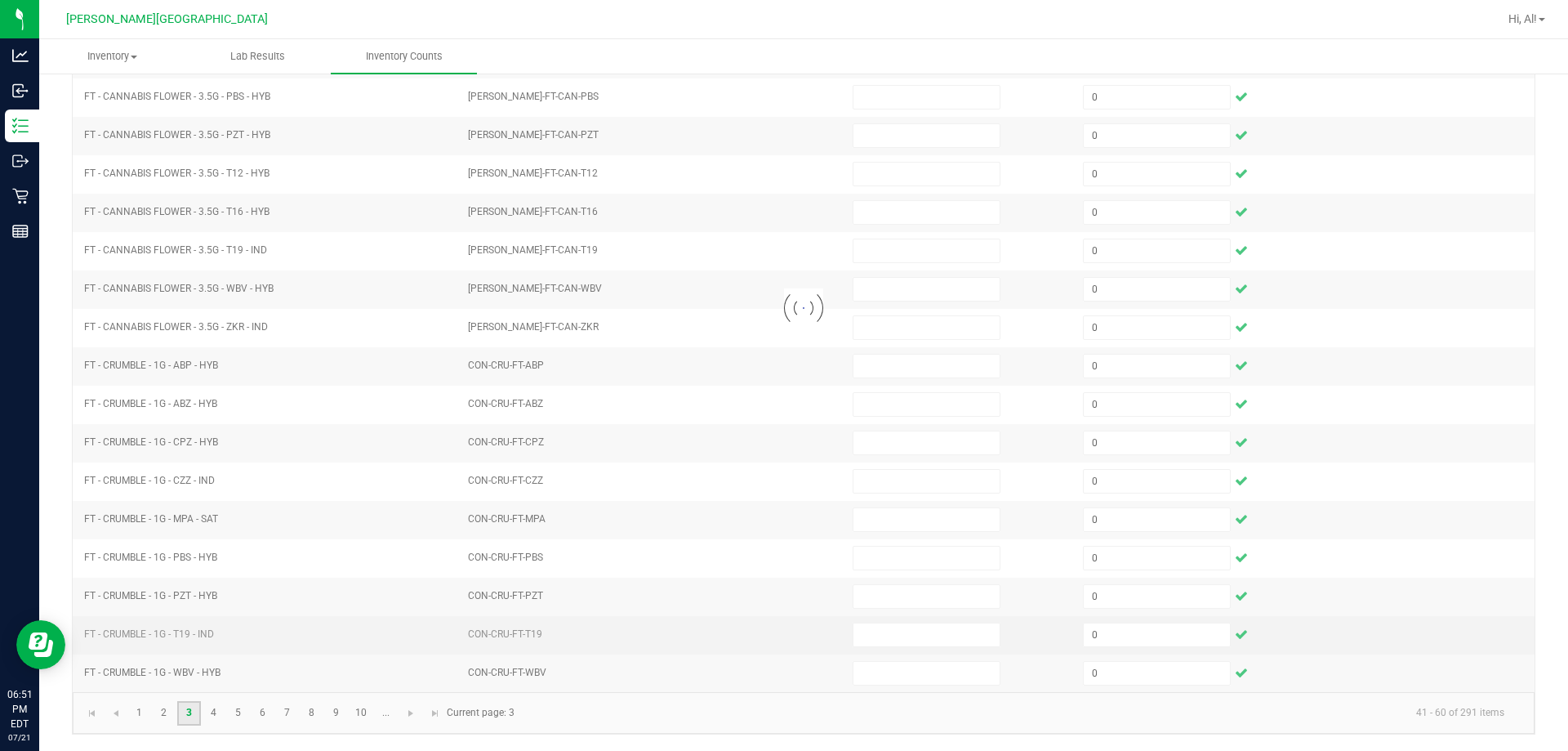 type 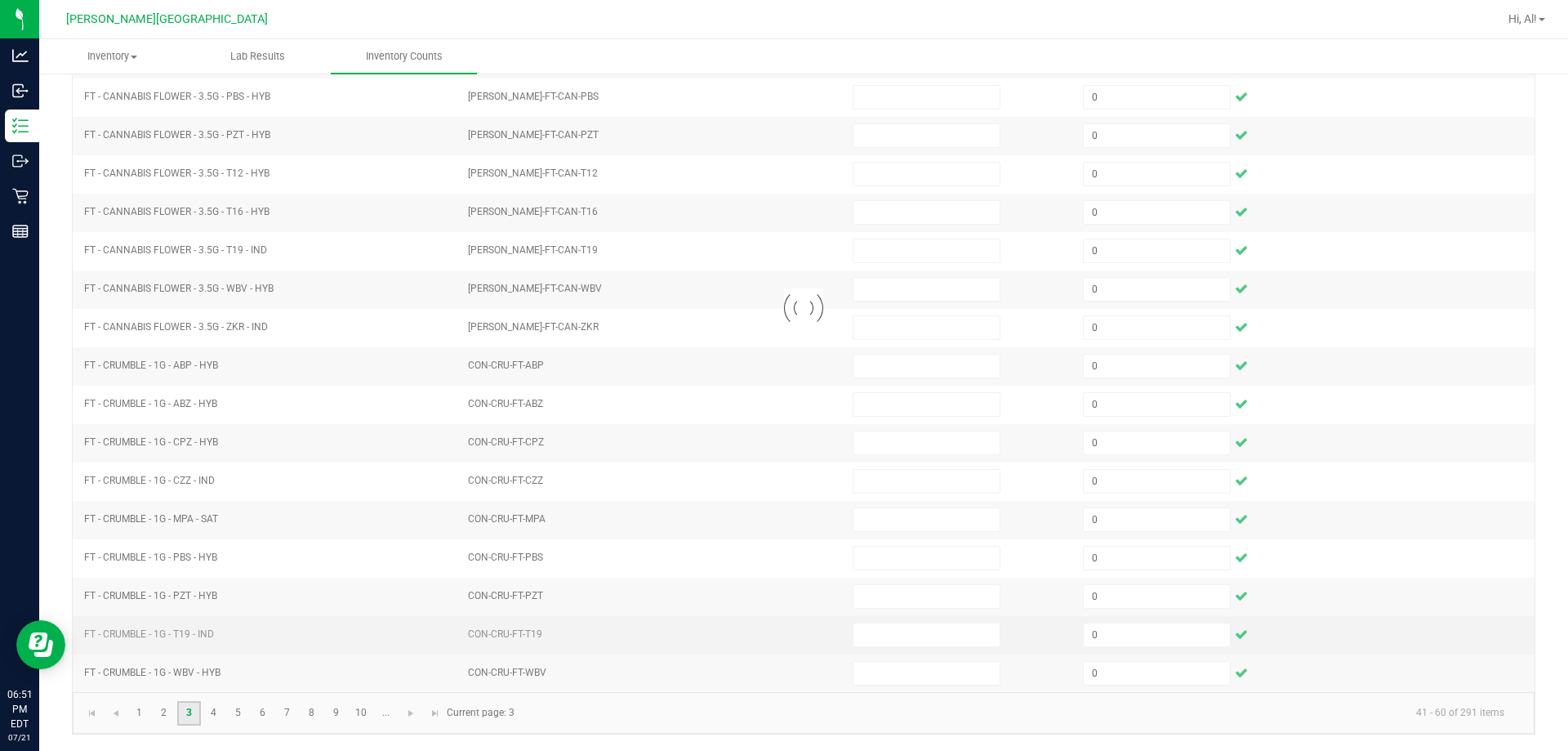 type 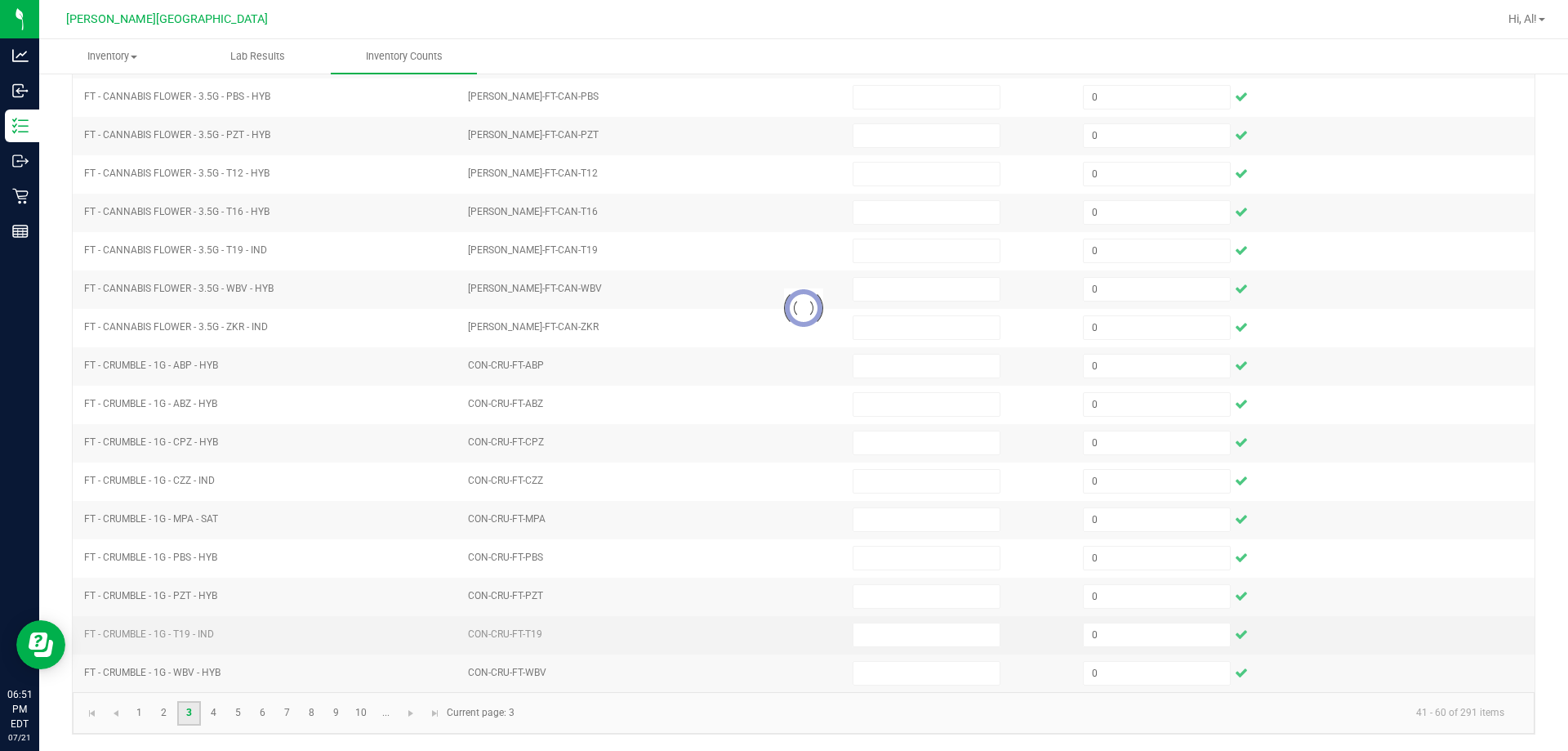 type 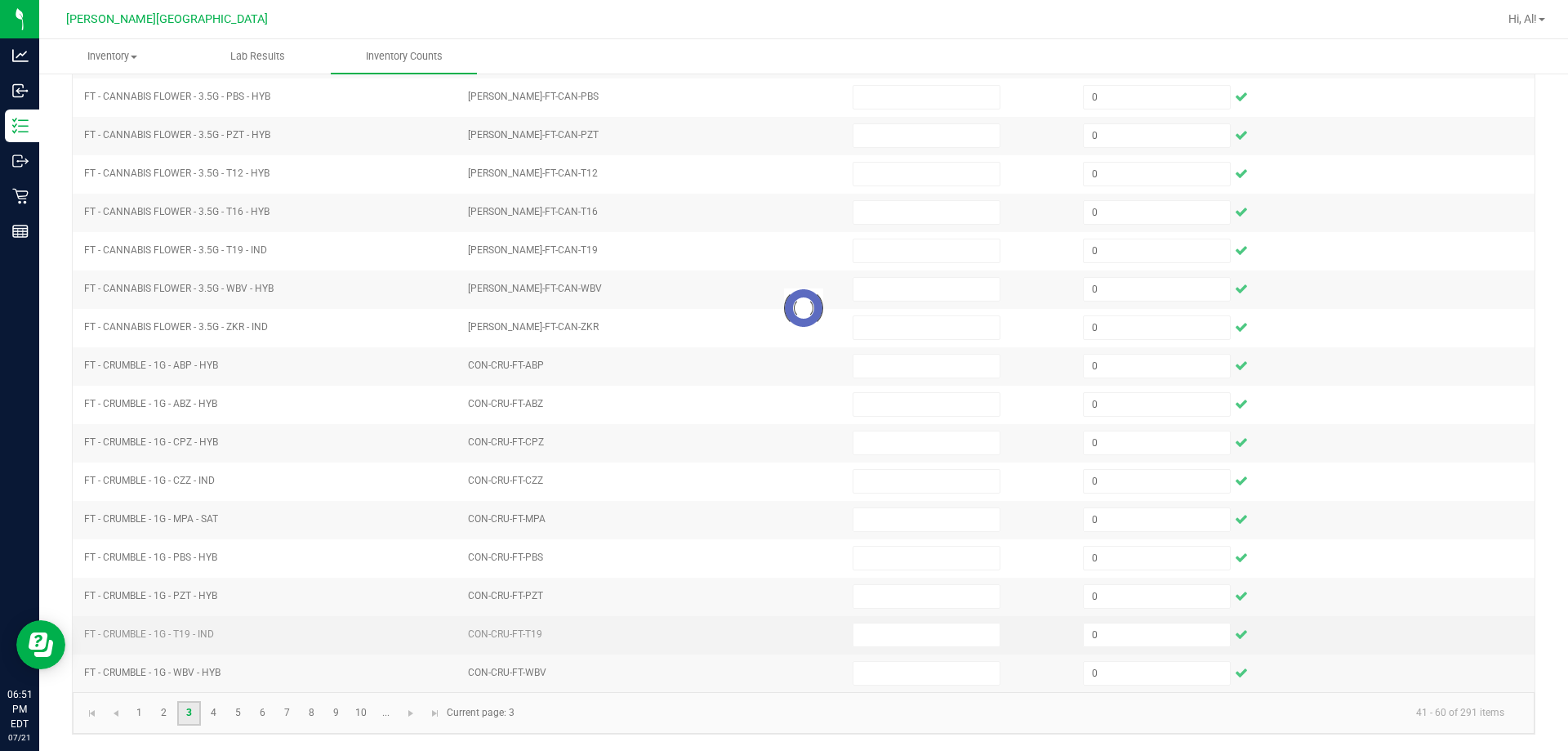 type 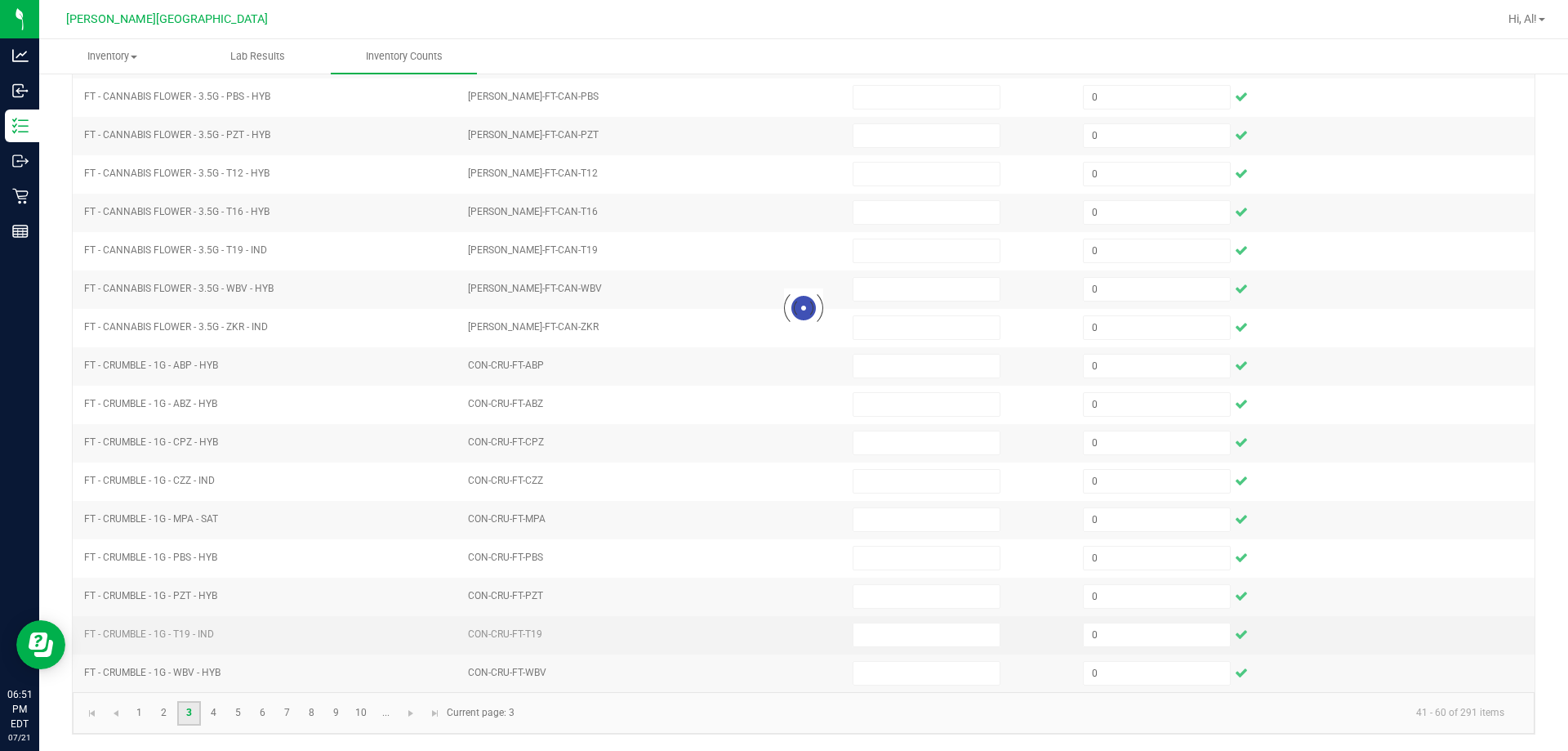 type 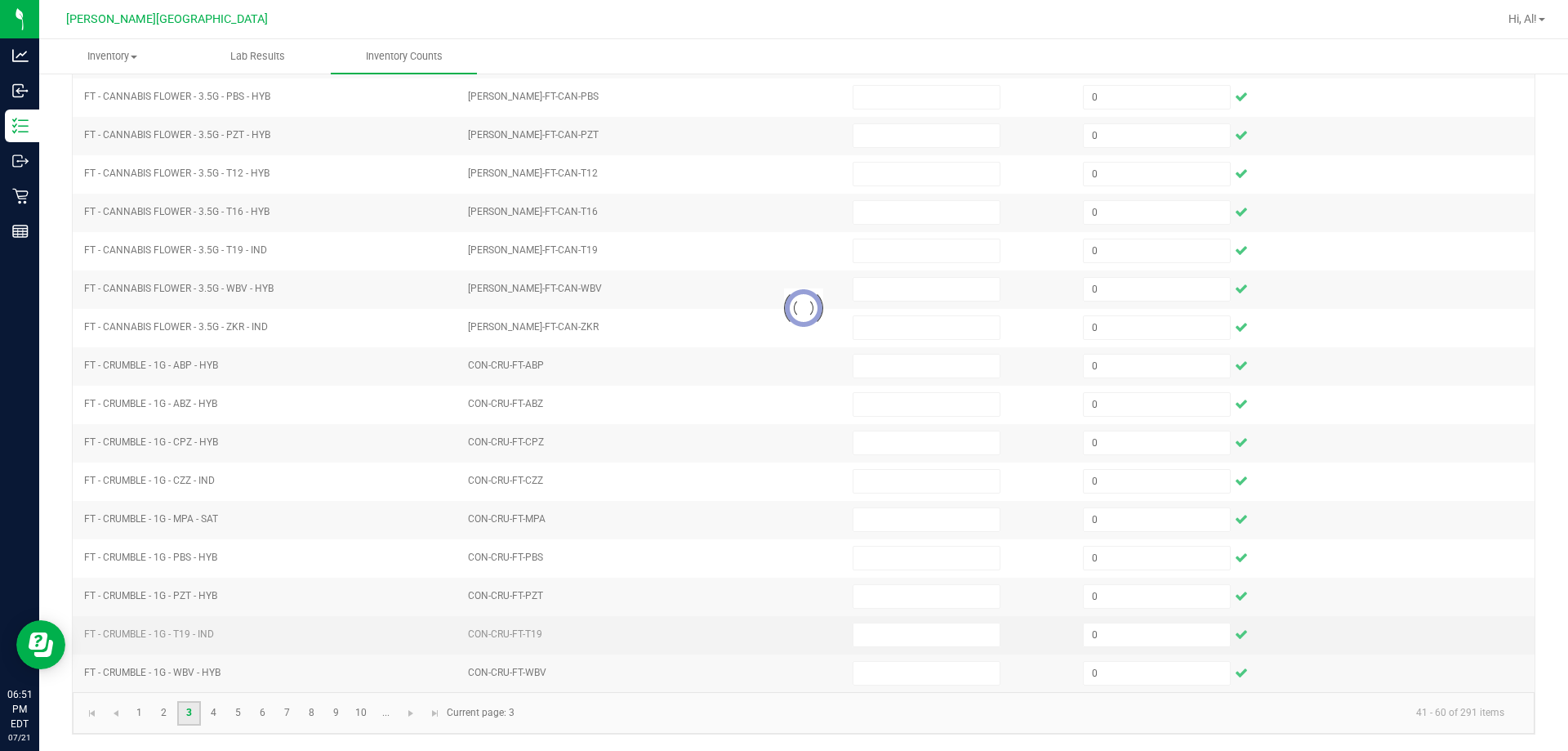type 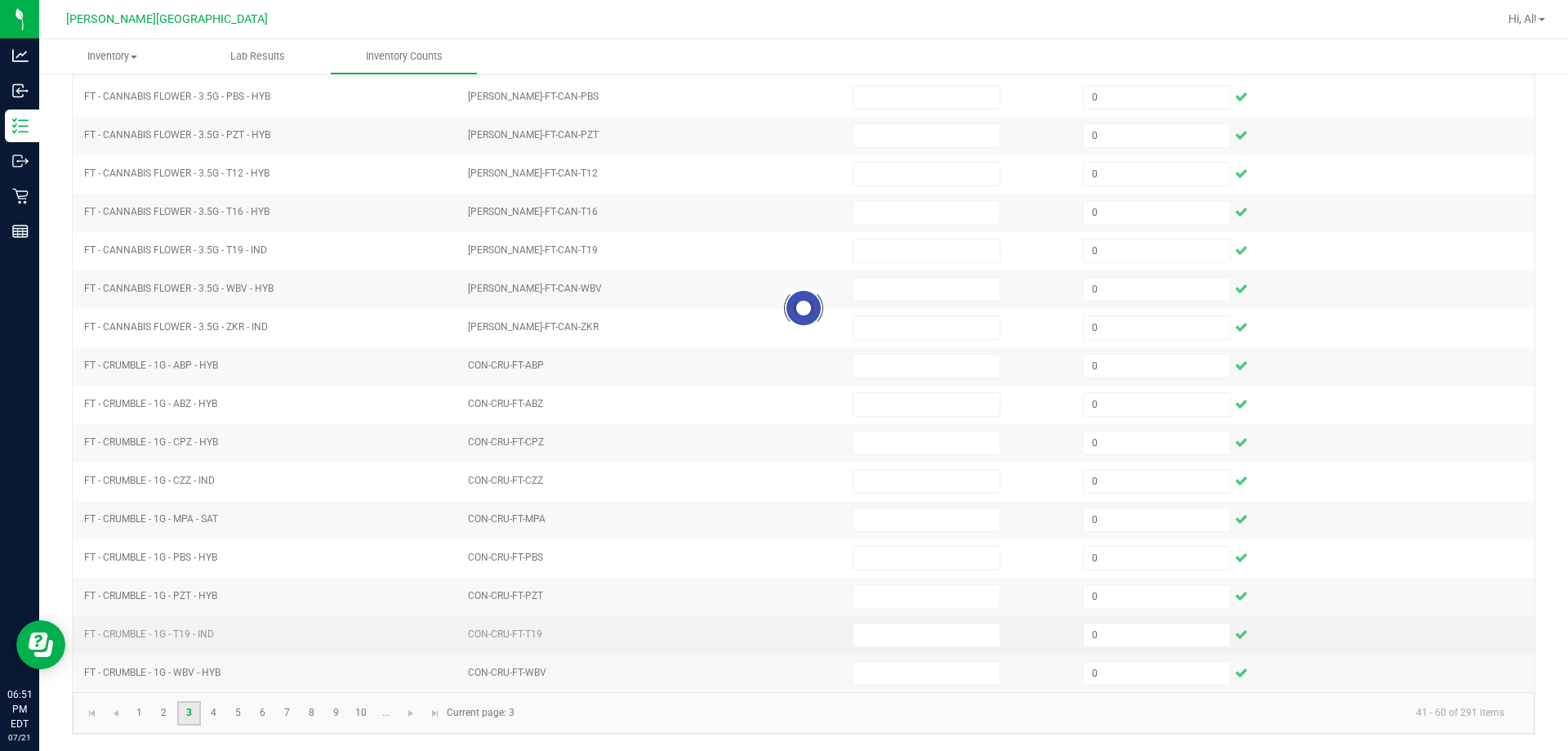 type 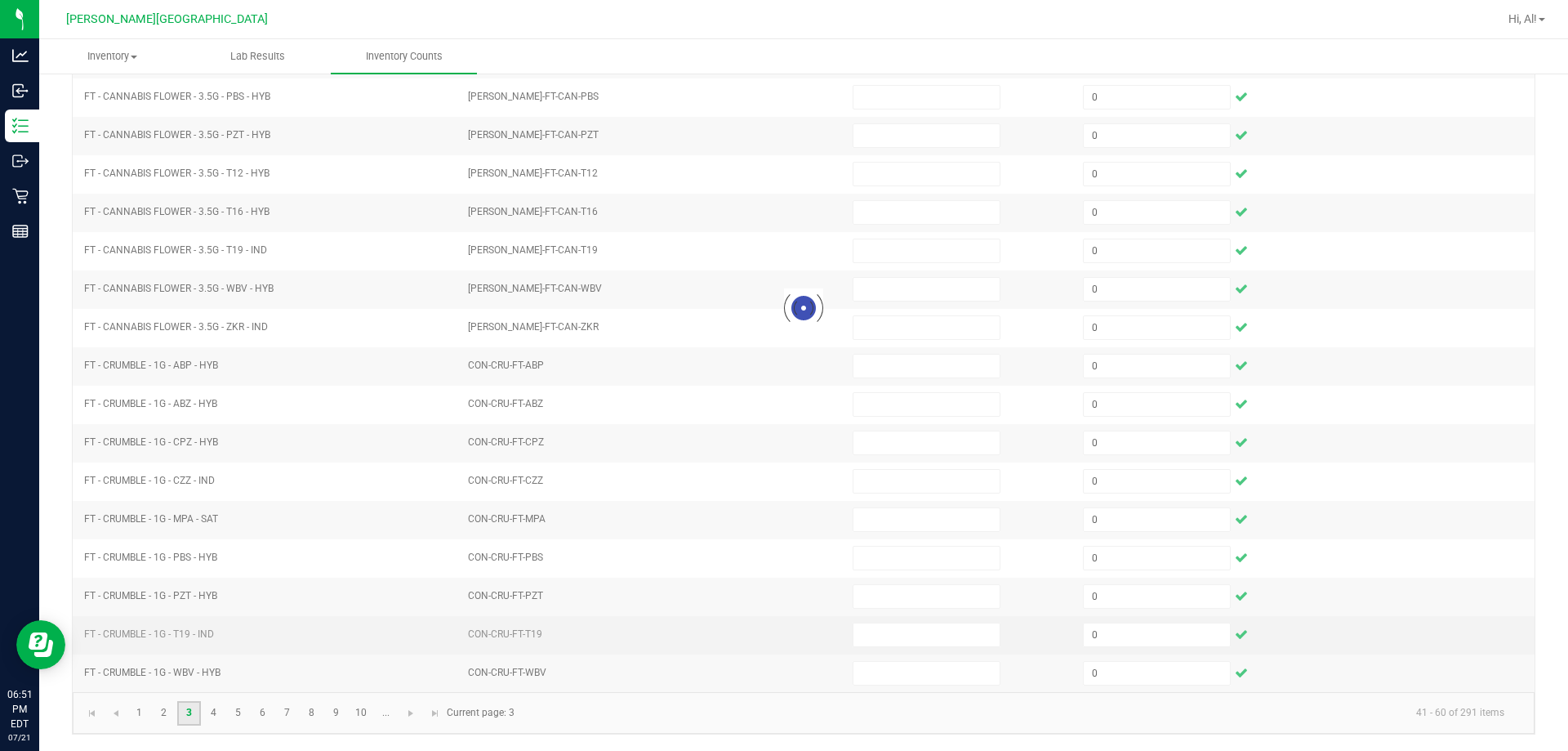 type 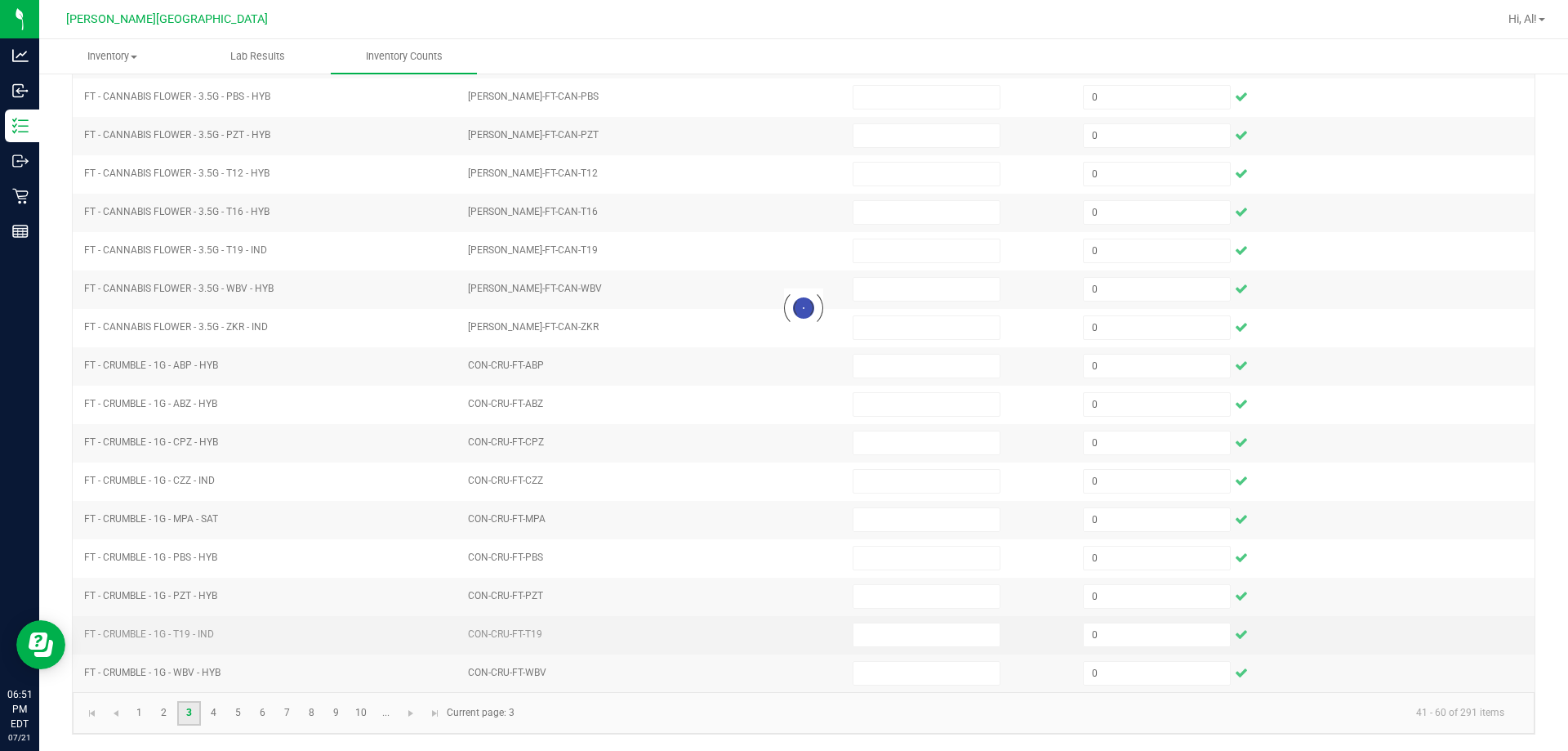 type 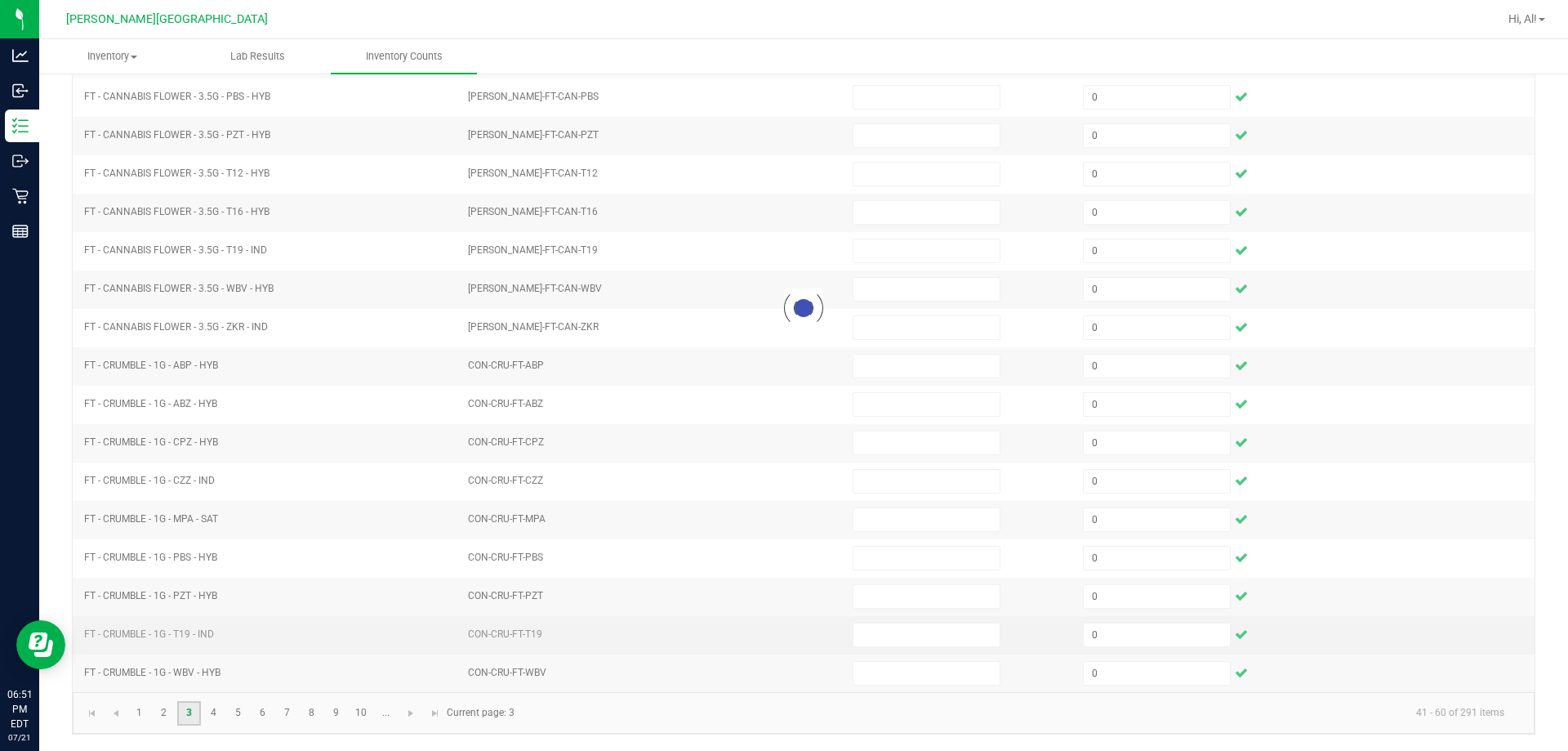 type 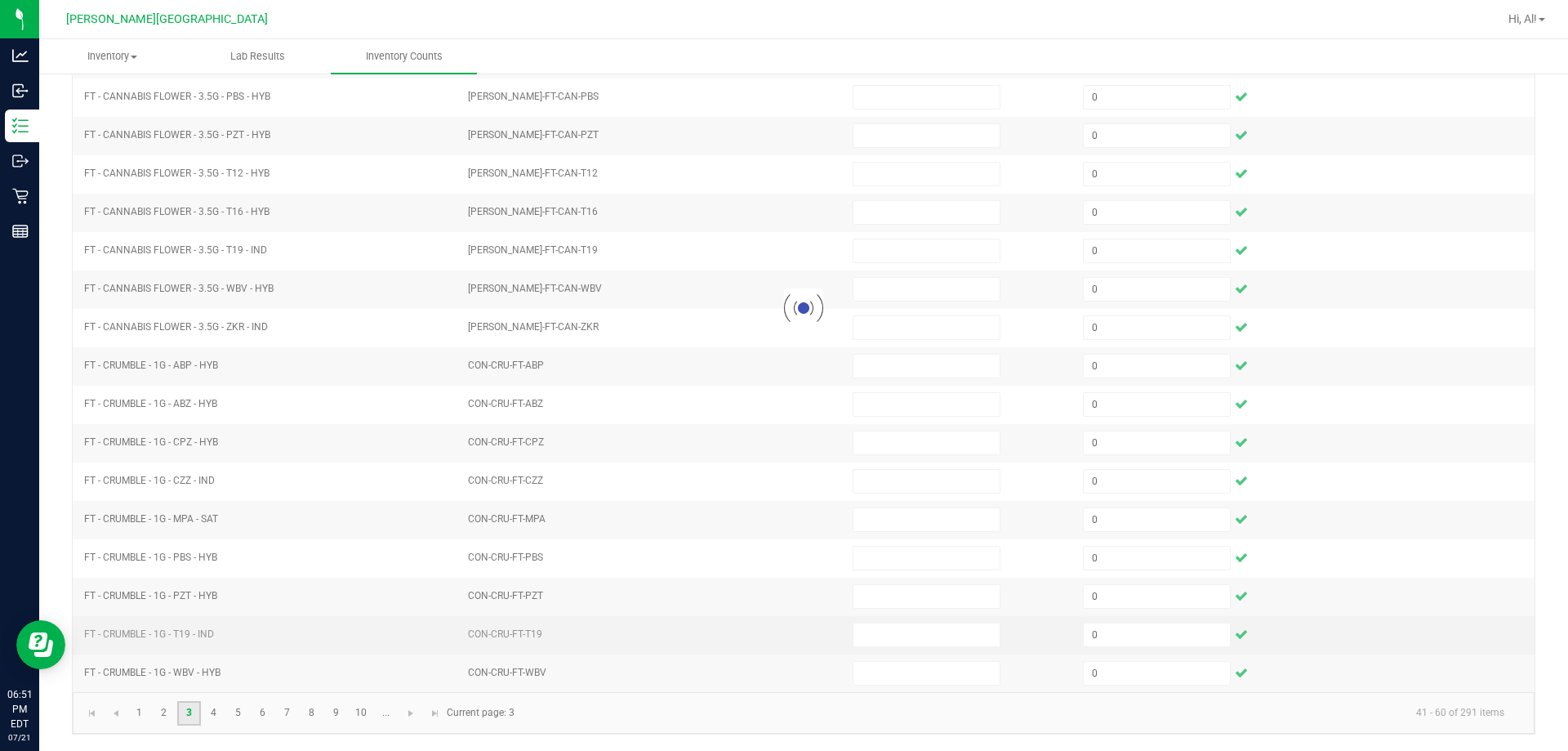 type 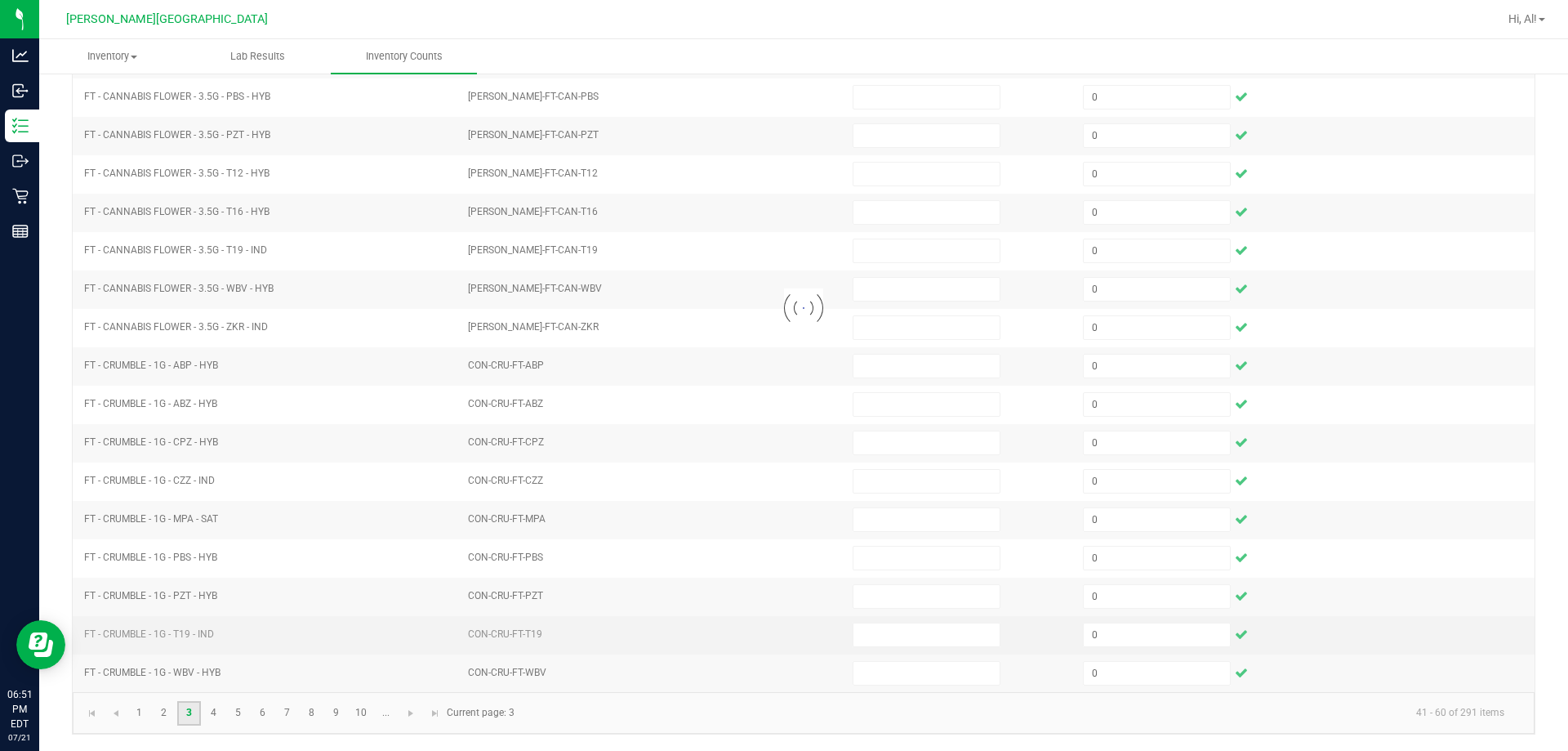 type 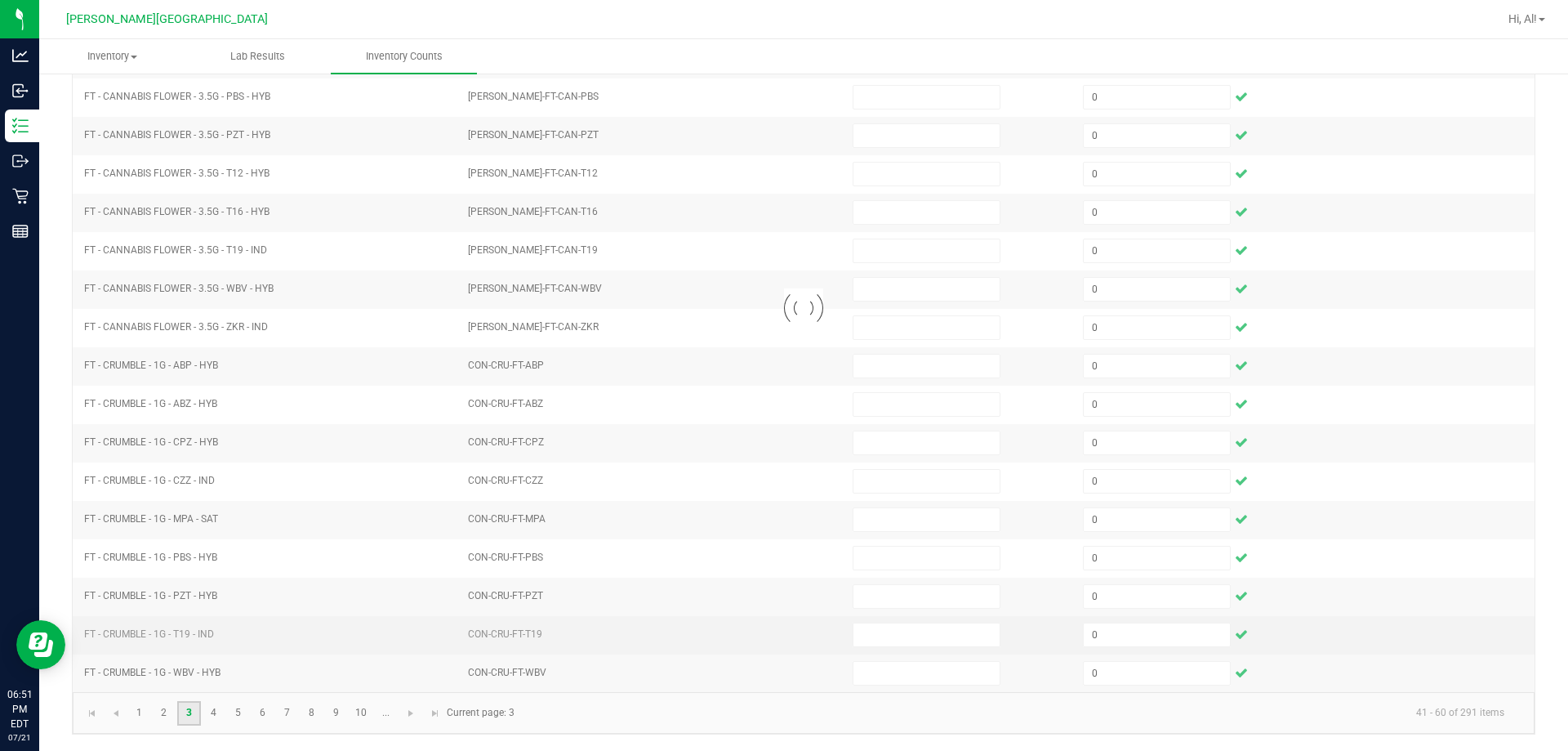 type 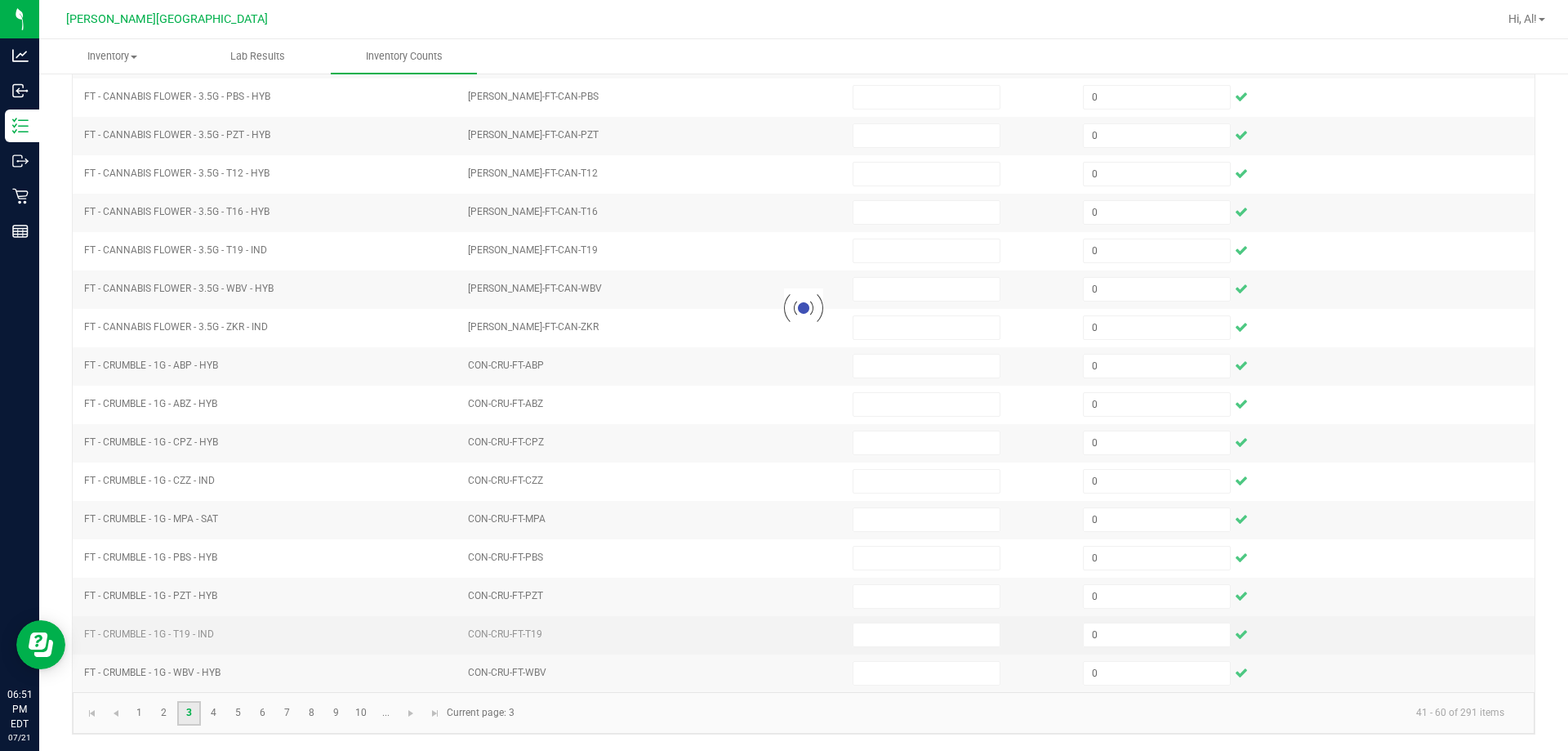 type 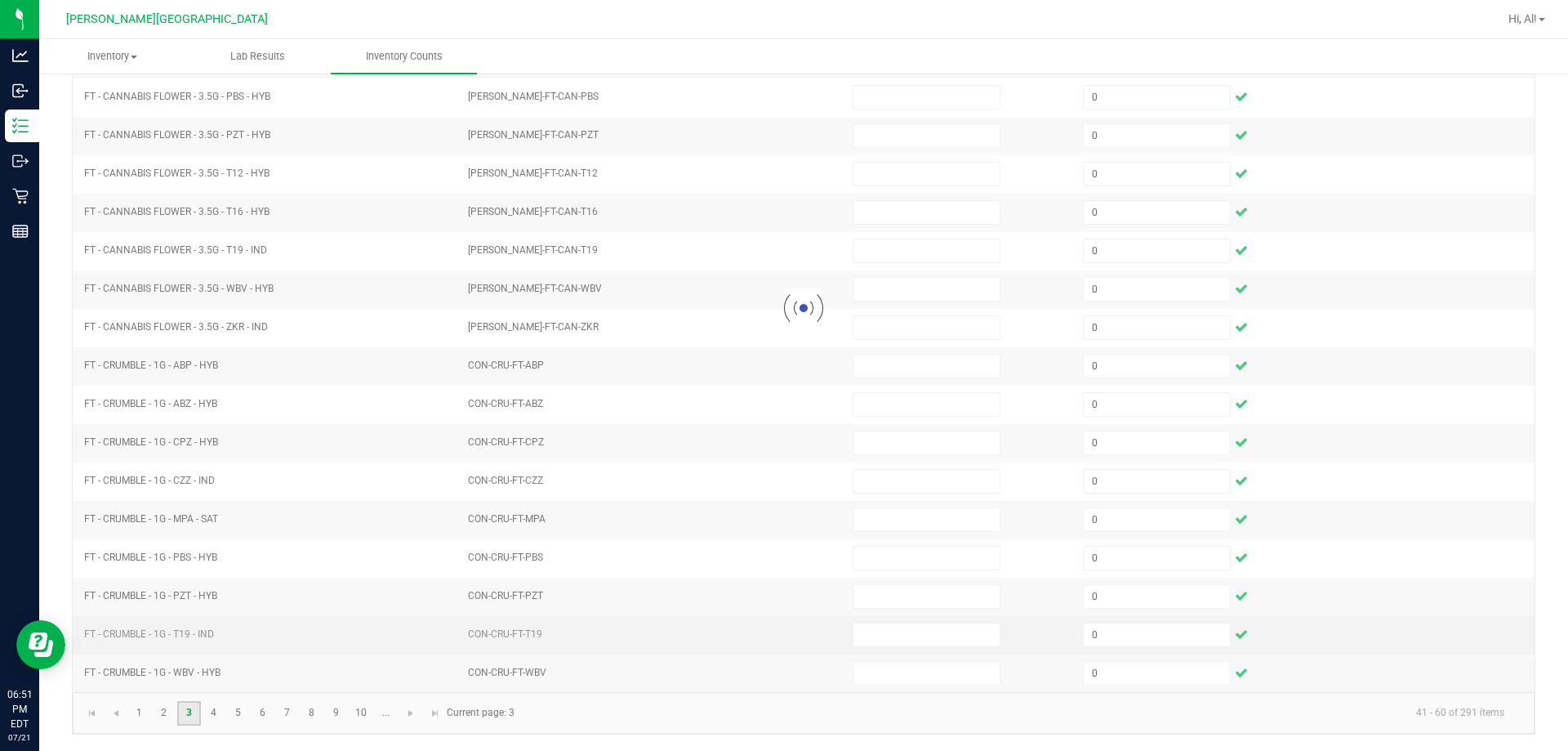 type 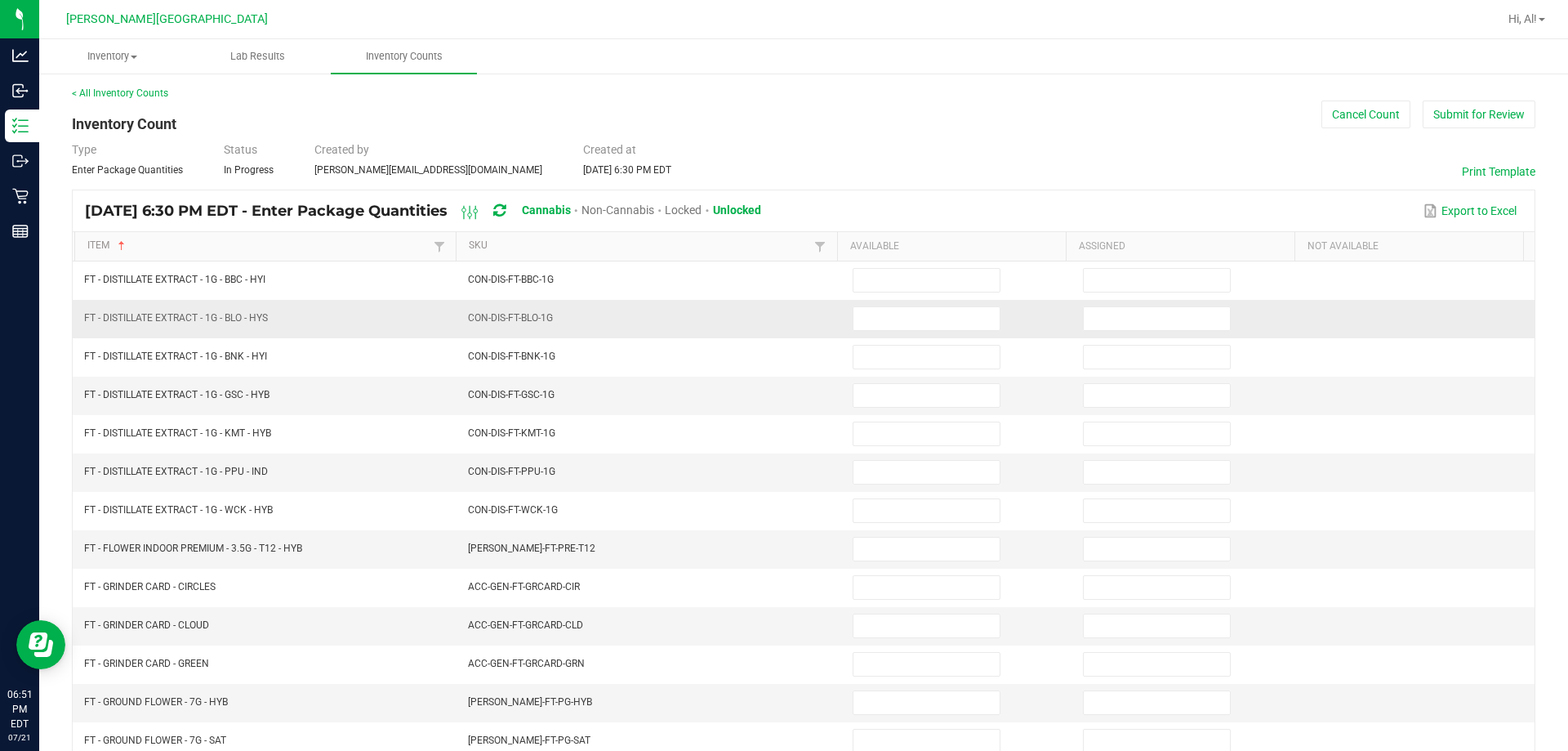 scroll, scrollTop: 0, scrollLeft: 0, axis: both 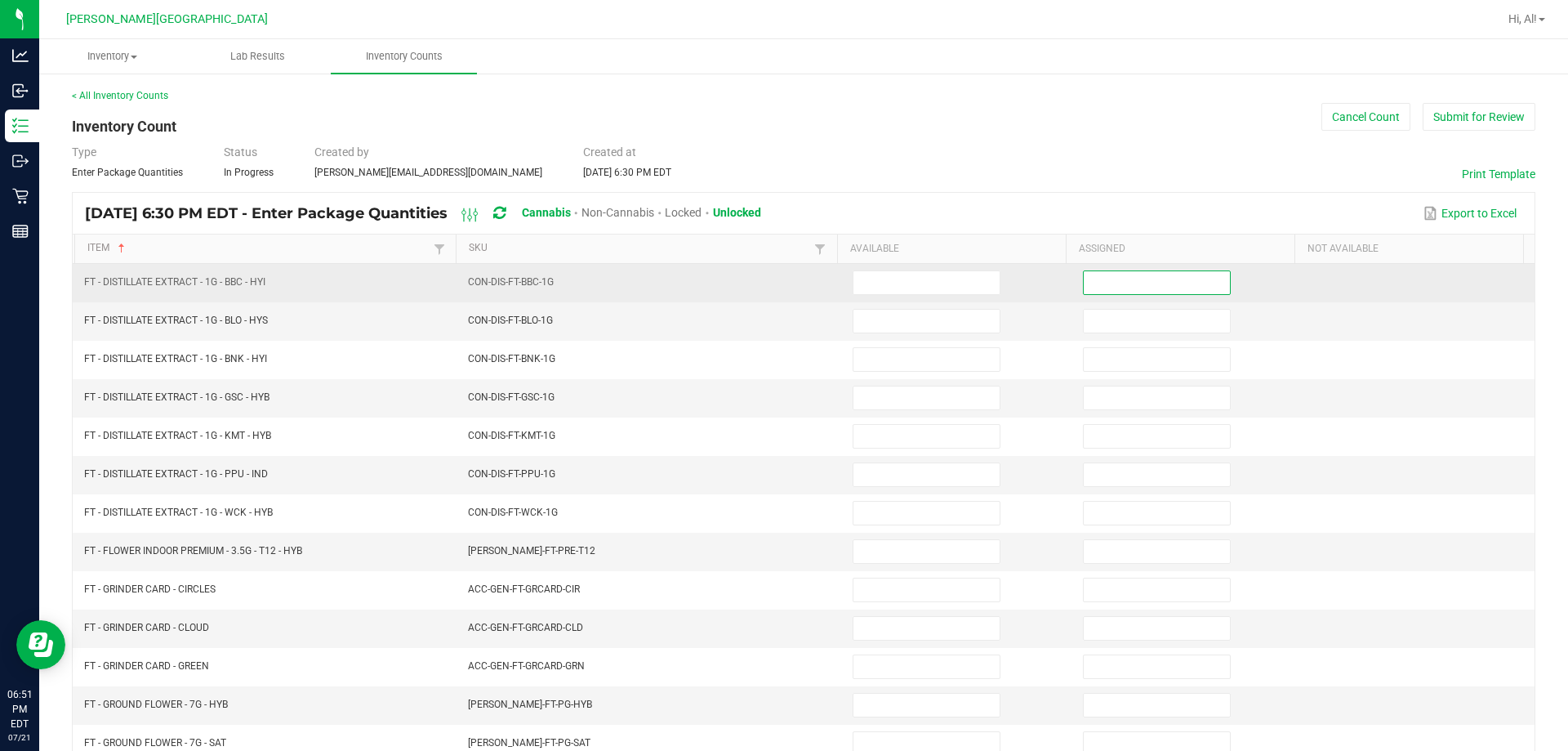 click at bounding box center [1156, 283] 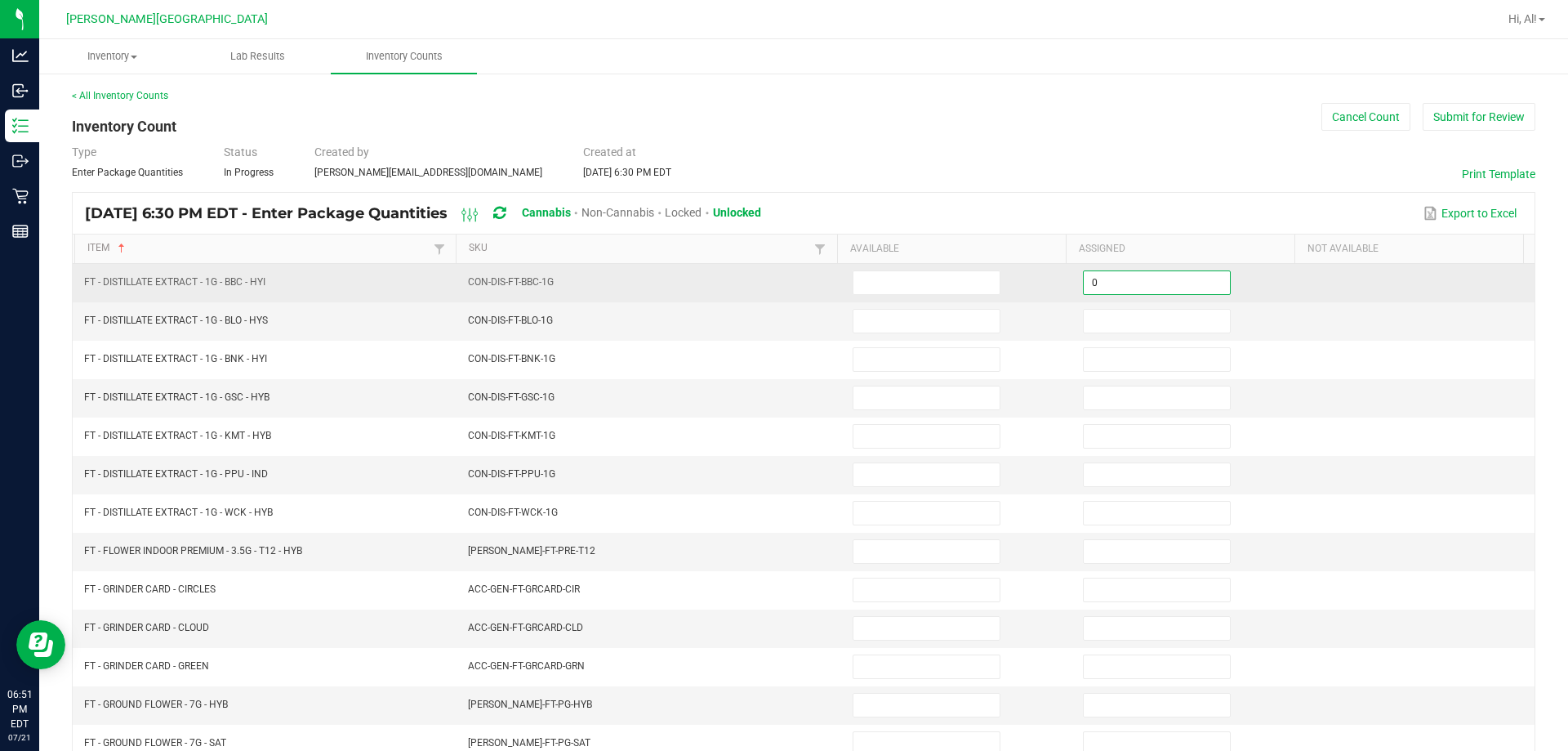 type on "0" 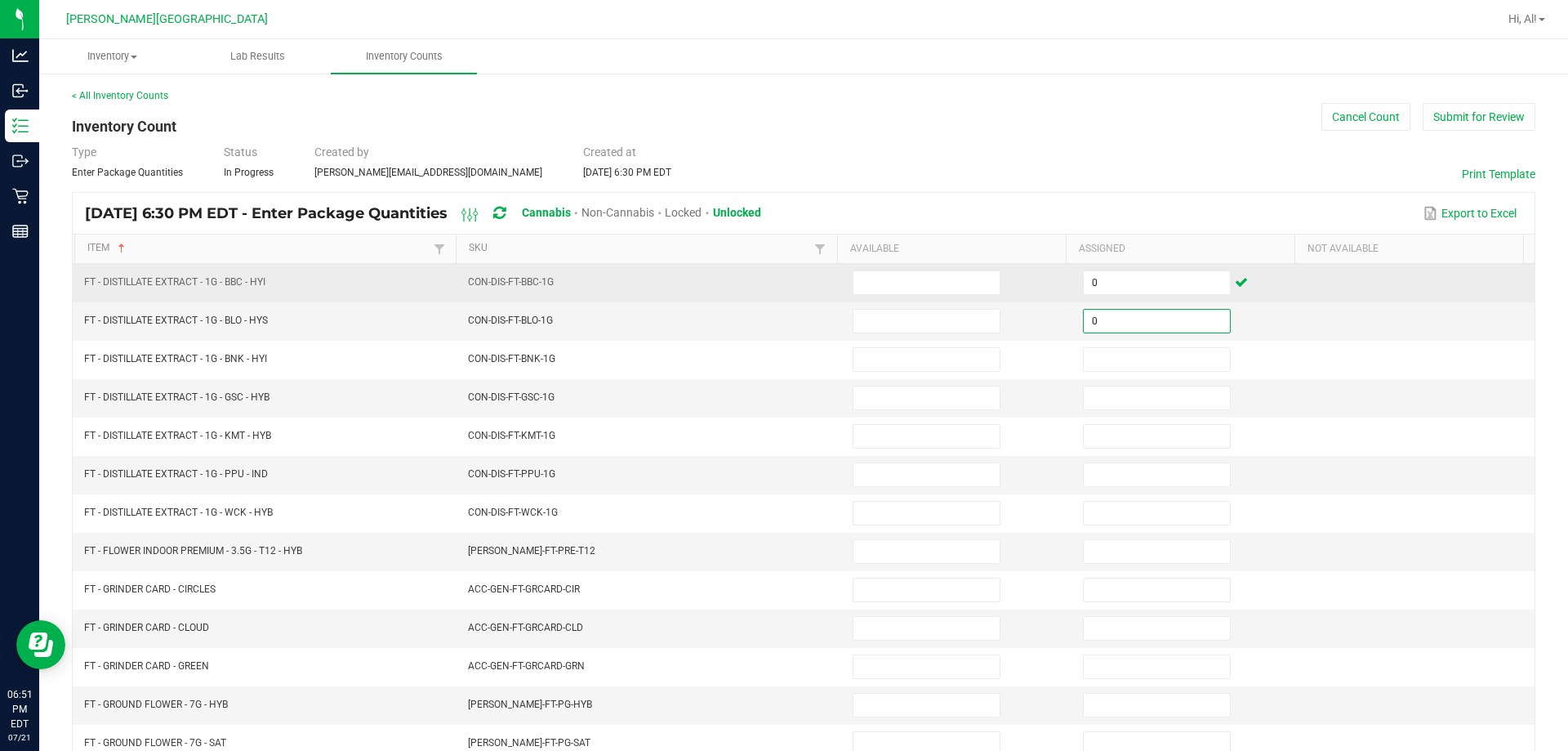 type on "0" 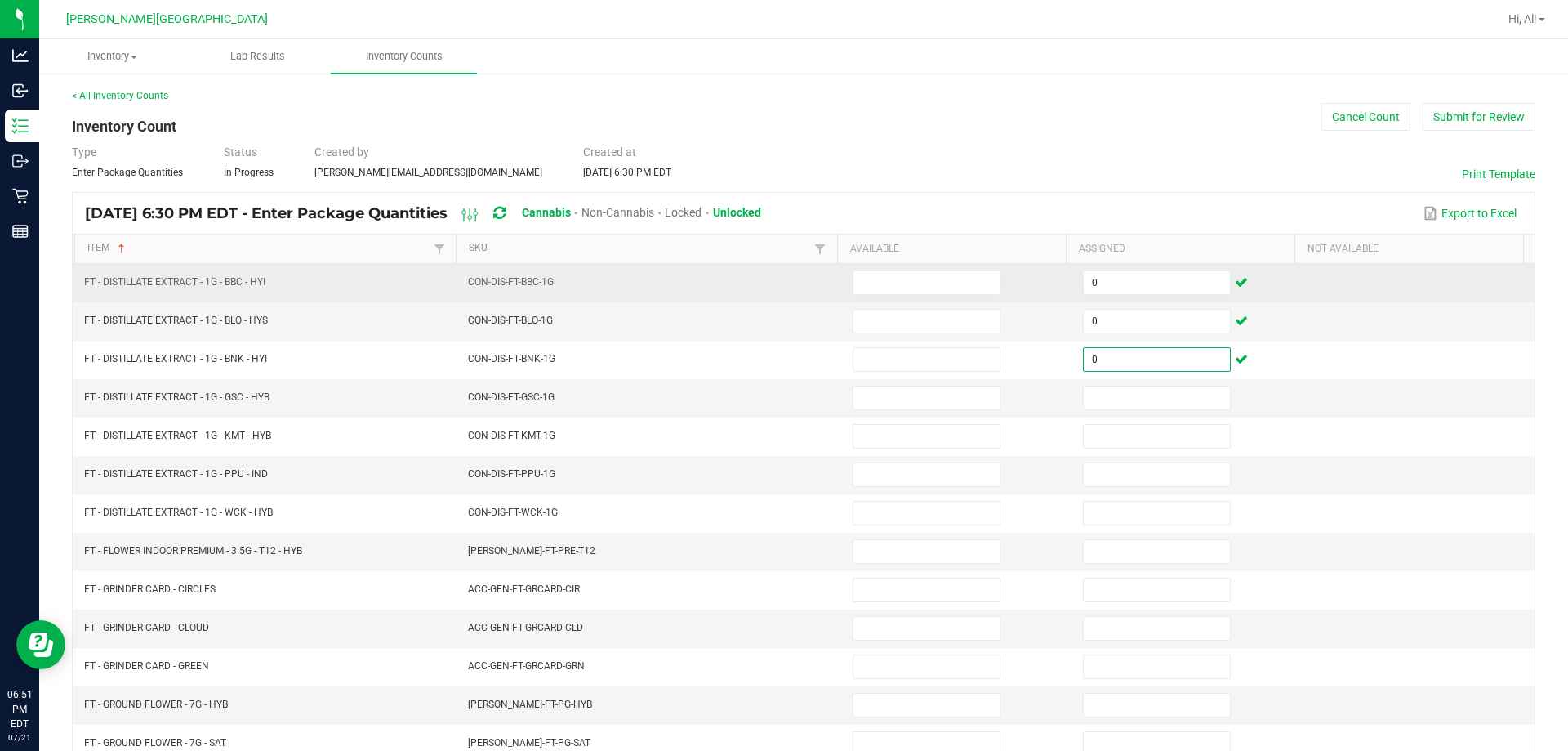 type on "0" 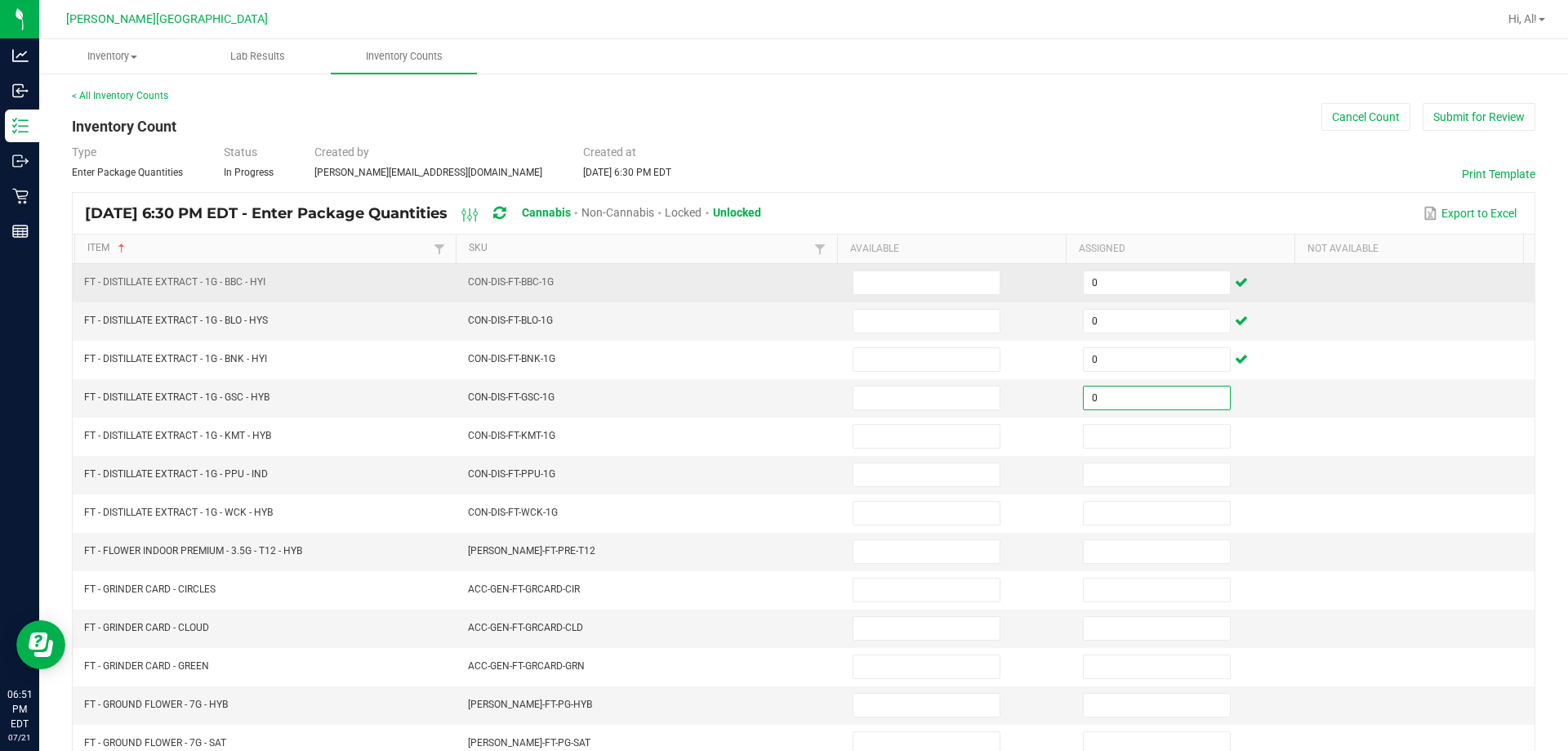 type on "0" 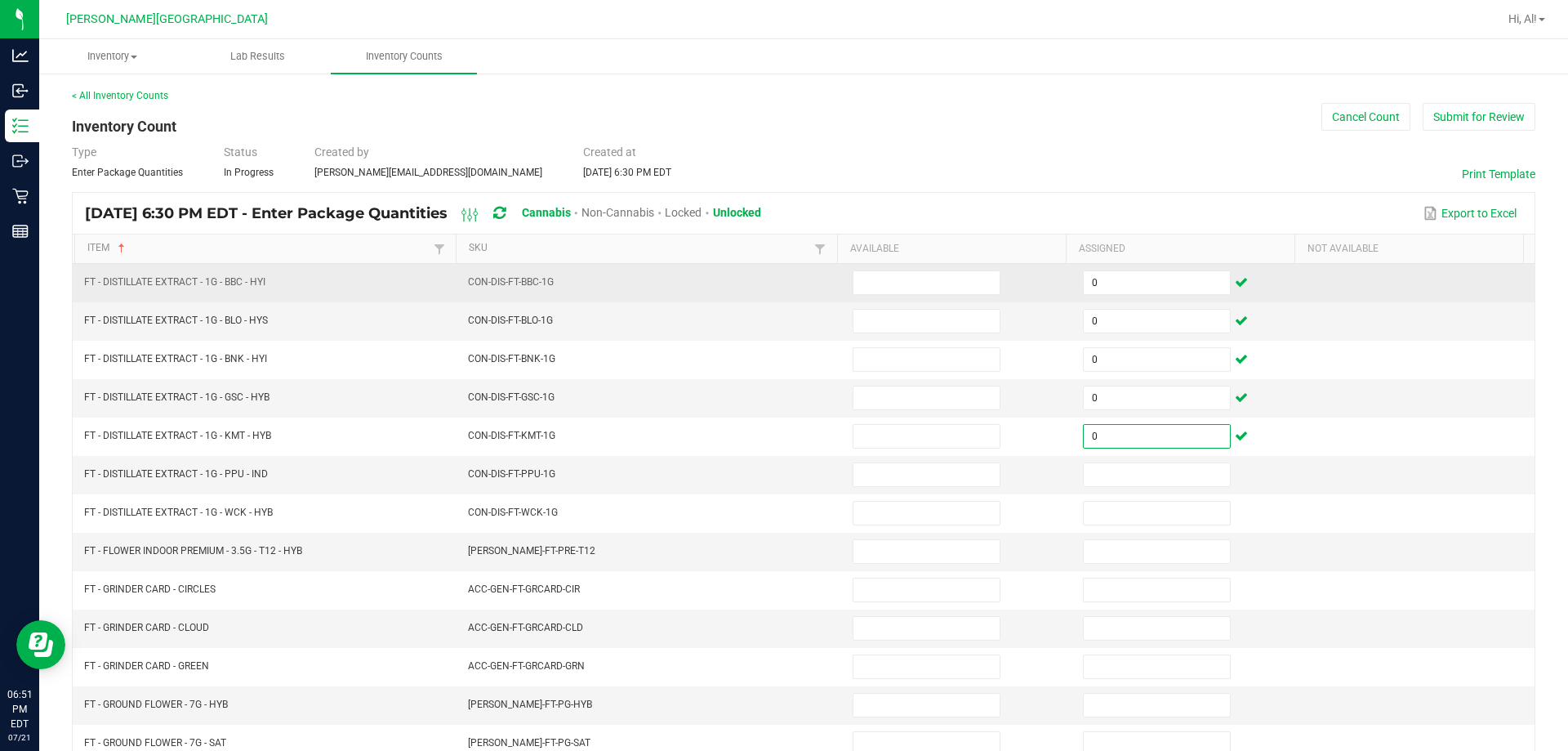type on "0" 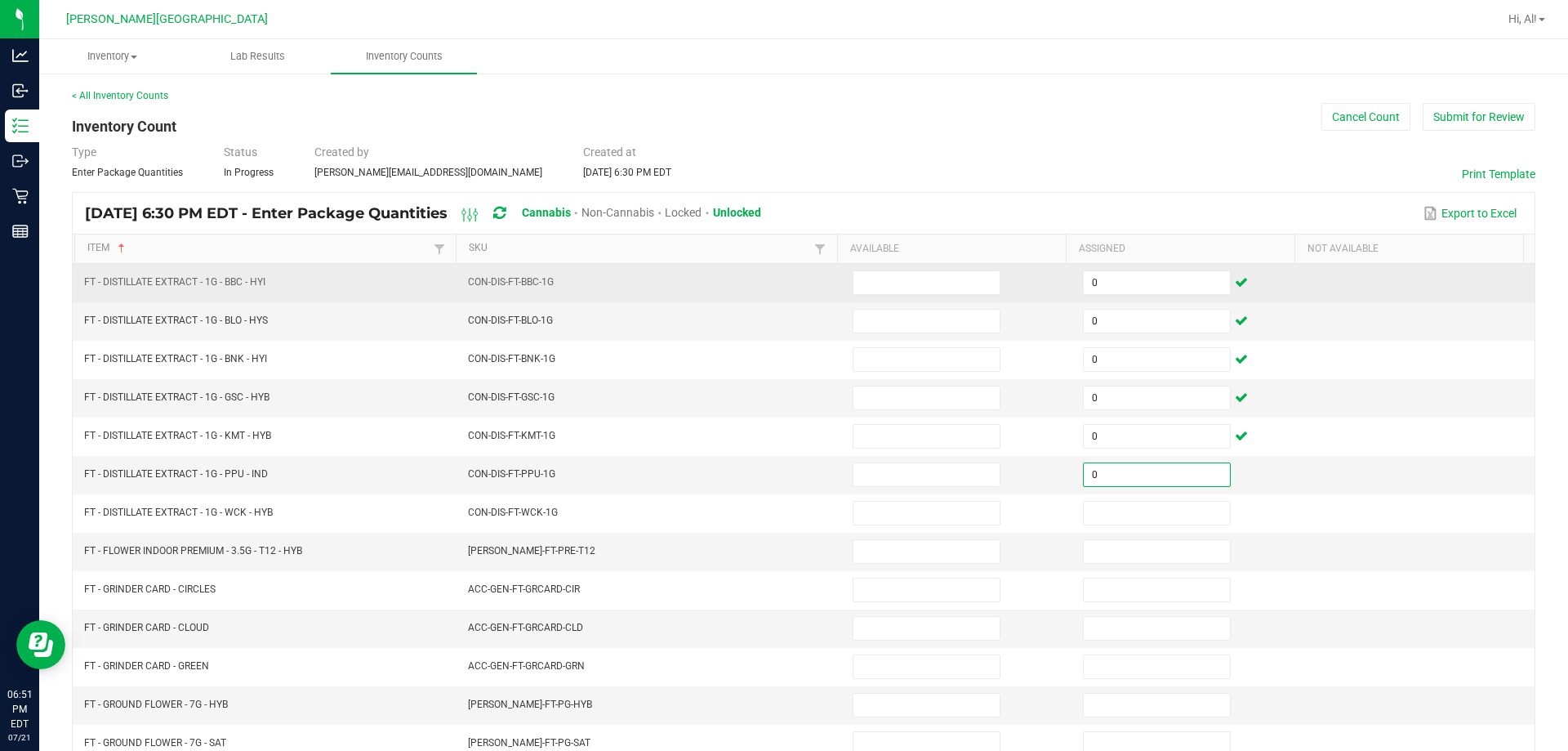 type on "0" 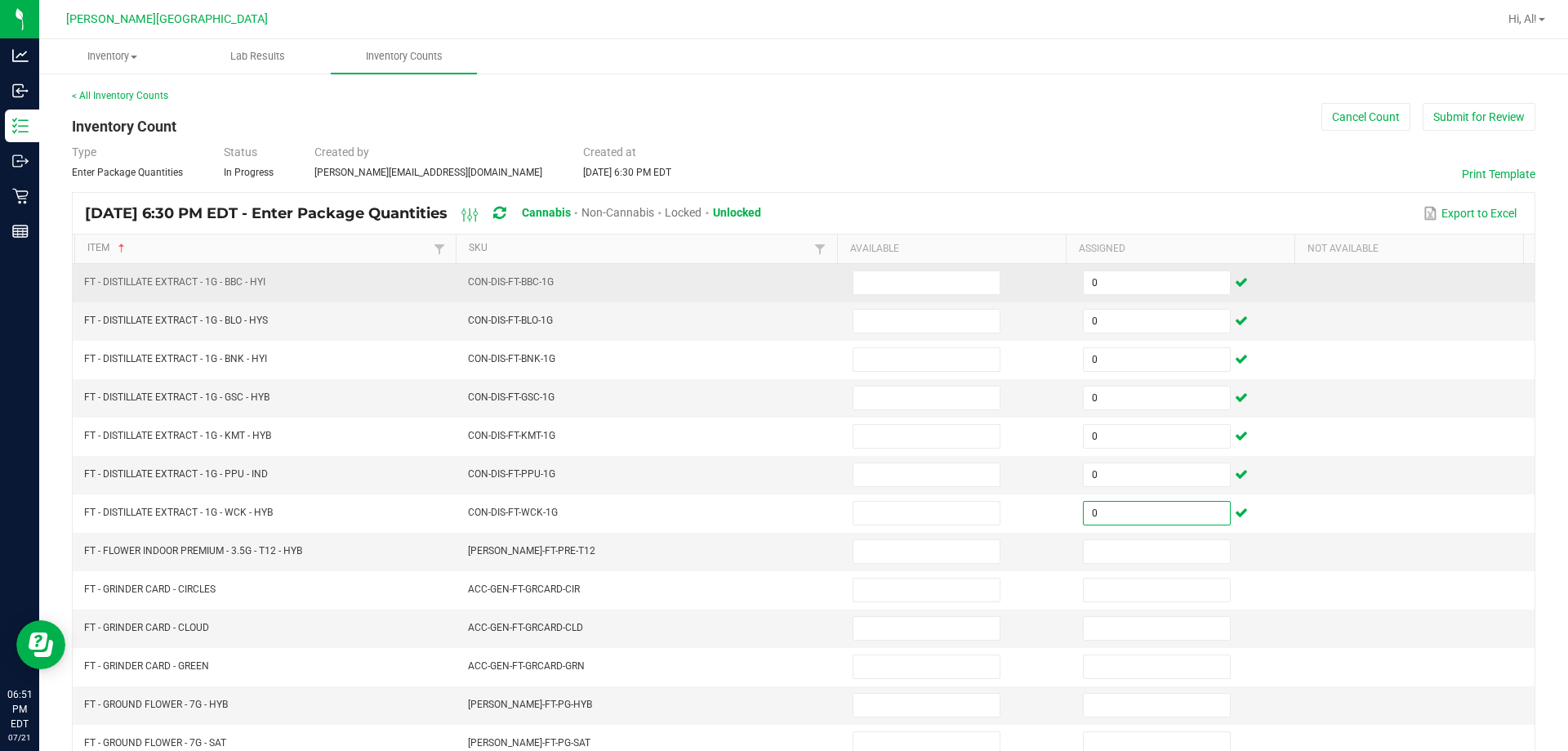 type on "0" 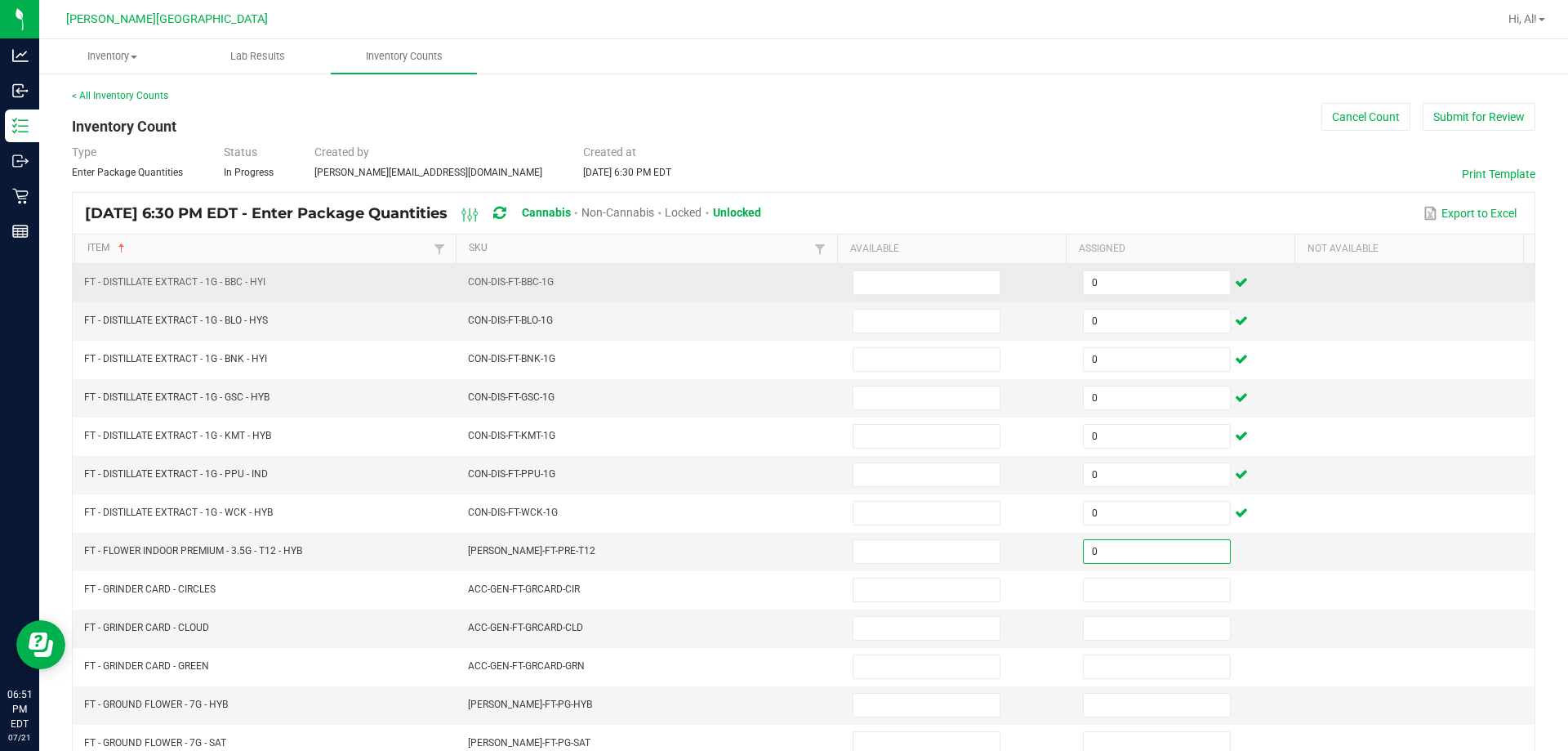 type on "0" 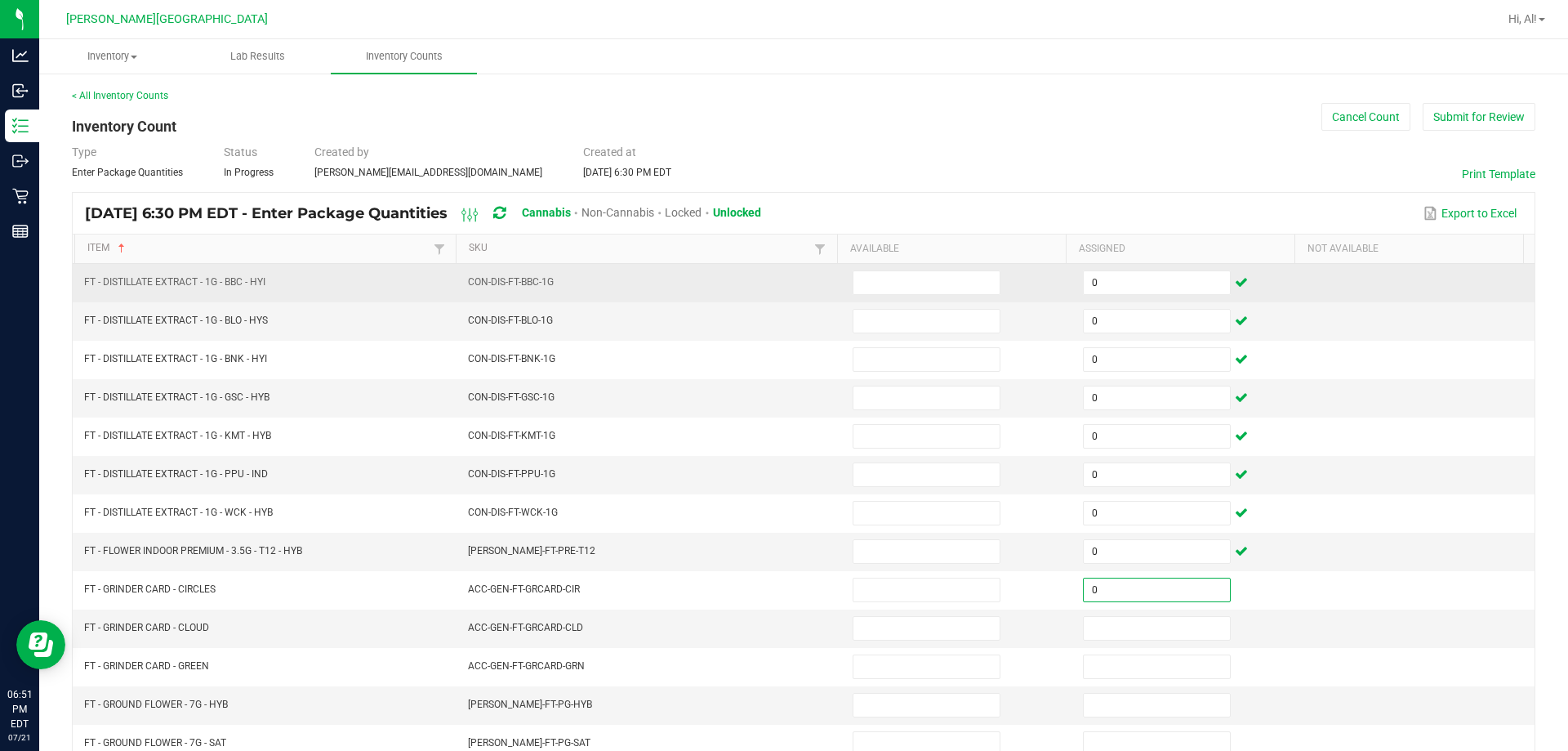 type on "0" 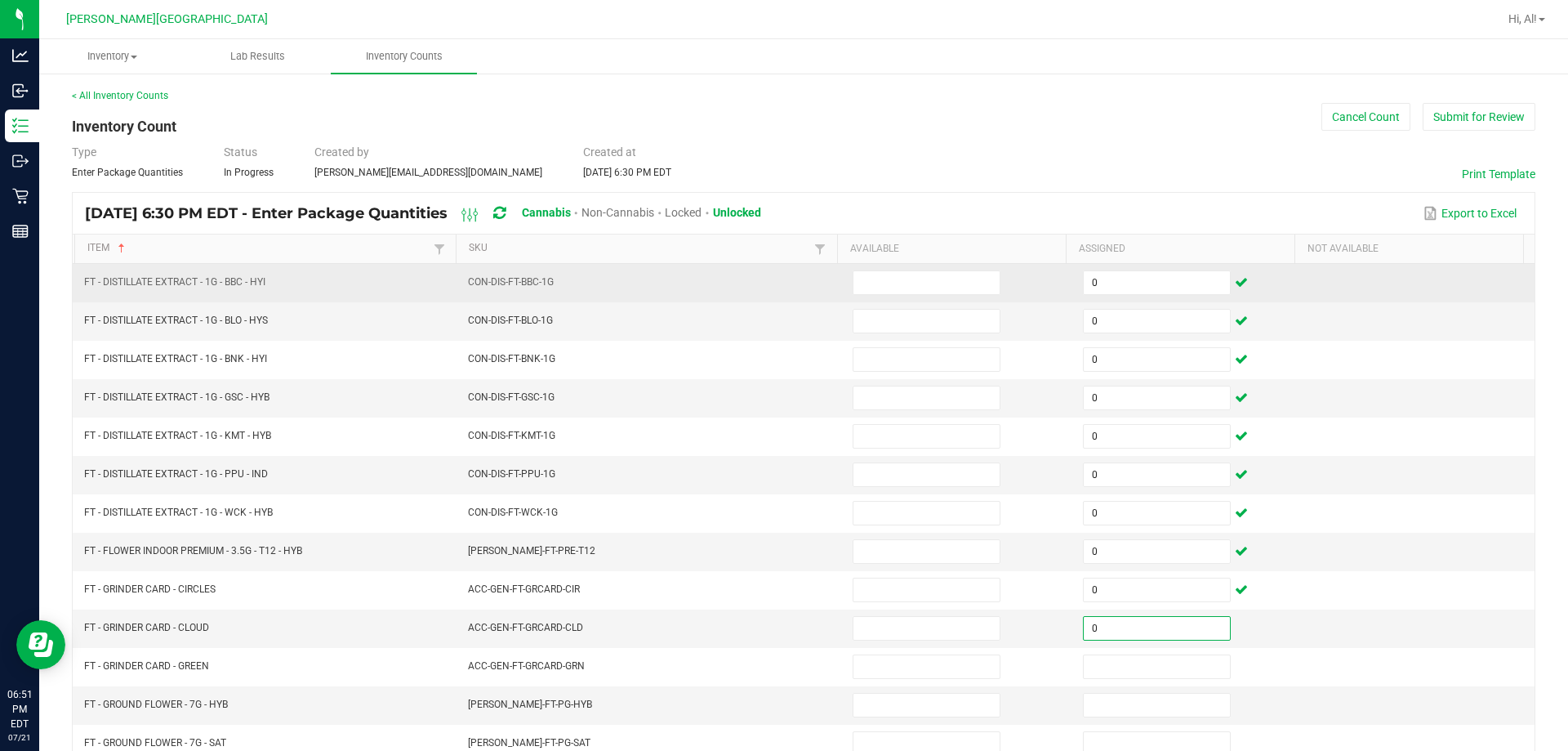 type on "0" 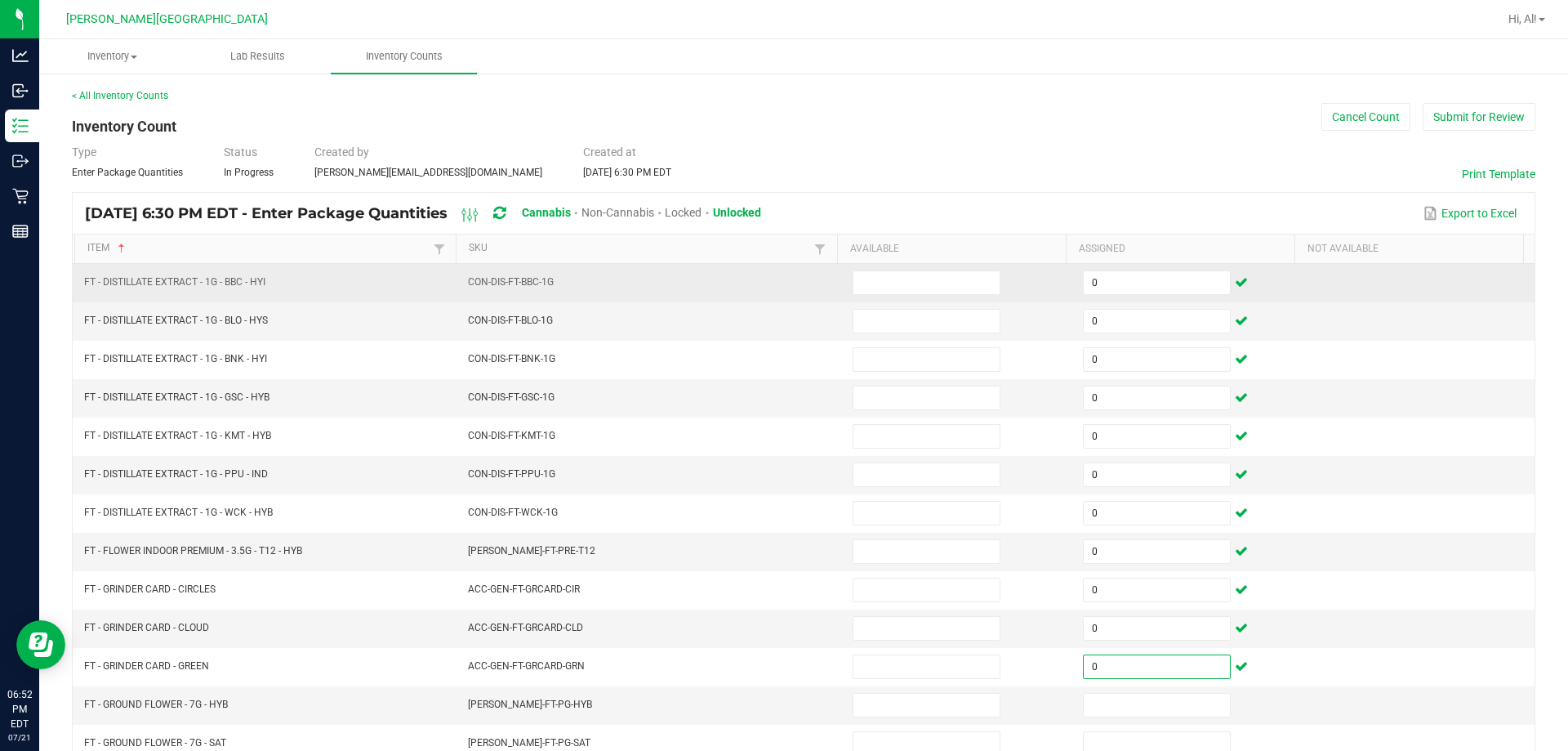type on "0" 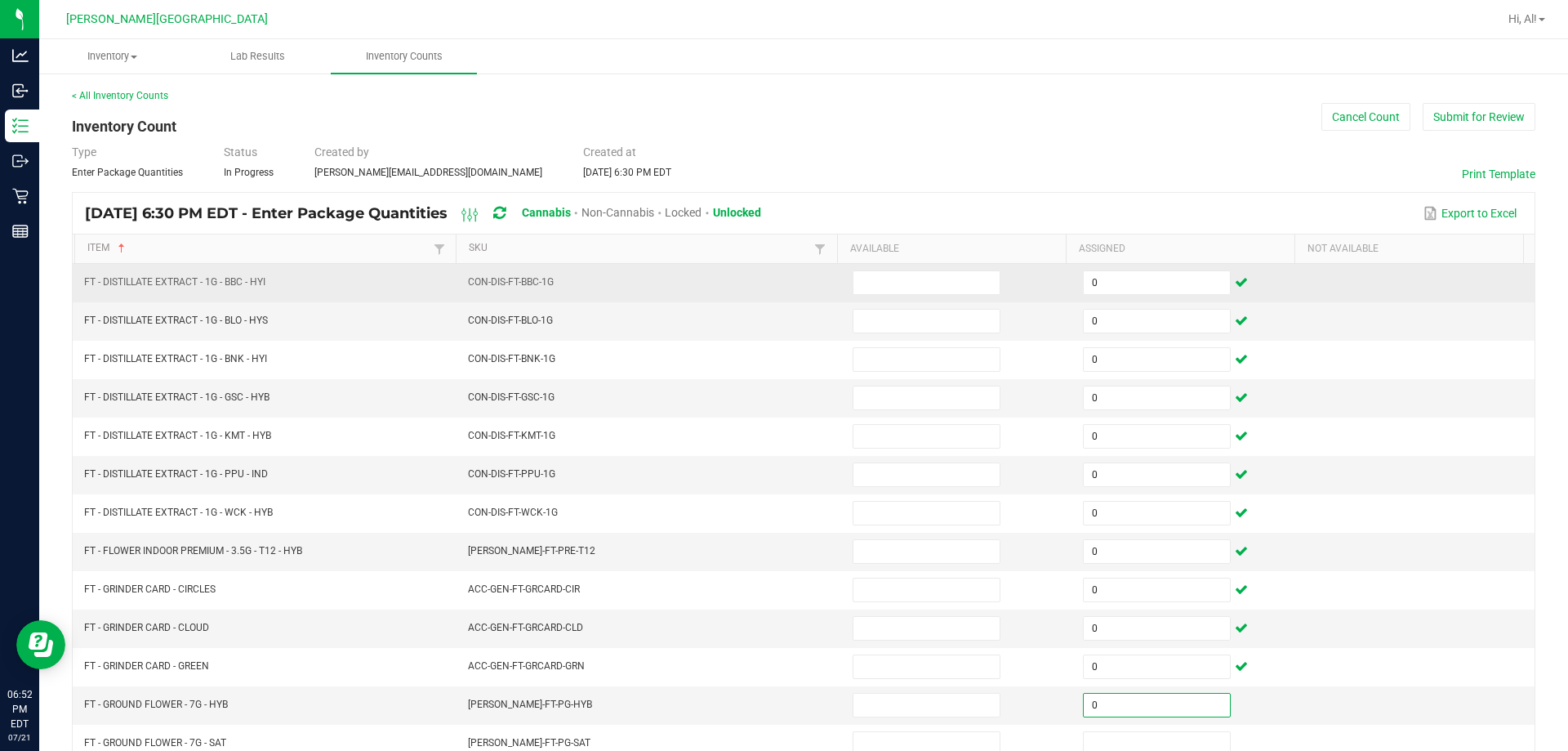 type on "0" 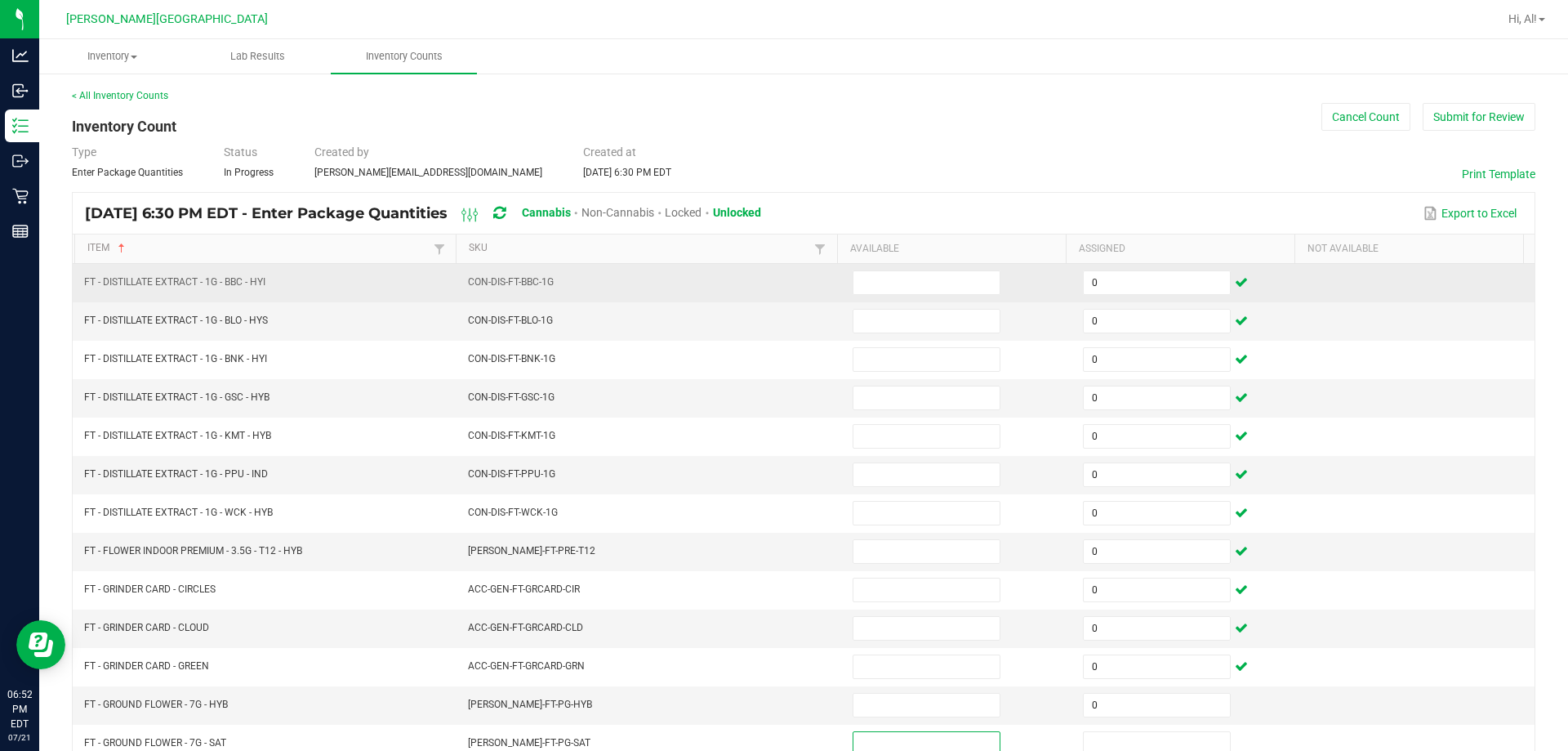scroll, scrollTop: 4, scrollLeft: 0, axis: vertical 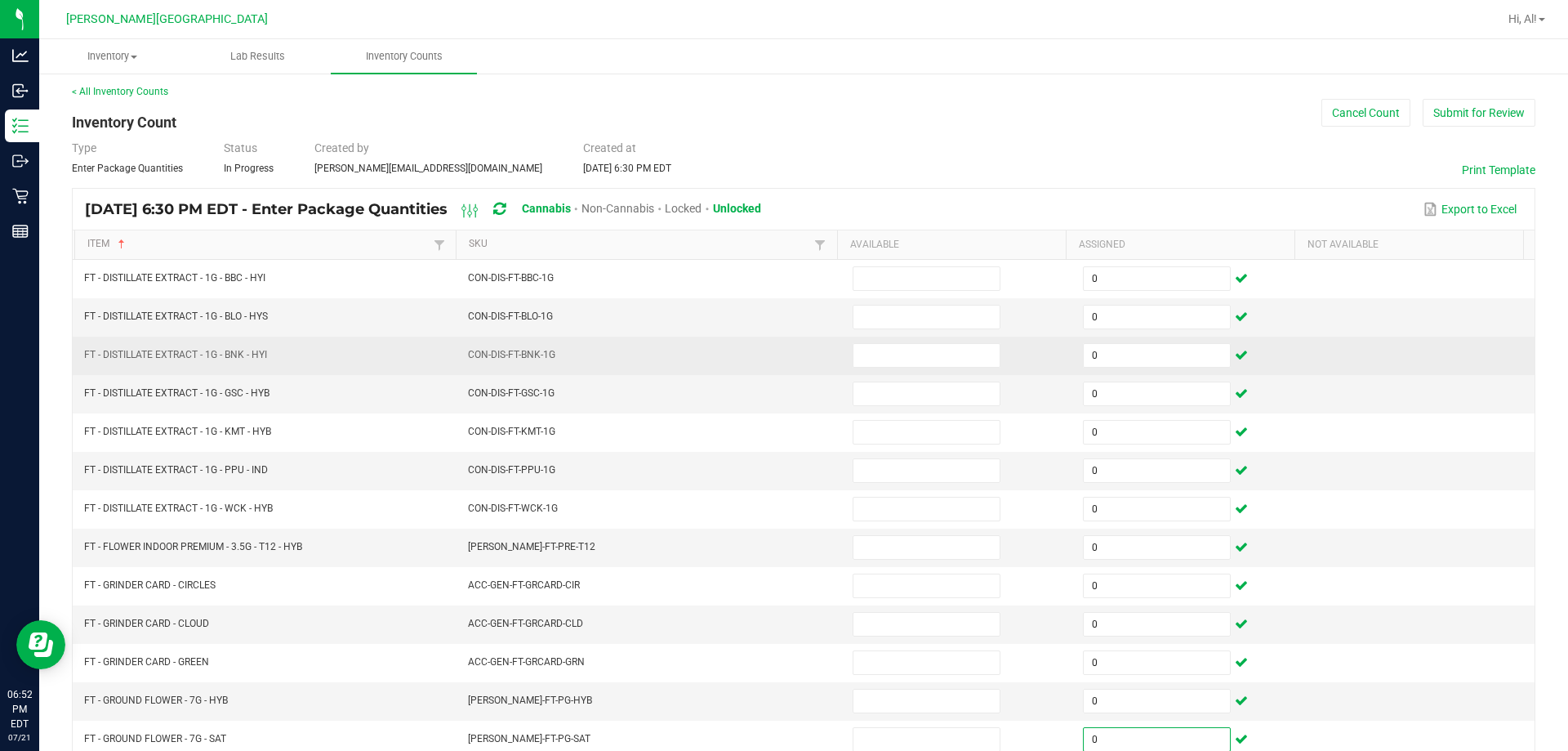 type on "0" 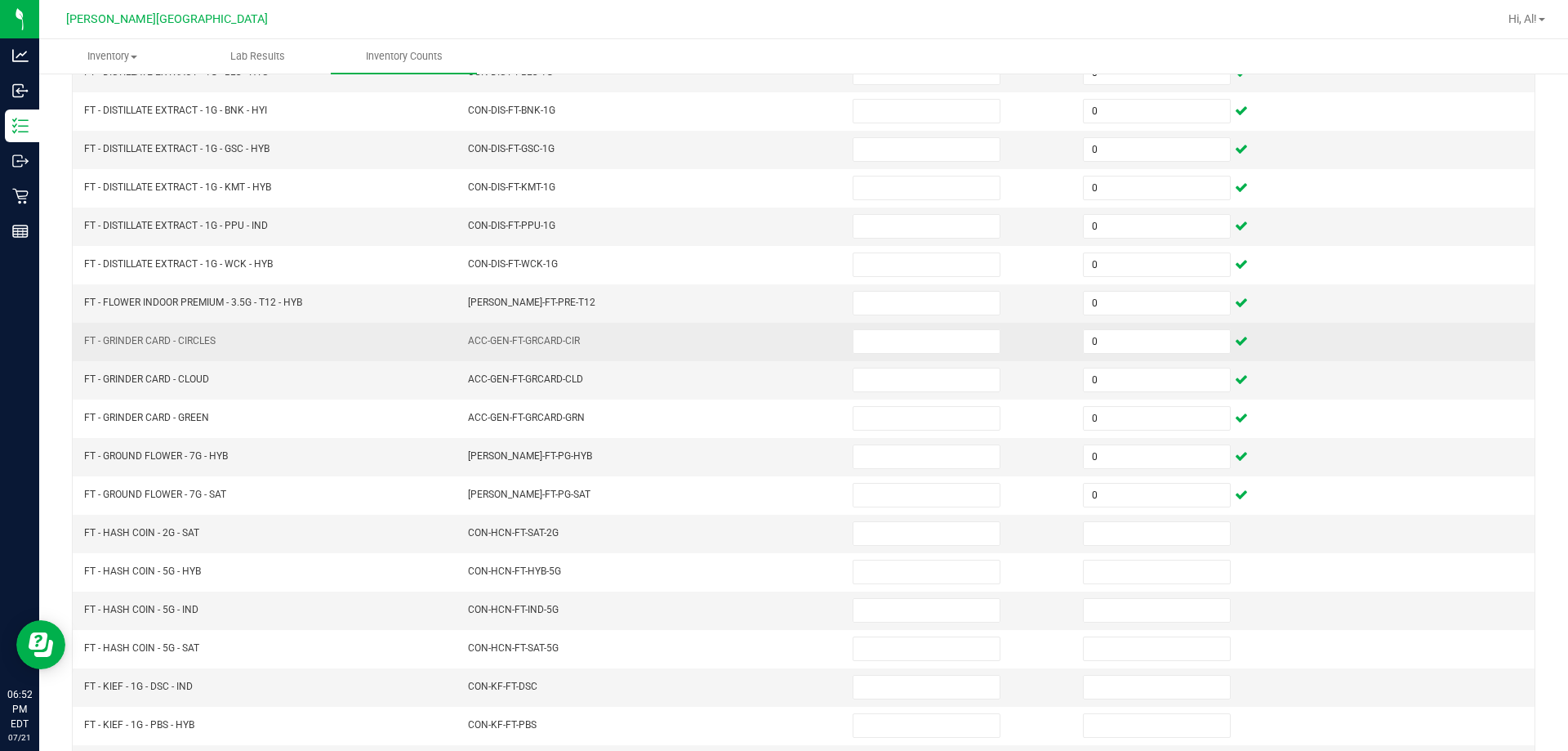 scroll, scrollTop: 249, scrollLeft: 0, axis: vertical 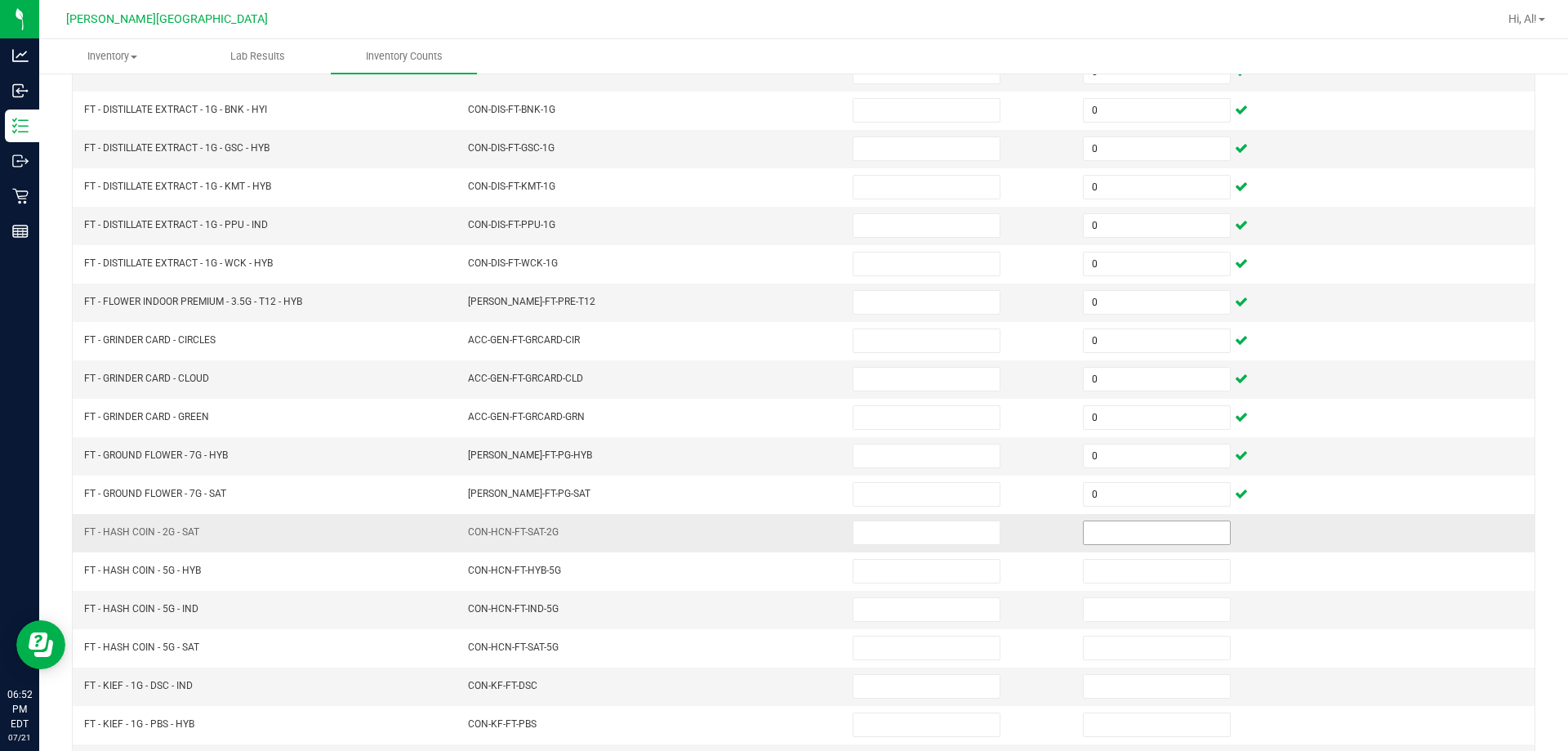 click at bounding box center [1156, 533] 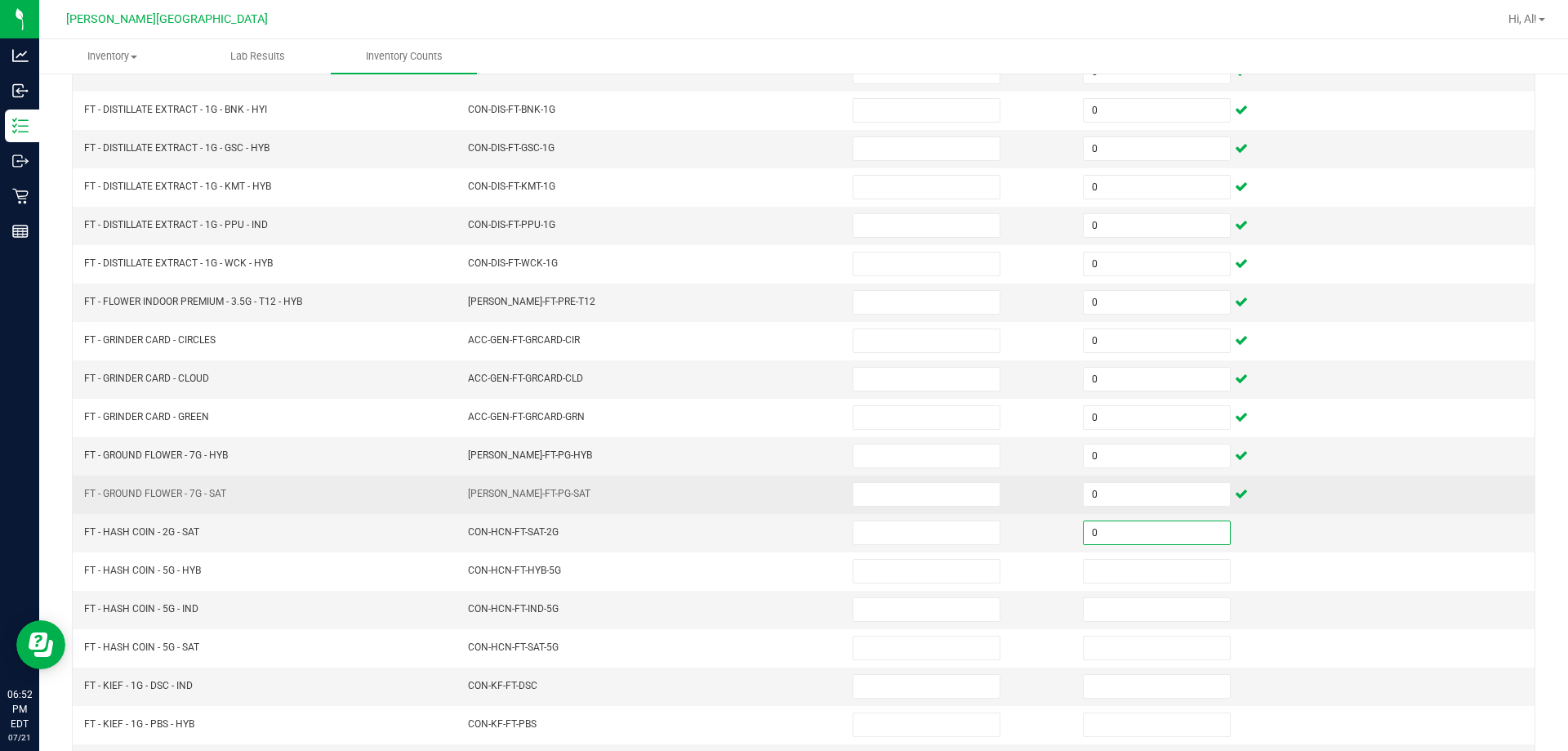 type on "0" 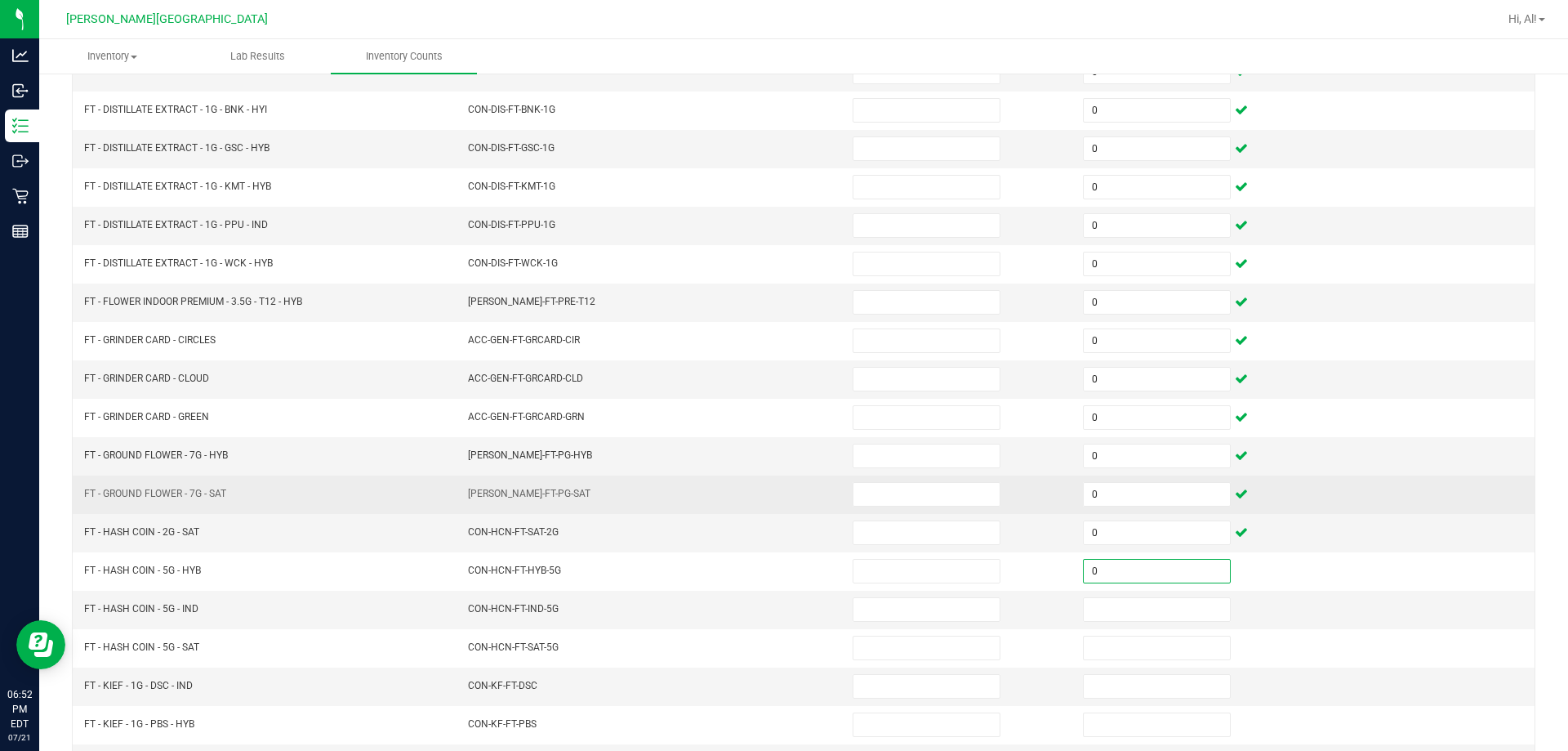 type on "0" 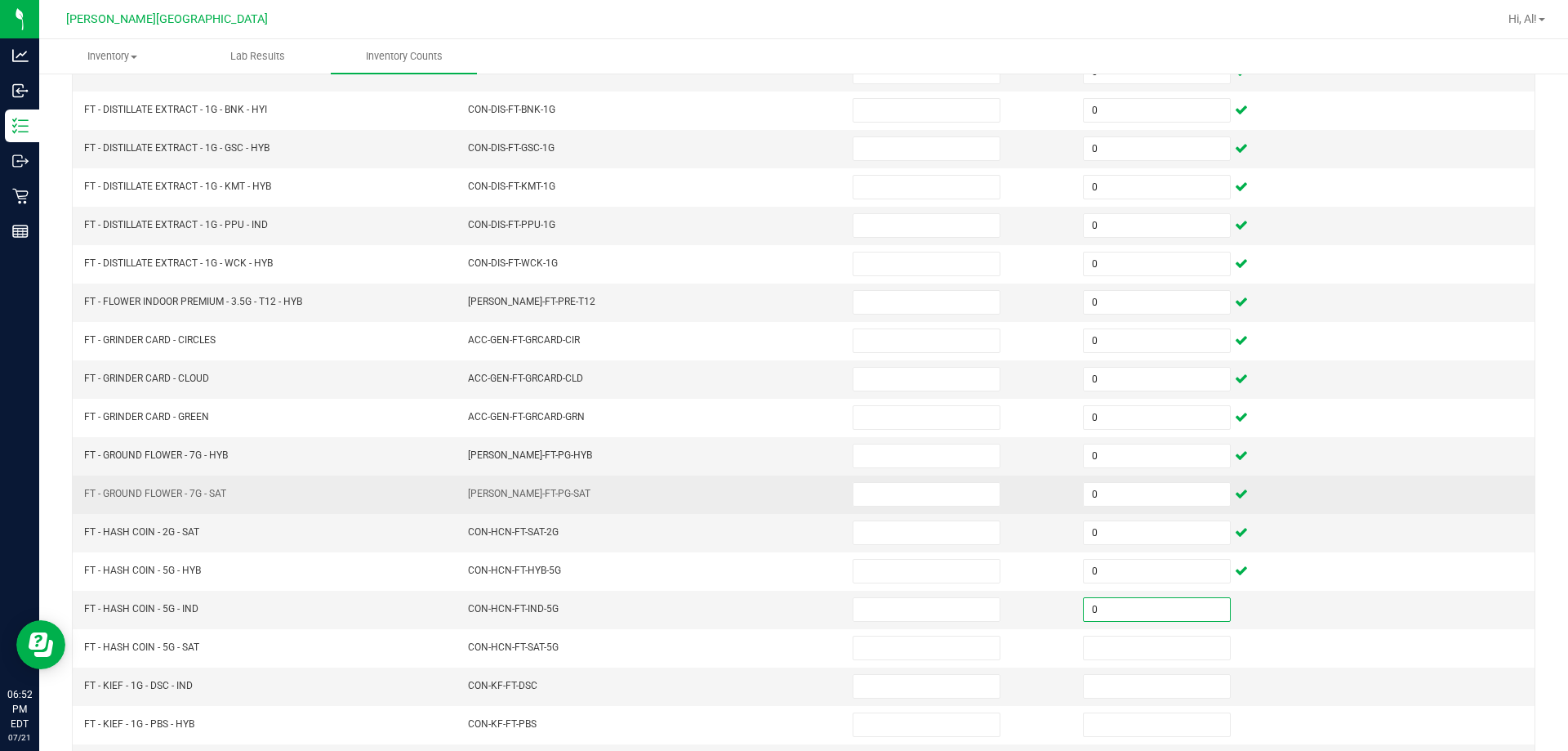 type on "0" 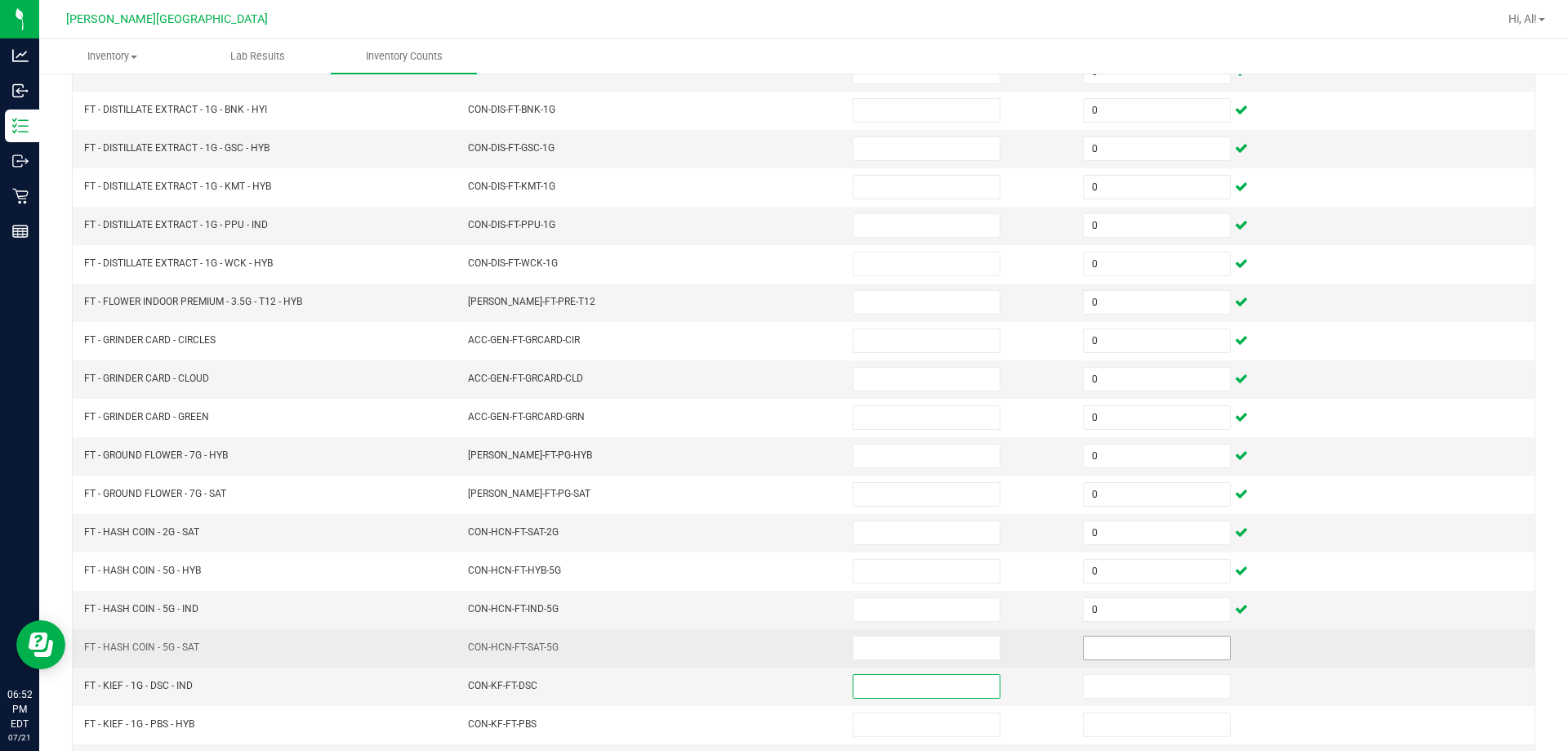 click at bounding box center (1156, 648) 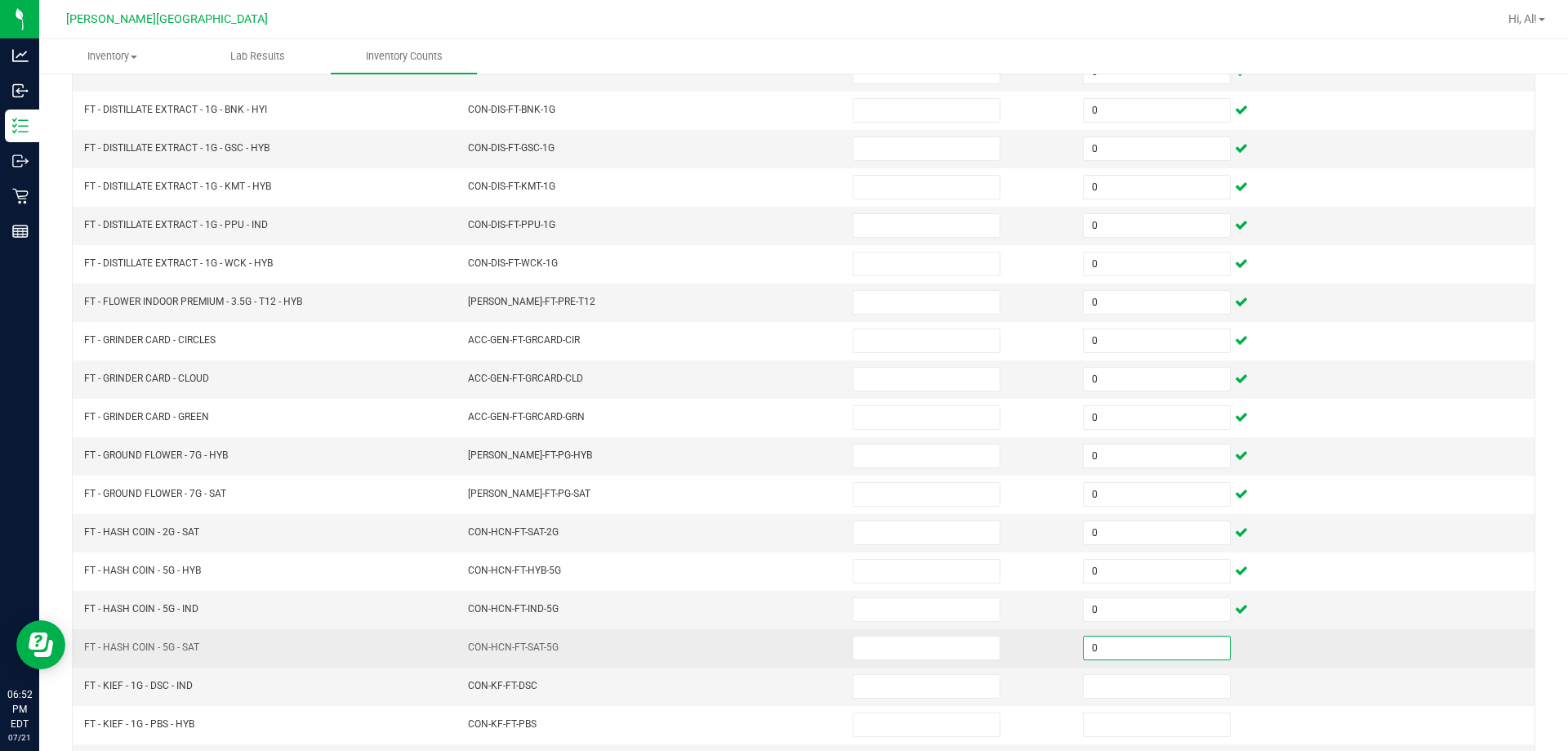 type on "0" 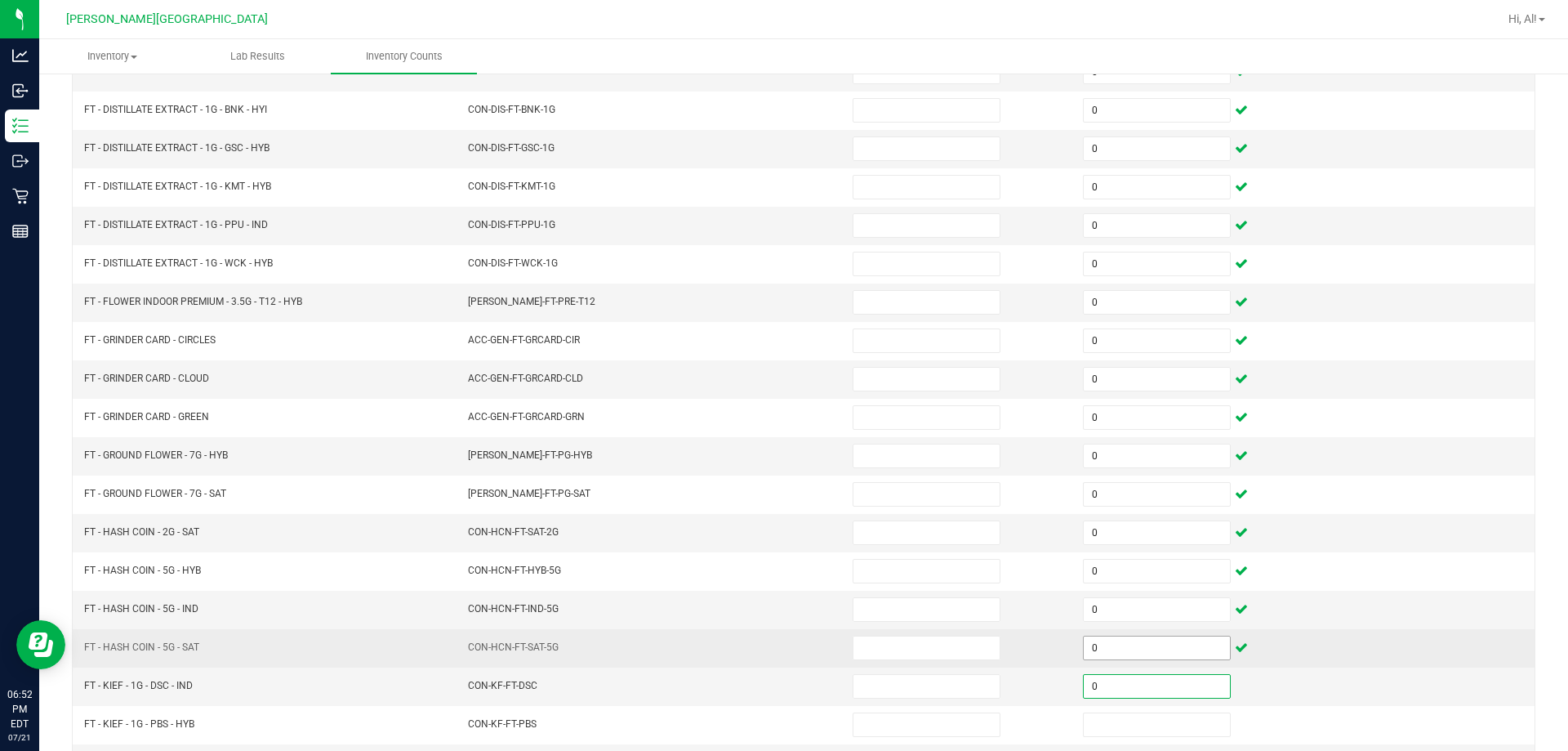 type on "0" 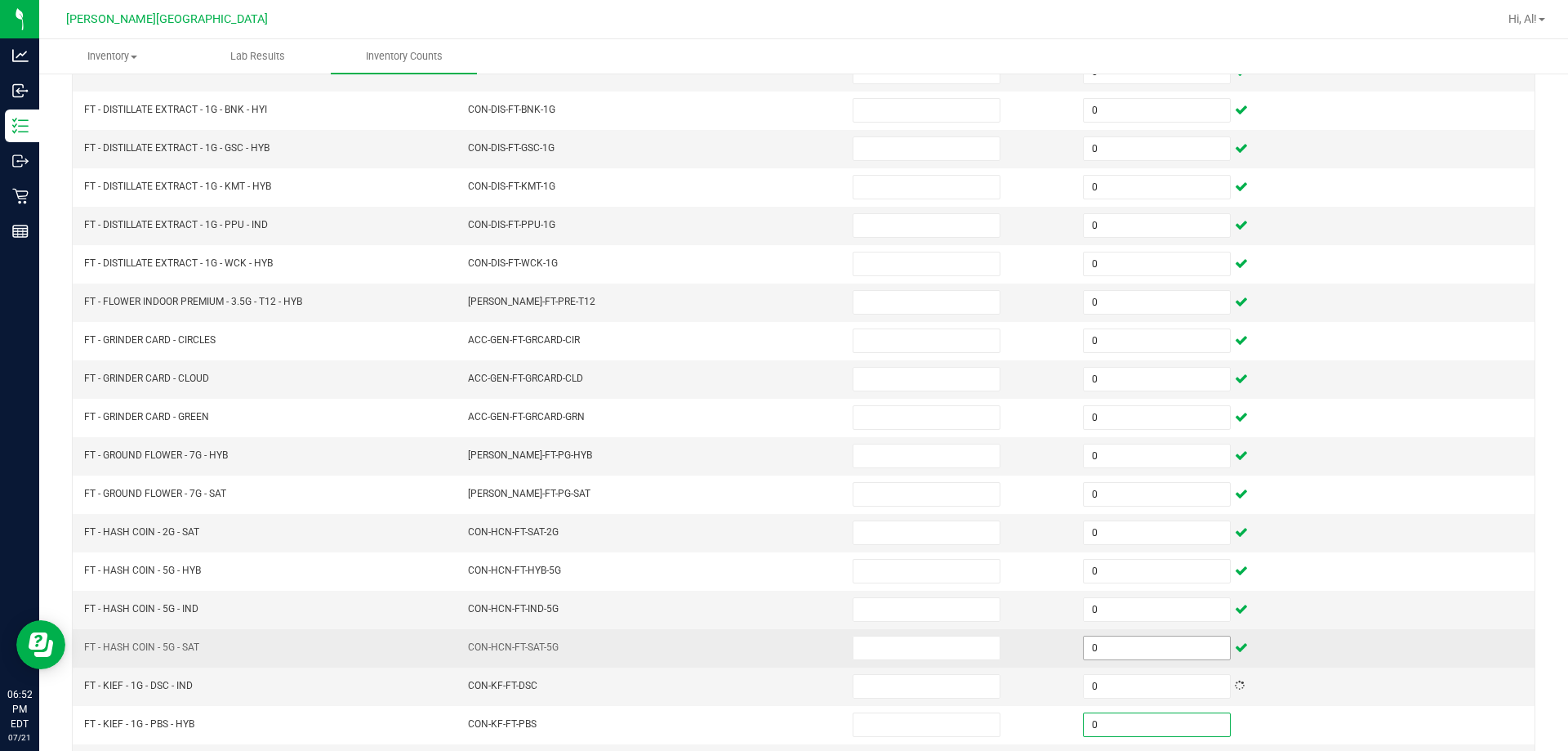 type on "0" 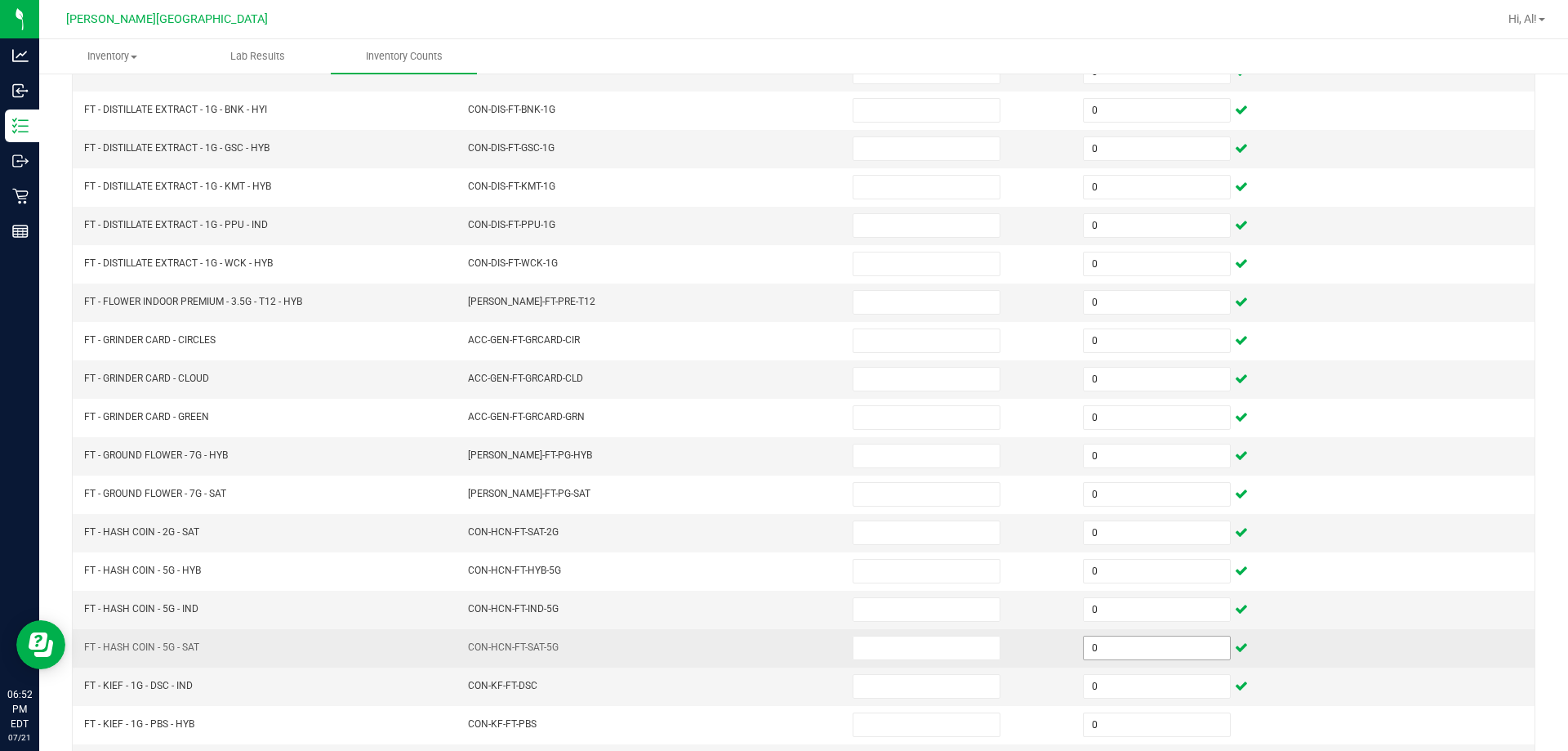 scroll, scrollTop: 339, scrollLeft: 0, axis: vertical 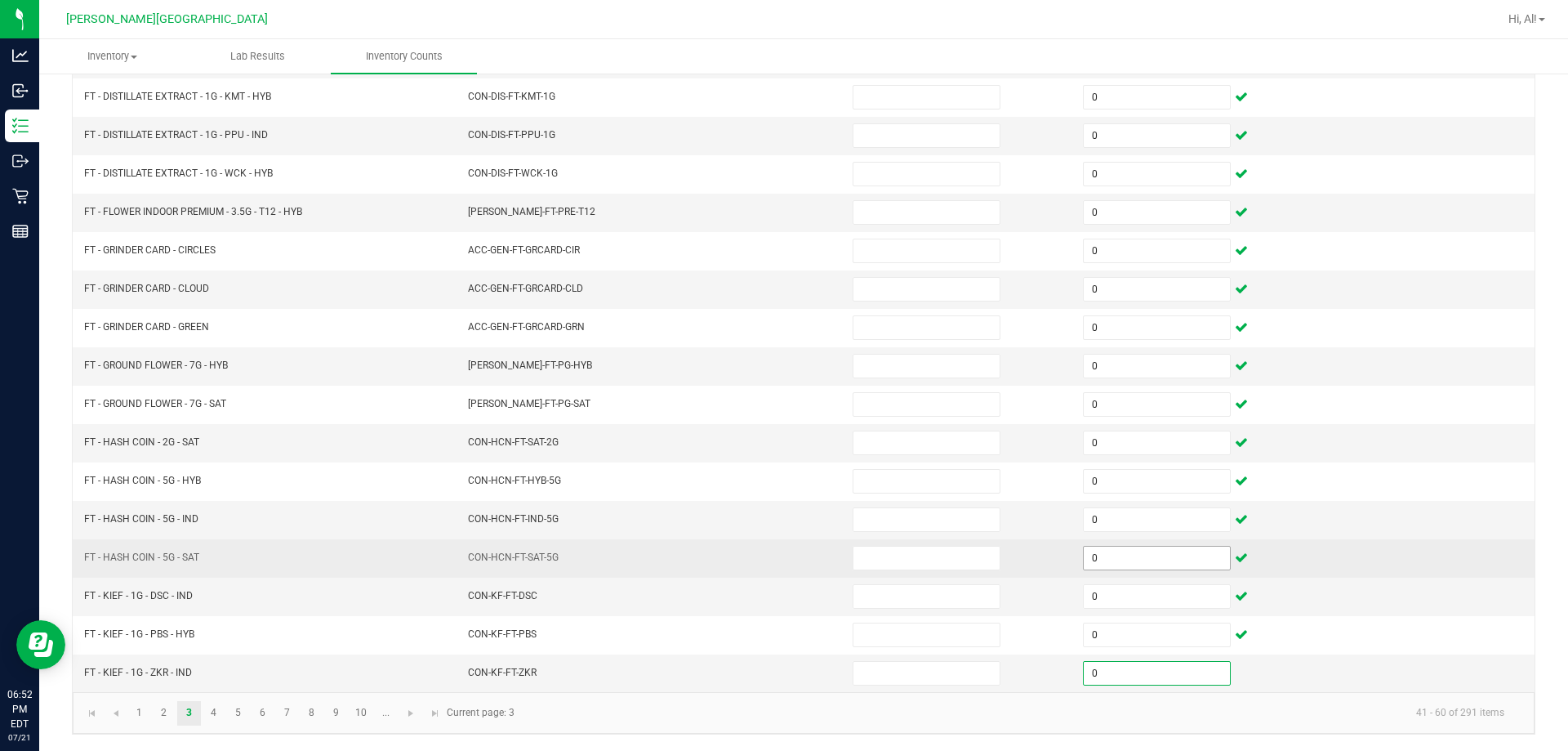 type on "0" 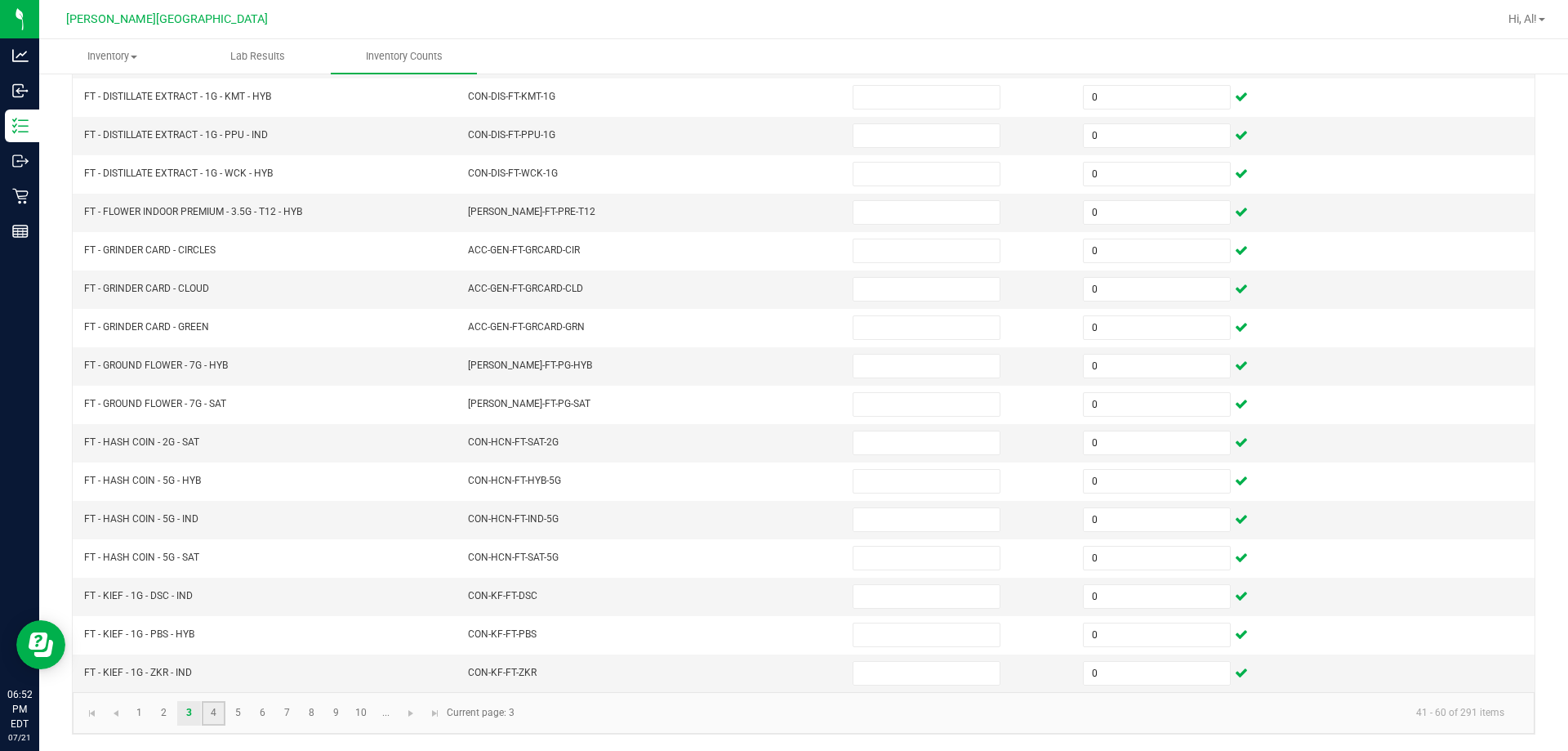 click on "4" 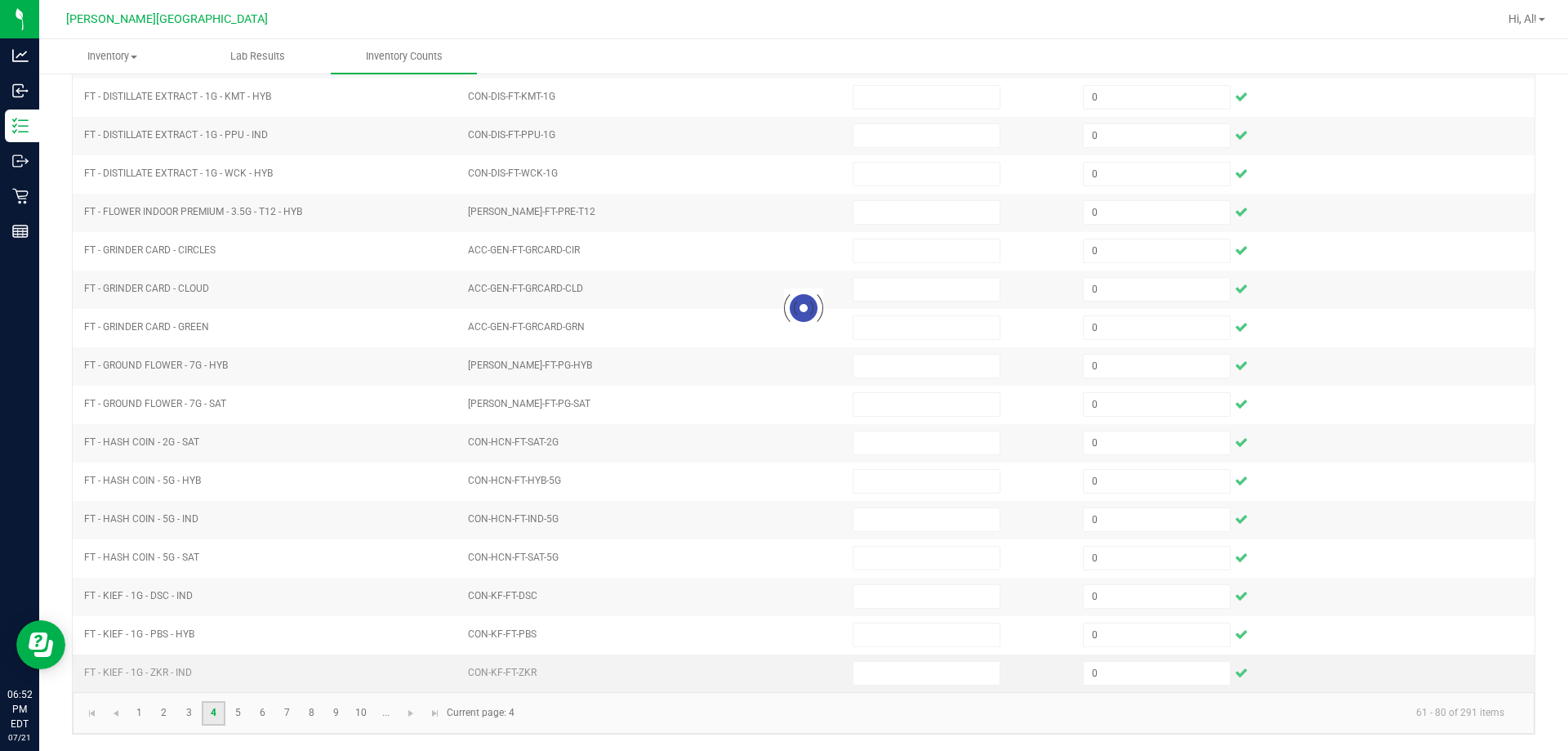 type 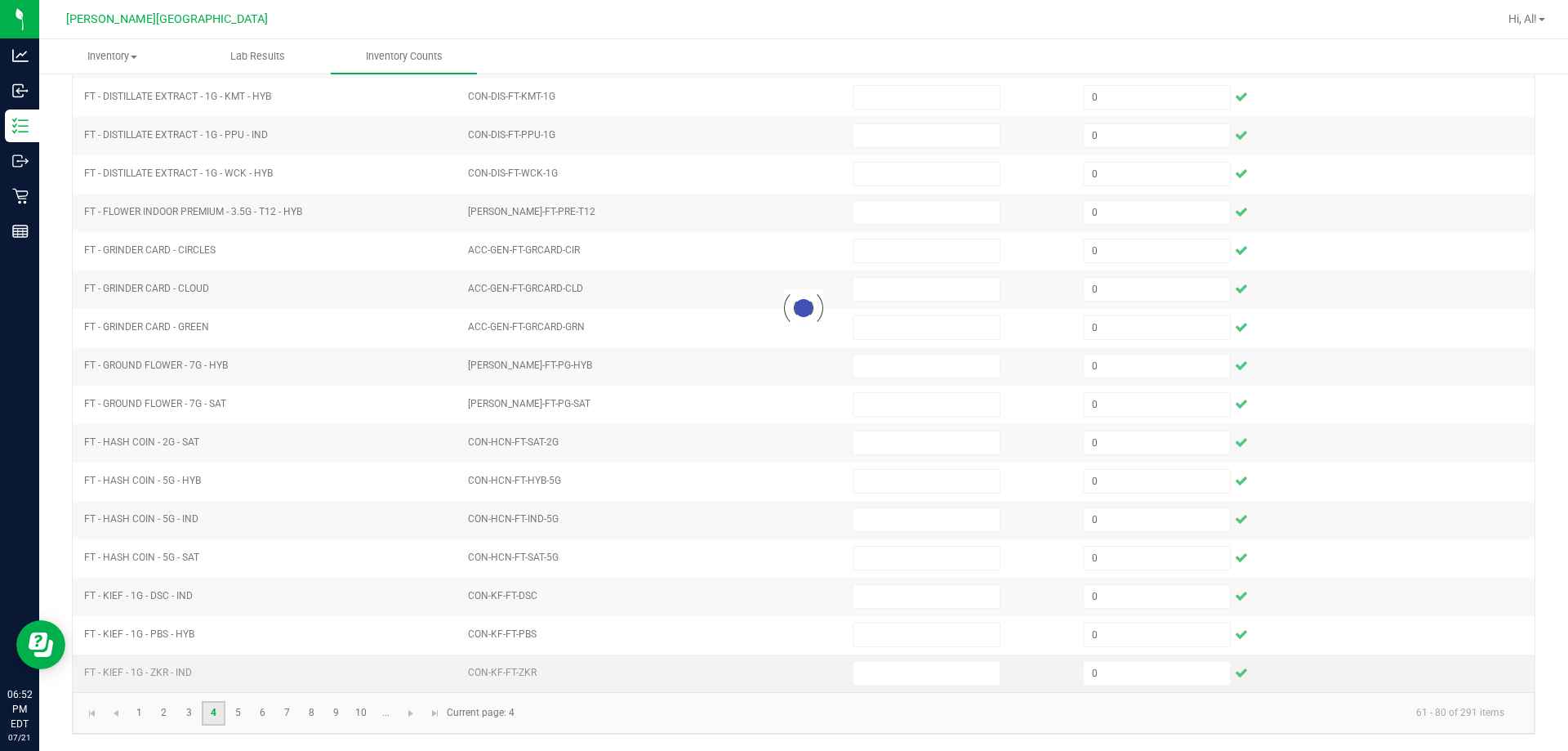 type 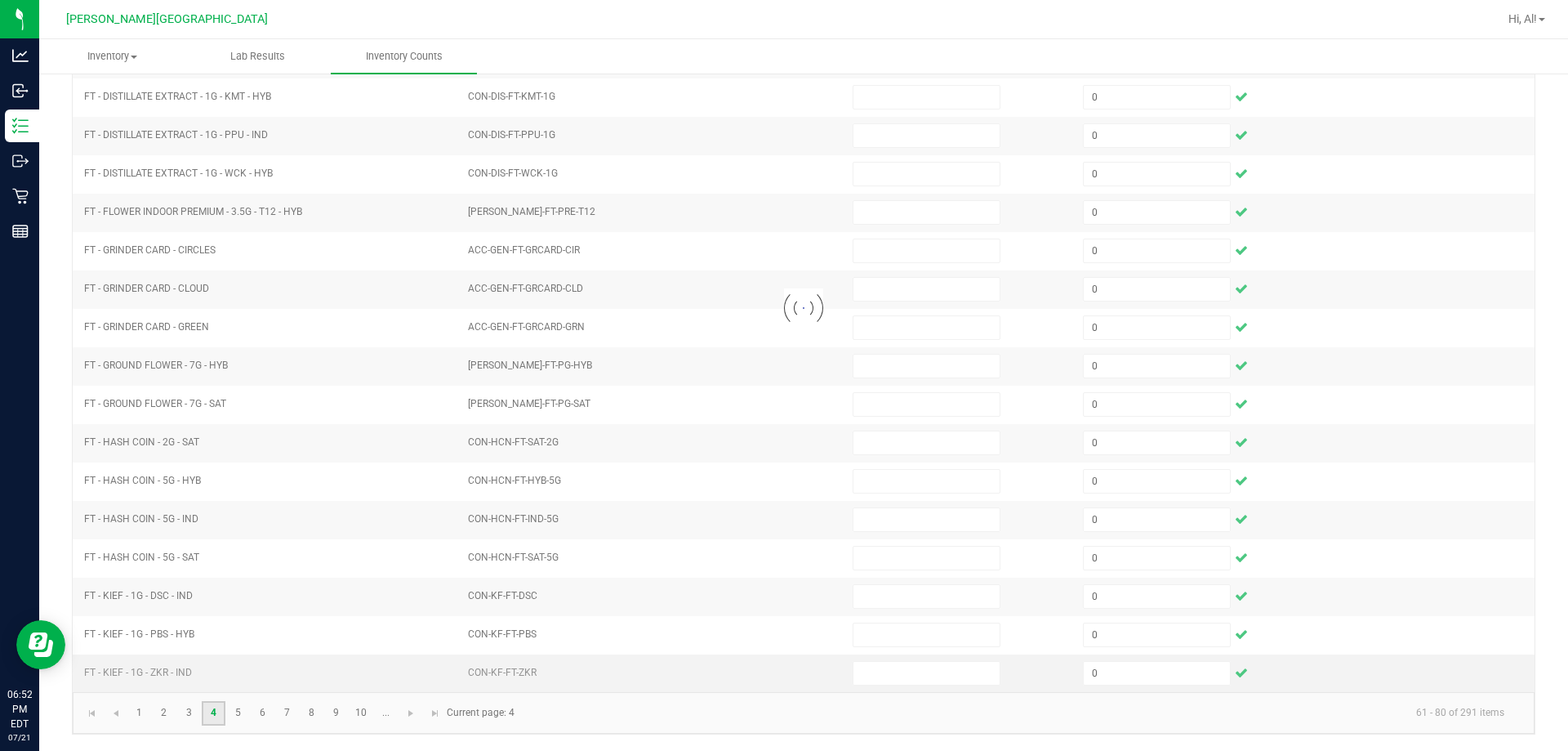 type 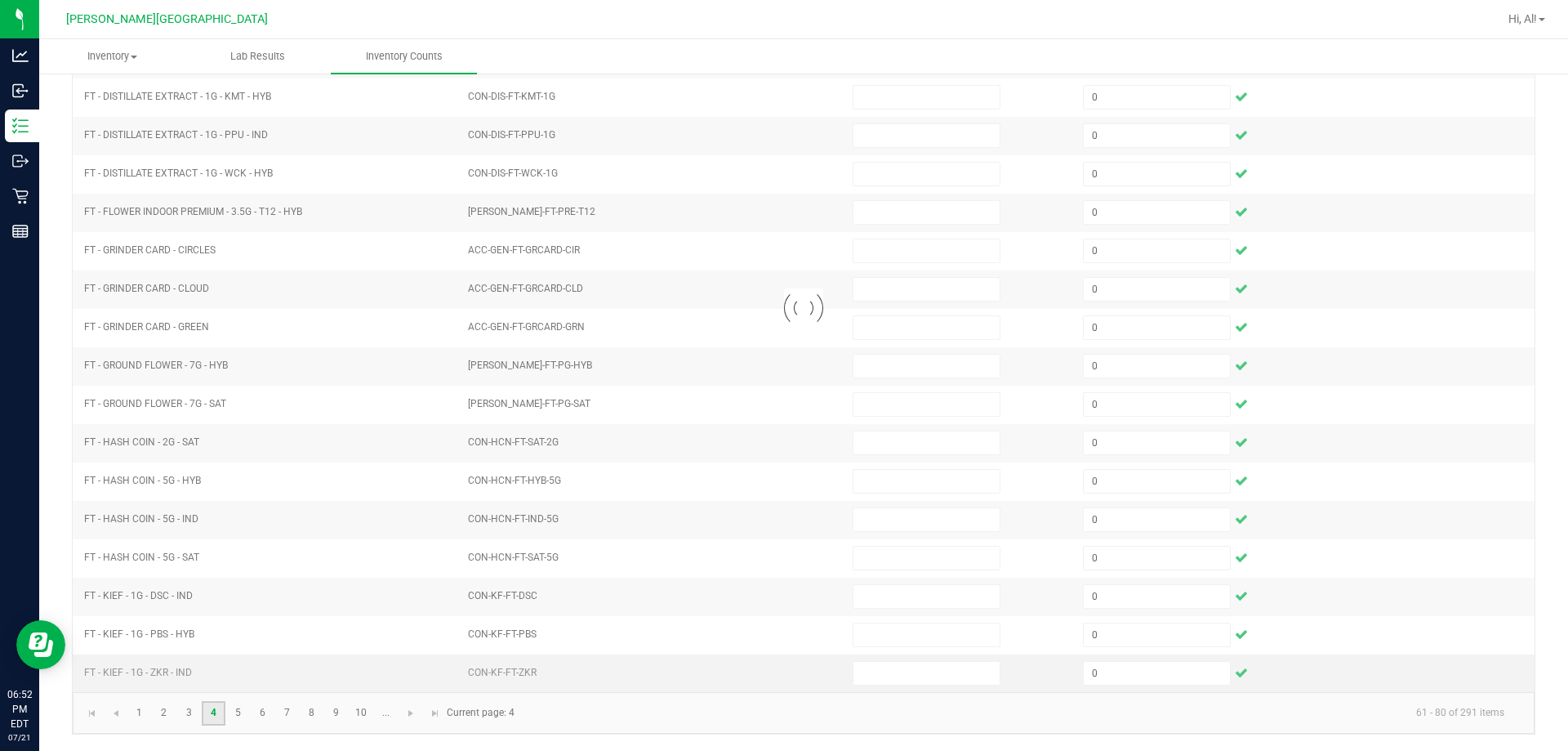 type 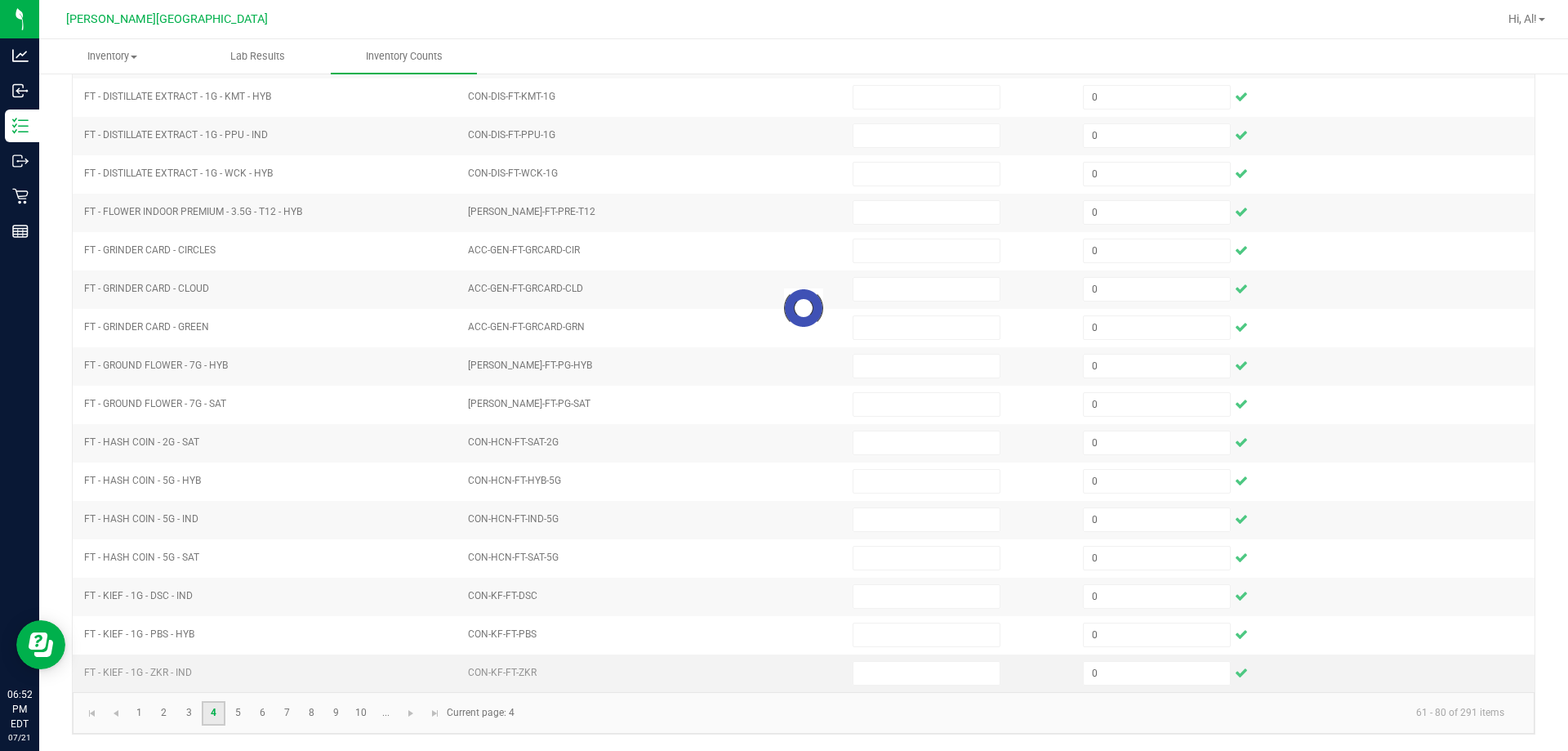 type 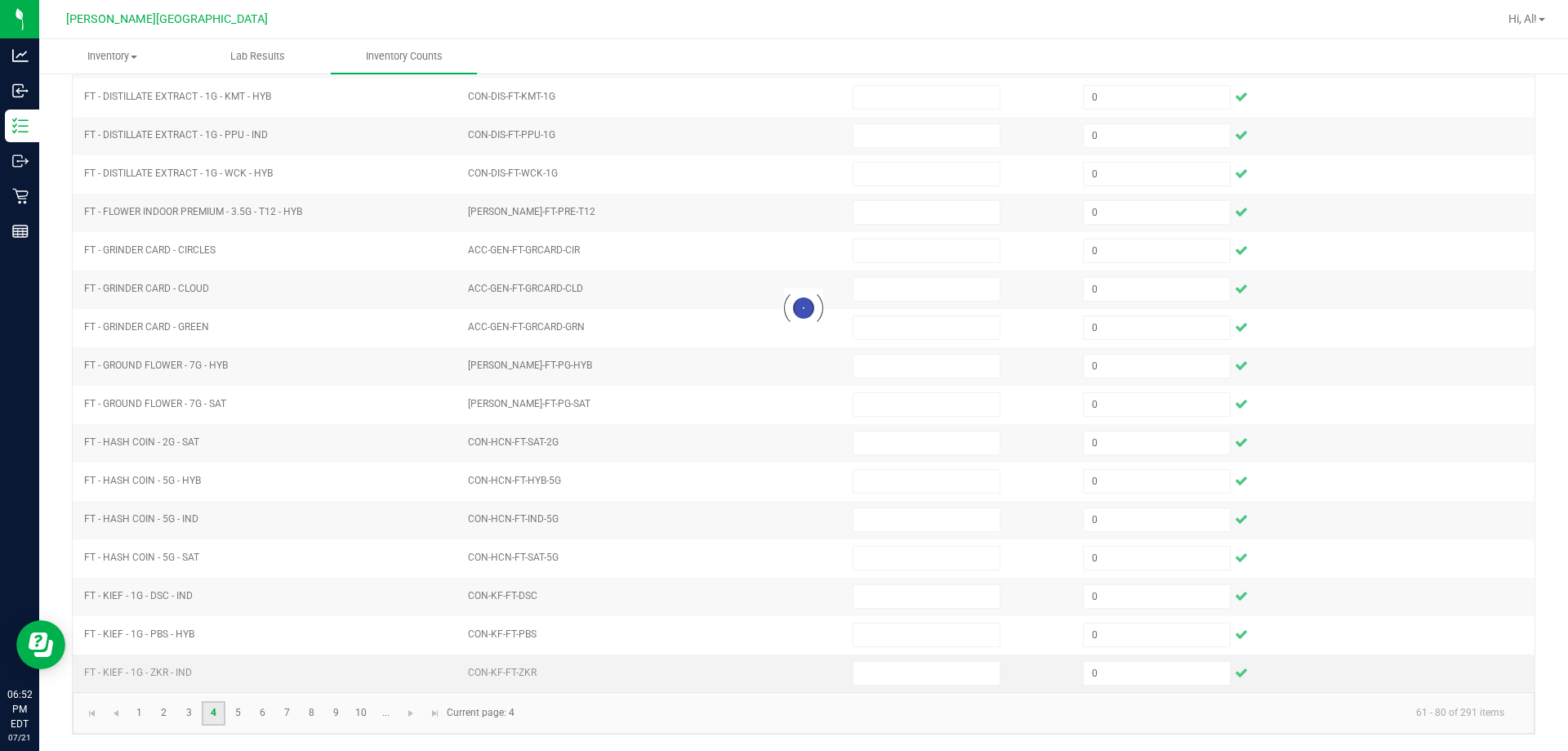 type 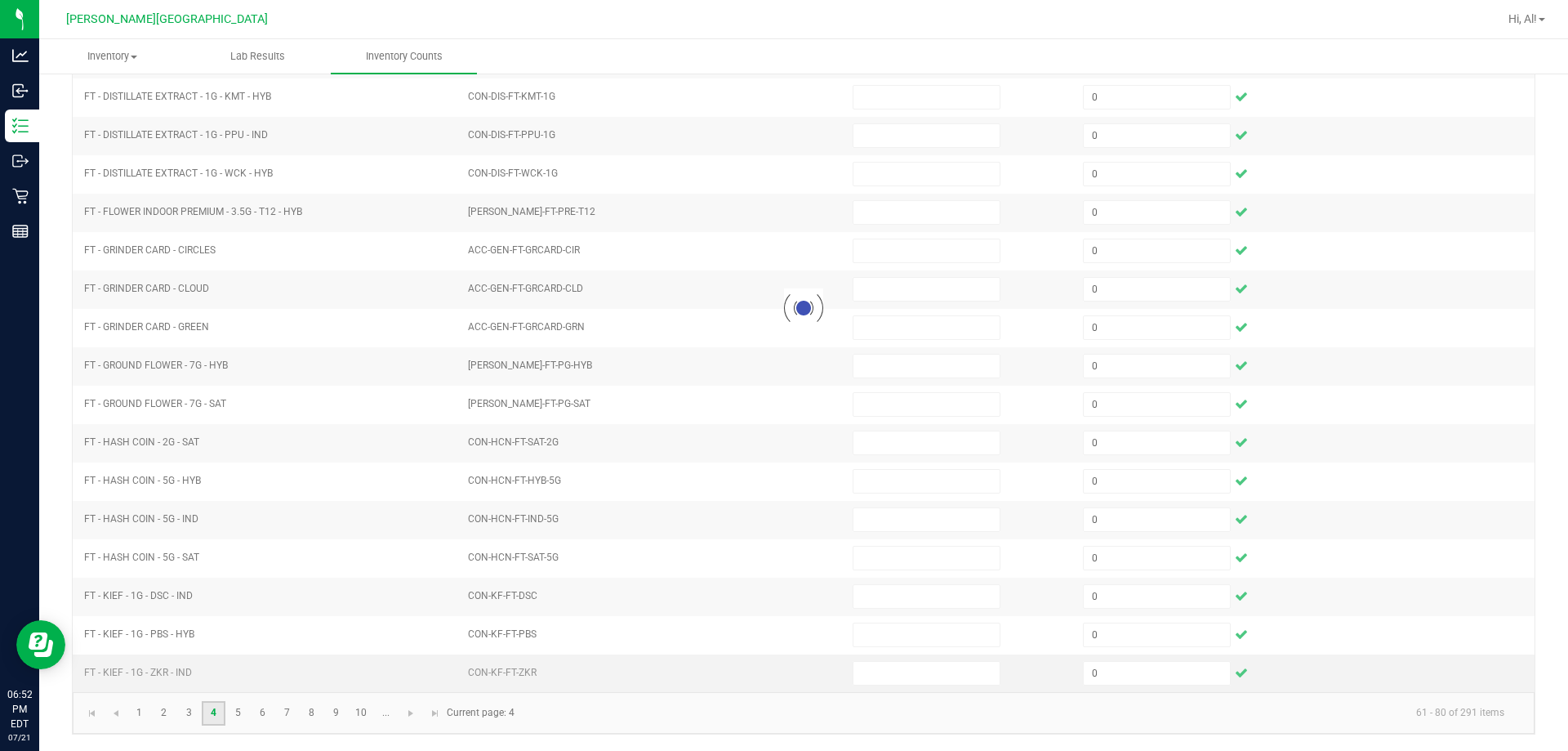 type 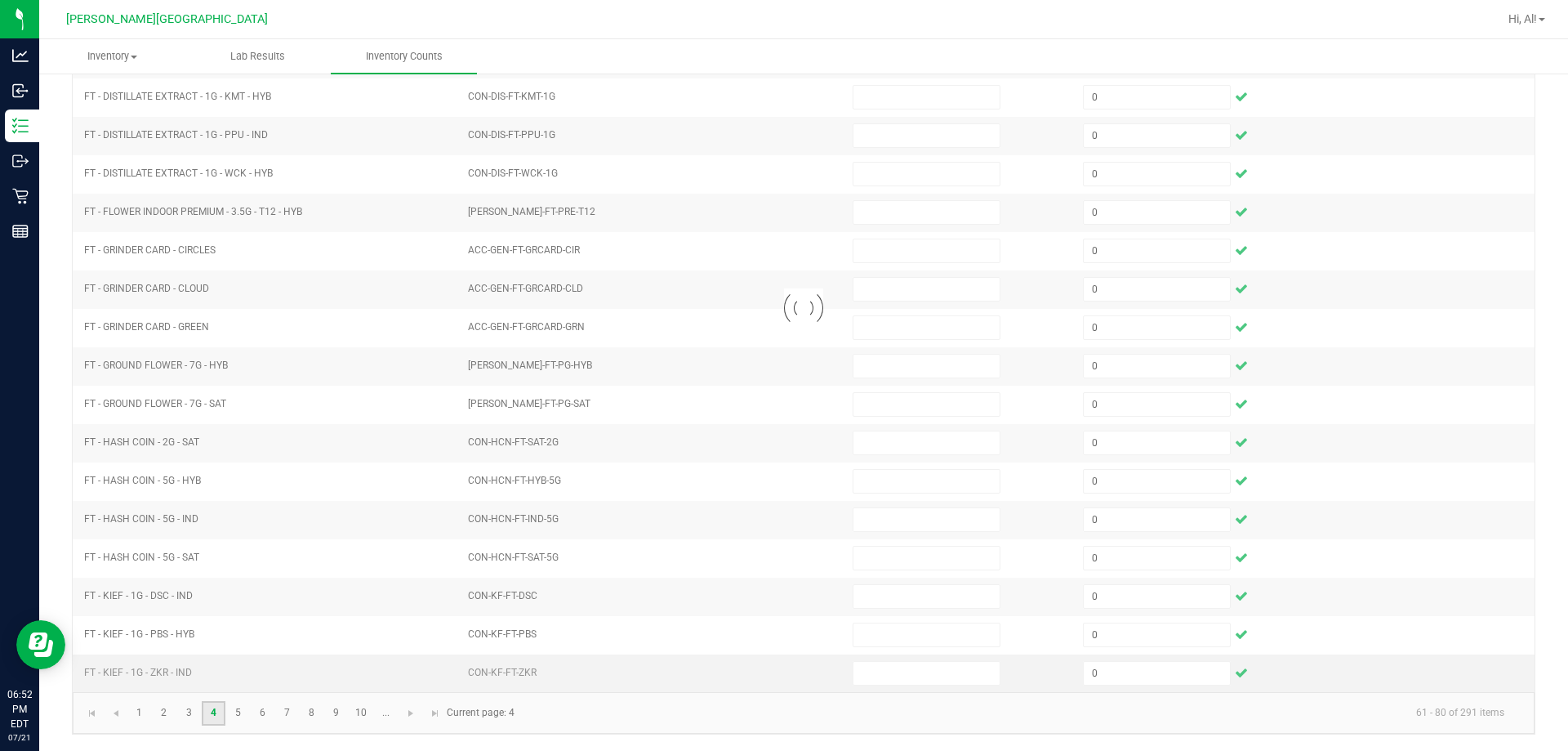 type 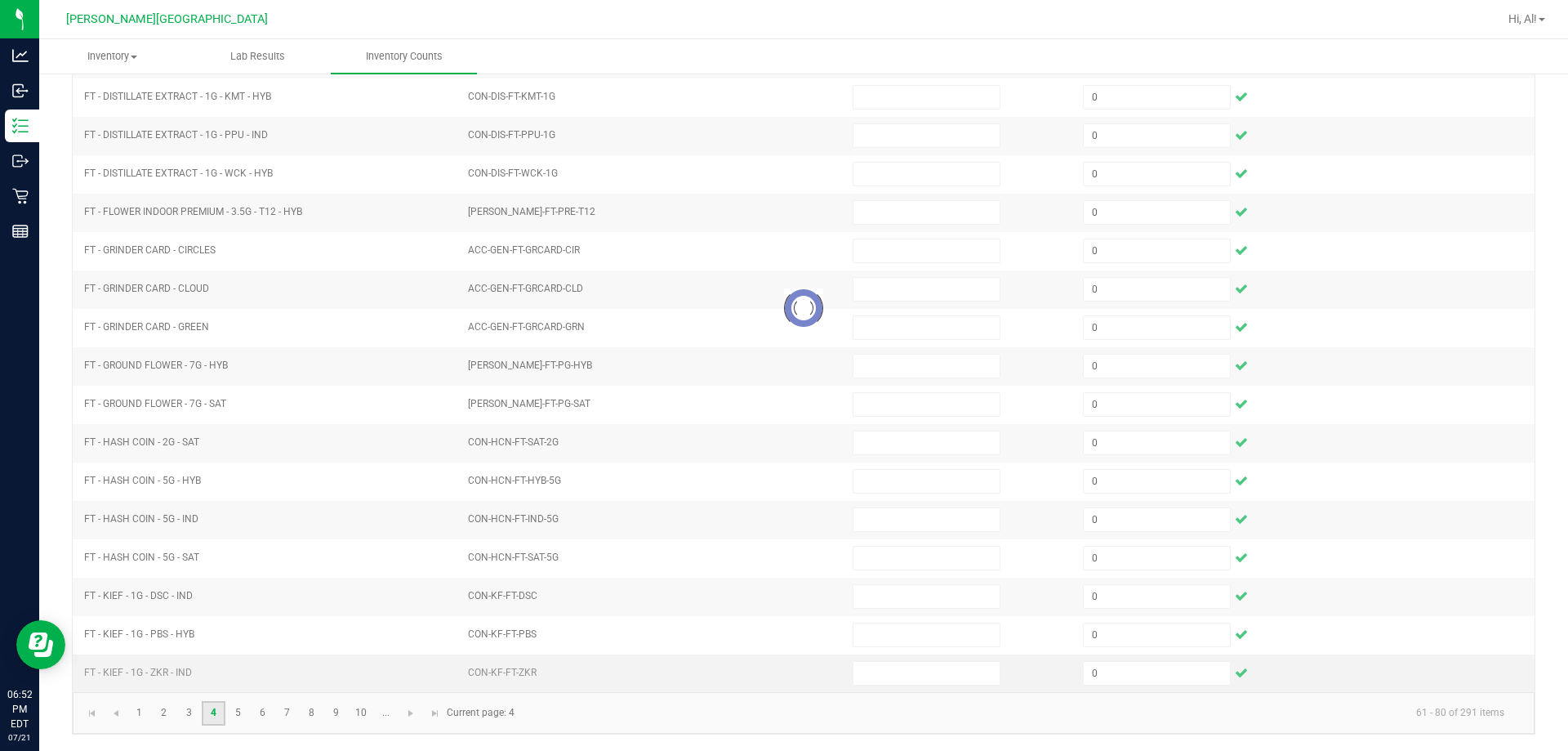 type 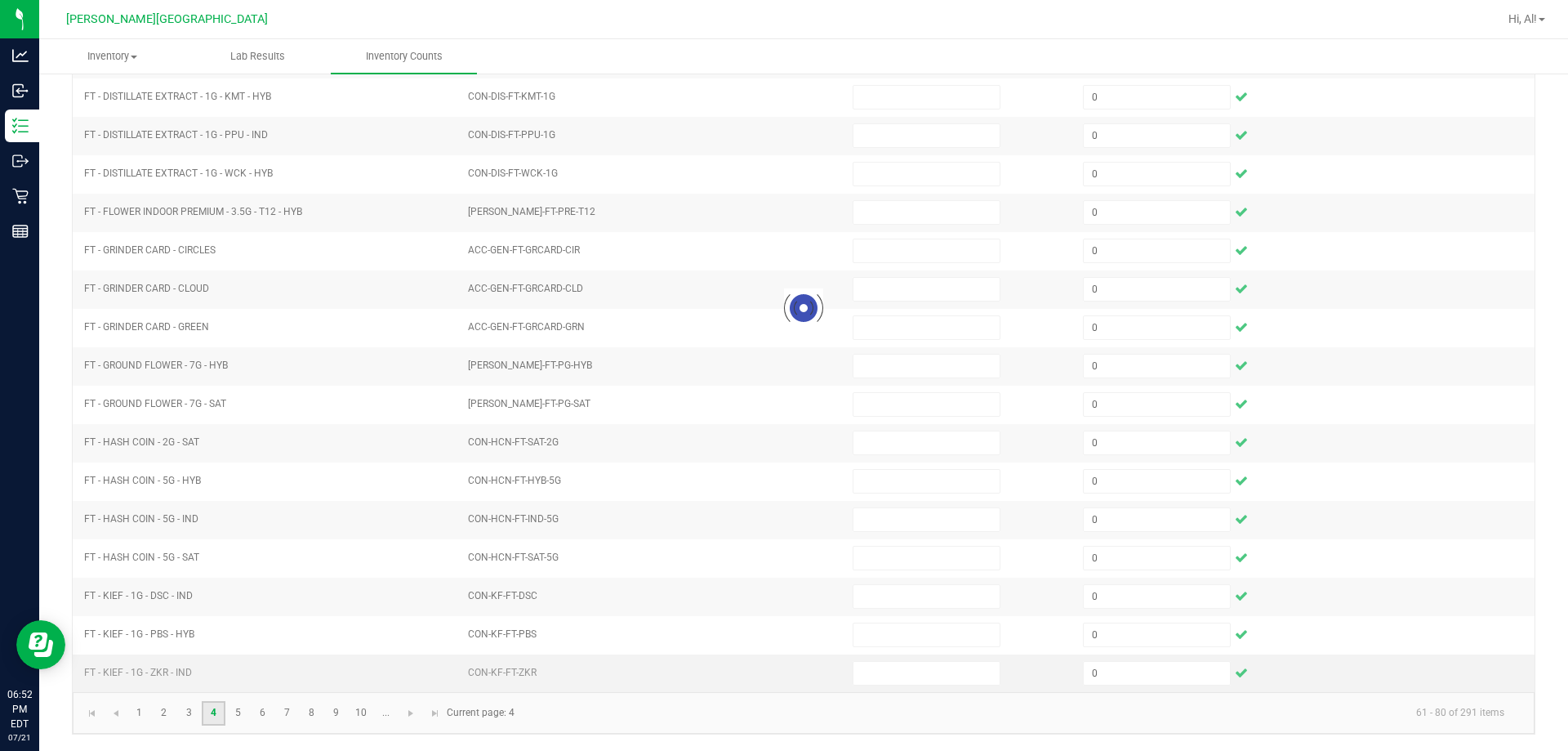 type 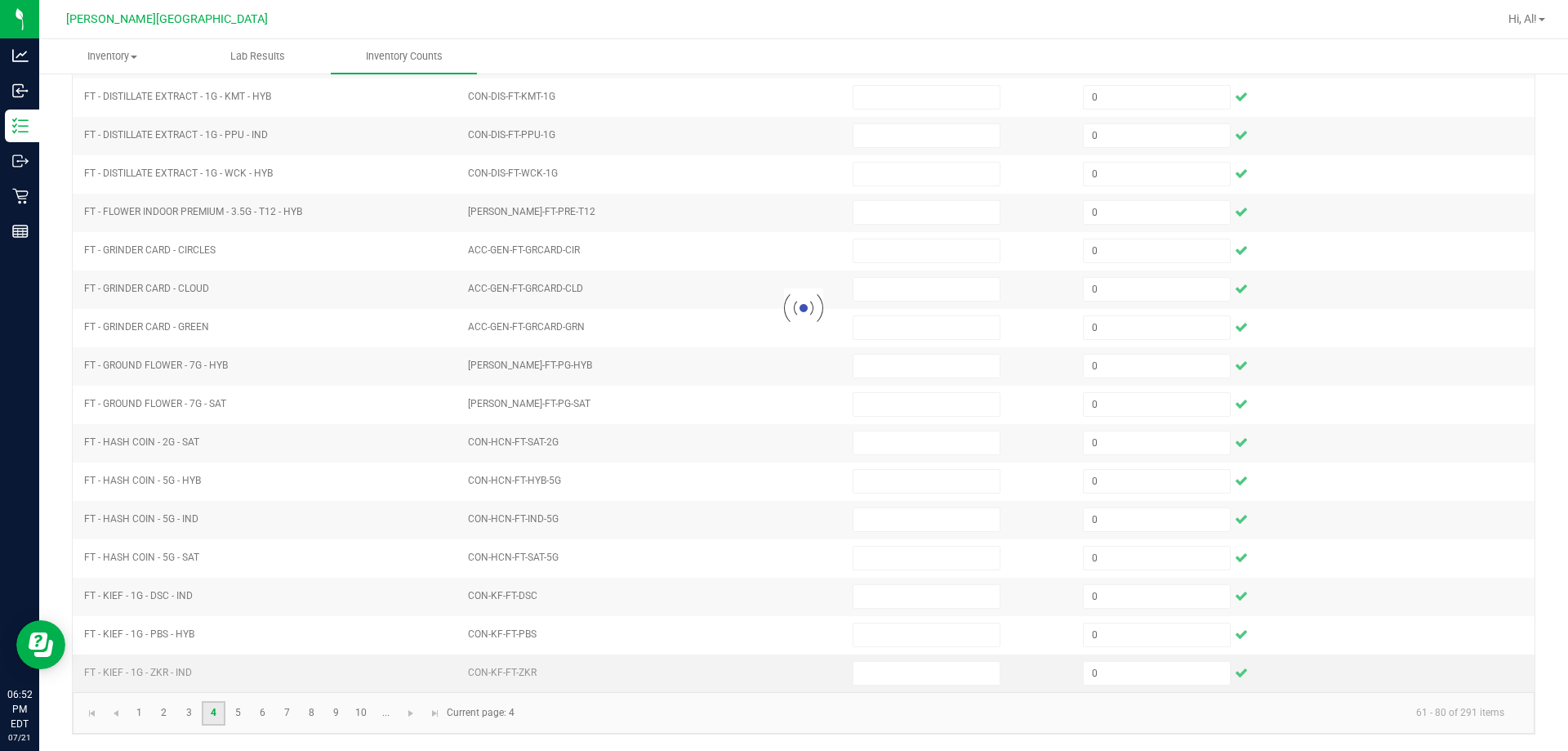 type 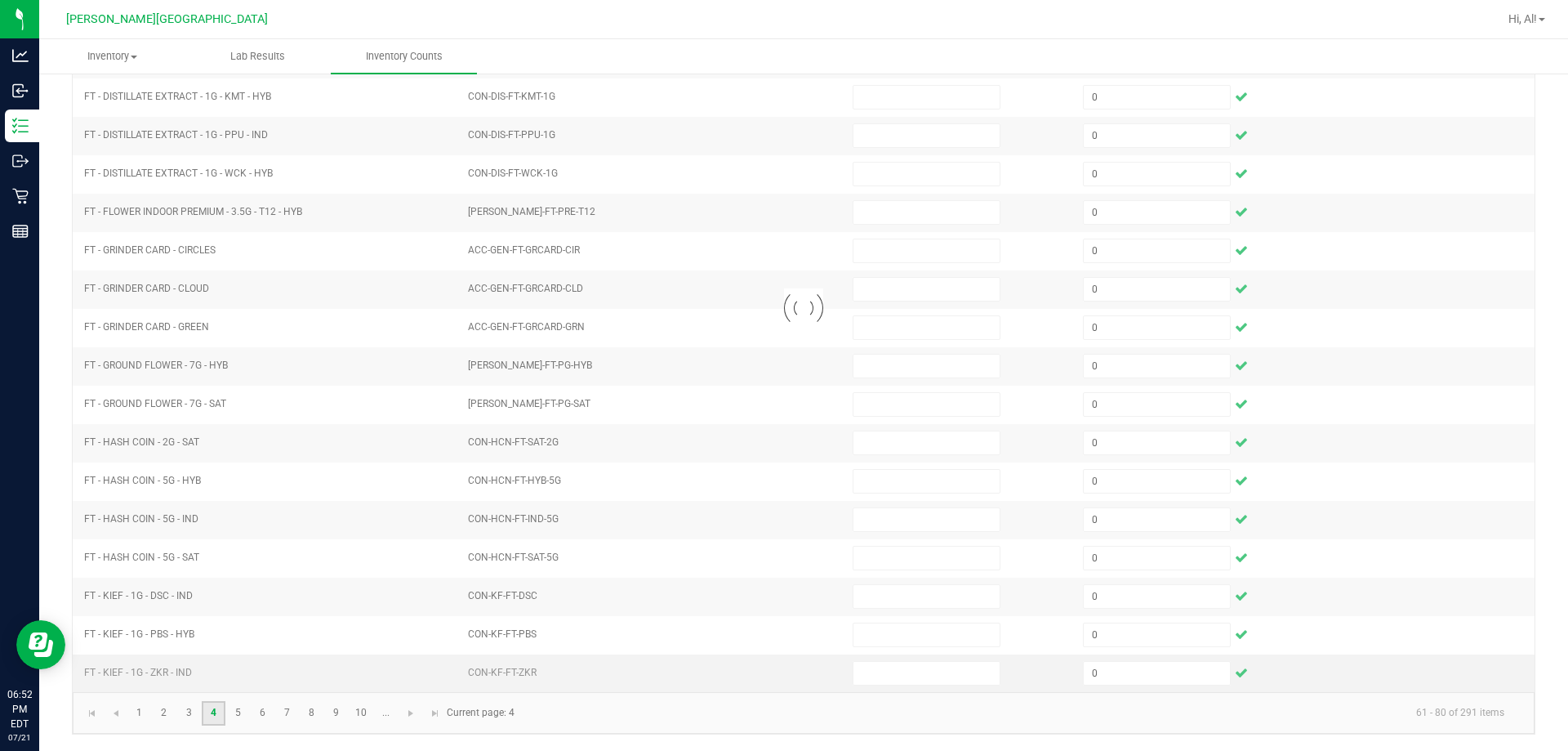 type 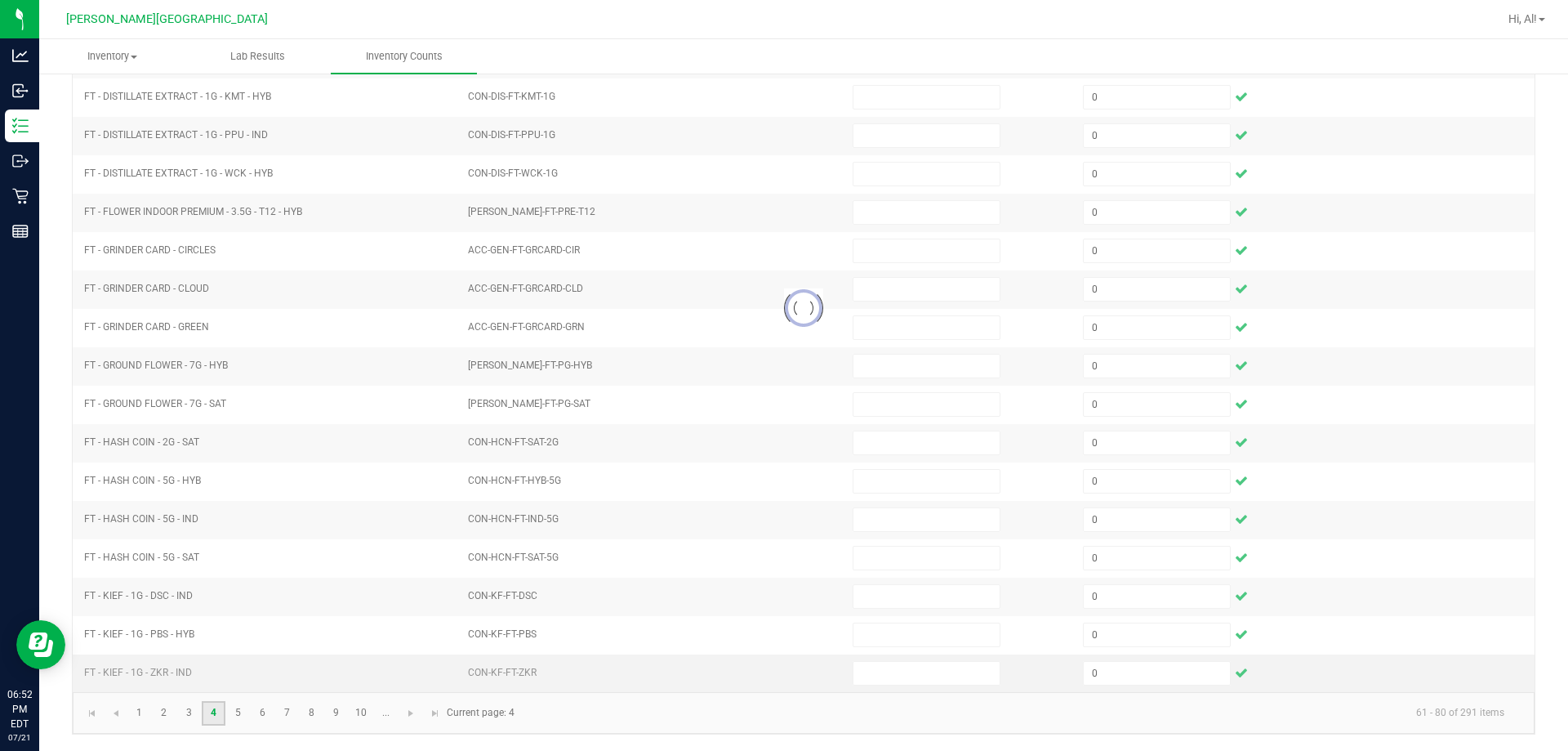 type 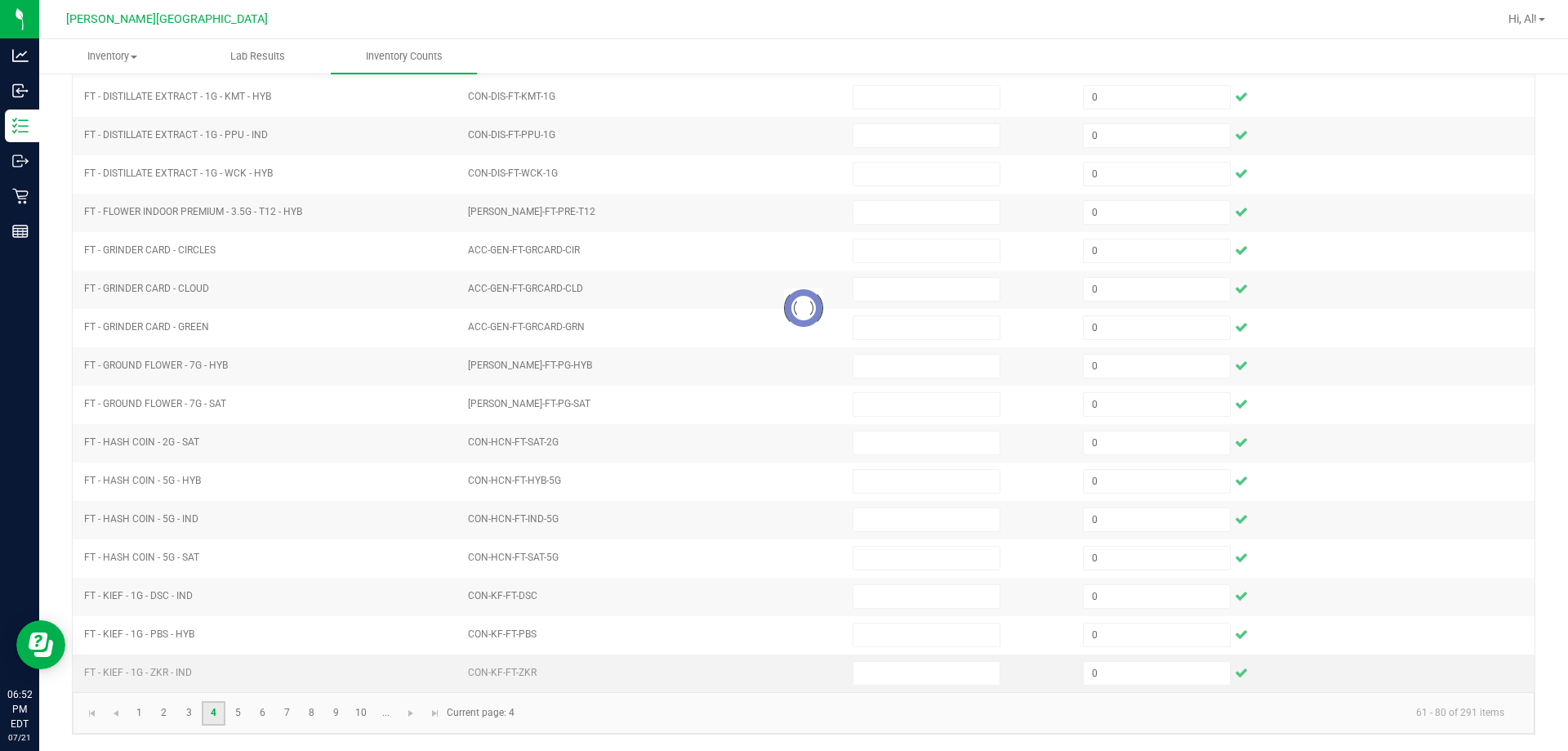 type 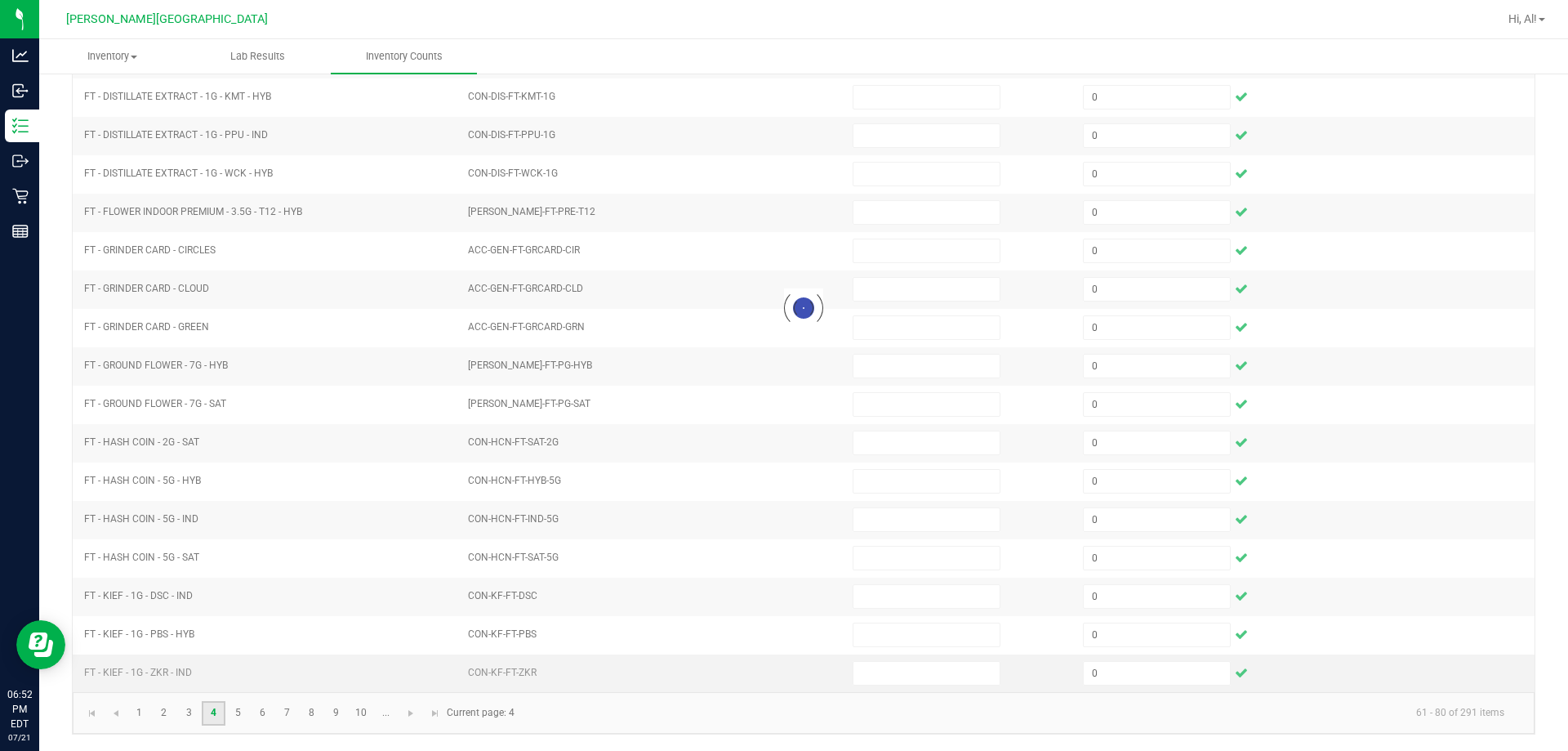 type 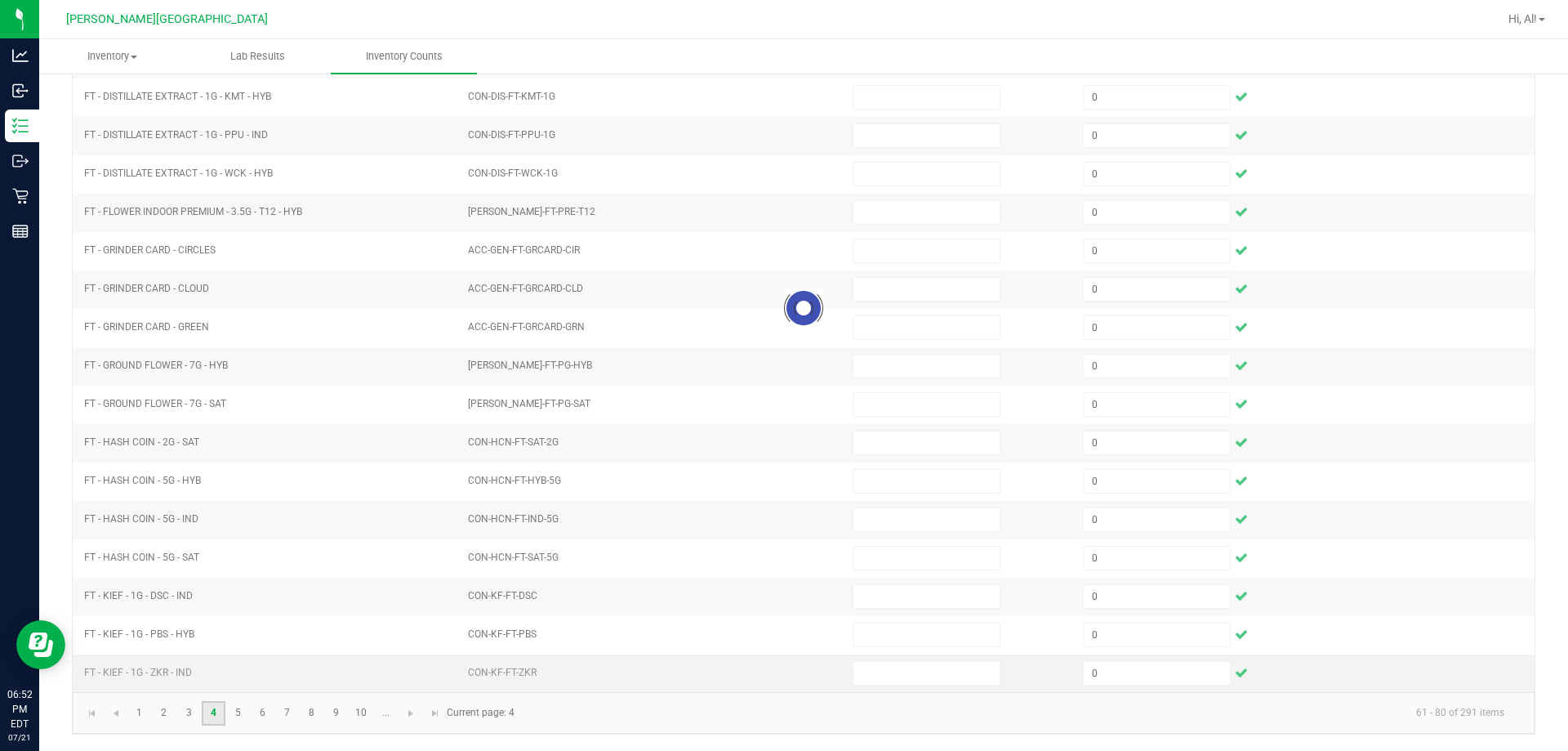 type 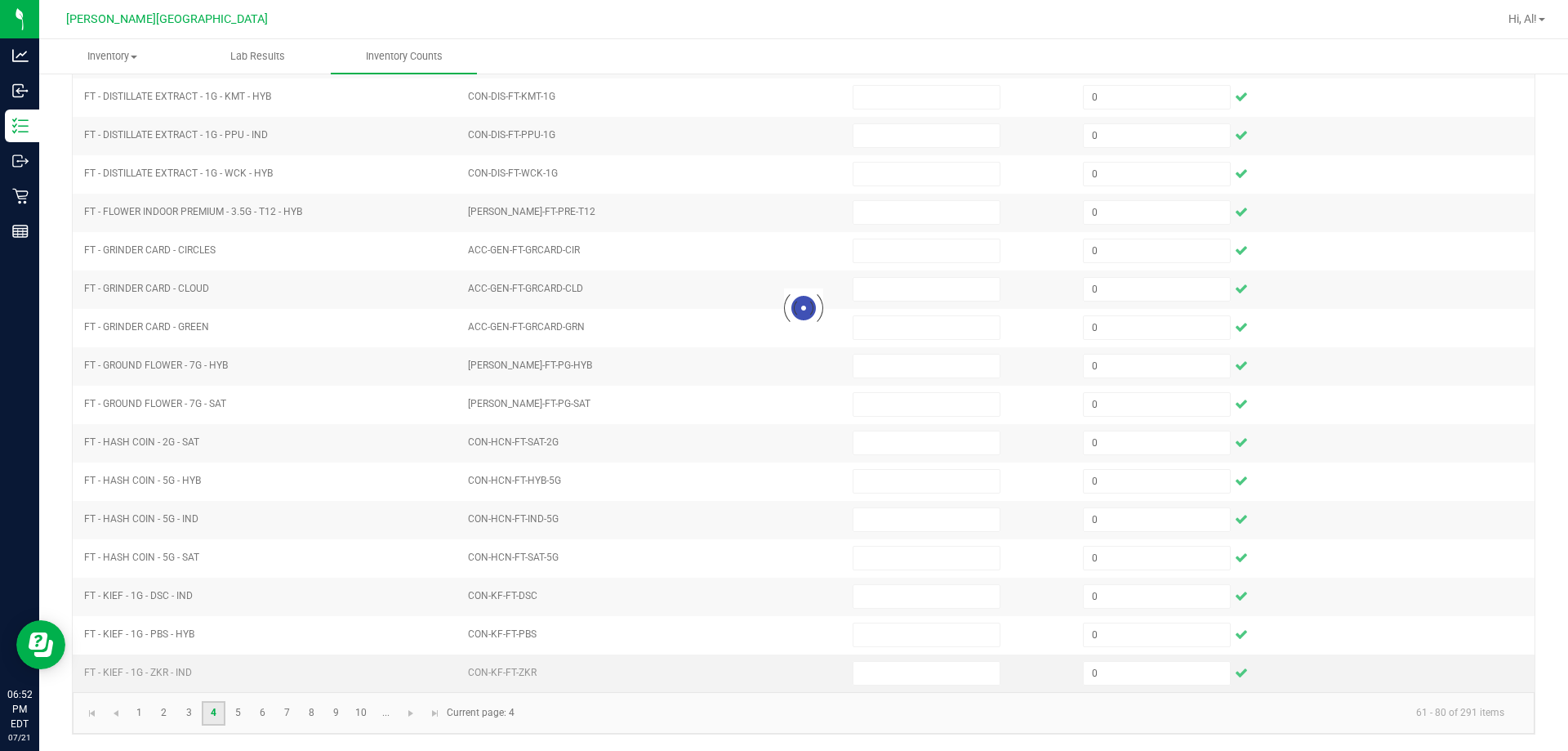 type 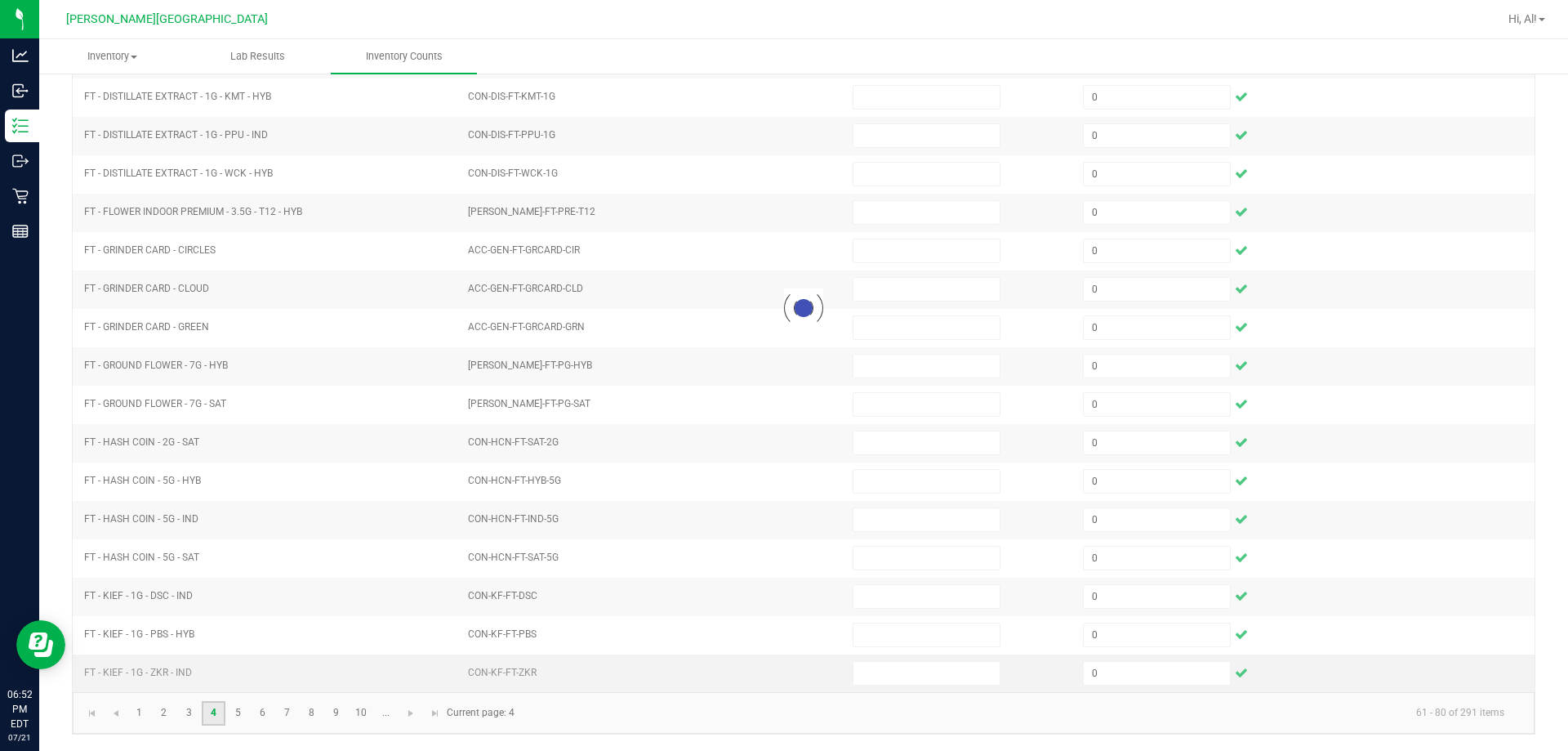 type 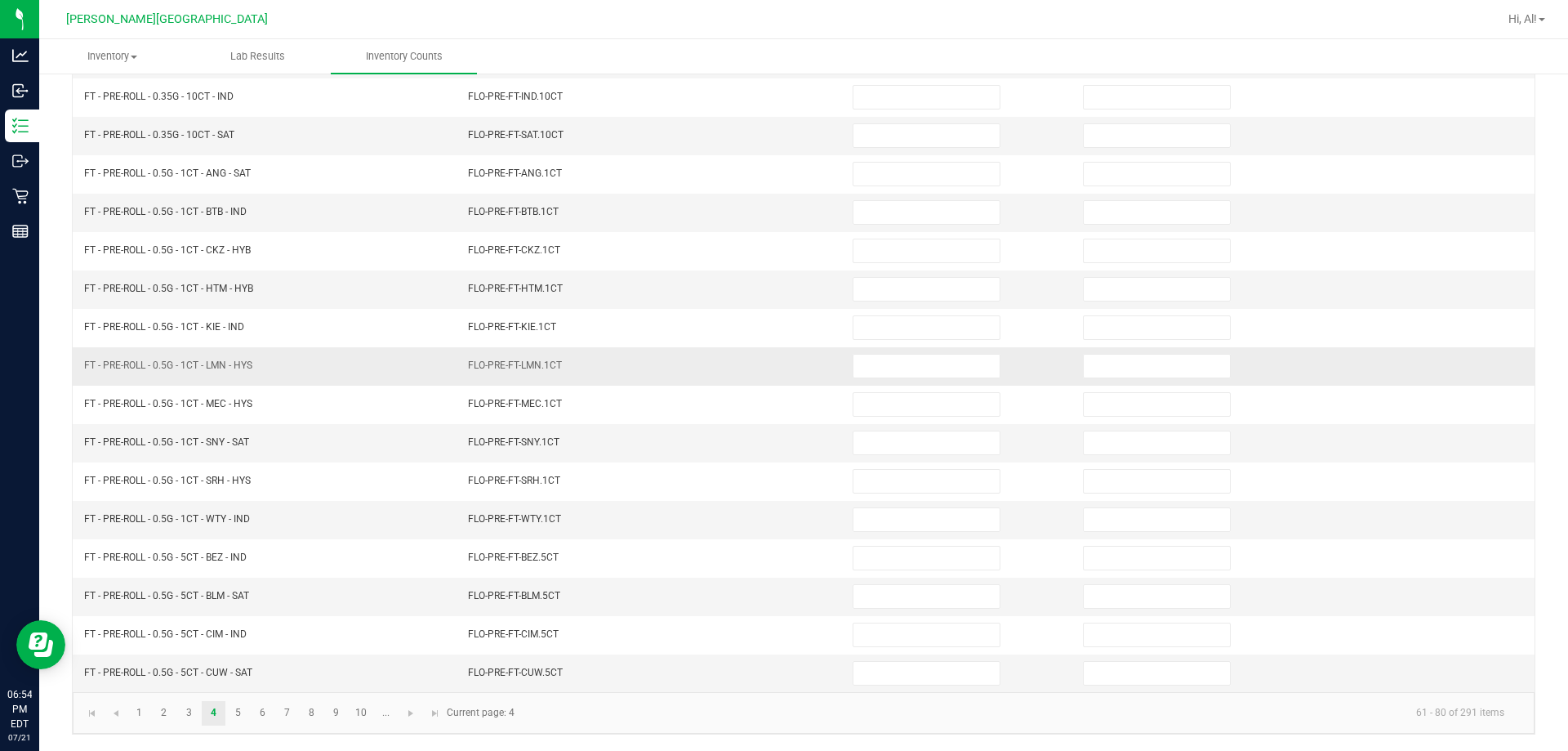 drag, startPoint x: 342, startPoint y: 696, endPoint x: 660, endPoint y: 346, distance: 472.889 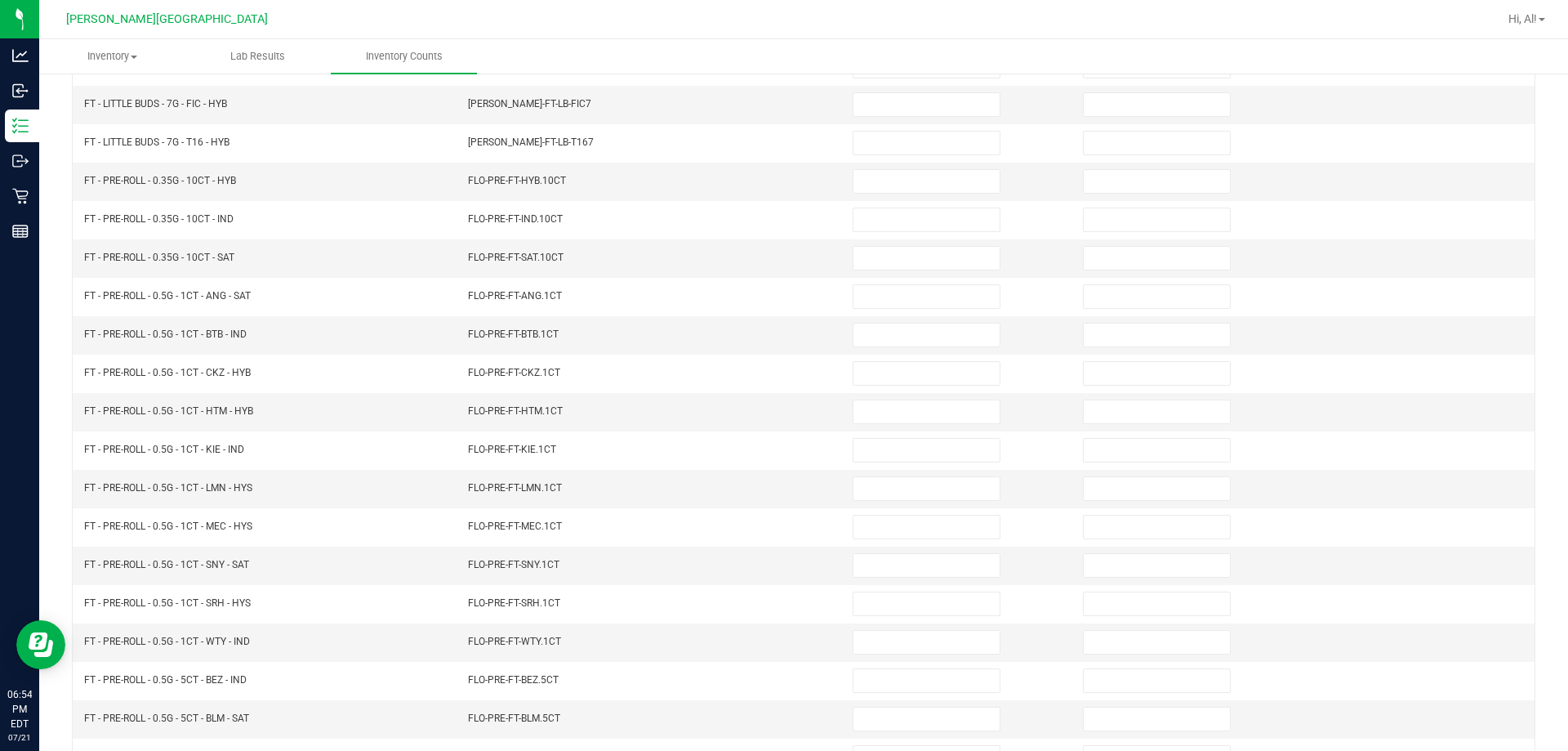 scroll, scrollTop: 339, scrollLeft: 0, axis: vertical 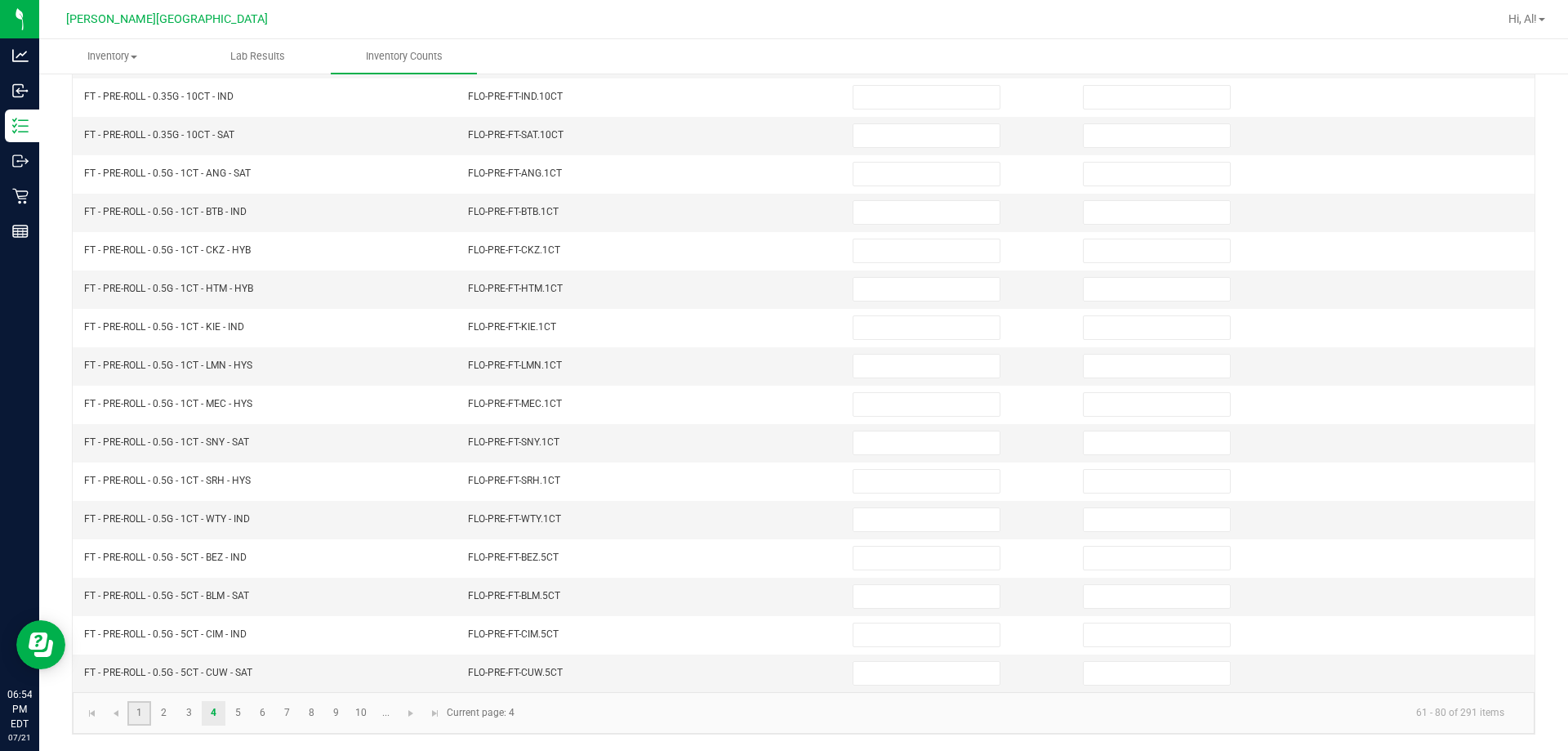 click on "1" 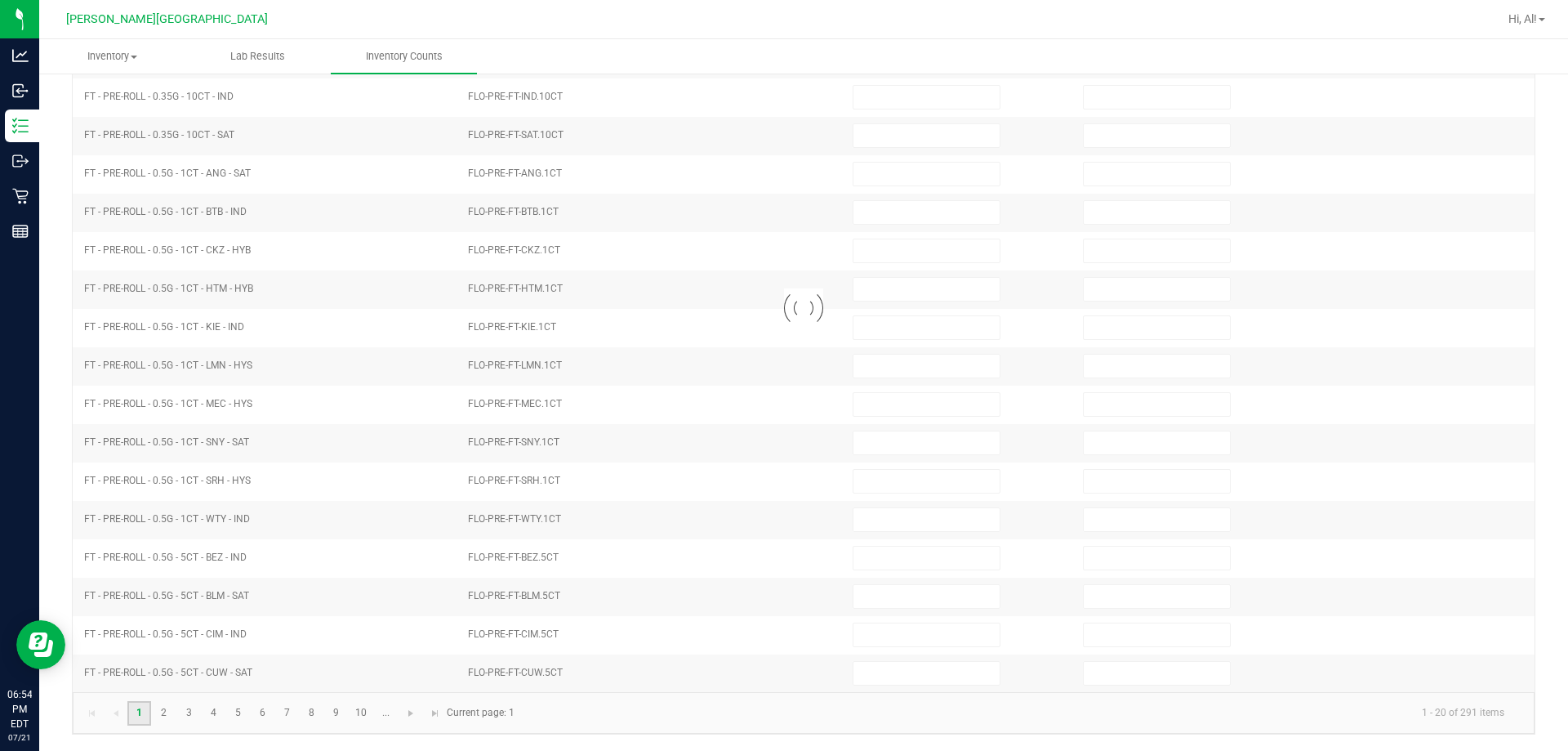 type on "0" 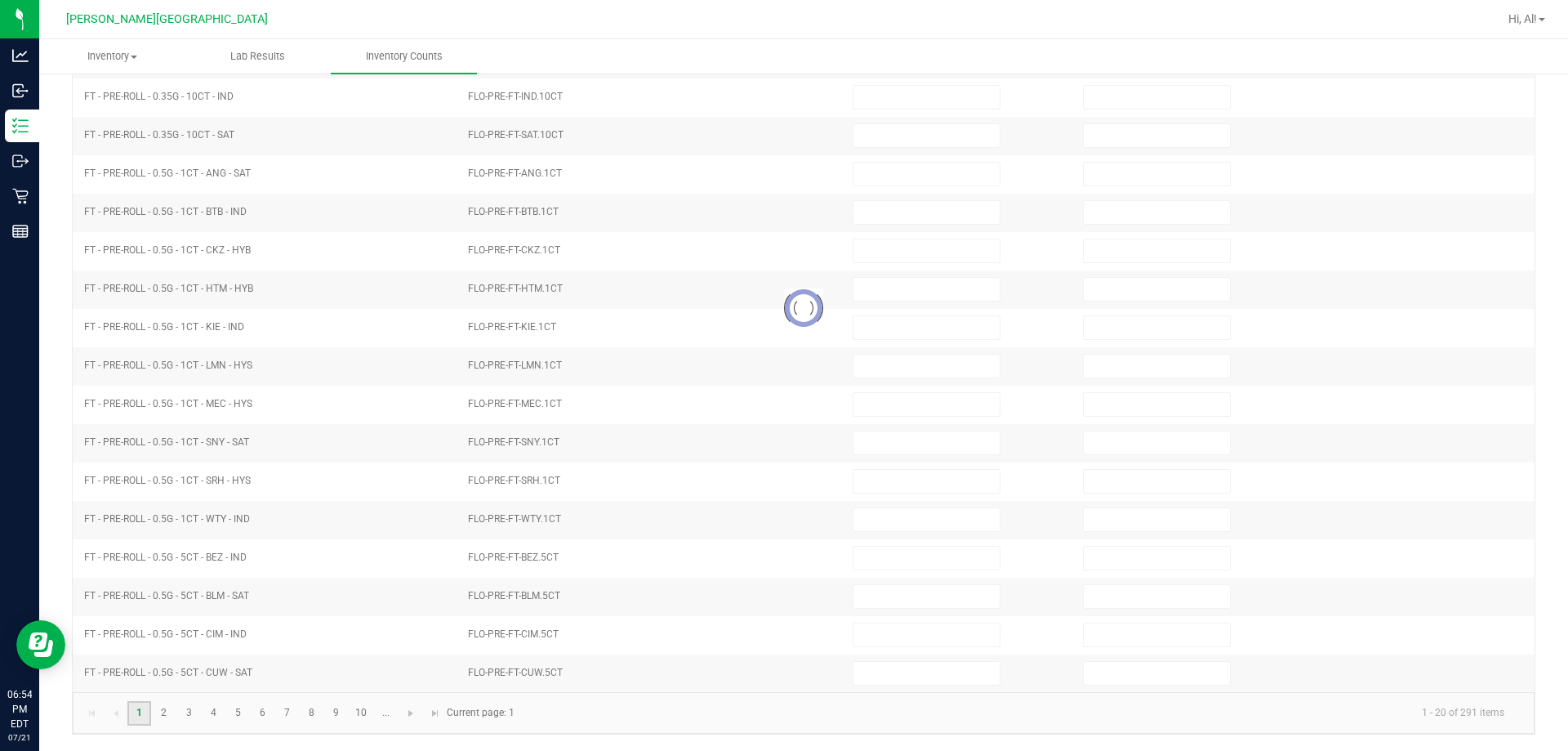 type on "0" 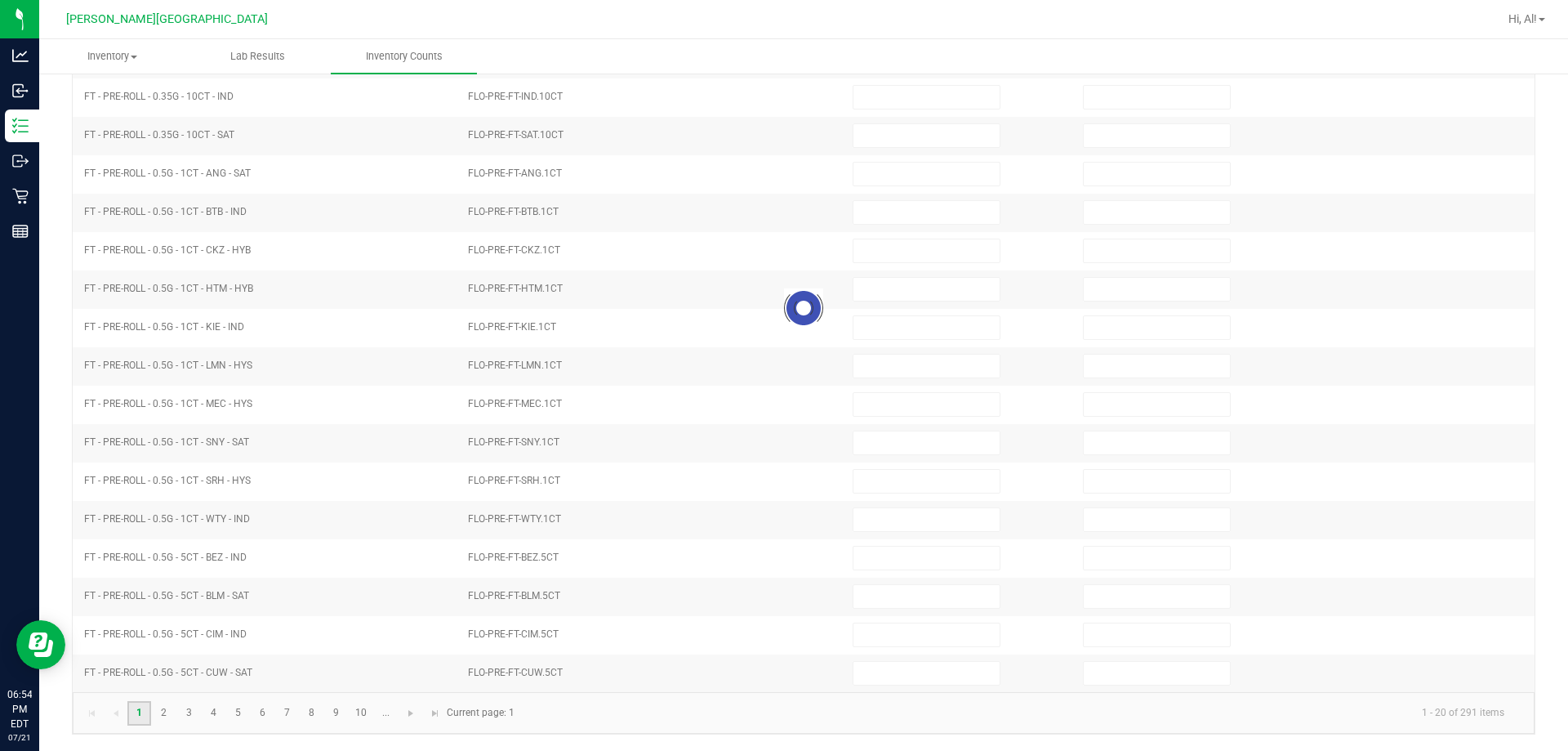type on "0" 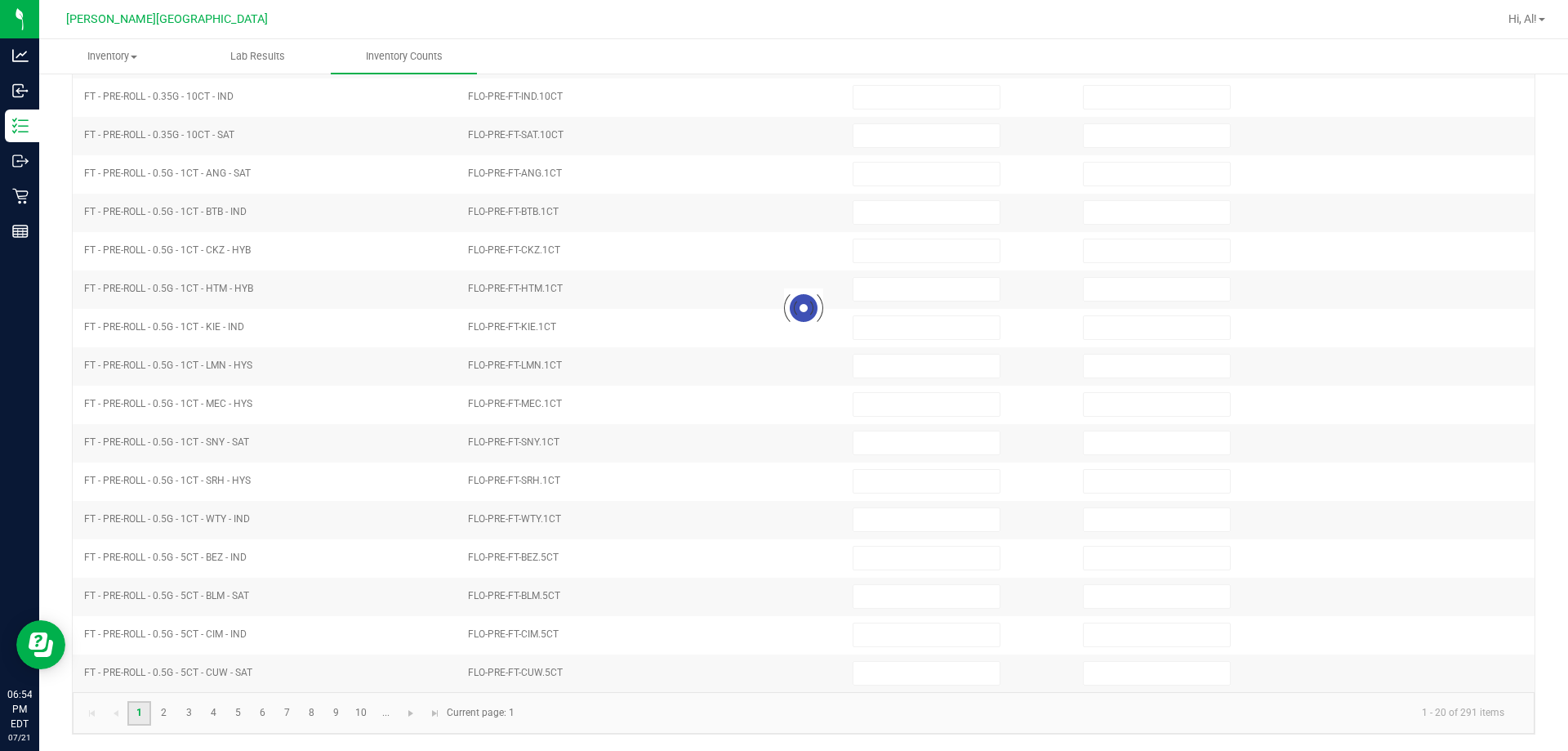 type on "0" 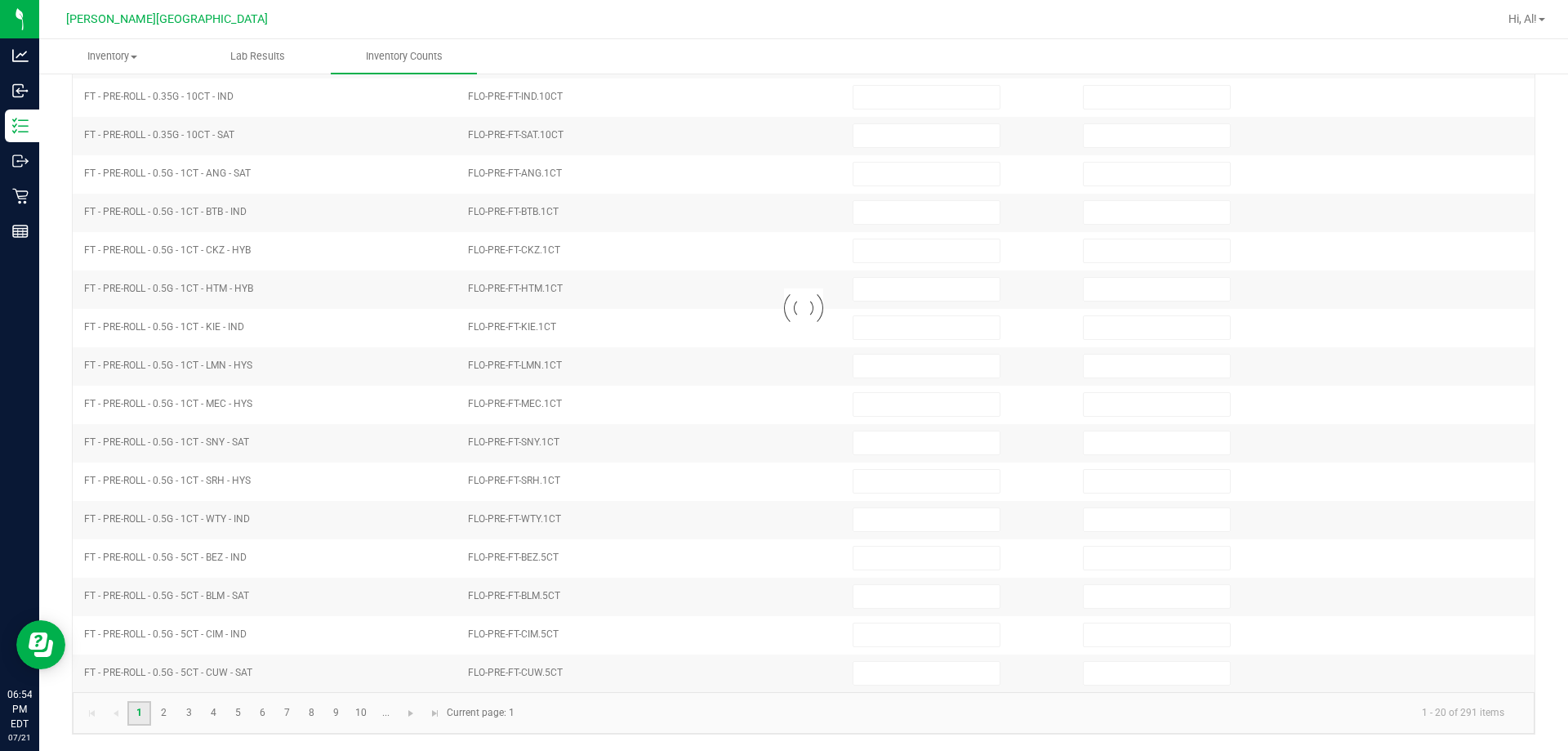 type on "0" 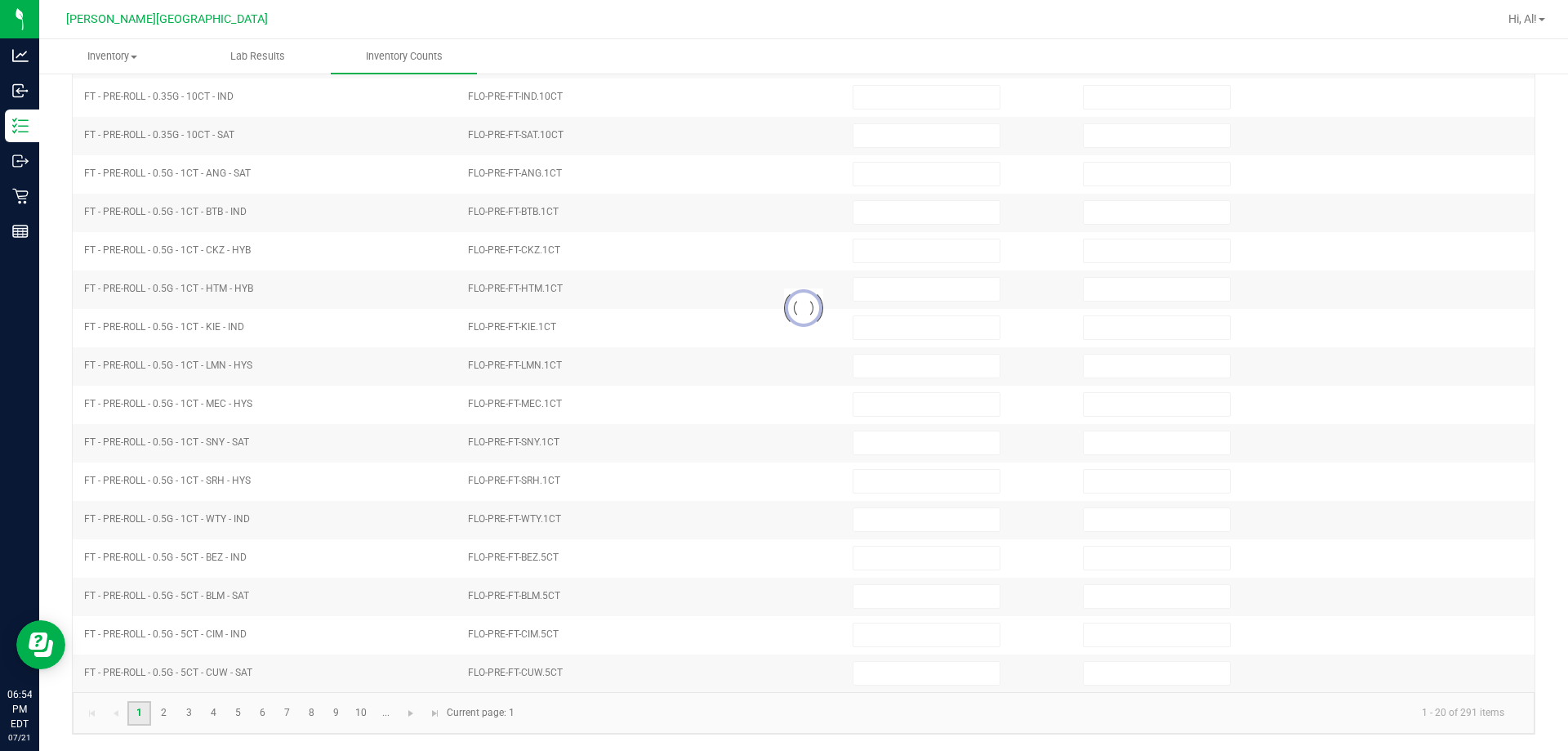 type on "0" 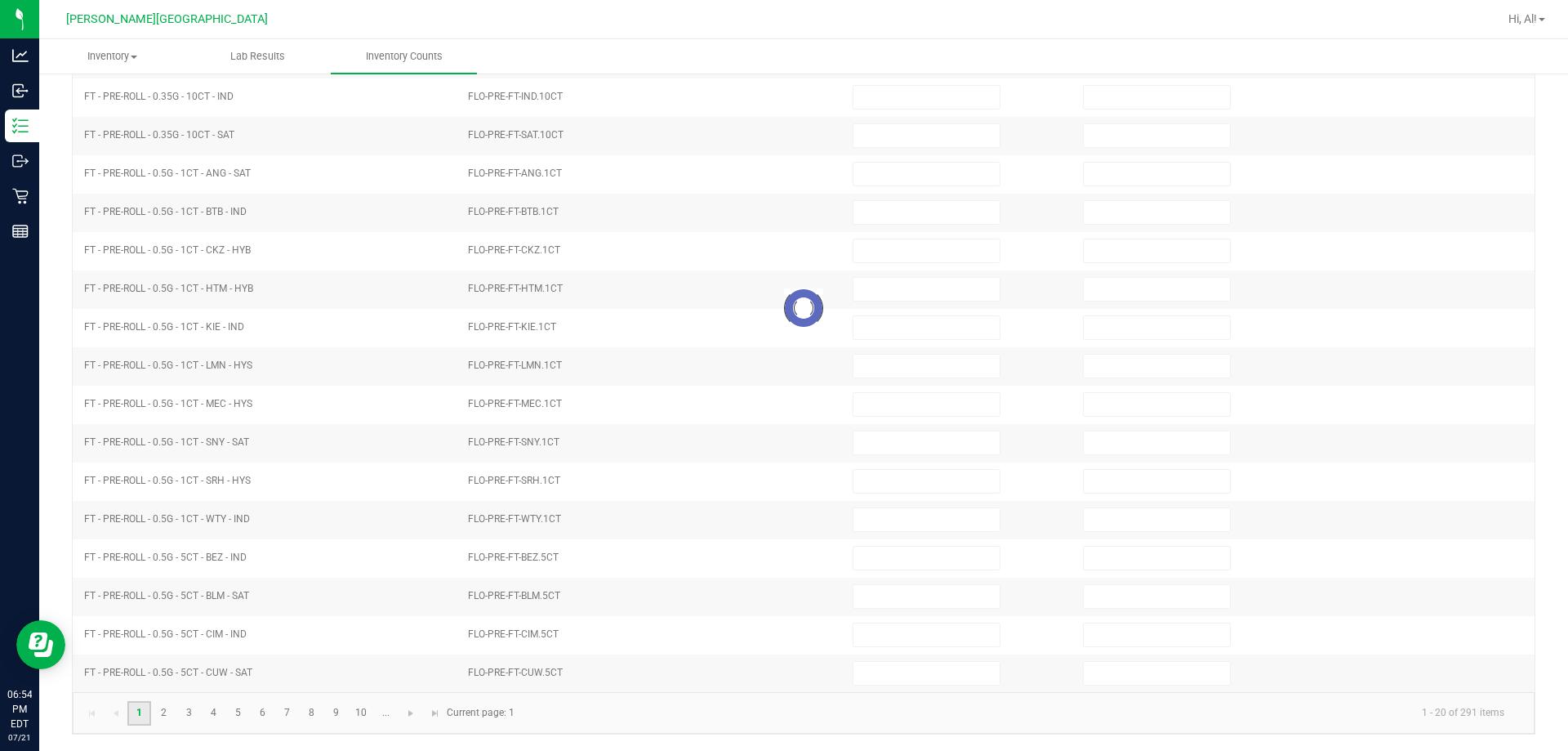 type on "0" 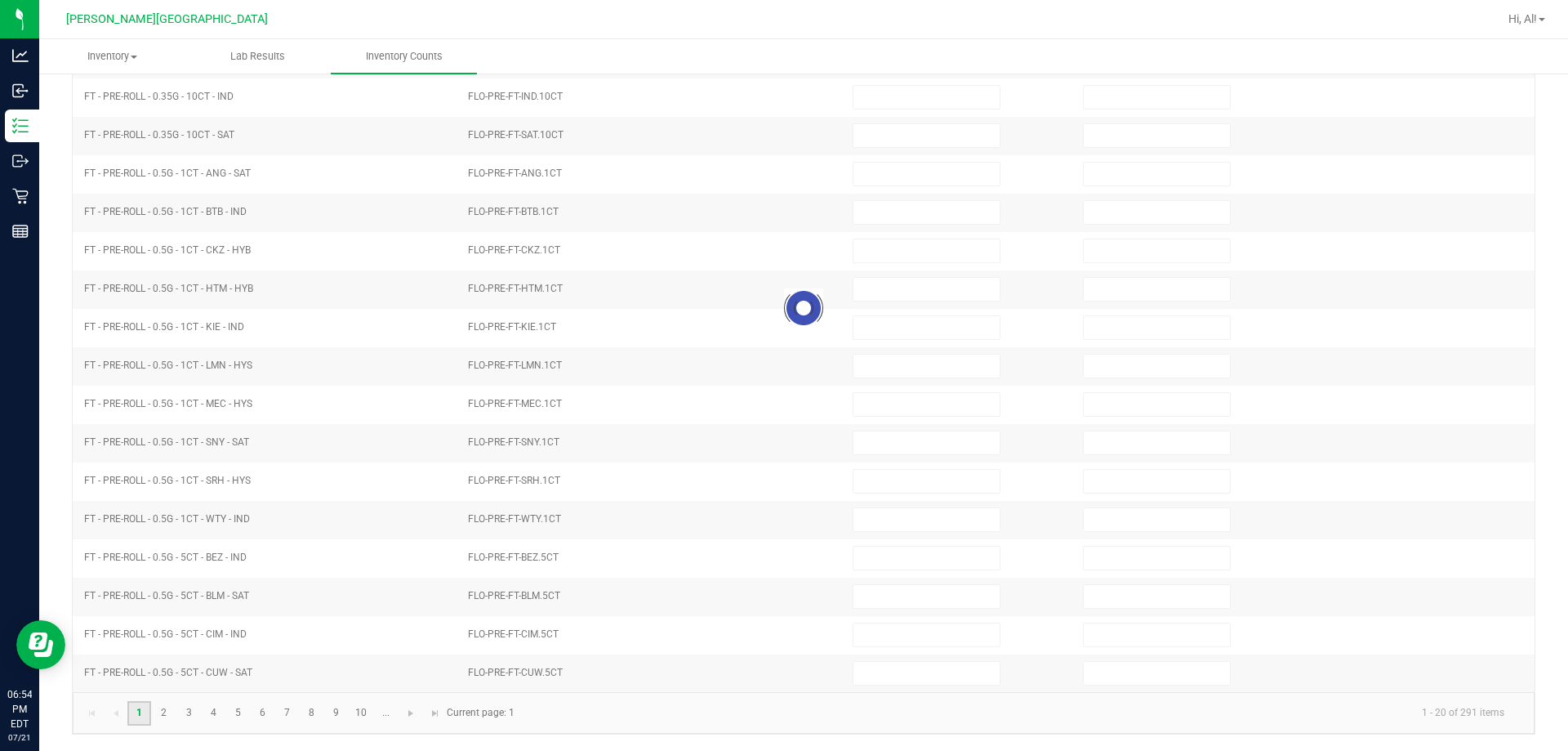 type on "0" 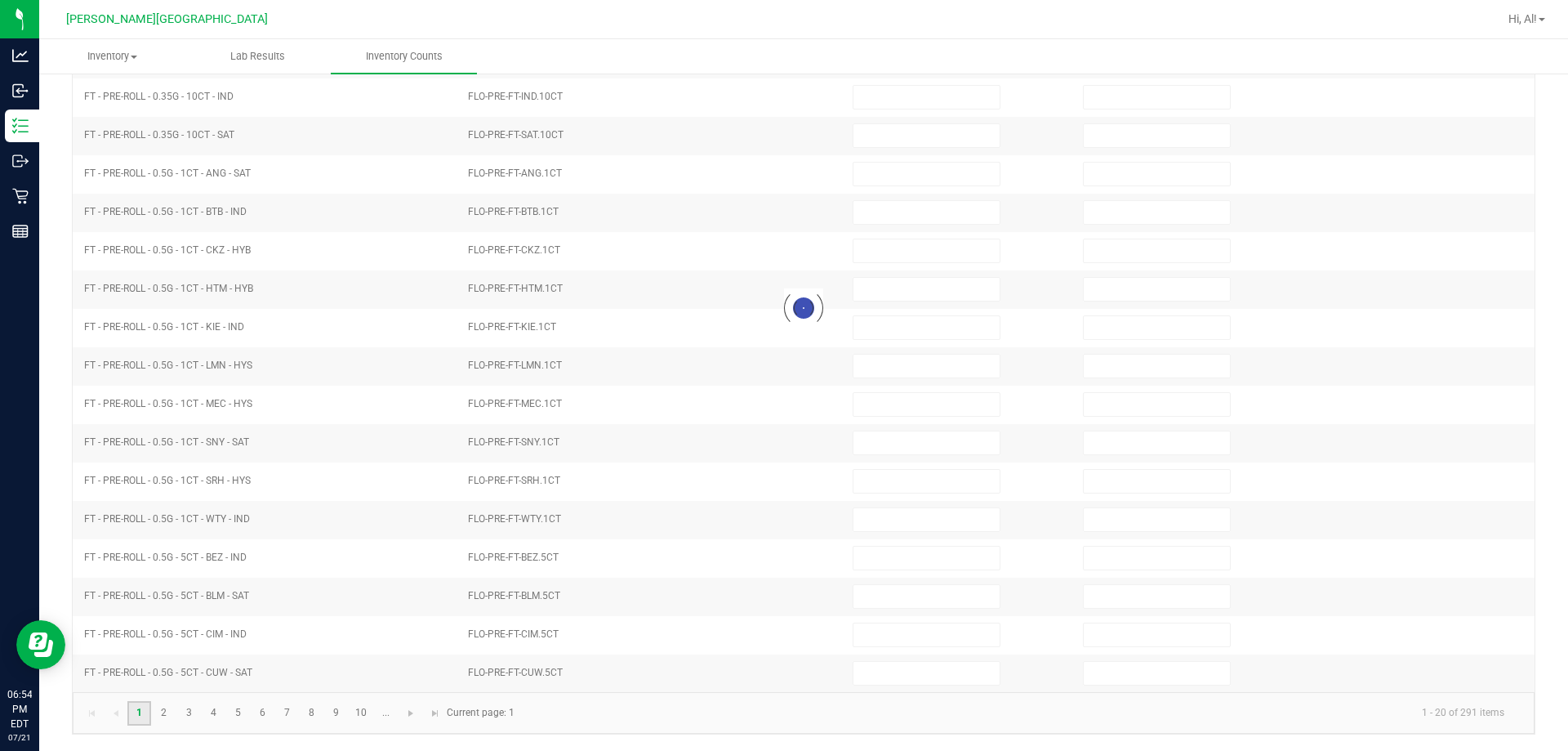 type on "0" 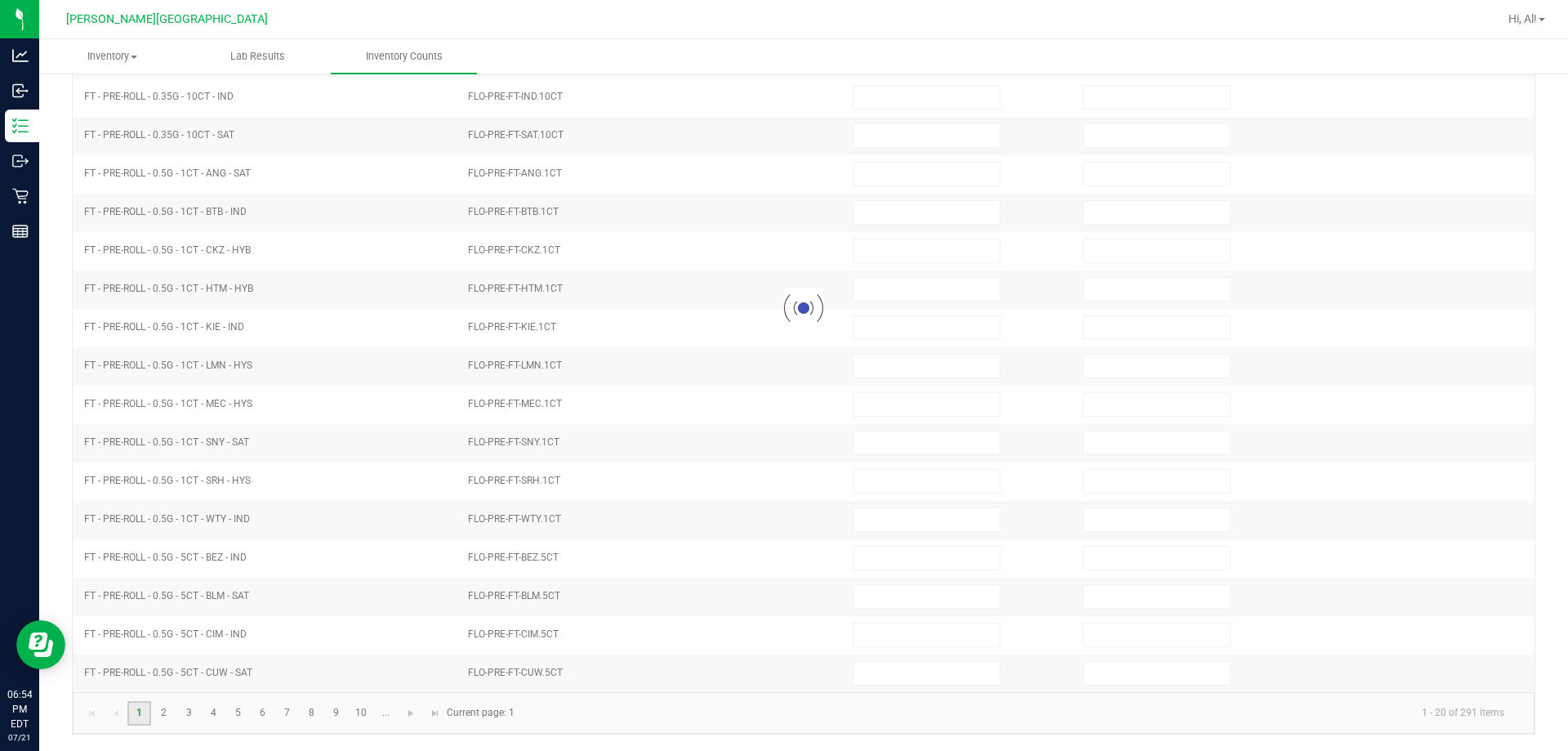 type on "0" 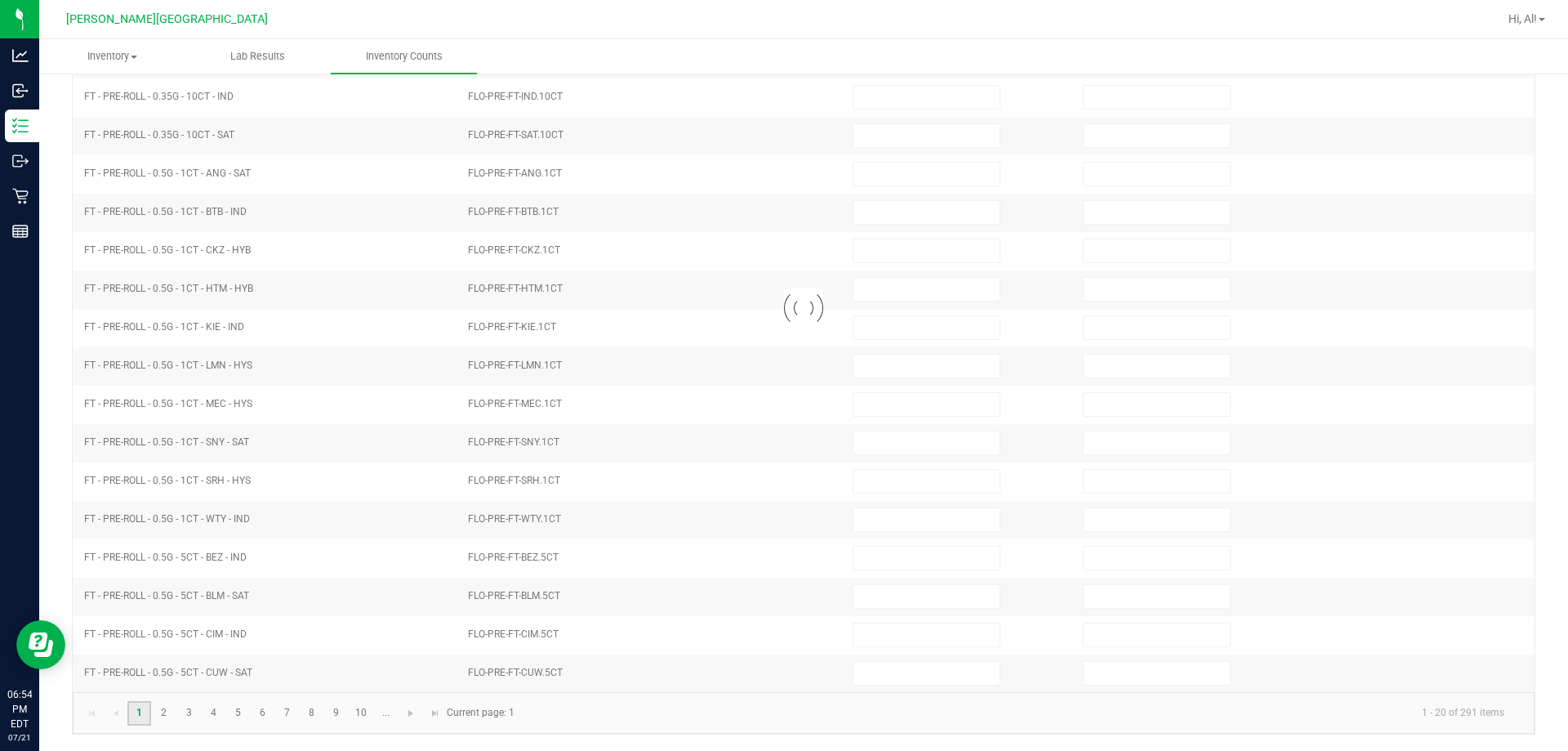 type on "0" 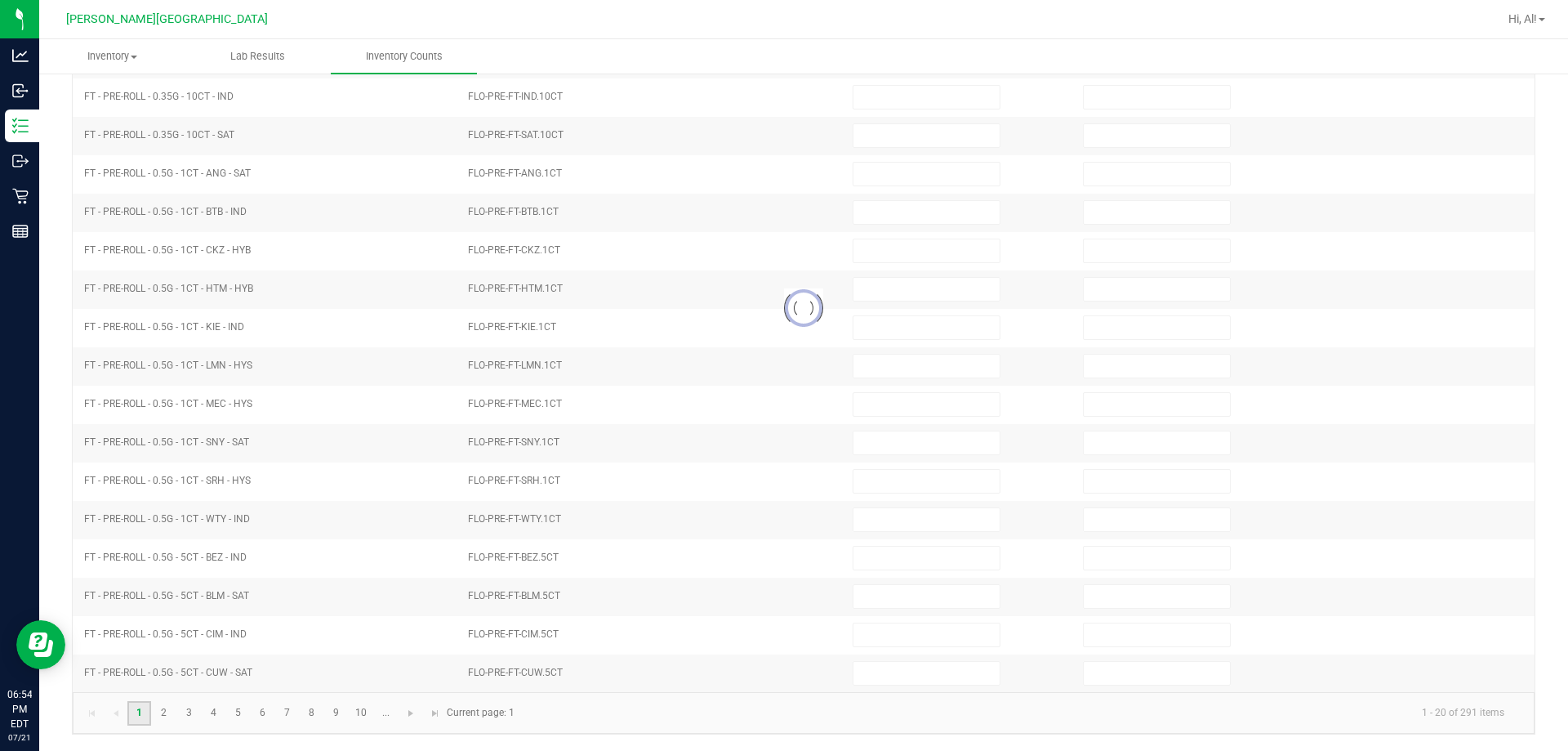 type on "0" 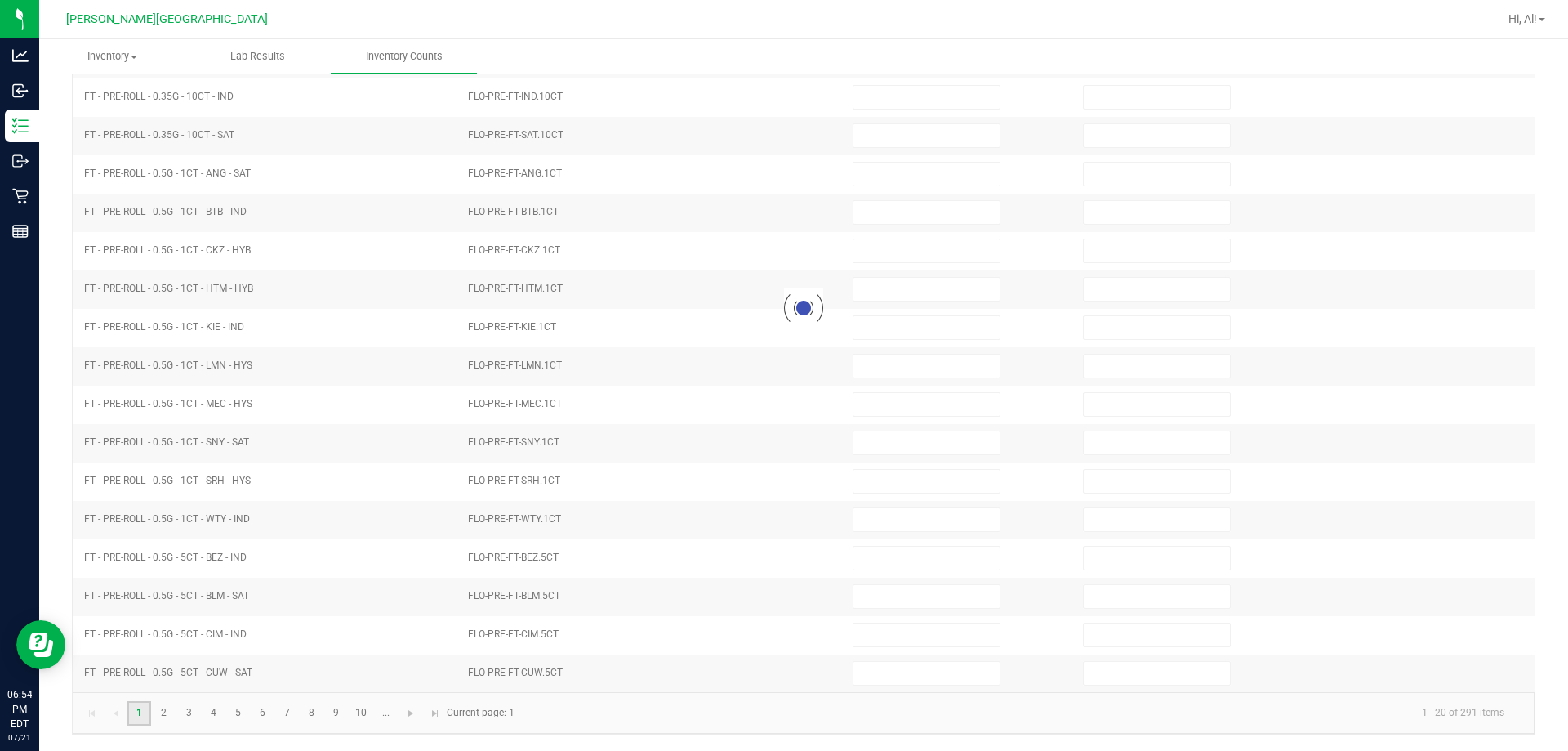 type on "0" 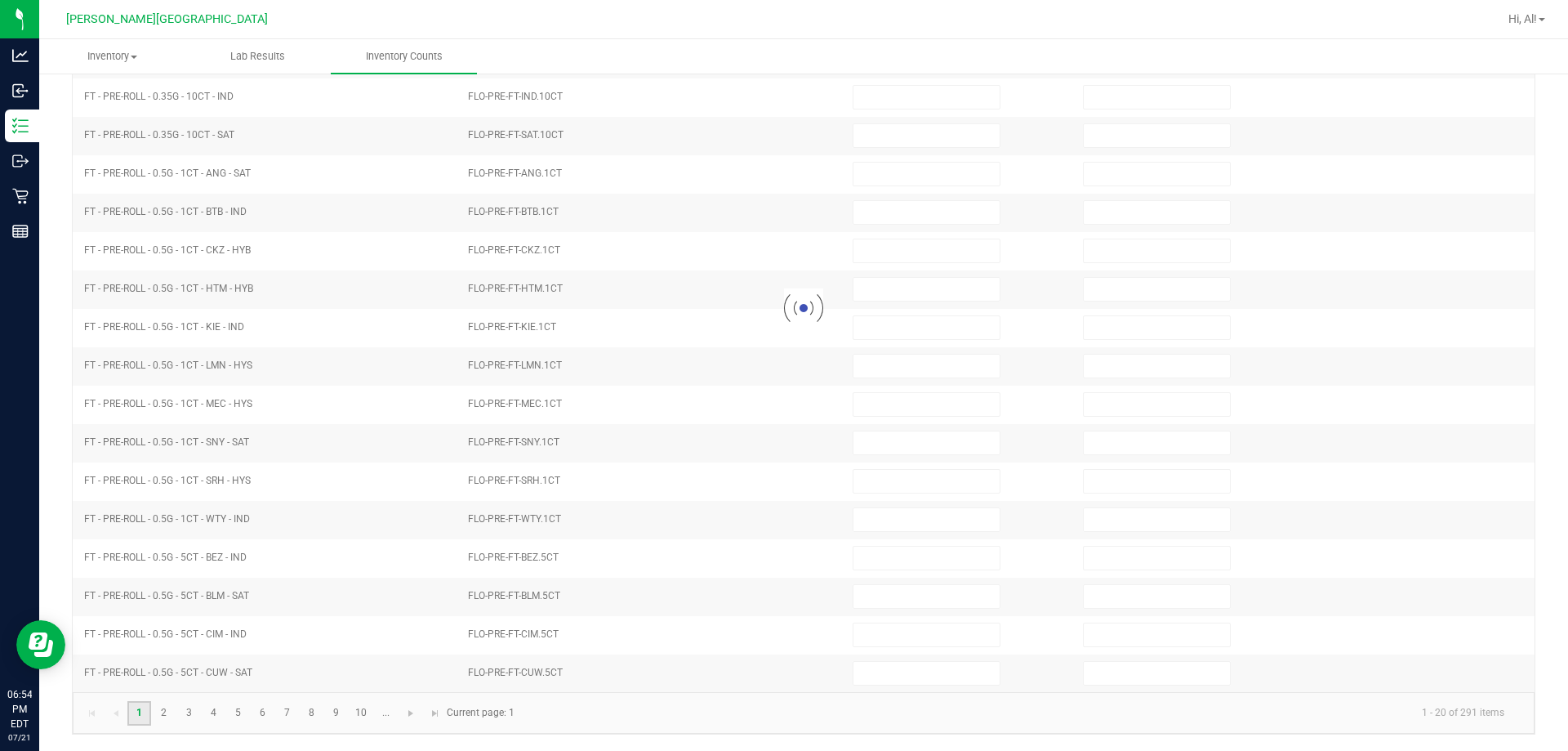 type on "0" 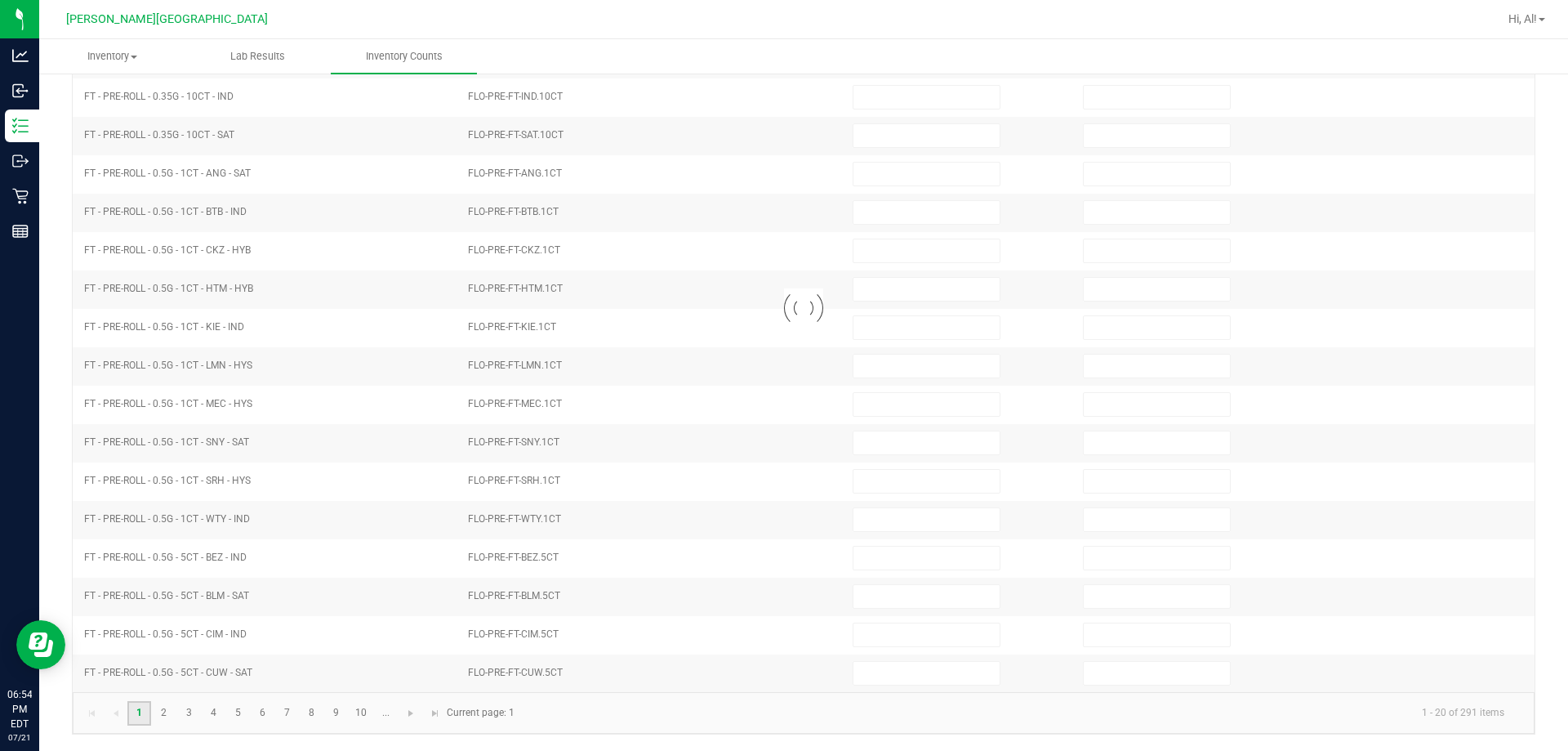 type on "0" 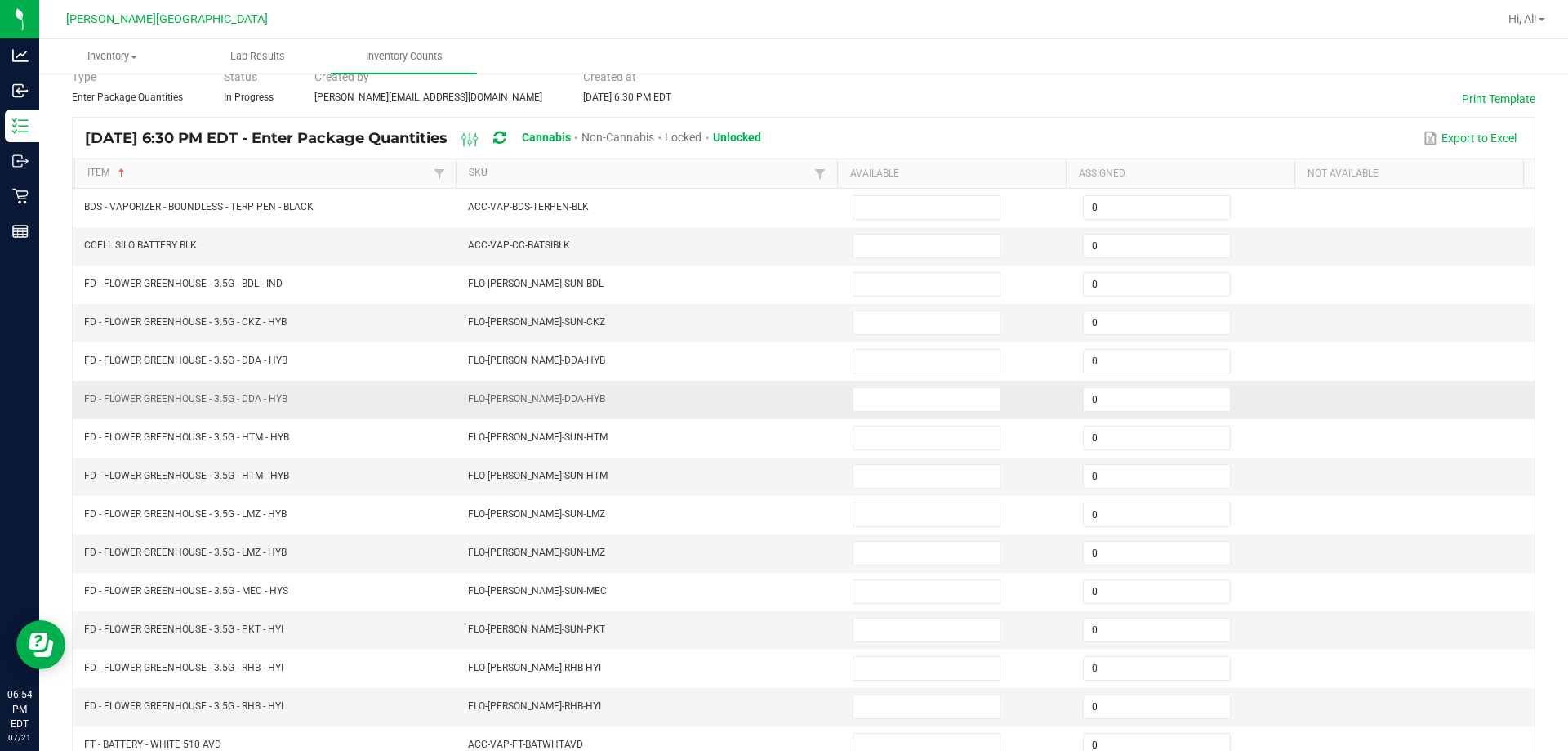 scroll, scrollTop: 12, scrollLeft: 0, axis: vertical 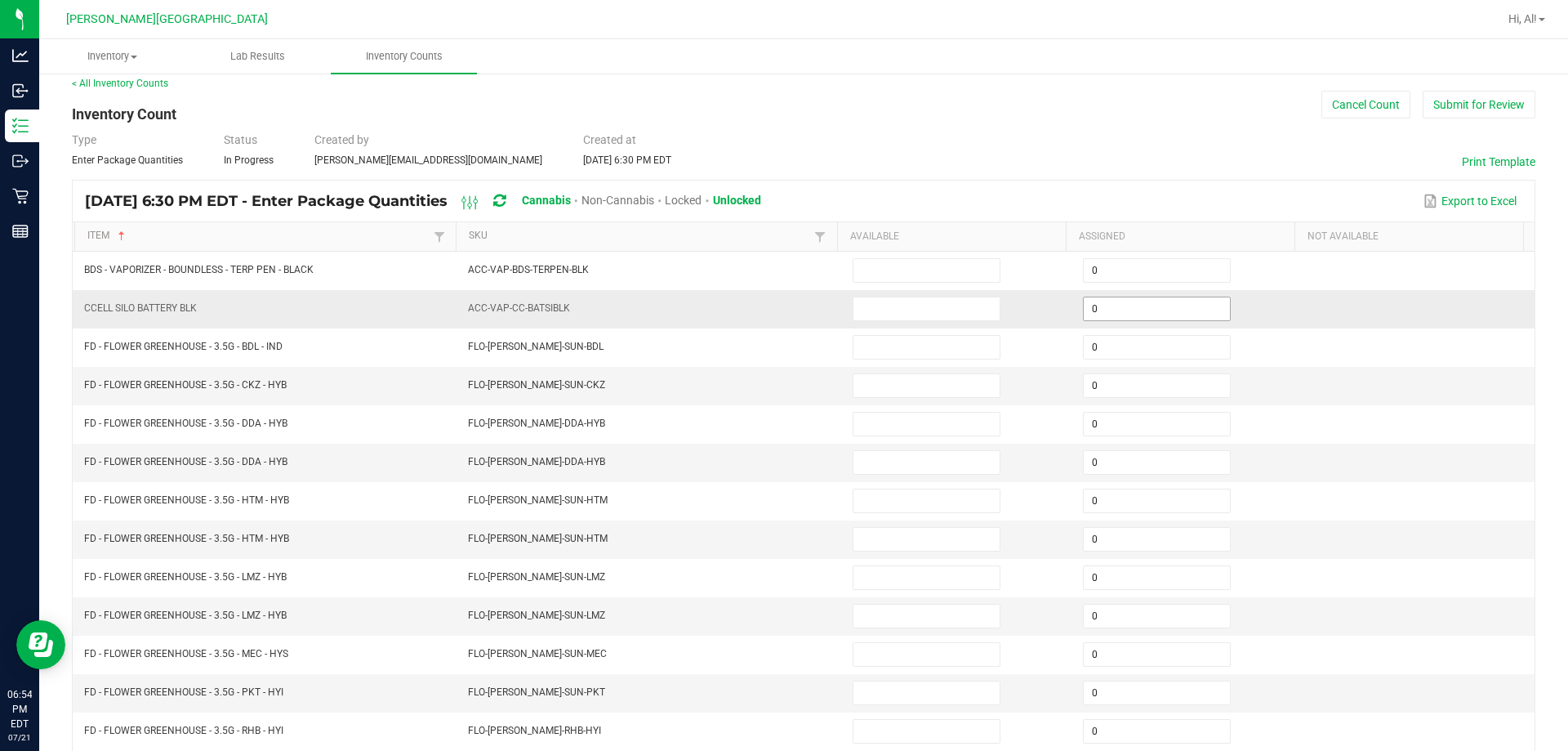 click on "0" at bounding box center (1156, 309) 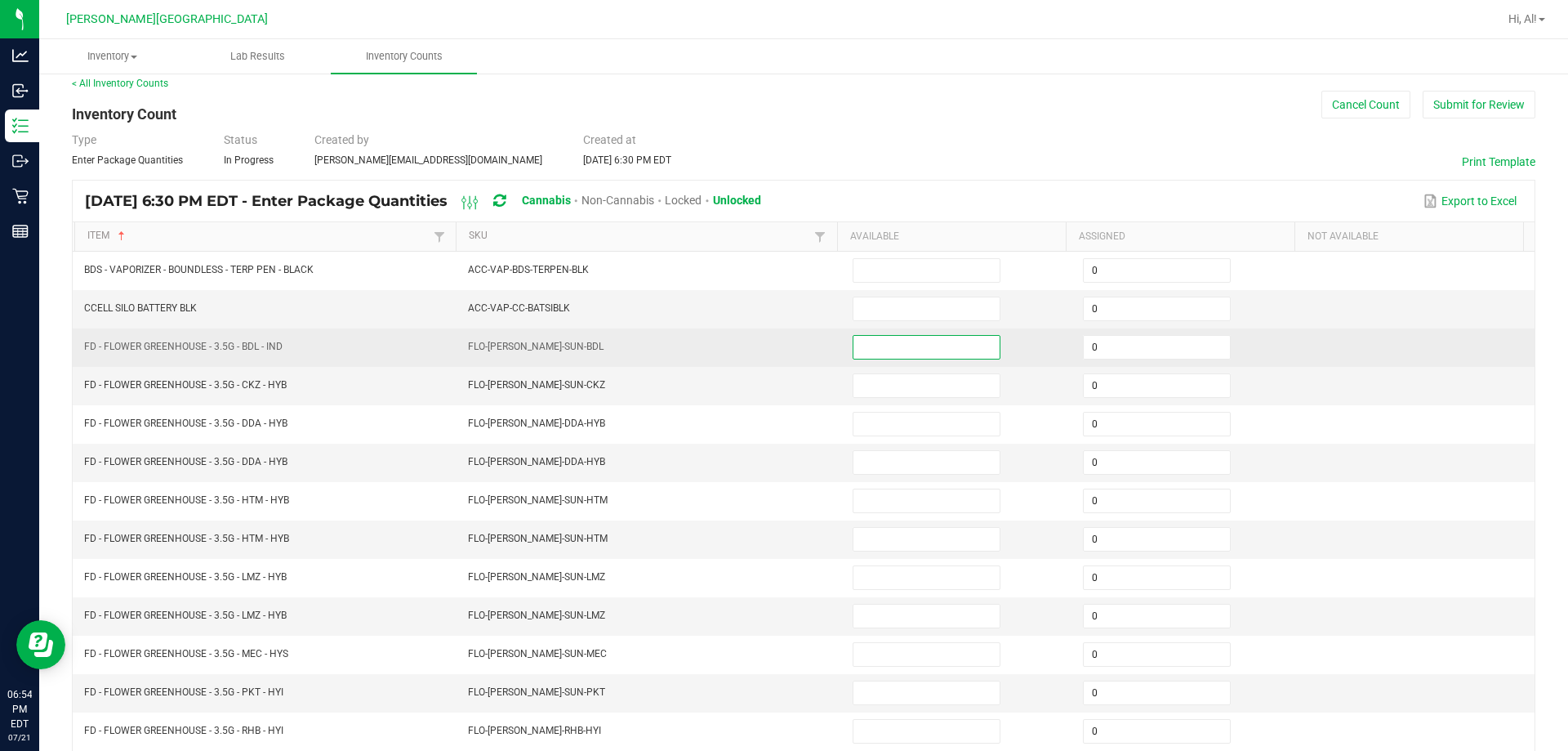 click at bounding box center (926, 347) 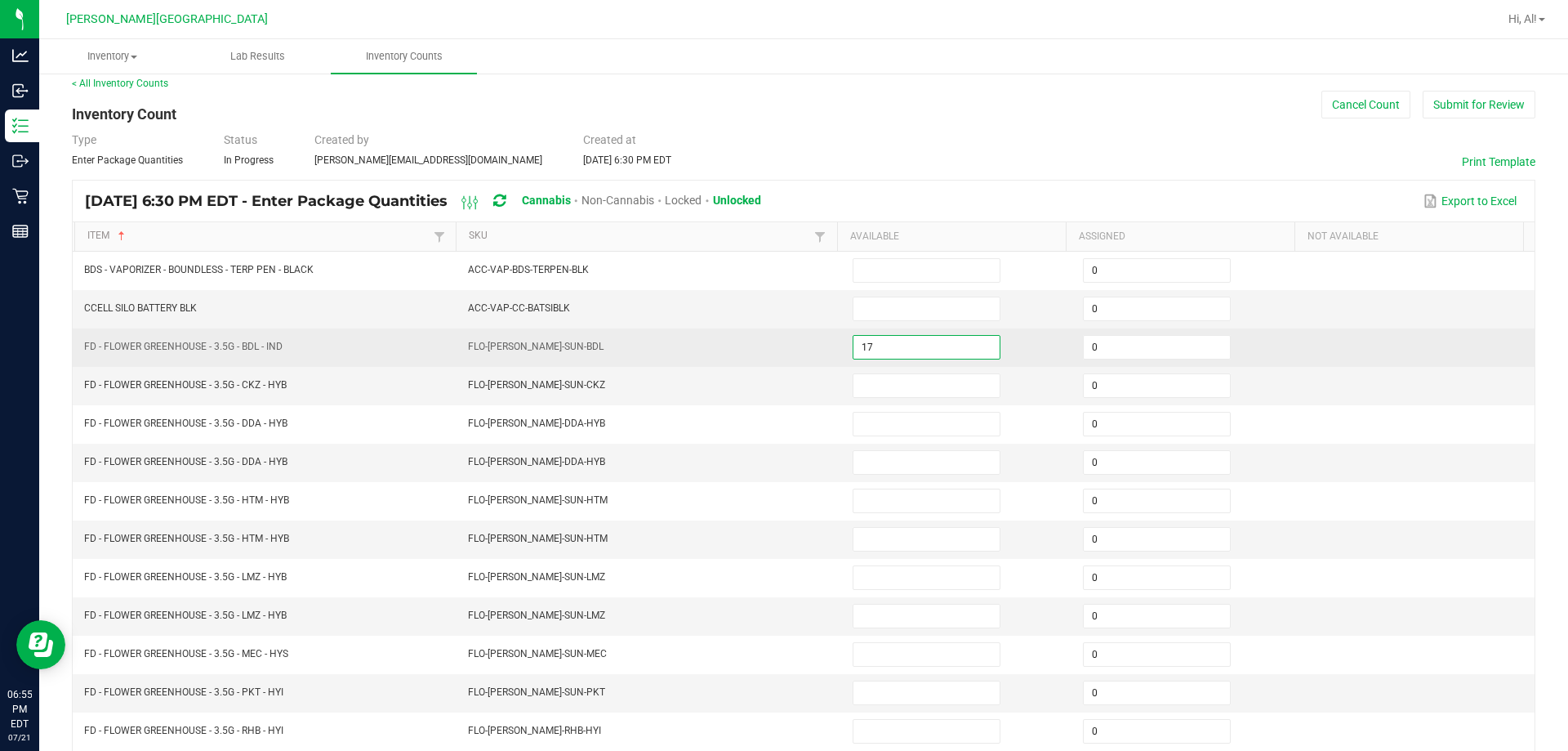 type on "17" 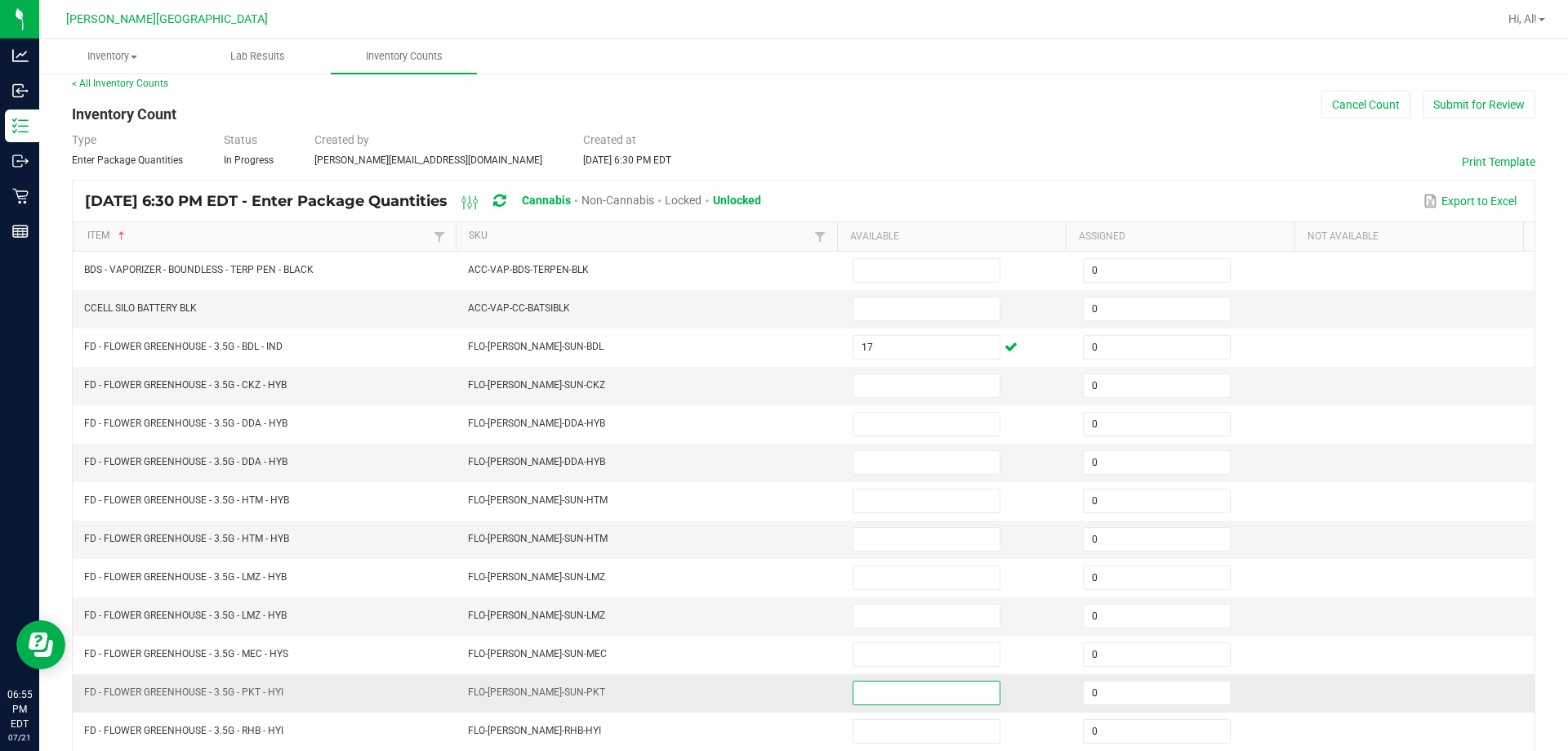 click at bounding box center (926, 693) 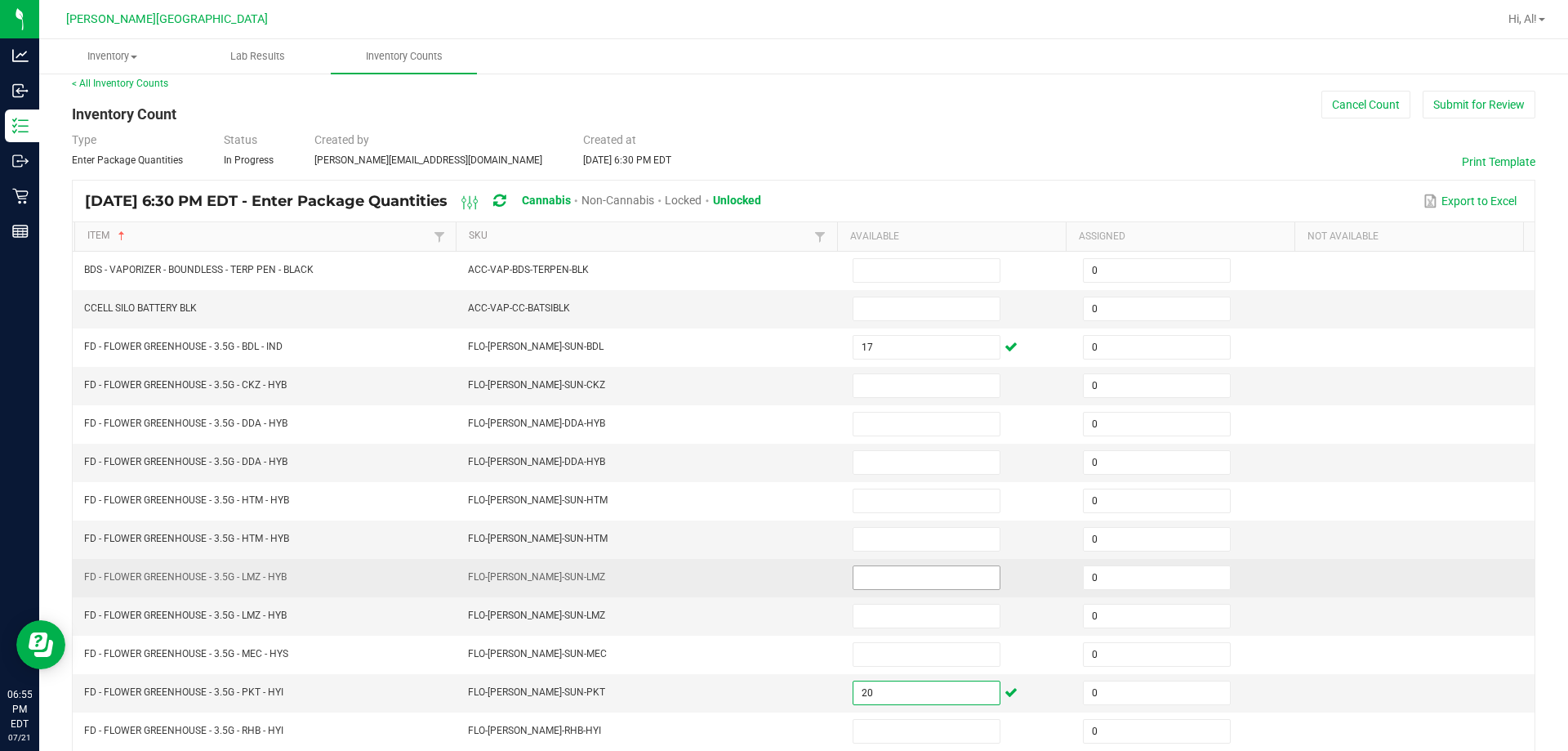 type on "20" 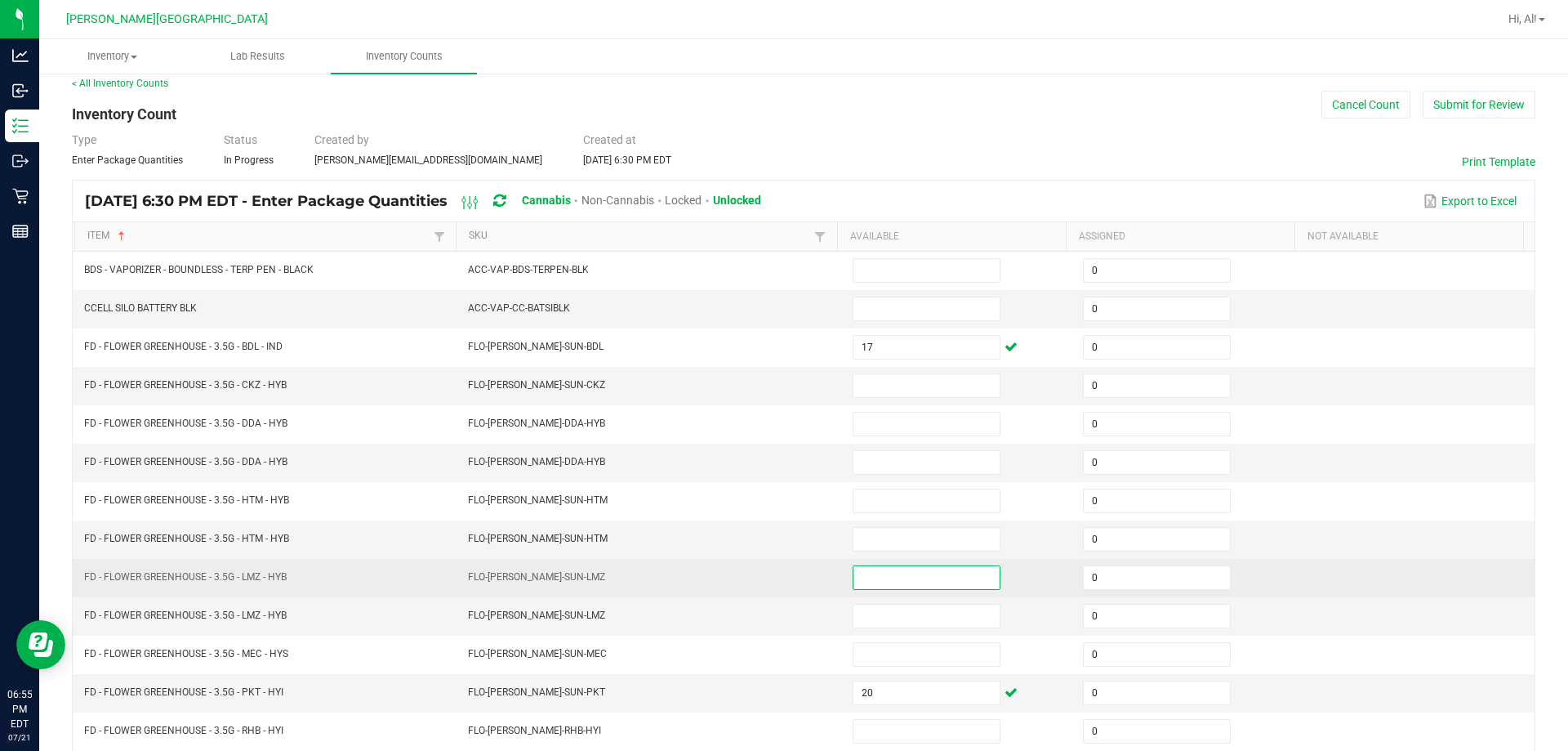click at bounding box center [926, 578] 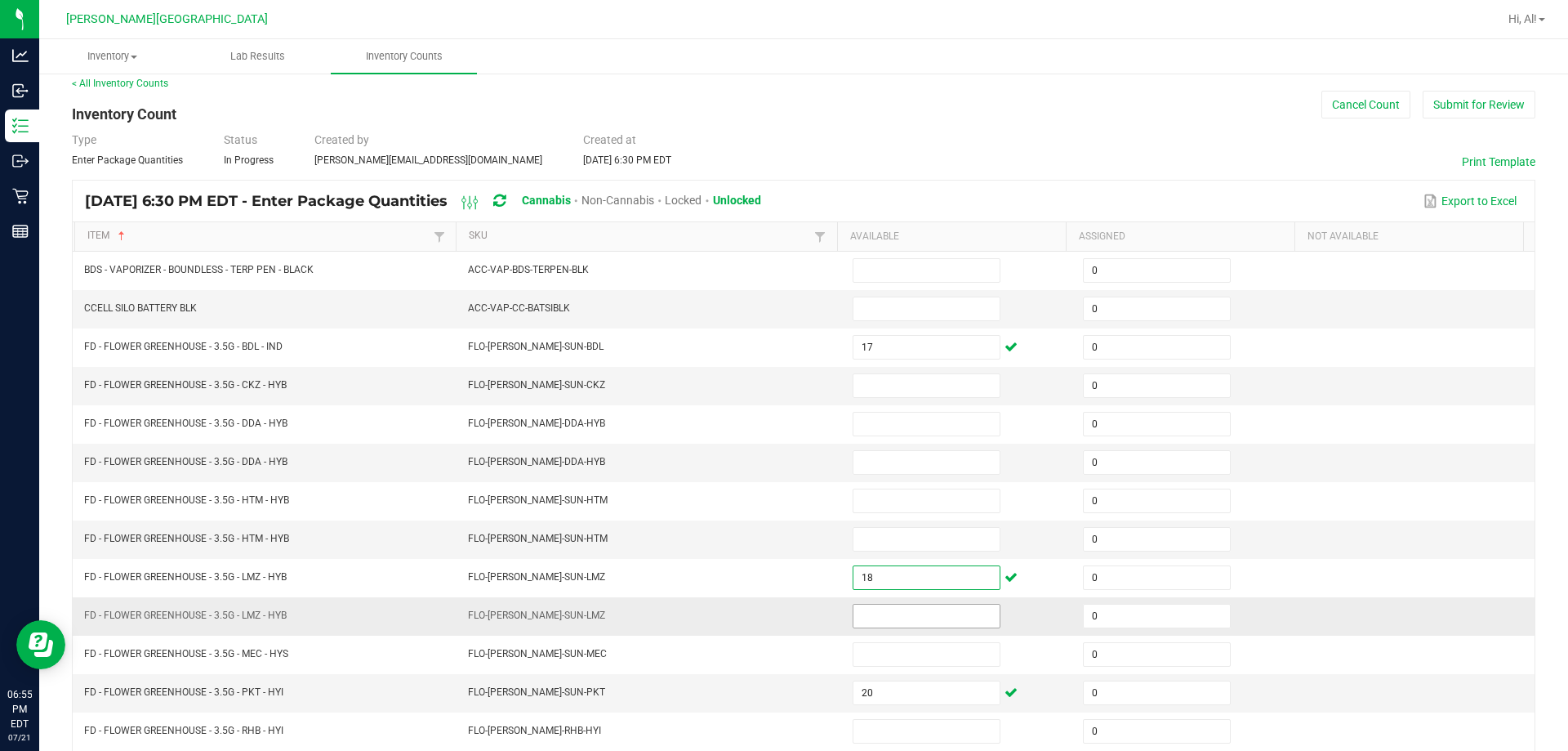 type on "18" 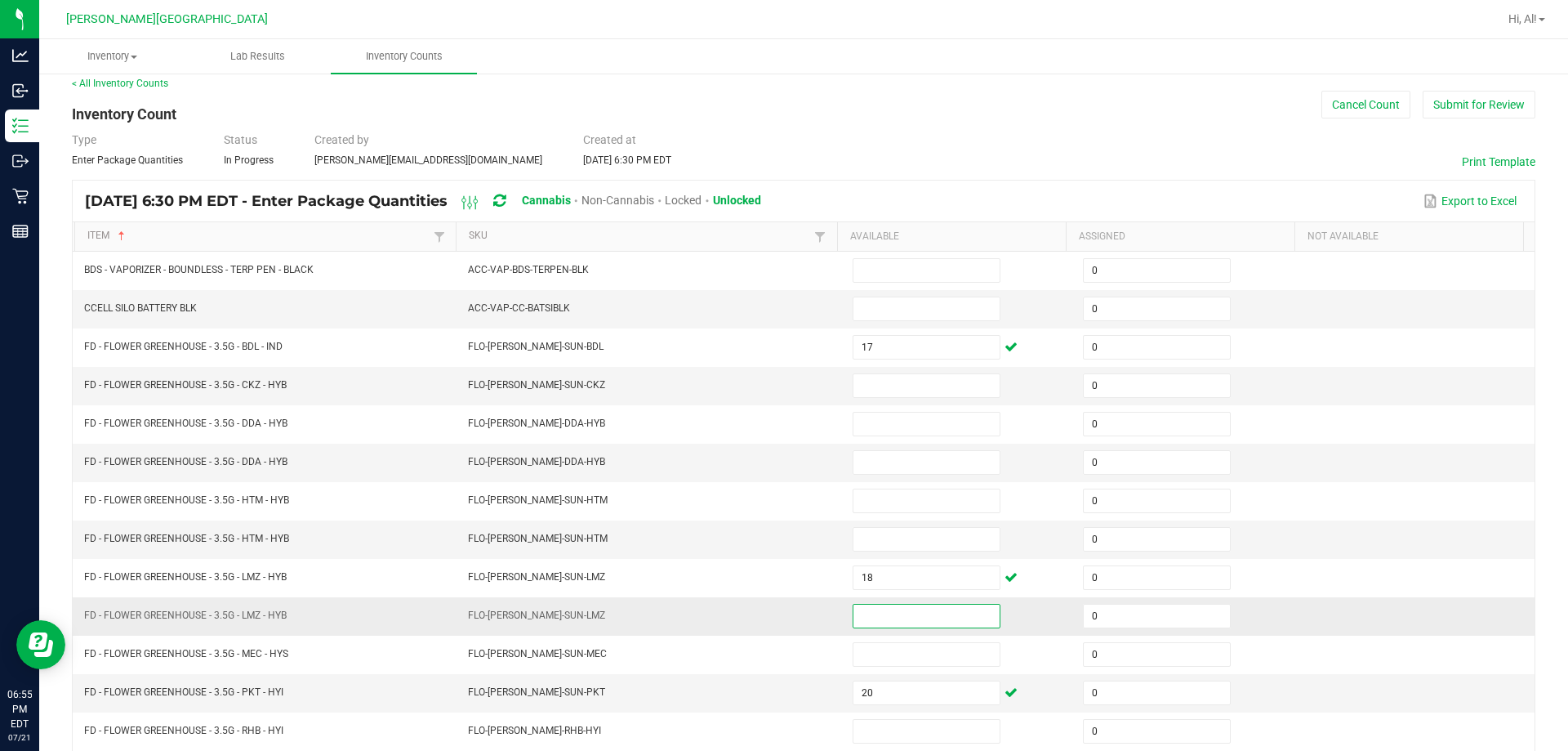click at bounding box center (926, 616) 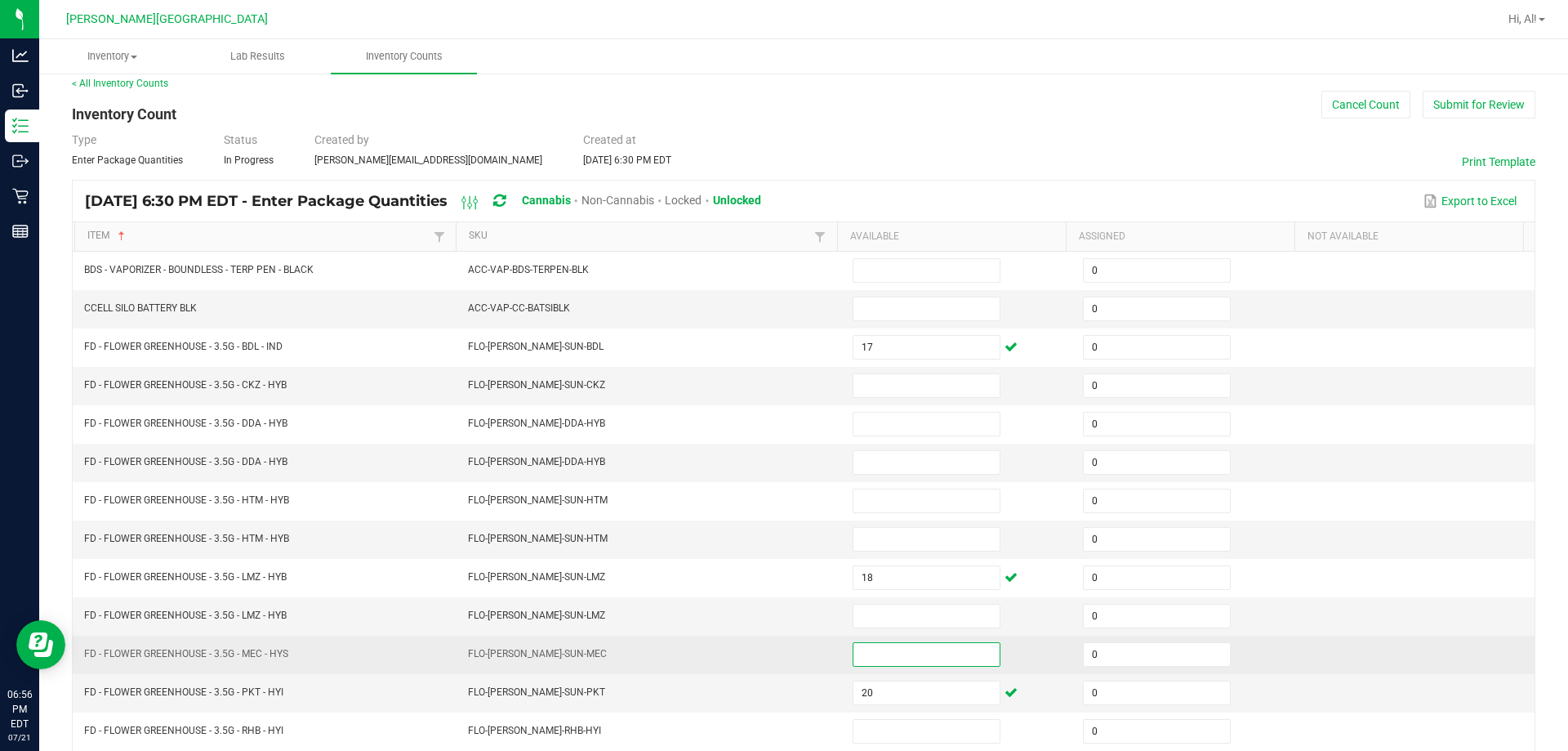 click at bounding box center [926, 655] 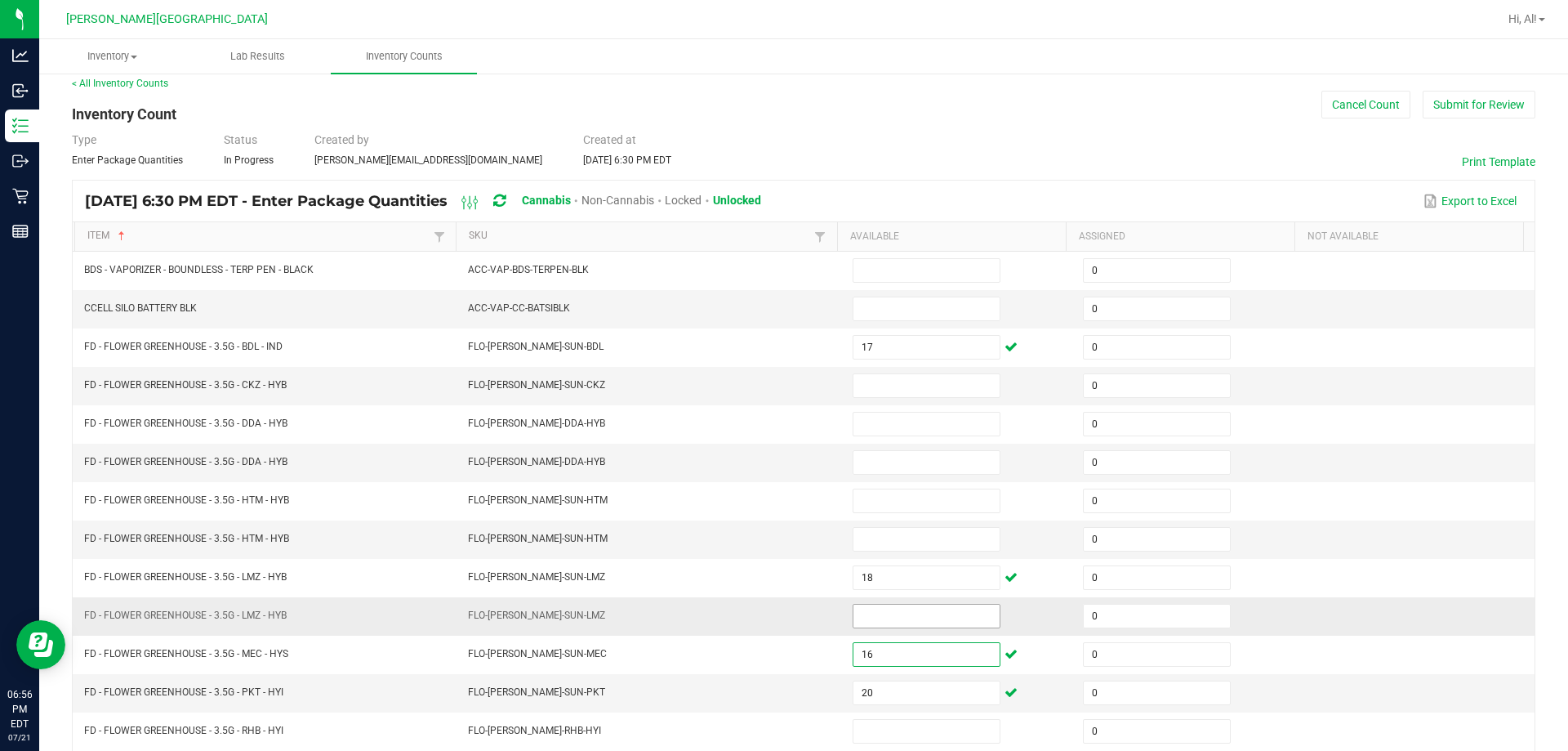type on "16" 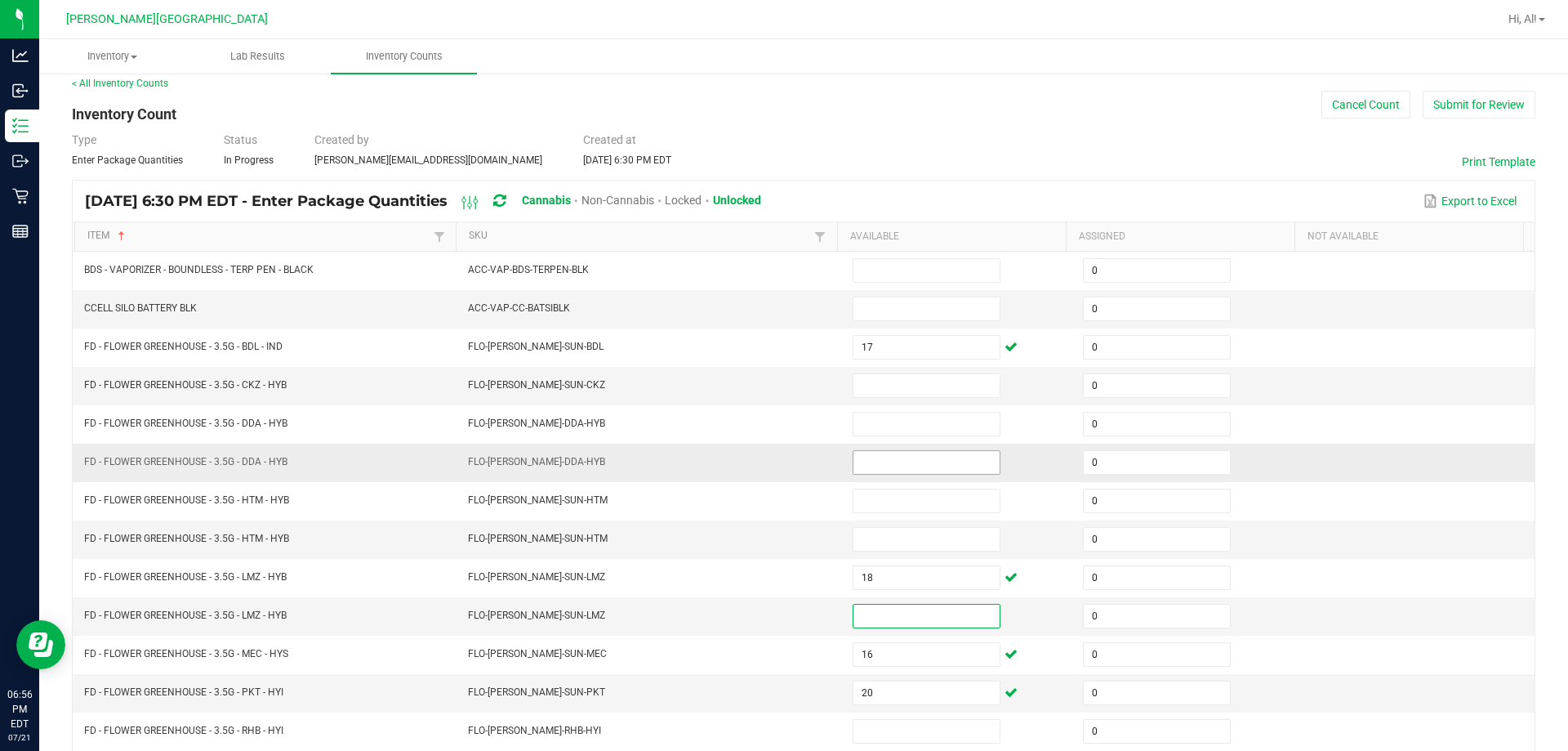 click at bounding box center (926, 463) 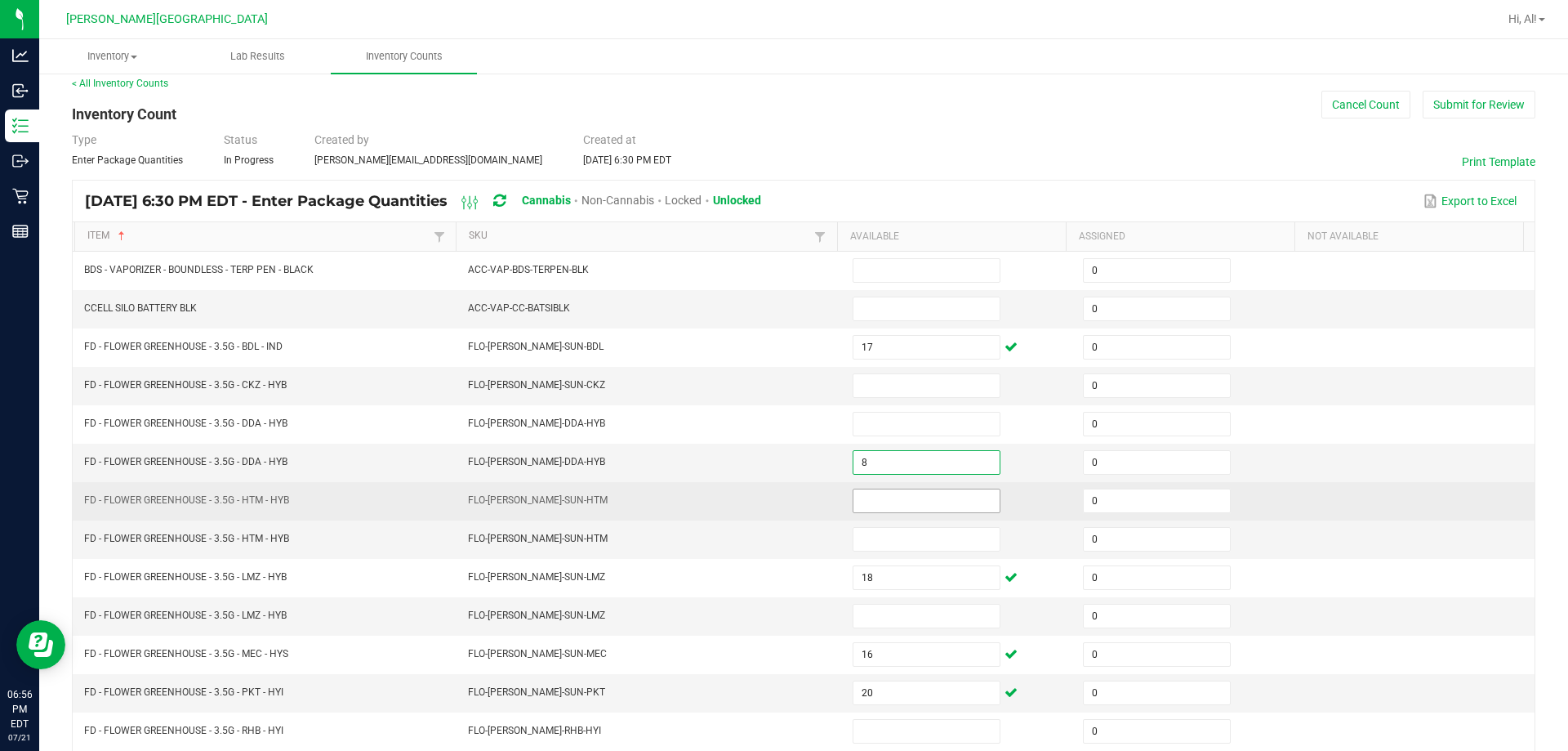 type on "8" 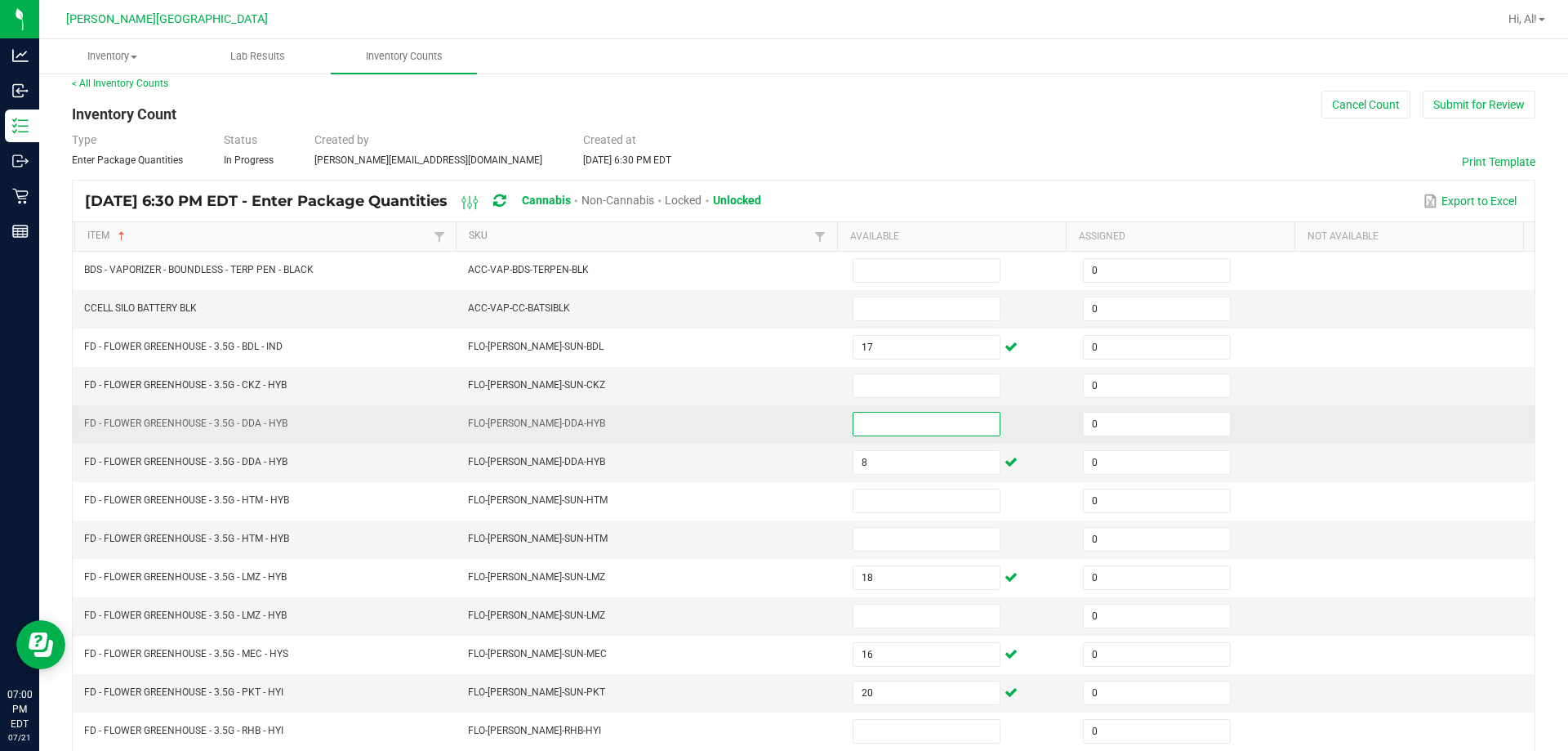 click at bounding box center [926, 424] 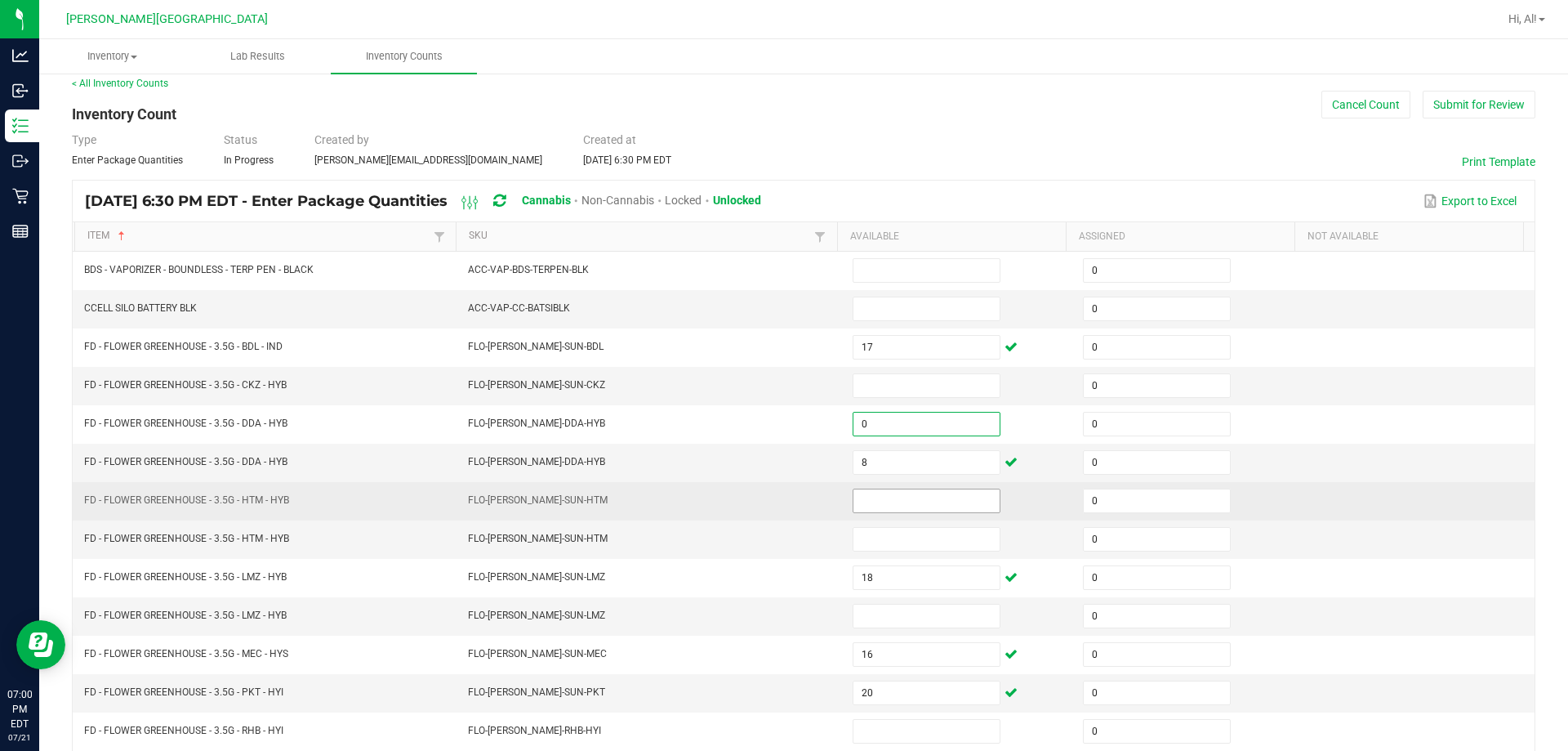 type on "0" 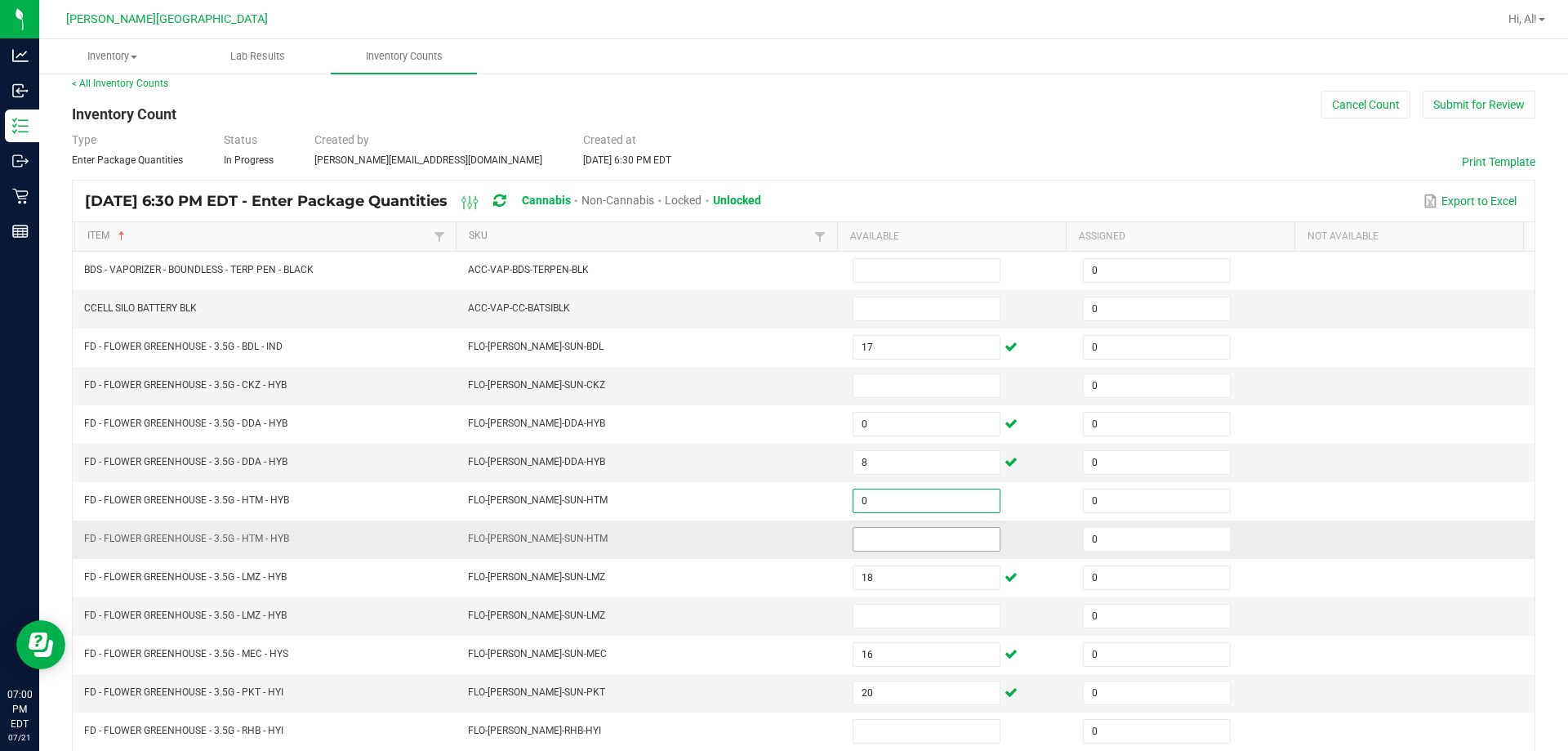 type on "0" 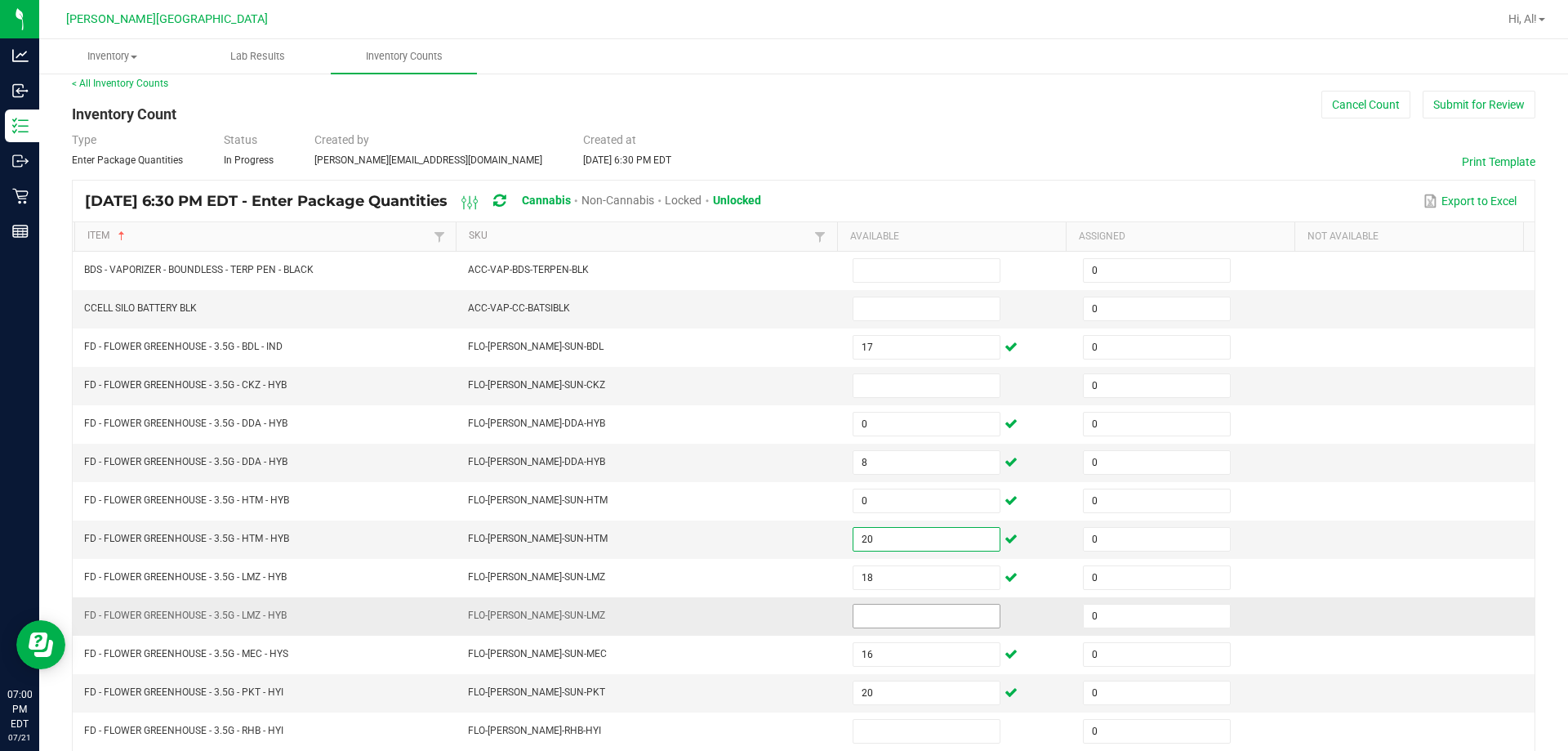 type on "20" 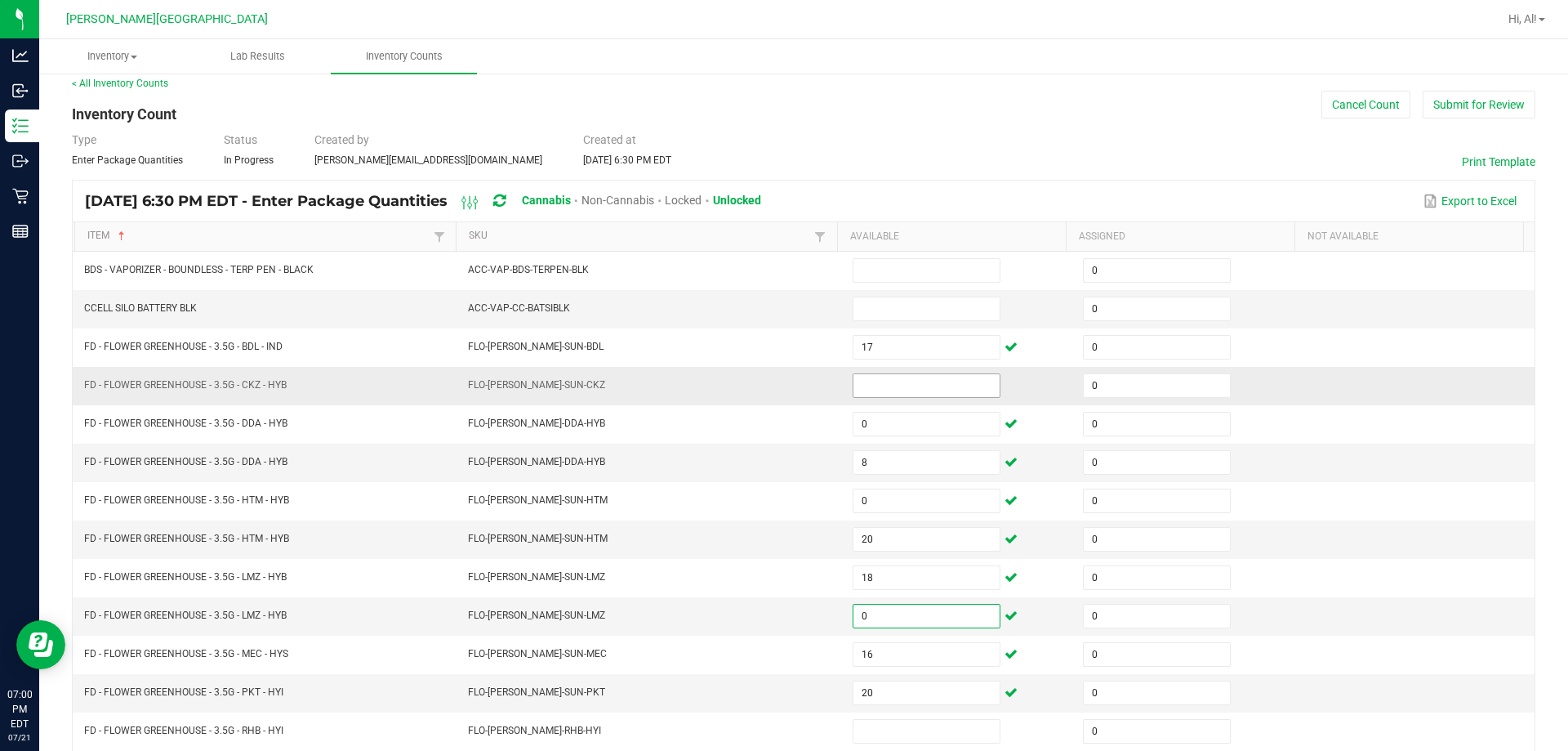 type on "0" 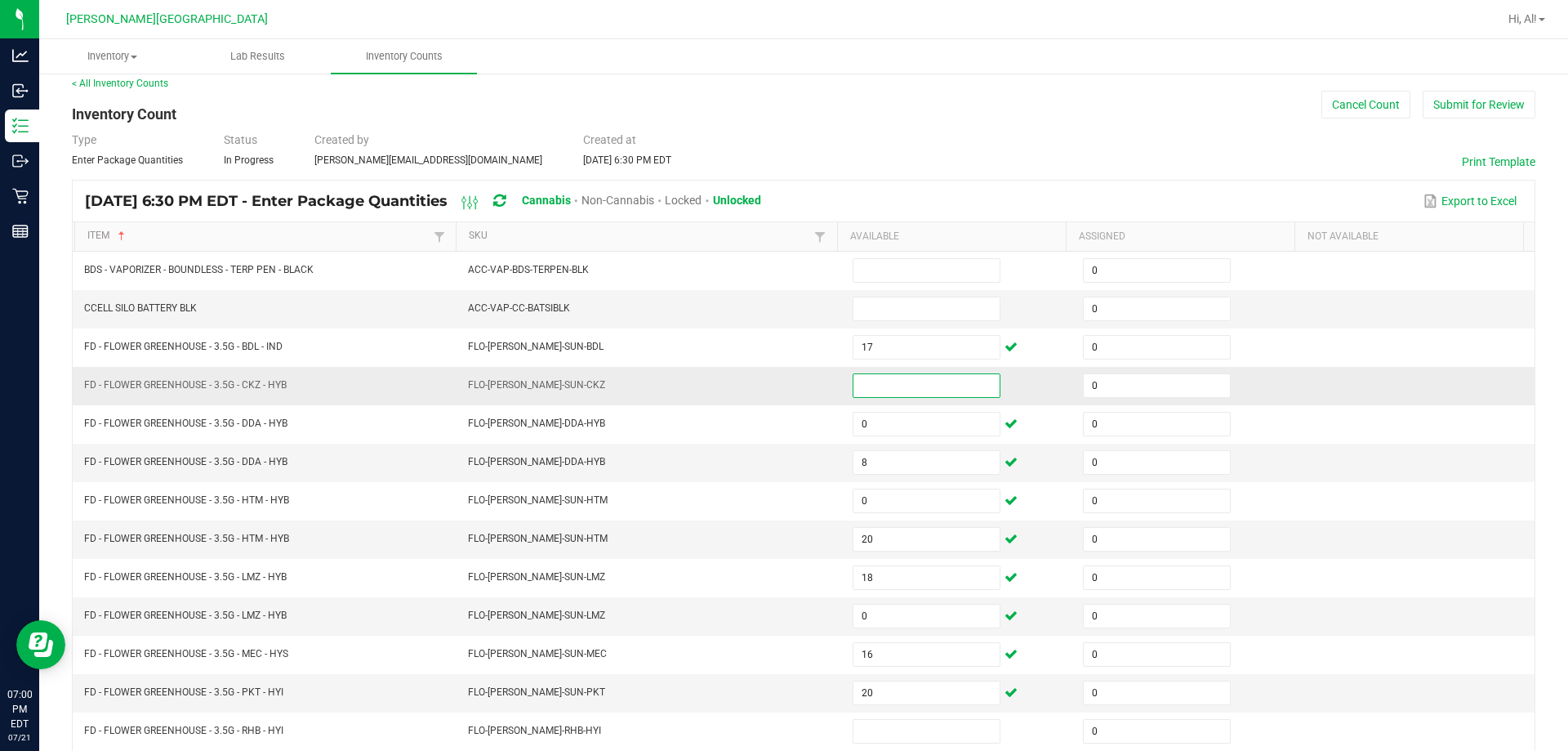 click at bounding box center (926, 386) 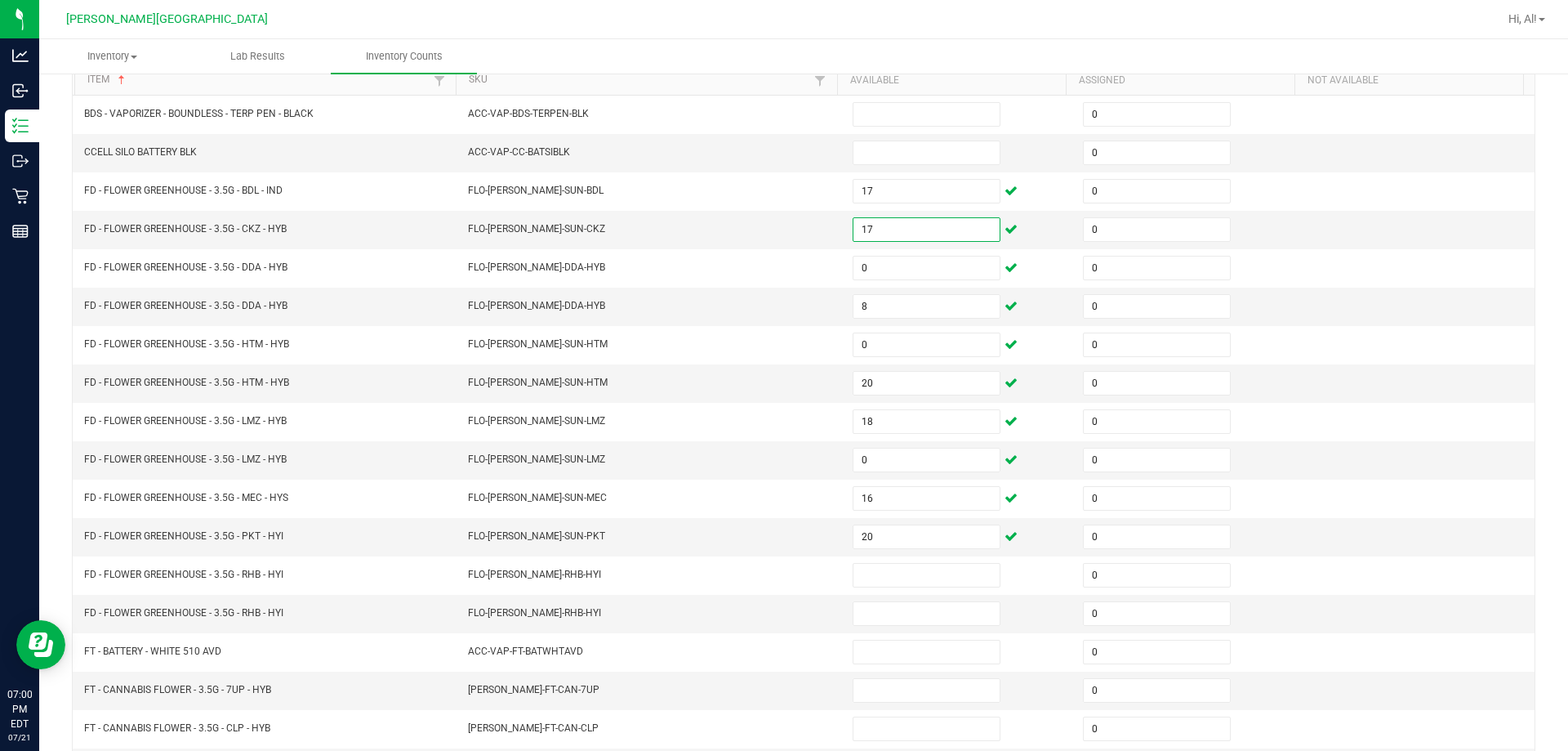 scroll, scrollTop: 170, scrollLeft: 0, axis: vertical 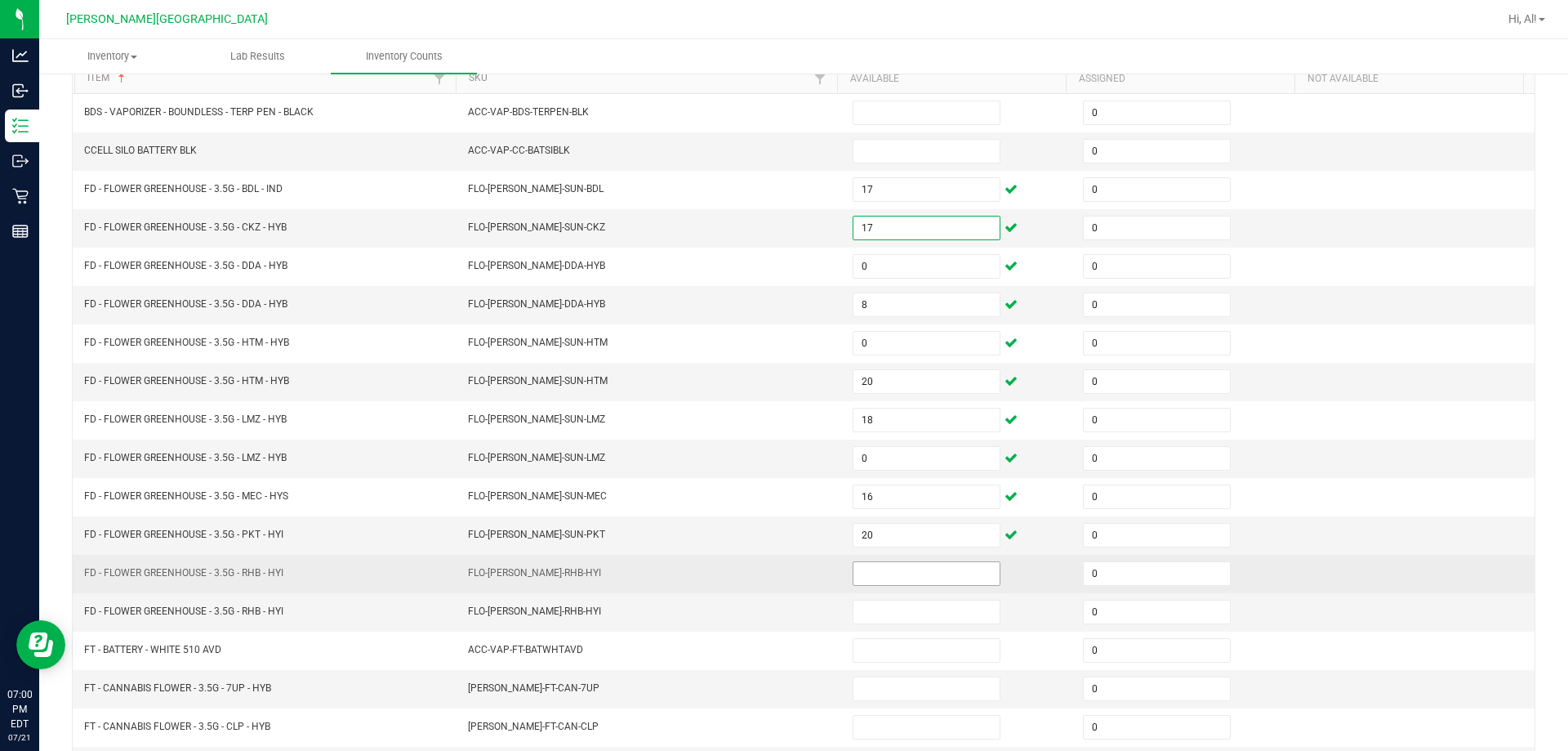 type on "17" 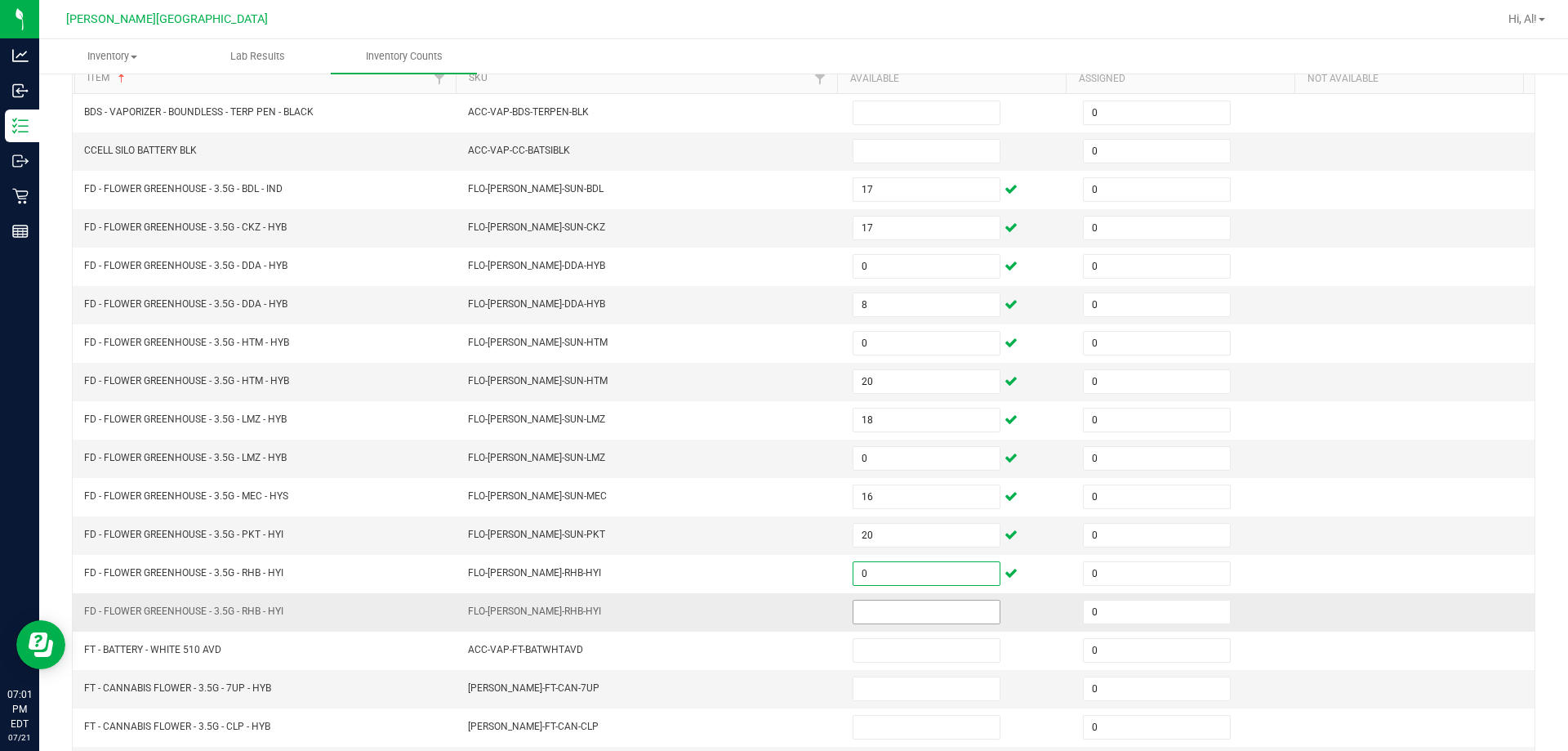 type on "0" 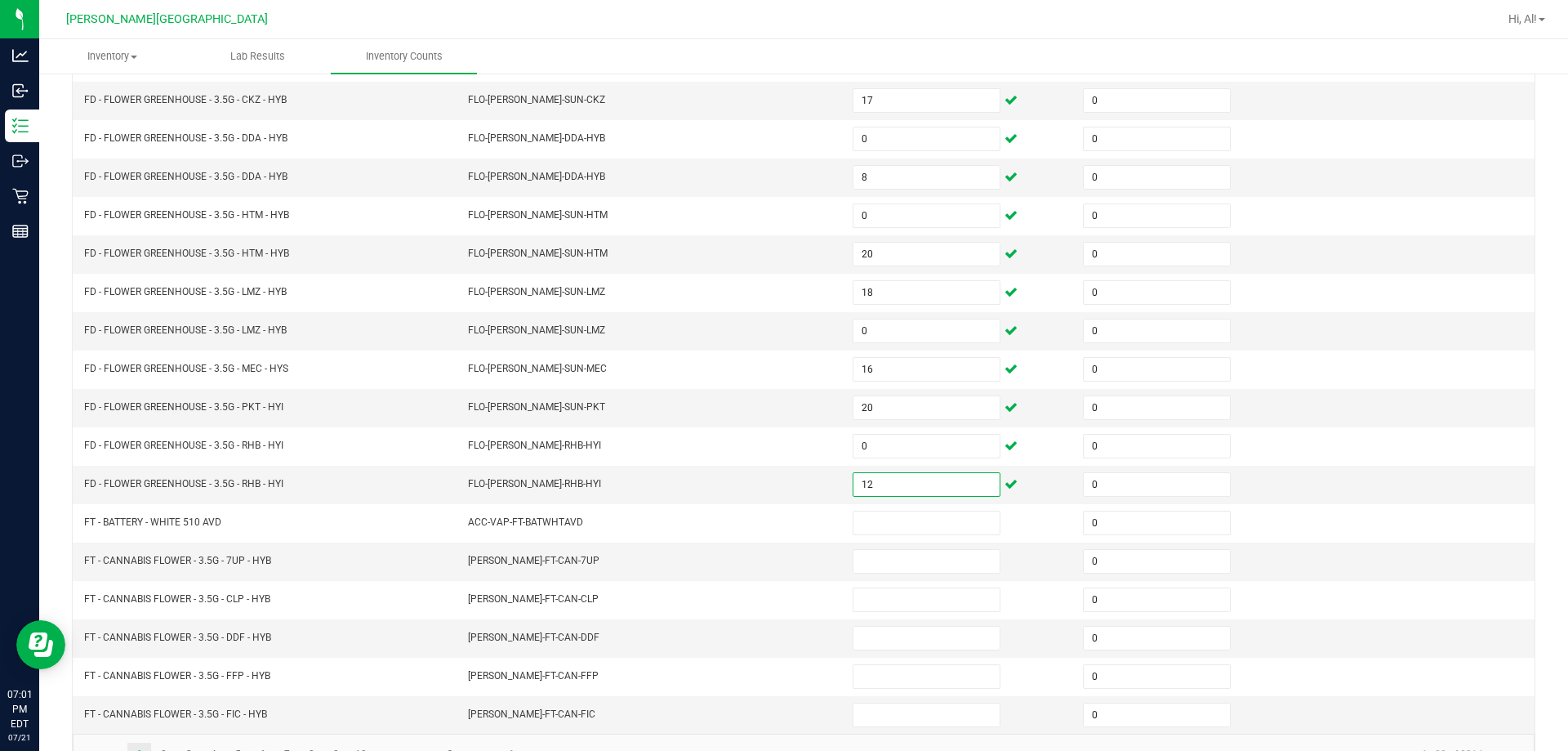 scroll, scrollTop: 339, scrollLeft: 0, axis: vertical 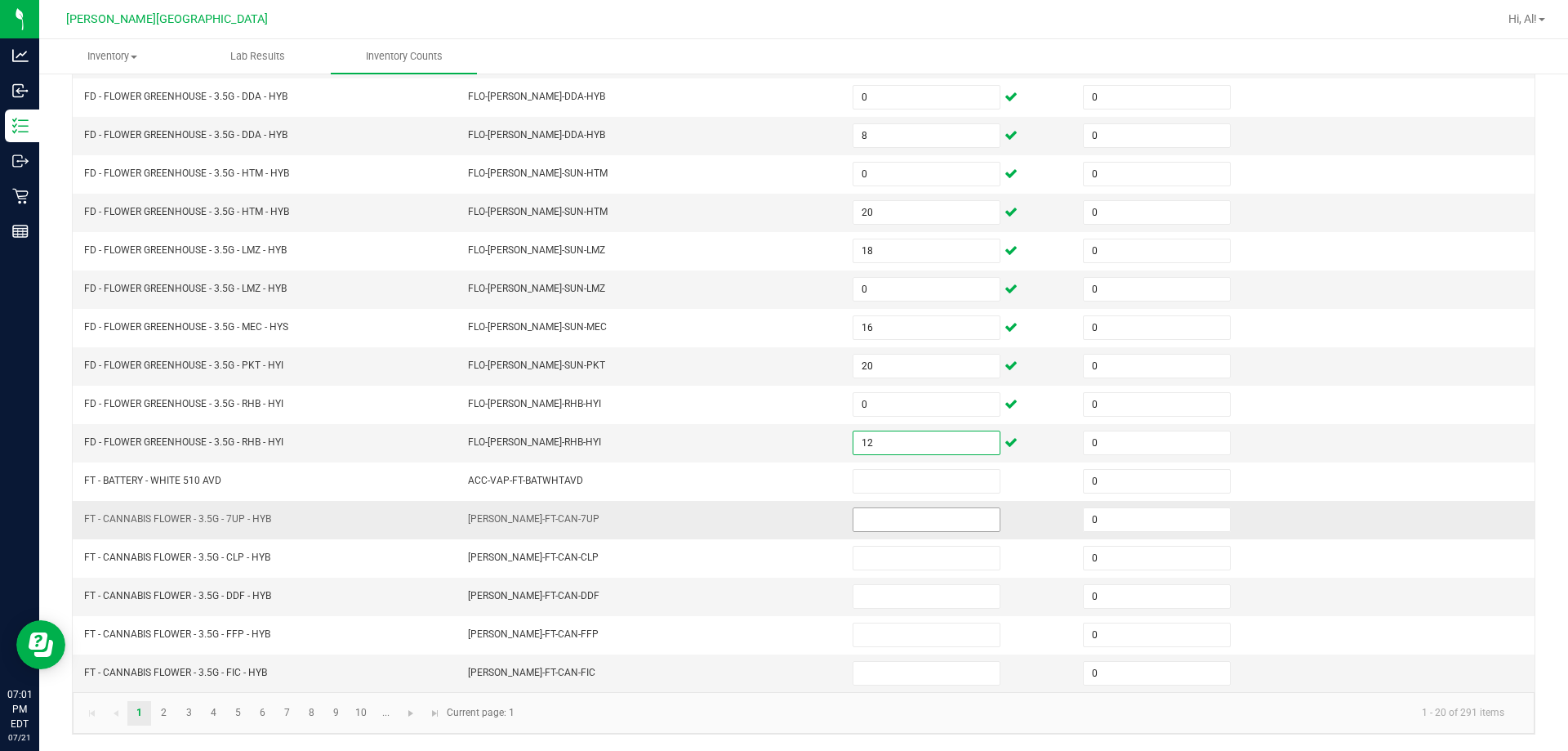 type on "12" 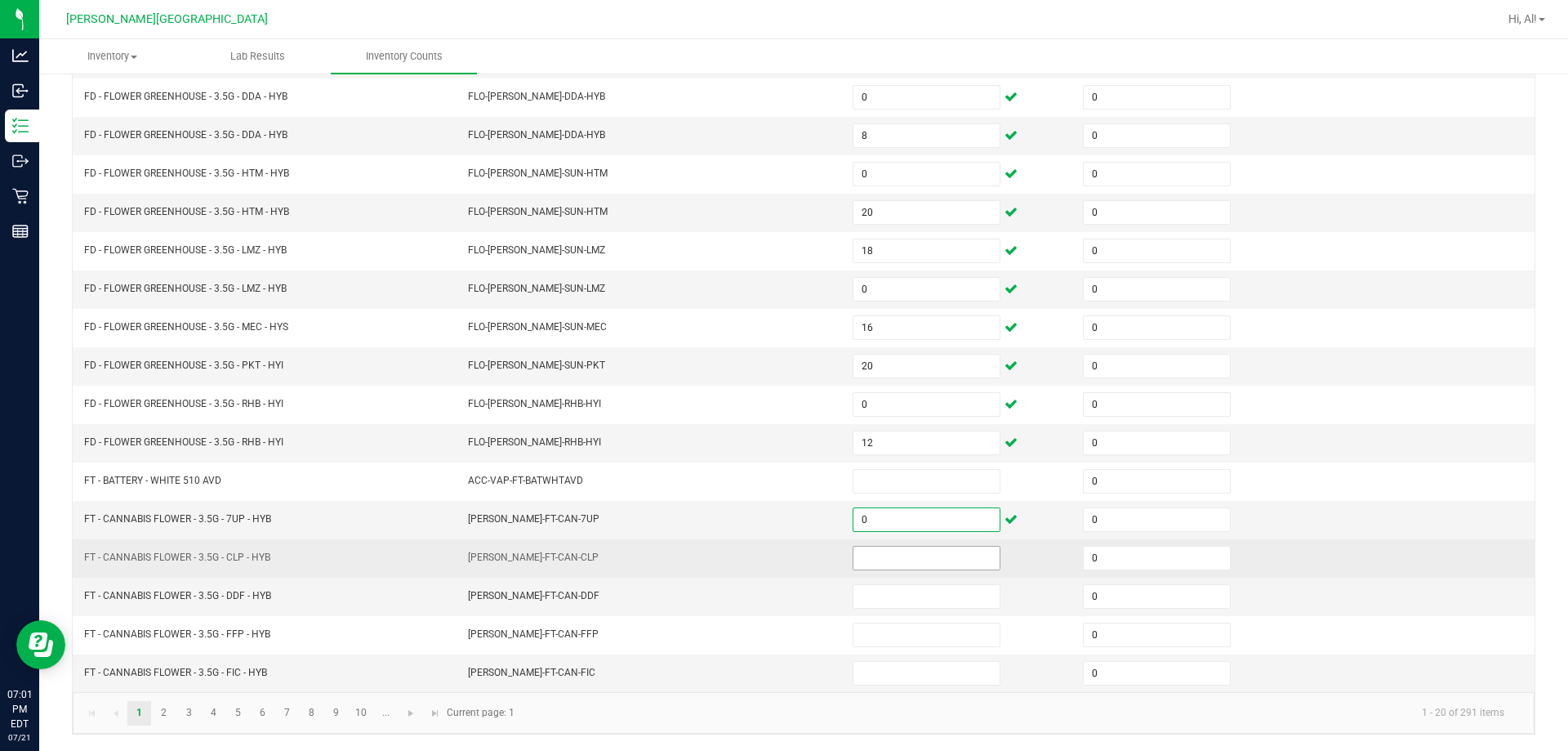 type on "0" 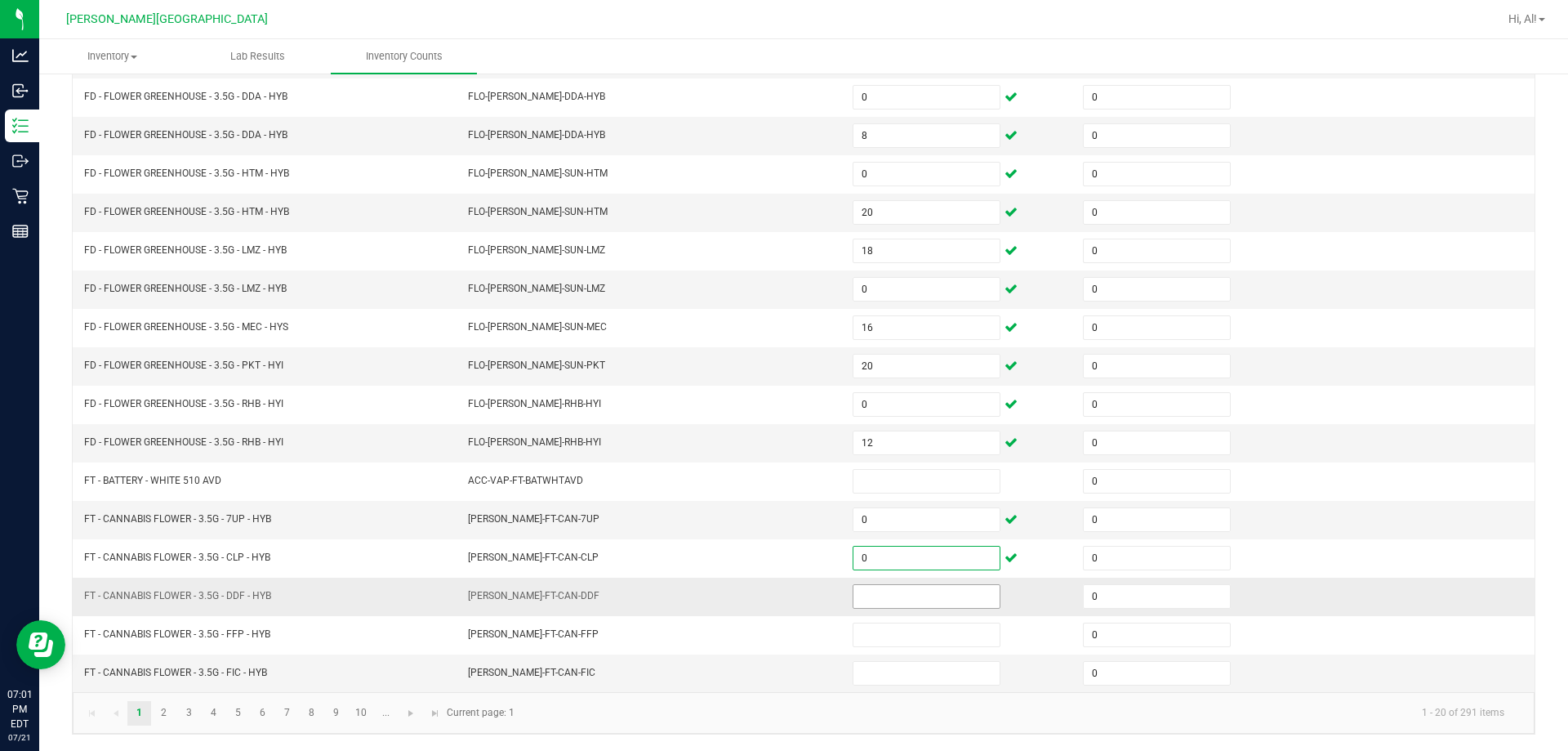 type on "0" 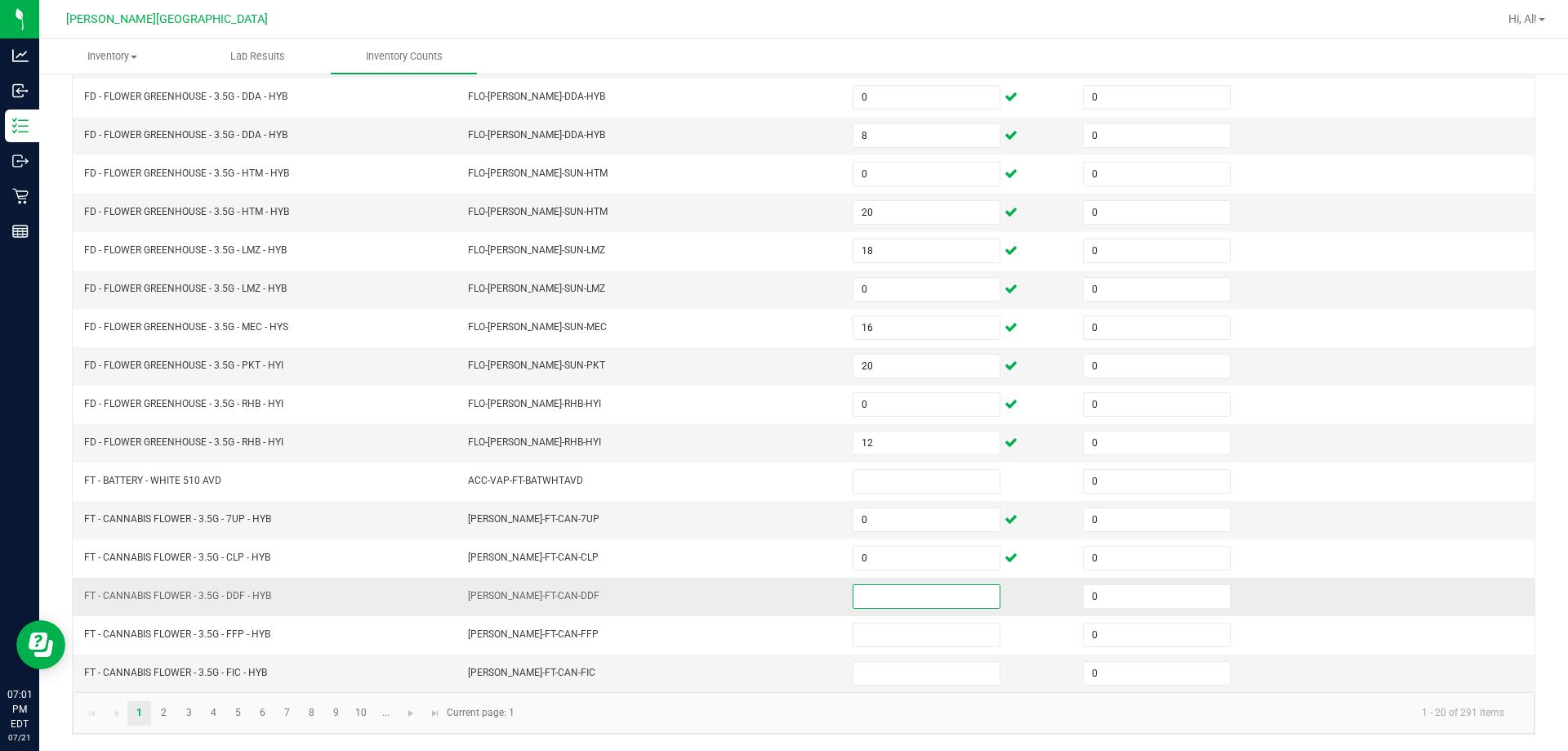 click at bounding box center (926, 597) 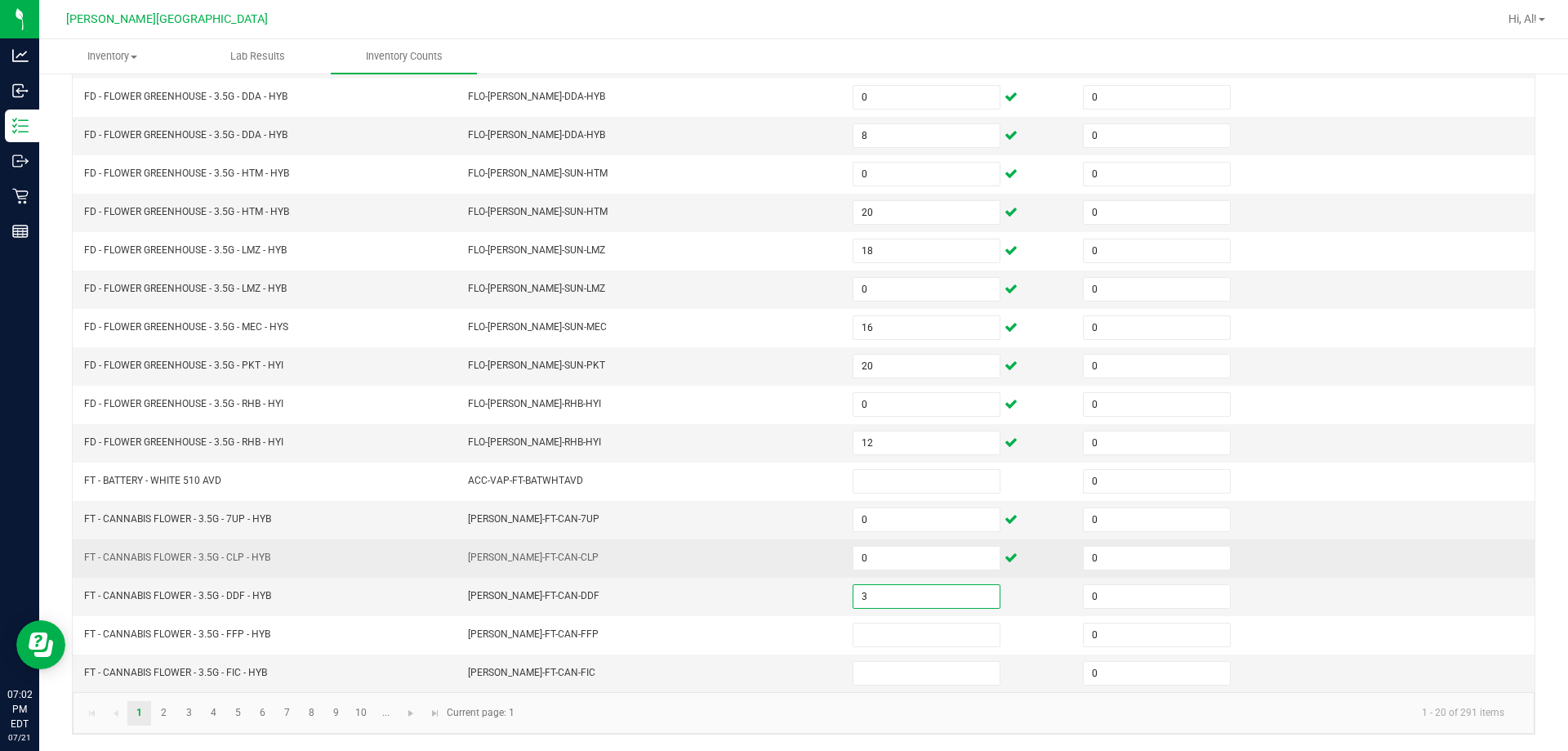 type on "3" 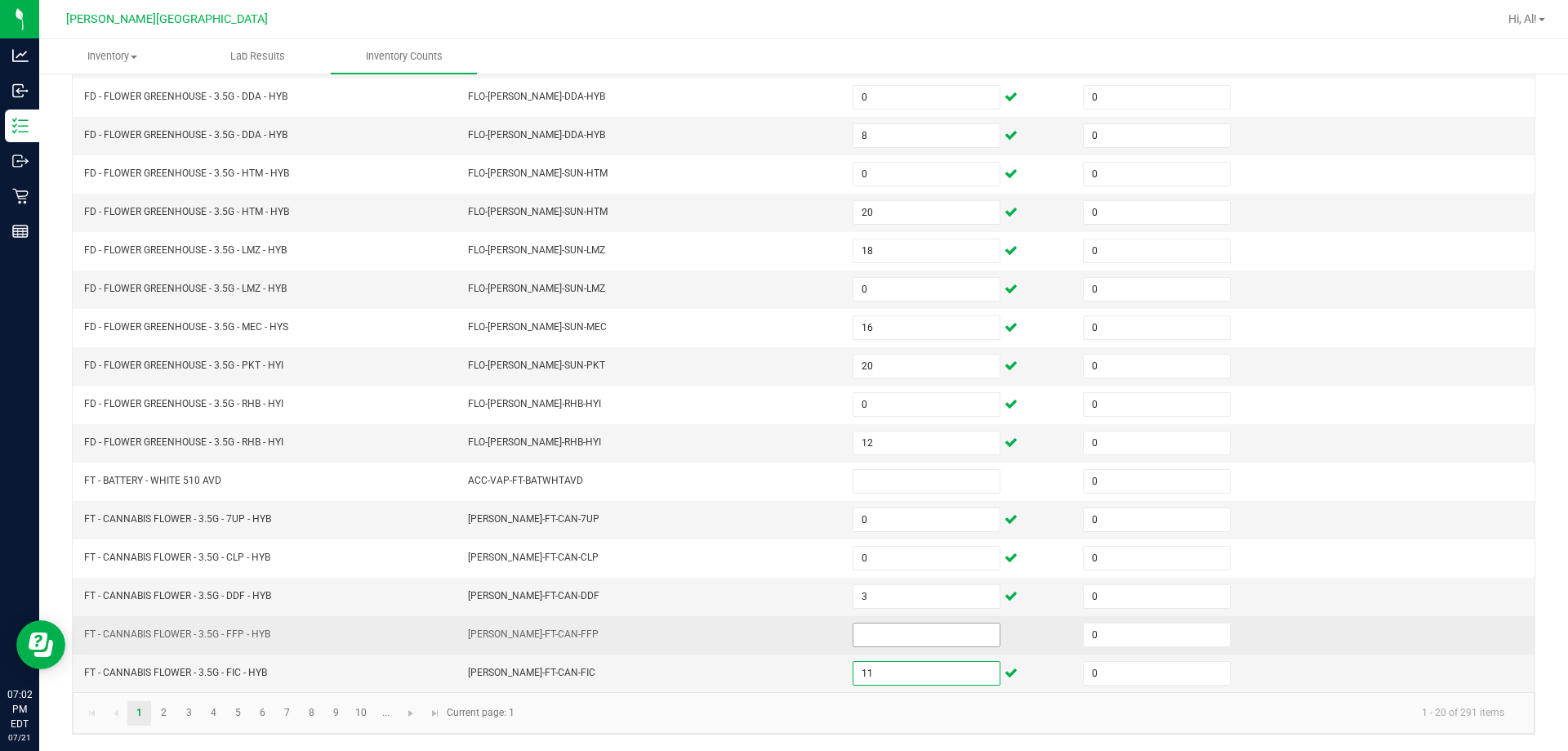 type on "11" 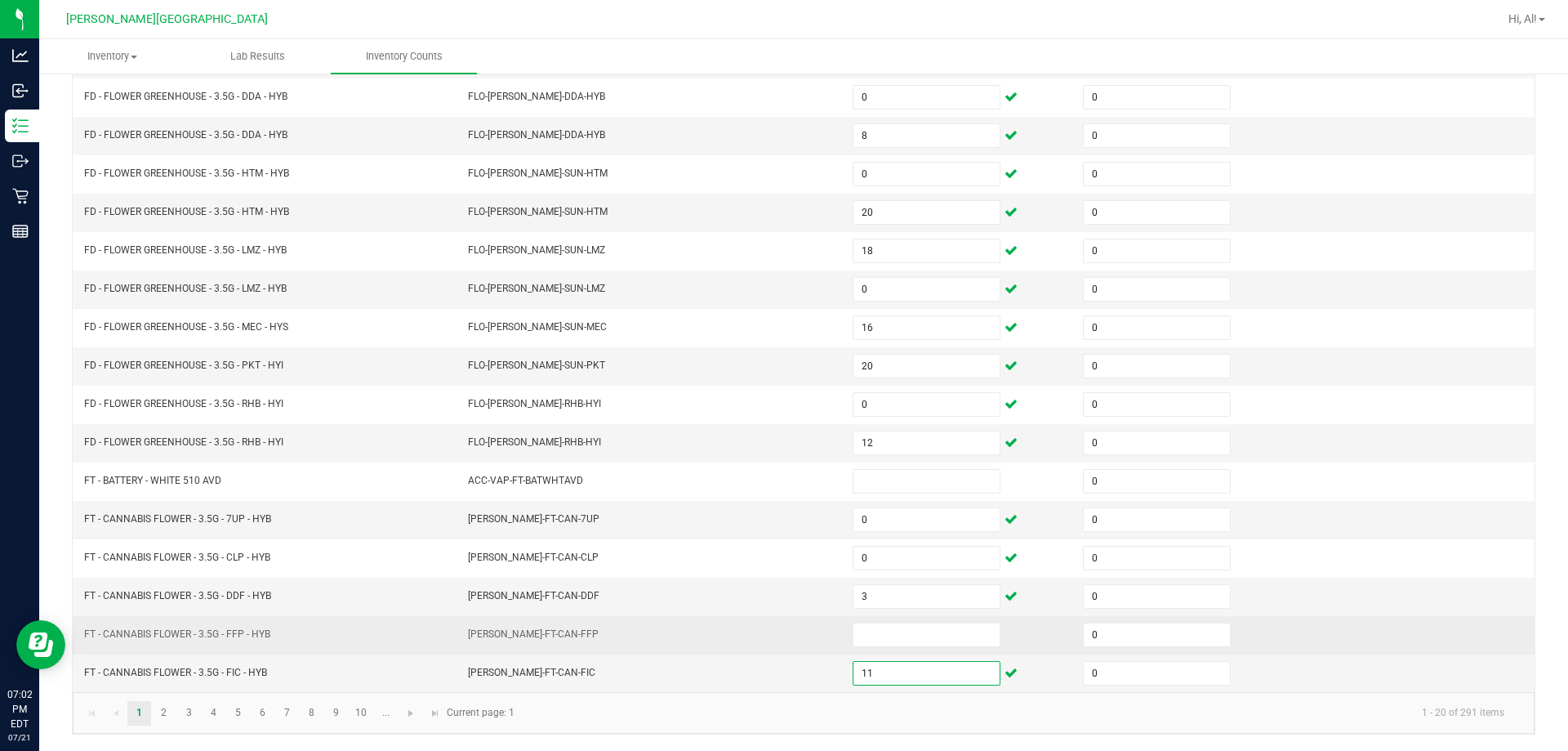 click at bounding box center [926, 635] 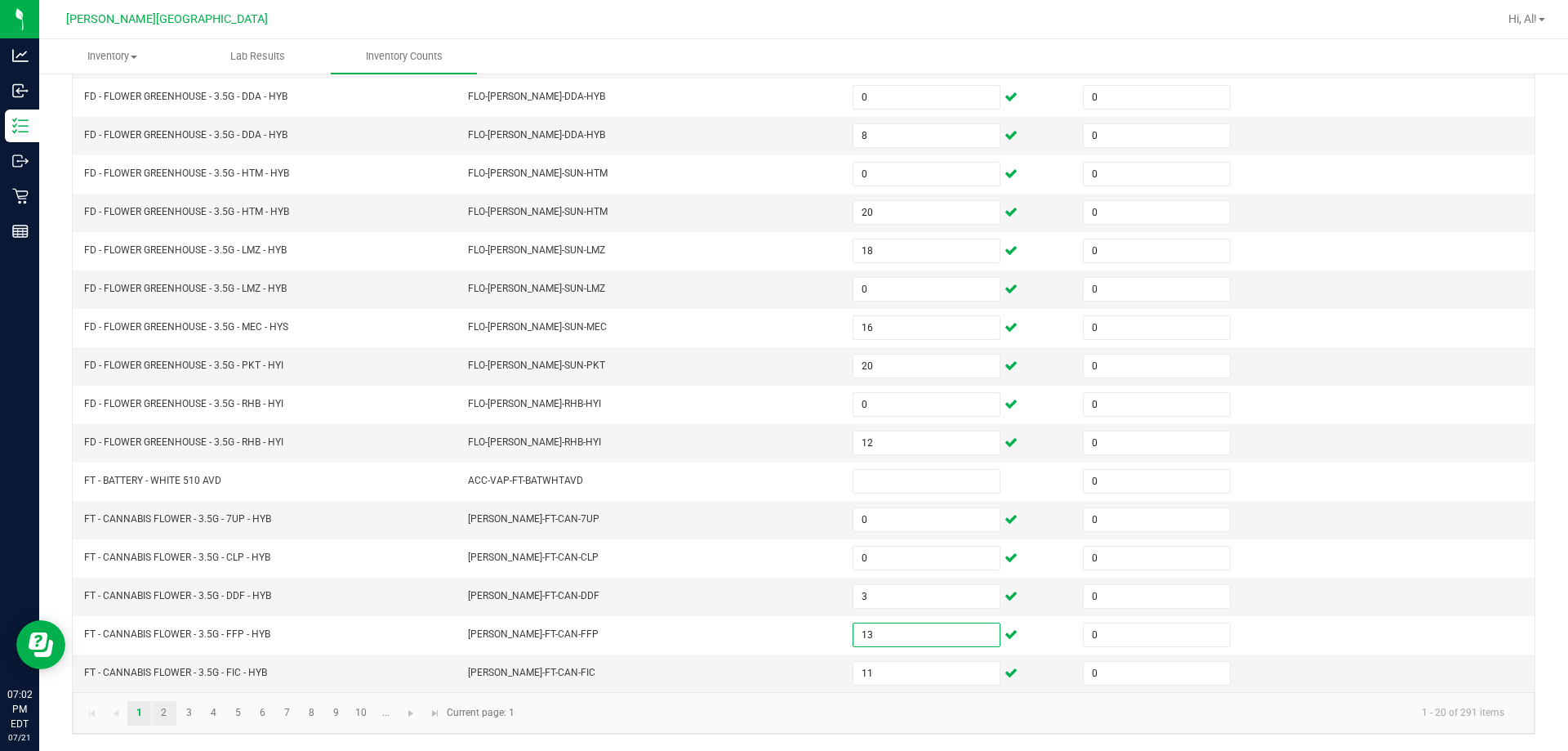 type on "13" 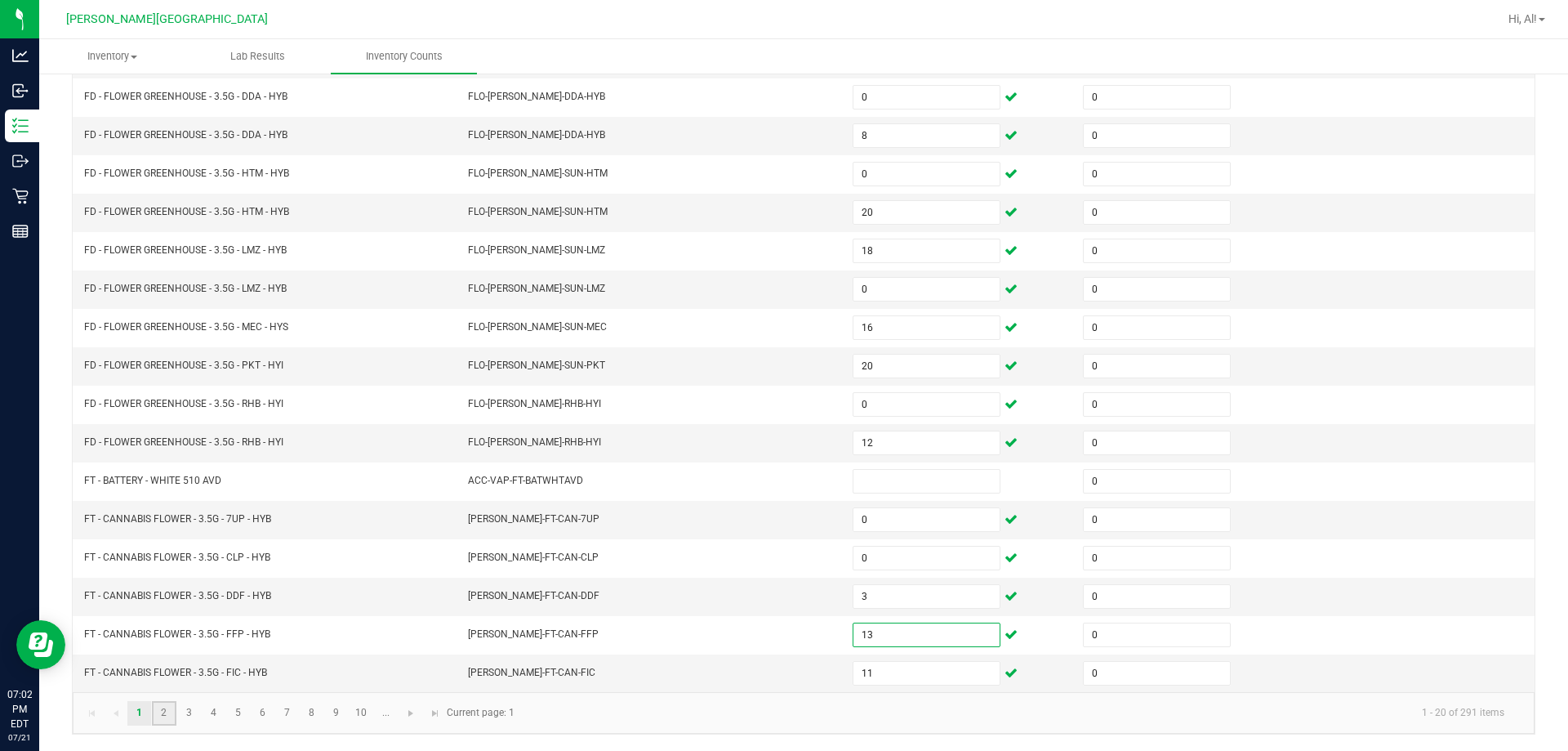 click on "2" 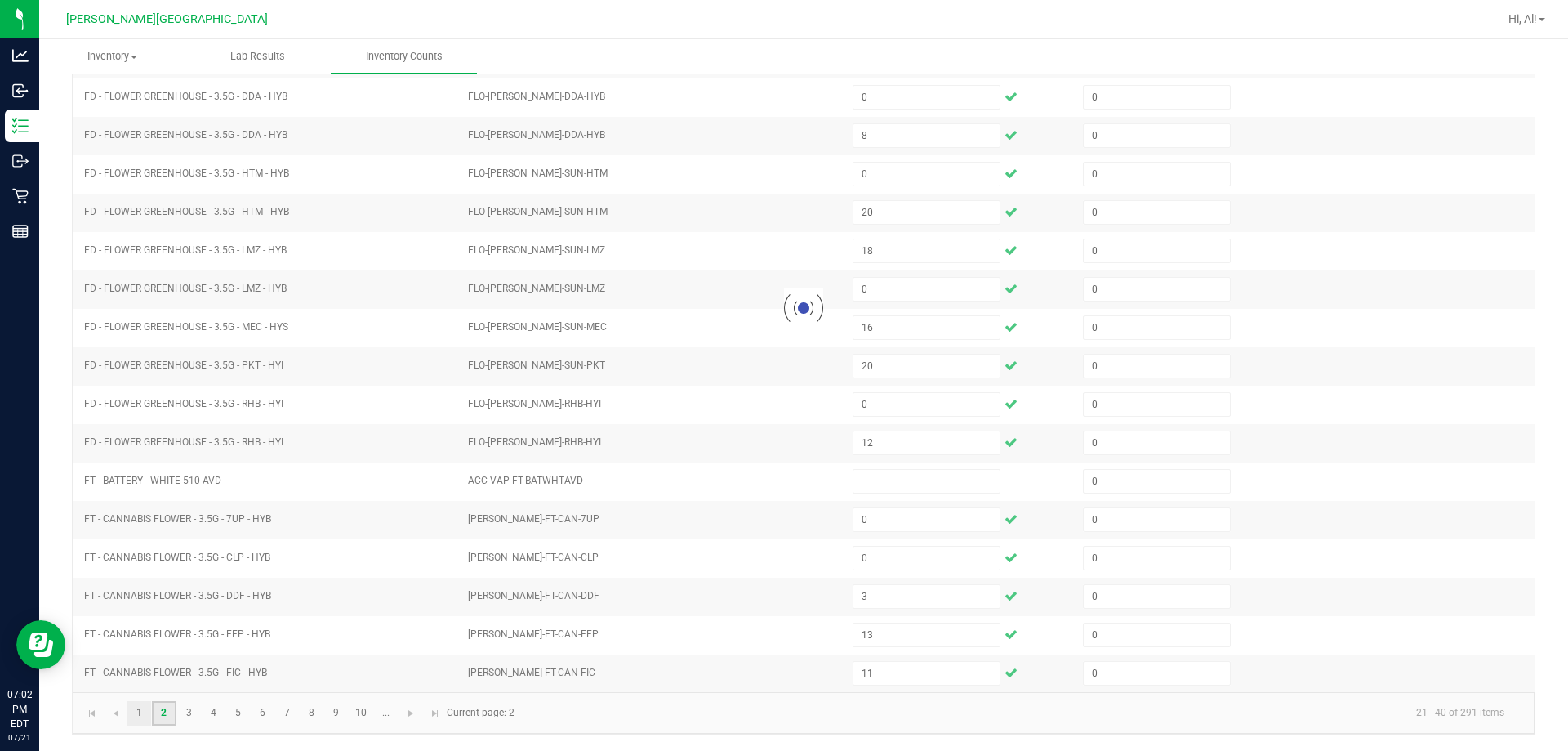 type 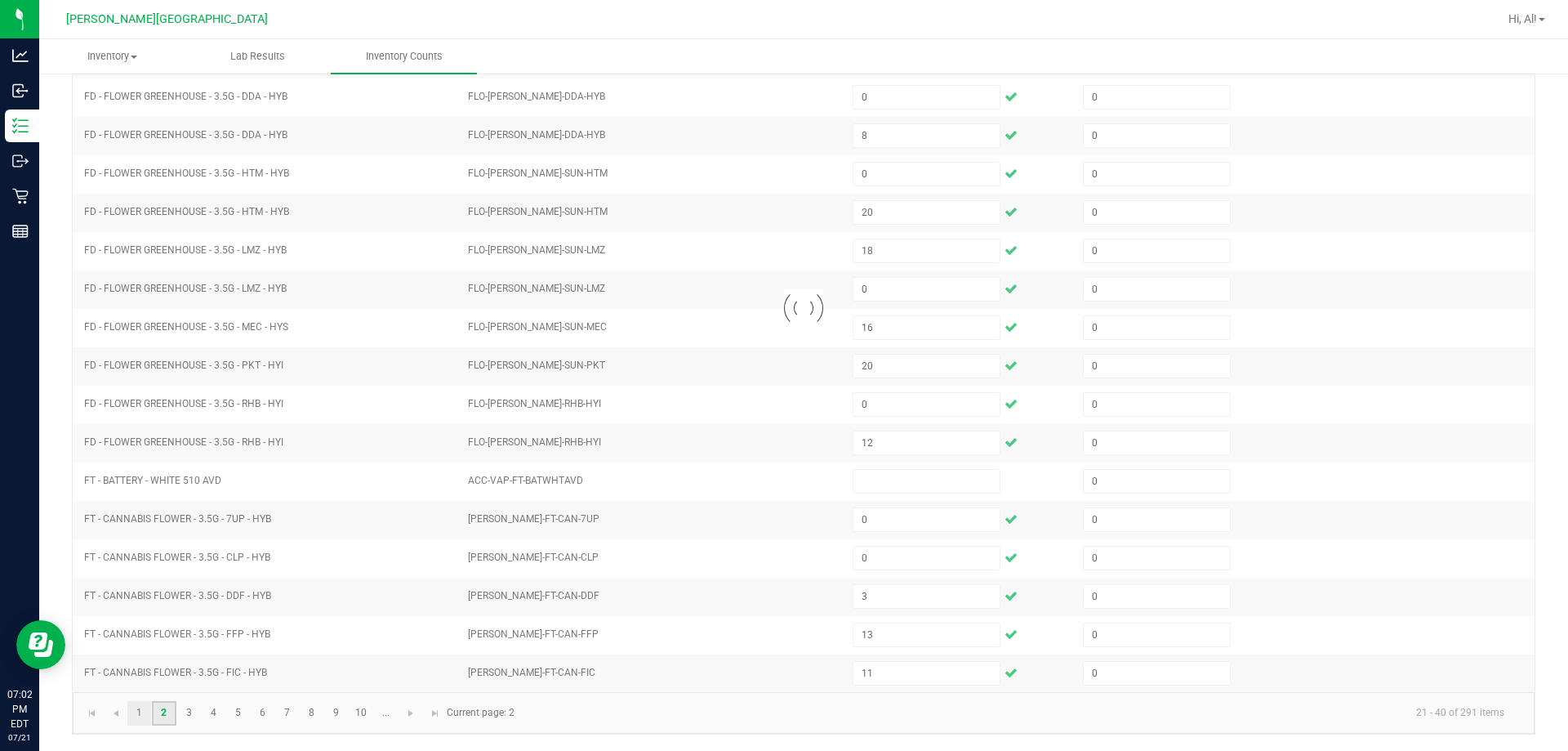 type 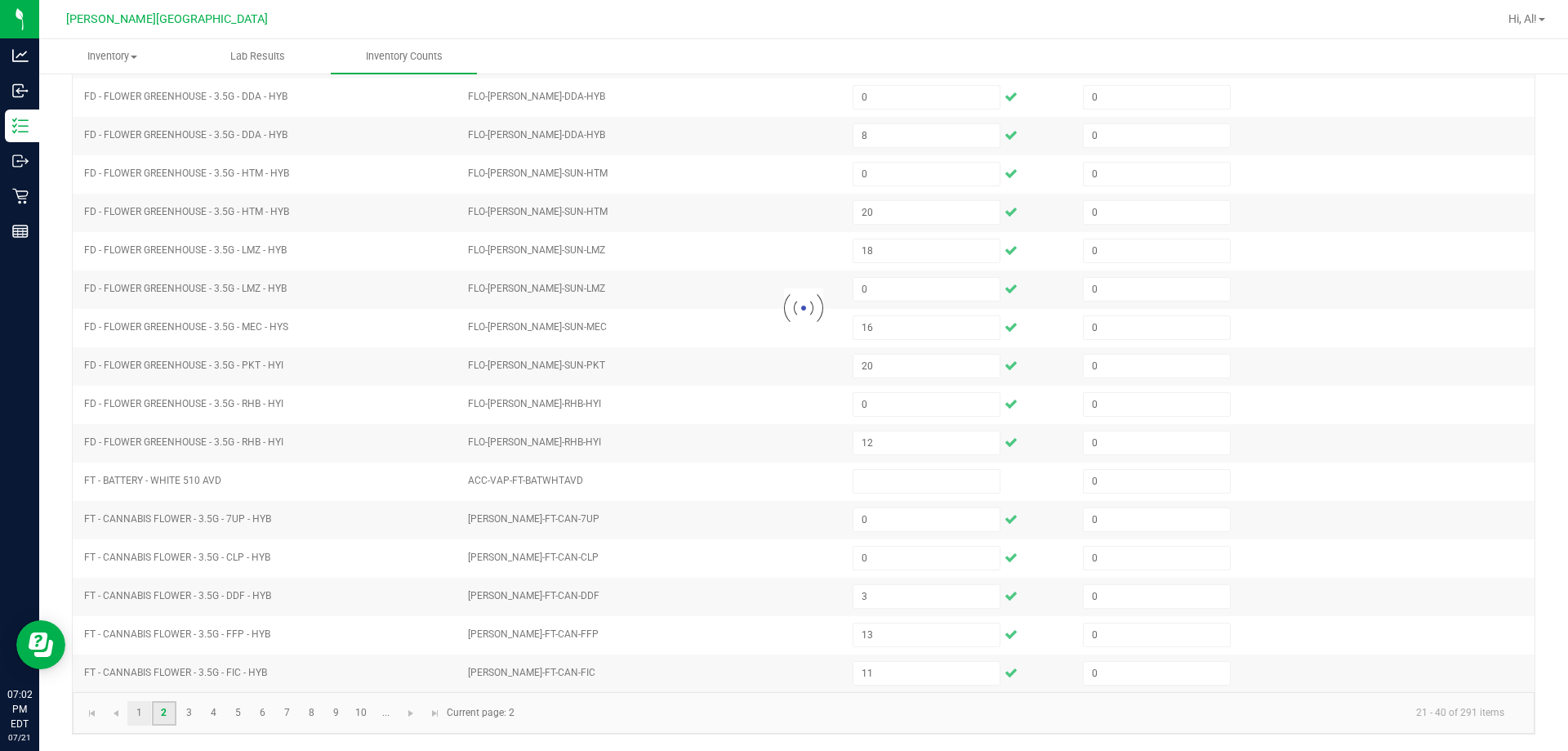 type 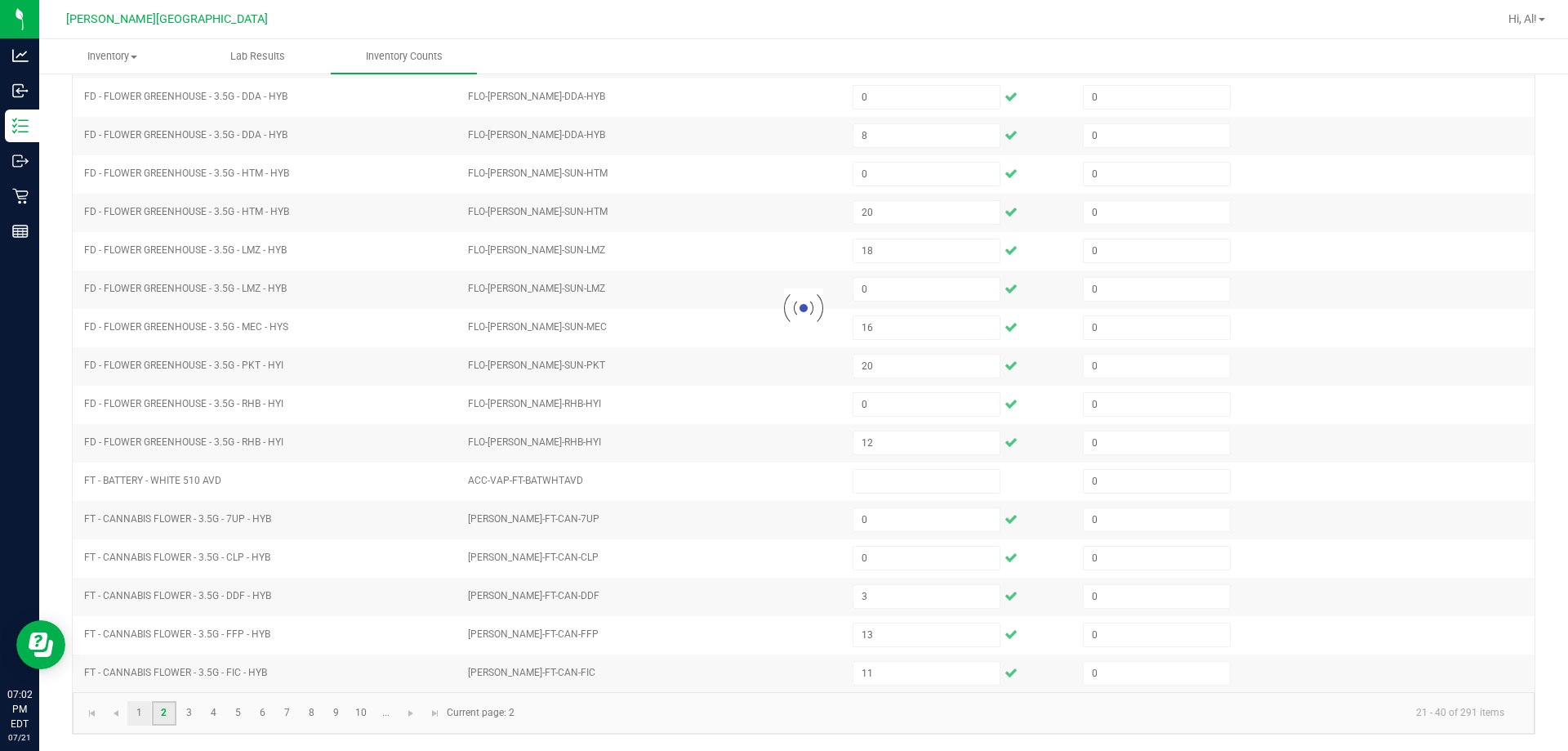 type 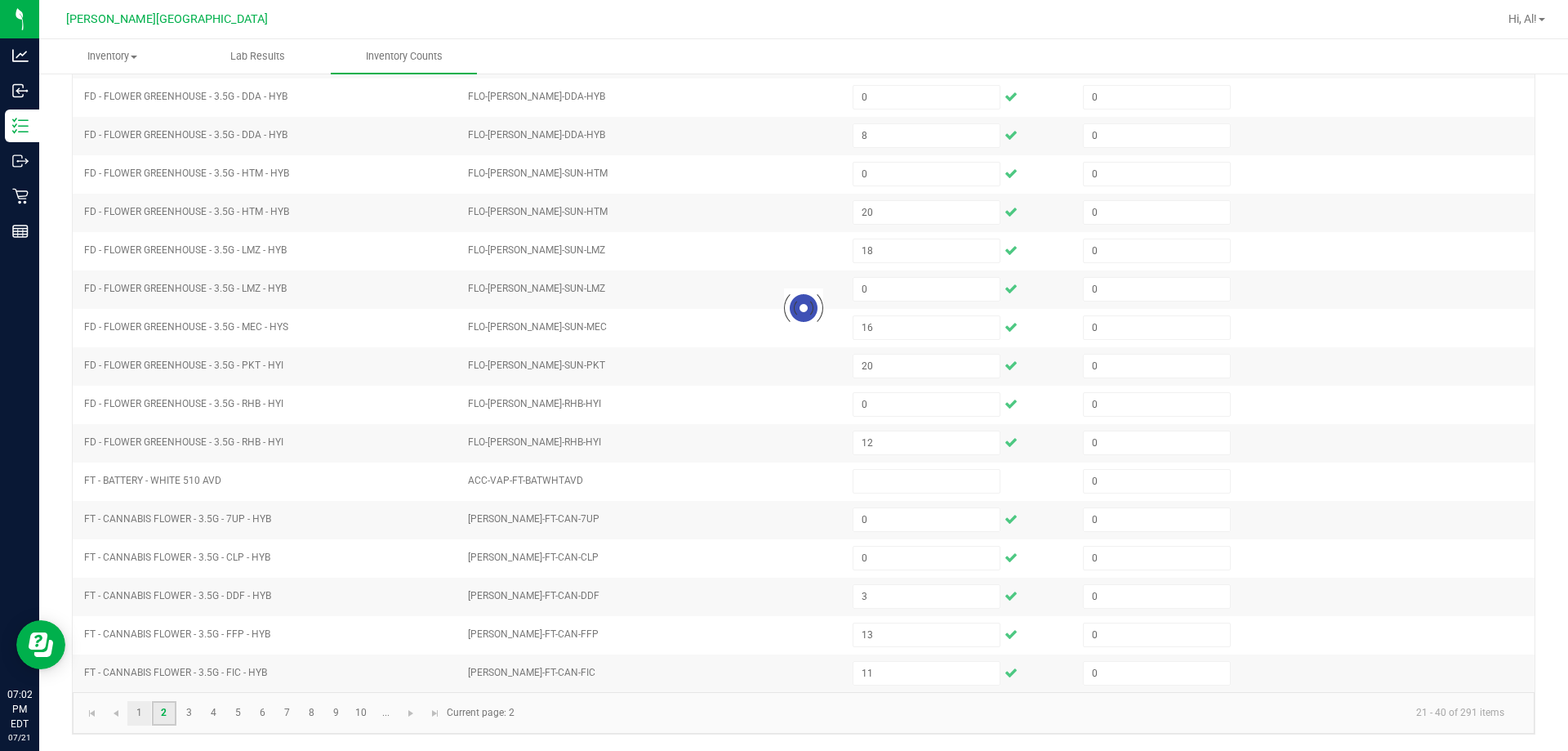 type 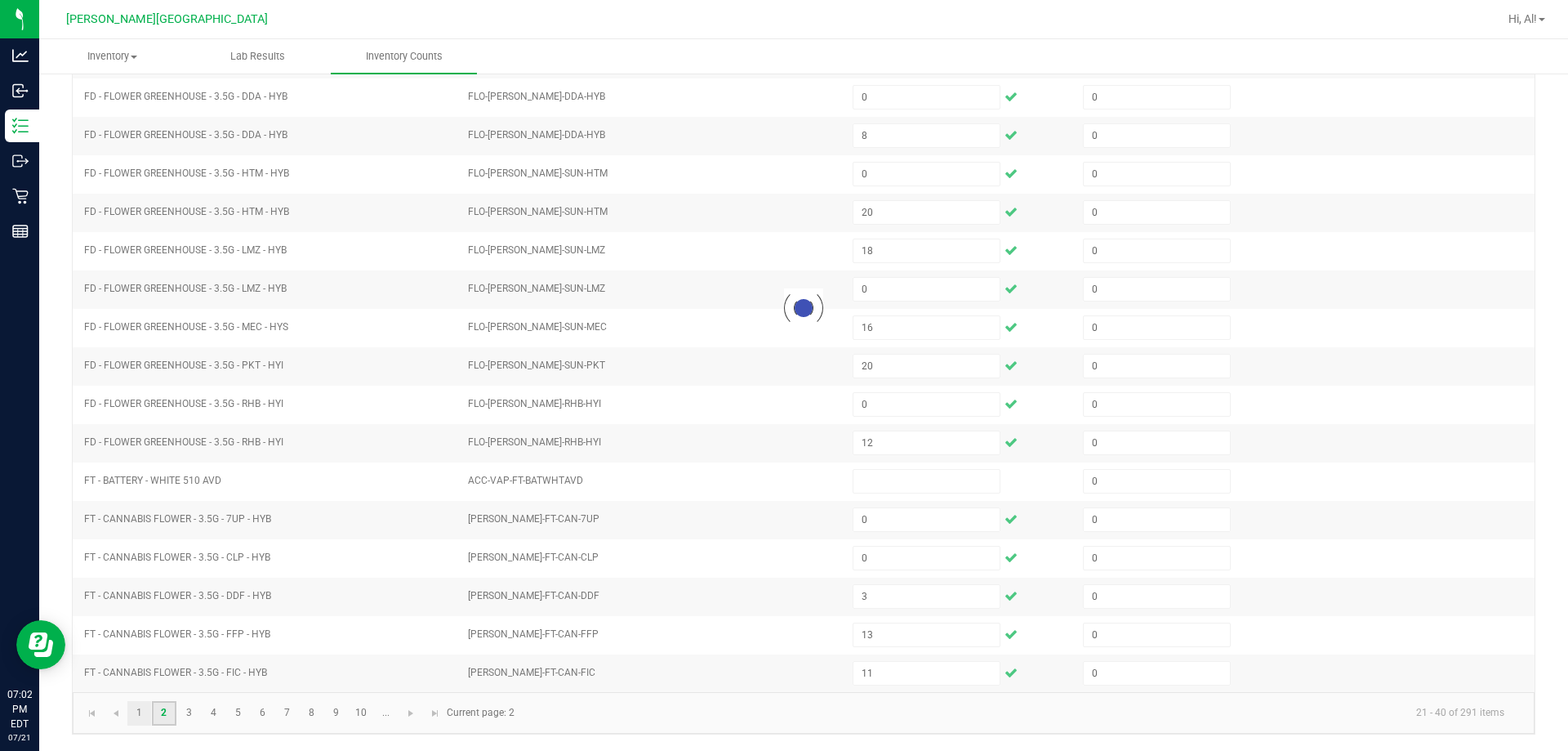 type 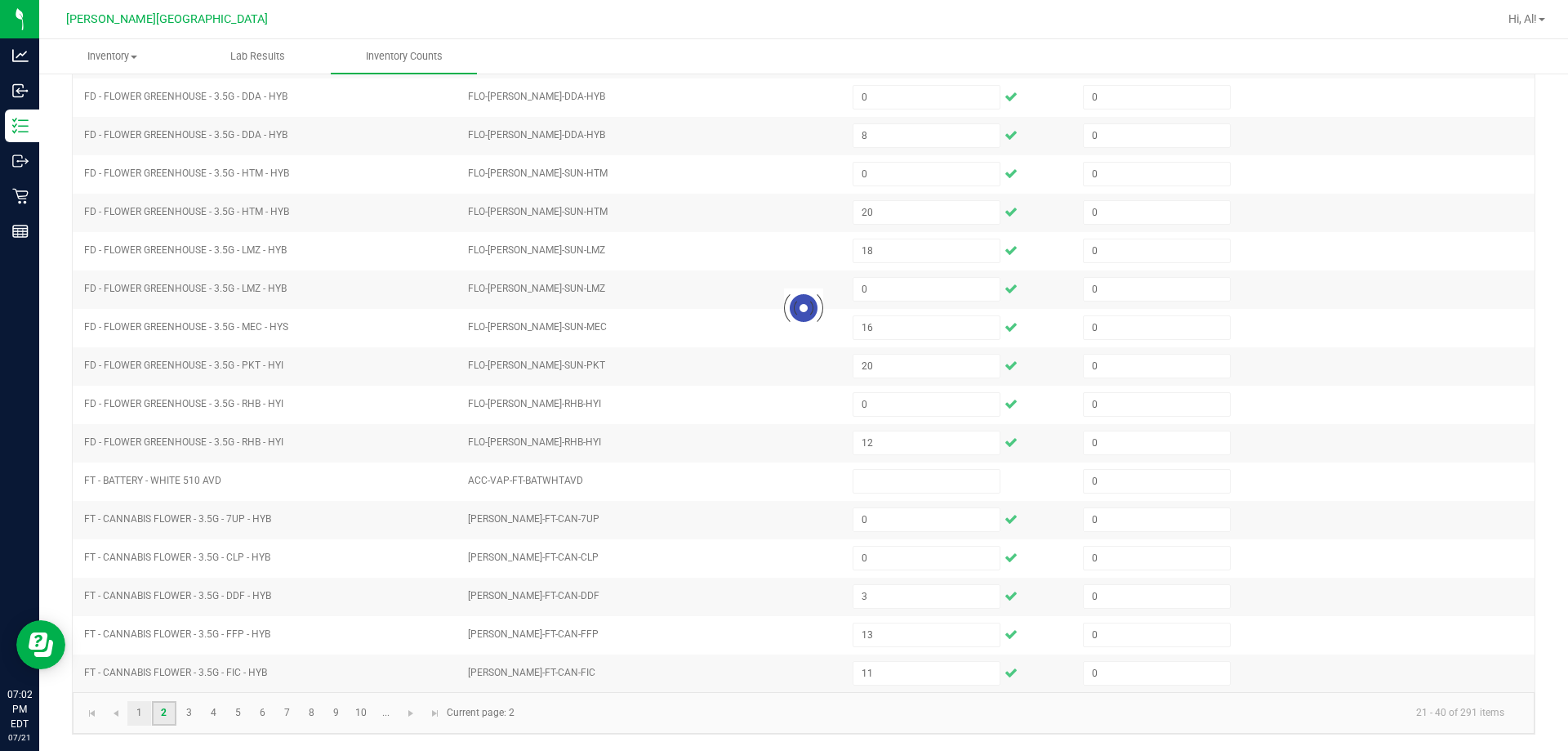 type 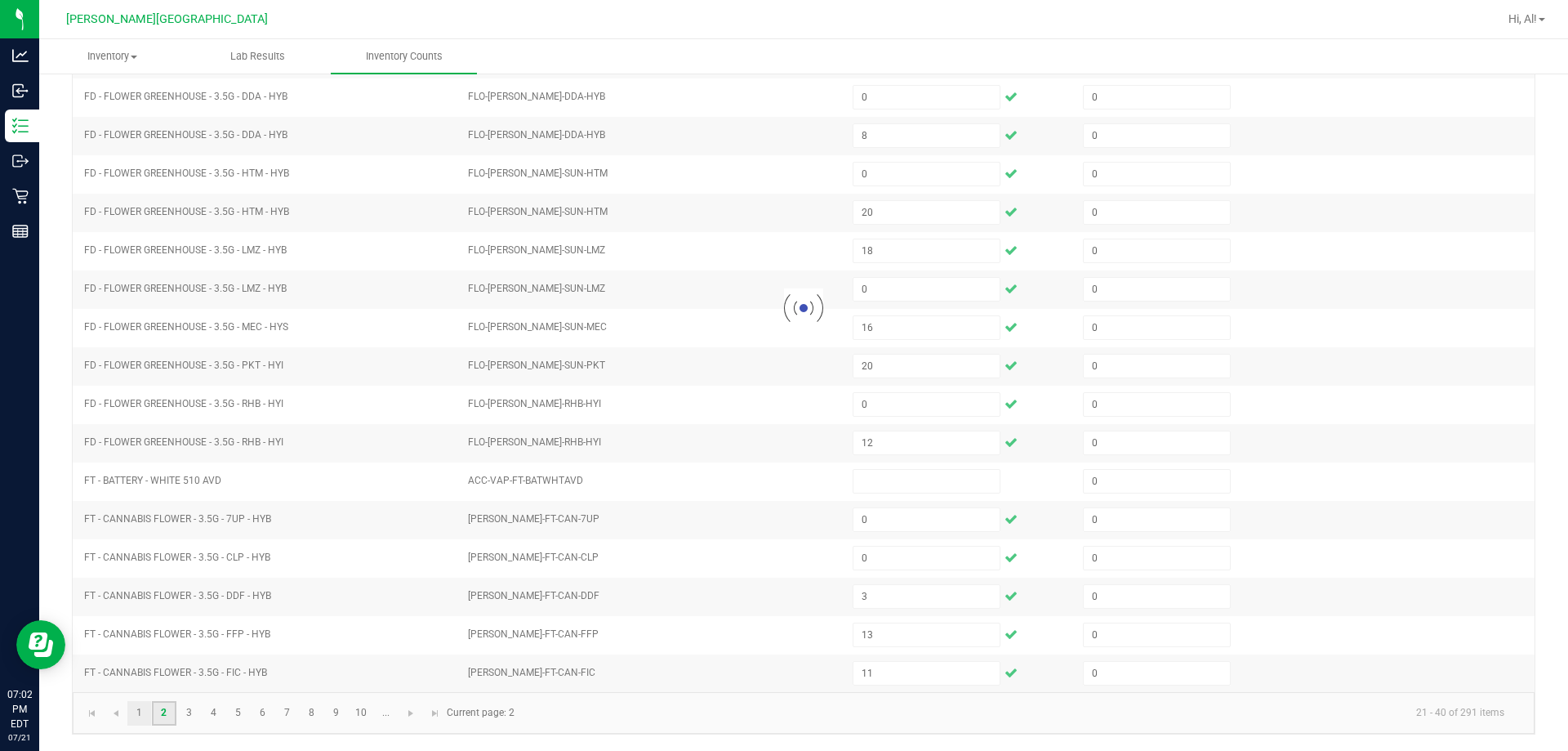 type 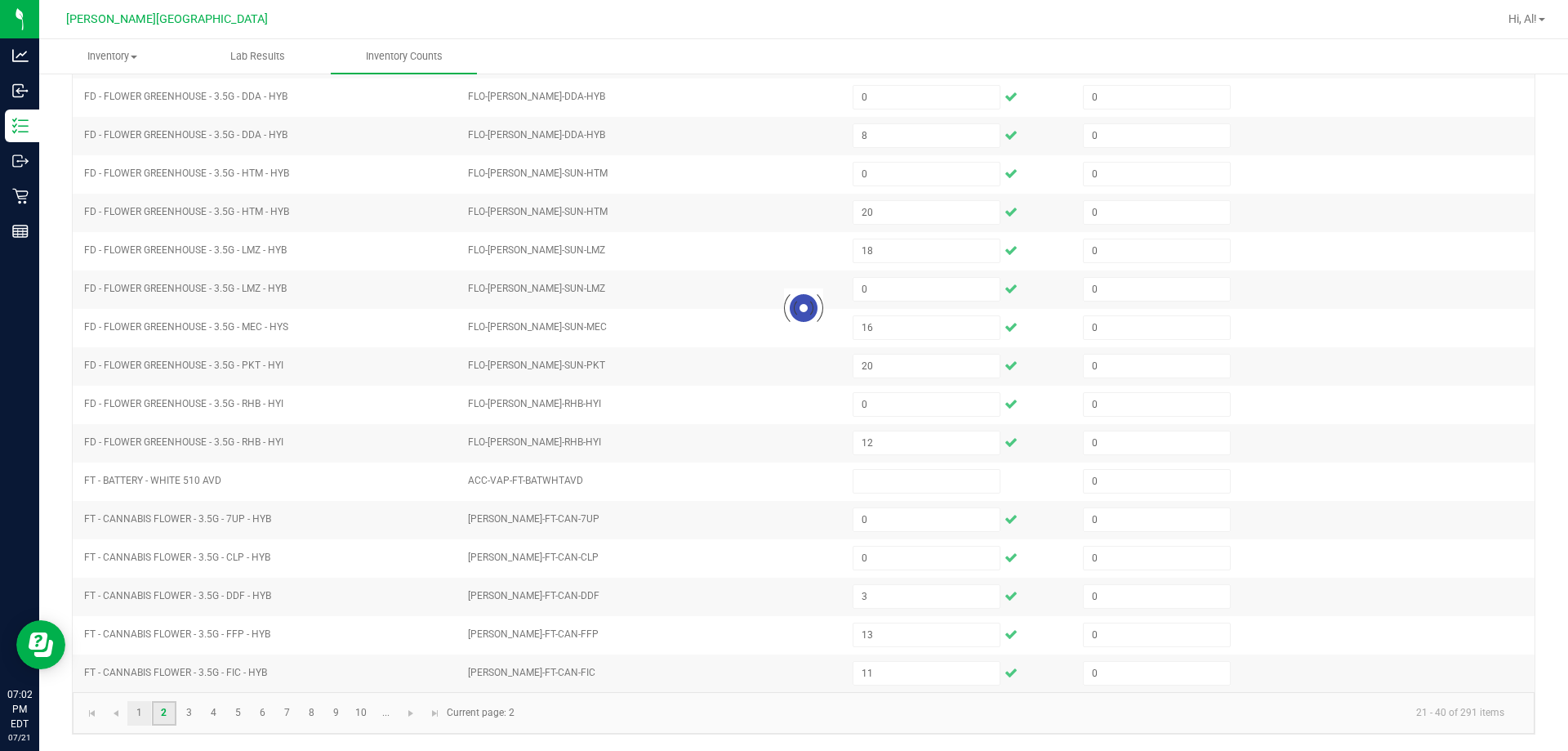 type 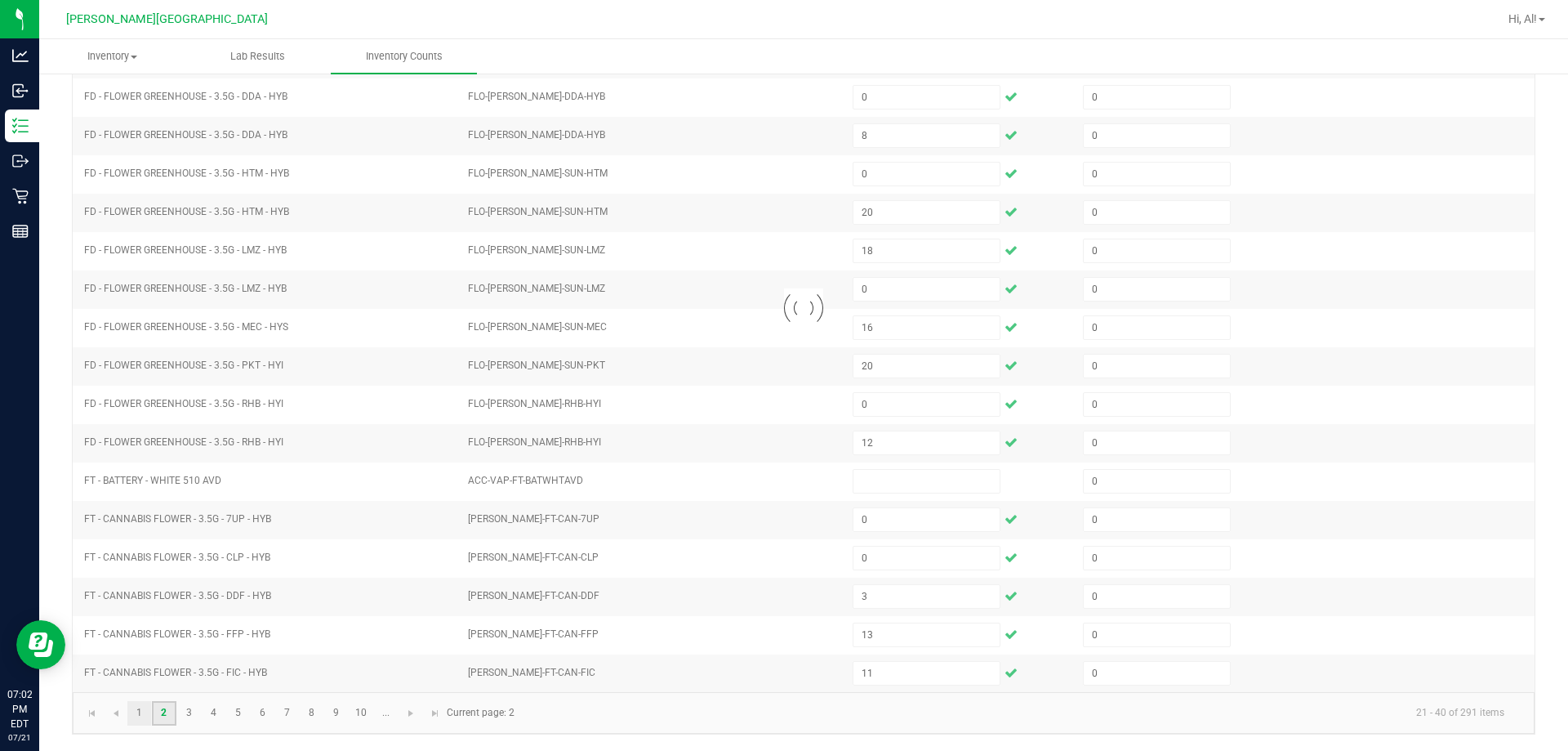 type 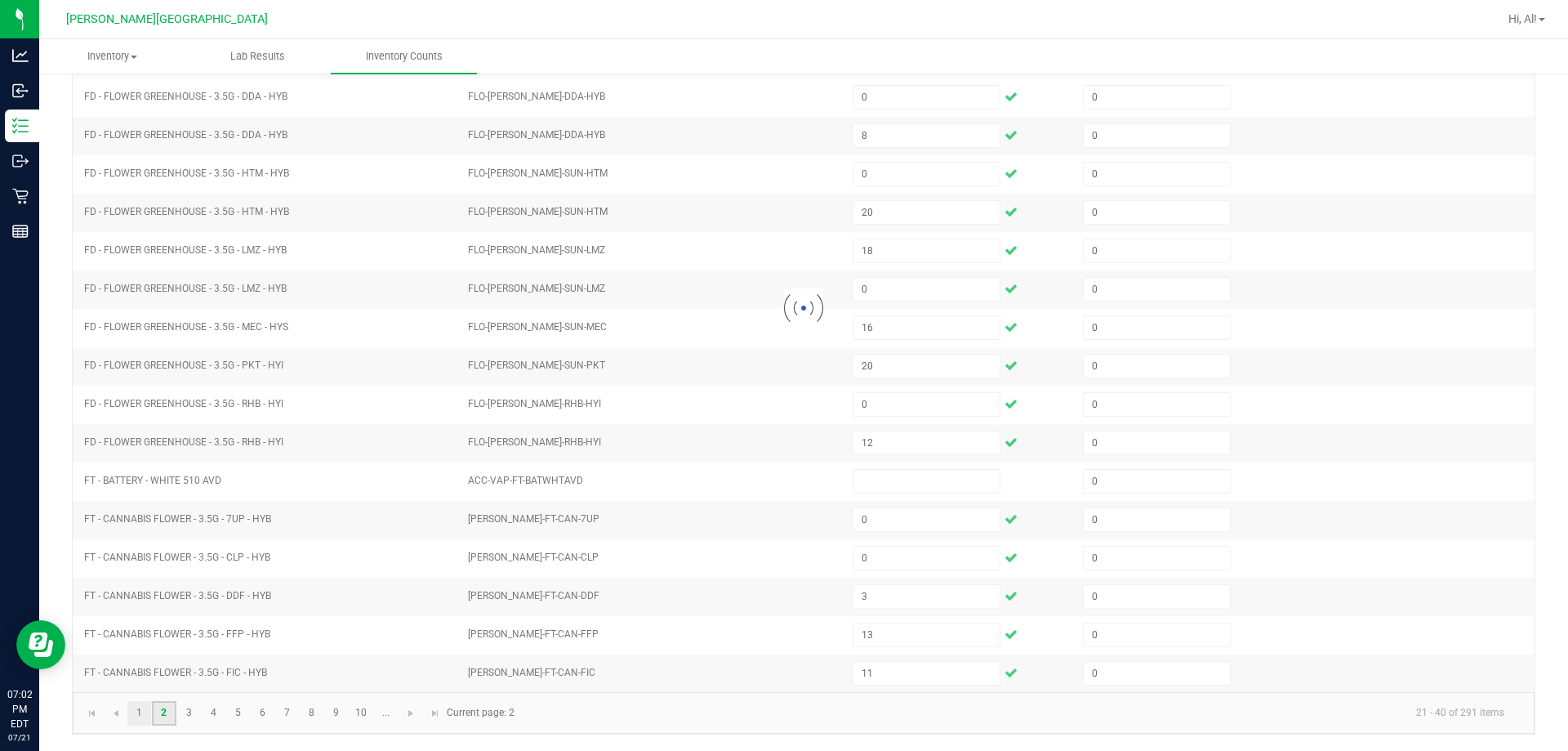 type 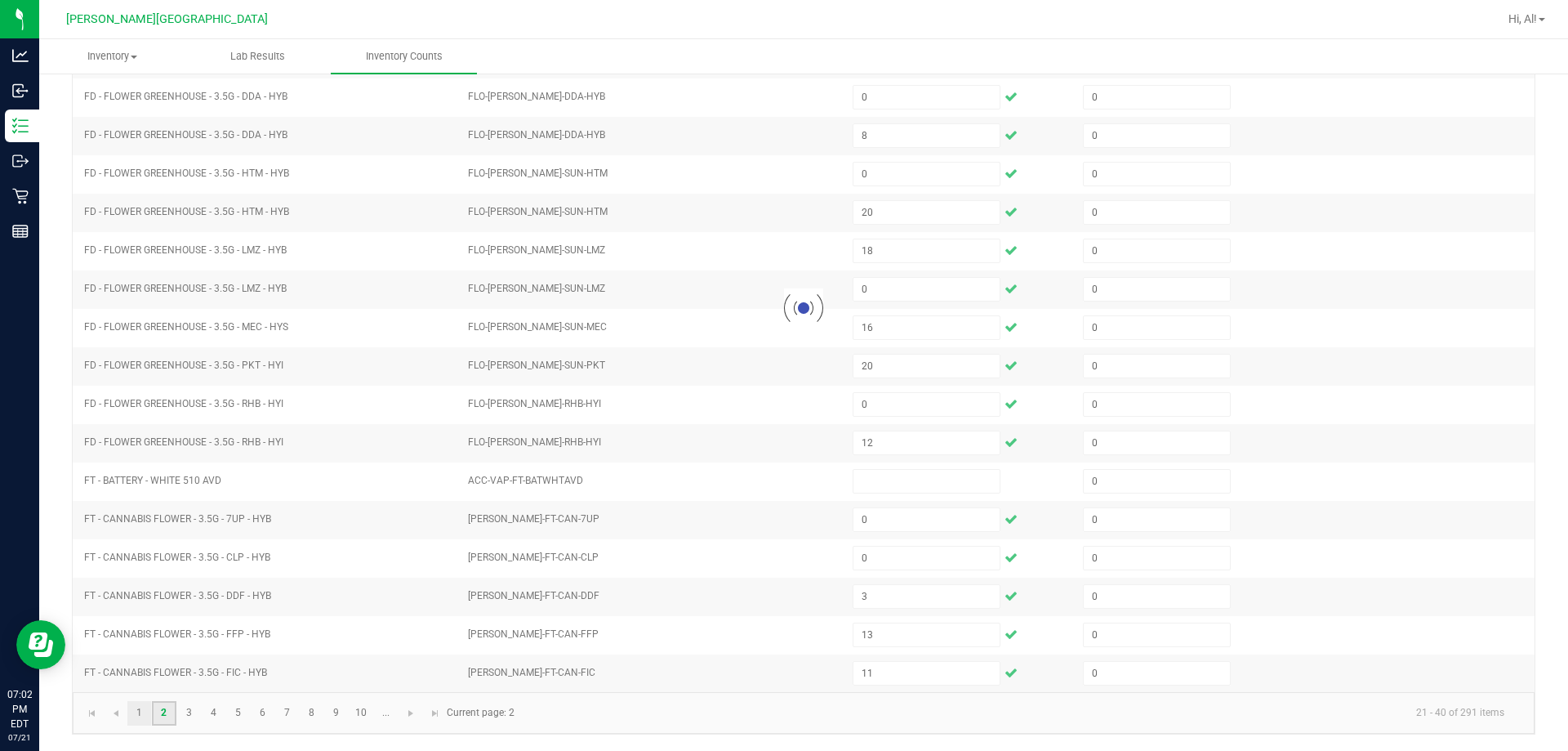 type 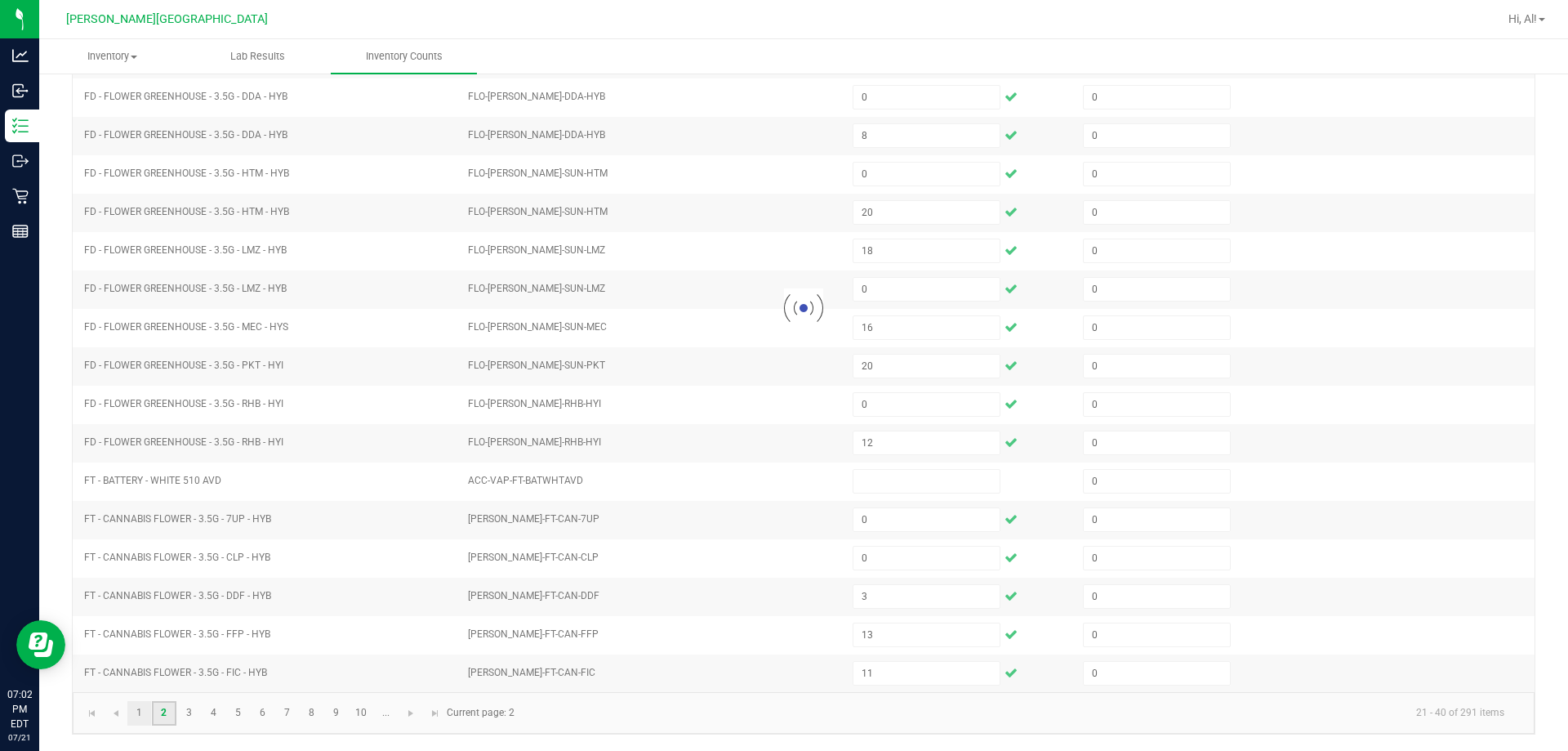 type 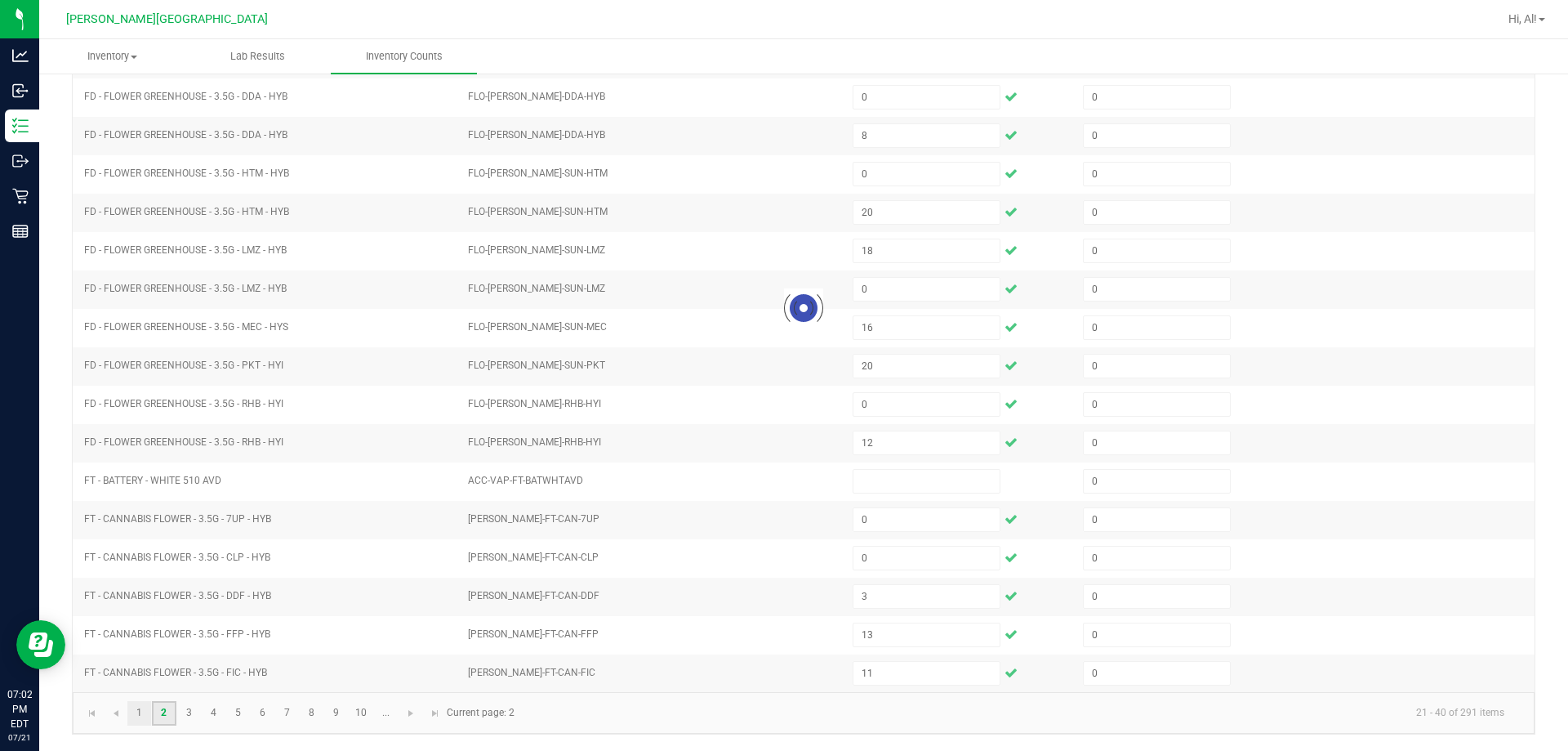 type 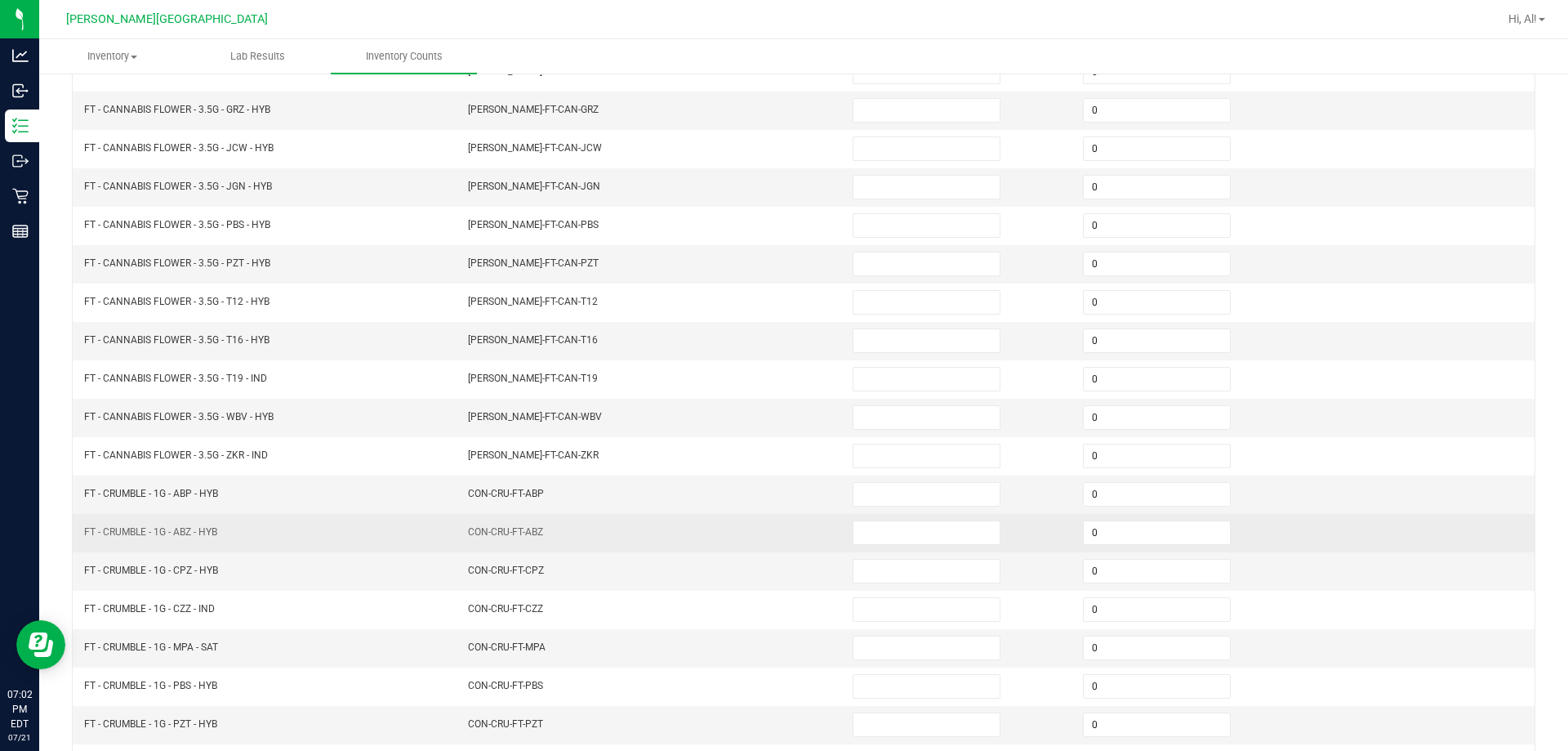 scroll, scrollTop: 0, scrollLeft: 0, axis: both 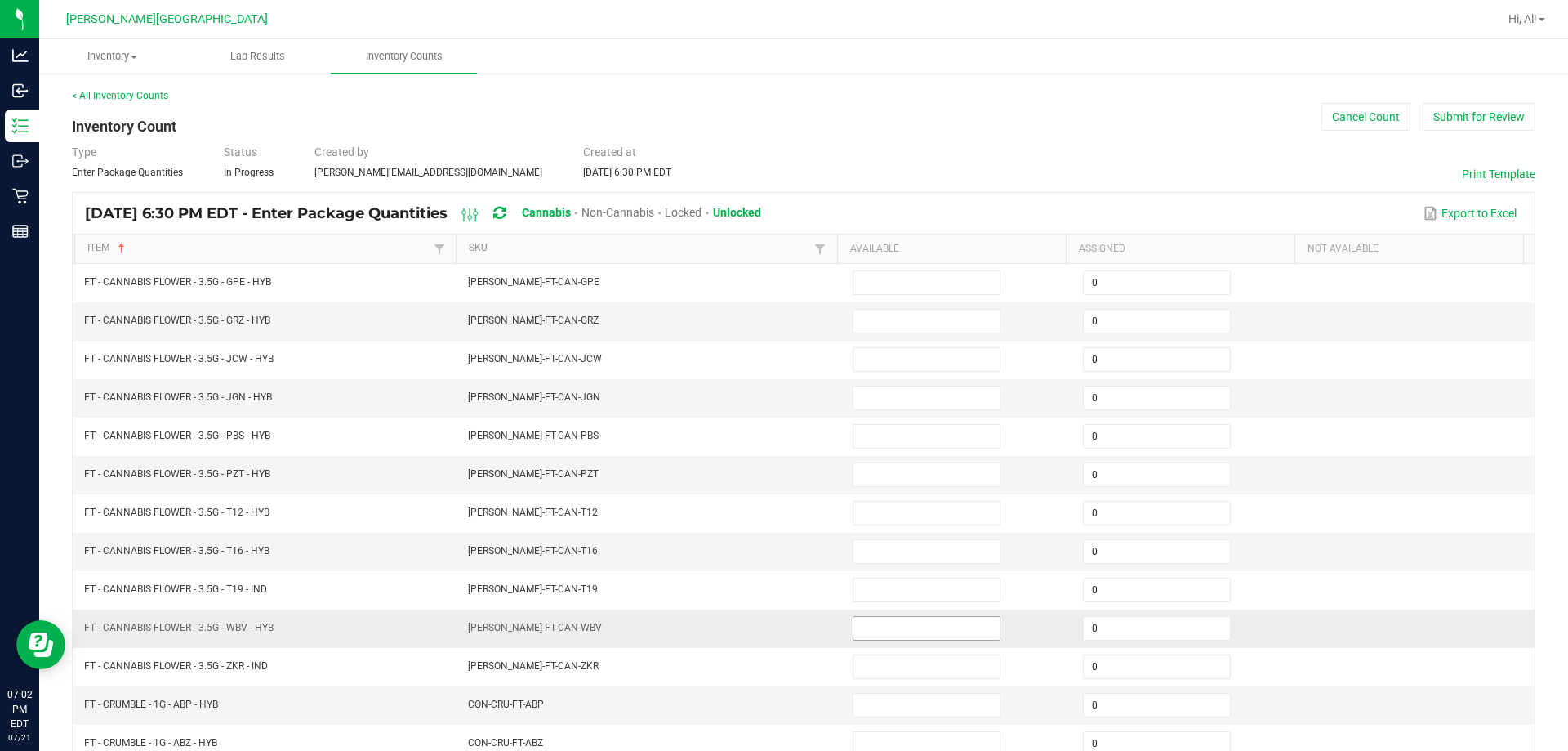 click at bounding box center (926, 628) 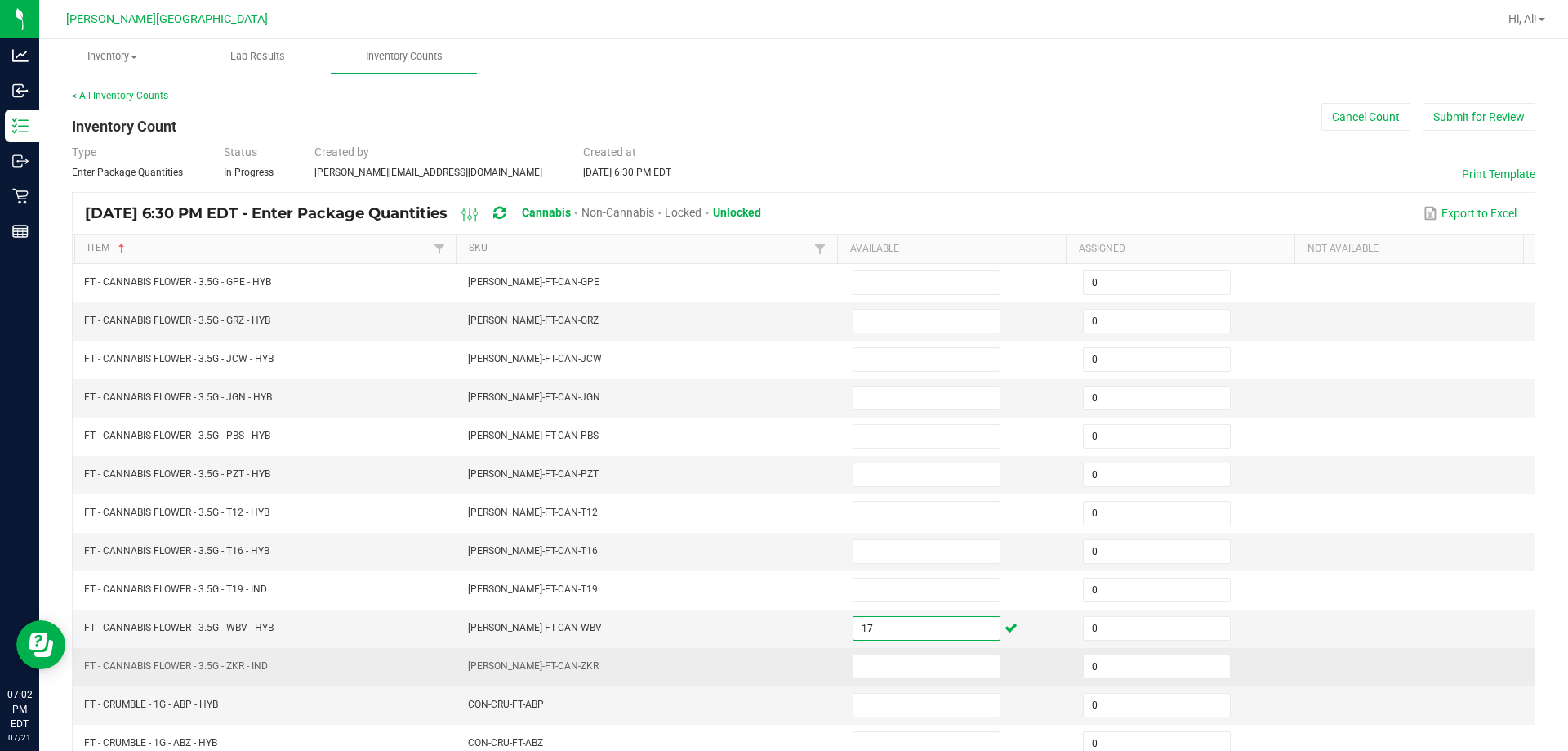 type on "17" 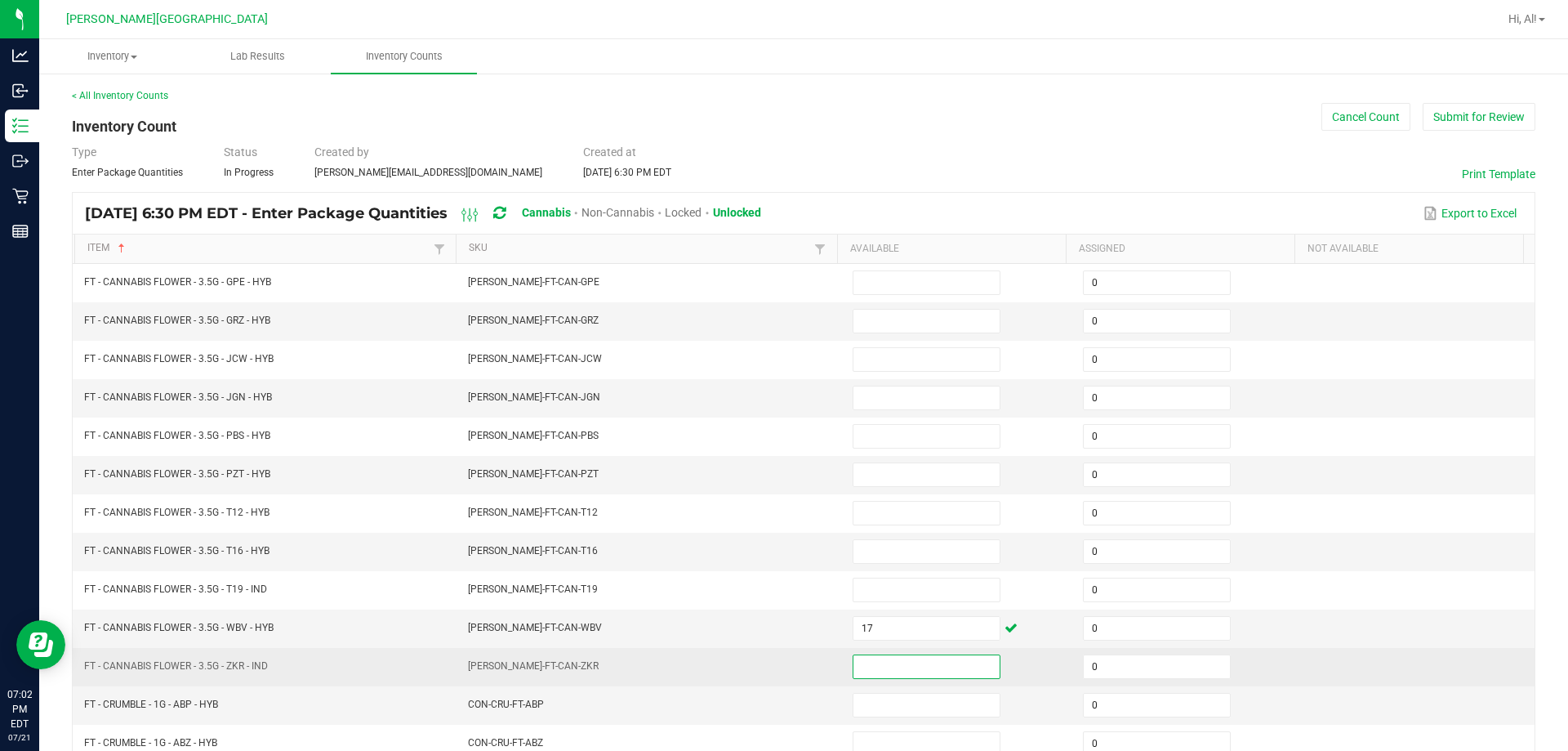 click at bounding box center [926, 667] 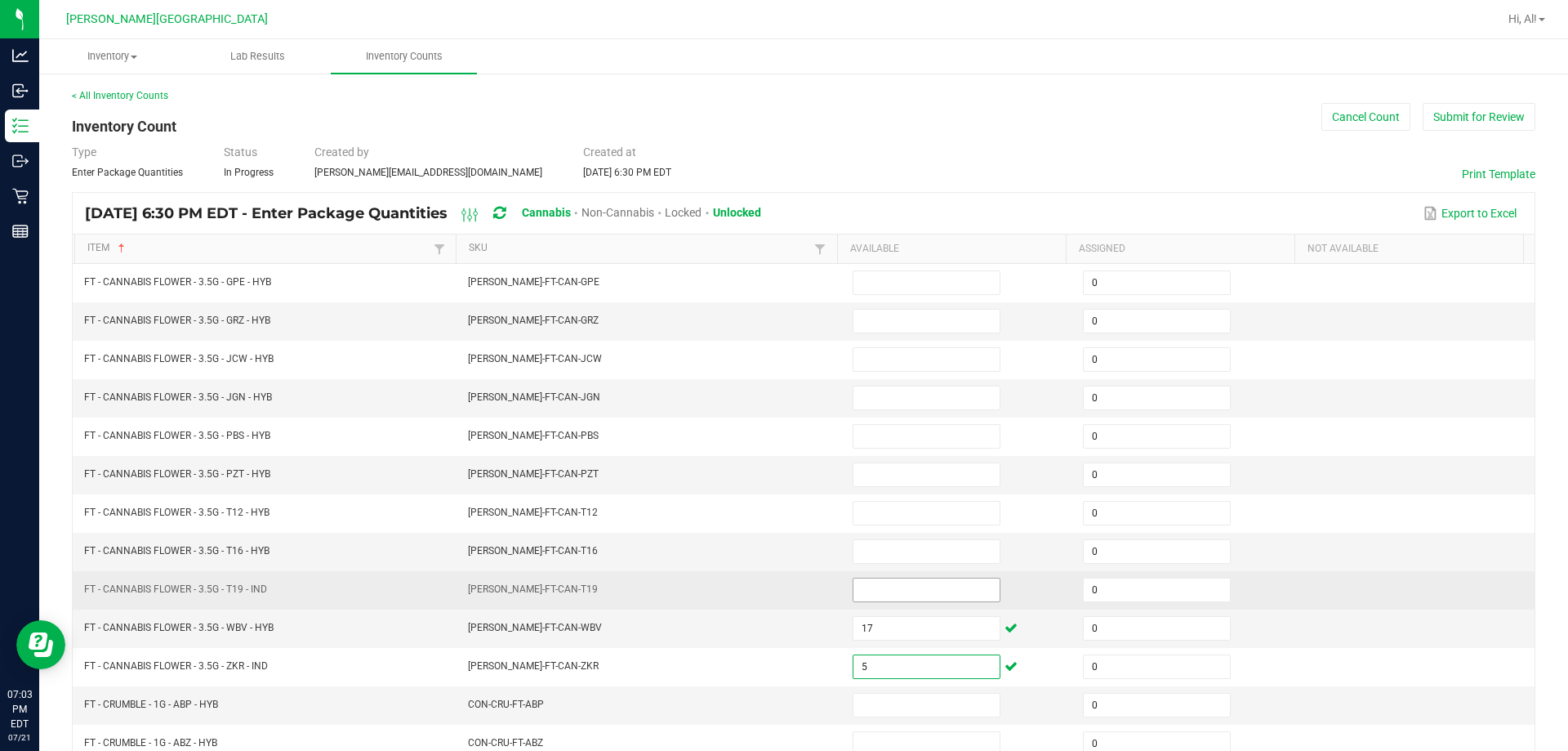 type on "5" 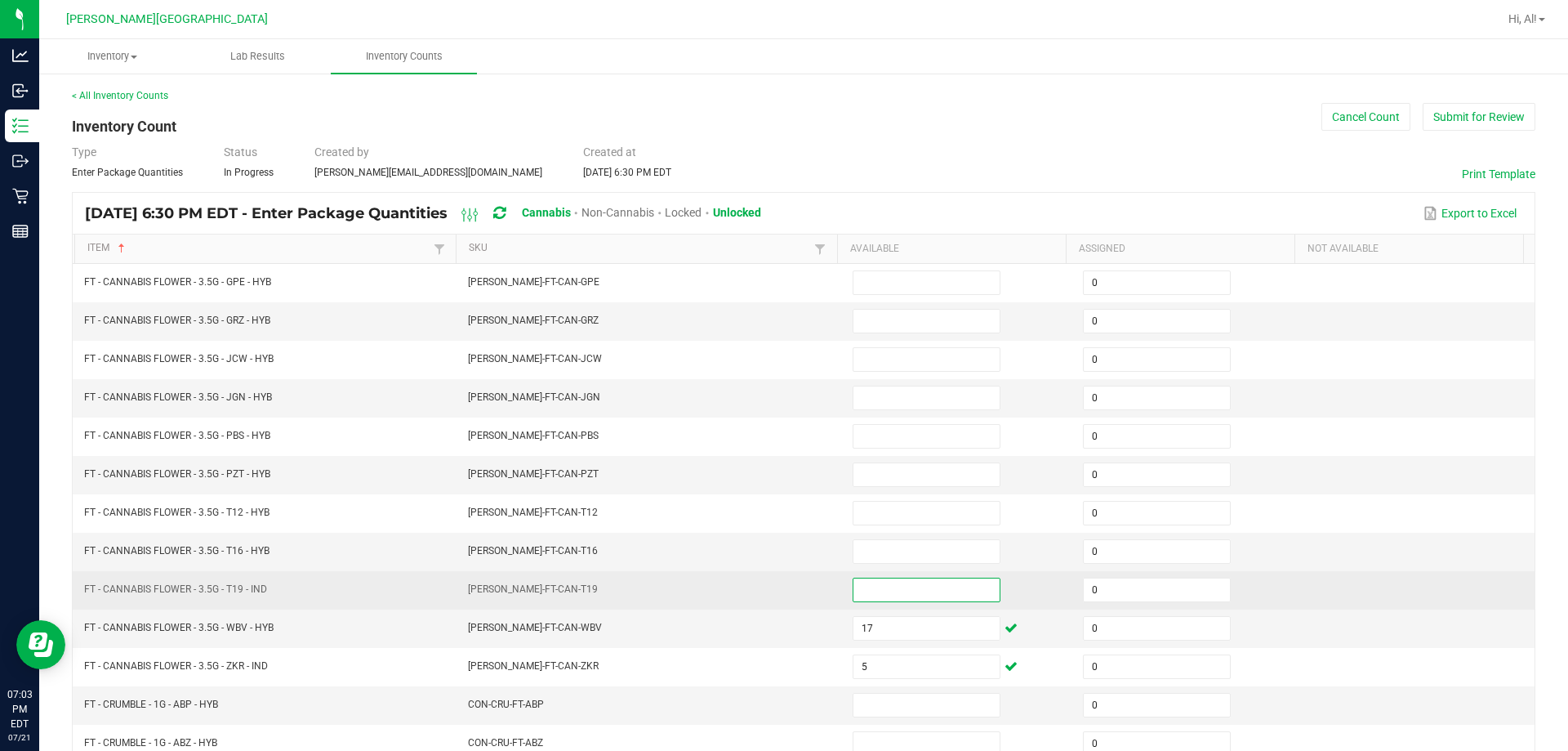 click at bounding box center [926, 590] 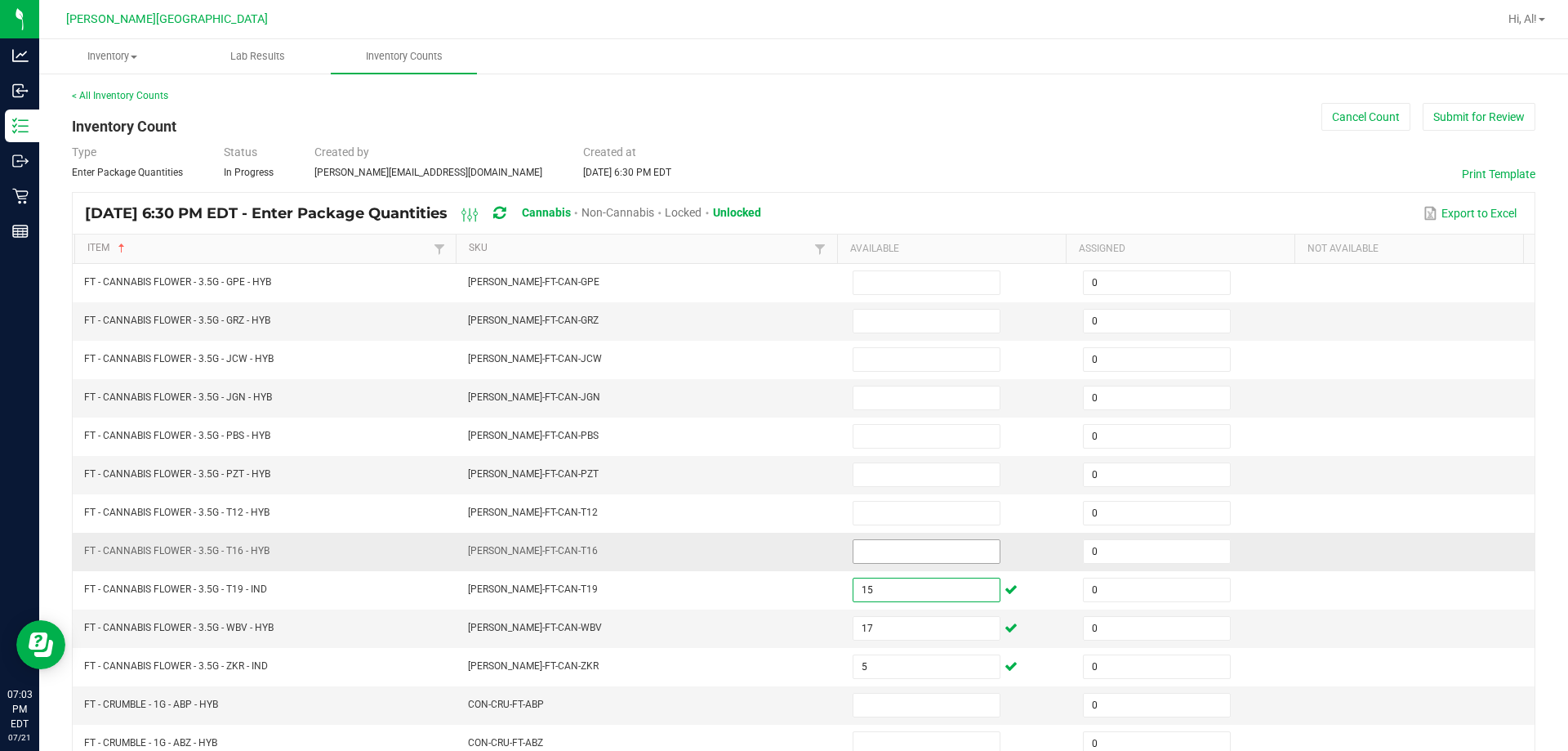 type on "15" 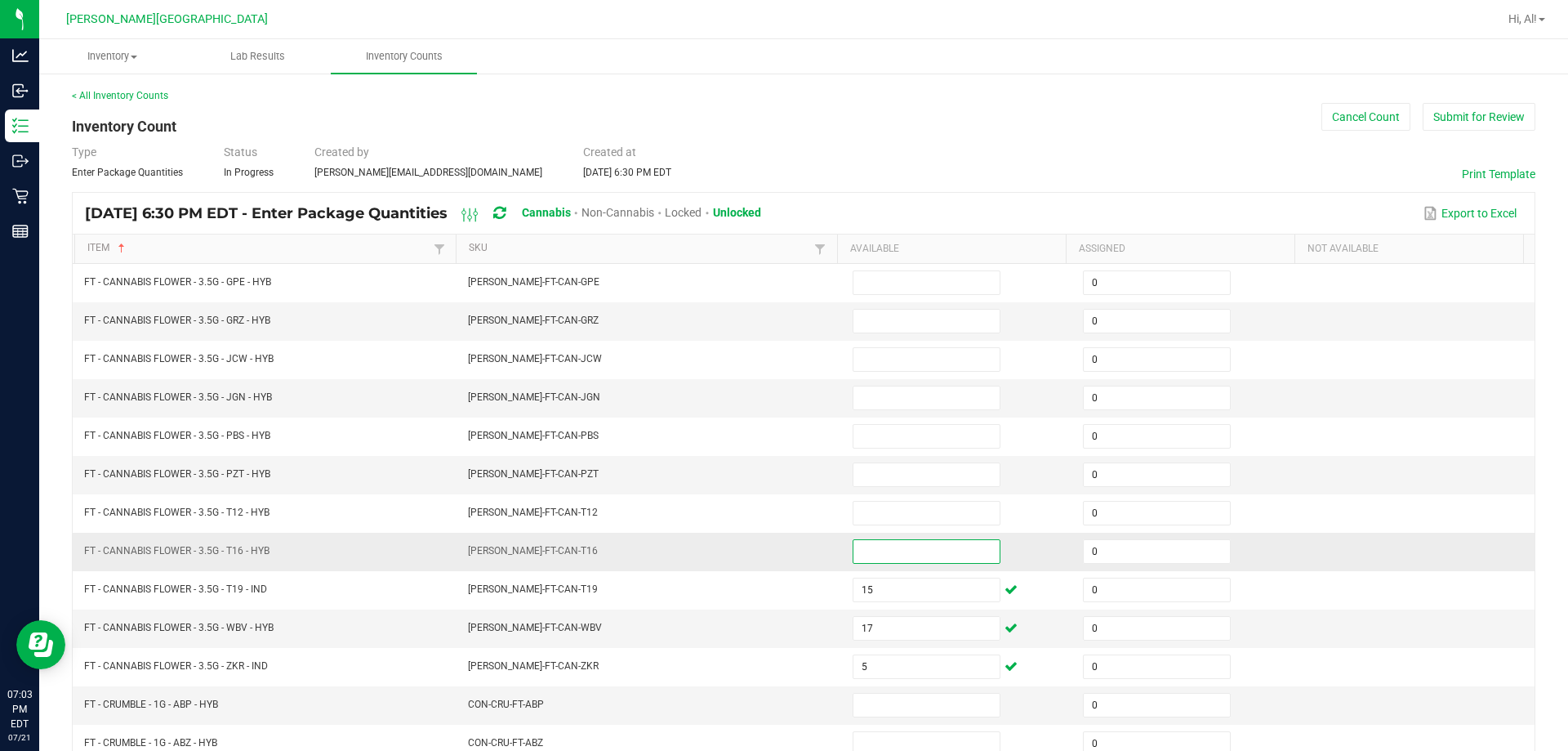 click at bounding box center (926, 552) 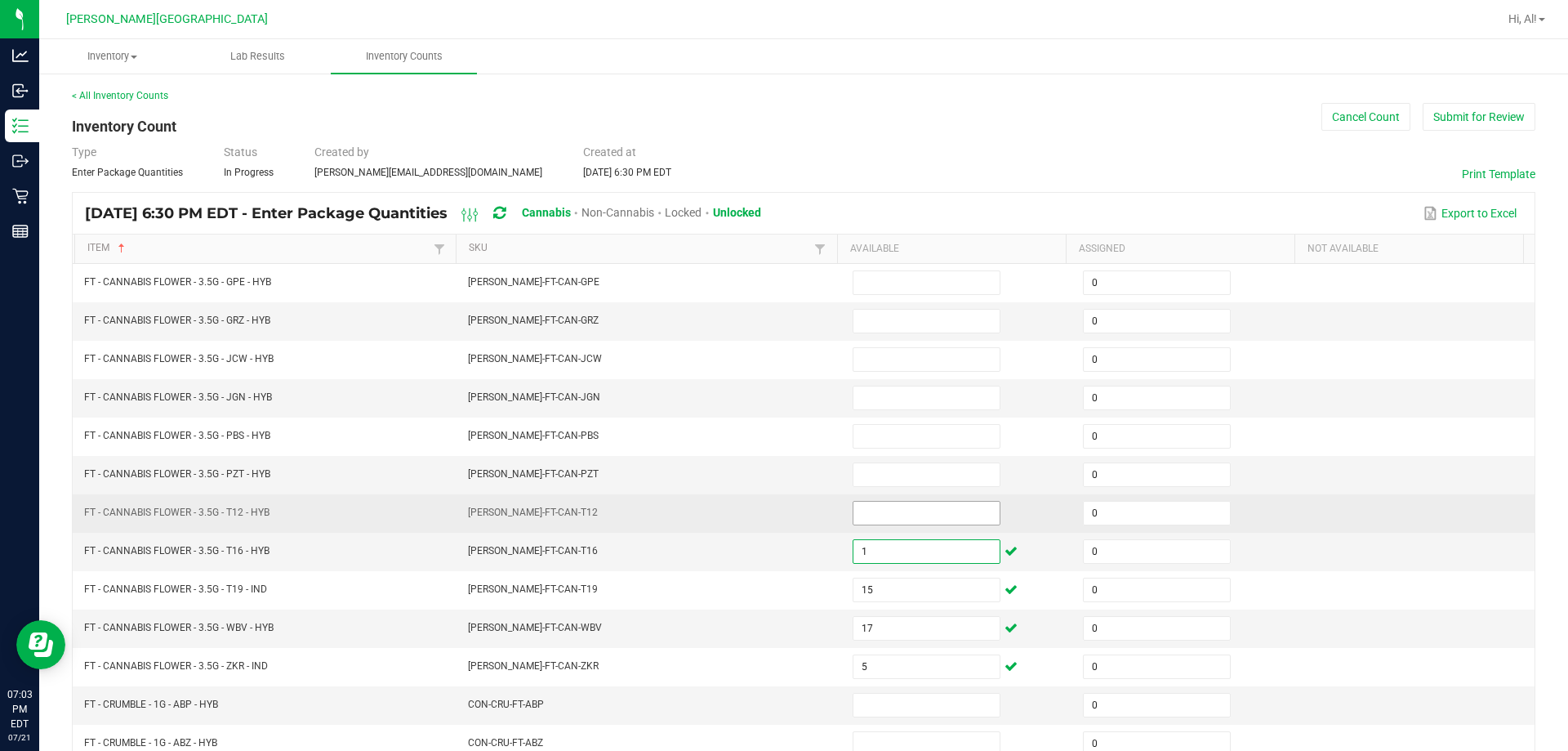 type on "1" 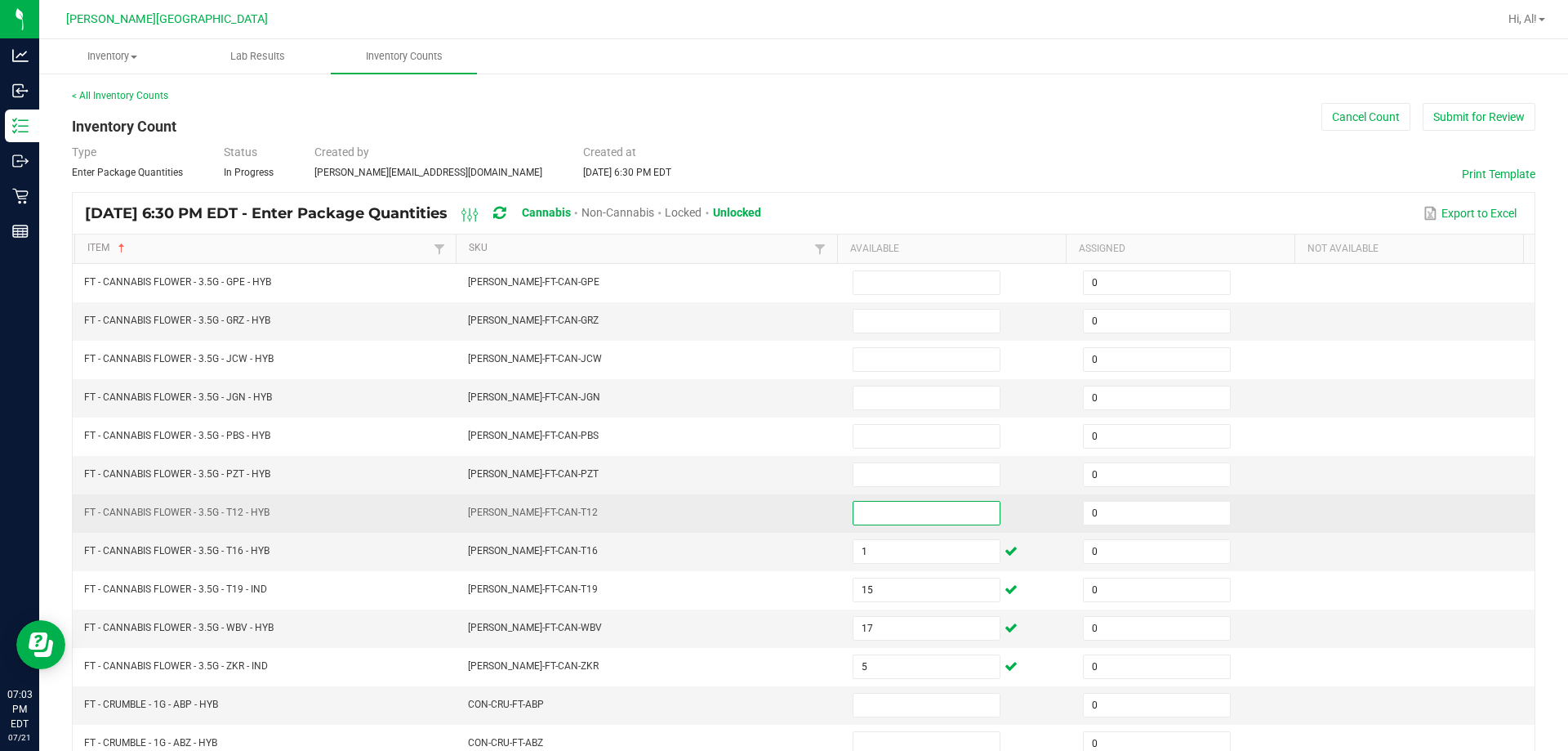 click at bounding box center [926, 513] 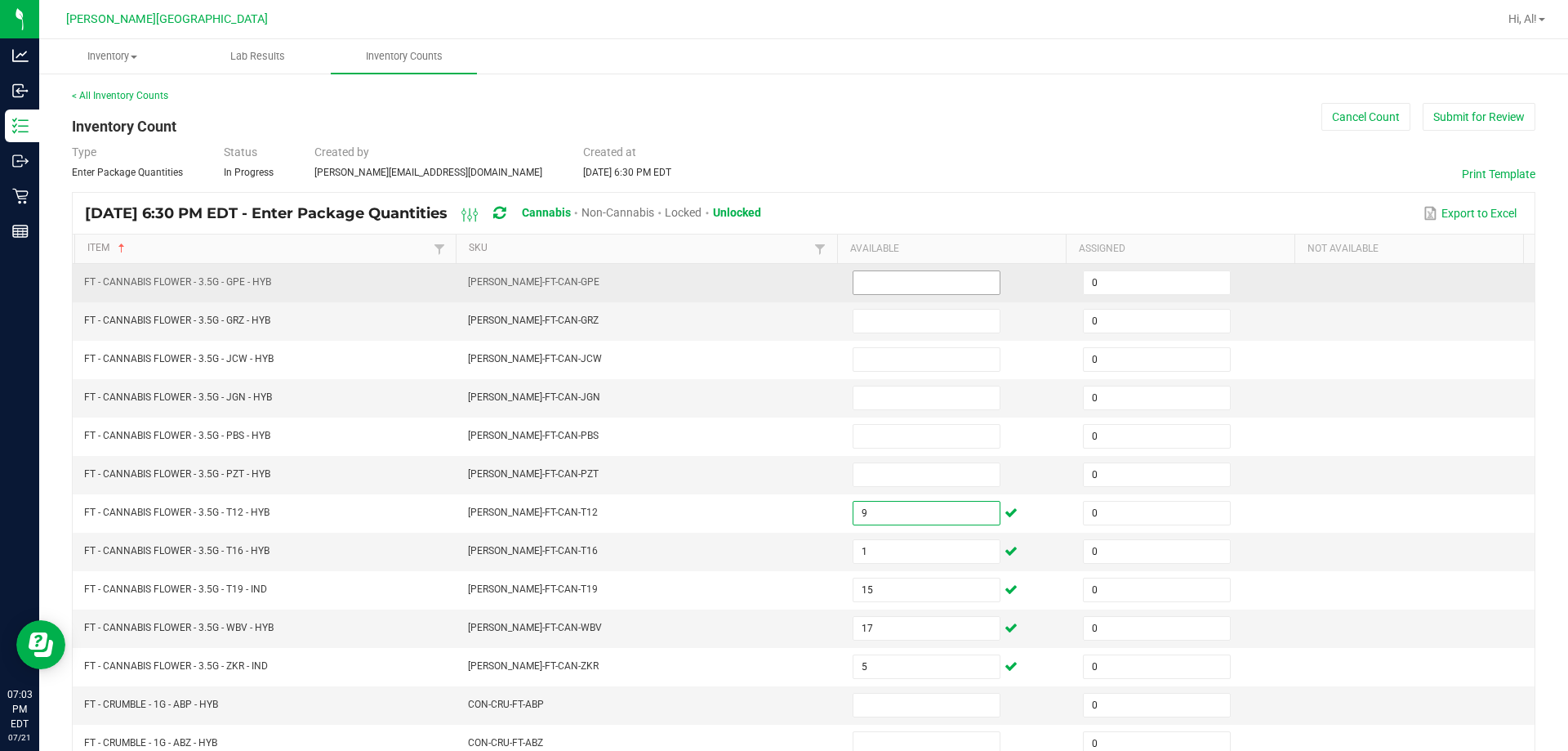 type on "9" 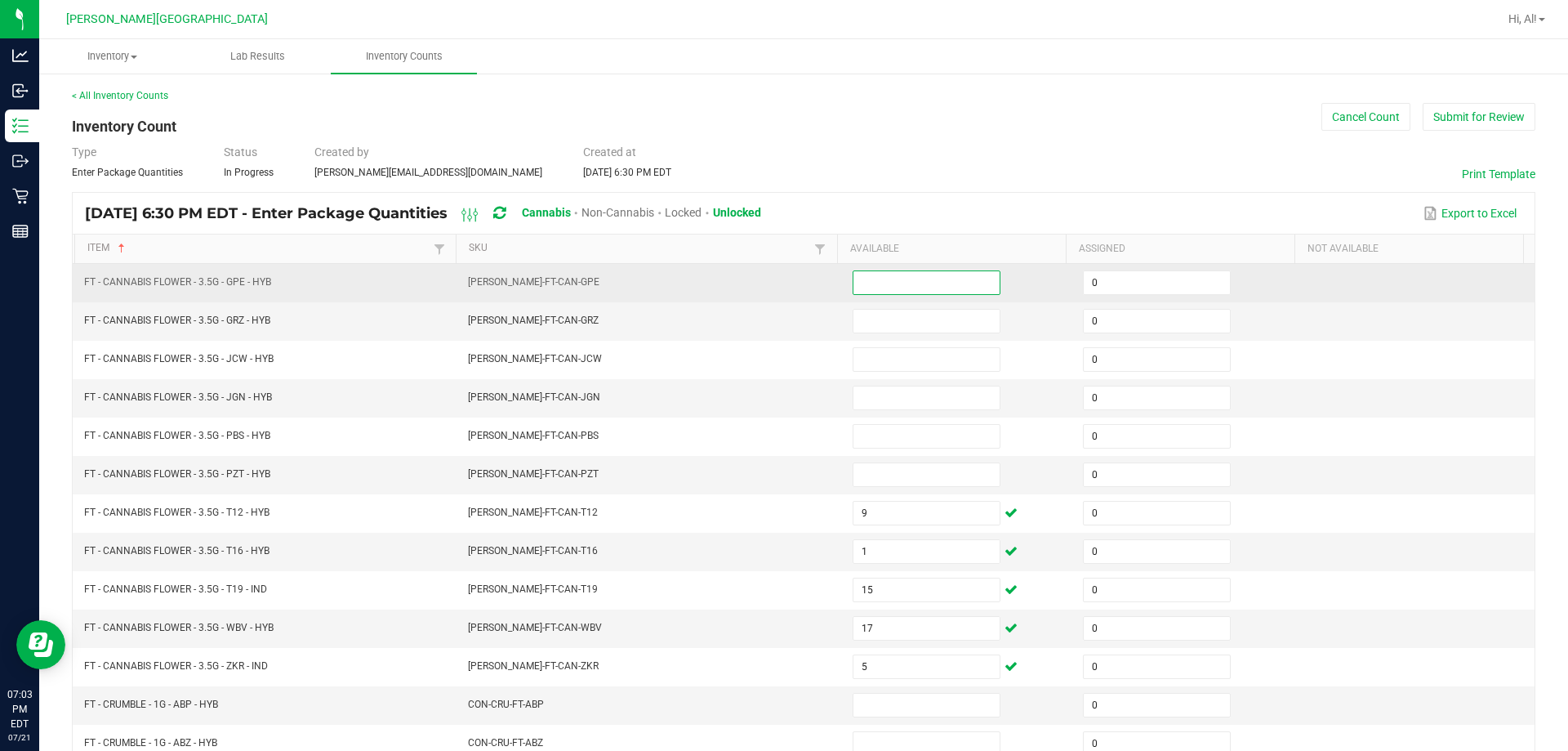 click at bounding box center (926, 283) 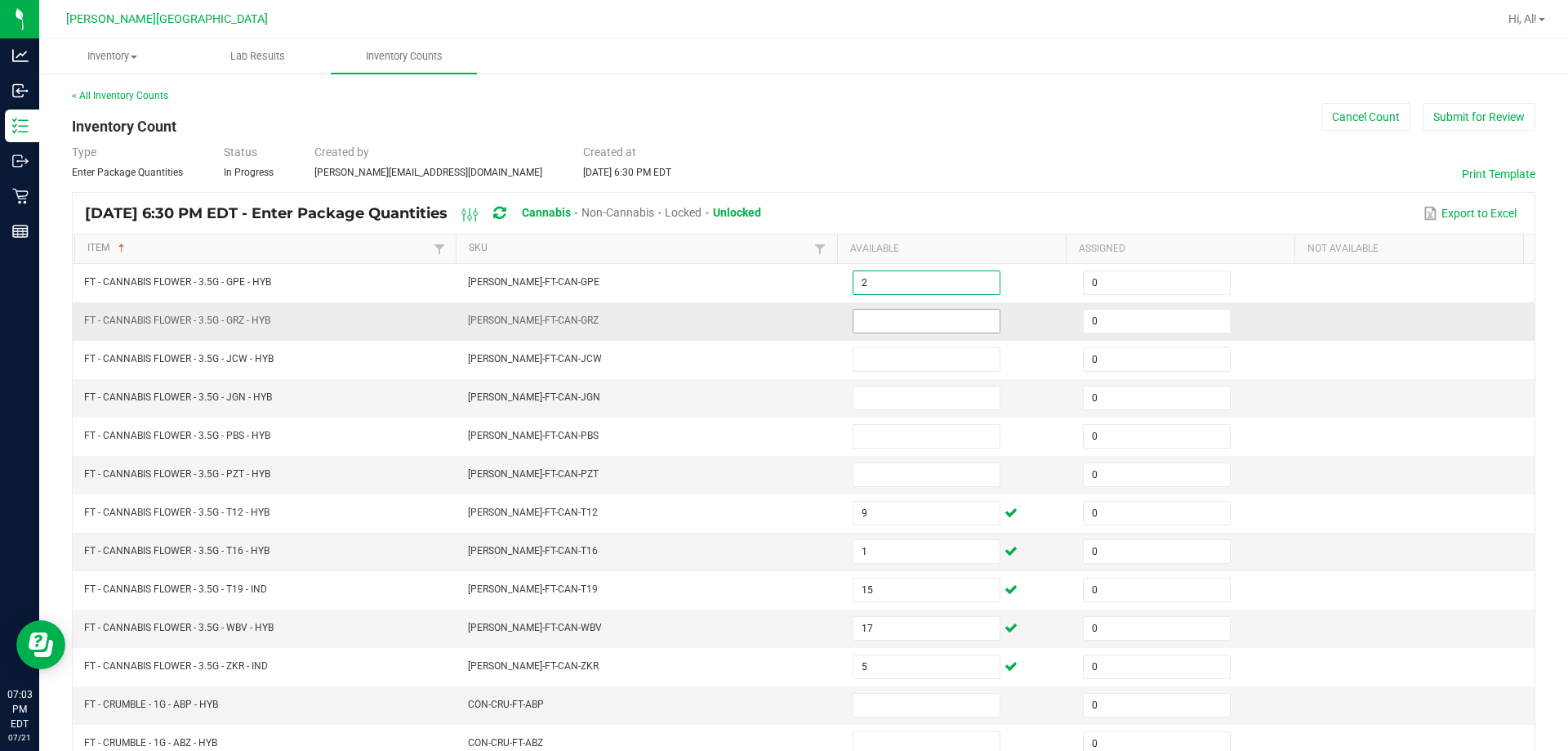 type on "2" 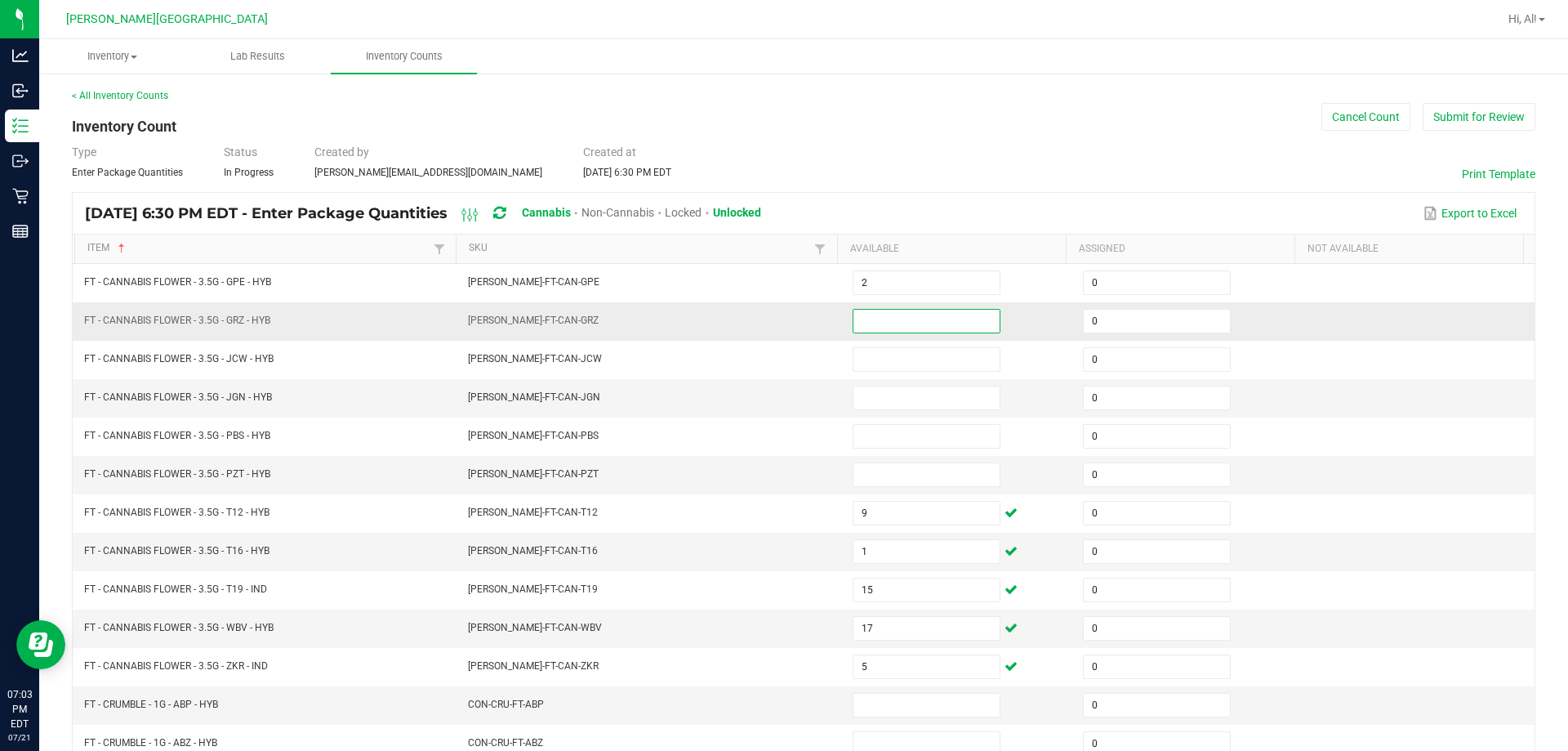 click at bounding box center (926, 321) 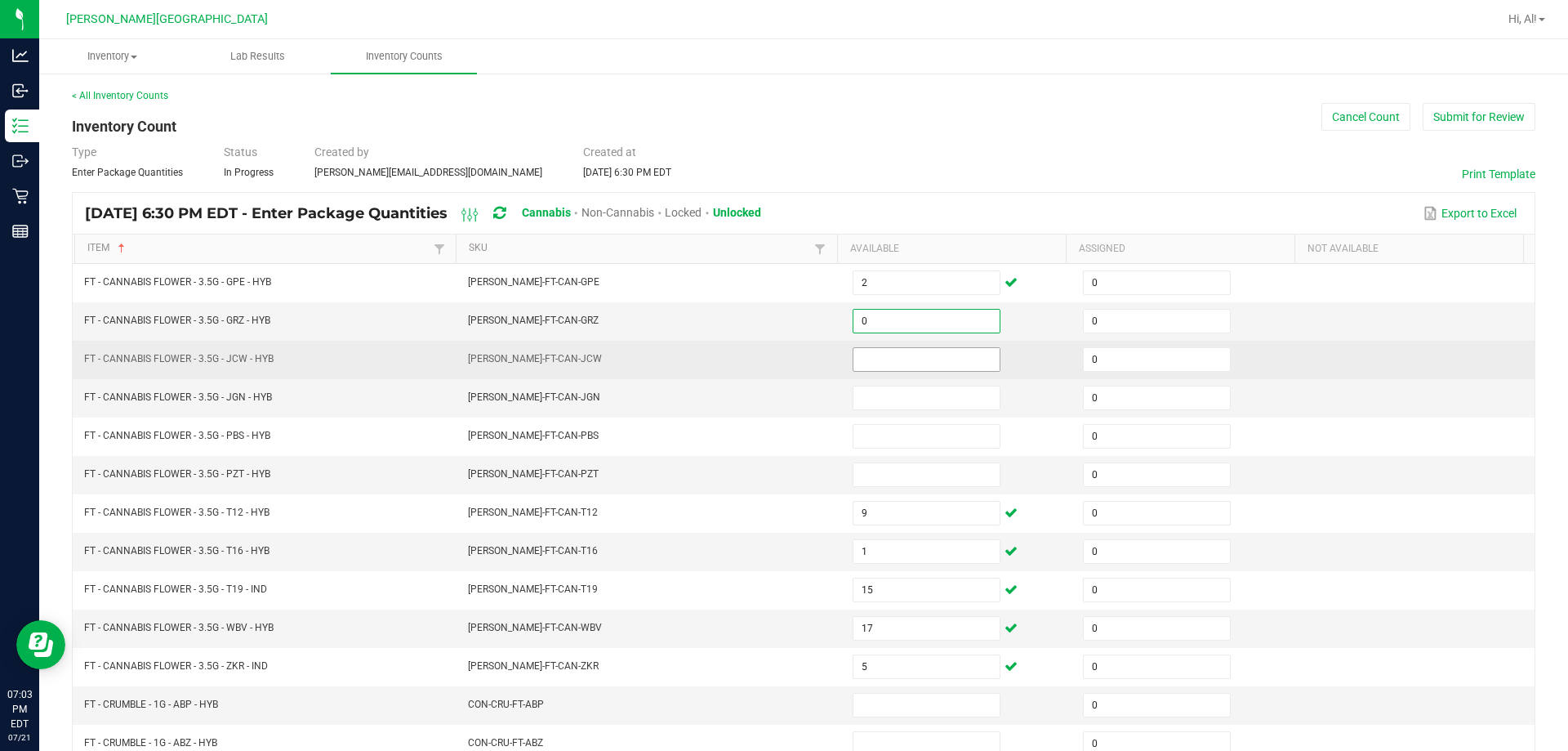 type on "0" 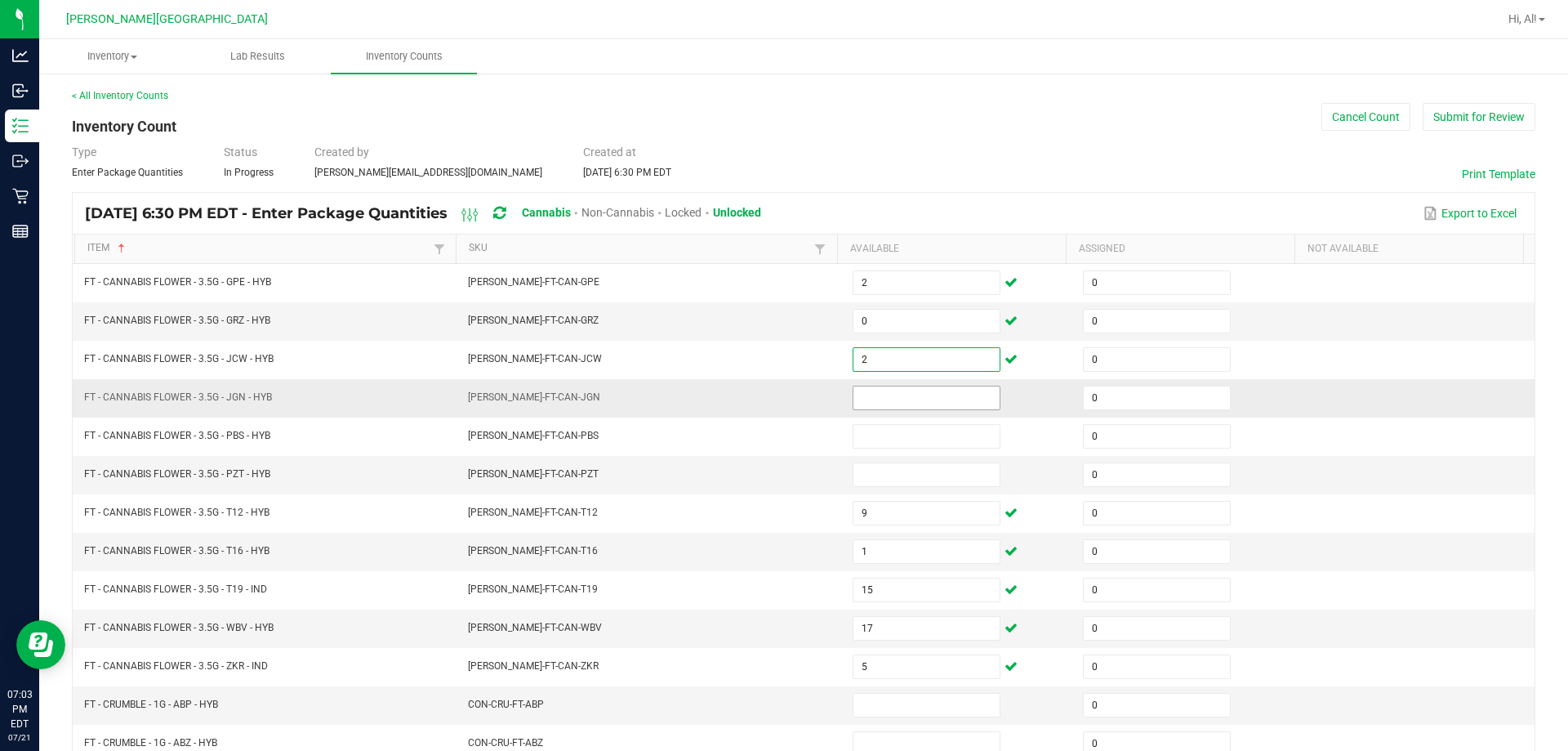 type on "2" 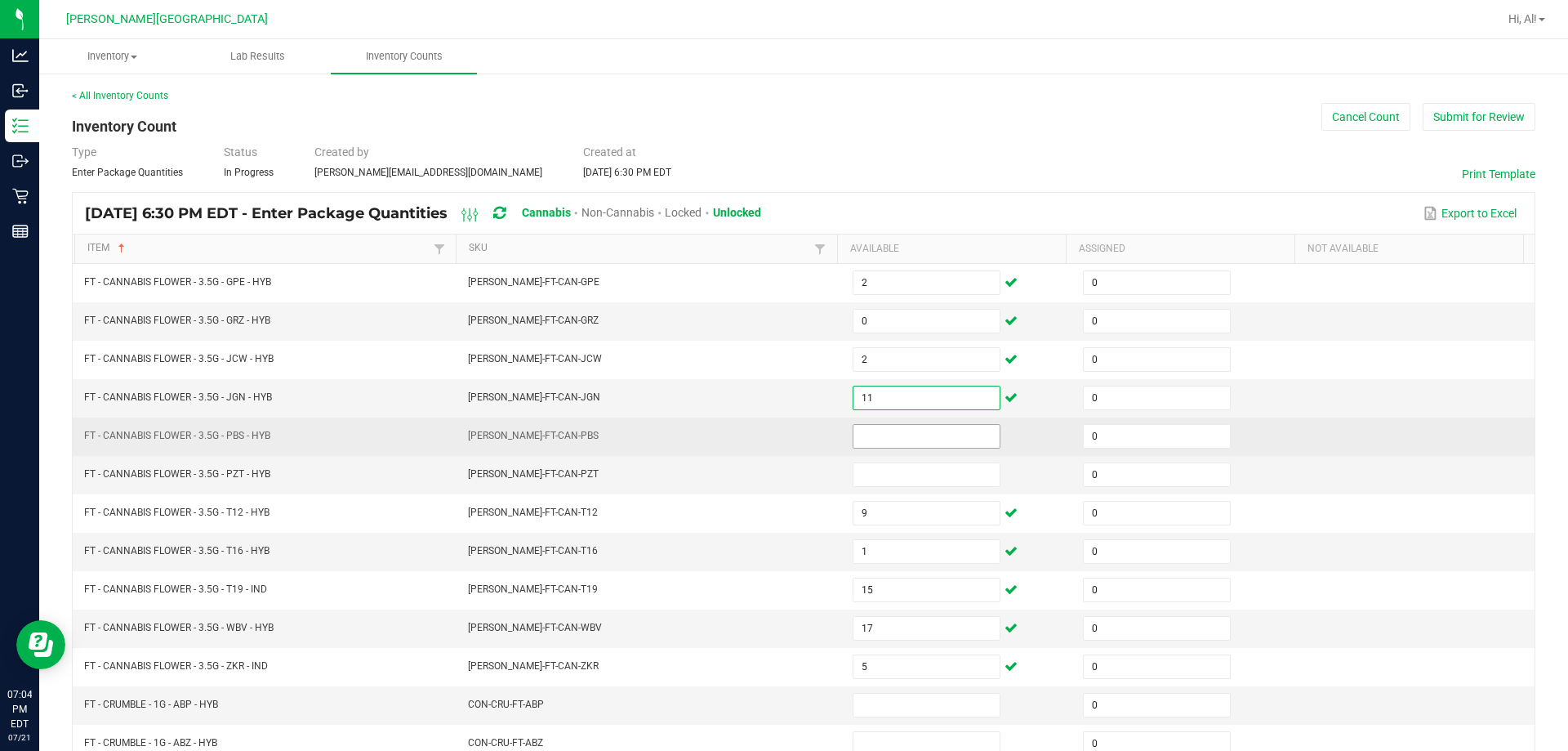 type on "11" 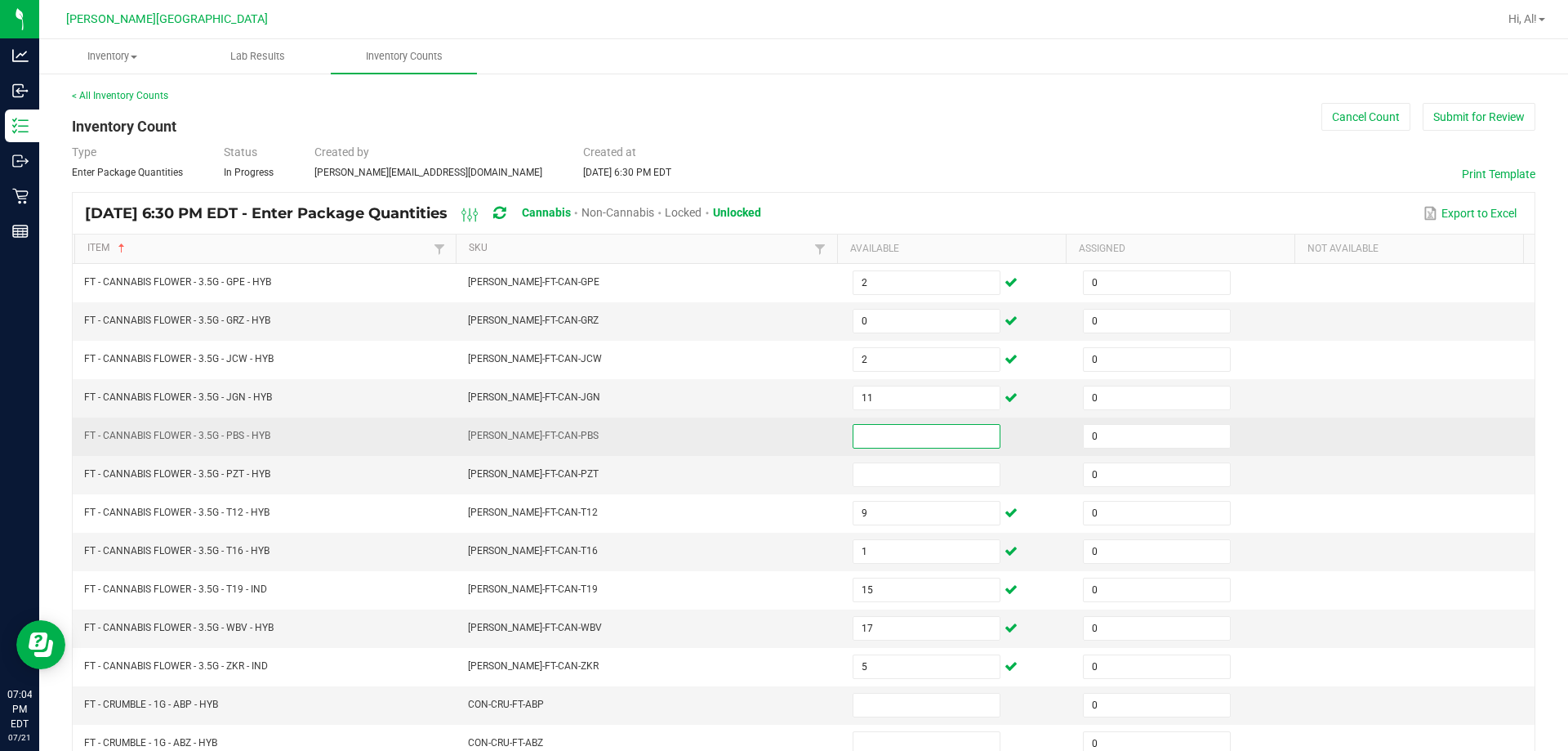 click at bounding box center (926, 436) 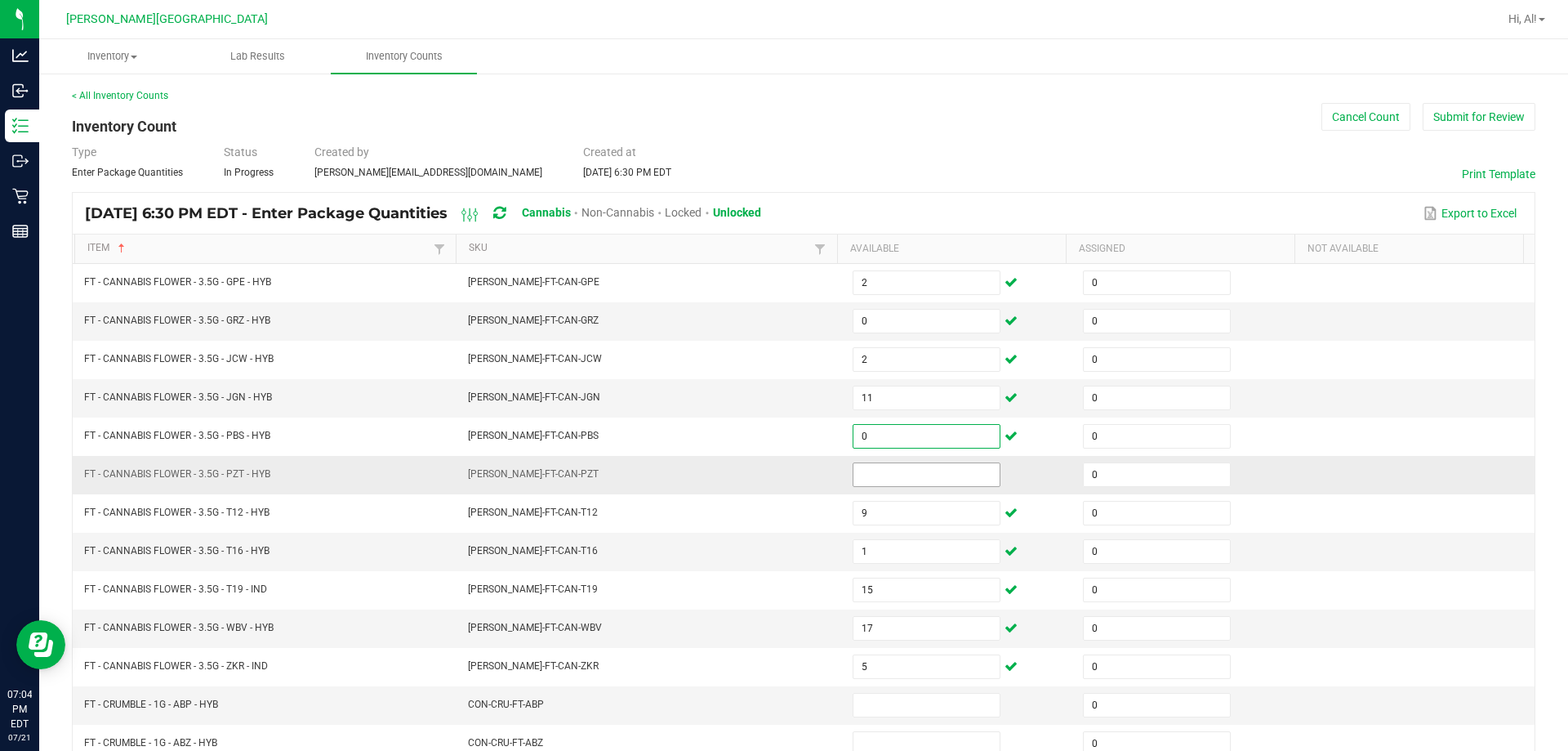 type on "0" 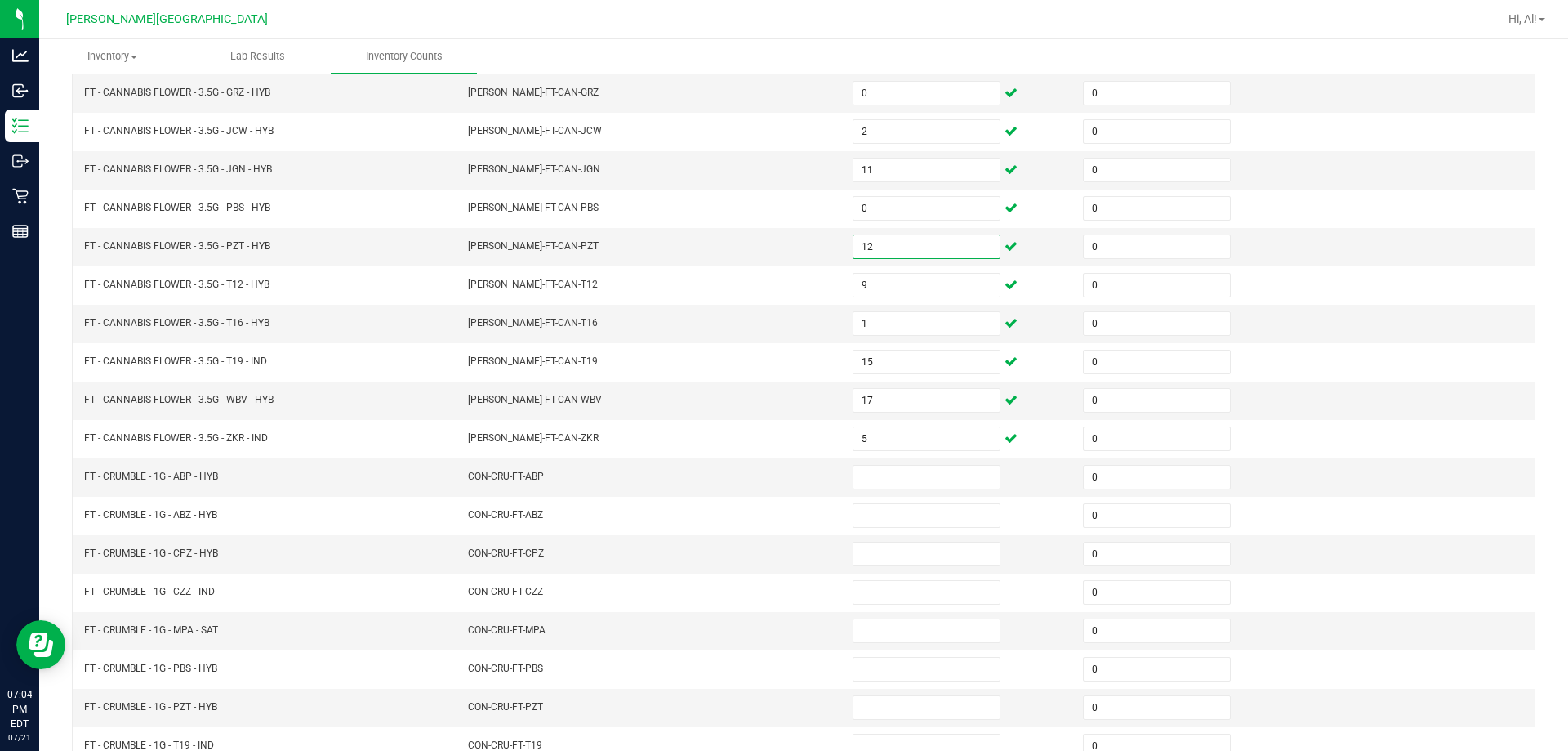 scroll, scrollTop: 270, scrollLeft: 0, axis: vertical 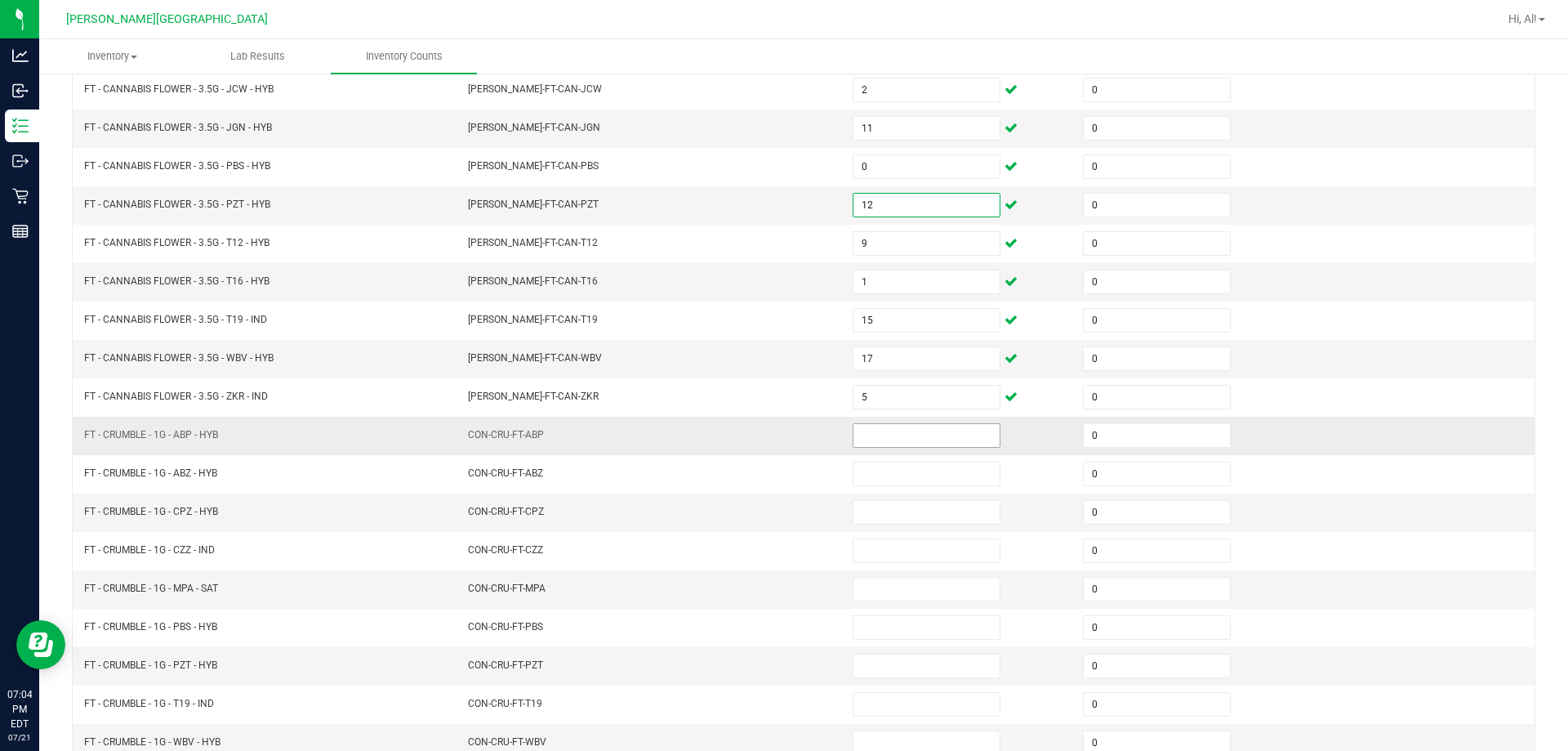 type on "12" 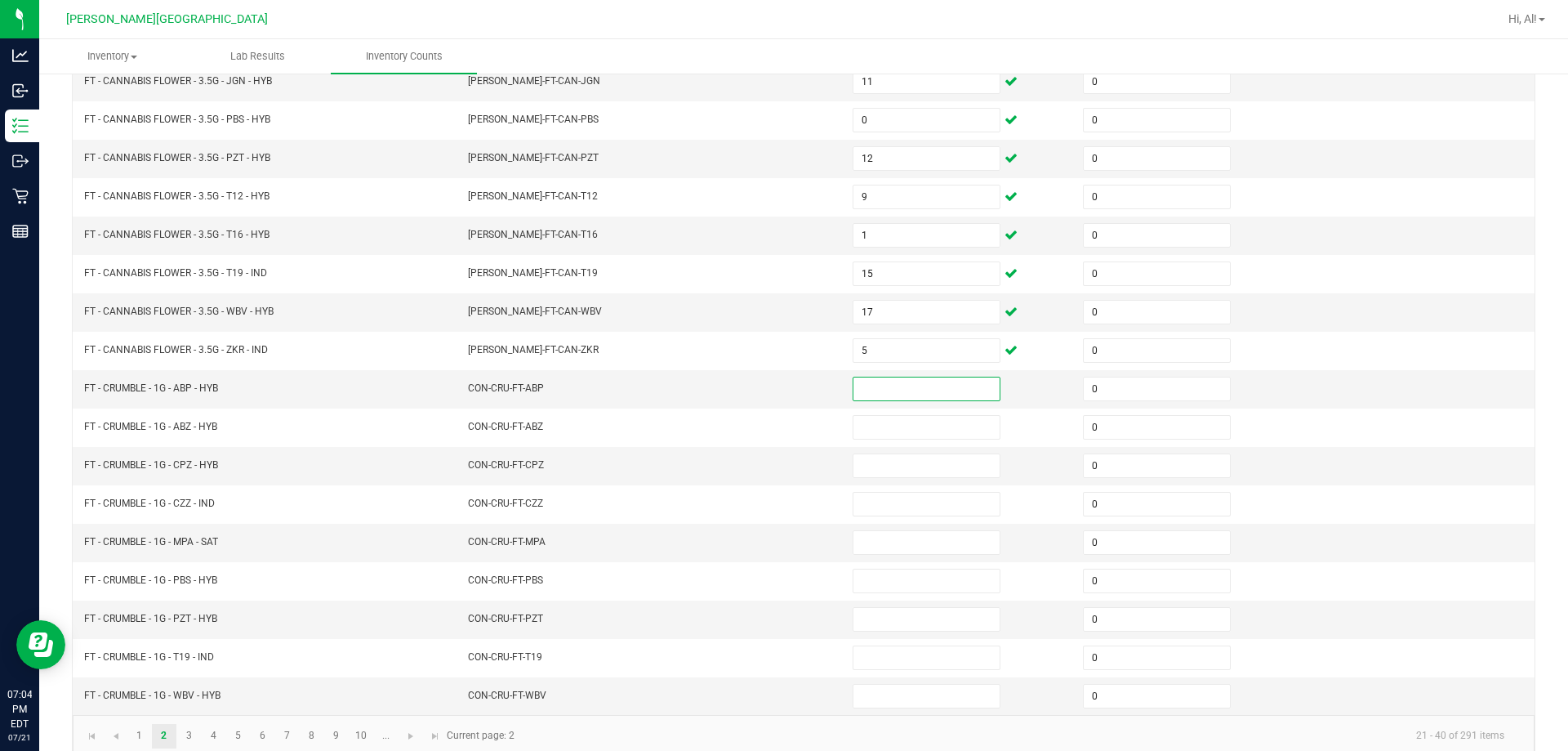 scroll, scrollTop: 339, scrollLeft: 0, axis: vertical 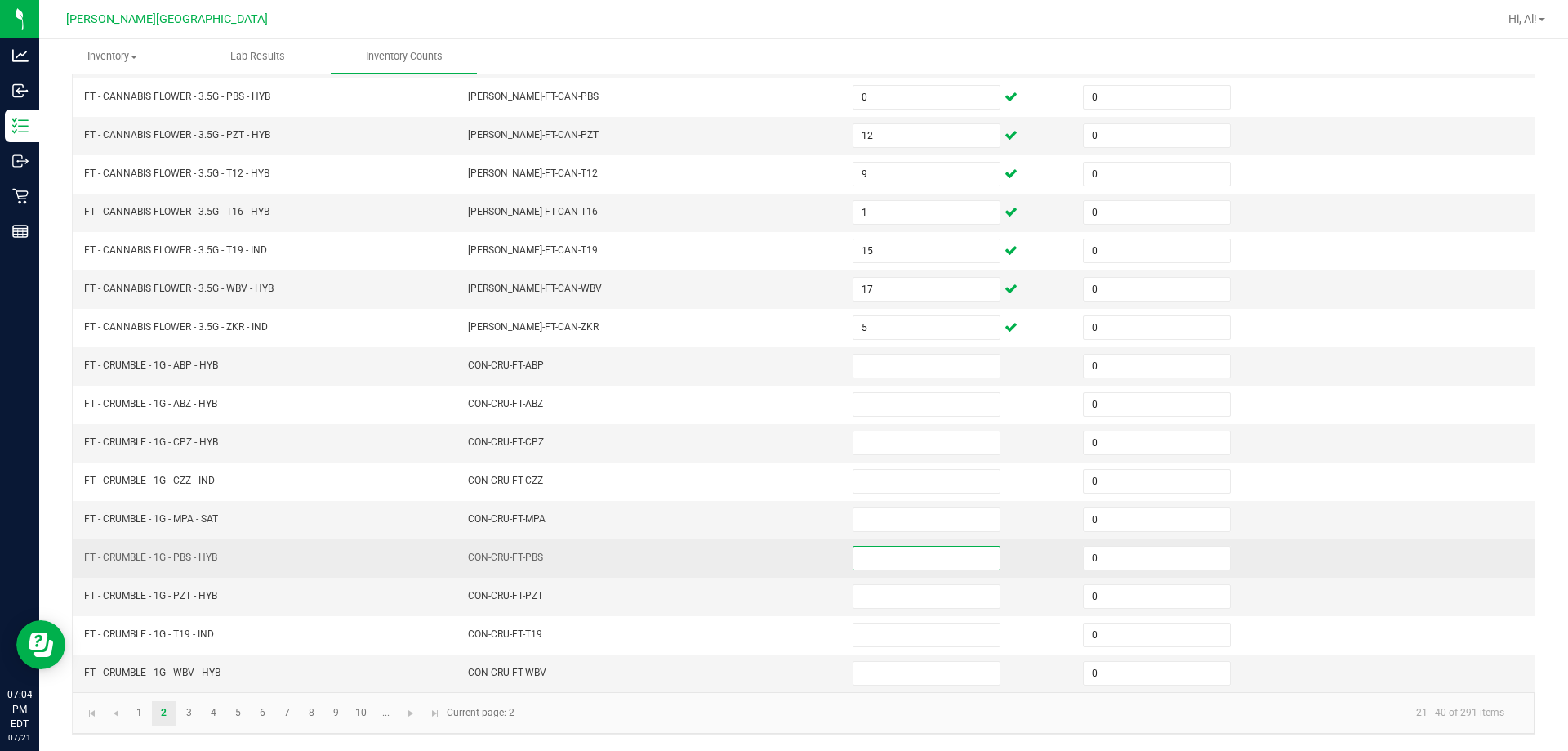 click at bounding box center [926, 558] 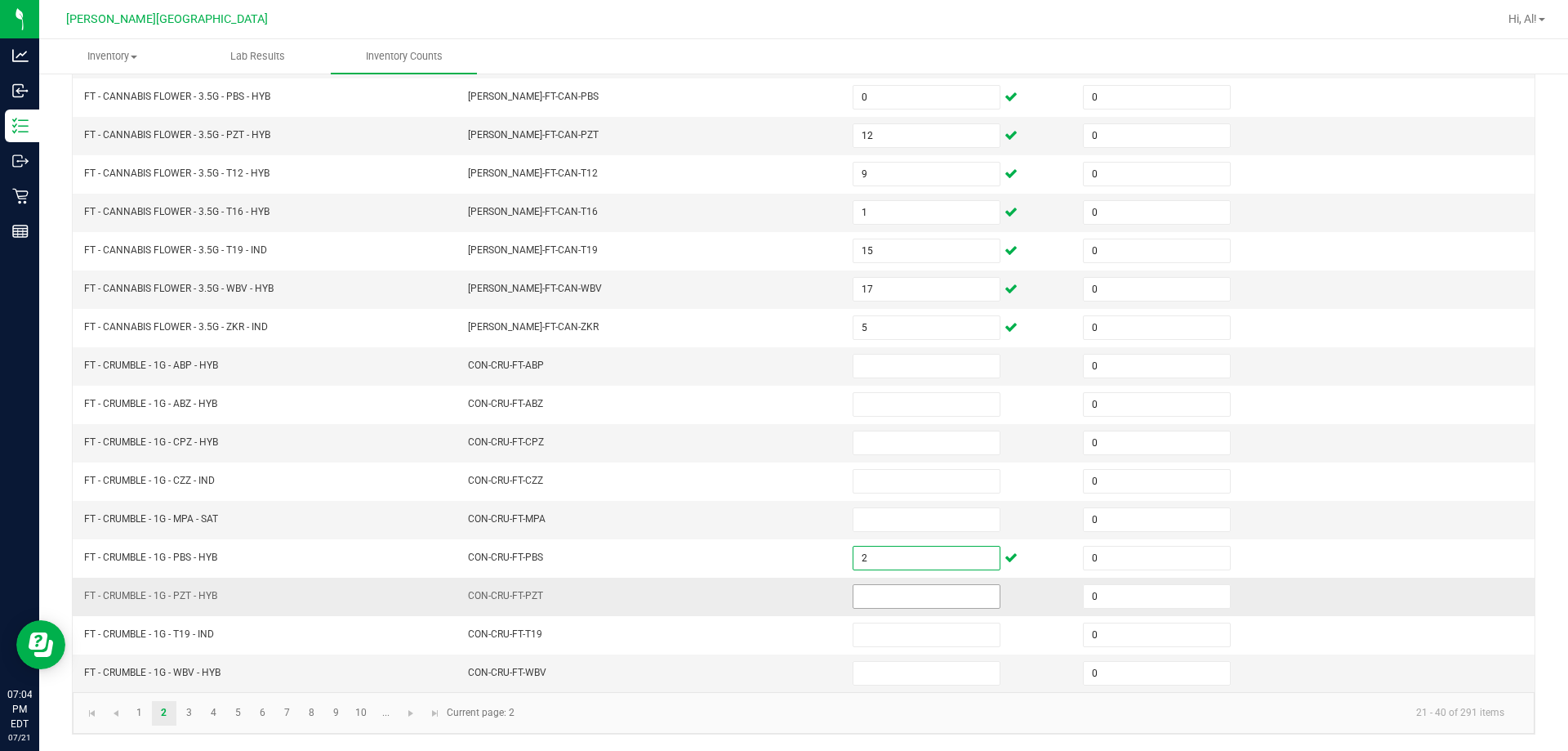type on "2" 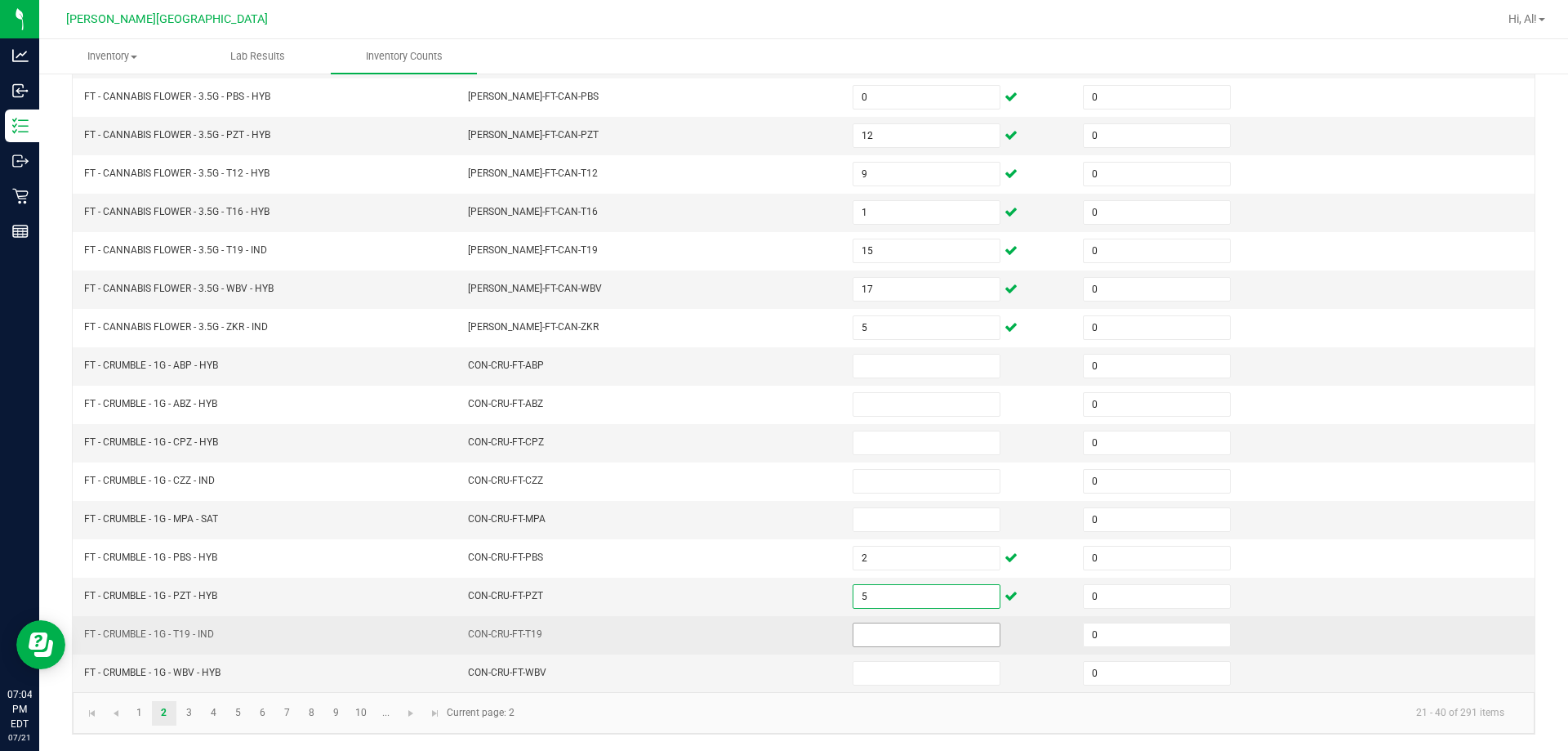 type on "5" 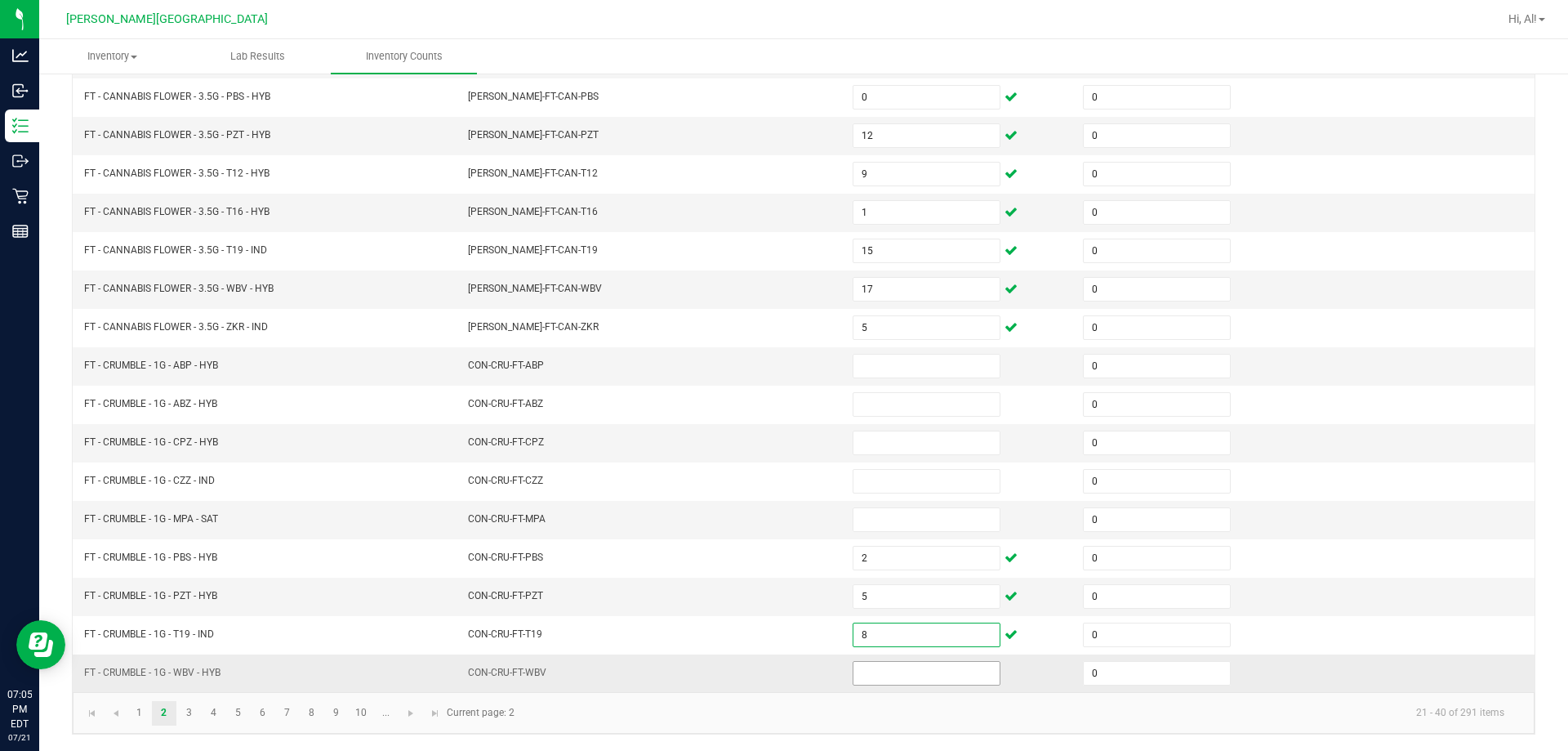 type on "8" 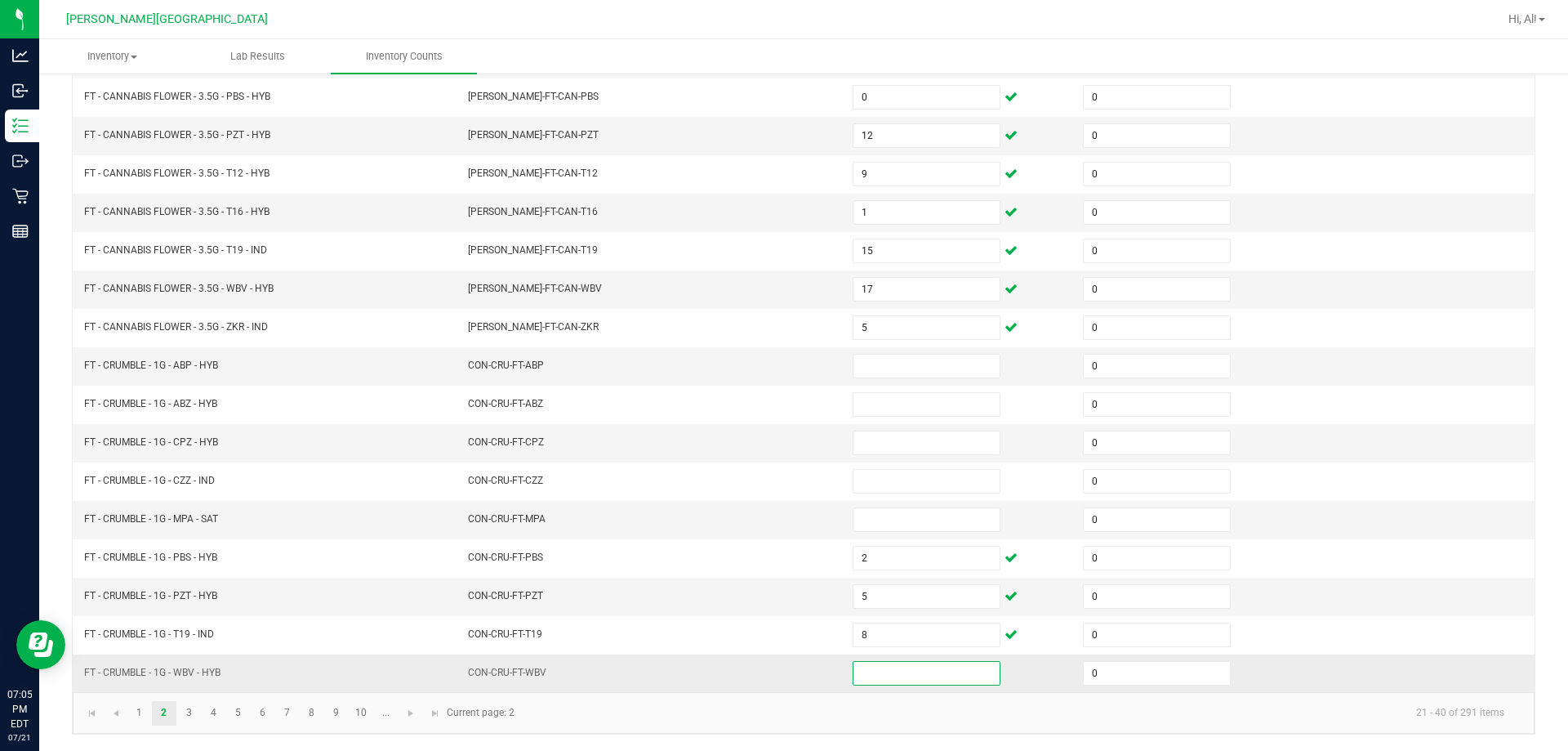 click at bounding box center (926, 673) 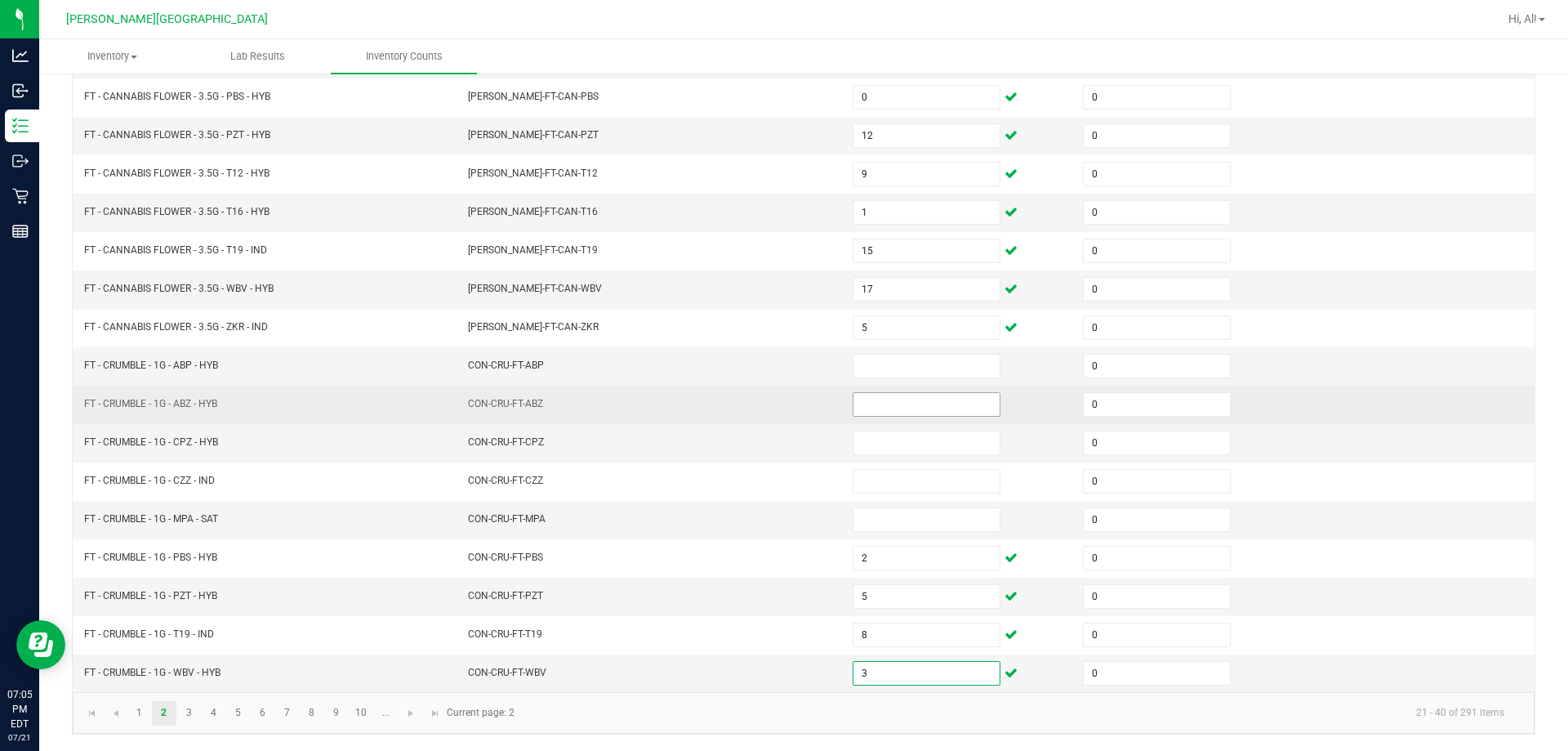 type on "3" 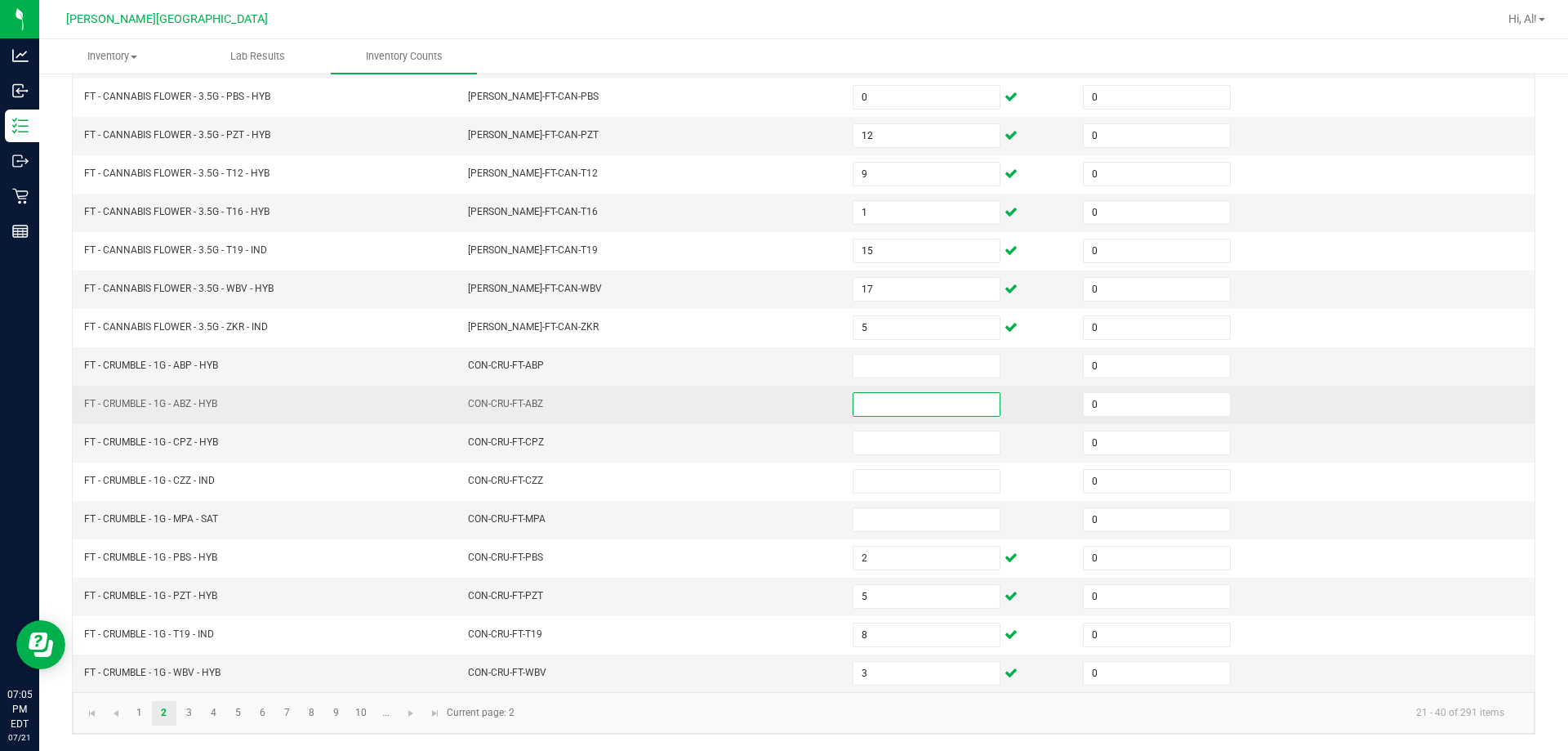 click at bounding box center [926, 405] 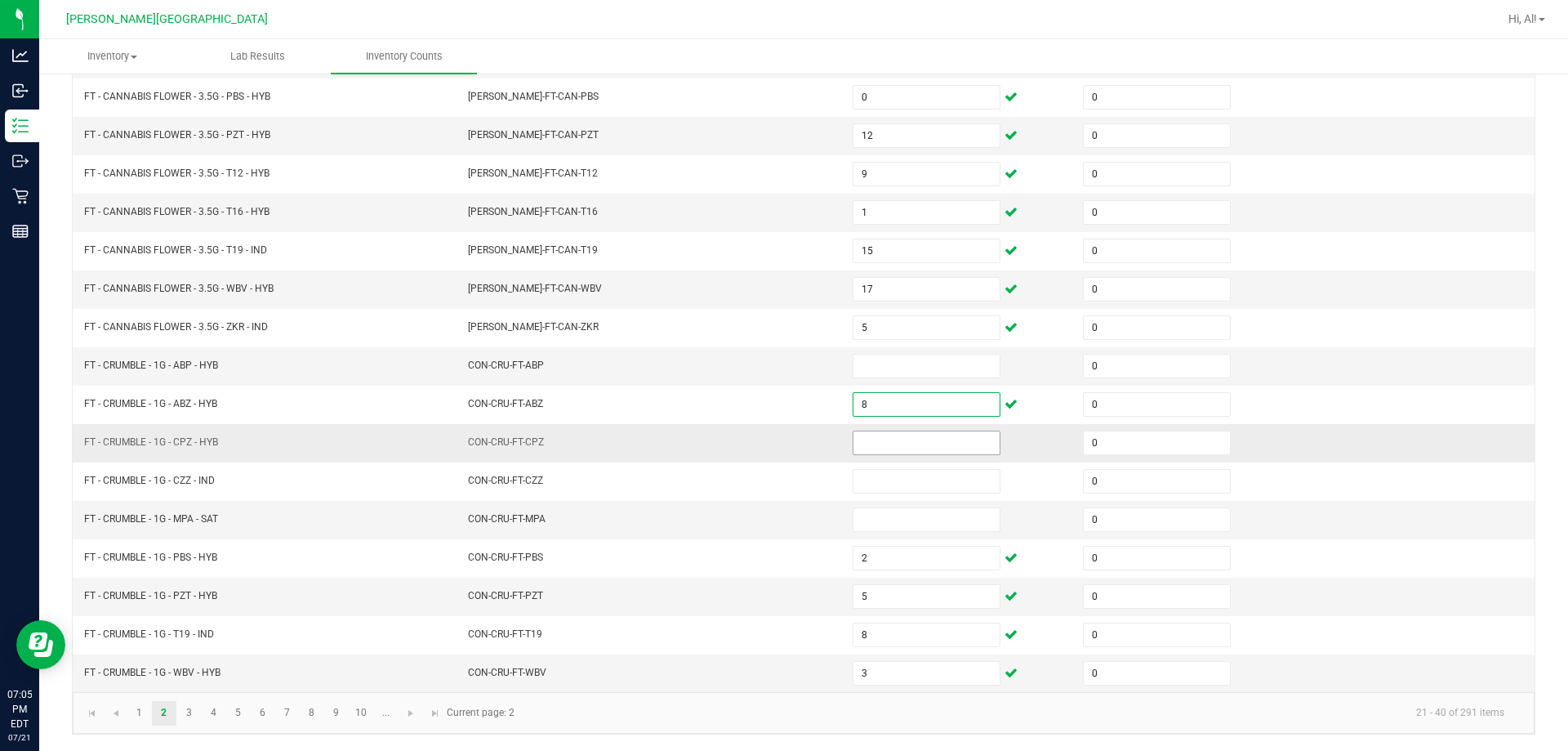 type on "8" 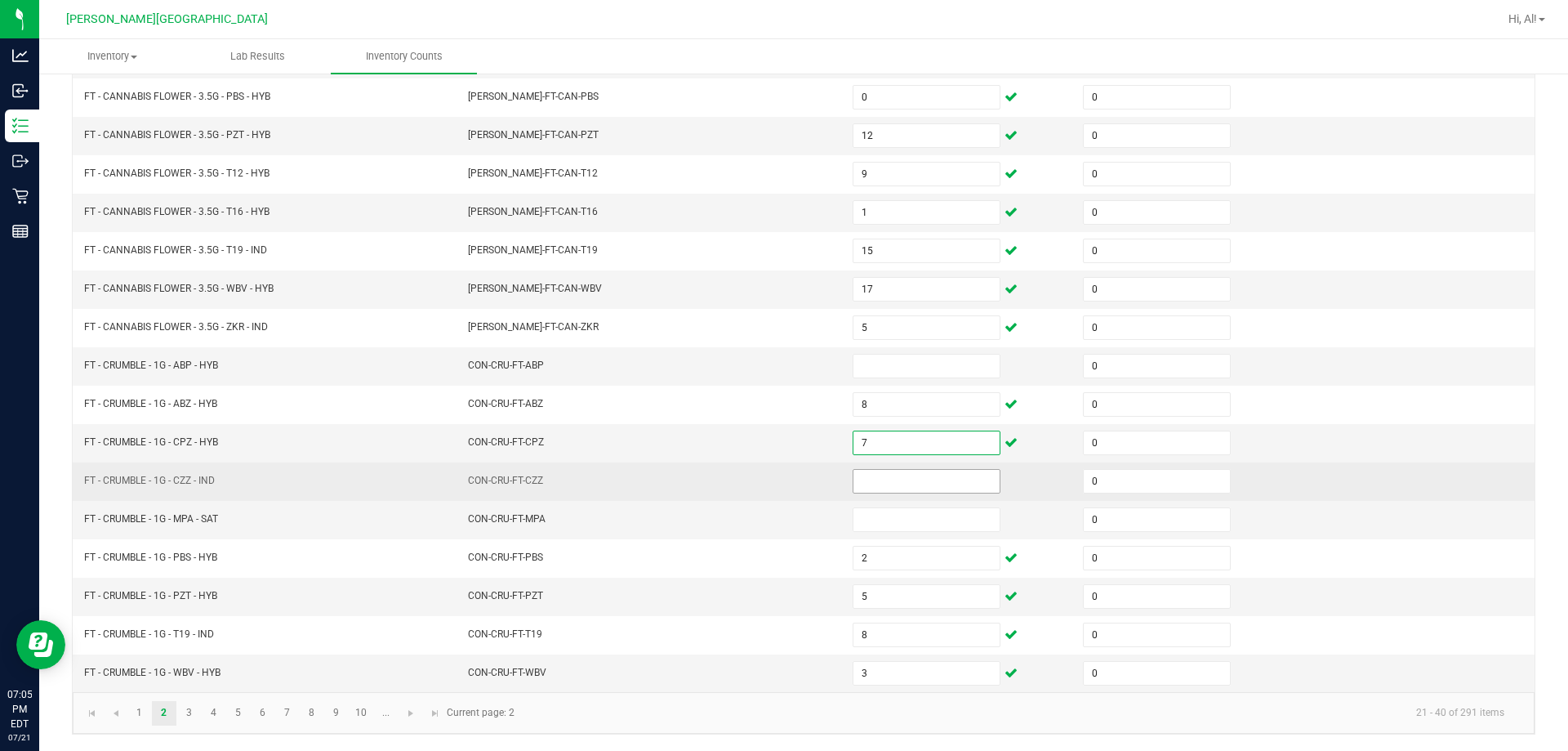 type on "7" 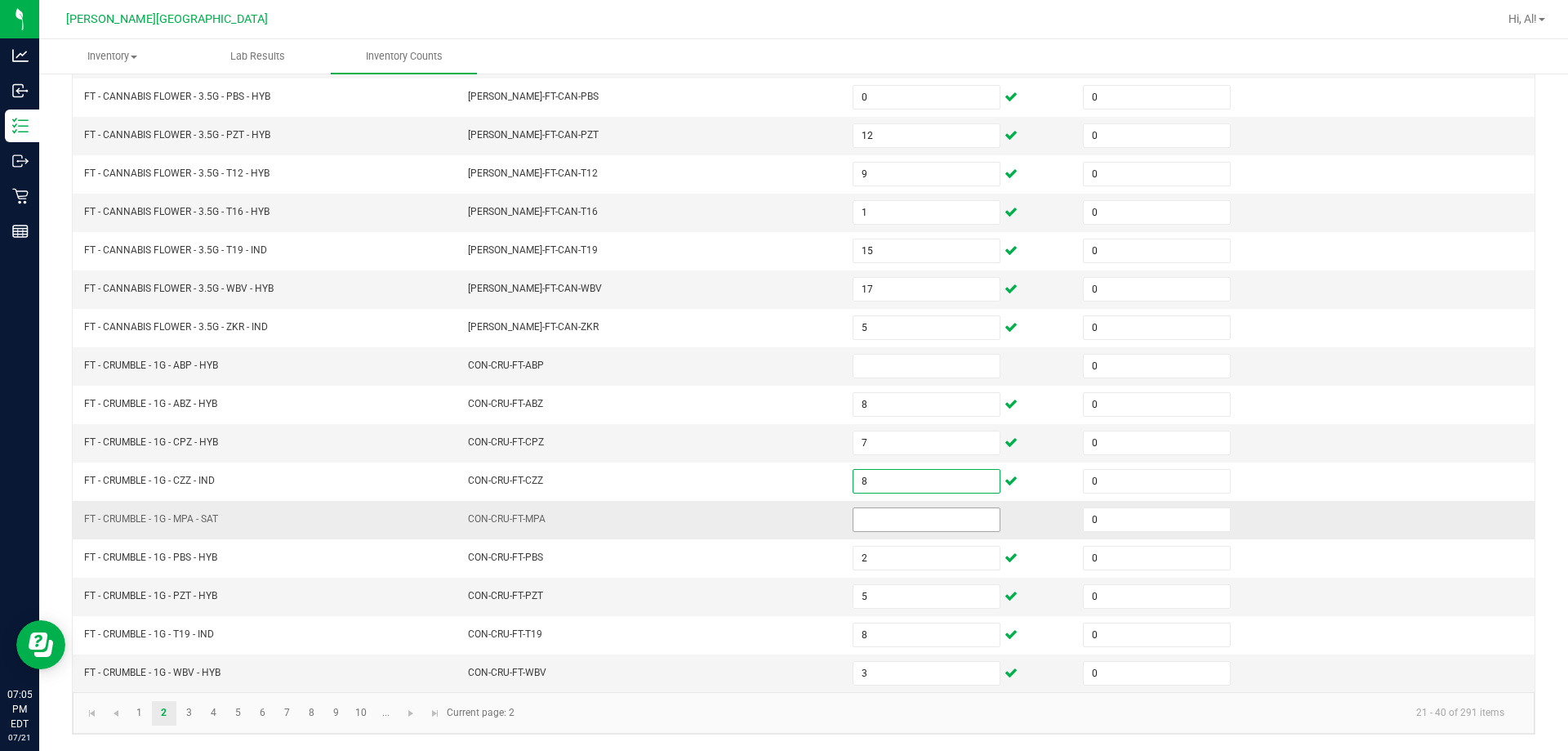 type on "8" 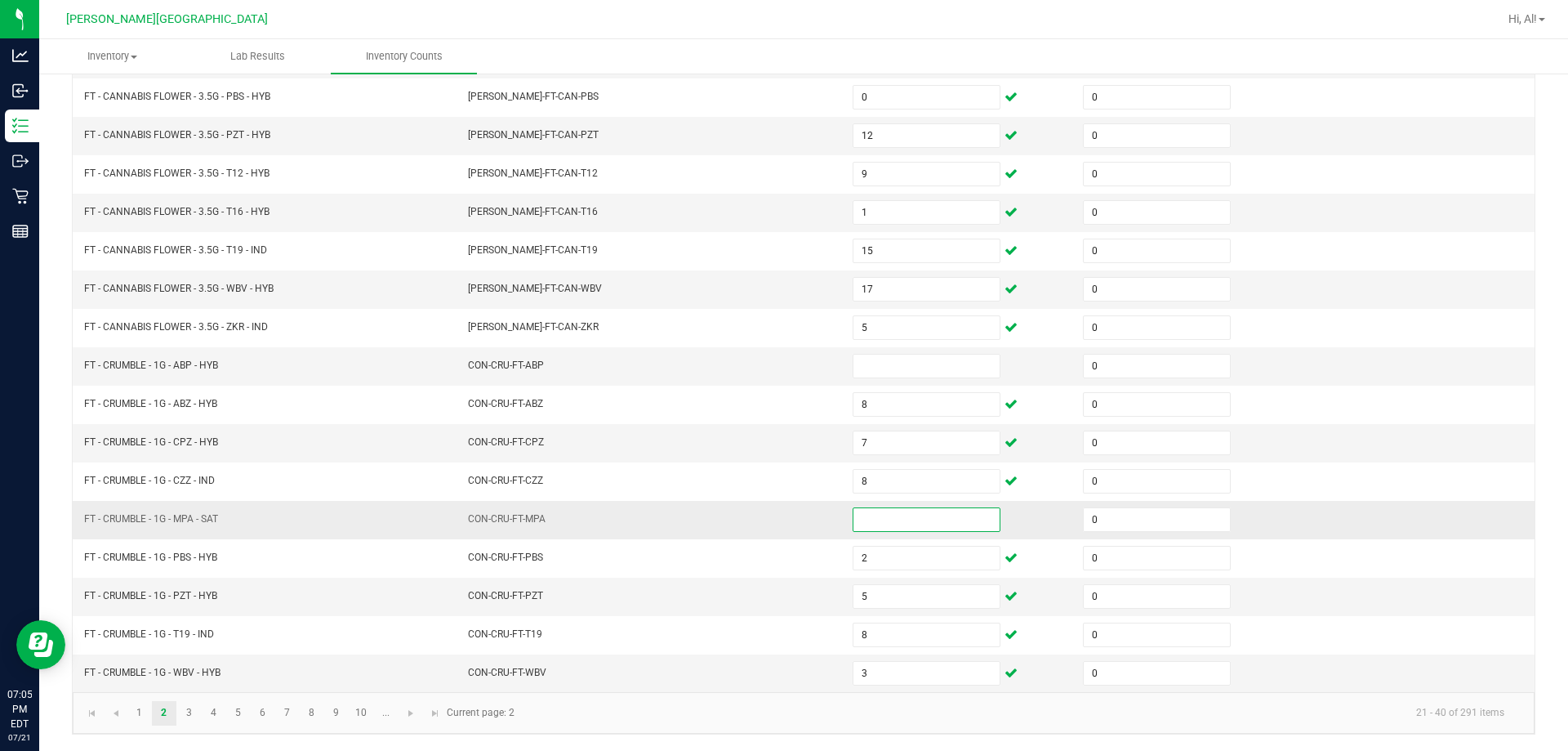 click at bounding box center [926, 520] 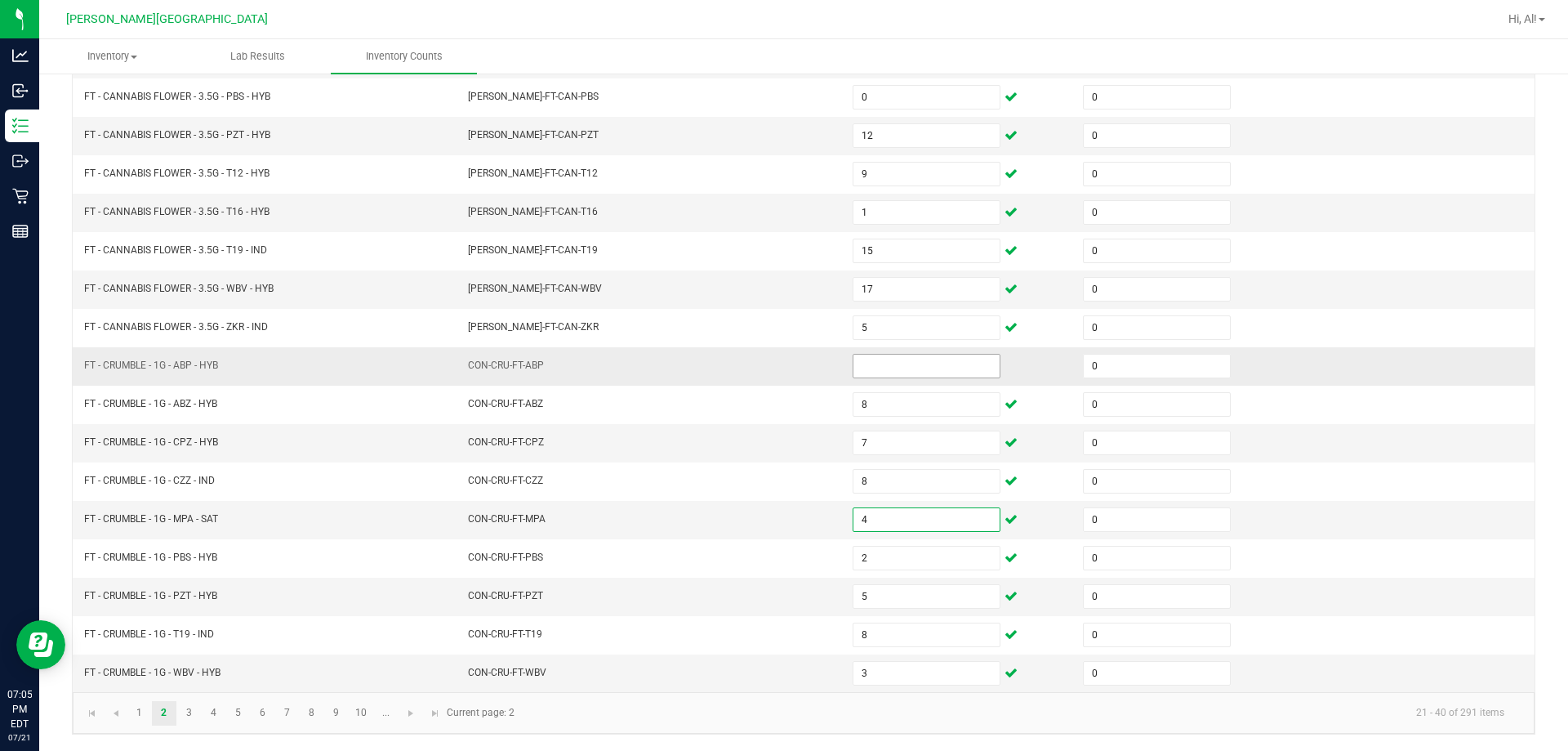 type on "4" 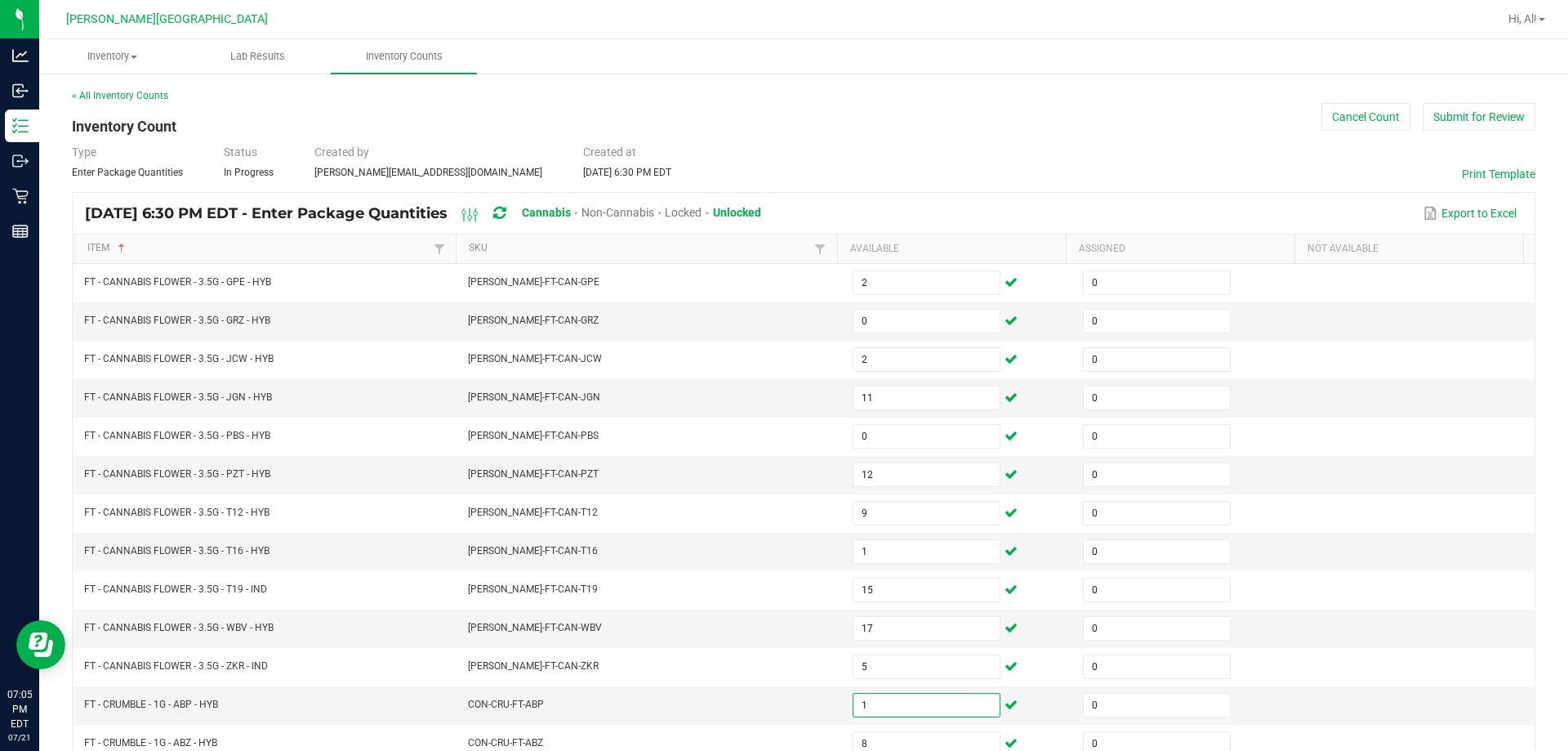 scroll, scrollTop: 339, scrollLeft: 0, axis: vertical 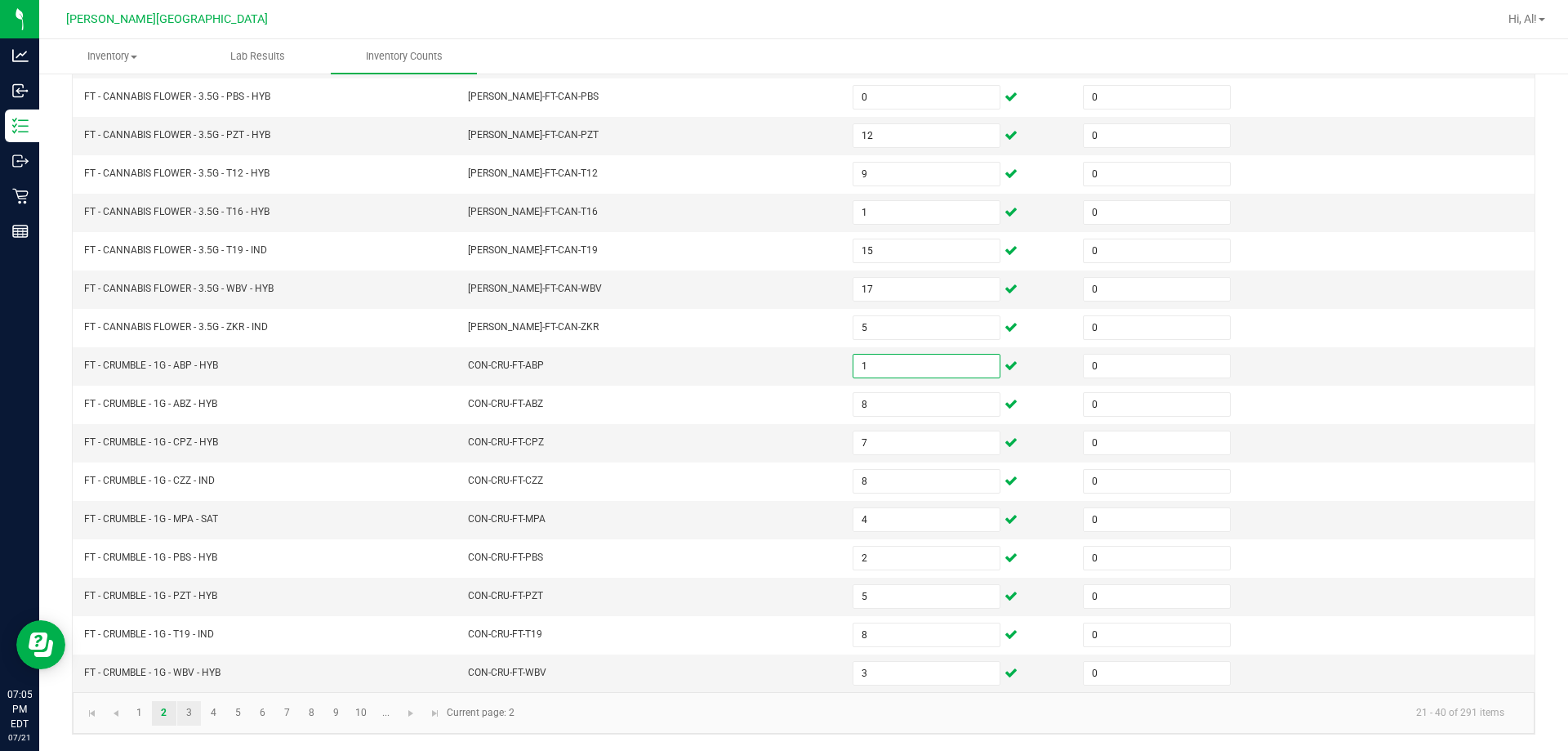 type on "1" 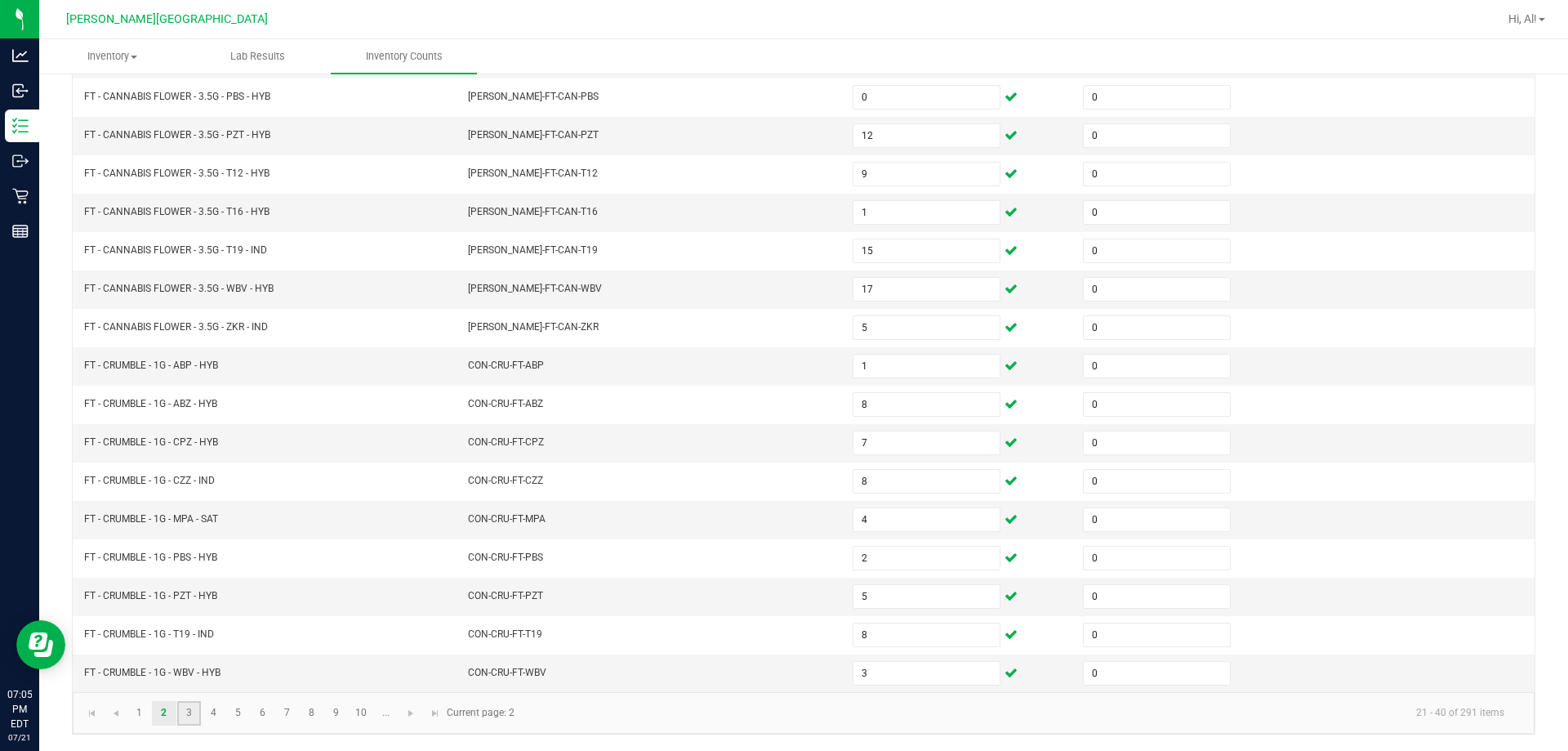 click on "3" 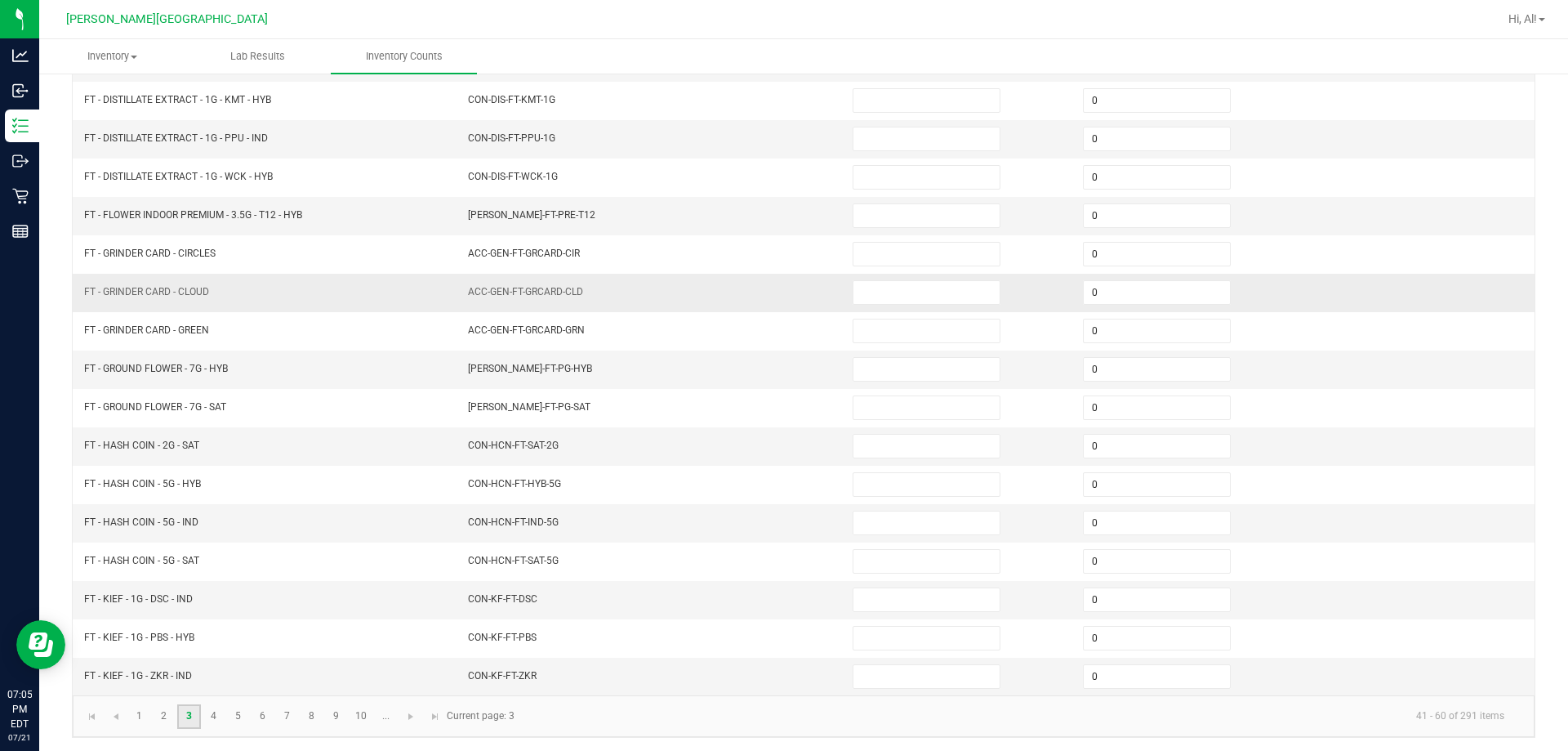 scroll, scrollTop: 339, scrollLeft: 0, axis: vertical 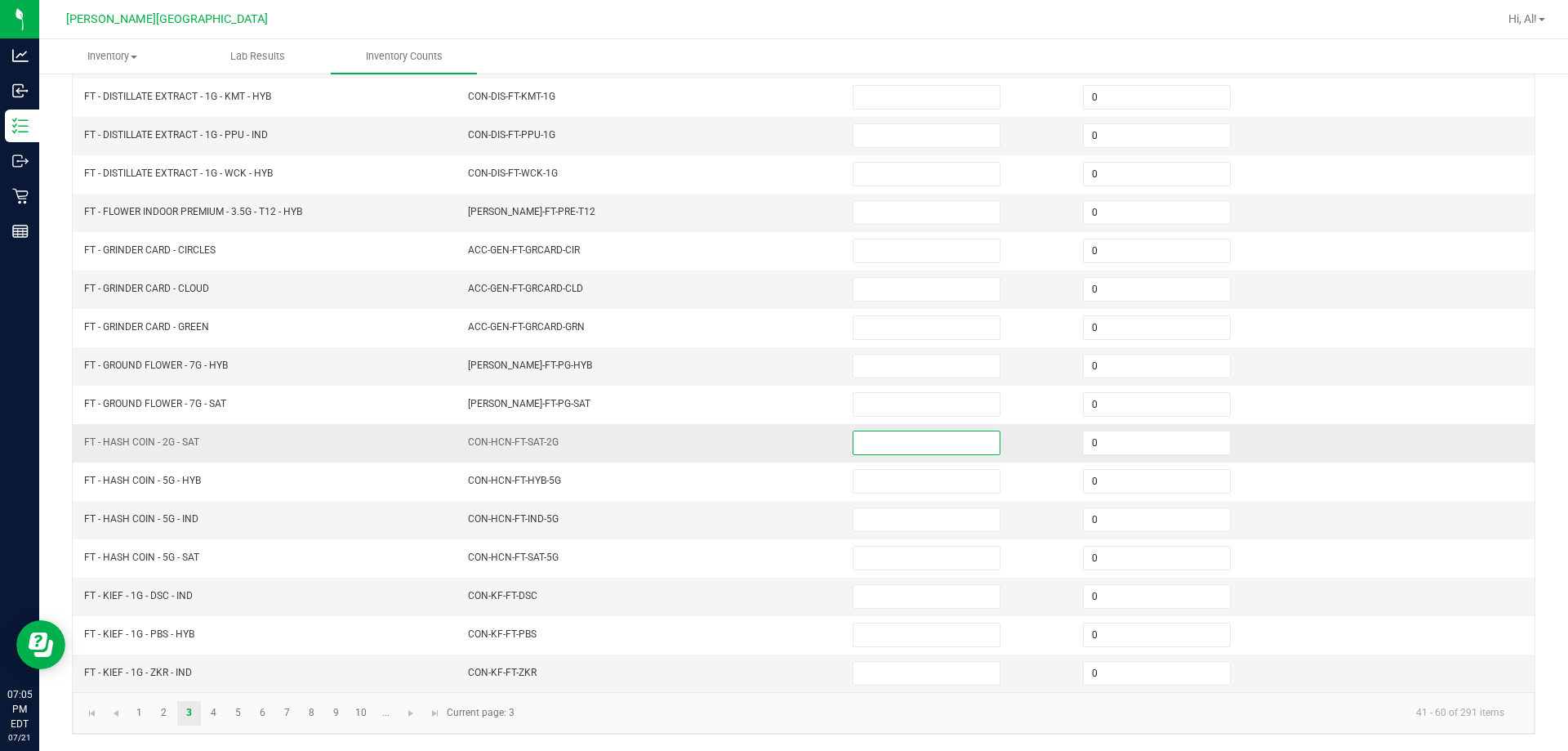 click at bounding box center [926, 443] 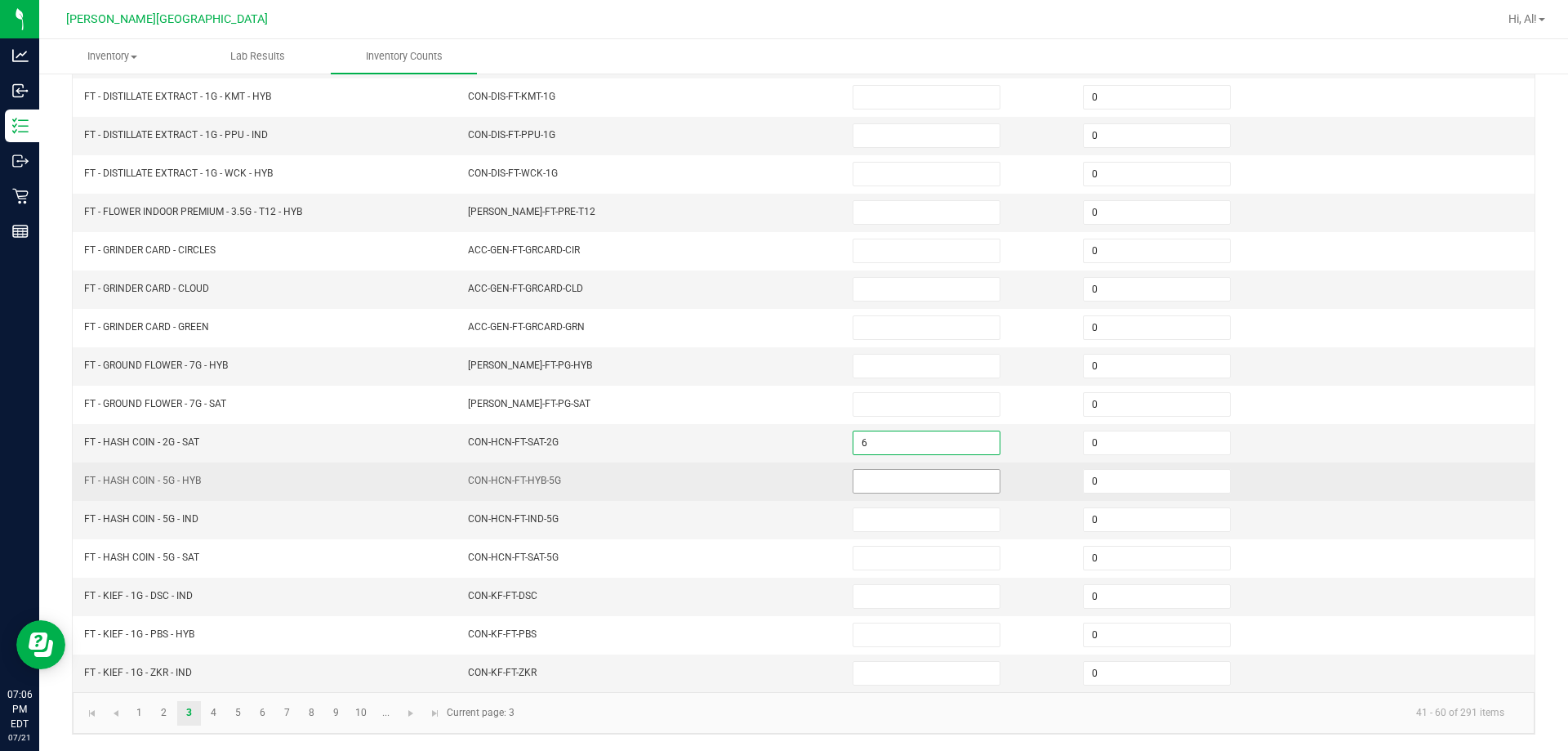click at bounding box center (926, 481) 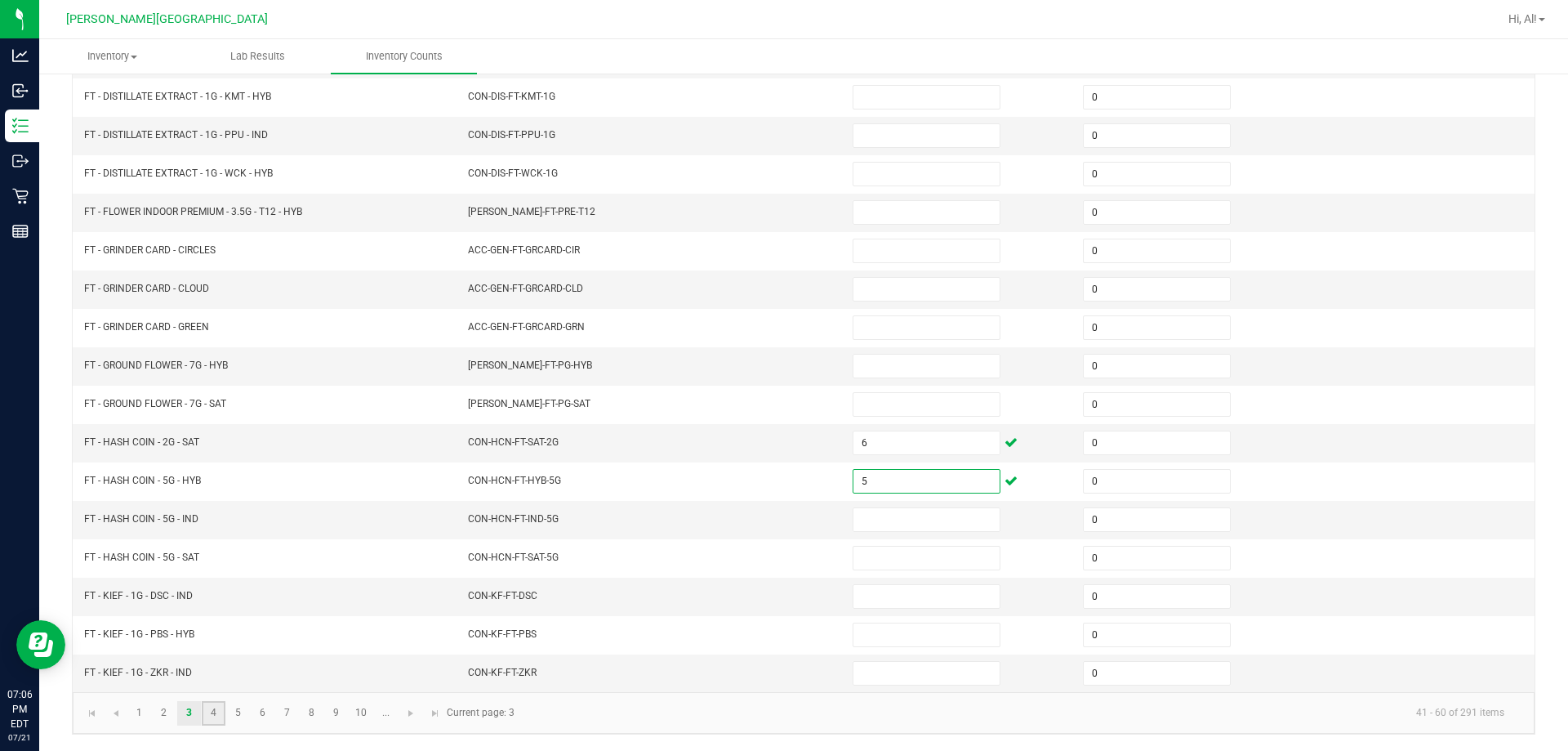 click on "4" 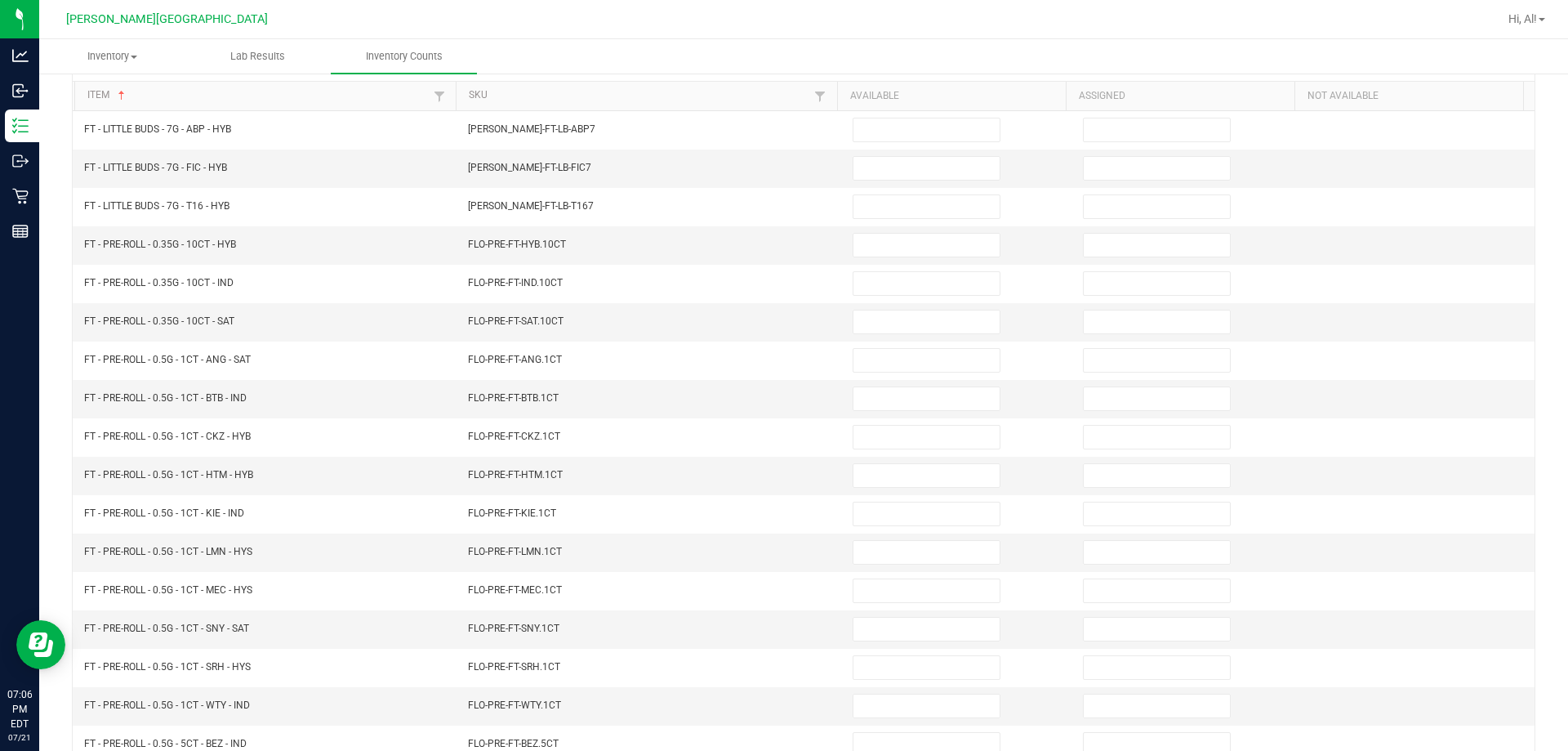 scroll, scrollTop: 339, scrollLeft: 0, axis: vertical 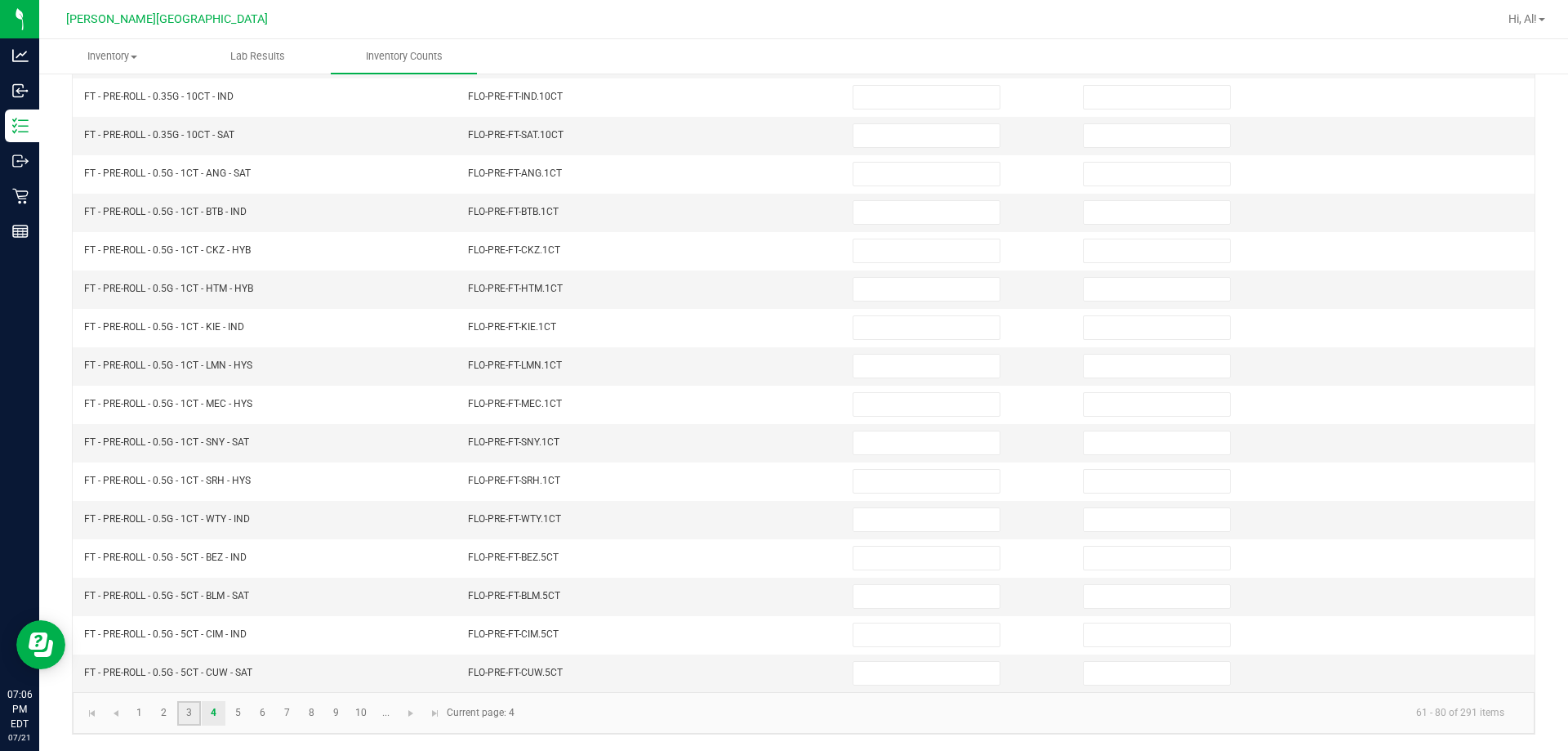 click on "3" 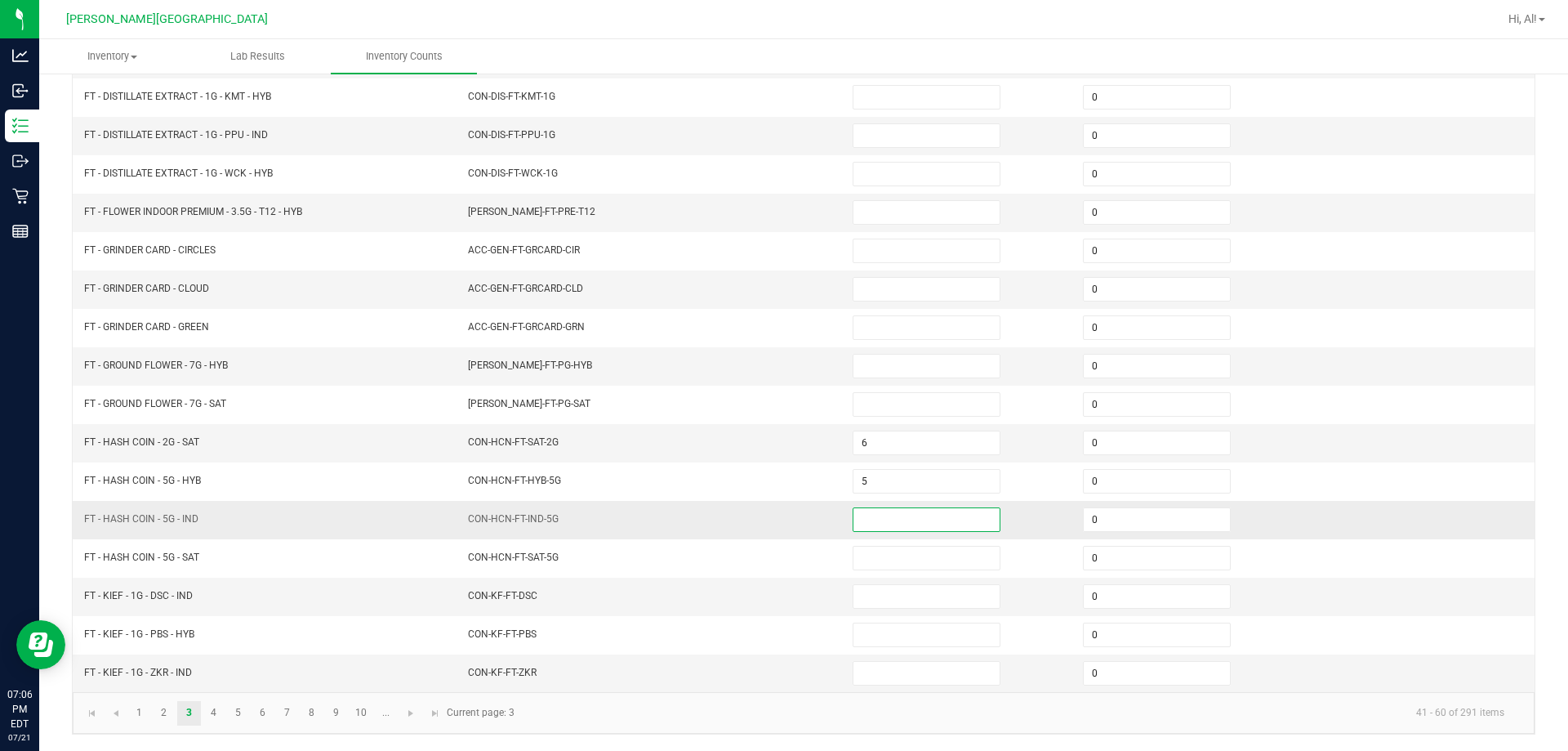click at bounding box center [926, 520] 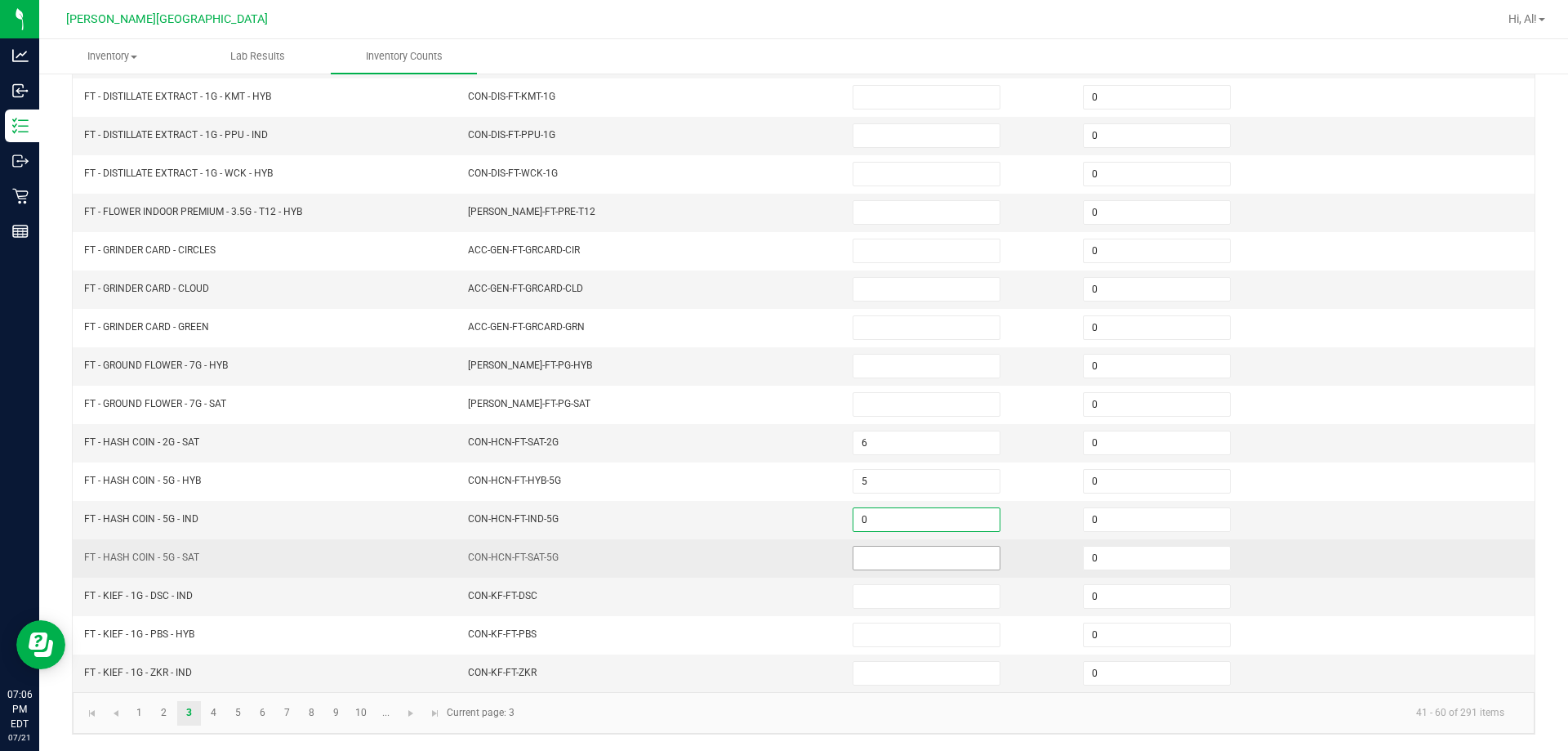 click at bounding box center (926, 558) 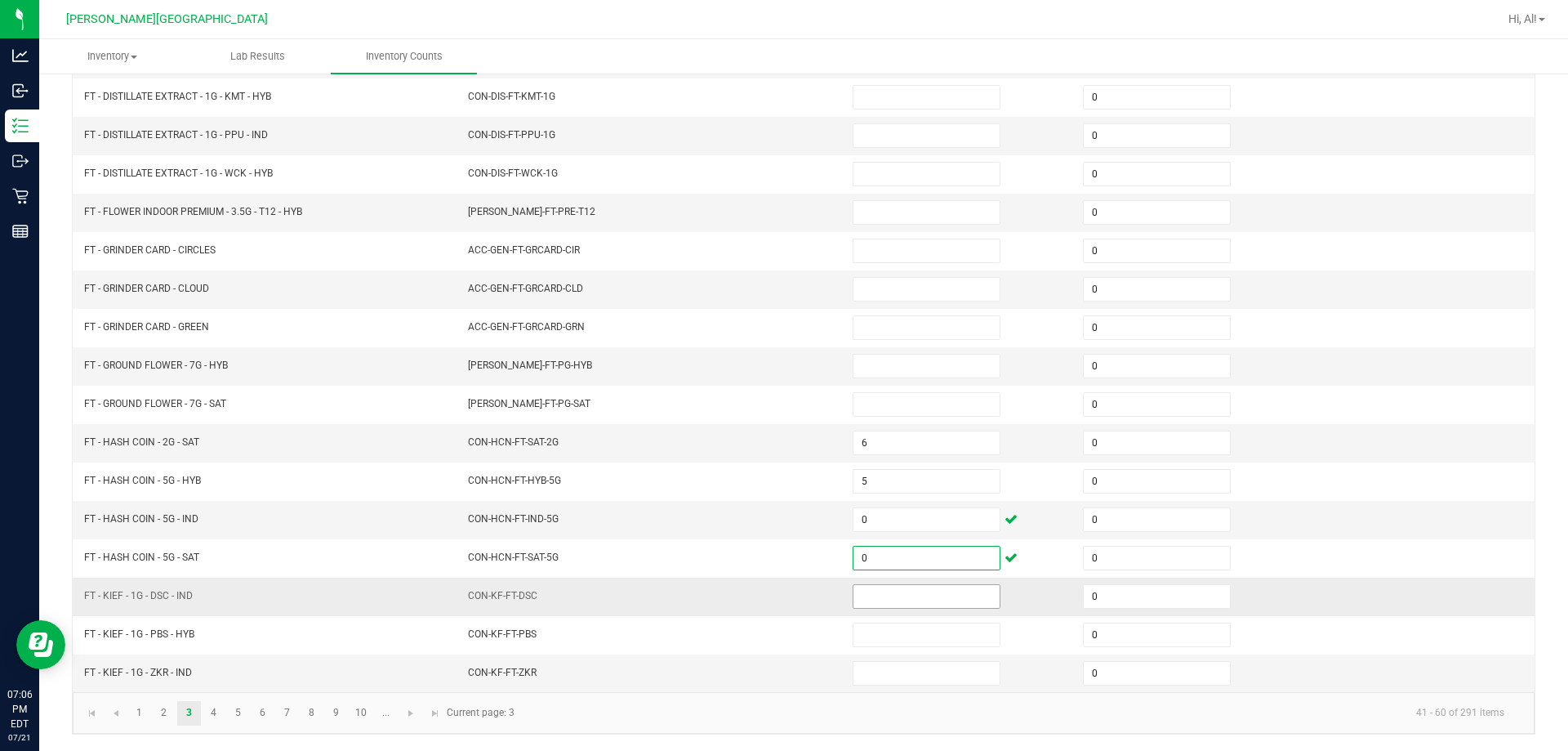 click at bounding box center (926, 597) 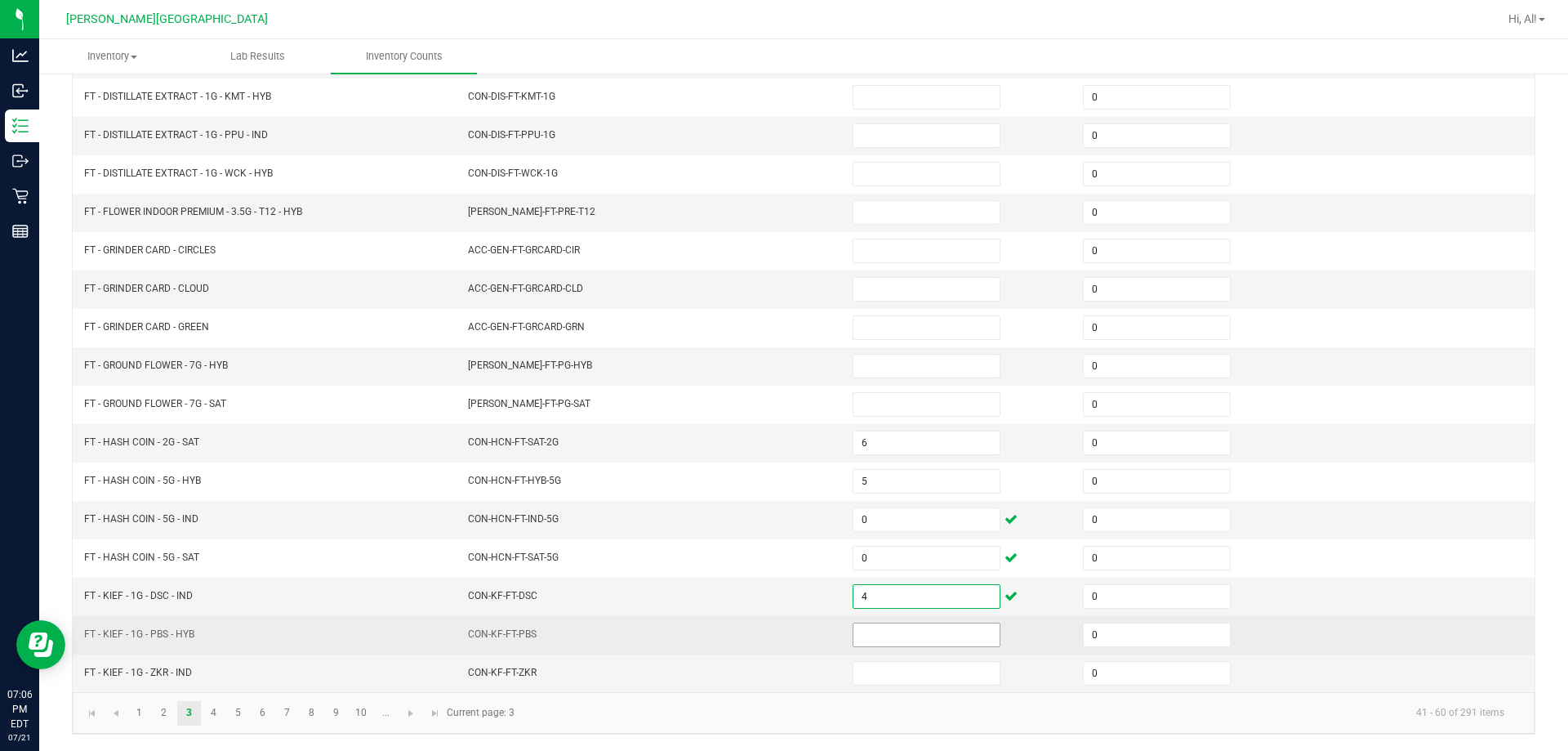 click at bounding box center [926, 635] 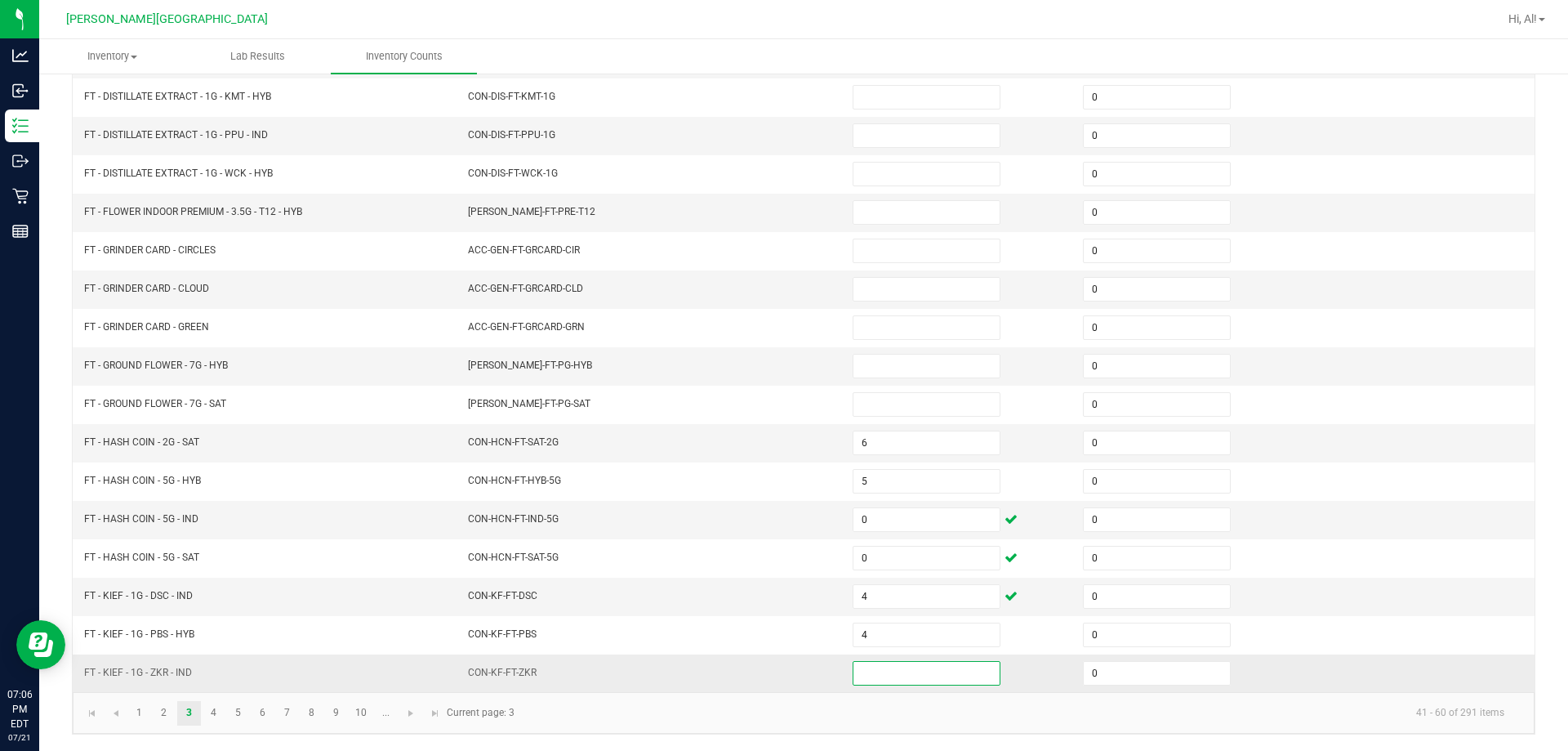 click at bounding box center [926, 673] 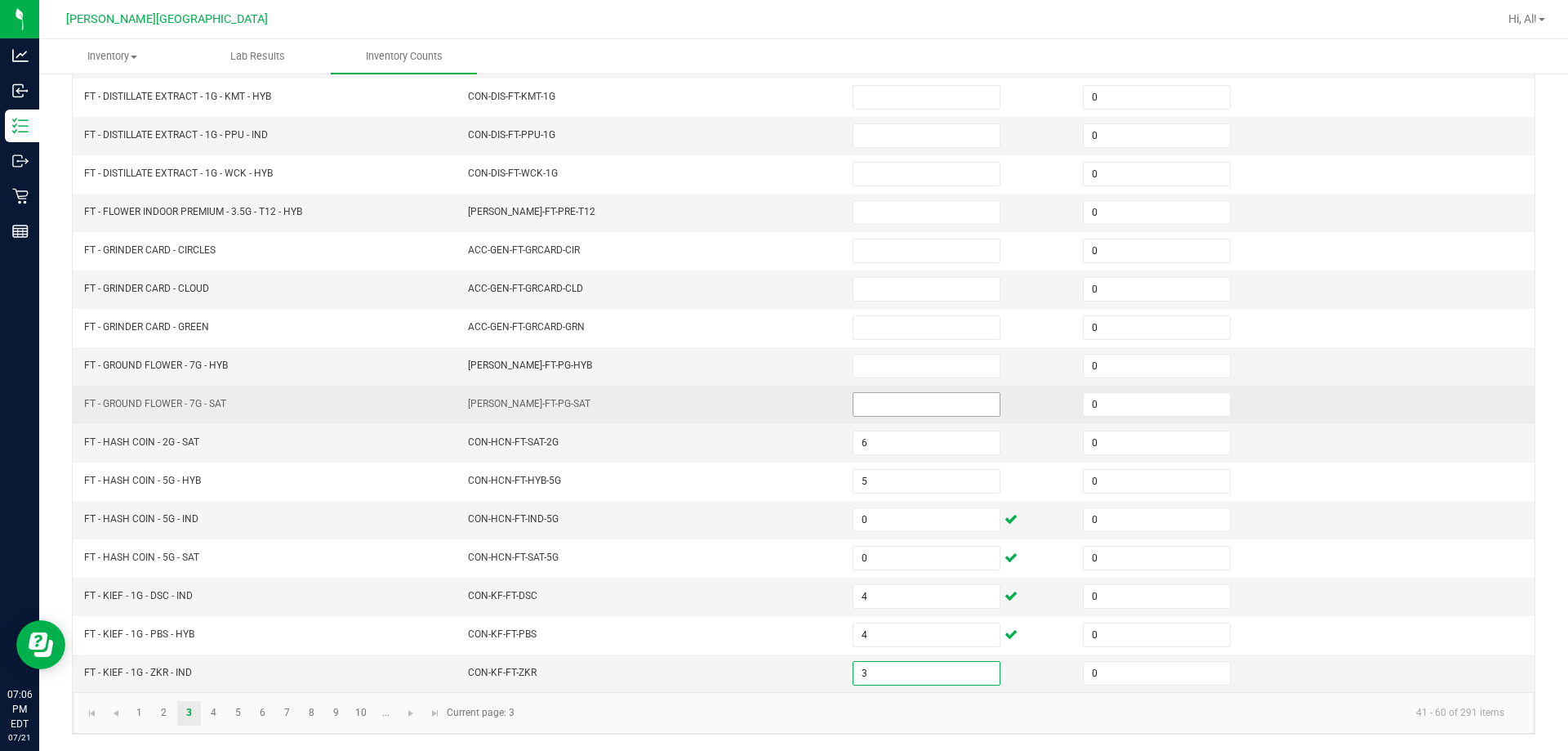 click at bounding box center (926, 405) 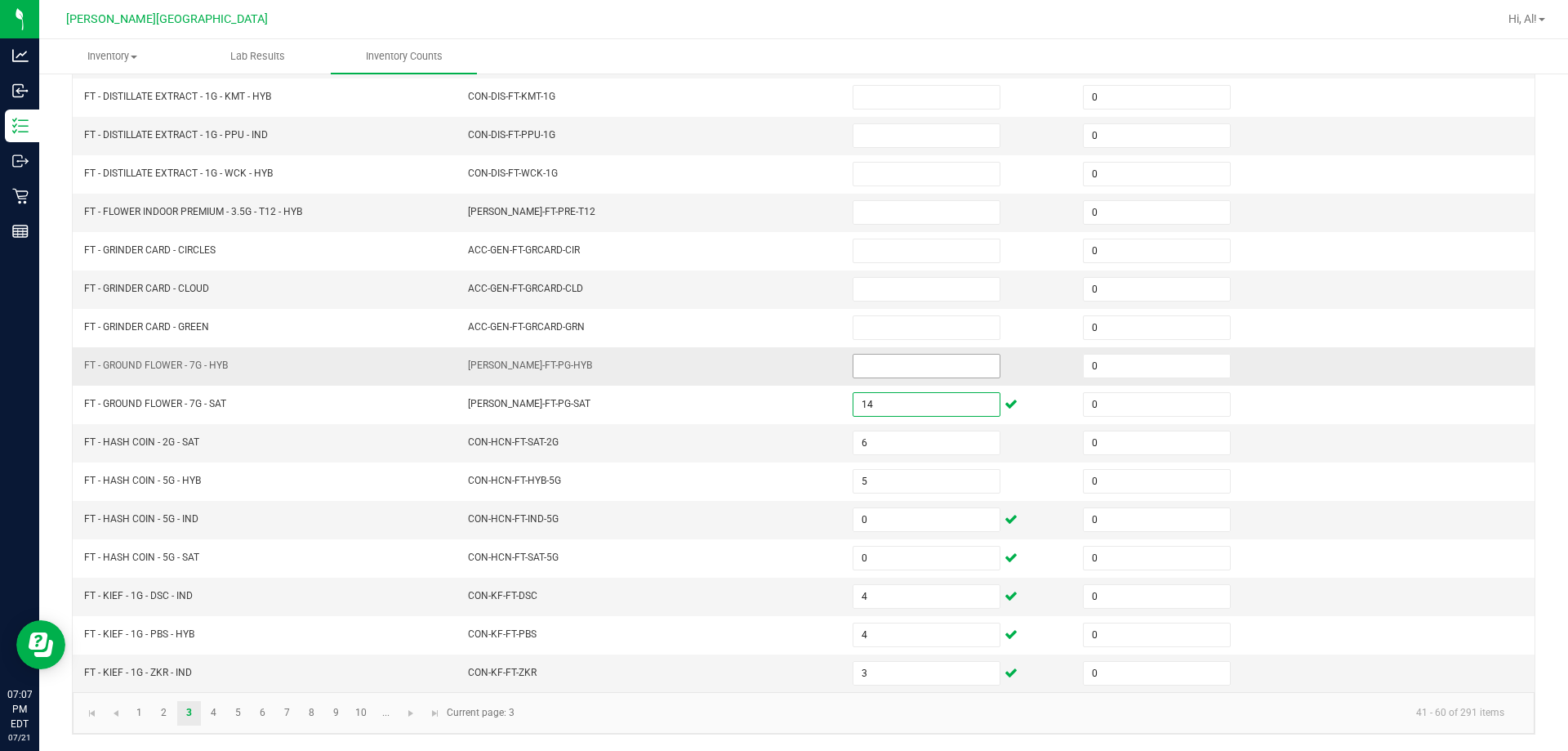 click at bounding box center (926, 366) 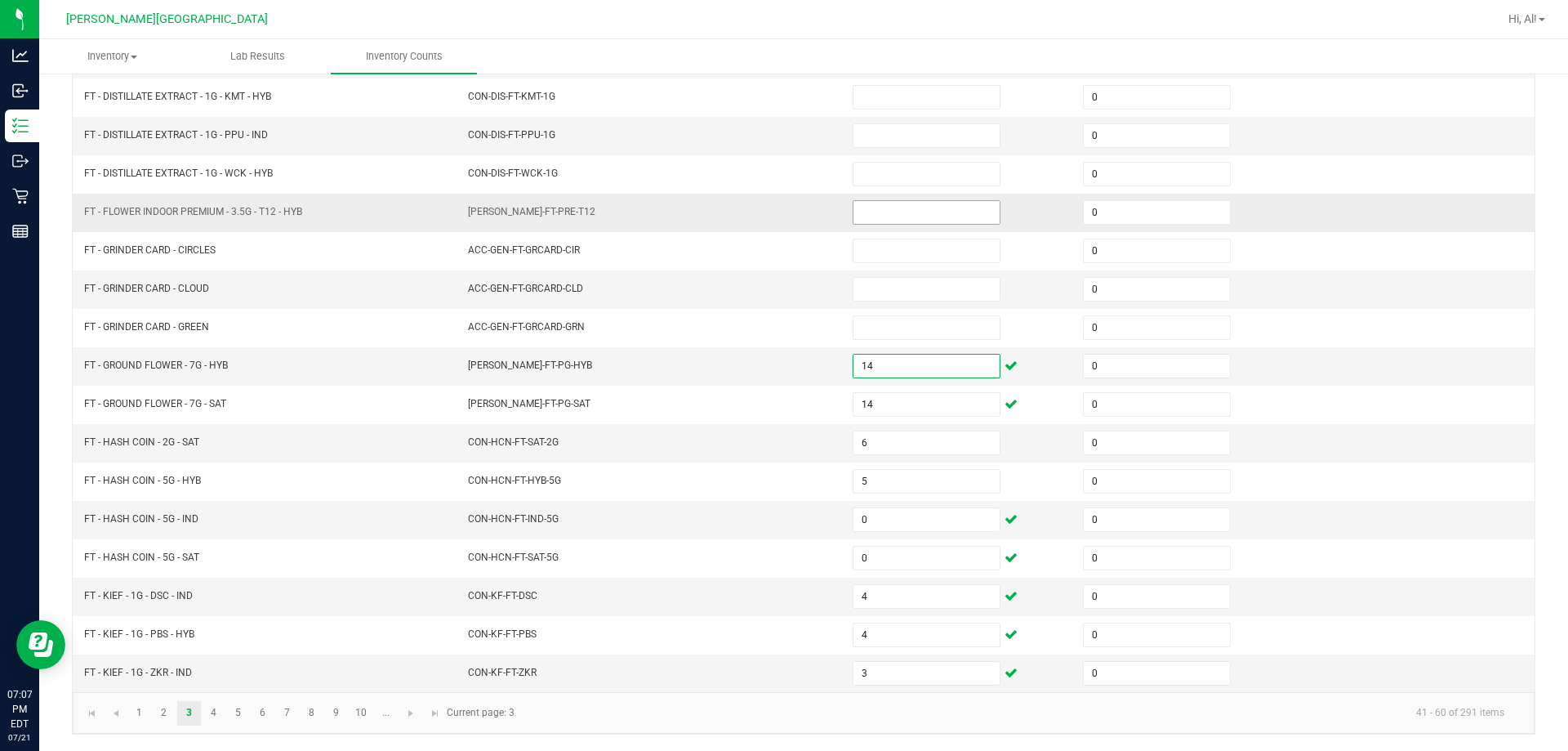 drag, startPoint x: 903, startPoint y: 214, endPoint x: 894, endPoint y: 214, distance: 9 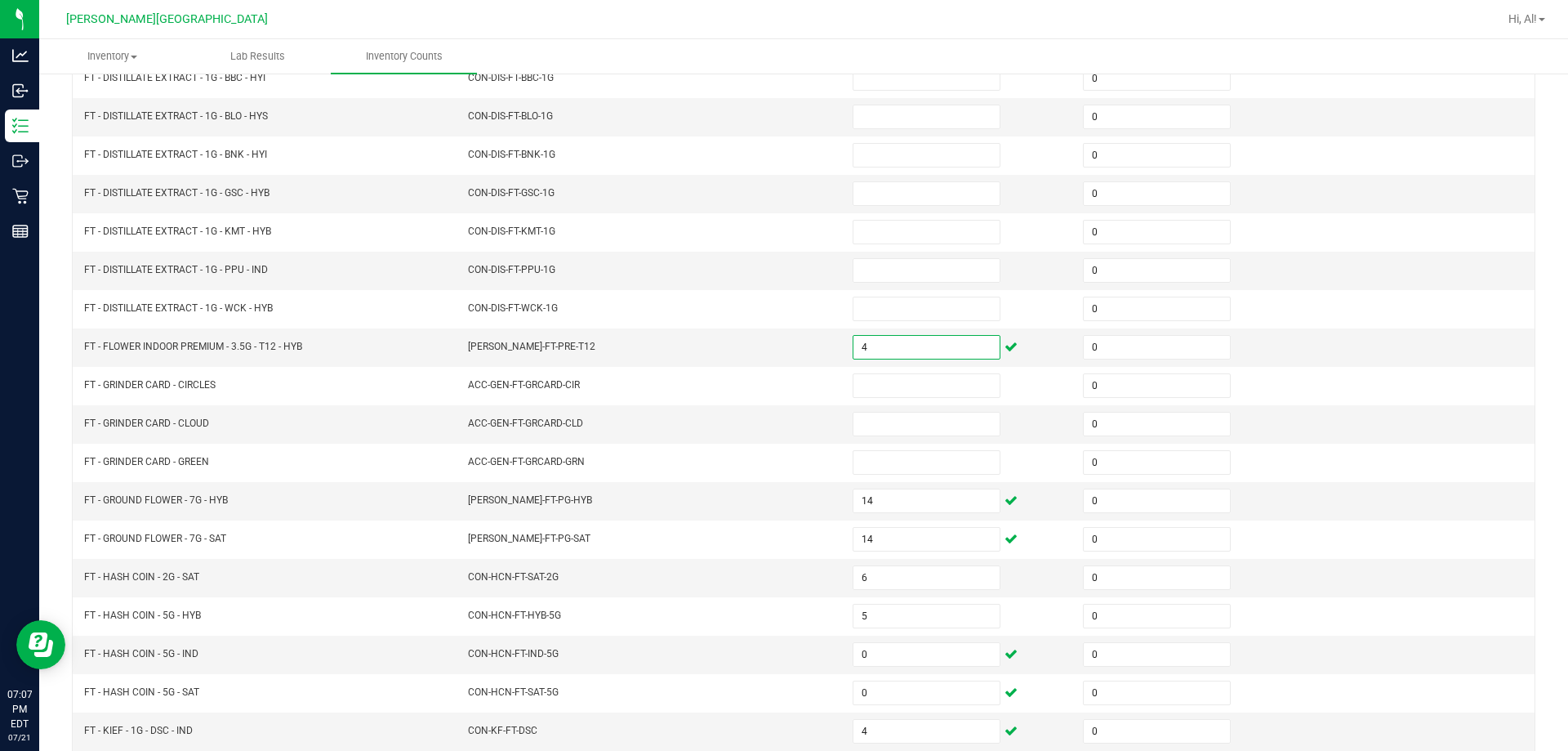 scroll, scrollTop: 136, scrollLeft: 0, axis: vertical 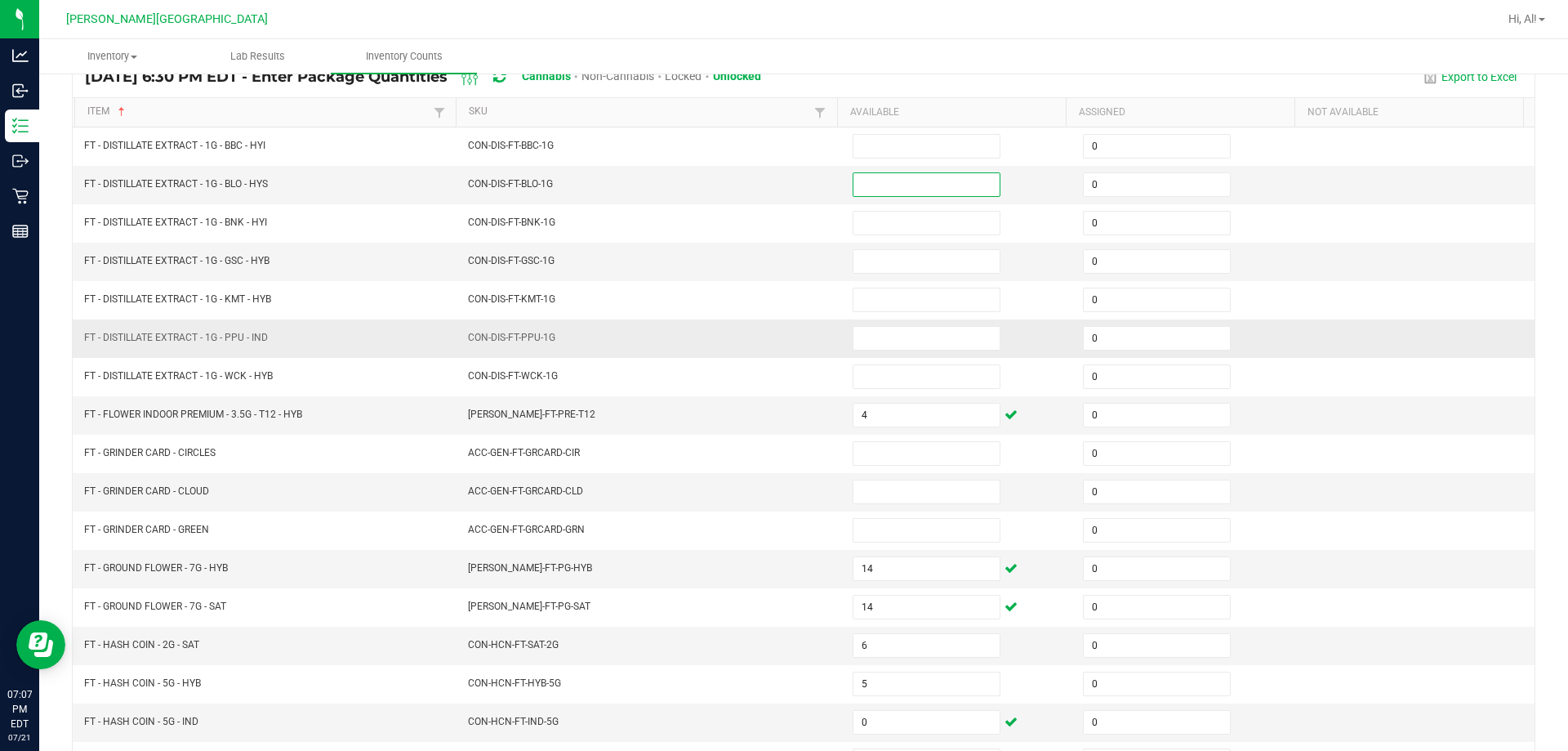 drag, startPoint x: 848, startPoint y: 193, endPoint x: 804, endPoint y: 327, distance: 141.039 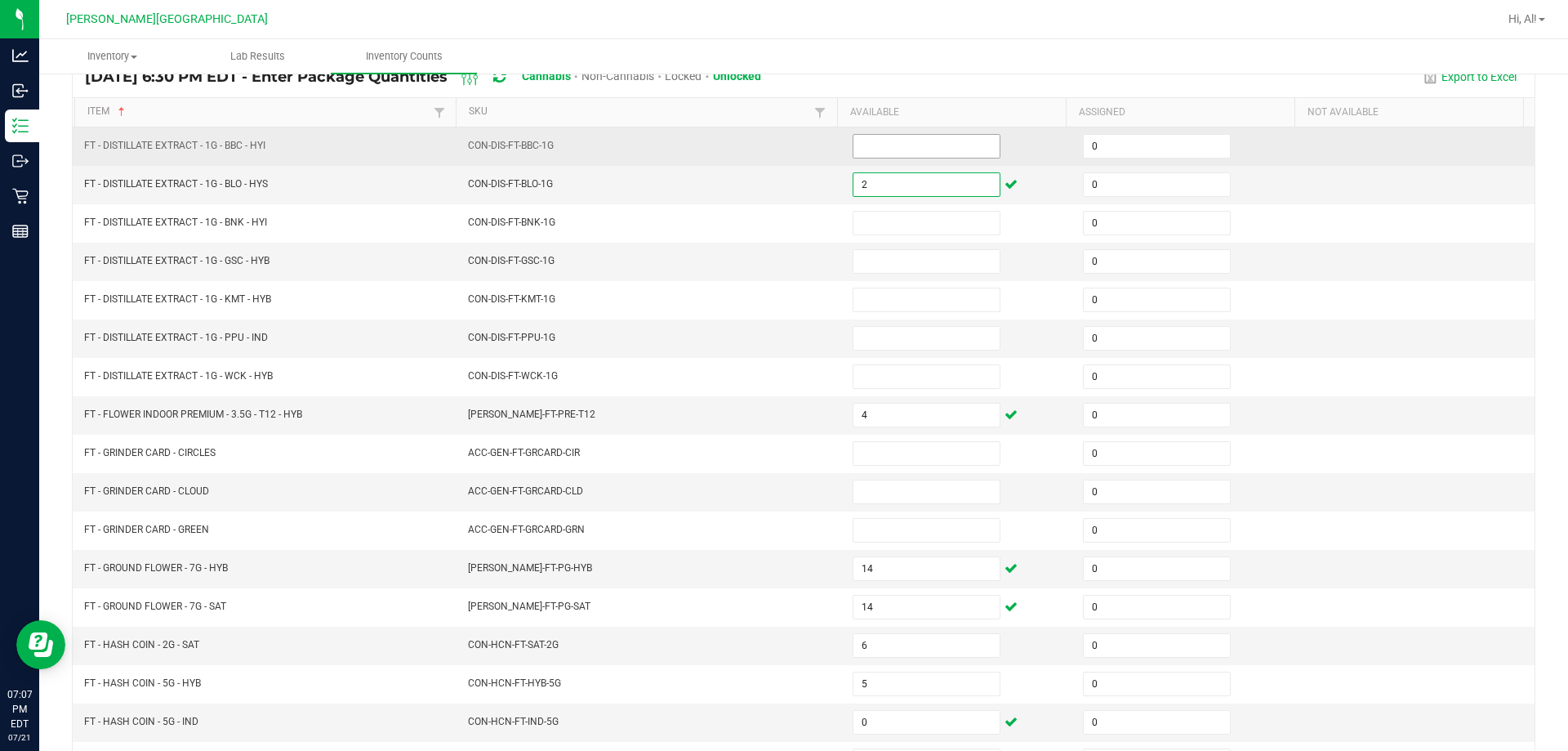 click at bounding box center [926, 146] 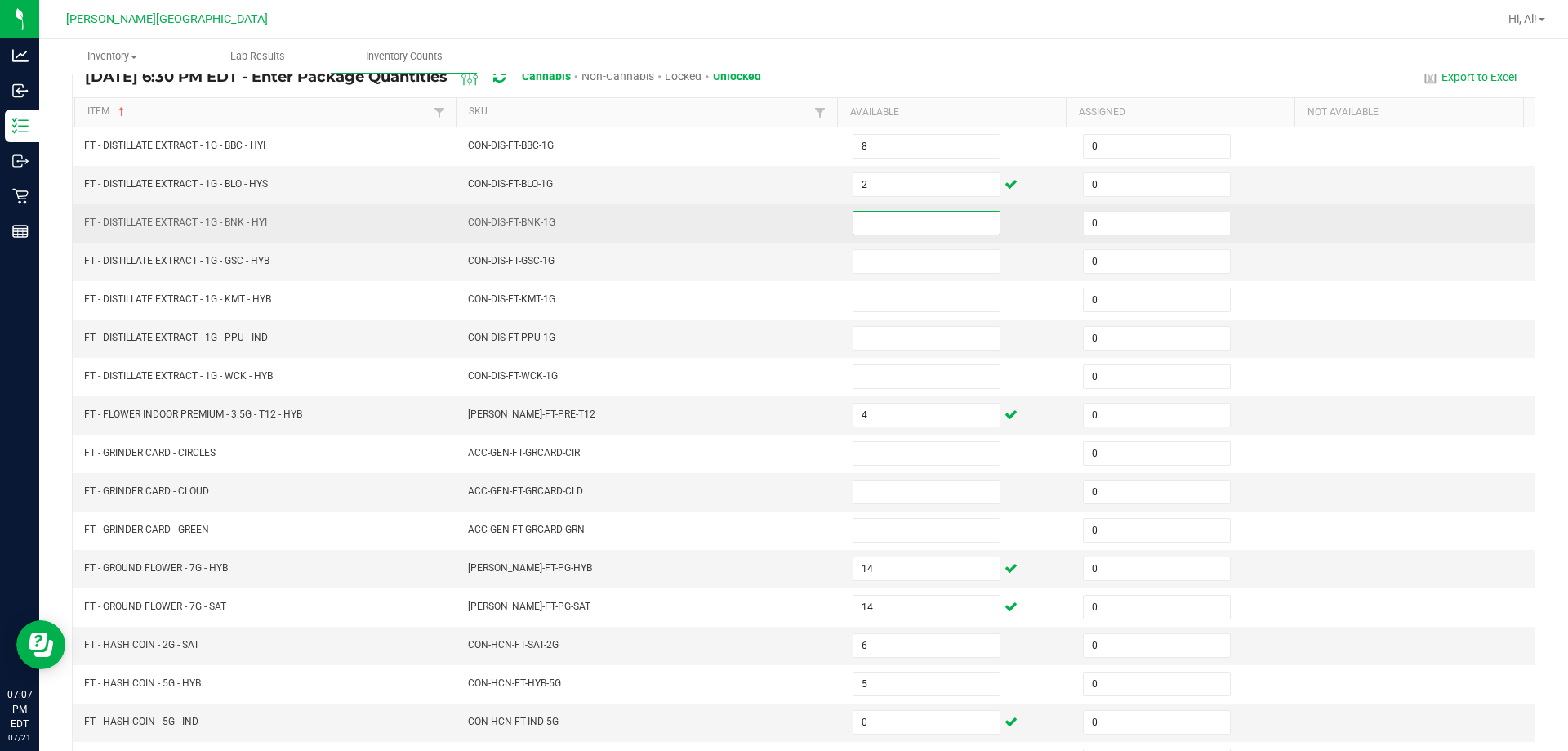 click at bounding box center (926, 223) 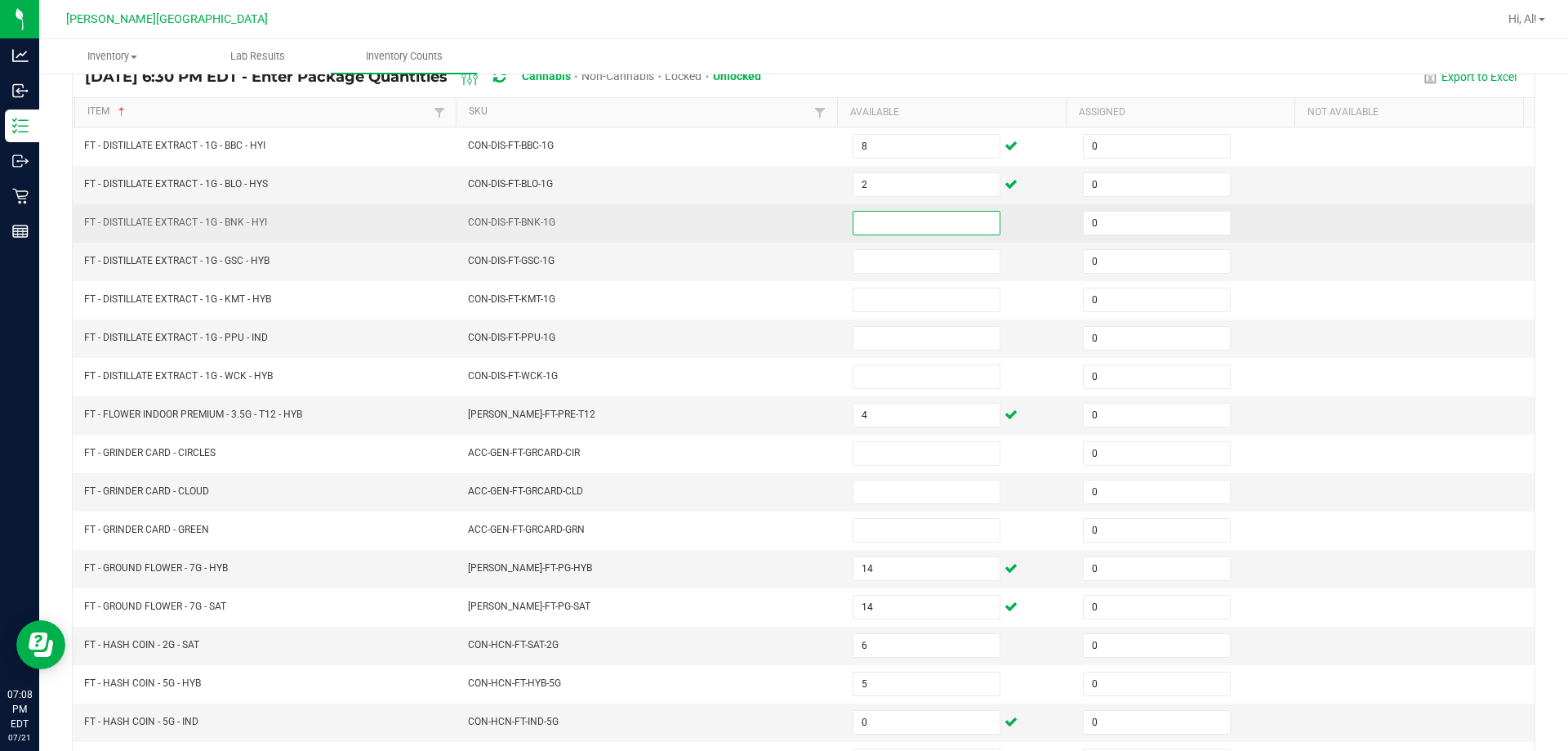 click at bounding box center [926, 223] 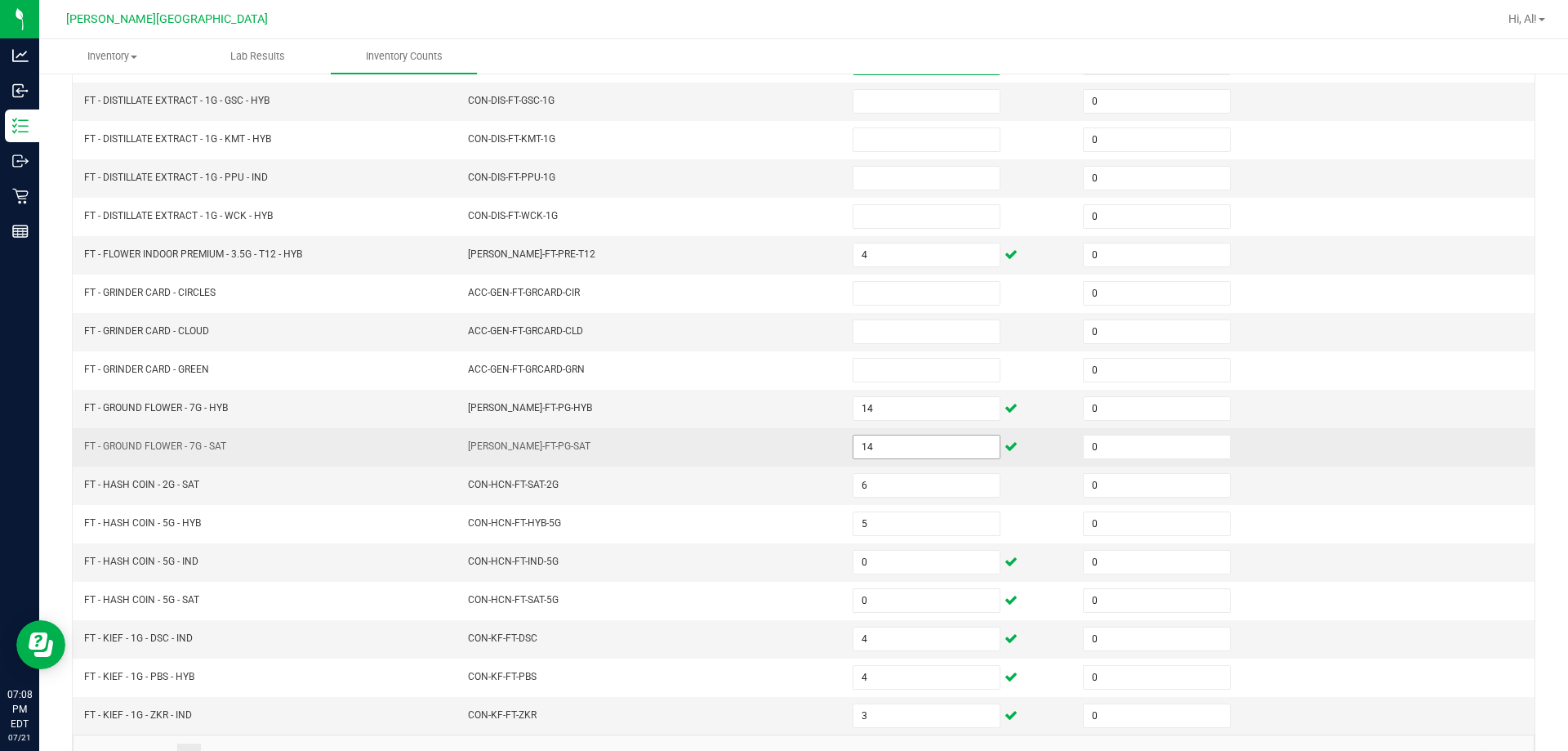 scroll, scrollTop: 300, scrollLeft: 0, axis: vertical 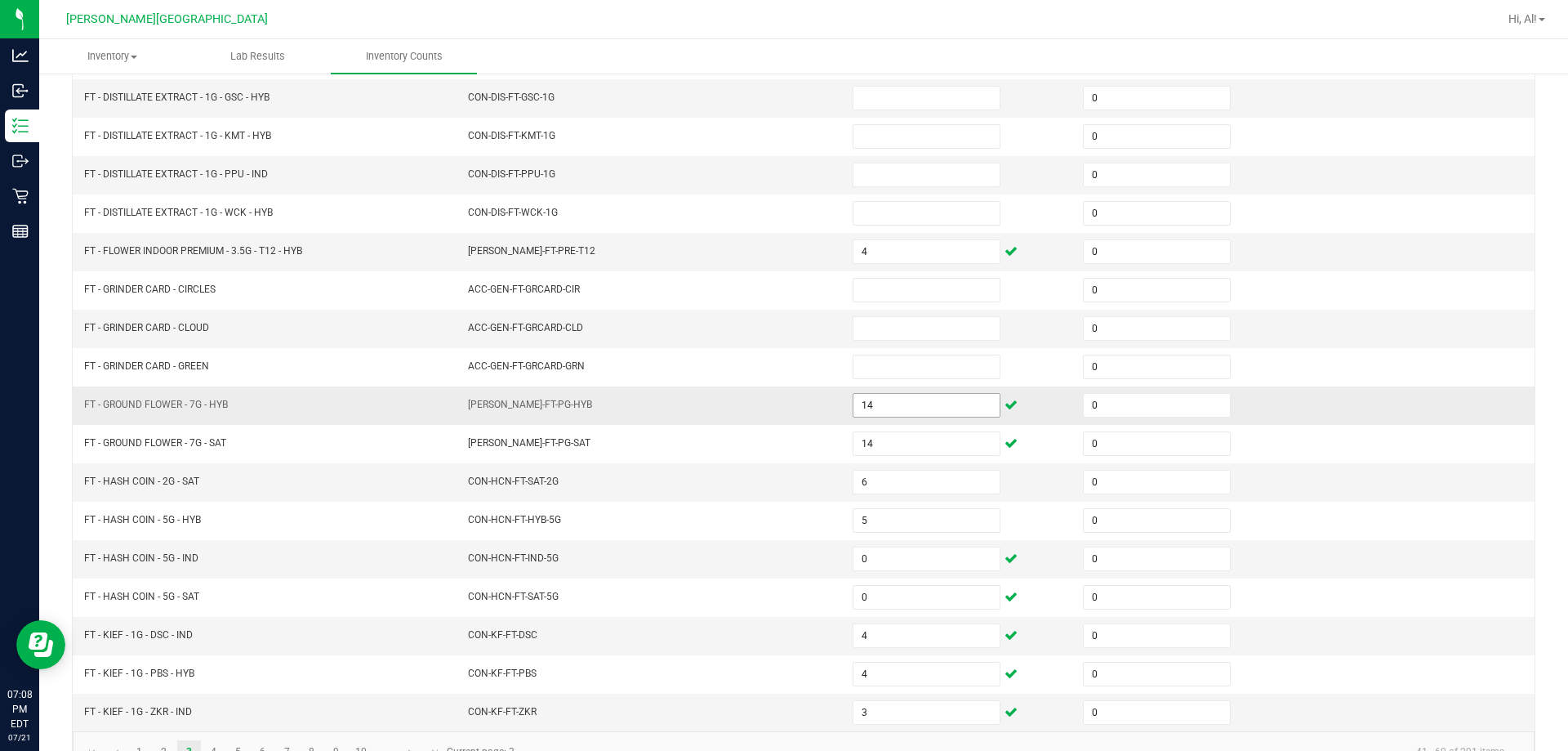 click on "14" at bounding box center [926, 405] 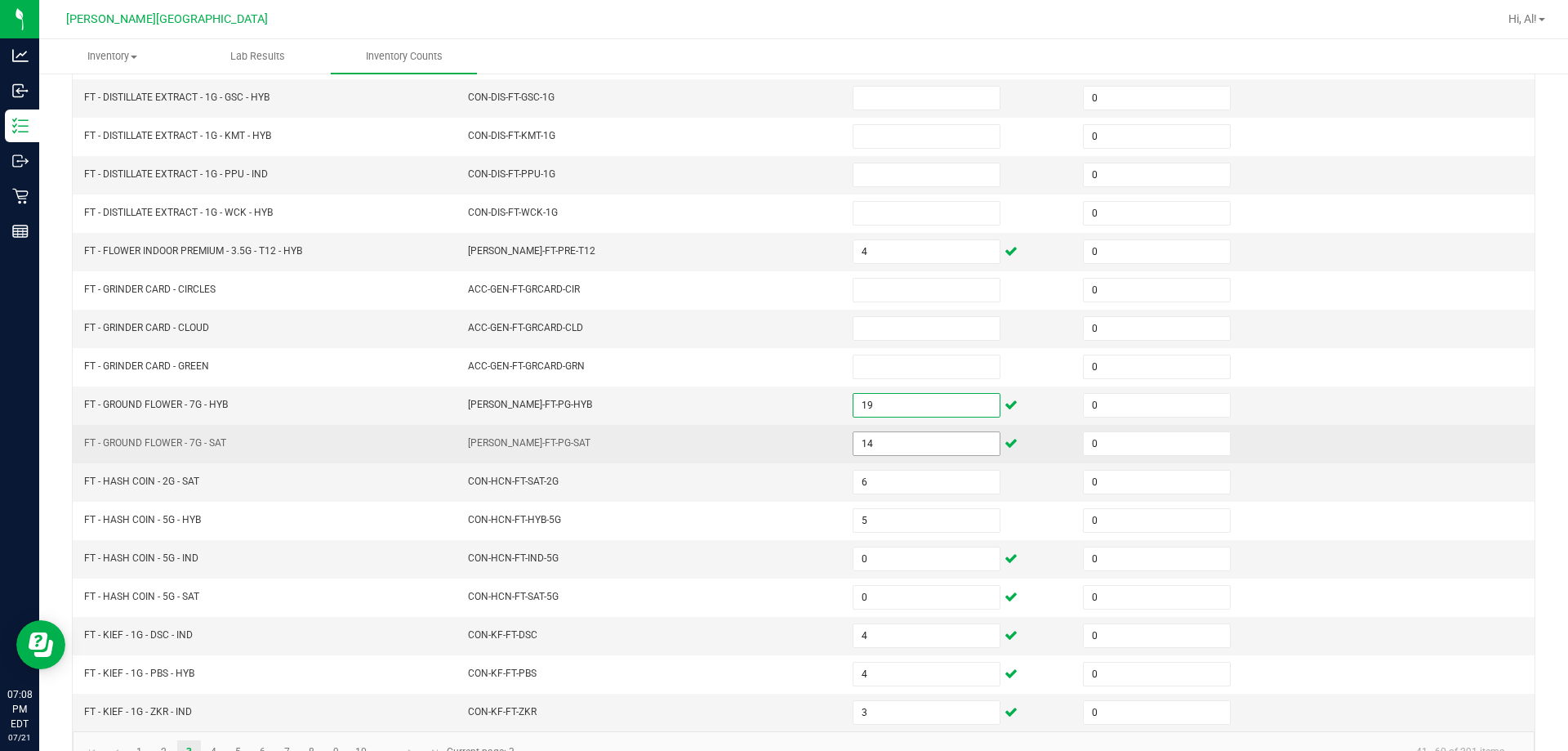 click on "14" at bounding box center [926, 444] 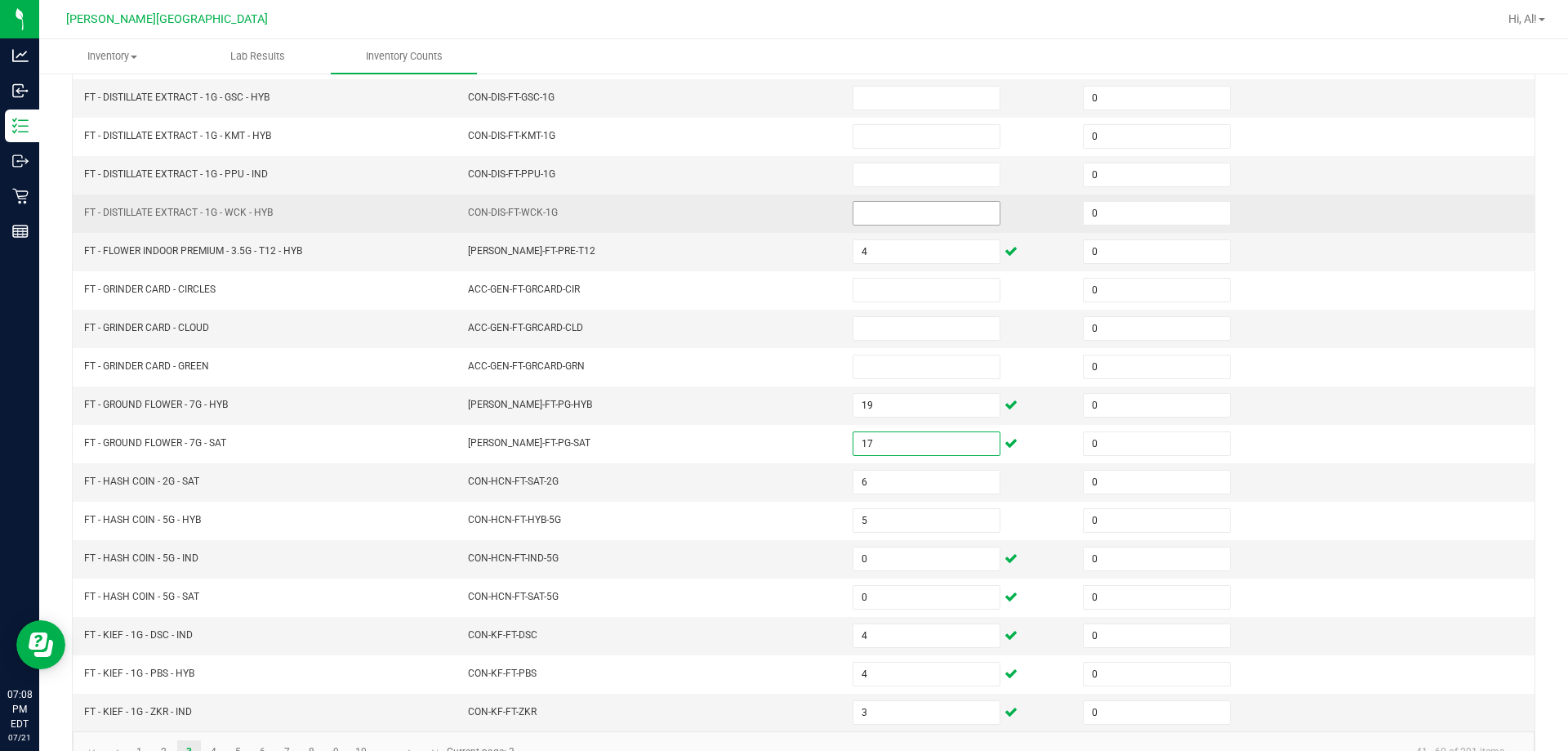 click at bounding box center (926, 213) 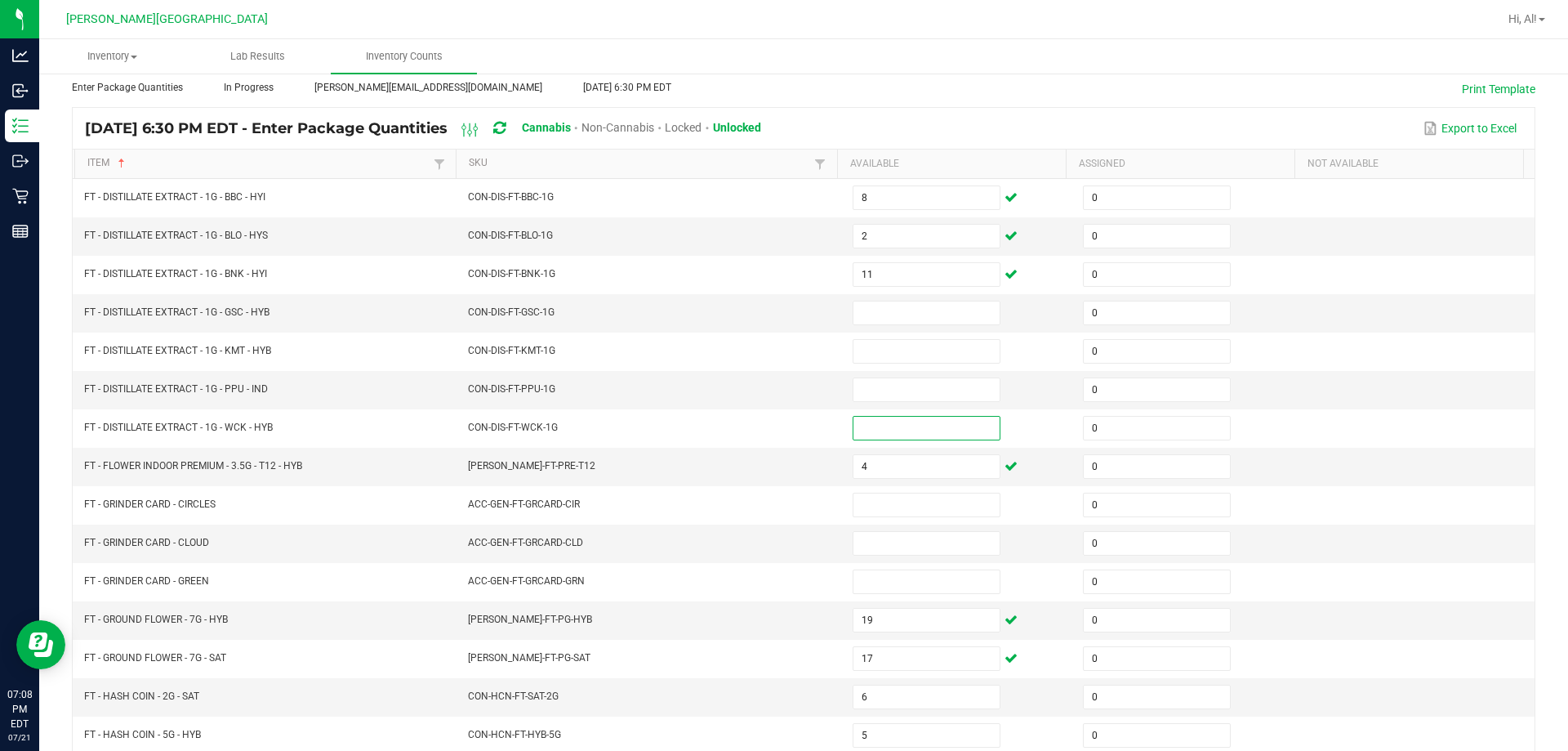 scroll, scrollTop: 0, scrollLeft: 0, axis: both 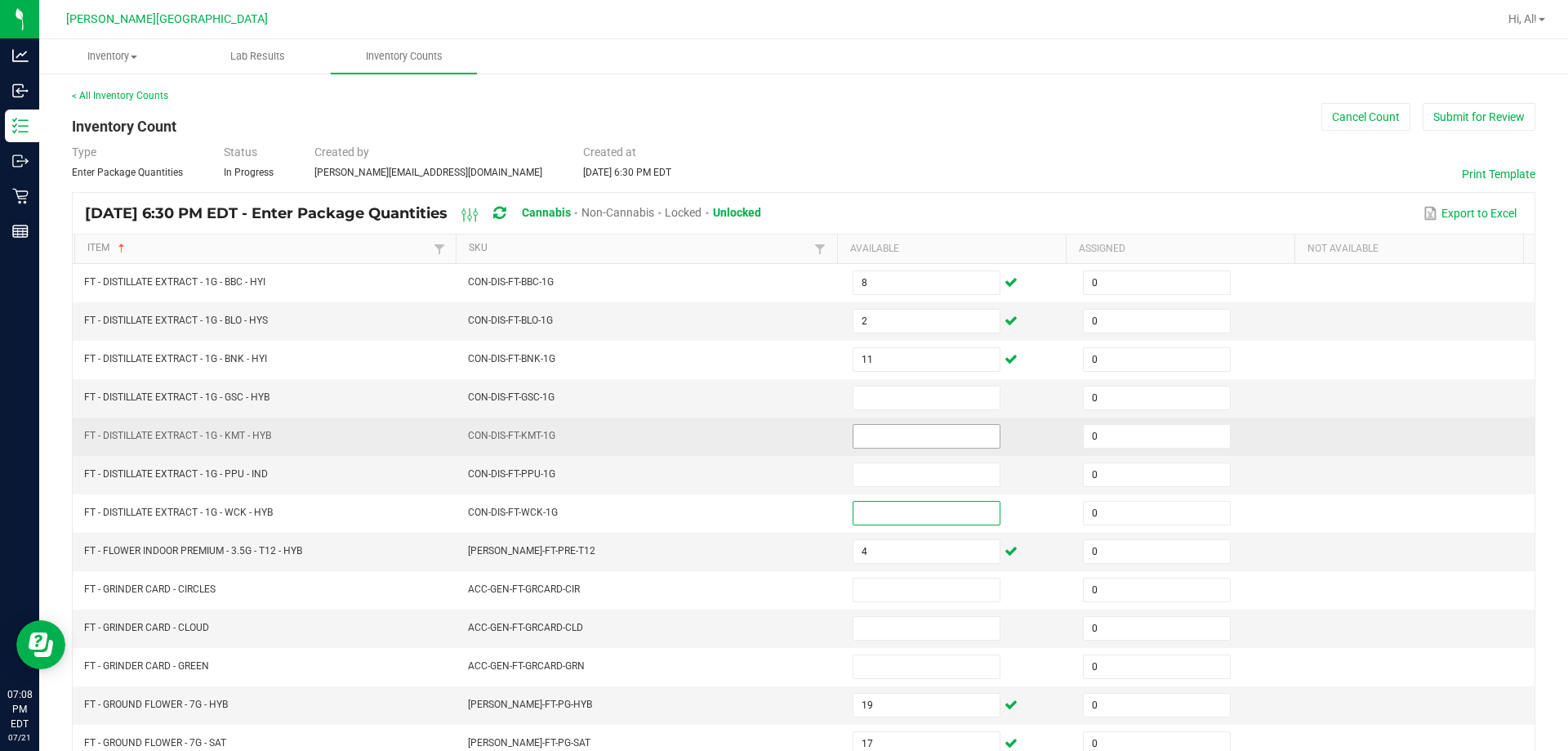 click at bounding box center (926, 436) 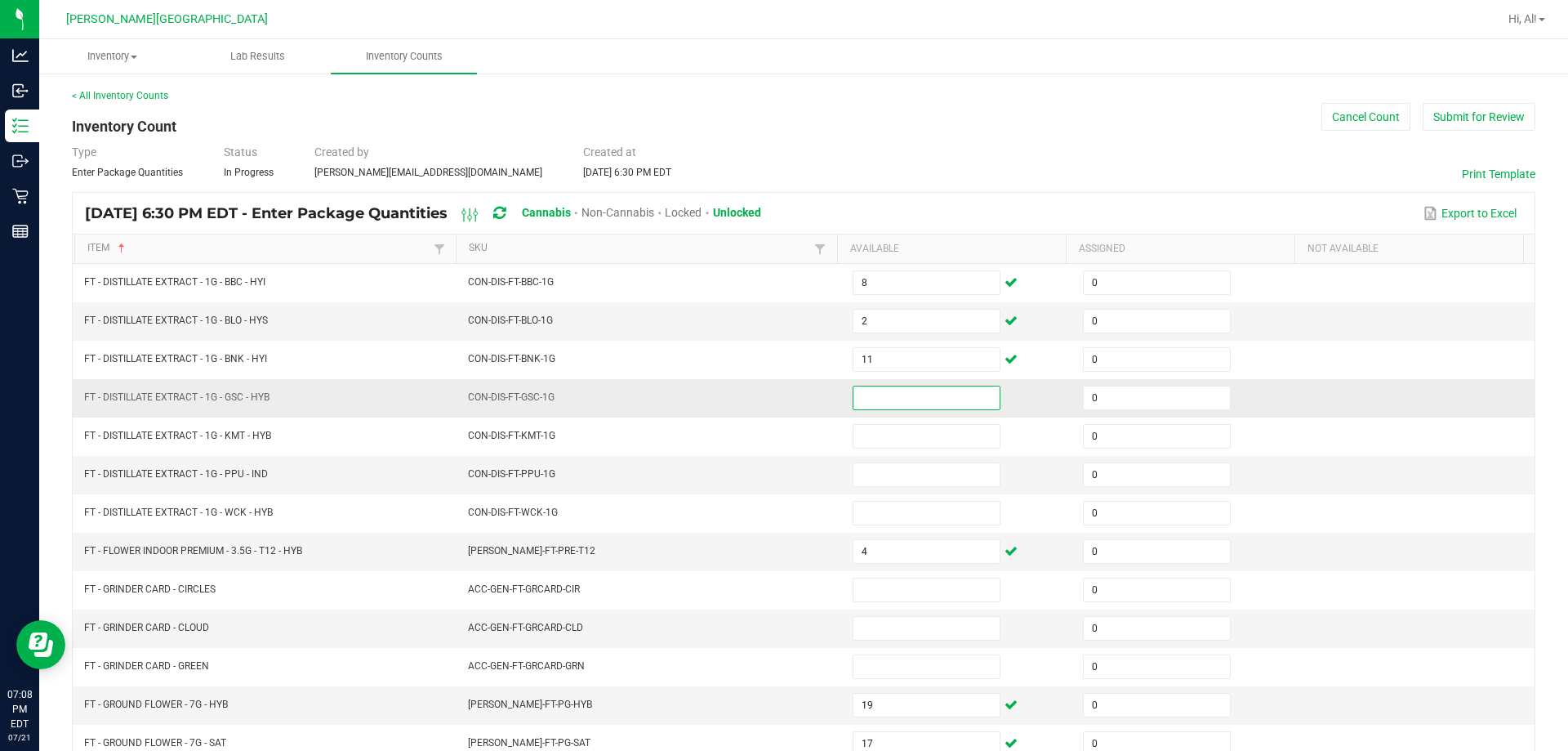 click at bounding box center (926, 398) 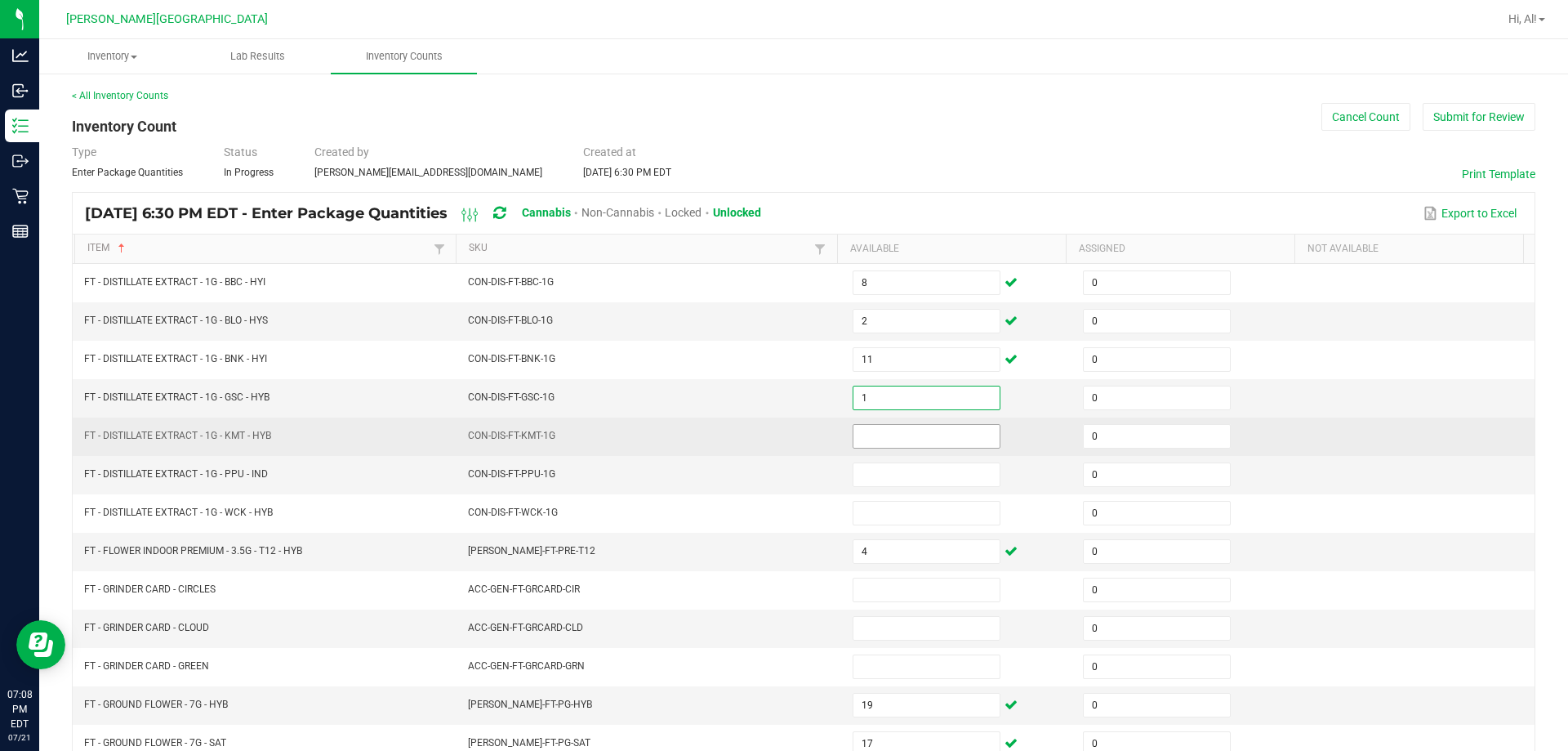 click at bounding box center (926, 436) 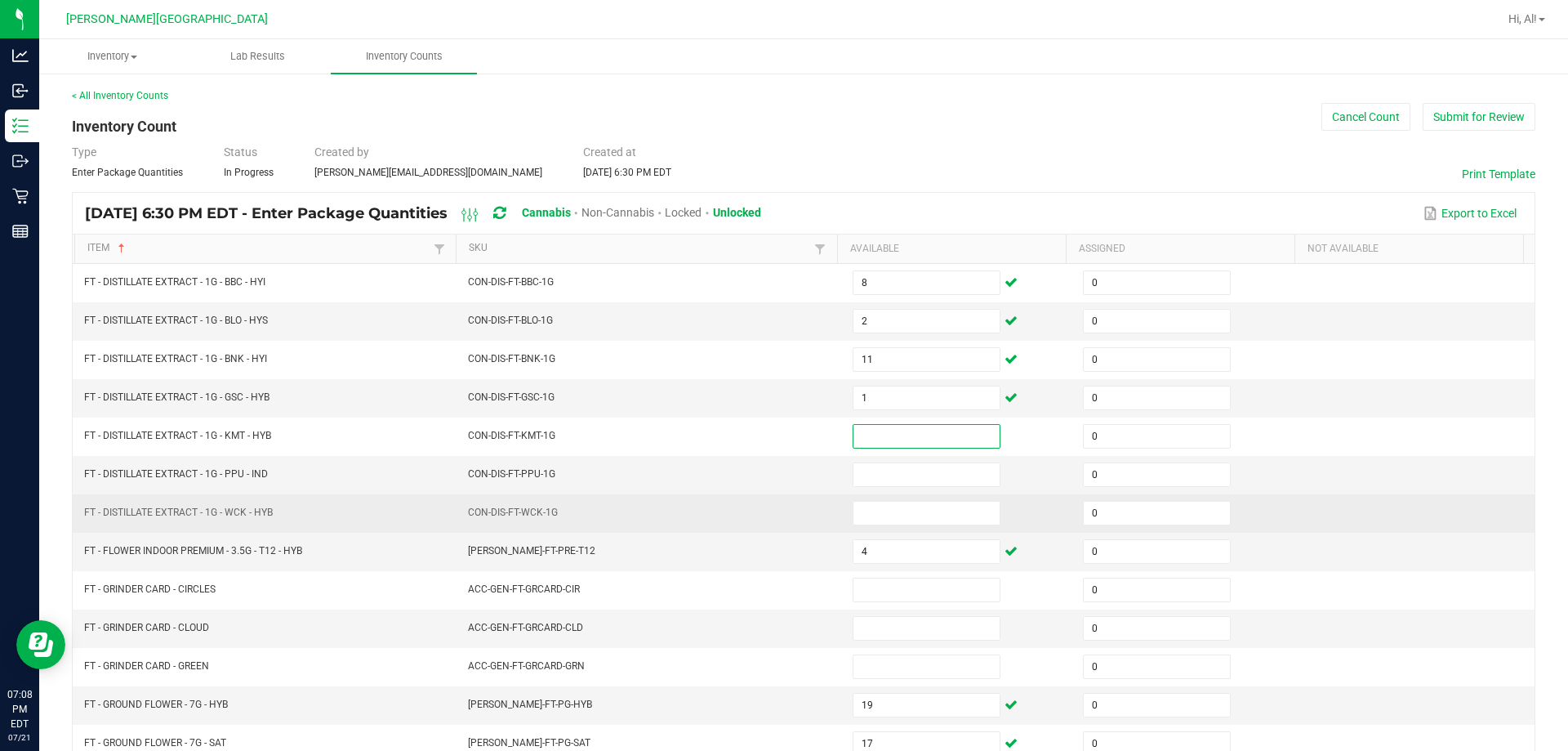 drag, startPoint x: 907, startPoint y: 516, endPoint x: 906, endPoint y: 525, distance: 9.0553851 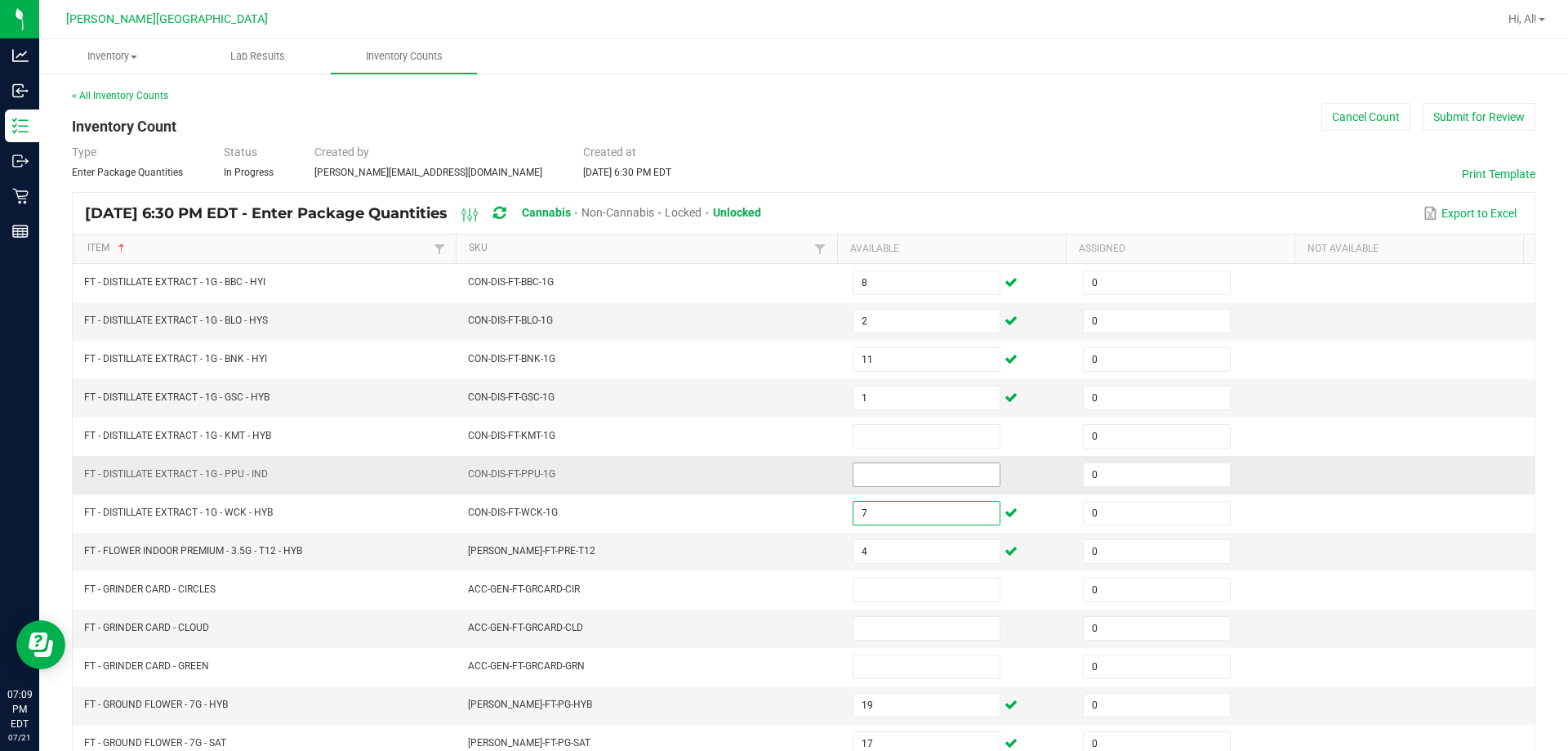 click at bounding box center (926, 475) 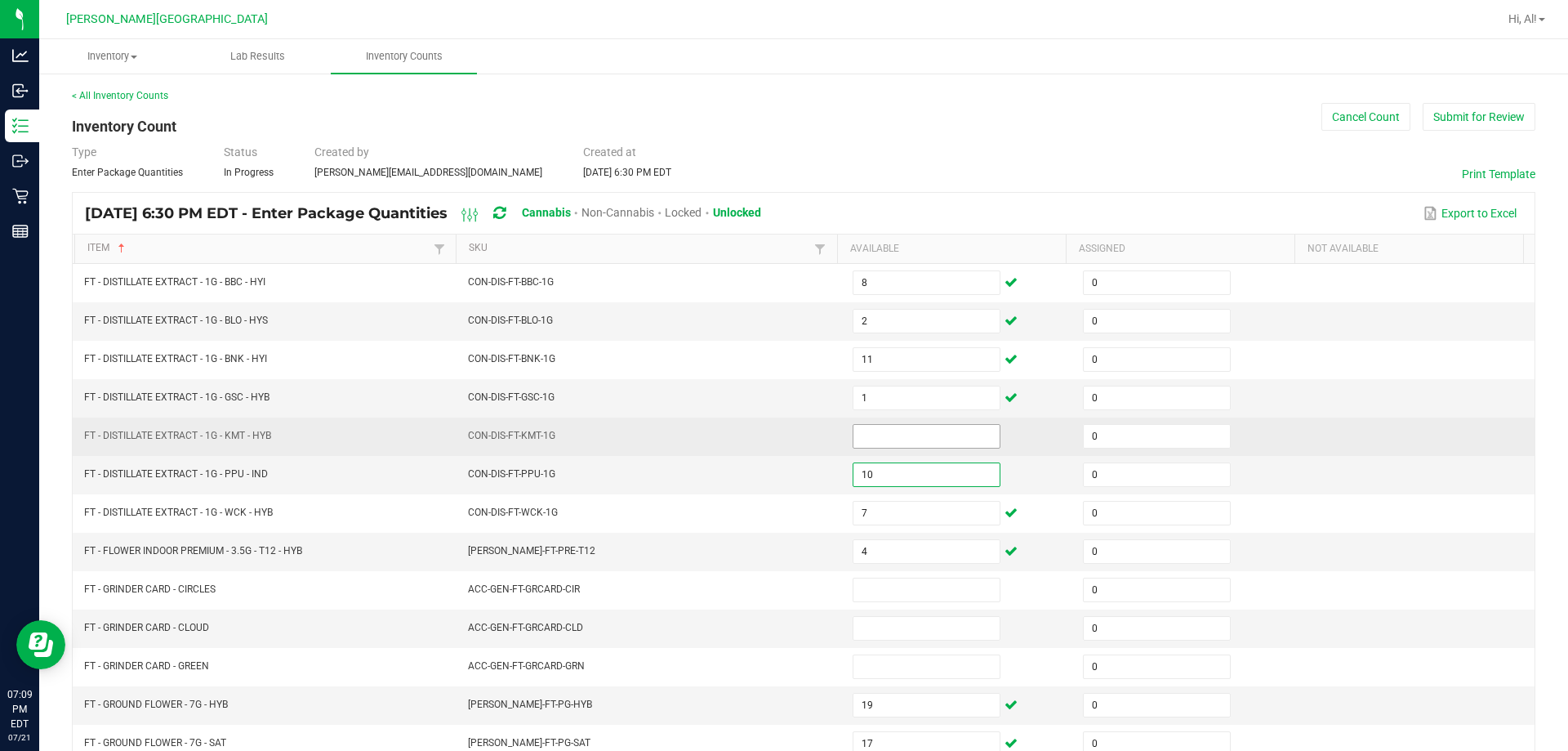 click at bounding box center (926, 436) 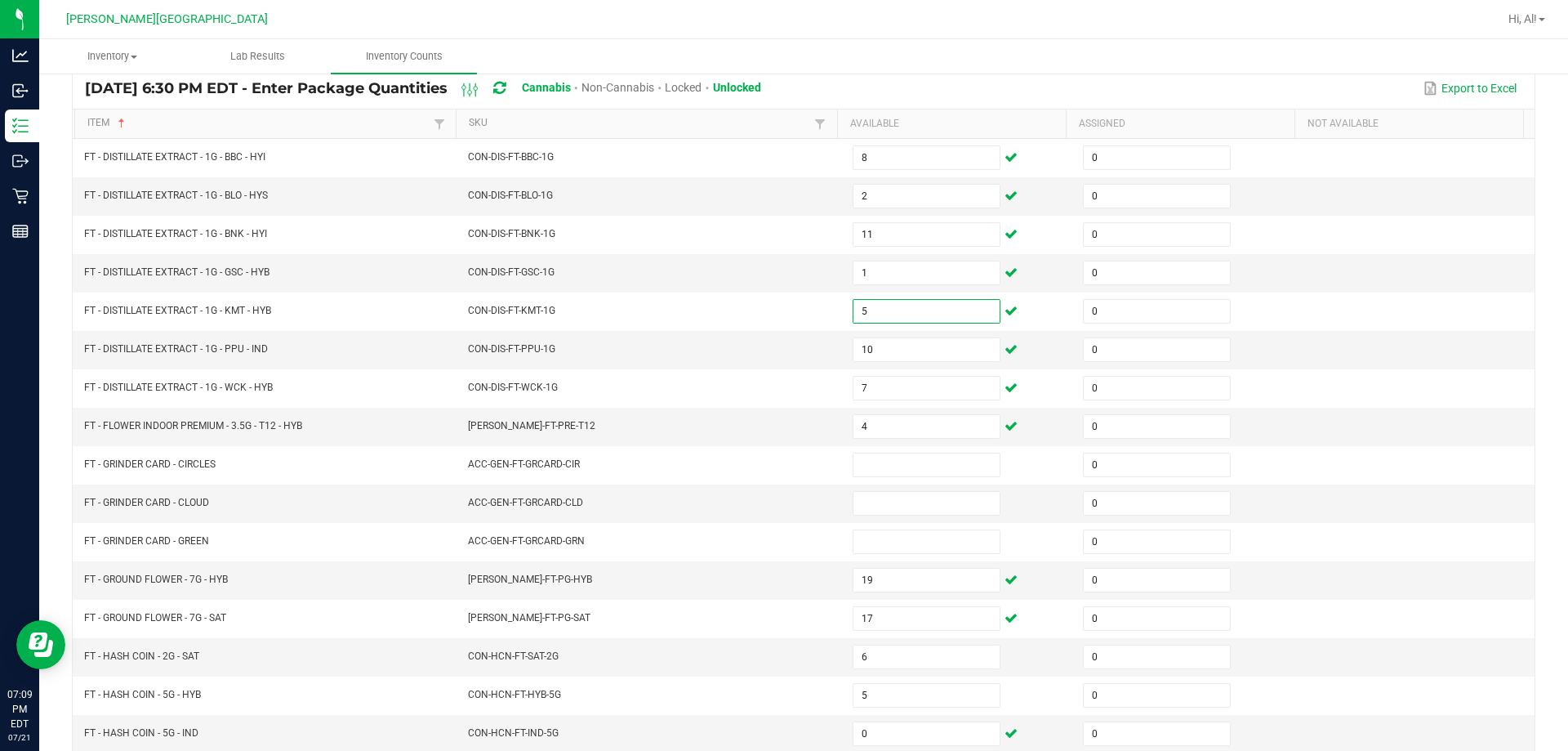 scroll, scrollTop: 339, scrollLeft: 0, axis: vertical 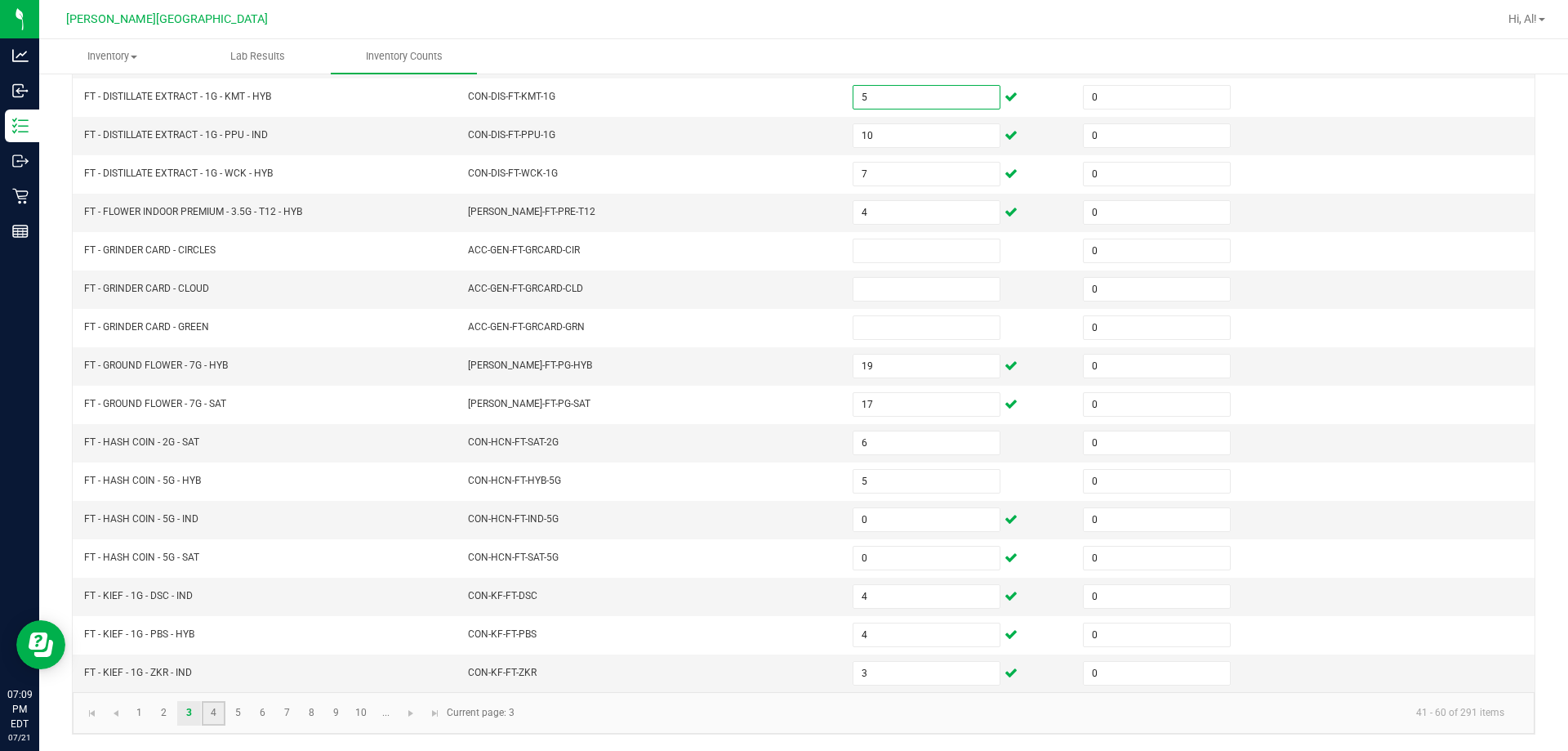 click on "4" 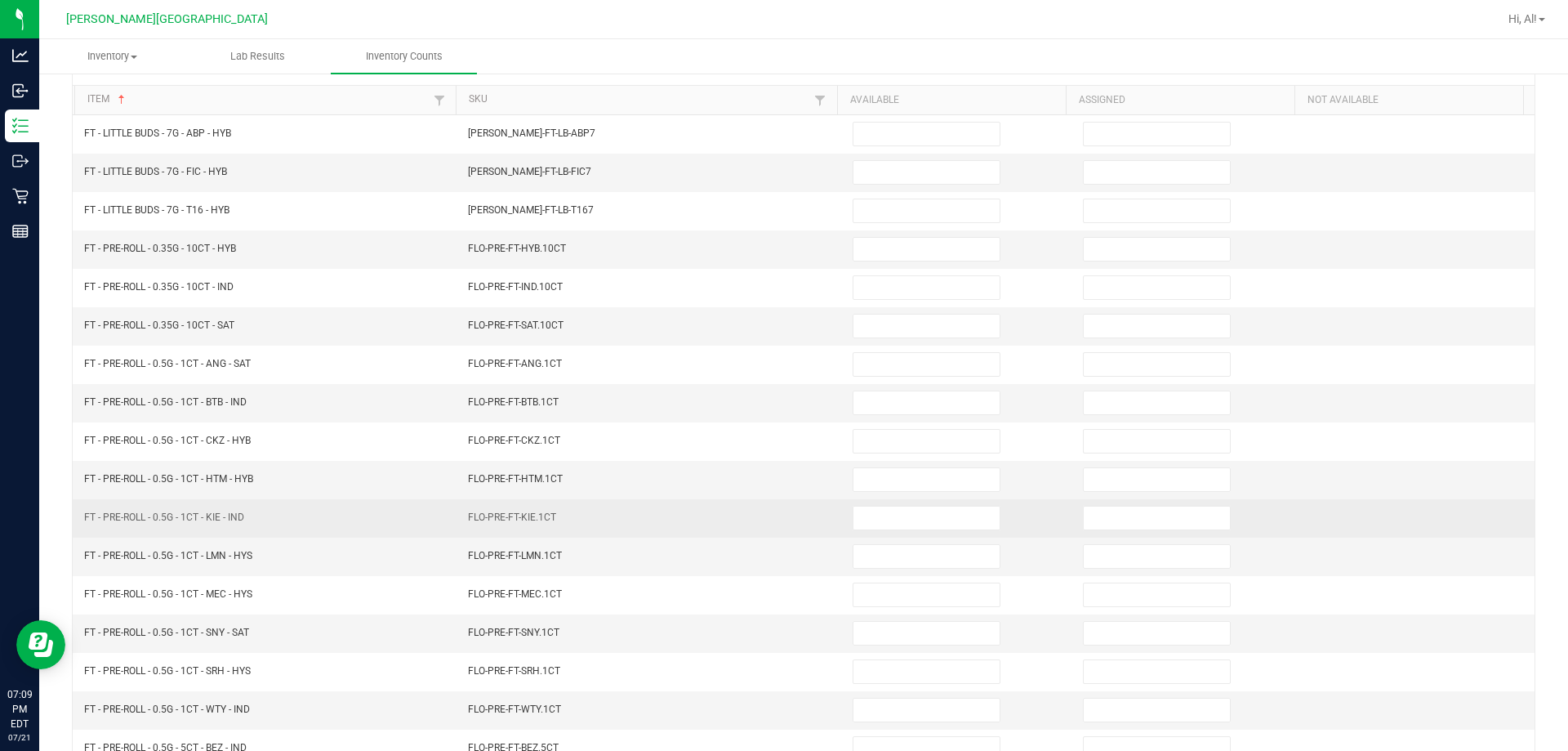 scroll, scrollTop: 94, scrollLeft: 0, axis: vertical 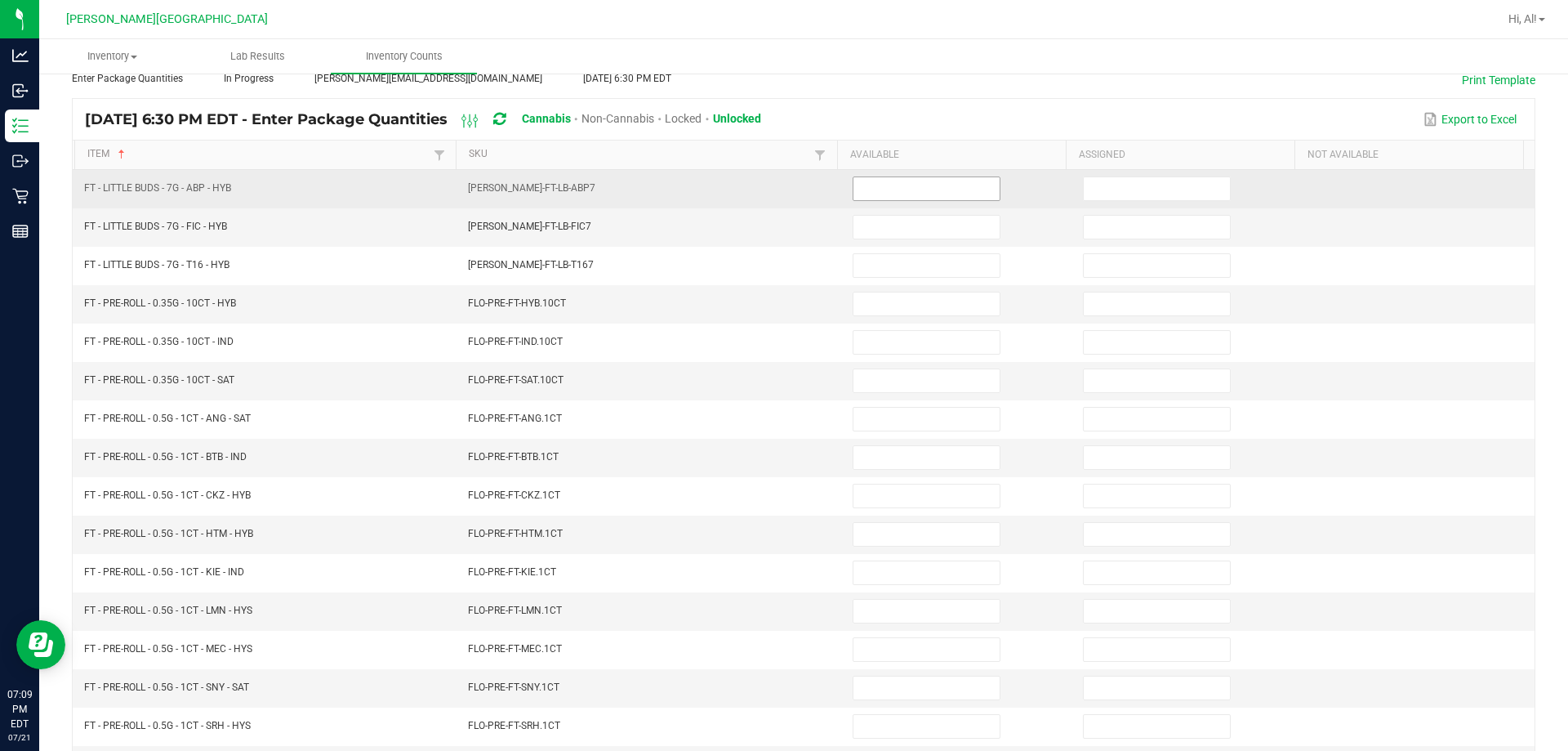 click at bounding box center [926, 189] 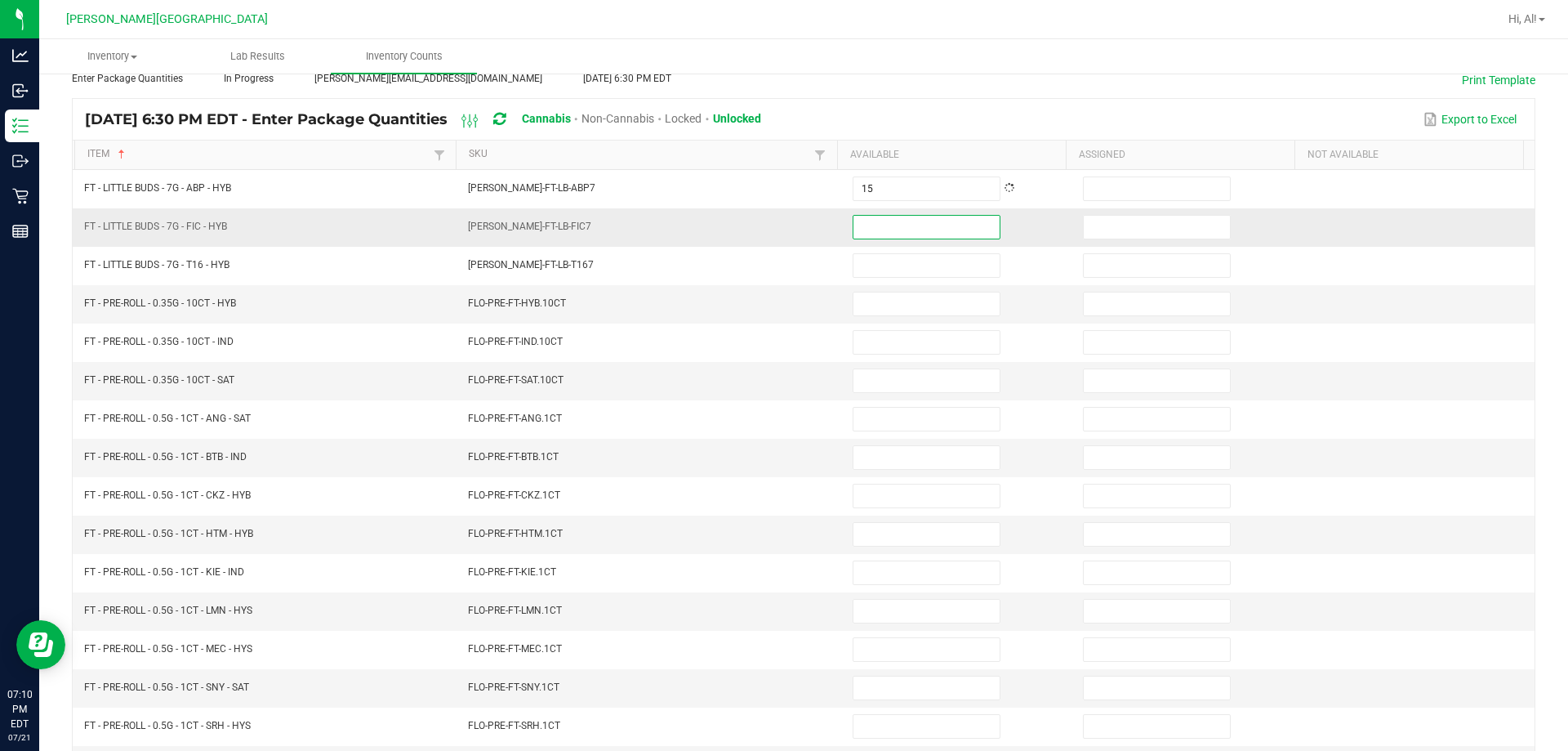 click at bounding box center [926, 227] 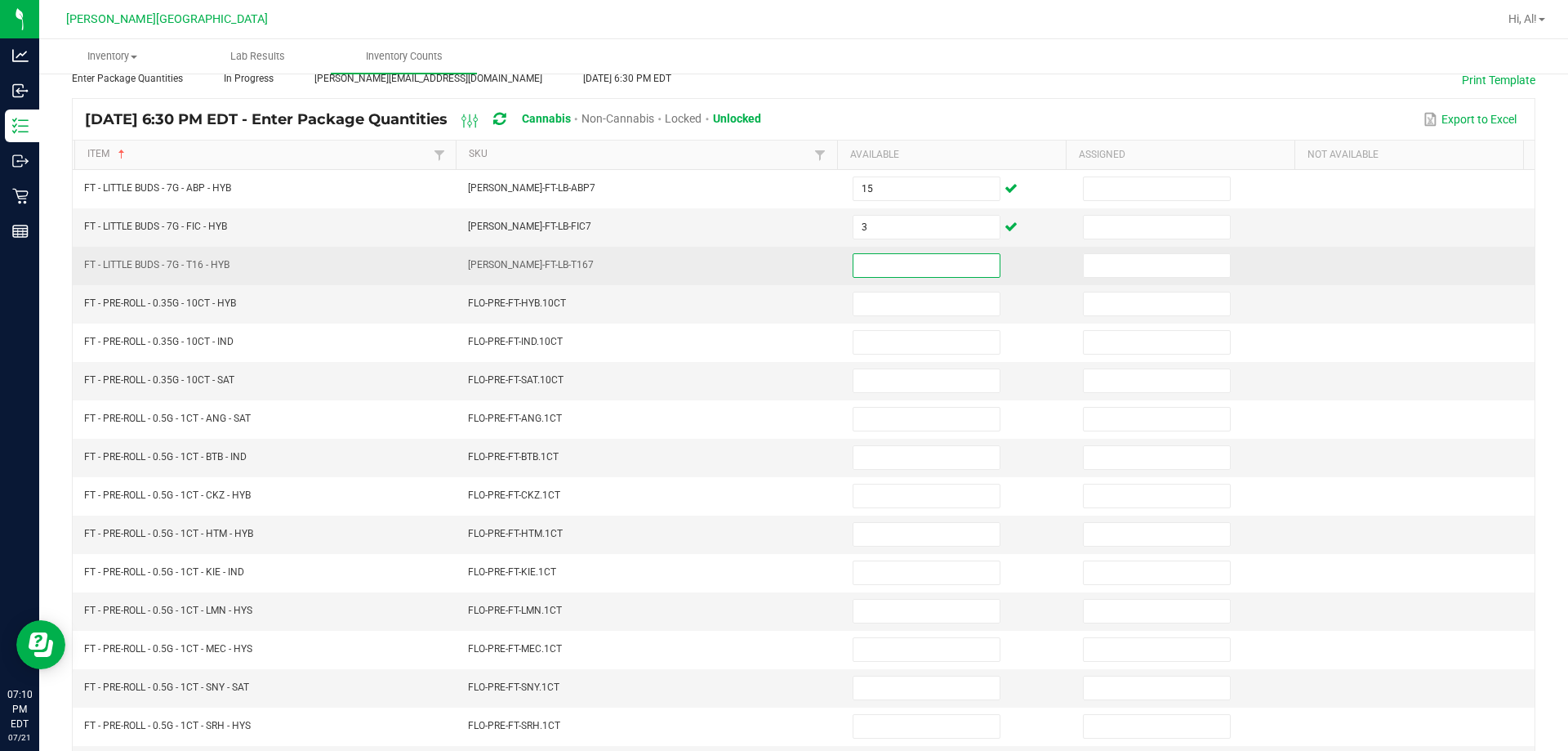 click at bounding box center [926, 266] 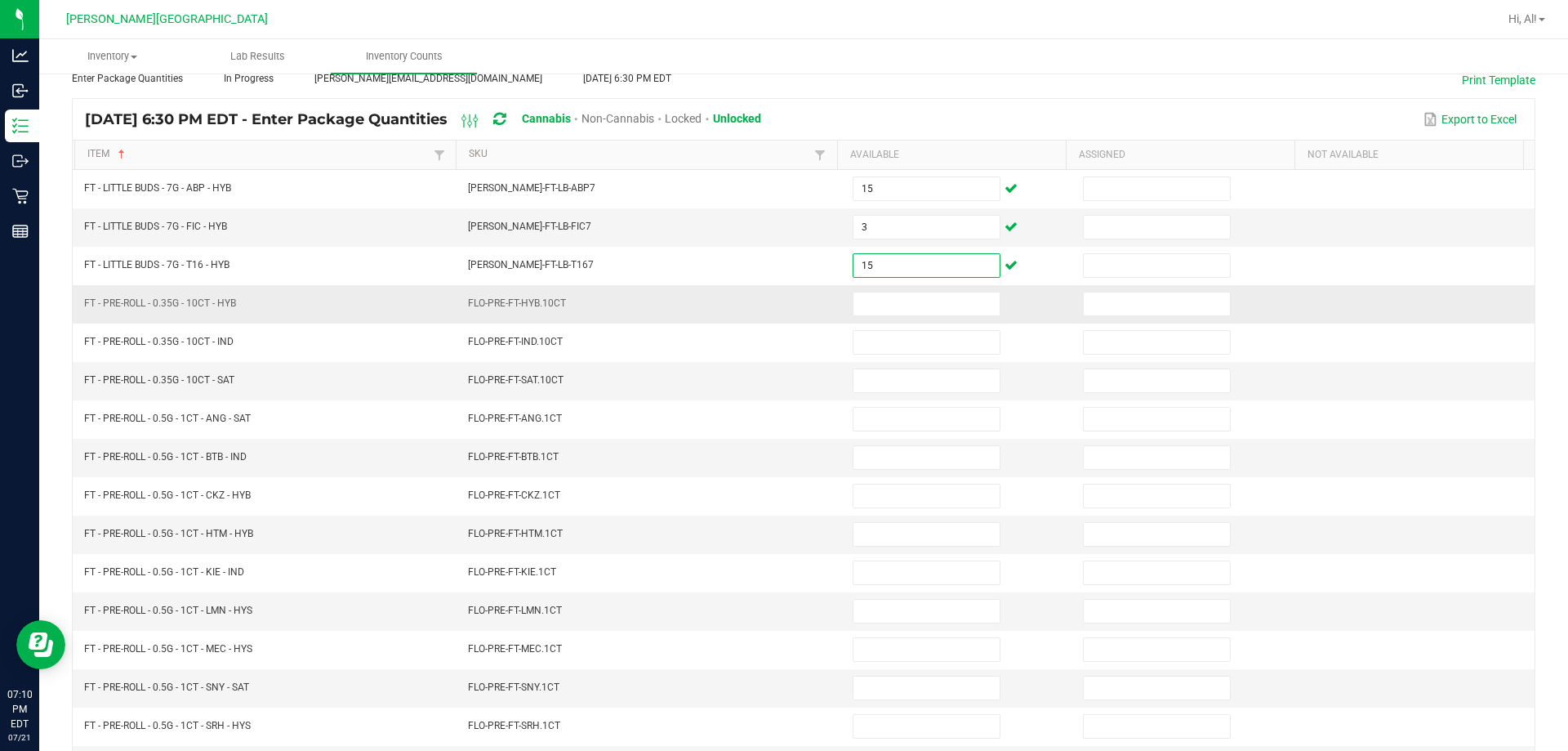 click at bounding box center (958, 304) 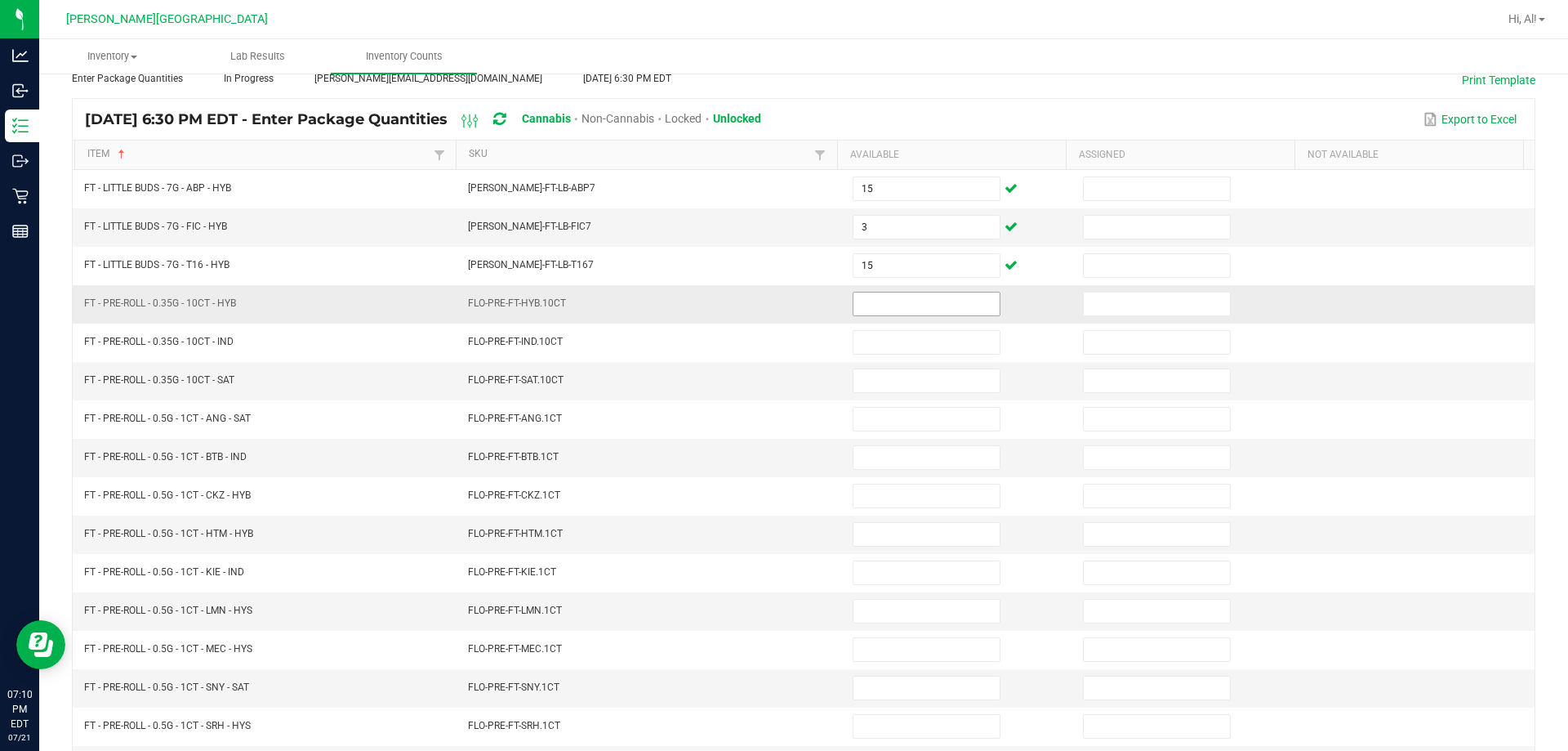 click at bounding box center (926, 304) 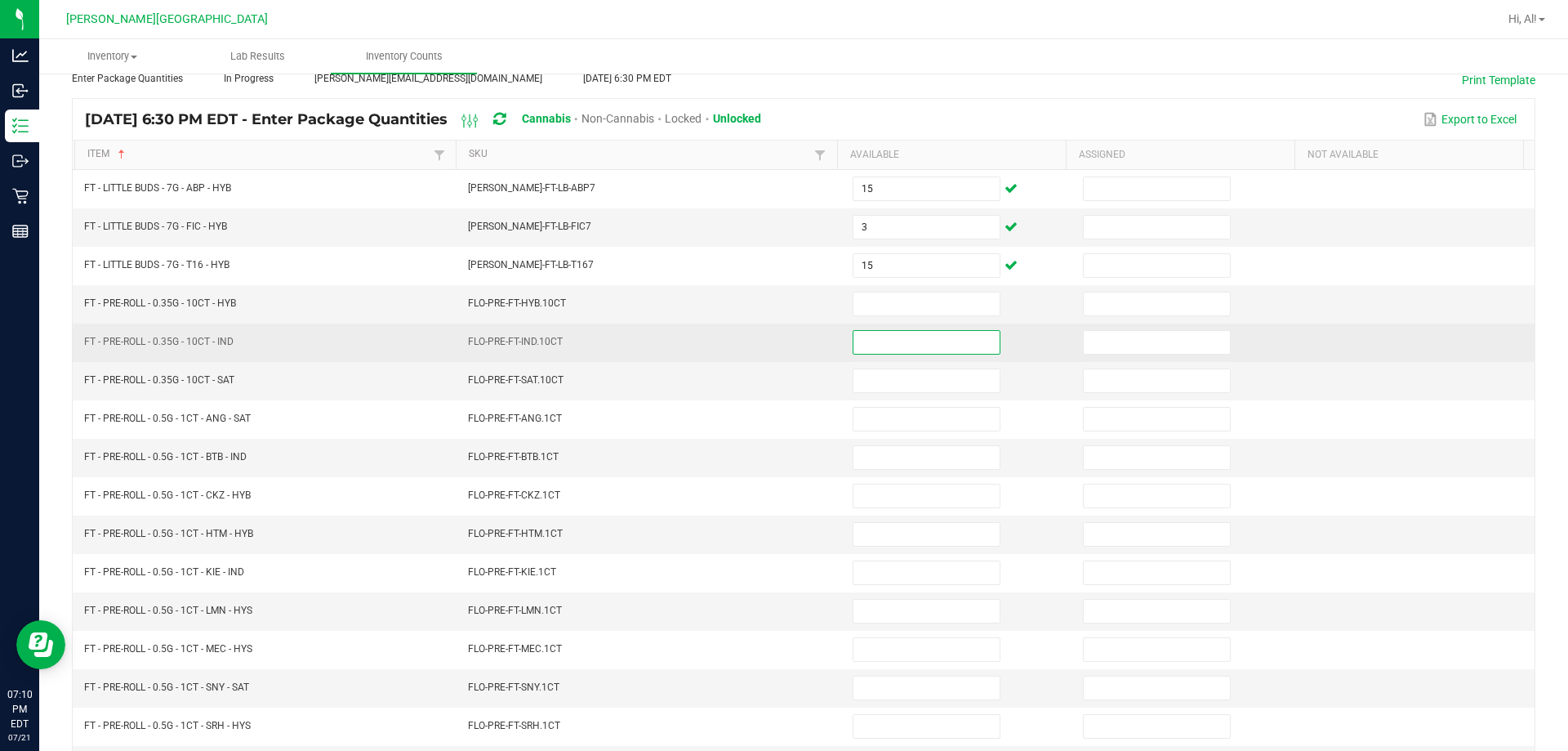 click at bounding box center [926, 342] 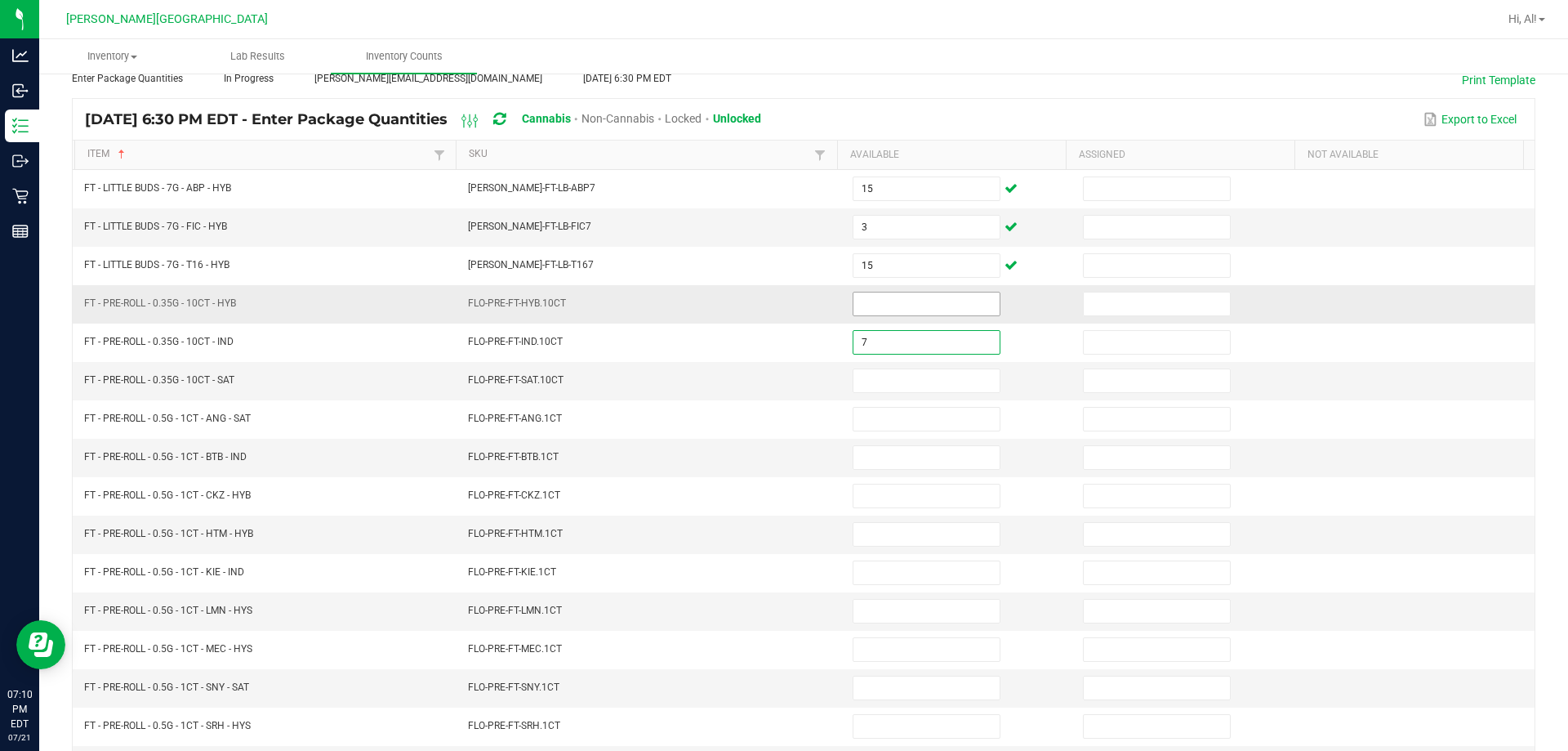 click at bounding box center [926, 304] 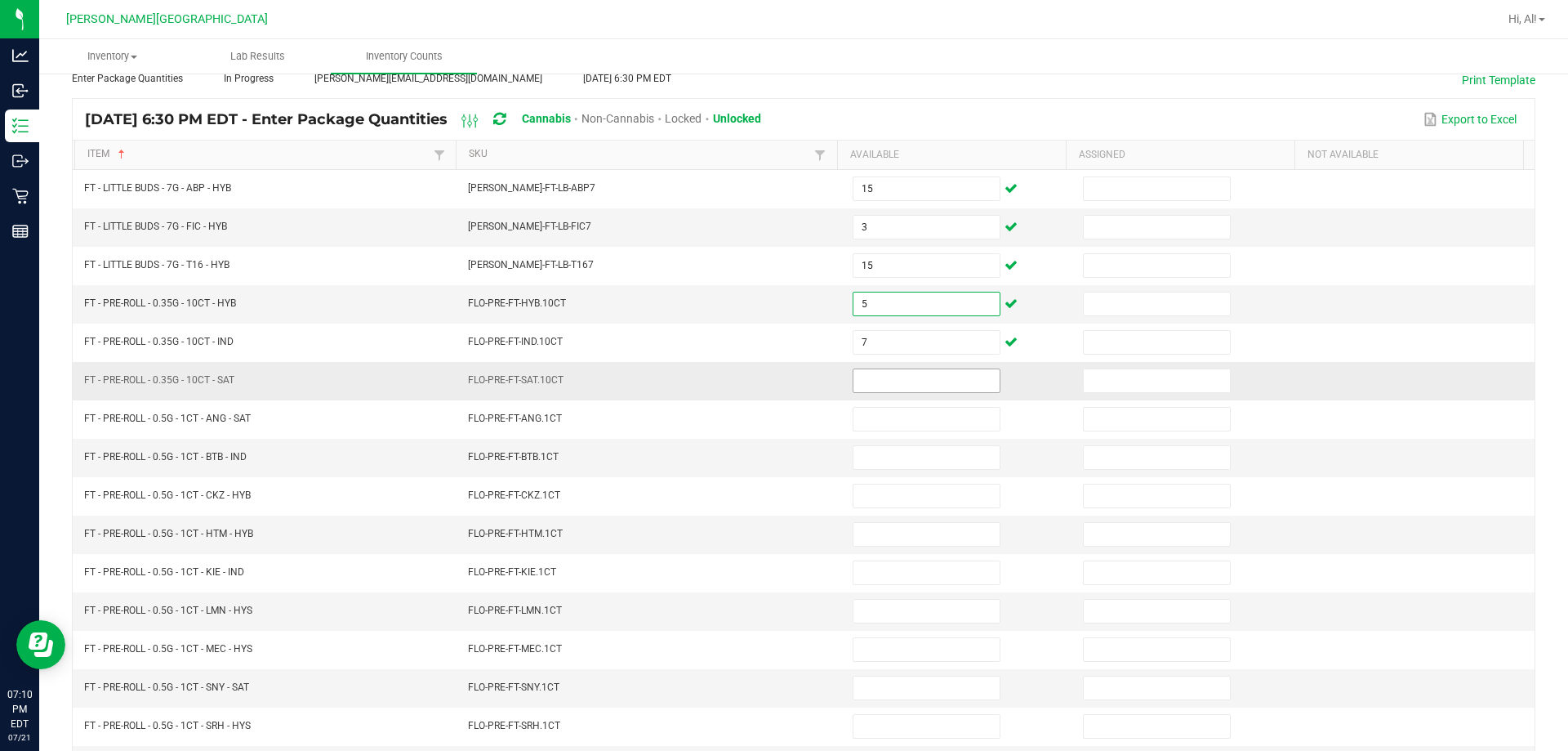 click at bounding box center [926, 381] 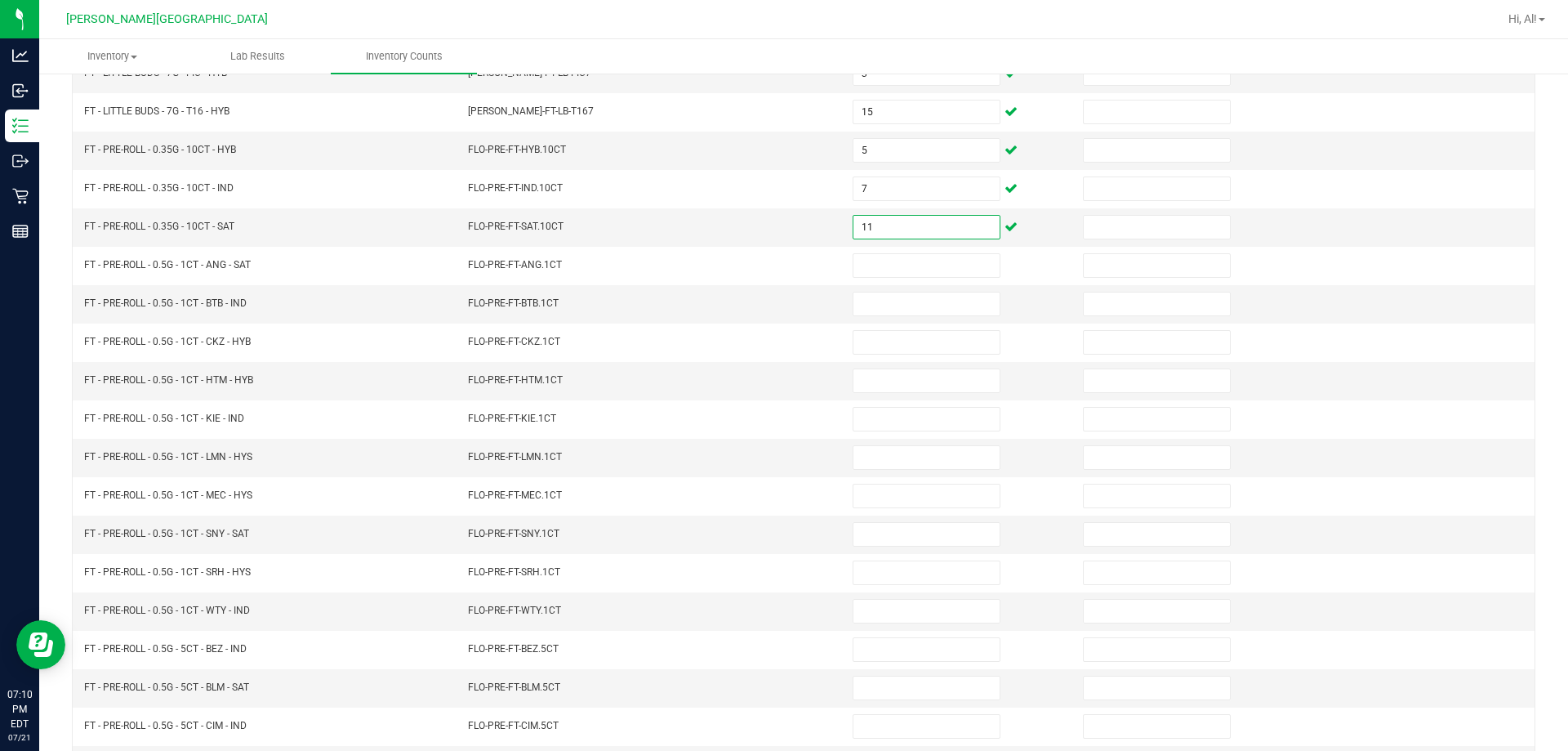 scroll, scrollTop: 181, scrollLeft: 0, axis: vertical 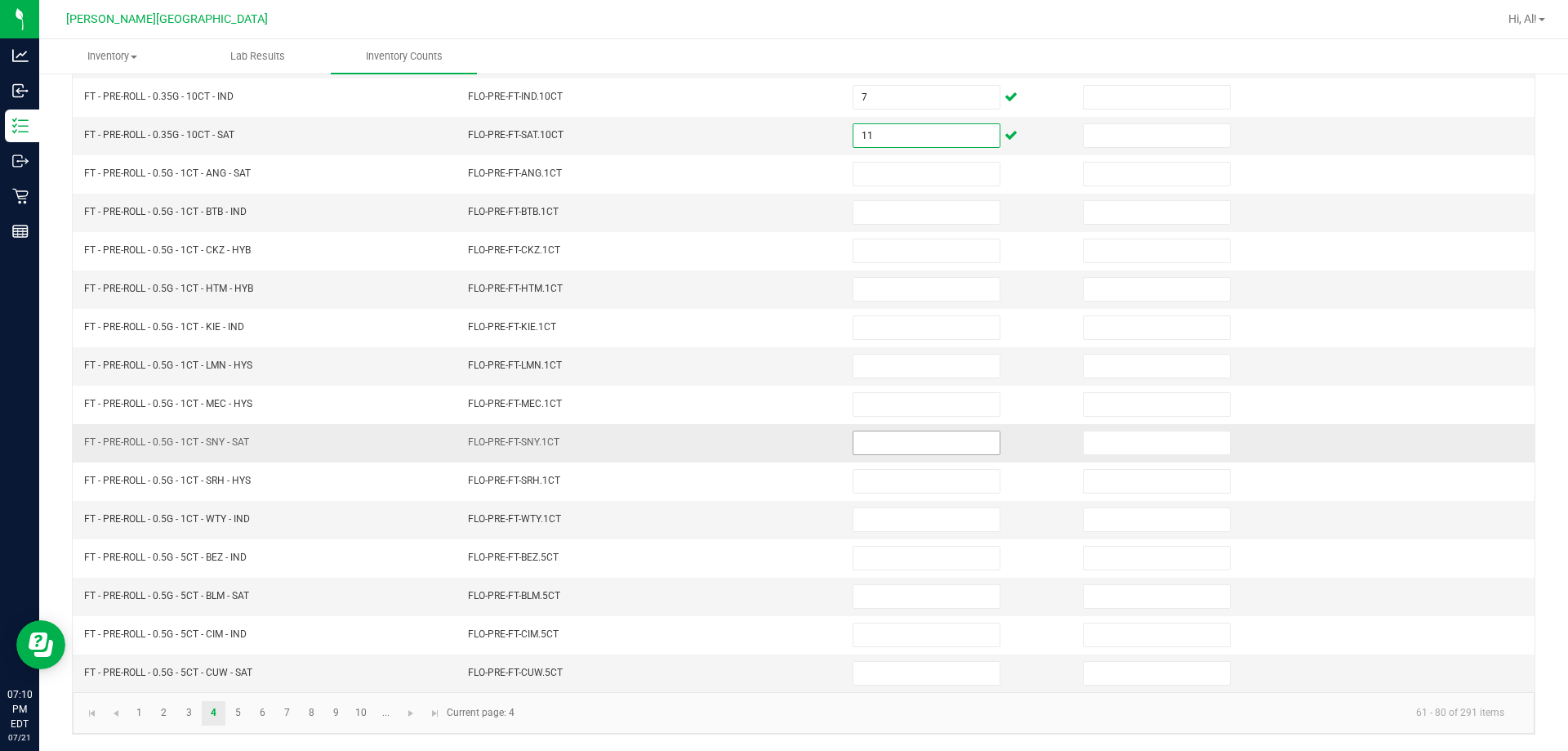 click at bounding box center (926, 443) 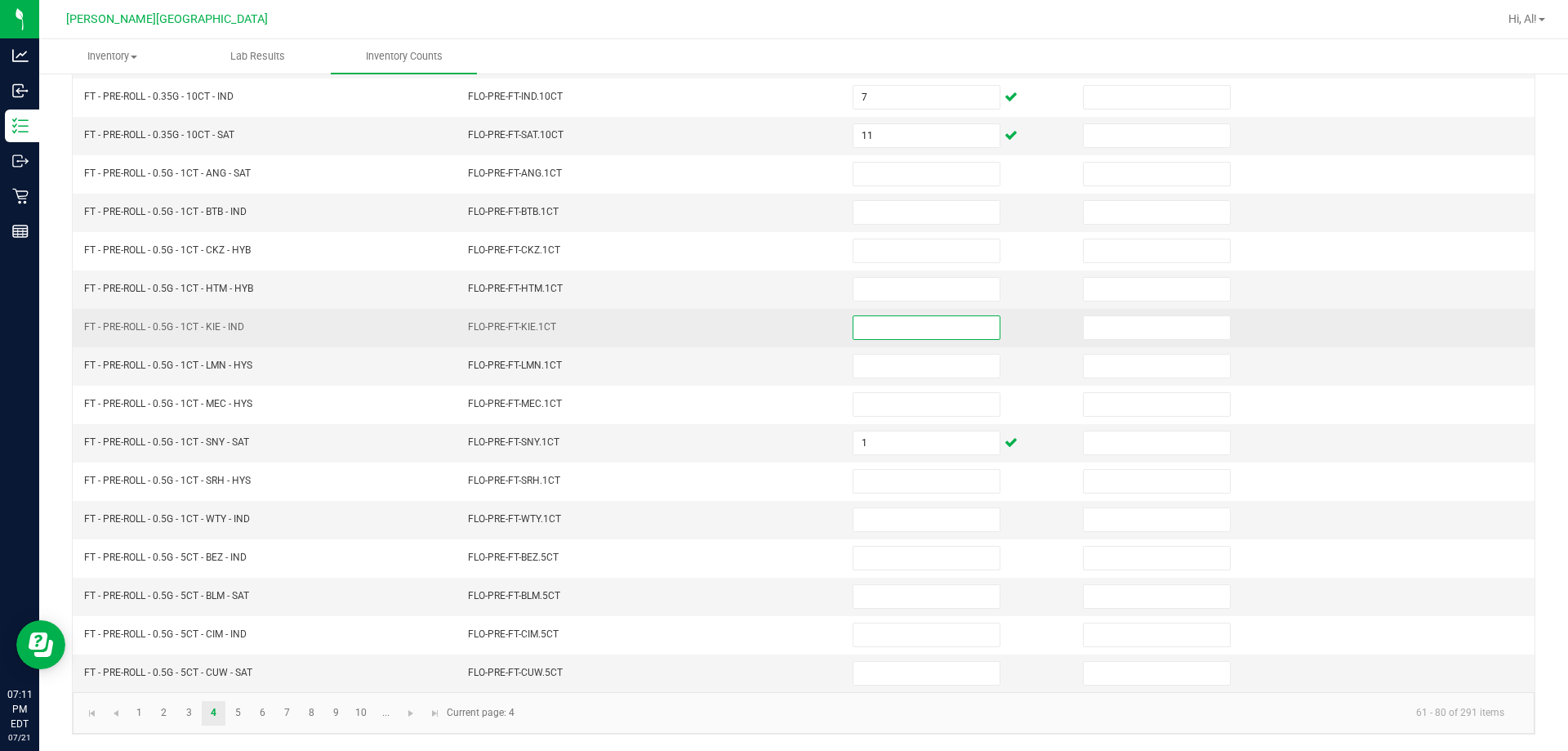 click at bounding box center [926, 328] 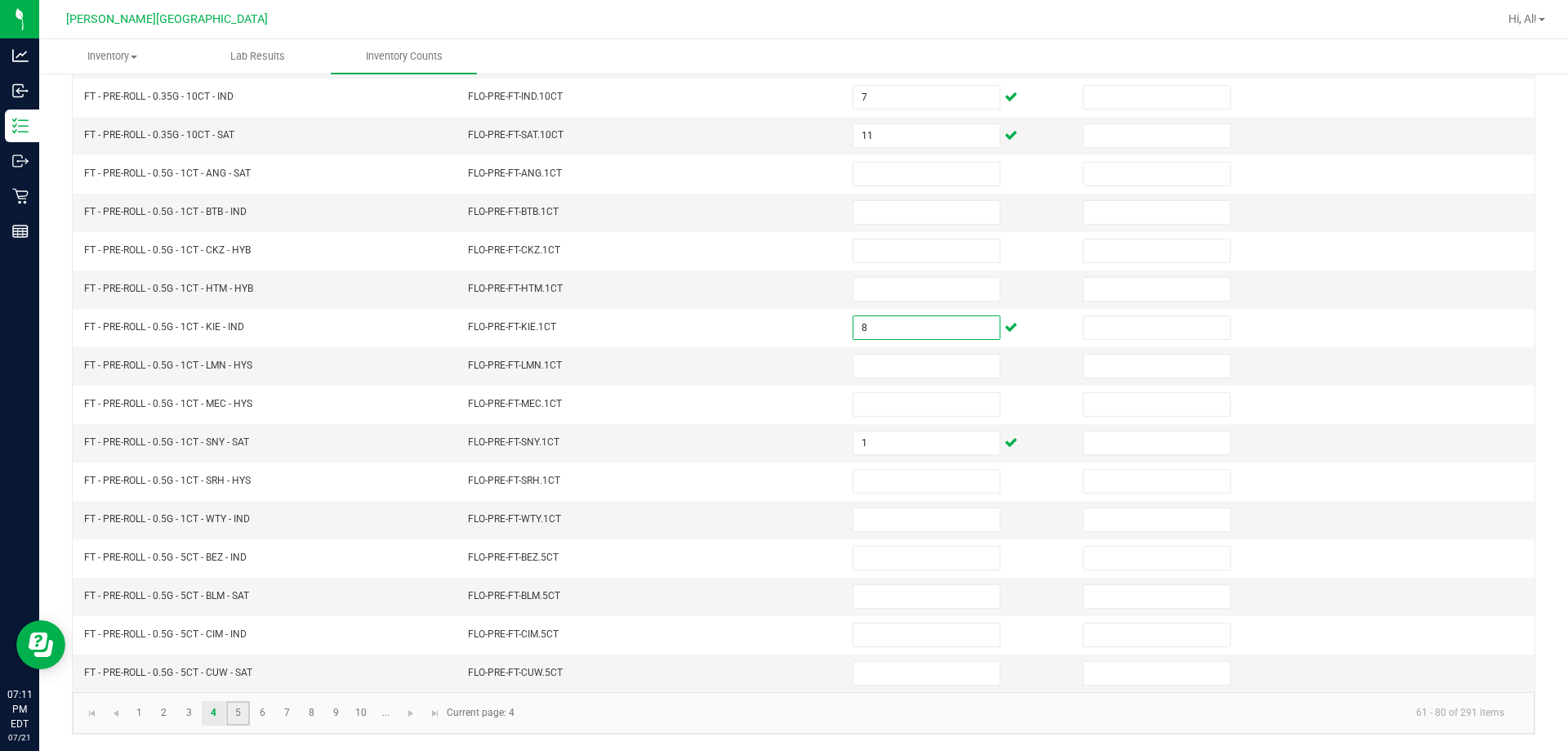 click on "5" 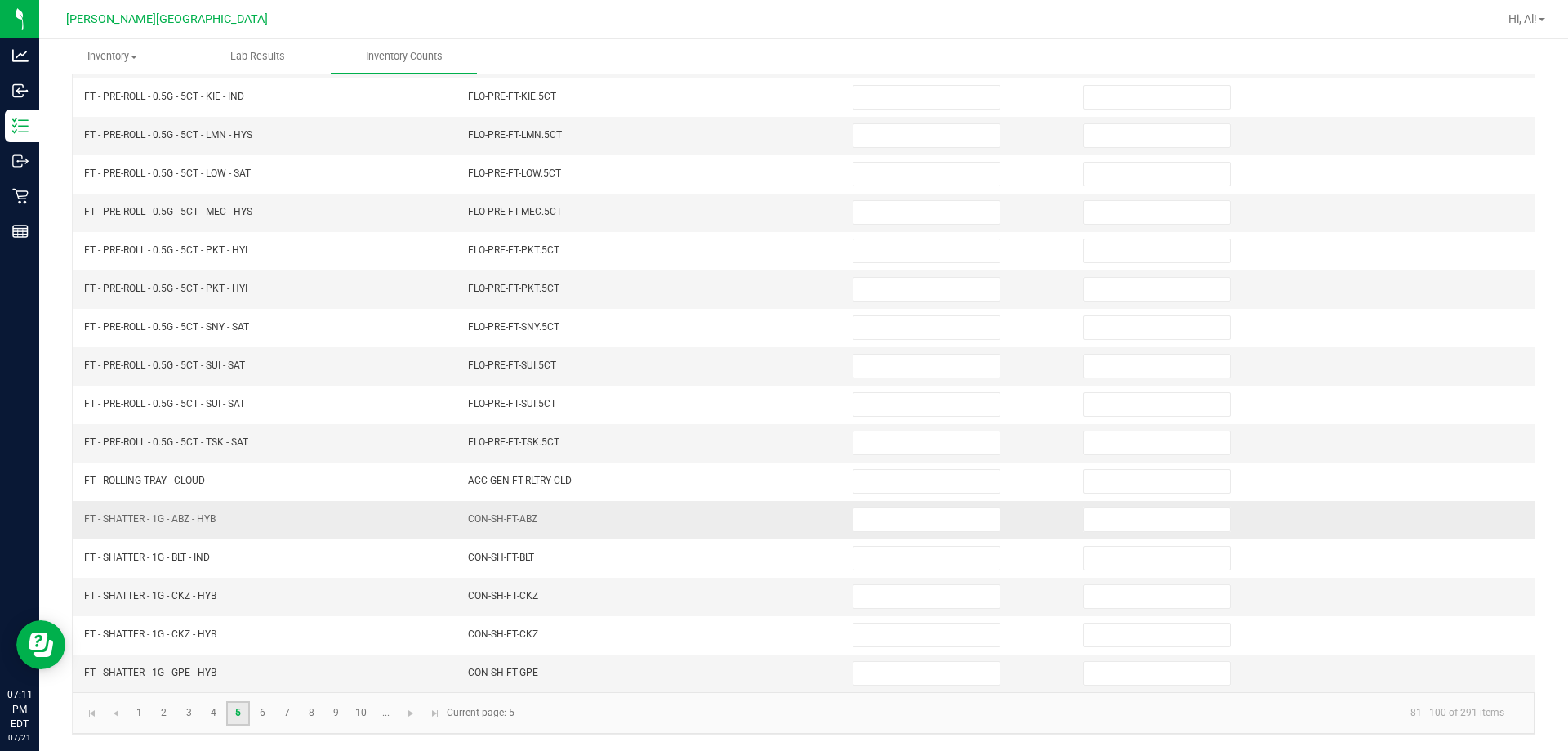 scroll, scrollTop: 94, scrollLeft: 0, axis: vertical 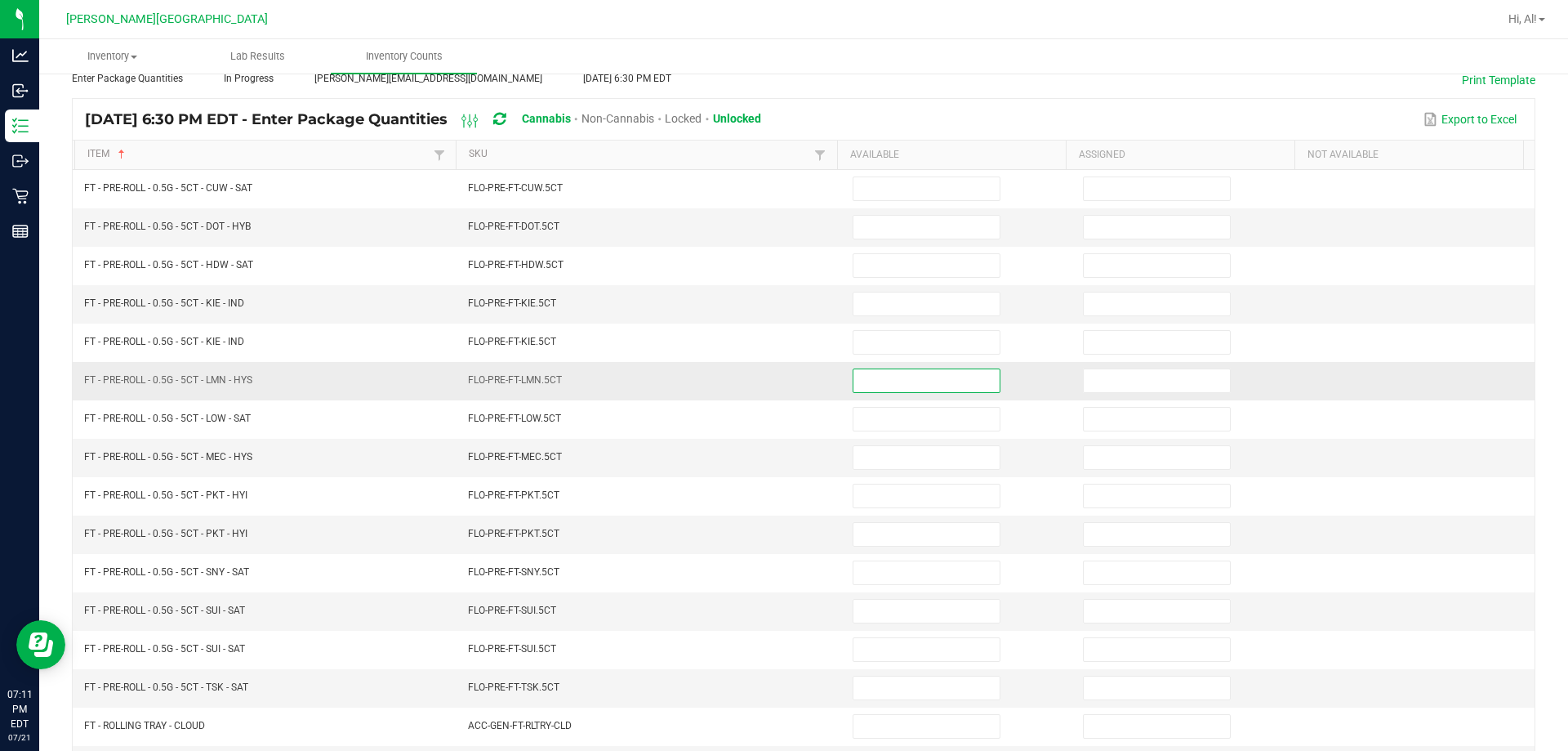 click at bounding box center [926, 381] 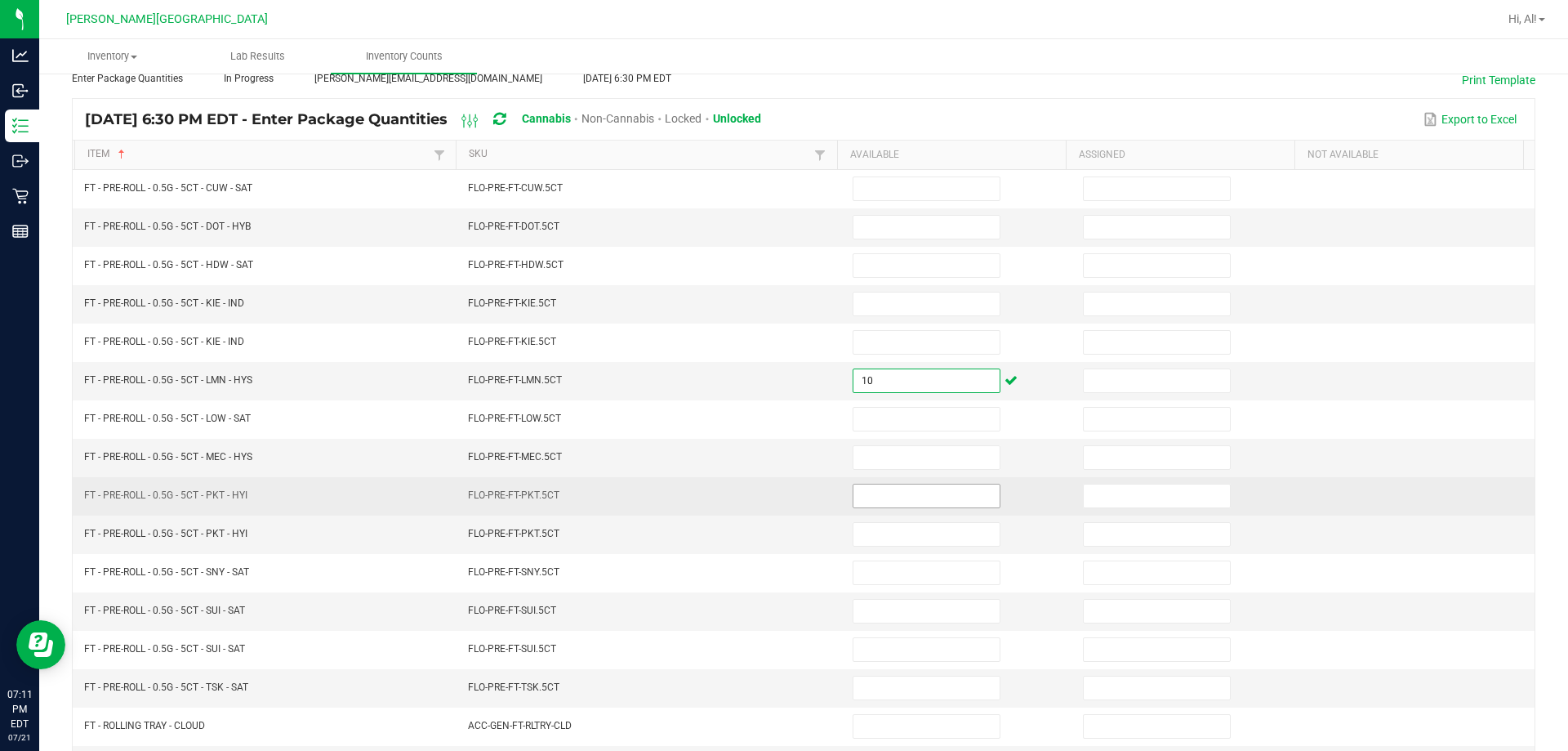 click at bounding box center [926, 496] 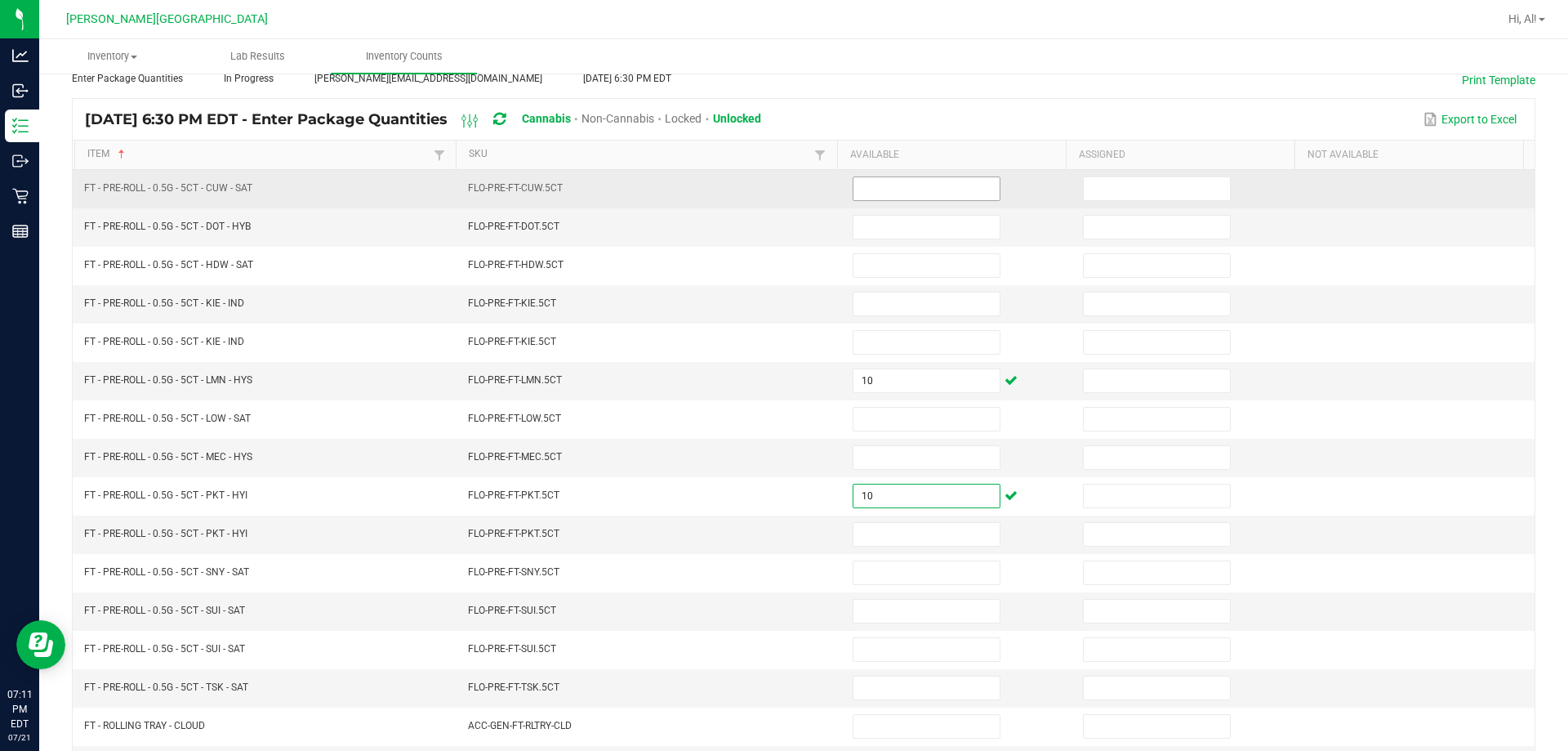 click at bounding box center [926, 189] 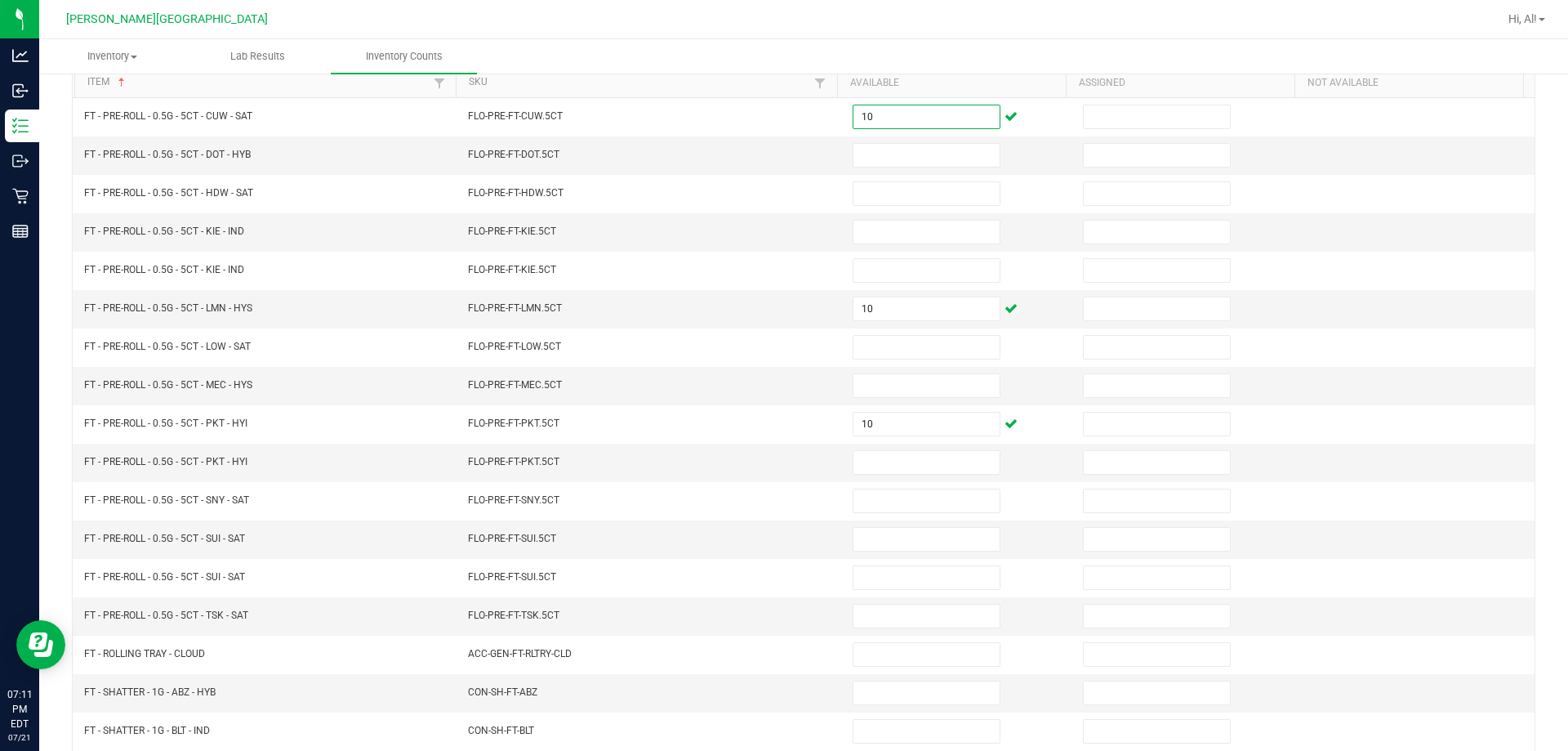 scroll, scrollTop: 163, scrollLeft: 0, axis: vertical 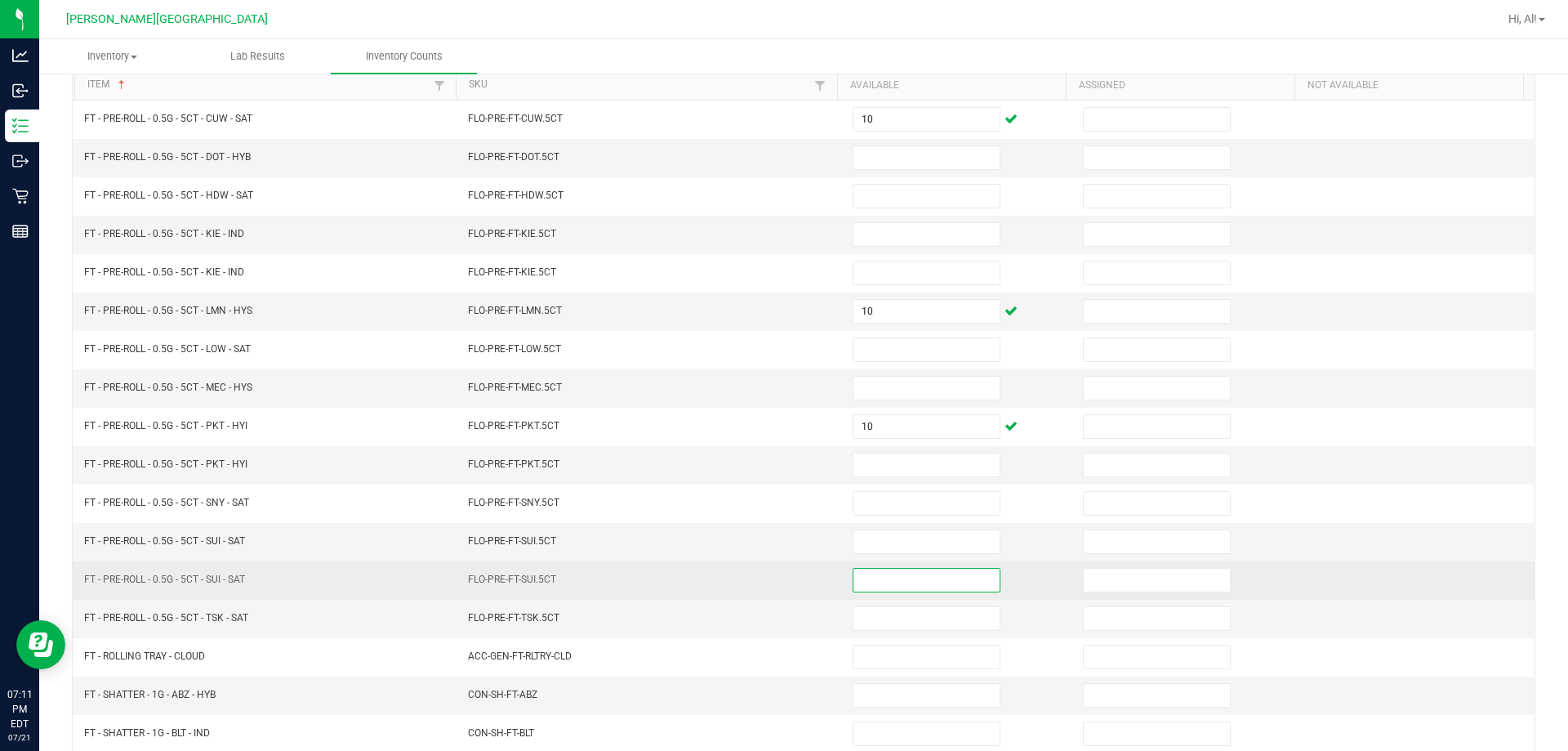 click at bounding box center [926, 580] 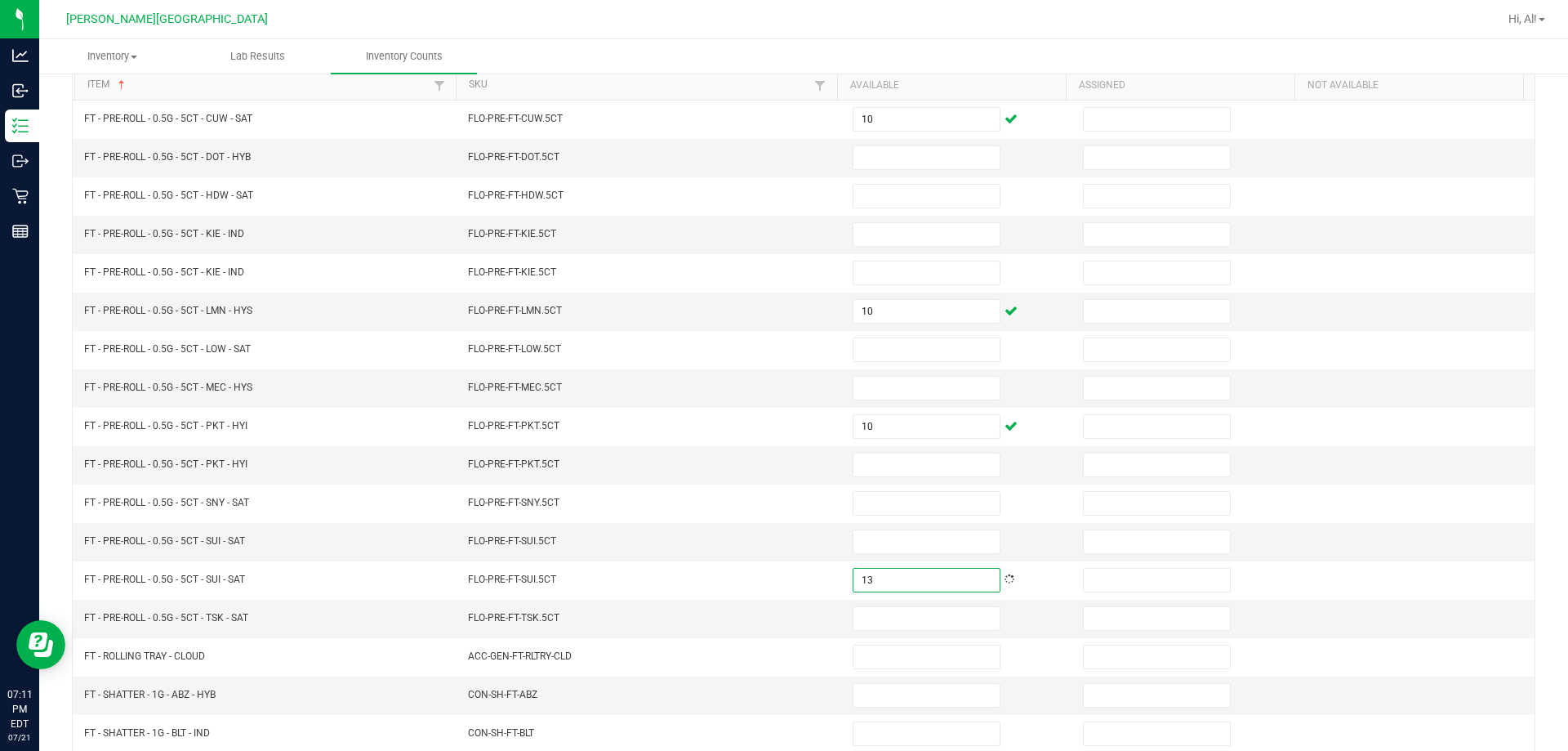 scroll, scrollTop: 339, scrollLeft: 0, axis: vertical 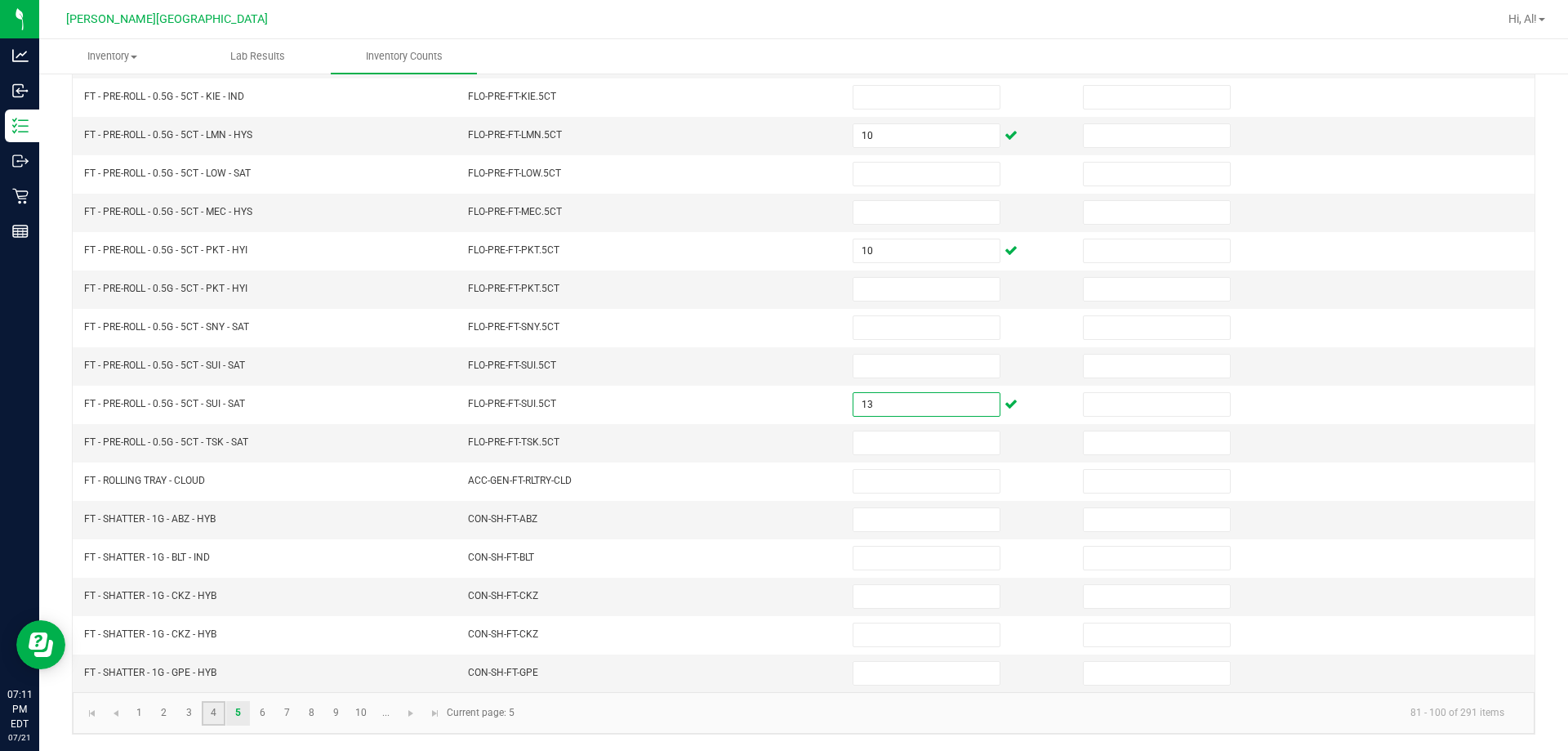 click on "4" 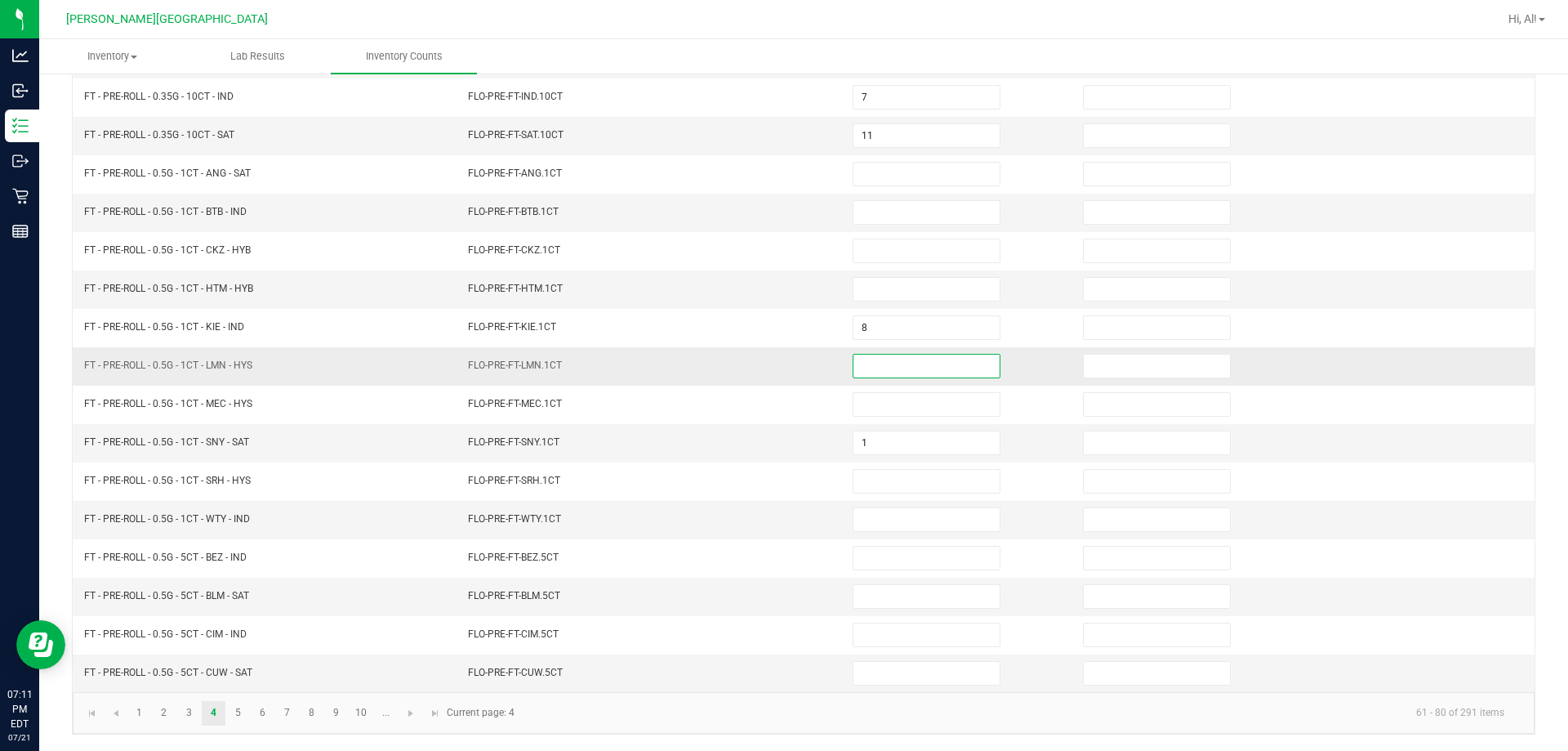 click at bounding box center (926, 366) 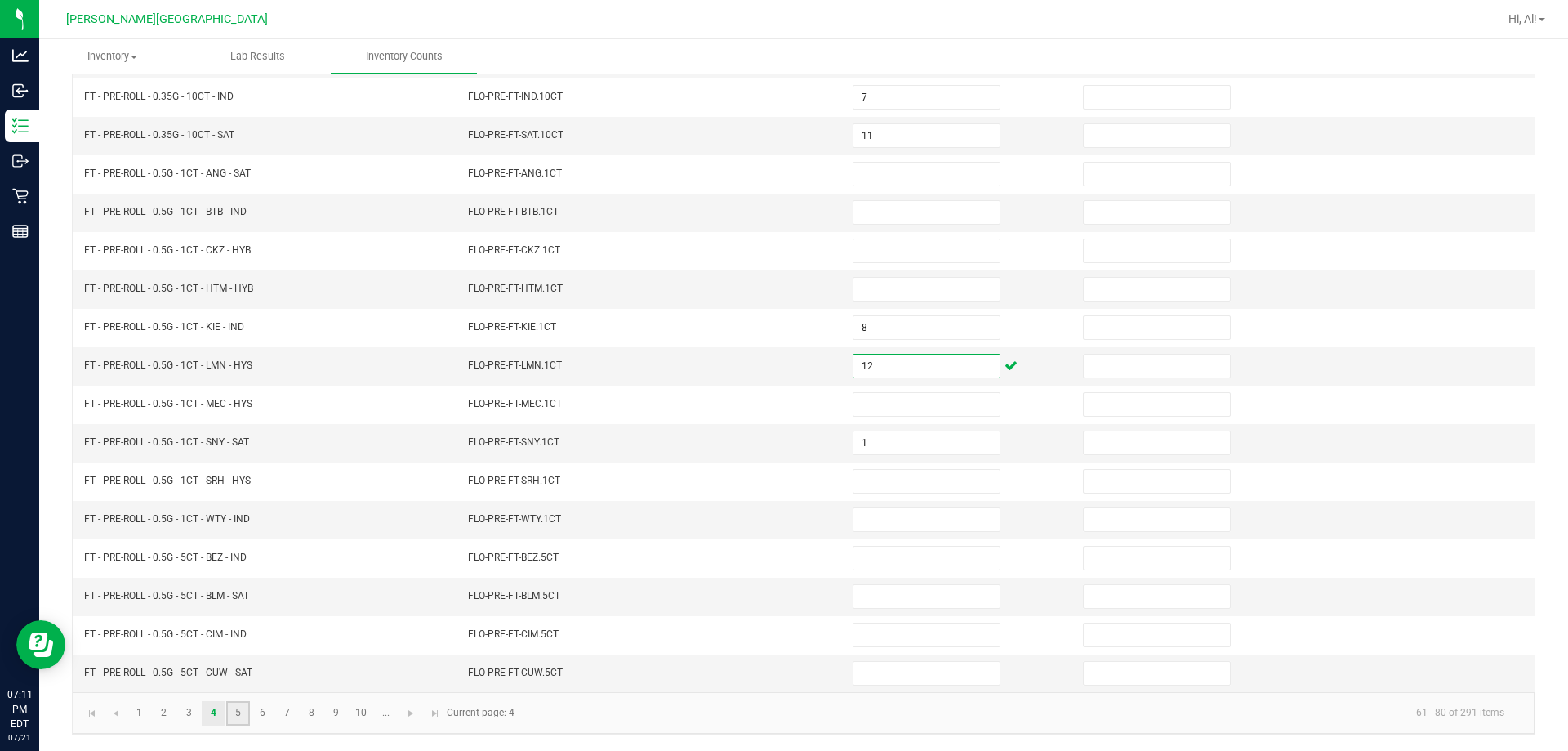 click on "5" 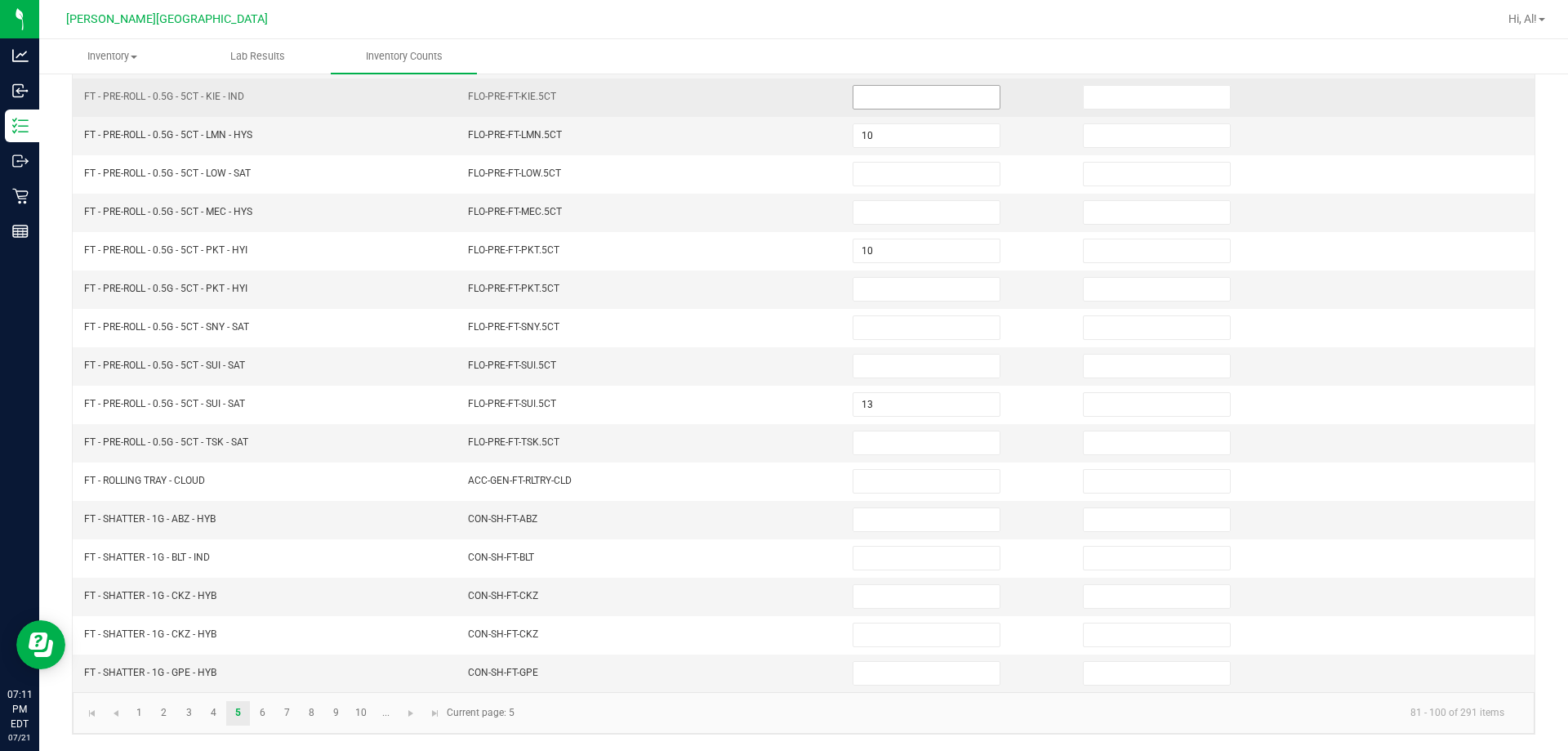 click at bounding box center (926, 97) 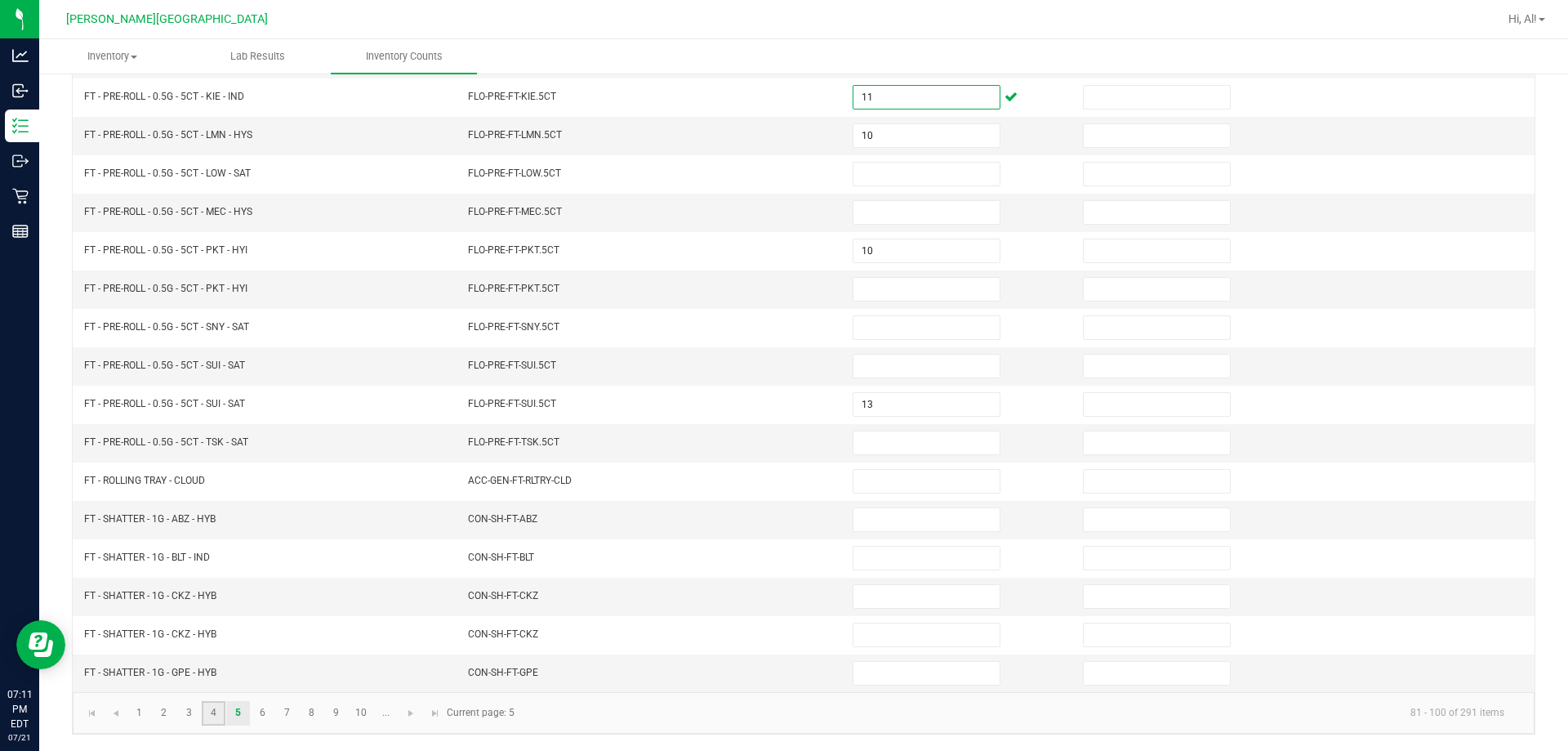 click on "4" 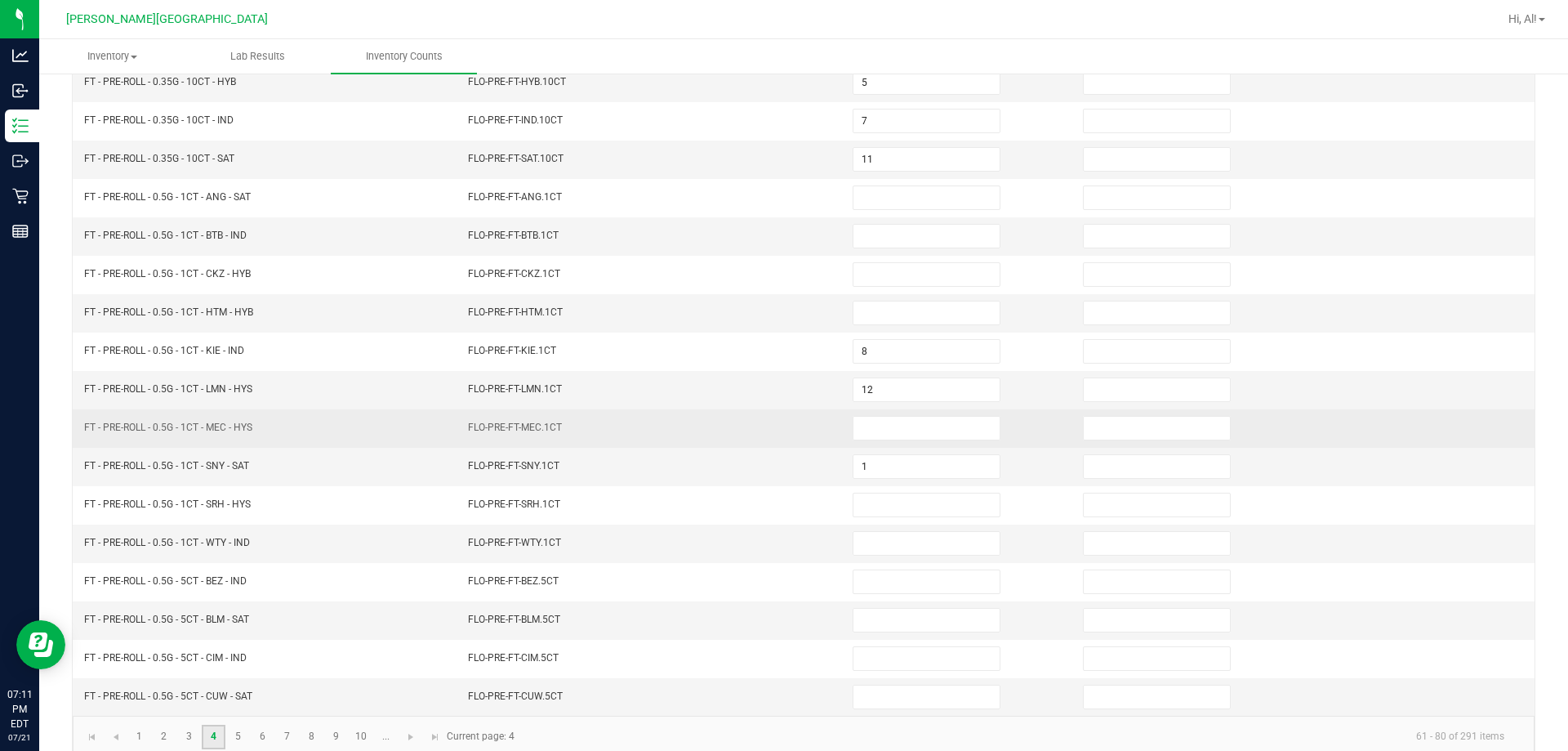 scroll, scrollTop: 339, scrollLeft: 0, axis: vertical 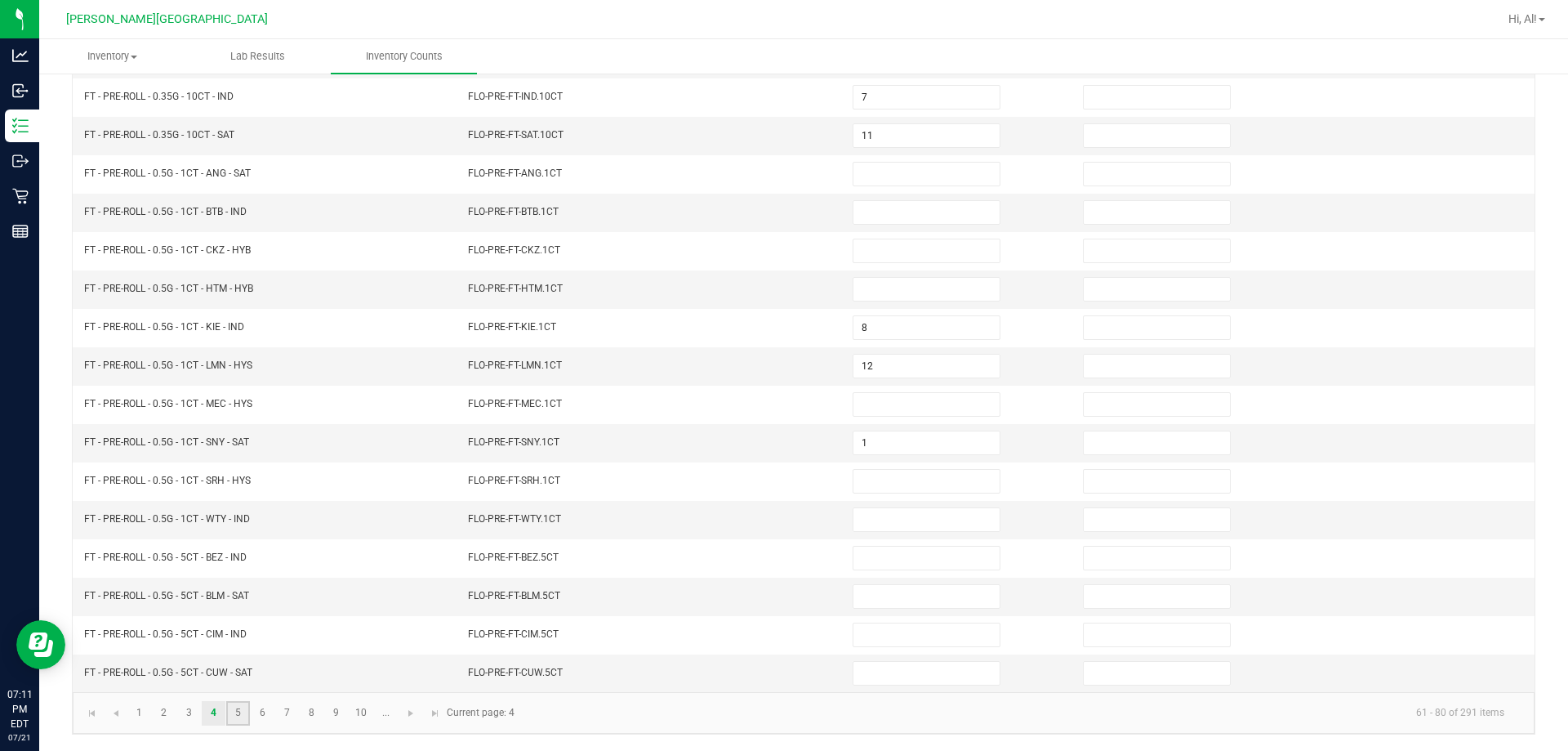 click on "5" 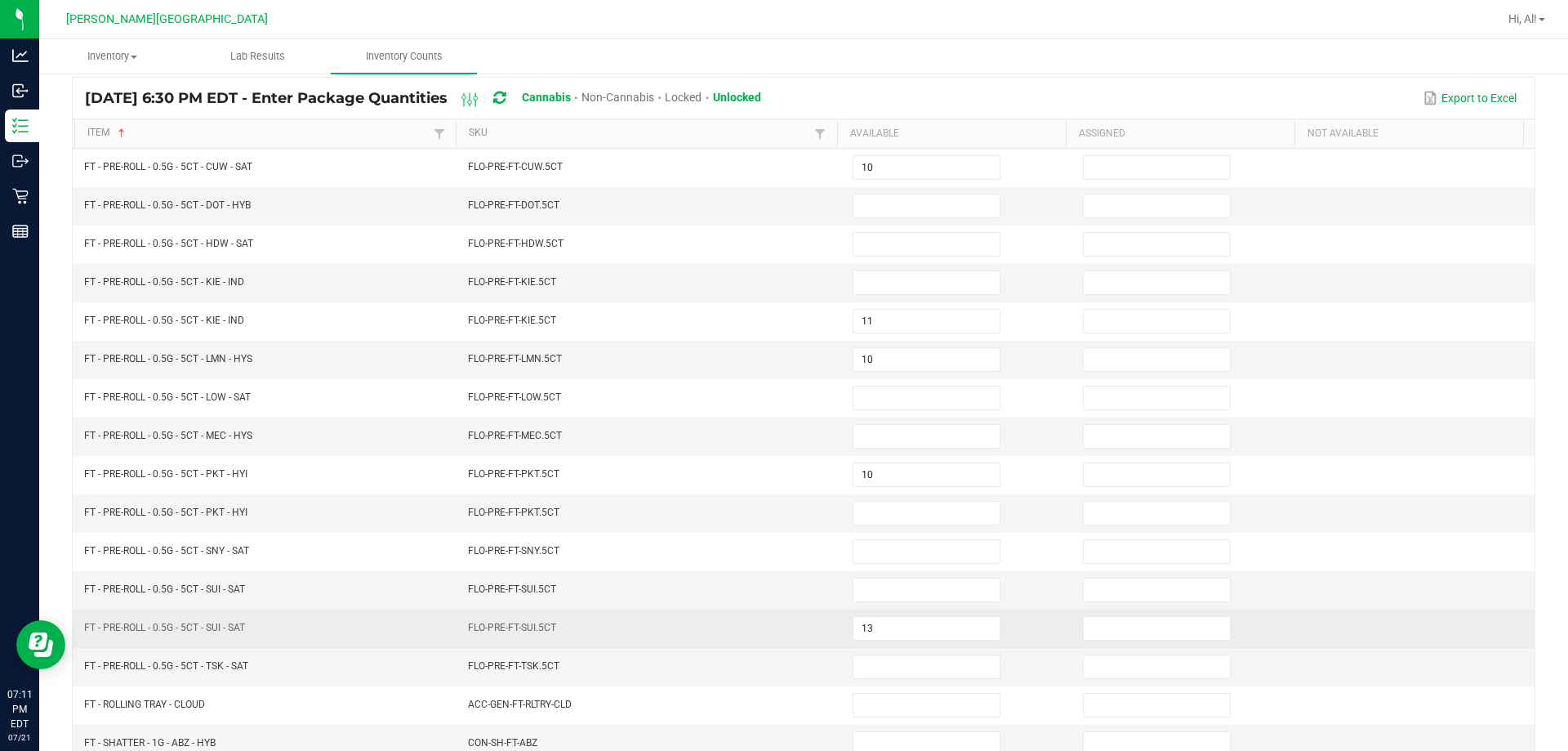 scroll, scrollTop: 94, scrollLeft: 0, axis: vertical 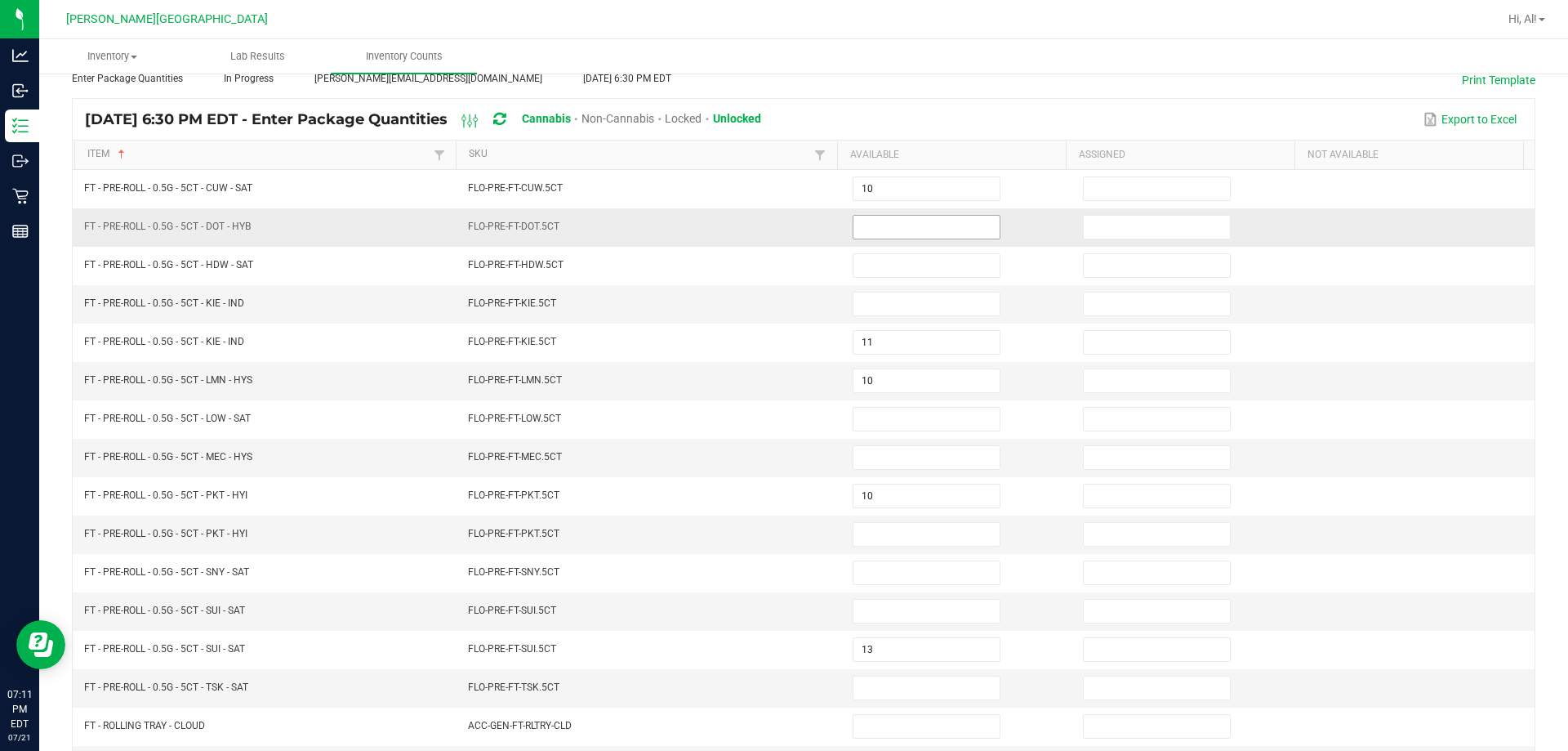 click at bounding box center (926, 227) 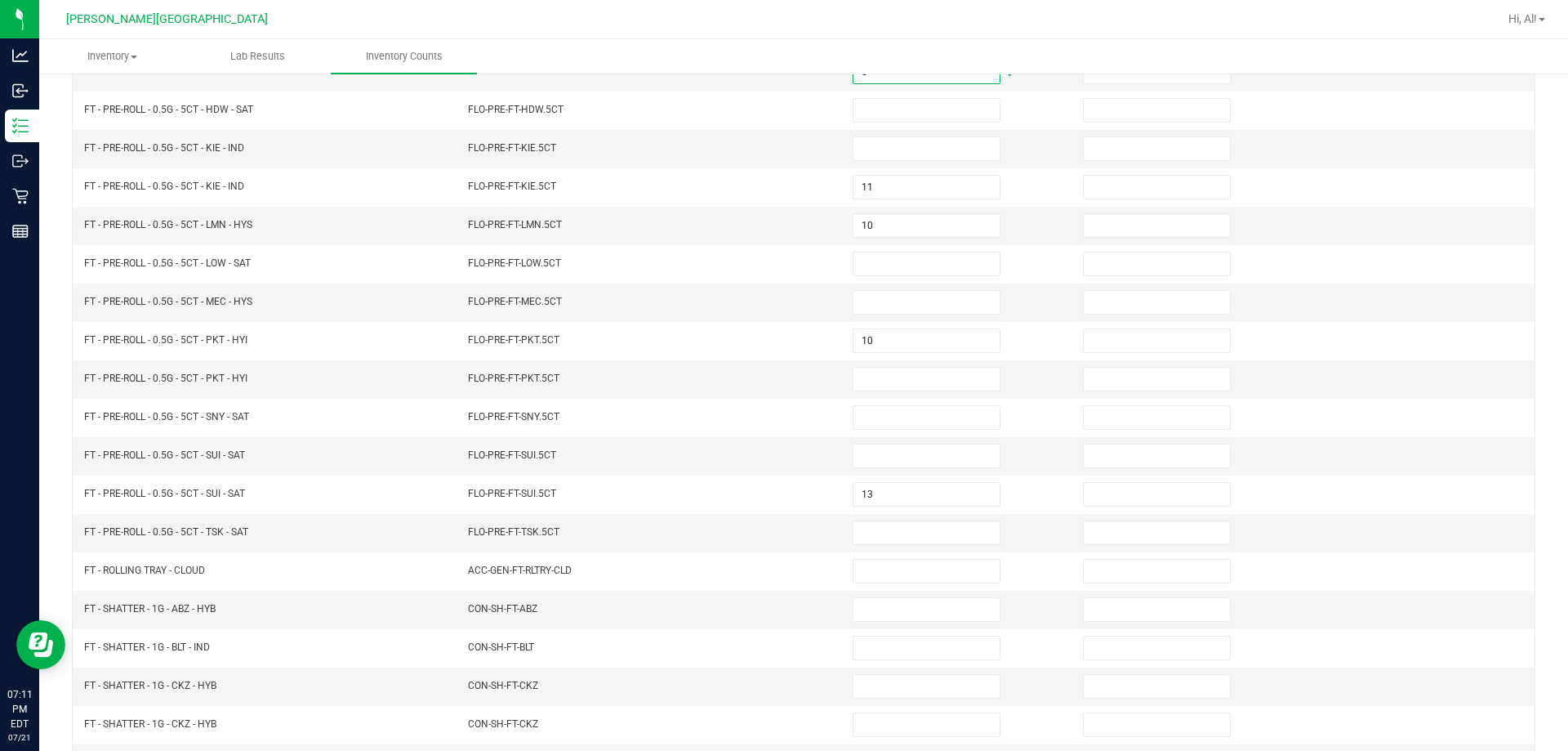 scroll, scrollTop: 339, scrollLeft: 0, axis: vertical 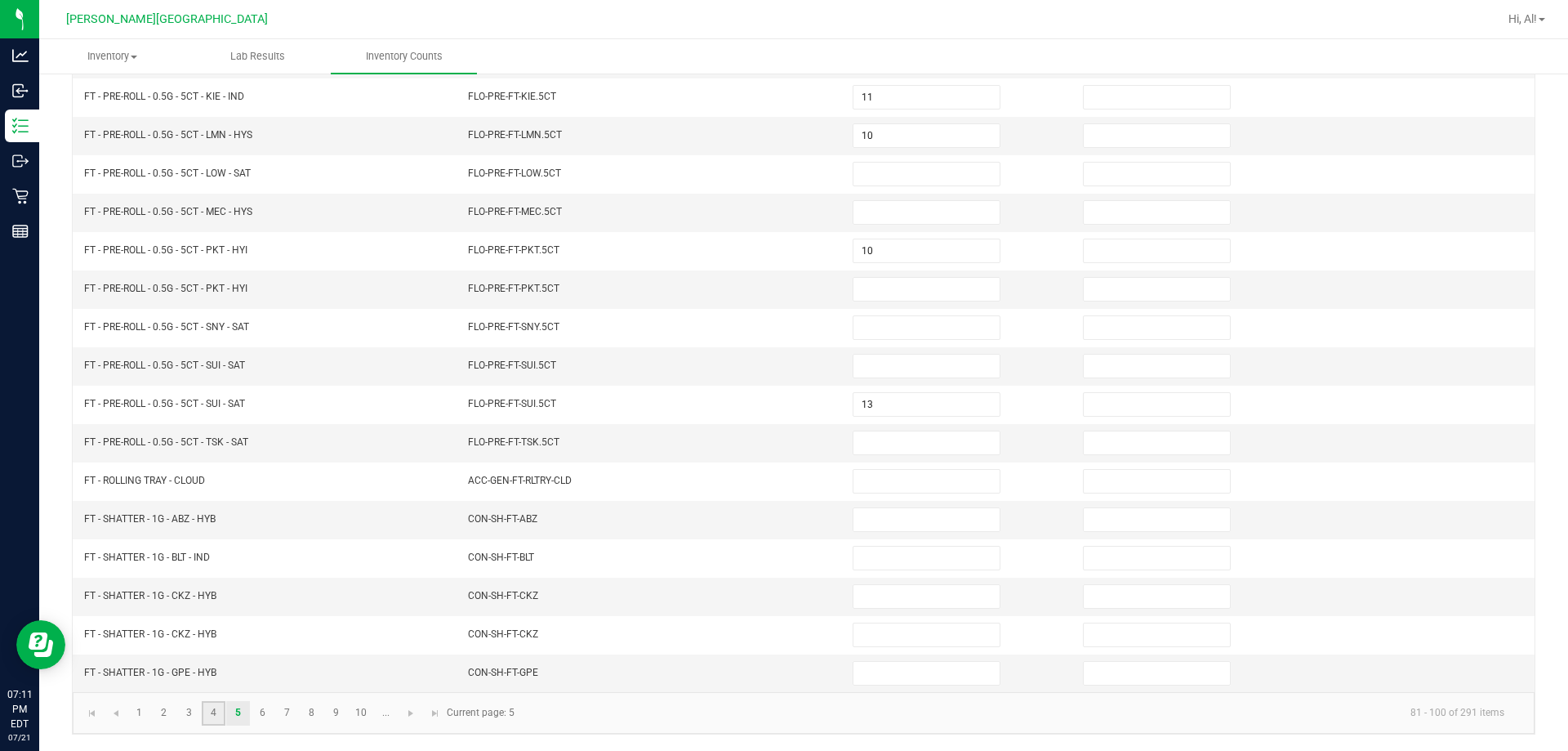 click on "4" 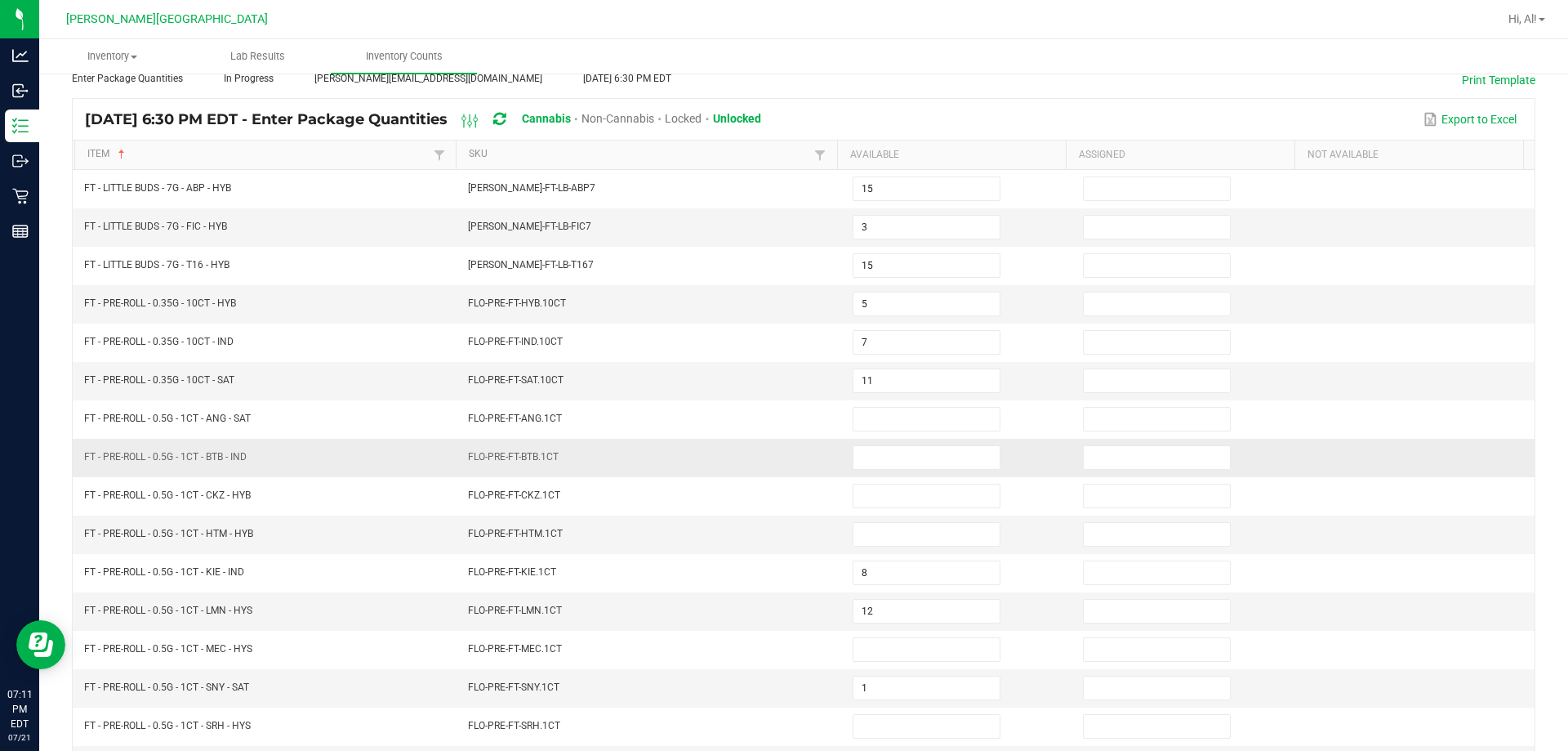 scroll, scrollTop: 176, scrollLeft: 0, axis: vertical 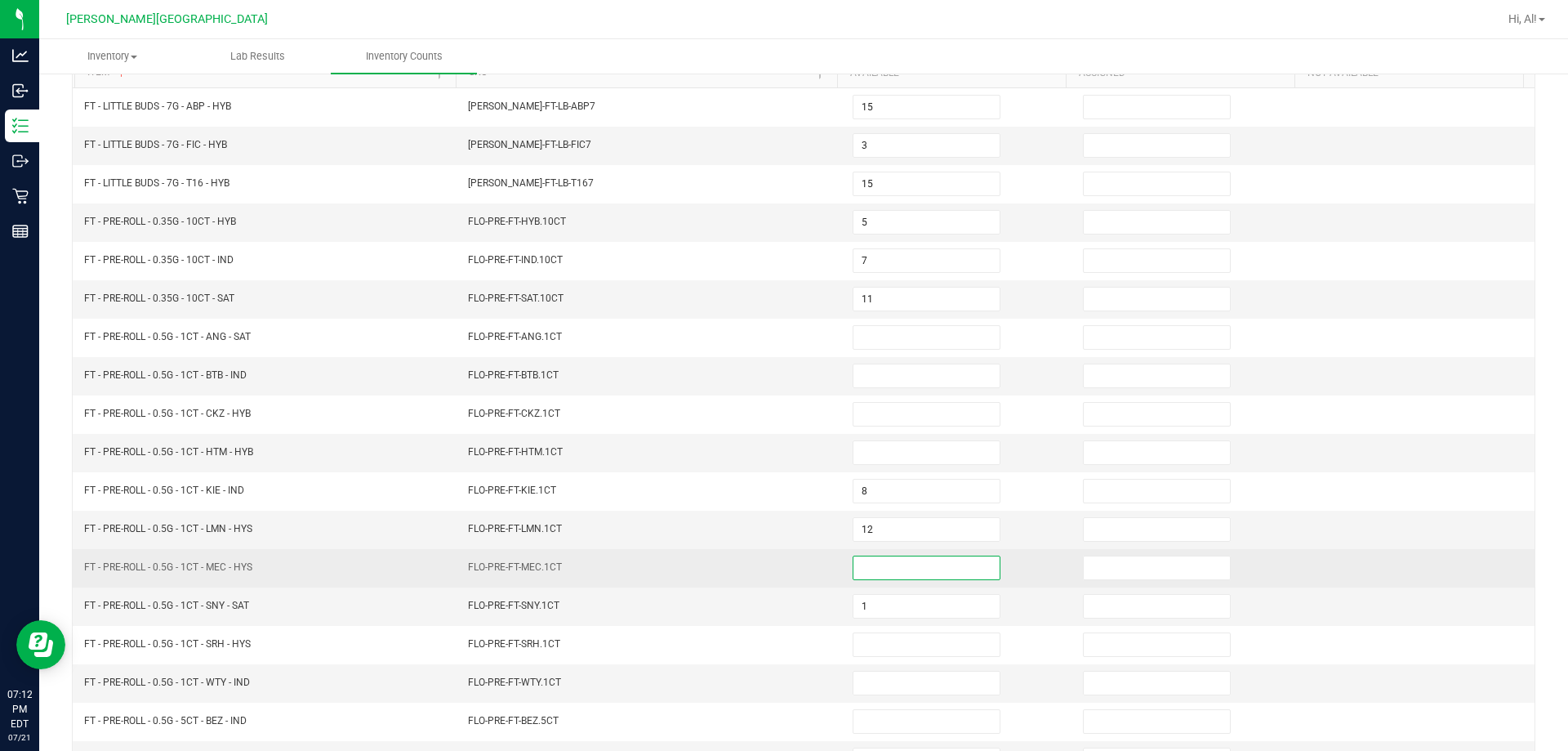click at bounding box center (926, 568) 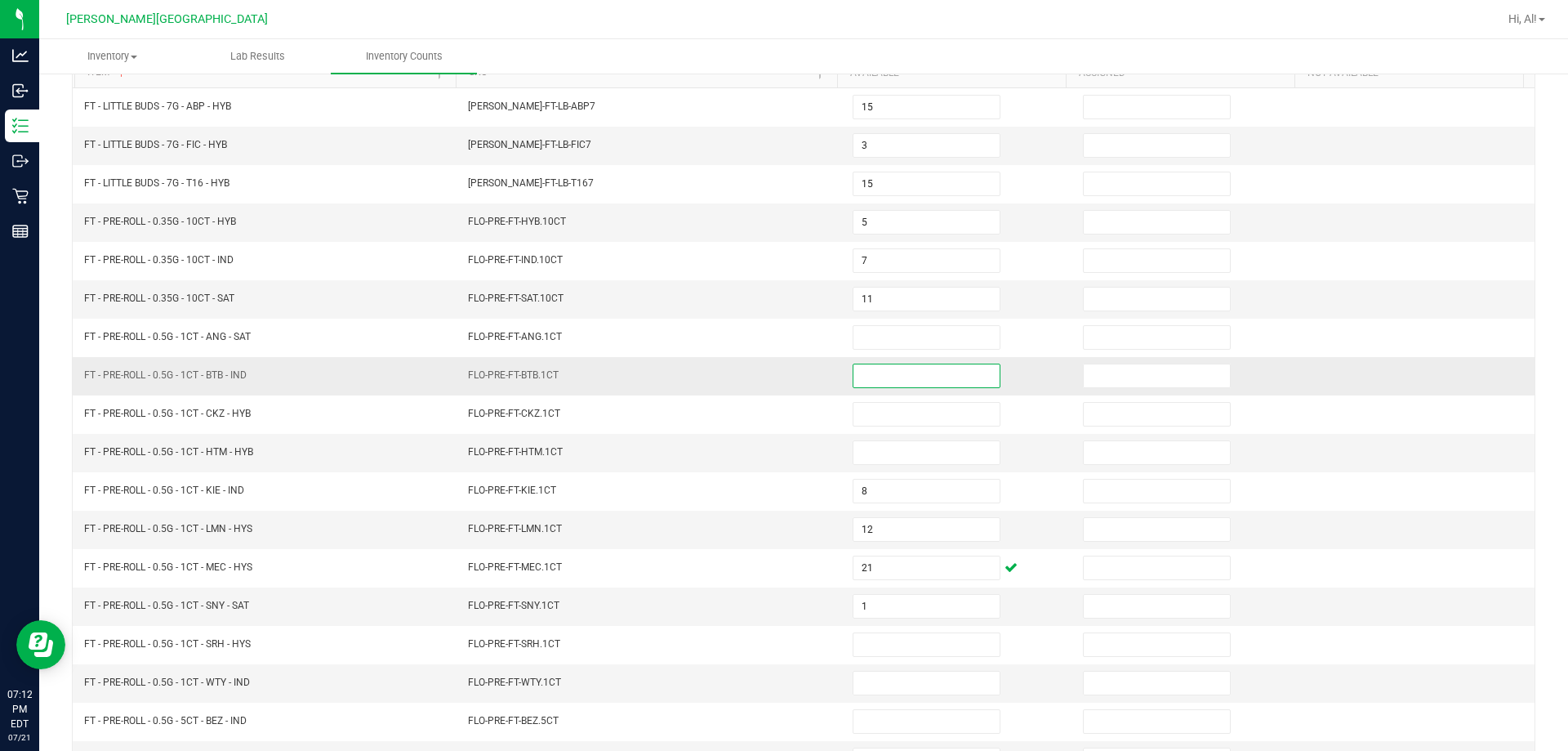 click at bounding box center [926, 376] 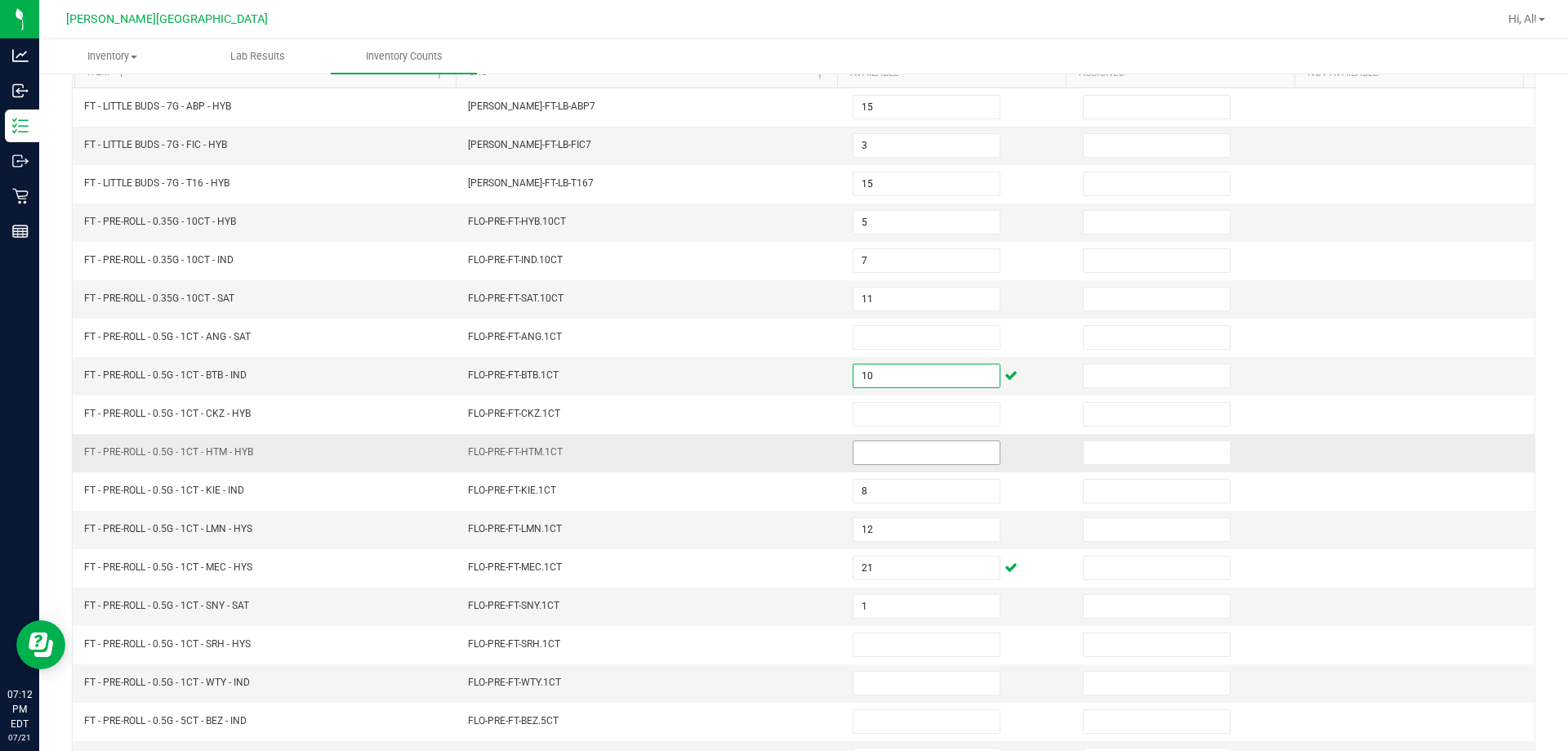 click at bounding box center (926, 453) 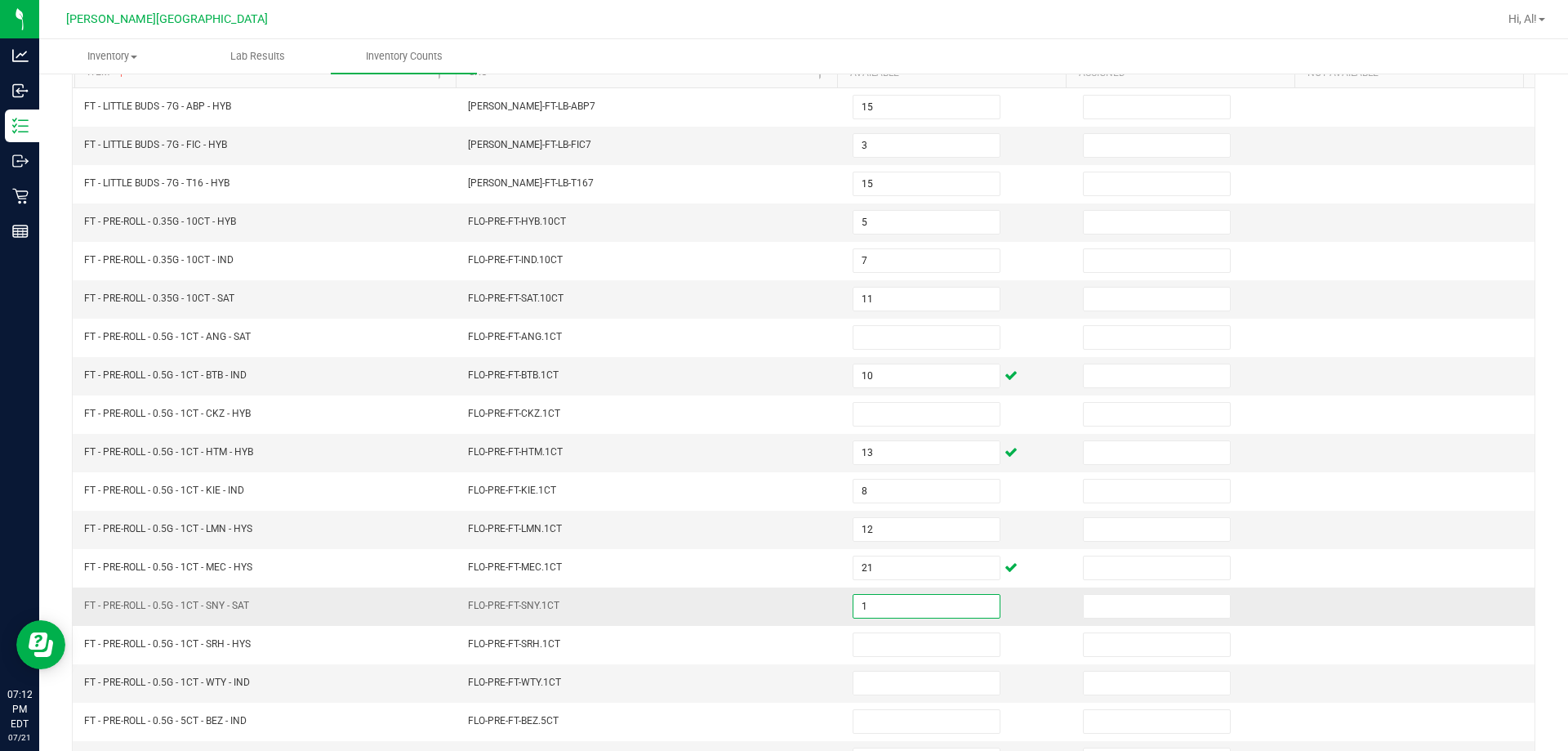 click on "1" at bounding box center (926, 606) 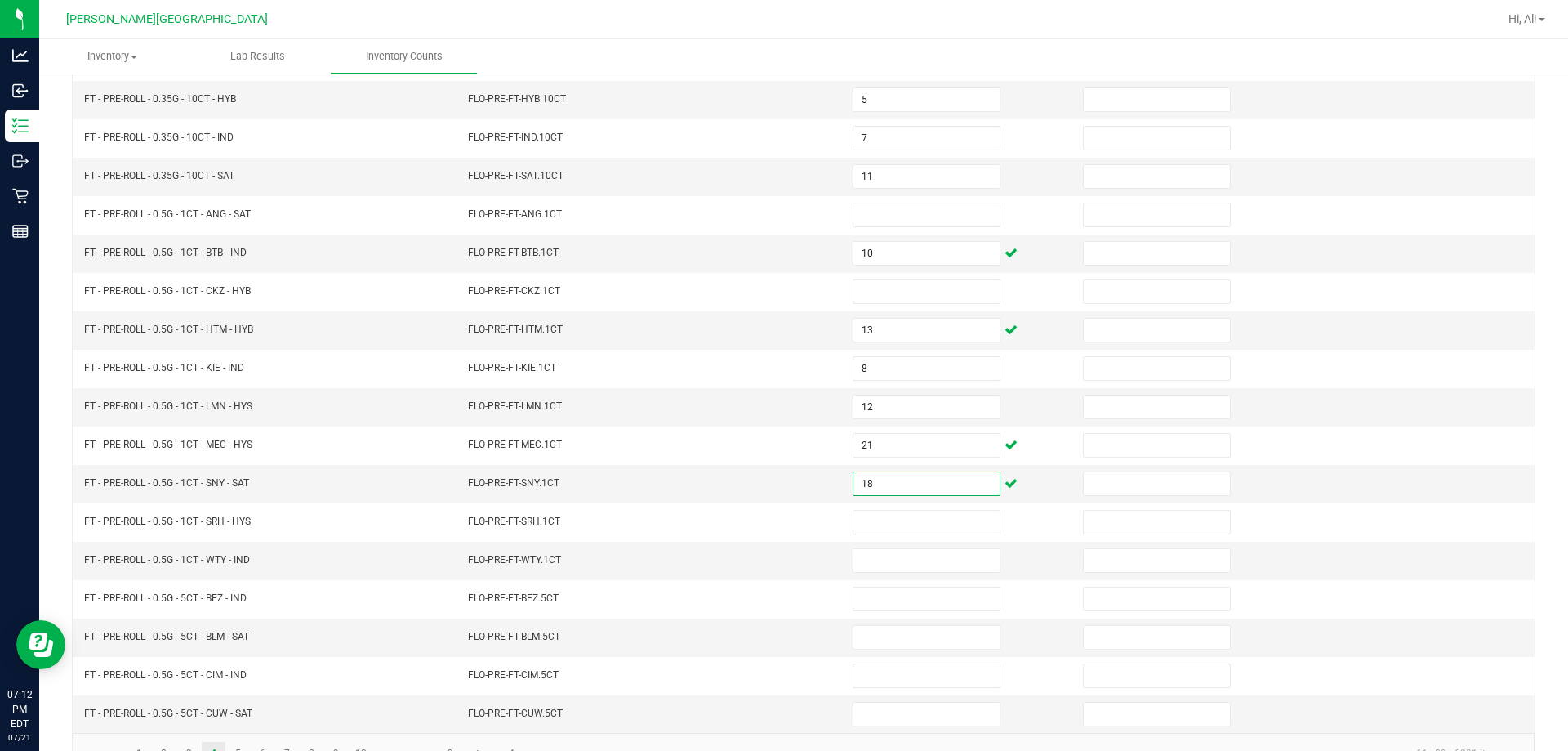 scroll, scrollTop: 339, scrollLeft: 0, axis: vertical 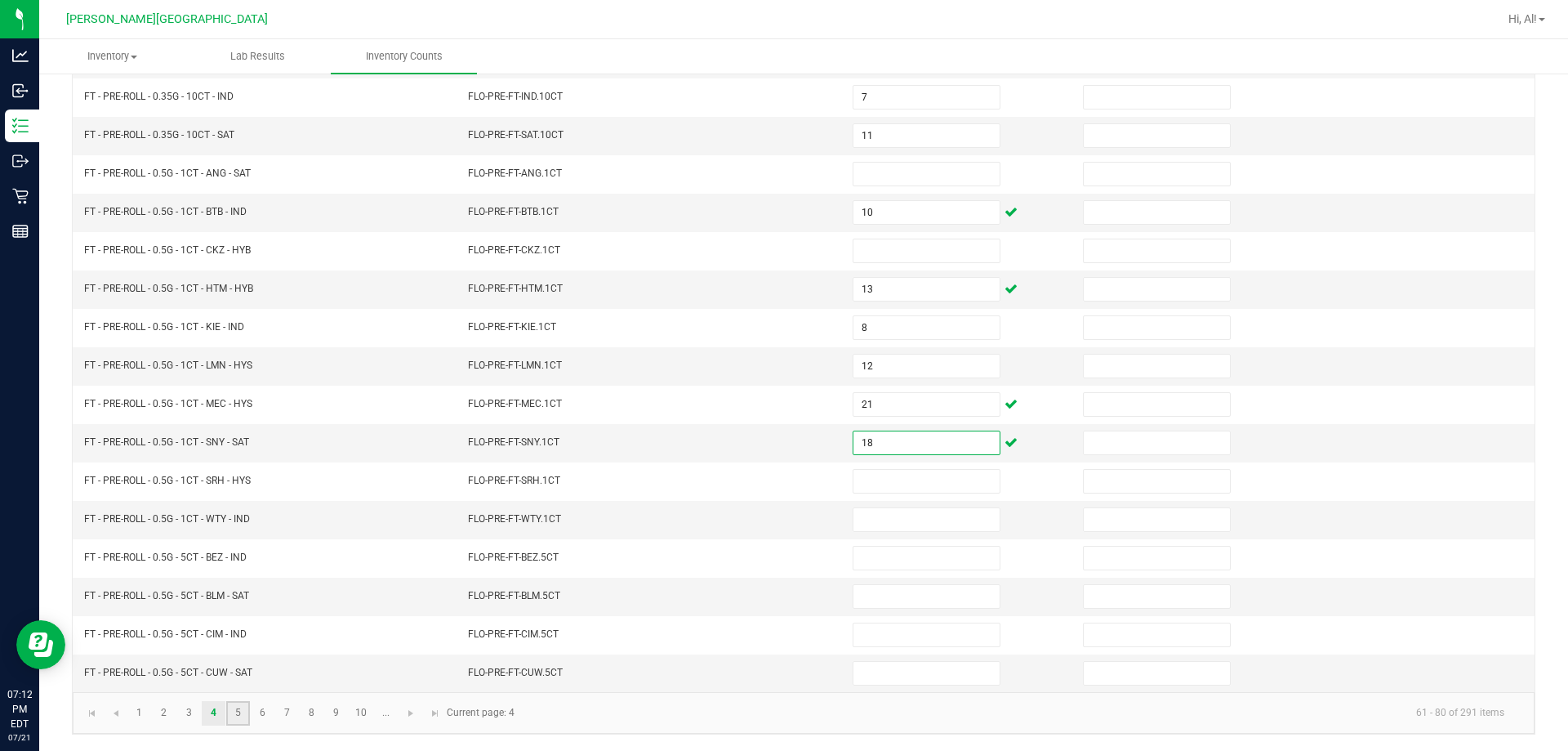 click on "5" 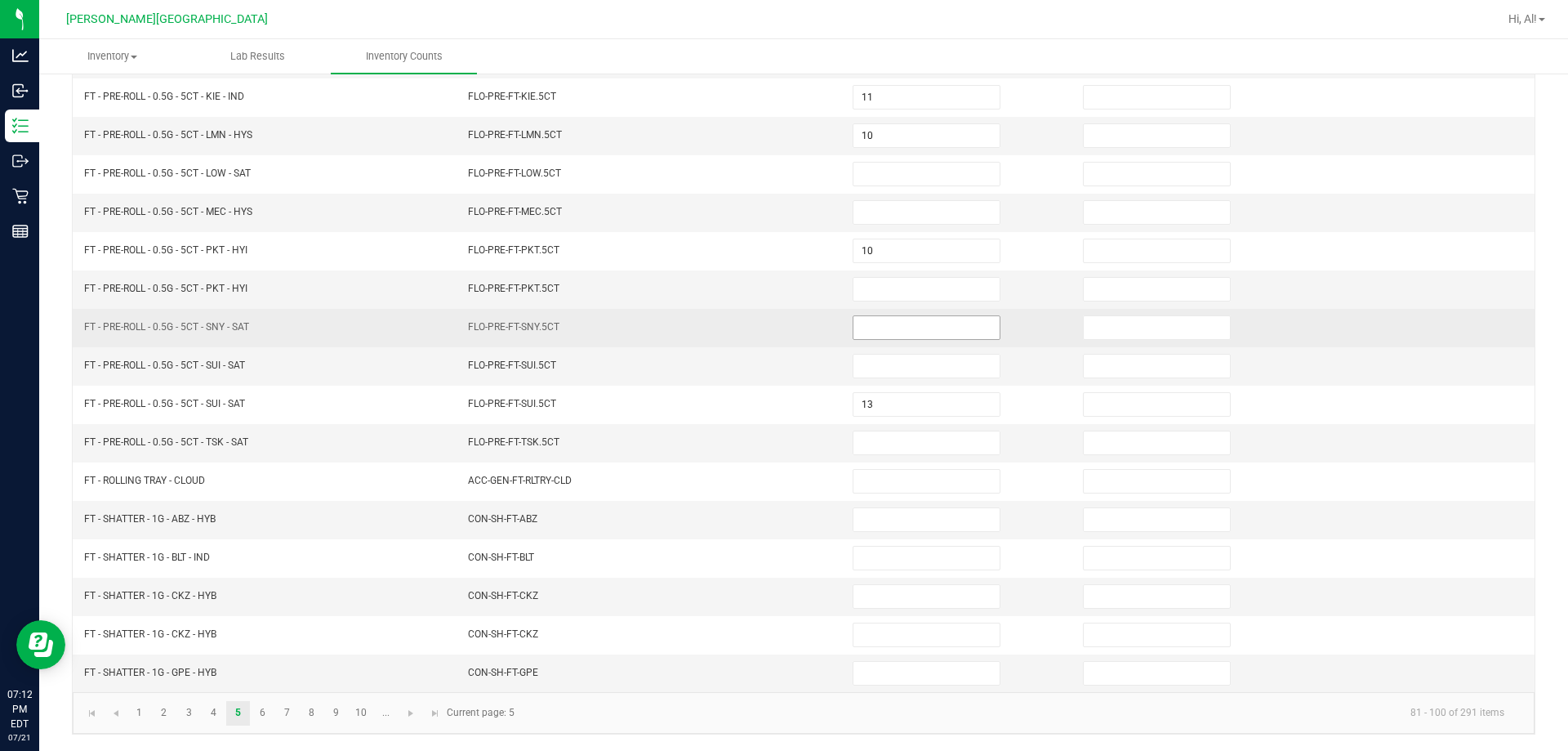 click at bounding box center [926, 328] 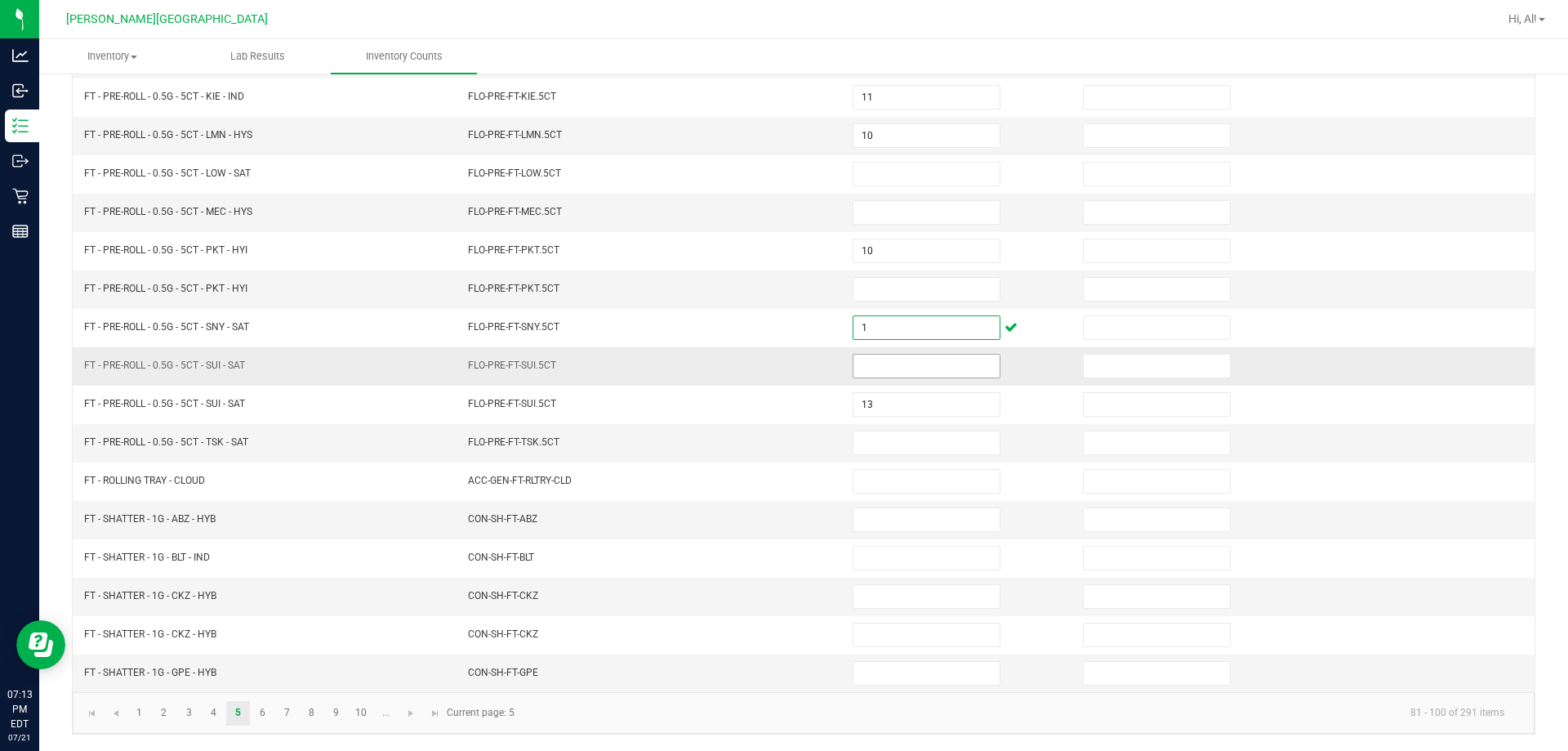 click at bounding box center (926, 366) 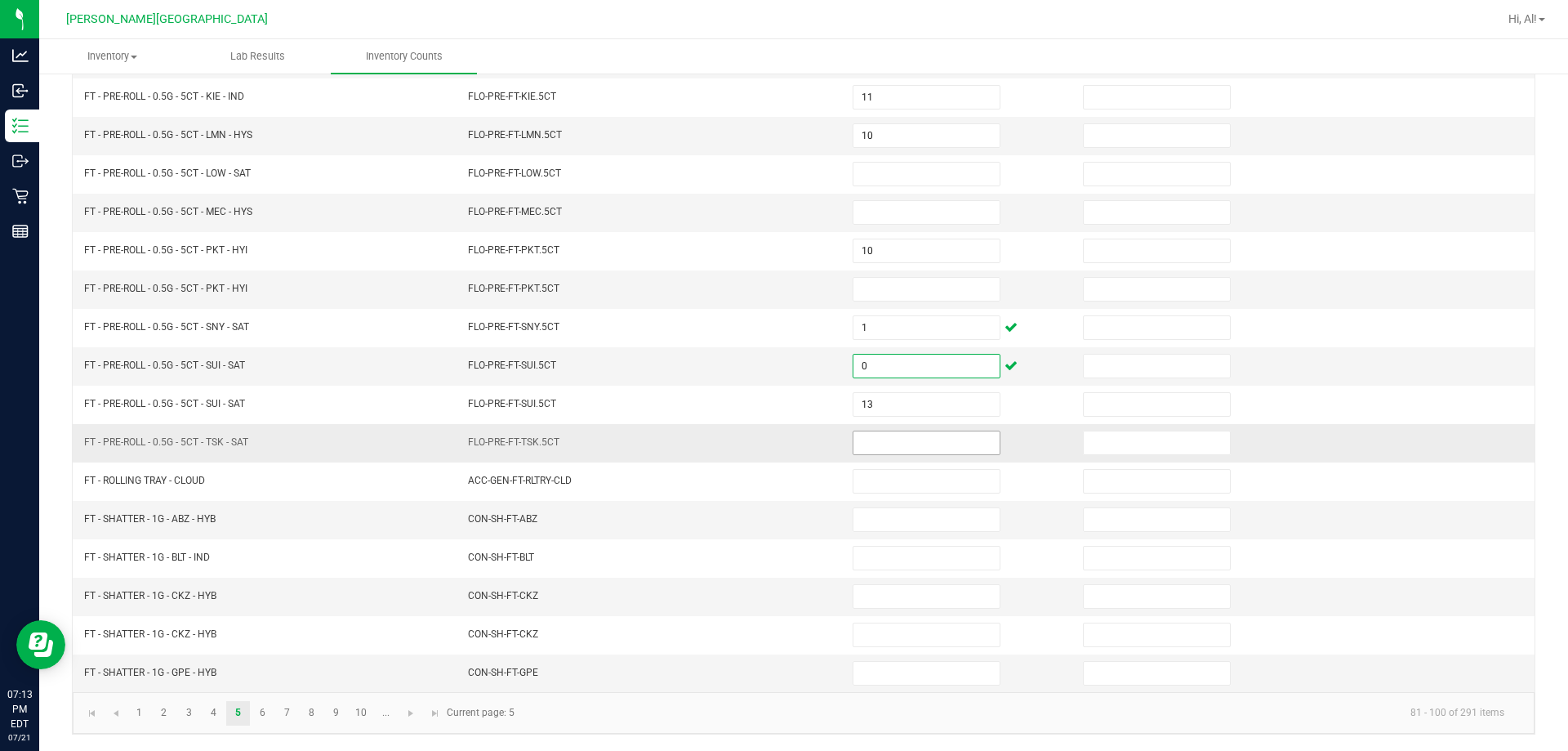 click at bounding box center [926, 443] 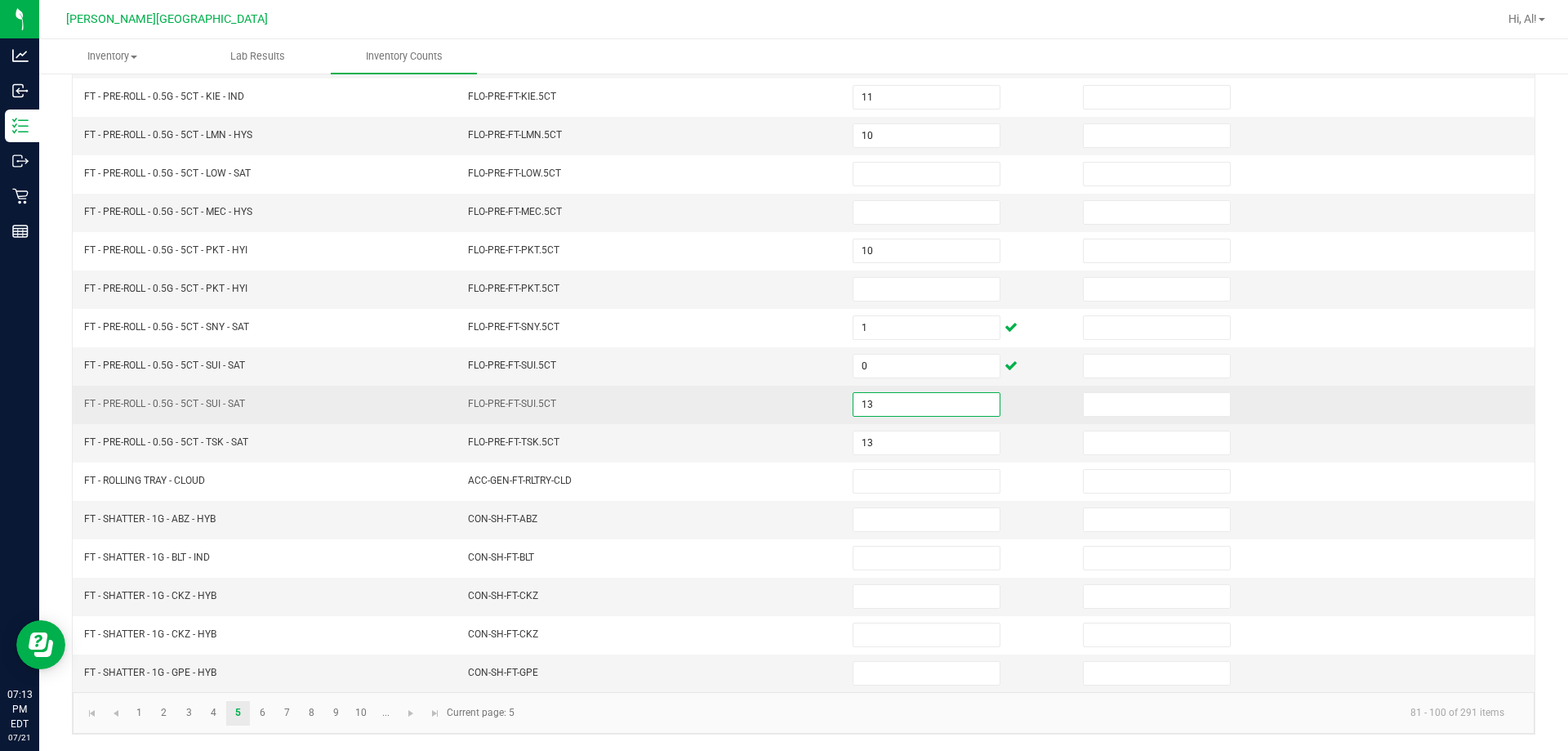 click on "13" at bounding box center (926, 405) 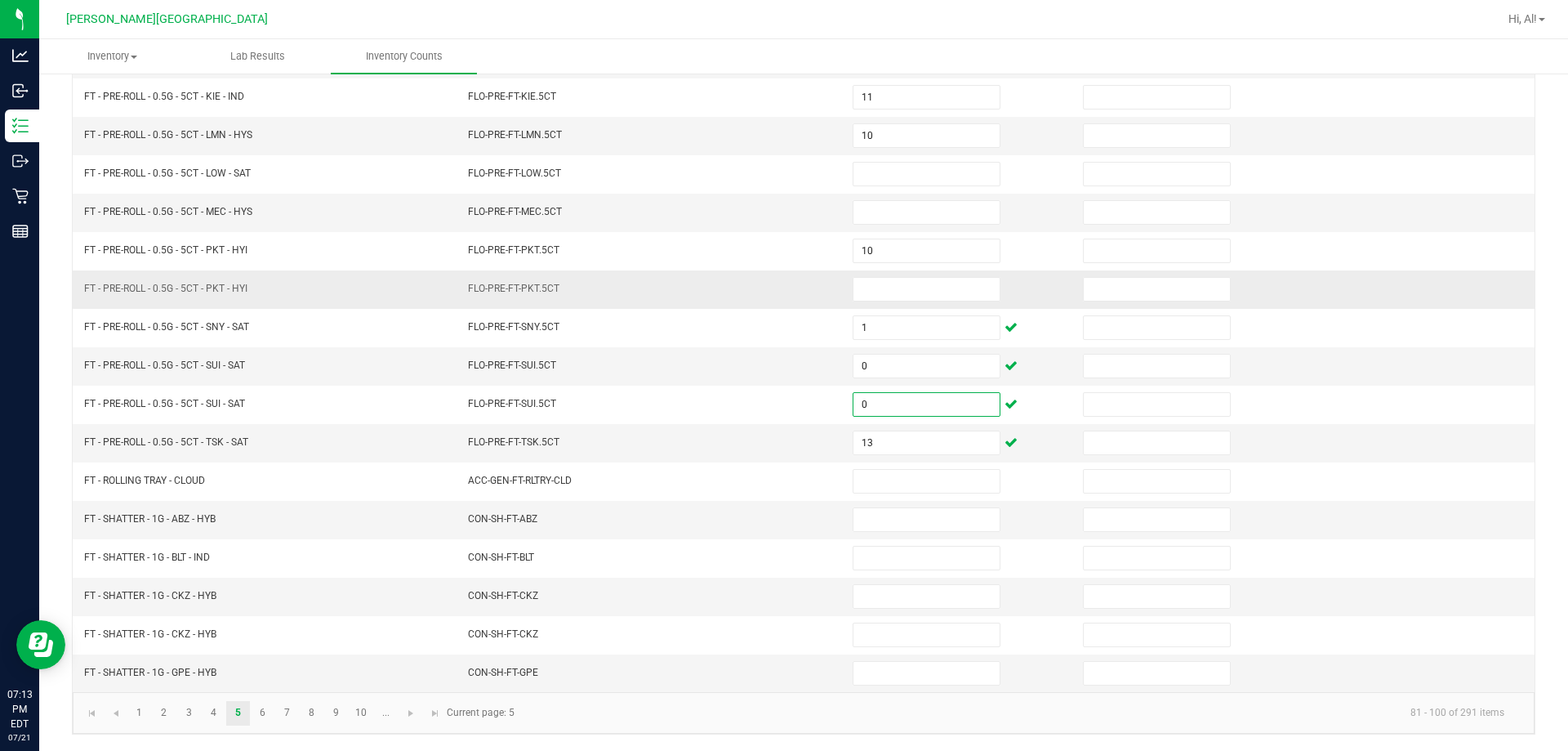 click at bounding box center (958, 289) 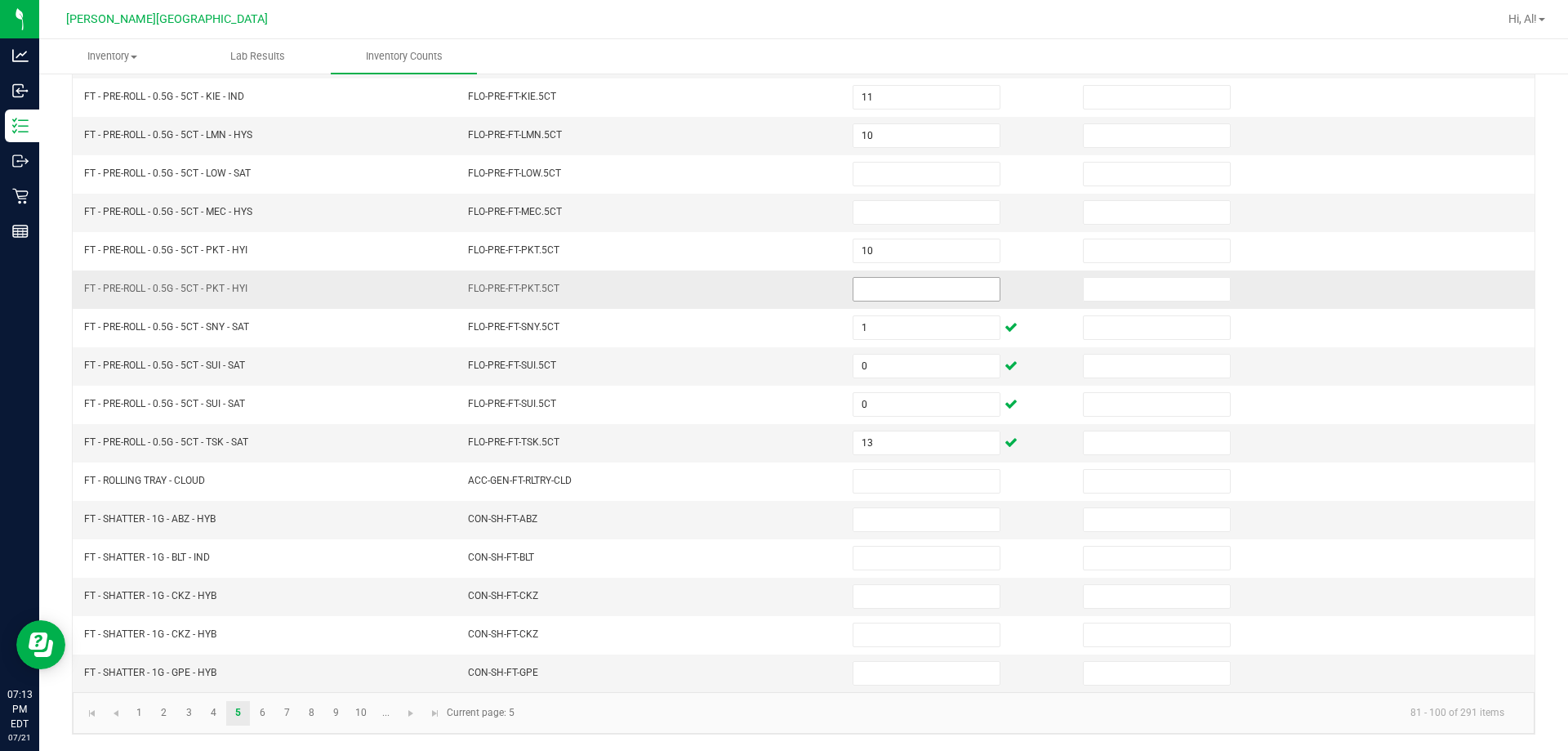 click at bounding box center (926, 289) 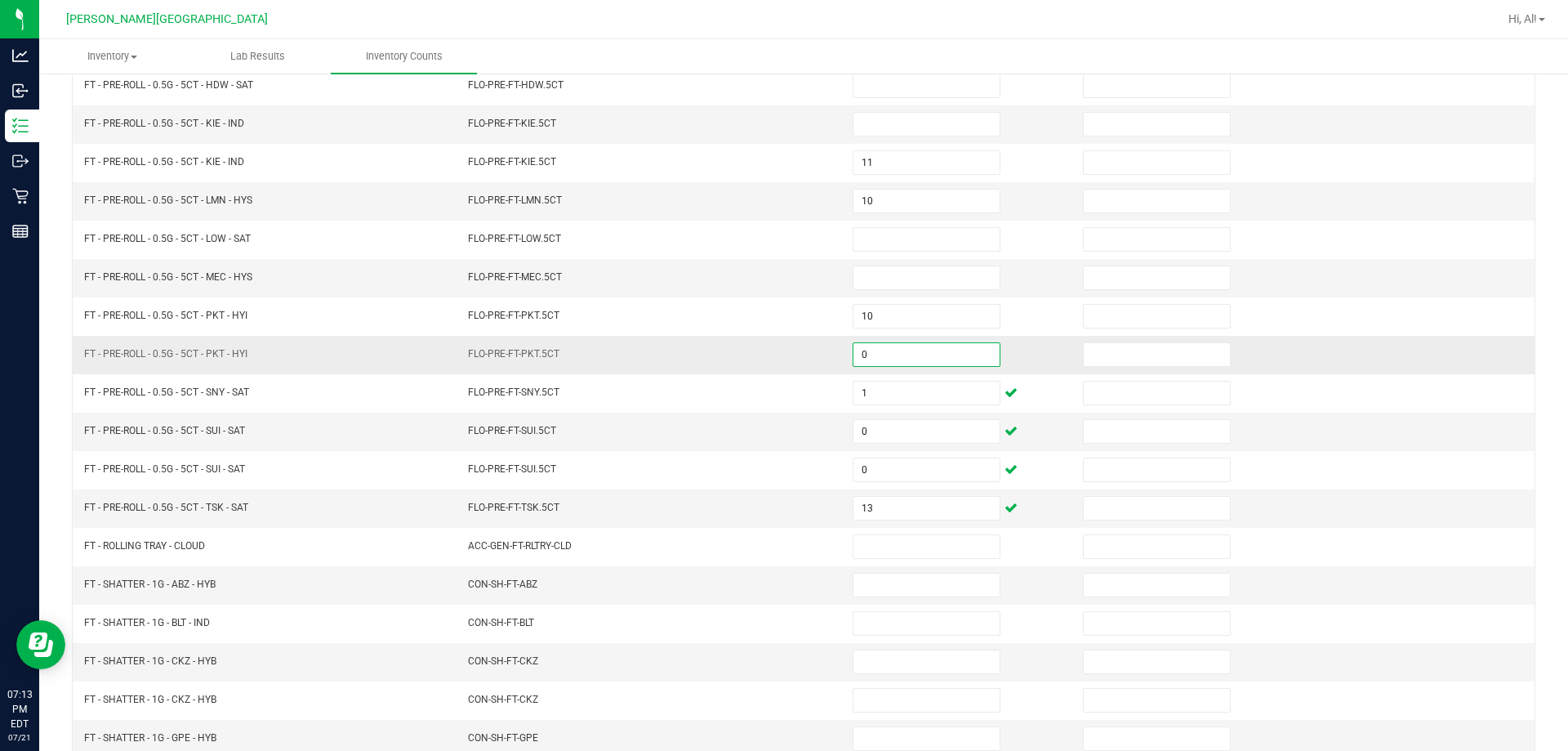 scroll, scrollTop: 176, scrollLeft: 0, axis: vertical 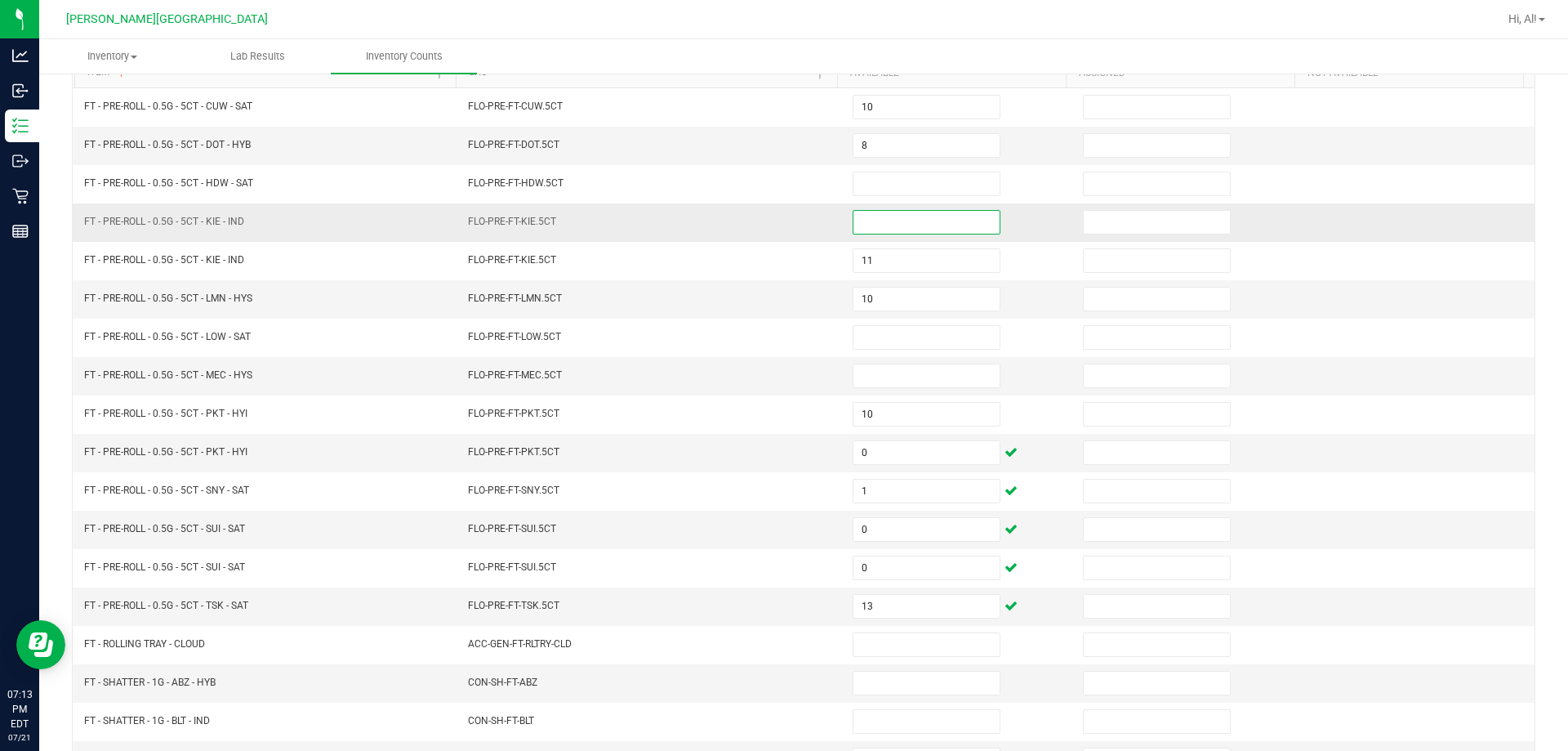 click at bounding box center (926, 222) 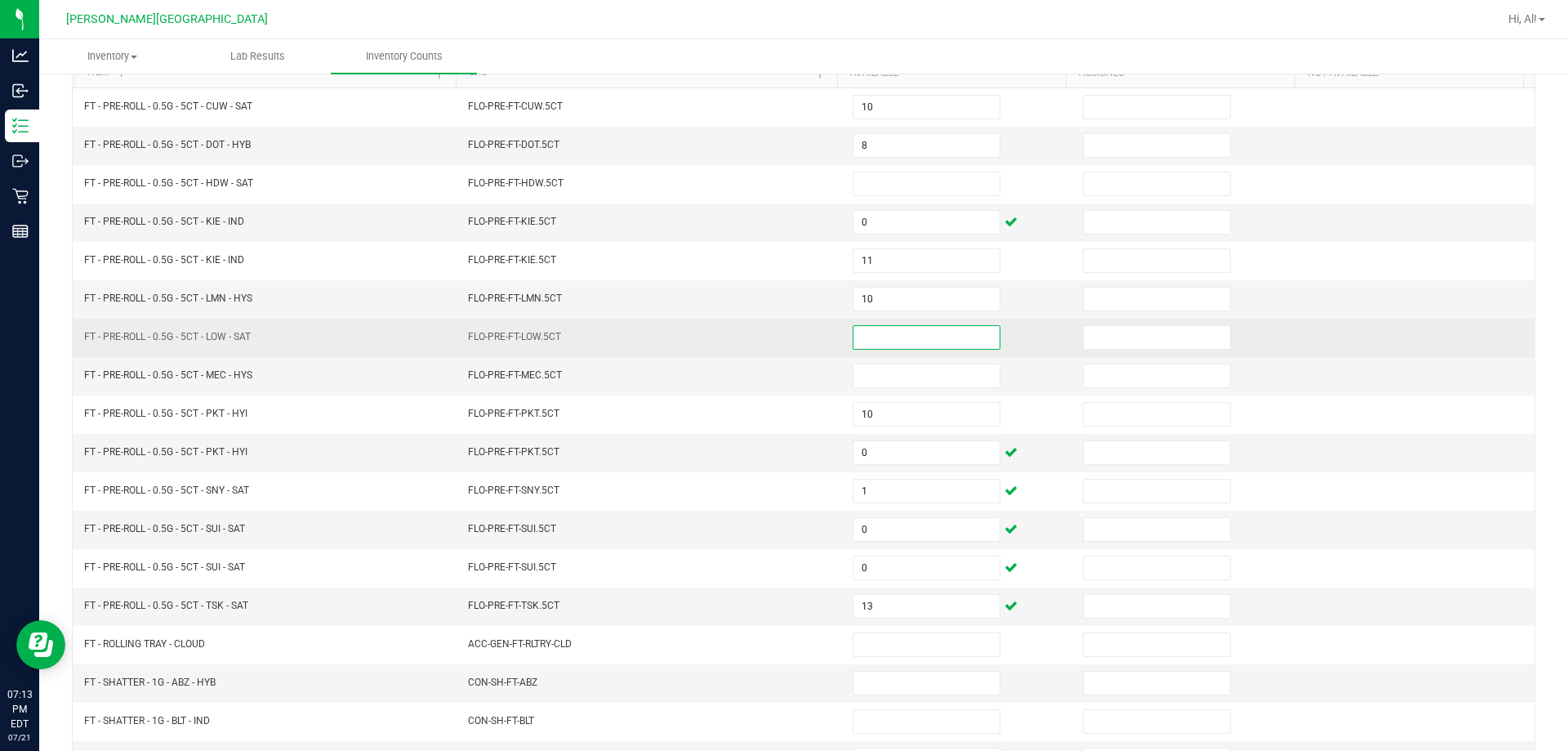 click at bounding box center [926, 338] 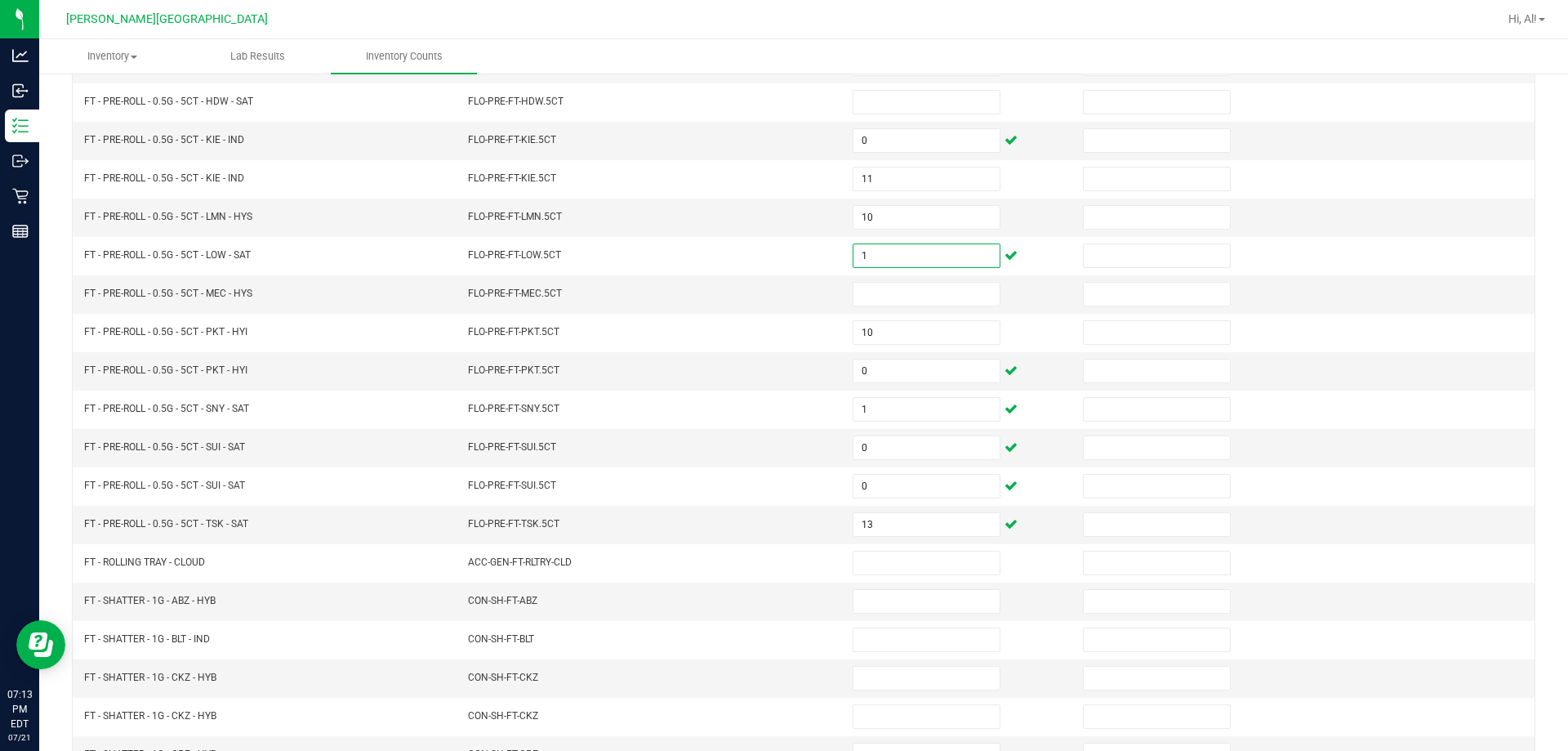 scroll, scrollTop: 339, scrollLeft: 0, axis: vertical 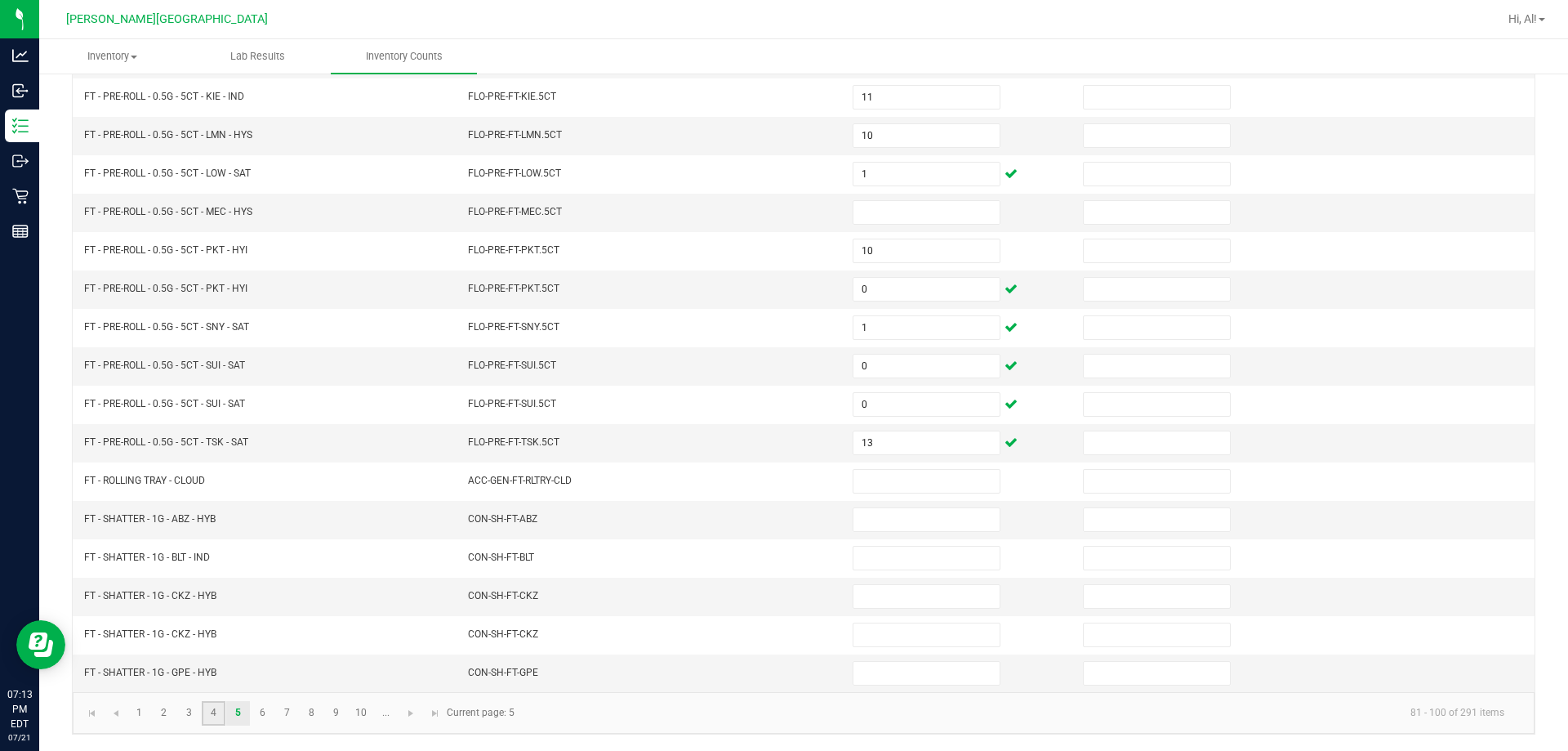 click on "4" 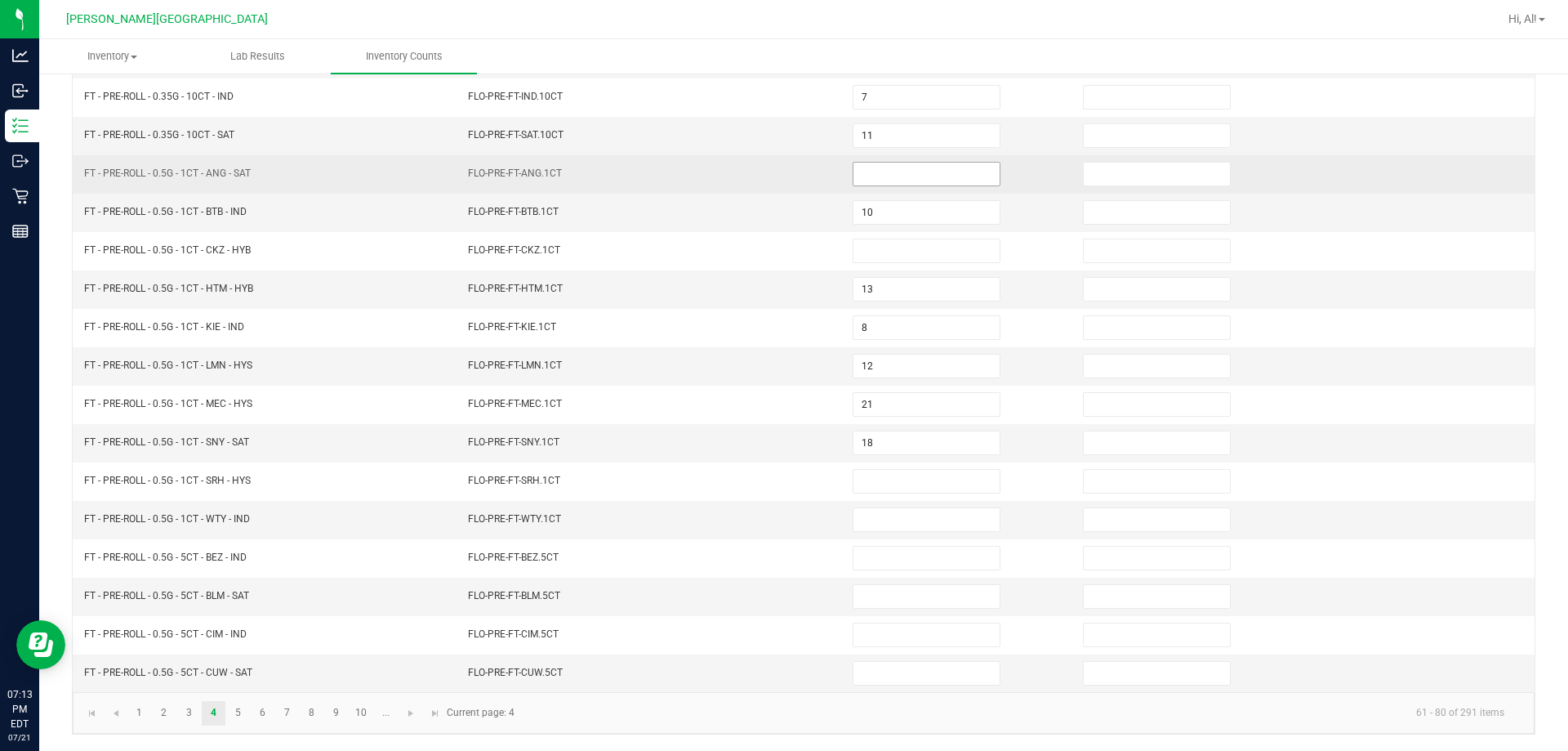 click at bounding box center (926, 174) 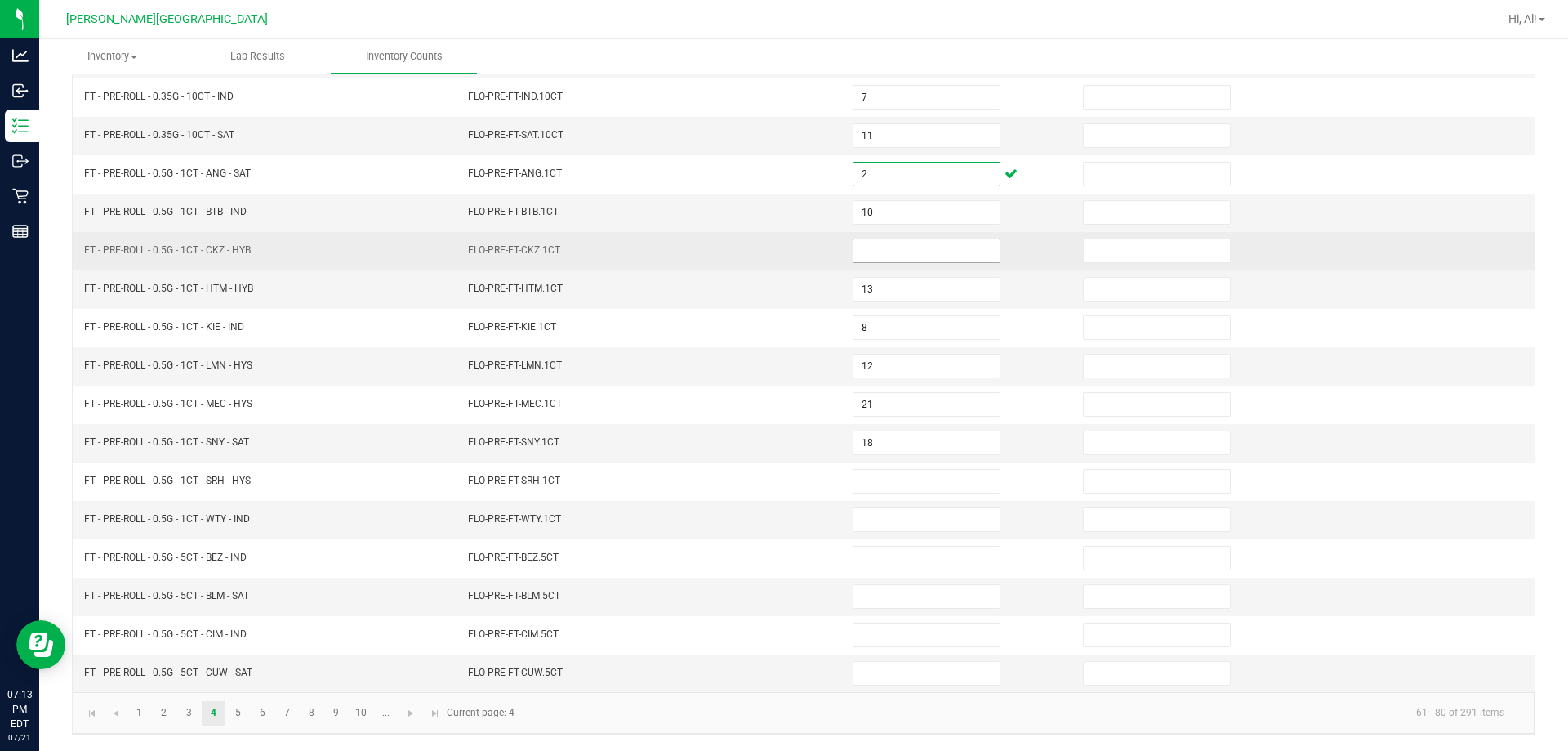 click at bounding box center (926, 251) 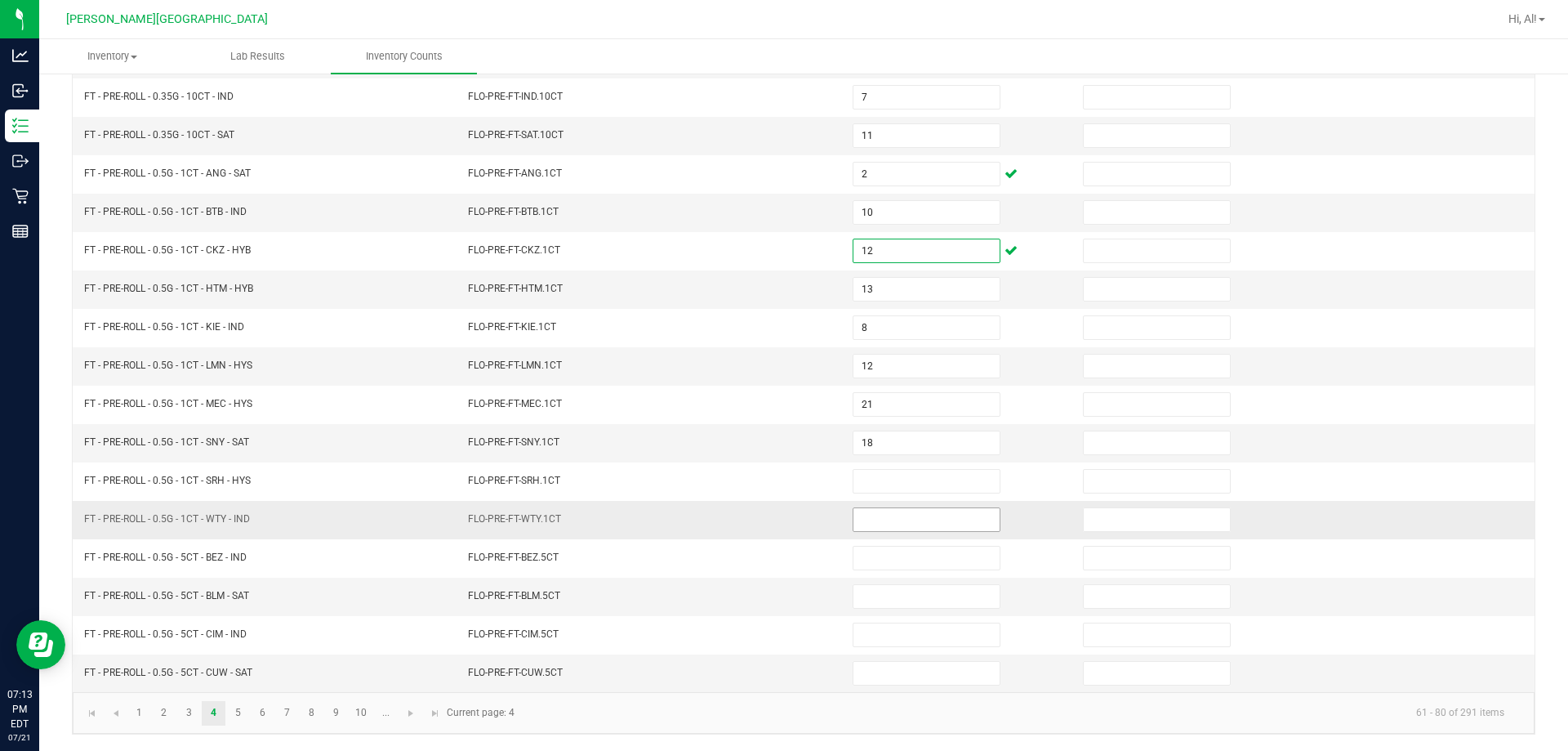 click at bounding box center (926, 520) 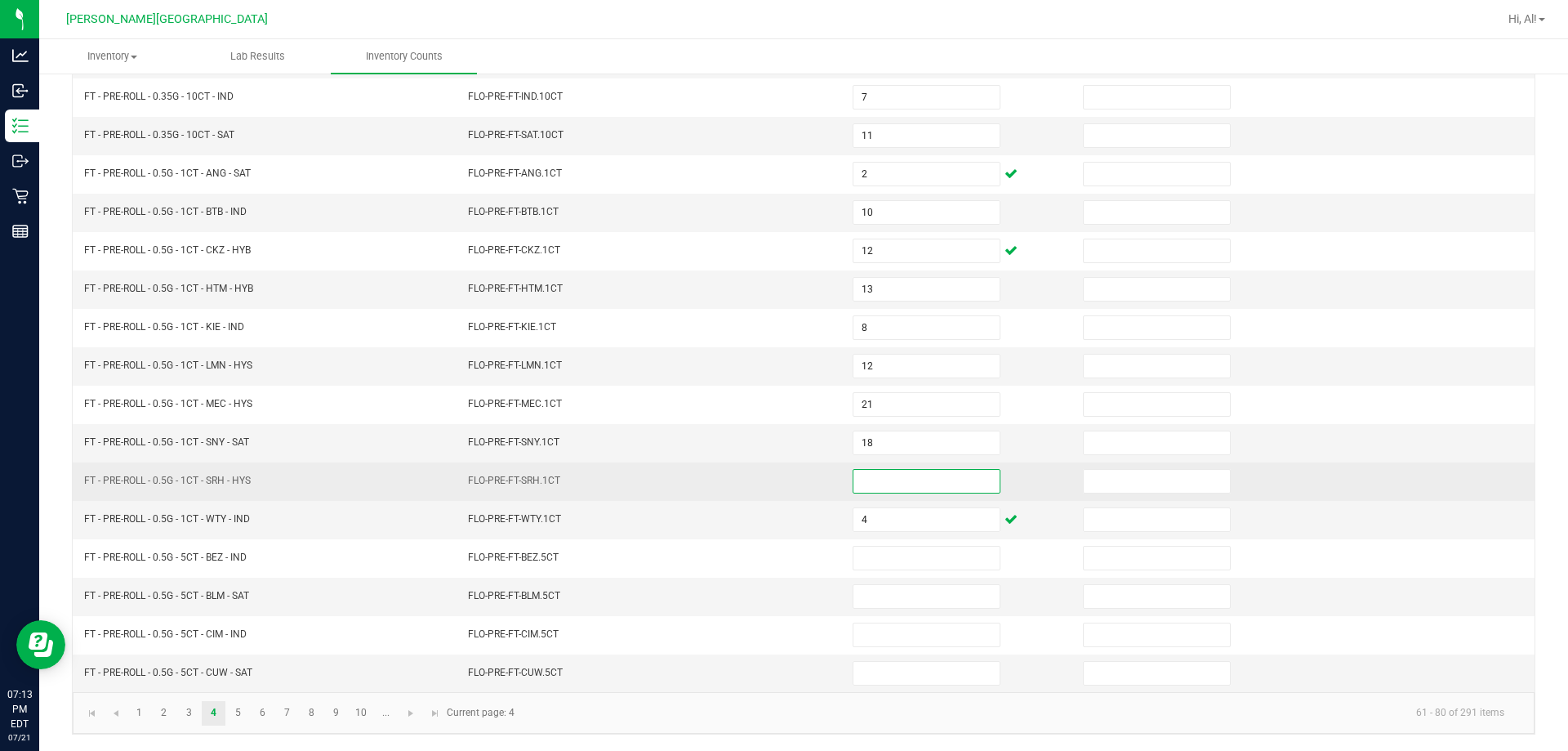 drag, startPoint x: 909, startPoint y: 482, endPoint x: 887, endPoint y: 493, distance: 24.596748 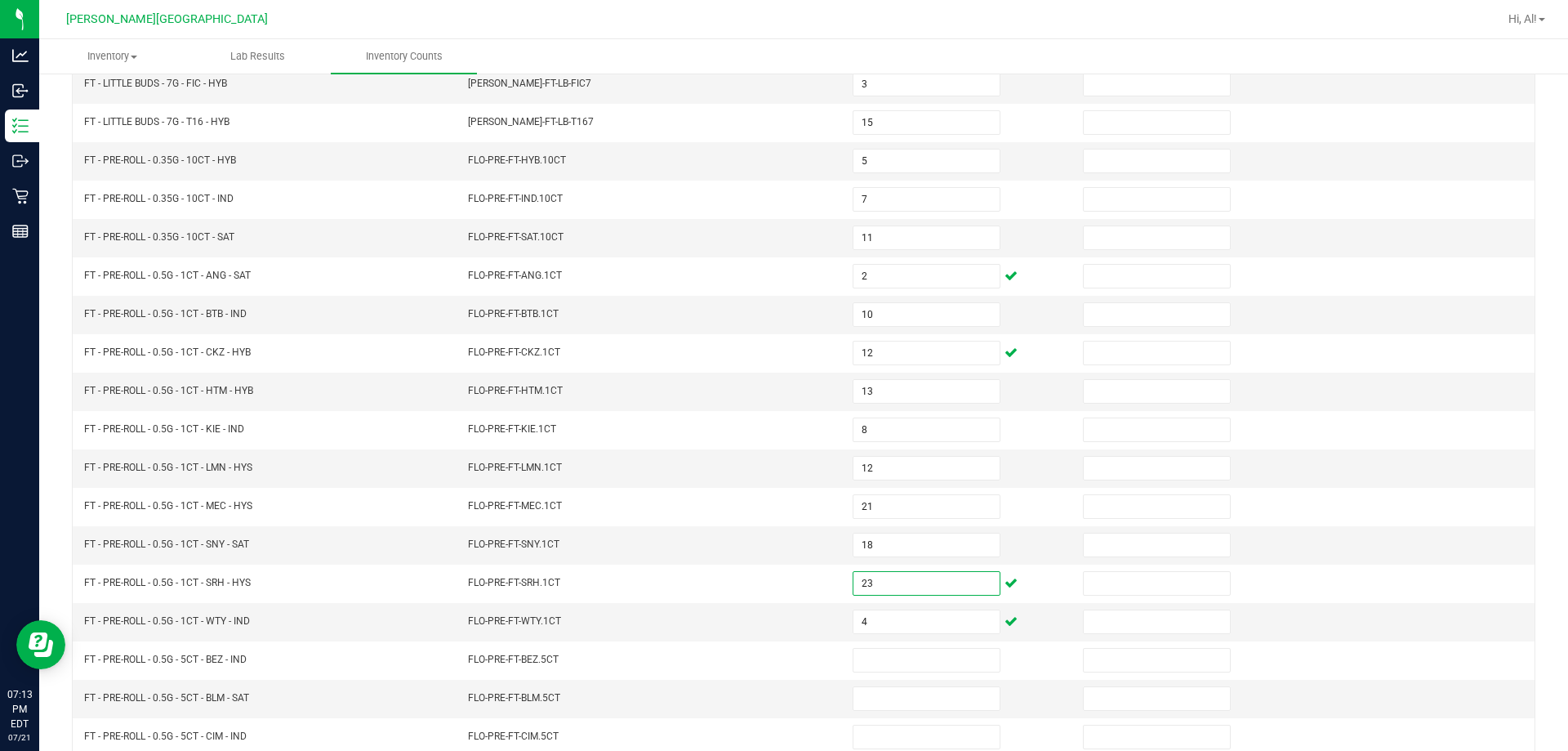 scroll, scrollTop: 339, scrollLeft: 0, axis: vertical 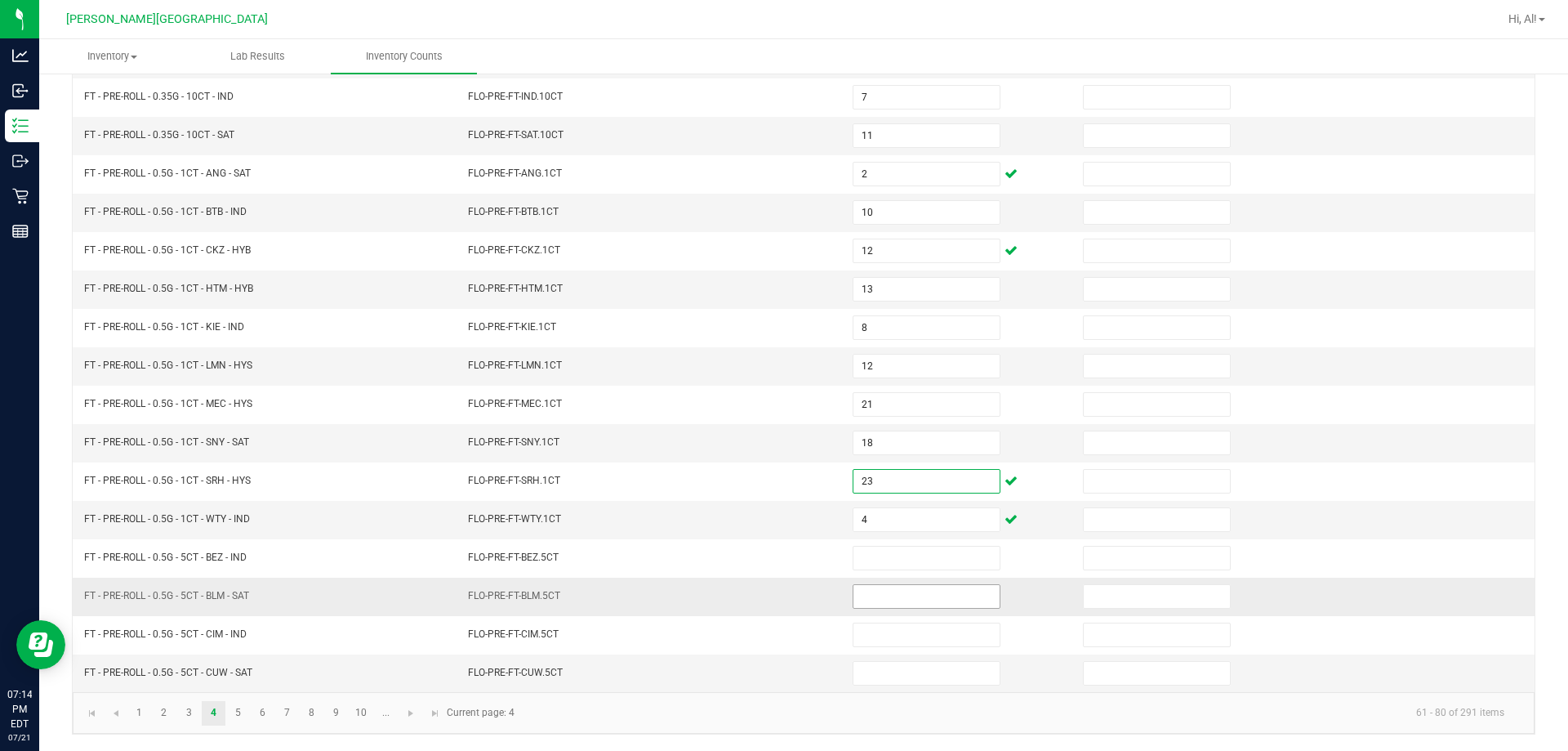 click at bounding box center (926, 597) 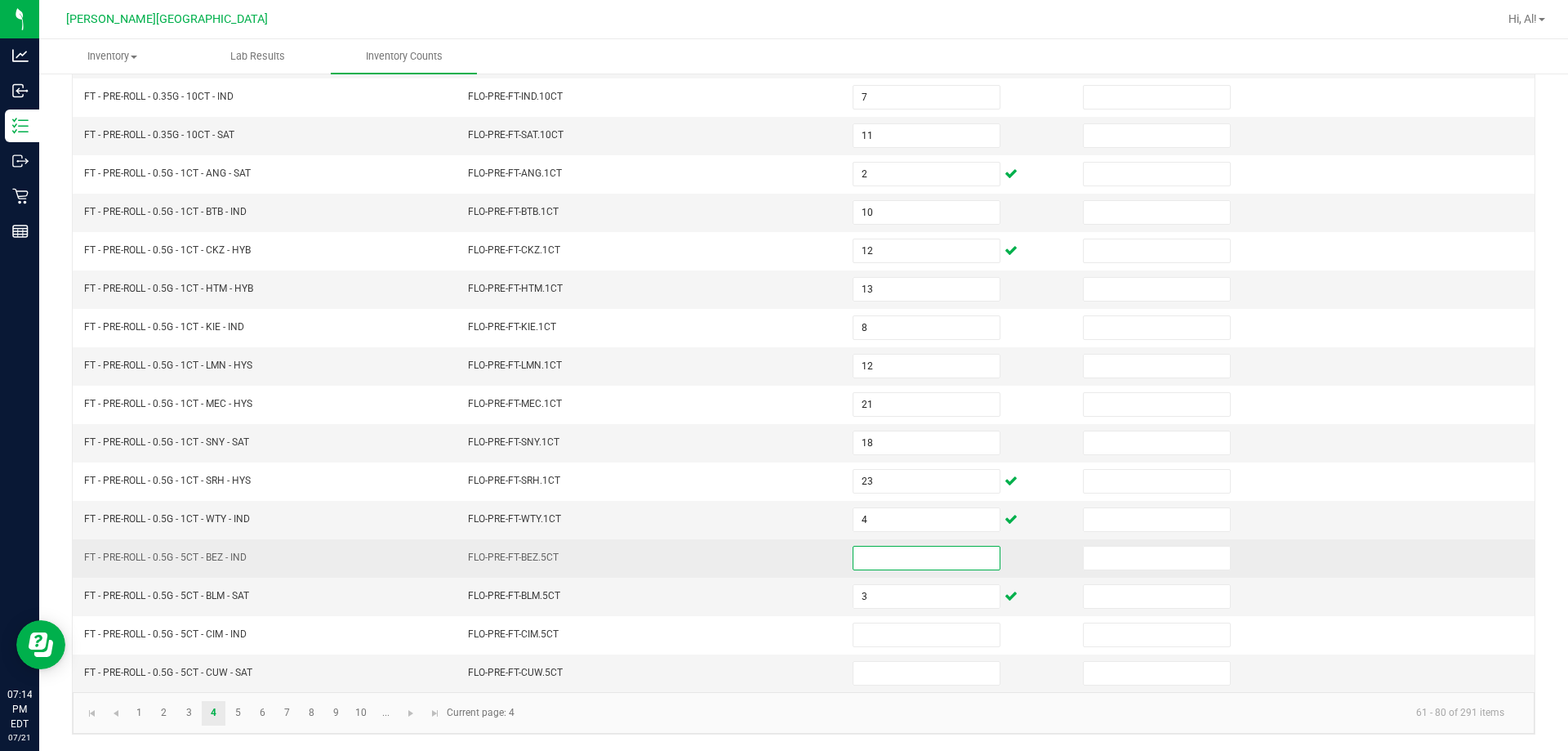 click at bounding box center [926, 558] 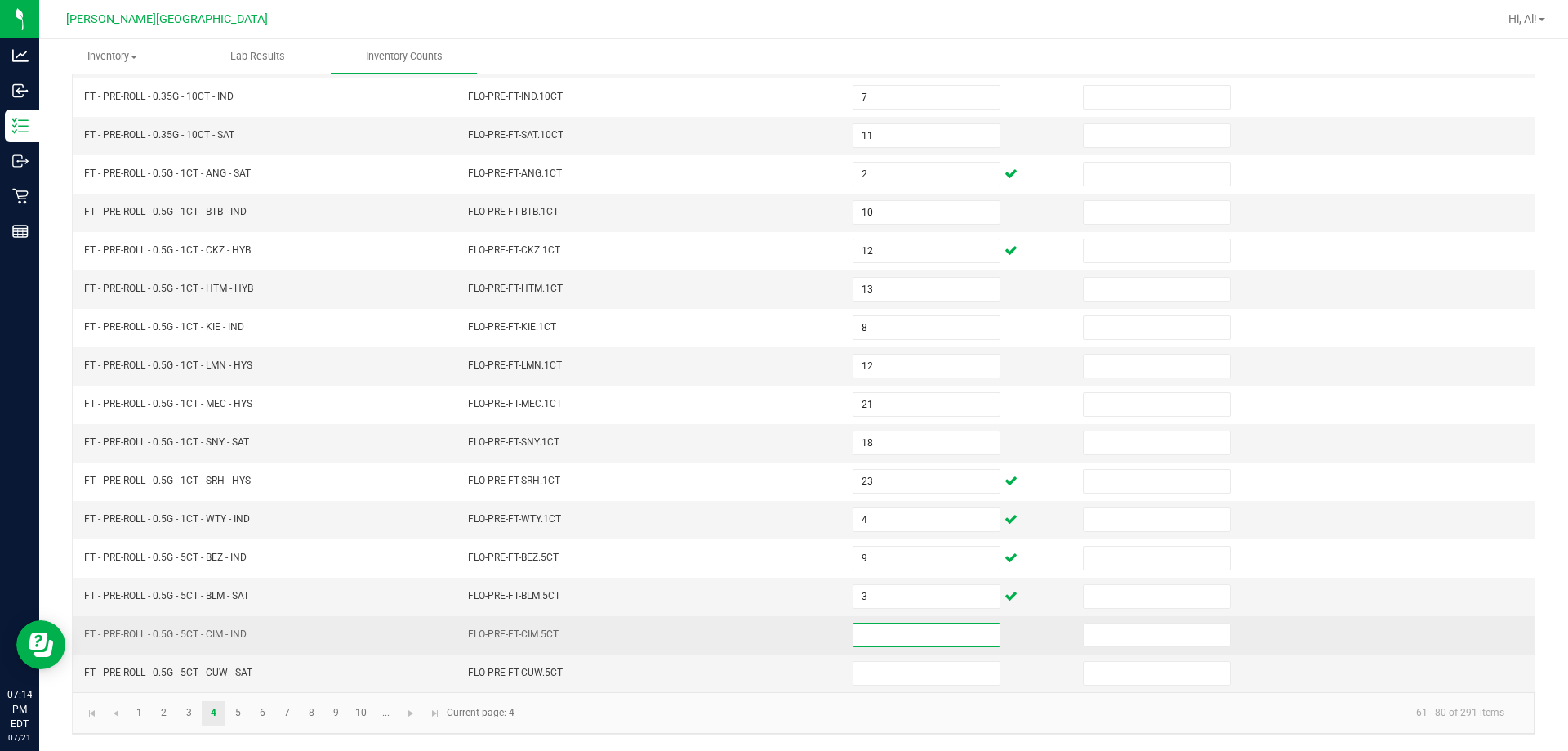 click at bounding box center [926, 635] 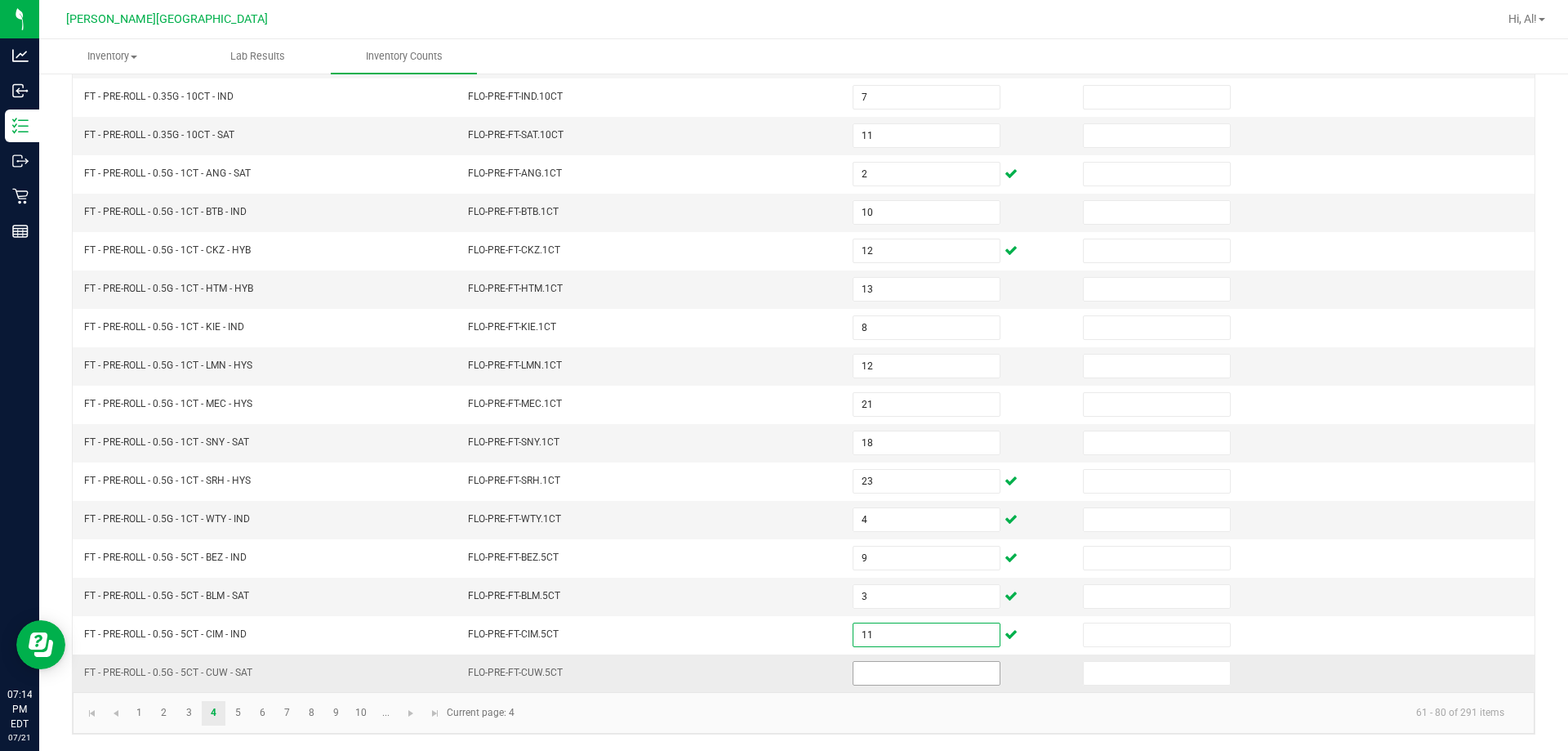 click at bounding box center [926, 673] 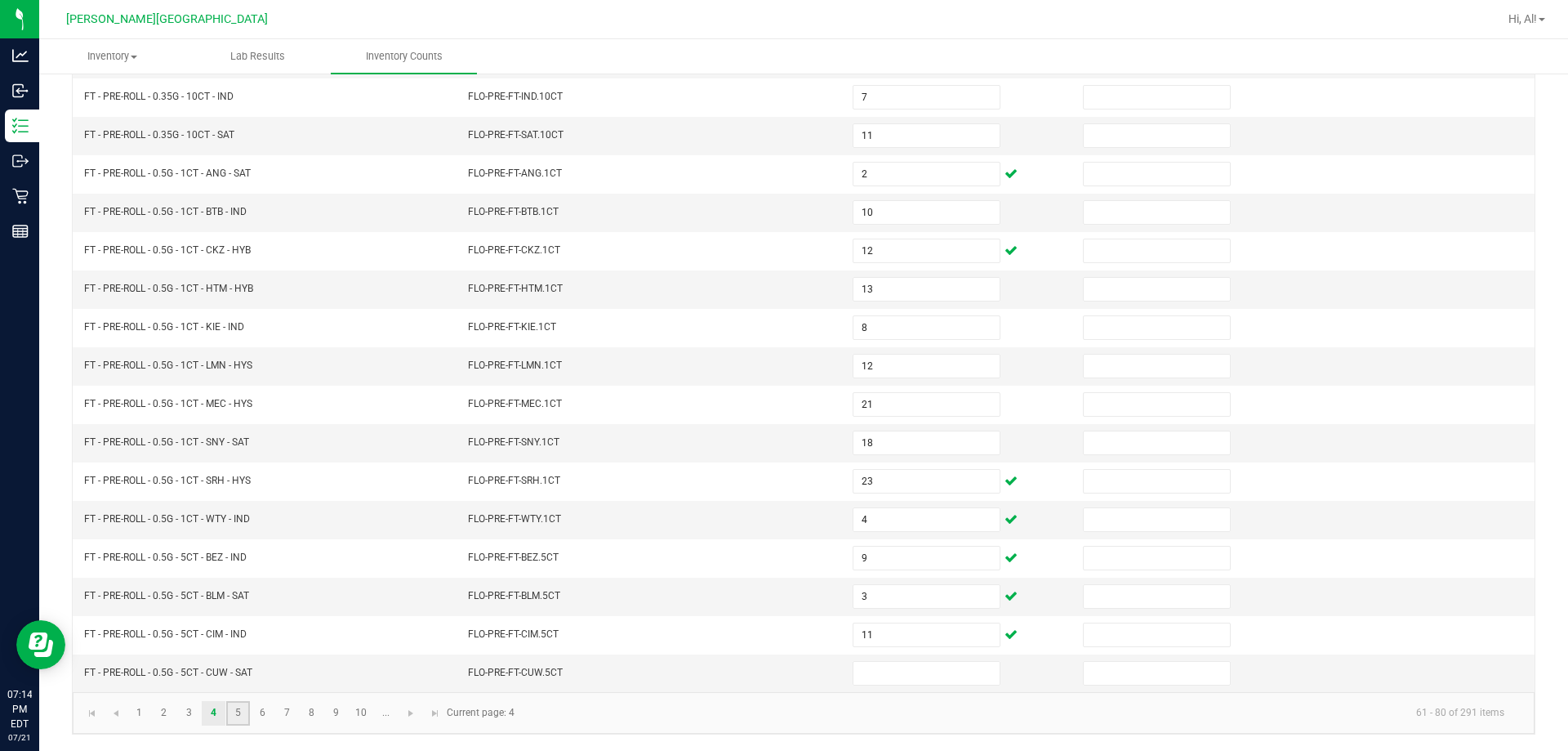 click on "5" 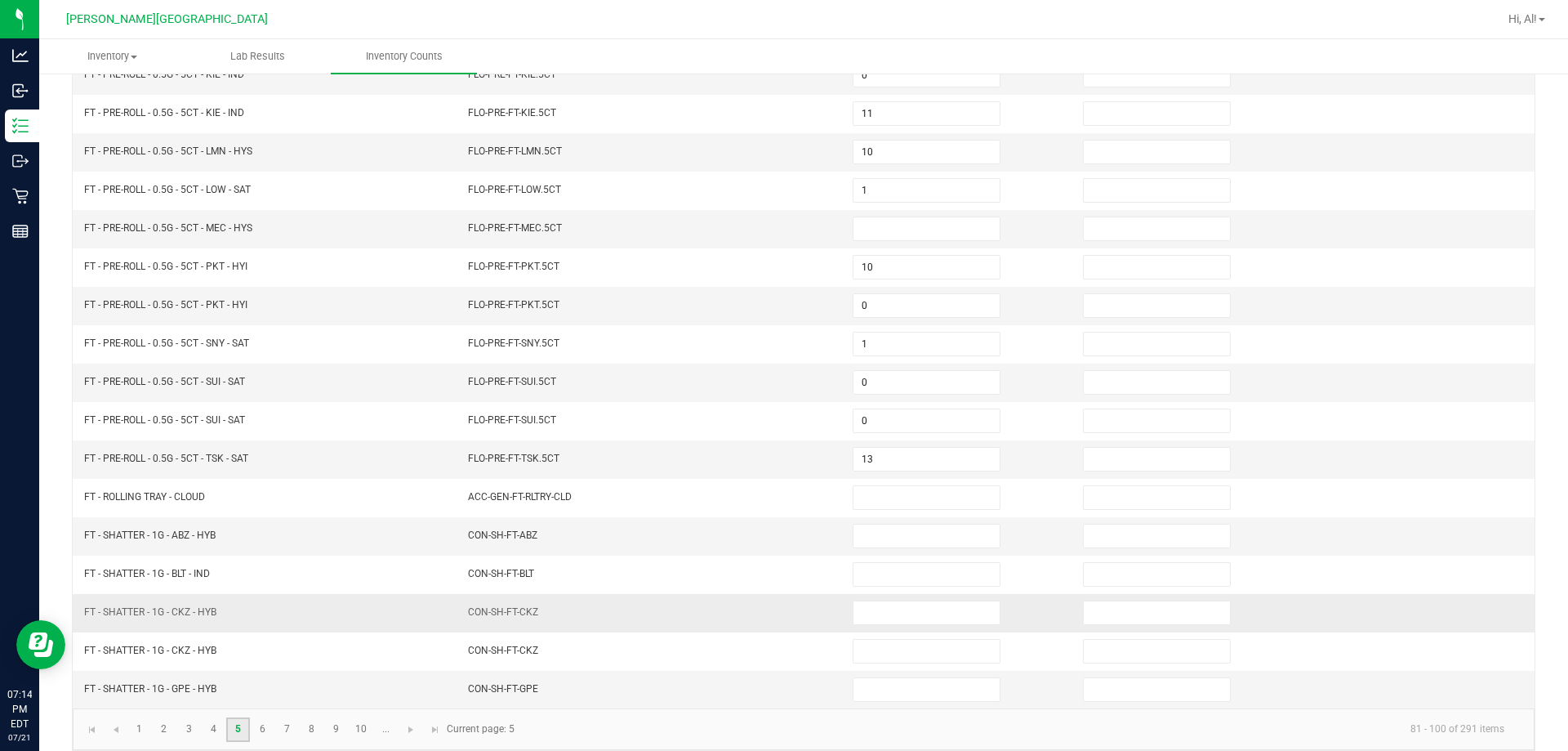 scroll, scrollTop: 339, scrollLeft: 0, axis: vertical 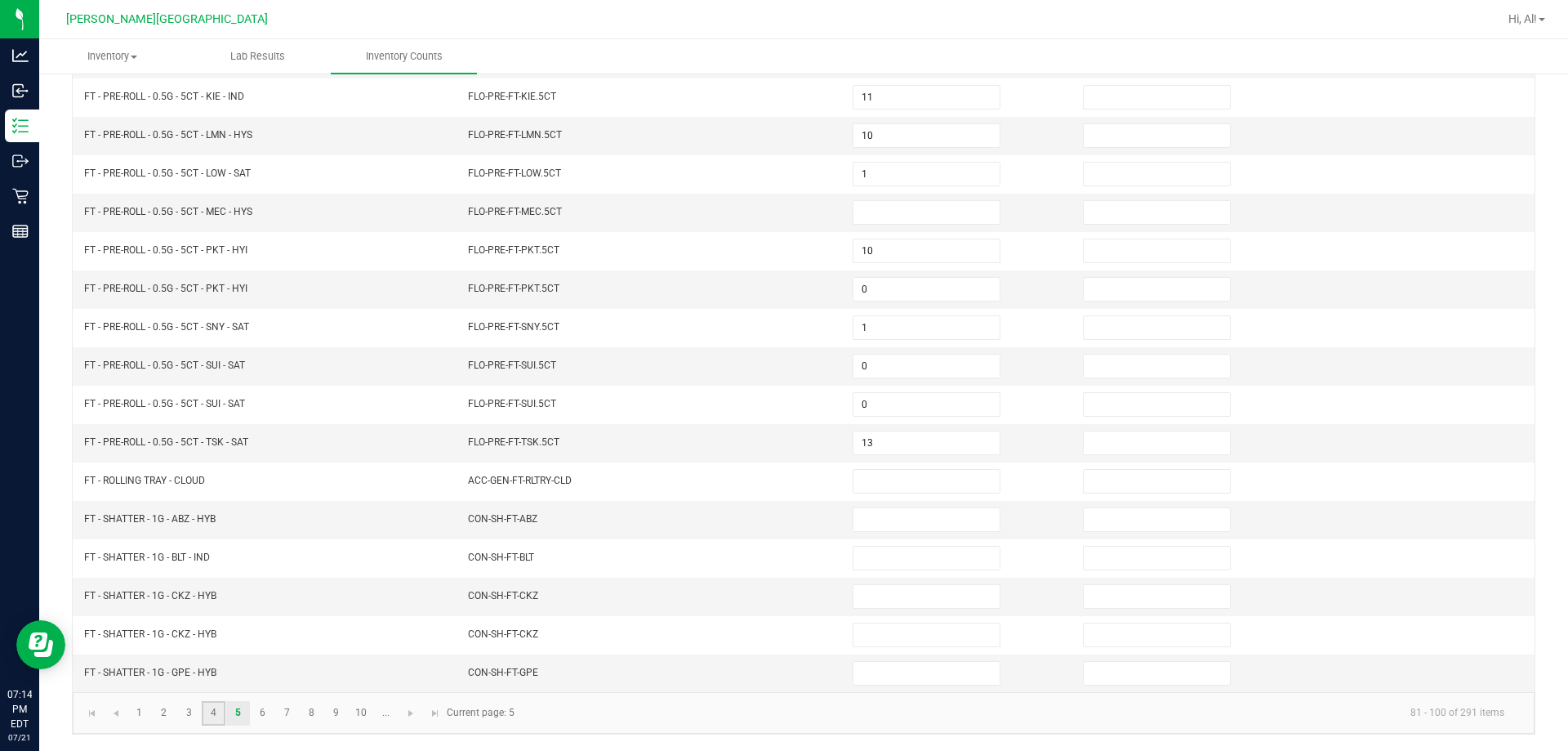 click on "4" 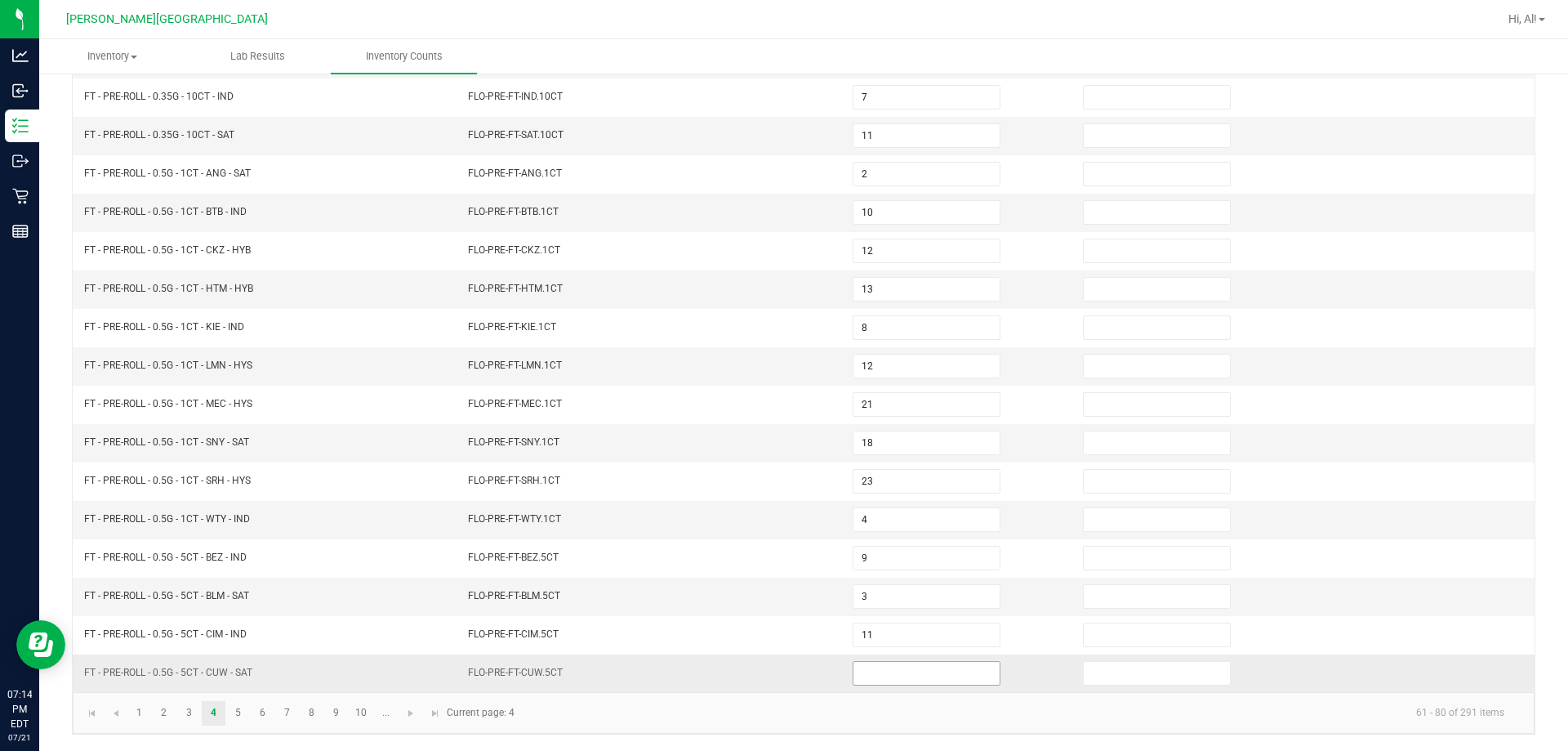 click at bounding box center [926, 673] 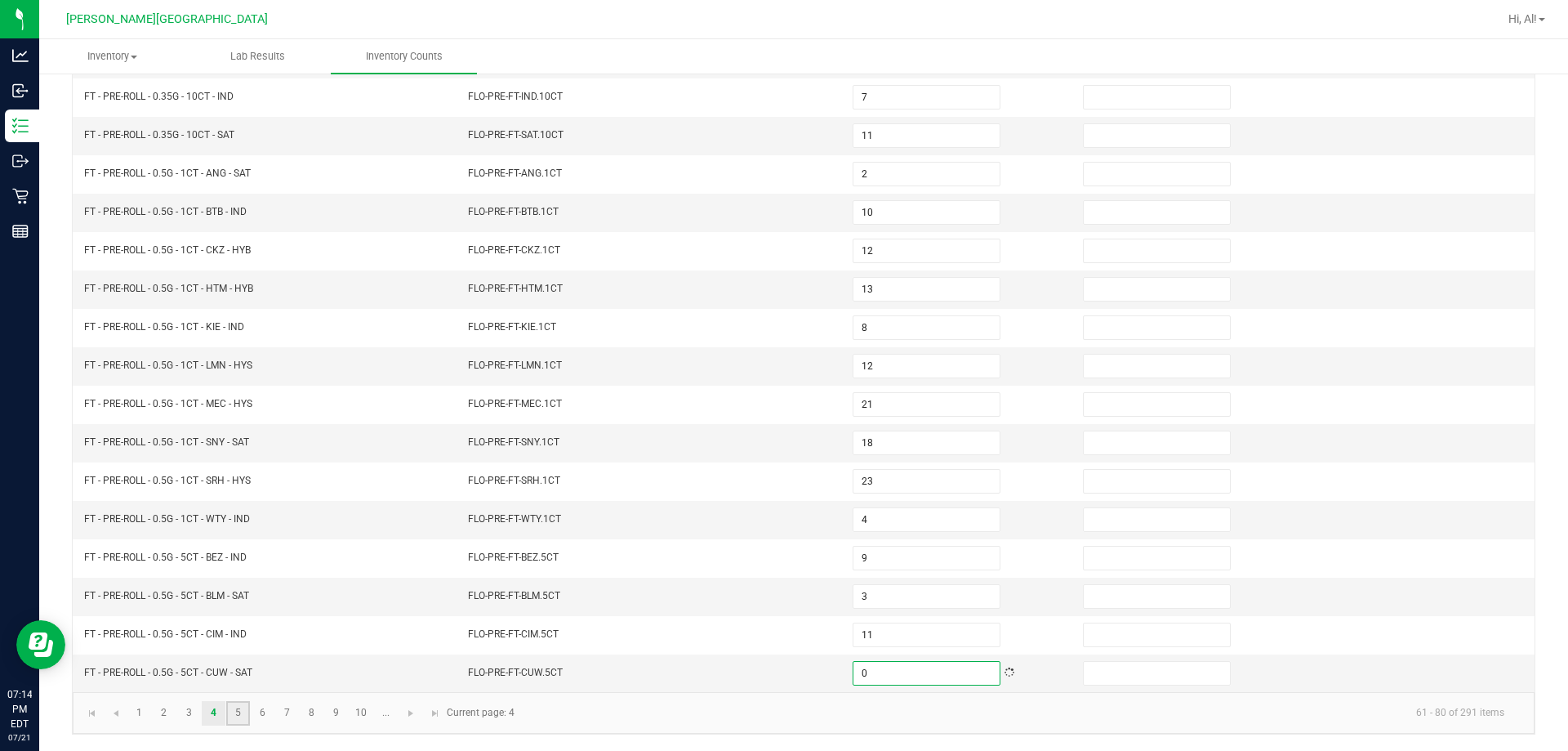 click on "5" 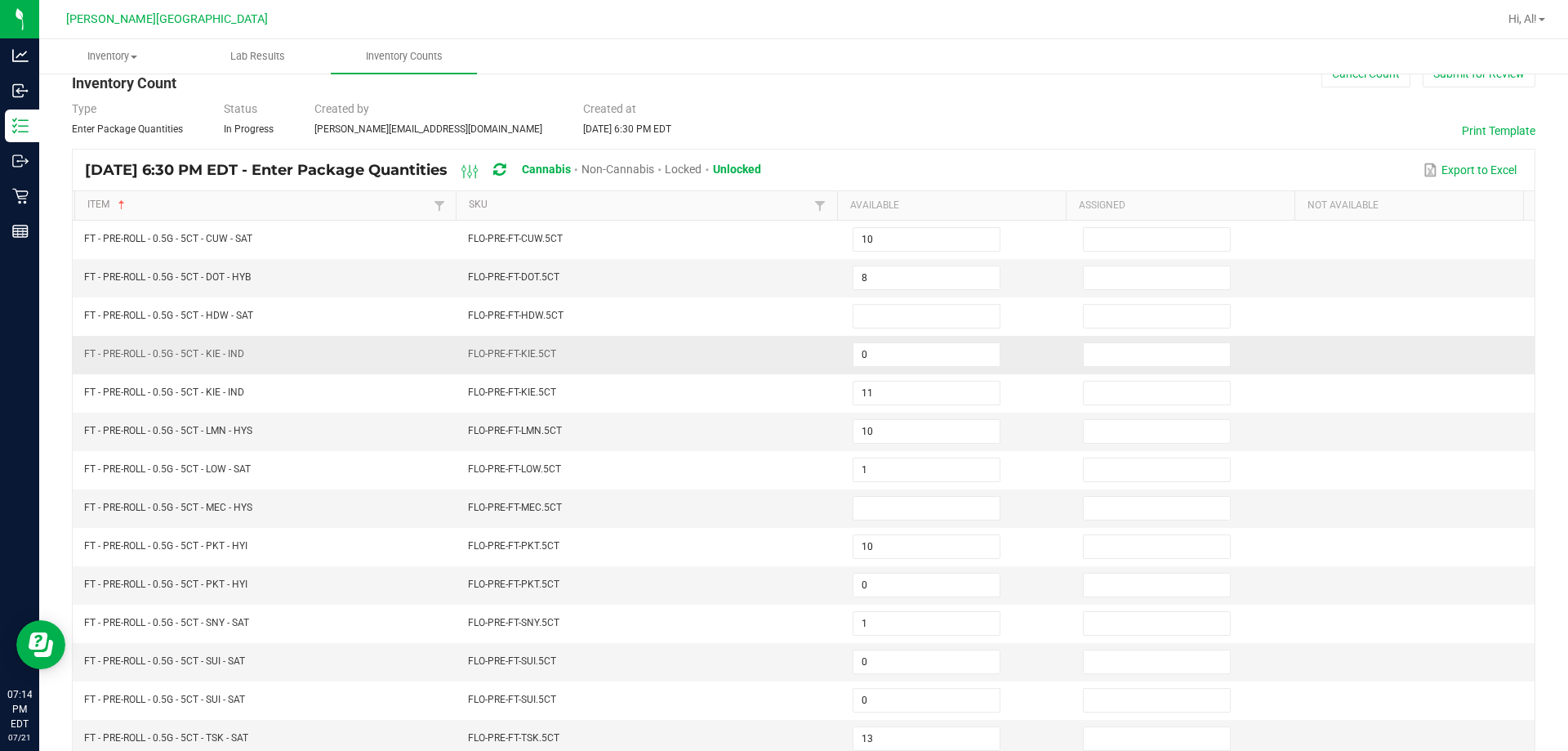 scroll, scrollTop: 0, scrollLeft: 0, axis: both 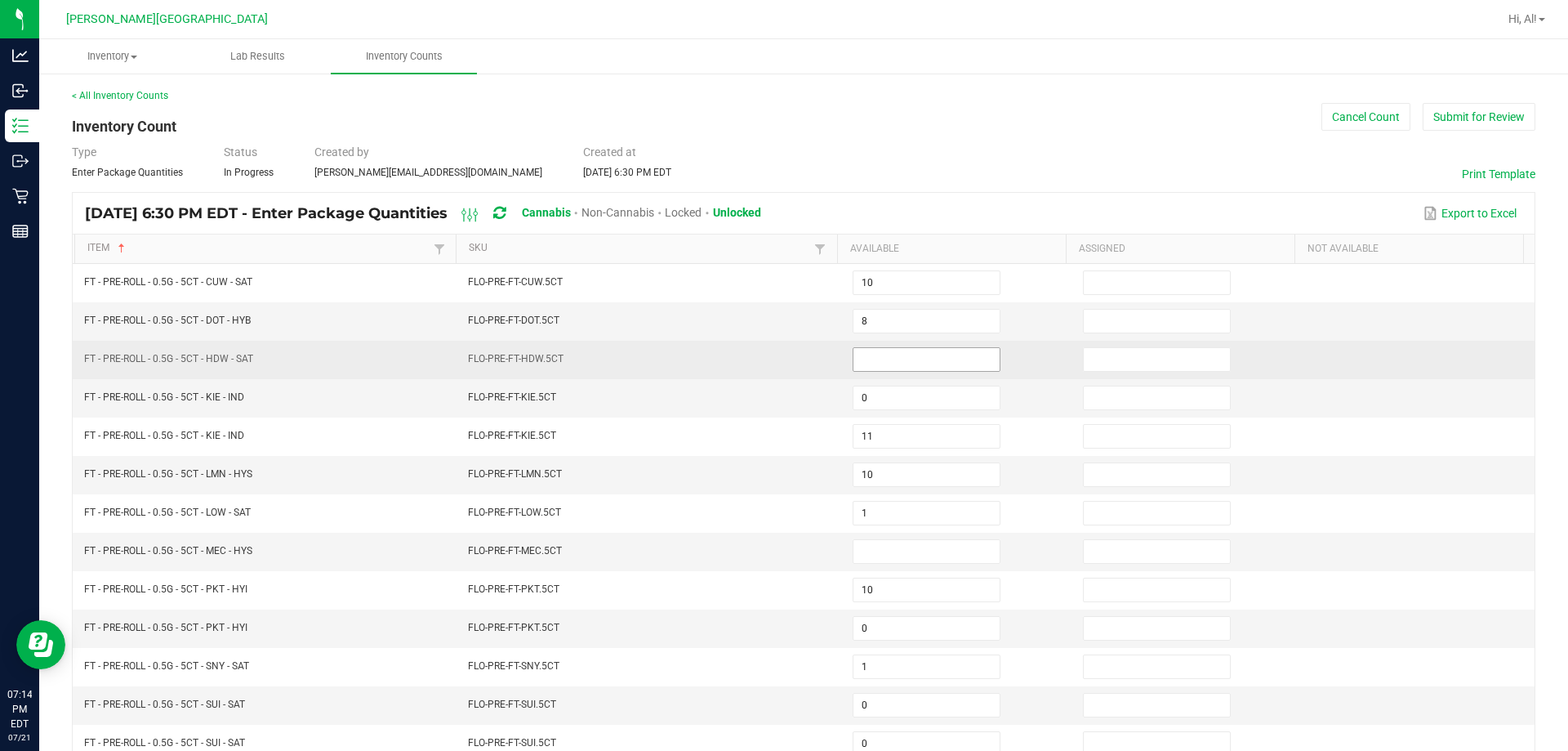 click at bounding box center (926, 360) 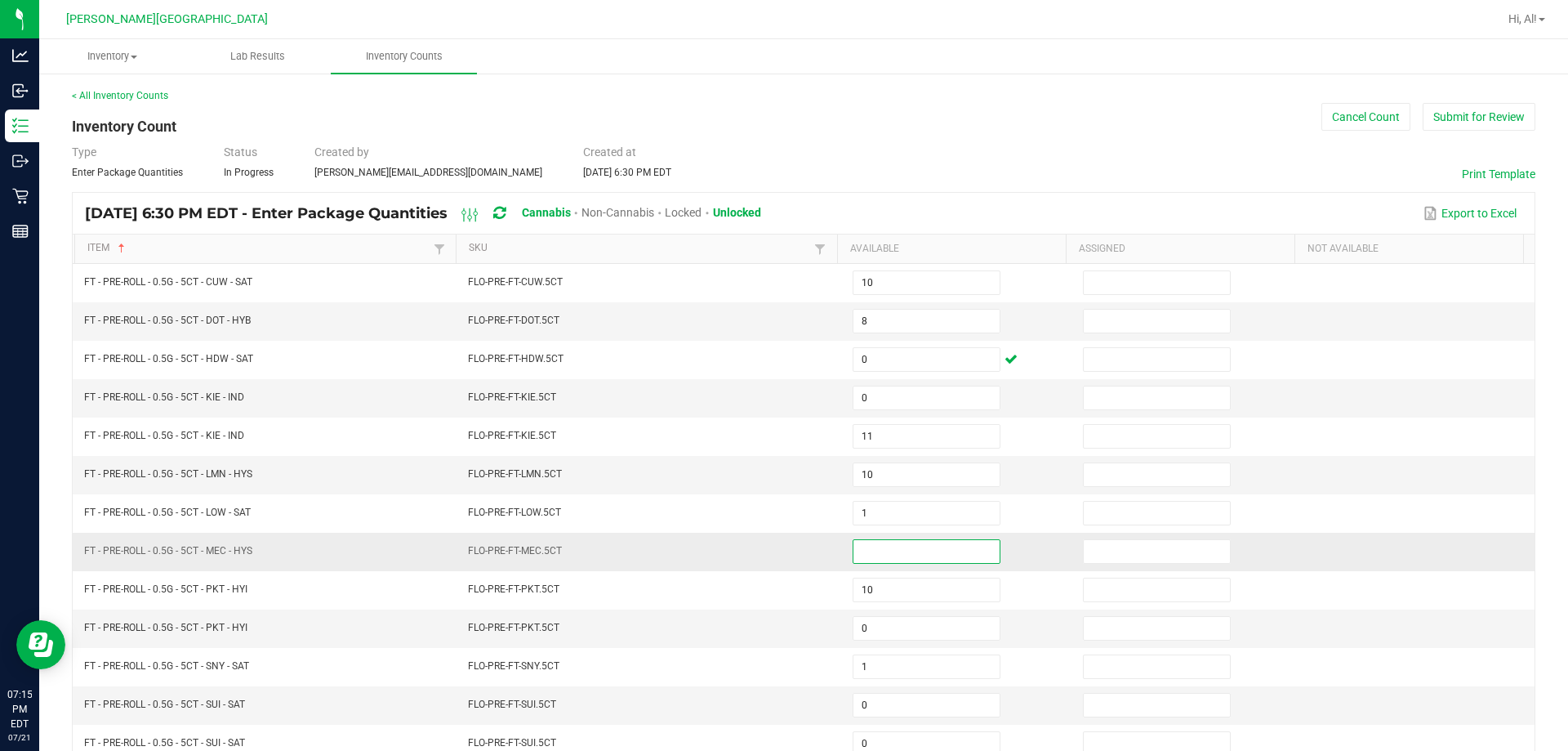 click at bounding box center (926, 552) 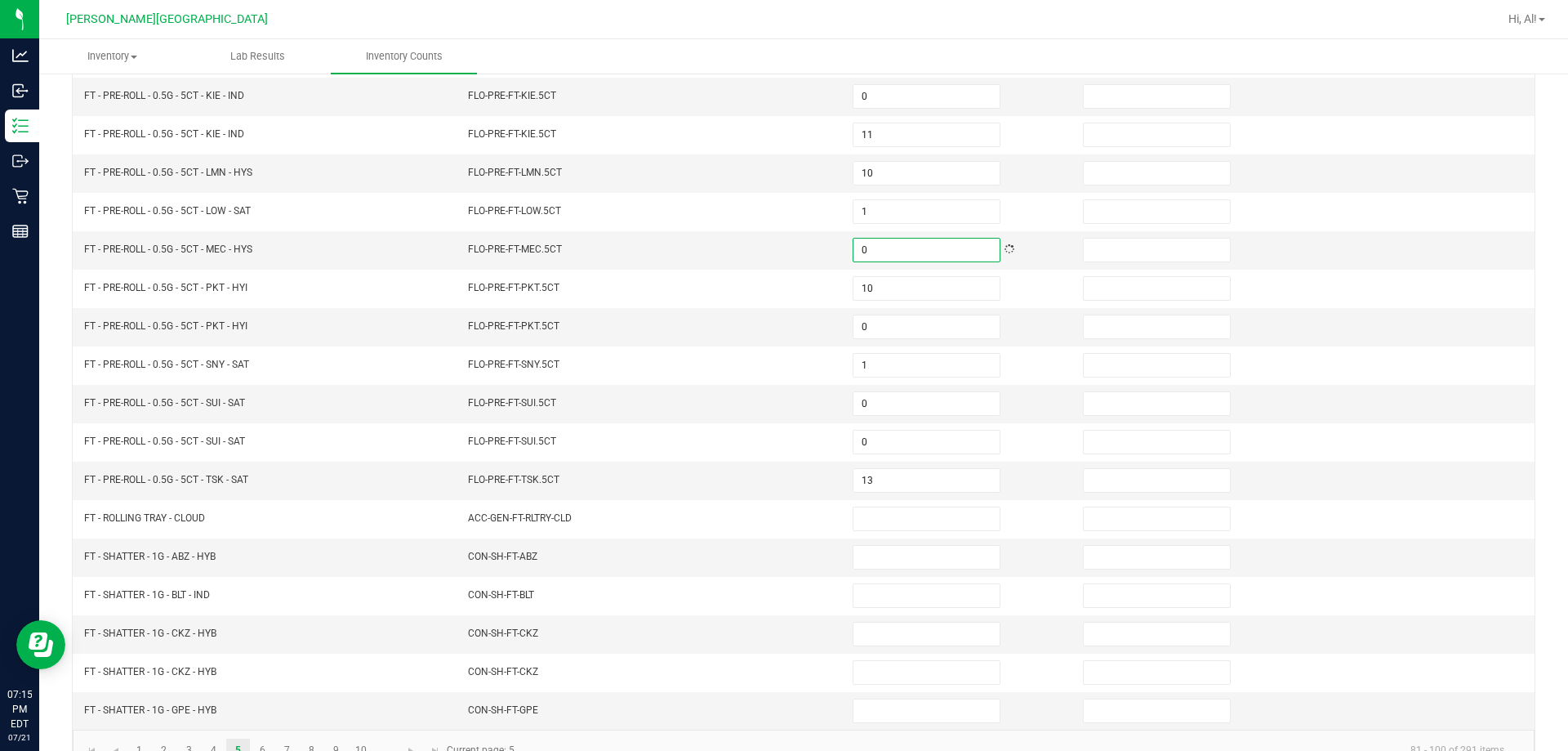 scroll, scrollTop: 339, scrollLeft: 0, axis: vertical 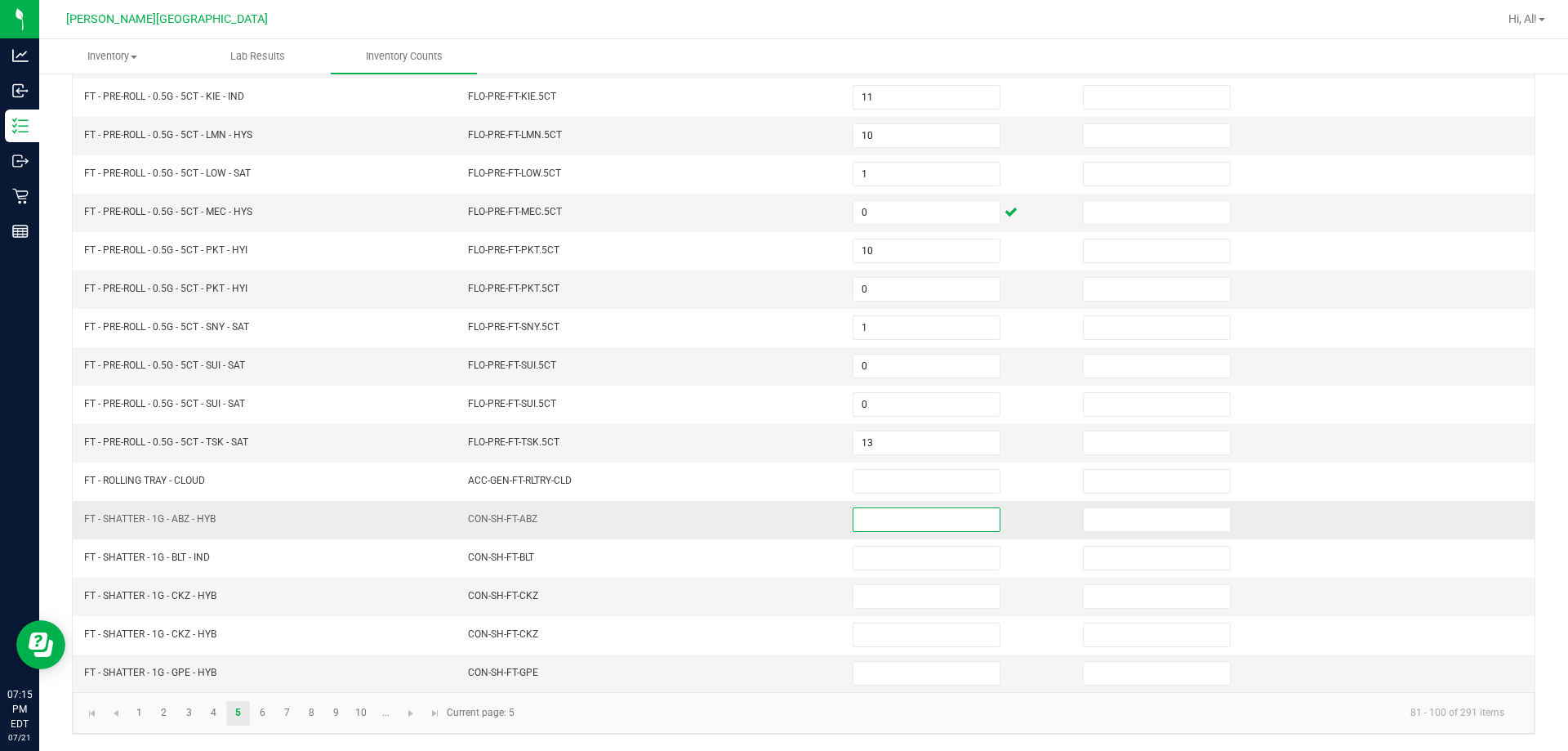 click at bounding box center (926, 520) 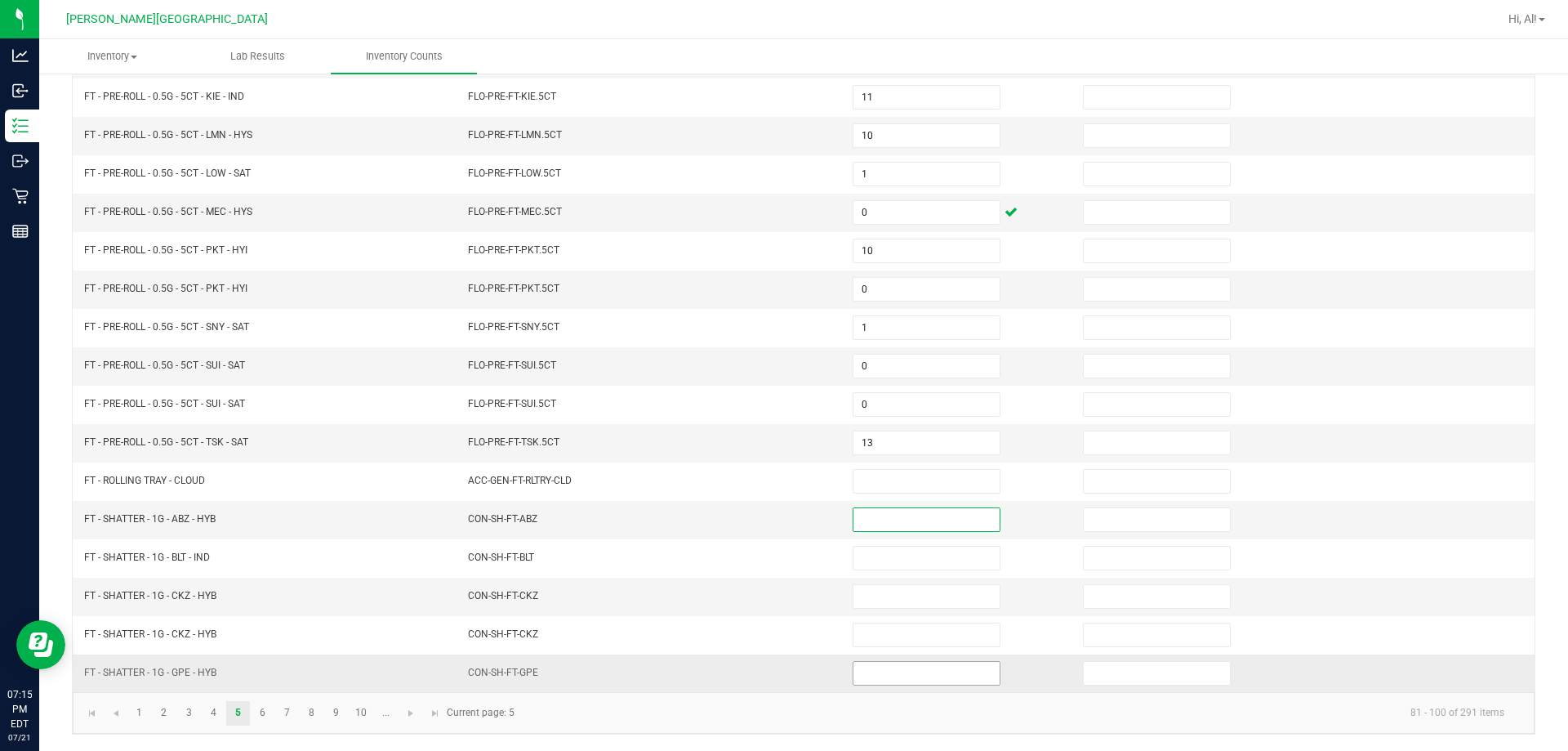 click at bounding box center (926, 673) 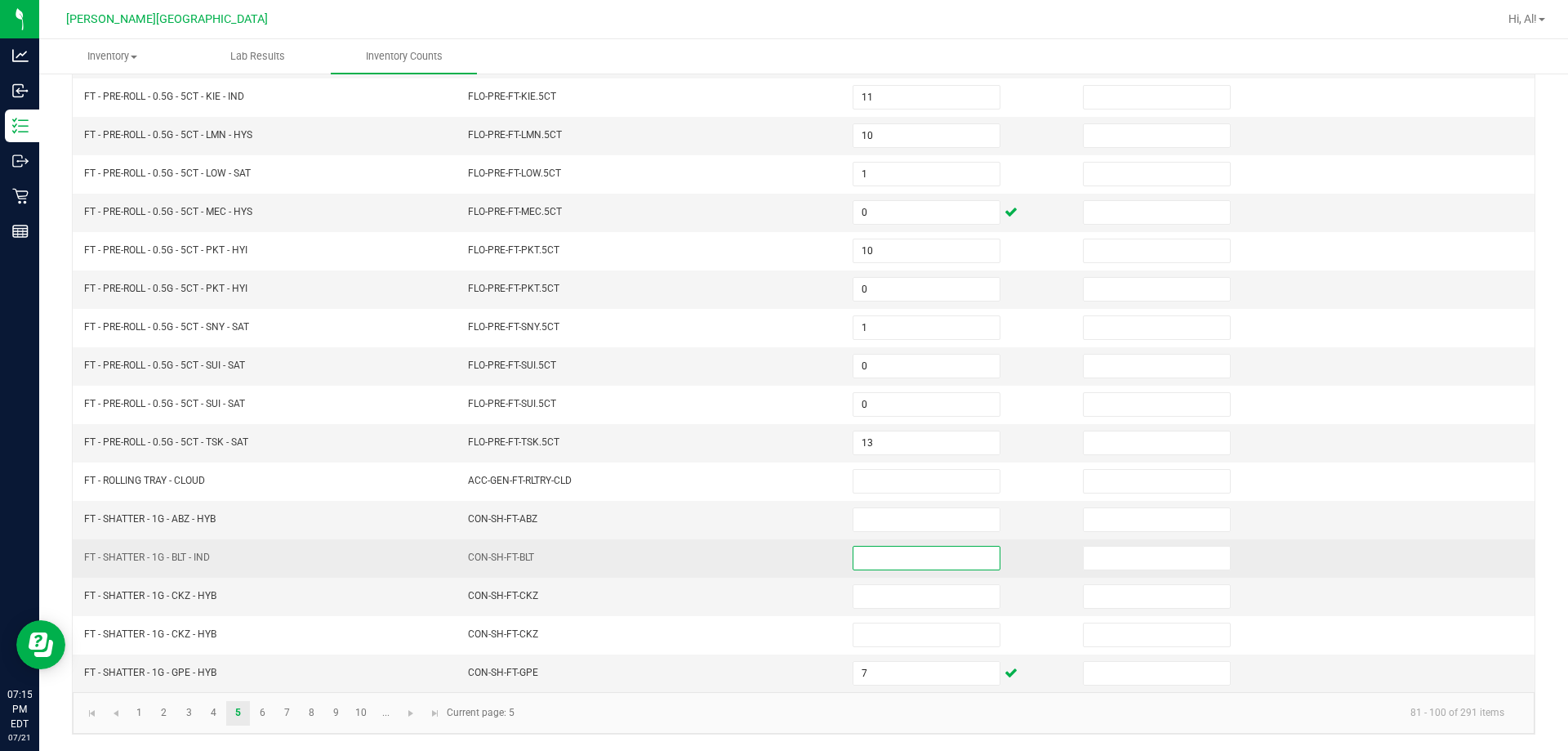 click at bounding box center [926, 558] 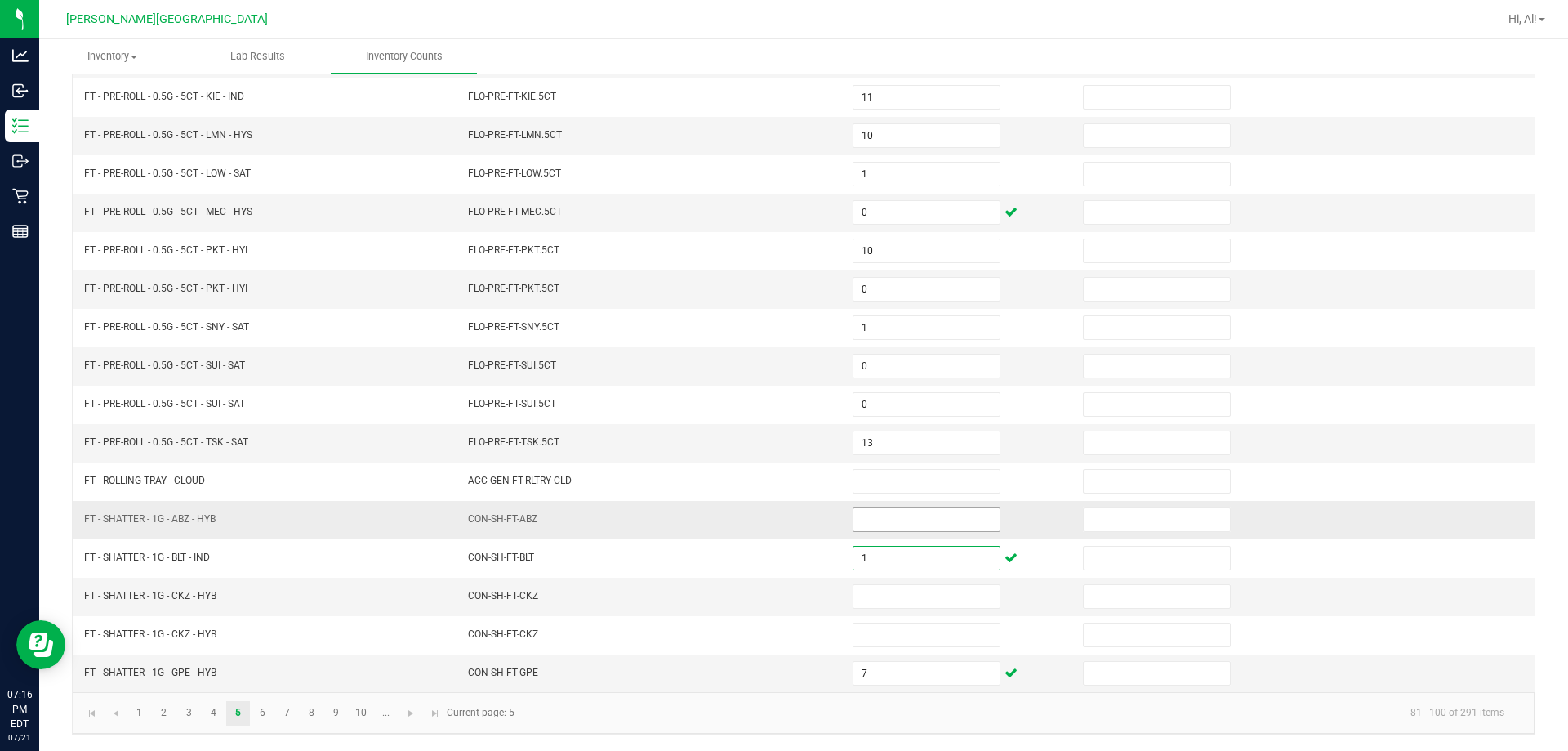 click at bounding box center [926, 520] 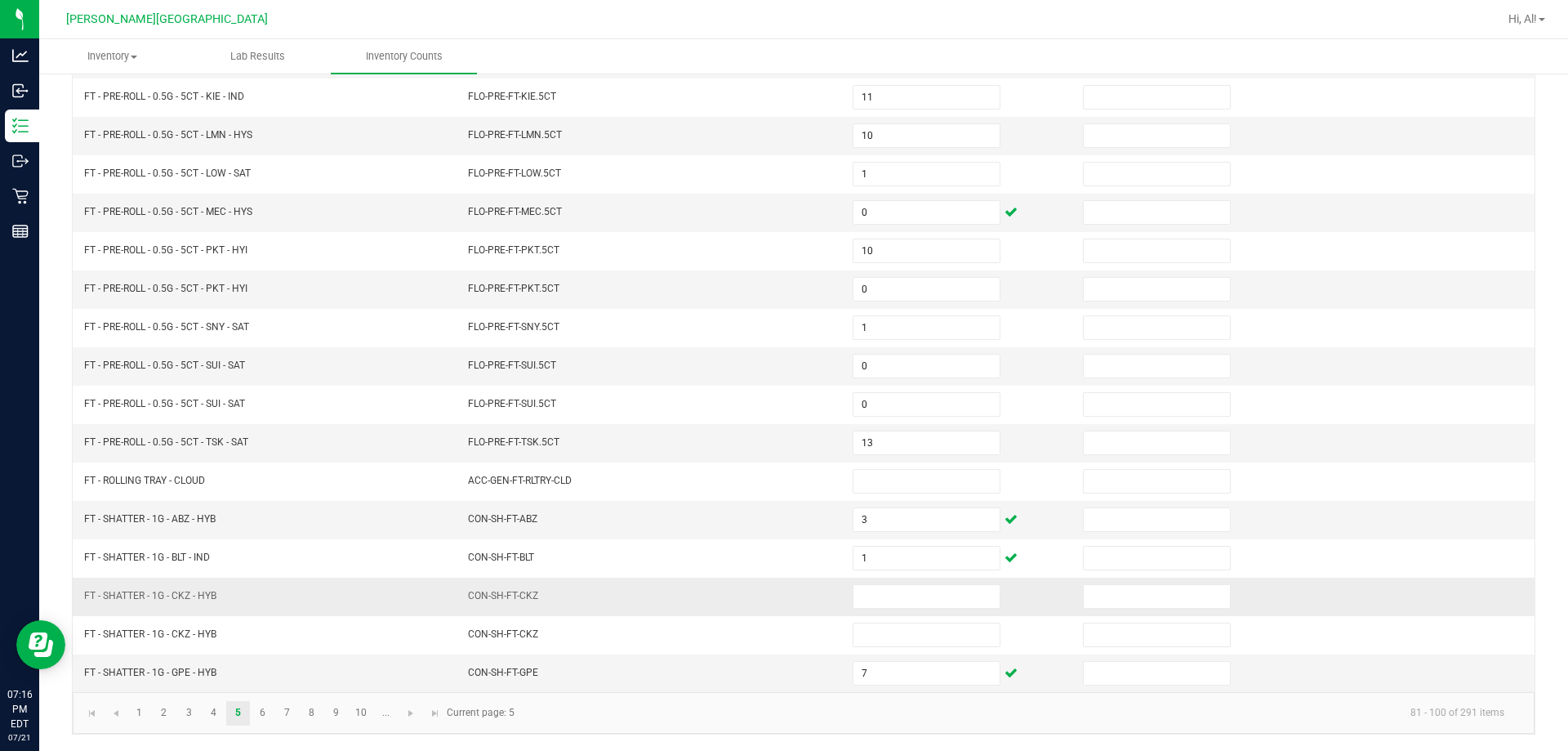 click at bounding box center [958, 597] 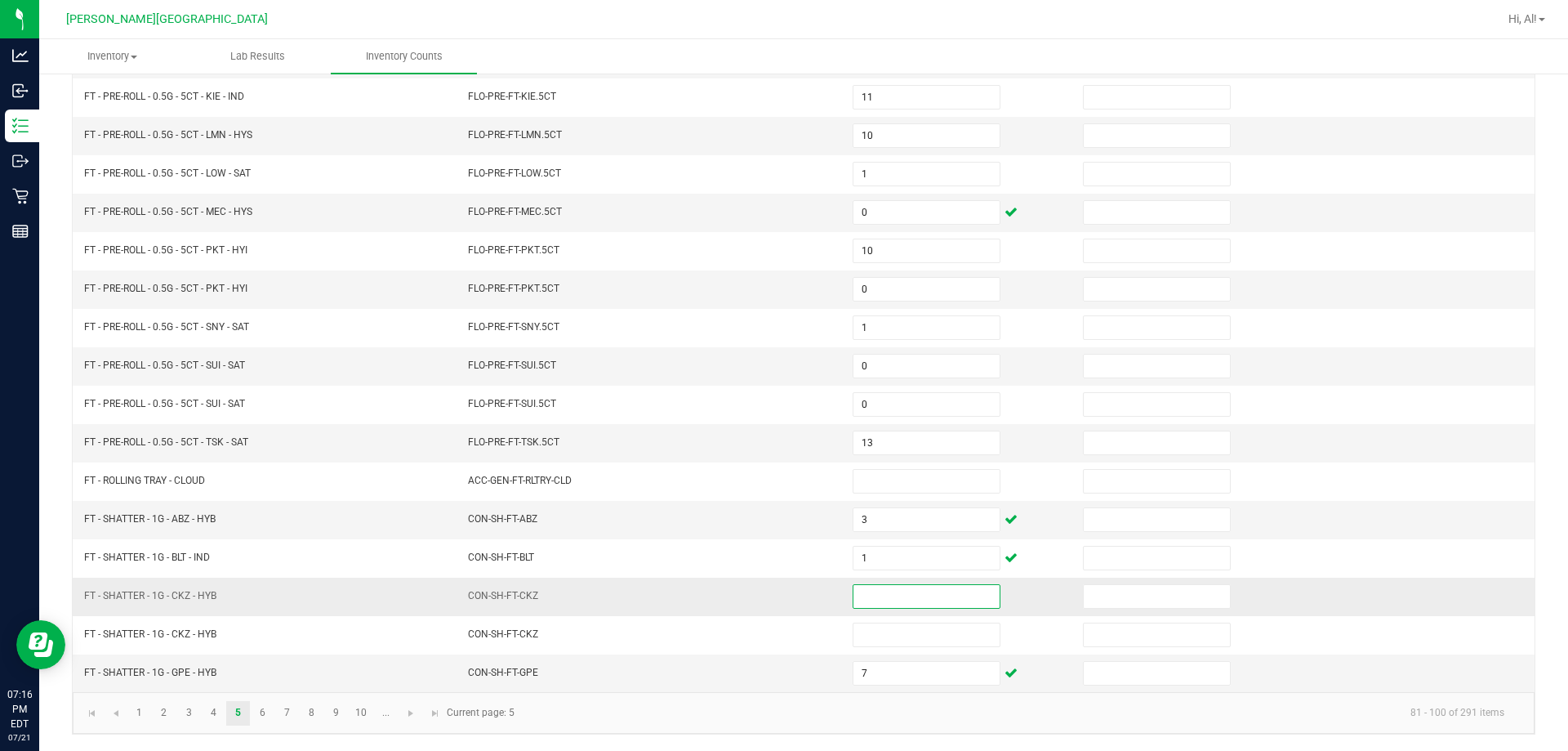 click at bounding box center (926, 597) 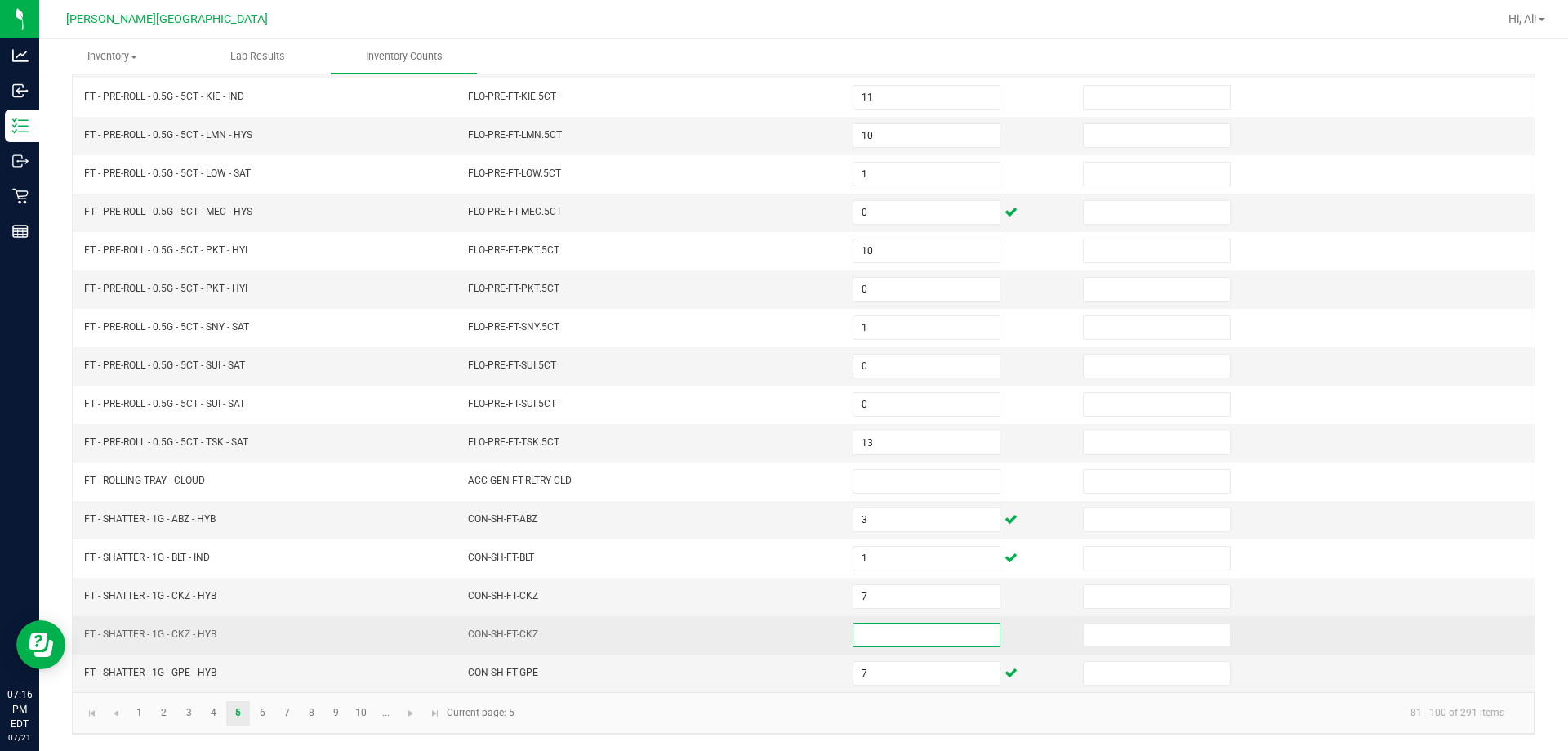 click at bounding box center [926, 635] 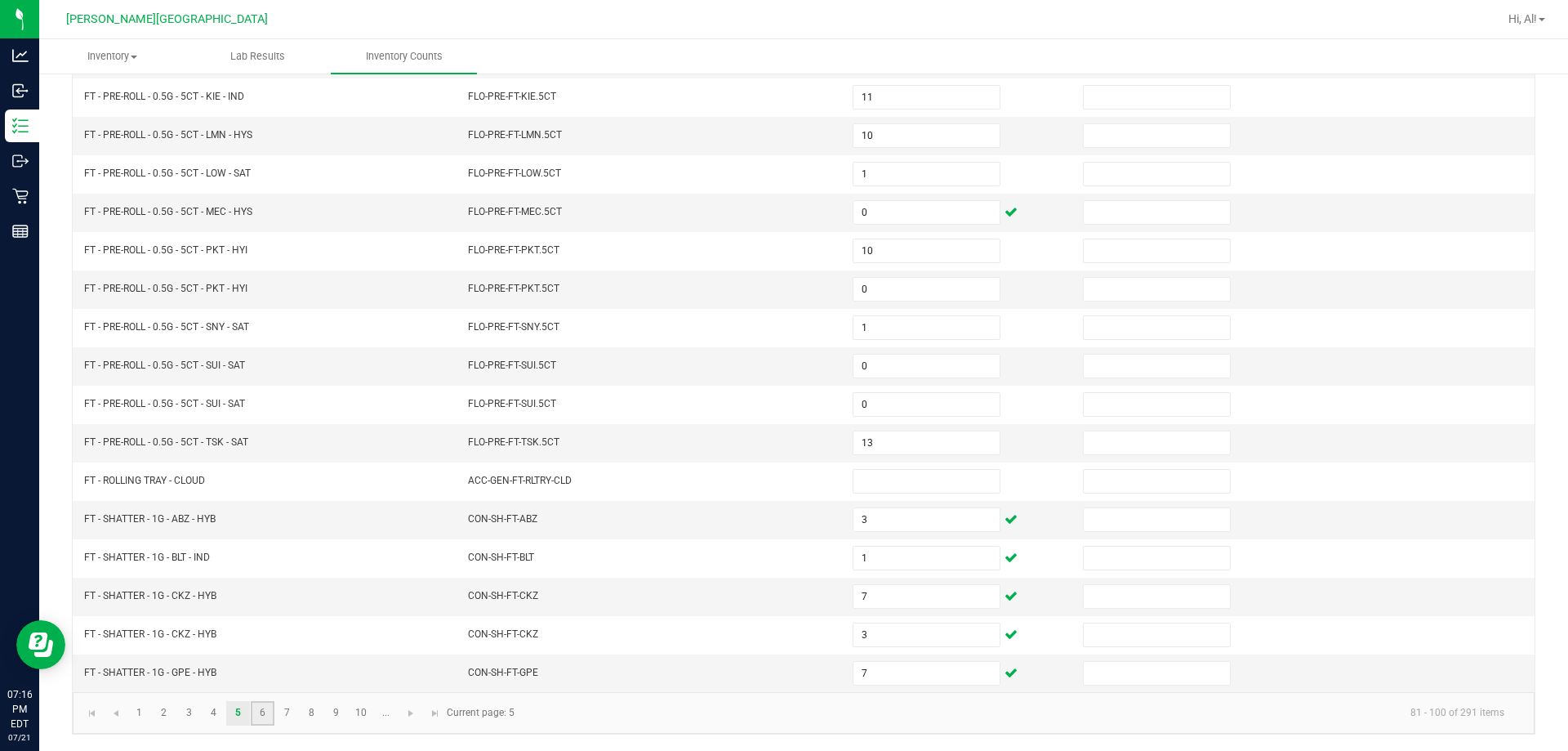 click on "6" 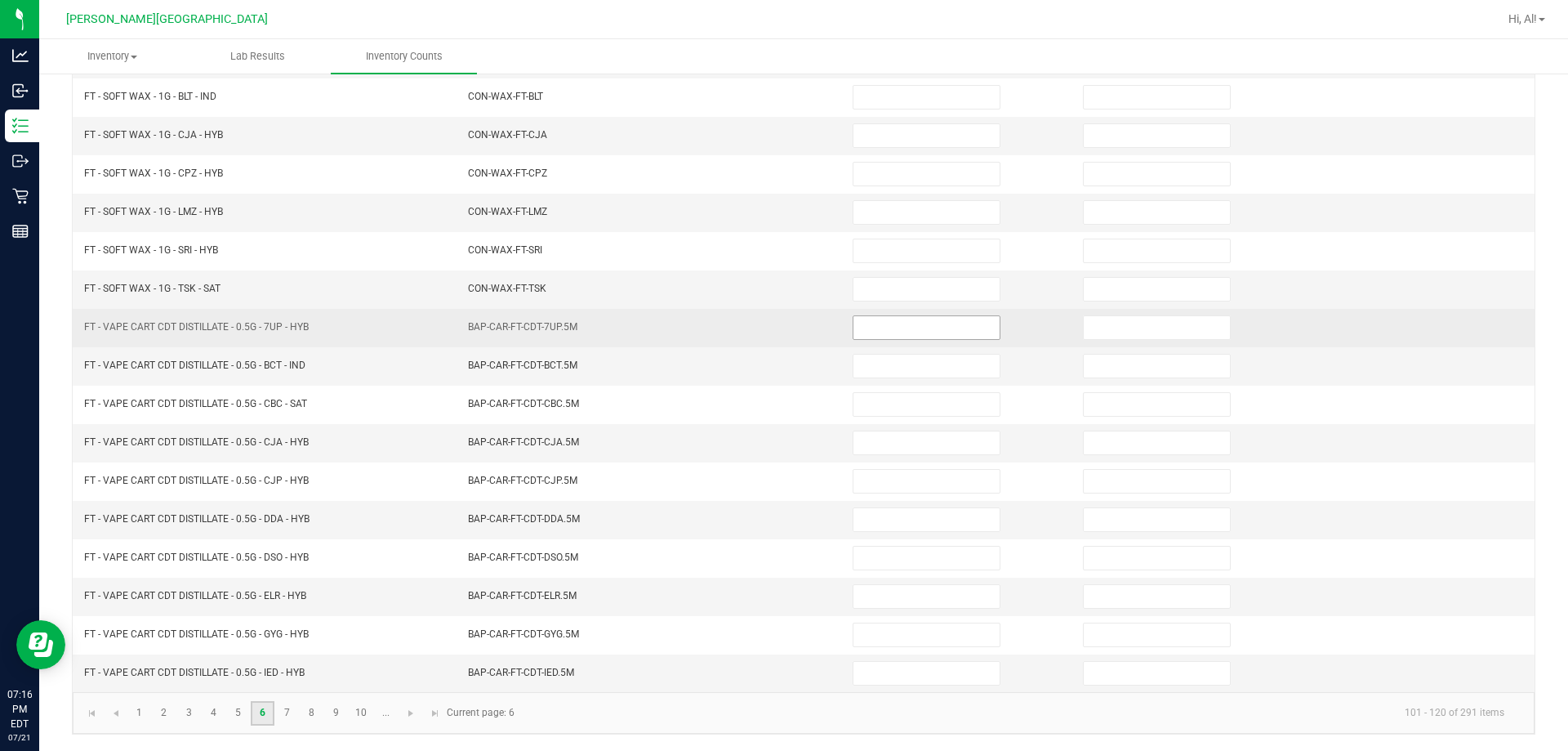 scroll, scrollTop: 0, scrollLeft: 0, axis: both 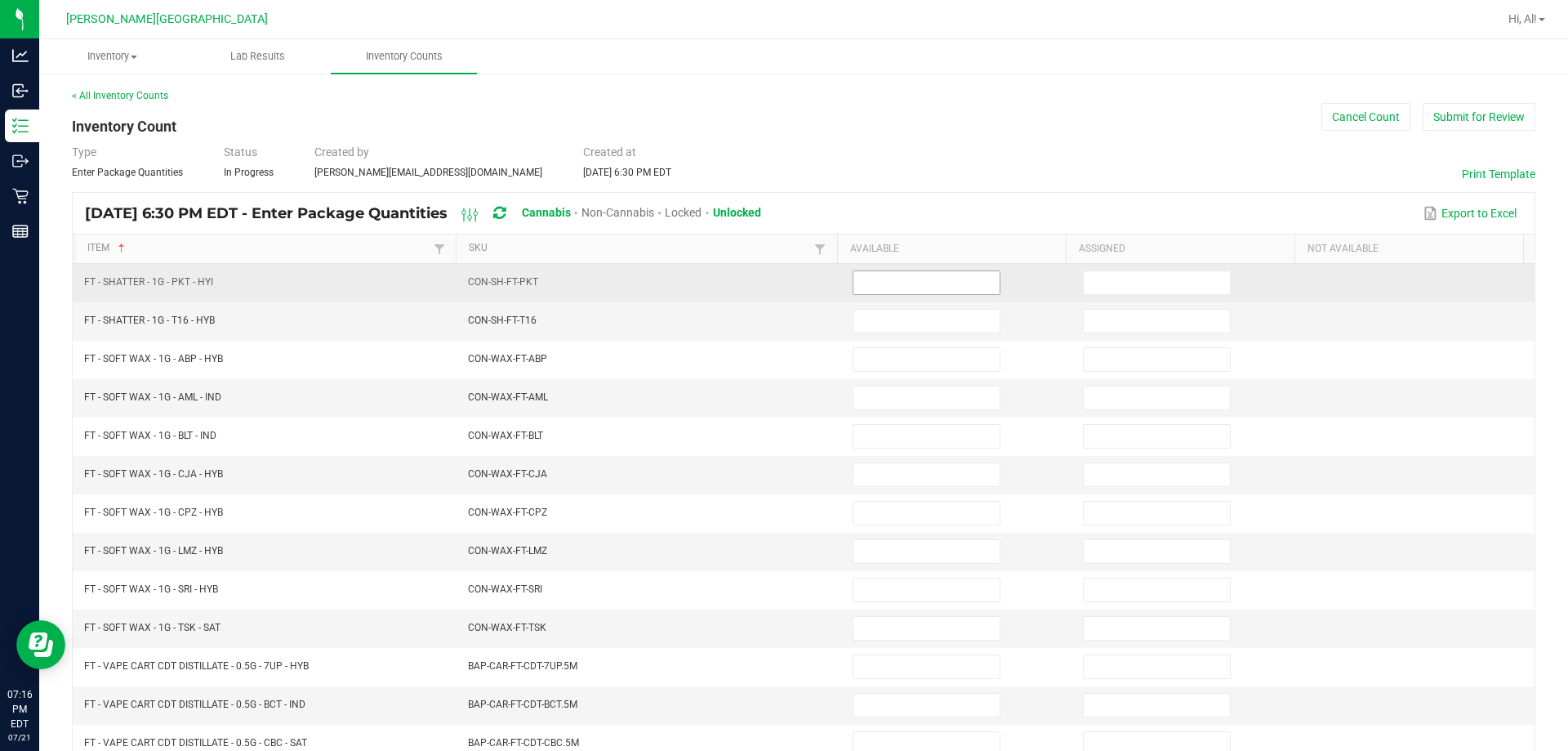click at bounding box center [926, 283] 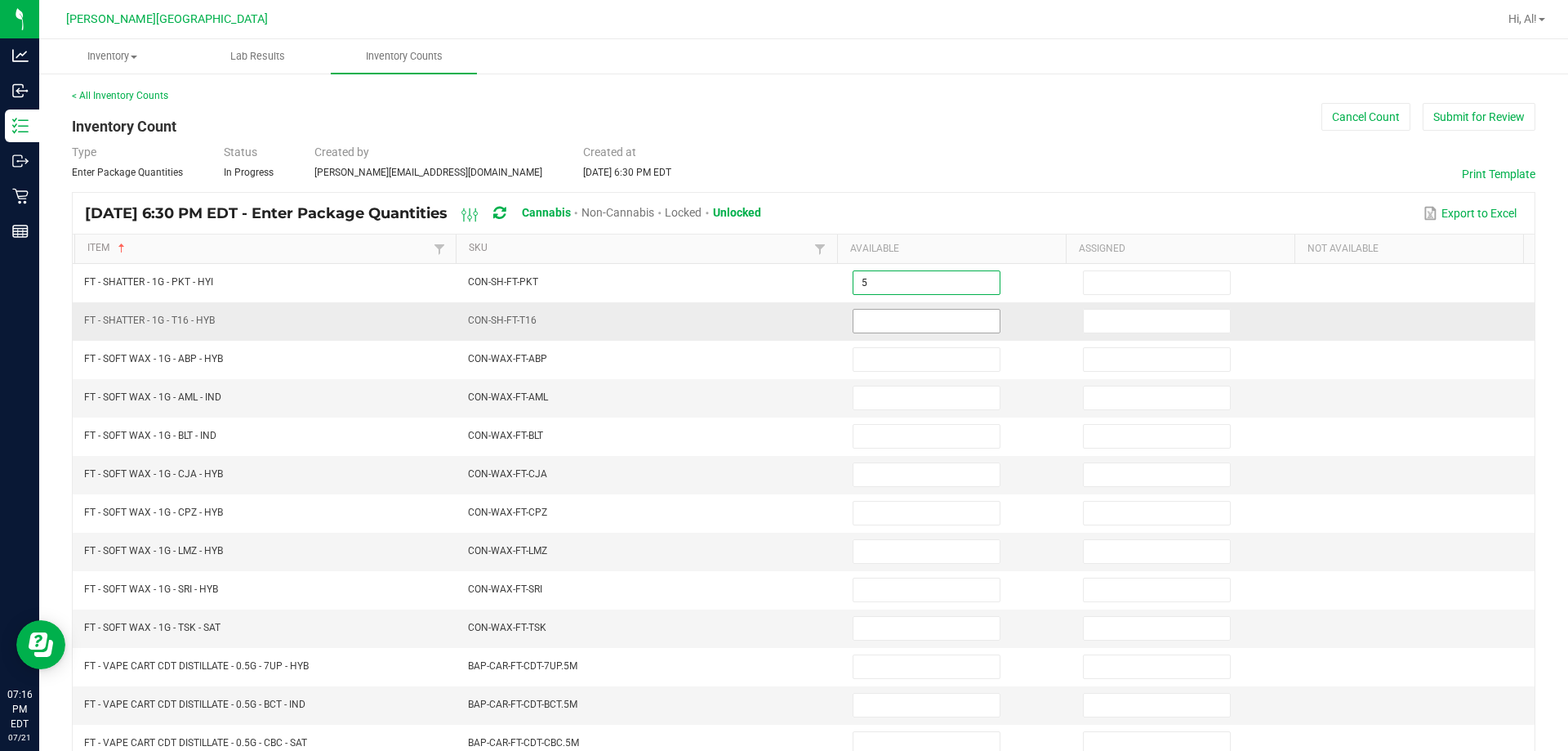 drag, startPoint x: 905, startPoint y: 326, endPoint x: 906, endPoint y: 315, distance: 11.045361 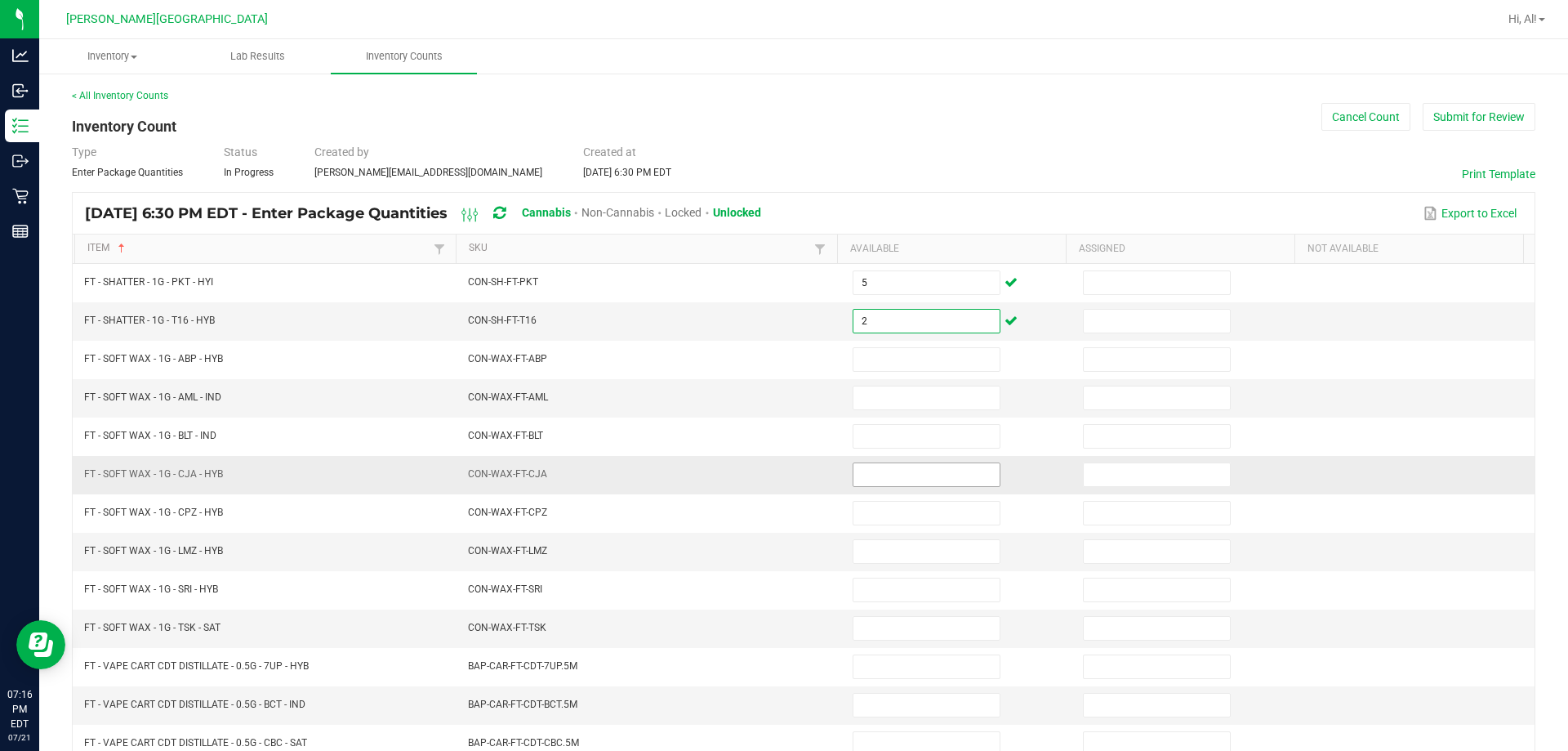 click at bounding box center [926, 475] 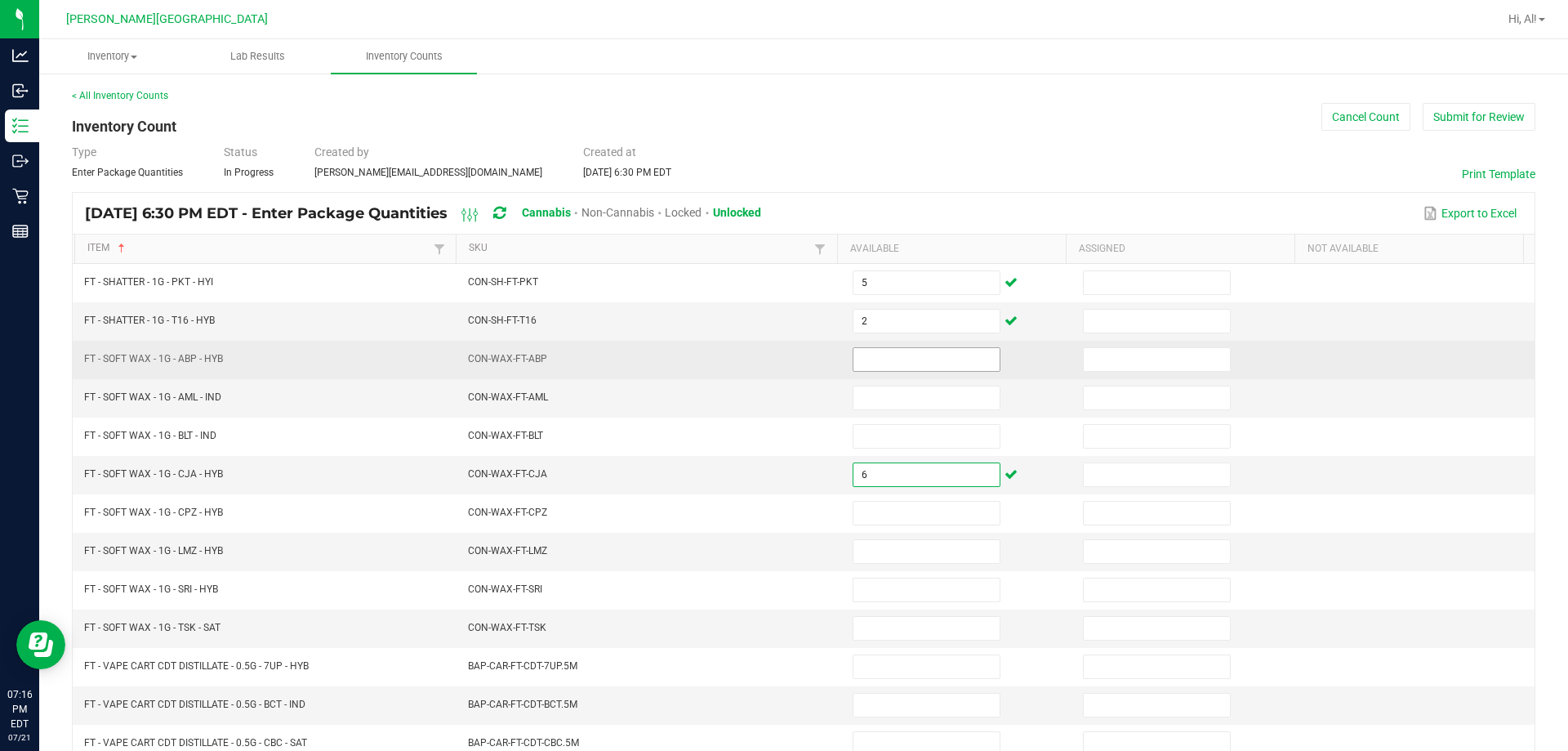 click at bounding box center (926, 360) 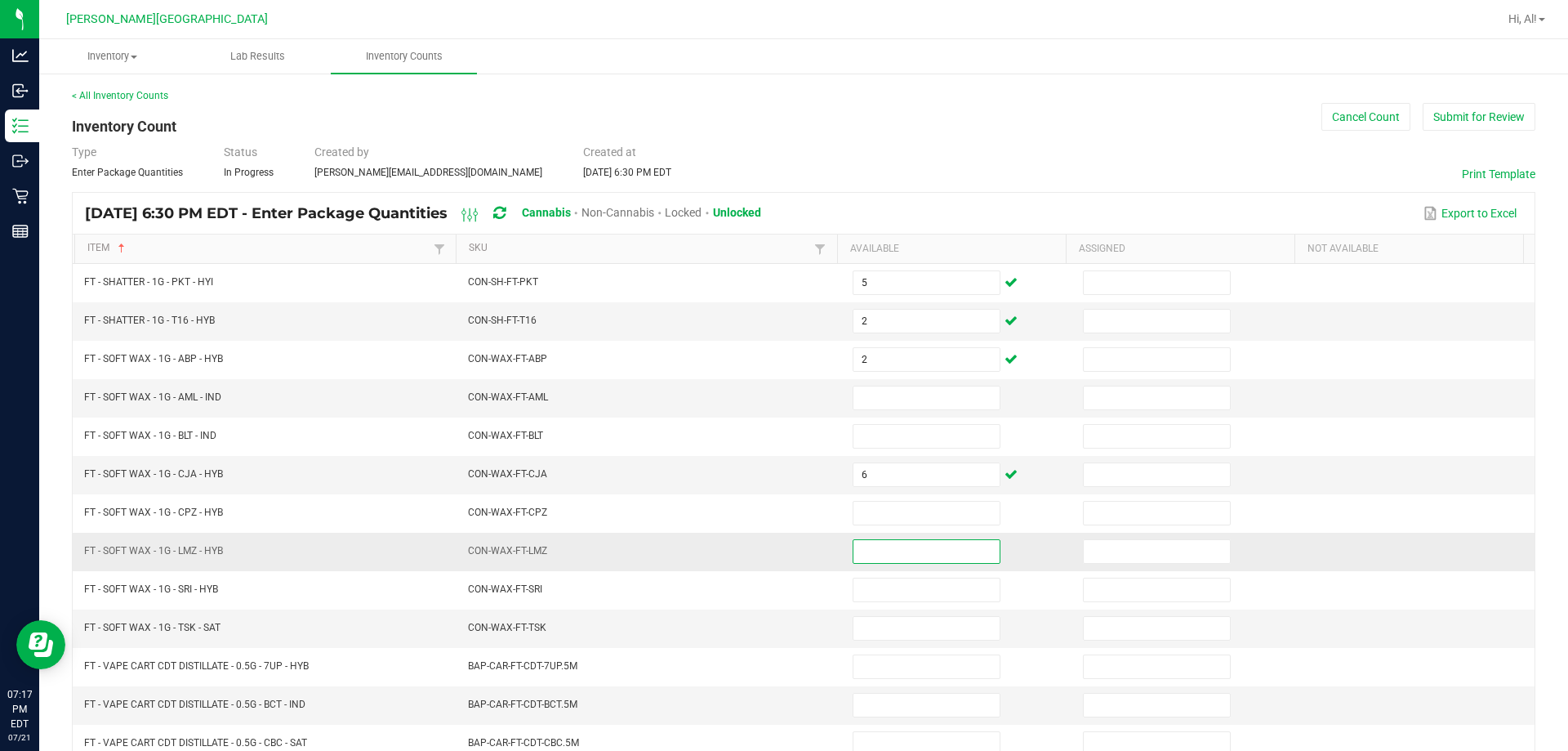 click at bounding box center (926, 552) 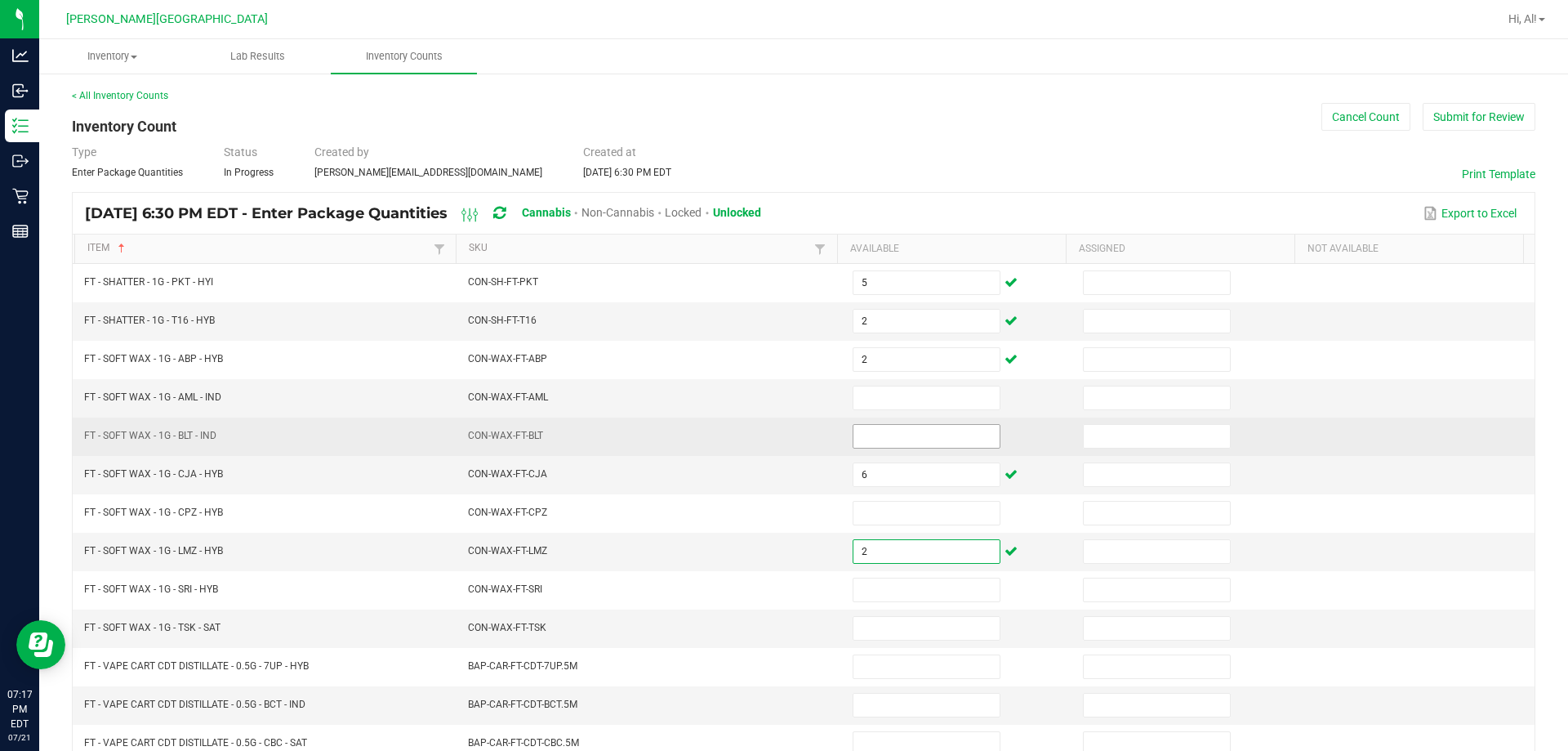 click at bounding box center (926, 436) 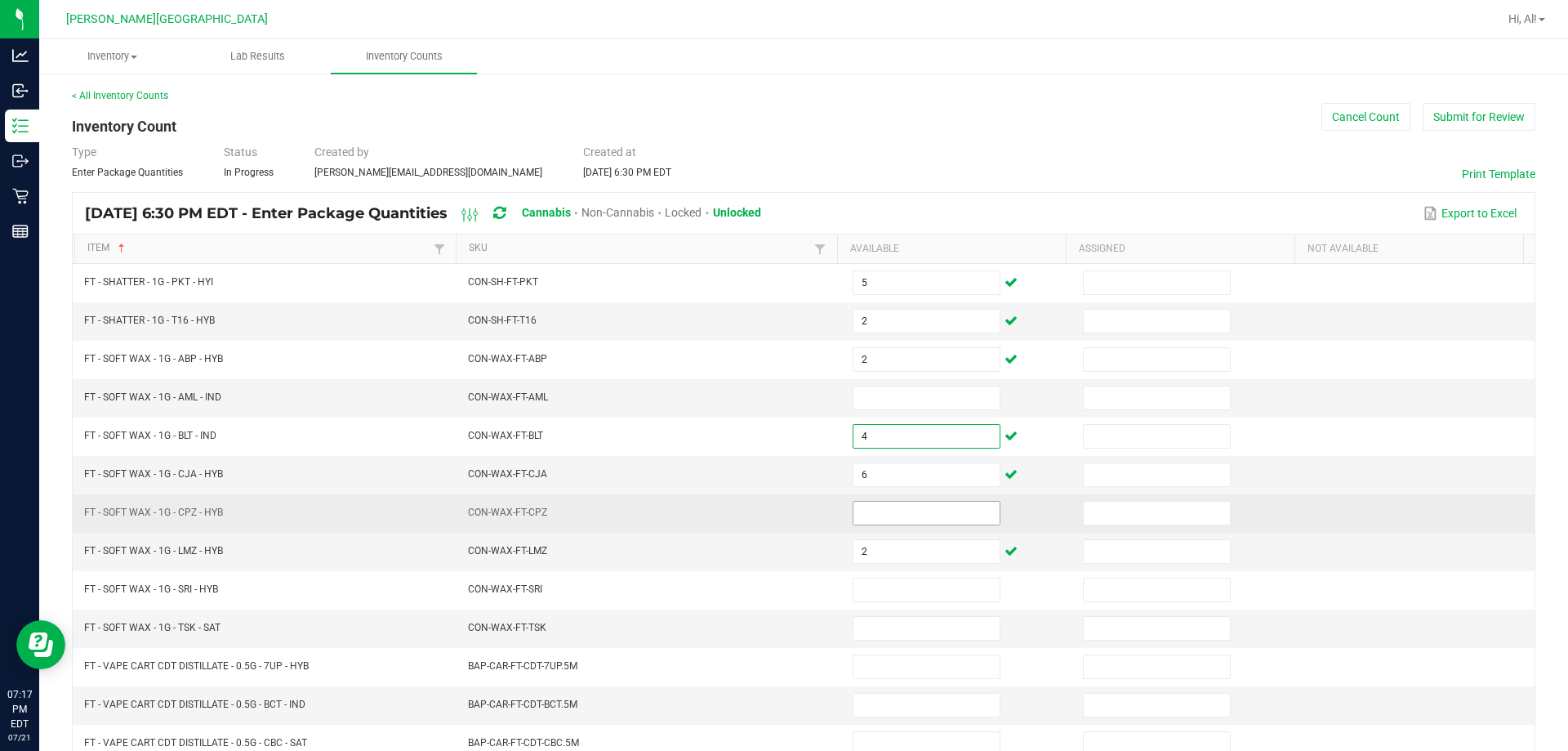 click at bounding box center [926, 513] 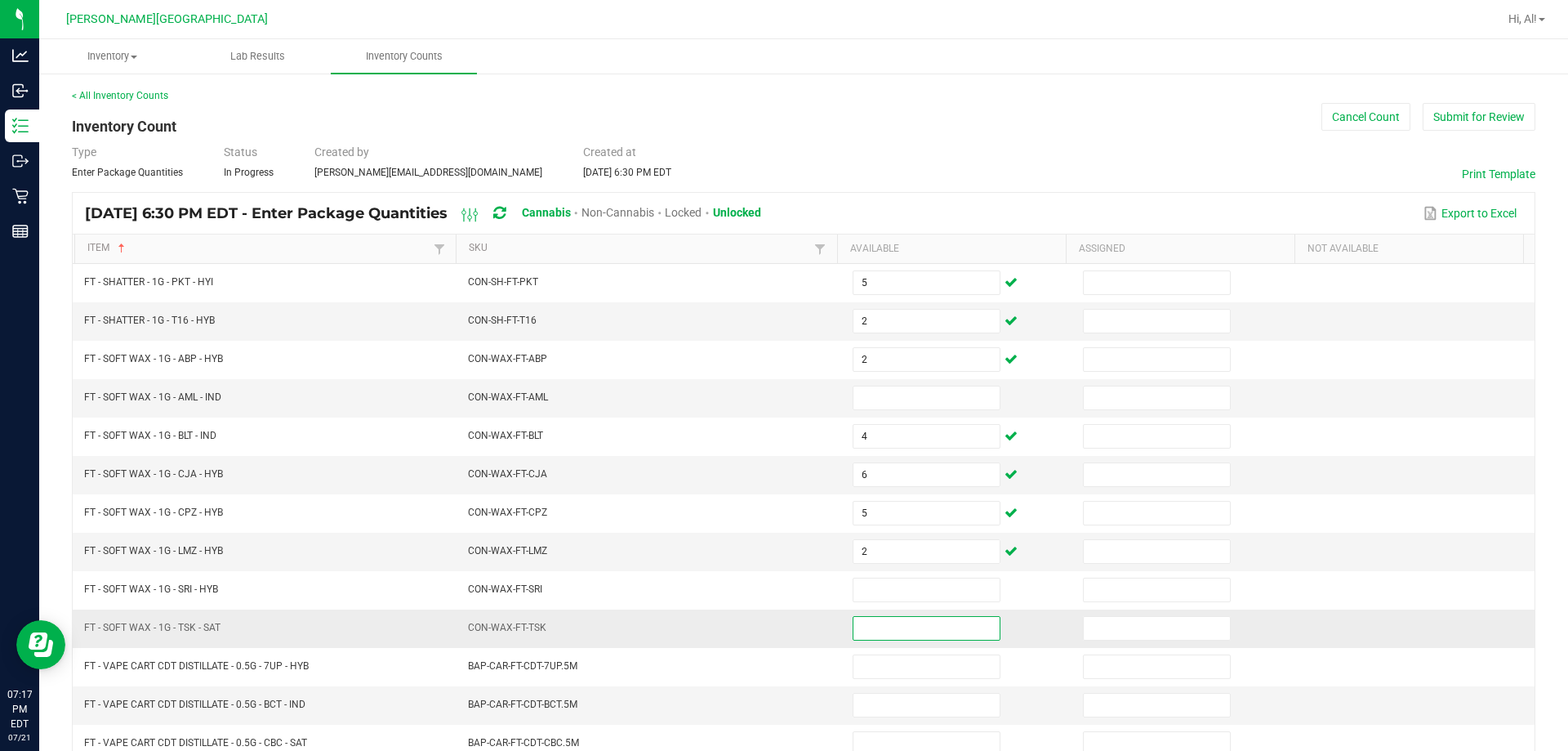 click at bounding box center [926, 628] 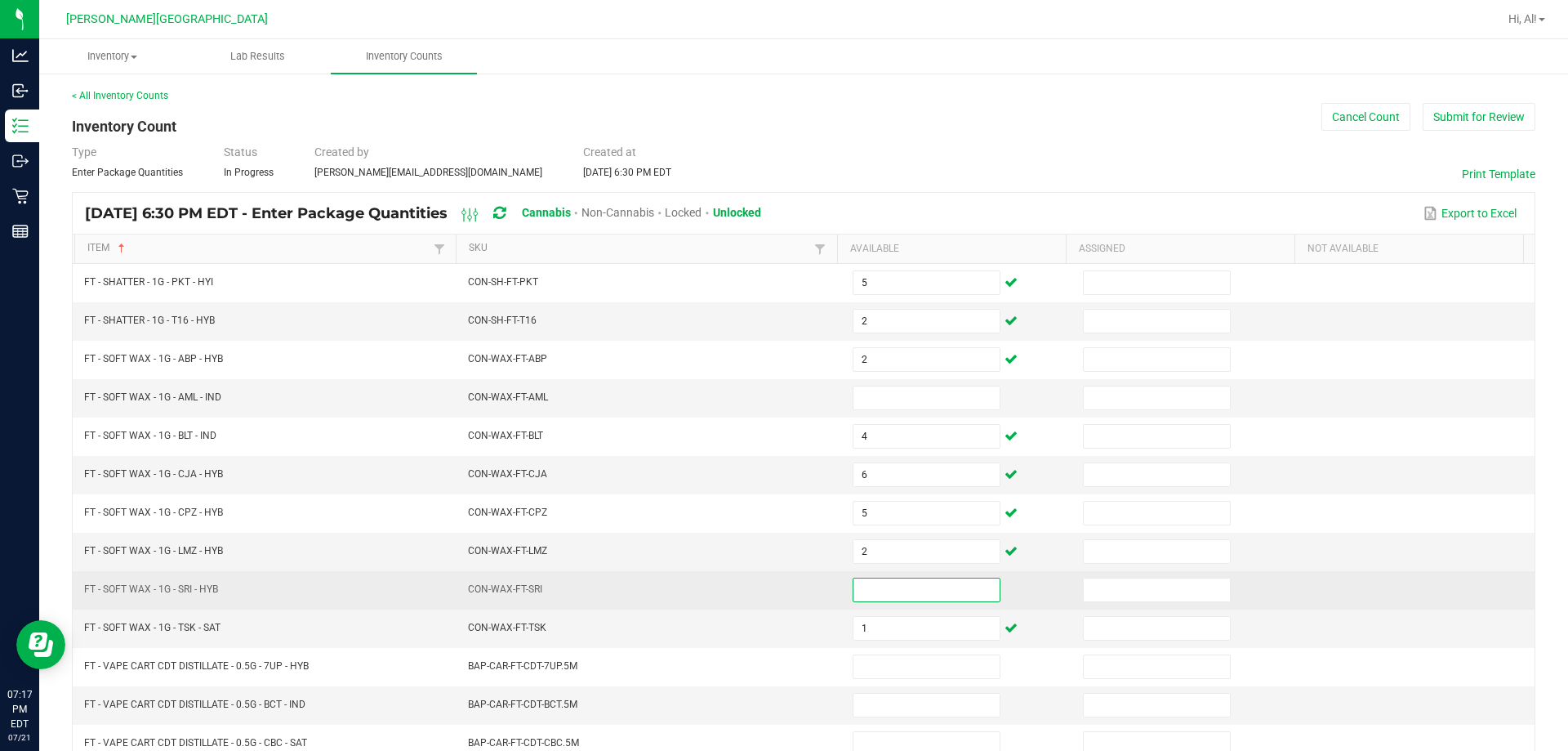 click at bounding box center (926, 590) 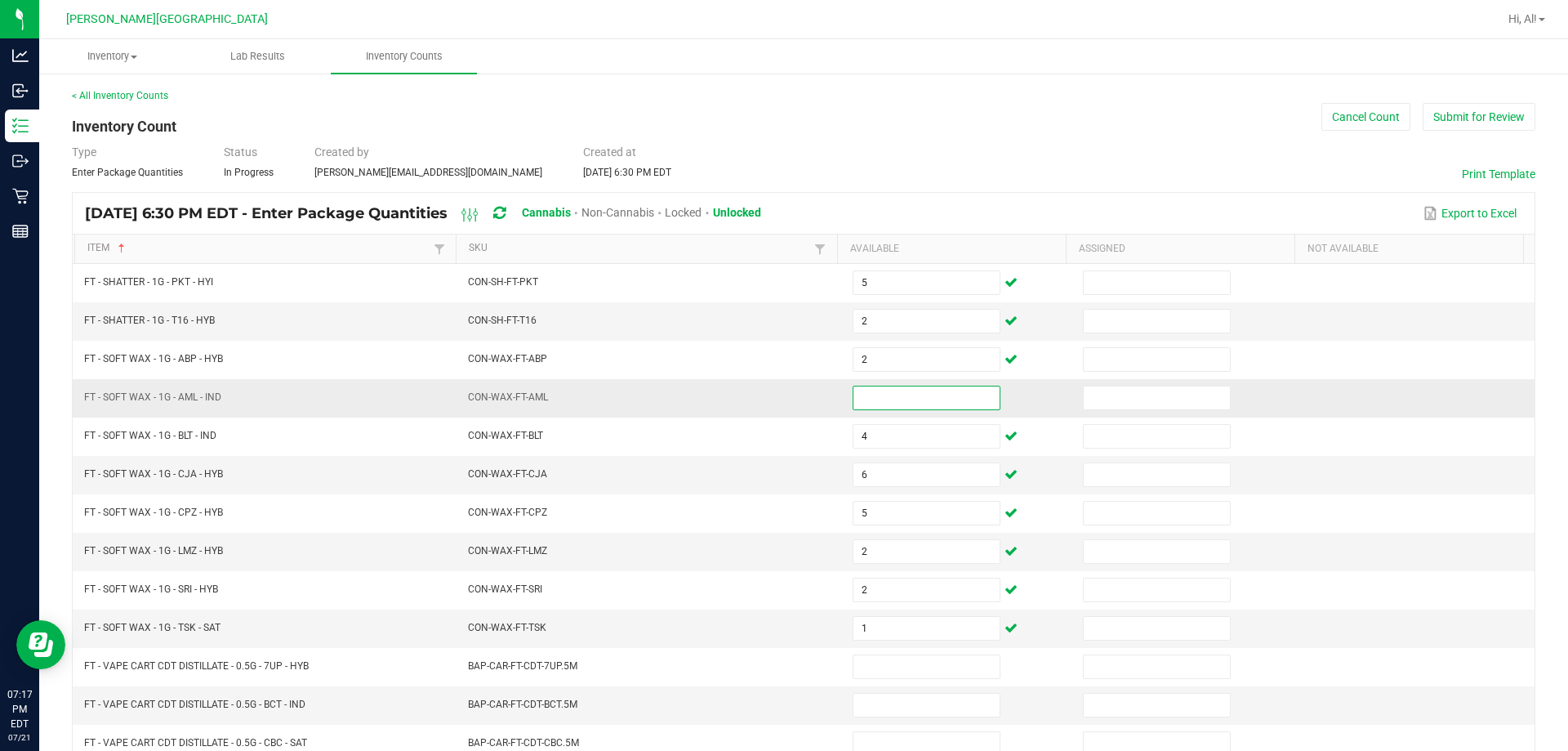 click at bounding box center (926, 398) 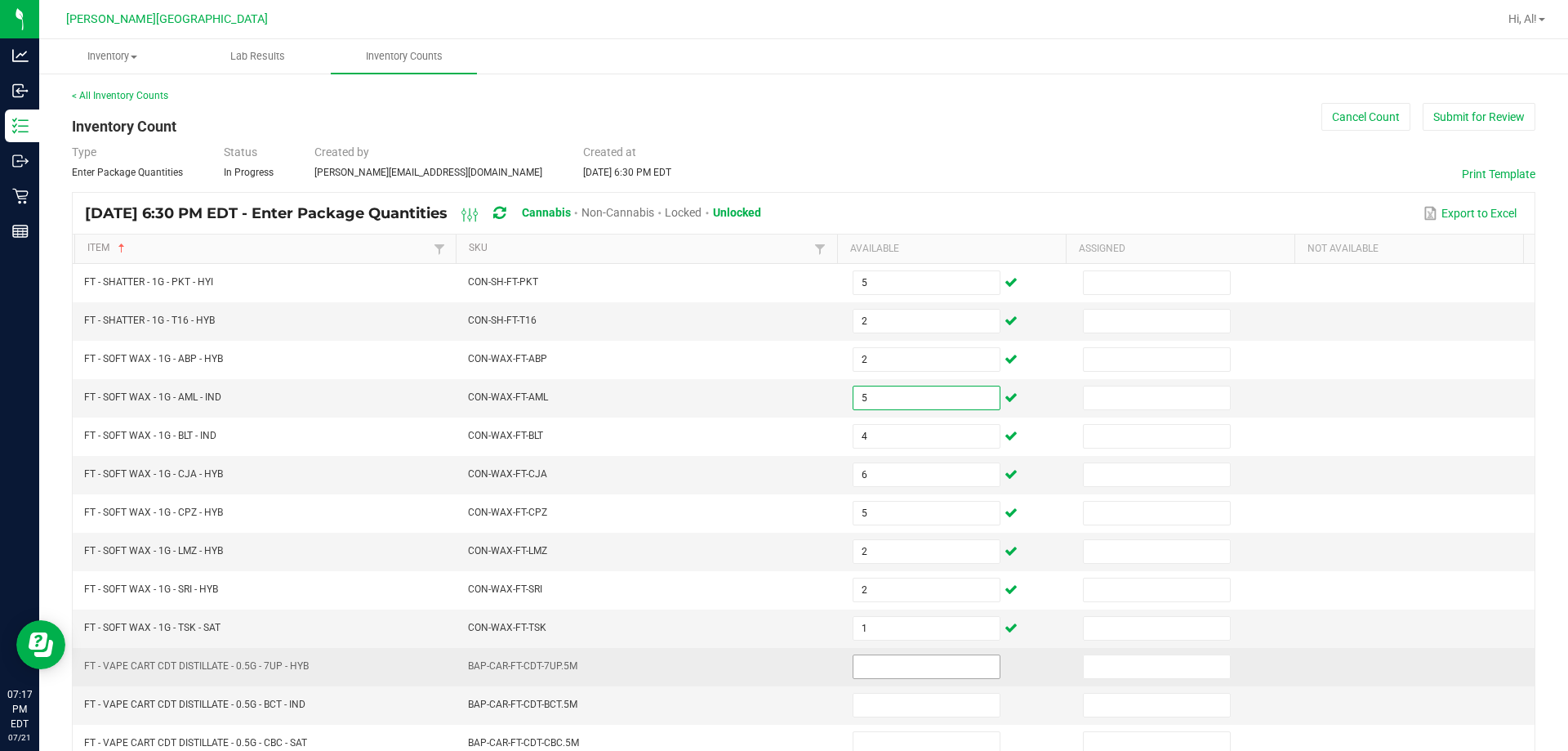 click at bounding box center (926, 667) 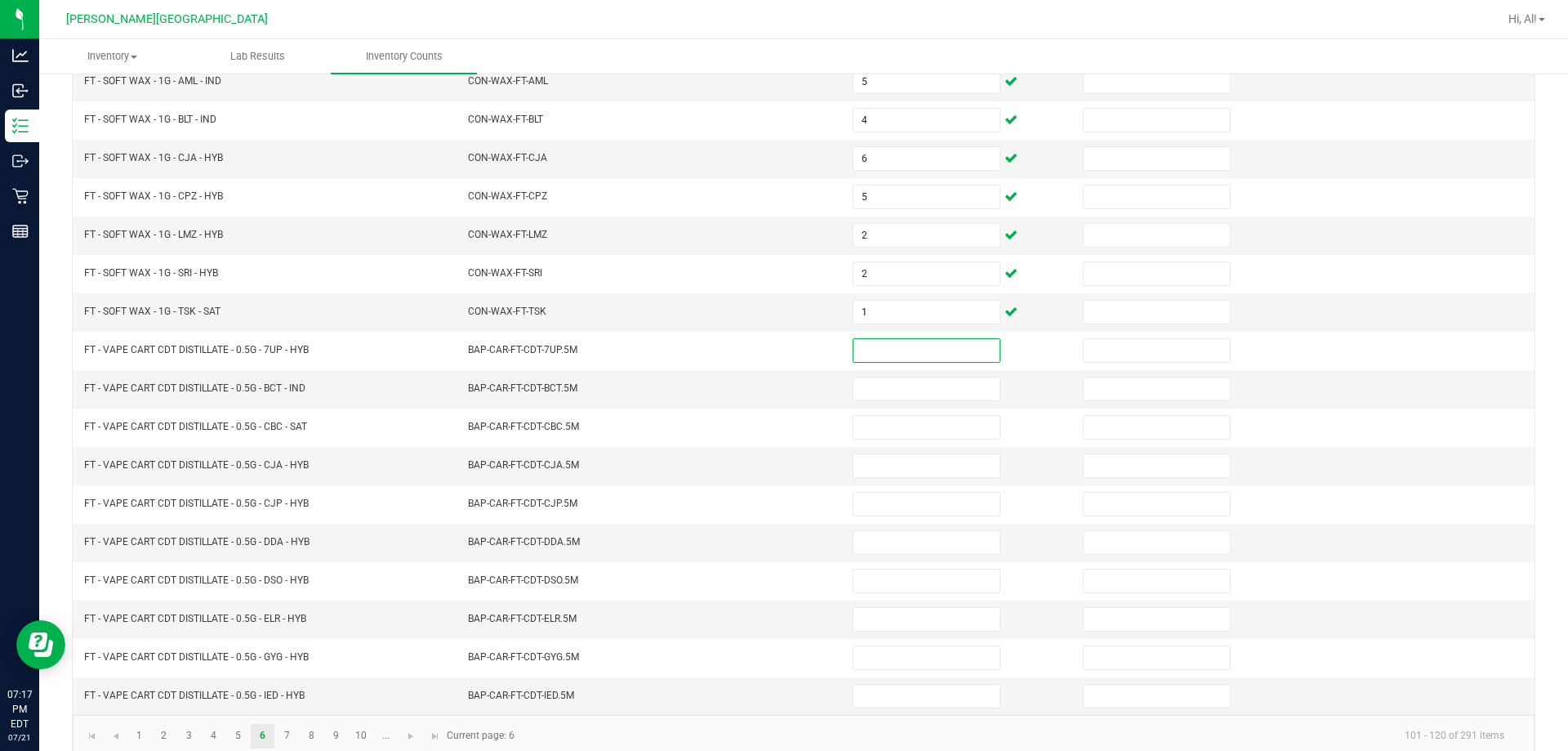 scroll, scrollTop: 339, scrollLeft: 0, axis: vertical 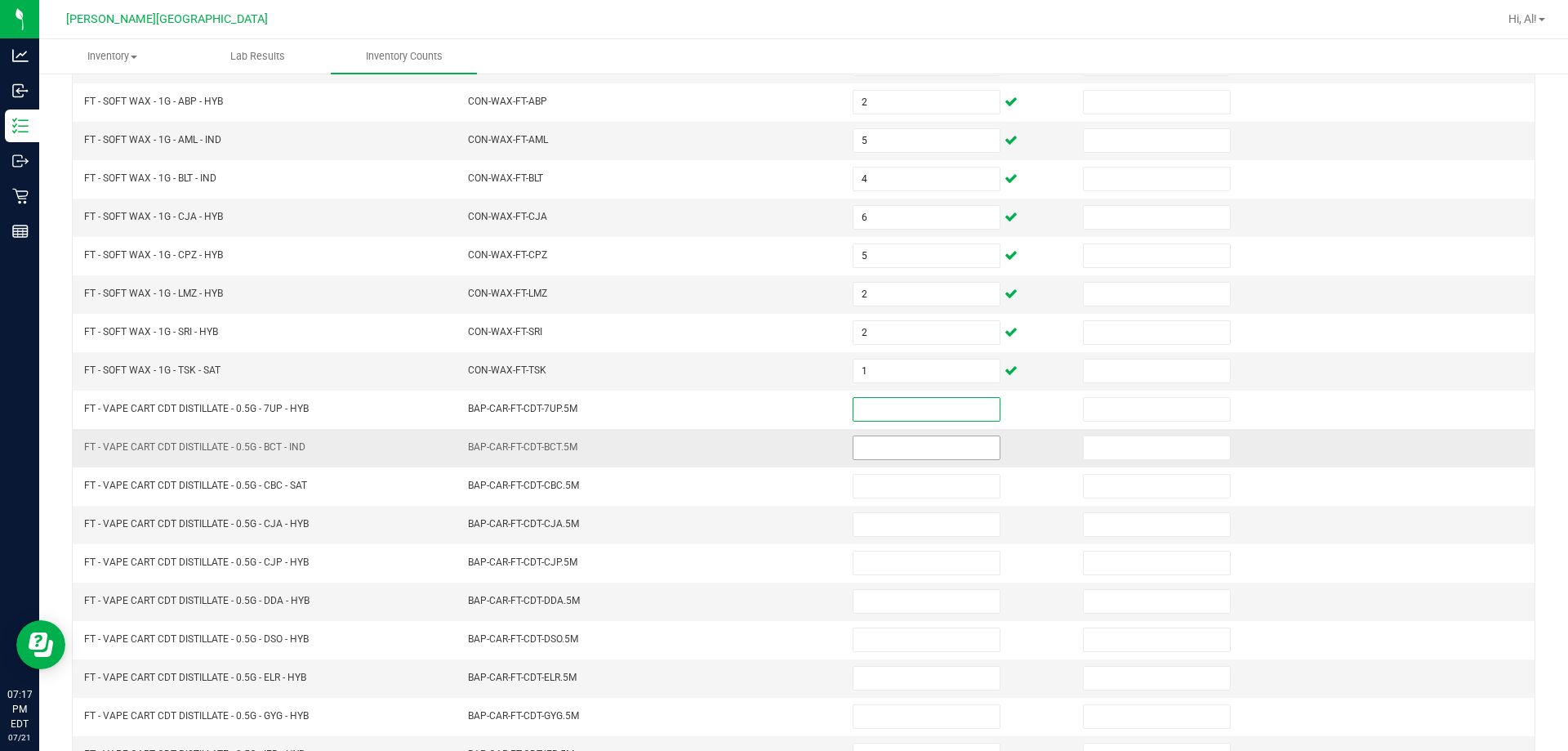 click at bounding box center [926, 448] 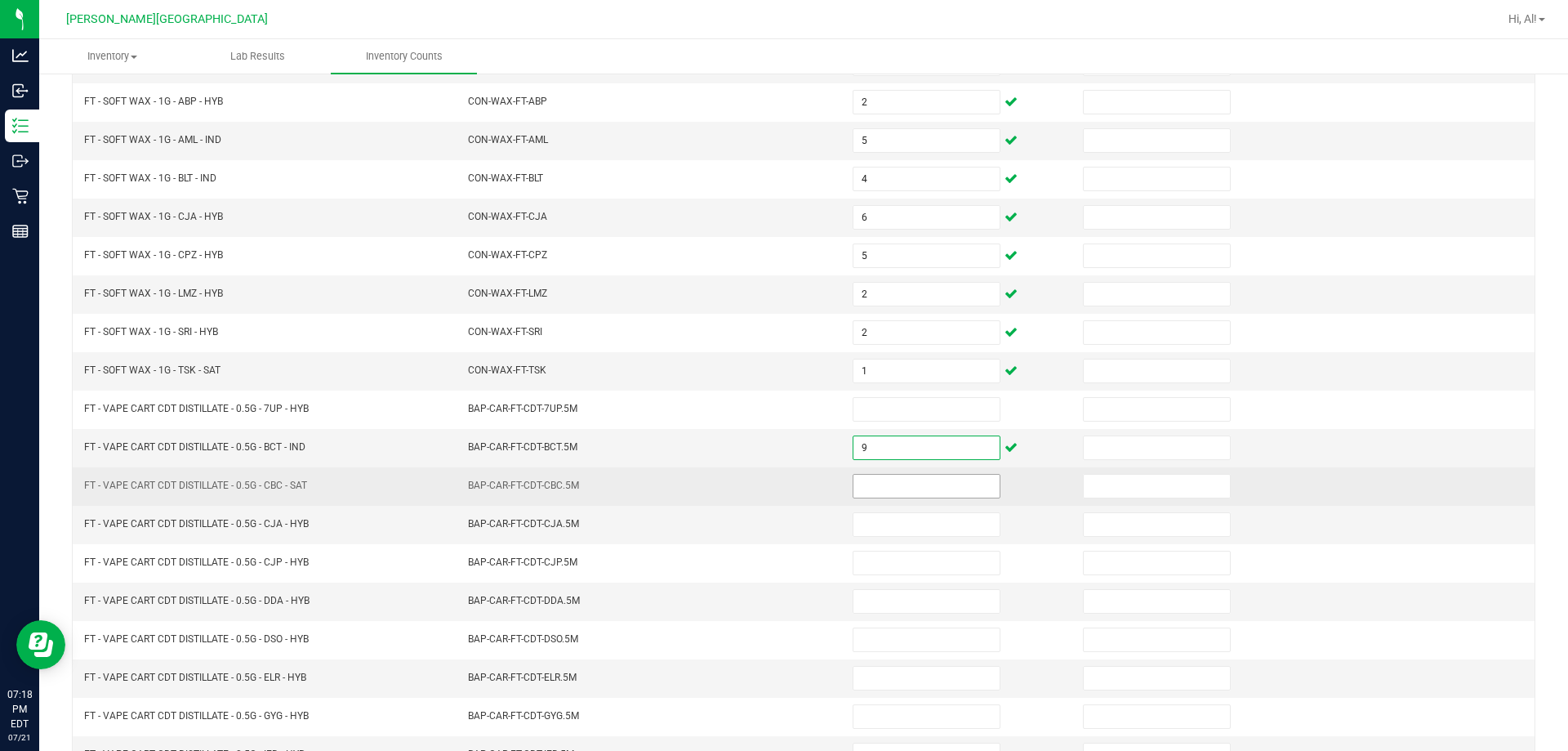 click at bounding box center [926, 486] 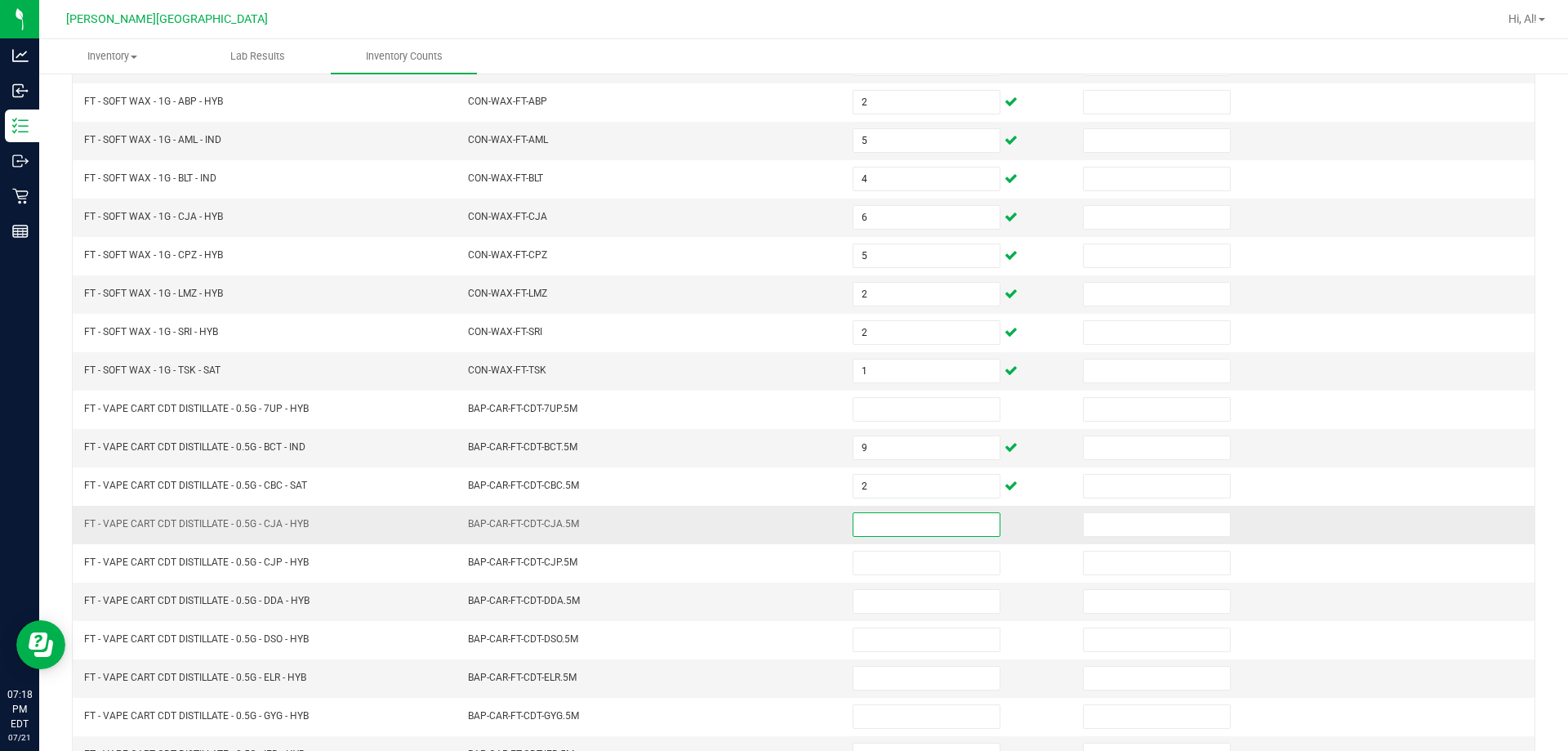 click at bounding box center (926, 525) 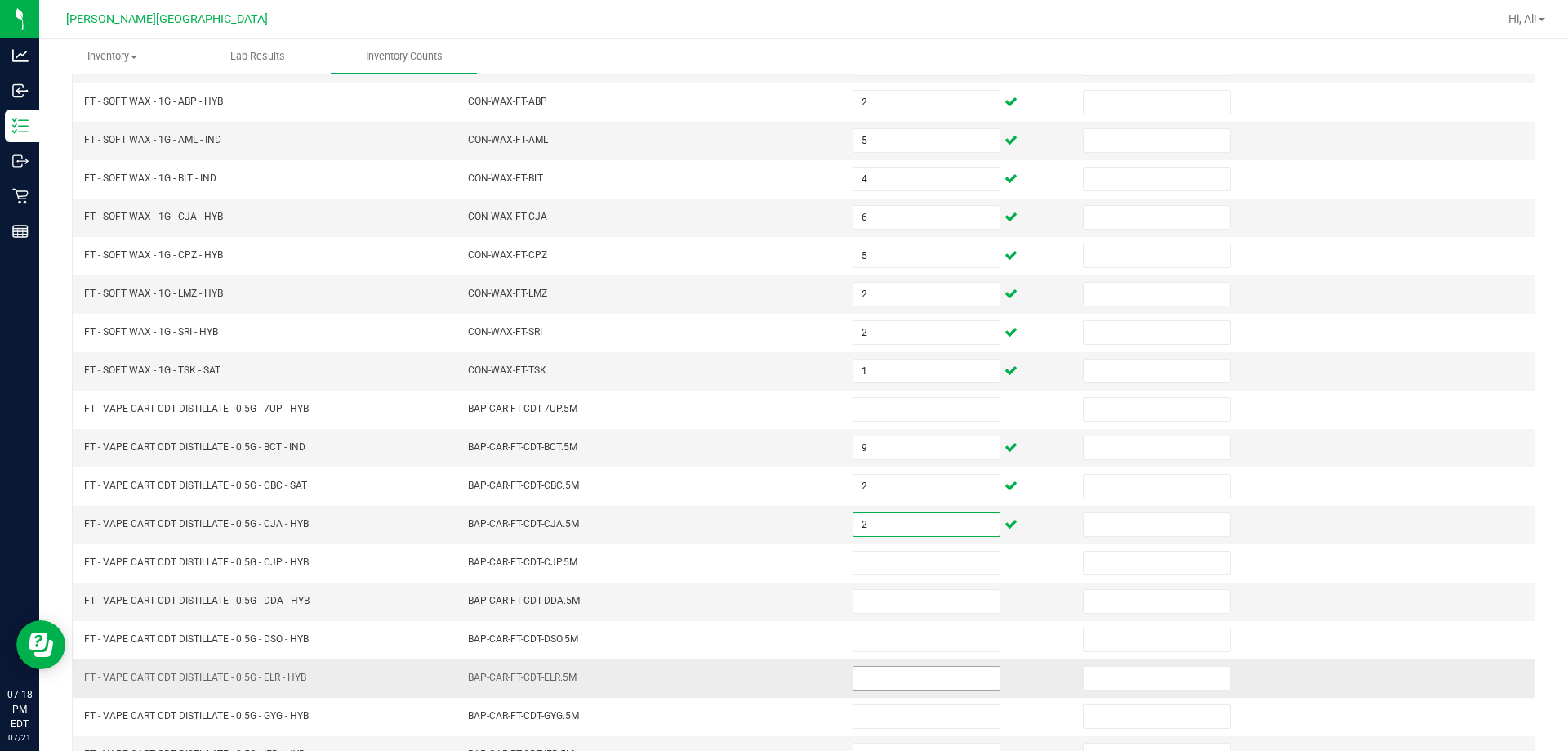click at bounding box center (926, 678) 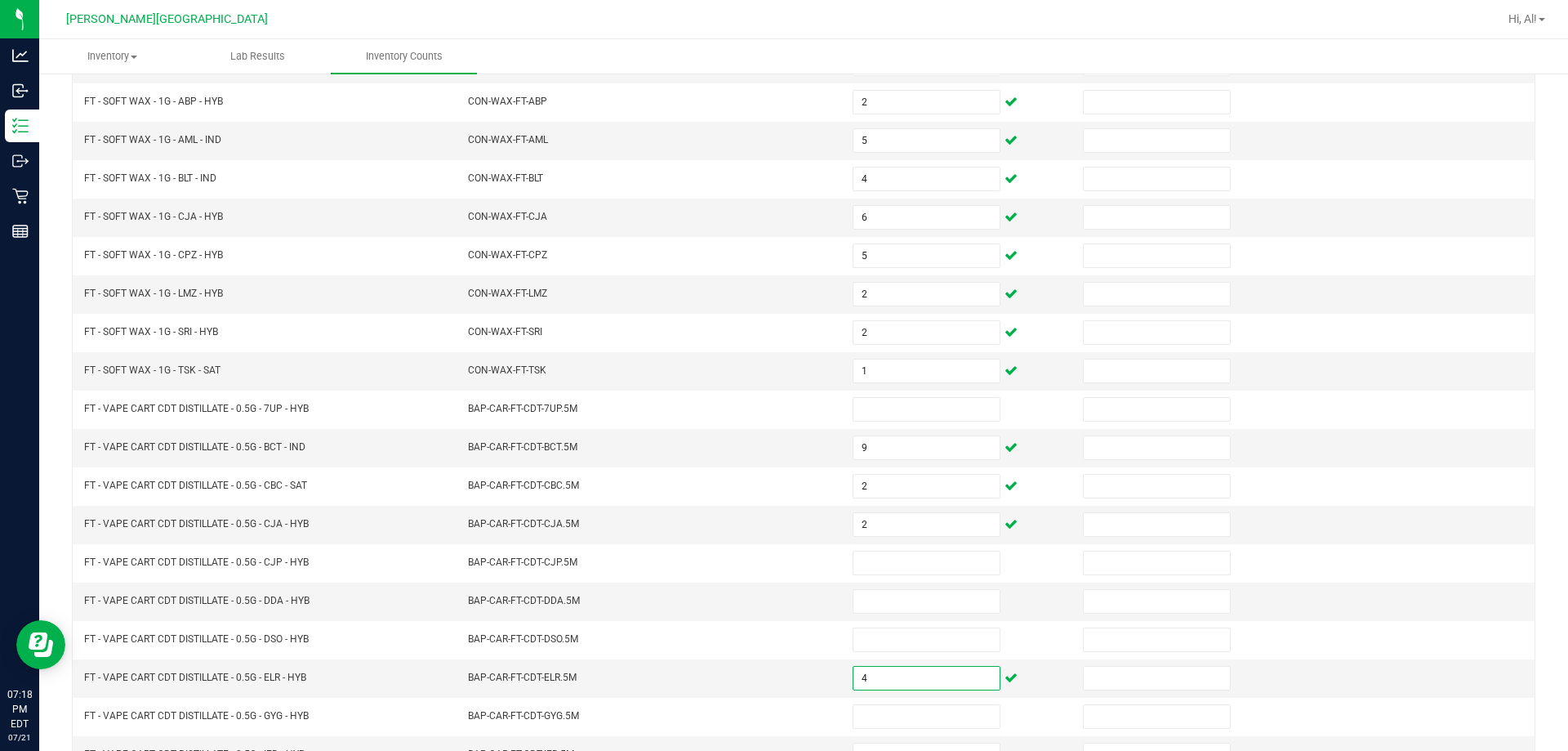 scroll, scrollTop: 339, scrollLeft: 0, axis: vertical 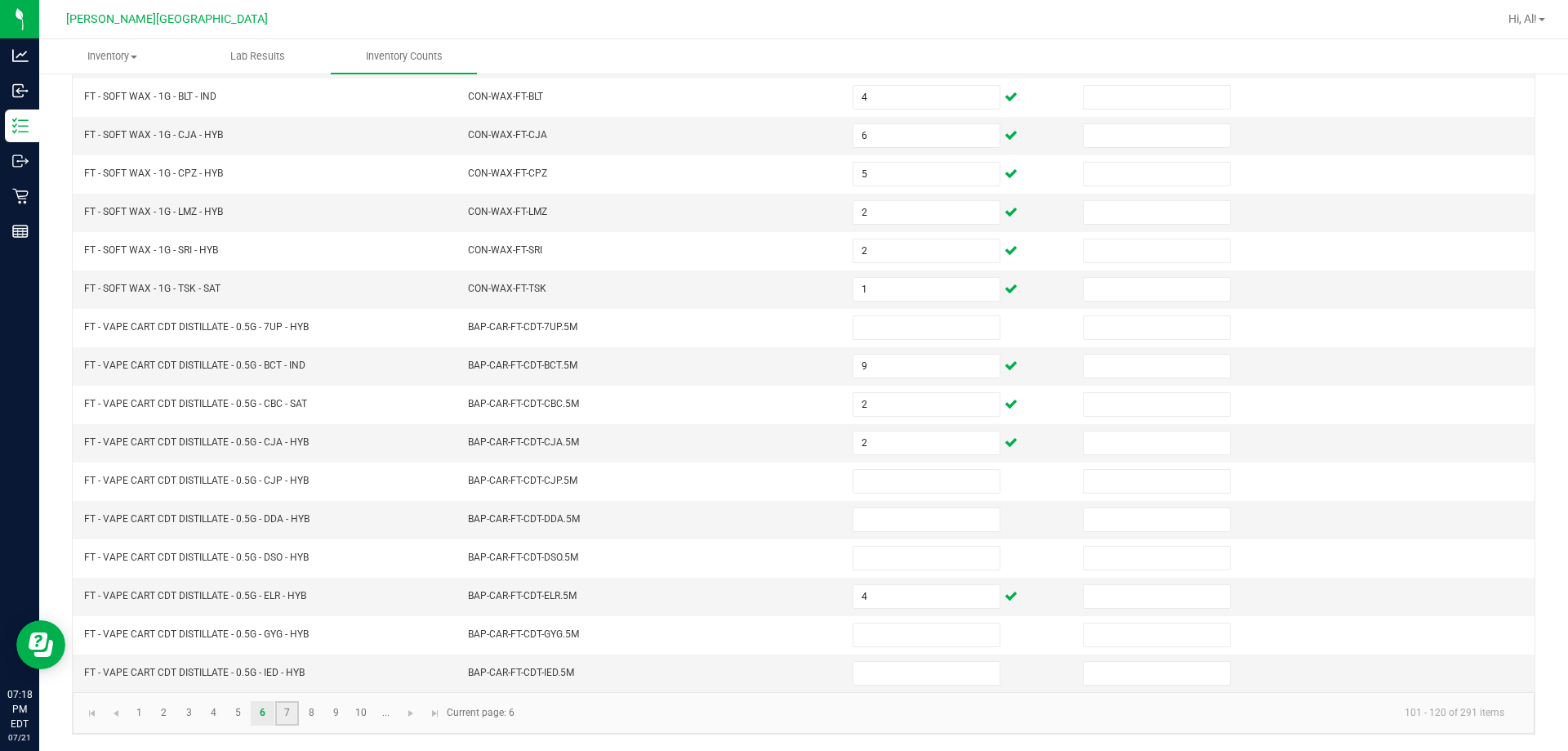 click on "7" 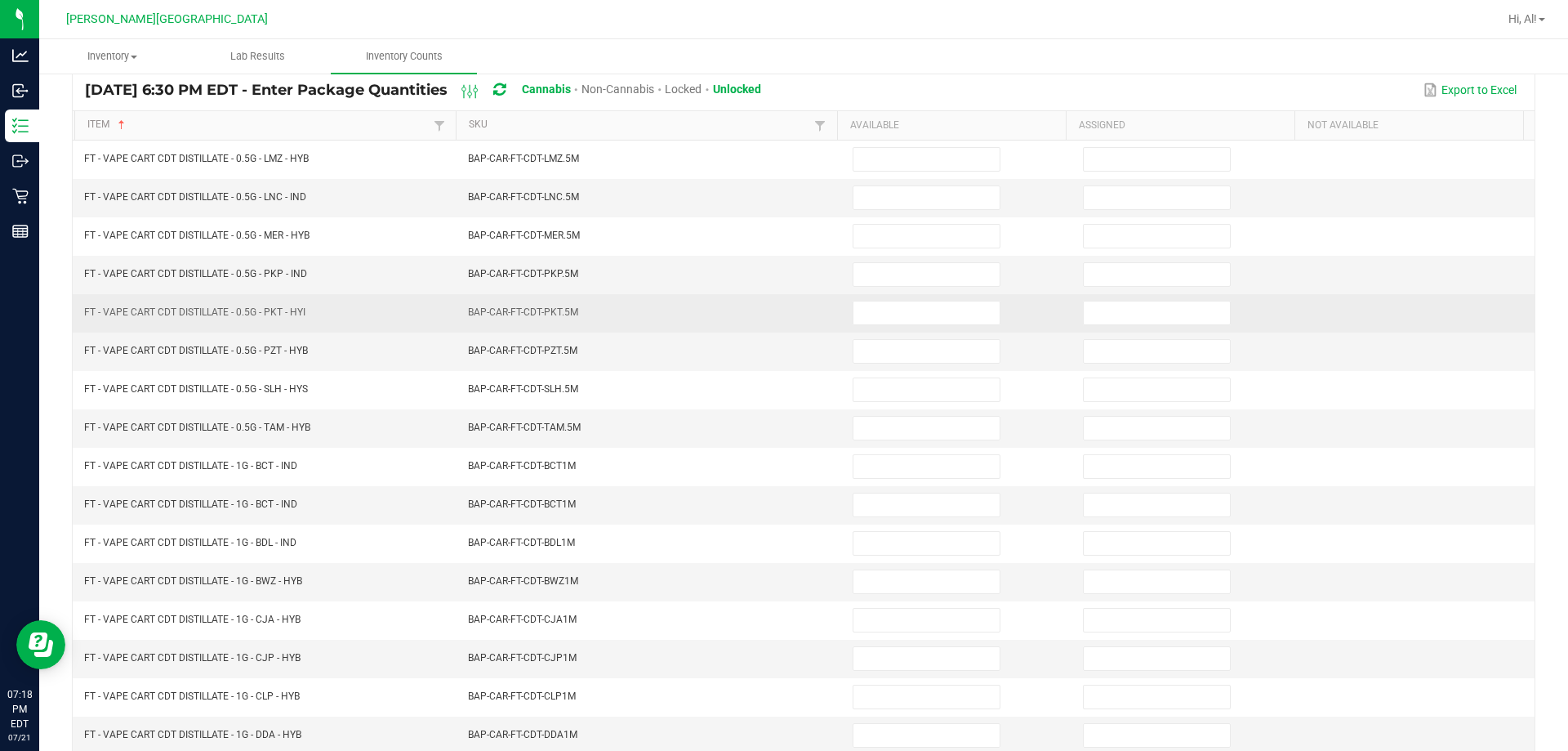 scroll, scrollTop: 94, scrollLeft: 0, axis: vertical 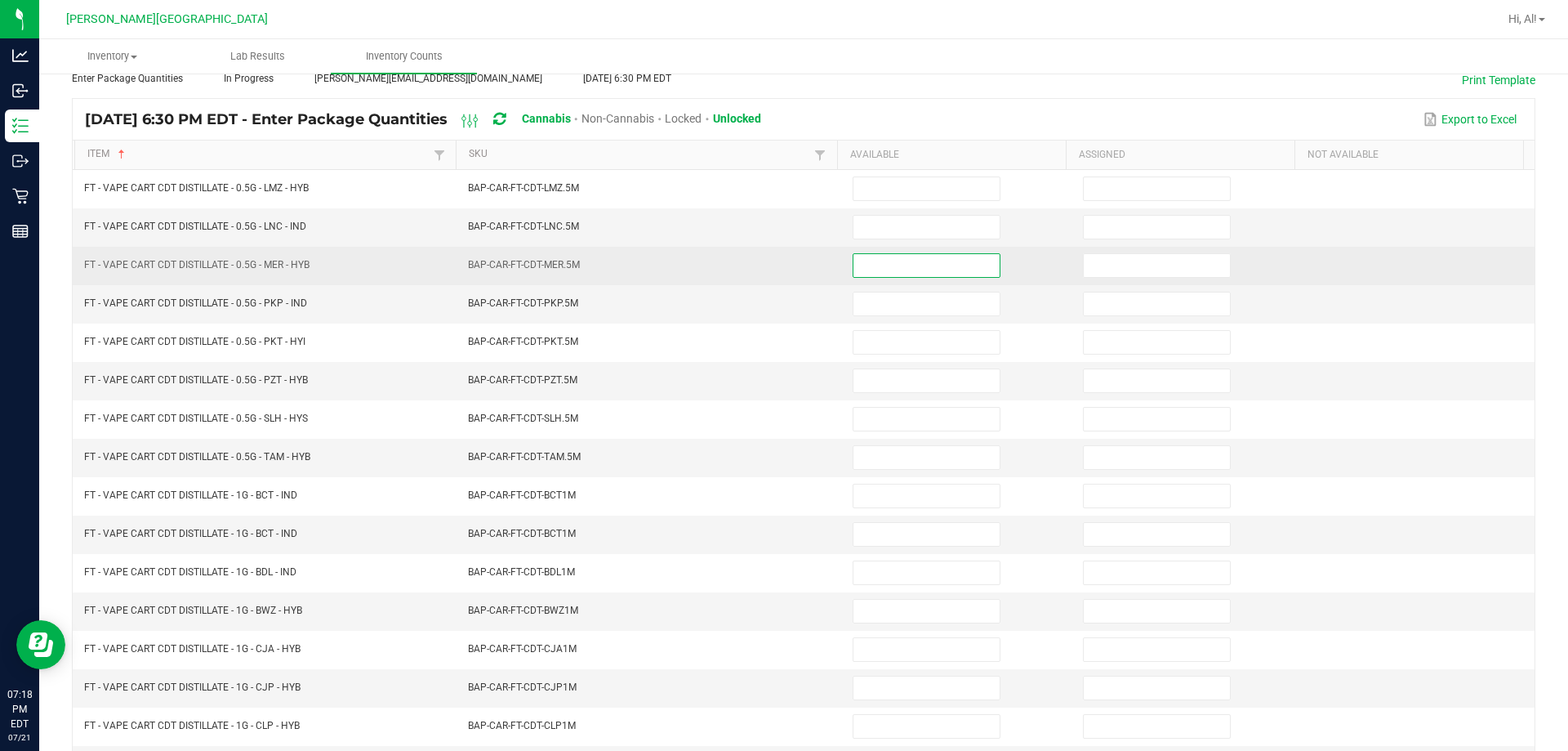 click at bounding box center (926, 266) 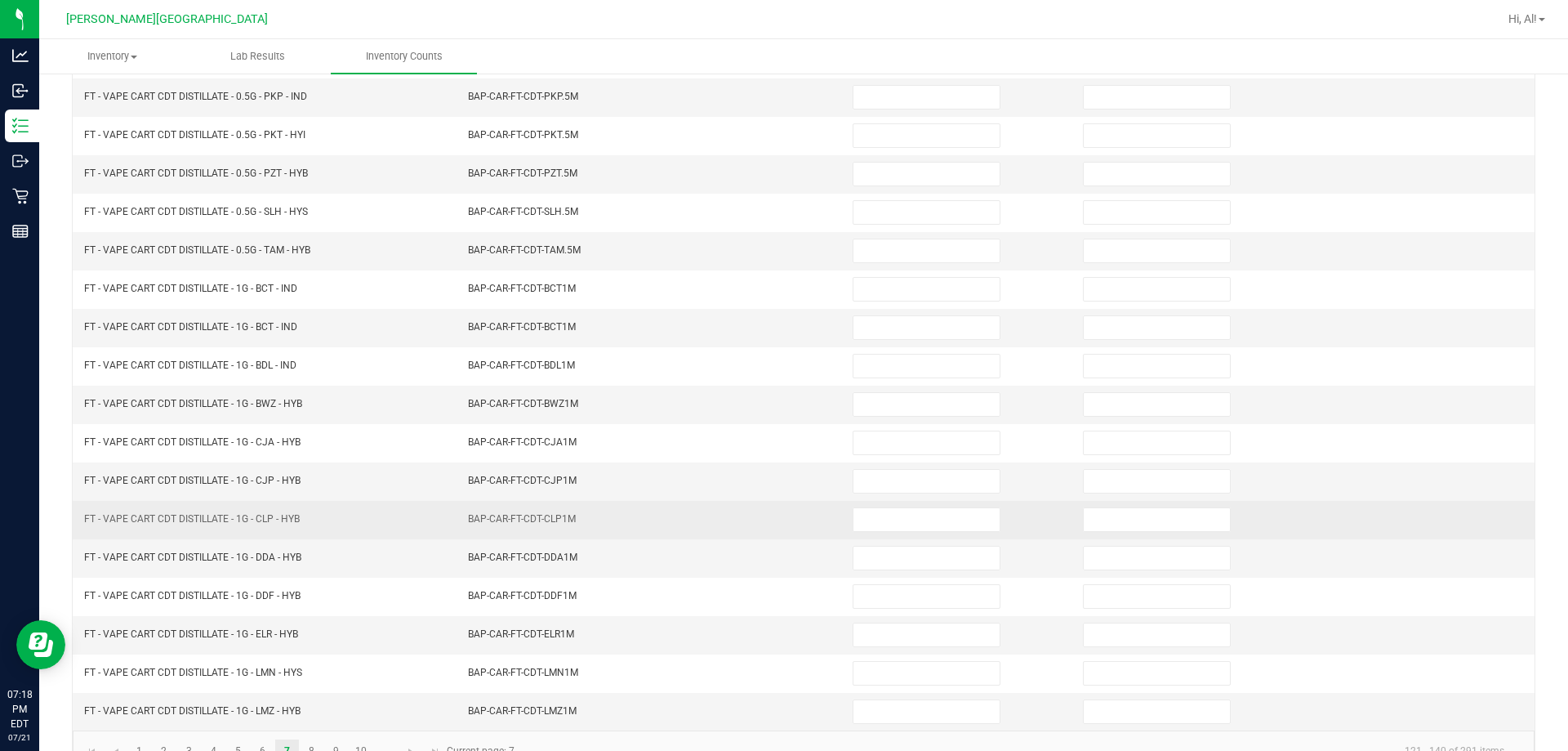 scroll, scrollTop: 339, scrollLeft: 0, axis: vertical 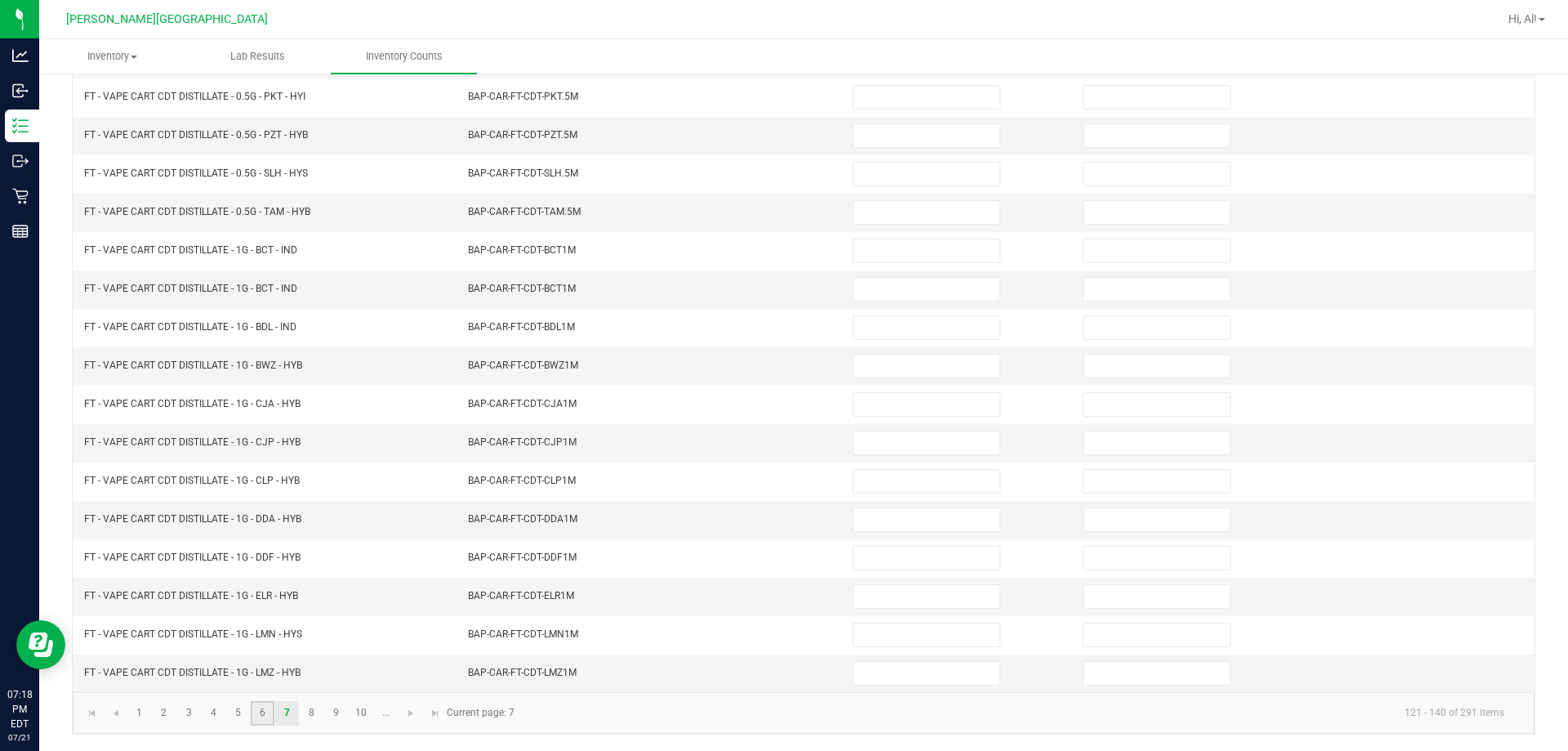 click on "6" 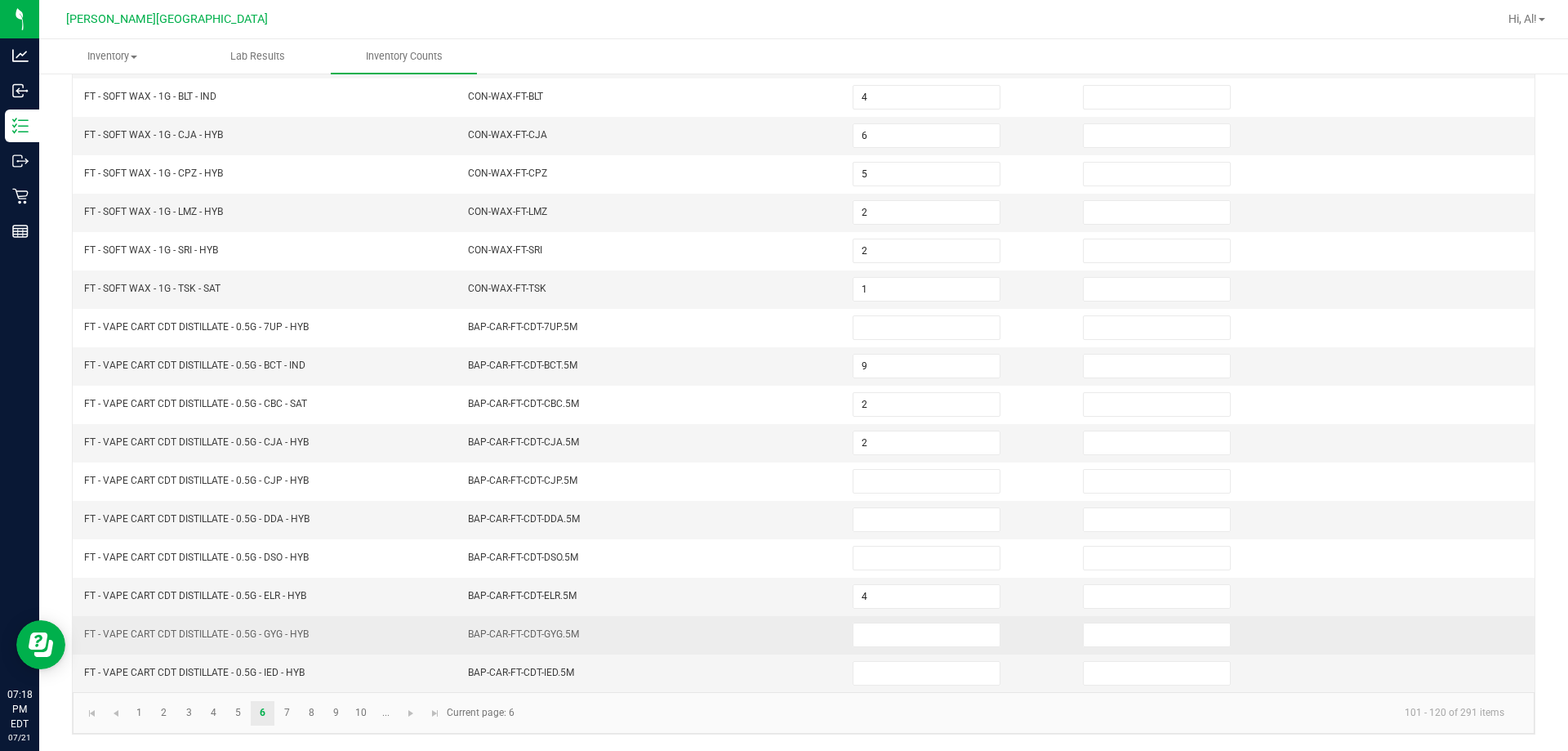 click at bounding box center (958, 635) 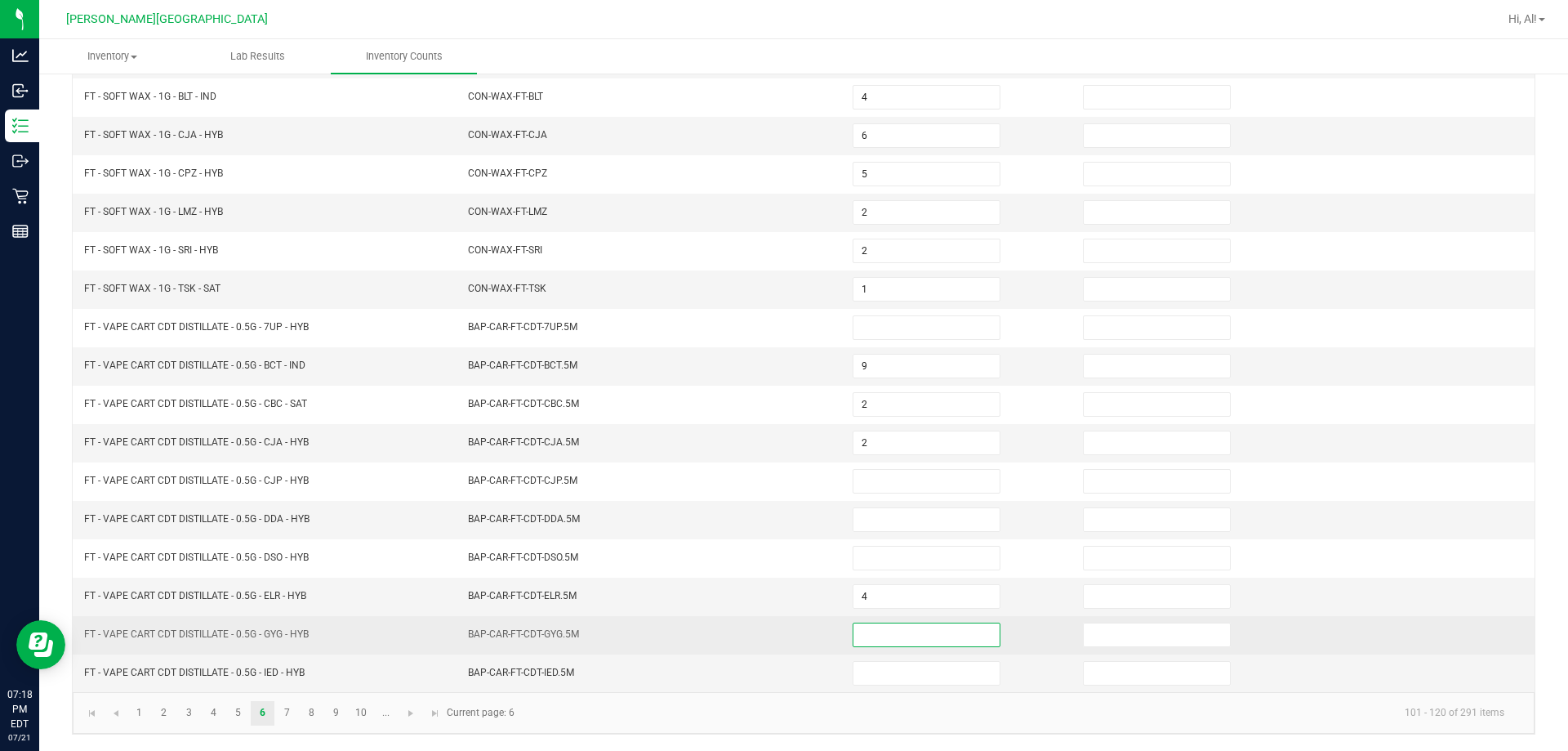 click at bounding box center (926, 635) 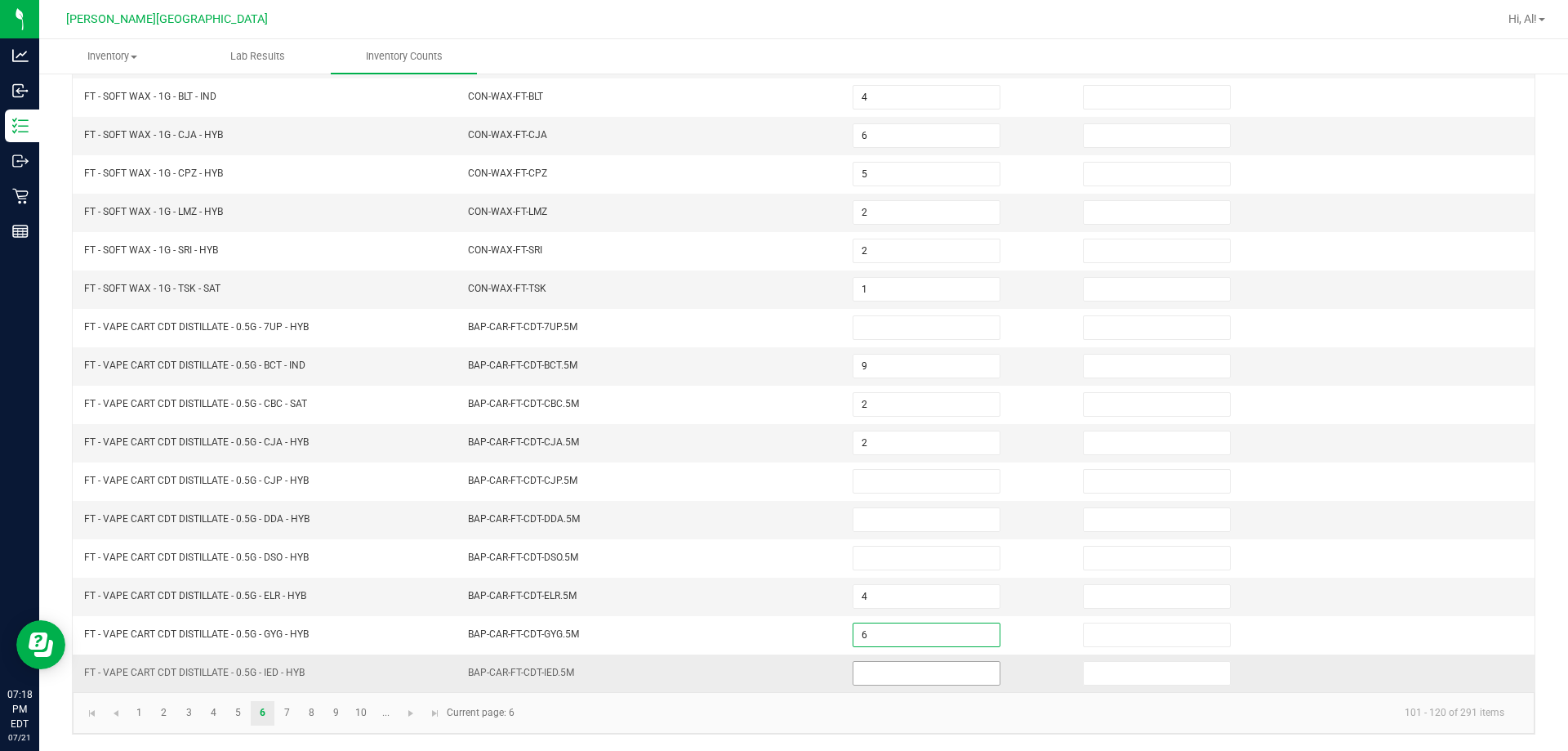 click at bounding box center (926, 673) 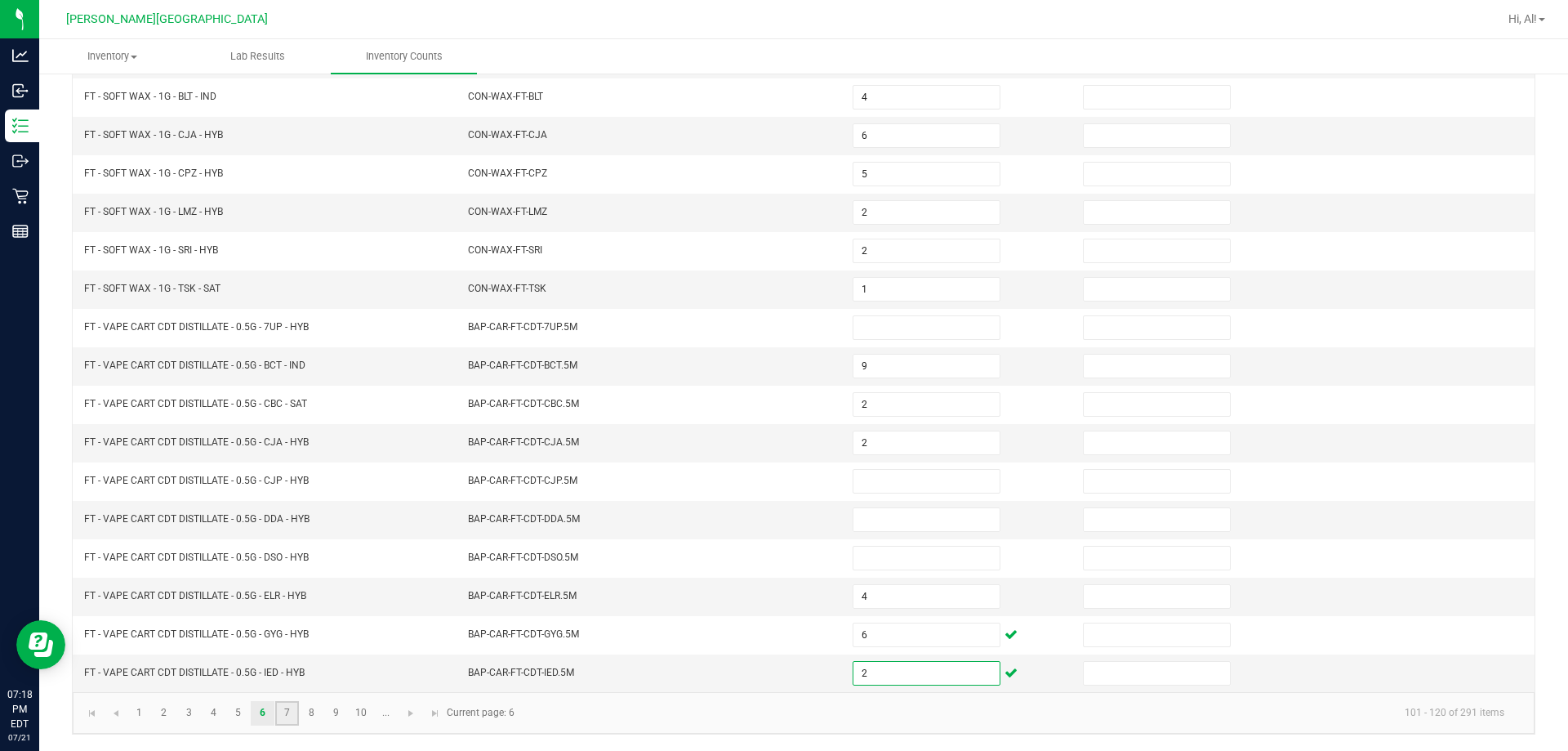 click on "7" 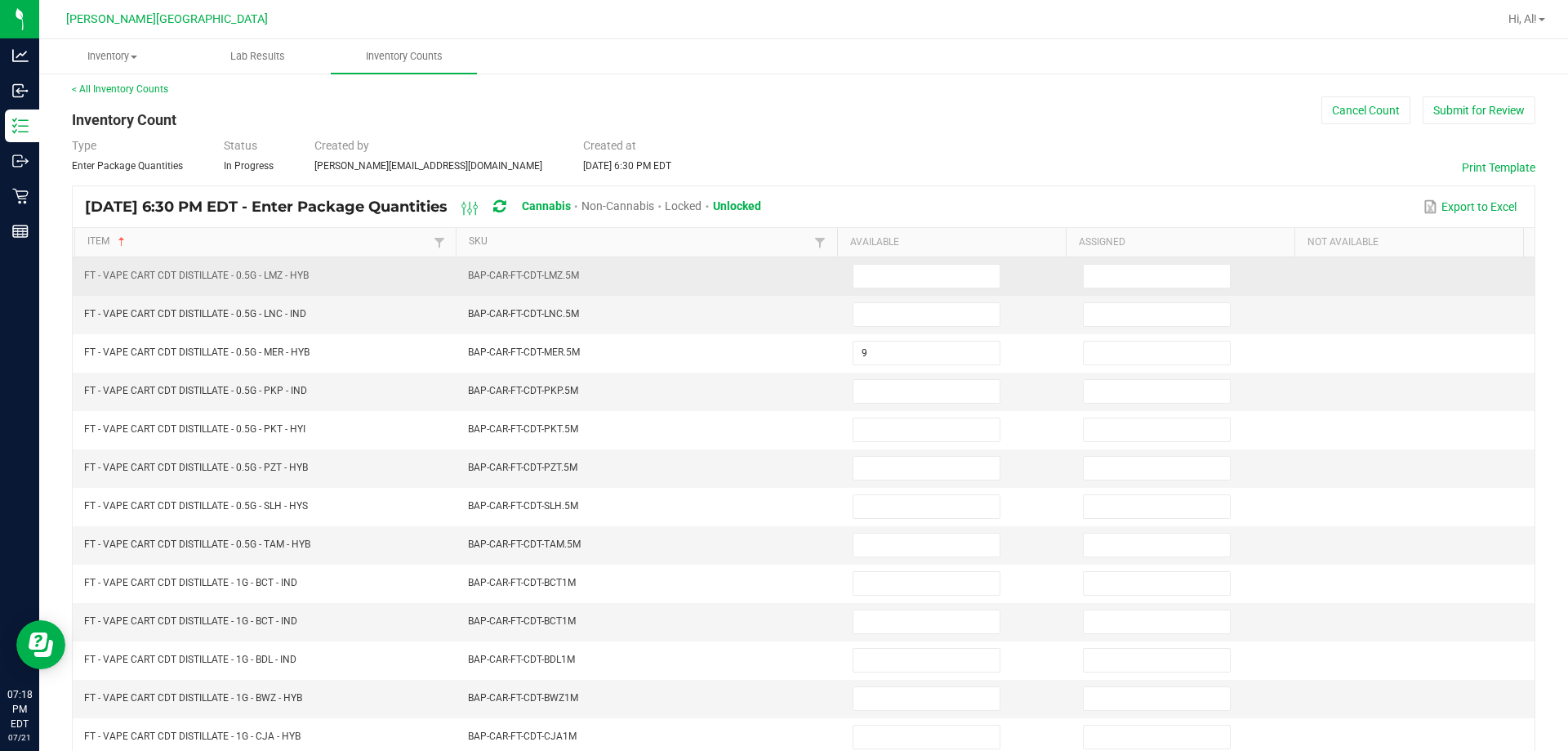 scroll, scrollTop: 0, scrollLeft: 0, axis: both 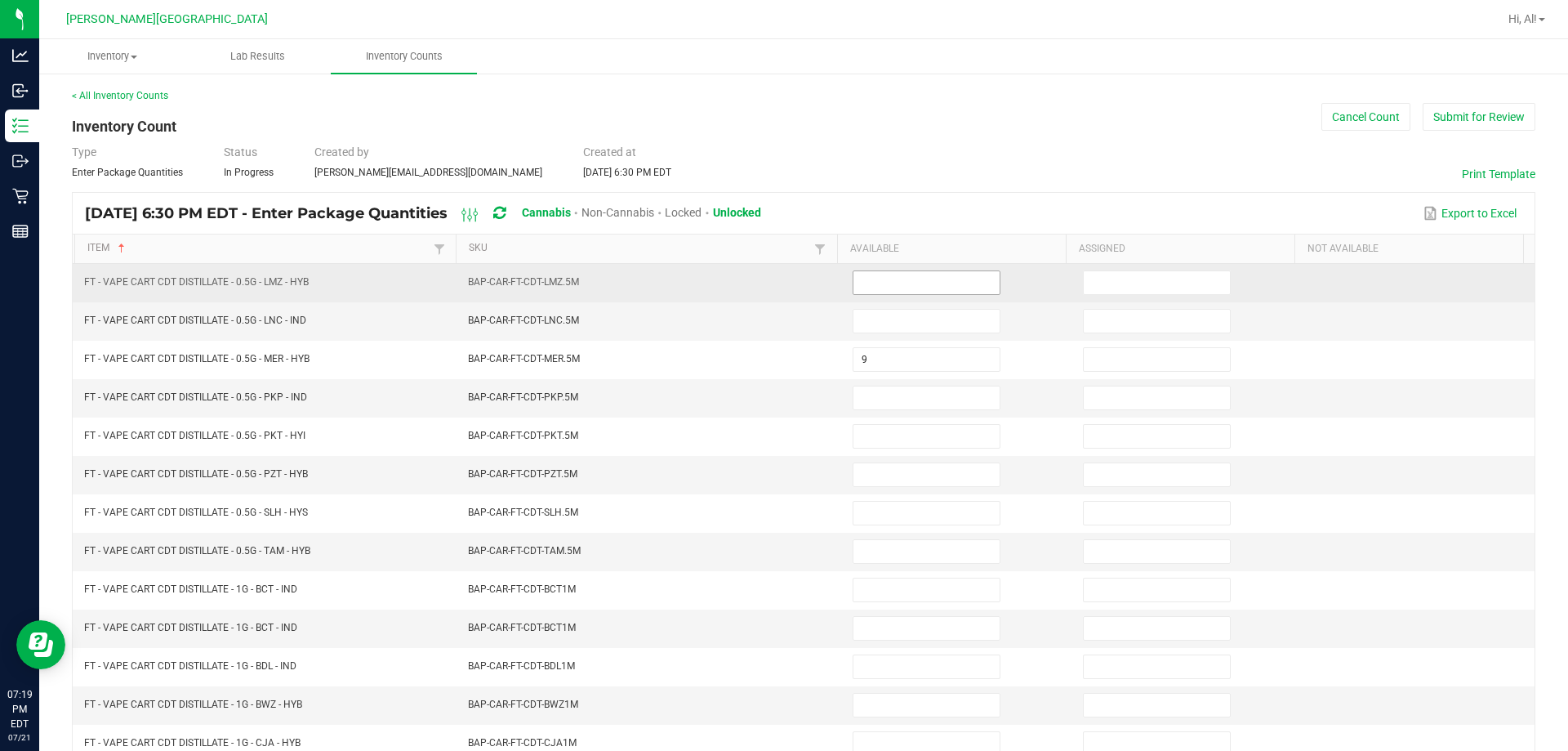 click at bounding box center (926, 283) 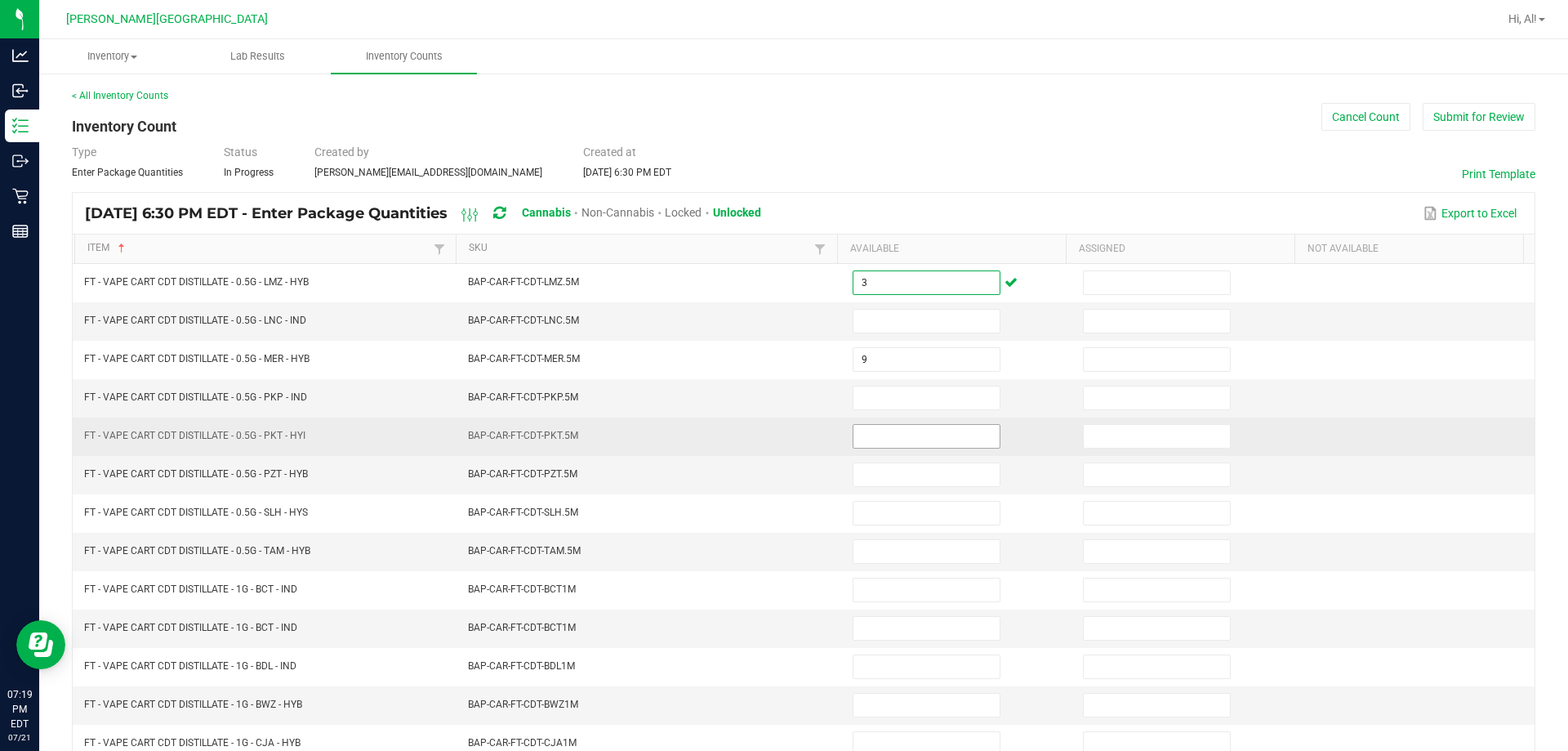click at bounding box center (926, 436) 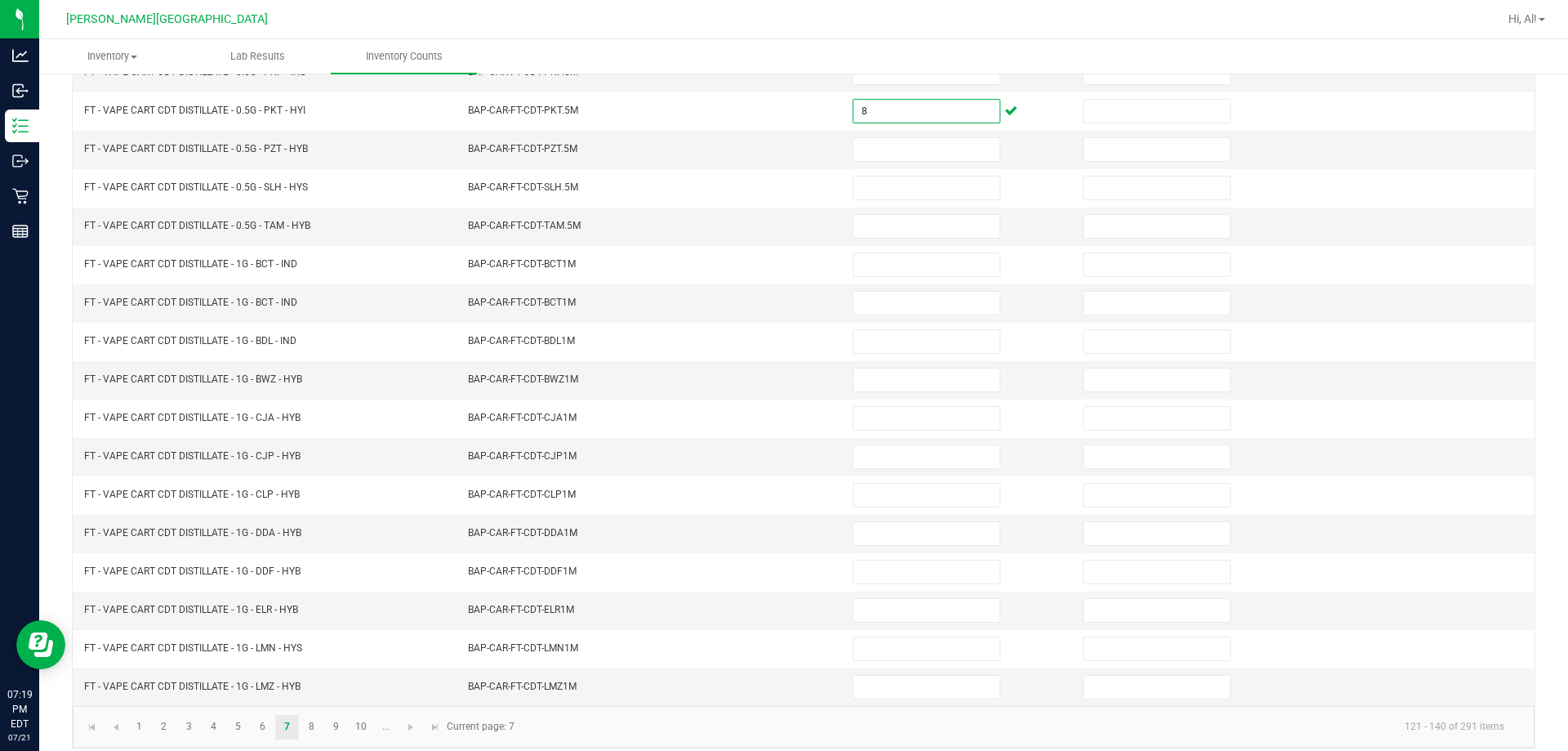 scroll, scrollTop: 339, scrollLeft: 0, axis: vertical 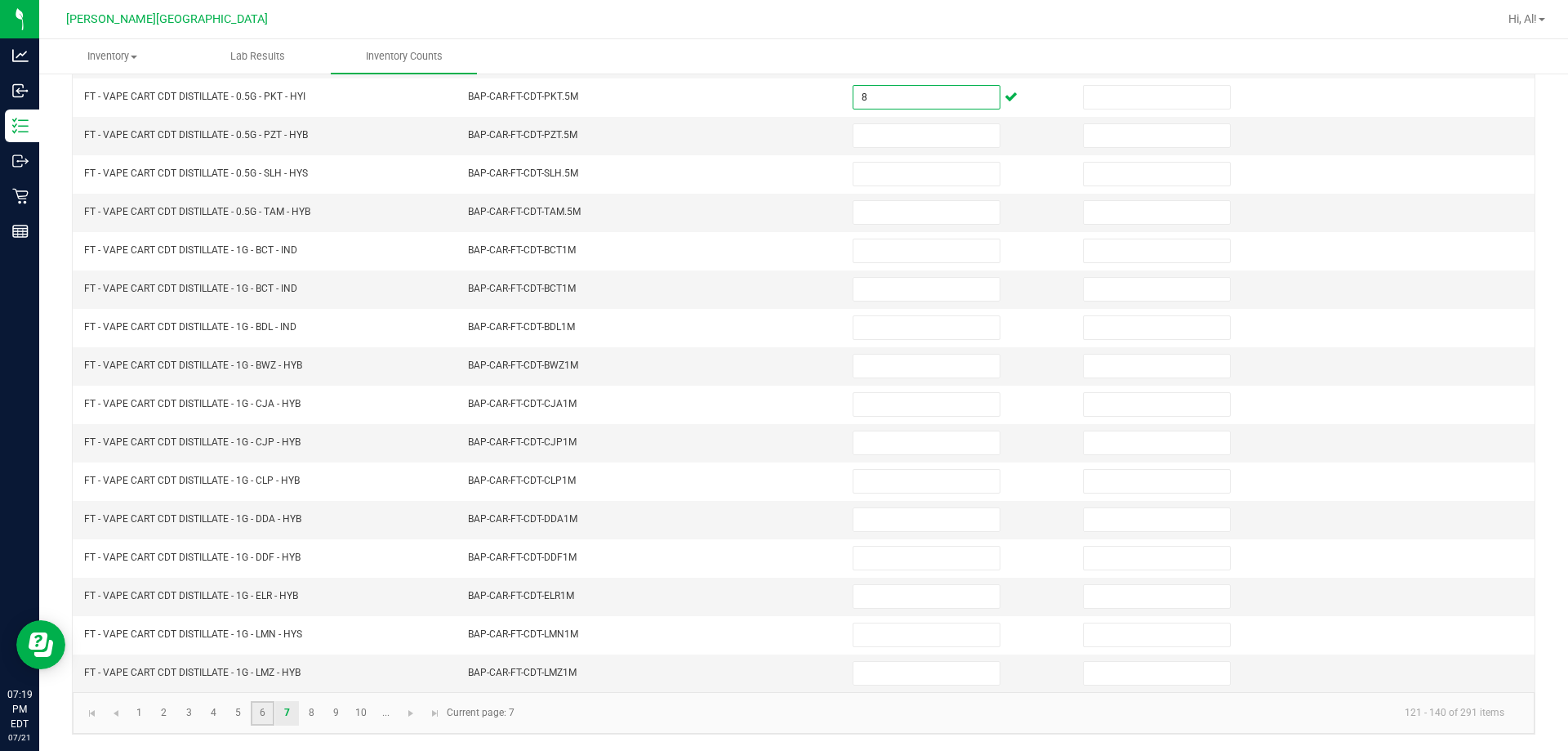 click on "6" 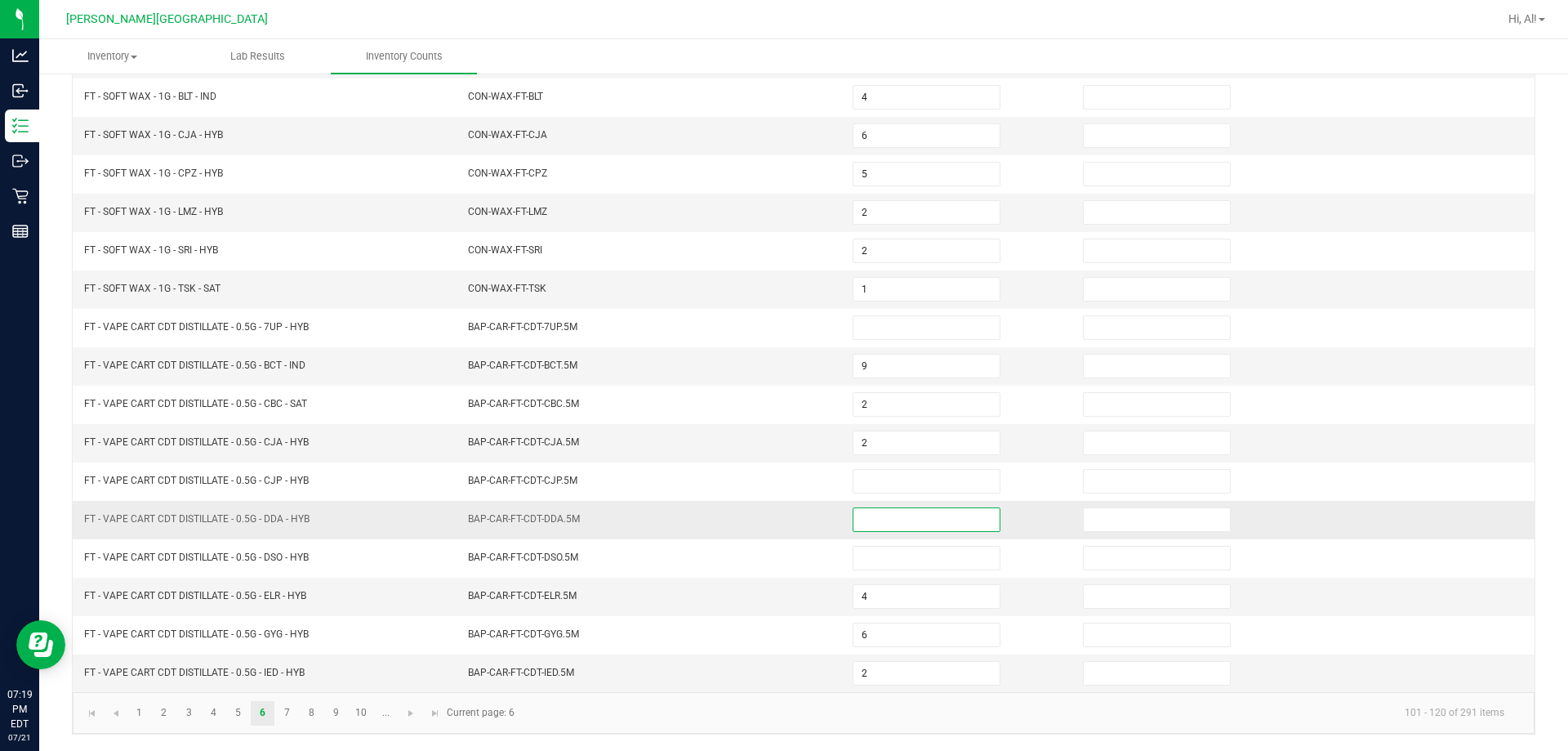 click at bounding box center (926, 520) 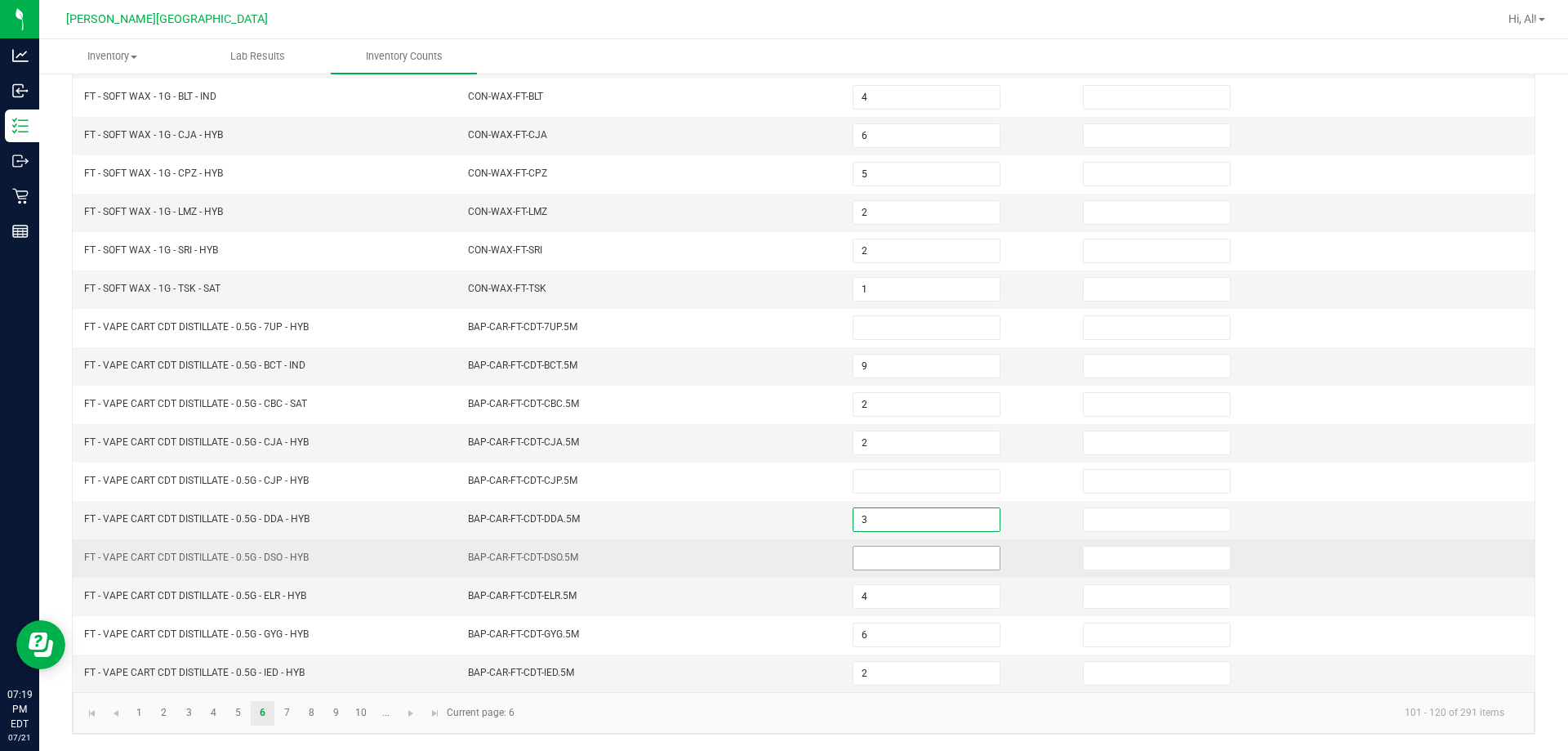click at bounding box center (926, 558) 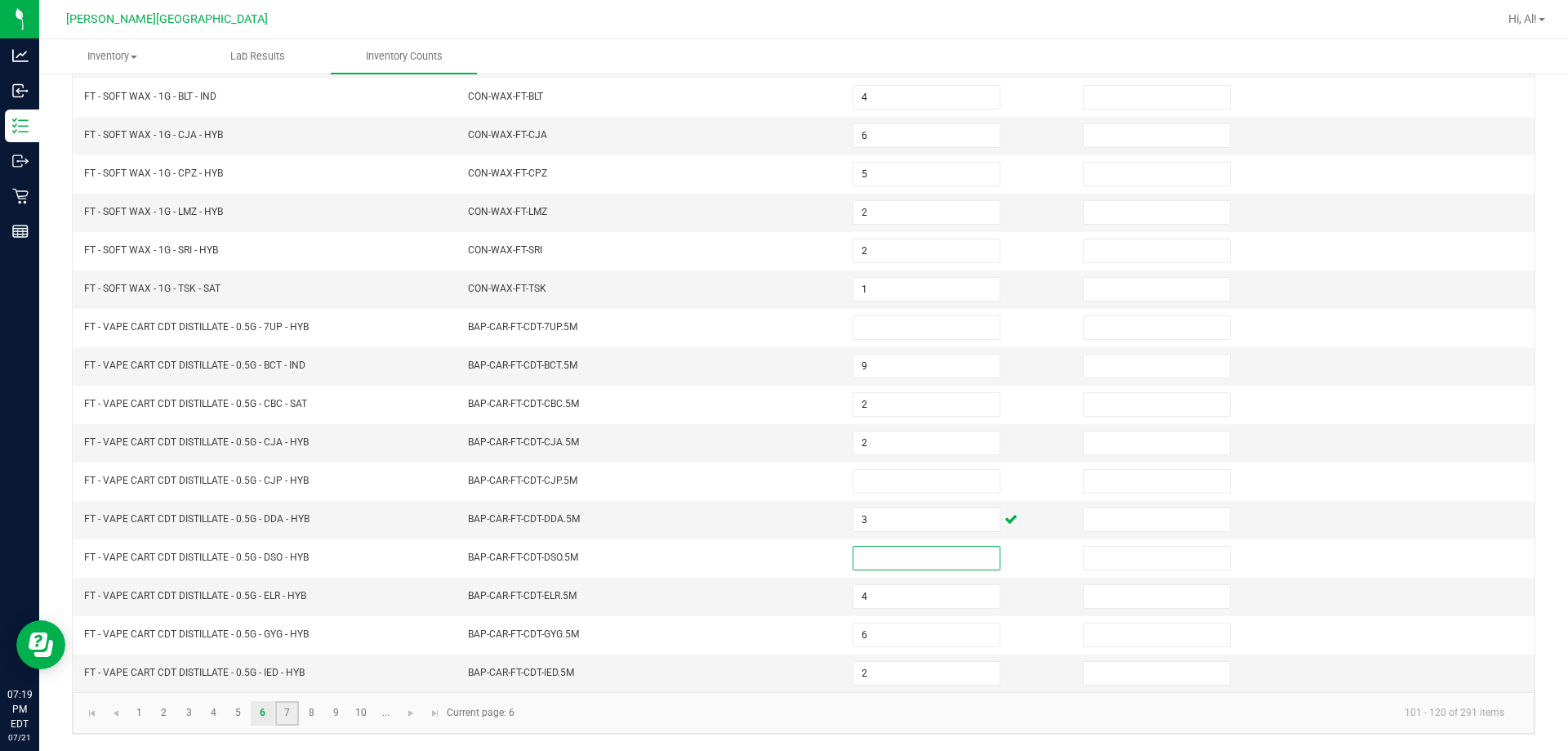 click on "7" 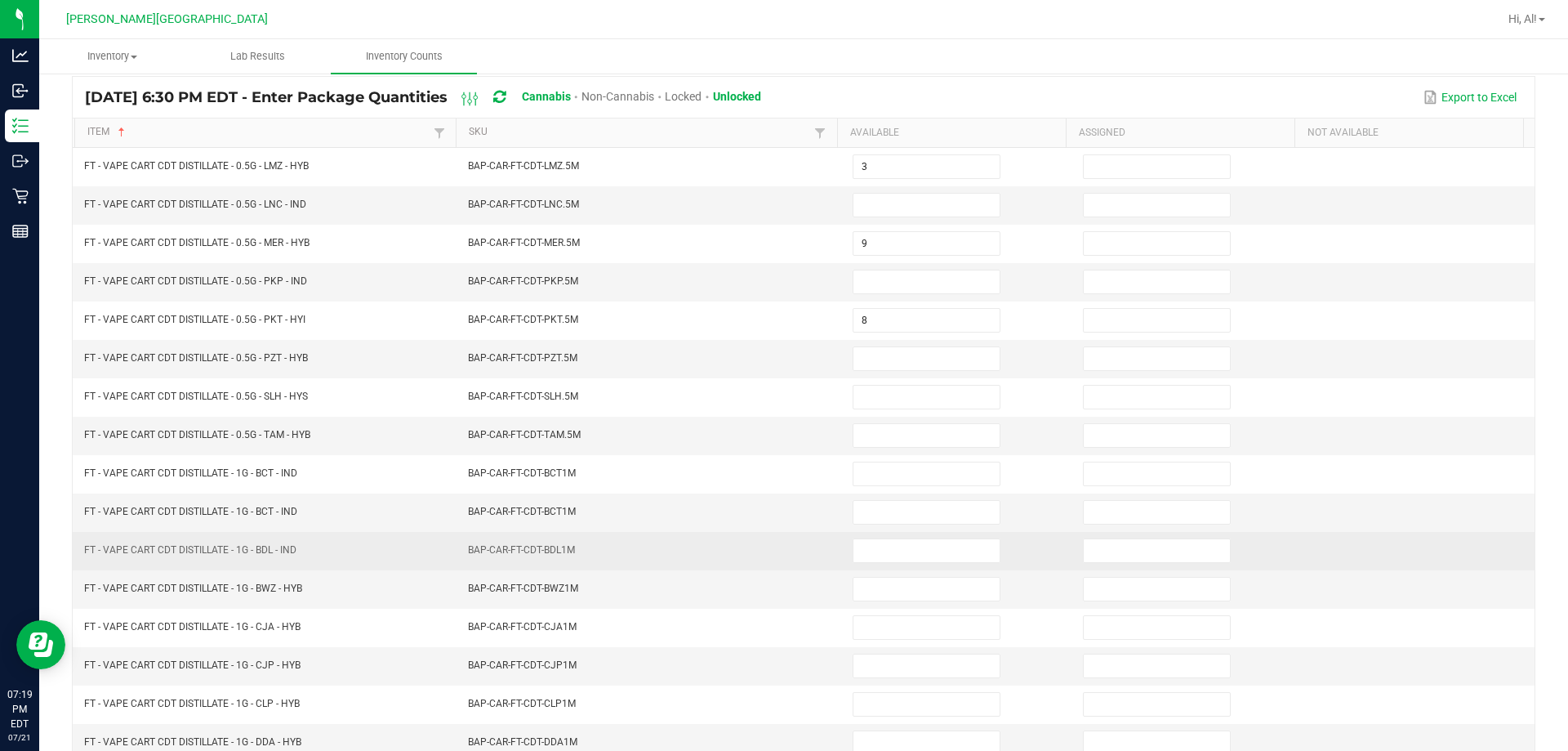 scroll, scrollTop: 94, scrollLeft: 0, axis: vertical 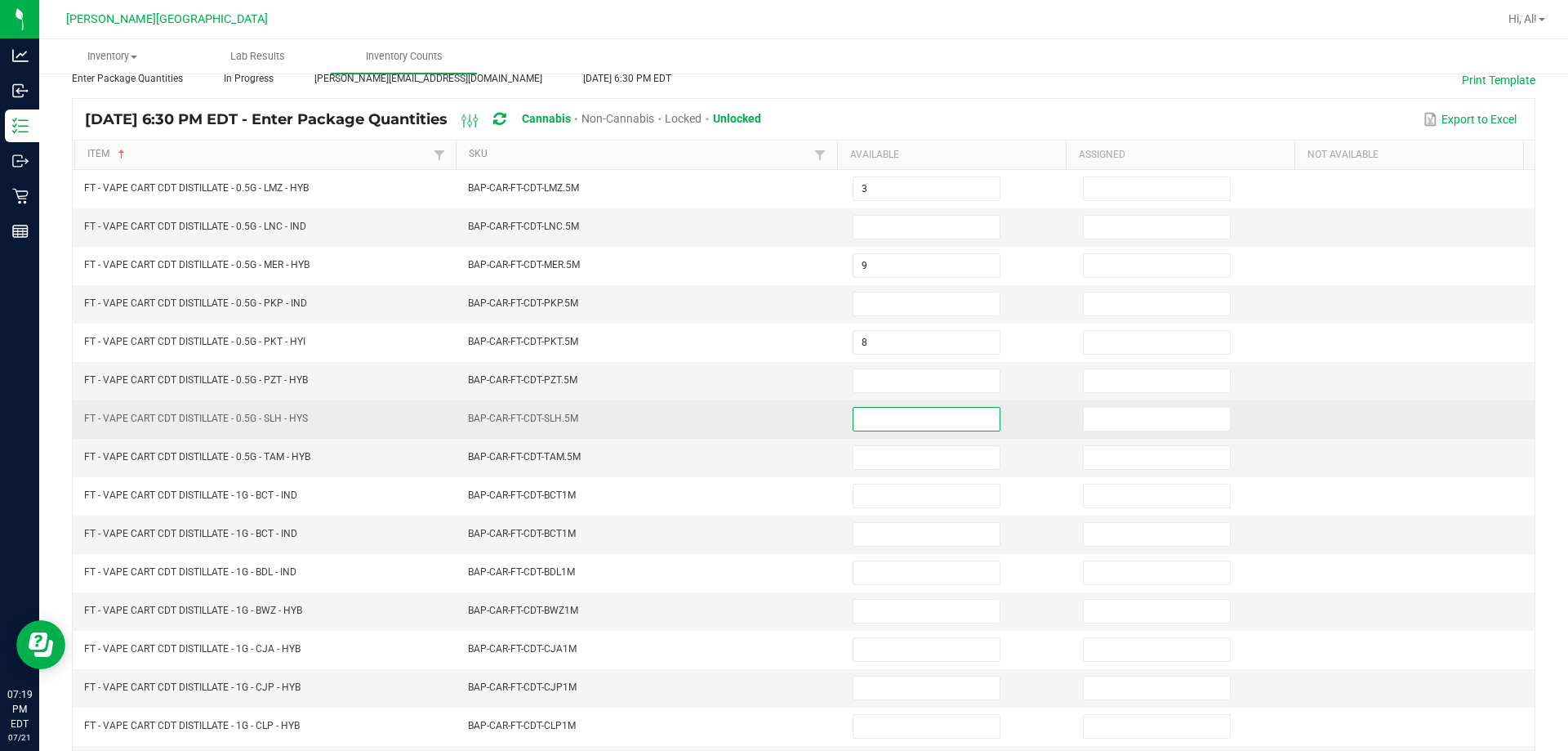 click at bounding box center [926, 419] 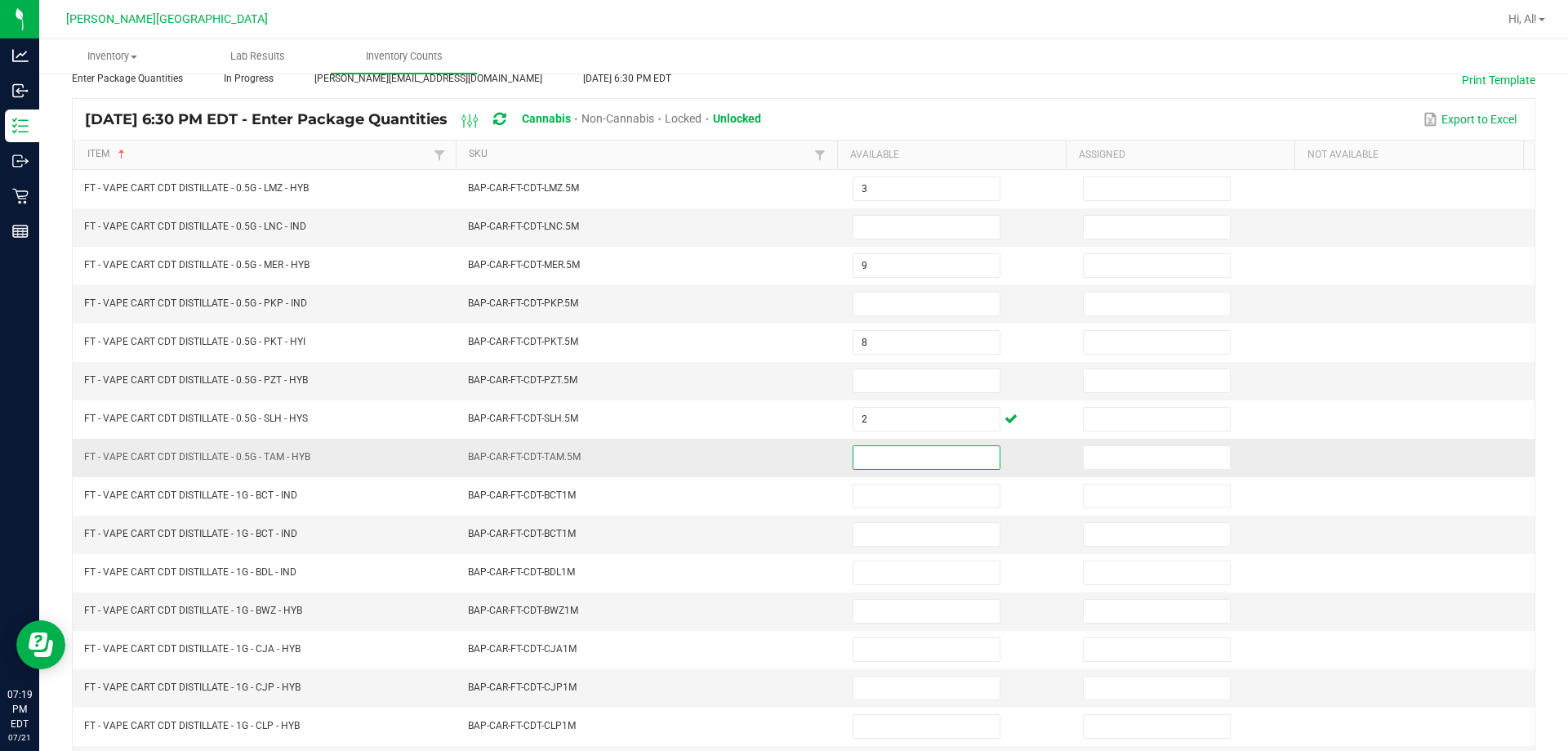 click at bounding box center [926, 458] 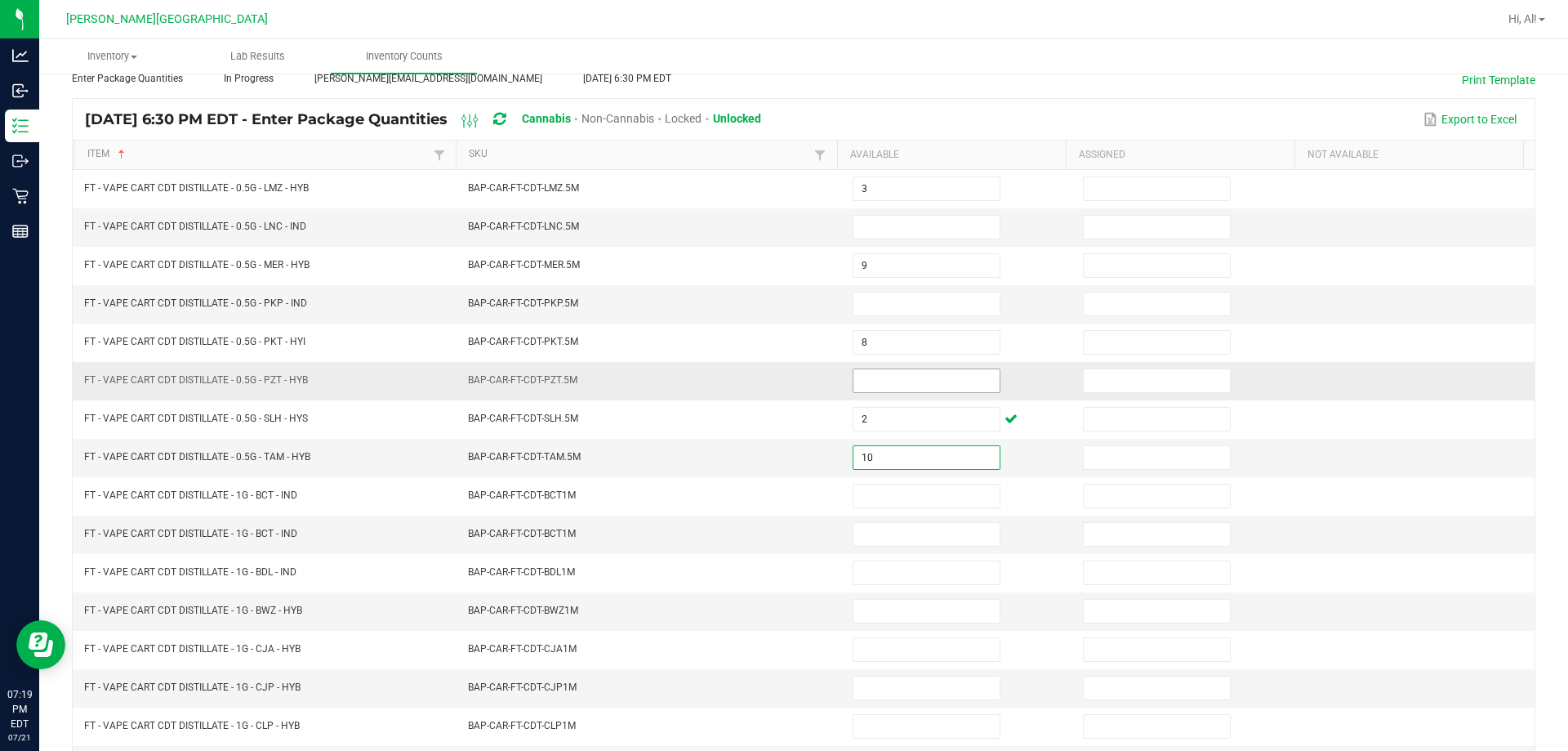 click at bounding box center [926, 381] 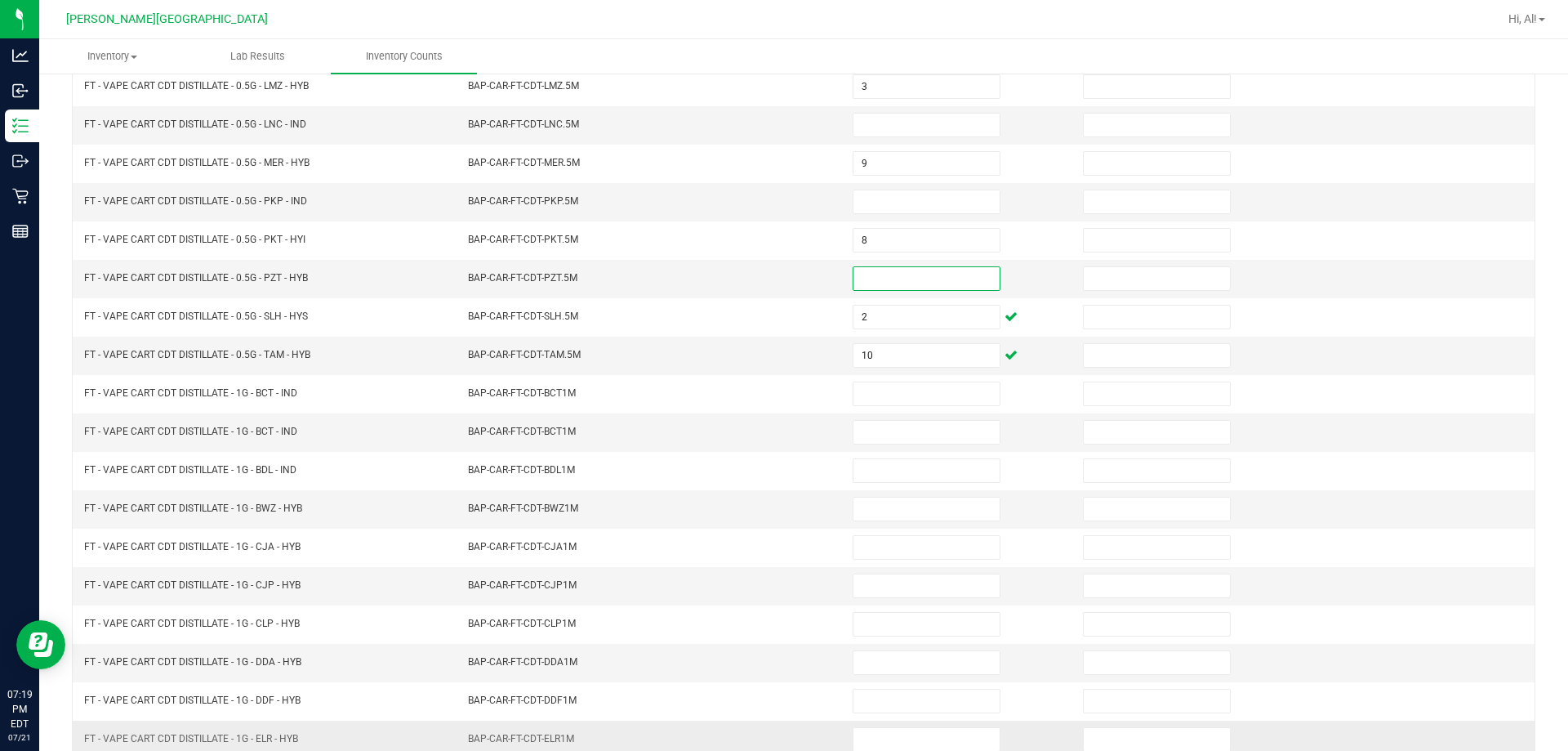 scroll, scrollTop: 339, scrollLeft: 0, axis: vertical 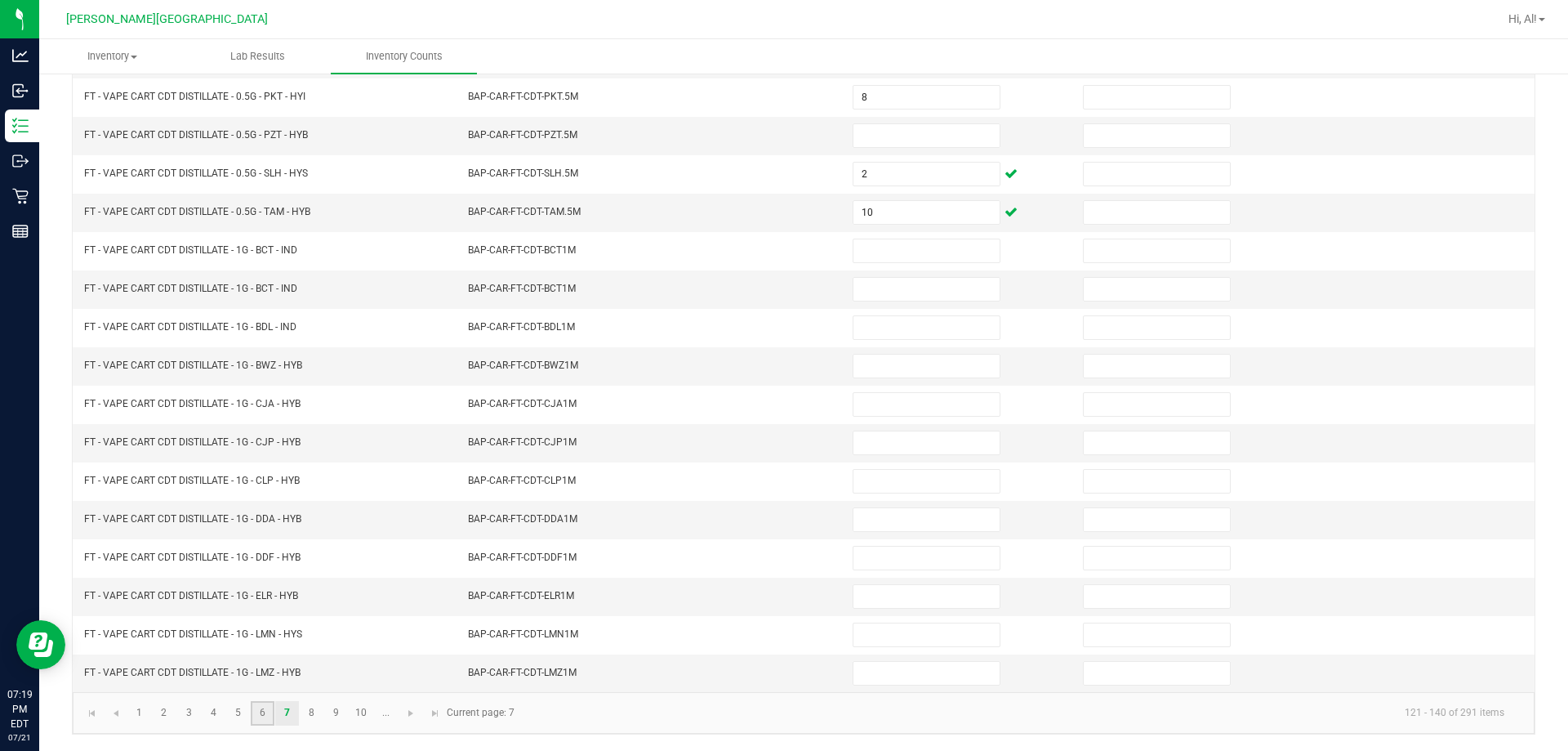 click on "6" 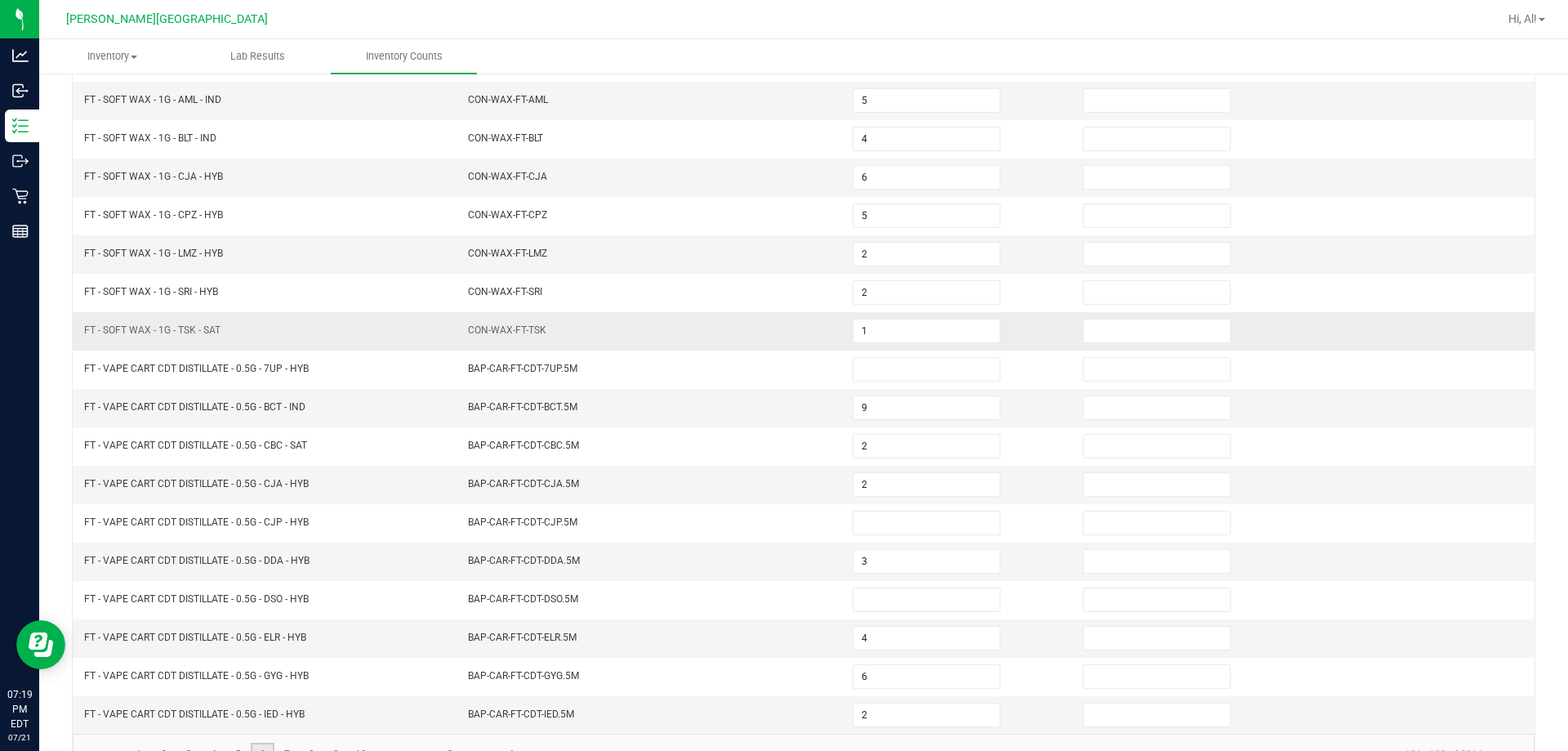 scroll, scrollTop: 257, scrollLeft: 0, axis: vertical 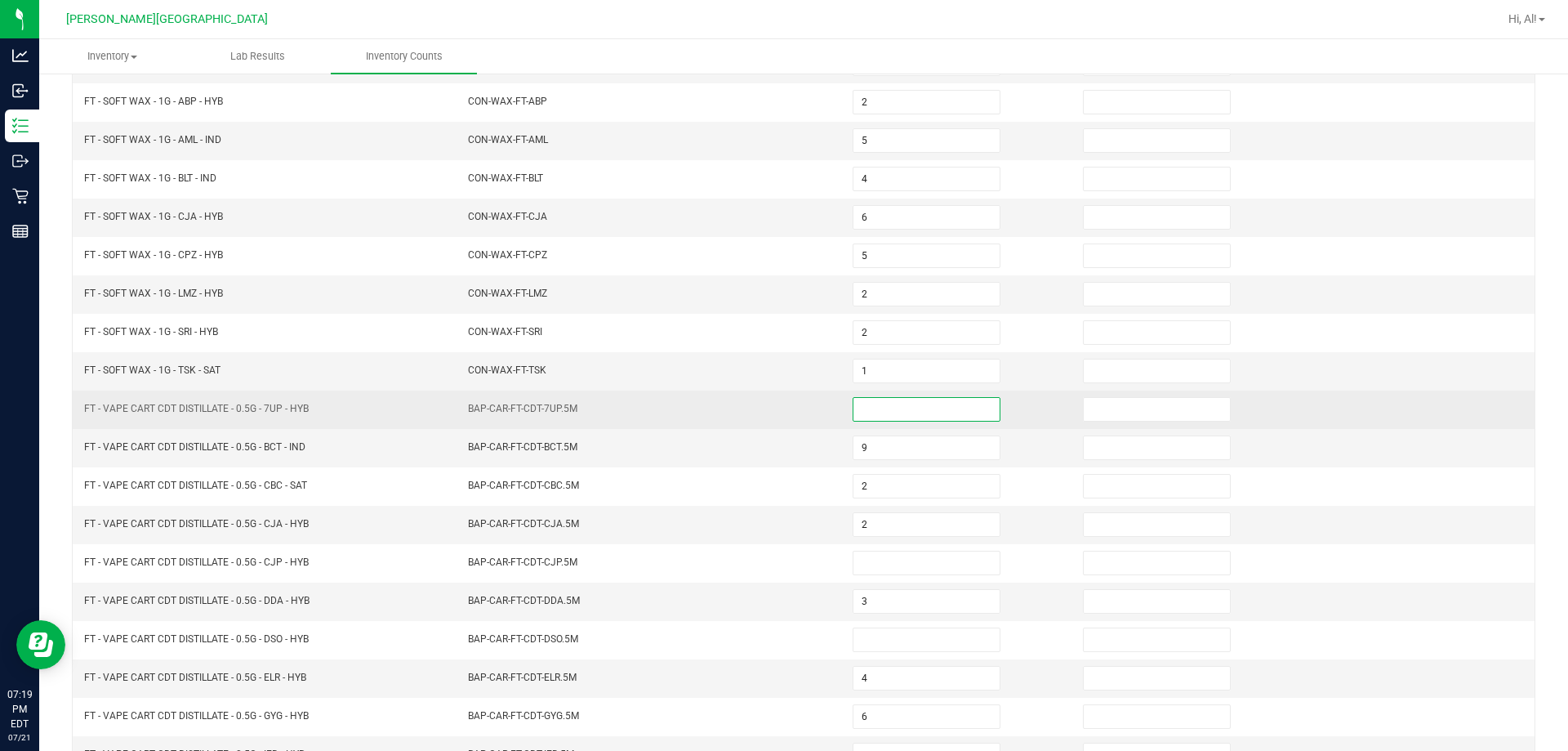 click at bounding box center [926, 409] 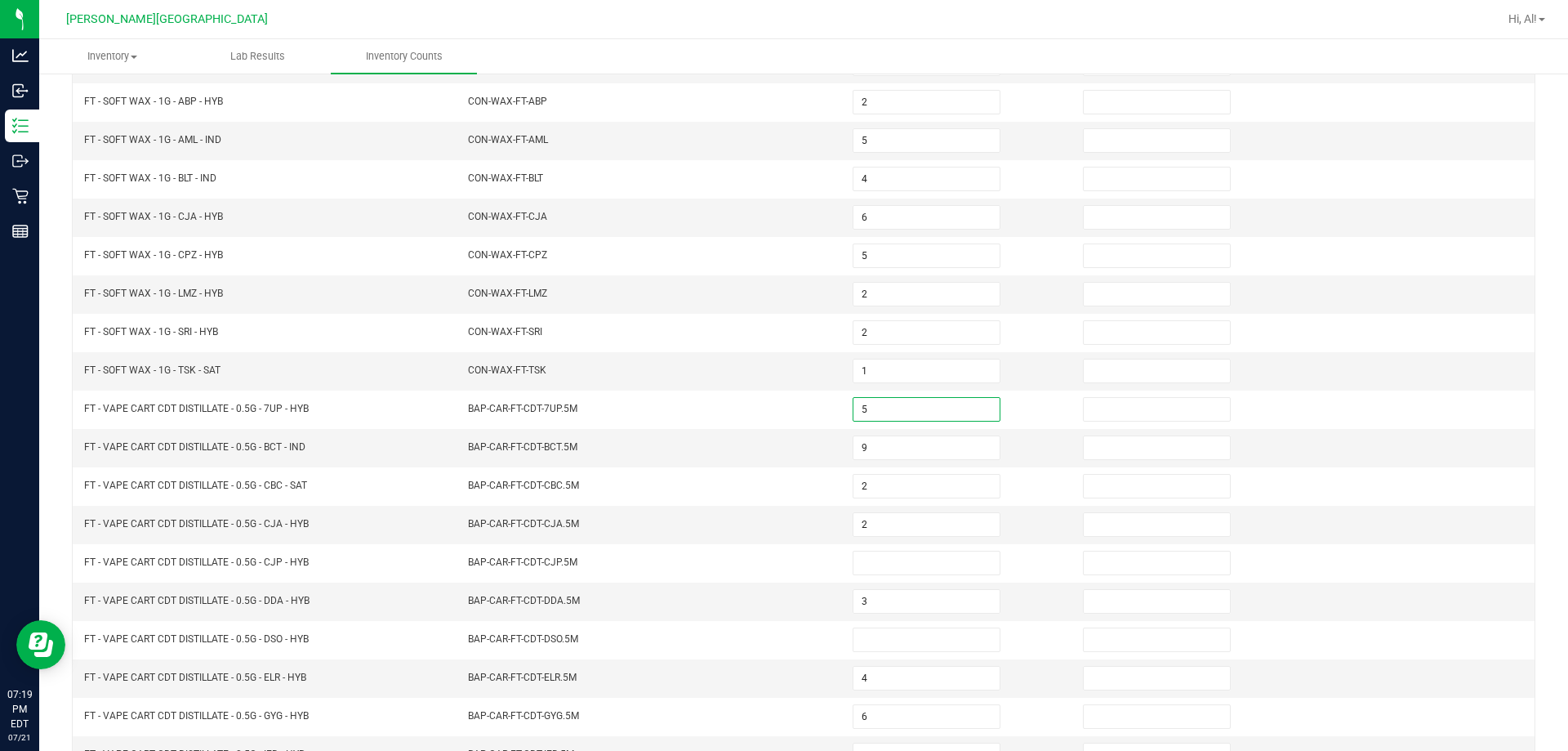 scroll, scrollTop: 339, scrollLeft: 0, axis: vertical 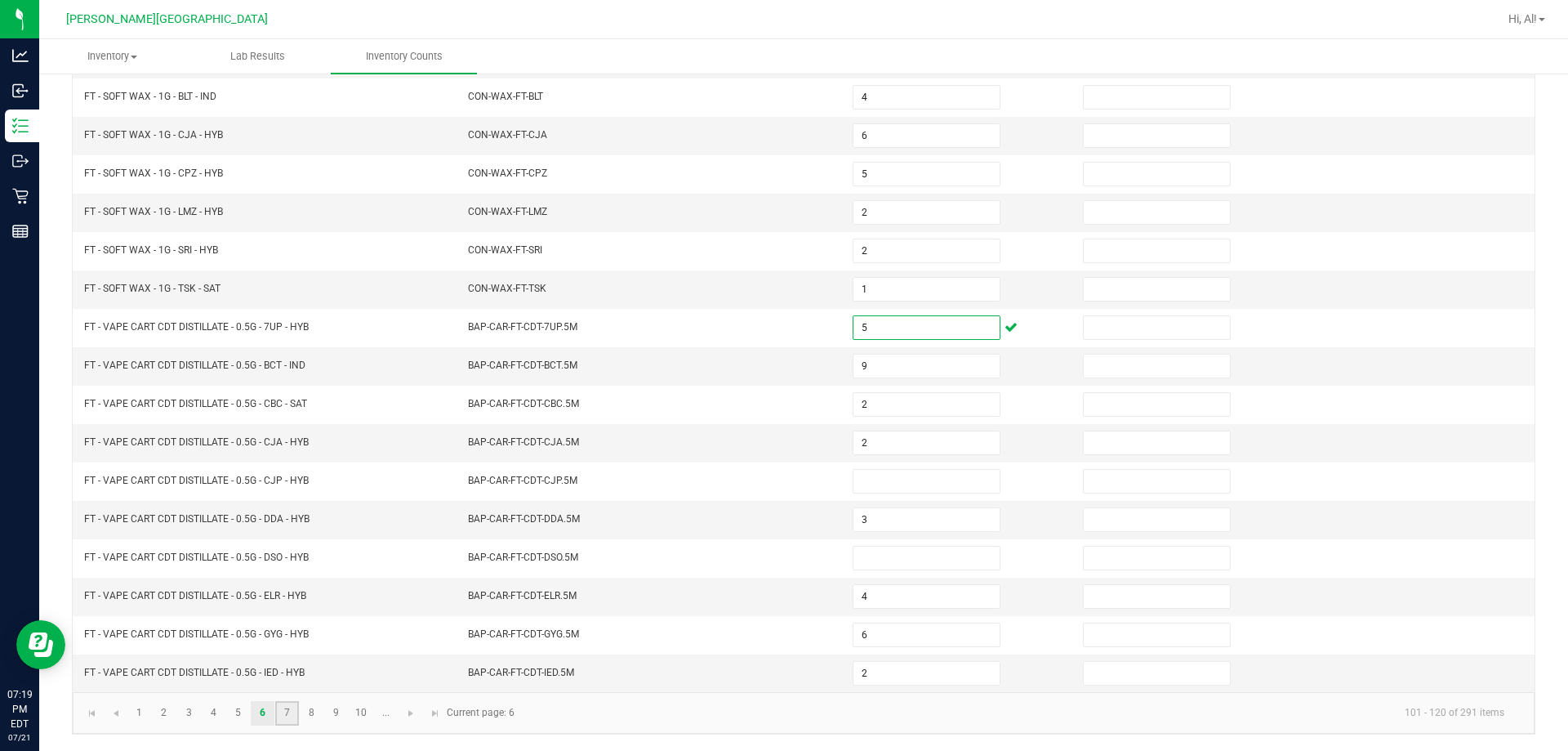 click on "7" 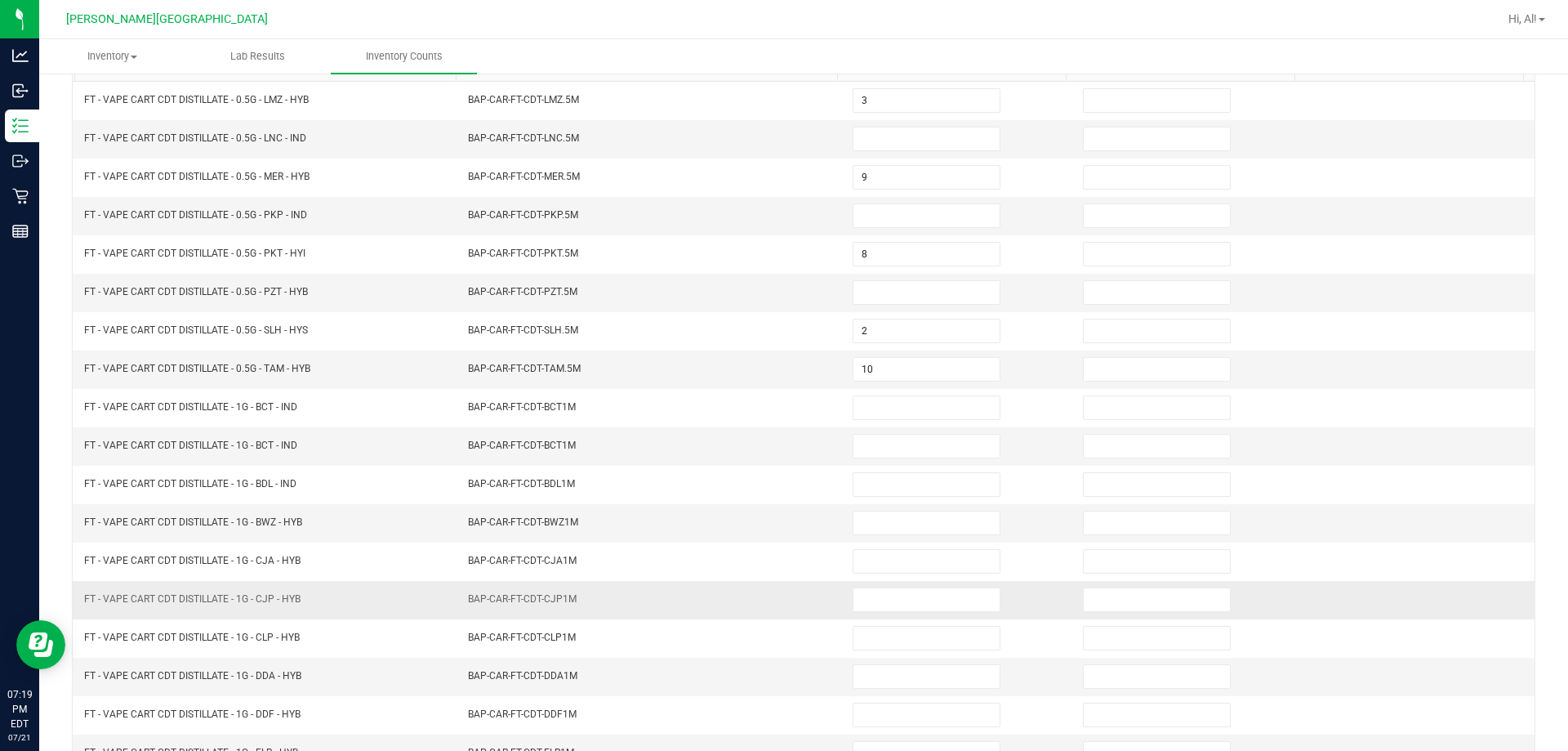 scroll, scrollTop: 94, scrollLeft: 0, axis: vertical 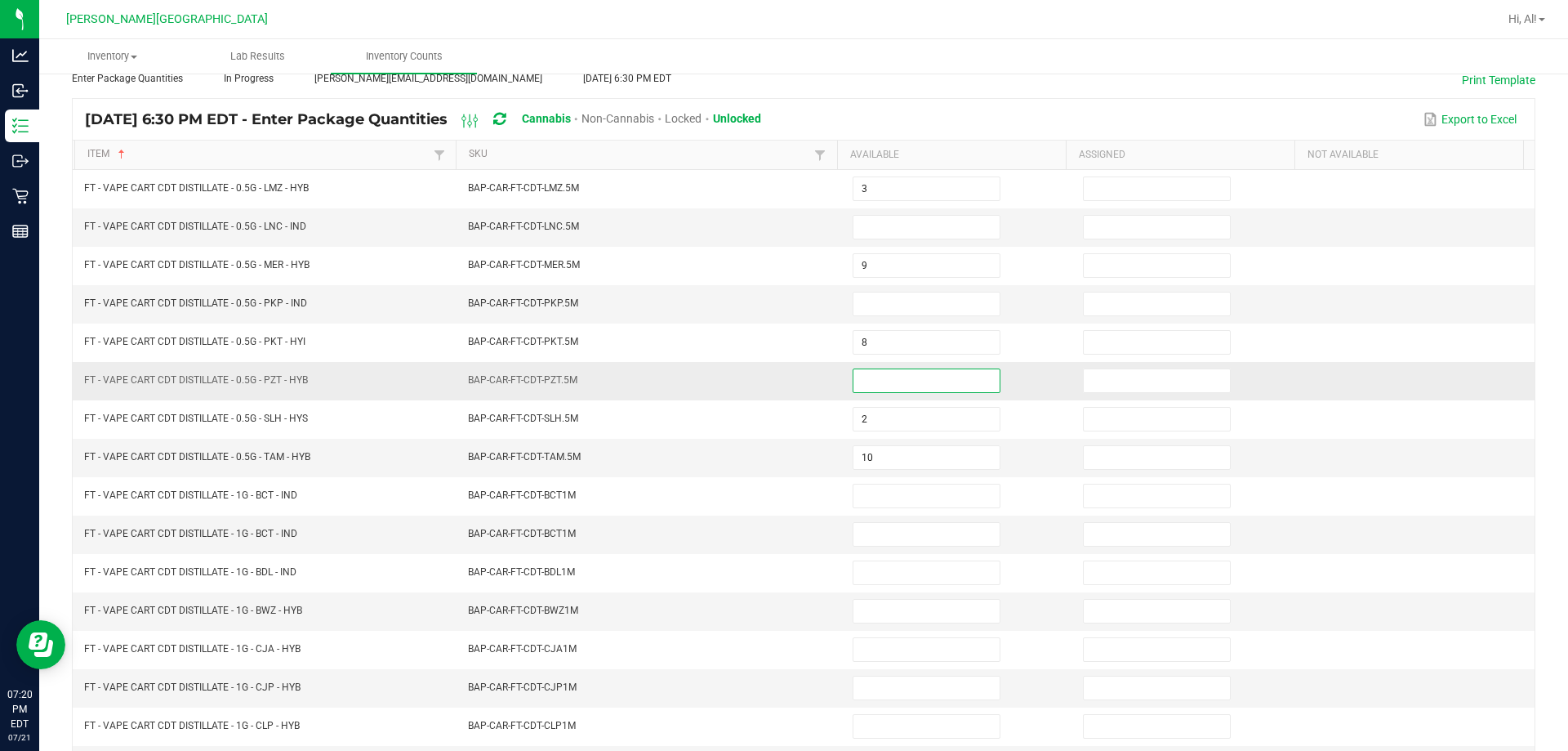 click at bounding box center (926, 381) 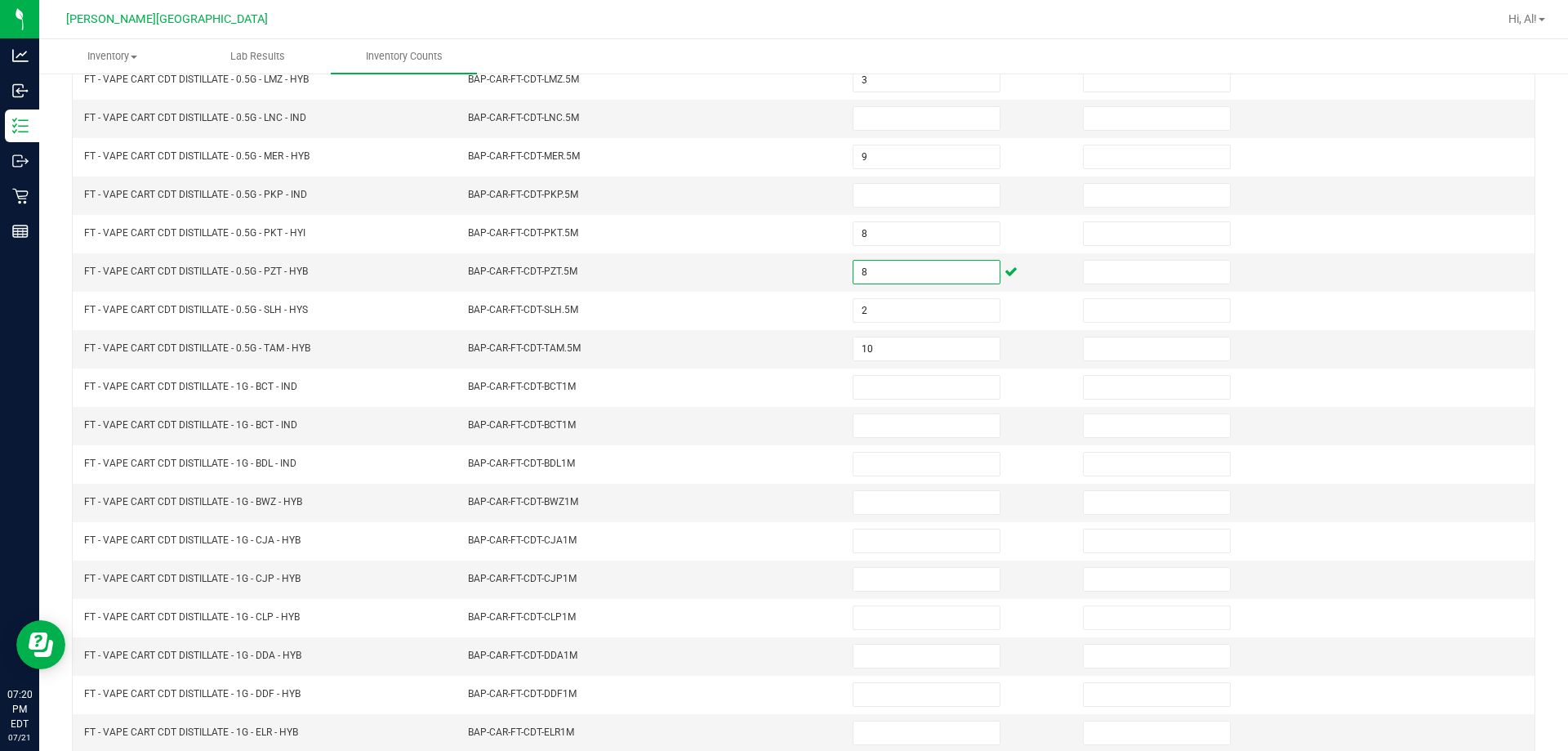 scroll, scrollTop: 12, scrollLeft: 0, axis: vertical 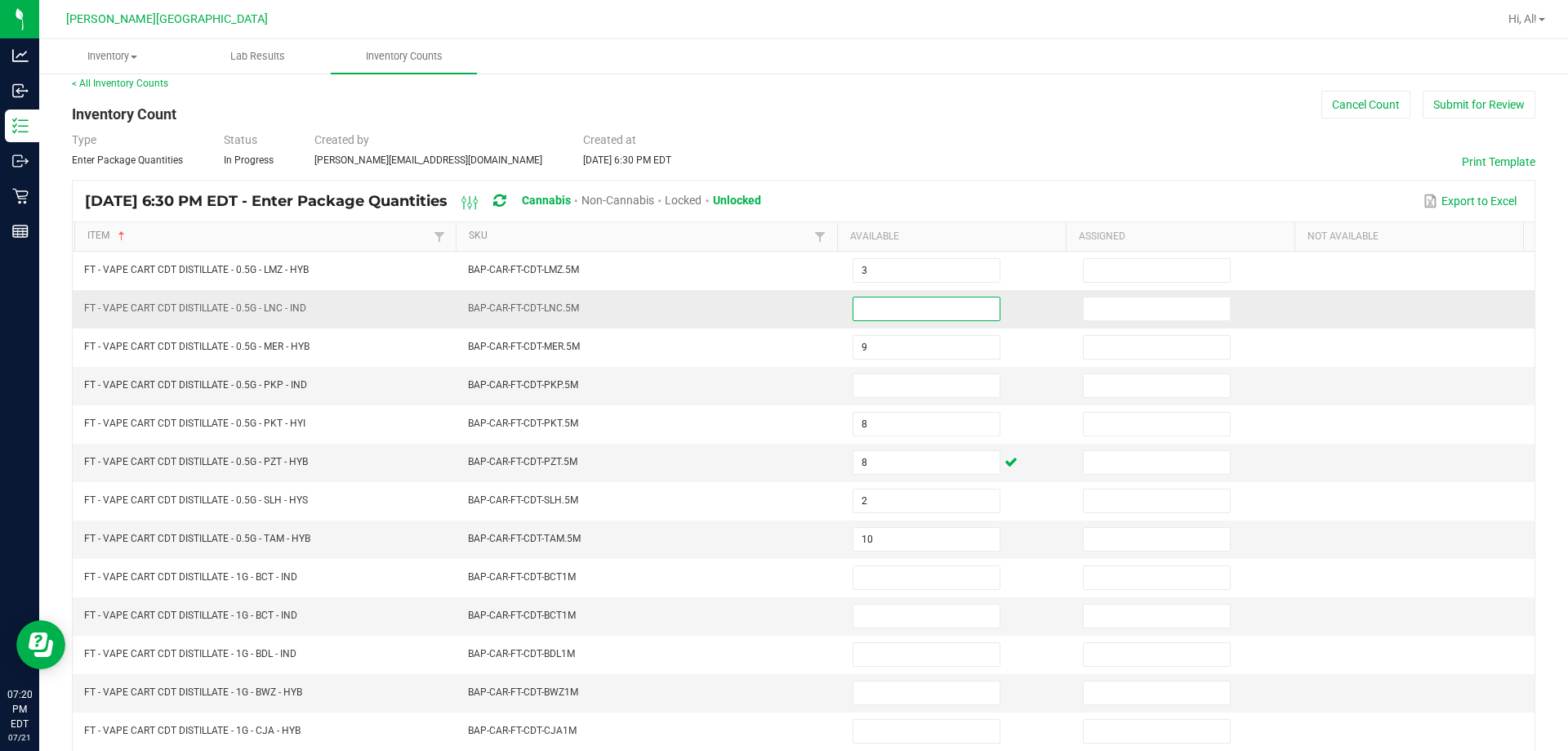 click at bounding box center [926, 309] 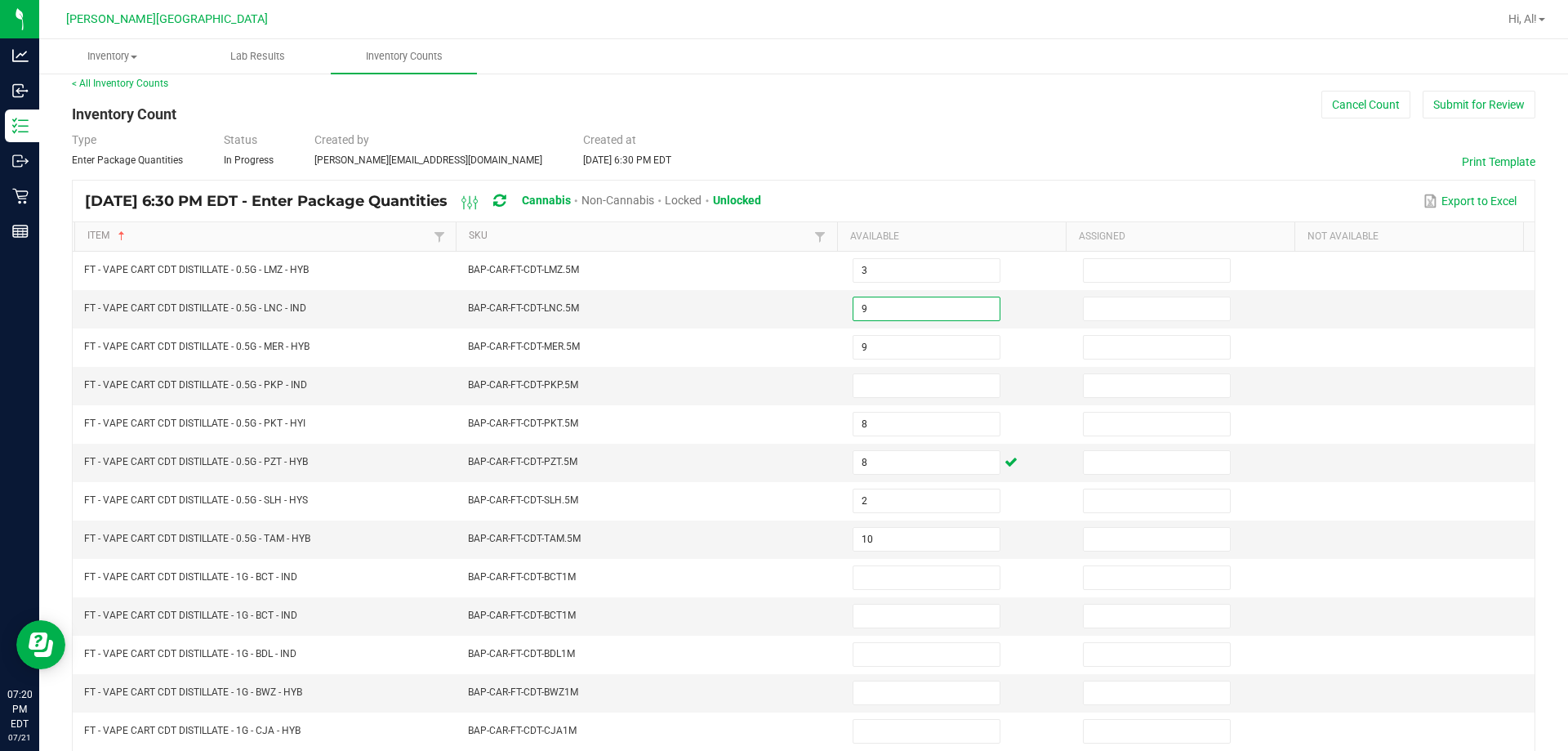 click on "Type   Enter Package Quantities   Status   In Progress   Created by   anabil@liveparallel.com   Created at   Jul 21, 2025 6:30 PM EDT" at bounding box center [804, 150] 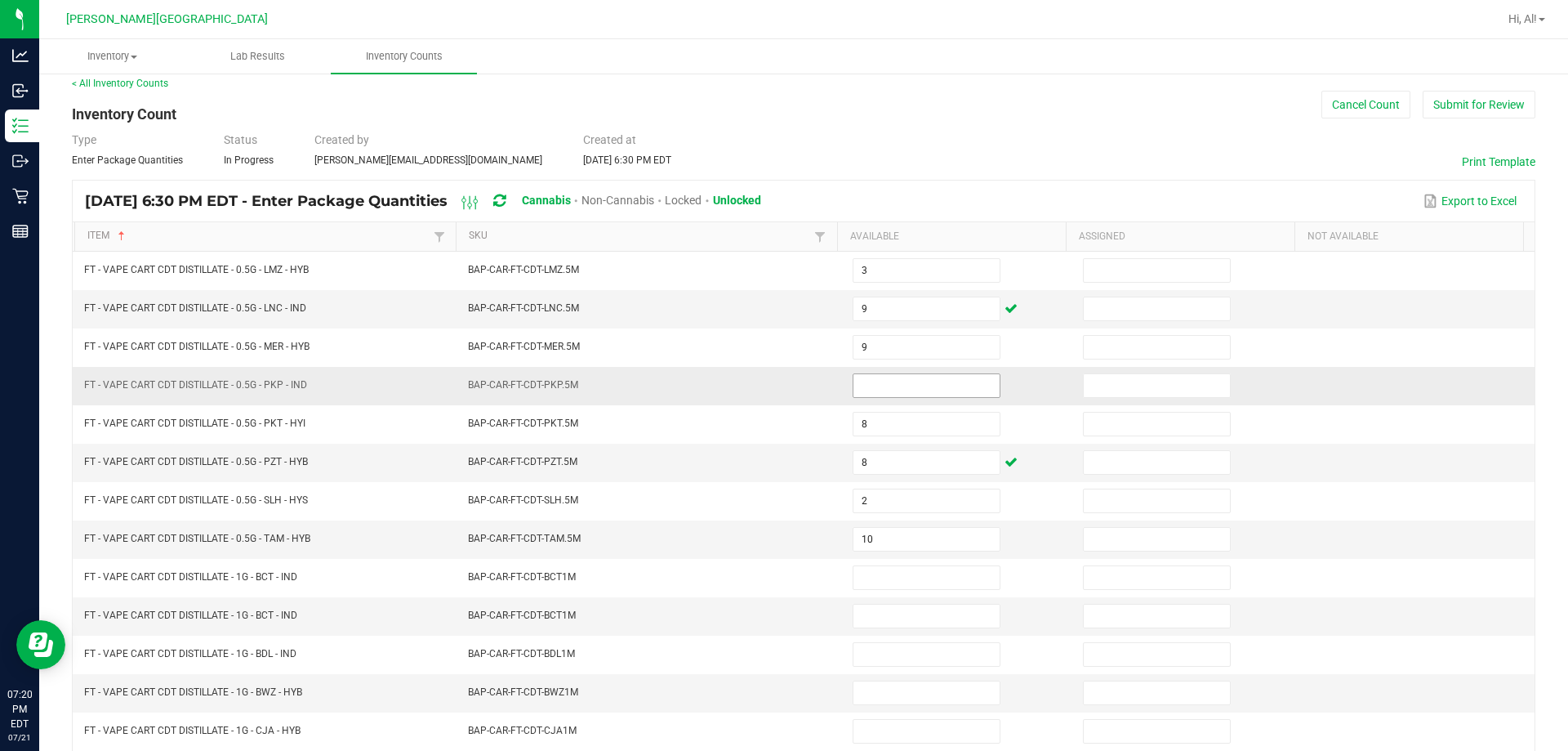 click at bounding box center [926, 386] 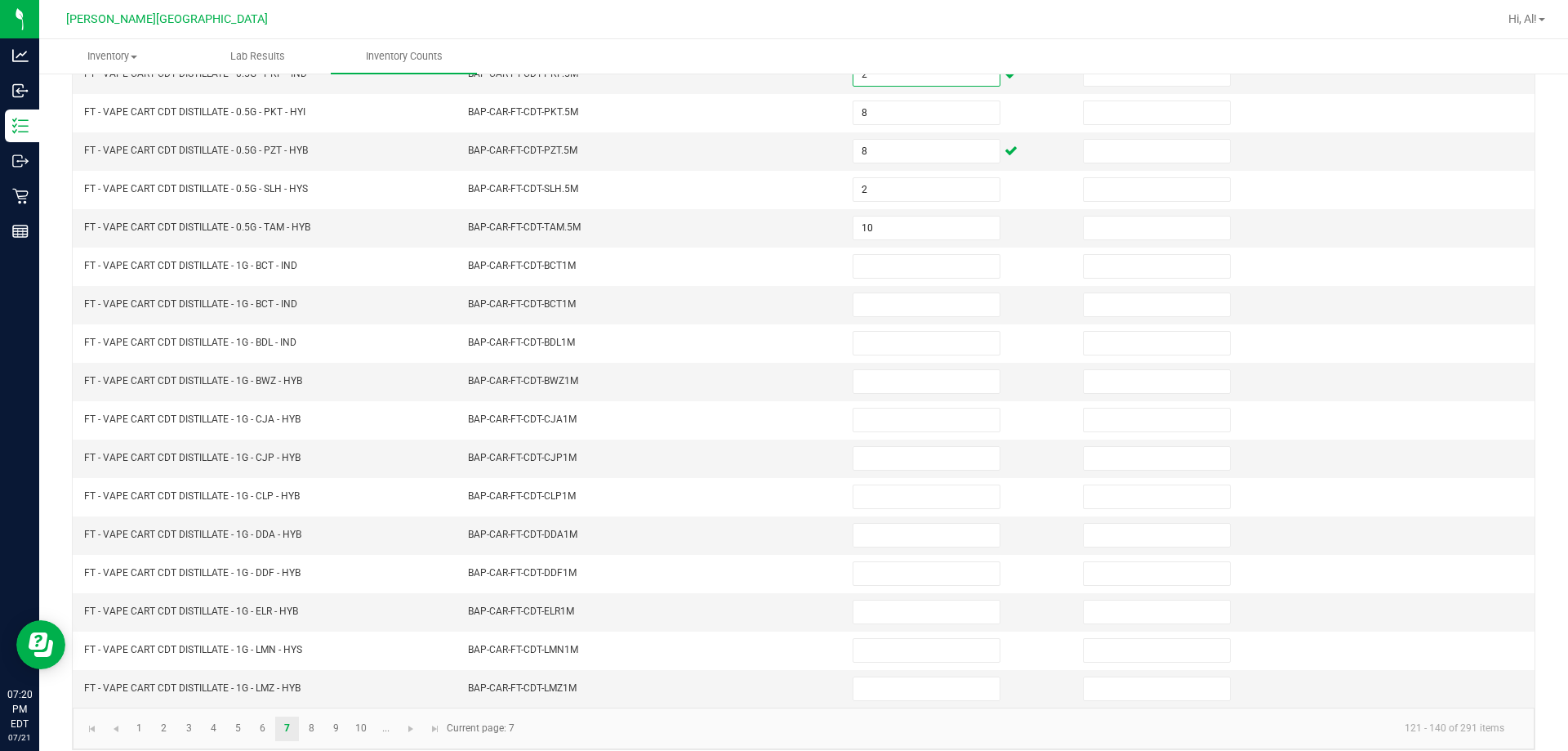 scroll, scrollTop: 328, scrollLeft: 0, axis: vertical 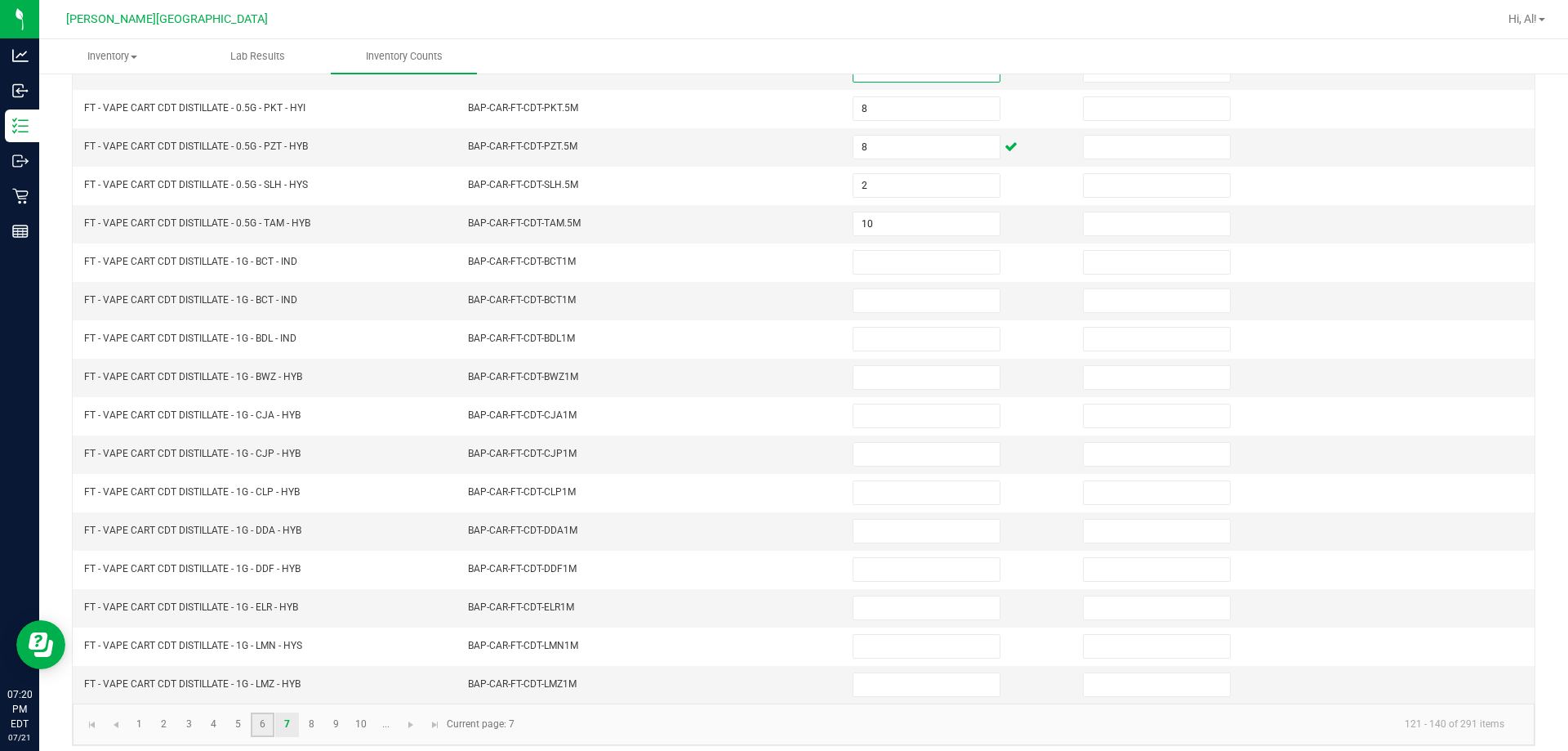 click on "6" 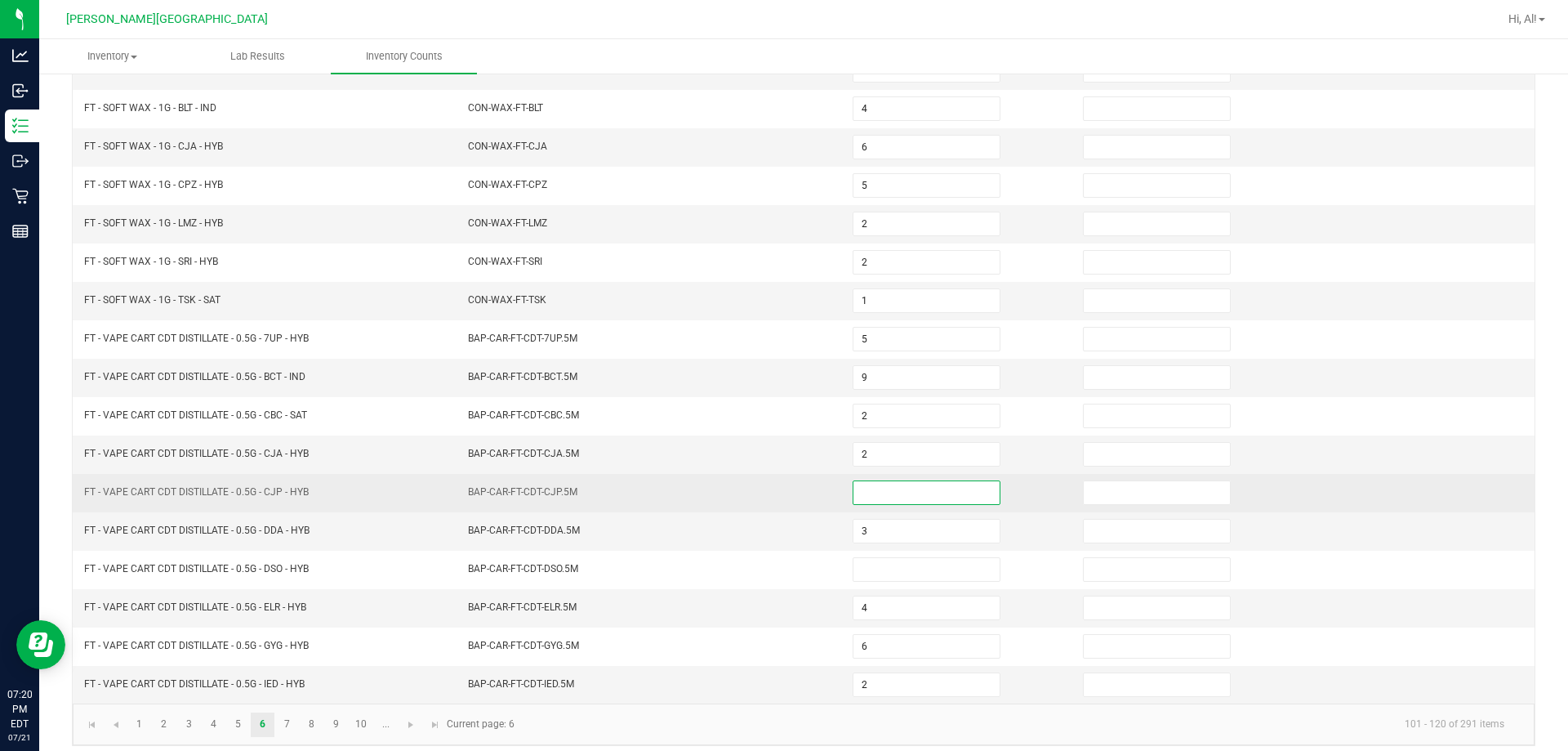 click at bounding box center (926, 493) 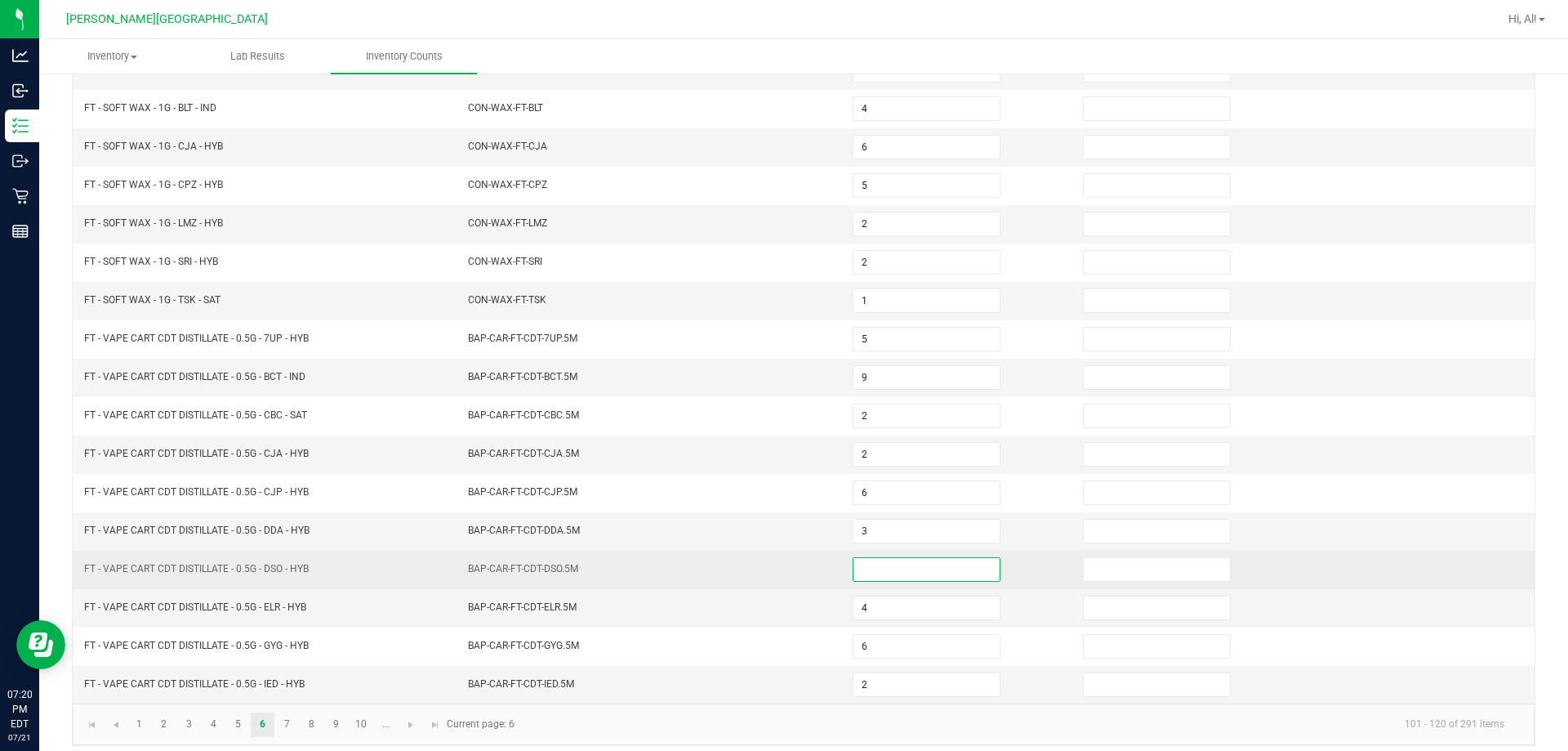 click at bounding box center [926, 570] 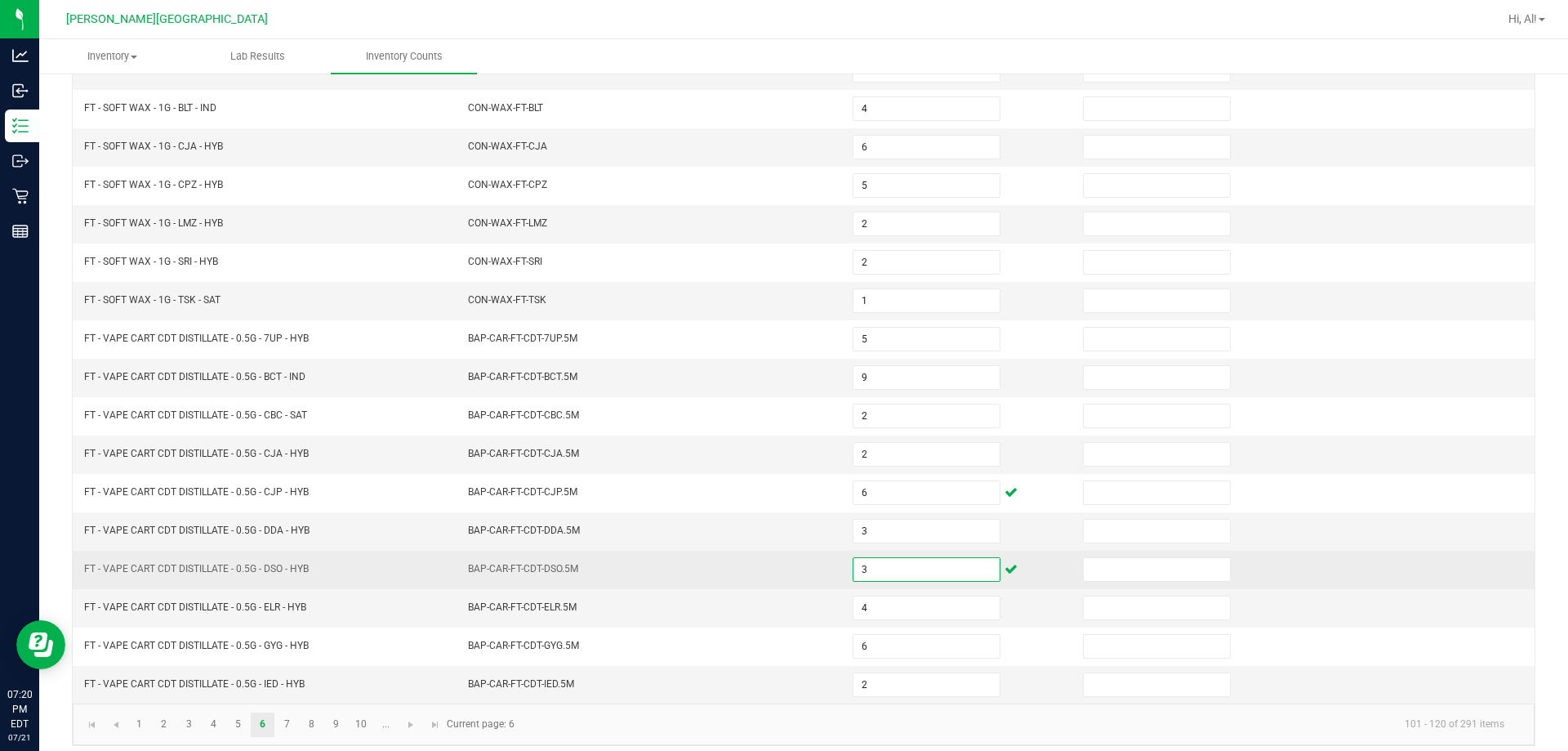 click on "3" at bounding box center [926, 570] 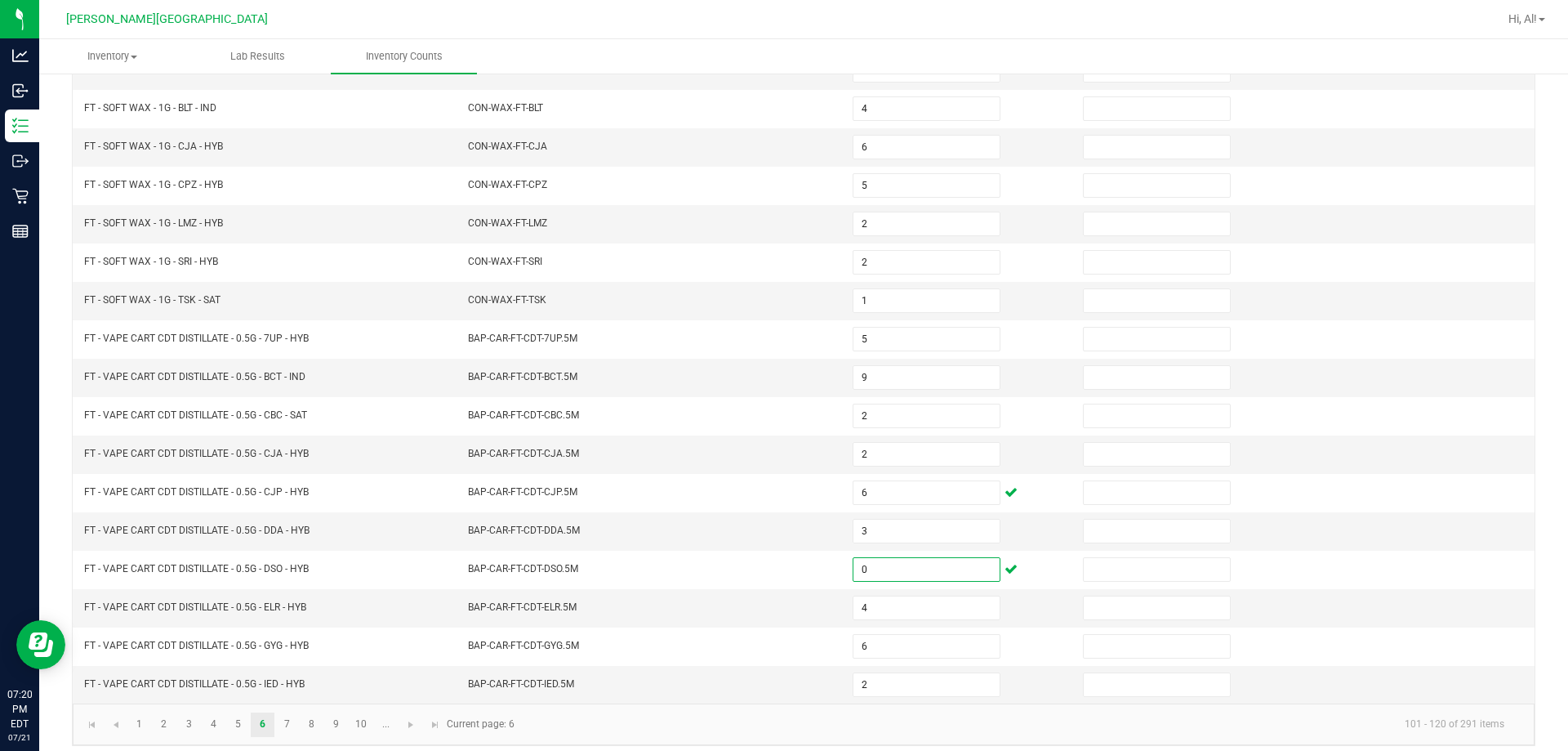 scroll, scrollTop: 339, scrollLeft: 0, axis: vertical 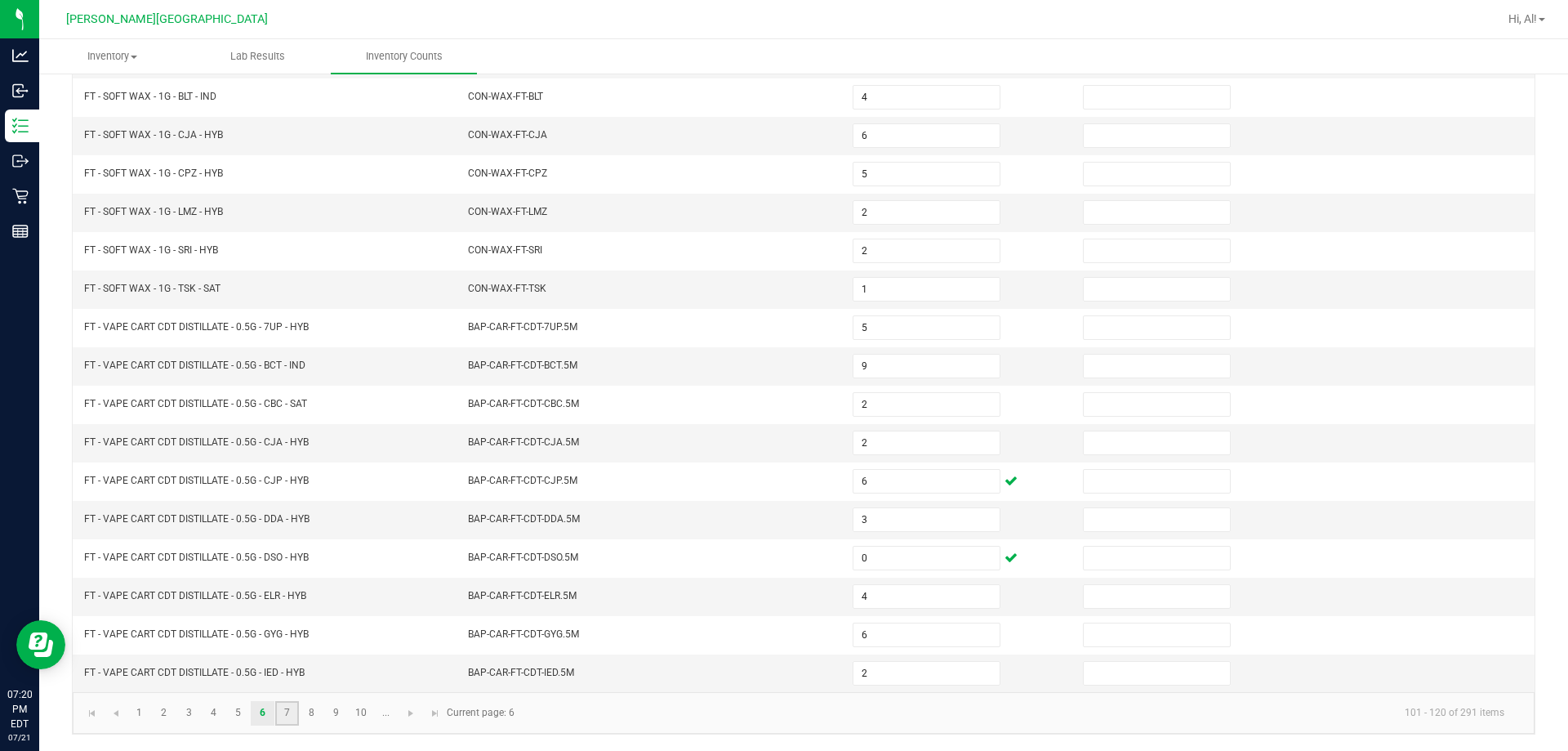 click on "7" 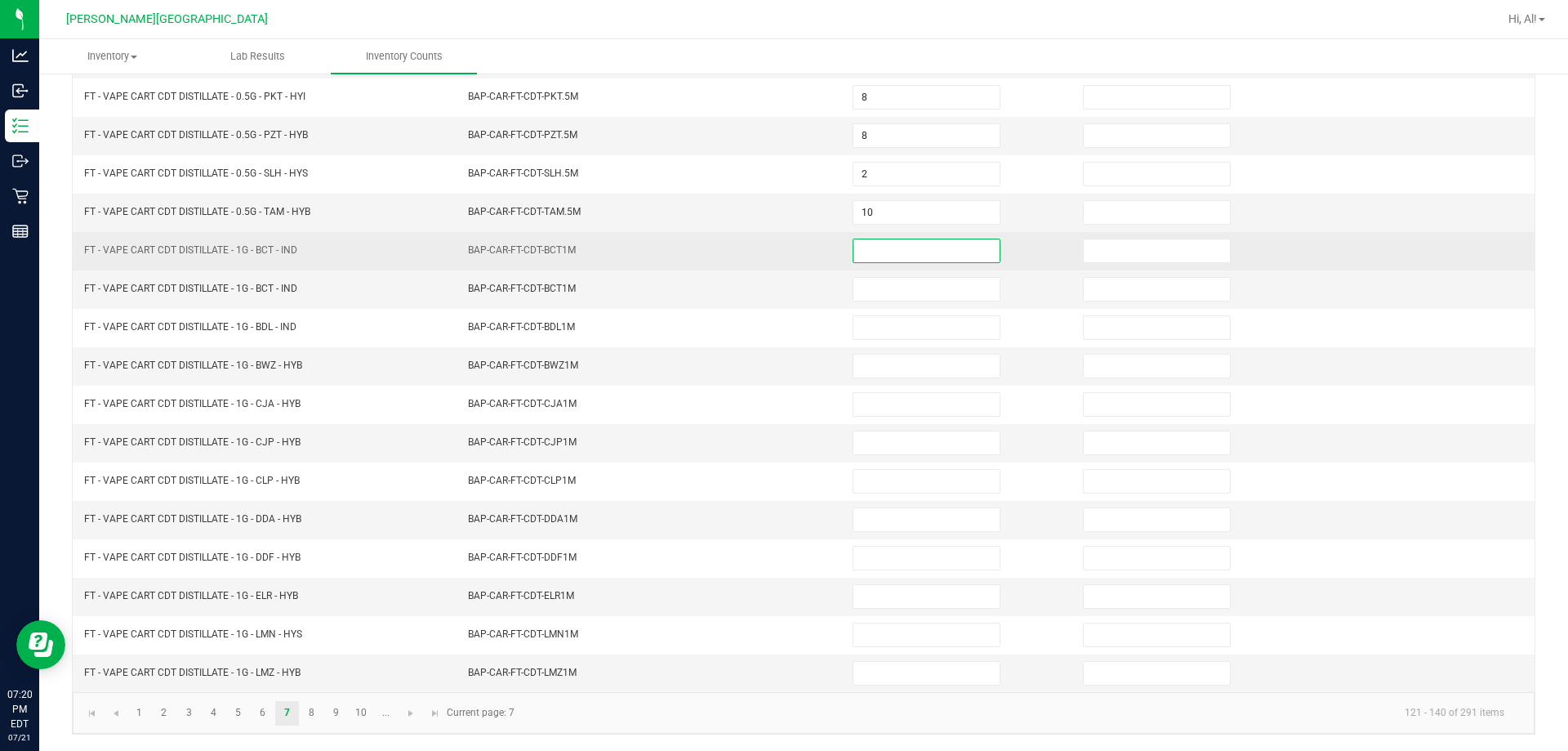 click at bounding box center (926, 251) 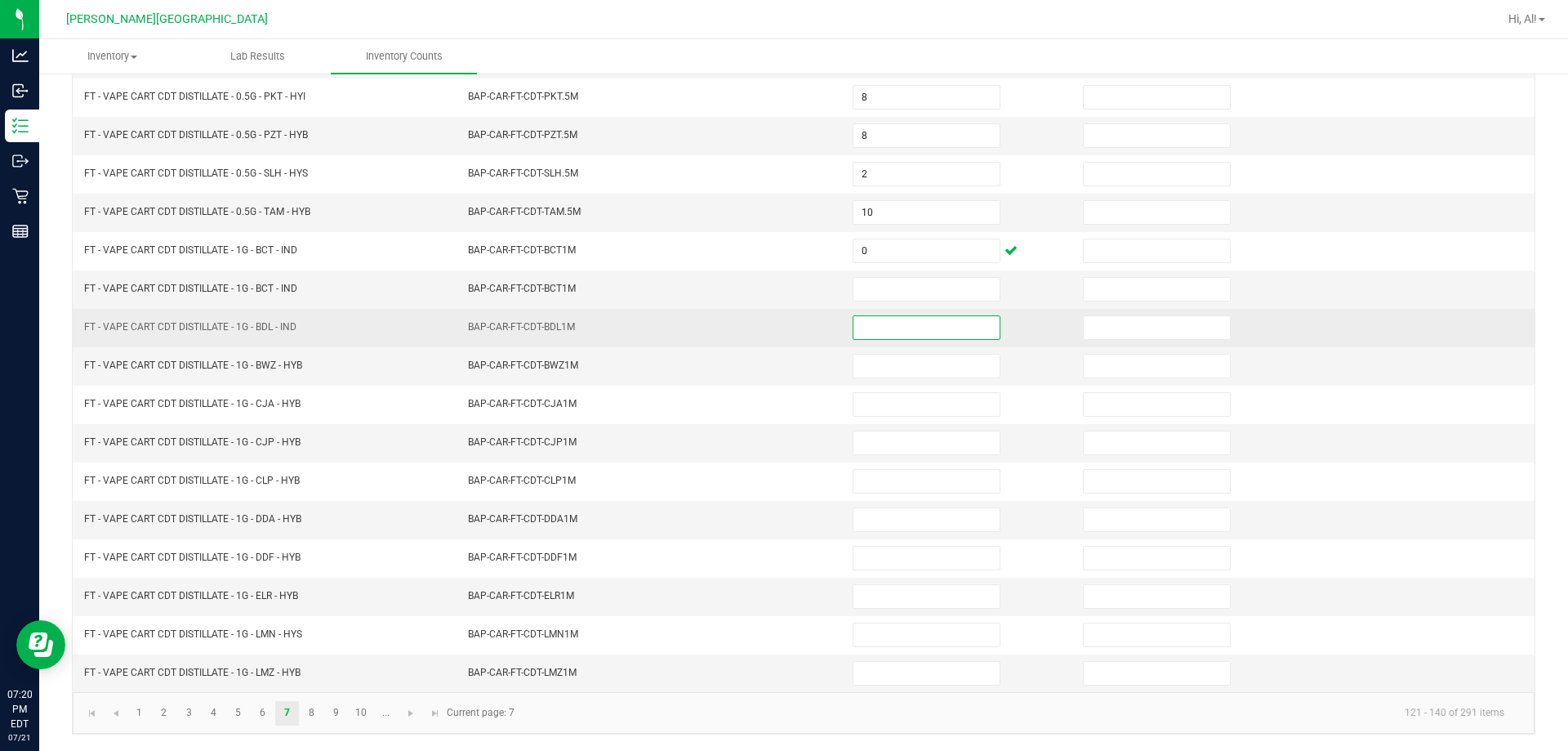 click at bounding box center [926, 328] 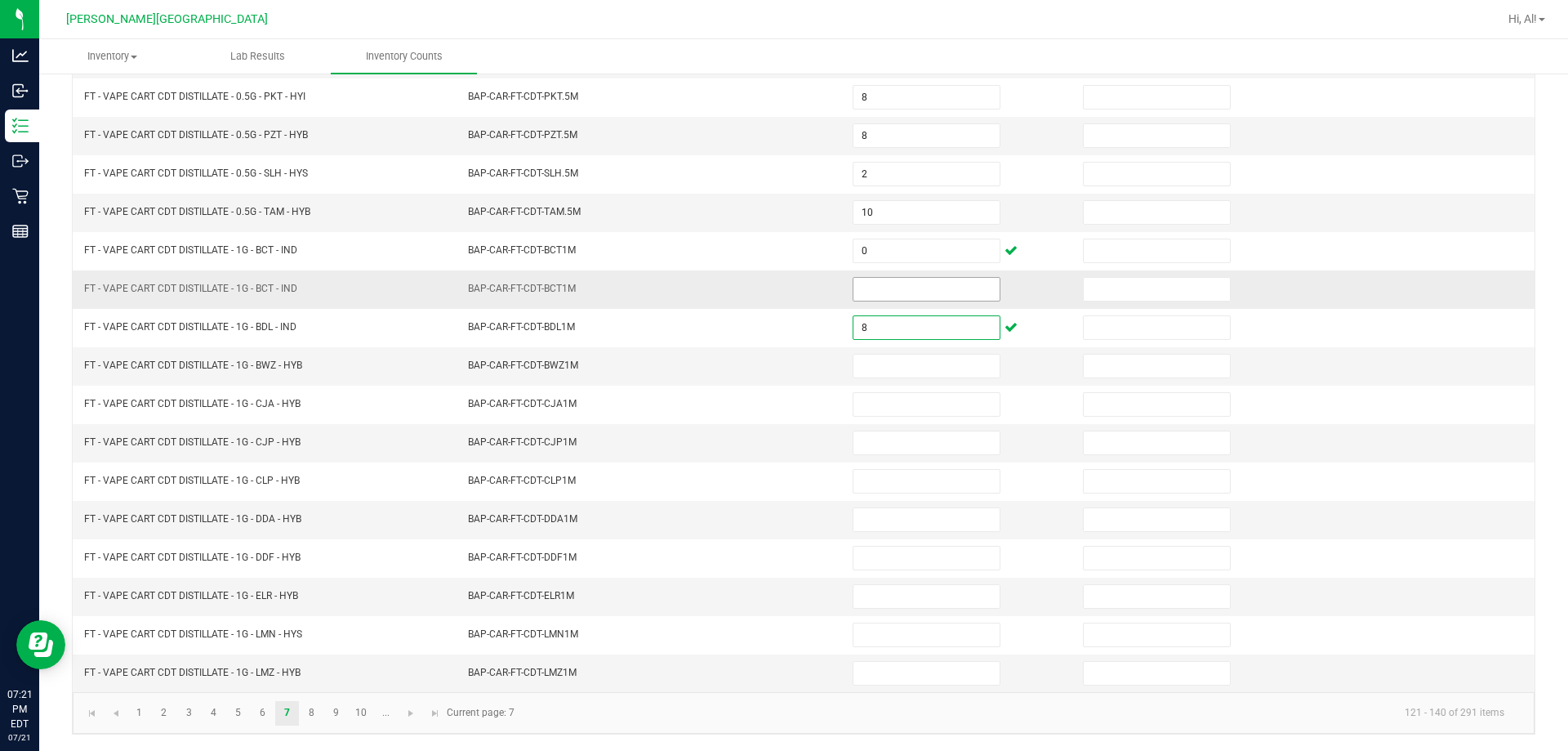 click at bounding box center [926, 289] 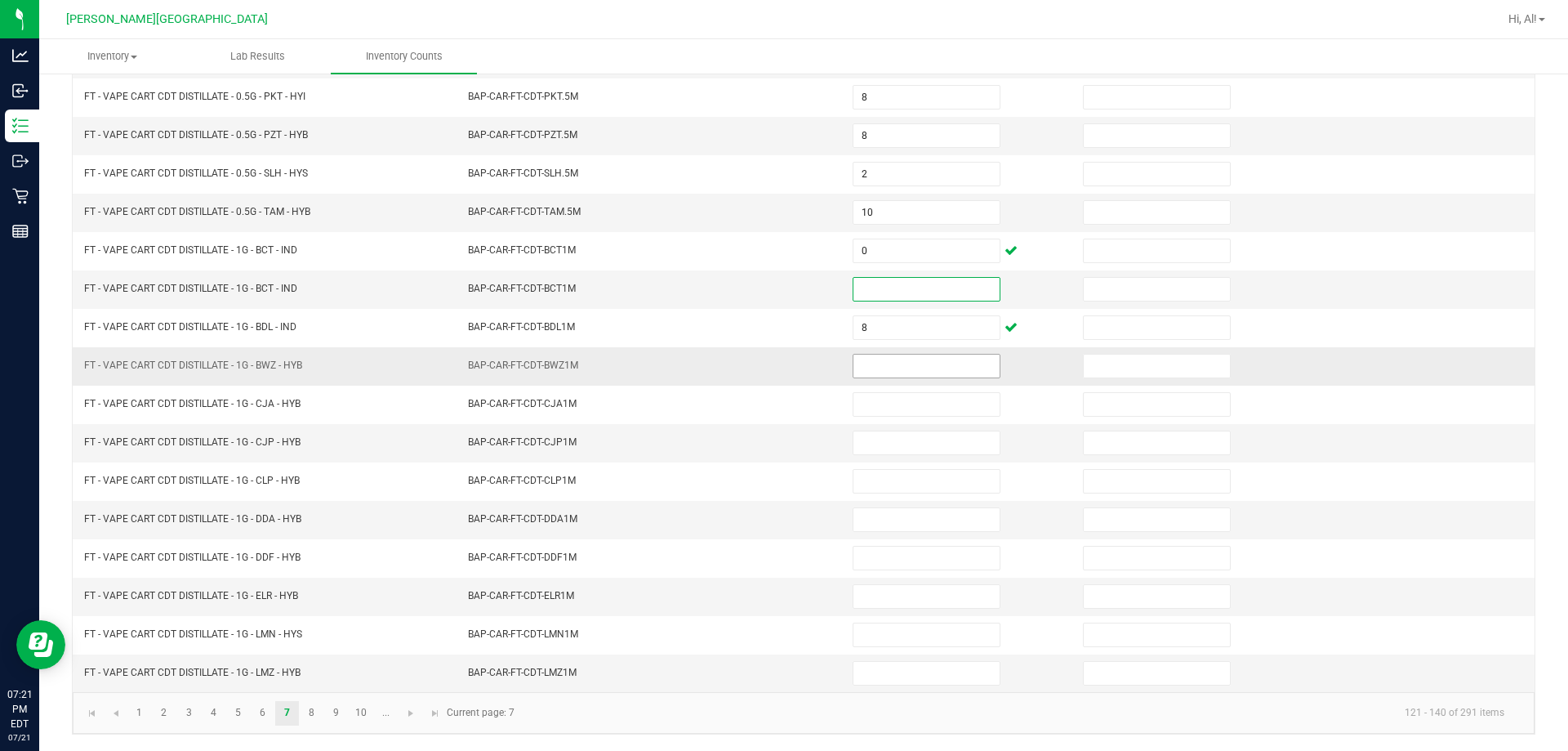 click at bounding box center [926, 366] 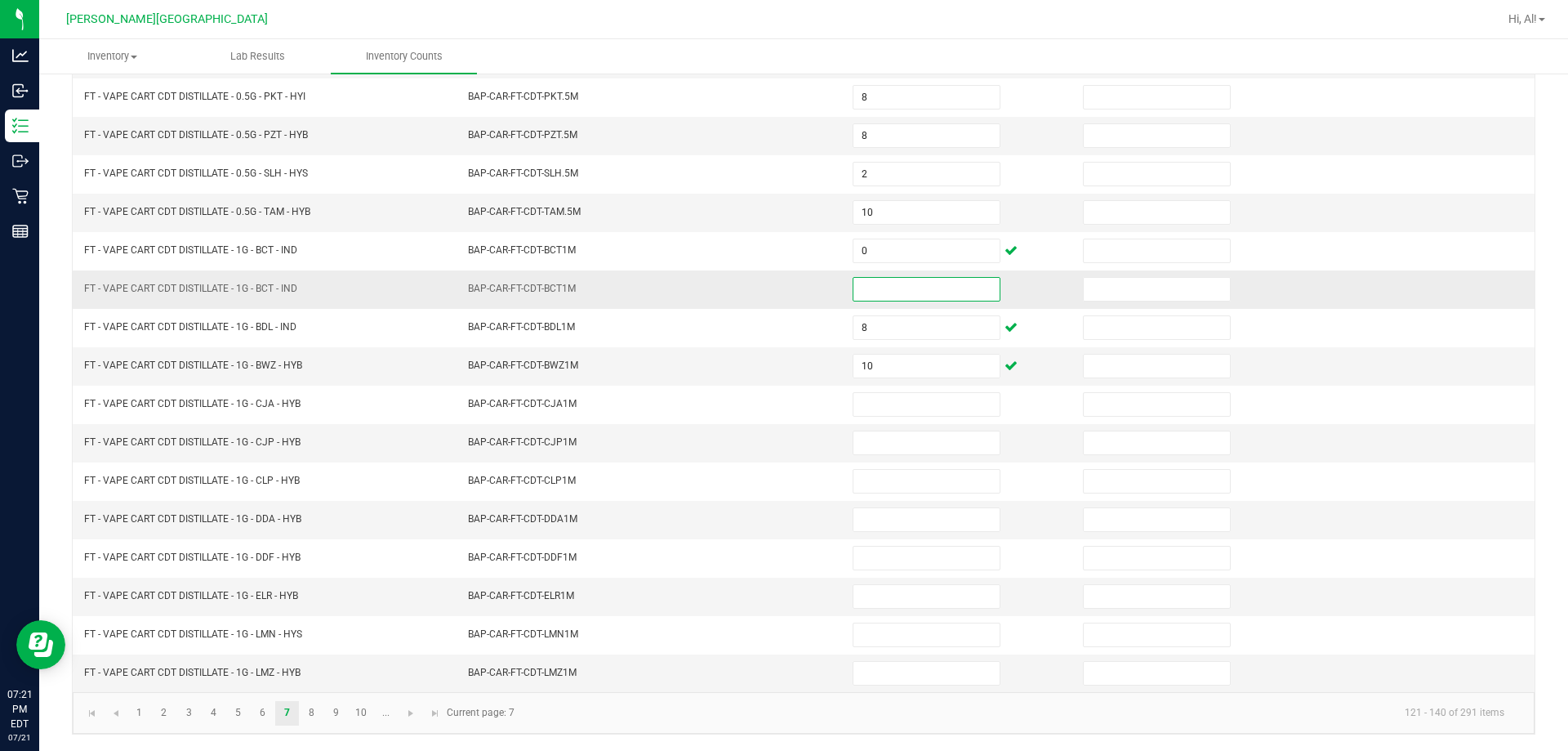 click at bounding box center (926, 289) 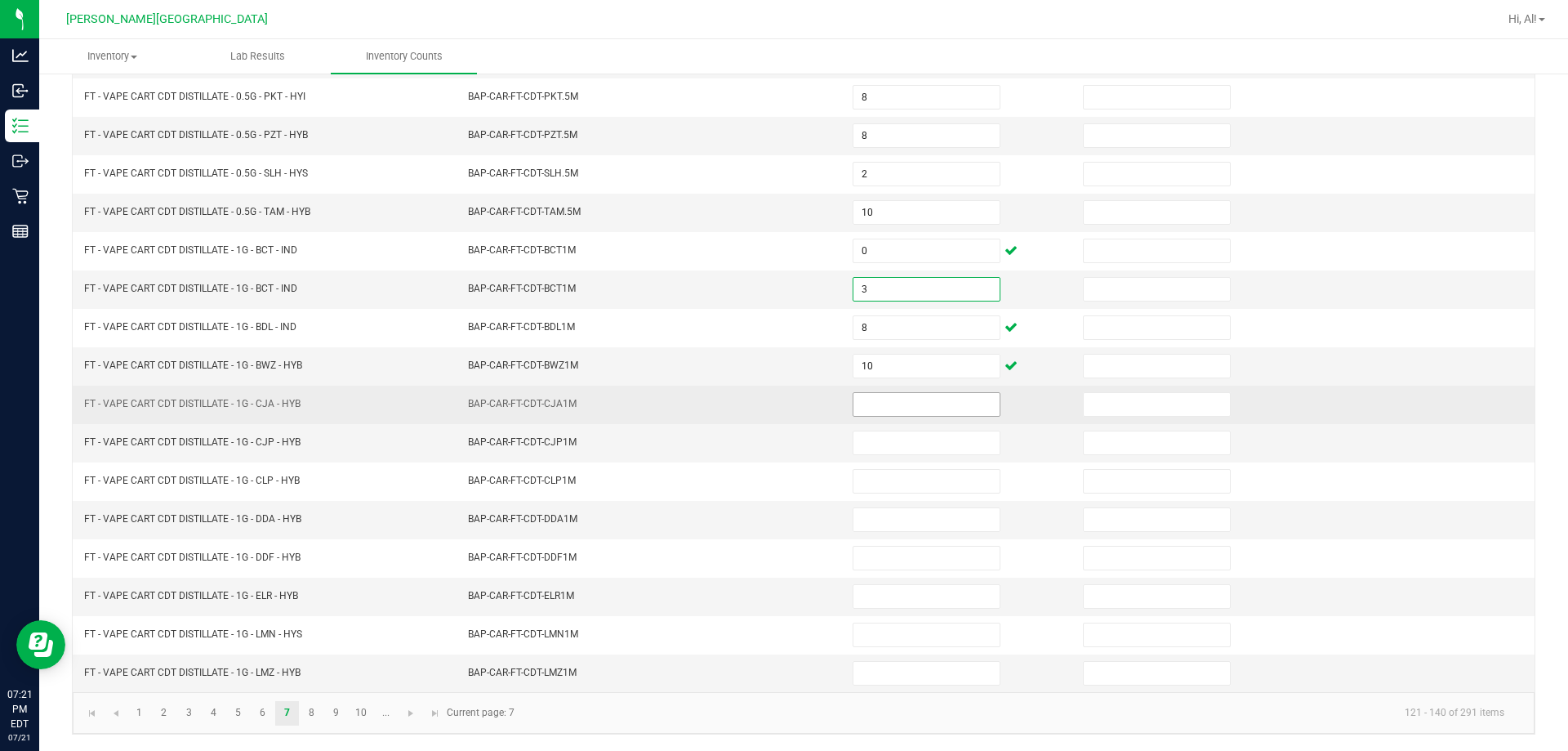 click at bounding box center (926, 405) 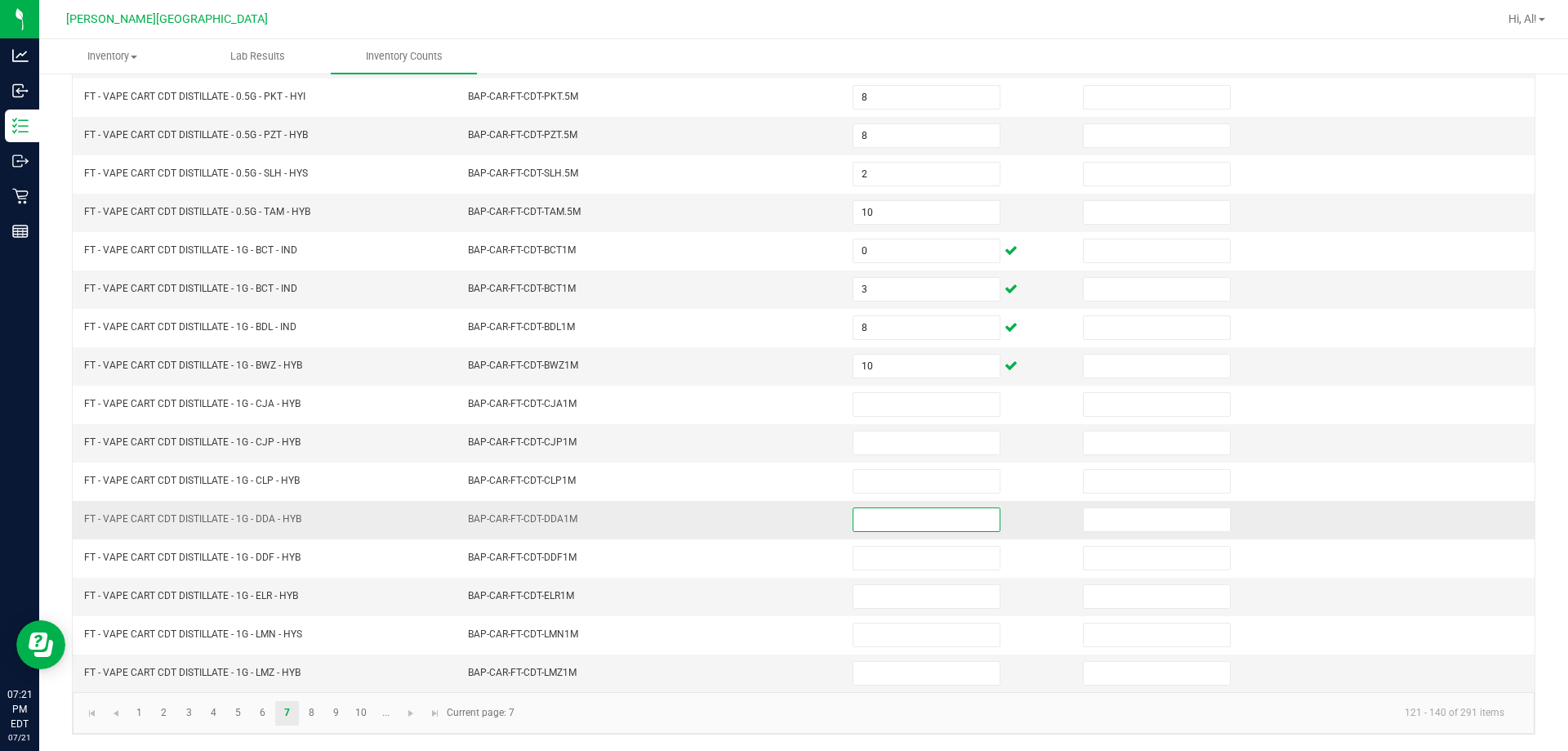 click at bounding box center (926, 520) 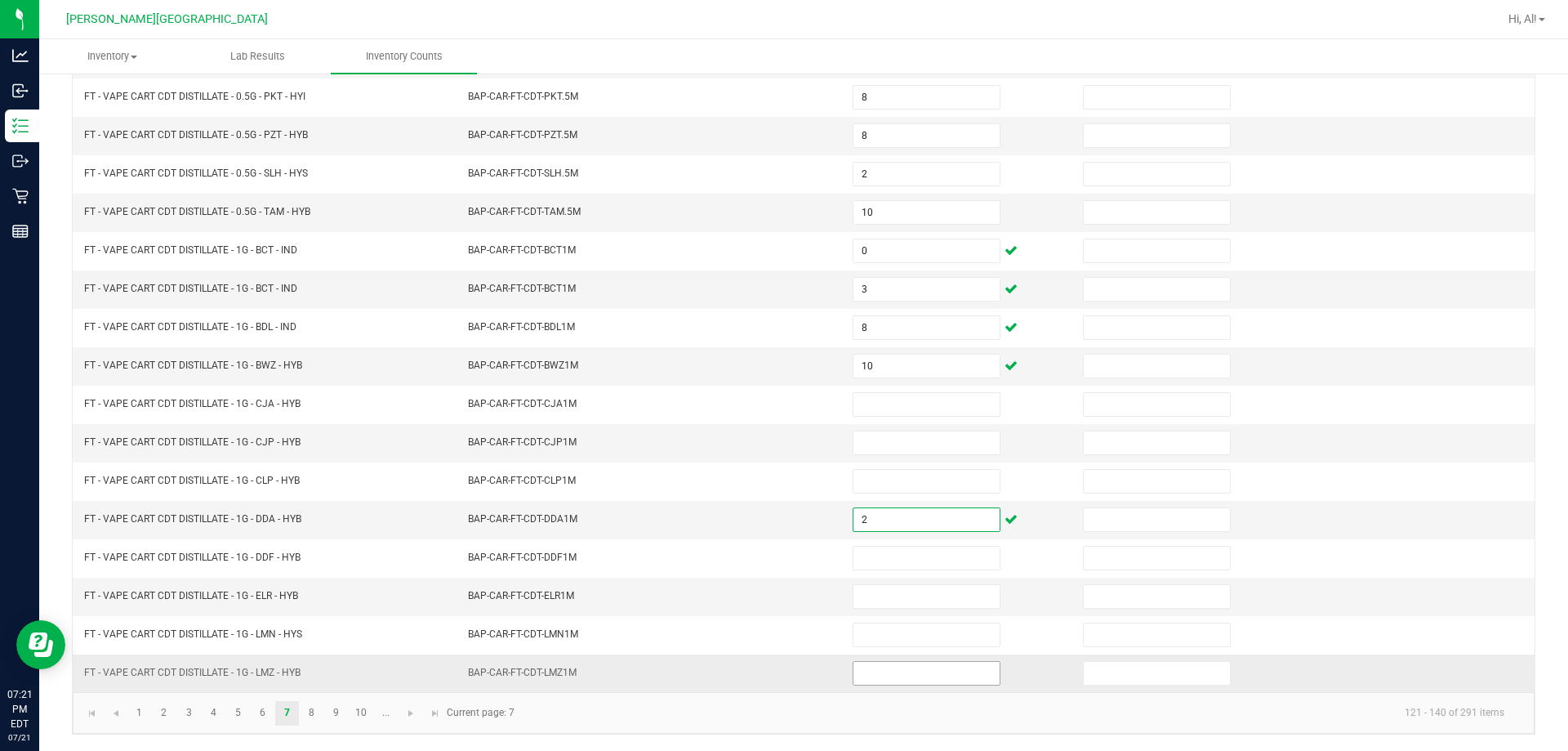 click at bounding box center (926, 673) 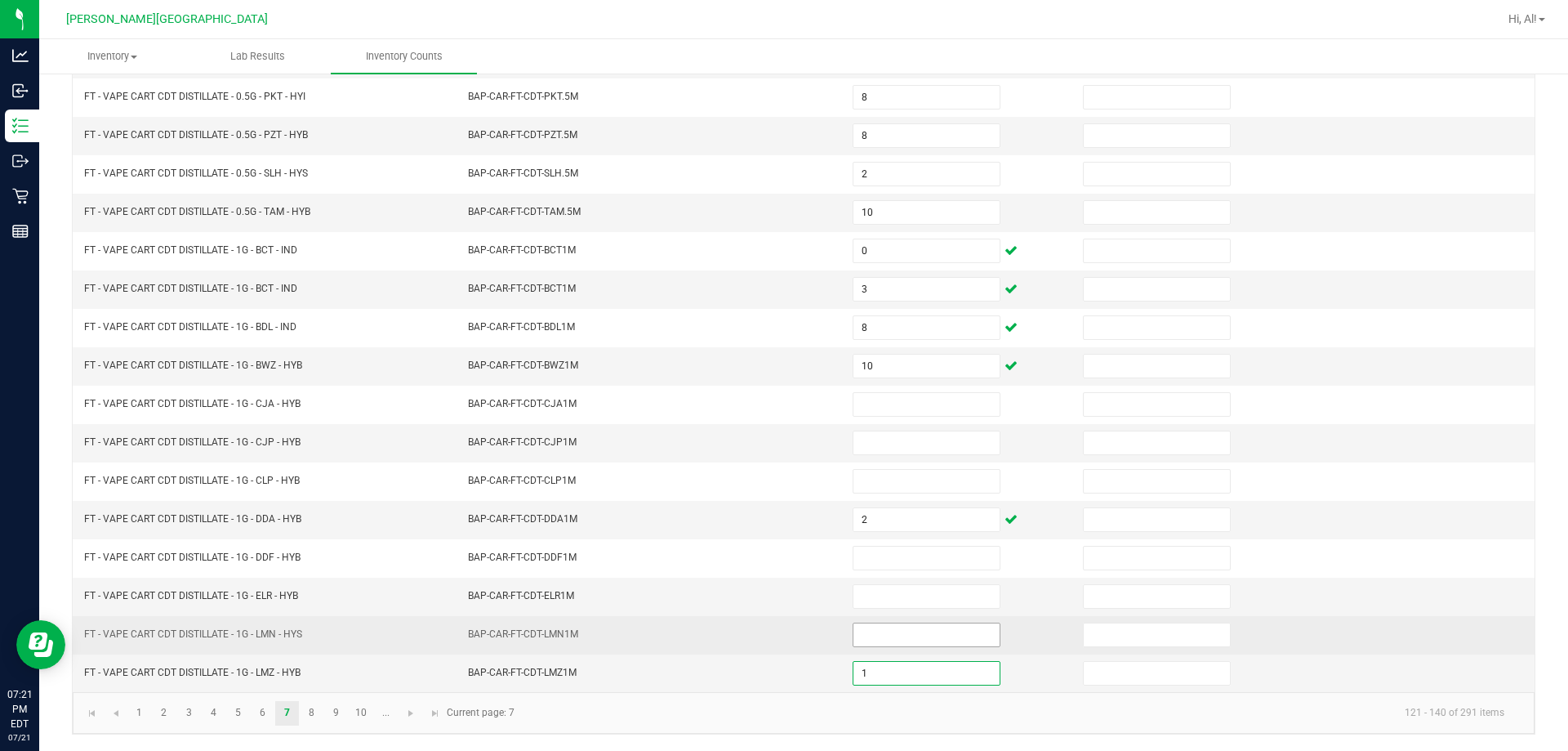 click at bounding box center [926, 635] 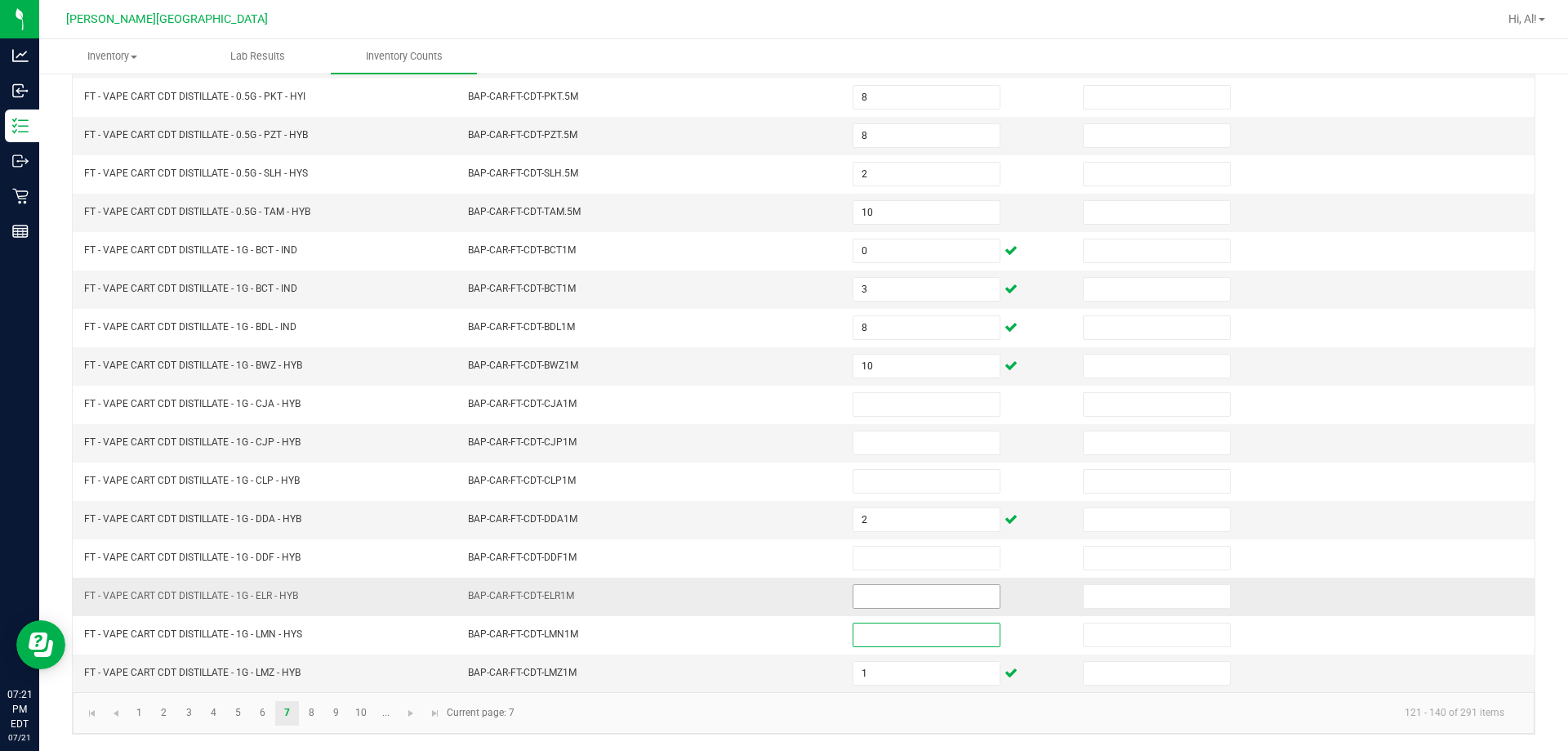 click at bounding box center (926, 597) 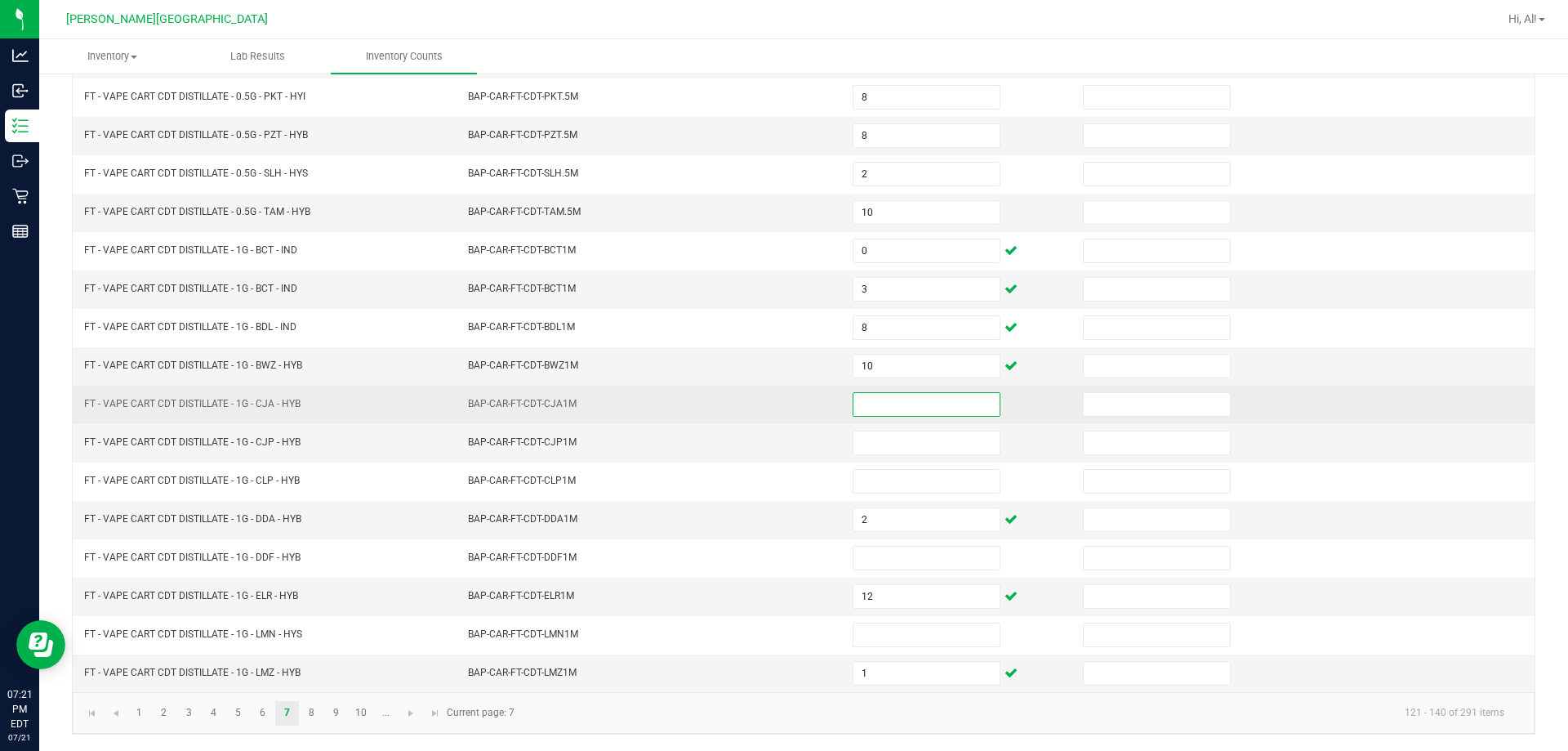 click at bounding box center [926, 405] 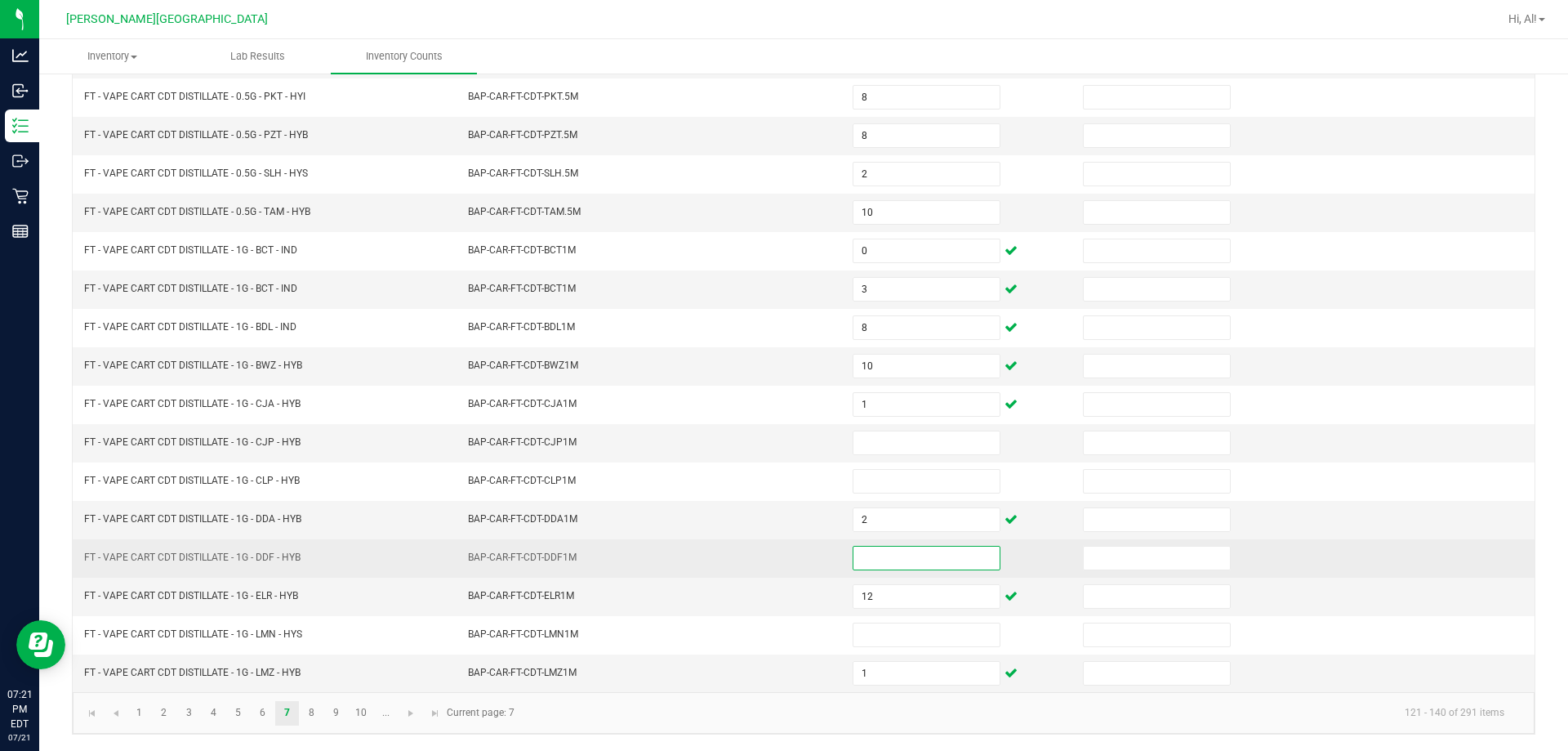 click at bounding box center [926, 558] 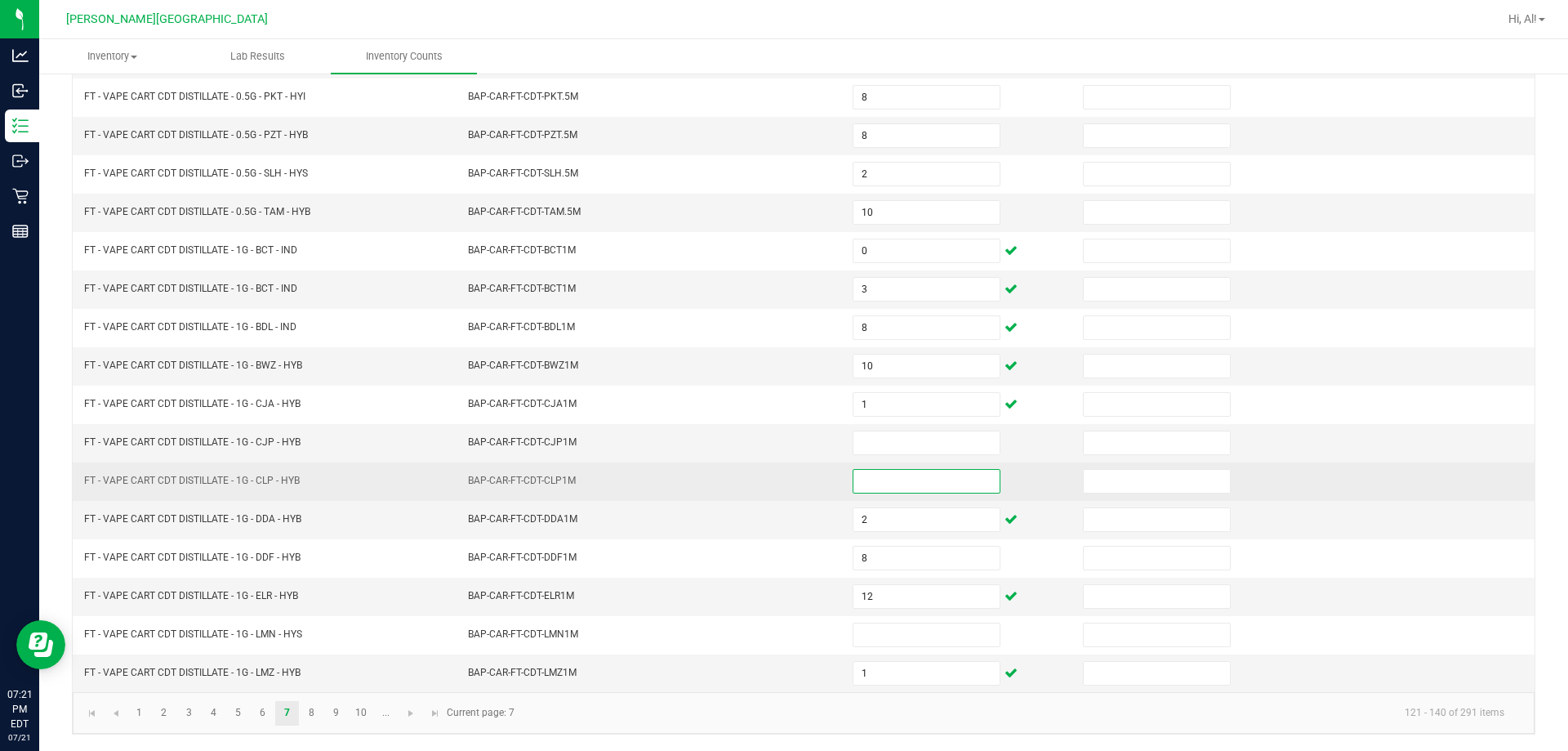 click at bounding box center [926, 481] 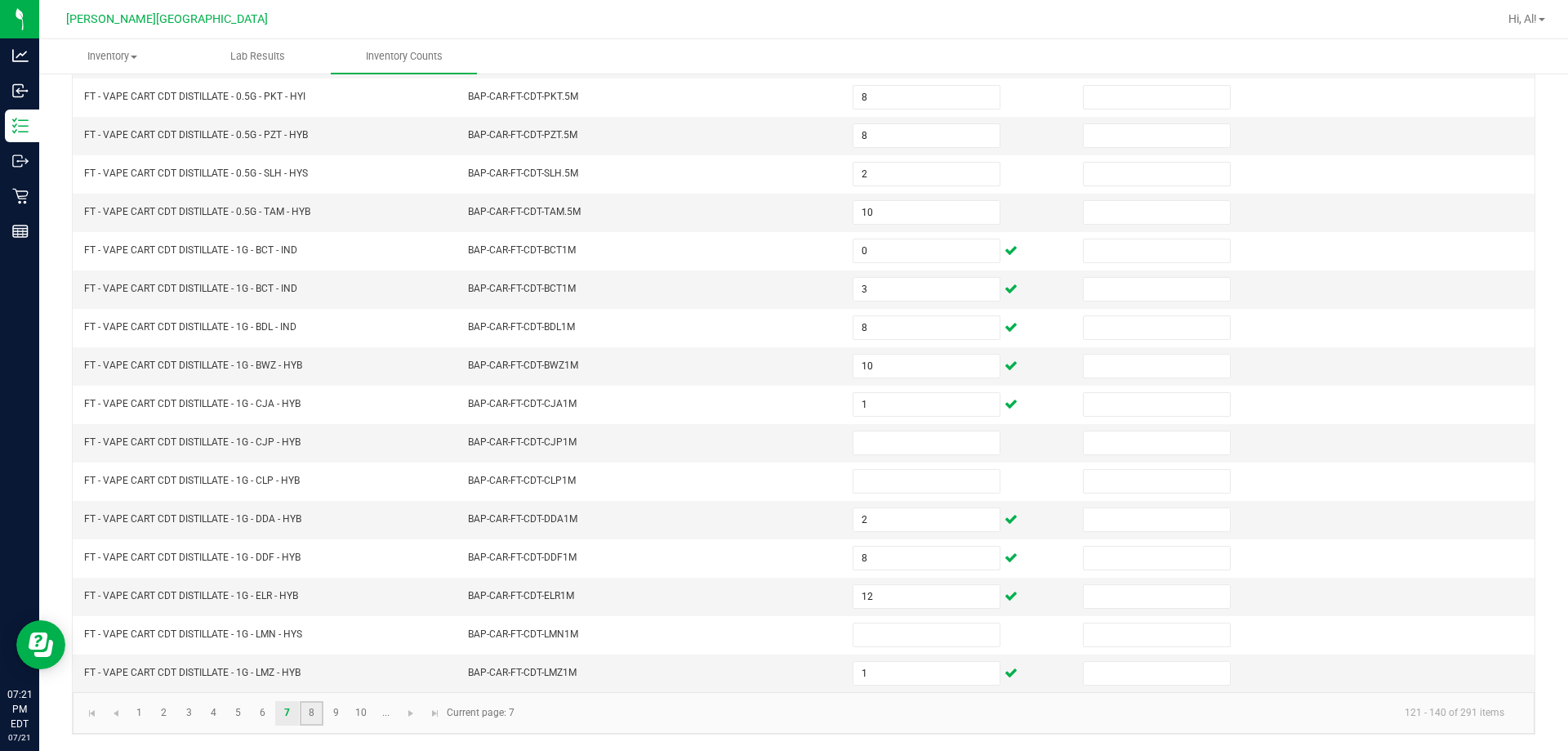click on "8" 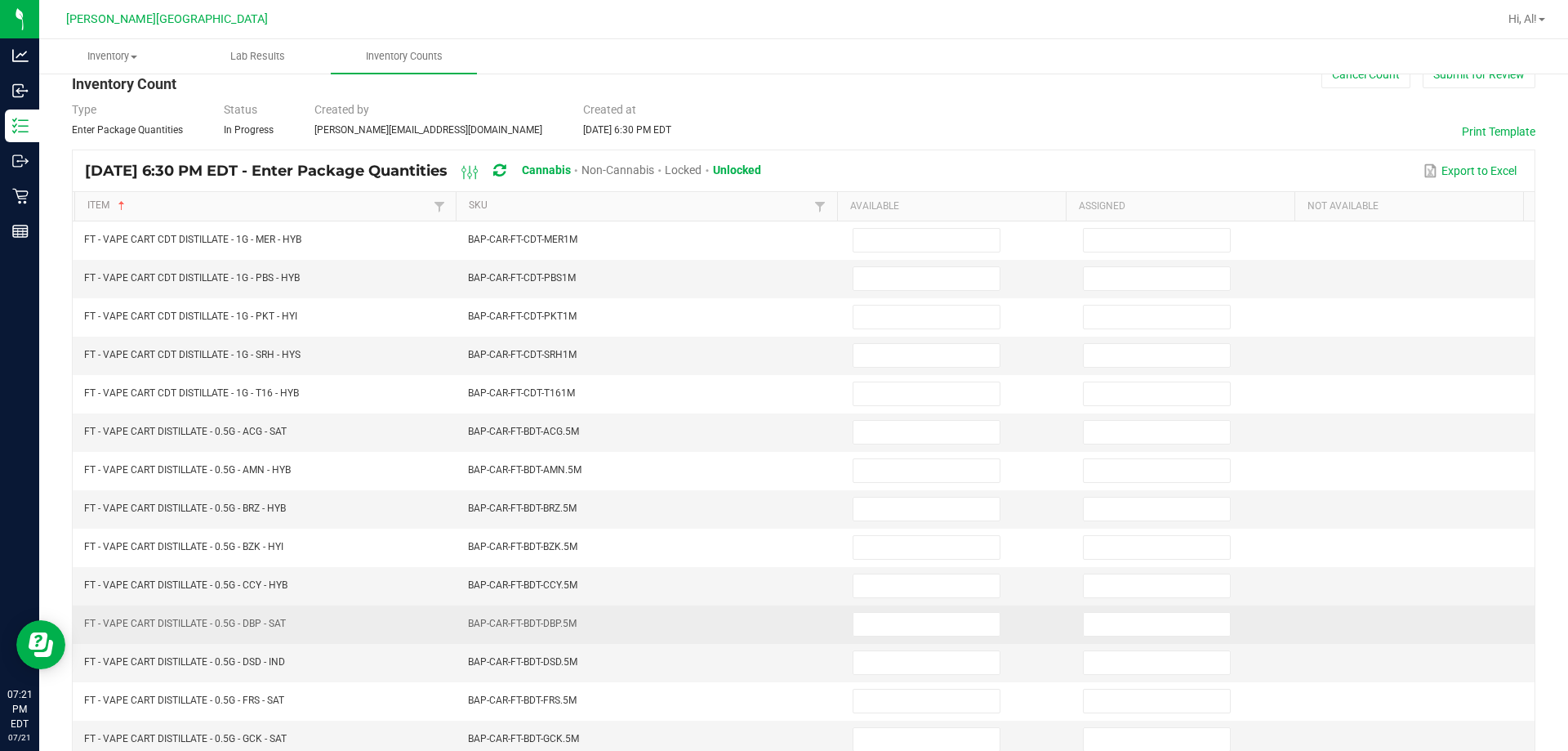 scroll, scrollTop: 0, scrollLeft: 0, axis: both 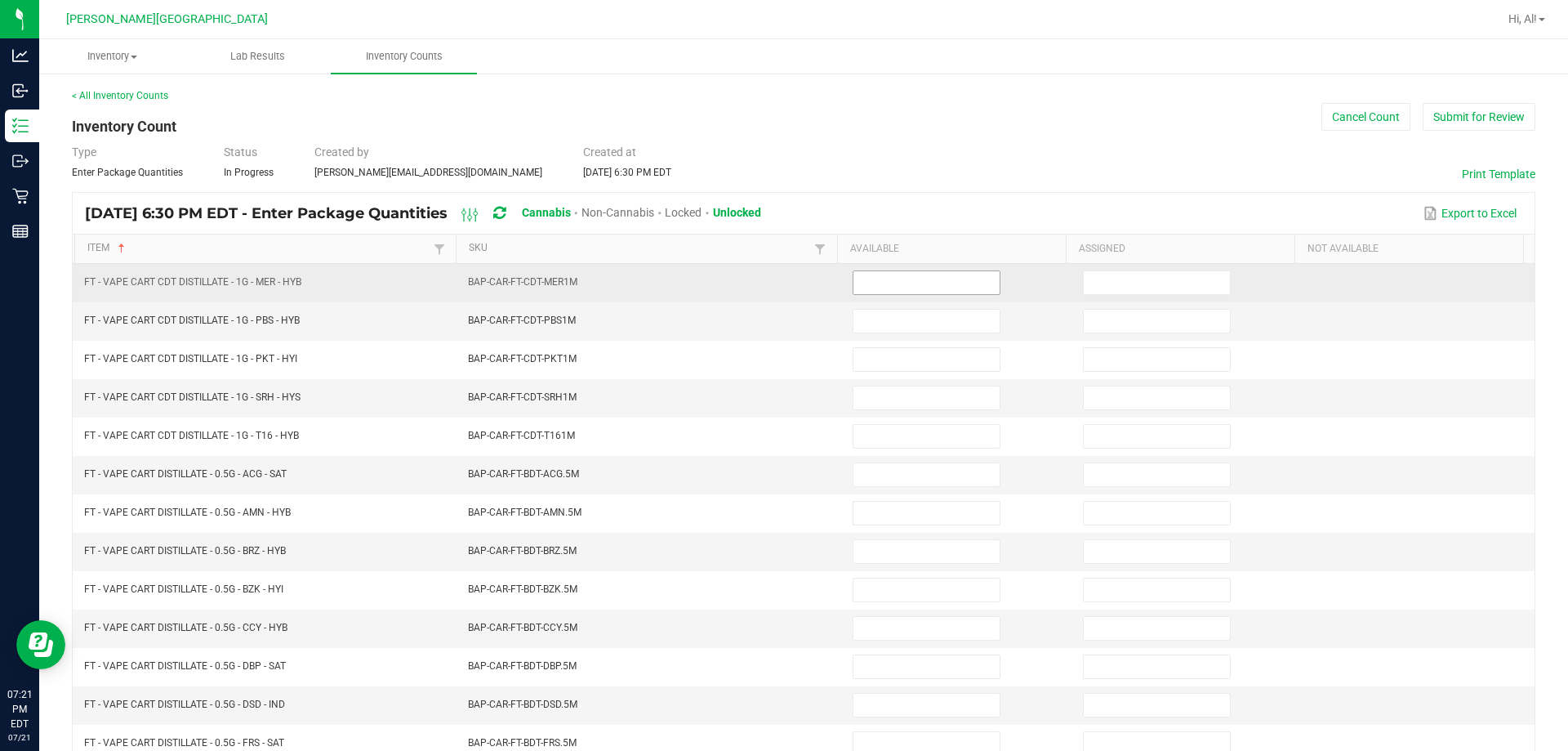 click at bounding box center (926, 283) 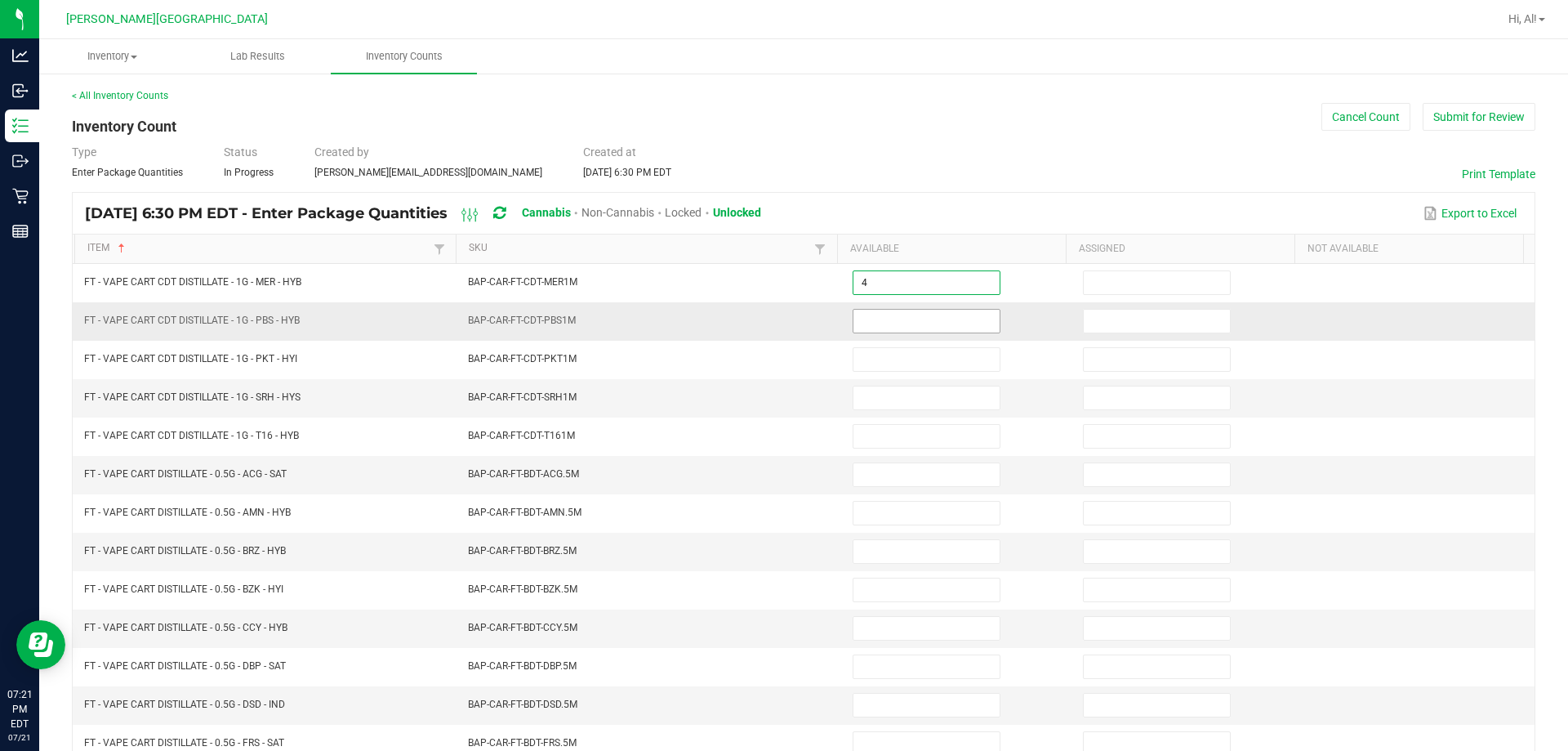 click at bounding box center [926, 321] 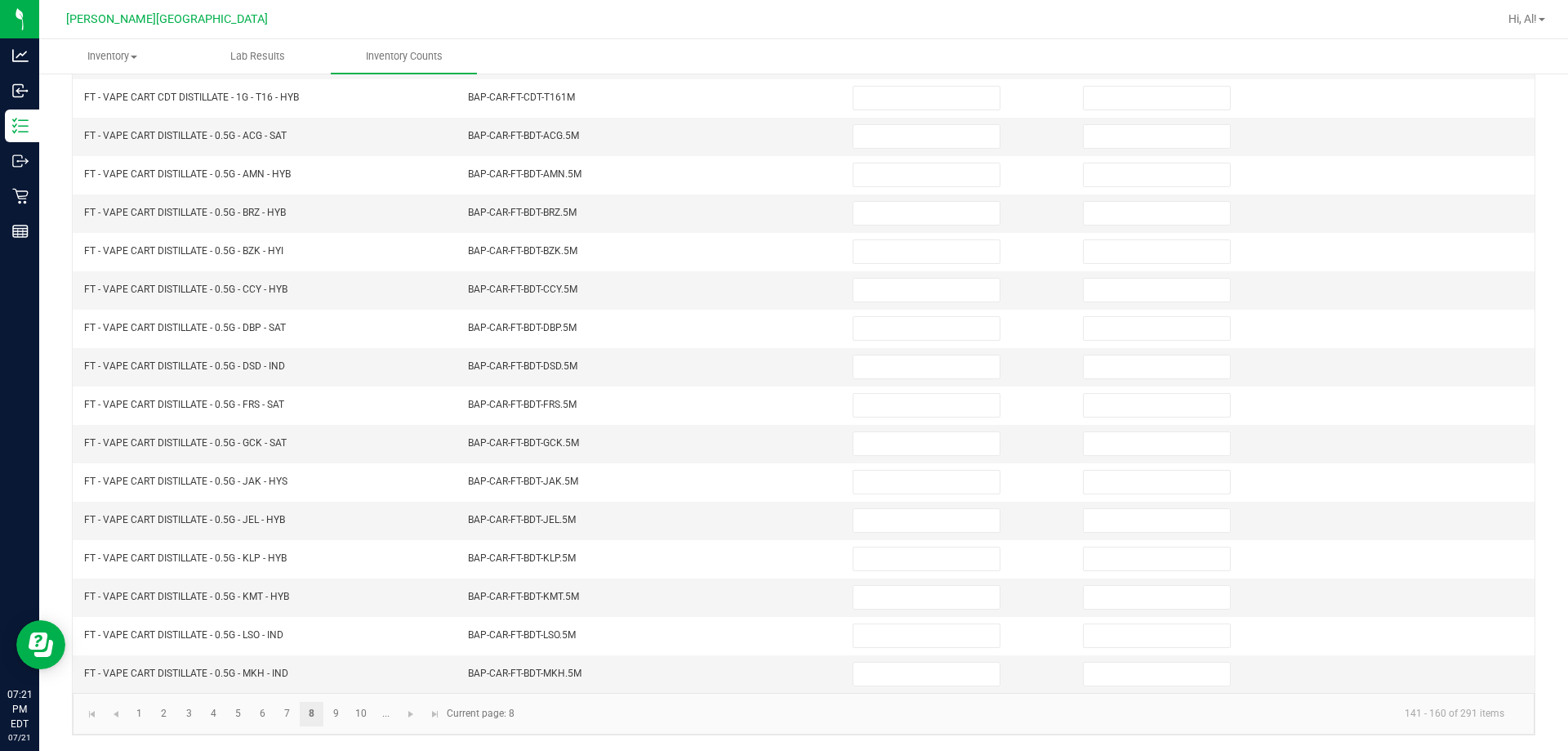 scroll, scrollTop: 339, scrollLeft: 0, axis: vertical 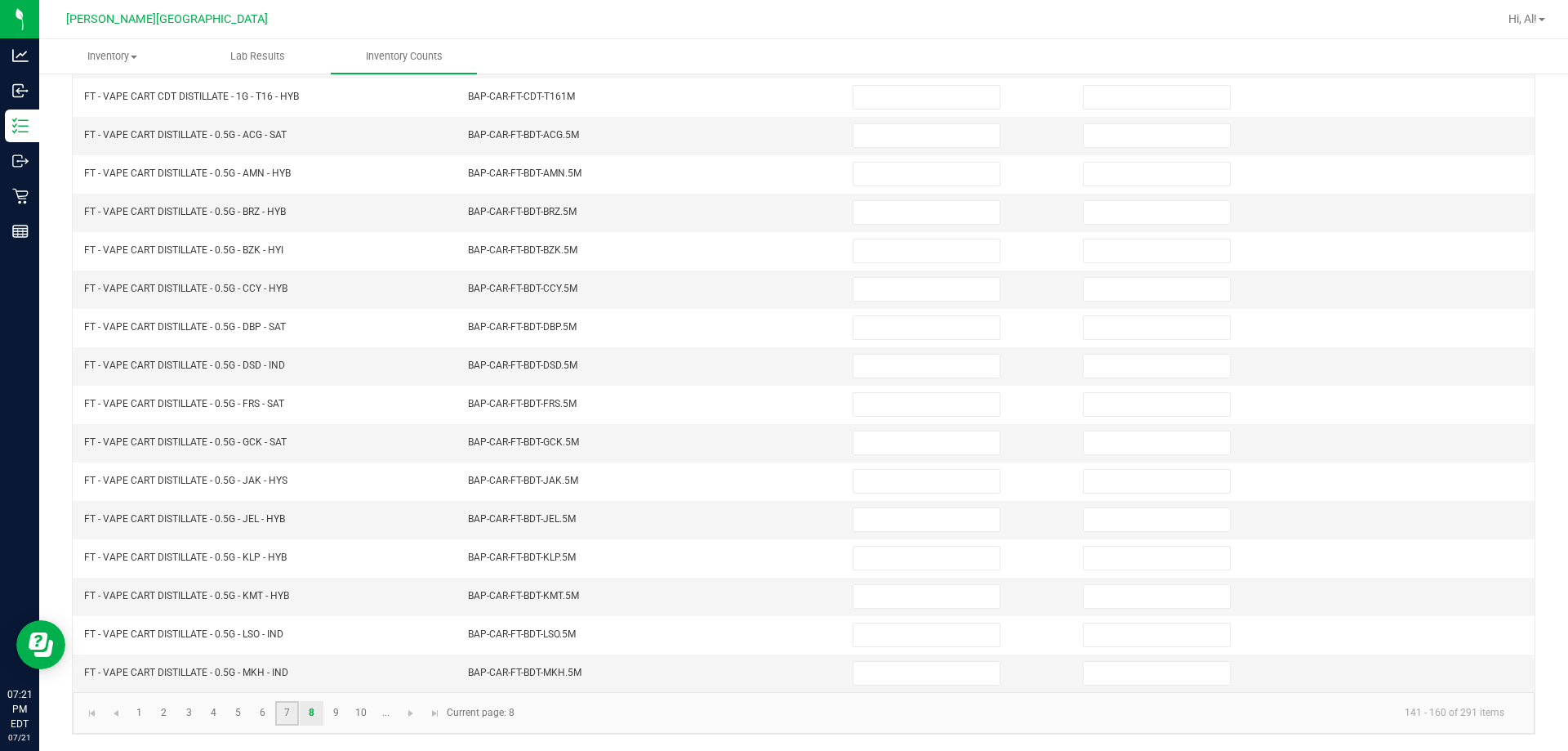 click on "7" 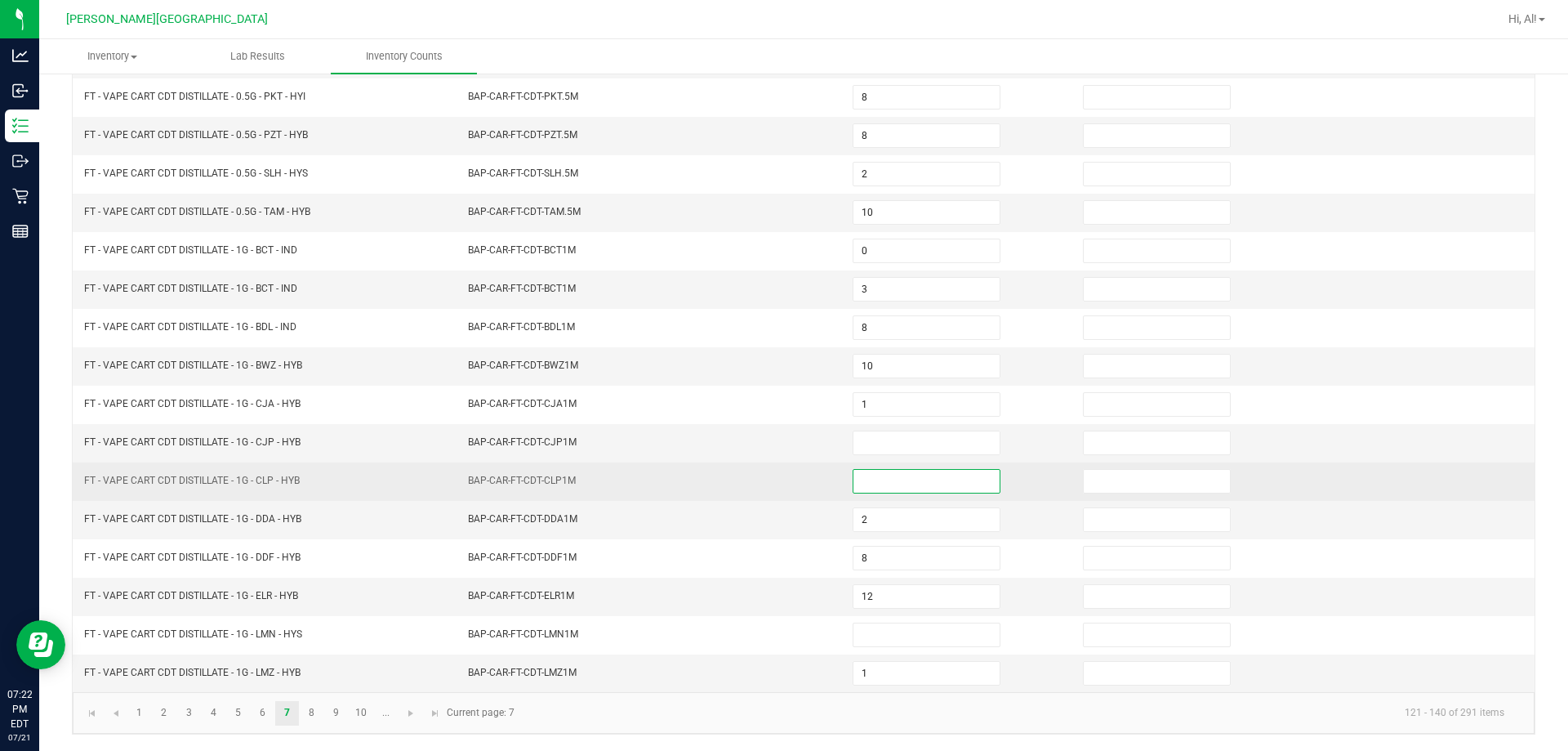 click at bounding box center (926, 481) 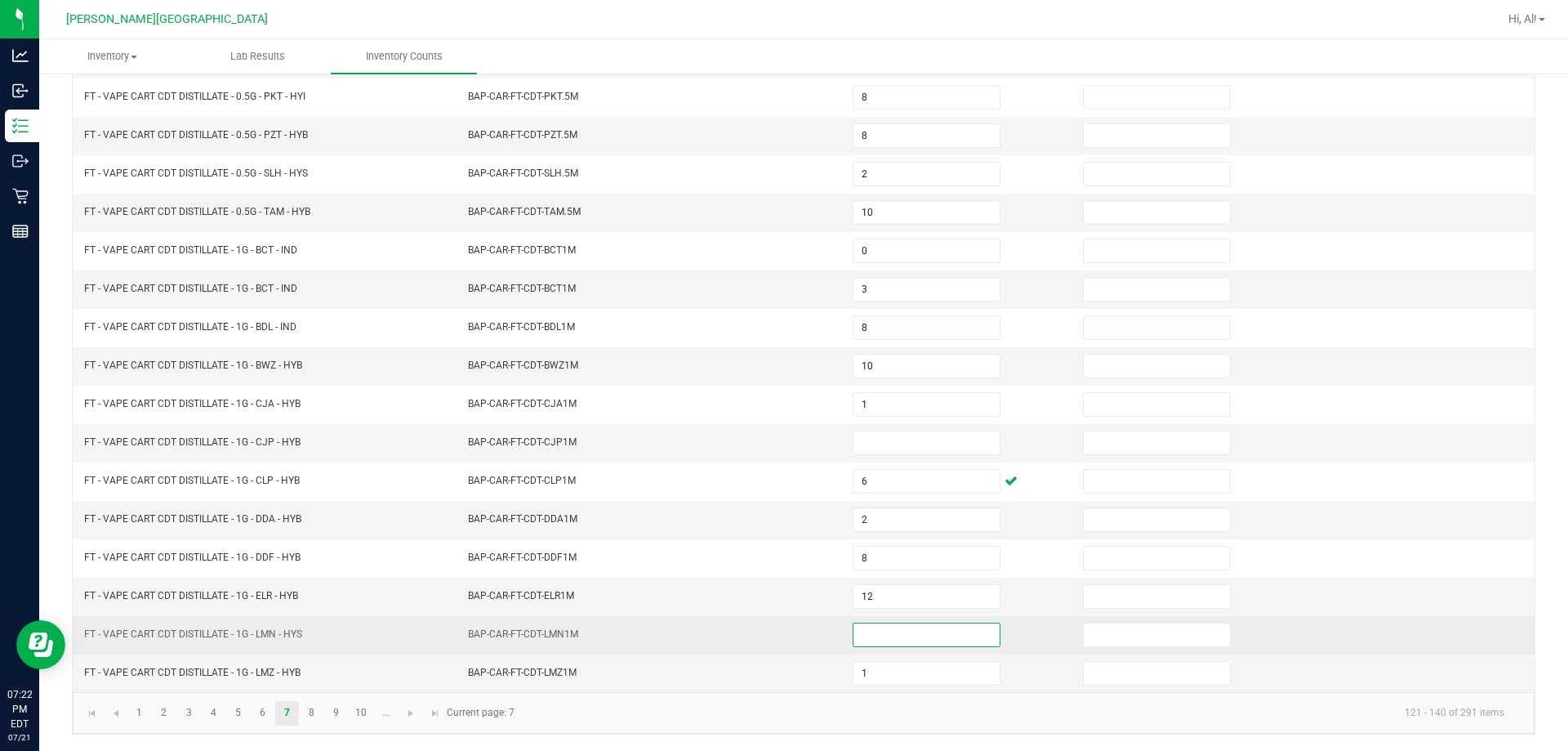 click at bounding box center (926, 635) 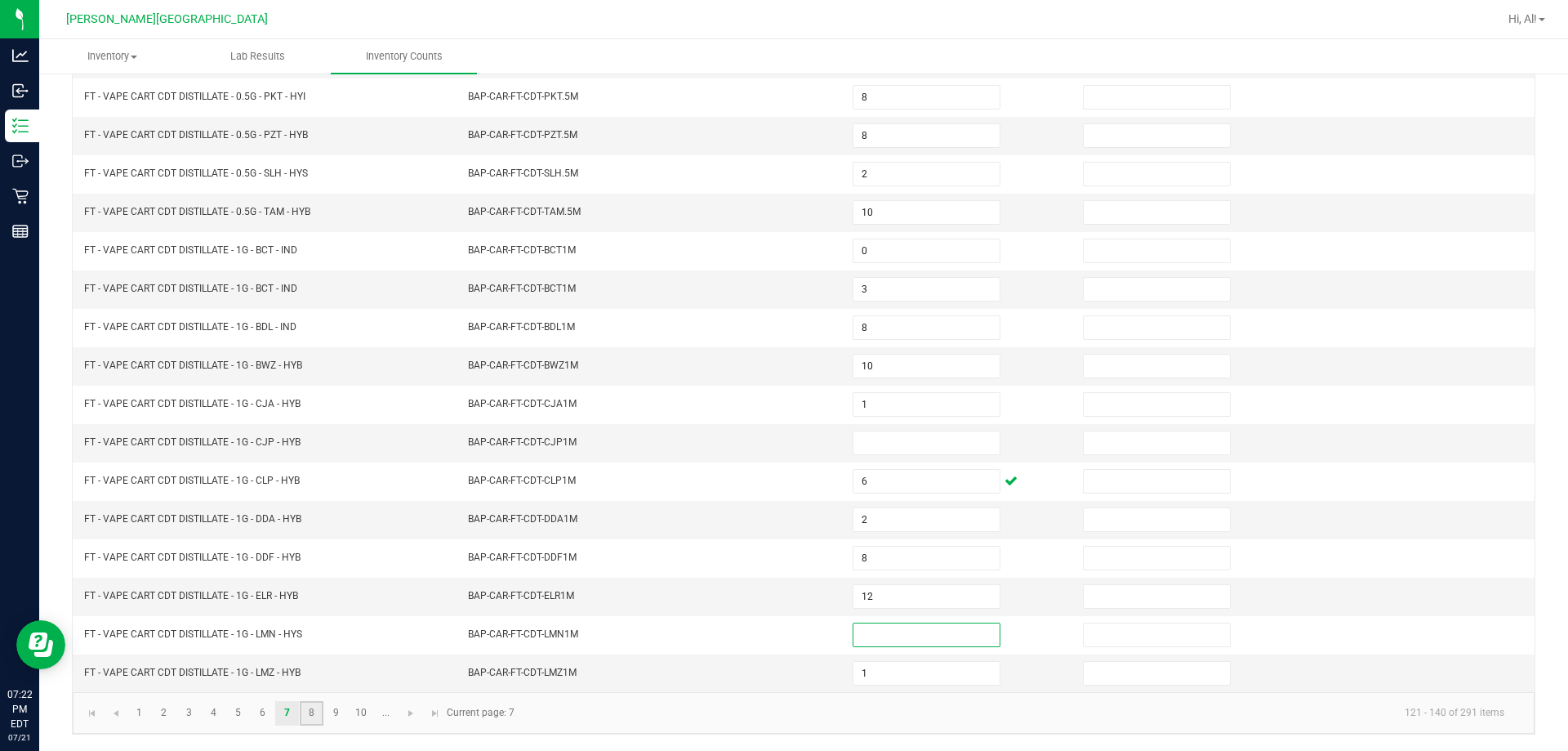 click on "8" 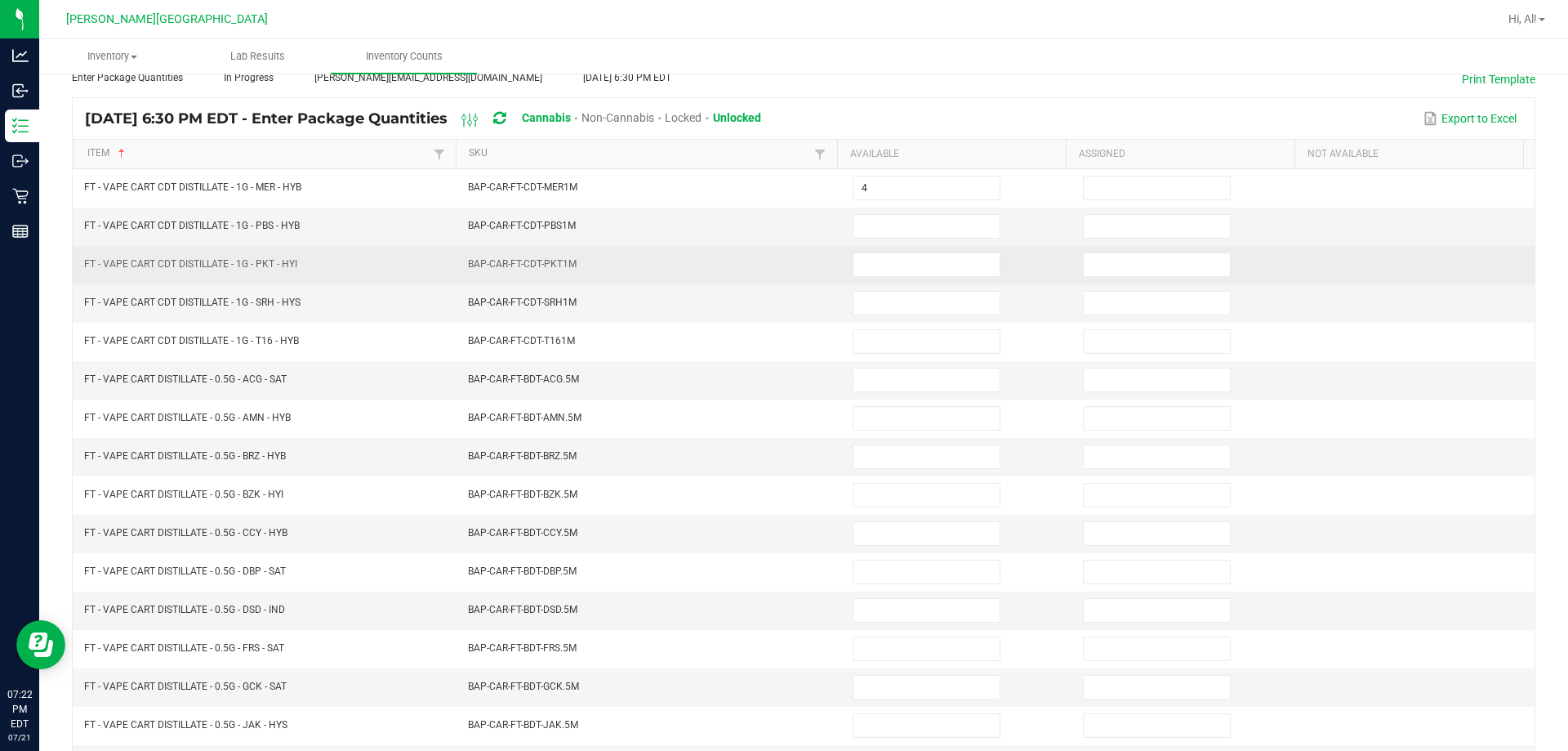 scroll, scrollTop: 94, scrollLeft: 0, axis: vertical 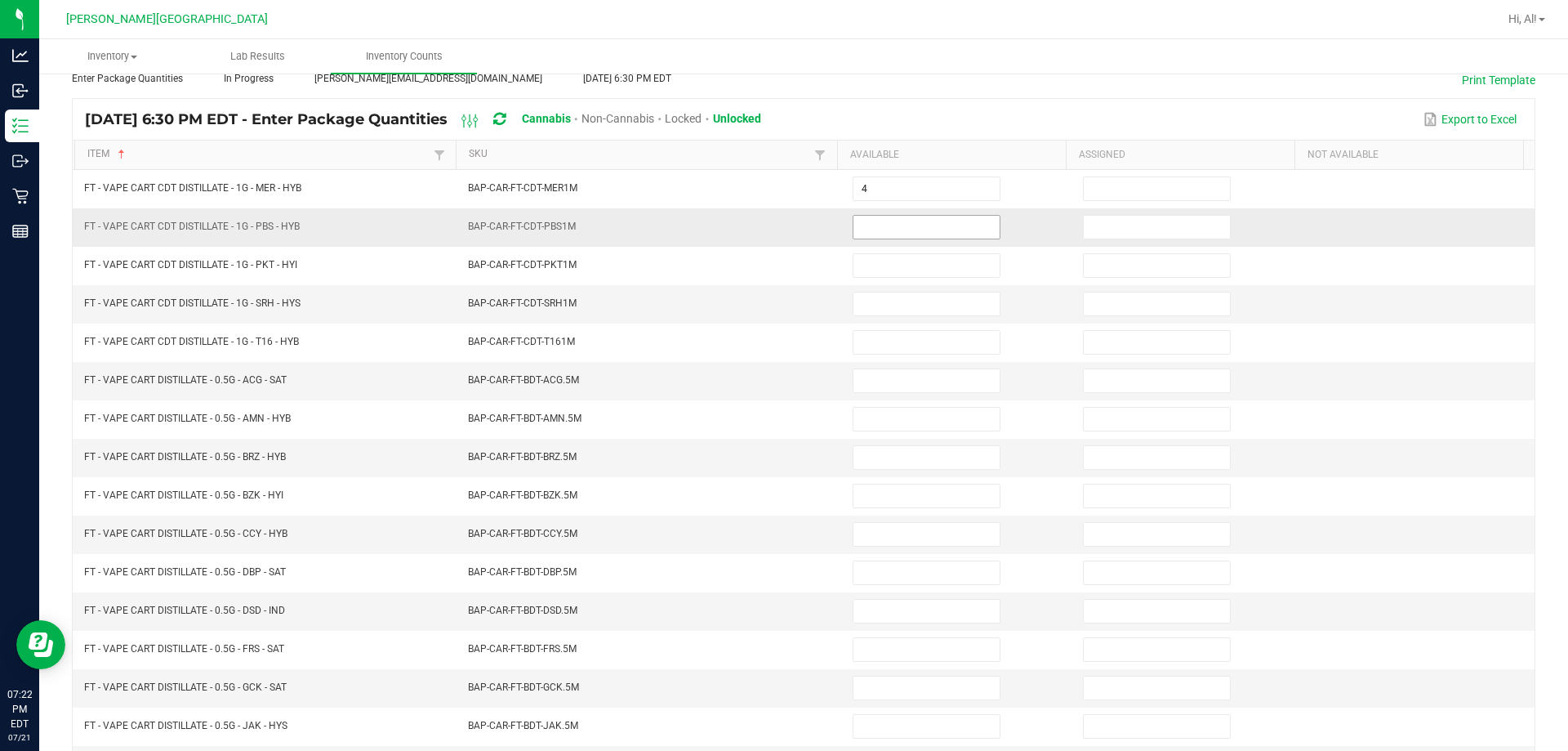 click at bounding box center [926, 227] 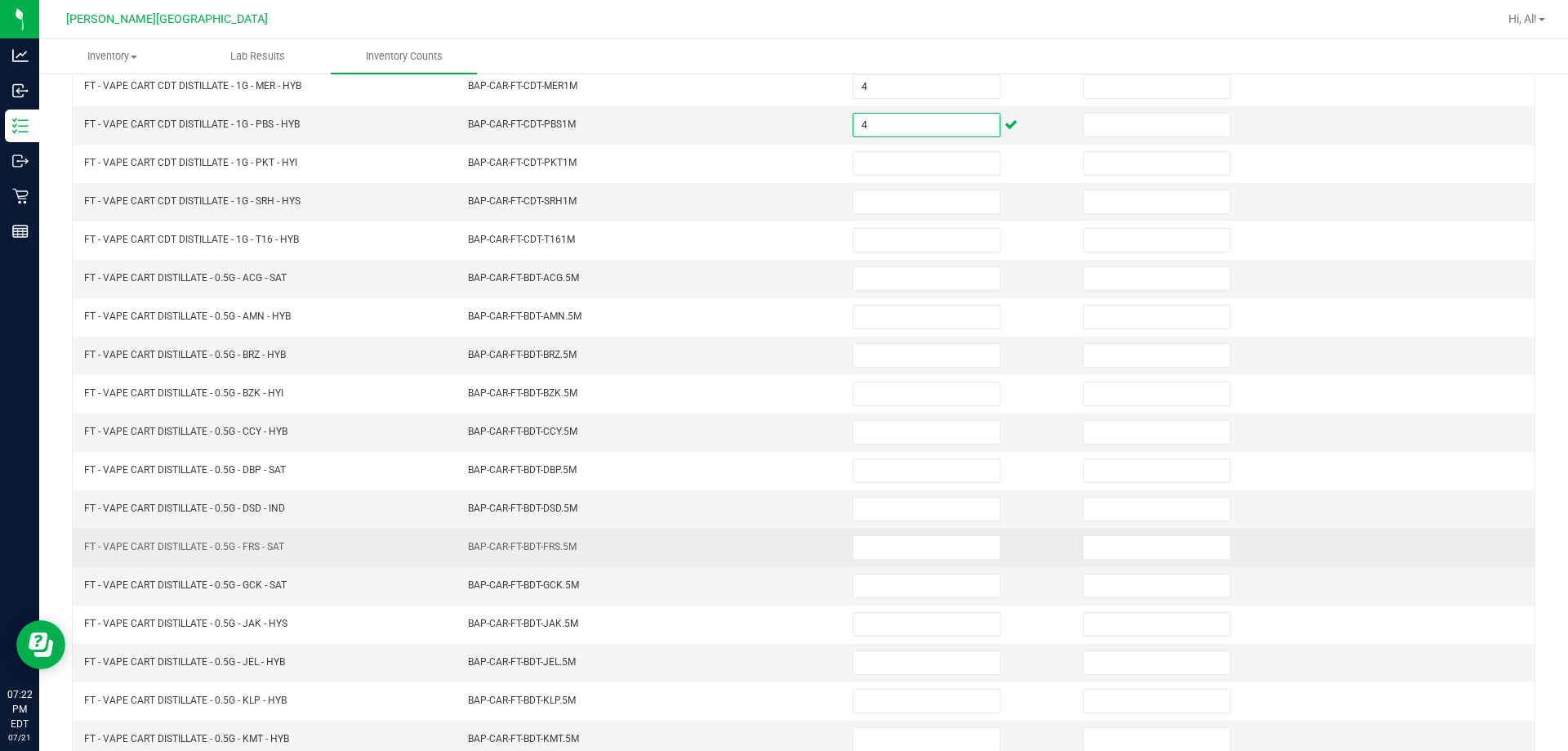 scroll, scrollTop: 339, scrollLeft: 0, axis: vertical 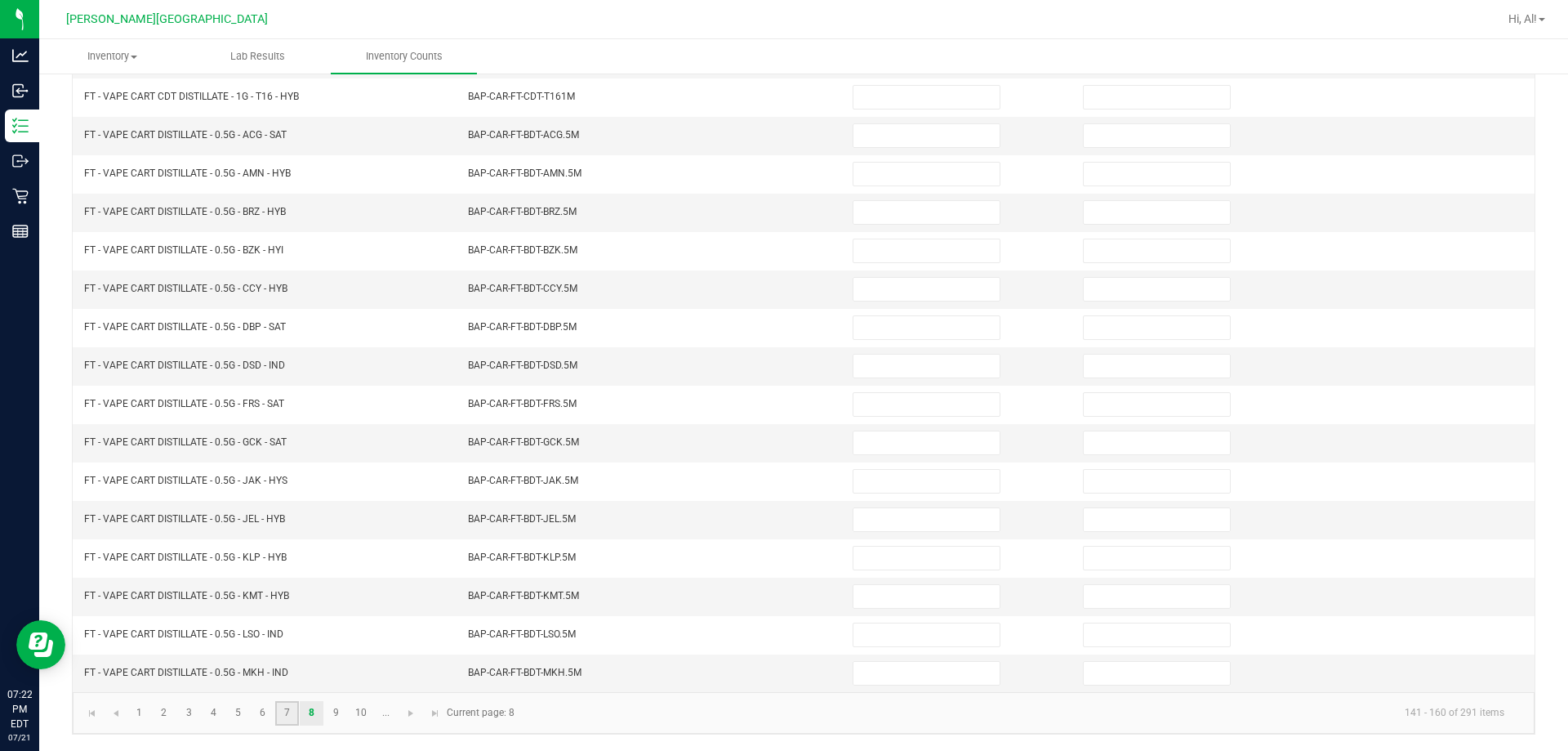 click on "7" 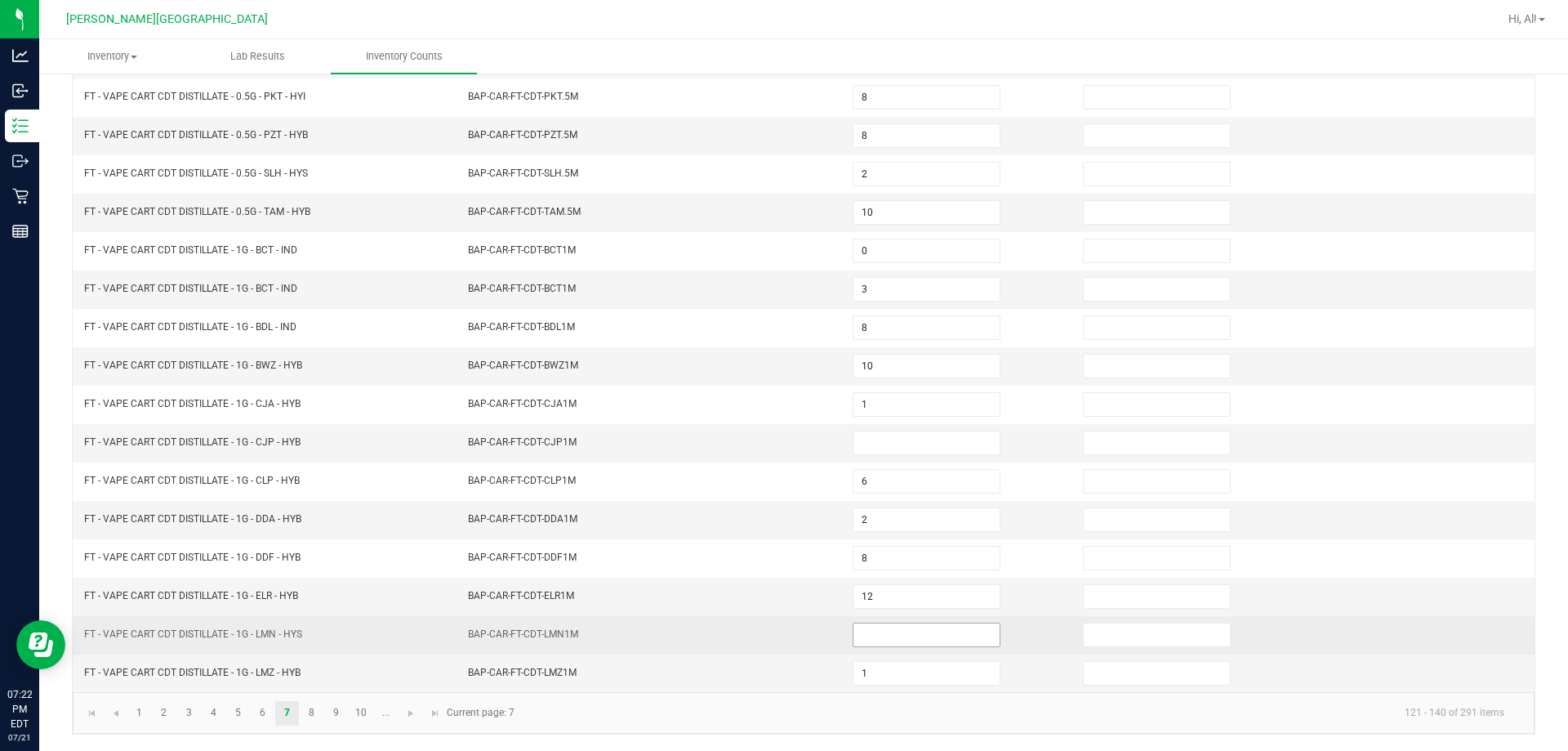 click at bounding box center [926, 635] 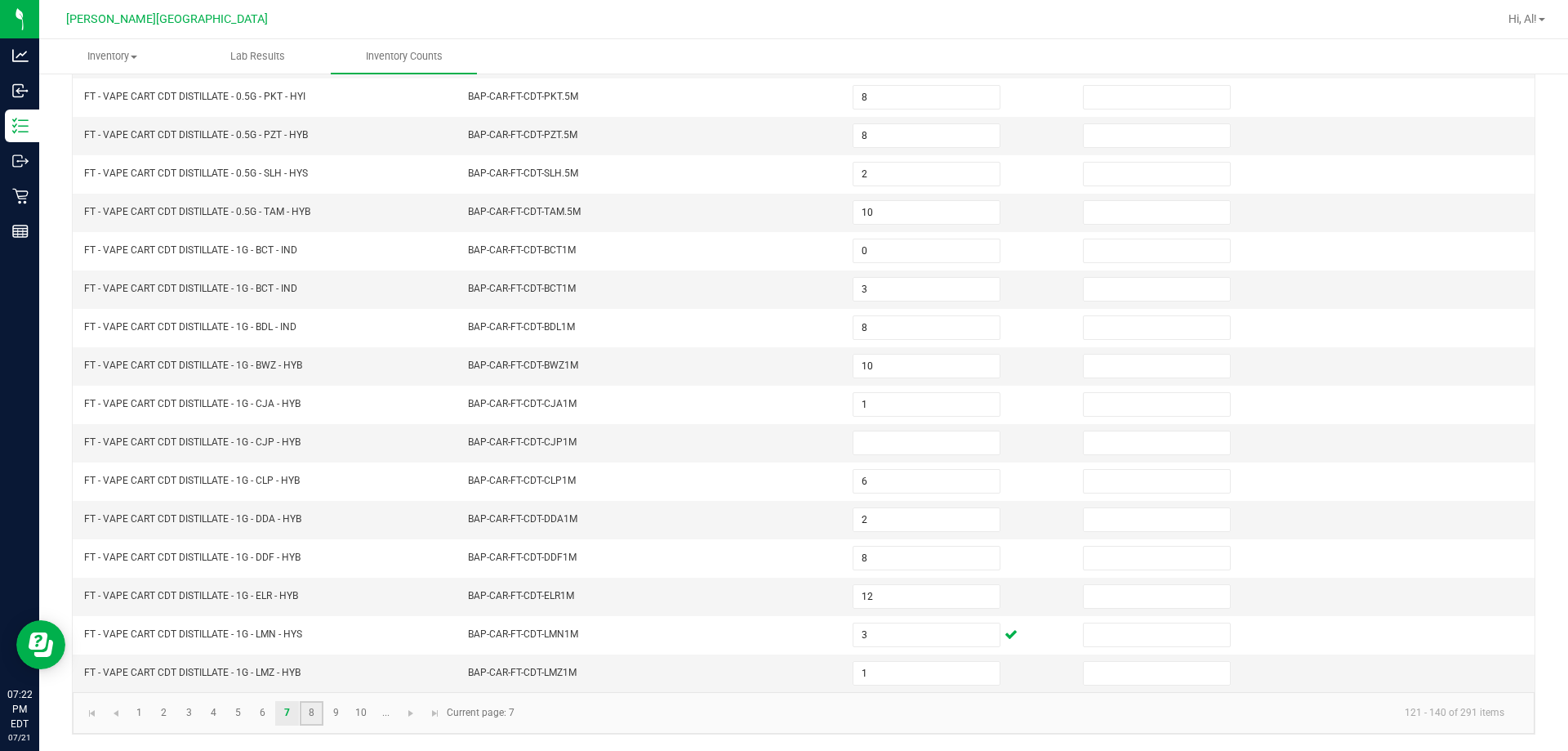 click on "8" 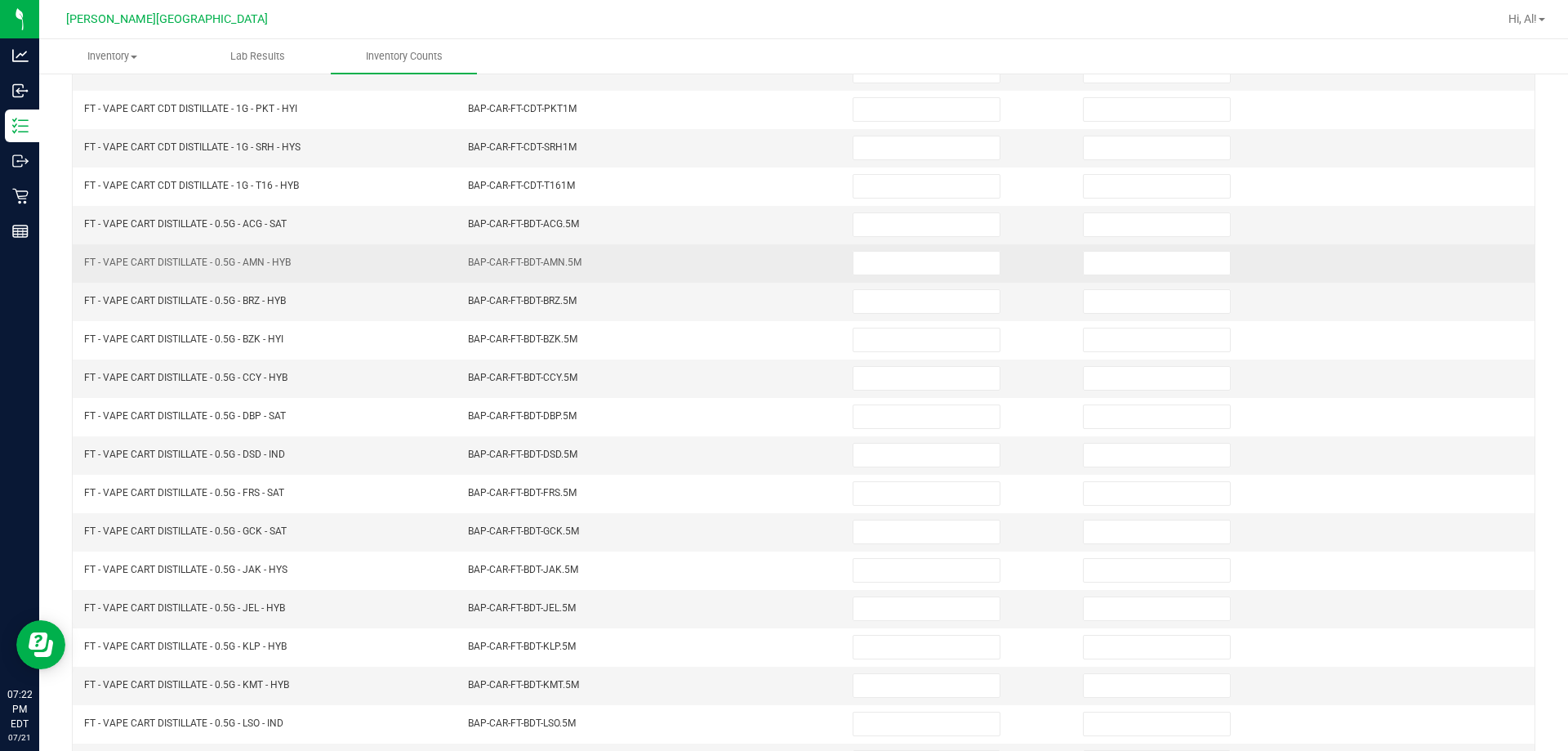 scroll, scrollTop: 94, scrollLeft: 0, axis: vertical 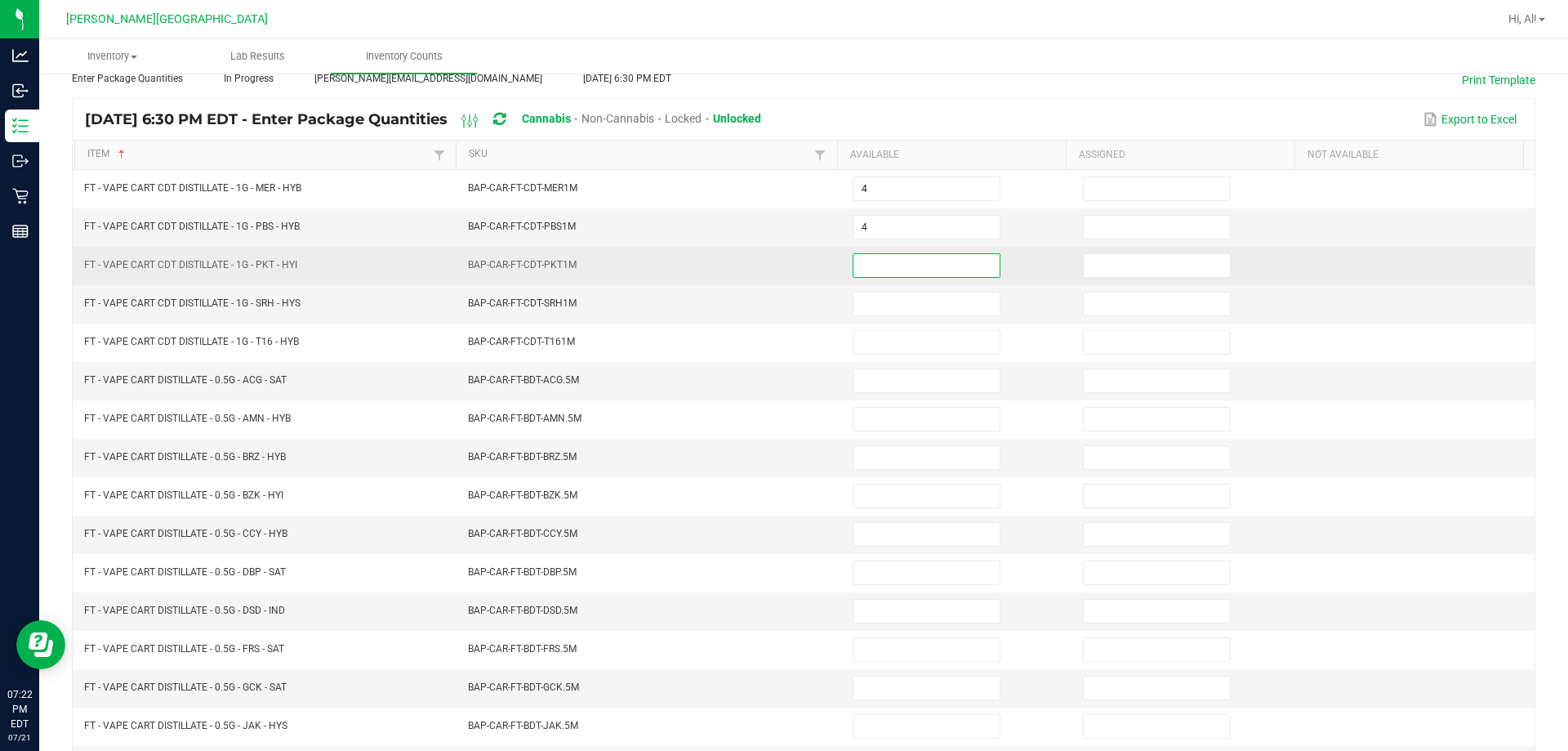 click at bounding box center [926, 266] 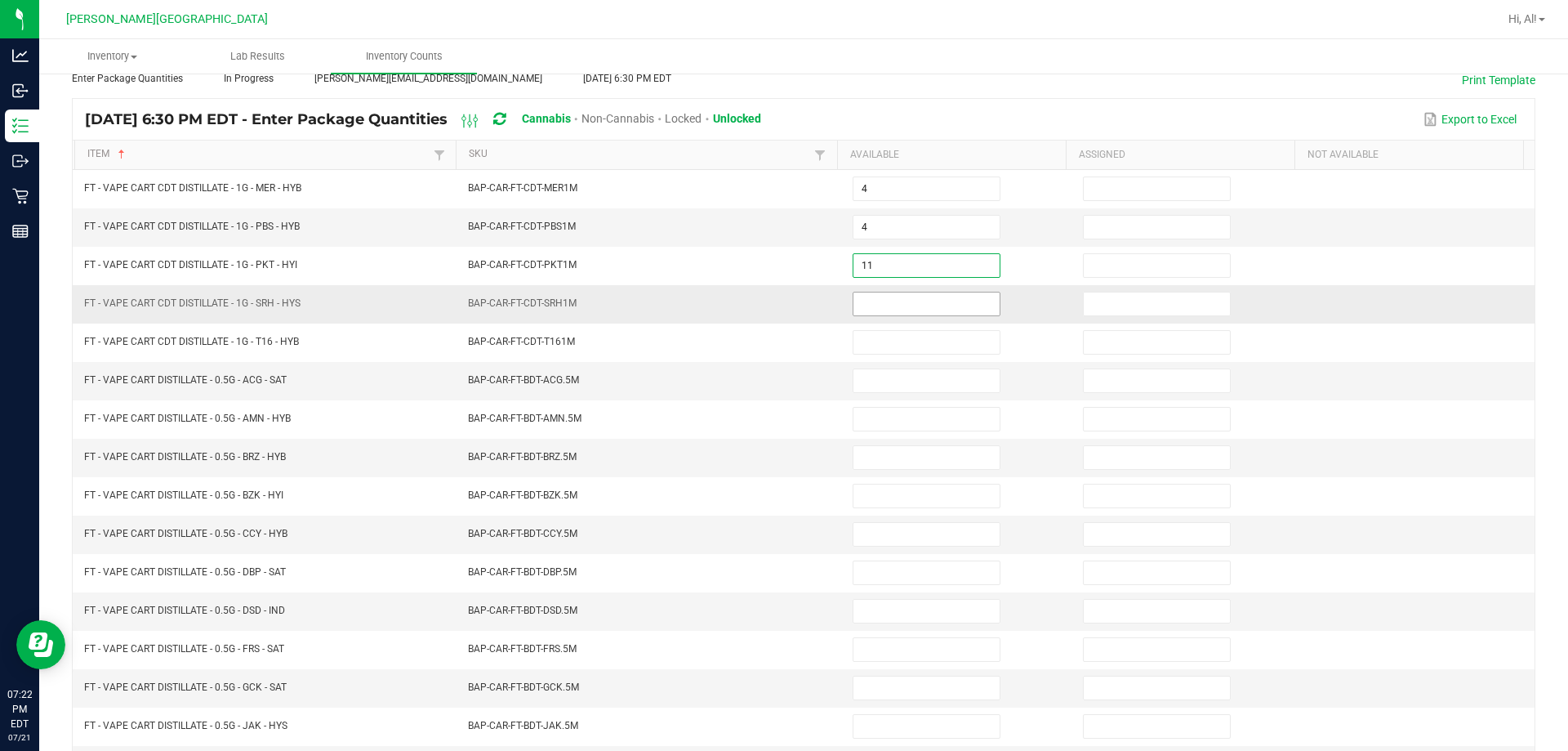 click at bounding box center (926, 304) 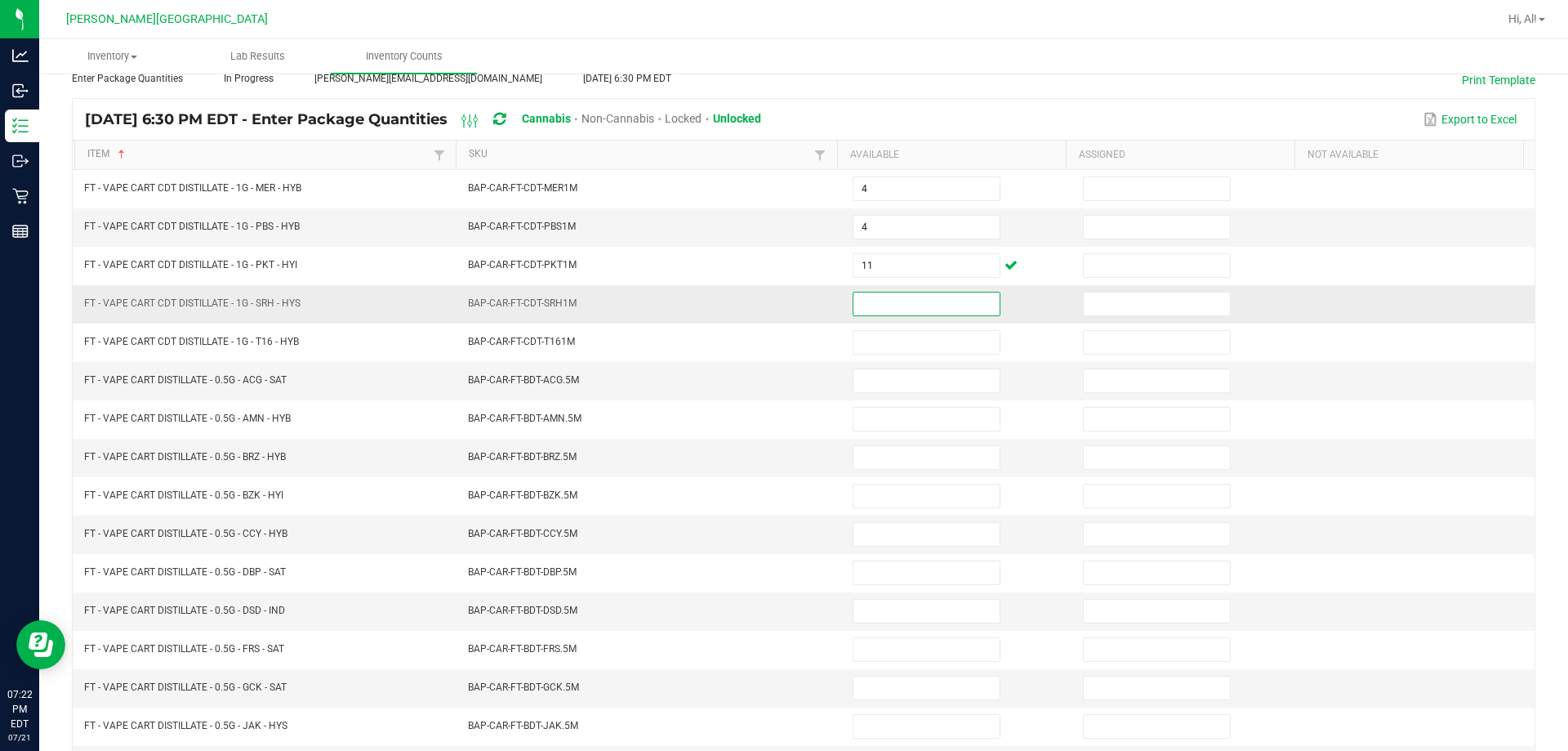 scroll, scrollTop: 12, scrollLeft: 0, axis: vertical 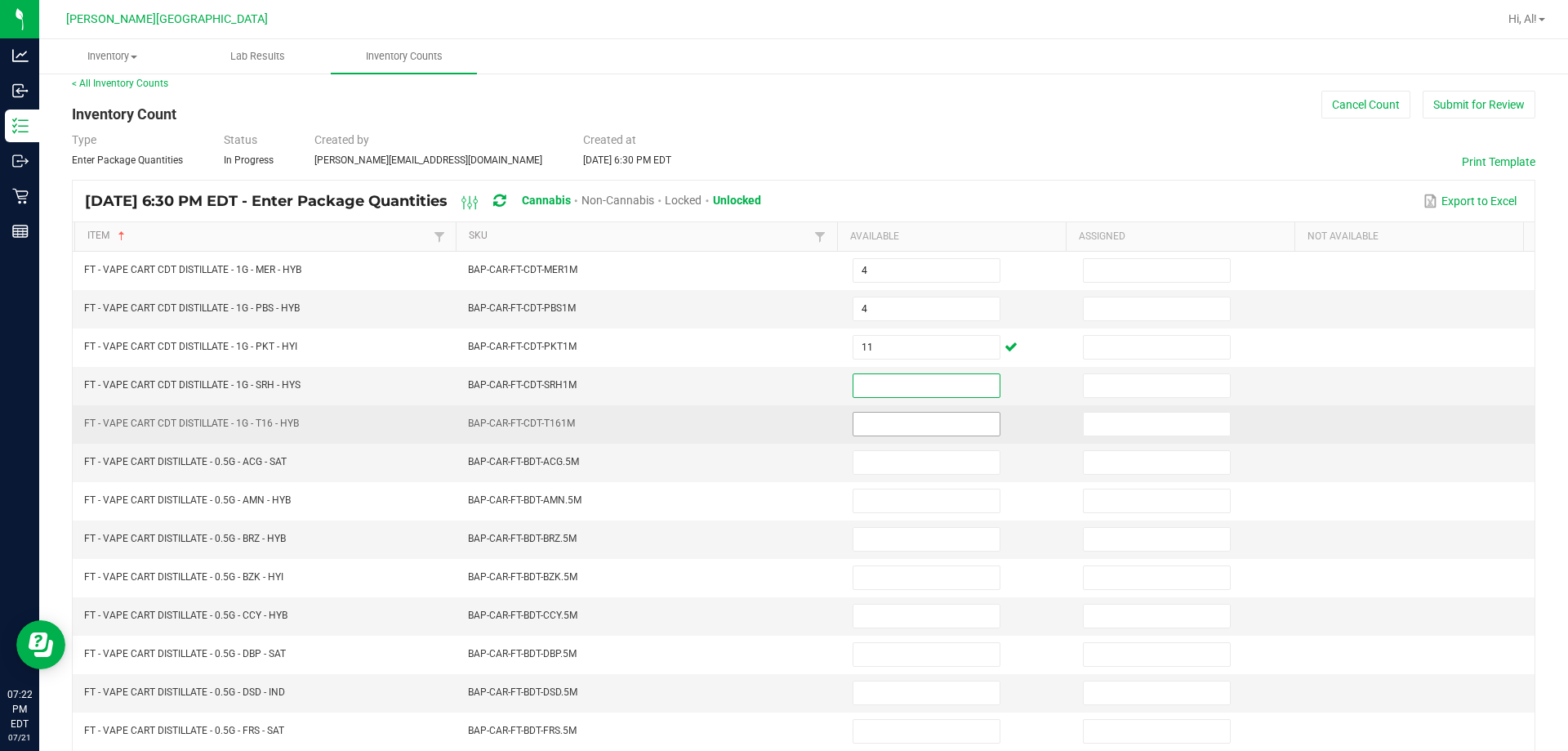 click at bounding box center (926, 424) 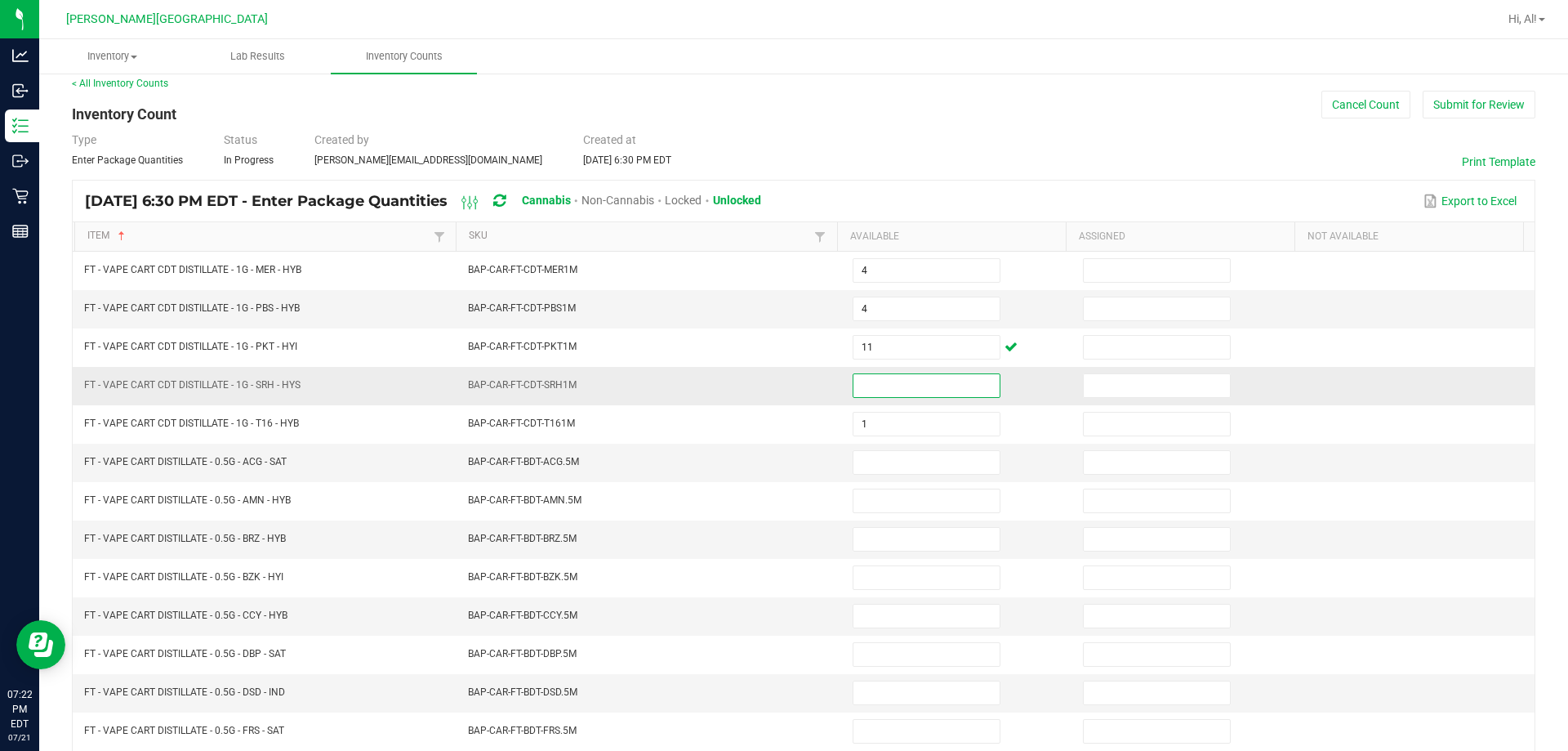 click at bounding box center [926, 386] 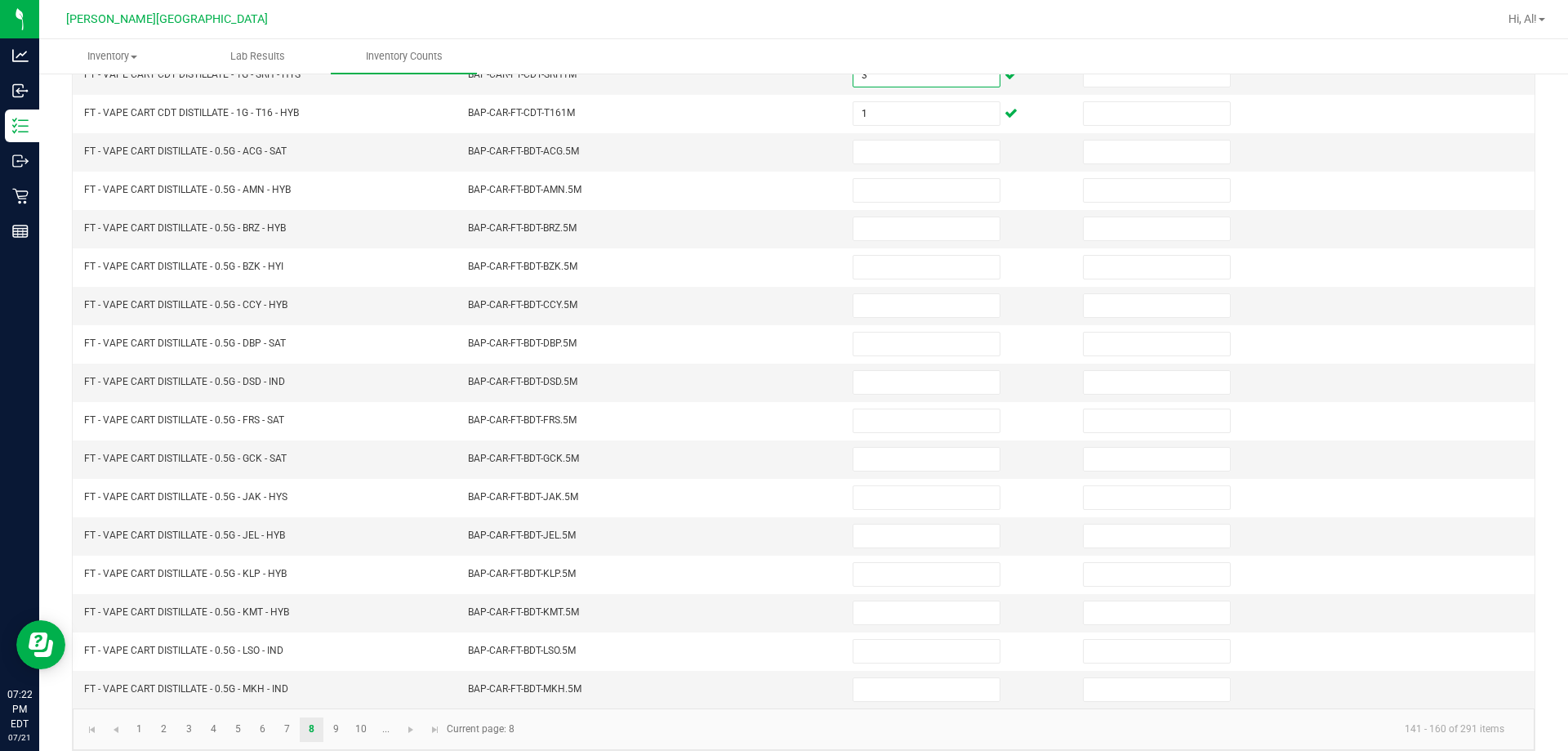 scroll, scrollTop: 339, scrollLeft: 0, axis: vertical 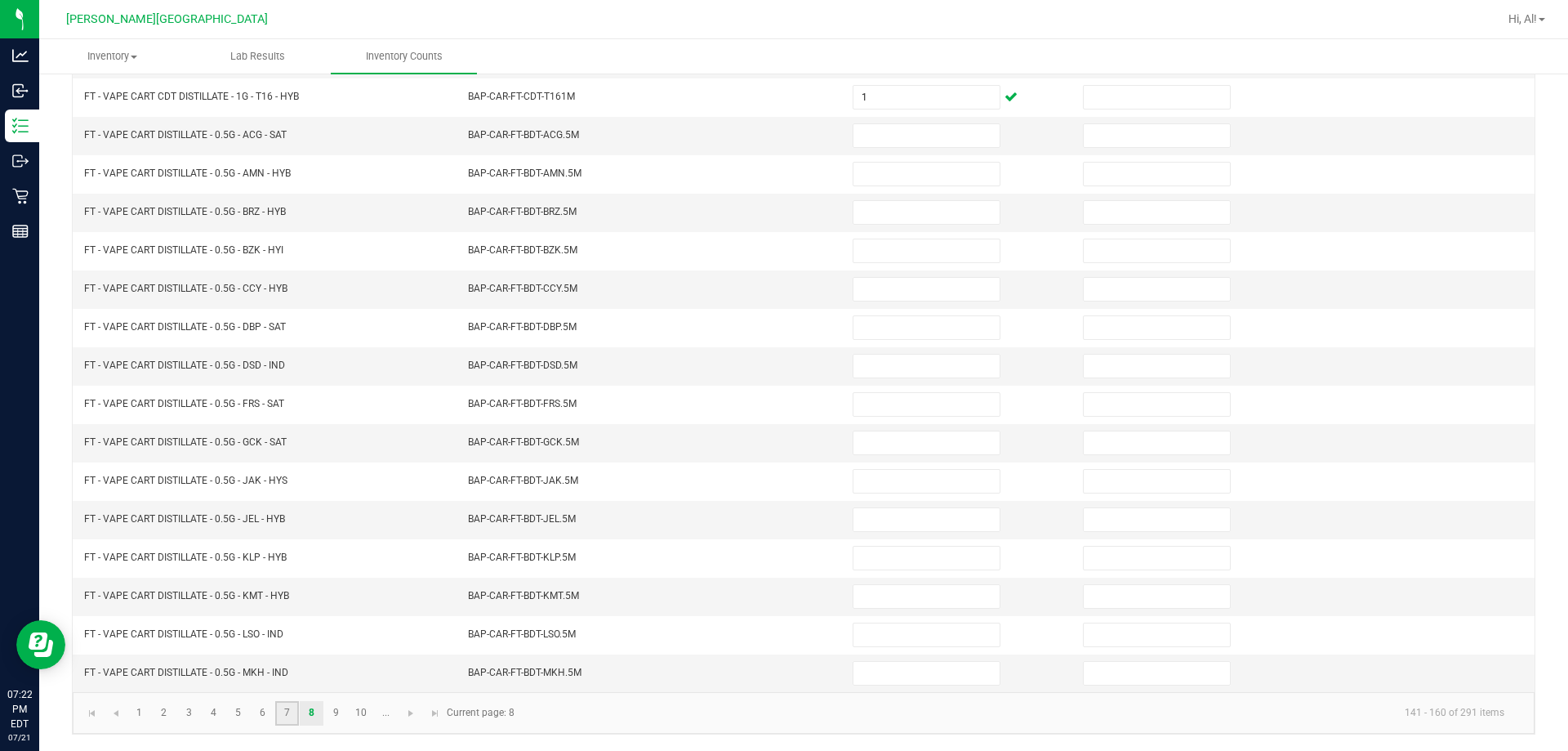 click on "7" 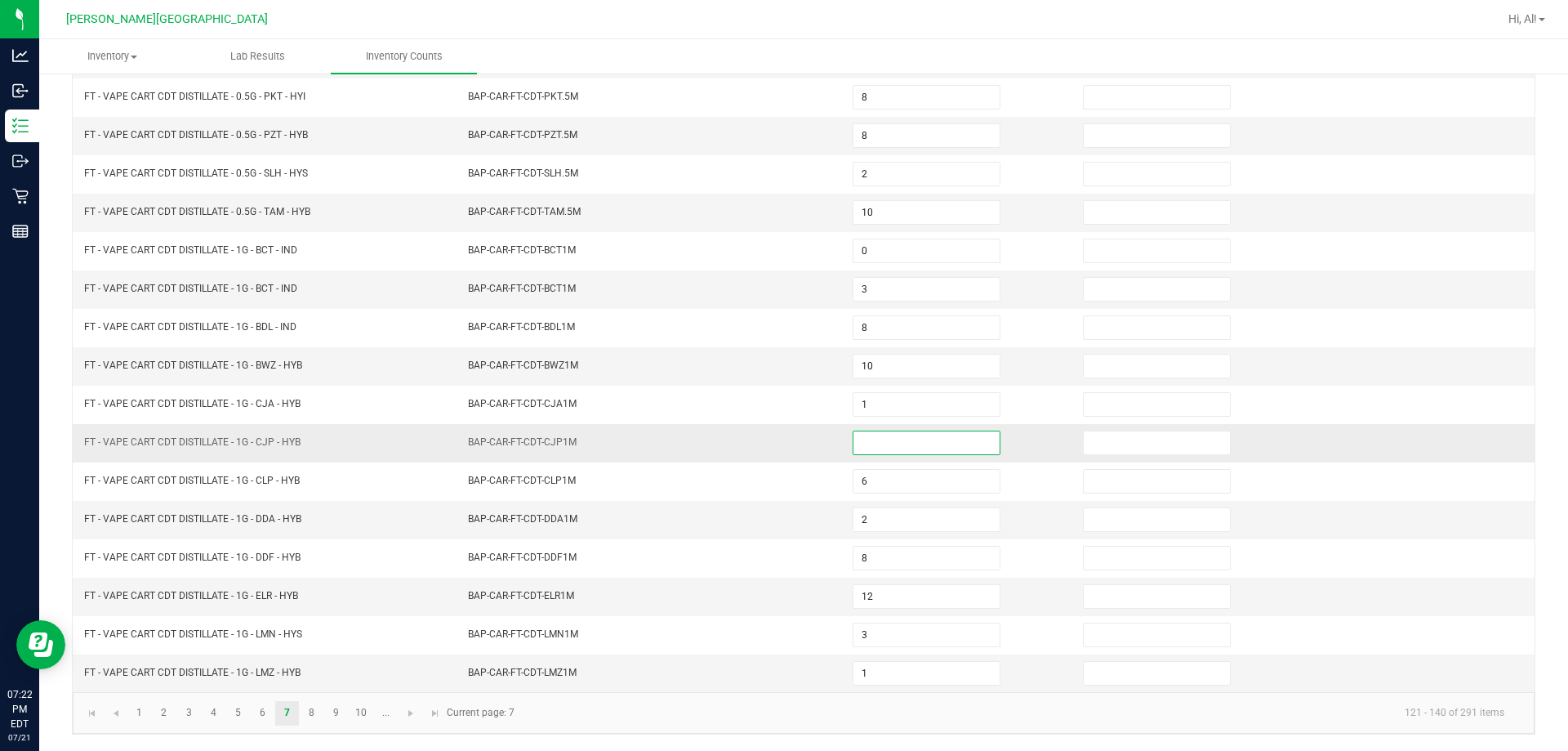 click at bounding box center [926, 443] 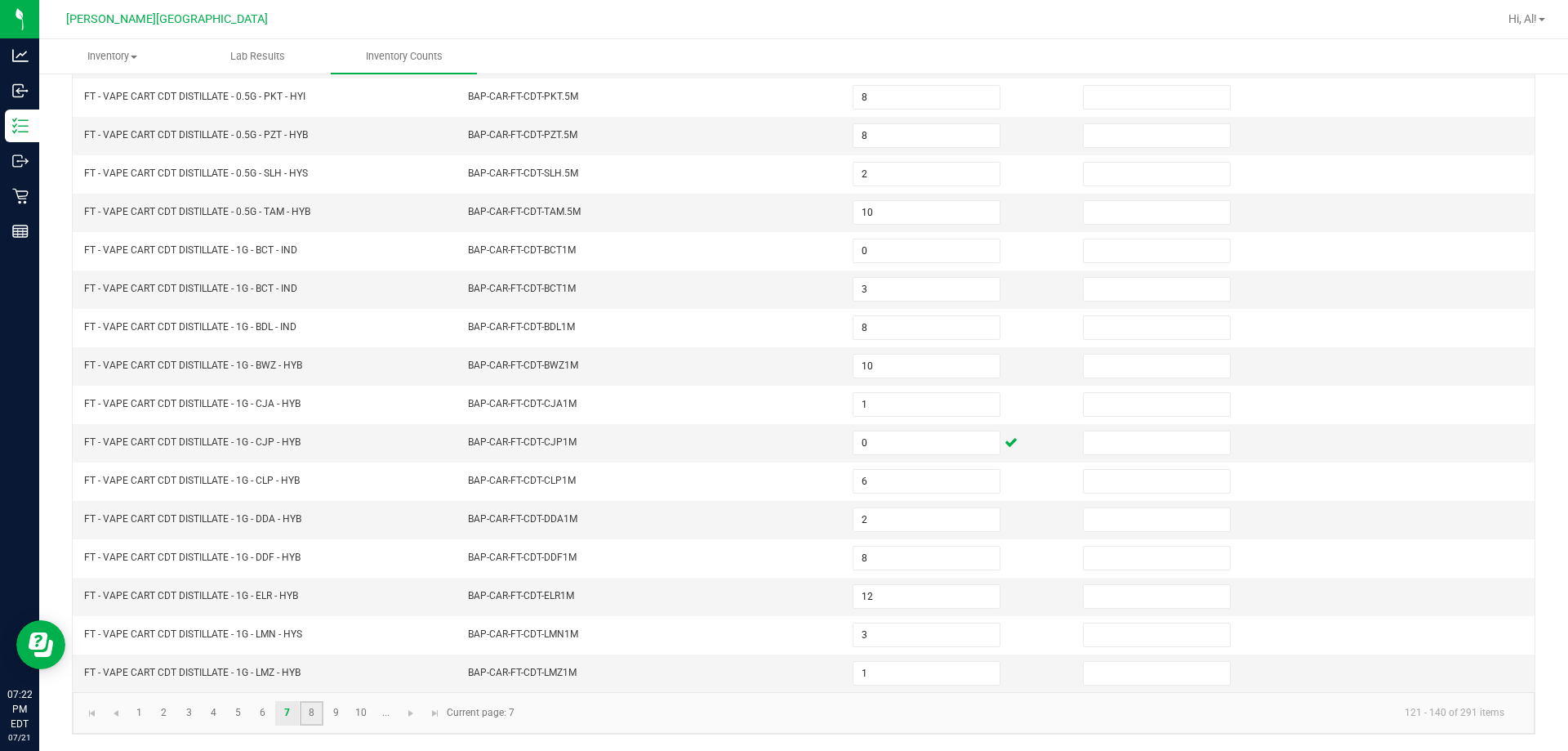 click on "8" 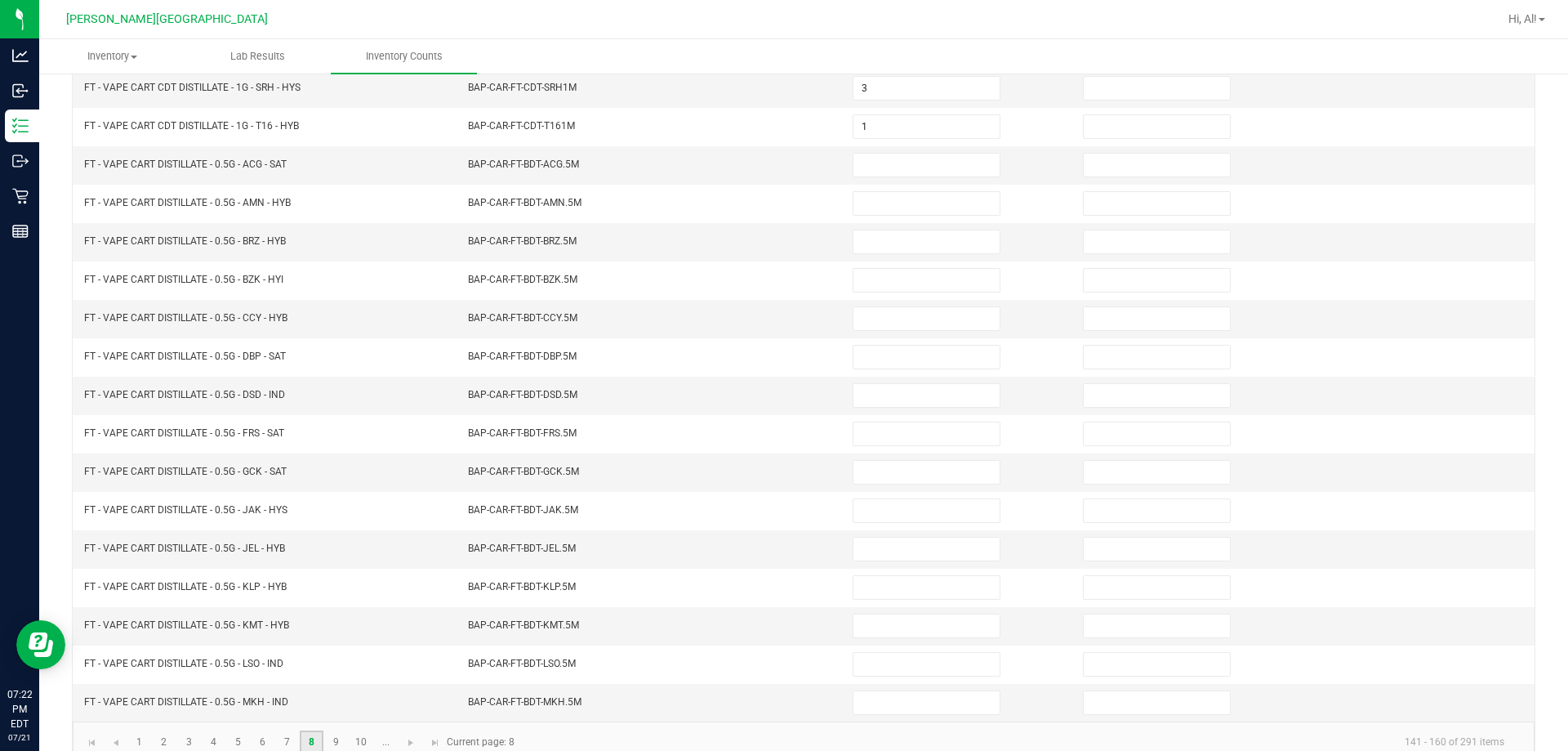 scroll, scrollTop: 314, scrollLeft: 0, axis: vertical 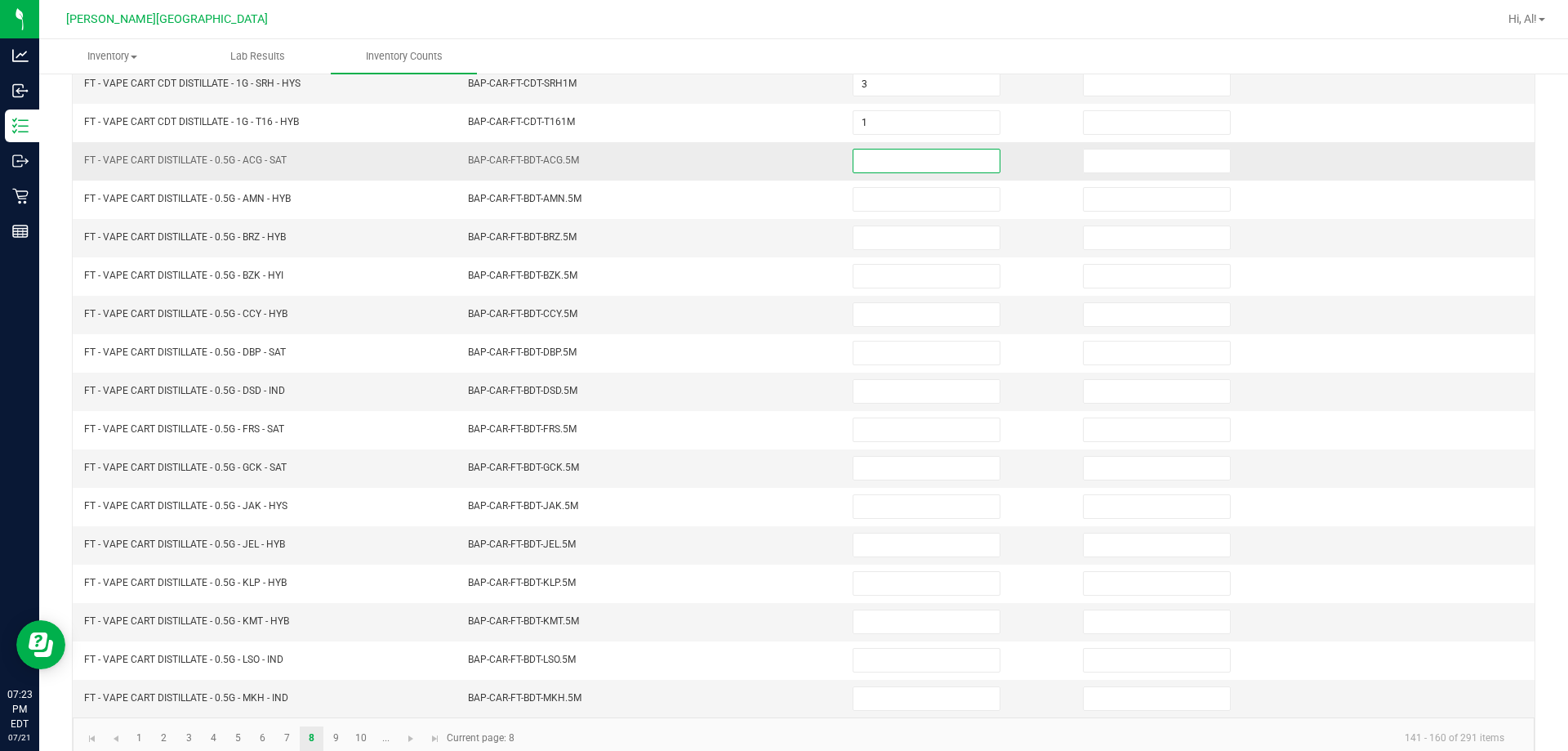 click at bounding box center [926, 161] 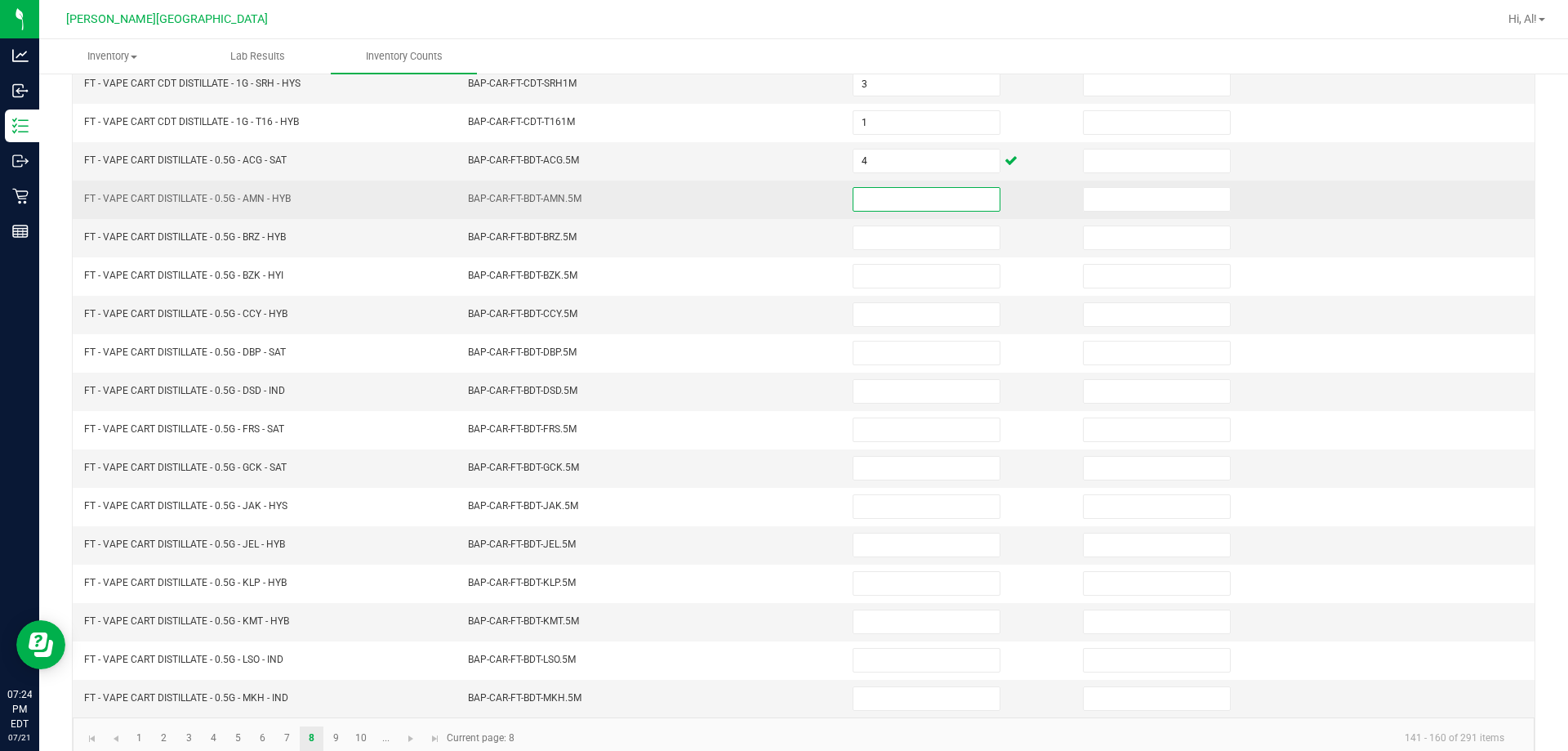 click at bounding box center (926, 199) 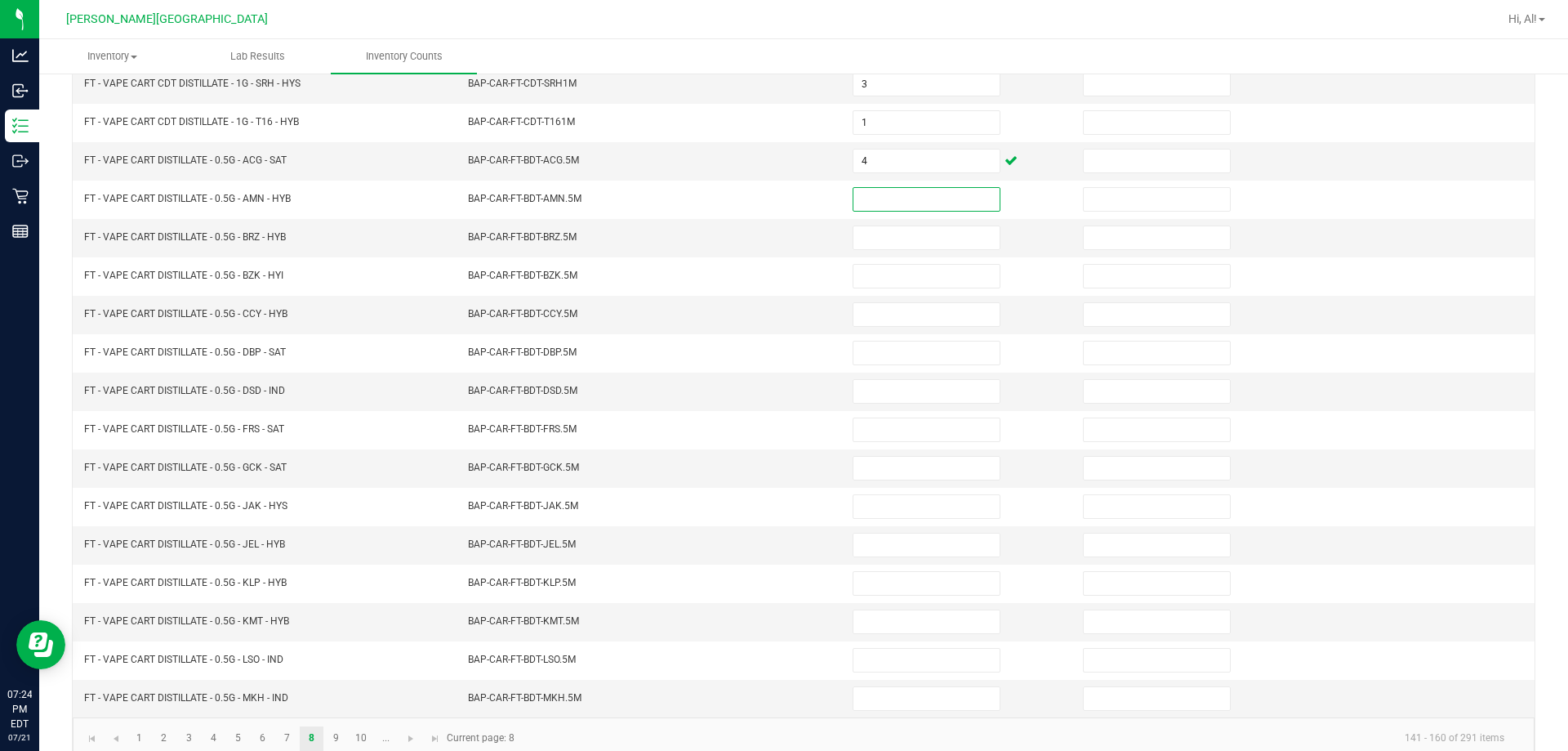 scroll, scrollTop: 339, scrollLeft: 0, axis: vertical 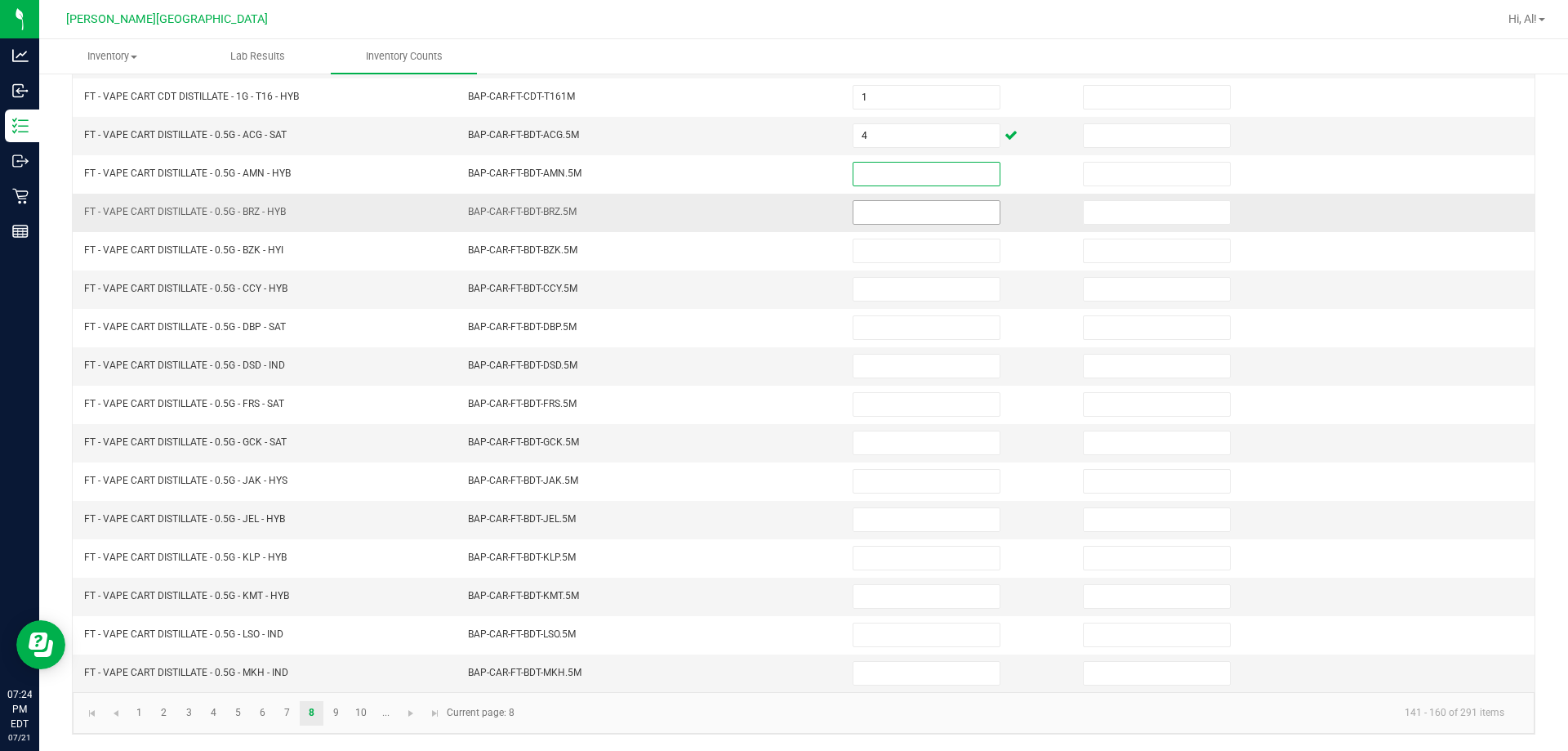 click at bounding box center [926, 212] 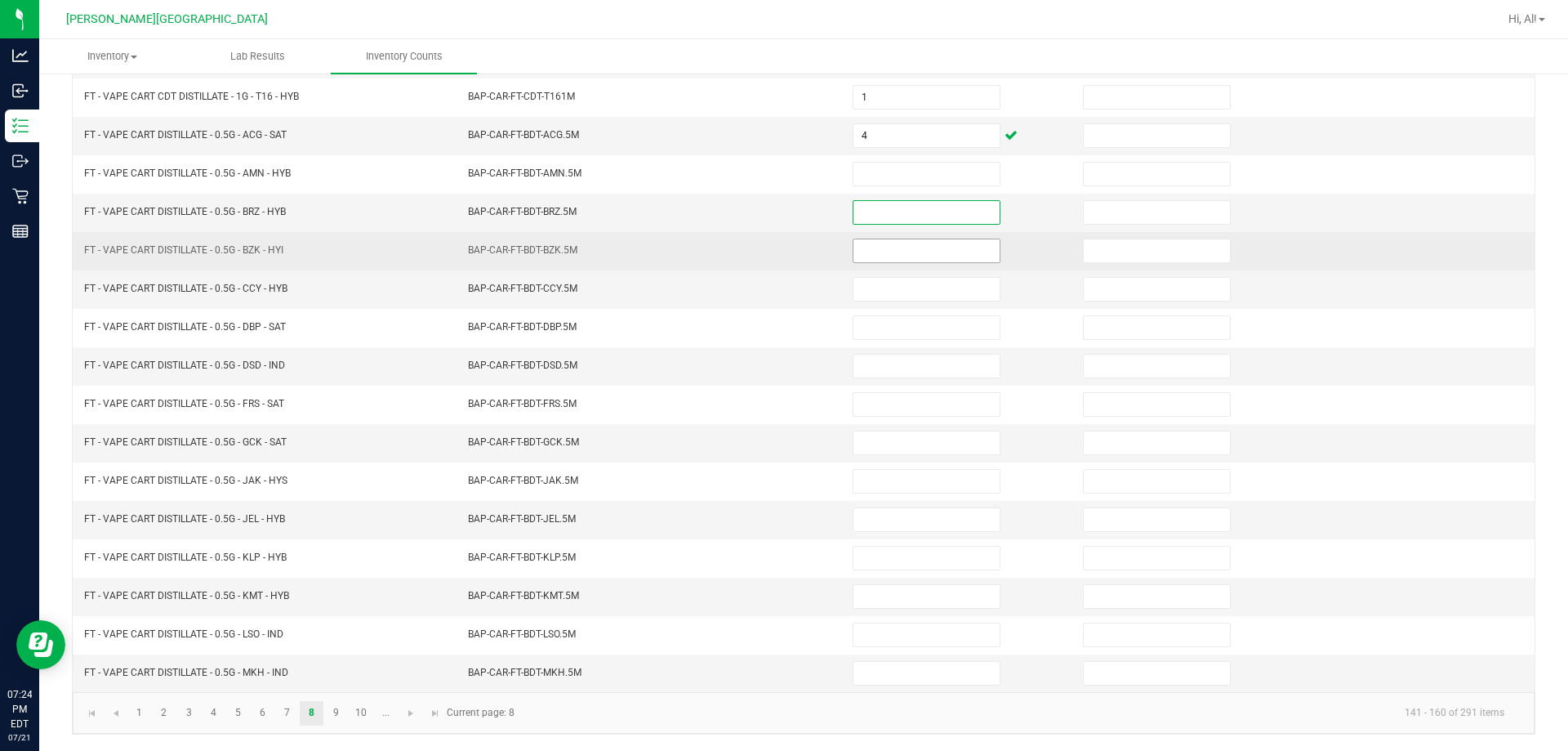 click at bounding box center (926, 251) 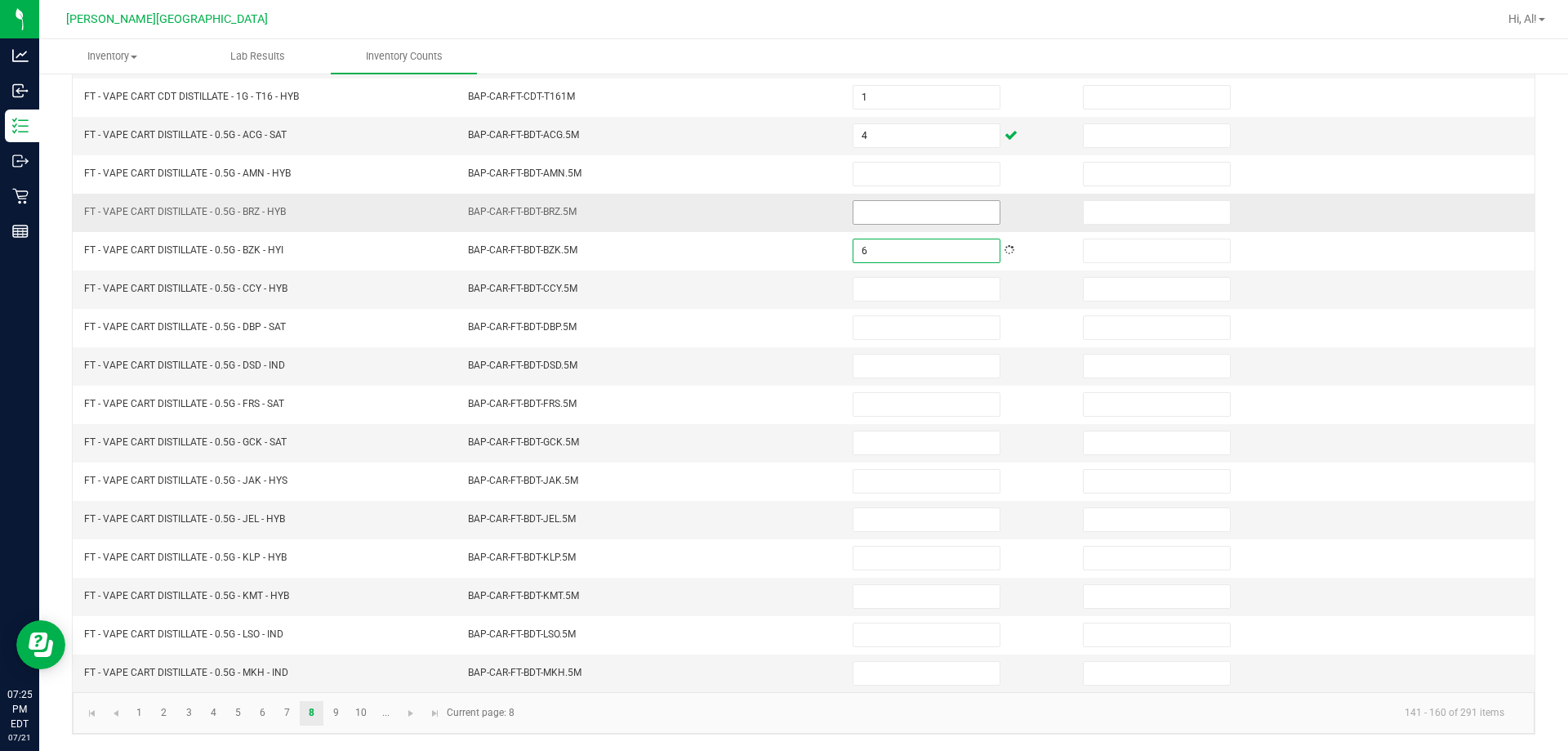 click at bounding box center (926, 212) 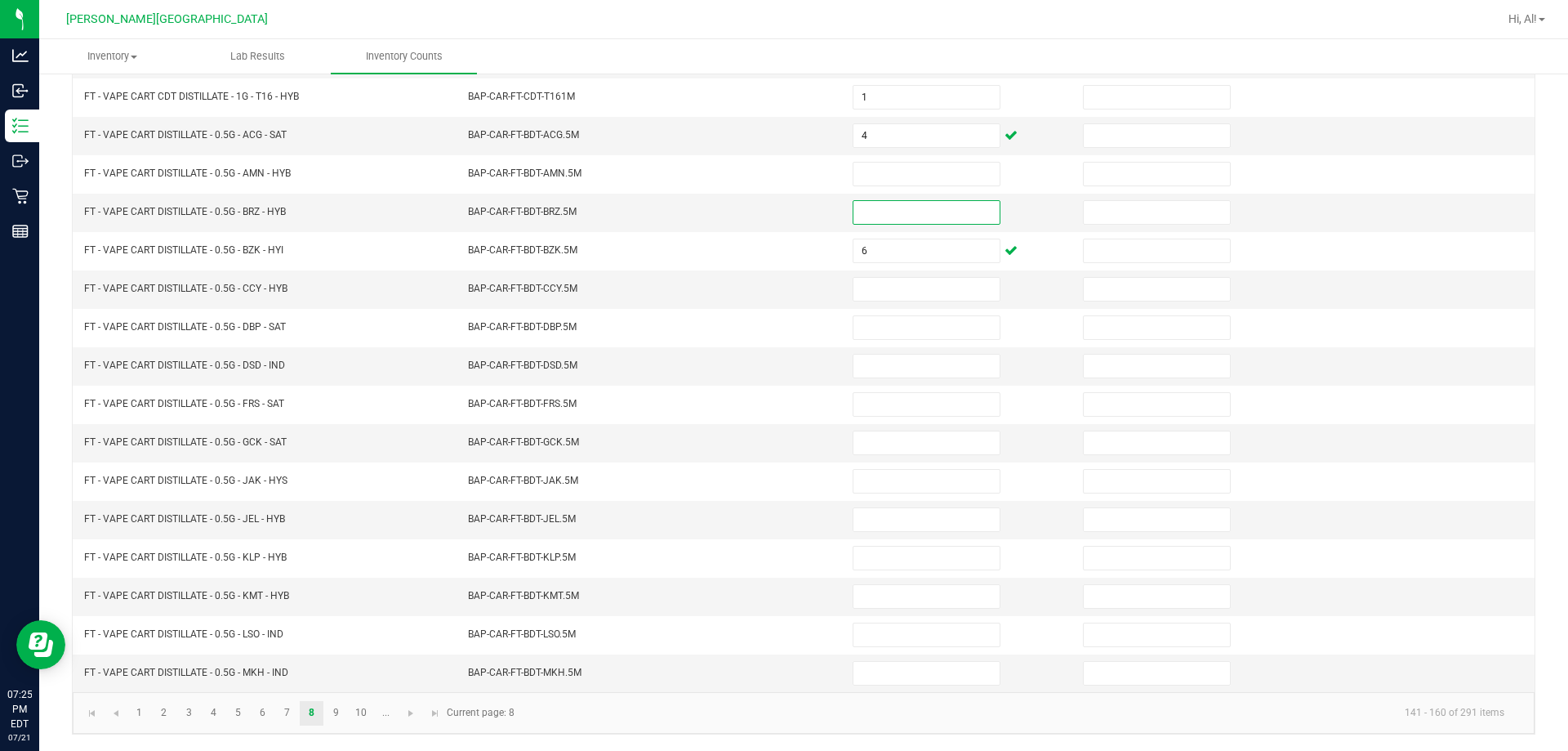 click on "Inventory
All packages
All inventory
Waste log
Create inventory
Lab Results
Inventory Counts" at bounding box center (823, 56) 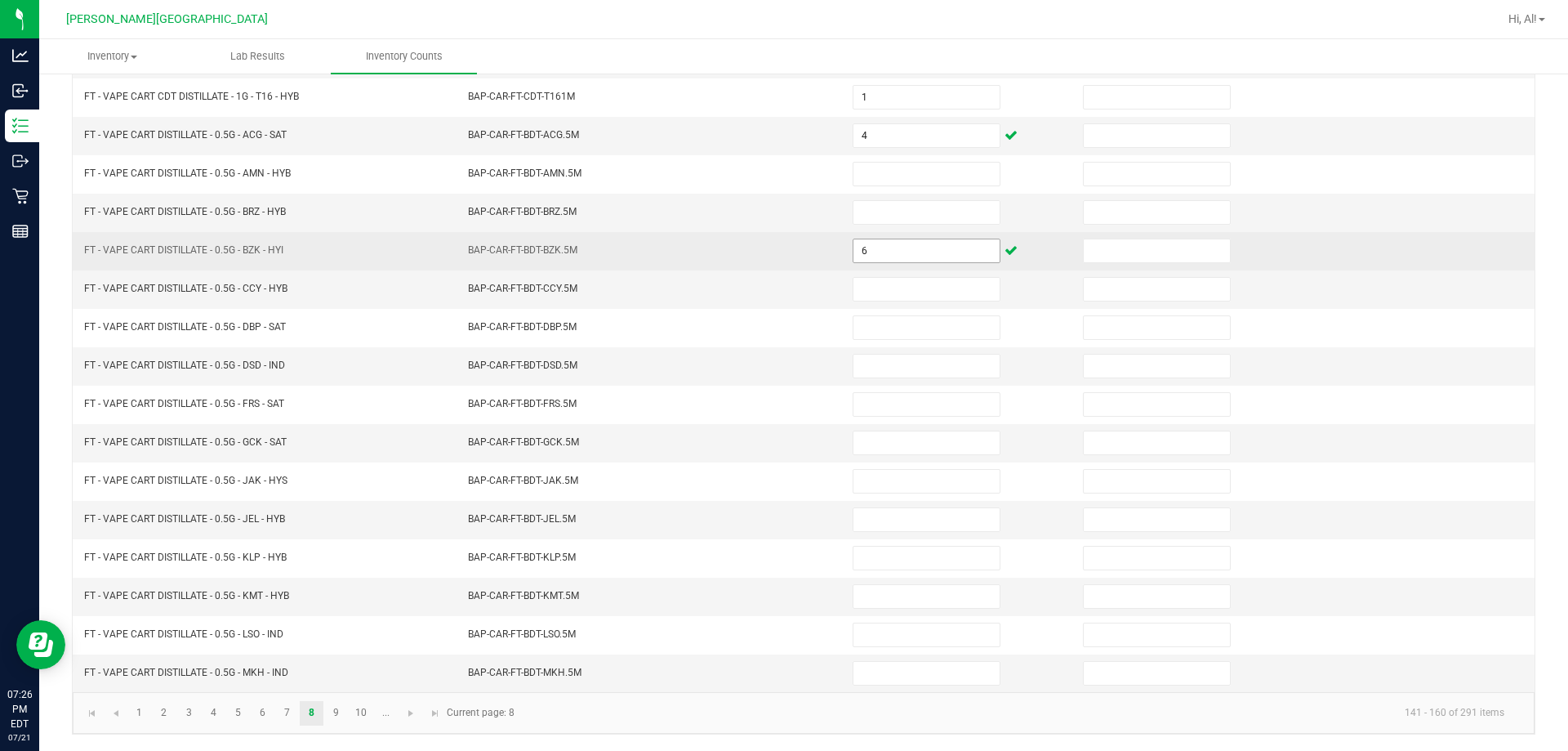 click on "6" at bounding box center (926, 251) 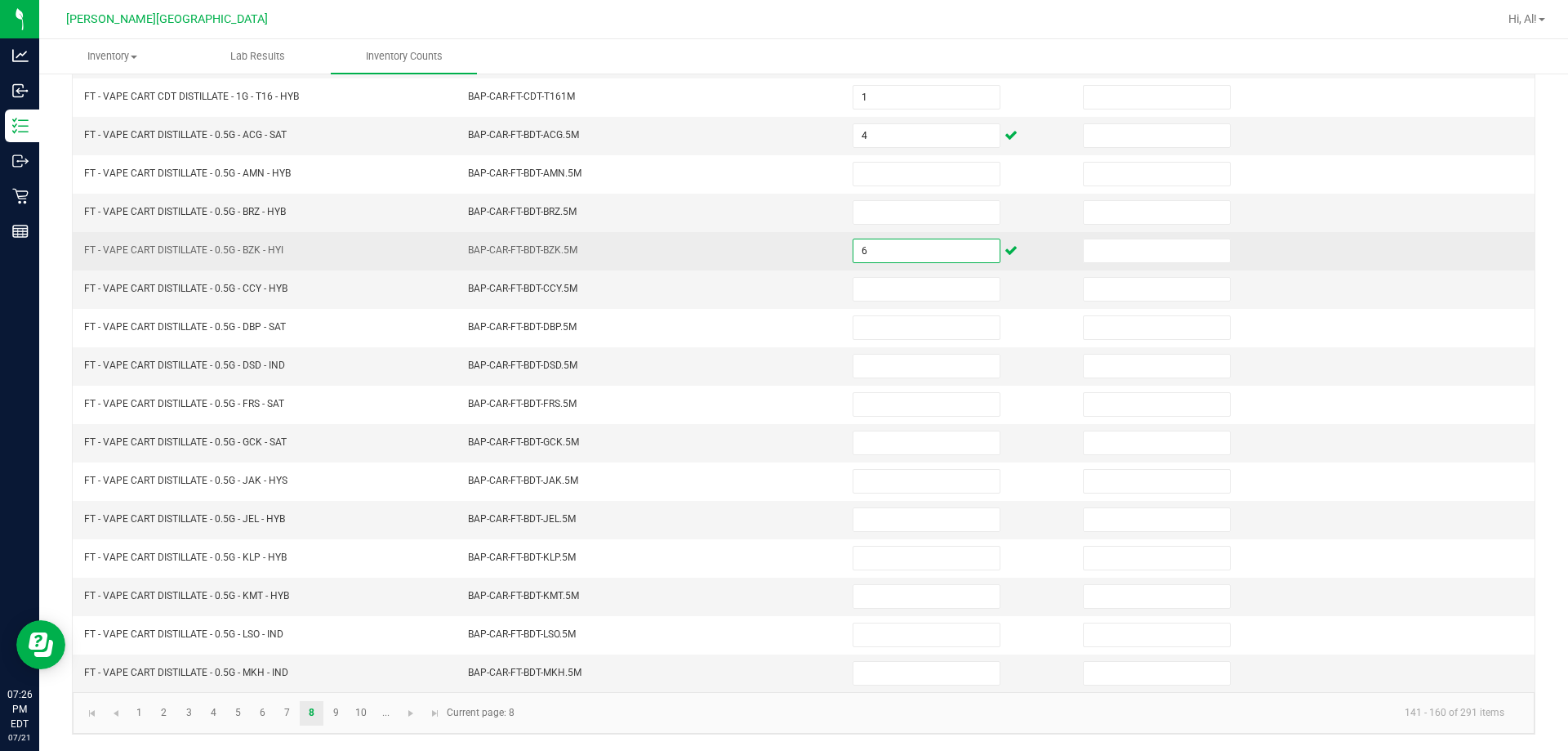click on "6" at bounding box center [926, 251] 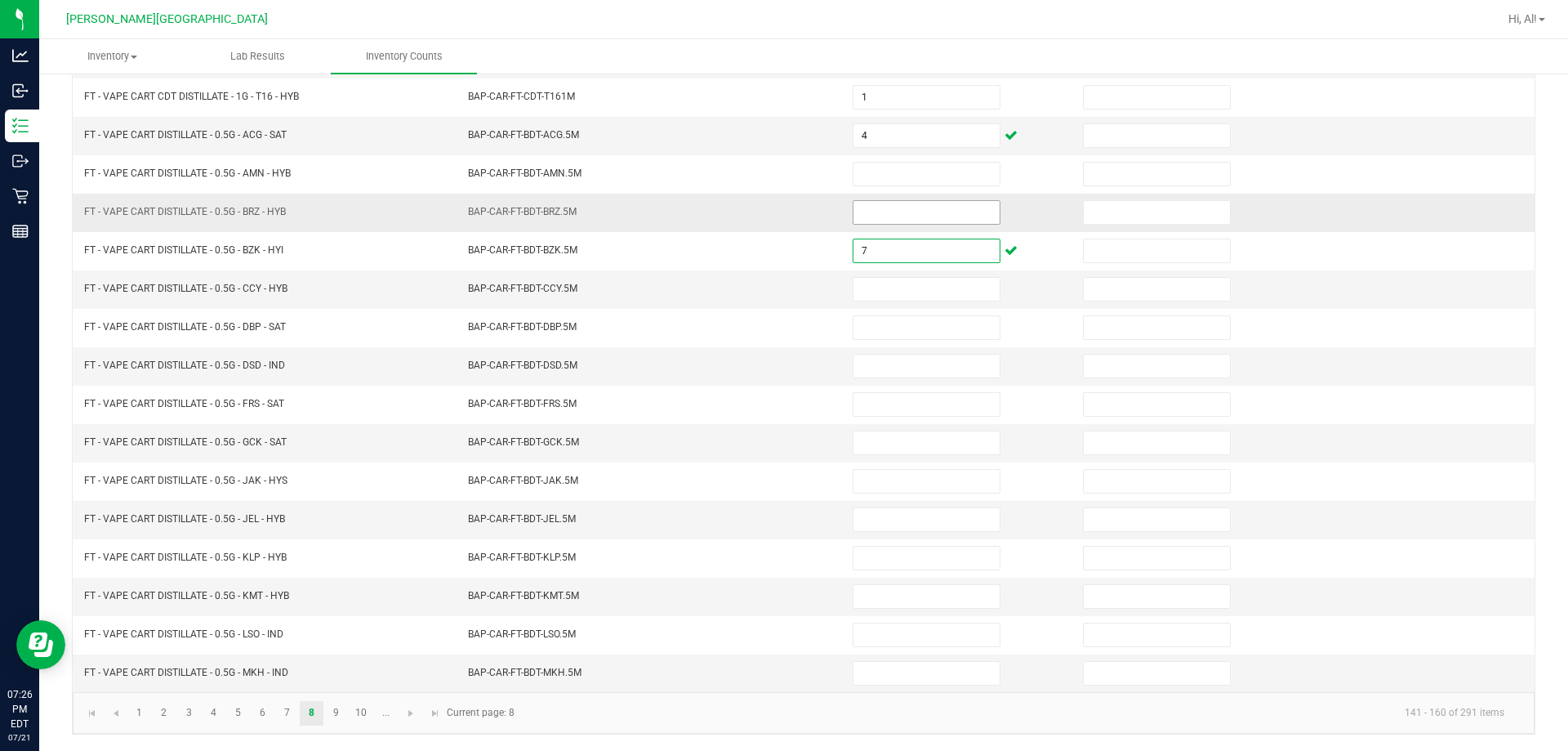 click at bounding box center [926, 212] 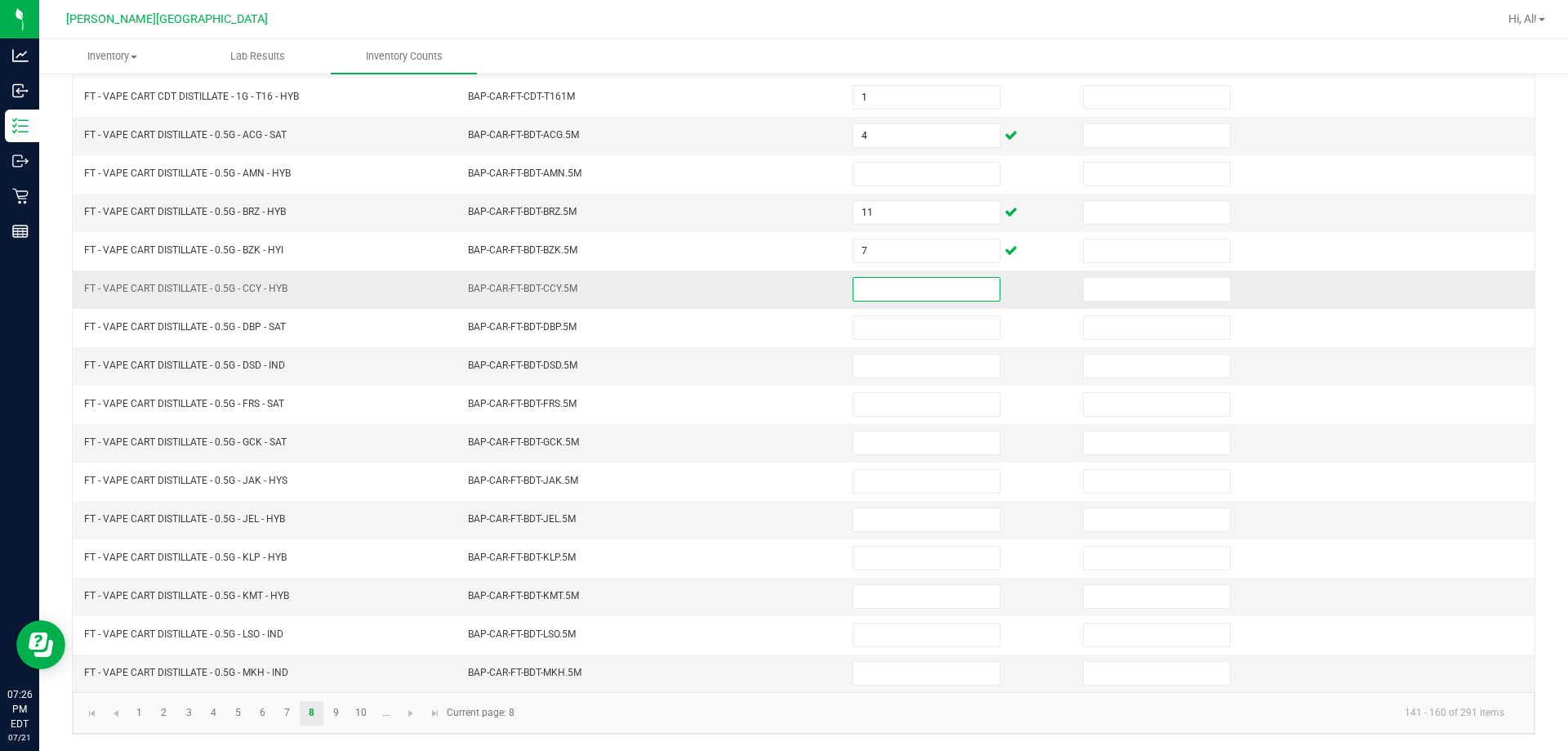 click at bounding box center (926, 289) 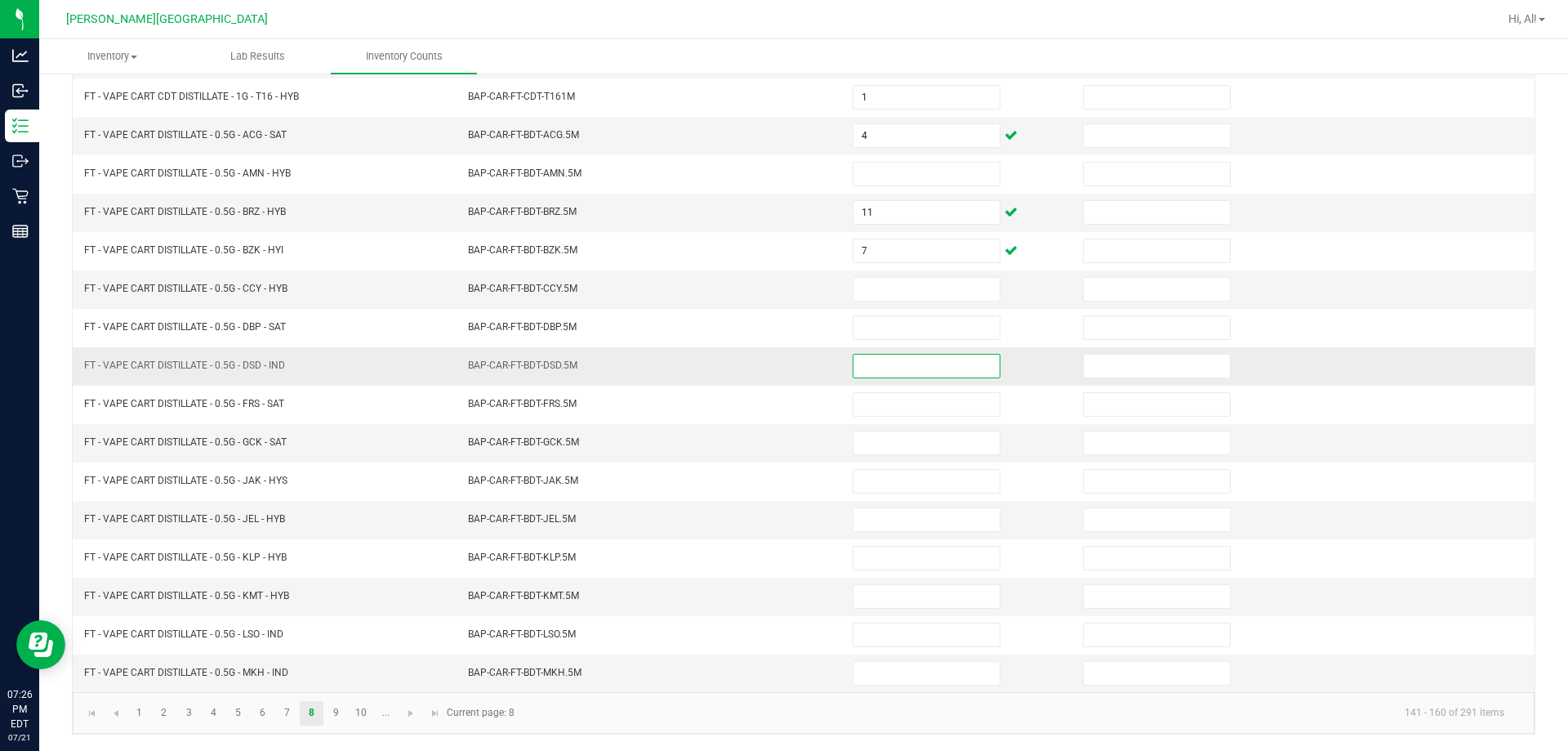click at bounding box center [926, 366] 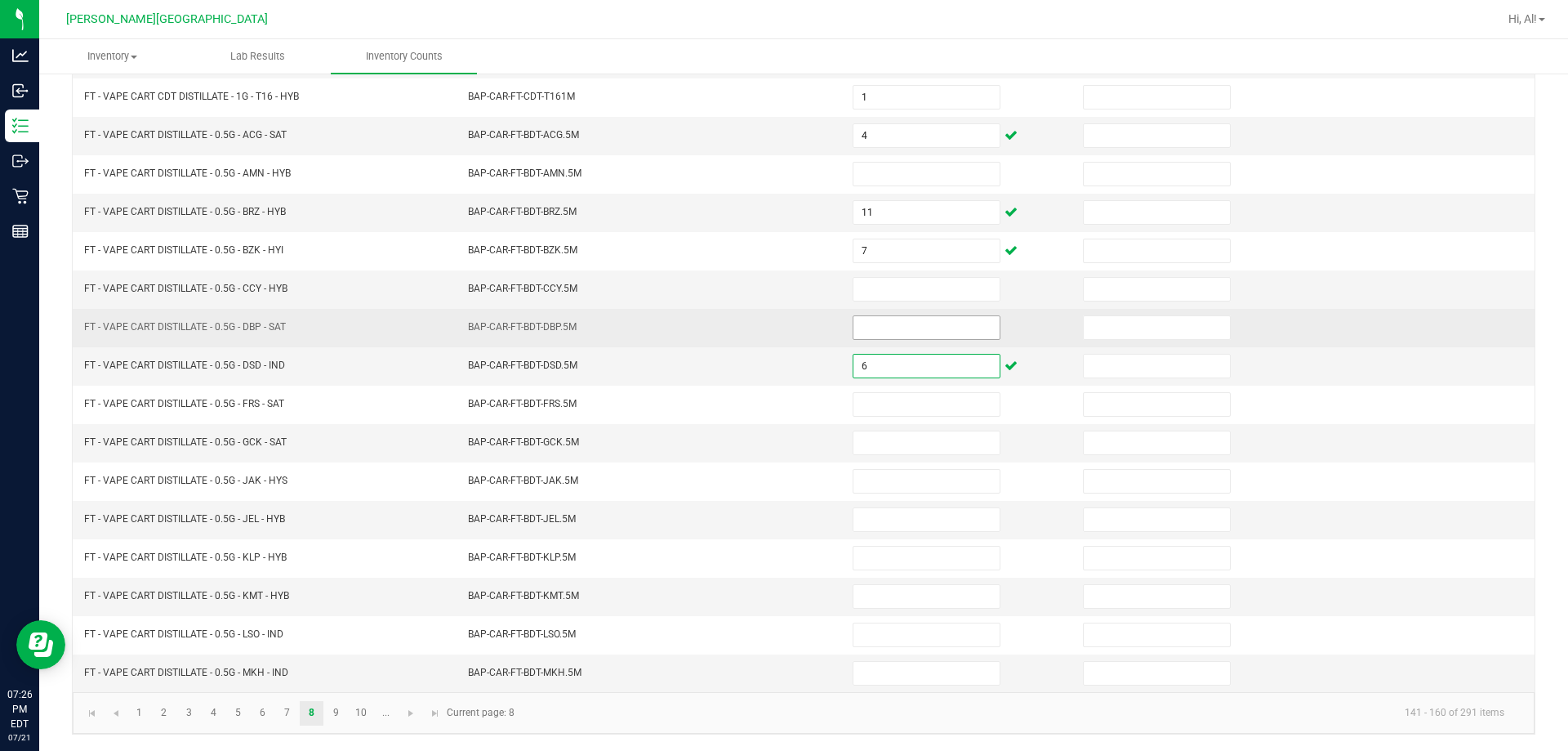 click at bounding box center (926, 328) 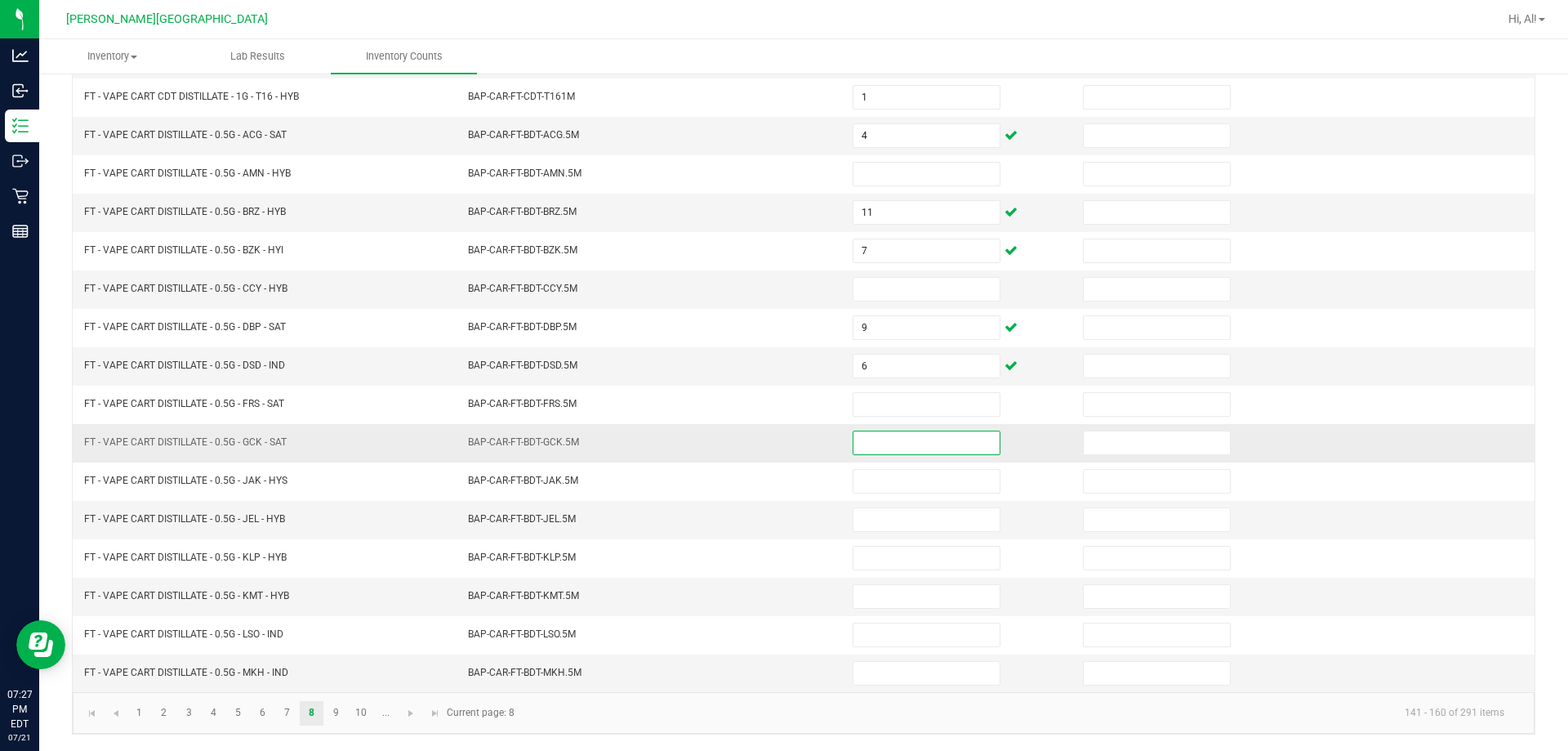 click at bounding box center (926, 443) 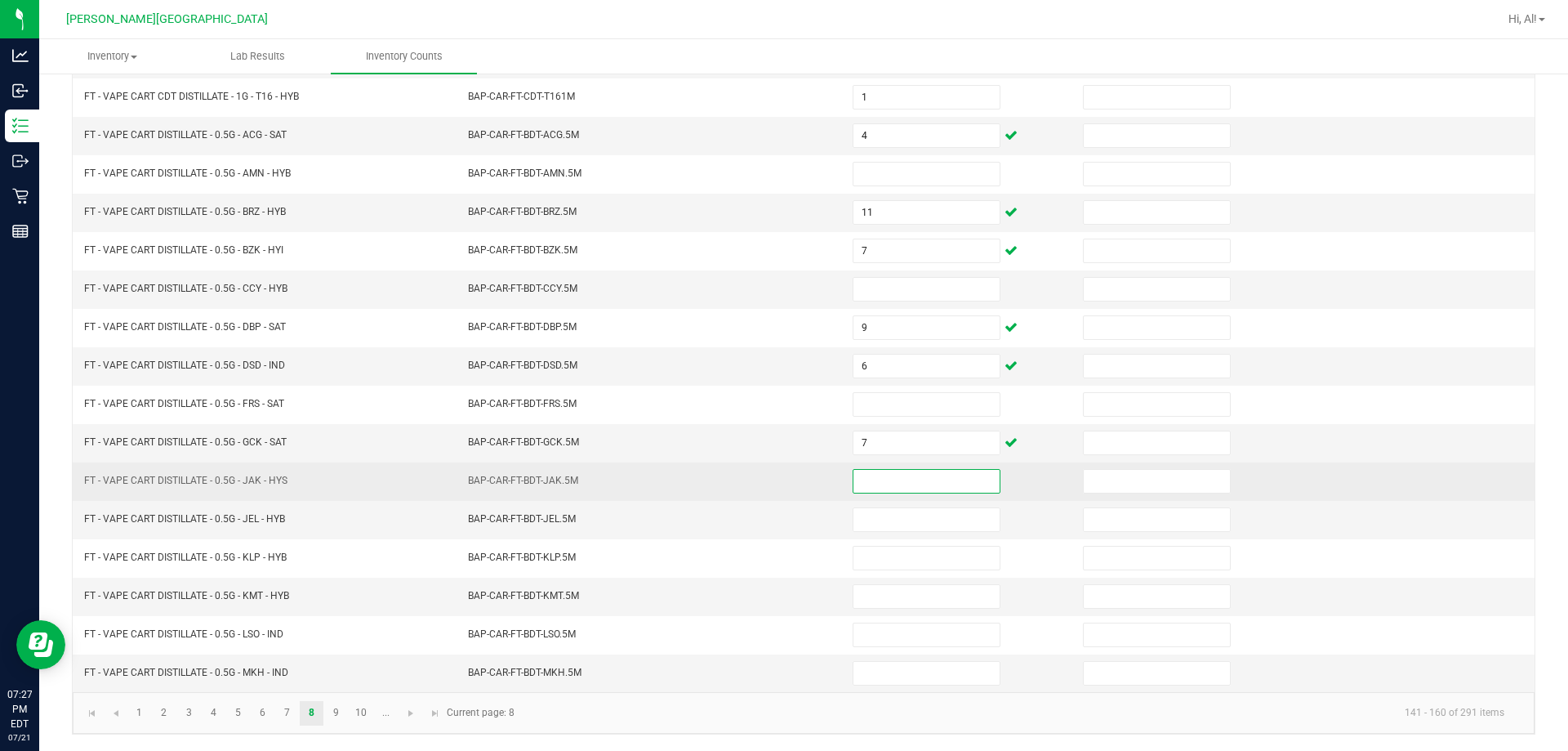 click at bounding box center [926, 481] 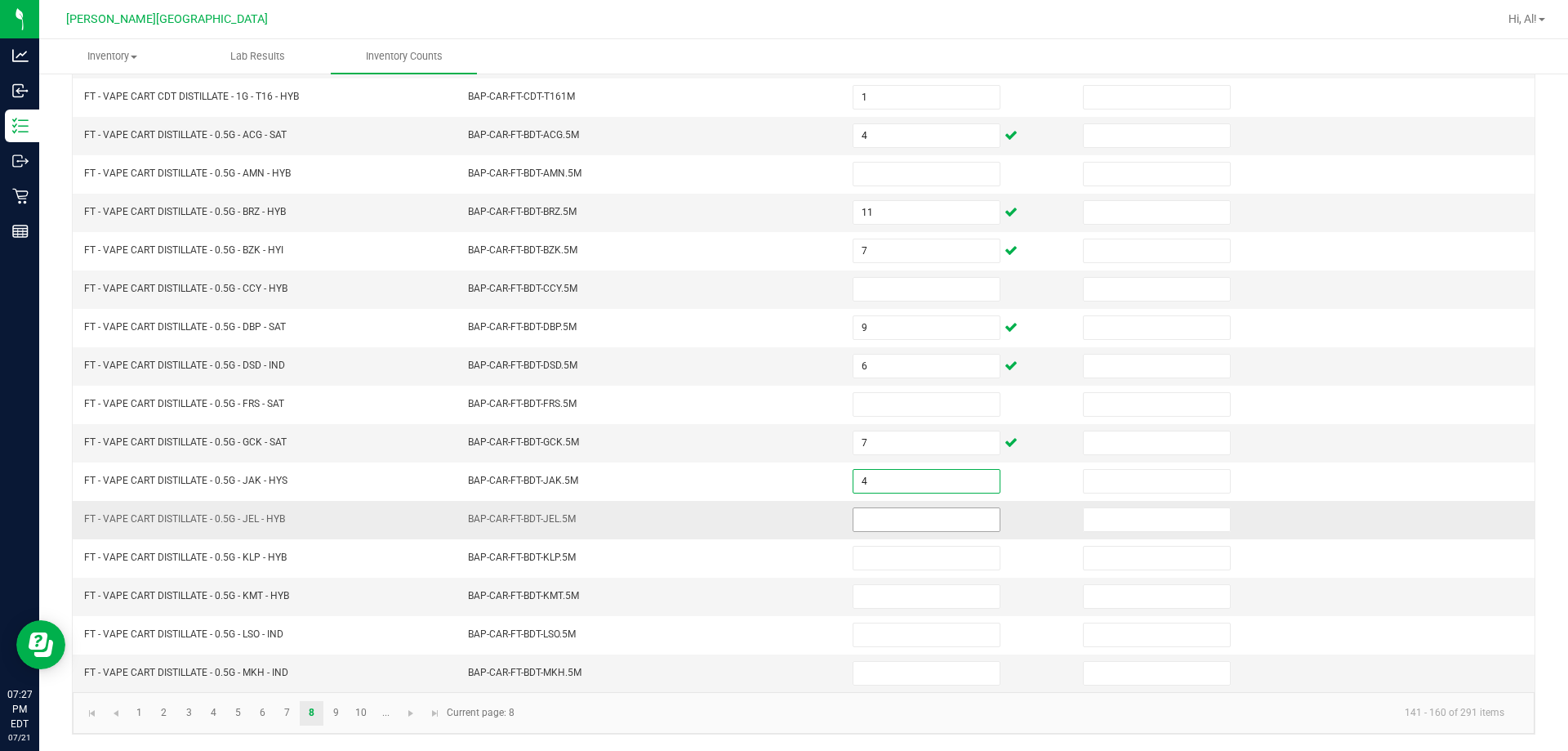 click at bounding box center [926, 520] 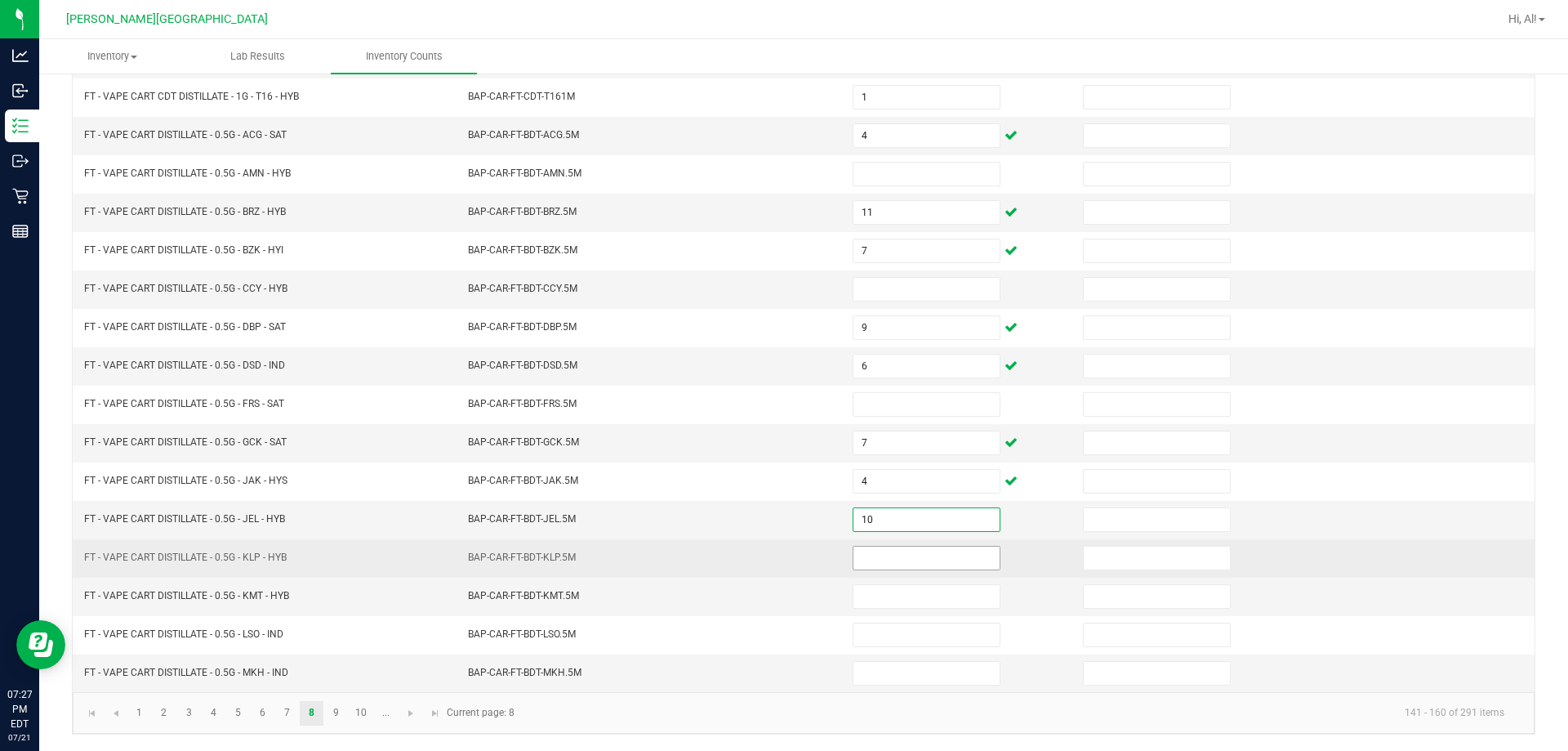 click at bounding box center (926, 558) 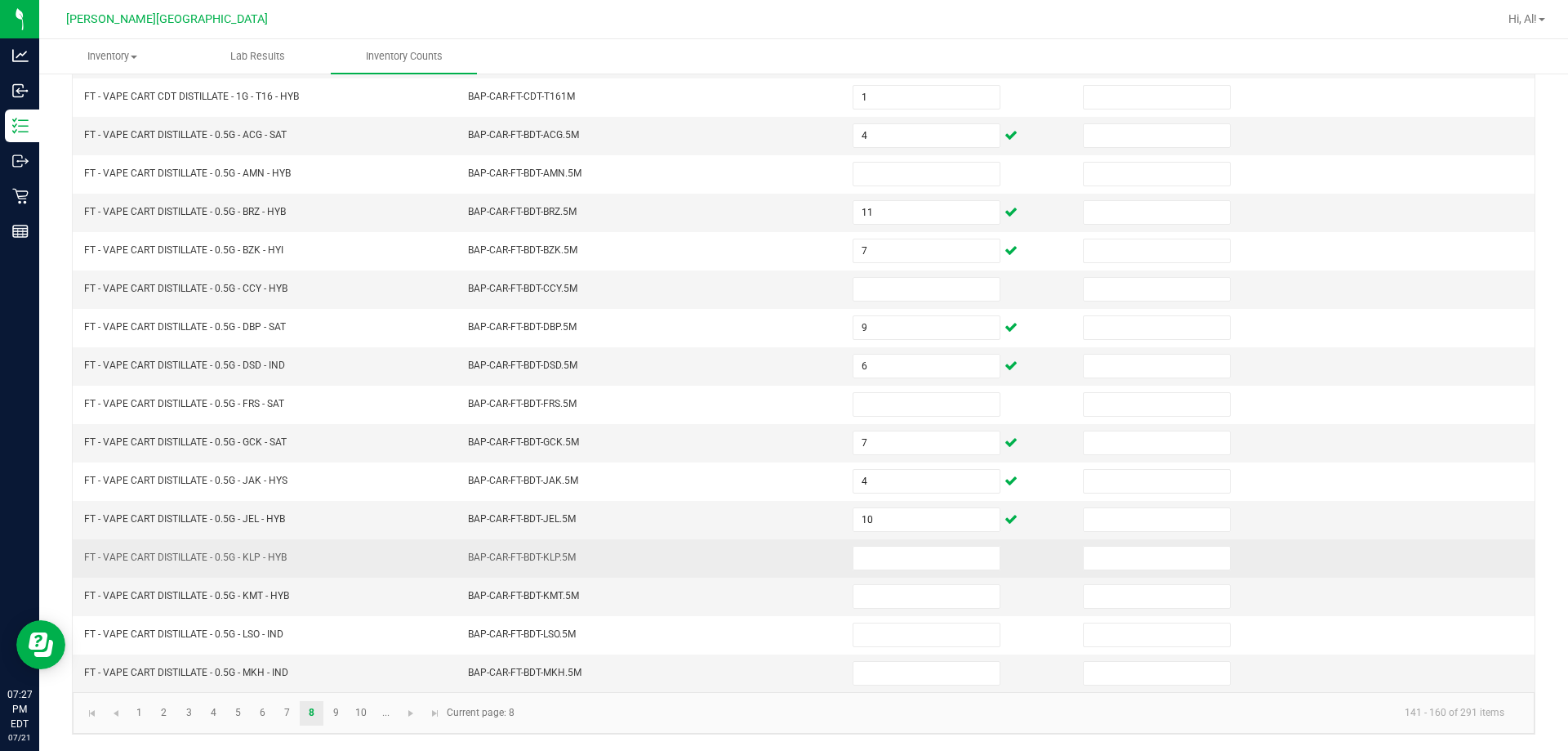 click at bounding box center (958, 558) 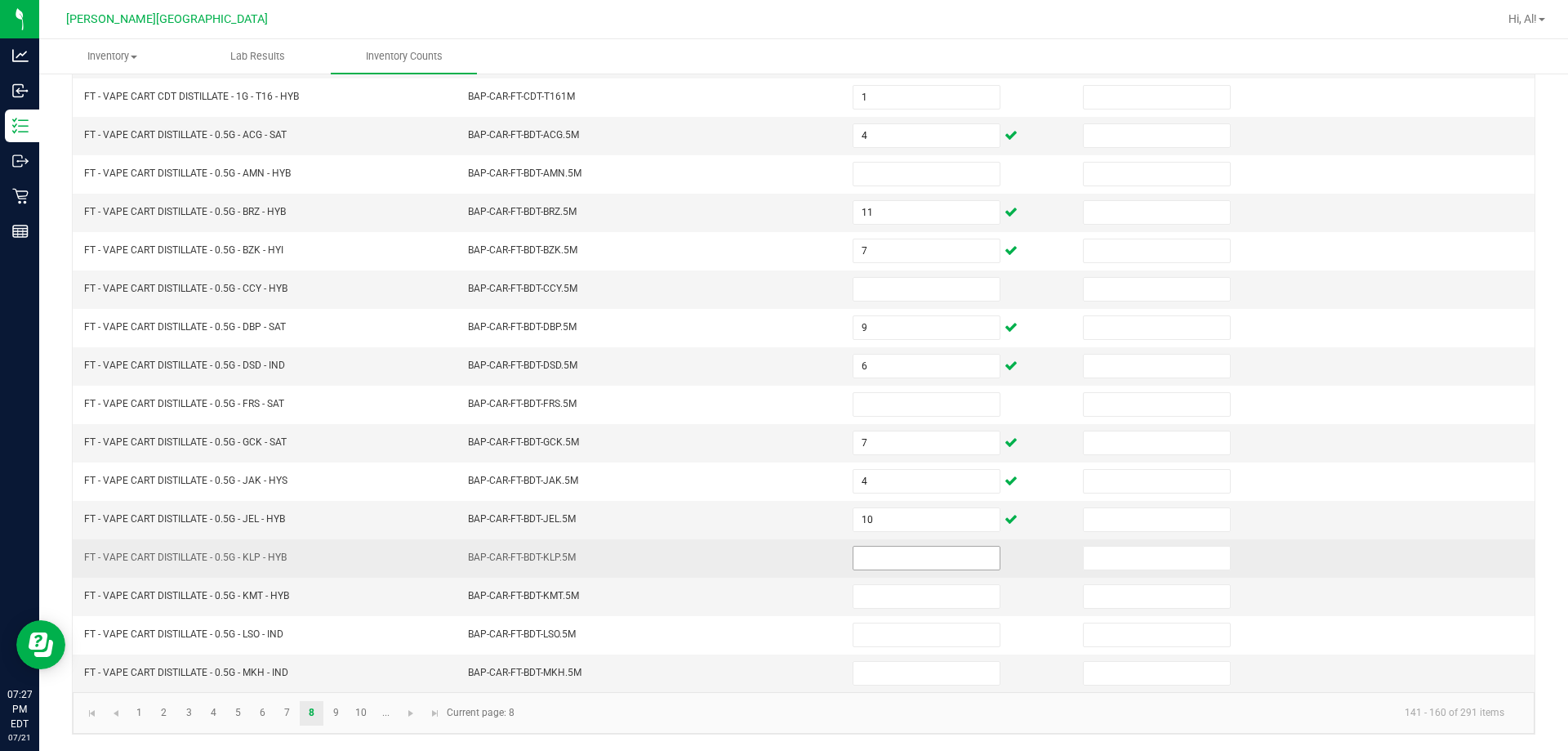 click at bounding box center (926, 558) 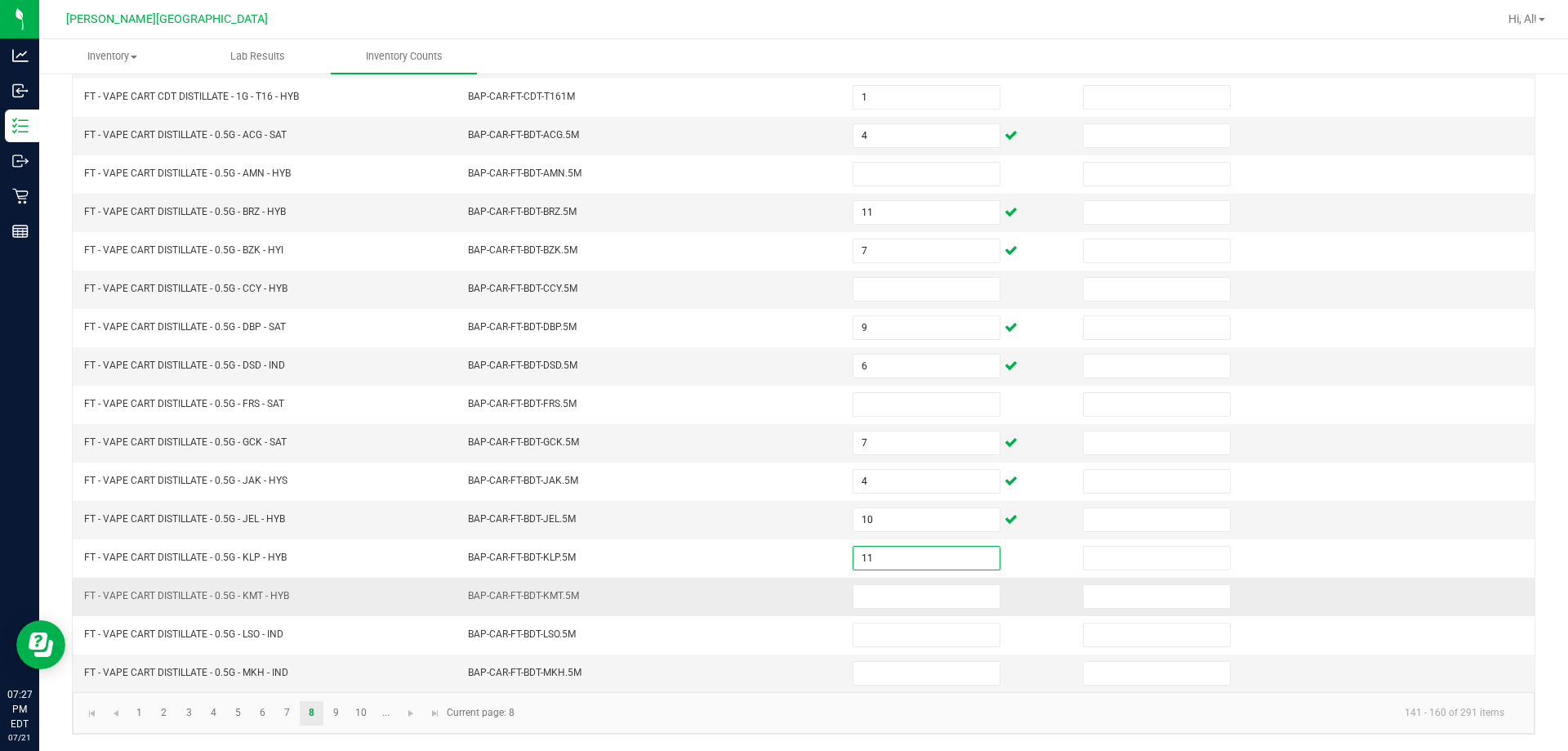 click at bounding box center [958, 597] 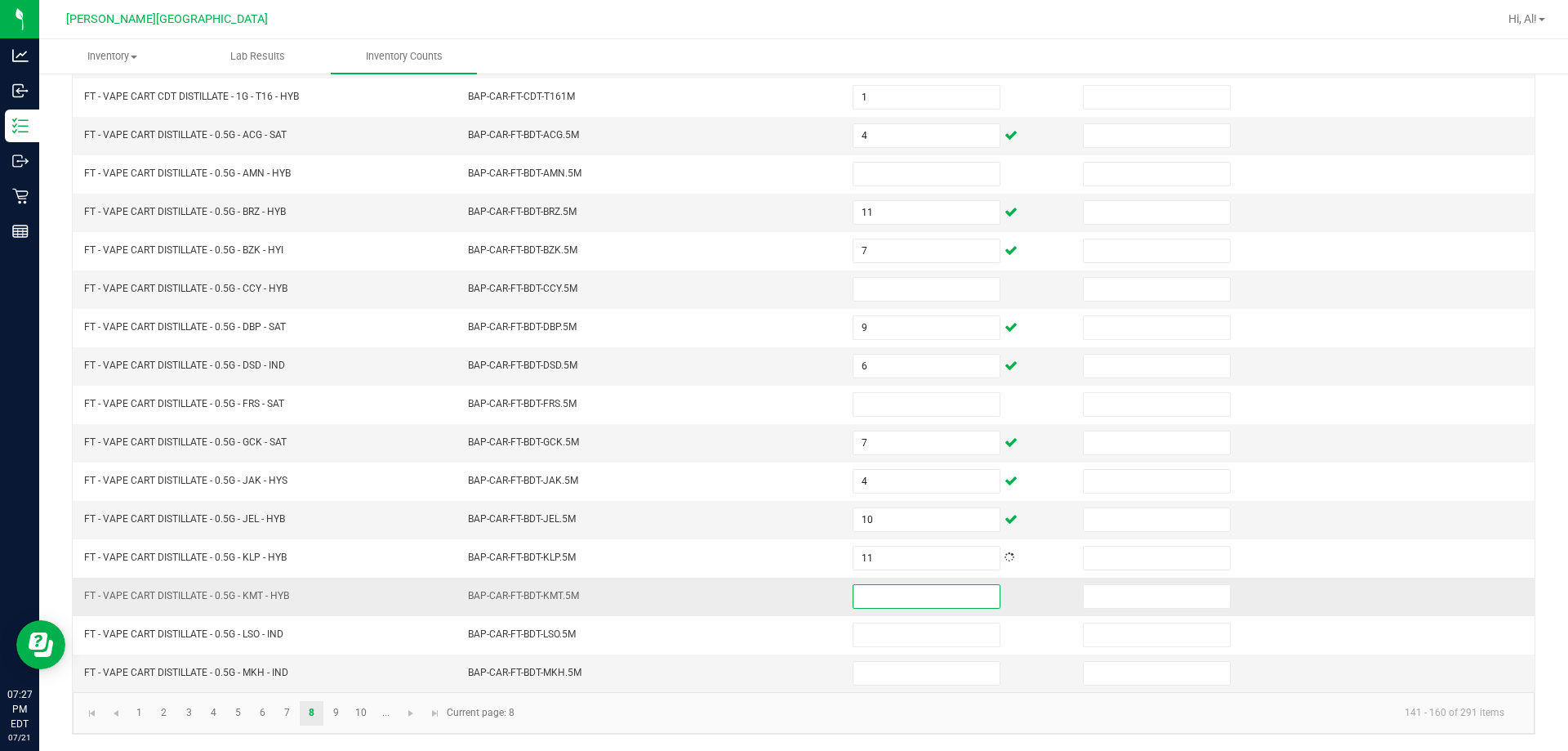 click at bounding box center [926, 597] 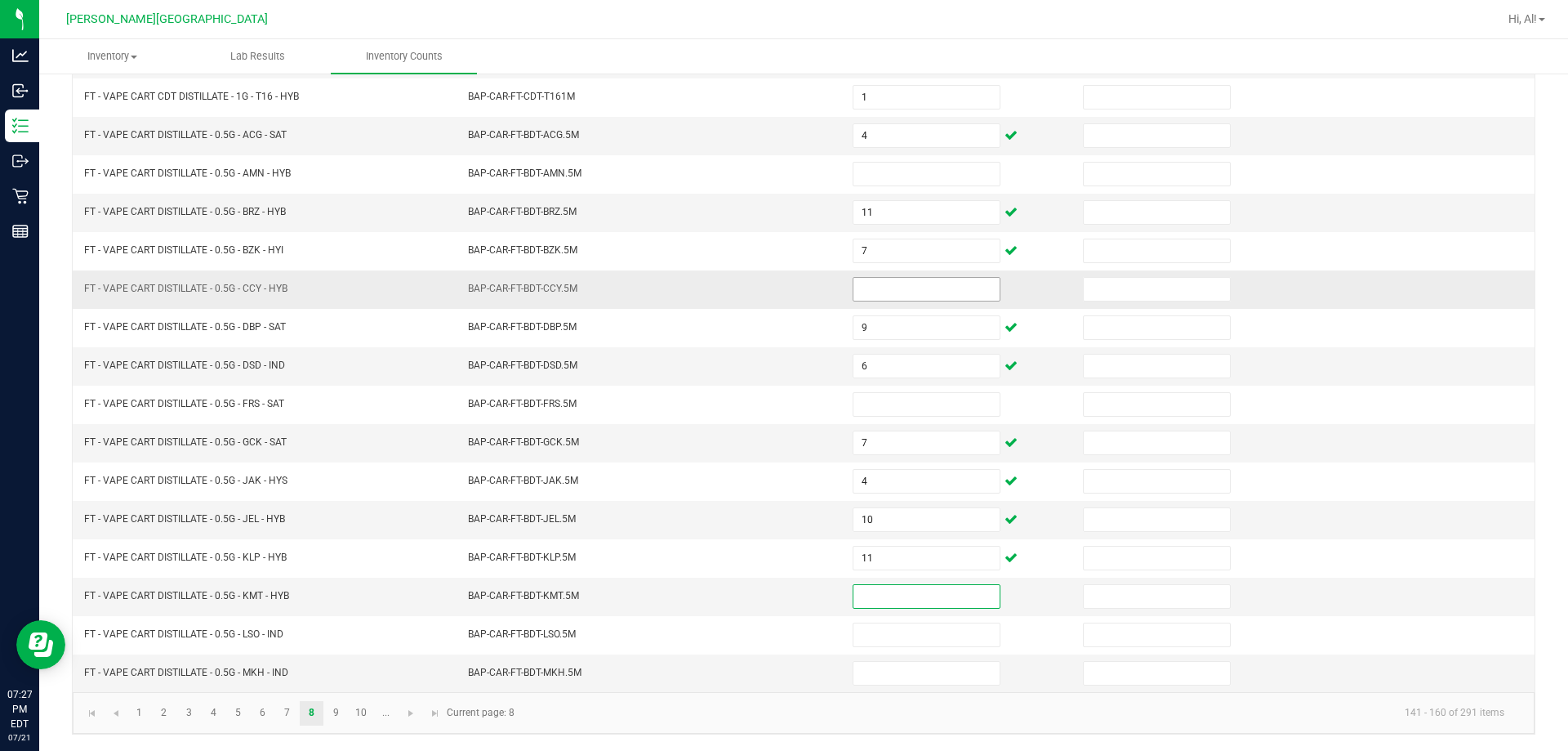 click at bounding box center (926, 289) 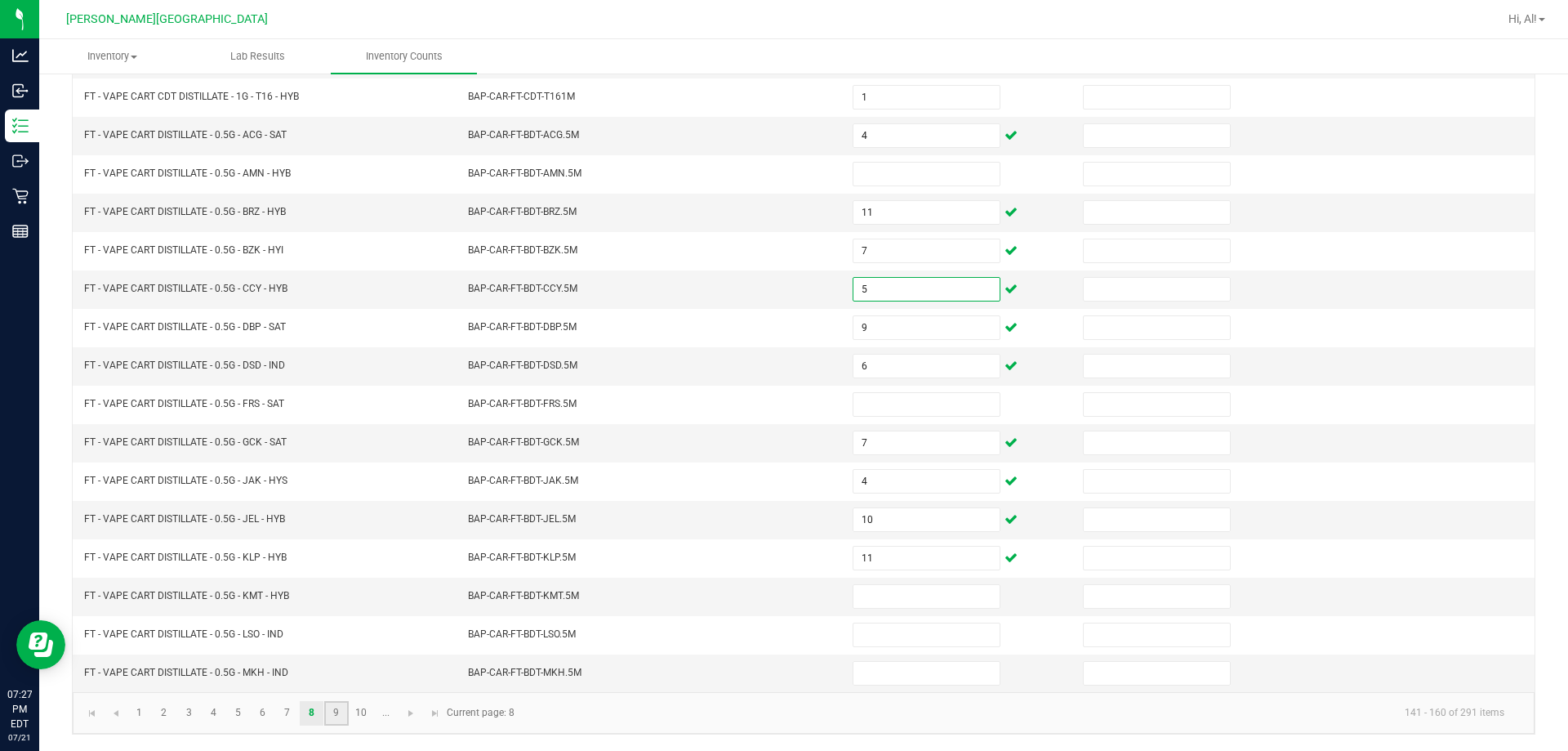 click on "9" 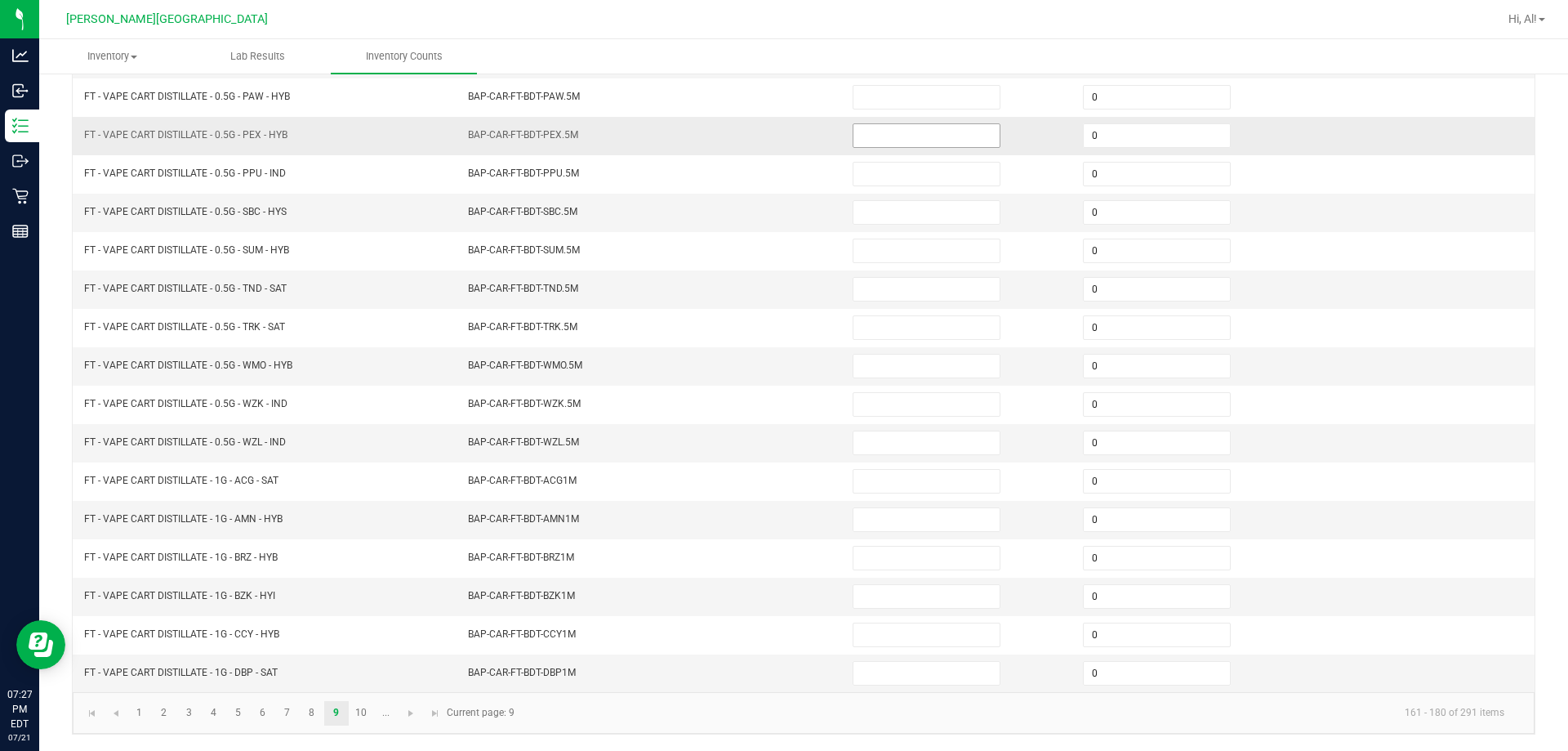 click at bounding box center (926, 136) 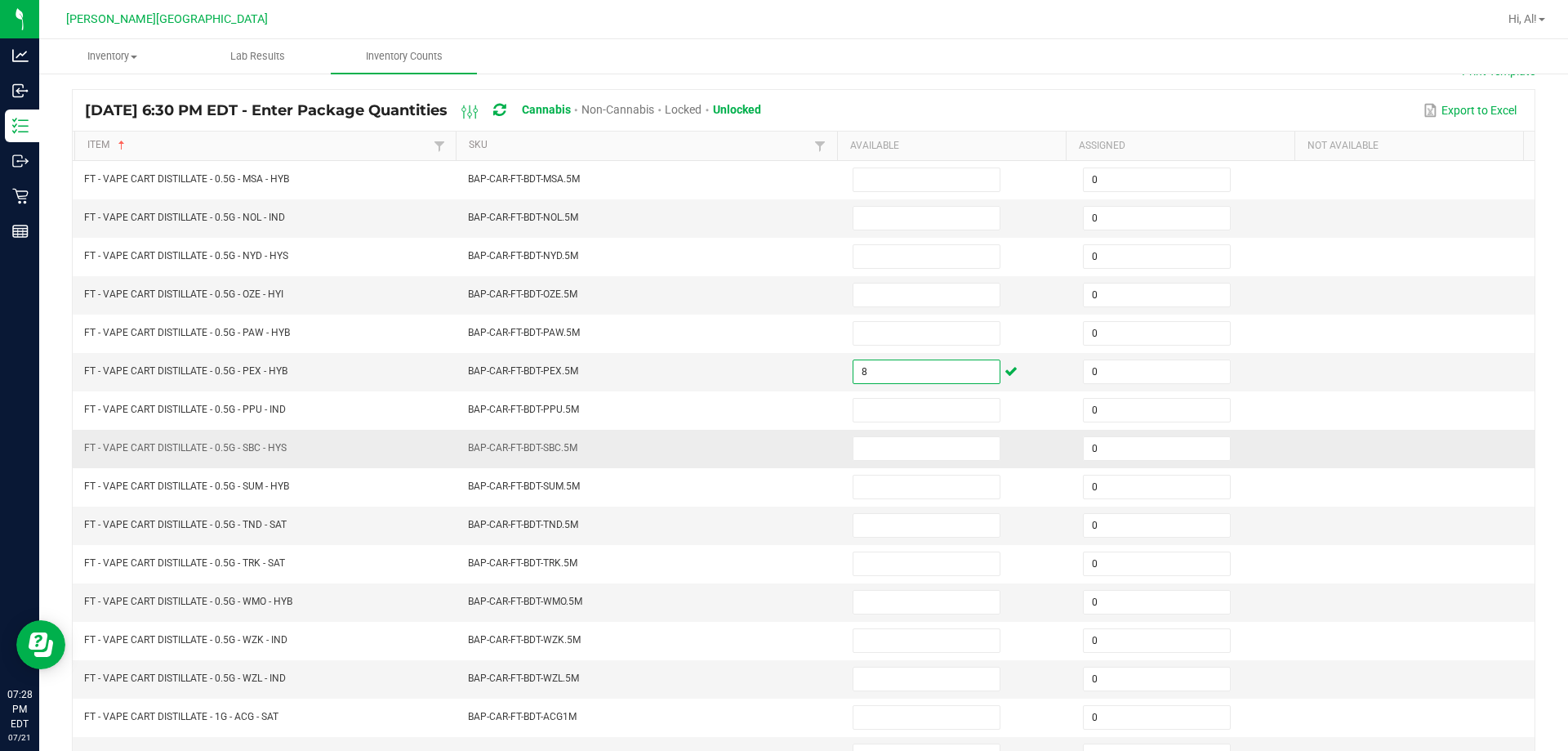 scroll, scrollTop: 94, scrollLeft: 0, axis: vertical 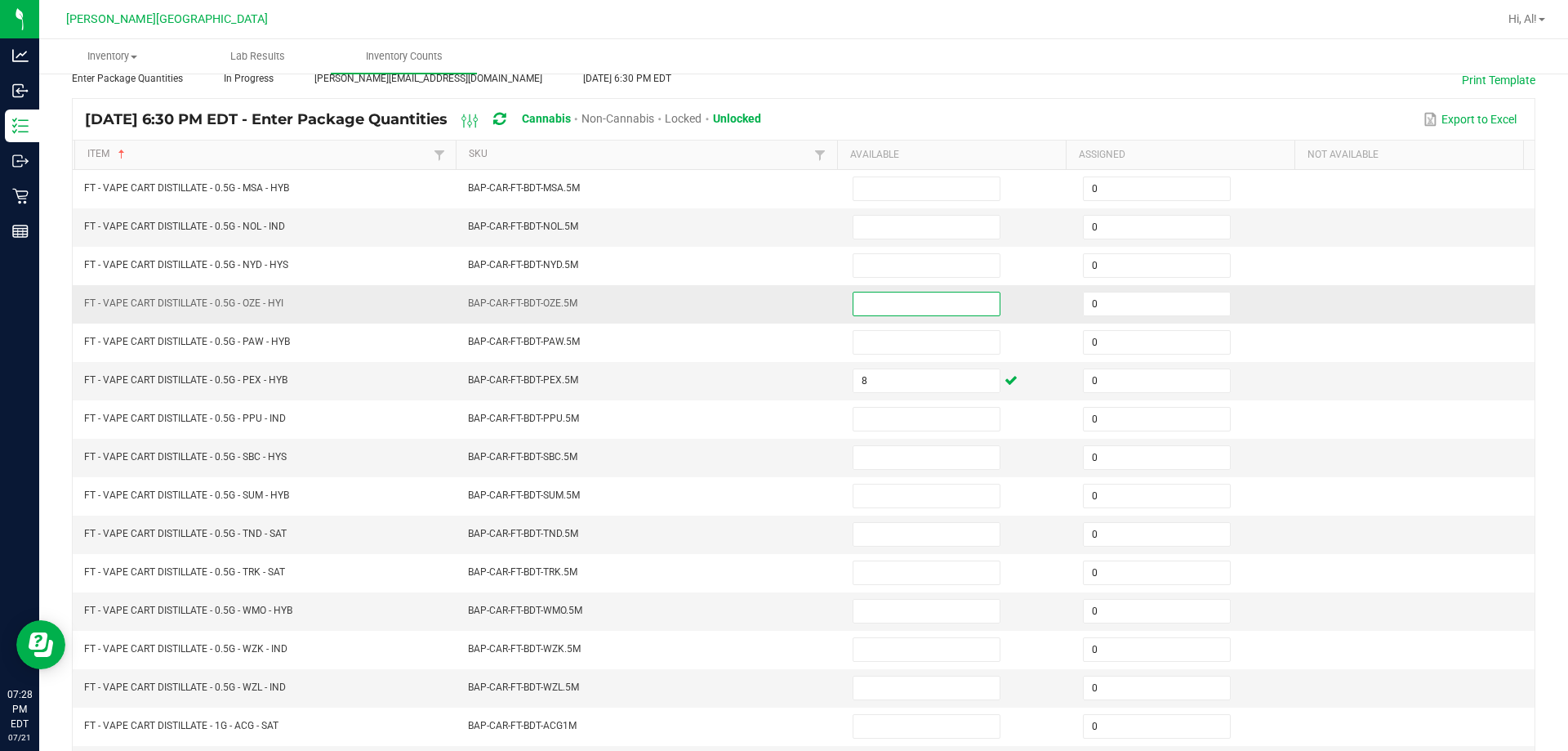 click at bounding box center (926, 304) 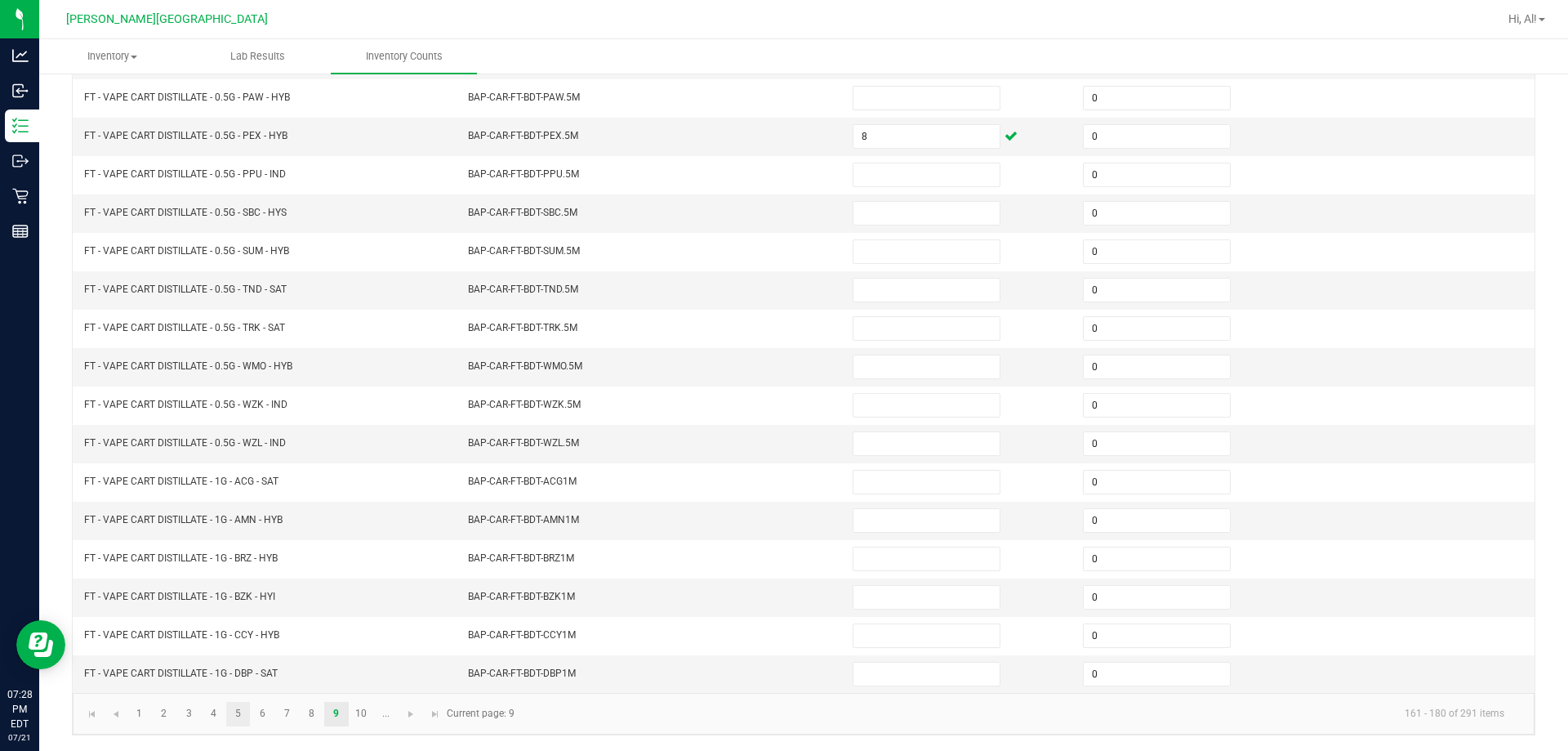 scroll, scrollTop: 339, scrollLeft: 0, axis: vertical 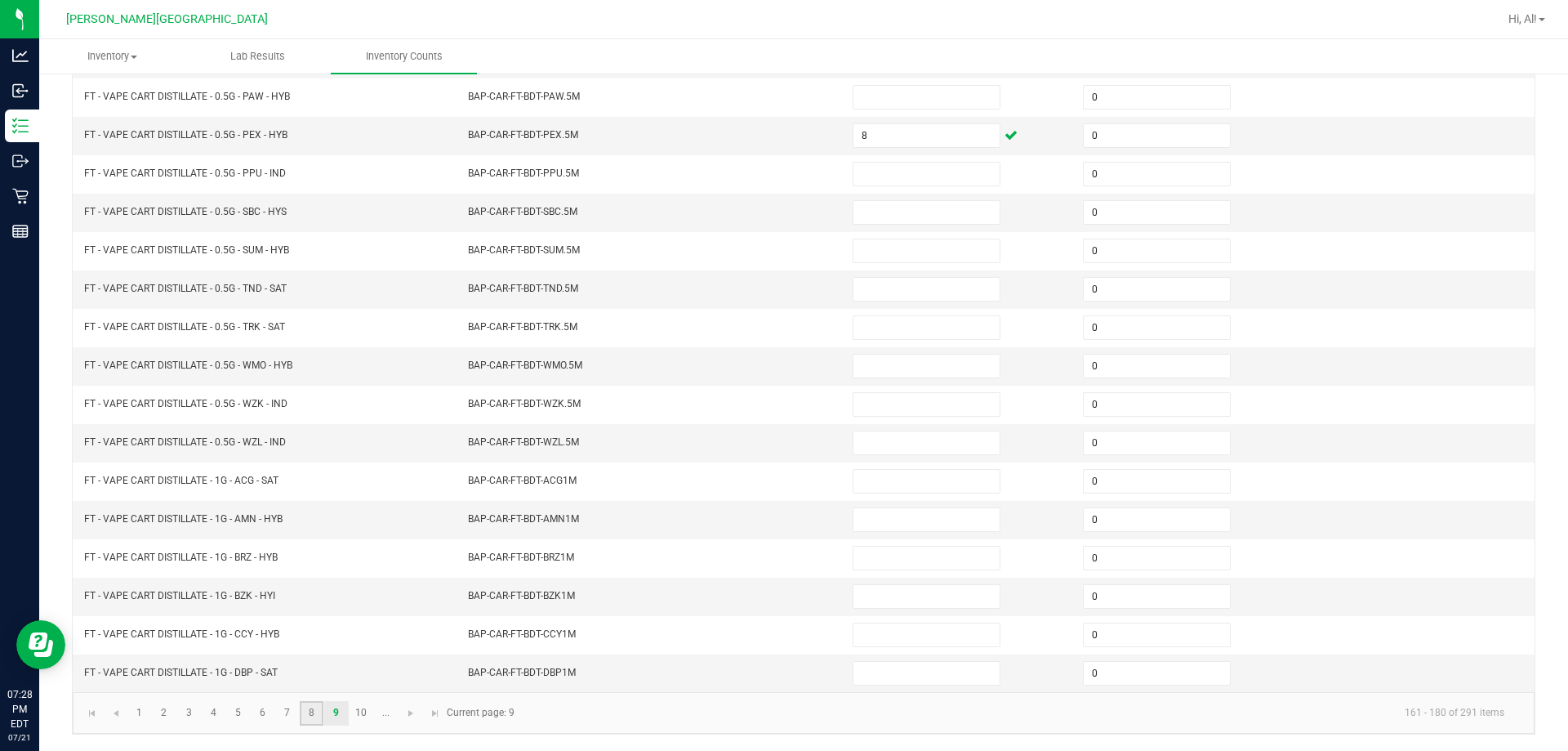 click on "8" 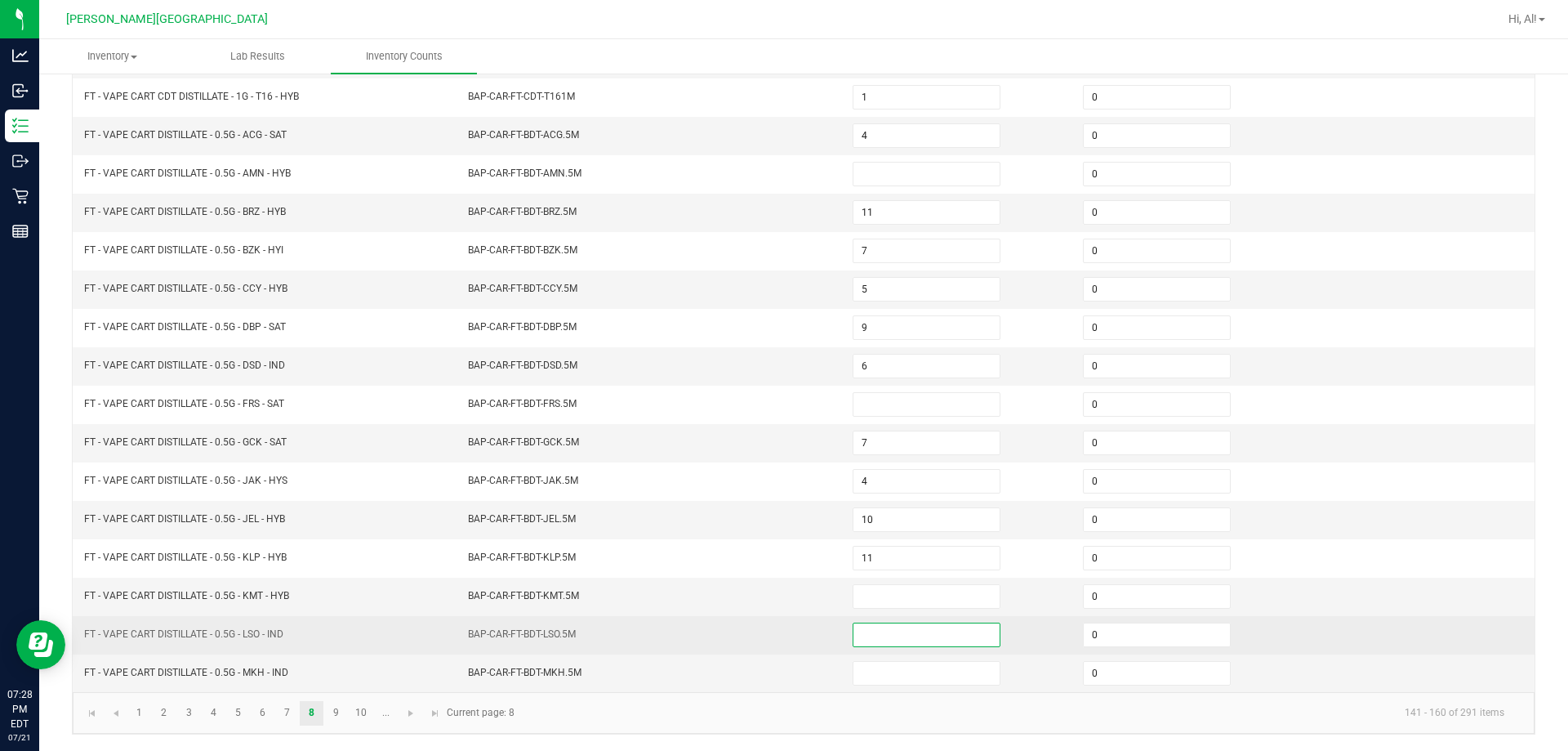click at bounding box center [926, 635] 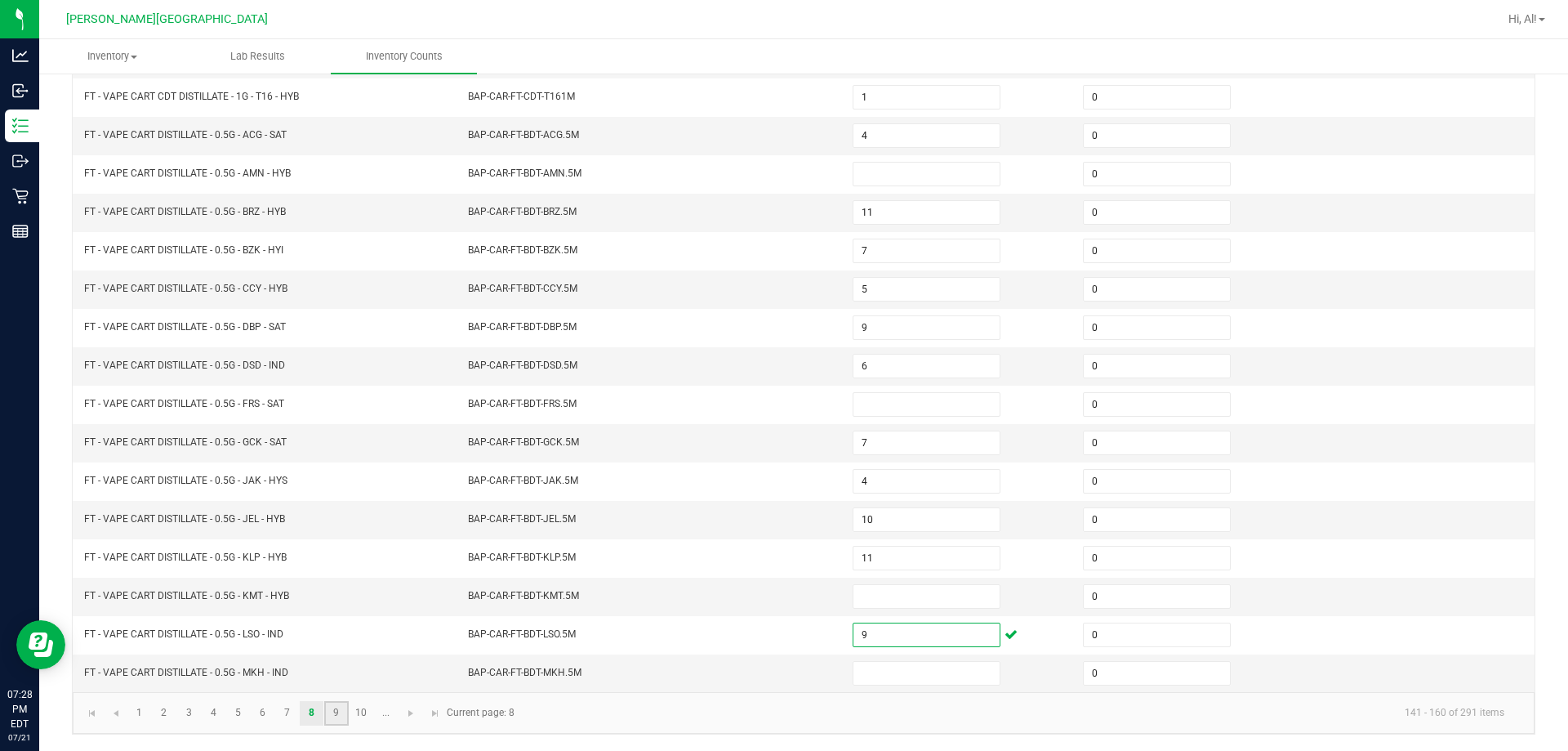 click on "9" 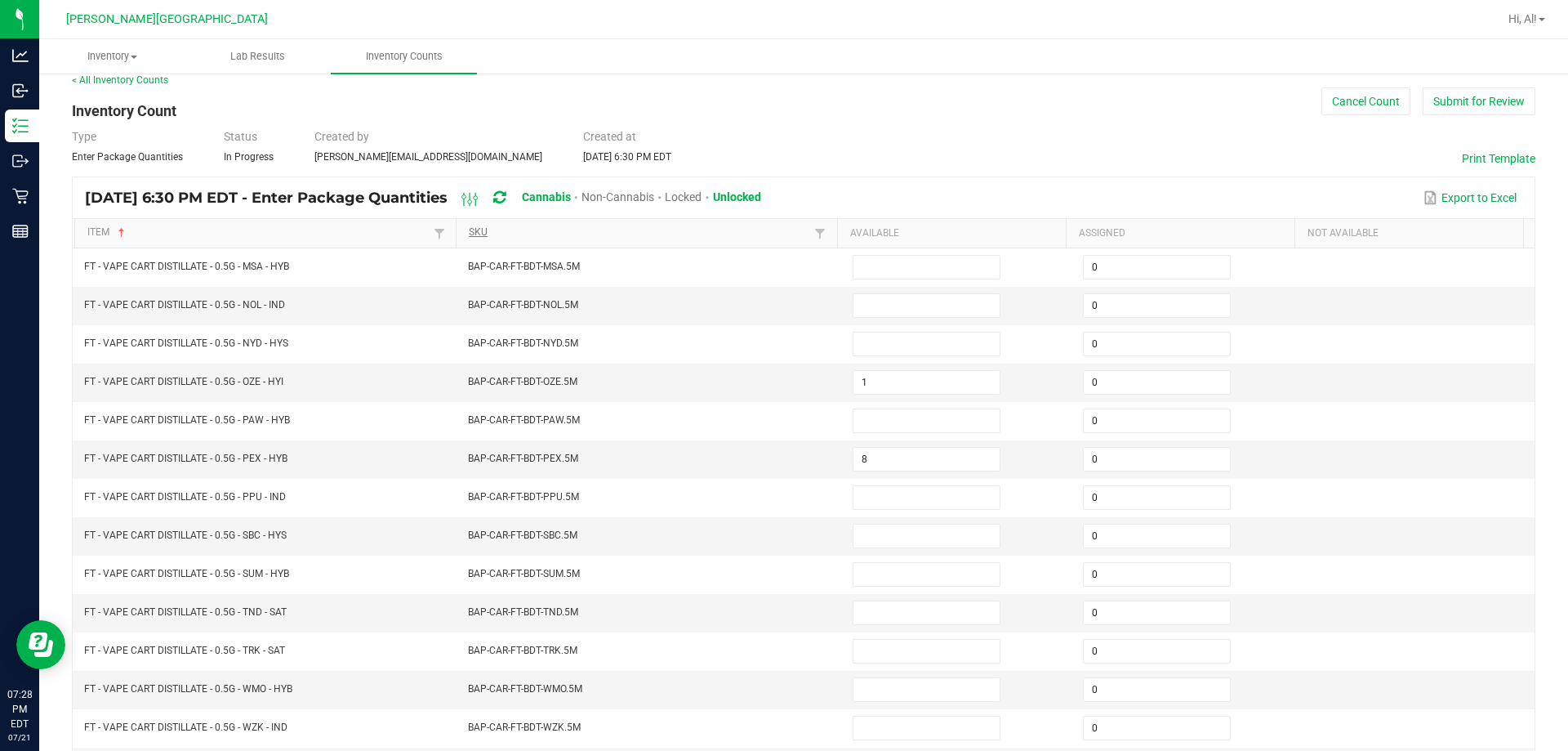scroll, scrollTop: 0, scrollLeft: 0, axis: both 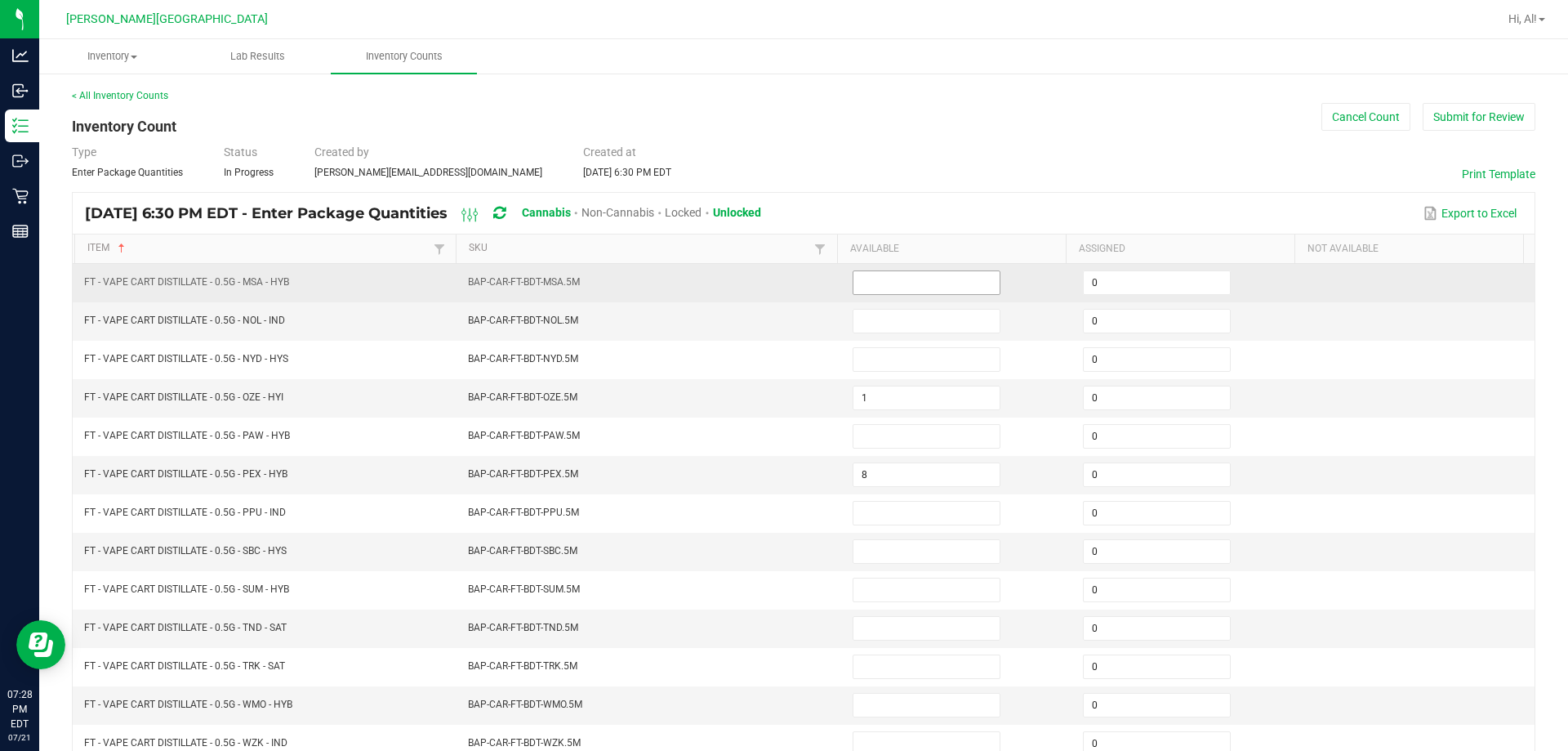 click at bounding box center [926, 283] 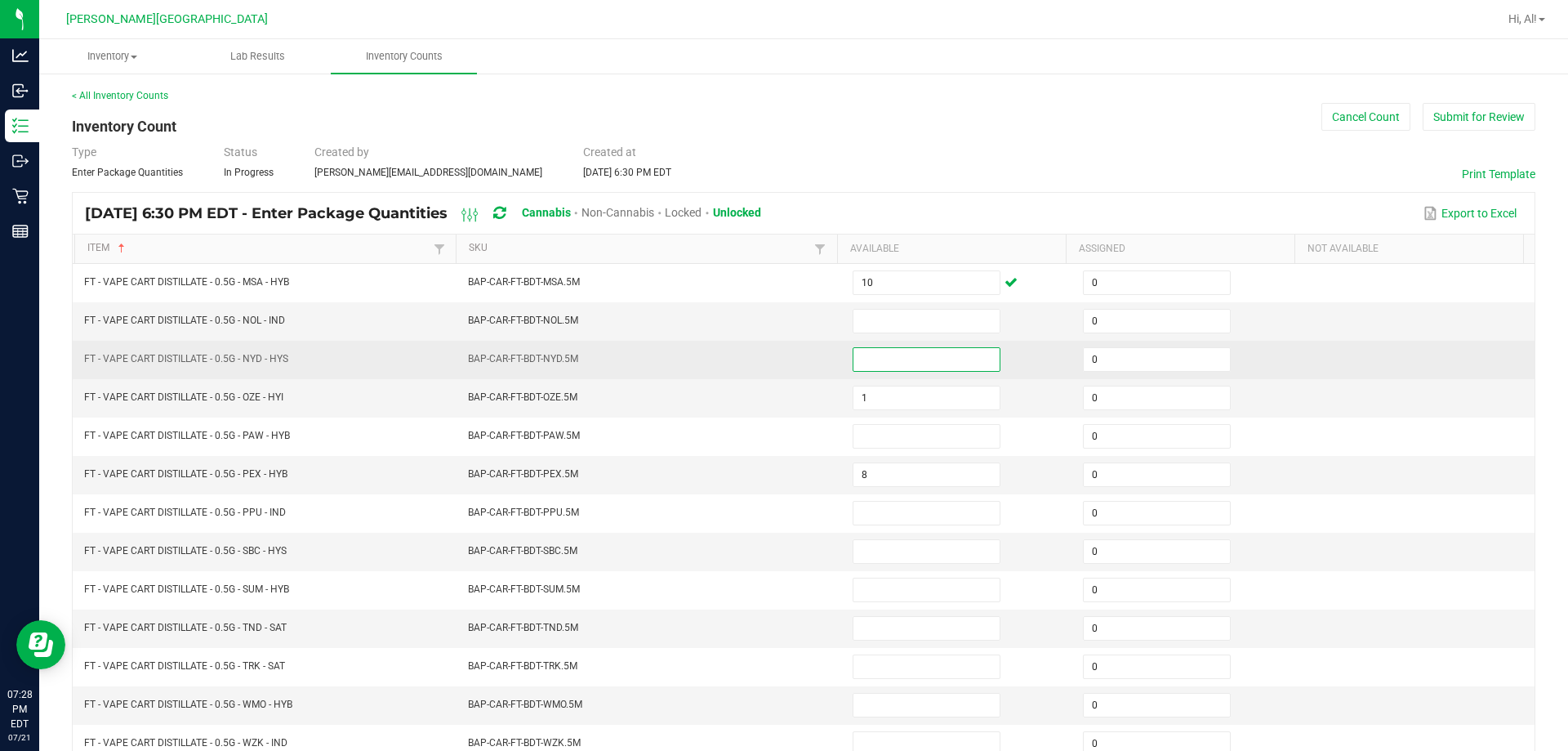 click at bounding box center (926, 360) 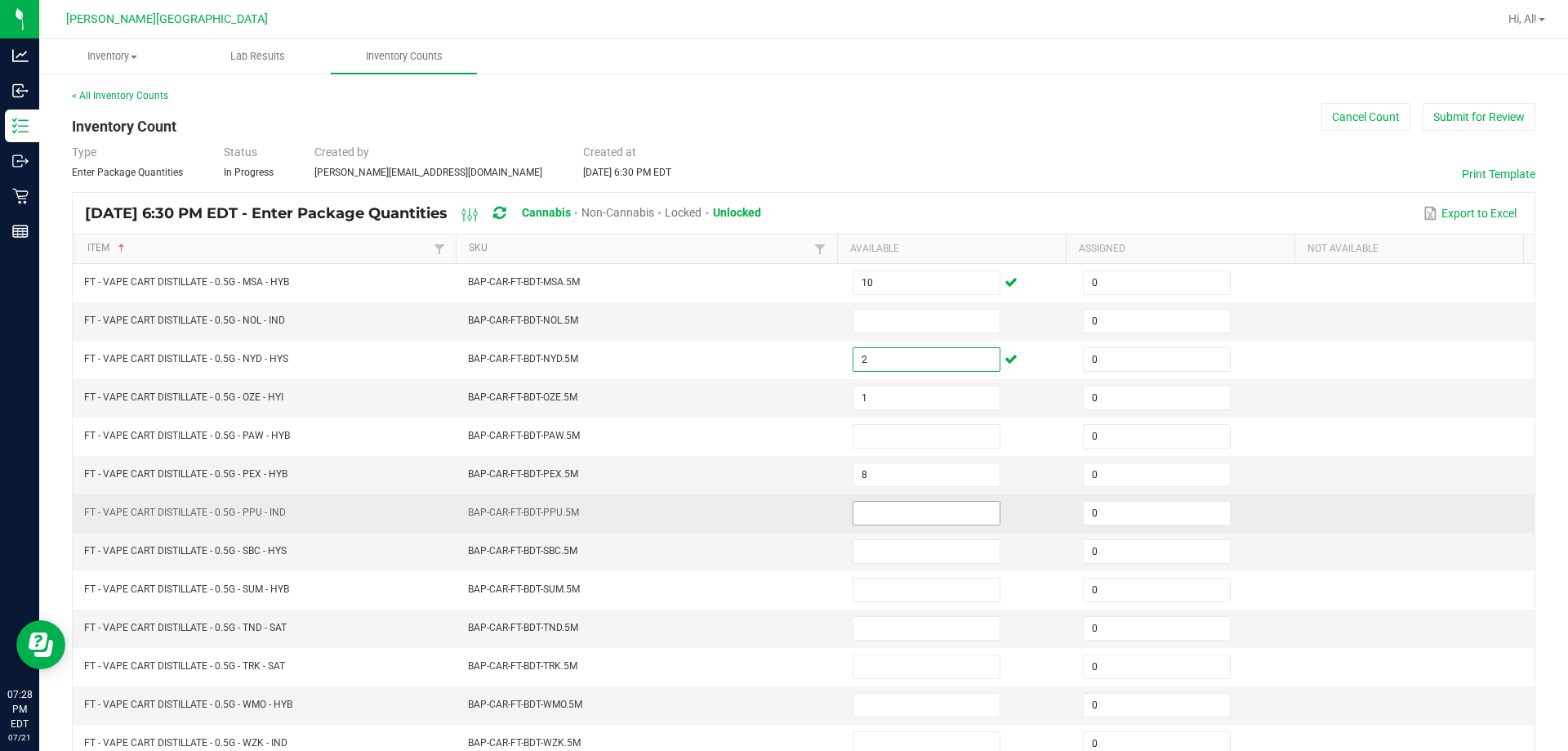 click at bounding box center (926, 513) 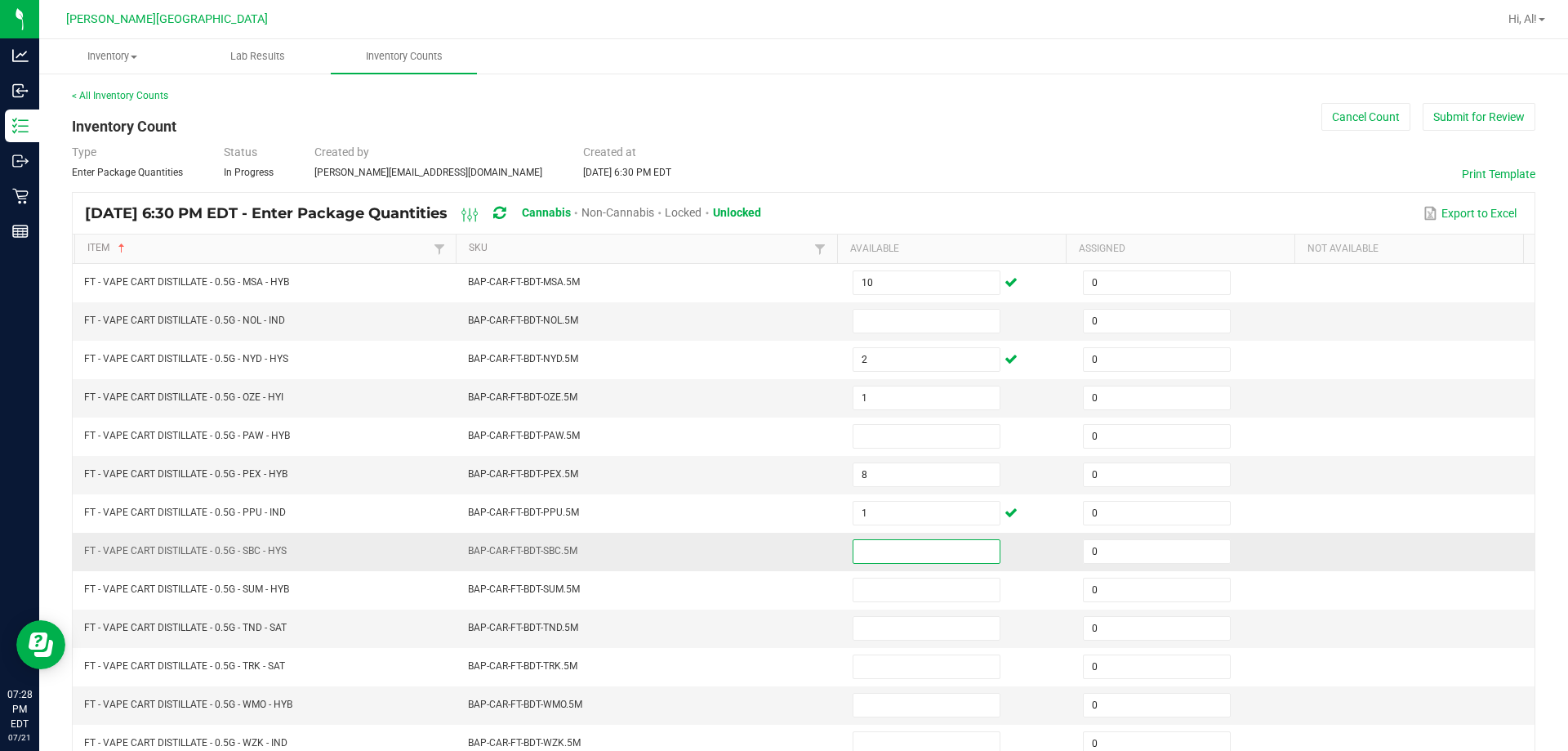 click at bounding box center [926, 552] 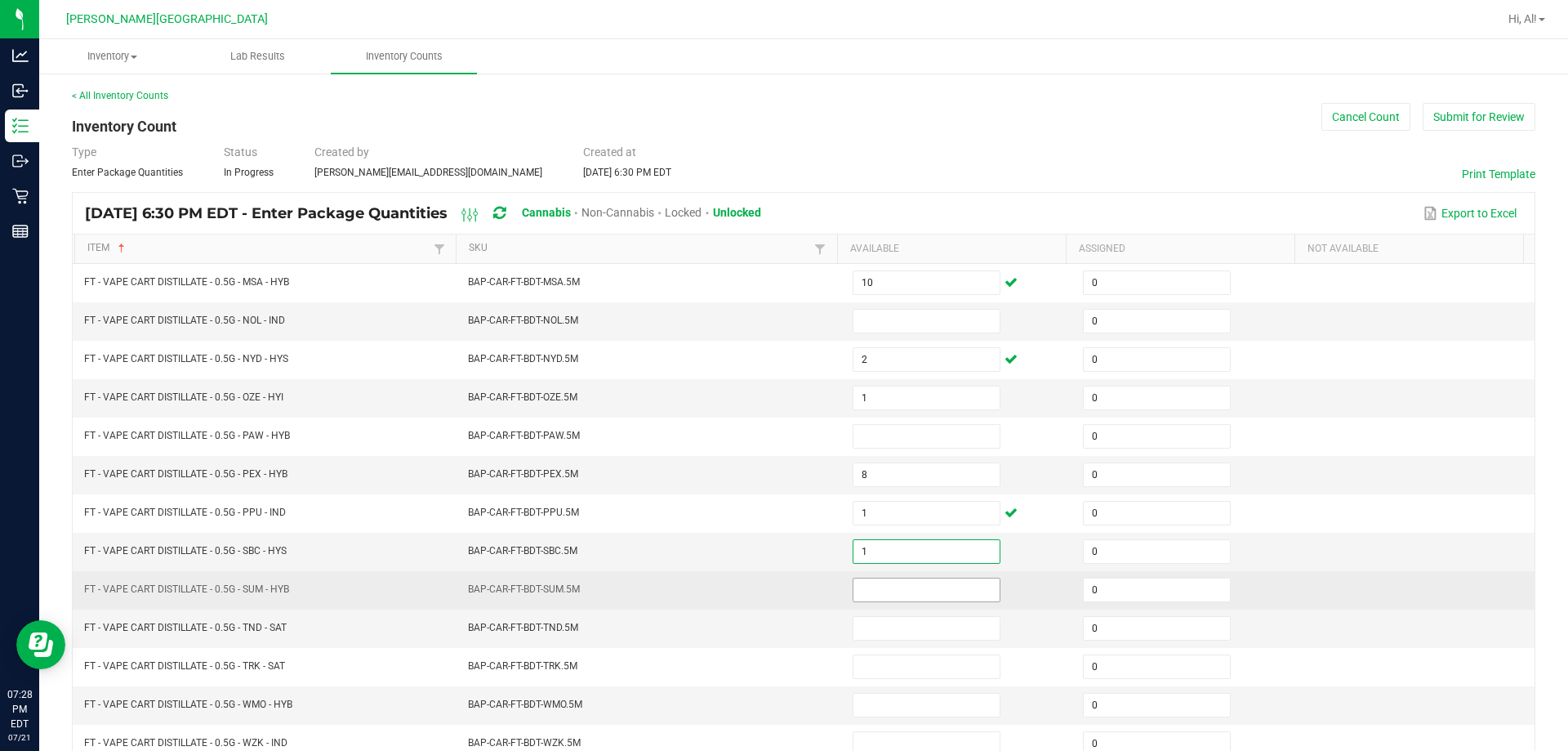 click at bounding box center (926, 590) 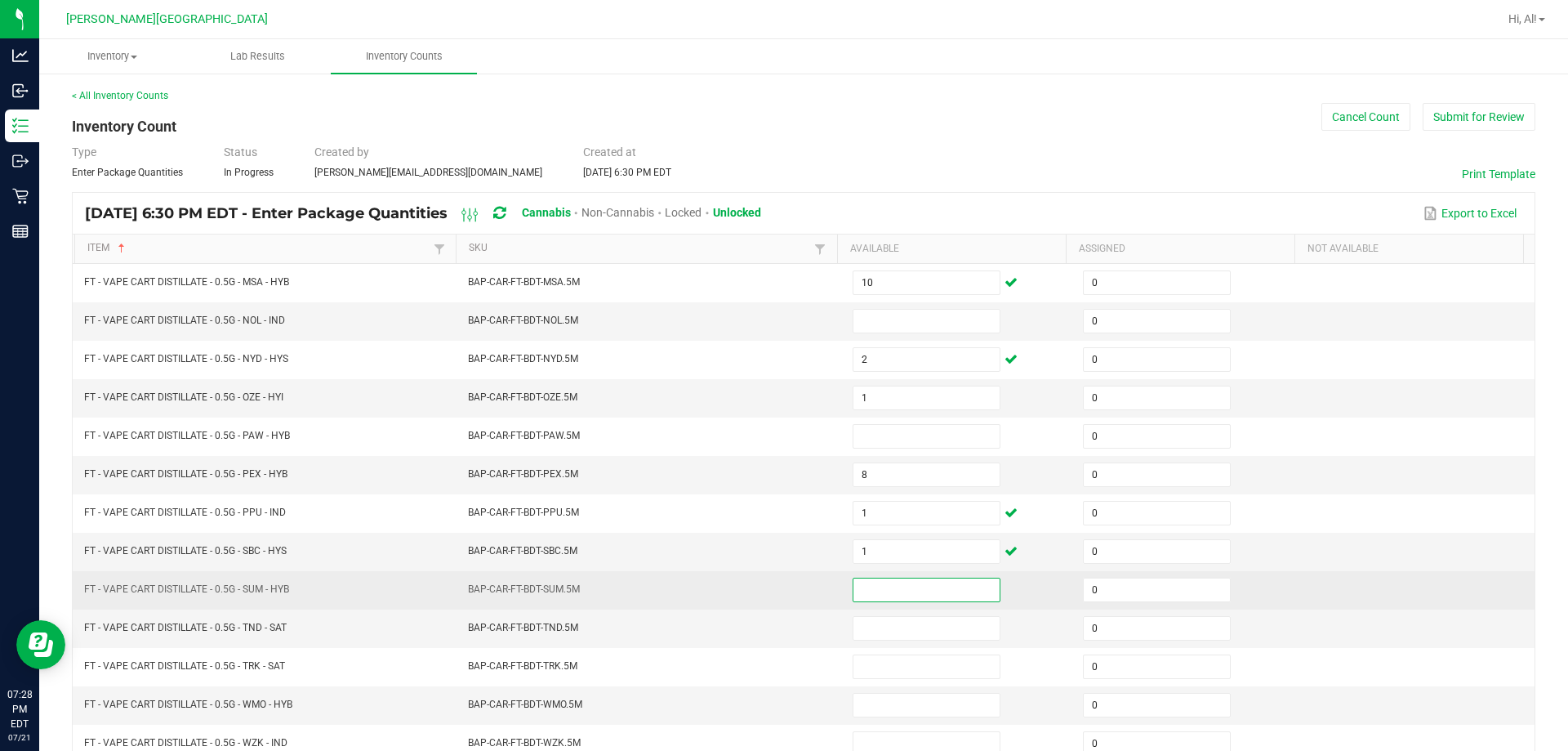 click at bounding box center [926, 590] 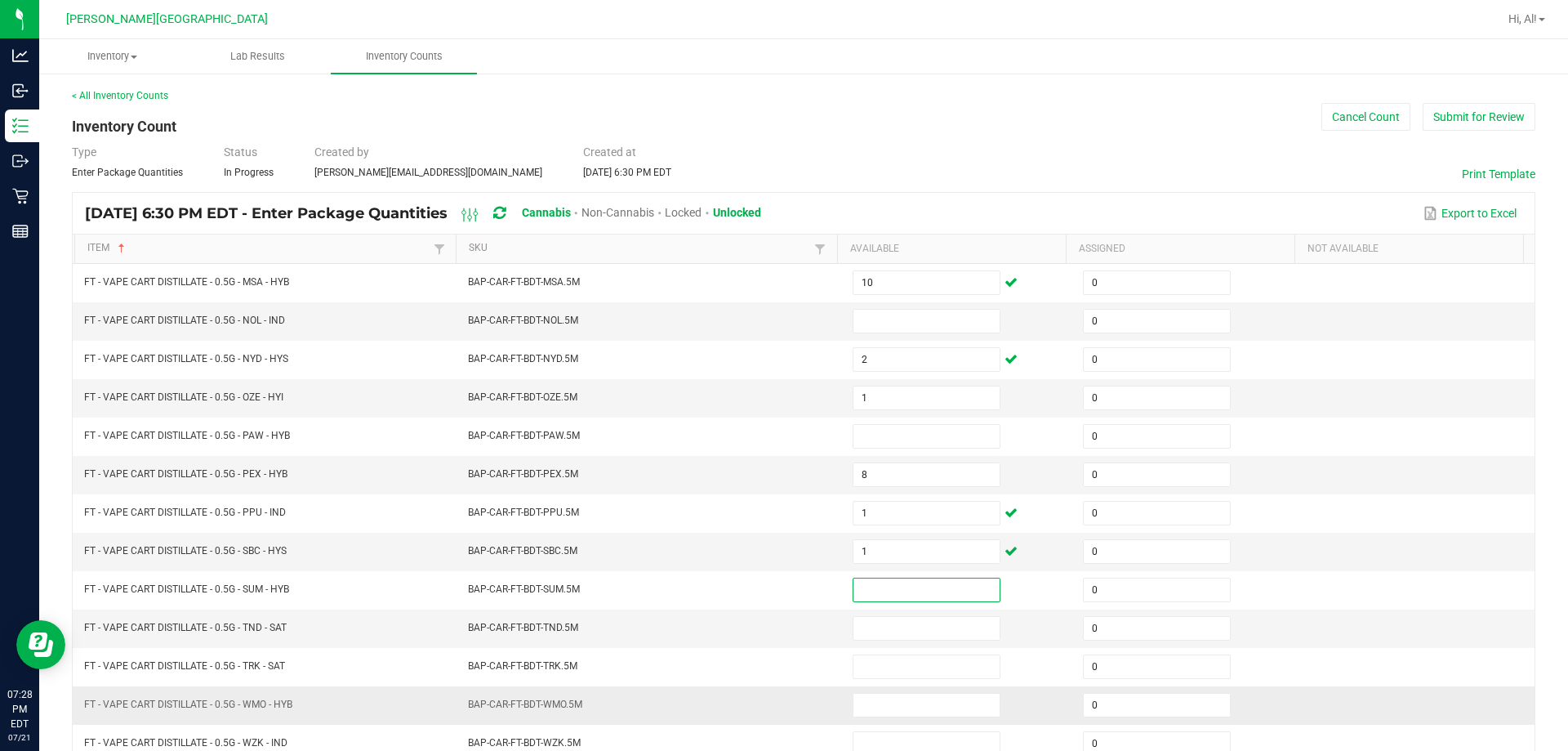 click at bounding box center [958, 705] 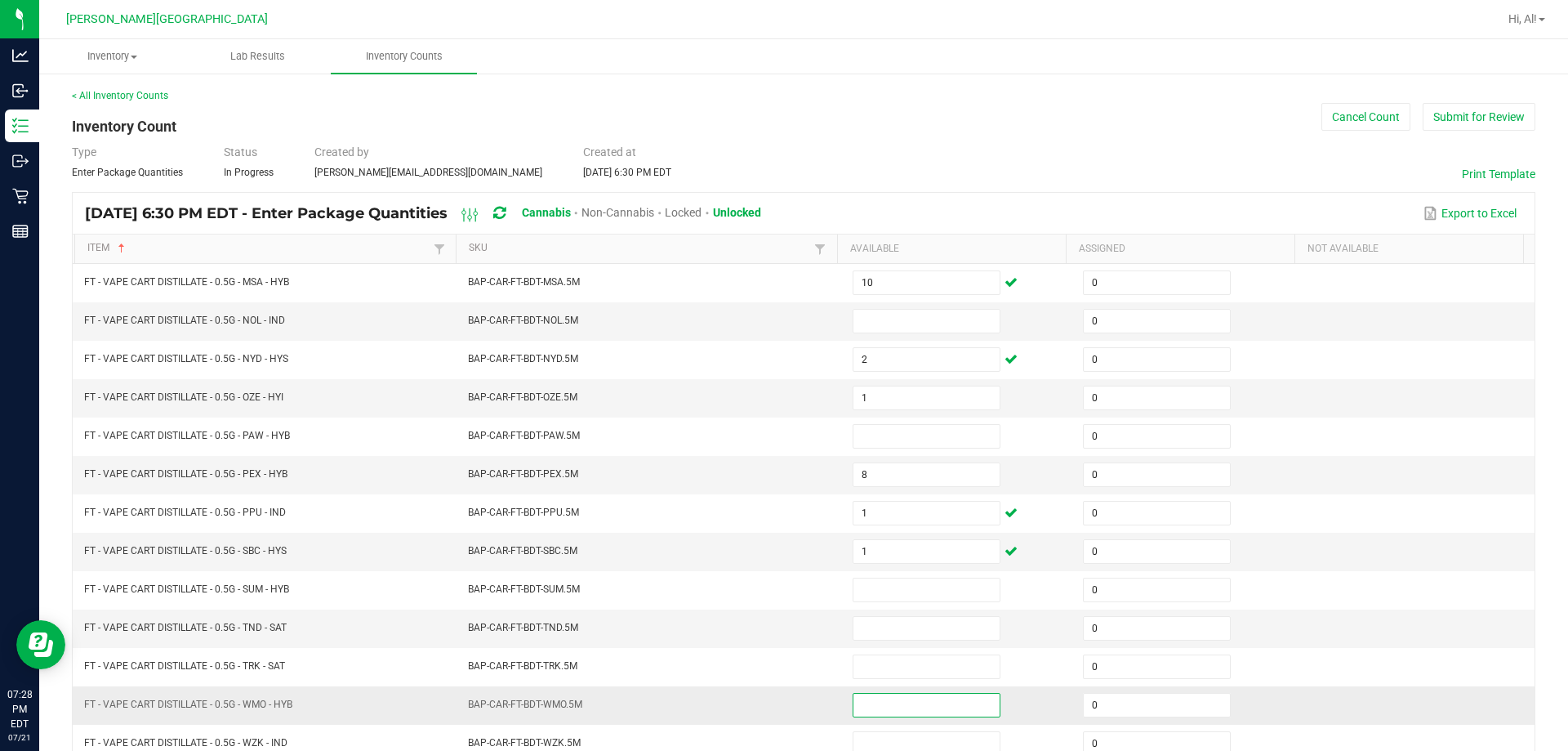 click at bounding box center (926, 705) 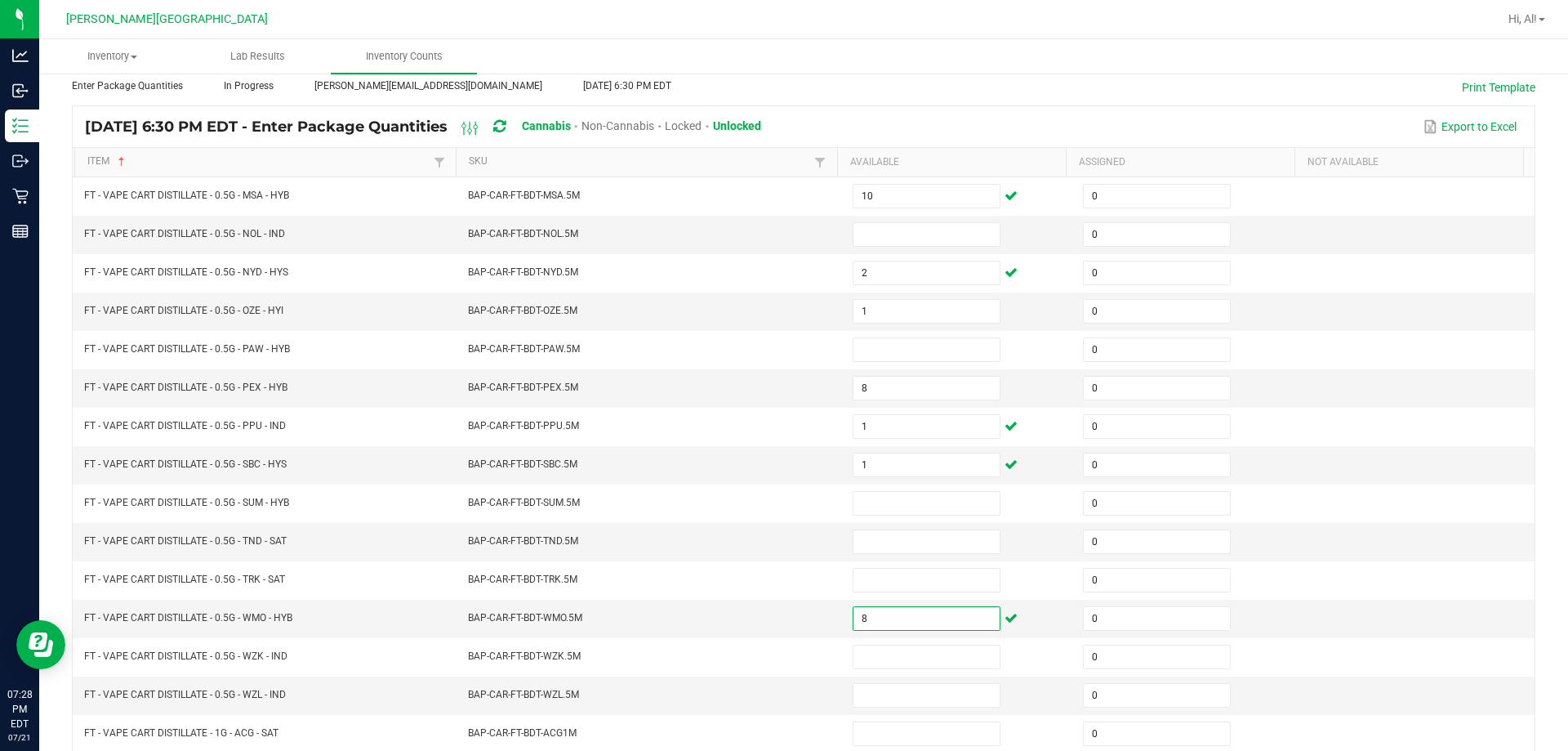 scroll, scrollTop: 131, scrollLeft: 0, axis: vertical 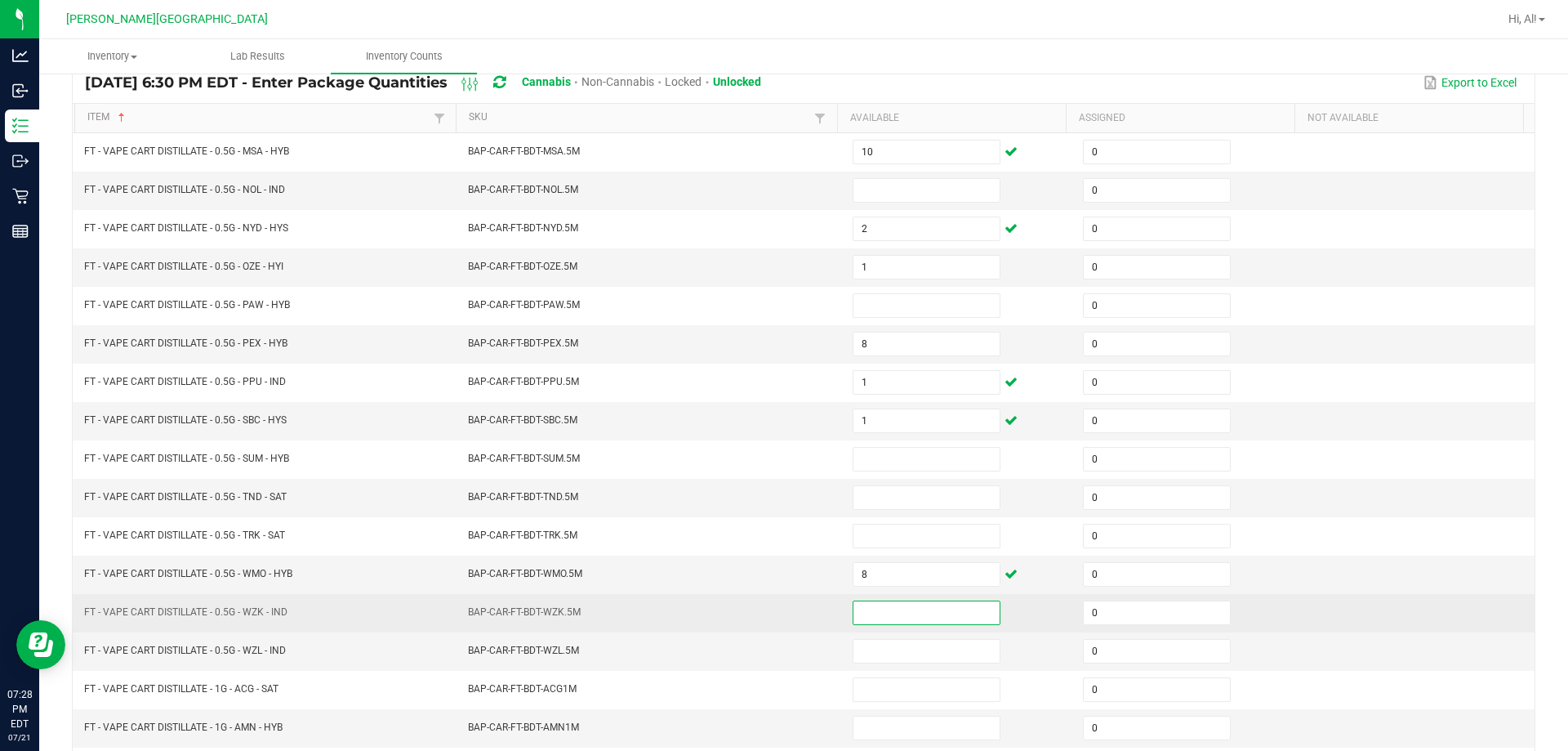 click at bounding box center (926, 613) 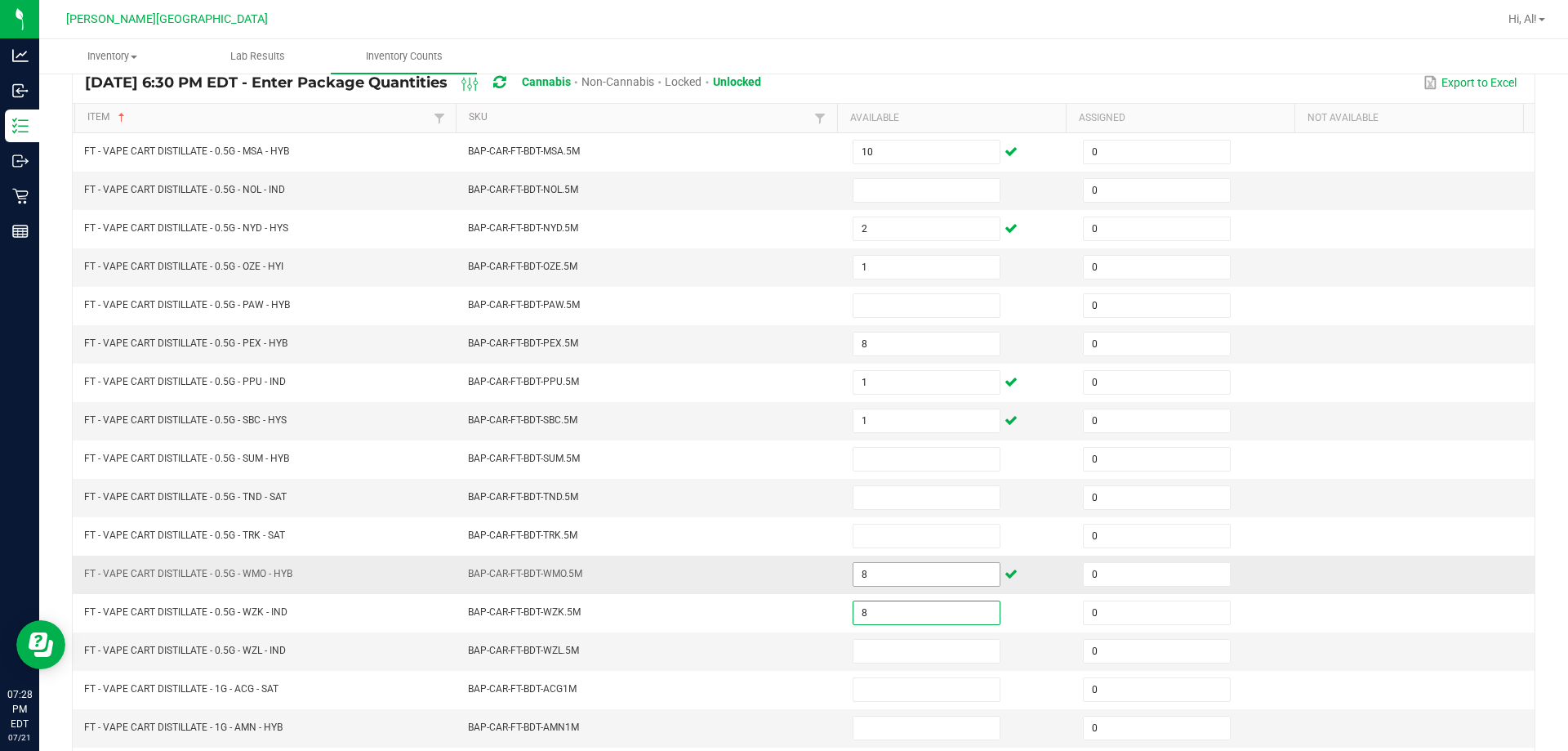 click on "8" at bounding box center [926, 574] 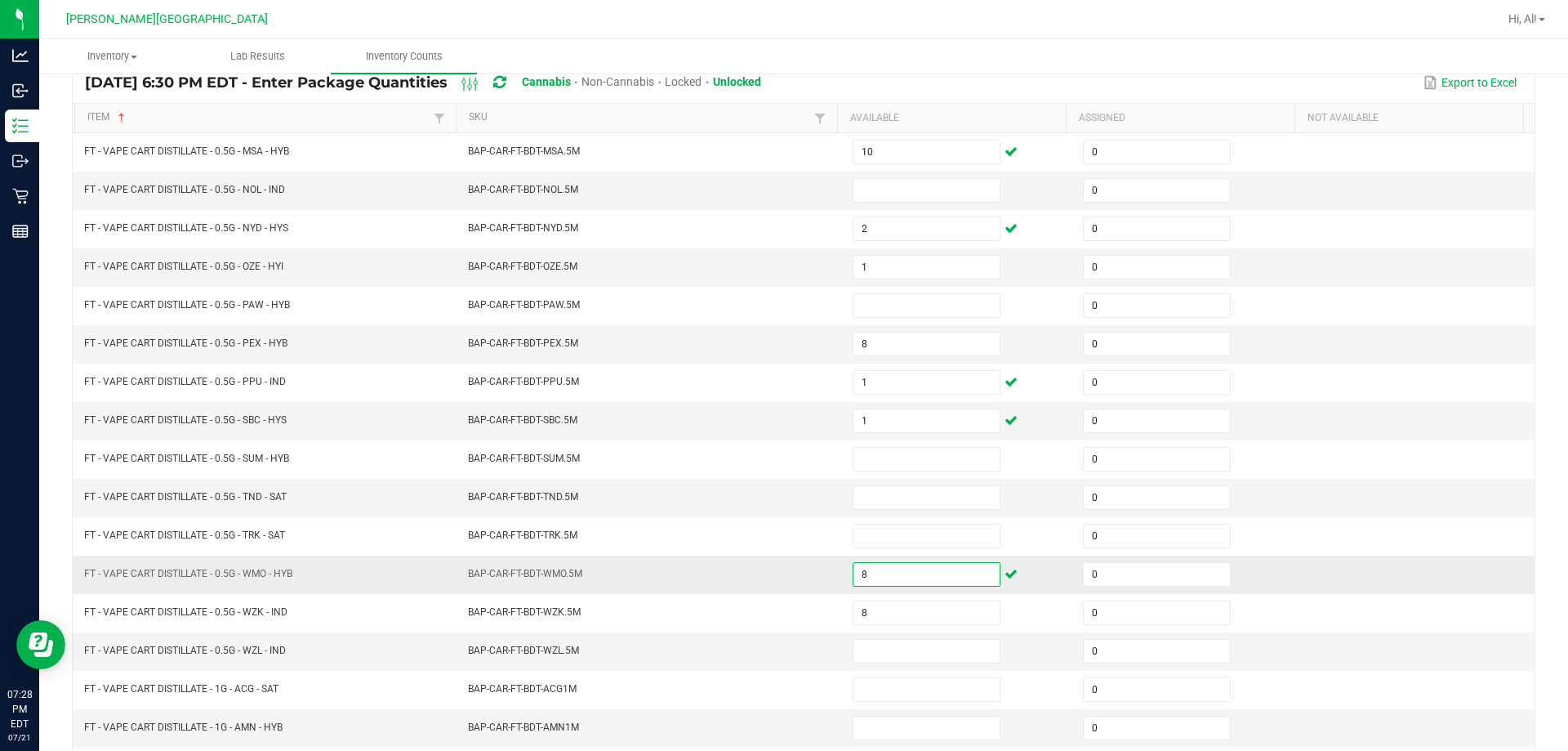 click on "8" at bounding box center [926, 574] 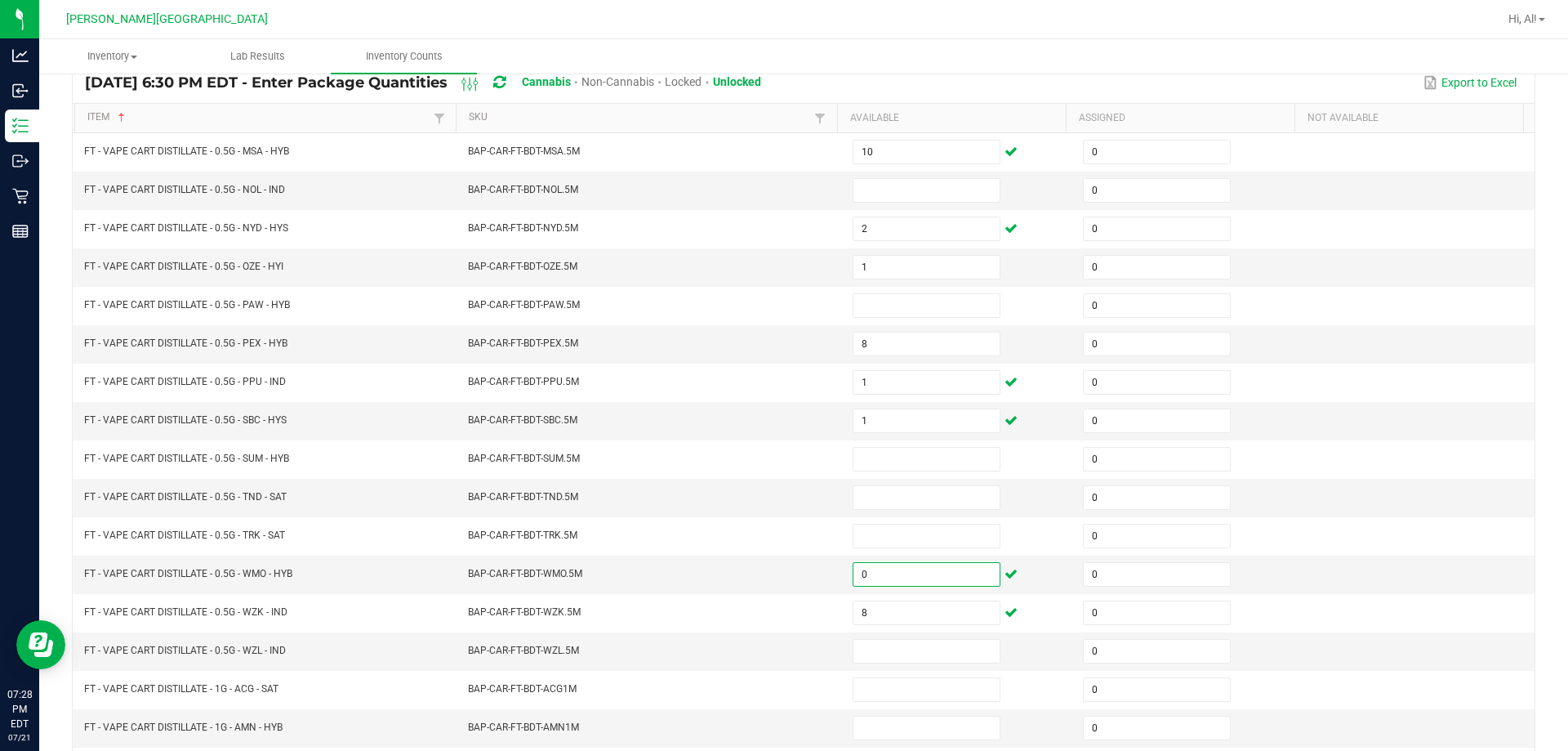 scroll, scrollTop: 339, scrollLeft: 0, axis: vertical 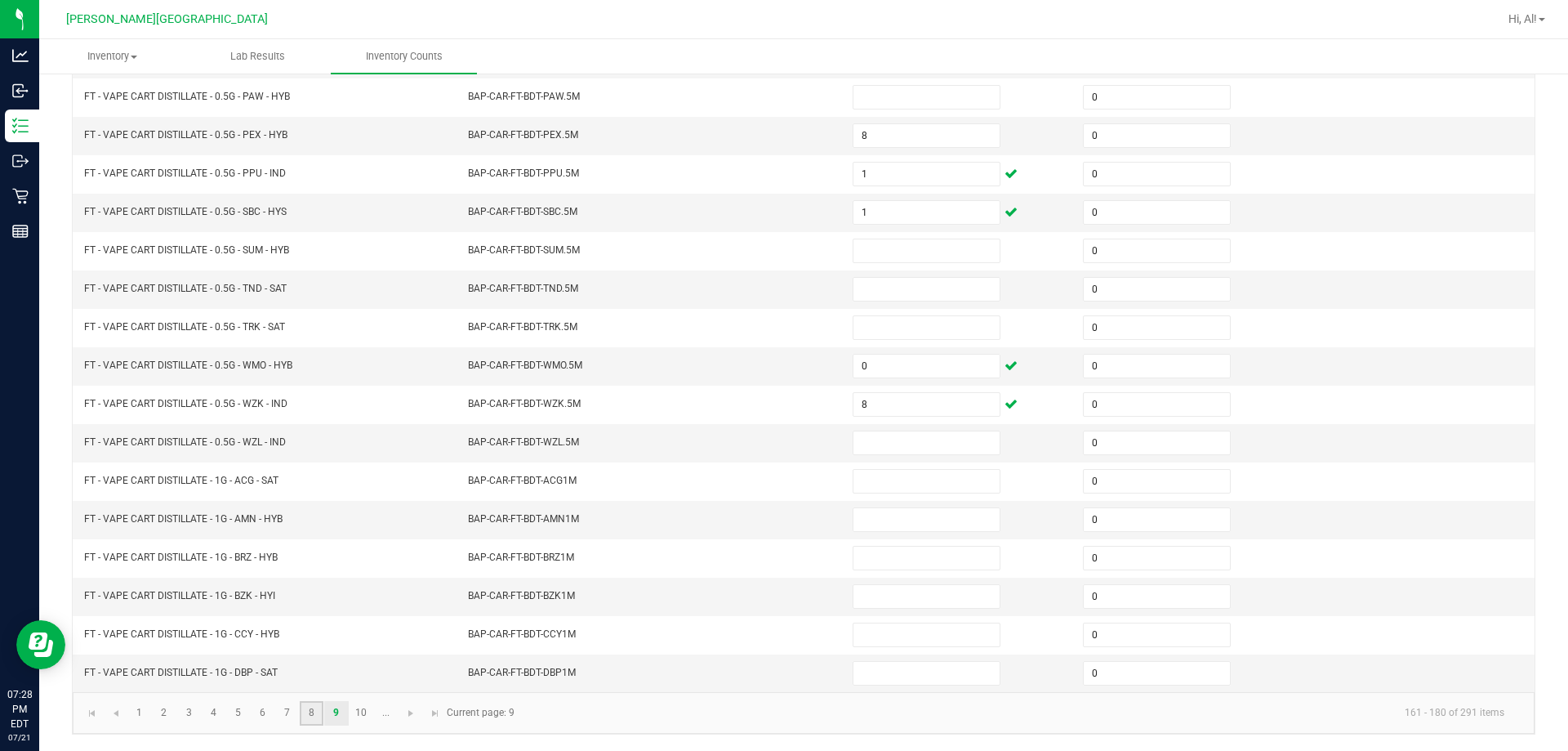 click on "8" 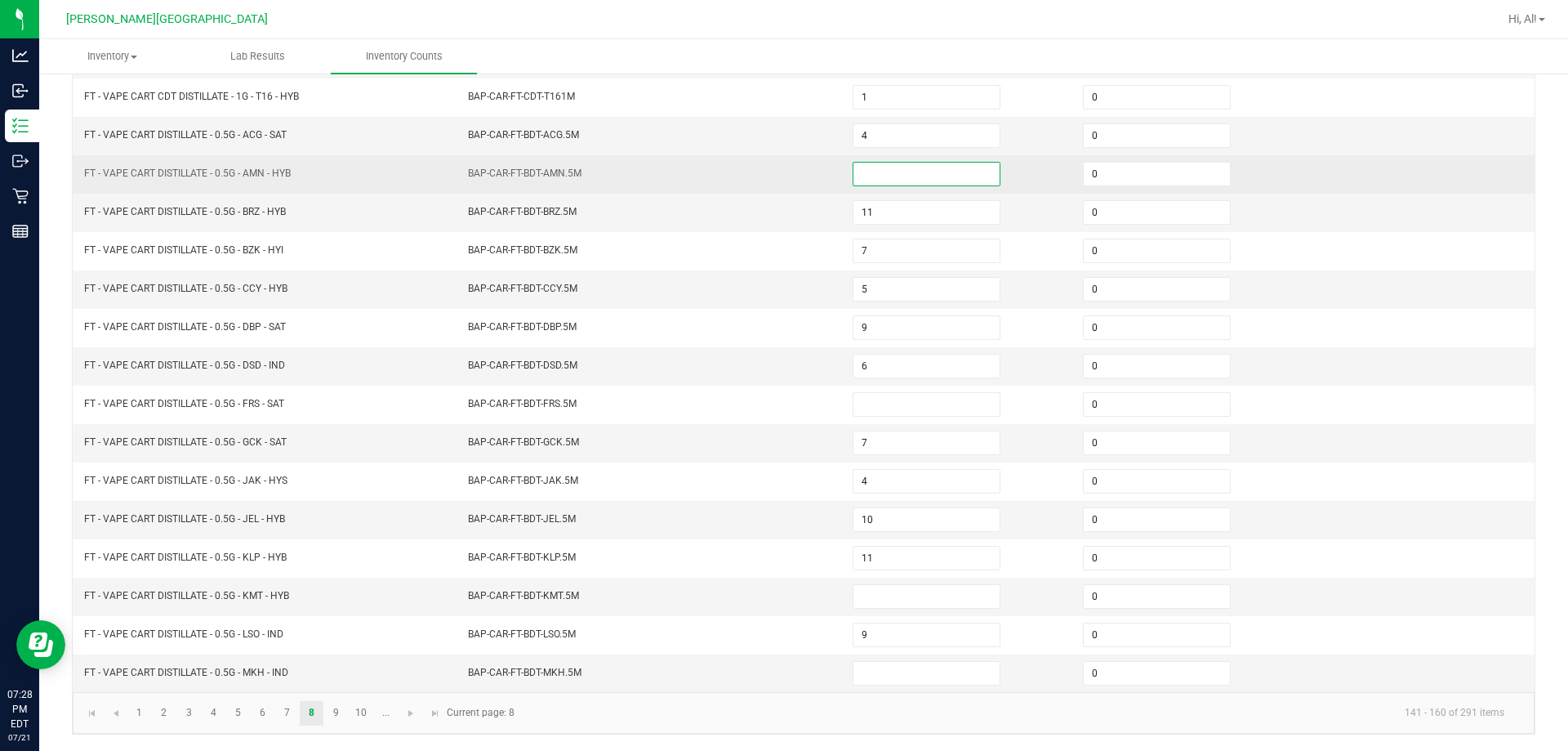 click at bounding box center (926, 174) 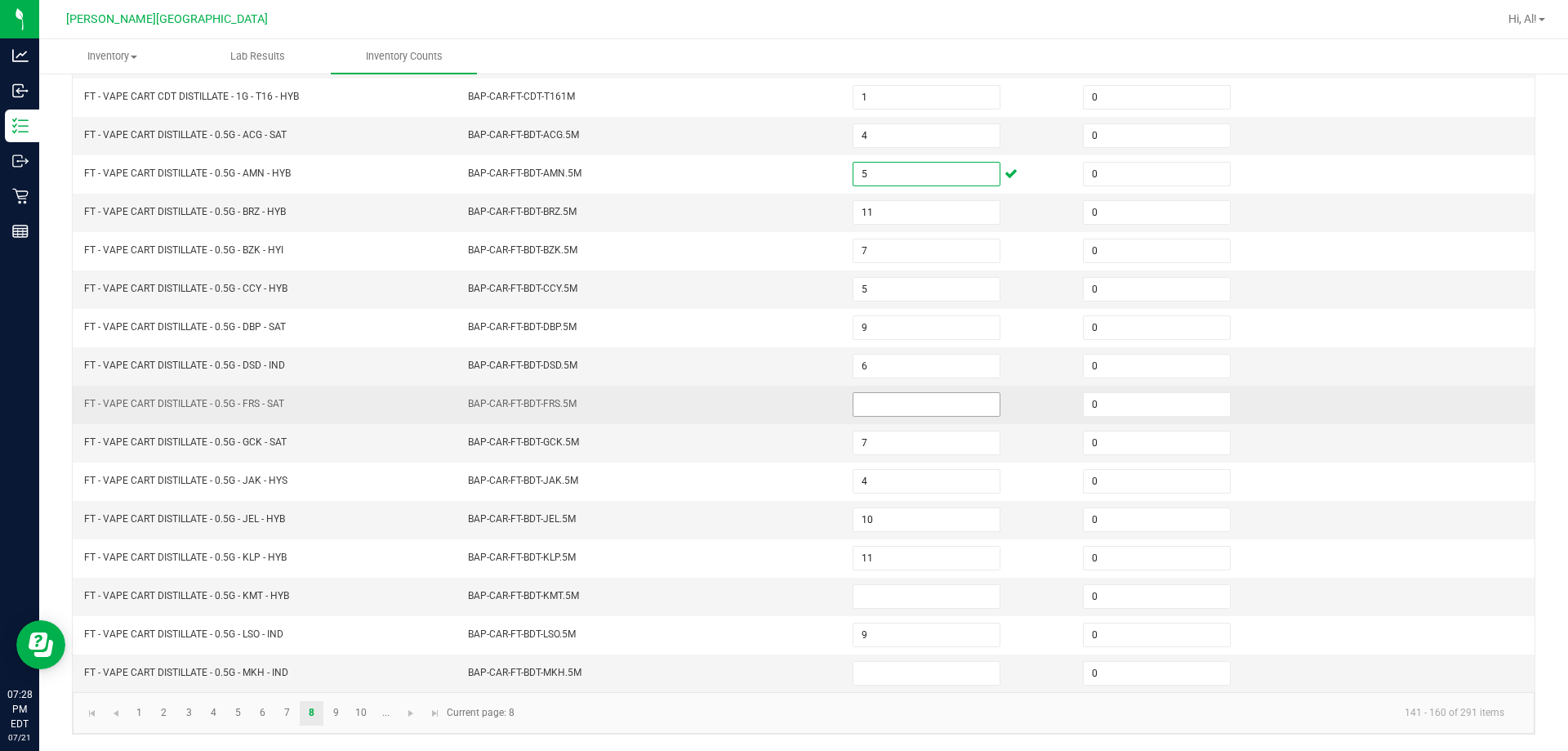 click at bounding box center [926, 405] 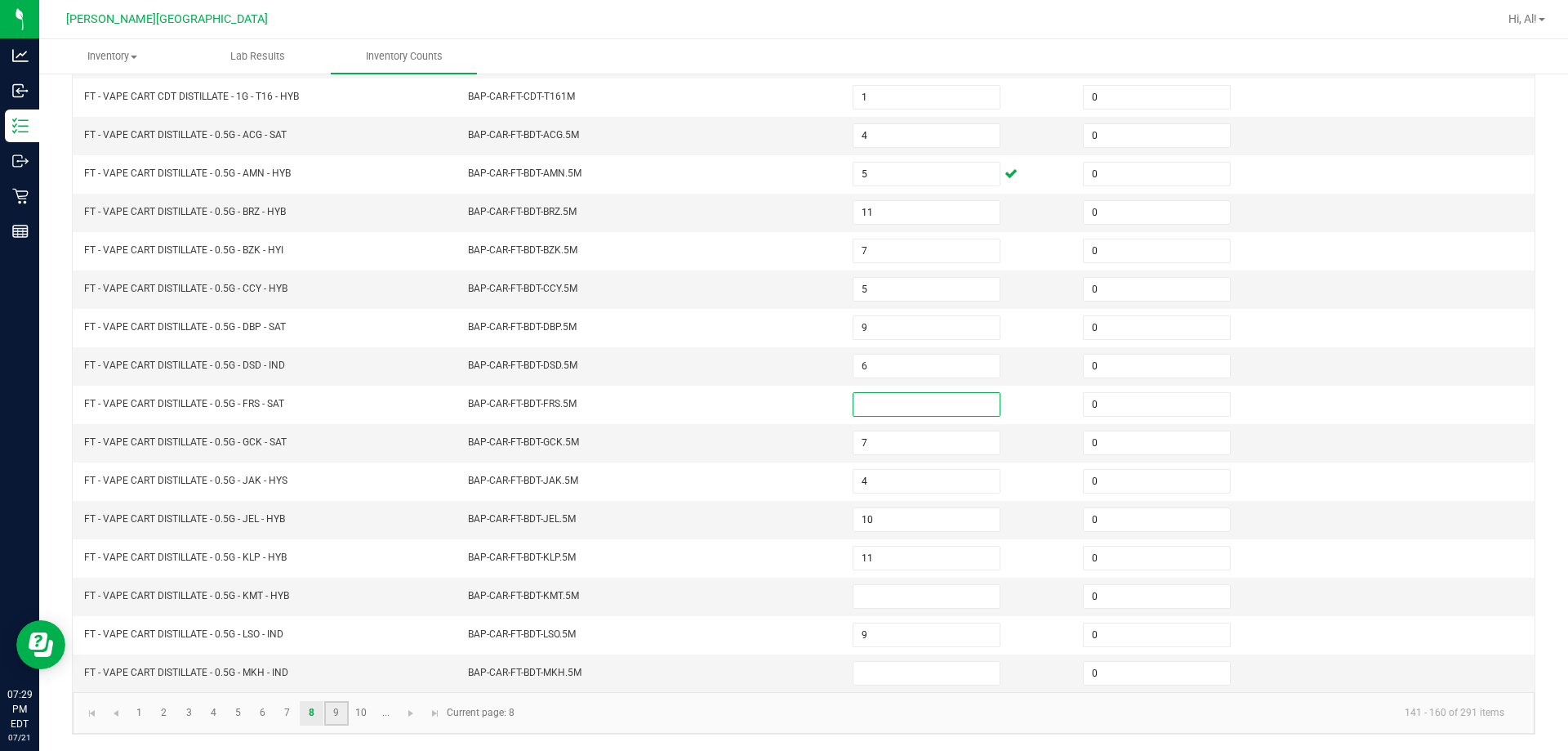 click on "9" 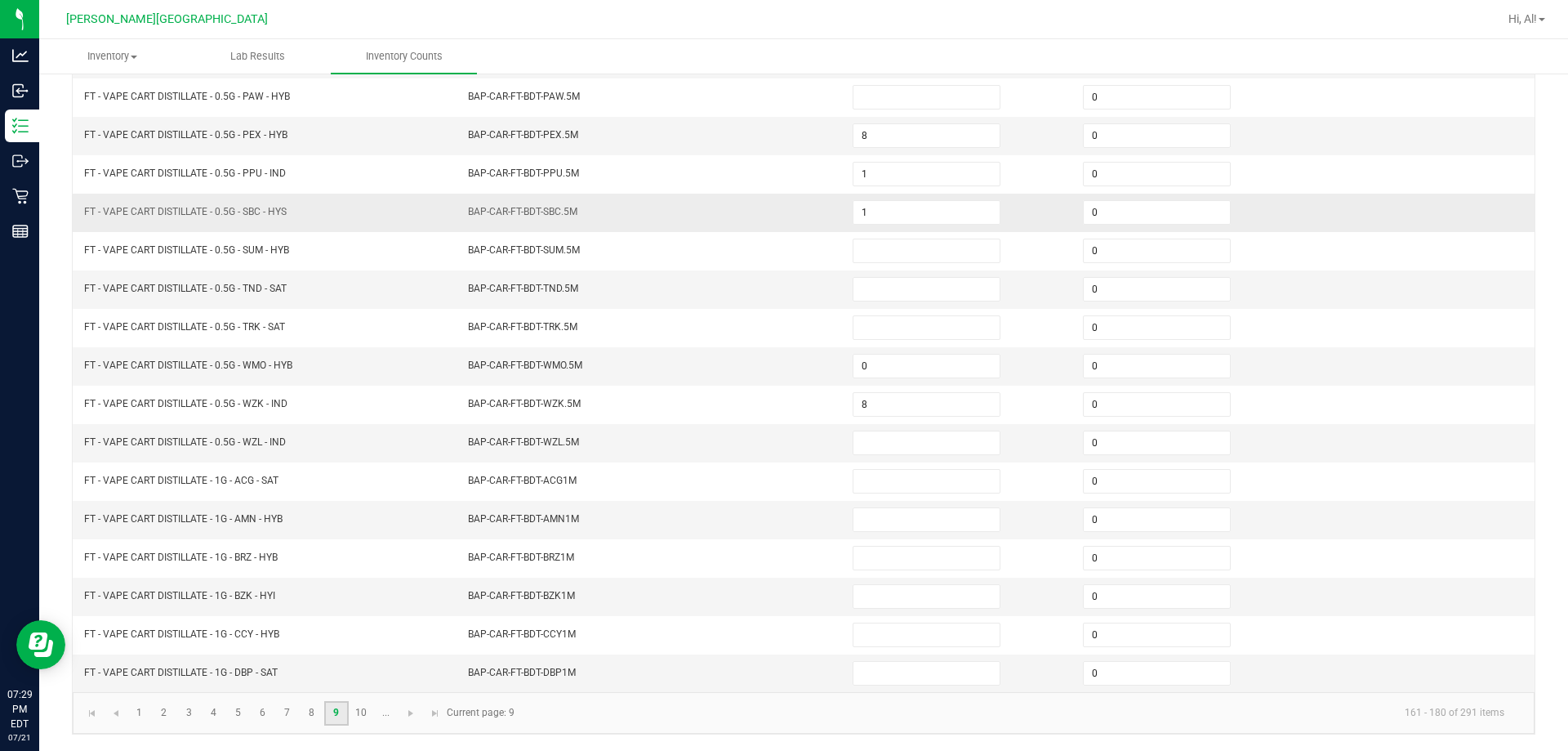 scroll, scrollTop: 257, scrollLeft: 0, axis: vertical 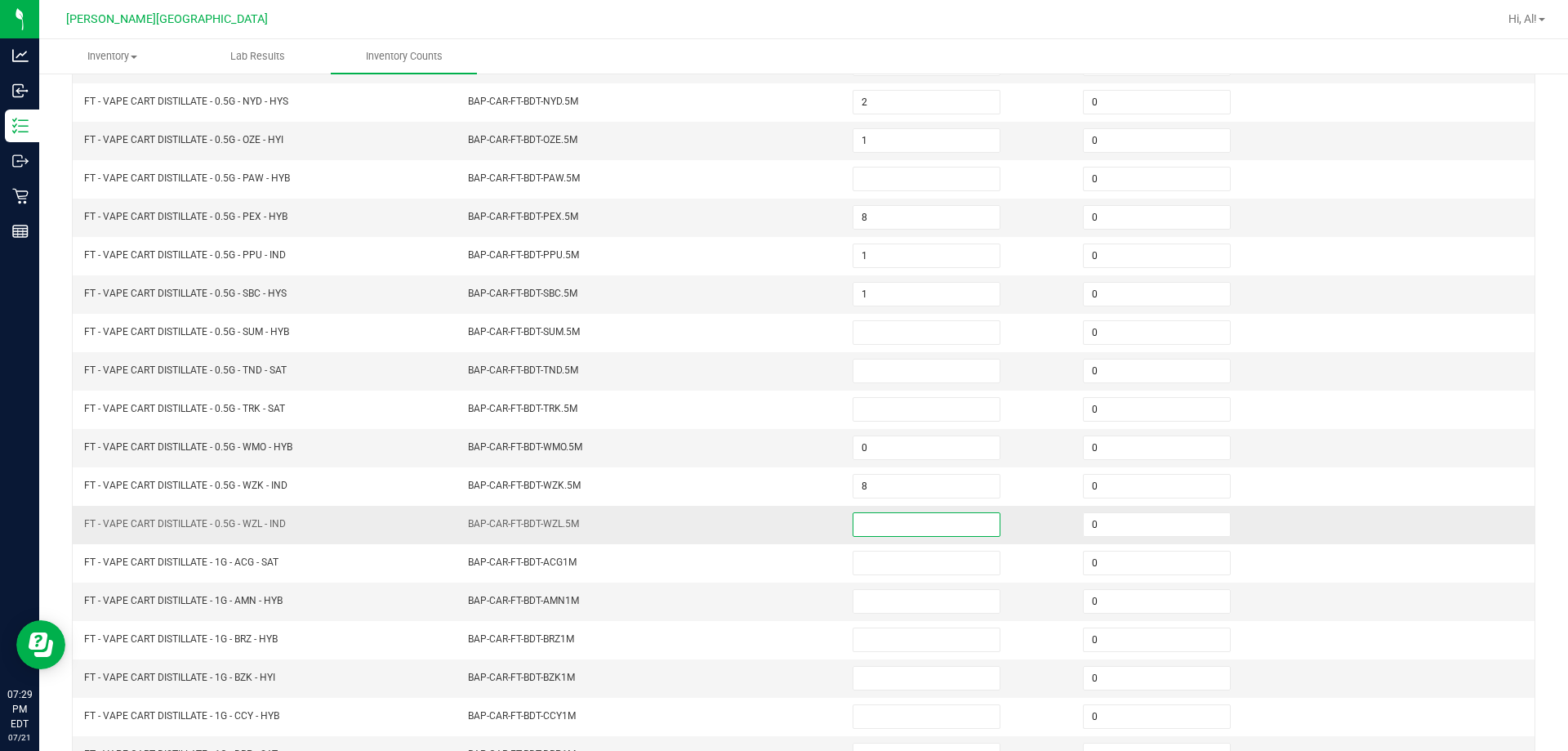 click at bounding box center [926, 525] 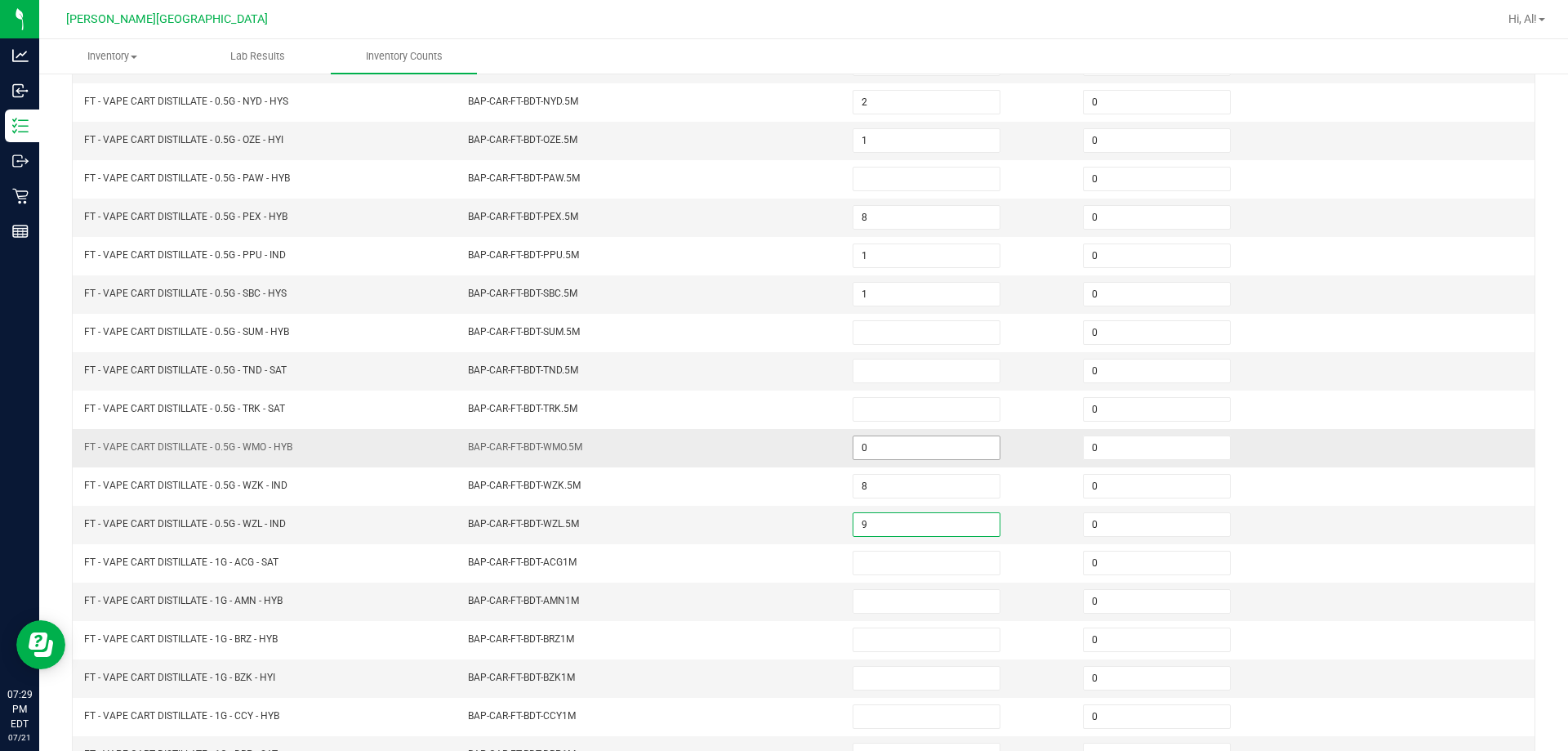 click on "0" at bounding box center (926, 448) 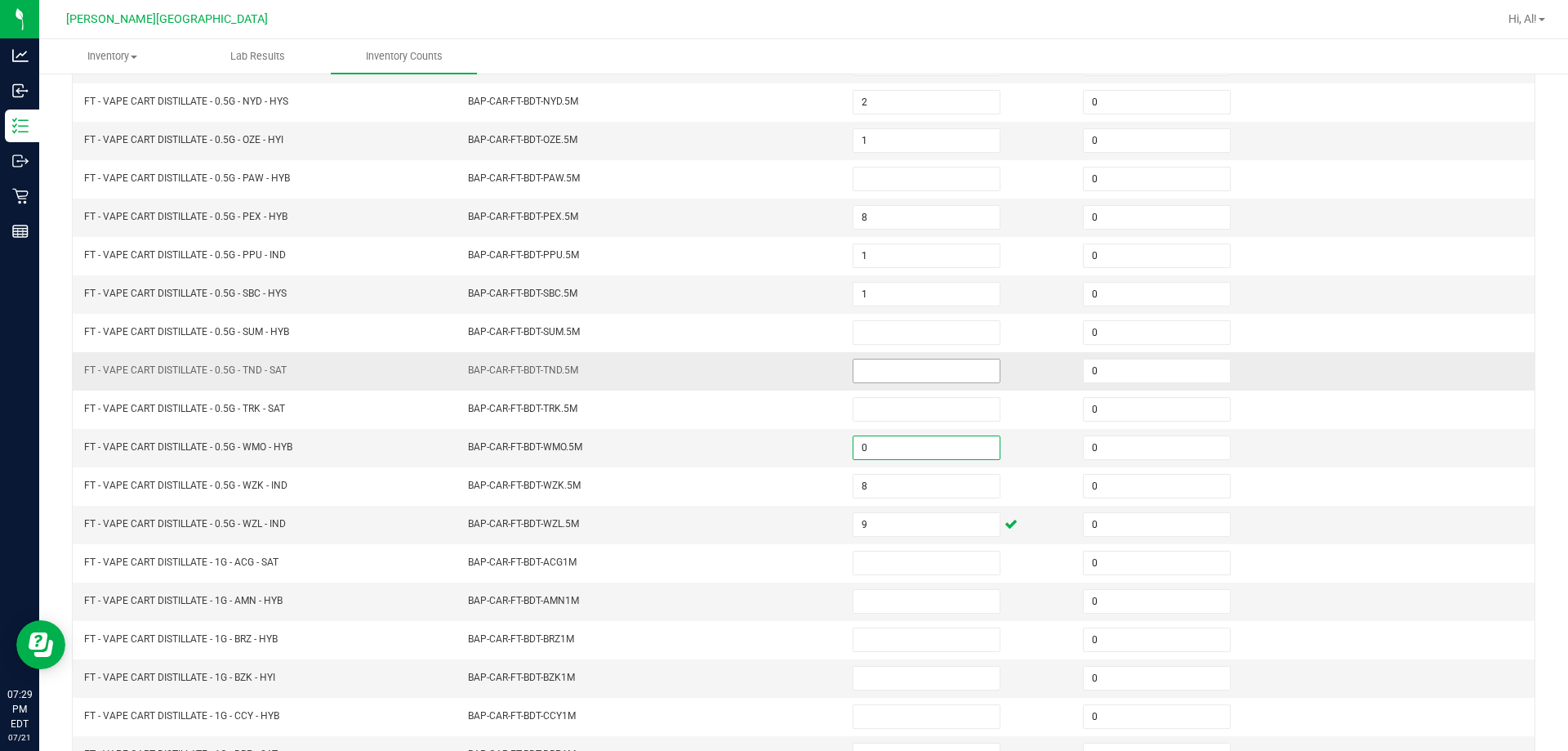 click at bounding box center (926, 371) 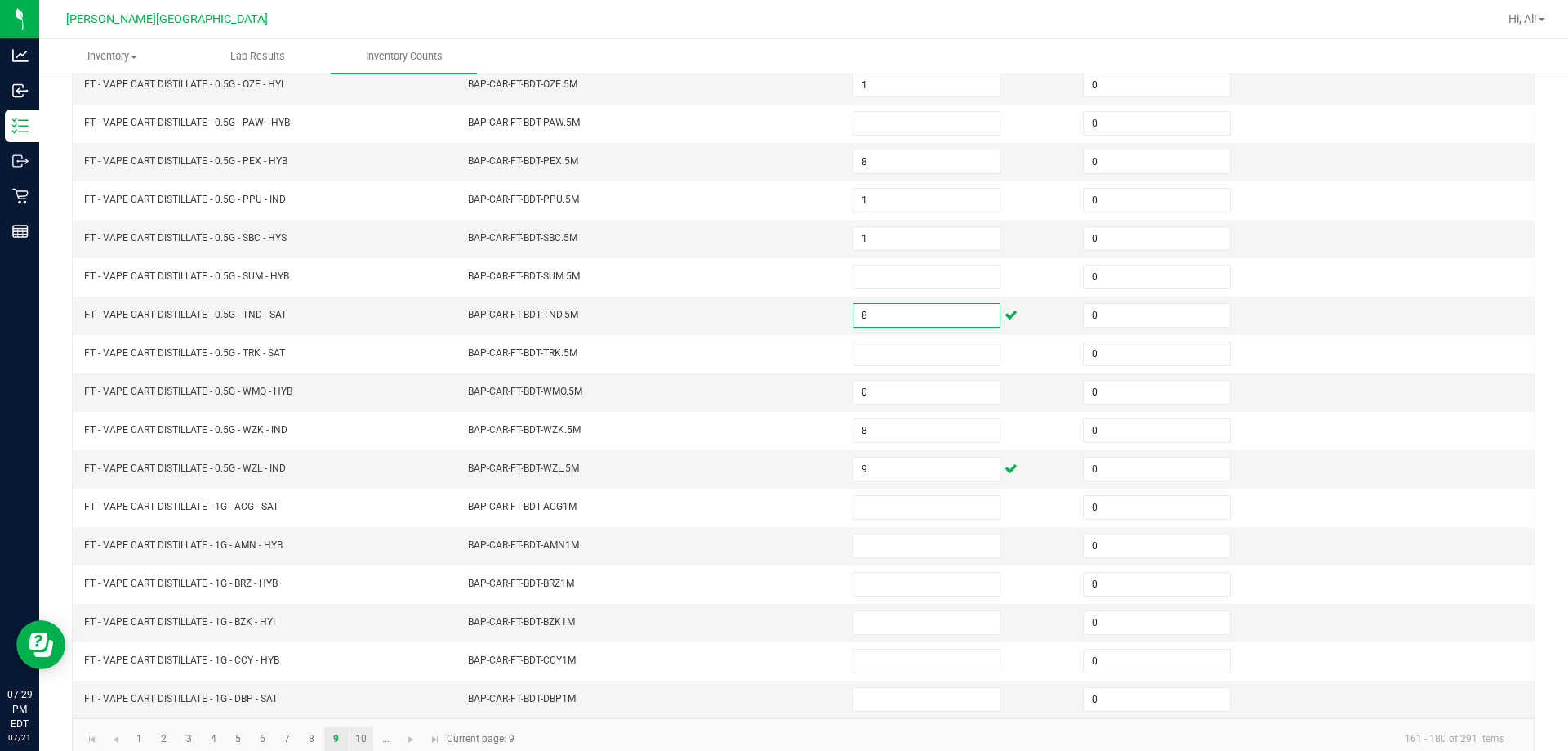 scroll, scrollTop: 339, scrollLeft: 0, axis: vertical 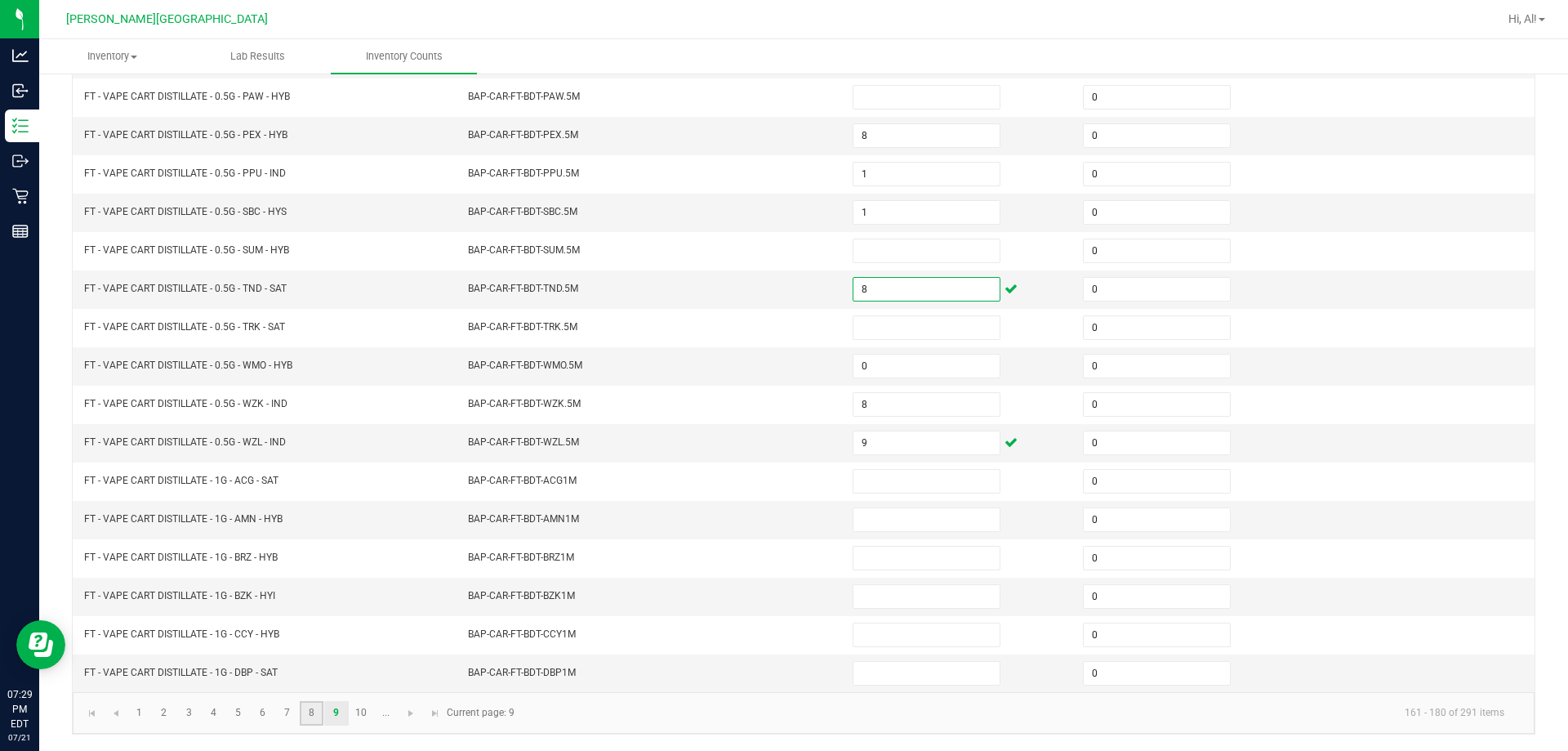 click on "8" 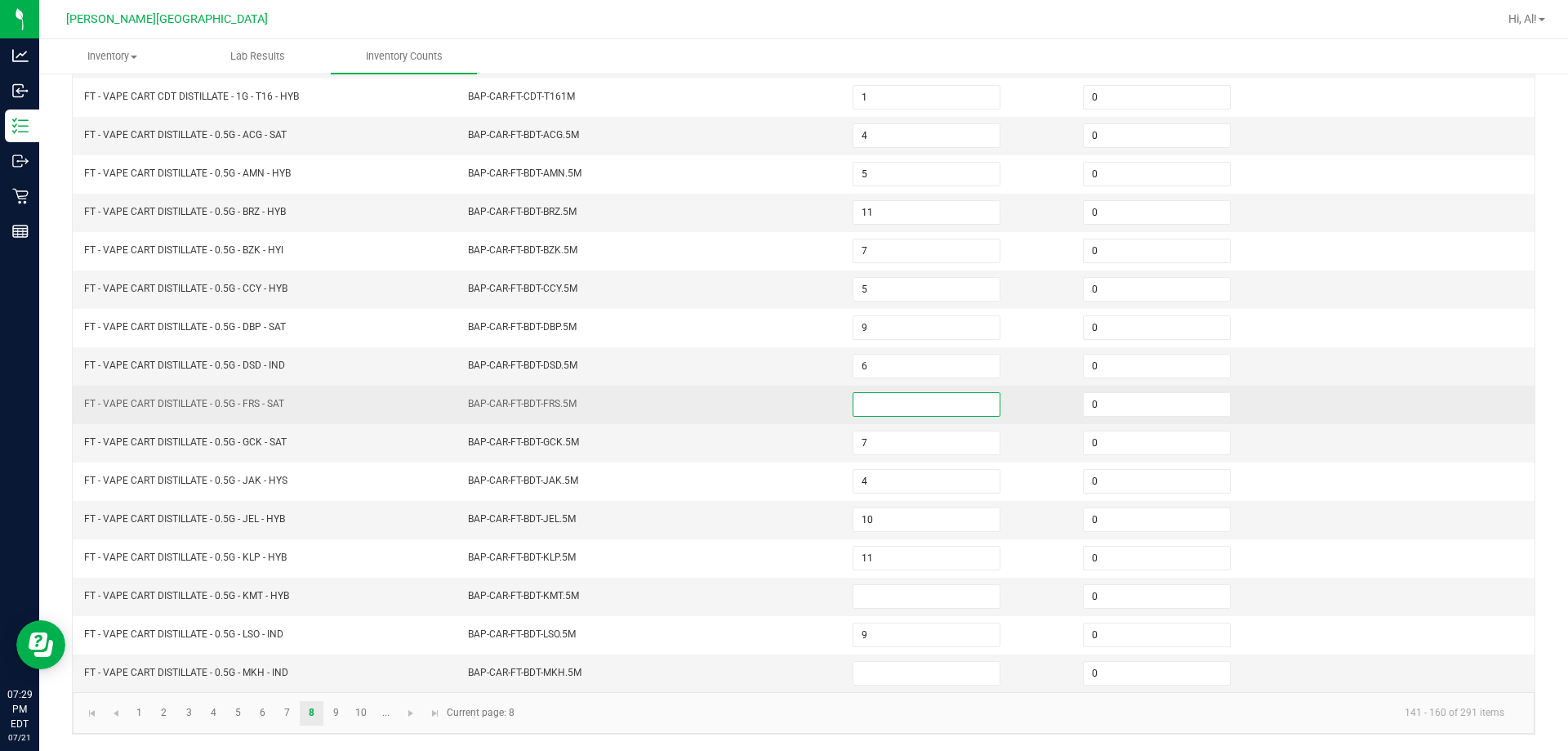 click at bounding box center [926, 405] 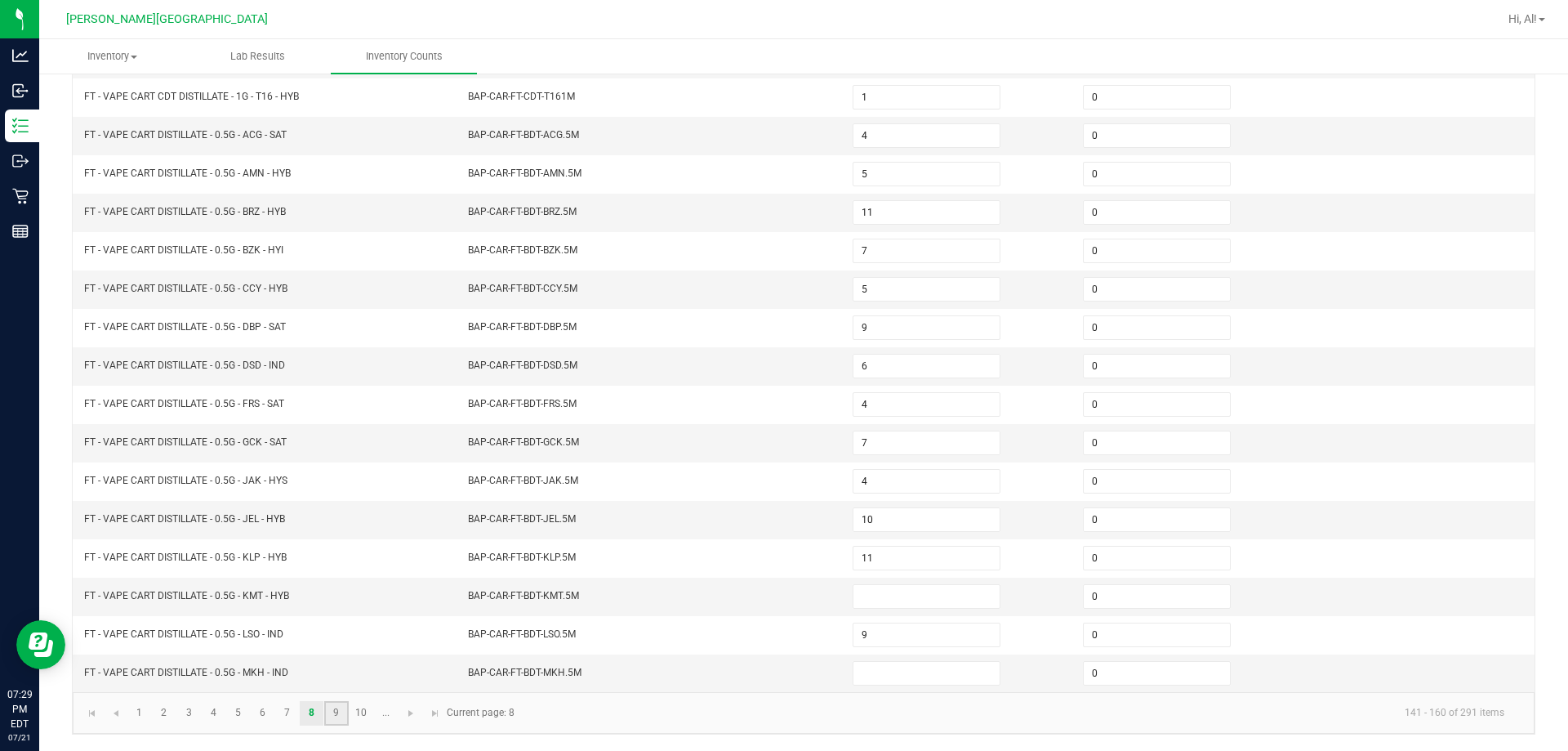 click on "9" 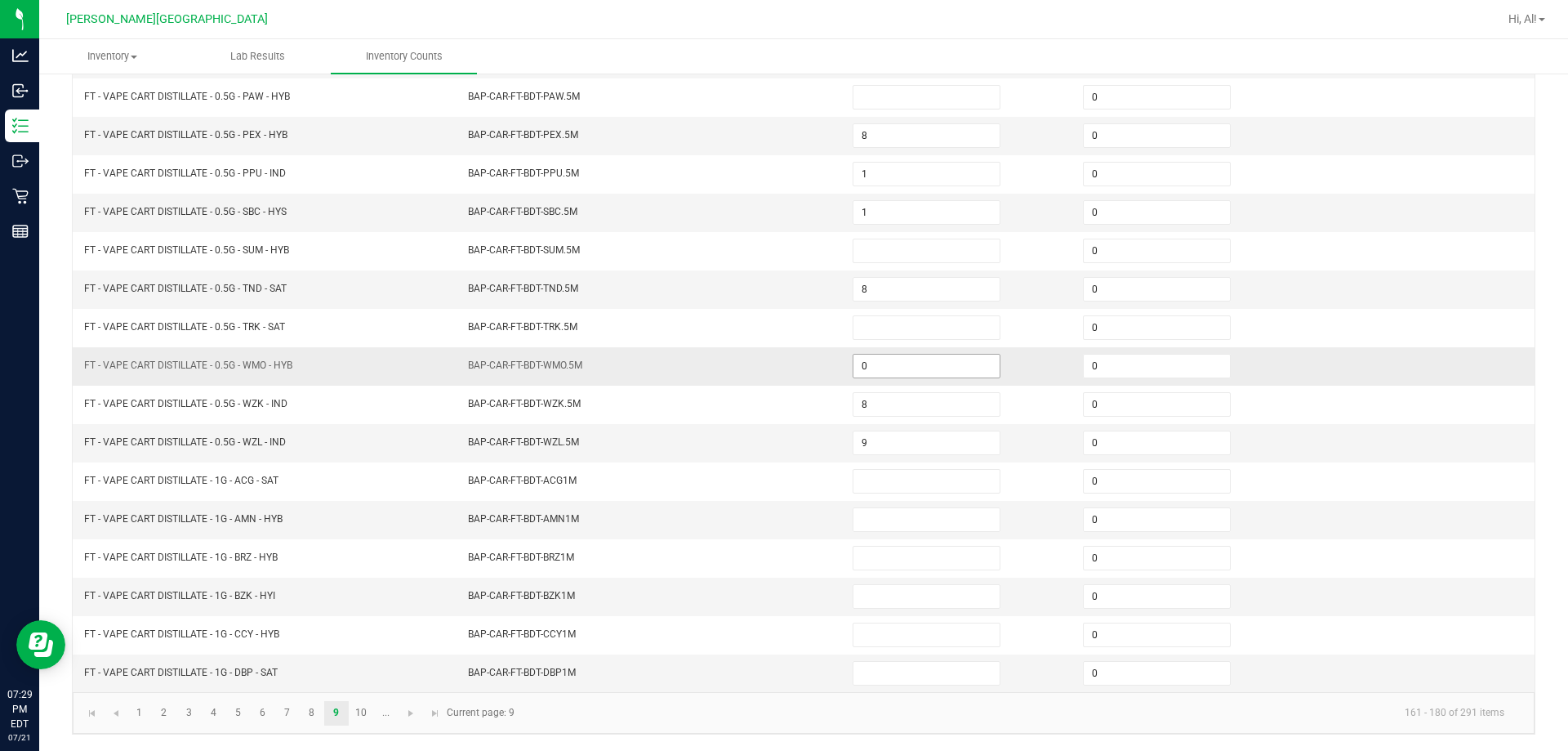 click on "0" at bounding box center (926, 366) 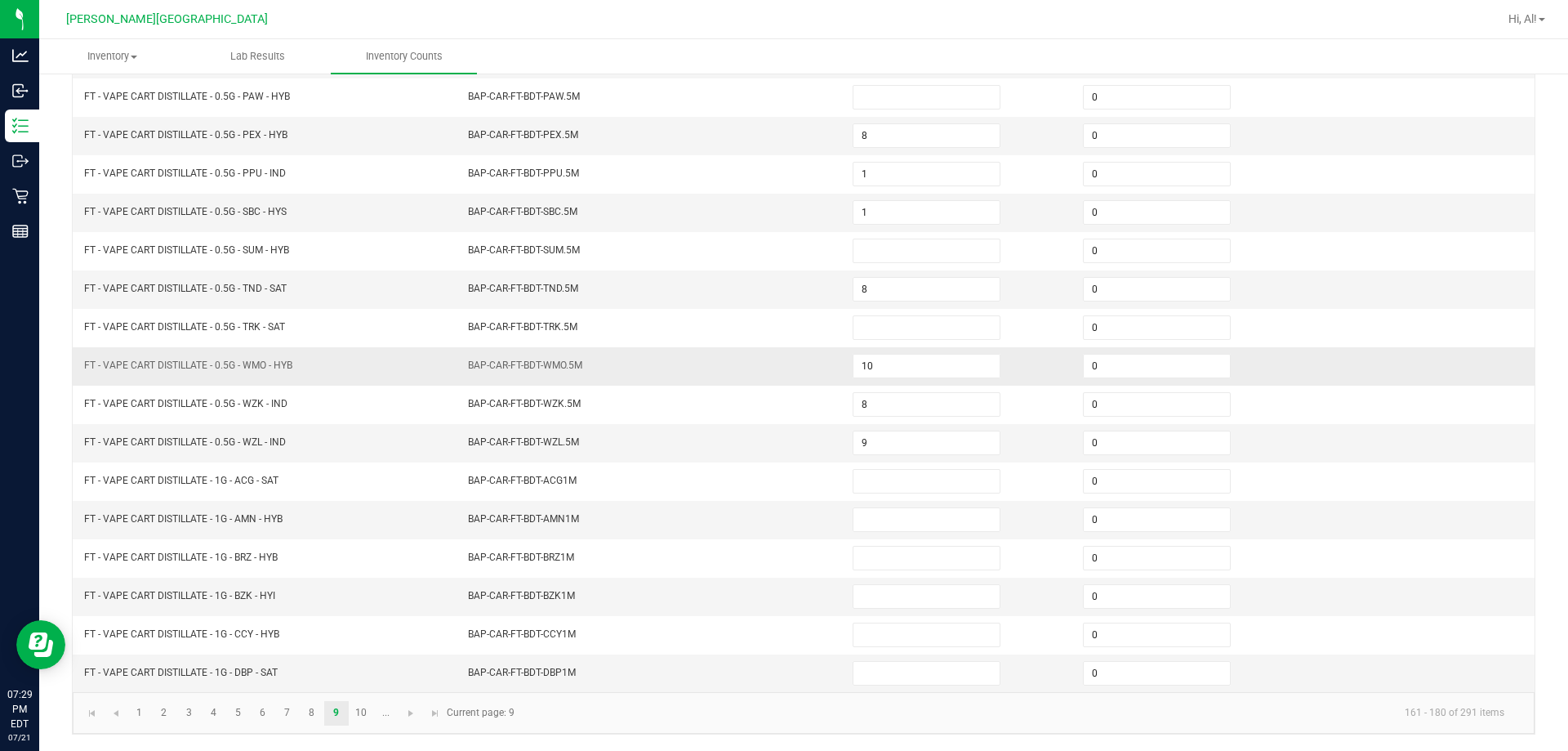 click on "BAP-CAR-FT-BDT-WMO.5M" at bounding box center [650, 366] 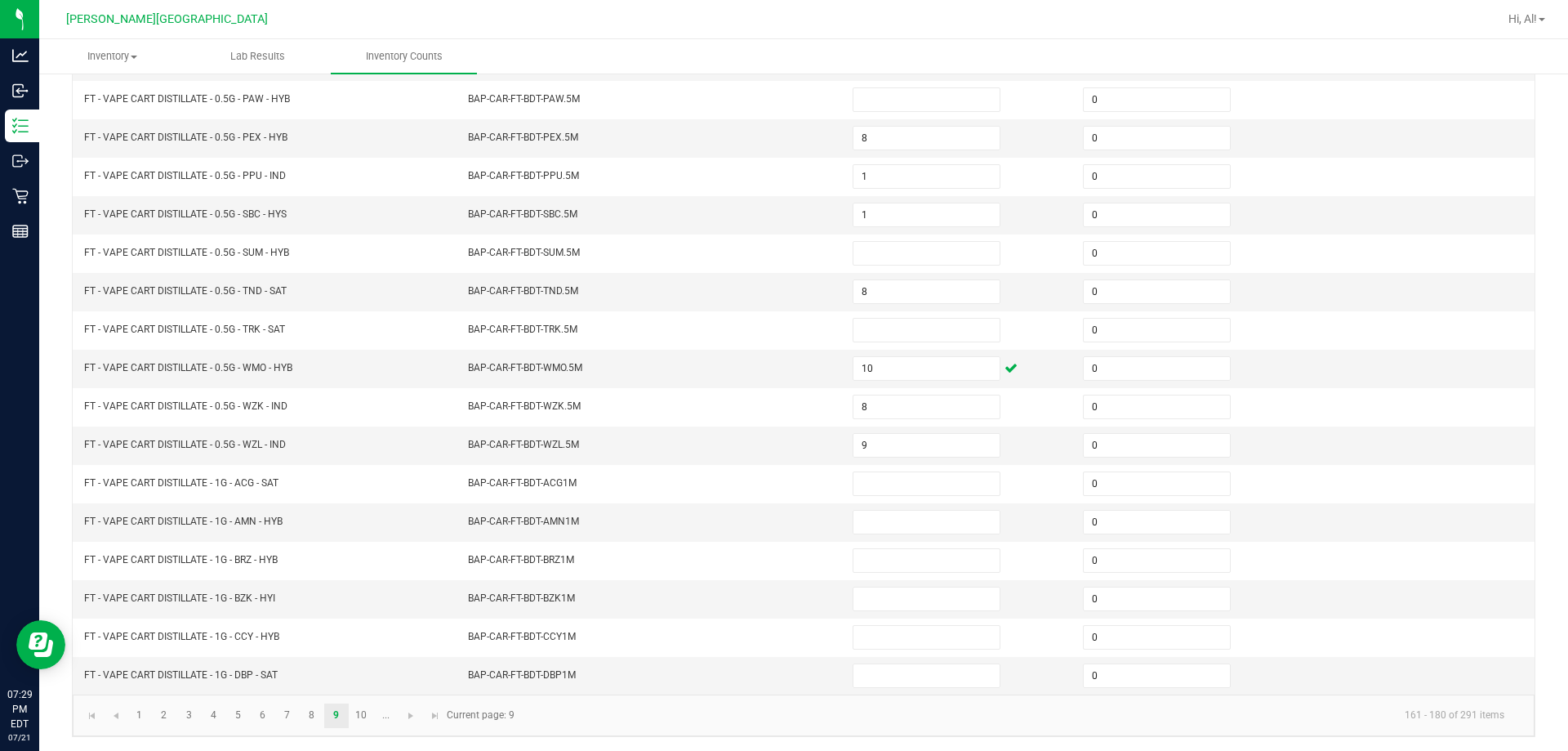 scroll, scrollTop: 339, scrollLeft: 0, axis: vertical 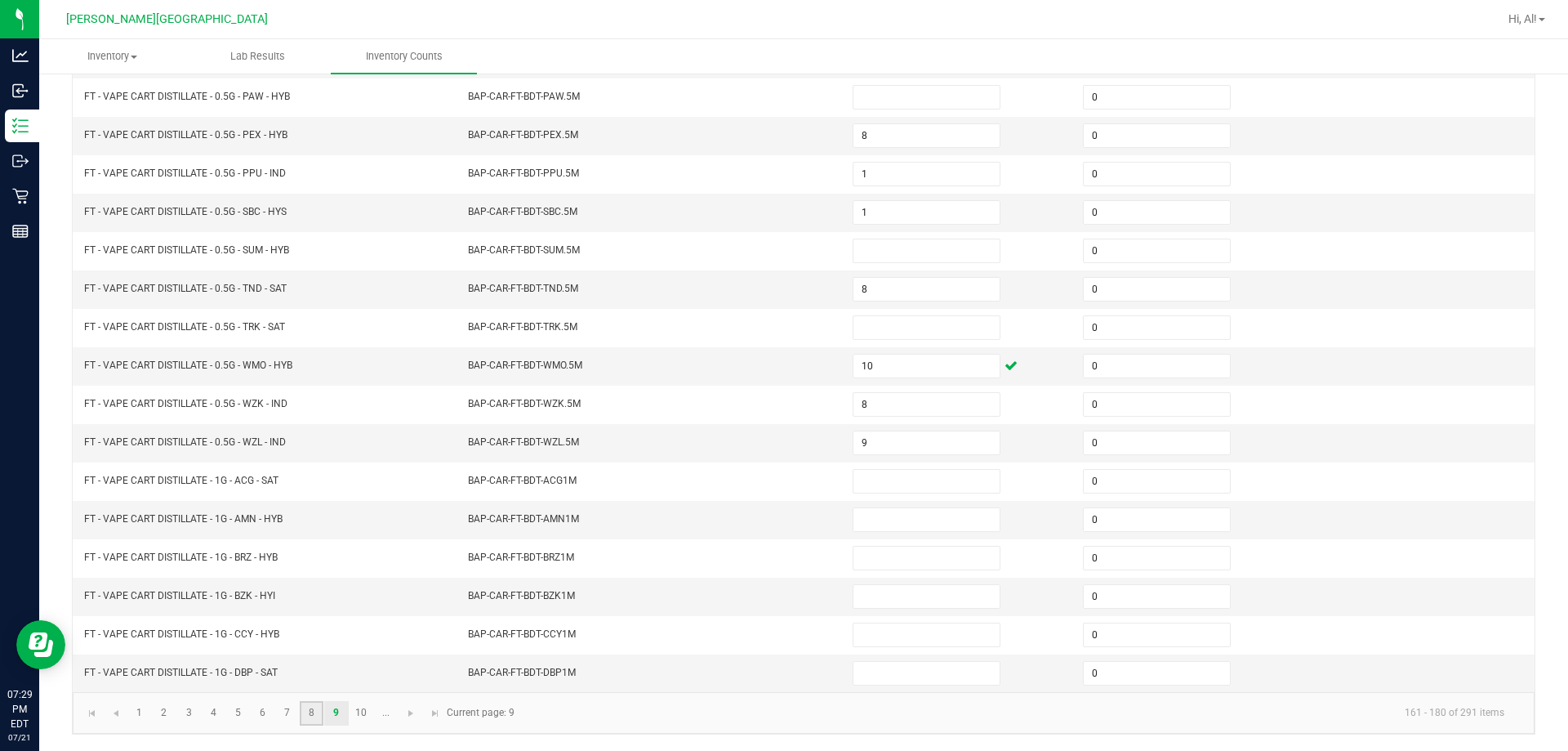 click on "8" 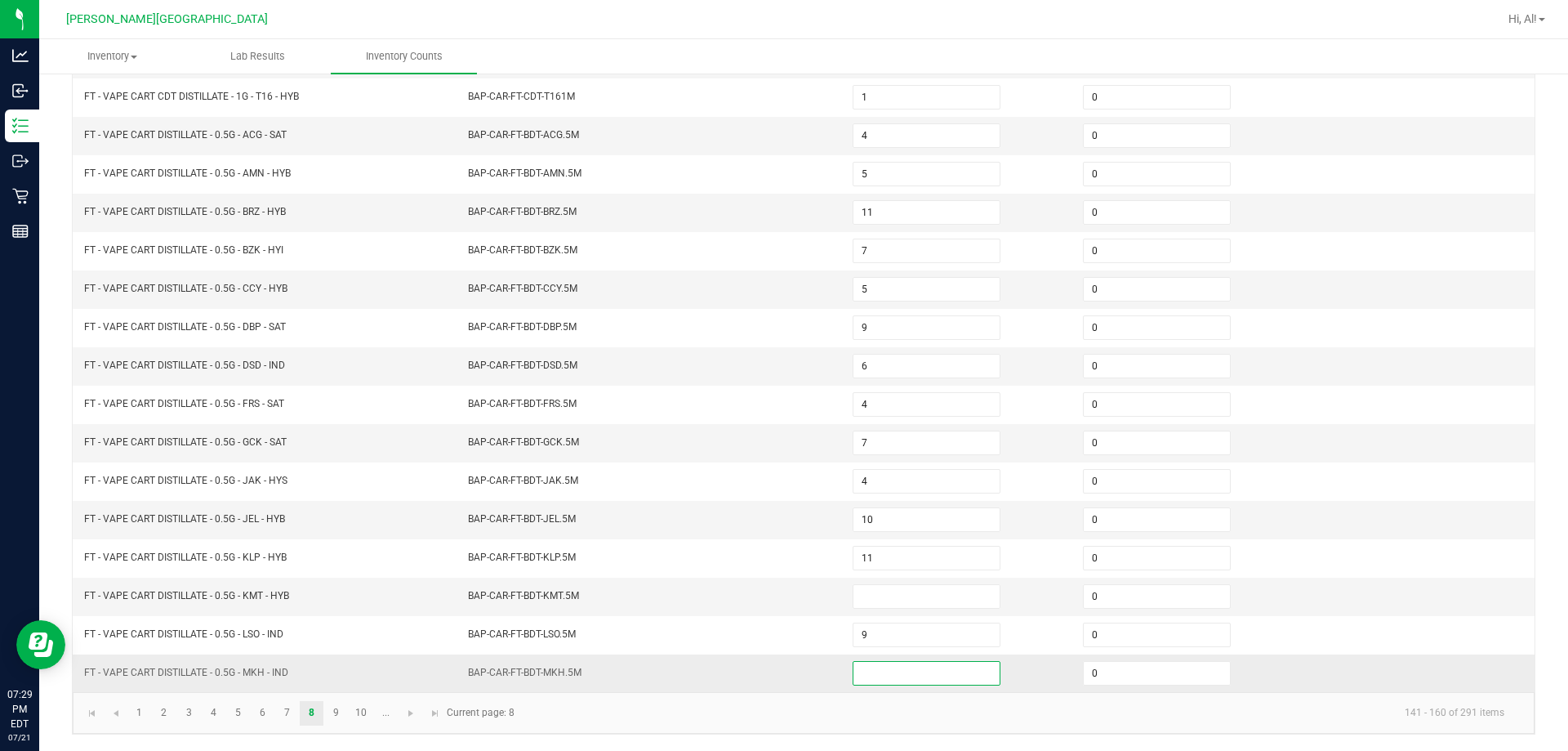 click at bounding box center [926, 673] 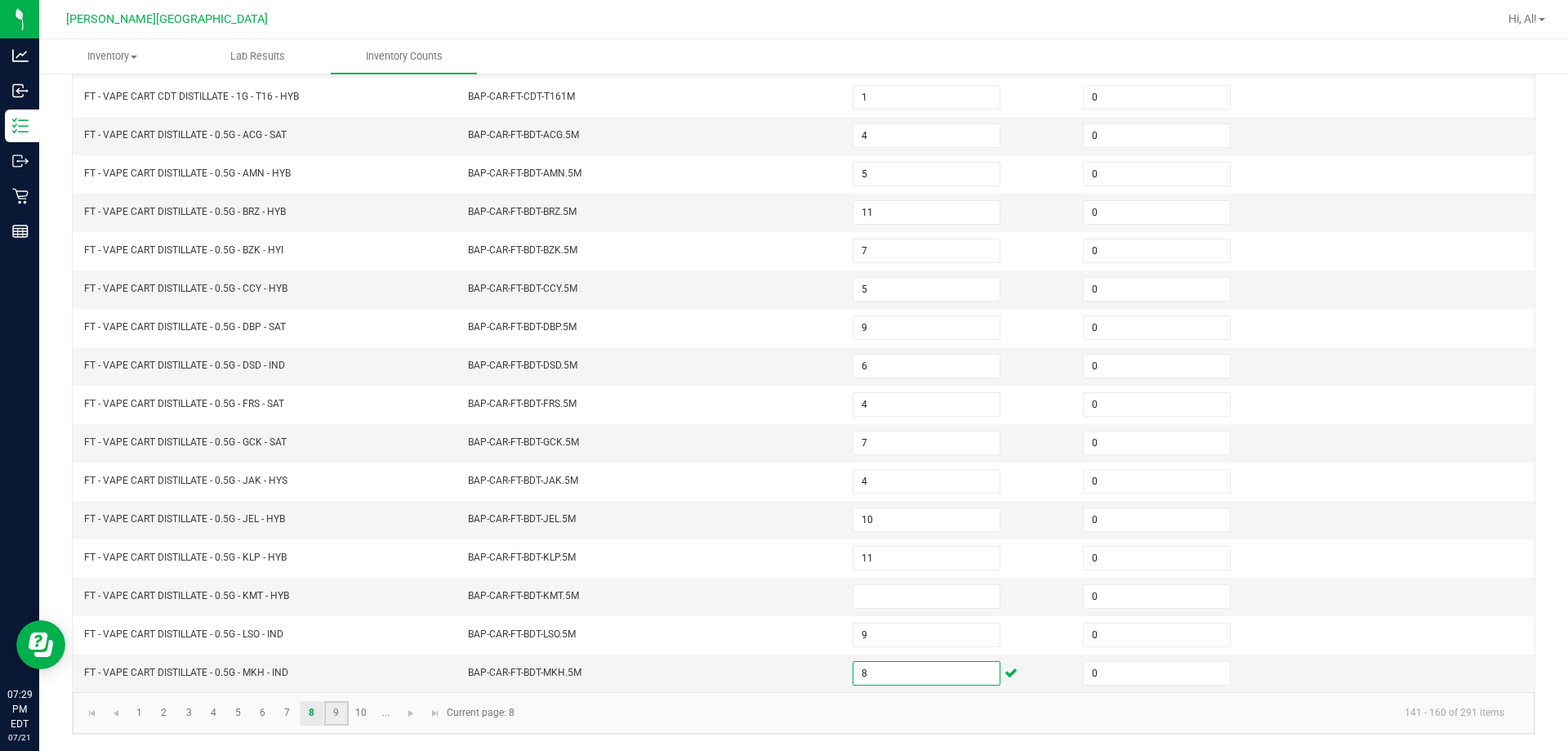 click on "9" 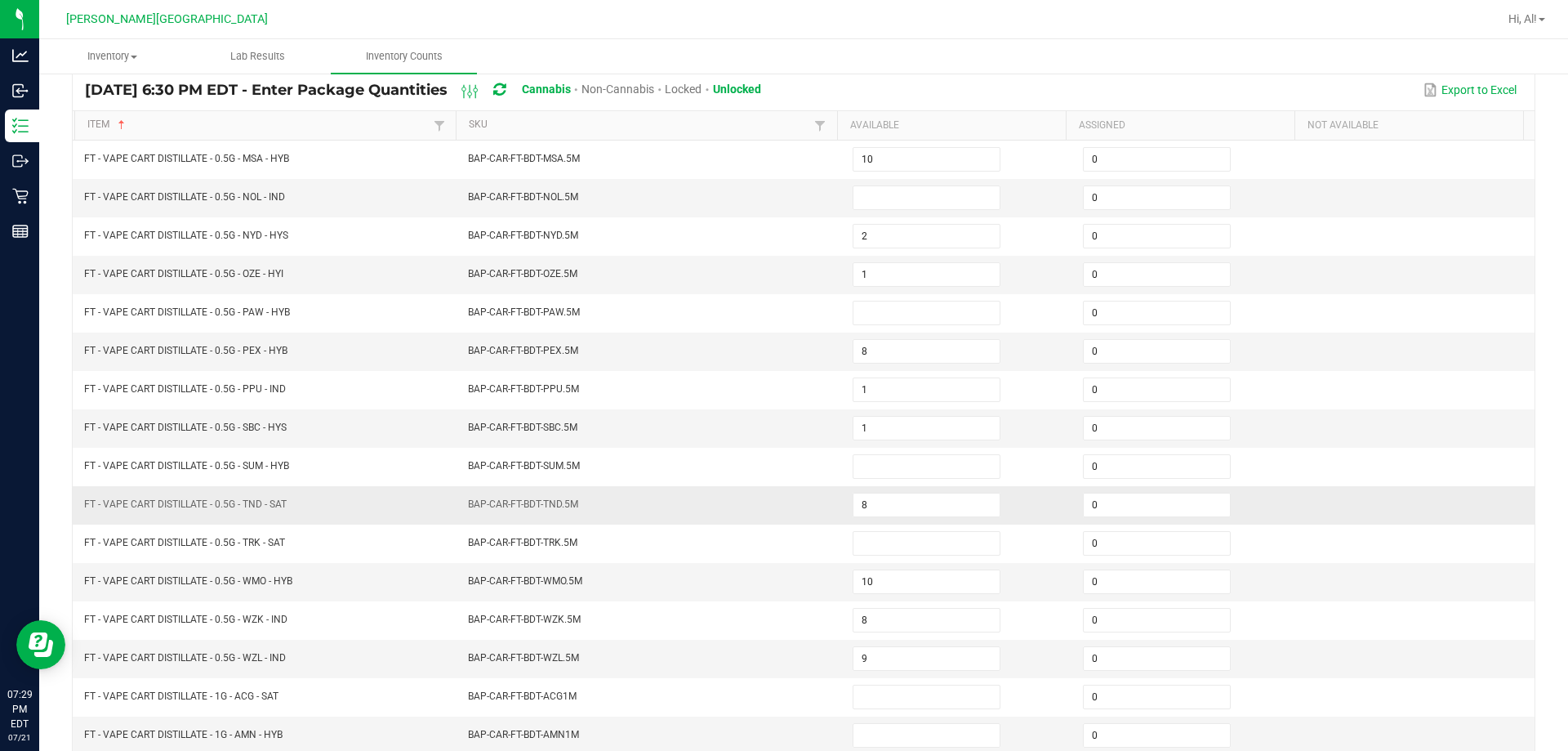 scroll, scrollTop: 94, scrollLeft: 0, axis: vertical 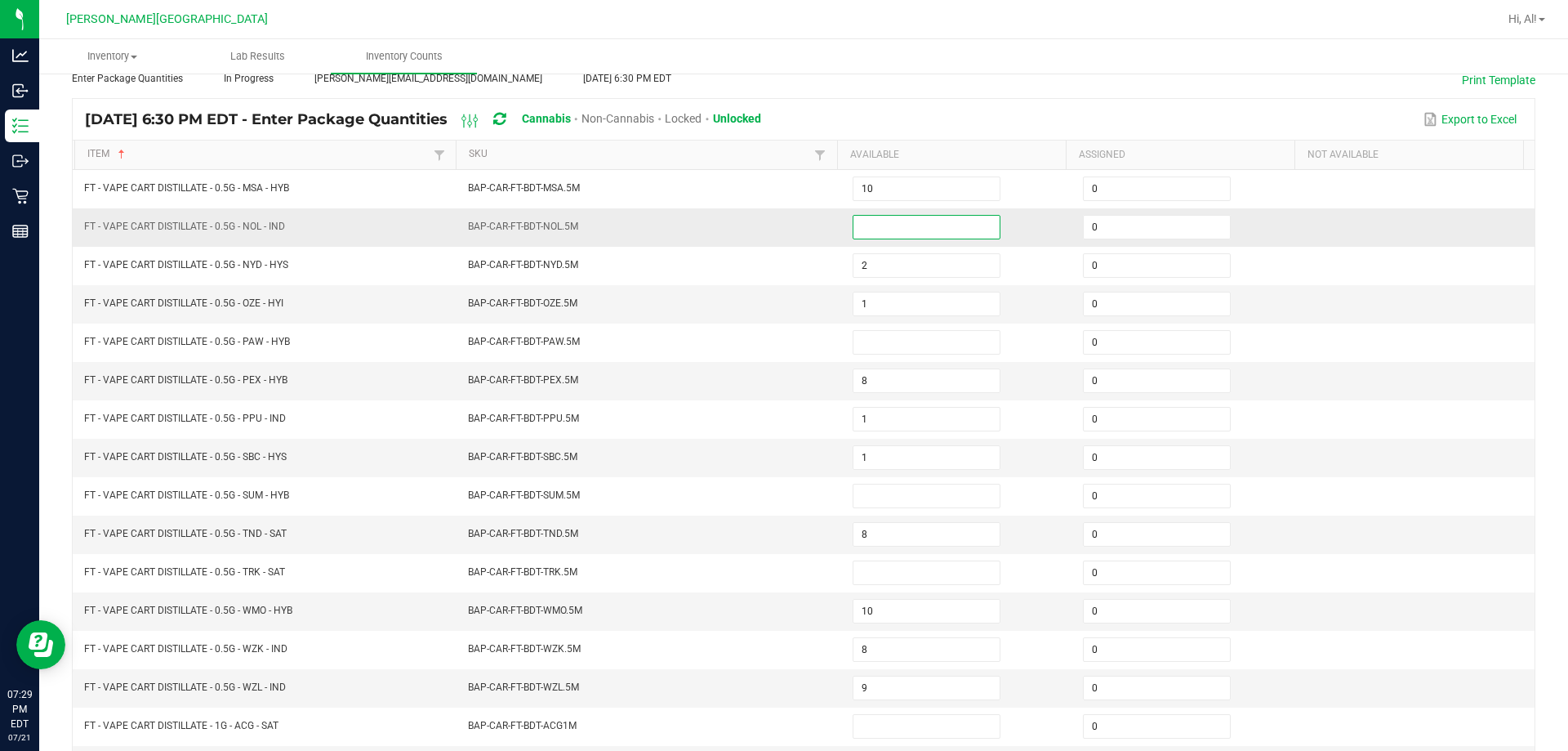 click at bounding box center [926, 227] 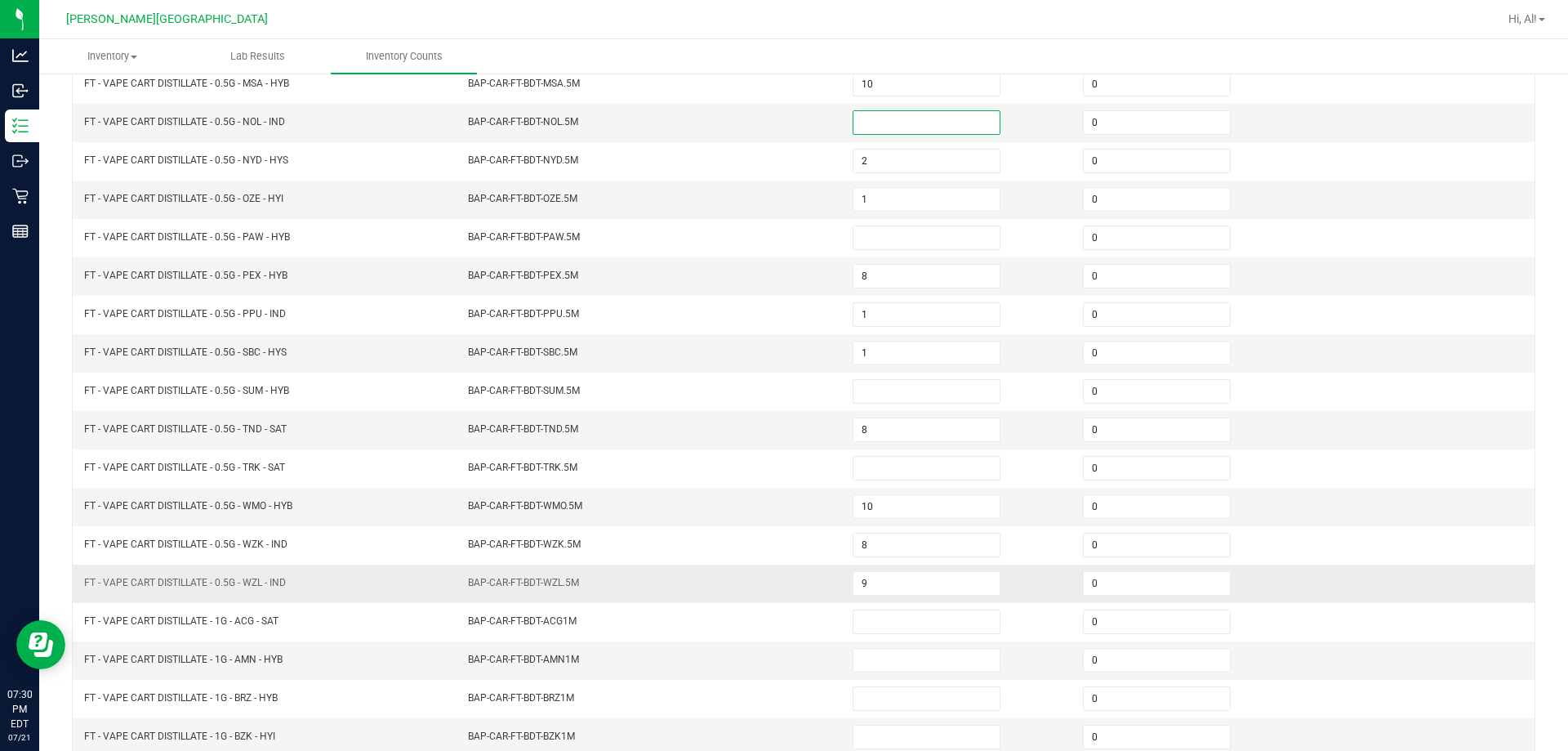 scroll, scrollTop: 339, scrollLeft: 0, axis: vertical 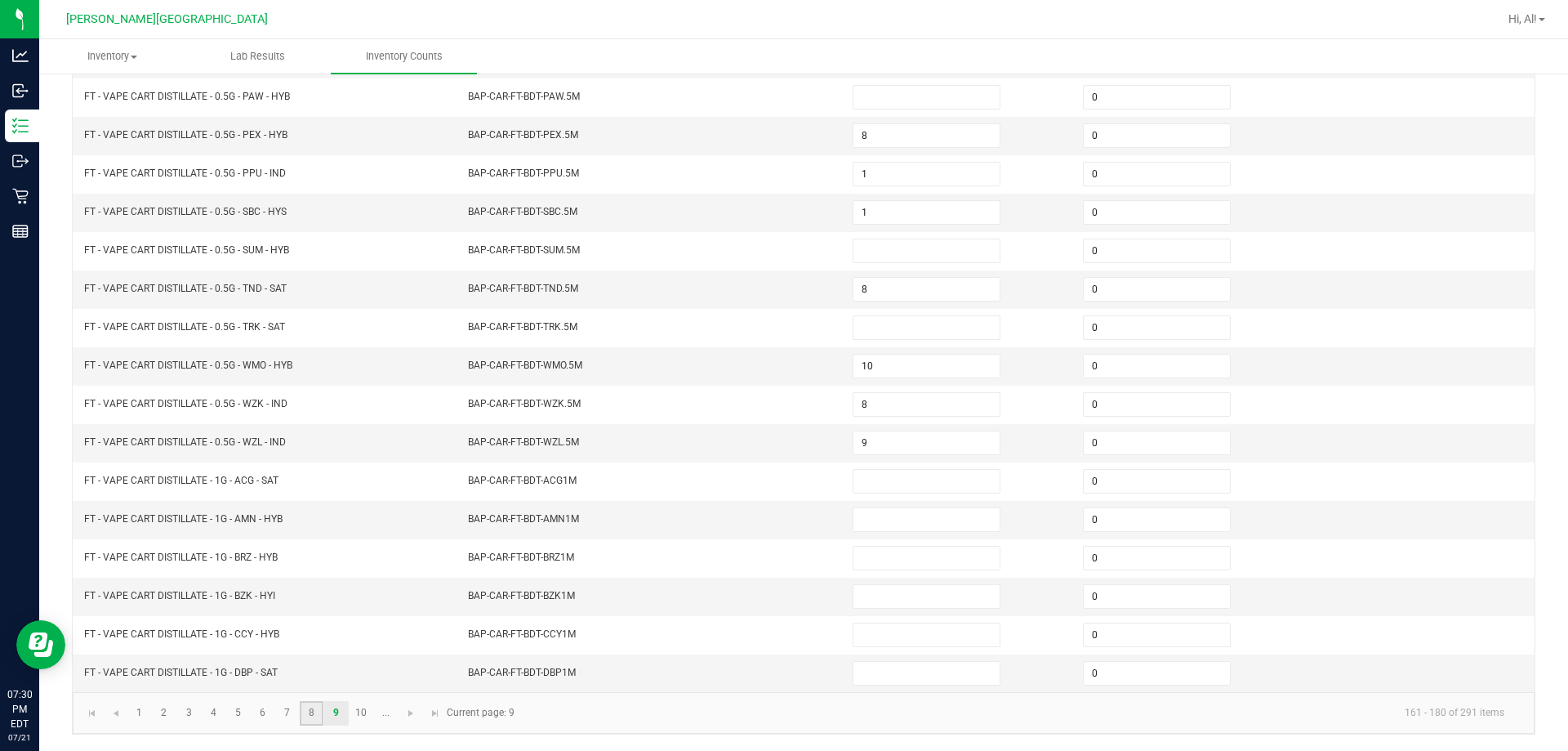 click on "8" 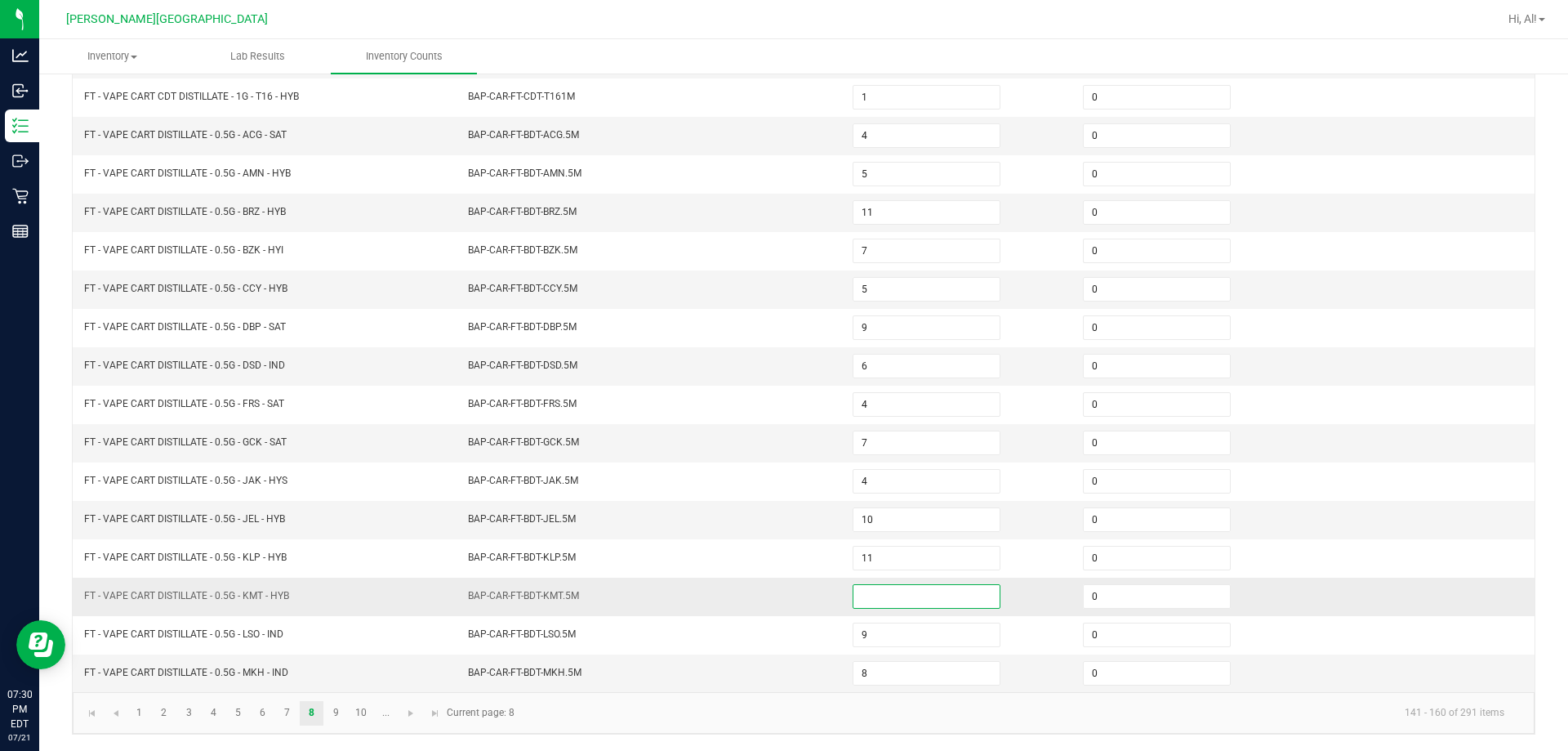 click at bounding box center (926, 597) 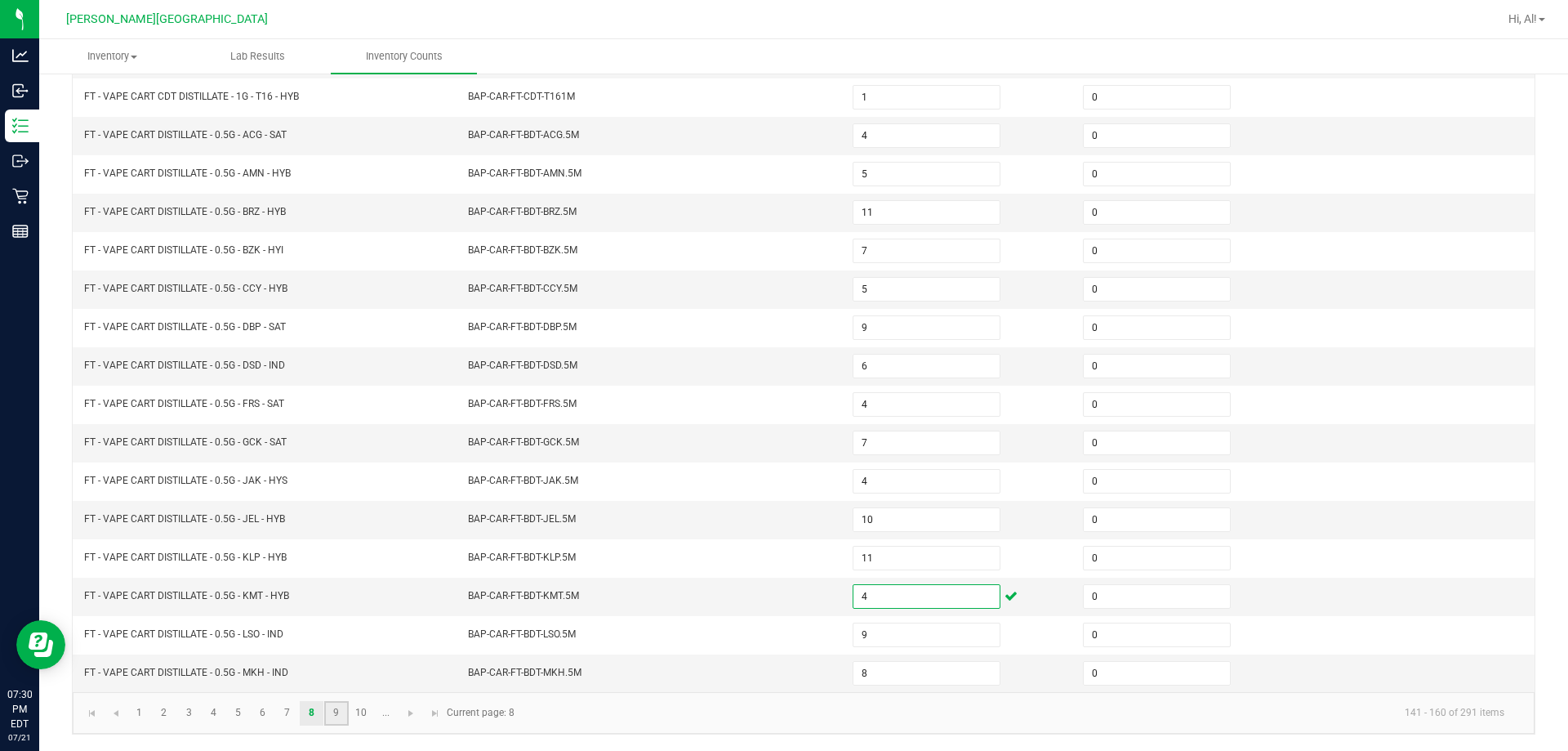 click on "9" 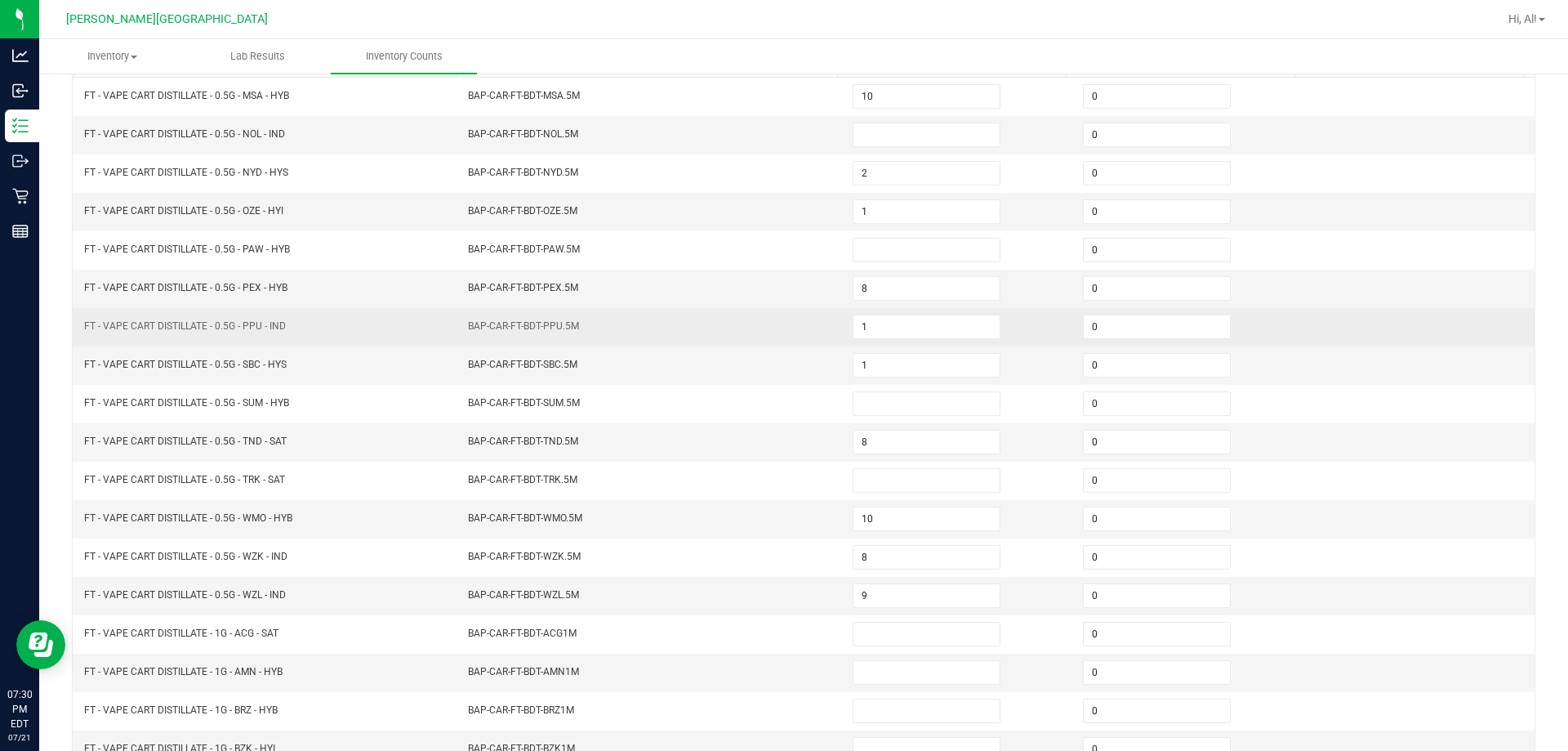 scroll, scrollTop: 176, scrollLeft: 0, axis: vertical 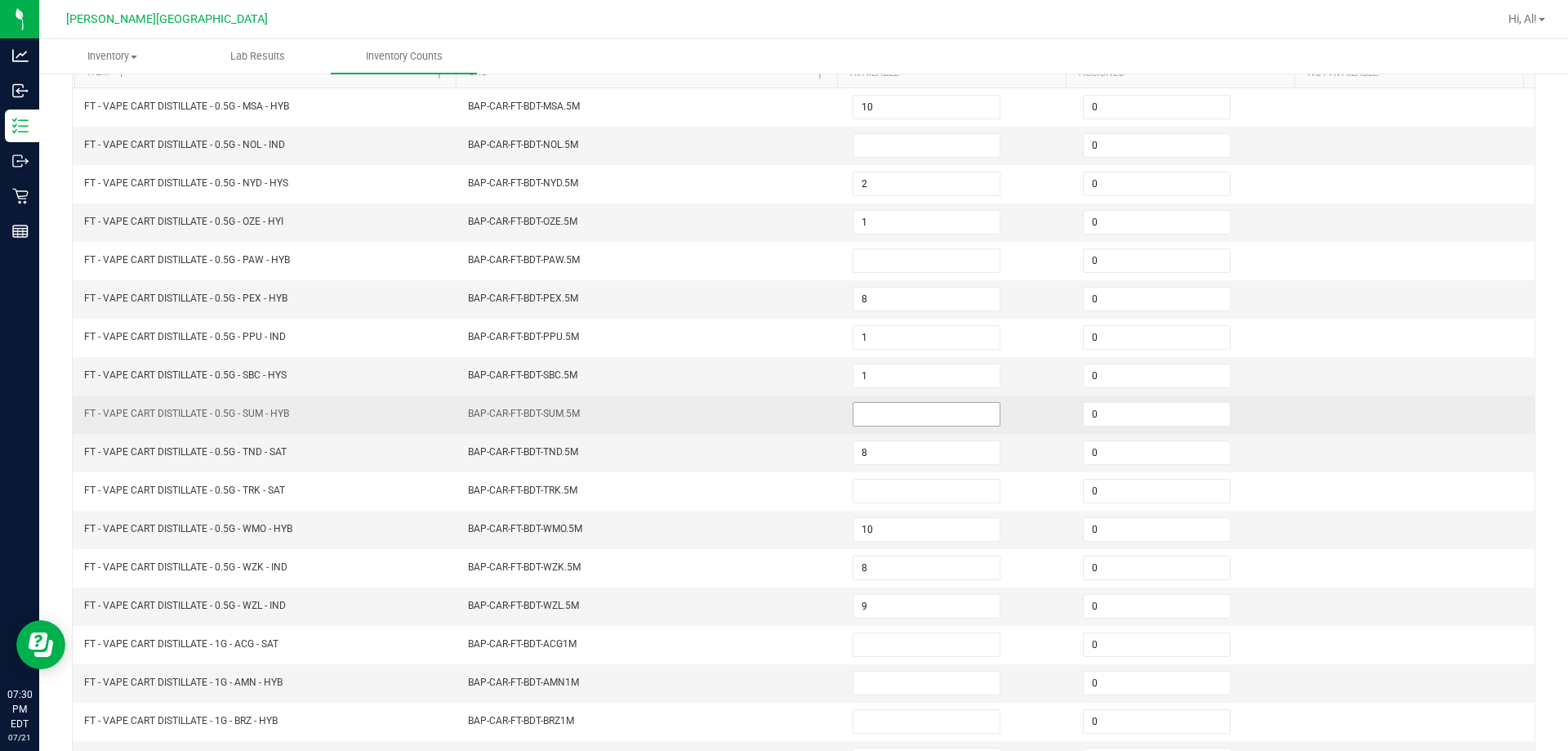 click at bounding box center (926, 414) 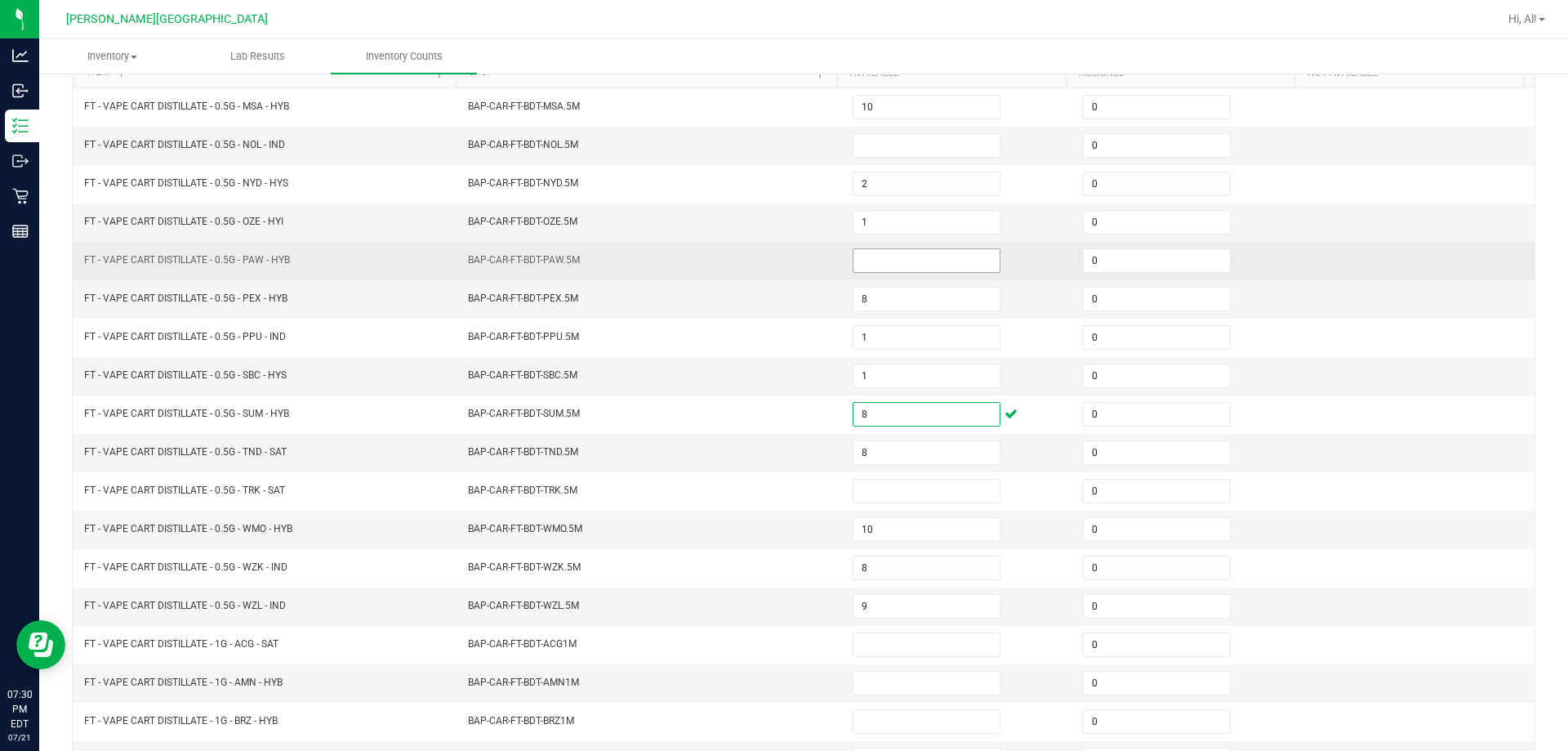 click at bounding box center (926, 261) 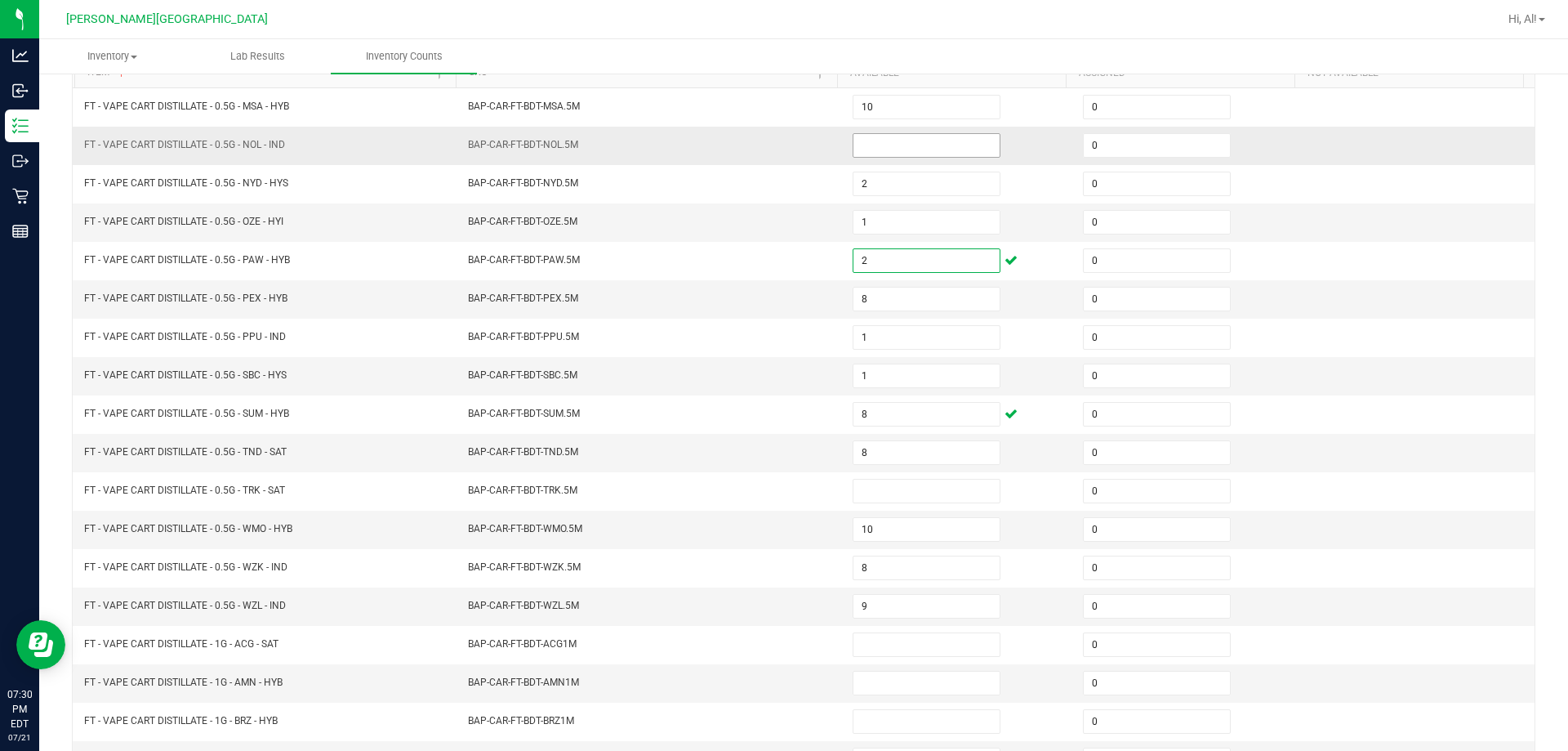 click at bounding box center (926, 145) 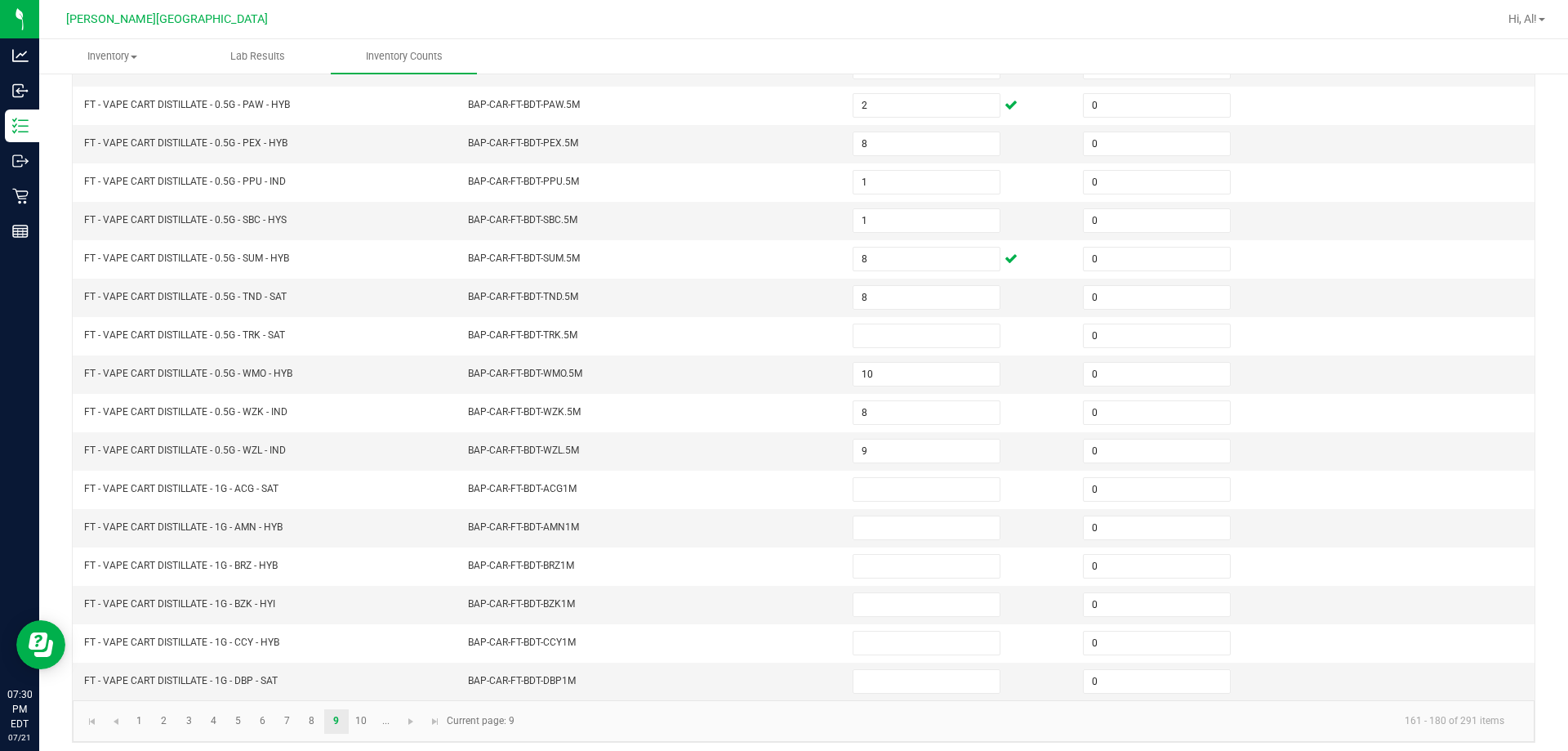 scroll, scrollTop: 336, scrollLeft: 0, axis: vertical 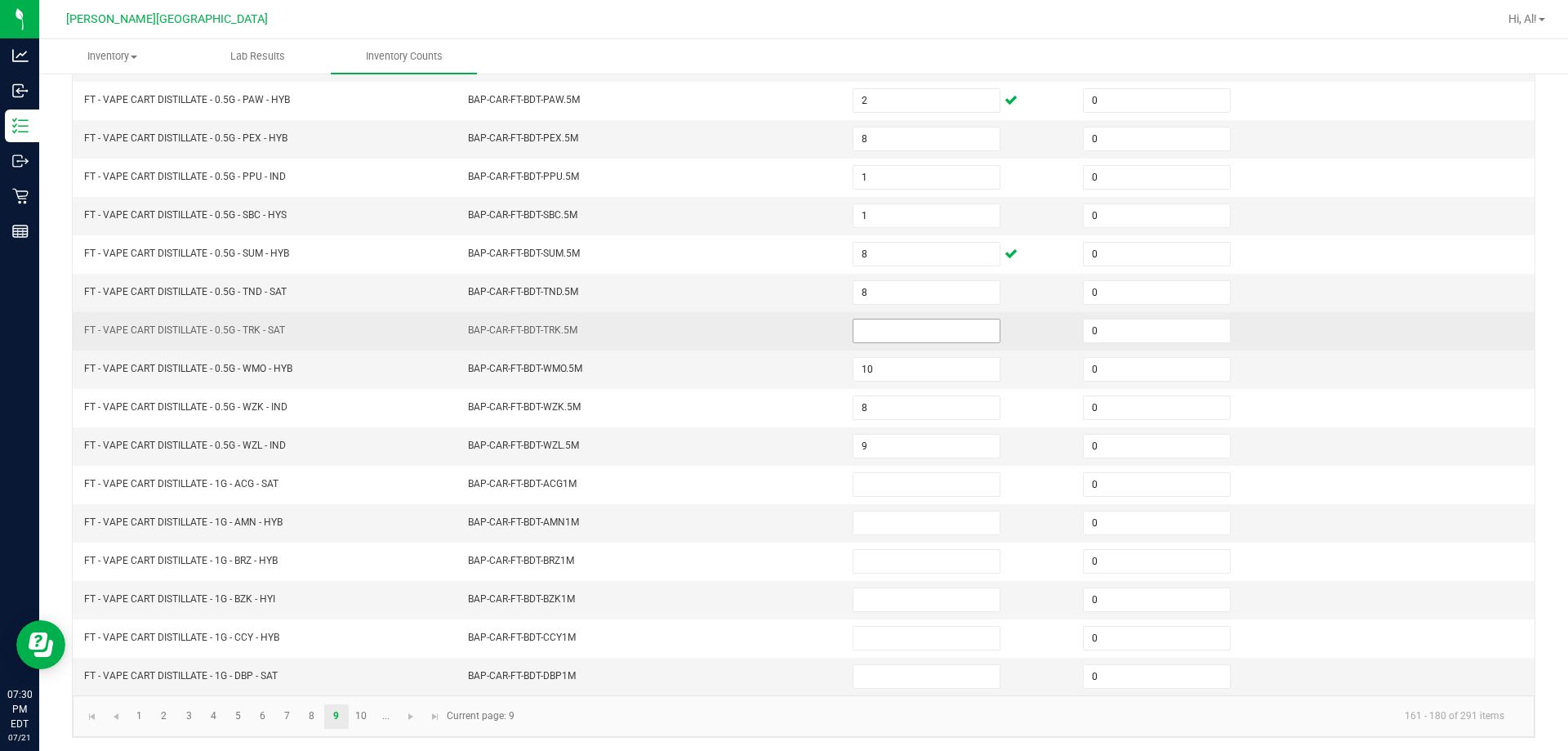 click at bounding box center (926, 331) 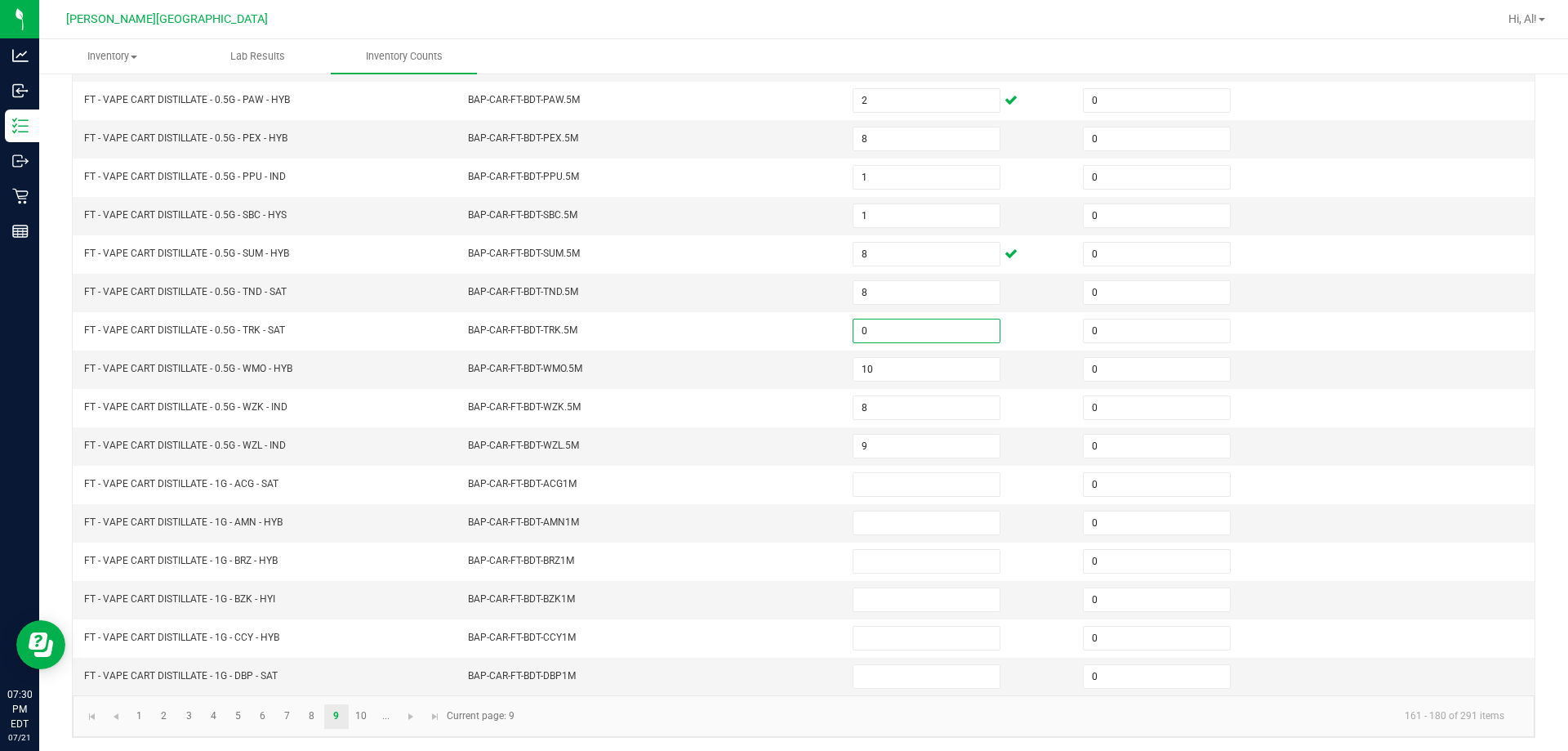 scroll, scrollTop: 339, scrollLeft: 0, axis: vertical 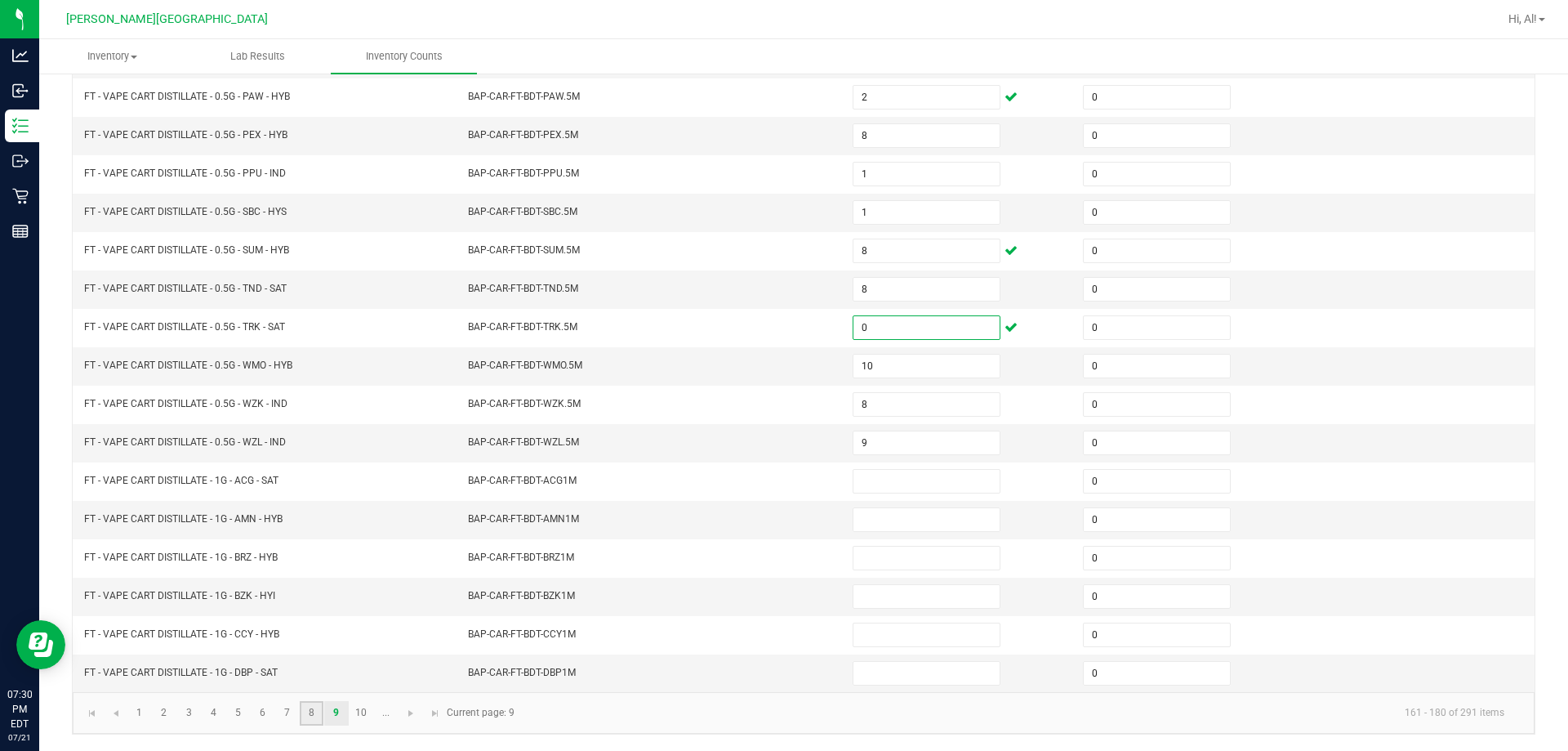 click on "8" 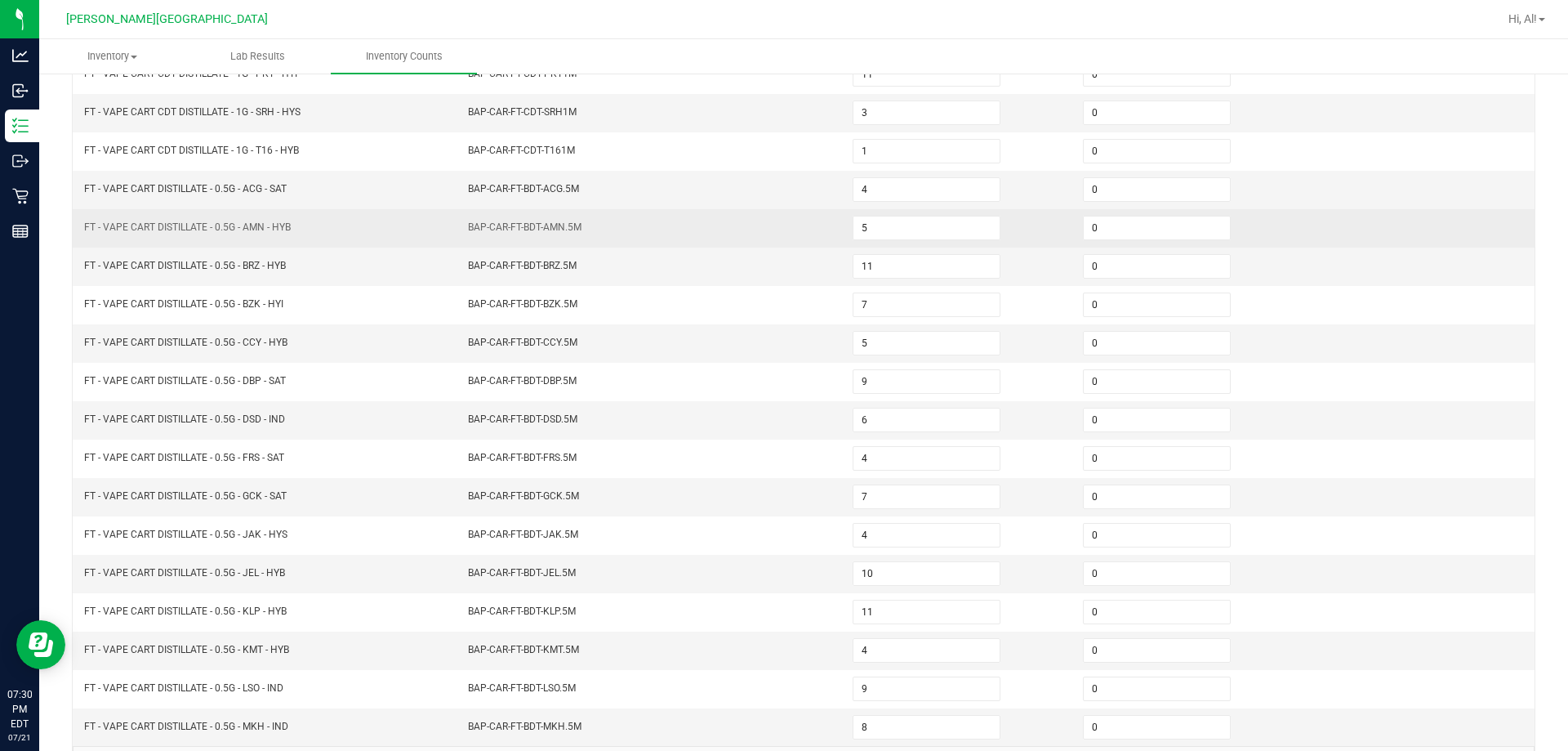 scroll, scrollTop: 339, scrollLeft: 0, axis: vertical 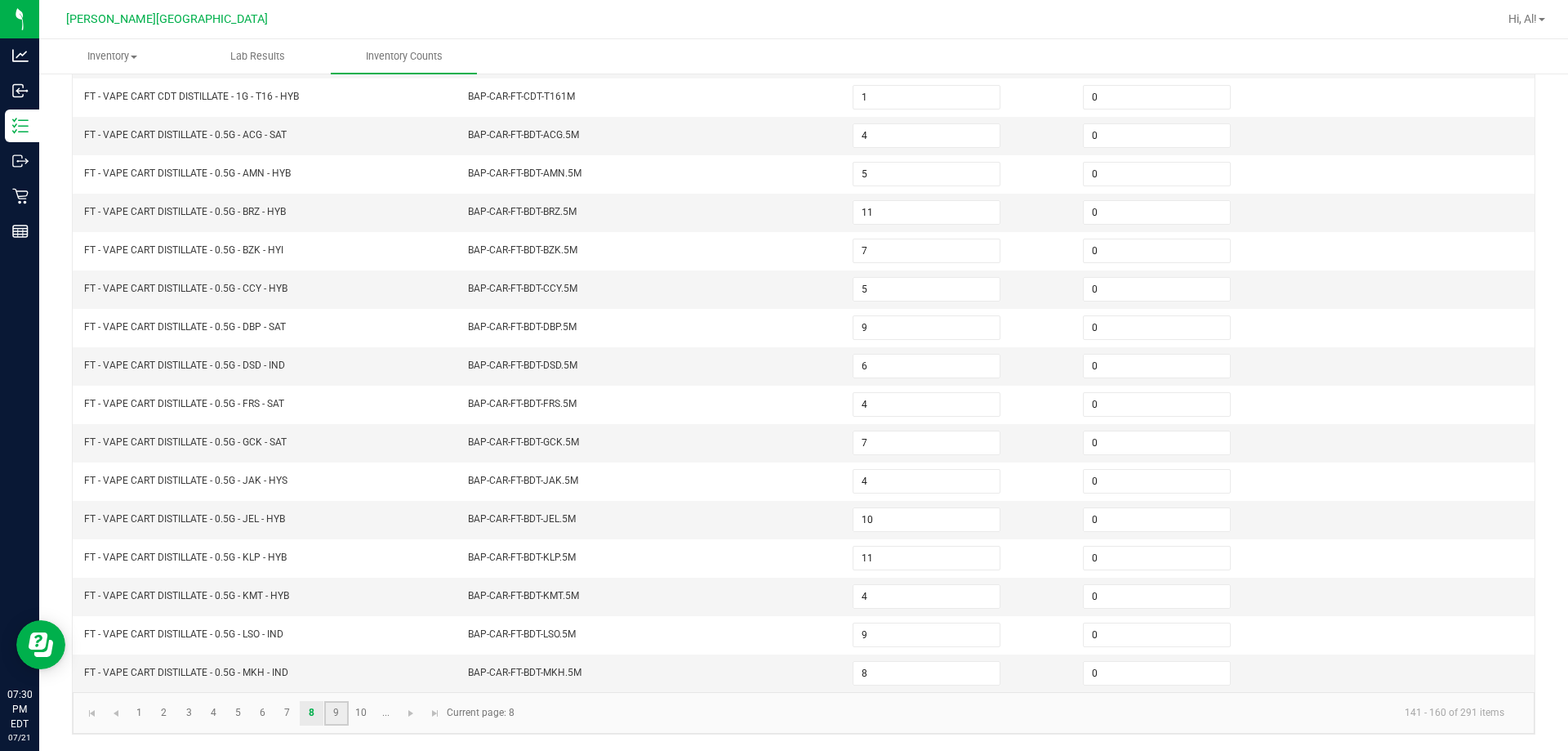 click on "9" 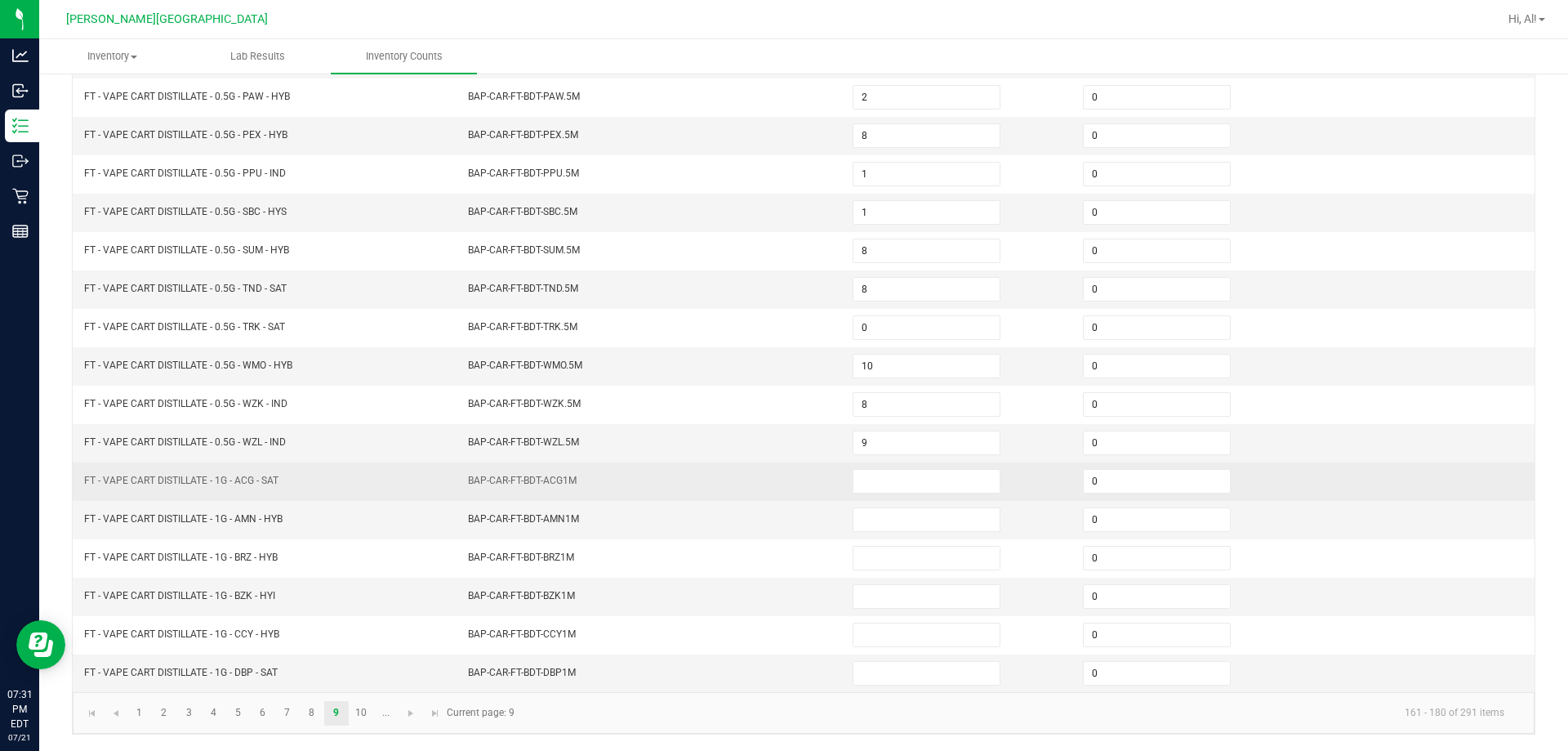 click at bounding box center [958, 520] 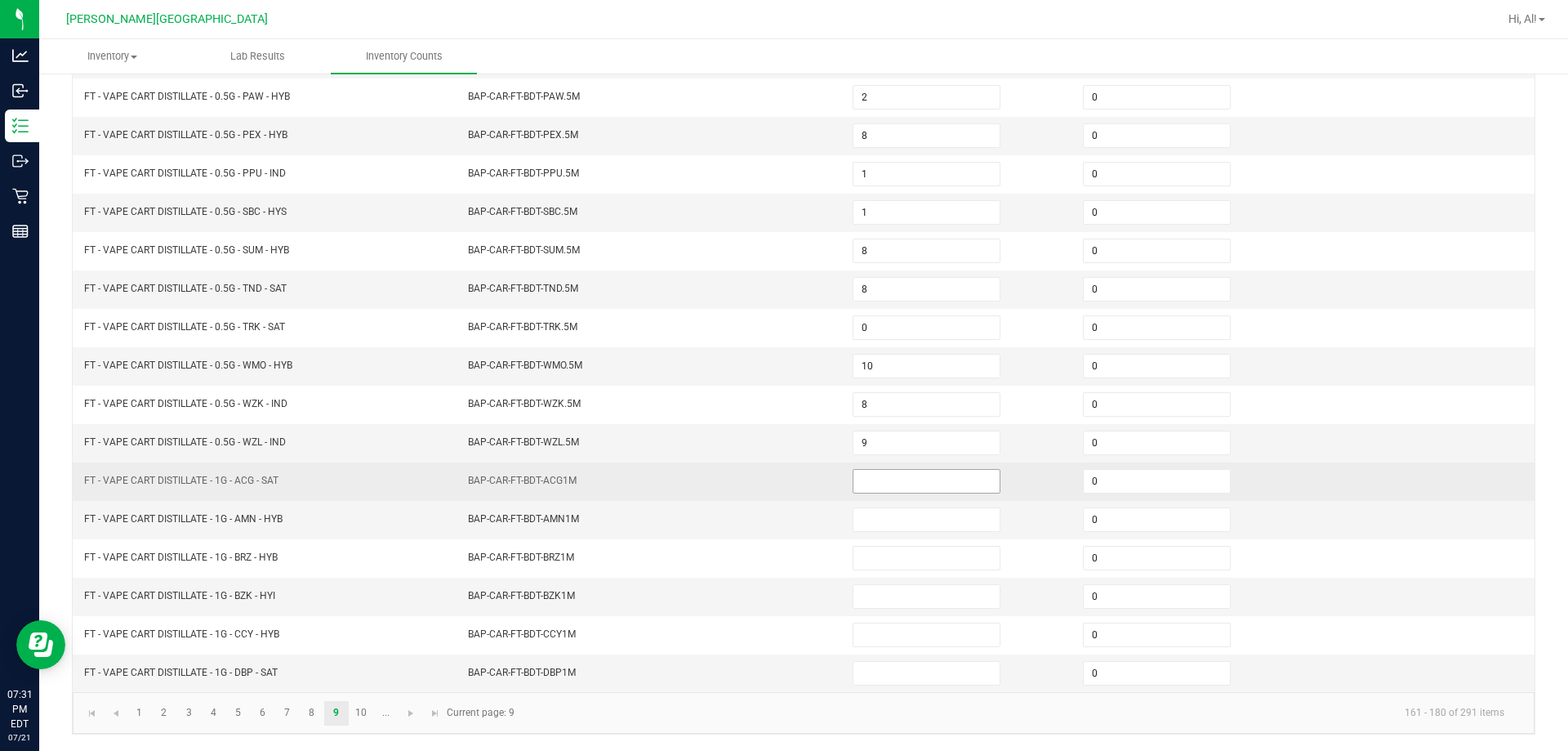 click at bounding box center [926, 481] 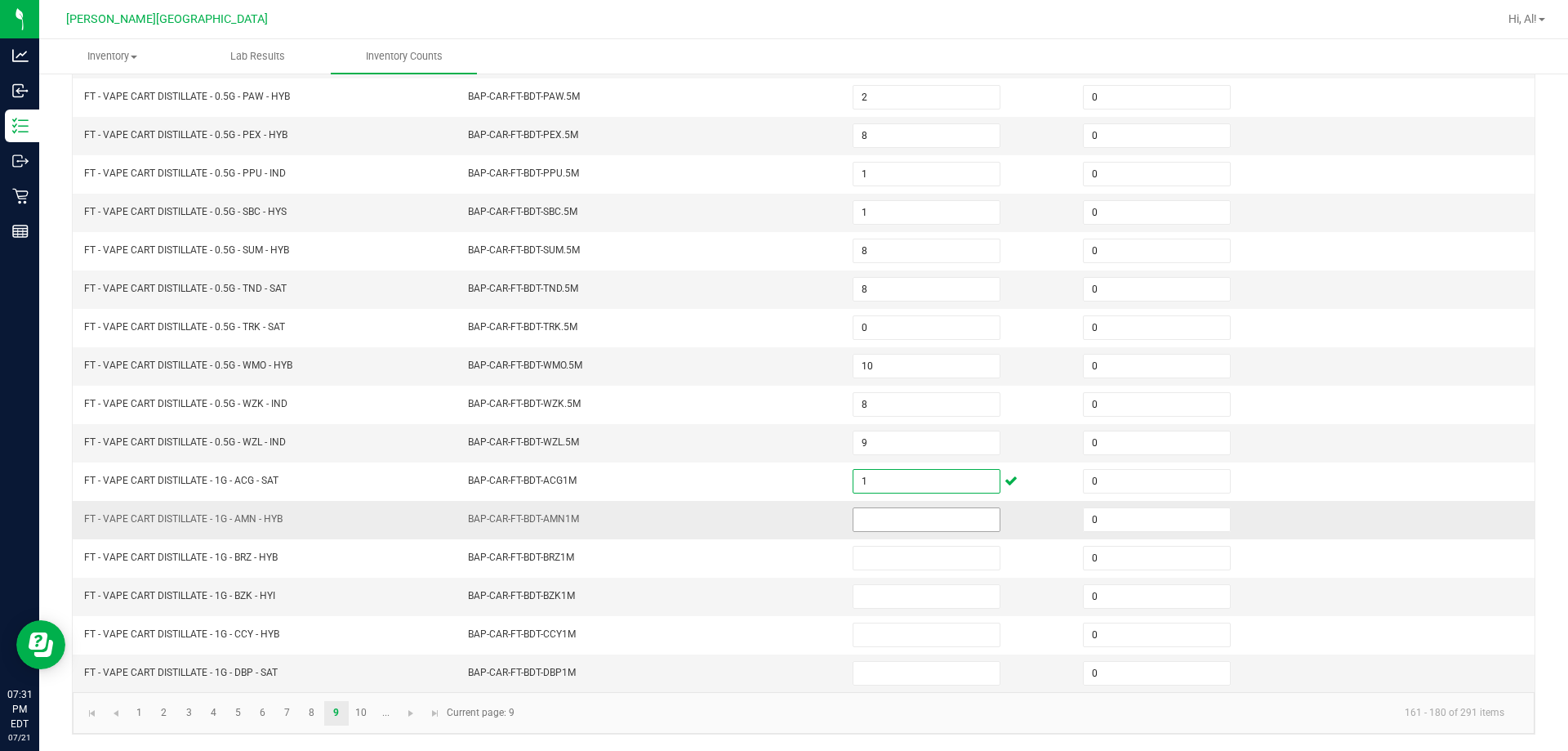 click at bounding box center (926, 520) 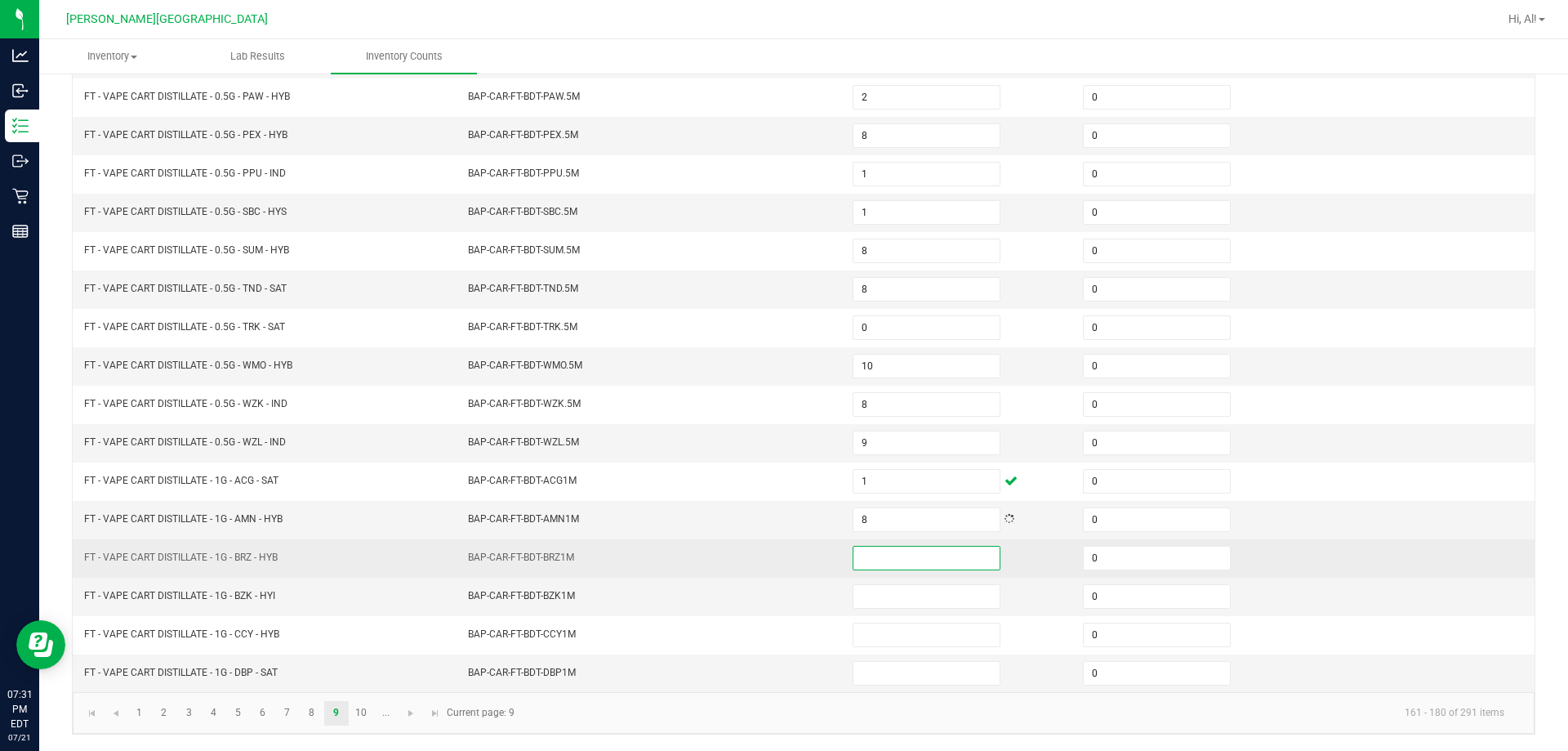 click at bounding box center [926, 558] 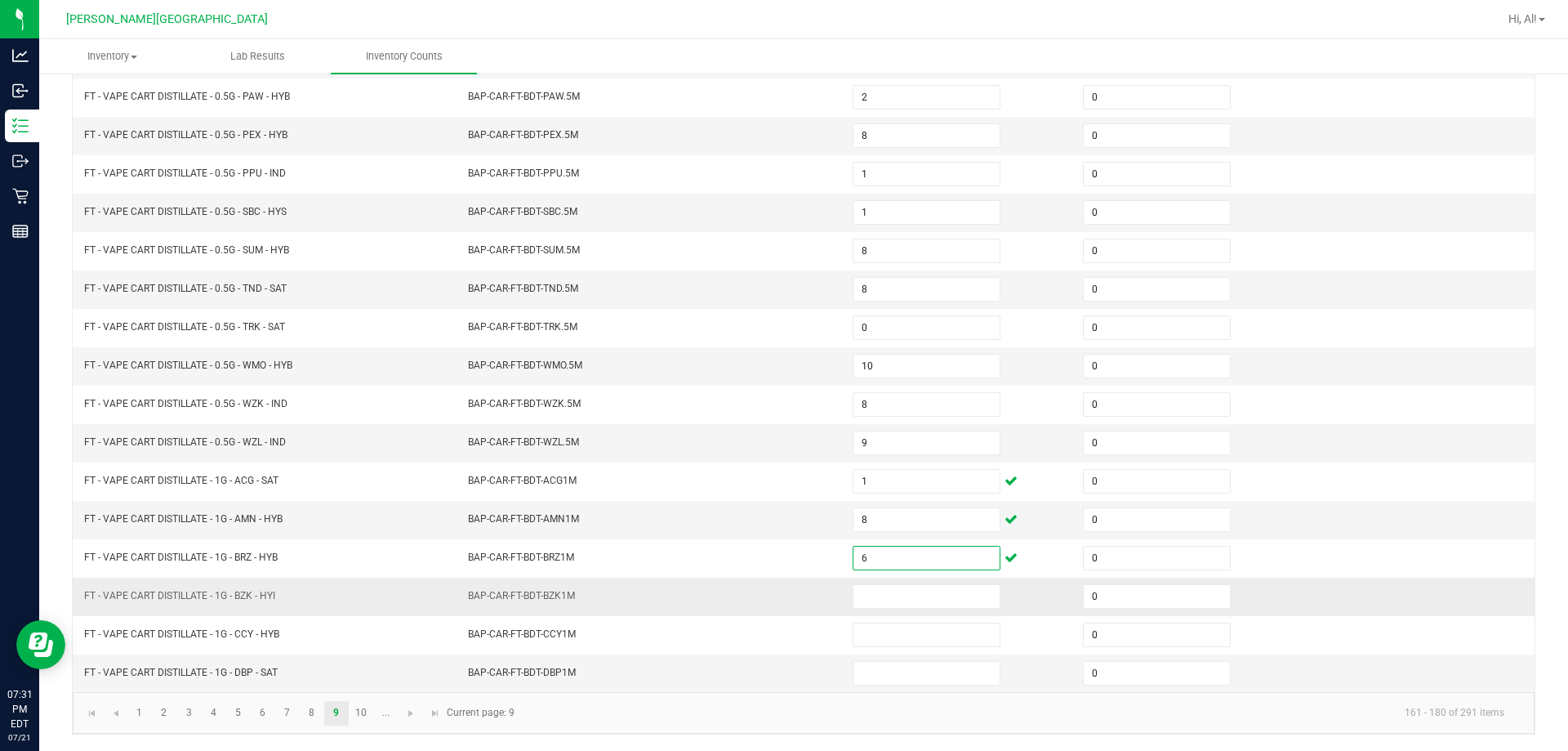 click at bounding box center (958, 597) 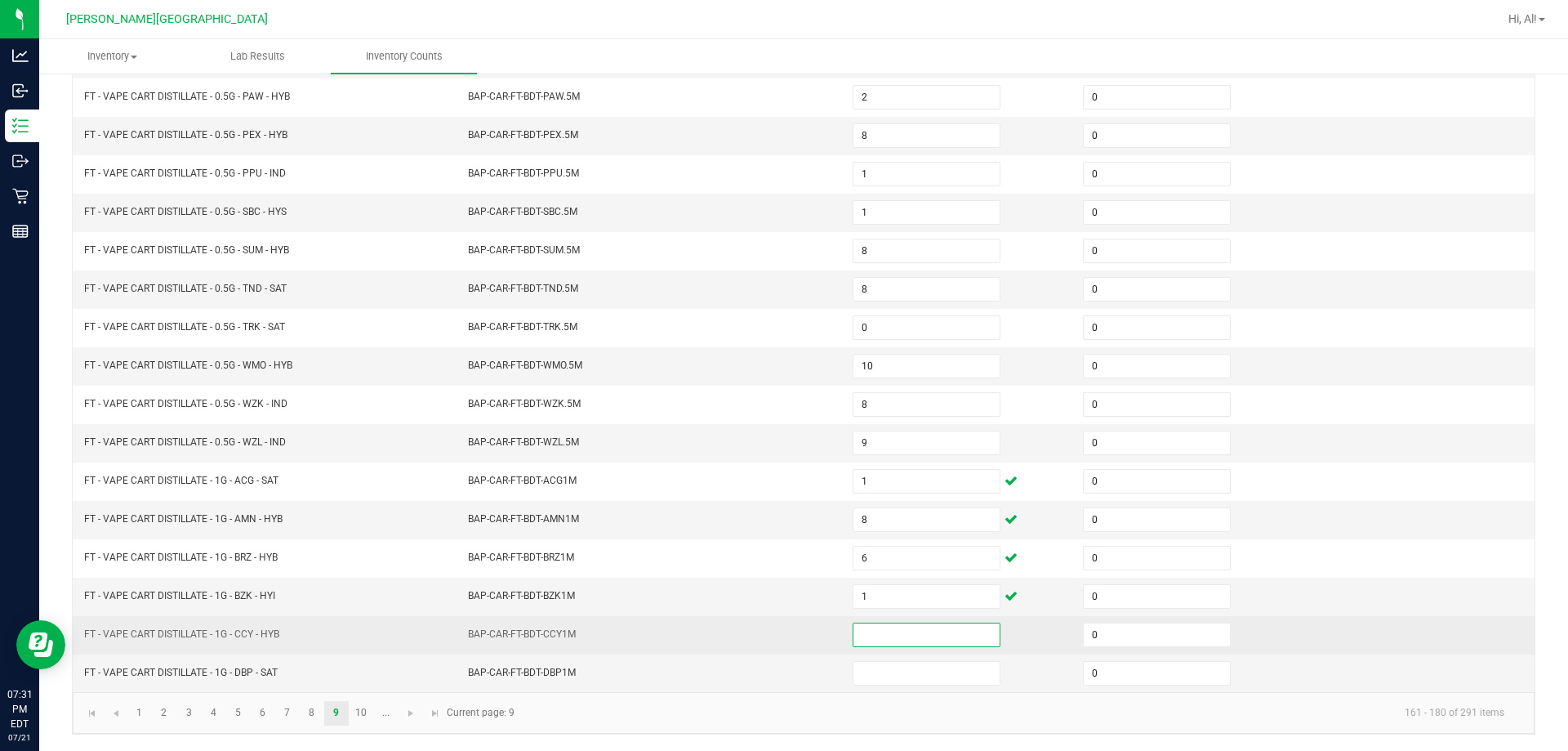 click at bounding box center [926, 635] 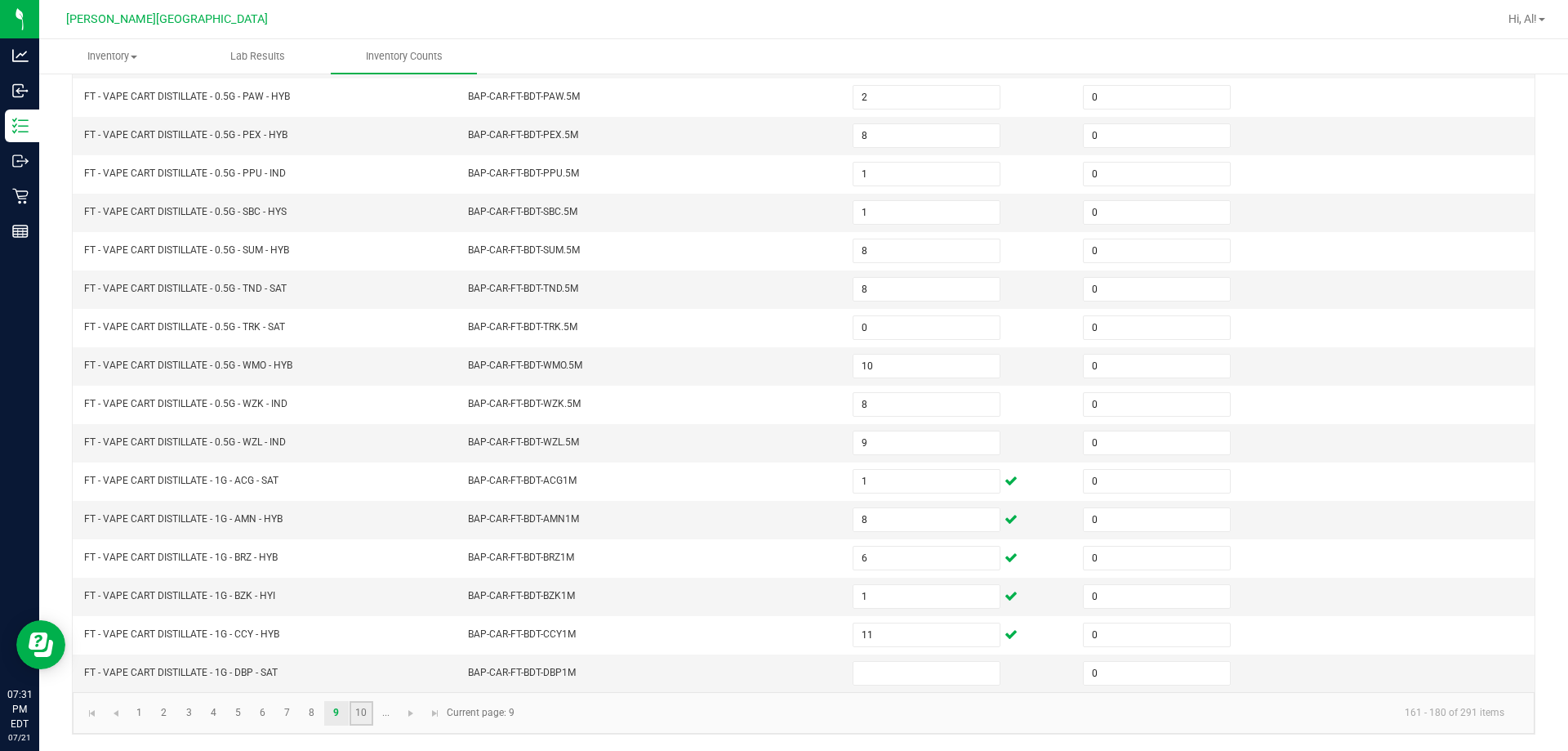 click on "10" 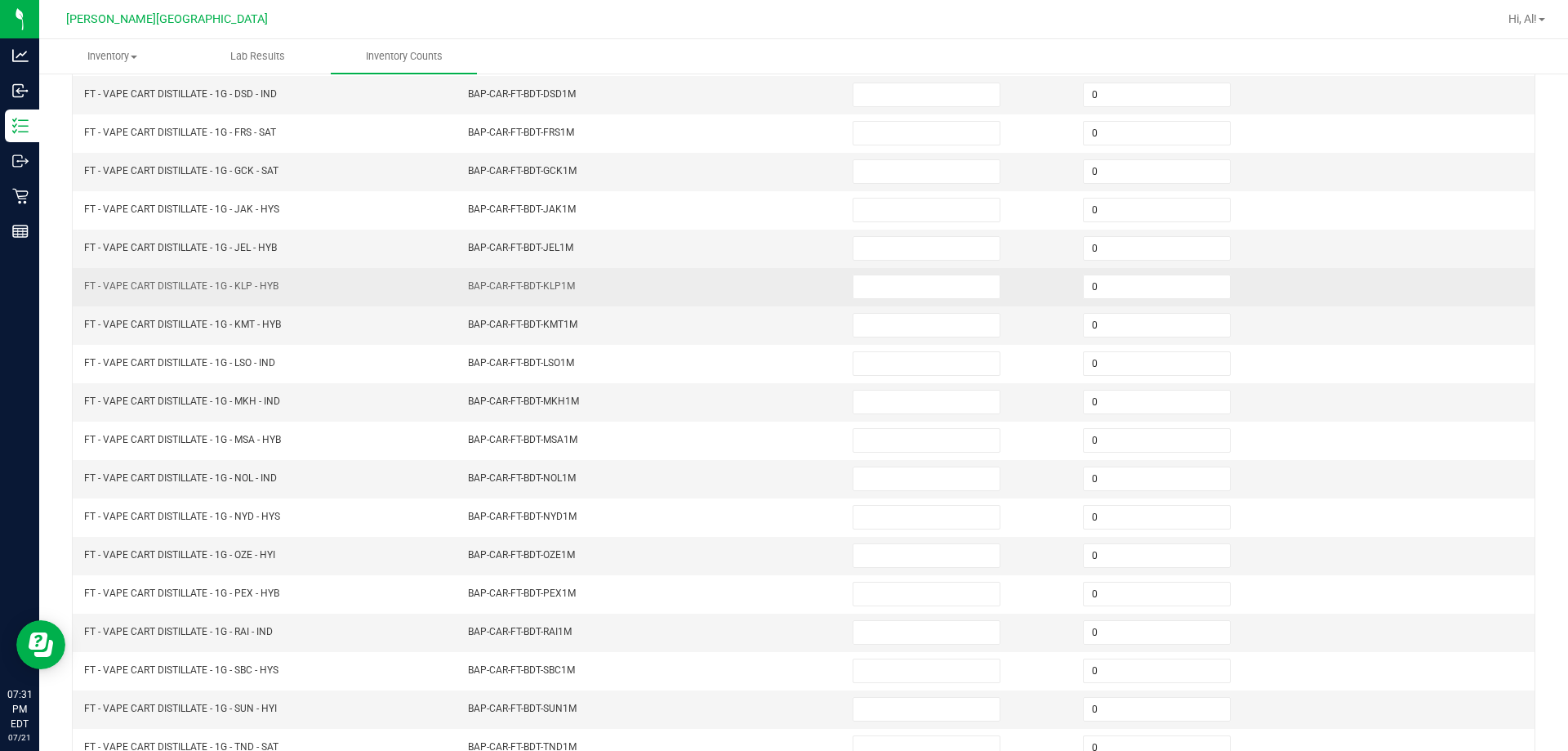 scroll, scrollTop: 12, scrollLeft: 0, axis: vertical 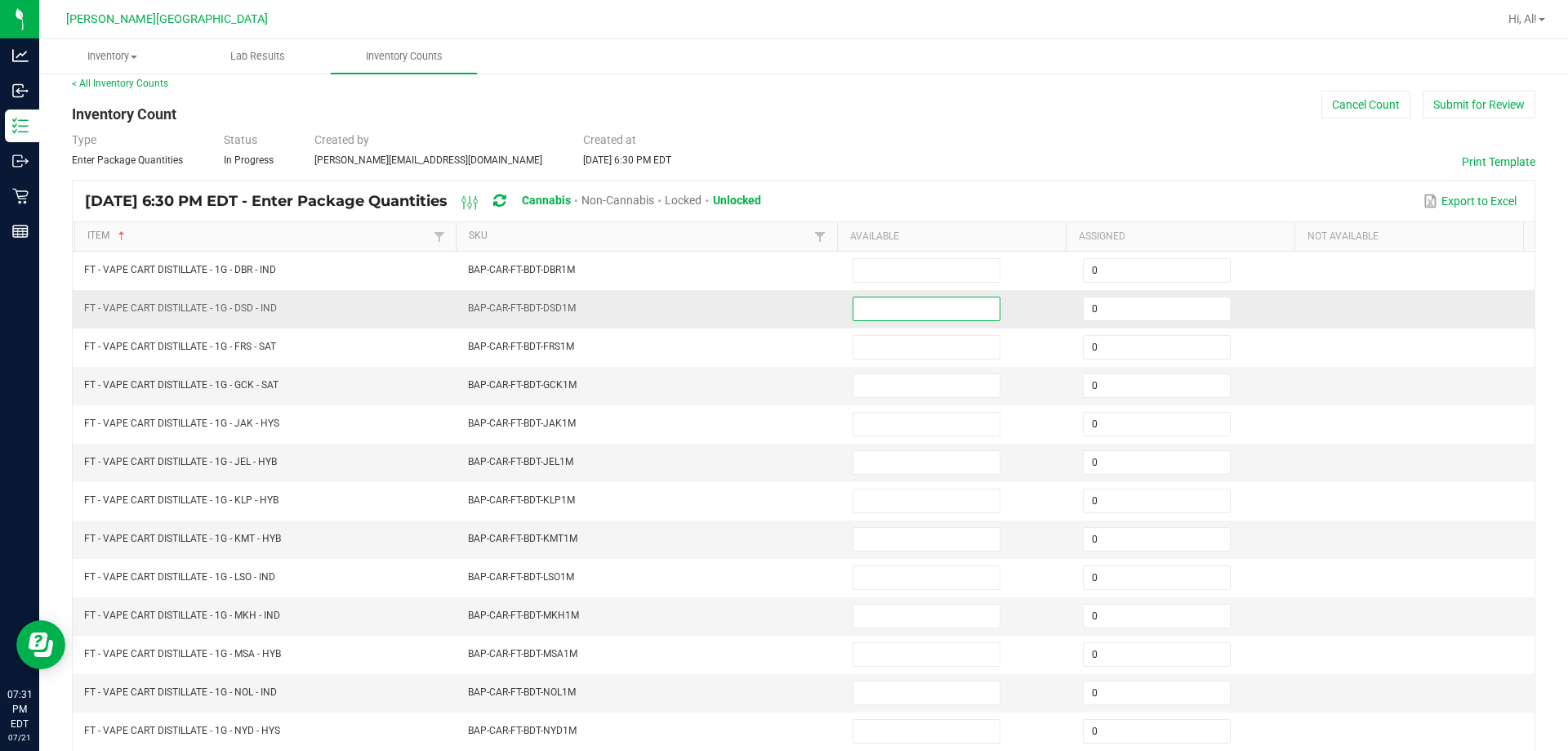 click at bounding box center (926, 309) 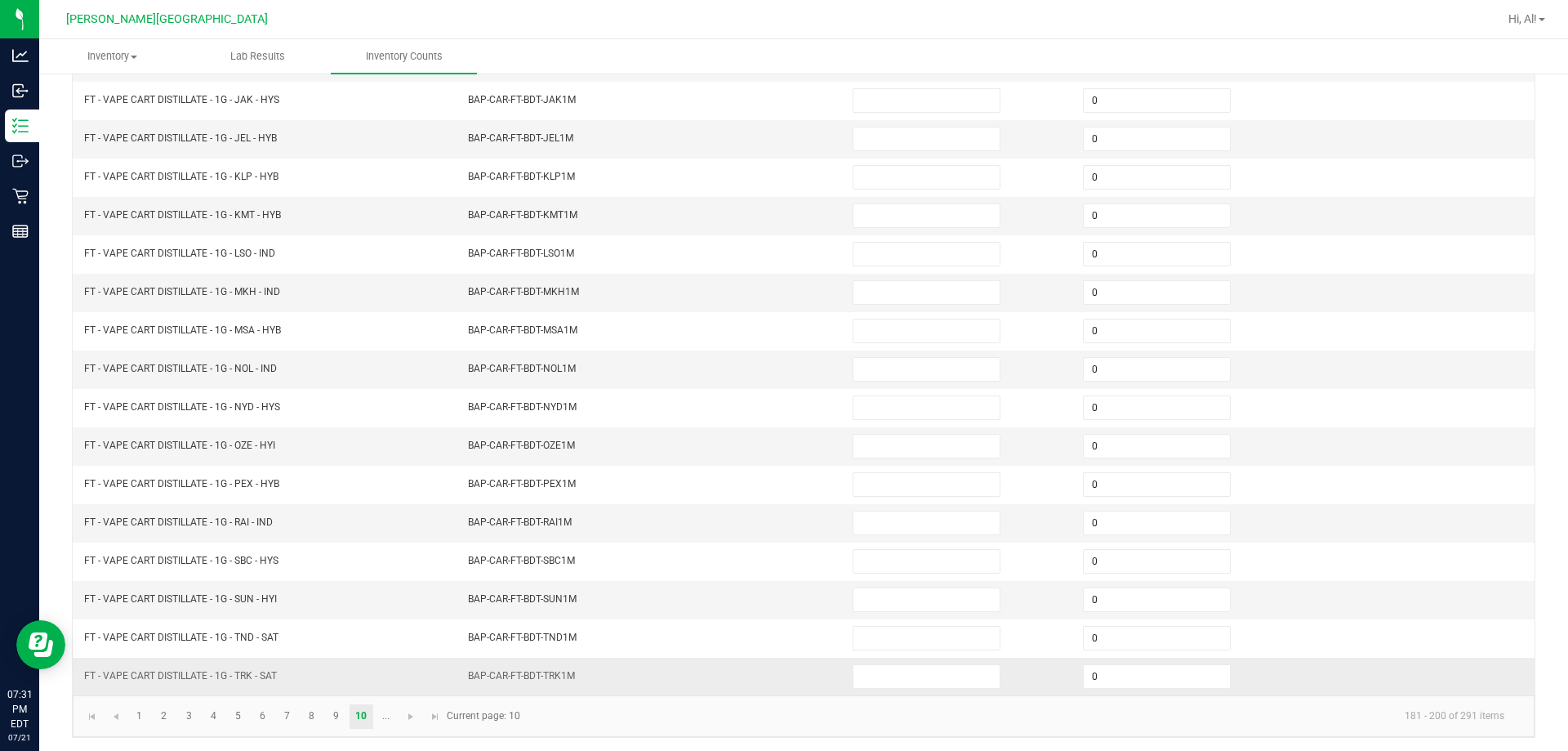 scroll, scrollTop: 339, scrollLeft: 0, axis: vertical 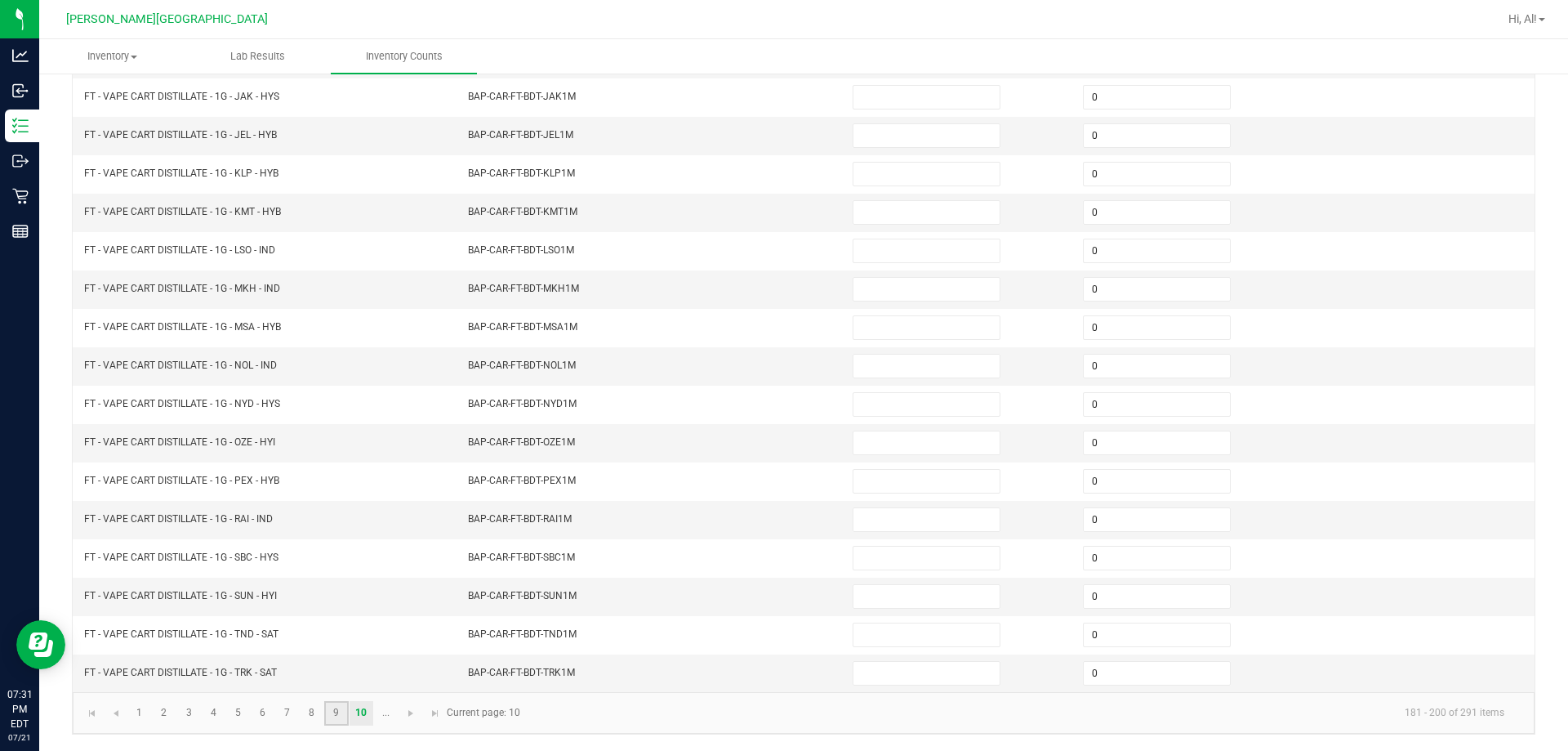 click on "9" 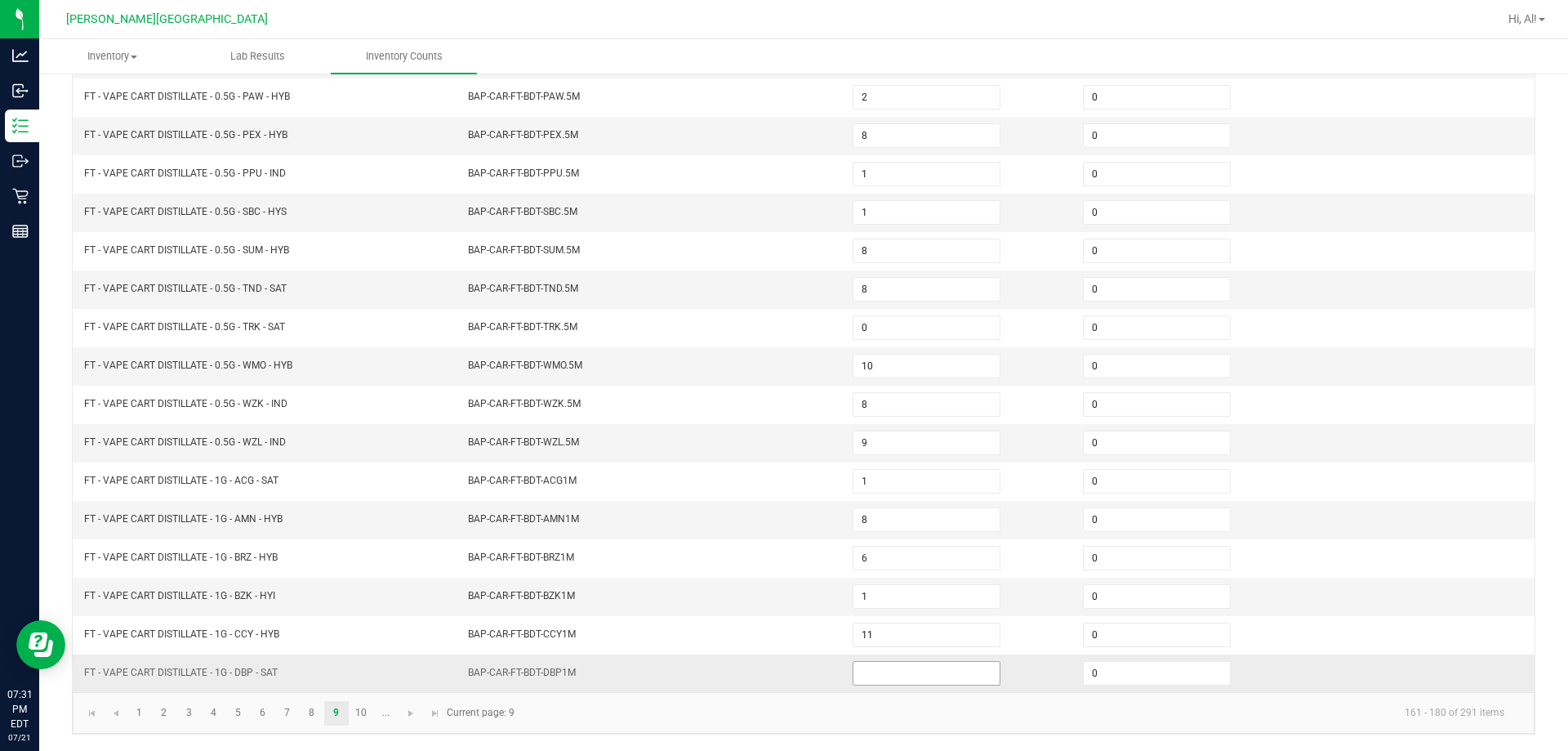 click at bounding box center [926, 673] 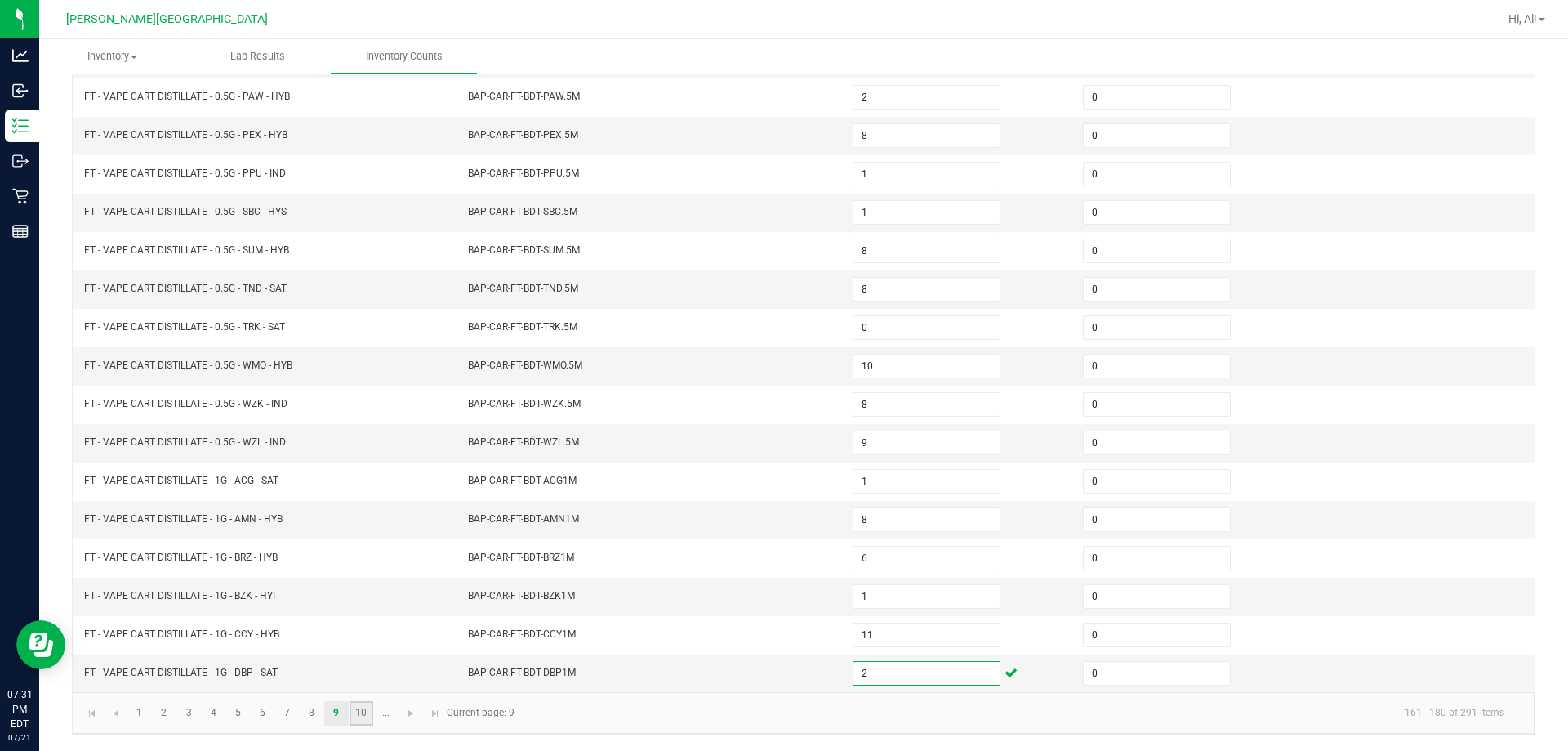 click on "10" 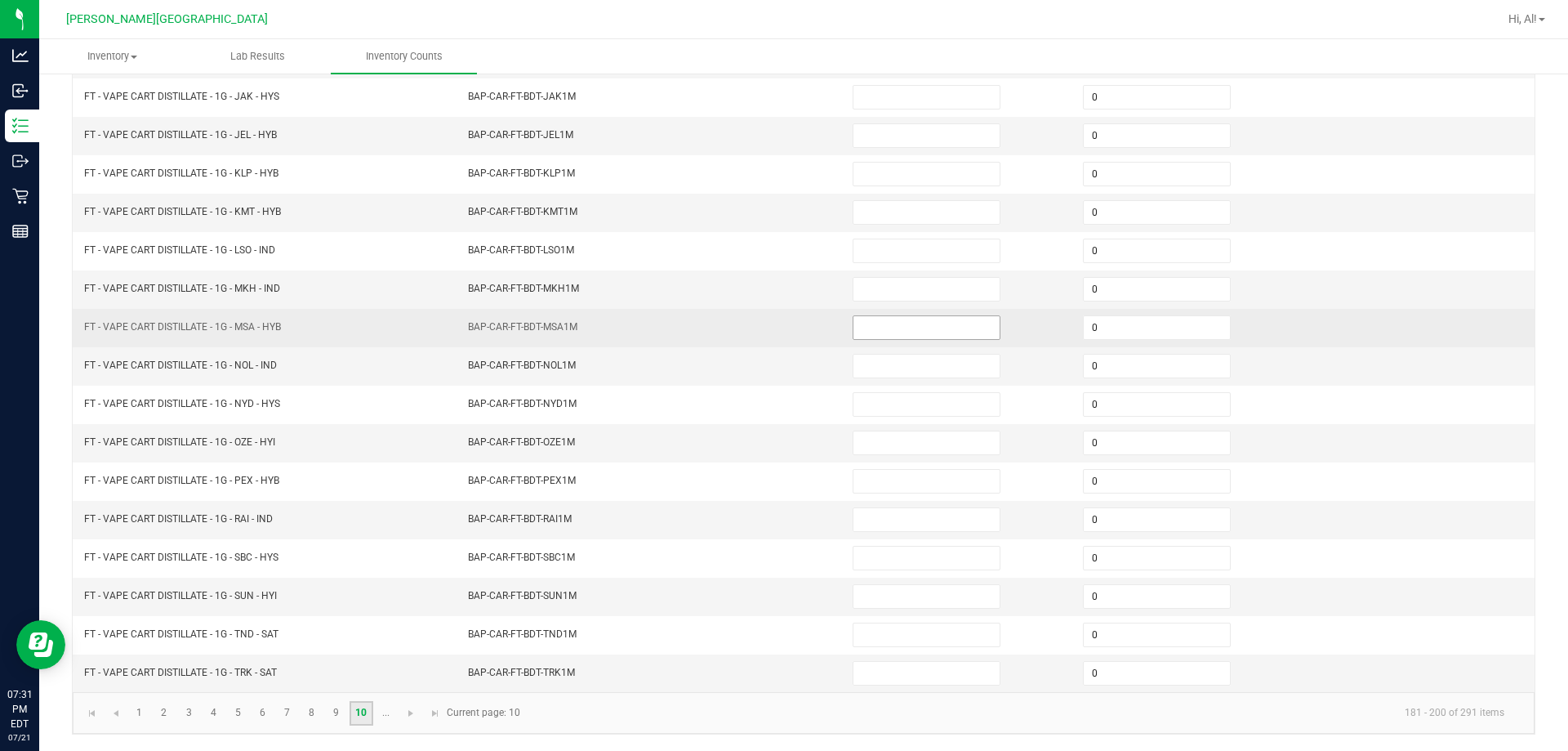 scroll, scrollTop: 12, scrollLeft: 0, axis: vertical 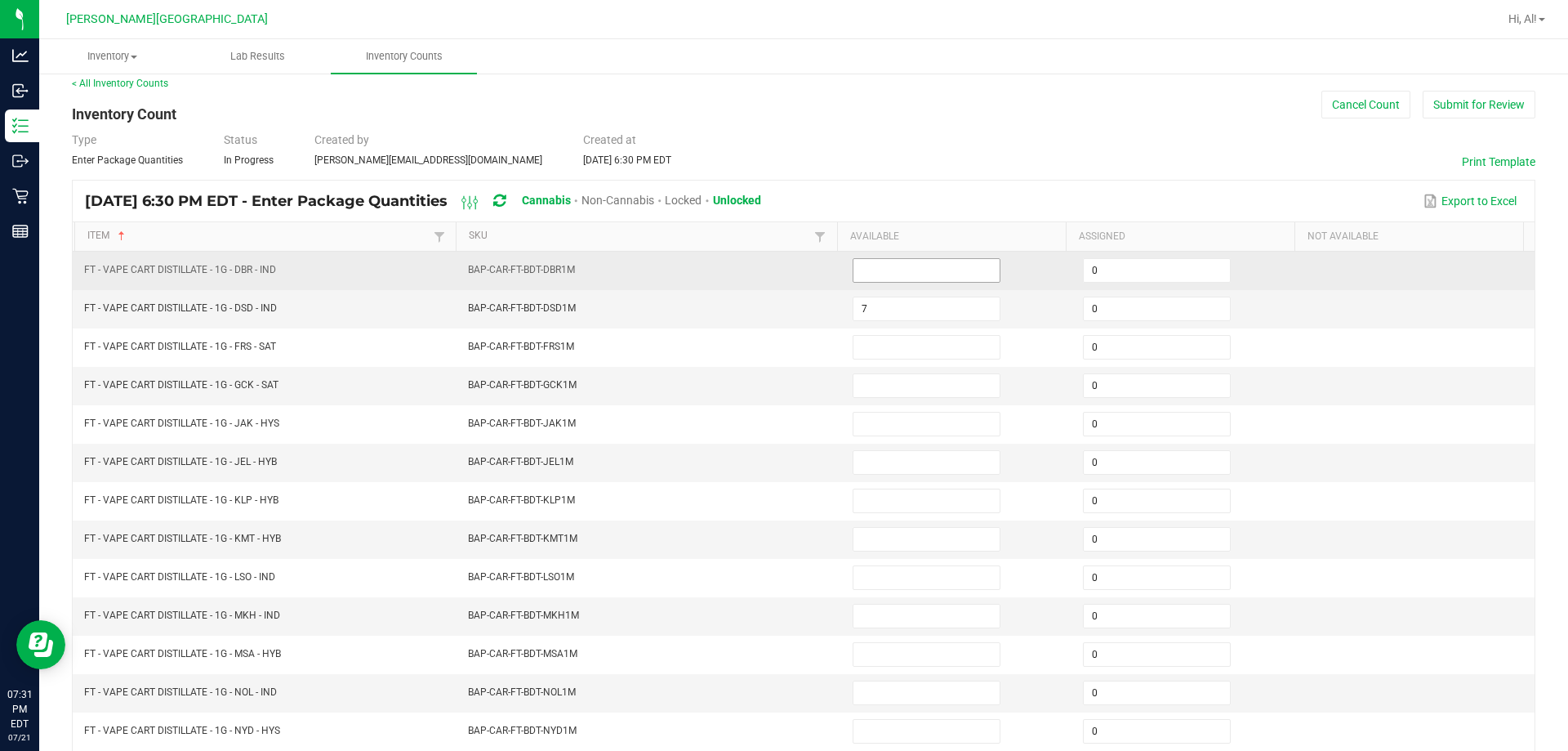click at bounding box center [926, 270] 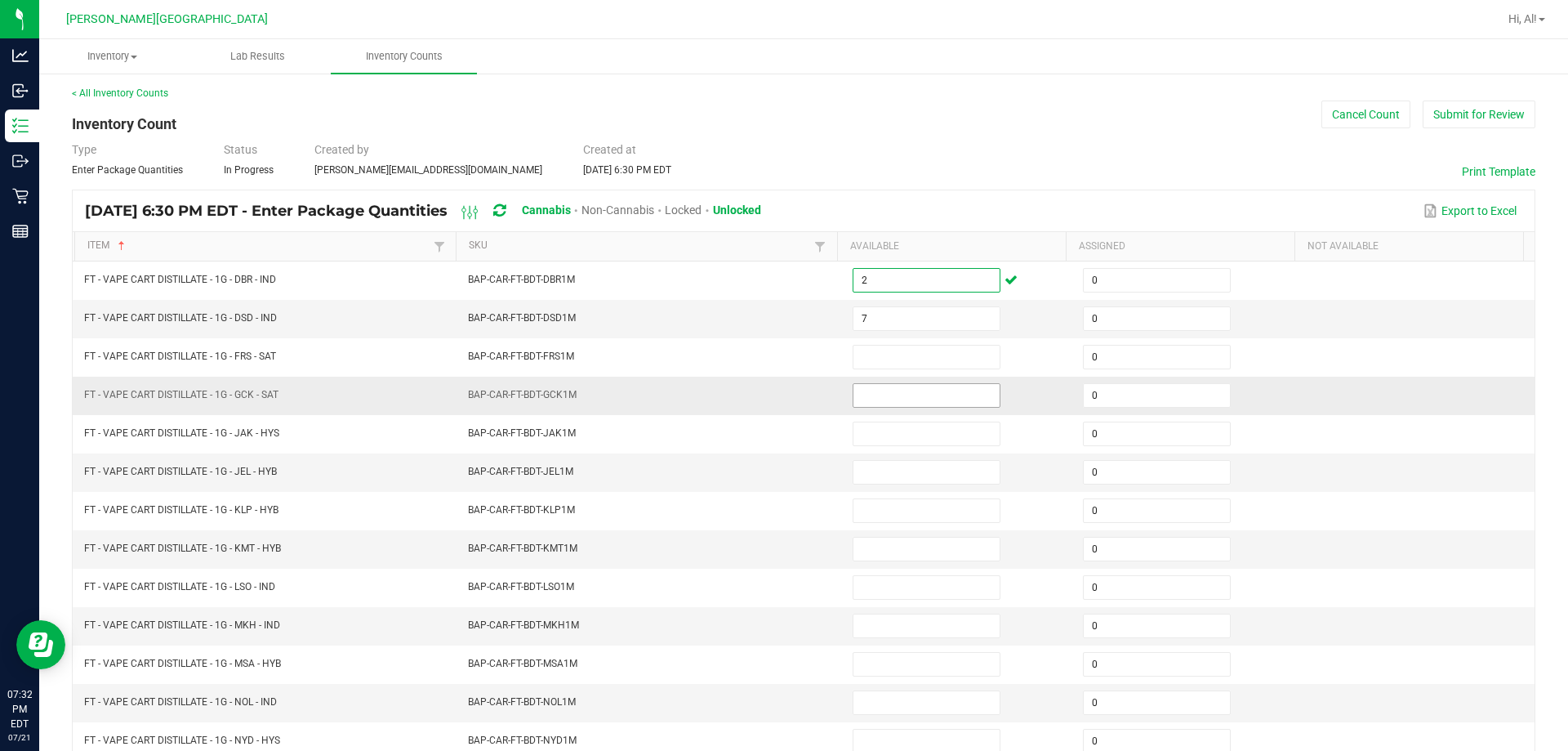 scroll, scrollTop: 0, scrollLeft: 0, axis: both 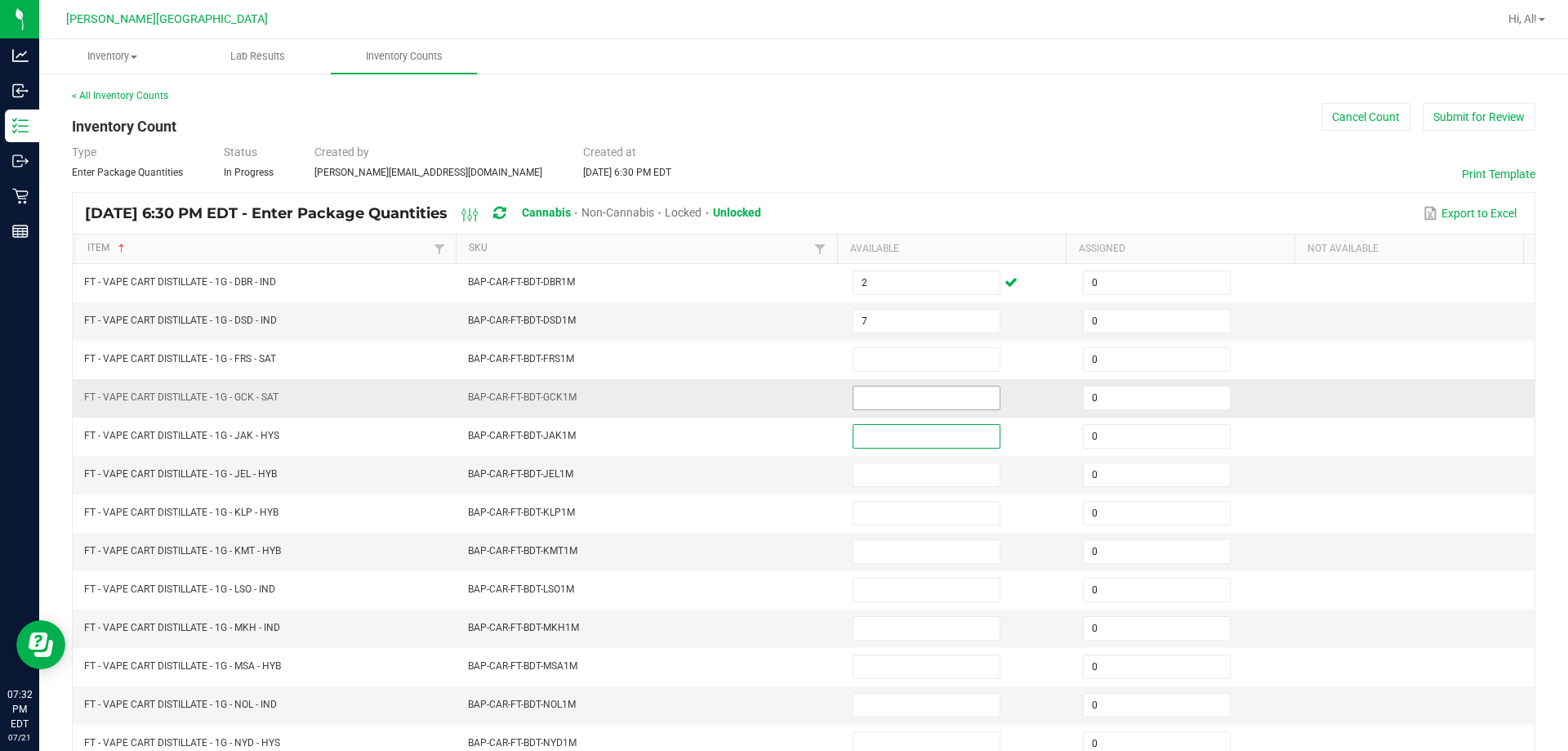 drag, startPoint x: 910, startPoint y: 431, endPoint x: 922, endPoint y: 373, distance: 59.22837 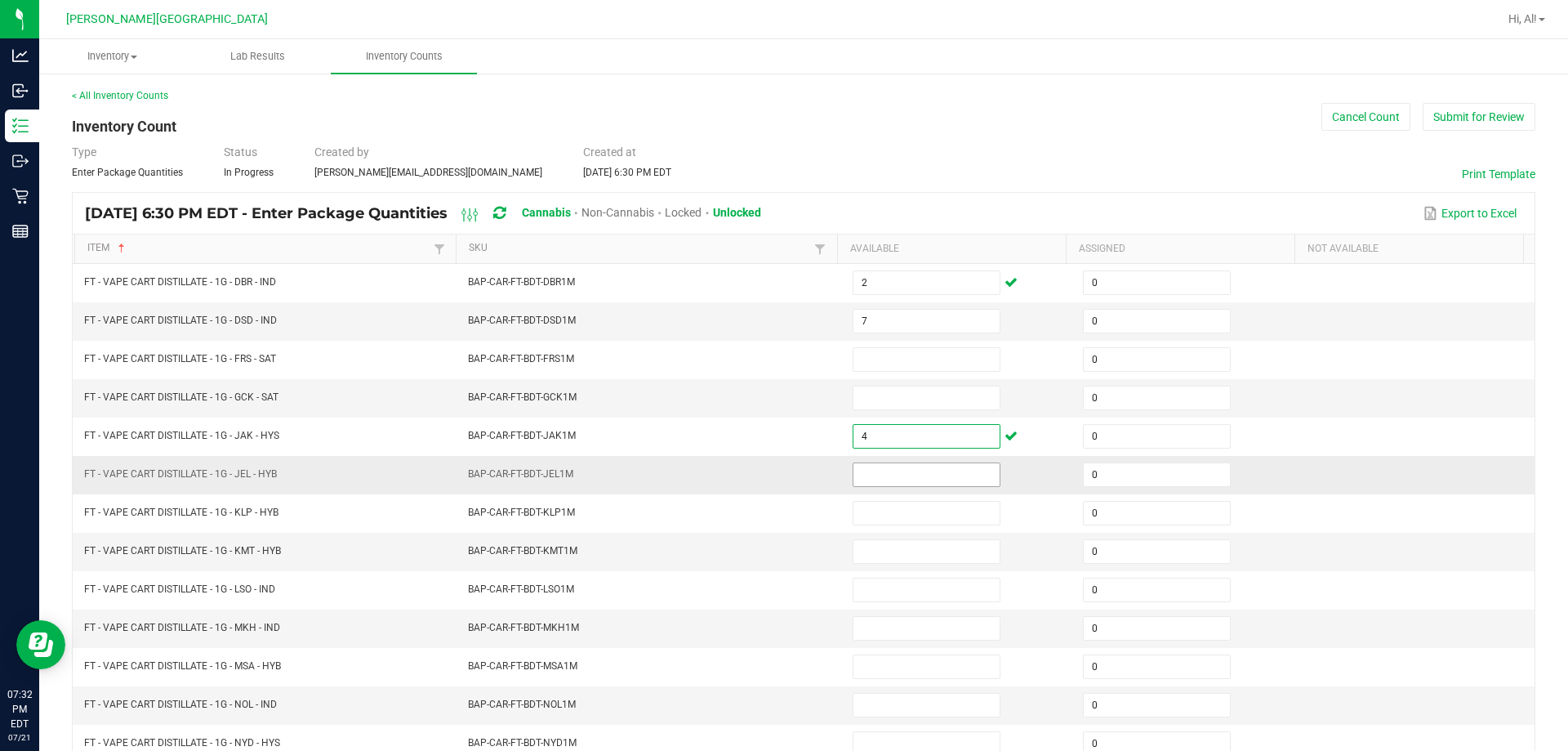 click at bounding box center [926, 475] 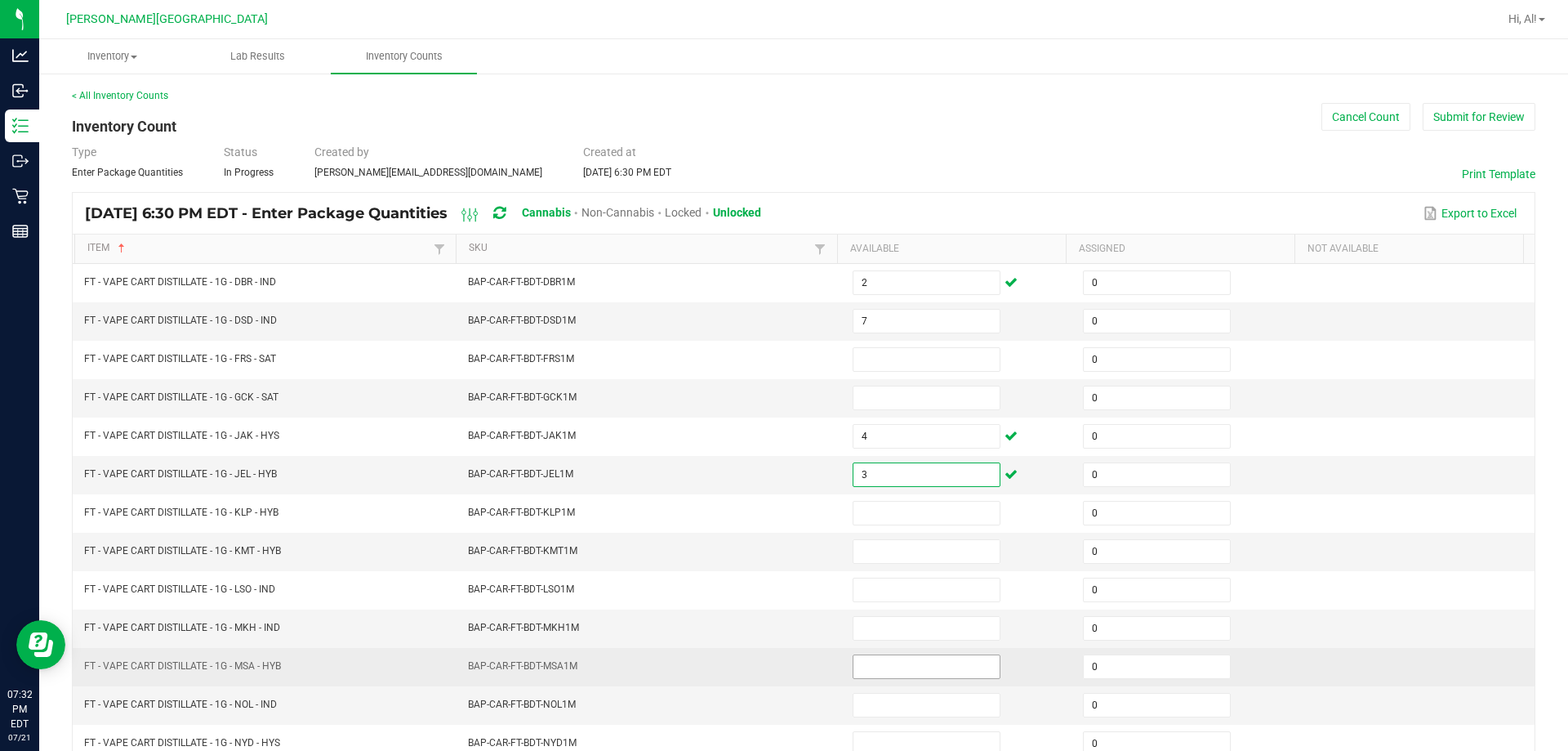 scroll, scrollTop: 82, scrollLeft: 0, axis: vertical 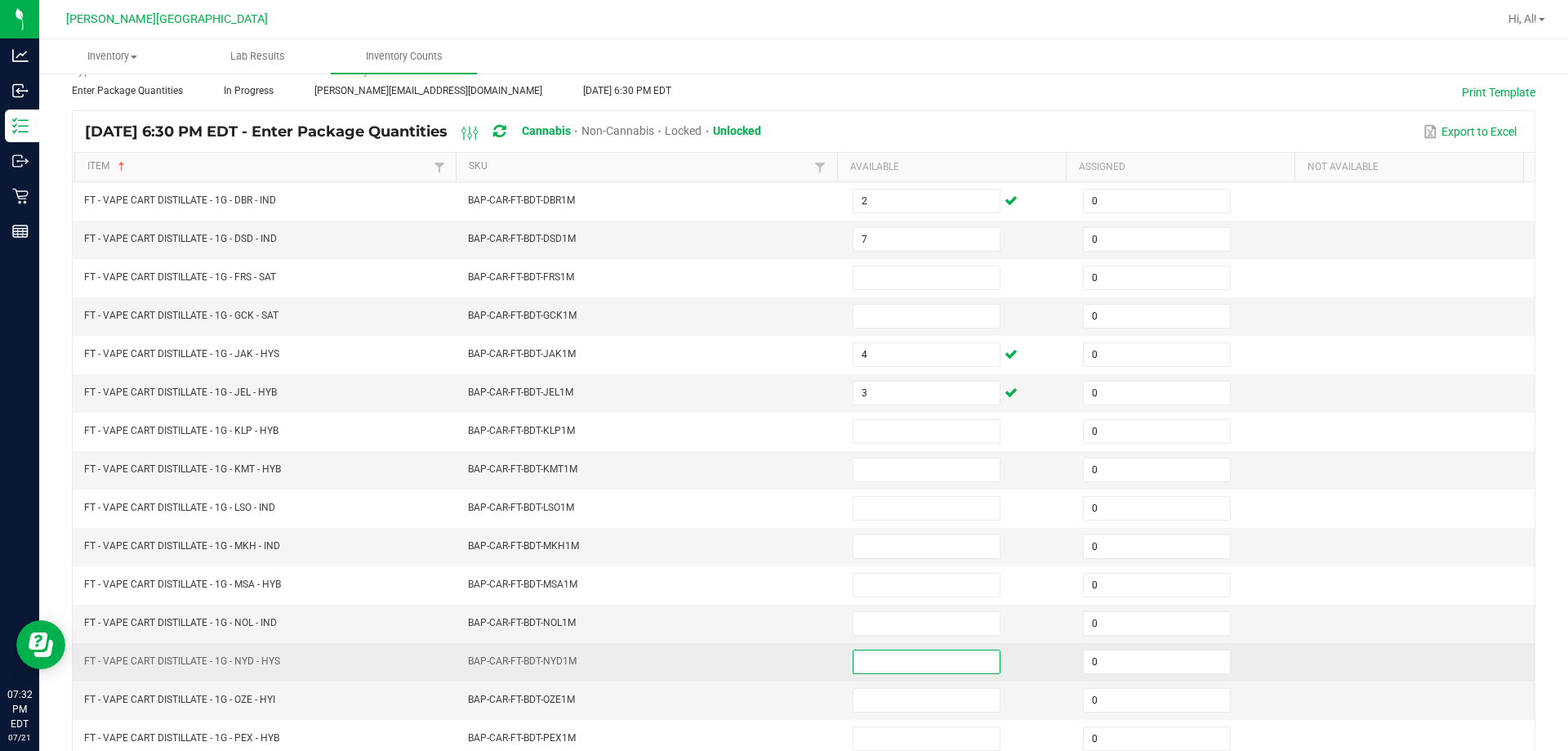 click at bounding box center (926, 662) 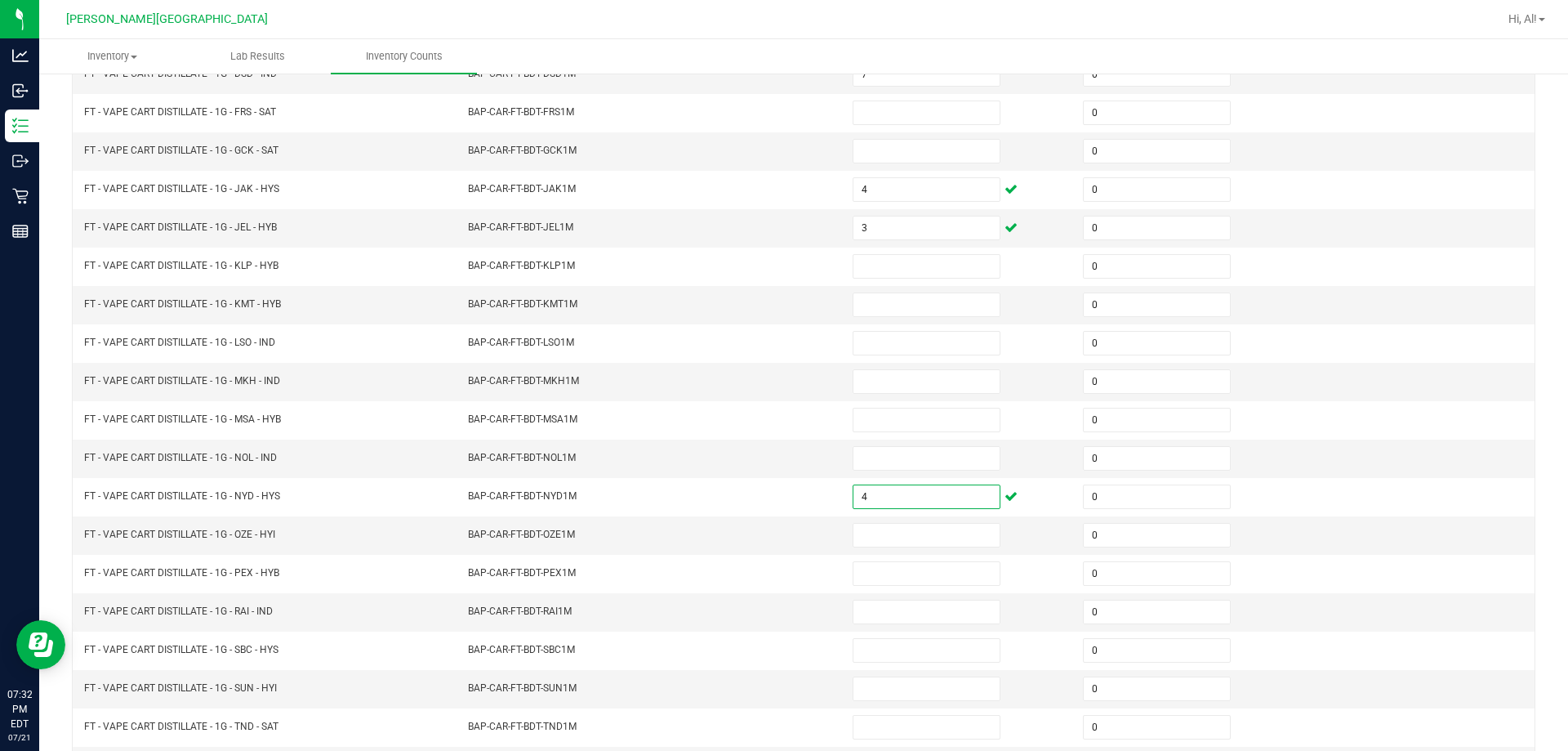 scroll, scrollTop: 339, scrollLeft: 0, axis: vertical 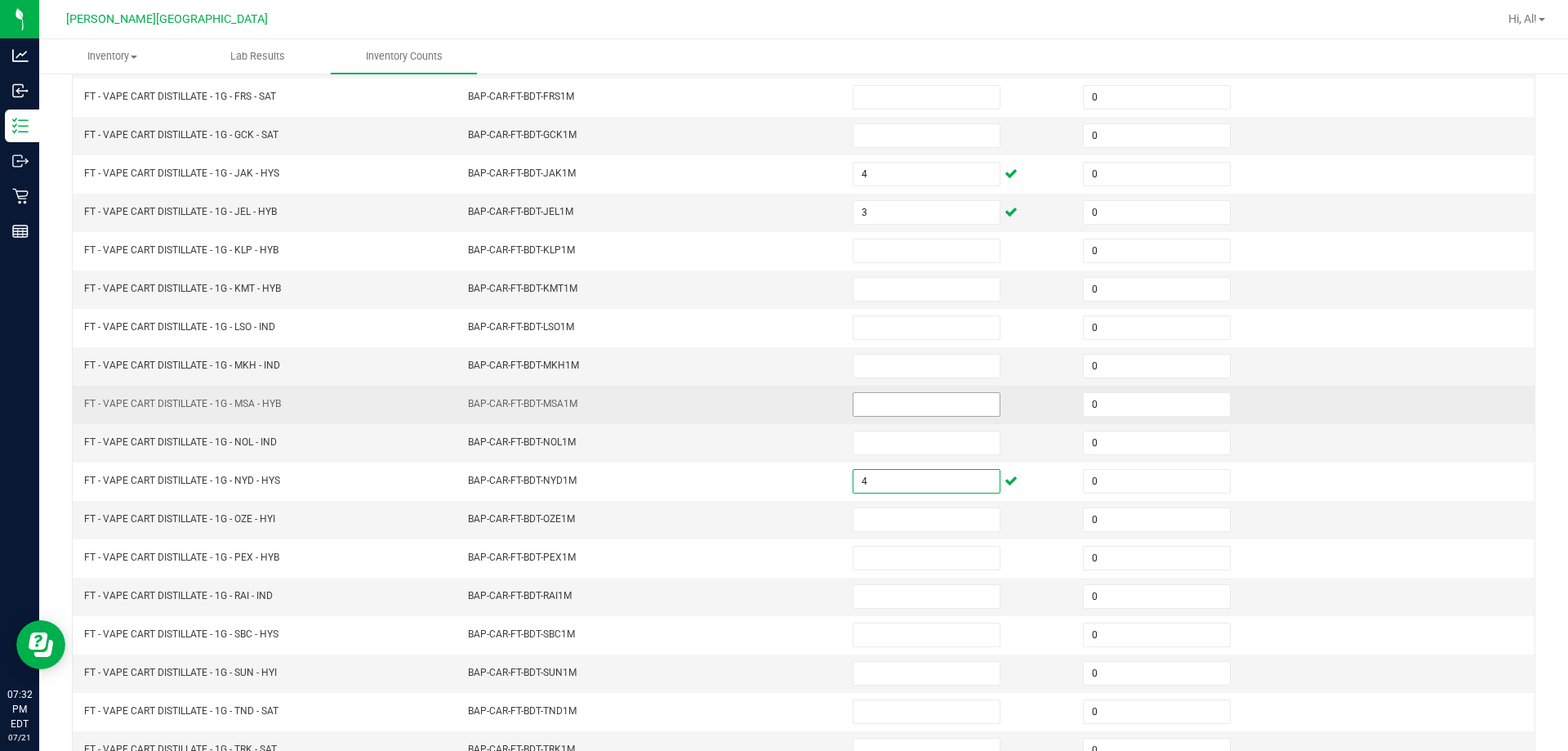 drag, startPoint x: 911, startPoint y: 408, endPoint x: 905, endPoint y: 401, distance: 9.219544 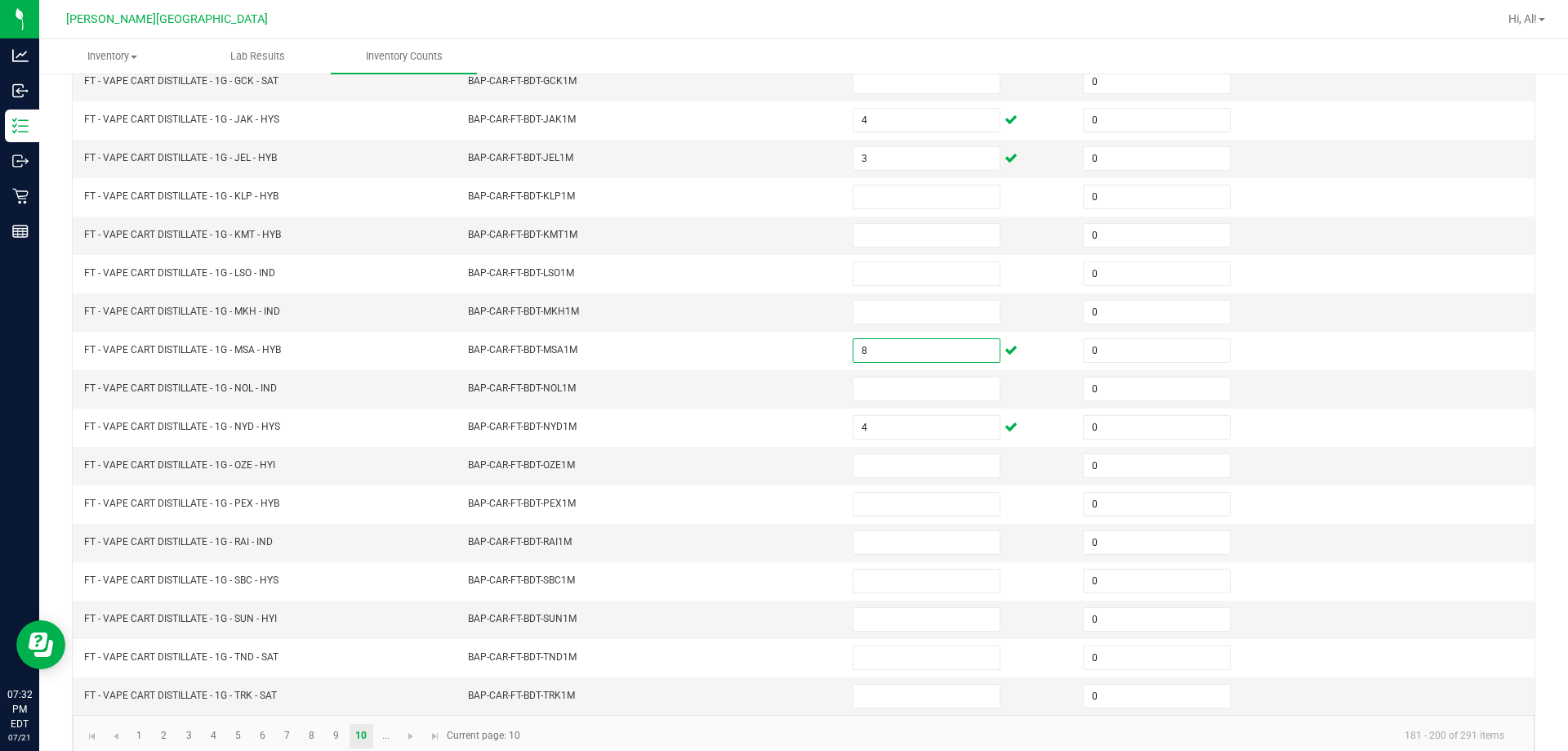 scroll, scrollTop: 324, scrollLeft: 0, axis: vertical 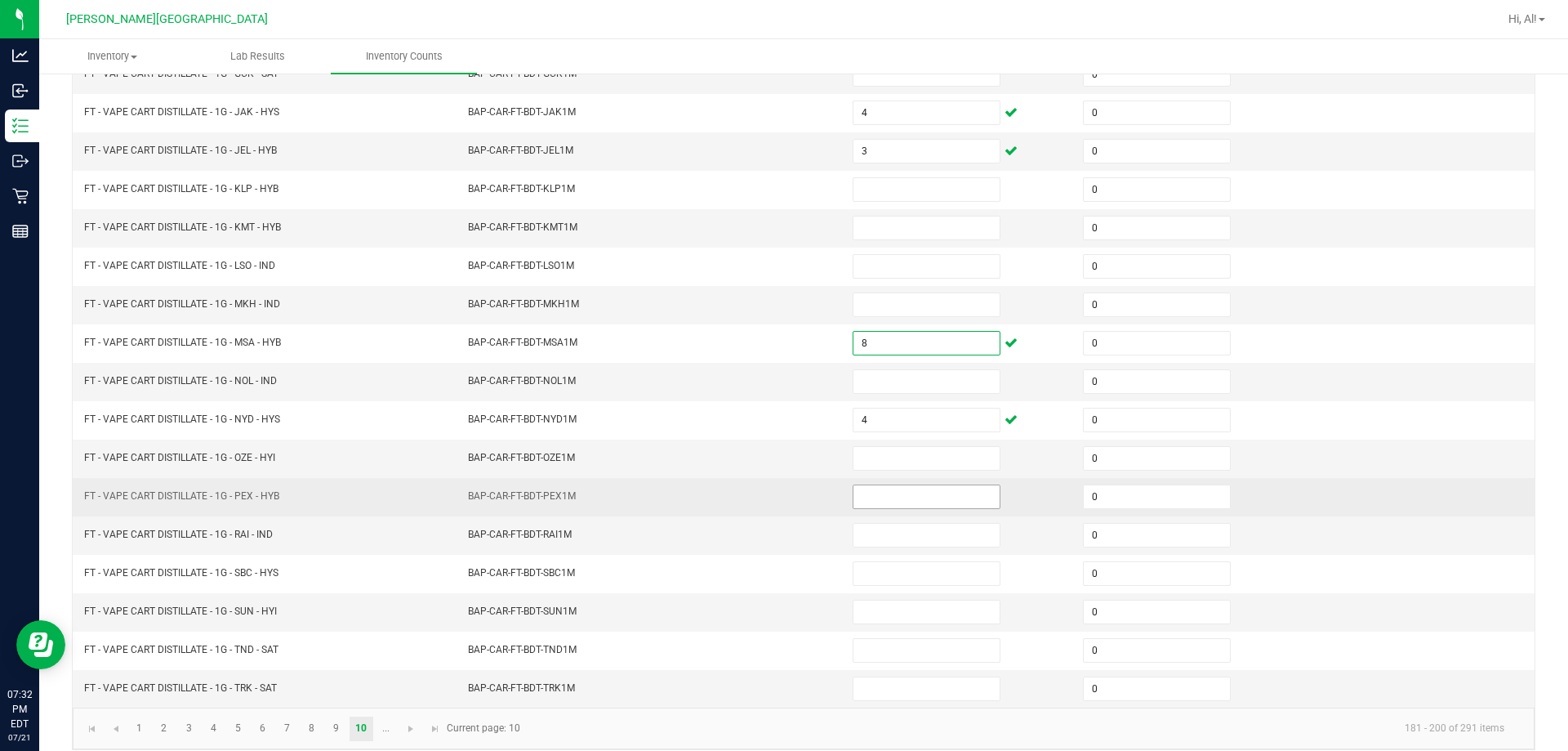 click at bounding box center (926, 497) 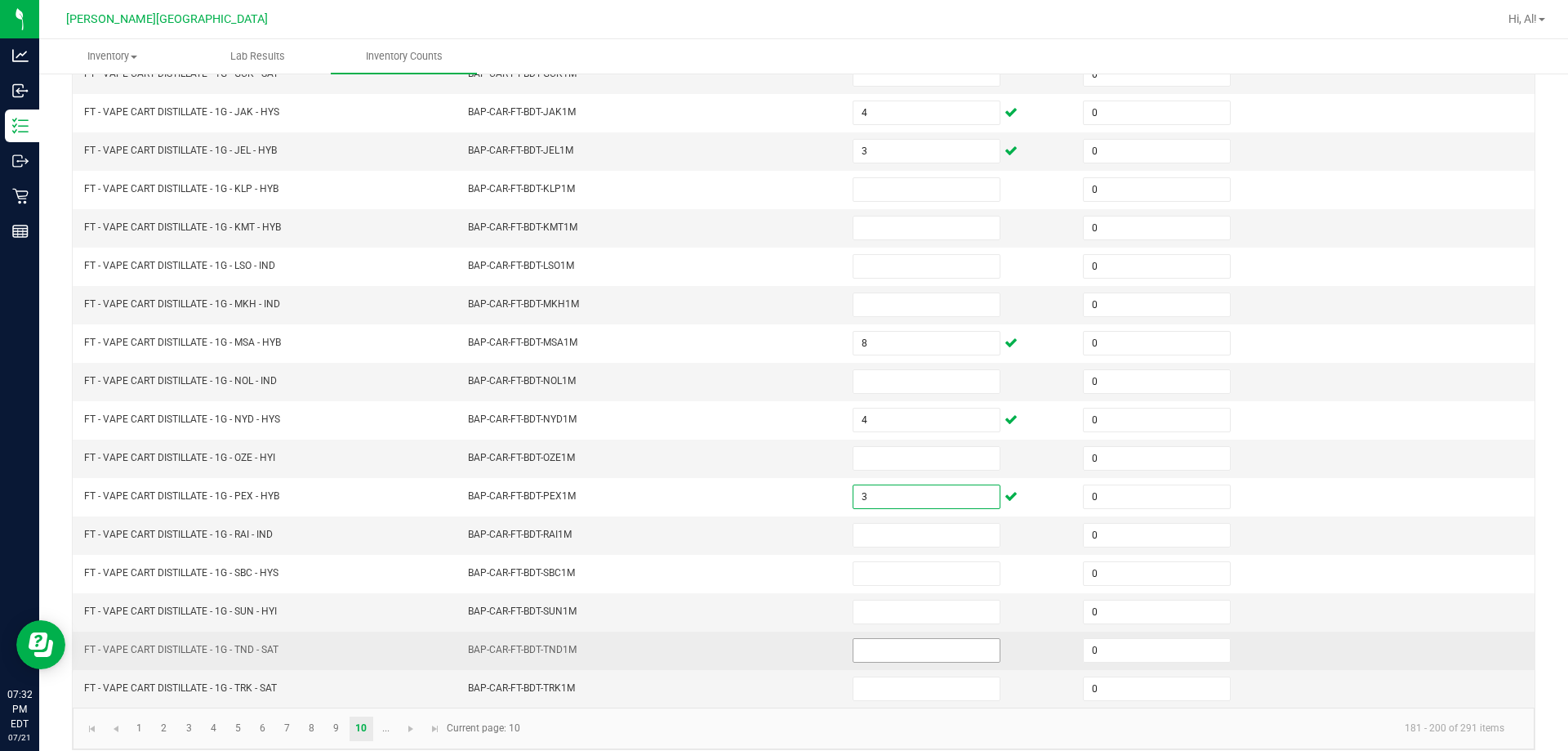 click at bounding box center [926, 650] 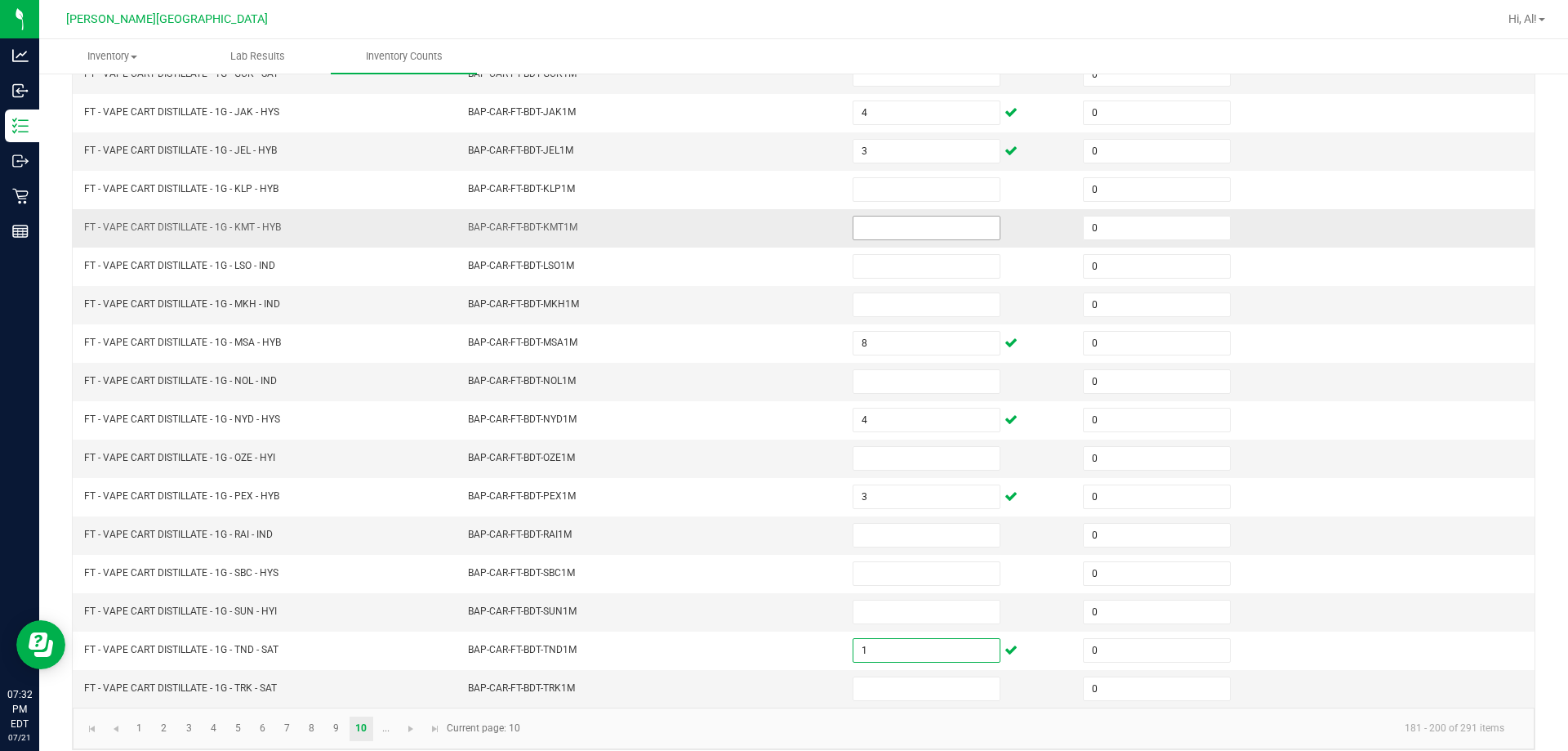 click at bounding box center (926, 228) 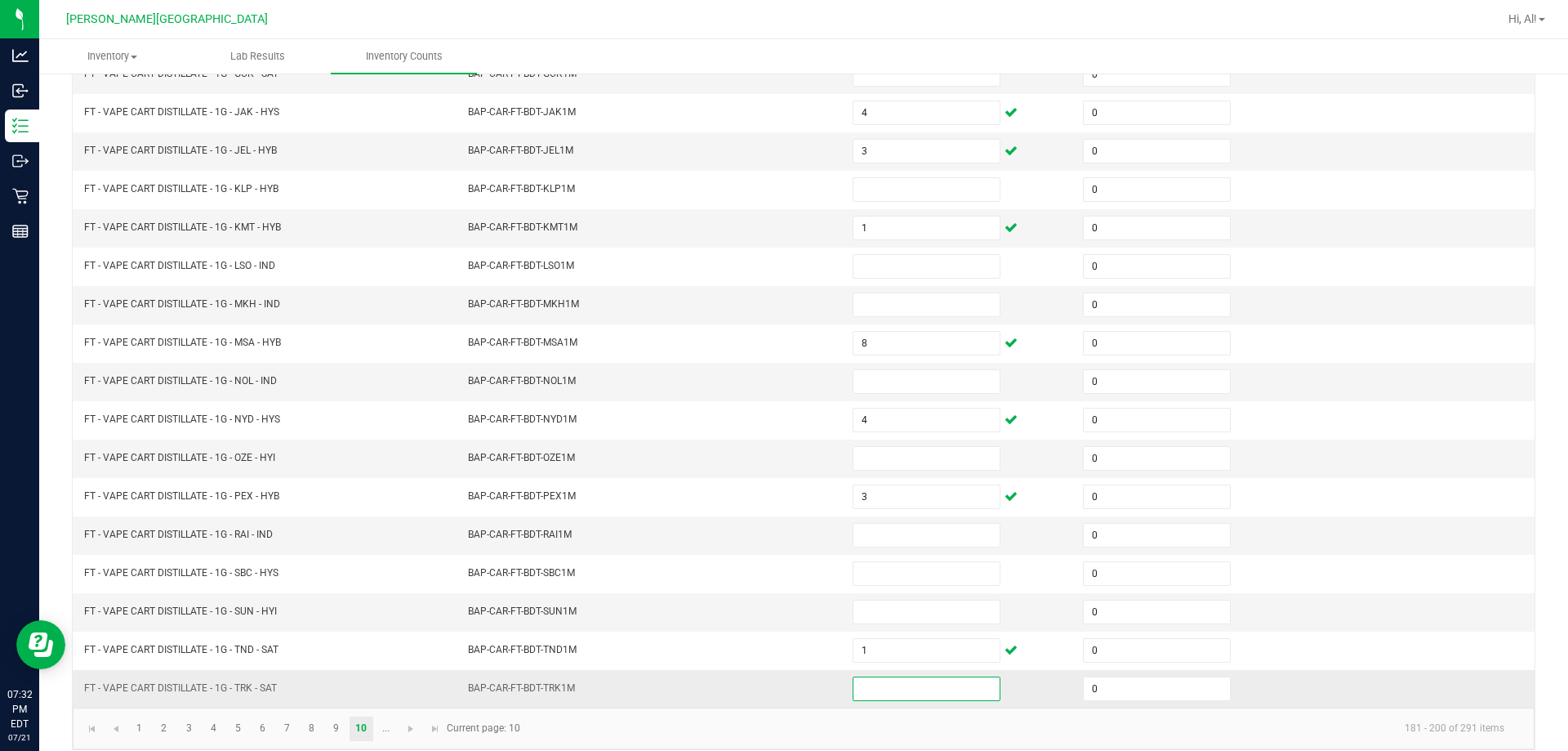 click at bounding box center [926, 689] 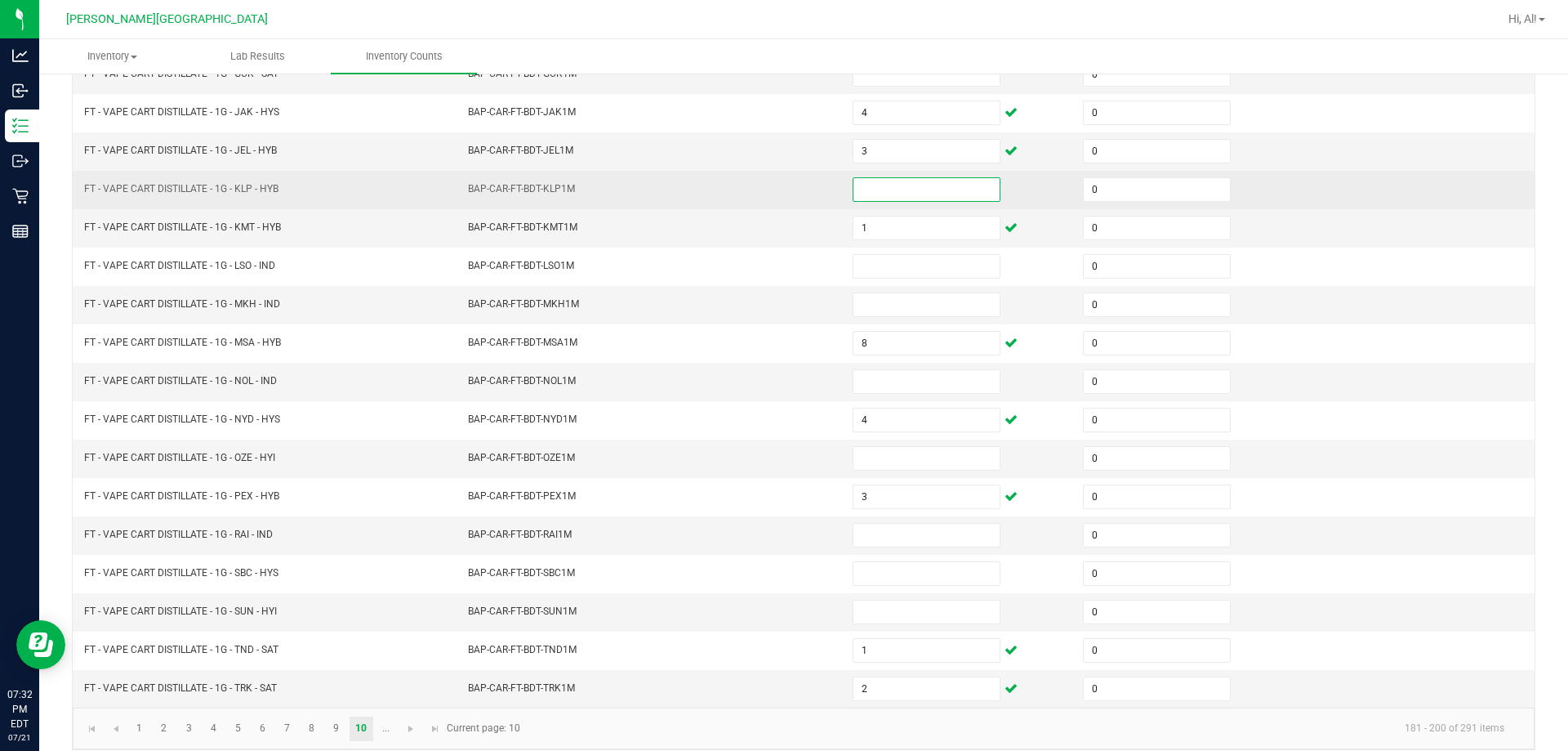click at bounding box center (926, 190) 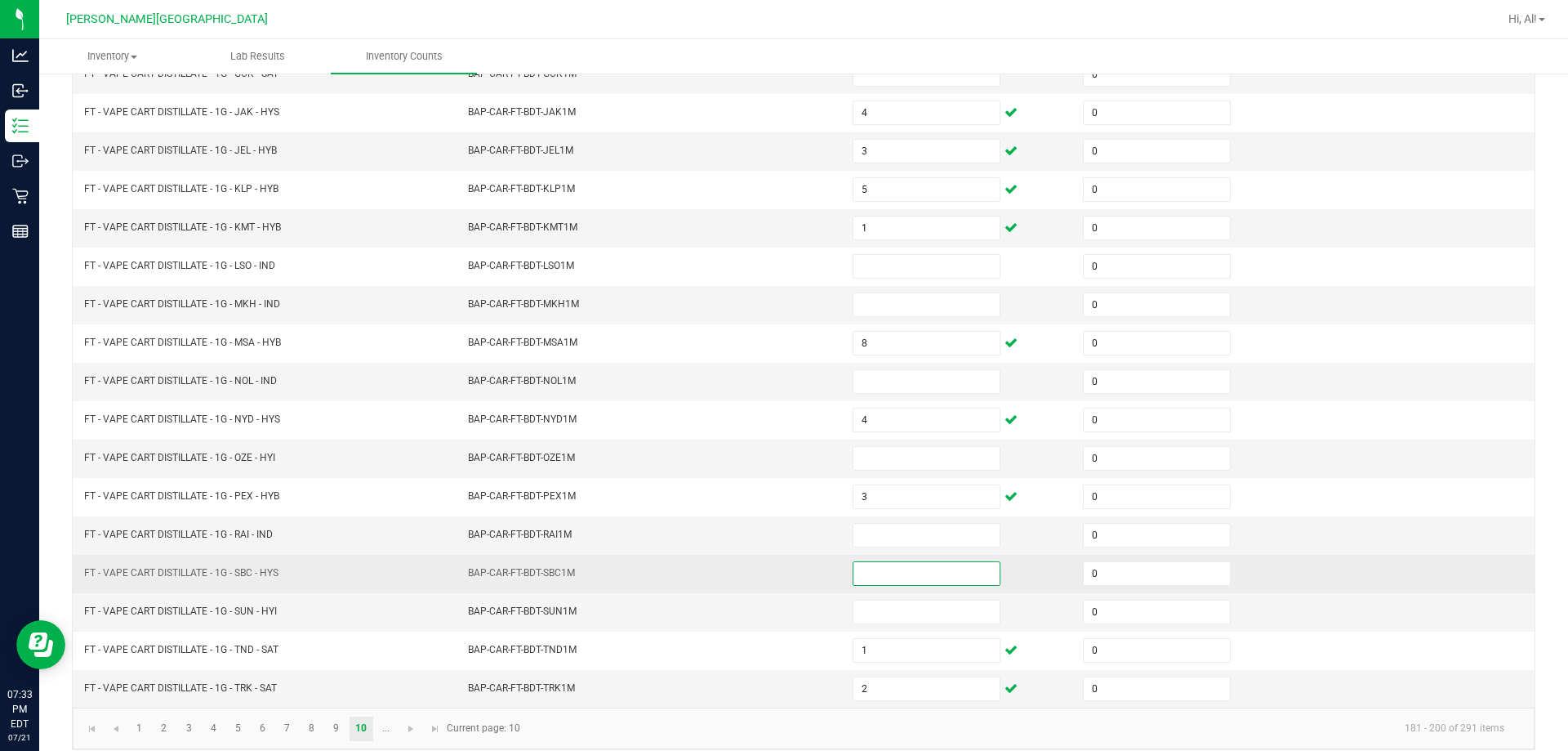 click at bounding box center (926, 574) 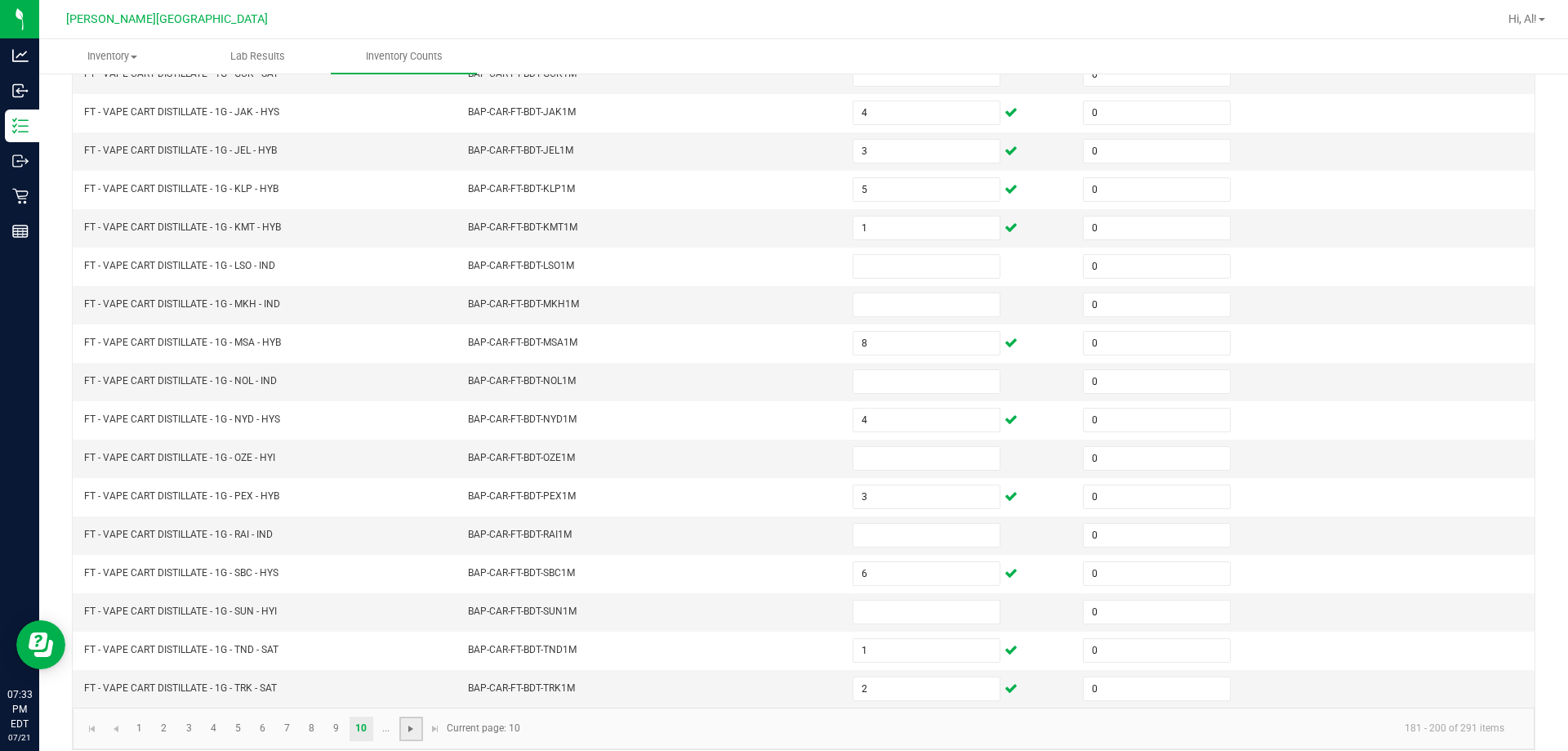 click 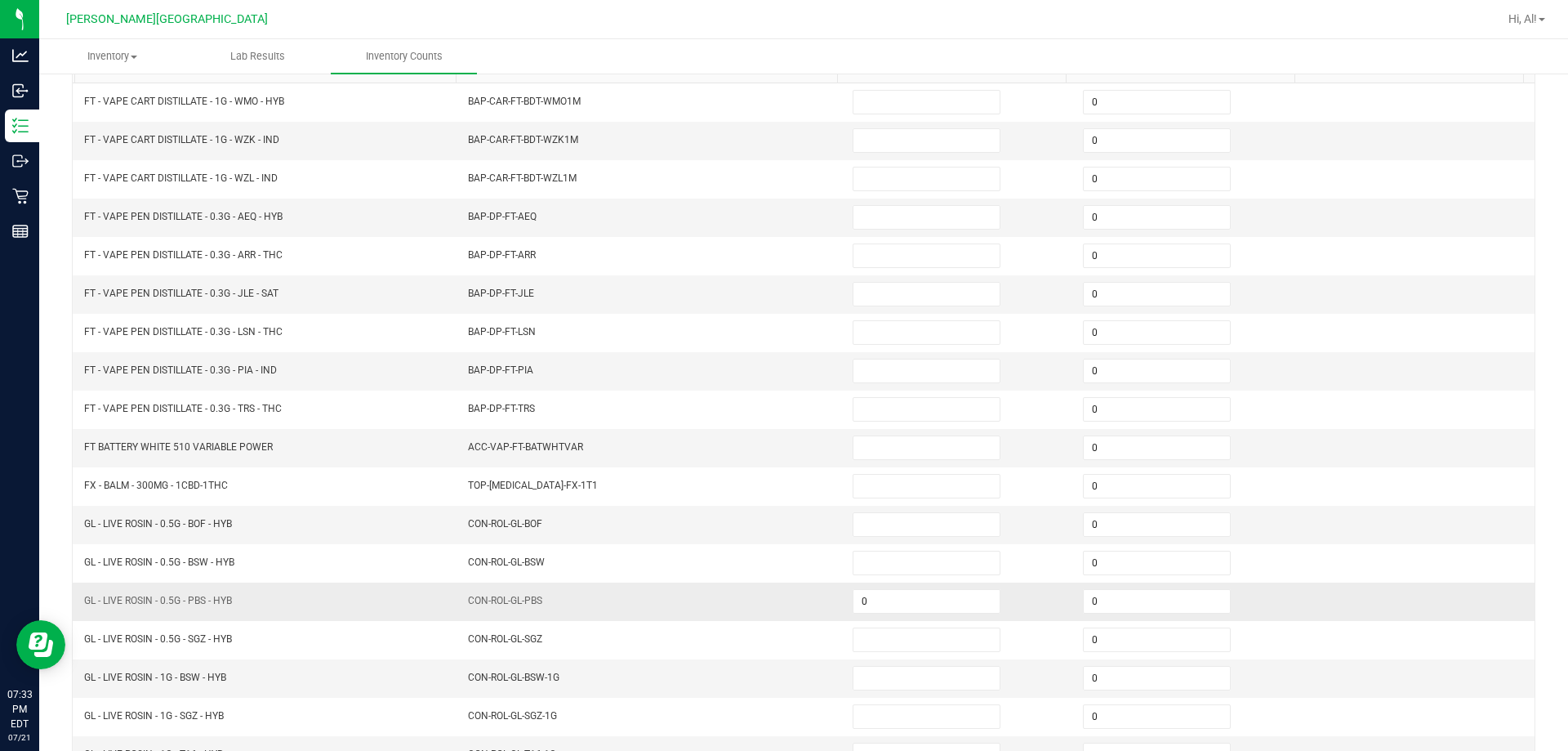 scroll, scrollTop: 0, scrollLeft: 0, axis: both 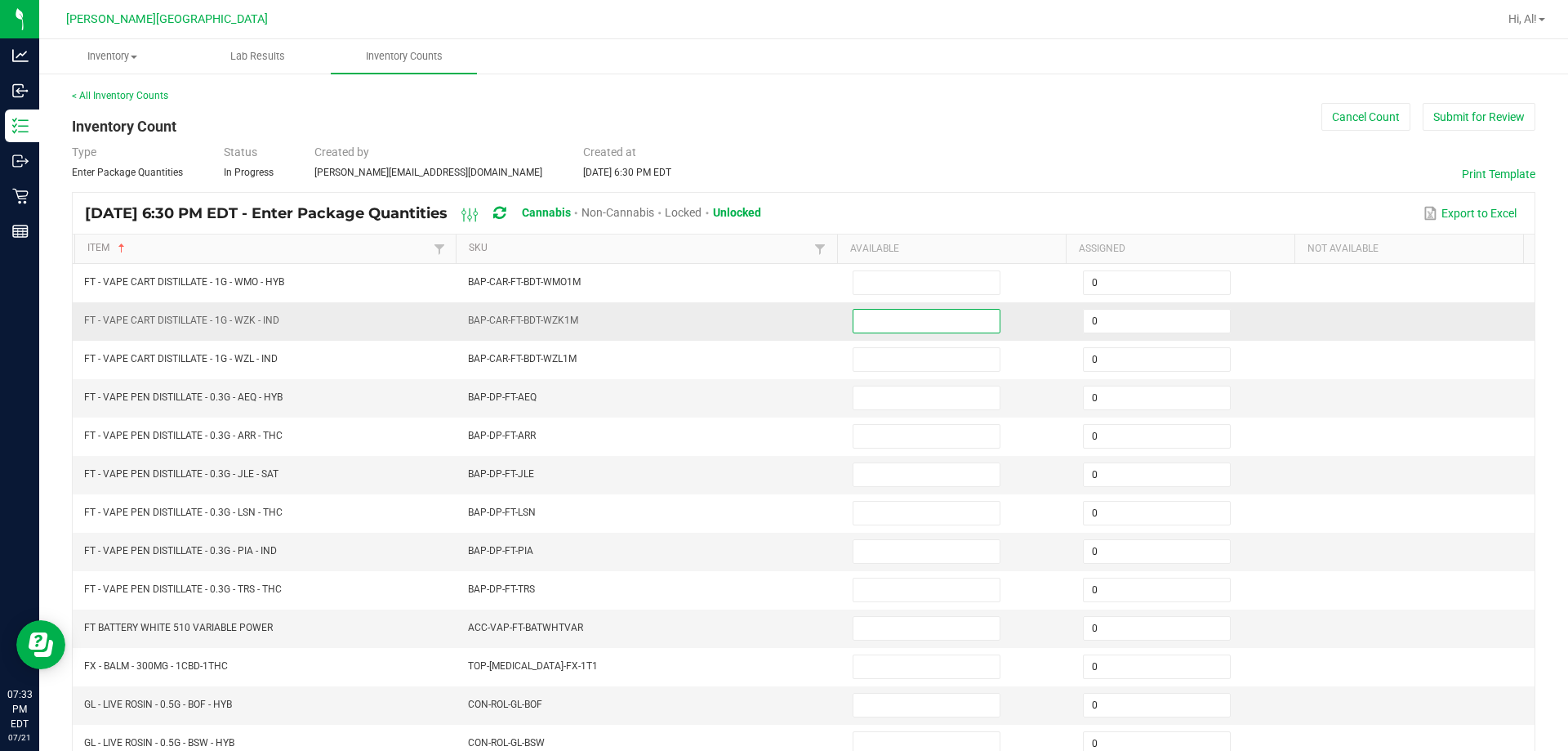 click at bounding box center (926, 321) 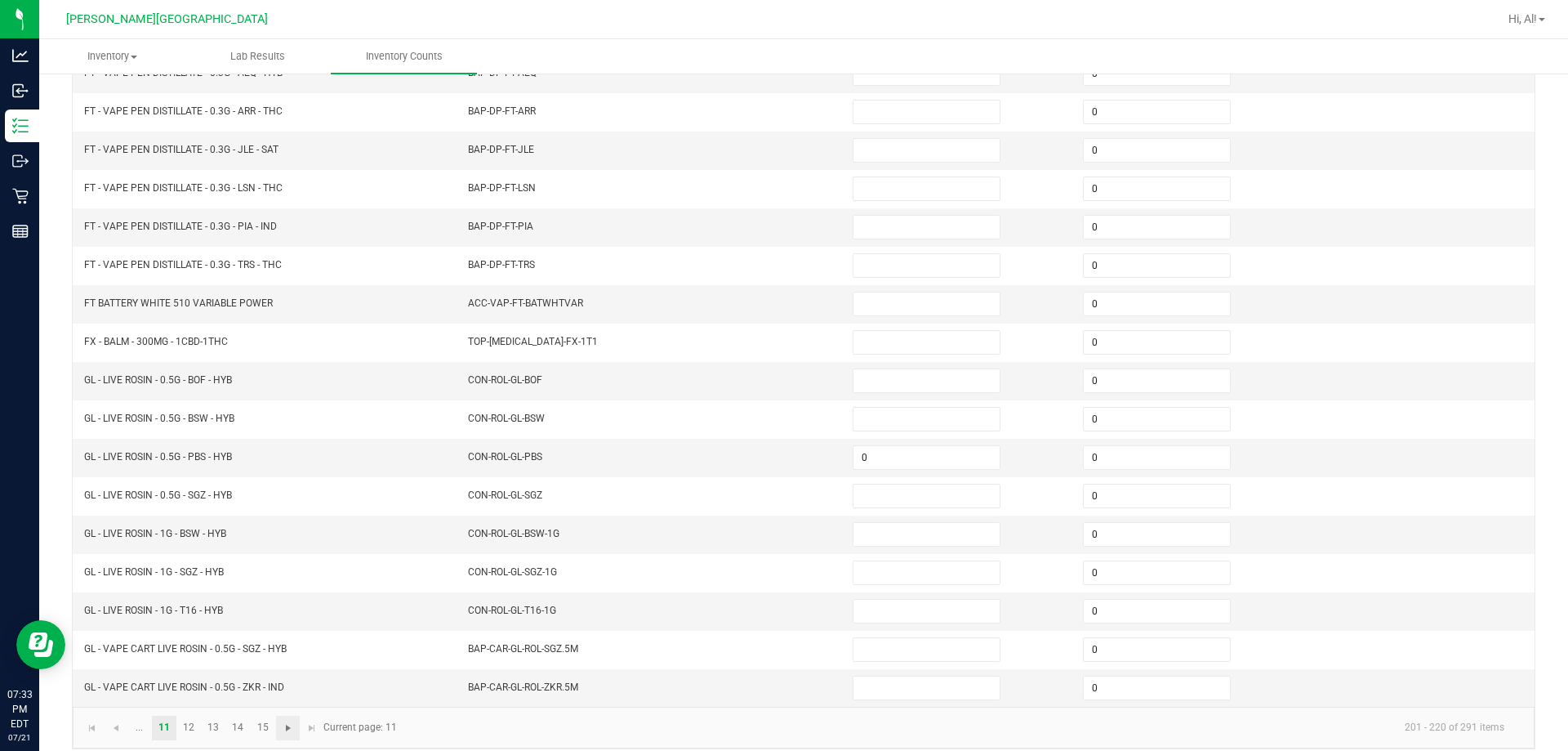 scroll, scrollTop: 339, scrollLeft: 0, axis: vertical 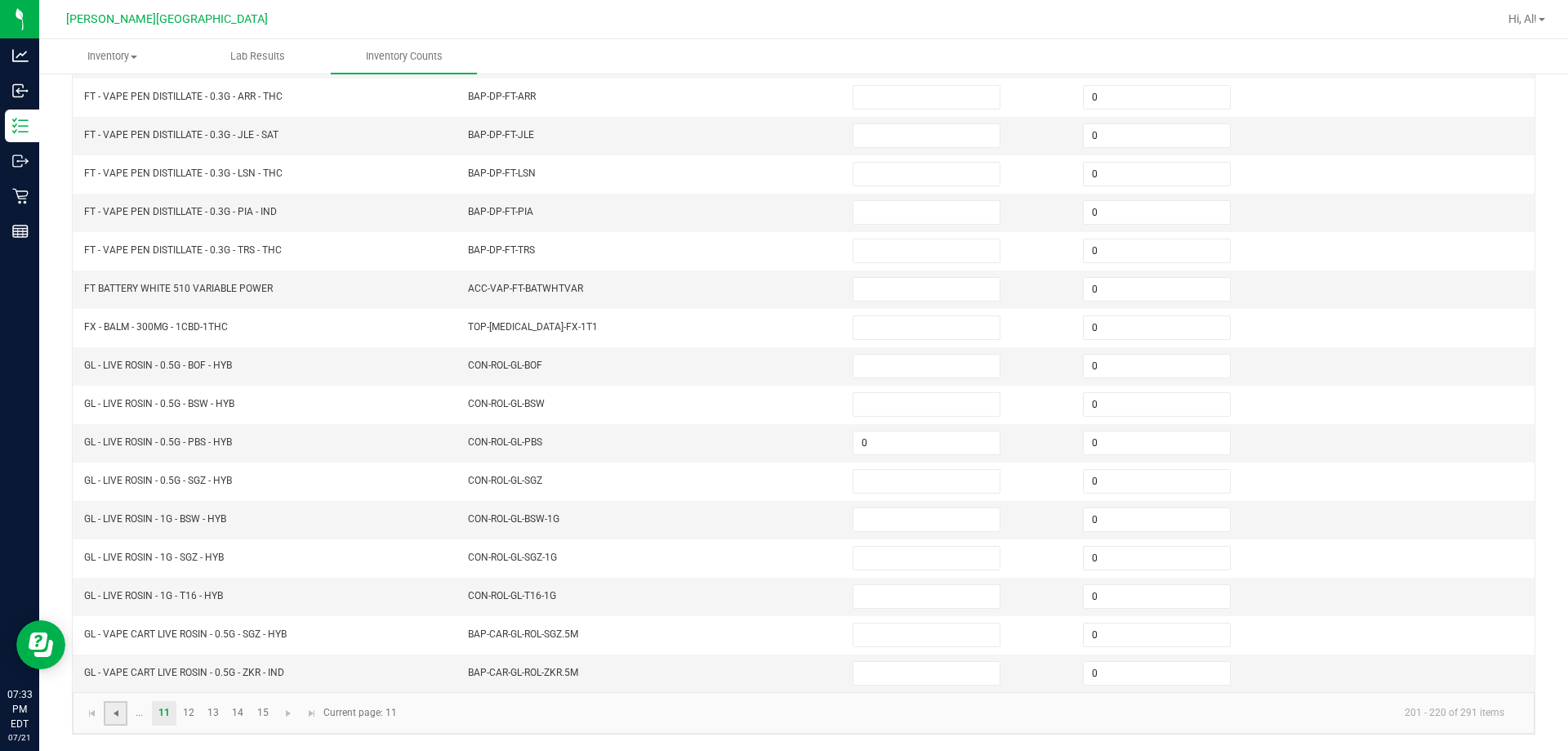 click 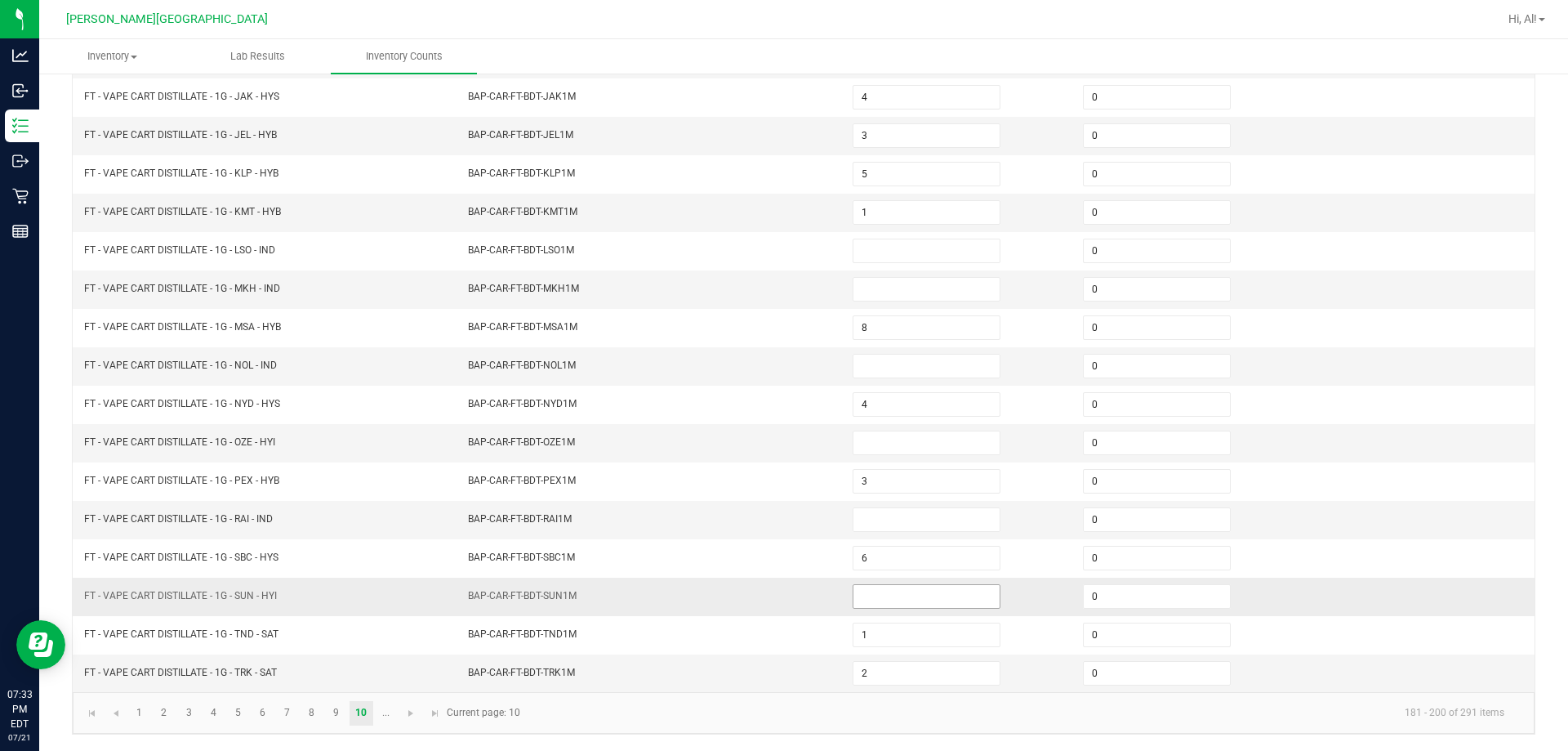 click at bounding box center [926, 597] 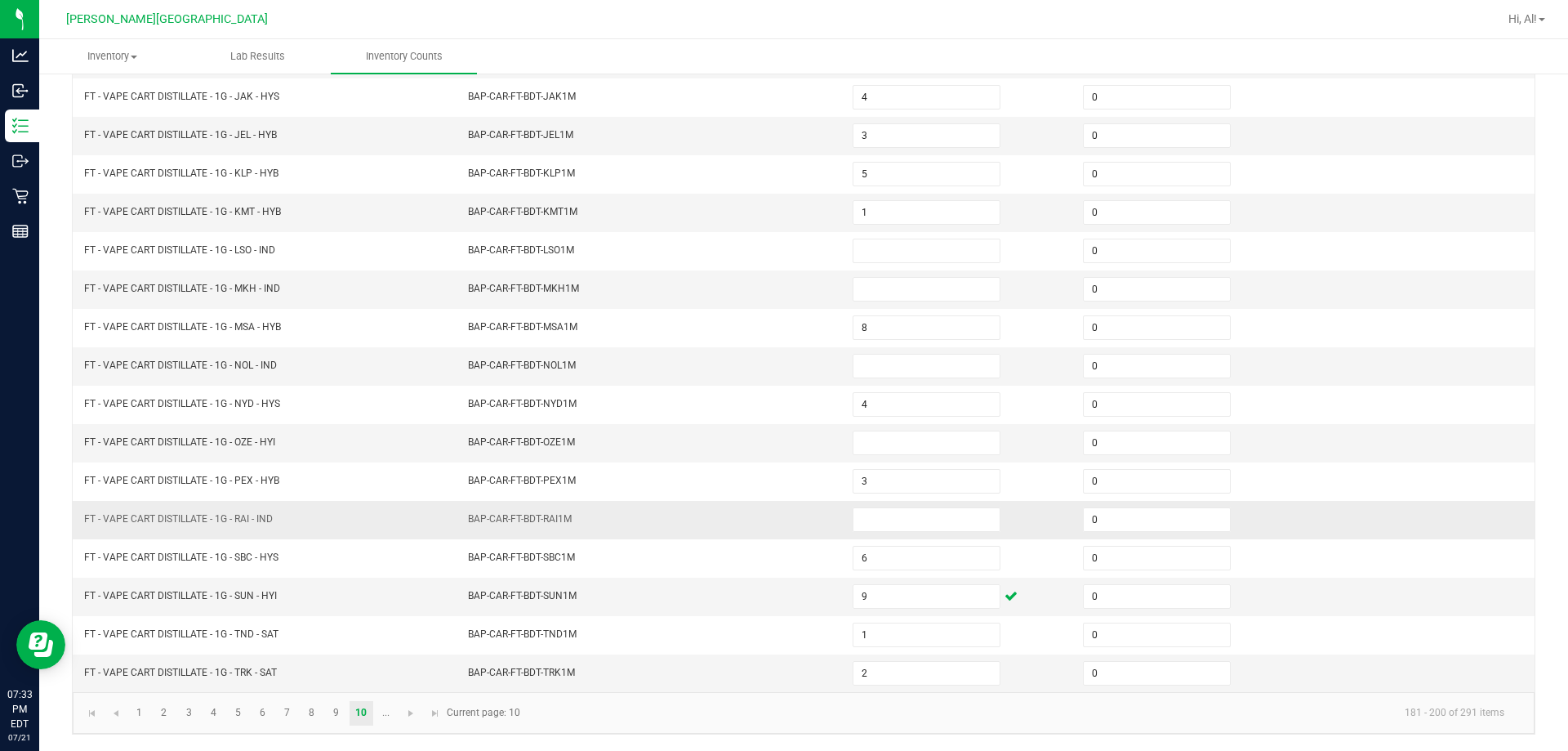 click on "BAP-CAR-FT-BDT-RAI1M" at bounding box center (650, 520) 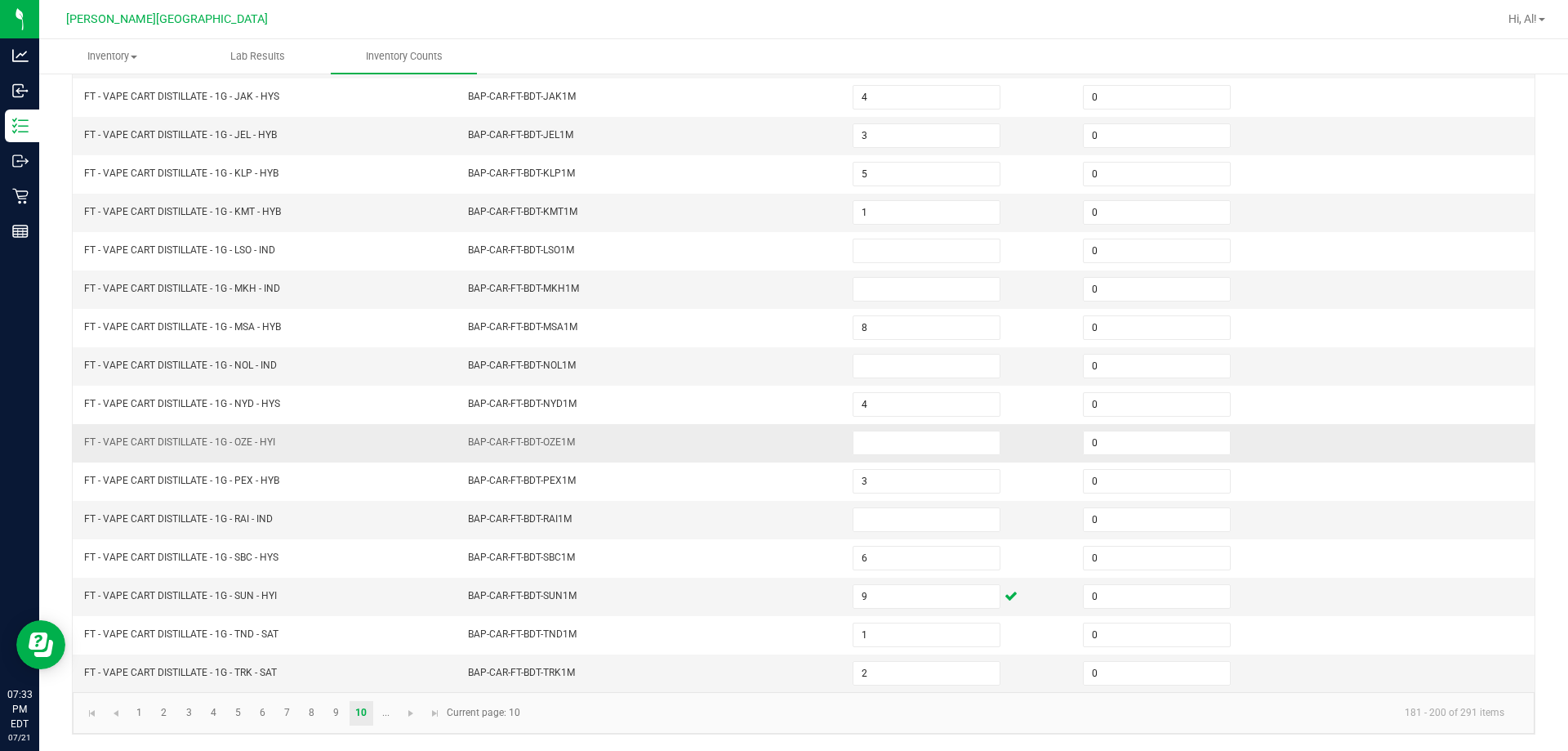 click at bounding box center [958, 443] 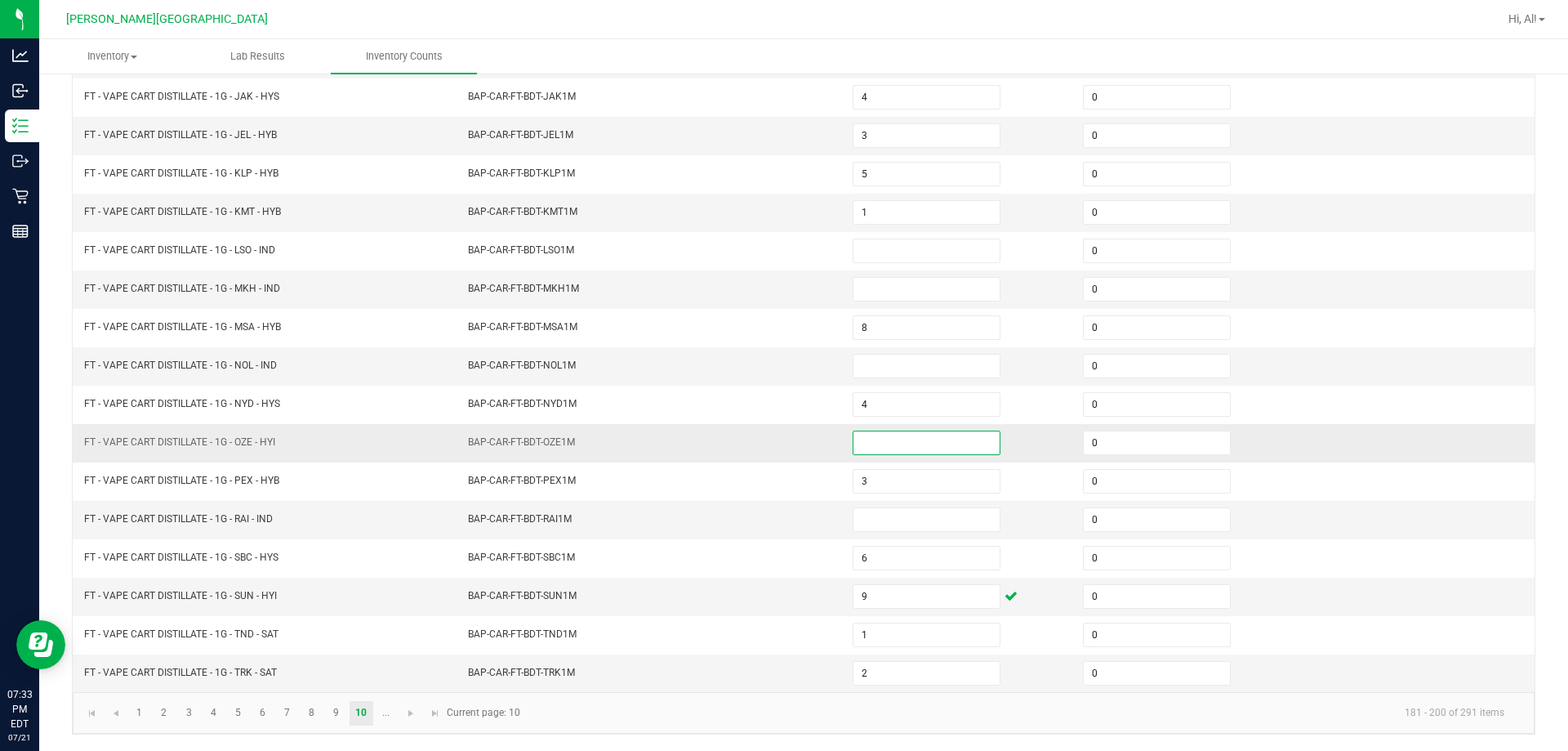 click at bounding box center [926, 443] 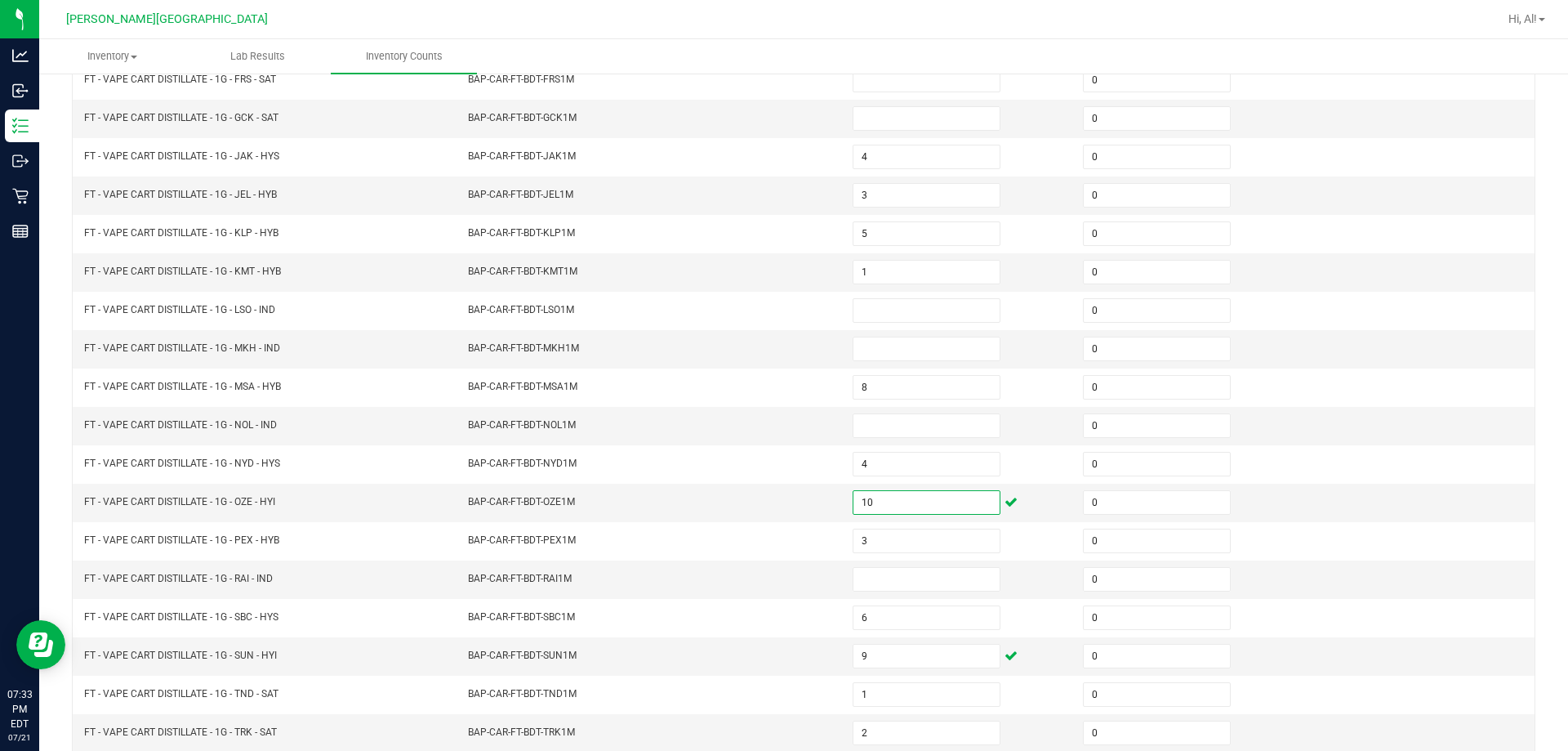 scroll, scrollTop: 284, scrollLeft: 0, axis: vertical 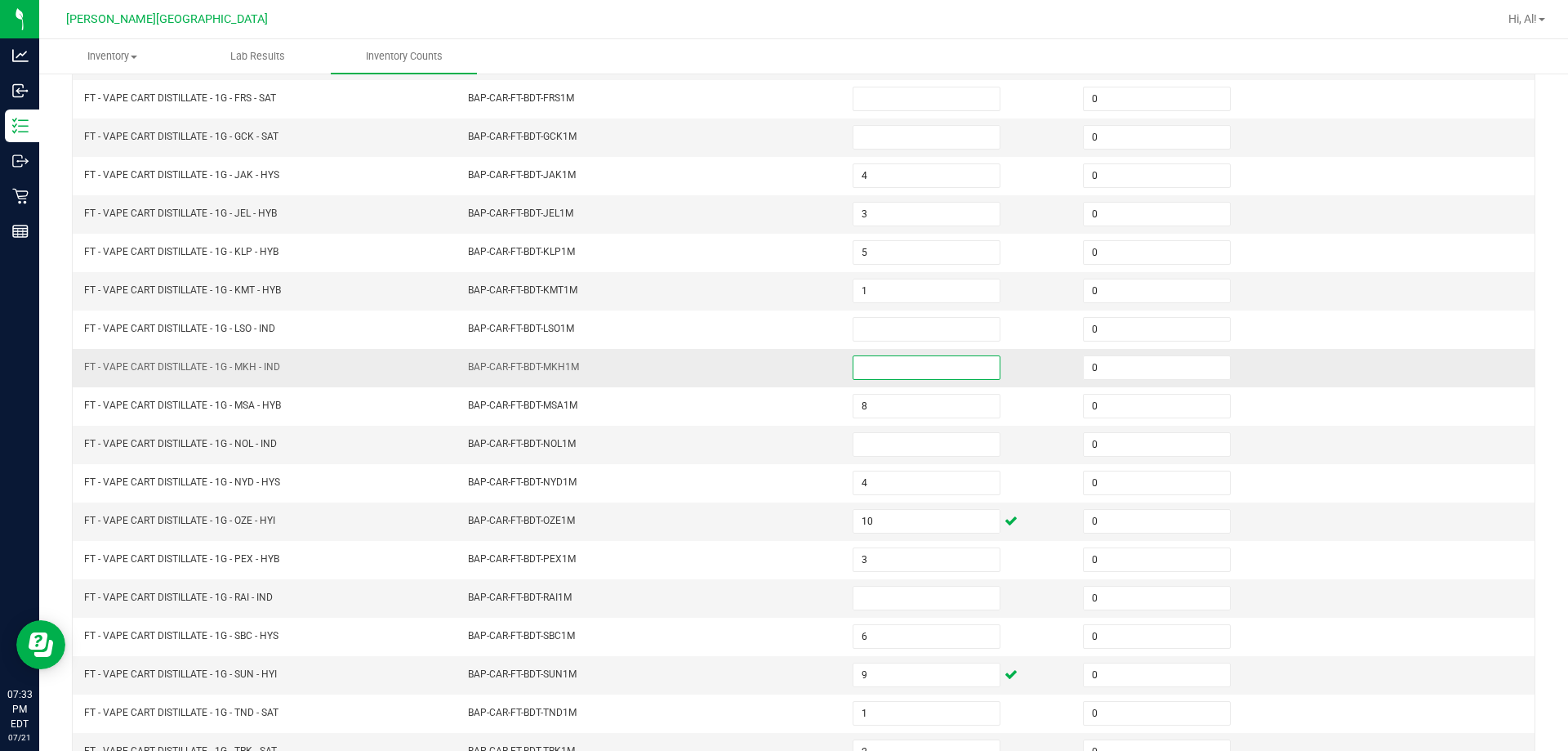 click at bounding box center (926, 368) 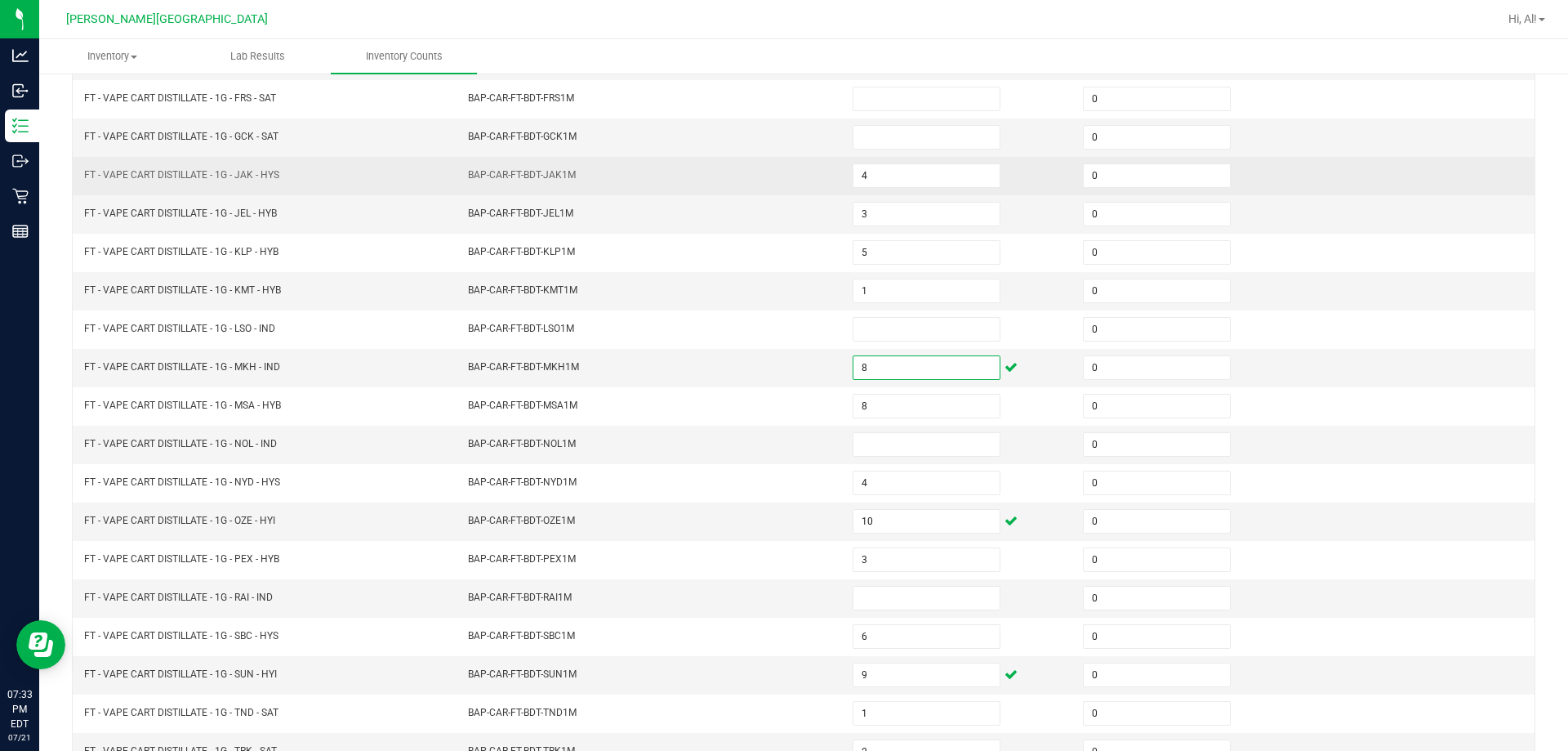 scroll, scrollTop: 179, scrollLeft: 0, axis: vertical 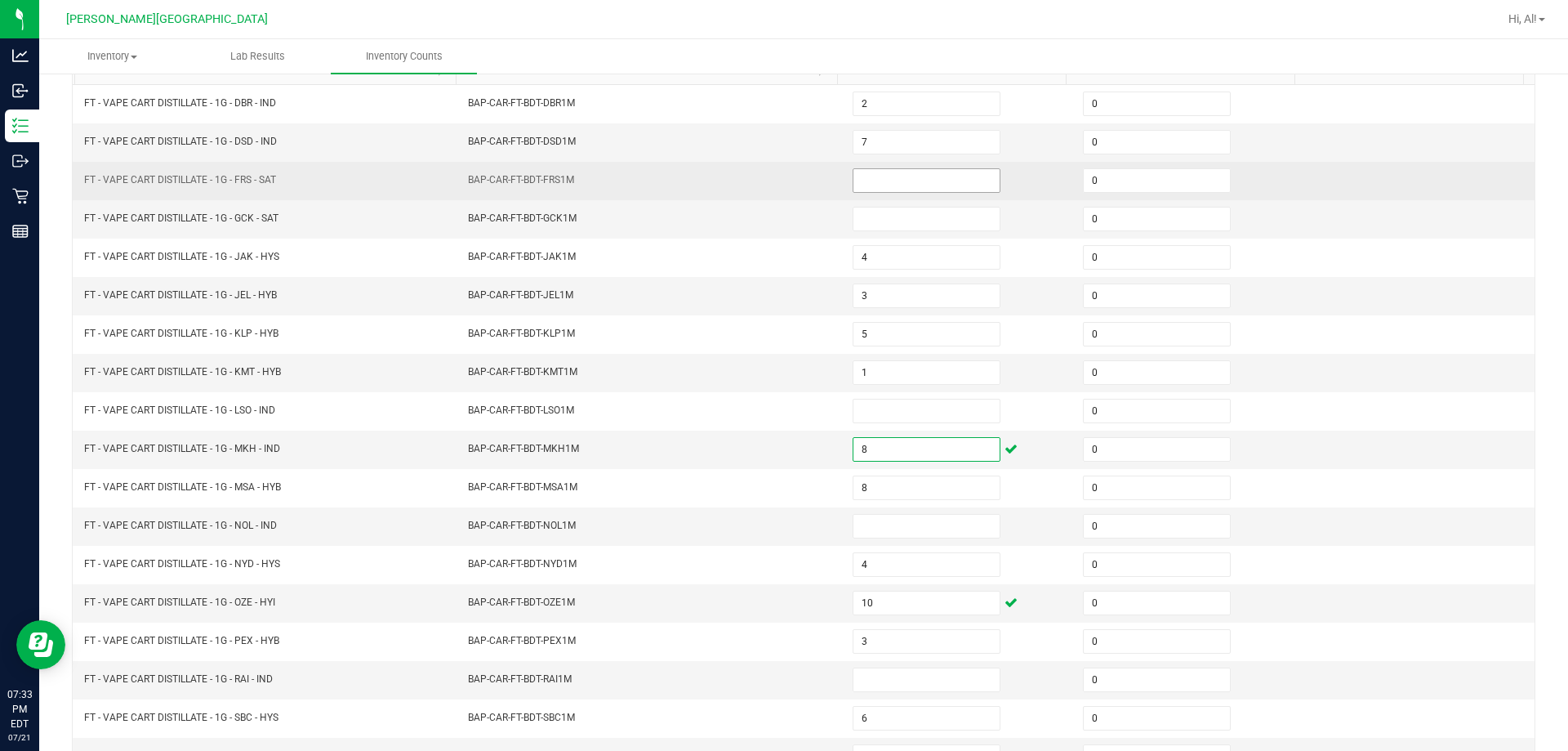 click at bounding box center [926, 181] 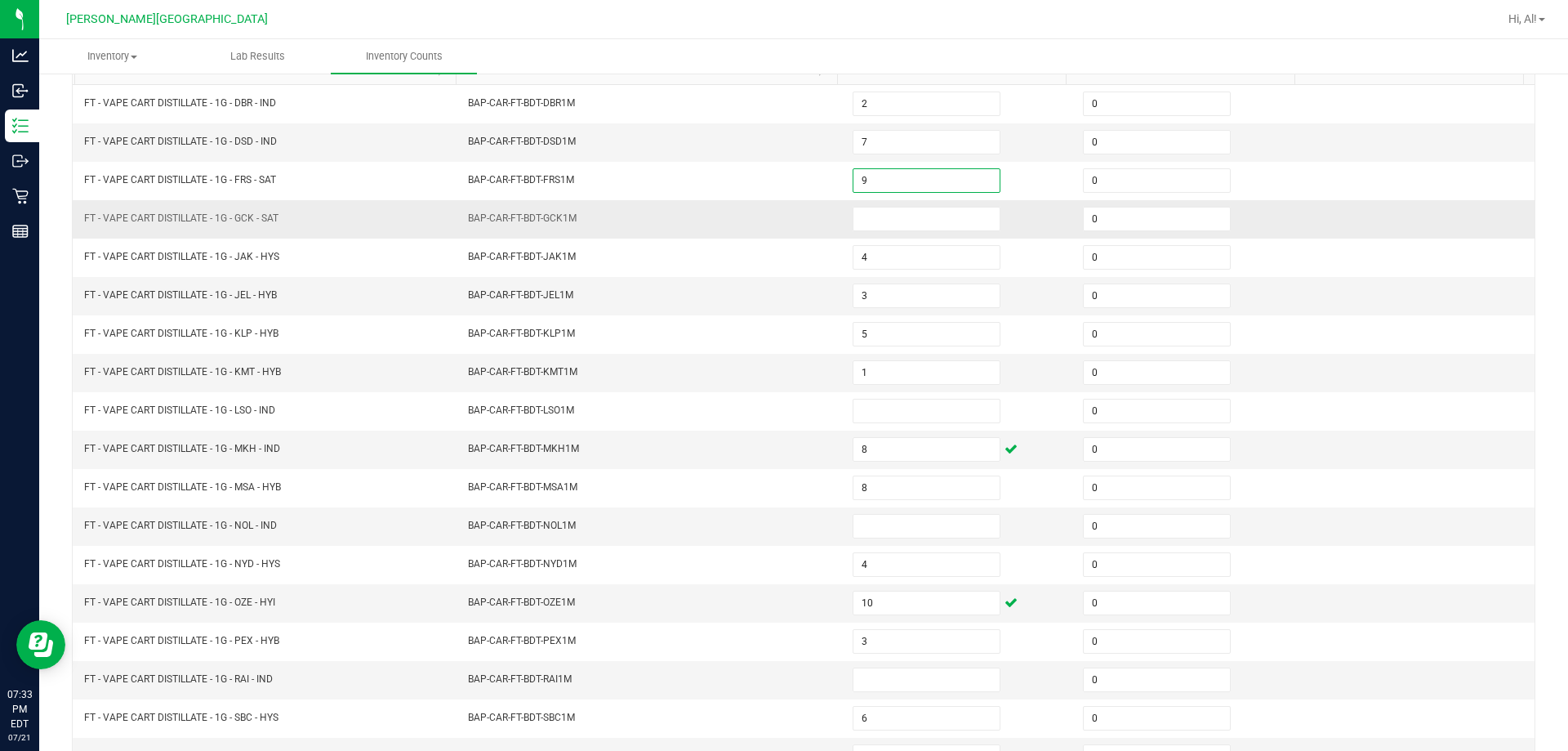 click on "BAP-CAR-FT-BDT-GCK1M" at bounding box center (650, 219) 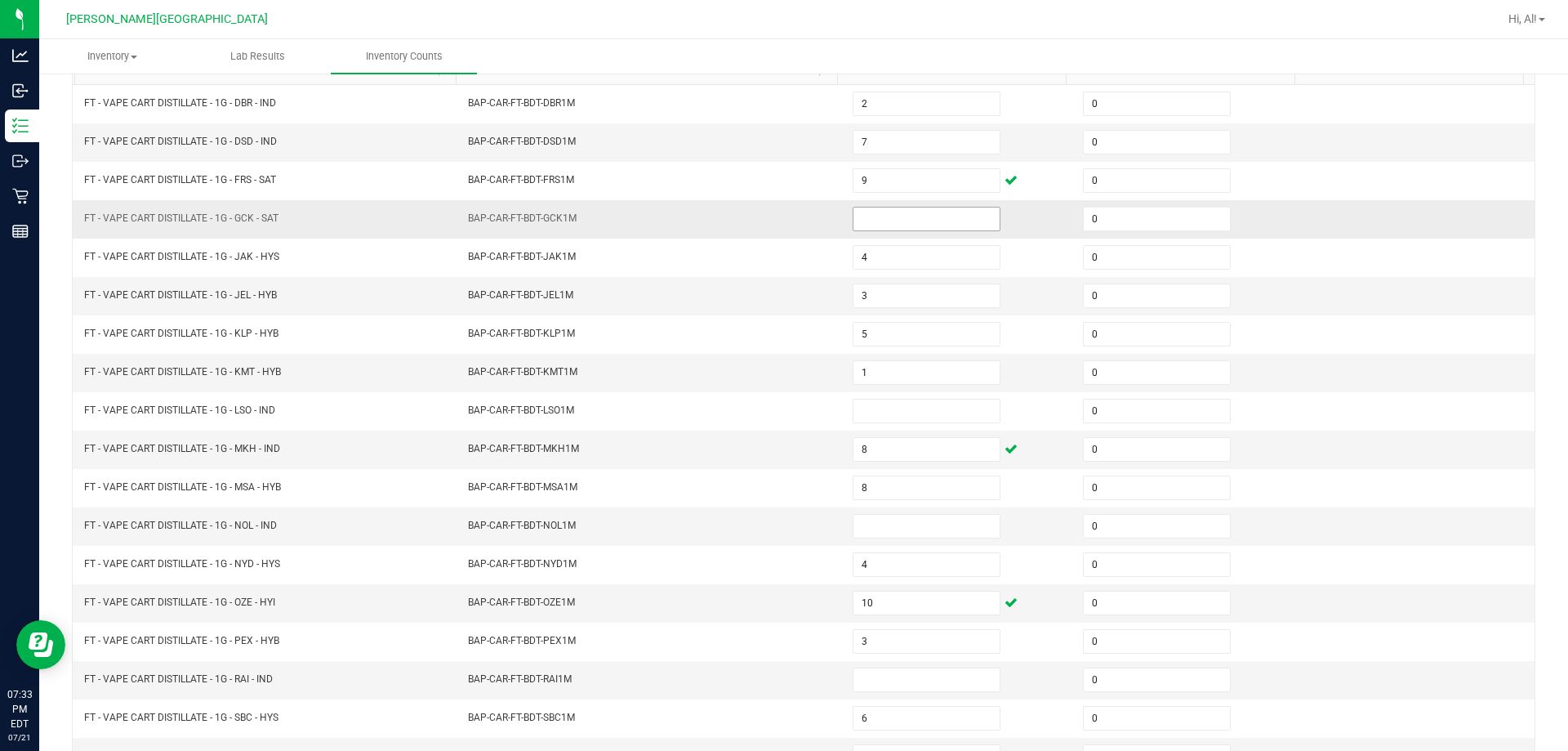 click at bounding box center (926, 219) 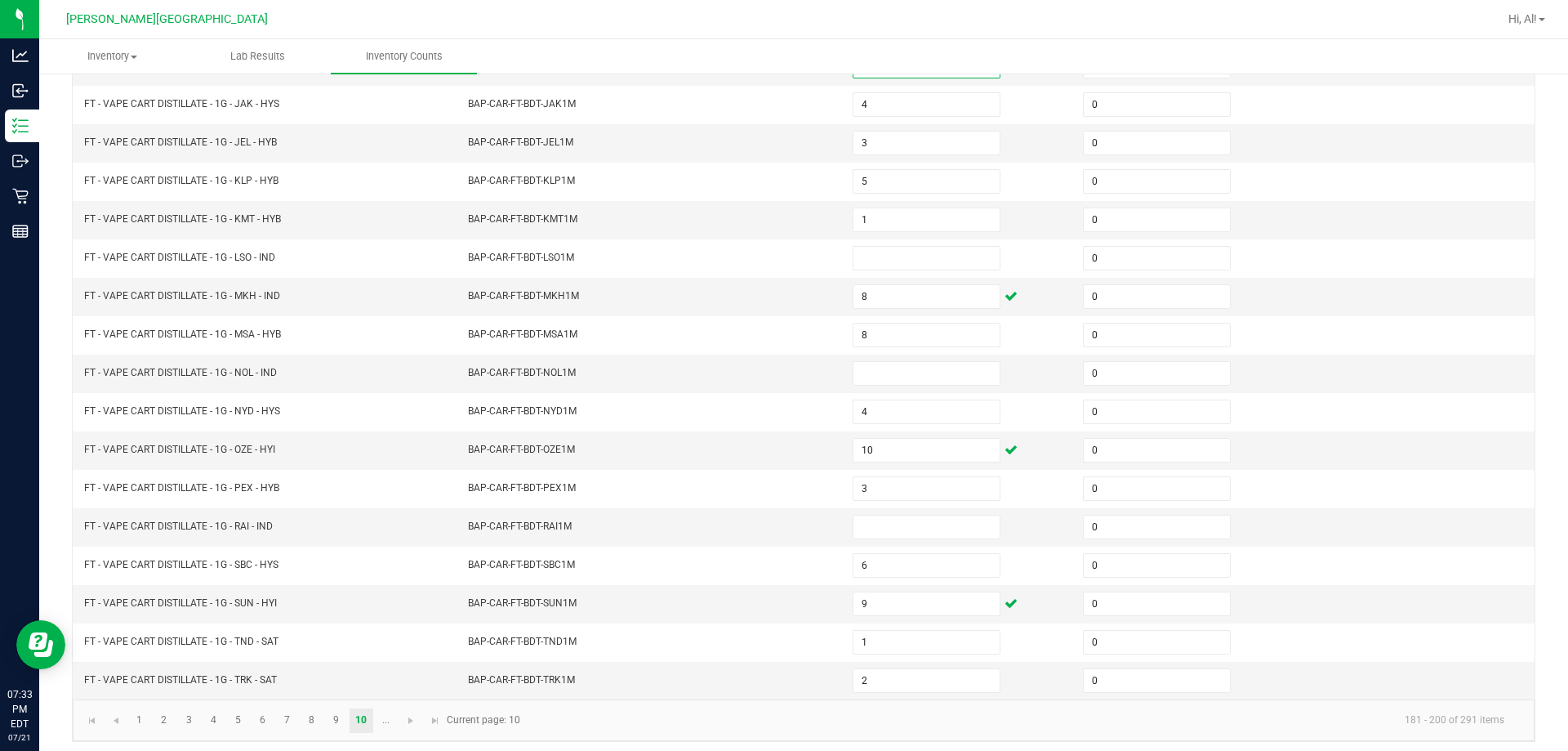 scroll, scrollTop: 339, scrollLeft: 0, axis: vertical 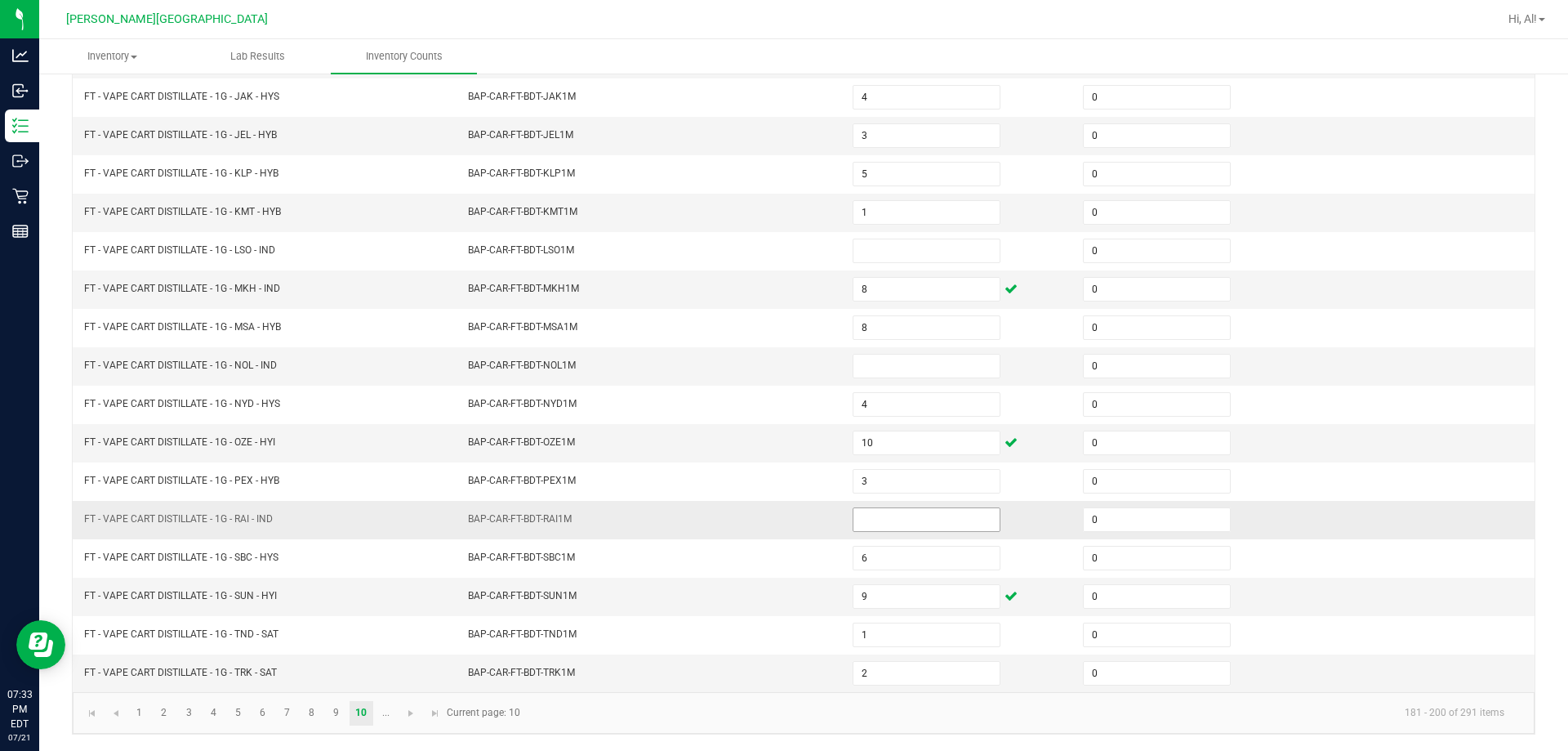 click at bounding box center [926, 520] 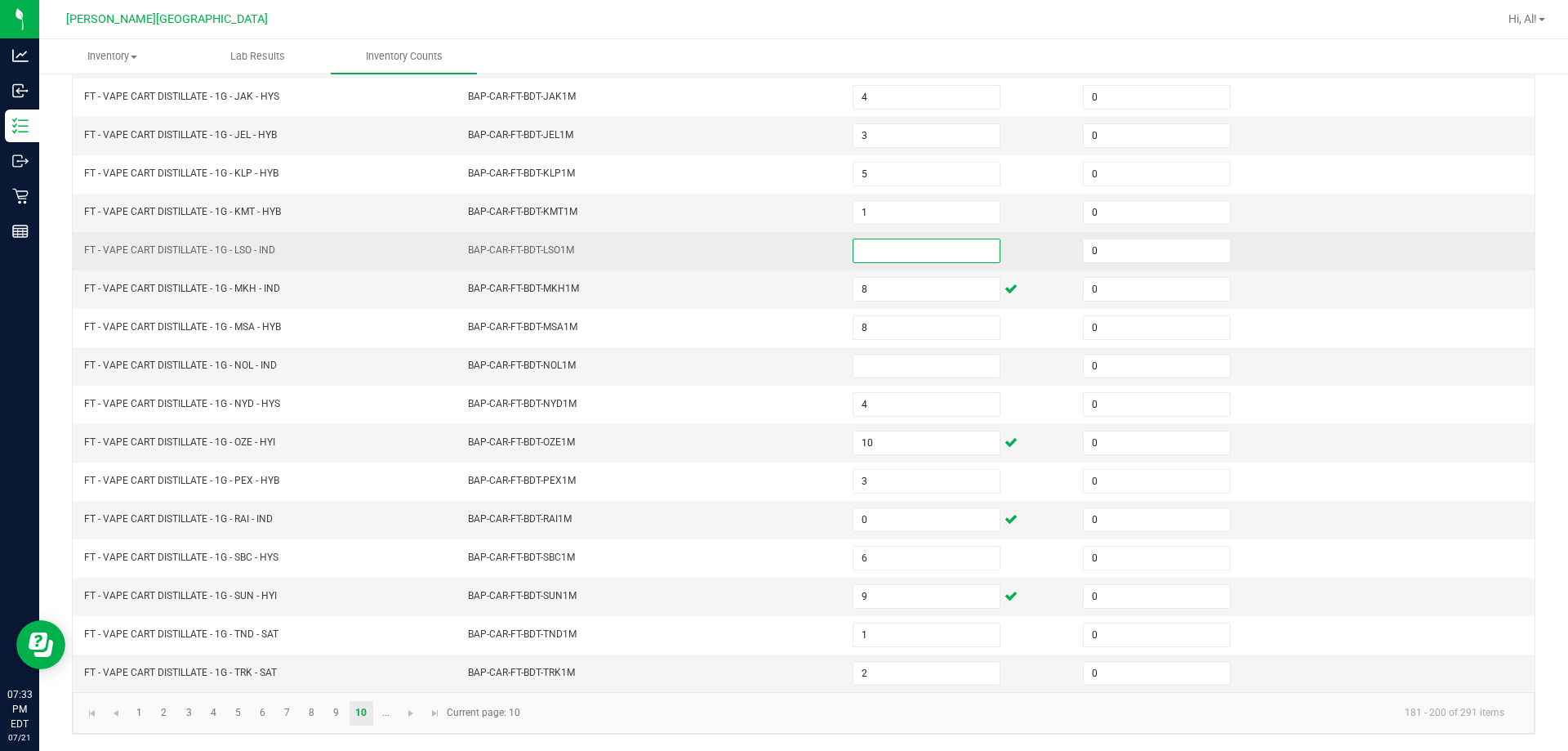 click at bounding box center [926, 251] 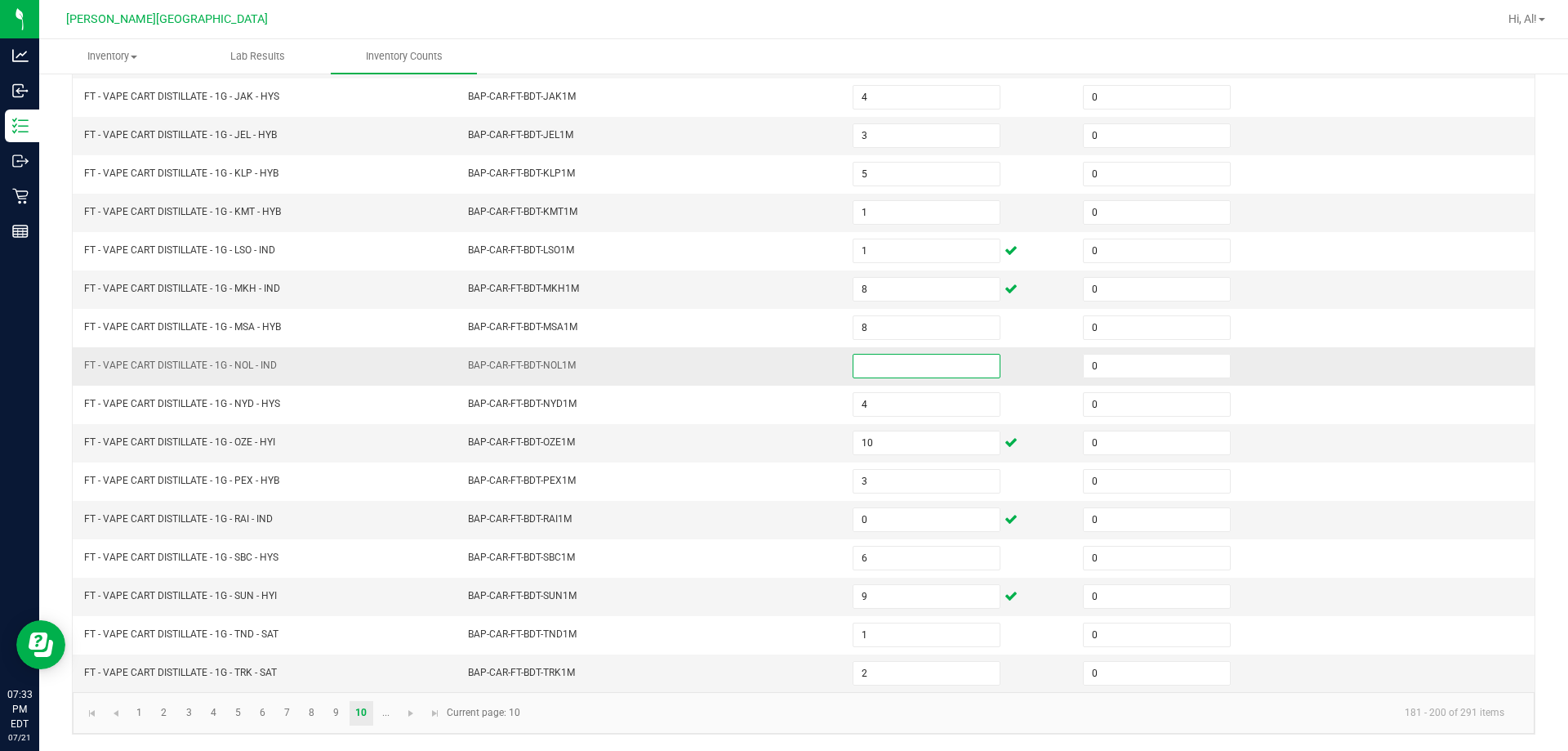 click at bounding box center (926, 366) 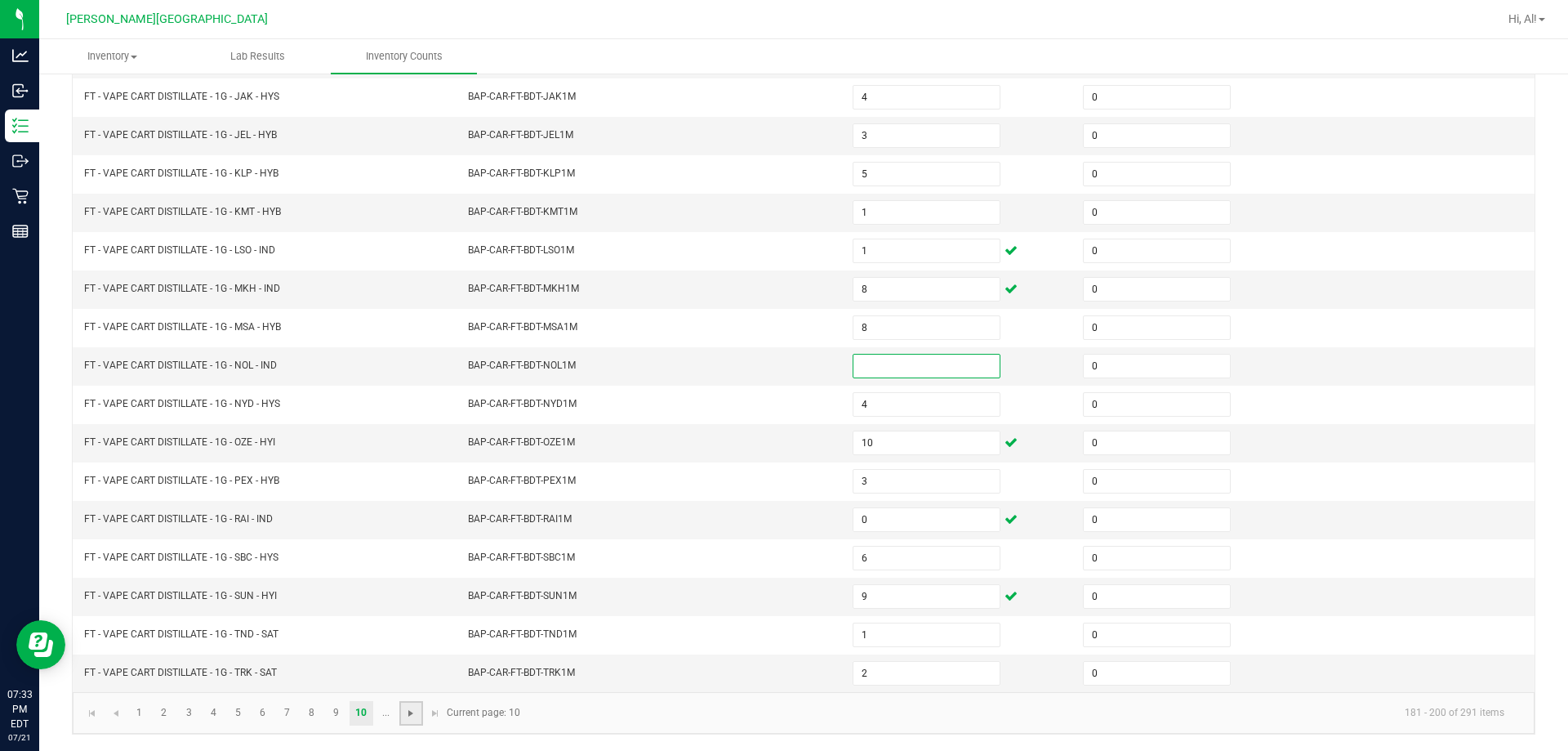 click 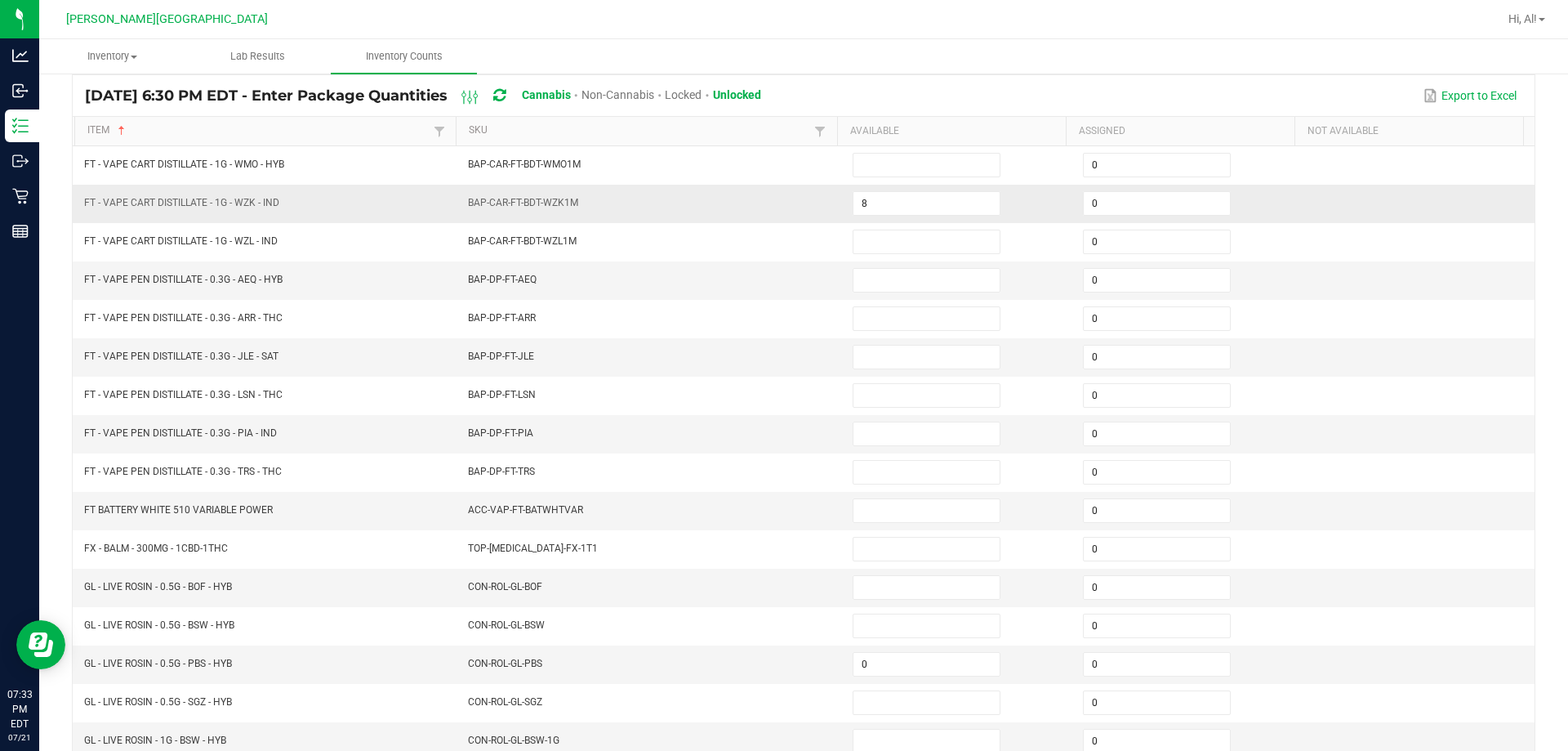 scroll, scrollTop: 94, scrollLeft: 0, axis: vertical 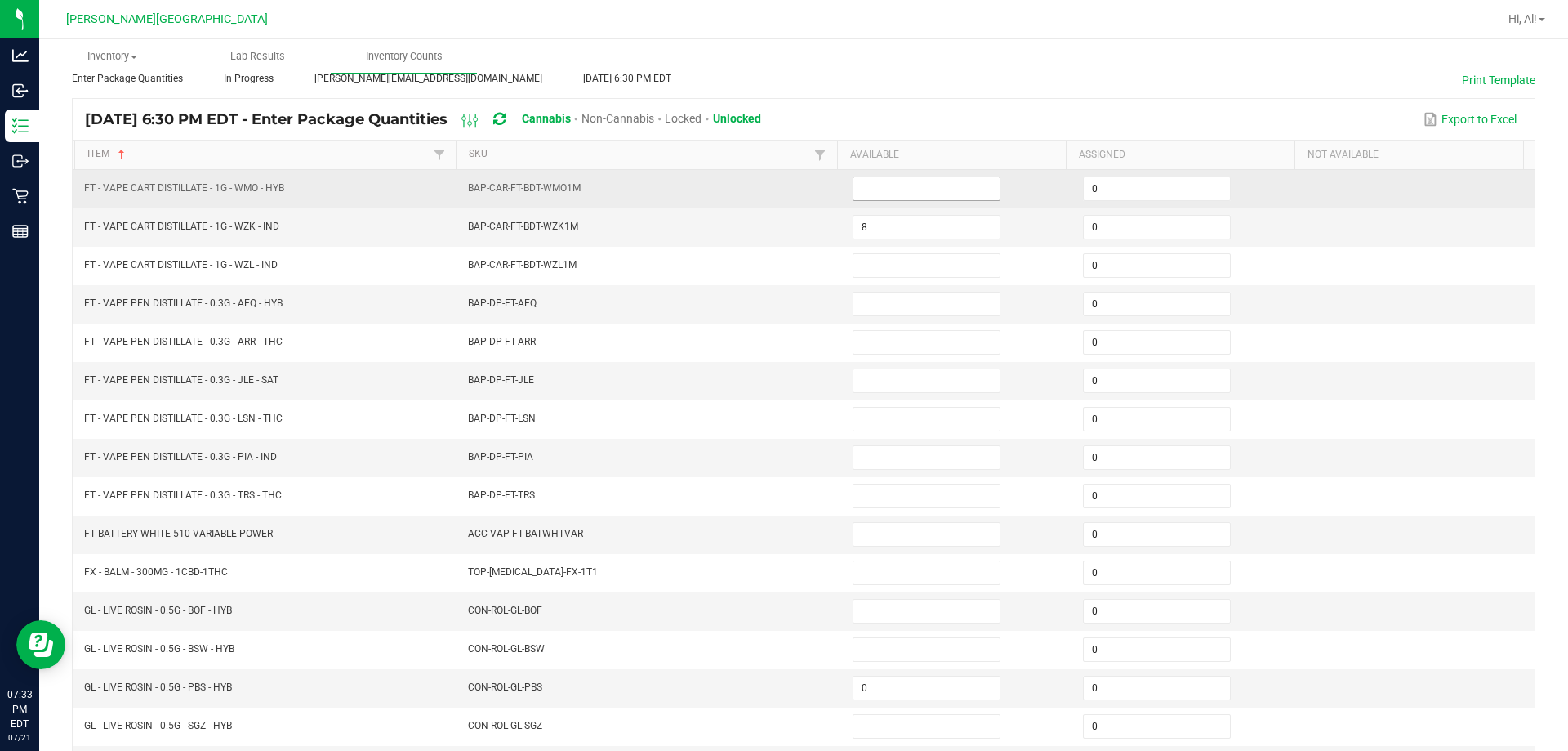 click at bounding box center (926, 189) 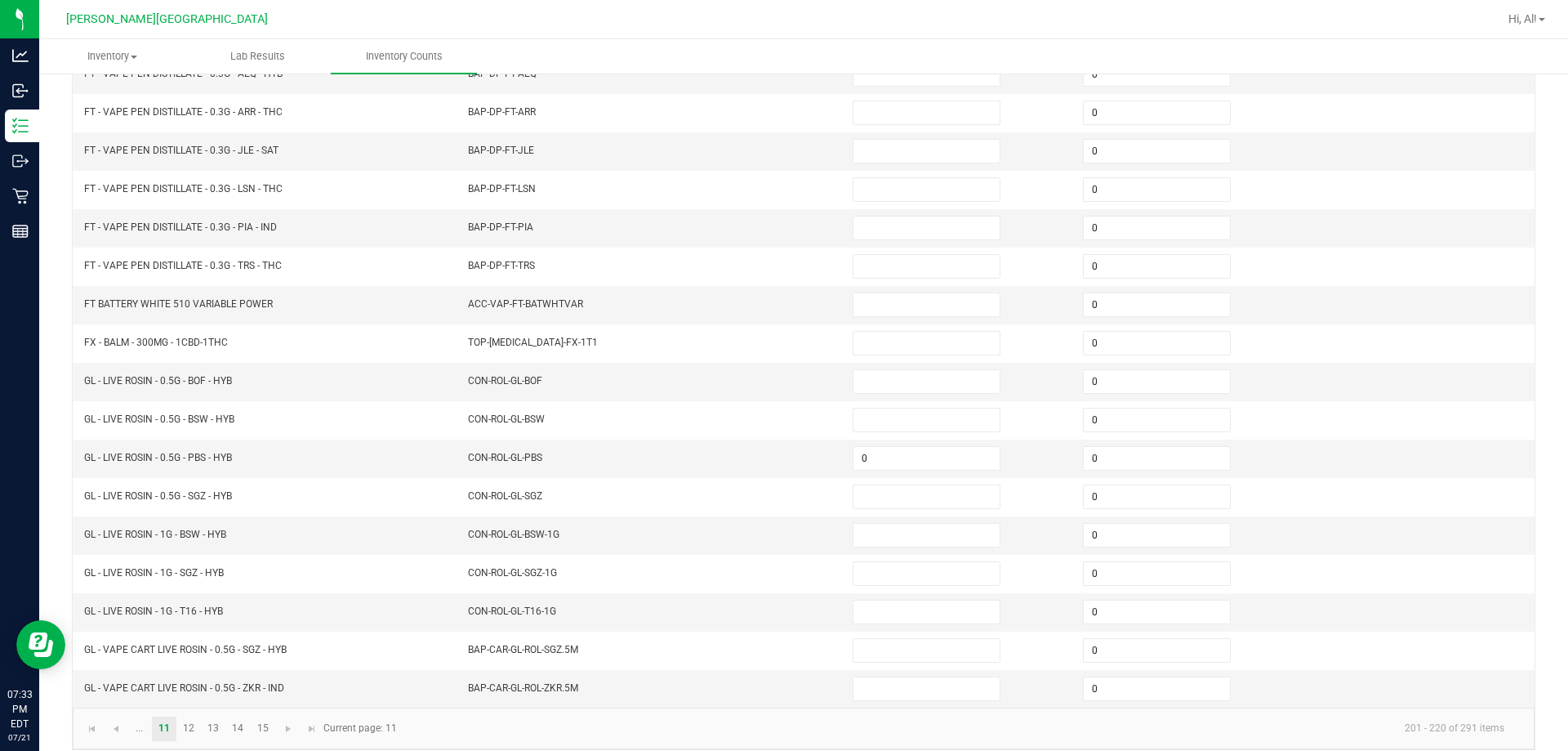 scroll, scrollTop: 339, scrollLeft: 0, axis: vertical 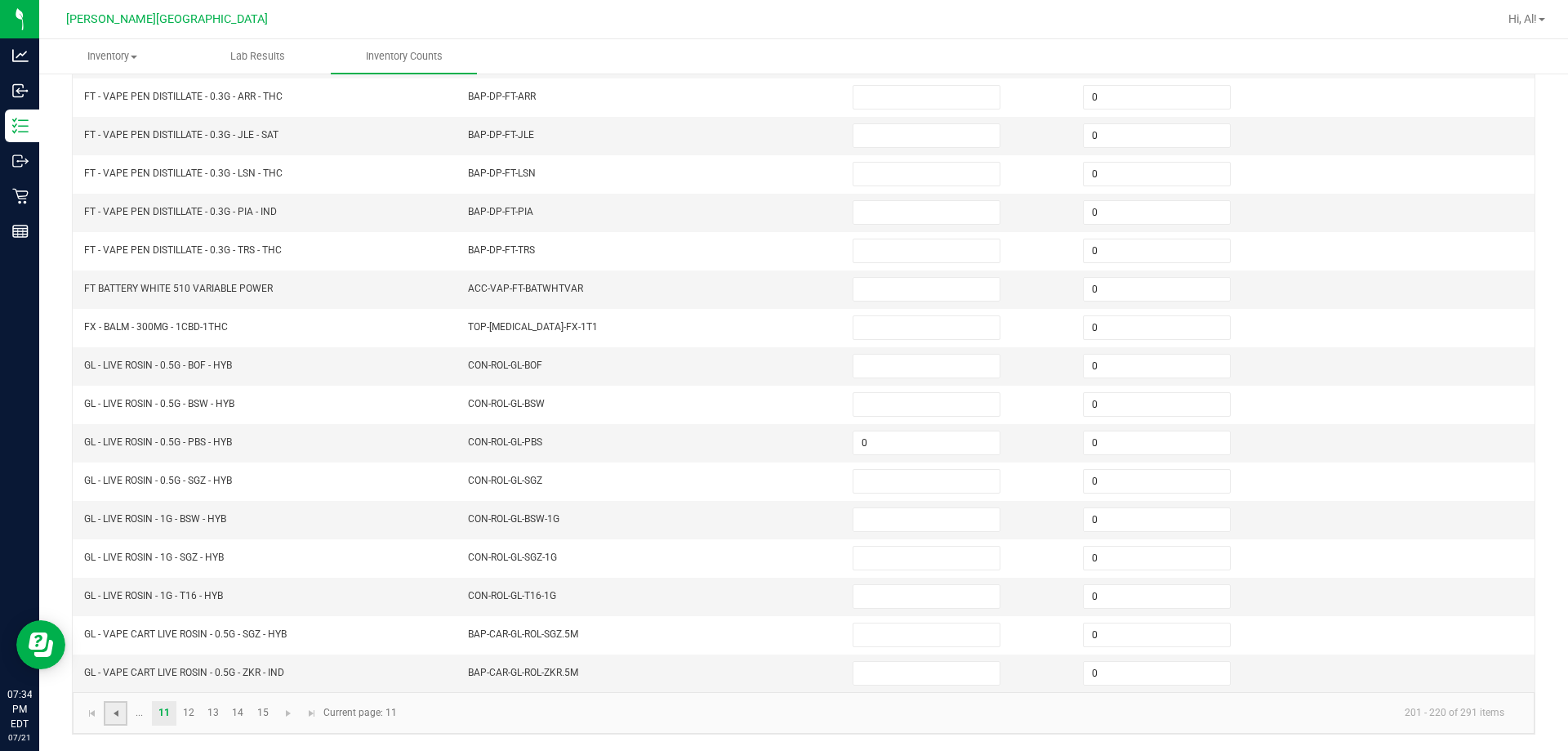 click 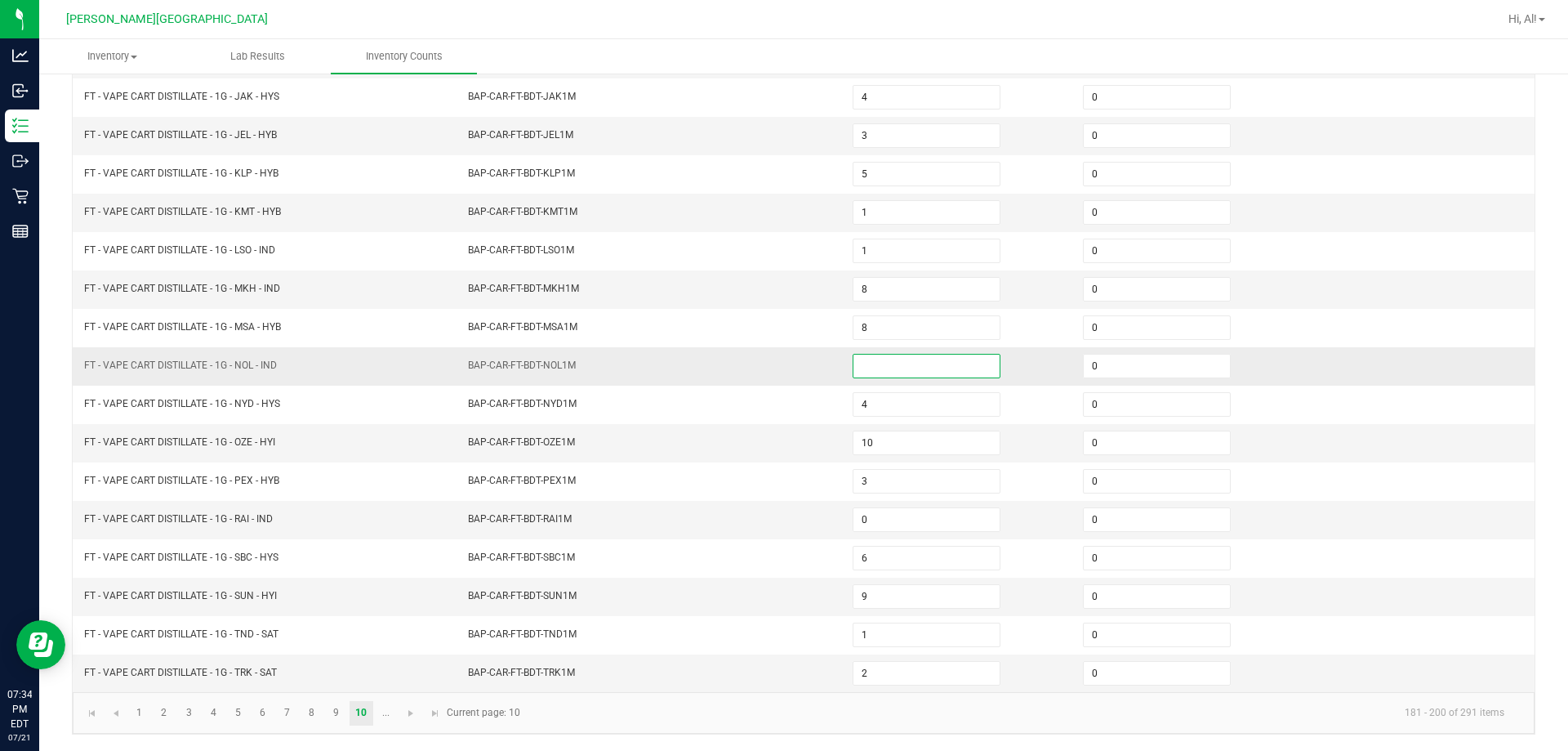 click at bounding box center [926, 366] 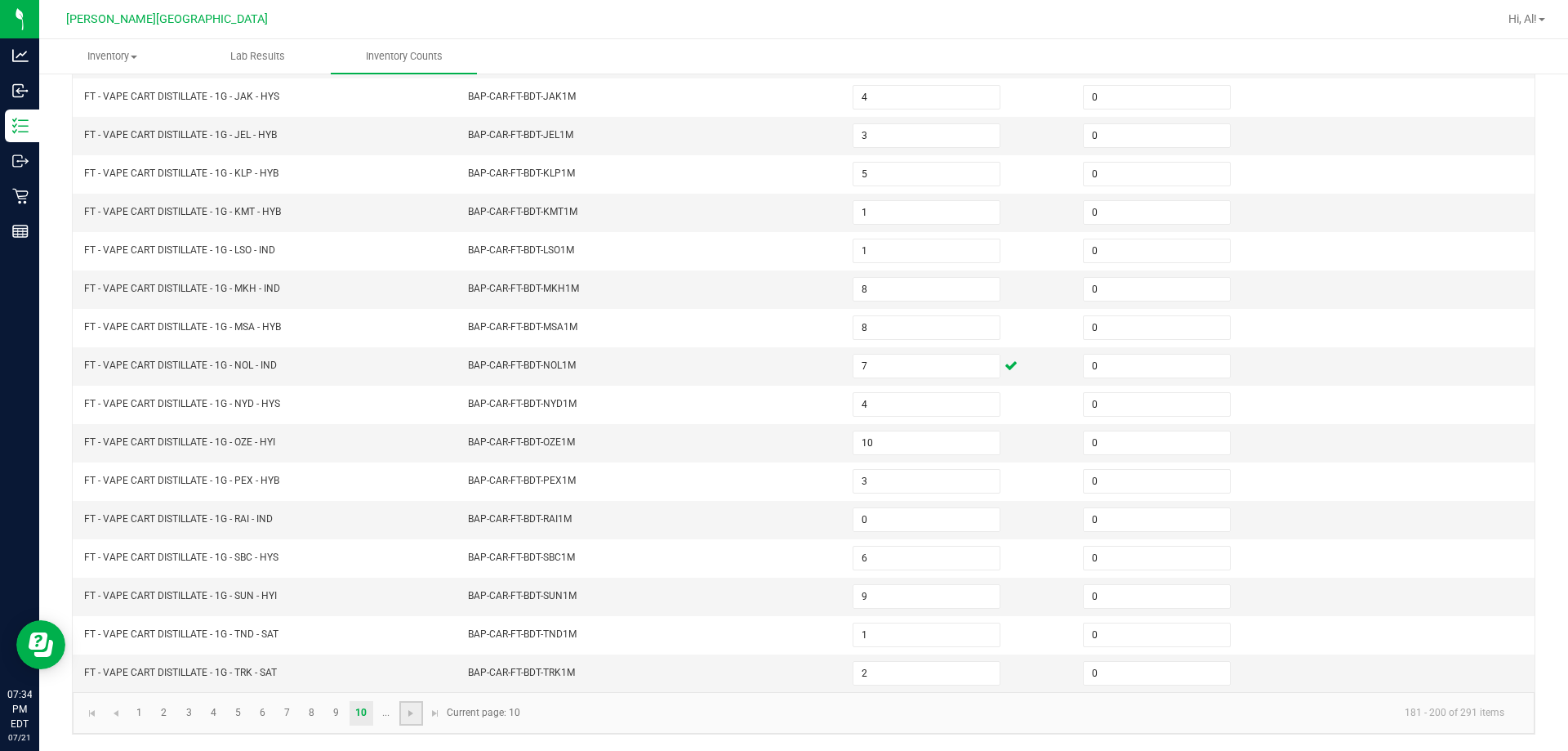 click 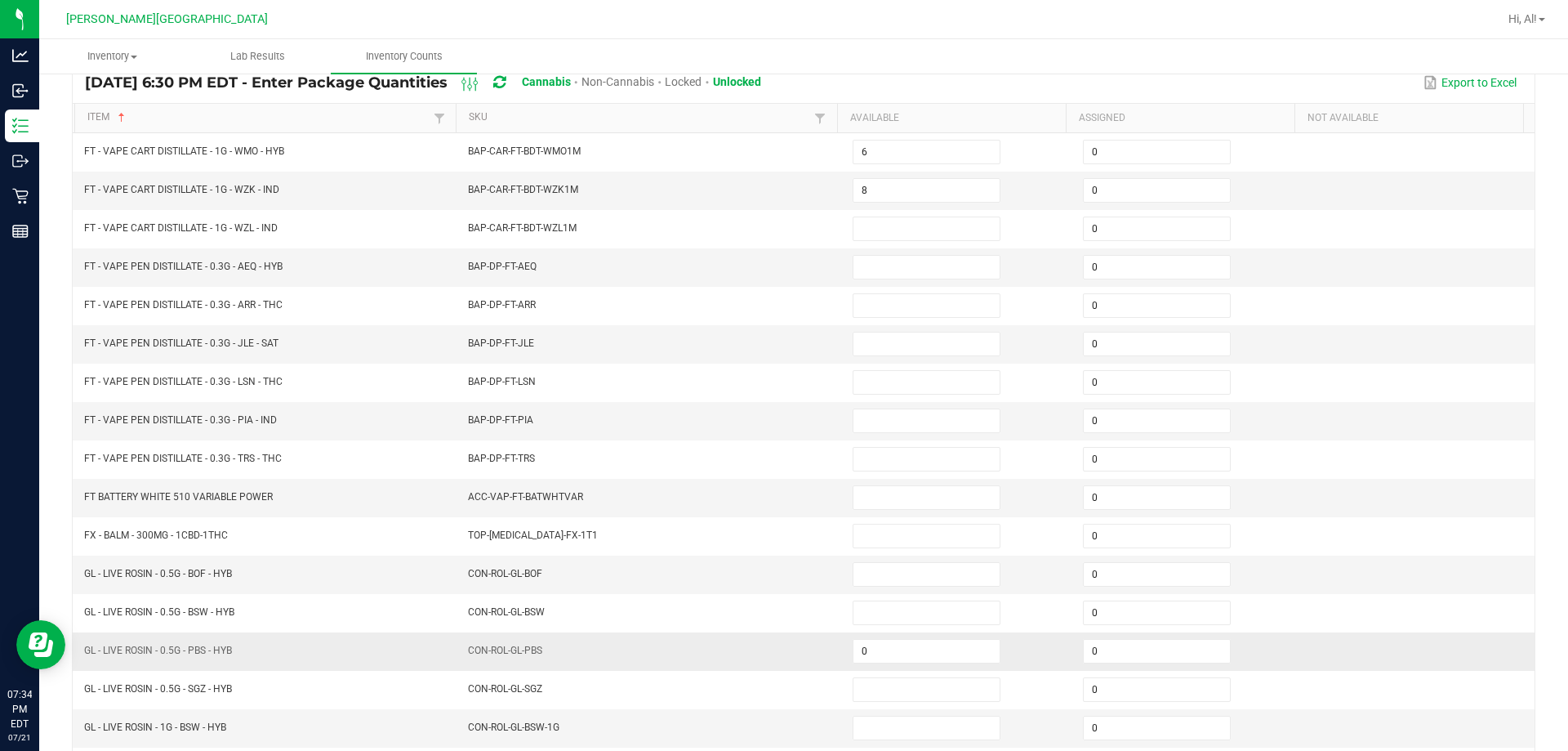 scroll, scrollTop: 12, scrollLeft: 0, axis: vertical 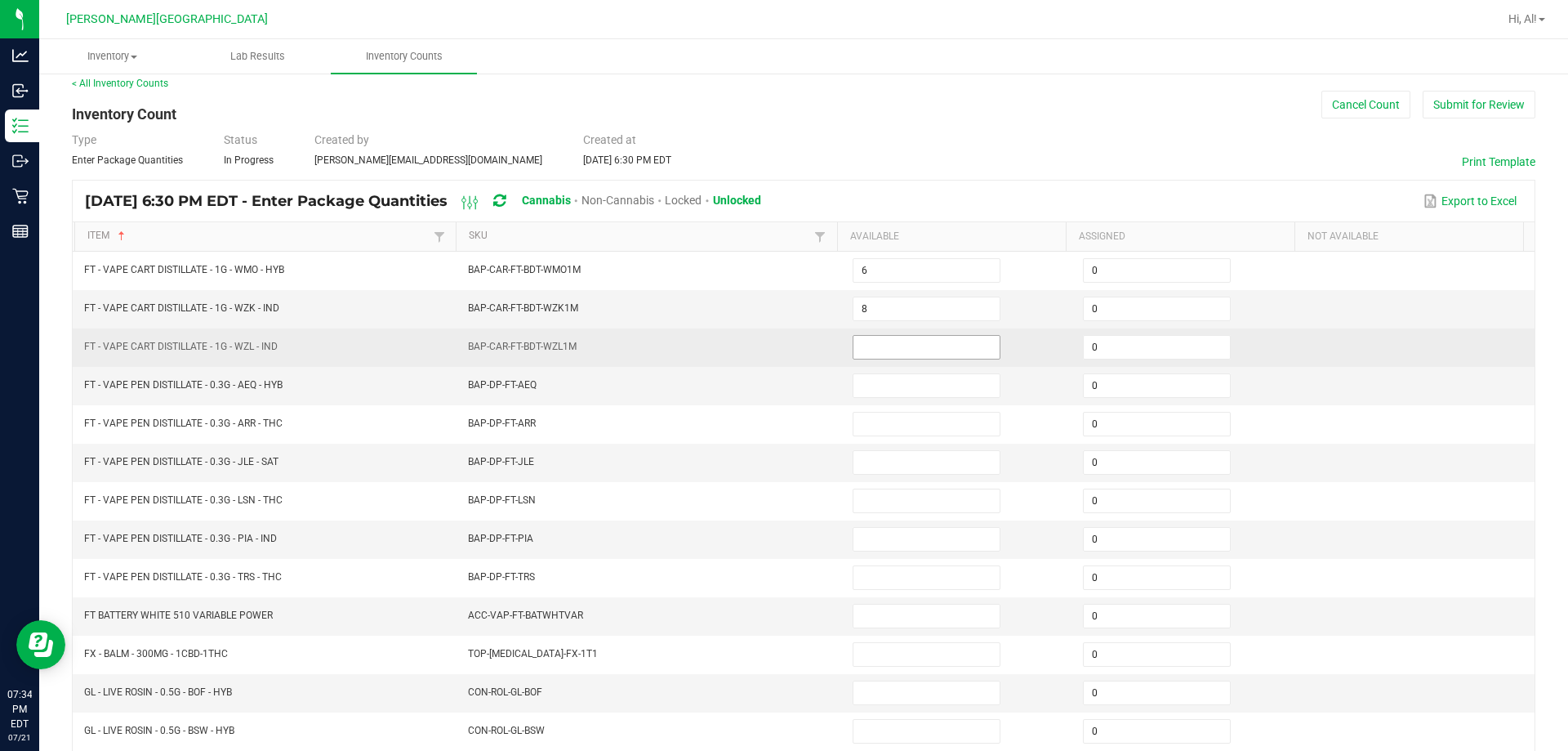 click at bounding box center (926, 347) 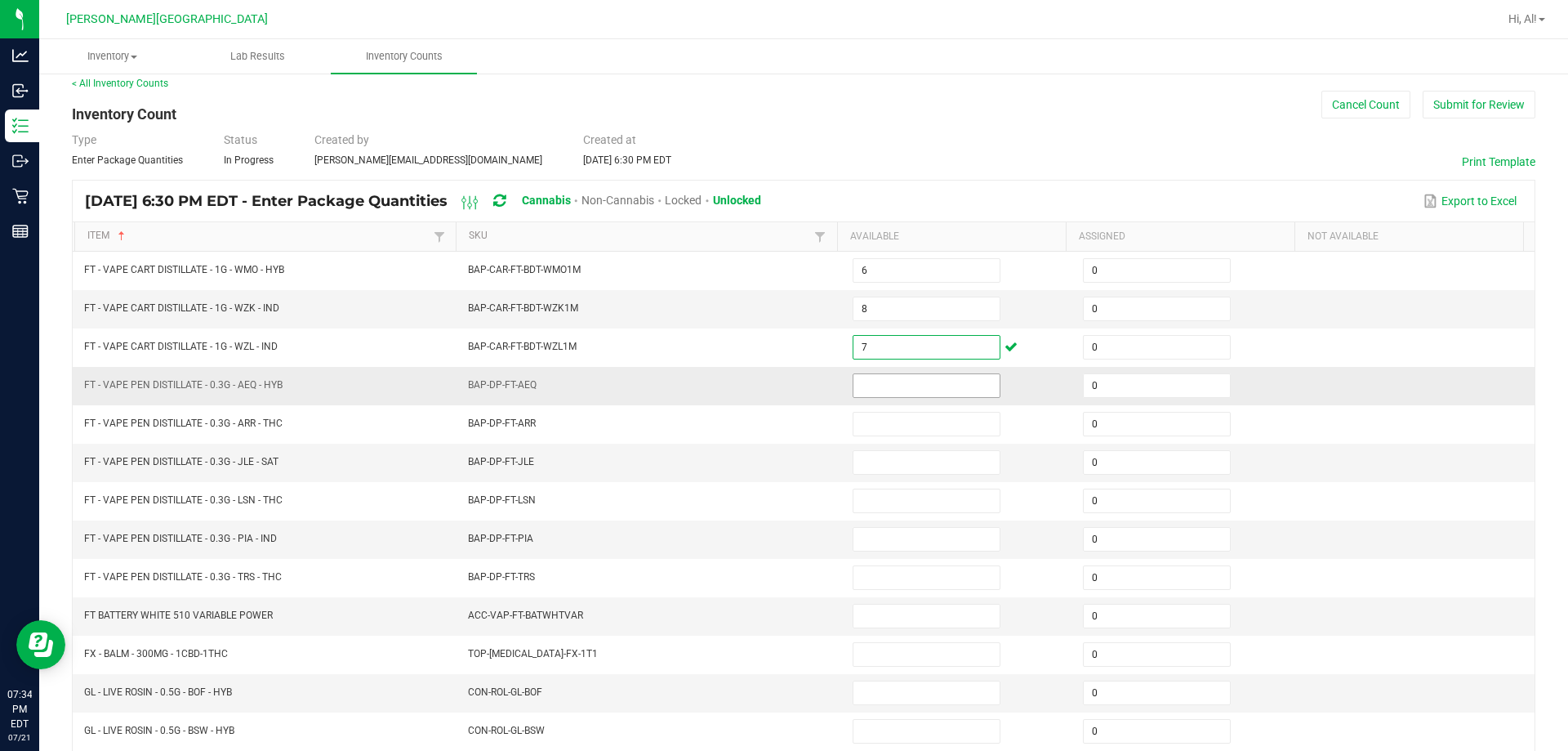 click at bounding box center [926, 386] 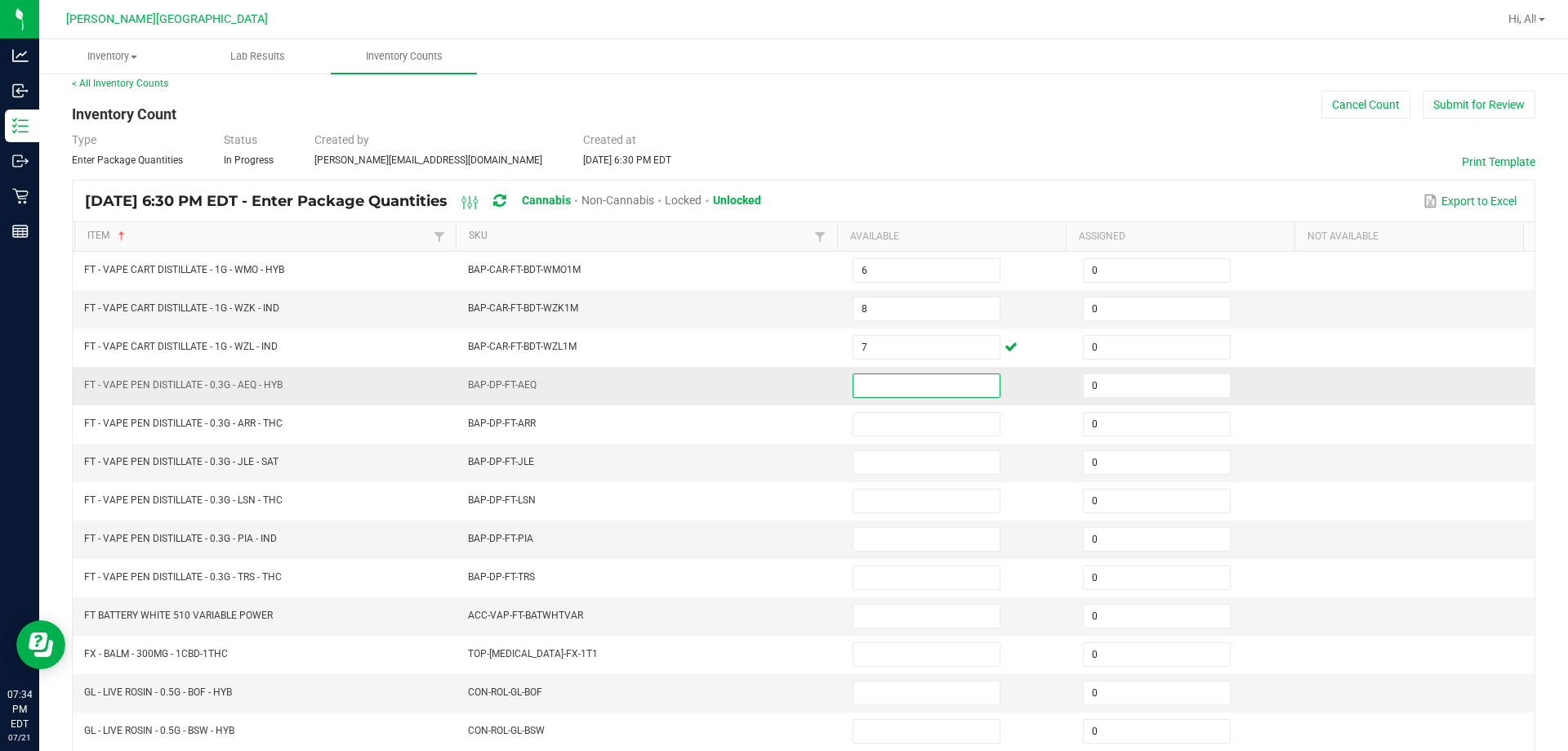 click at bounding box center [926, 386] 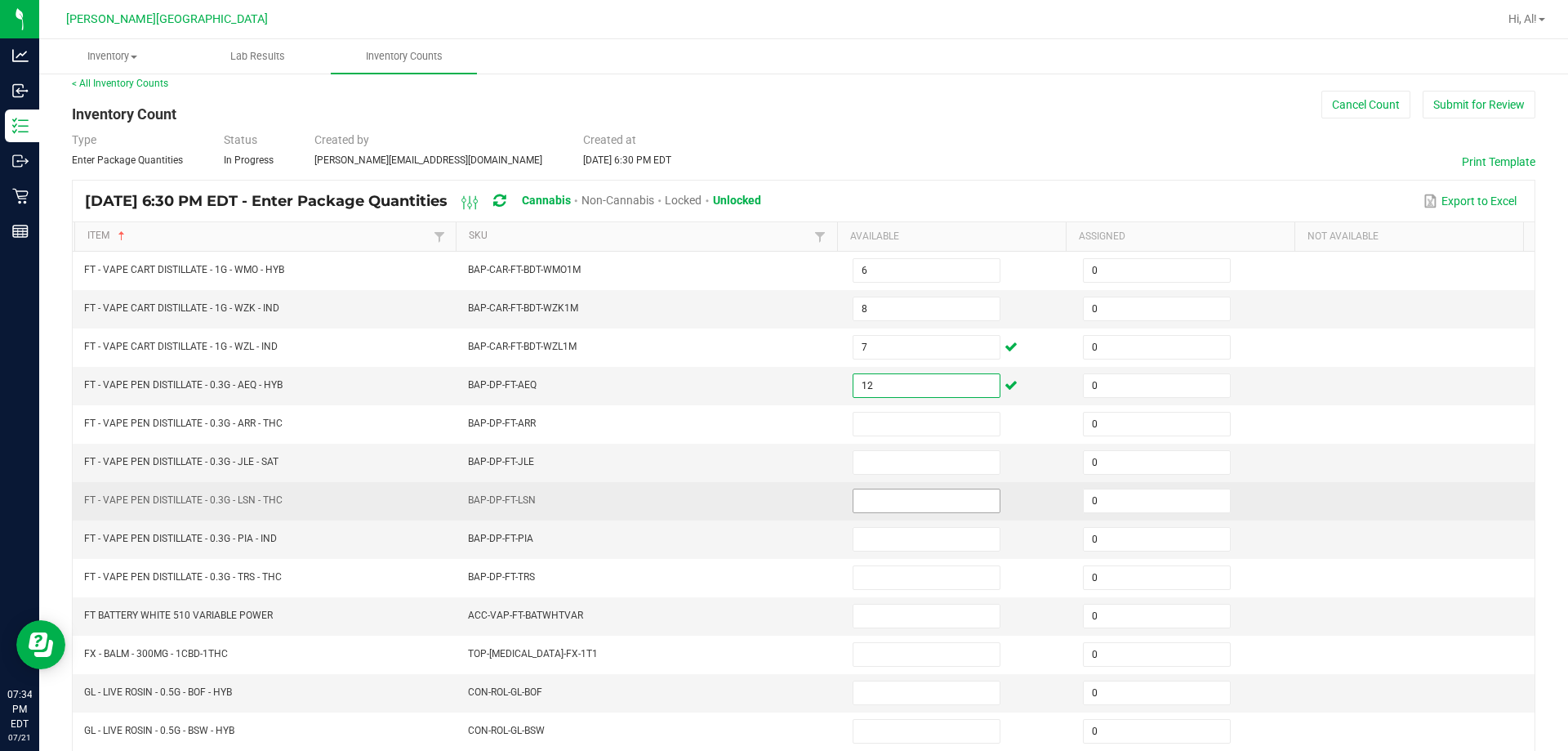 click at bounding box center [926, 501] 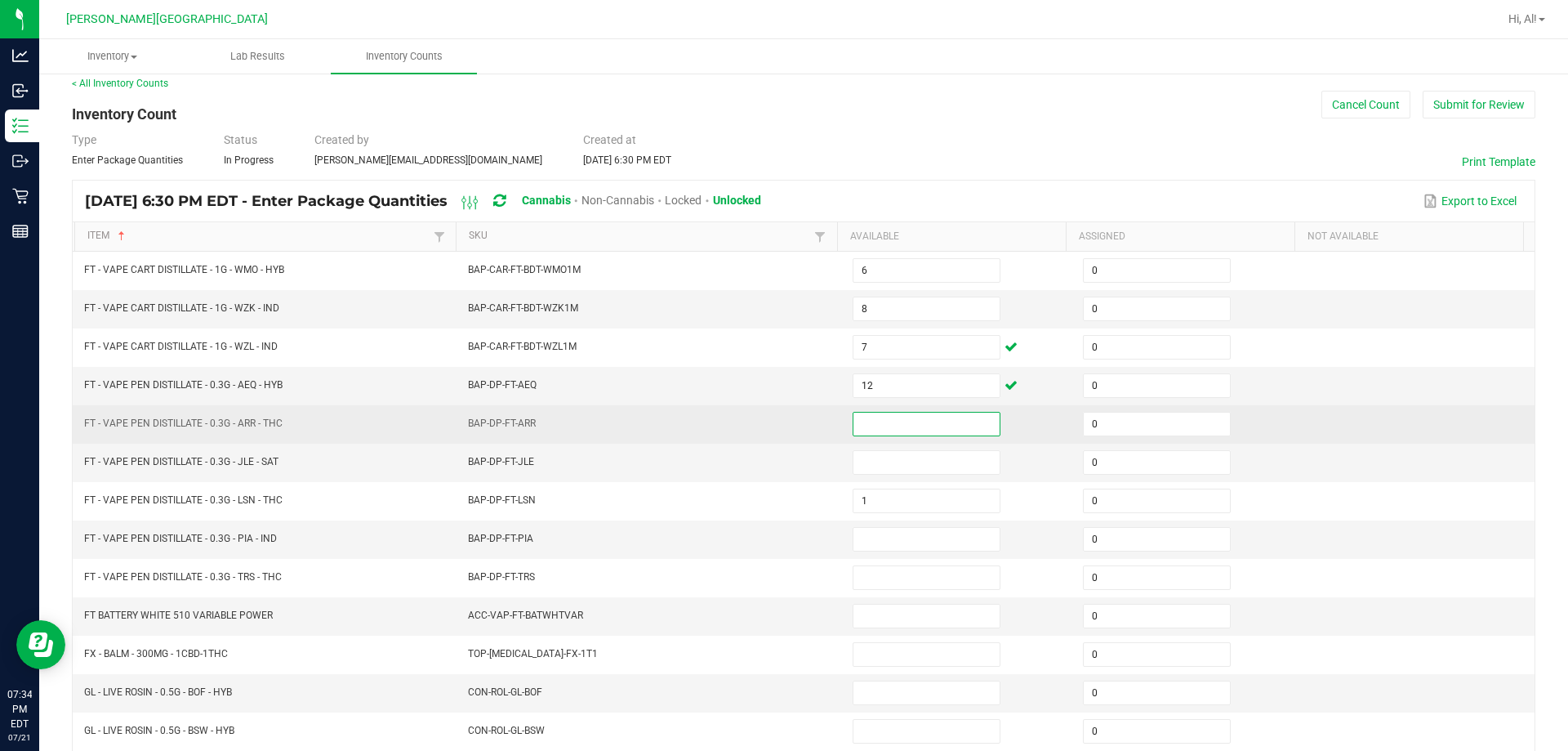 click at bounding box center [926, 424] 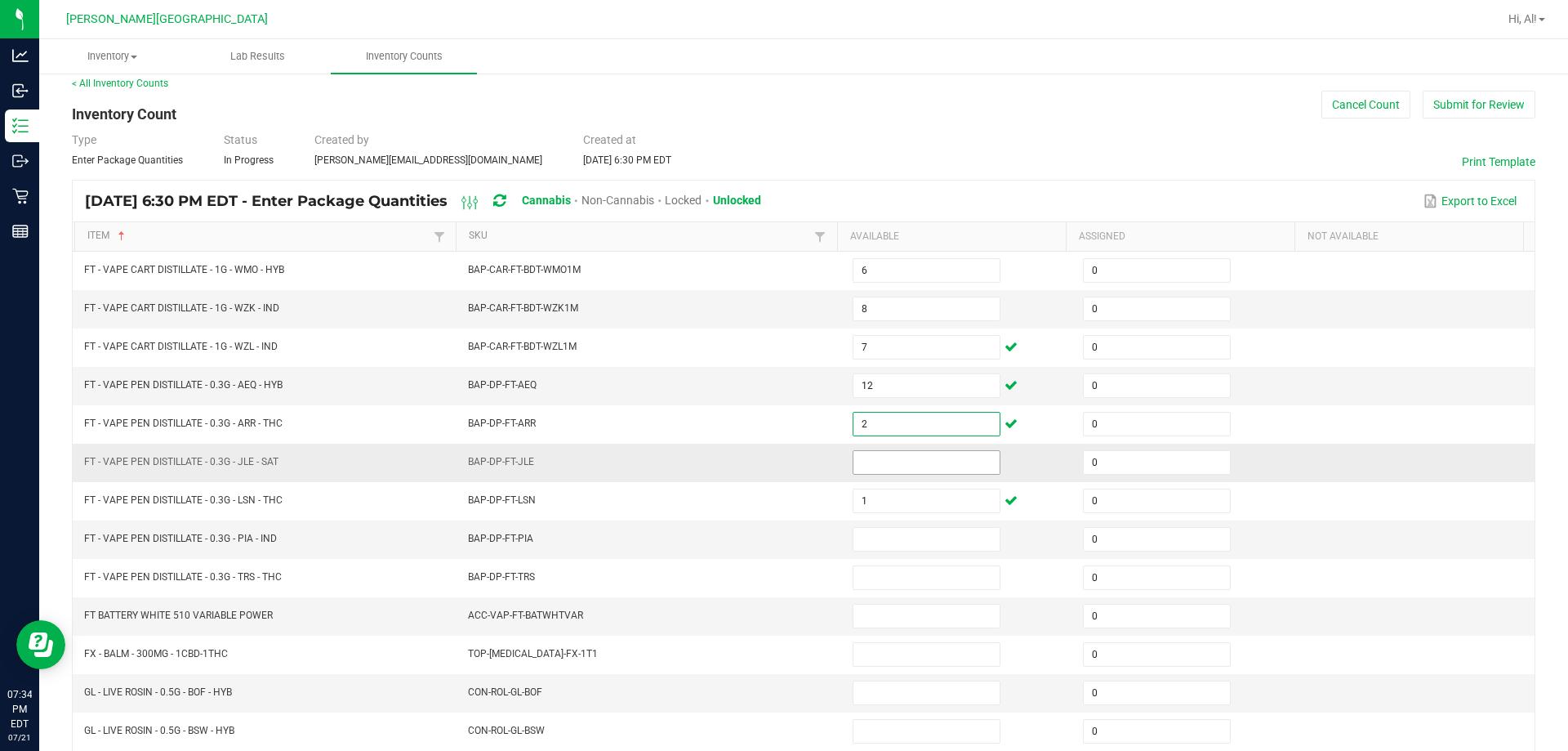 click at bounding box center [926, 463] 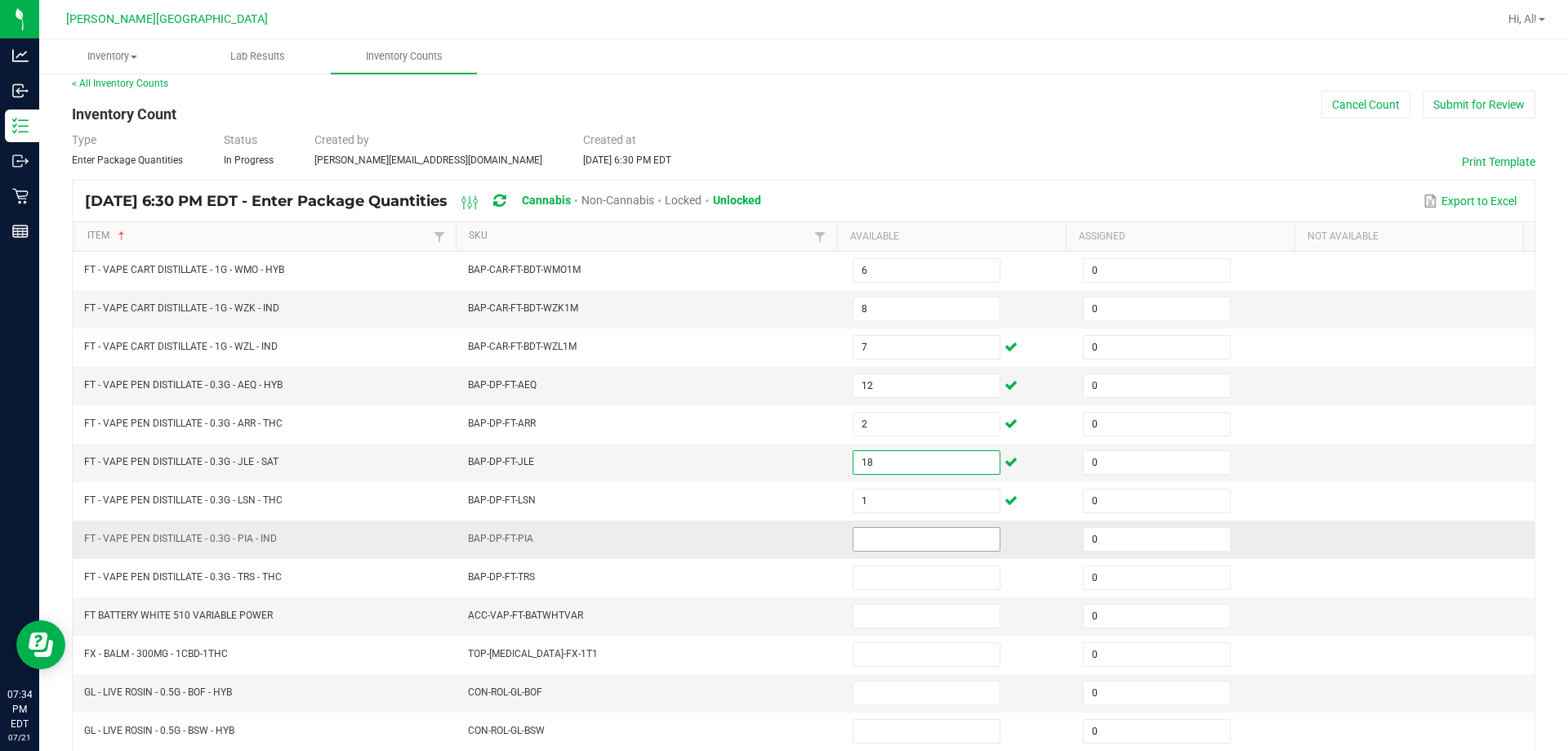 click at bounding box center (926, 539) 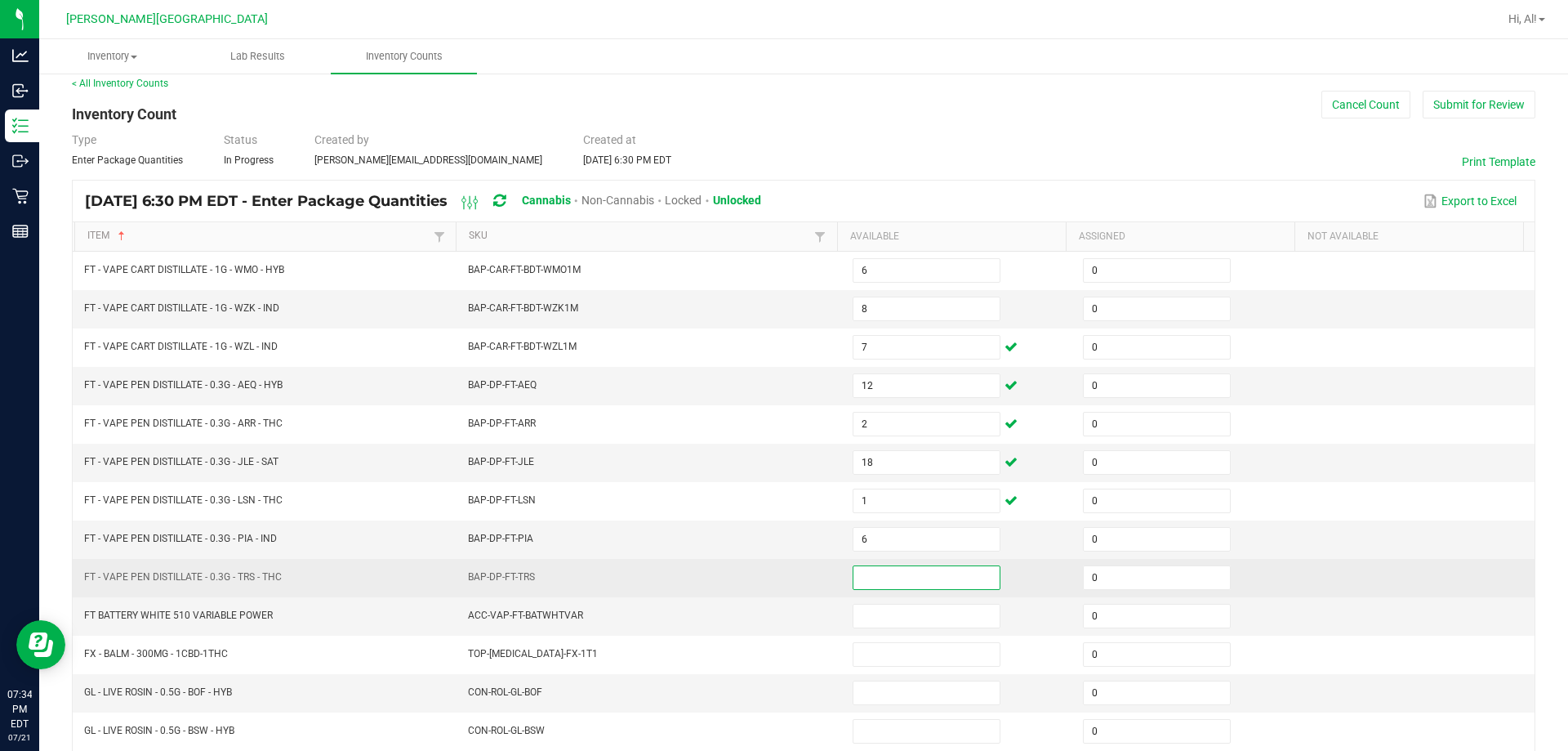 click at bounding box center [926, 578] 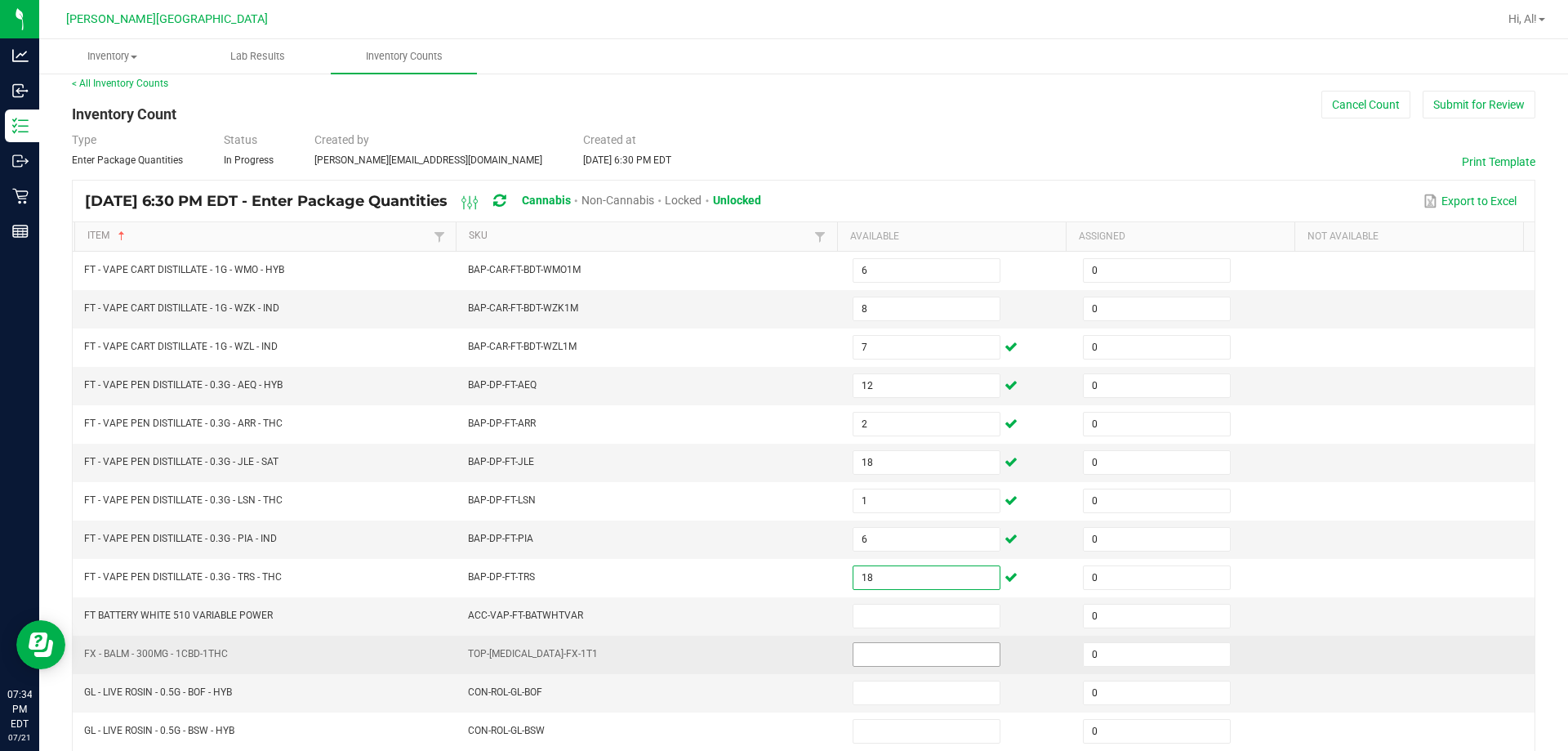 click at bounding box center (926, 655) 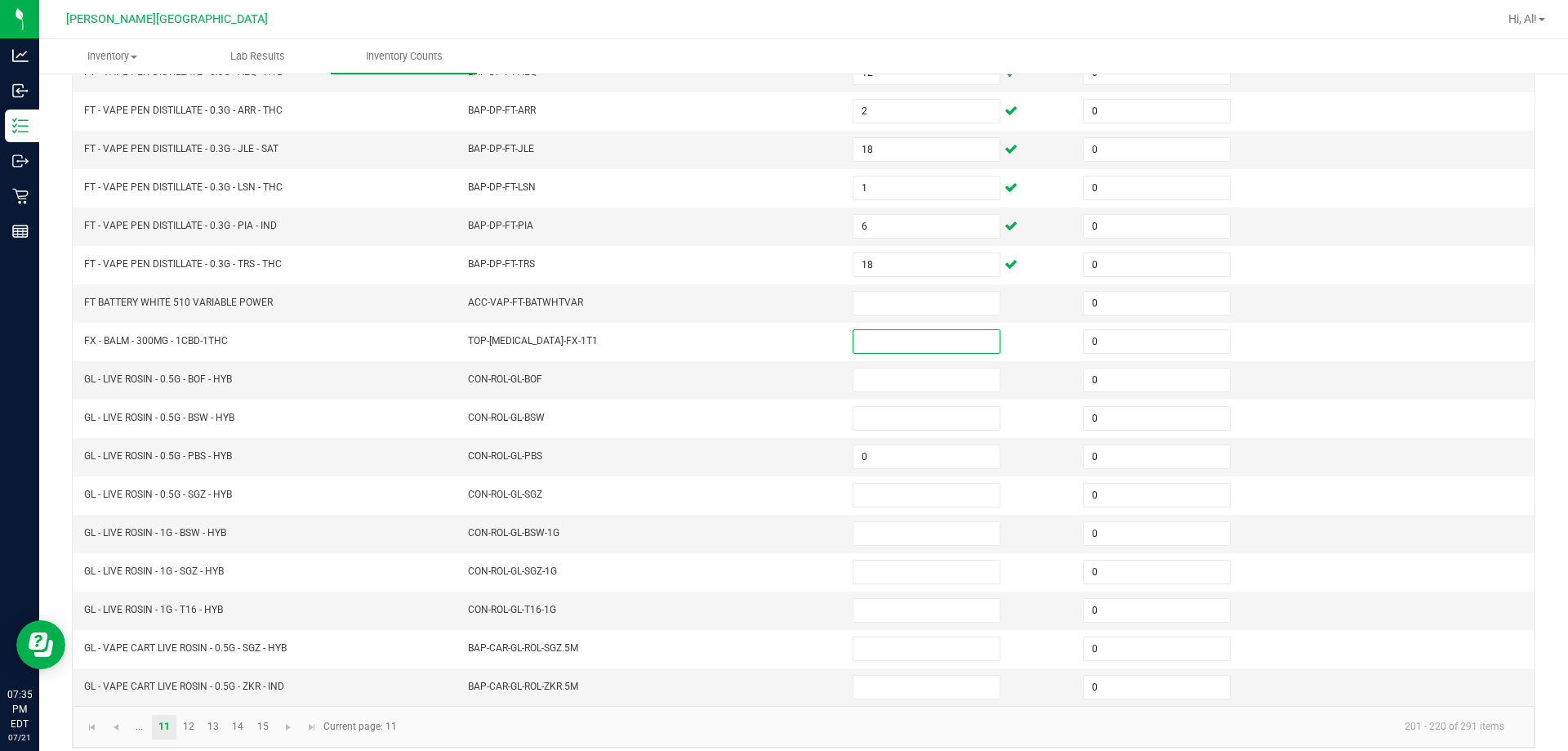 scroll, scrollTop: 326, scrollLeft: 0, axis: vertical 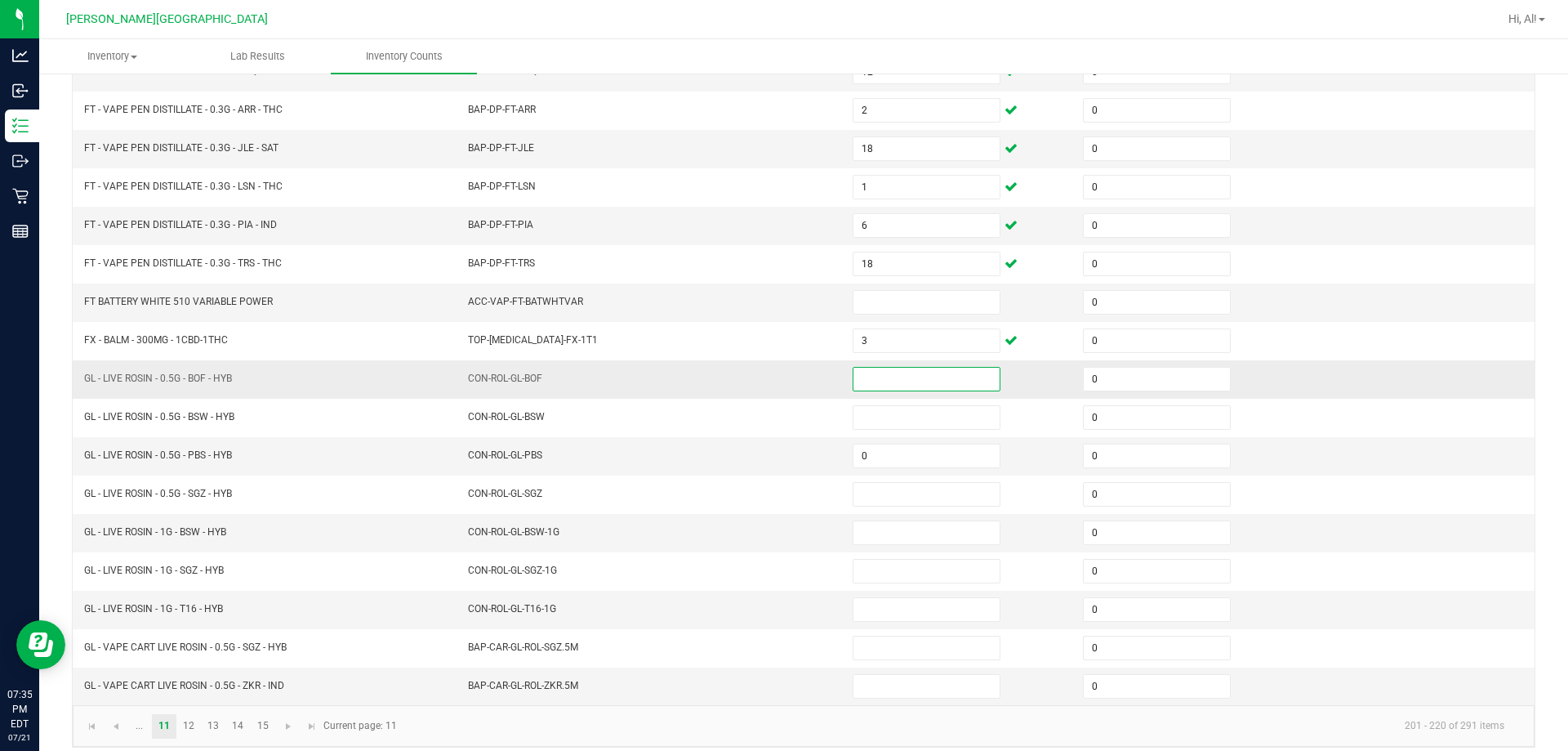click at bounding box center (926, 379) 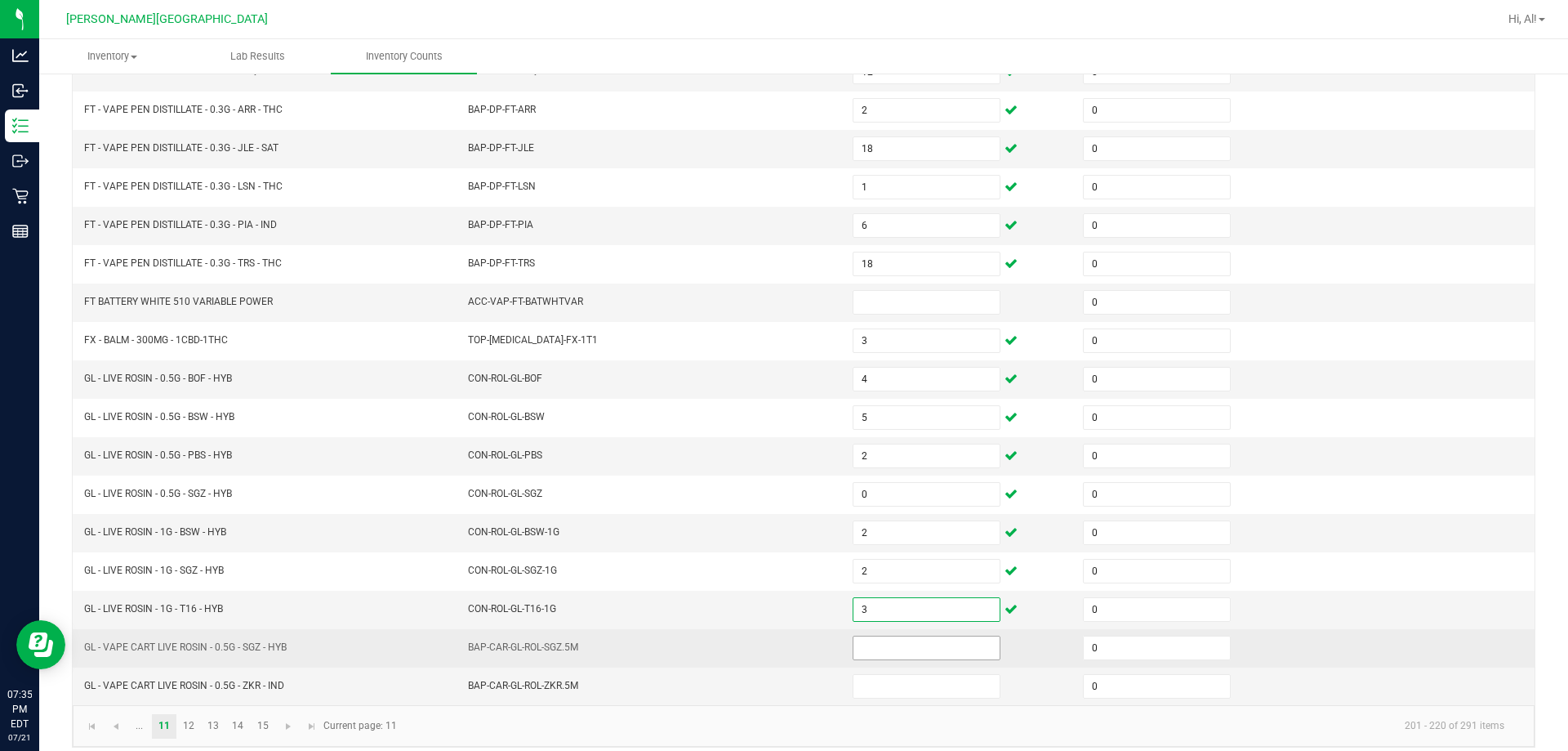 click at bounding box center [926, 648] 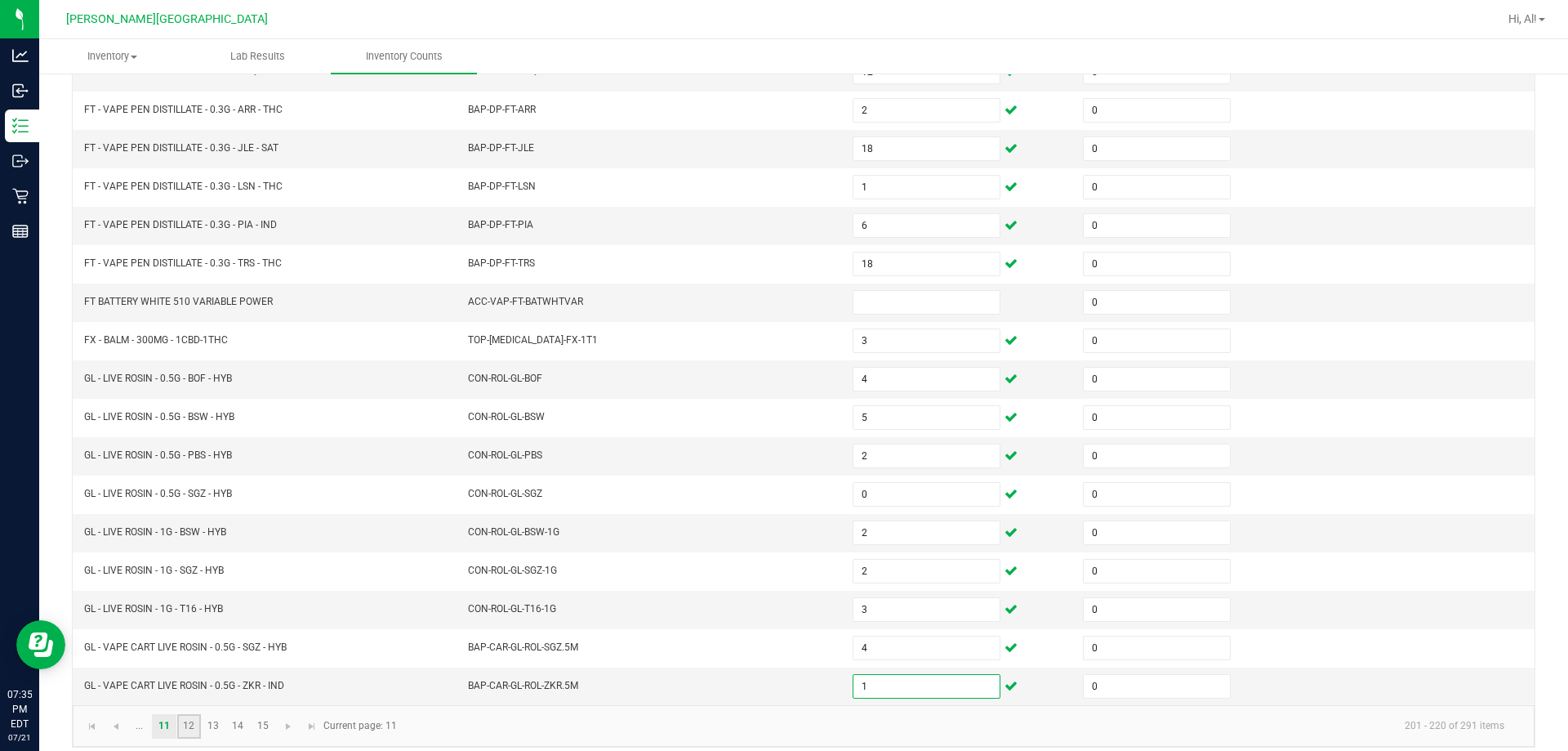 click on "12" 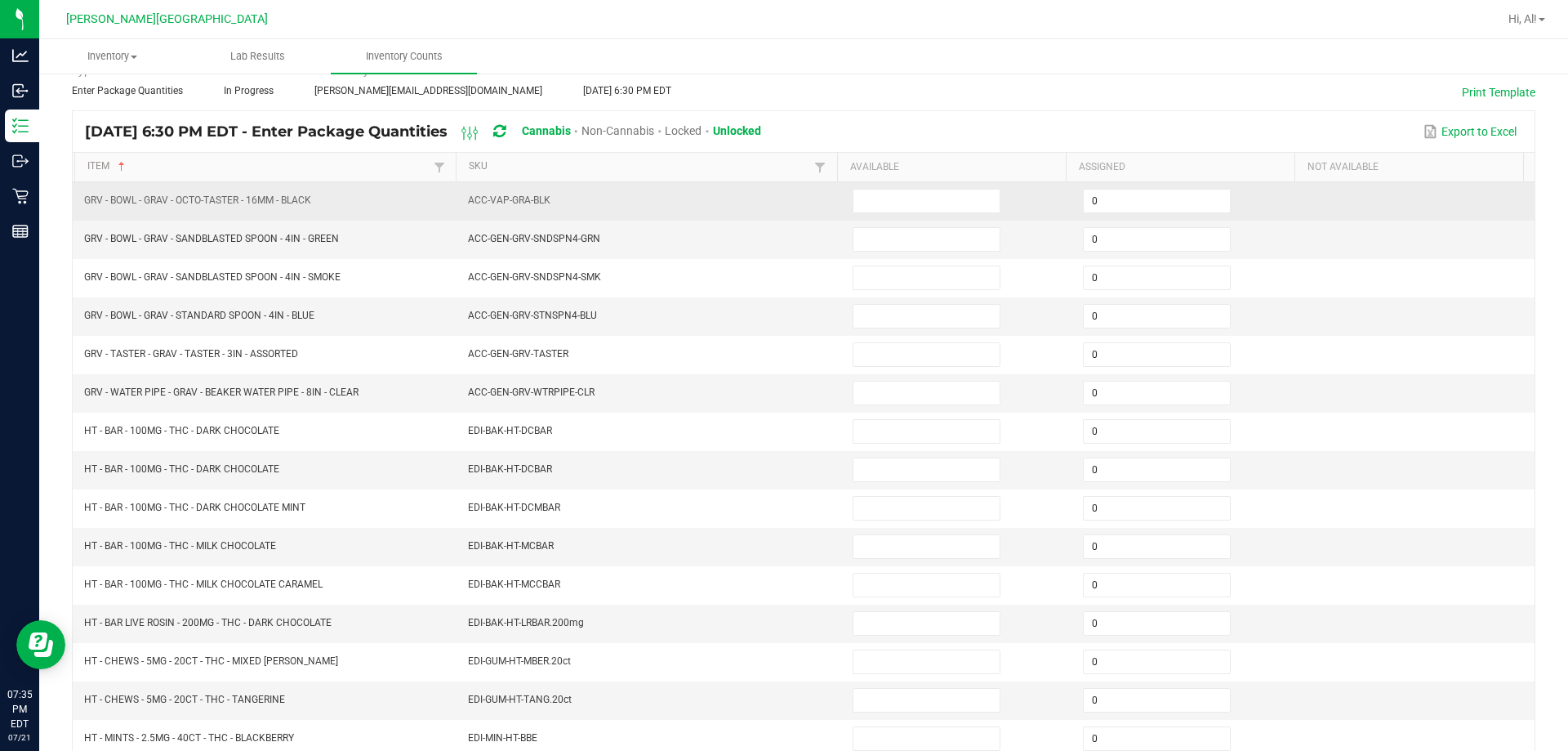 scroll, scrollTop: 163, scrollLeft: 0, axis: vertical 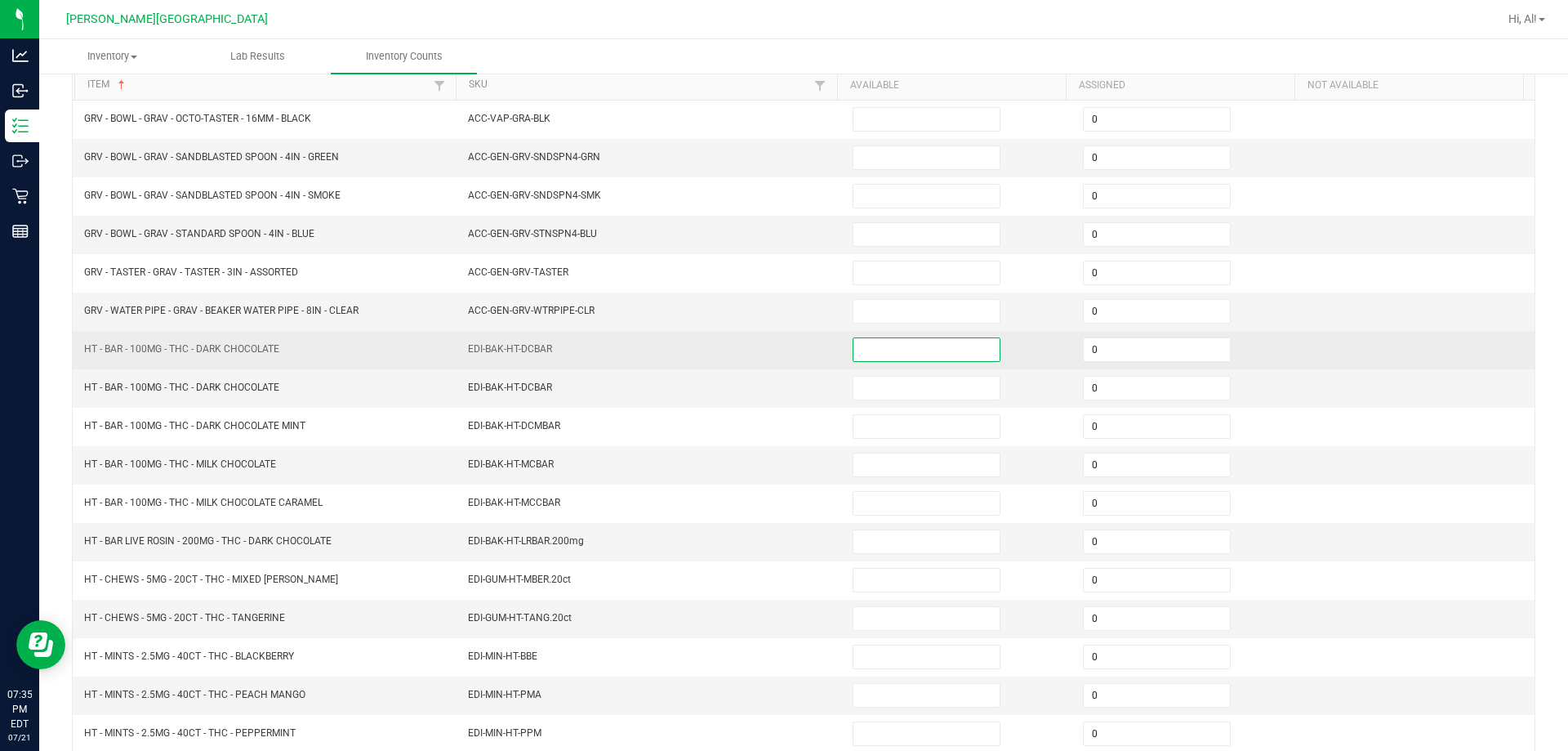 click at bounding box center [926, 350] 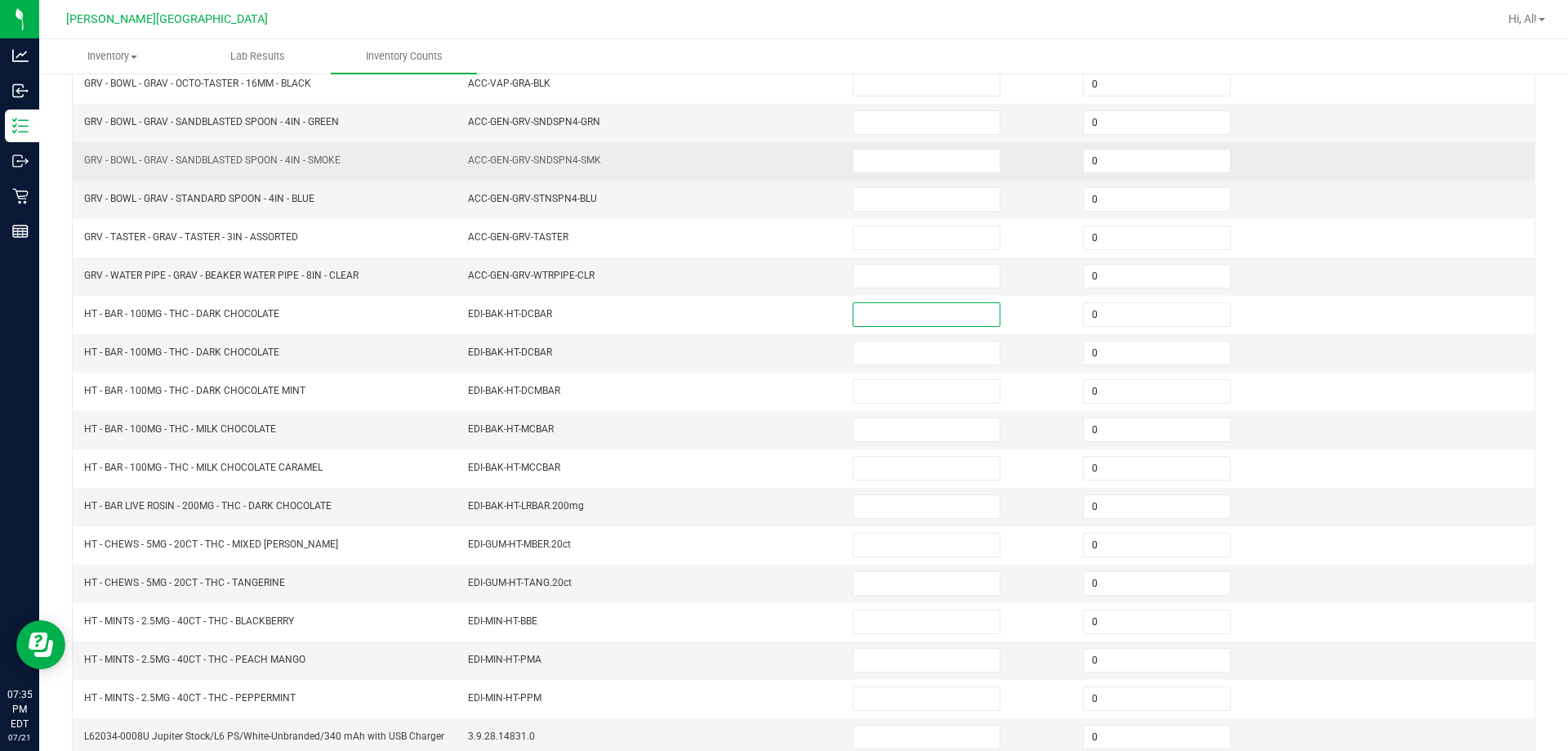 scroll, scrollTop: 245, scrollLeft: 0, axis: vertical 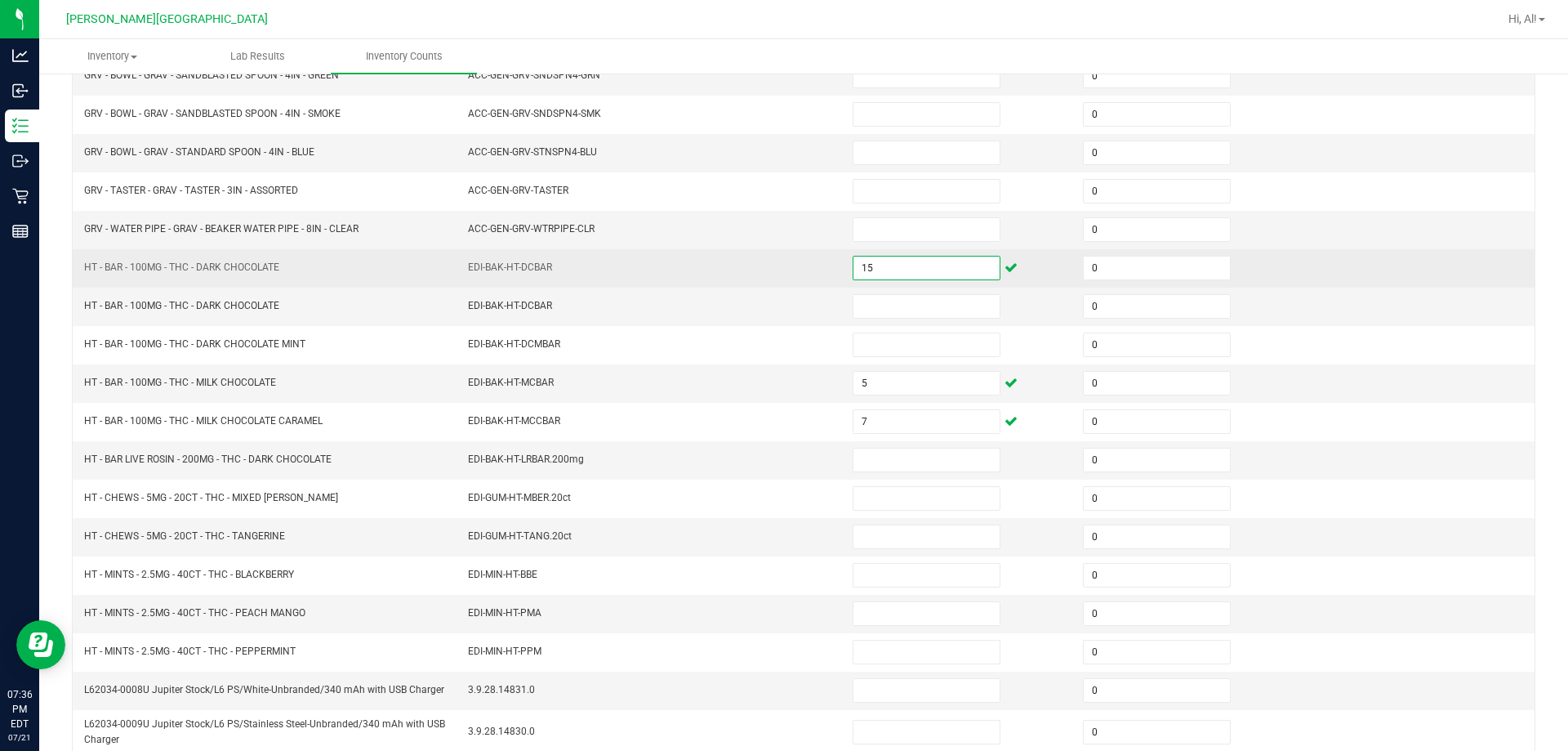 click on "15" at bounding box center (926, 268) 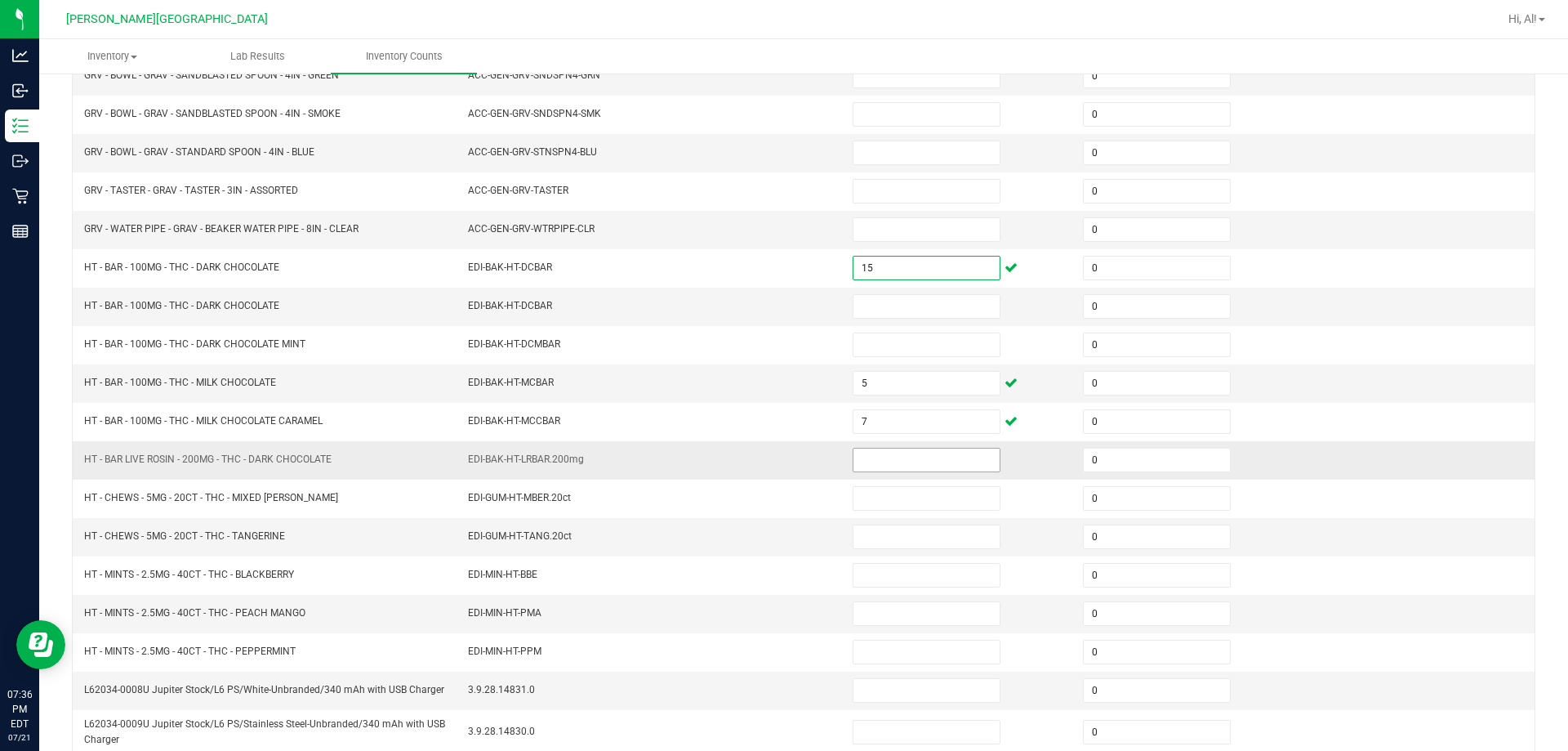 click at bounding box center (926, 460) 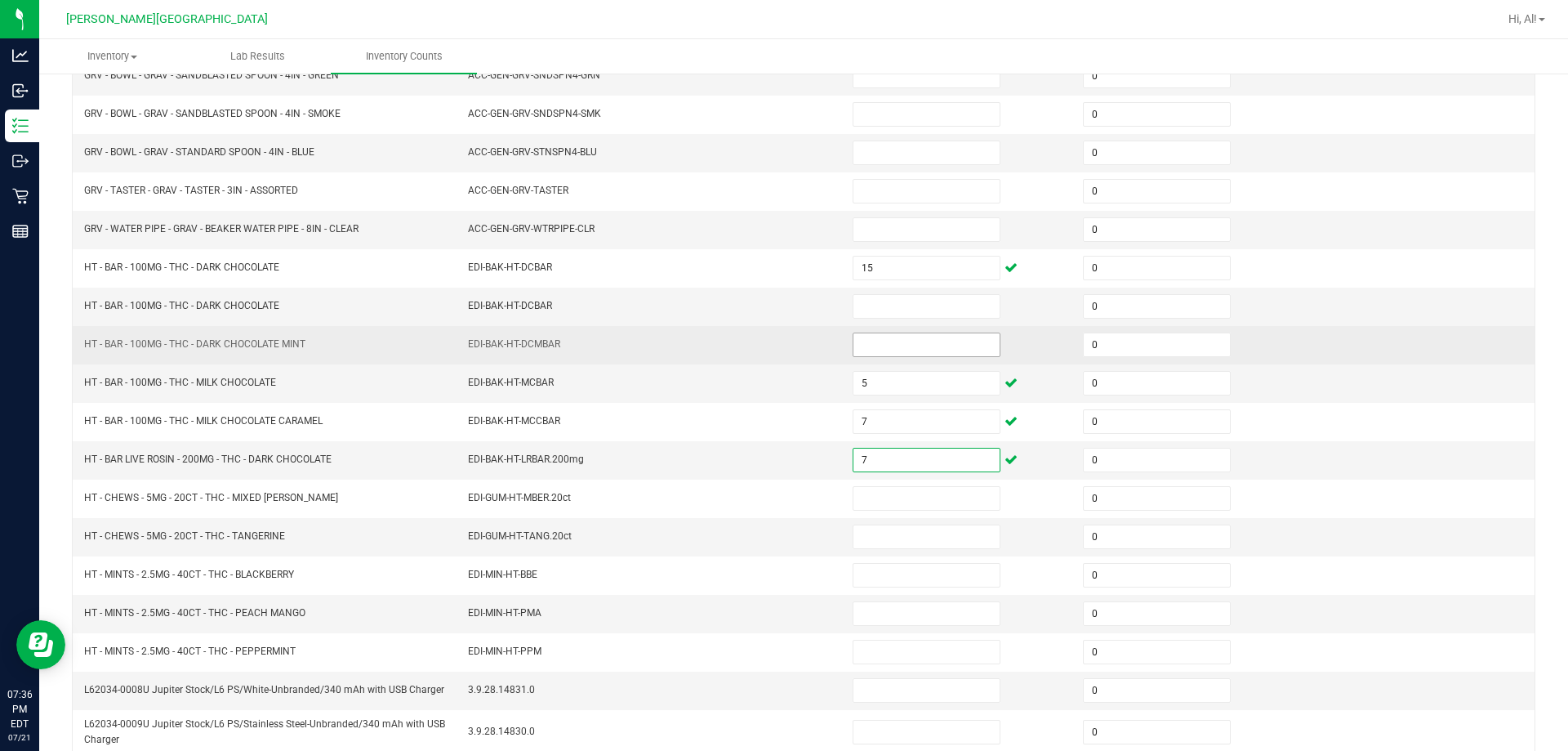 click at bounding box center [926, 345] 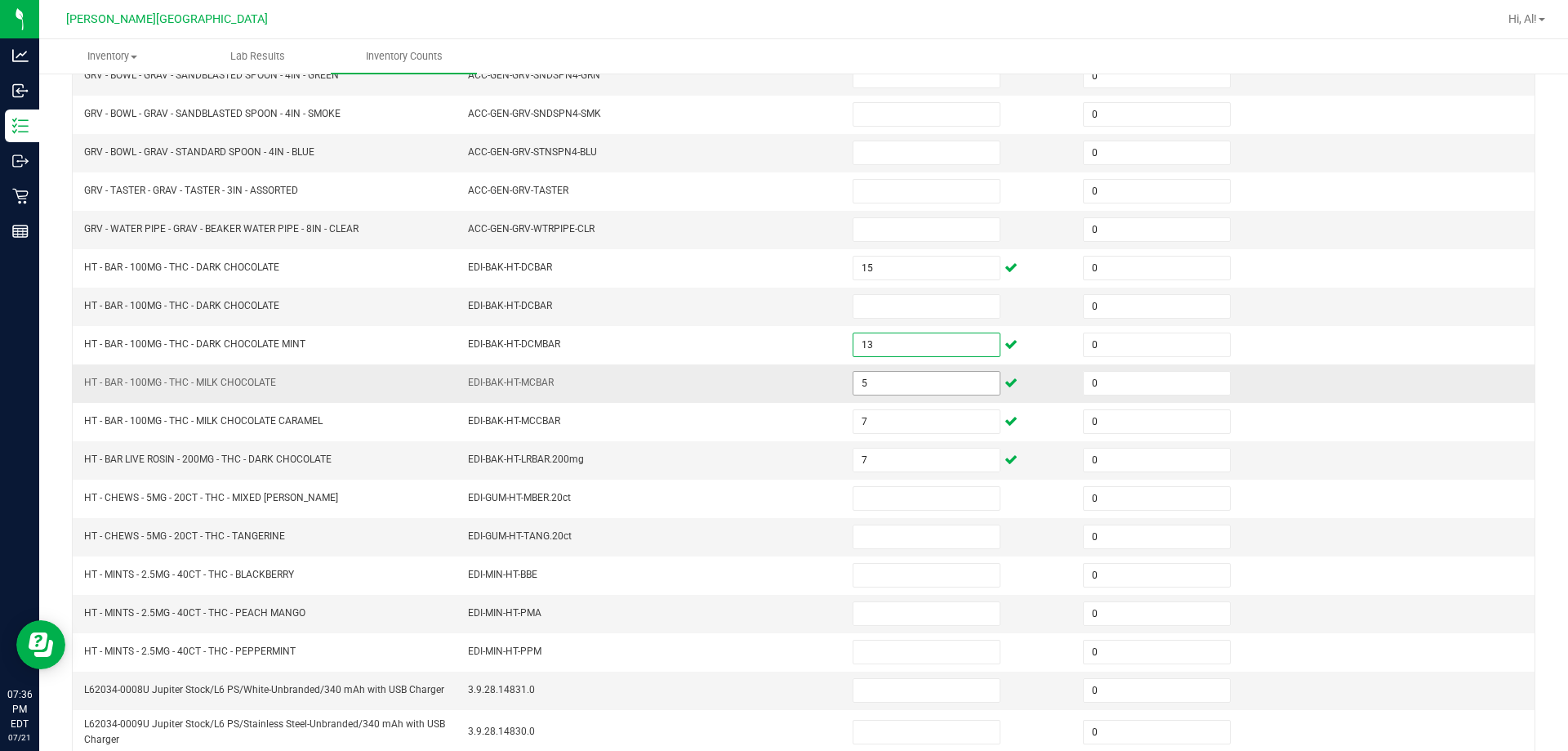 click on "5" at bounding box center (926, 383) 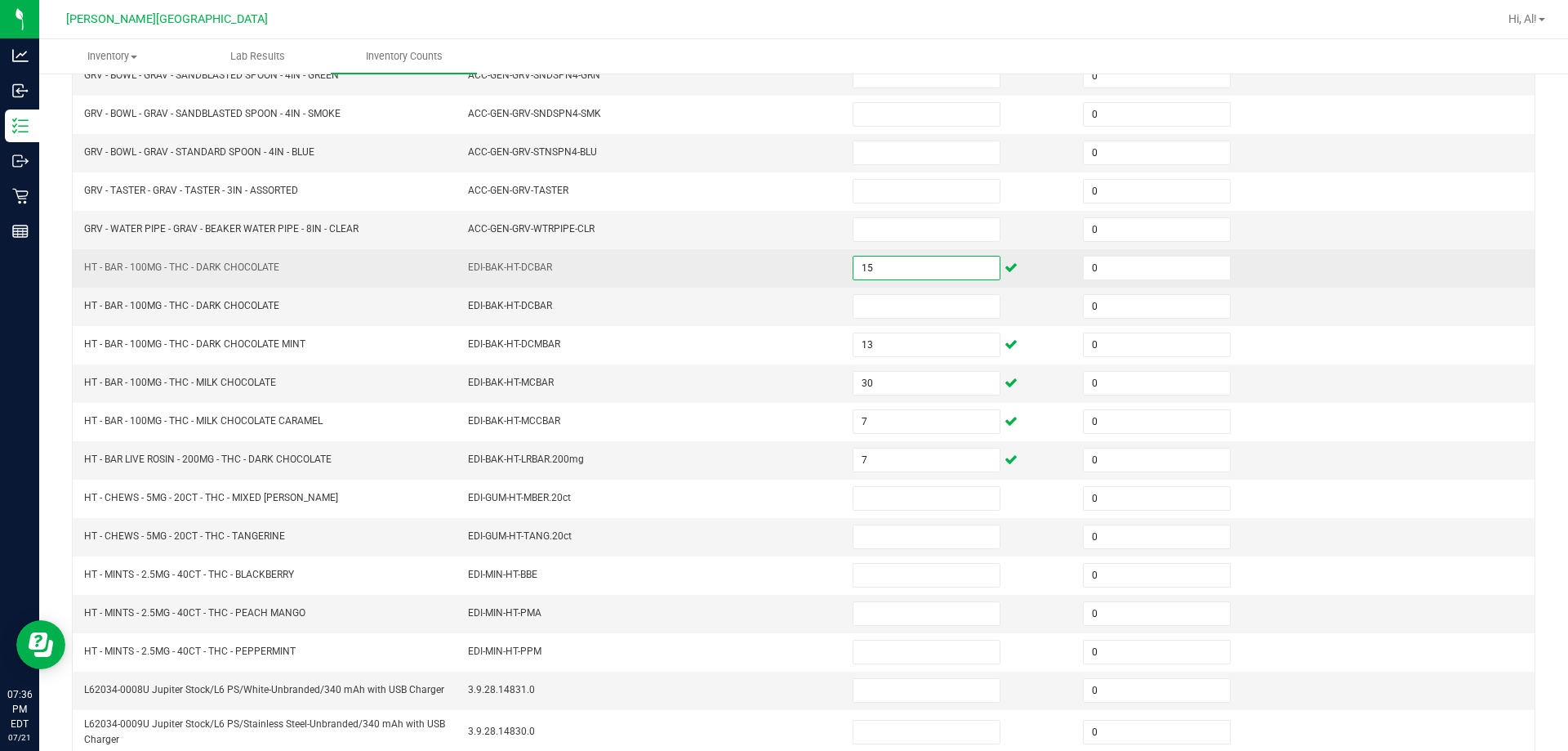 click on "15" at bounding box center [926, 268] 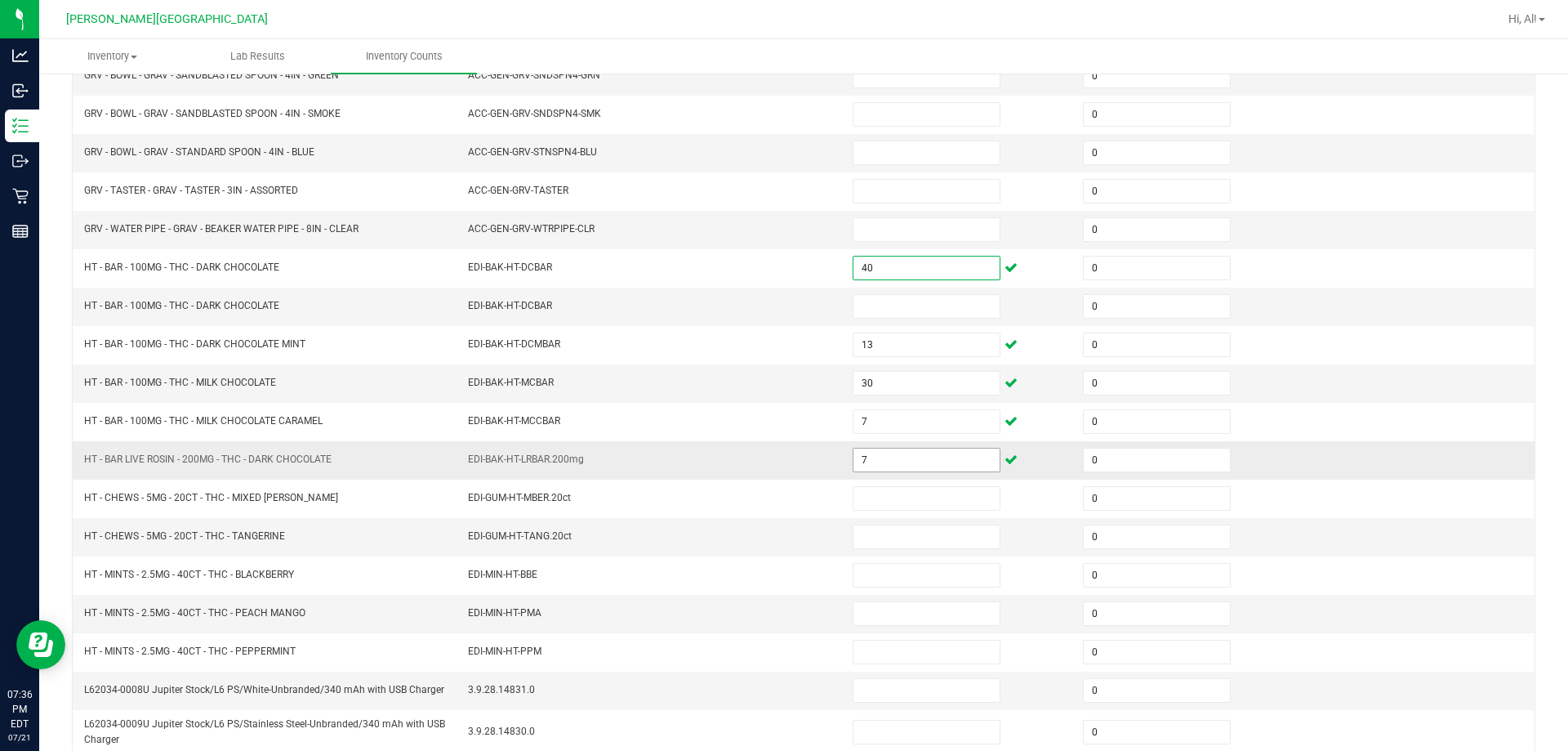 click on "7" at bounding box center (926, 460) 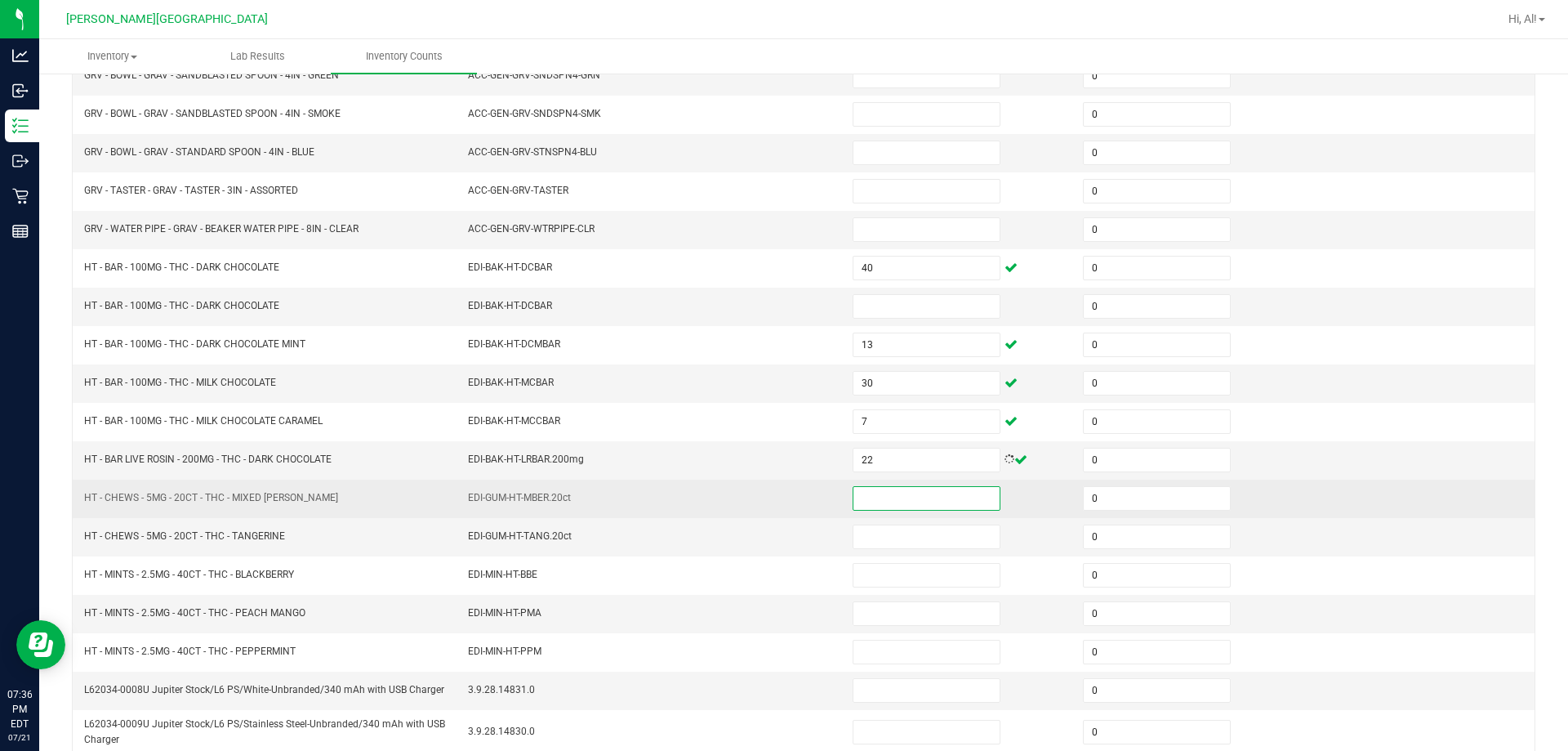click at bounding box center (958, 498) 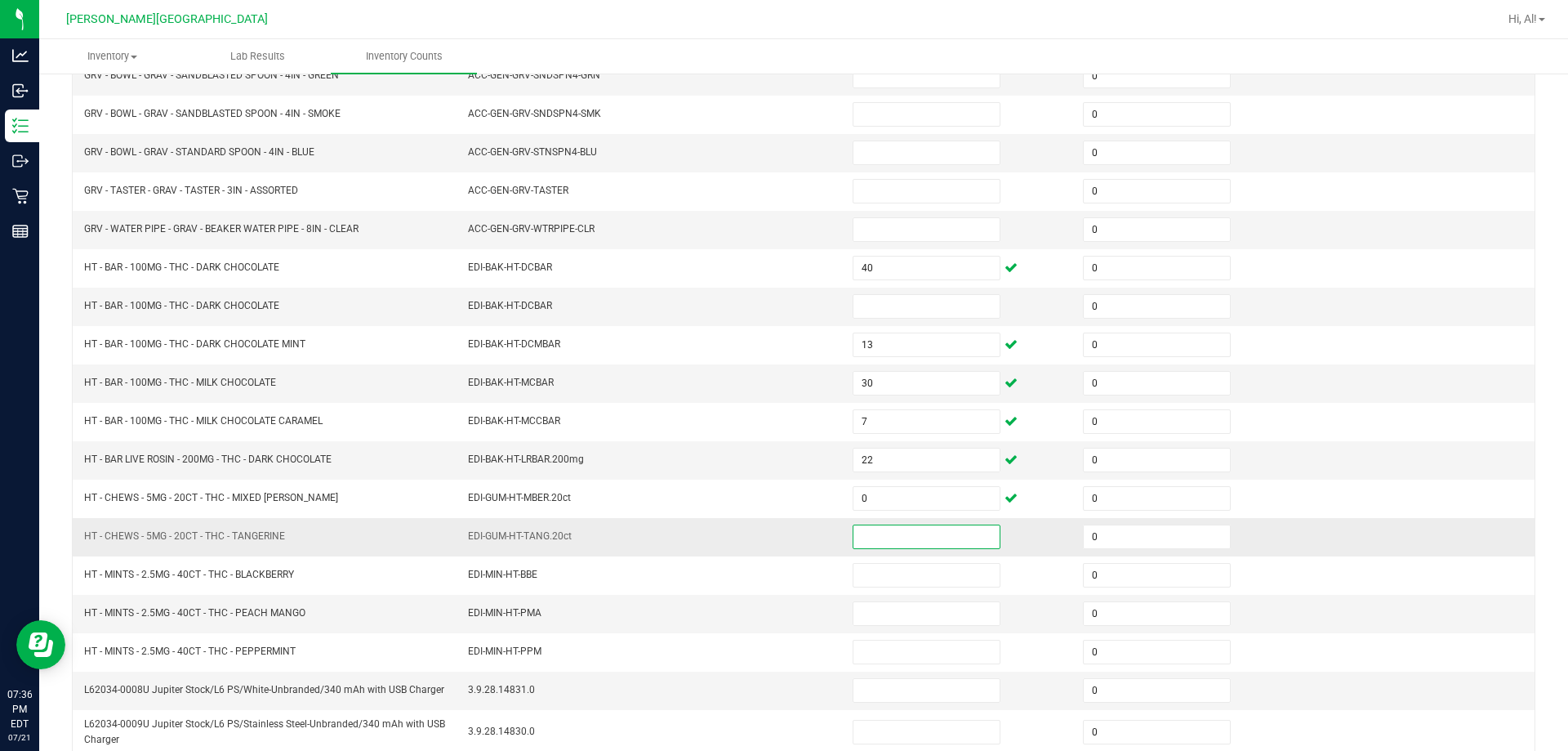 click at bounding box center [926, 537] 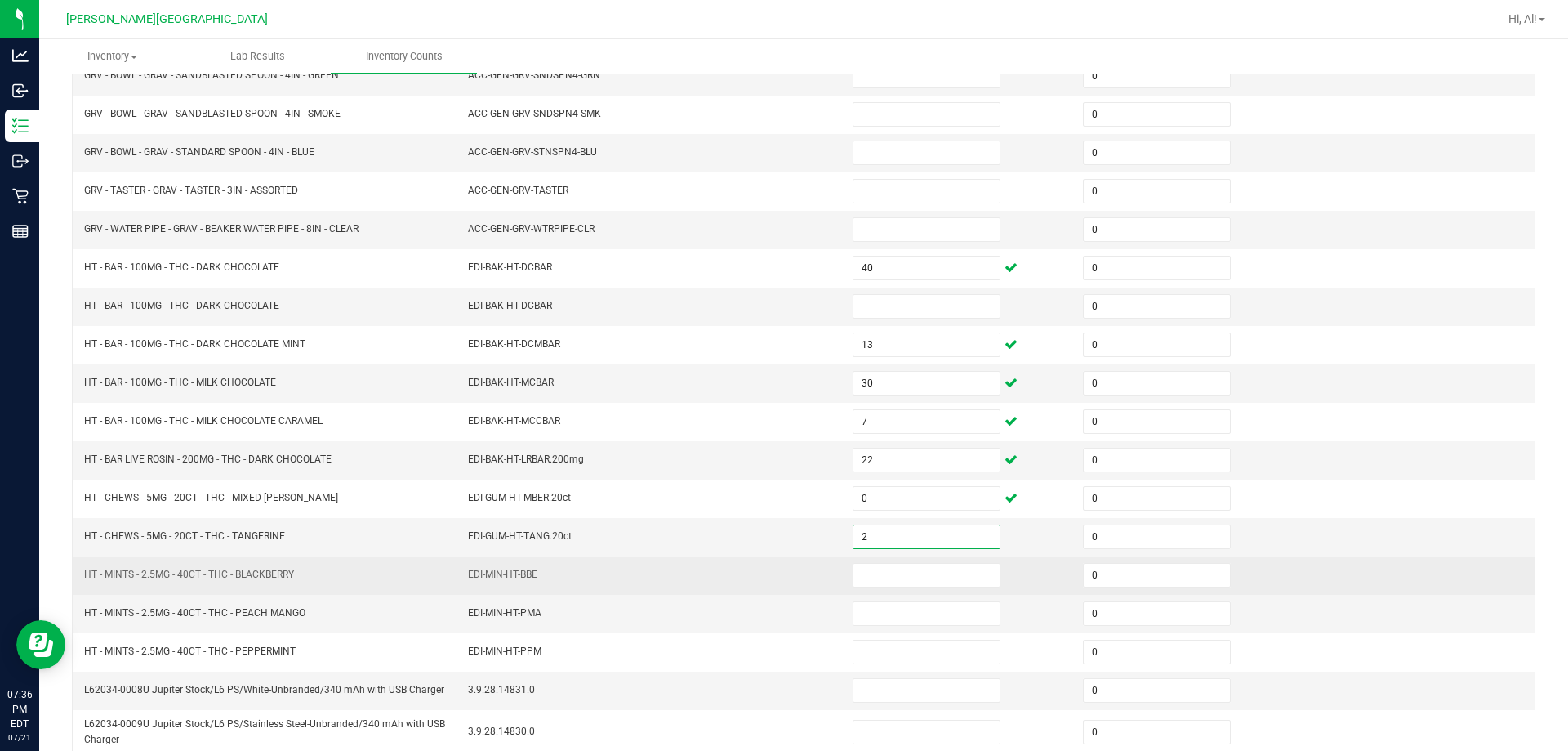 click at bounding box center [958, 575] 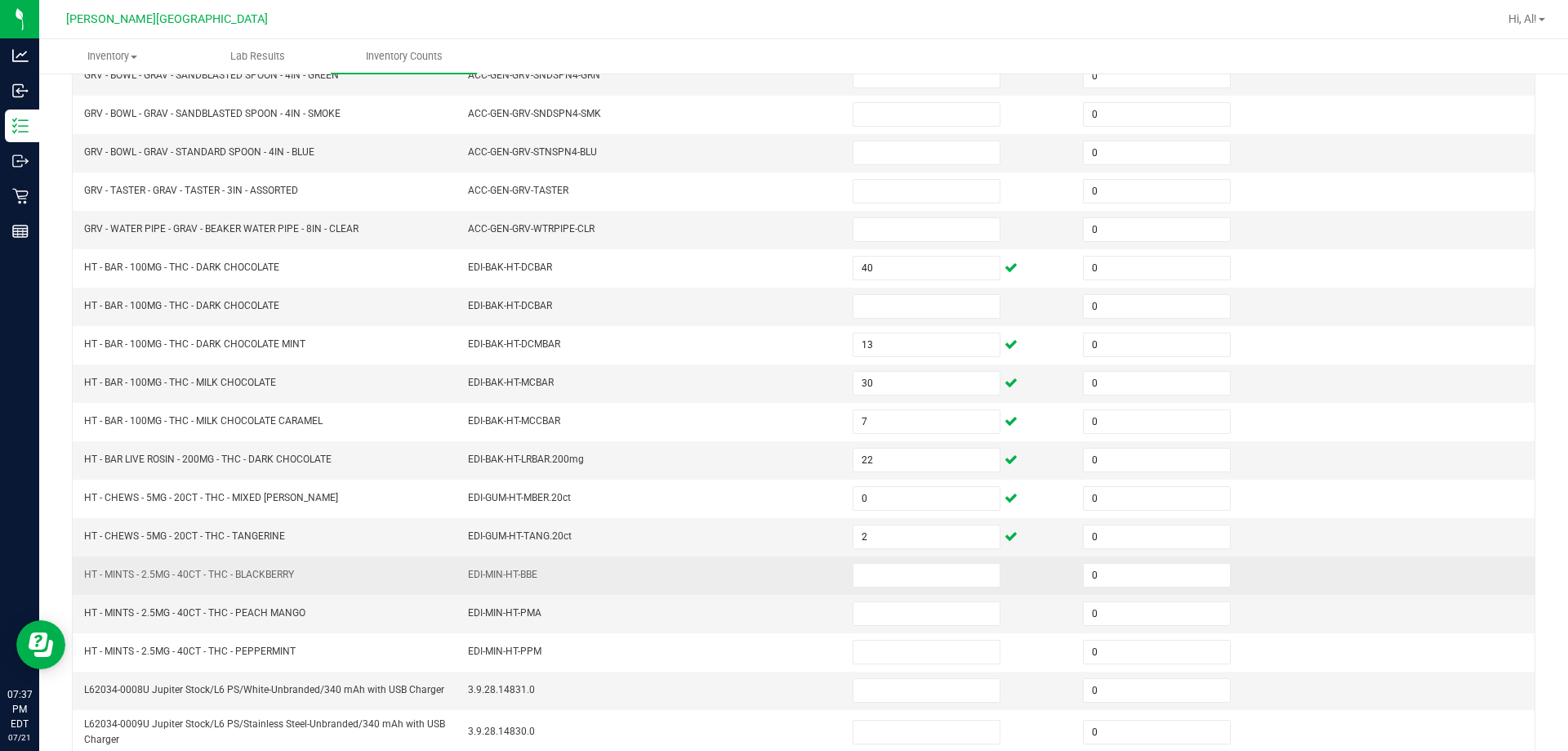 click at bounding box center [958, 575] 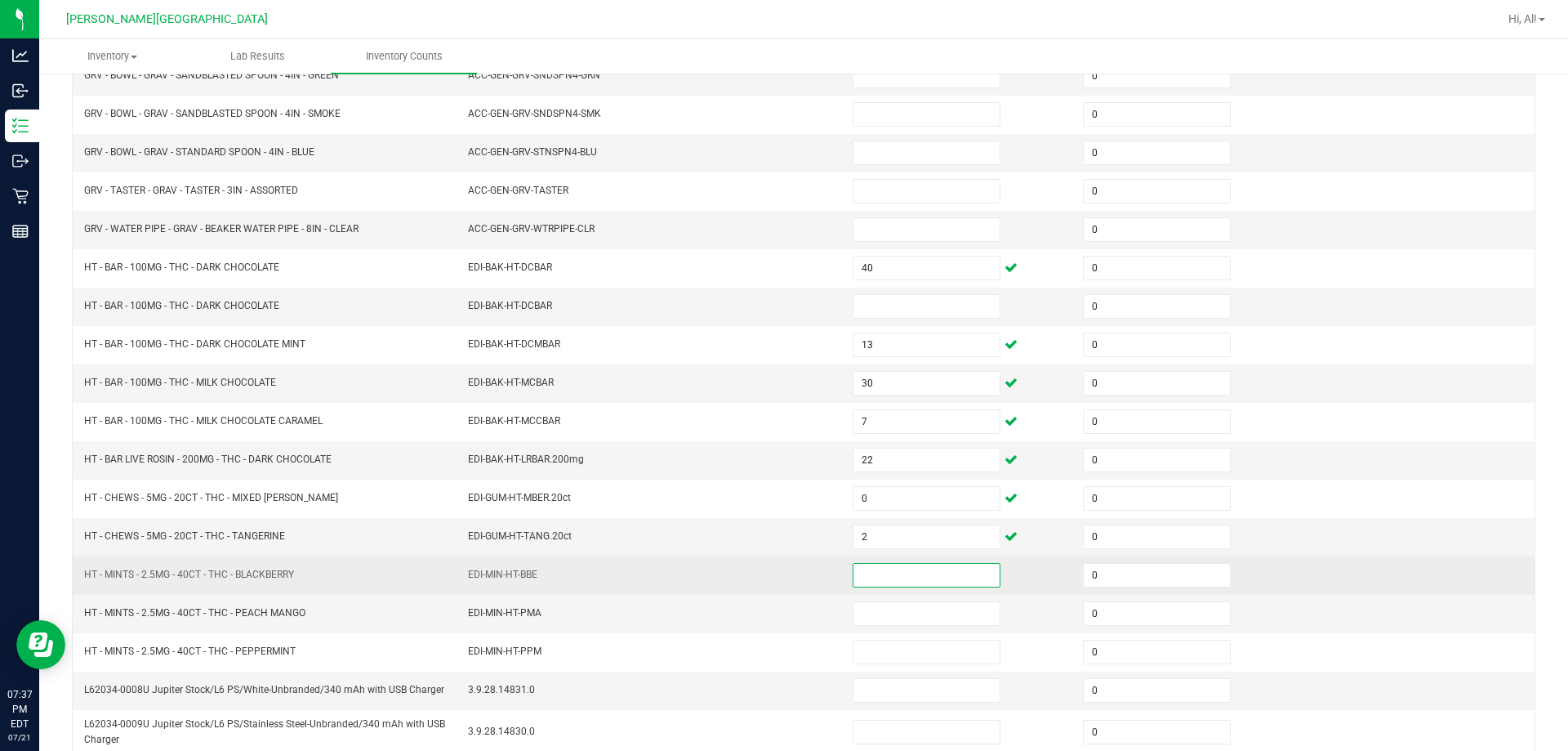 click at bounding box center (926, 575) 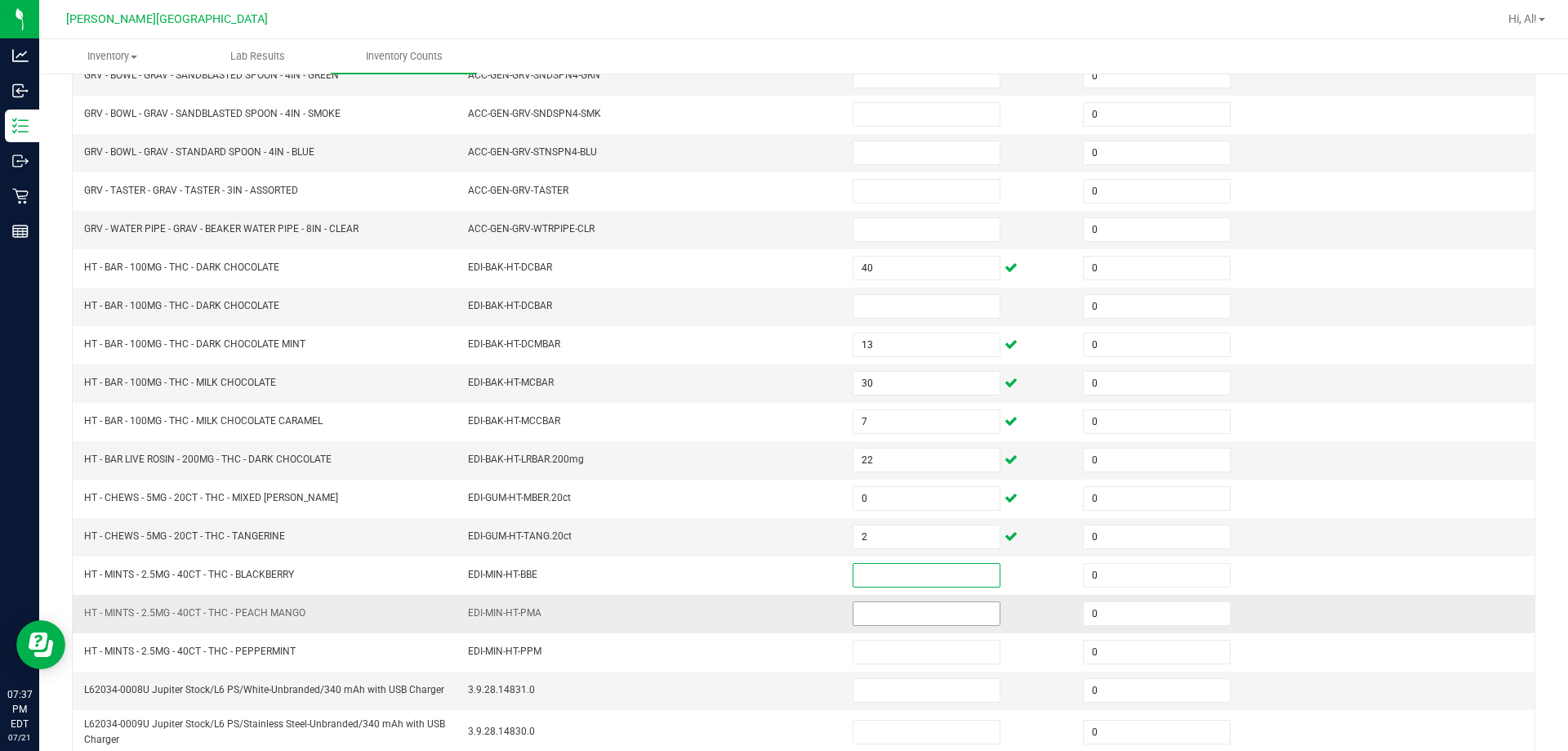 click at bounding box center [926, 614] 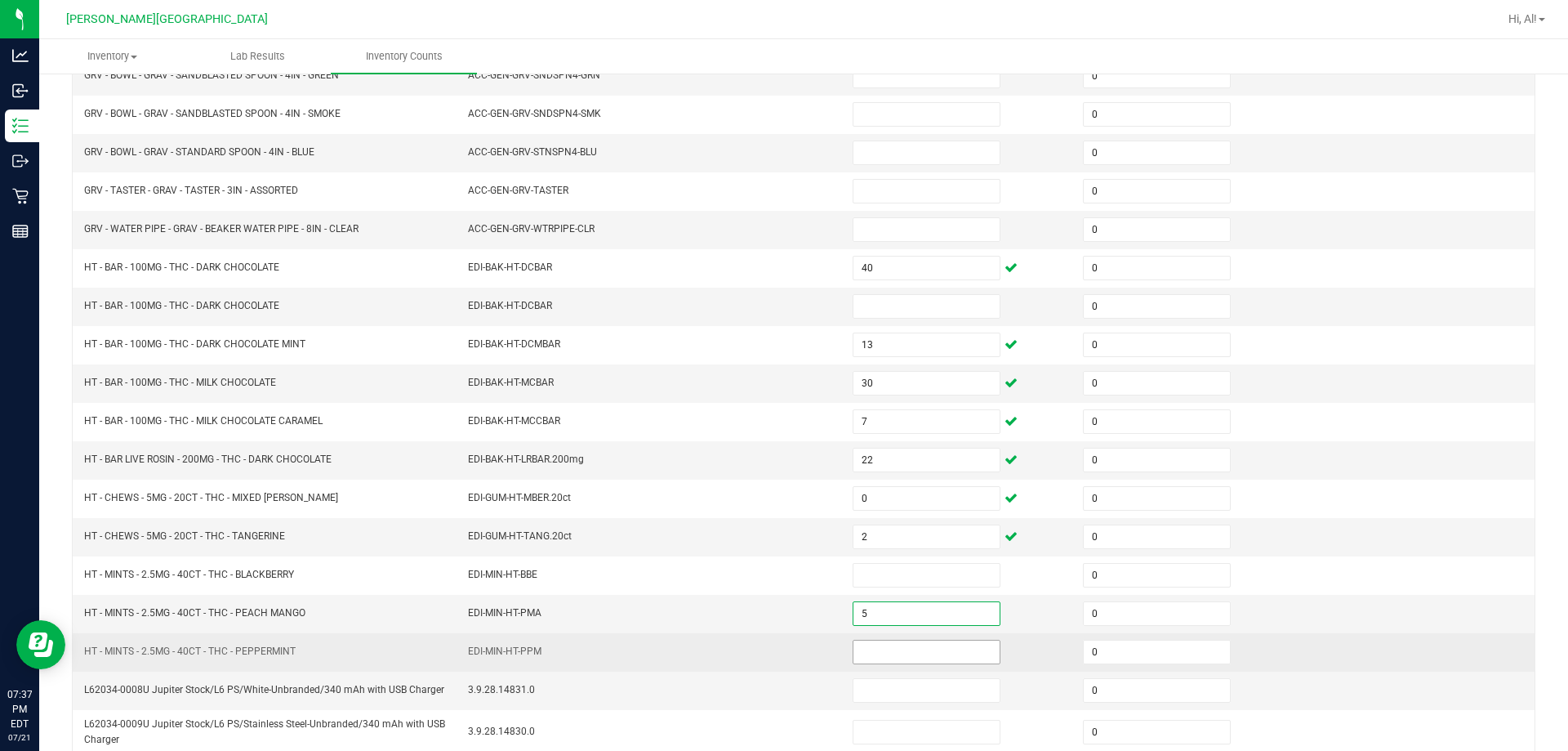 click at bounding box center [926, 652] 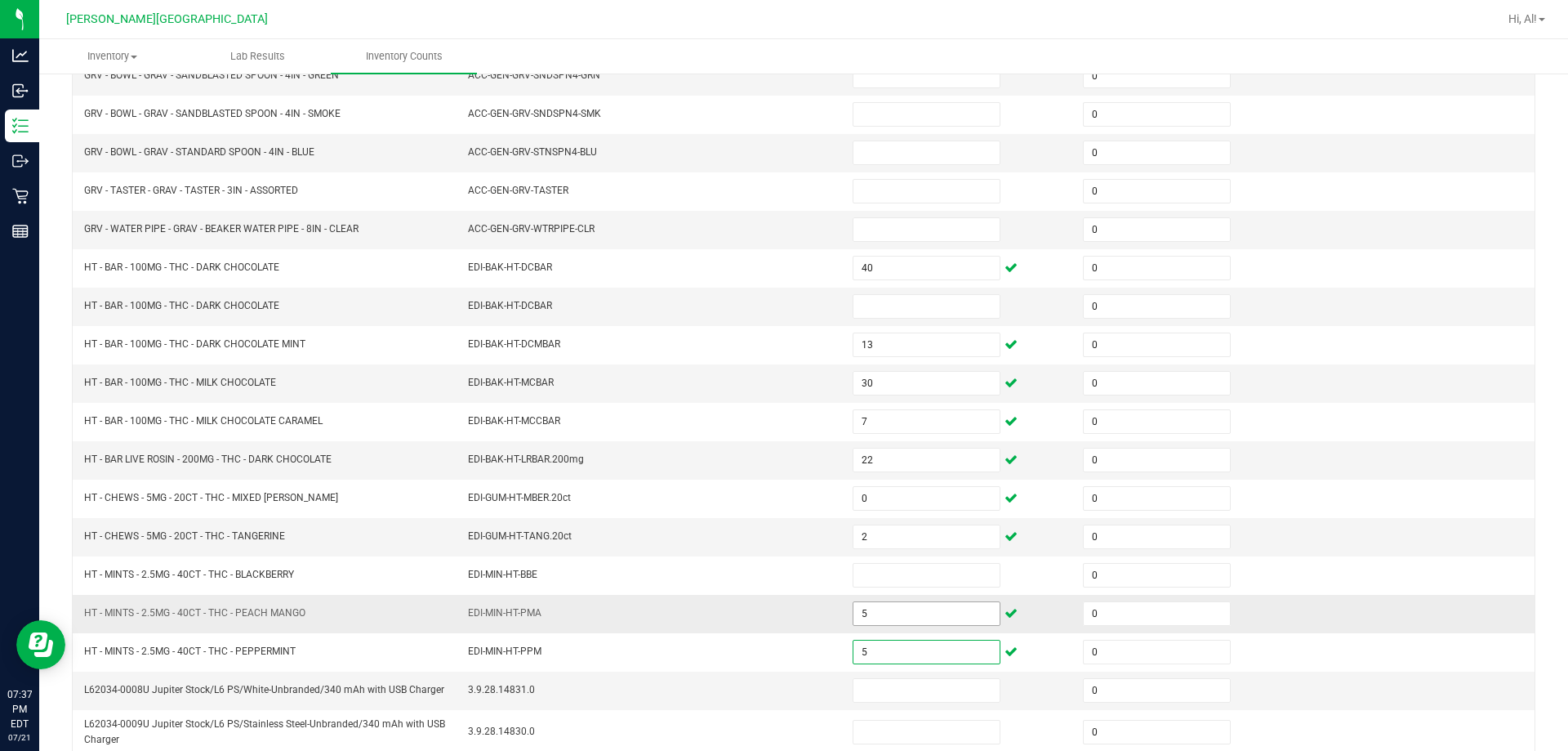 click on "5" at bounding box center (926, 614) 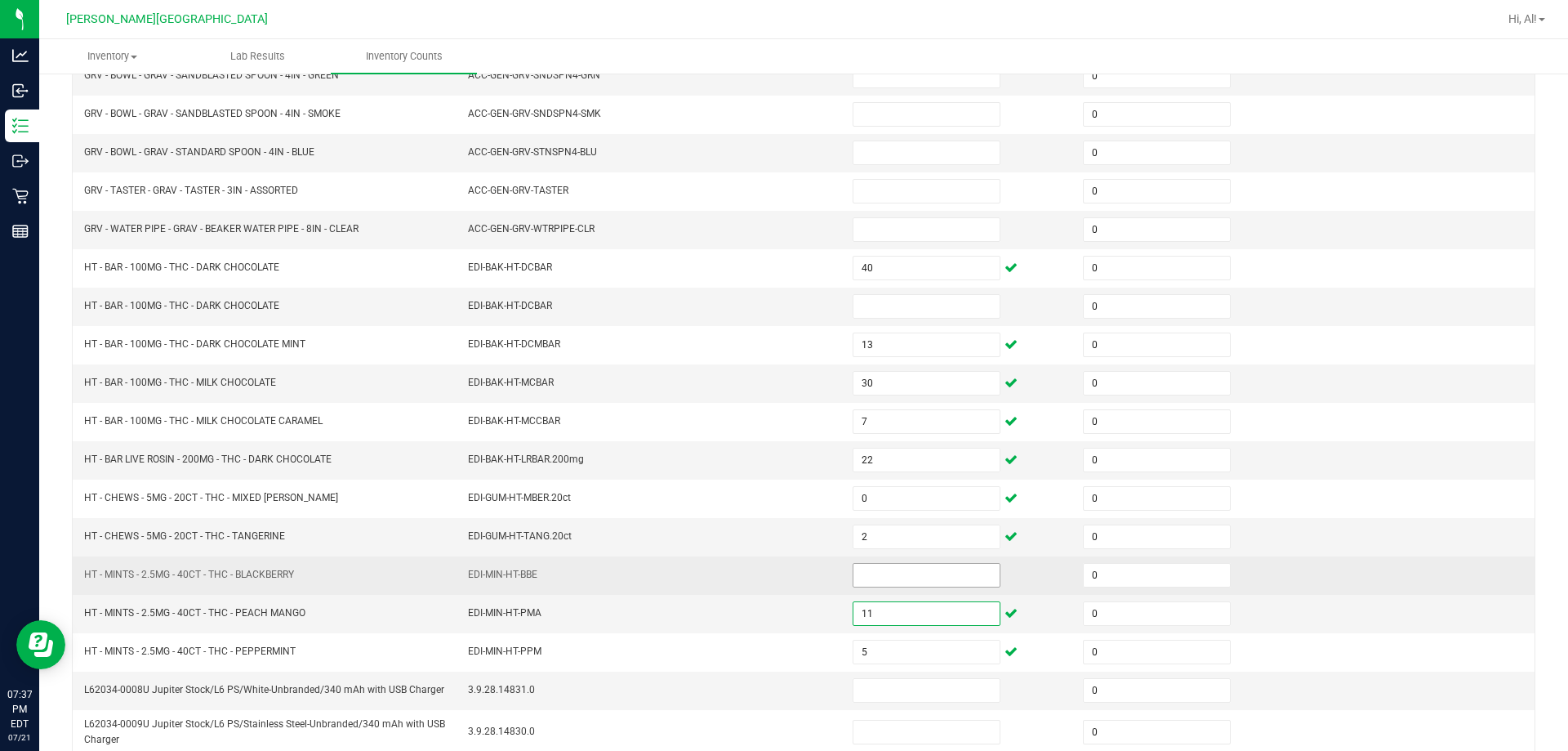 click at bounding box center [926, 575] 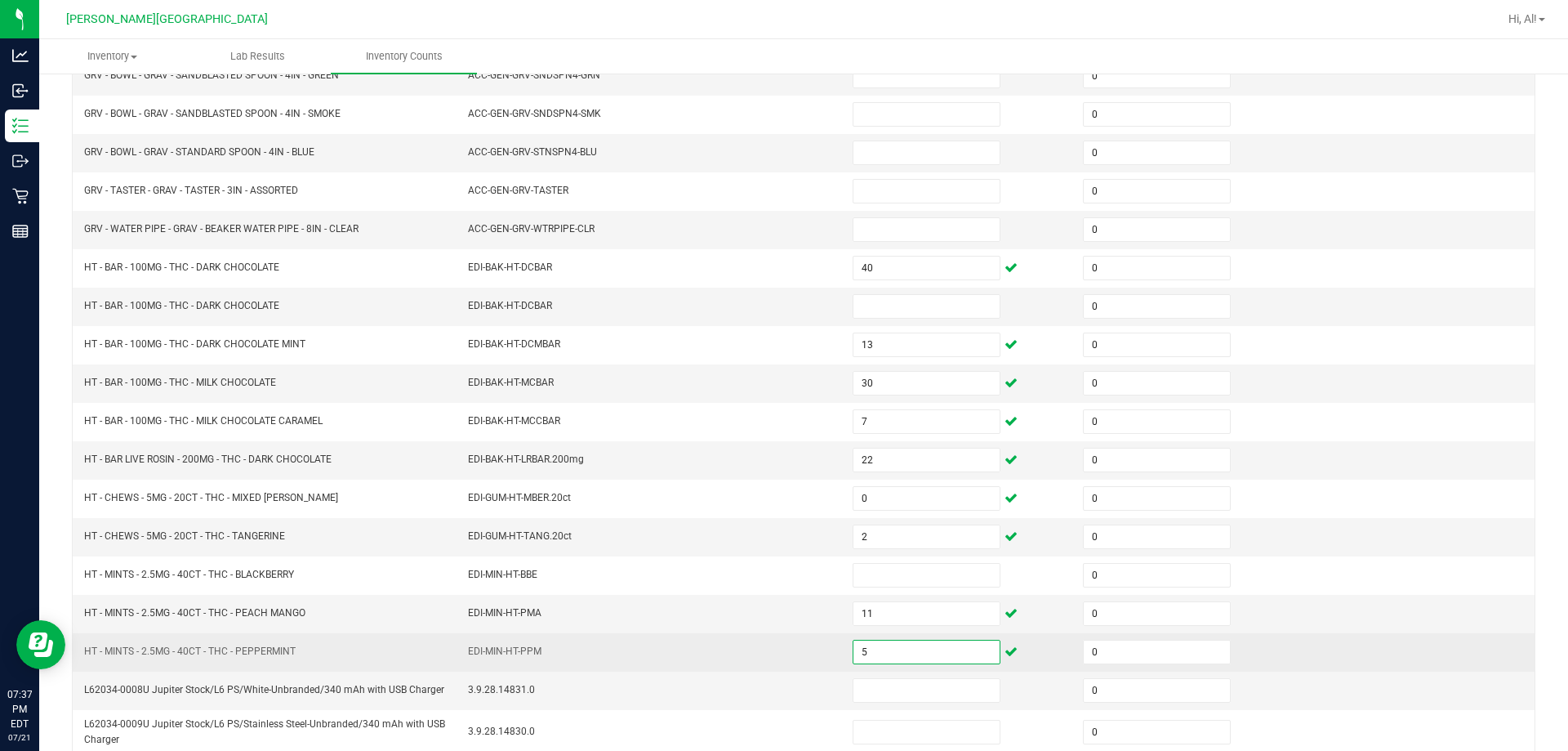 click on "5" at bounding box center [926, 652] 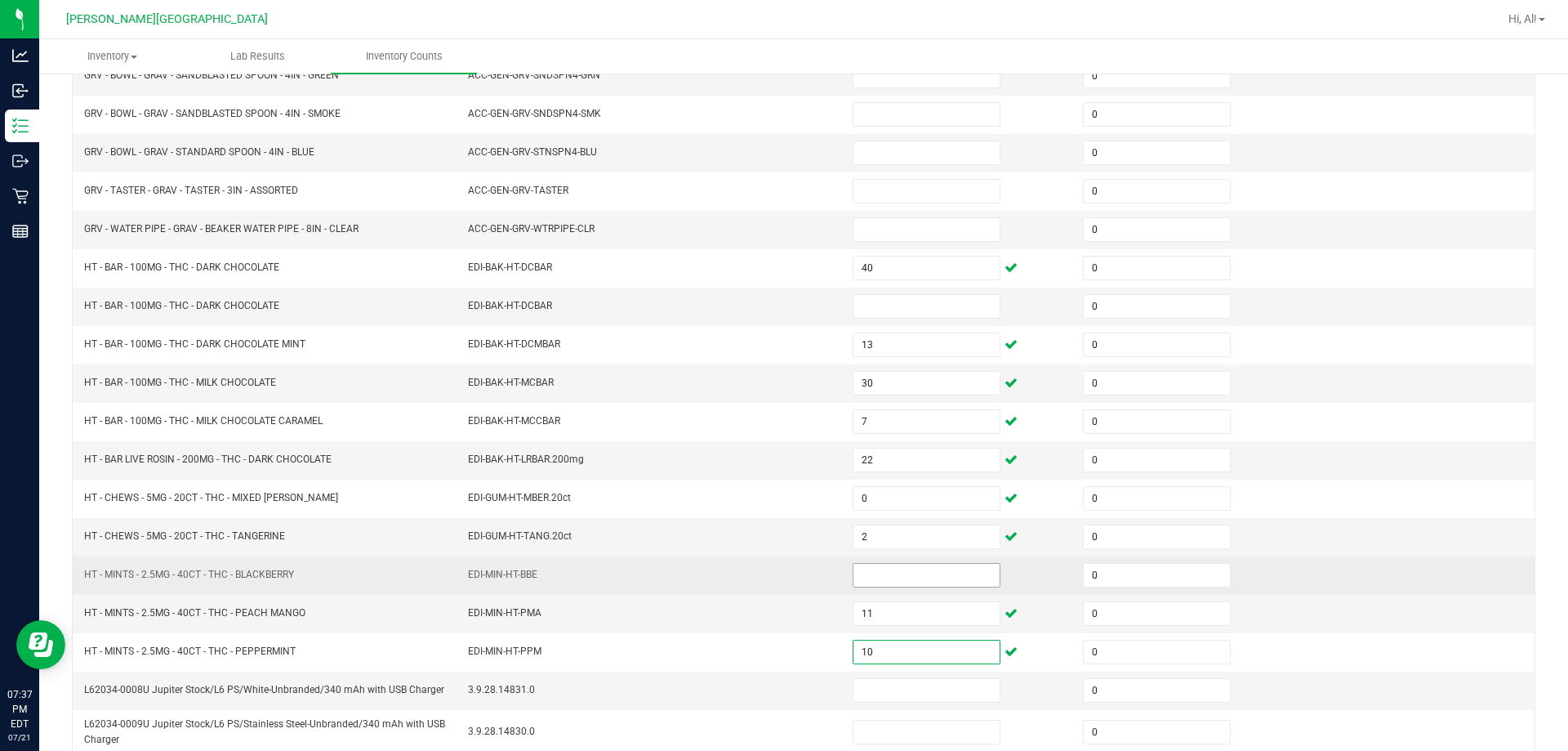 click at bounding box center [926, 575] 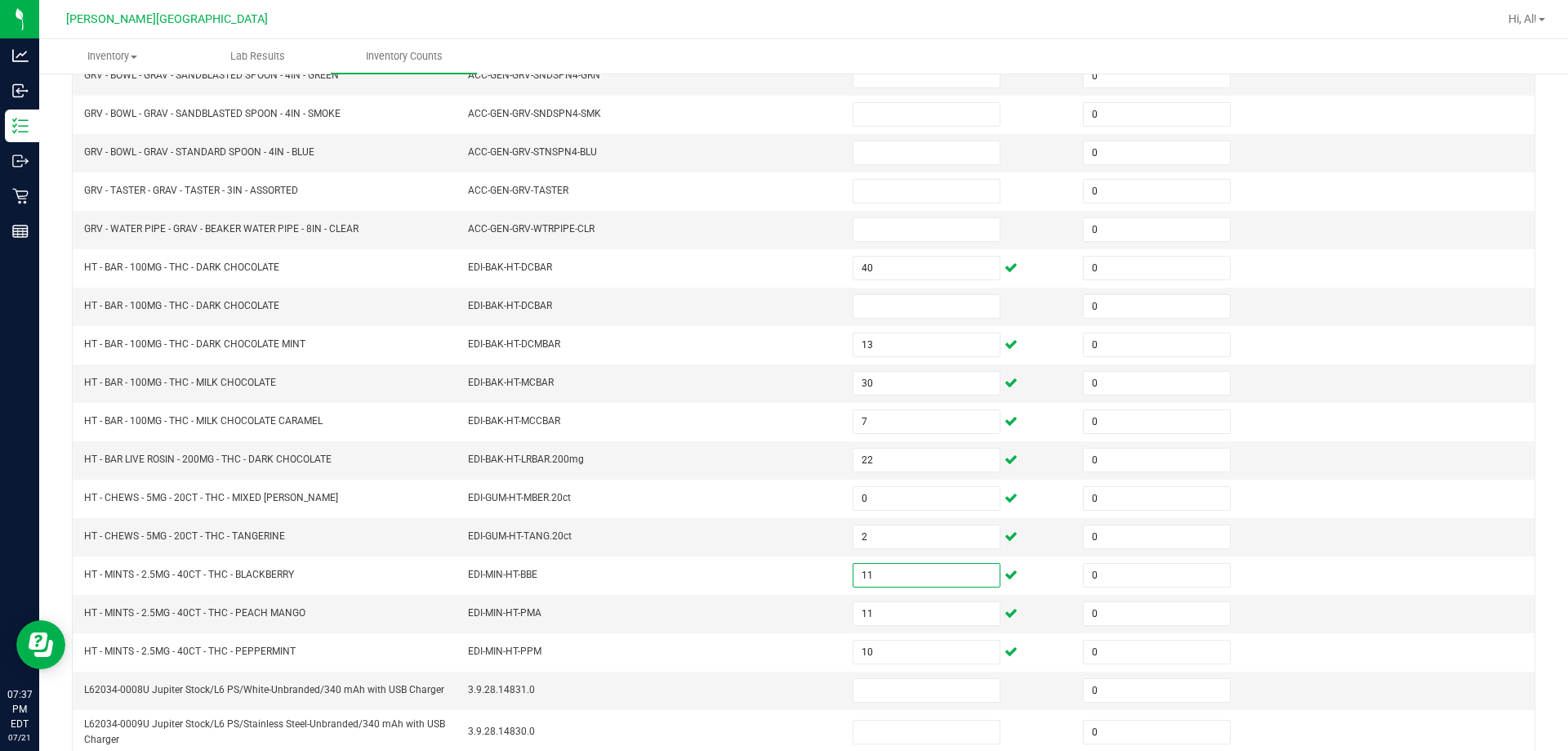 scroll, scrollTop: 346, scrollLeft: 0, axis: vertical 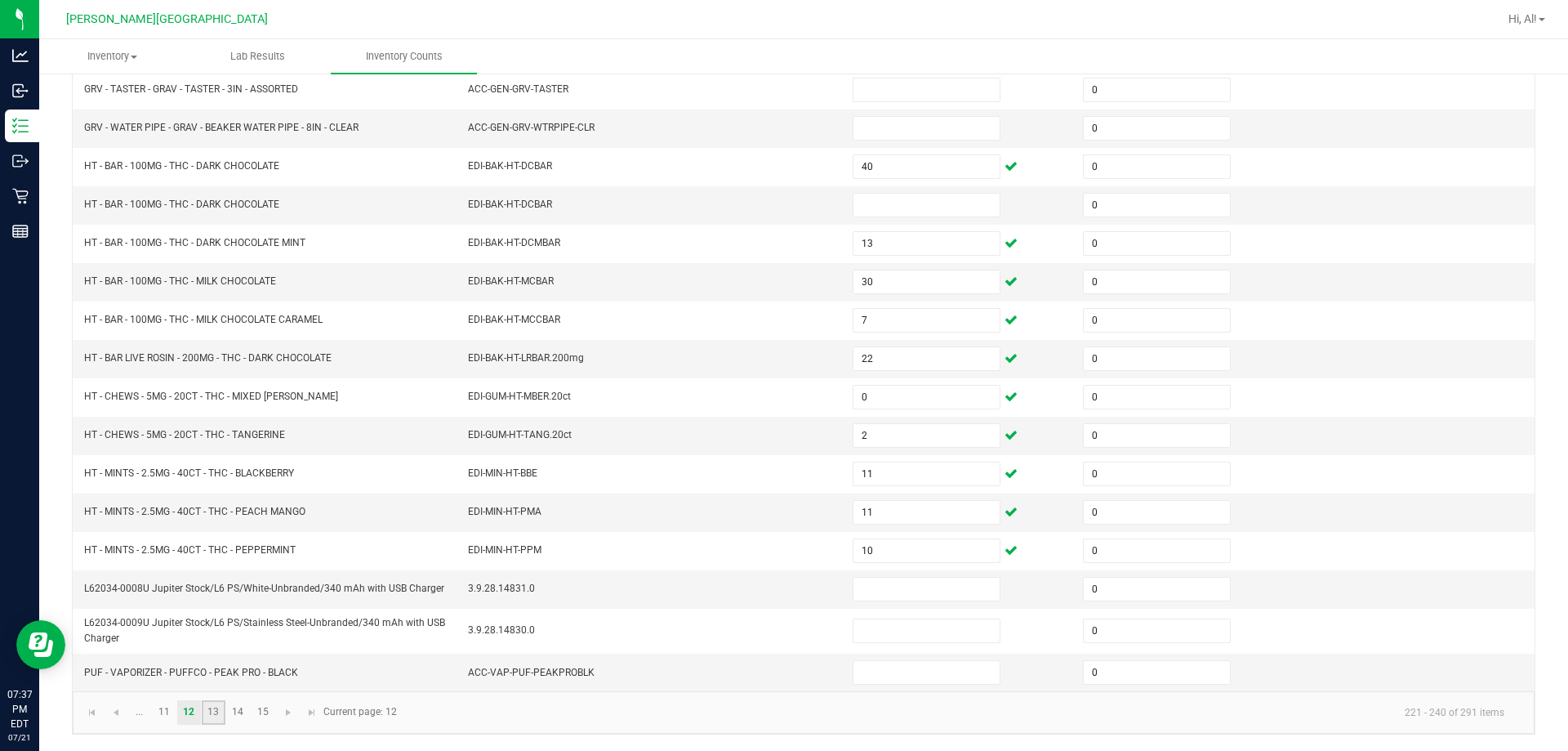 click on "13" 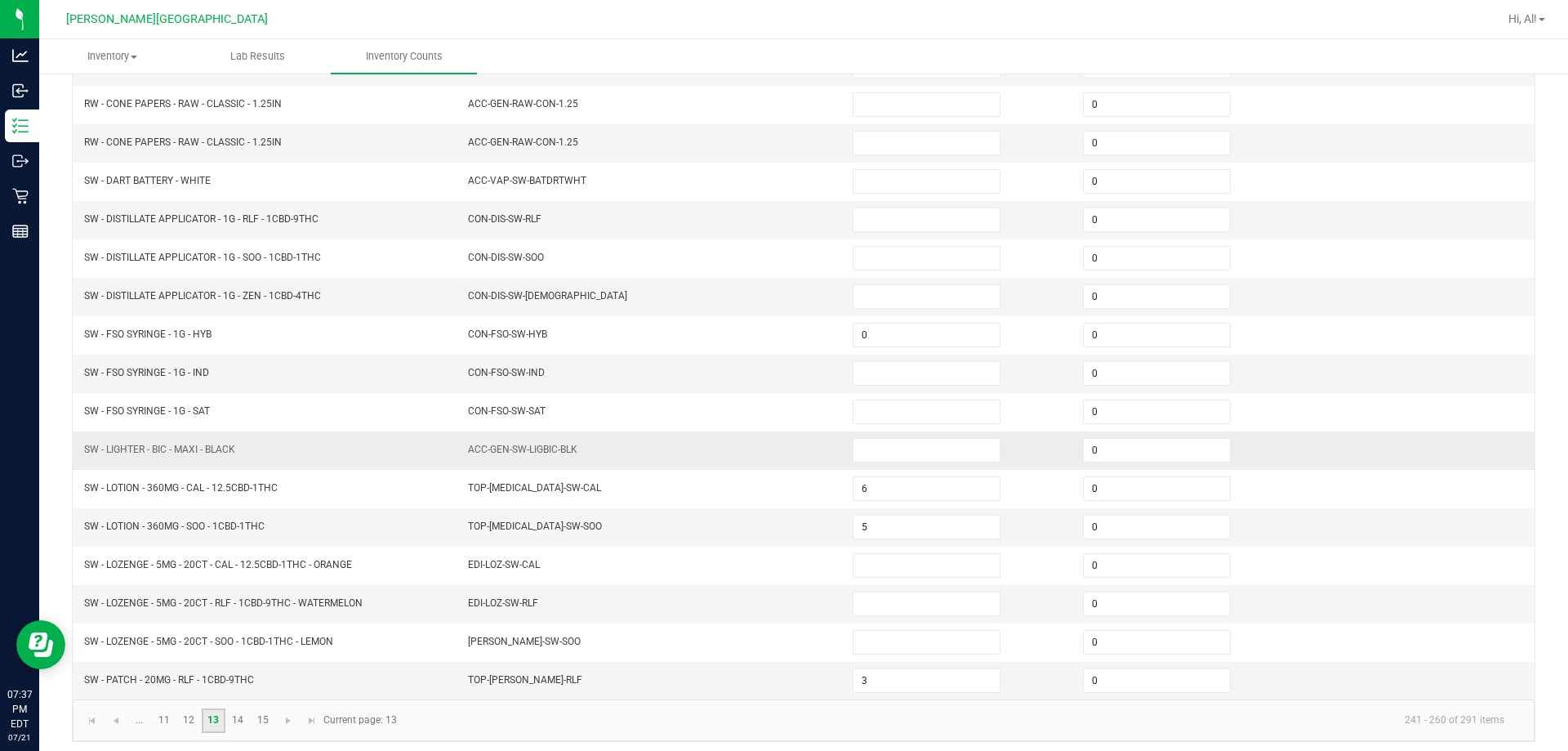 scroll, scrollTop: 339, scrollLeft: 0, axis: vertical 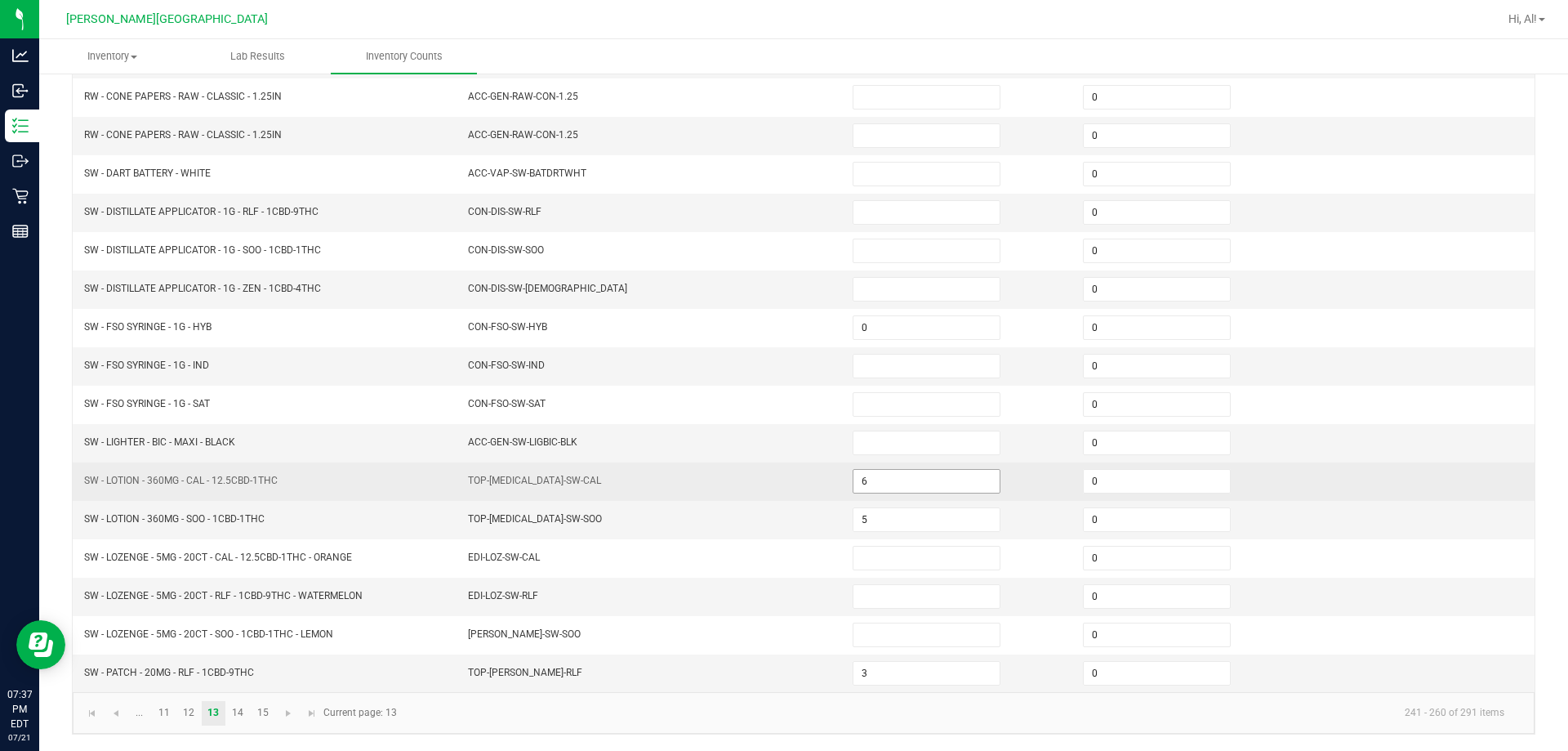 click on "6" at bounding box center [926, 481] 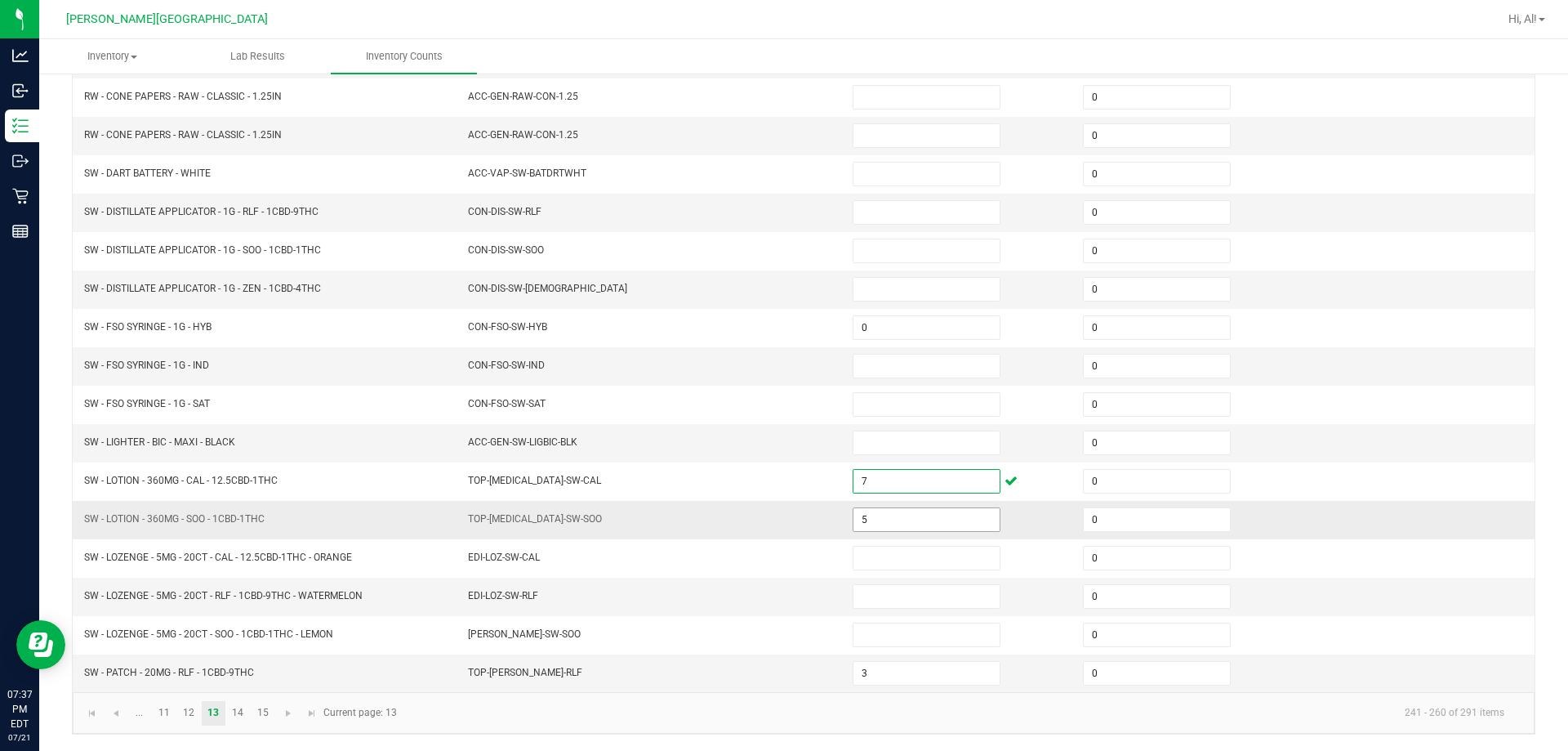 click on "5" at bounding box center (926, 520) 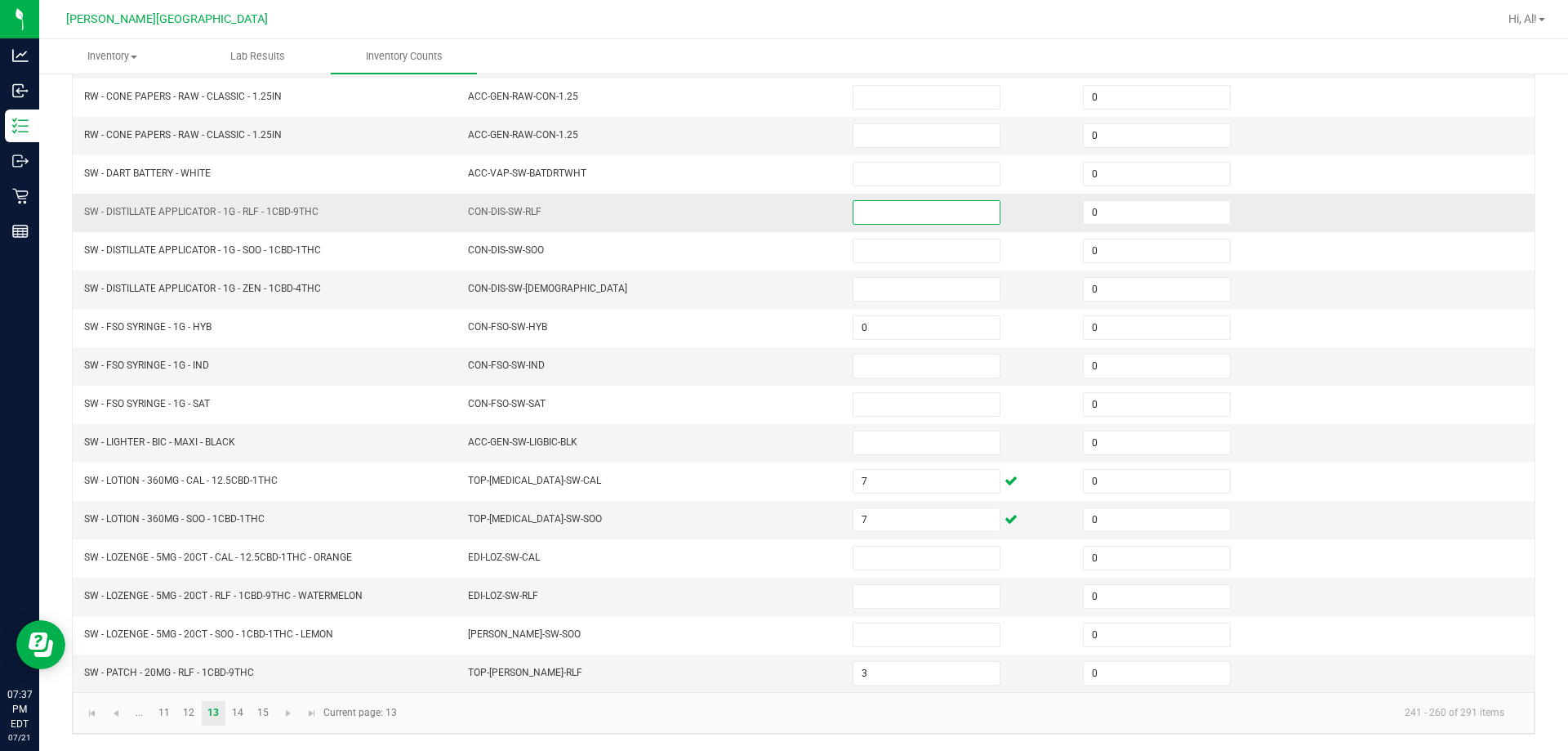 click at bounding box center [926, 212] 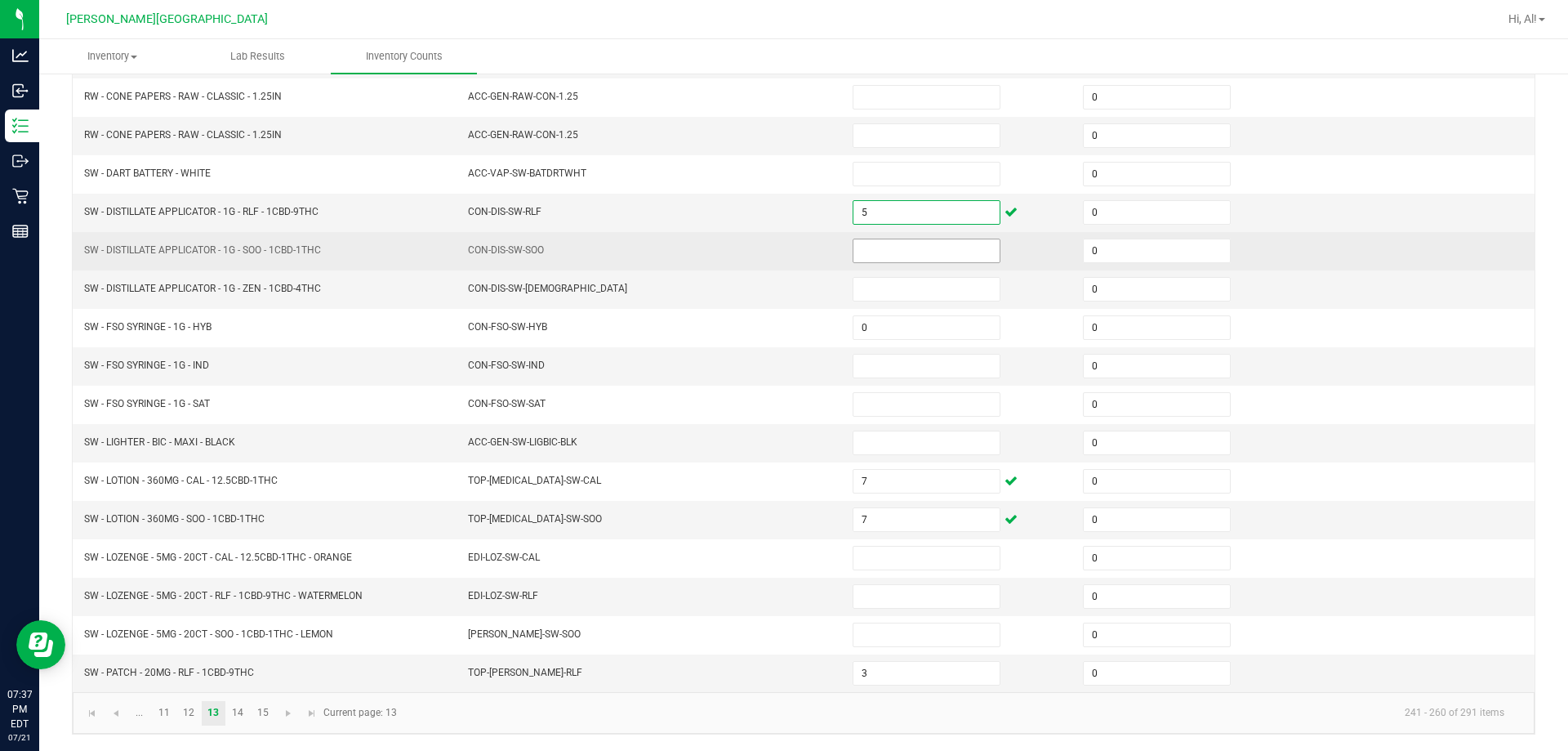 click at bounding box center (926, 251) 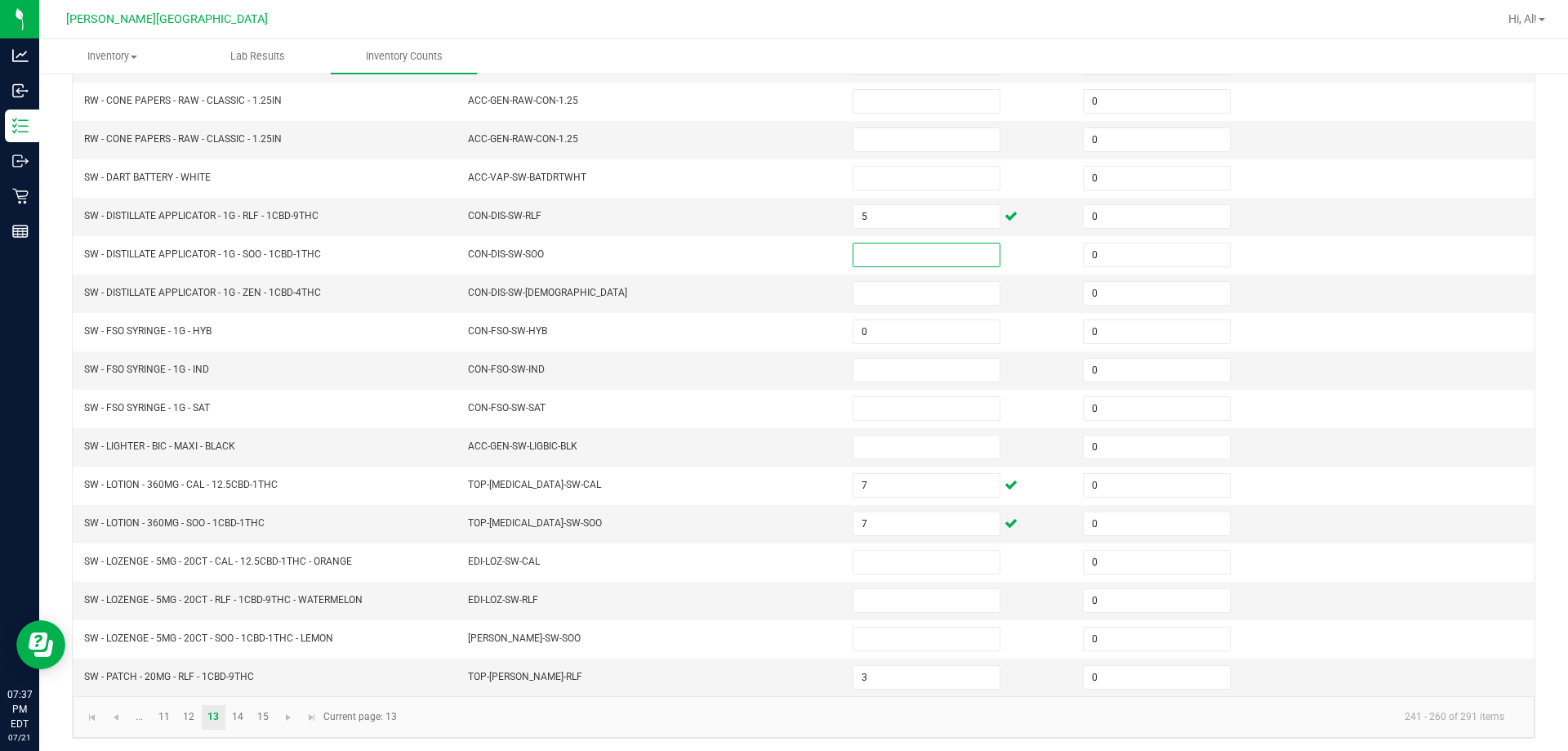 scroll, scrollTop: 338, scrollLeft: 0, axis: vertical 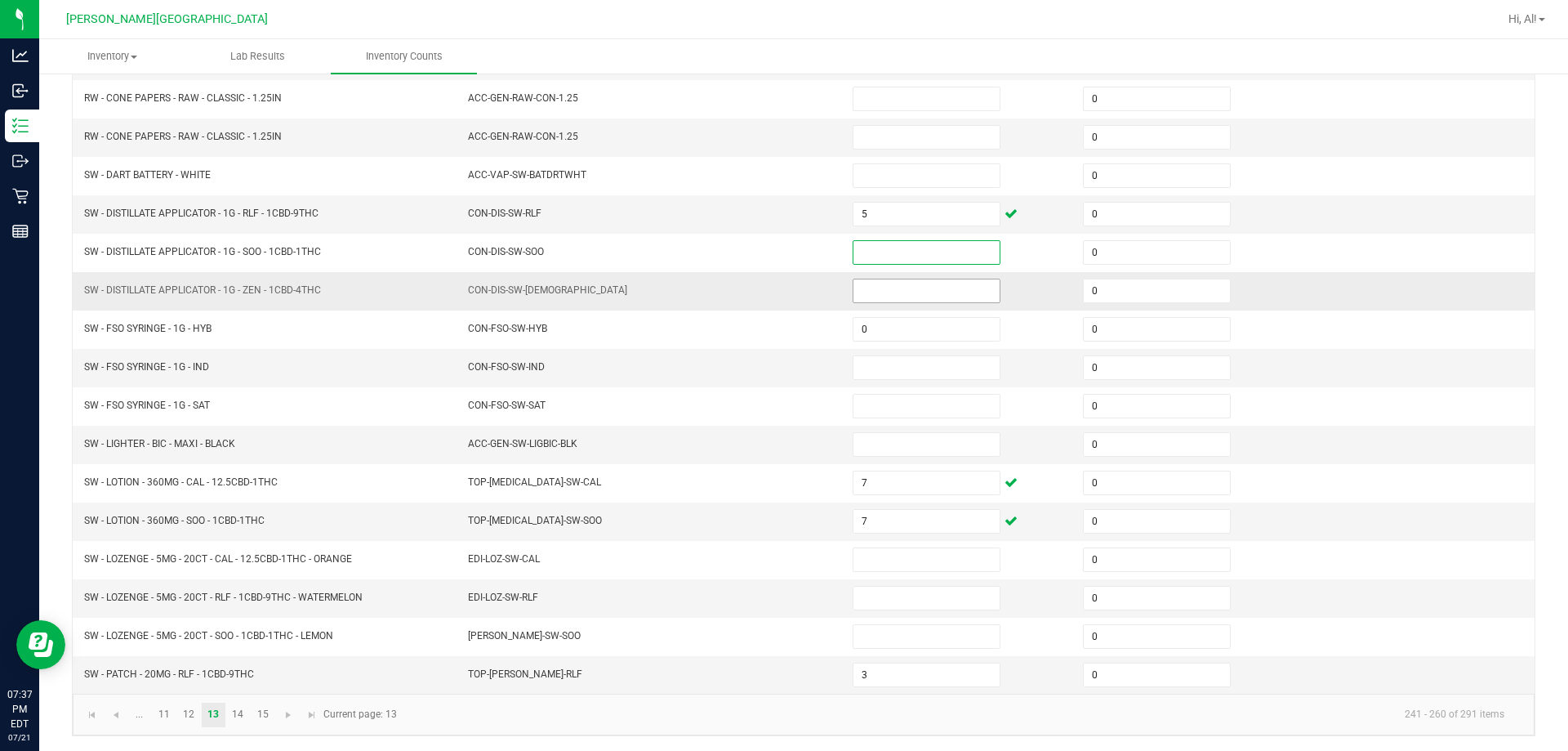 drag, startPoint x: 891, startPoint y: 308, endPoint x: 893, endPoint y: 292, distance: 16.12452 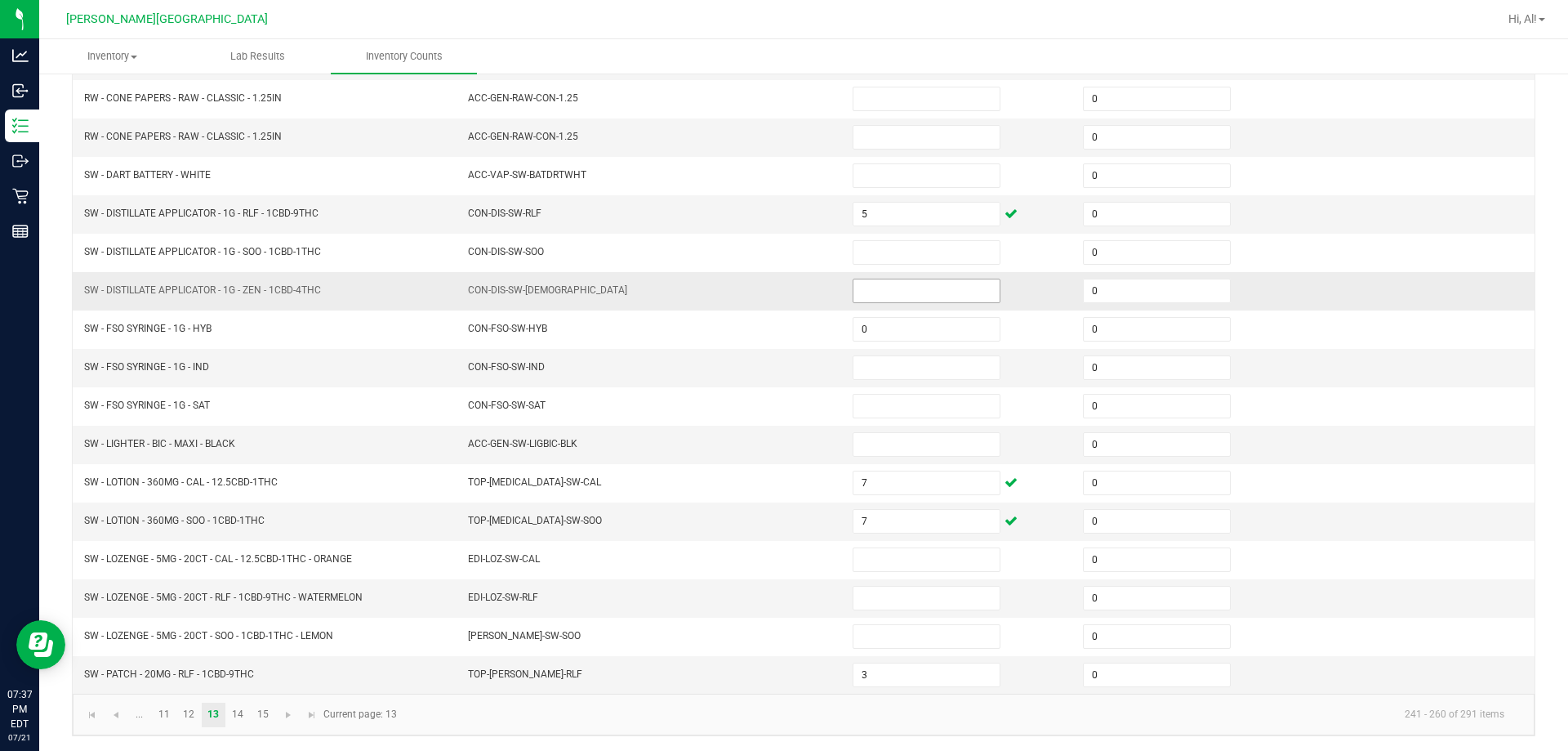 click at bounding box center [926, 291] 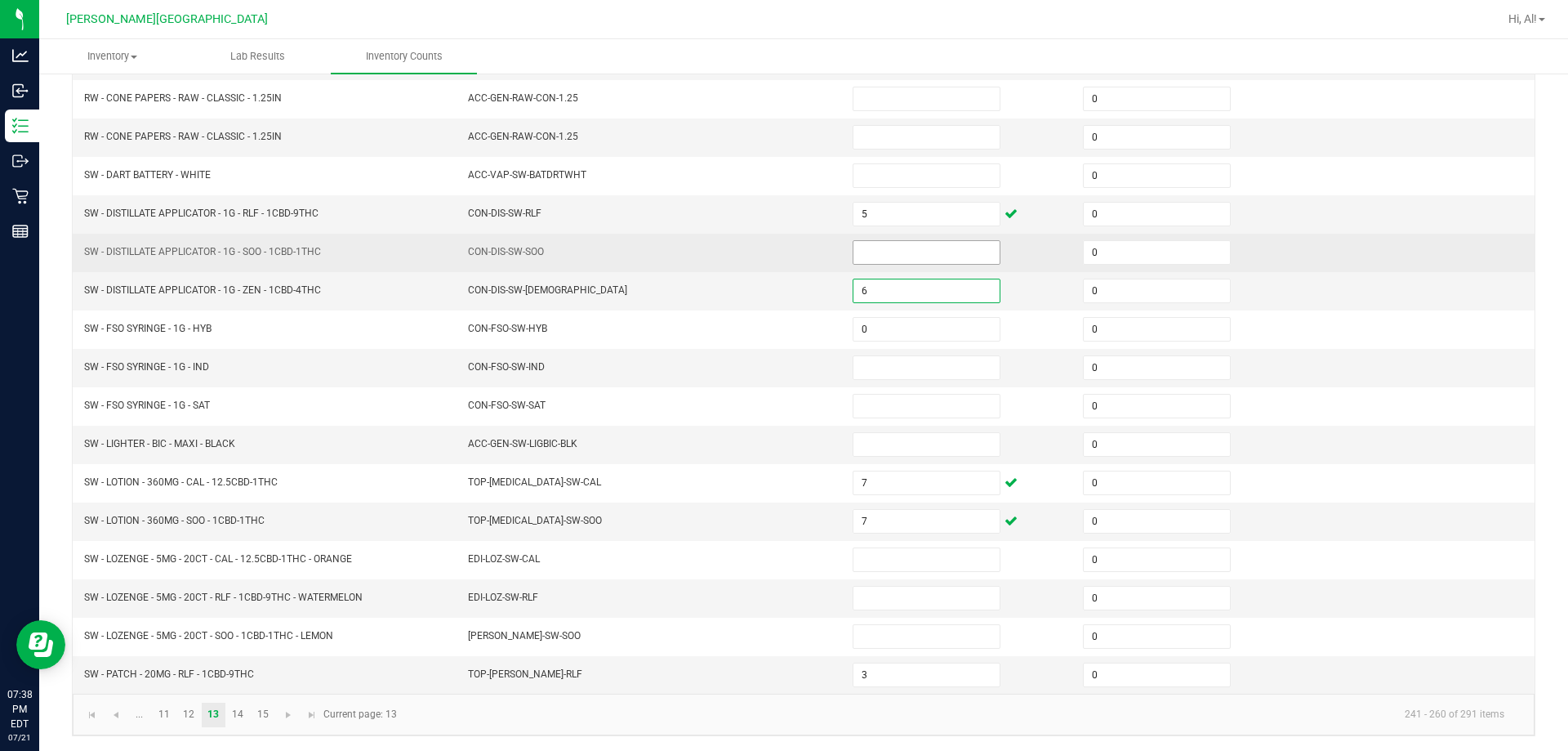 click at bounding box center (926, 253) 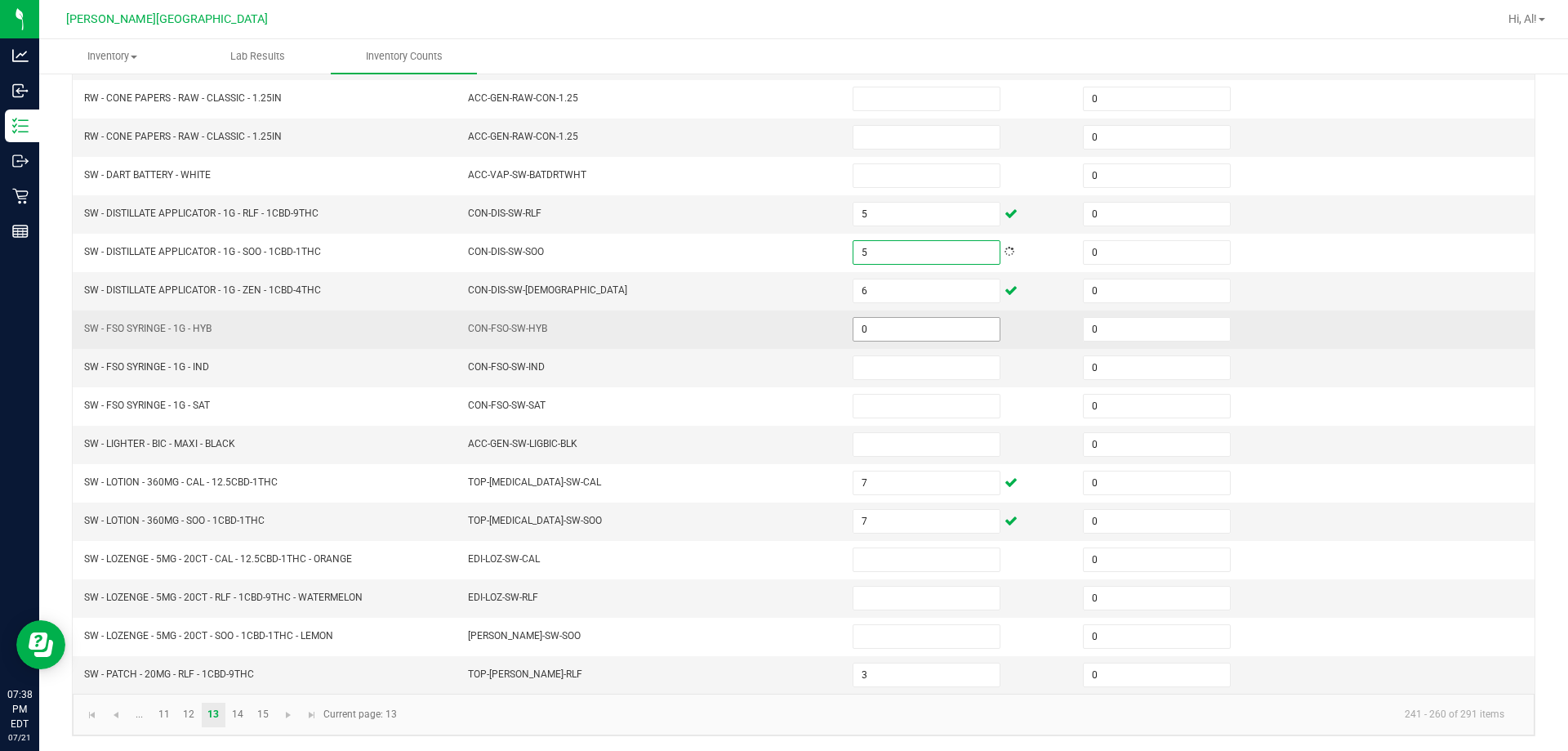 click on "0" at bounding box center (926, 329) 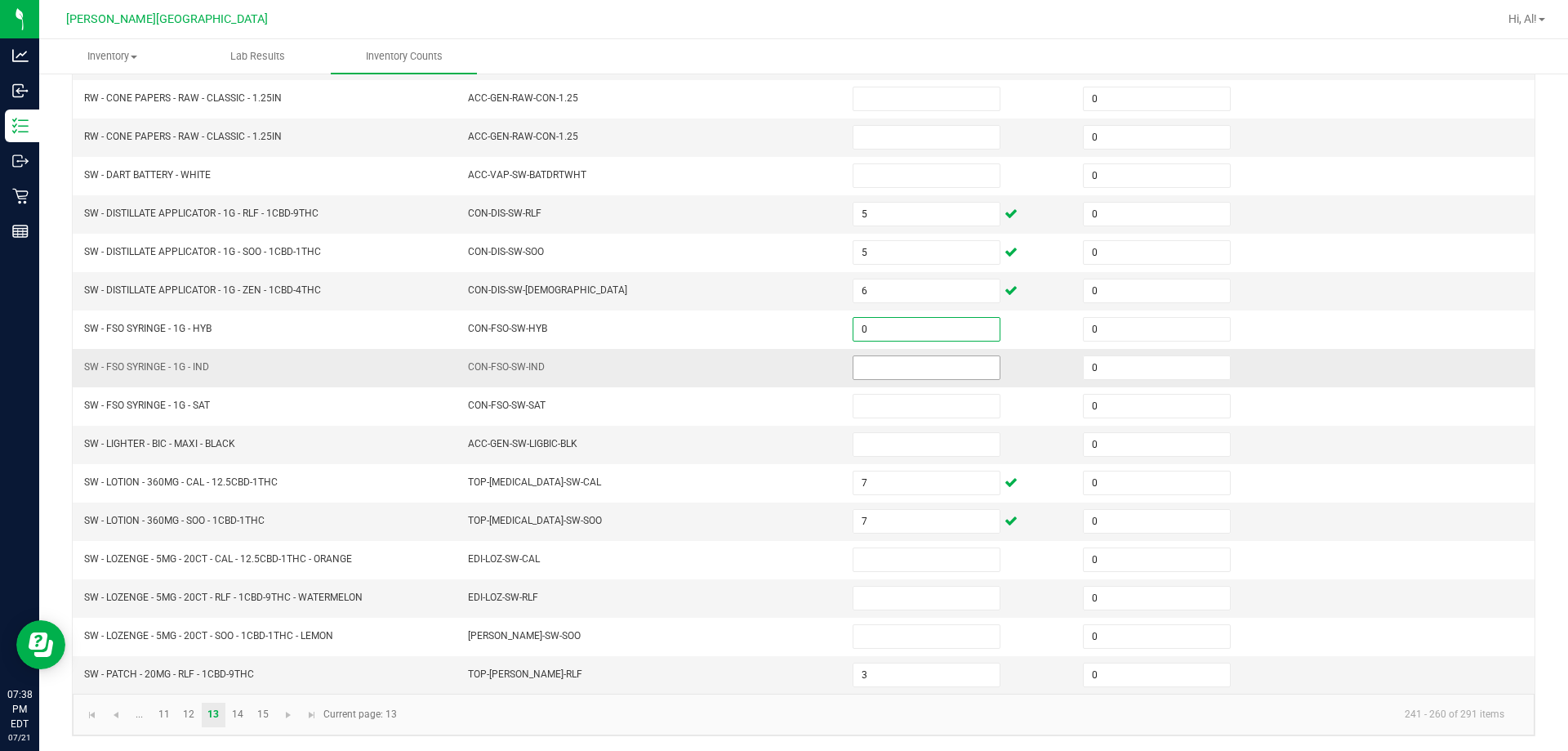 click at bounding box center (926, 368) 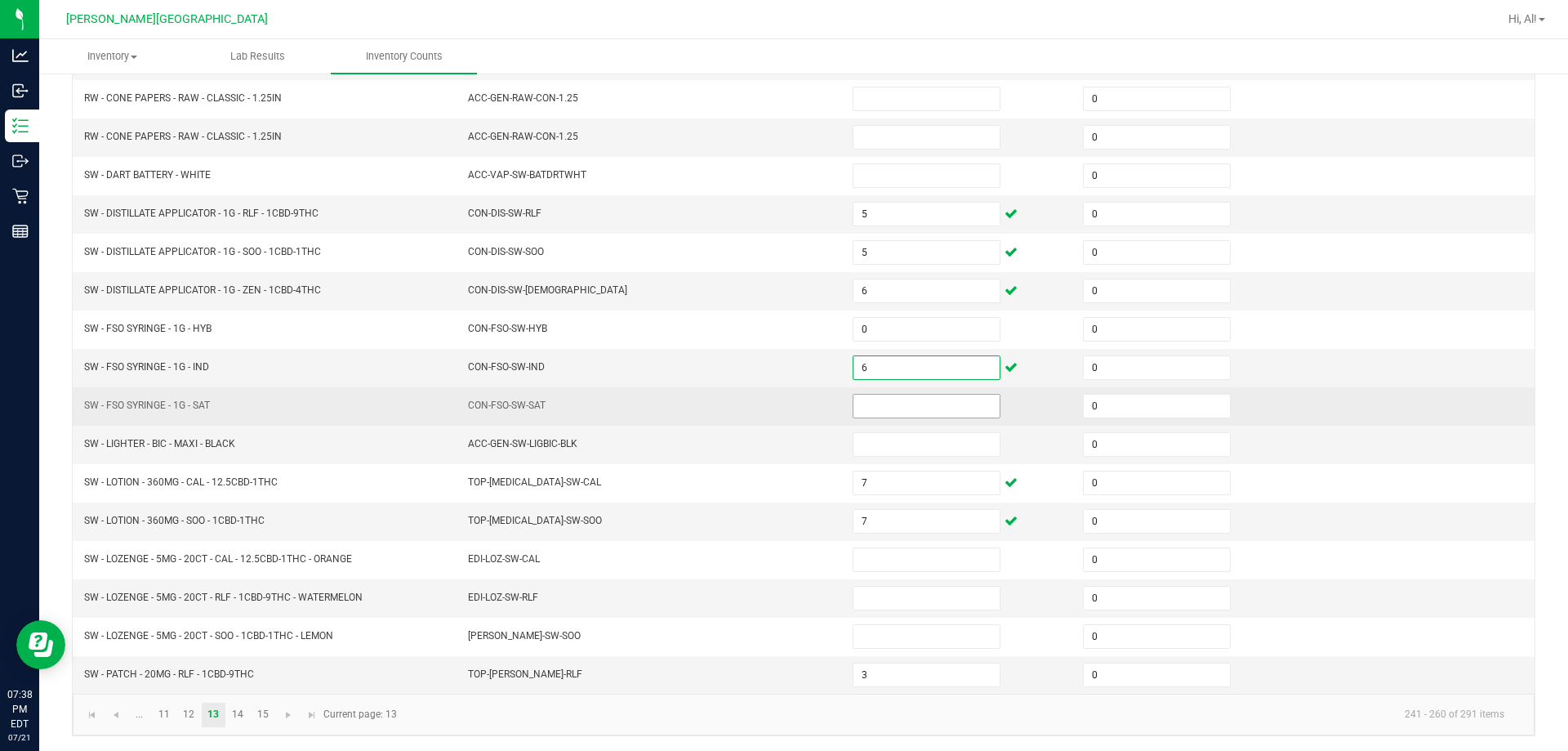 click at bounding box center [926, 406] 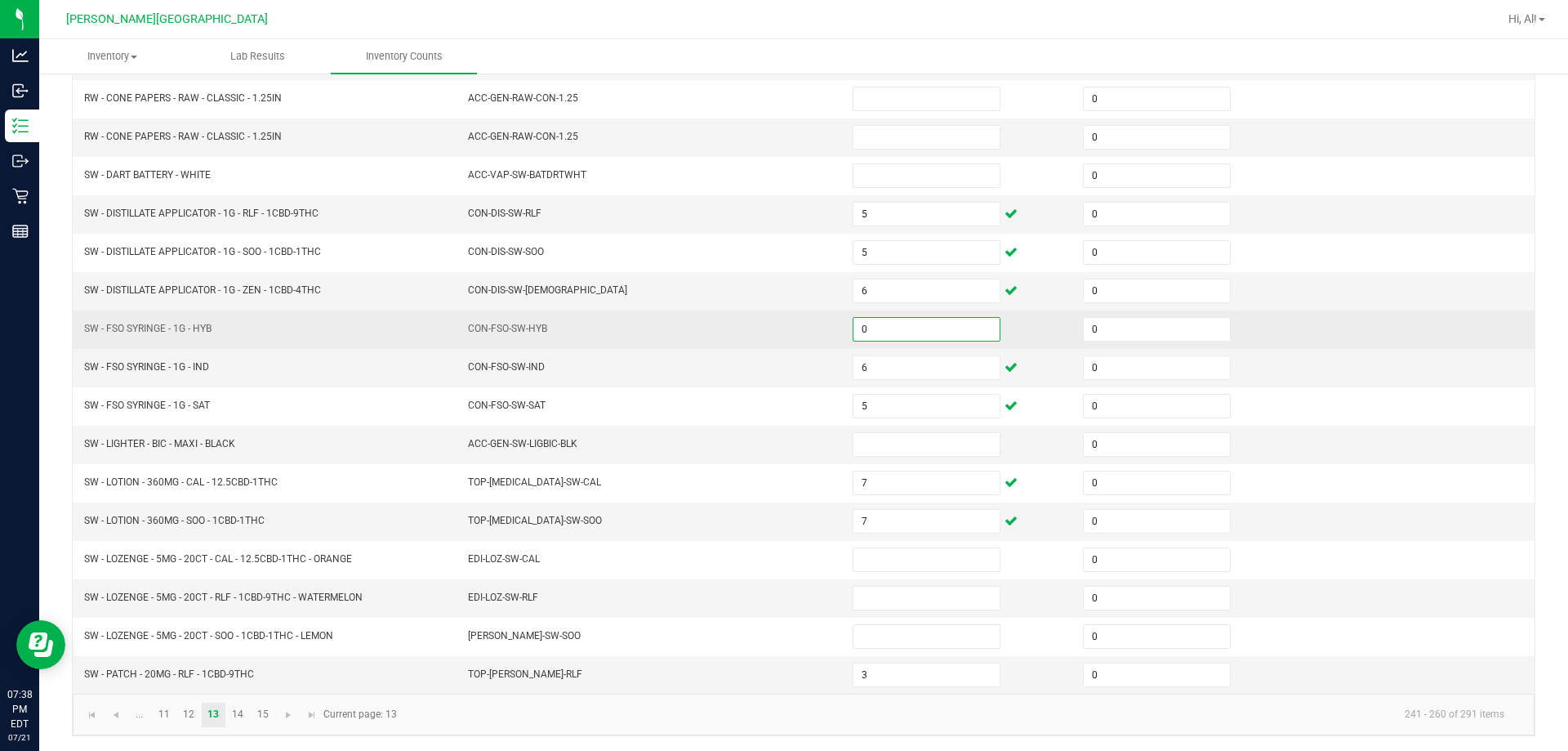 click on "0" at bounding box center [926, 329] 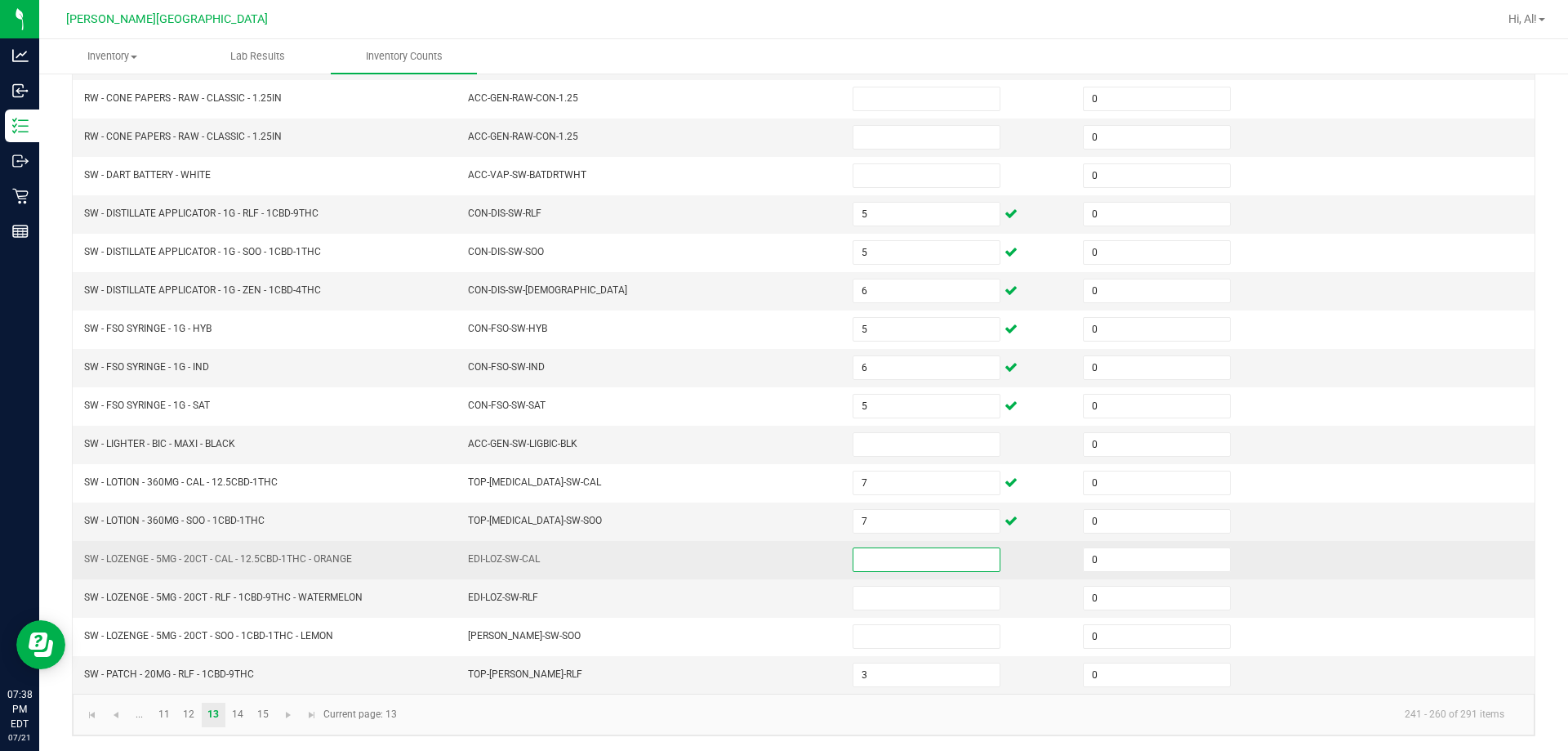 click at bounding box center [926, 560] 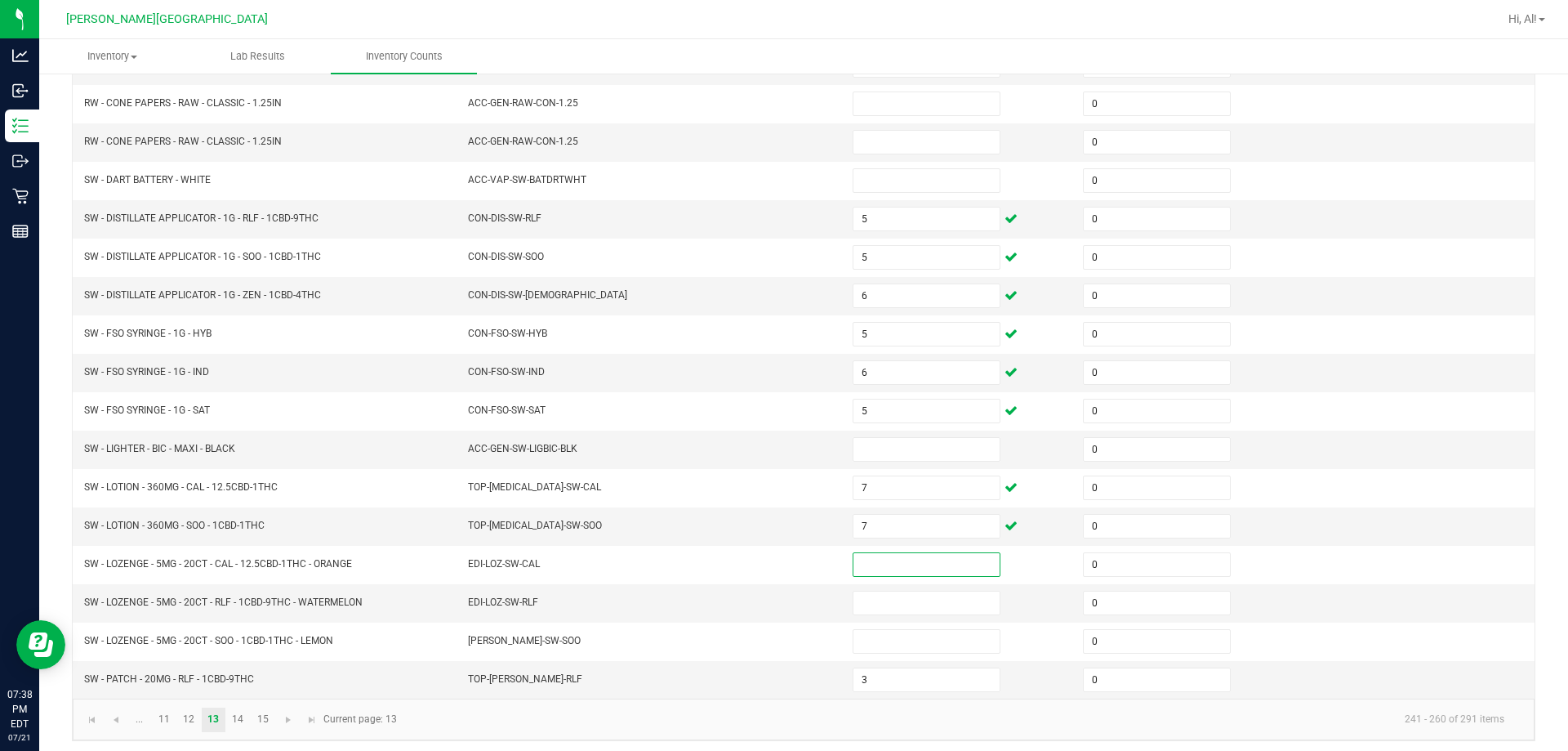 scroll, scrollTop: 339, scrollLeft: 0, axis: vertical 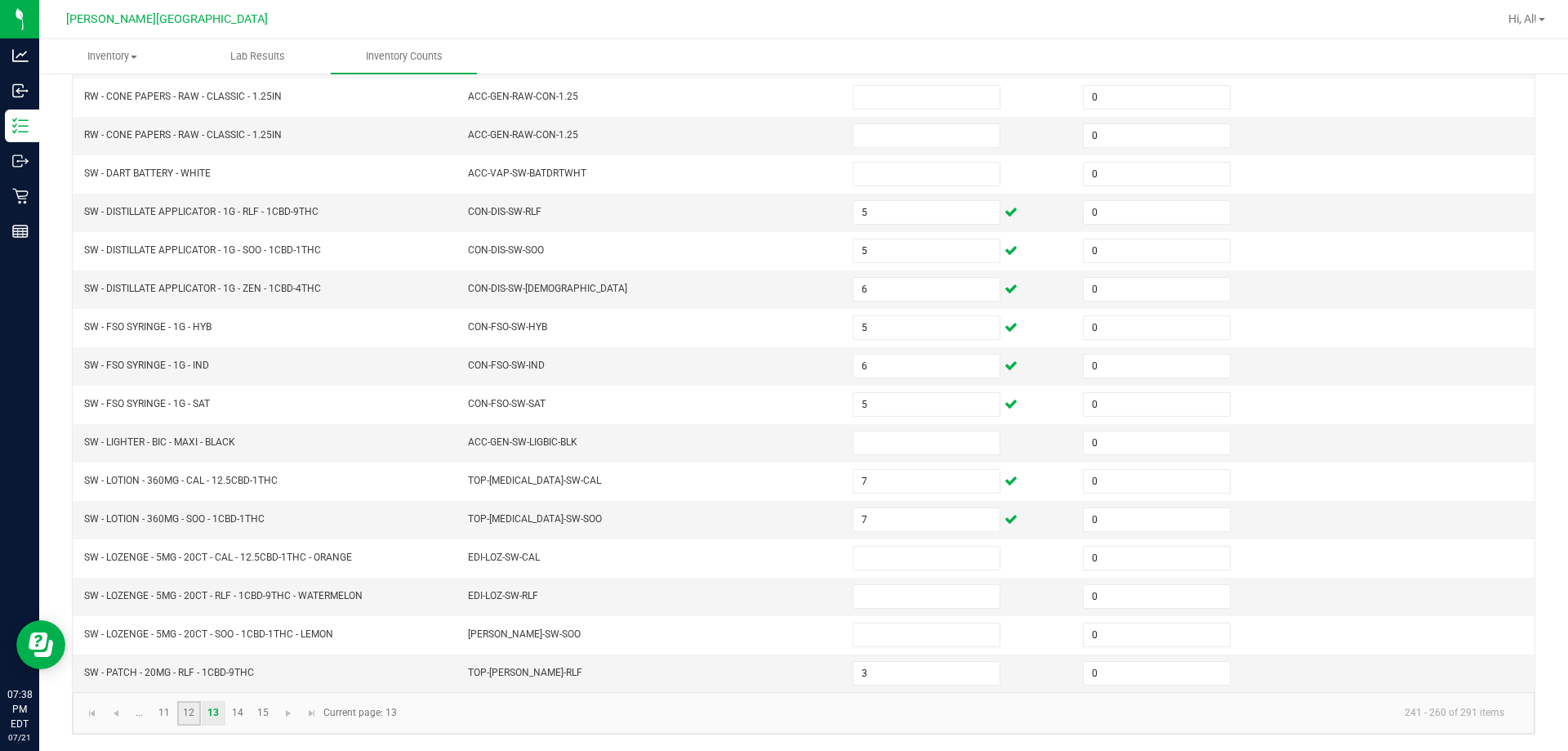 click on "12" 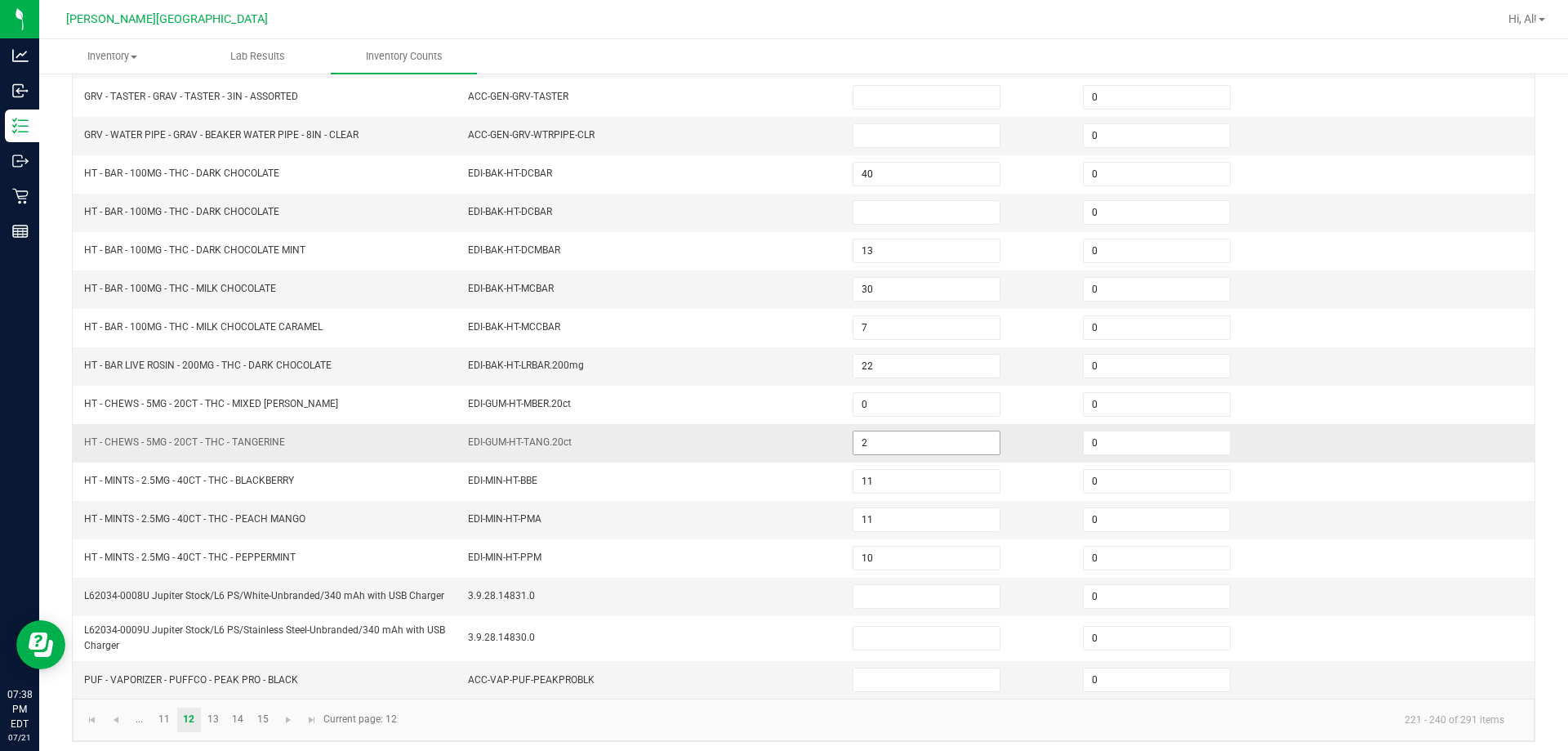 click on "2" at bounding box center (926, 443) 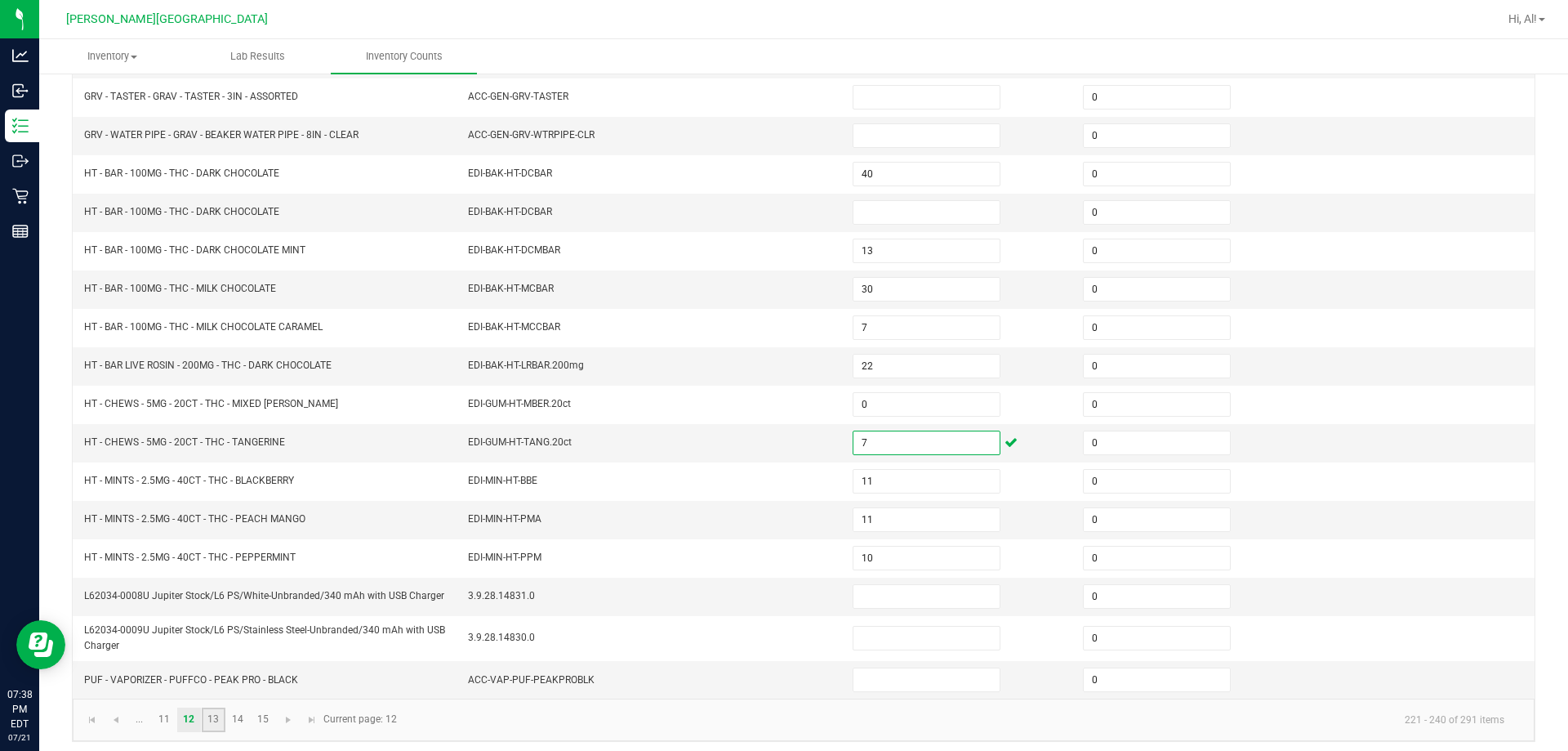 click on "13" 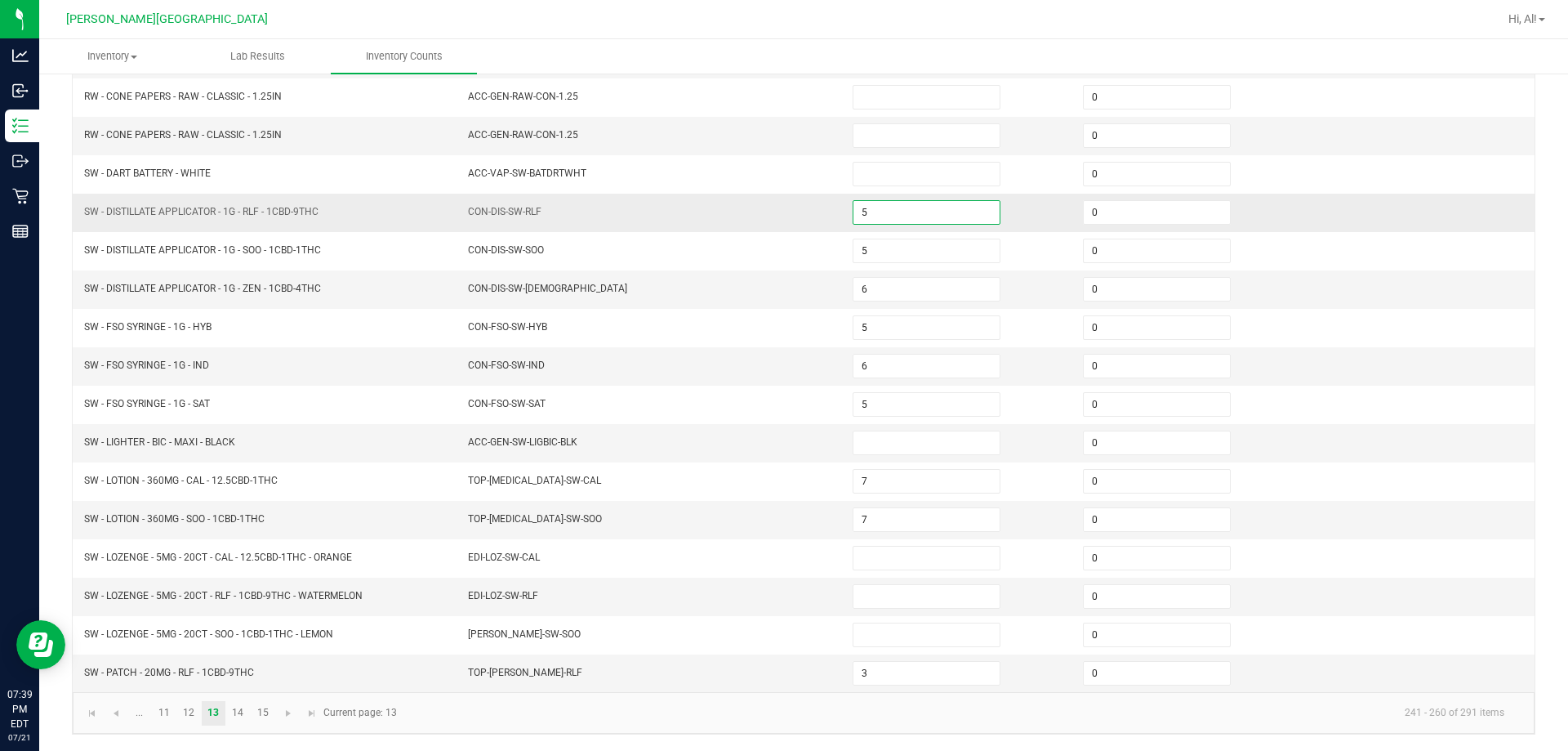 click on "5" at bounding box center [926, 212] 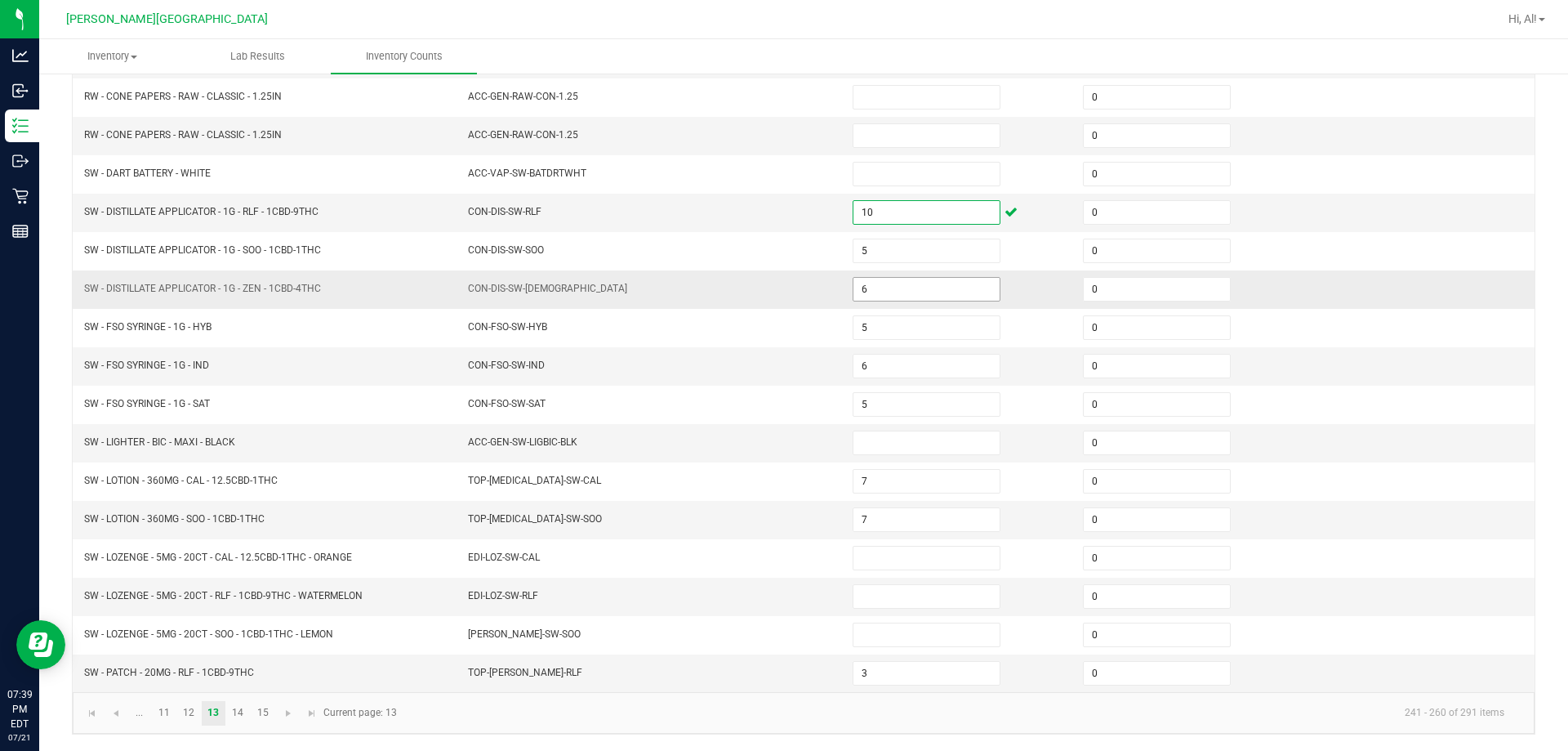 click on "6" at bounding box center (926, 289) 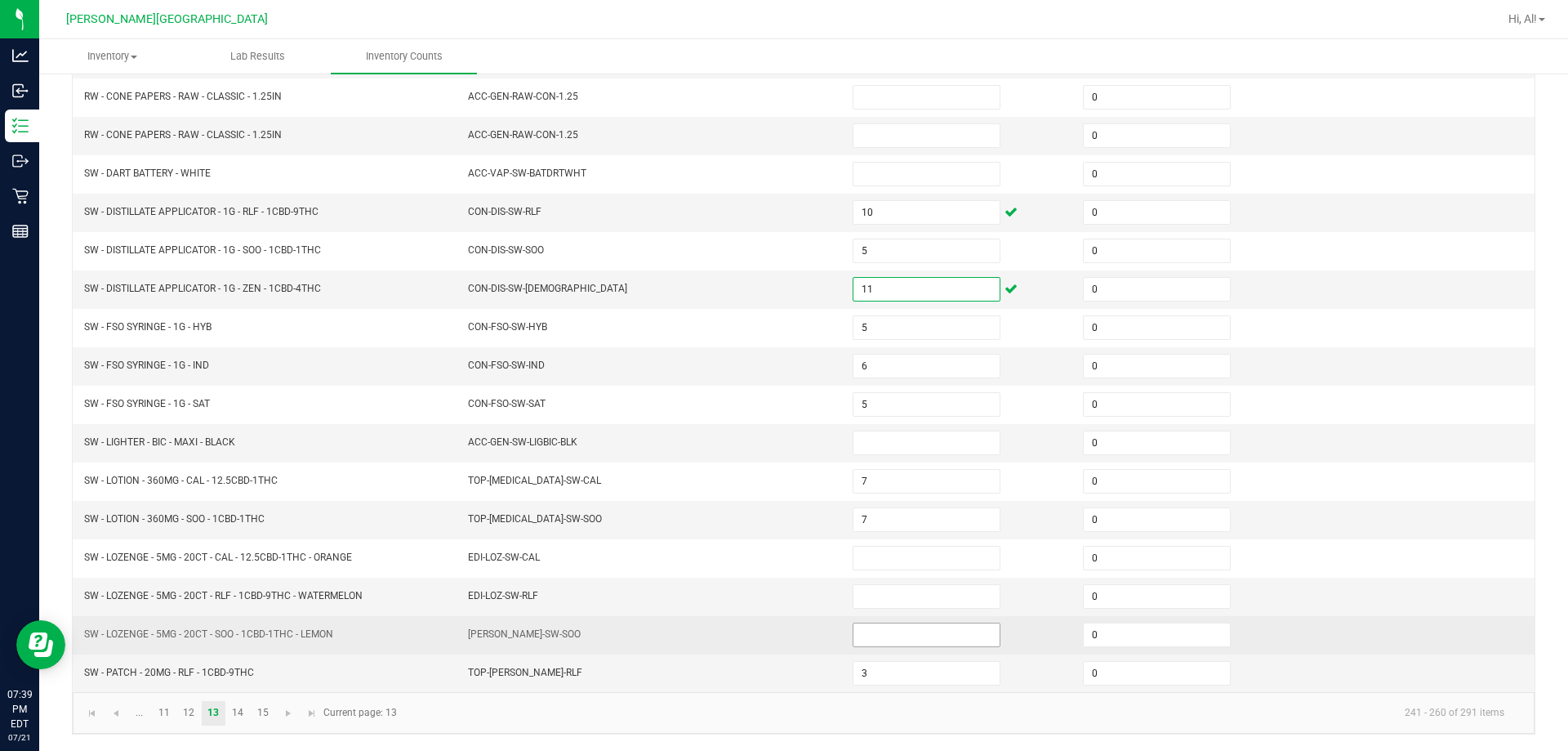 click at bounding box center (926, 635) 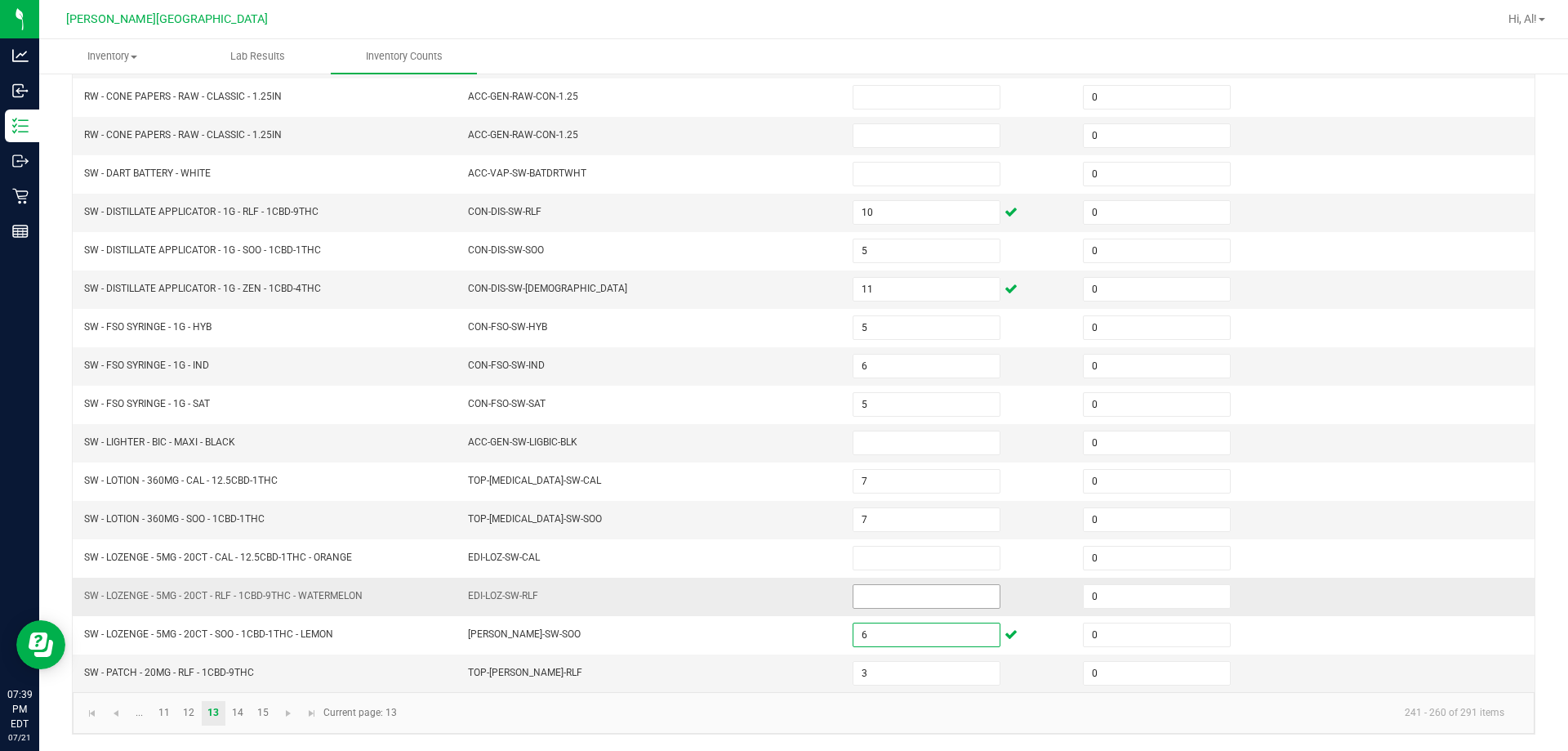 click at bounding box center (926, 597) 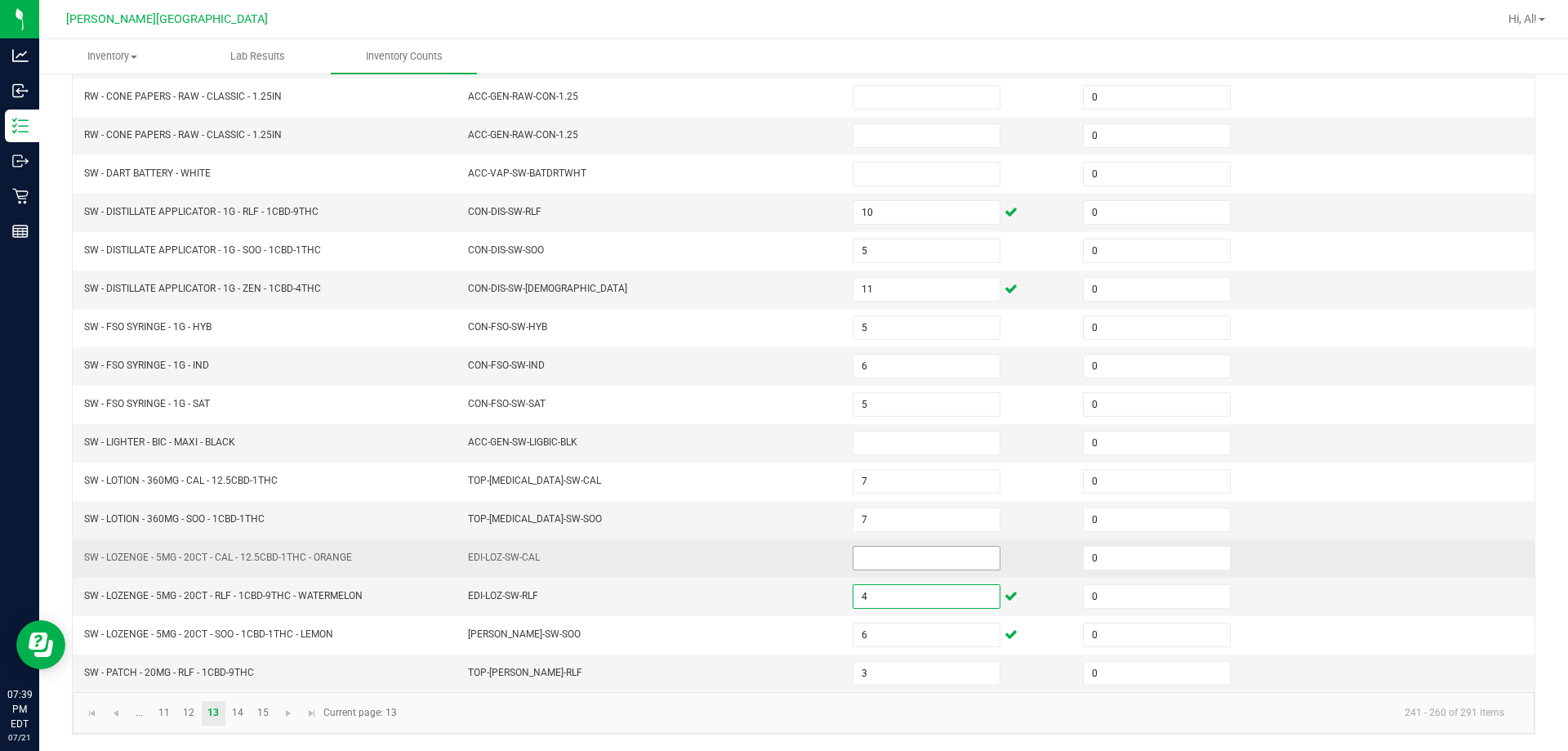 click at bounding box center [926, 558] 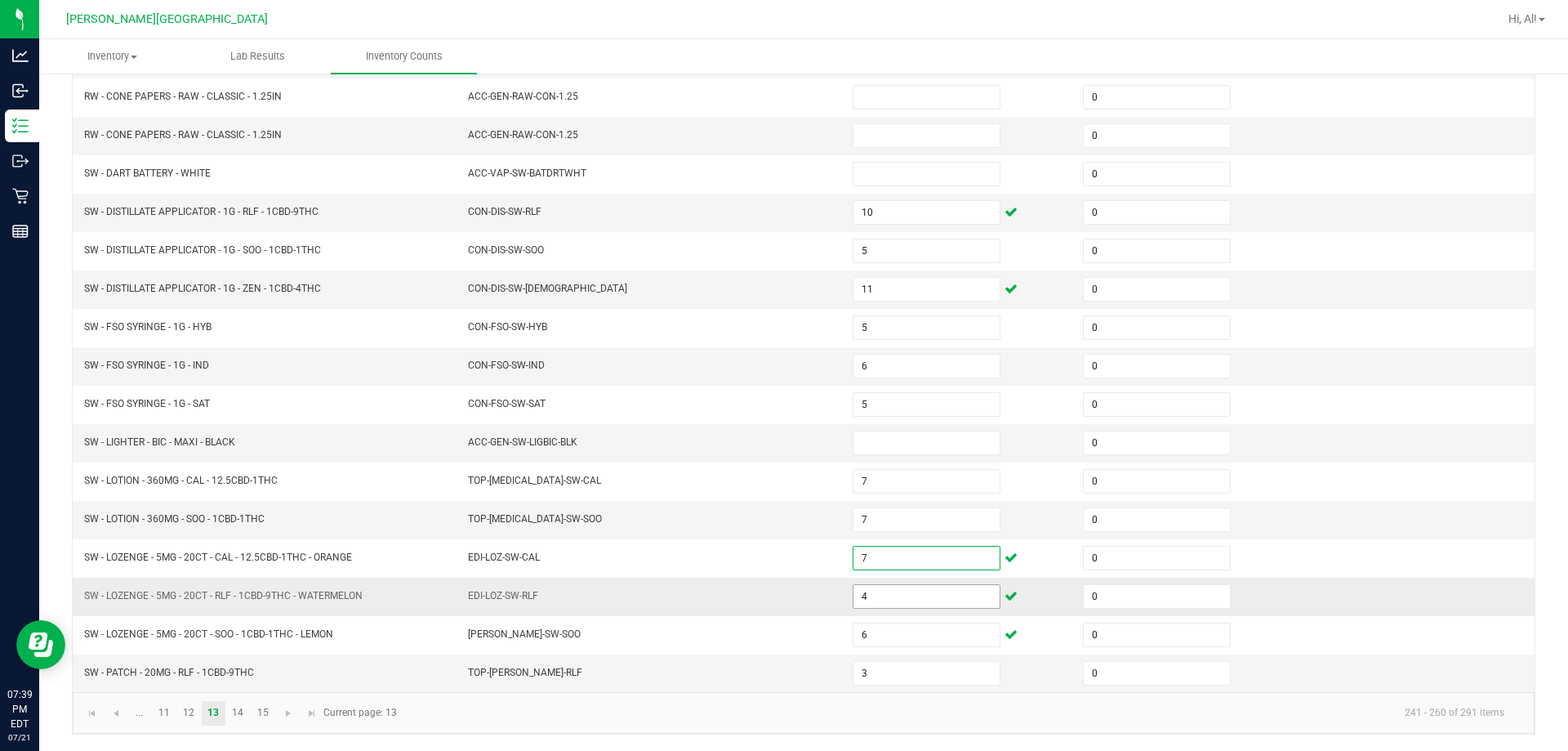 click on "4" at bounding box center (926, 597) 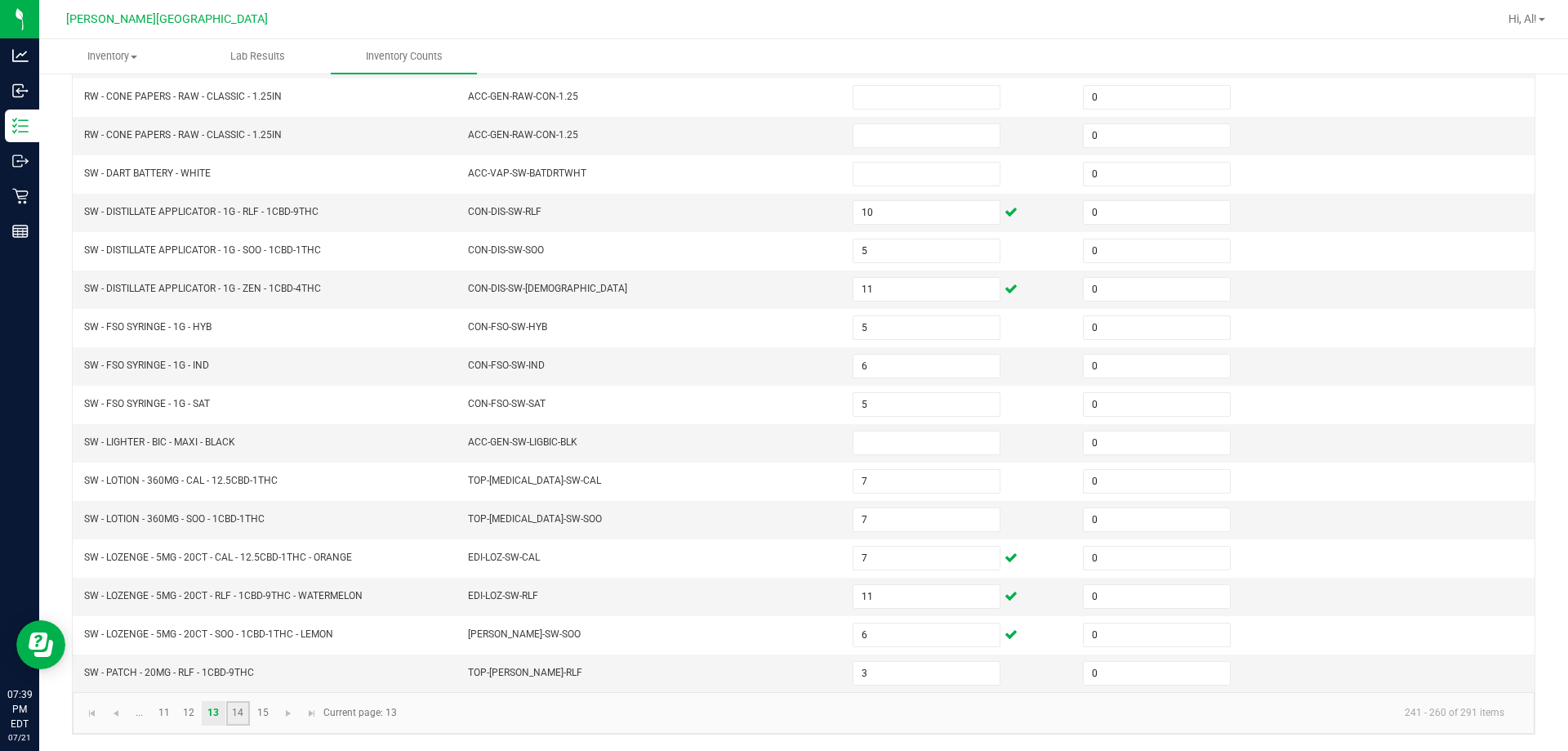 click on "14" 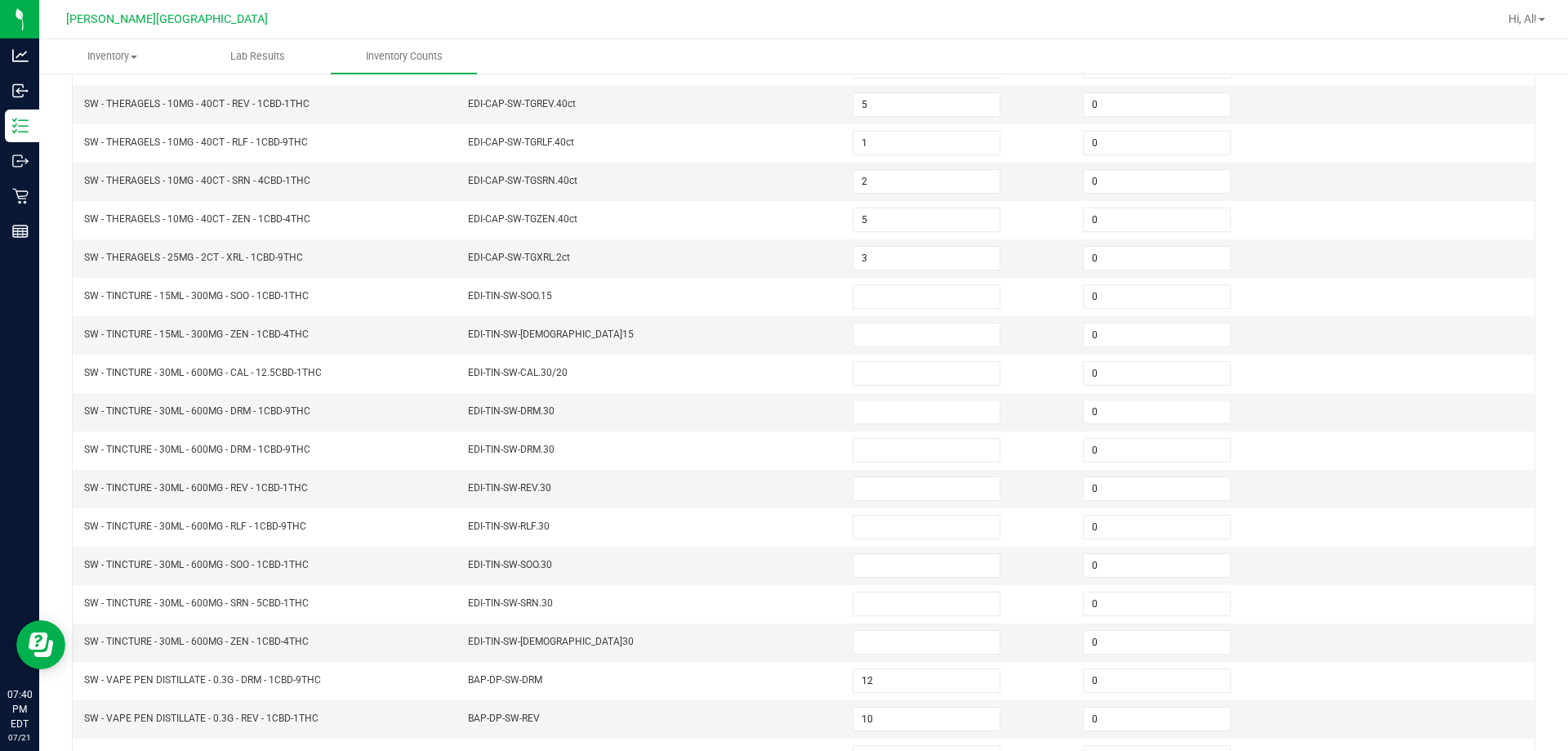 scroll, scrollTop: 247, scrollLeft: 0, axis: vertical 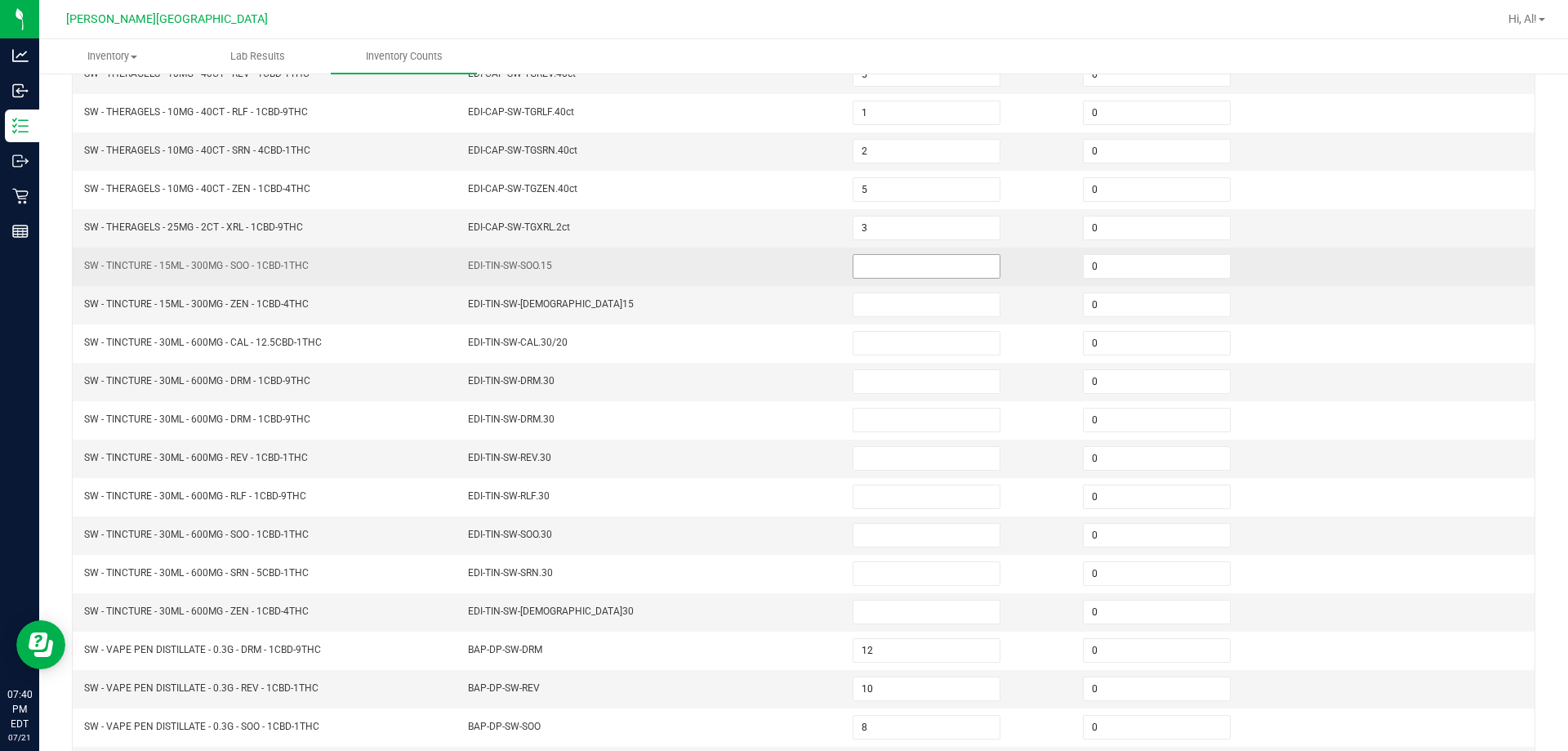click at bounding box center [926, 266] 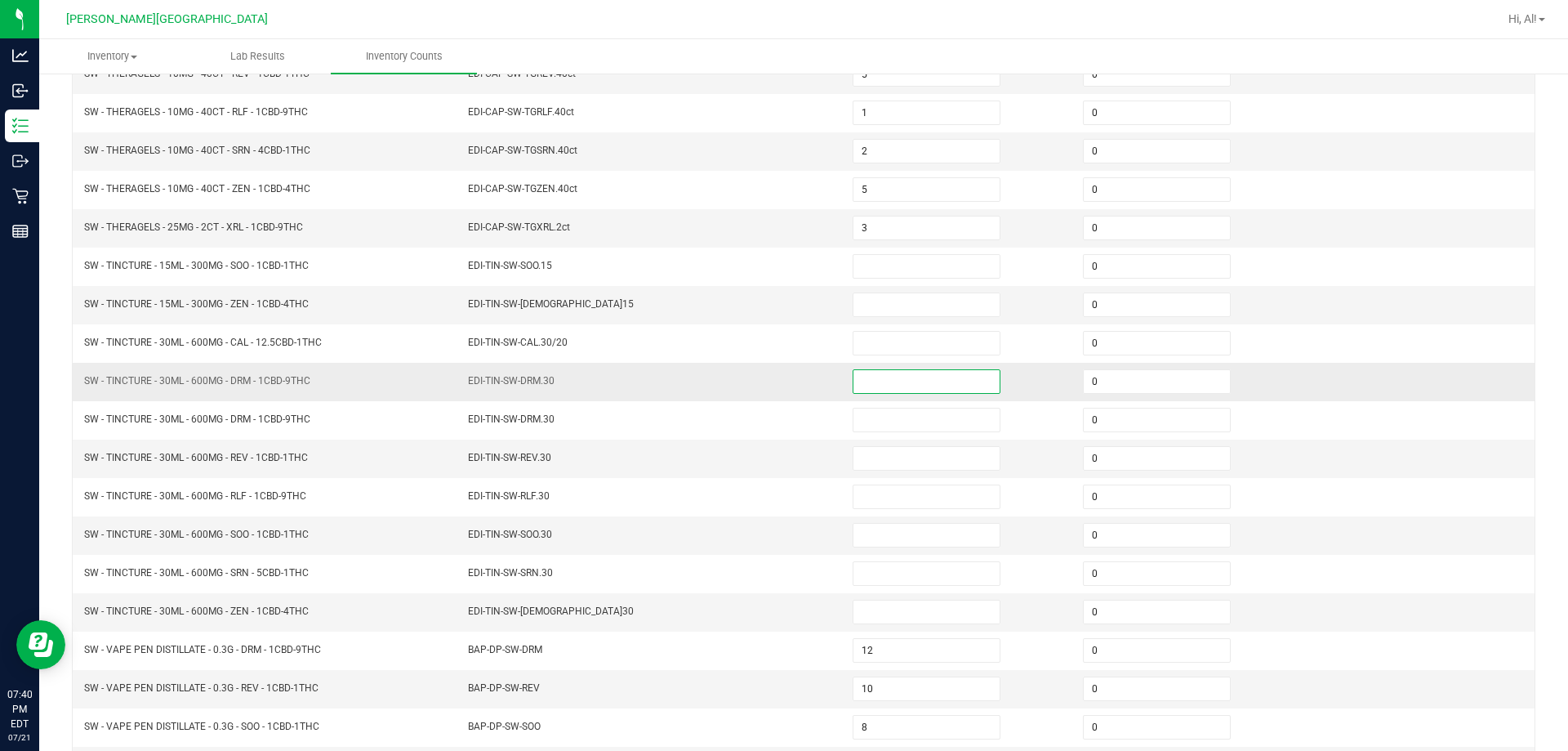 click at bounding box center (926, 382) 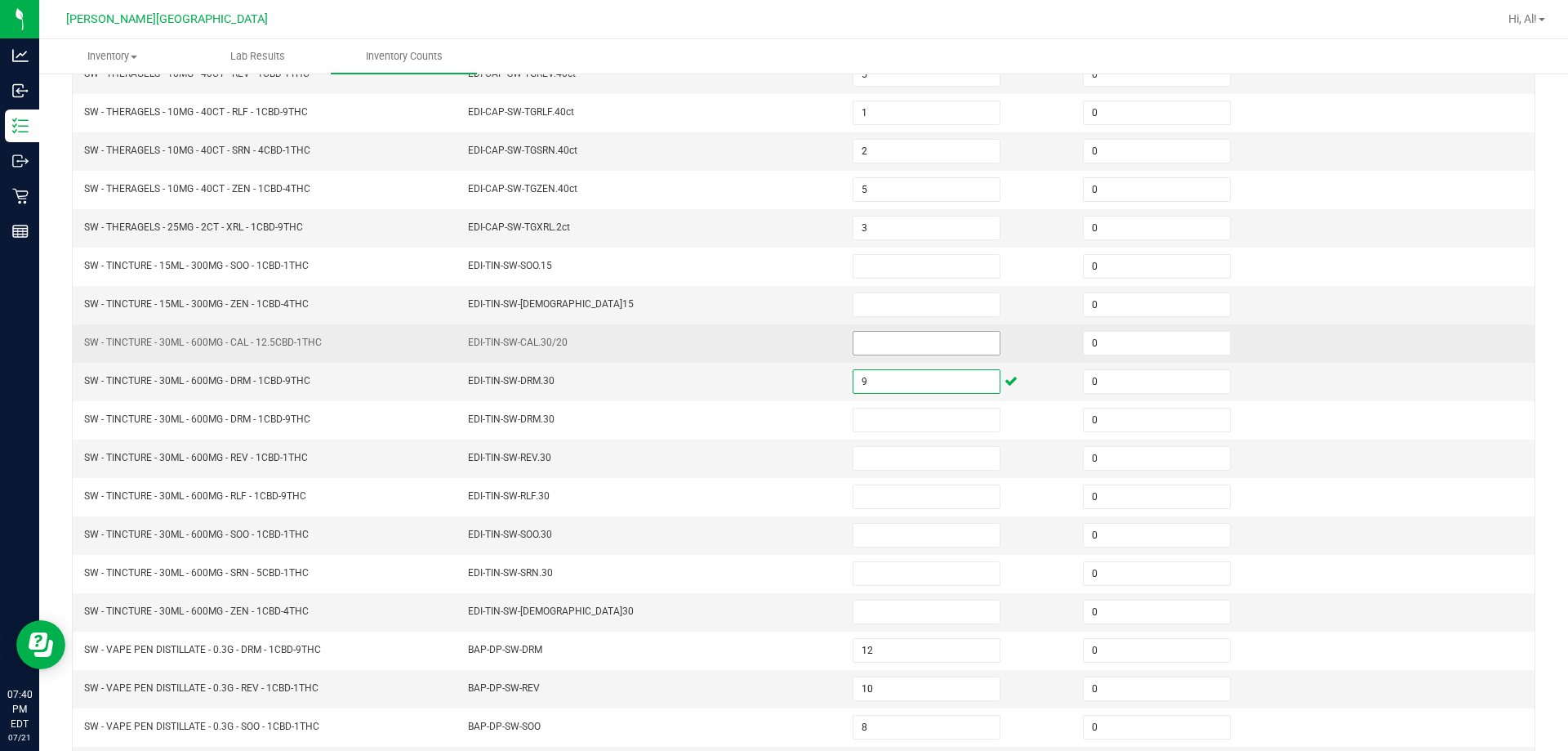 click at bounding box center (926, 343) 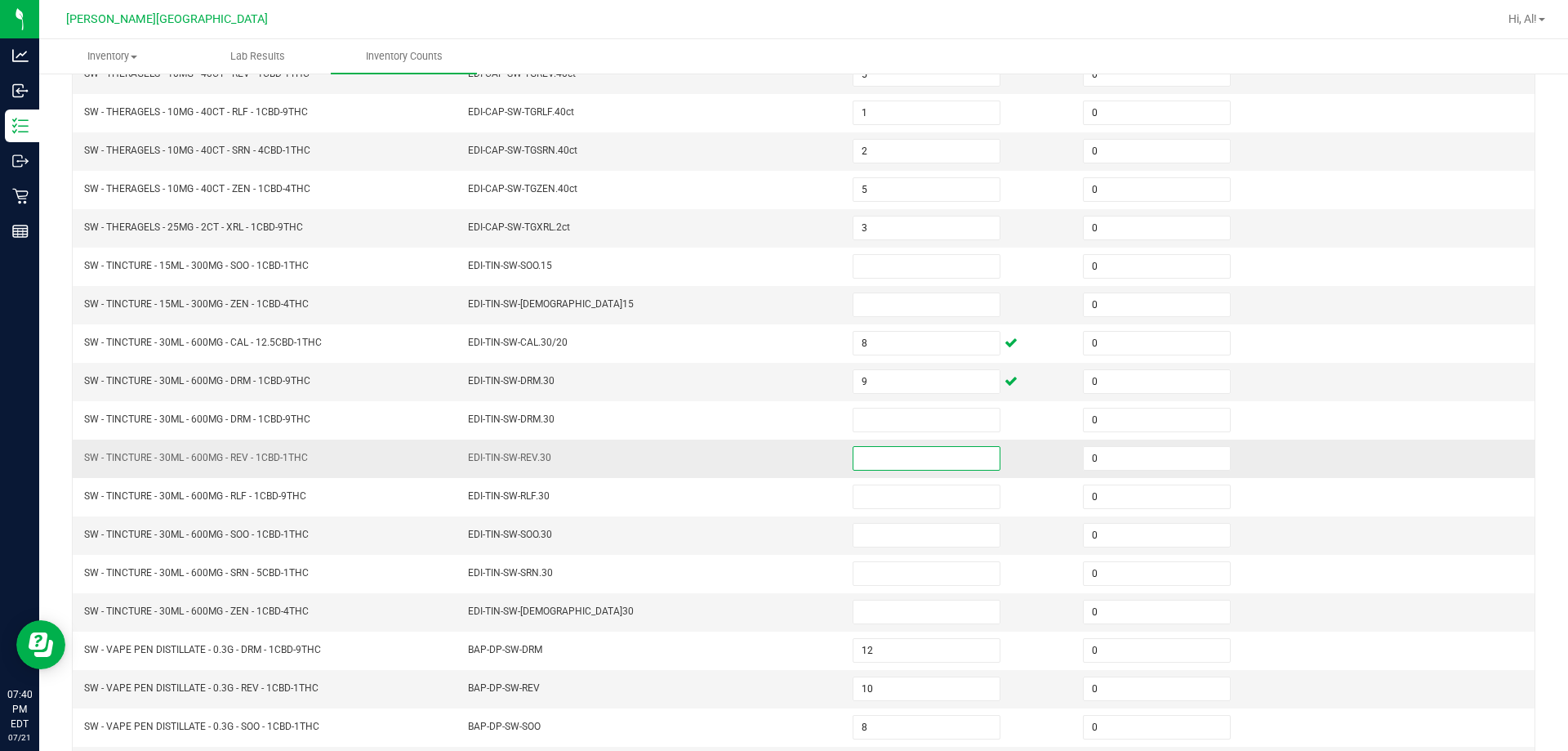 click at bounding box center (926, 458) 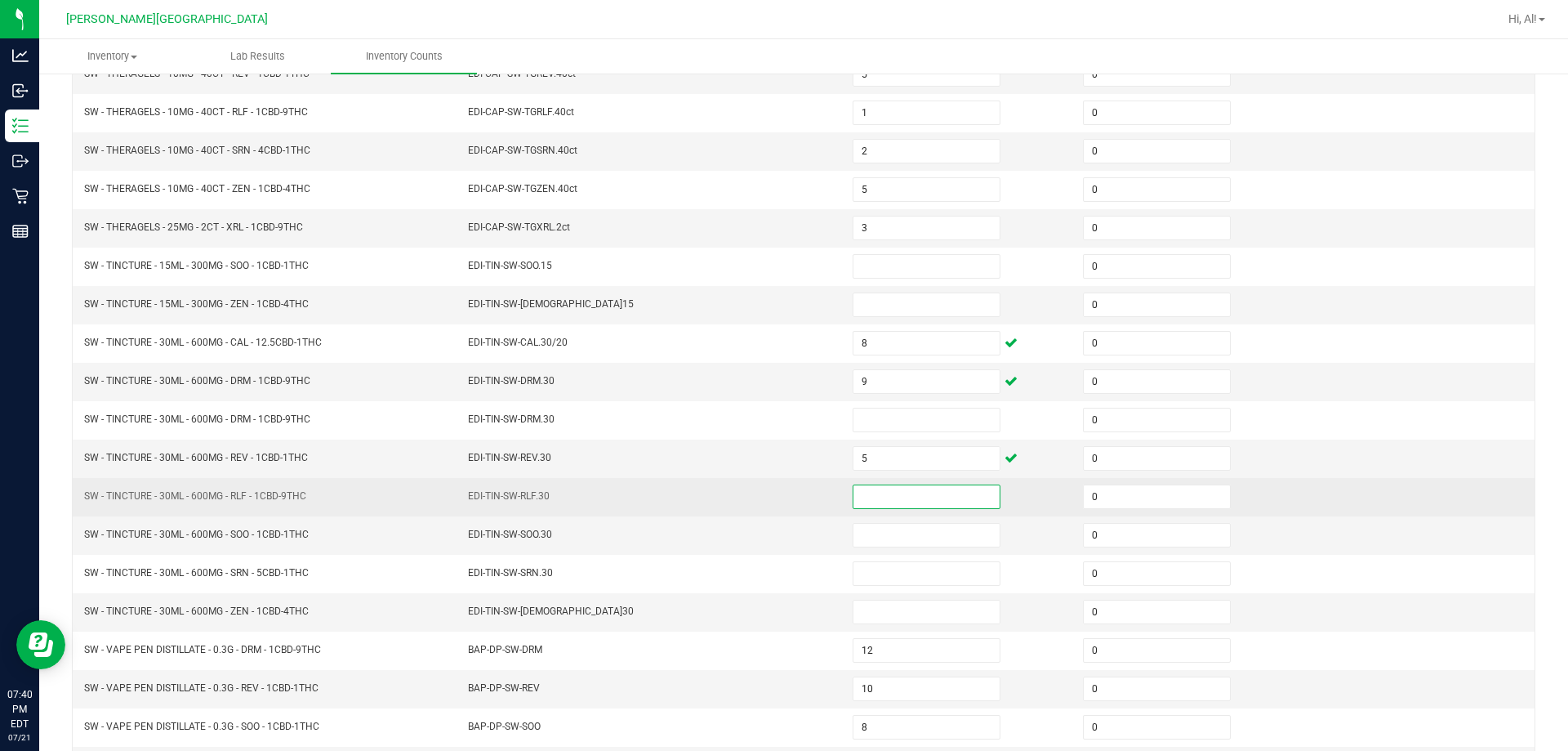 click at bounding box center (926, 497) 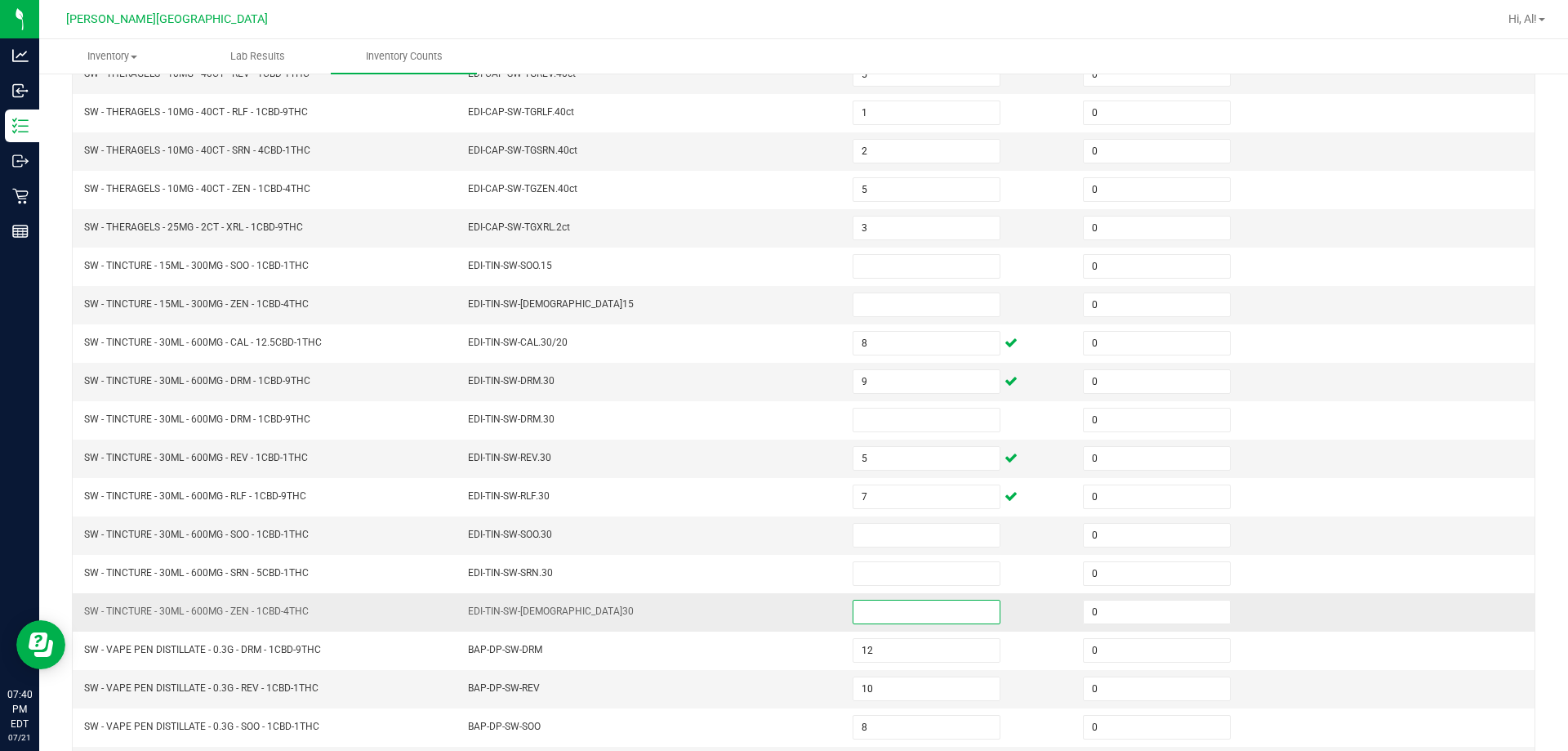 click at bounding box center (926, 612) 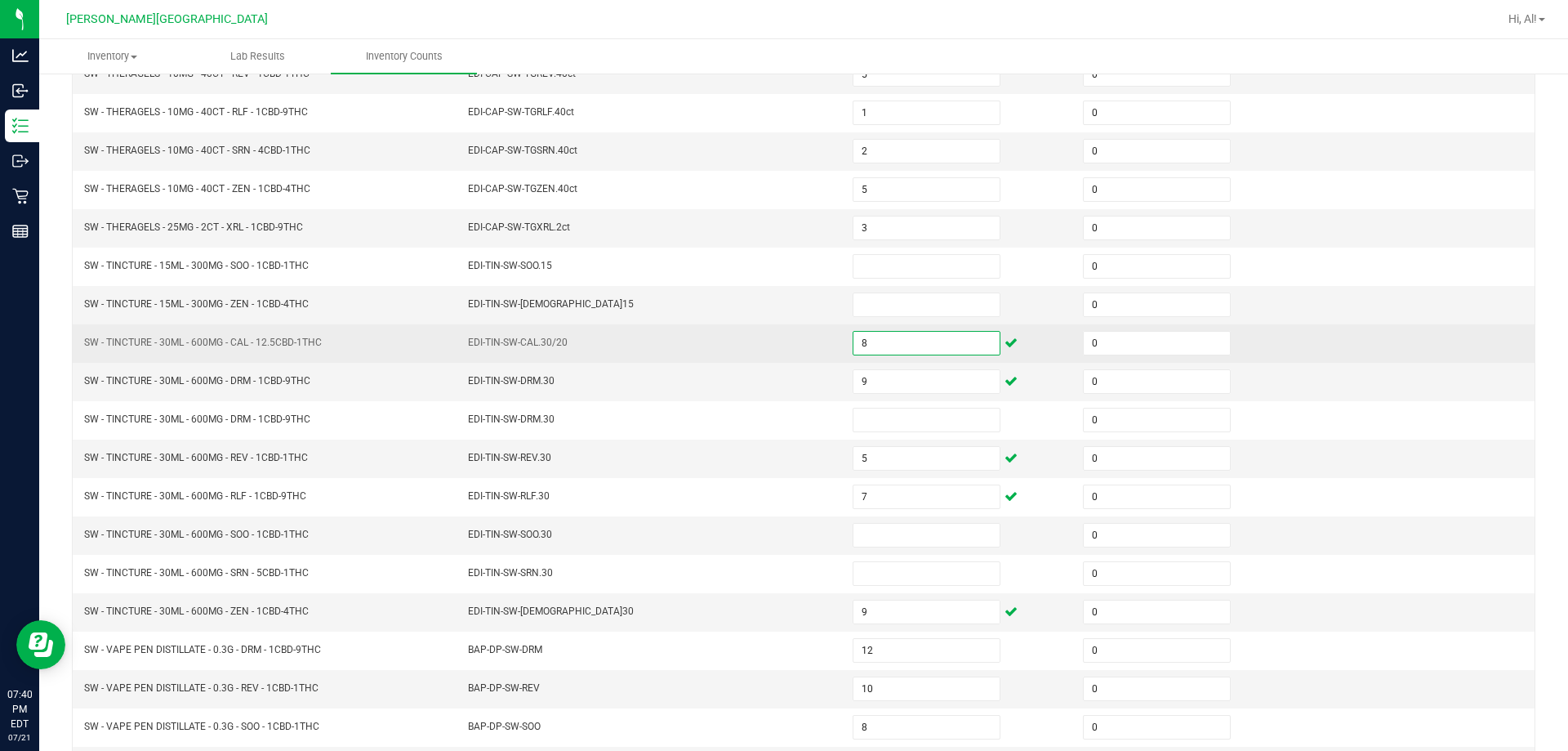 click on "8" at bounding box center [926, 343] 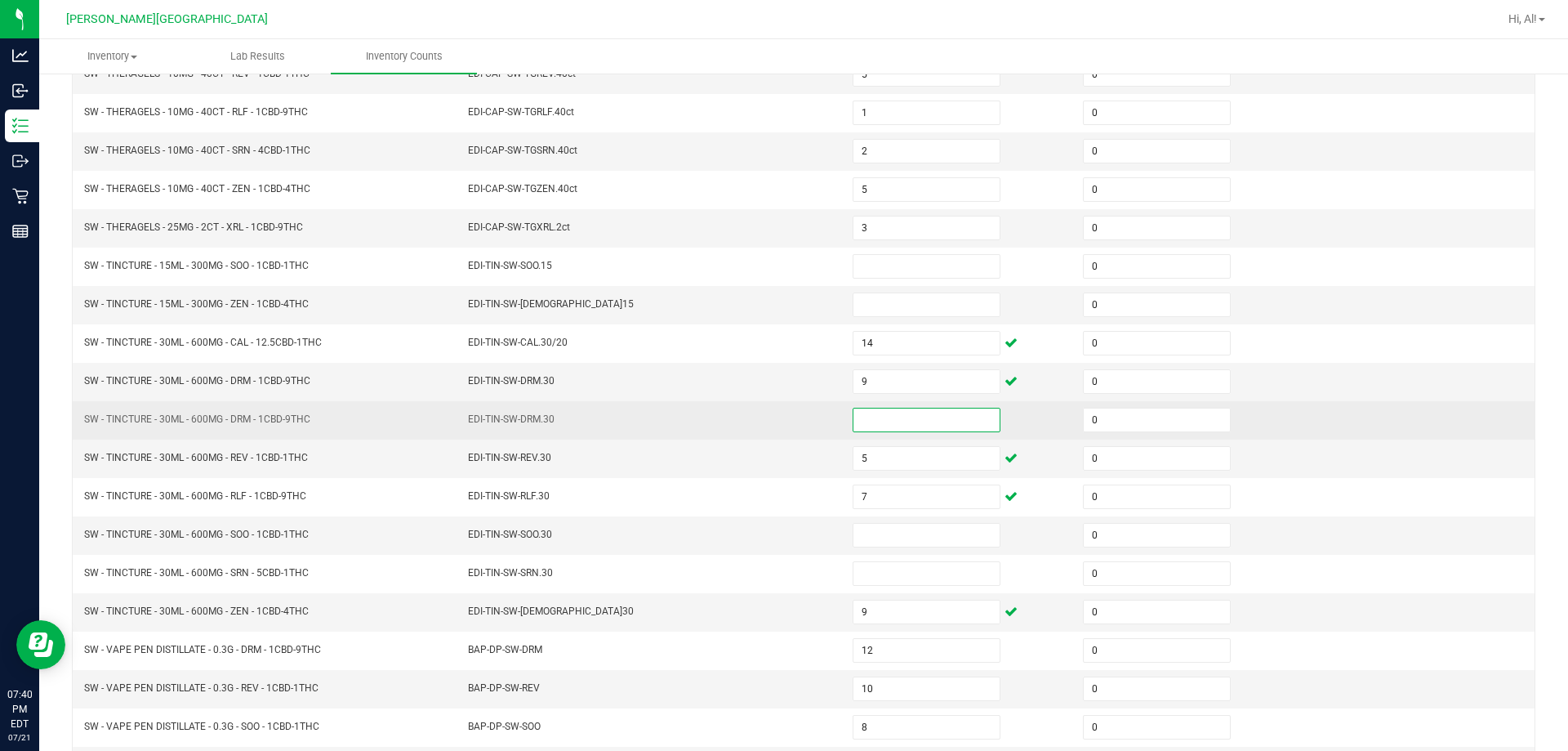 click at bounding box center [926, 420] 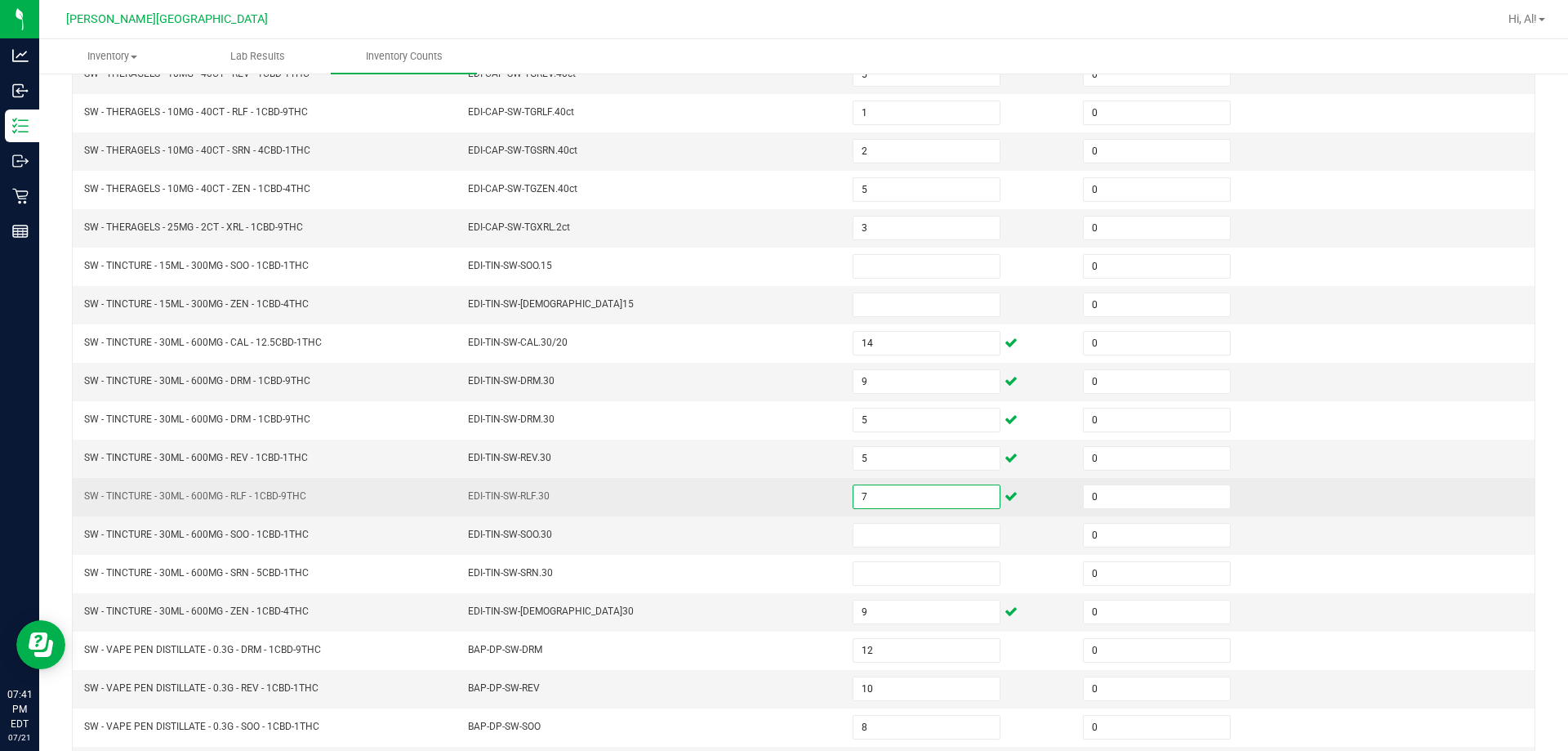 click on "7" at bounding box center (926, 497) 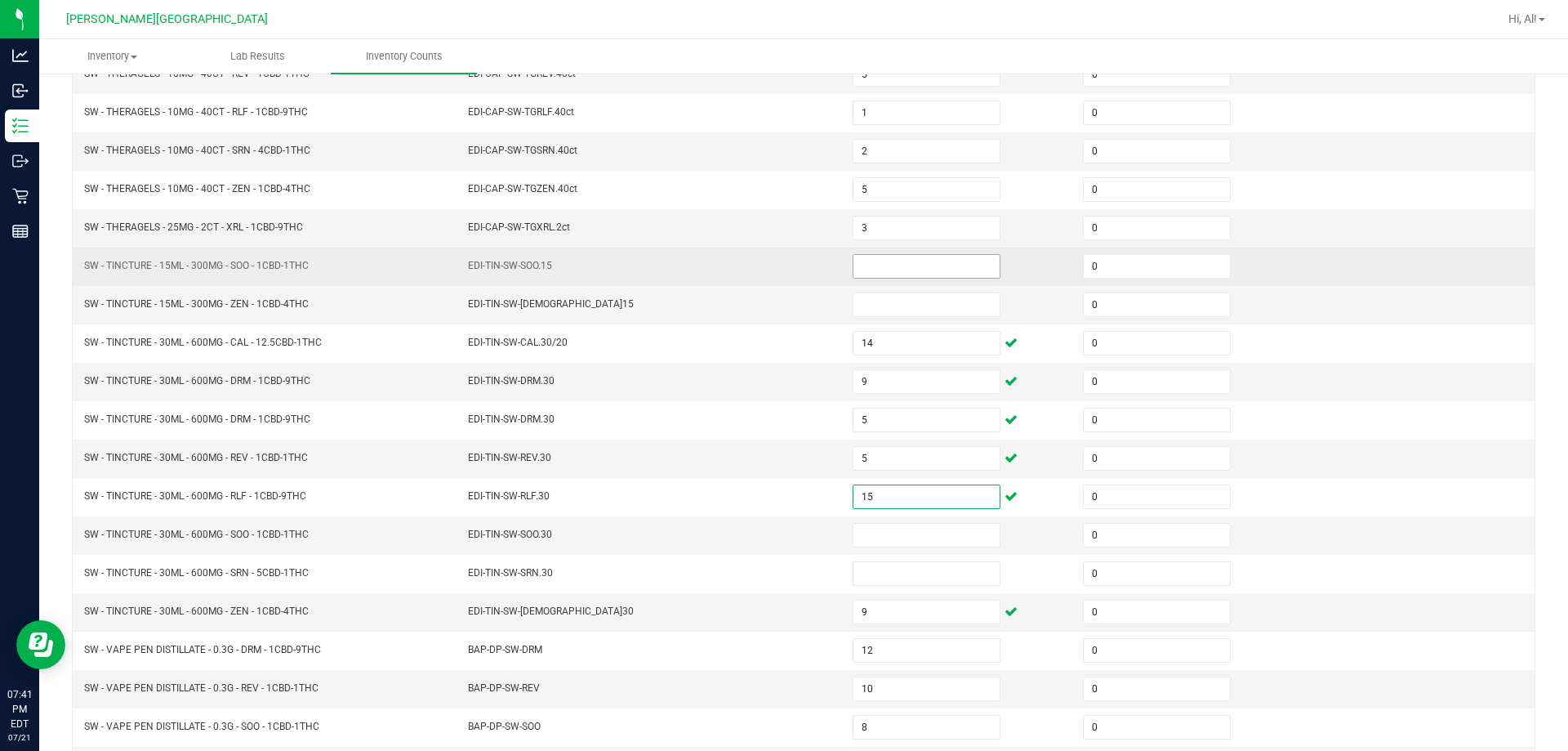click at bounding box center [926, 266] 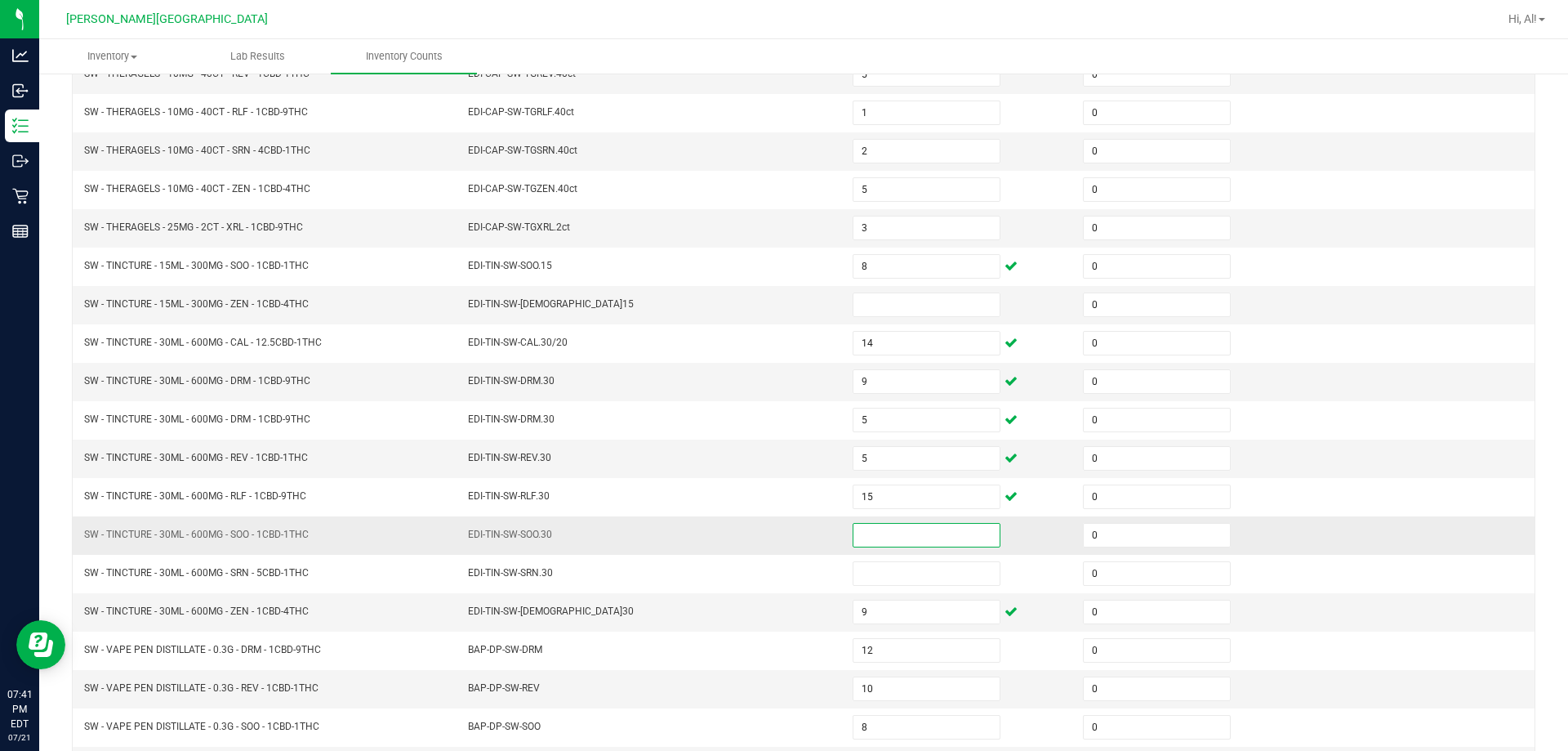 click at bounding box center (926, 535) 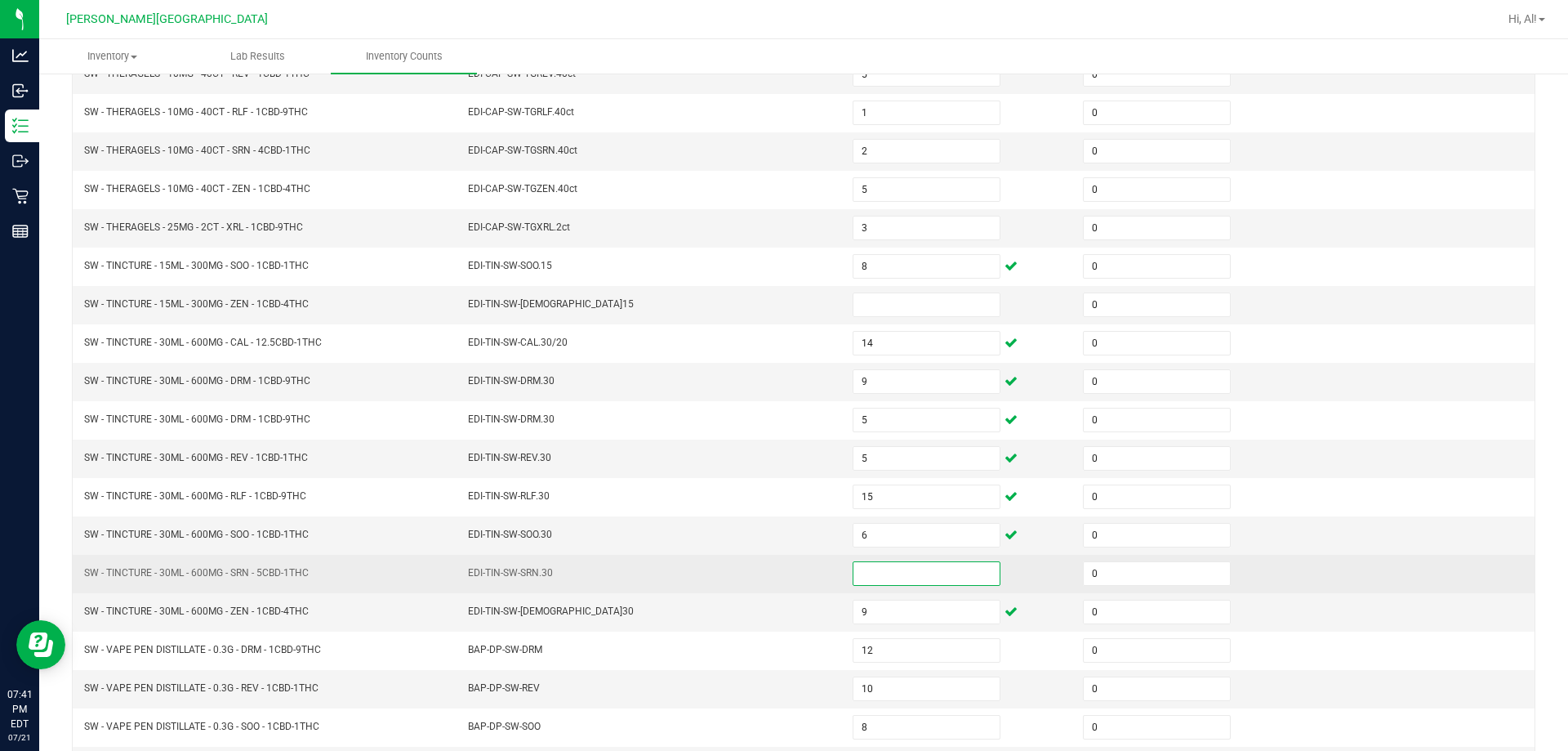 click at bounding box center [926, 574] 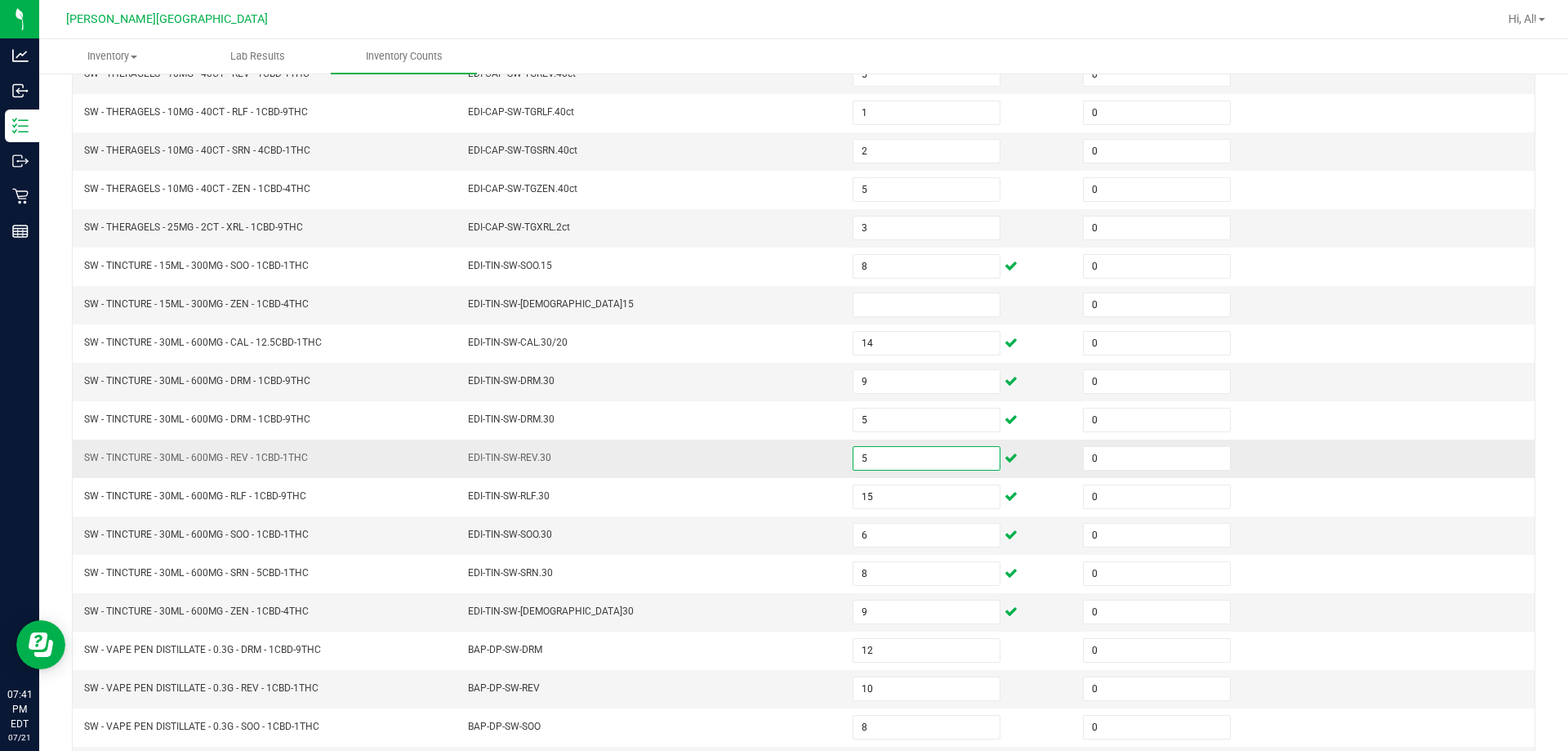 click on "5" at bounding box center [926, 458] 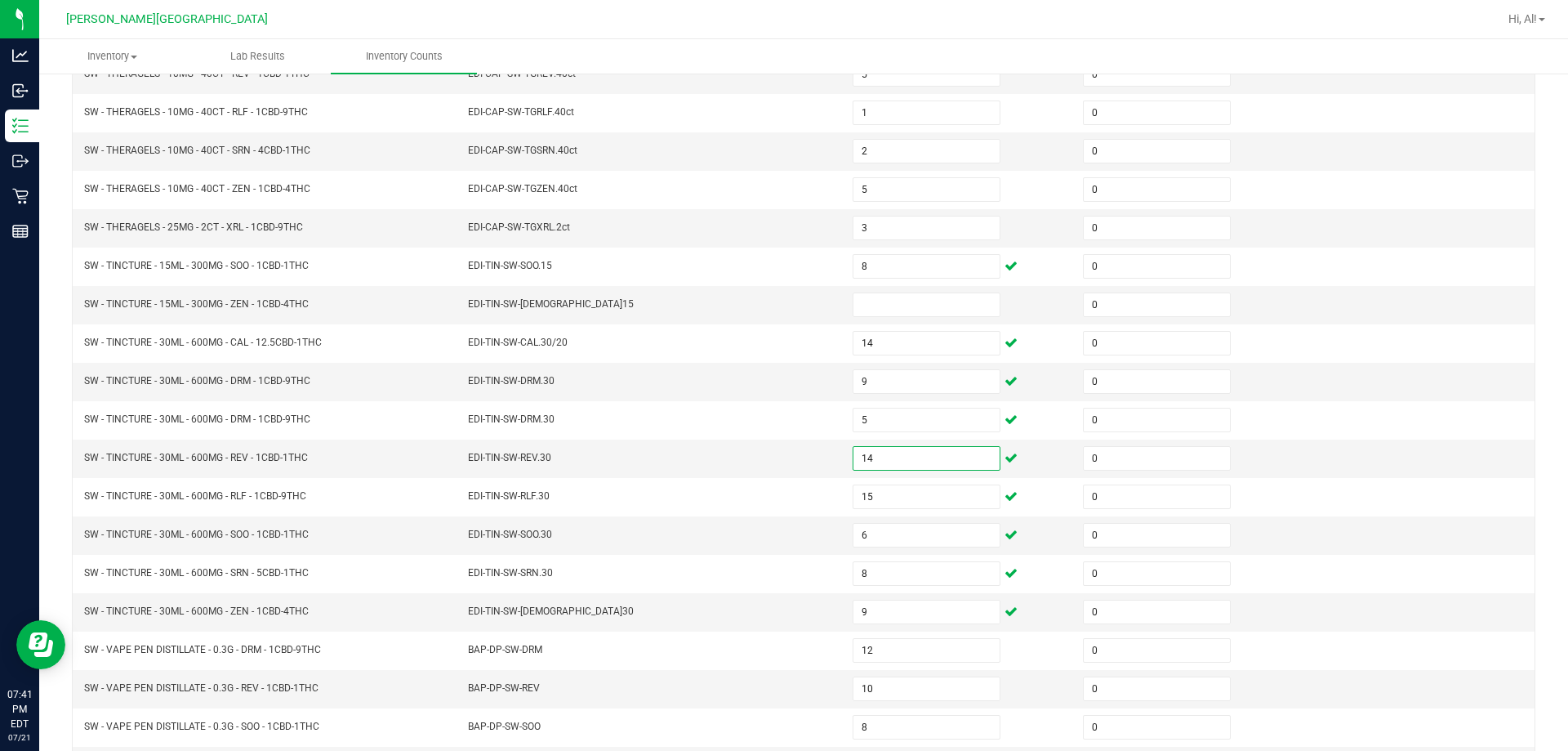 scroll, scrollTop: 339, scrollLeft: 0, axis: vertical 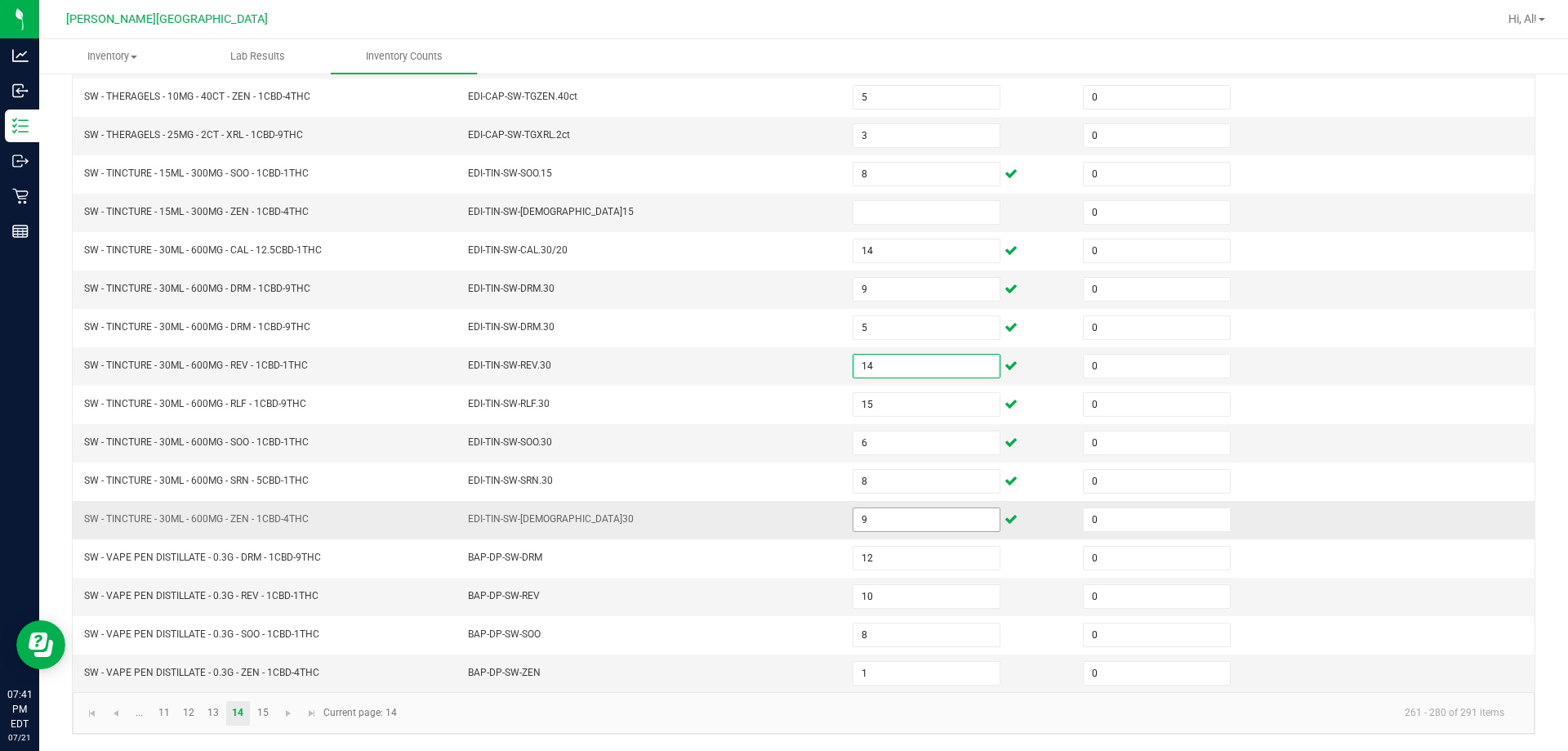 click on "9" at bounding box center [926, 520] 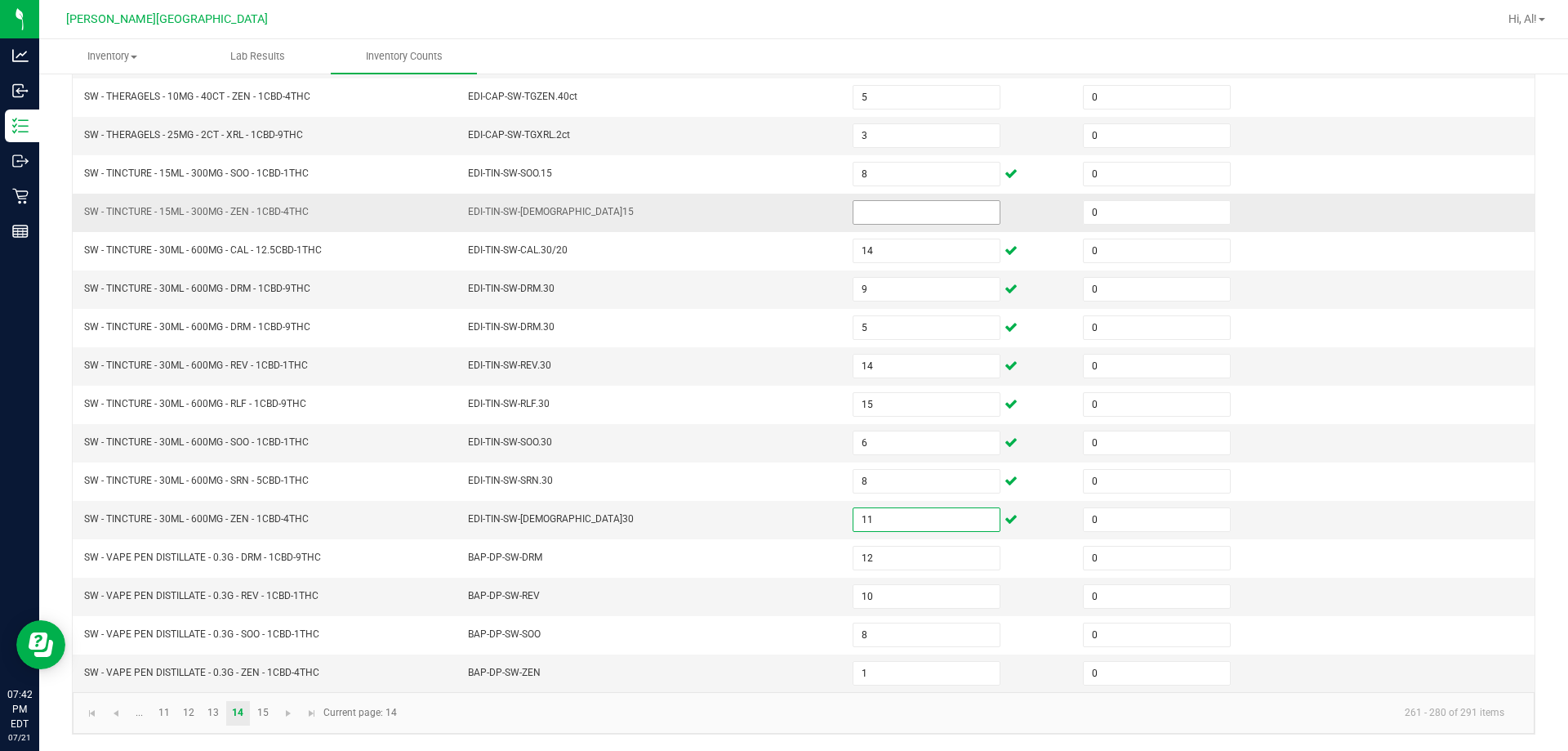 click at bounding box center [926, 212] 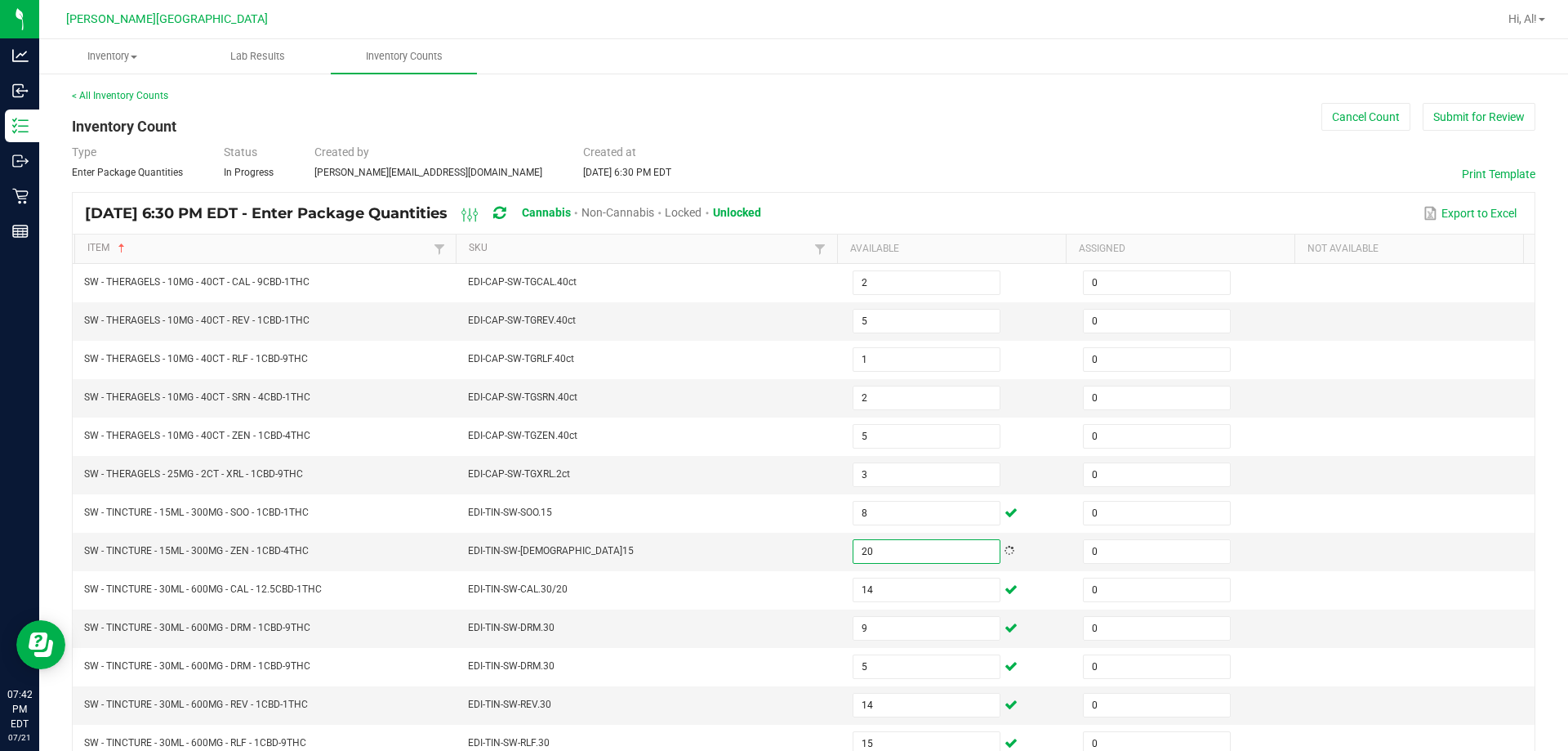 scroll, scrollTop: 339, scrollLeft: 0, axis: vertical 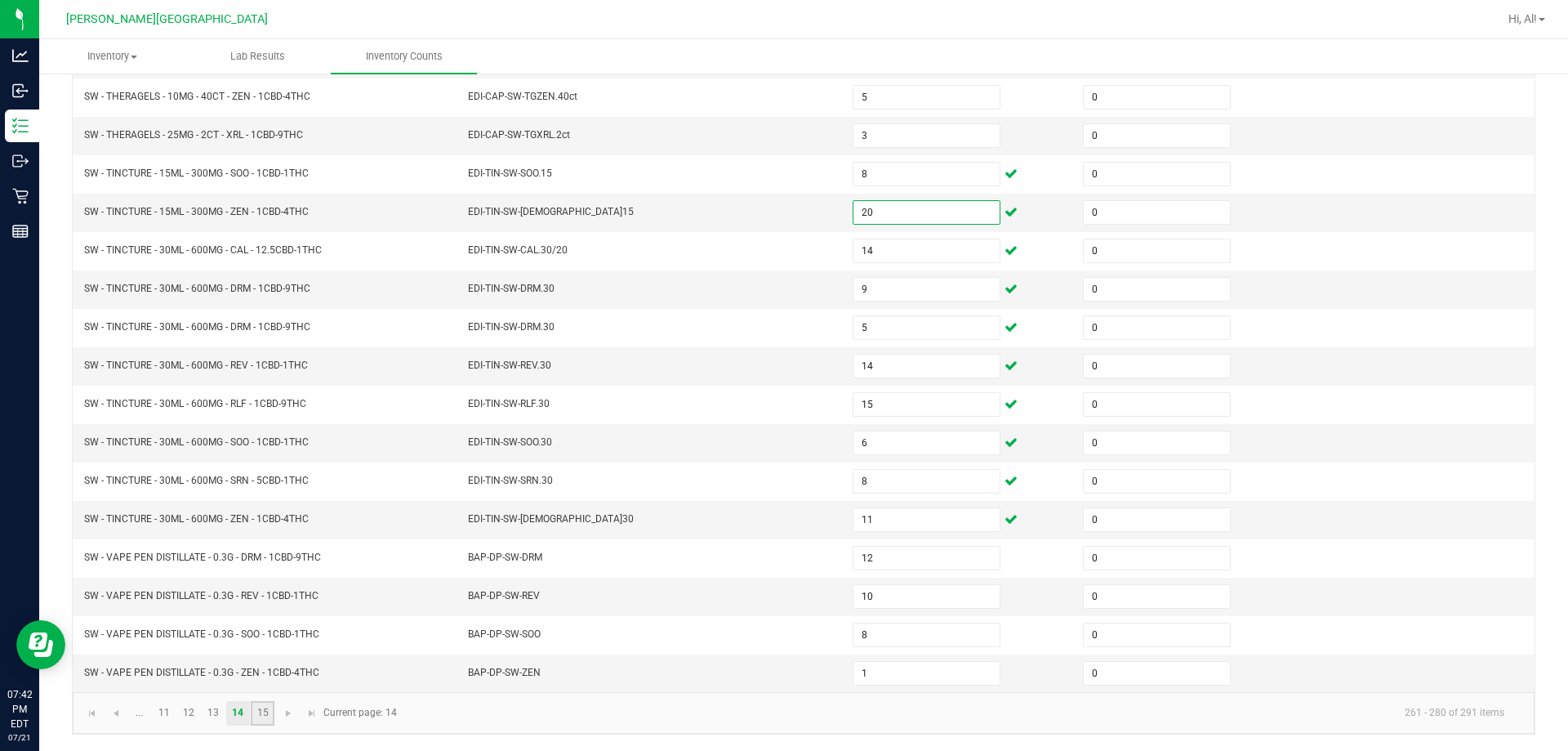 click on "15" 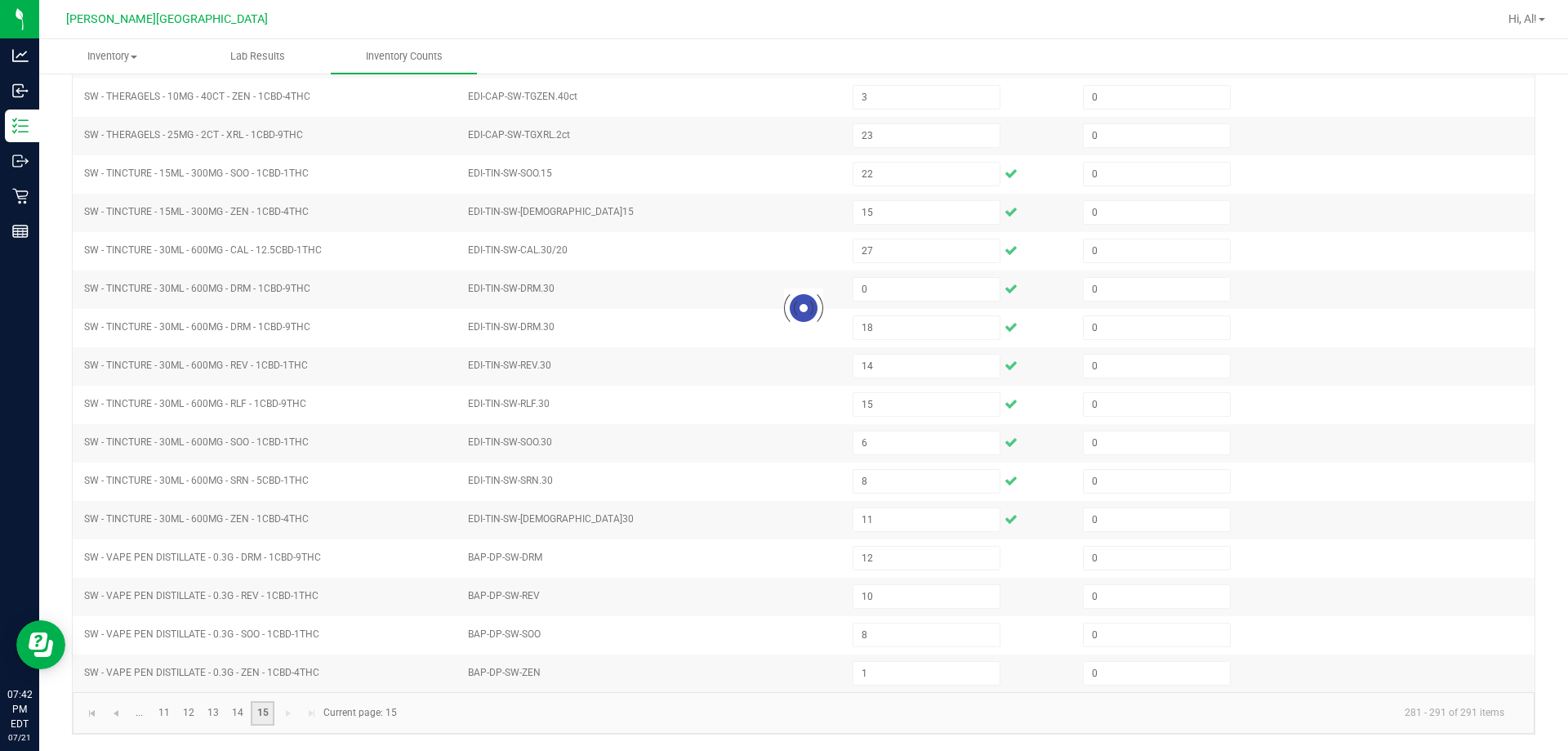 scroll, scrollTop: 1, scrollLeft: 0, axis: vertical 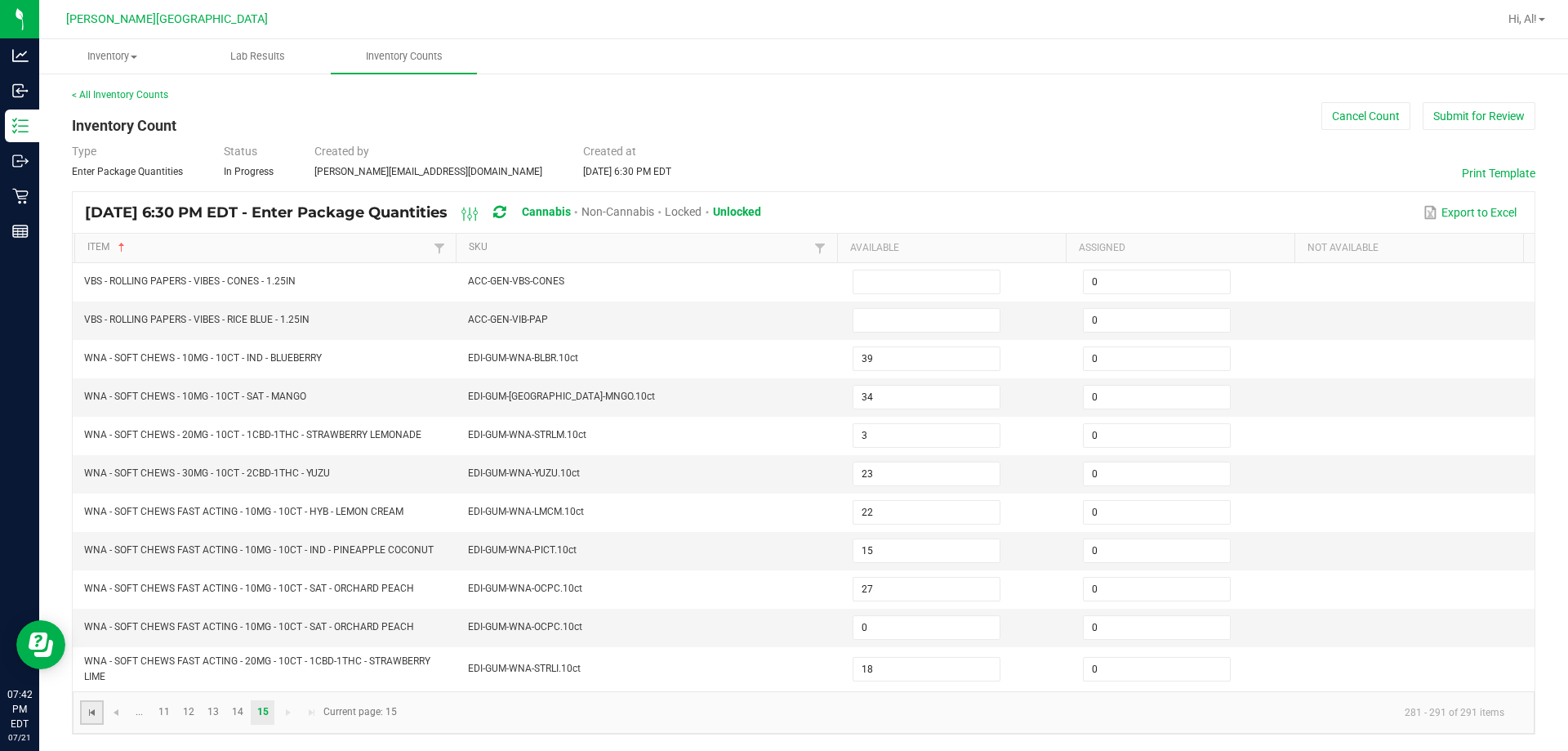 click 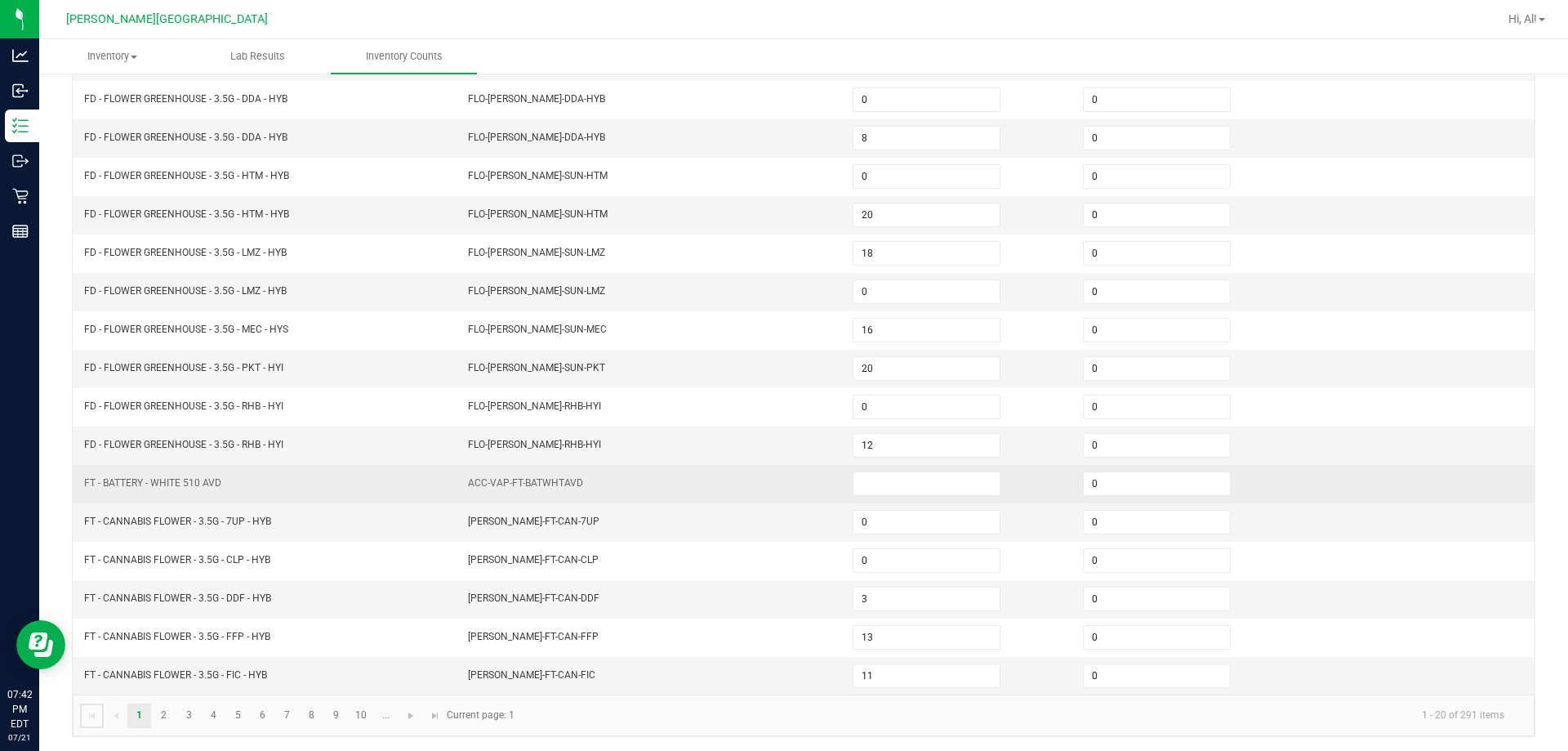 scroll, scrollTop: 339, scrollLeft: 0, axis: vertical 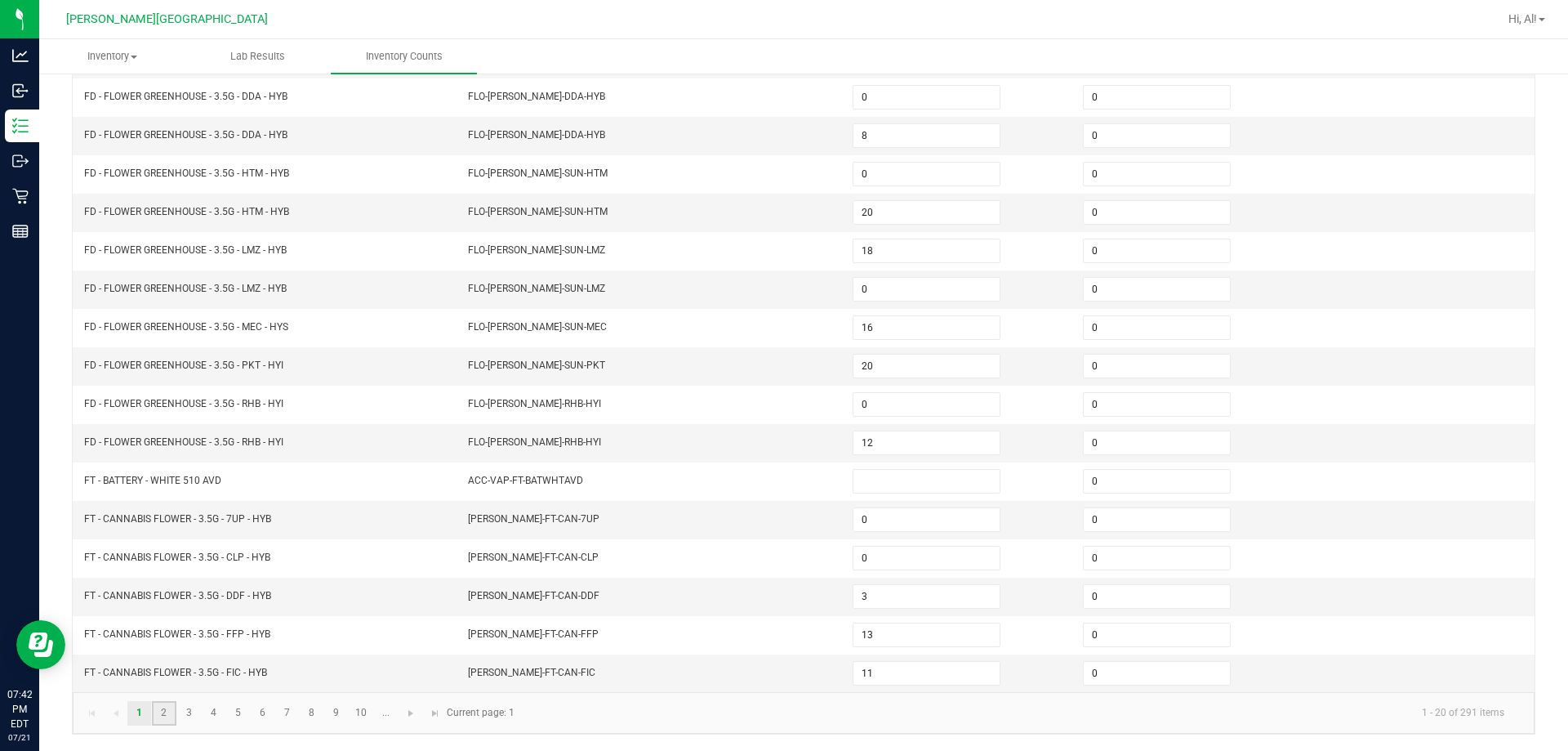 click on "2" 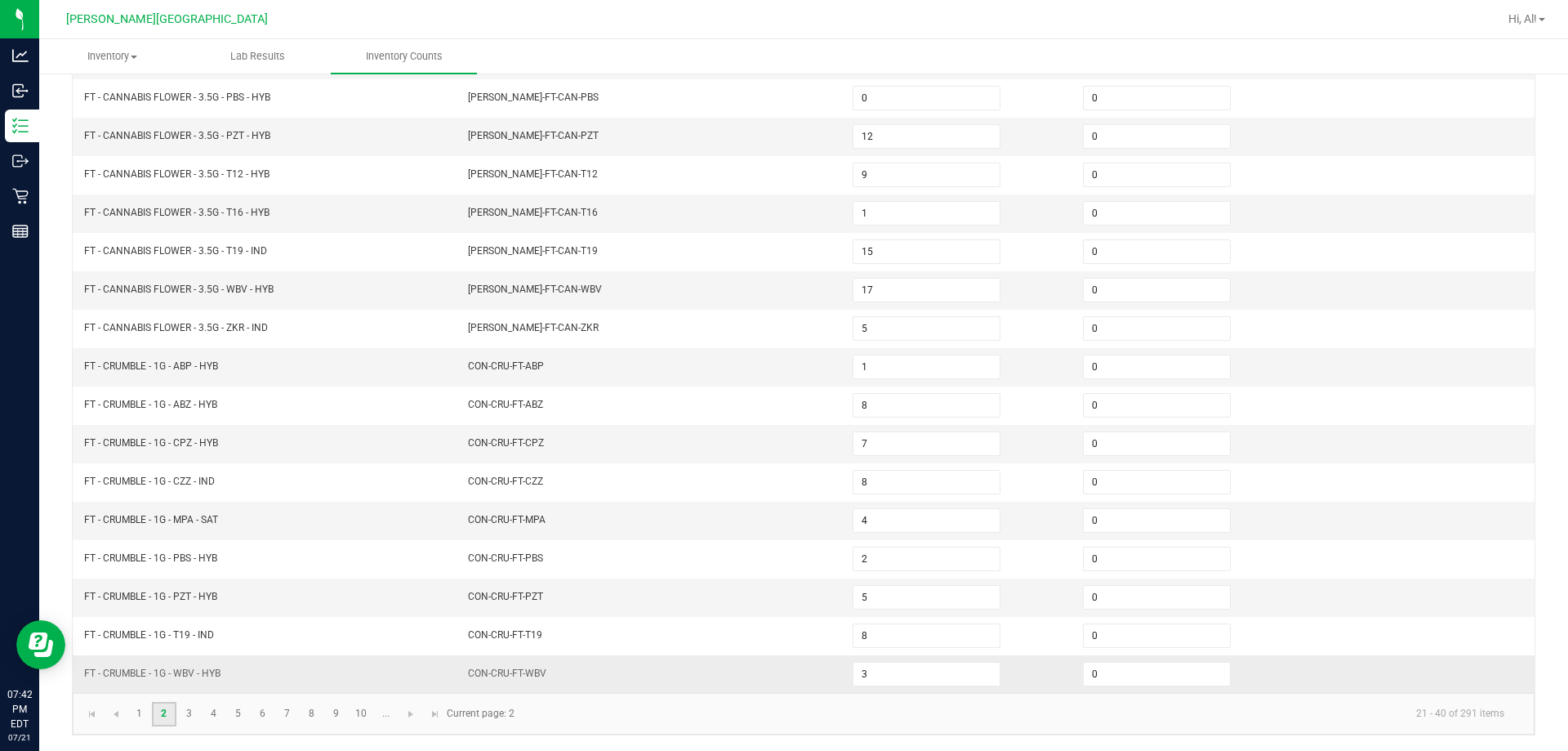 scroll, scrollTop: 339, scrollLeft: 0, axis: vertical 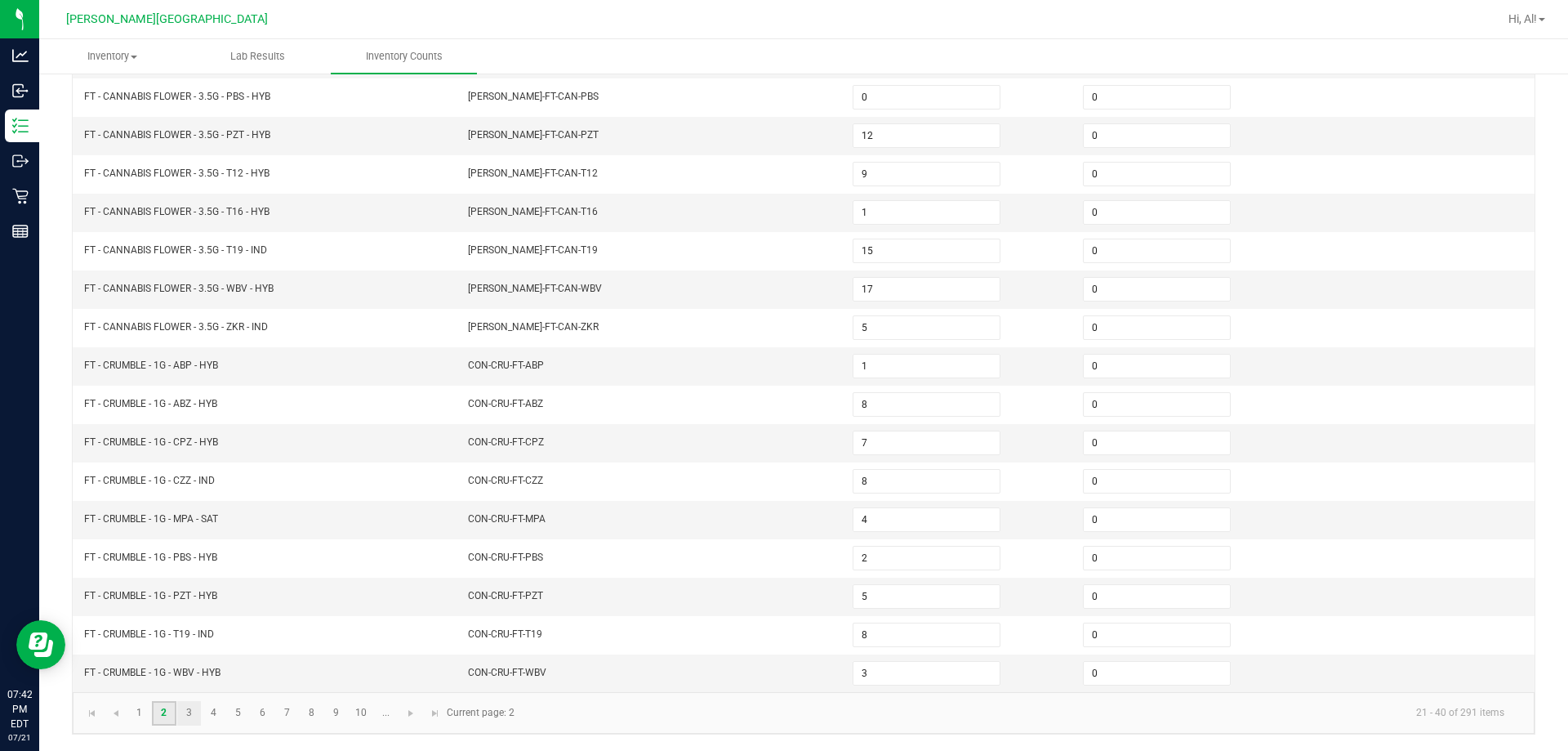 click on "1   2   3   4   5   6   7   8   9   10  ..." 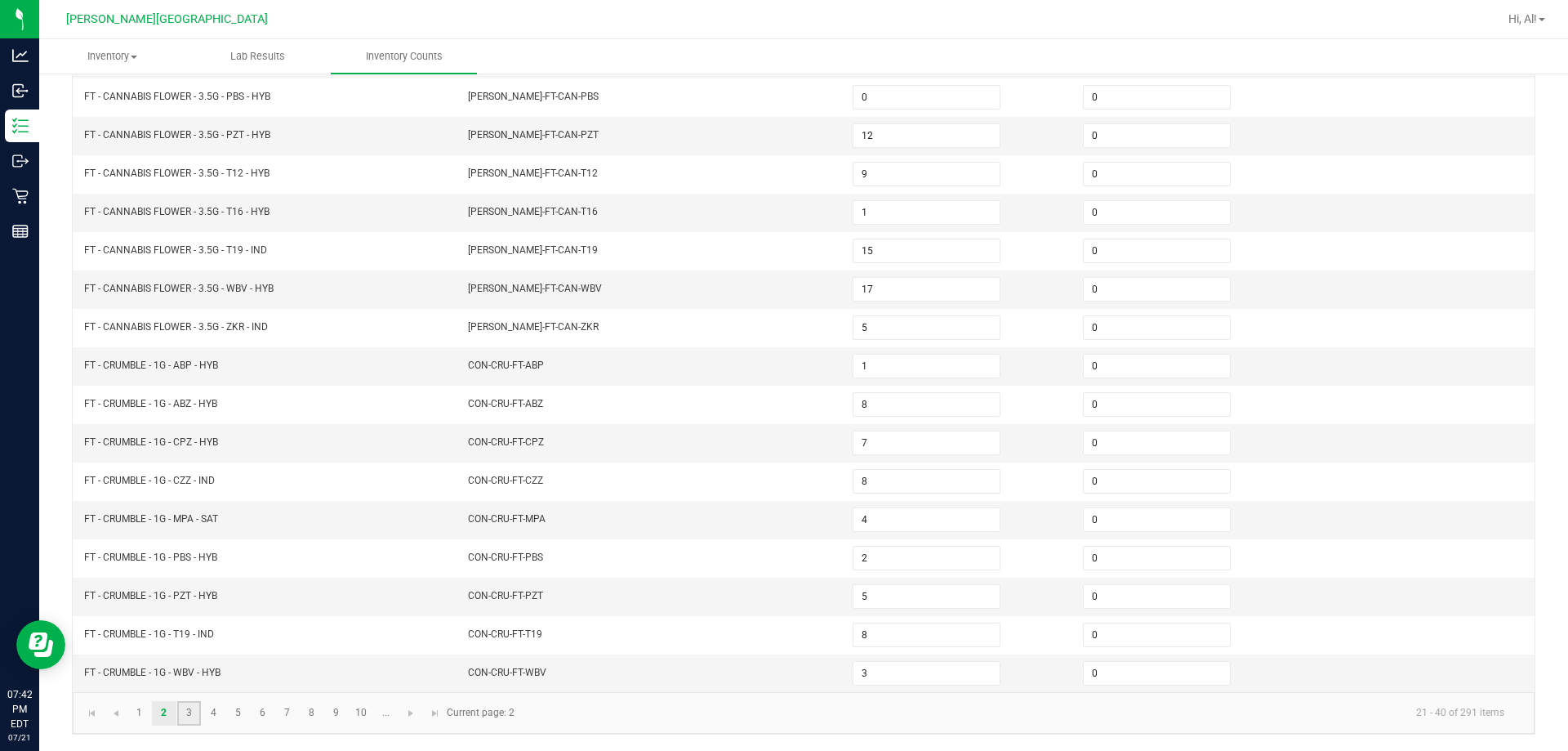 click on "3" 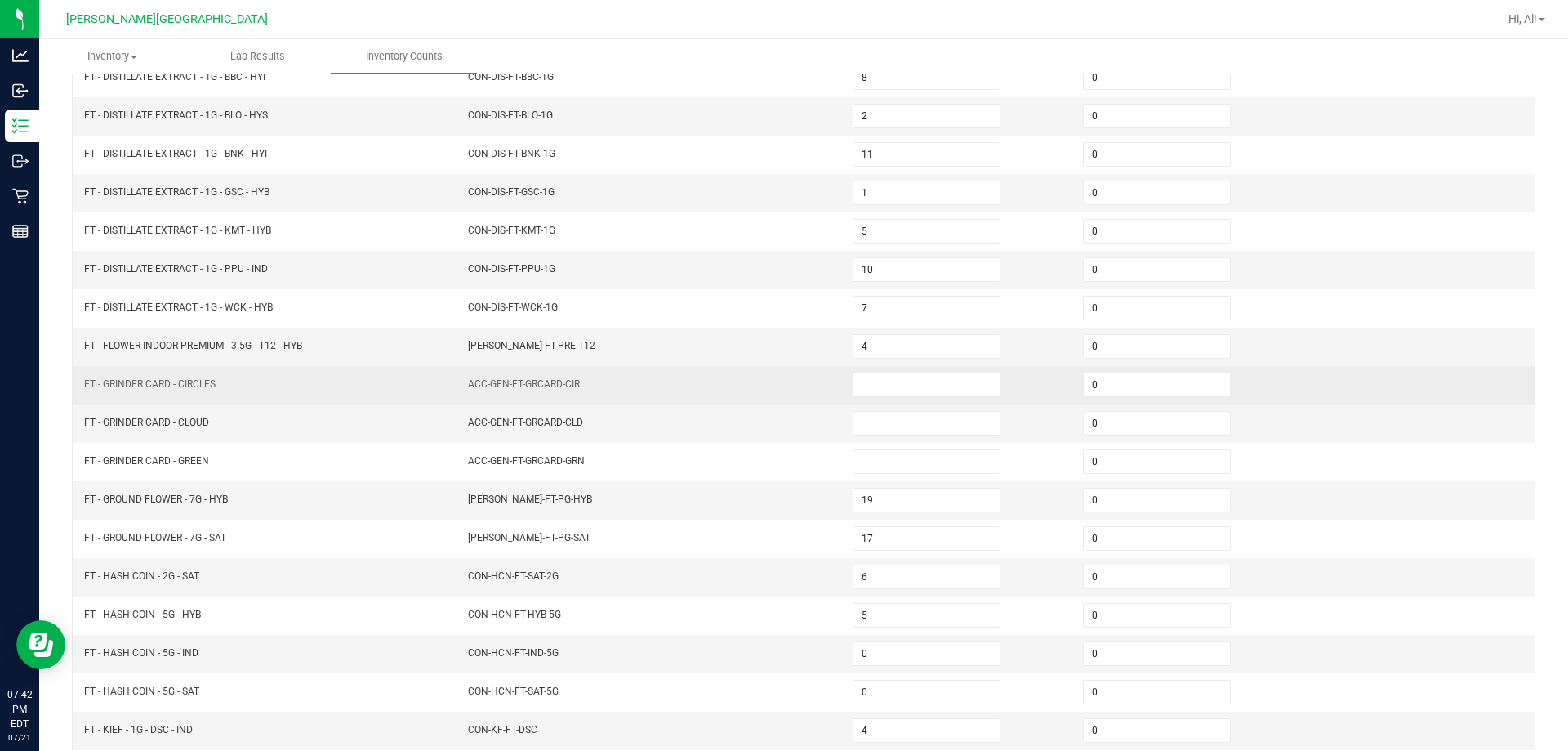 scroll, scrollTop: 176, scrollLeft: 0, axis: vertical 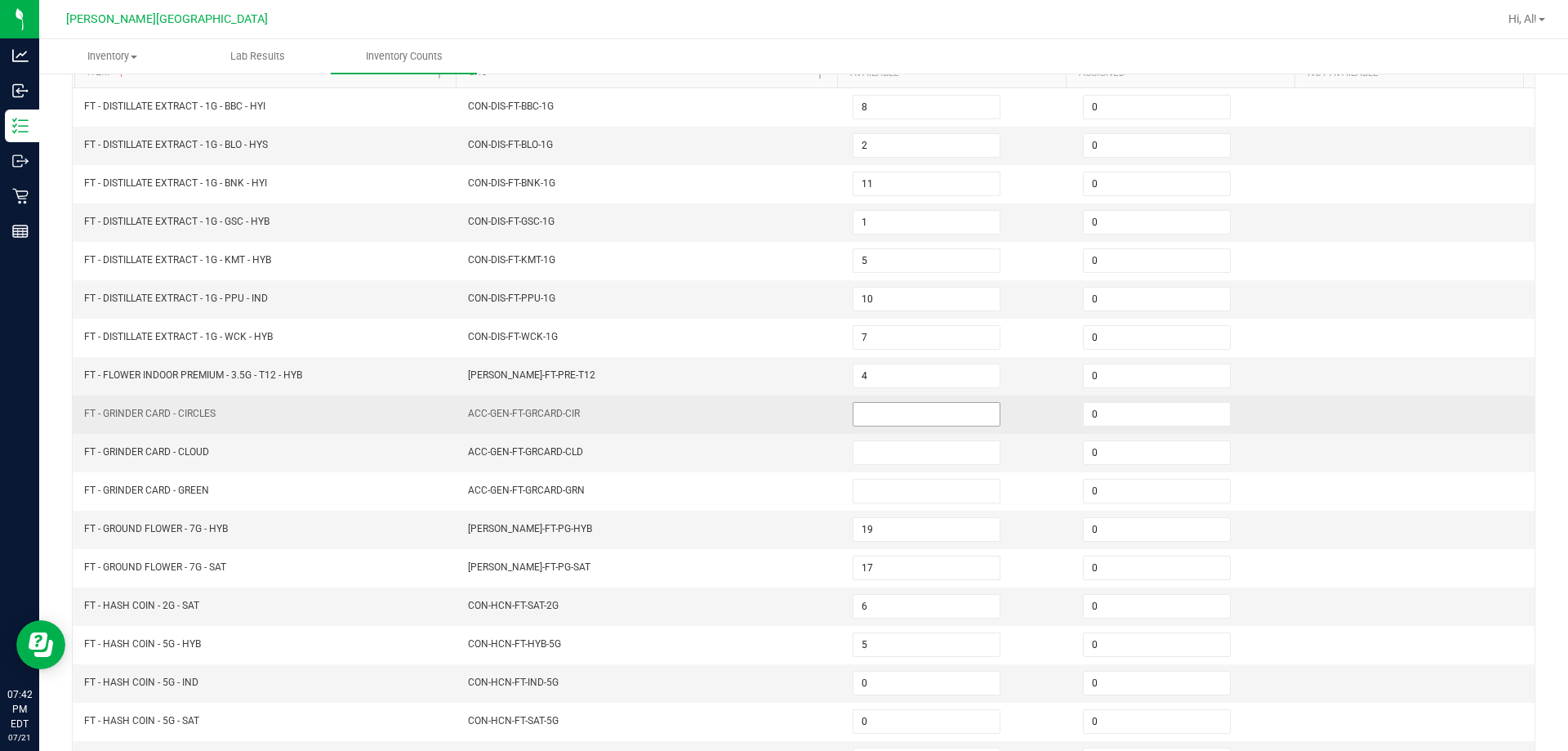 click at bounding box center [926, 414] 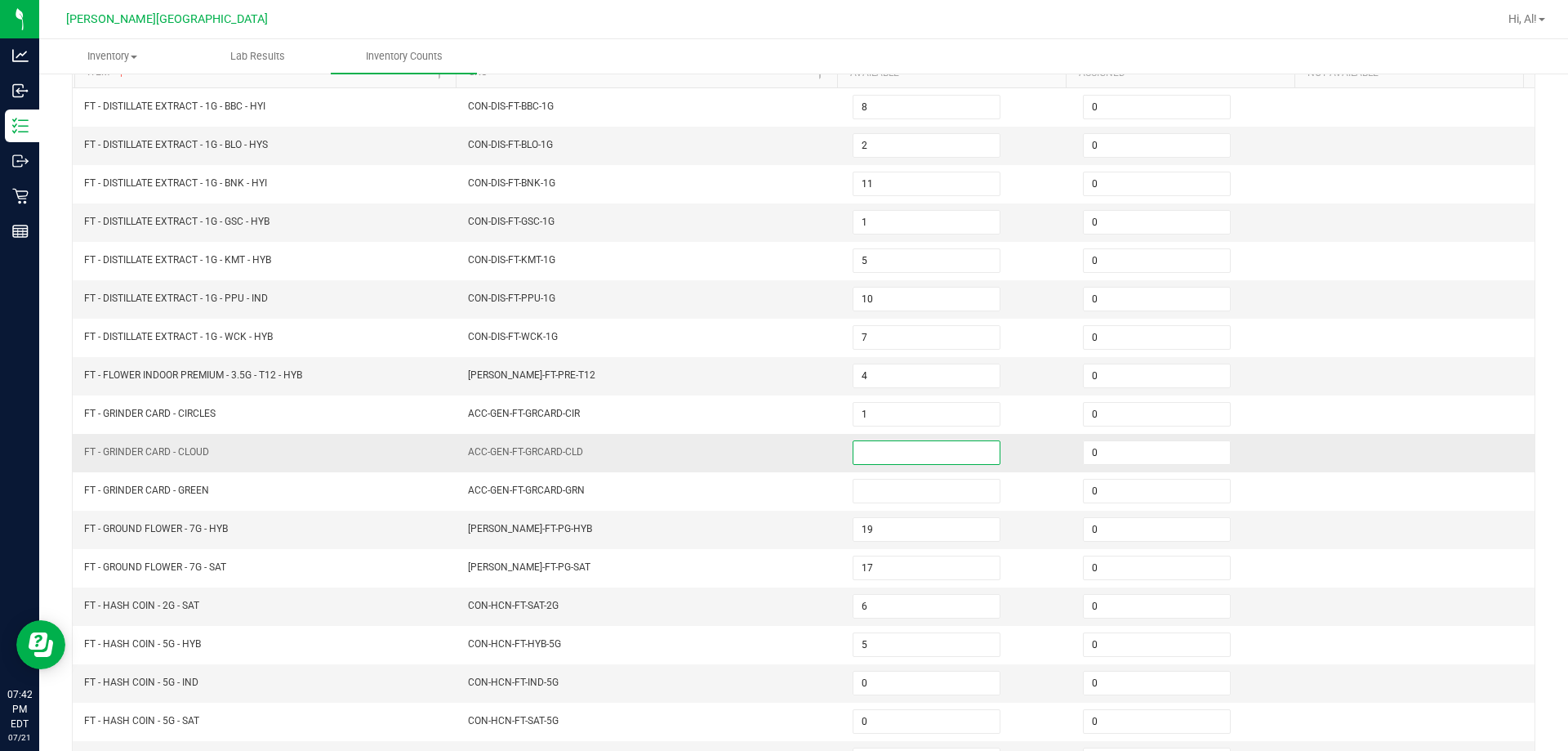 click at bounding box center (926, 453) 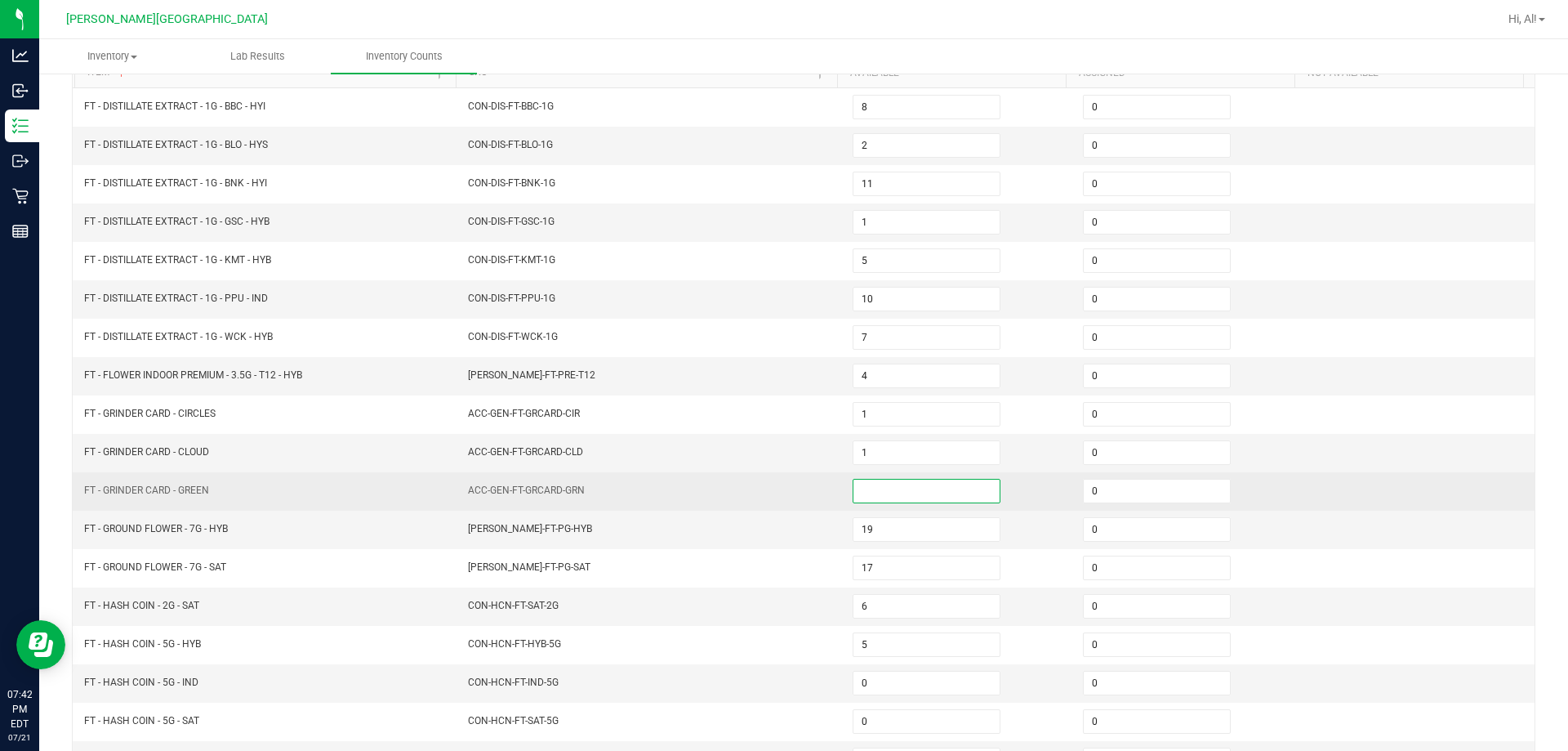 click at bounding box center (926, 491) 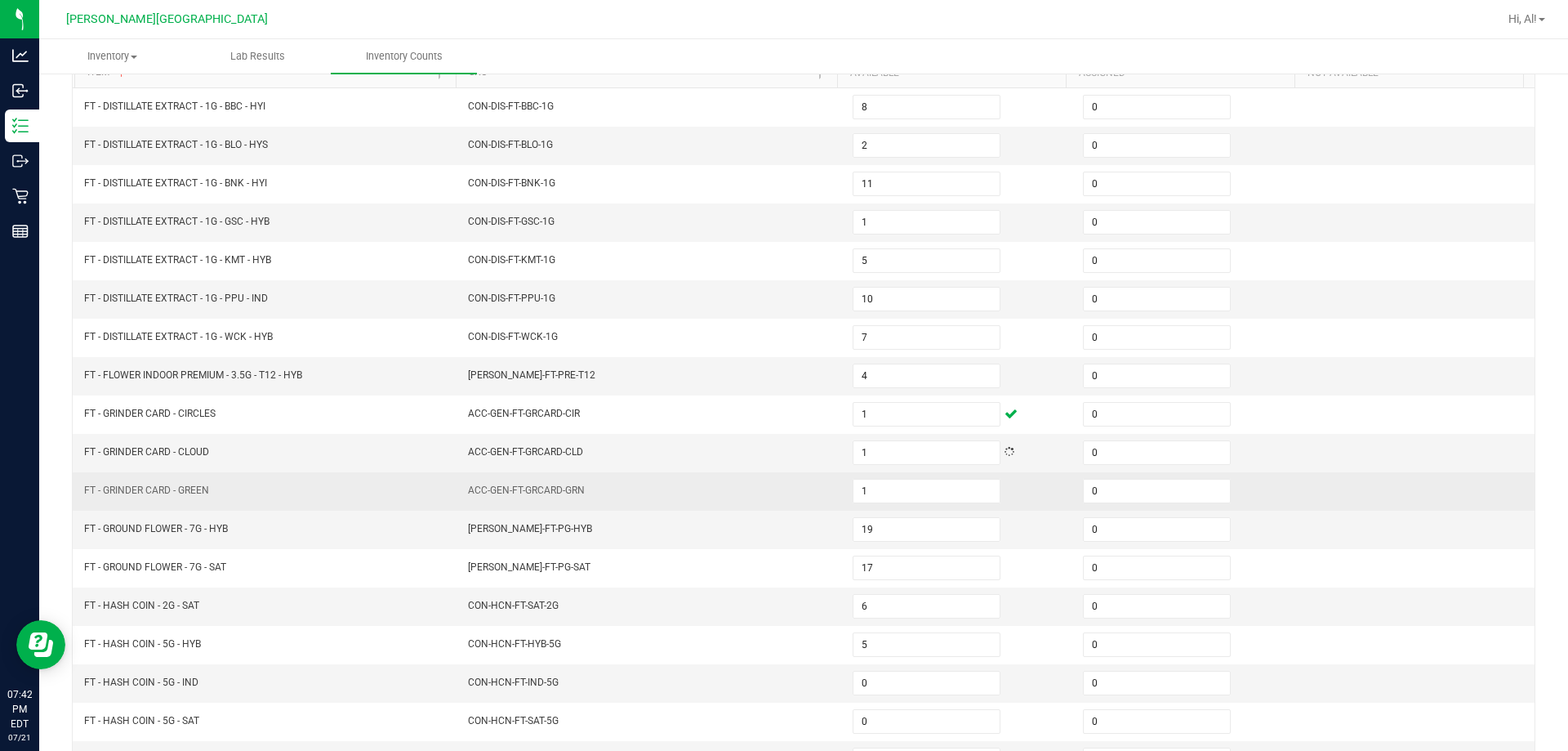click on "ACC-GEN-FT-GRCARD-GRN" at bounding box center (650, 491) 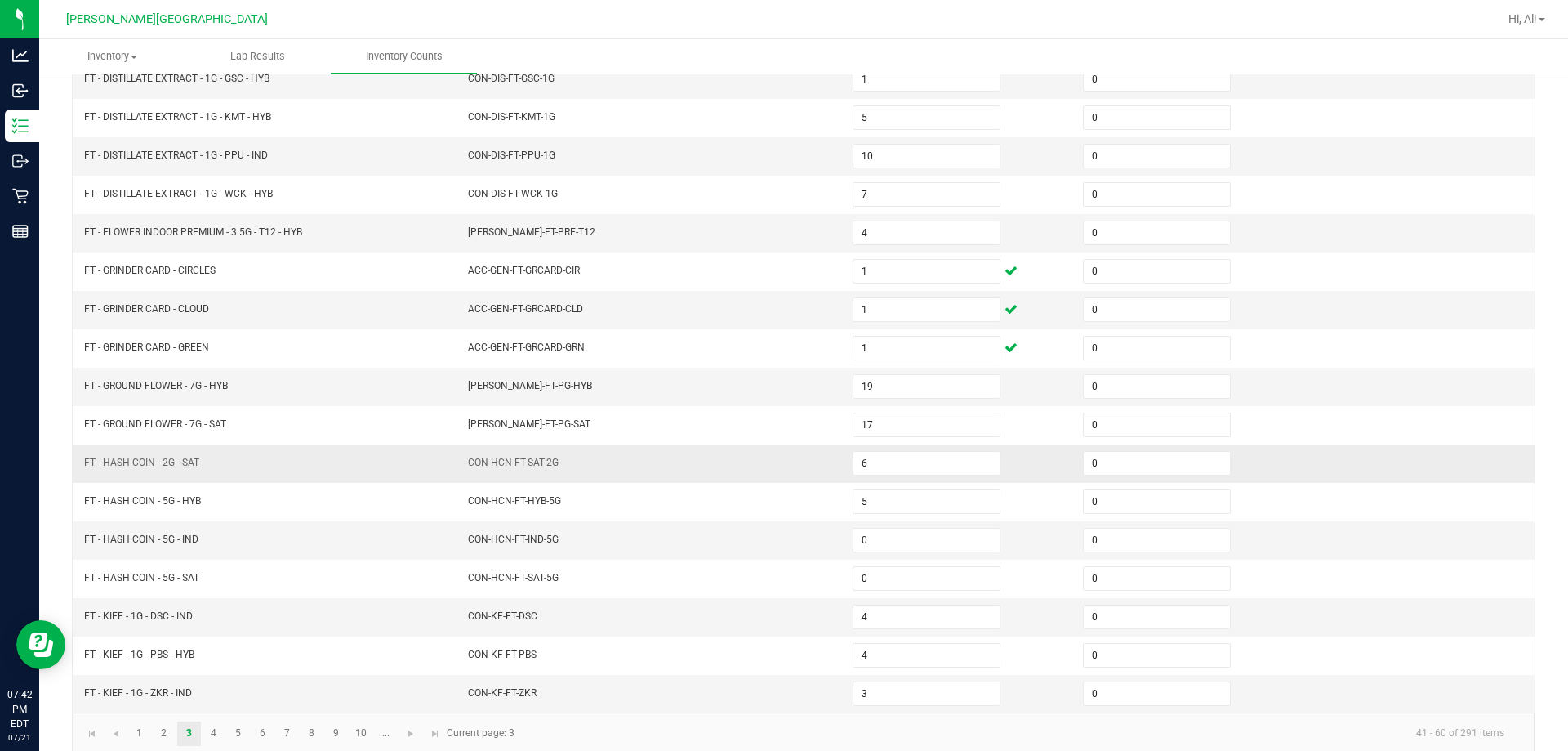 scroll, scrollTop: 339, scrollLeft: 0, axis: vertical 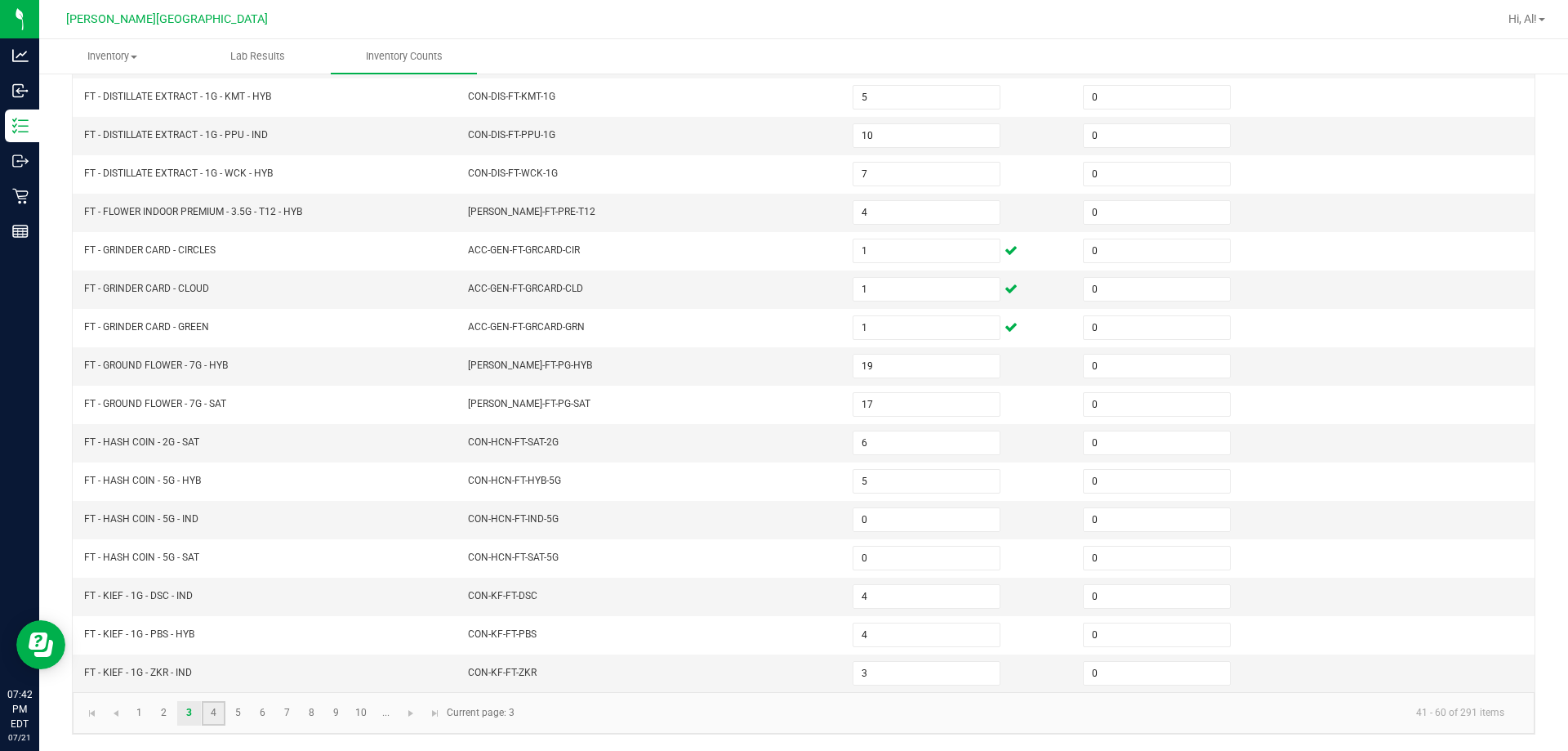 click on "4" 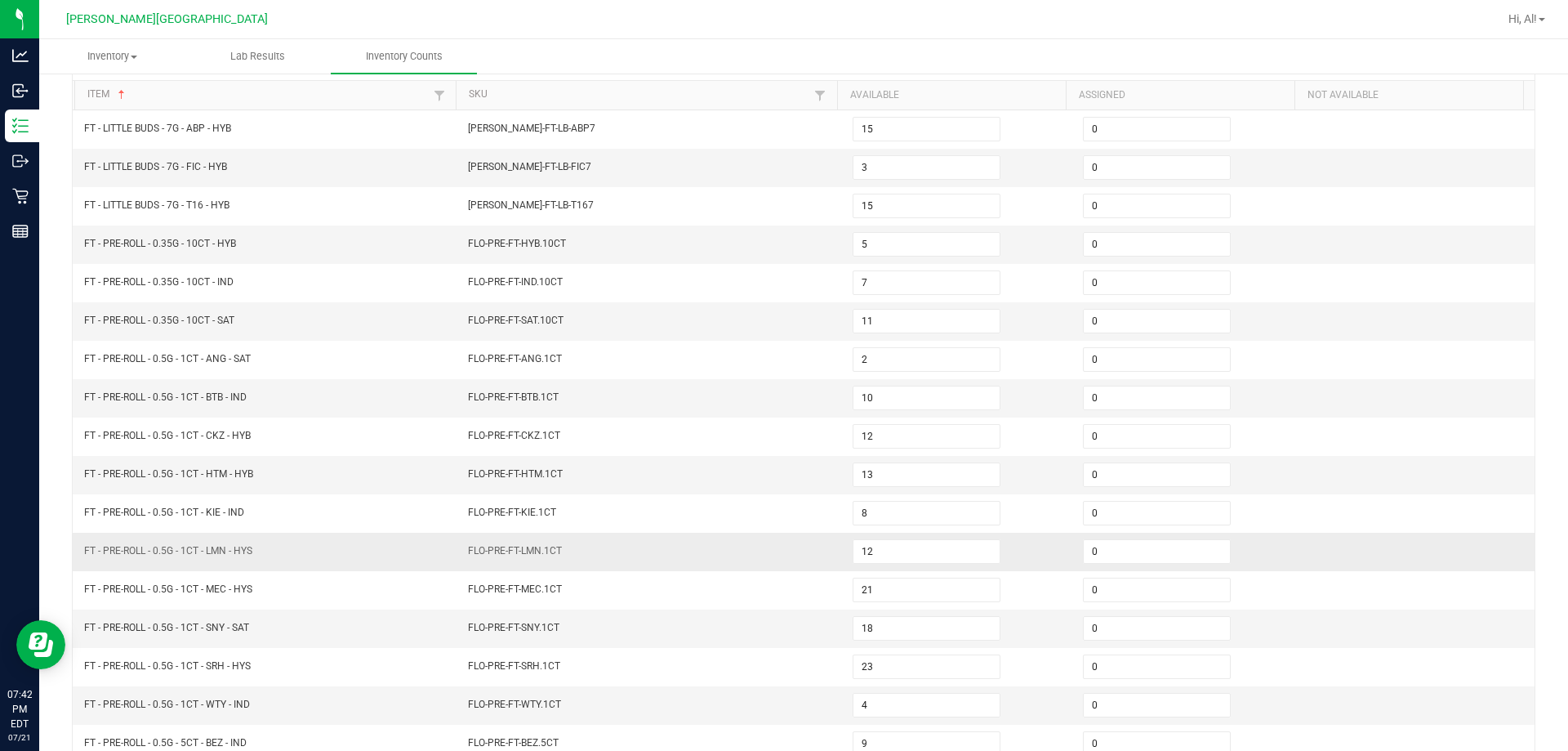 scroll, scrollTop: 339, scrollLeft: 0, axis: vertical 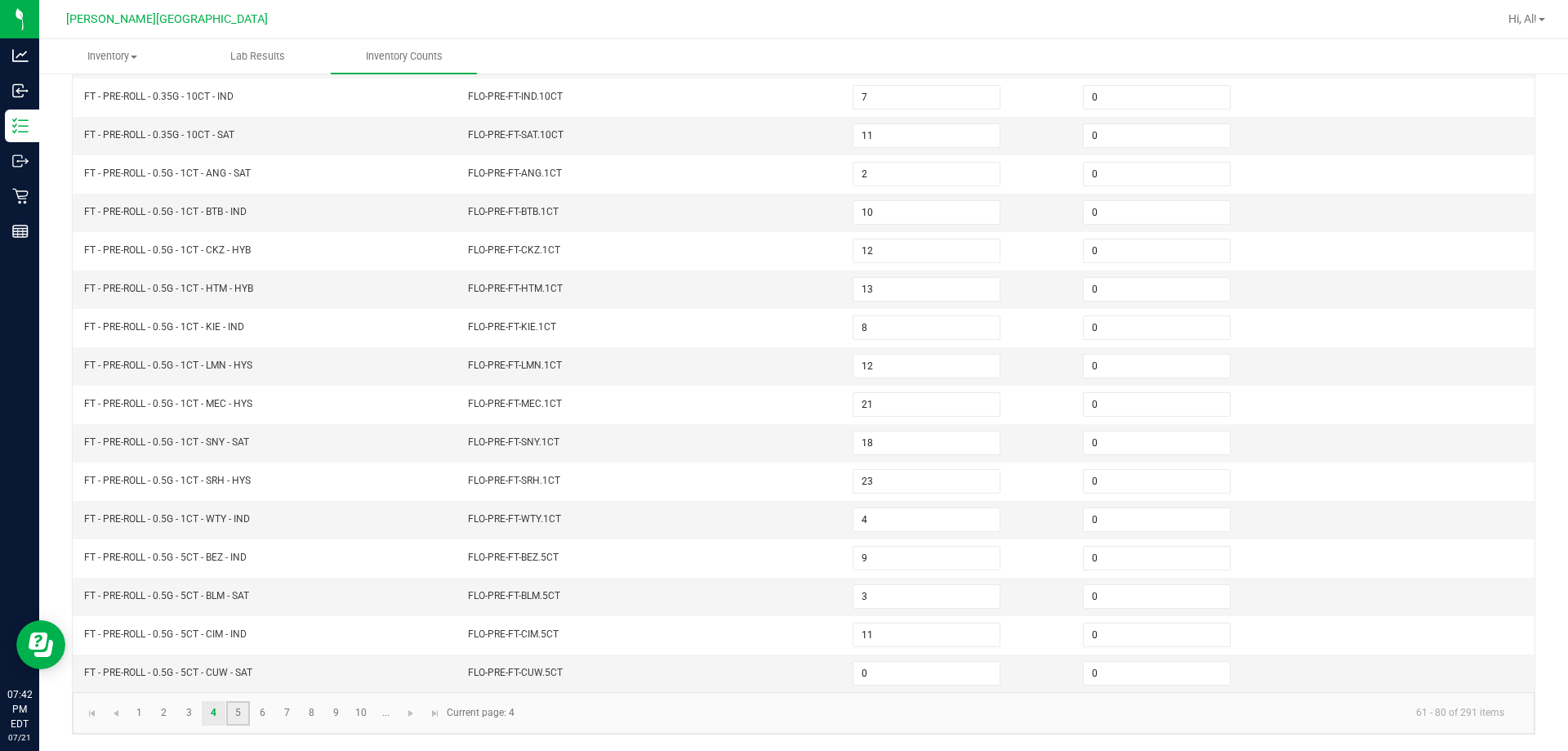 click on "5" 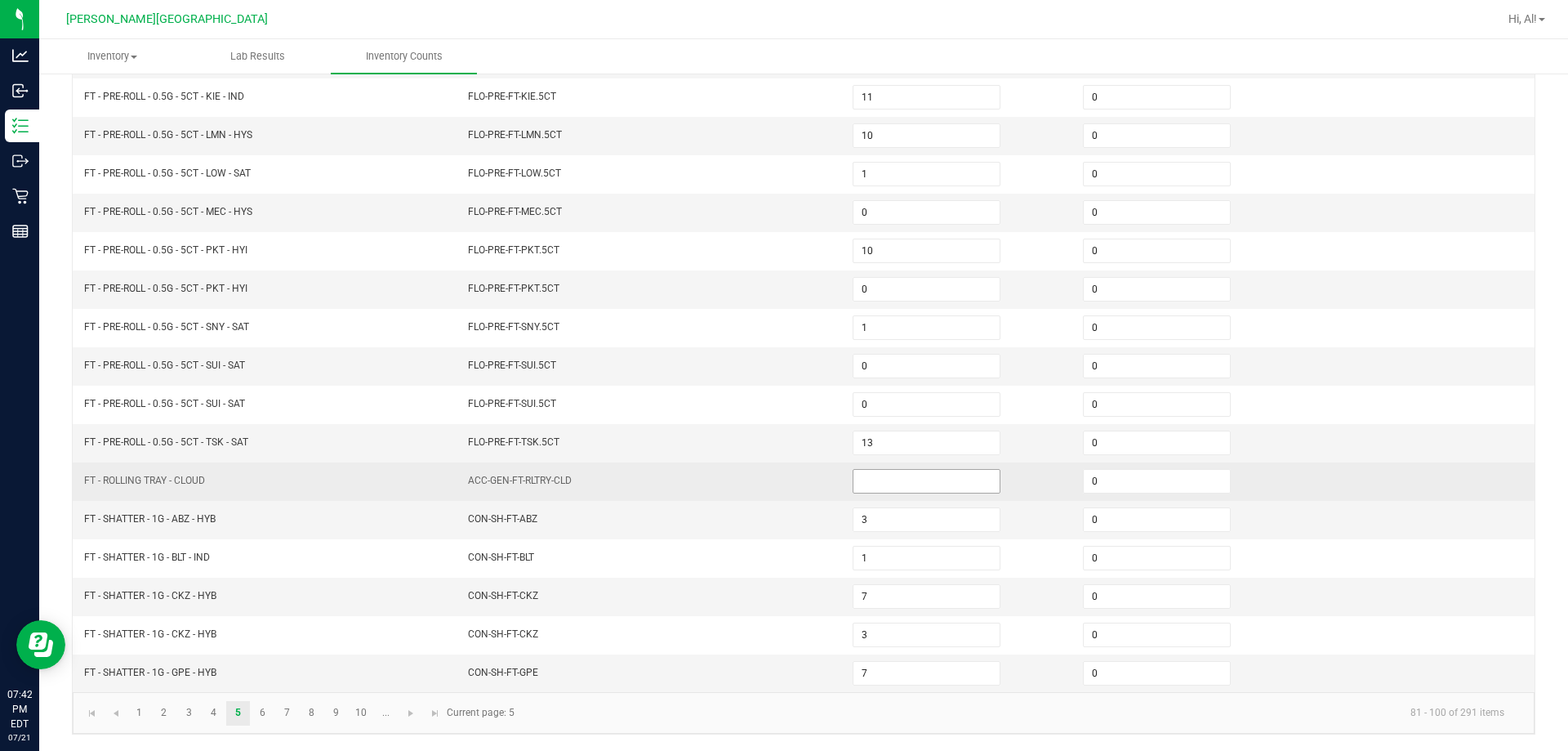 click at bounding box center (926, 481) 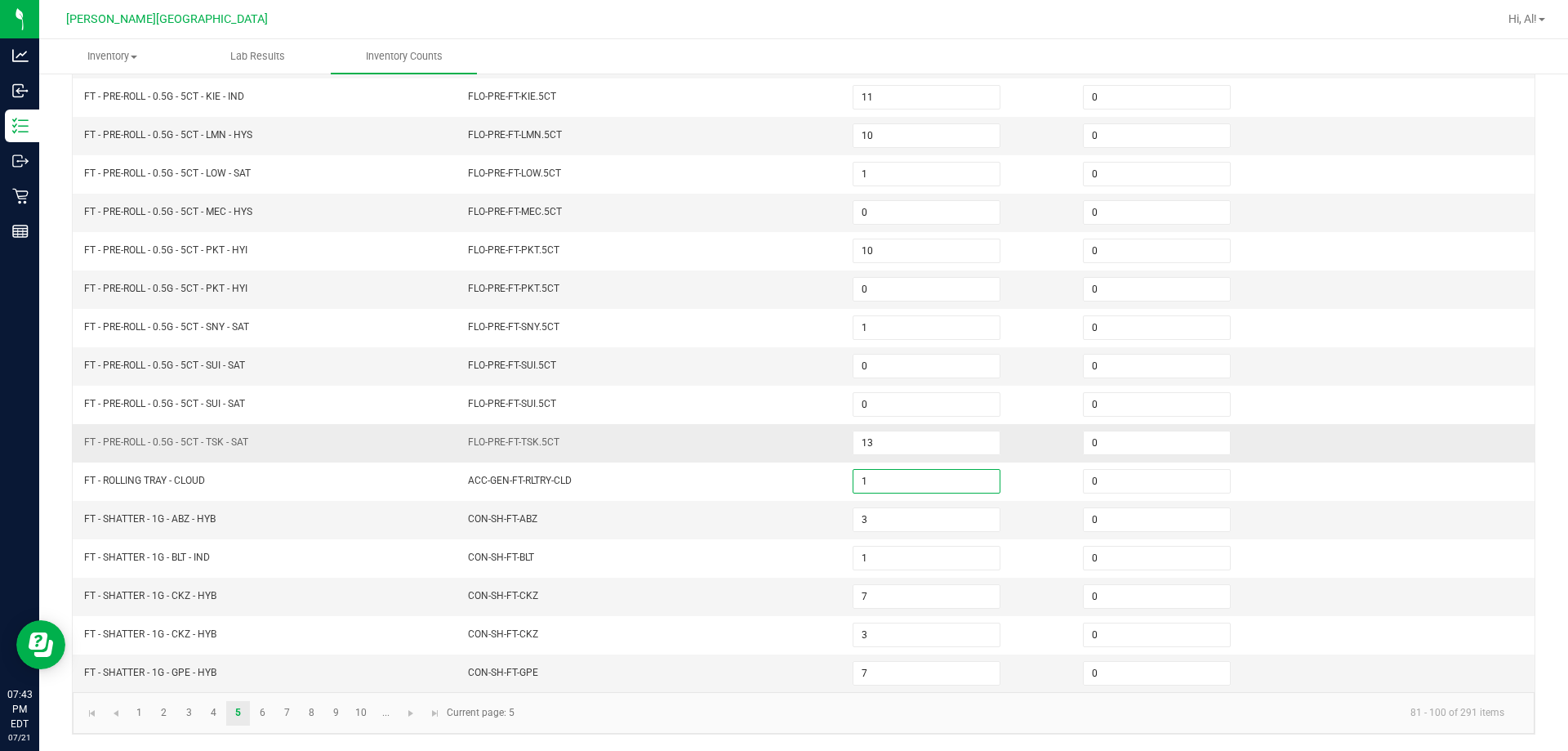 click on "FLO-PRE-FT-TSK.5CT" at bounding box center [650, 443] 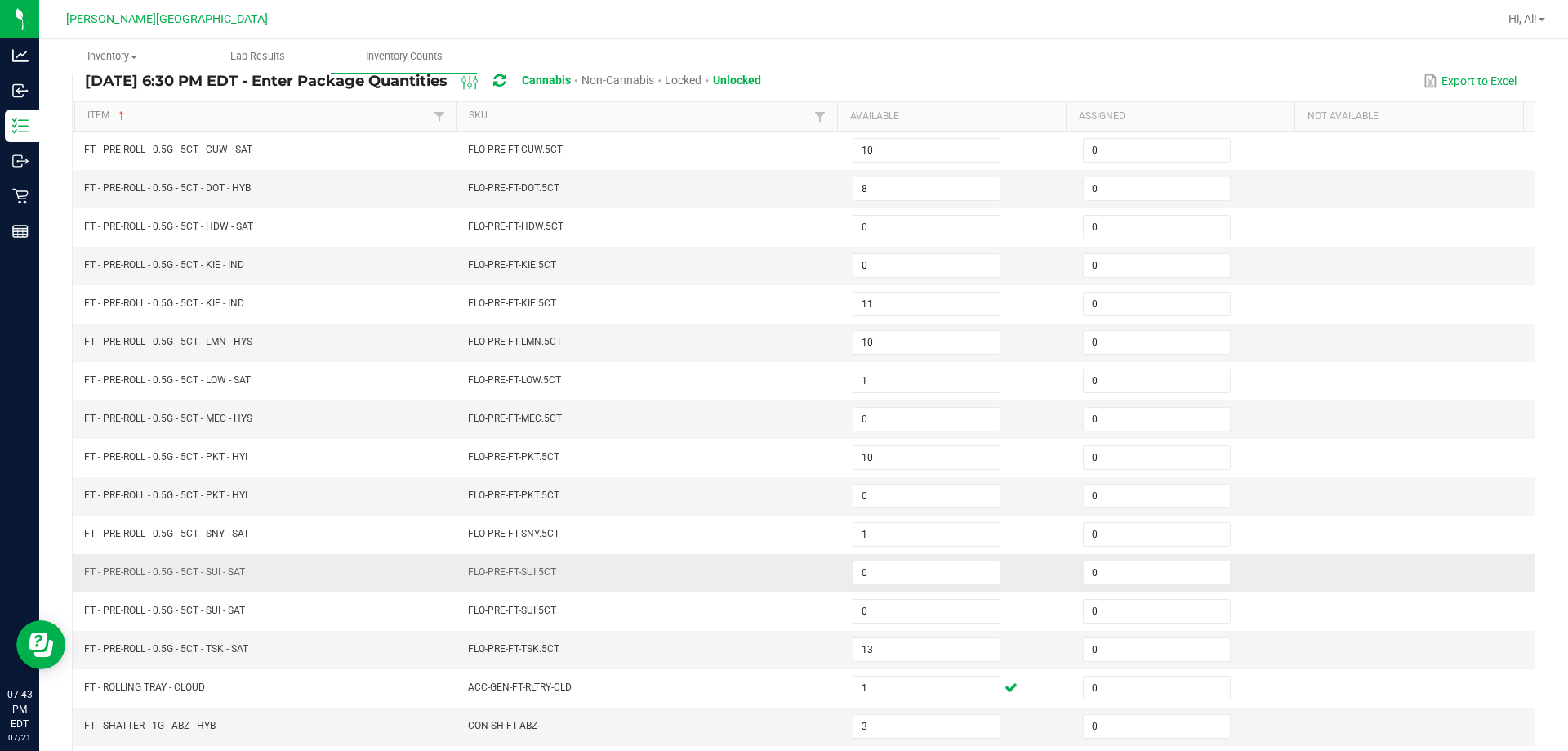 scroll, scrollTop: 339, scrollLeft: 0, axis: vertical 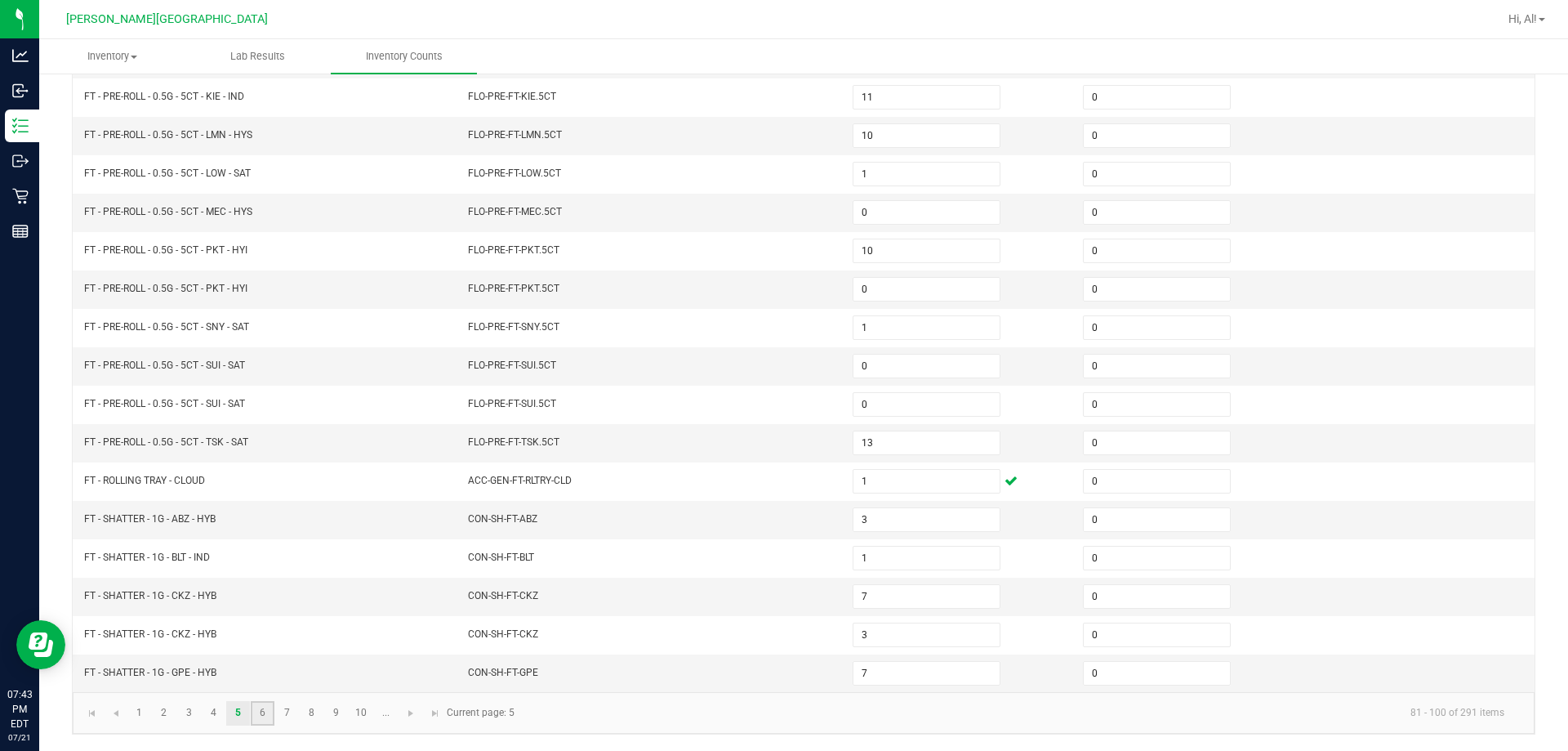 click on "6" 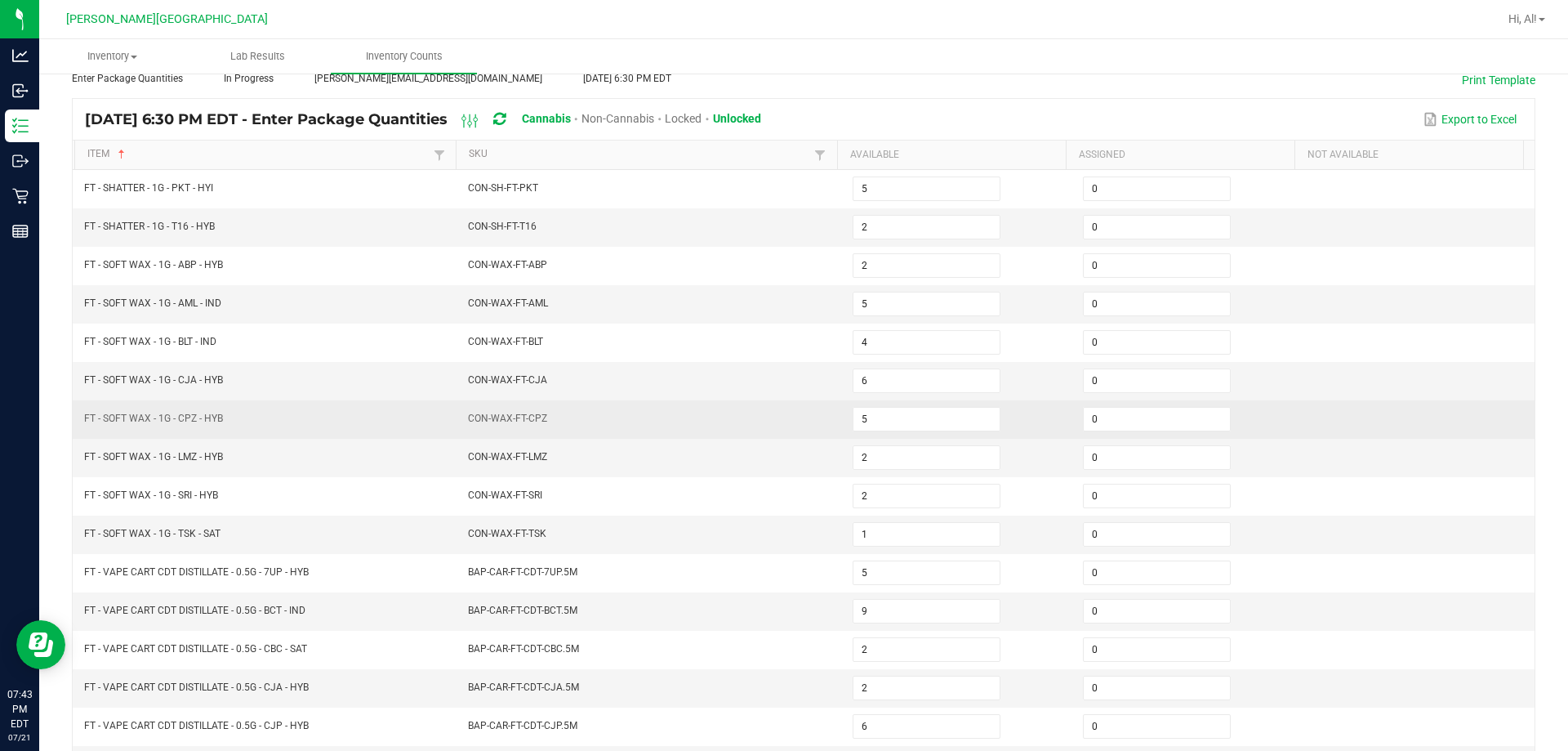 scroll, scrollTop: 339, scrollLeft: 0, axis: vertical 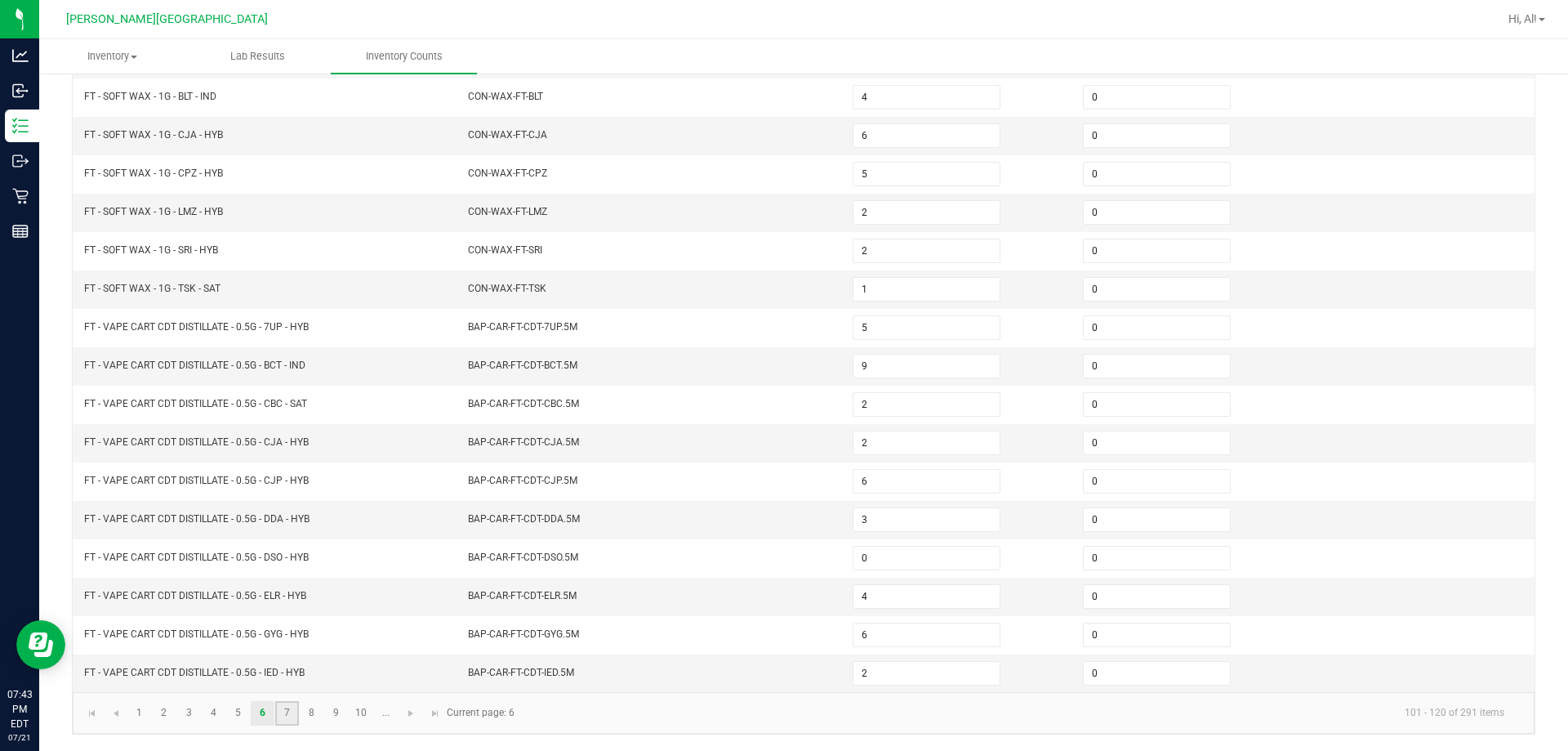 click on "7" 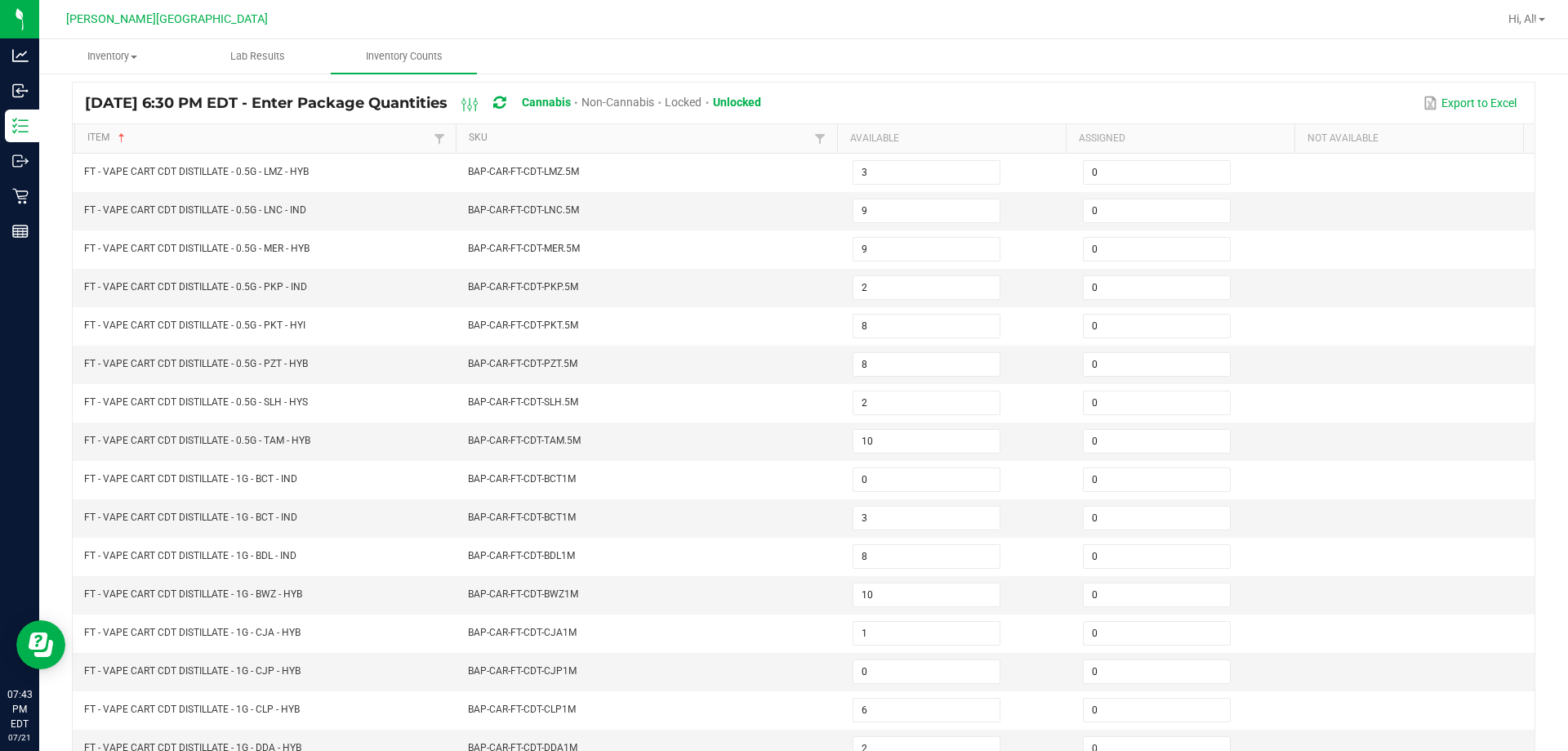 scroll, scrollTop: 339, scrollLeft: 0, axis: vertical 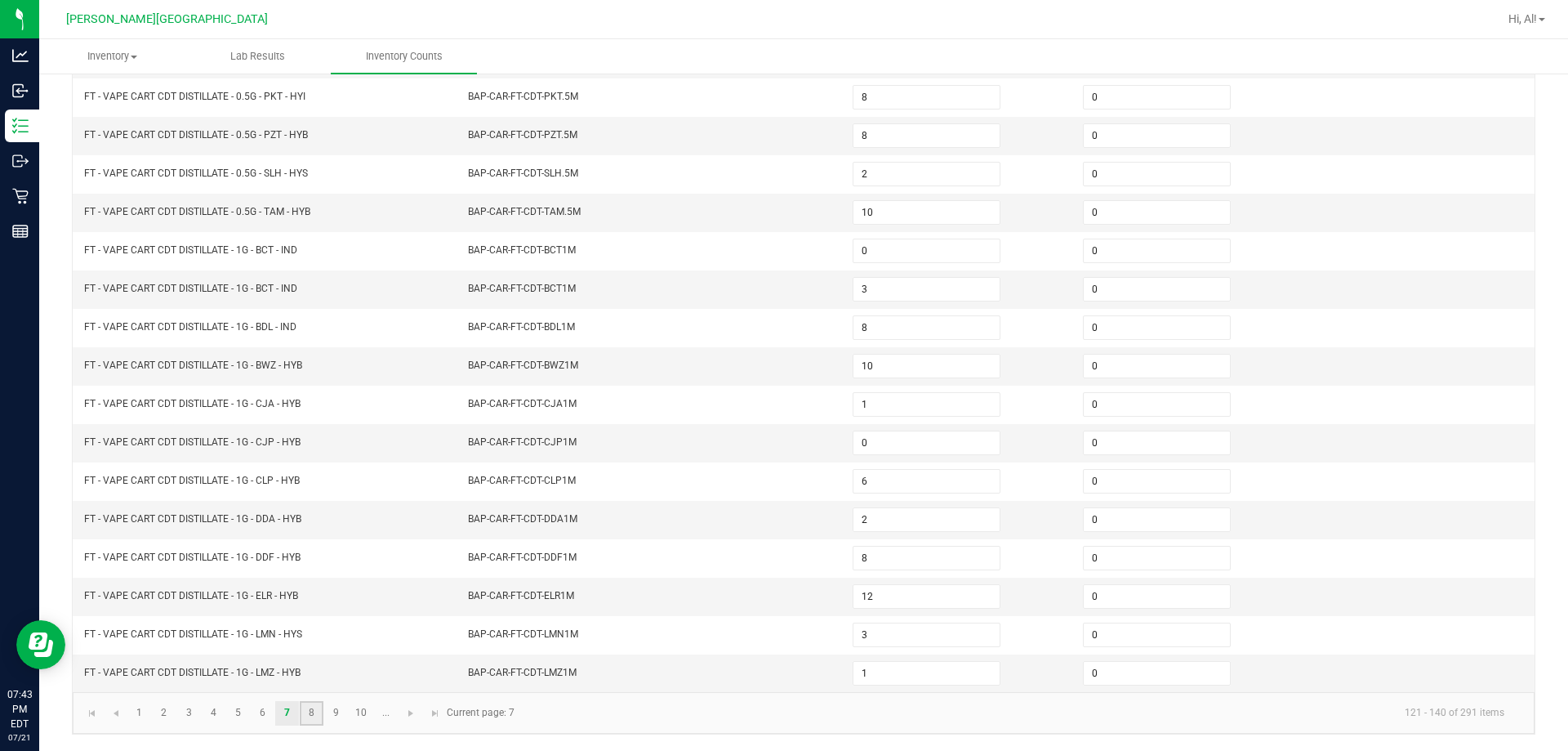 click on "8" 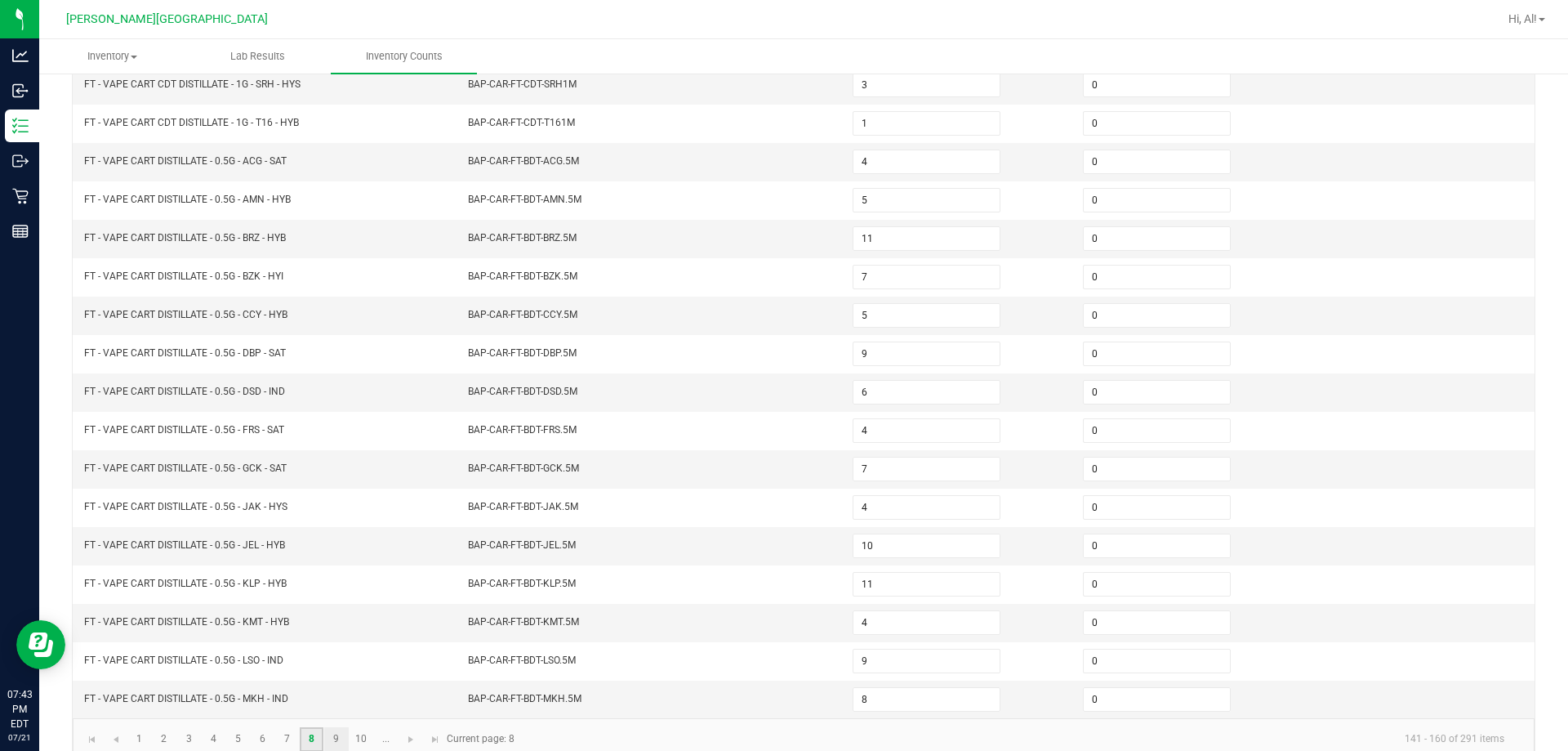 scroll, scrollTop: 339, scrollLeft: 0, axis: vertical 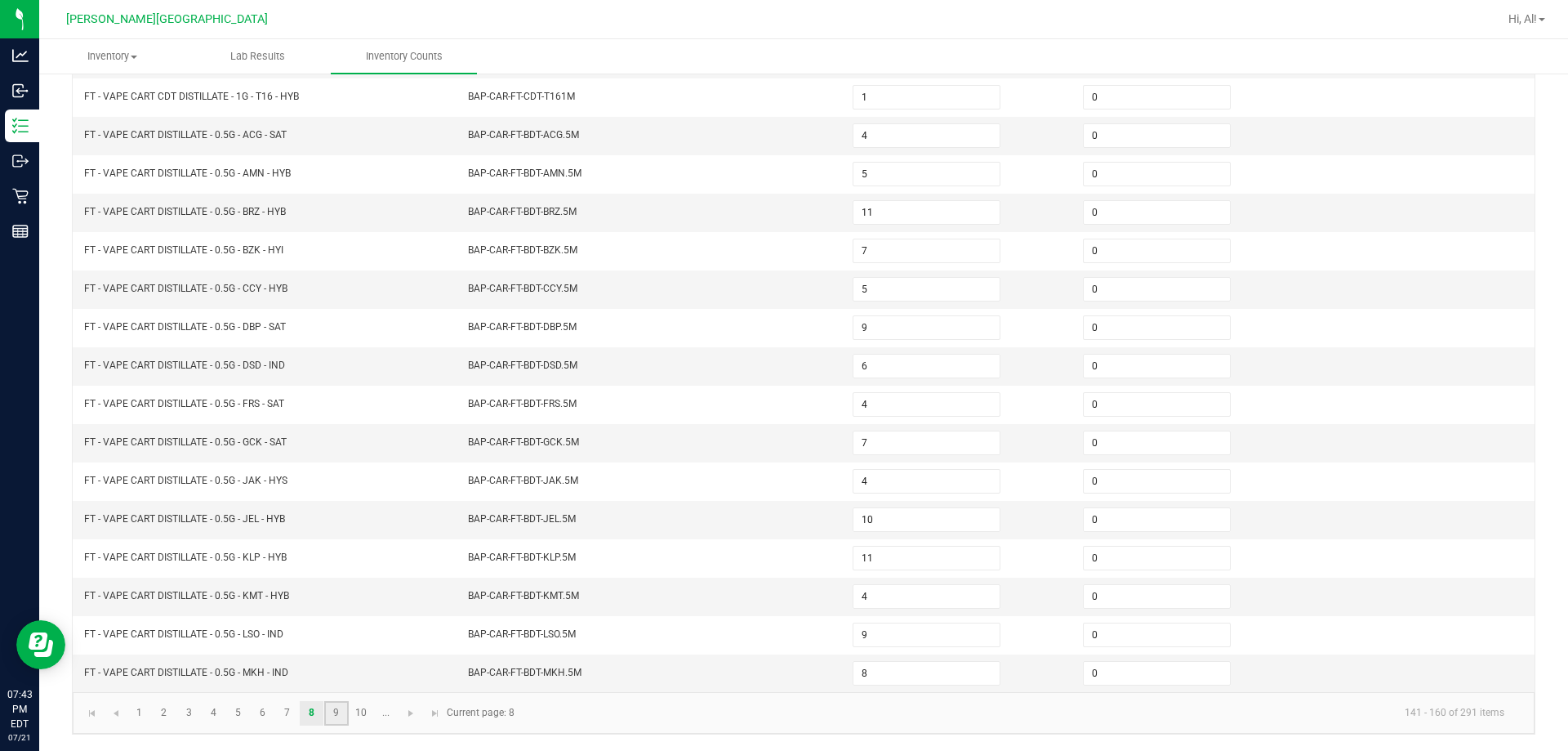 click on "9" 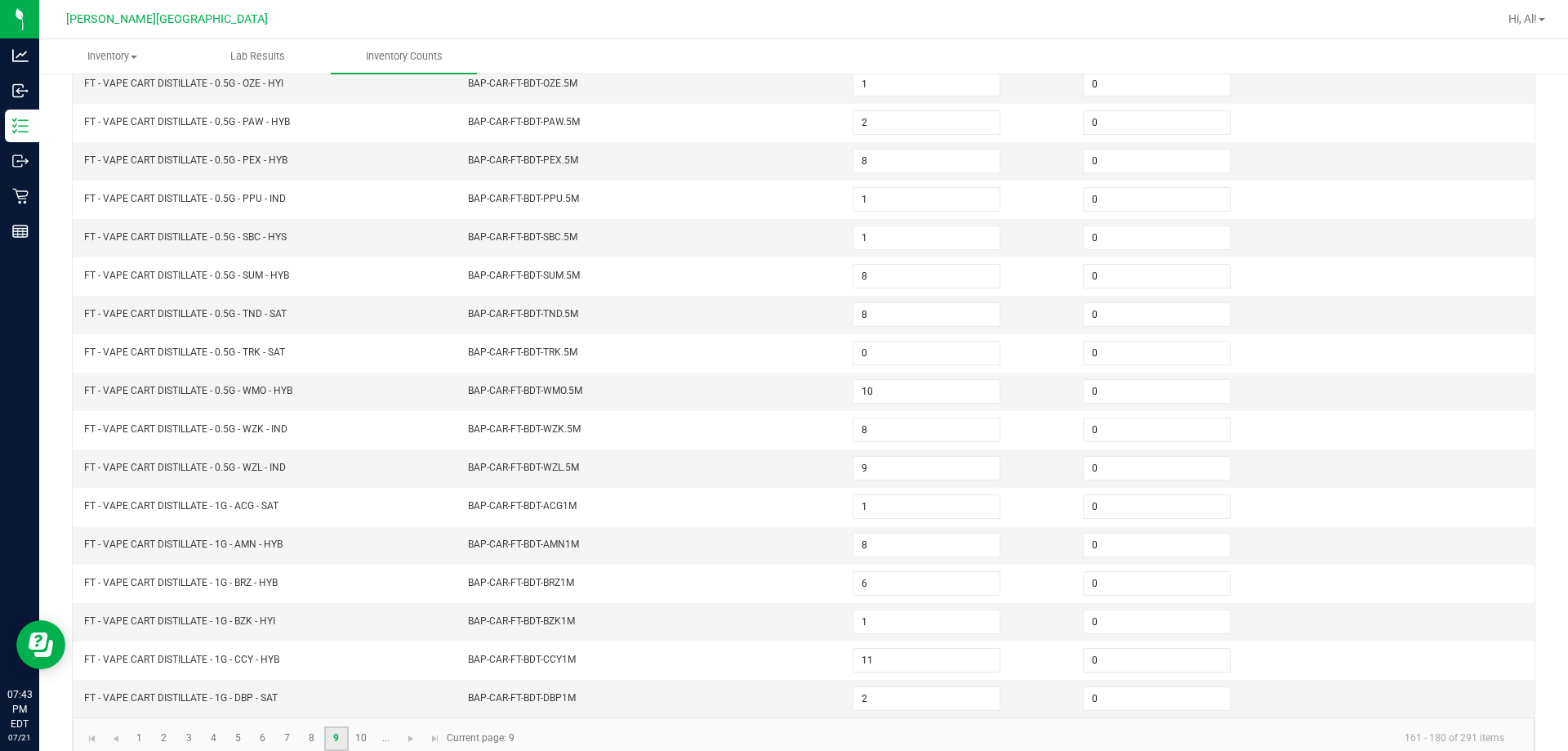 scroll, scrollTop: 339, scrollLeft: 0, axis: vertical 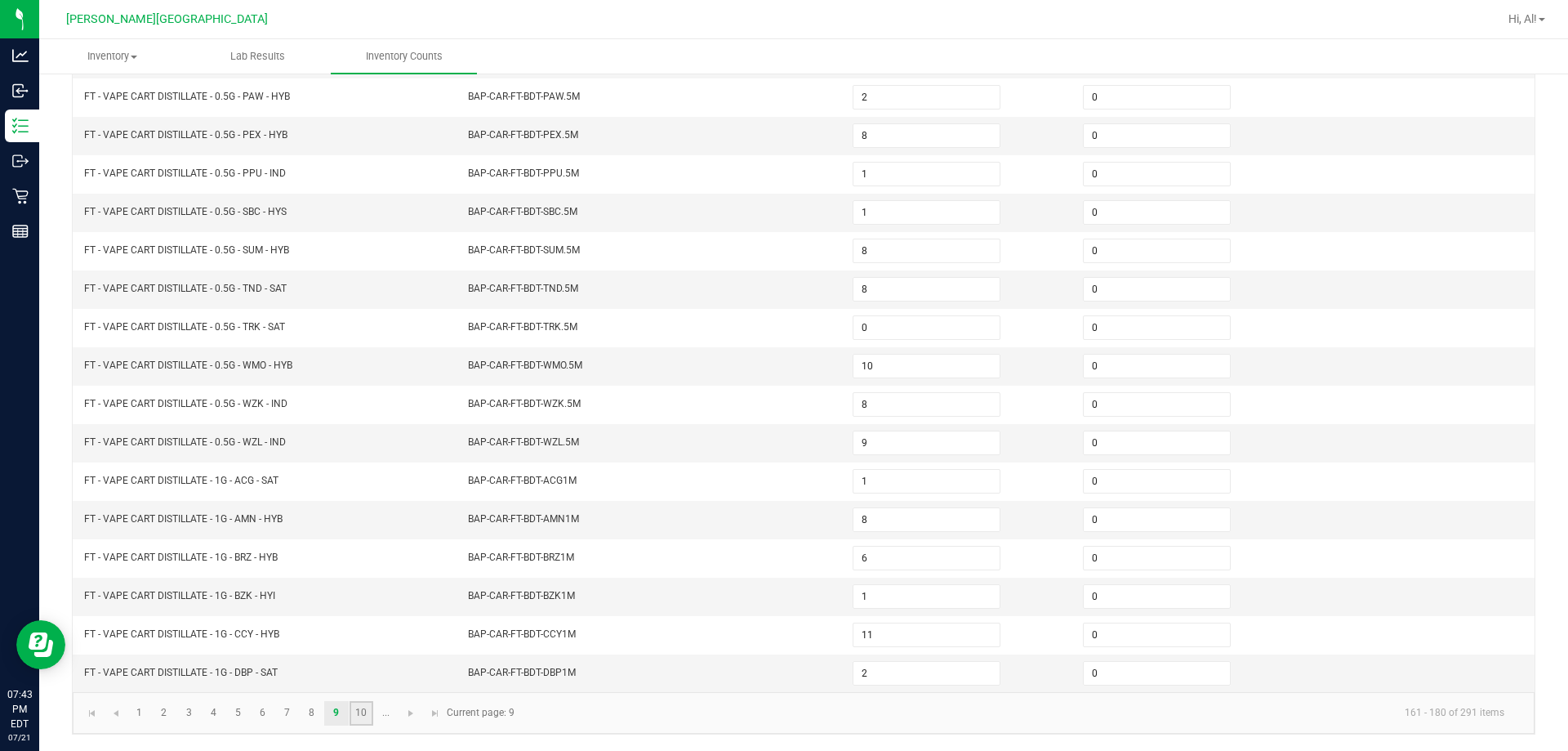 click on "10" 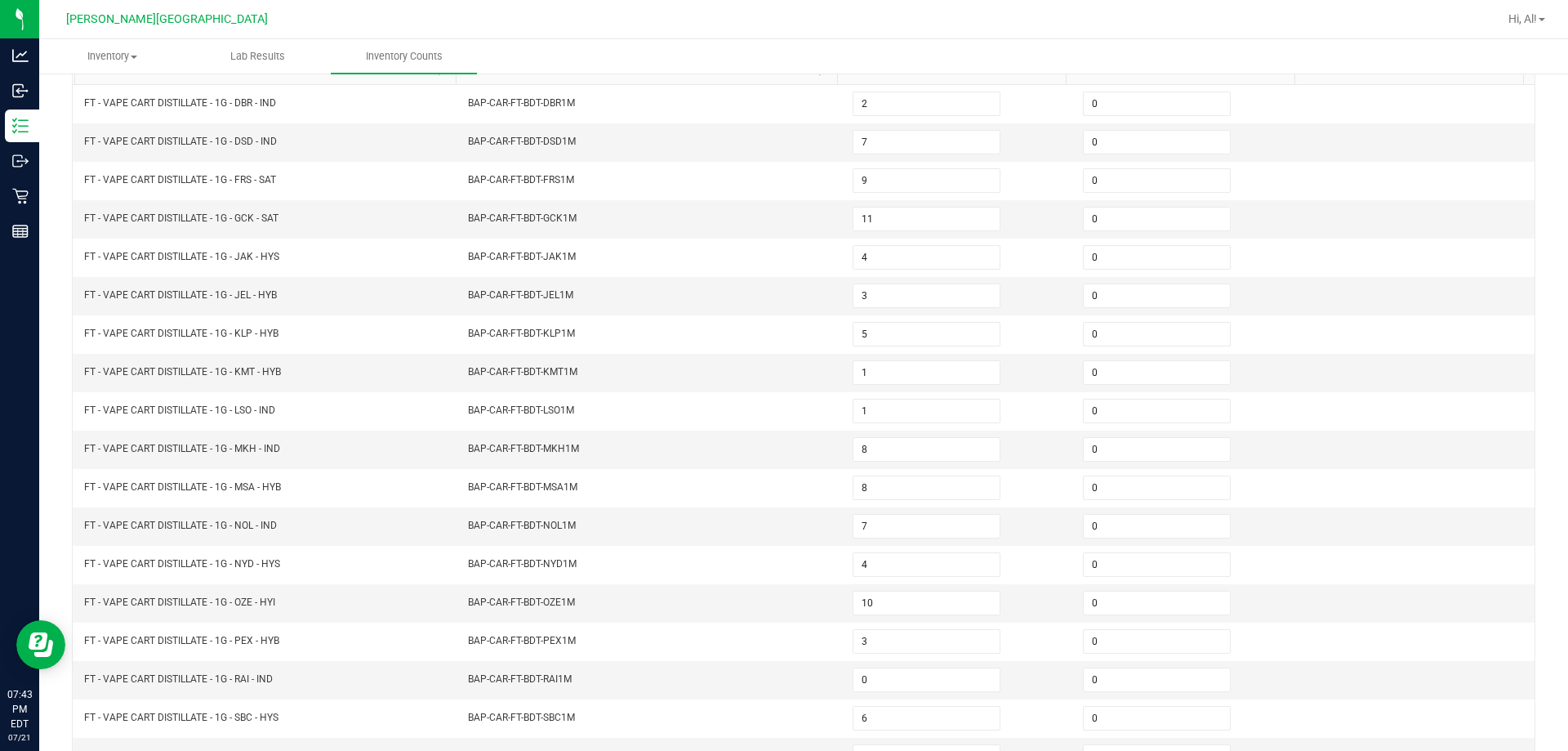 scroll, scrollTop: 339, scrollLeft: 0, axis: vertical 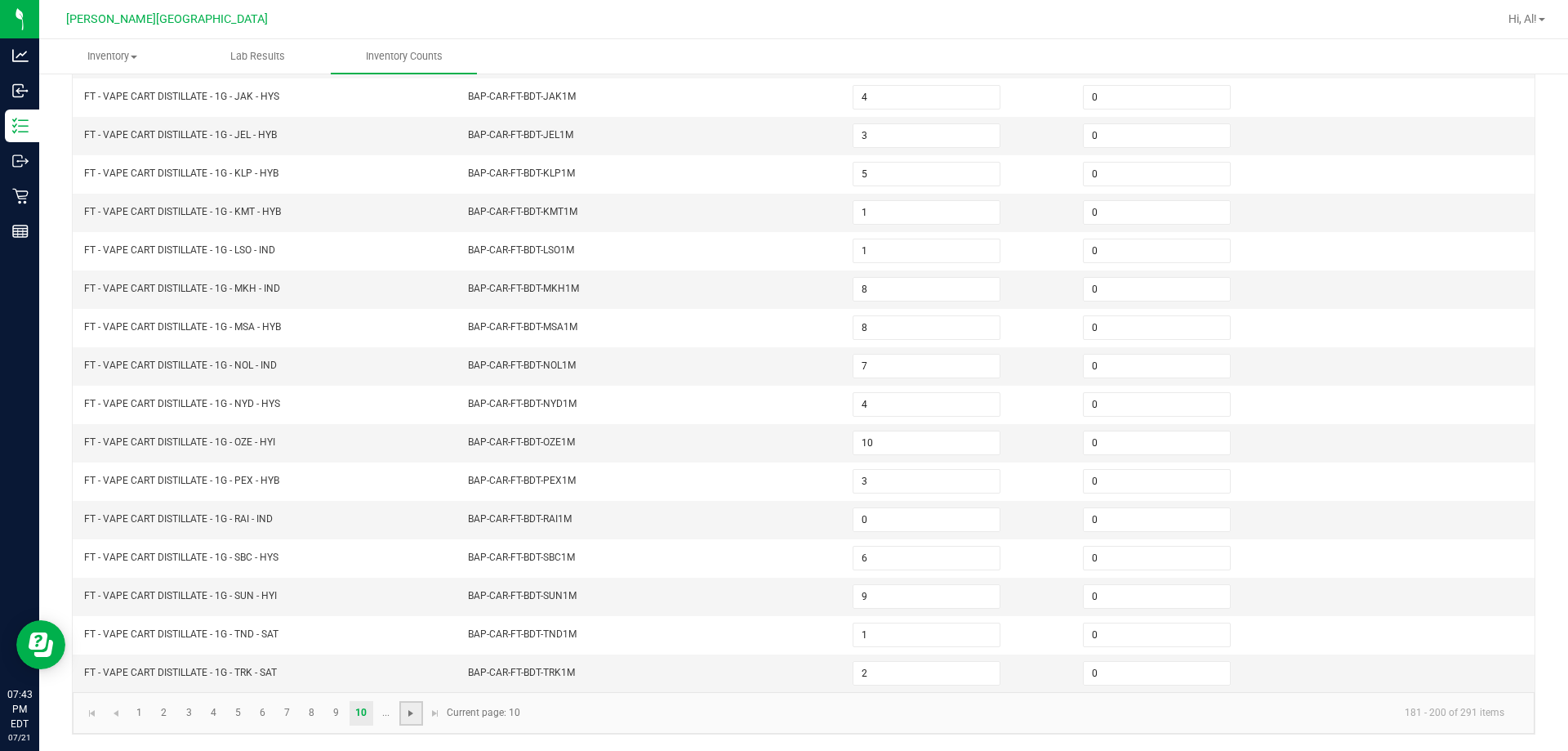 click 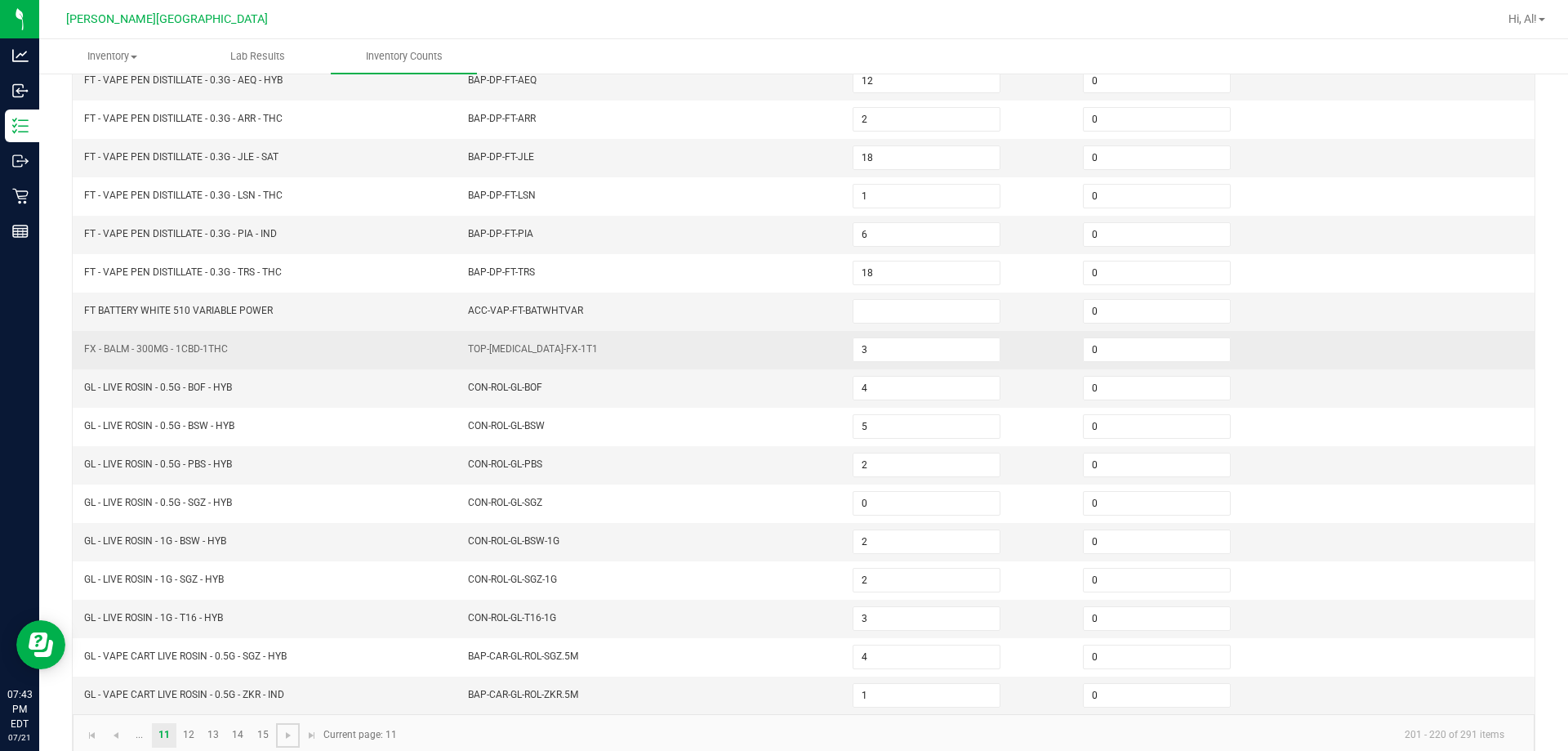 scroll, scrollTop: 339, scrollLeft: 0, axis: vertical 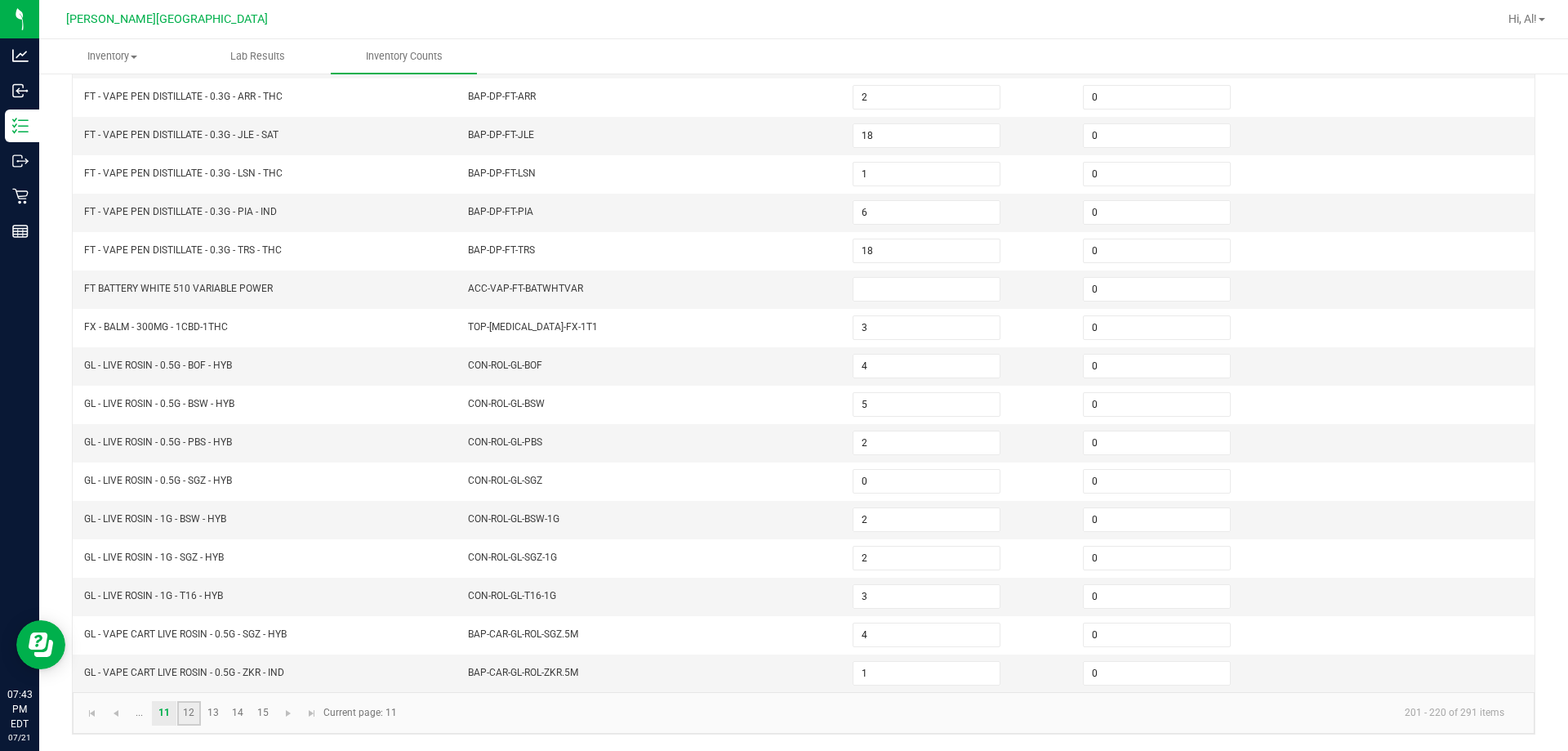 click on "12" 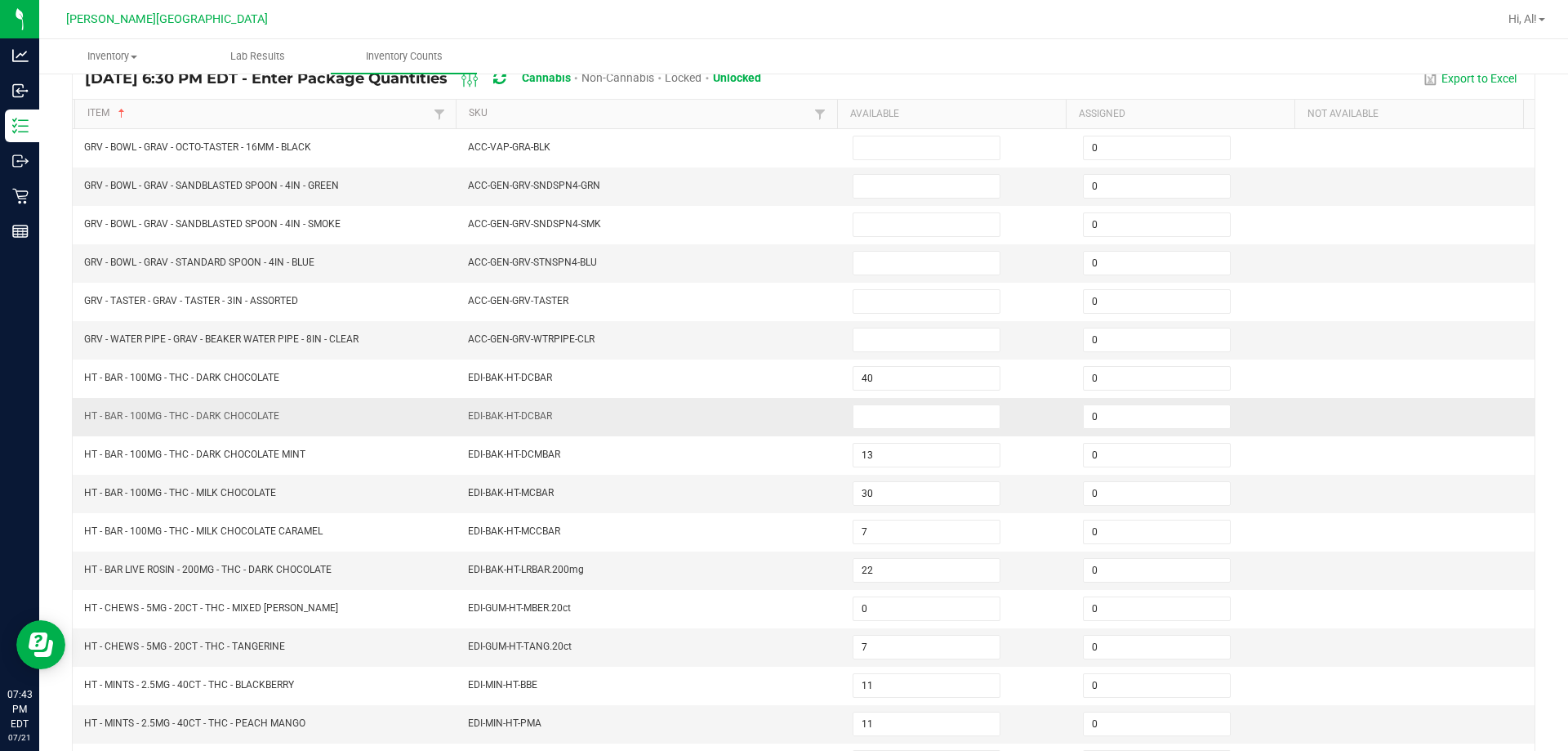scroll, scrollTop: 163, scrollLeft: 0, axis: vertical 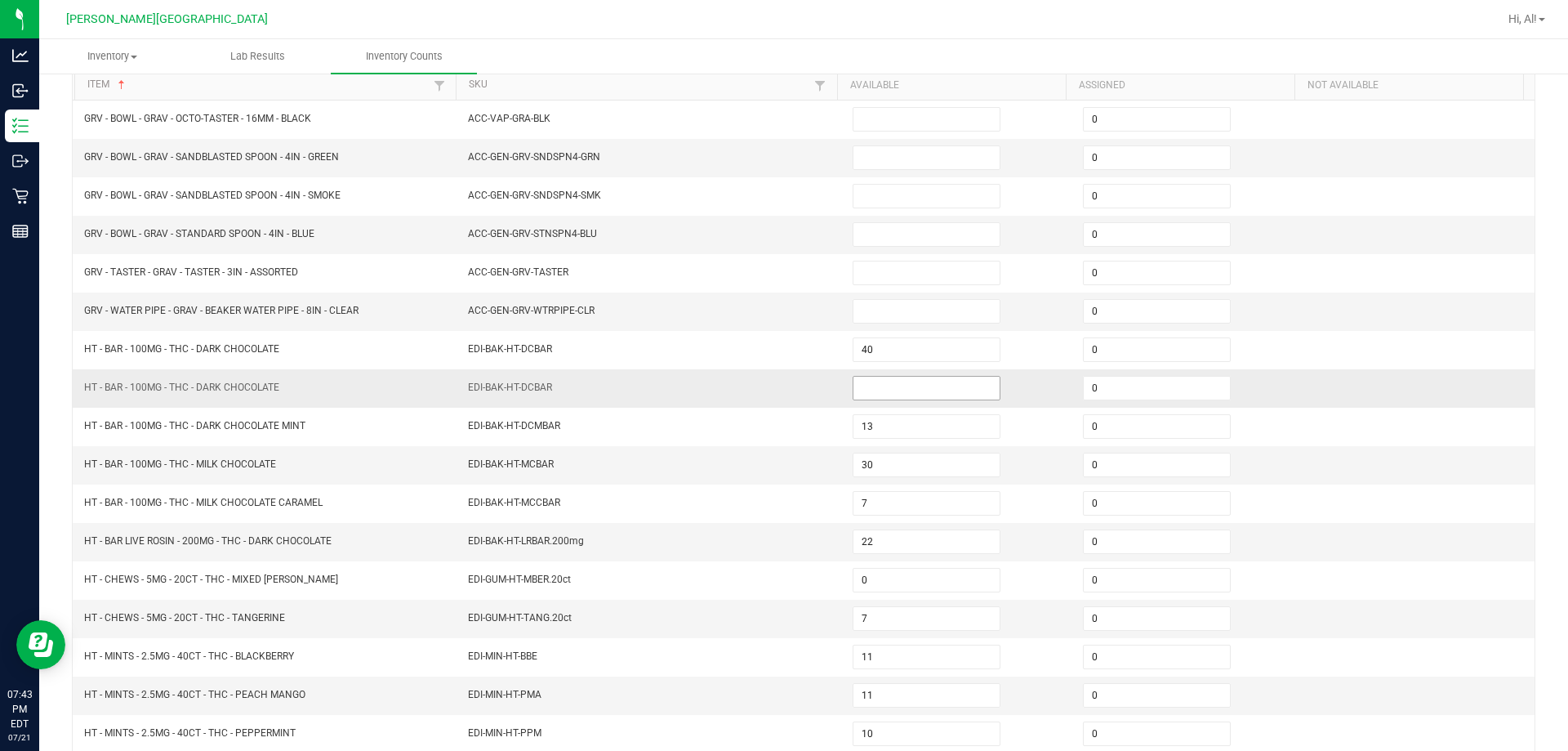 click at bounding box center (926, 388) 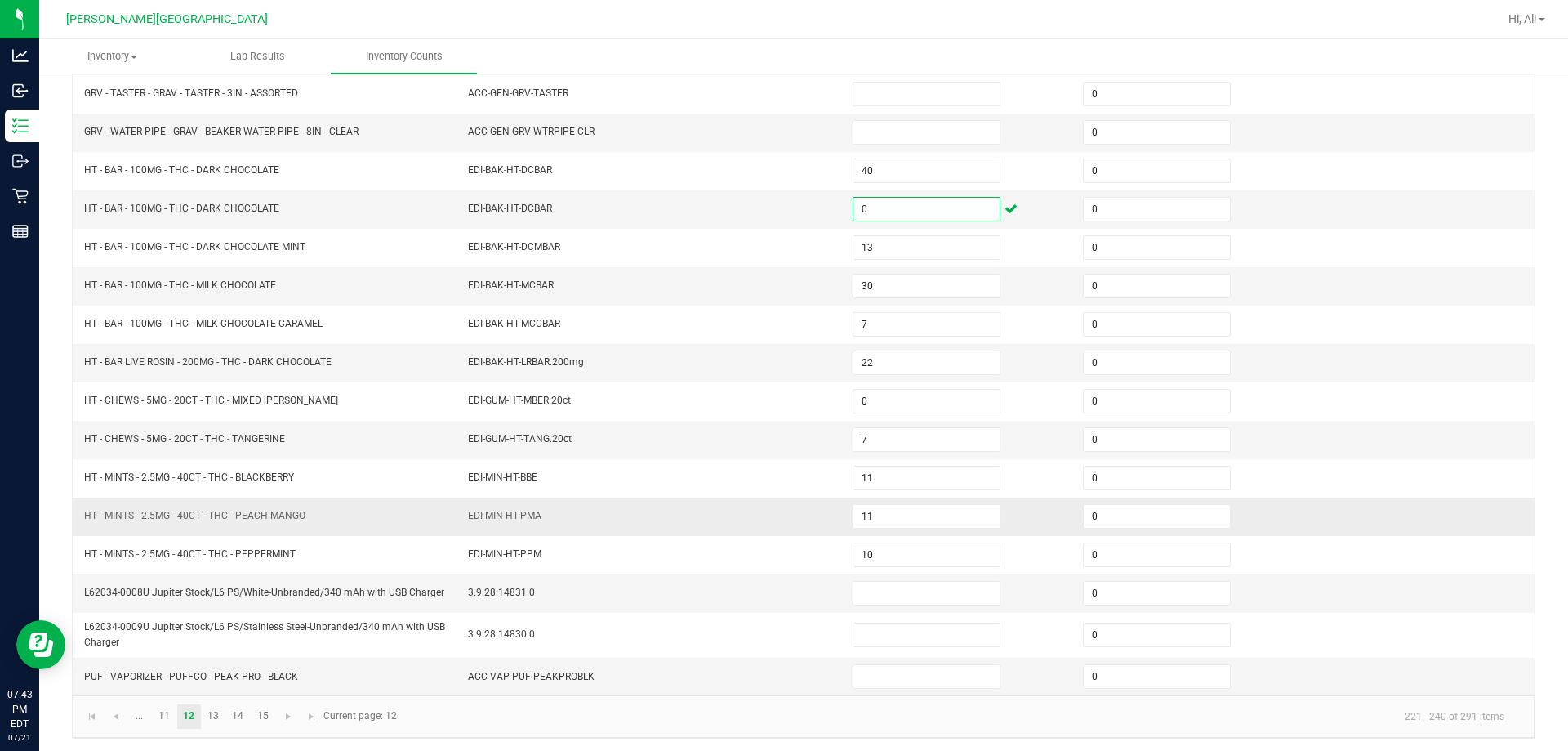 scroll, scrollTop: 346, scrollLeft: 0, axis: vertical 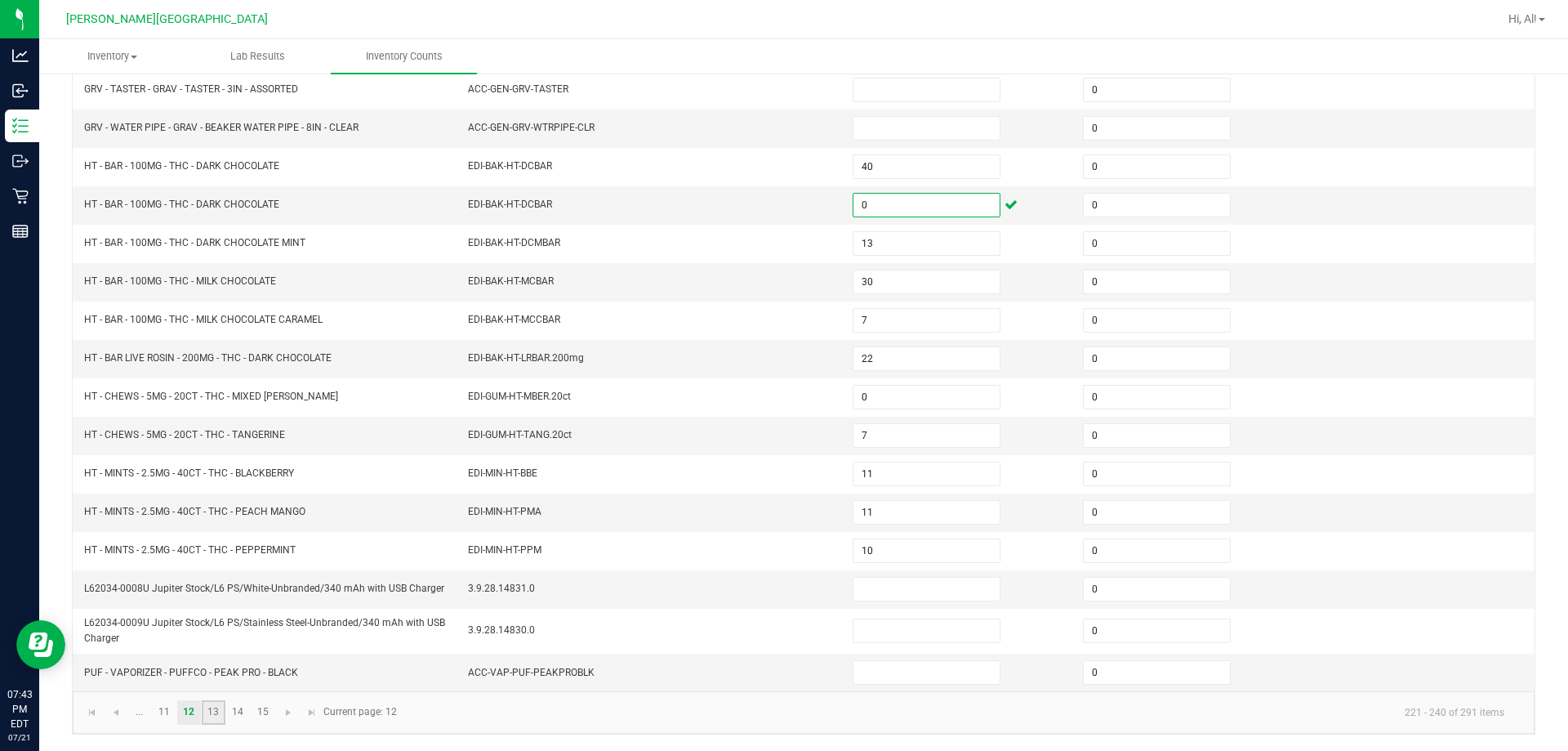 click on "13" 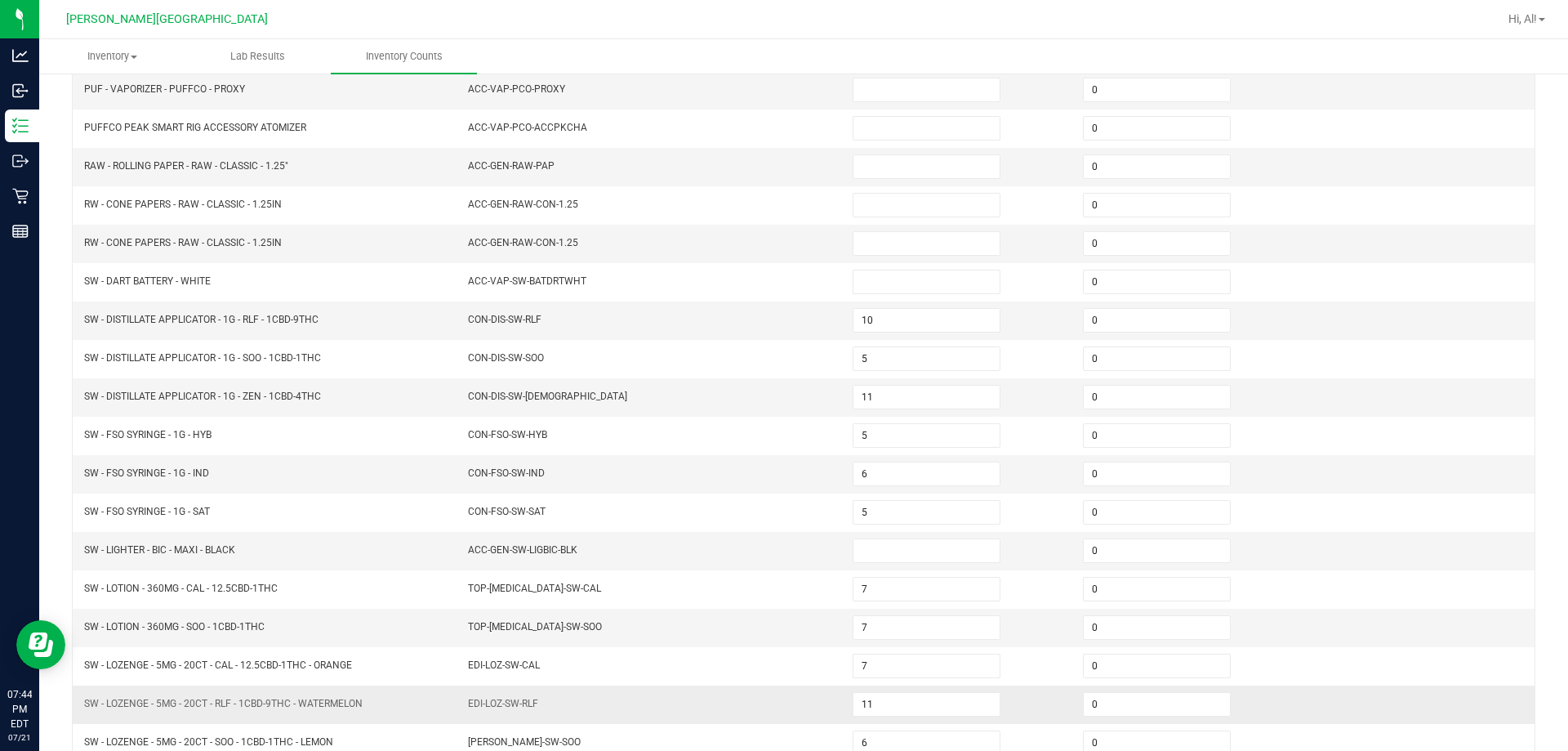 scroll, scrollTop: 339, scrollLeft: 0, axis: vertical 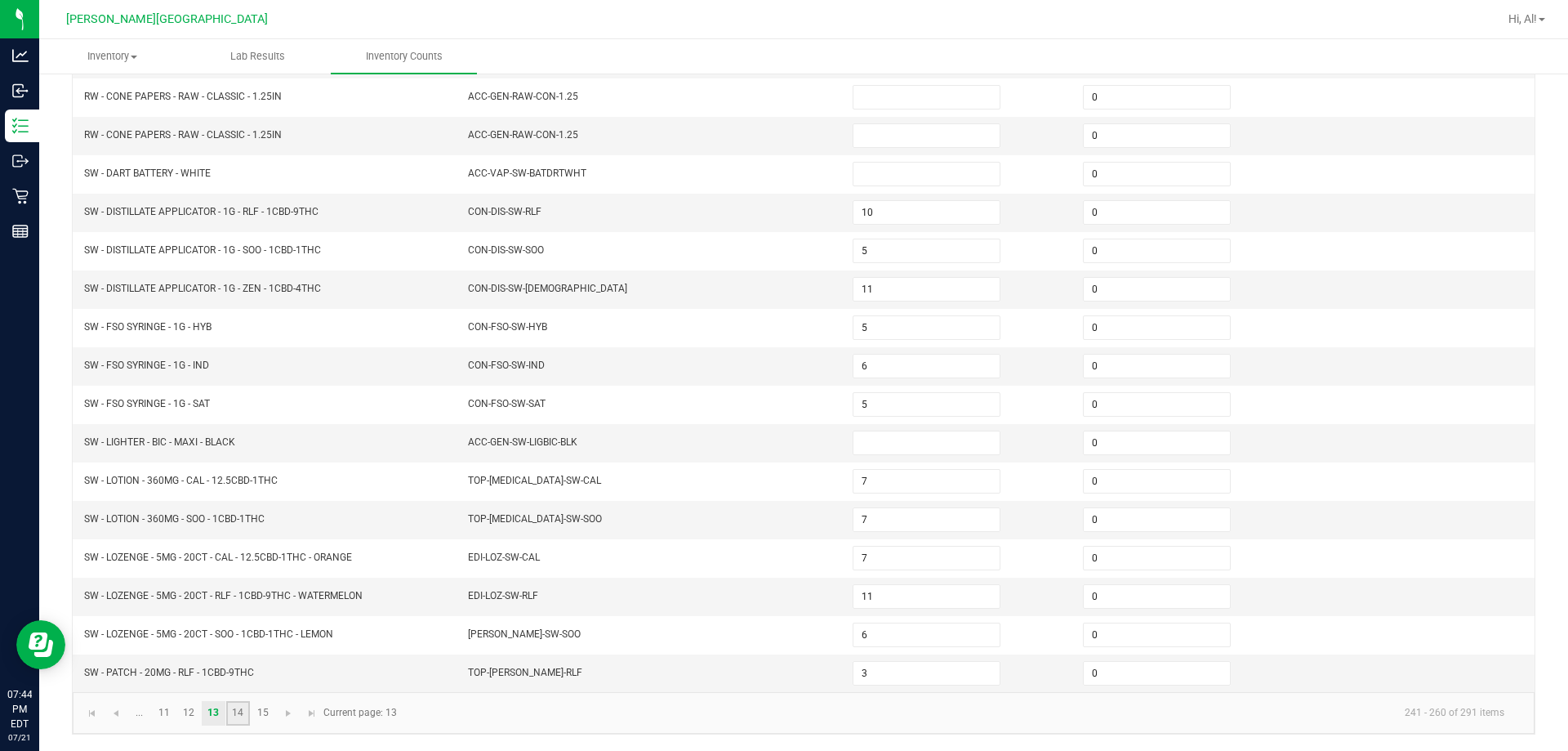 click on "14" 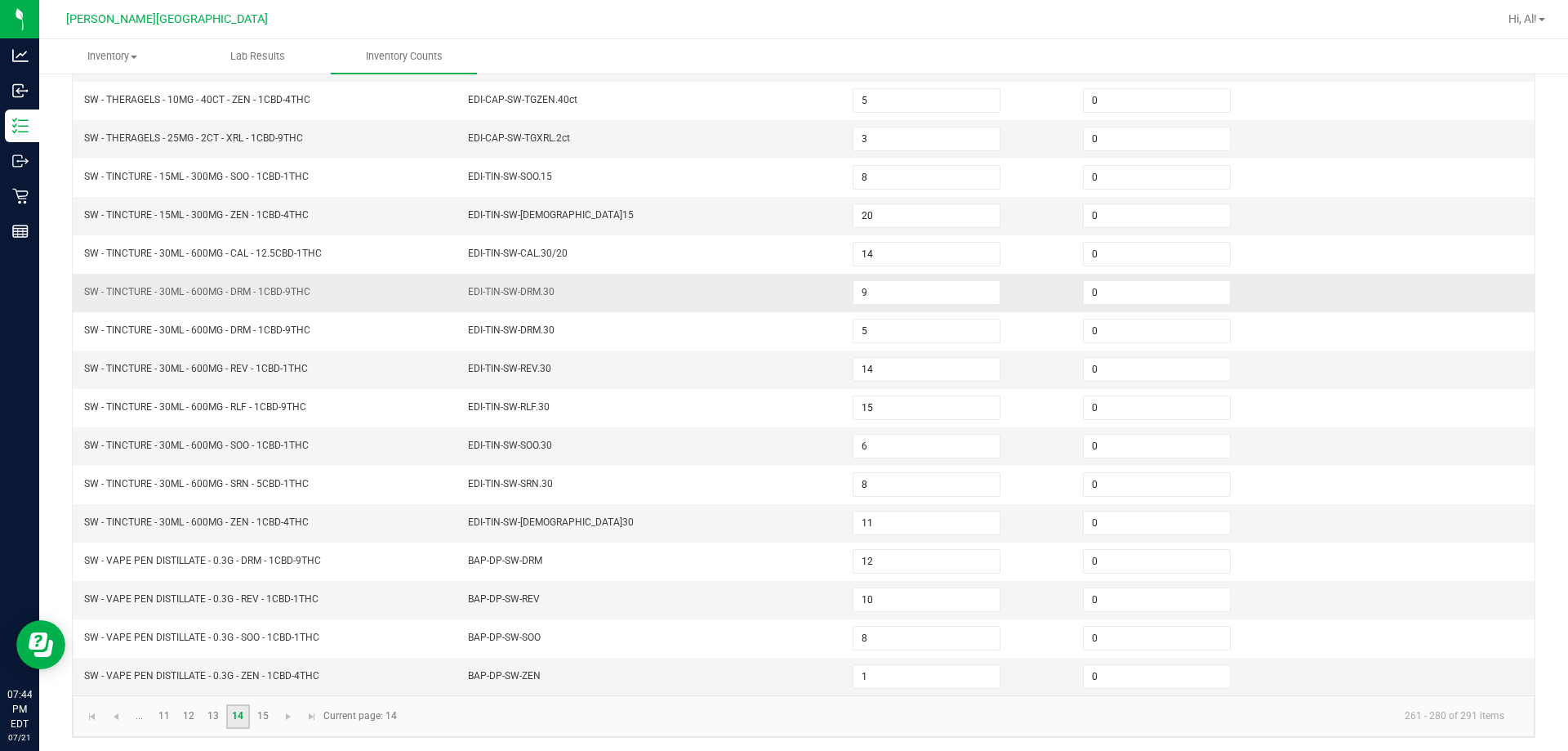 scroll, scrollTop: 339, scrollLeft: 0, axis: vertical 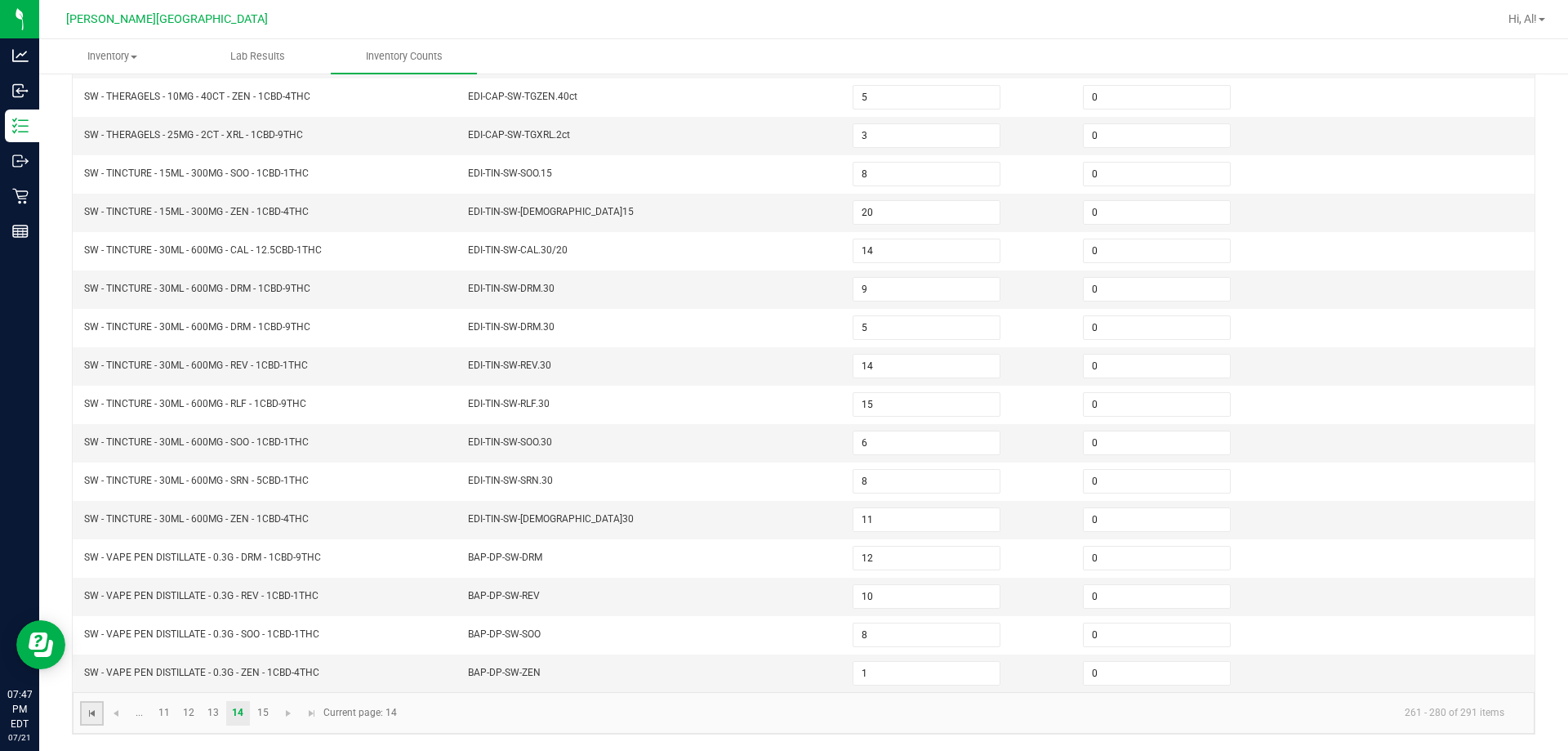 click 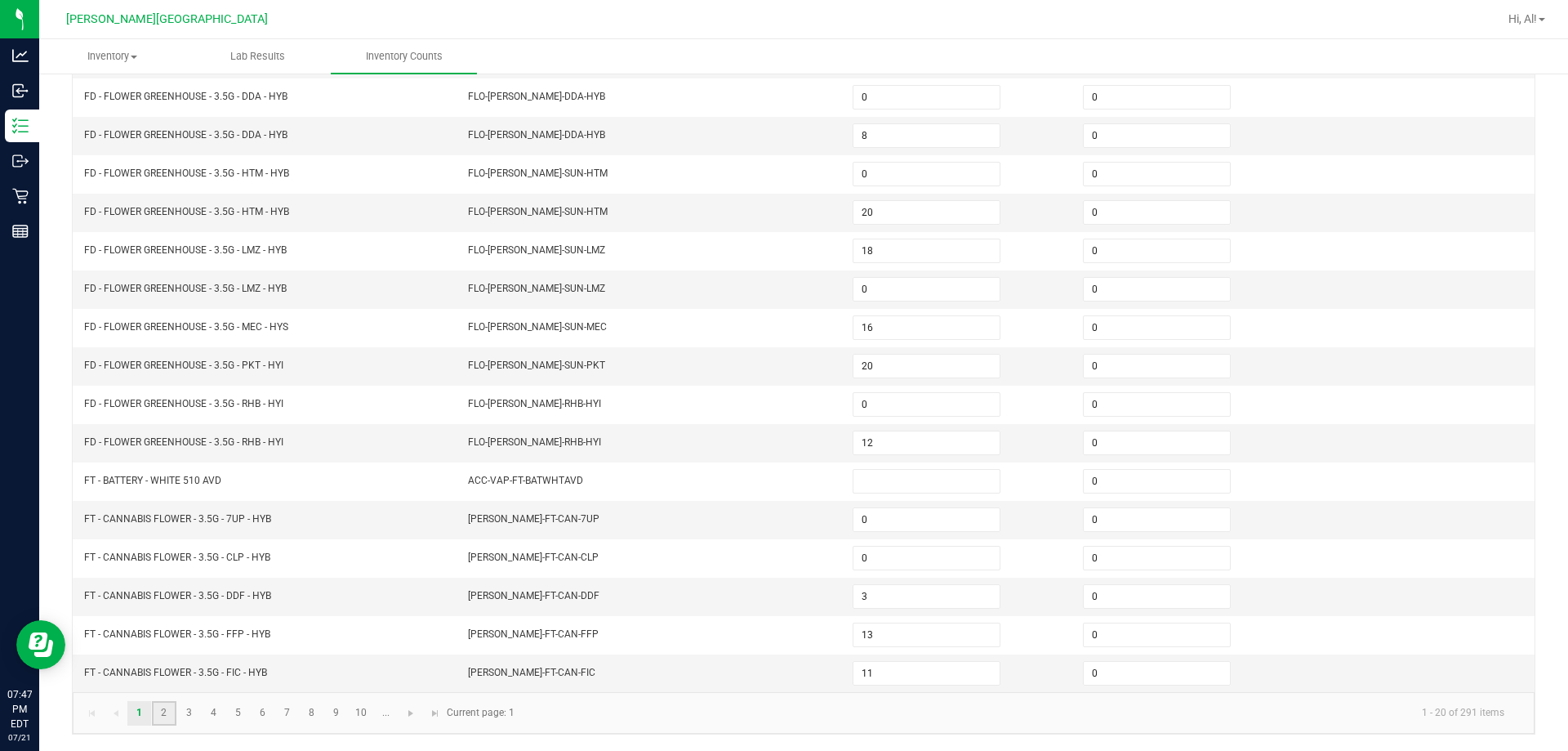 click on "2" 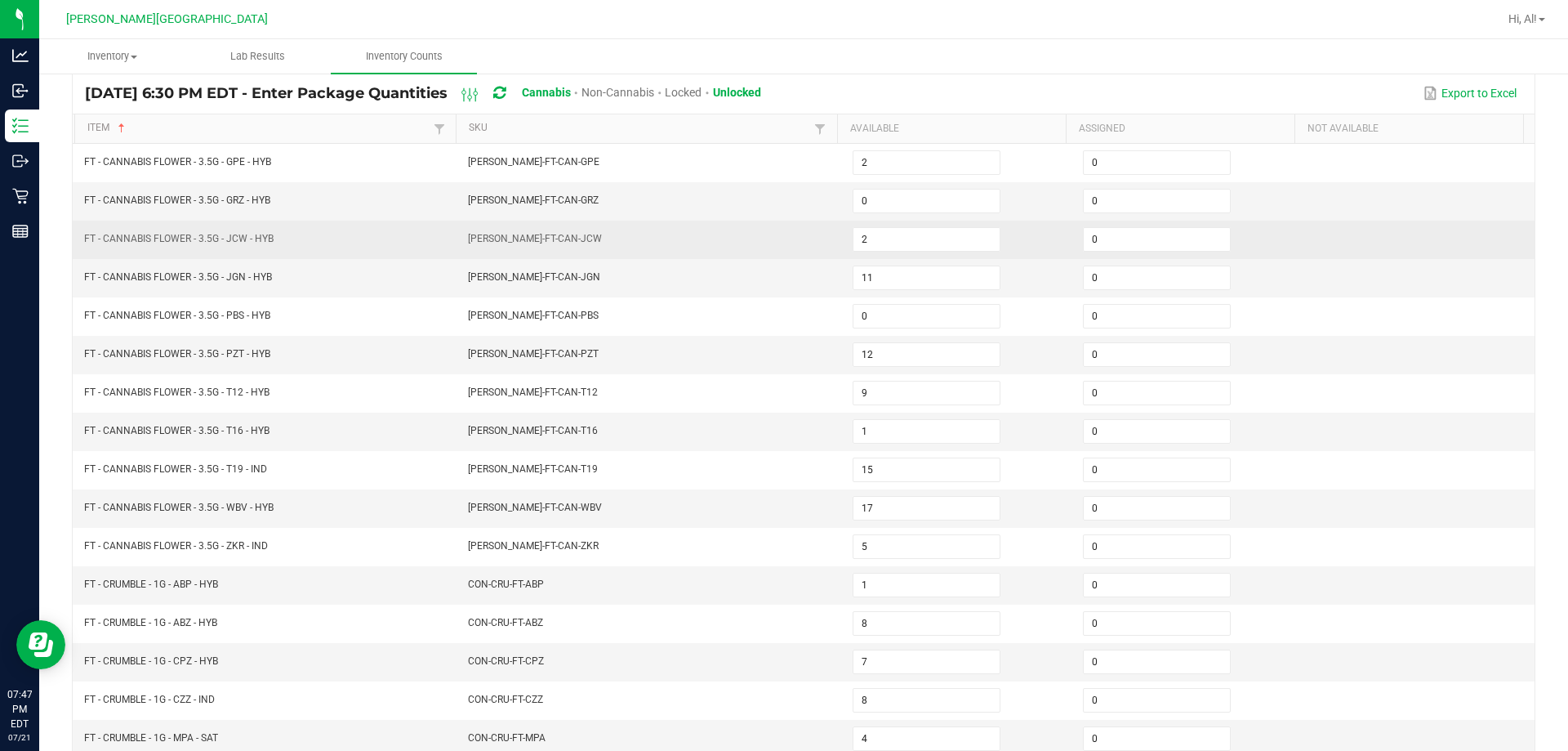 scroll, scrollTop: 0, scrollLeft: 0, axis: both 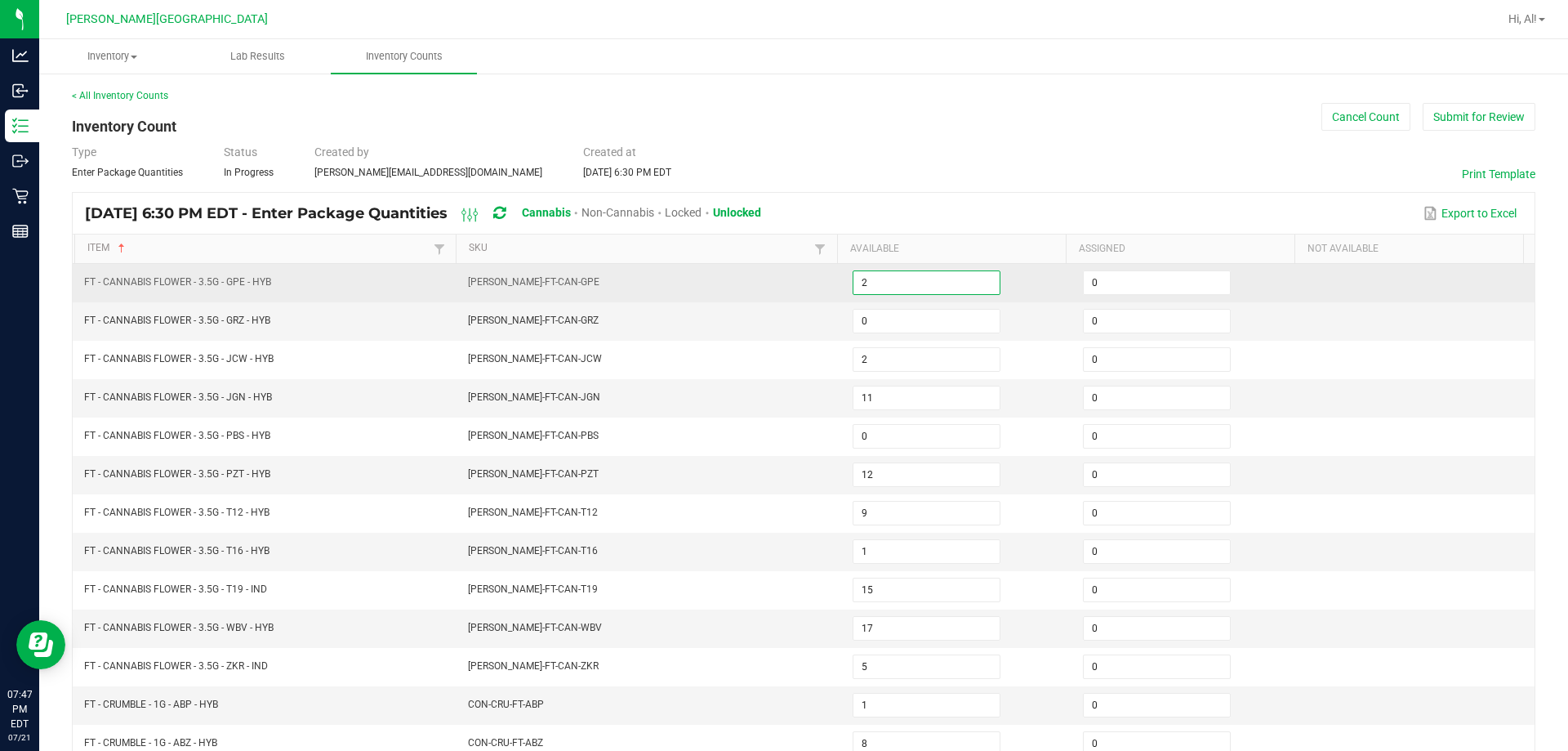 click on "2" at bounding box center (926, 283) 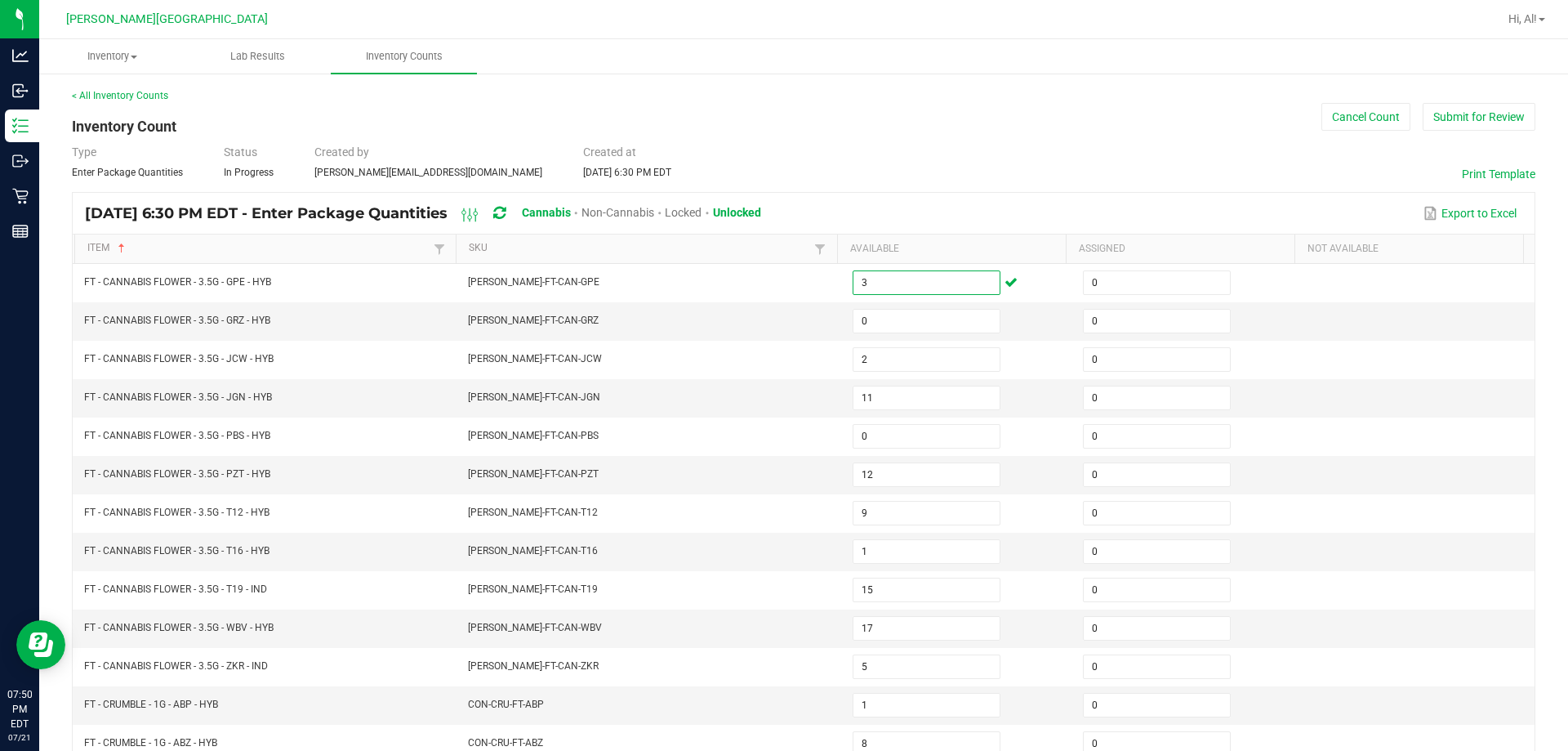 click on "< All Inventory Counts  Inventory Count    Cancel Count    Submit for Review   Type   Enter Package Quantities   Status   In Progress   Created by   anabil@liveparallel.com   Created at   Jul 21, 2025 6:30 PM EDT   Print Template   Jul 21, 2025 6:30 PM EDT
- Enter Package Quantities   Cannabis   Non-Cannabis   Locked   Unlocked   Export to Excel  Item Sorted Ascending SKU Available Assigned Not Available  FT - CANNABIS FLOWER - 3.5G - GPE - HYB   FLO-BUD-FT-CAN-GPE  3 0  FT - CANNABIS FLOWER - 3.5G - GRZ - HYB   FLO-BUD-FT-CAN-GRZ  0 0  FT - CANNABIS FLOWER - 3.5G - JCW - HYB   FLO-BUD-FT-CAN-JCW  2 0  FT - CANNABIS FLOWER - 3.5G - JGN - HYB   FLO-BUD-FT-CAN-JGN  11 0  FT - CANNABIS FLOWER - 3.5G - PBS - HYB   FLO-BUD-FT-CAN-PBS  0 0  FT - CANNABIS FLOWER - 3.5G - PZT - HYB   FLO-BUD-FT-CAN-PZT  12 0  FT - CANNABIS FLOWER - 3.5G - T12 - HYB   FLO-BUD-FT-CAN-T12  9 0  FT - CANNABIS FLOWER - 3.5G - T16 - HYB   FLO-BUD-FT-CAN-T16  1 0  FT - CANNABIS FLOWER - 3.5G - T19 - IND  15" at bounding box center (804, 581) 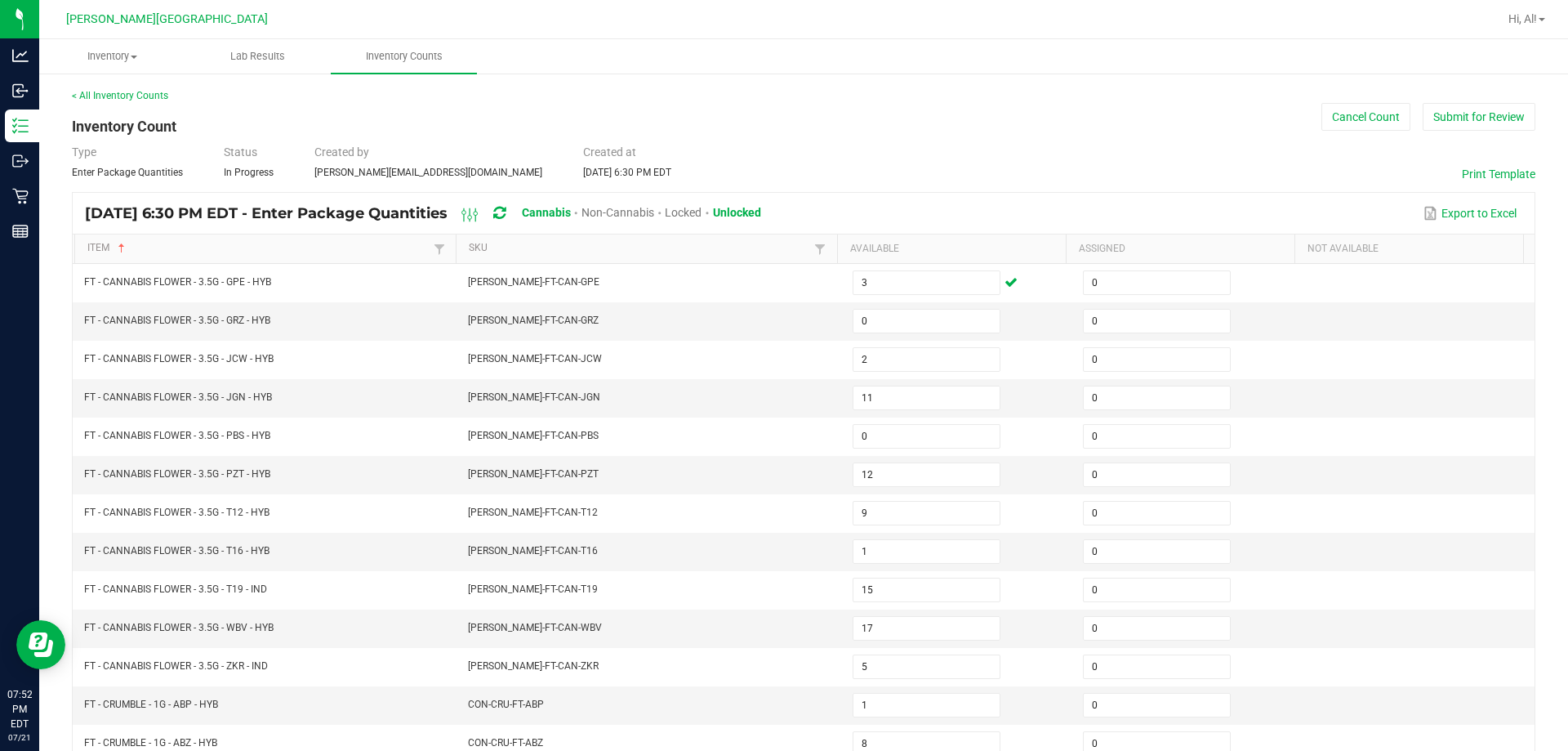 drag, startPoint x: 1545, startPoint y: 169, endPoint x: 1555, endPoint y: 190, distance: 23.259407 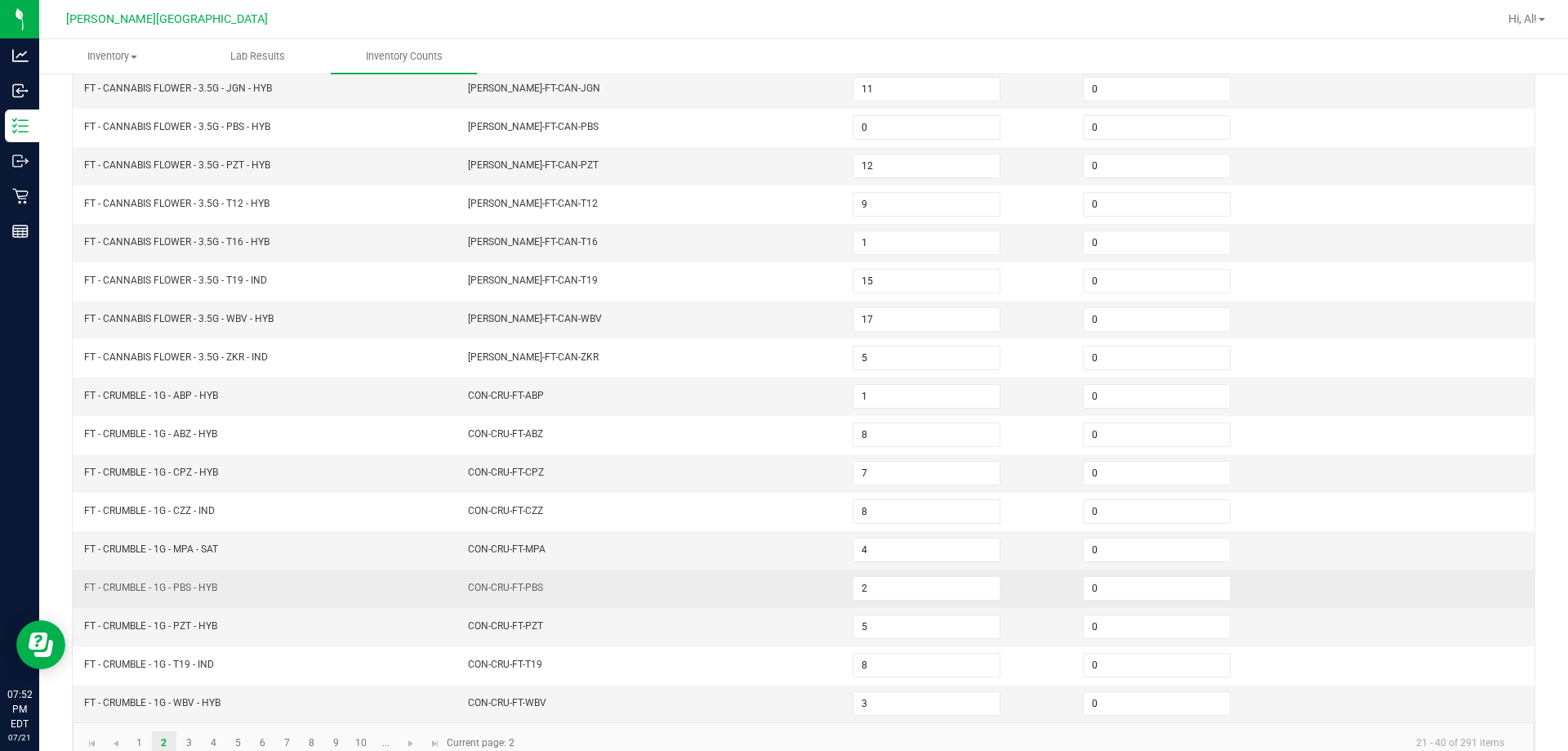 scroll, scrollTop: 313, scrollLeft: 0, axis: vertical 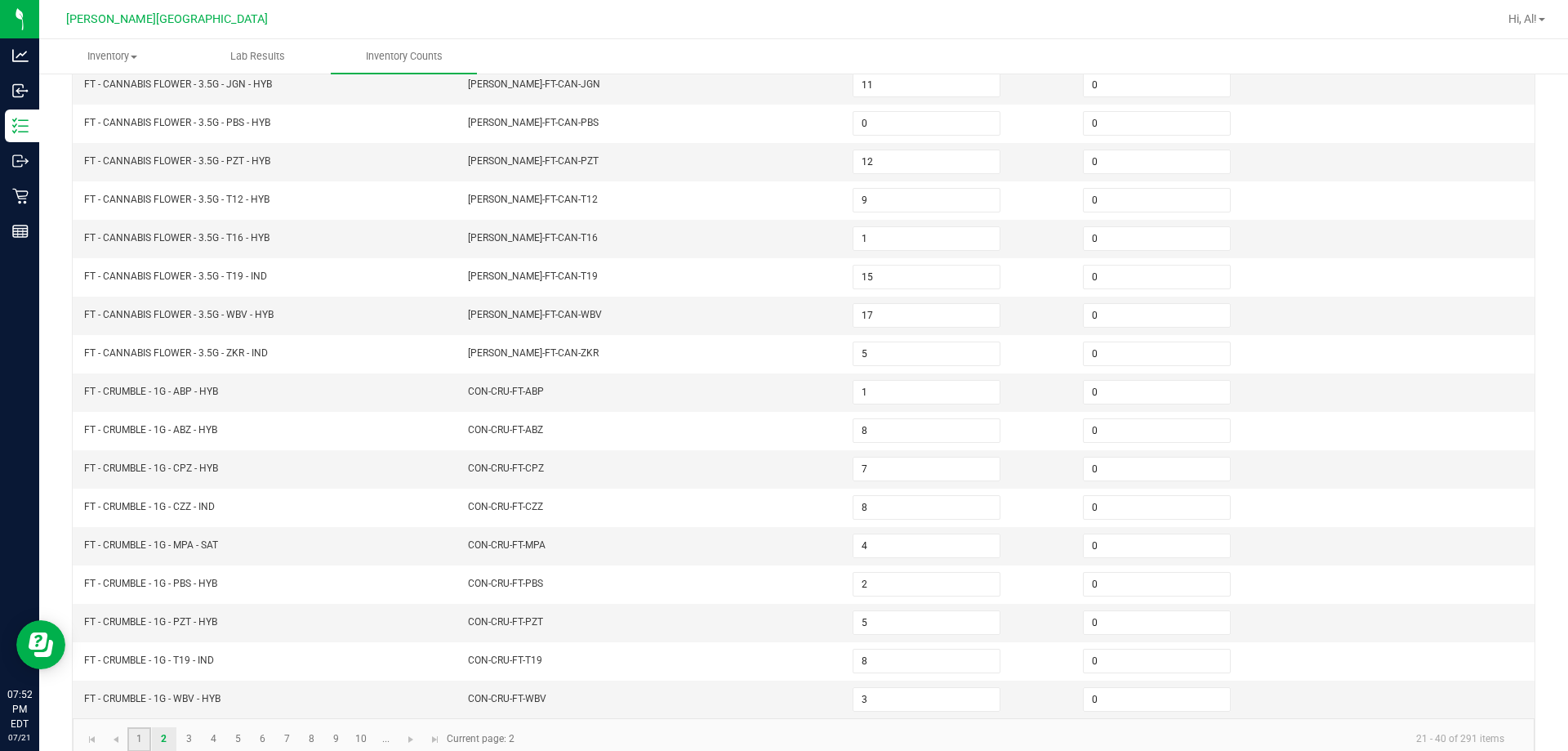 click on "1" 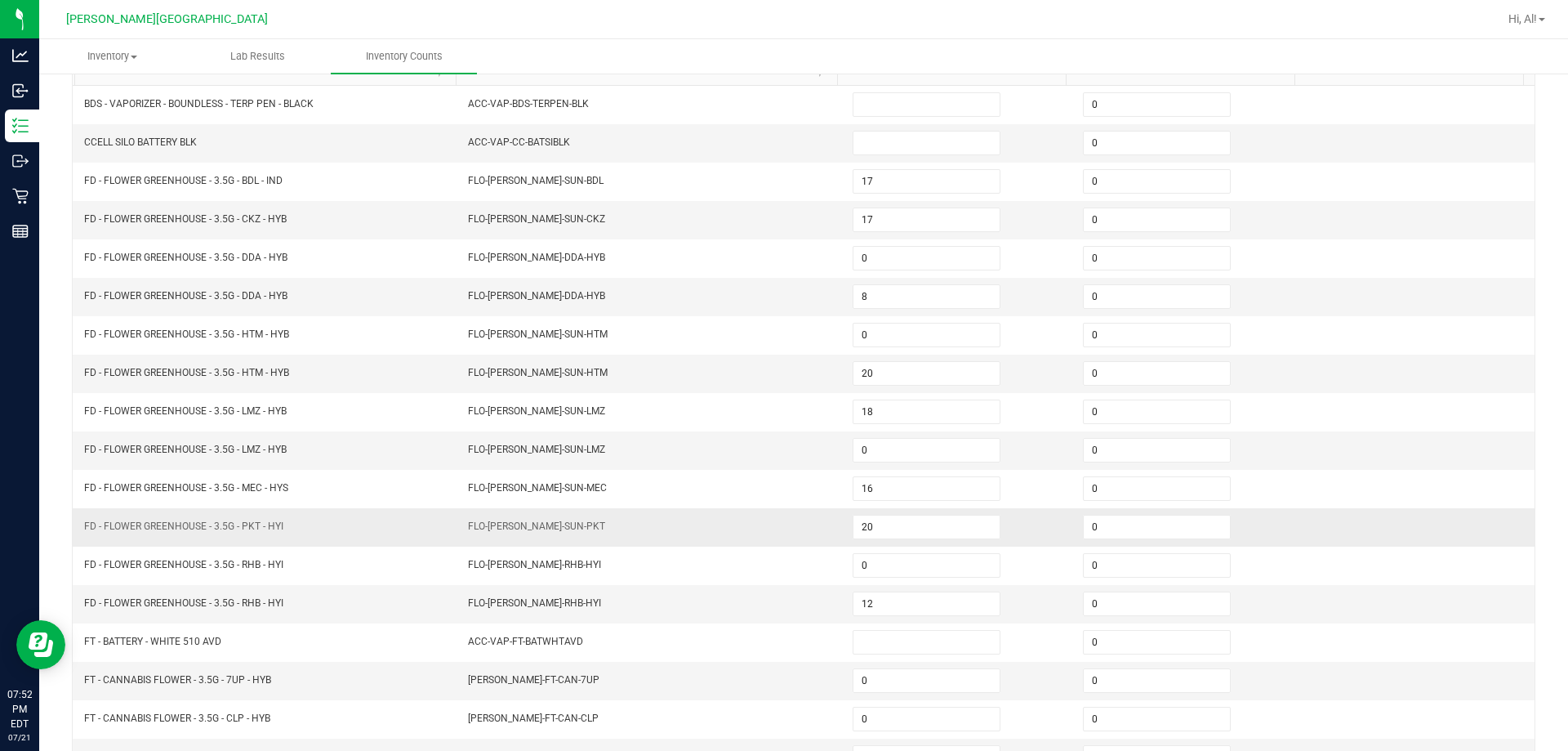 scroll, scrollTop: 150, scrollLeft: 0, axis: vertical 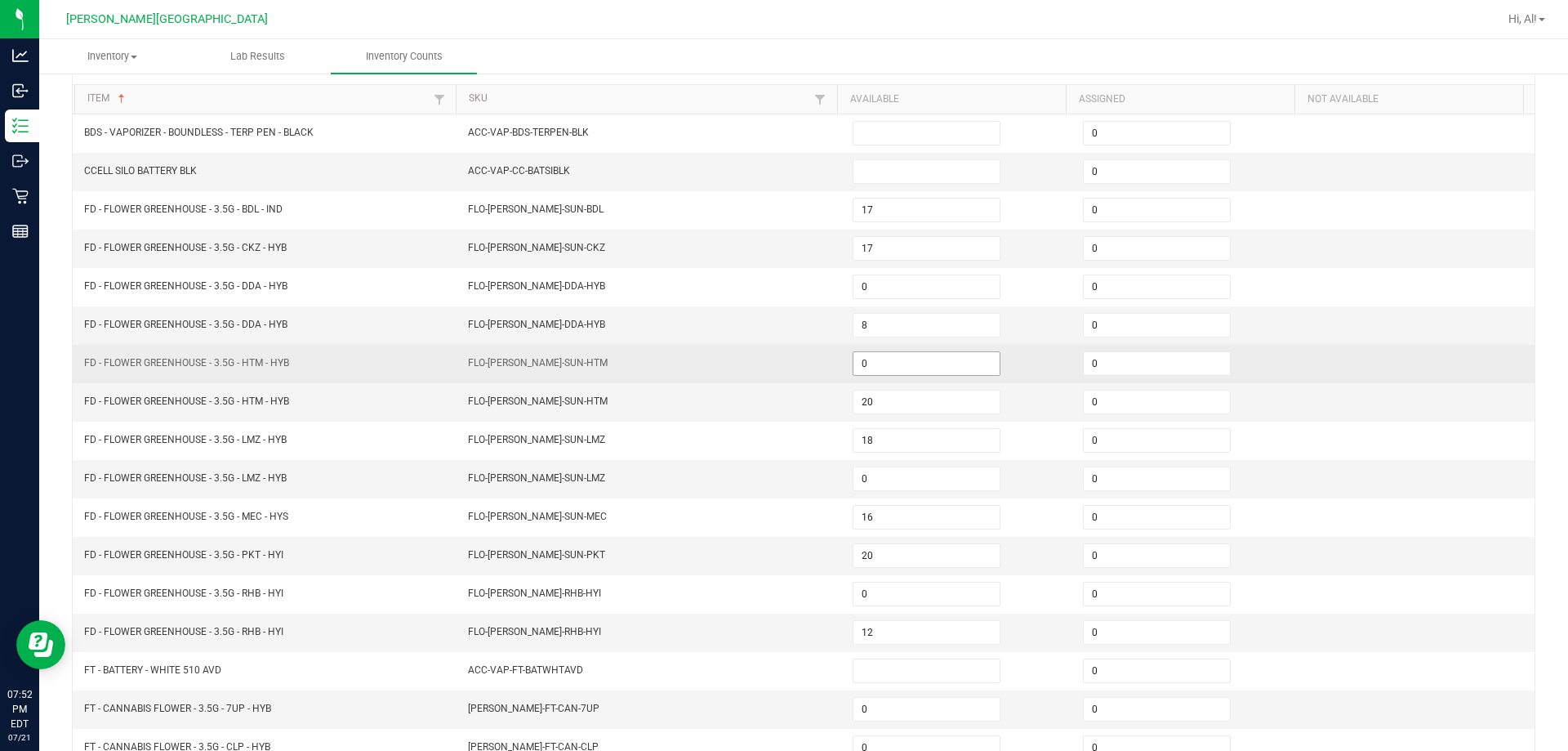click on "0" at bounding box center [926, 364] 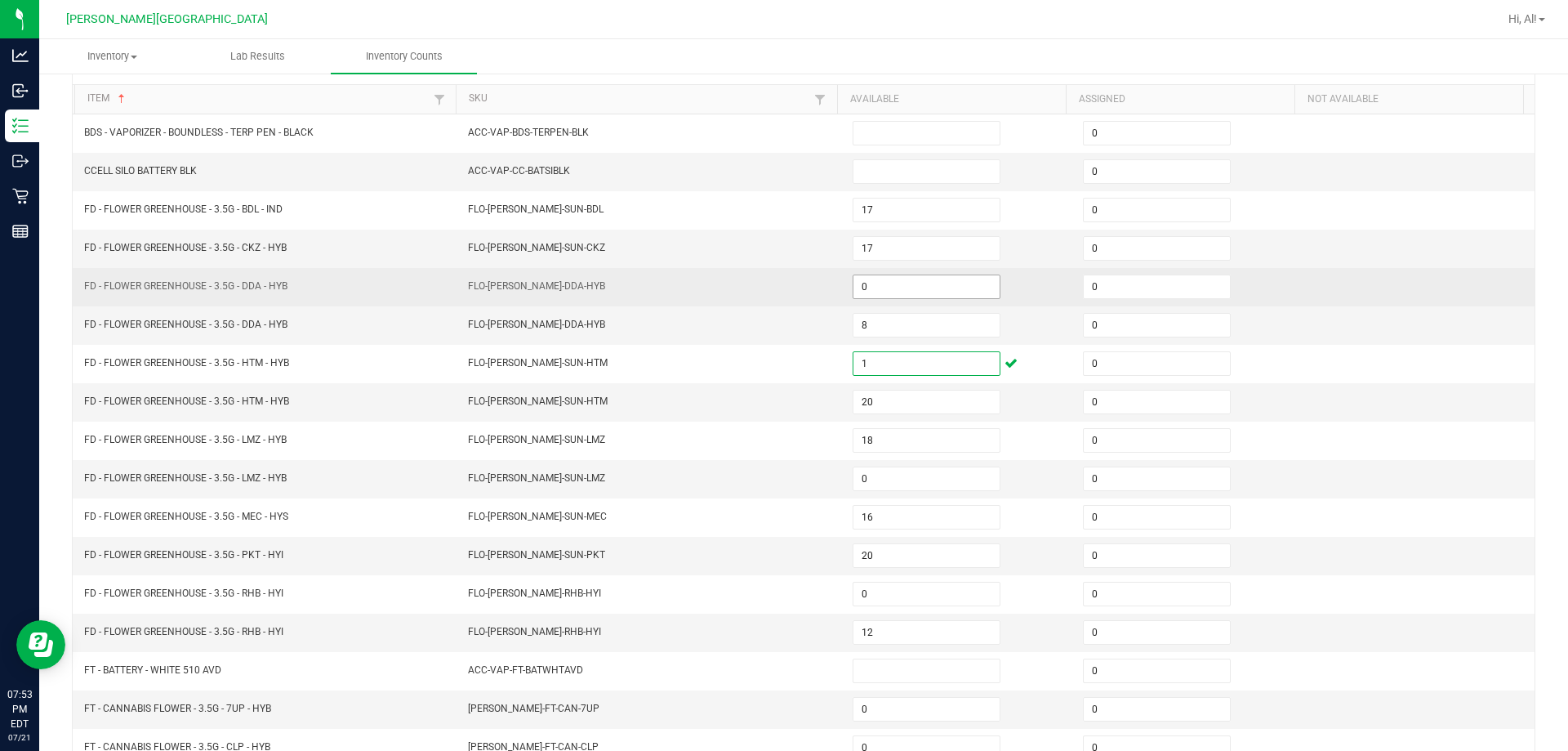 click on "0" at bounding box center [926, 287] 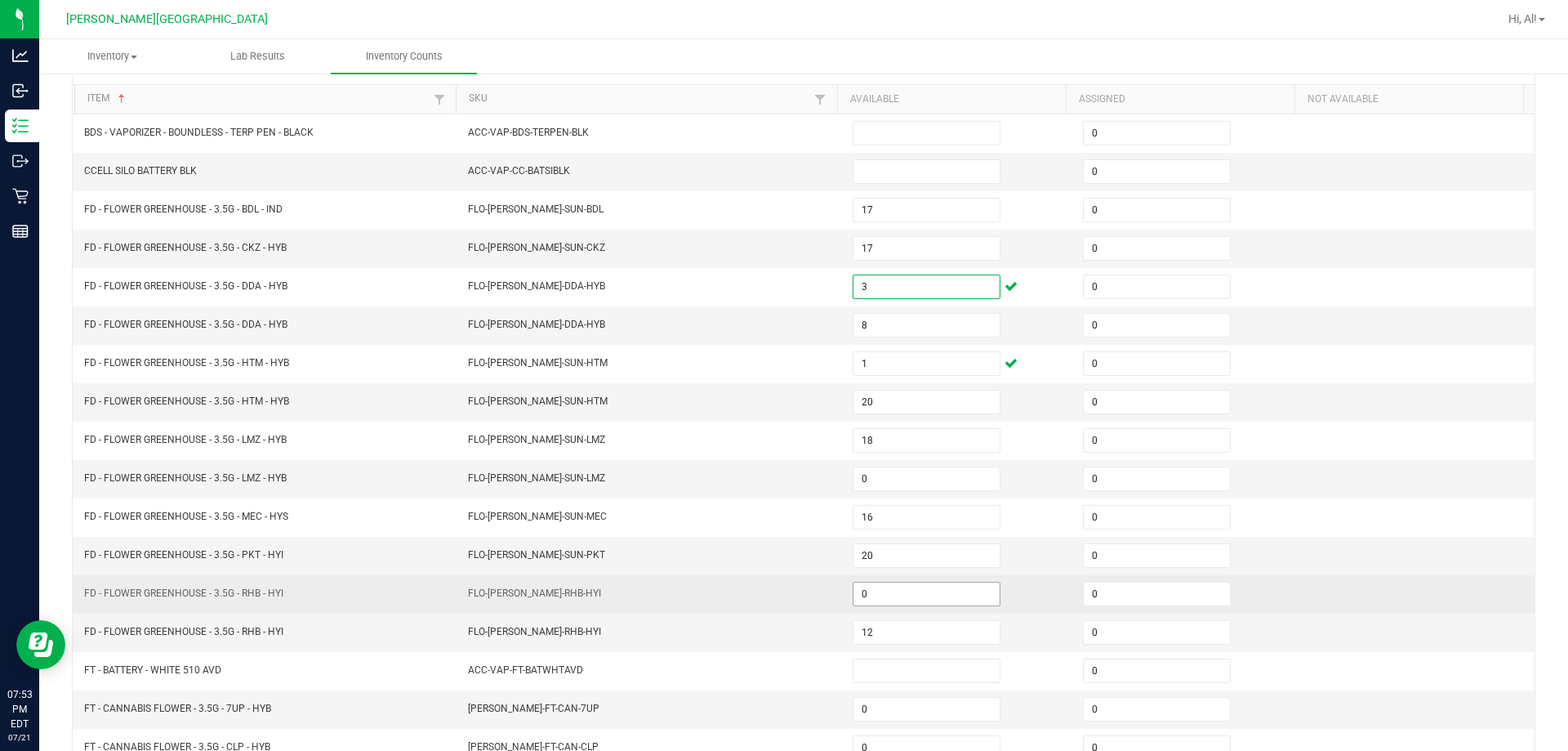 click on "0" at bounding box center (926, 594) 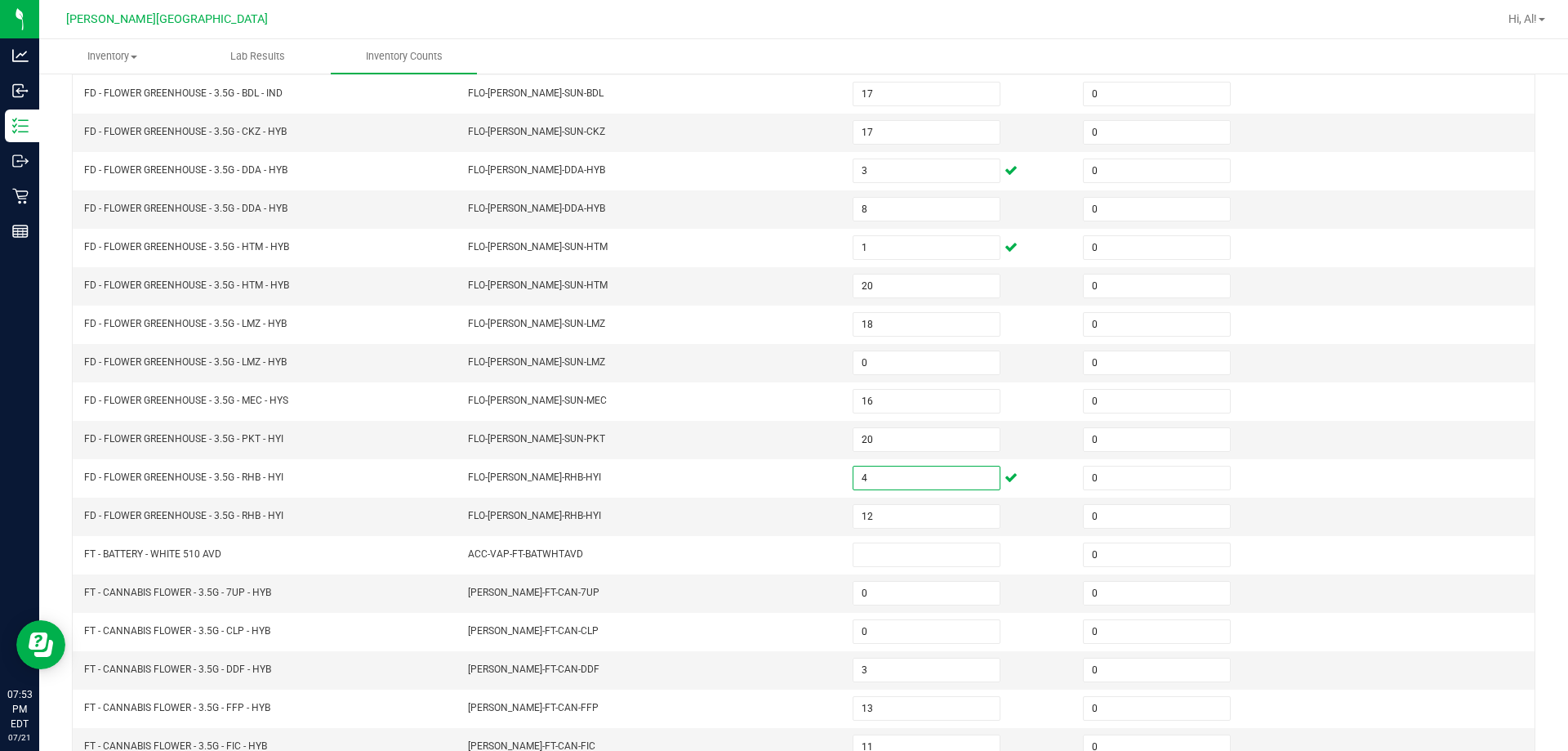 scroll, scrollTop: 339, scrollLeft: 0, axis: vertical 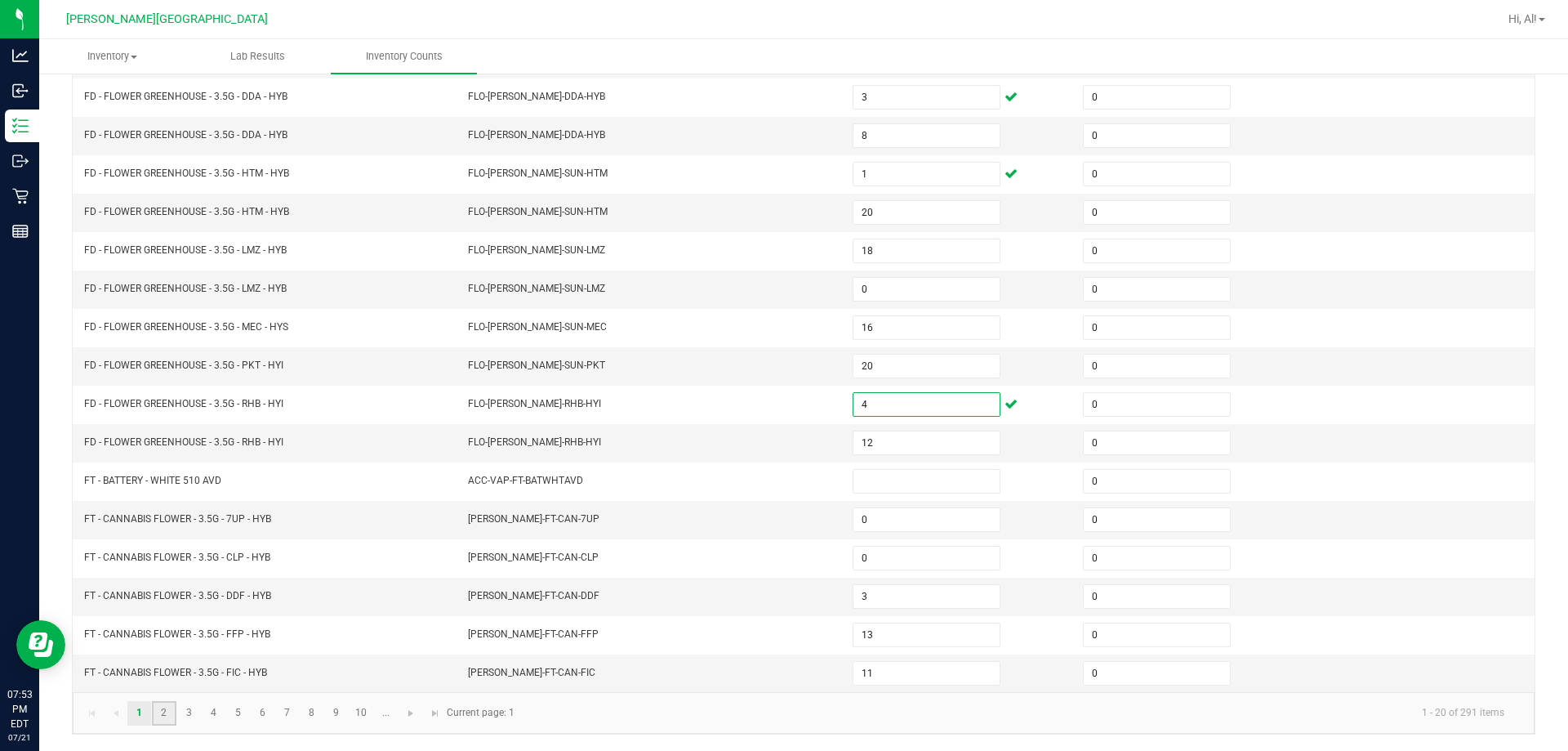 click on "2" 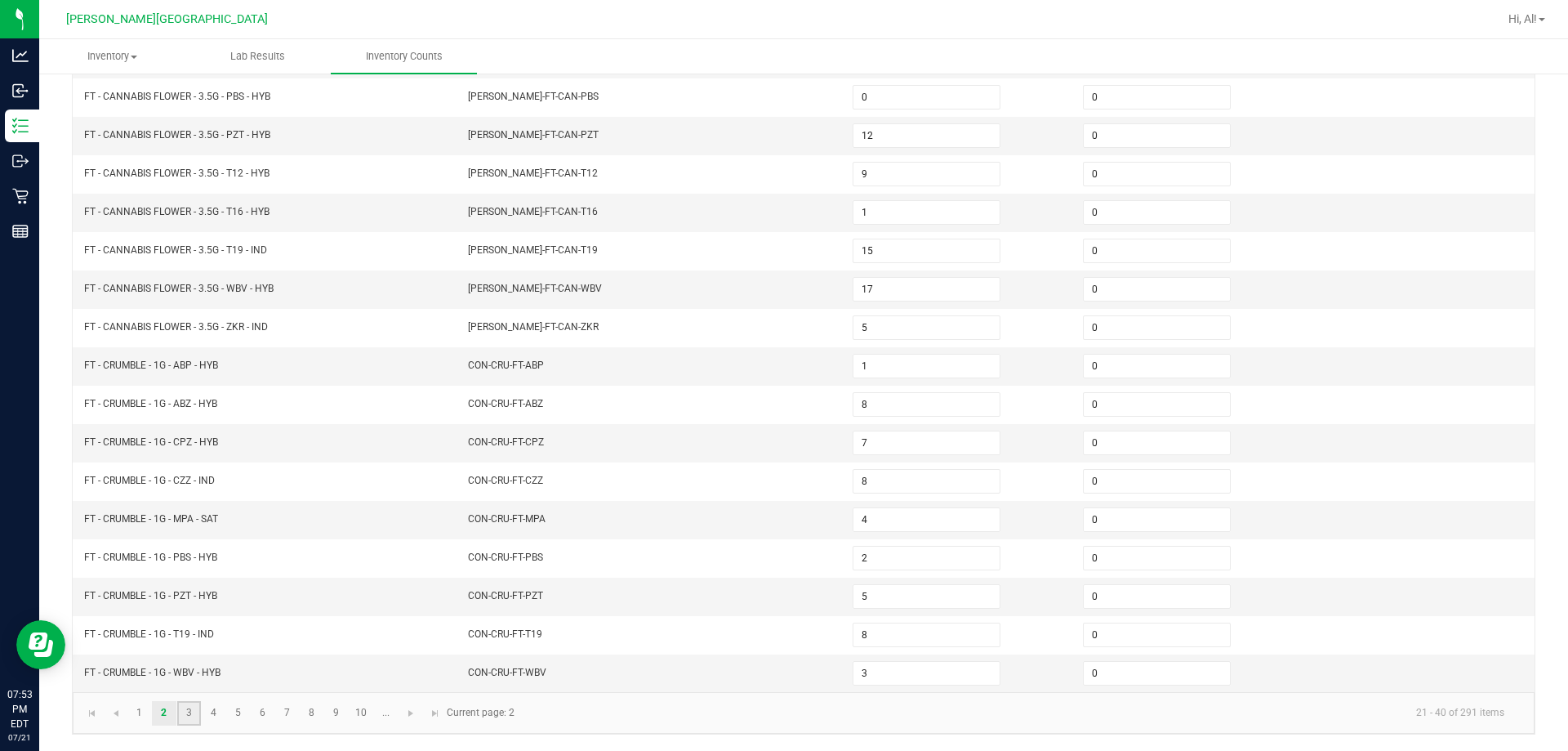 click on "3" 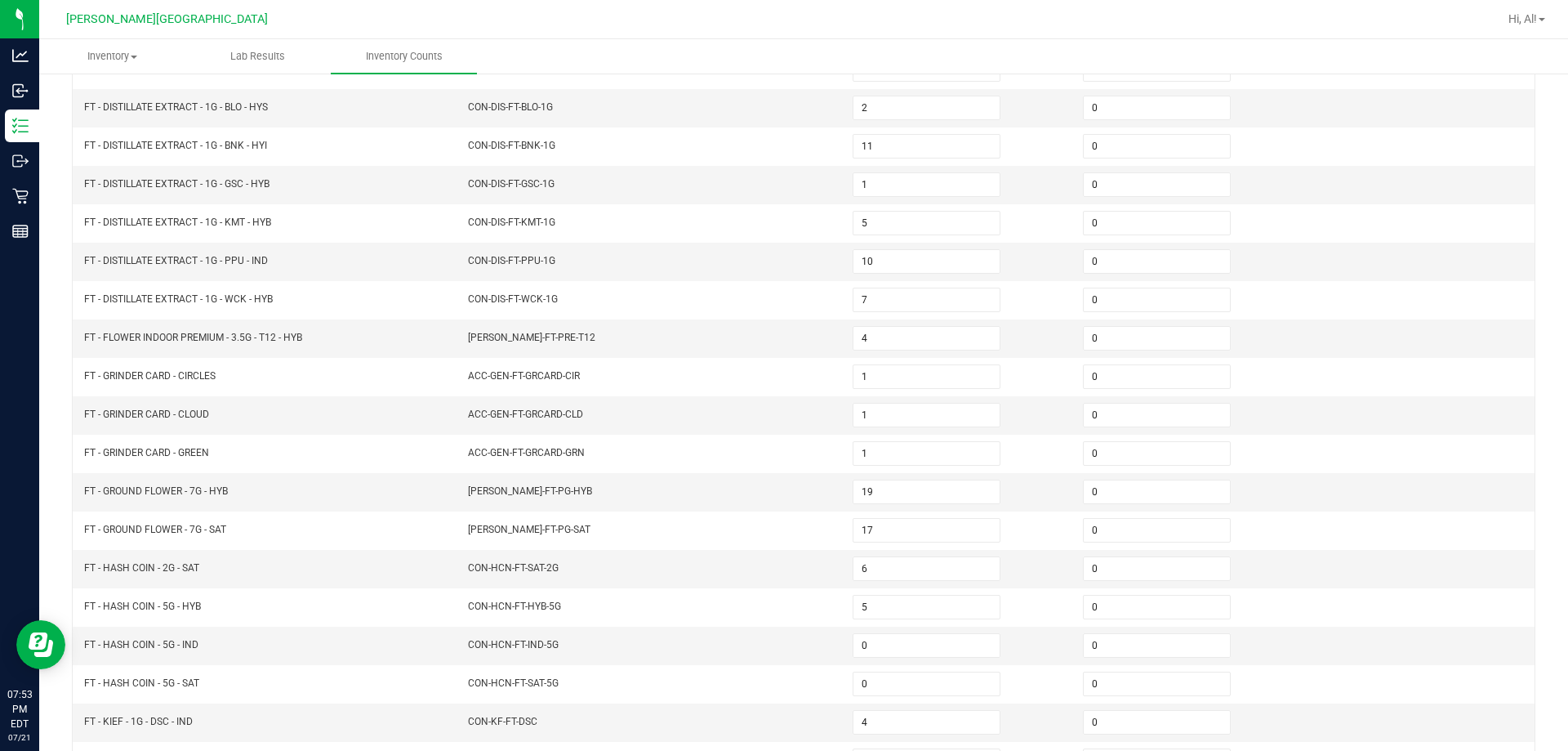 scroll, scrollTop: 339, scrollLeft: 0, axis: vertical 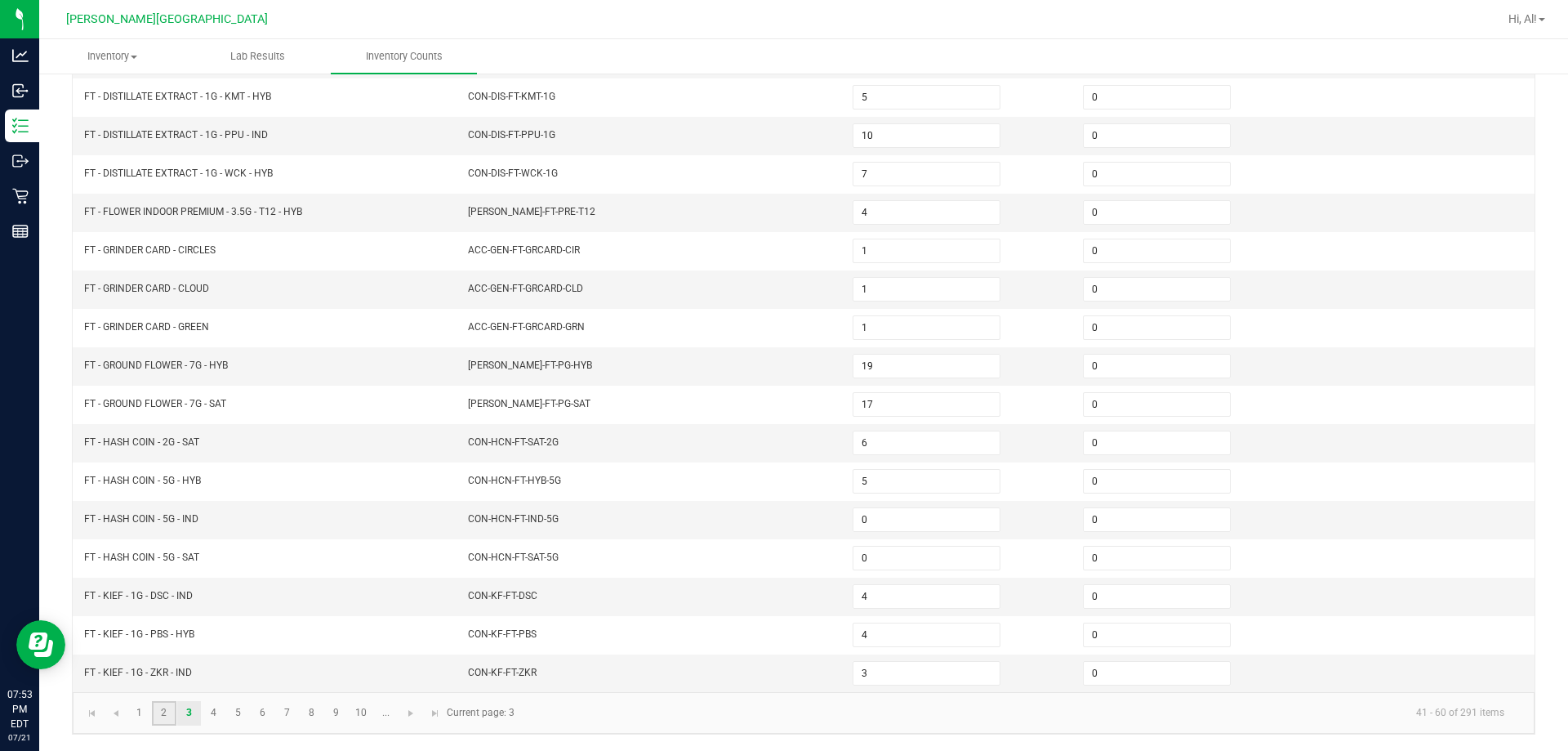 click on "2" 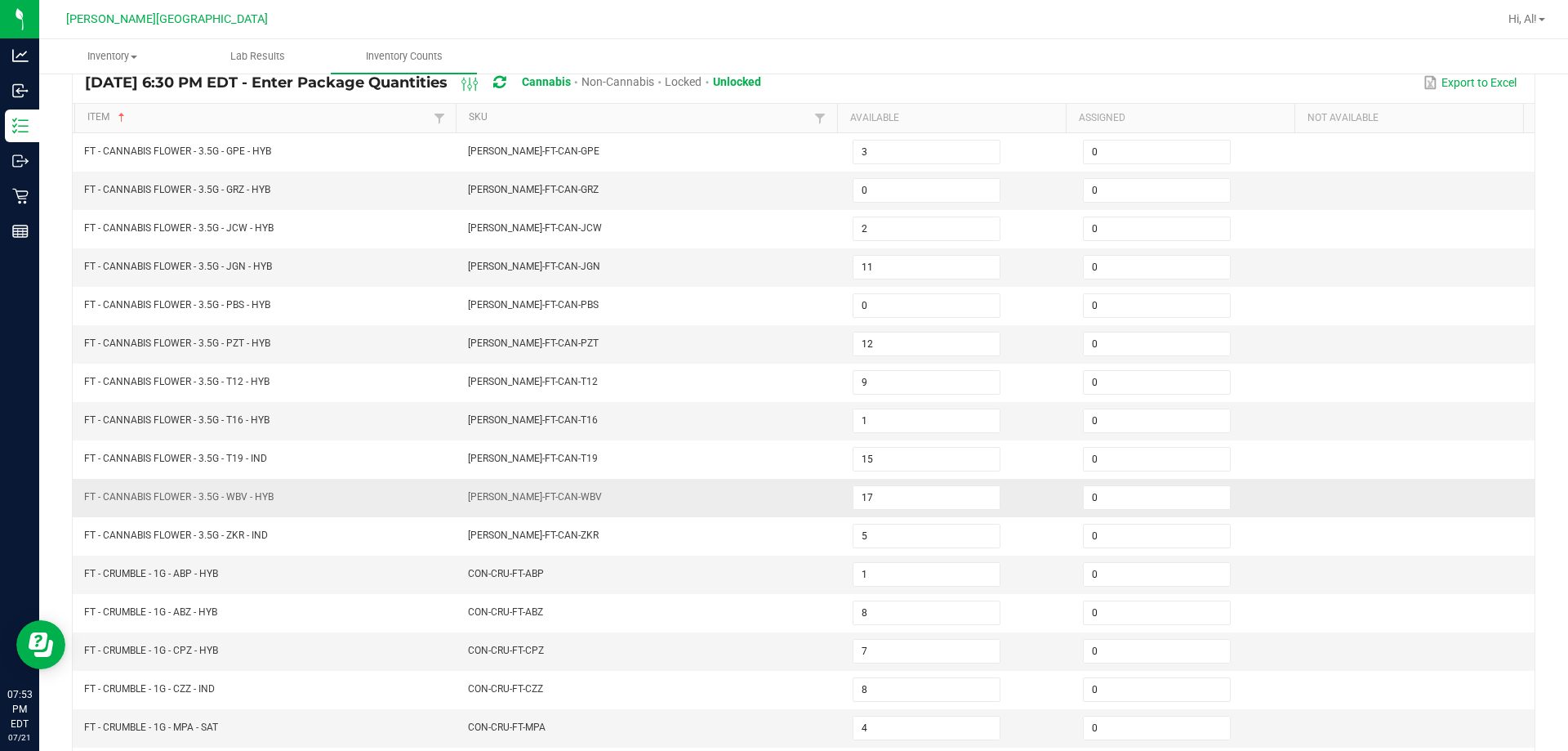scroll, scrollTop: 94, scrollLeft: 0, axis: vertical 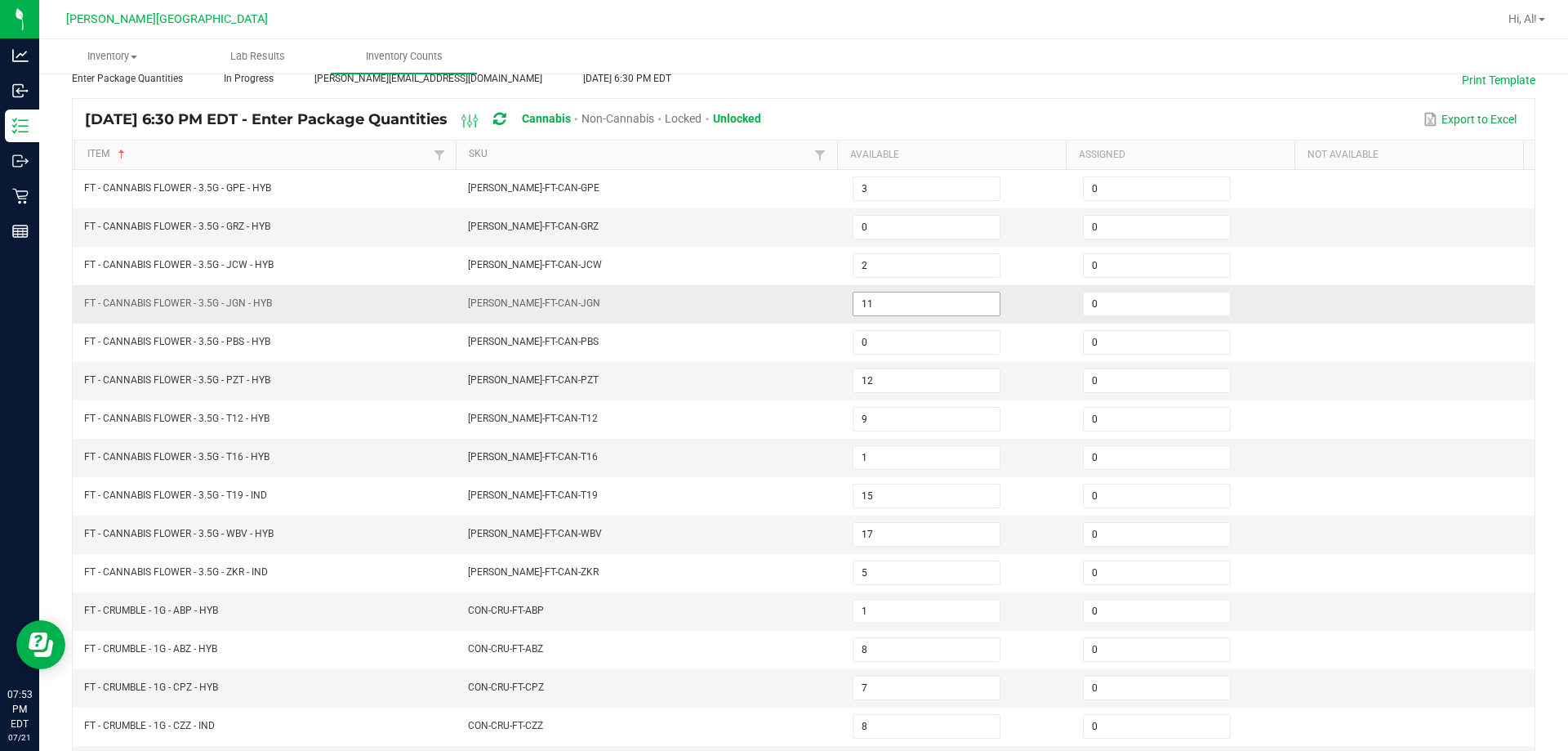 click on "11" at bounding box center (926, 304) 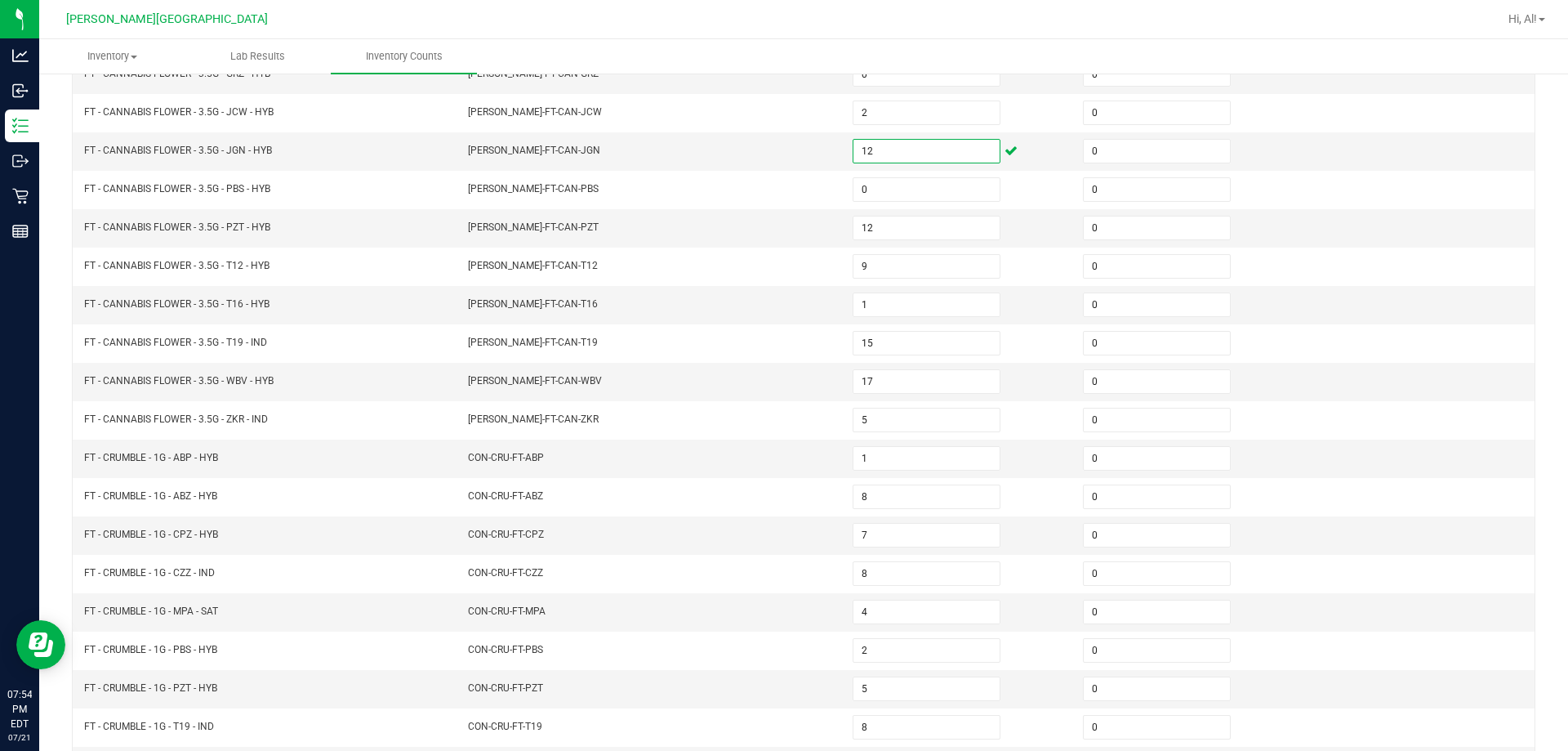 scroll, scrollTop: 339, scrollLeft: 0, axis: vertical 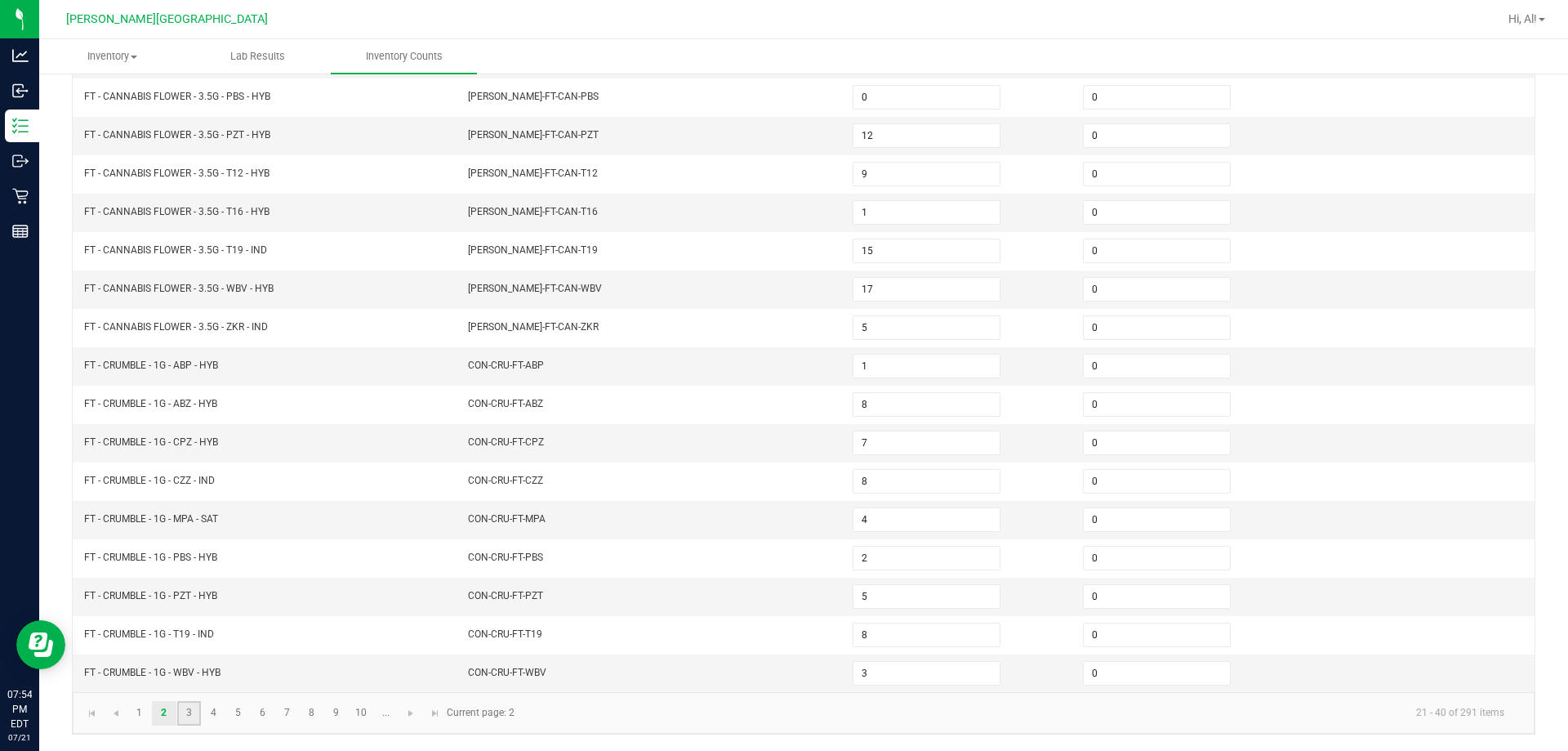 click on "3" 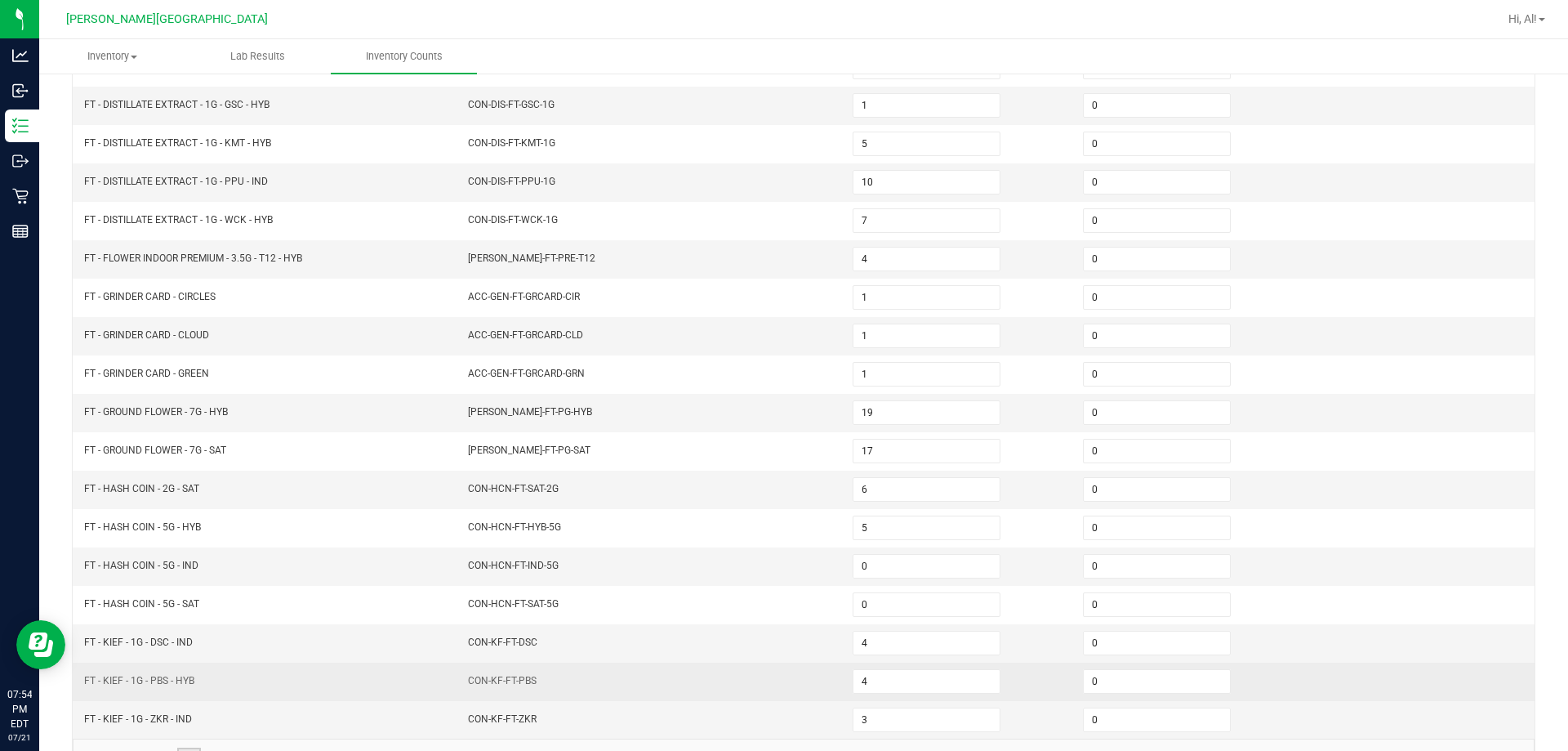 scroll, scrollTop: 339, scrollLeft: 0, axis: vertical 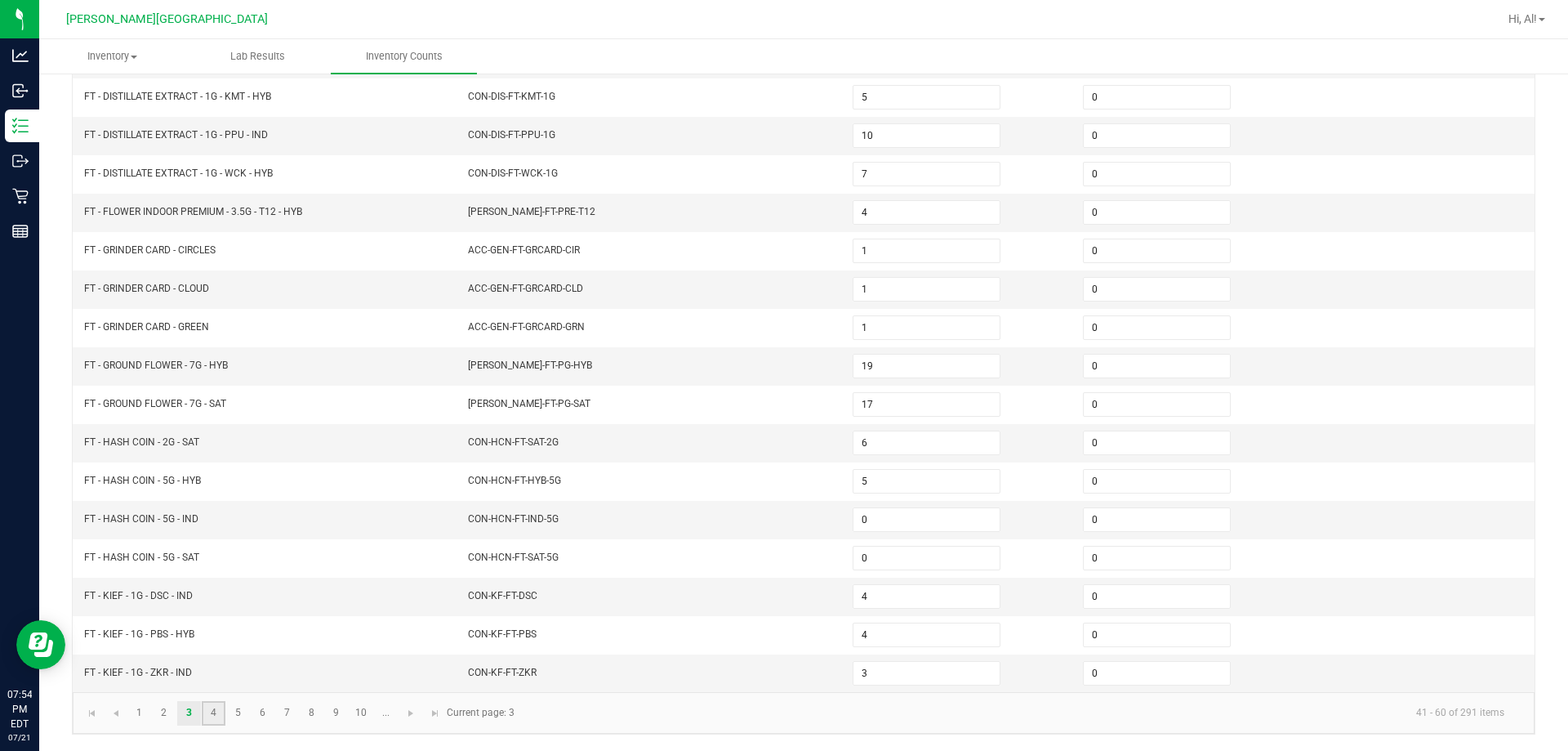 click on "4" 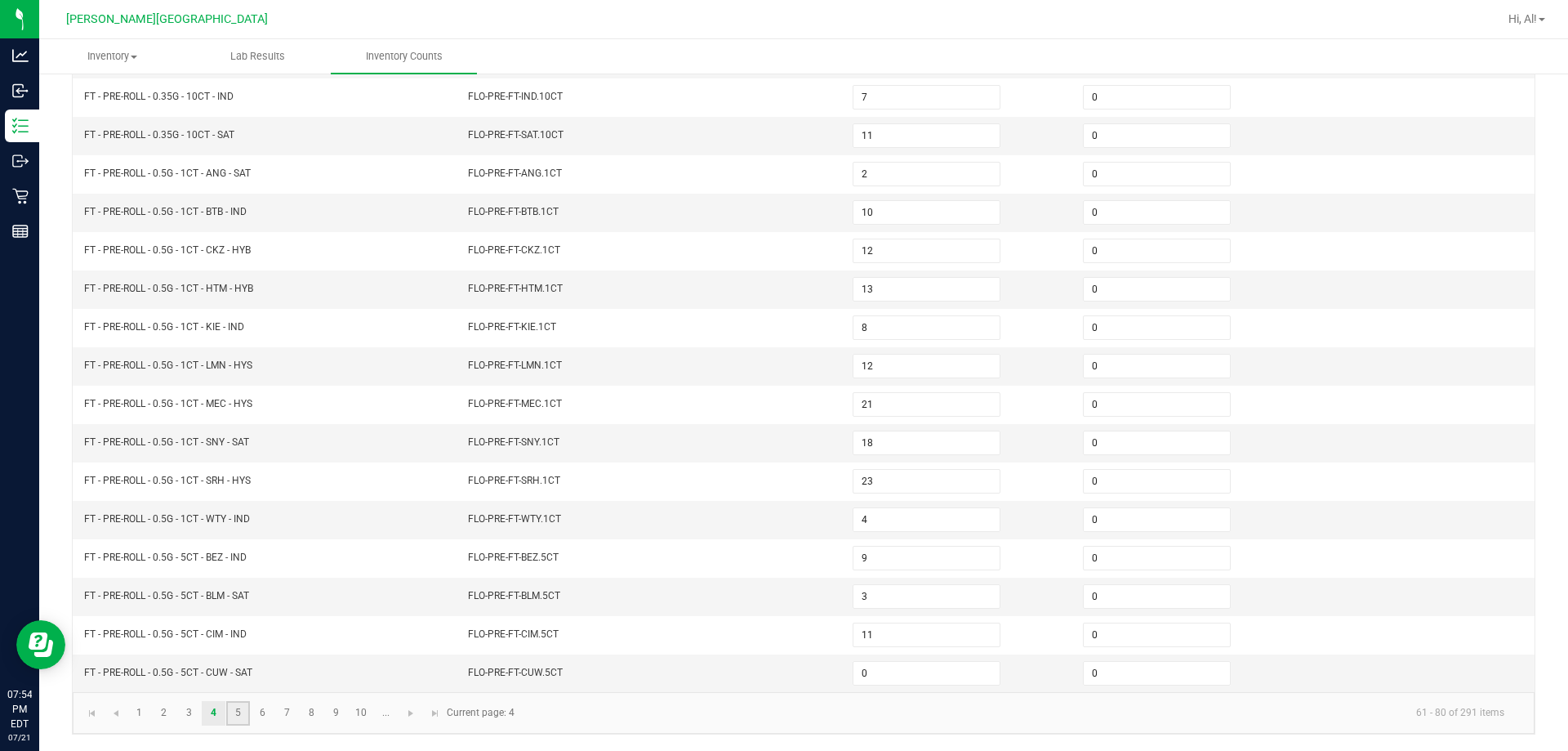 click on "5" 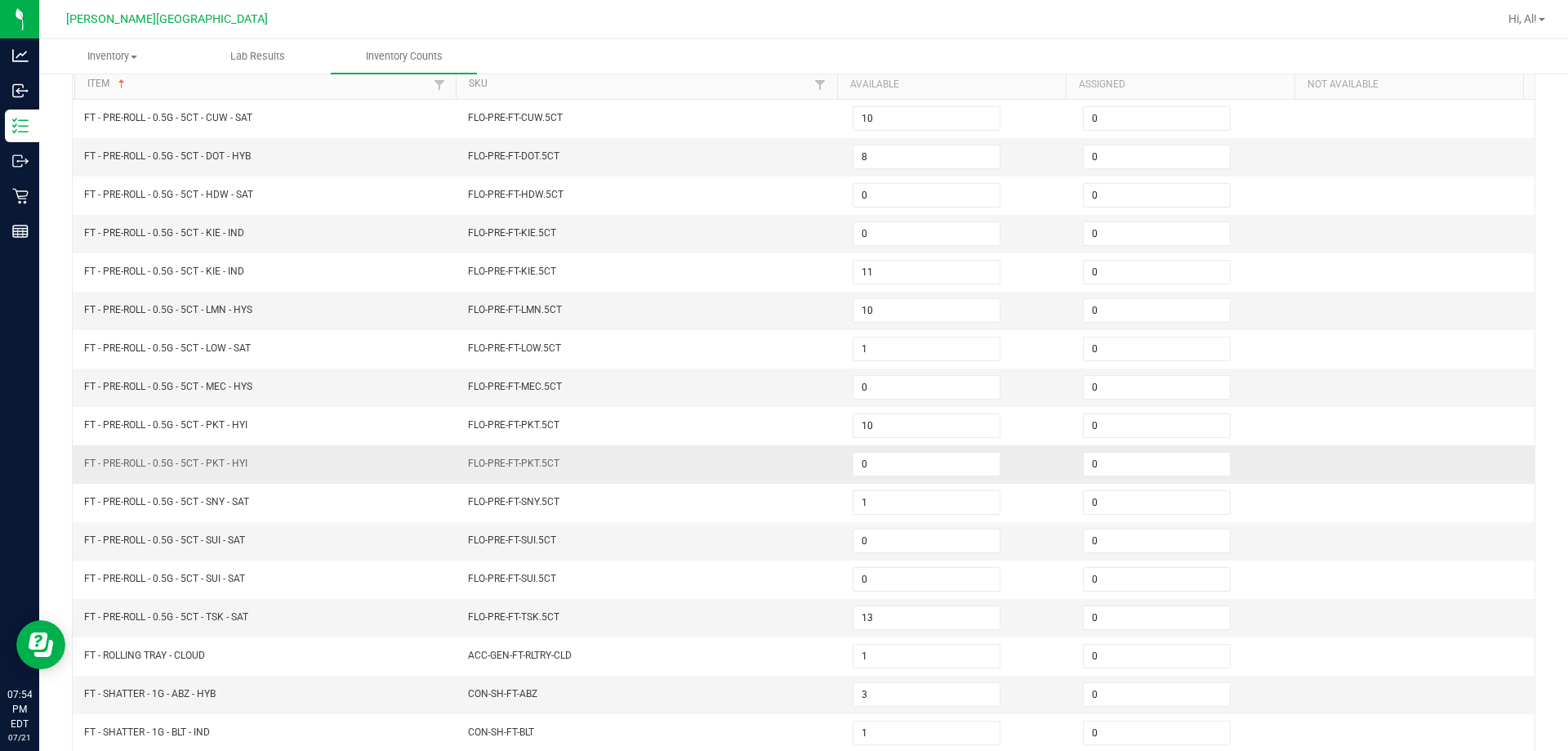 scroll, scrollTop: 176, scrollLeft: 0, axis: vertical 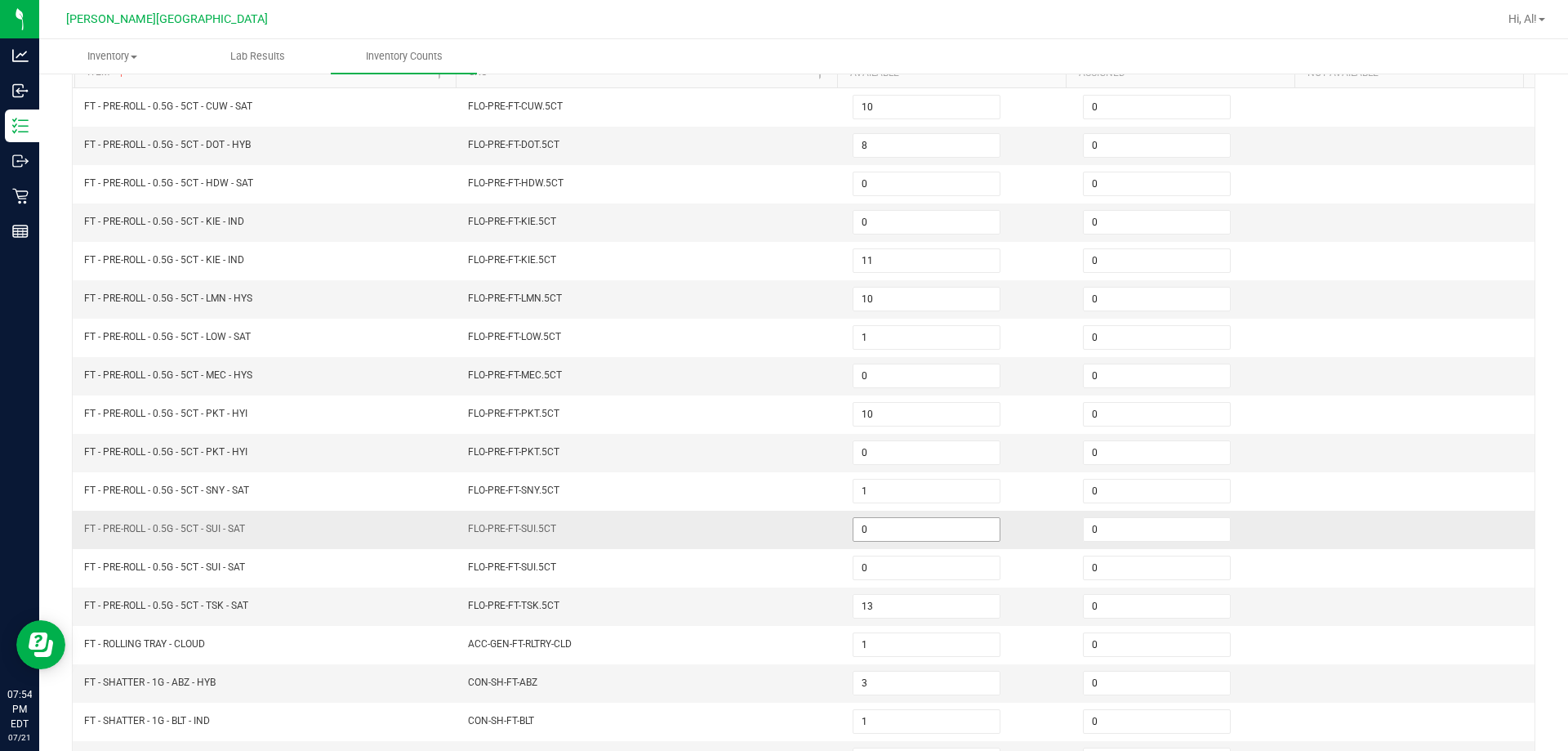 click on "0" at bounding box center (926, 530) 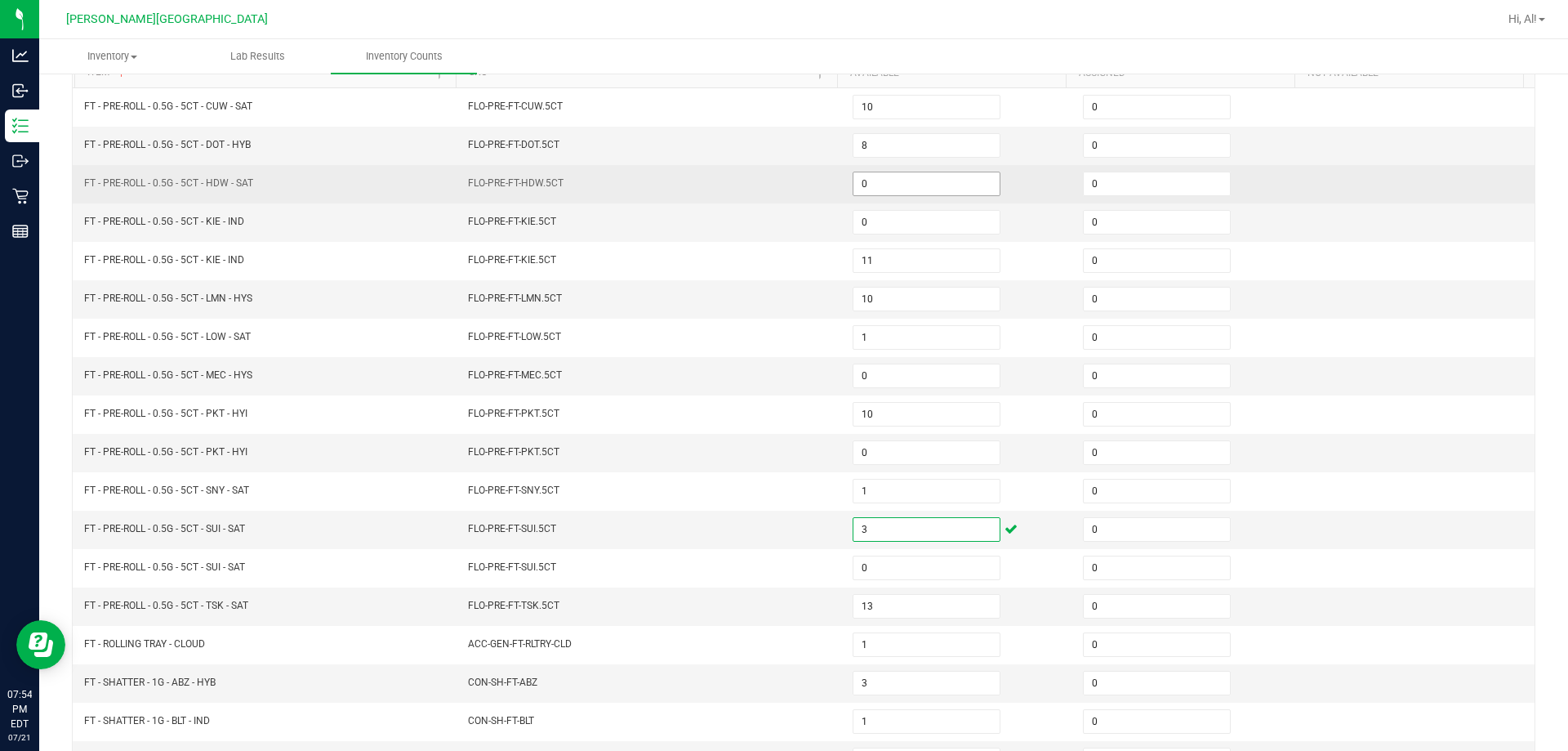 click on "0" at bounding box center (926, 184) 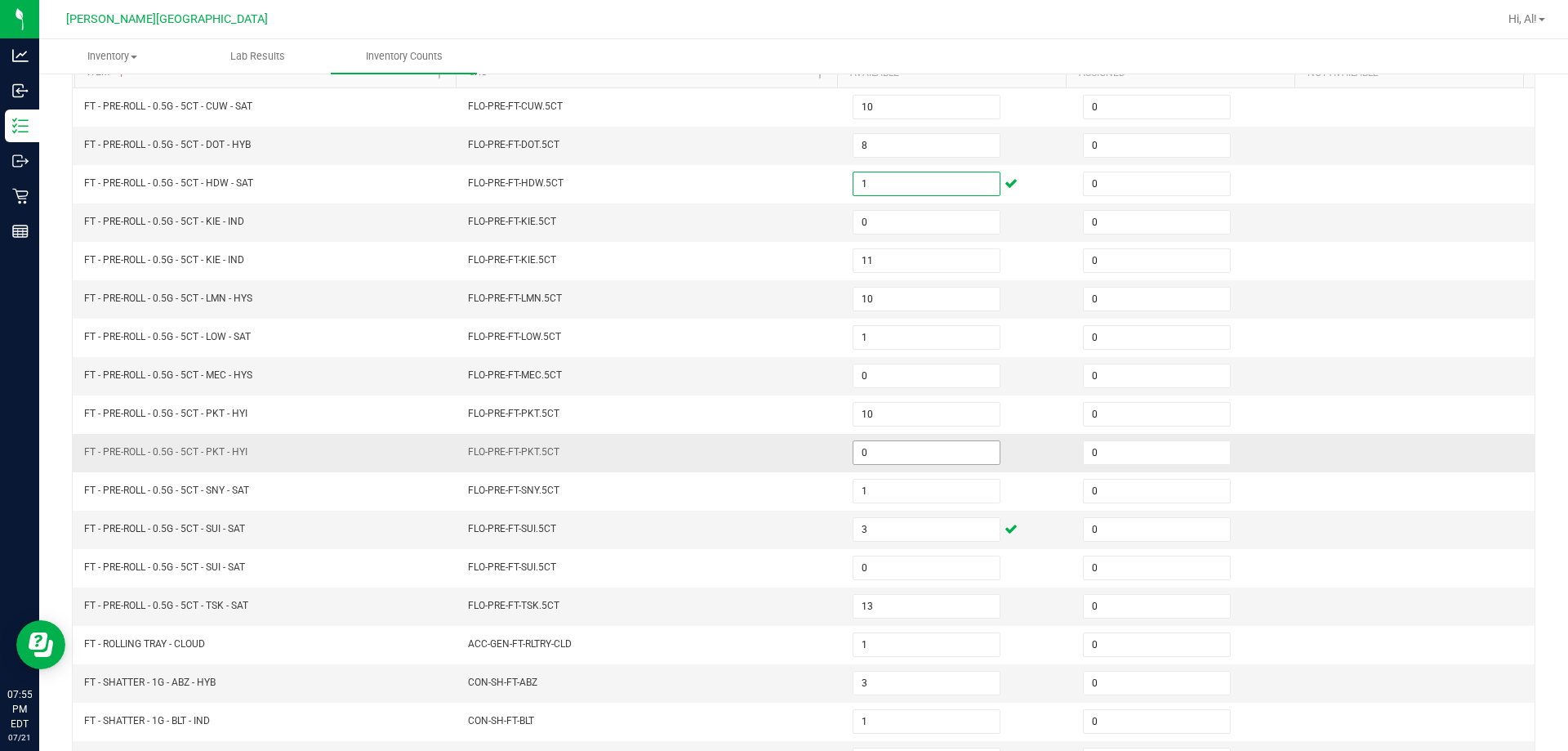 click on "0" at bounding box center (926, 453) 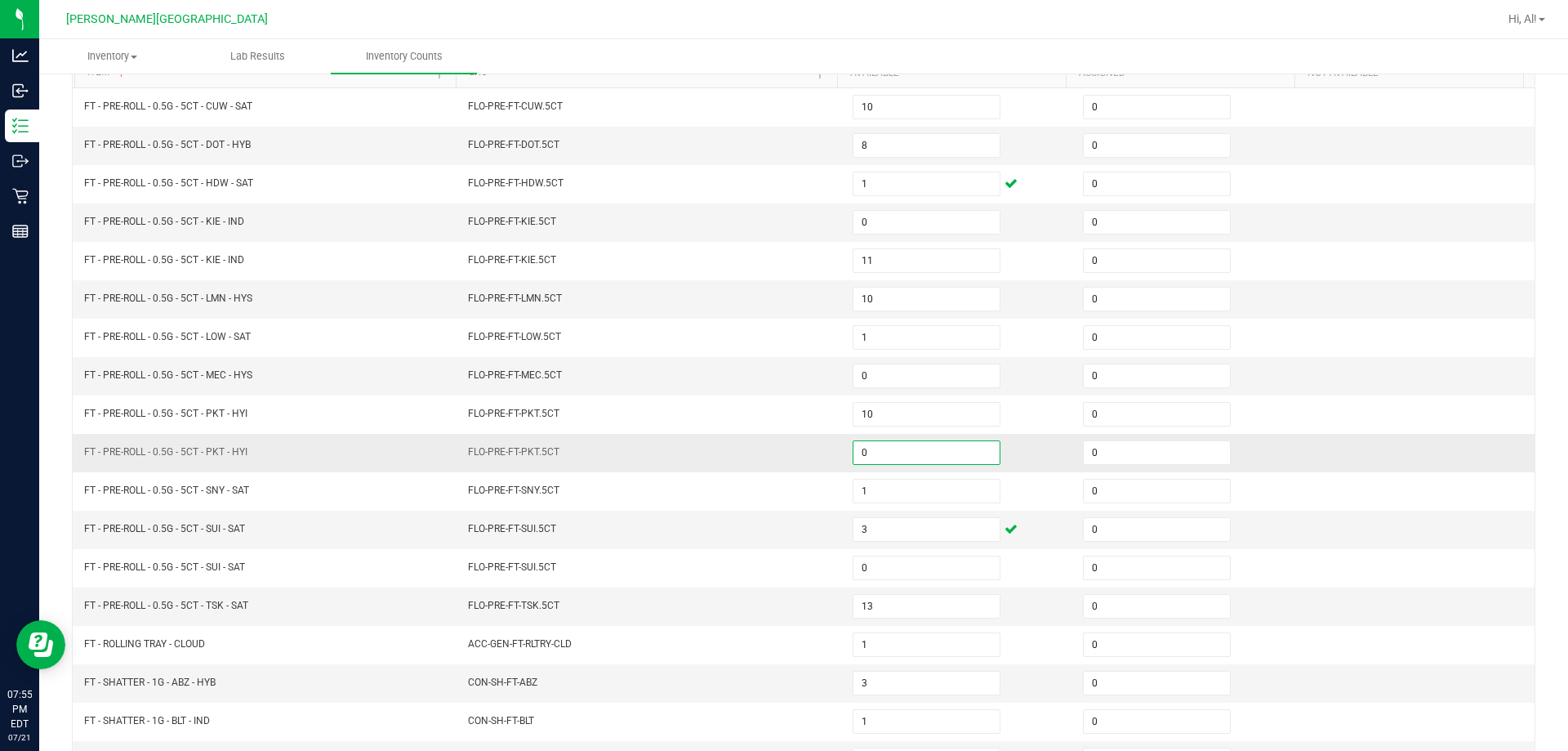 click on "0" at bounding box center (926, 453) 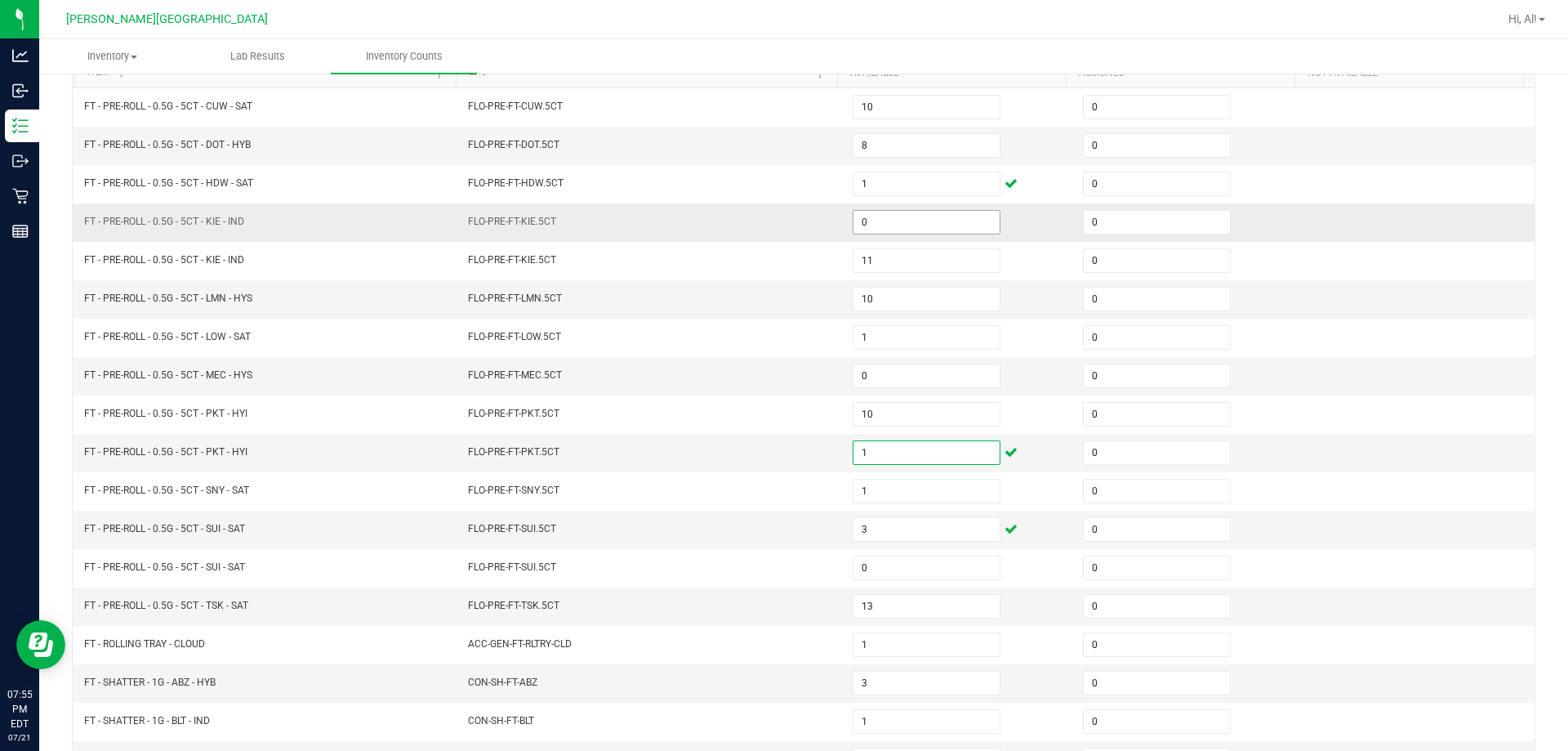 click on "0" at bounding box center (926, 222) 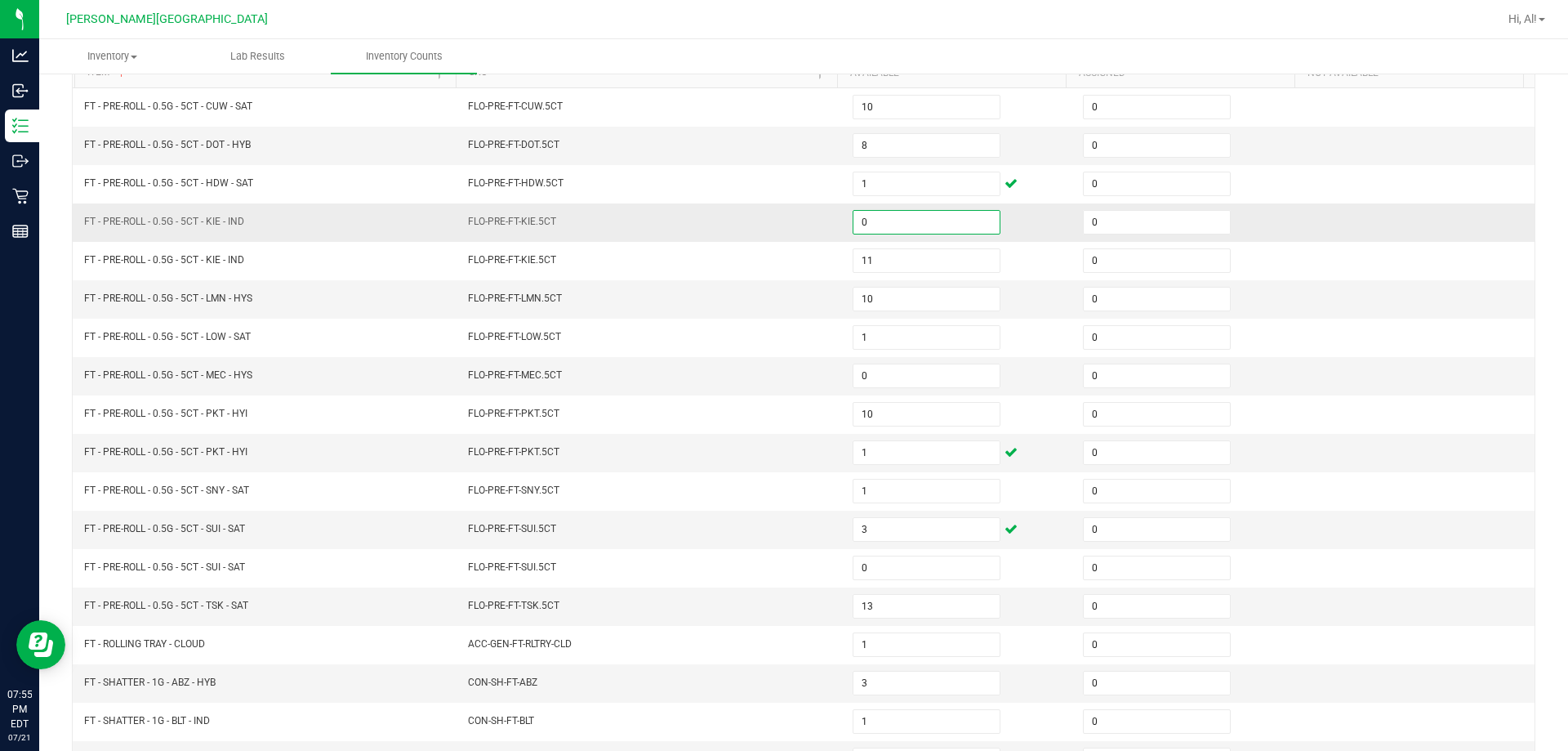 click on "0" at bounding box center (926, 222) 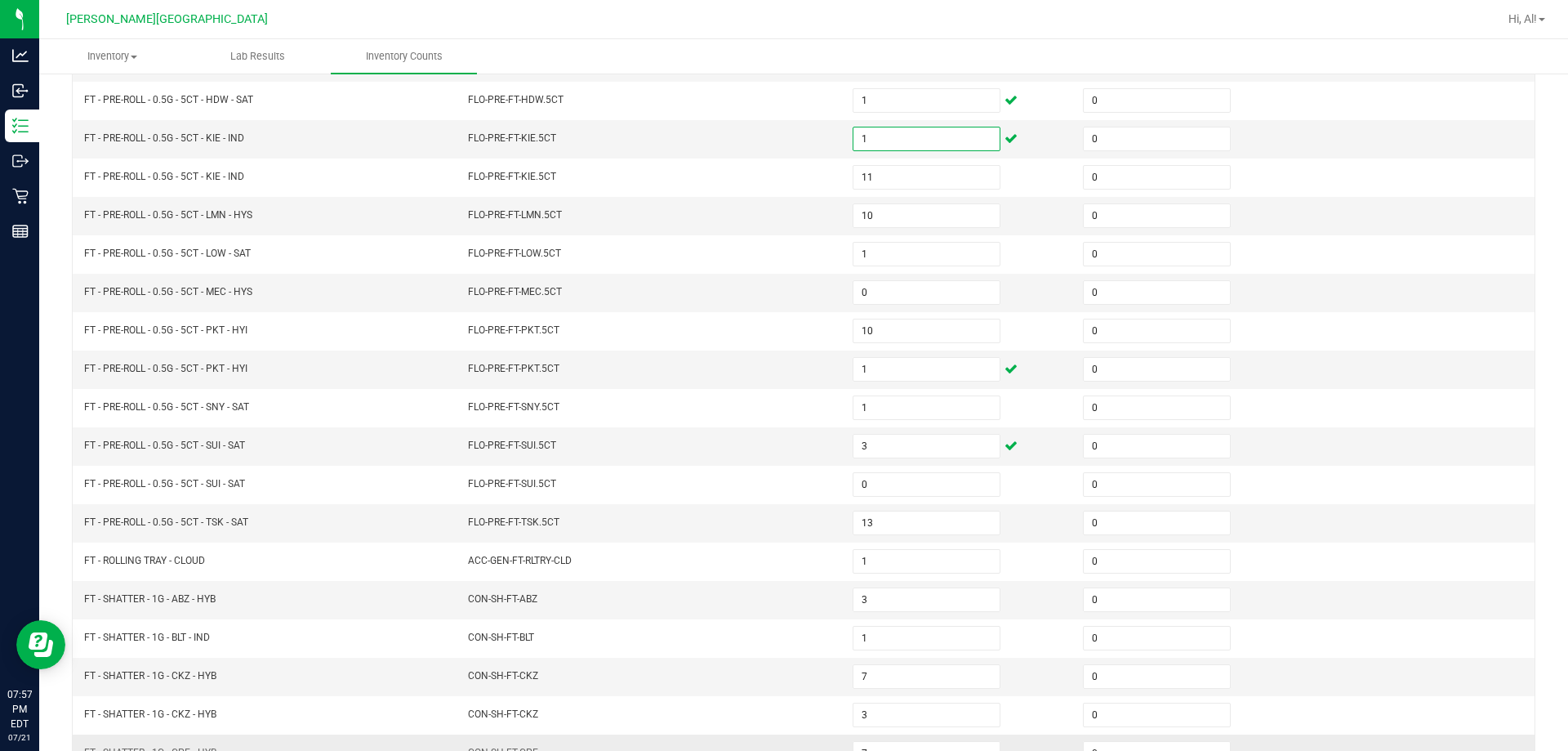 scroll, scrollTop: 339, scrollLeft: 0, axis: vertical 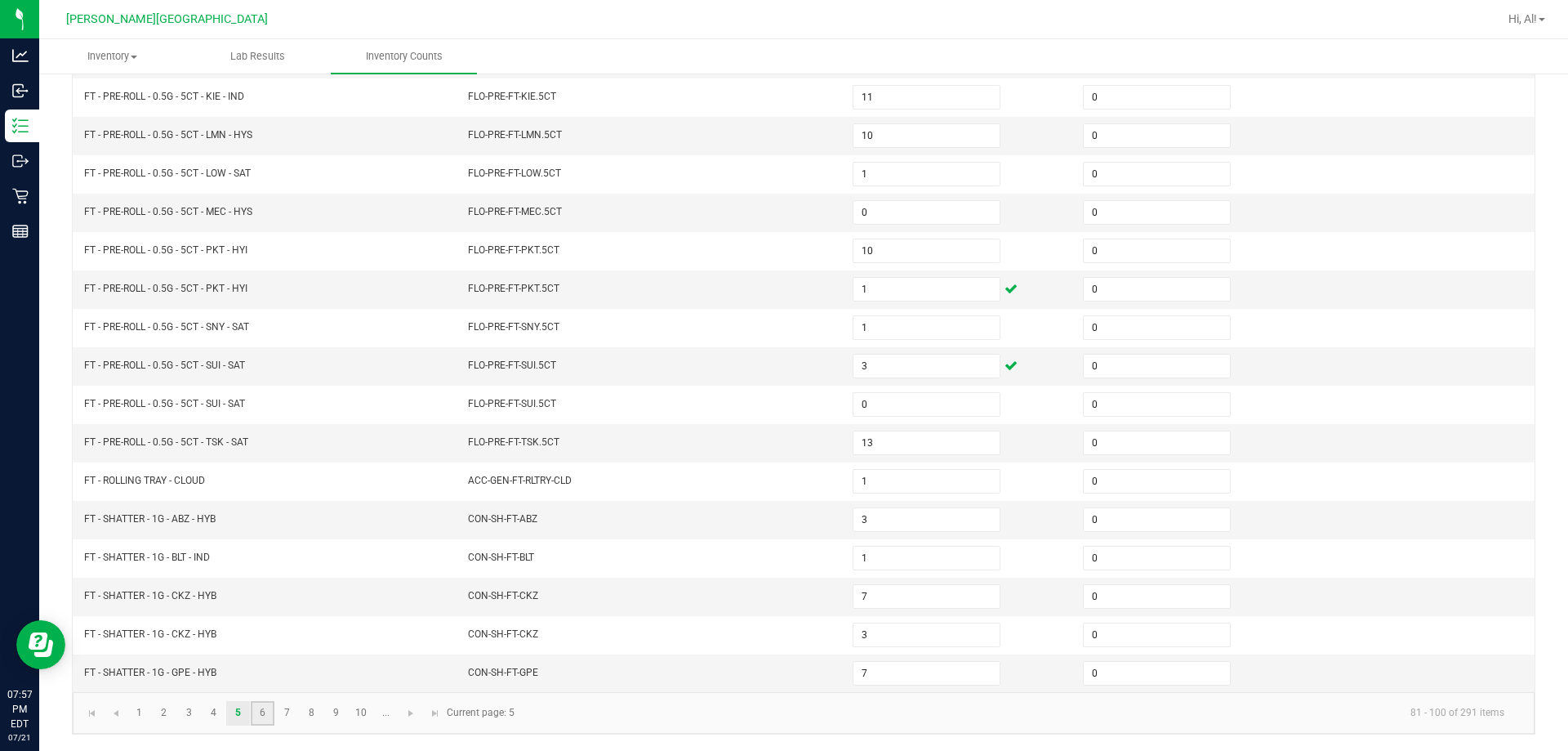 click on "6" 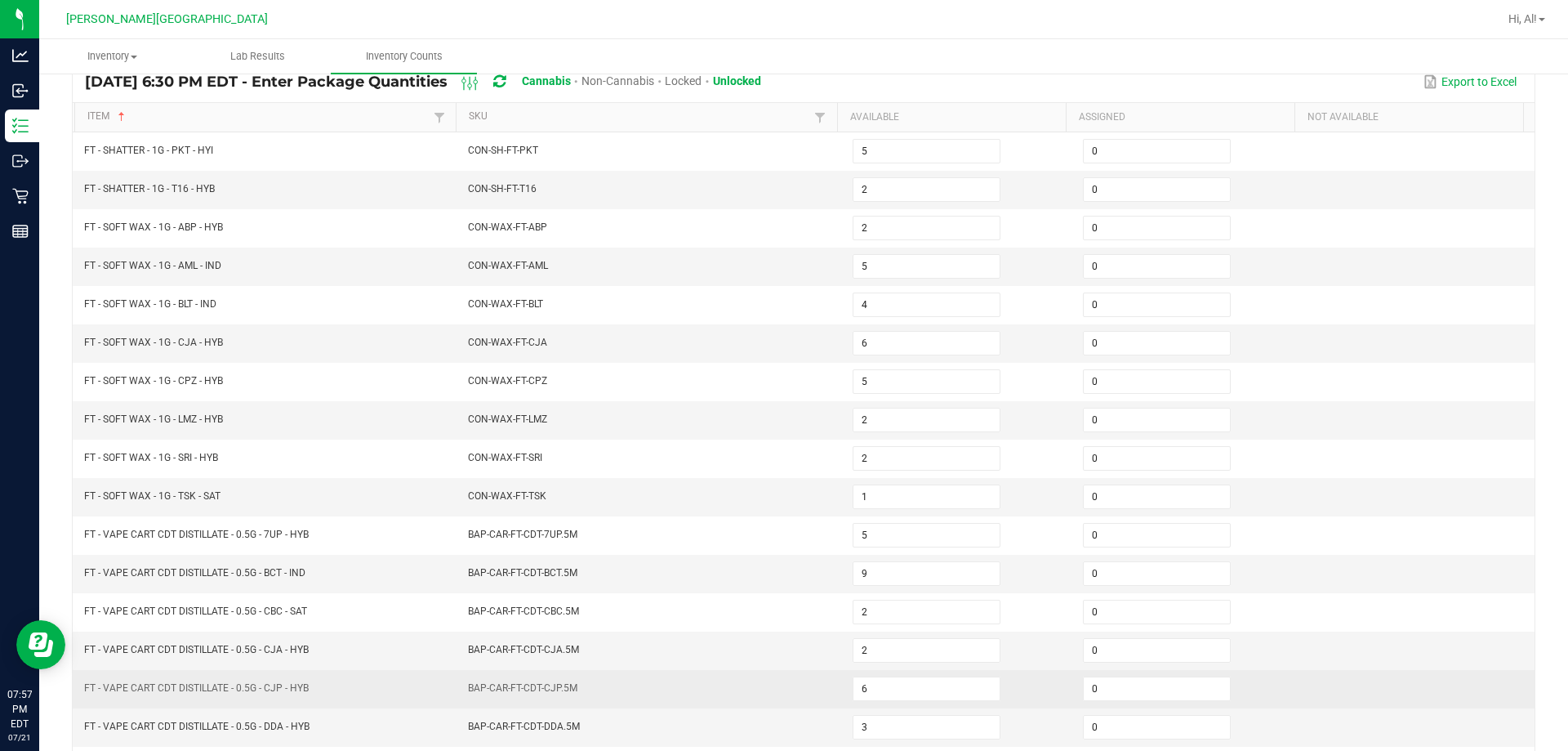 scroll, scrollTop: 339, scrollLeft: 0, axis: vertical 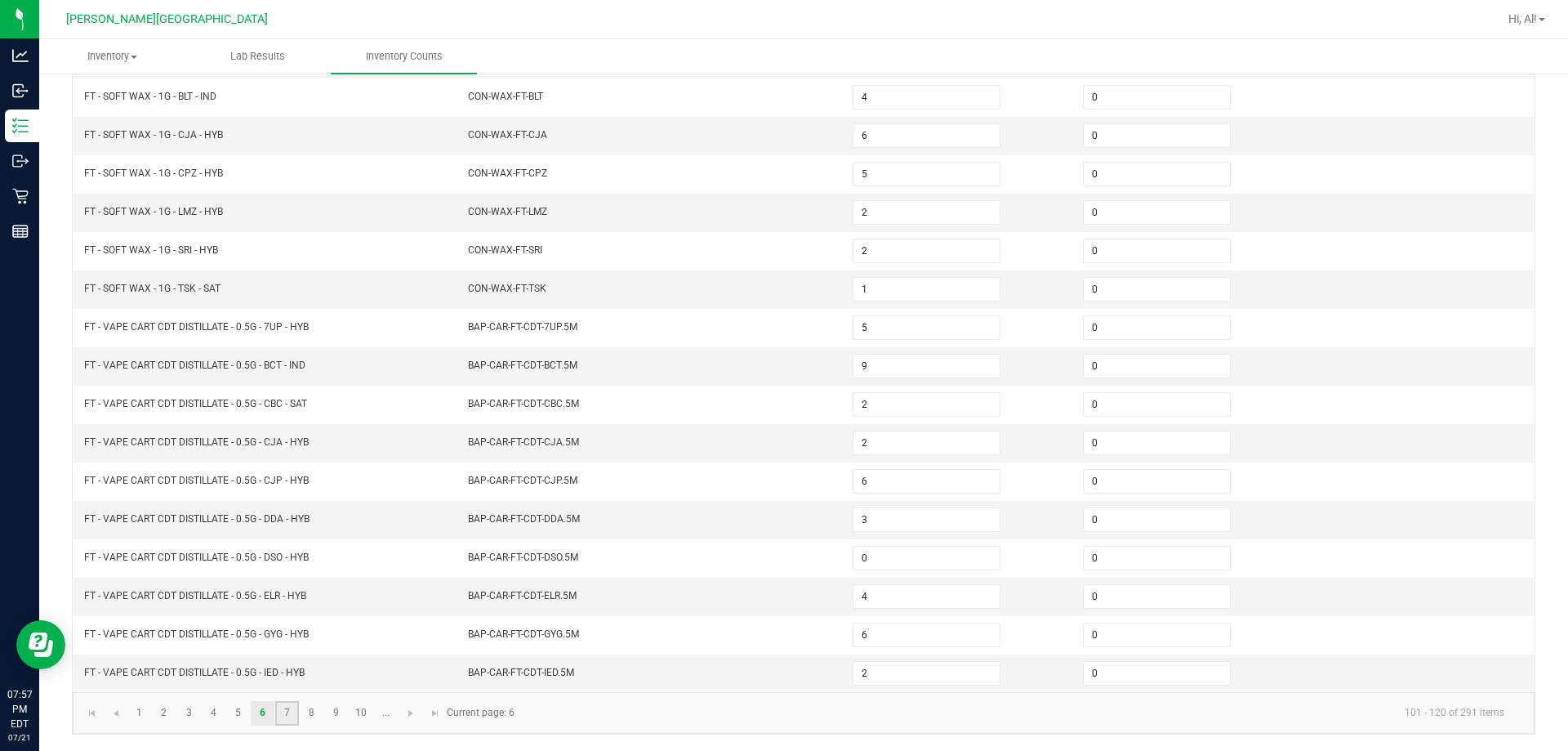 click on "7" 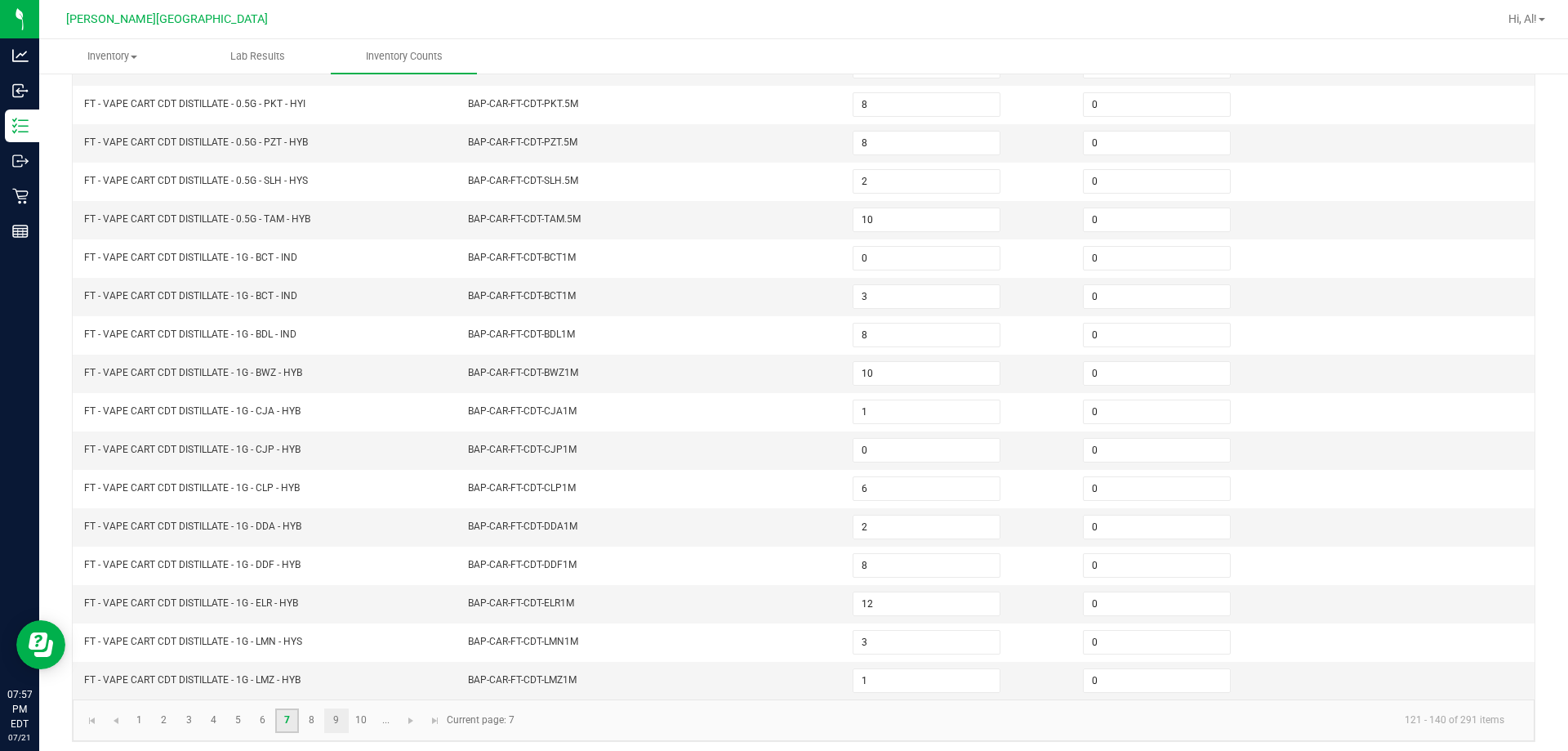 scroll, scrollTop: 339, scrollLeft: 0, axis: vertical 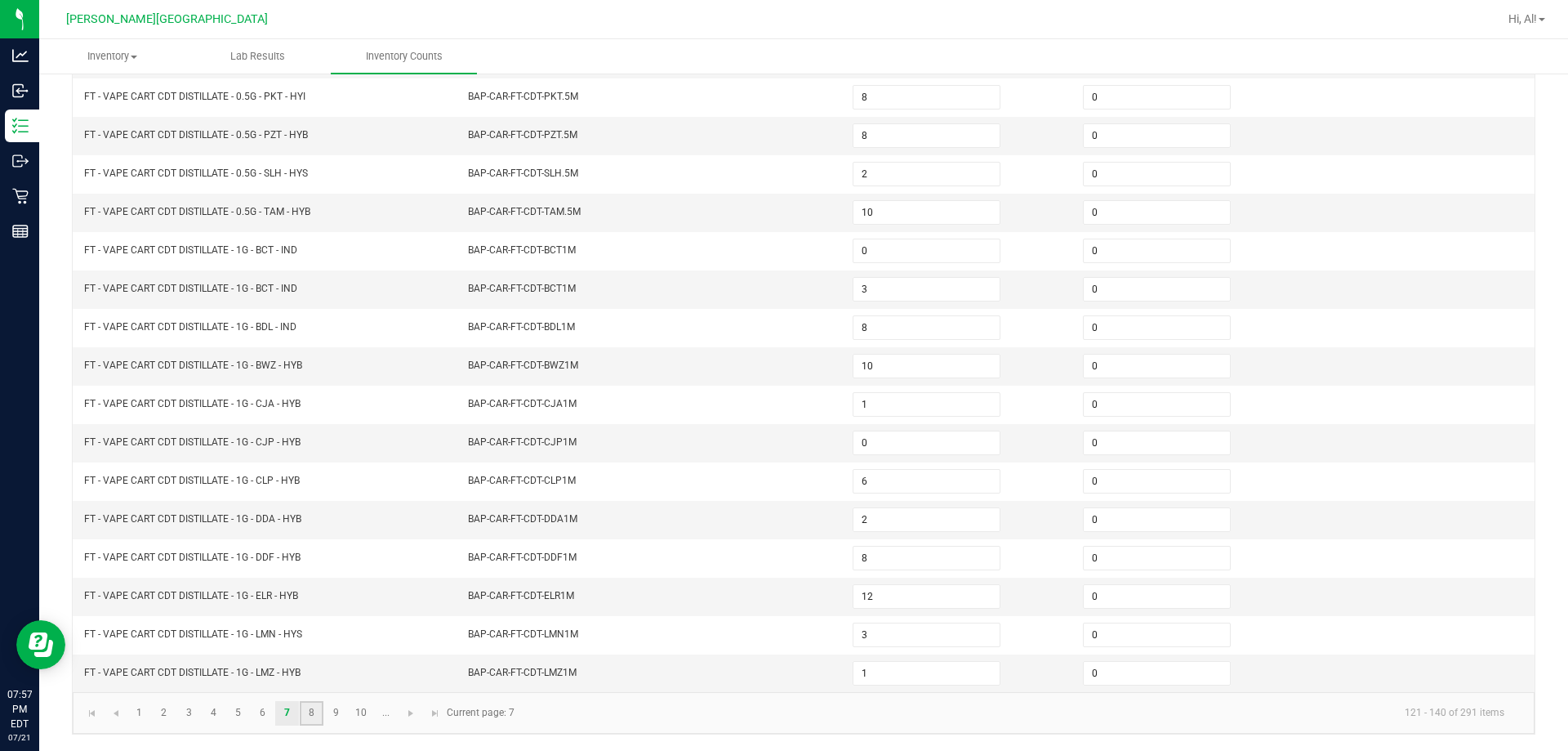 click on "8" 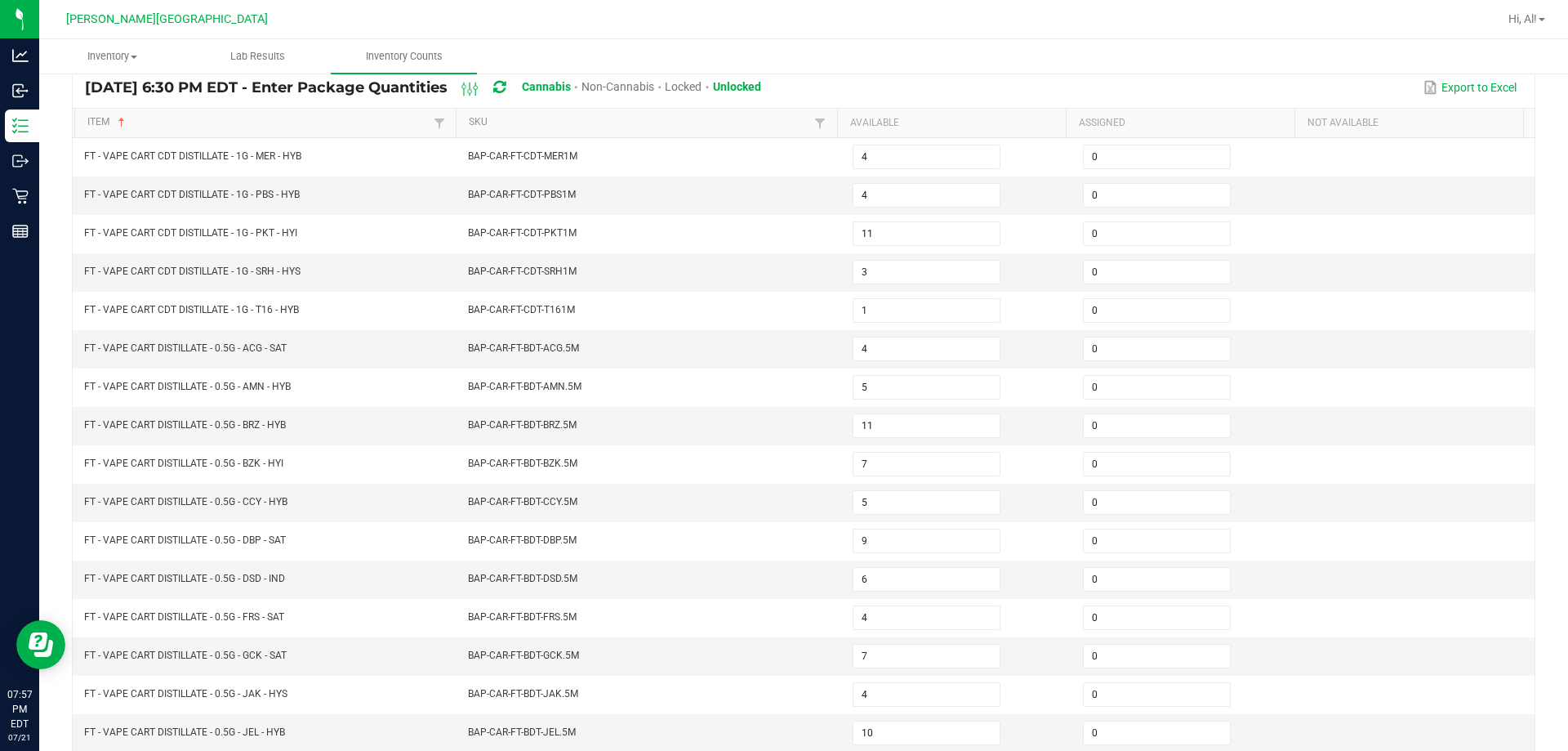 scroll, scrollTop: 339, scrollLeft: 0, axis: vertical 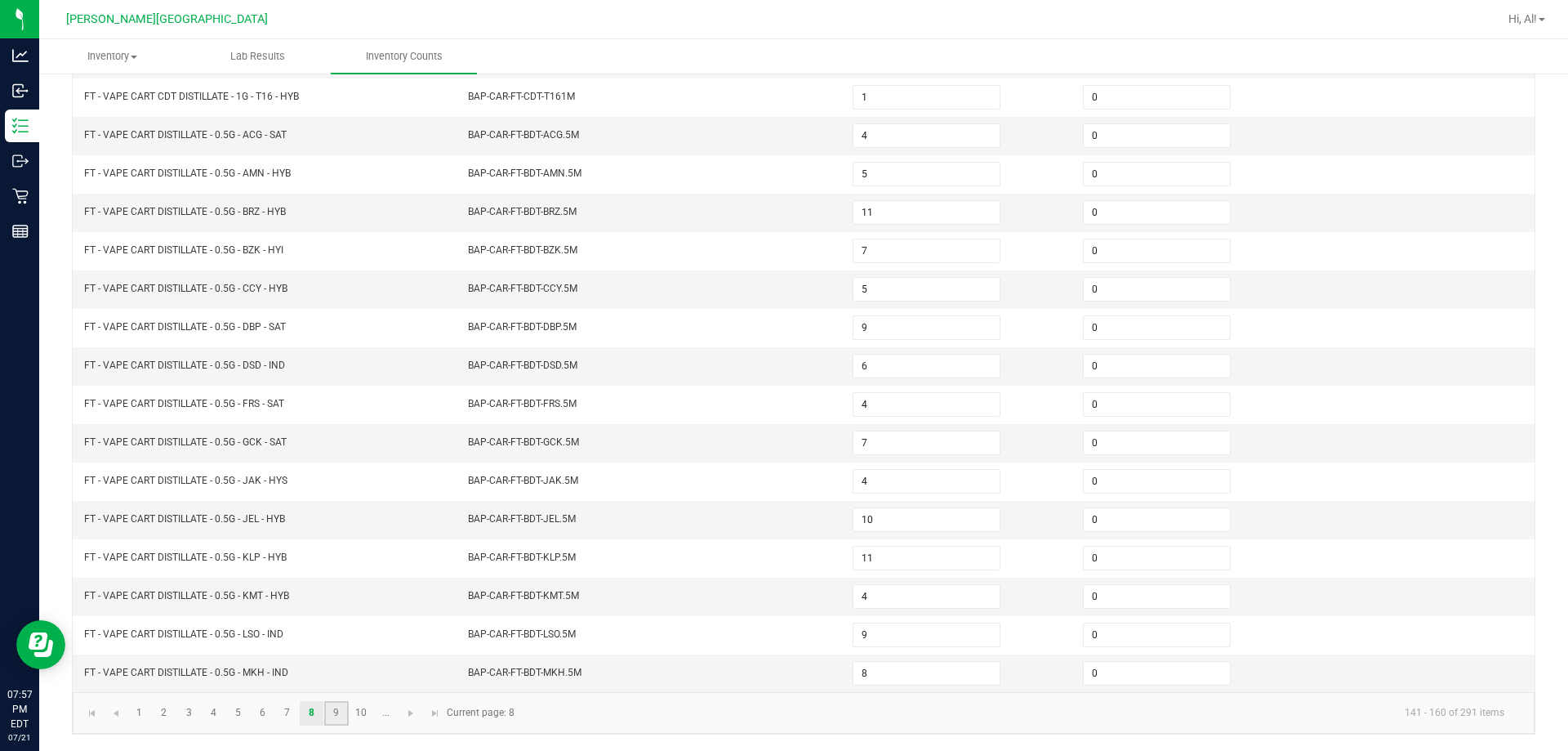 click on "9" 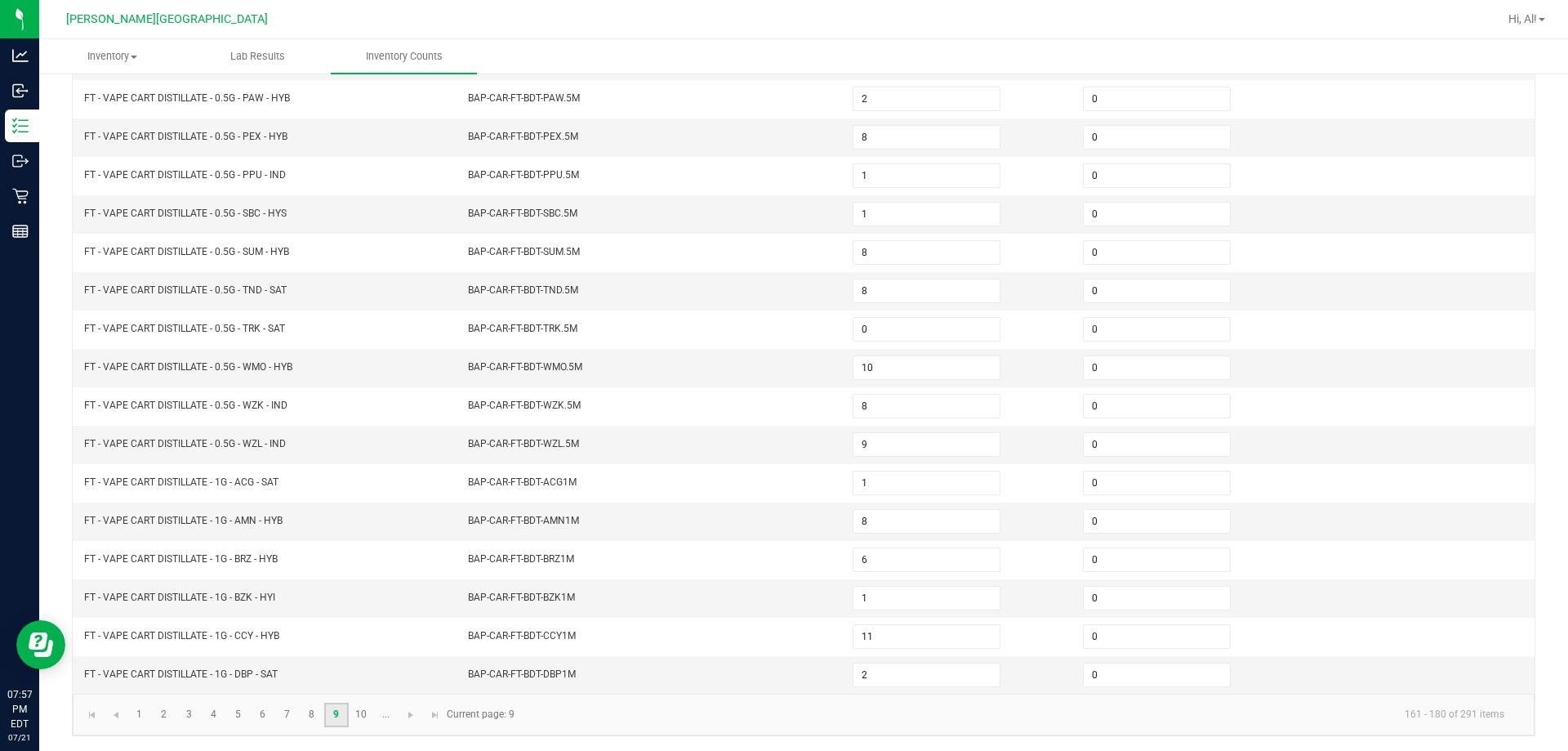scroll, scrollTop: 339, scrollLeft: 0, axis: vertical 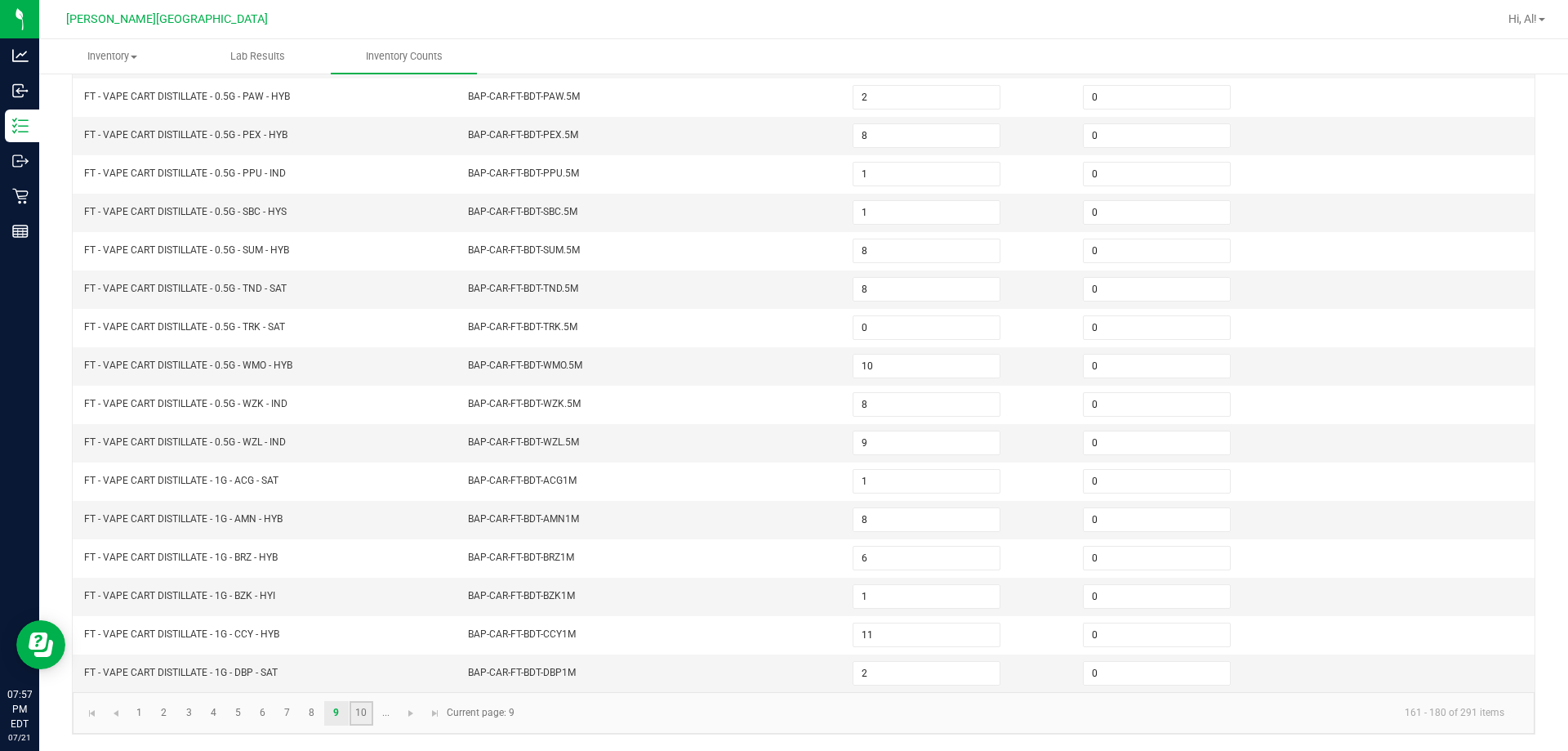 click on "10" 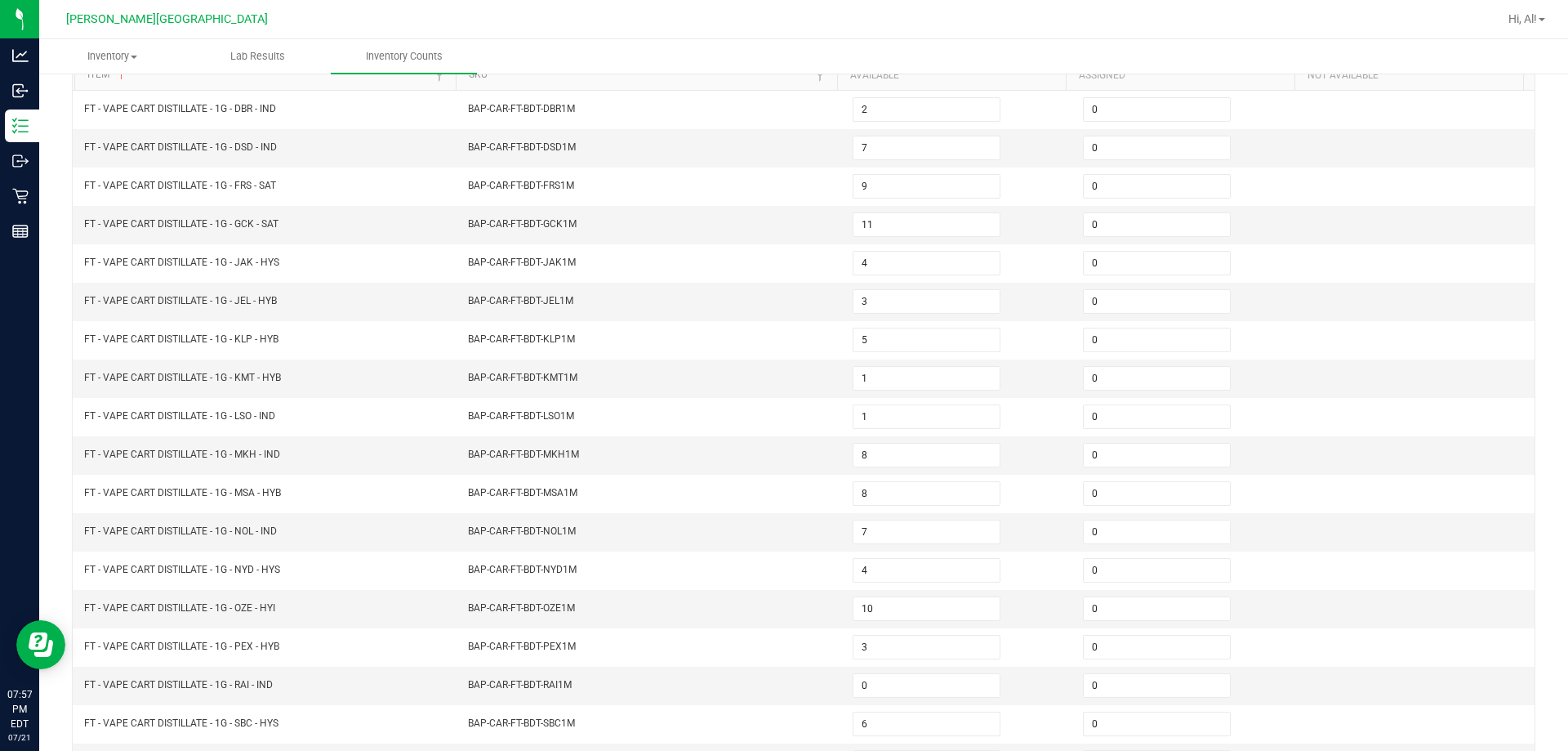 scroll, scrollTop: 339, scrollLeft: 0, axis: vertical 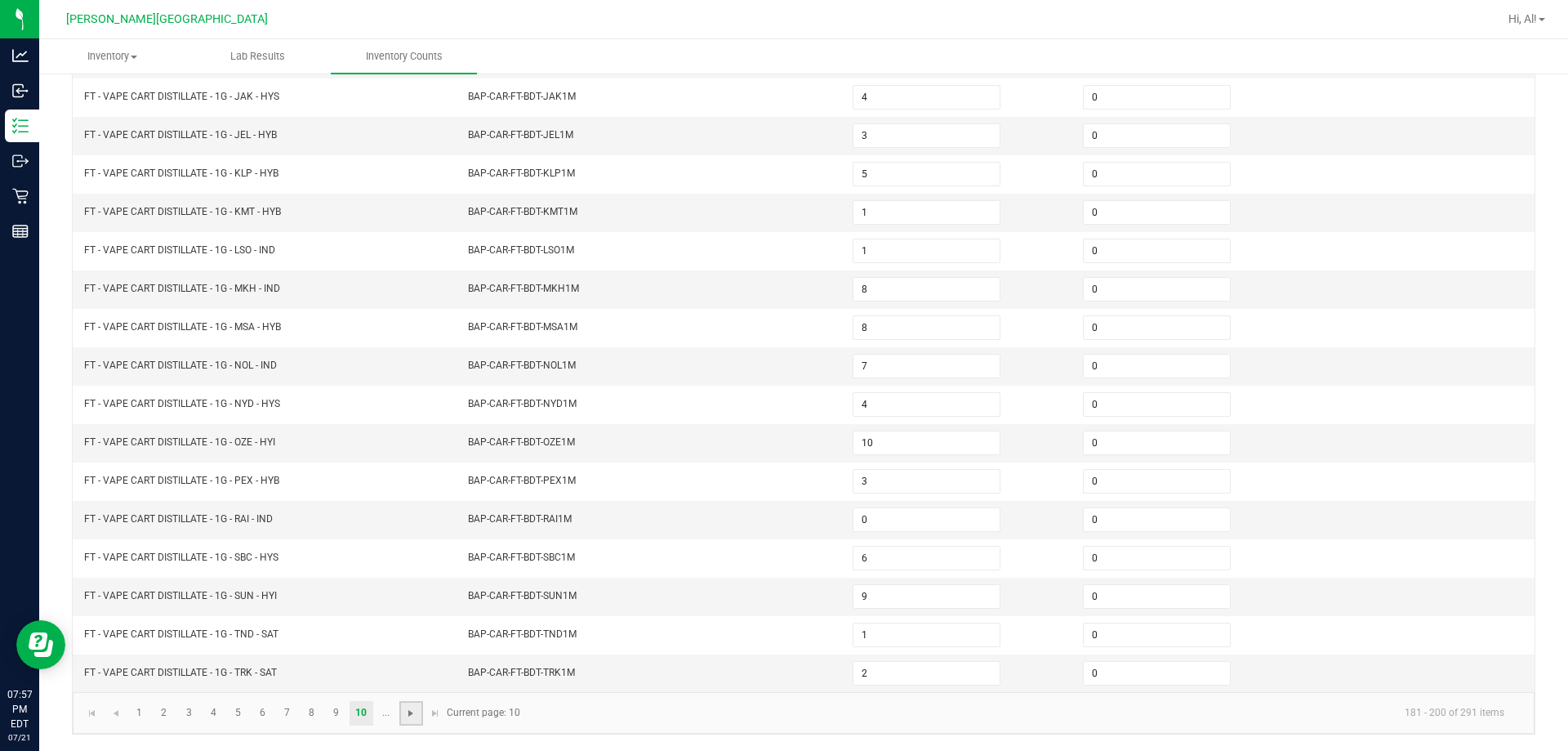 click 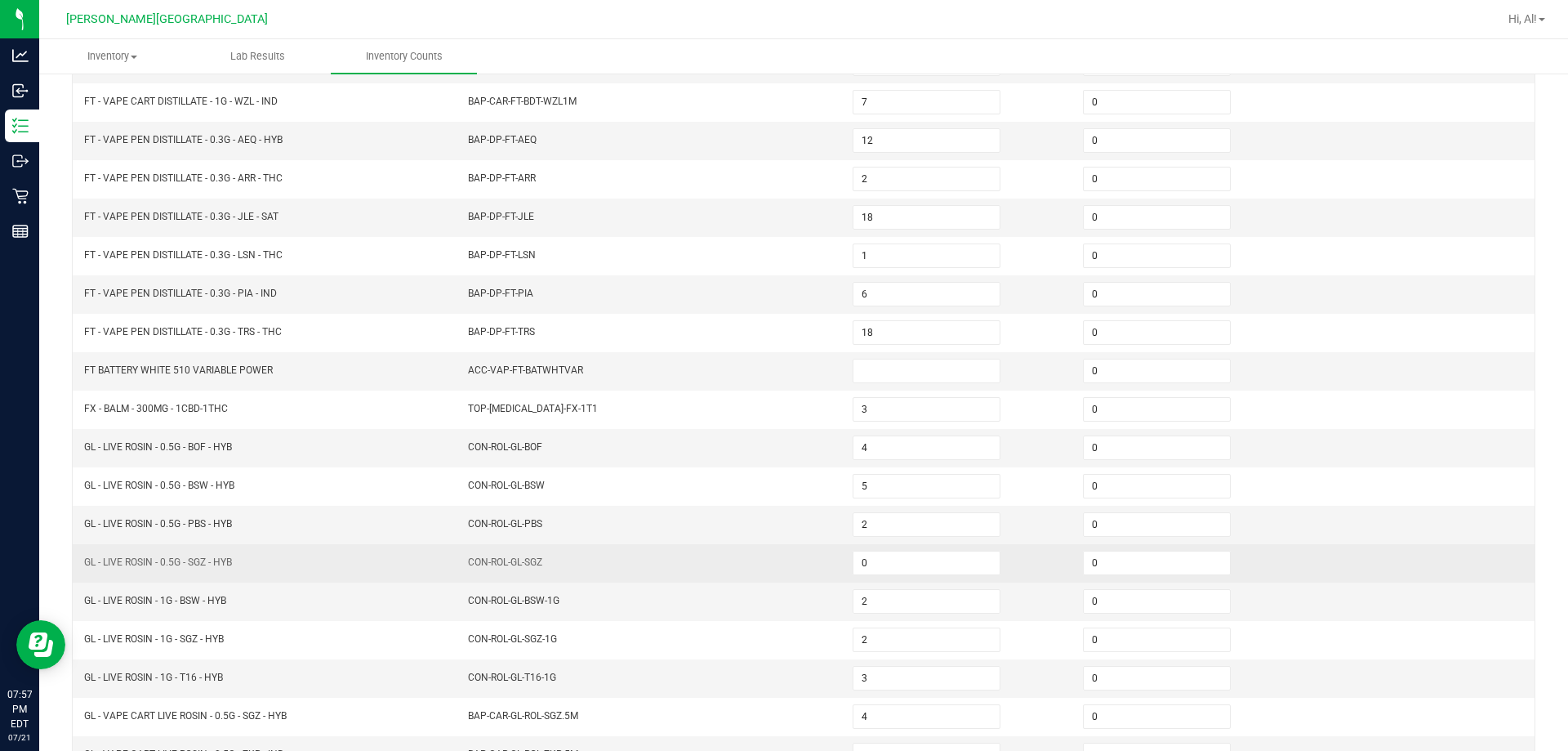 scroll, scrollTop: 339, scrollLeft: 0, axis: vertical 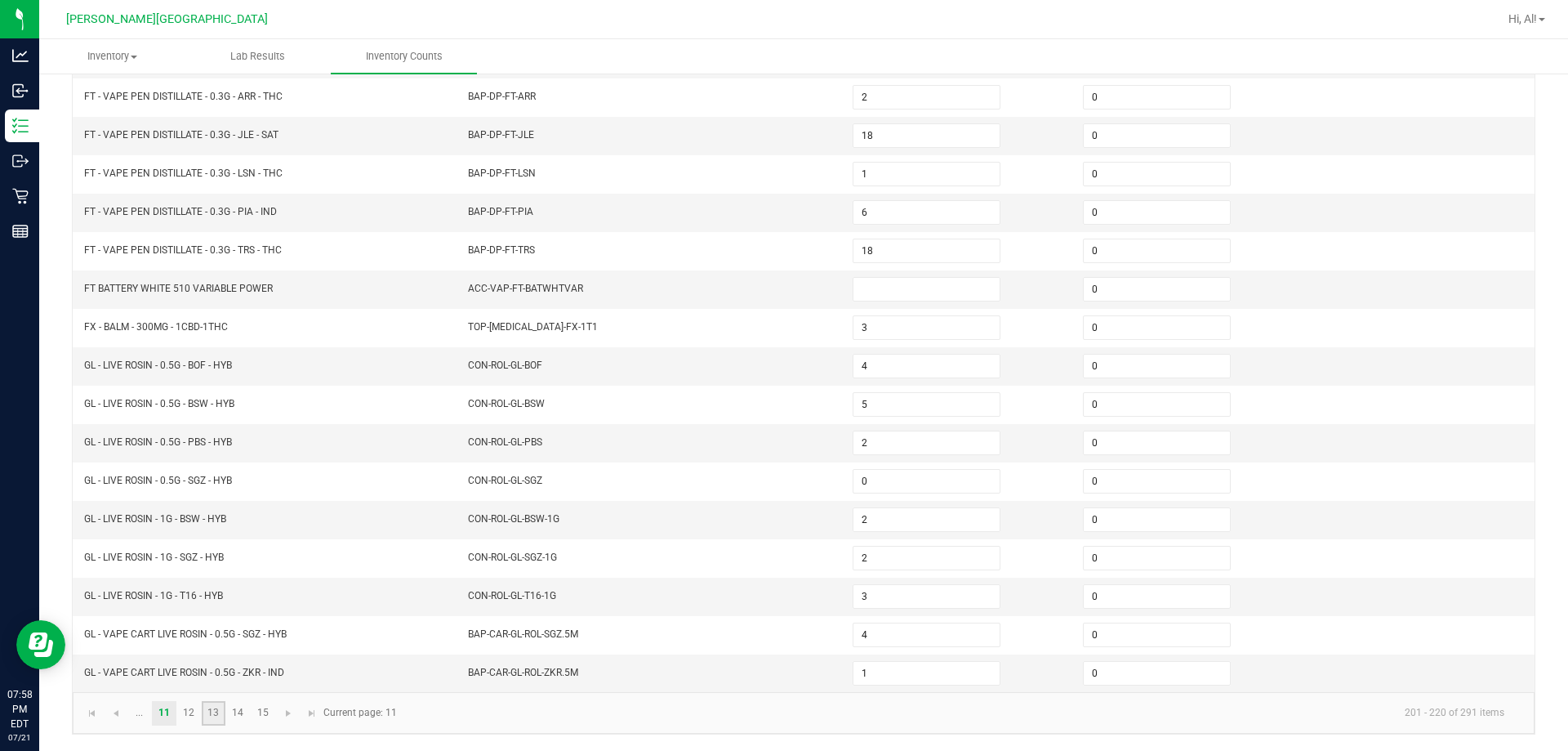 click on "13" 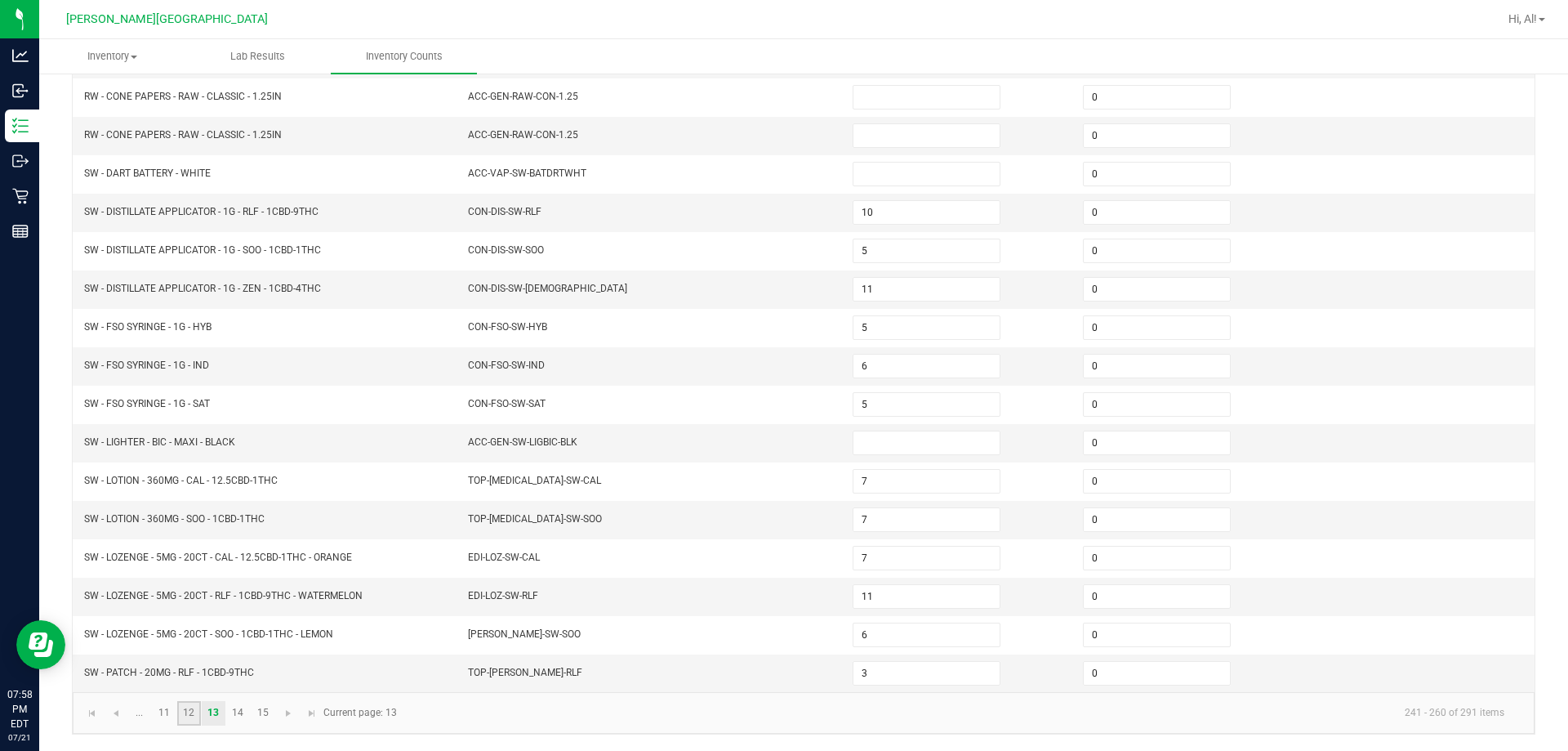 click on "12" 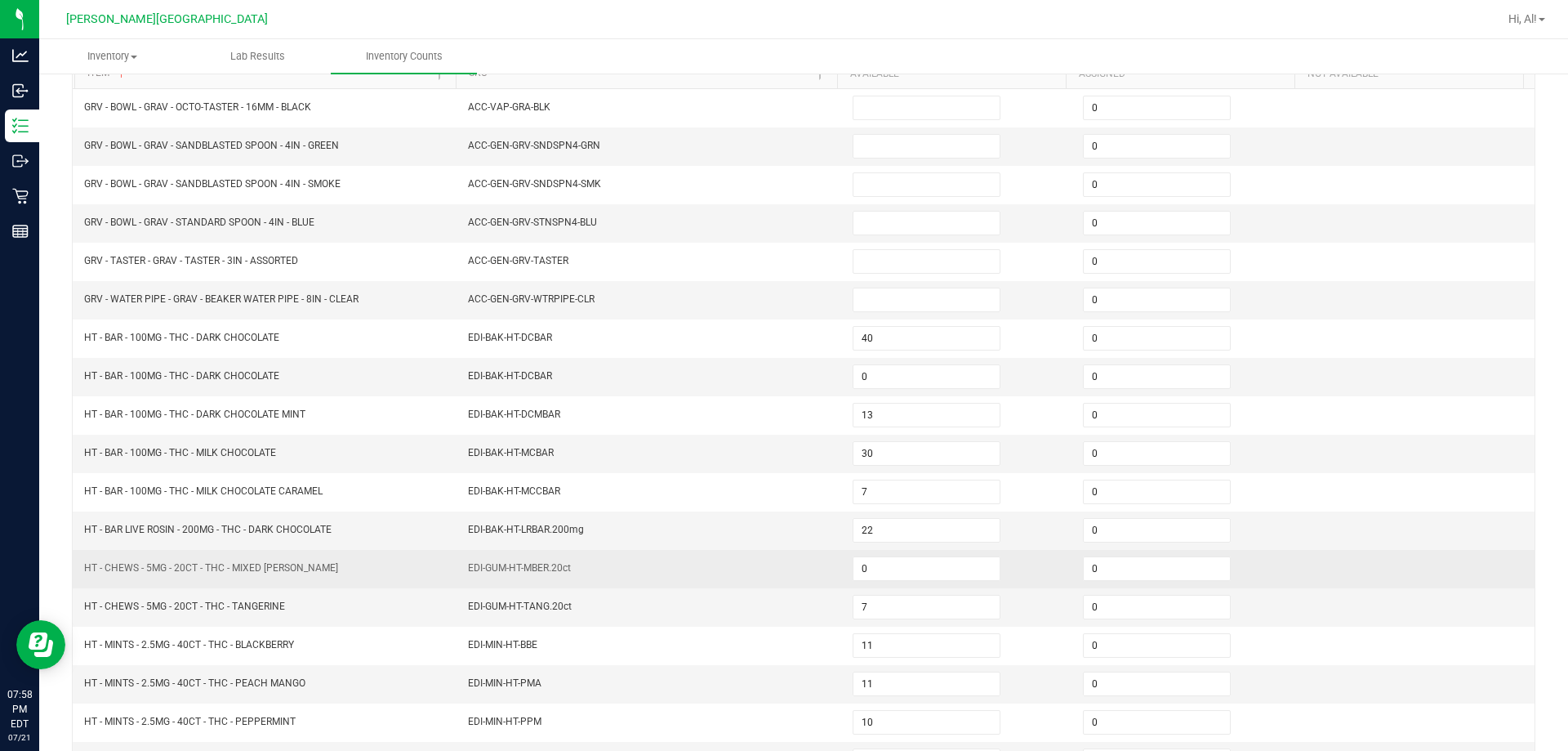 scroll, scrollTop: 176, scrollLeft: 0, axis: vertical 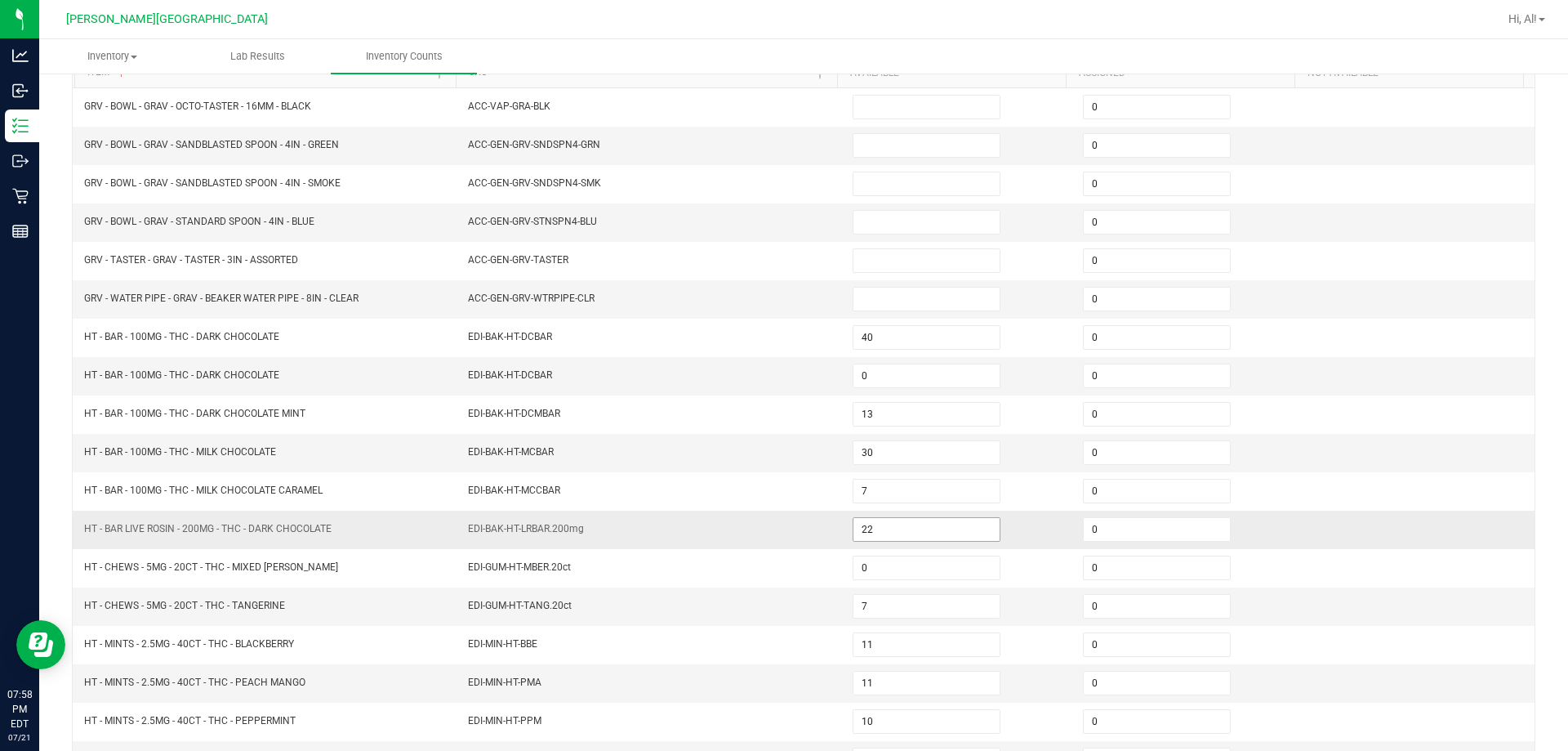 click on "22" at bounding box center (926, 530) 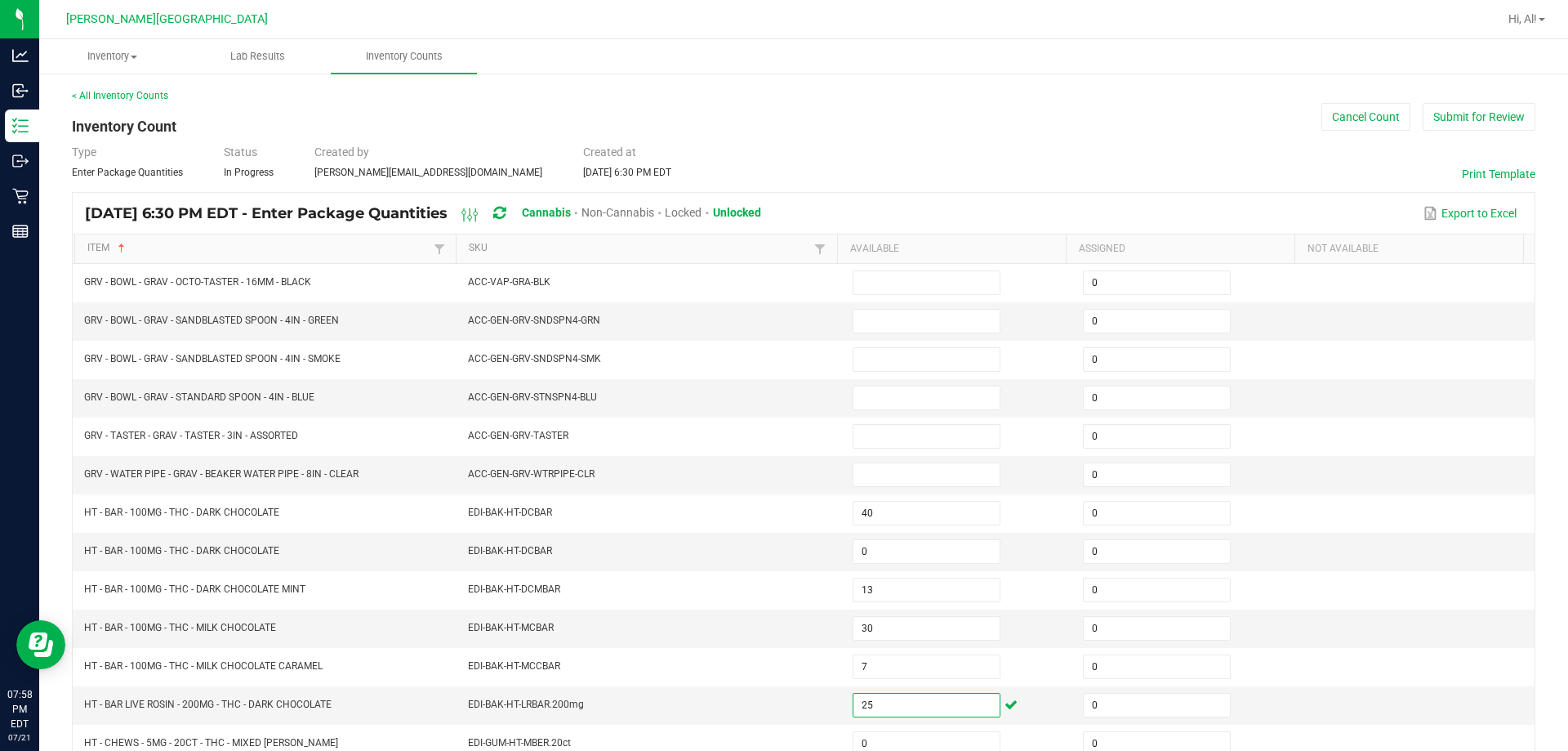 scroll, scrollTop: 16, scrollLeft: 0, axis: vertical 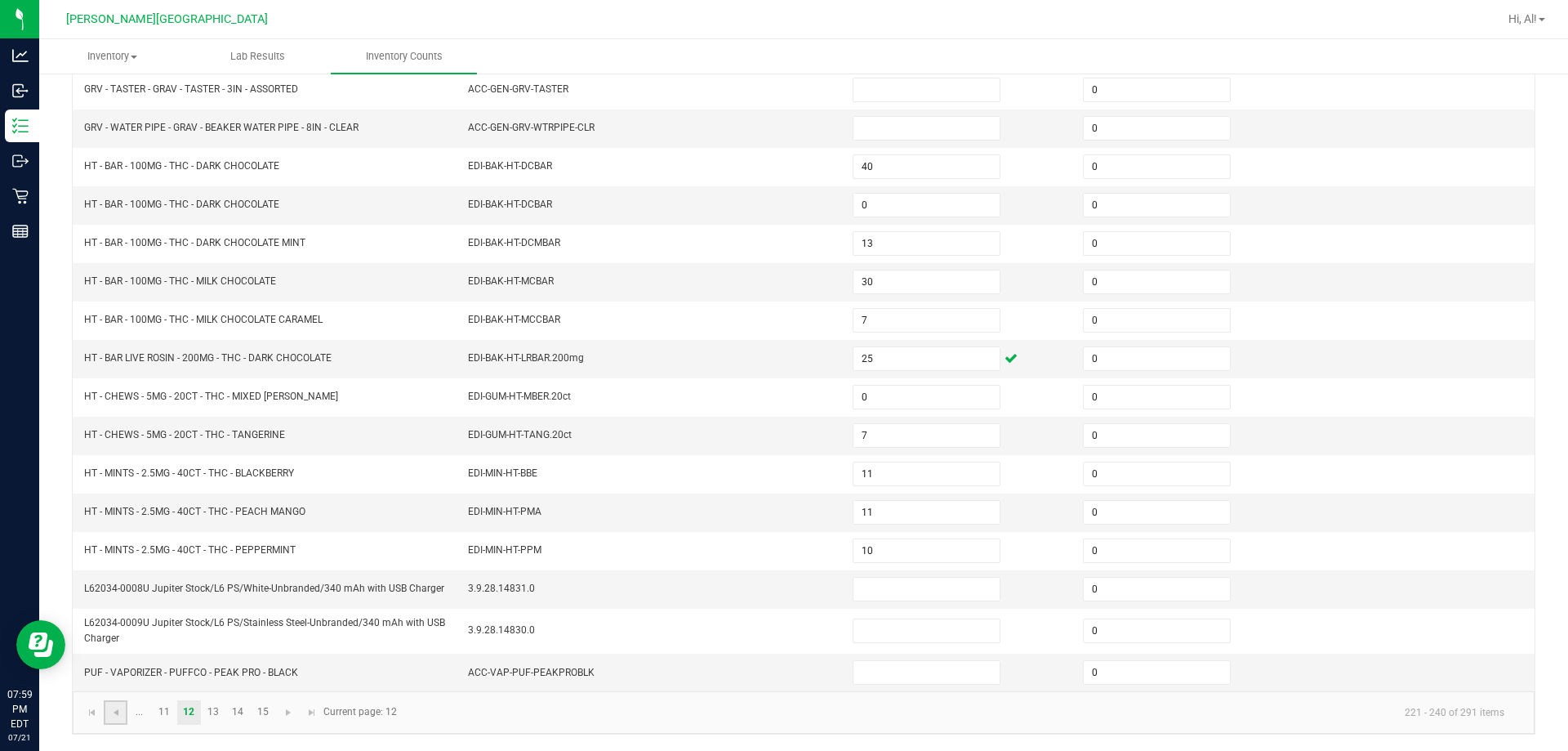 click 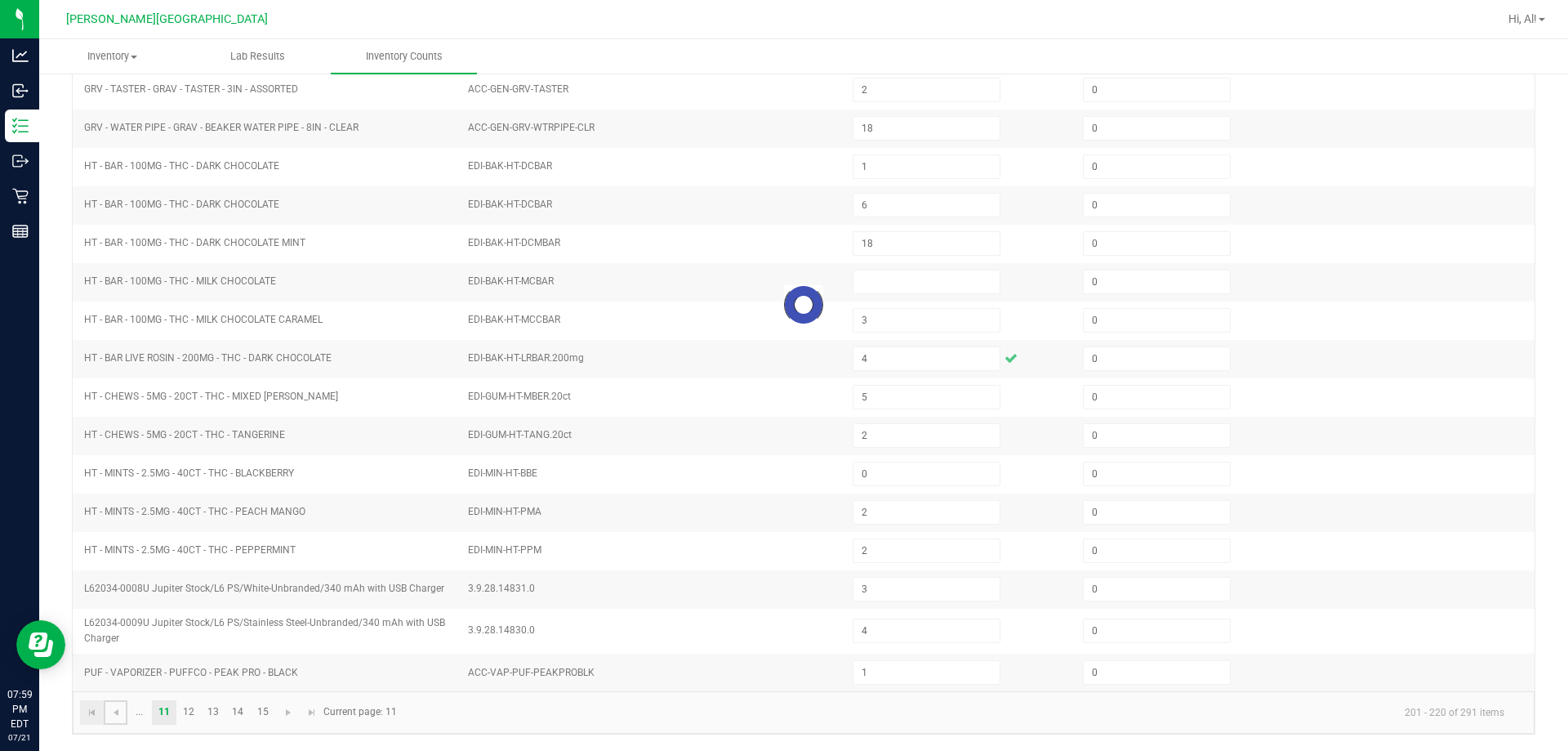 scroll, scrollTop: 339, scrollLeft: 0, axis: vertical 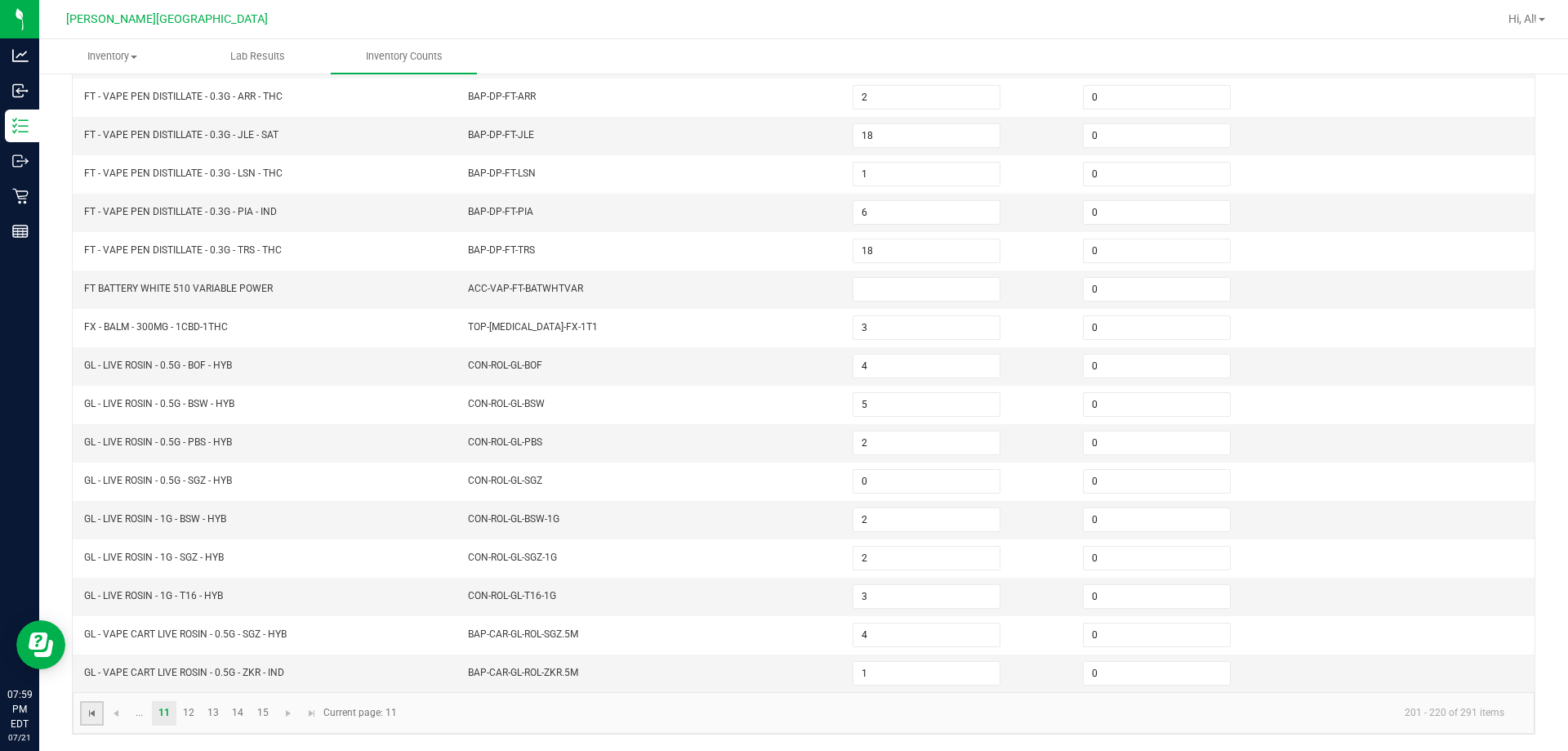 click 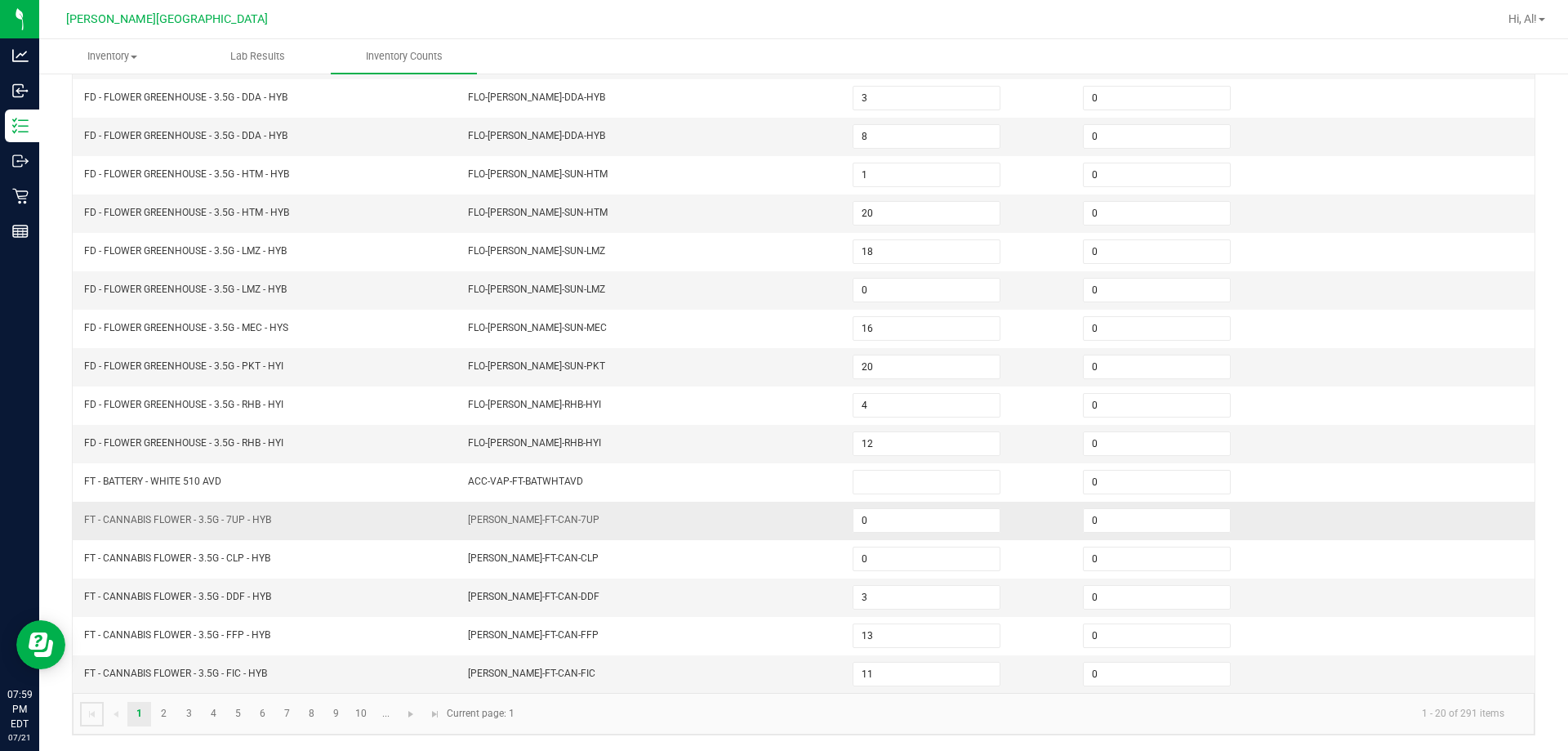 scroll, scrollTop: 339, scrollLeft: 0, axis: vertical 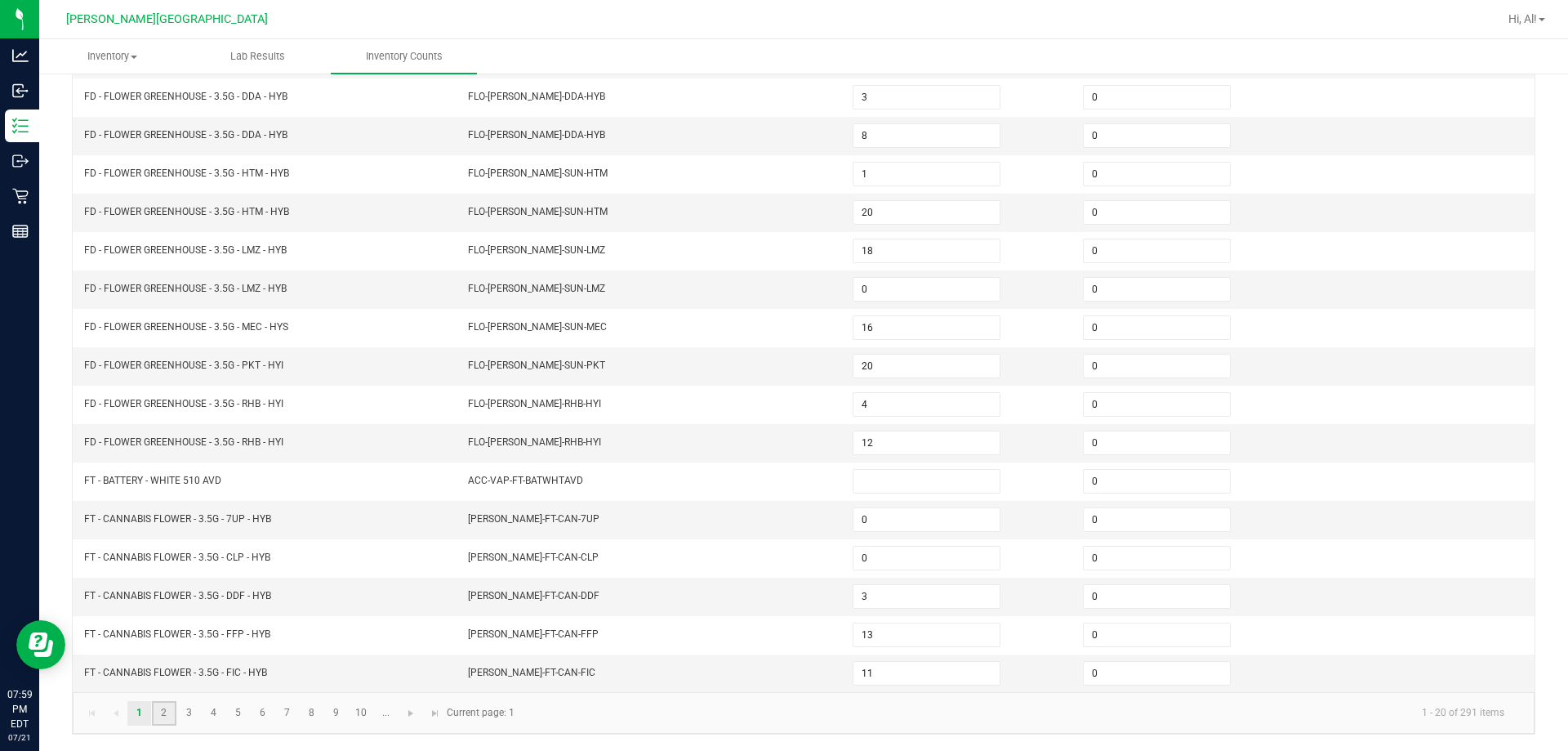 click on "2" 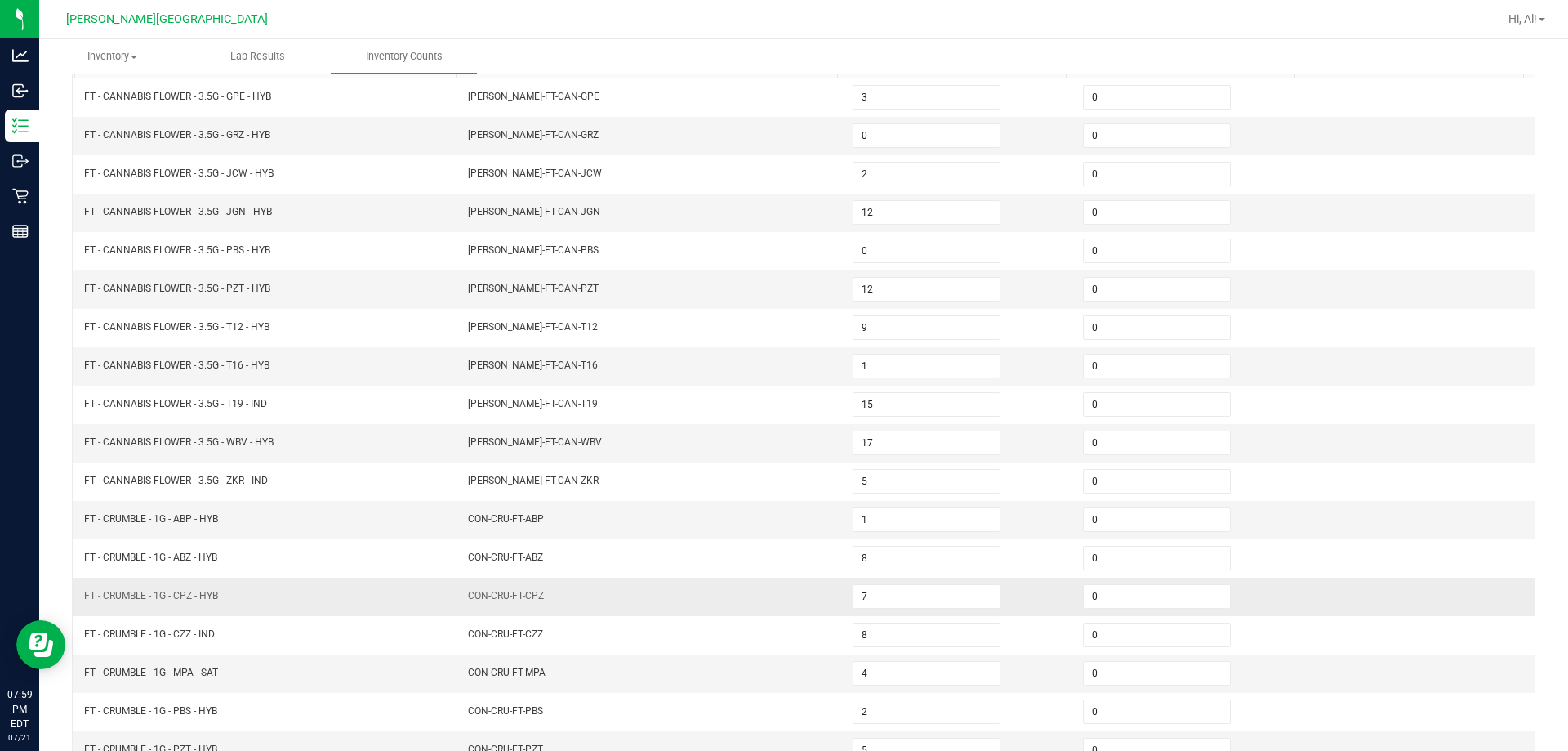 scroll, scrollTop: 339, scrollLeft: 0, axis: vertical 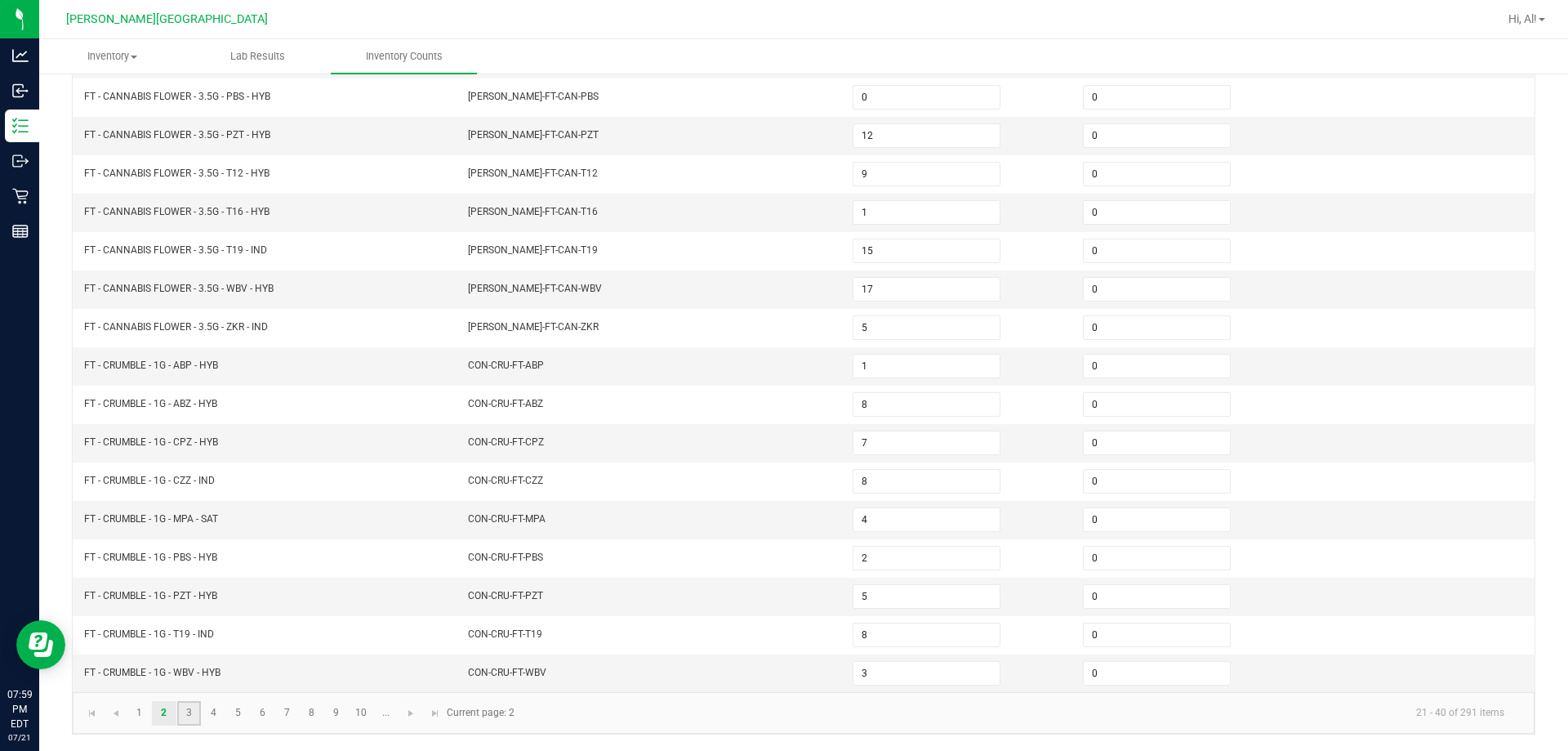 click on "3" 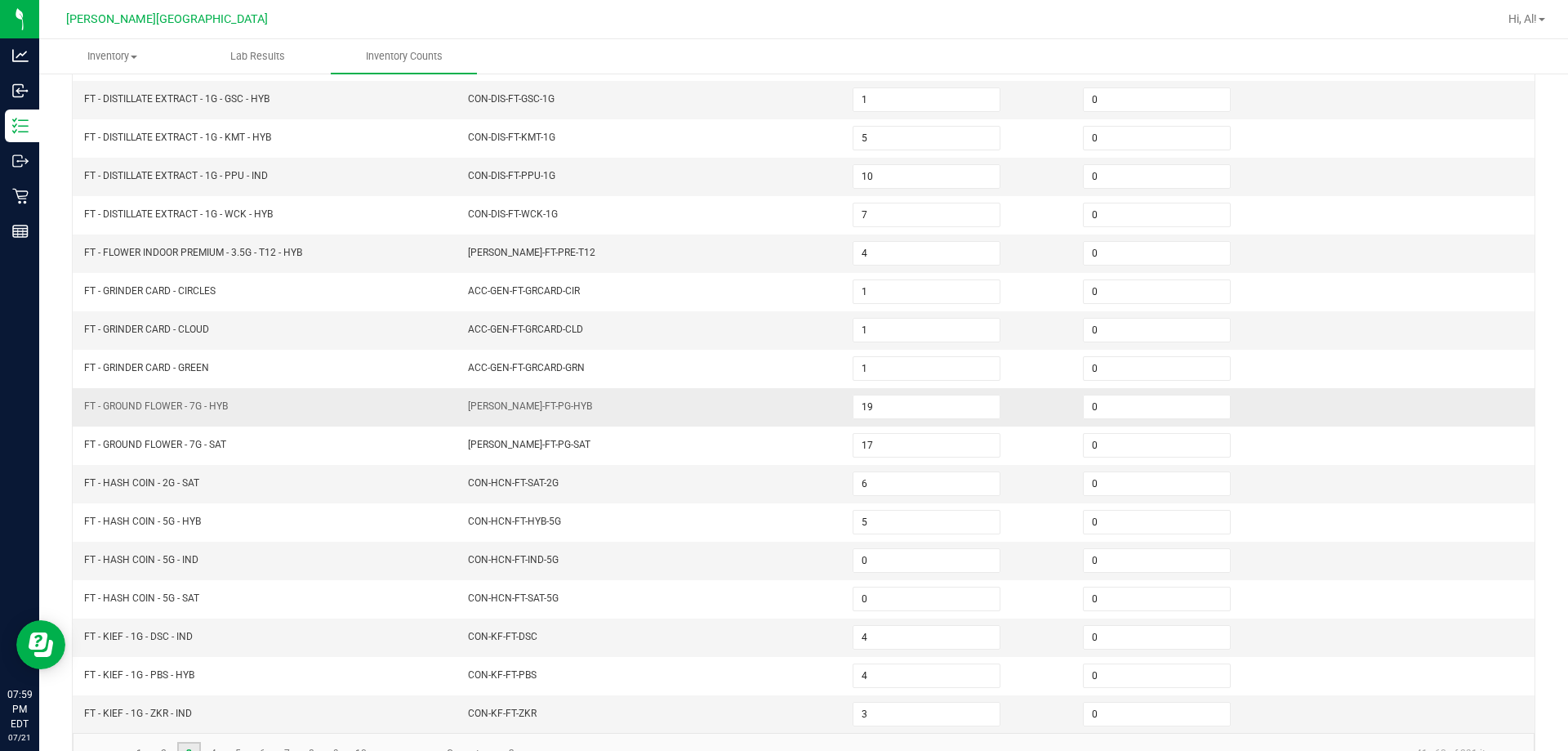 scroll, scrollTop: 327, scrollLeft: 0, axis: vertical 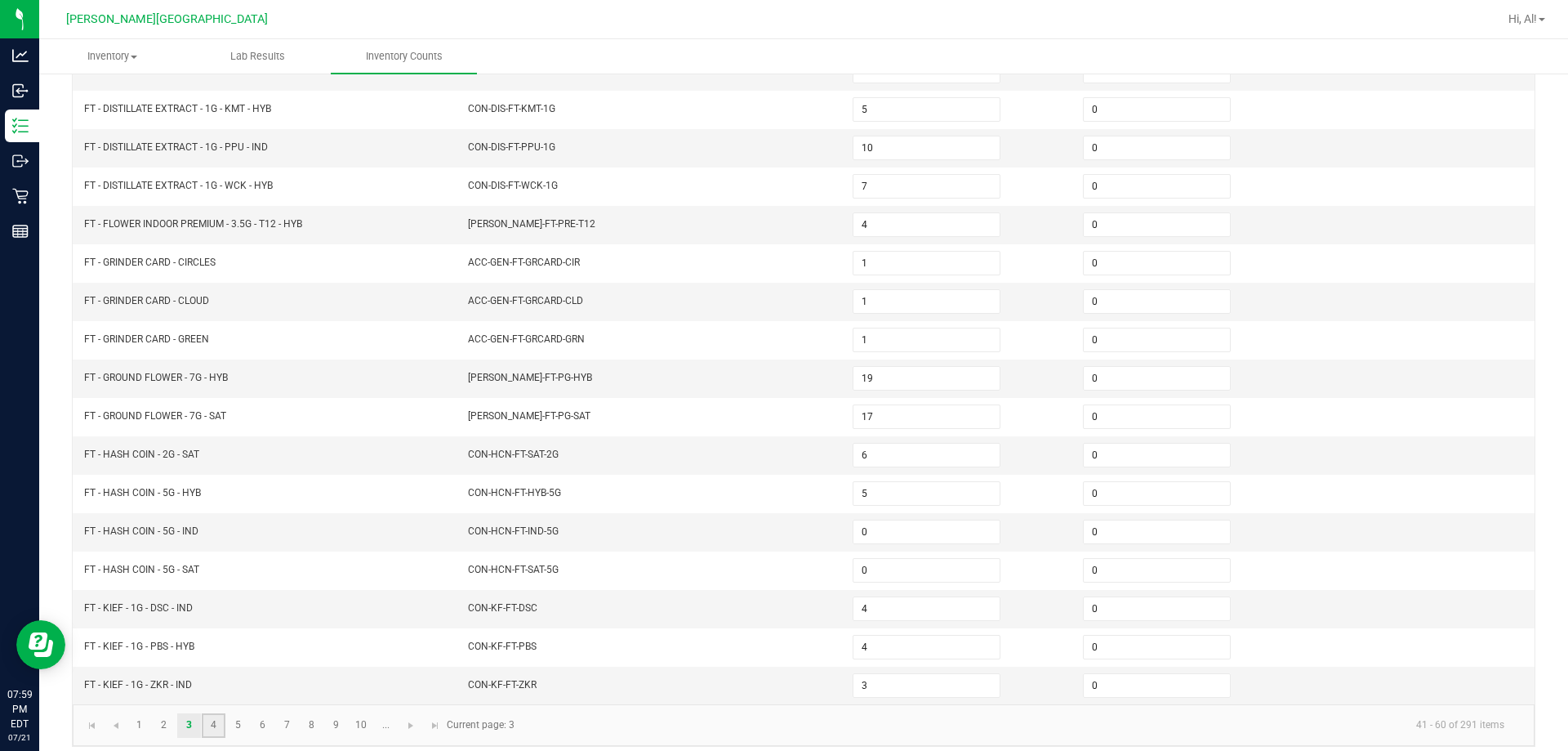 click on "4" 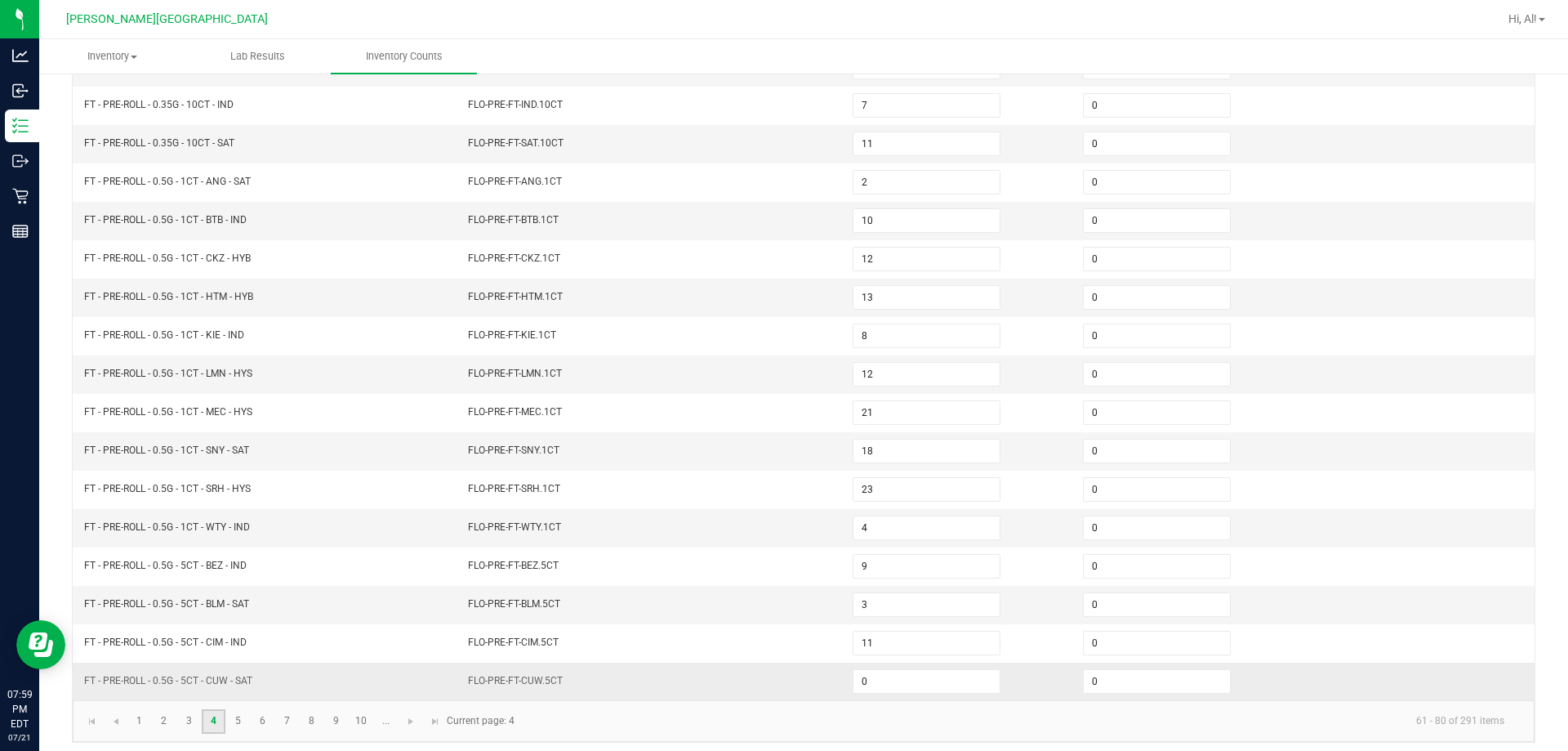 scroll, scrollTop: 339, scrollLeft: 0, axis: vertical 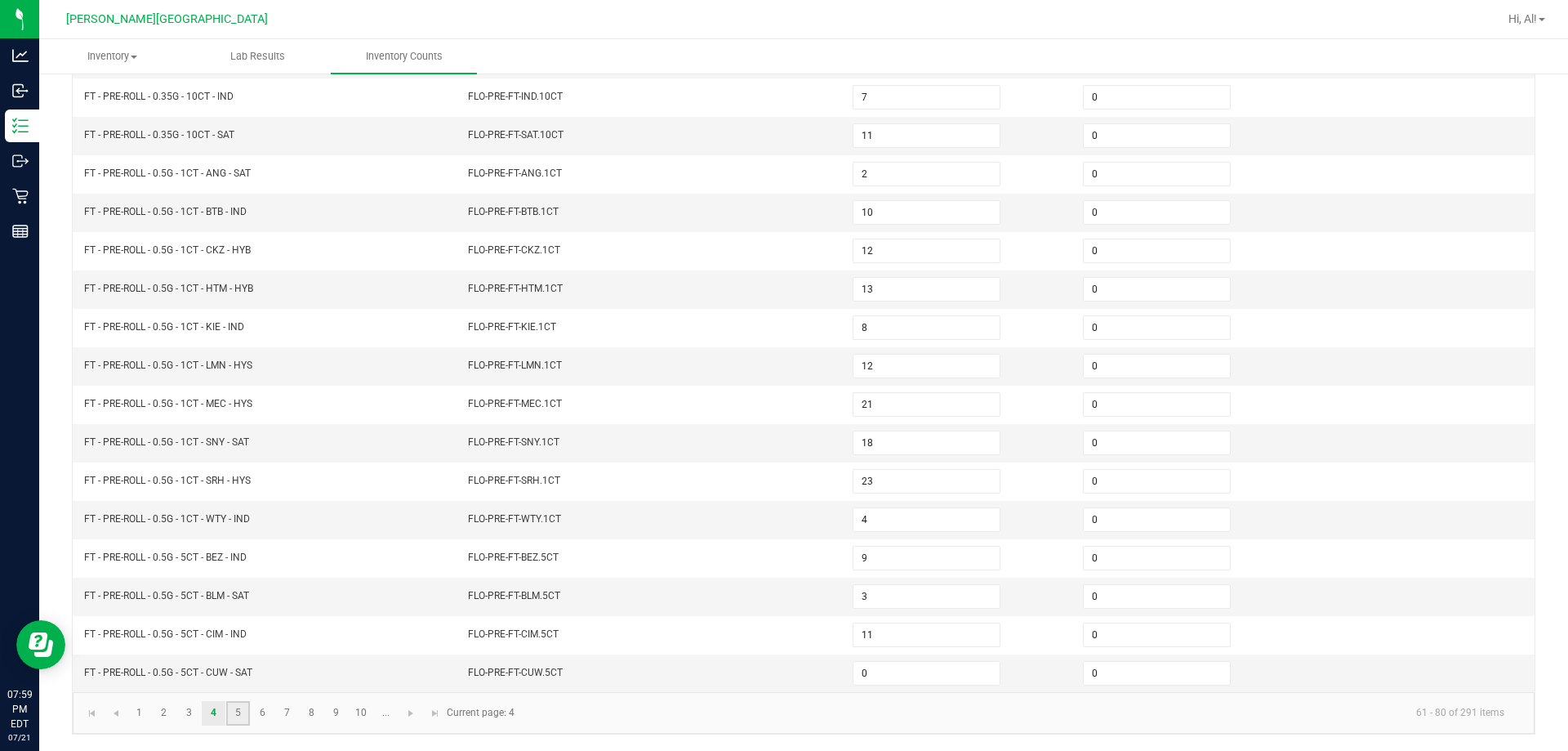 click on "5" 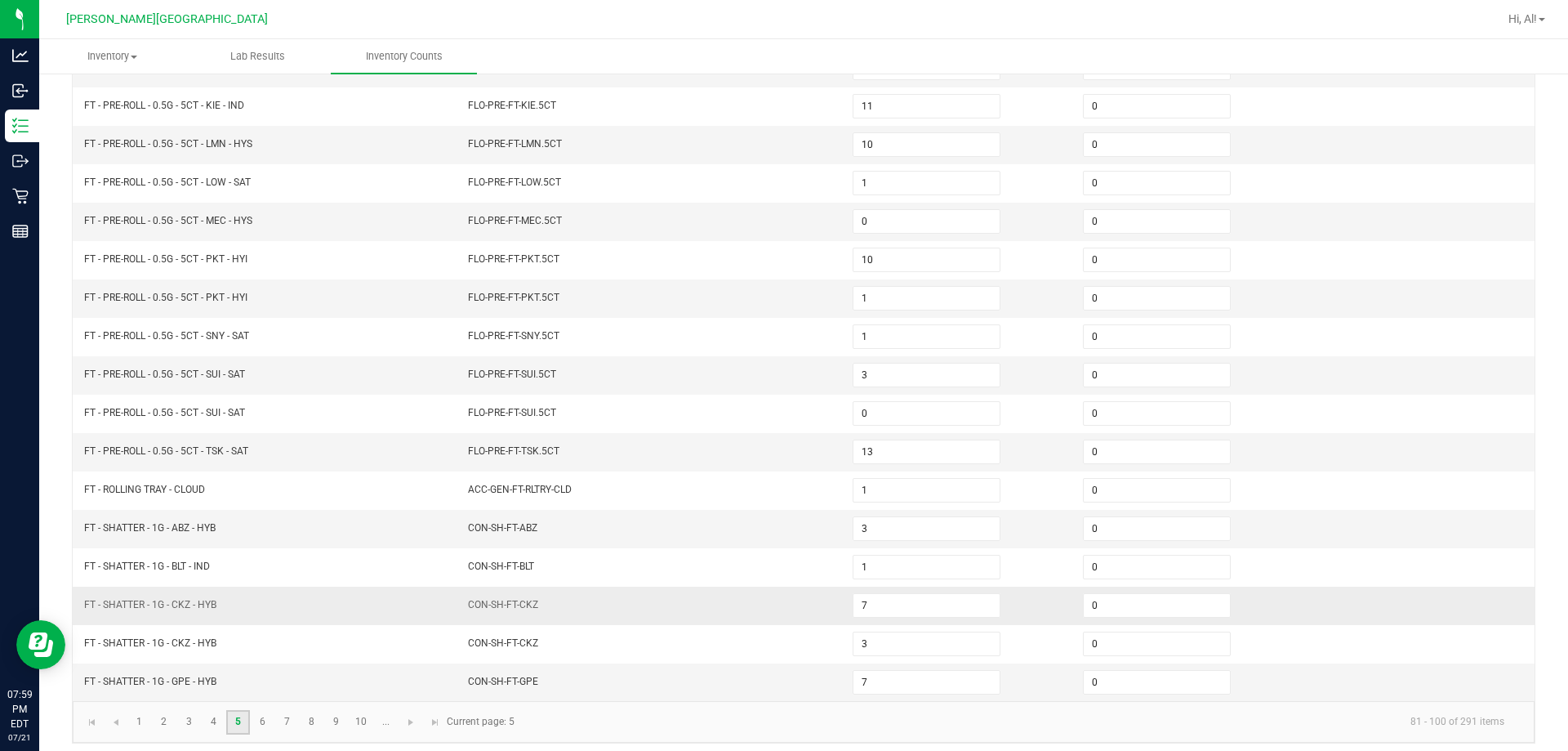 scroll, scrollTop: 339, scrollLeft: 0, axis: vertical 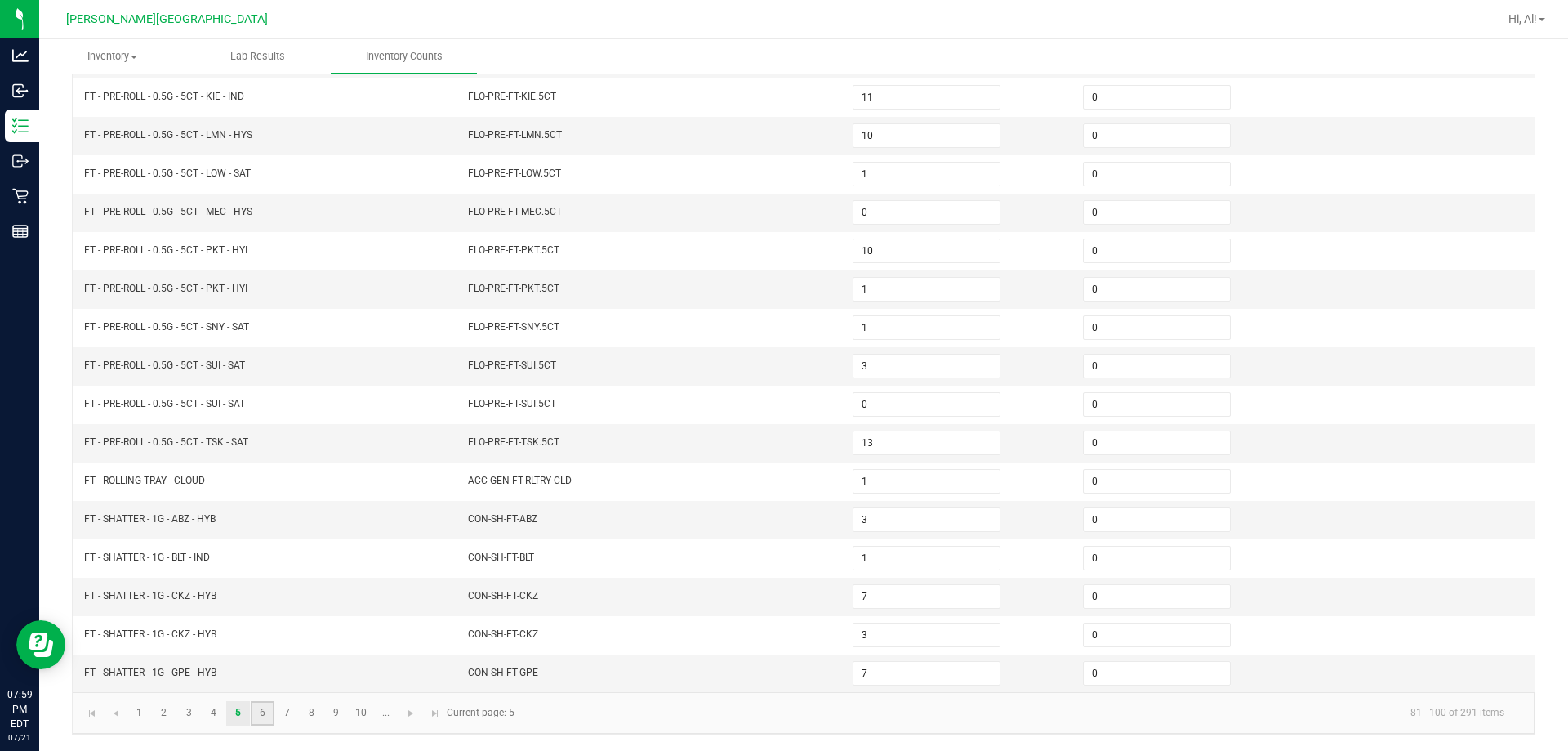click on "6" 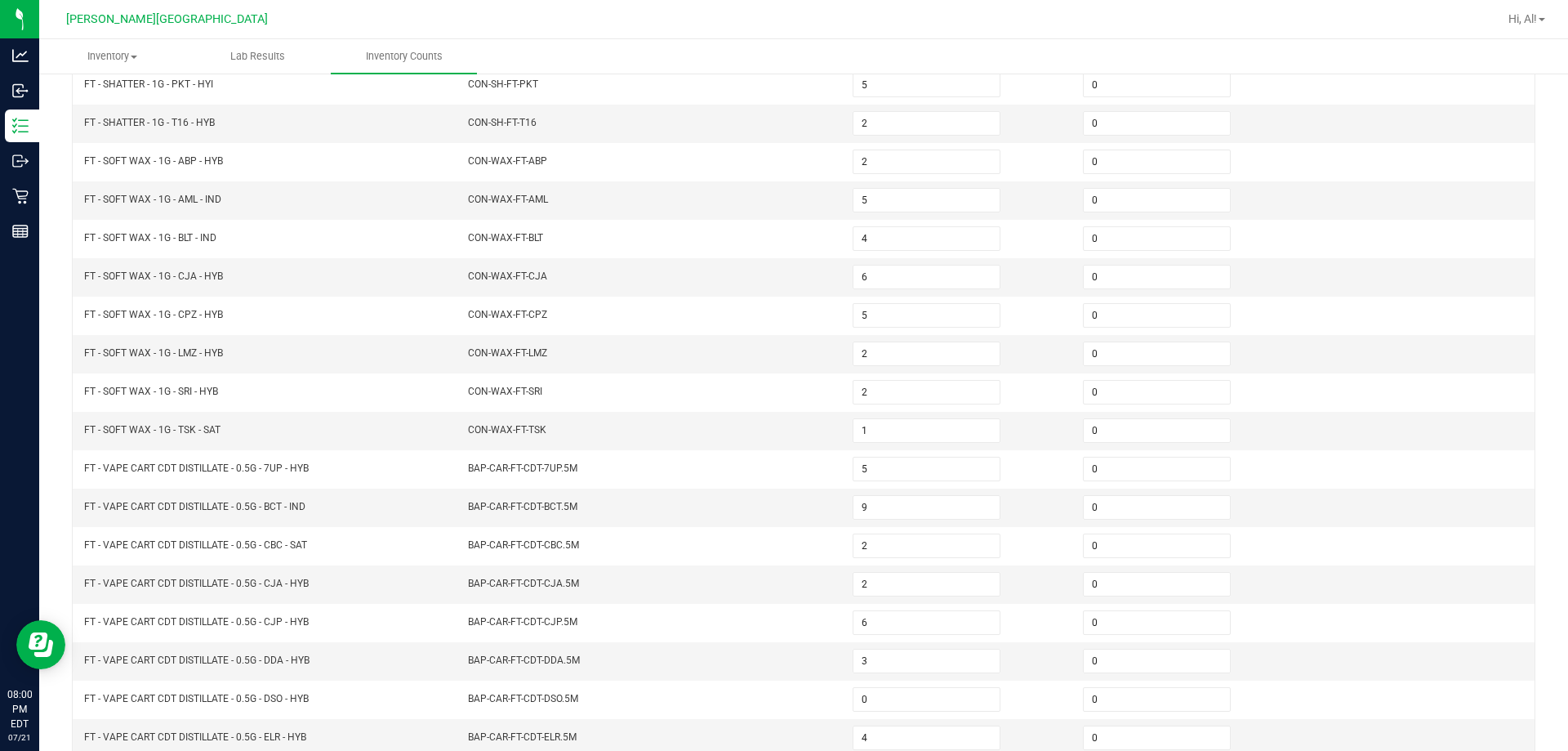 scroll, scrollTop: 339, scrollLeft: 0, axis: vertical 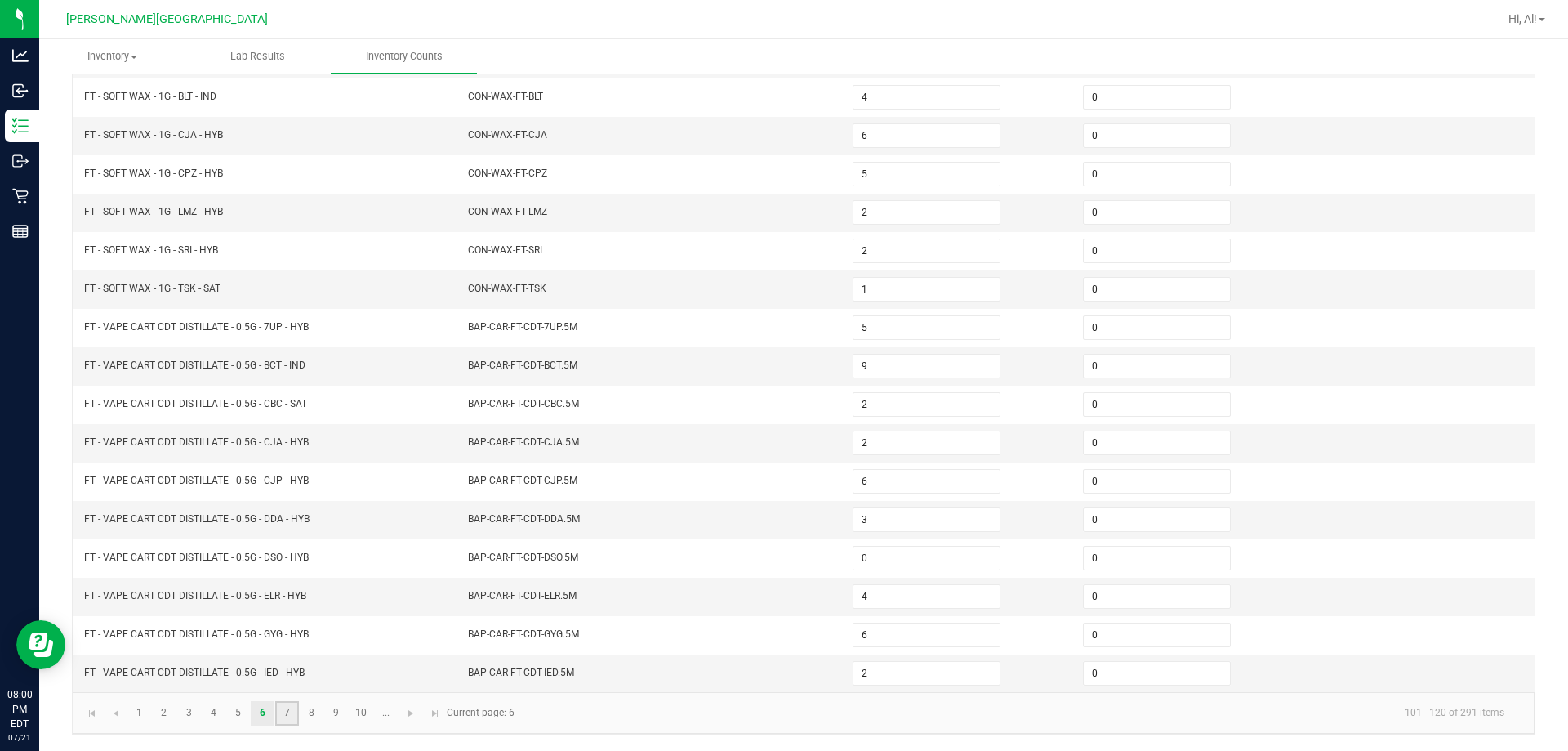 click on "7" 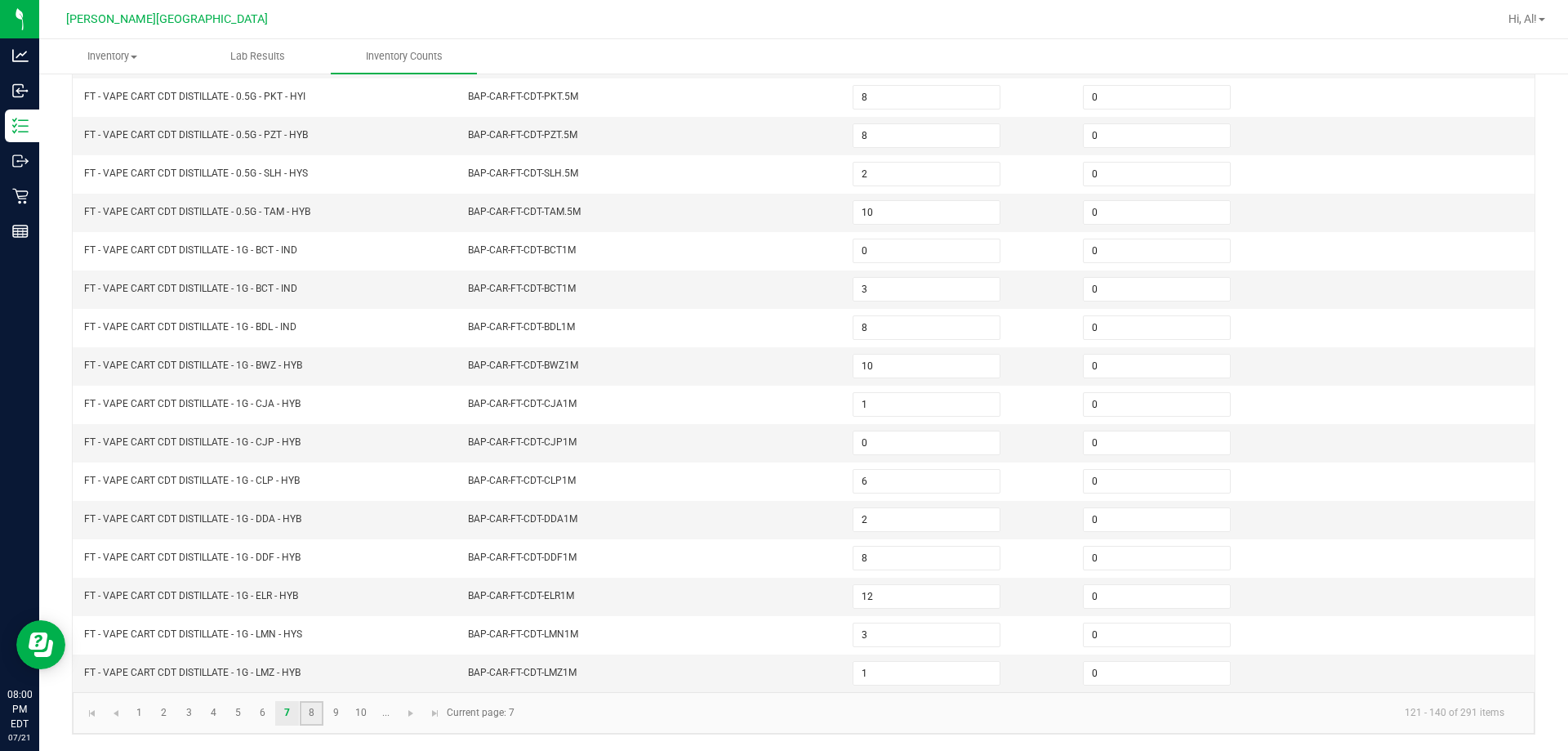 click on "8" 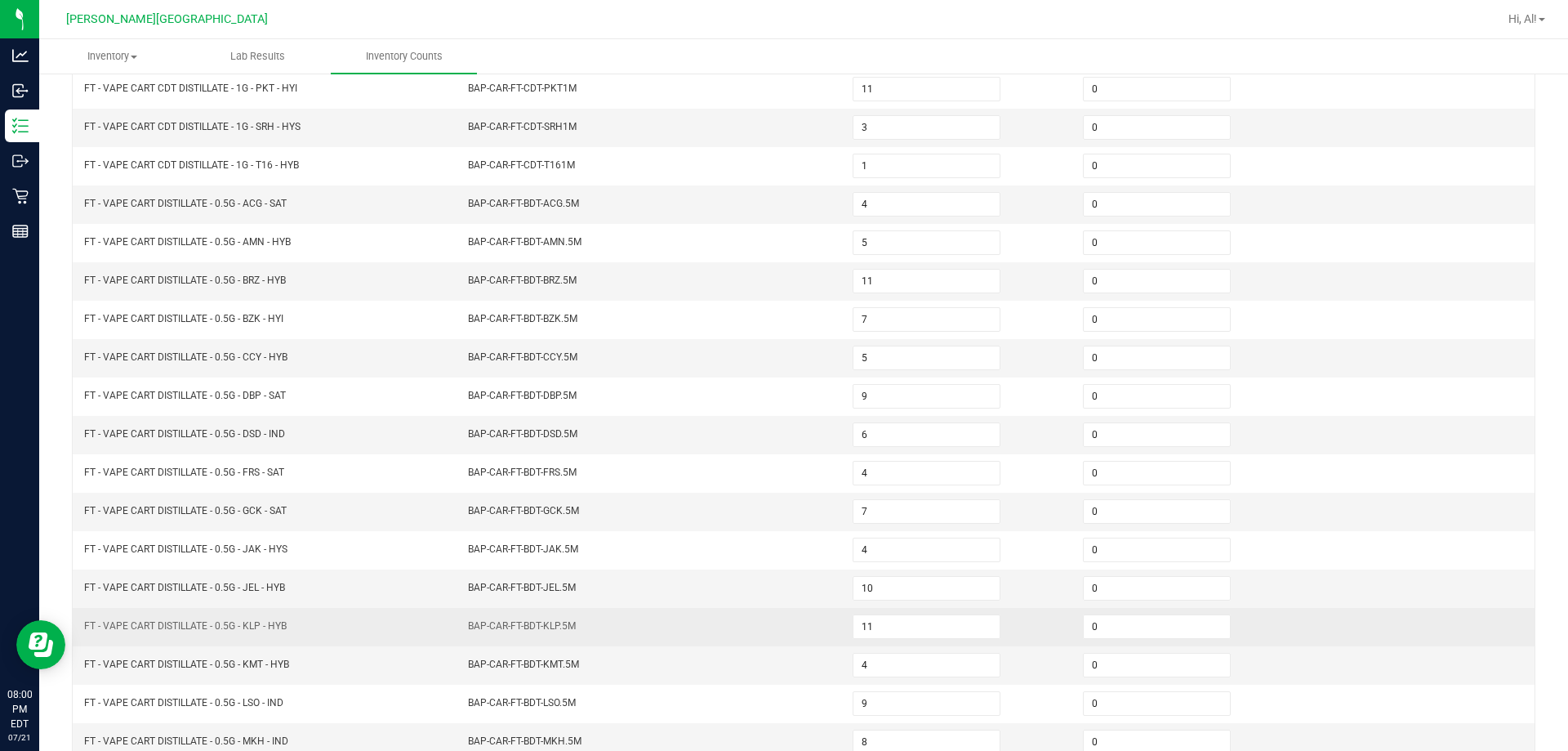 scroll, scrollTop: 94, scrollLeft: 0, axis: vertical 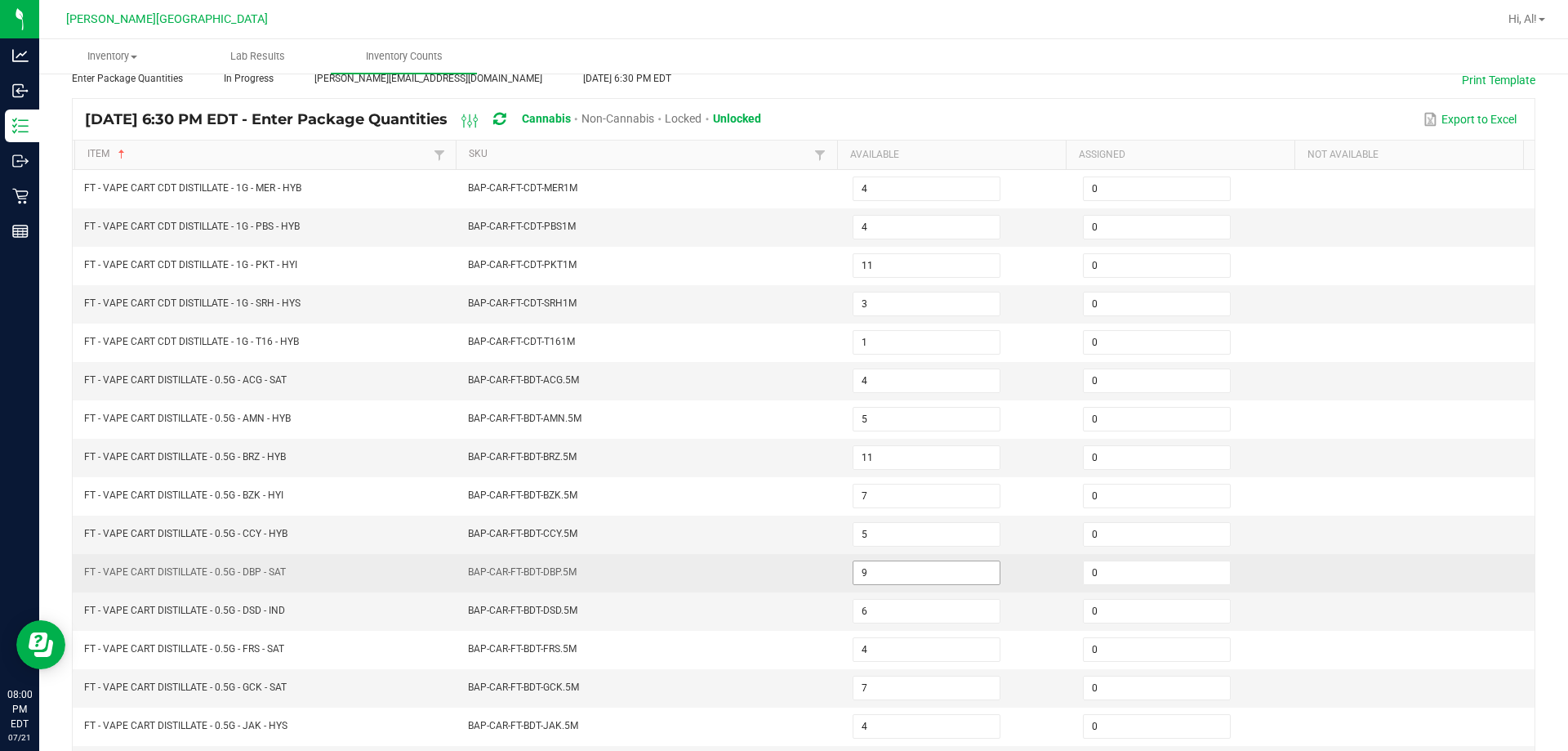 click on "9" at bounding box center [926, 573] 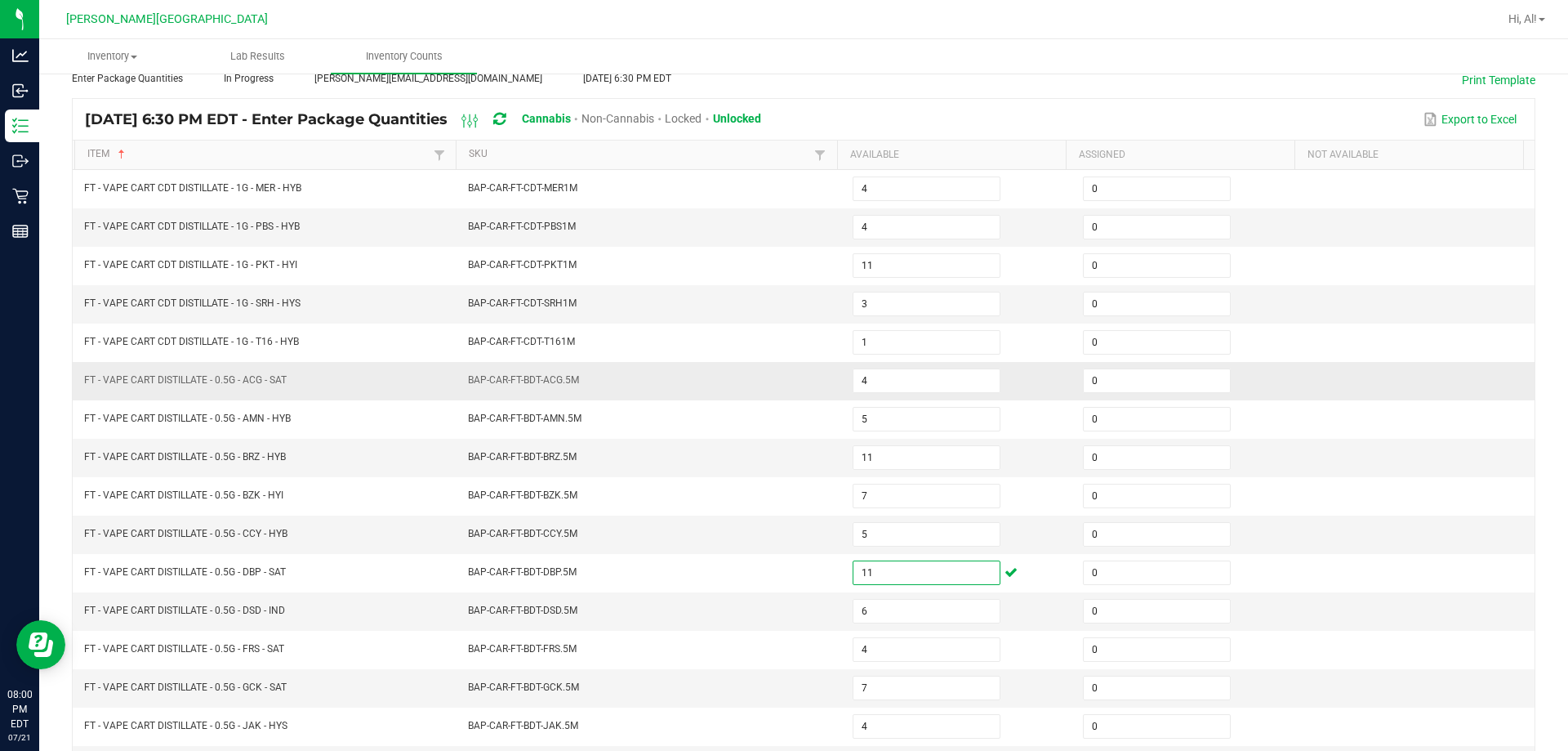 click on "BAP-CAR-FT-BDT-ACG.5M" at bounding box center (650, 381) 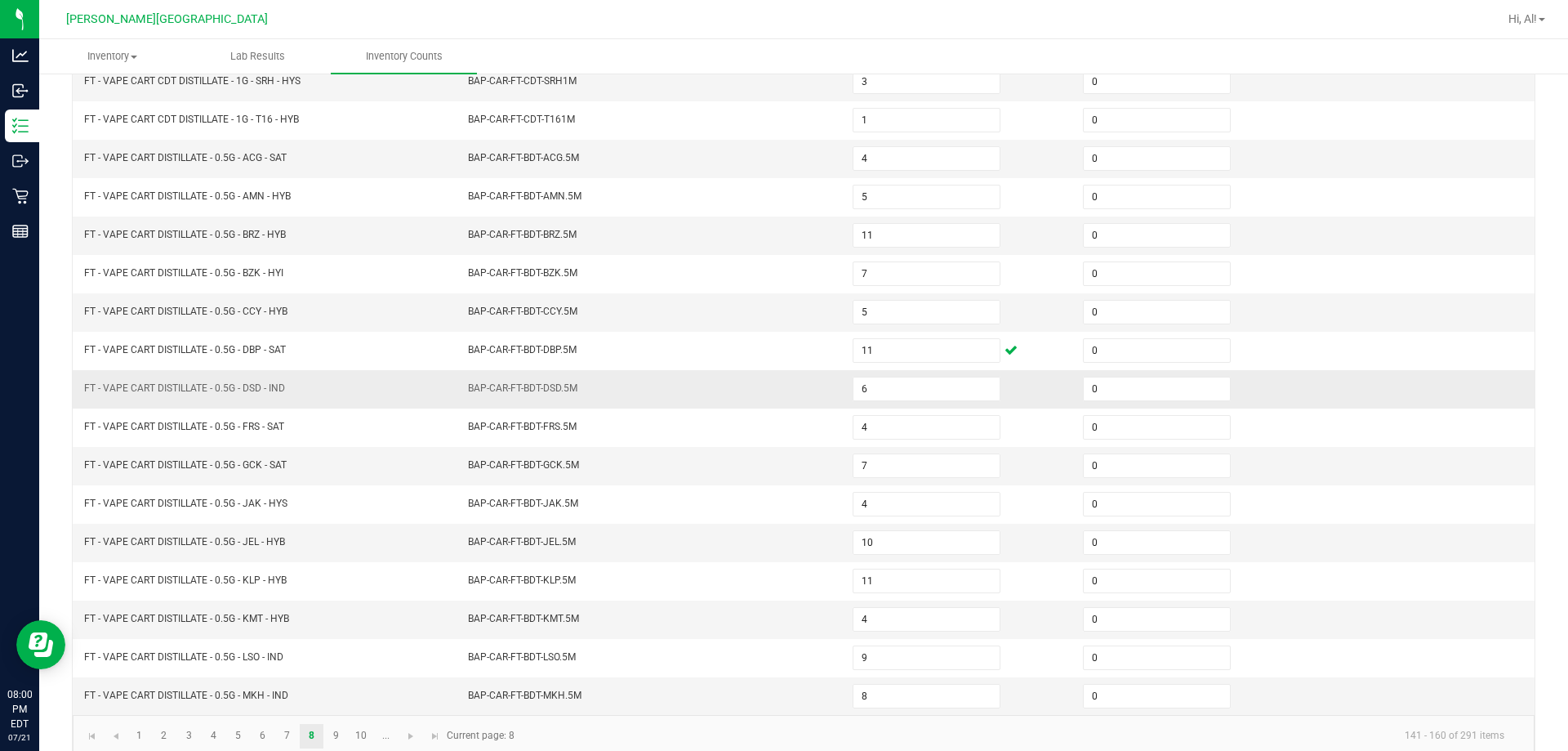 scroll, scrollTop: 339, scrollLeft: 0, axis: vertical 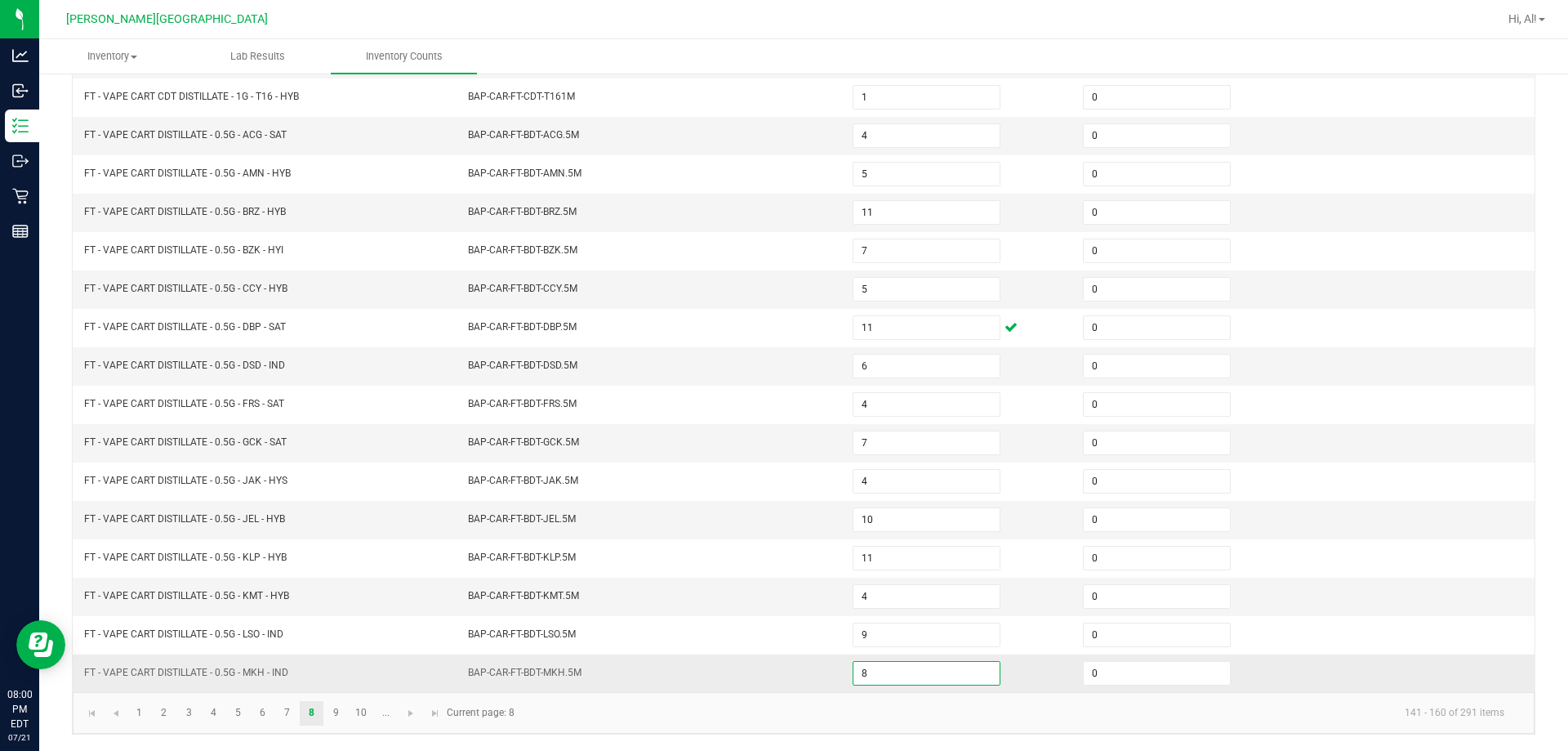 click on "8" at bounding box center [926, 673] 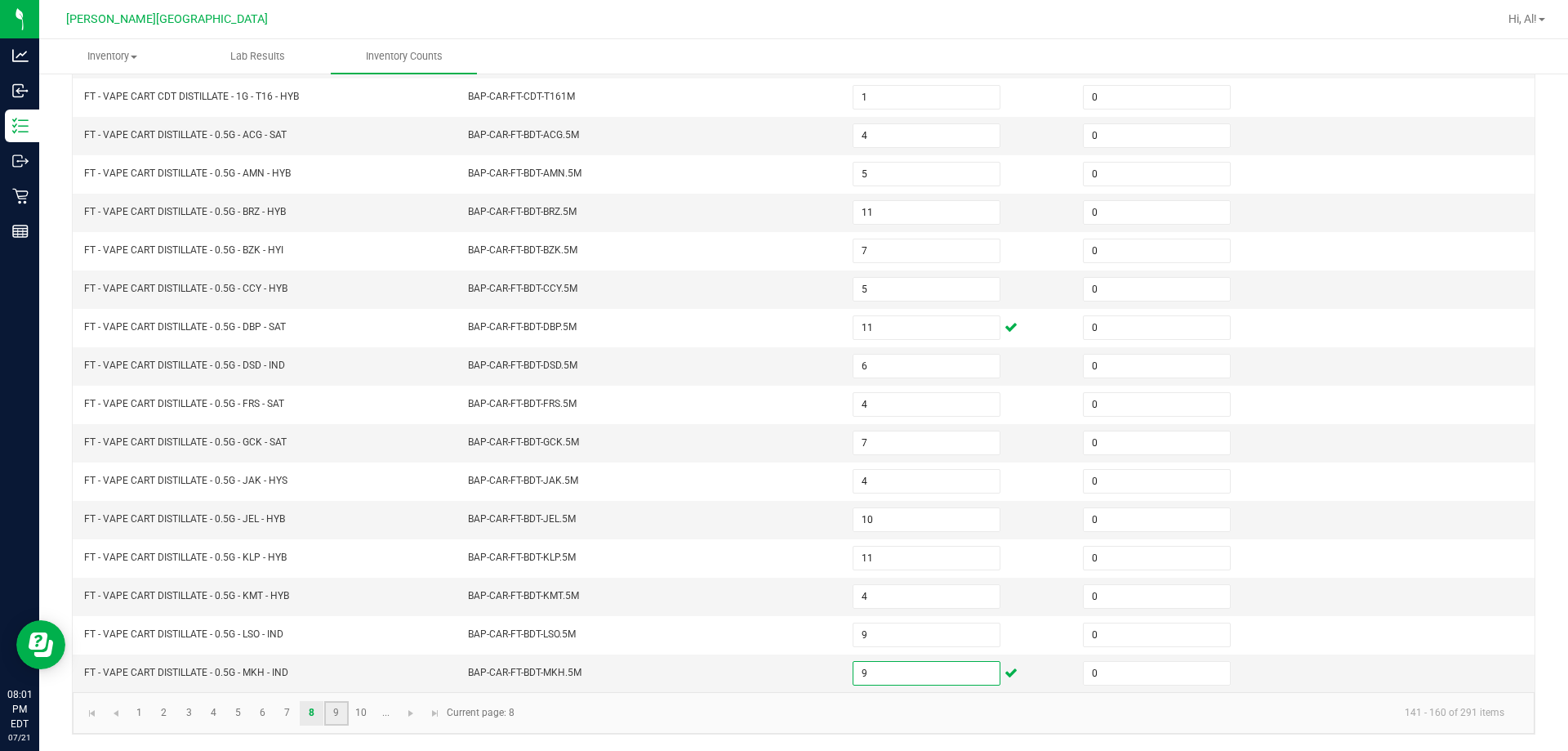 click on "9" 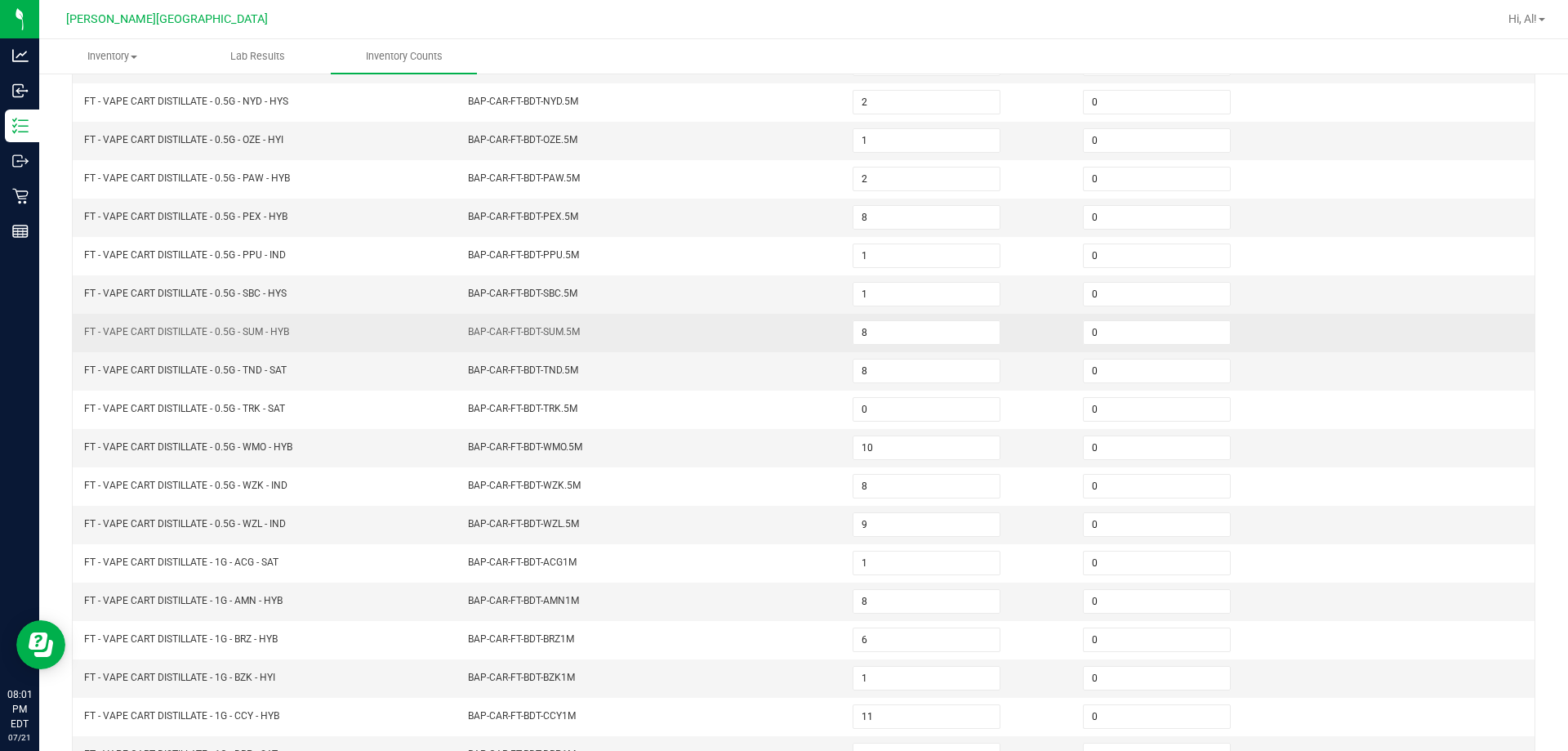scroll, scrollTop: 339, scrollLeft: 0, axis: vertical 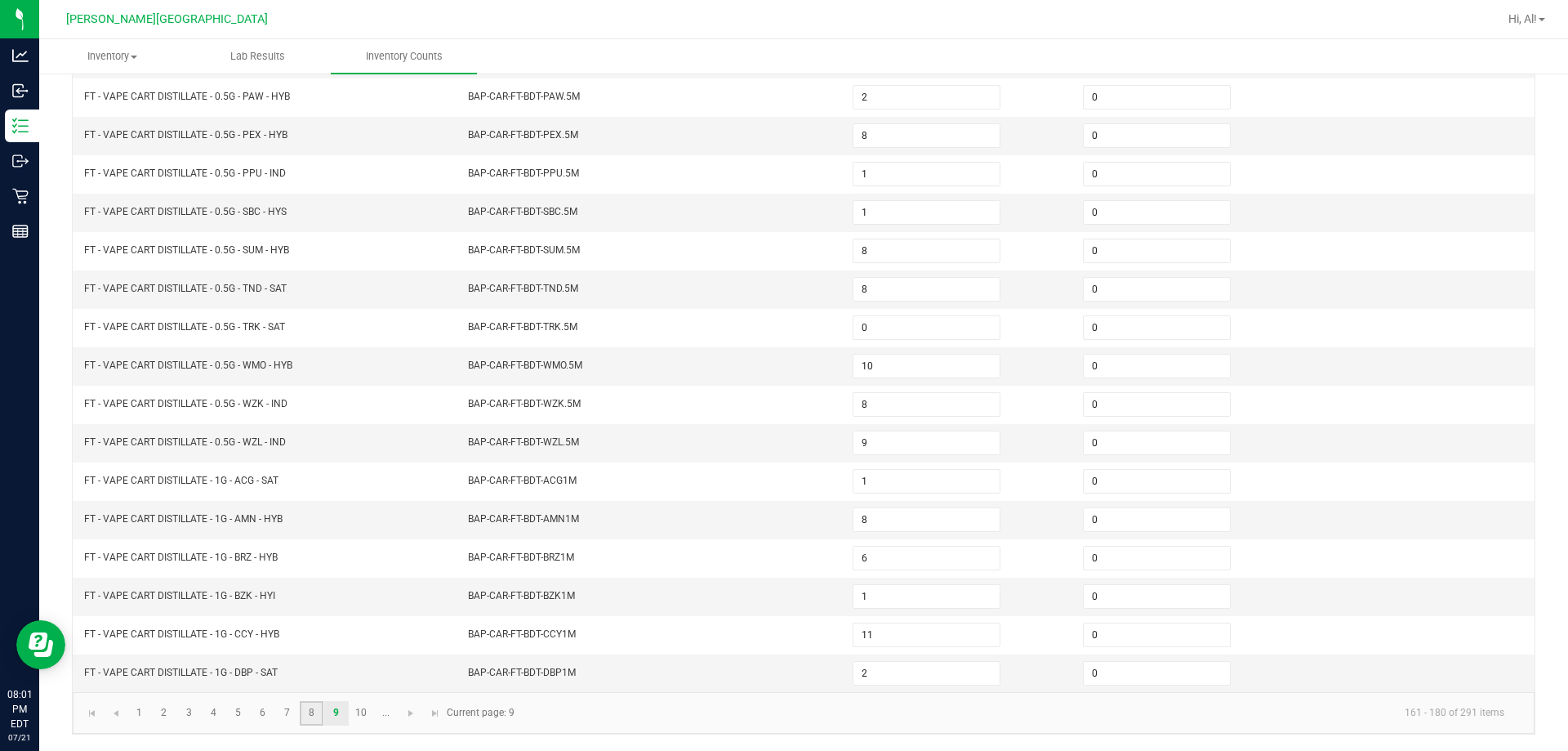 click on "8" 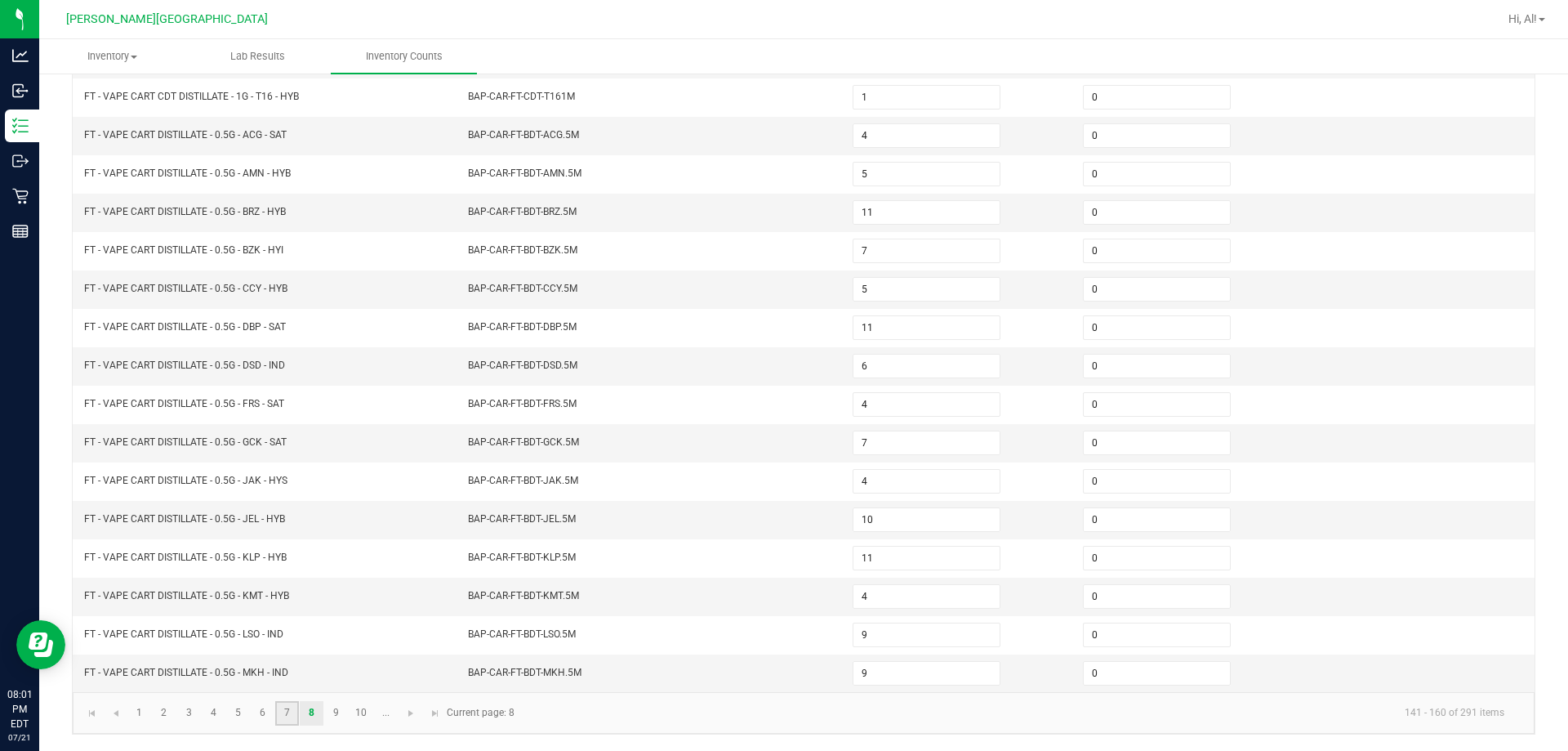 click on "7" 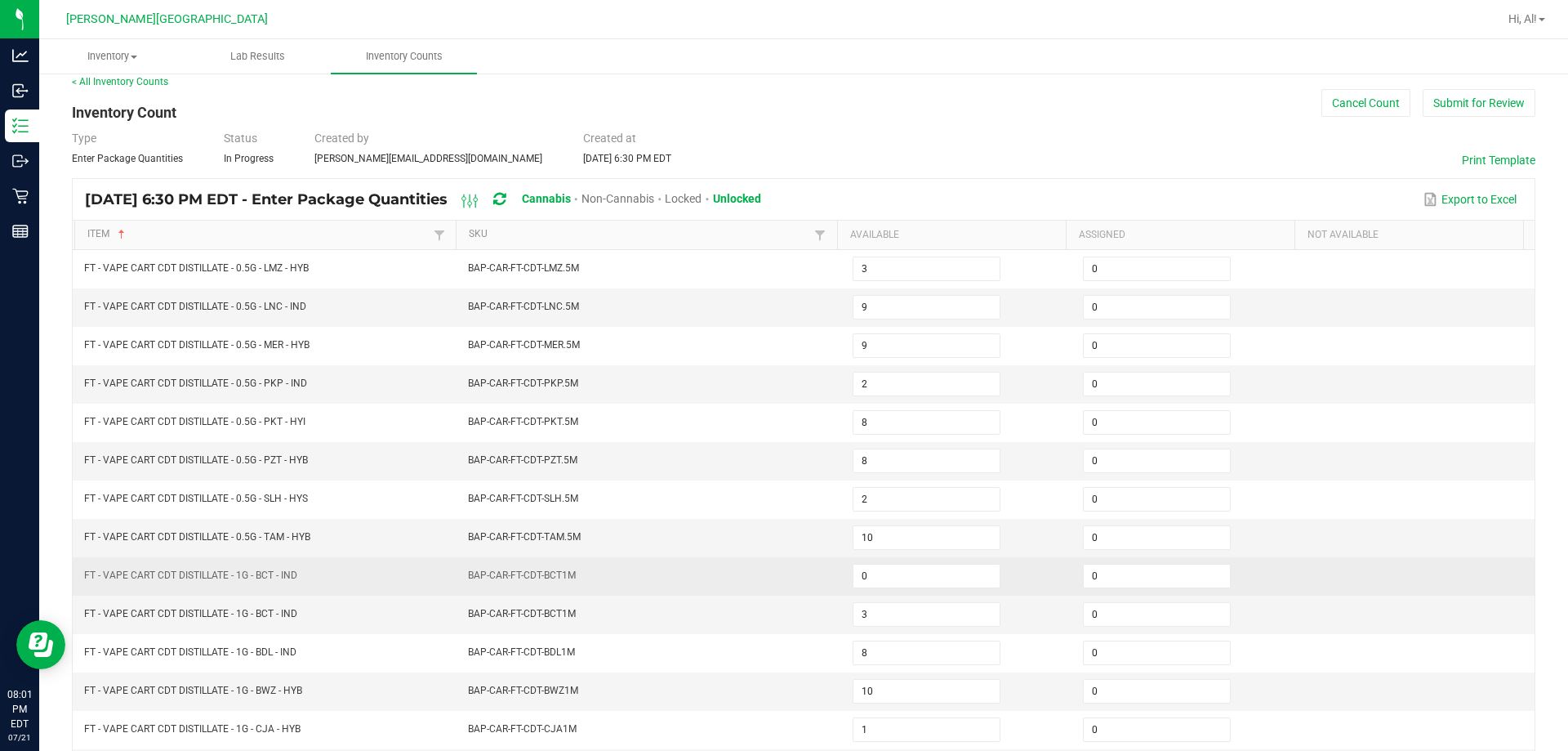 scroll, scrollTop: 12, scrollLeft: 0, axis: vertical 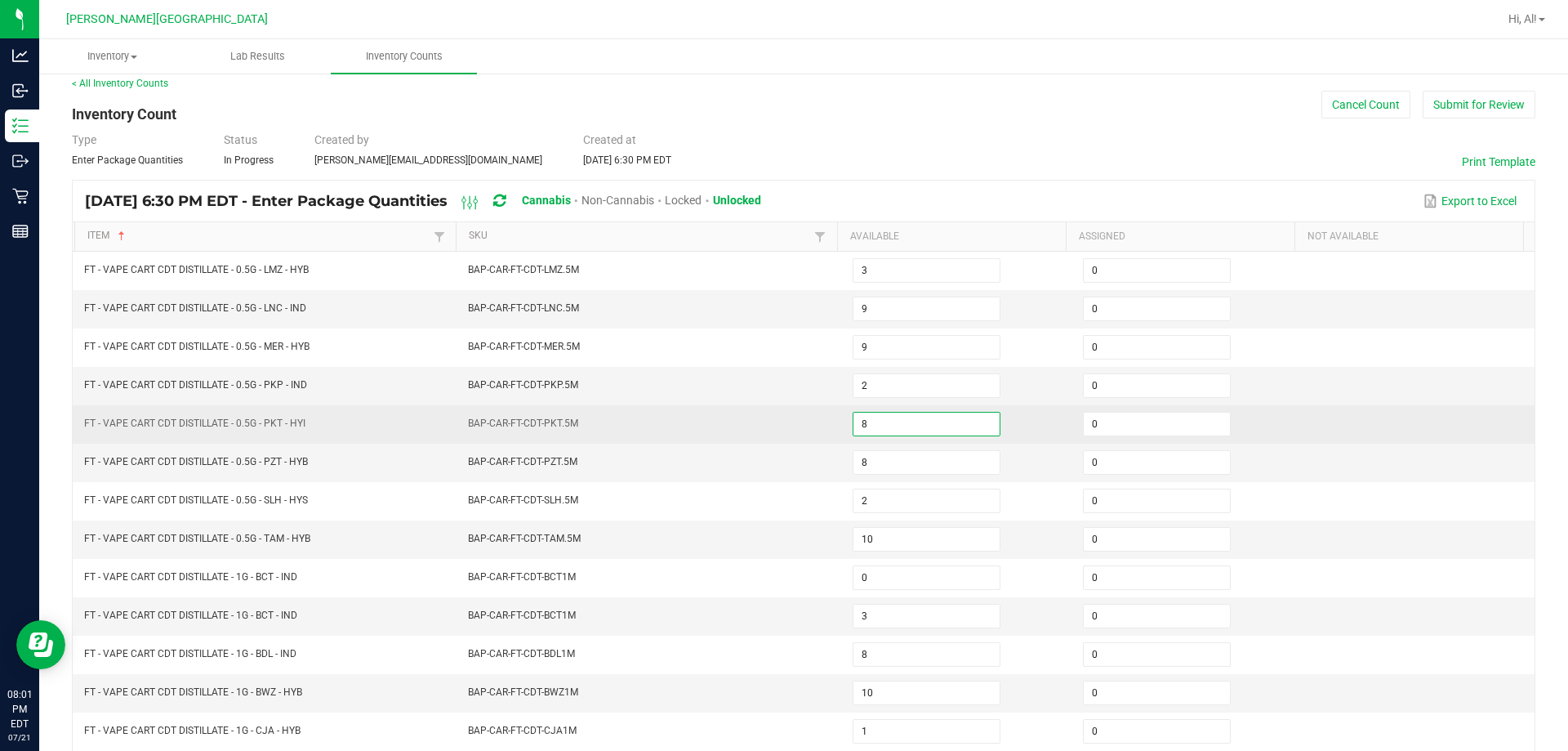 click on "8" at bounding box center [926, 424] 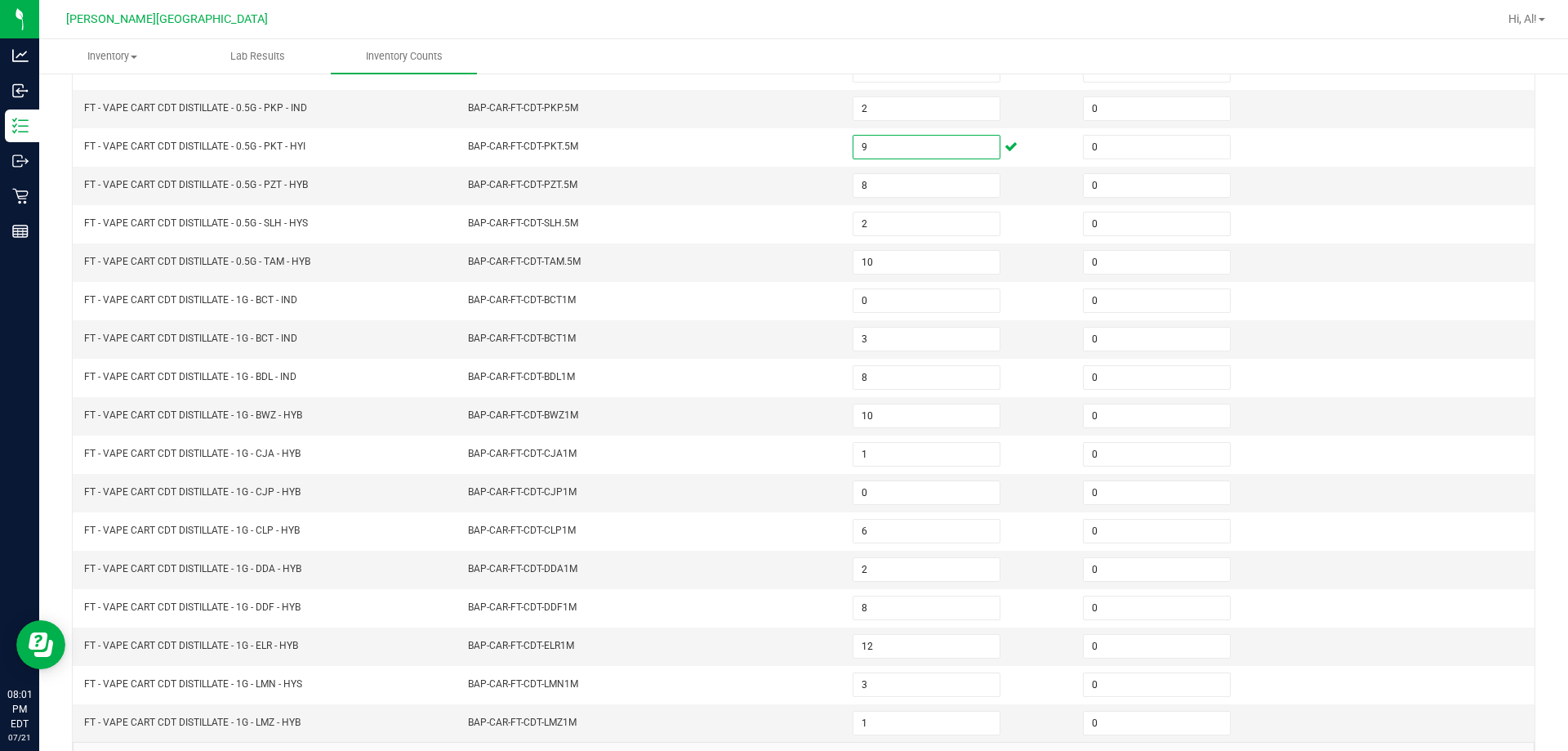 scroll, scrollTop: 339, scrollLeft: 0, axis: vertical 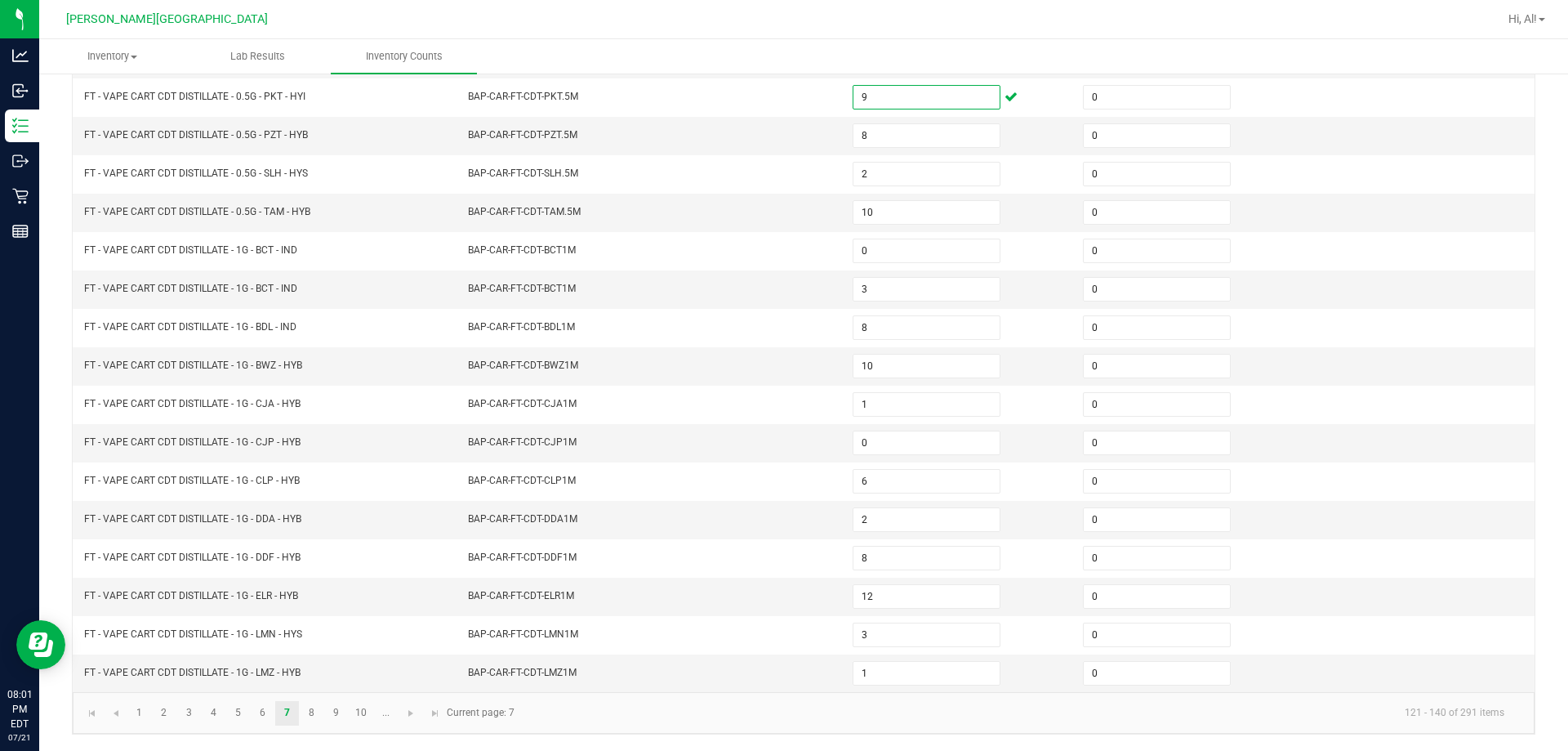 click on "Inventory
All packages
All inventory
Waste log
Create inventory
Lab Results
Inventory Counts" at bounding box center [823, 56] 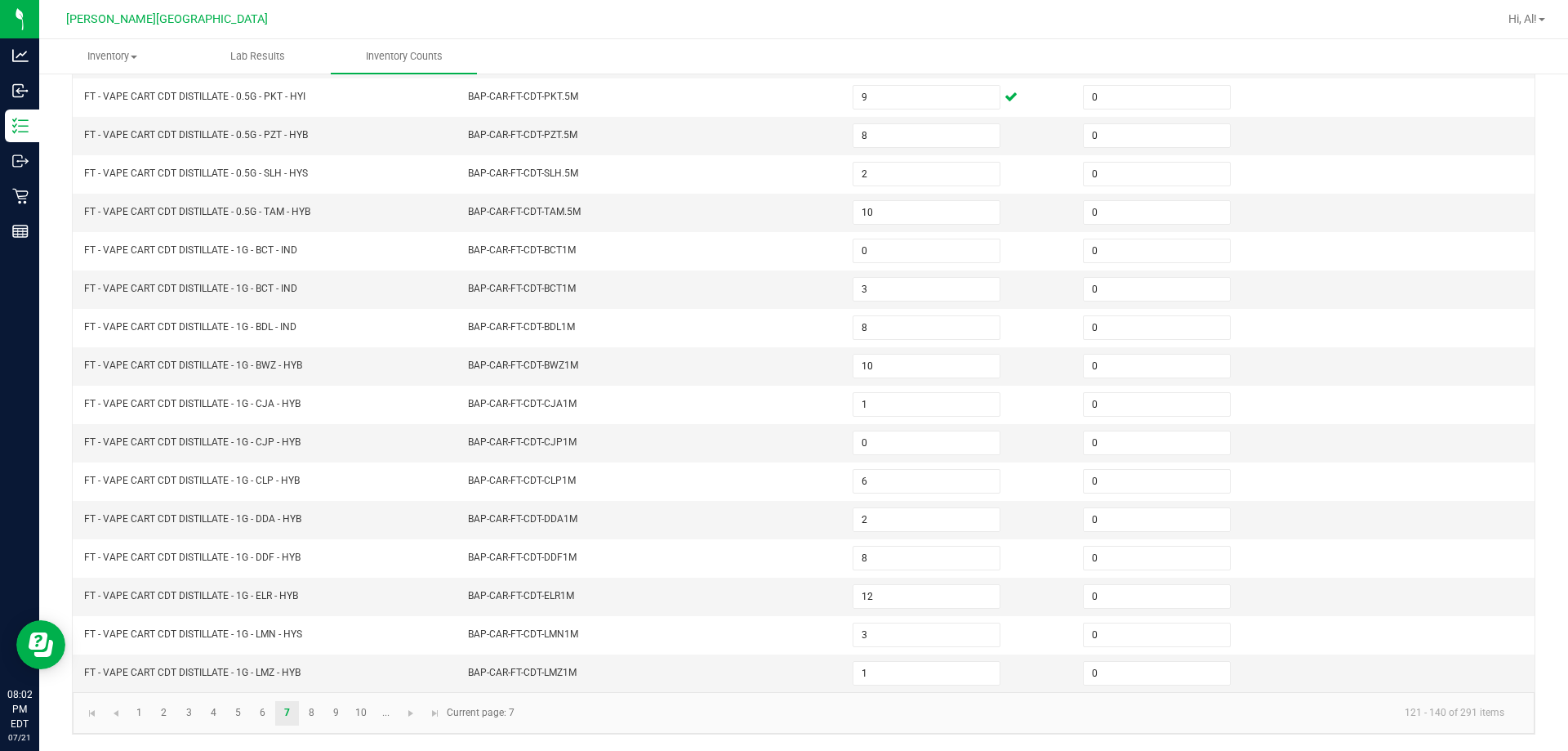 drag, startPoint x: 1553, startPoint y: 266, endPoint x: 1548, endPoint y: 217, distance: 49.254441 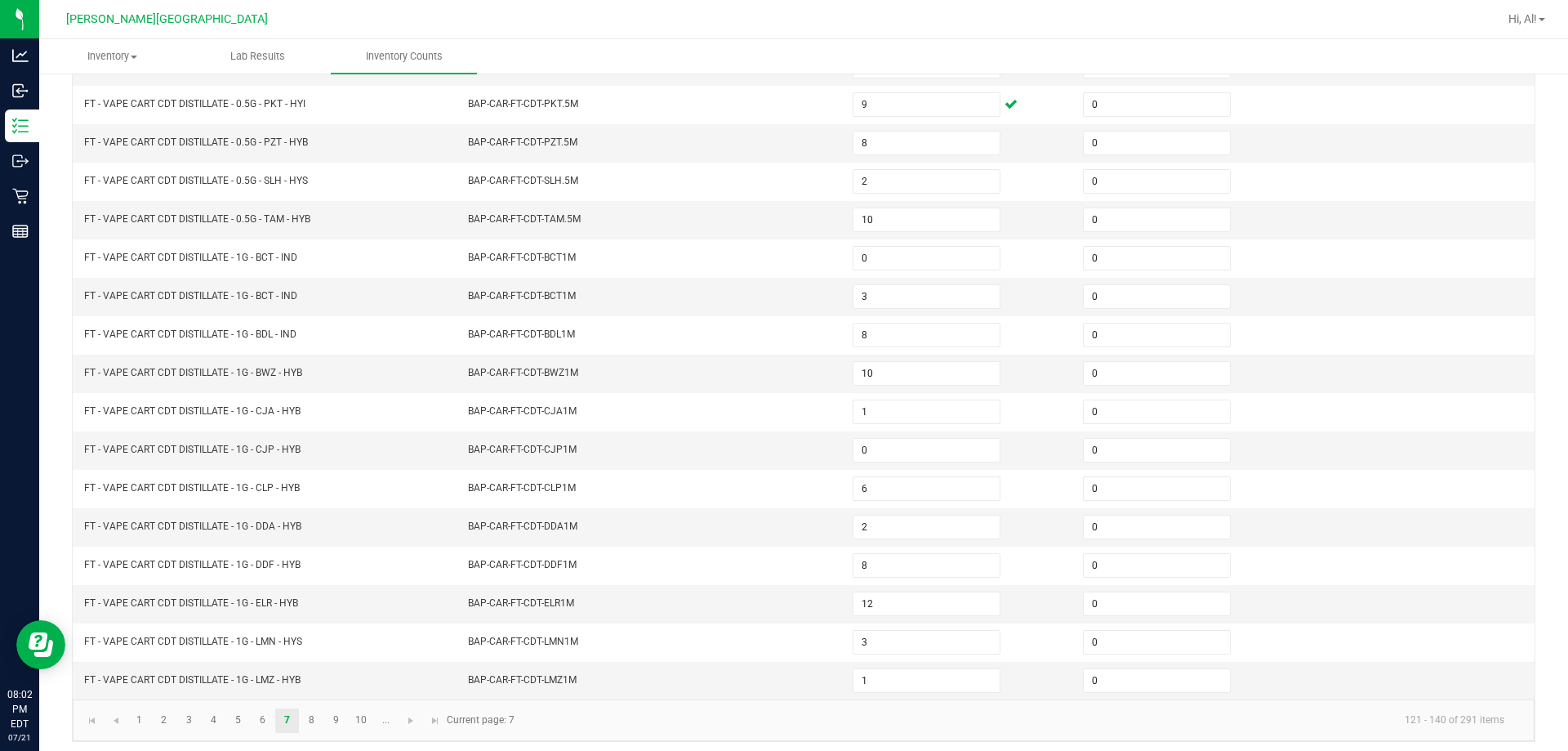 scroll, scrollTop: 339, scrollLeft: 0, axis: vertical 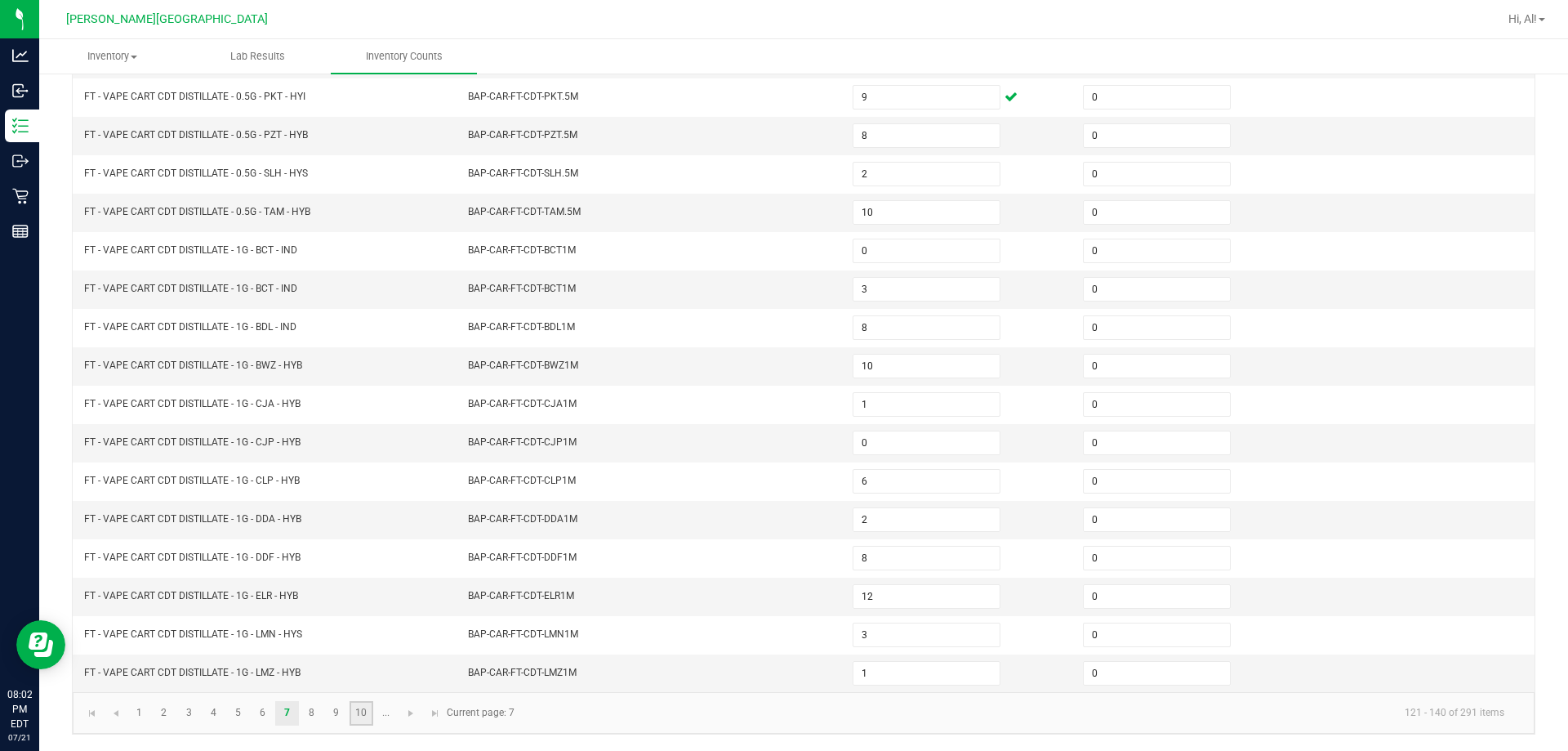 click on "10" 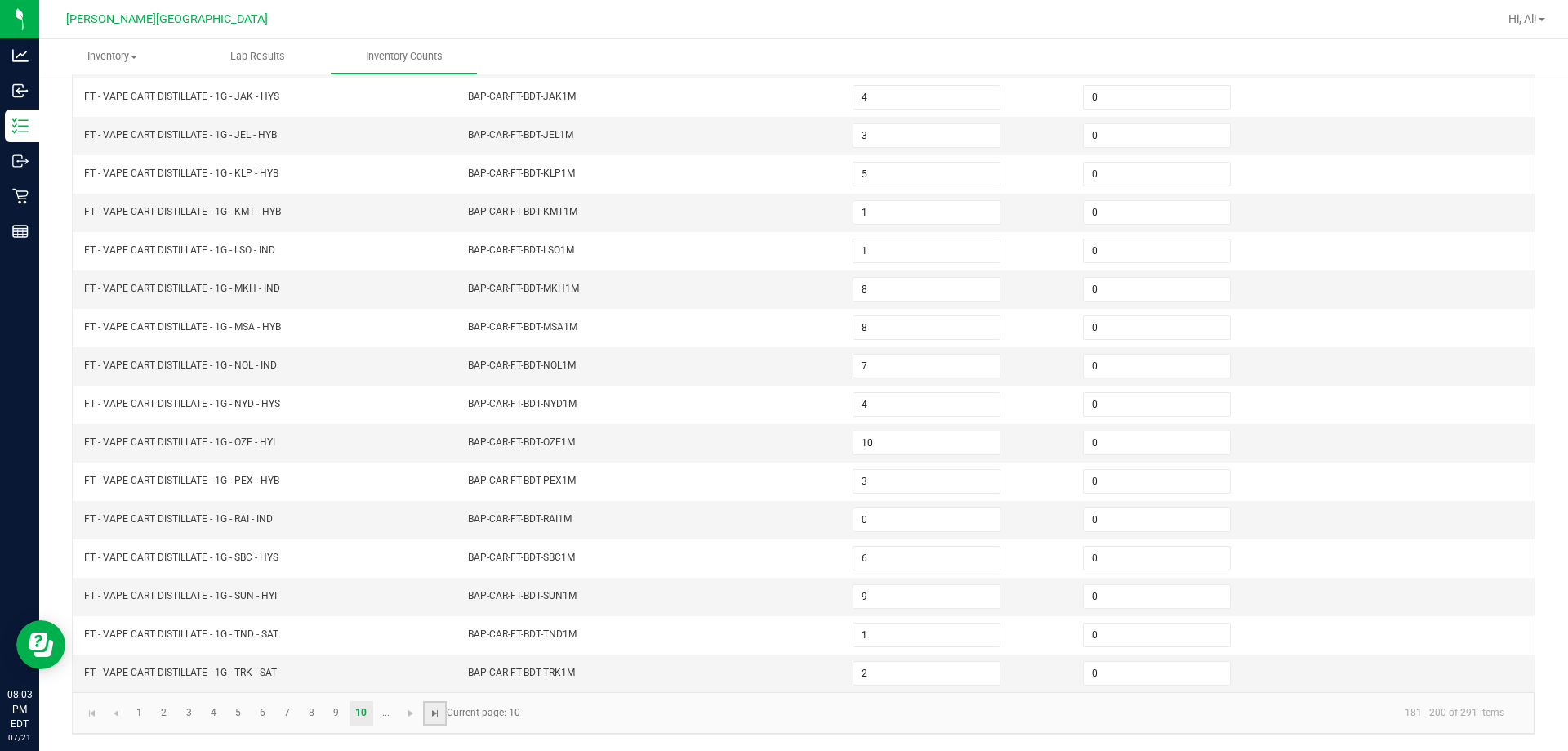click 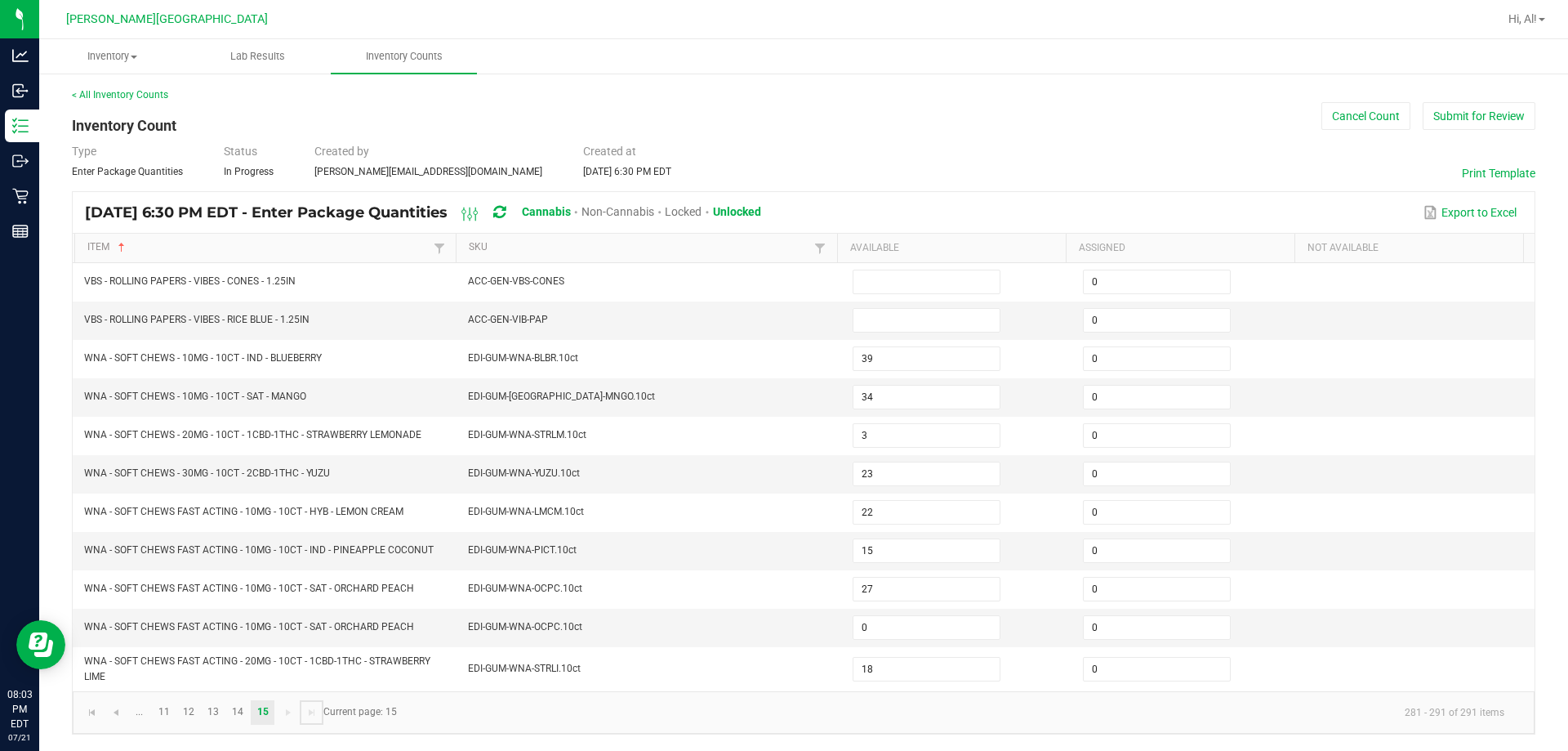 scroll, scrollTop: 1, scrollLeft: 0, axis: vertical 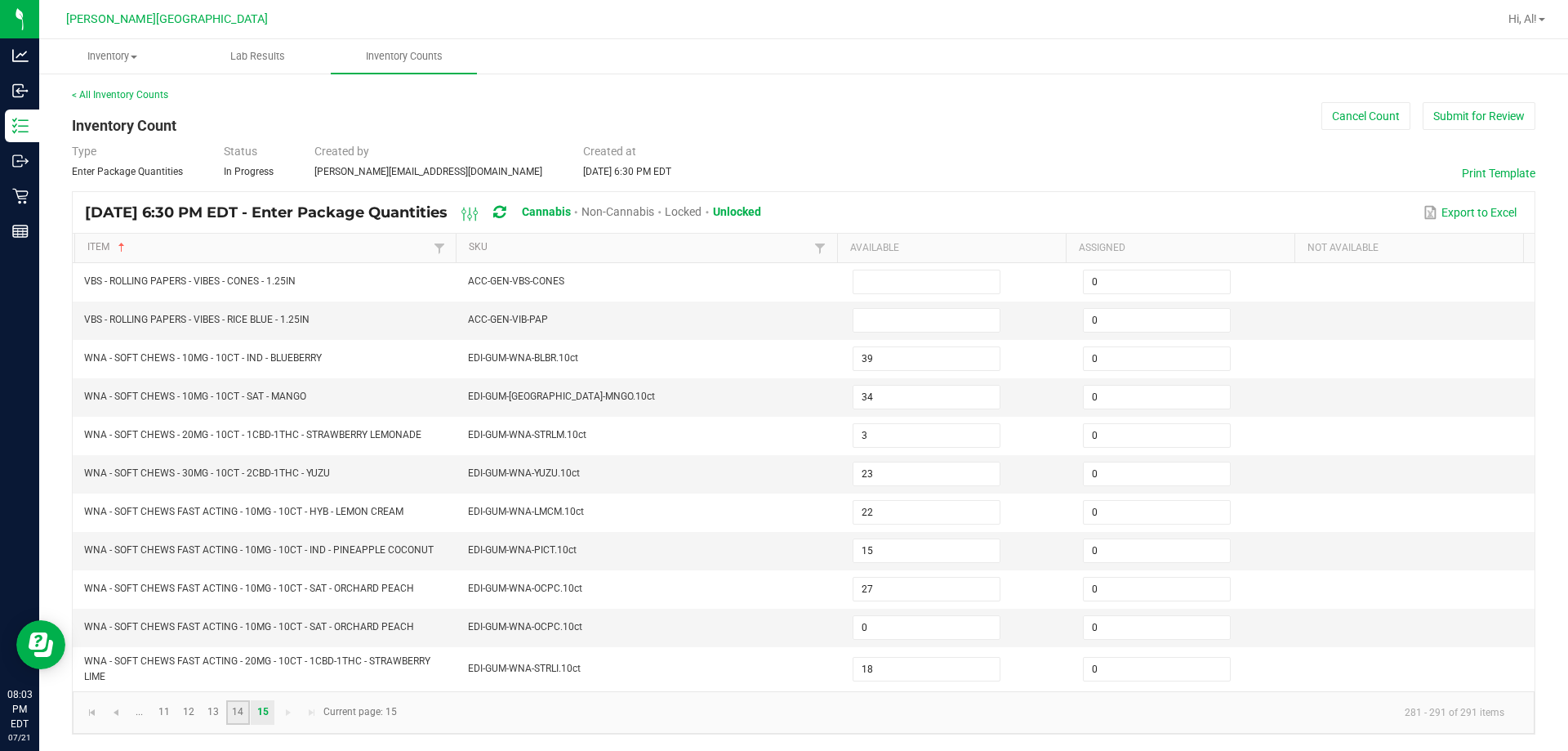 click on "14" 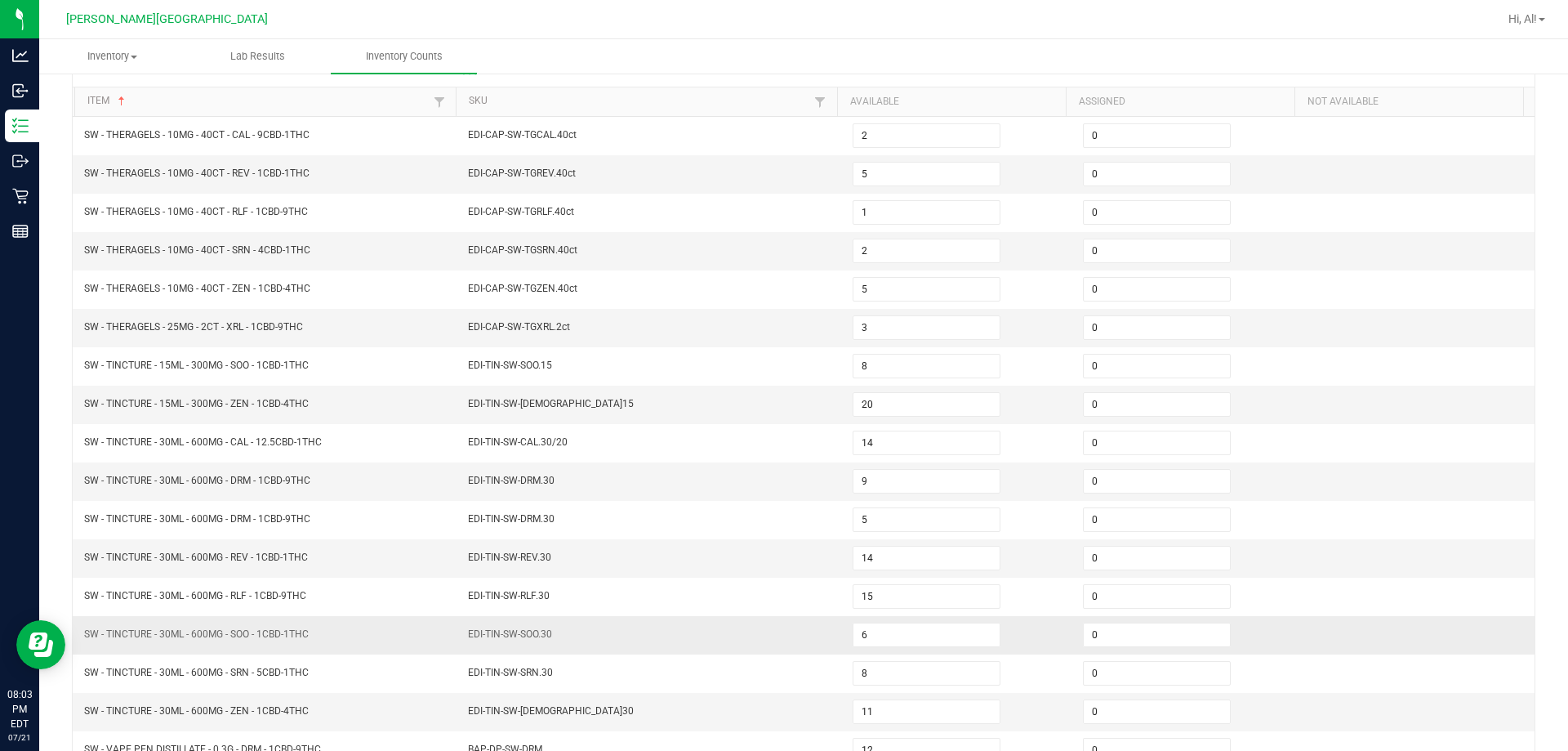 scroll, scrollTop: 176, scrollLeft: 0, axis: vertical 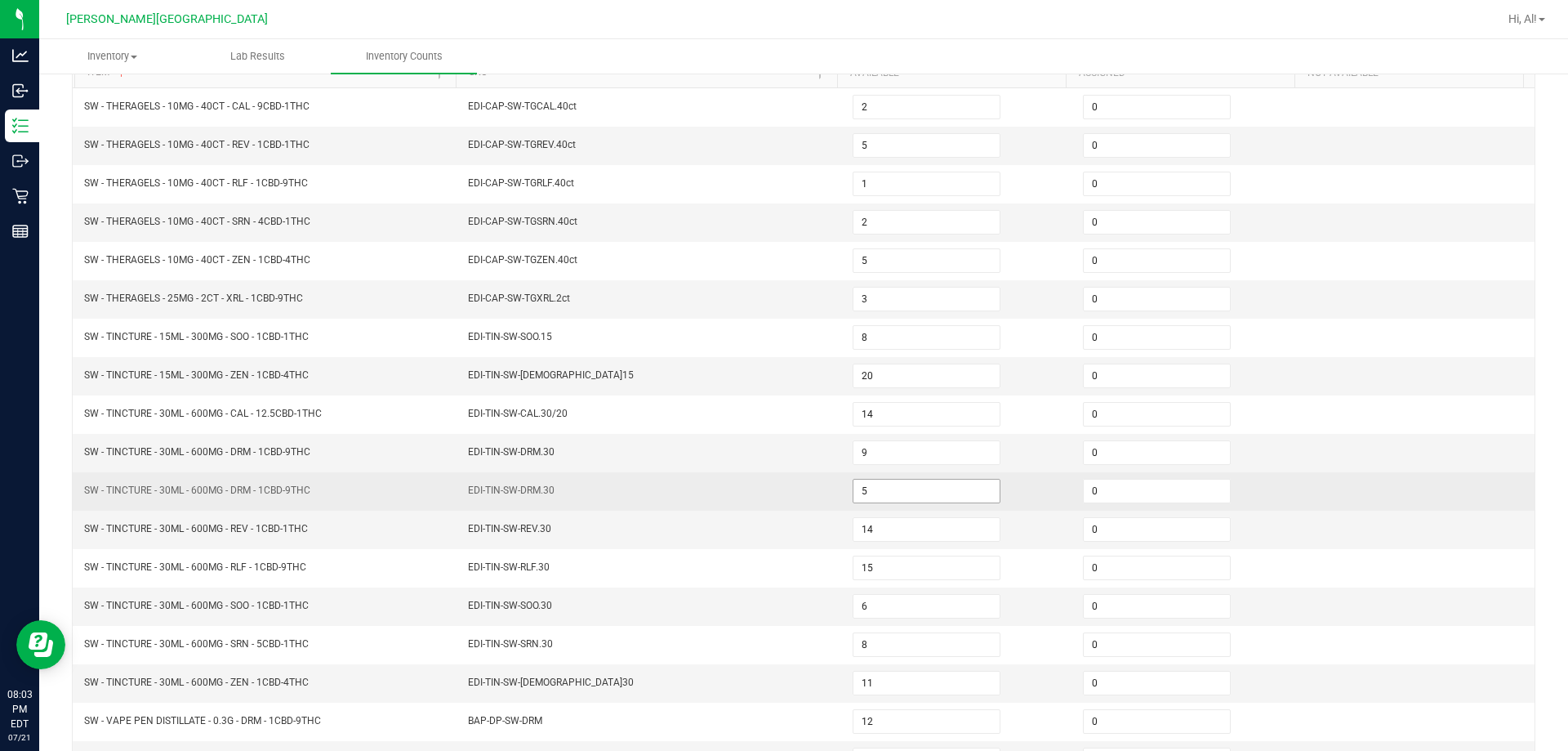 click on "5" at bounding box center [926, 491] 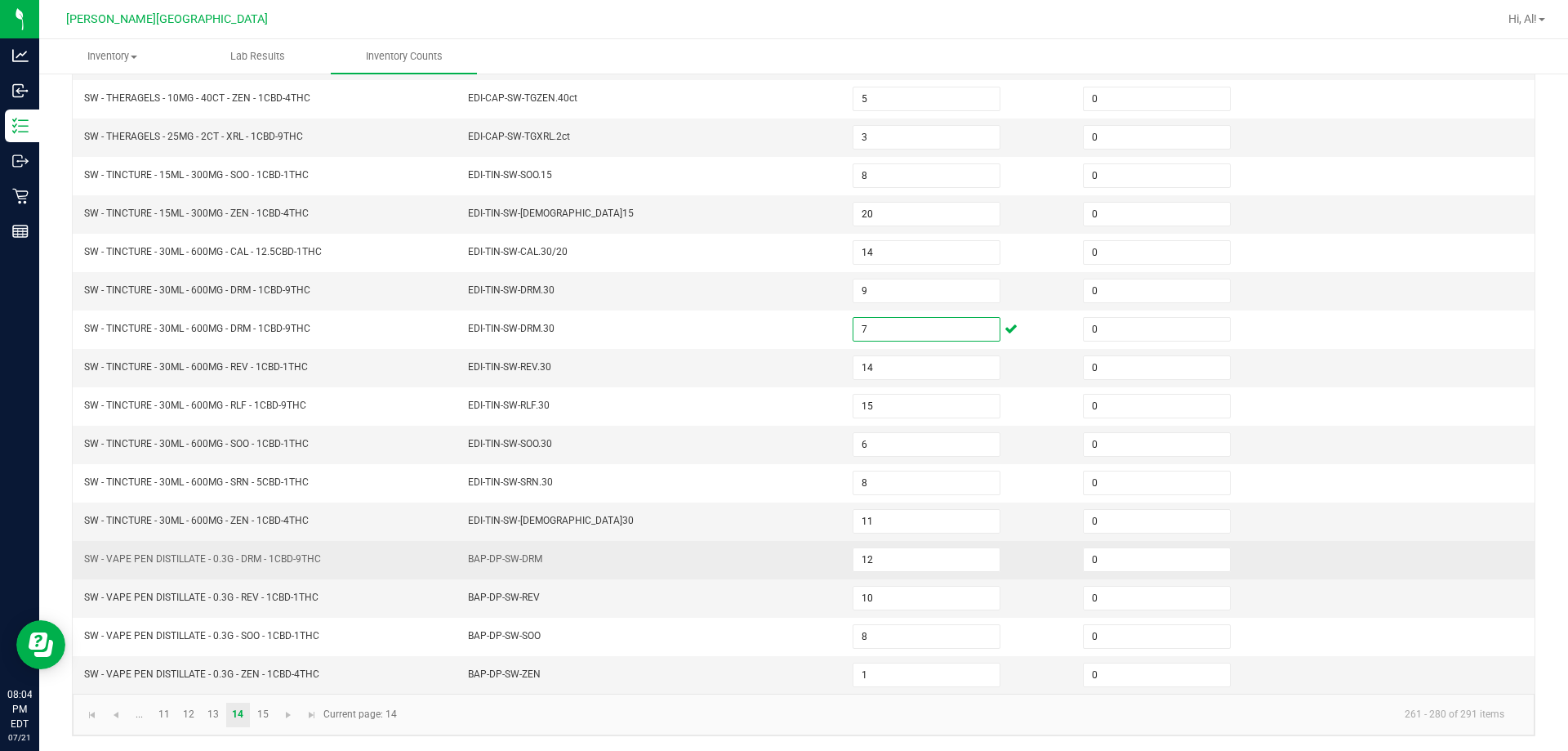 scroll, scrollTop: 339, scrollLeft: 0, axis: vertical 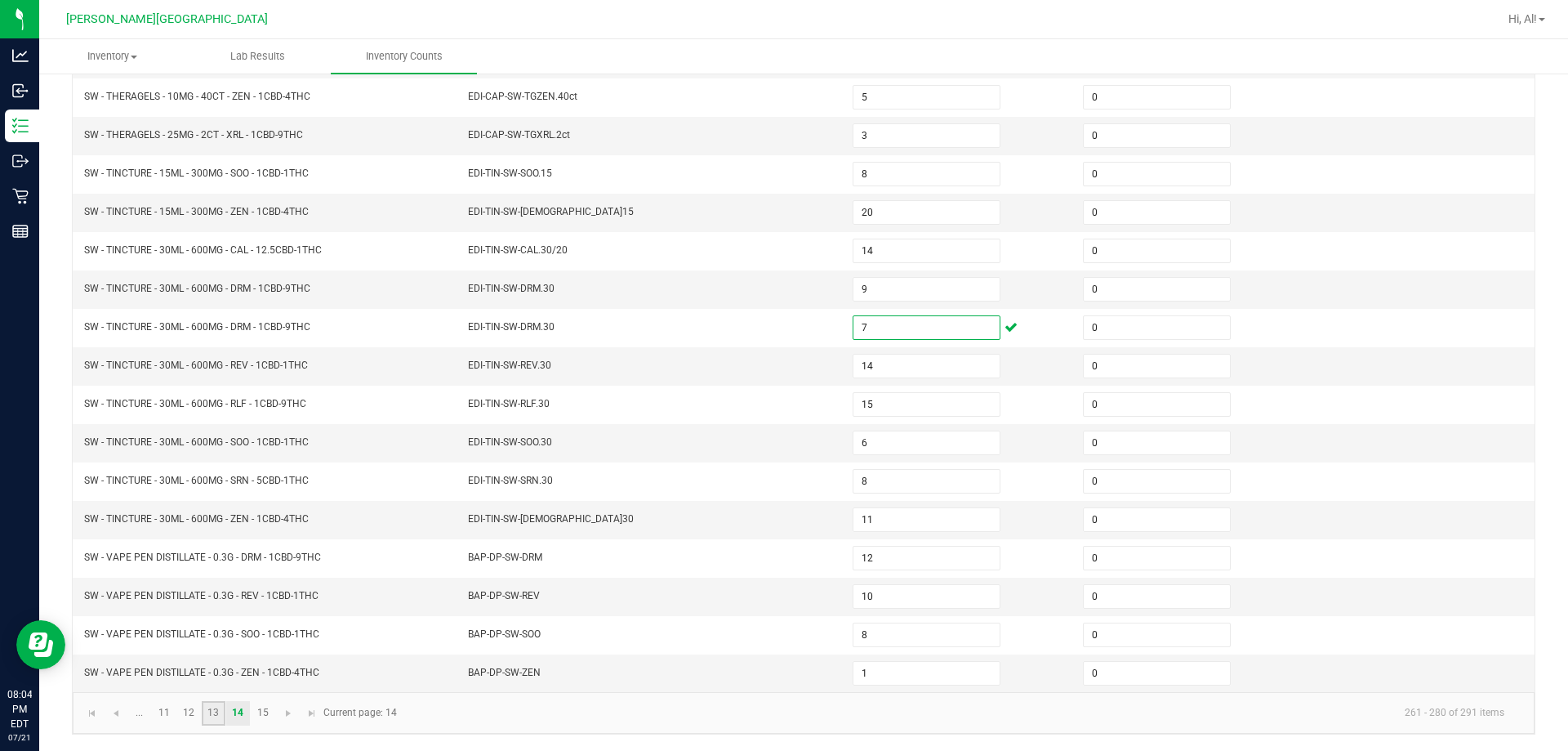click on "13" 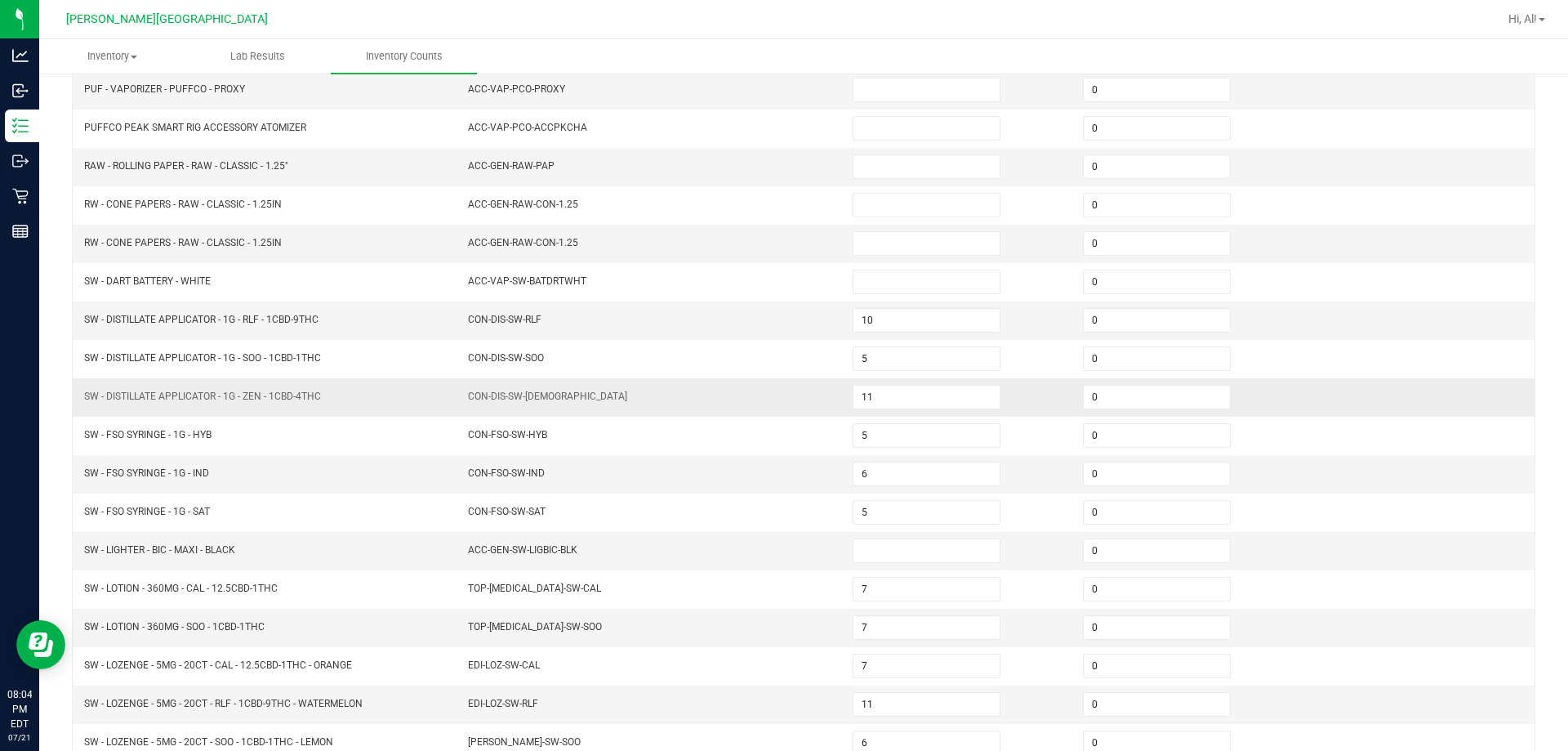 scroll, scrollTop: 339, scrollLeft: 0, axis: vertical 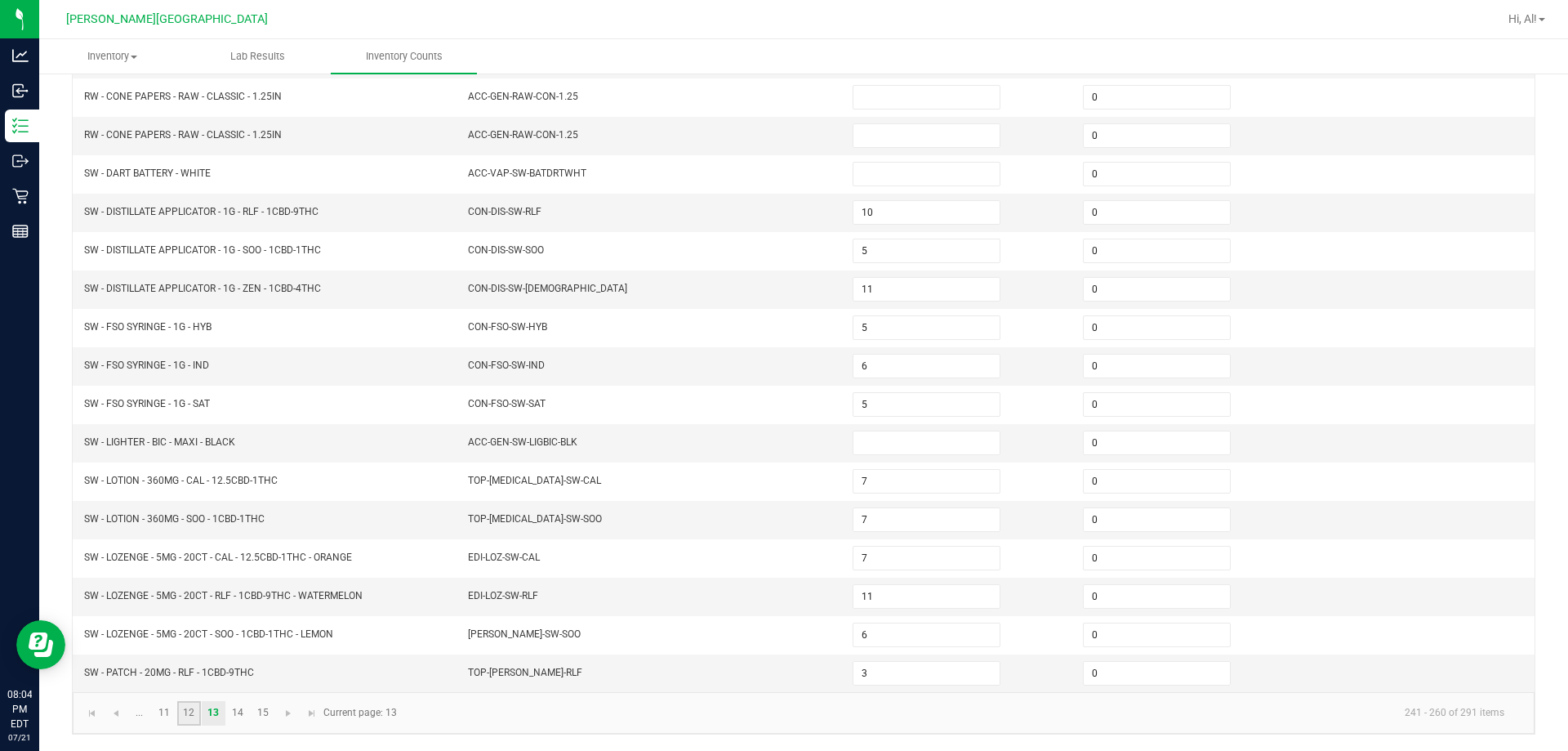 click on "12" 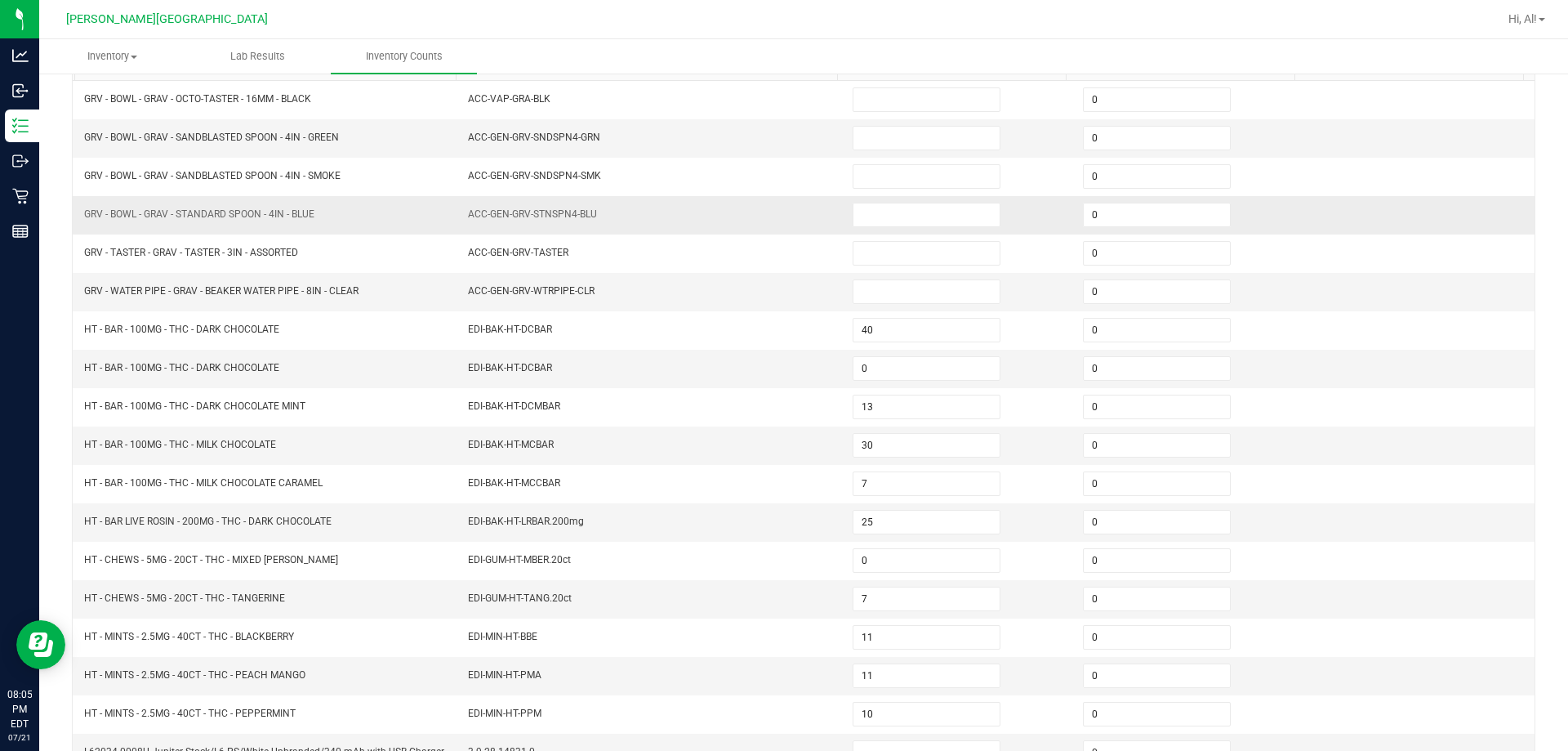 scroll, scrollTop: 0, scrollLeft: 0, axis: both 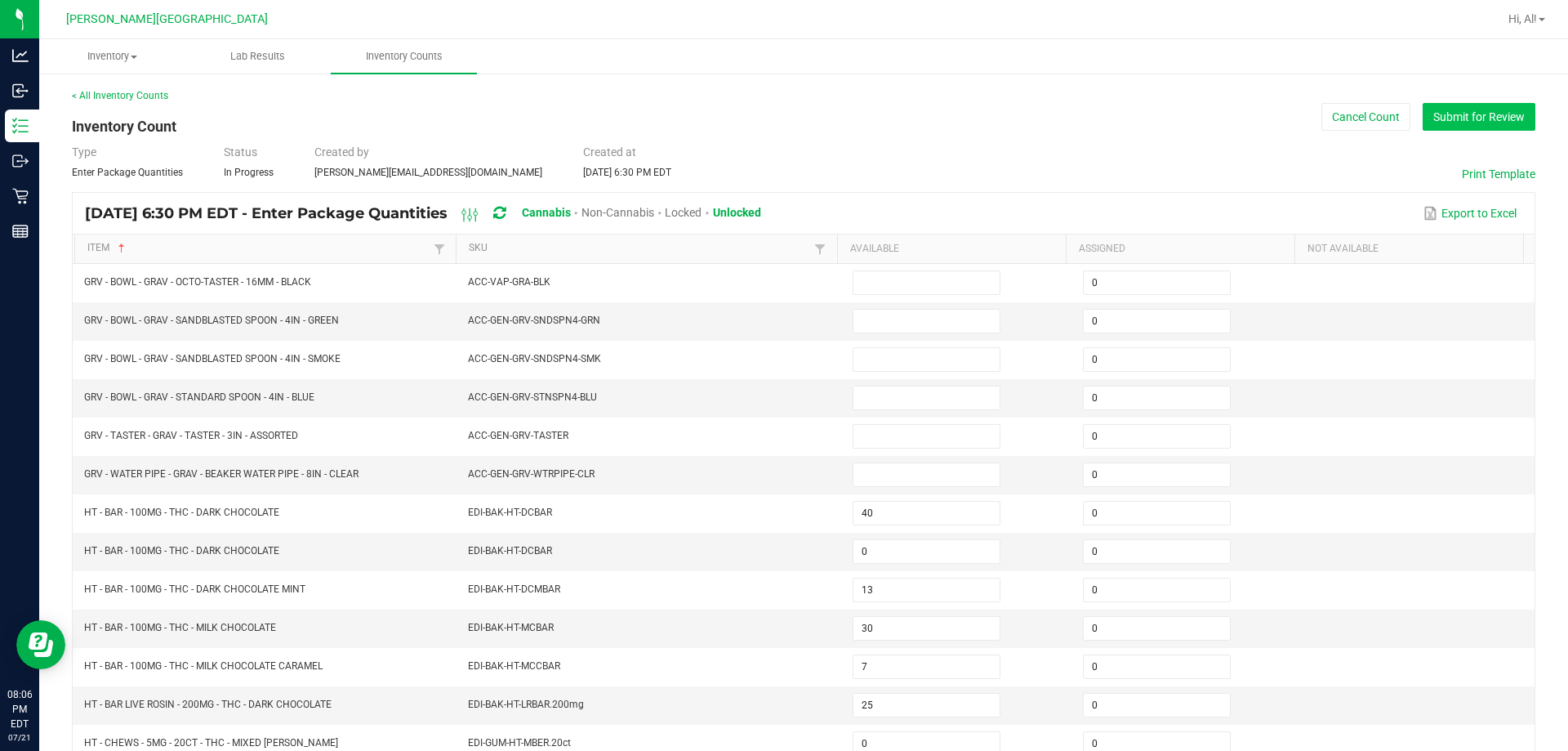 click on "Submit for Review" at bounding box center (1479, 117) 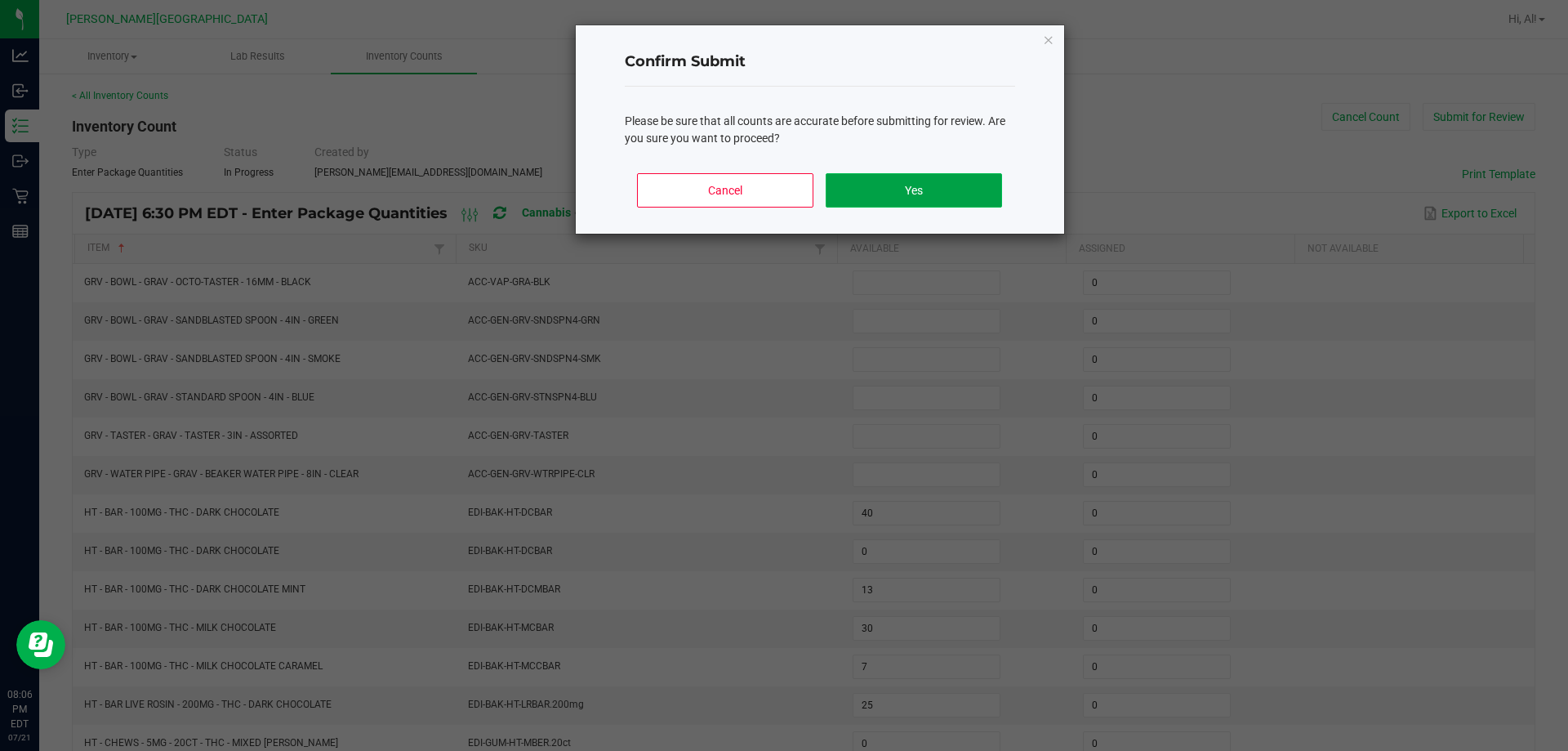 click on "Yes" 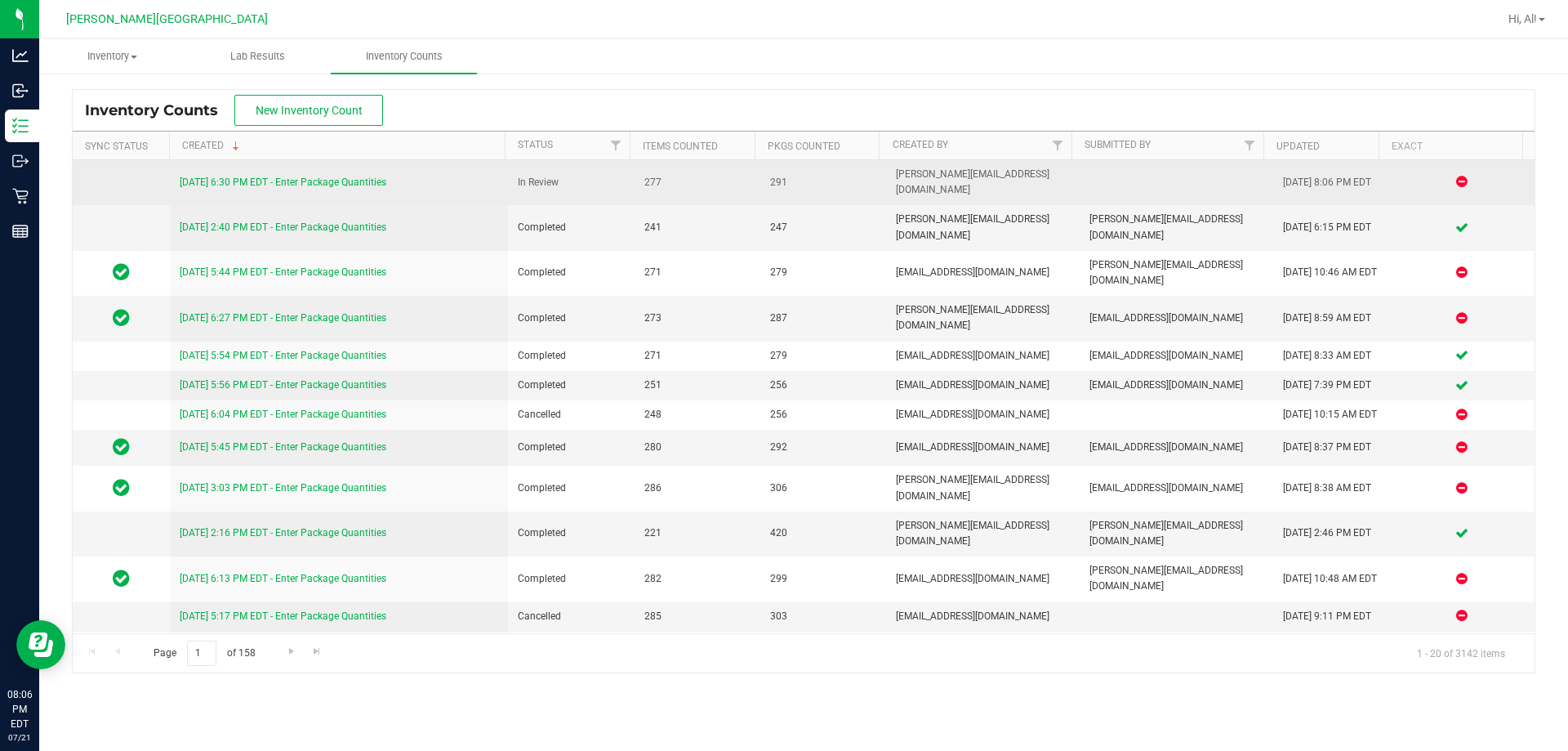 click on "7/21/25 6:30 PM EDT - Enter Package Quantities" at bounding box center [283, 182] 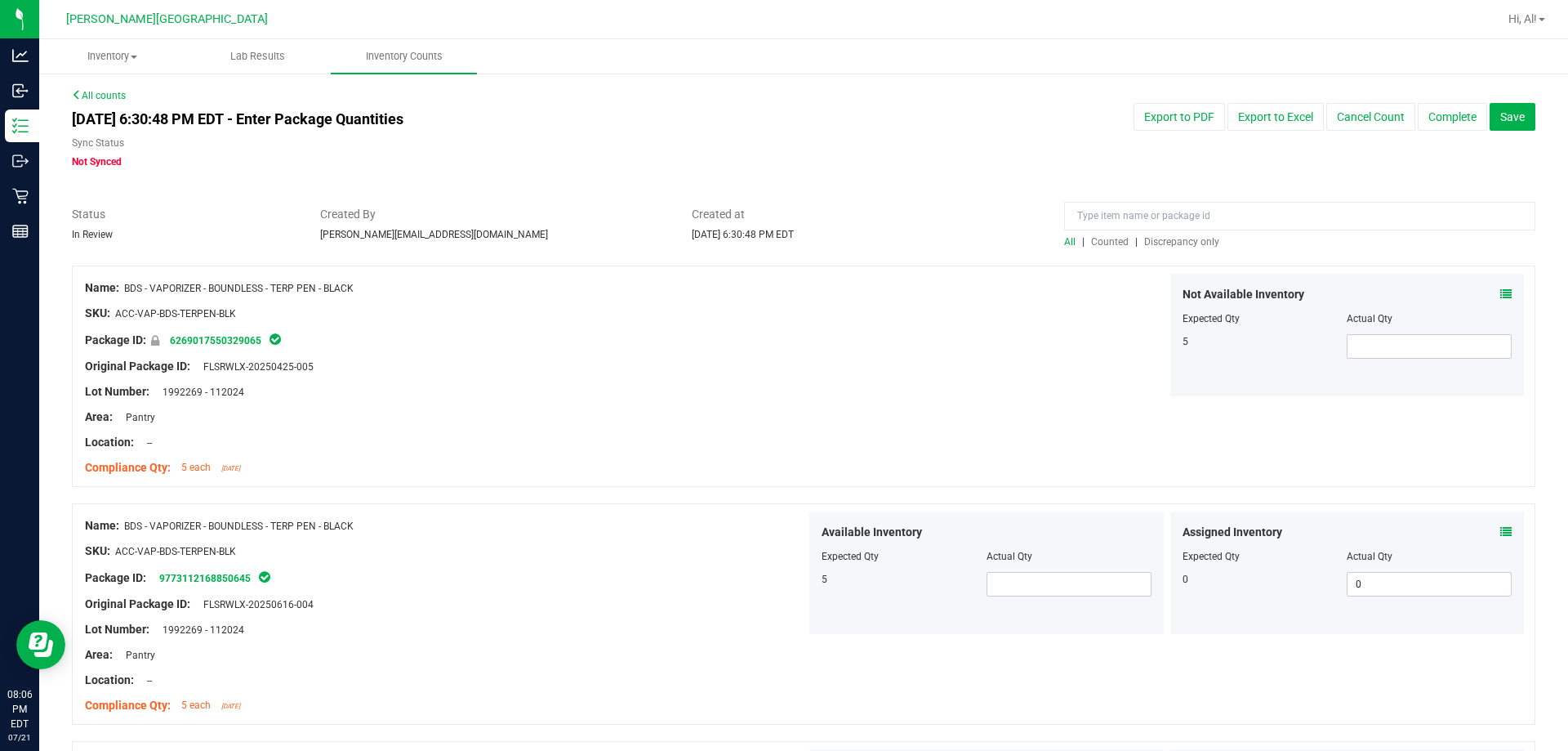 click on "Discrepancy only" at bounding box center (1182, 242) 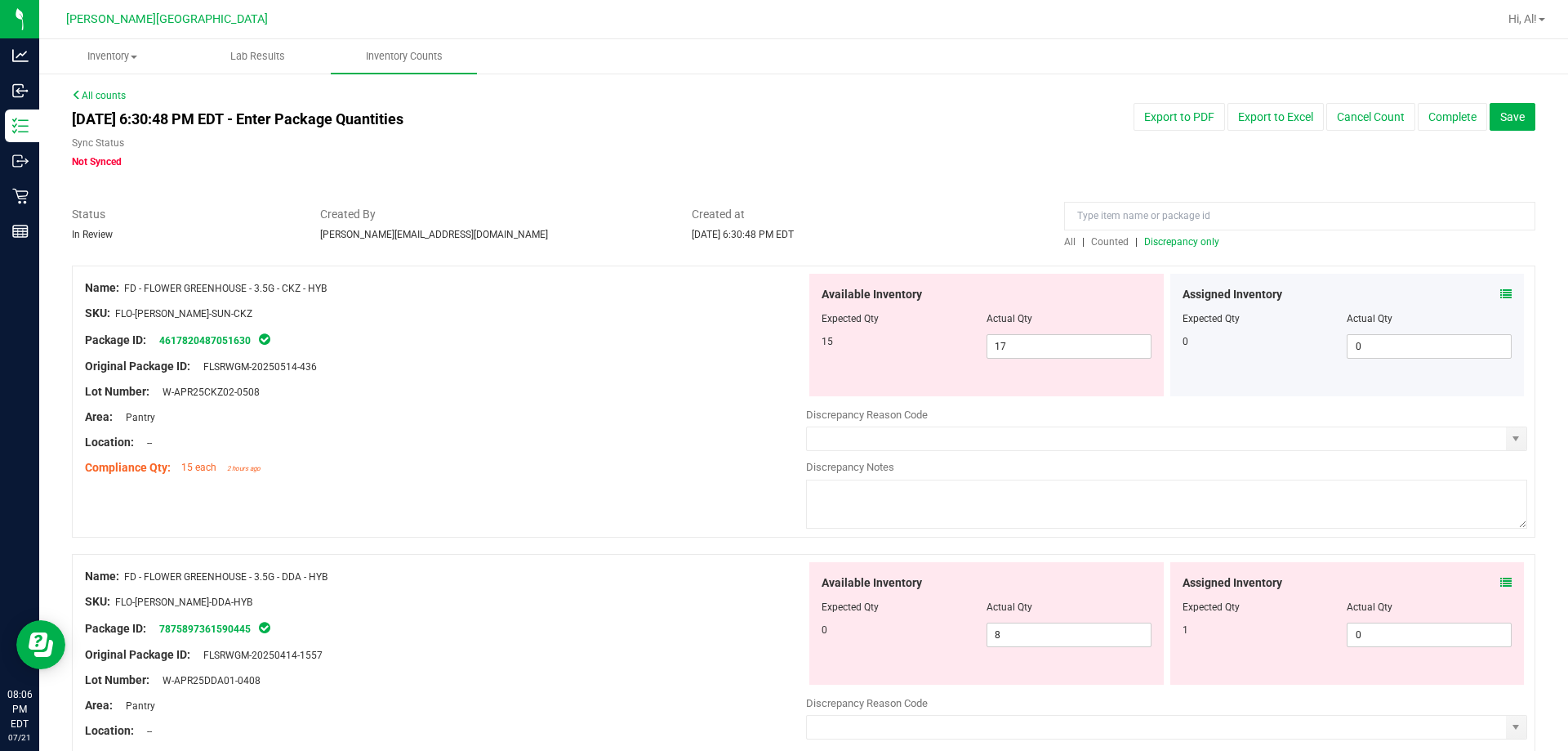 click on "Assigned Inventory
Expected Qty
Actual Qty
0
0 0" at bounding box center [1348, 335] 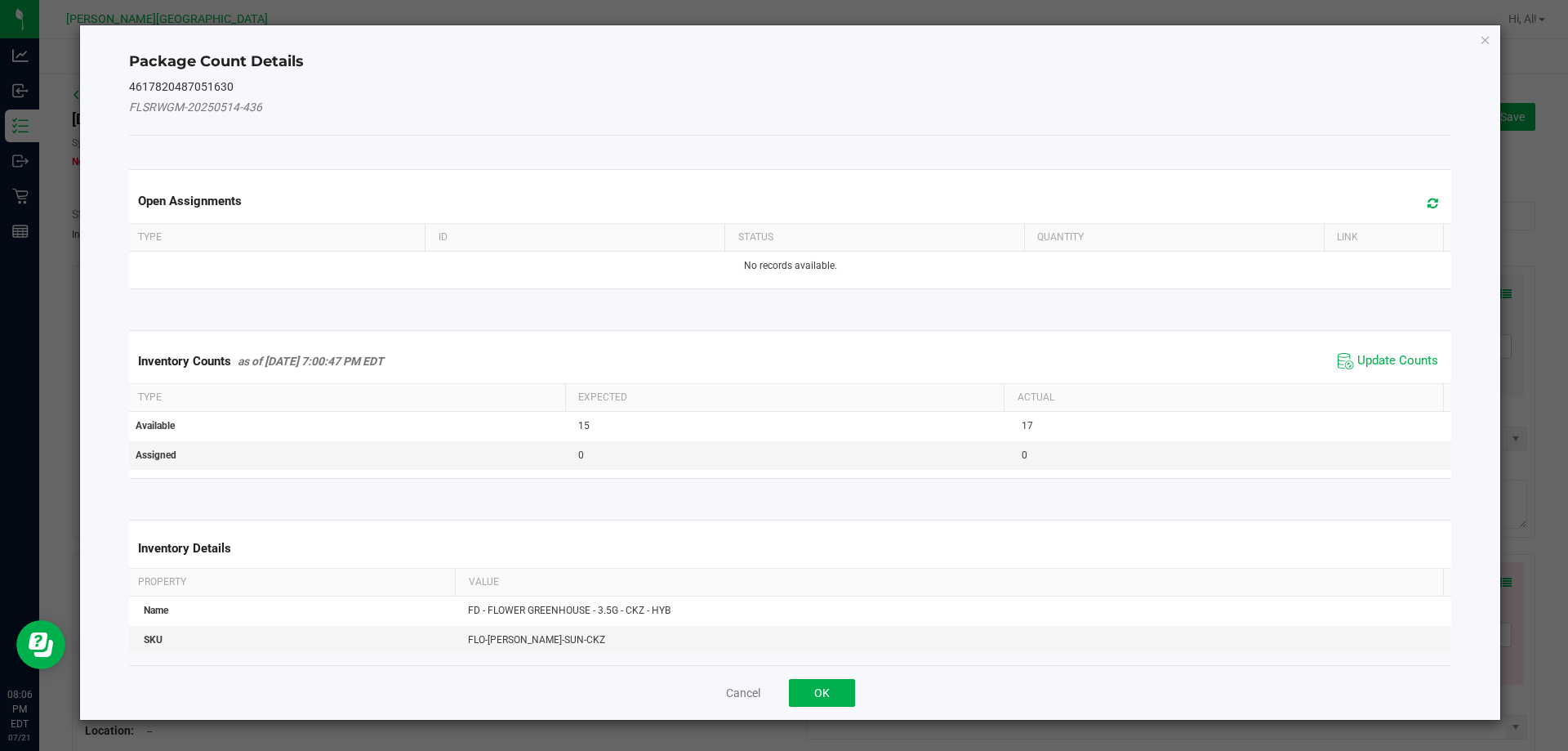 click on "Update Counts" 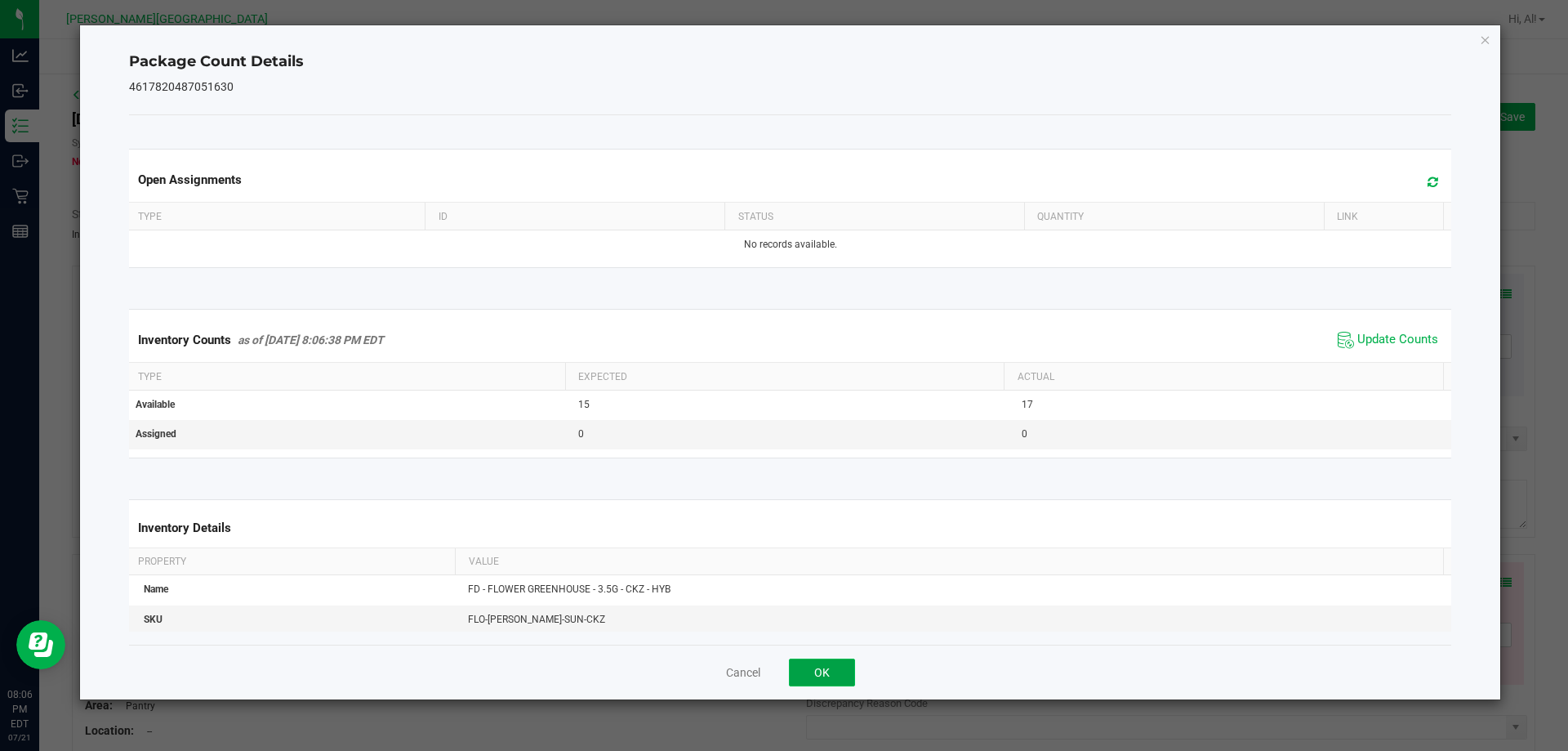 drag, startPoint x: 842, startPoint y: 663, endPoint x: 990, endPoint y: 584, distance: 167.76472 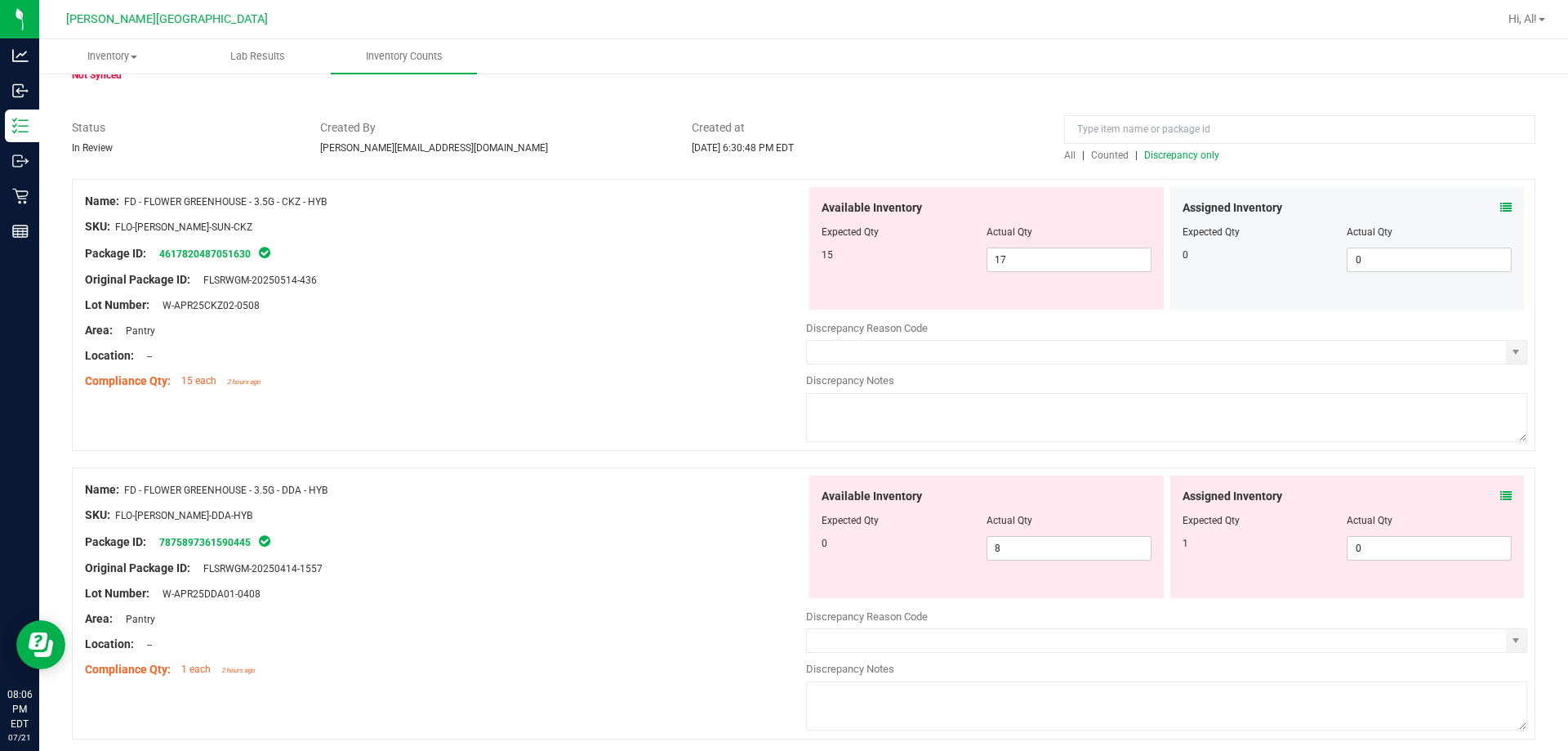 scroll, scrollTop: 163, scrollLeft: 0, axis: vertical 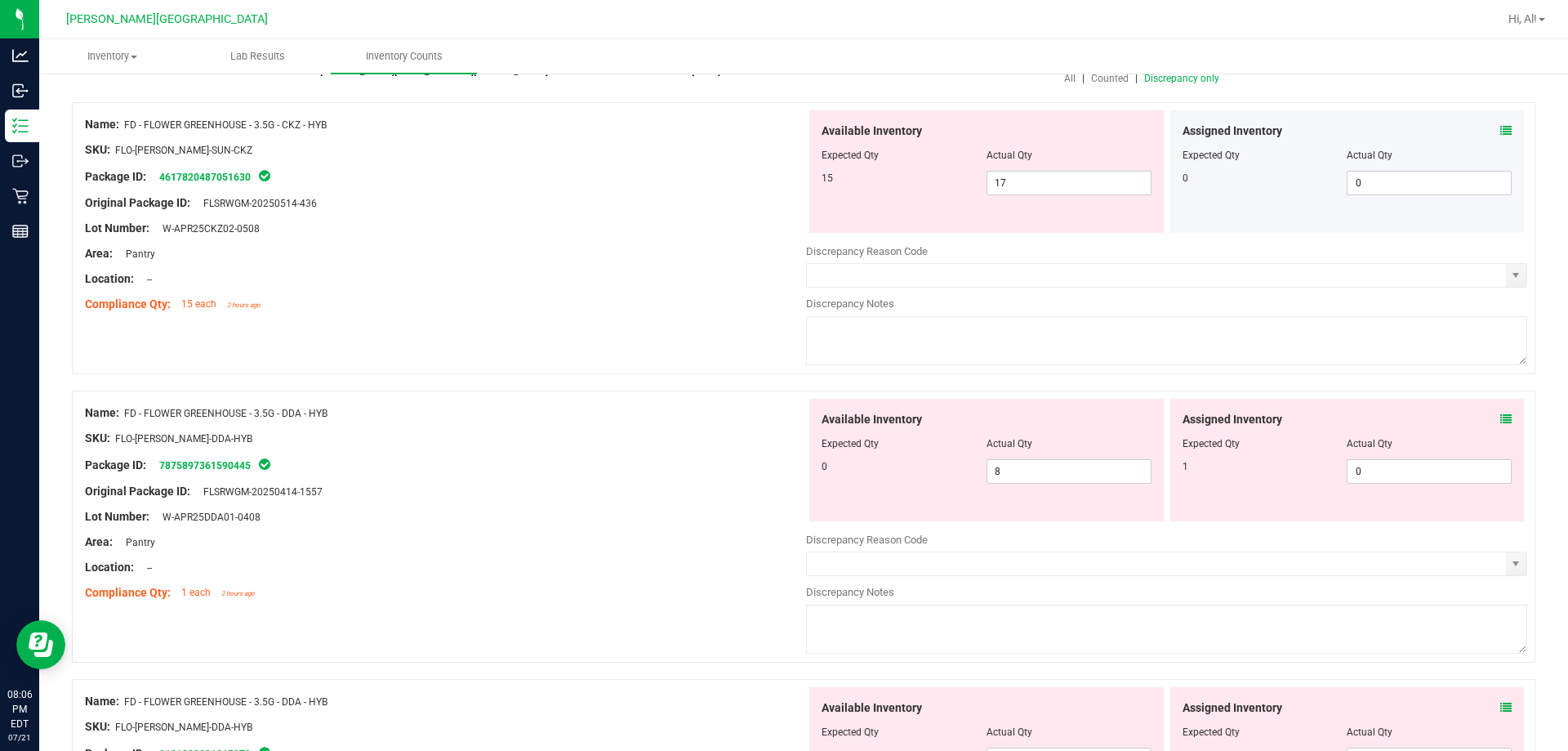 click at bounding box center [1506, 419] 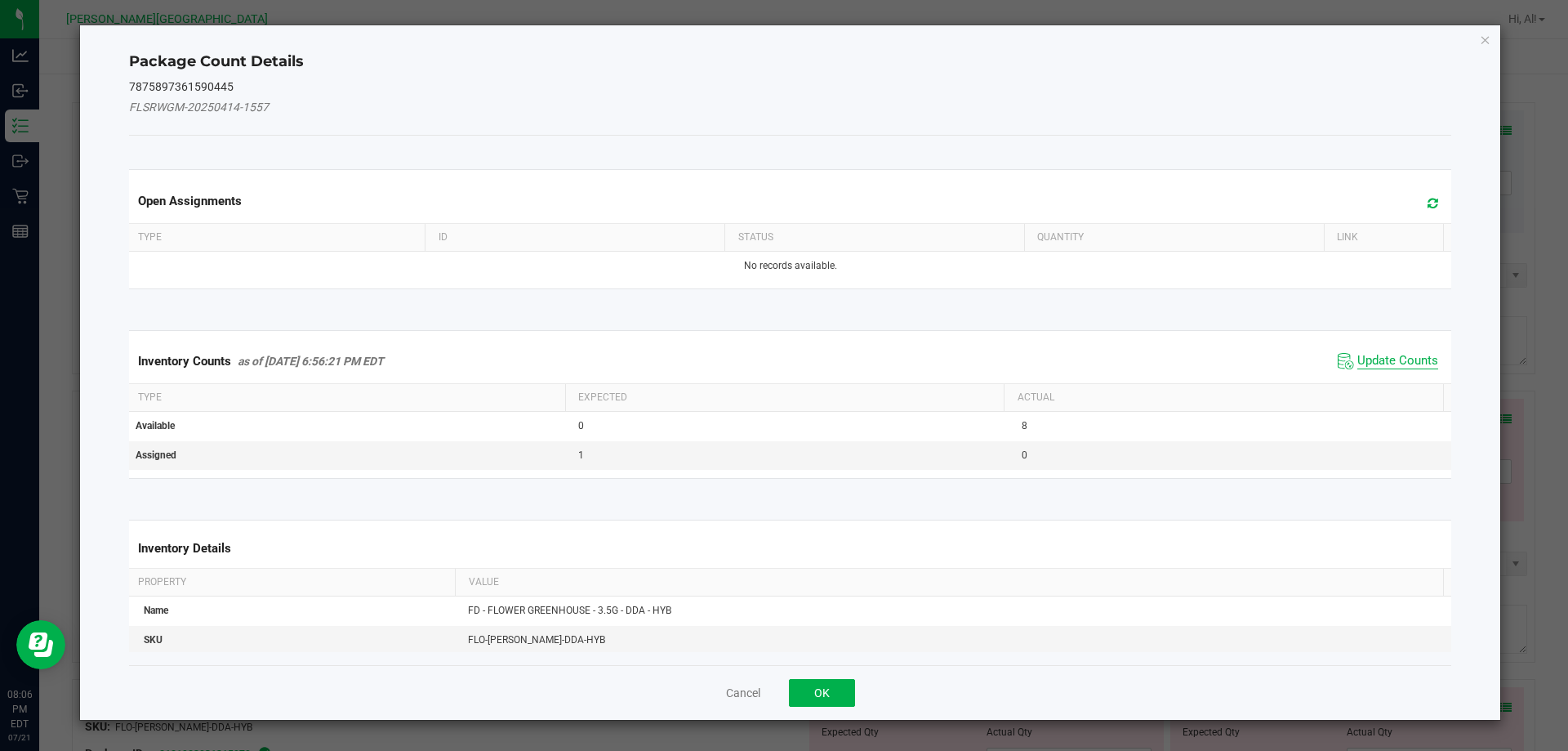 click on "Update Counts" 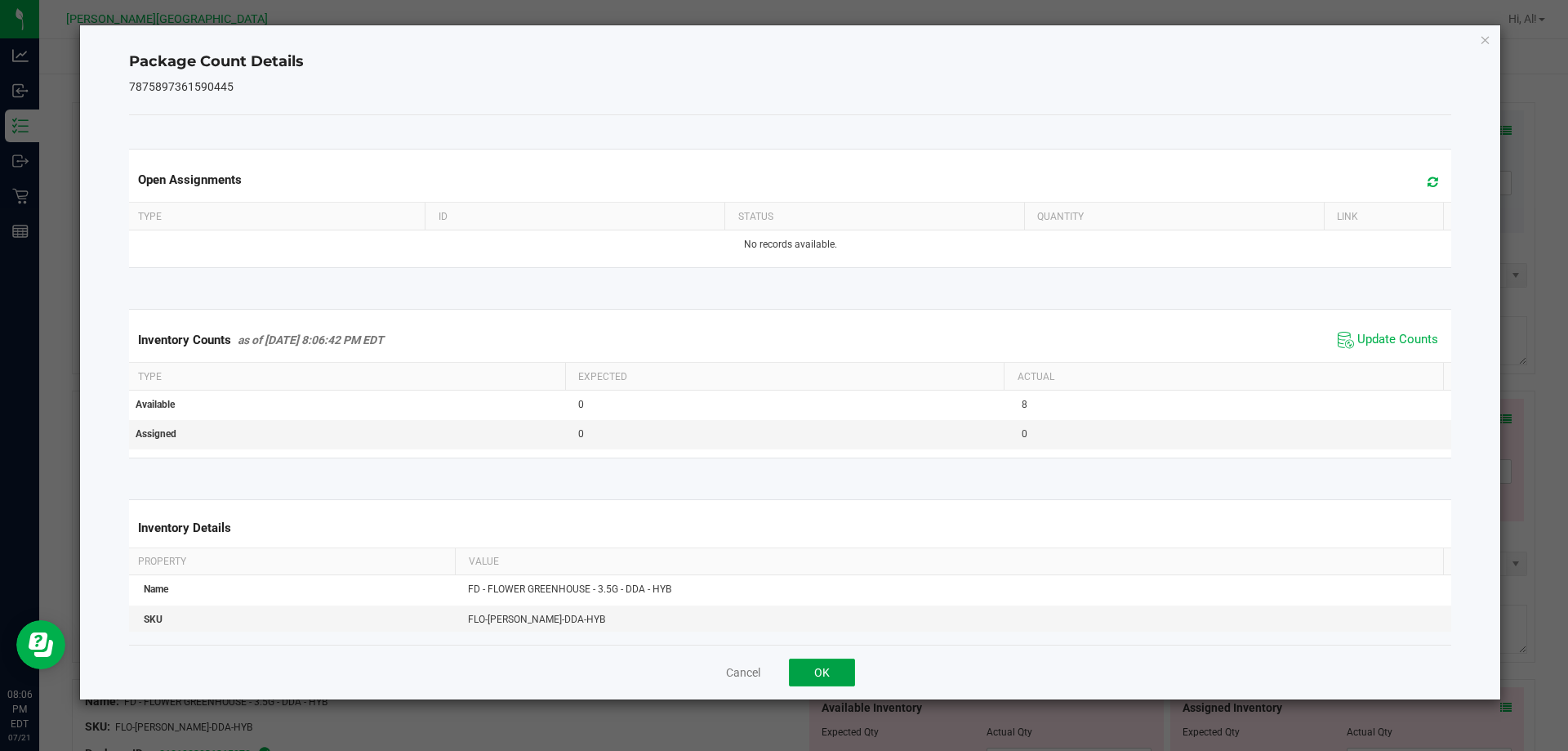 drag, startPoint x: 835, startPoint y: 665, endPoint x: 943, endPoint y: 640, distance: 110.8558 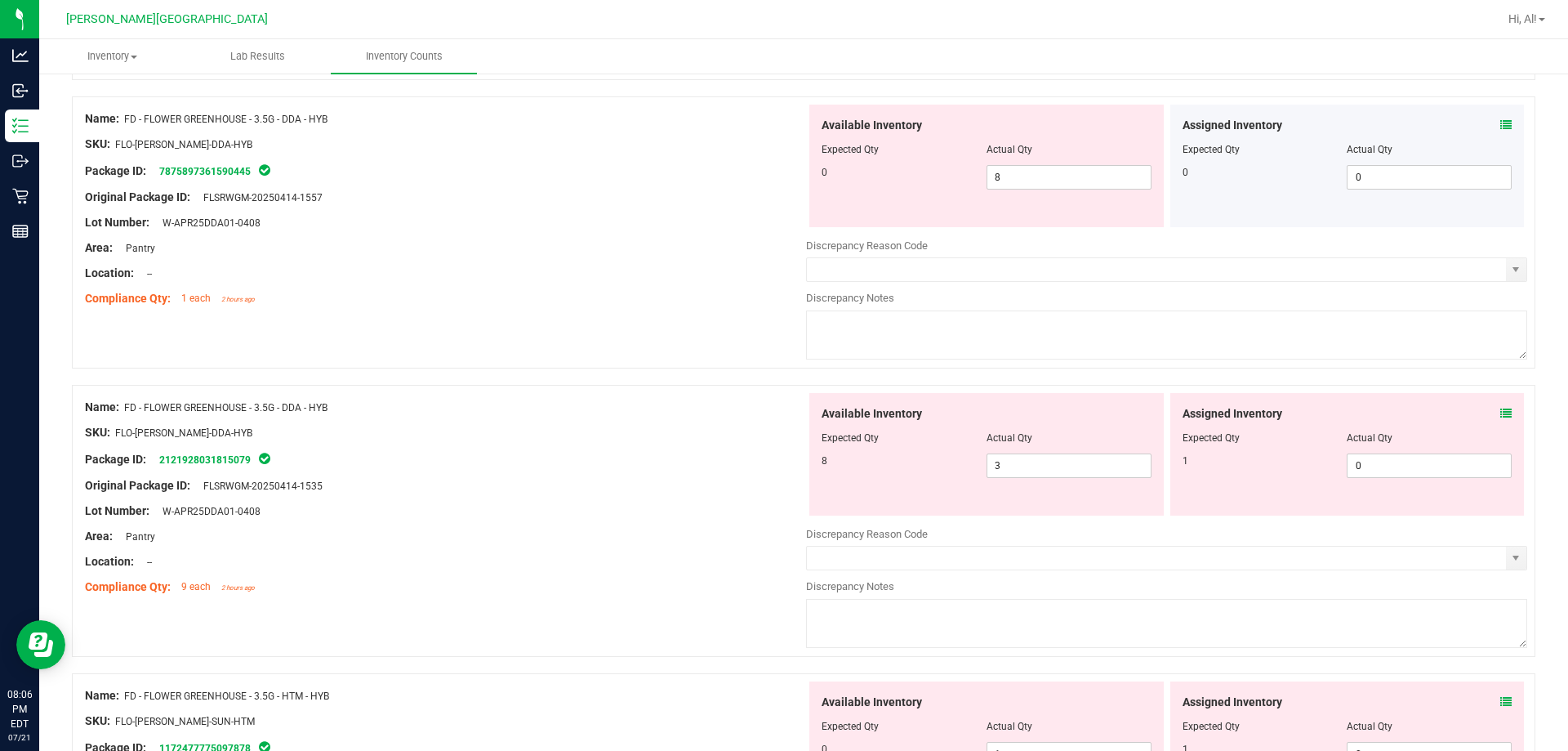 scroll, scrollTop: 490, scrollLeft: 0, axis: vertical 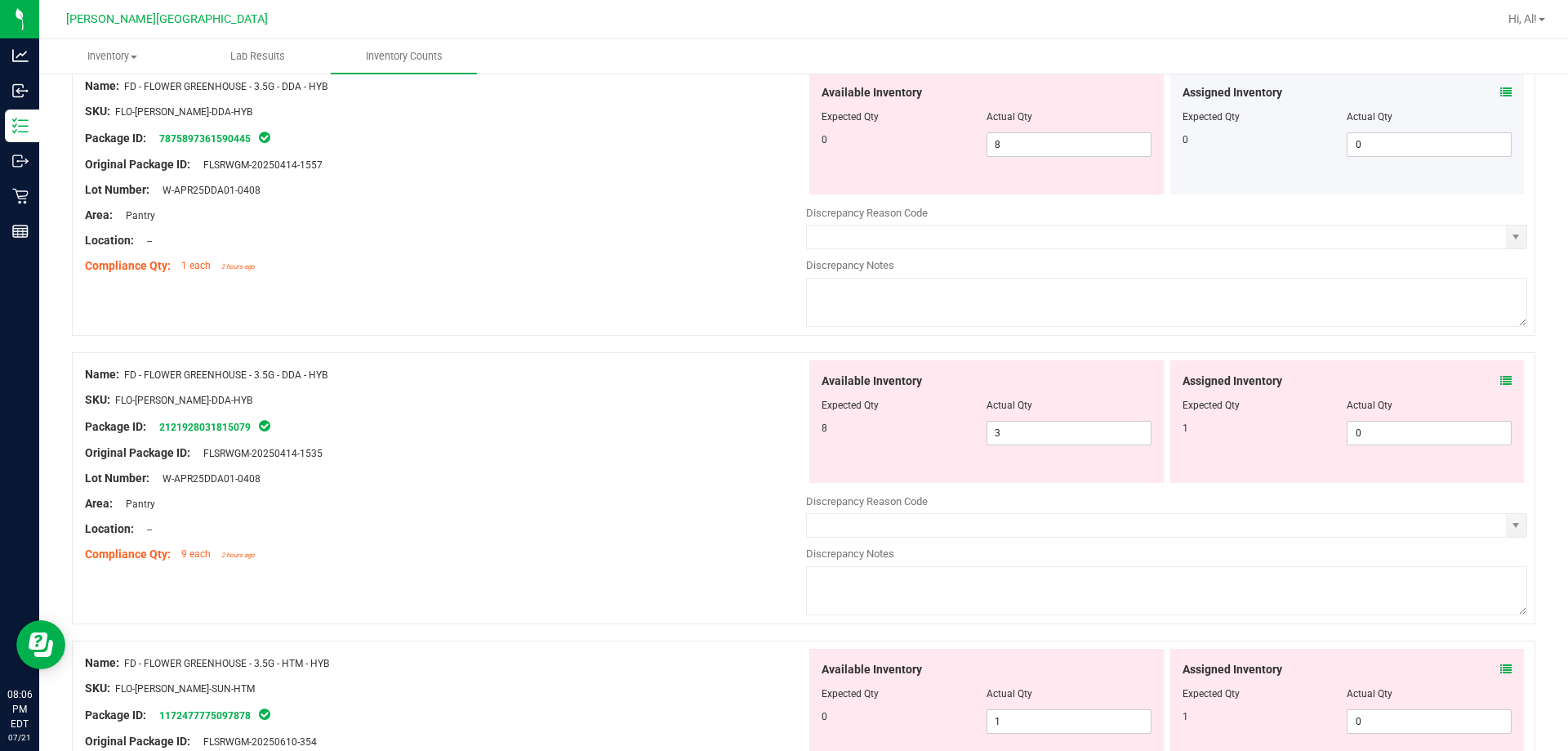 click at bounding box center (1506, 381) 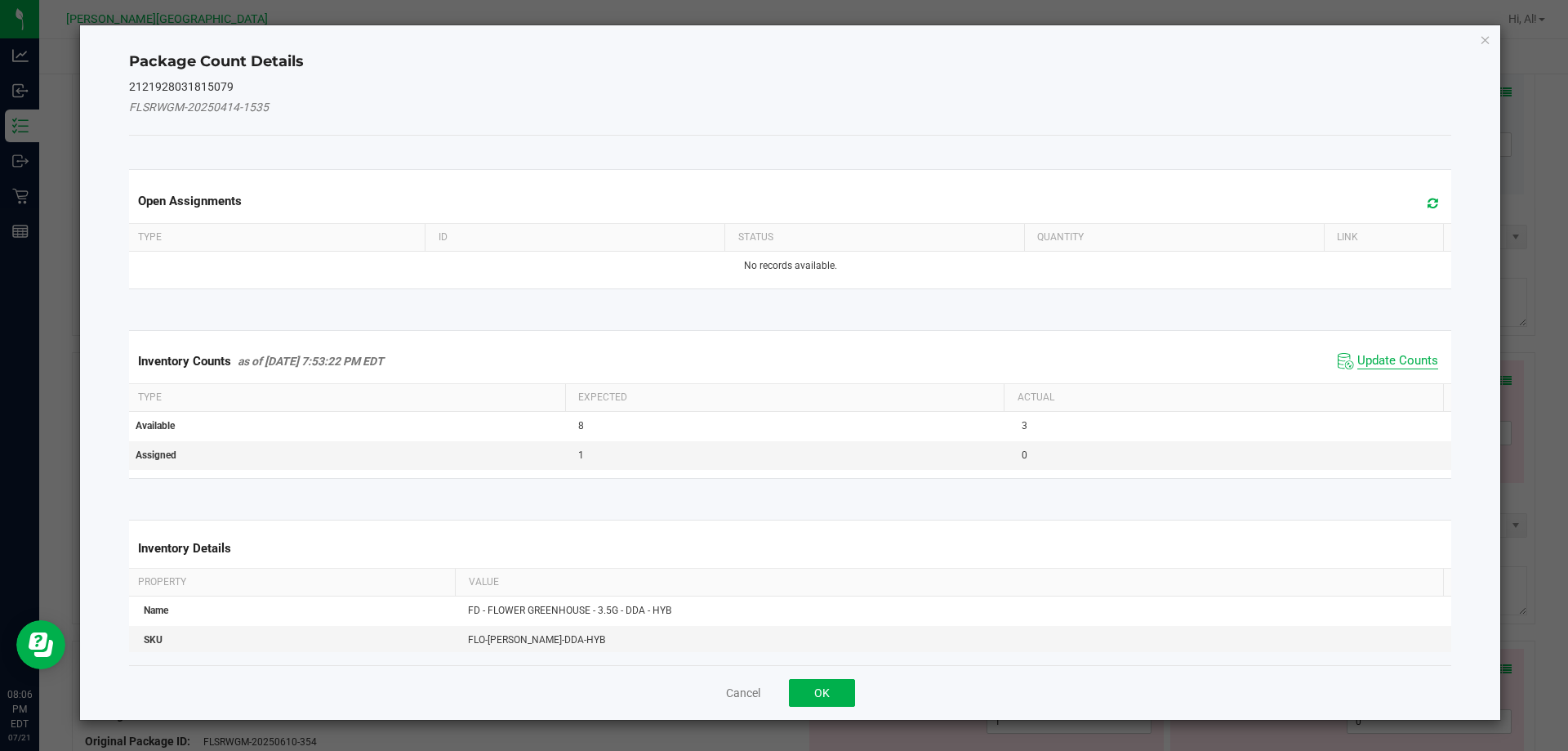click on "Update Counts" 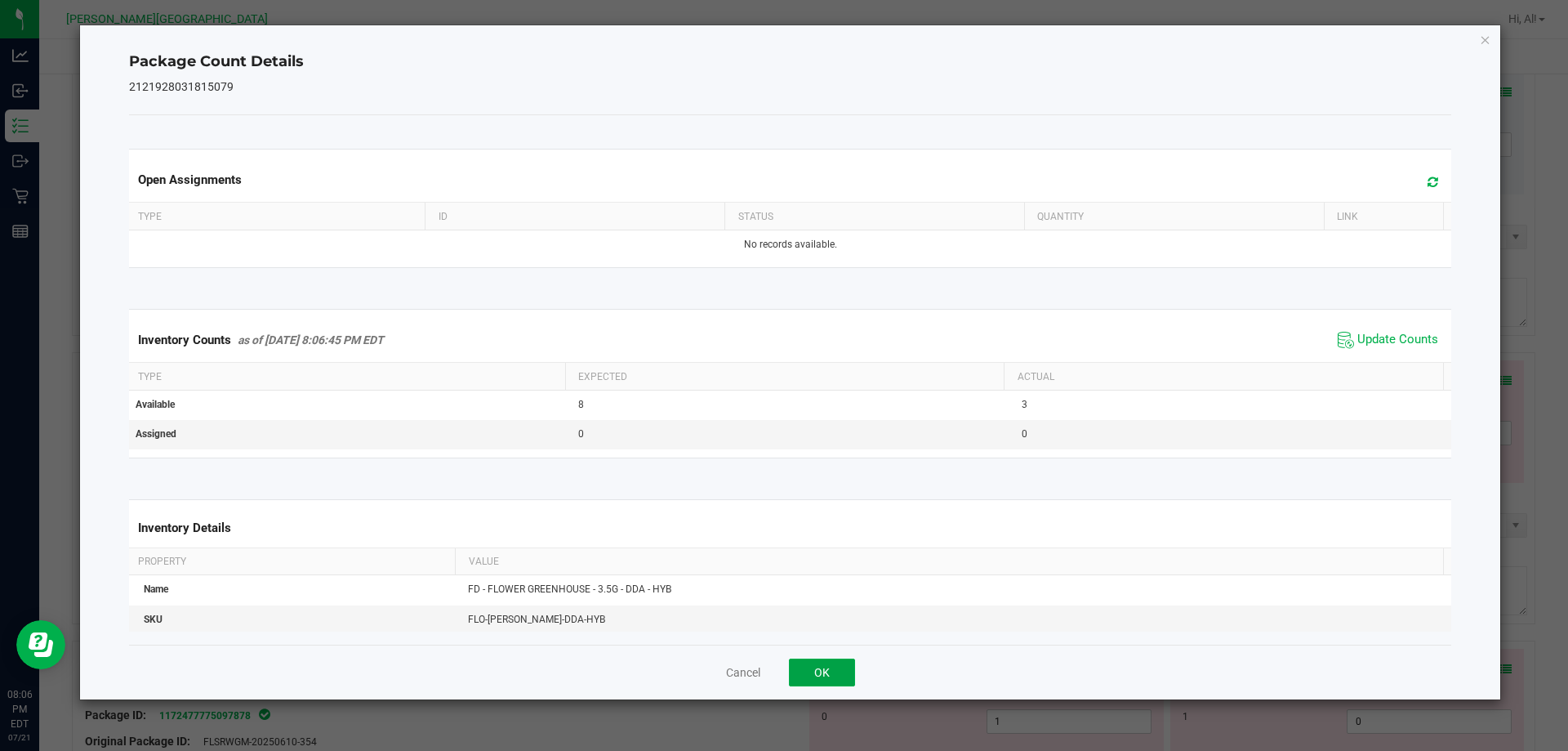 click on "OK" 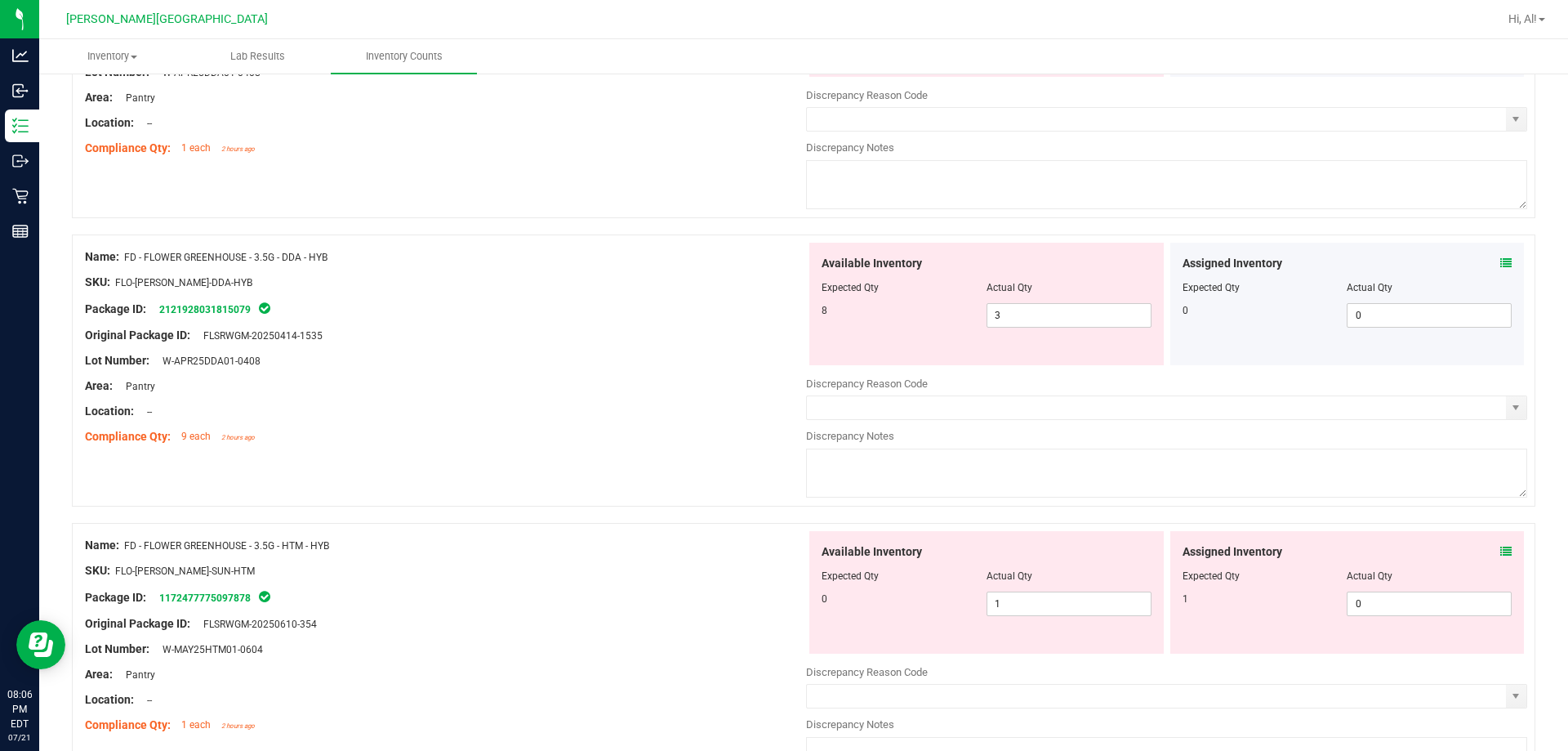 scroll, scrollTop: 817, scrollLeft: 0, axis: vertical 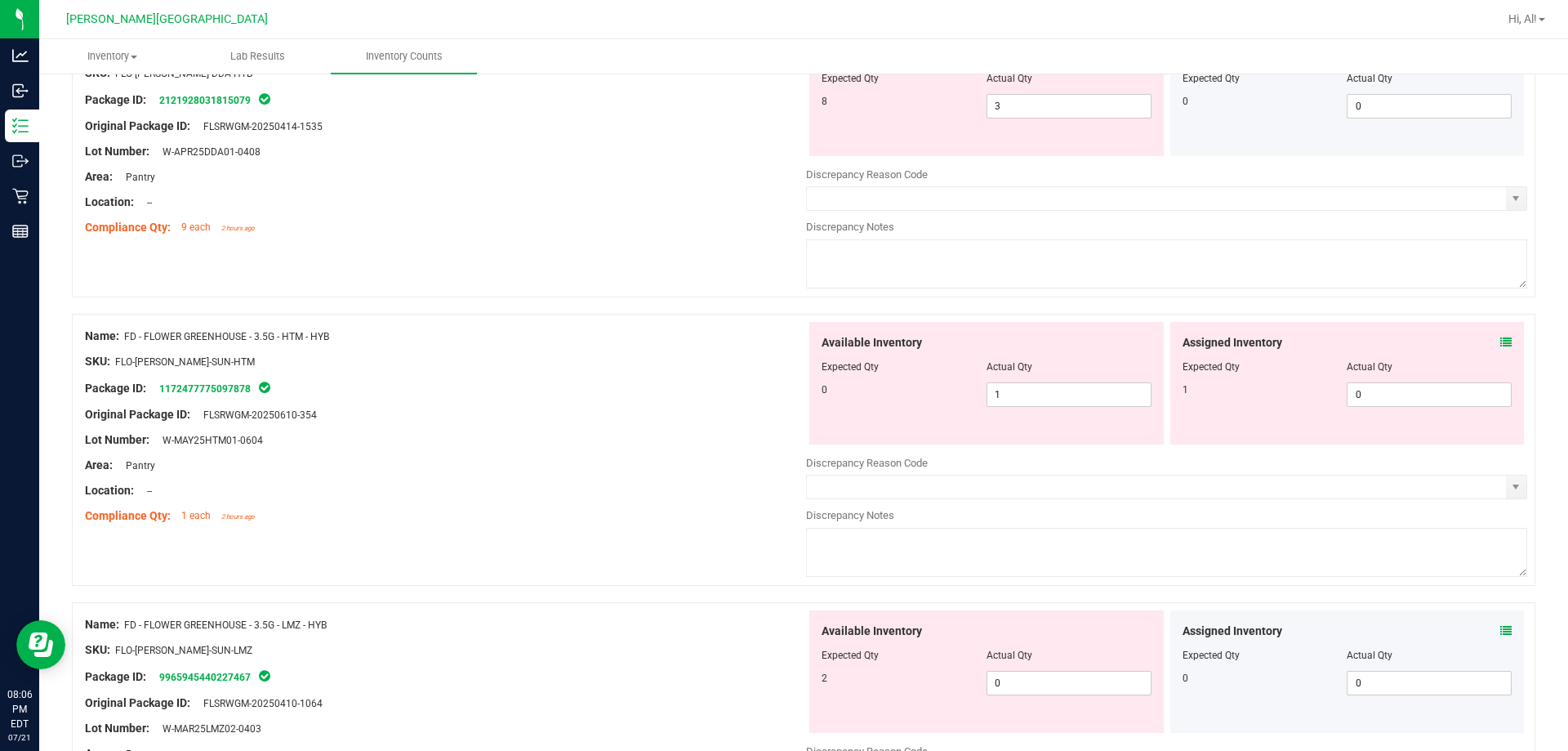 click at bounding box center (1506, 342) 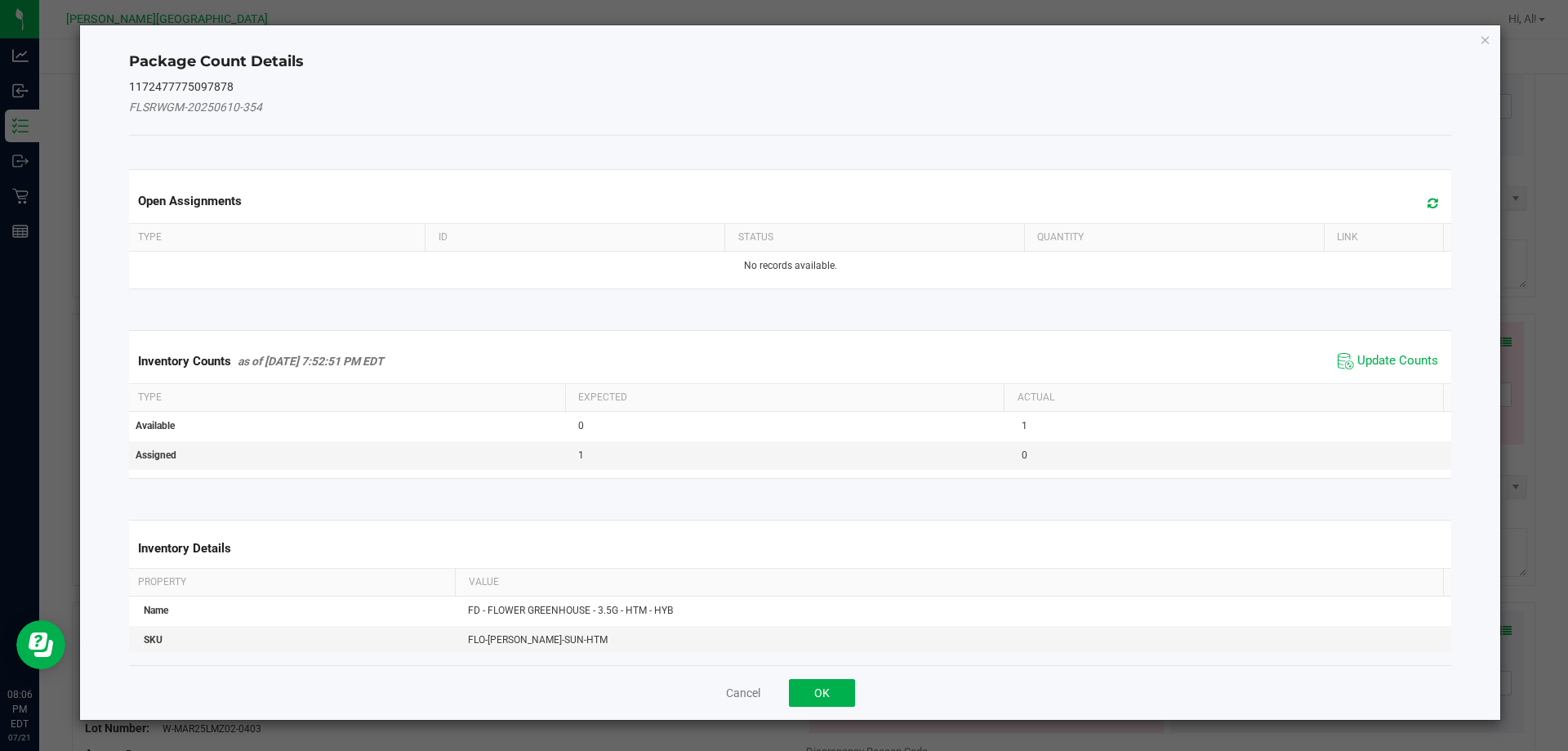 drag, startPoint x: 1388, startPoint y: 356, endPoint x: 1365, endPoint y: 376, distance: 30.479501 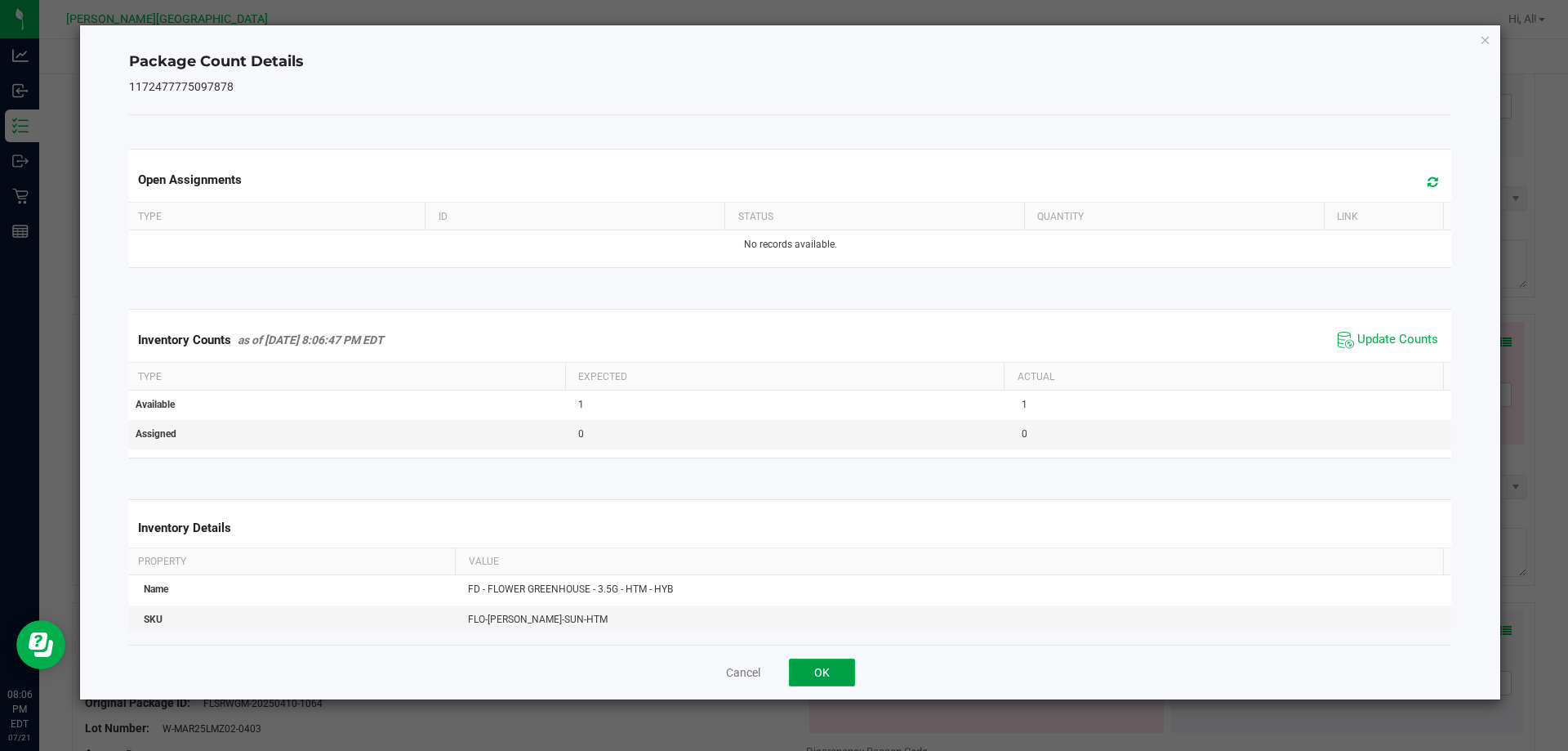 click on "OK" 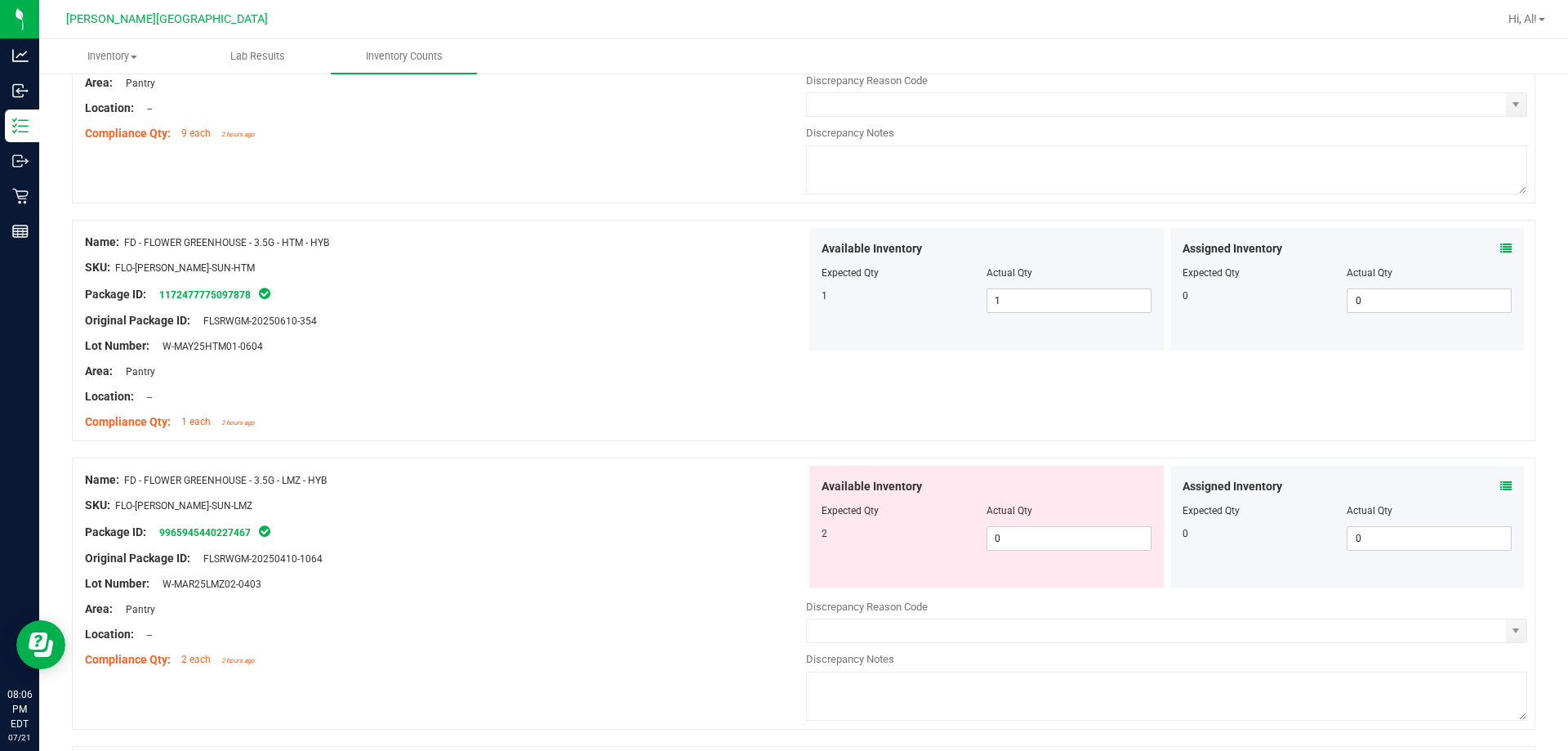 scroll, scrollTop: 1144, scrollLeft: 0, axis: vertical 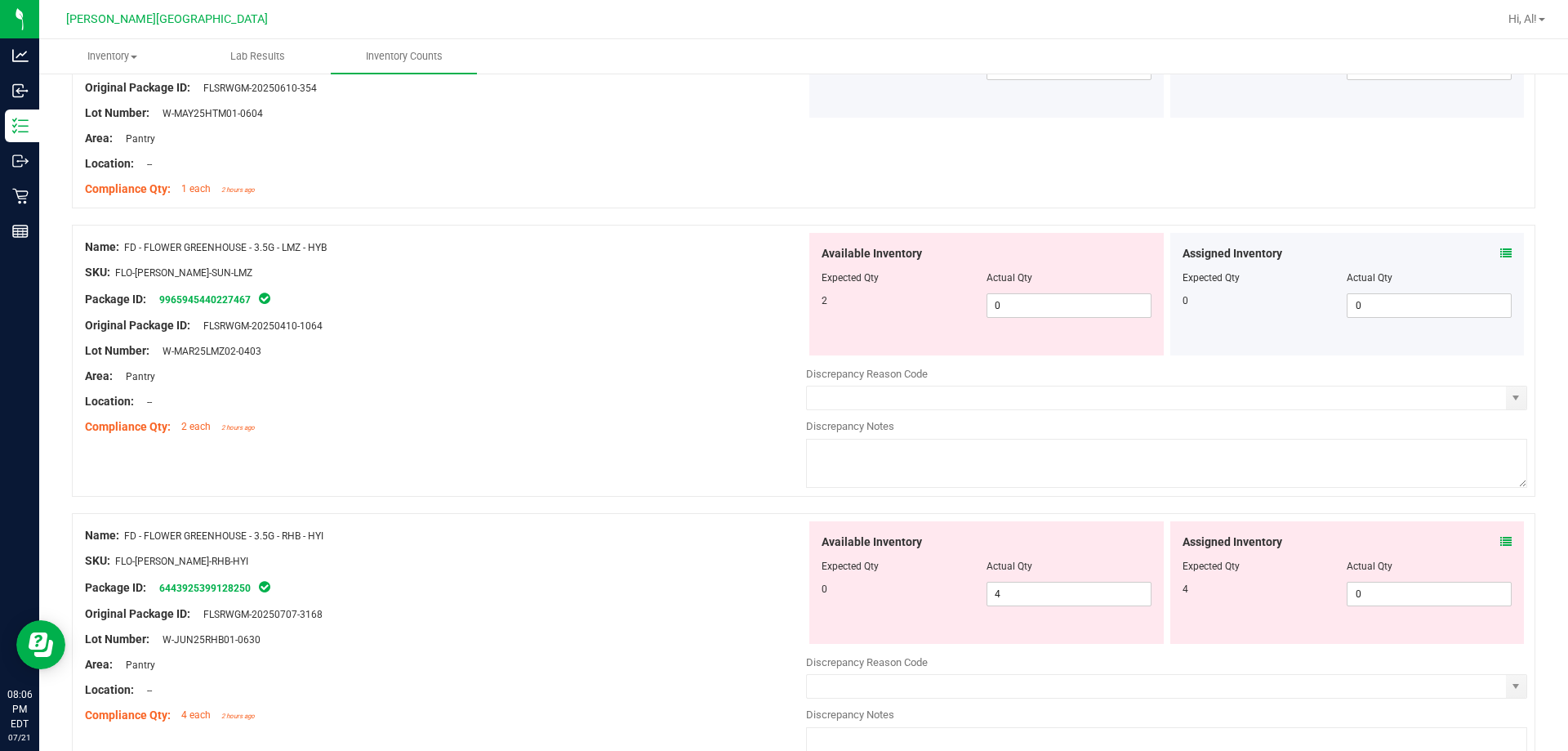 click at bounding box center (1506, 253) 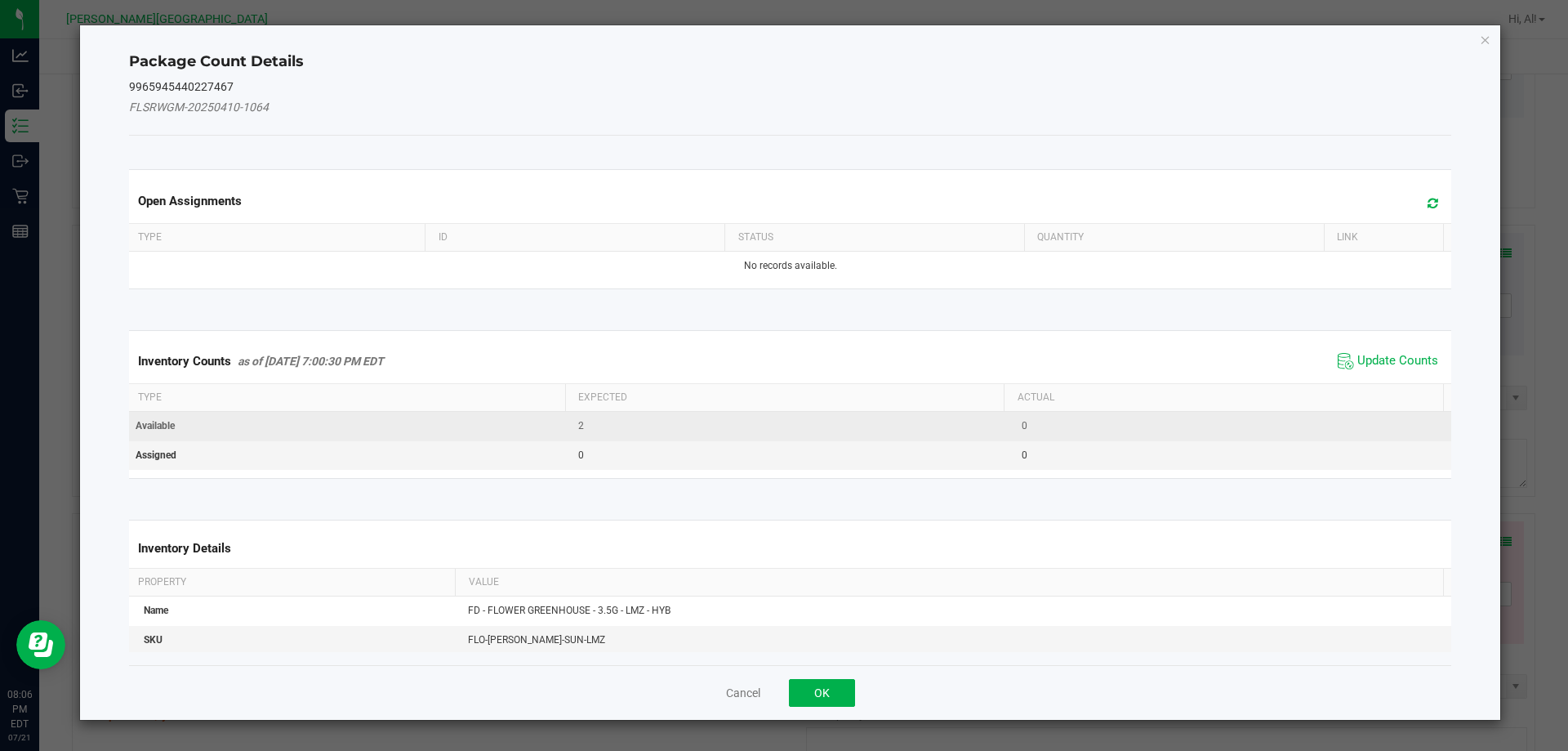 drag, startPoint x: 1388, startPoint y: 367, endPoint x: 1312, endPoint y: 422, distance: 93.81365 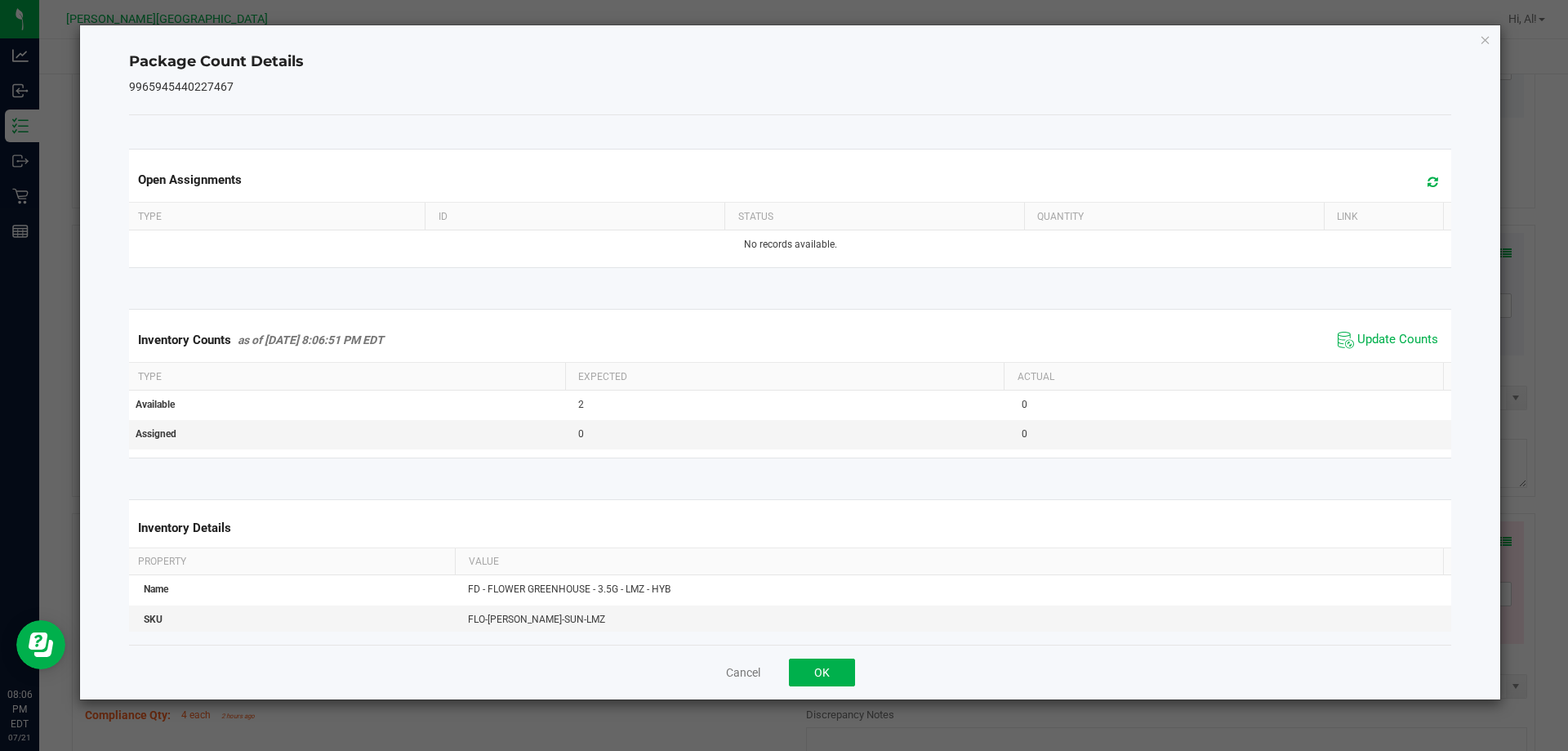 click on "Cancel   OK" 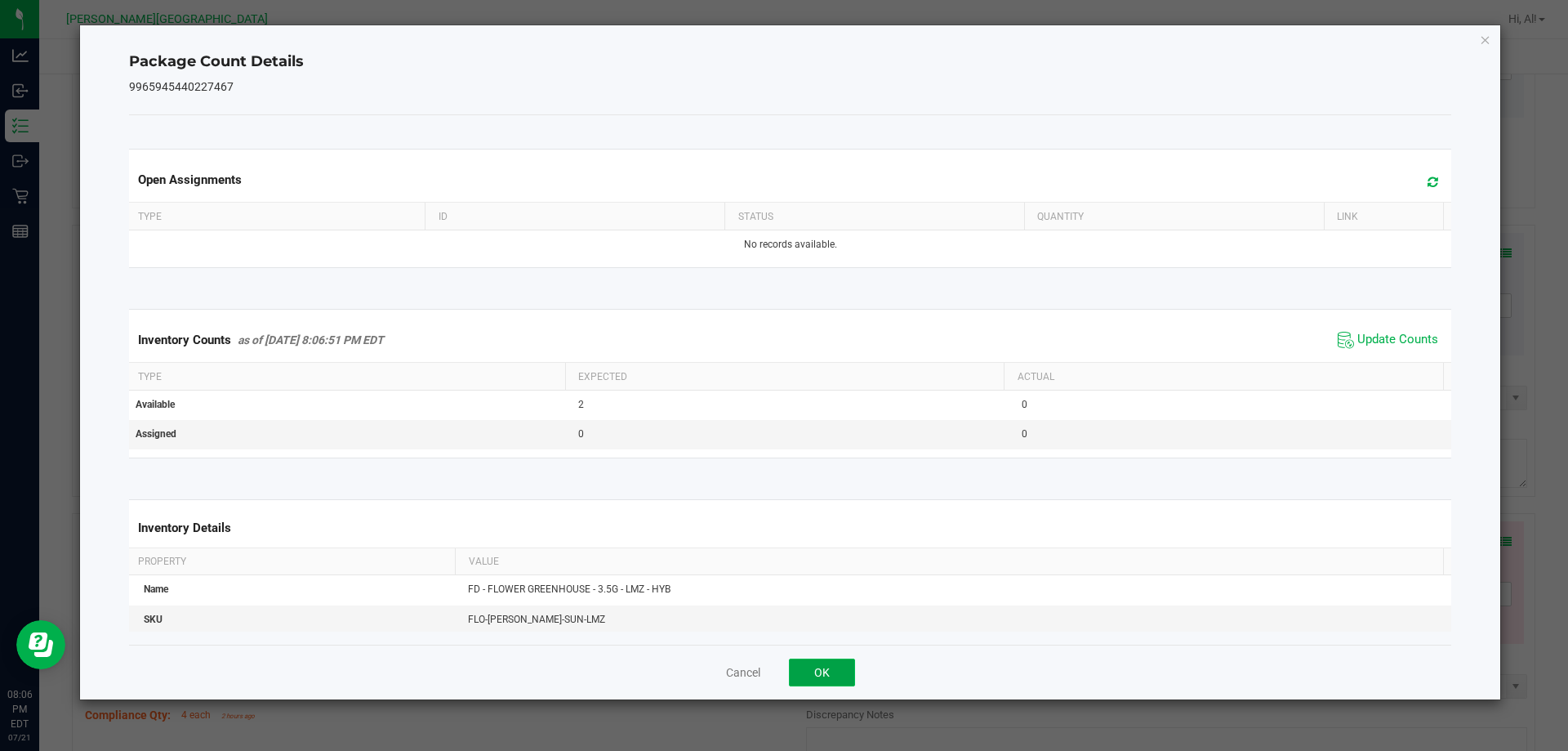 click on "OK" 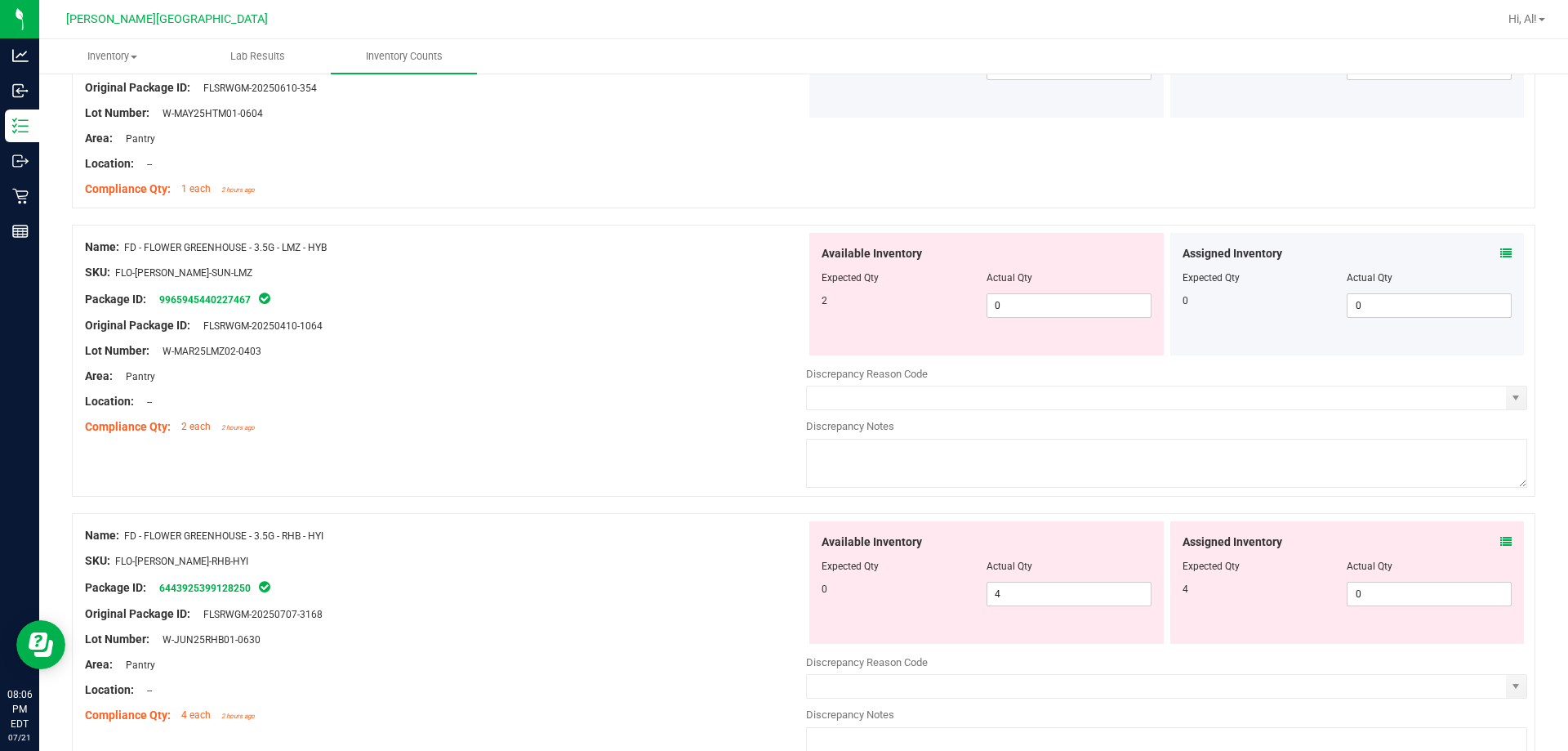 click at bounding box center (1506, 253) 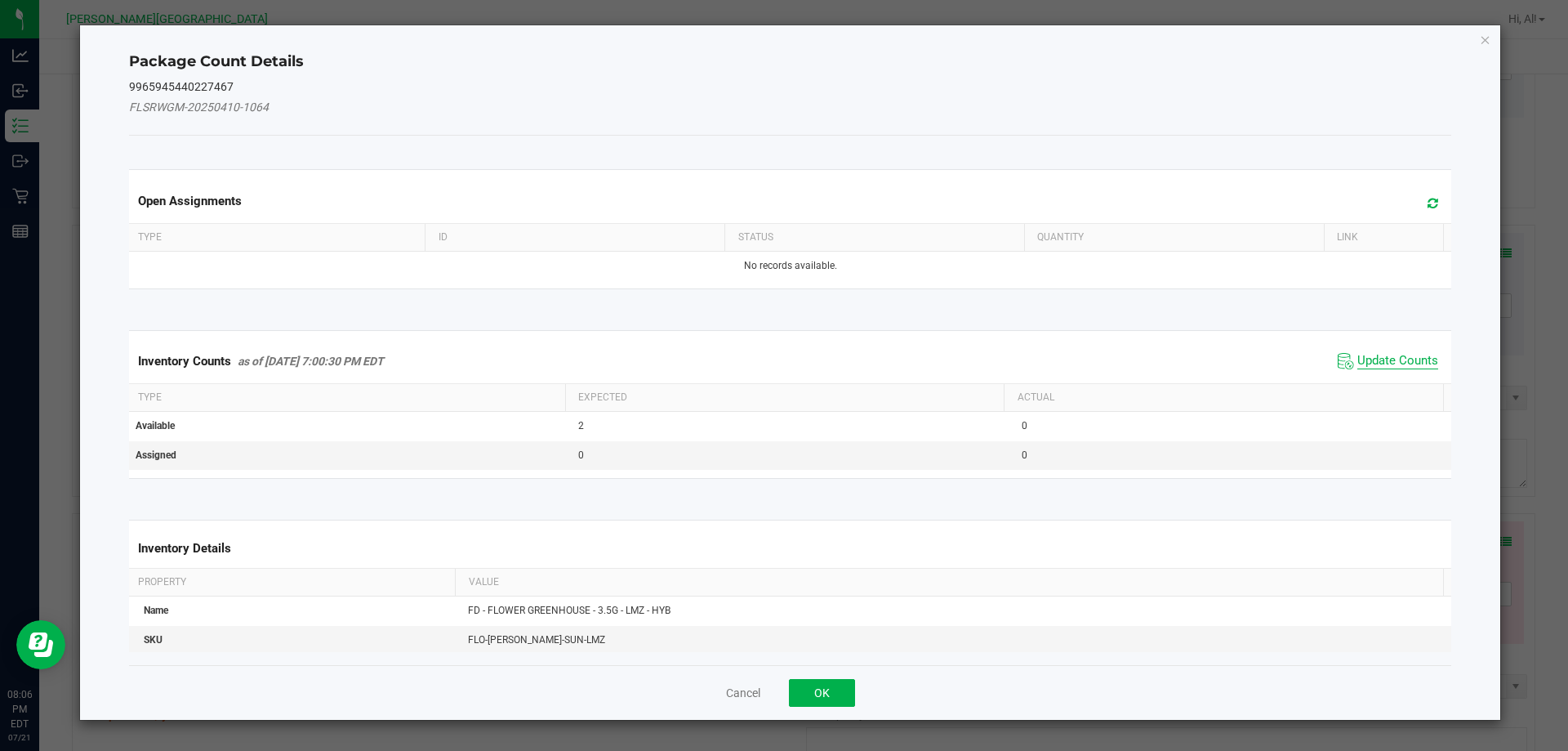 click on "Update Counts" 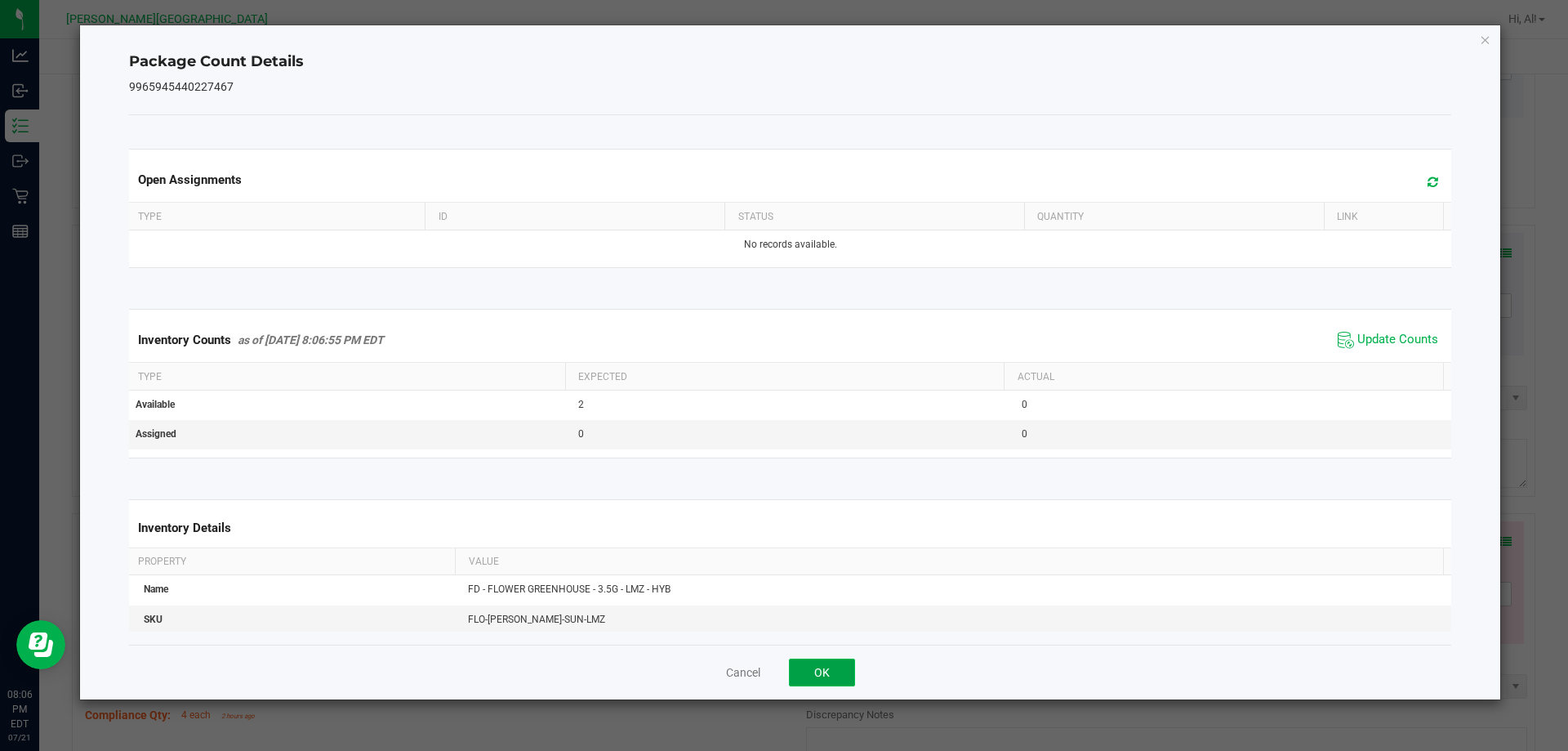click on "OK" 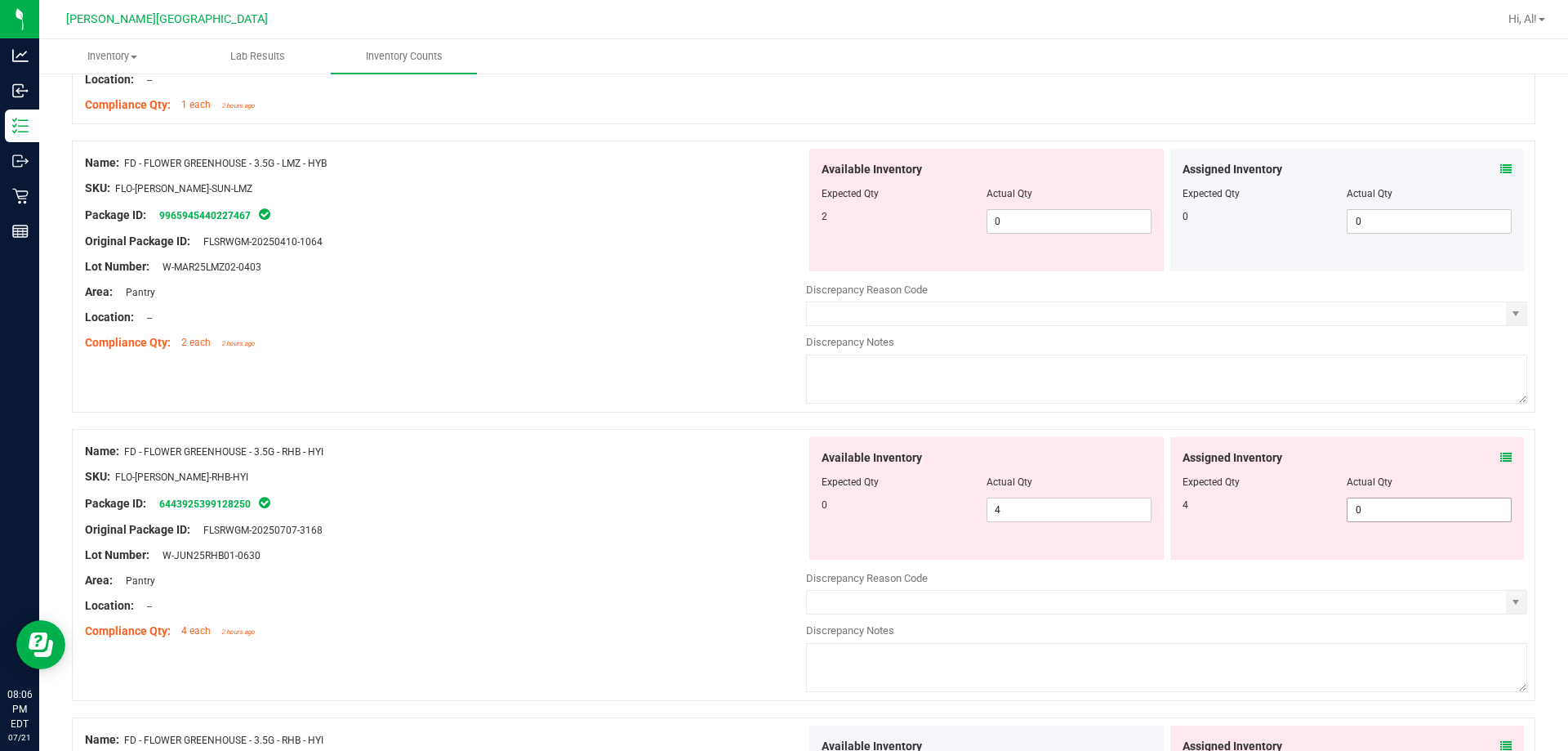 scroll, scrollTop: 1308, scrollLeft: 0, axis: vertical 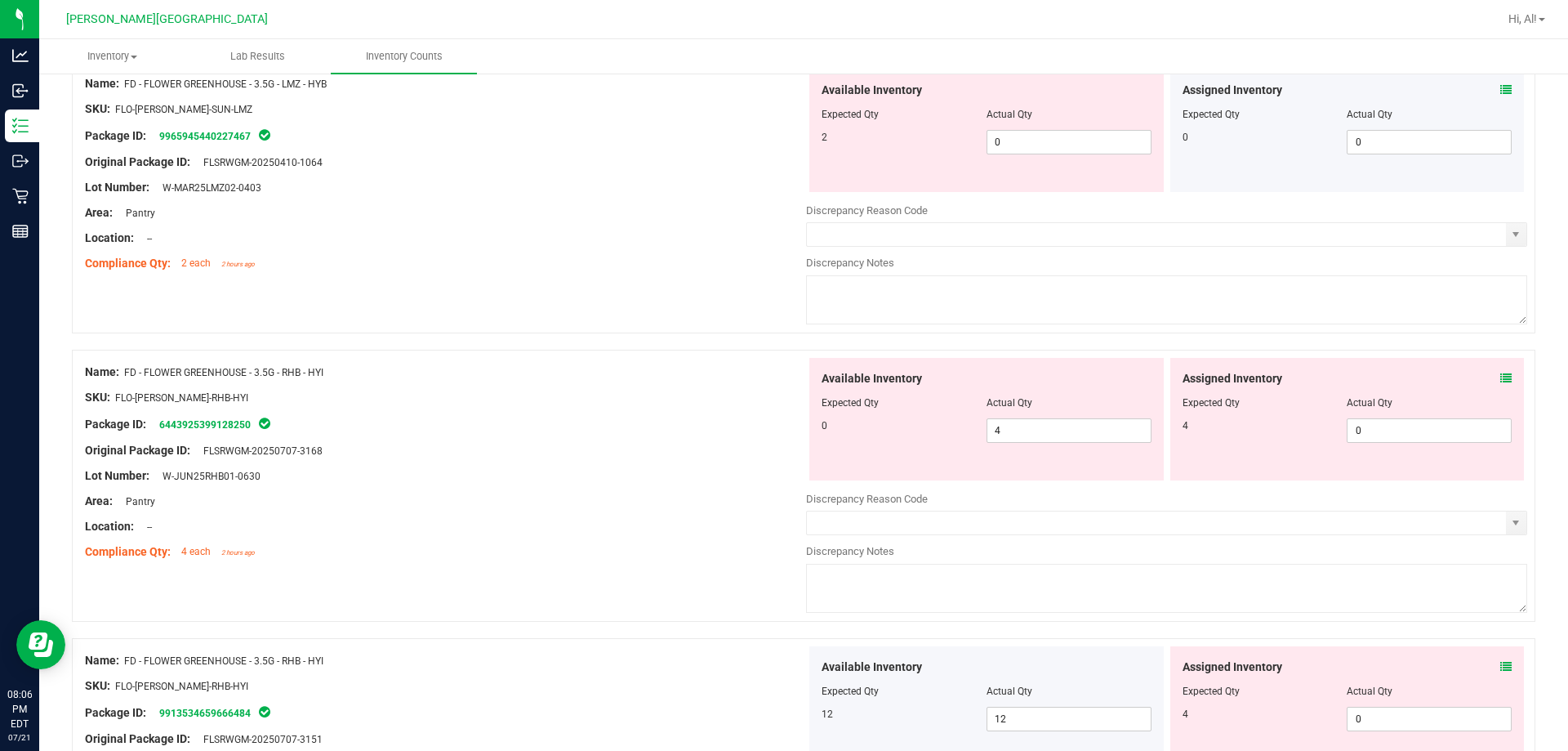 click at bounding box center [1506, 378] 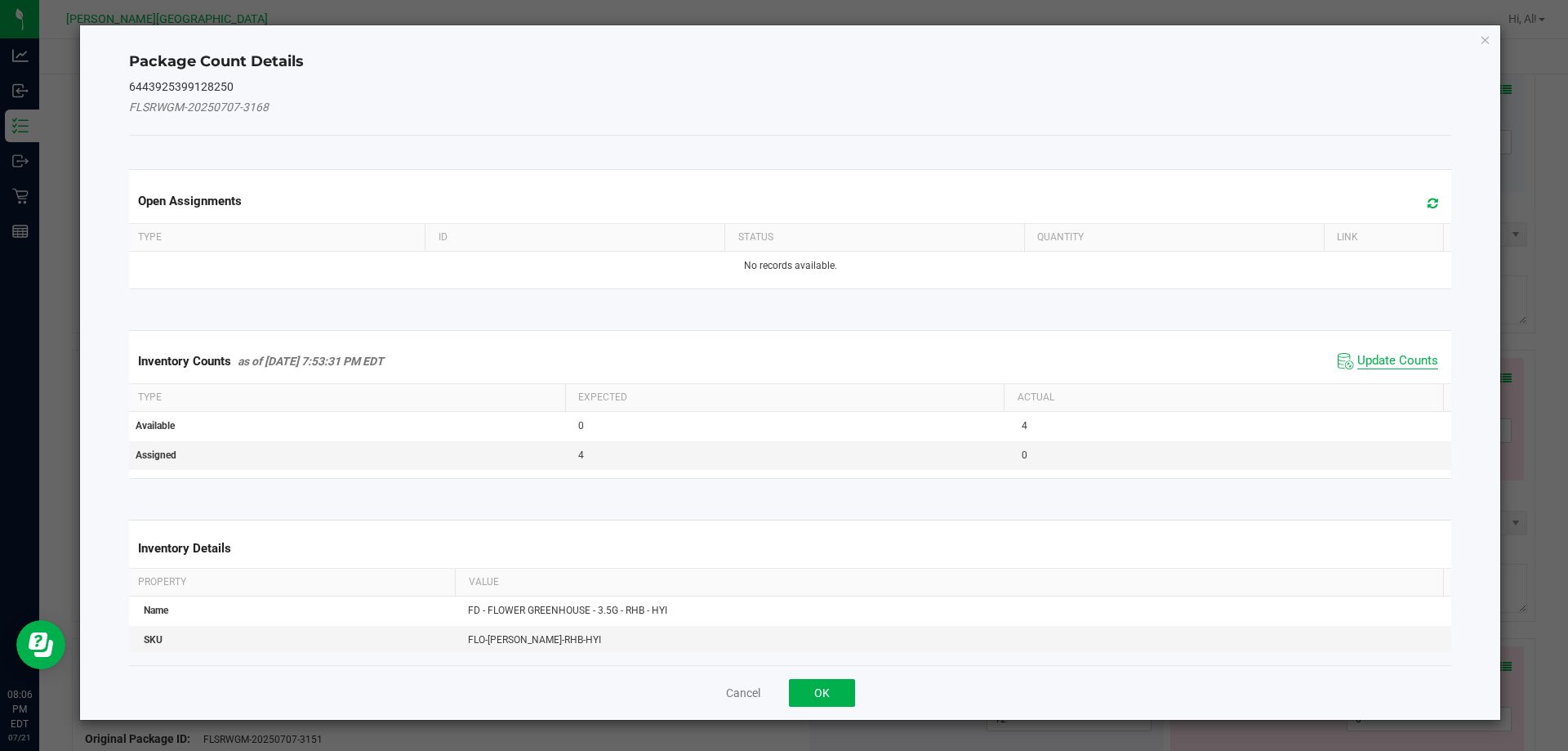 click on "Update Counts" 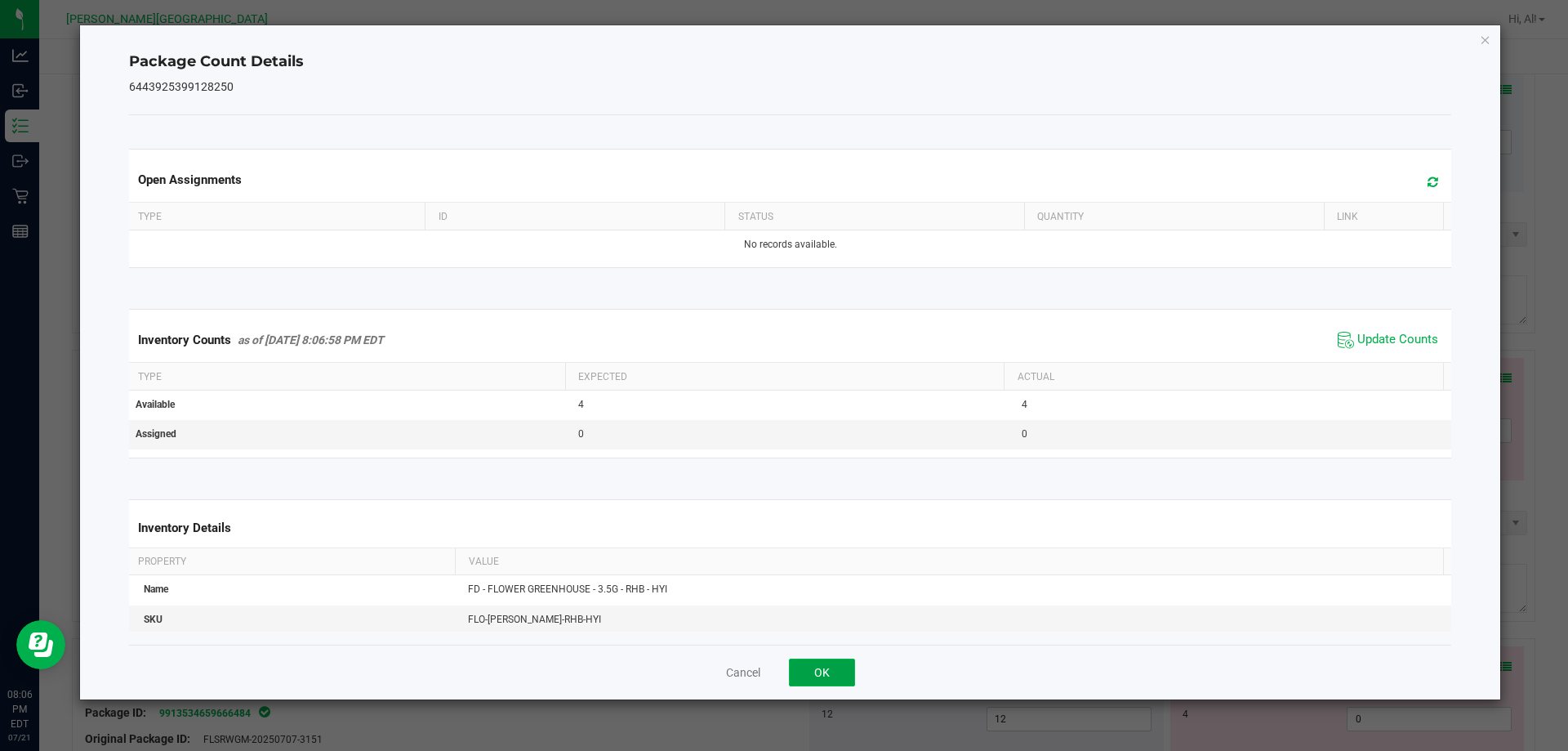 drag, startPoint x: 817, startPoint y: 668, endPoint x: 953, endPoint y: 624, distance: 142.94055 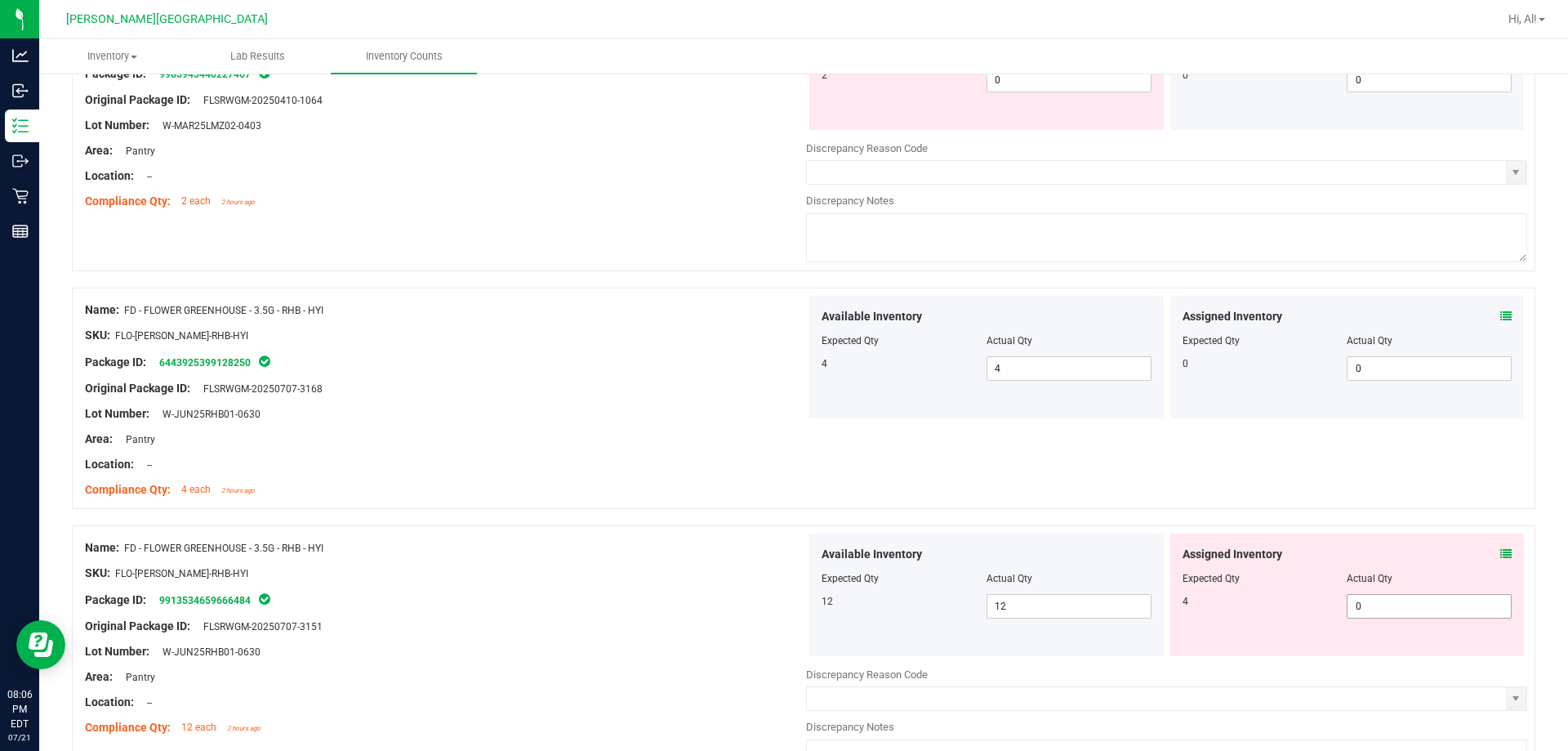 scroll, scrollTop: 1471, scrollLeft: 0, axis: vertical 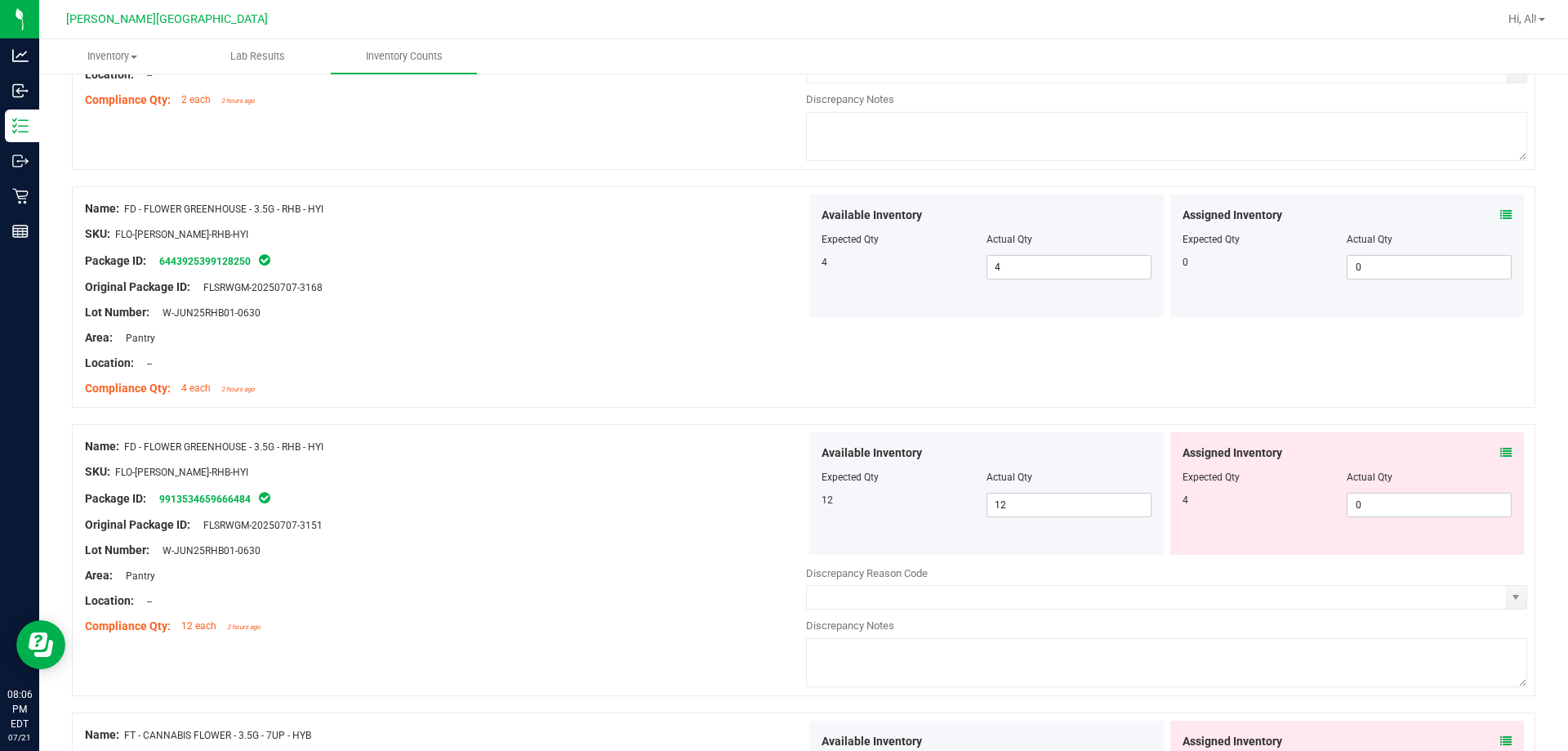 click on "Assigned Inventory
Expected Qty
Actual Qty
4
0 0" at bounding box center (1348, 494) 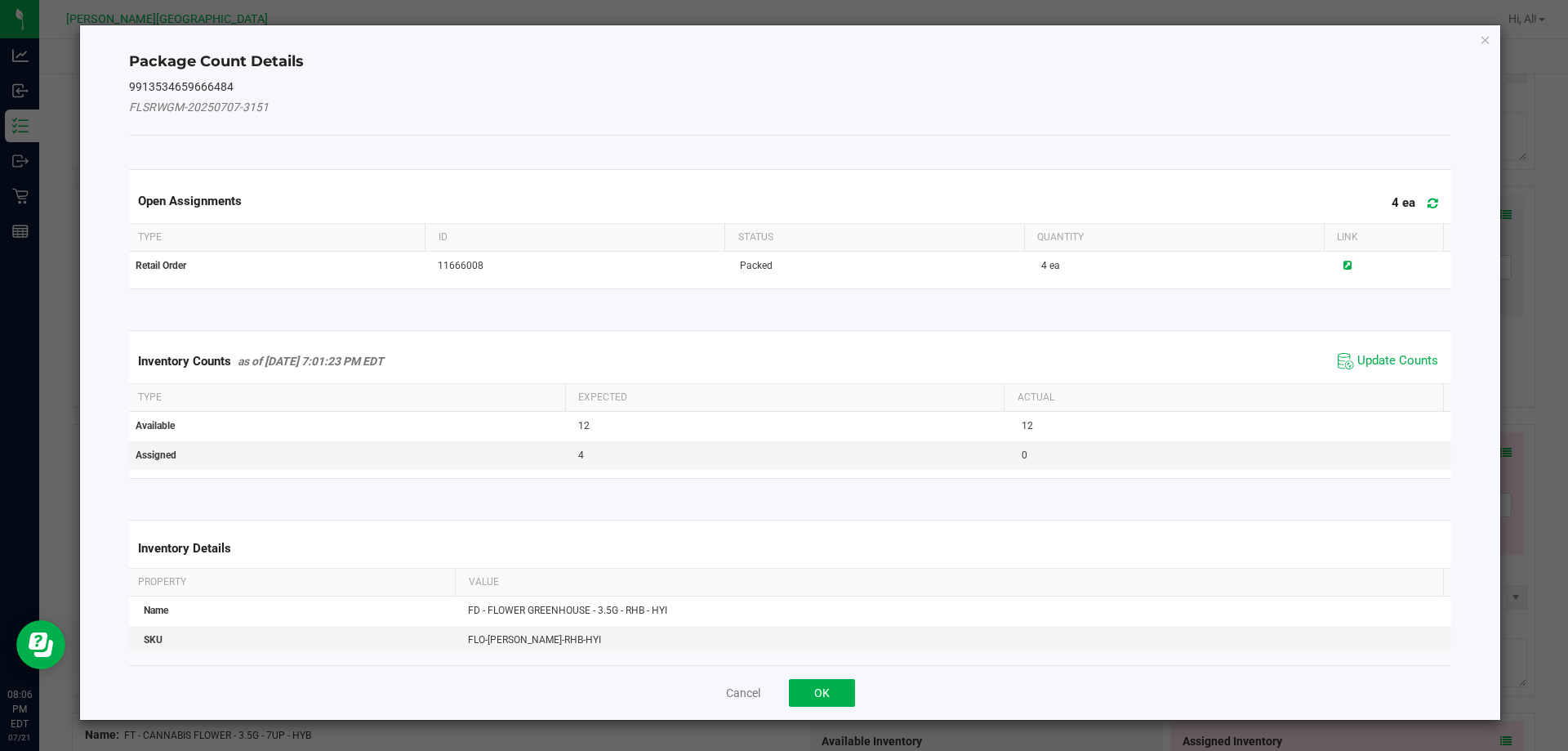 drag, startPoint x: 1378, startPoint y: 359, endPoint x: 1323, endPoint y: 391, distance: 63.63175 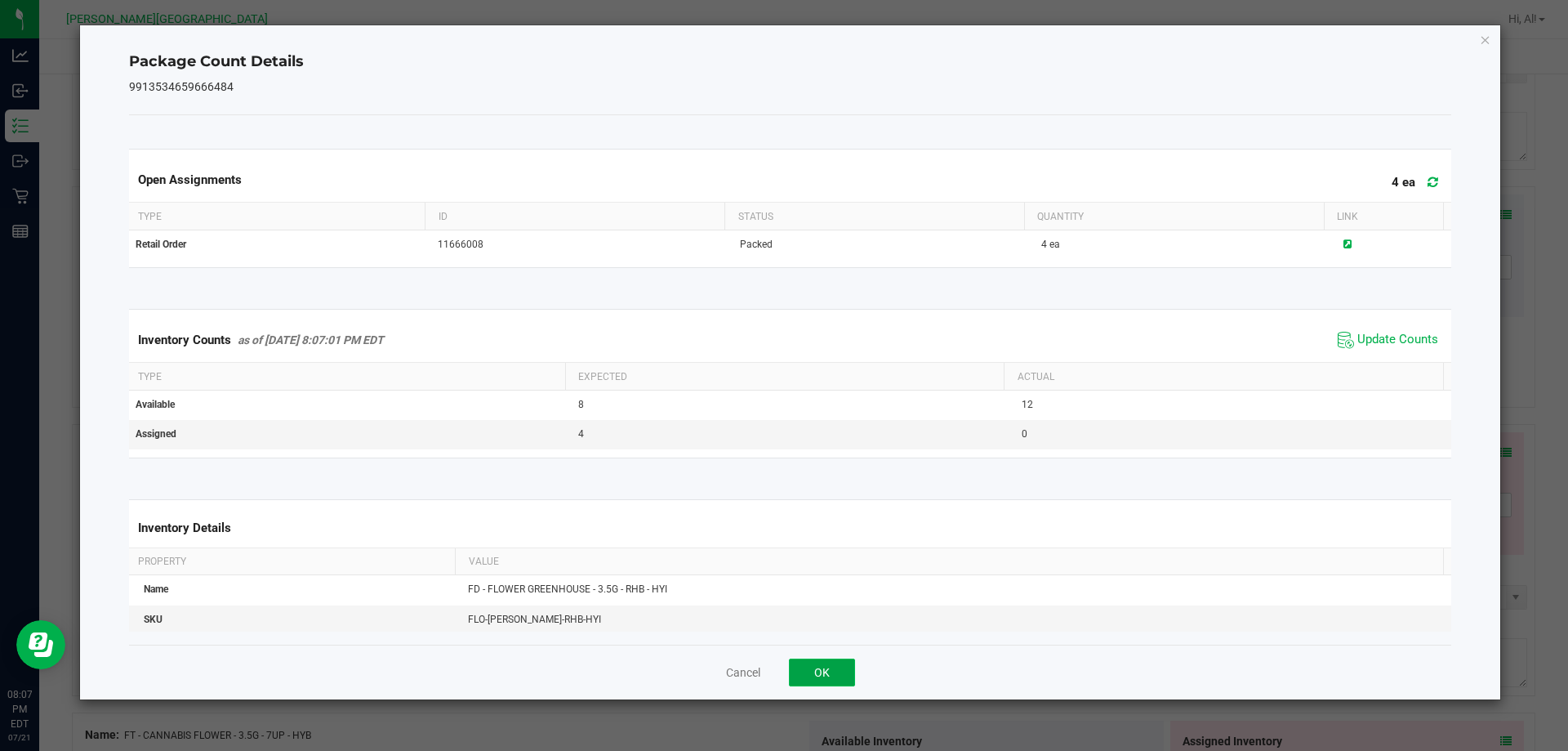 click on "OK" 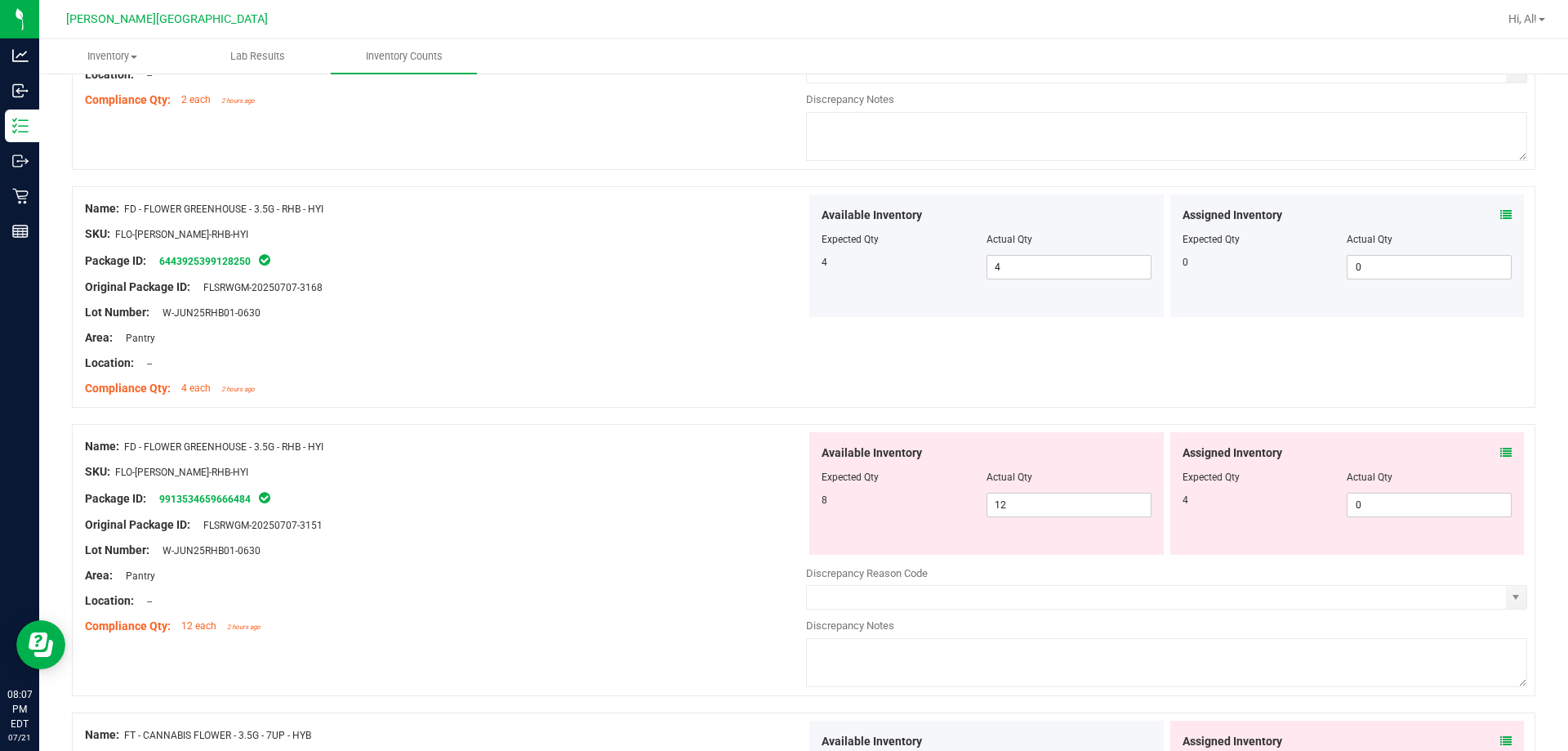 click at bounding box center [1506, 453] 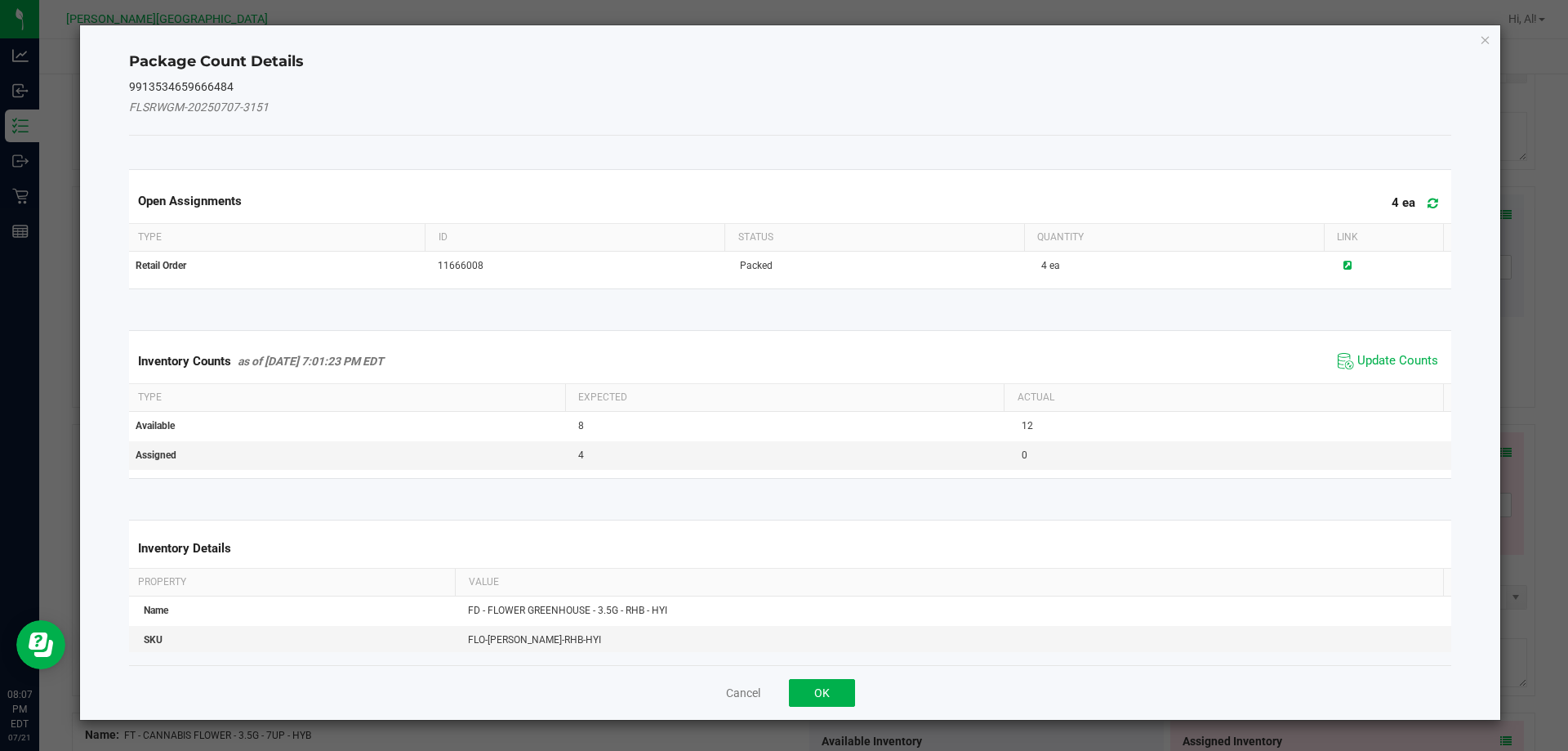 click on "Update Counts" 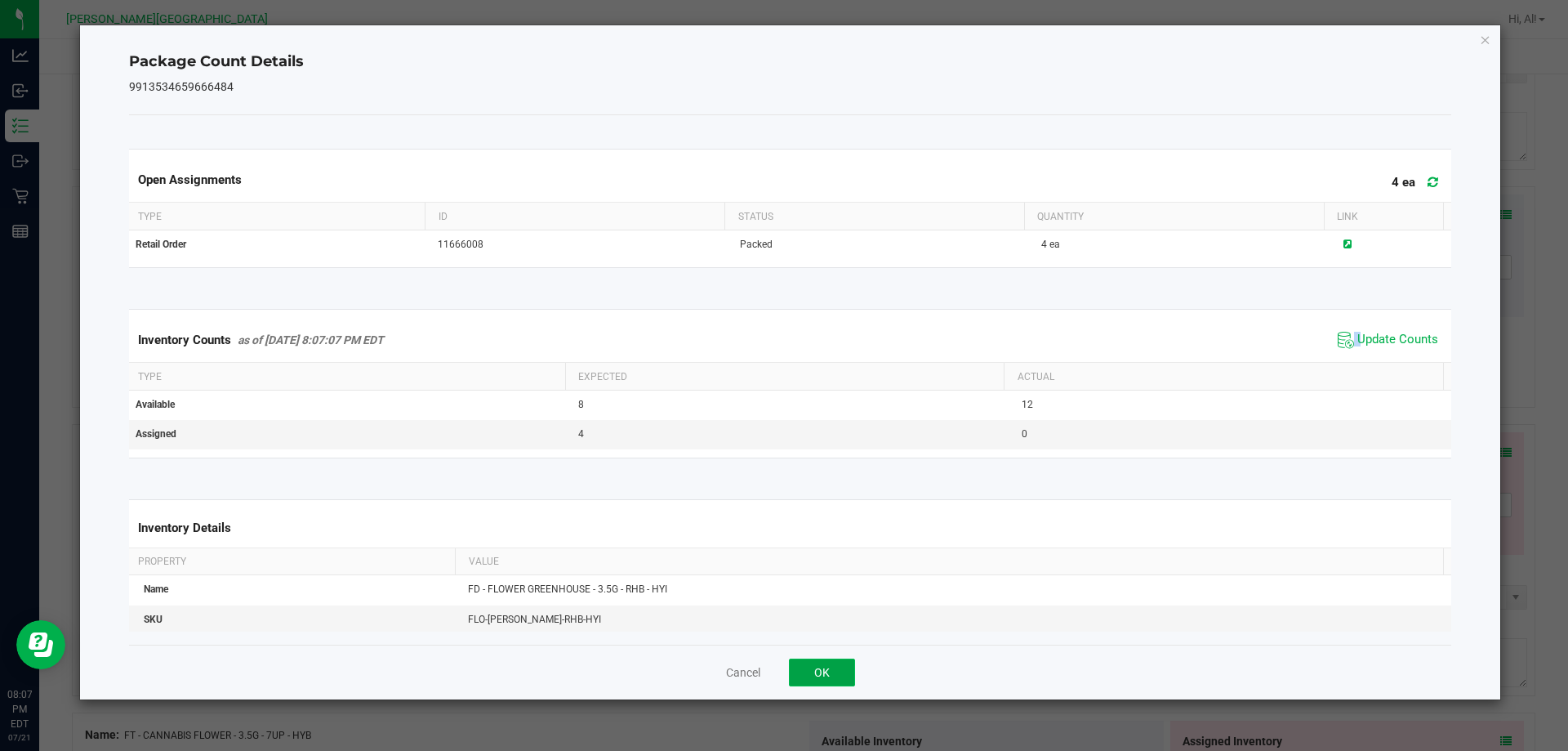 click on "OK" 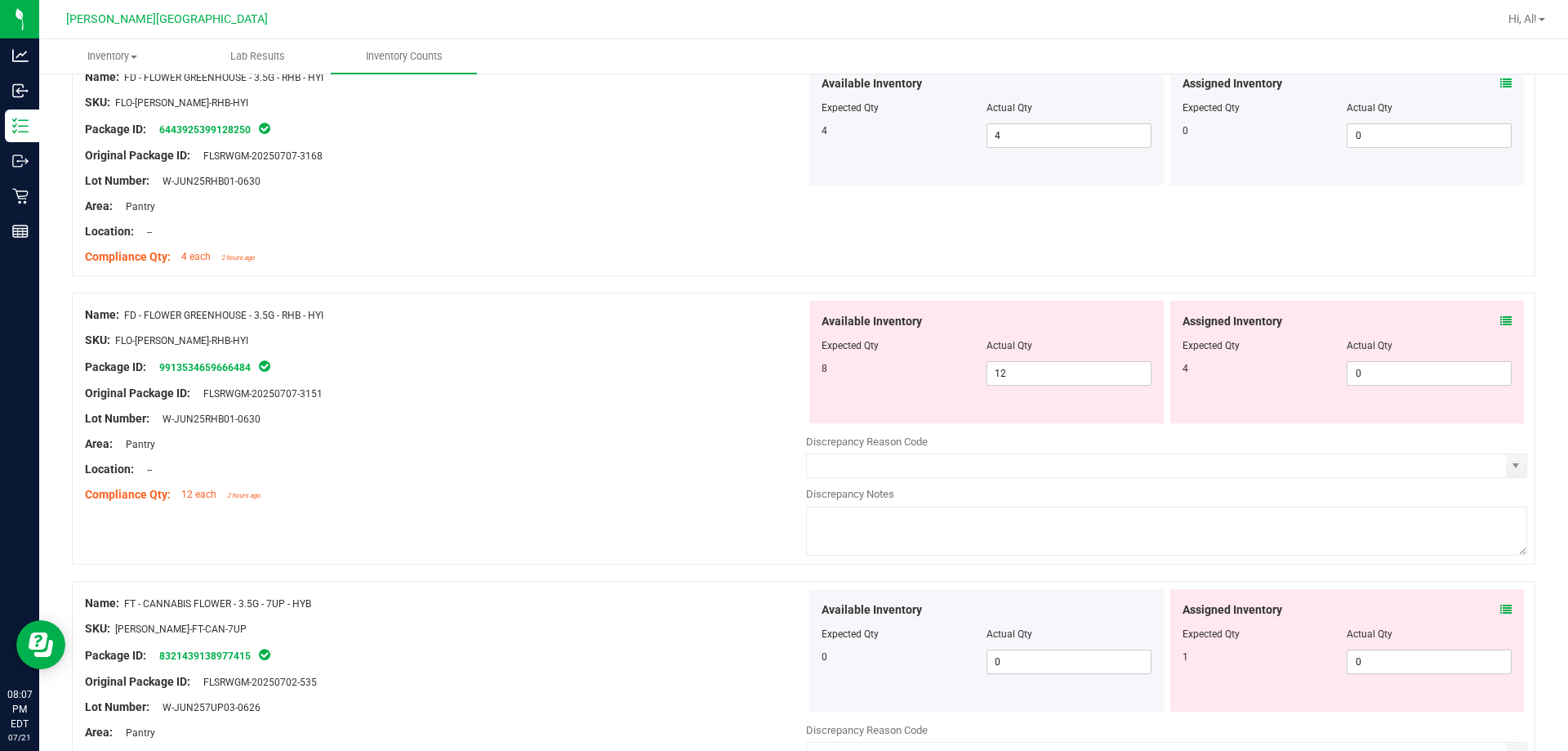 scroll, scrollTop: 1716, scrollLeft: 0, axis: vertical 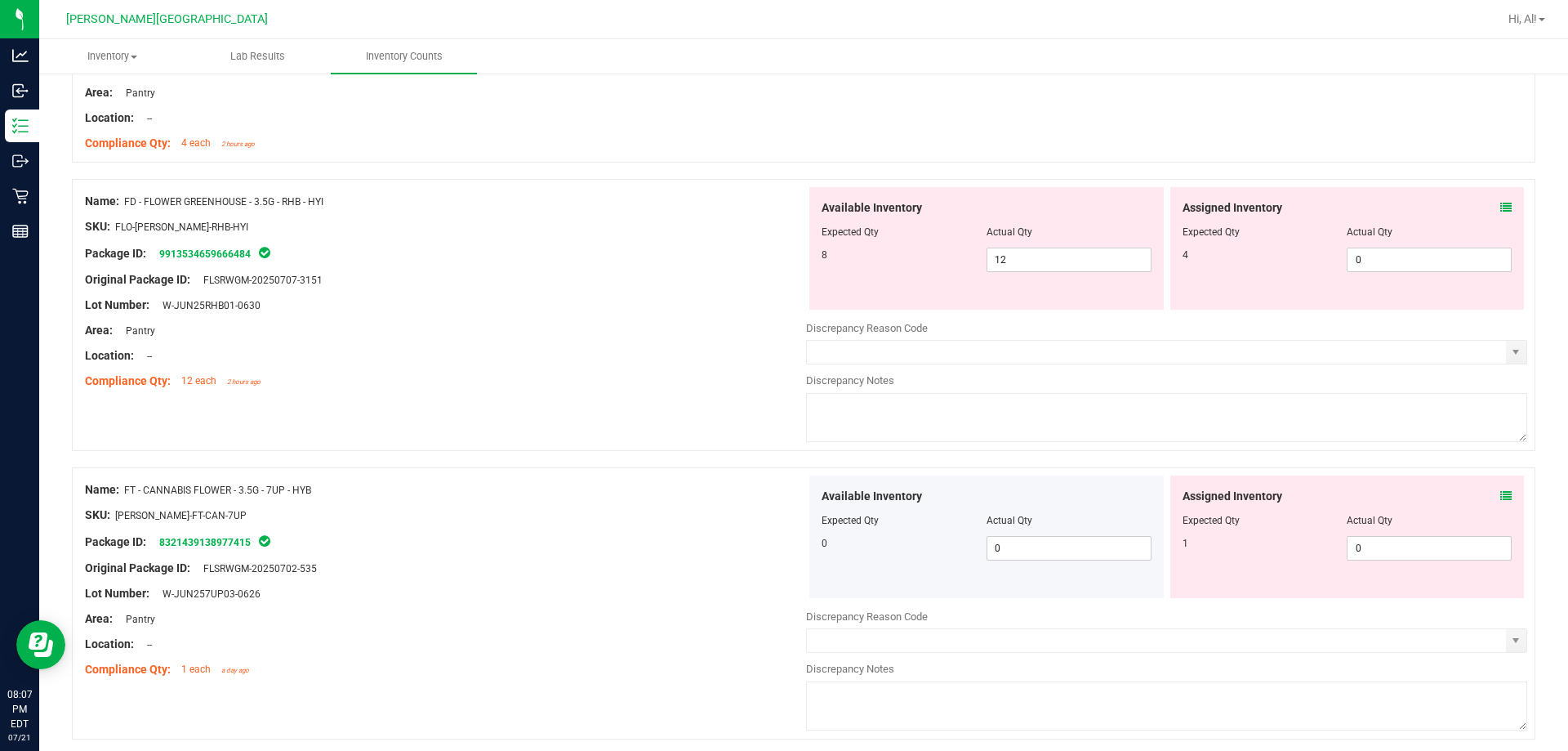 click on "Assigned Inventory
Expected Qty
Actual Qty
1
0 0" at bounding box center [1348, 537] 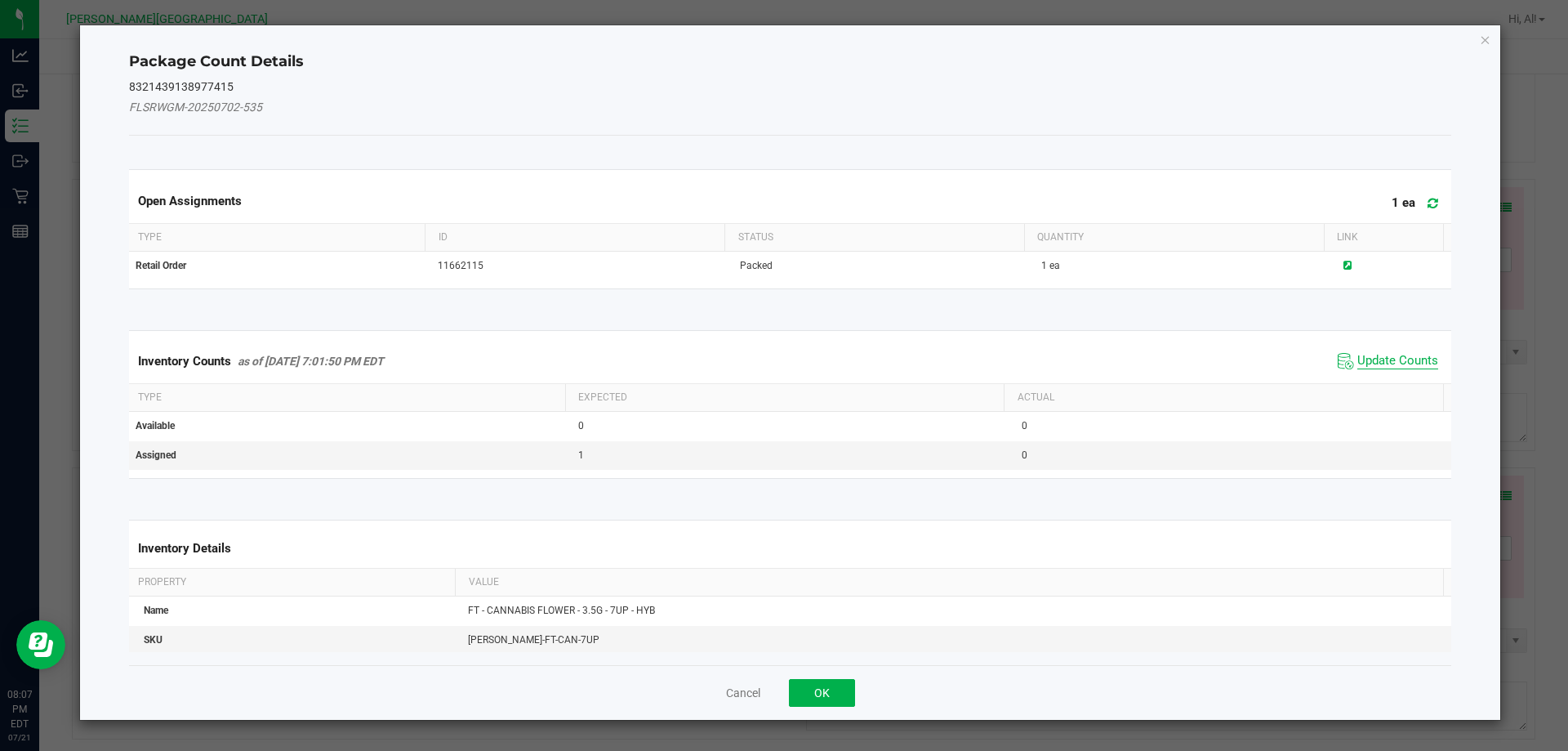 click on "Update Counts" 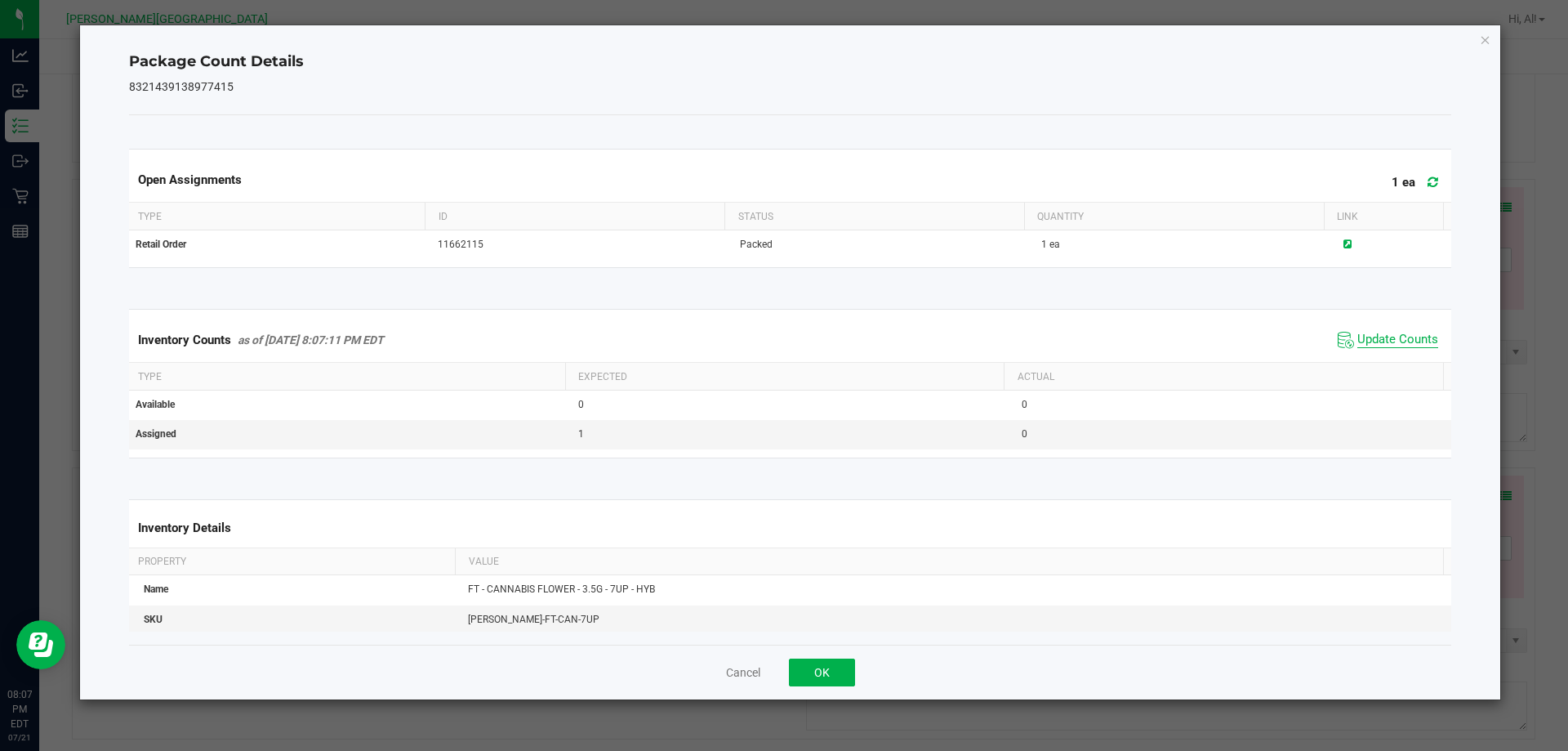 click on "Update Counts" 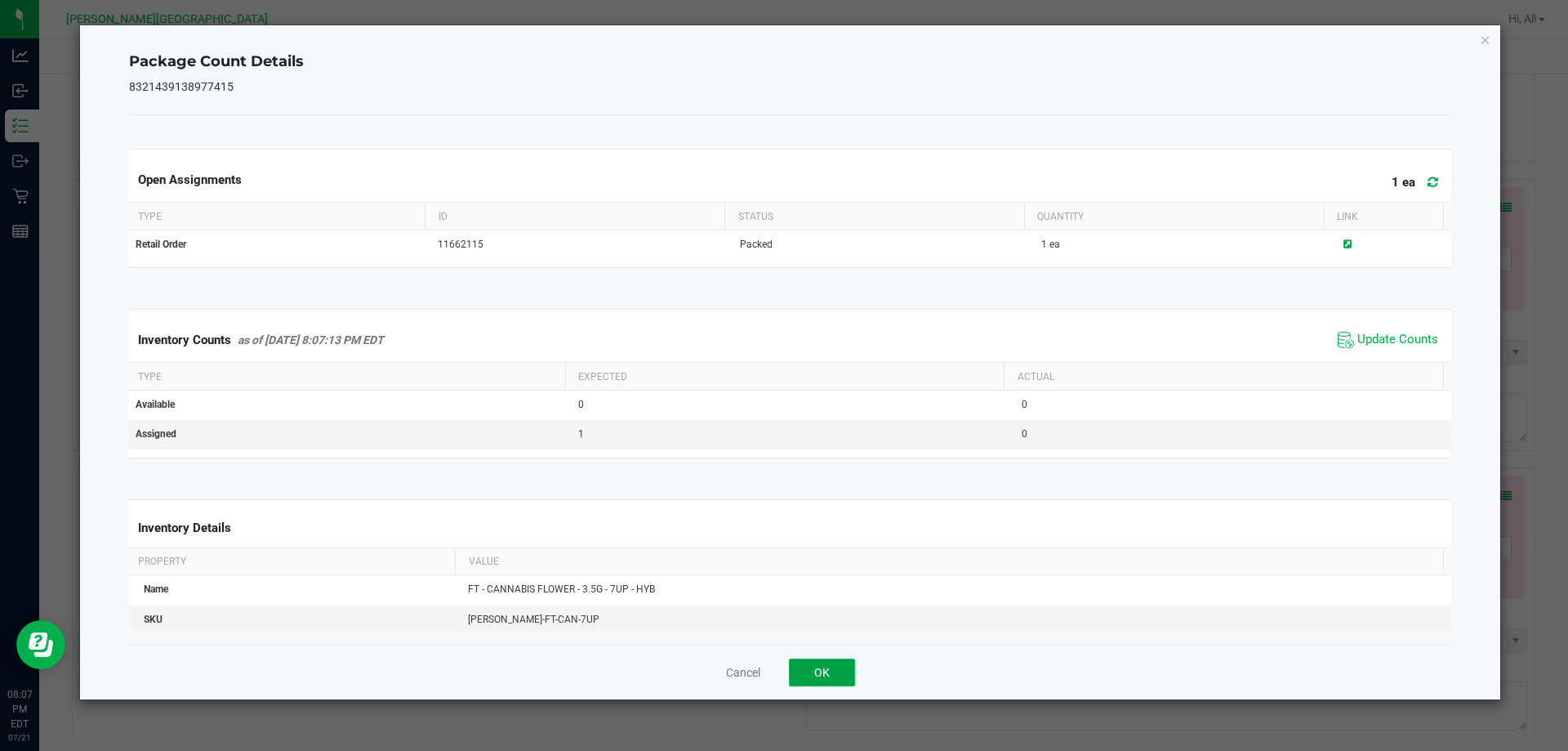 click on "OK" 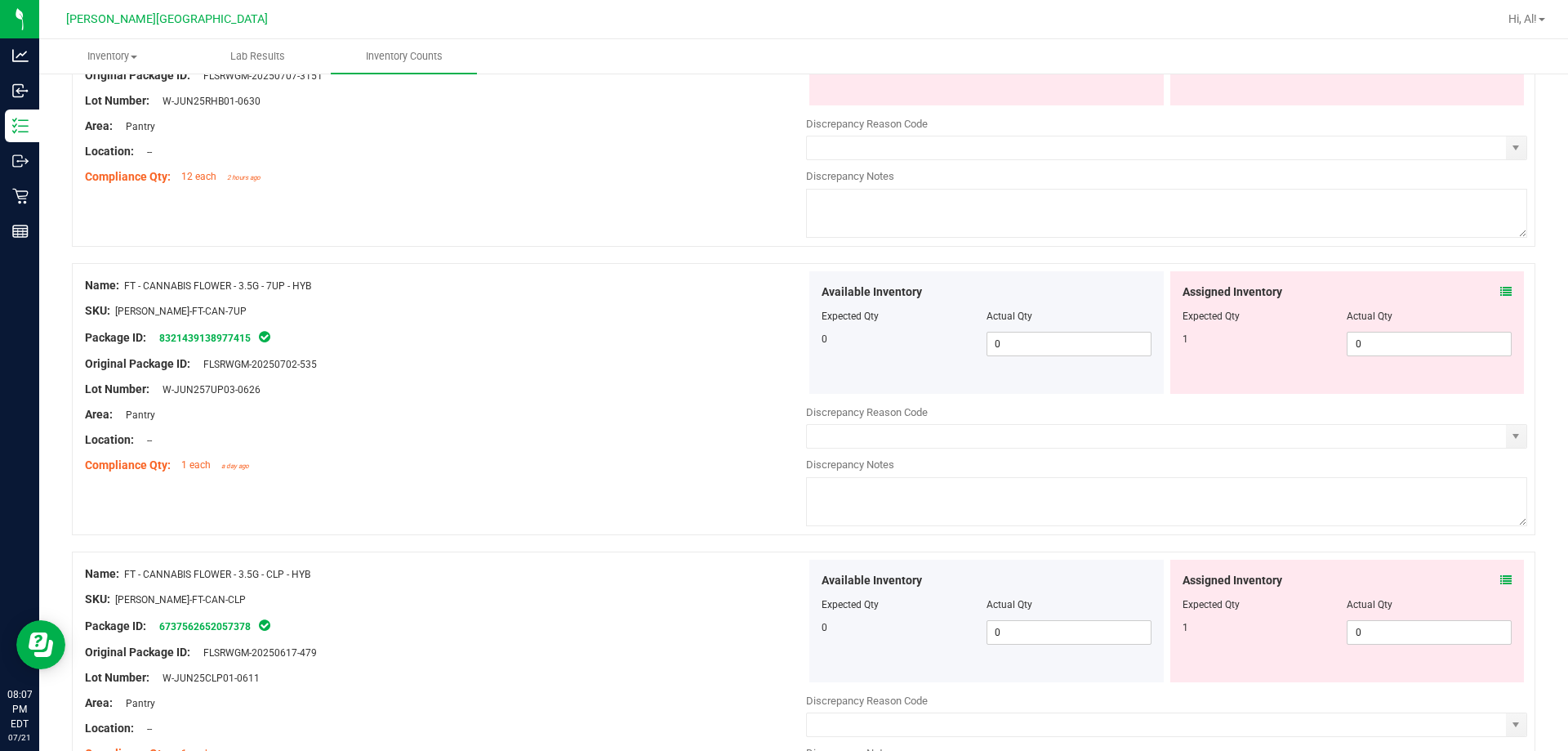 scroll, scrollTop: 1961, scrollLeft: 0, axis: vertical 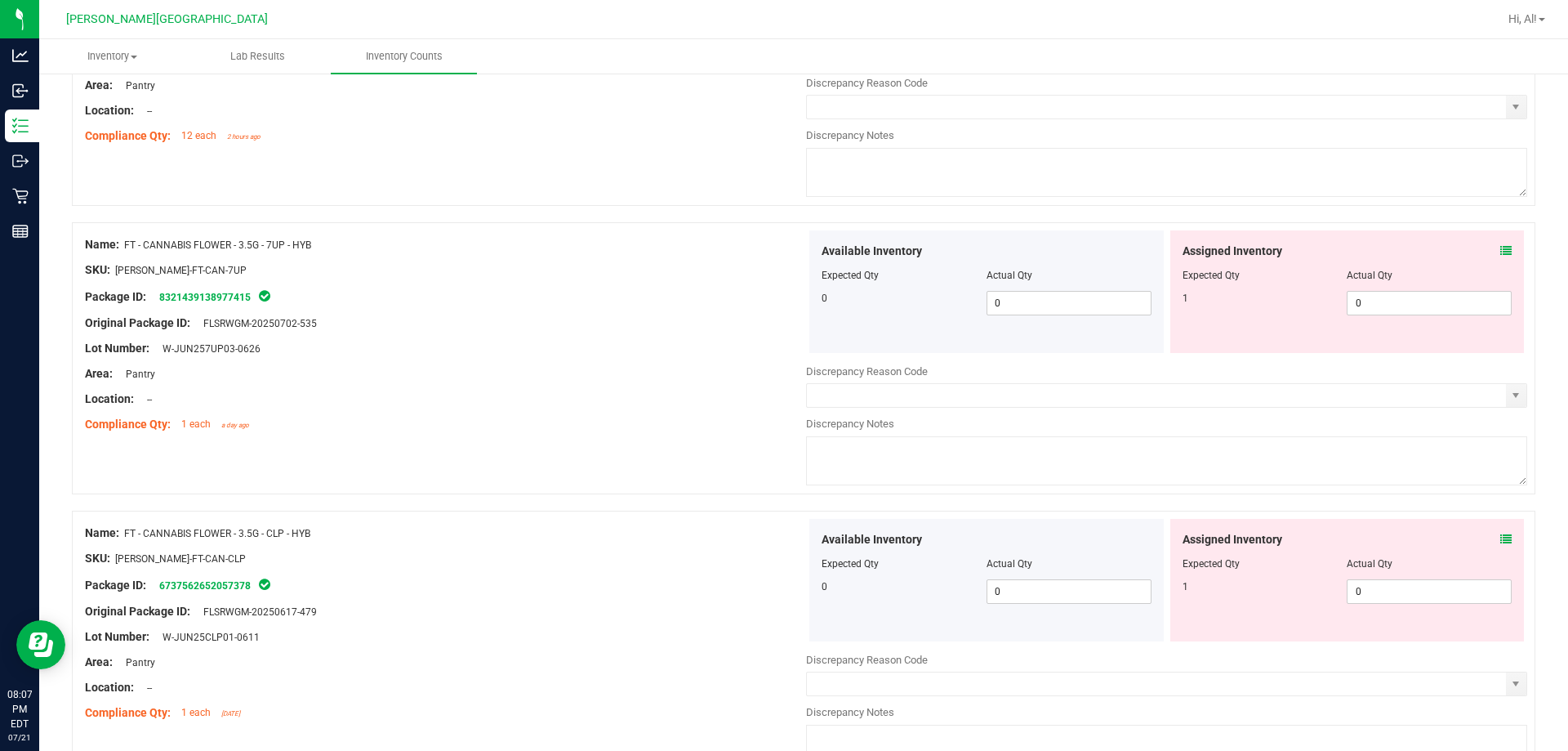 click at bounding box center (1506, 539) 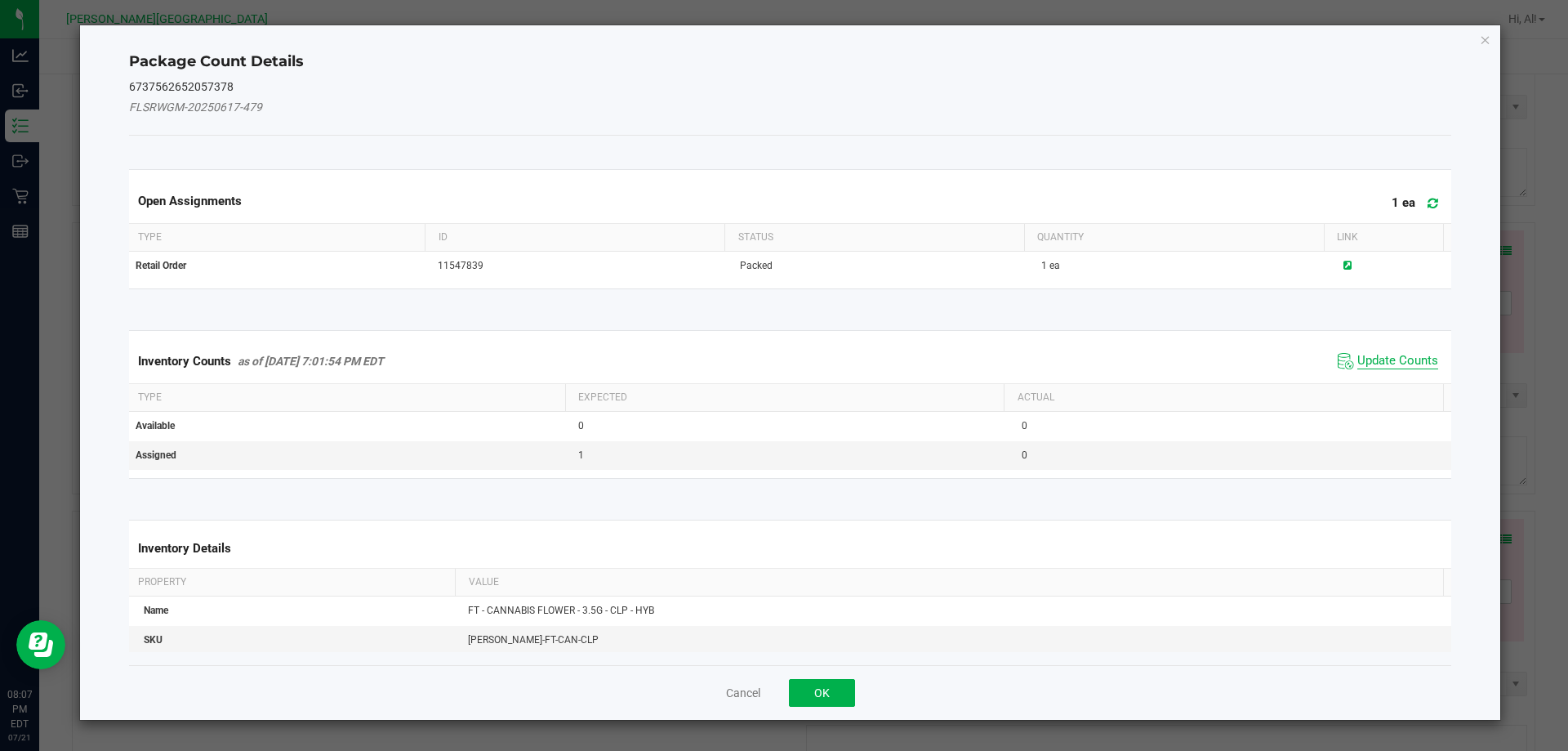 click on "Update Counts" 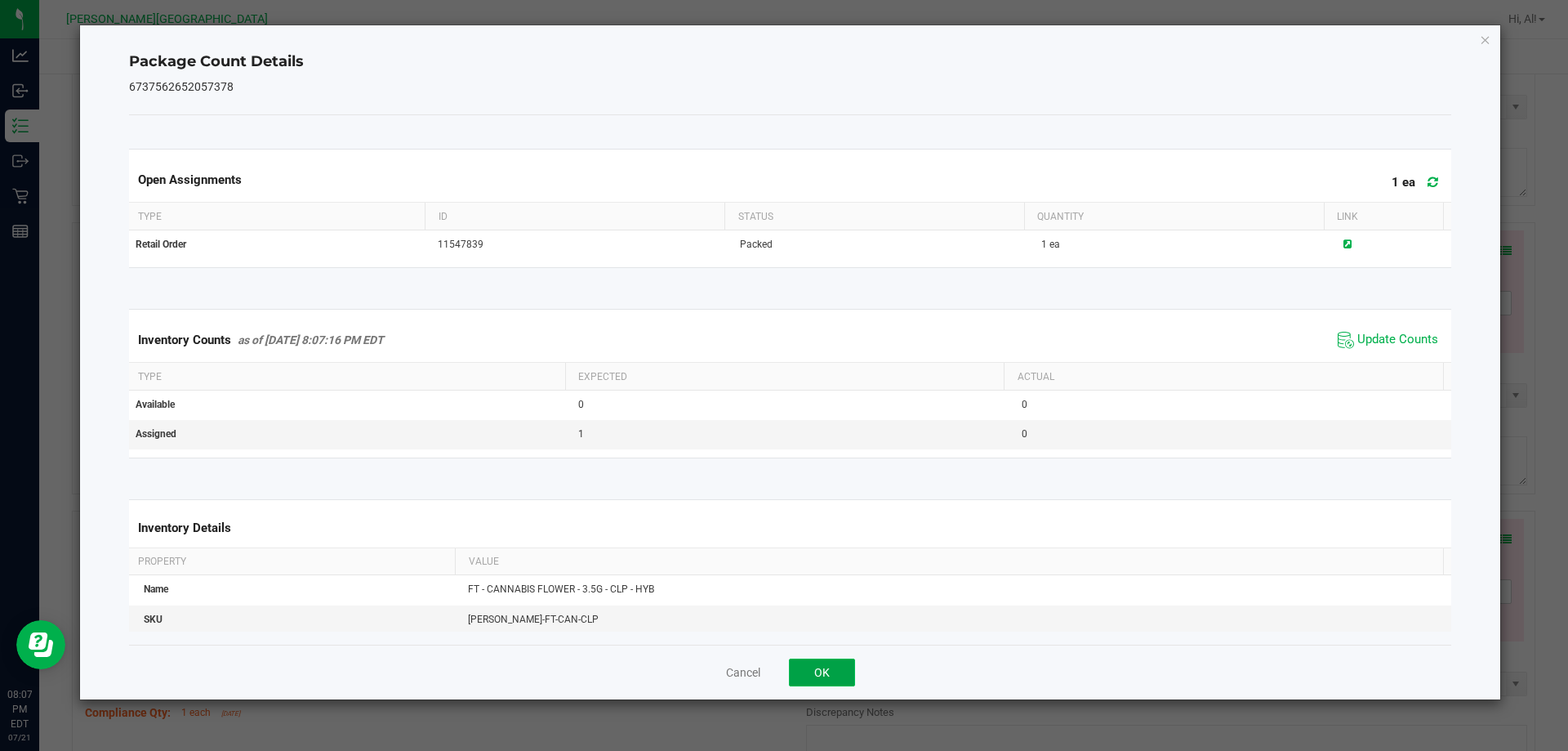 click on "OK" 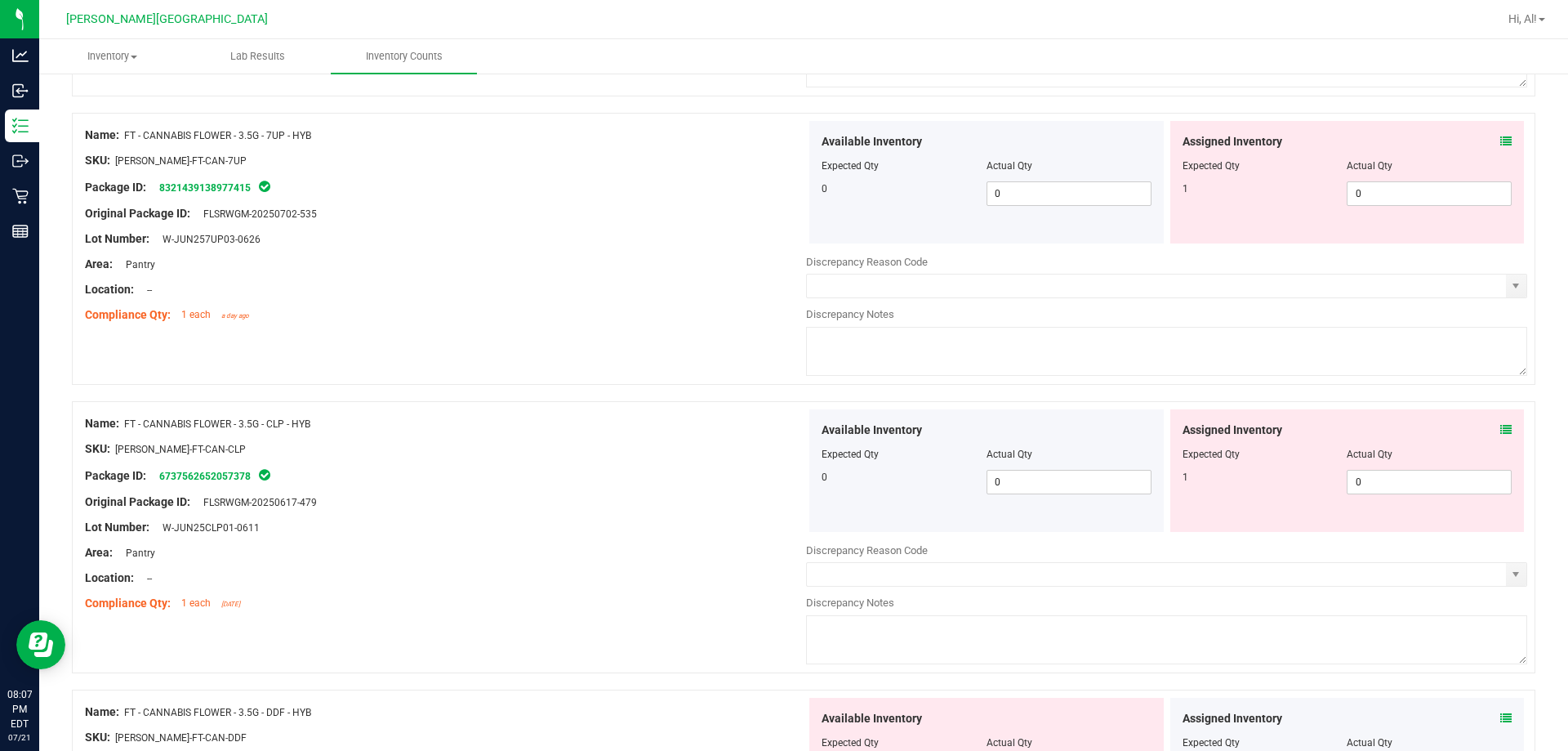 scroll, scrollTop: 2206, scrollLeft: 0, axis: vertical 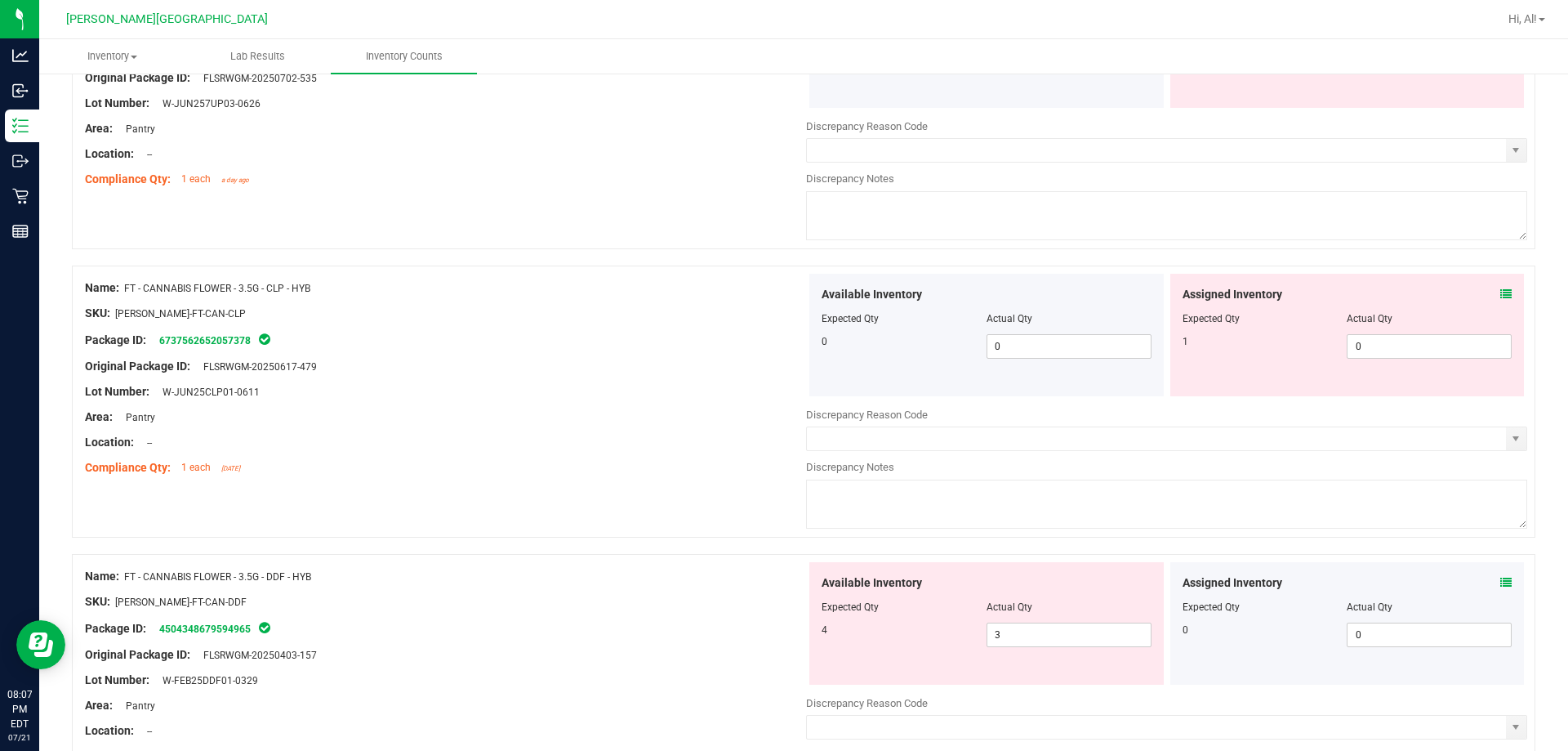 click at bounding box center (1506, 583) 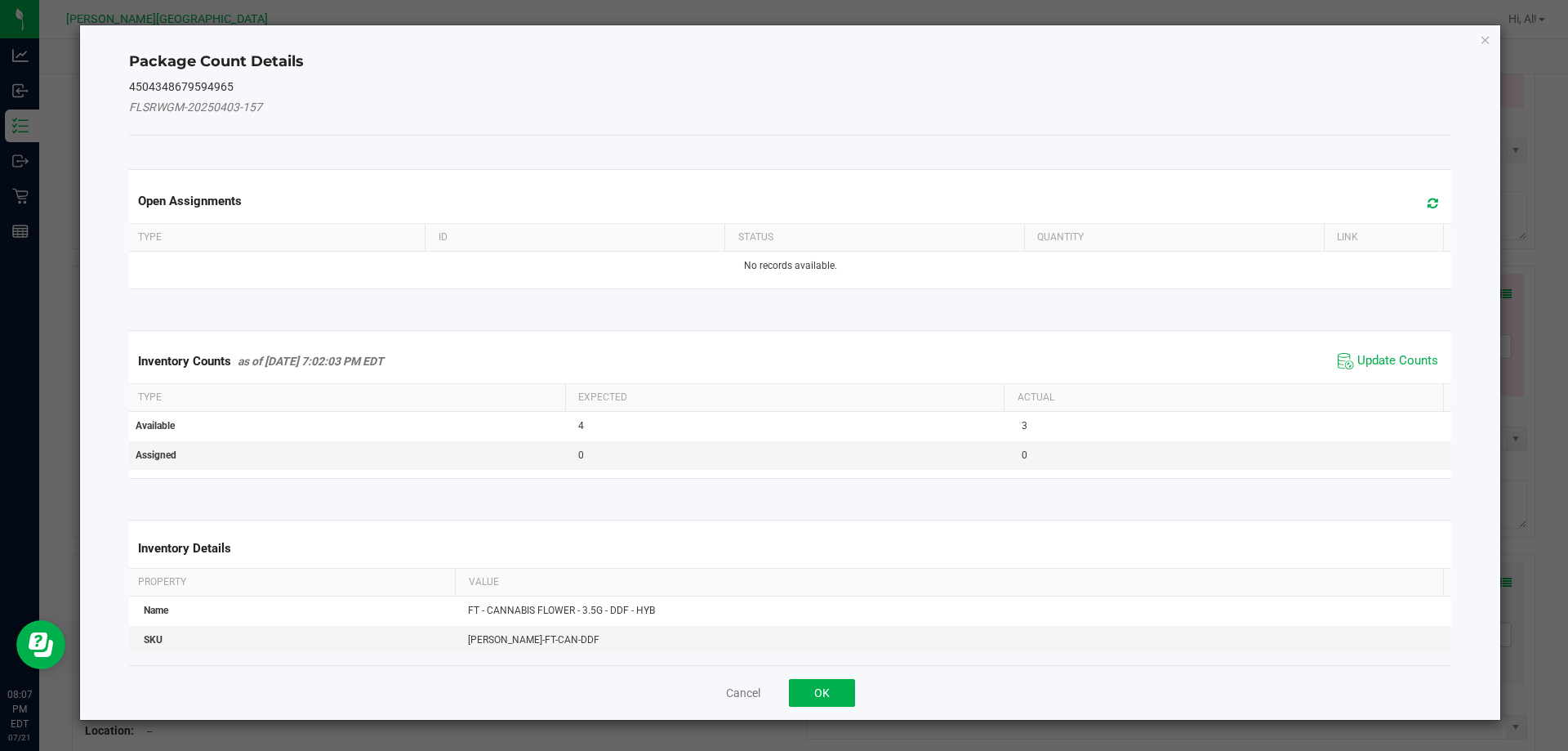 click on "Update Counts" 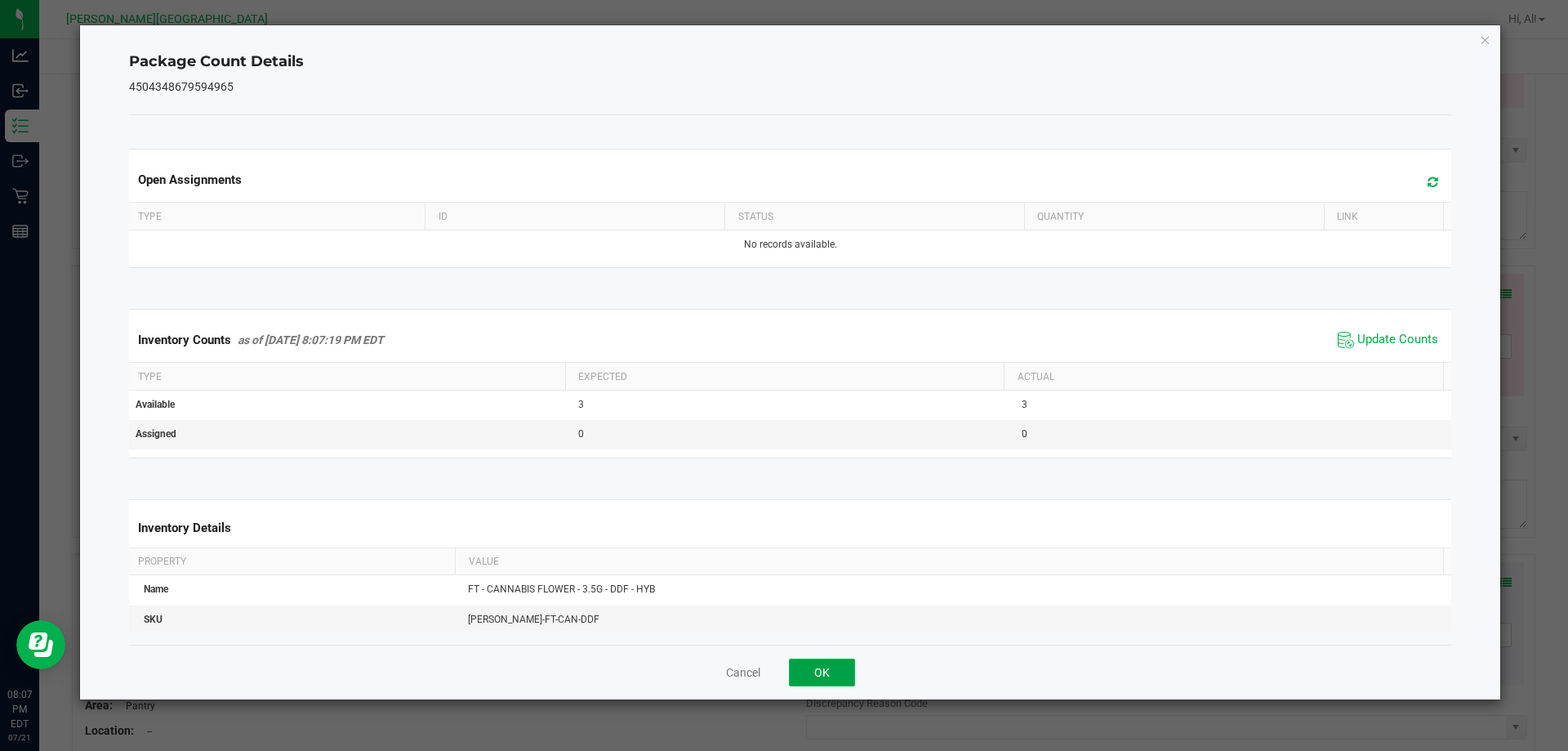click on "OK" 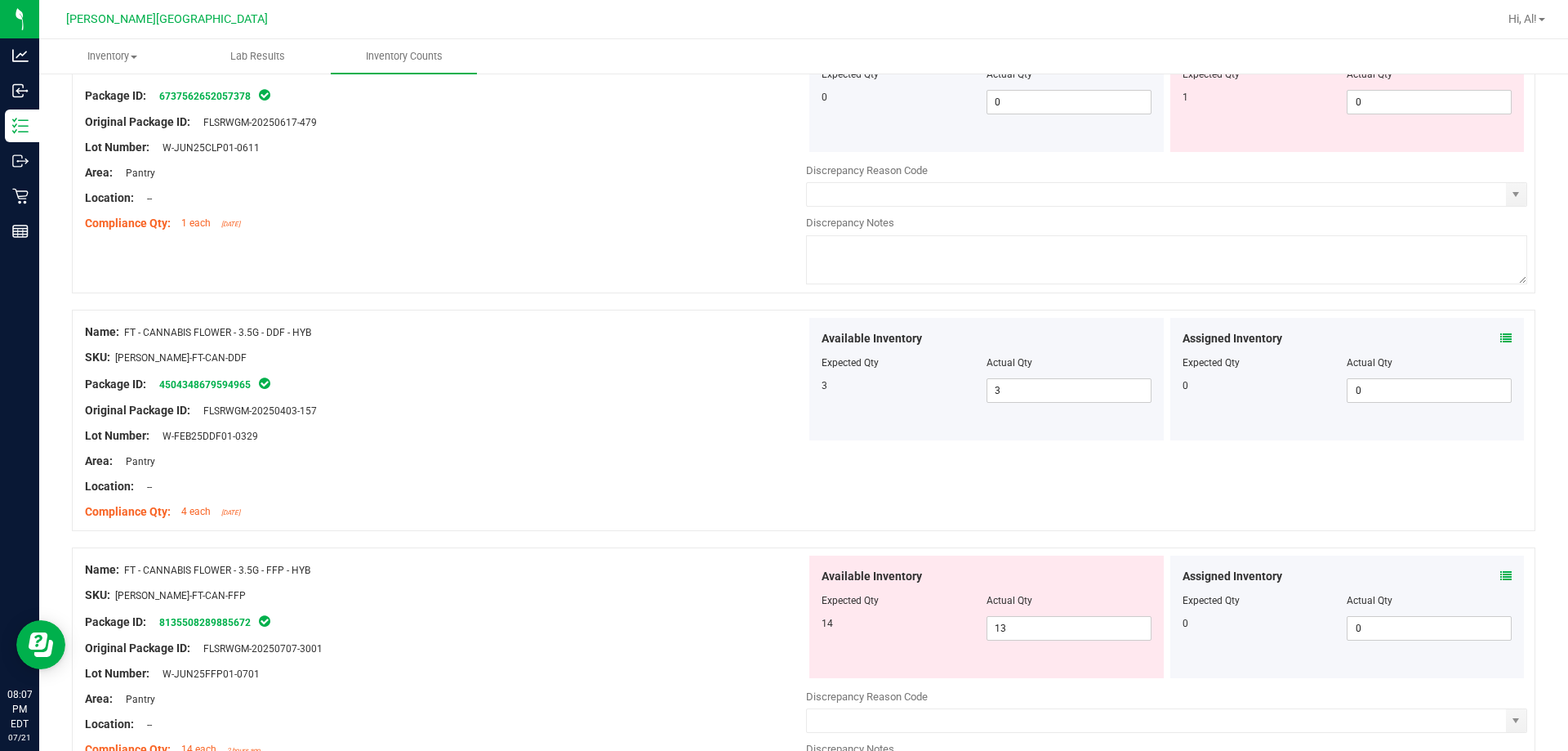 scroll, scrollTop: 2452, scrollLeft: 0, axis: vertical 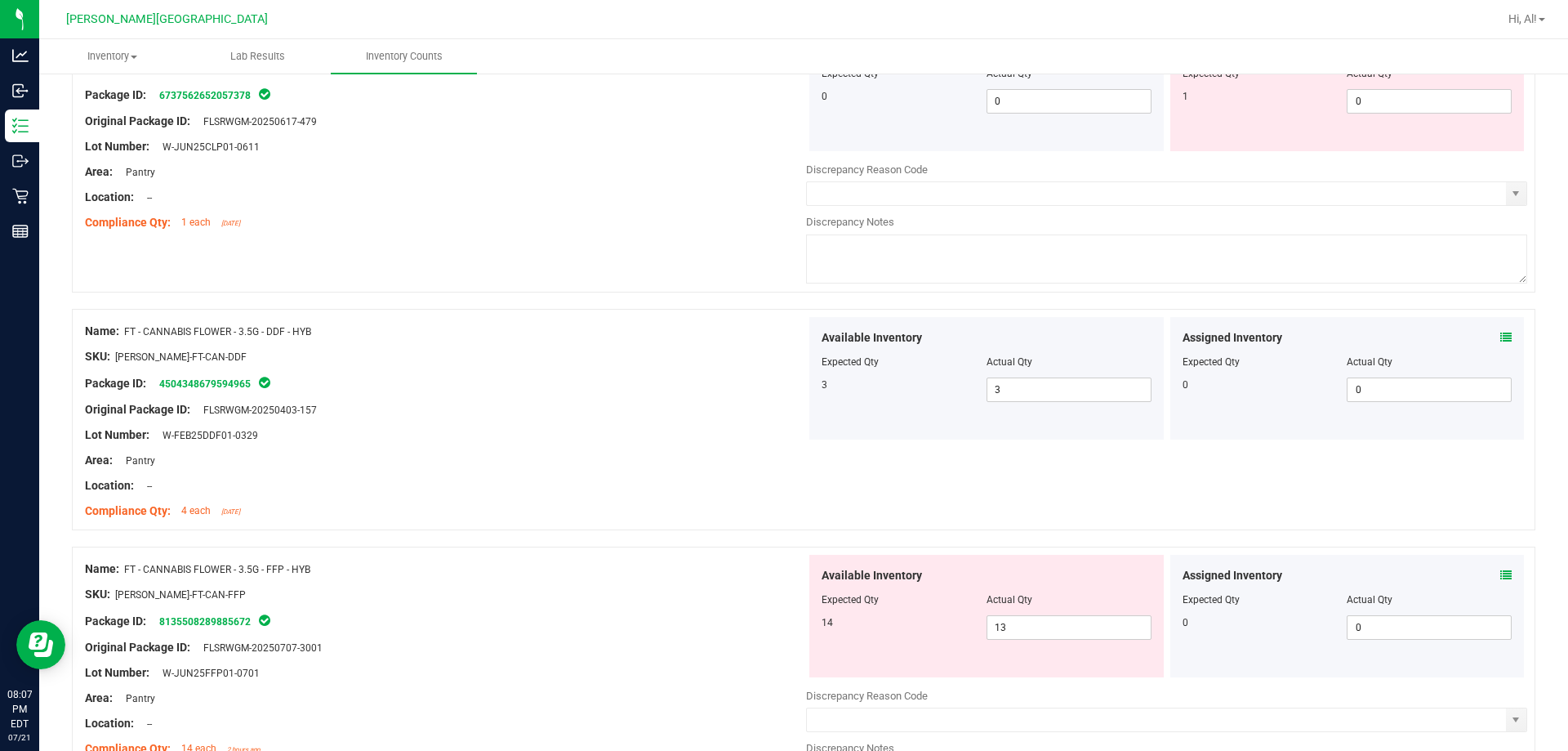 click on "Assigned Inventory" at bounding box center [1348, 575] 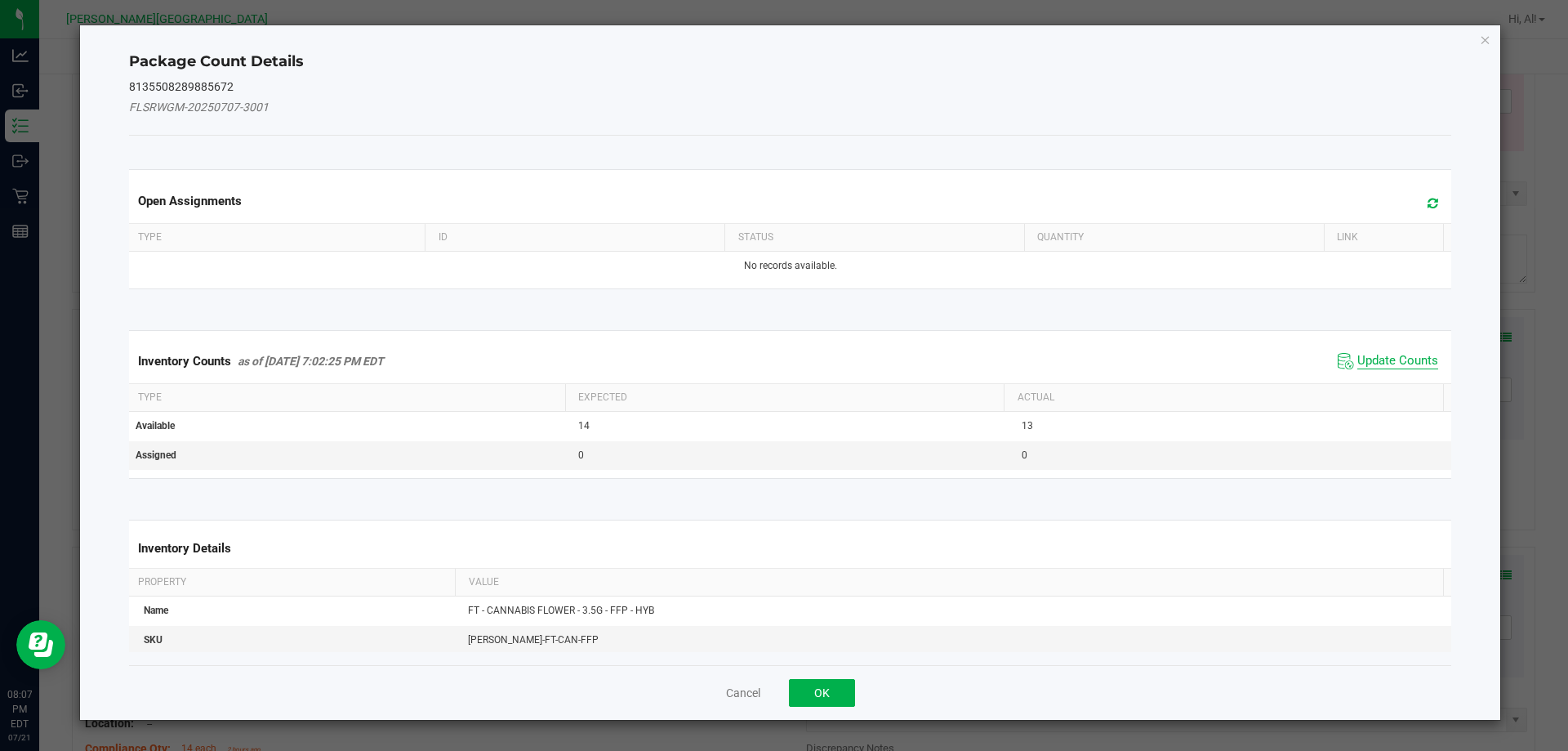 click on "Update Counts" 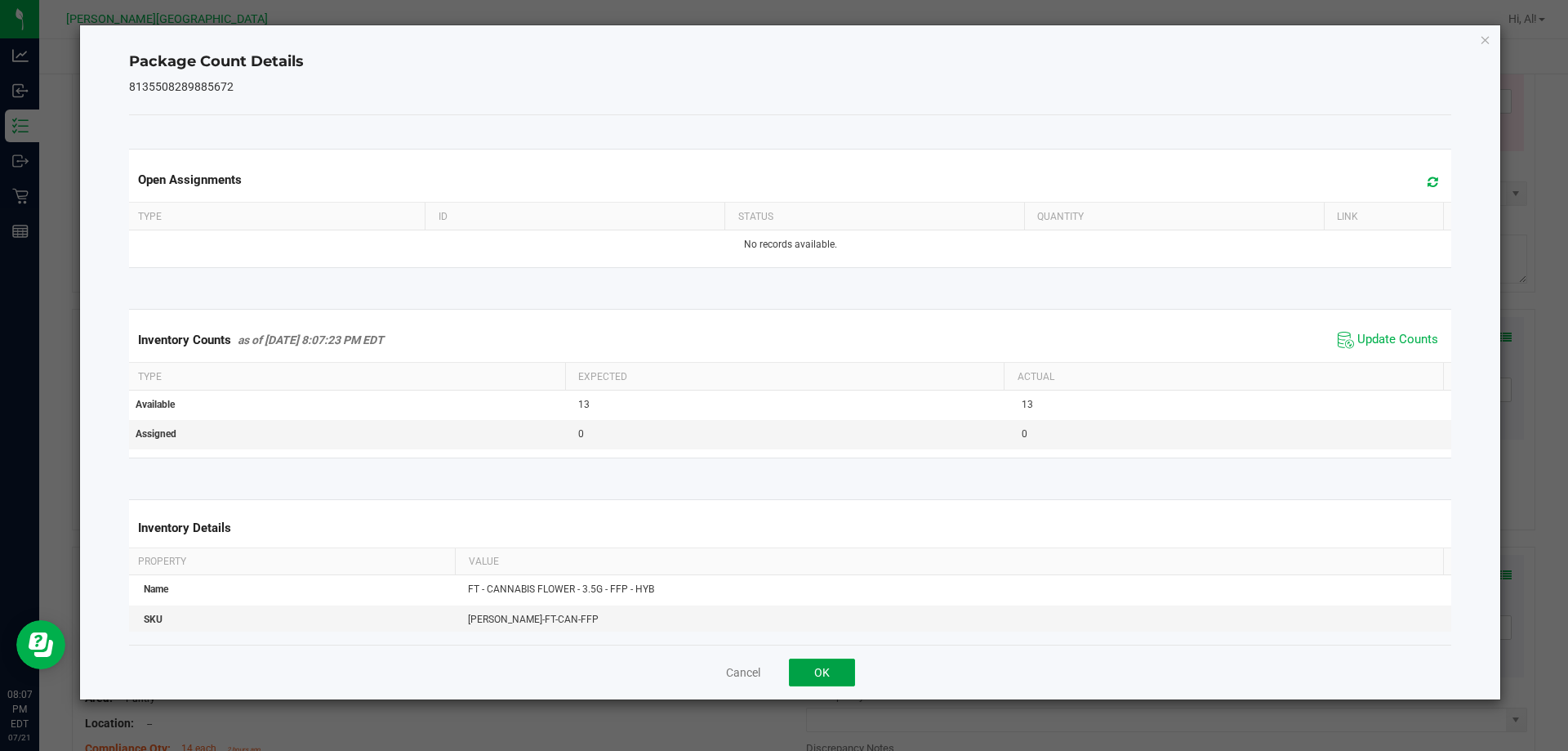 click on "OK" 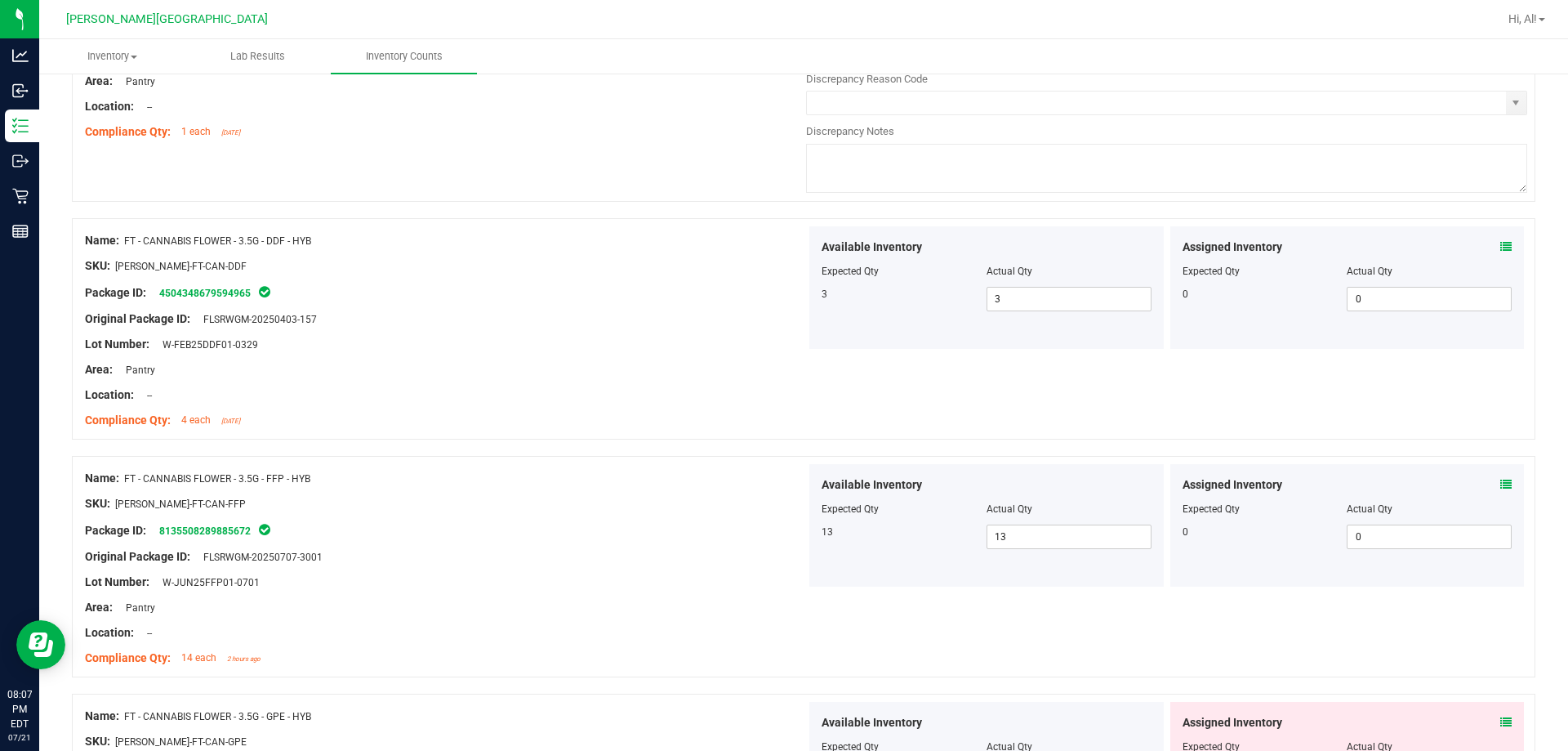 scroll, scrollTop: 2942, scrollLeft: 0, axis: vertical 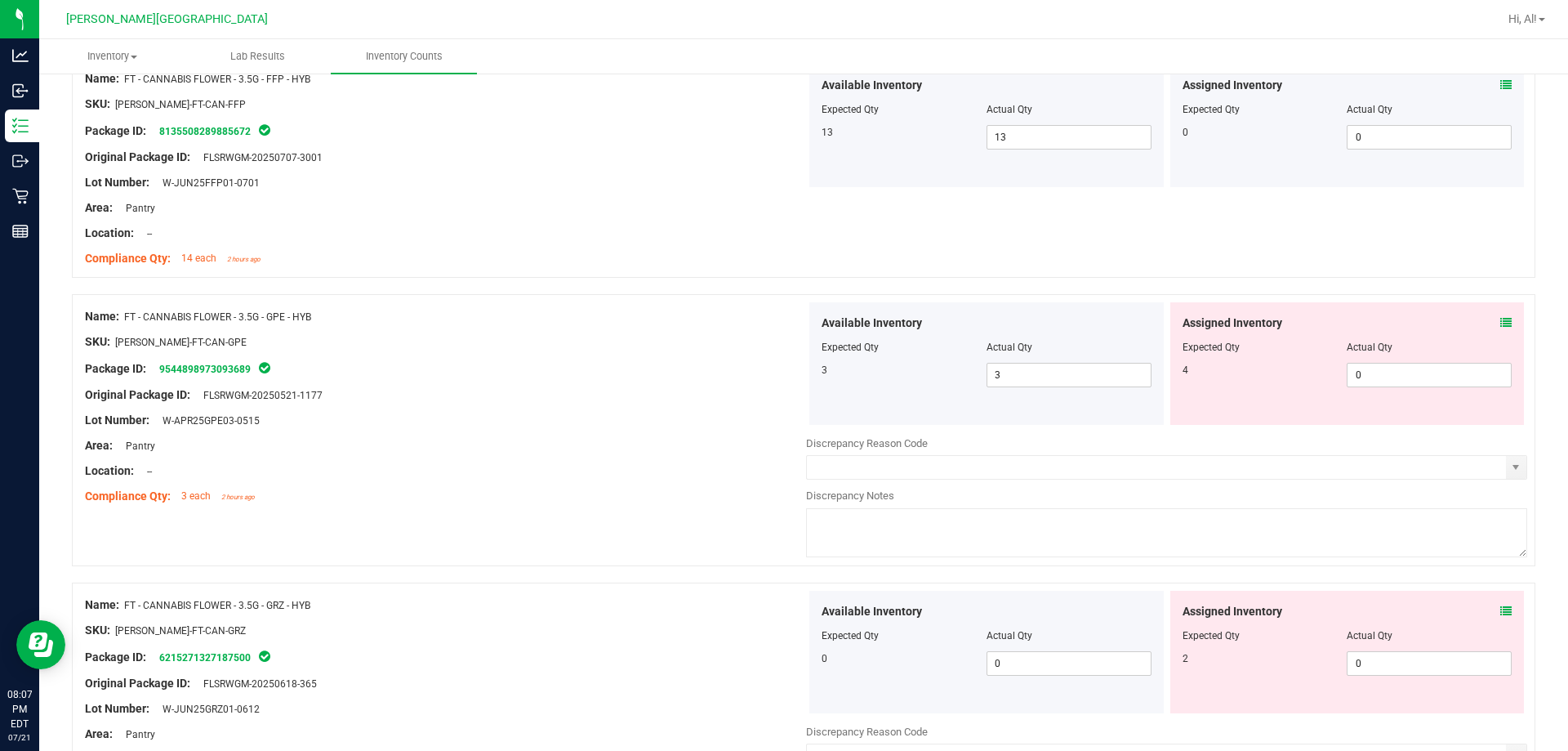 click at bounding box center (1506, 323) 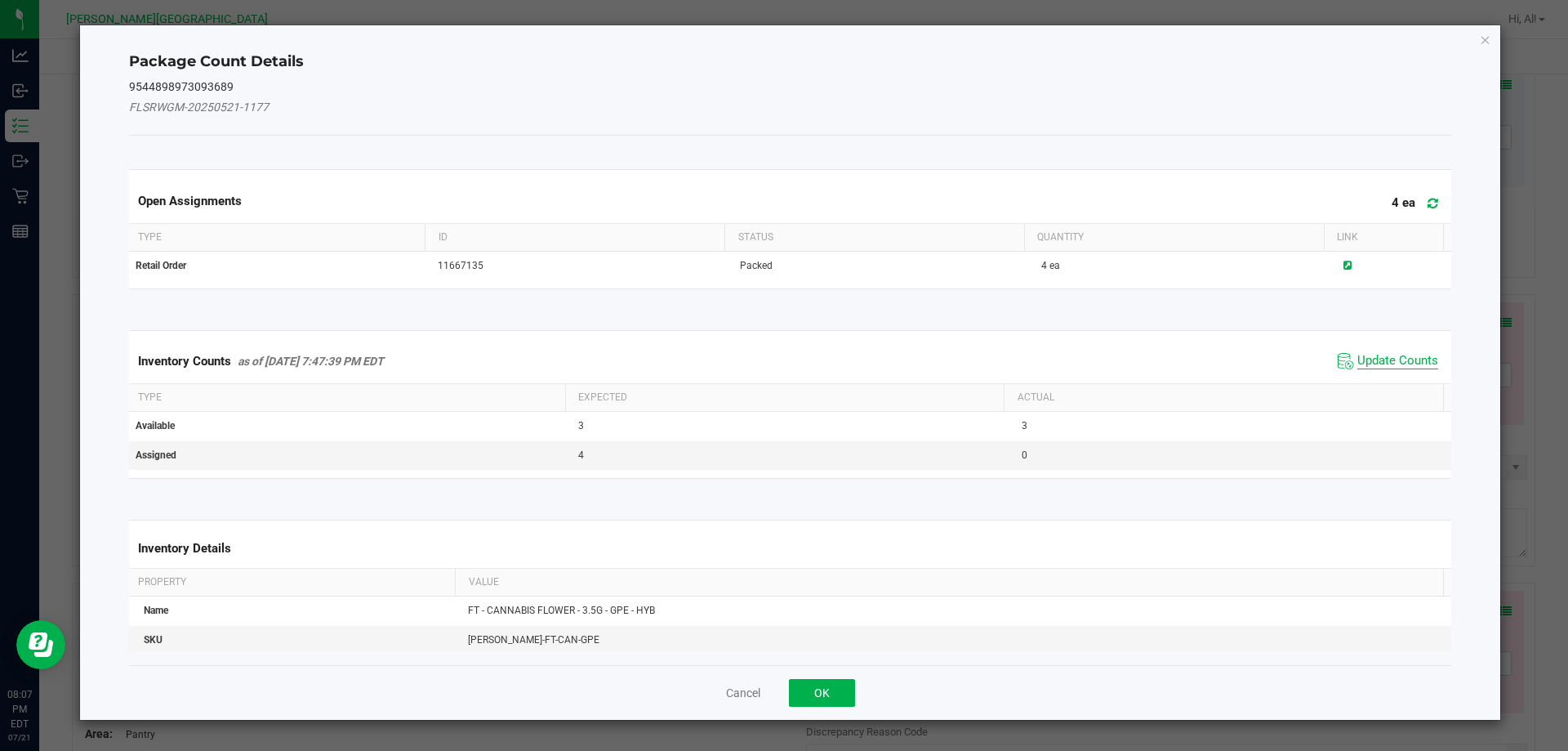 click on "Update Counts" 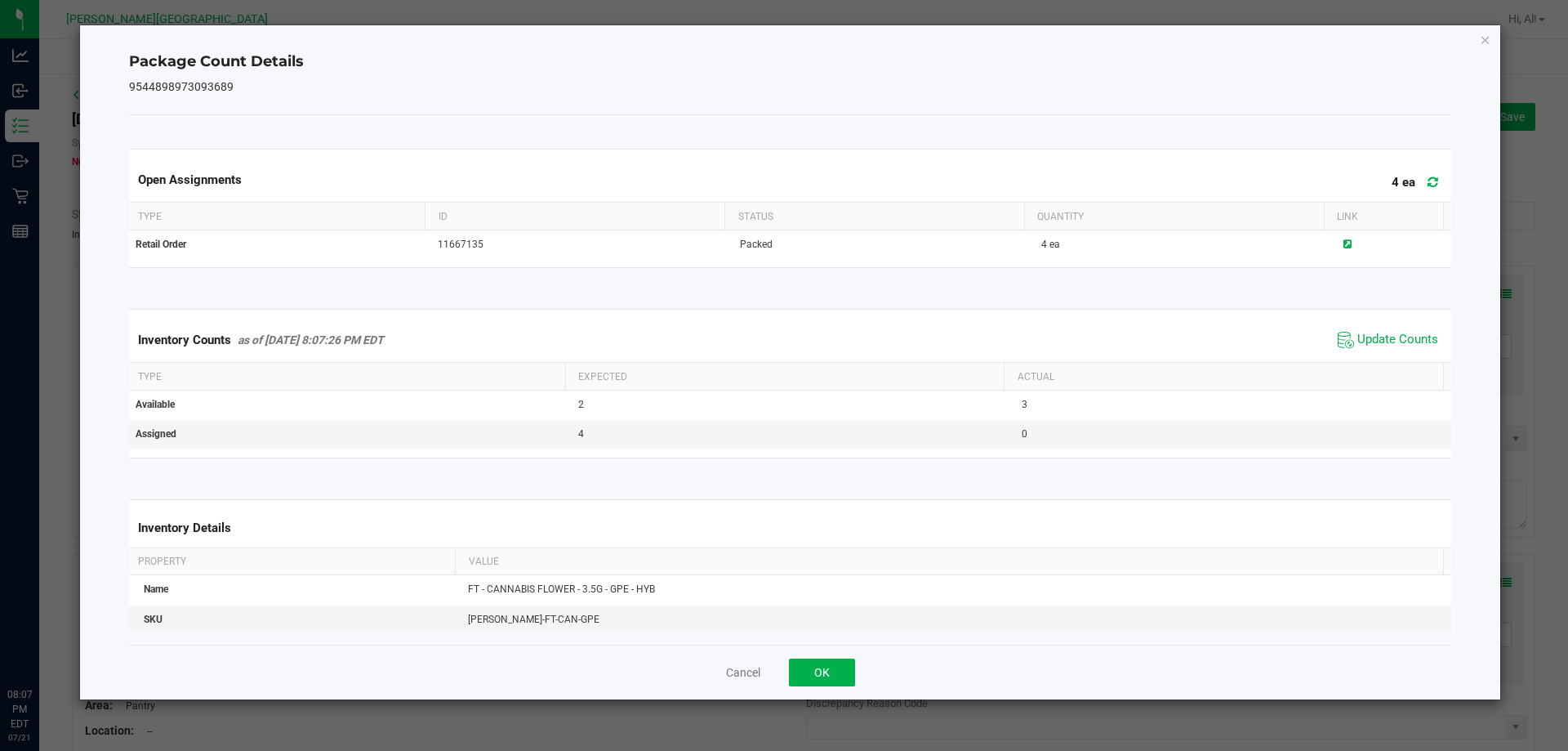 scroll, scrollTop: 0, scrollLeft: 0, axis: both 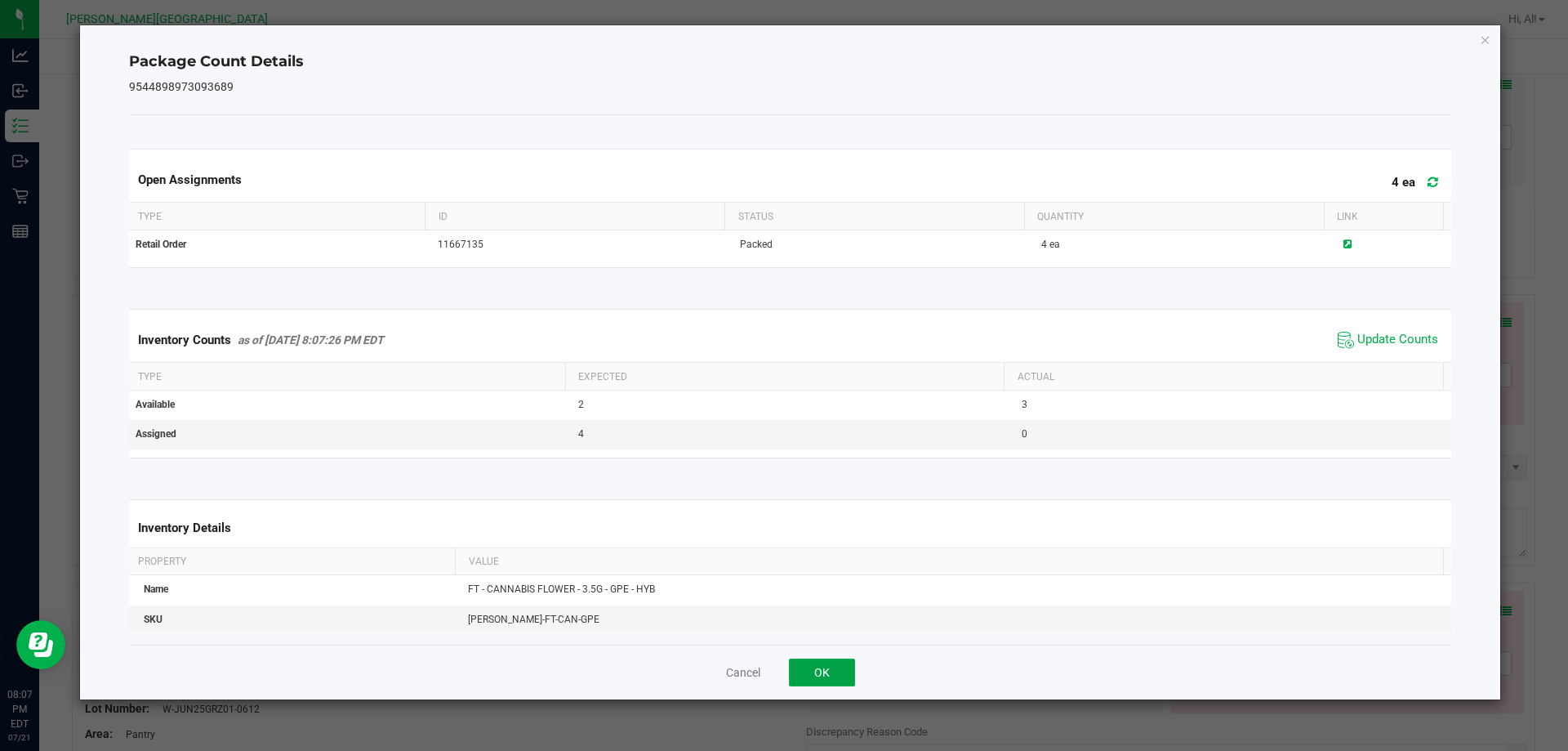 click on "OK" 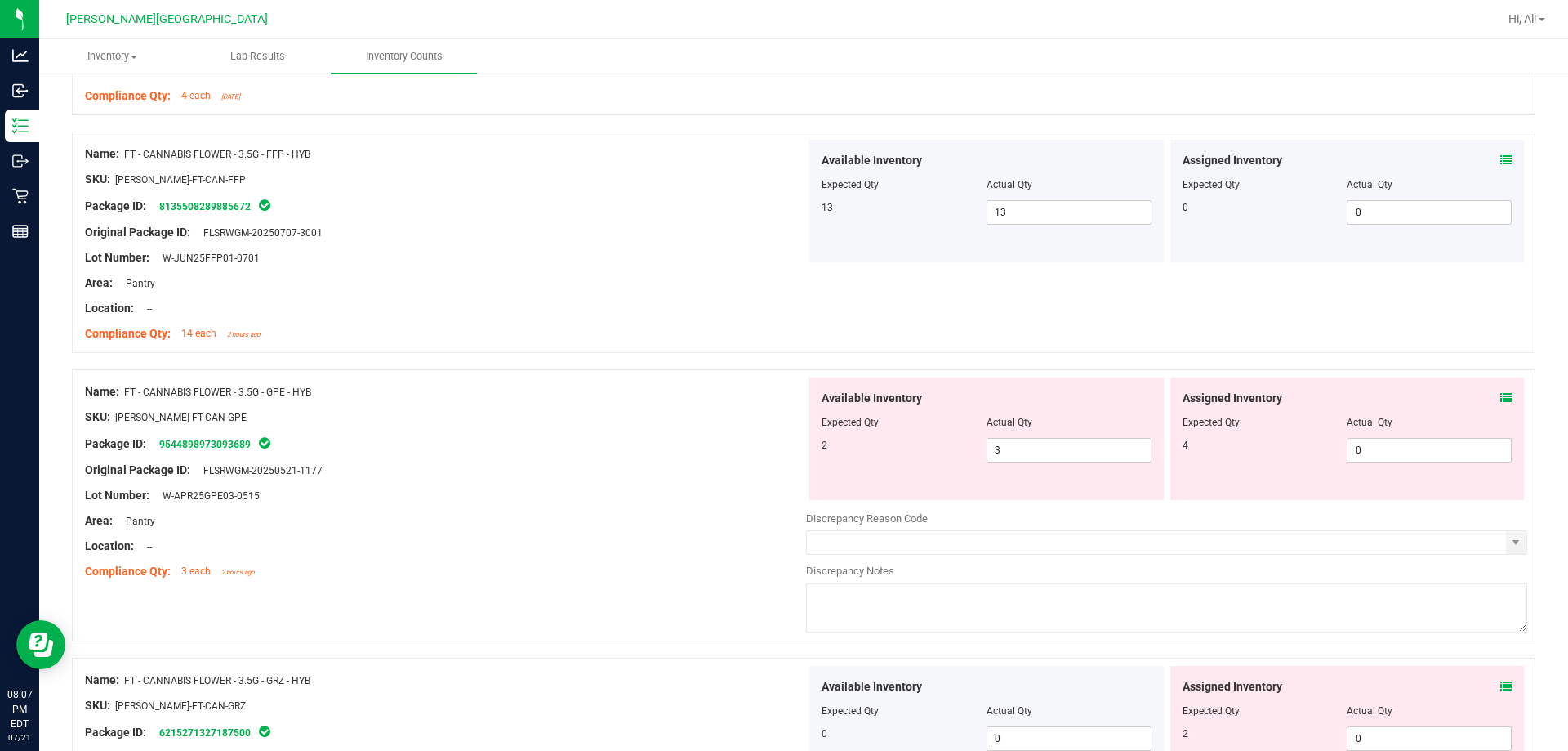 scroll, scrollTop: 2860, scrollLeft: 0, axis: vertical 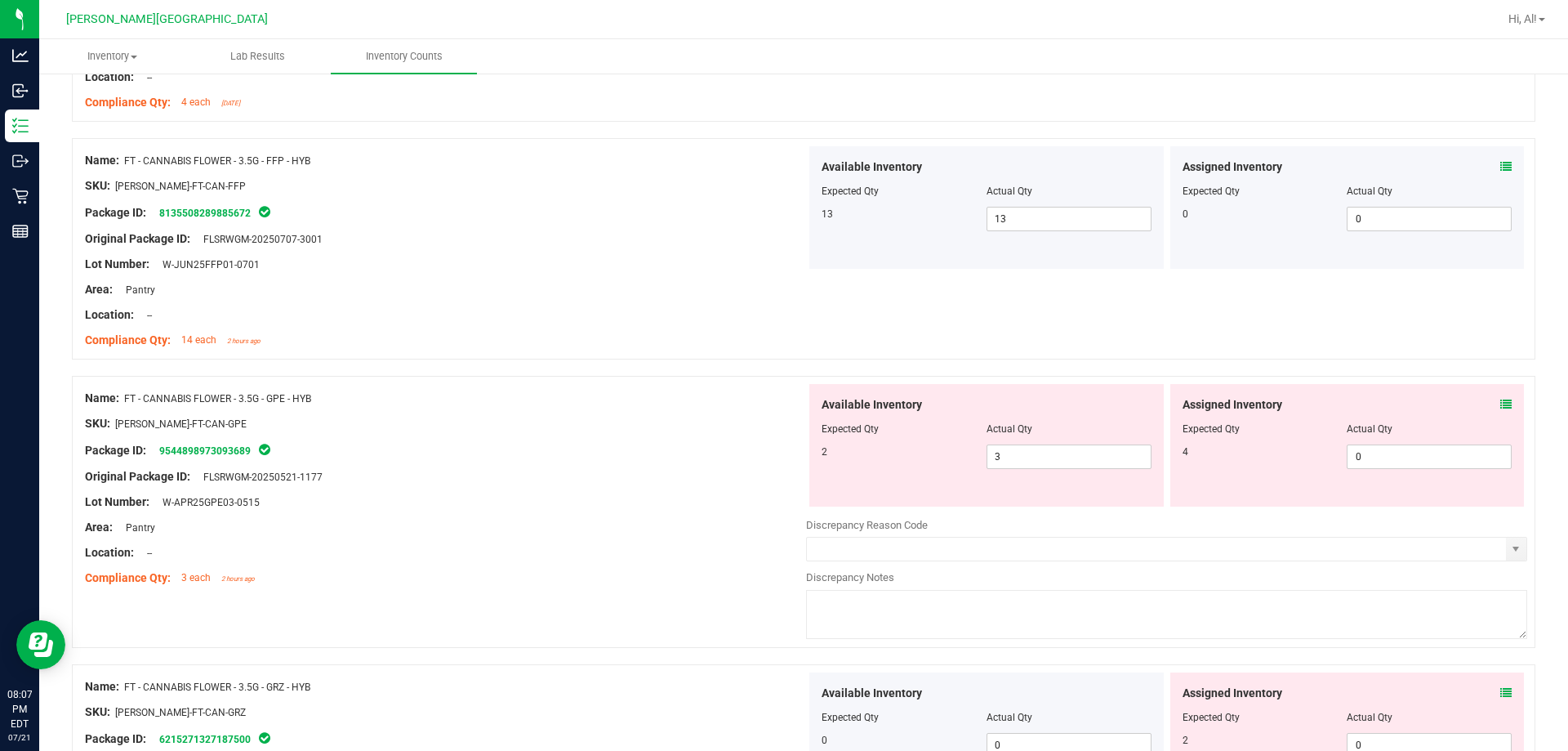 click at bounding box center [1506, 405] 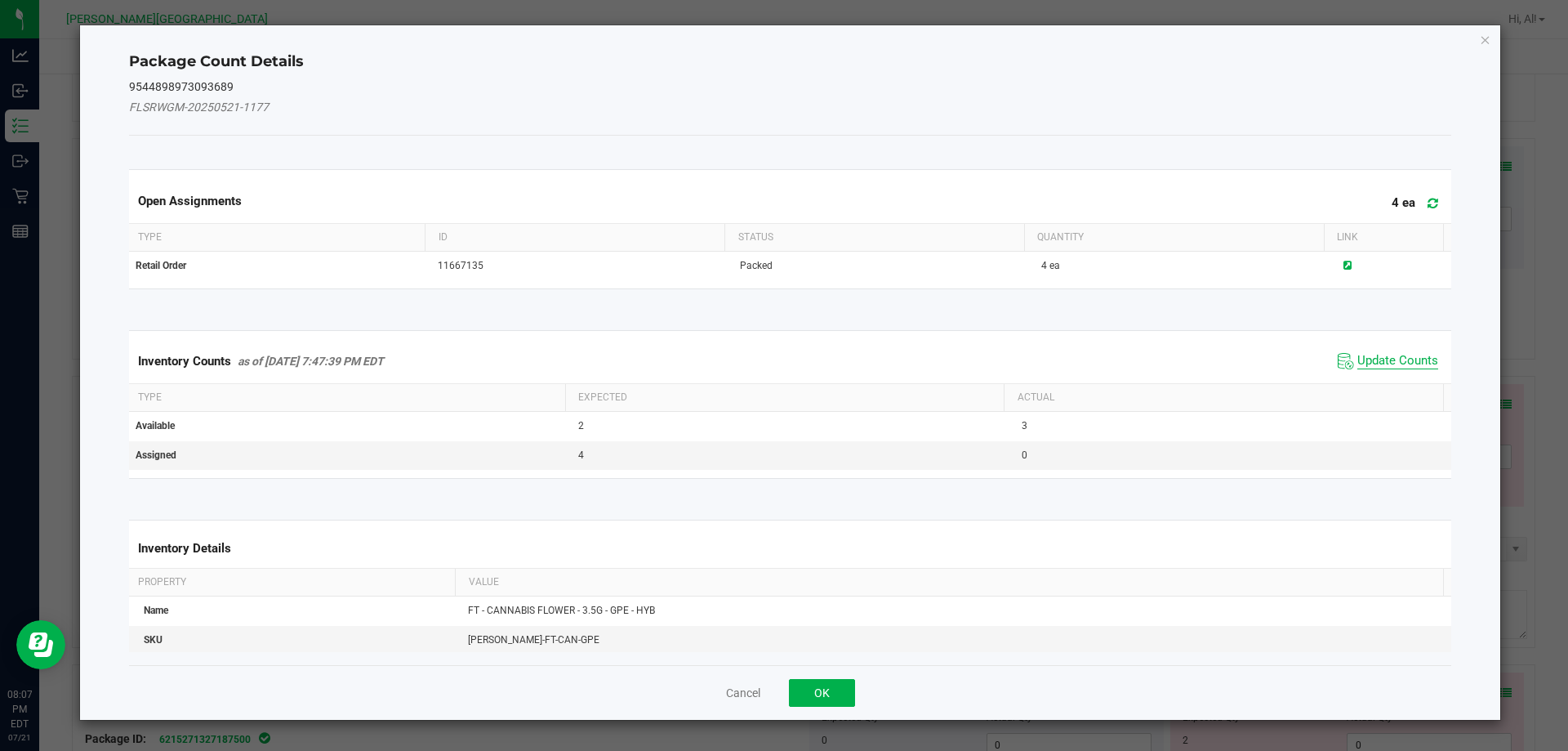 click on "Update Counts" 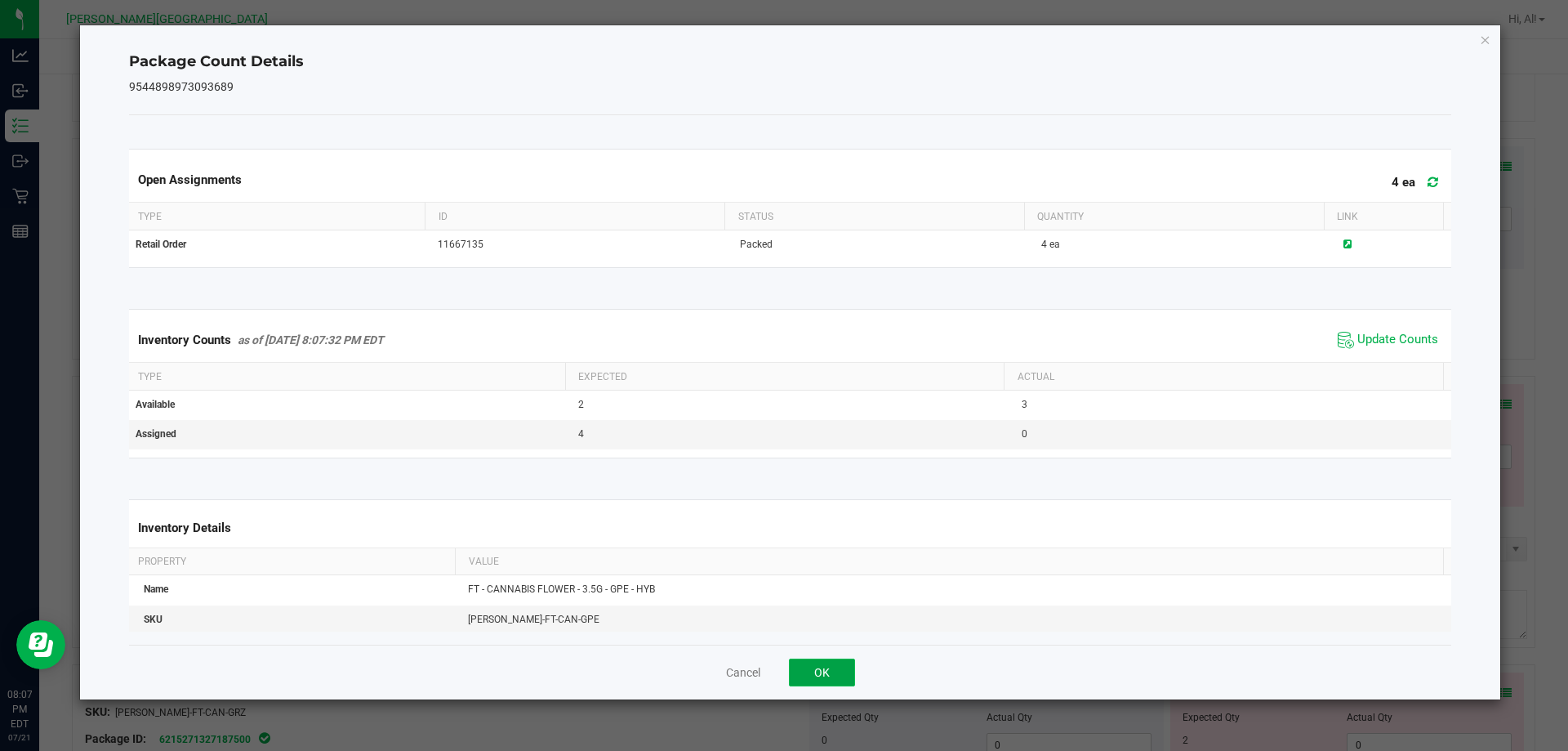 click on "OK" 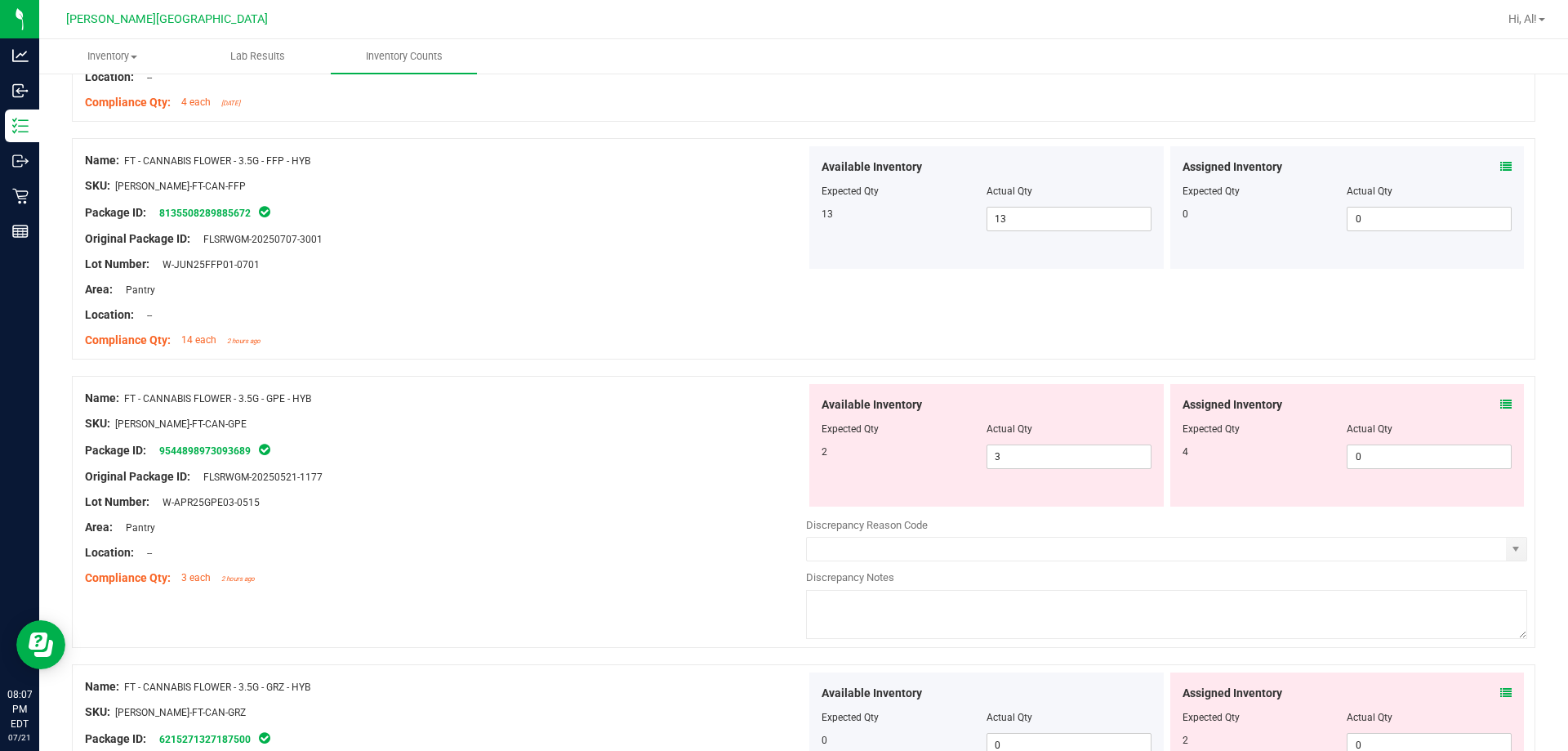click on "Assigned Inventory
Expected Qty
Actual Qty
4
0 0" at bounding box center (1348, 445) 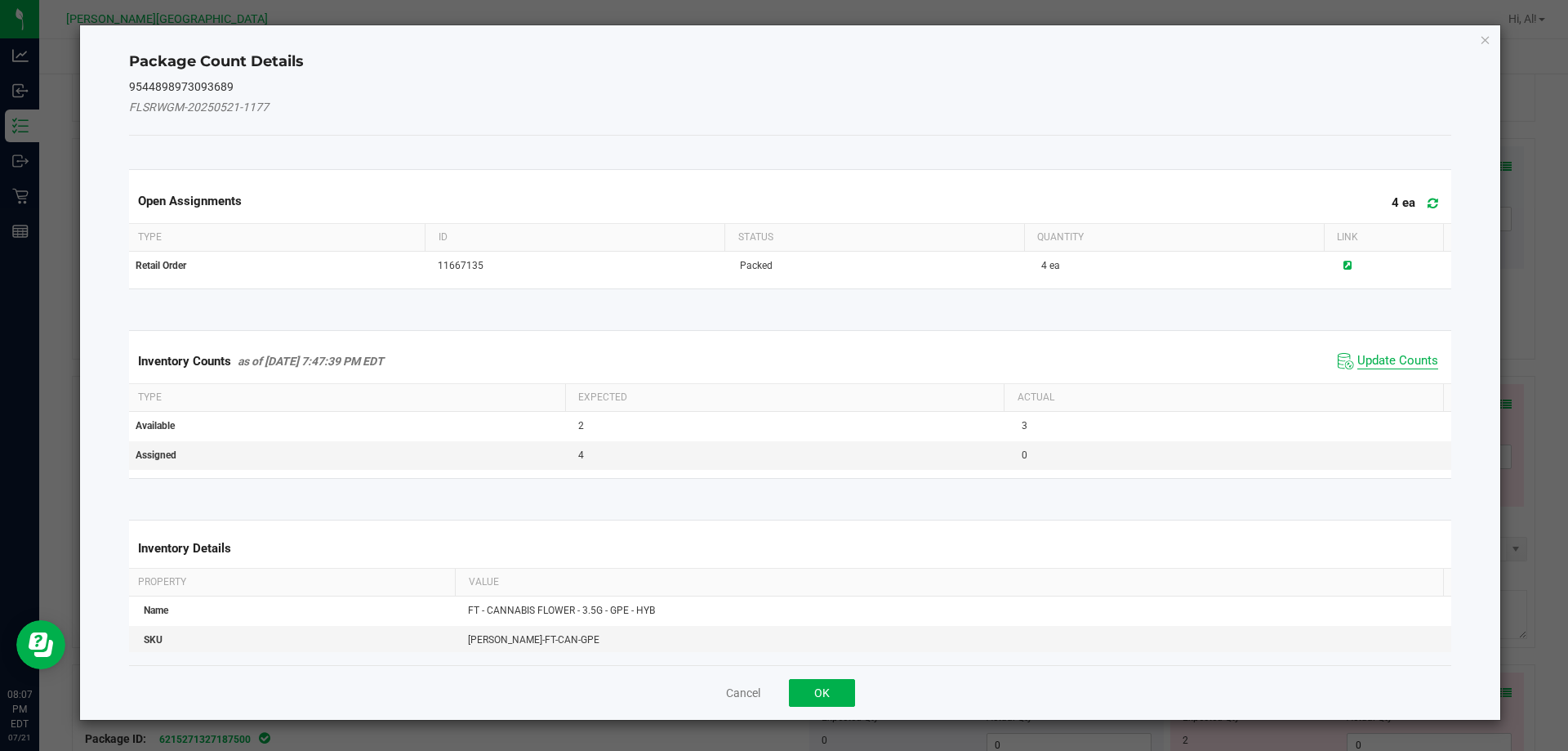 click on "Update Counts" 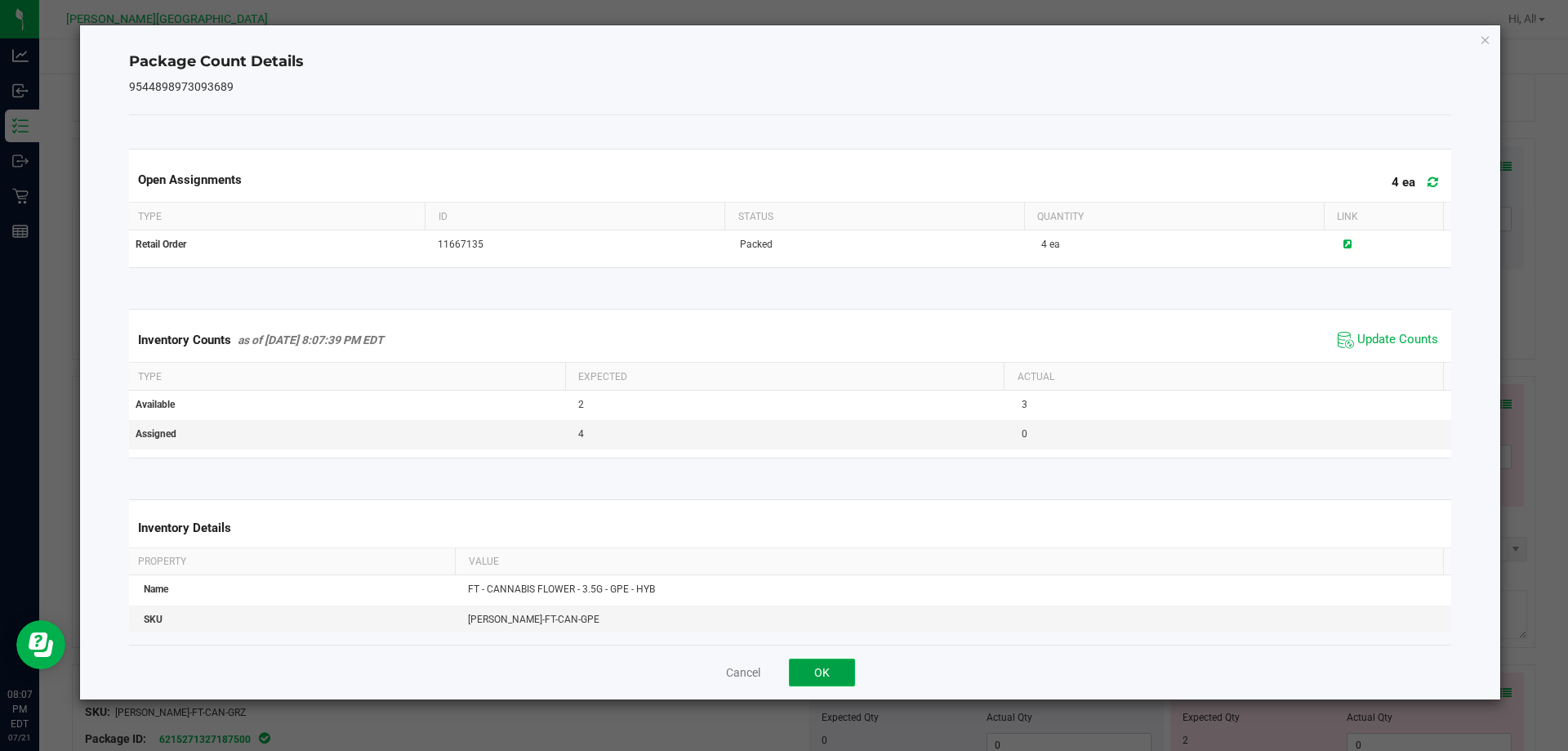click on "OK" 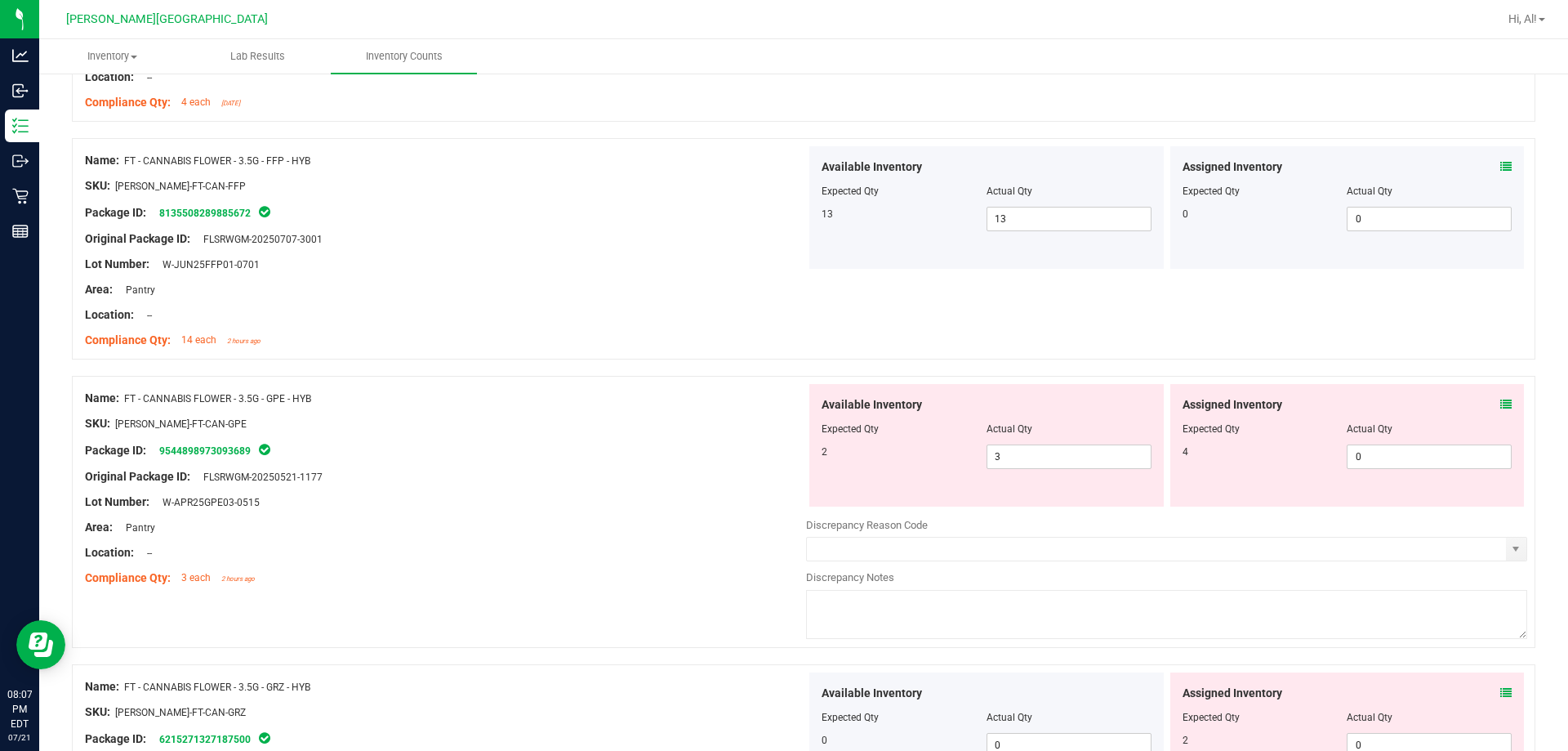click at bounding box center [1506, 405] 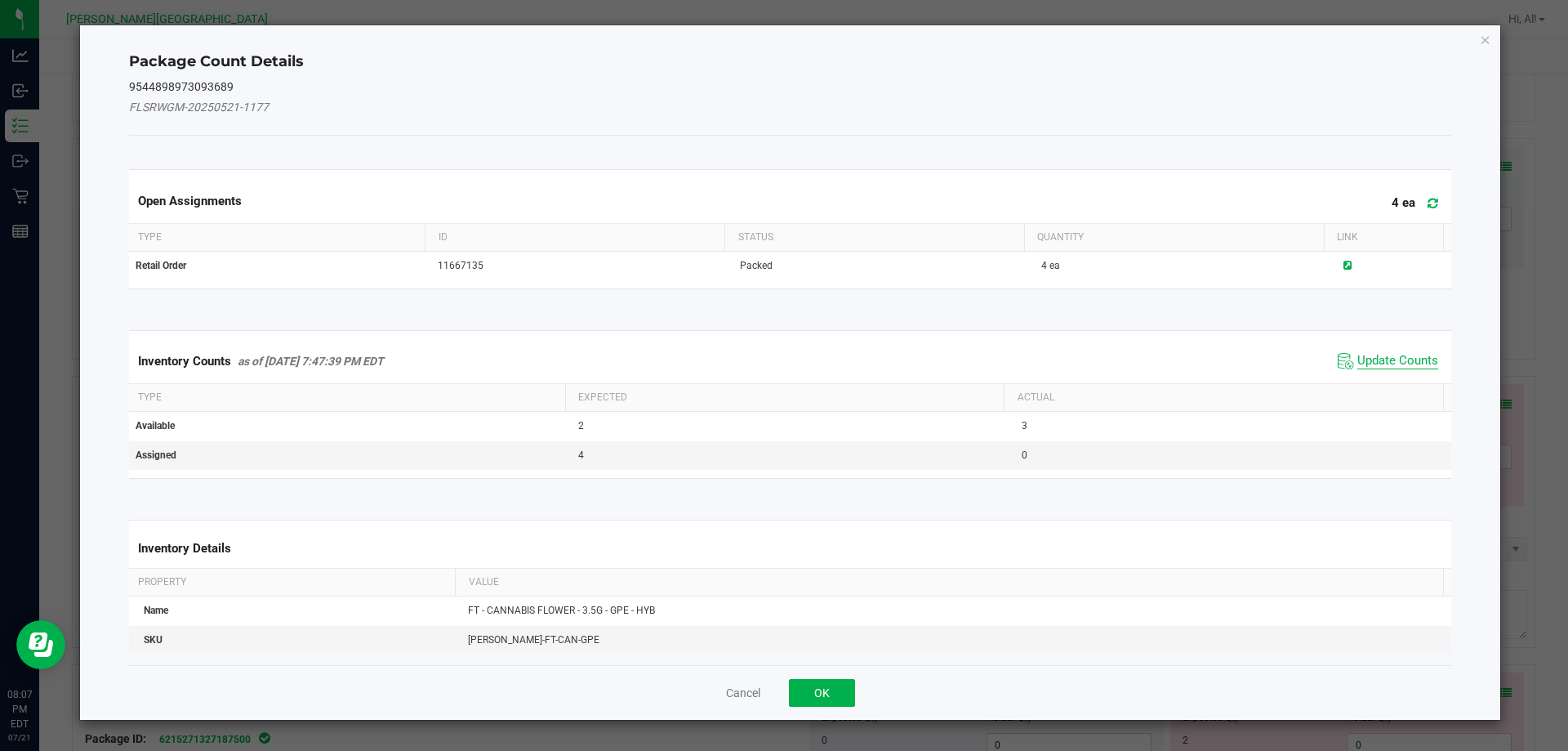 click on "Update Counts" 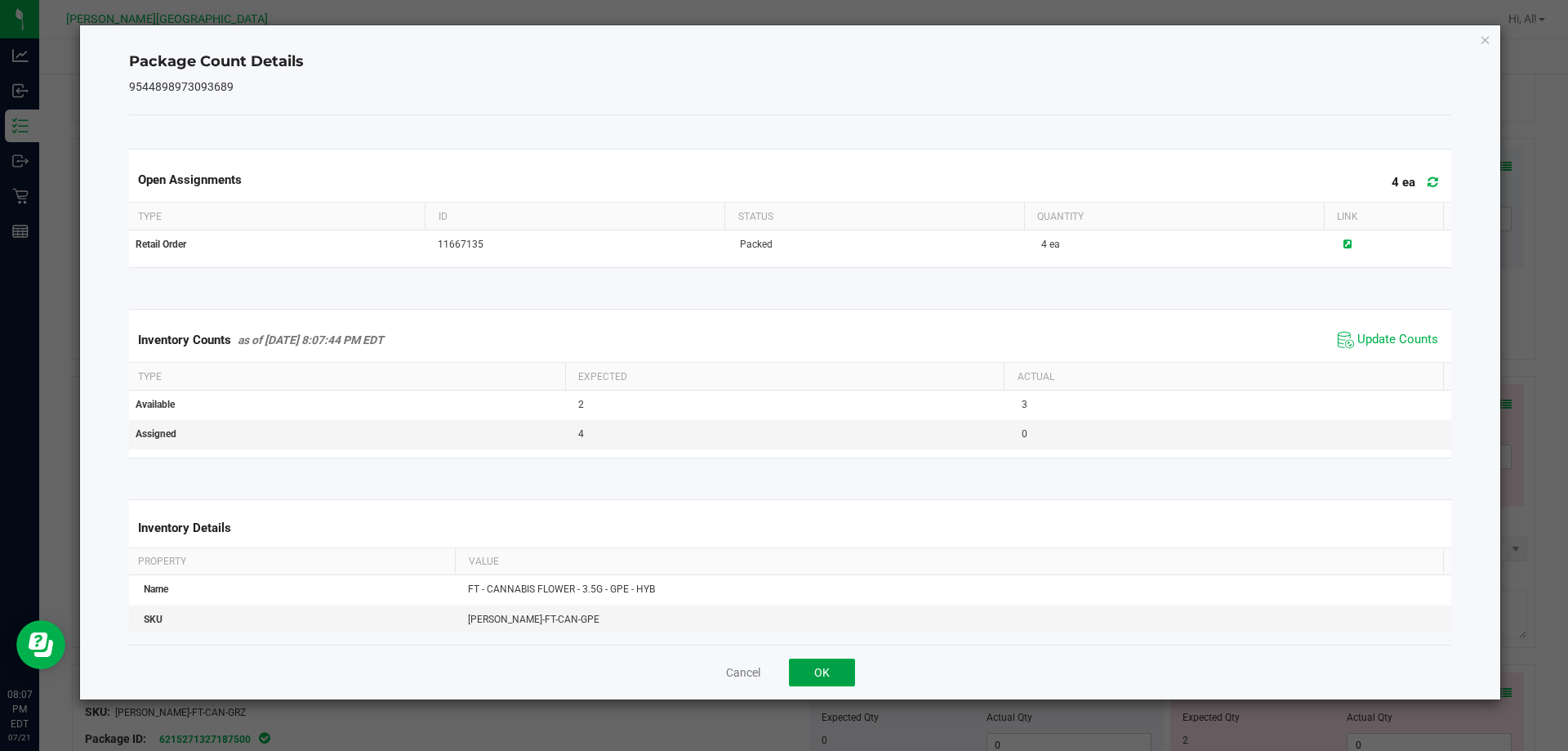 click on "OK" 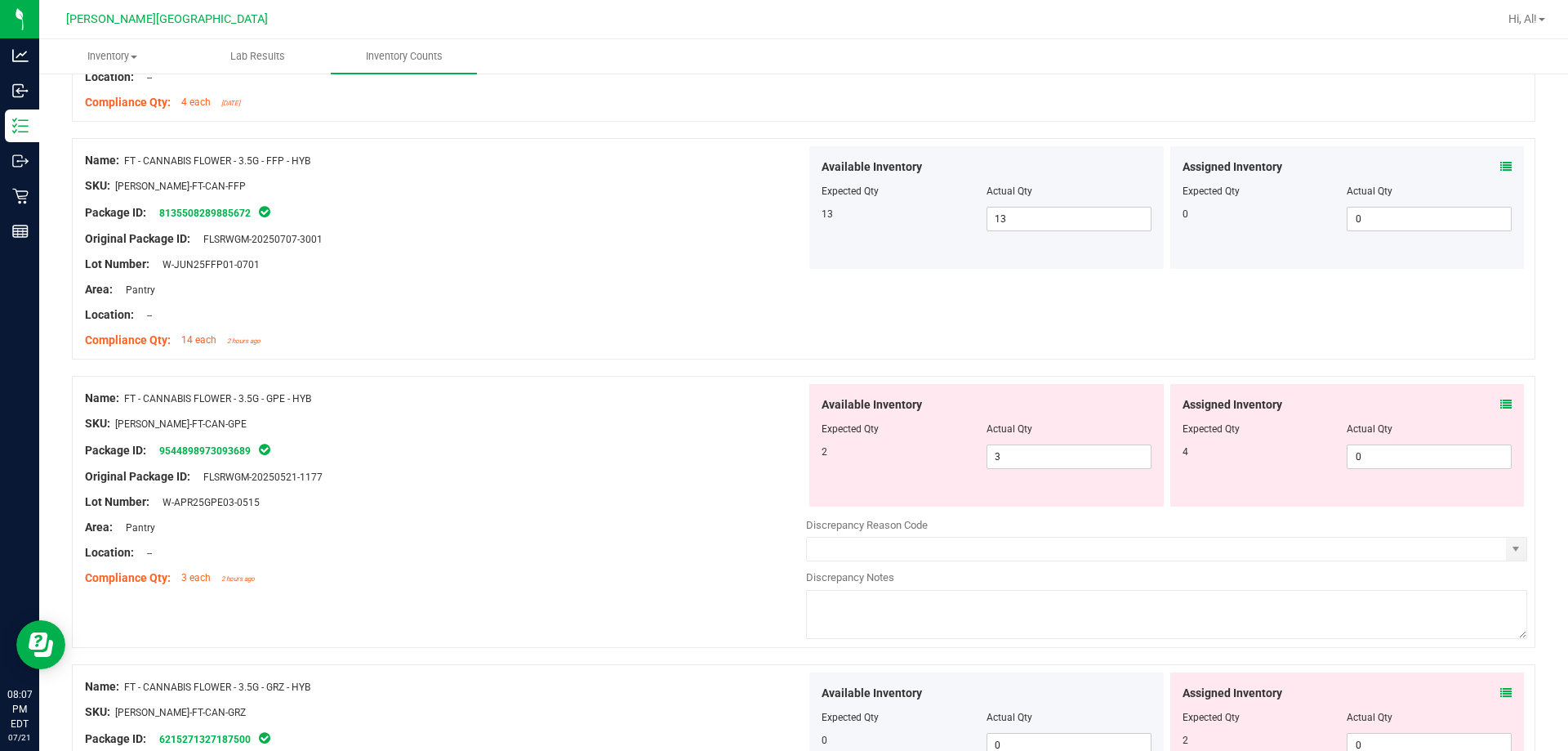 click on "Location:
--" at bounding box center (445, 552) 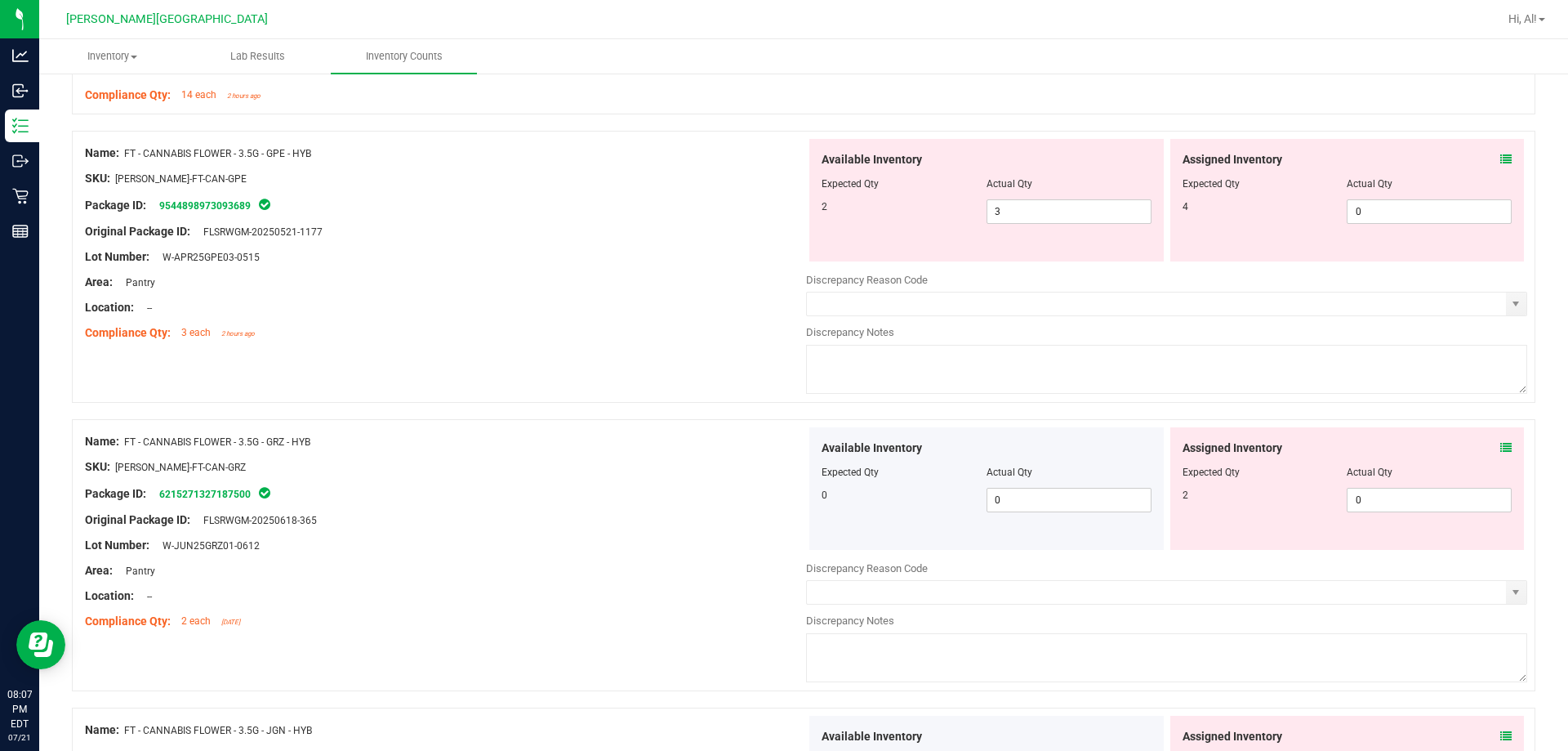scroll, scrollTop: 3187, scrollLeft: 0, axis: vertical 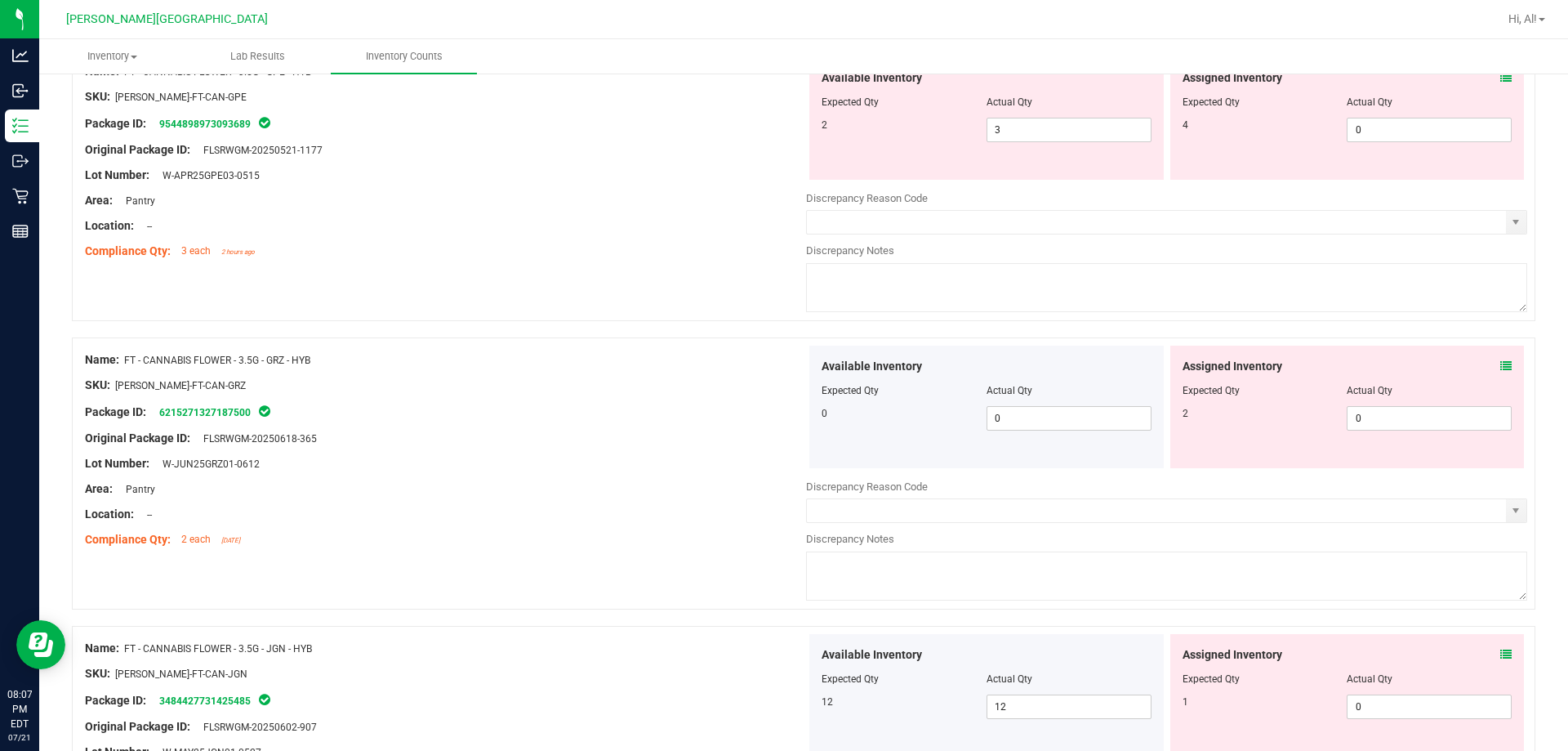 click on "Assigned Inventory" at bounding box center [1348, 366] 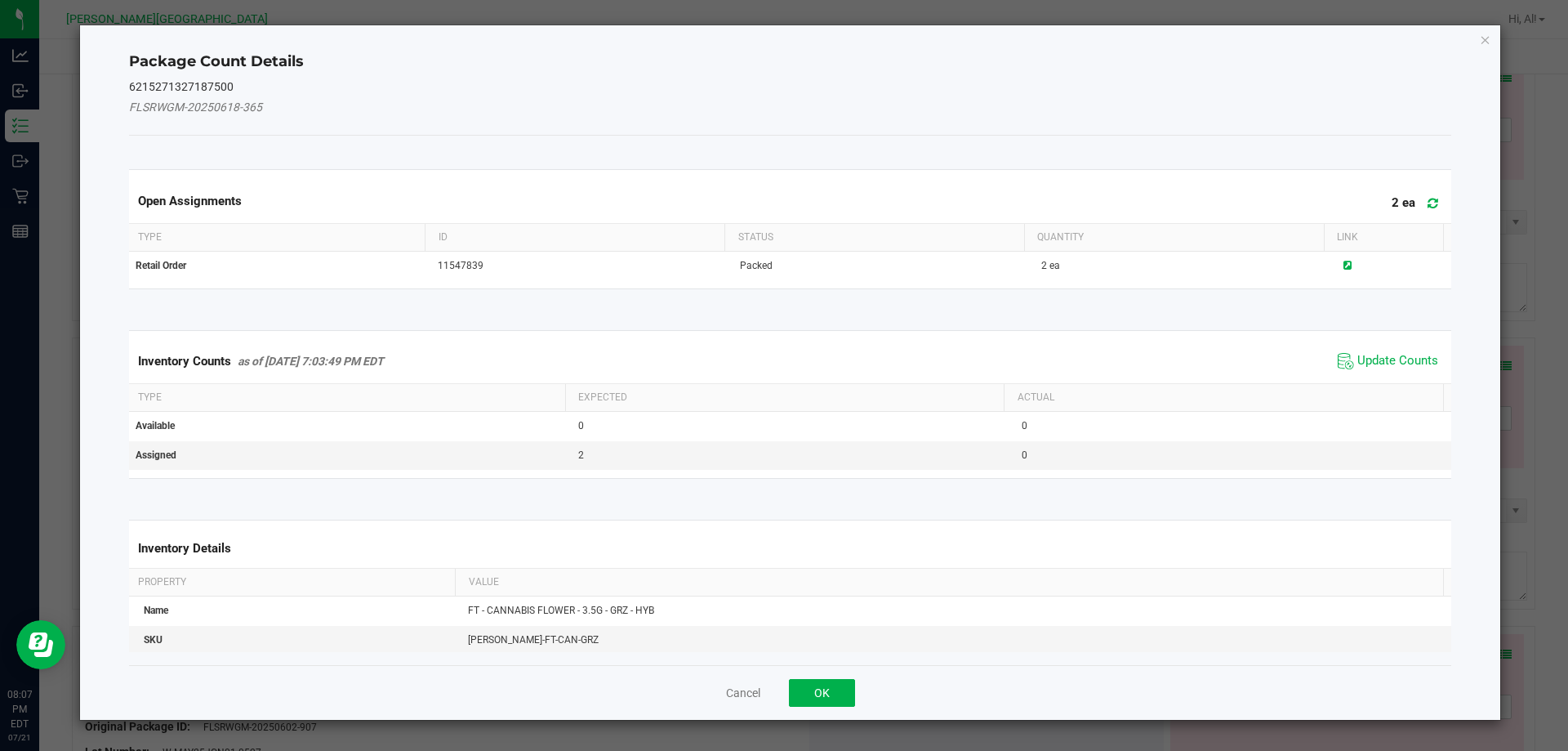 click on "Inventory Counts     as of [DATE] 7:03:49 PM EDT
Update Counts" 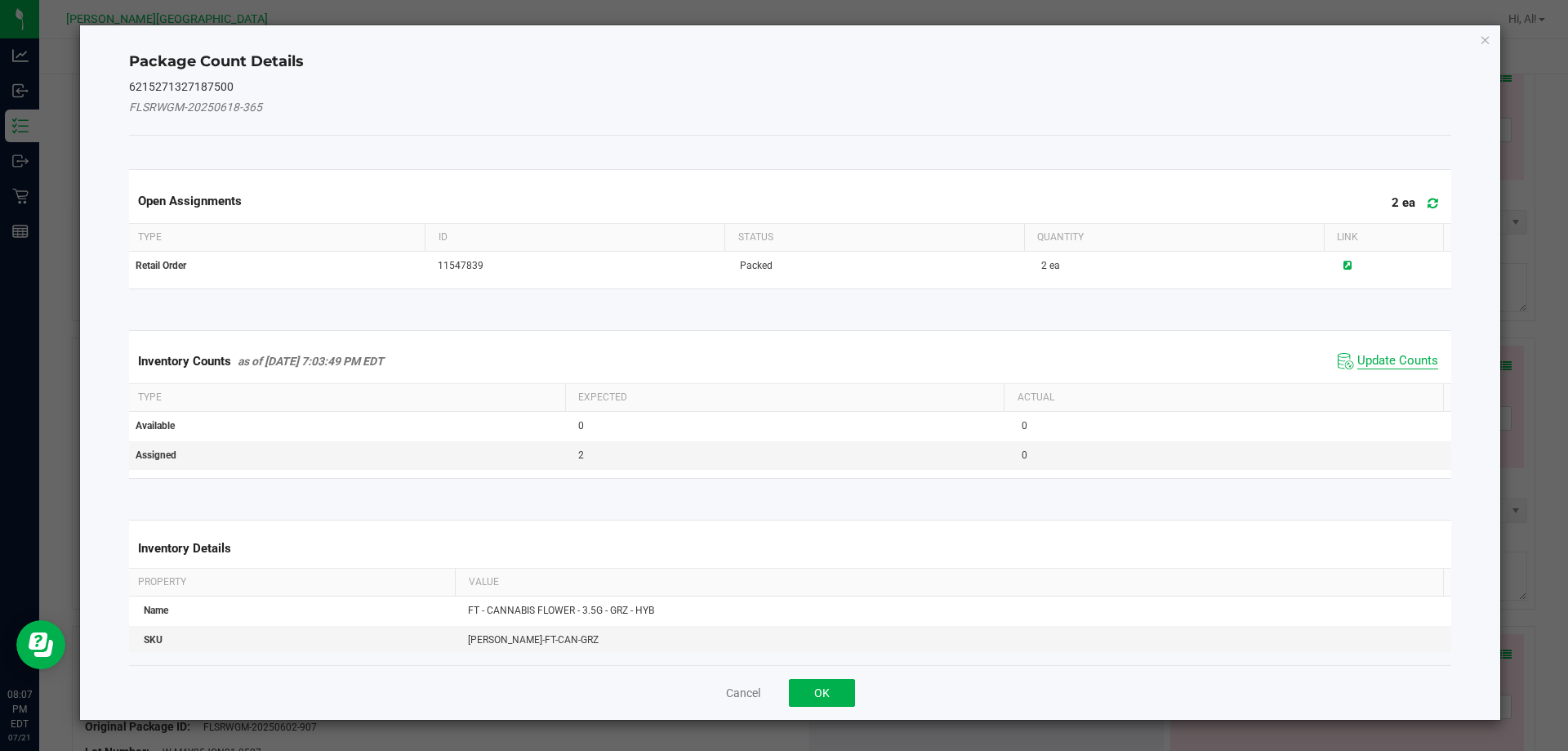 click on "Update Counts" 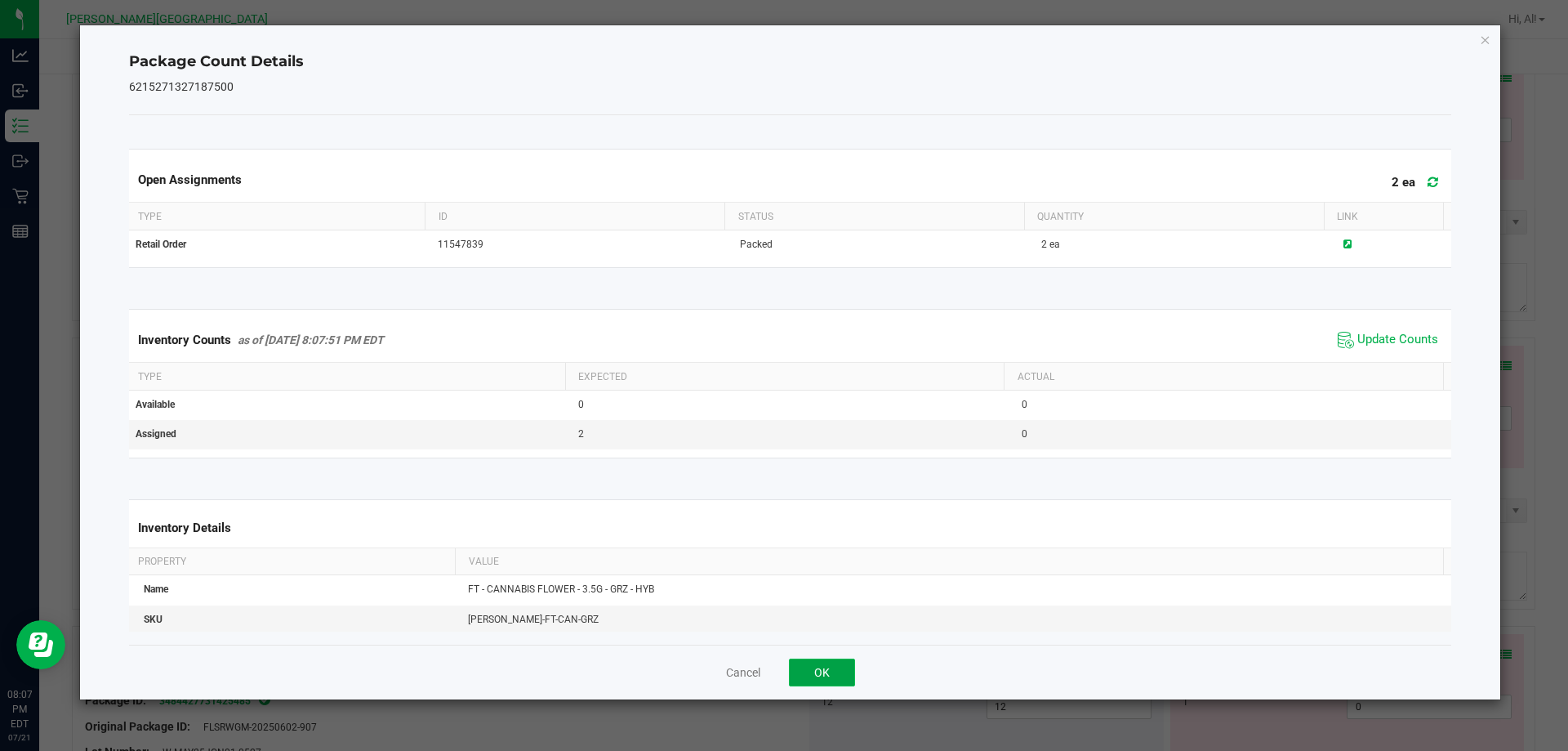 click on "OK" 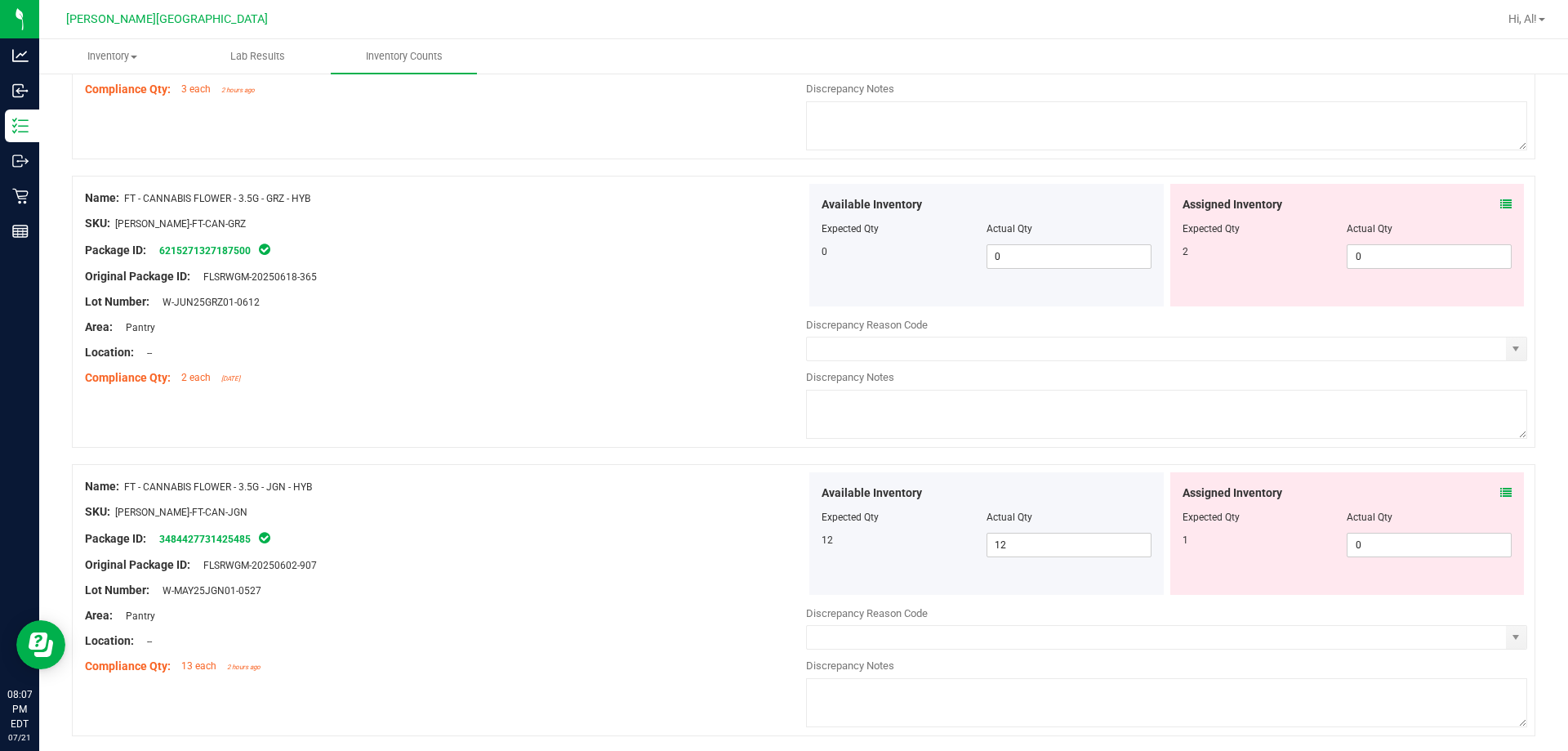 scroll, scrollTop: 3350, scrollLeft: 0, axis: vertical 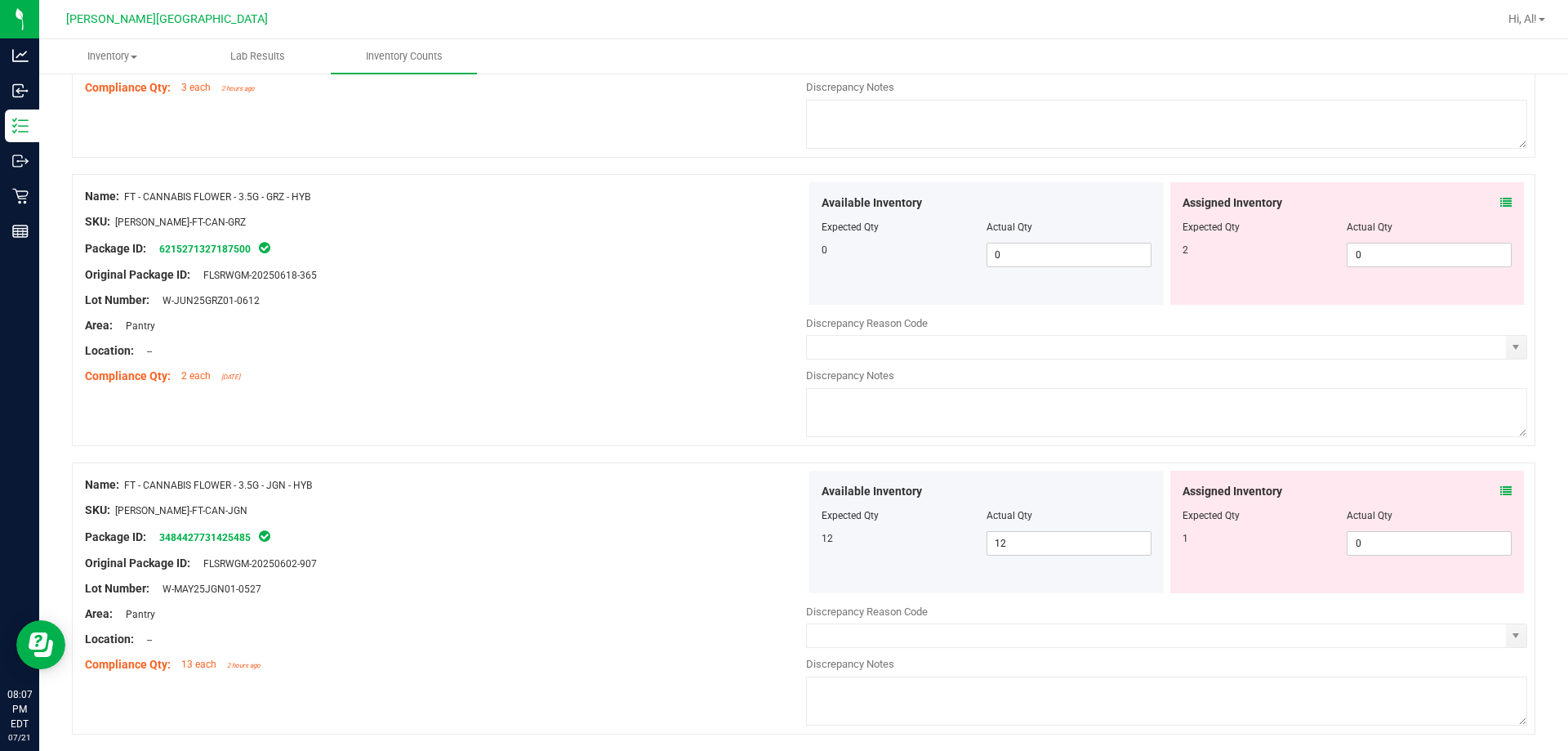 click at bounding box center (1506, 491) 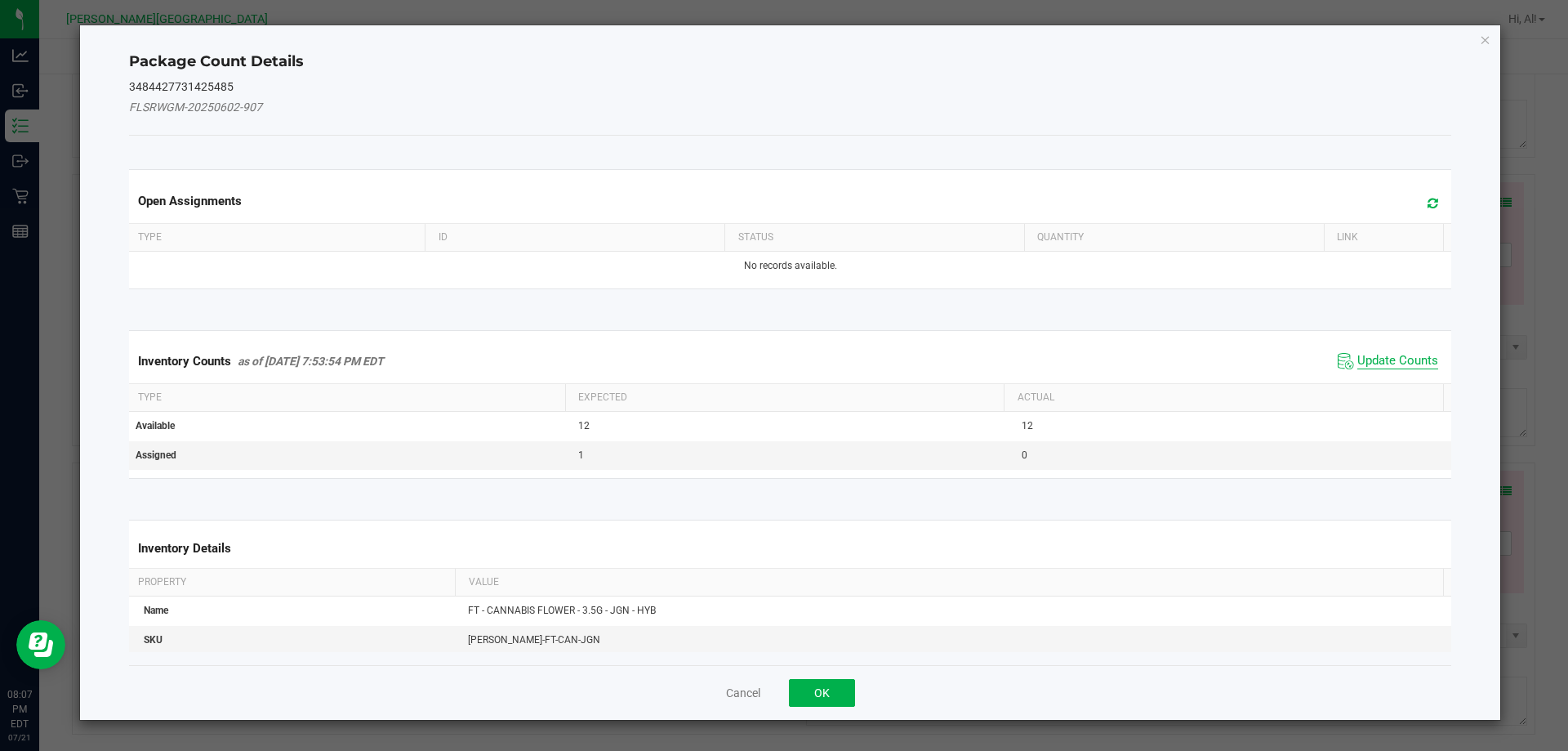 click on "Update Counts" 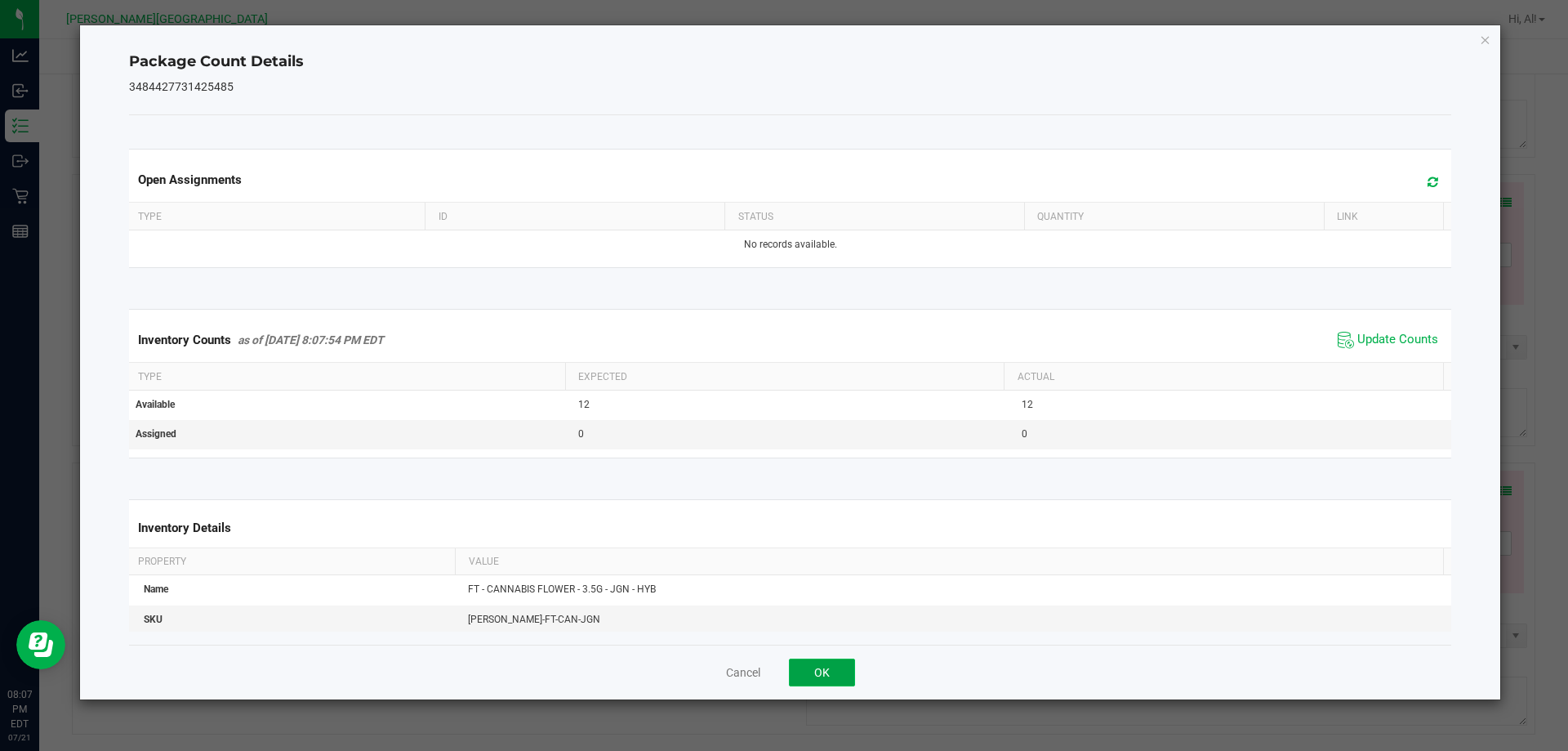 click on "OK" 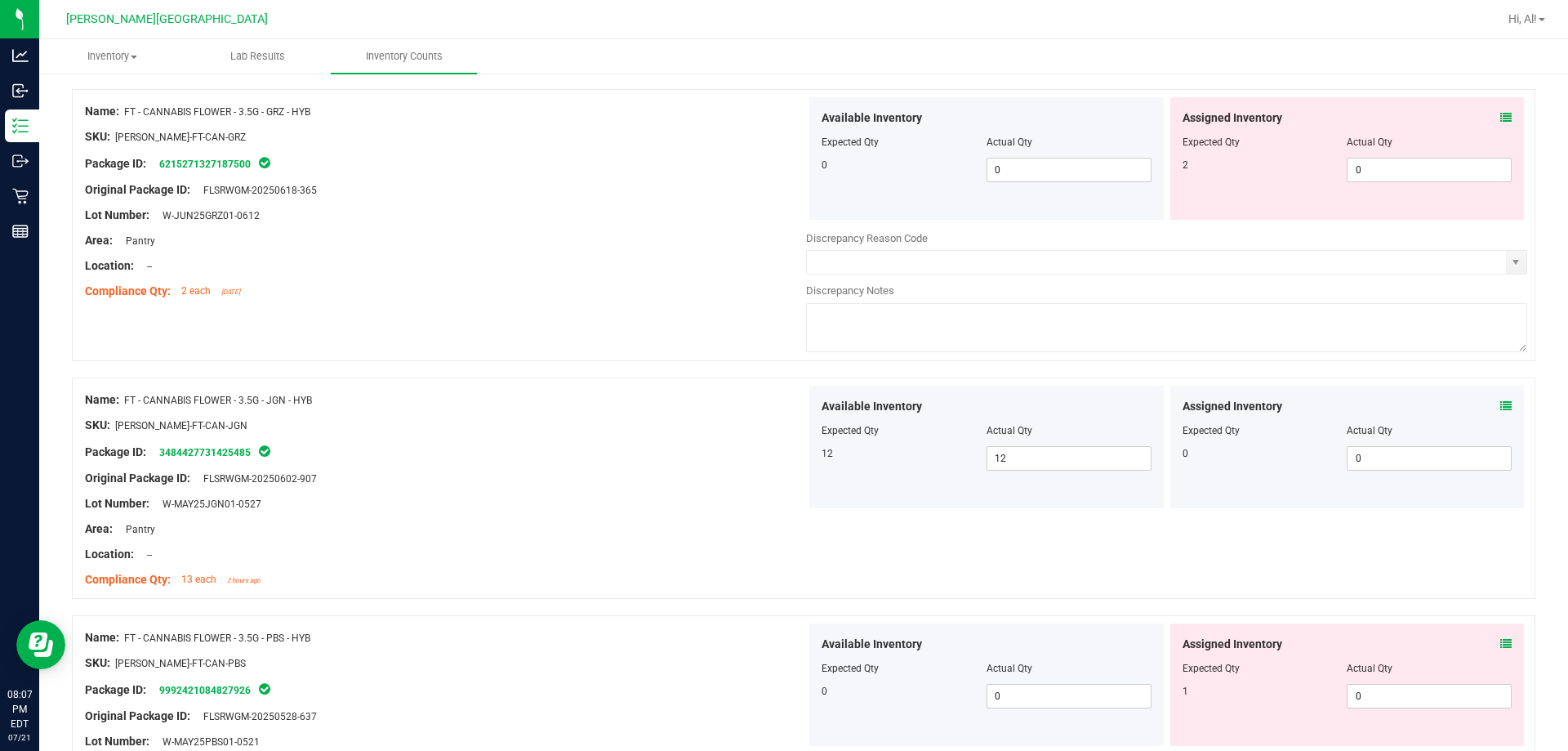 scroll, scrollTop: 3514, scrollLeft: 0, axis: vertical 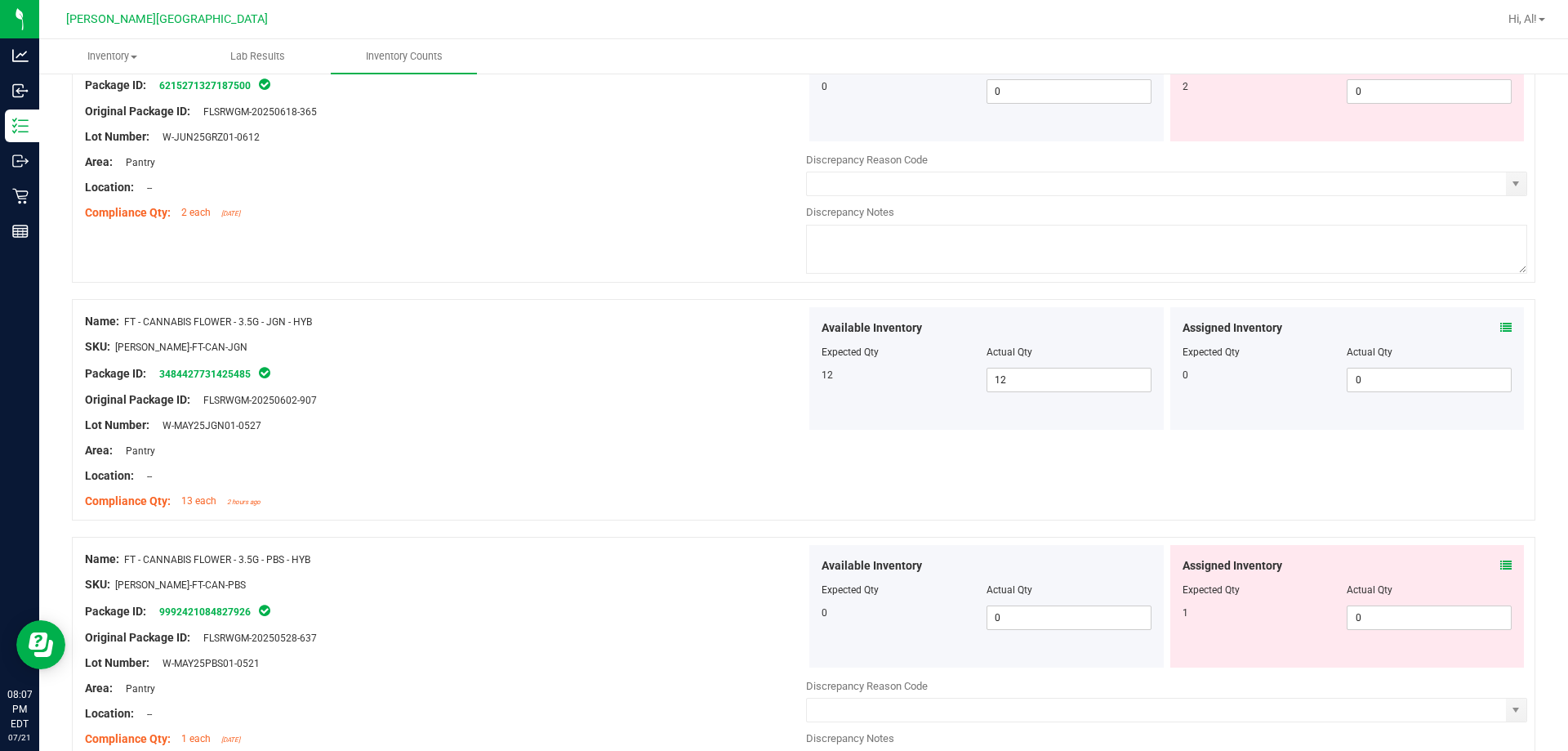 click at bounding box center (1506, 565) 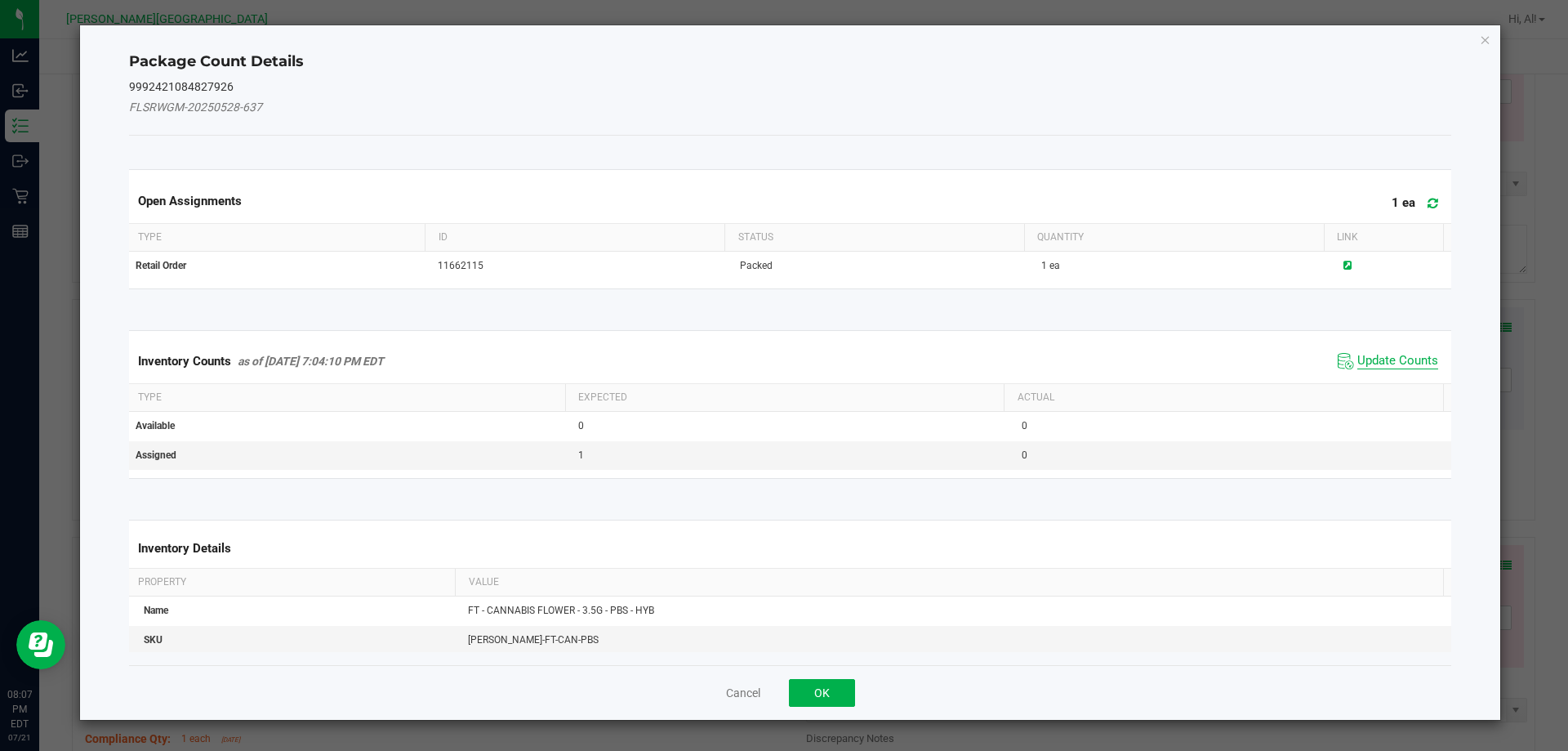 click on "Update Counts" 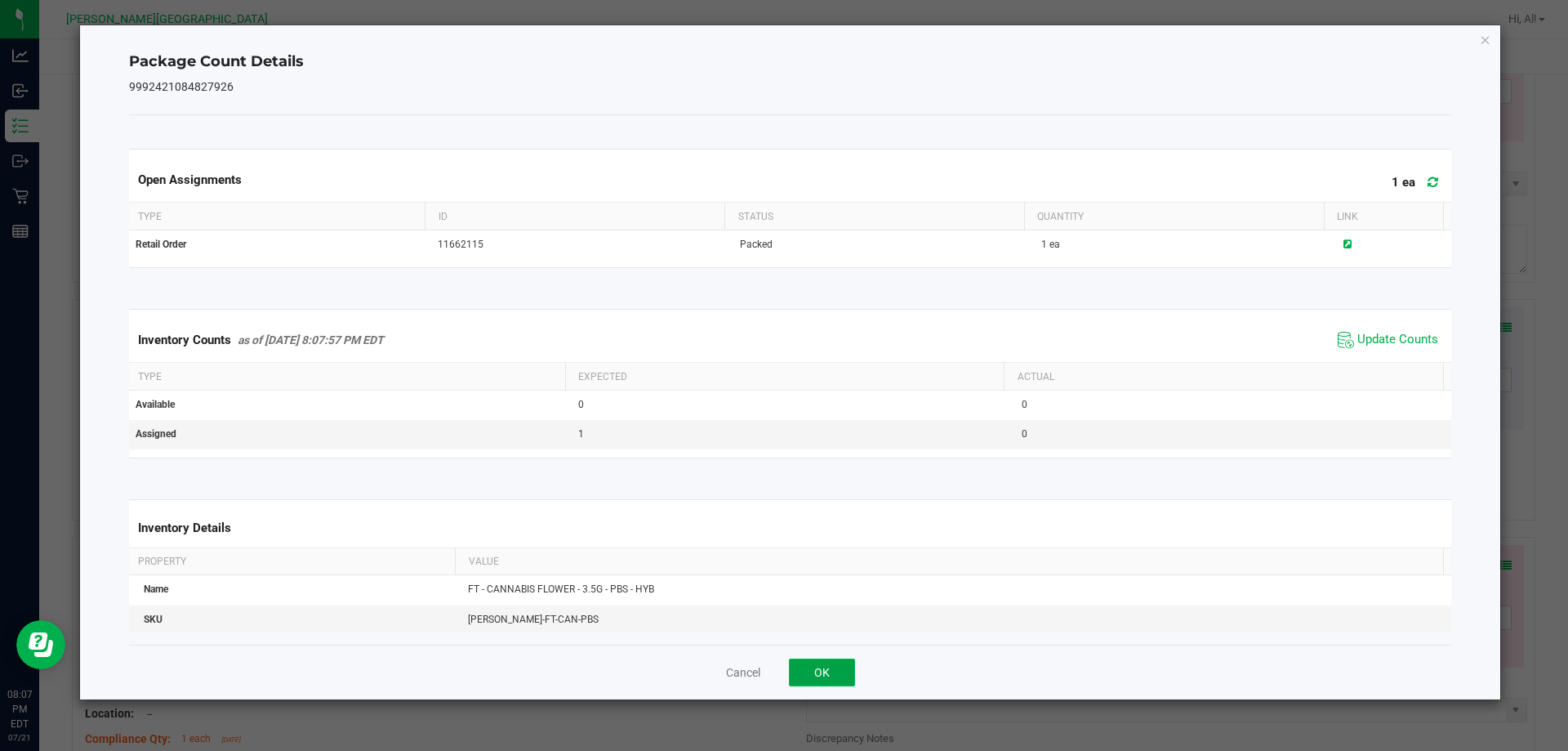 click on "OK" 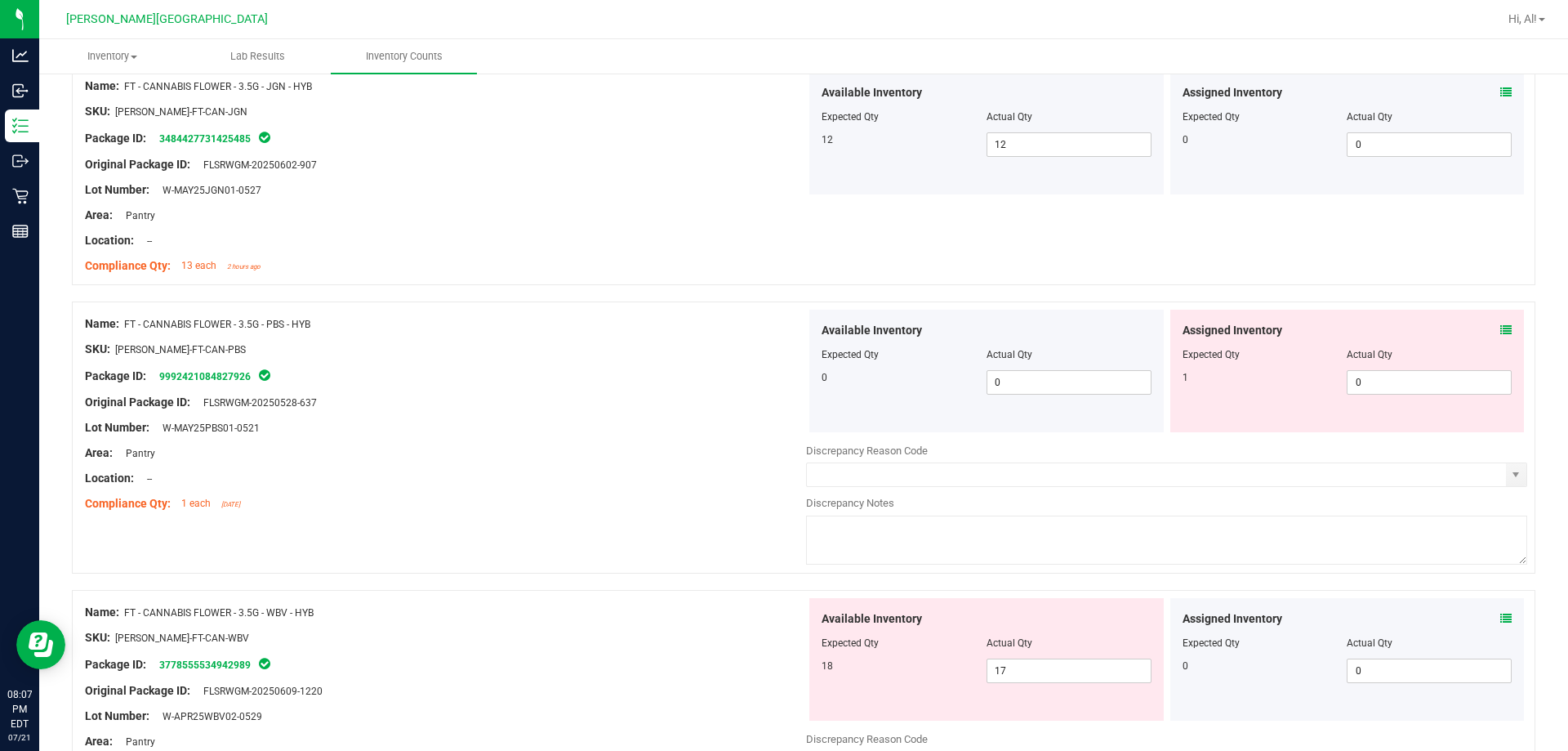 scroll, scrollTop: 3759, scrollLeft: 0, axis: vertical 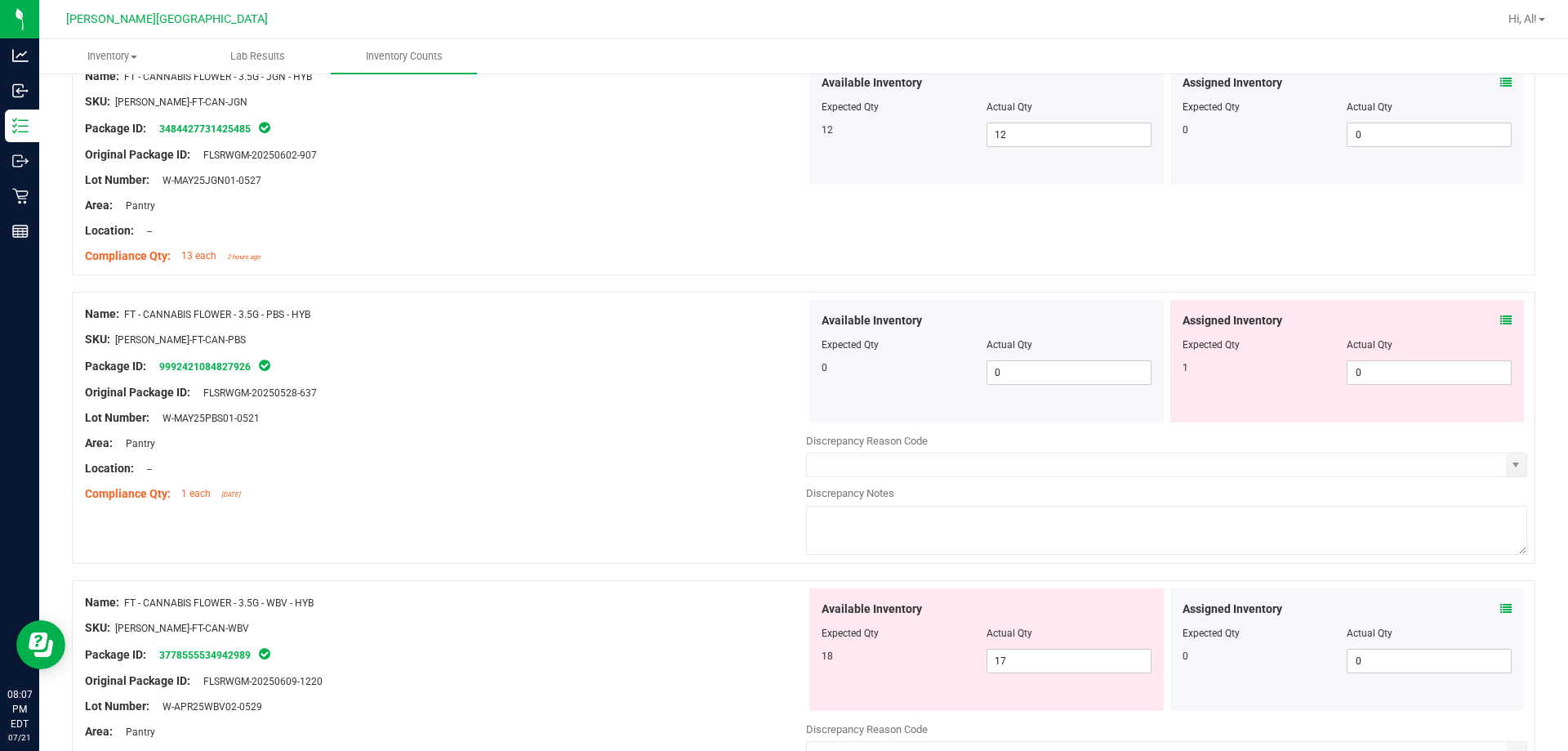 click at bounding box center (1348, 333) 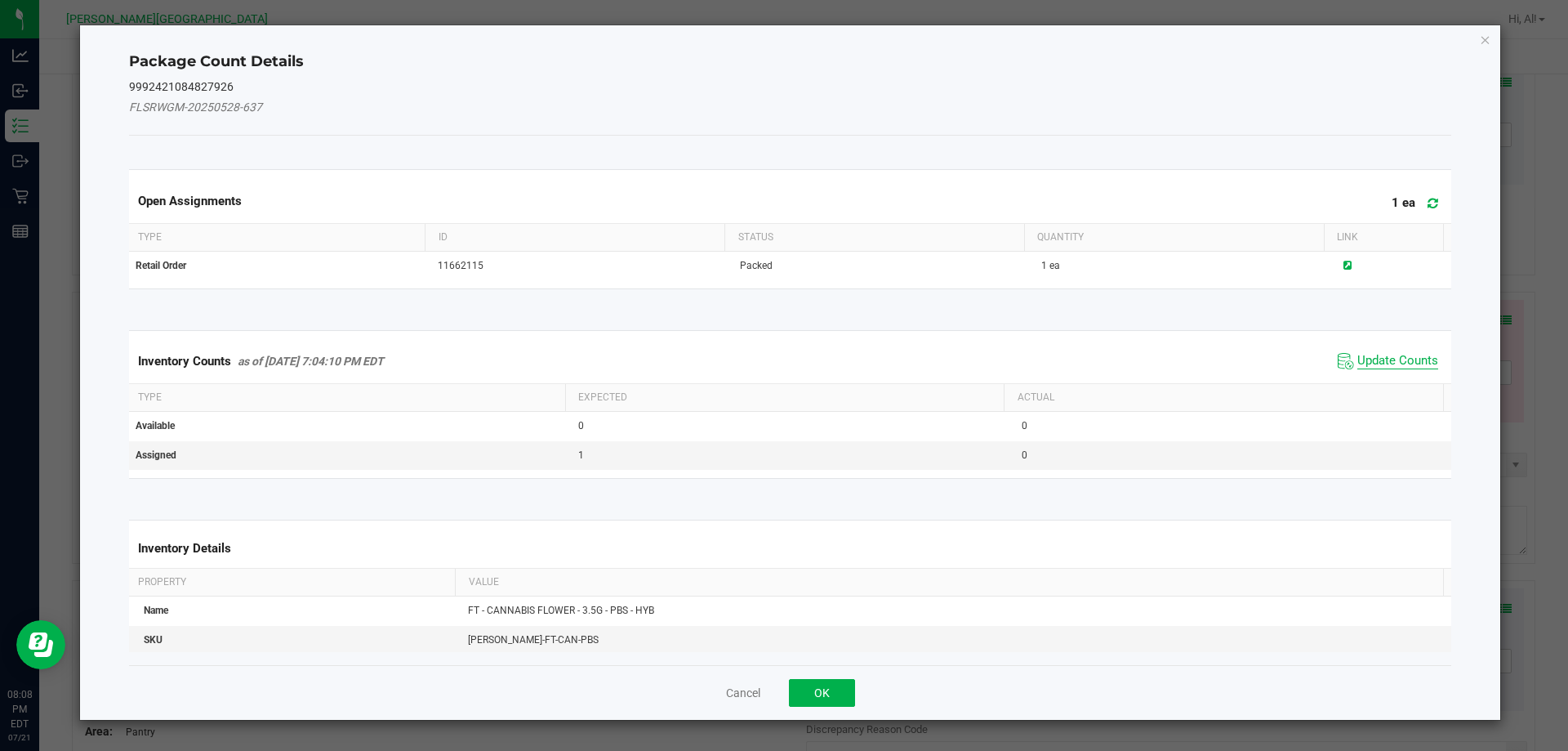 click on "Update Counts" 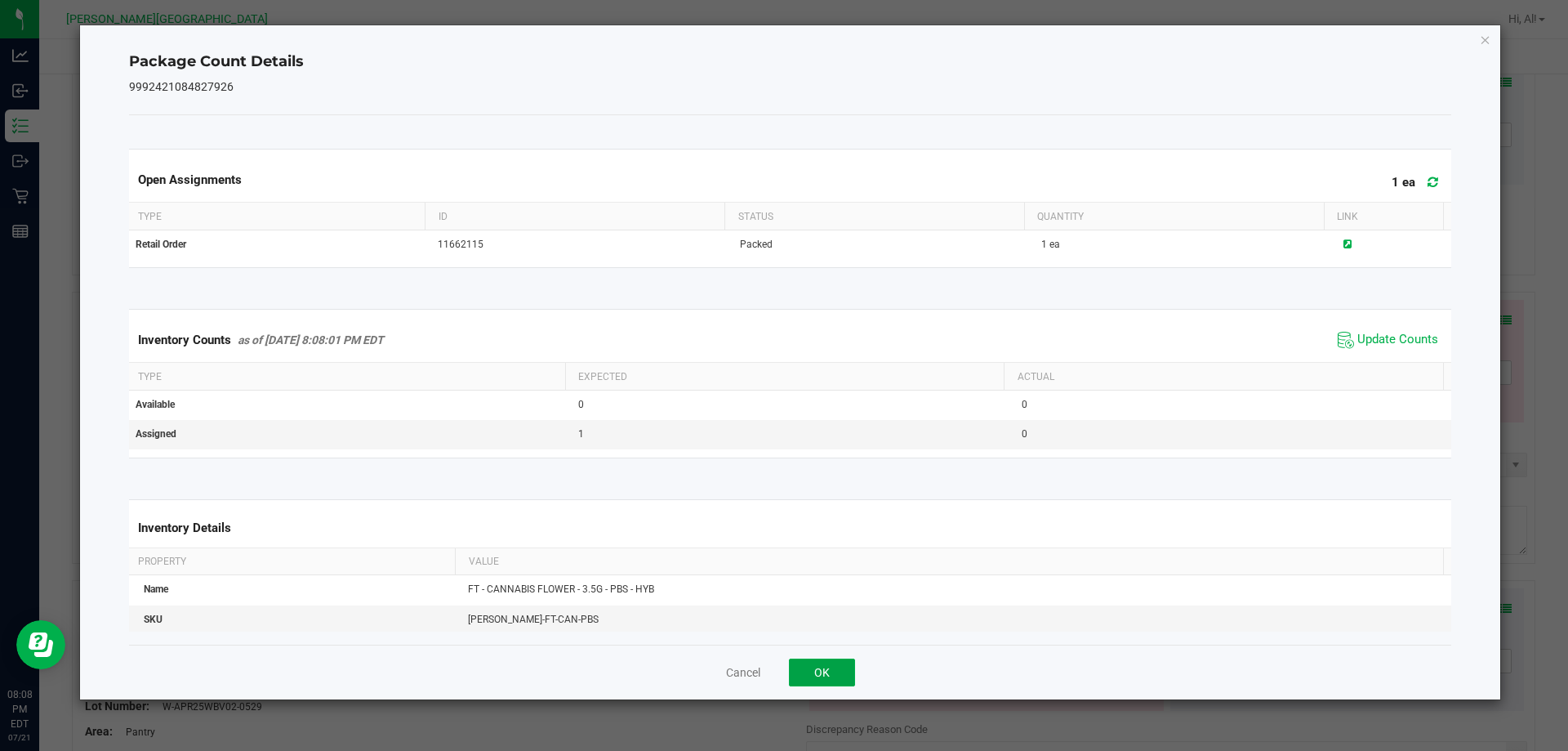 click on "OK" 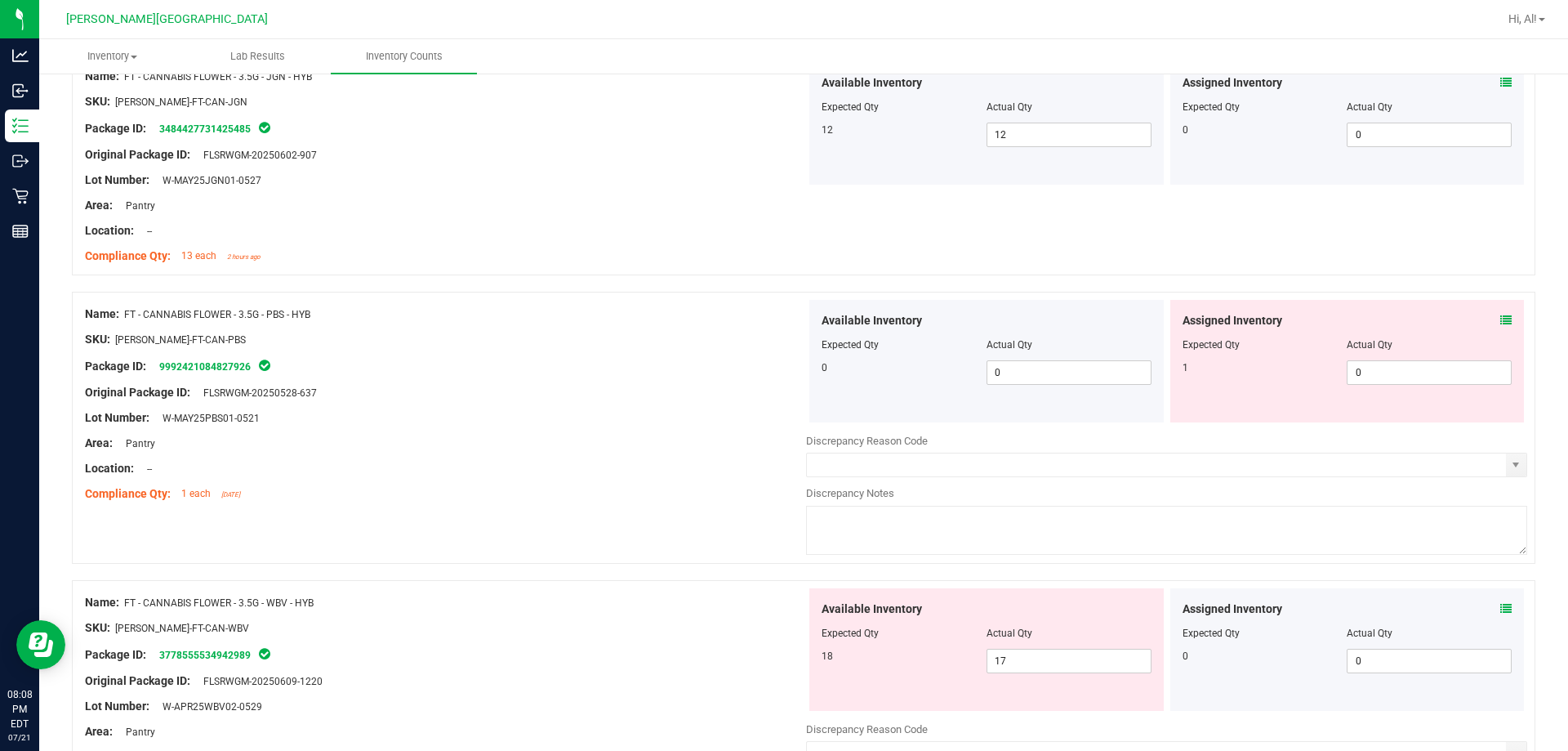 click at bounding box center [1506, 609] 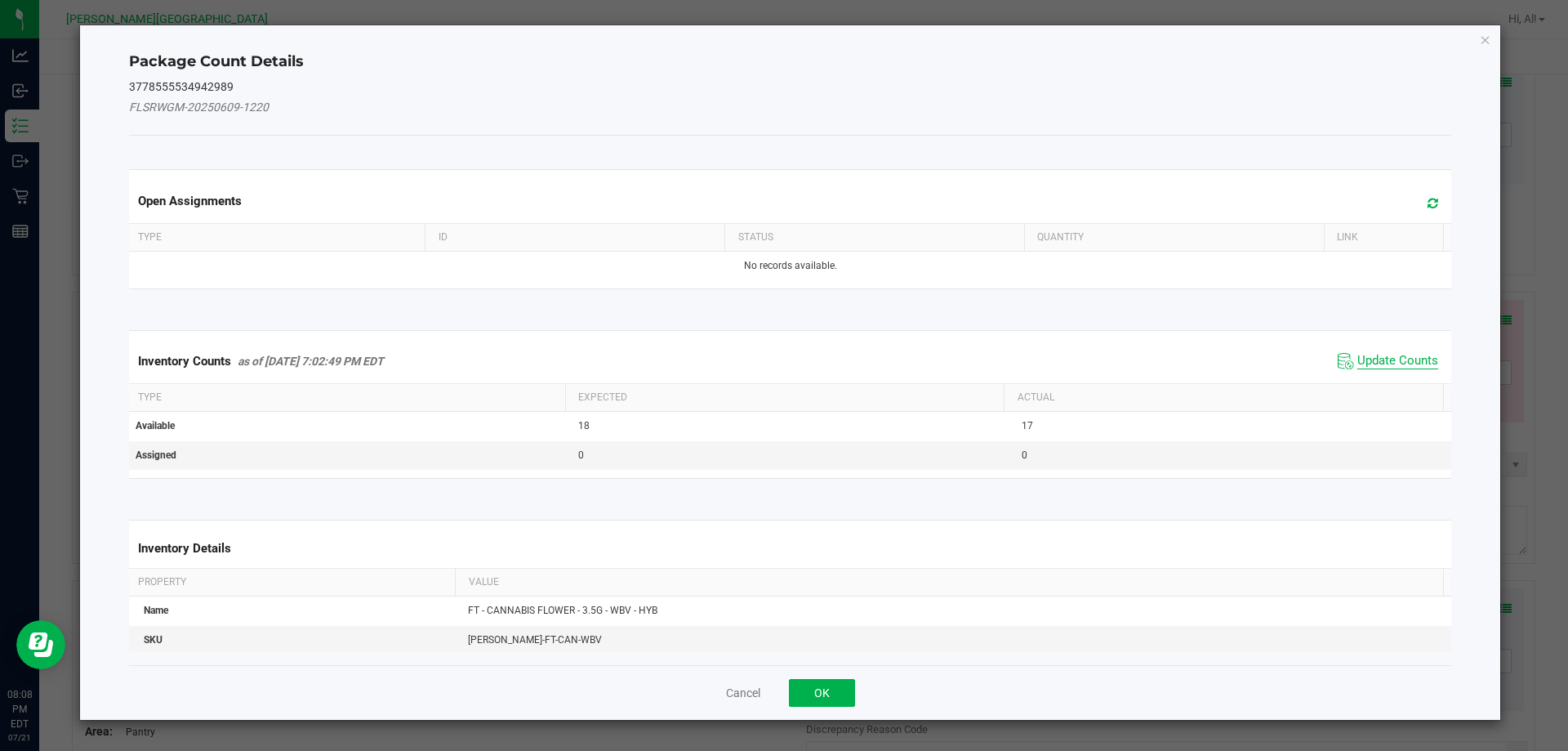 click on "Update Counts" 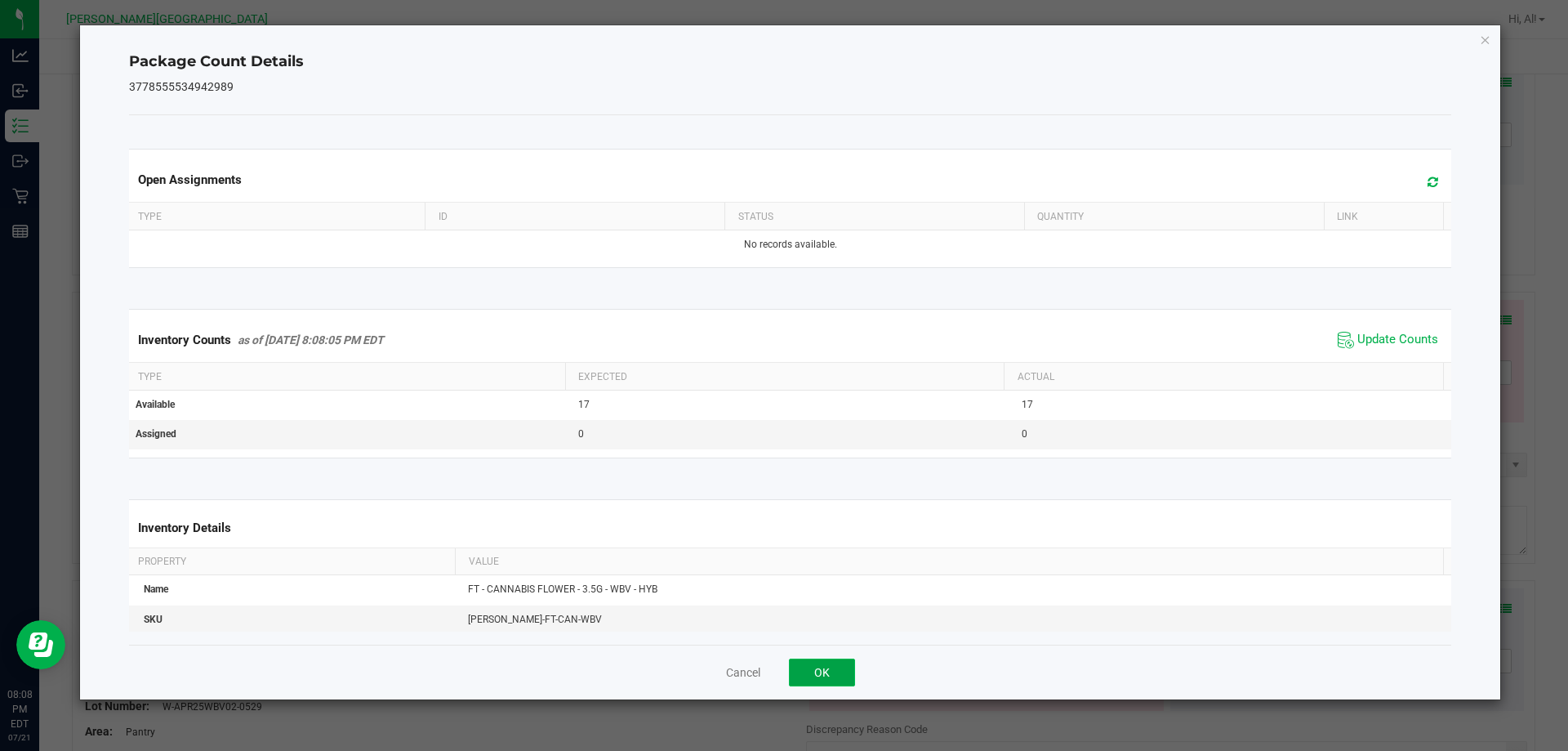 click on "OK" 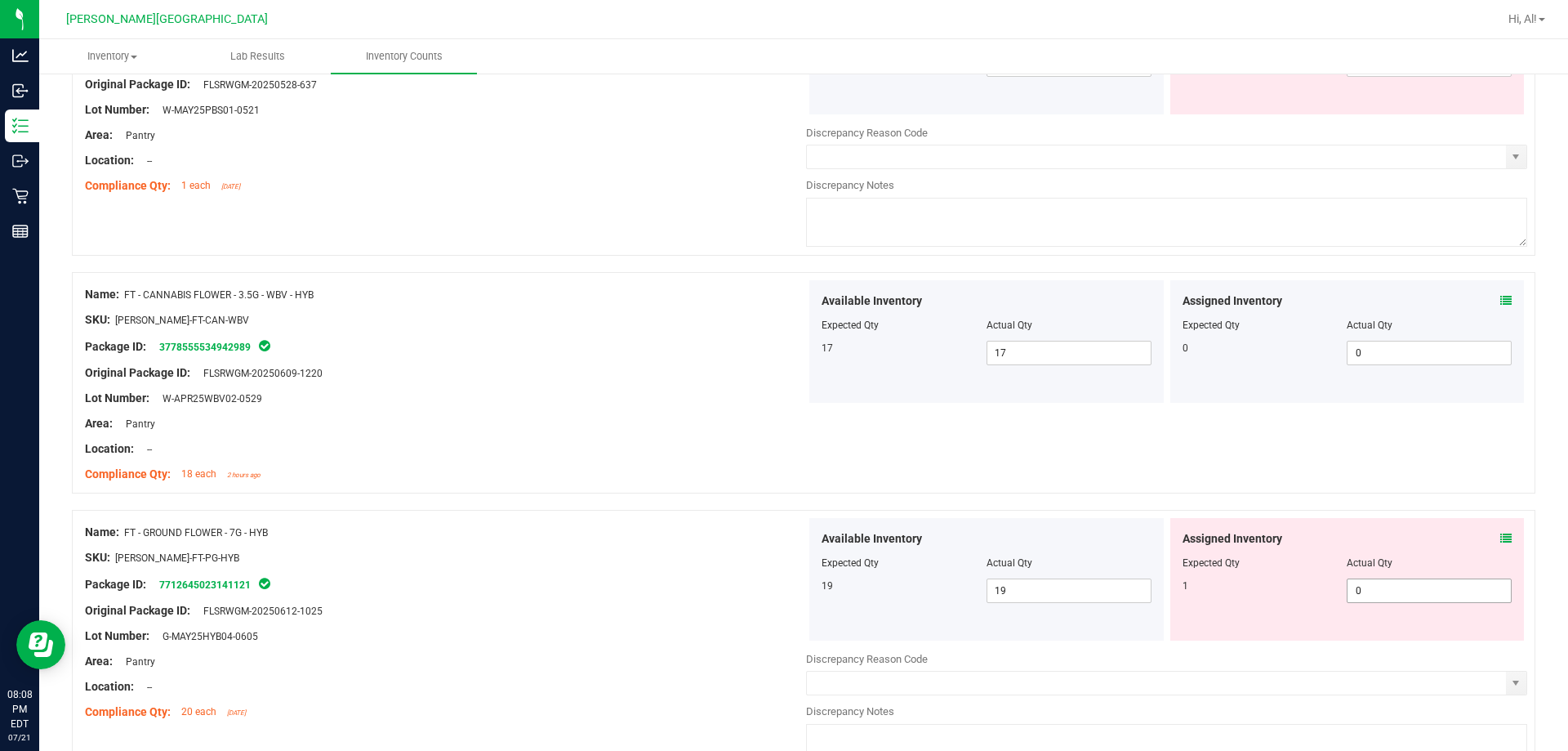 scroll, scrollTop: 4086, scrollLeft: 0, axis: vertical 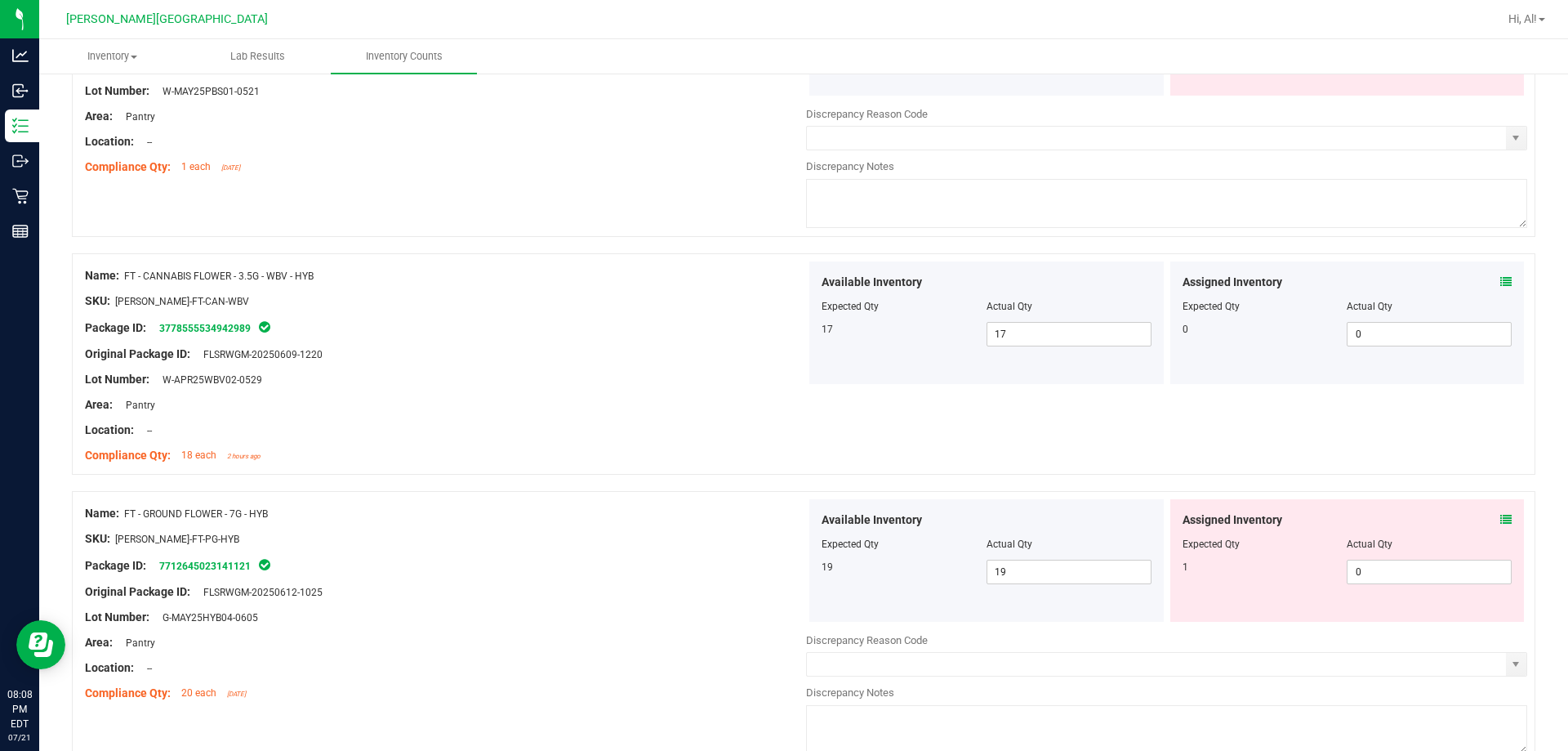 click at bounding box center (1506, 520) 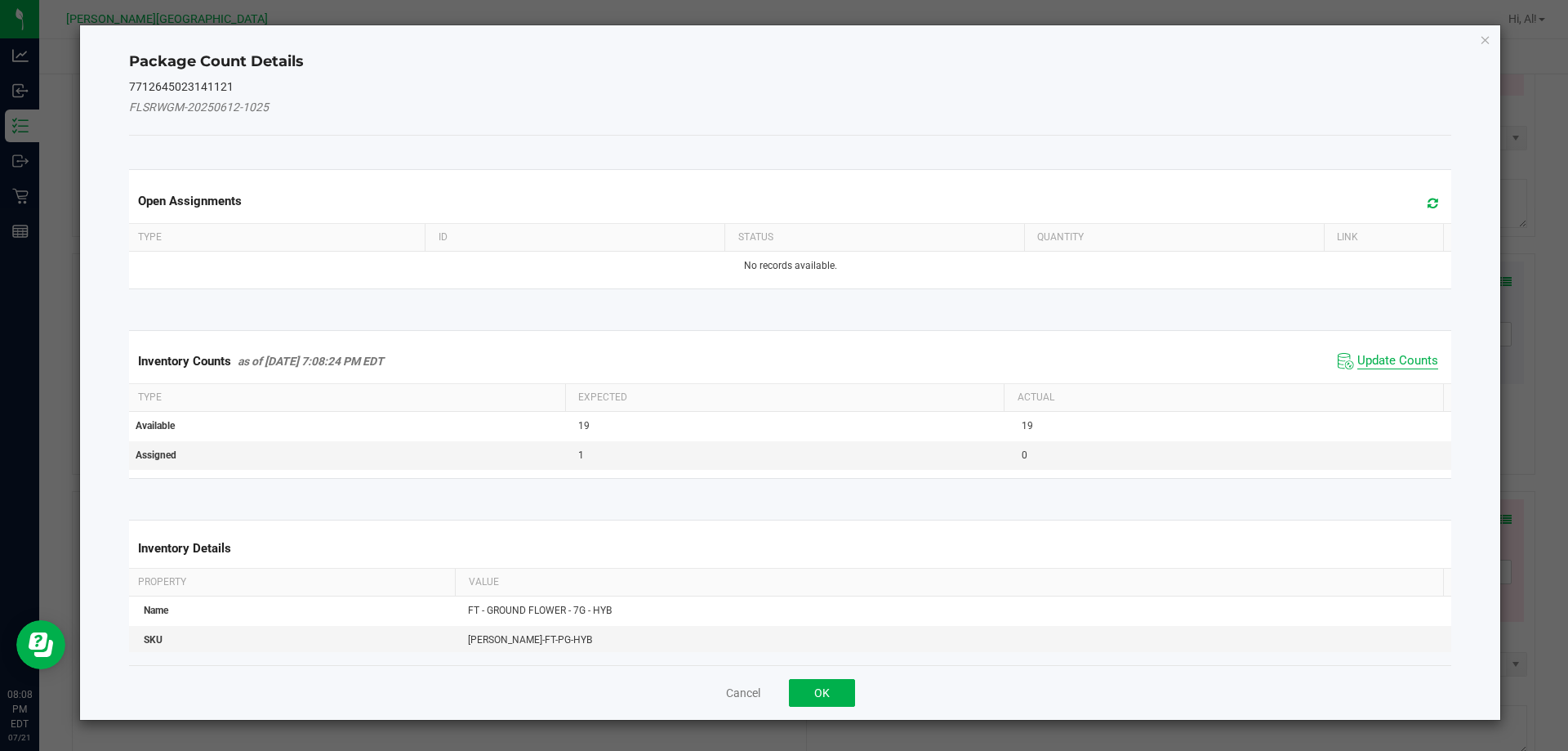 click on "Update Counts" 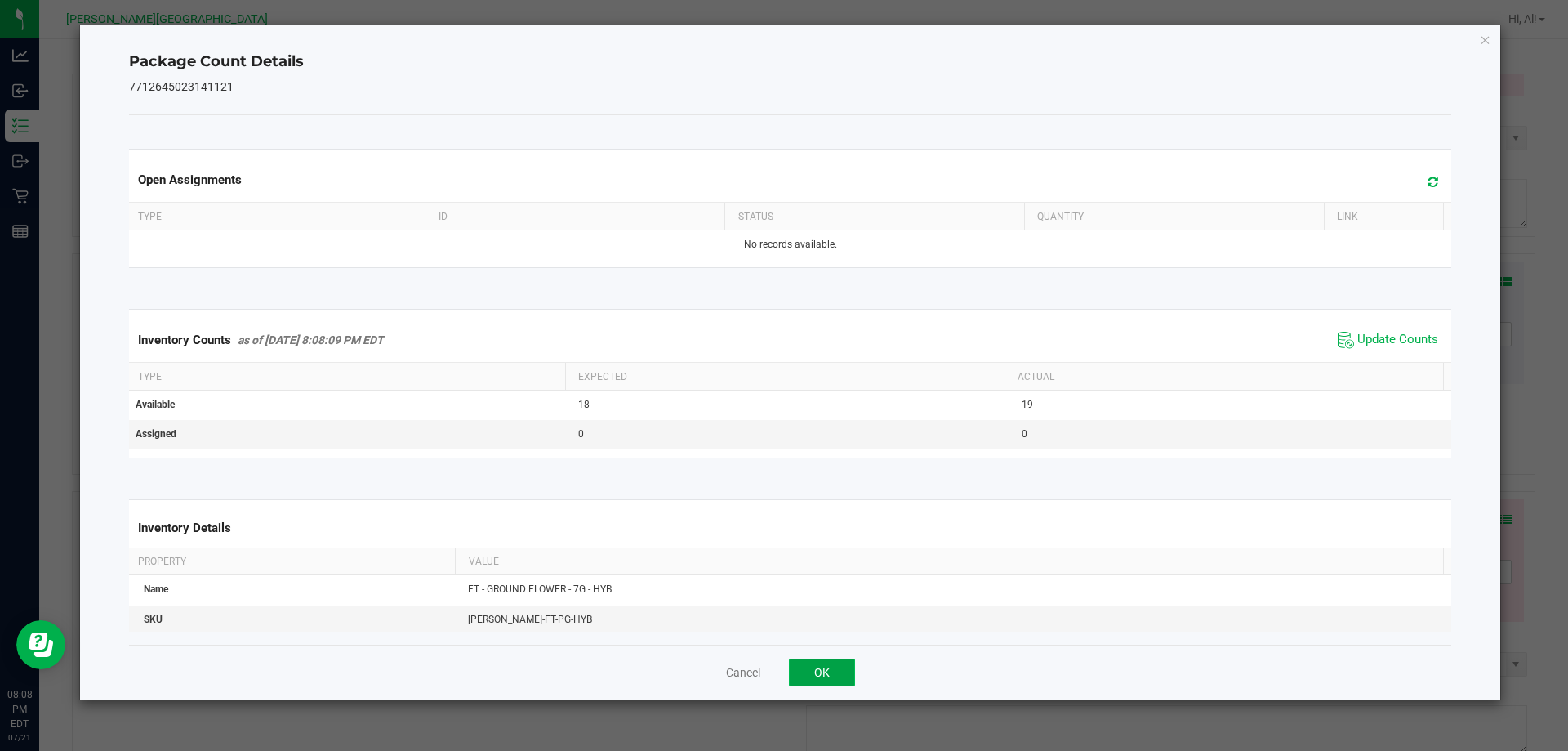 click on "OK" 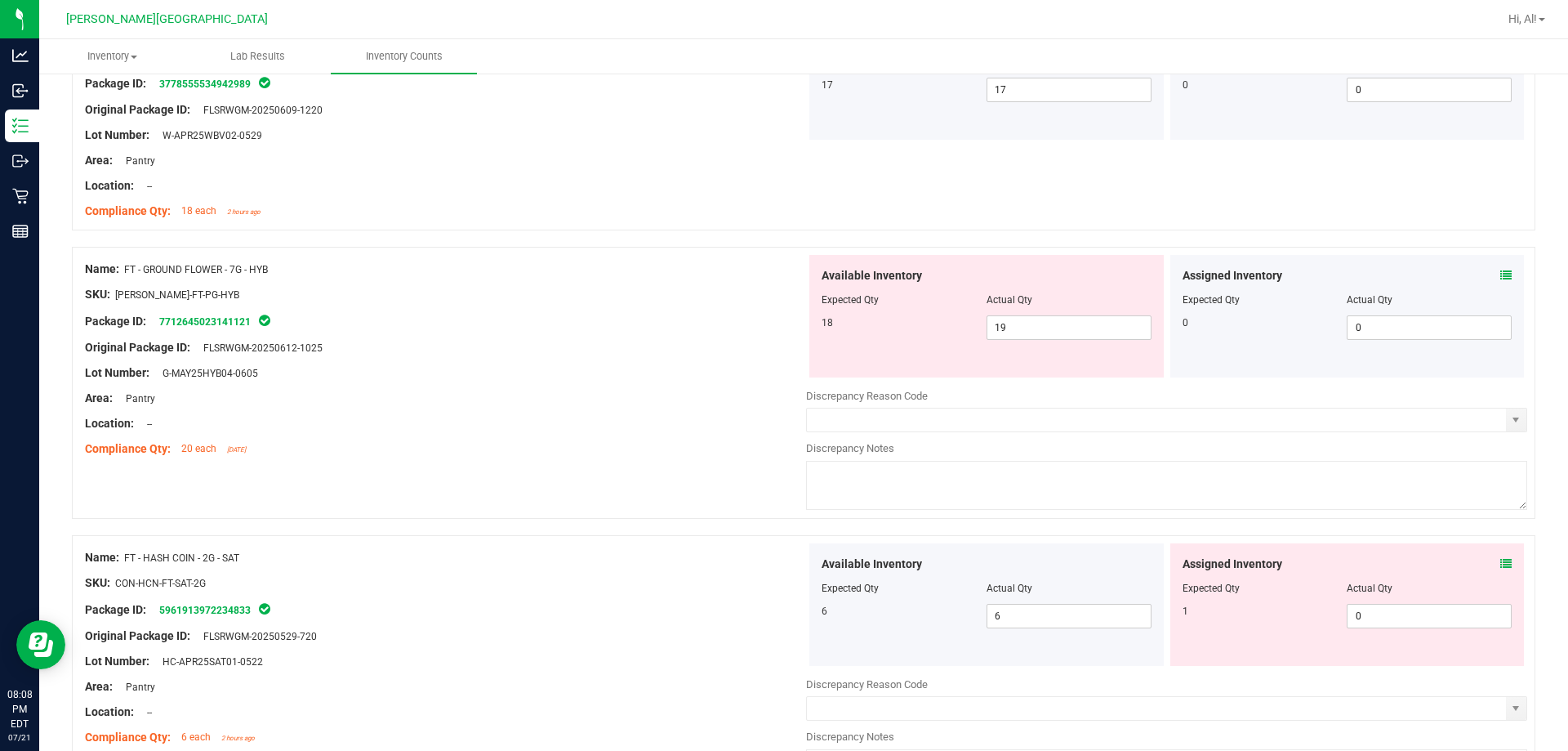 scroll, scrollTop: 4331, scrollLeft: 0, axis: vertical 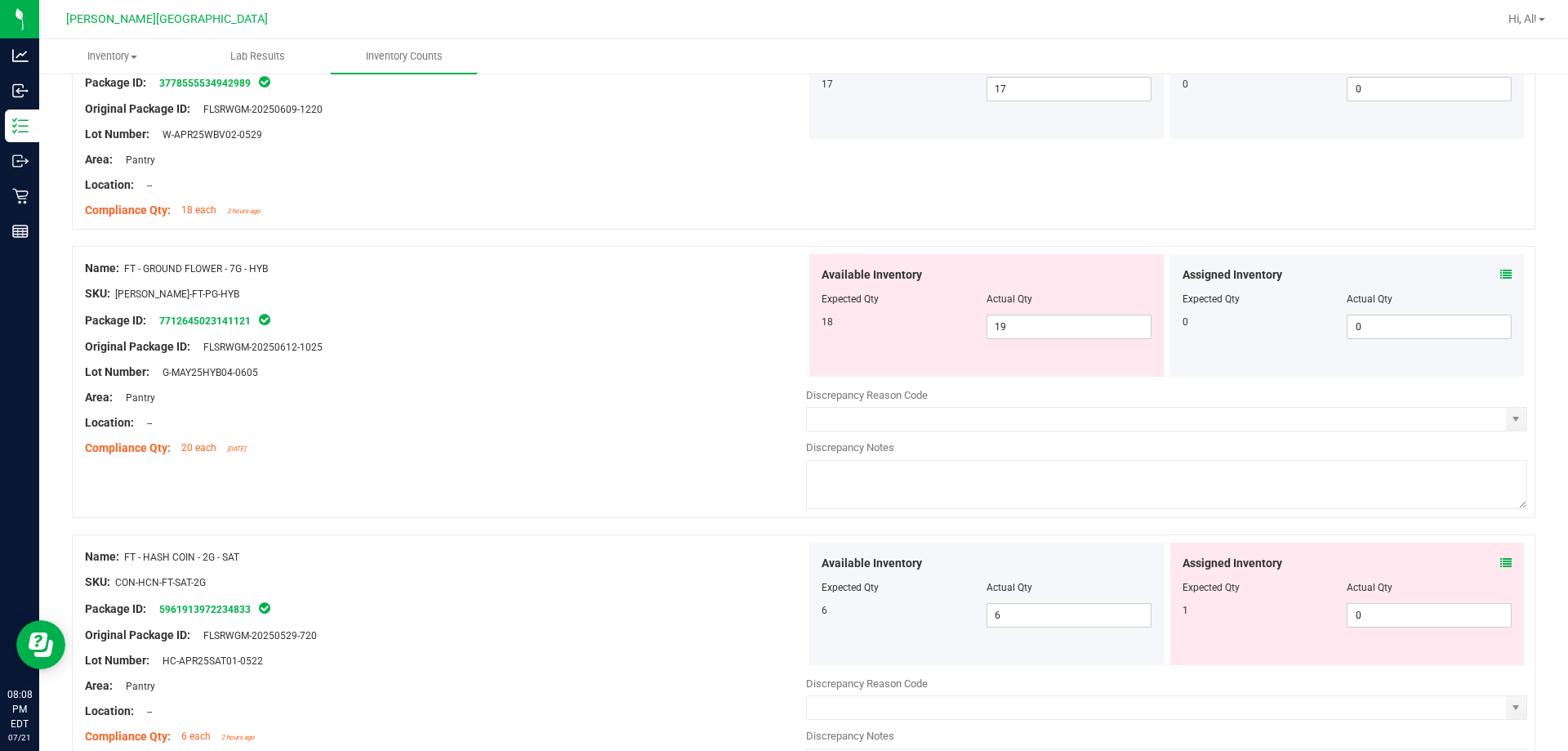 click at bounding box center [1506, 563] 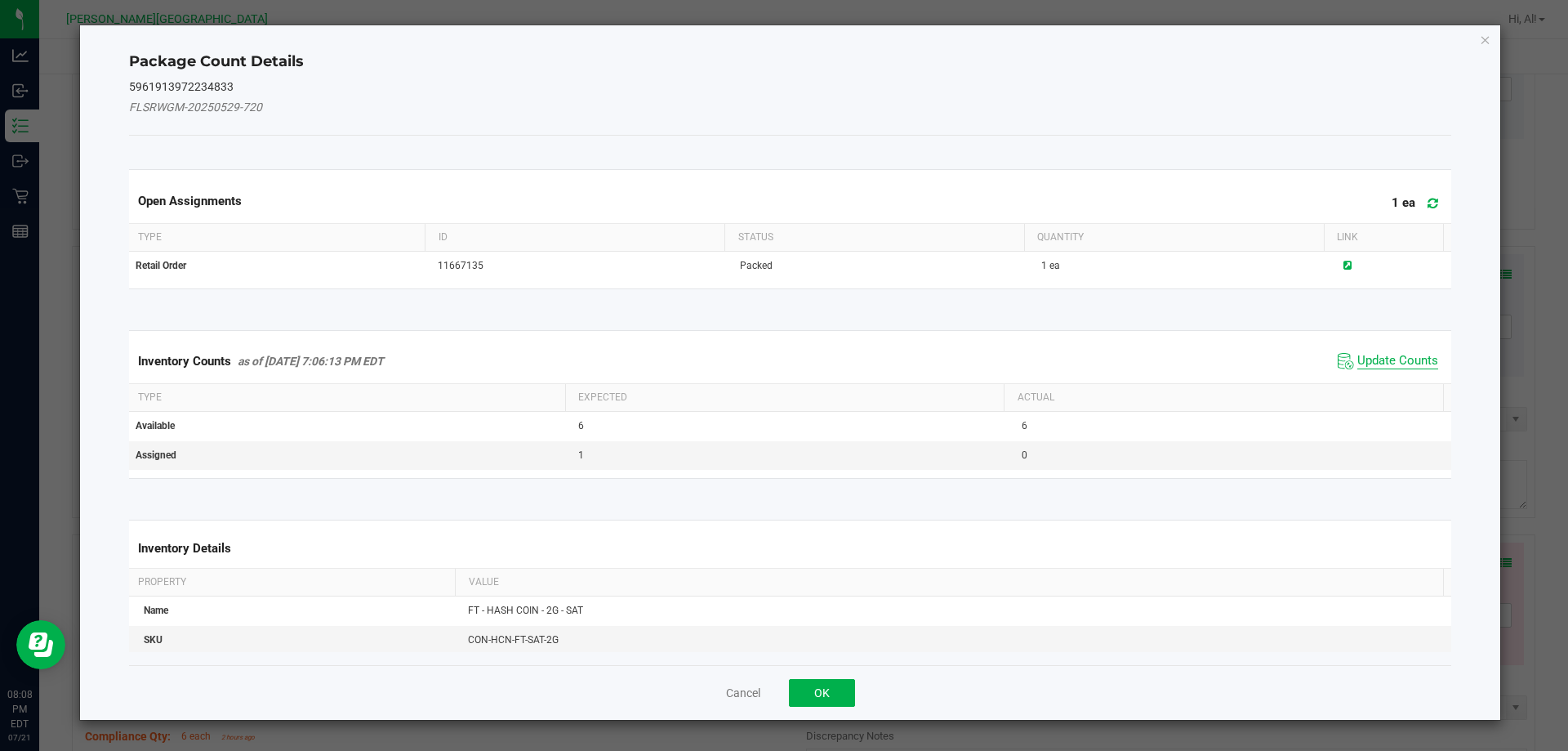 click on "Update Counts" 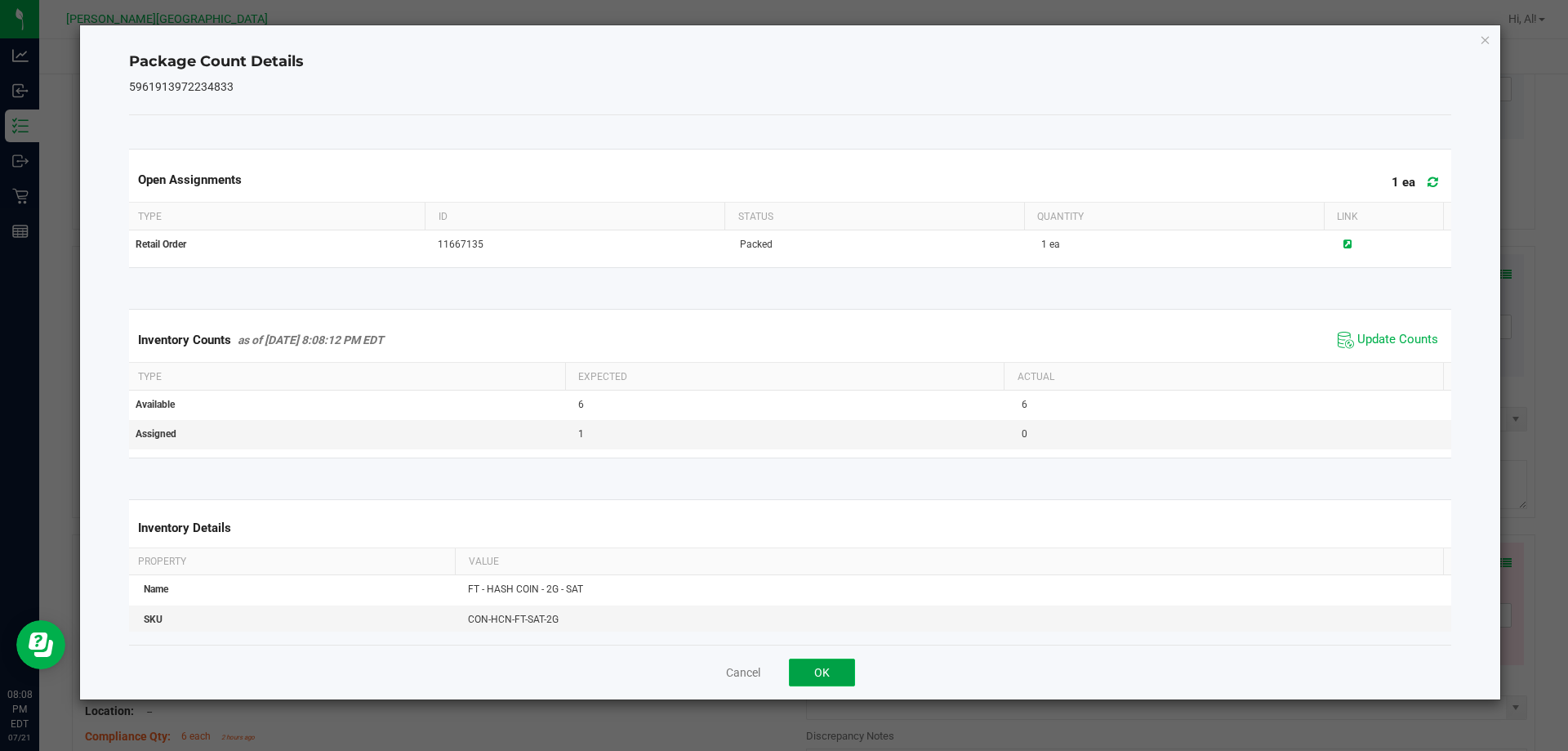 click on "OK" 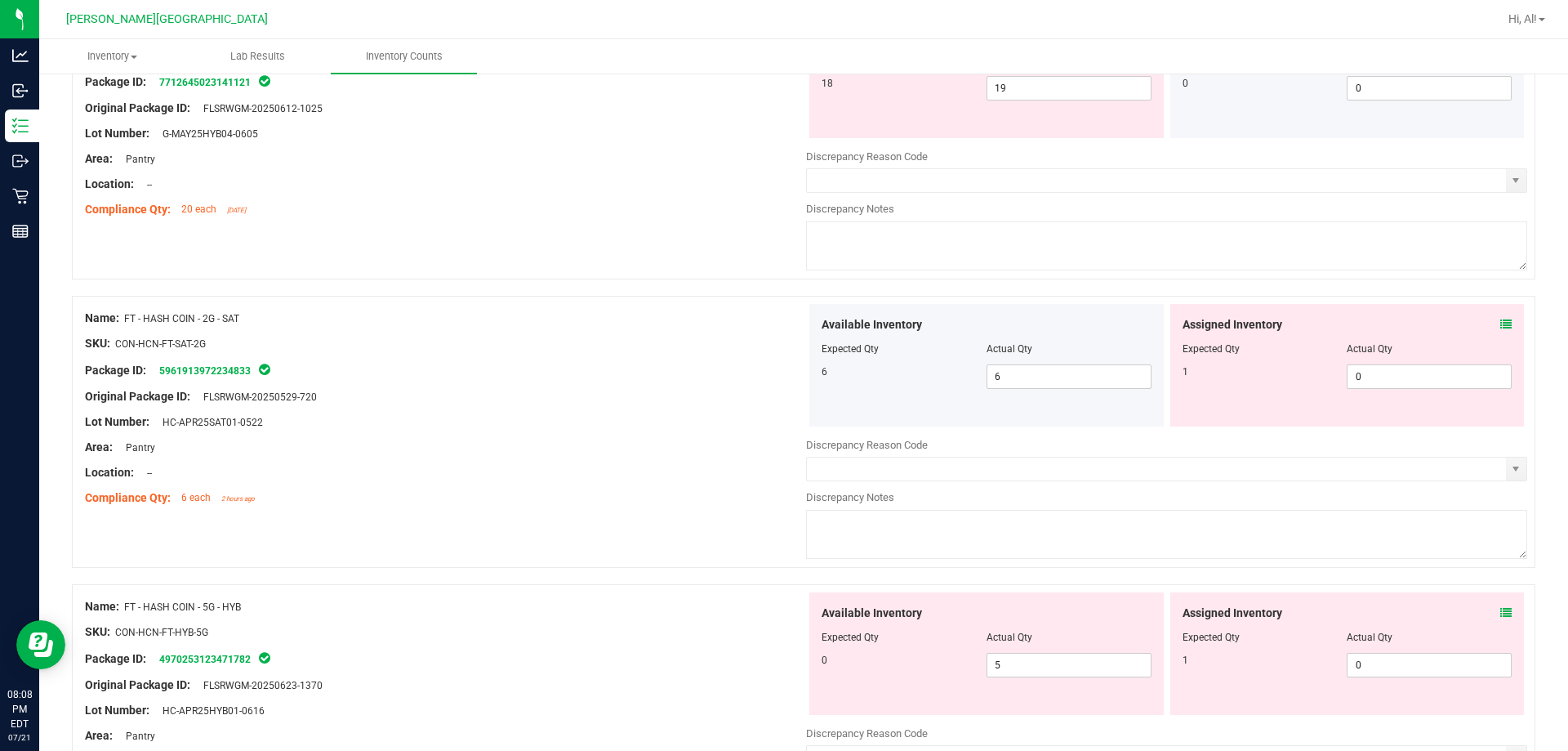 scroll, scrollTop: 4576, scrollLeft: 0, axis: vertical 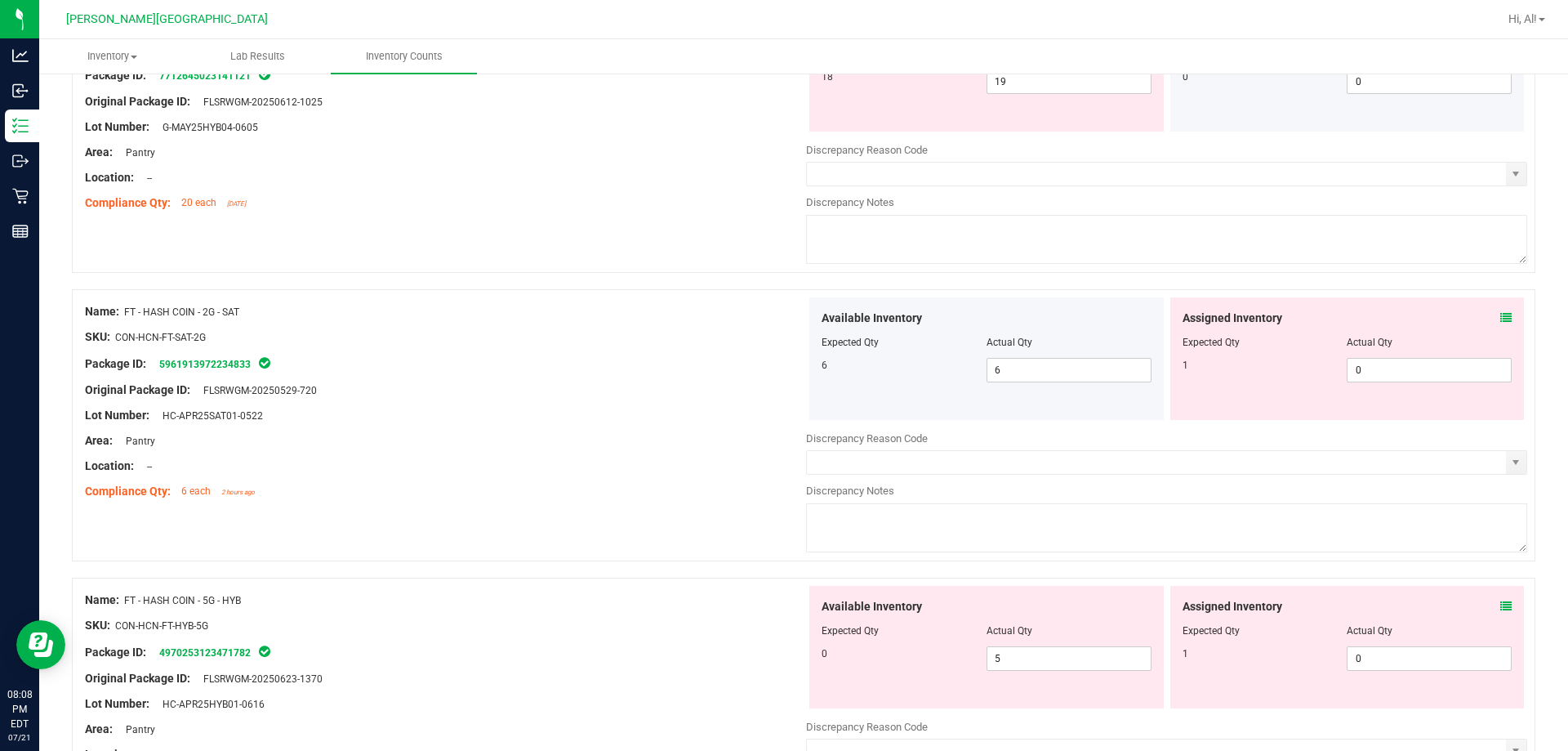 click at bounding box center [1506, 606] 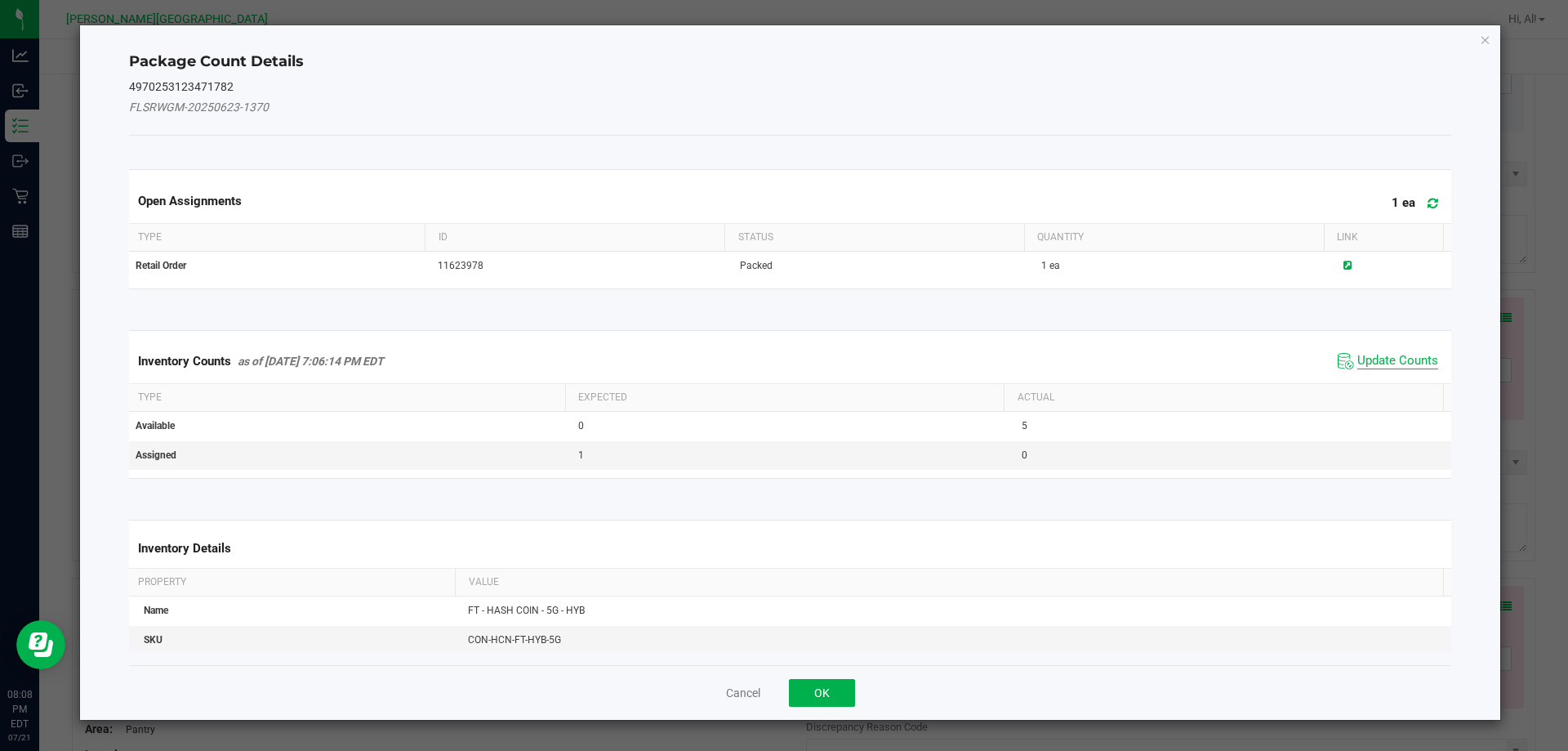 click on "Update Counts" 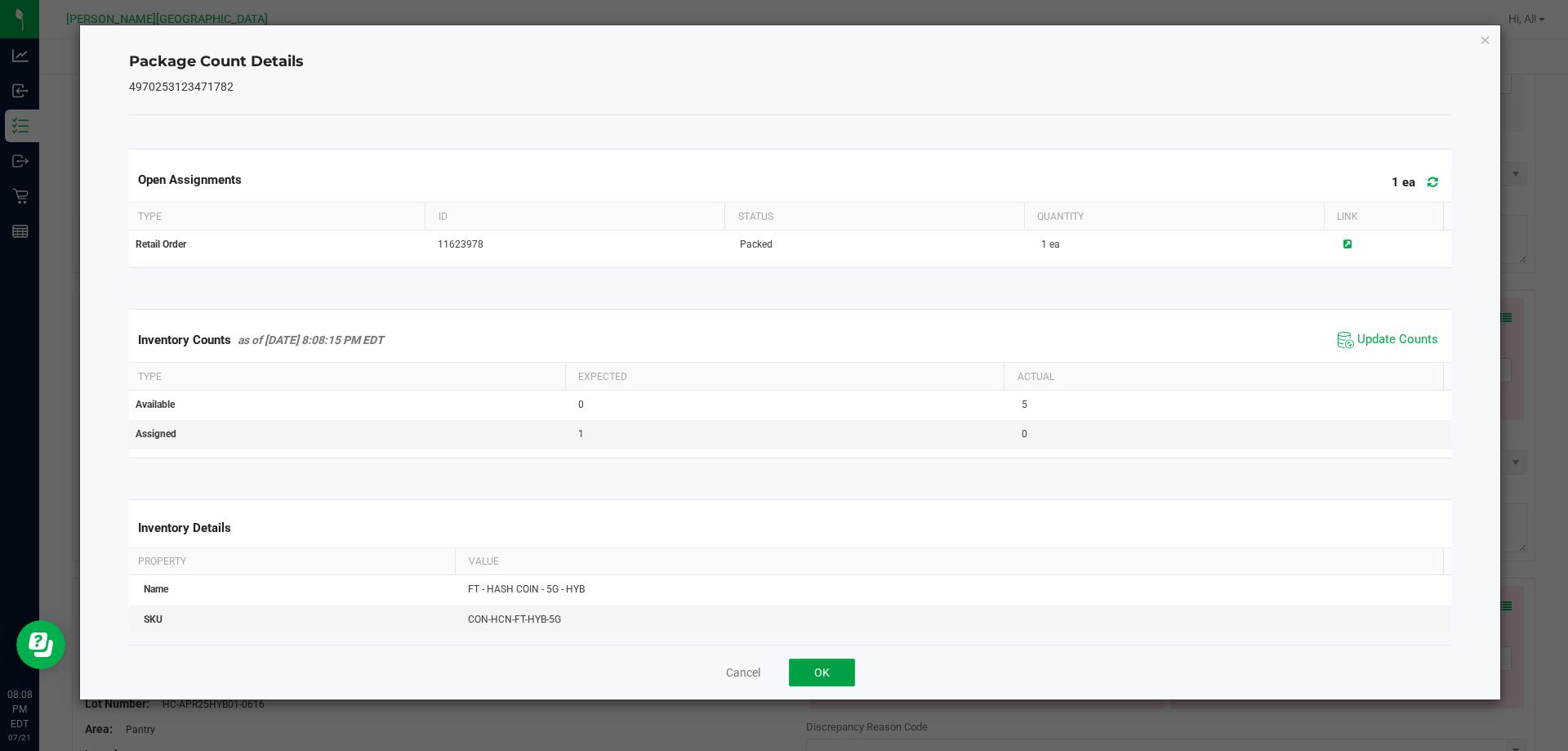 click on "OK" 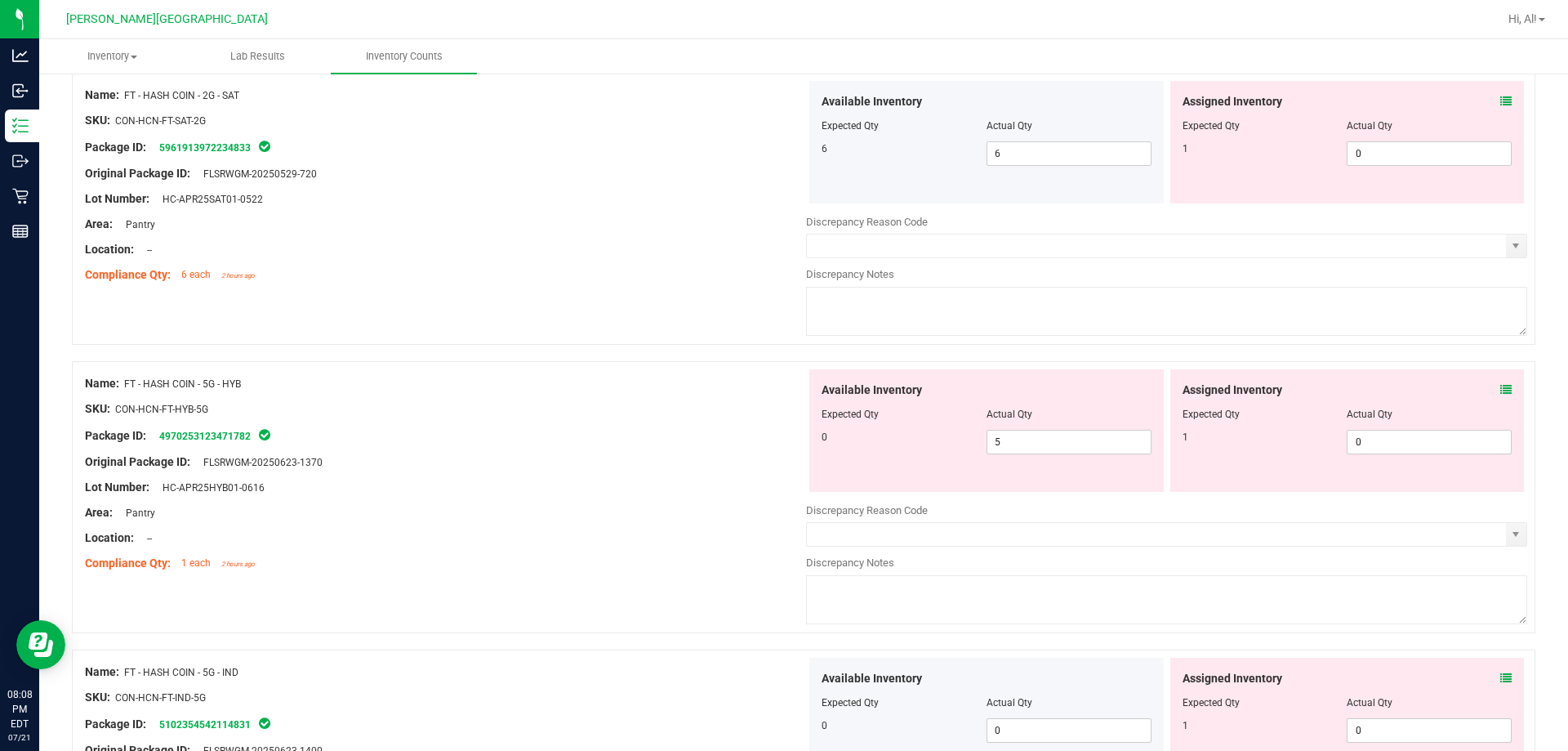 scroll, scrollTop: 4821, scrollLeft: 0, axis: vertical 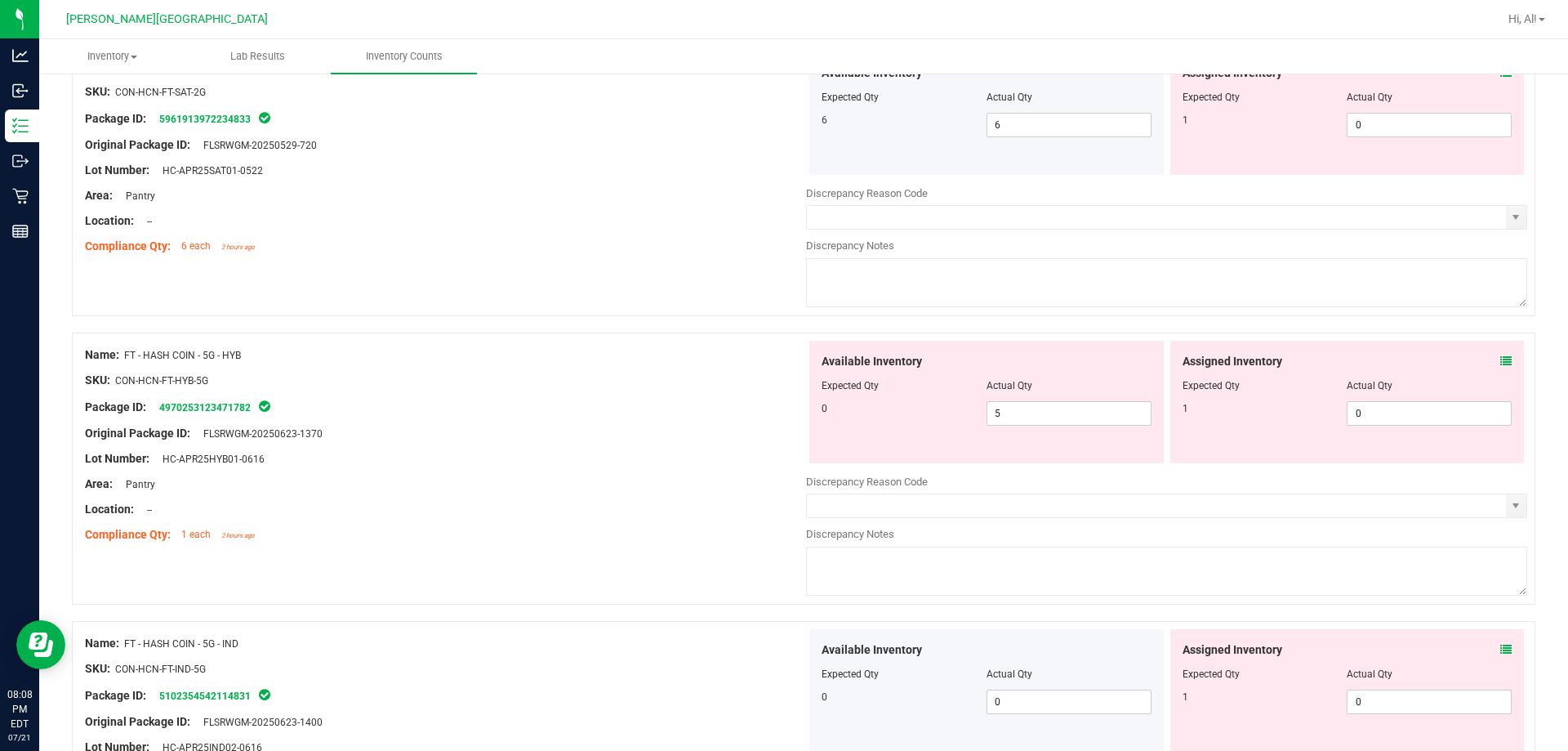 click at bounding box center [1506, 650] 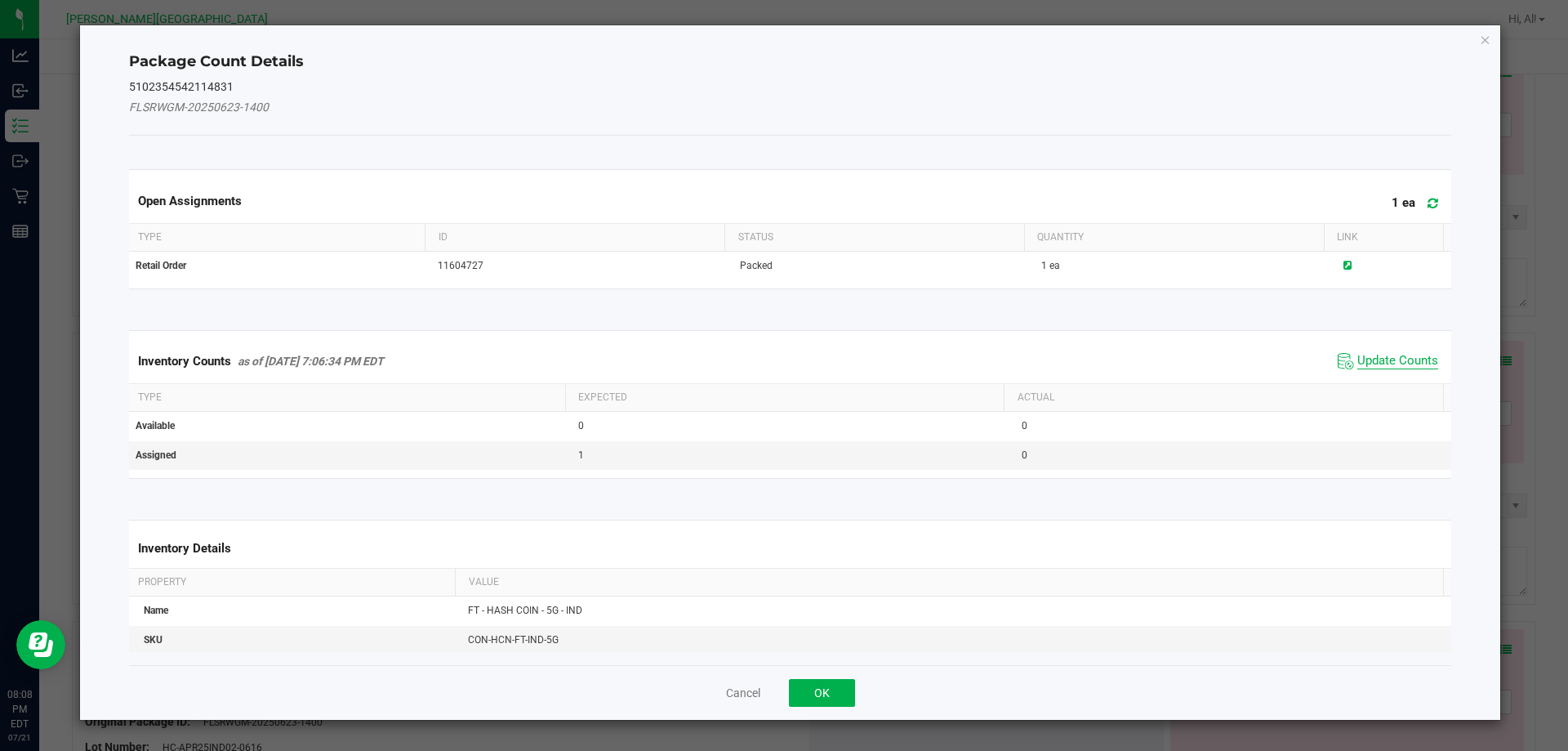 click on "Update Counts" 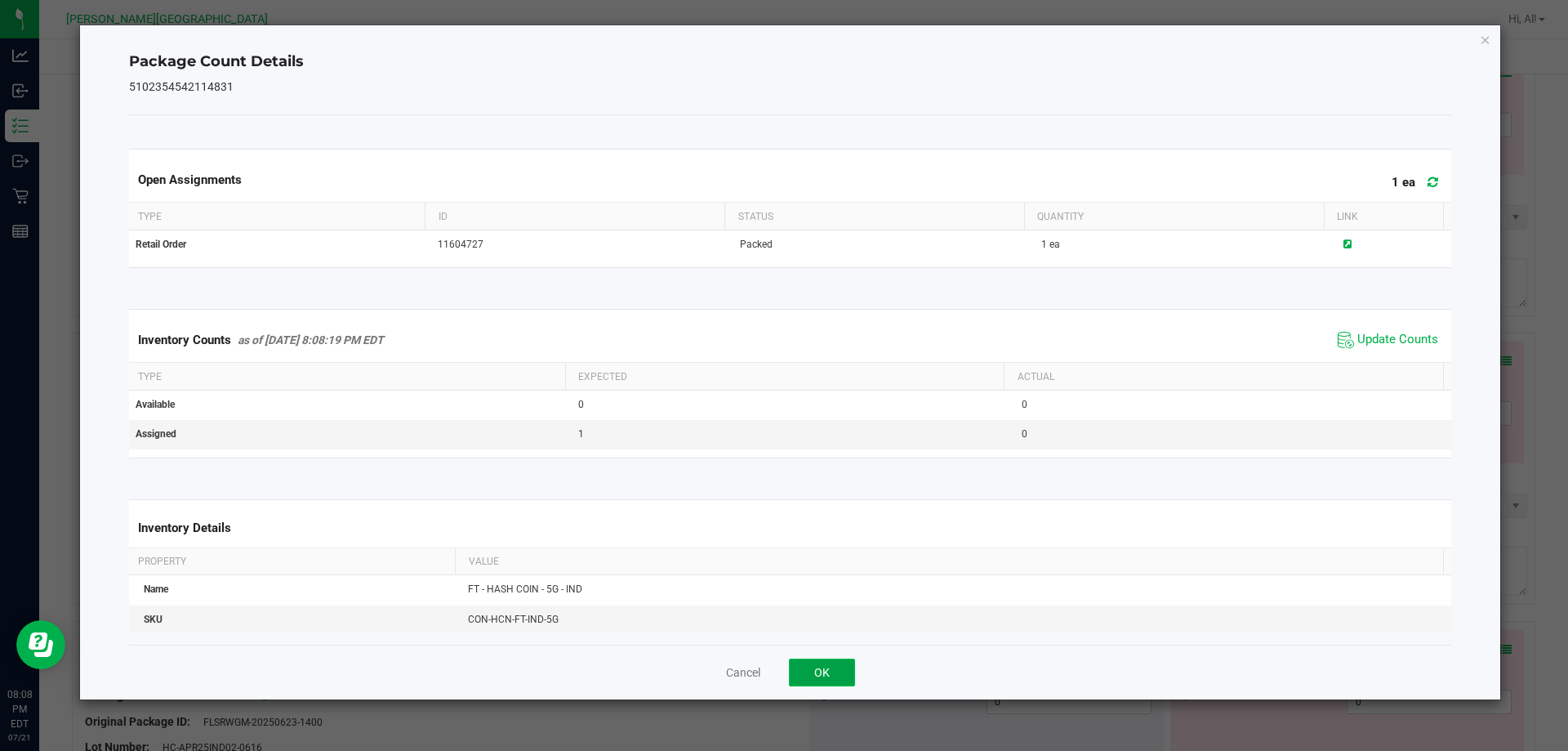 click on "OK" 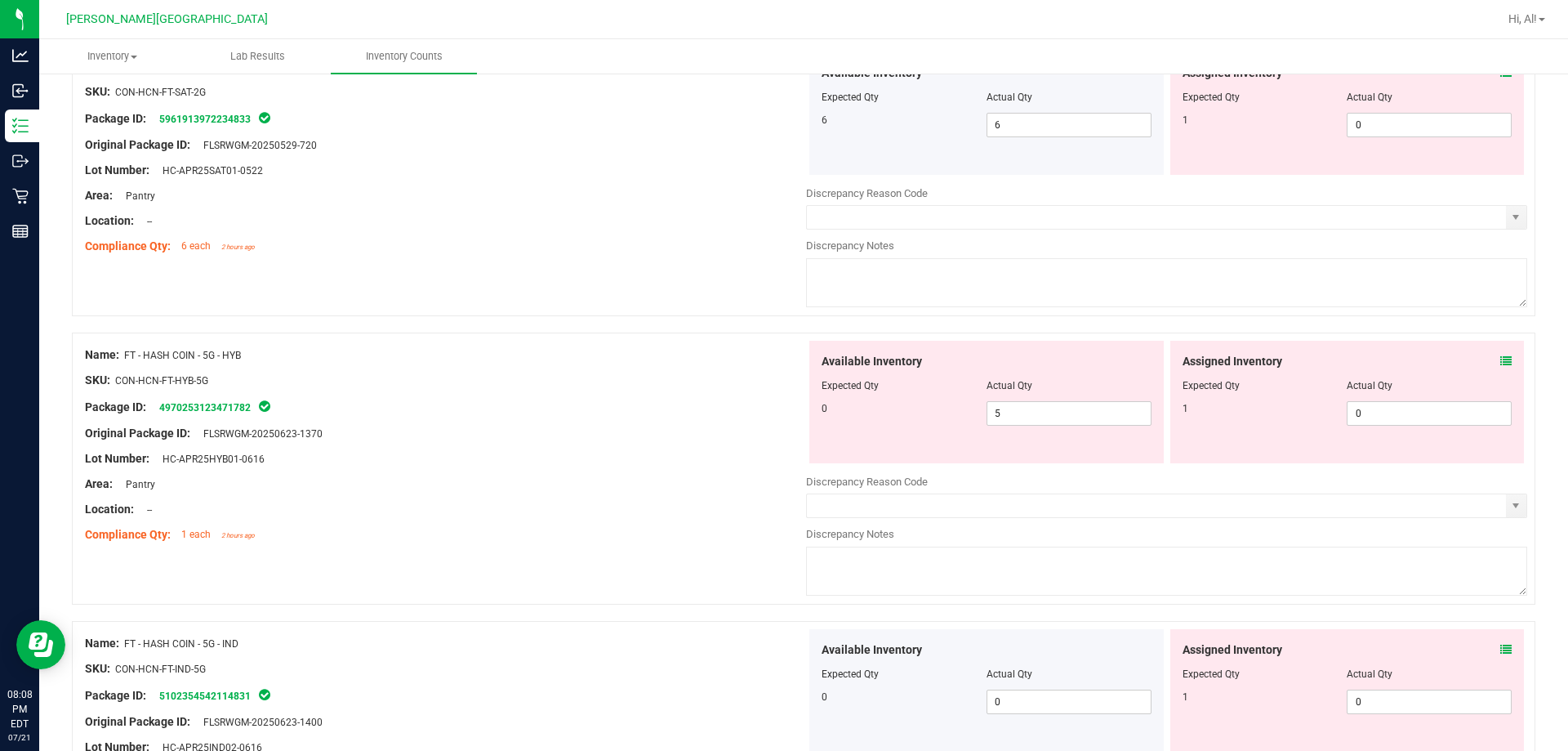 click at bounding box center [1506, 361] 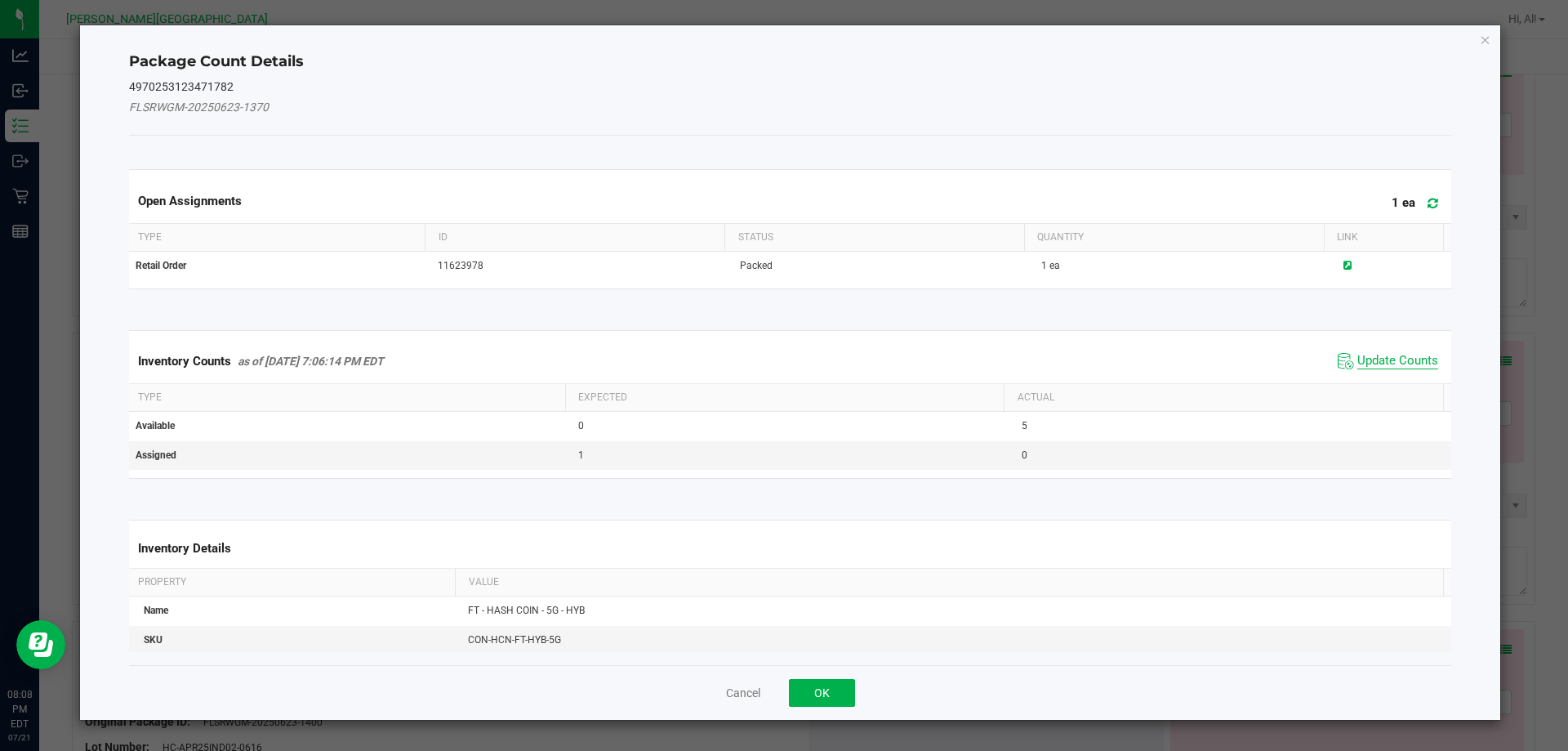 click on "Update Counts" 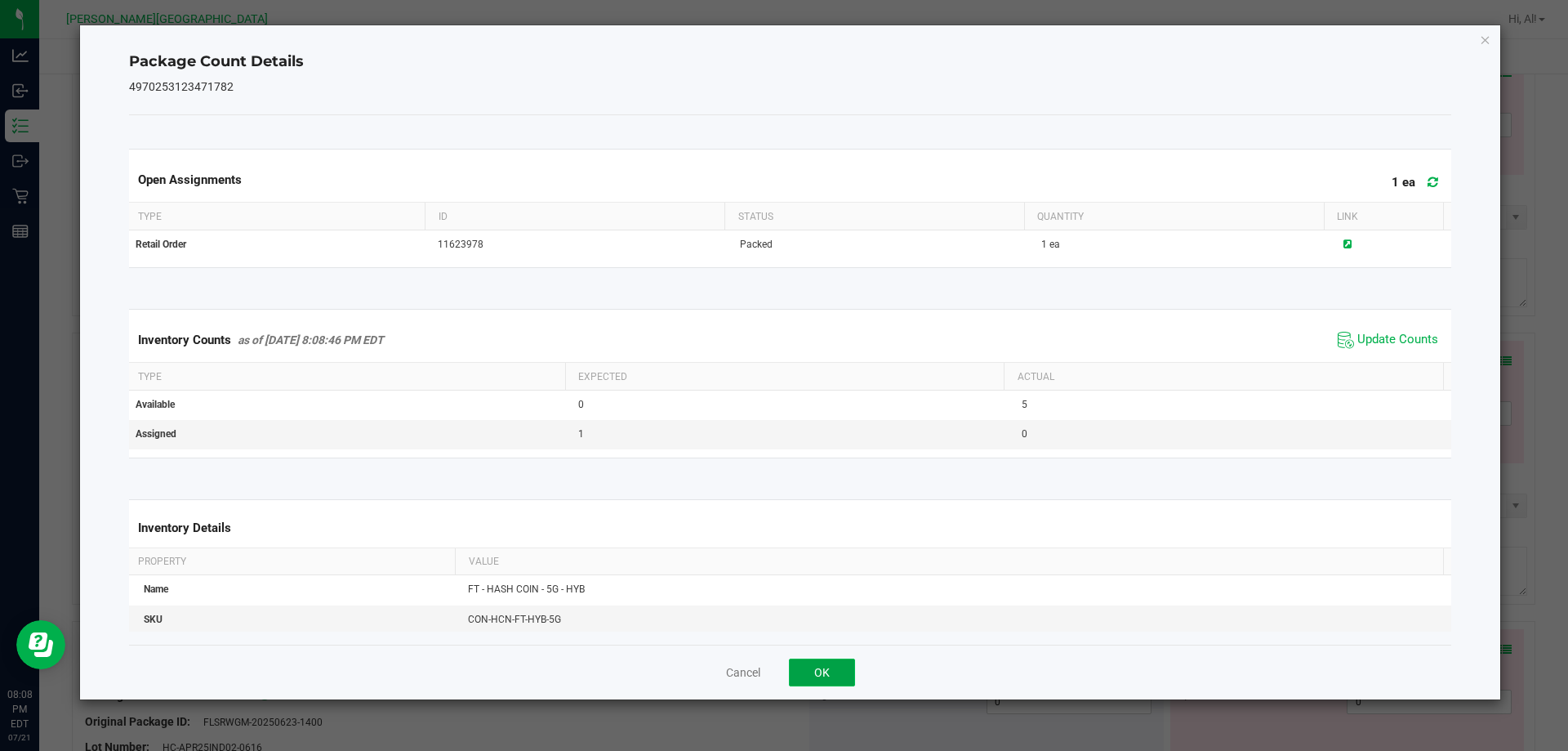 click on "OK" 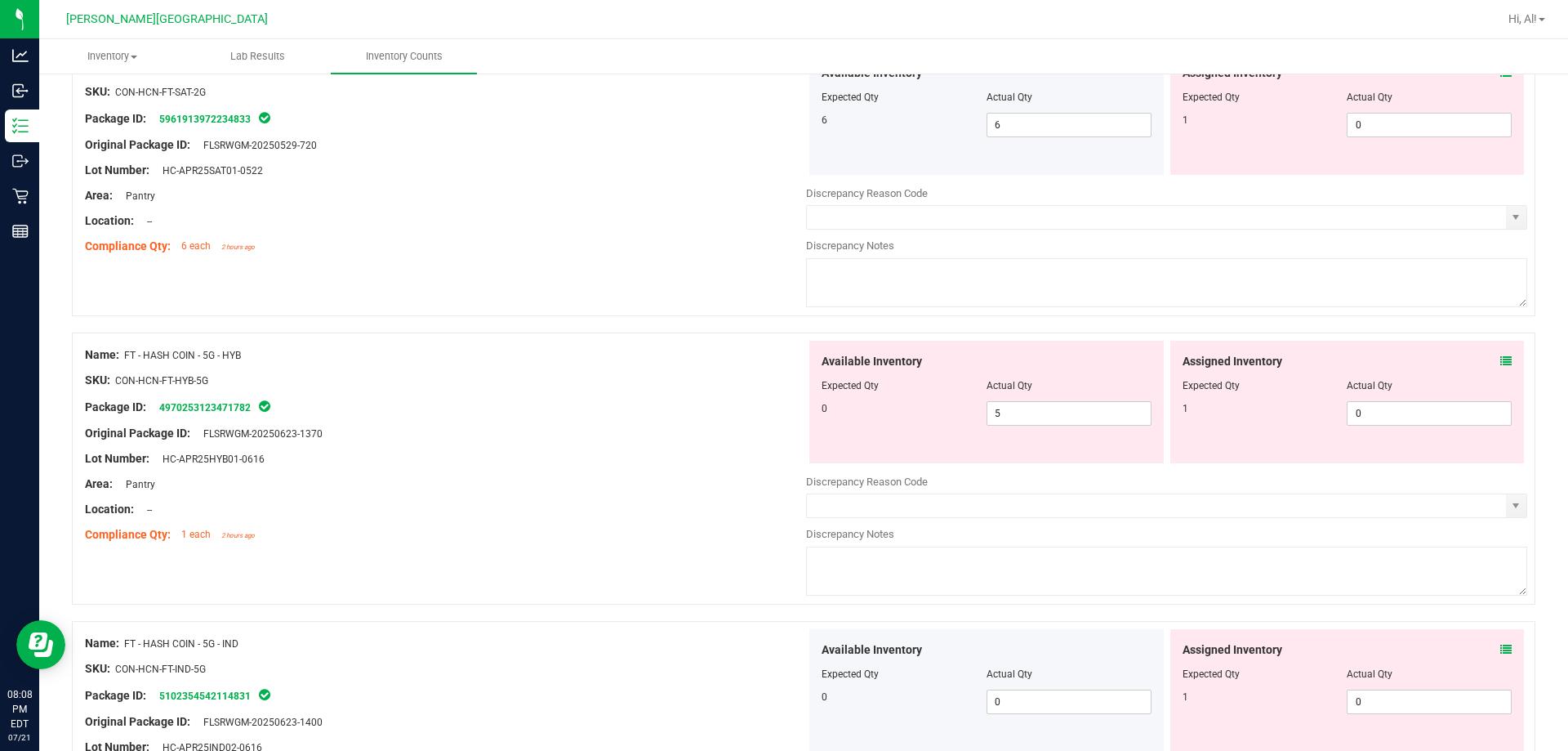 click on "Assigned Inventory
Expected Qty
Actual Qty
1
0 0" at bounding box center [1348, 402] 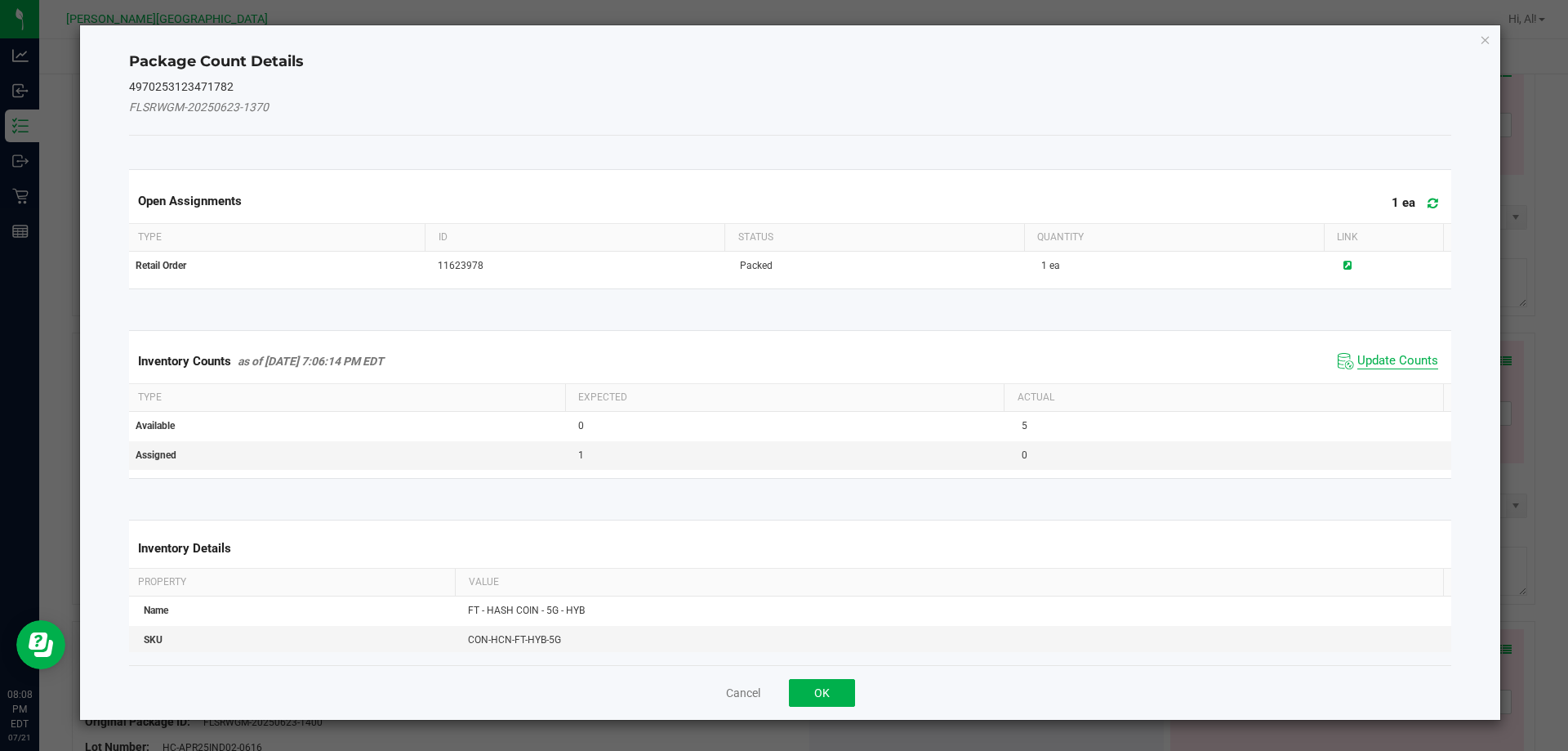 click on "Update Counts" 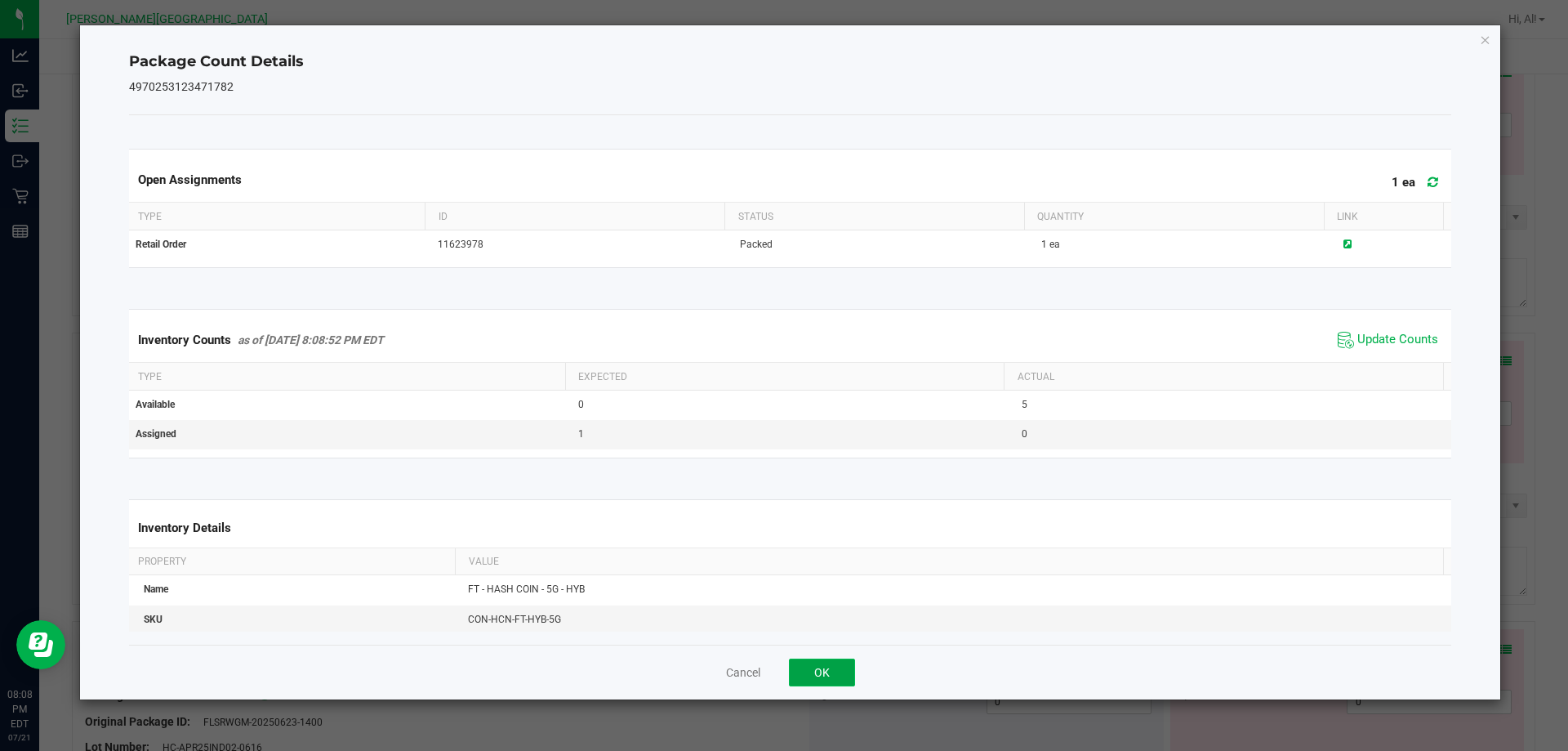 click on "OK" 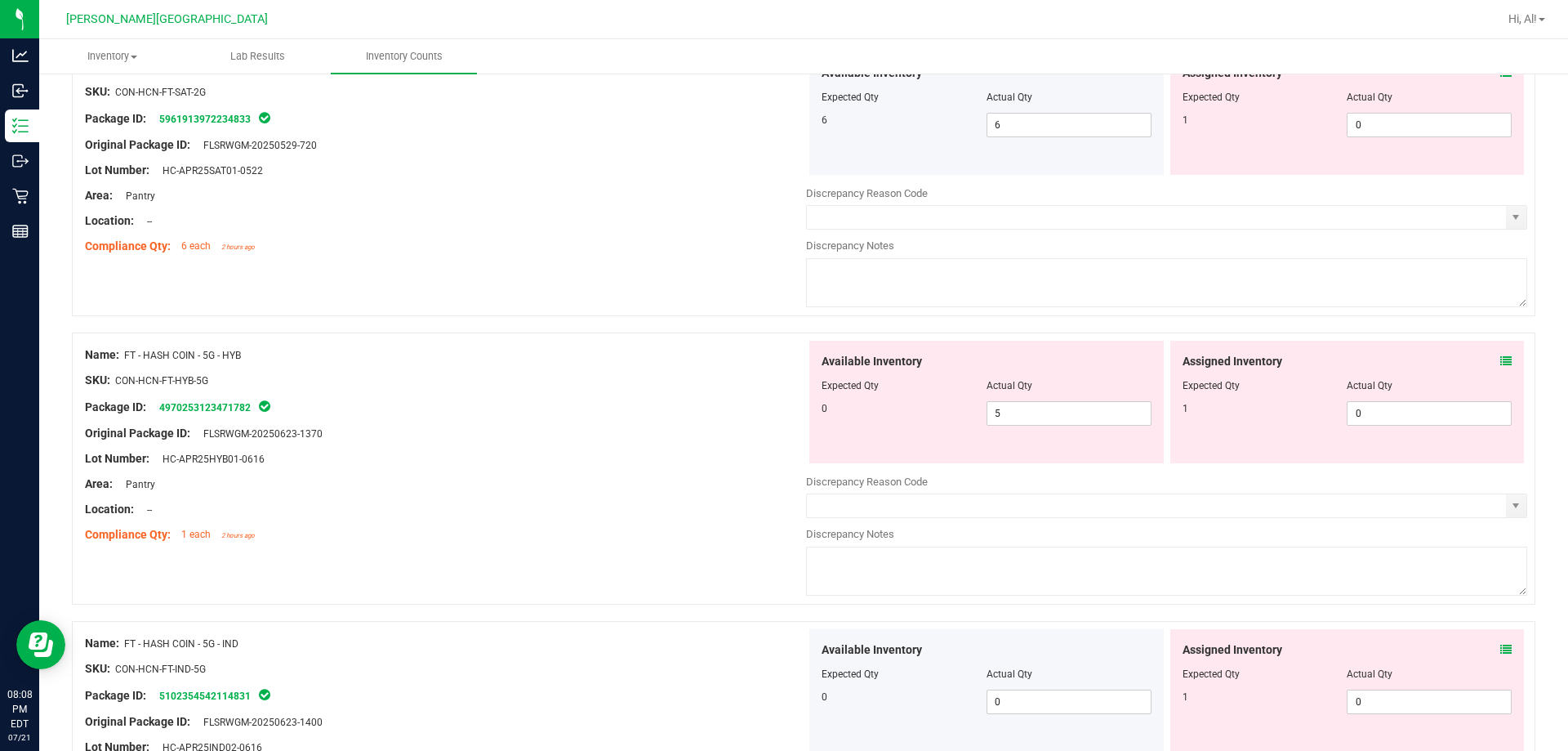 click on "Assigned Inventory" at bounding box center [1348, 361] 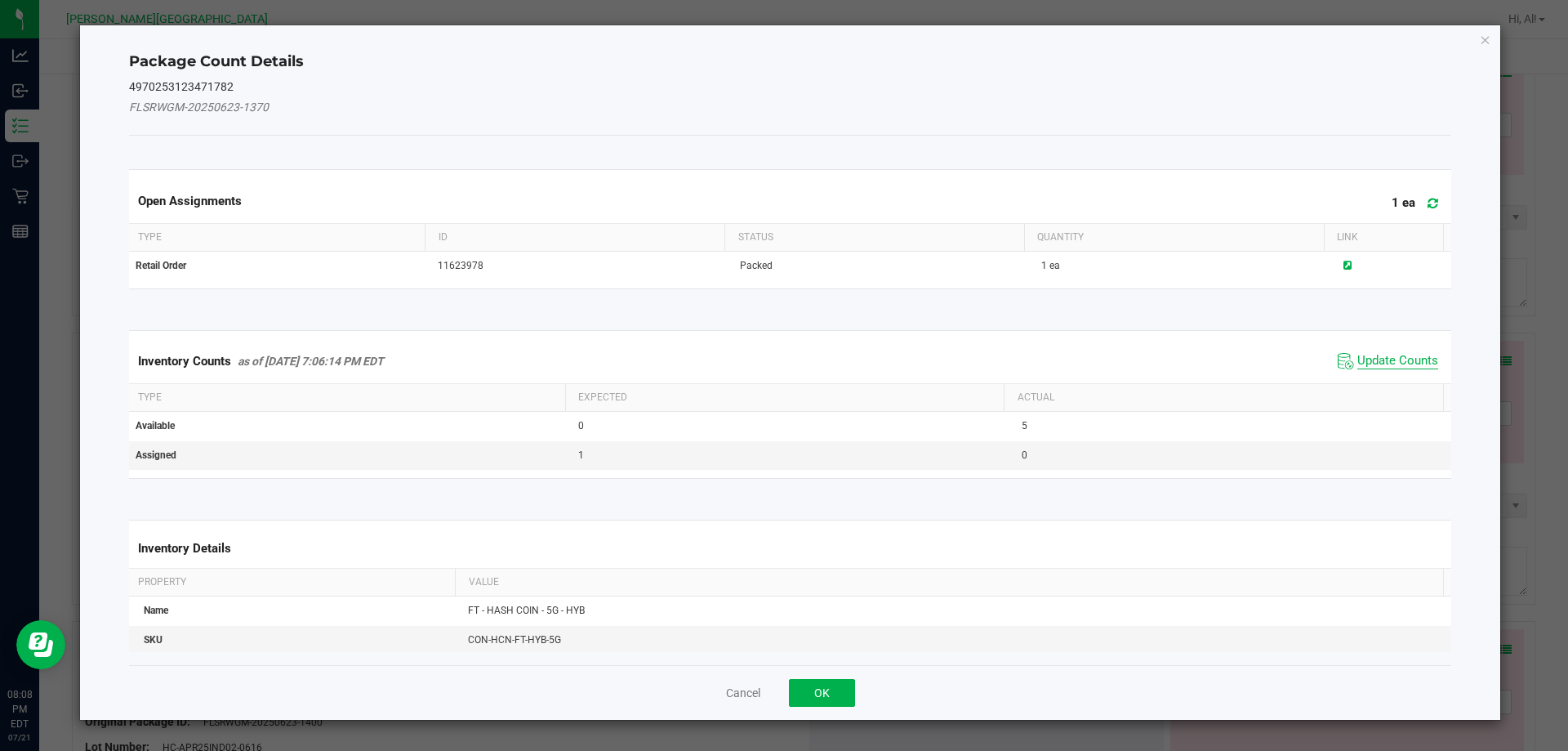 click on "Update Counts" 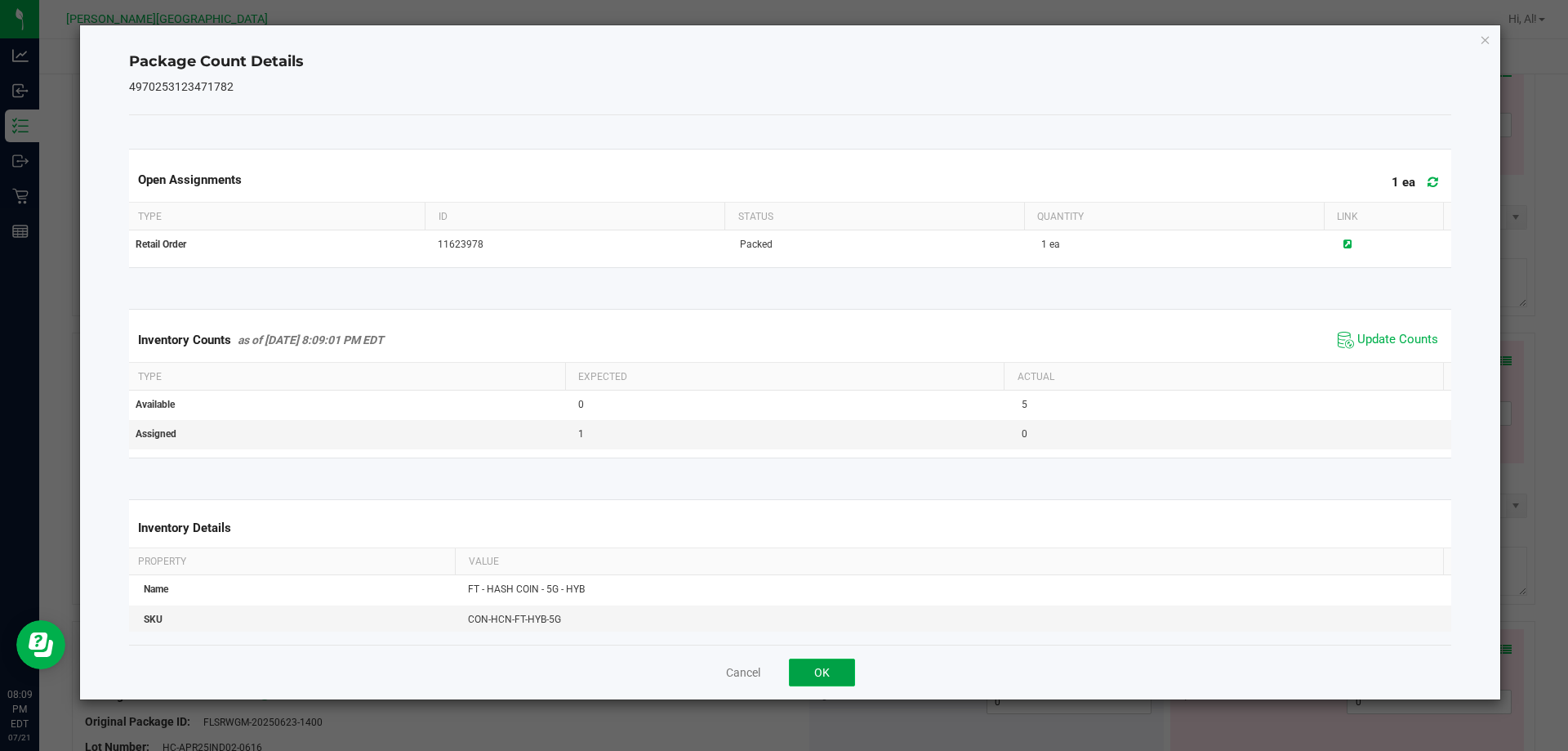 click on "OK" 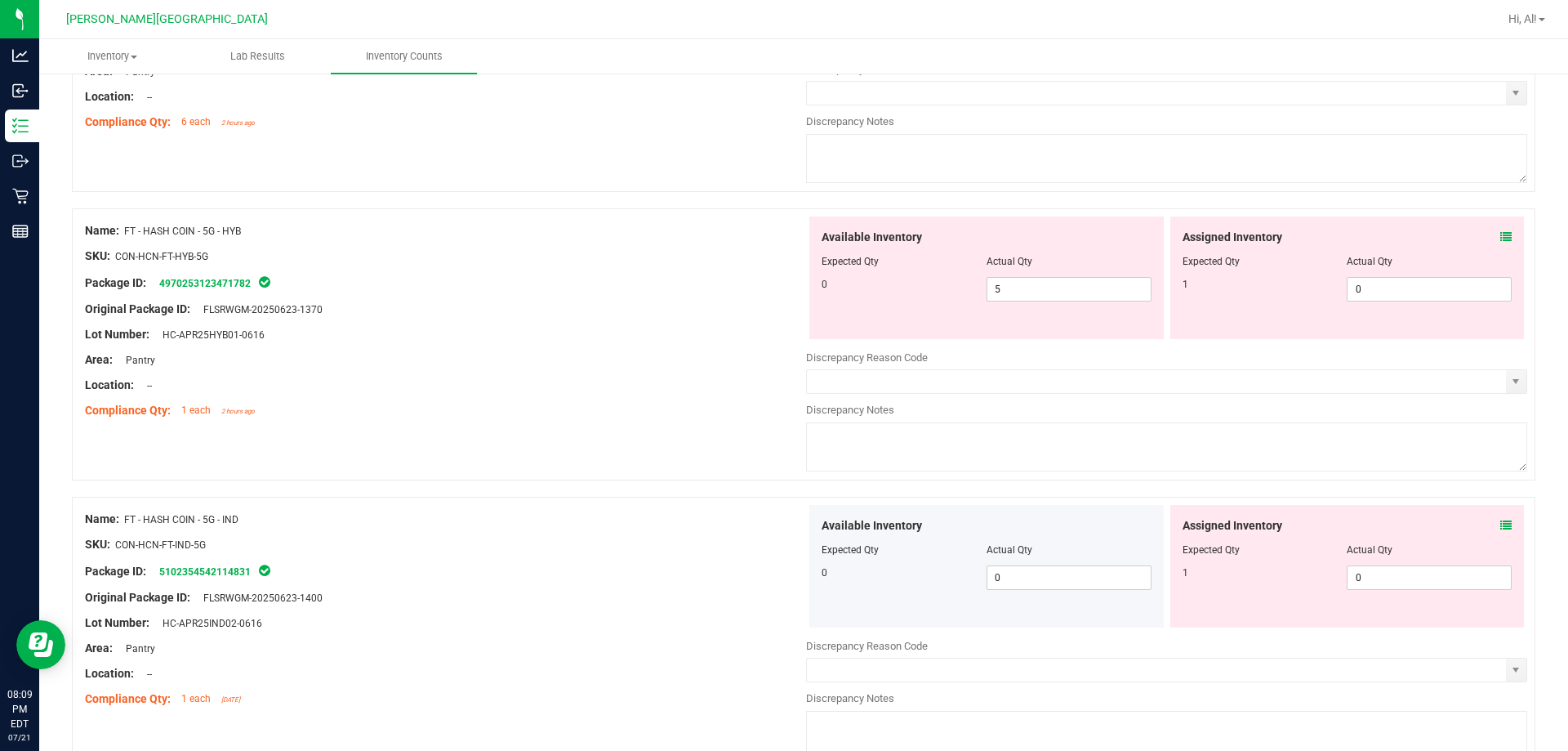 scroll, scrollTop: 5036, scrollLeft: 0, axis: vertical 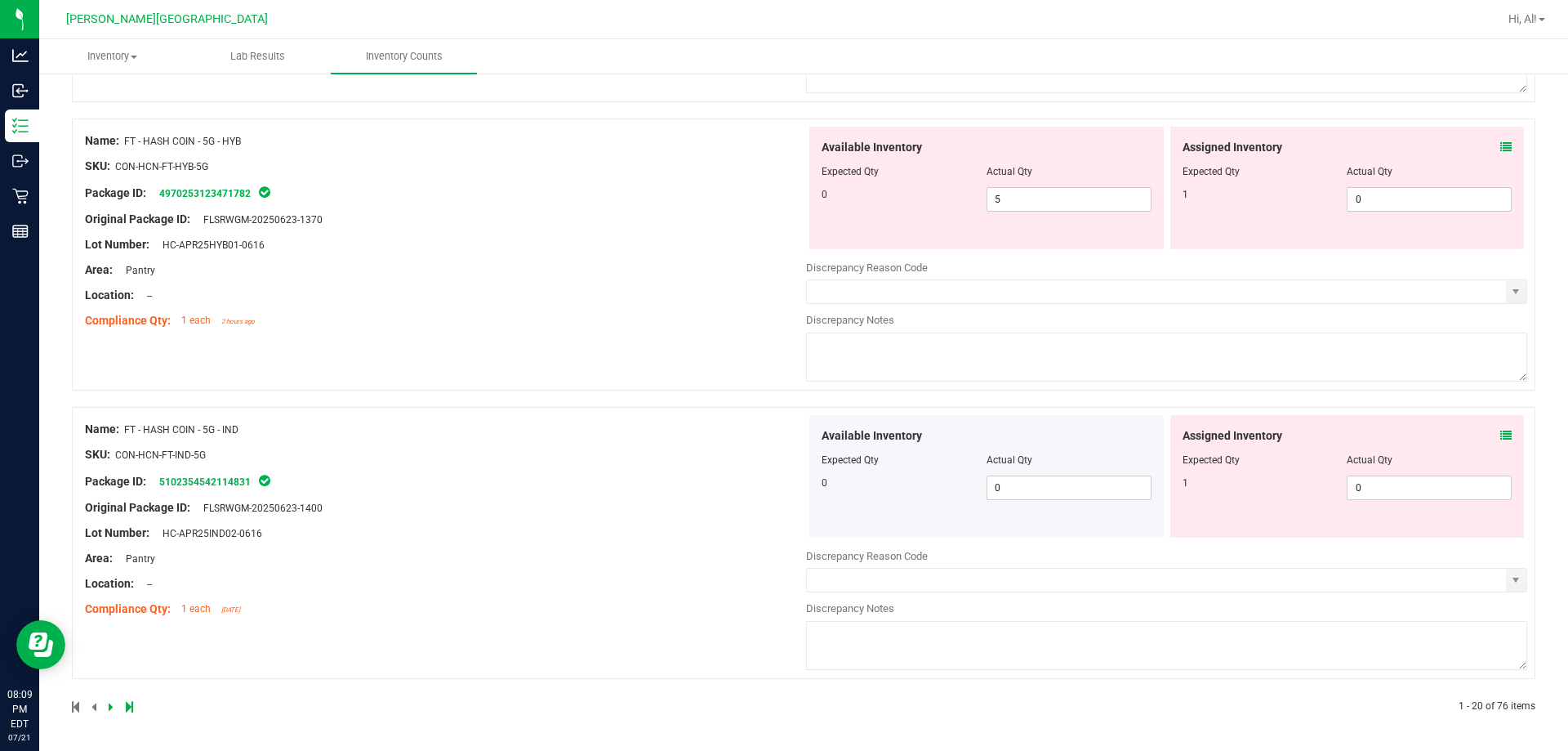 click at bounding box center (1506, 436) 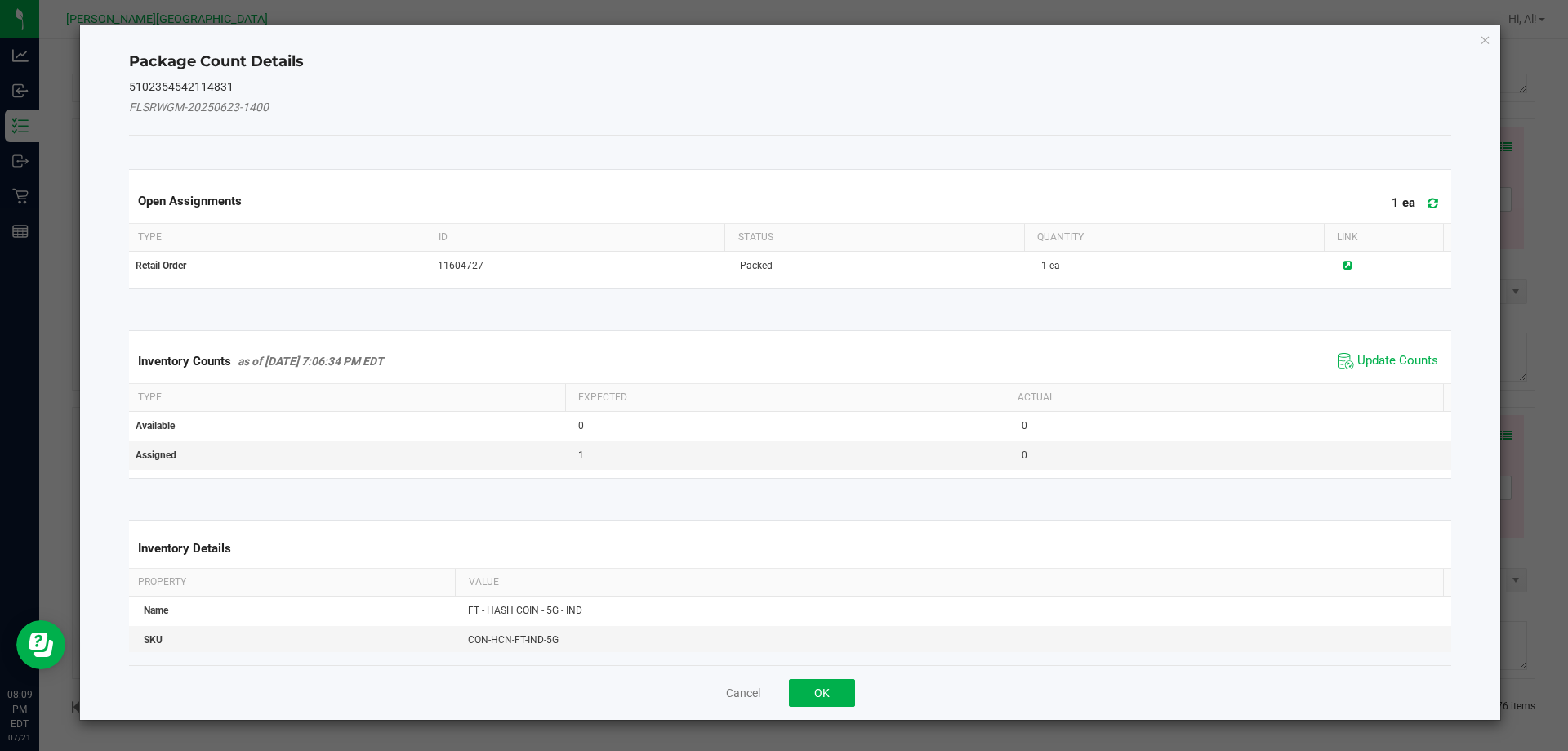 click on "Update Counts" 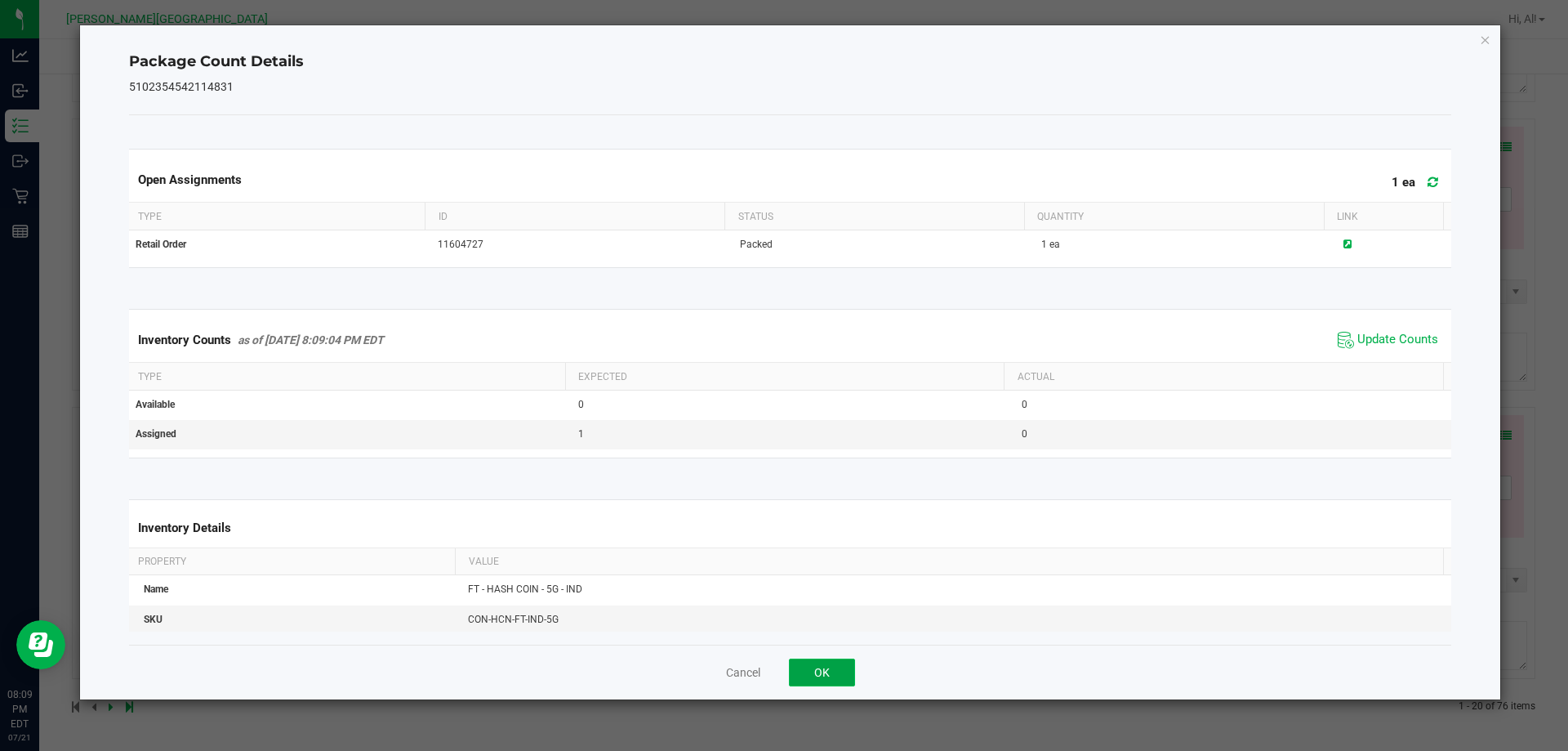 click on "OK" 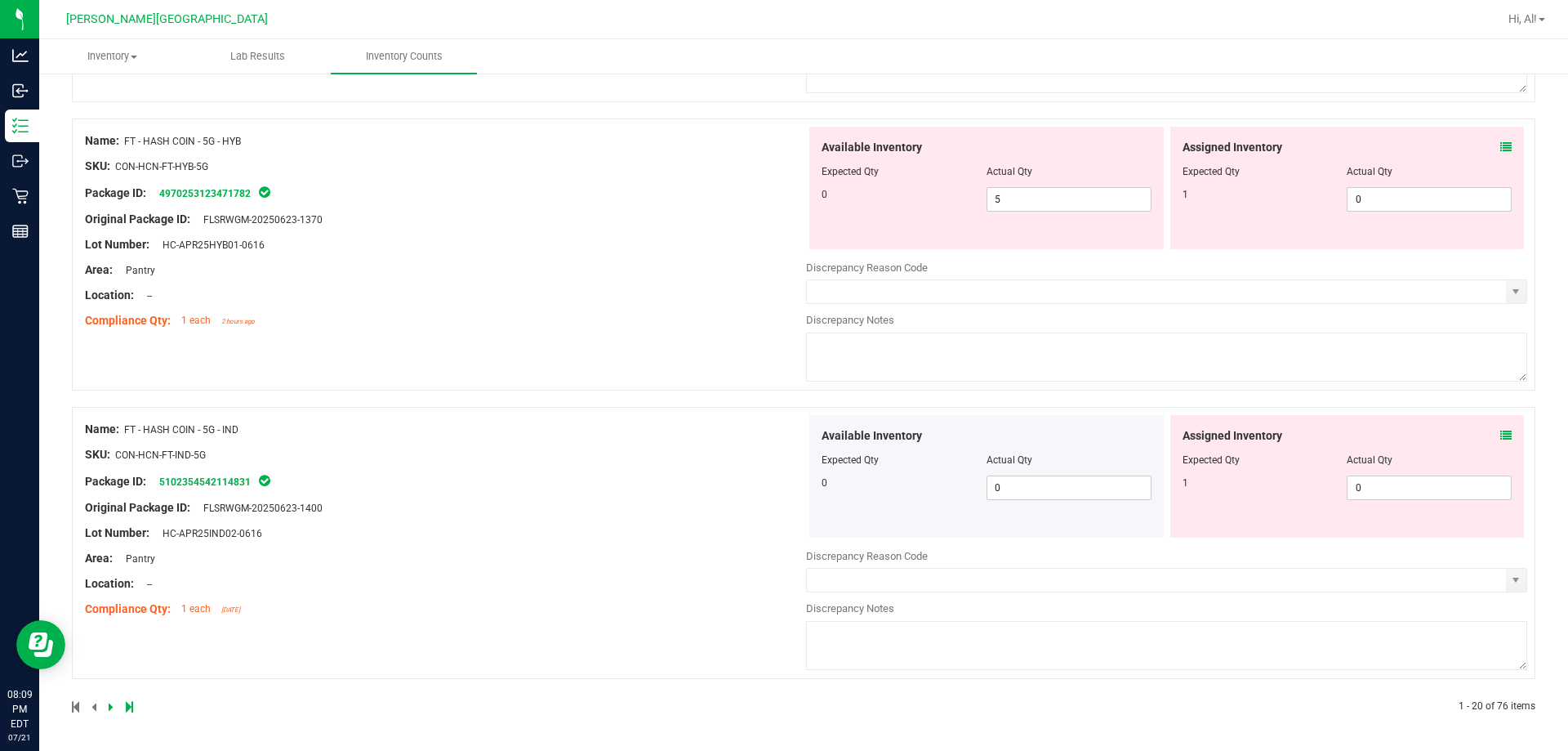 click at bounding box center [111, 707] 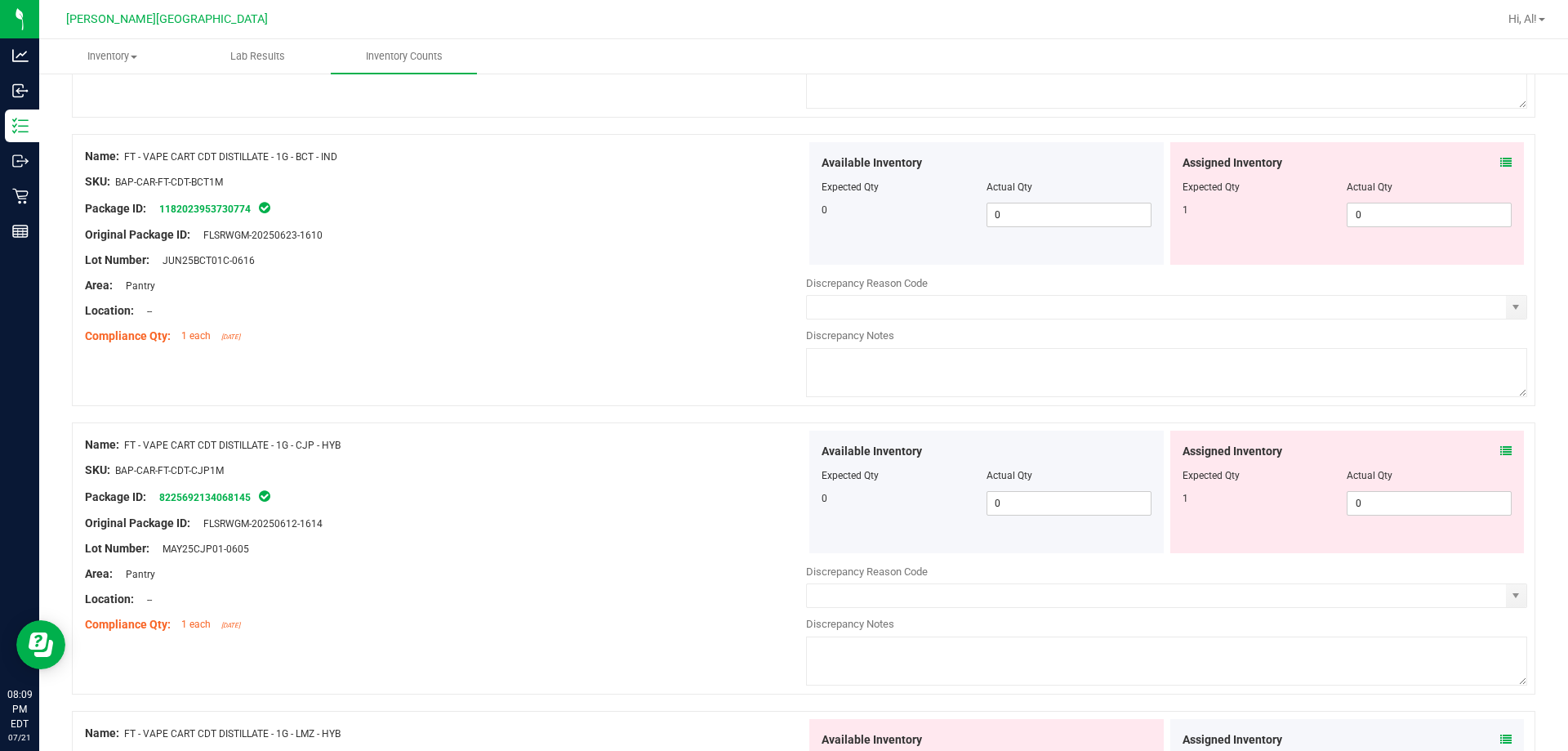 scroll, scrollTop: 0, scrollLeft: 0, axis: both 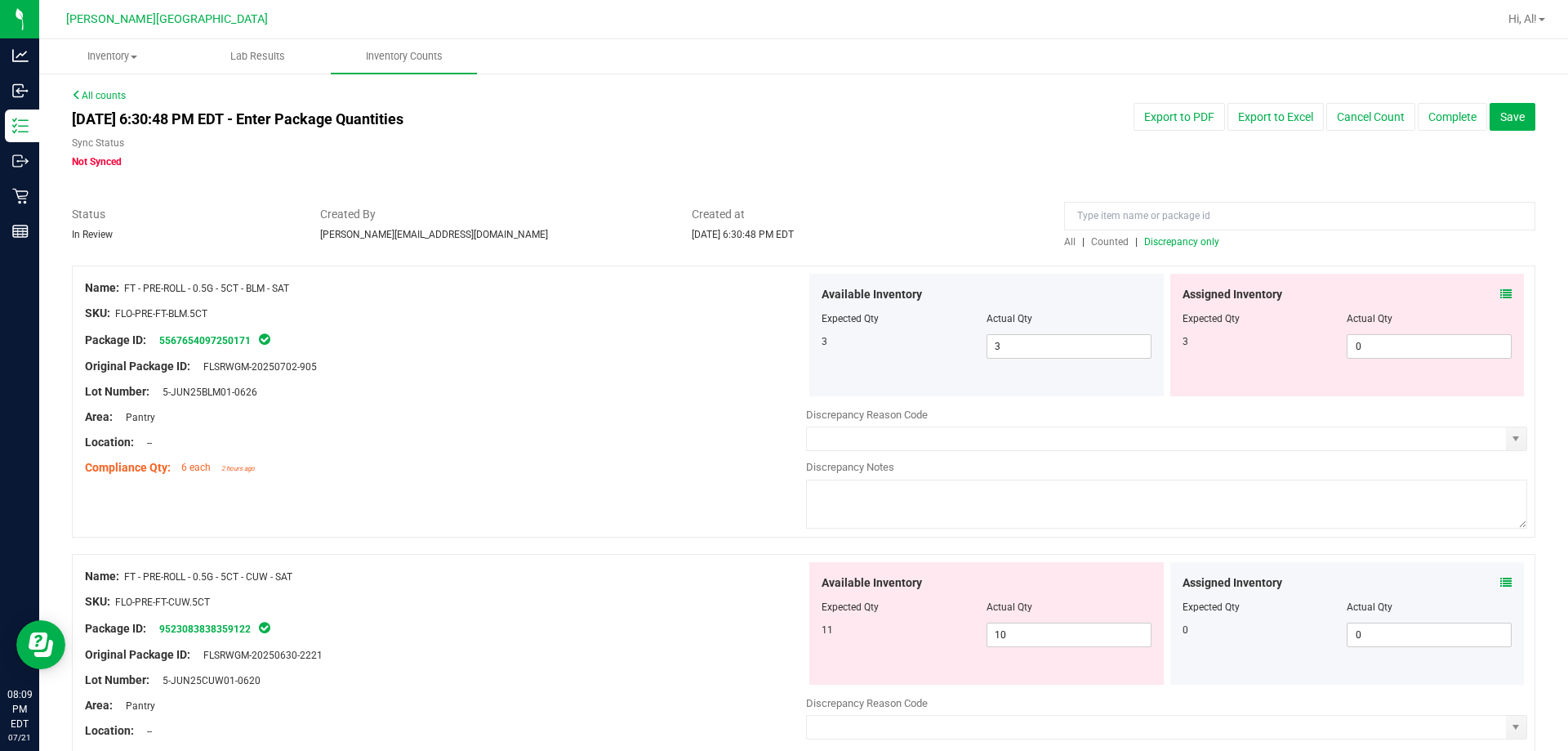 click on "Assigned Inventory
Expected Qty
Actual Qty
3
0 0" at bounding box center [1348, 335] 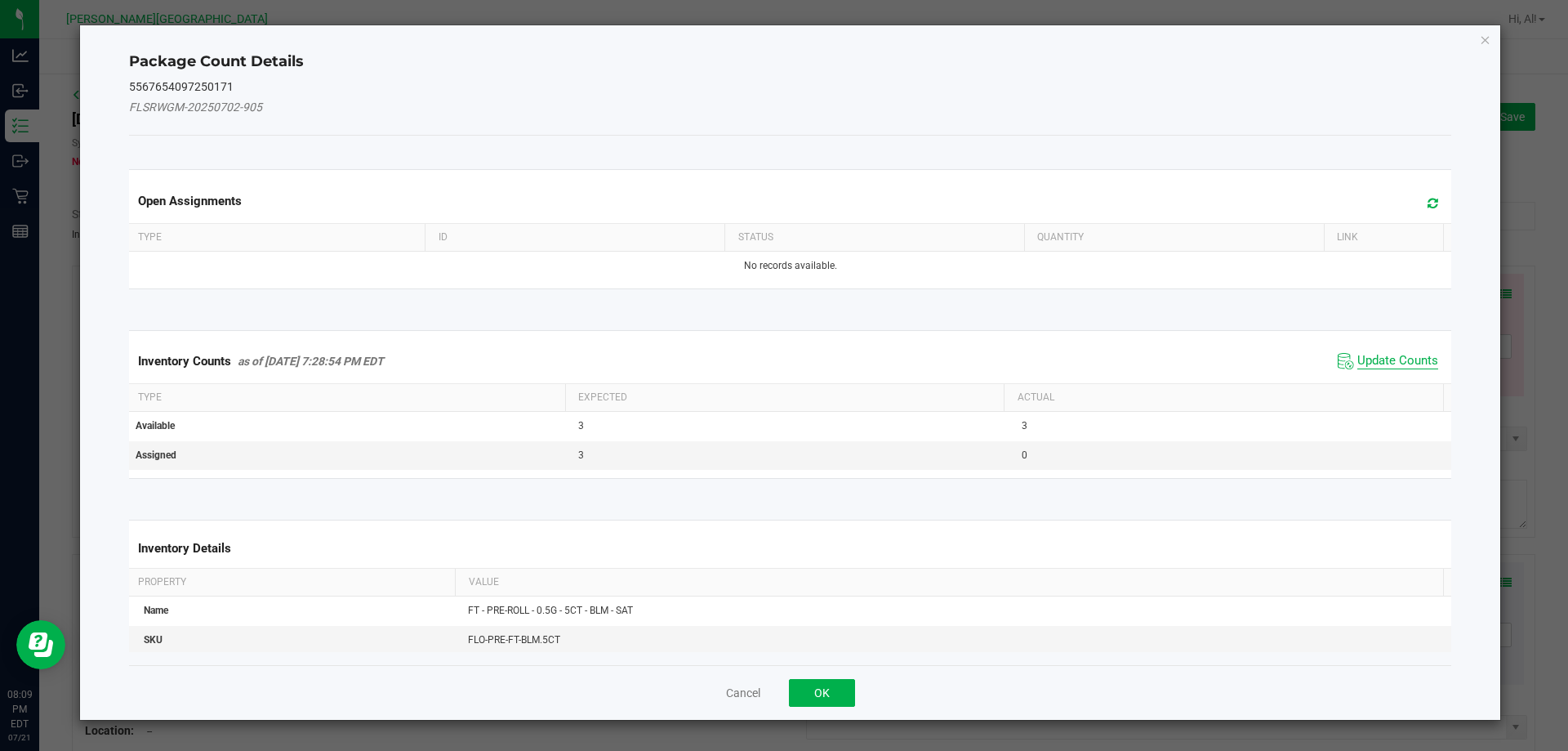 click on "Update Counts" 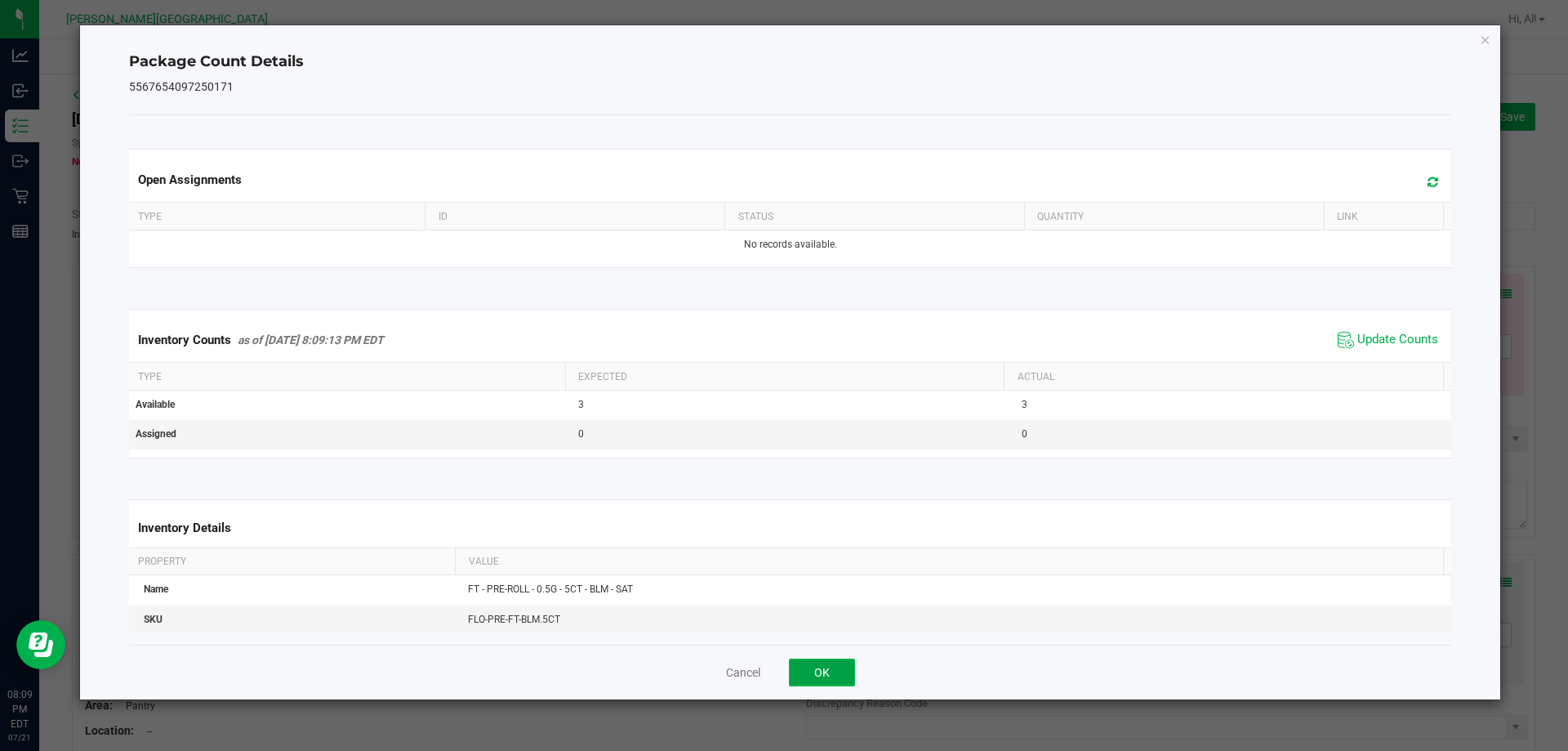 click on "OK" 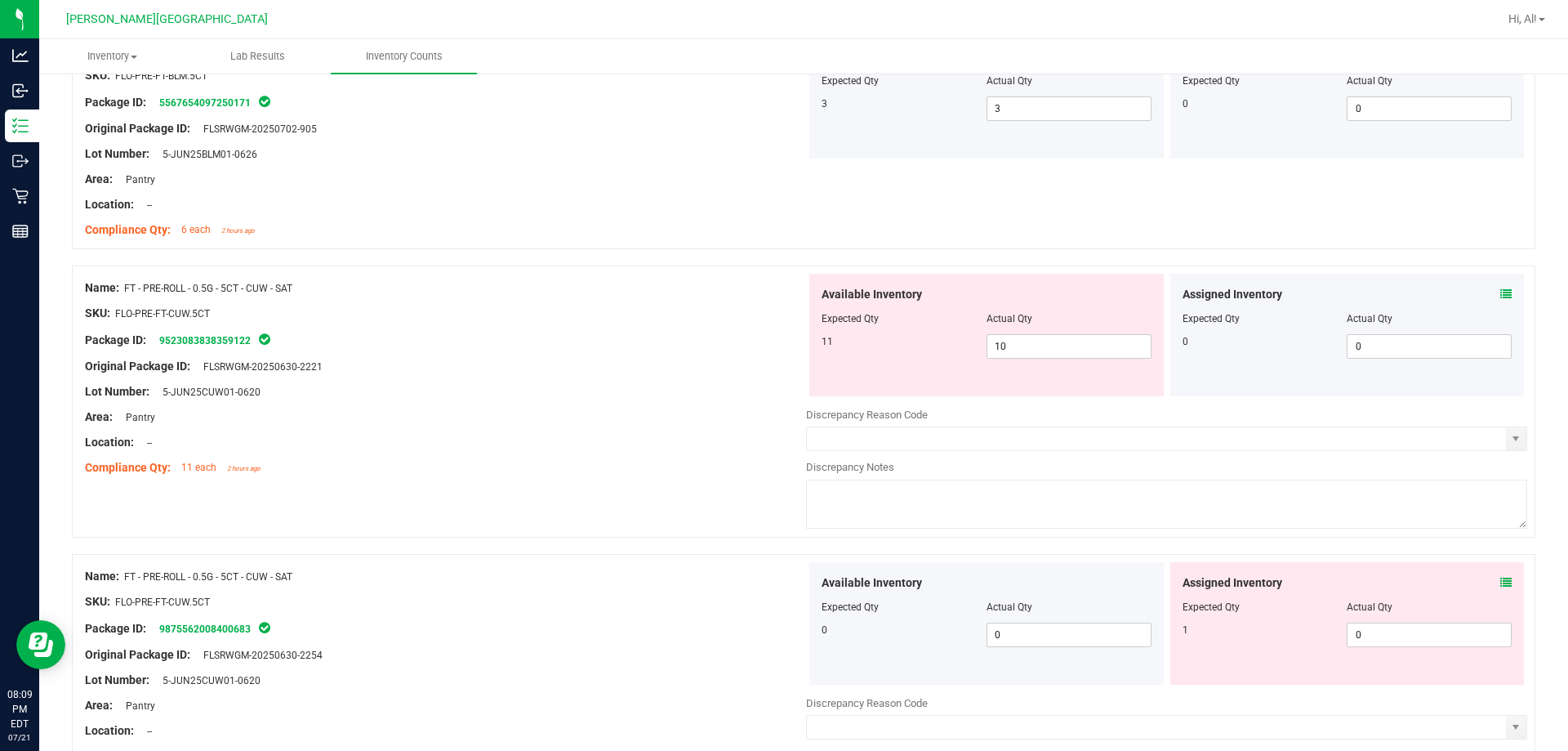 scroll, scrollTop: 245, scrollLeft: 0, axis: vertical 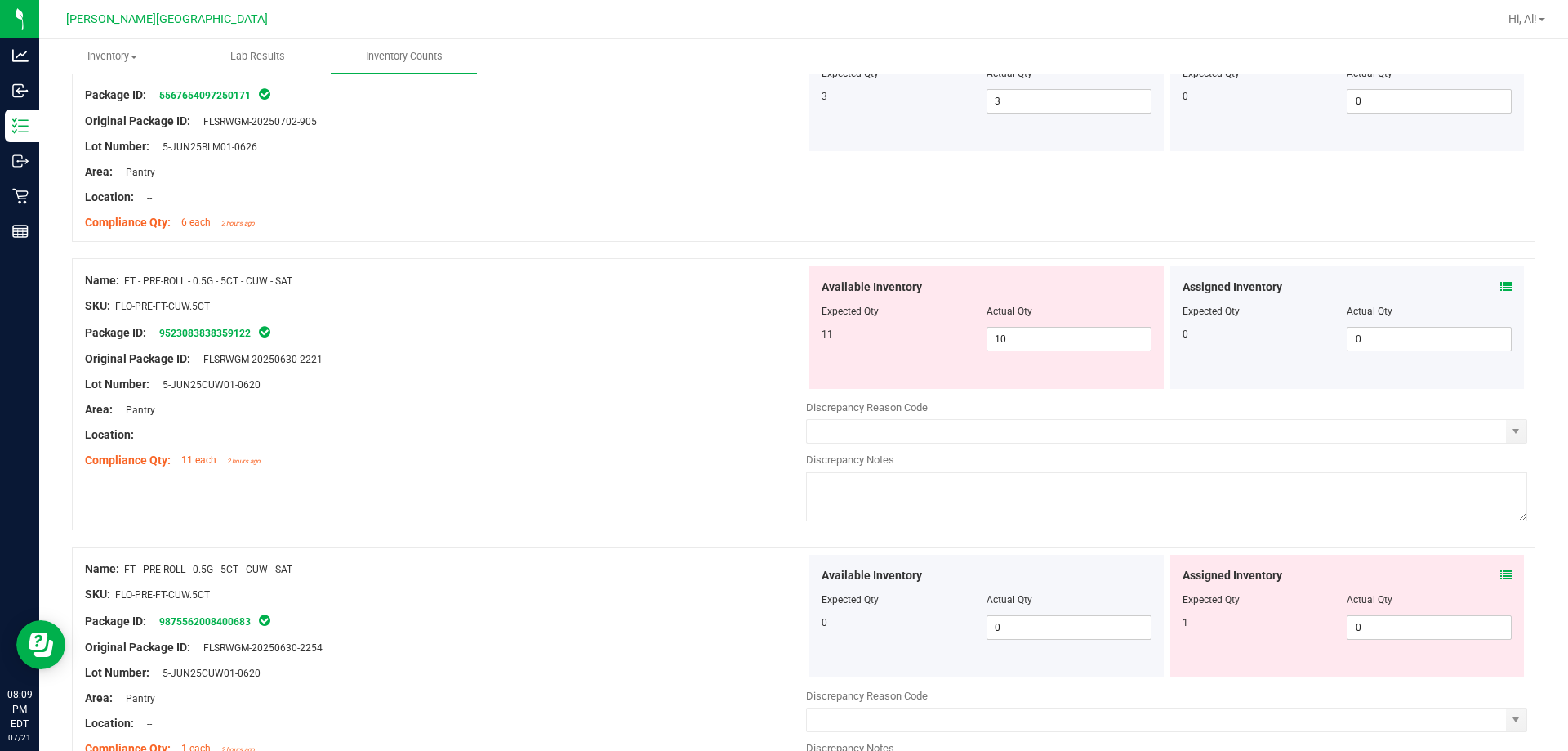 click at bounding box center (1506, 287) 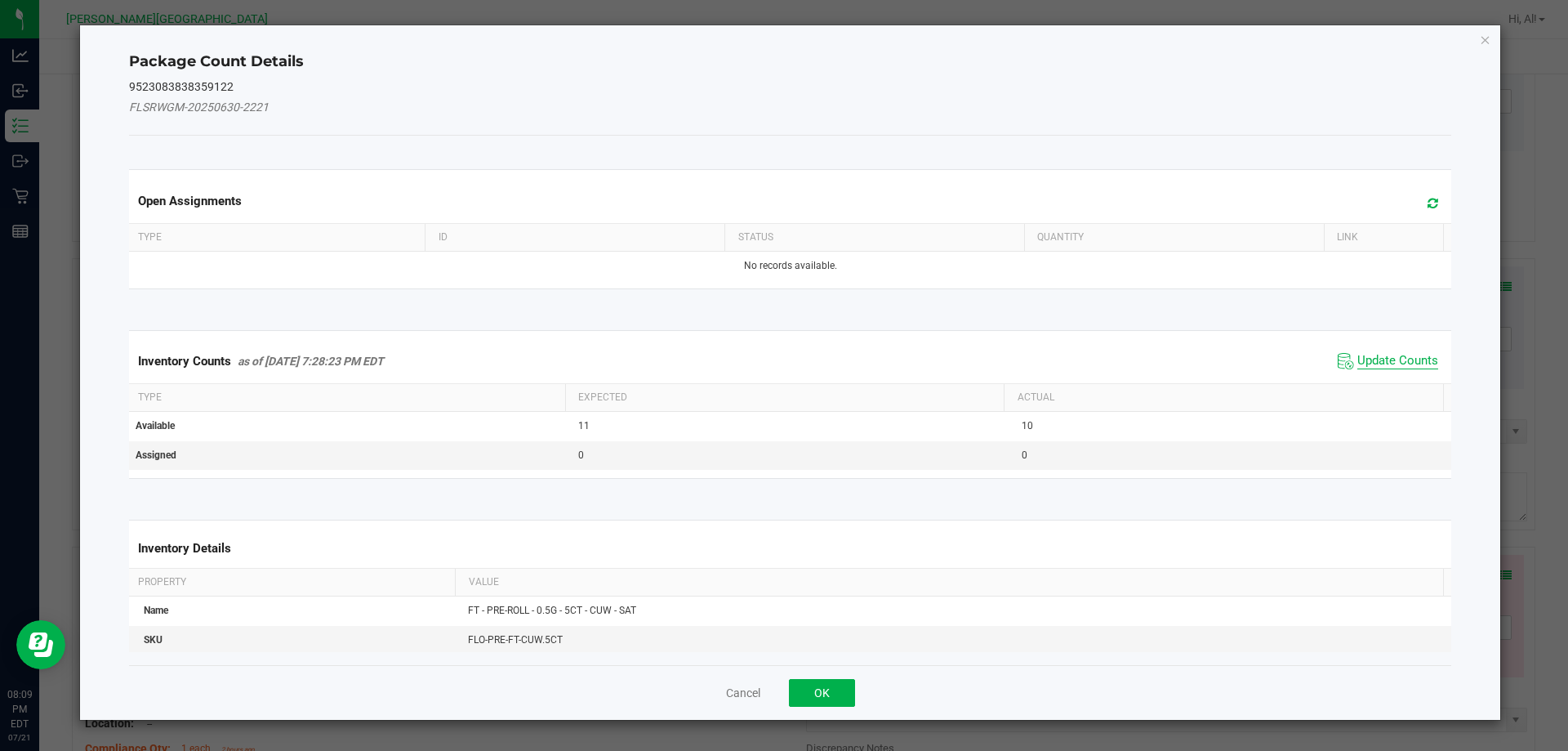 click on "Update Counts" 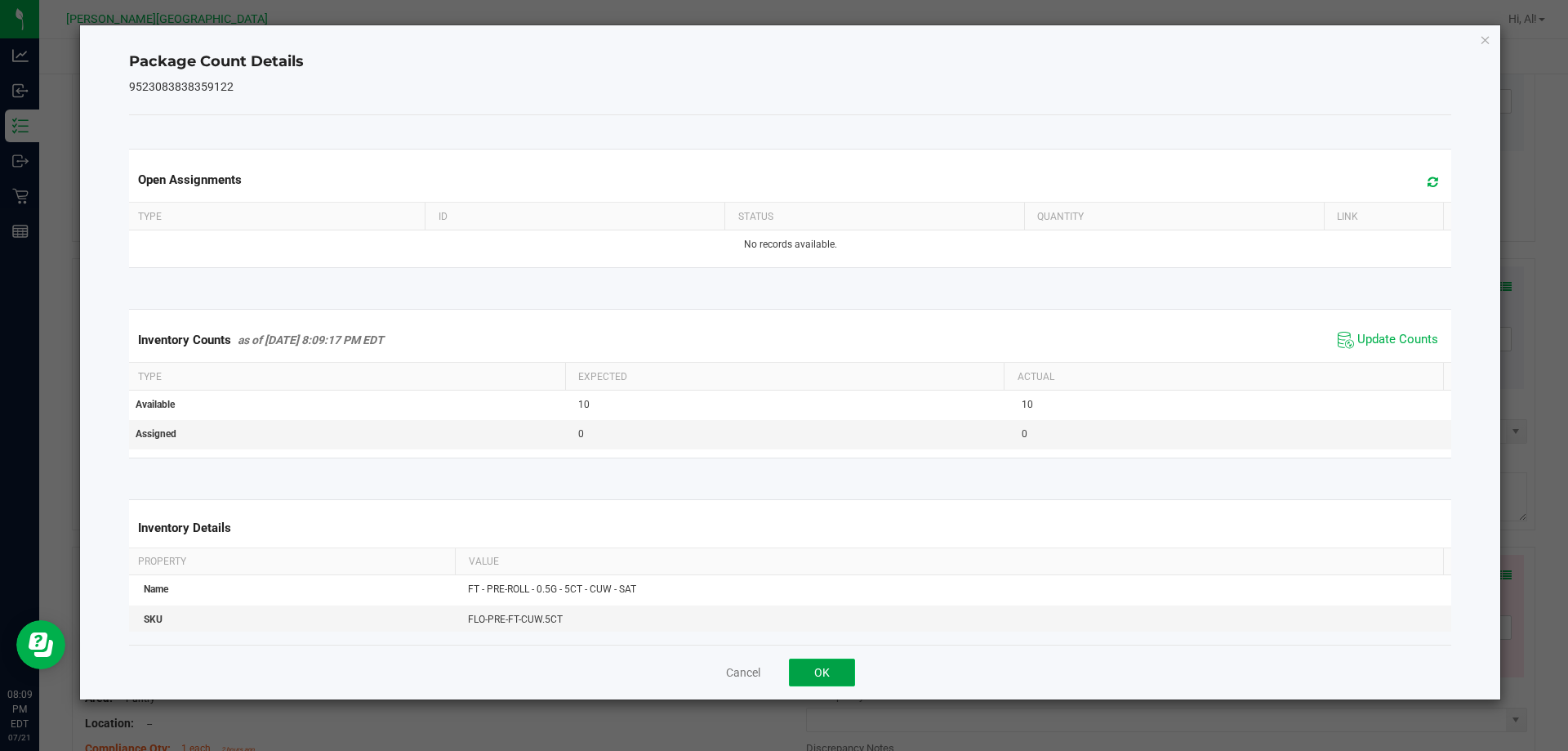 click on "OK" 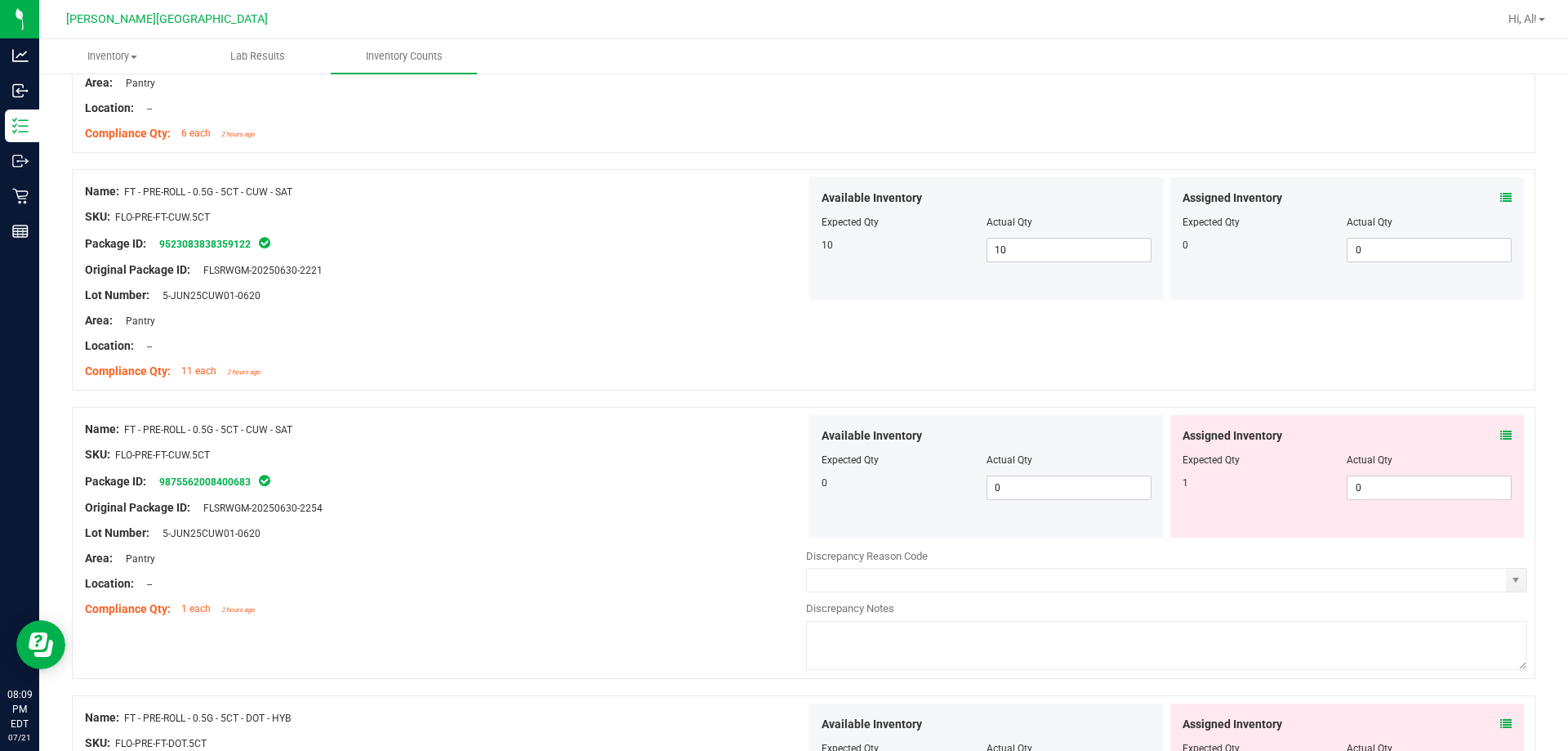 scroll, scrollTop: 490, scrollLeft: 0, axis: vertical 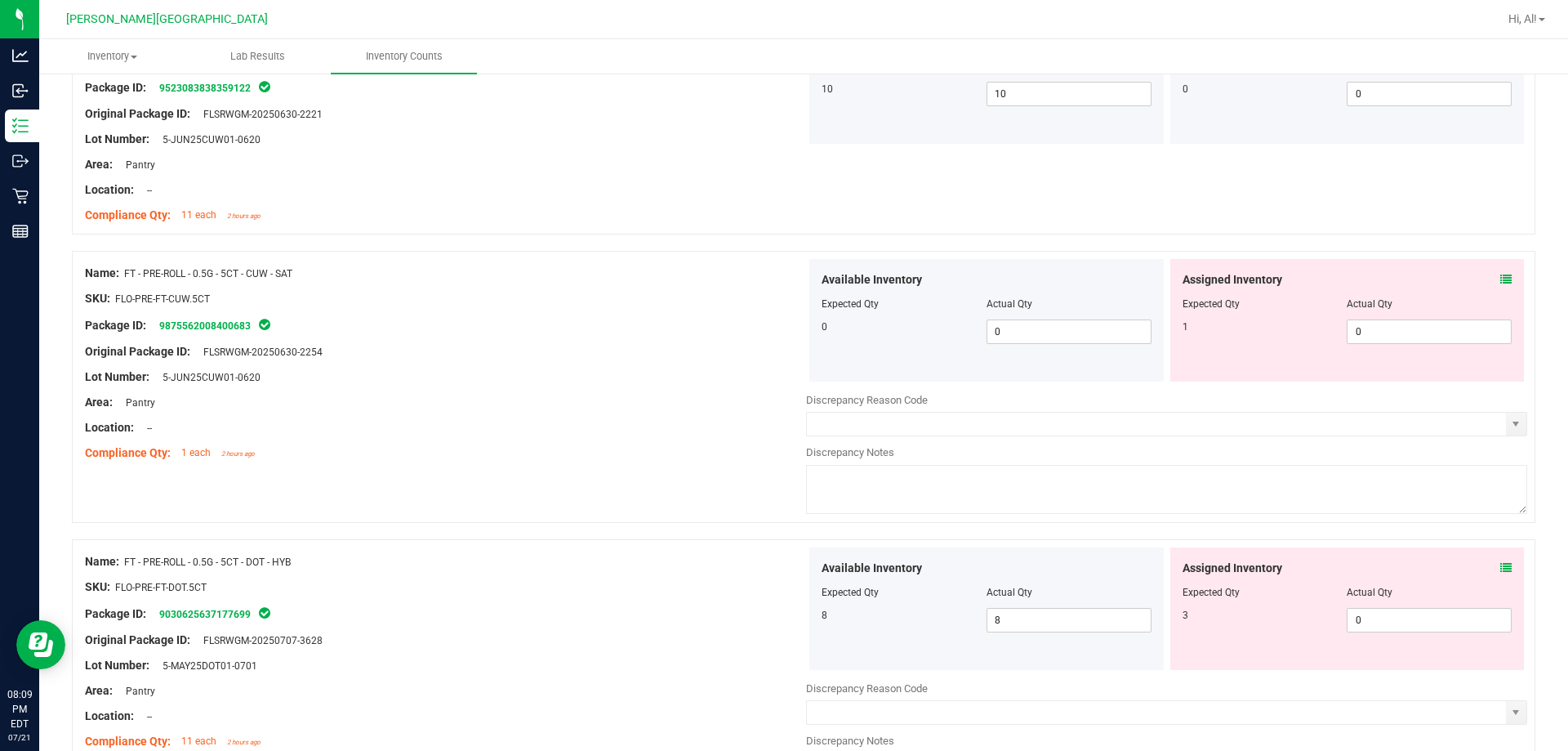 drag, startPoint x: 1499, startPoint y: 270, endPoint x: 1495, endPoint y: 279, distance: 9.8488578 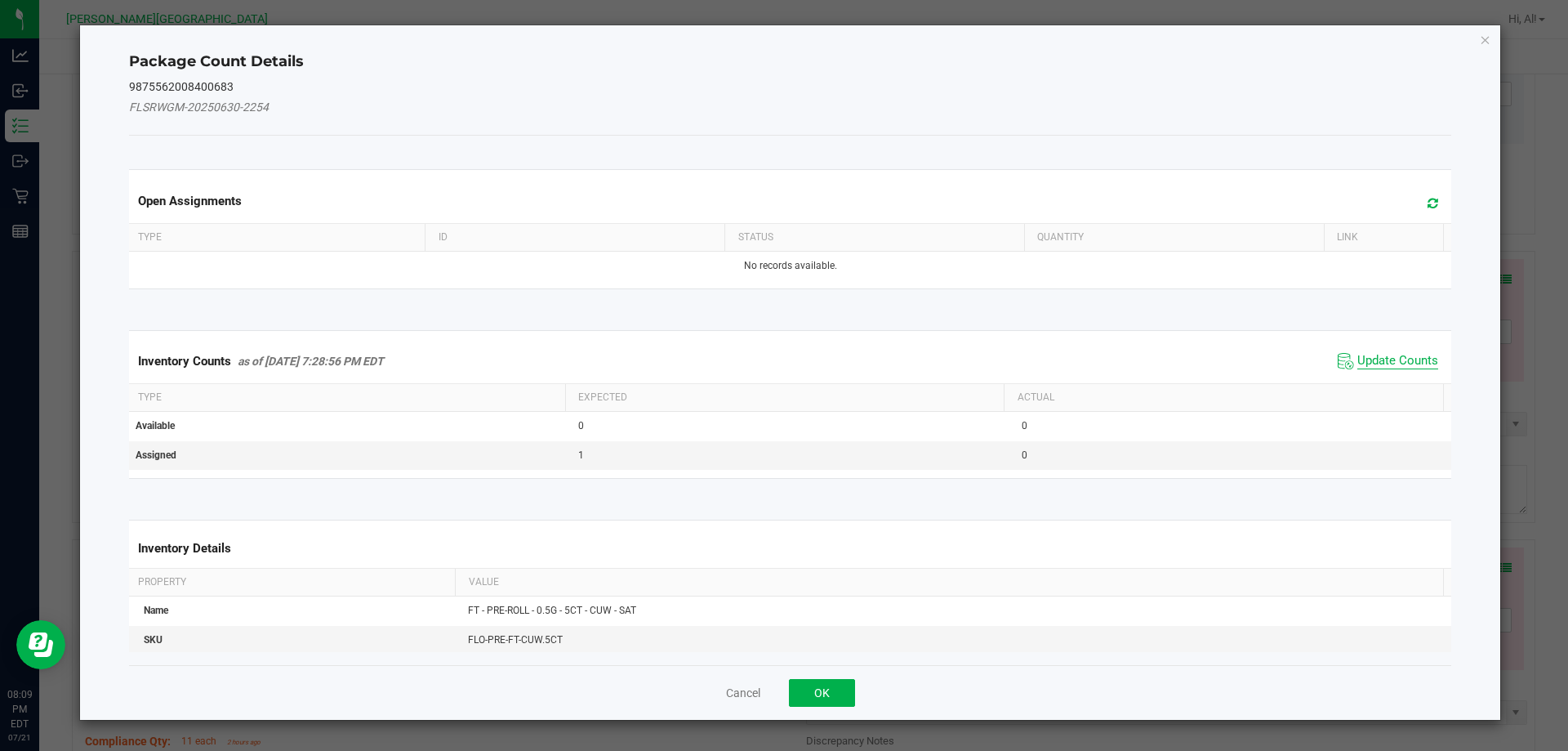 click on "Update Counts" 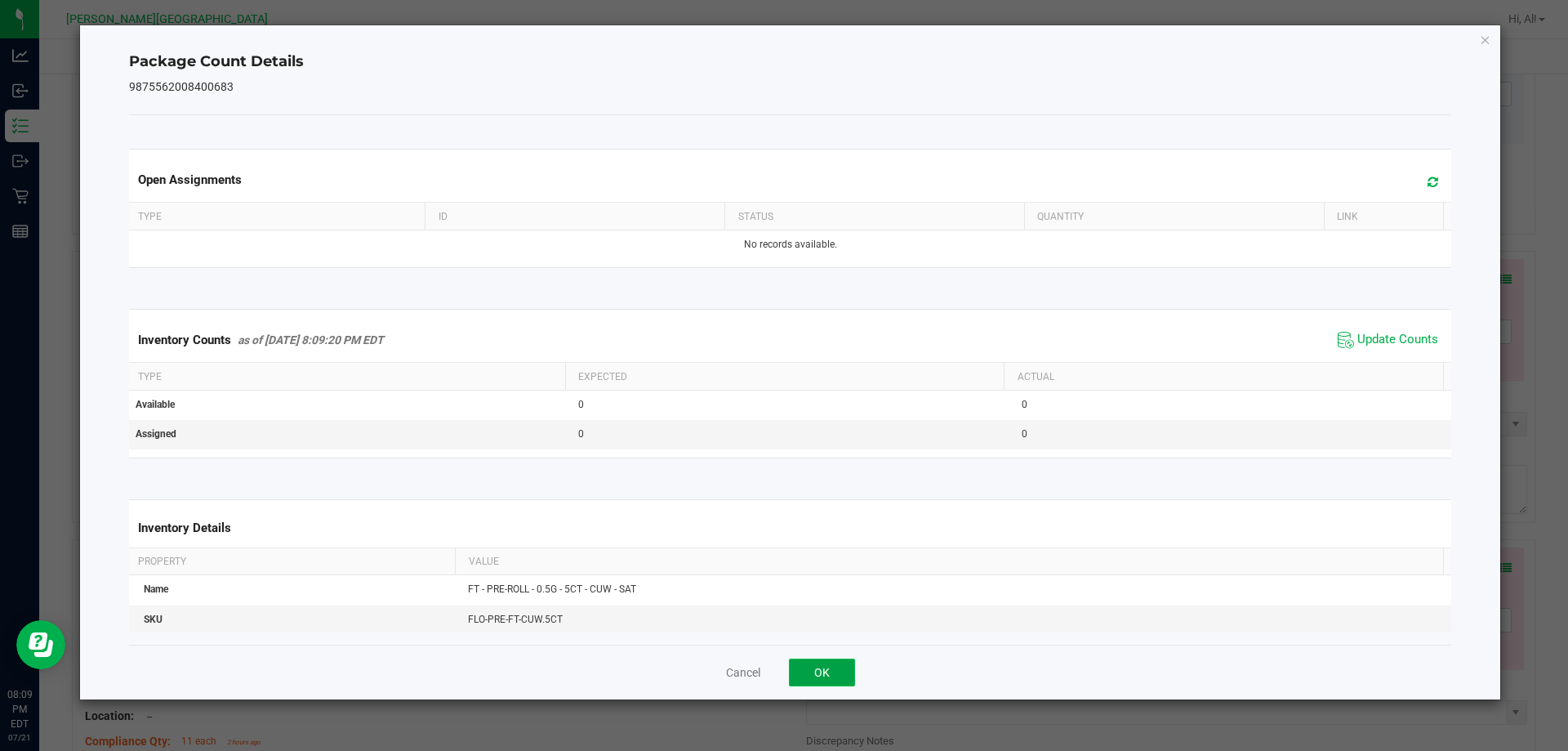 click on "OK" 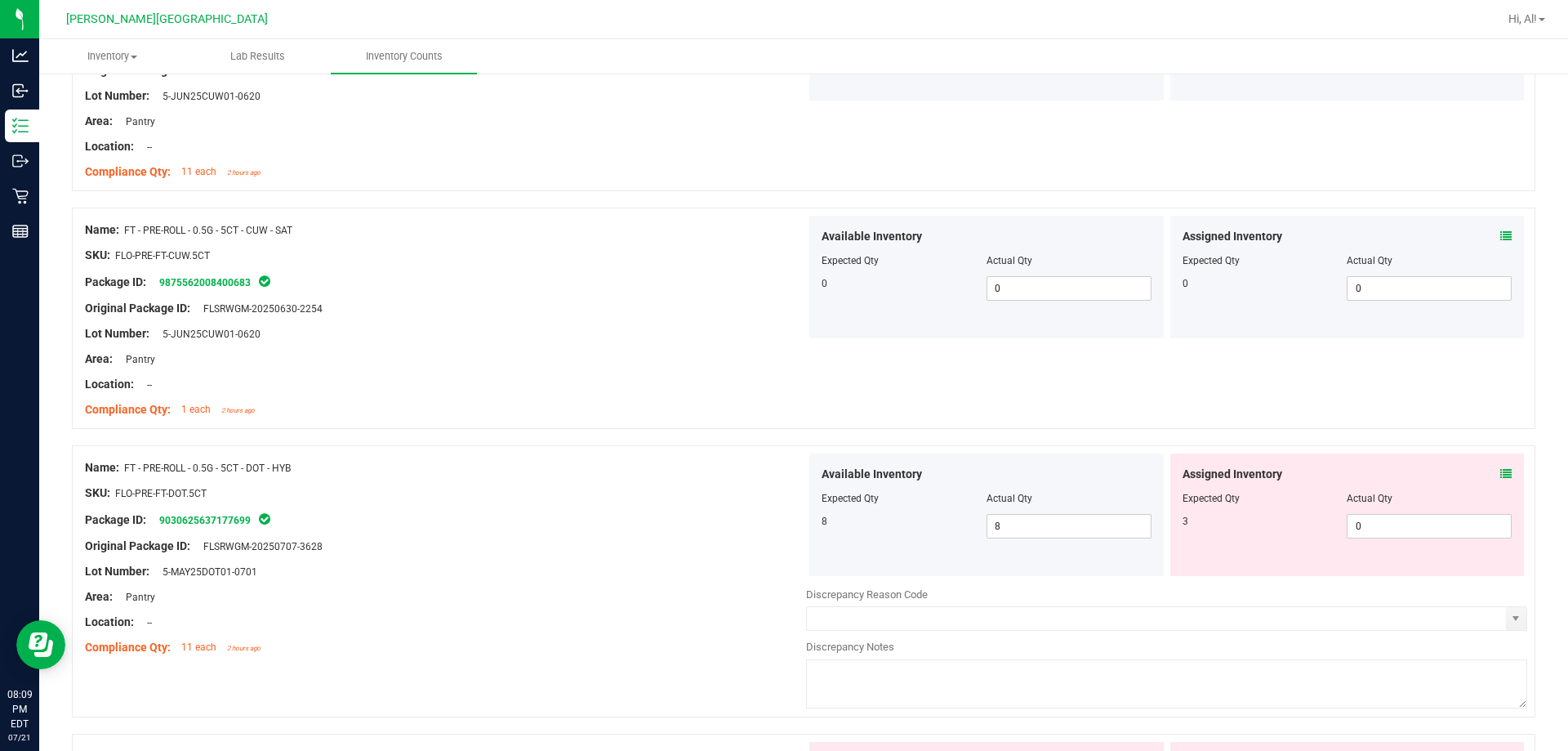 scroll, scrollTop: 572, scrollLeft: 0, axis: vertical 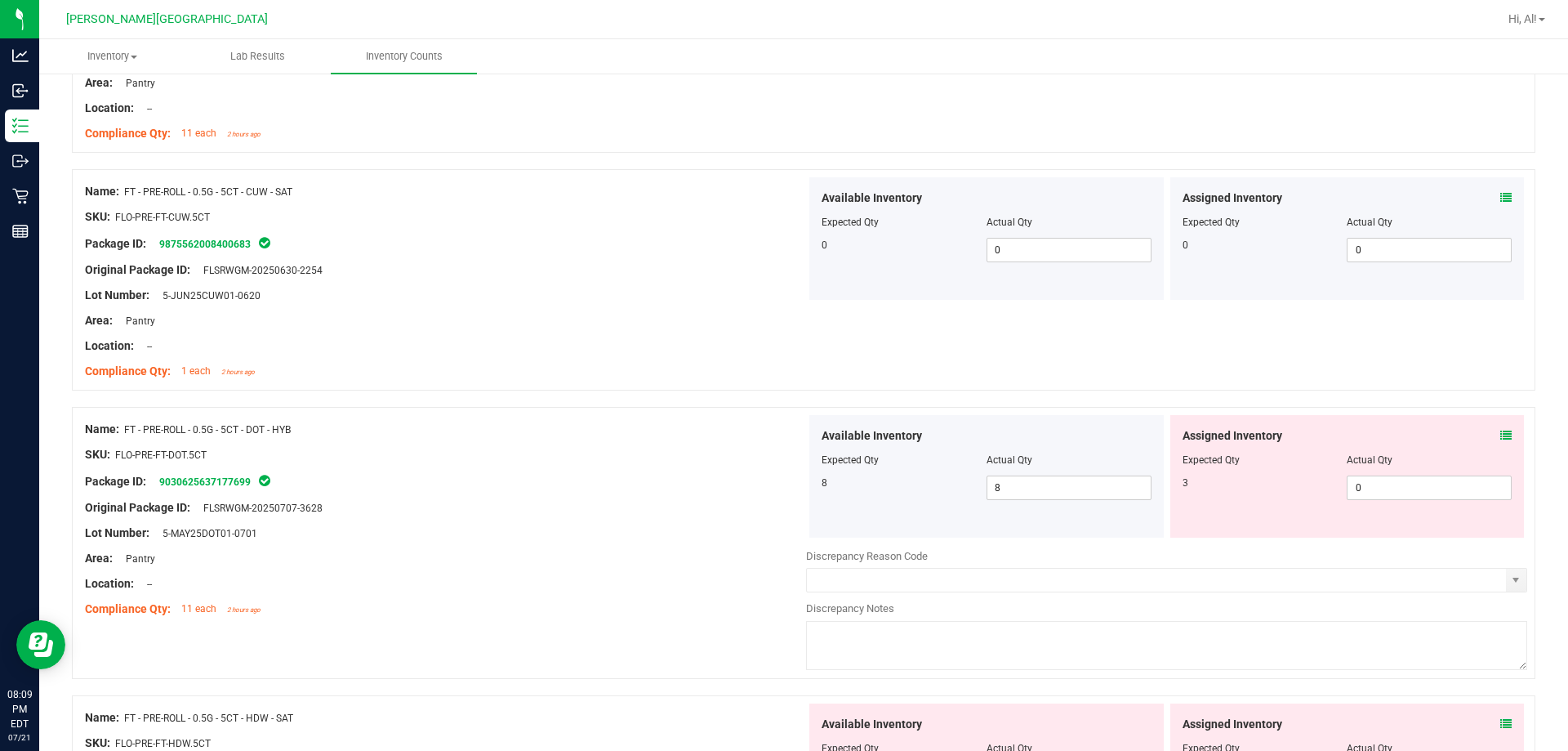 click at bounding box center (1506, 436) 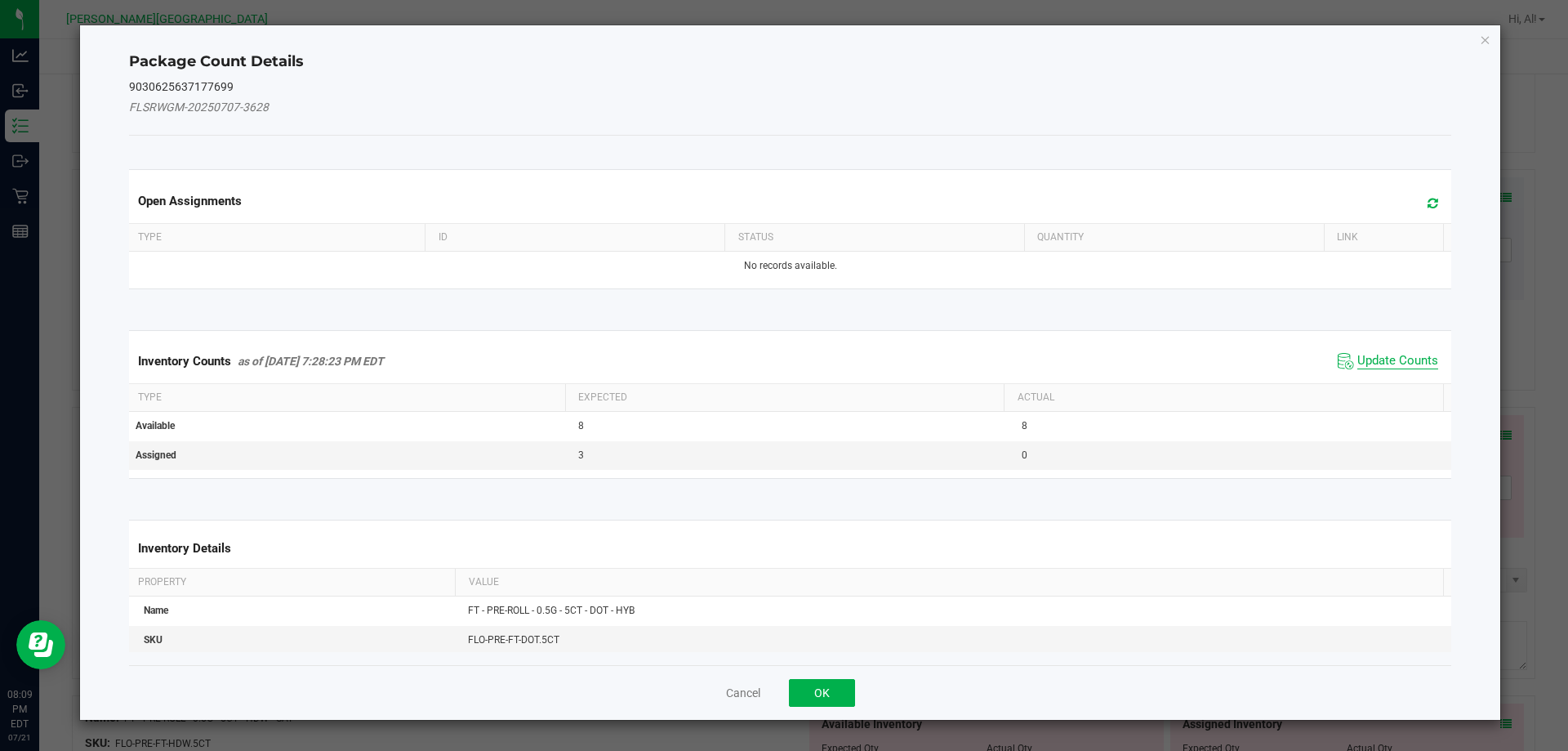 click on "Update Counts" 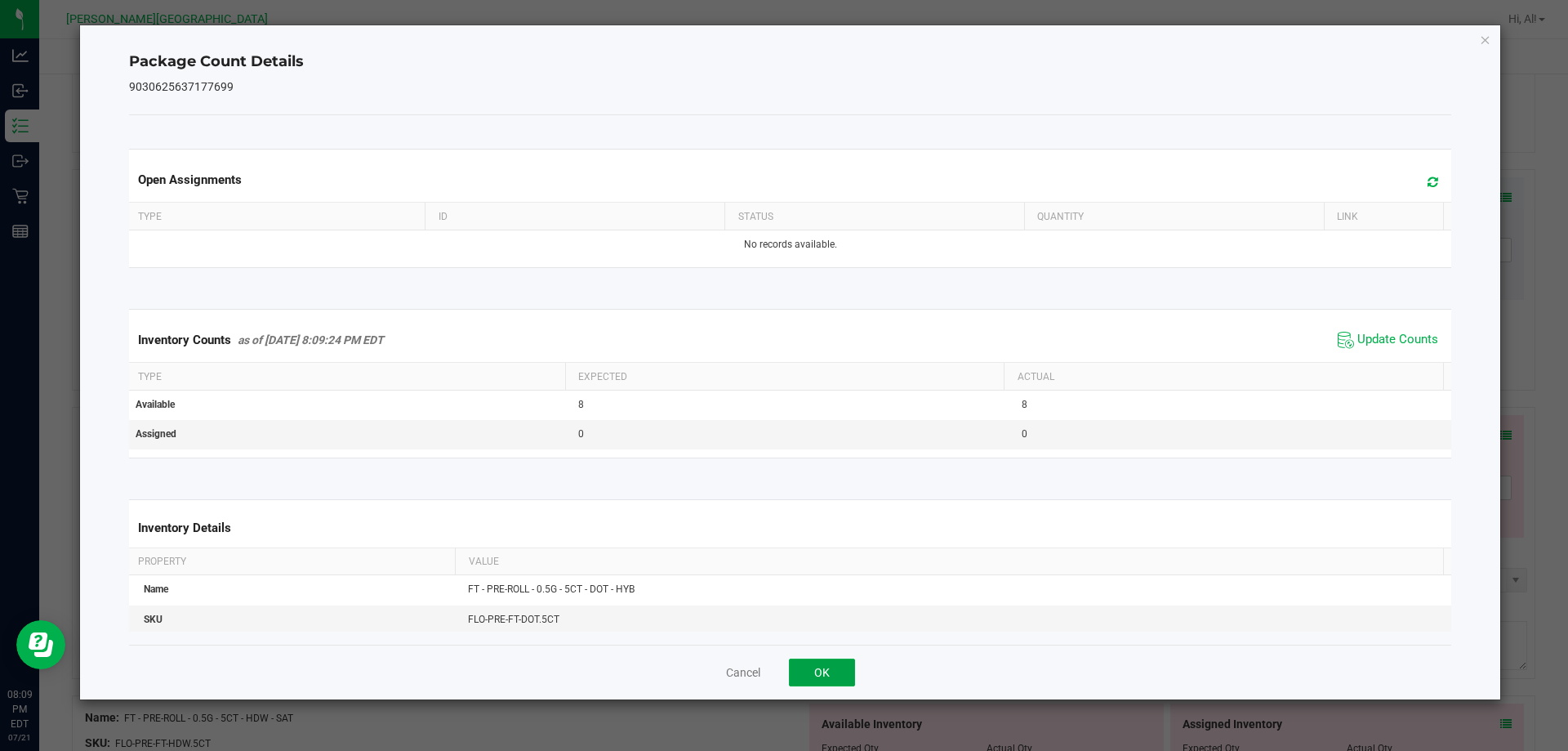 click on "OK" 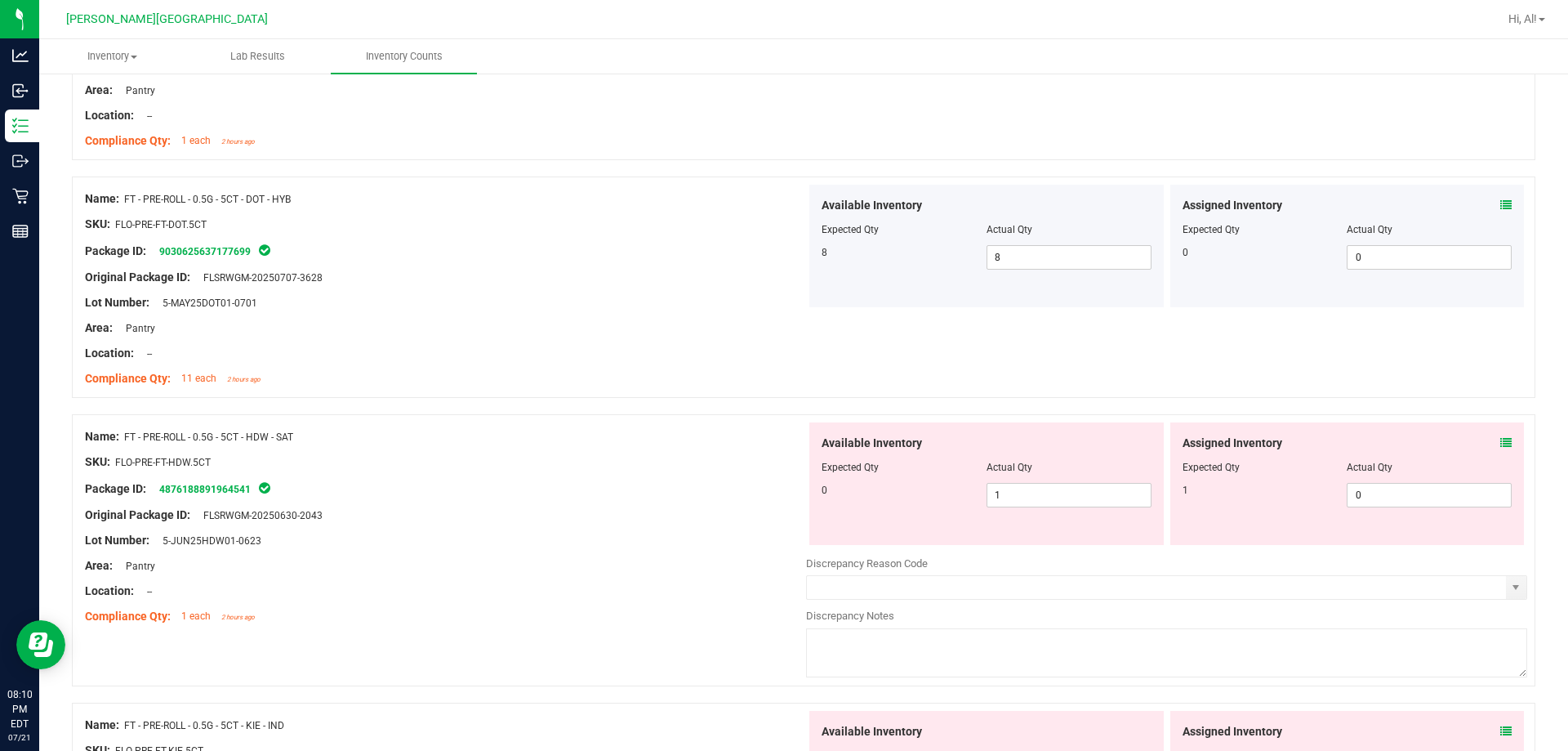 scroll, scrollTop: 817, scrollLeft: 0, axis: vertical 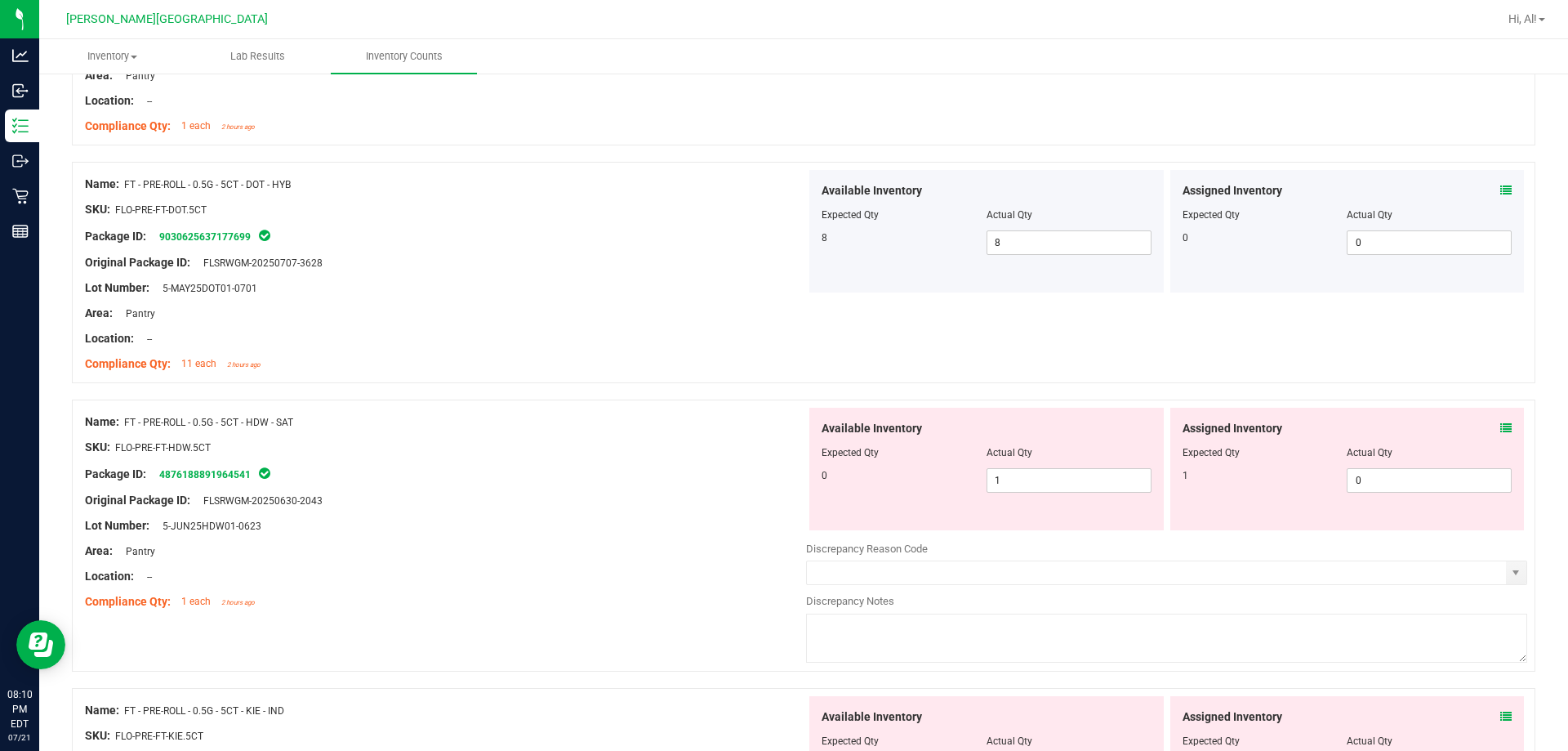 click at bounding box center (1506, 428) 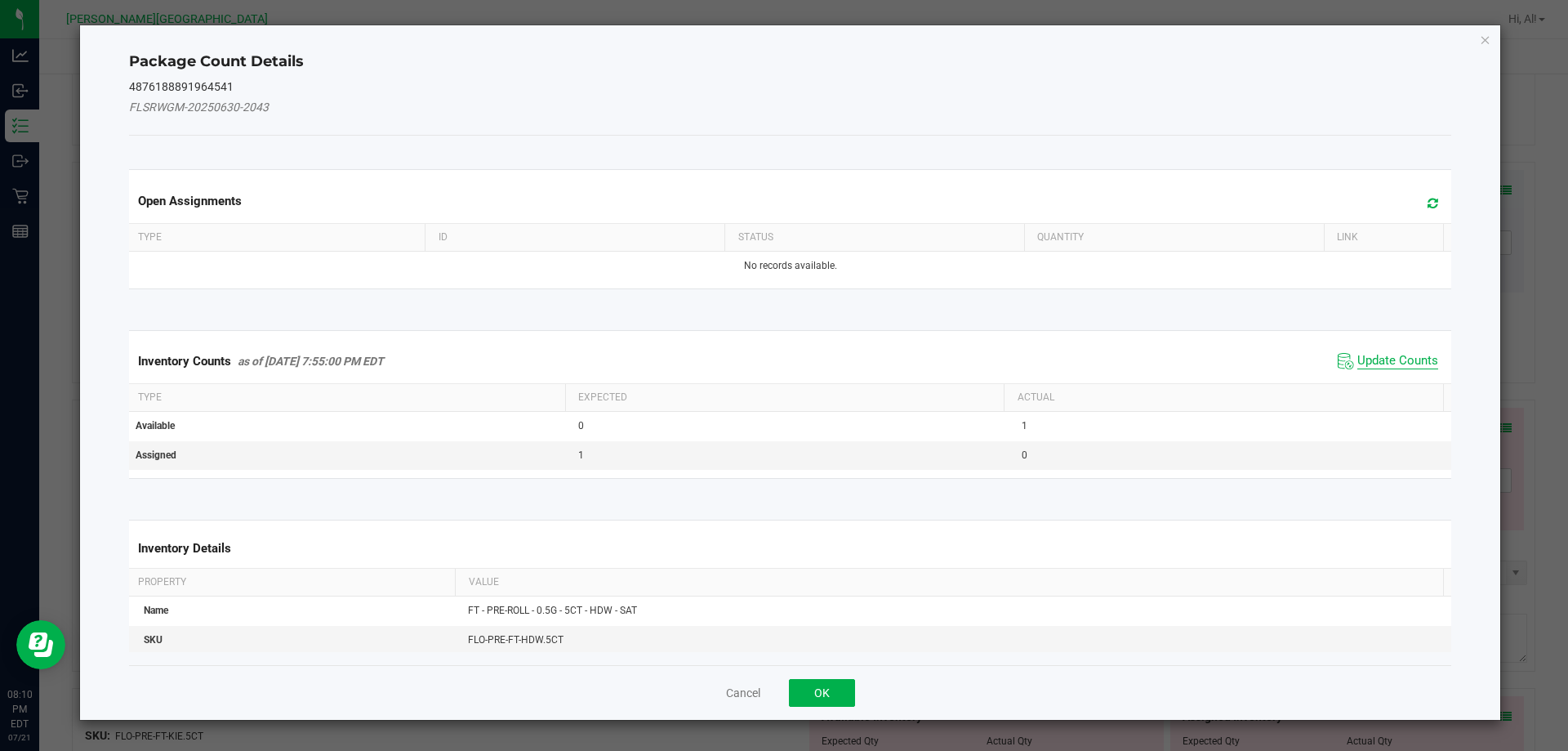 click on "Update Counts" 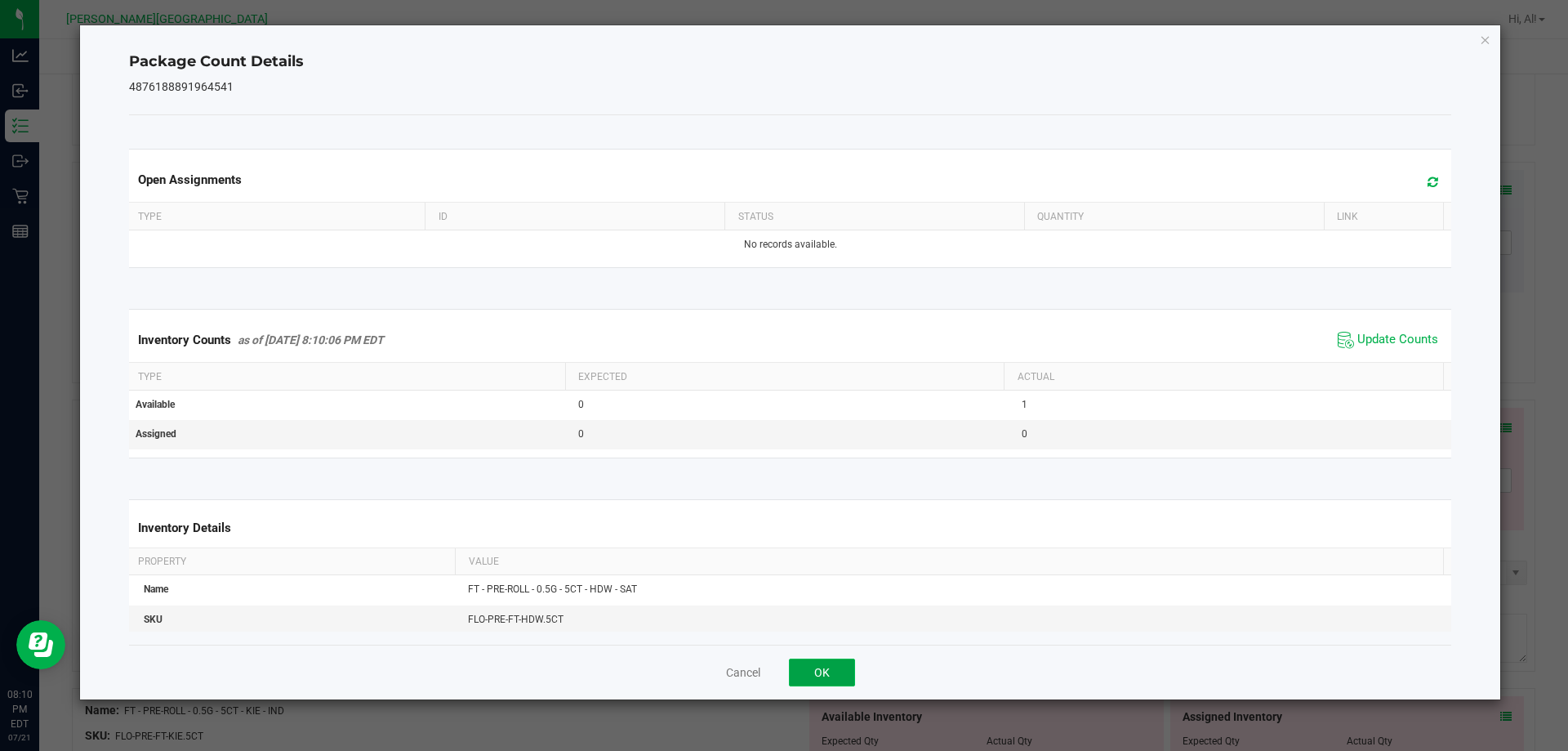 click on "OK" 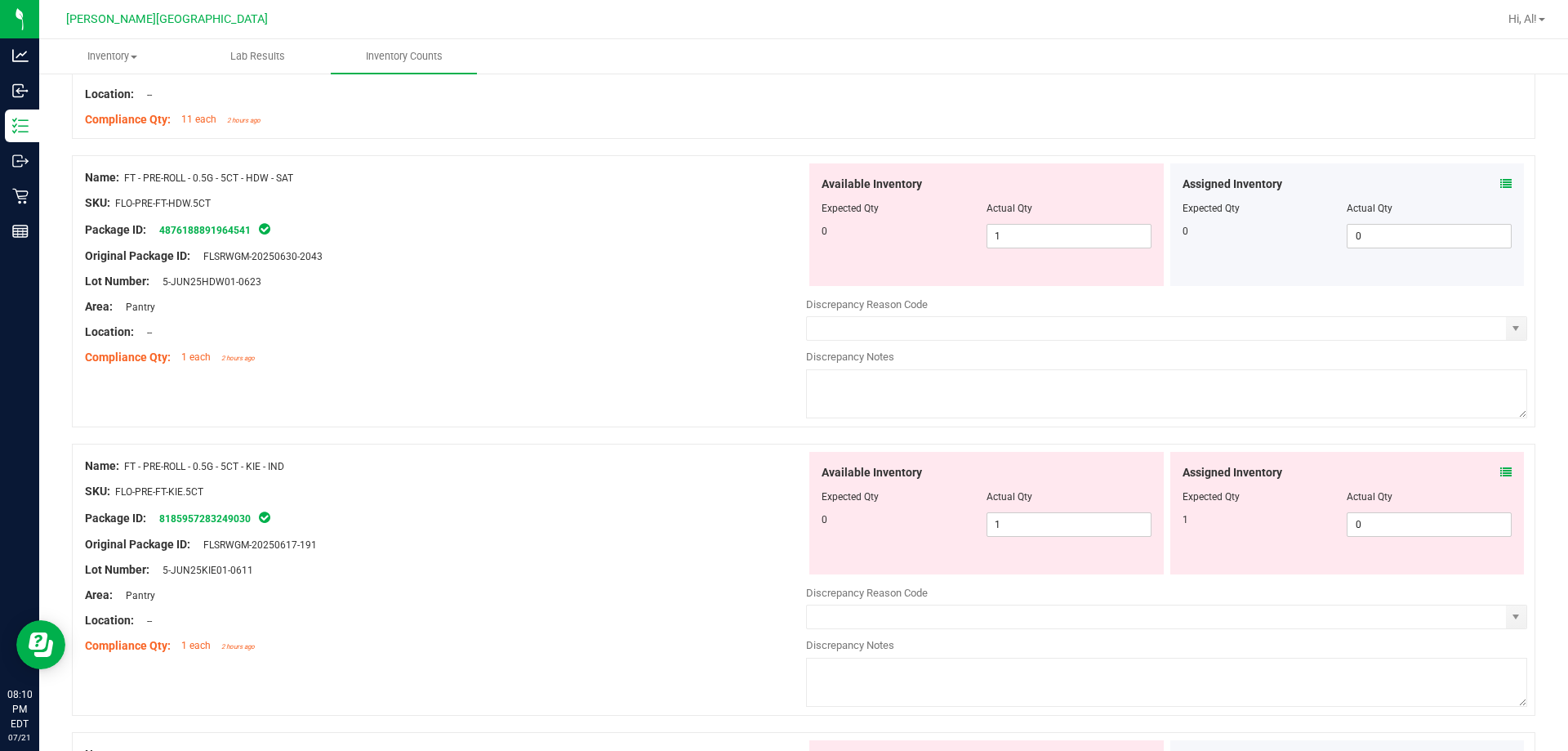 scroll, scrollTop: 1062, scrollLeft: 0, axis: vertical 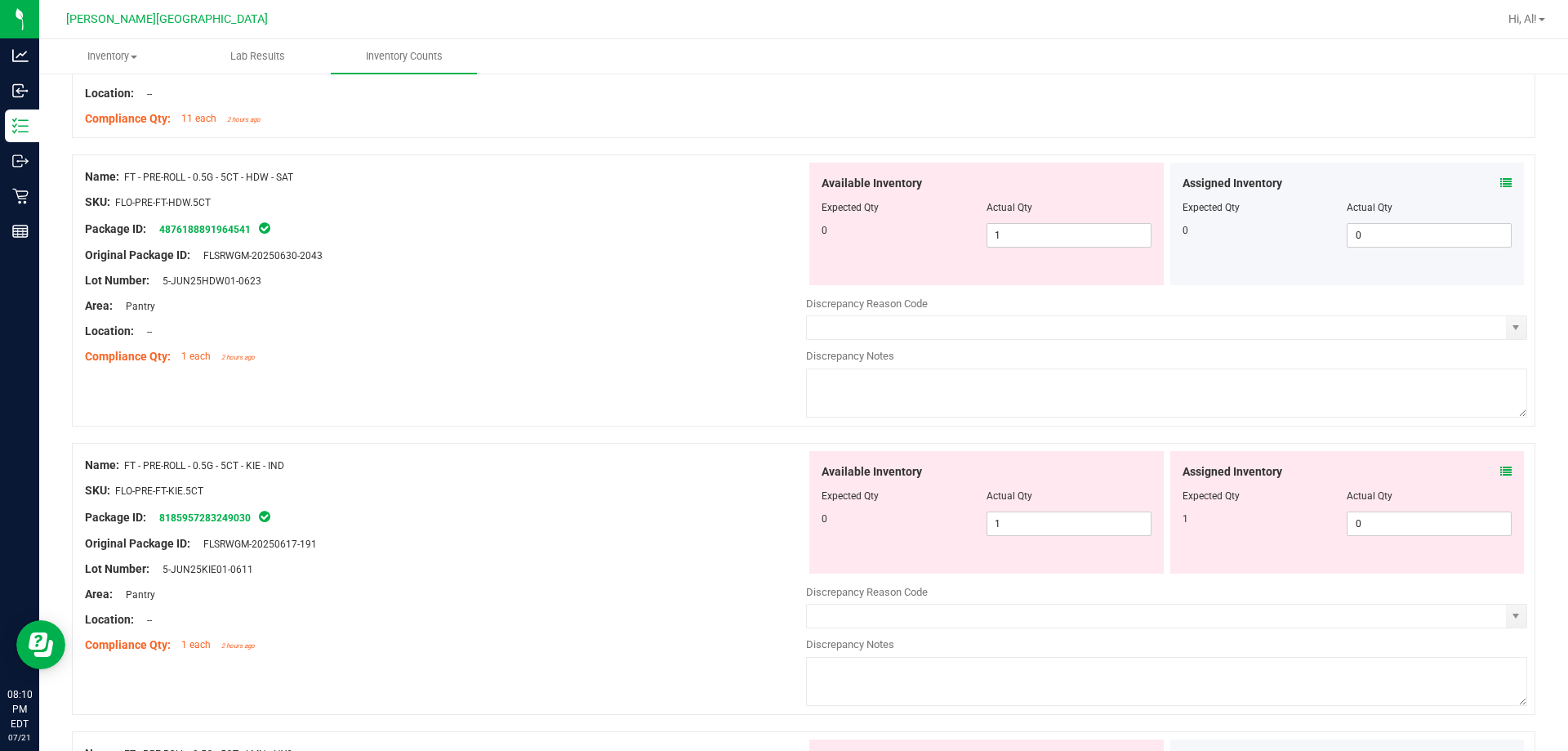 click at bounding box center [1506, 472] 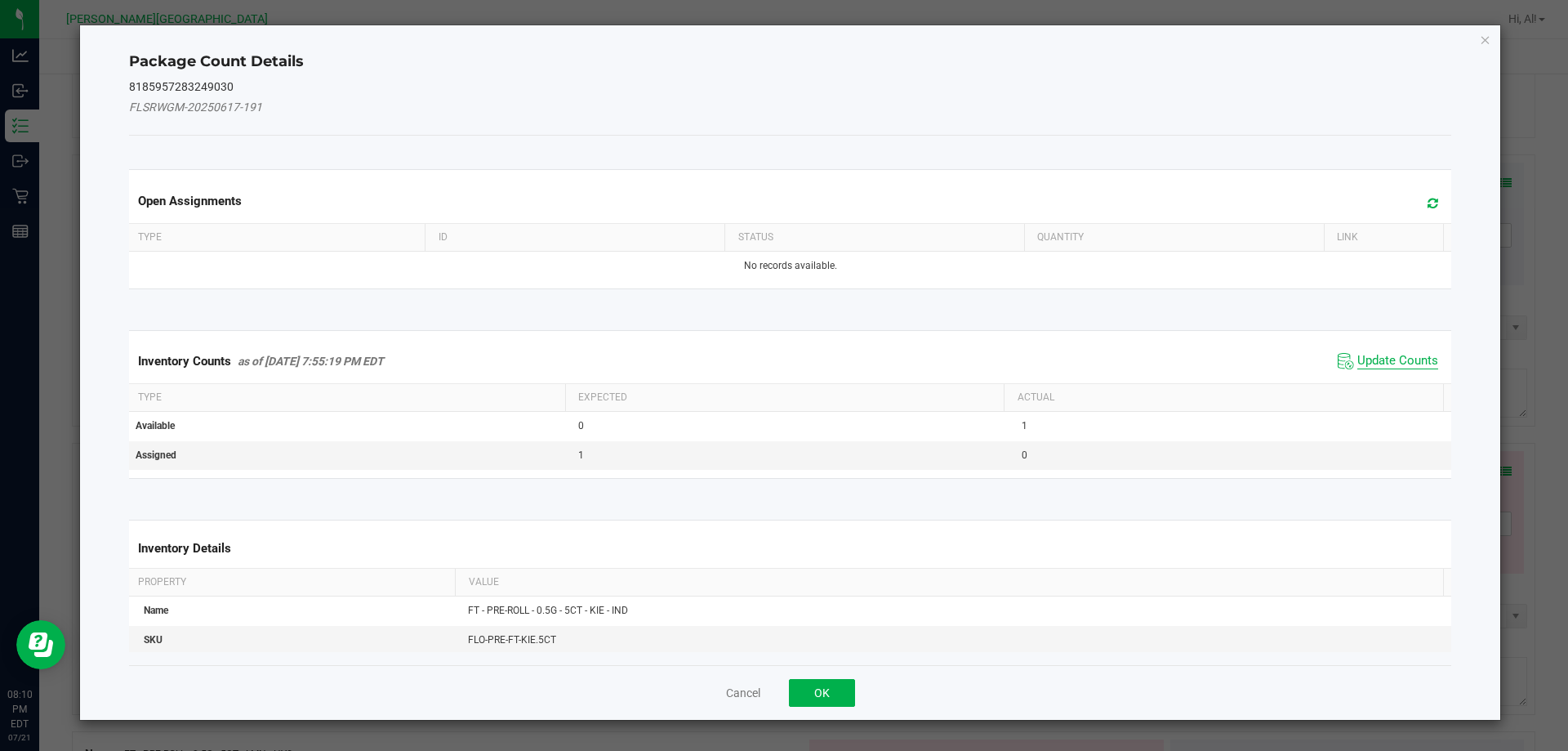 click on "Update Counts" 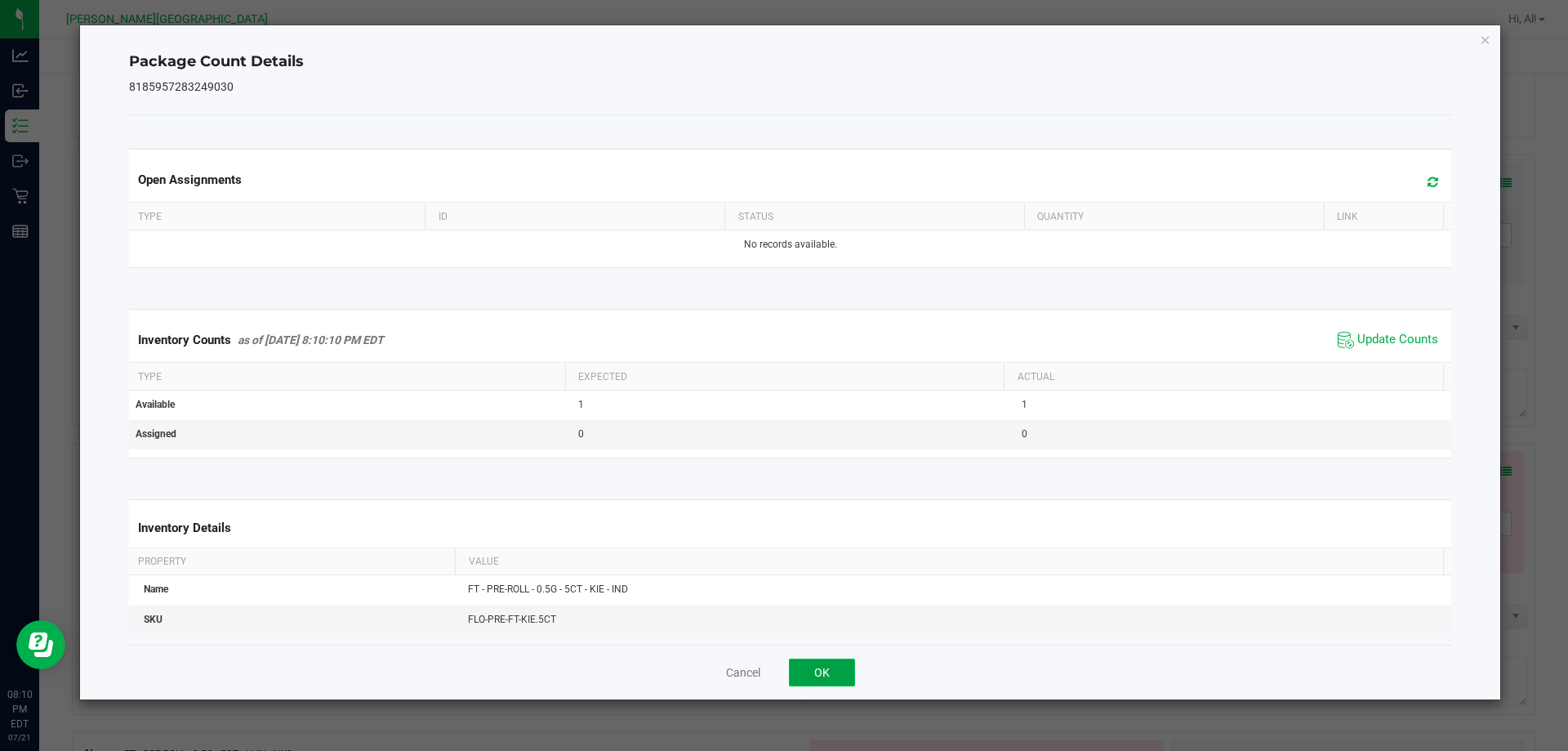 click on "OK" 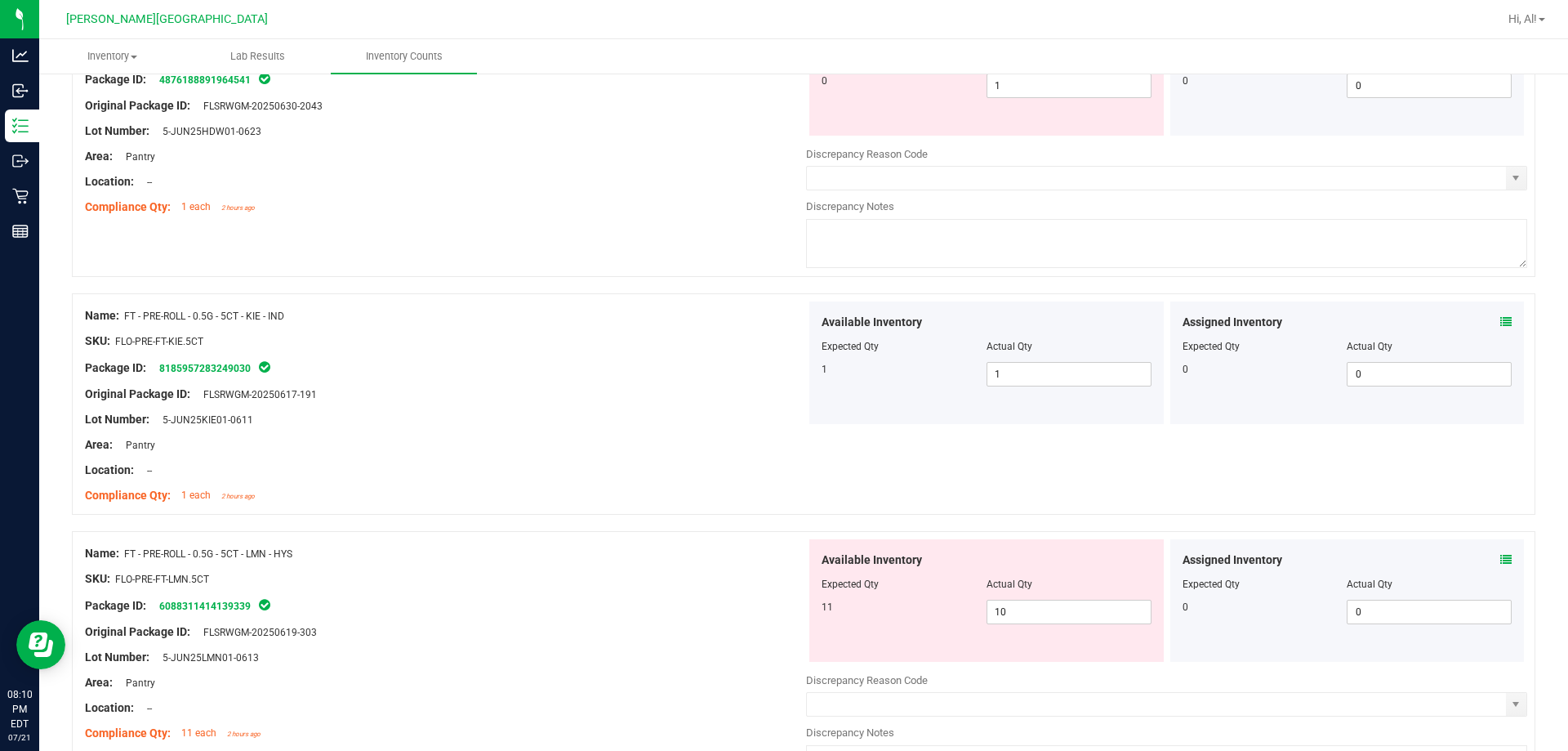 scroll, scrollTop: 1226, scrollLeft: 0, axis: vertical 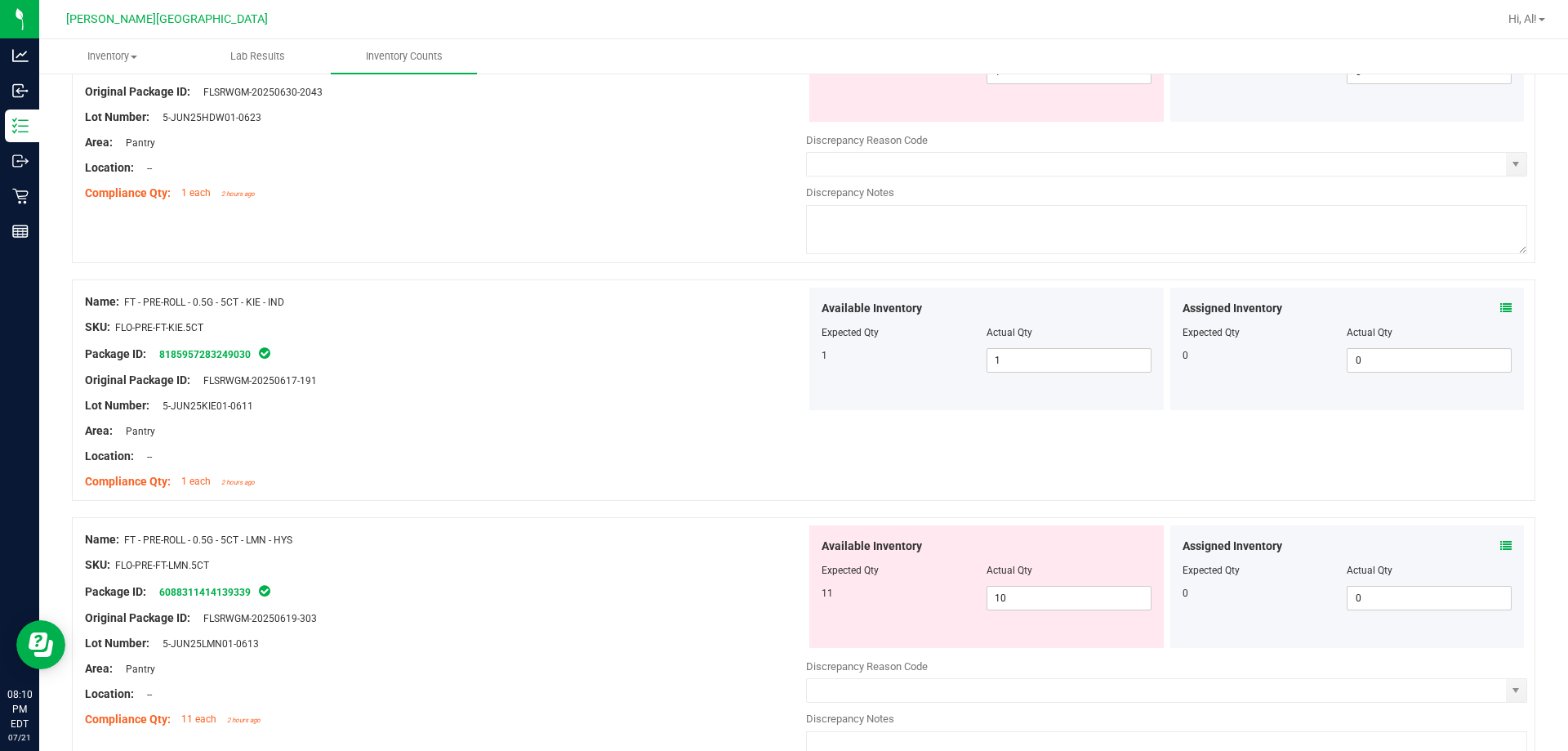 click on "Assigned Inventory" at bounding box center (1348, 546) 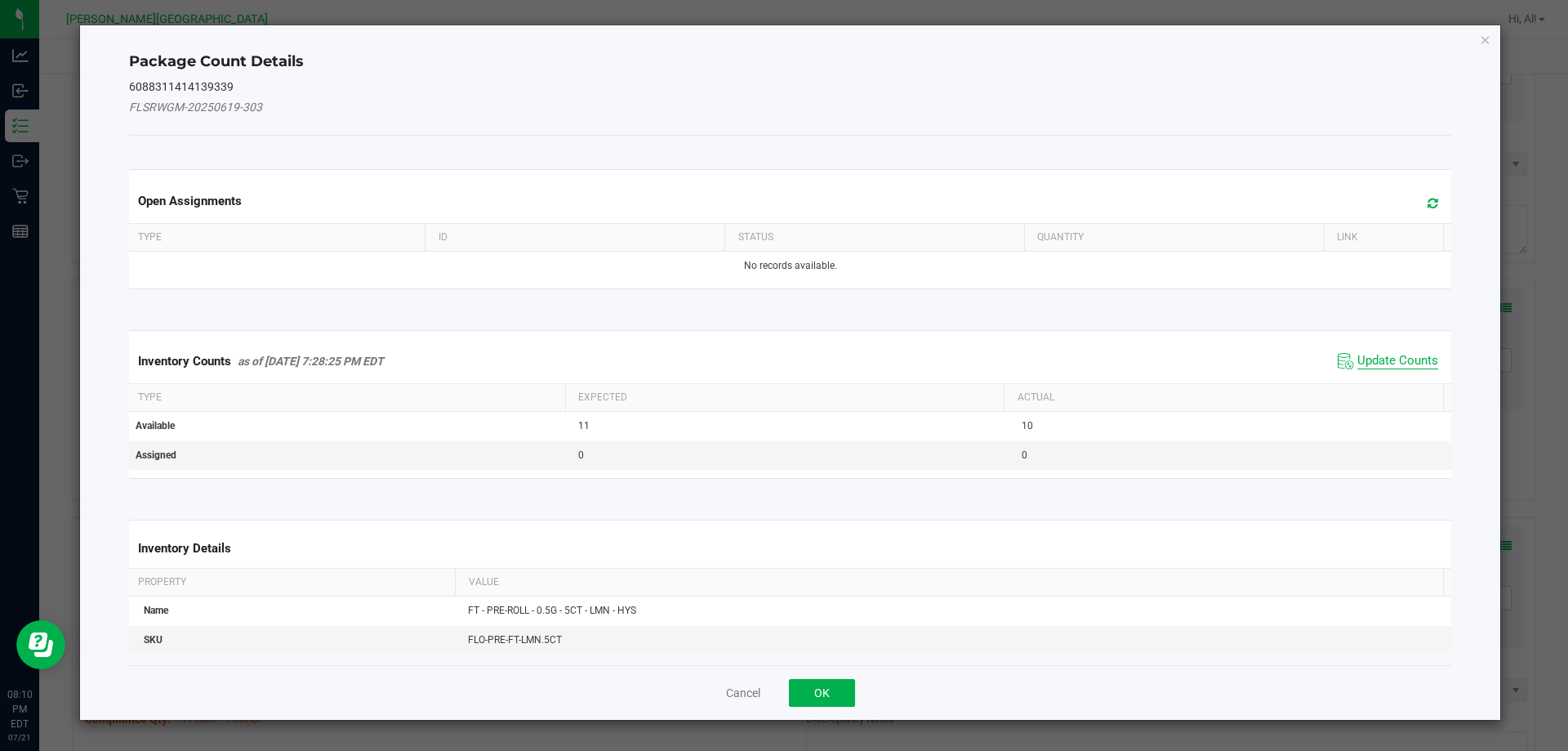 click on "Update Counts" 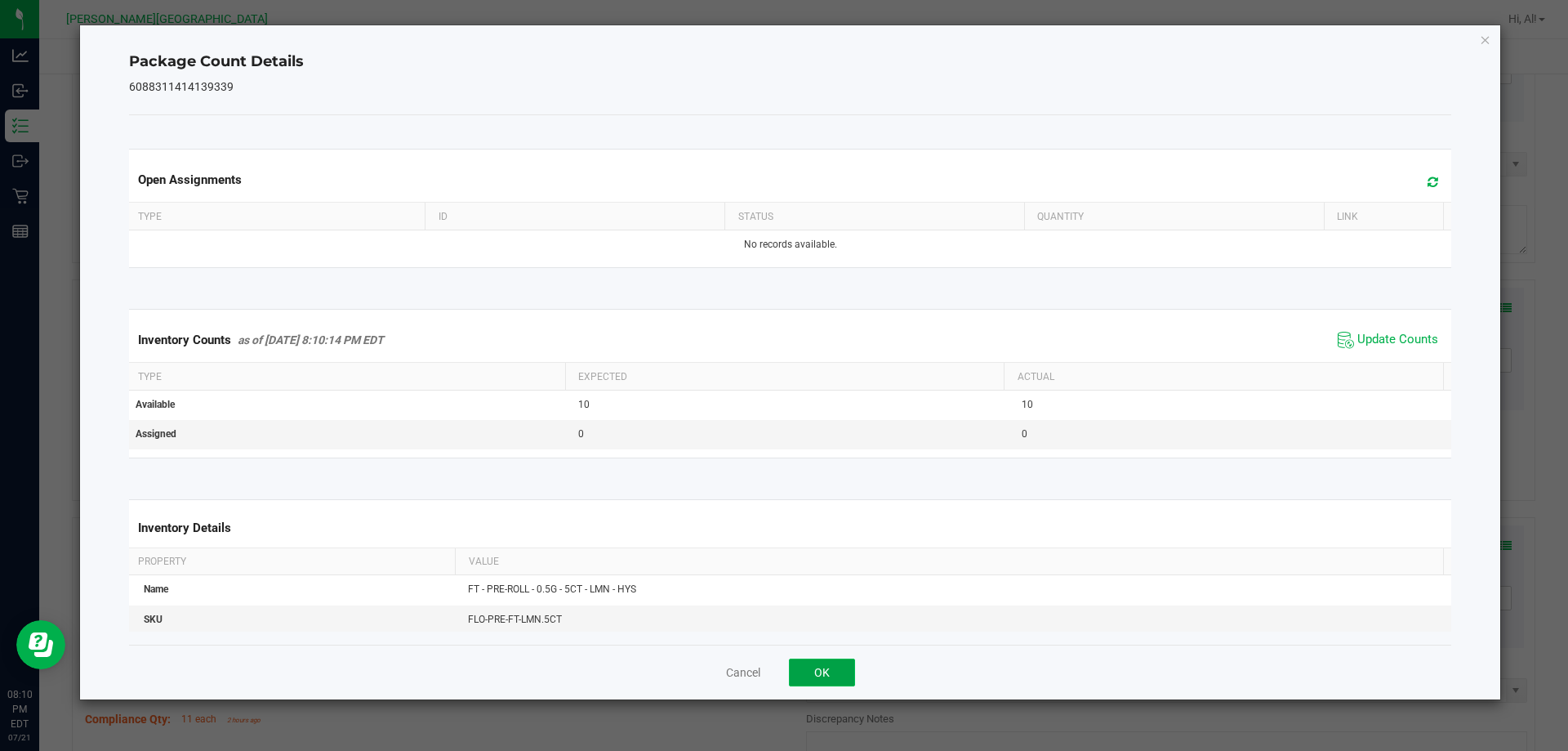 click on "OK" 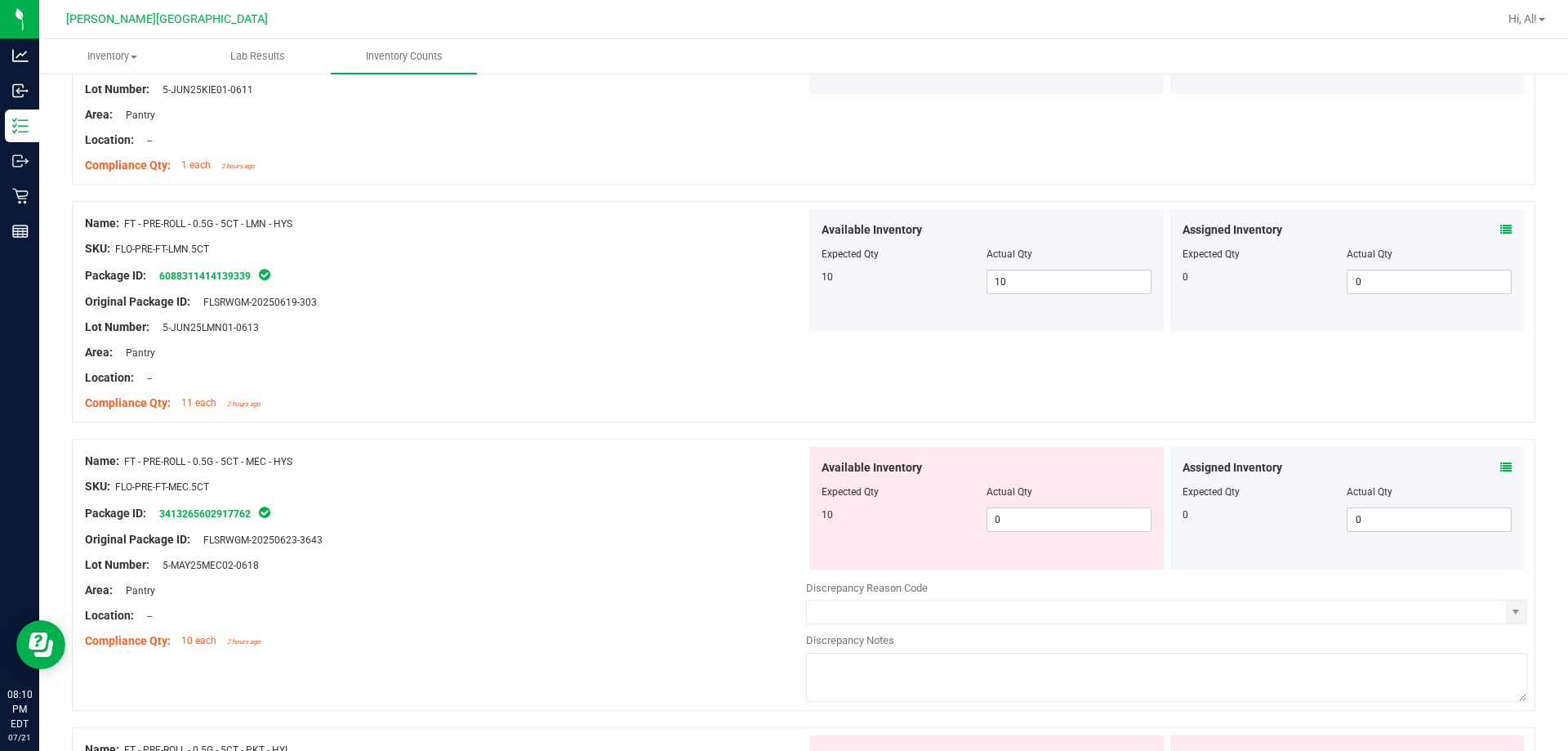 scroll, scrollTop: 1553, scrollLeft: 0, axis: vertical 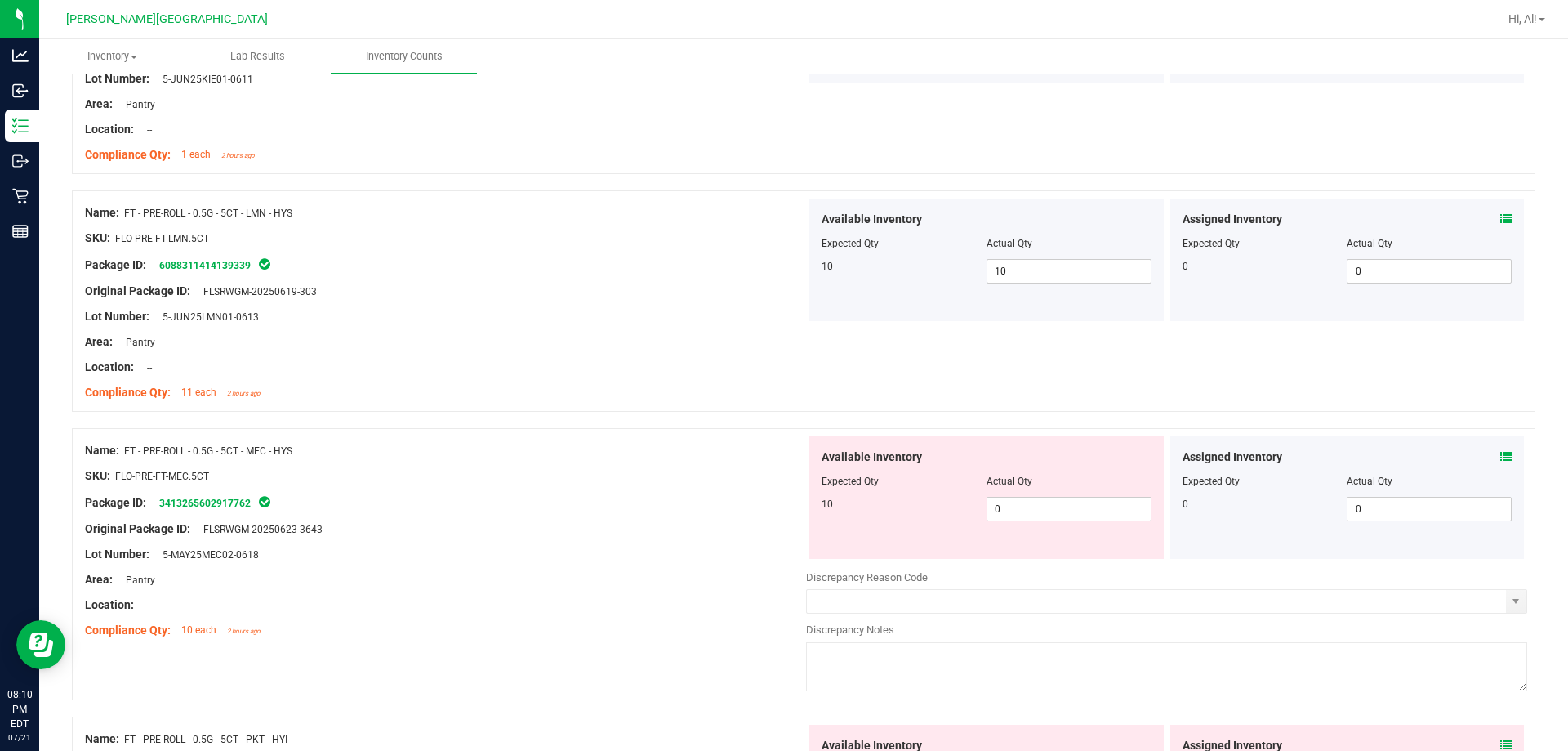 click on "Assigned Inventory
Expected Qty
Actual Qty
0
0 0" at bounding box center [1348, 498] 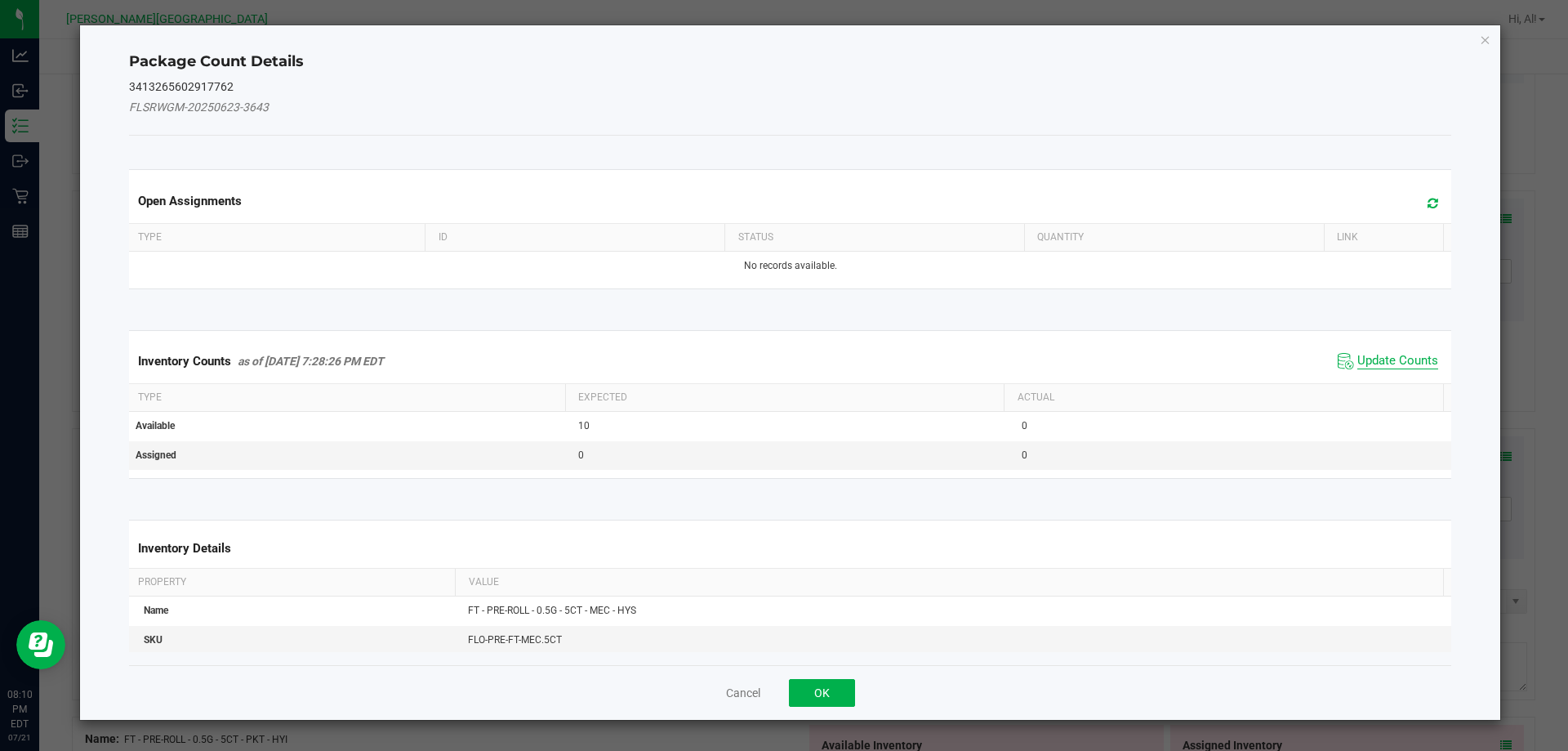 click on "Update Counts" 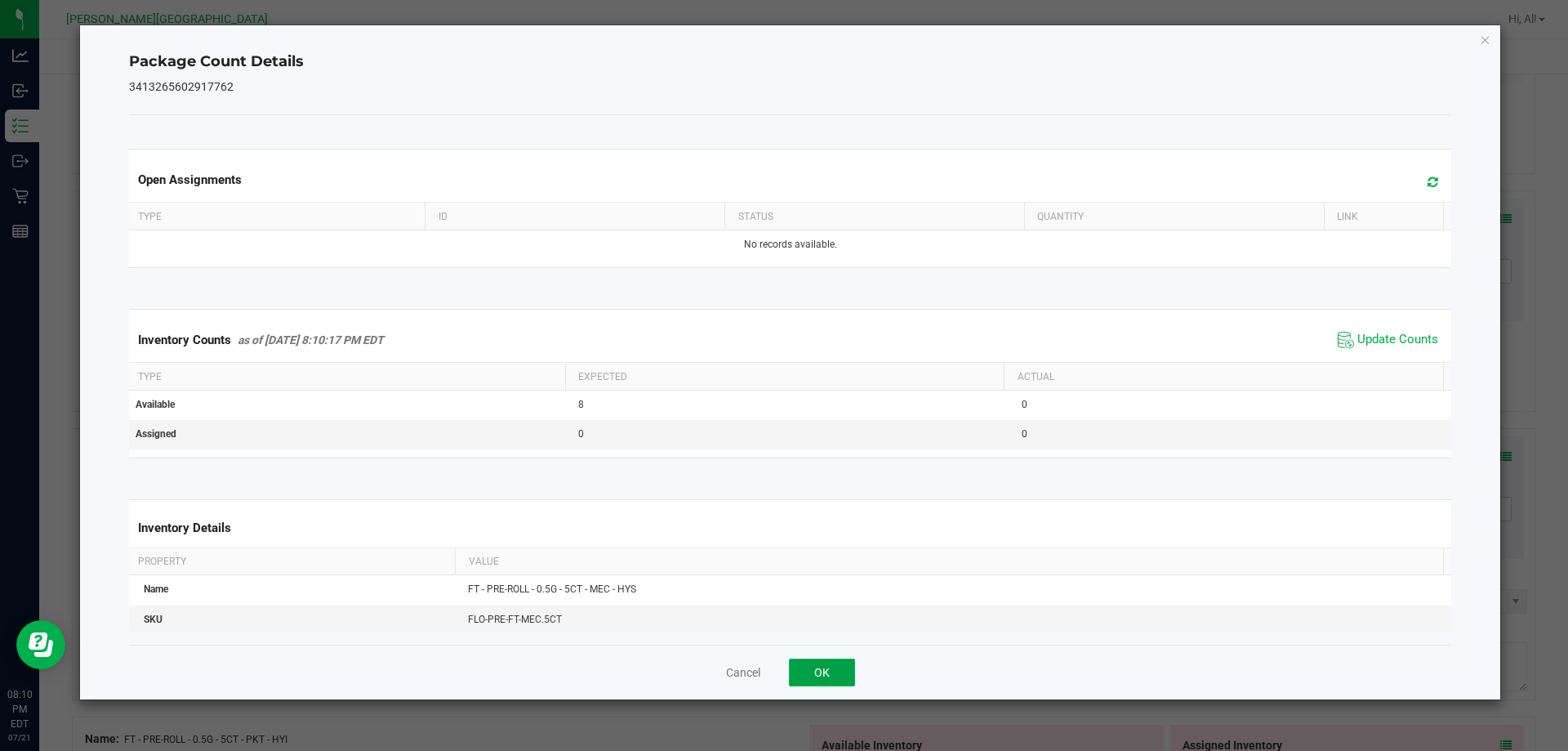click on "OK" 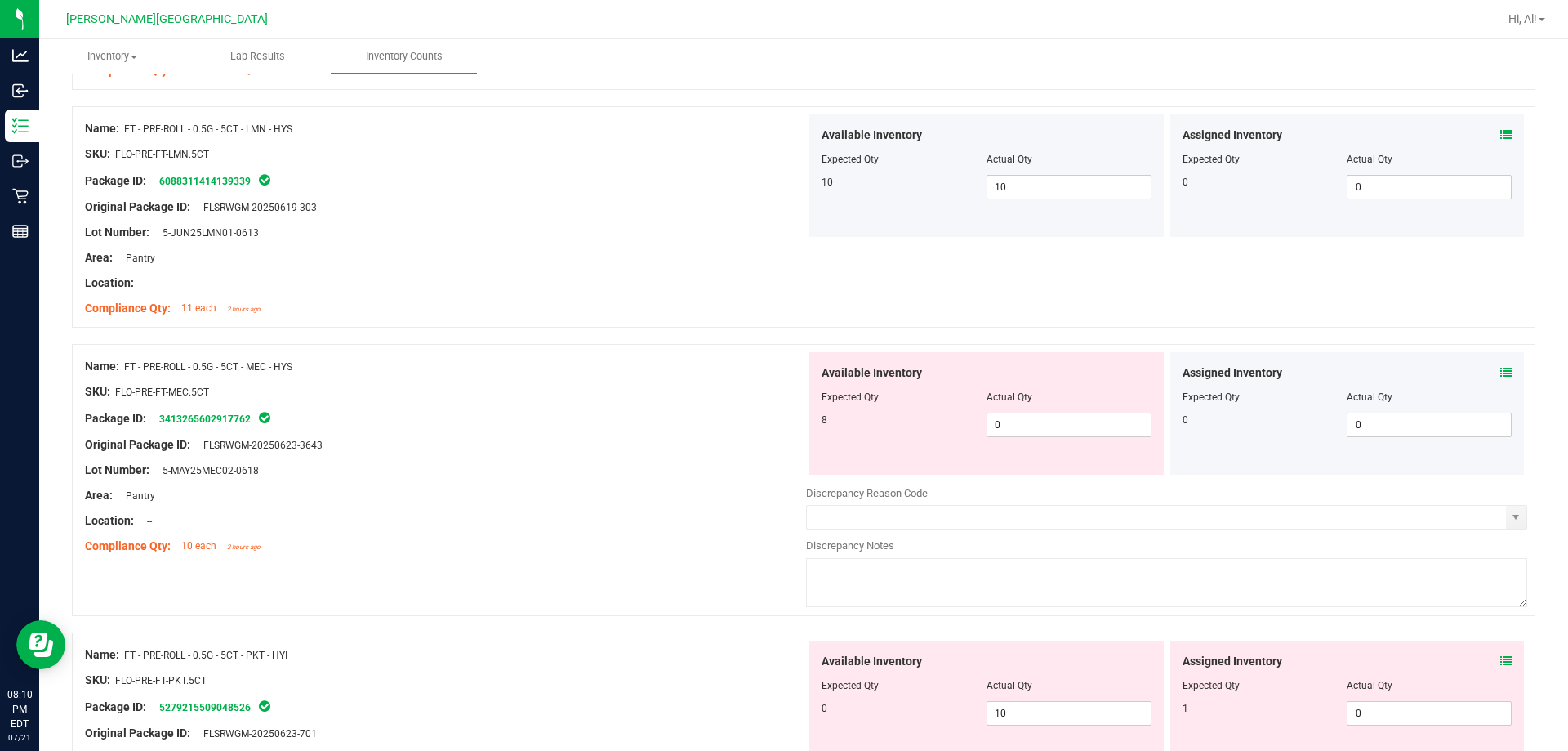 scroll, scrollTop: 1716, scrollLeft: 0, axis: vertical 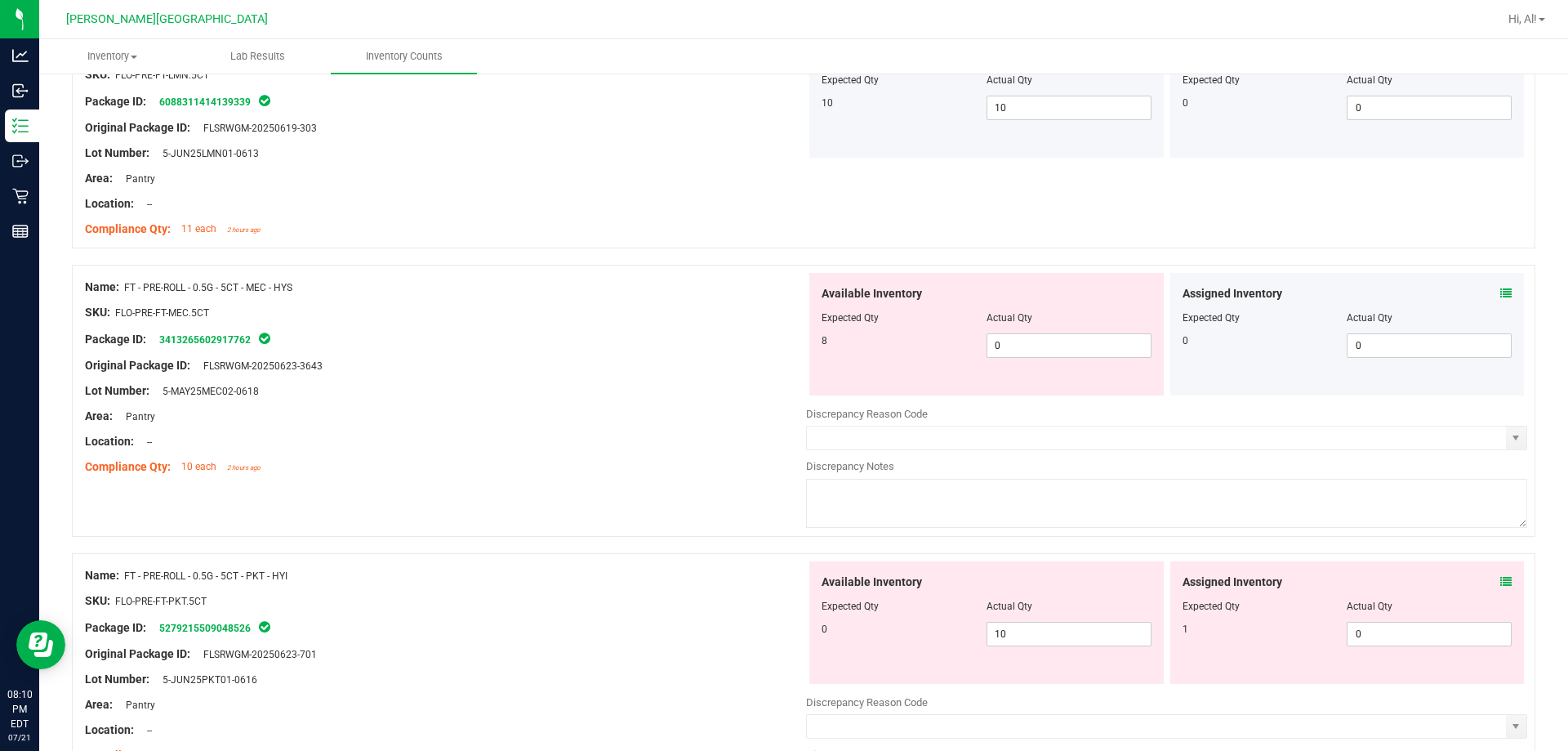 click at bounding box center (1506, 582) 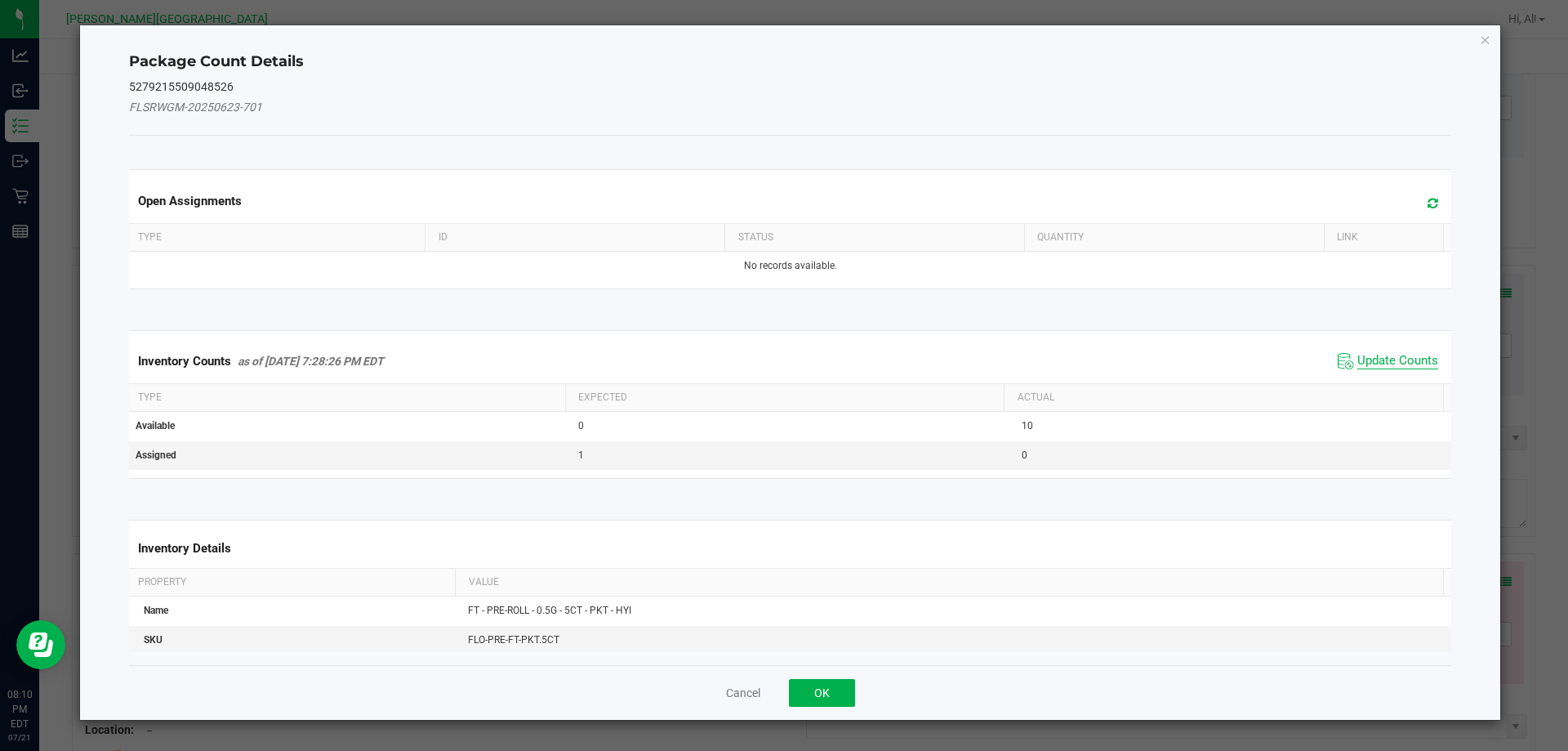 click on "Update Counts" 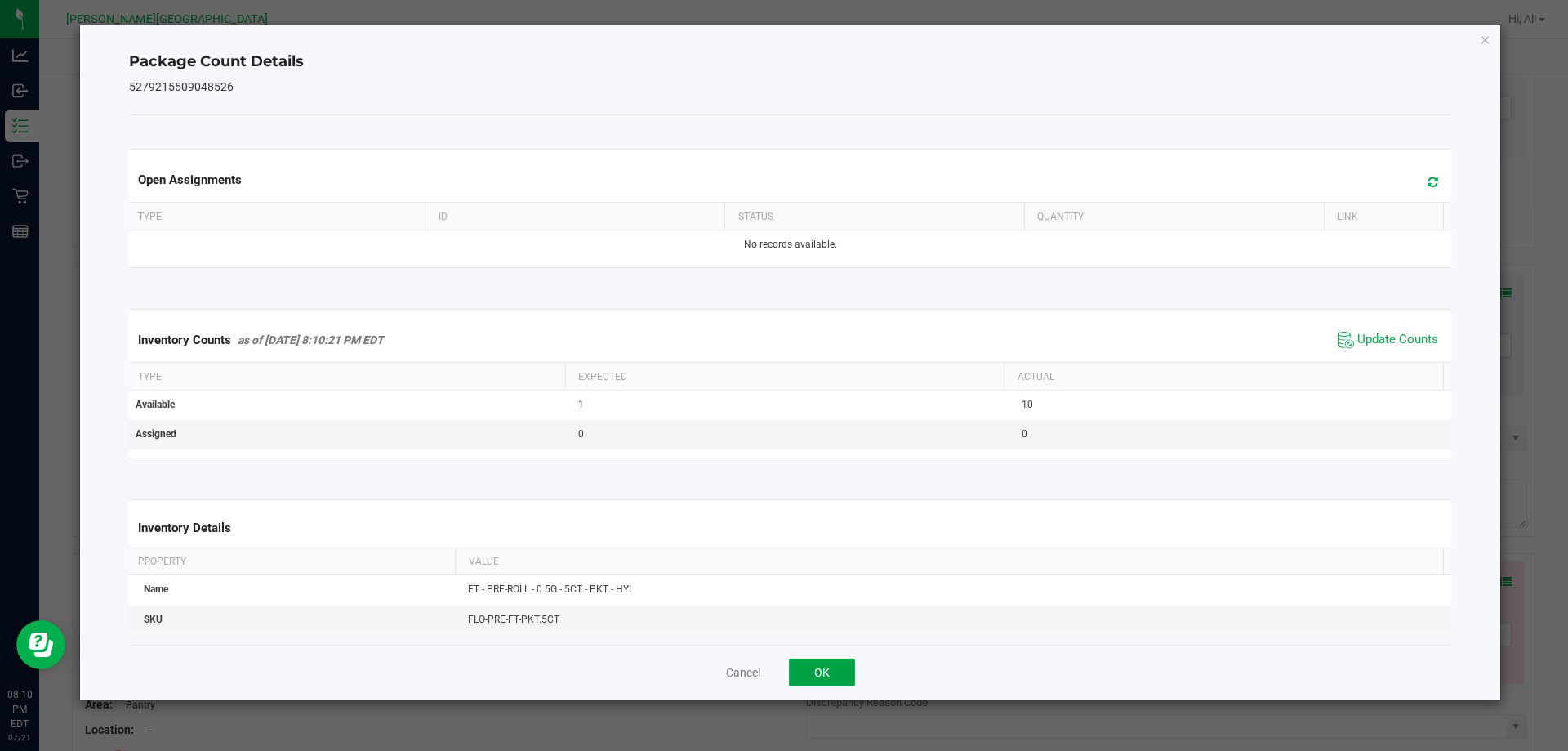 click on "OK" 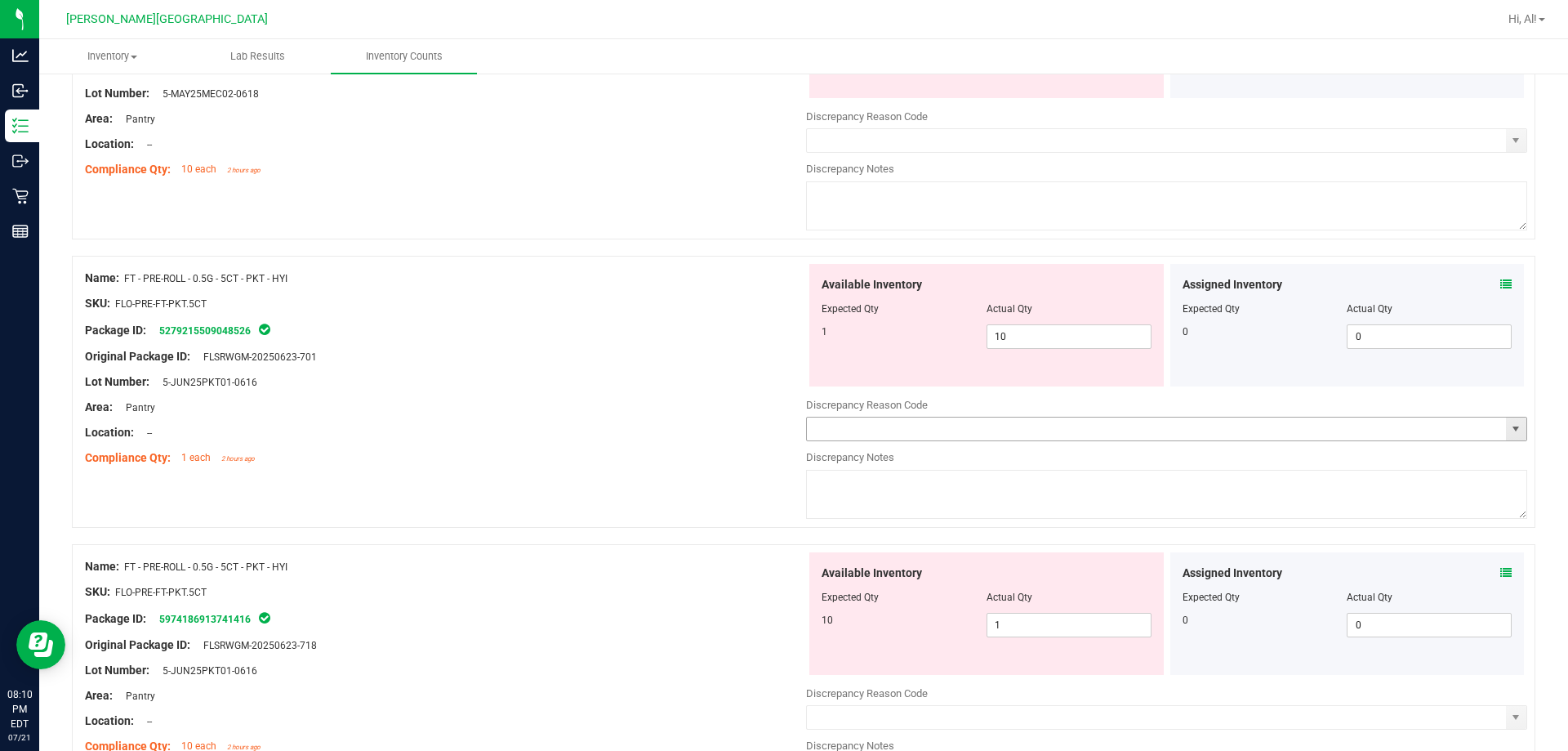 scroll, scrollTop: 2043, scrollLeft: 0, axis: vertical 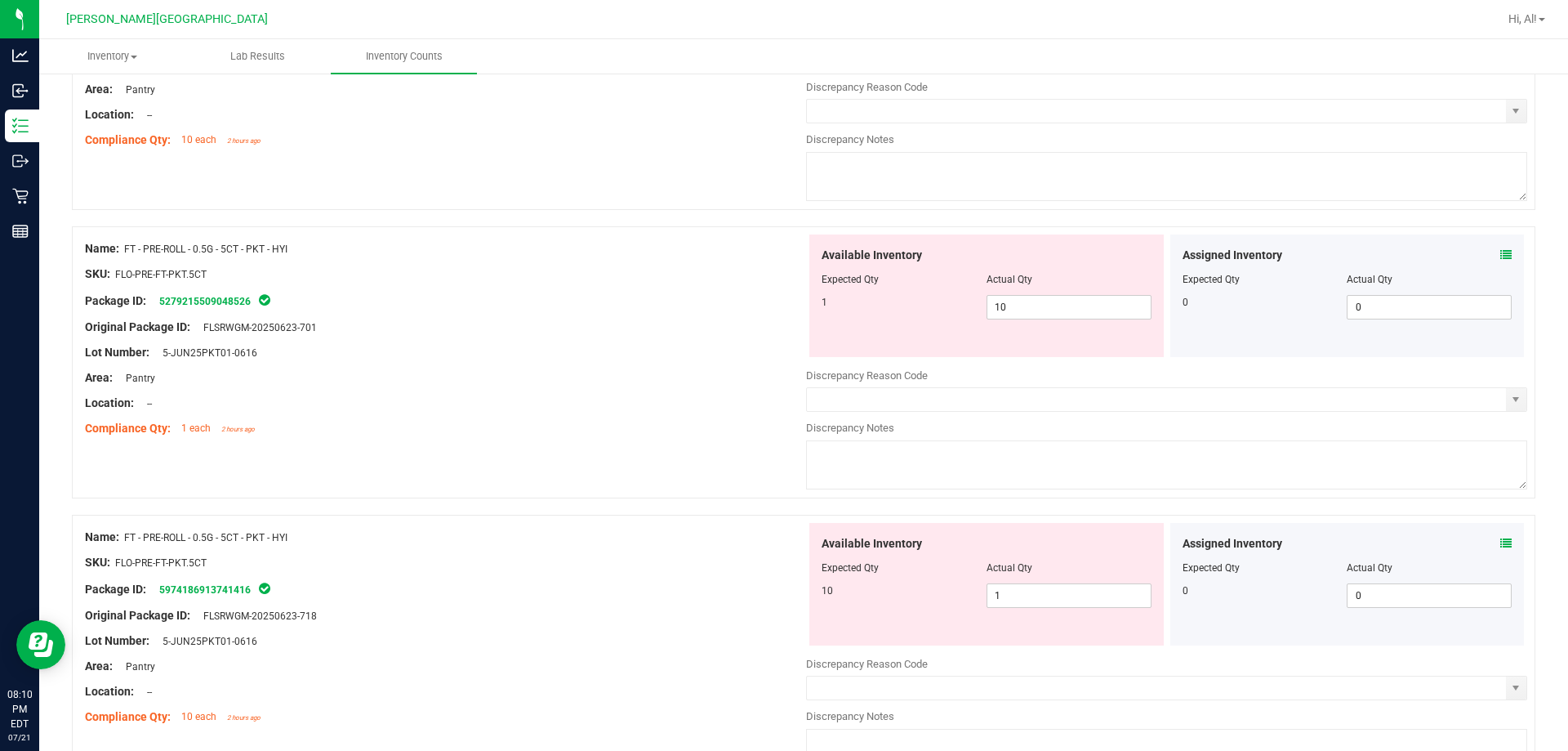 click on "Assigned Inventory" at bounding box center (1348, 543) 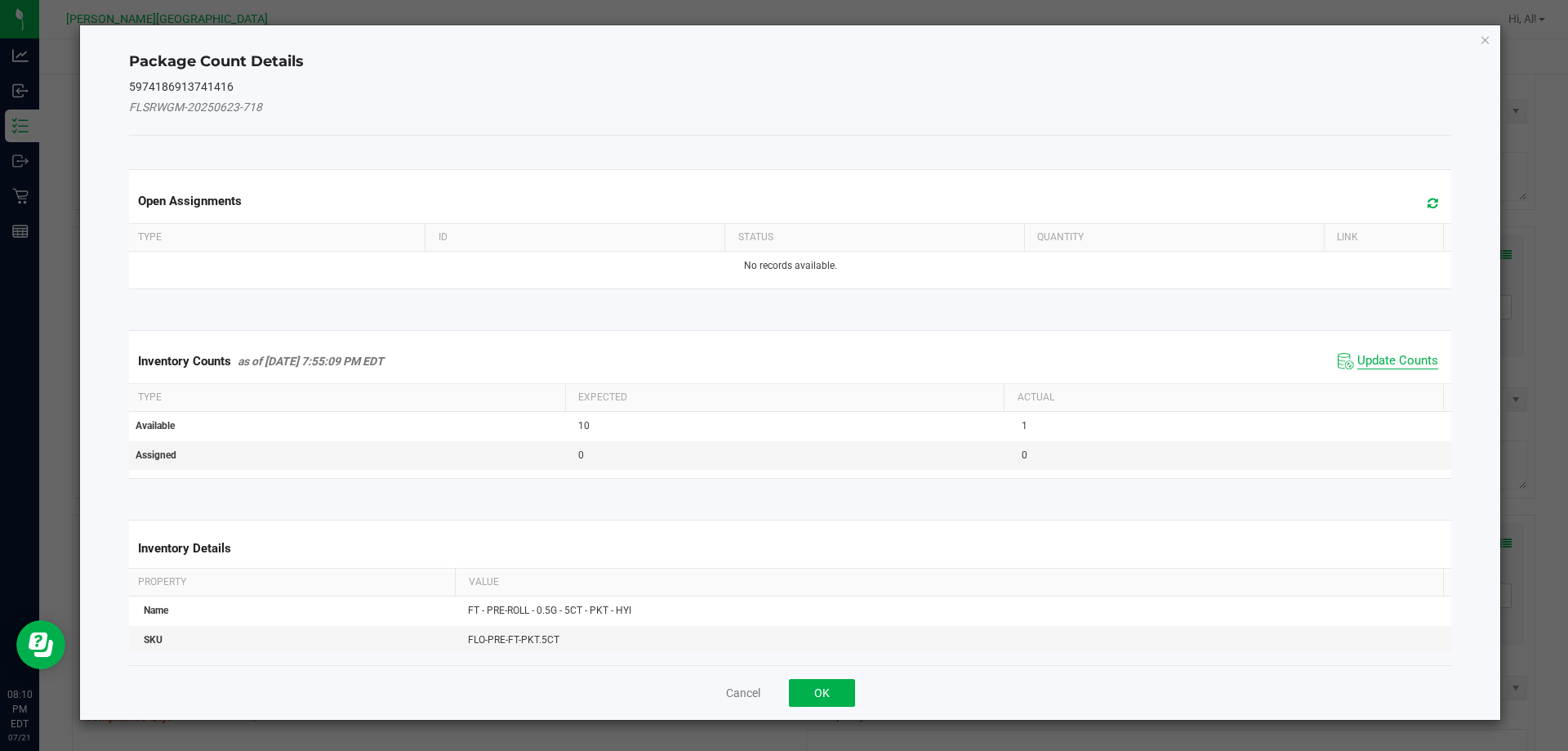 click on "Update Counts" 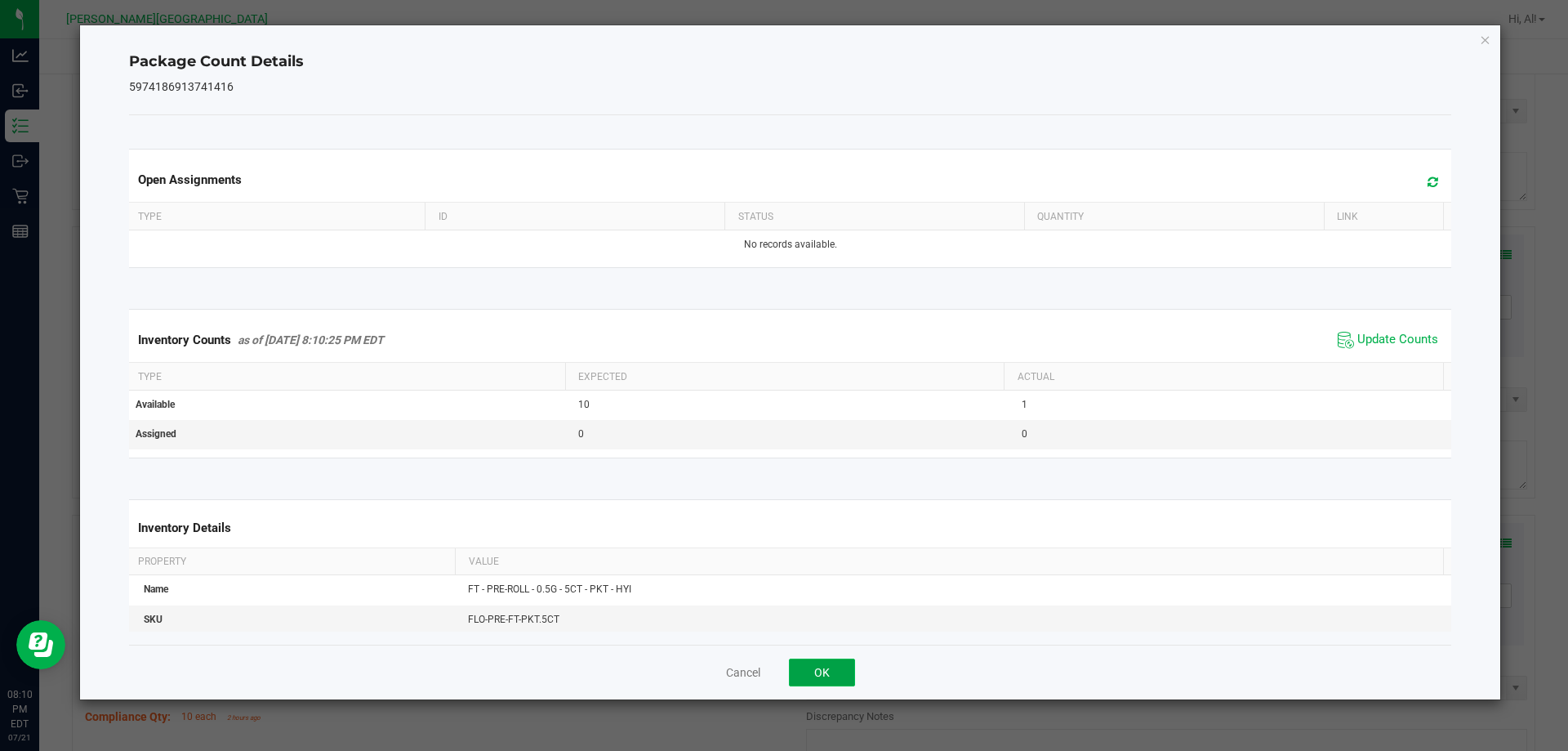click on "OK" 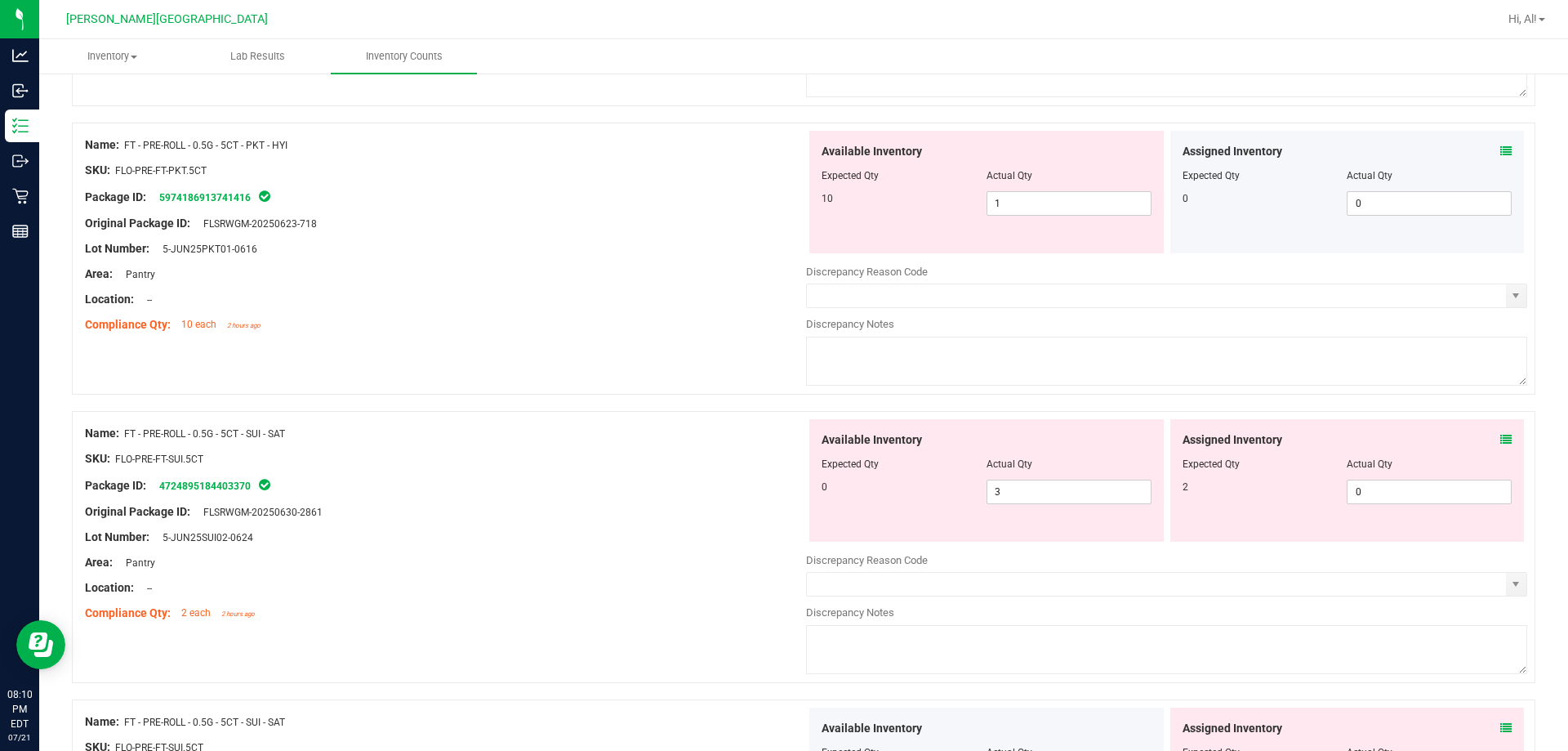 scroll, scrollTop: 2452, scrollLeft: 0, axis: vertical 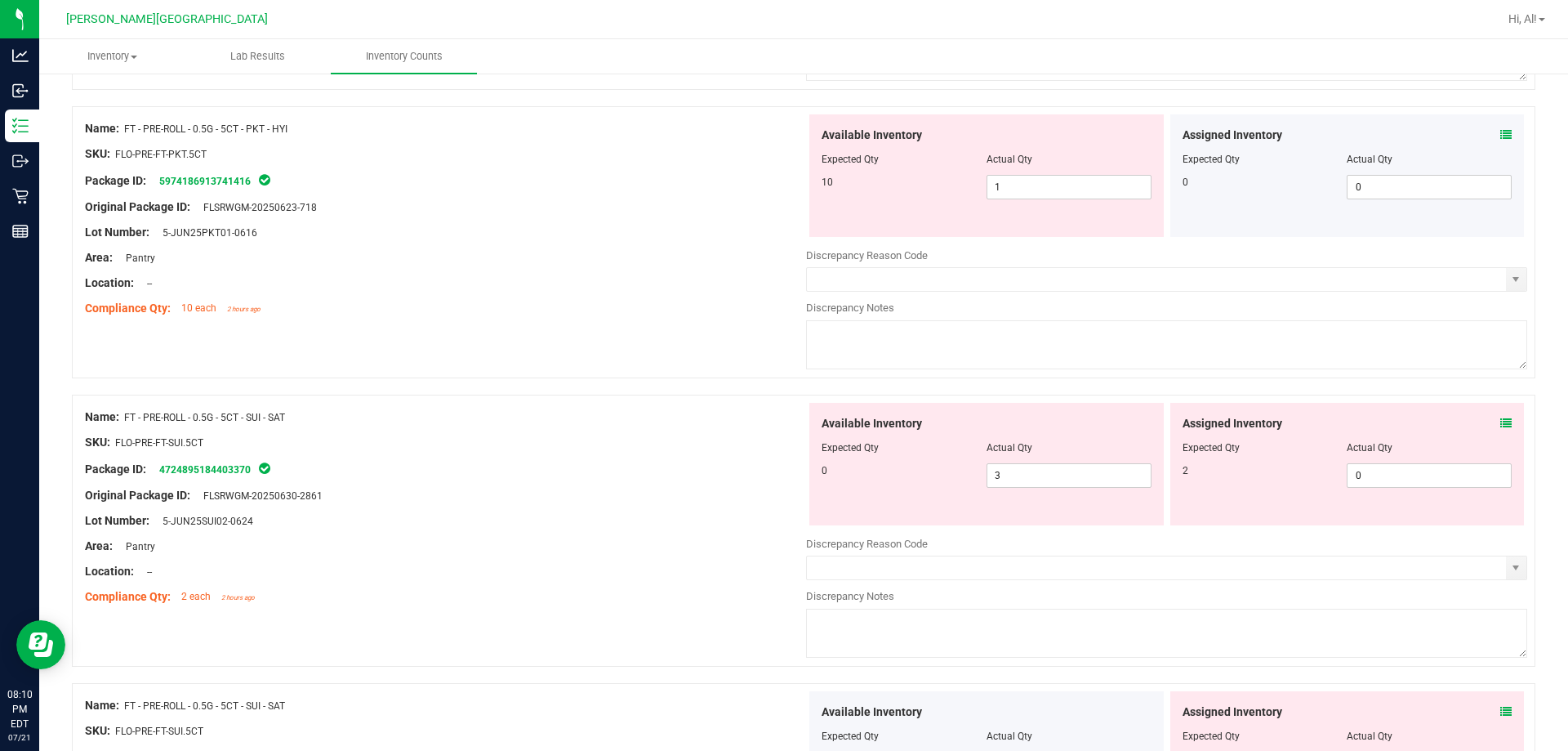 click at bounding box center [1506, 423] 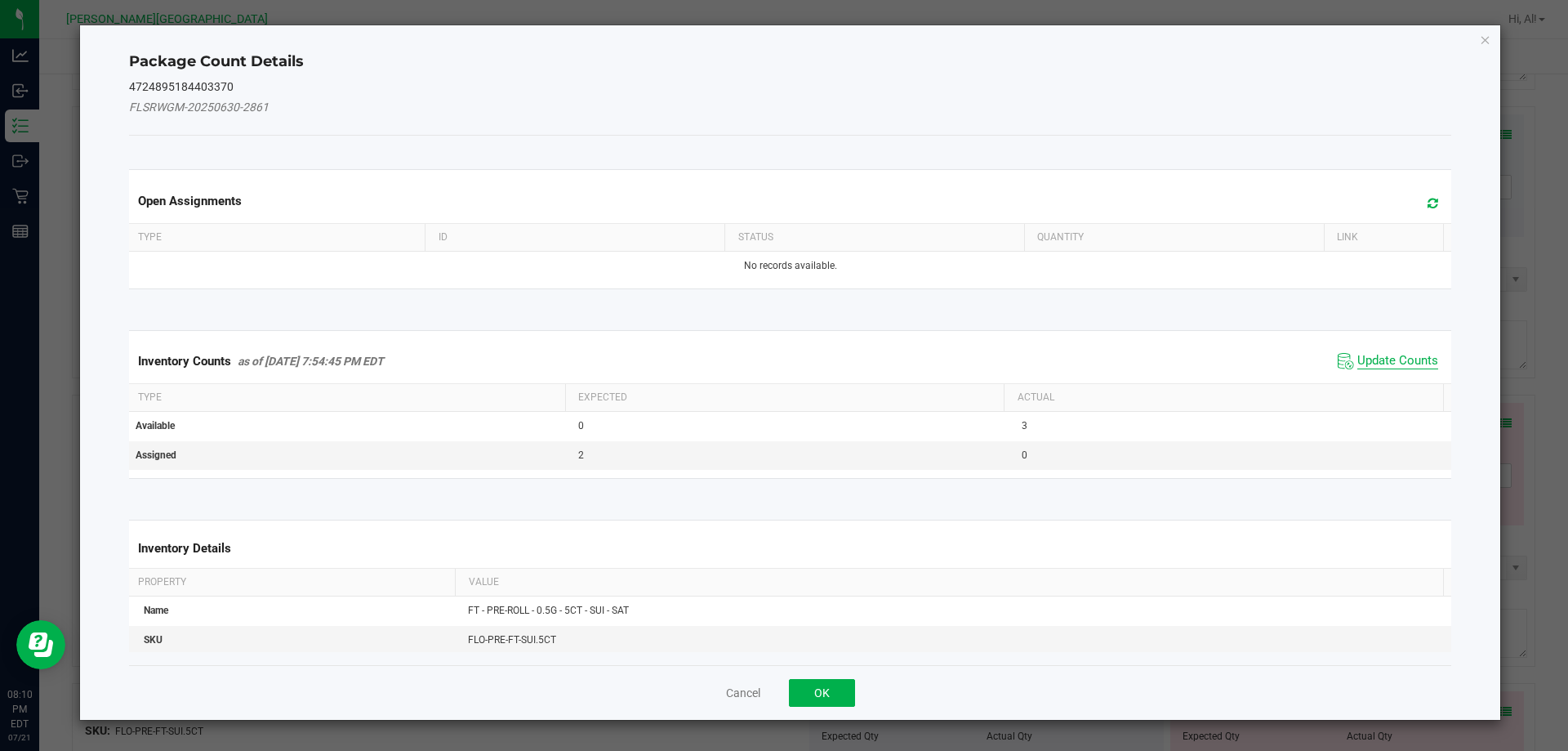 click on "Update Counts" 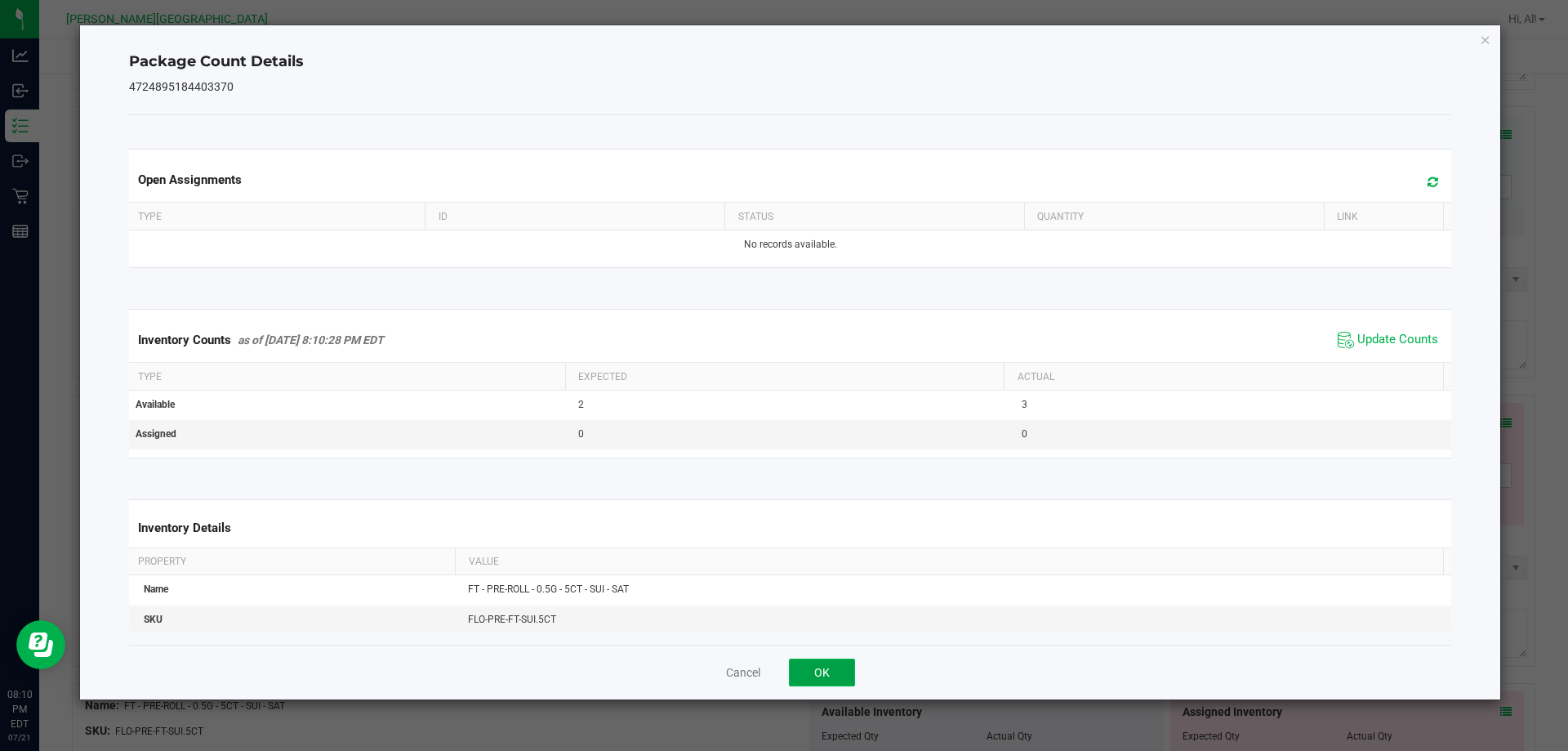 click on "OK" 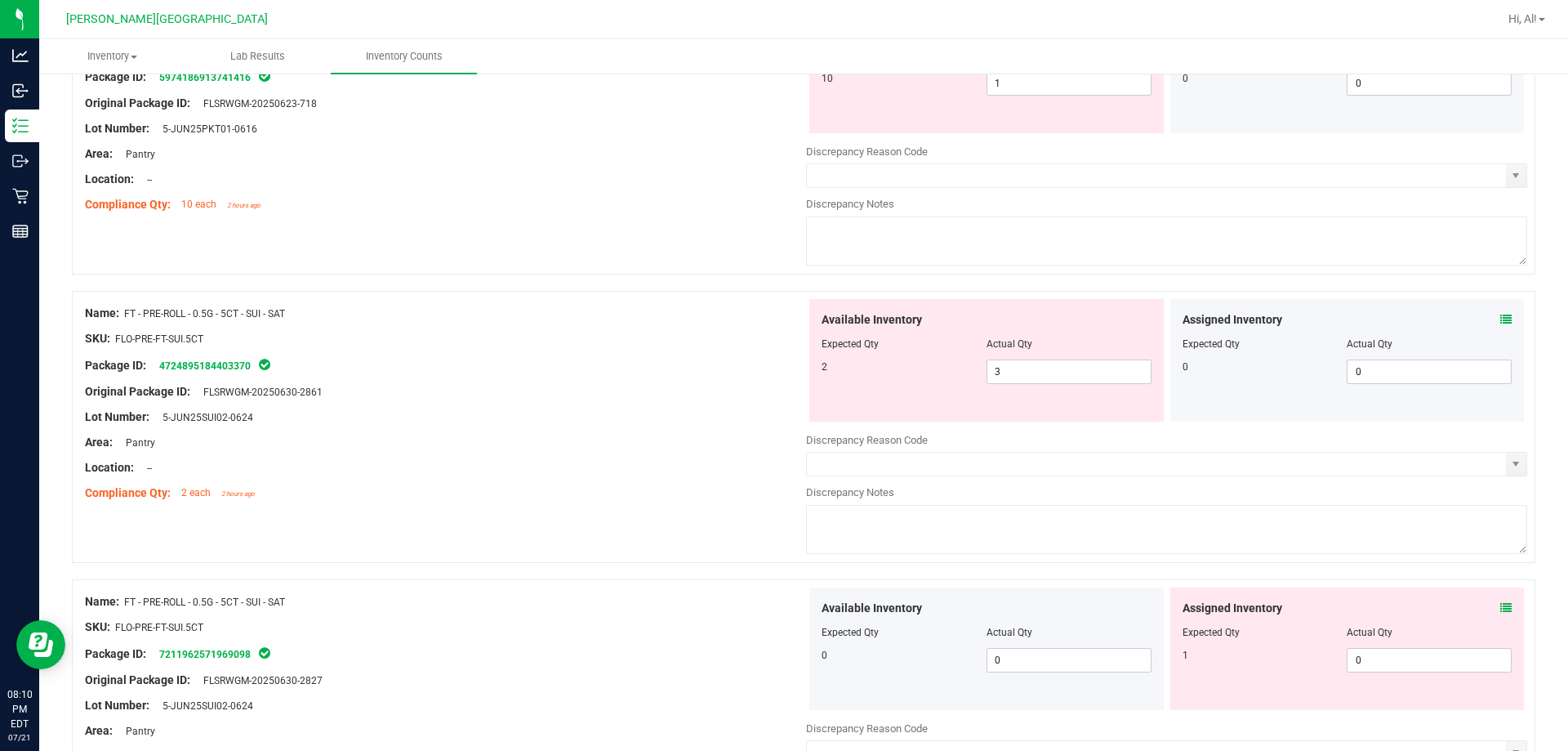 scroll, scrollTop: 2615, scrollLeft: 0, axis: vertical 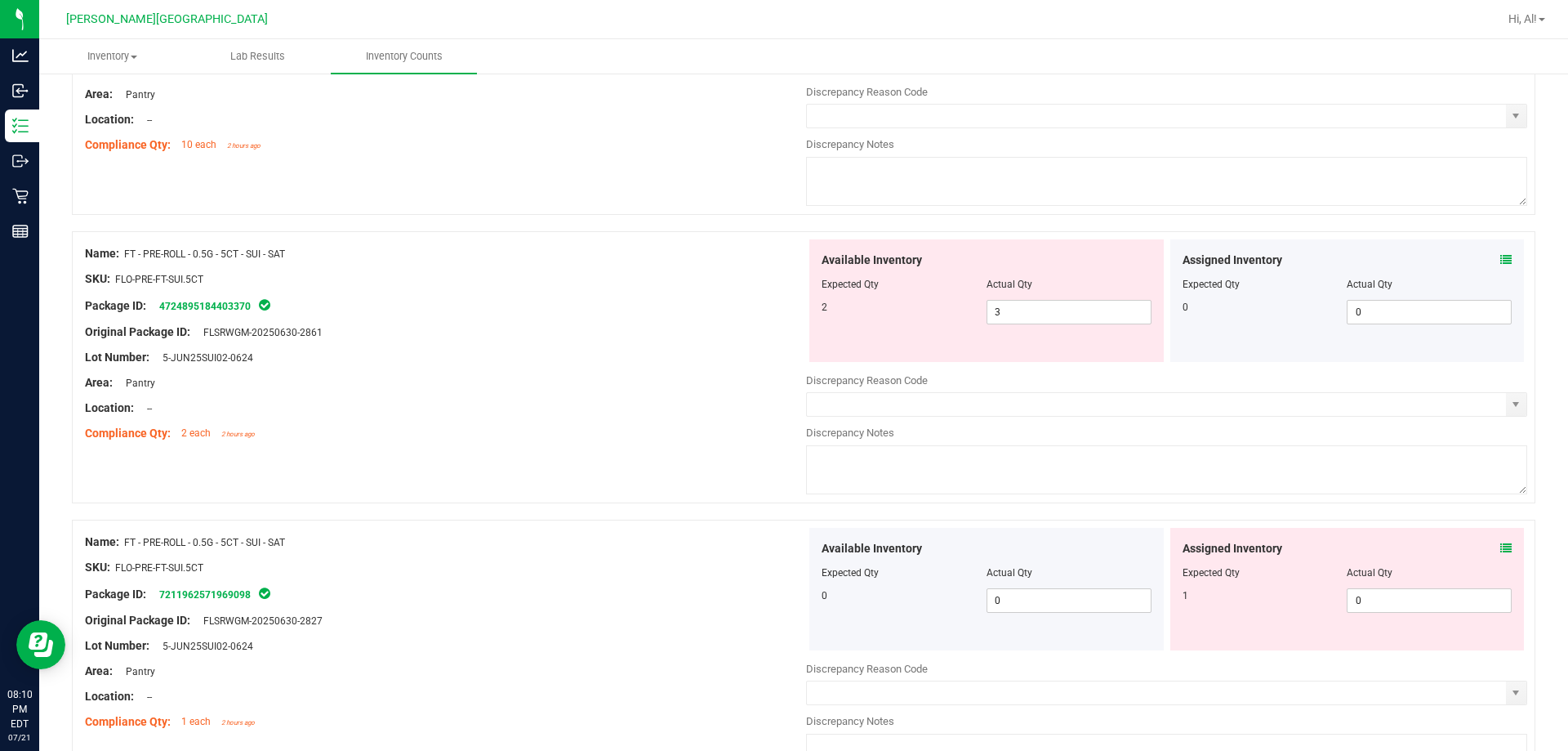 click at bounding box center [1506, 548] 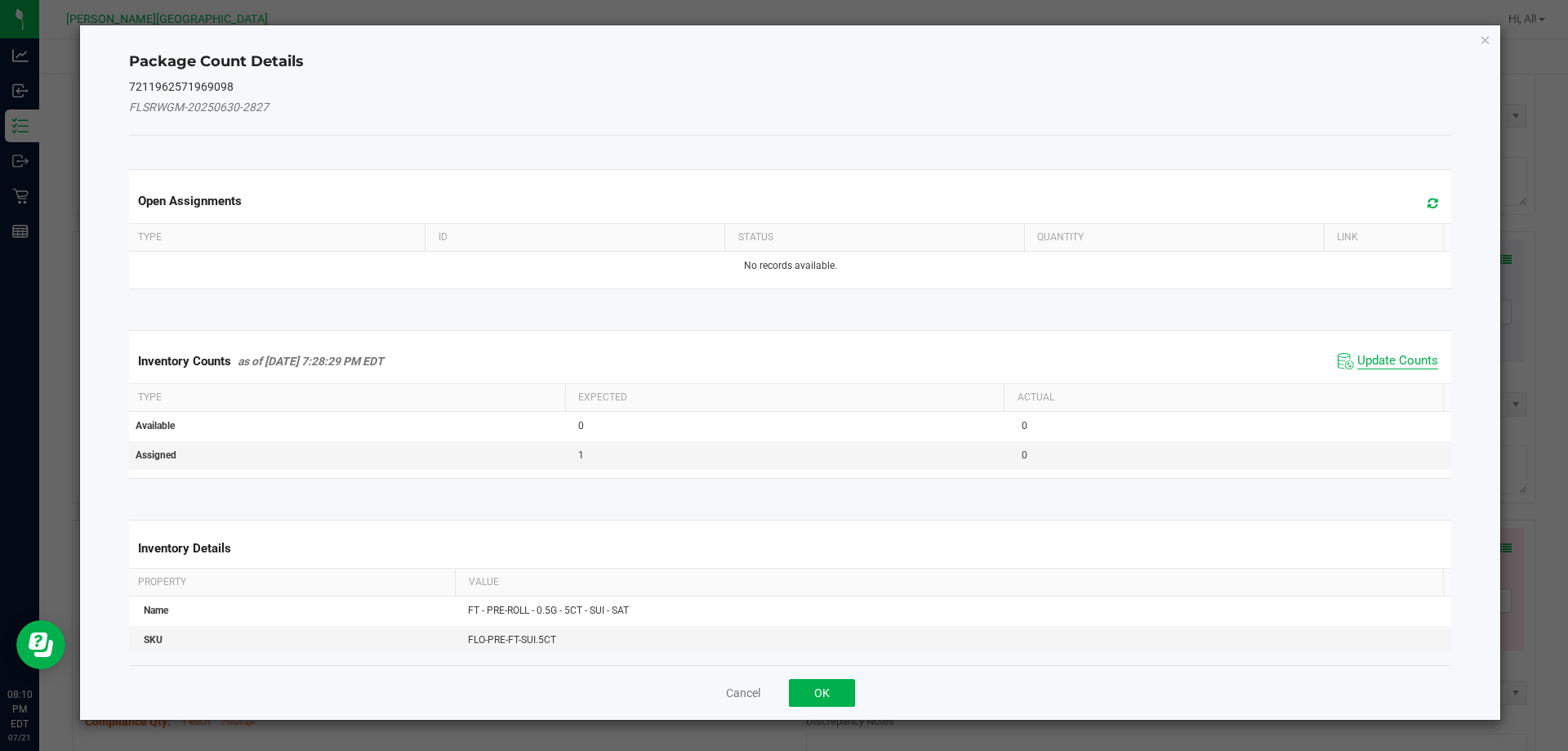 click on "Inventory Counts     as of [DATE] 7:28:29 PM EDT
Update Counts" 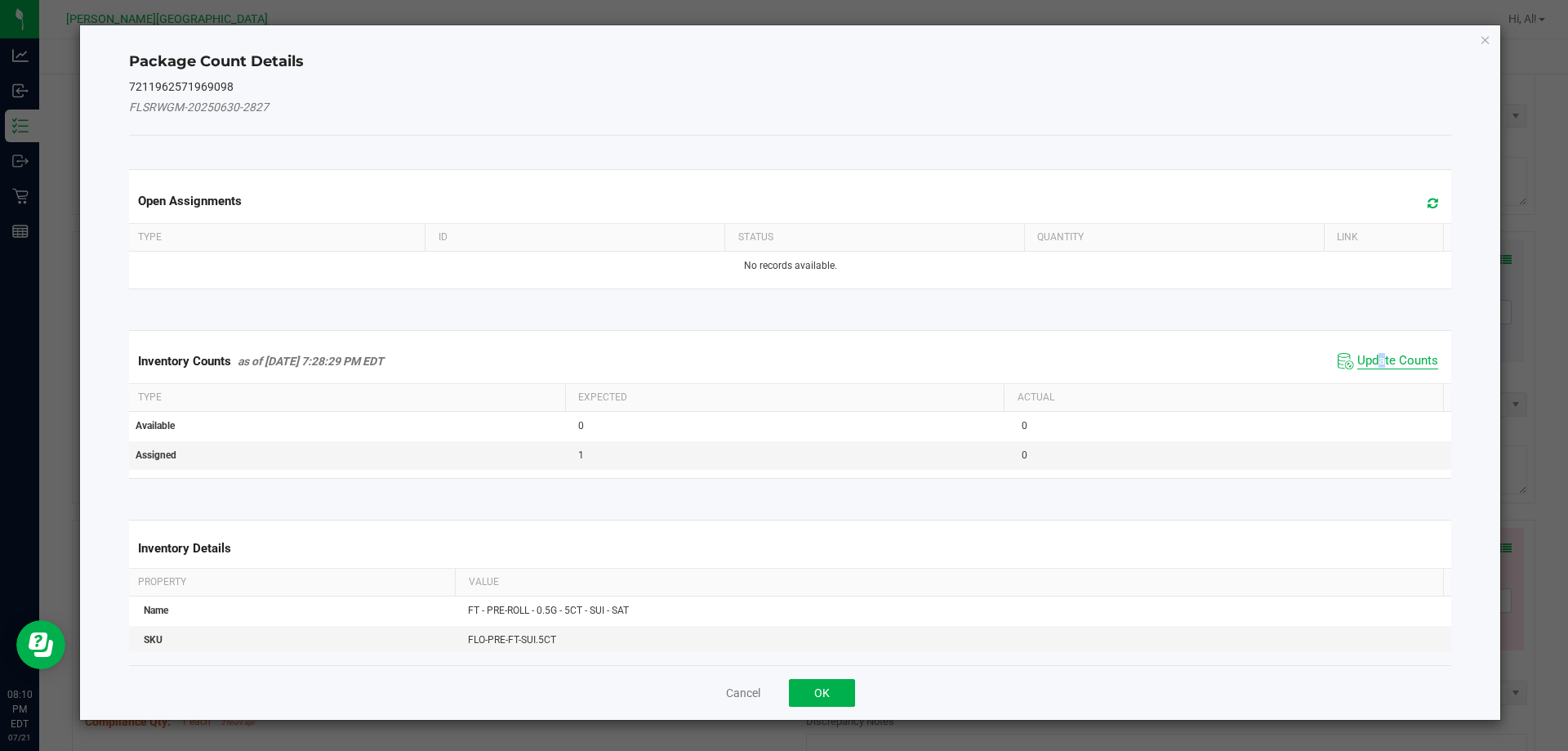 click on "Update Counts" 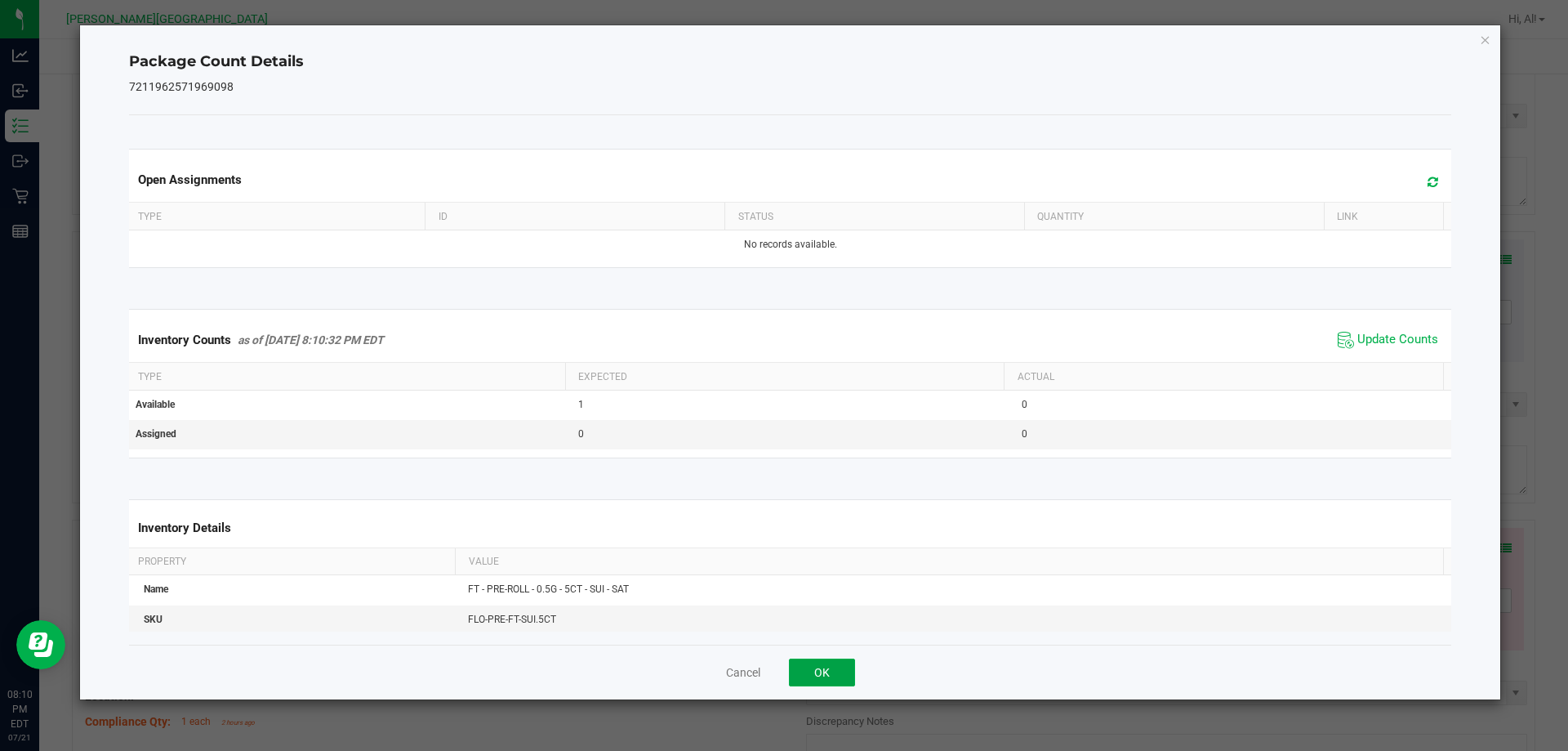 drag, startPoint x: 840, startPoint y: 664, endPoint x: 1062, endPoint y: 561, distance: 244.73046 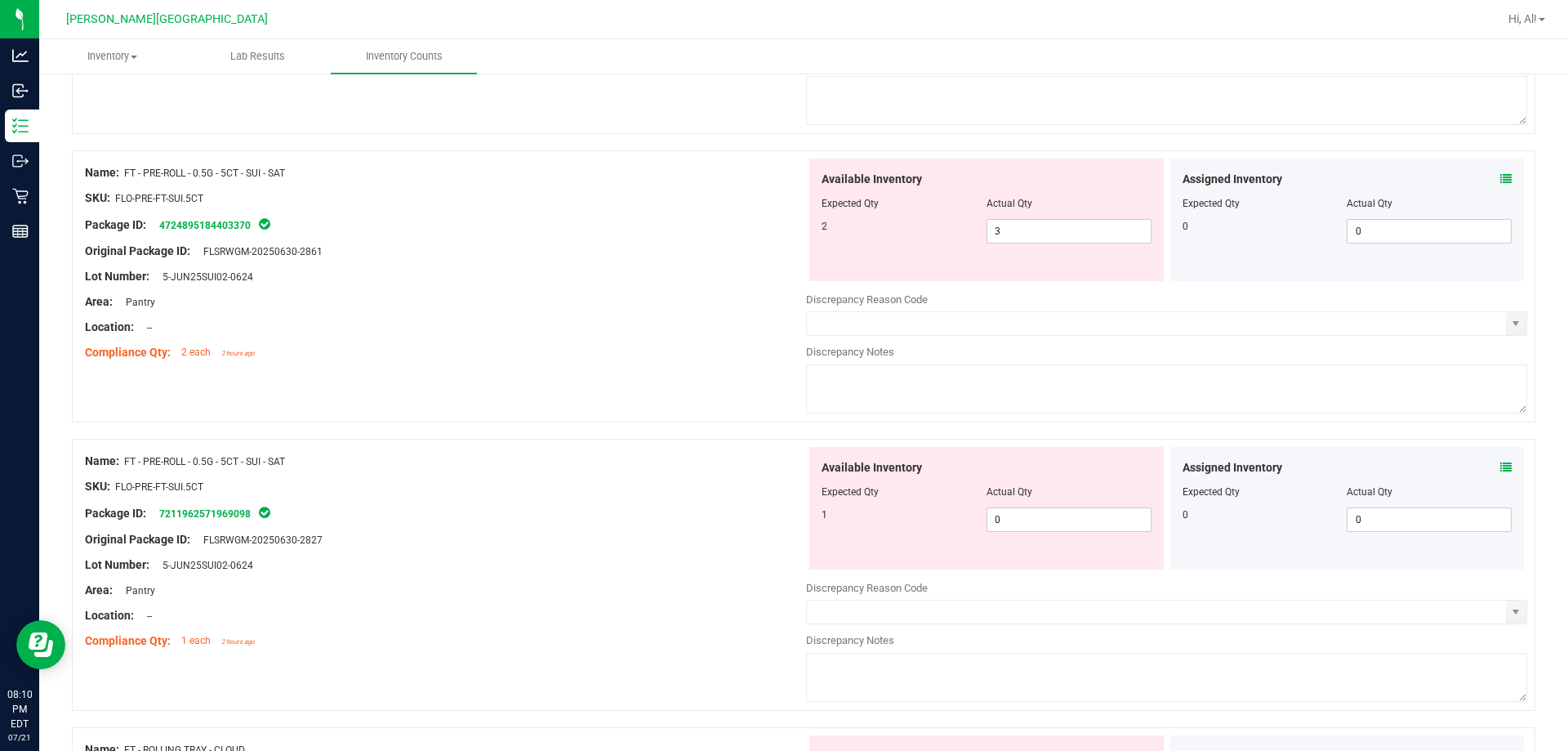 scroll, scrollTop: 2942, scrollLeft: 0, axis: vertical 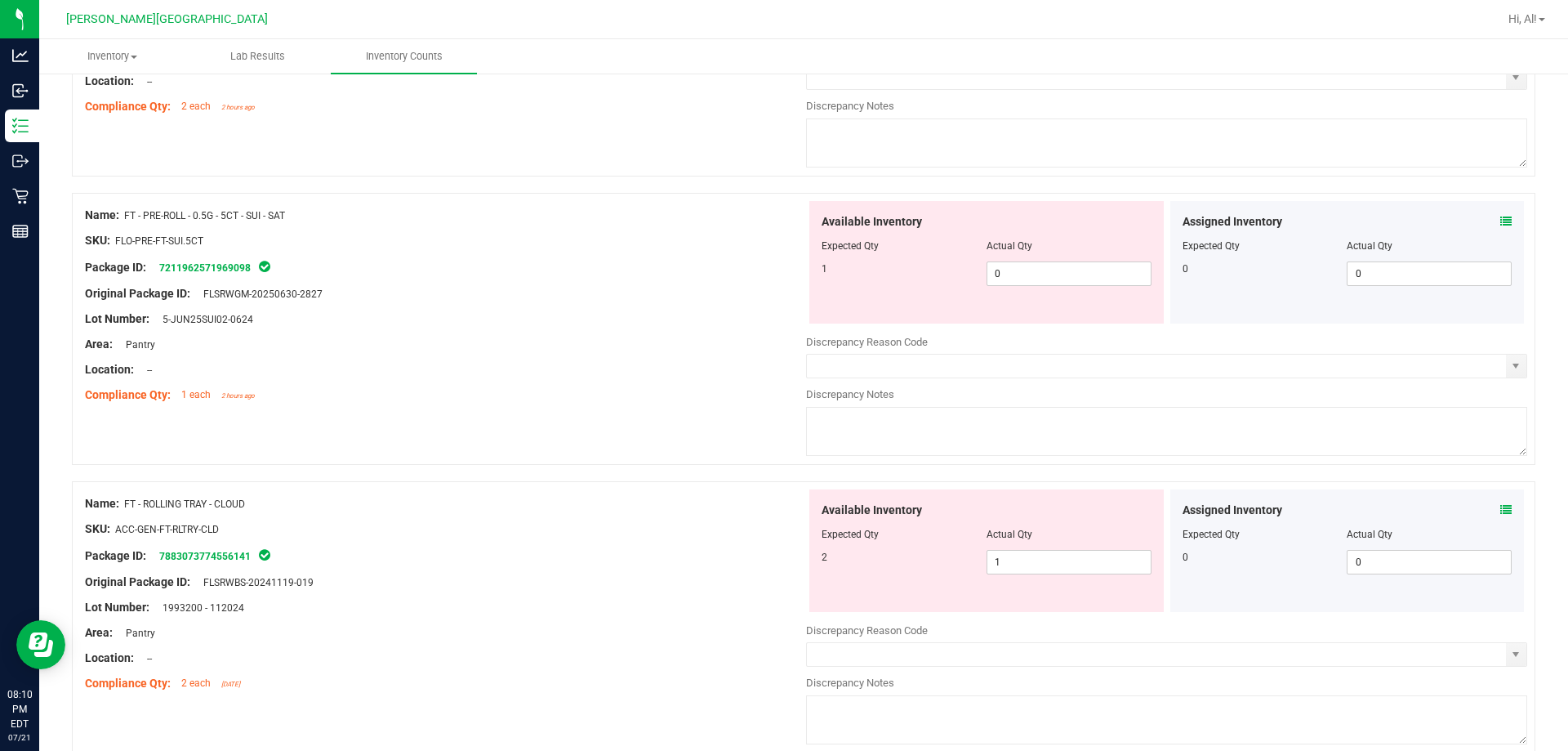 click at bounding box center (1506, 510) 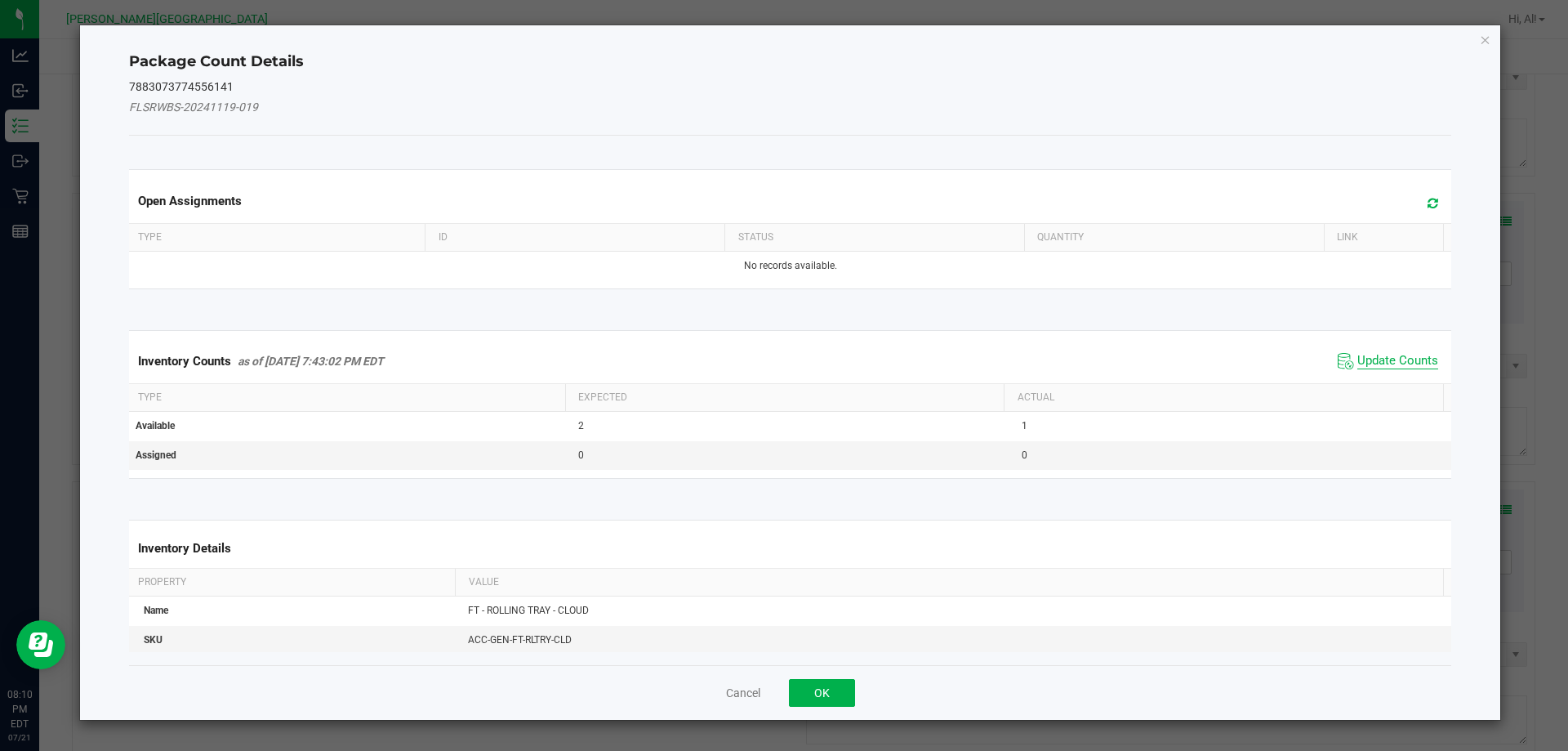 click on "Update Counts" 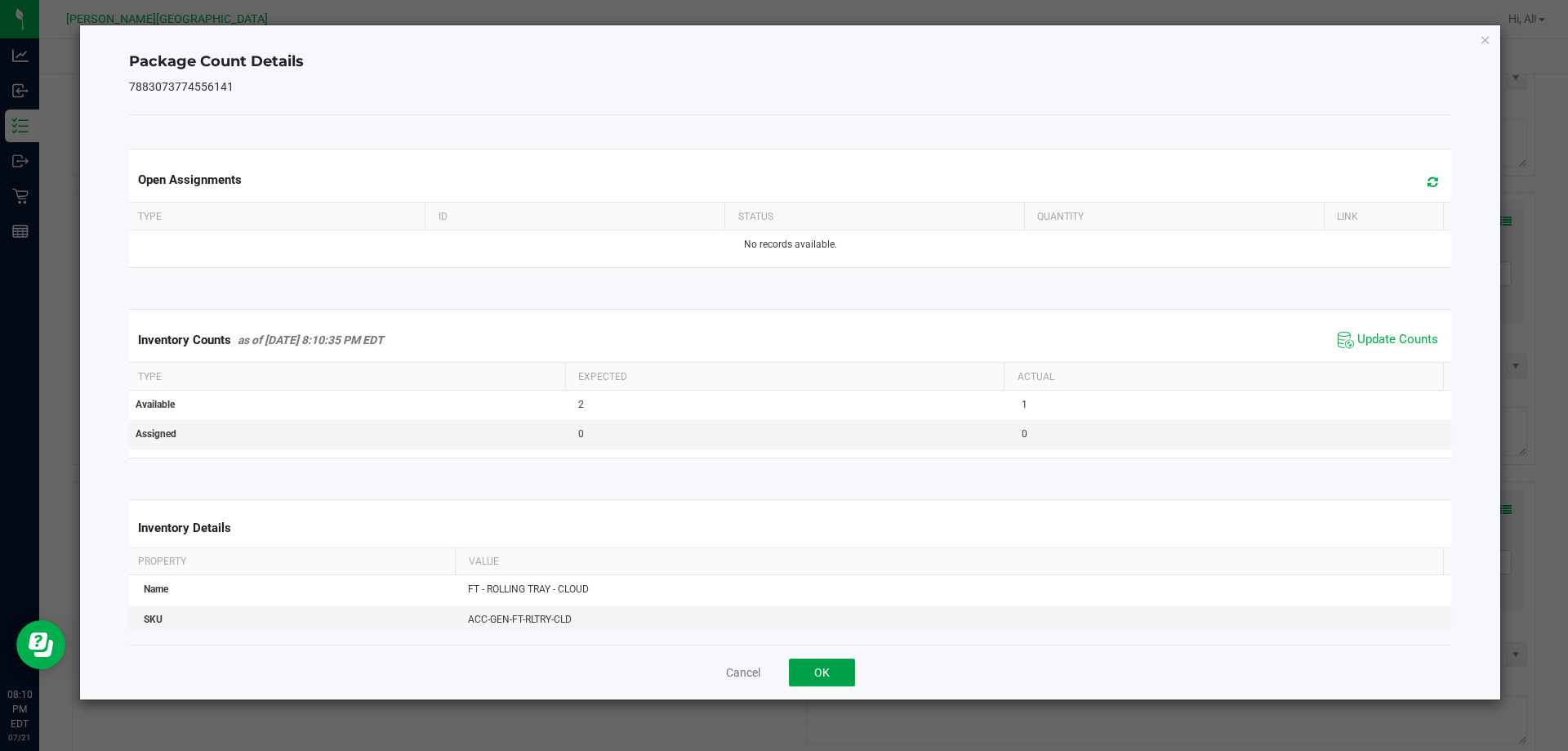 click on "OK" 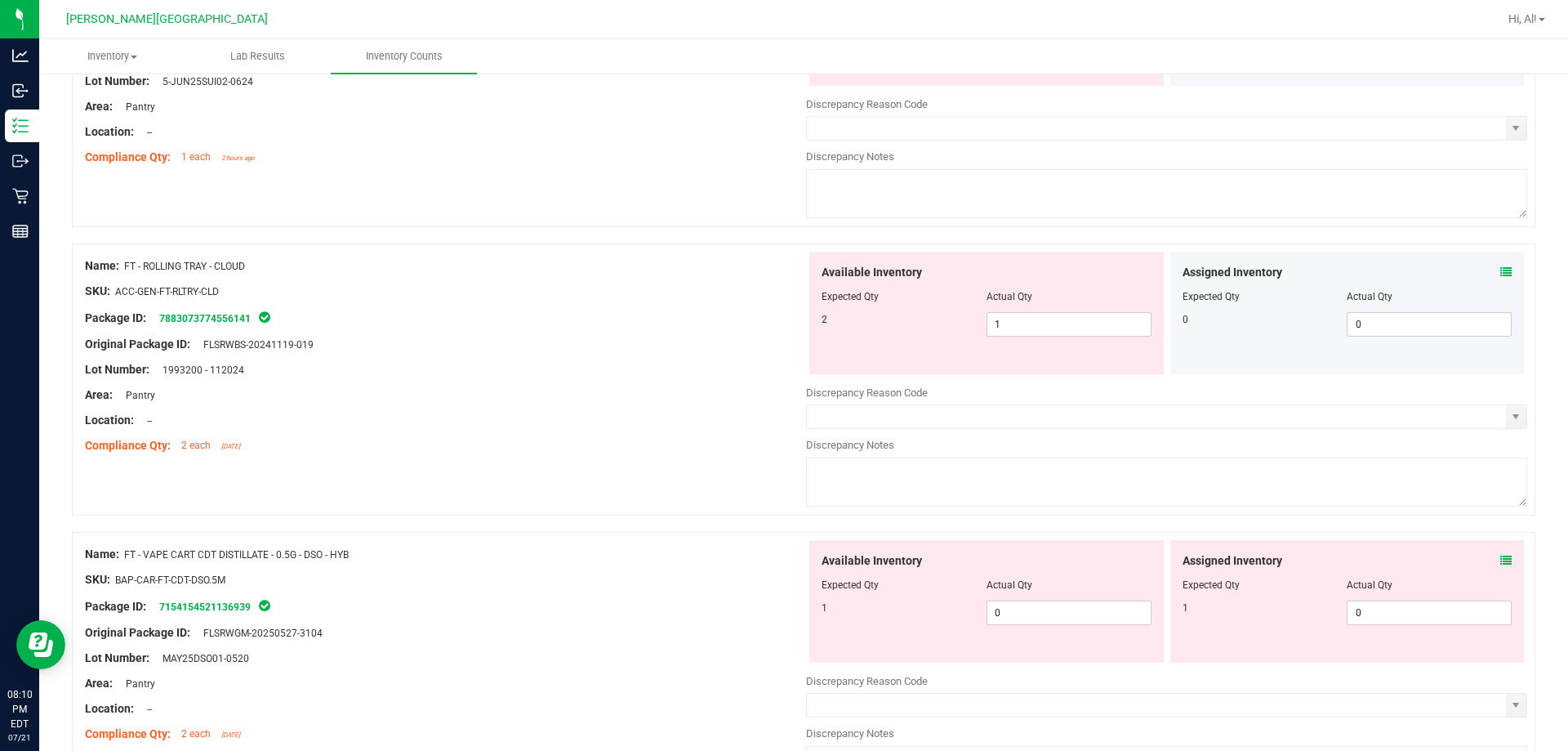 scroll, scrollTop: 3187, scrollLeft: 0, axis: vertical 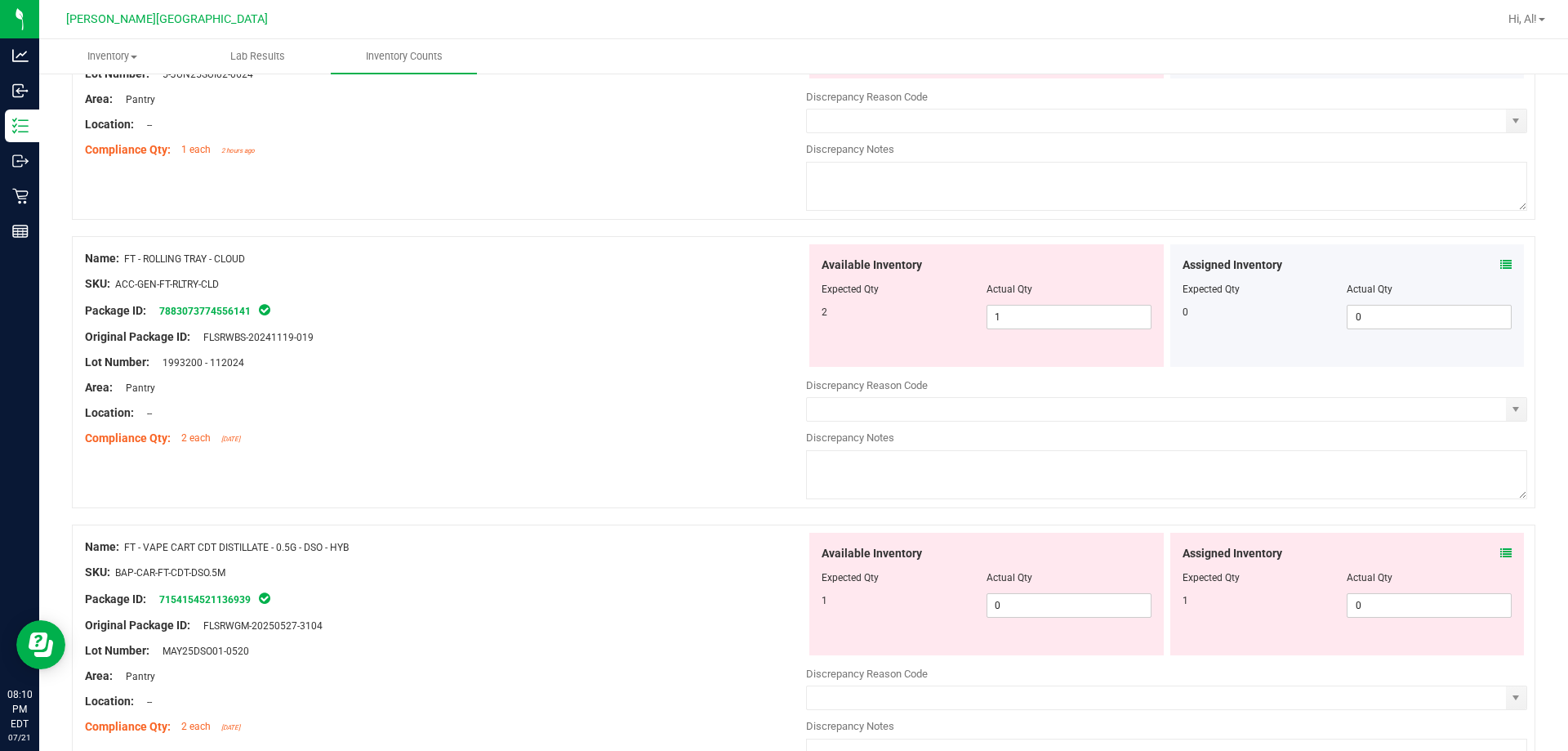 click at bounding box center [1506, 553] 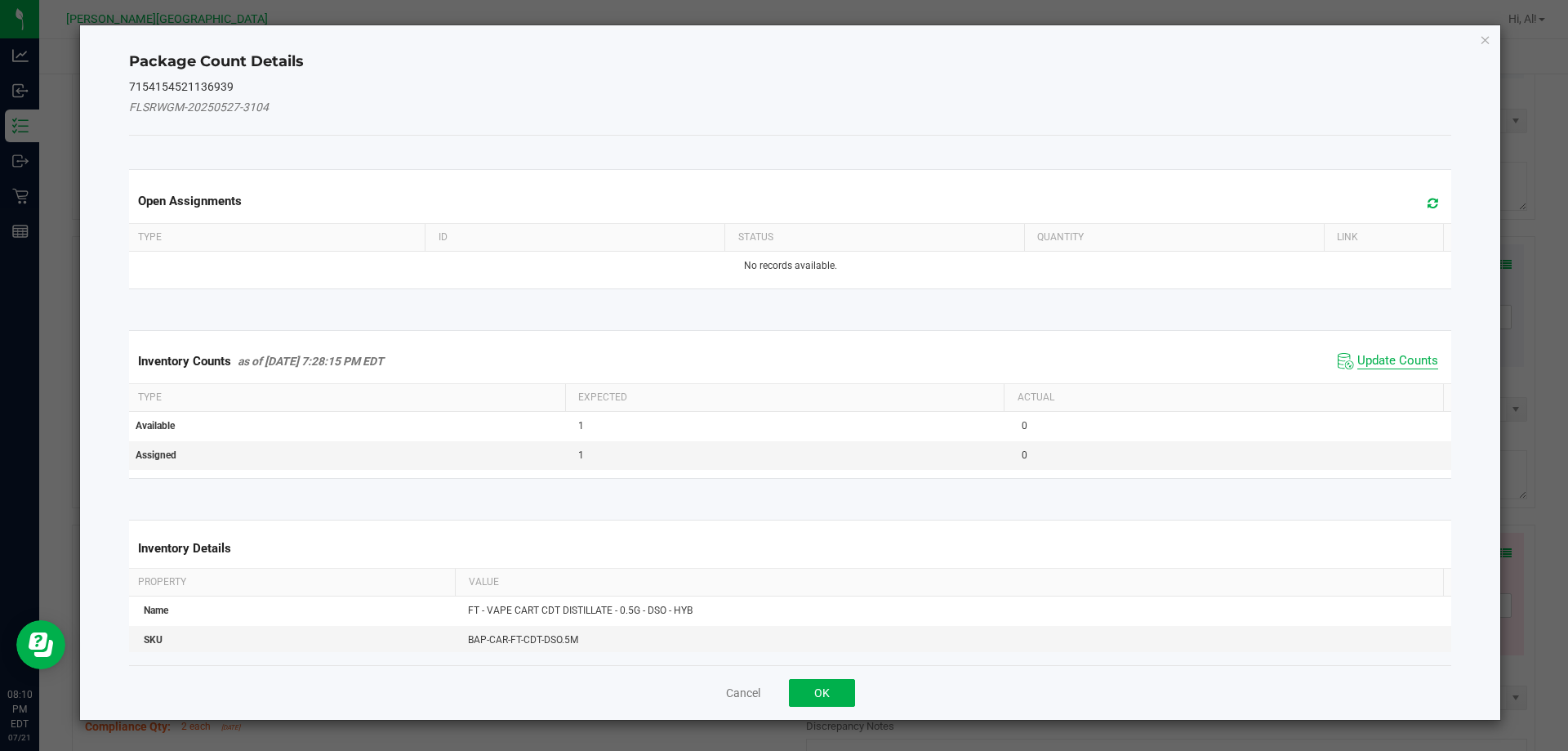 click on "Update Counts" 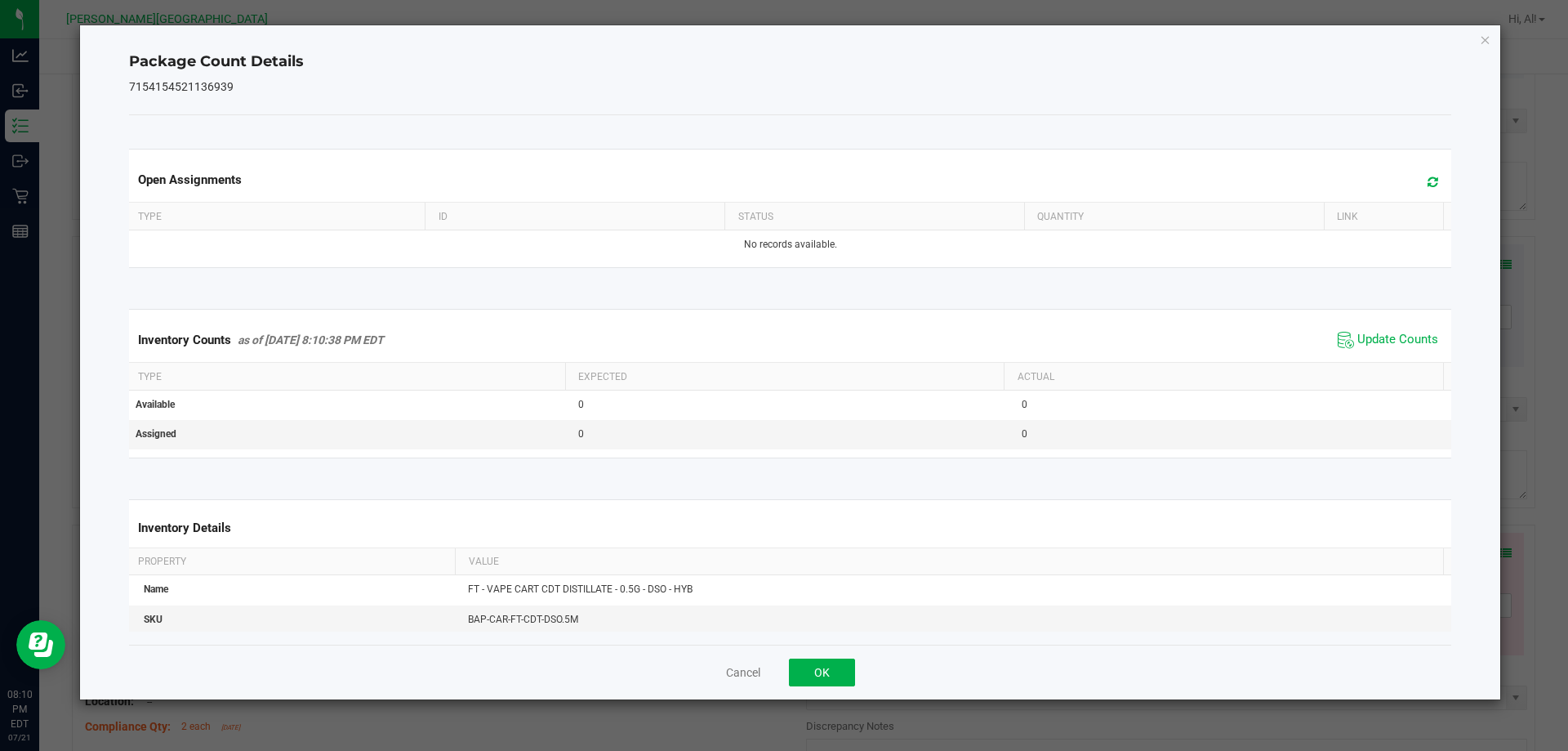 click on "Cancel   OK" 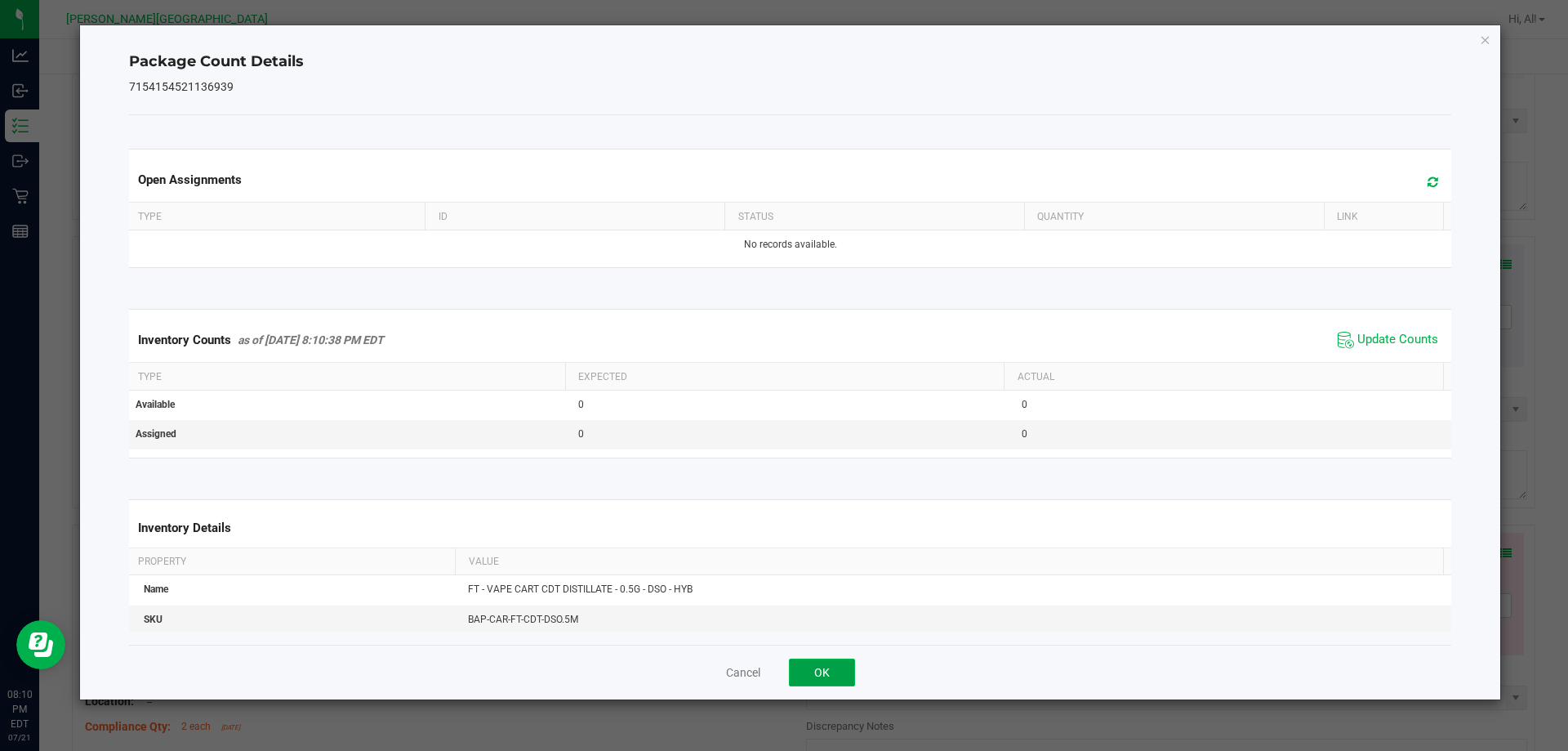 click on "OK" 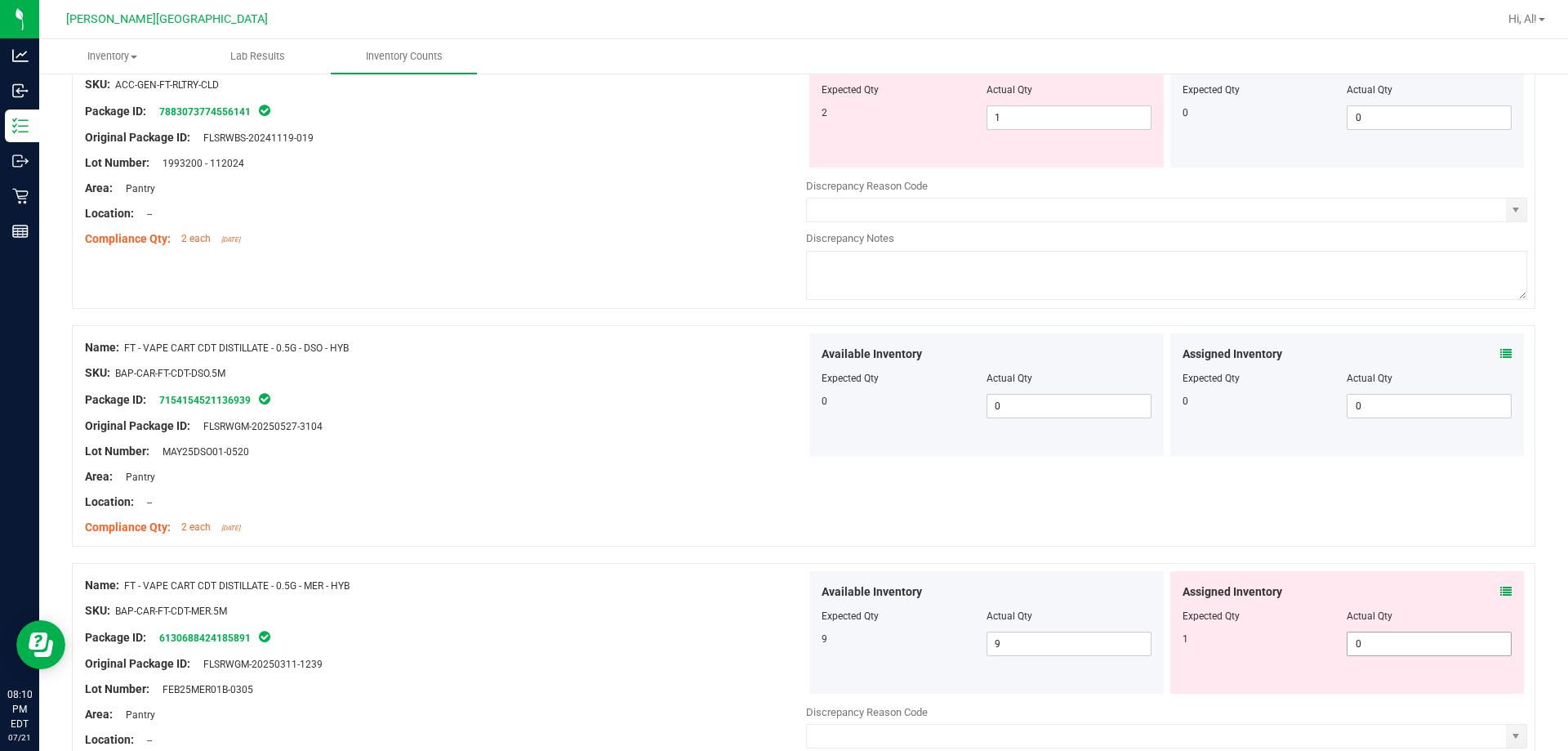 scroll, scrollTop: 3432, scrollLeft: 0, axis: vertical 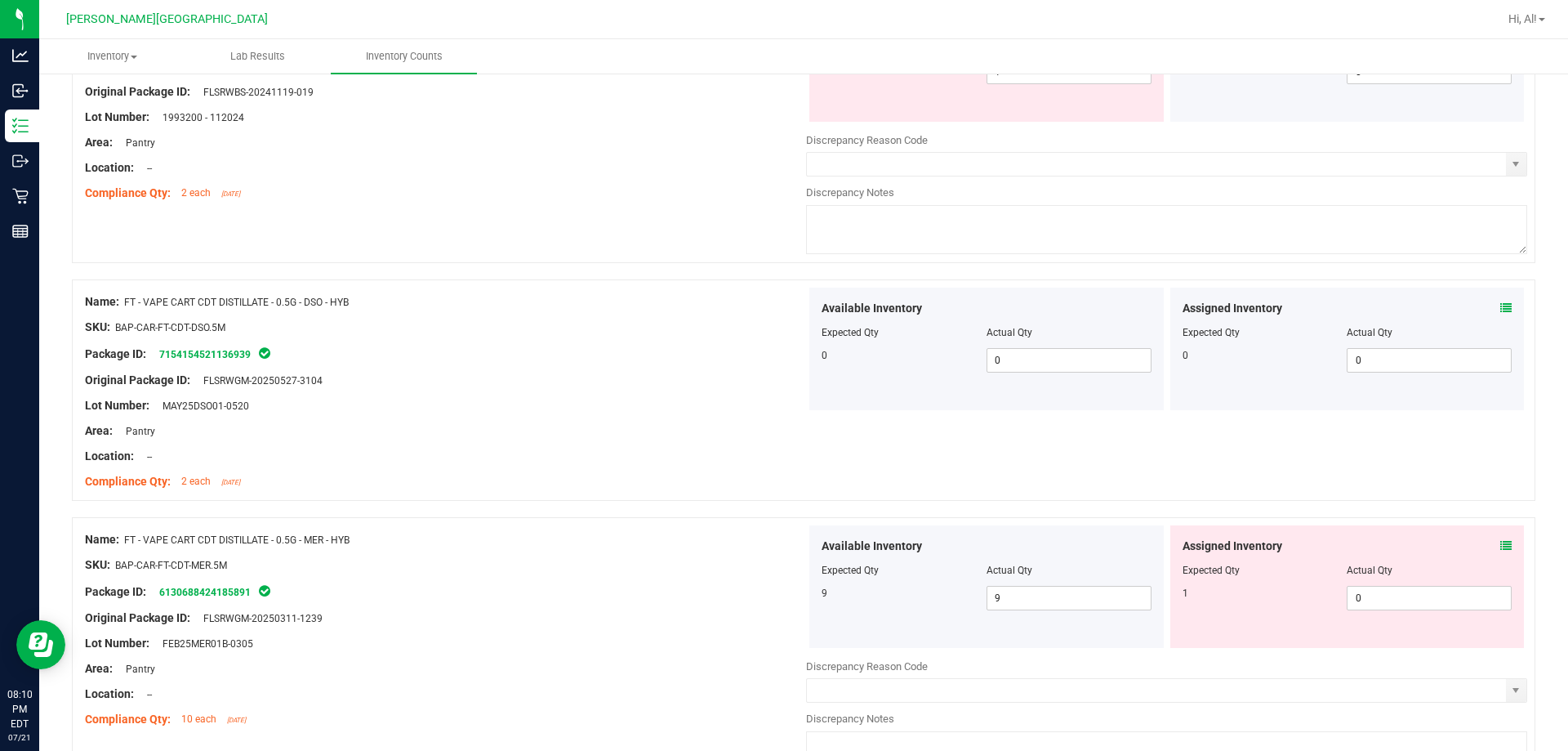 click at bounding box center [1506, 546] 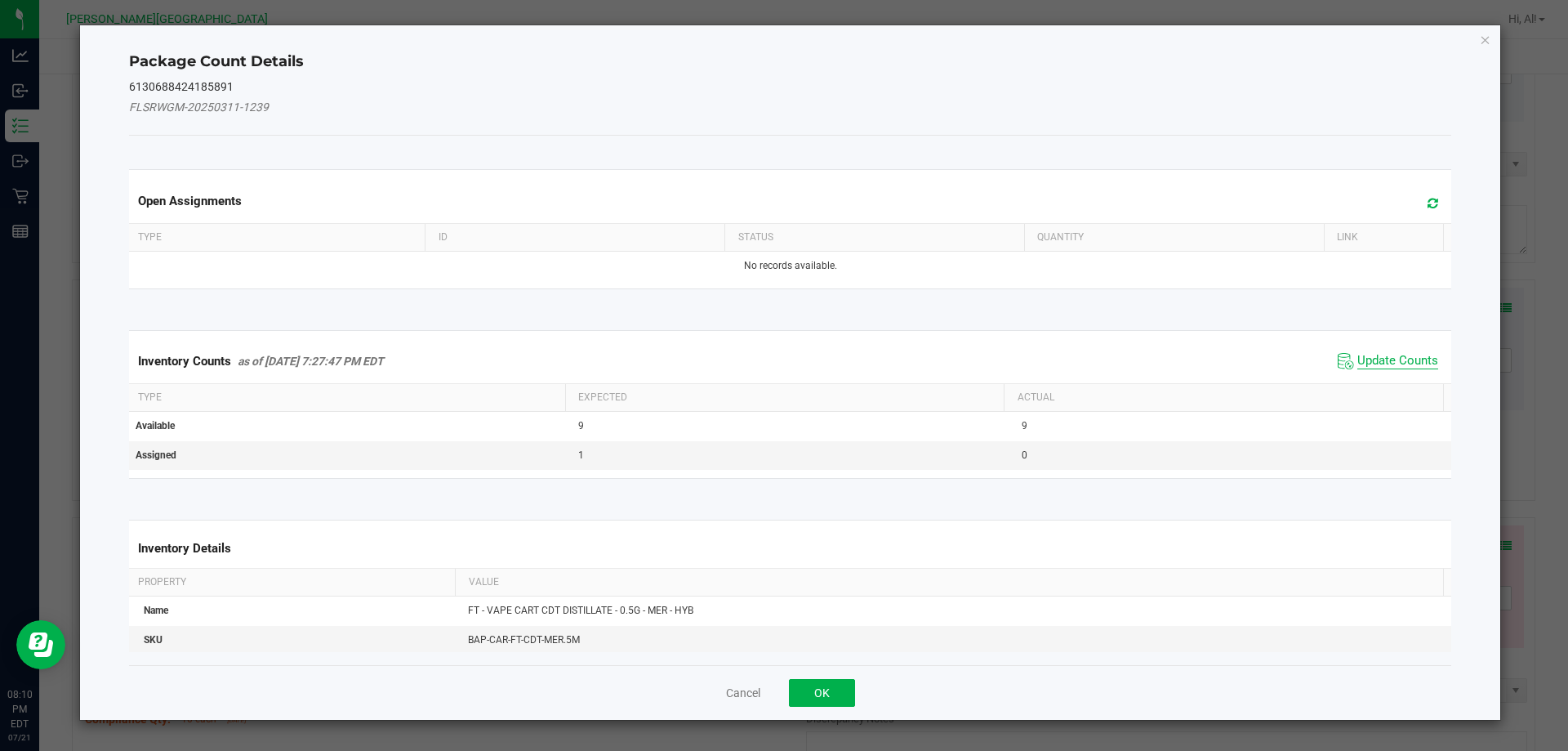 click on "Update Counts" 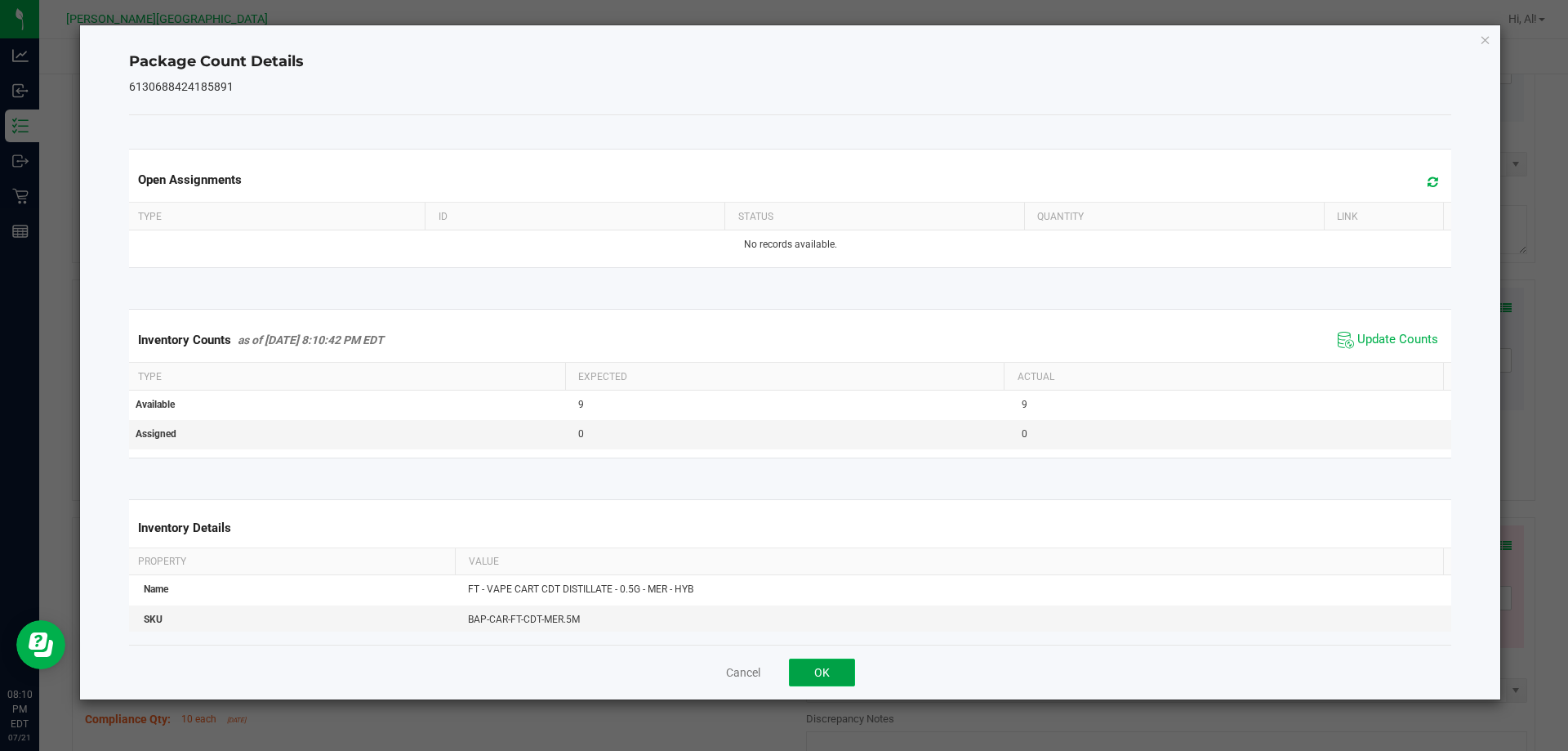 click on "OK" 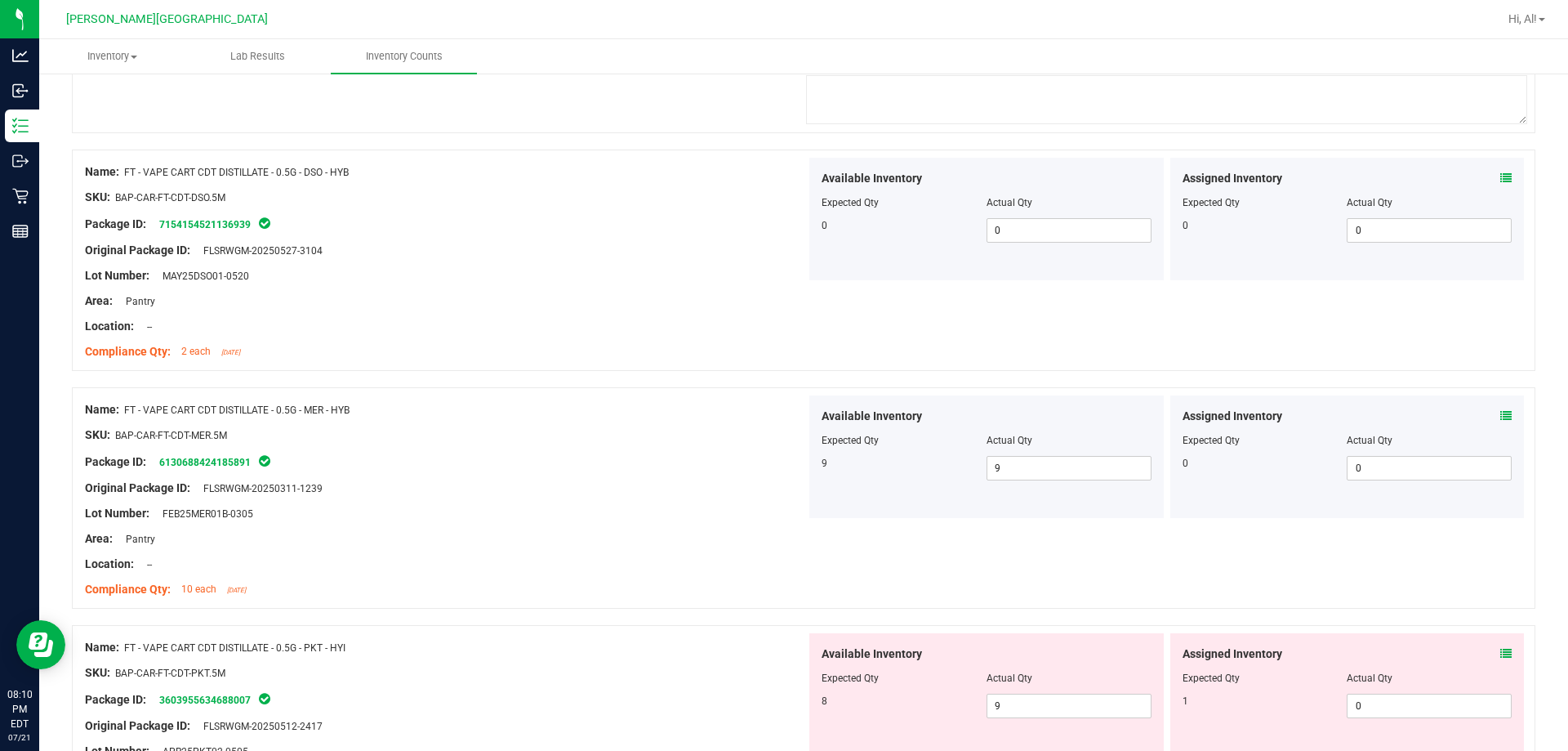 scroll, scrollTop: 3759, scrollLeft: 0, axis: vertical 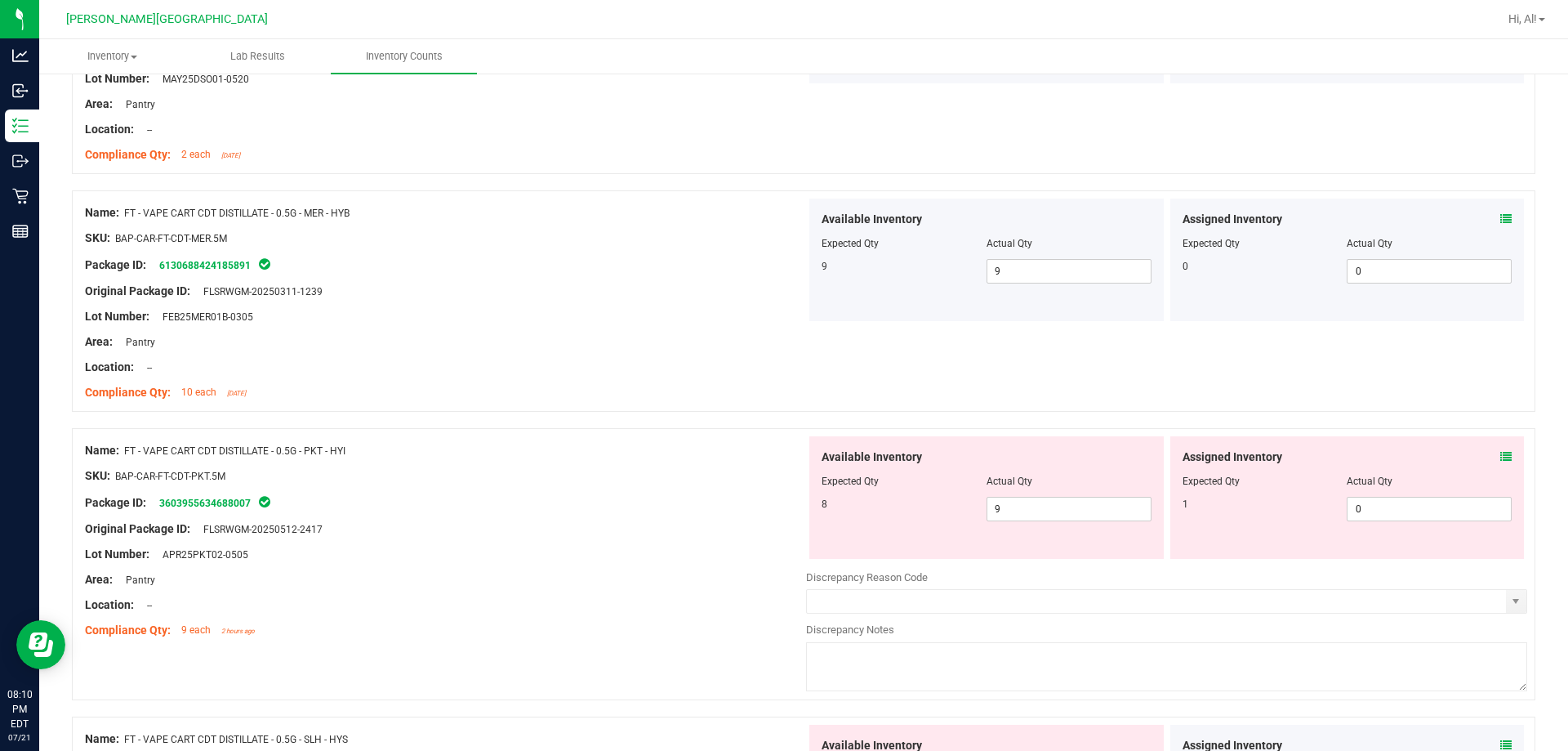 click at bounding box center [1506, 457] 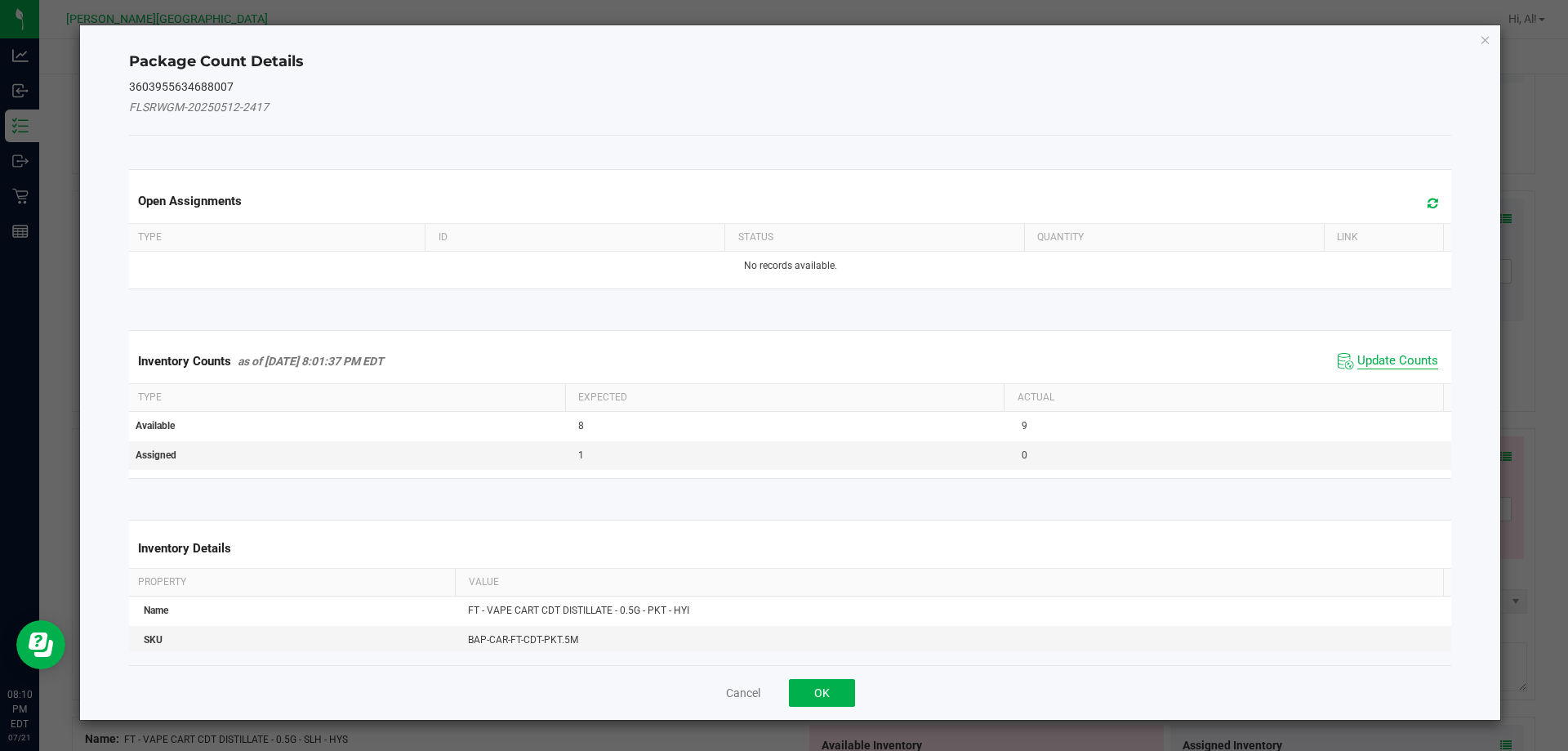 click on "Update Counts" 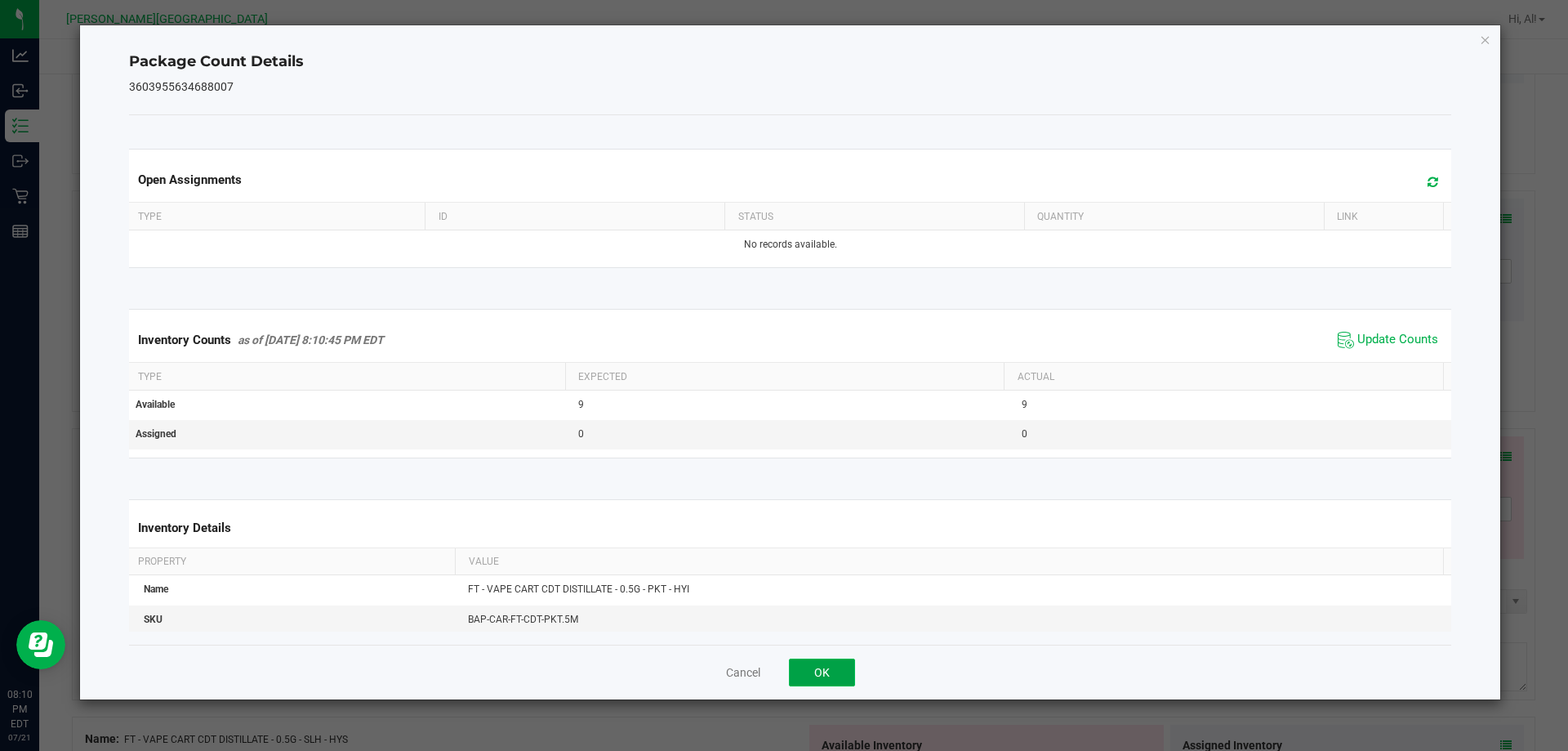click on "OK" 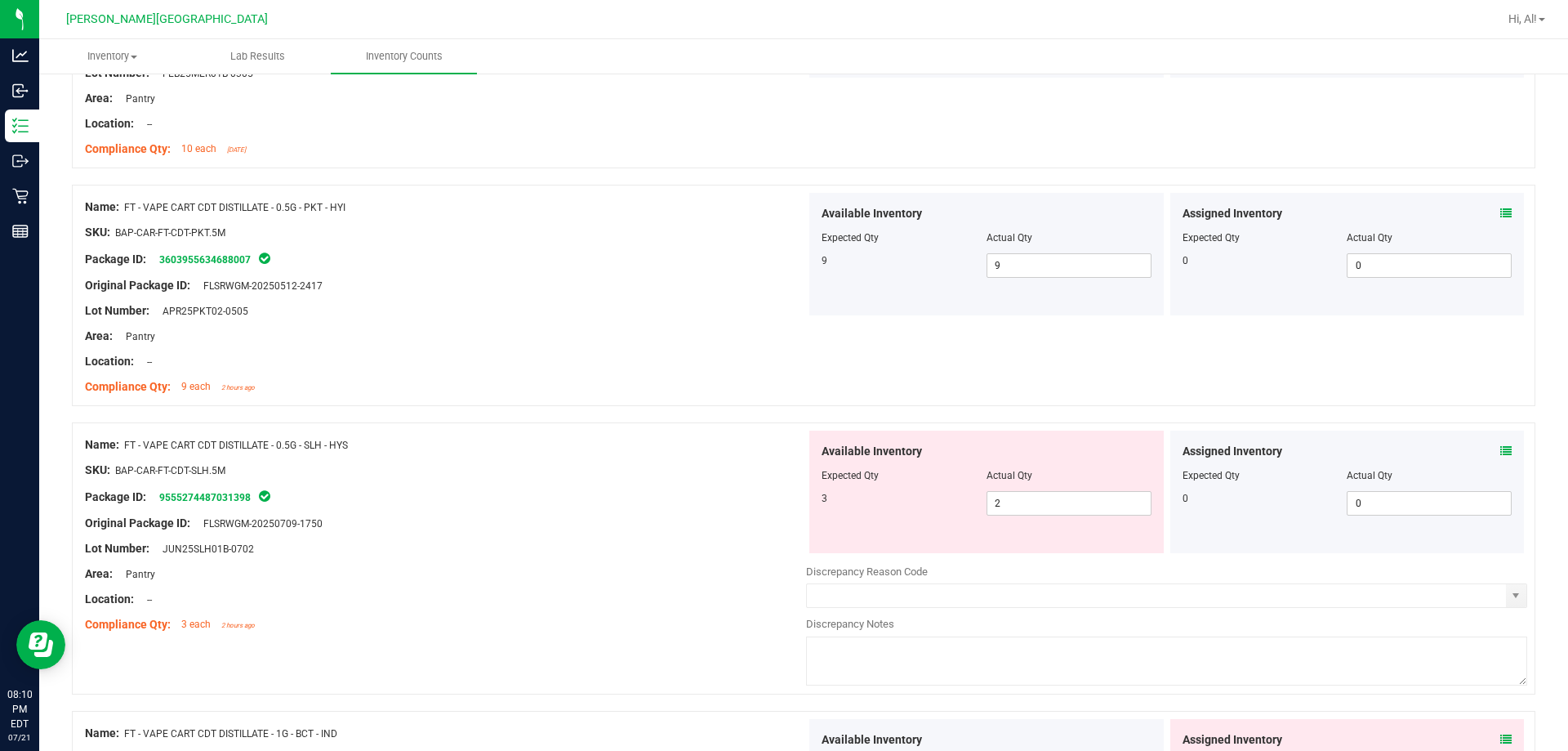 scroll, scrollTop: 4004, scrollLeft: 0, axis: vertical 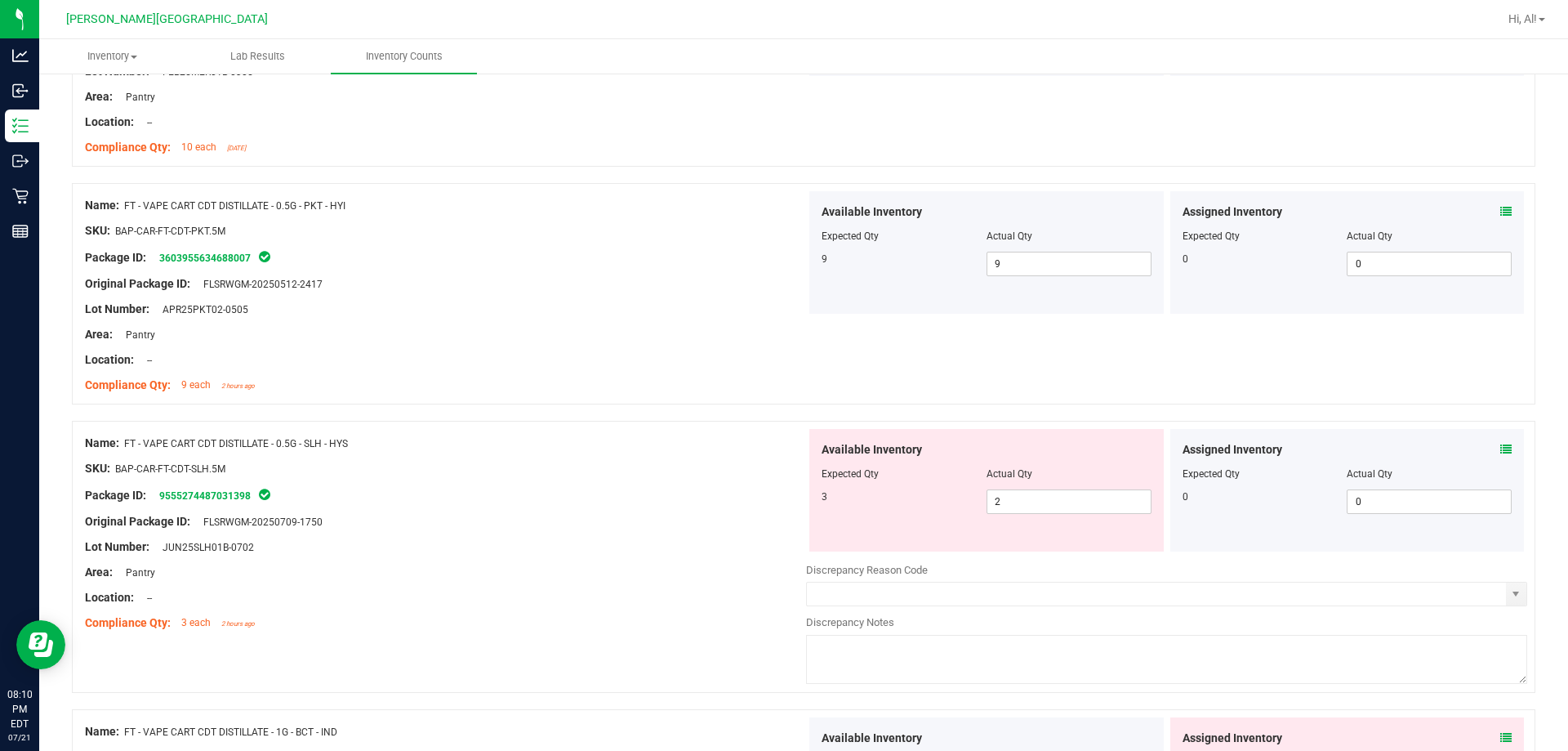 click at bounding box center [1506, 449] 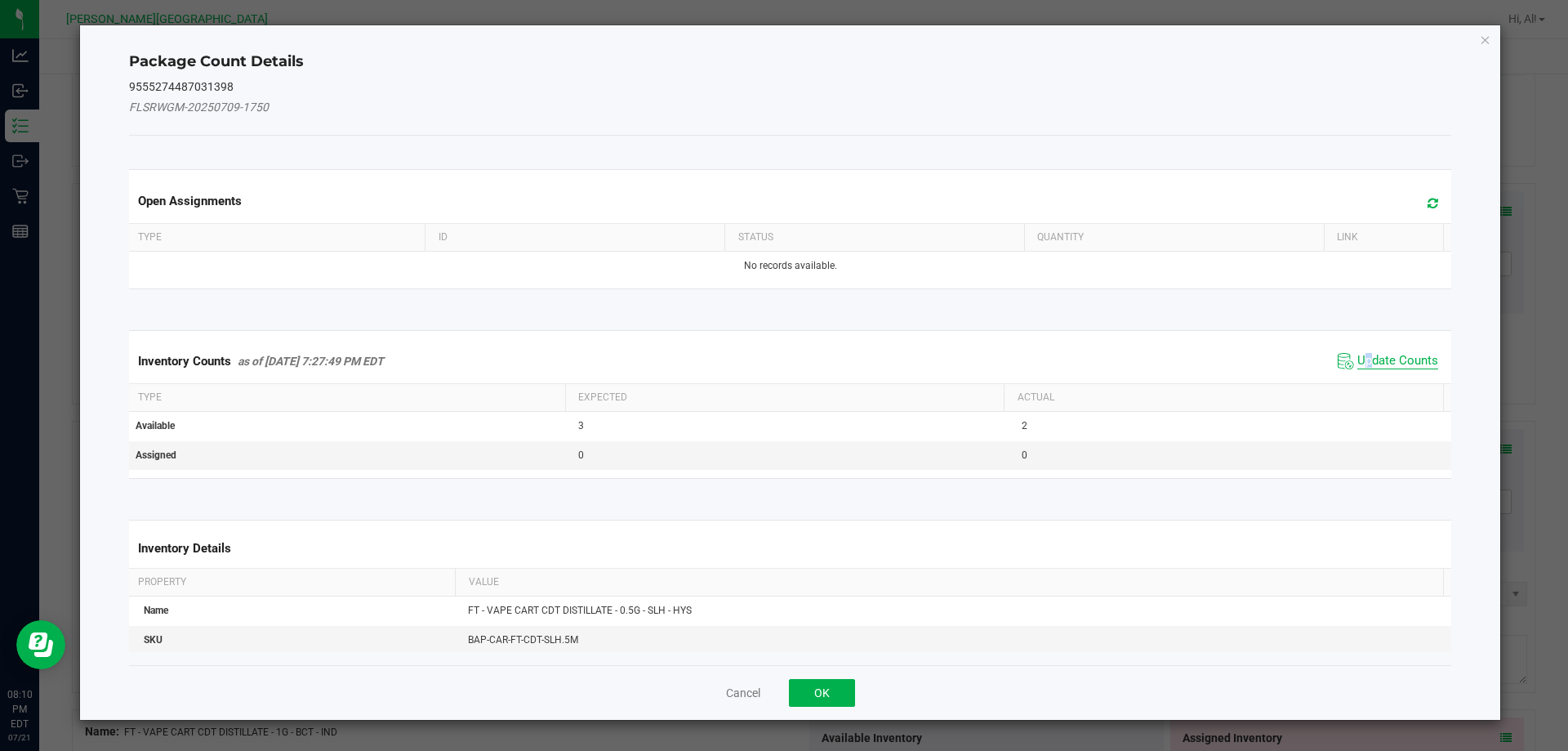 click on "Update Counts" 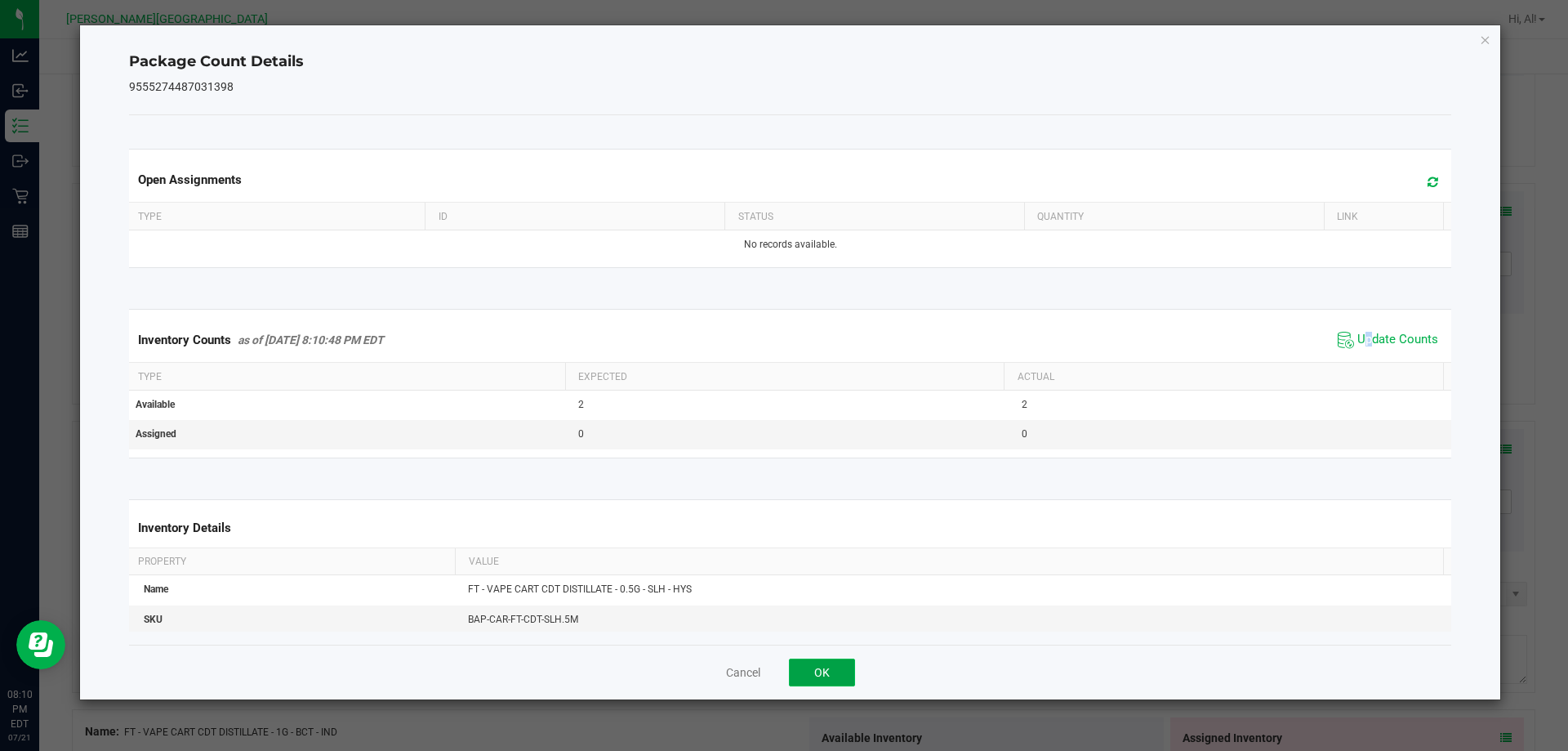 click on "OK" 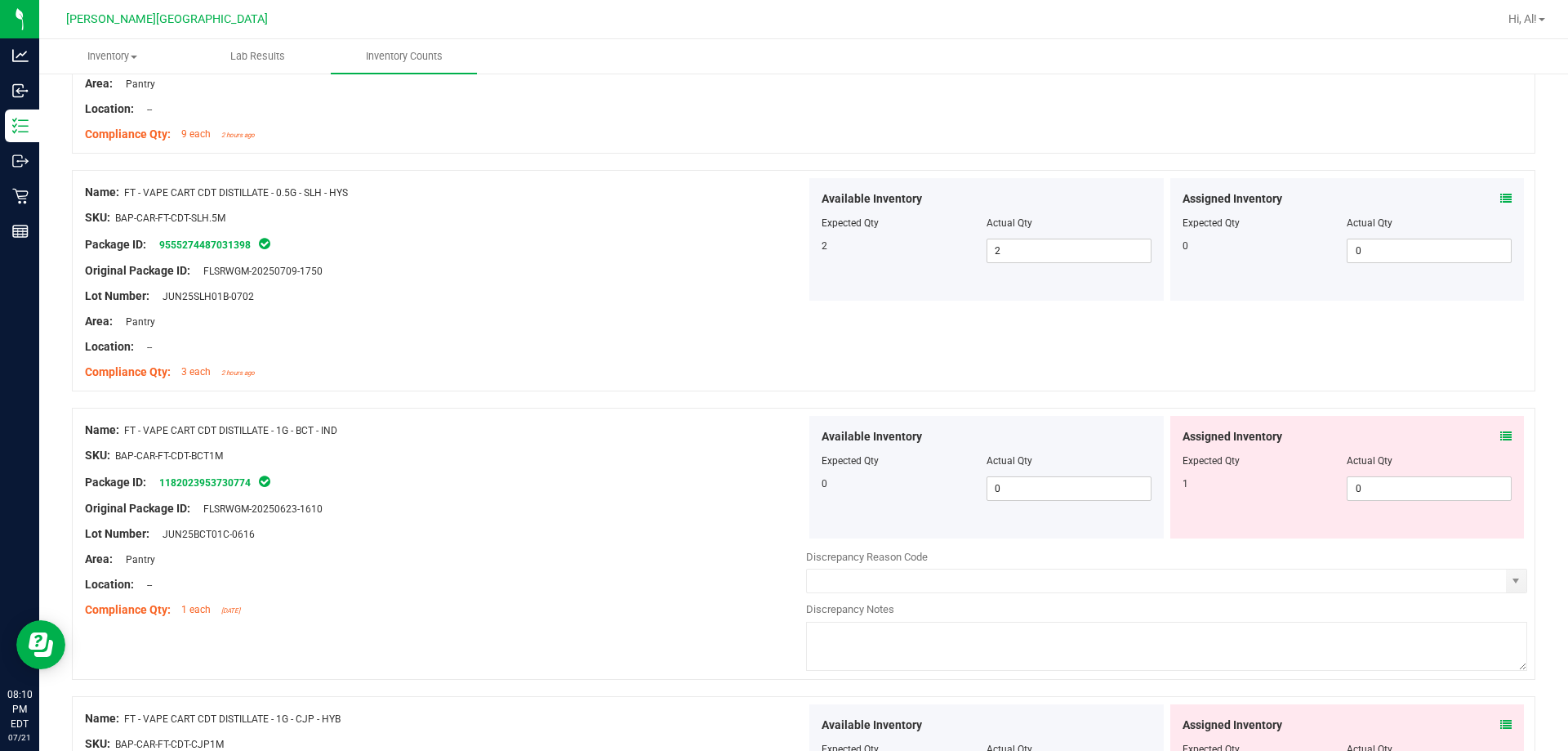 scroll, scrollTop: 4249, scrollLeft: 0, axis: vertical 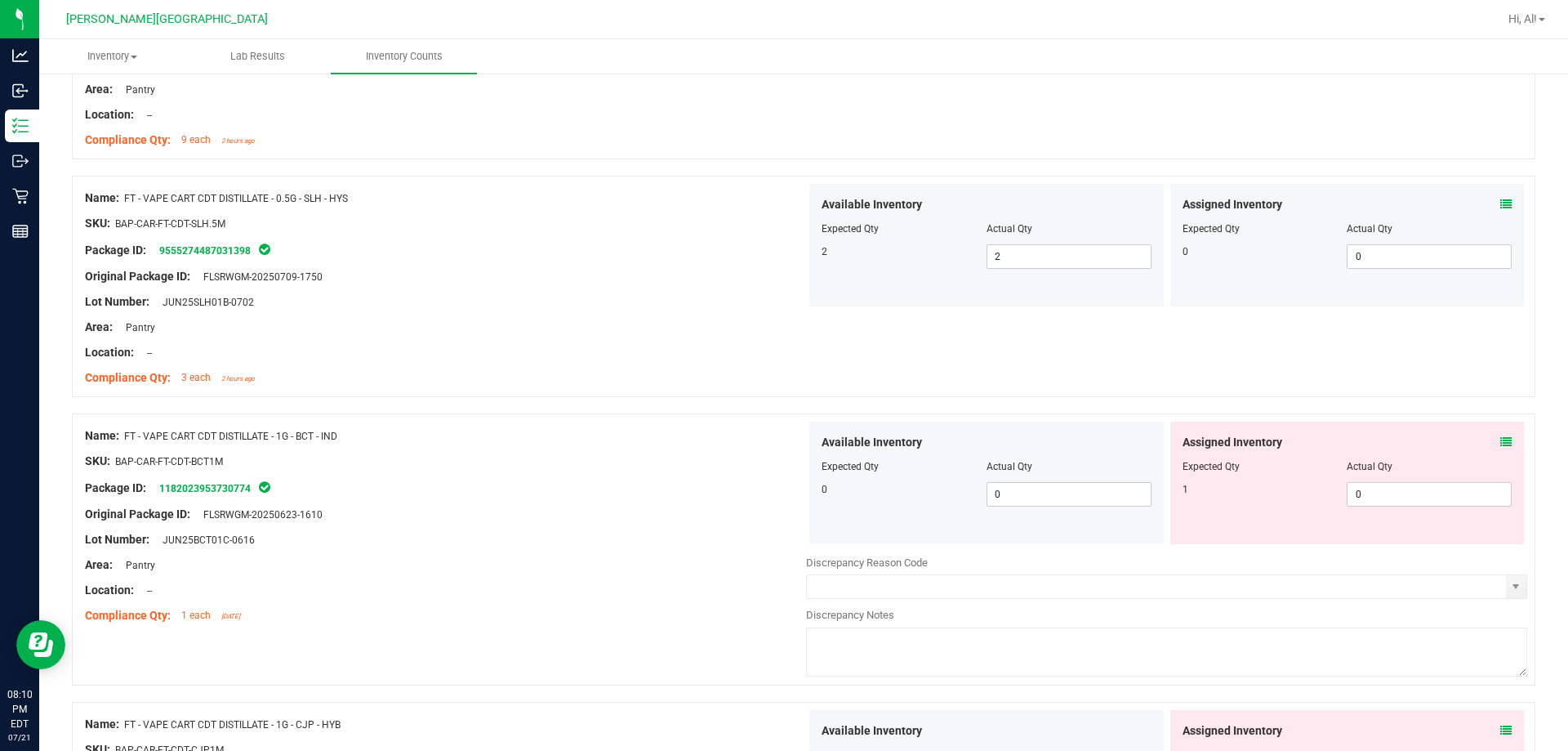 click at bounding box center [1506, 442] 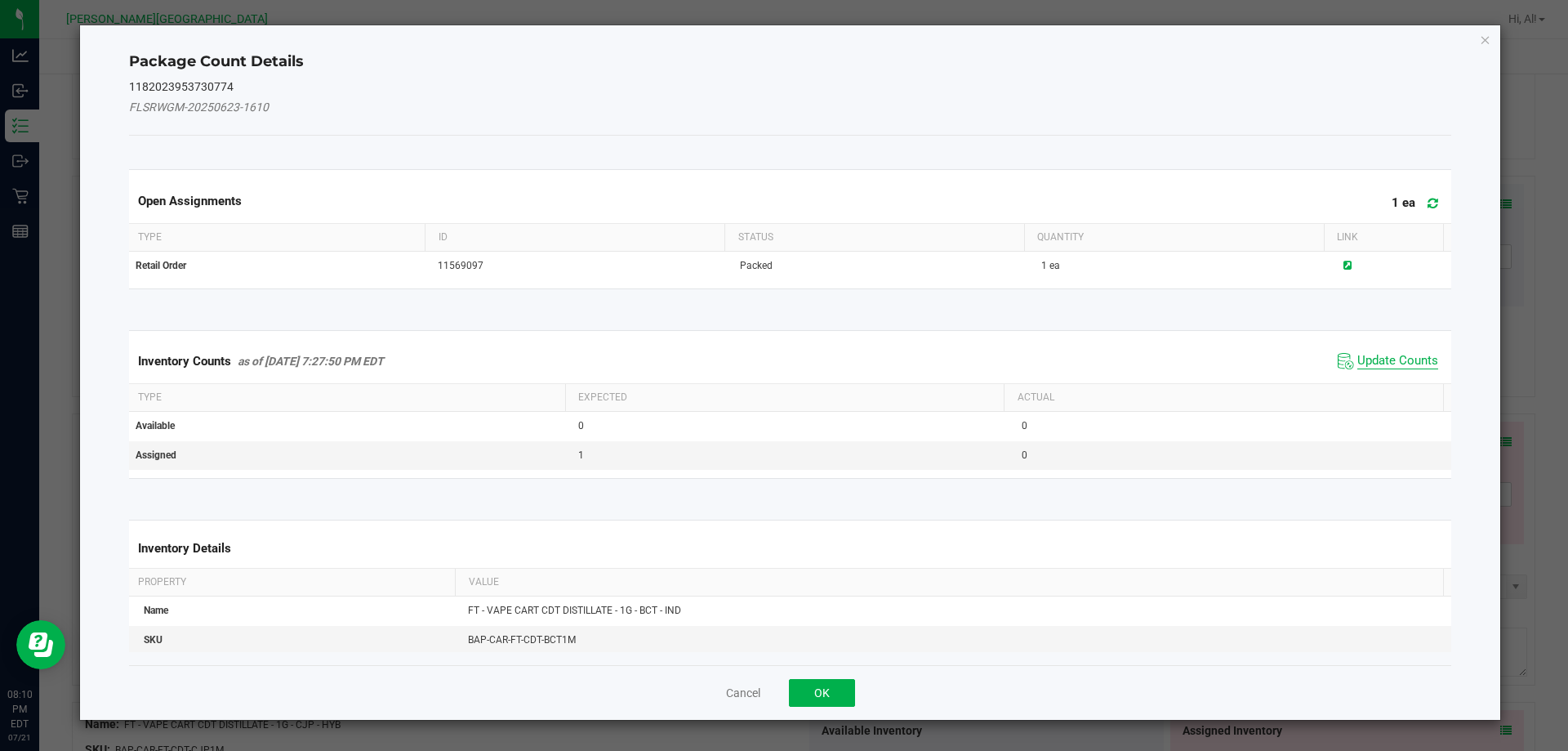click on "Update Counts" 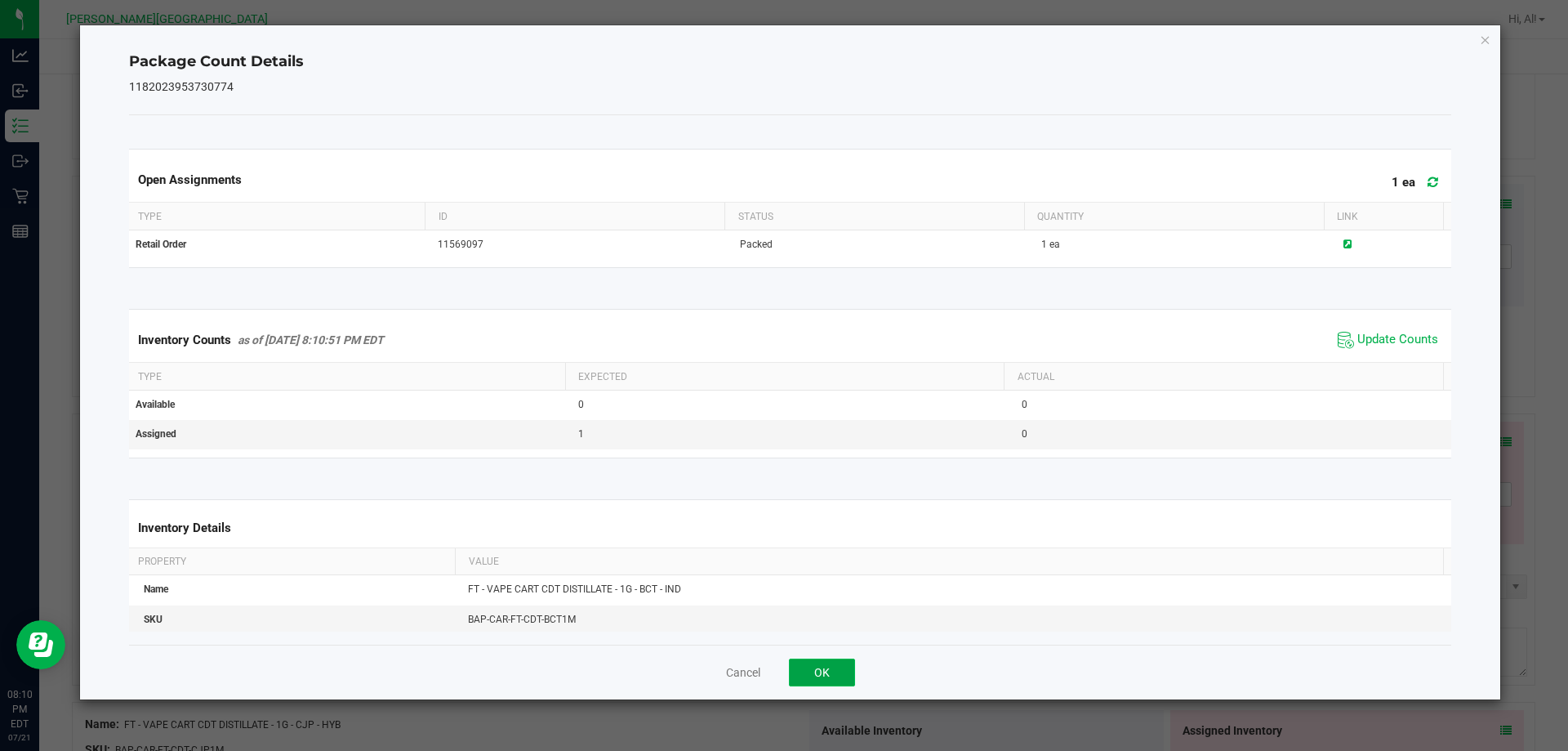 click on "OK" 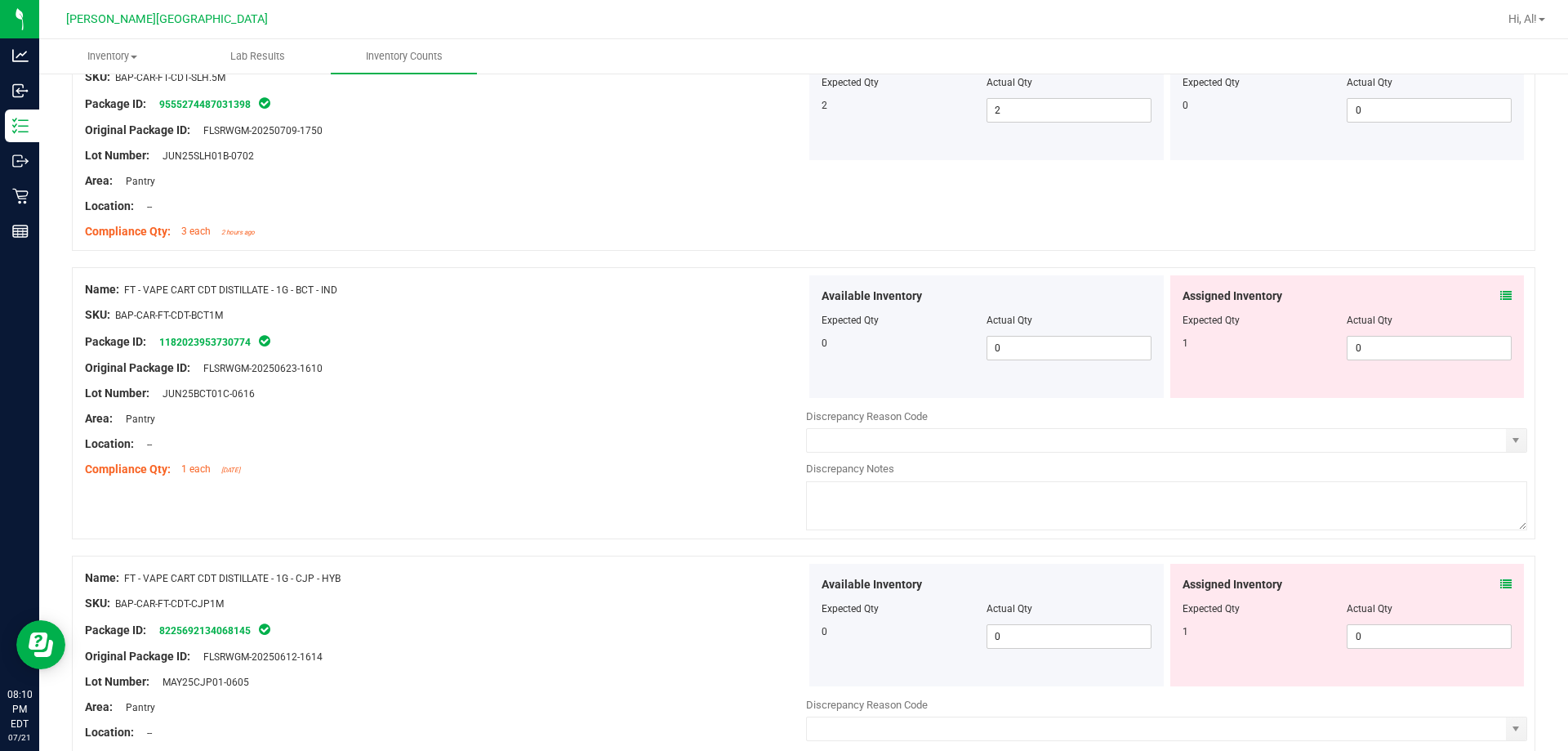 scroll, scrollTop: 4413, scrollLeft: 0, axis: vertical 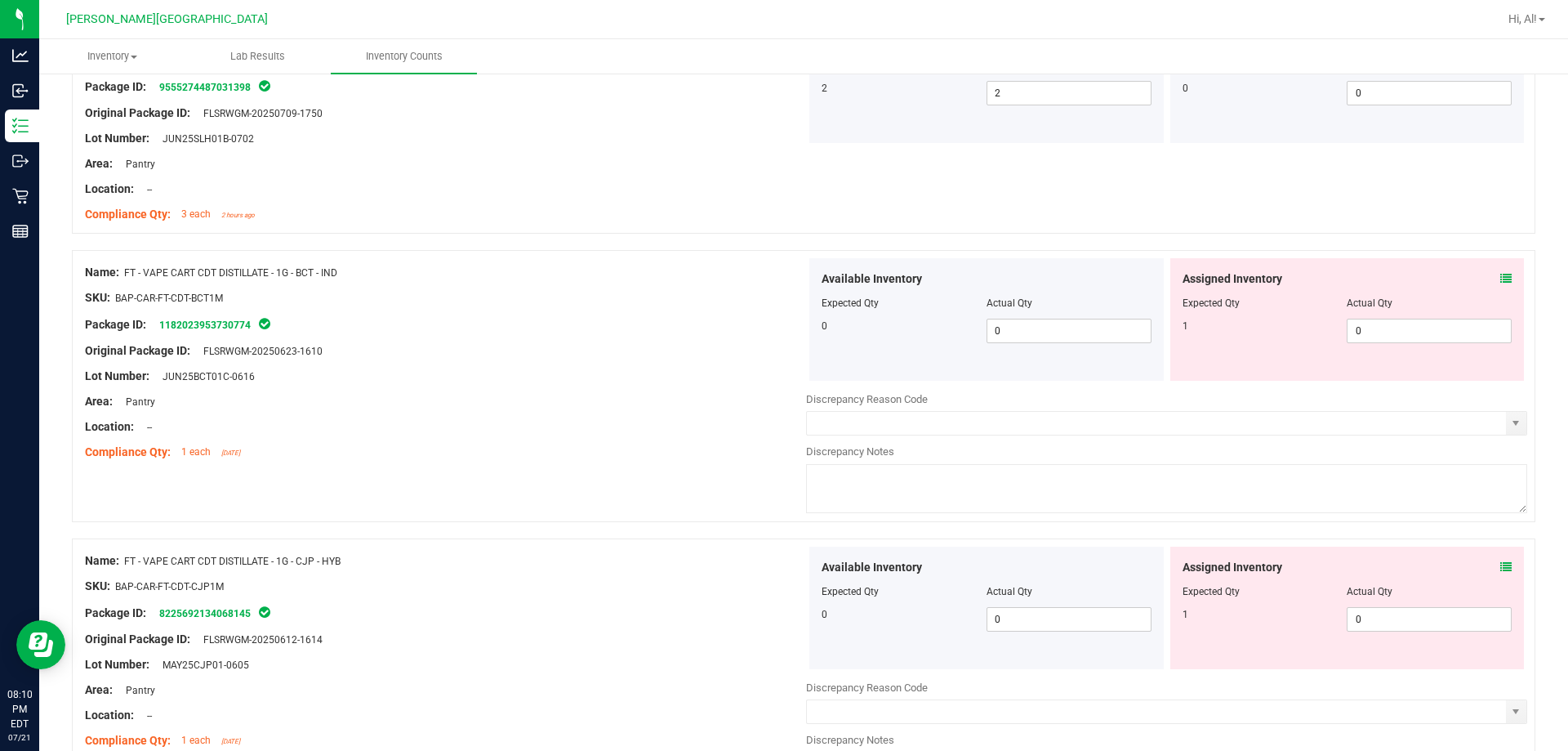 click on "Assigned Inventory
Expected Qty
Actual Qty
1
0 0" at bounding box center (1348, 608) 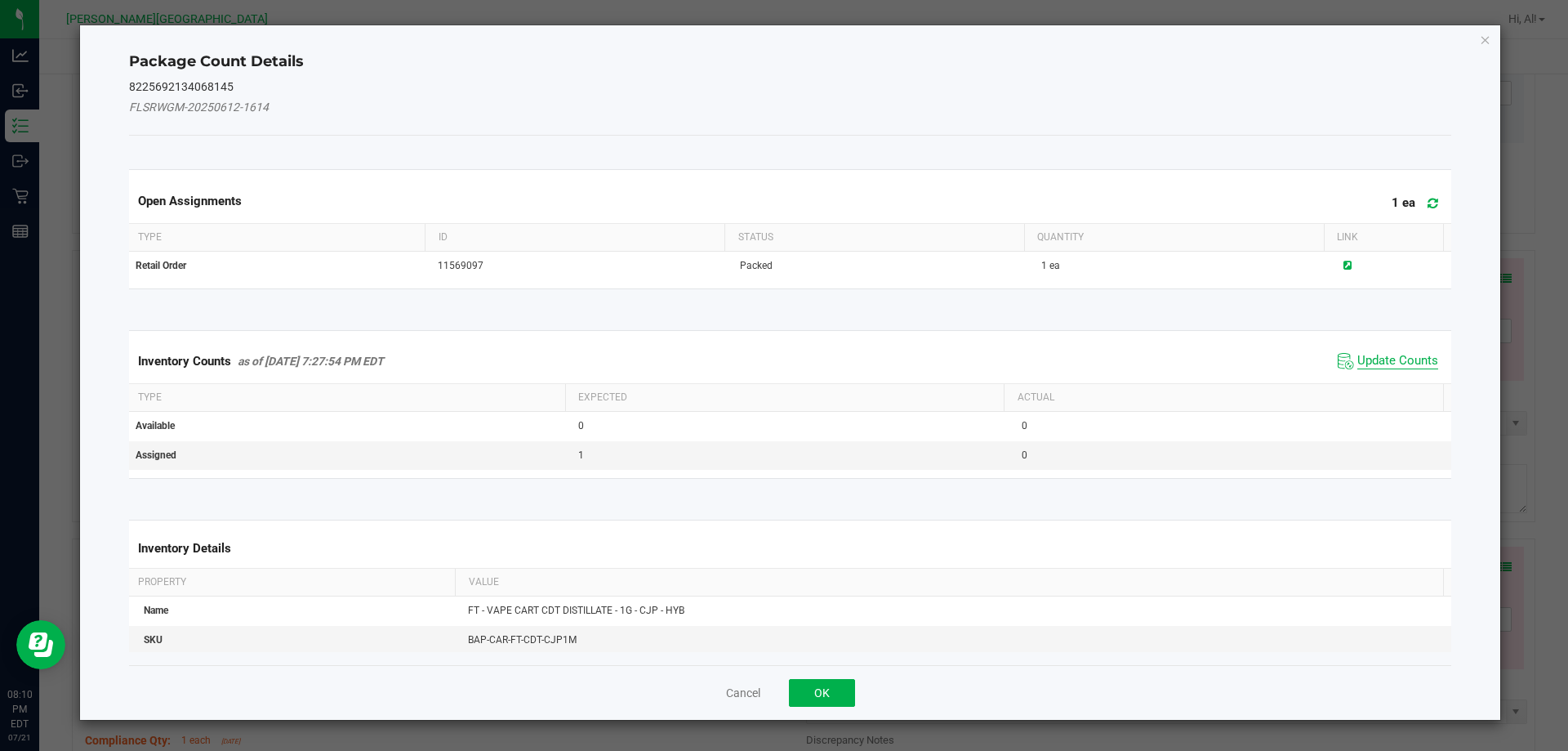 click on "Update Counts" 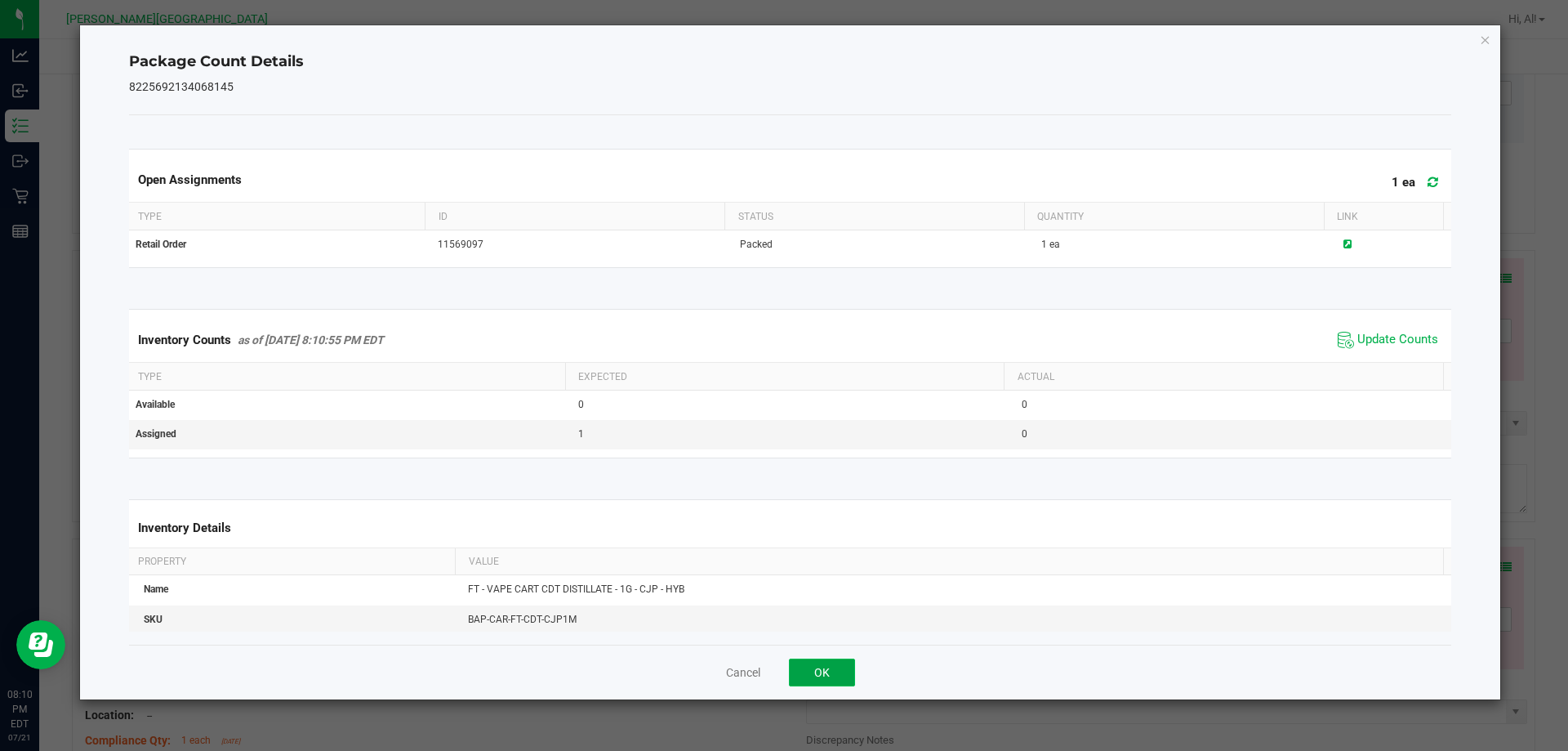 click on "OK" 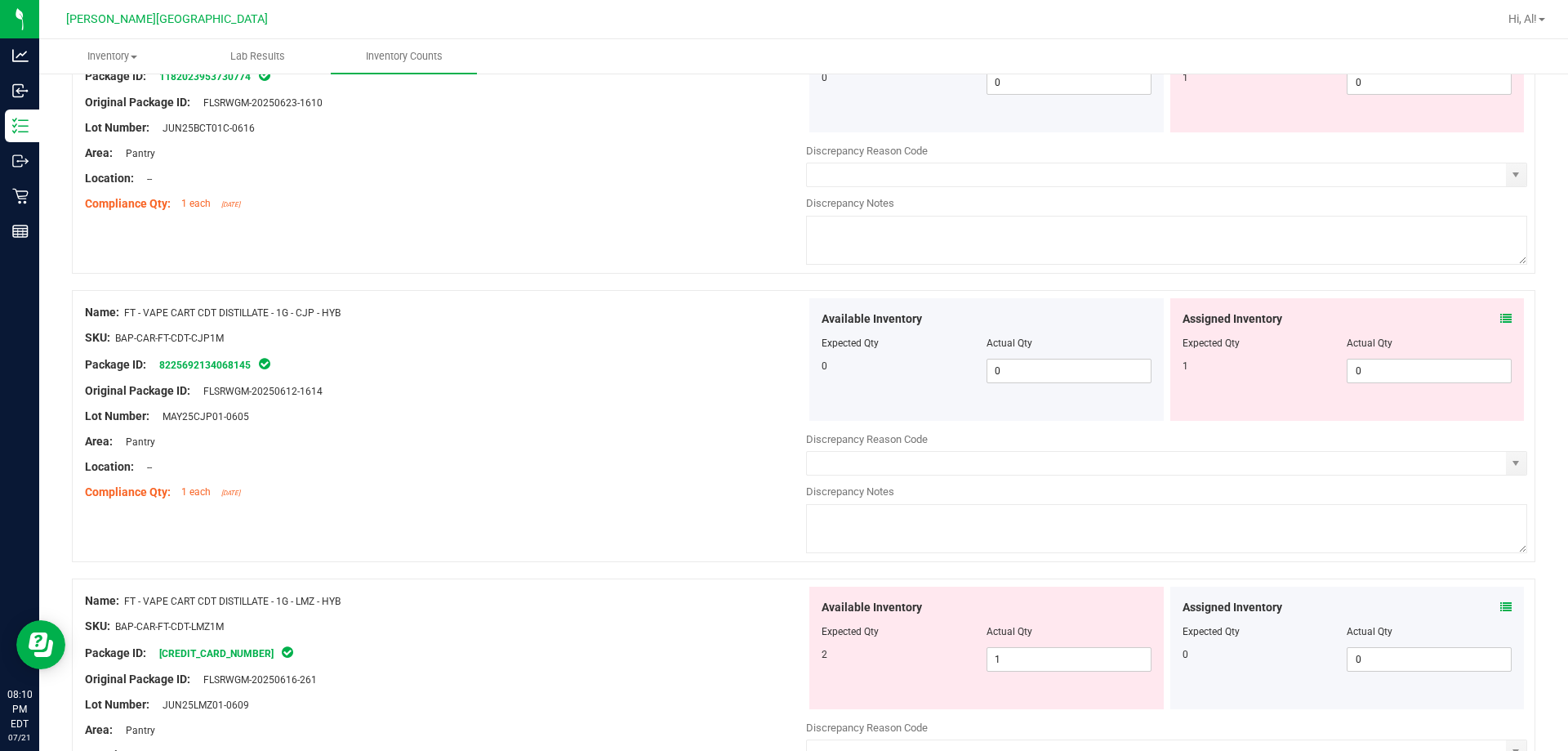 scroll, scrollTop: 4740, scrollLeft: 0, axis: vertical 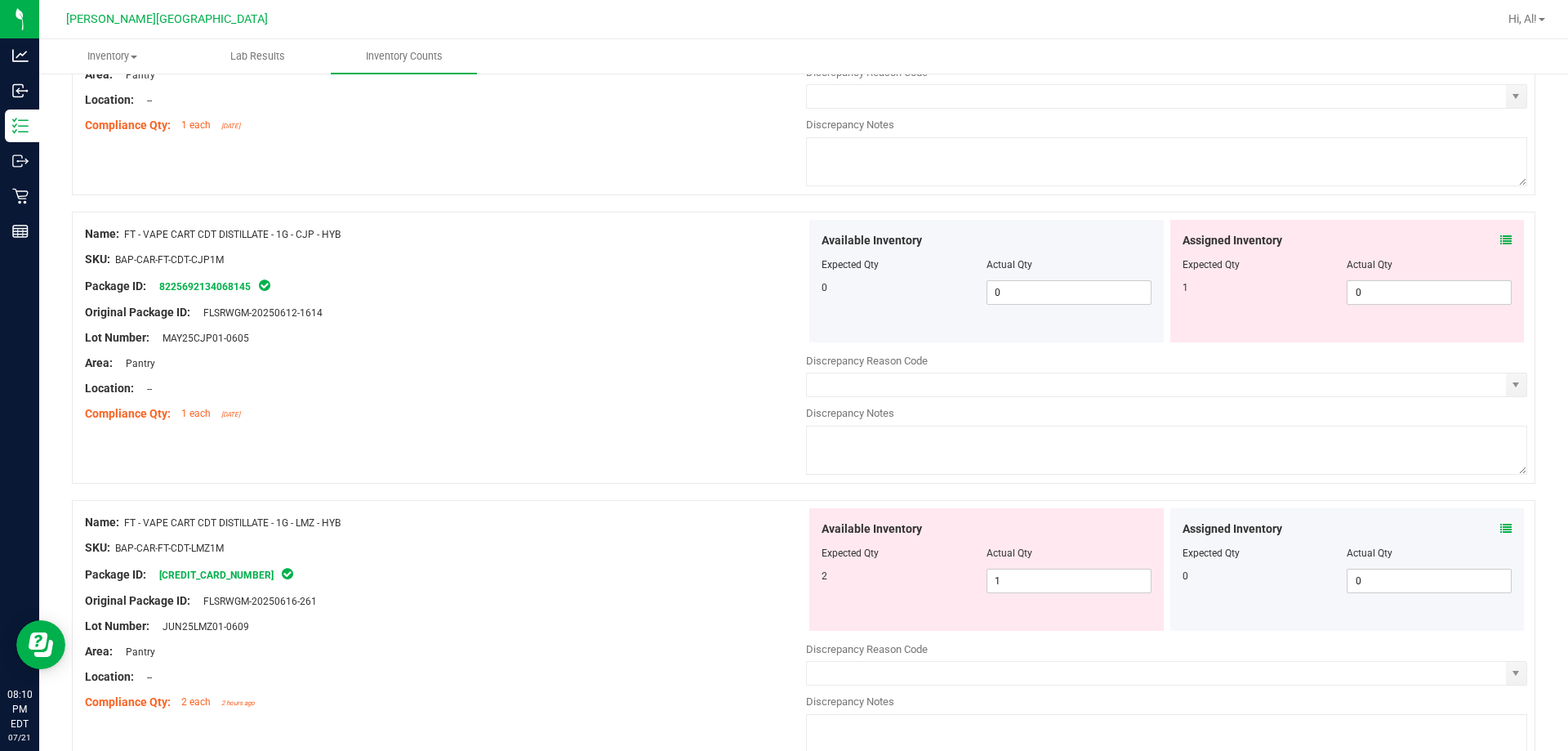 click at bounding box center (1506, 529) 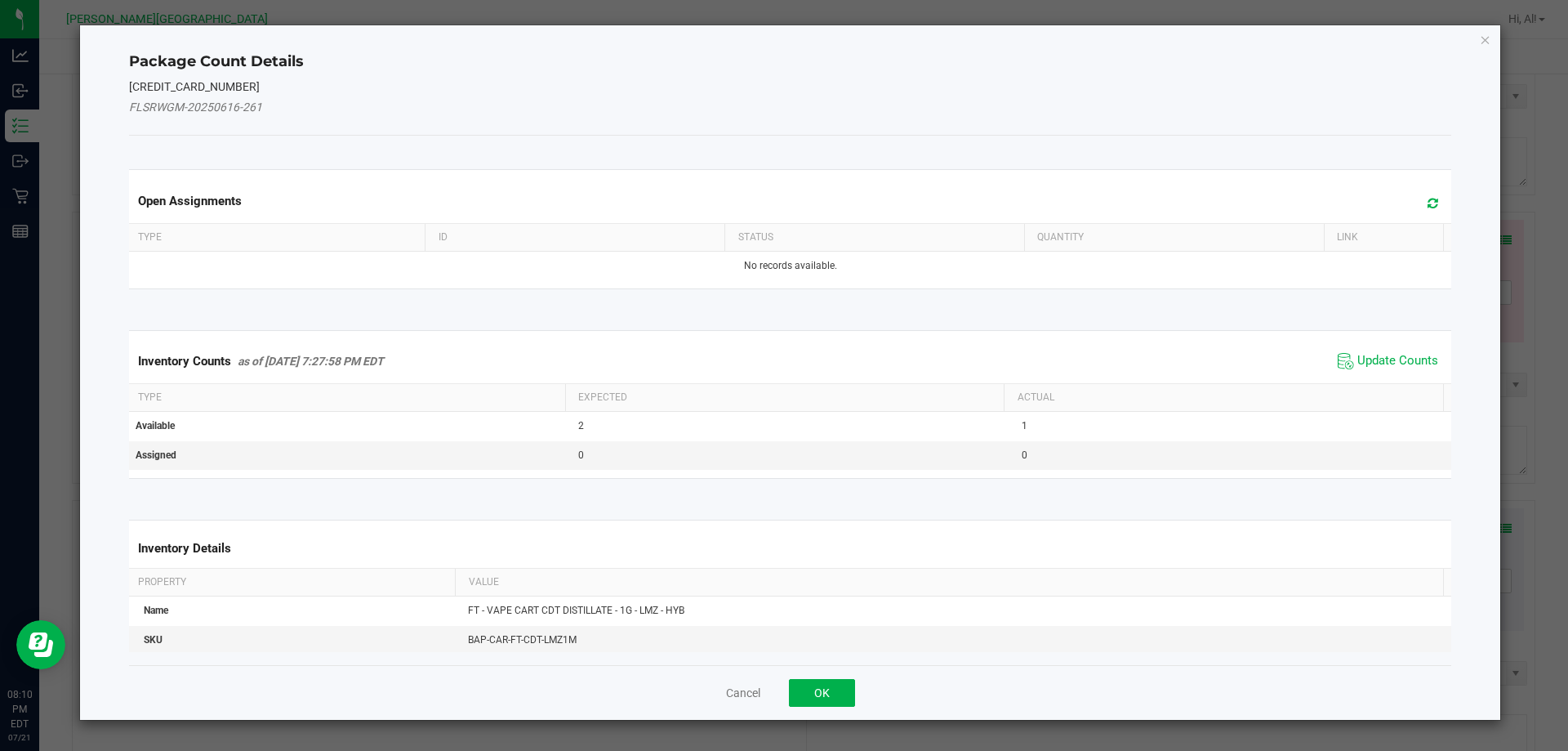 click on "Update Counts" 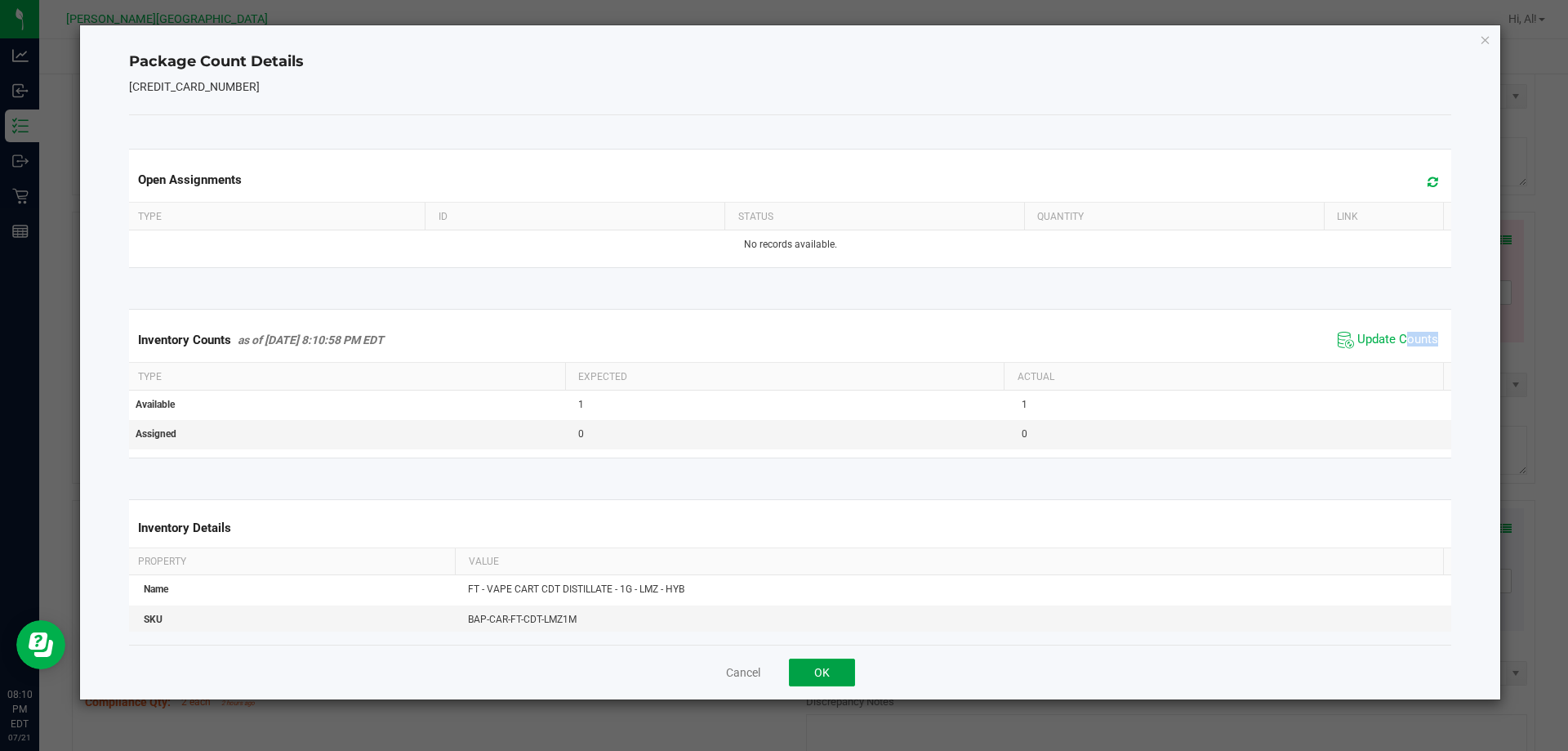 click on "OK" 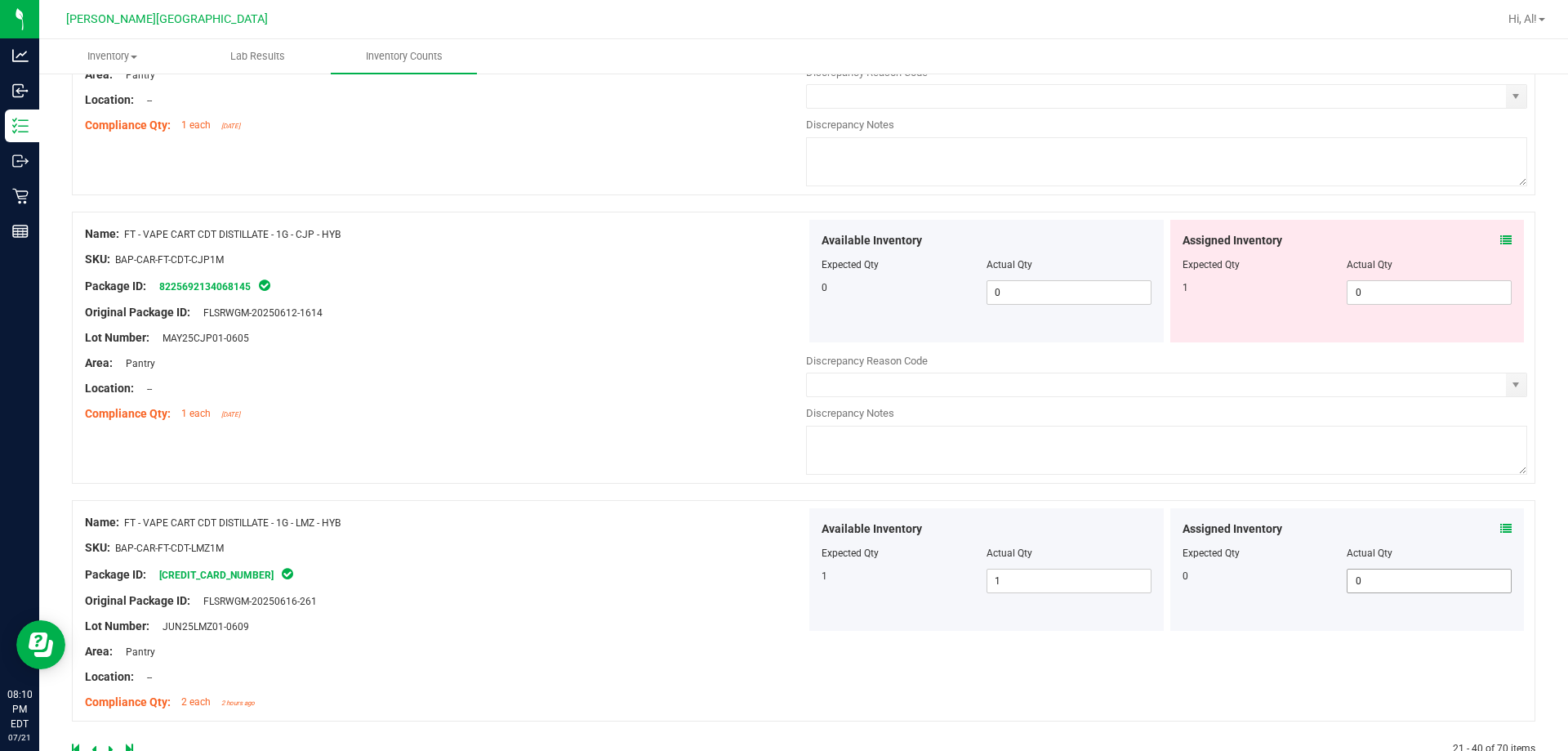 scroll, scrollTop: 4782, scrollLeft: 0, axis: vertical 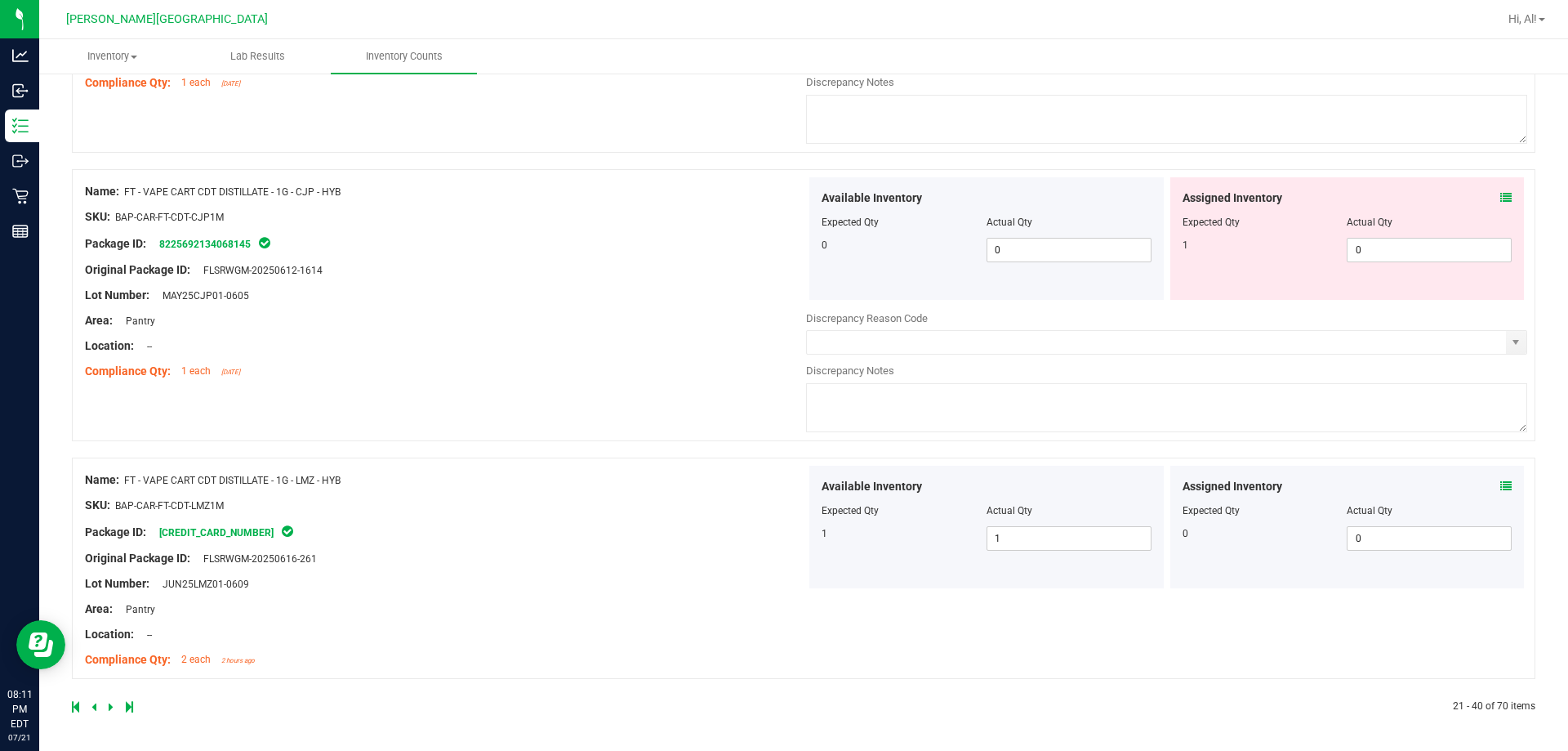 click at bounding box center [129, 707] 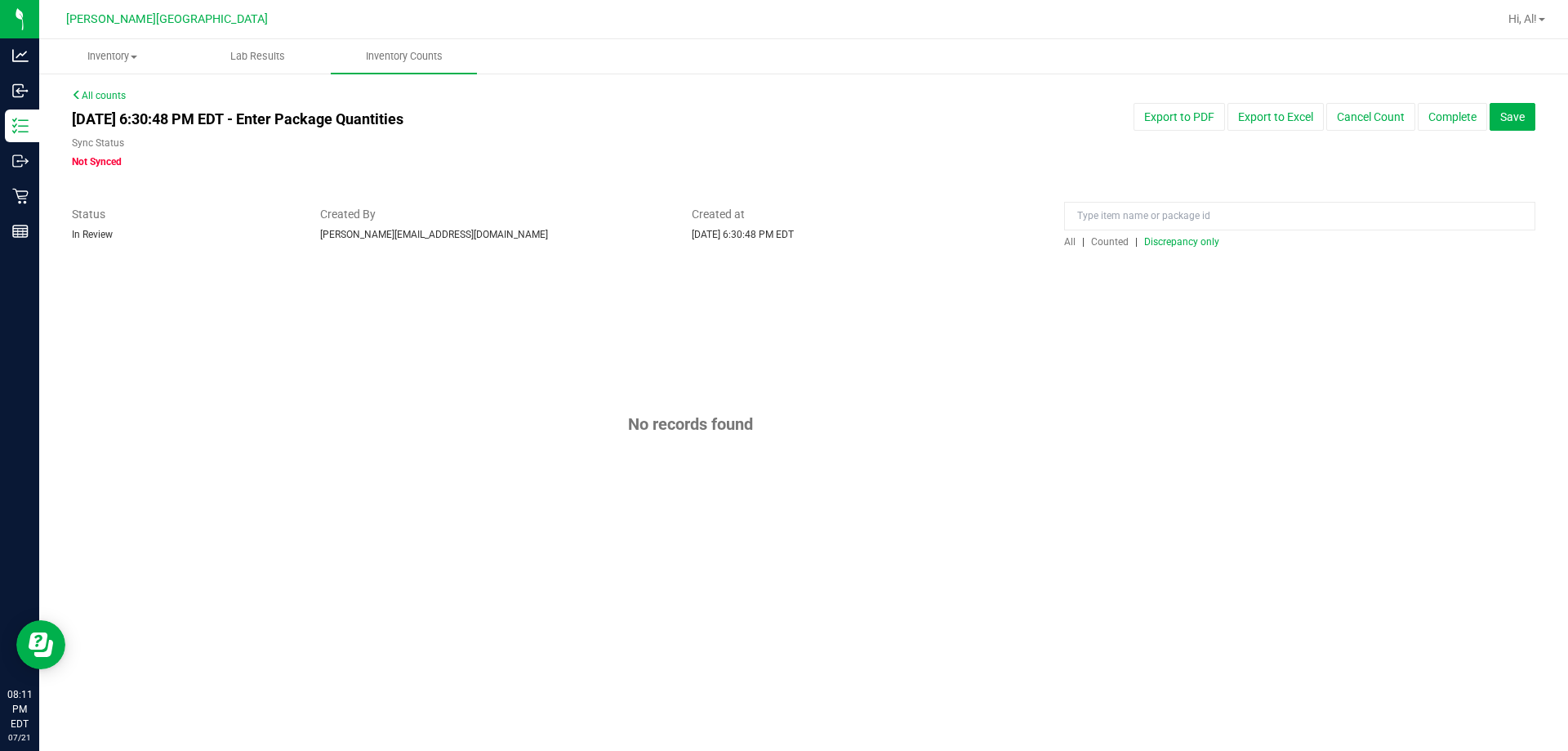 click on "Discrepancy only" at bounding box center [1182, 242] 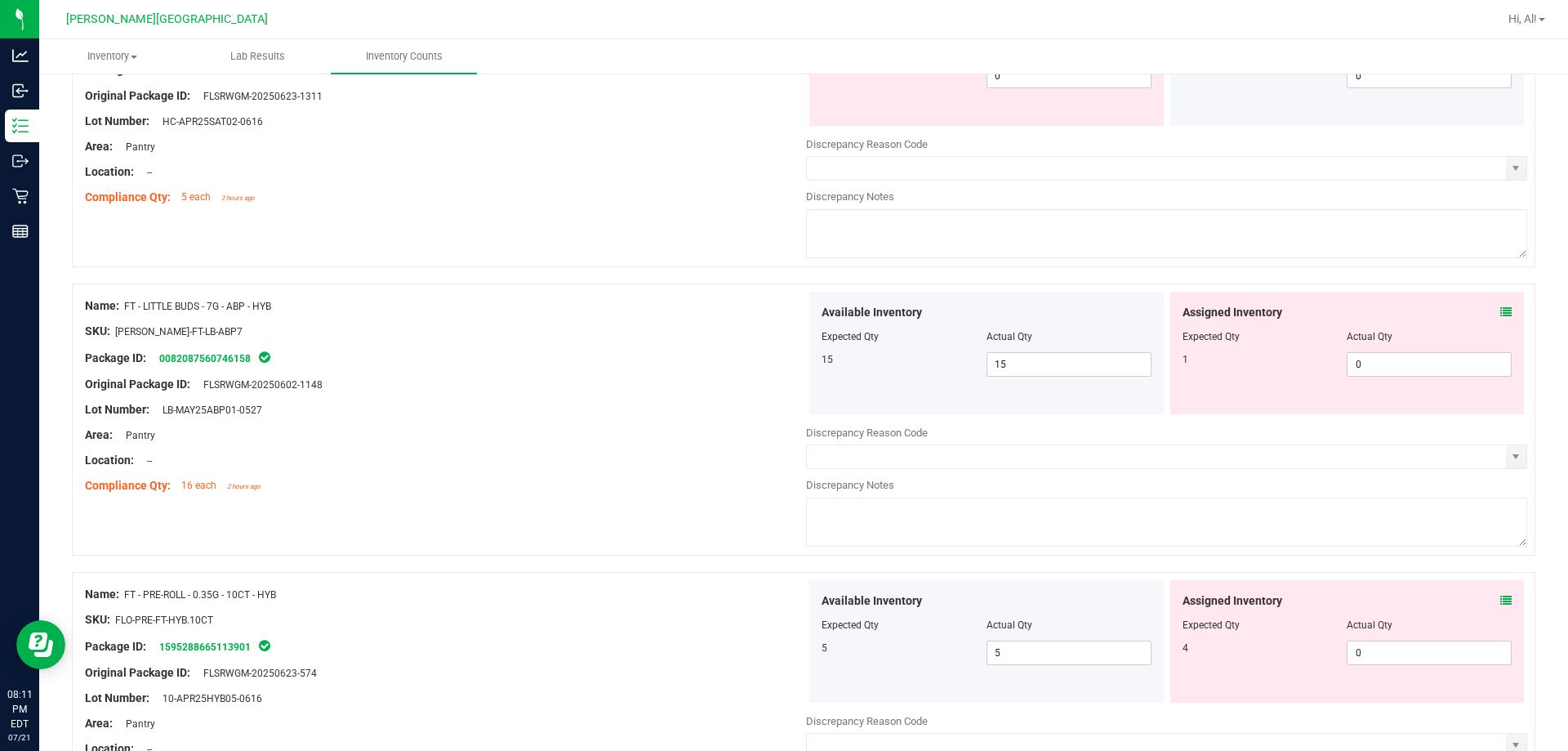 scroll, scrollTop: 5340, scrollLeft: 0, axis: vertical 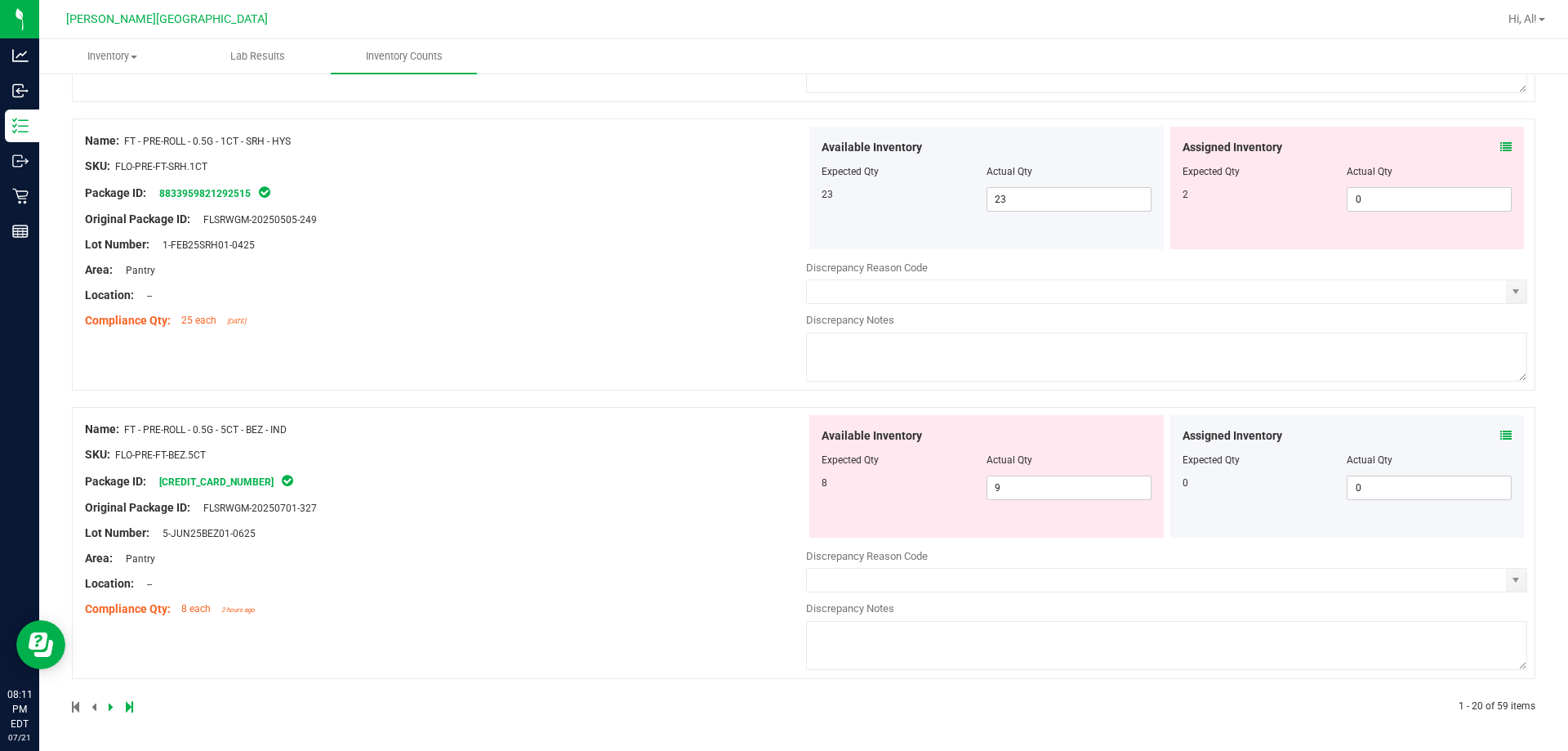click at bounding box center [1506, 436] 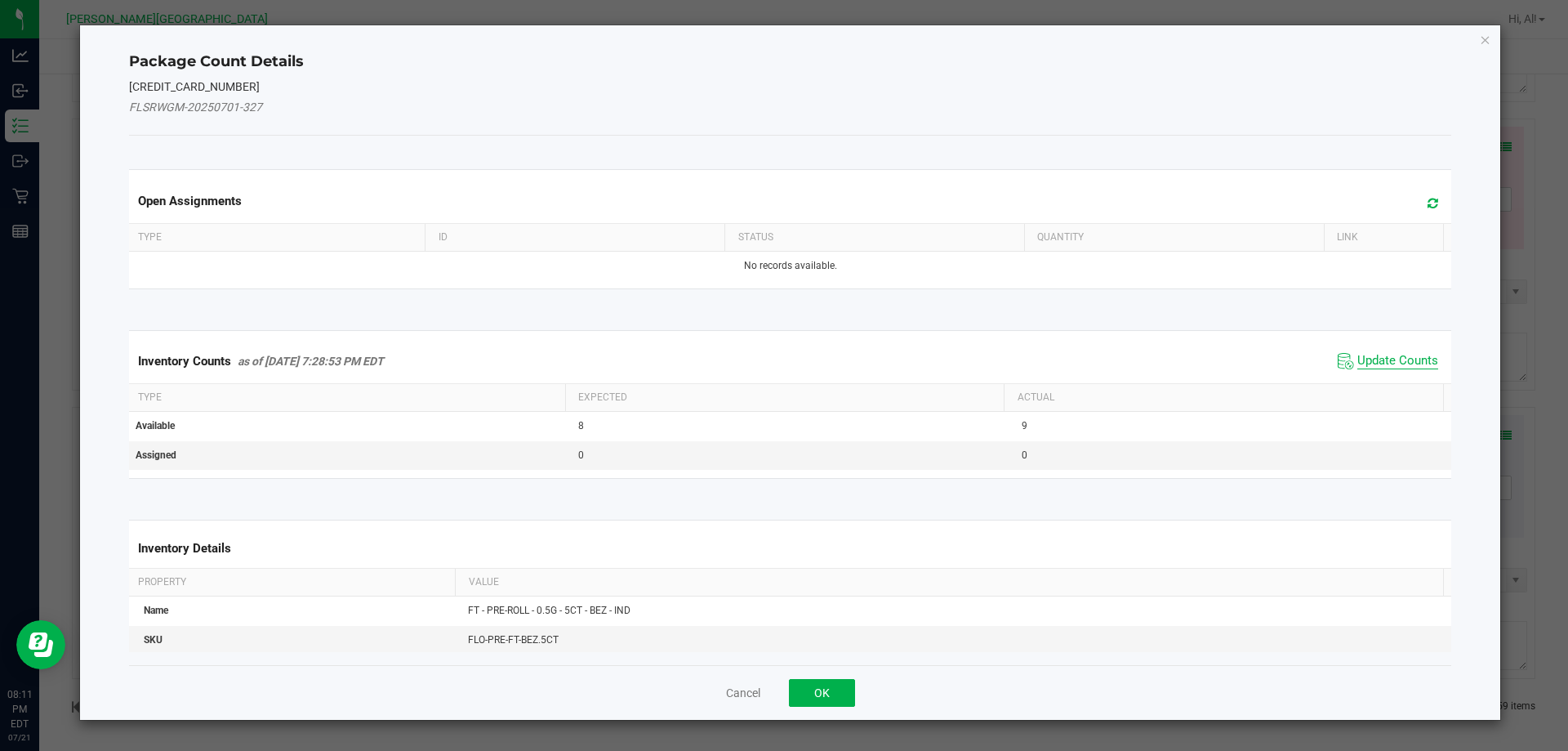 click on "Update Counts" 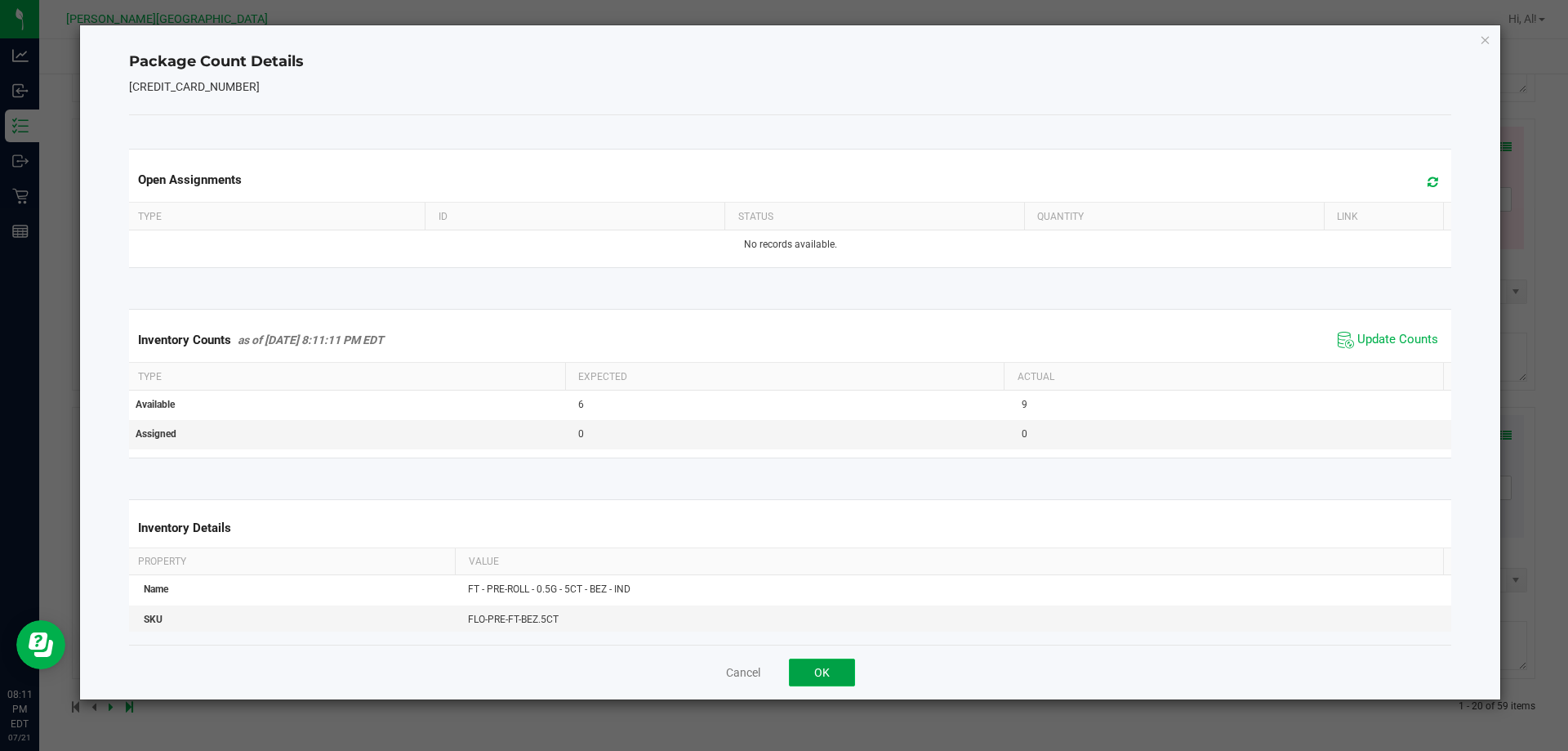 click on "OK" 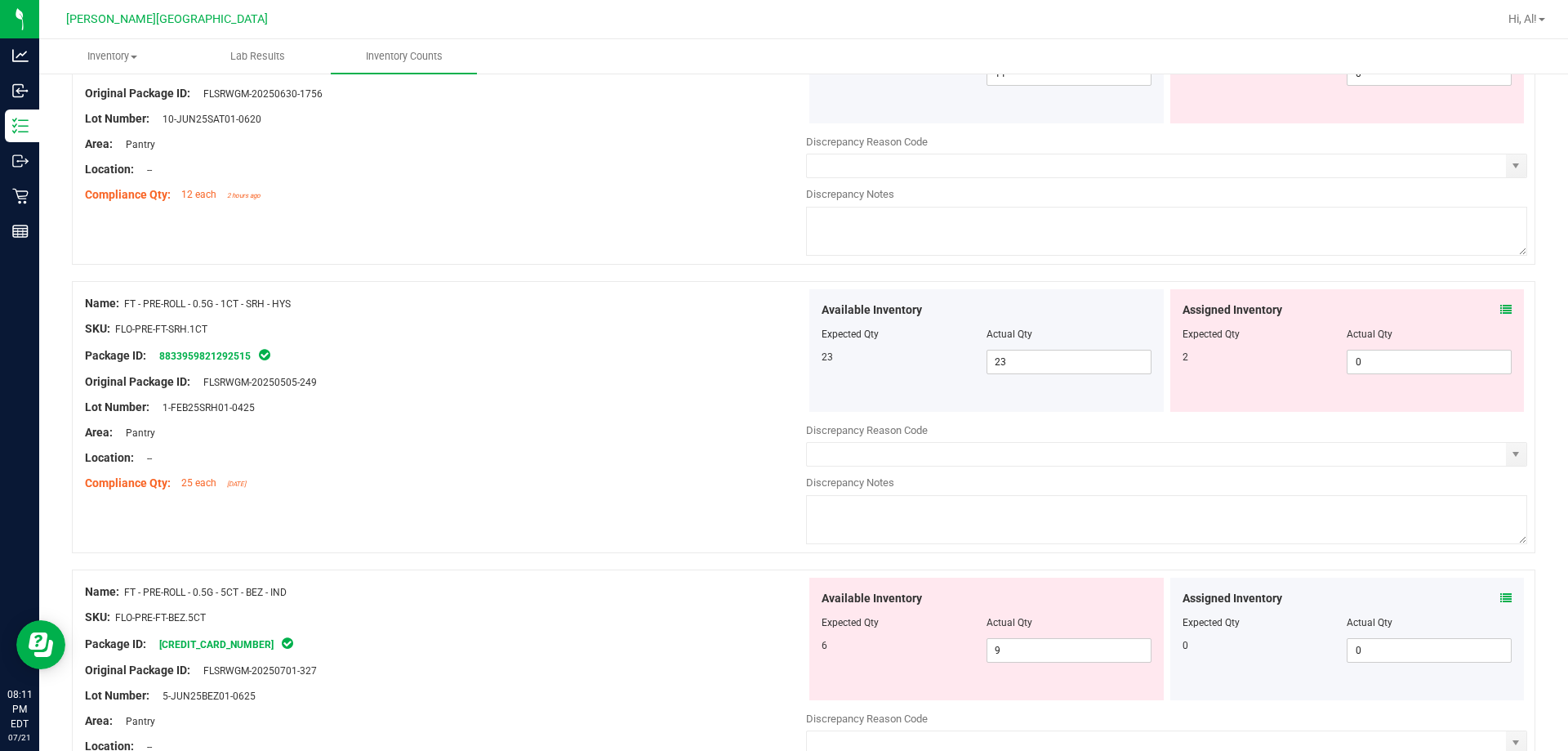 scroll, scrollTop: 5176, scrollLeft: 0, axis: vertical 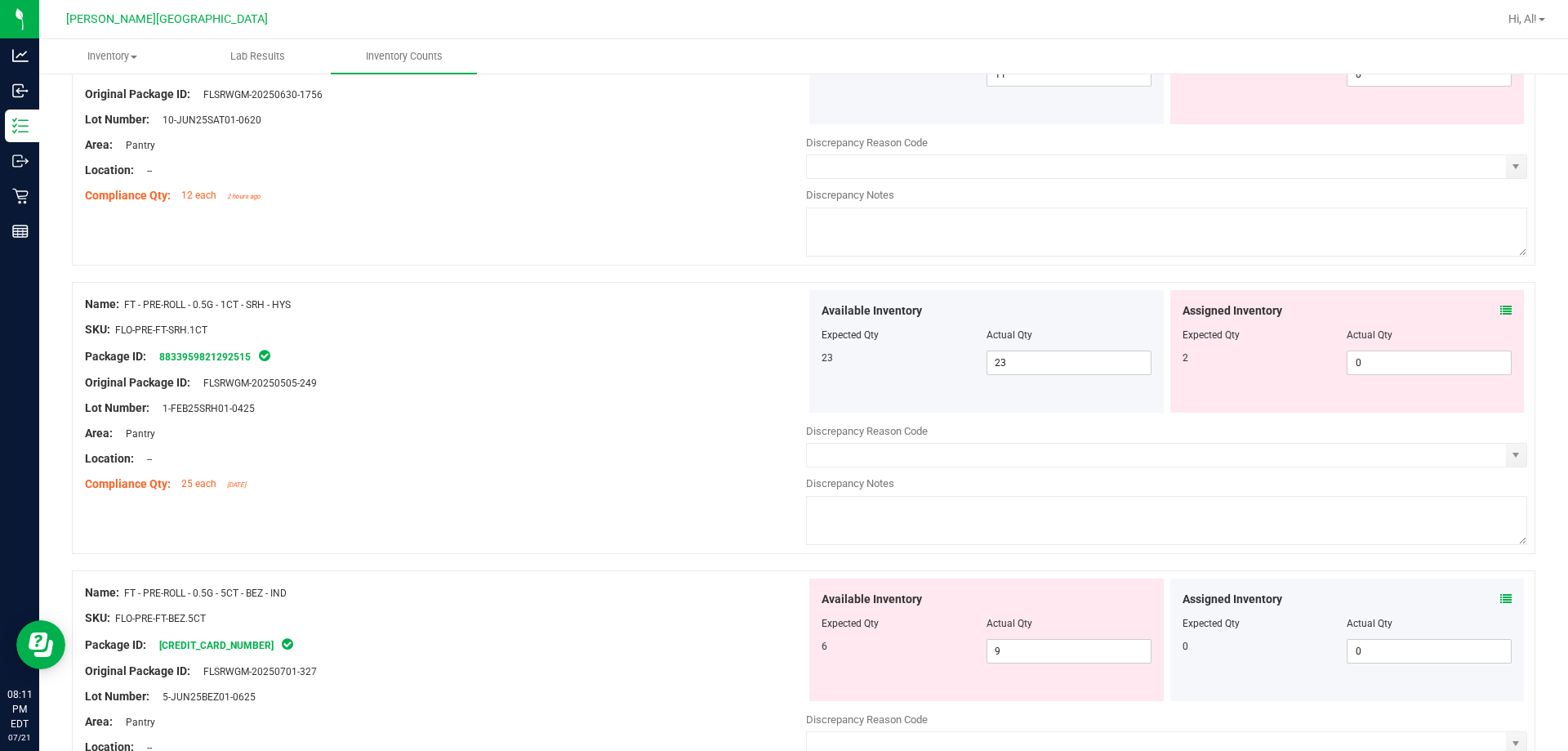 click at bounding box center [1506, 311] 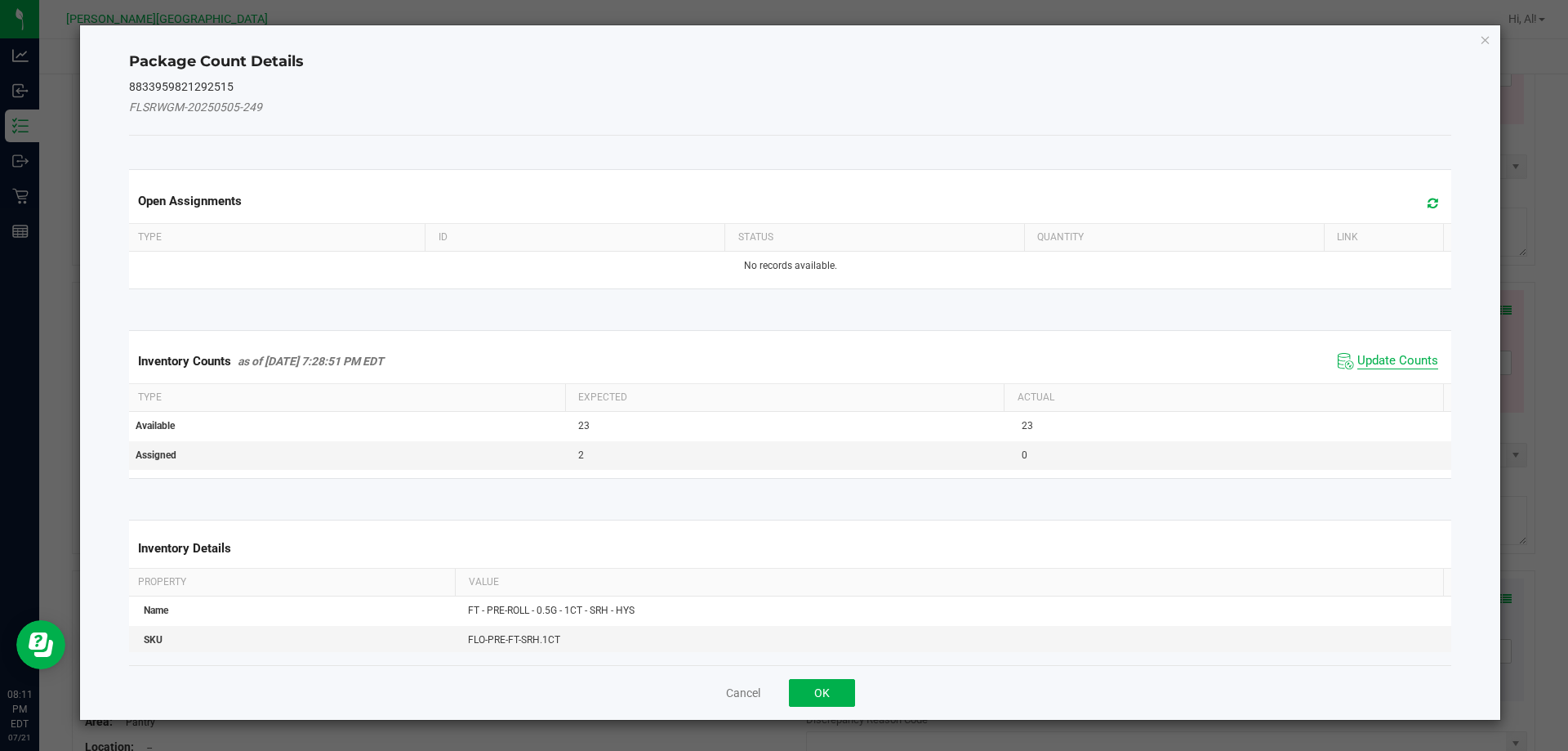 click on "Update Counts" 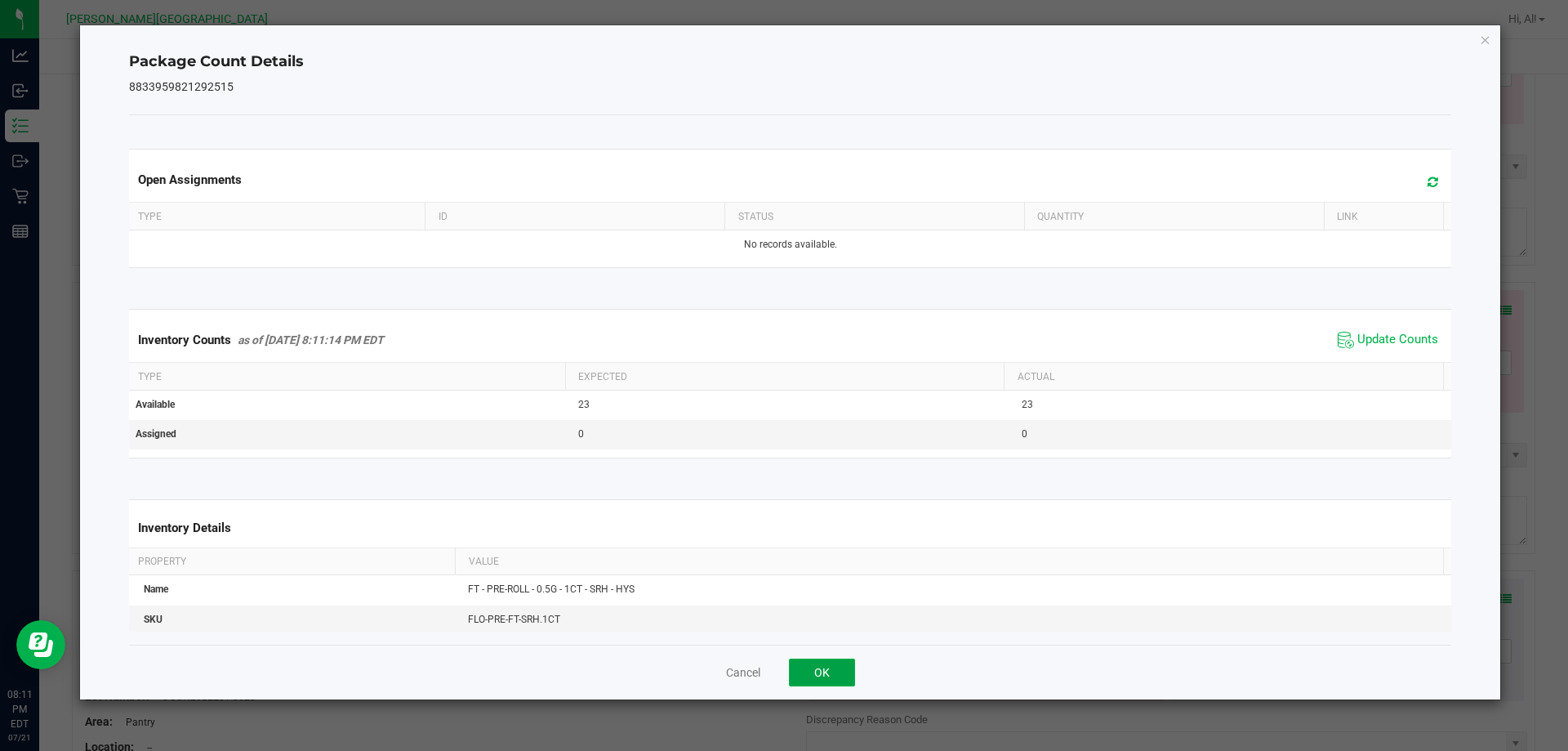 click on "OK" 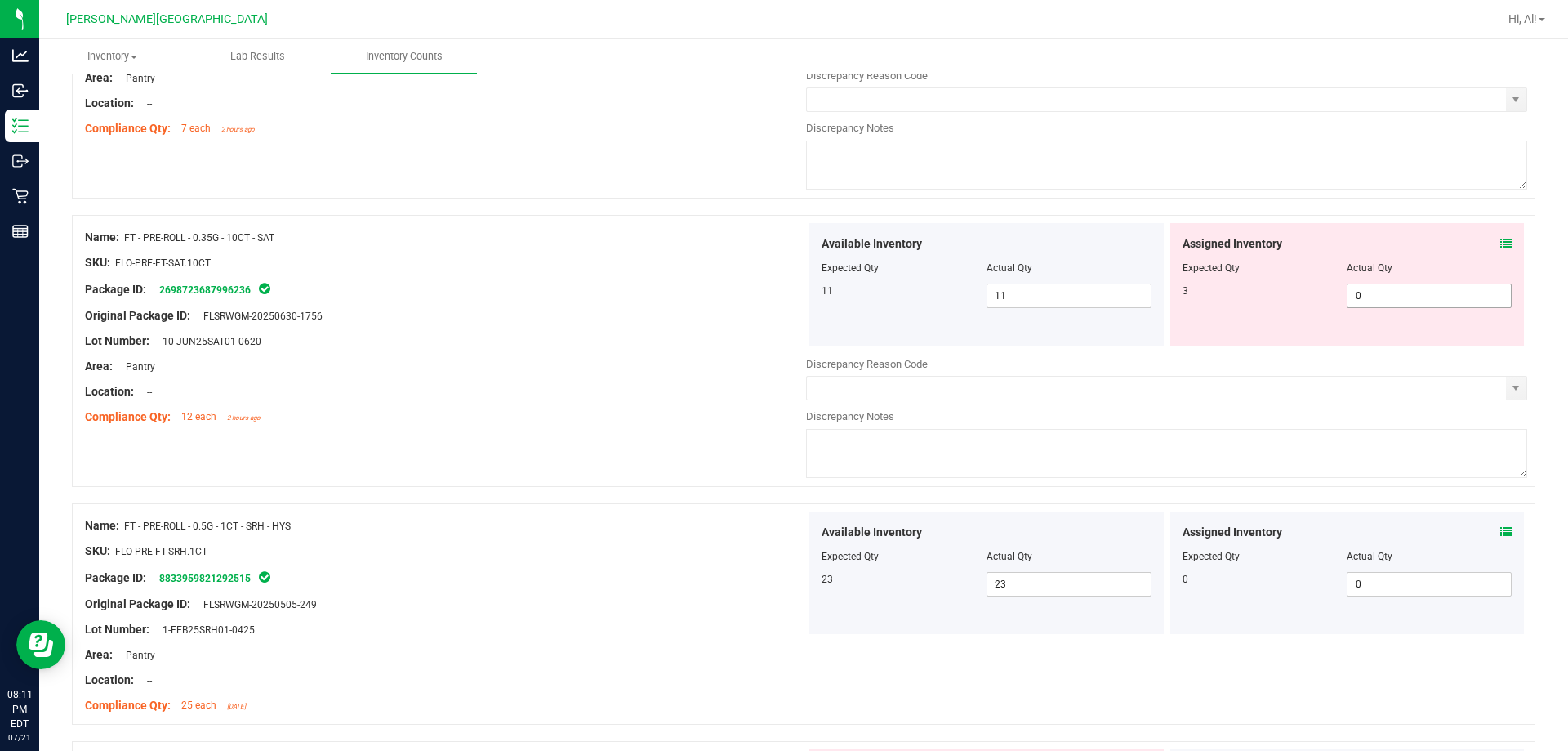 scroll, scrollTop: 4931, scrollLeft: 0, axis: vertical 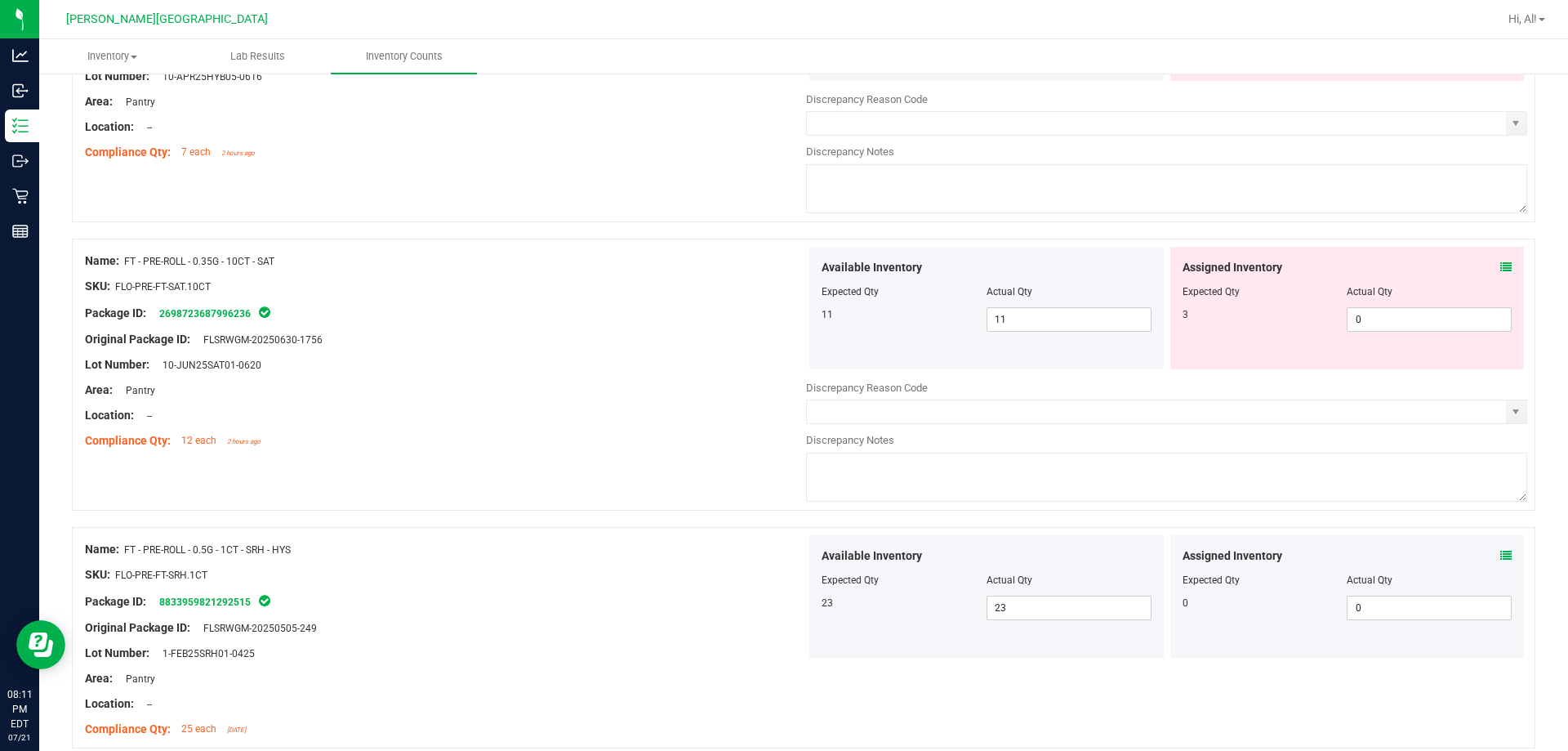 click at bounding box center (1506, 267) 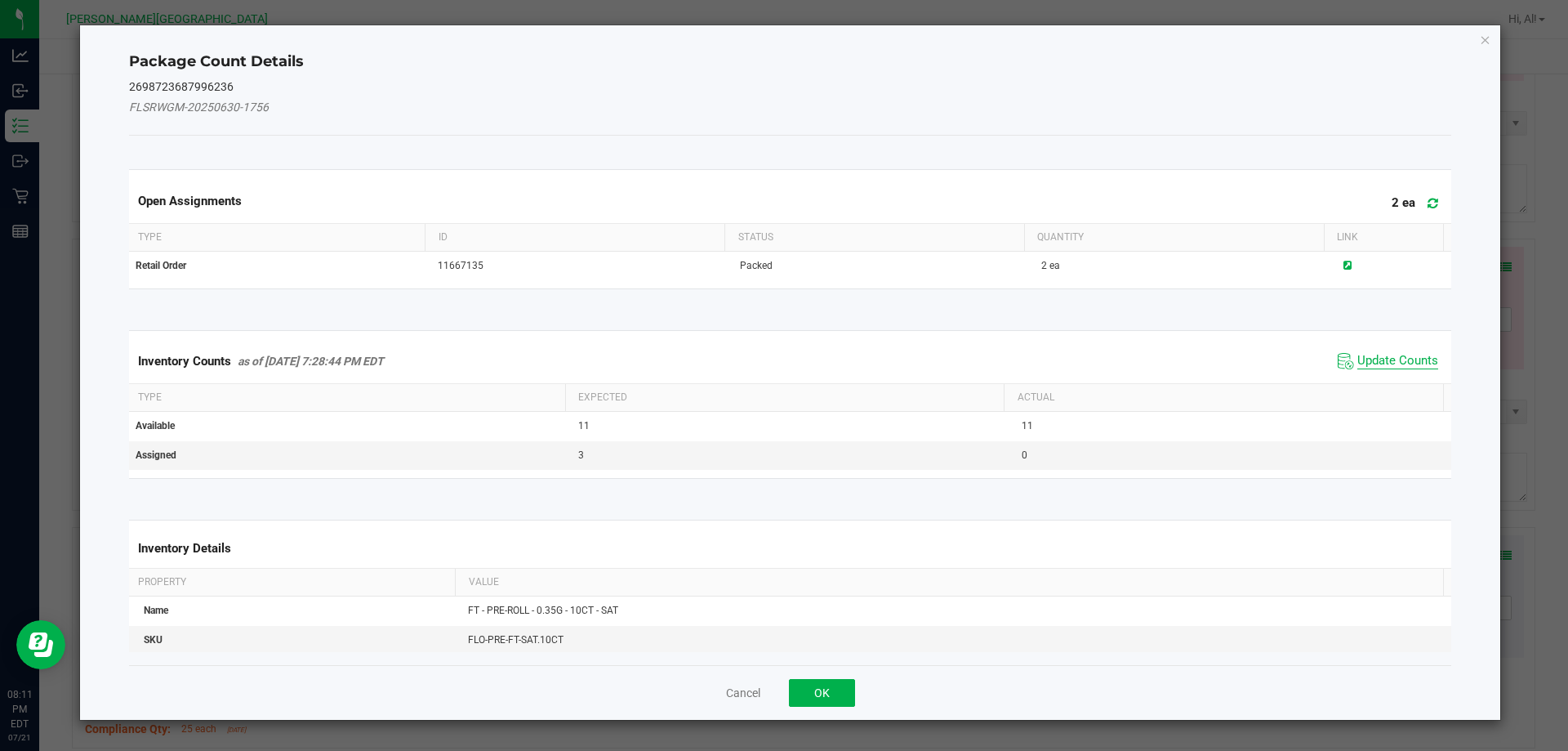click on "Update Counts" 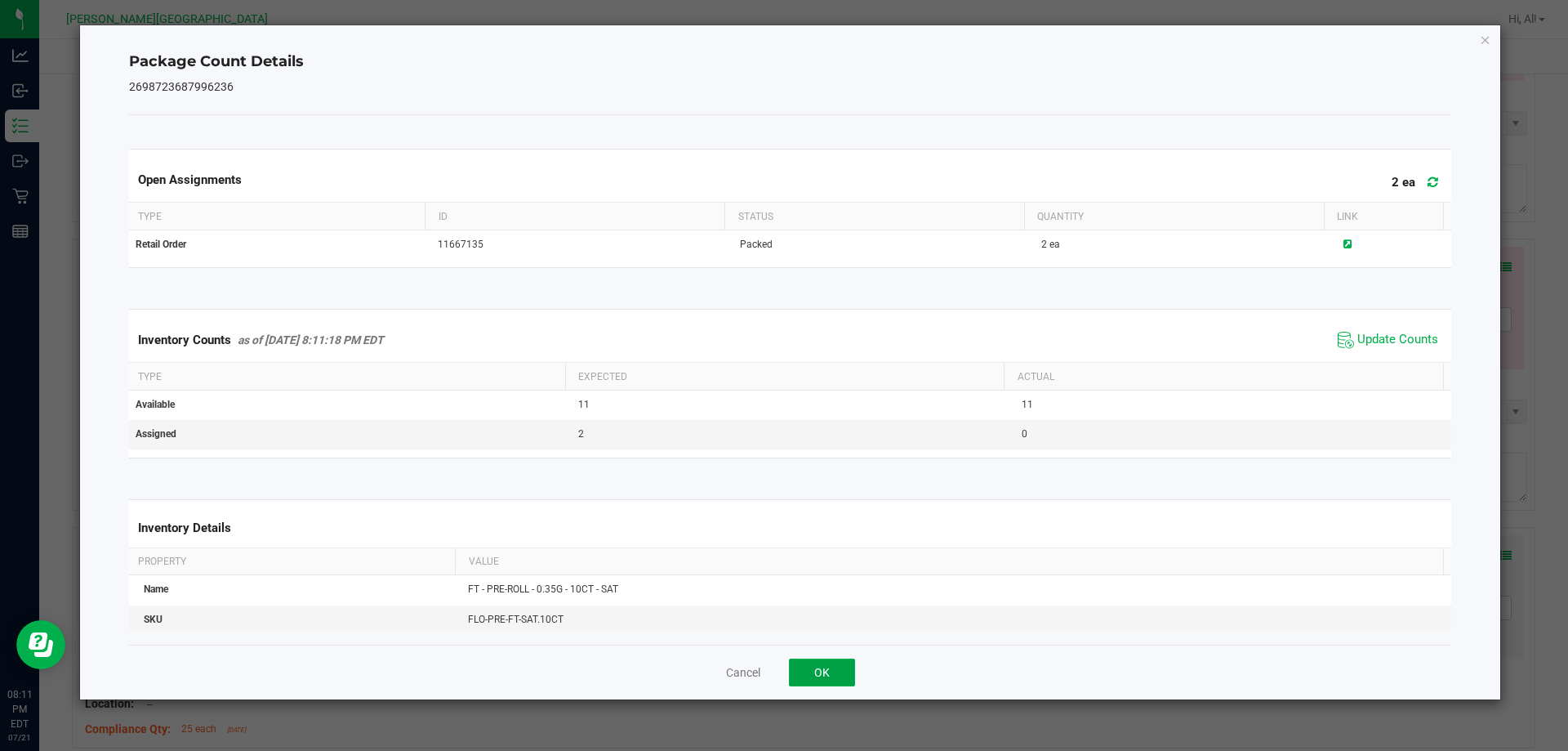 drag, startPoint x: 823, startPoint y: 670, endPoint x: 990, endPoint y: 663, distance: 167.14664 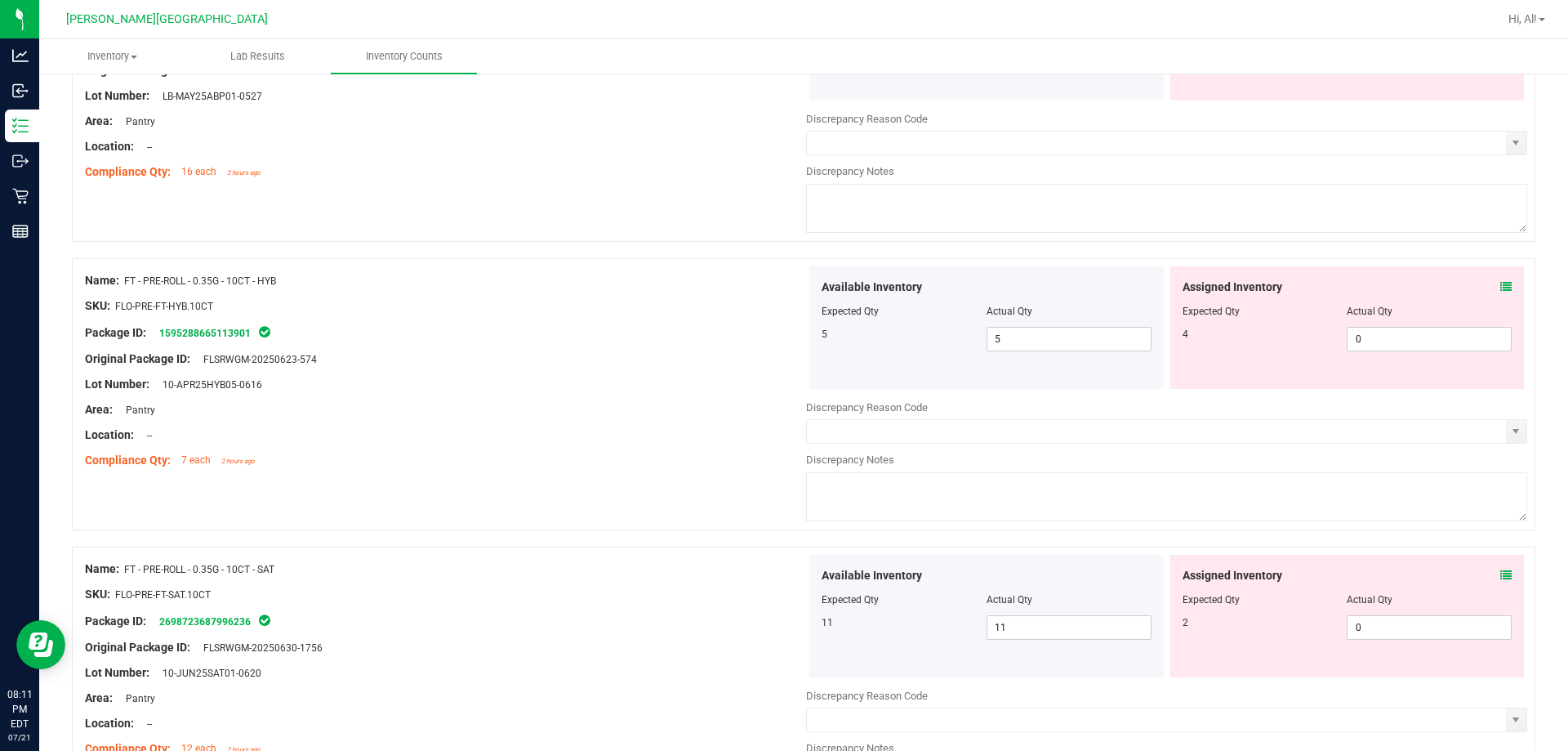 scroll, scrollTop: 4604, scrollLeft: 0, axis: vertical 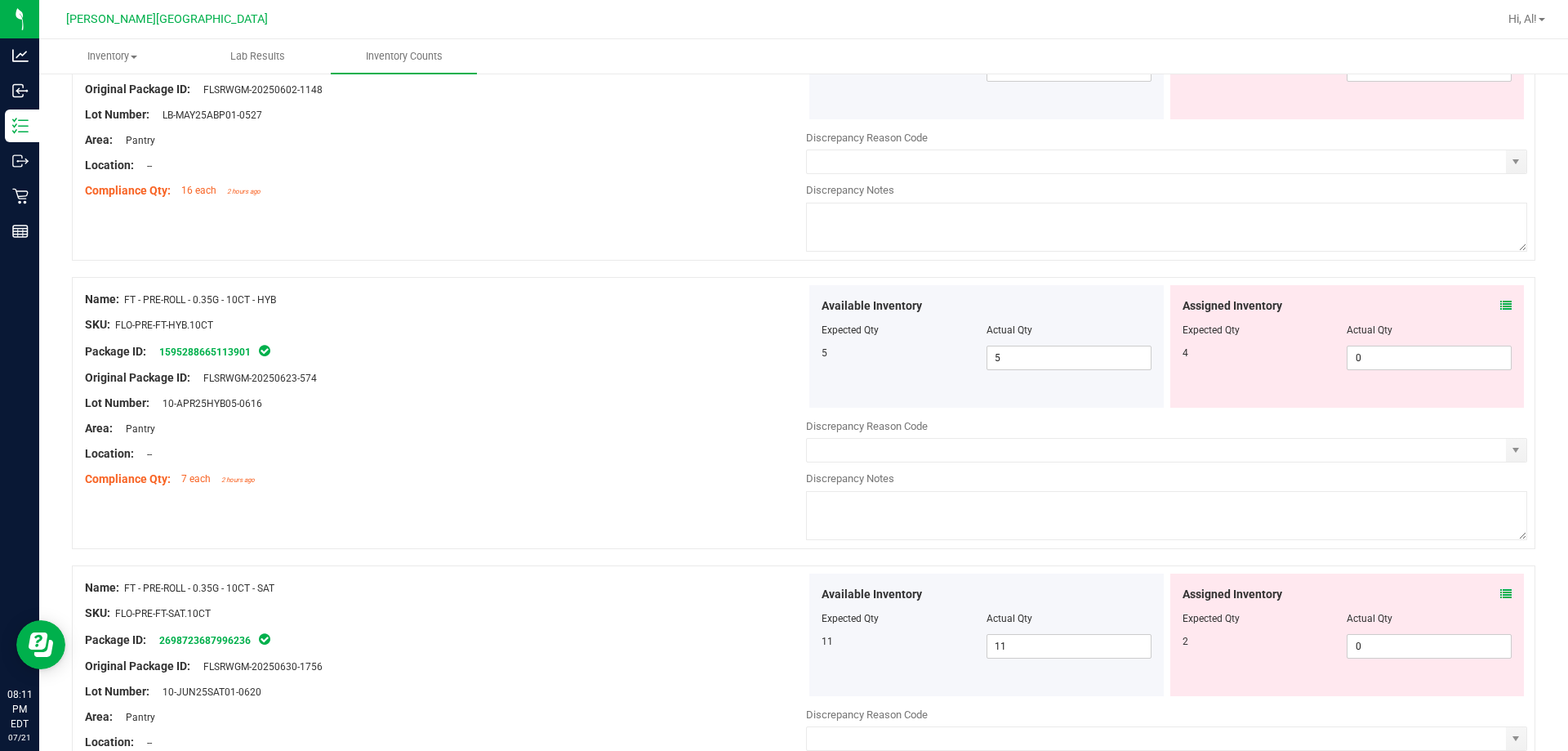 click at bounding box center [1506, 306] 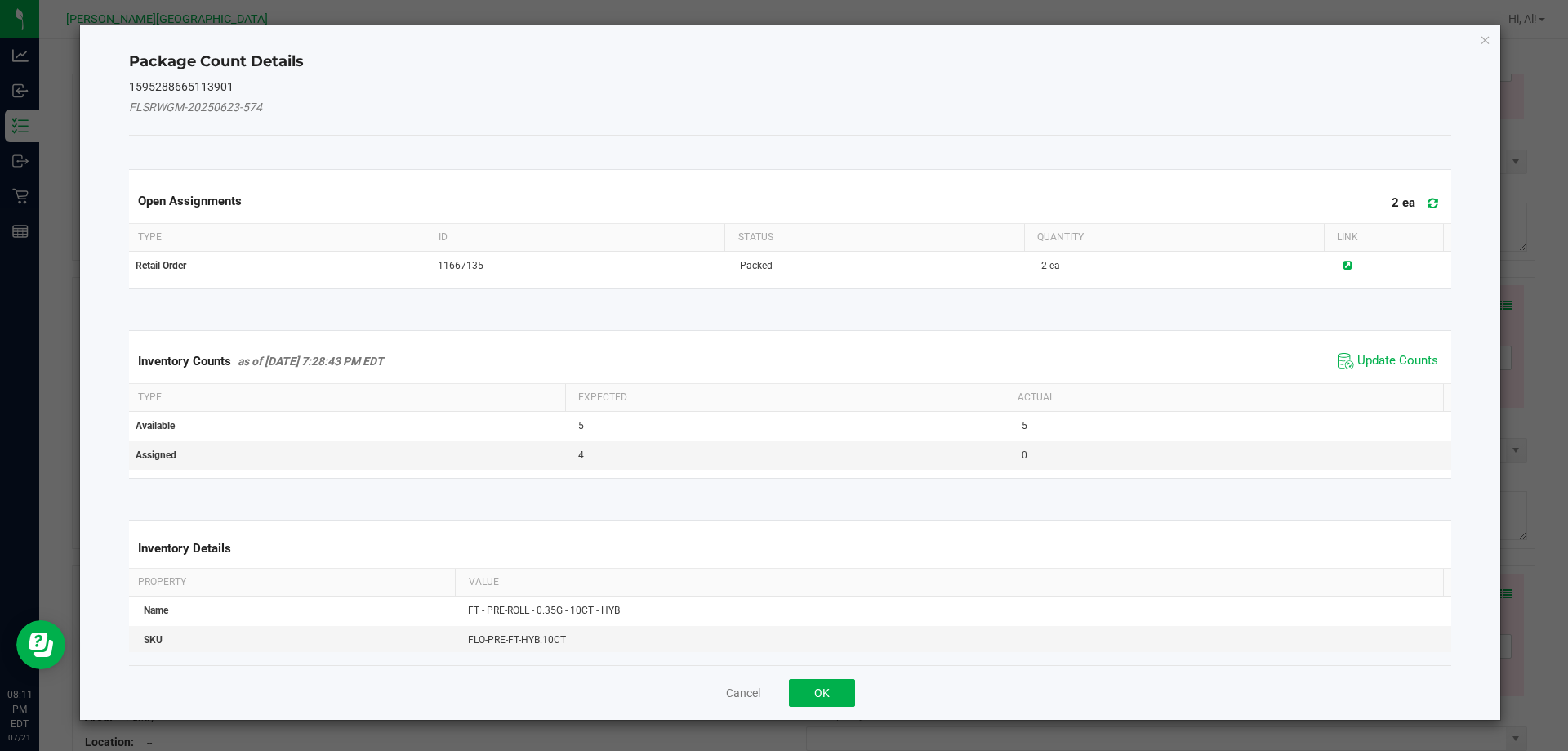 click on "Update Counts" 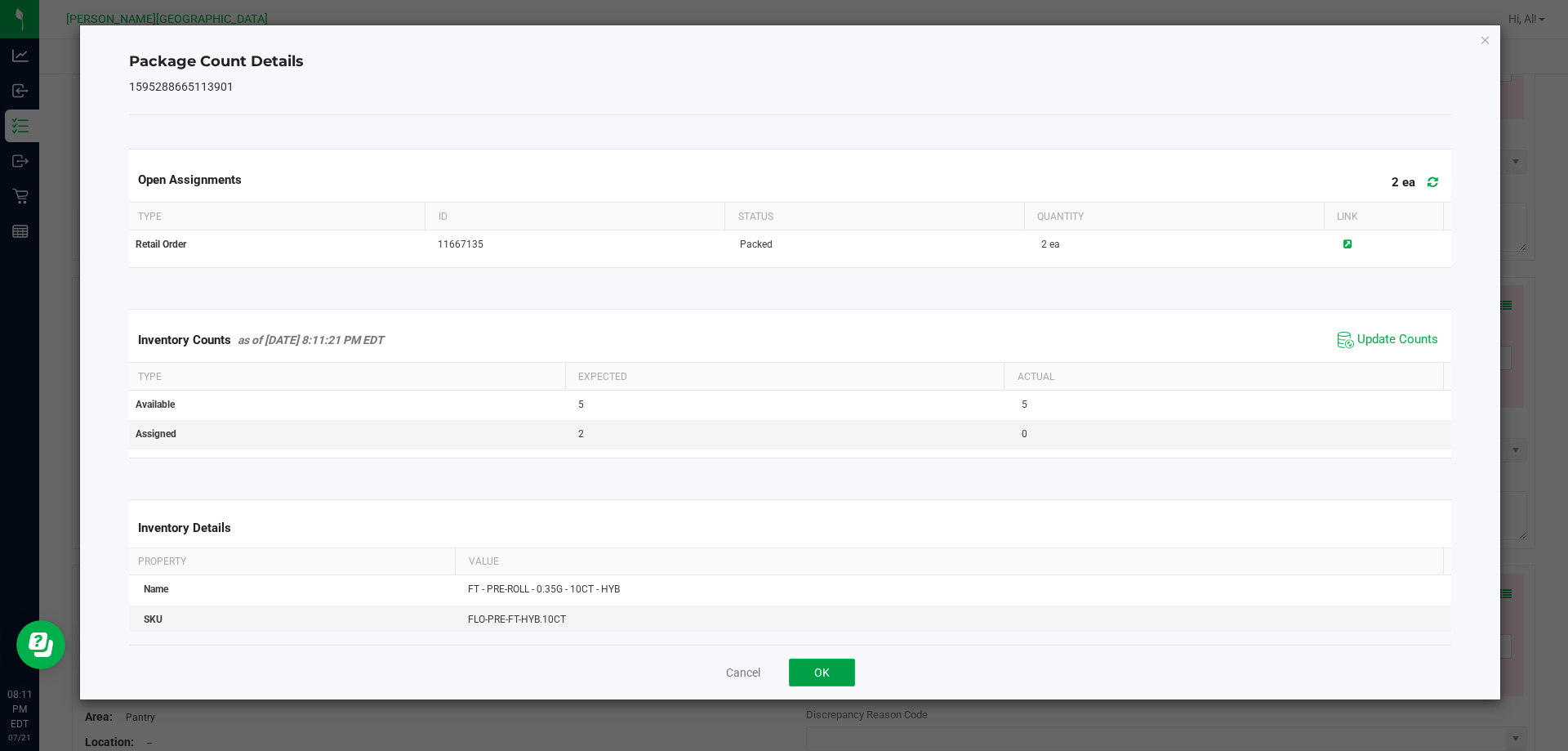 click on "OK" 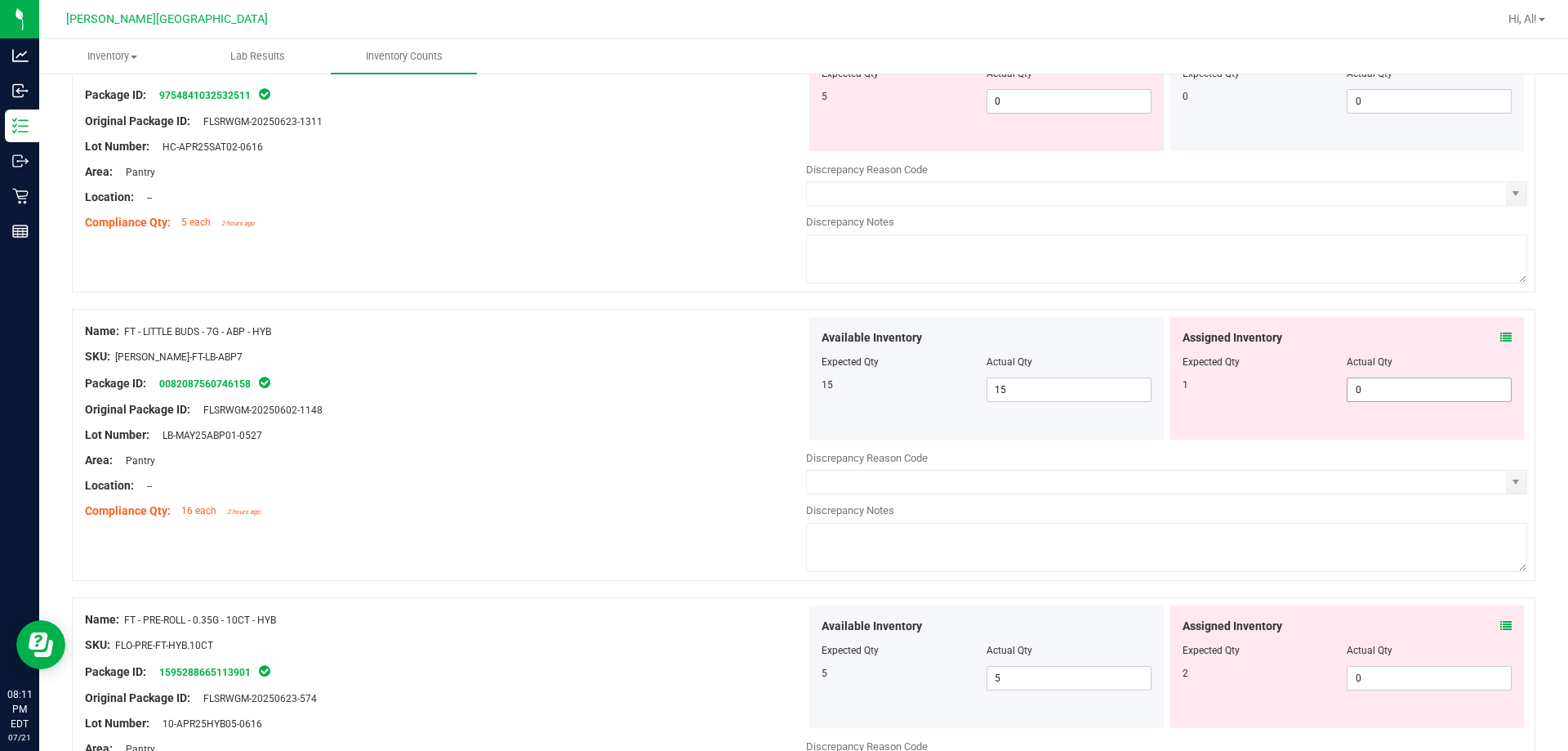 scroll, scrollTop: 4277, scrollLeft: 0, axis: vertical 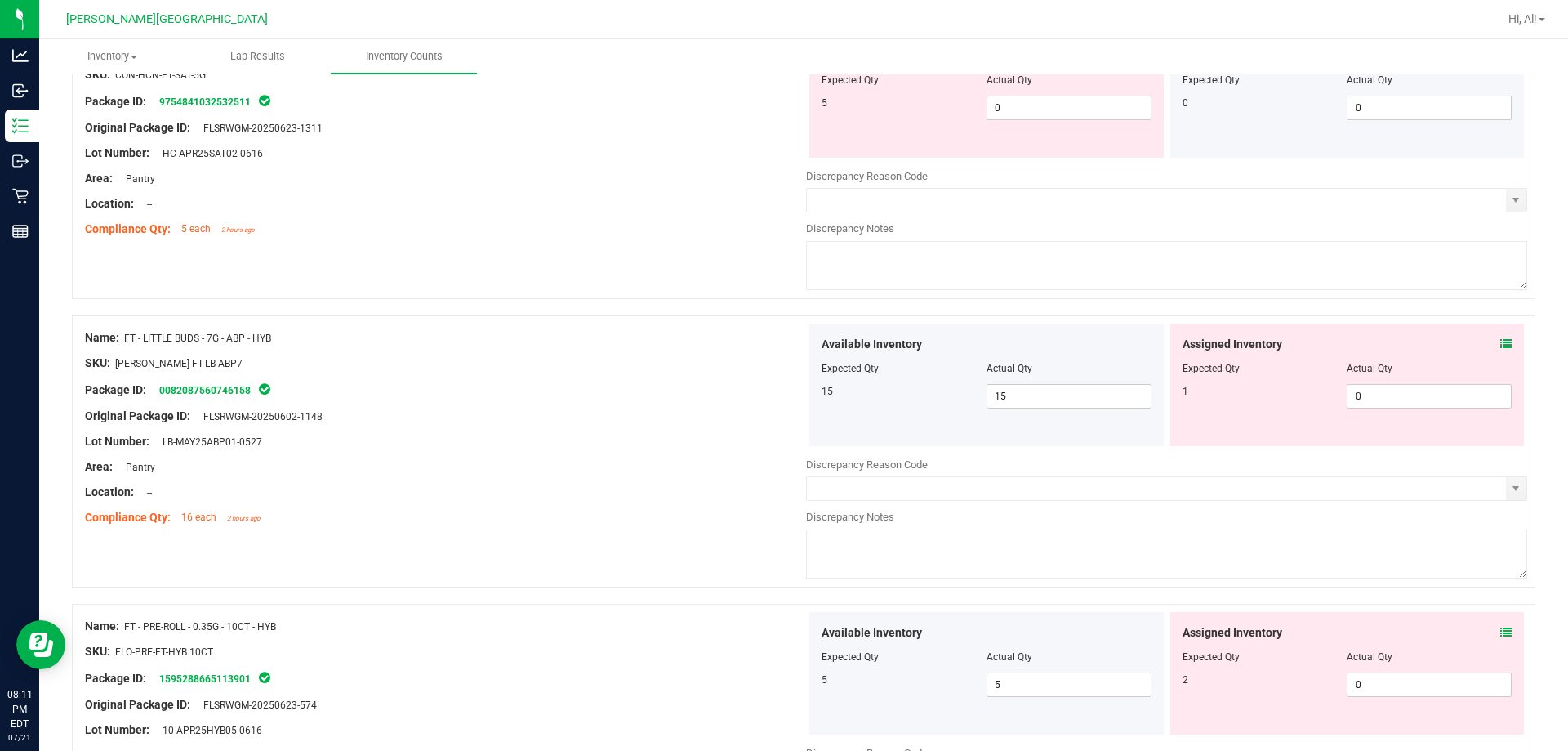 click at bounding box center (1506, 344) 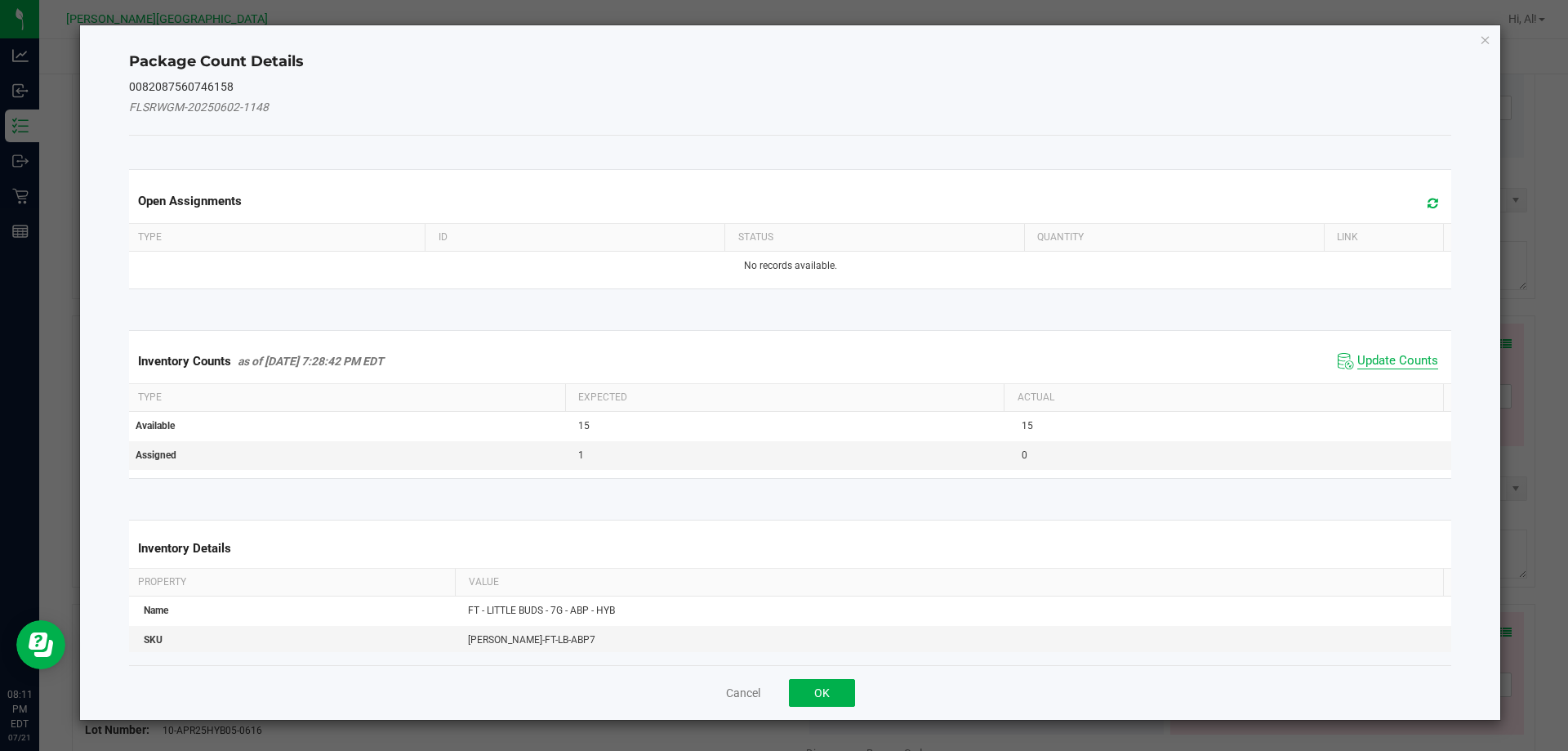 click on "Update Counts" 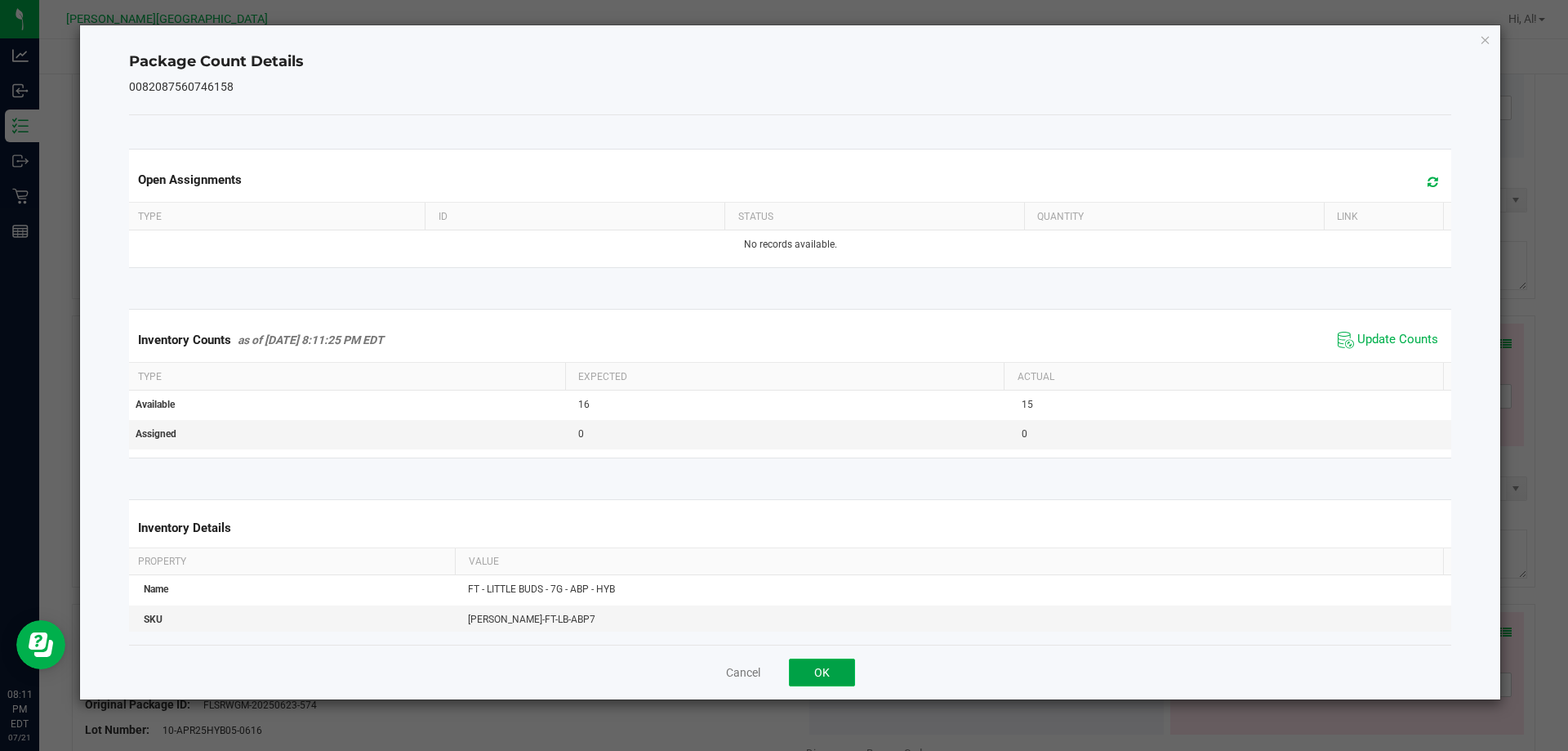 click on "OK" 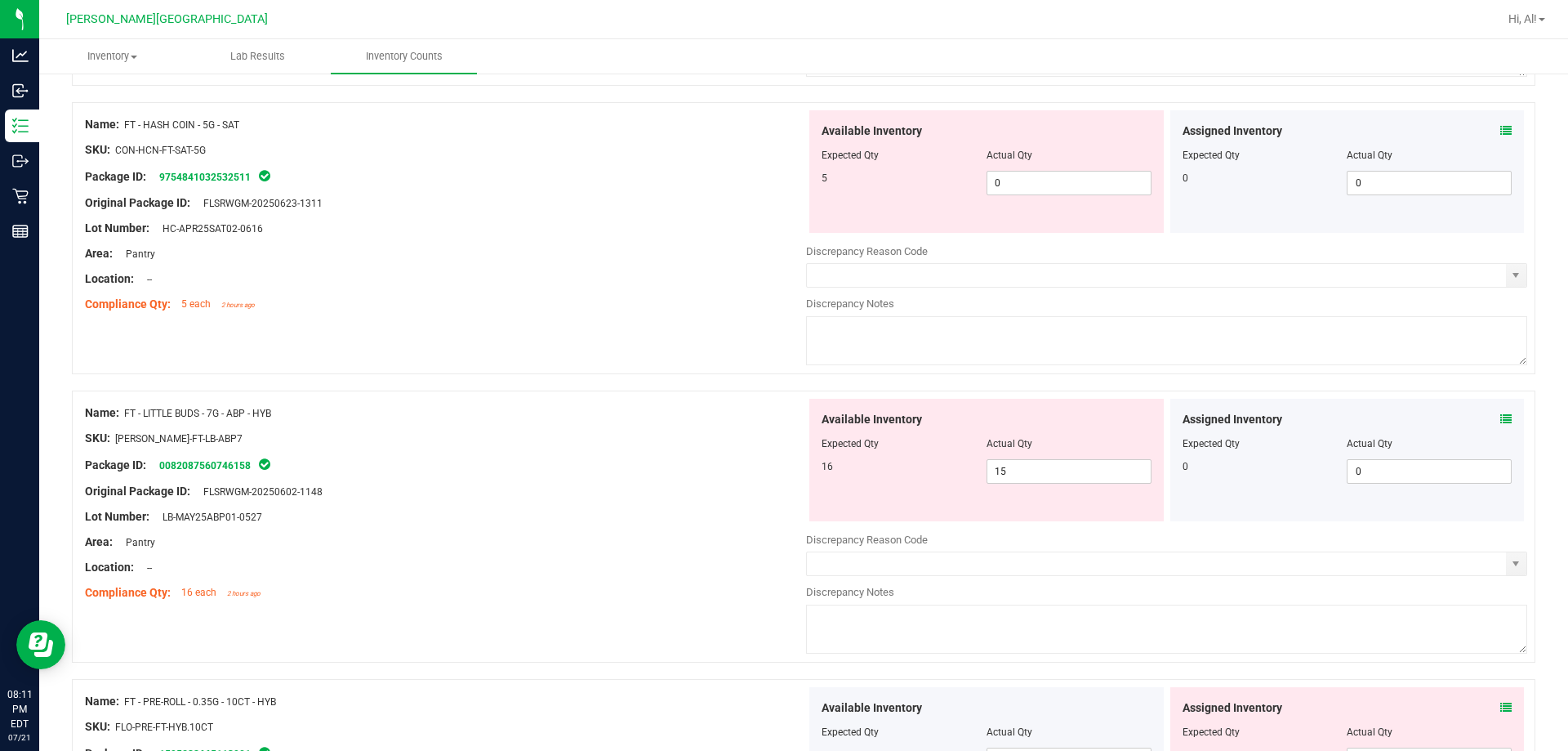 scroll, scrollTop: 4032, scrollLeft: 0, axis: vertical 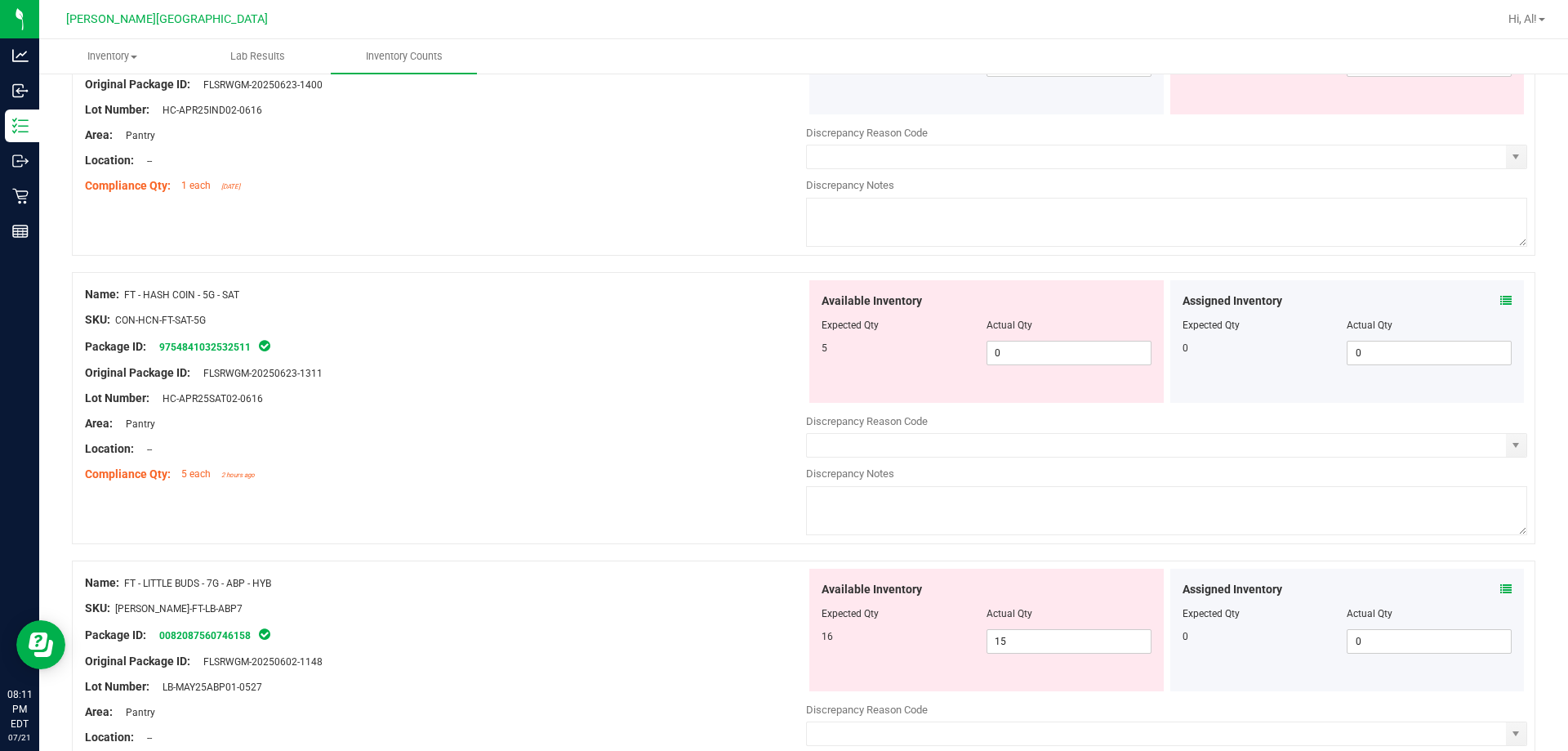 click at bounding box center [1506, 301] 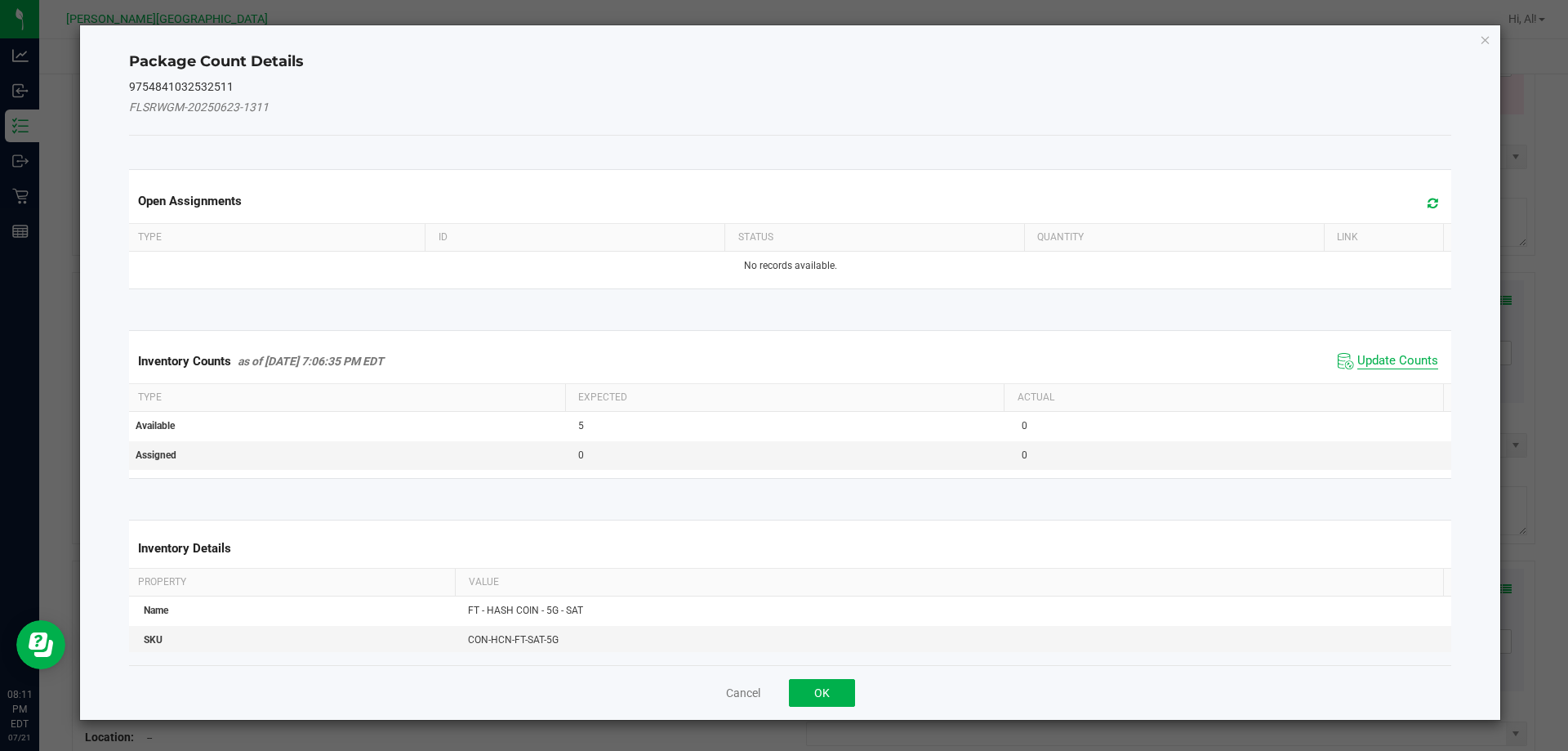click on "Update Counts" 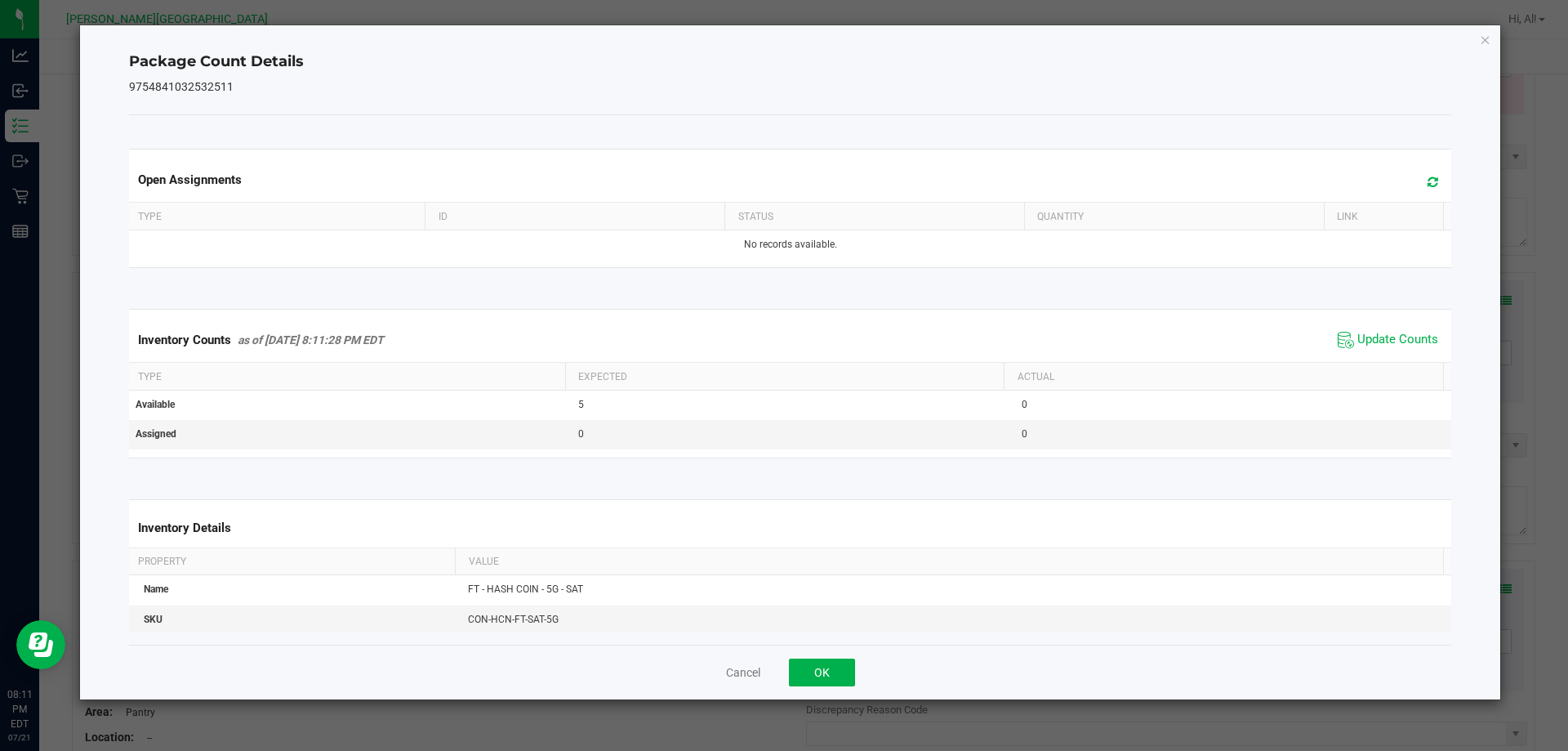 click on "Cancel   OK" 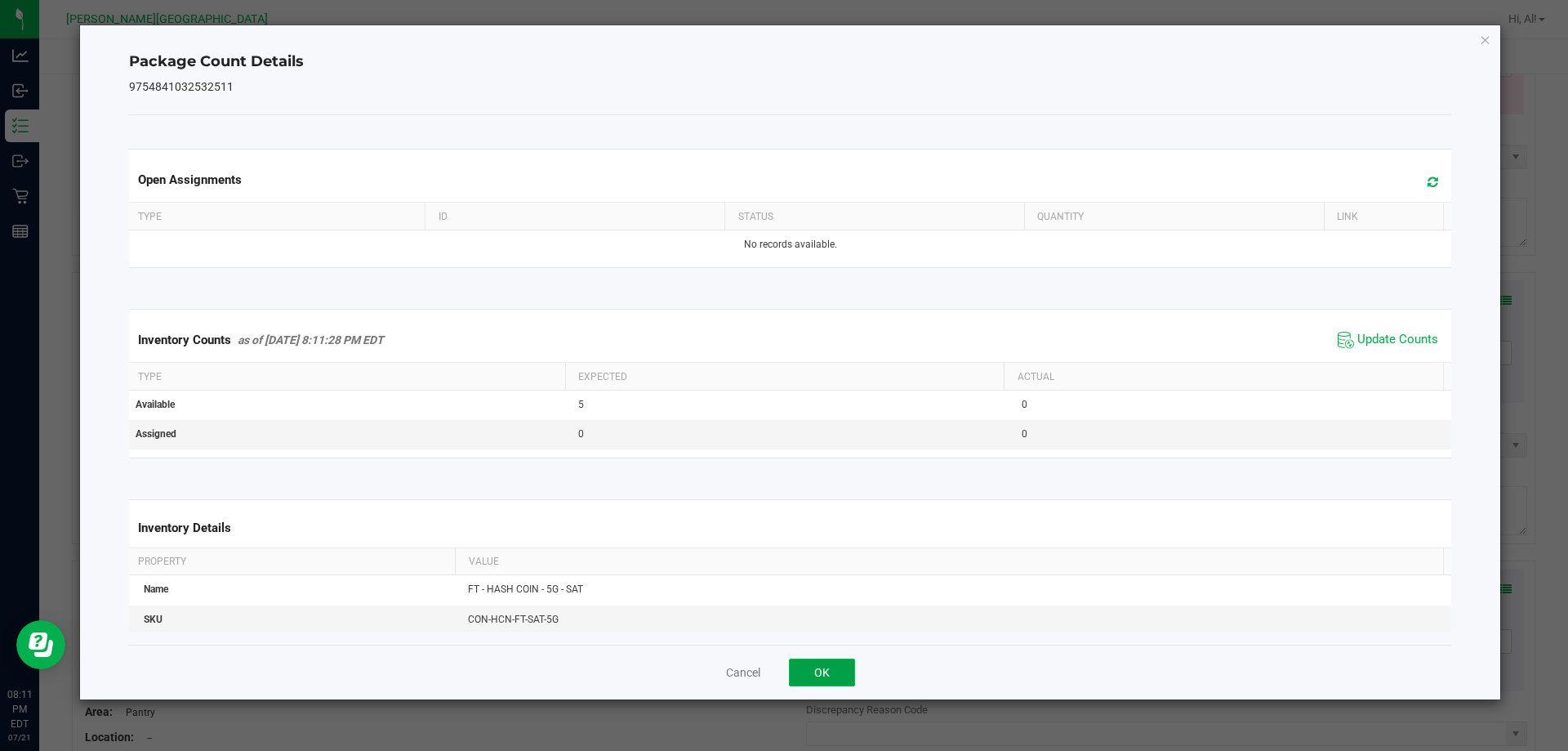 click on "OK" 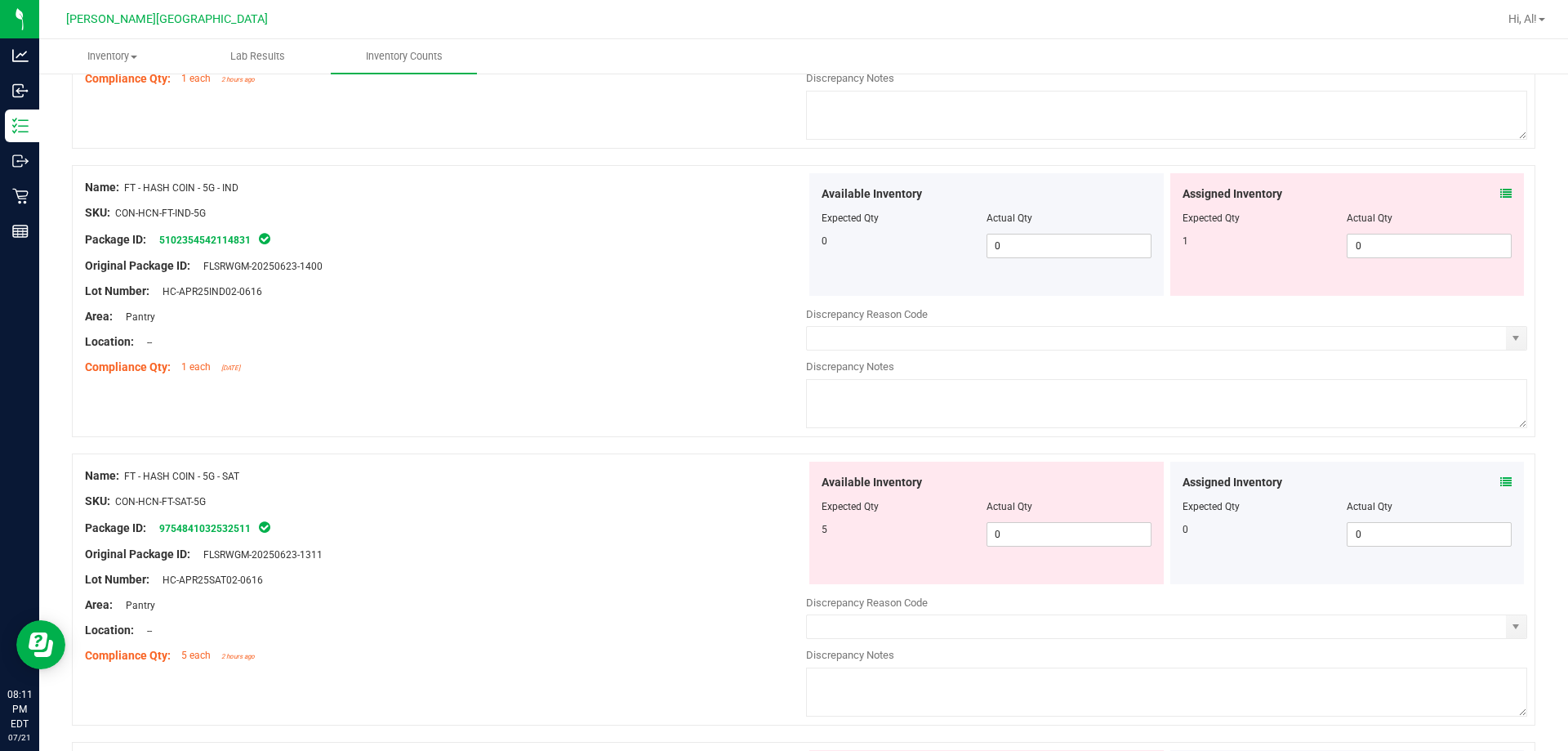 scroll, scrollTop: 3787, scrollLeft: 0, axis: vertical 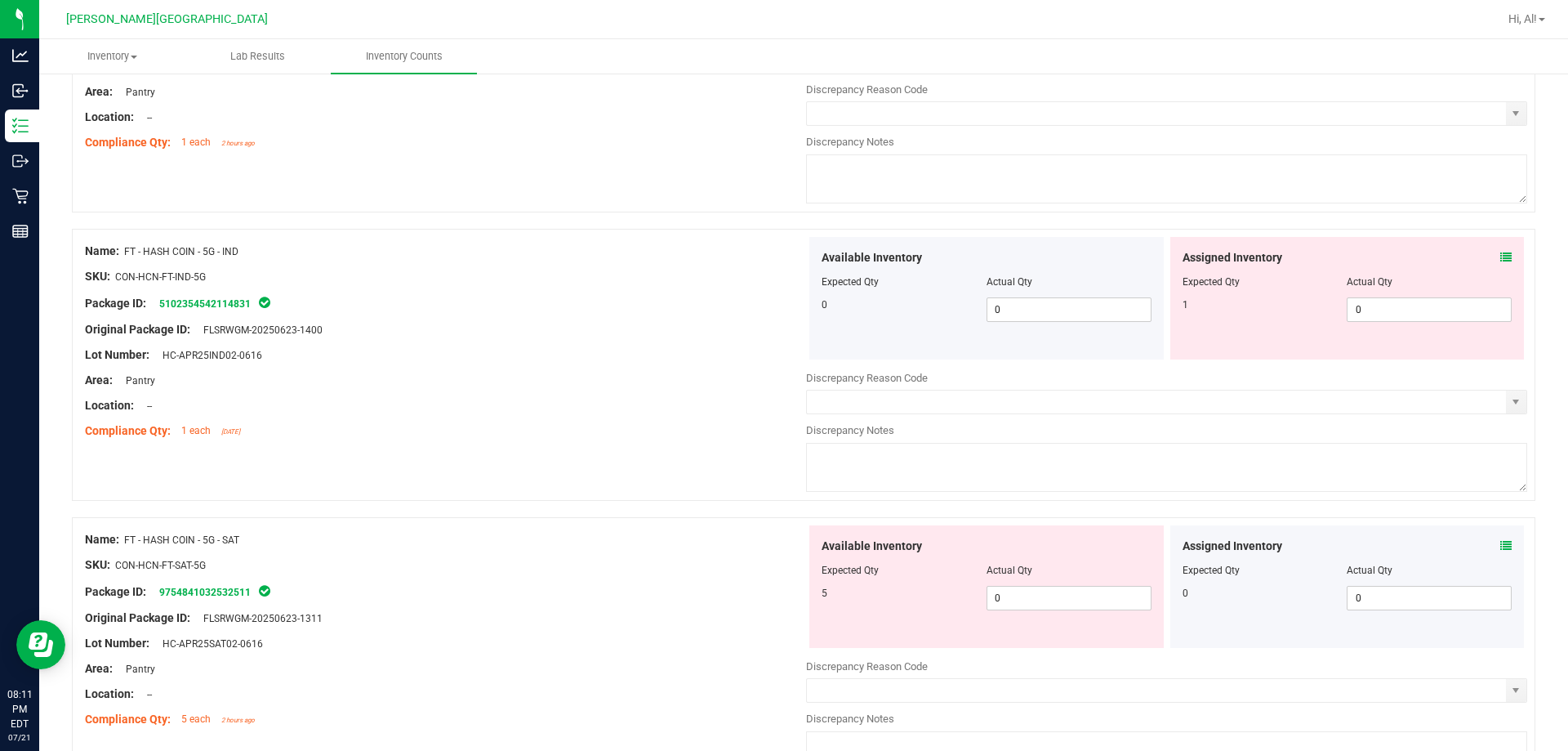click at bounding box center (1506, 257) 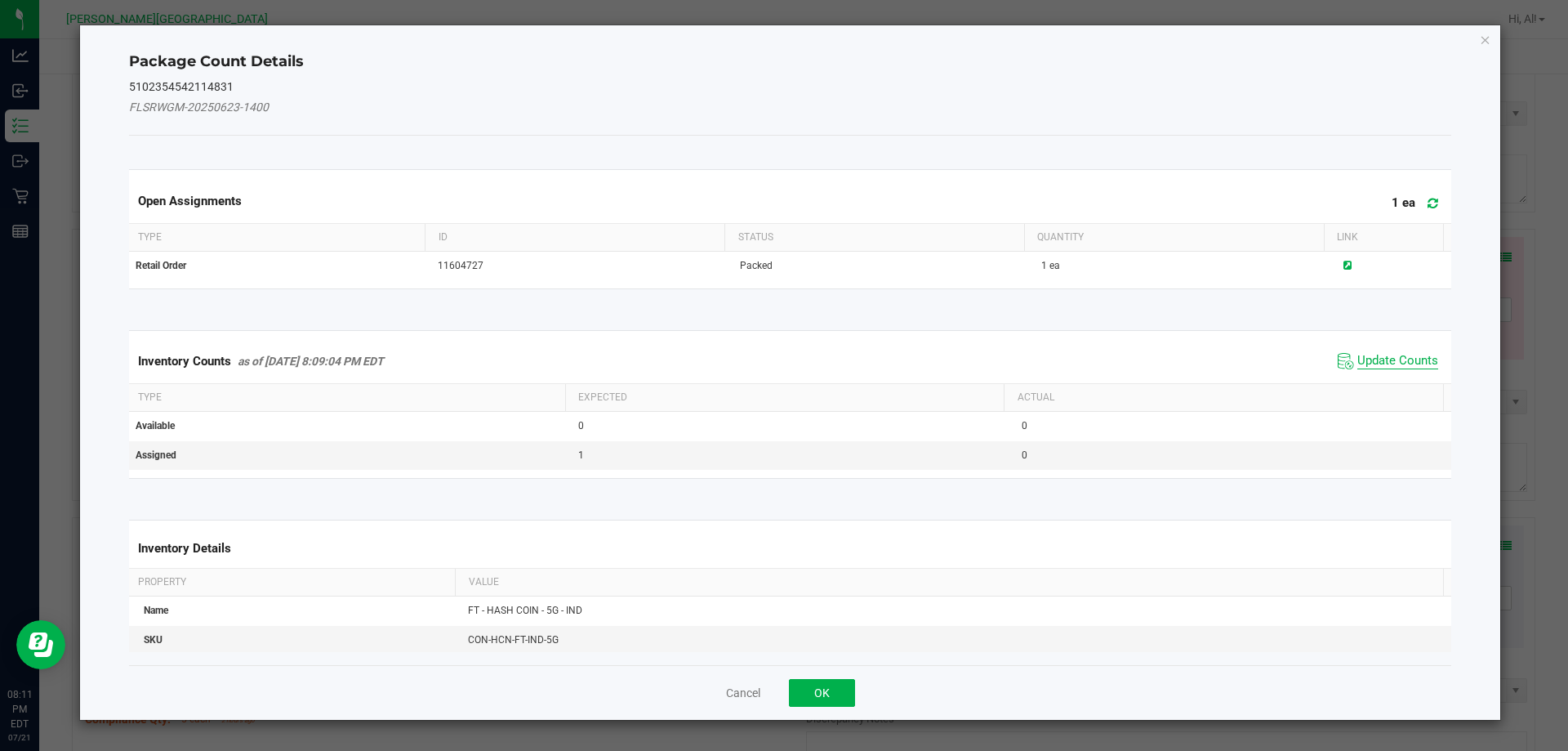 click on "Update Counts" 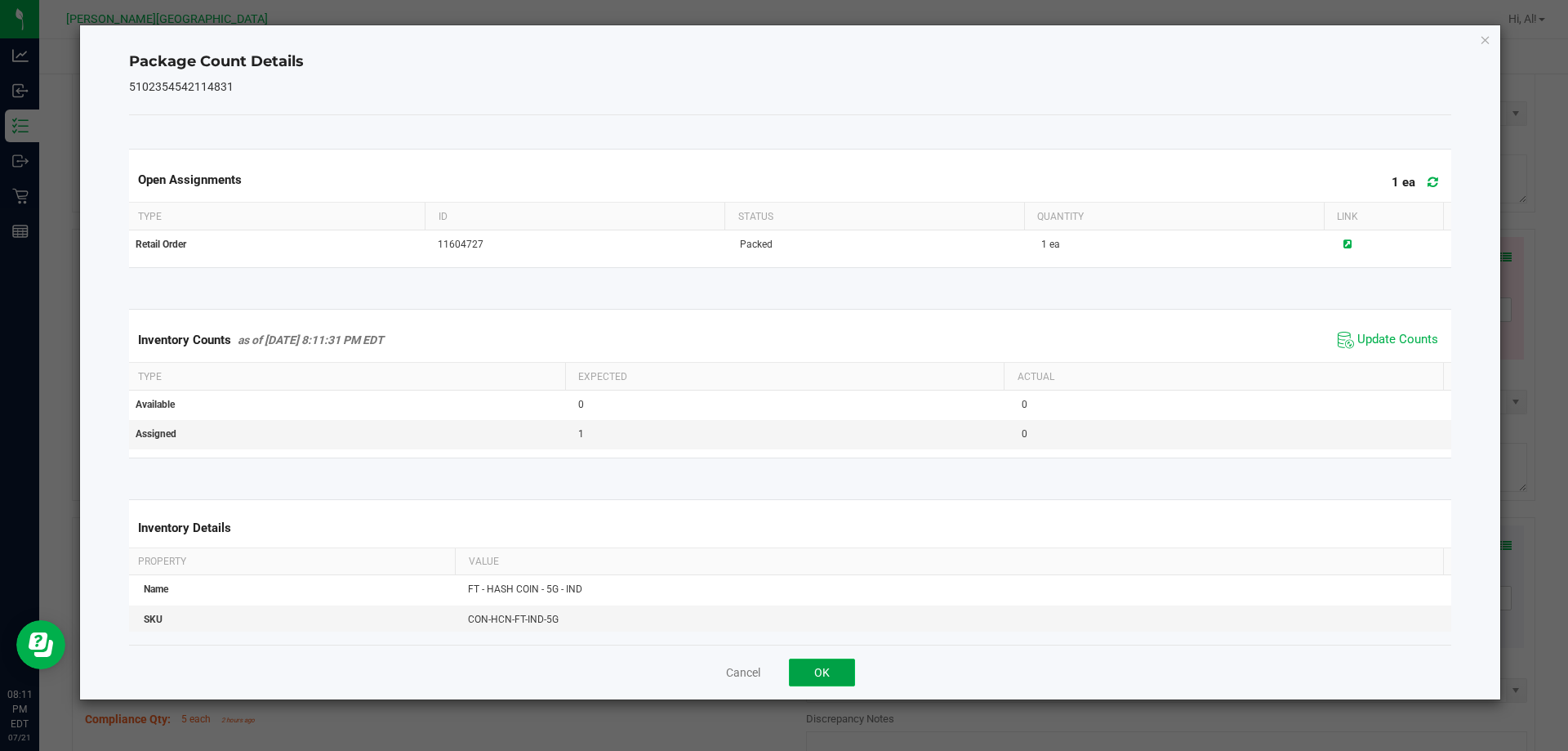 click on "OK" 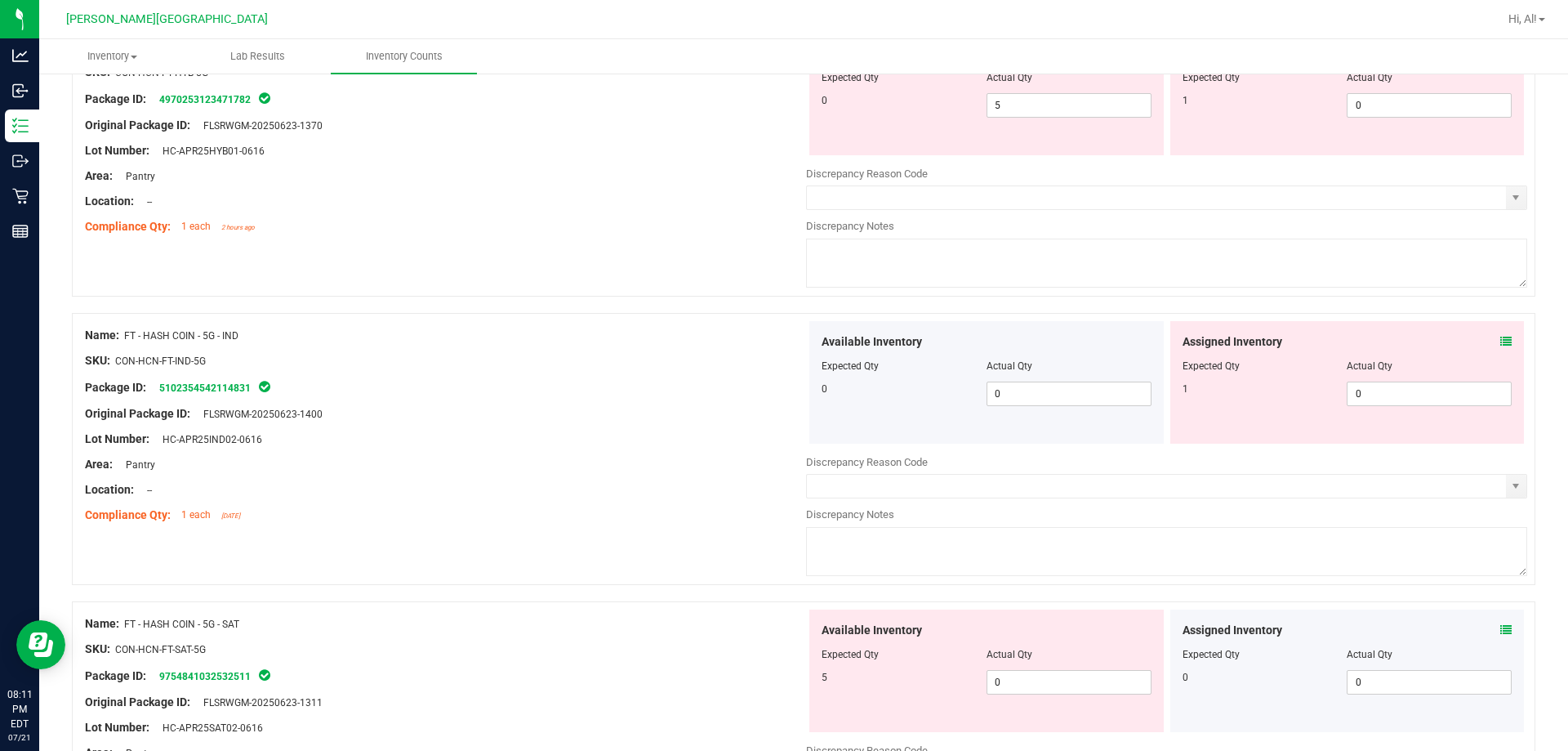 scroll, scrollTop: 3542, scrollLeft: 0, axis: vertical 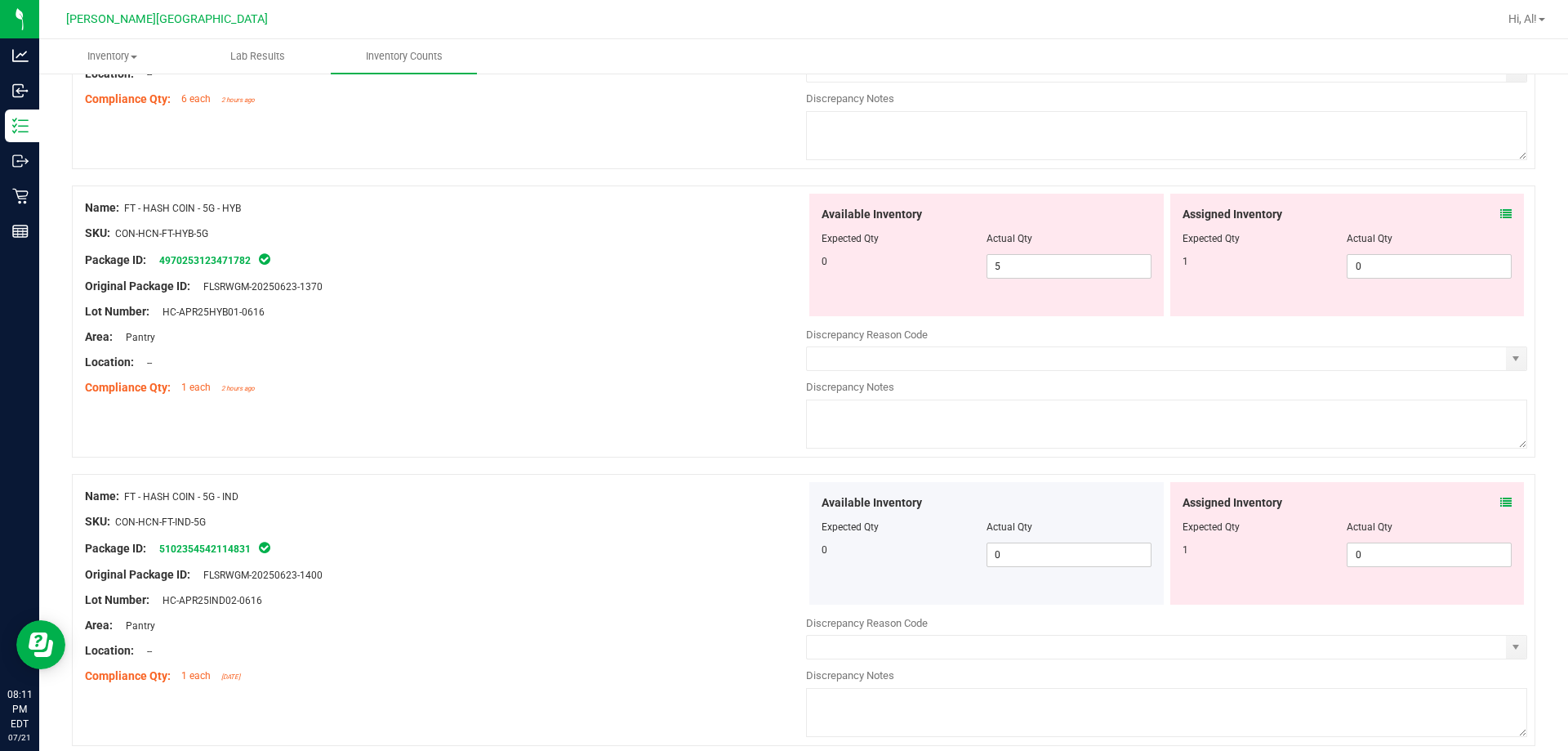 click on "Assigned Inventory" at bounding box center [1348, 214] 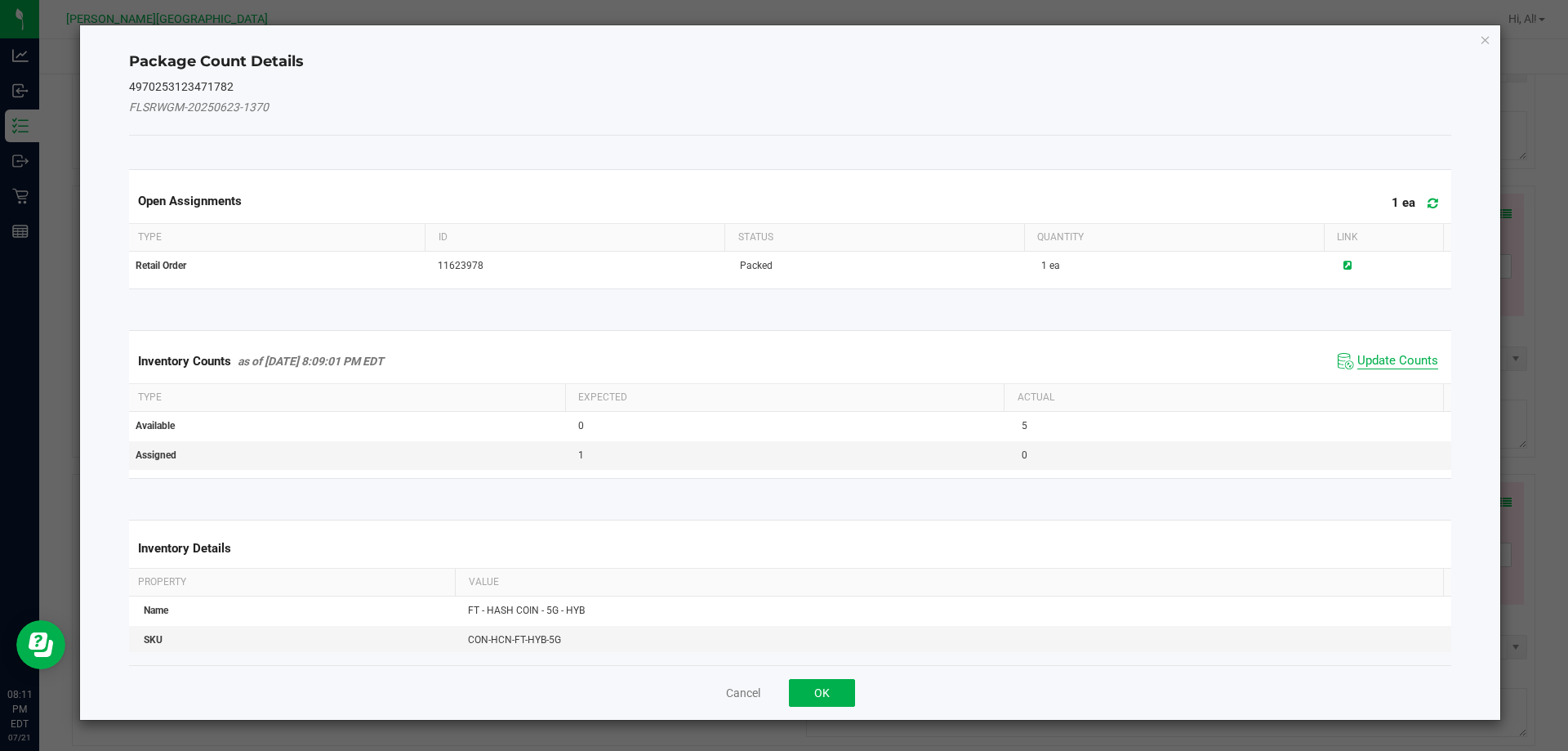 click on "Update Counts" 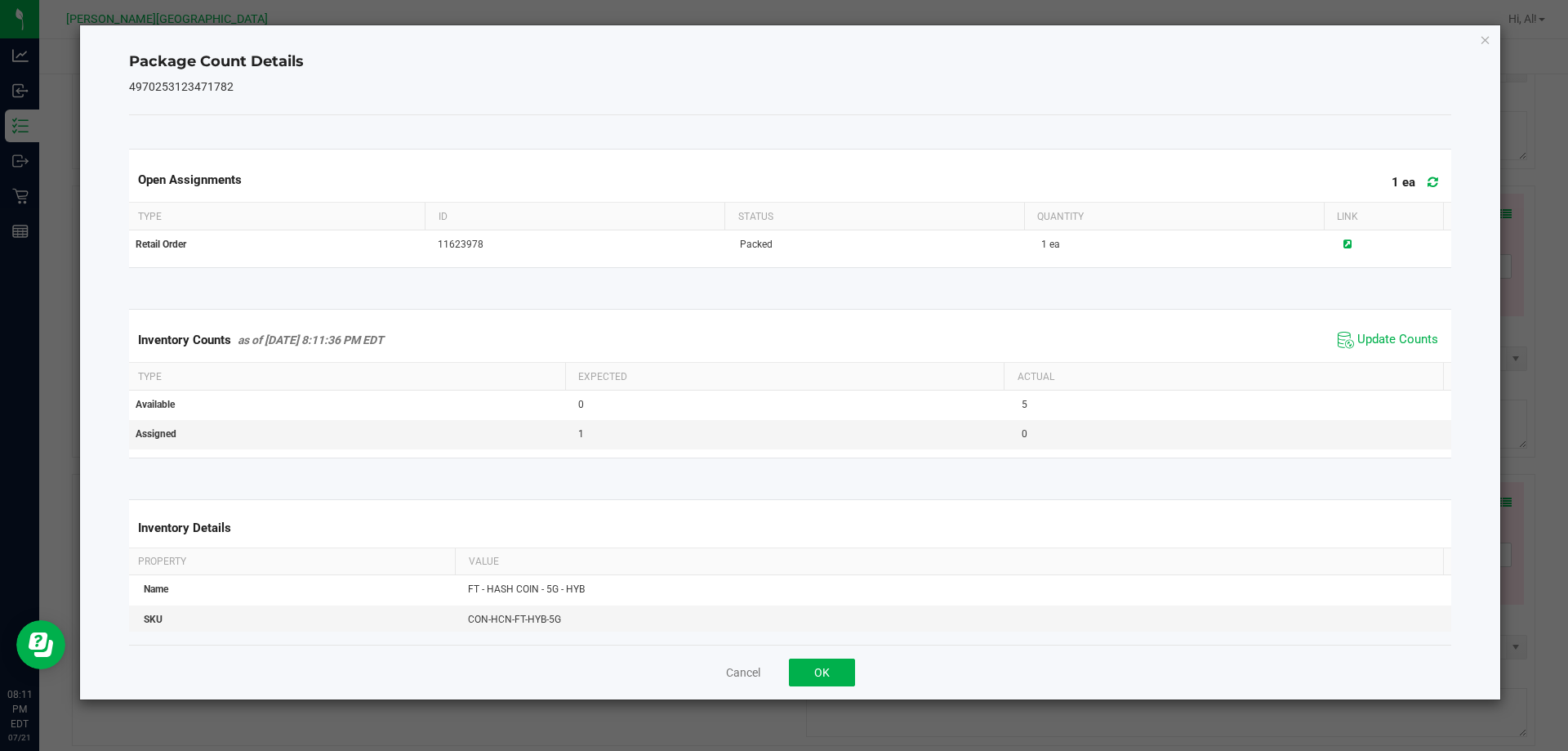 click on "Cancel   OK" 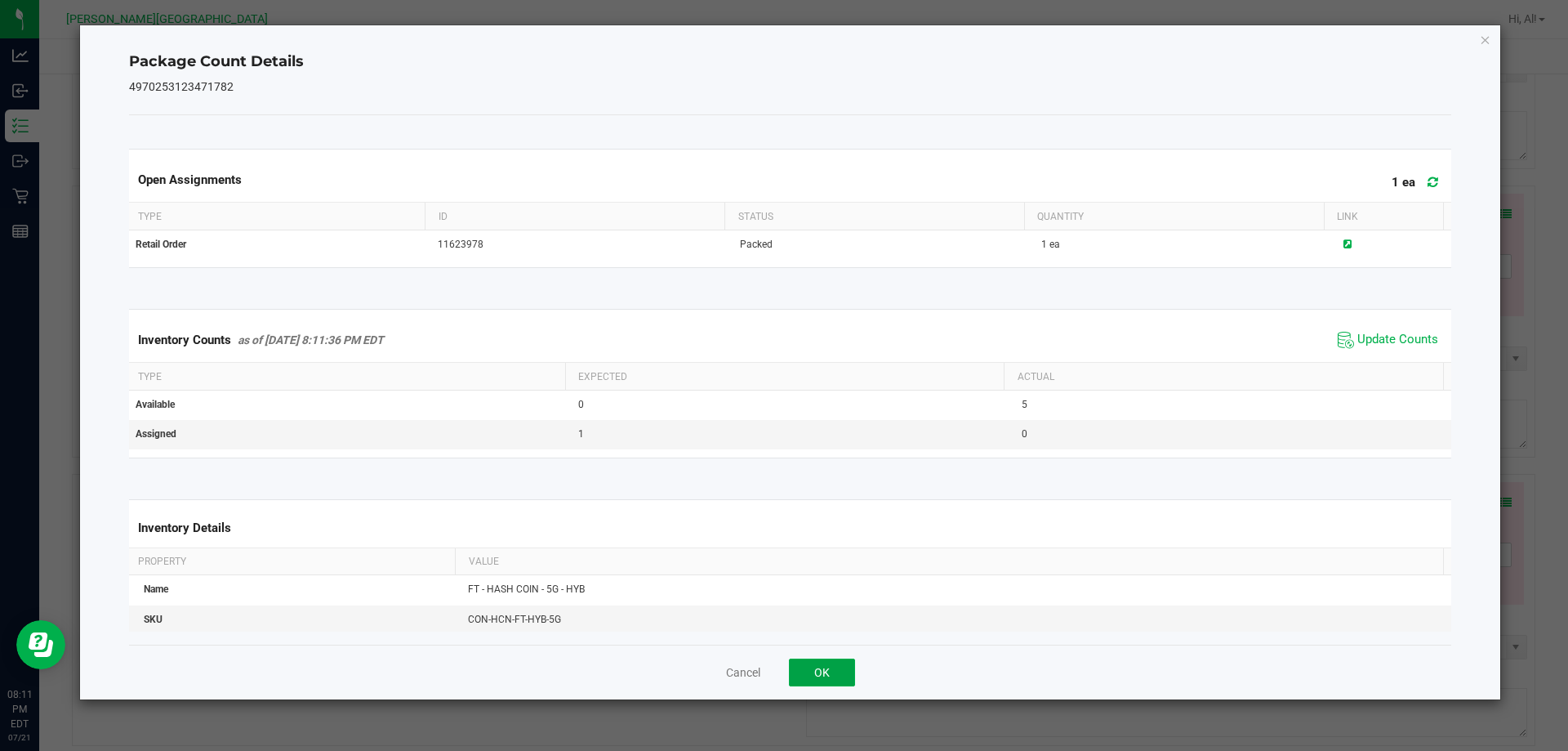 click on "OK" 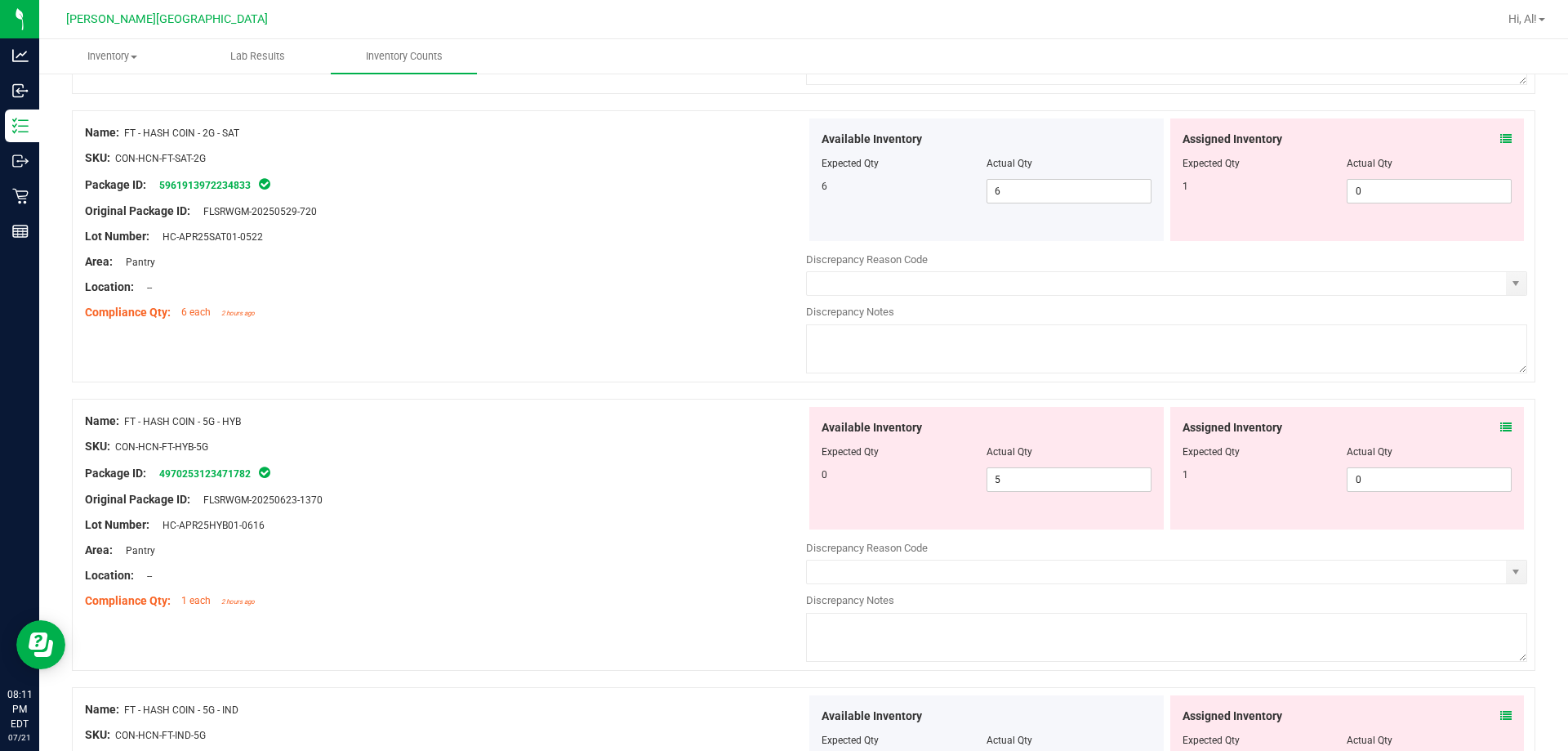scroll, scrollTop: 3297, scrollLeft: 0, axis: vertical 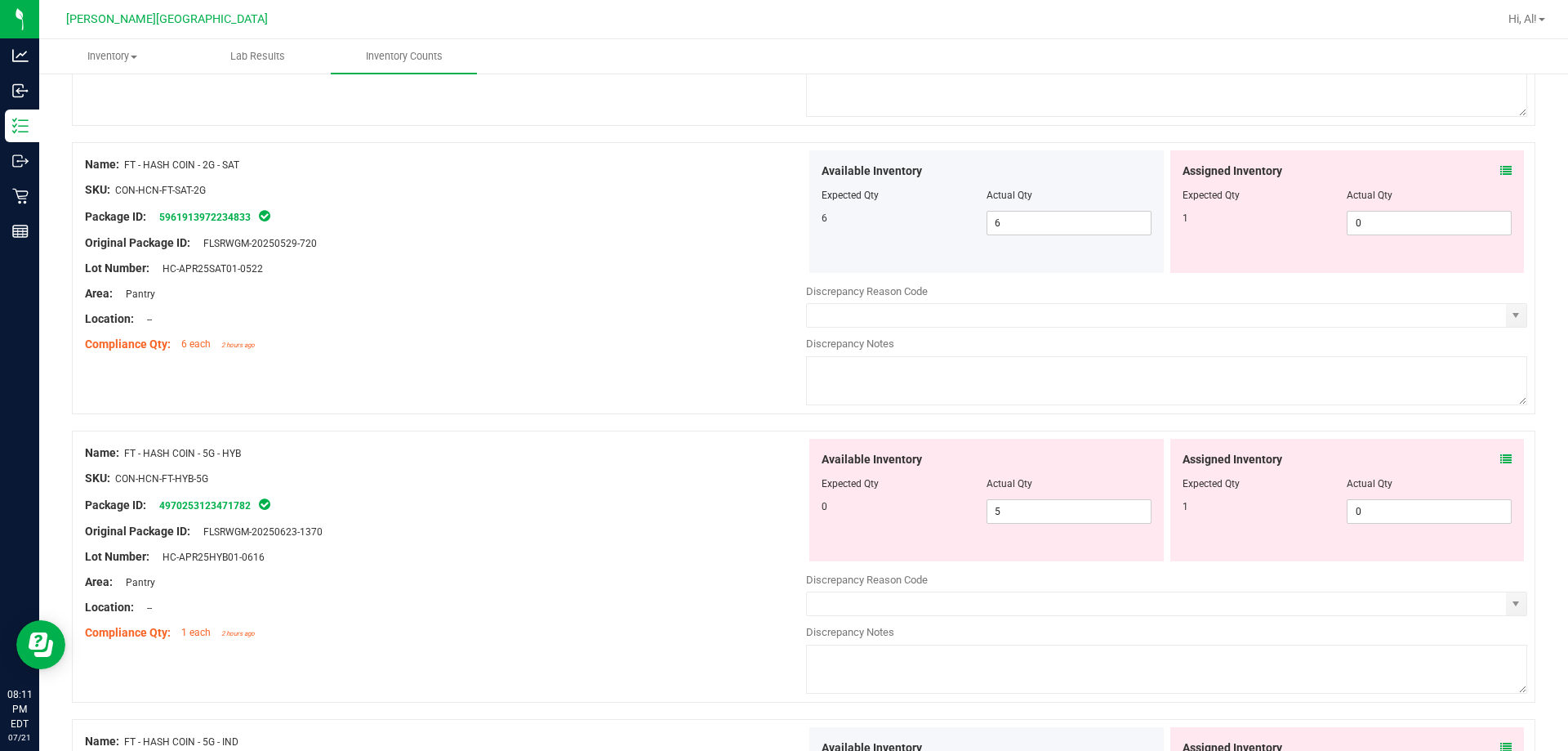 click at bounding box center (1506, 171) 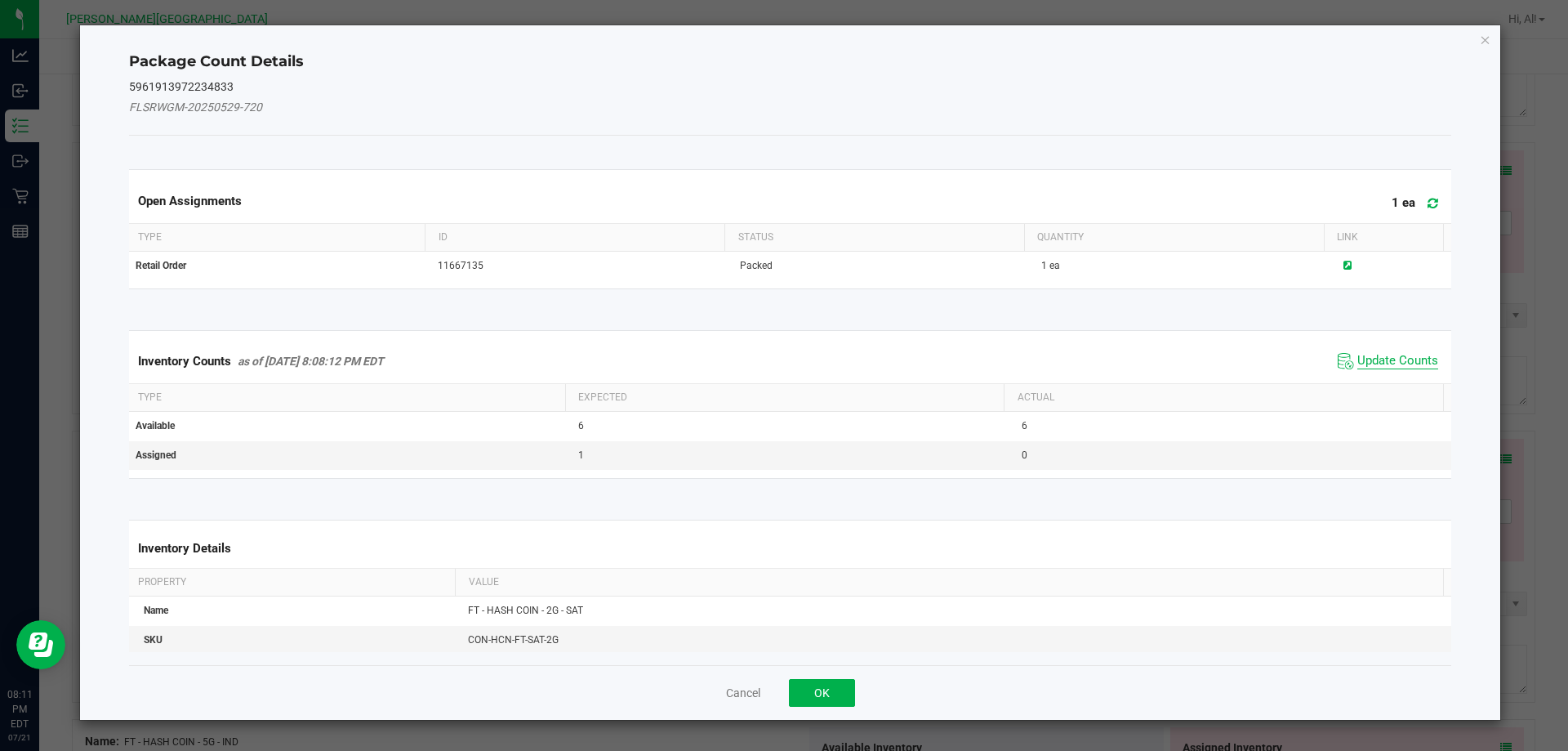 click on "Update Counts" 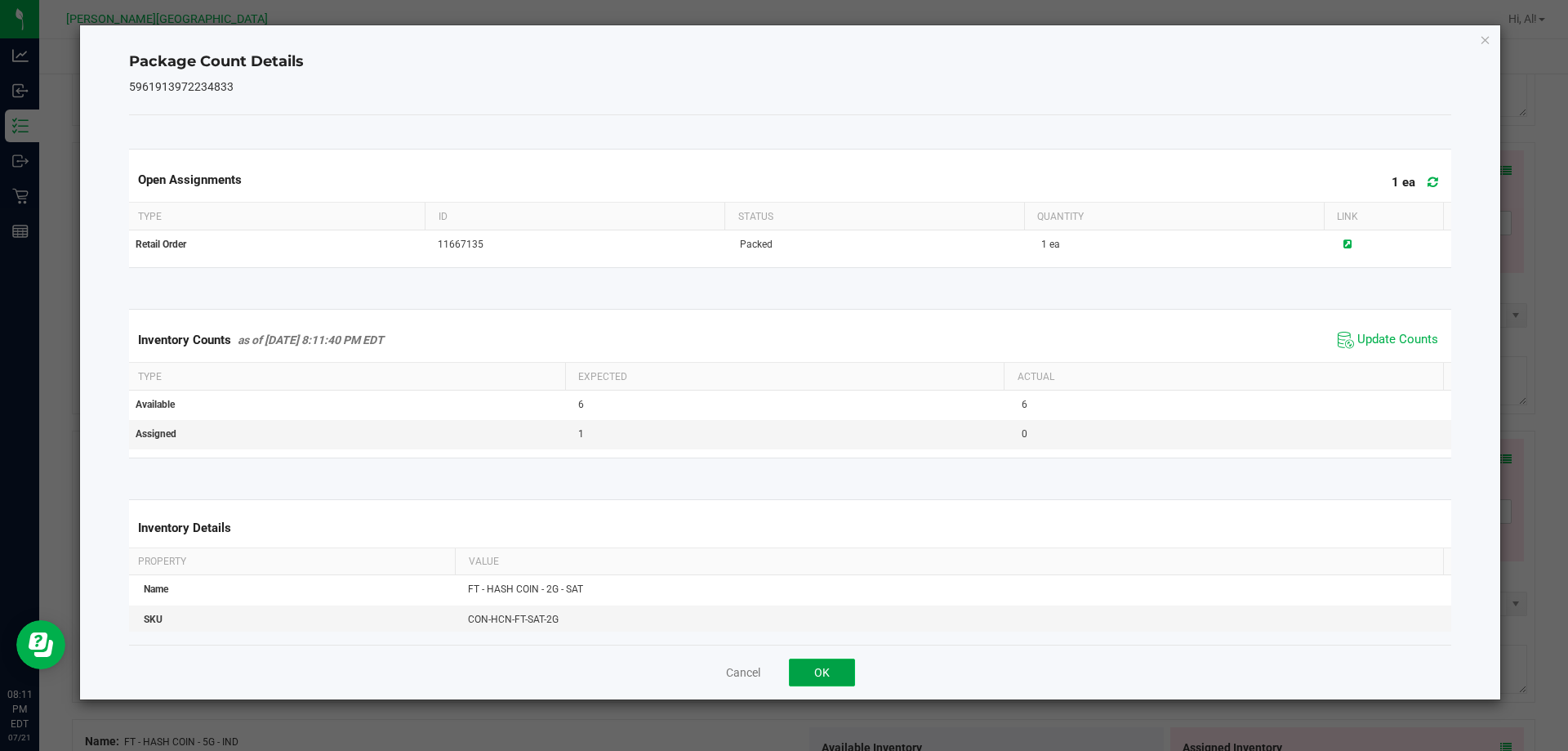 click on "OK" 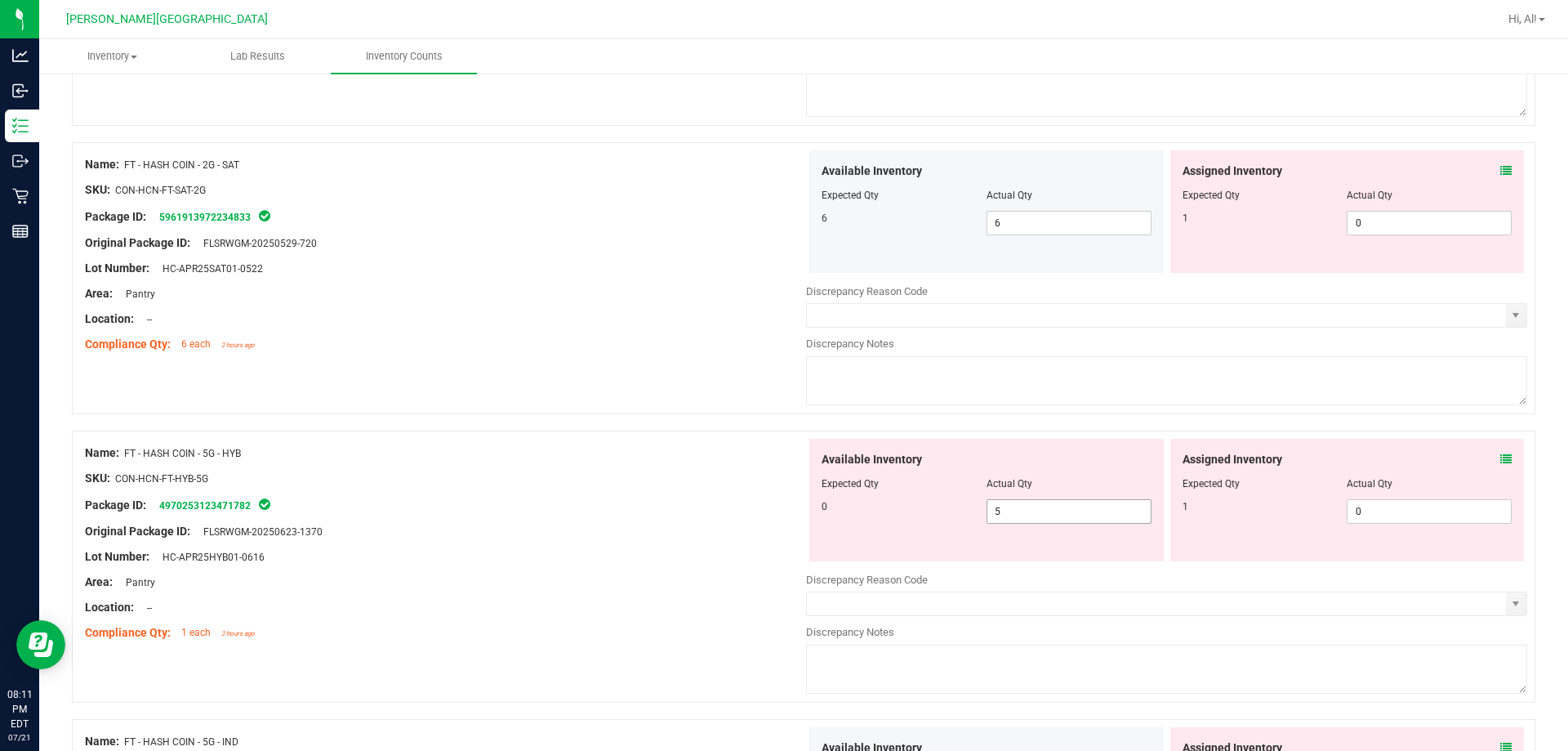 click on "5 5" at bounding box center (1069, 512) 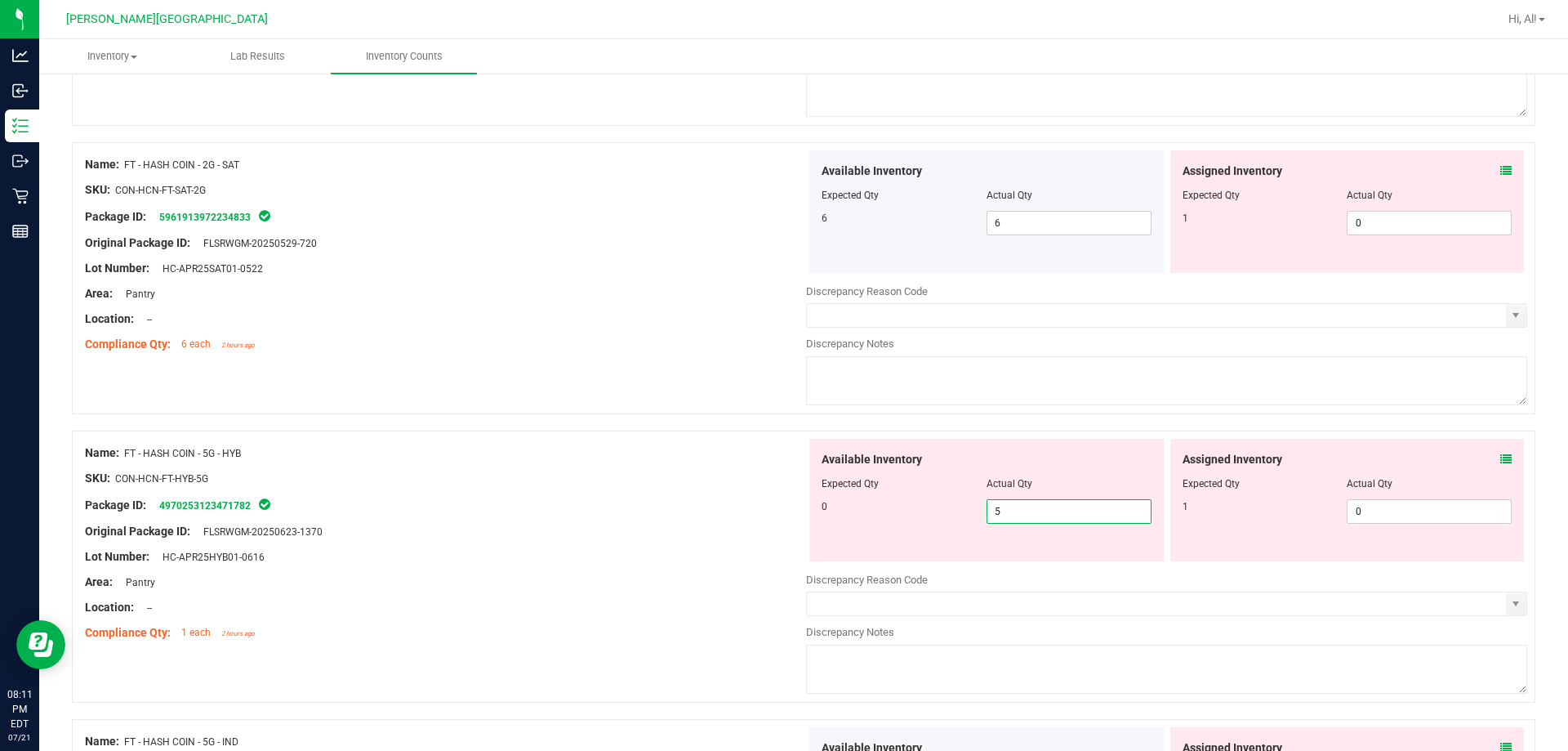 click on "5" at bounding box center (1069, 512) 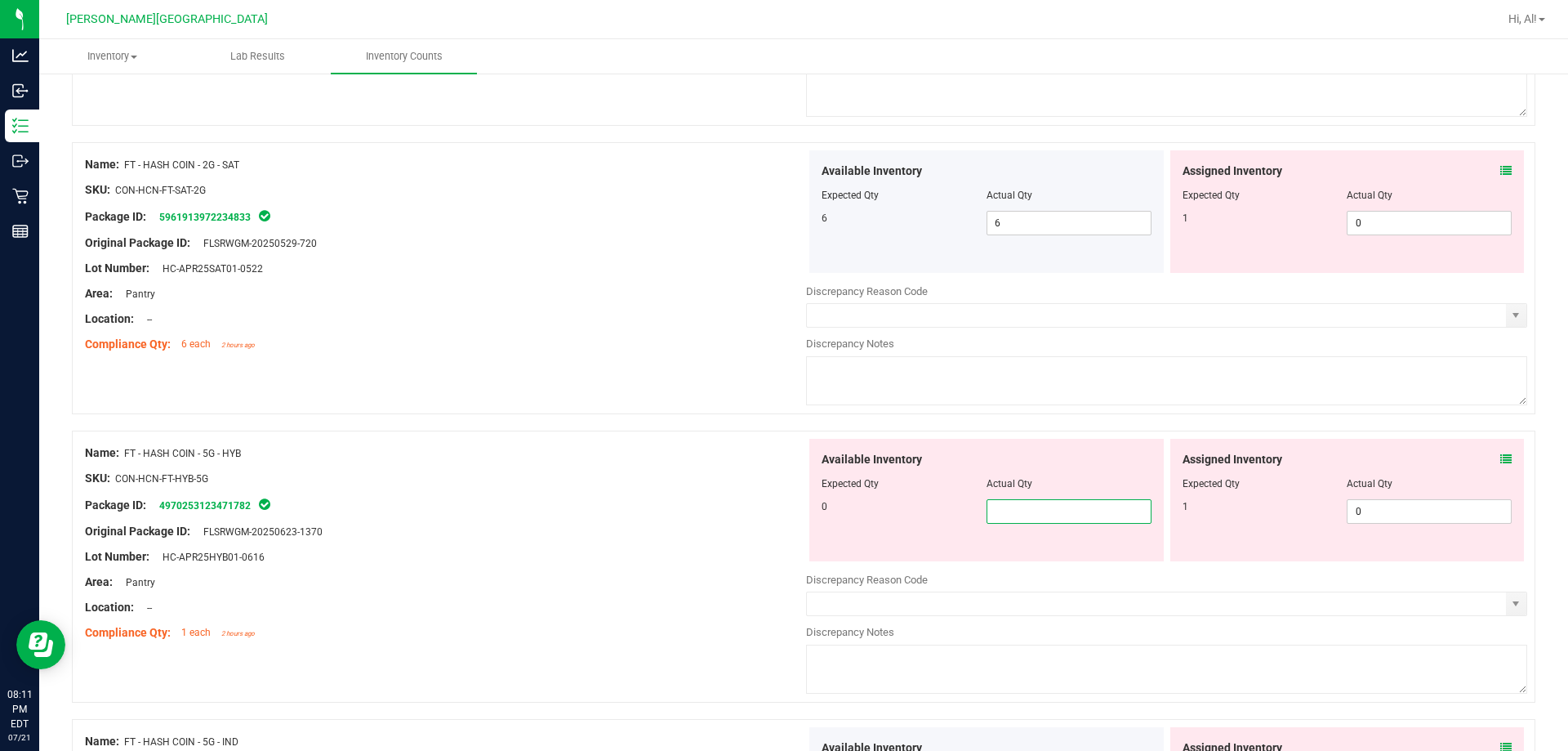 type 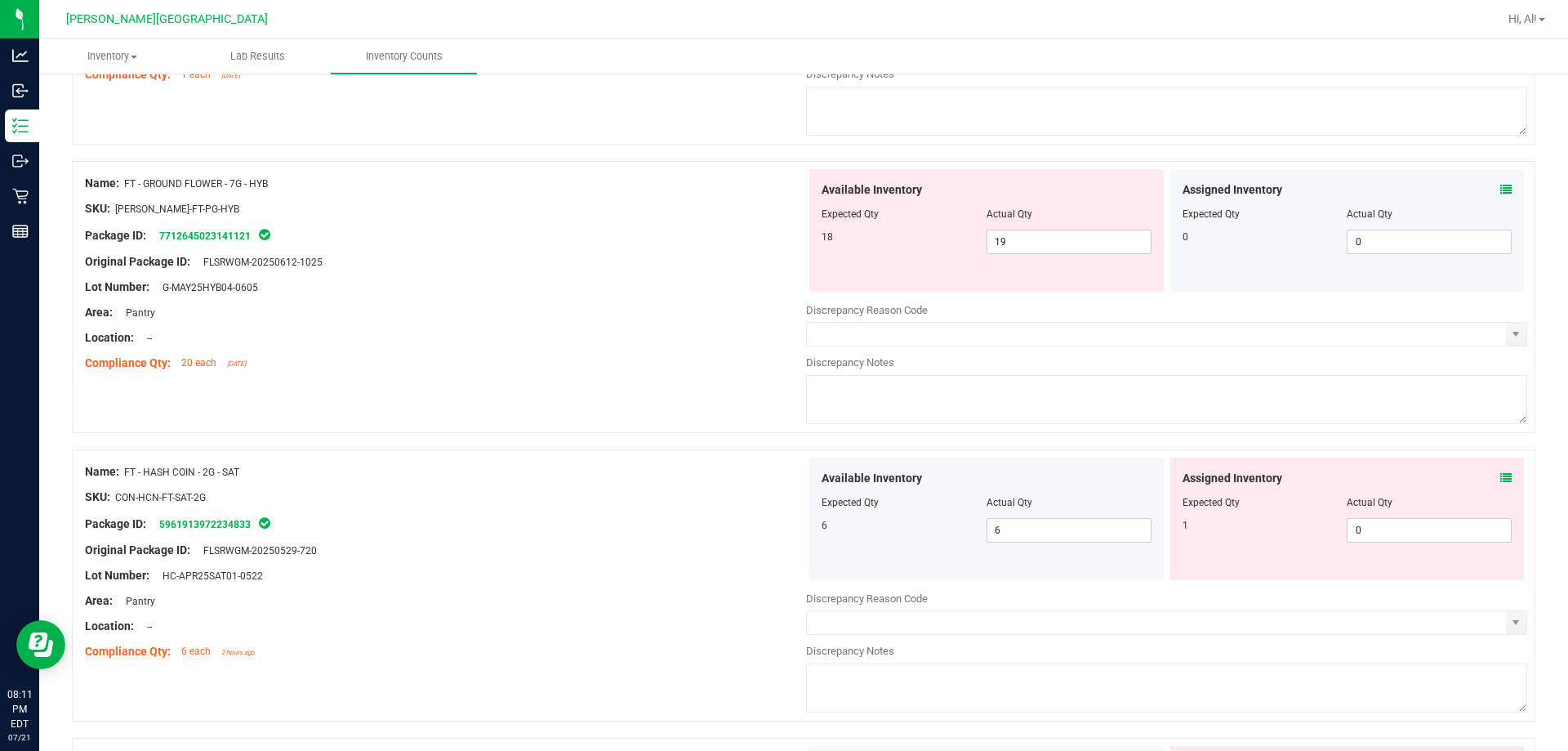 scroll, scrollTop: 2888, scrollLeft: 0, axis: vertical 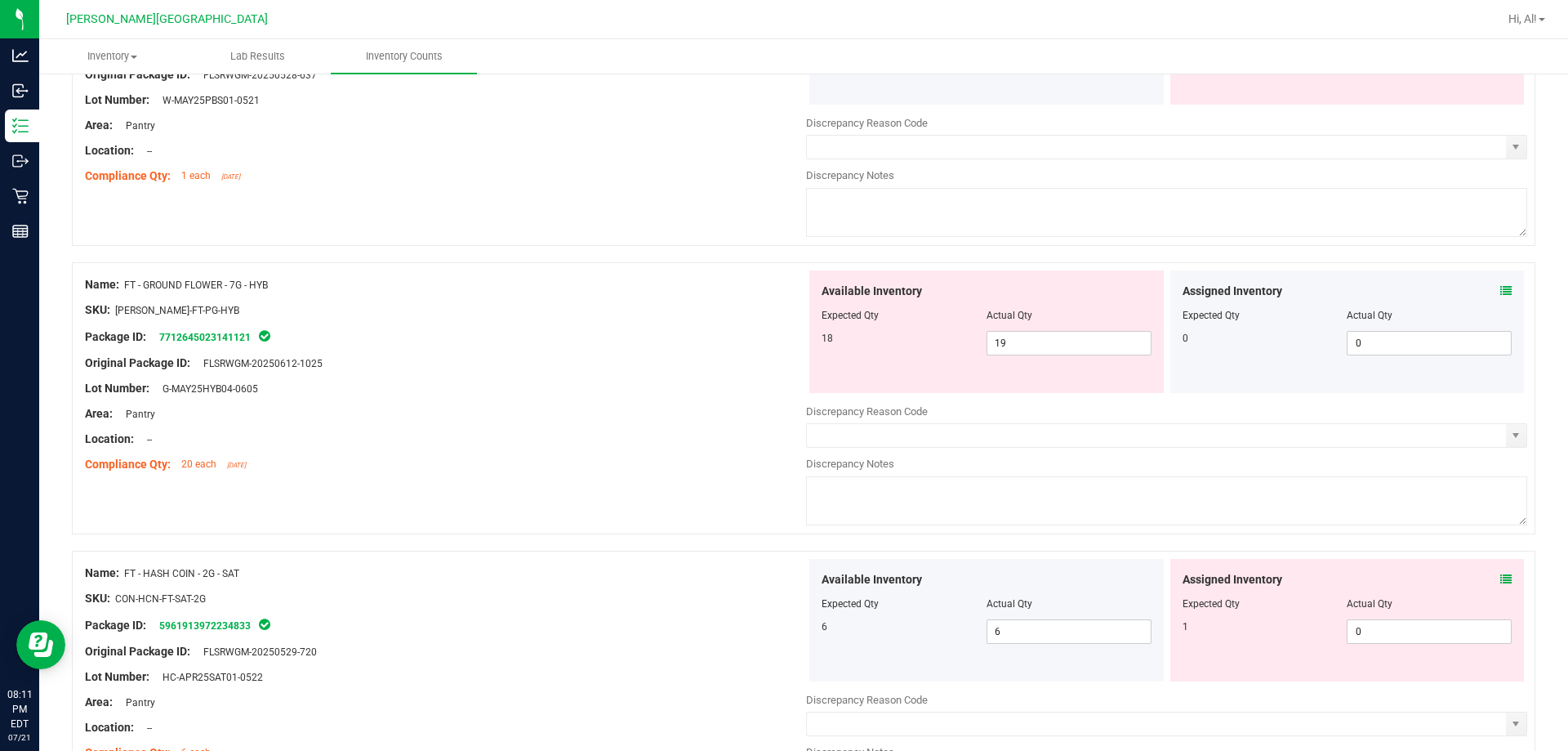 click at bounding box center [1506, 291] 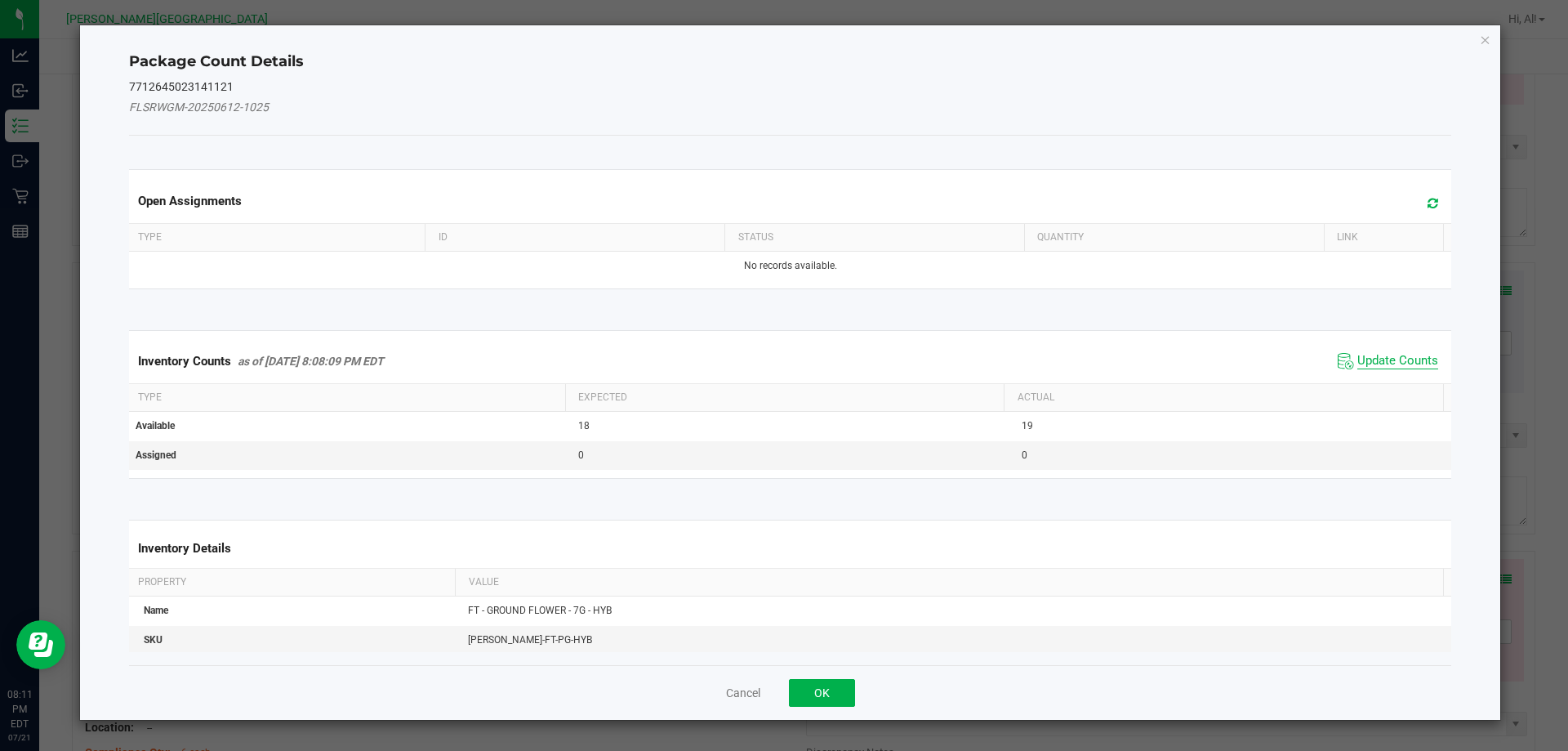 click on "Update Counts" 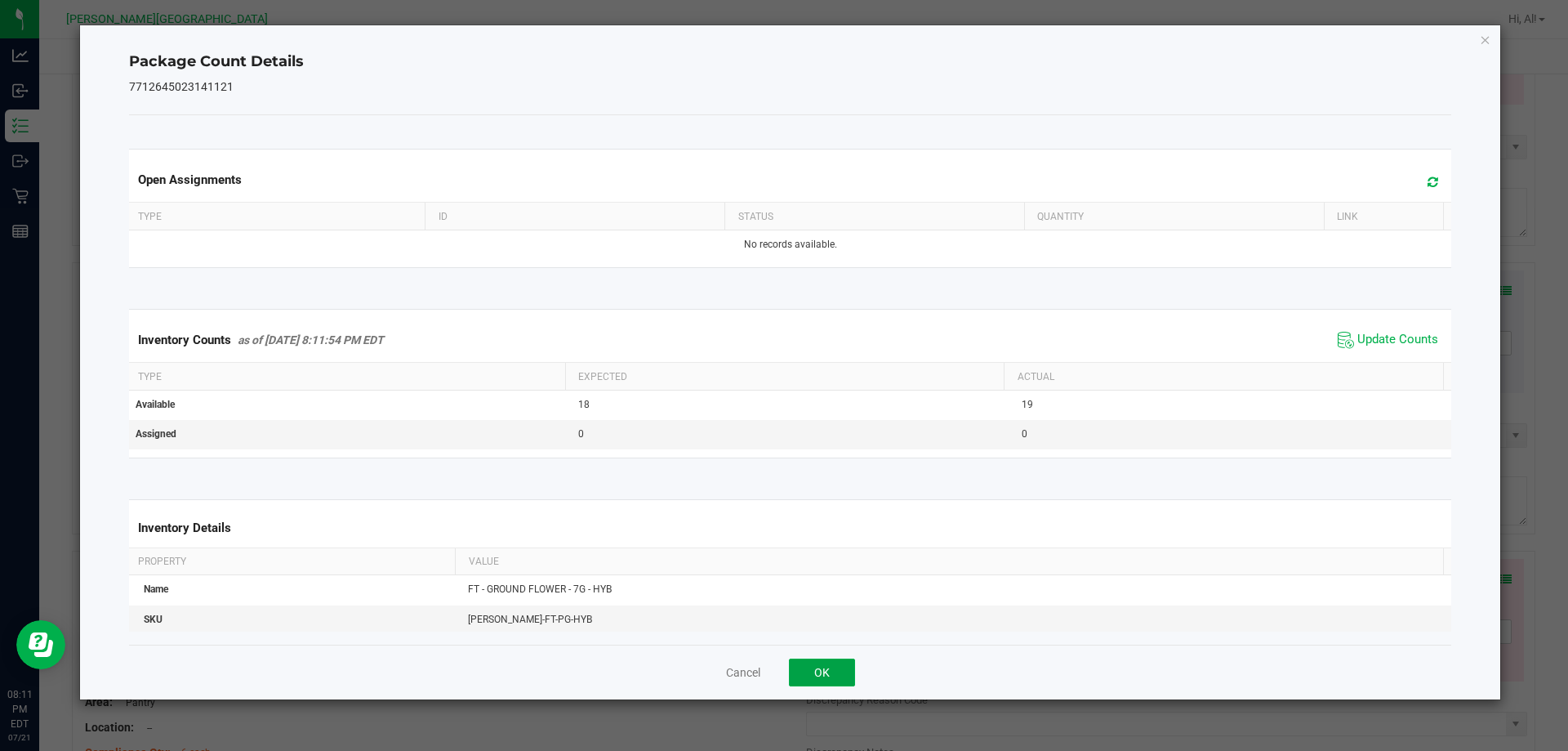 click on "OK" 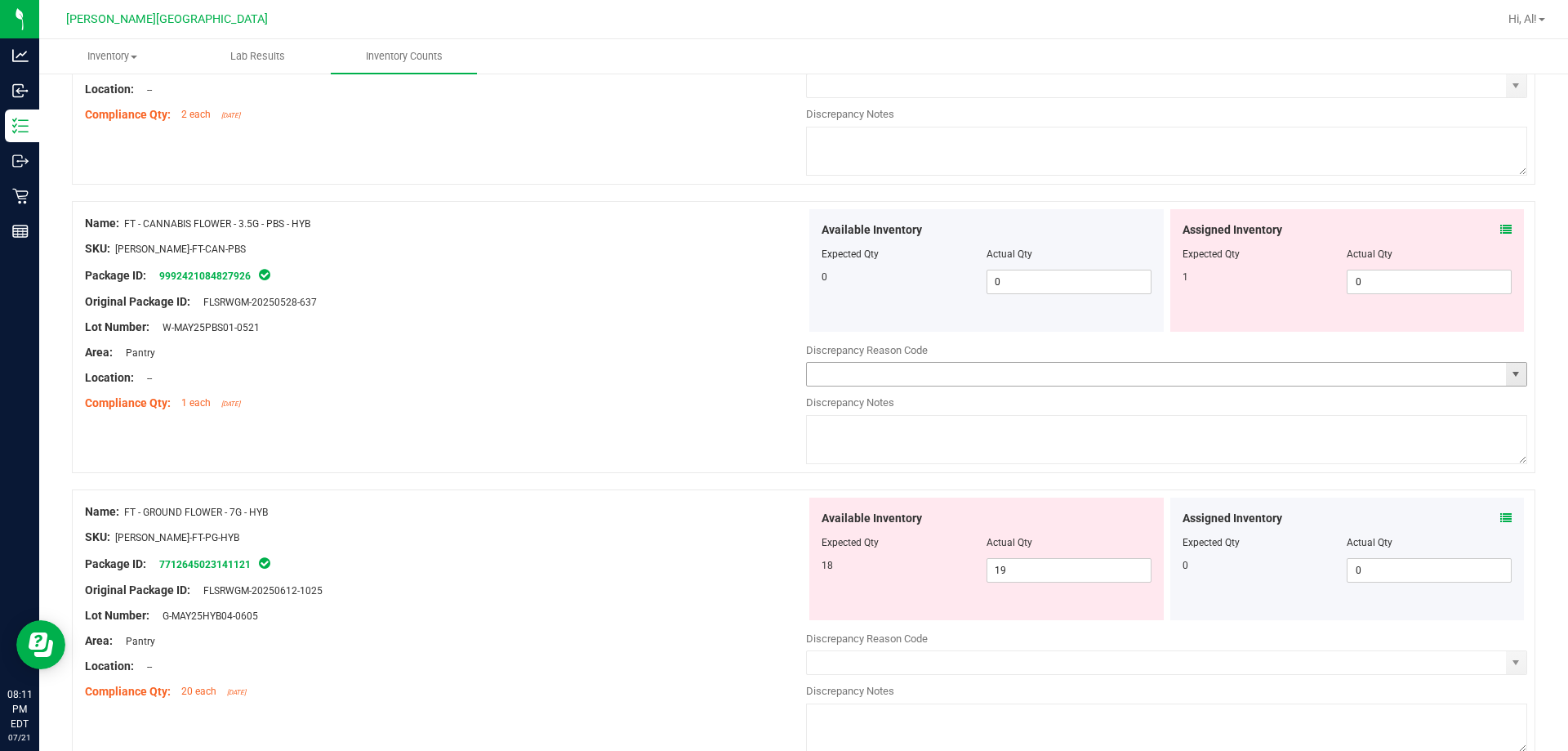 scroll, scrollTop: 2643, scrollLeft: 0, axis: vertical 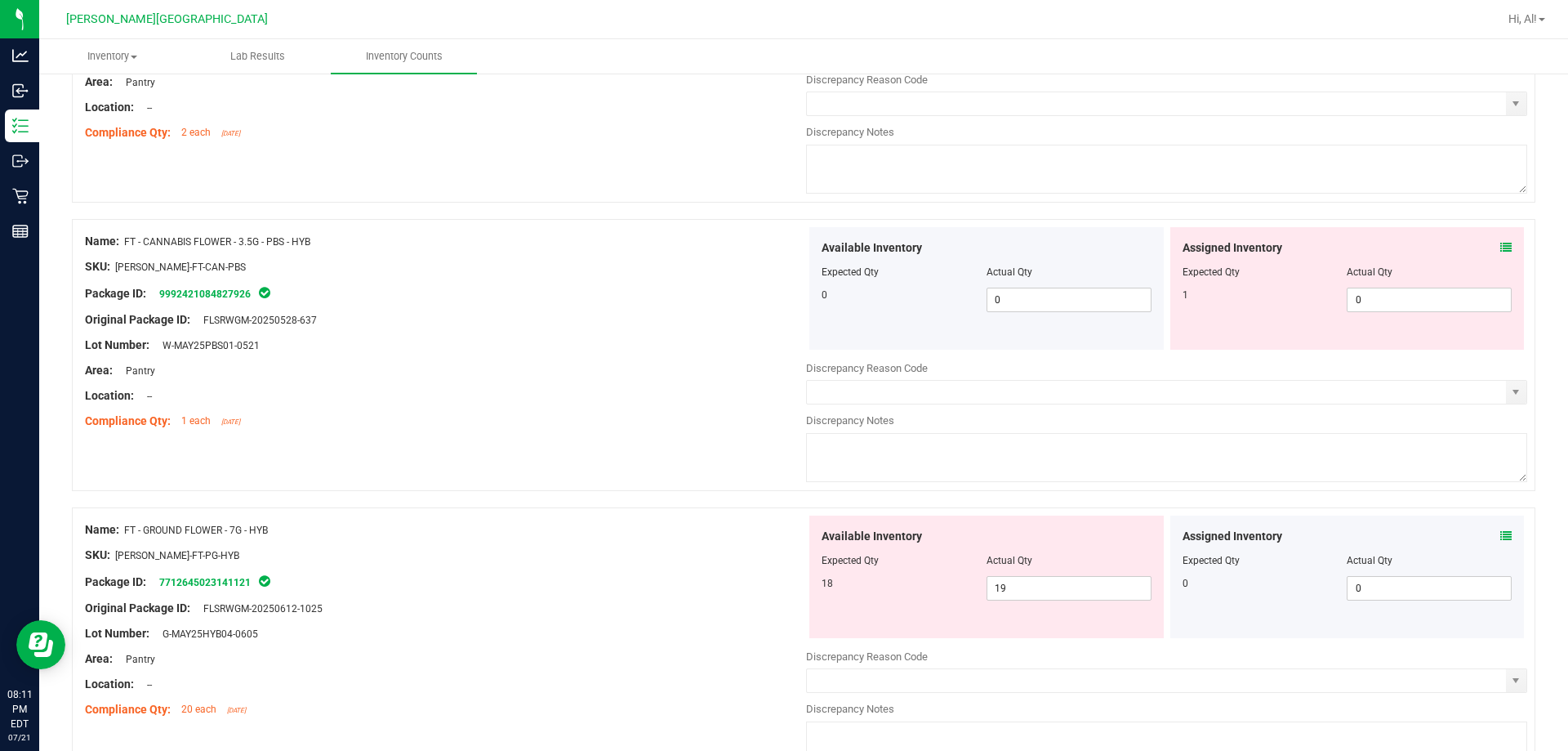 click at bounding box center [1506, 248] 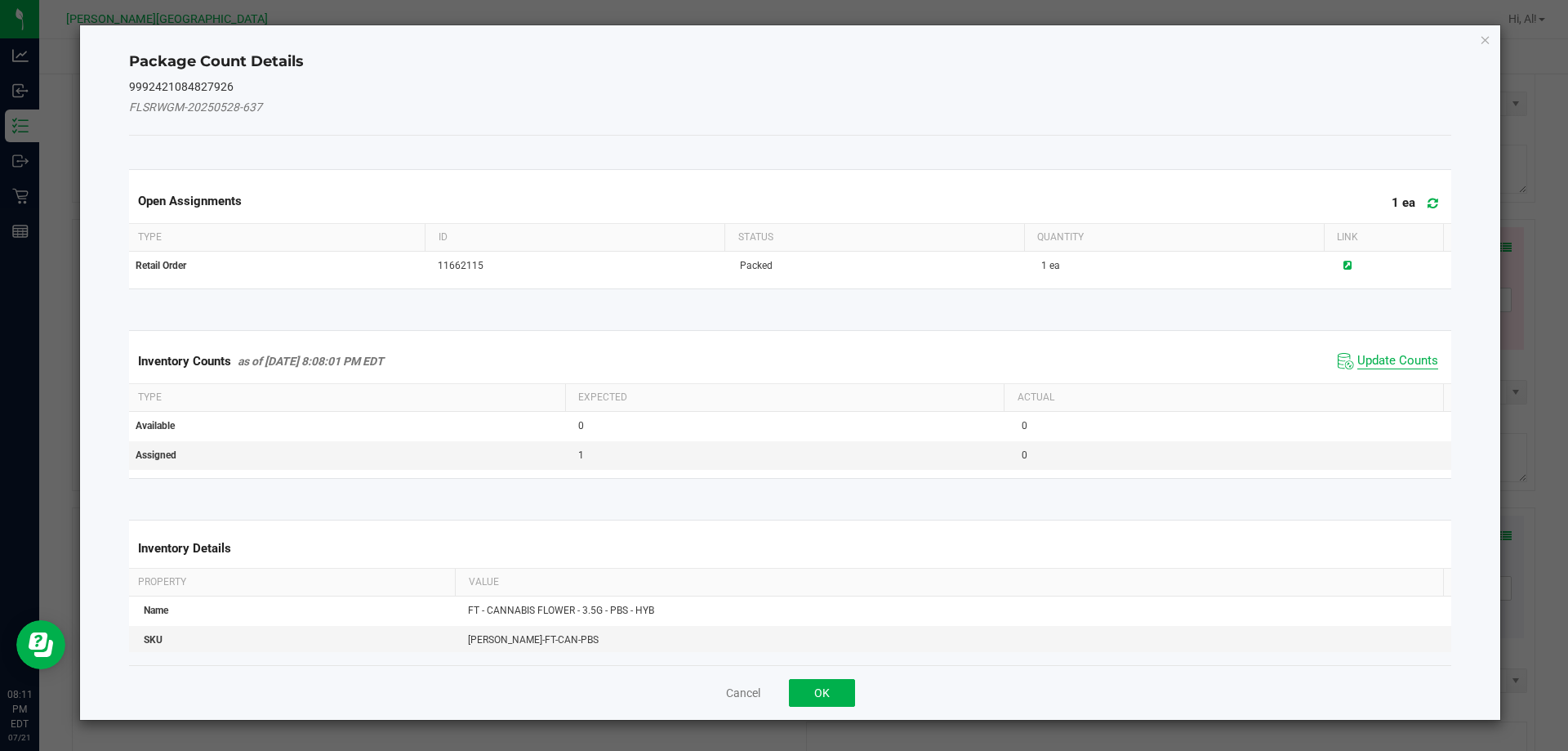 click on "Update Counts" 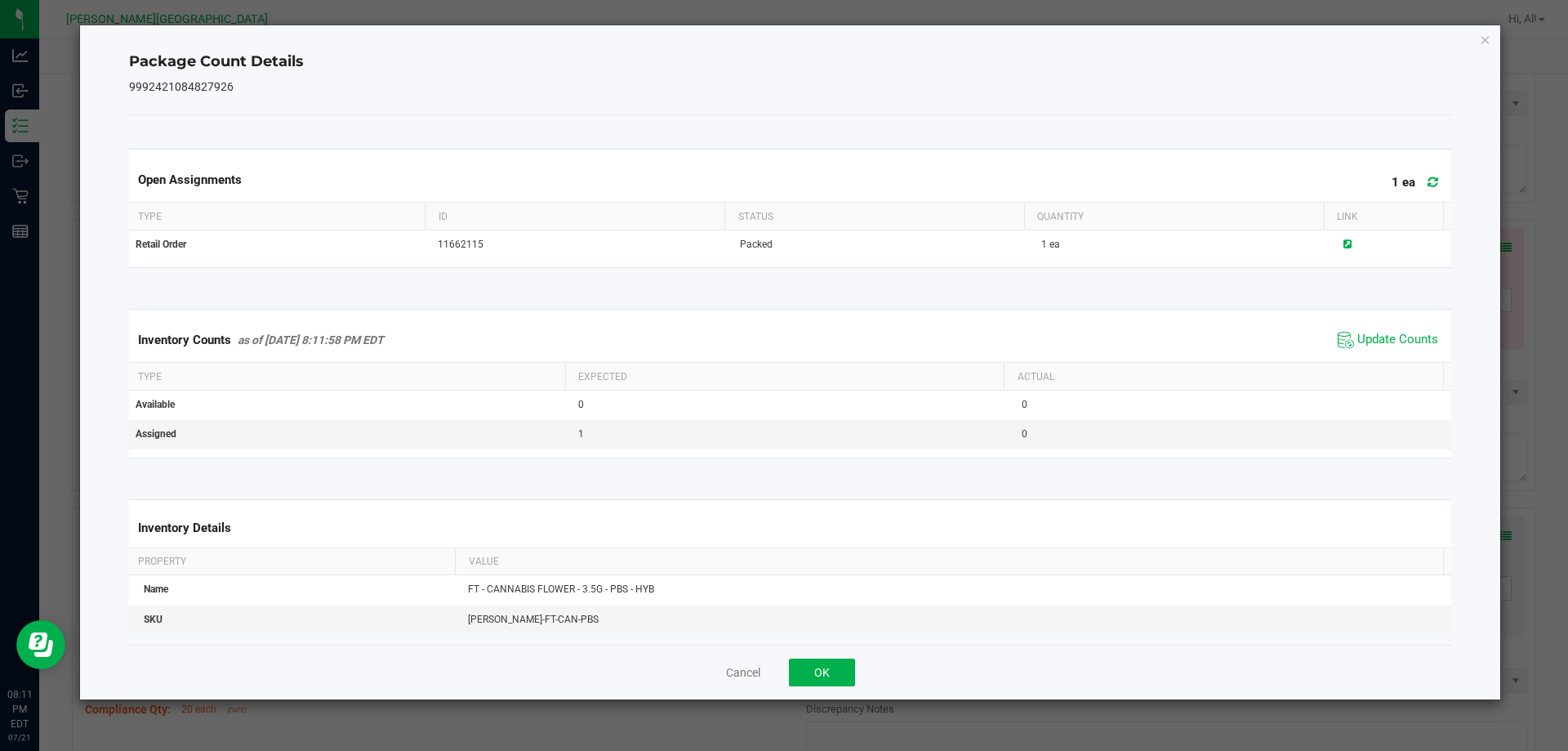 click on "Cancel   OK" 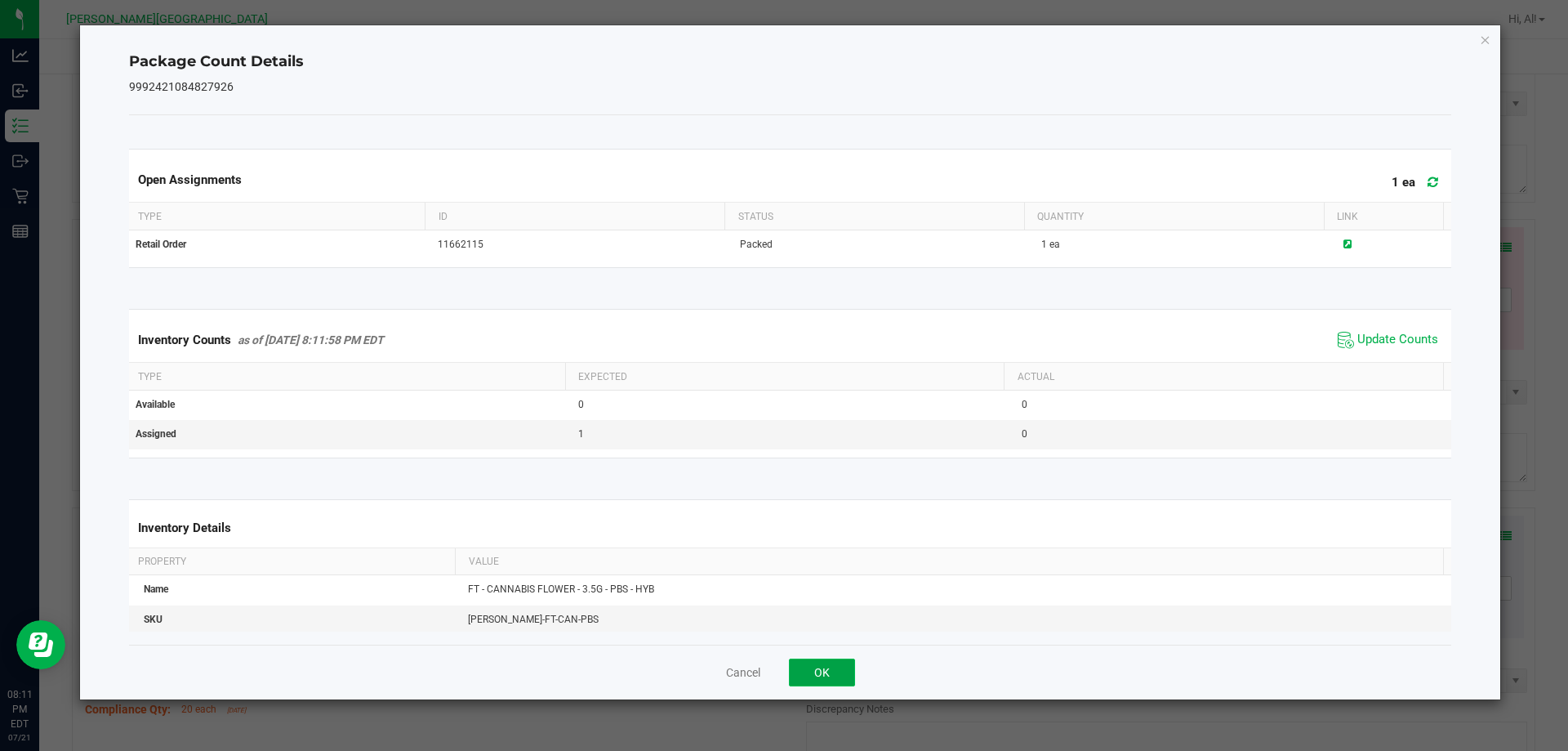click on "OK" 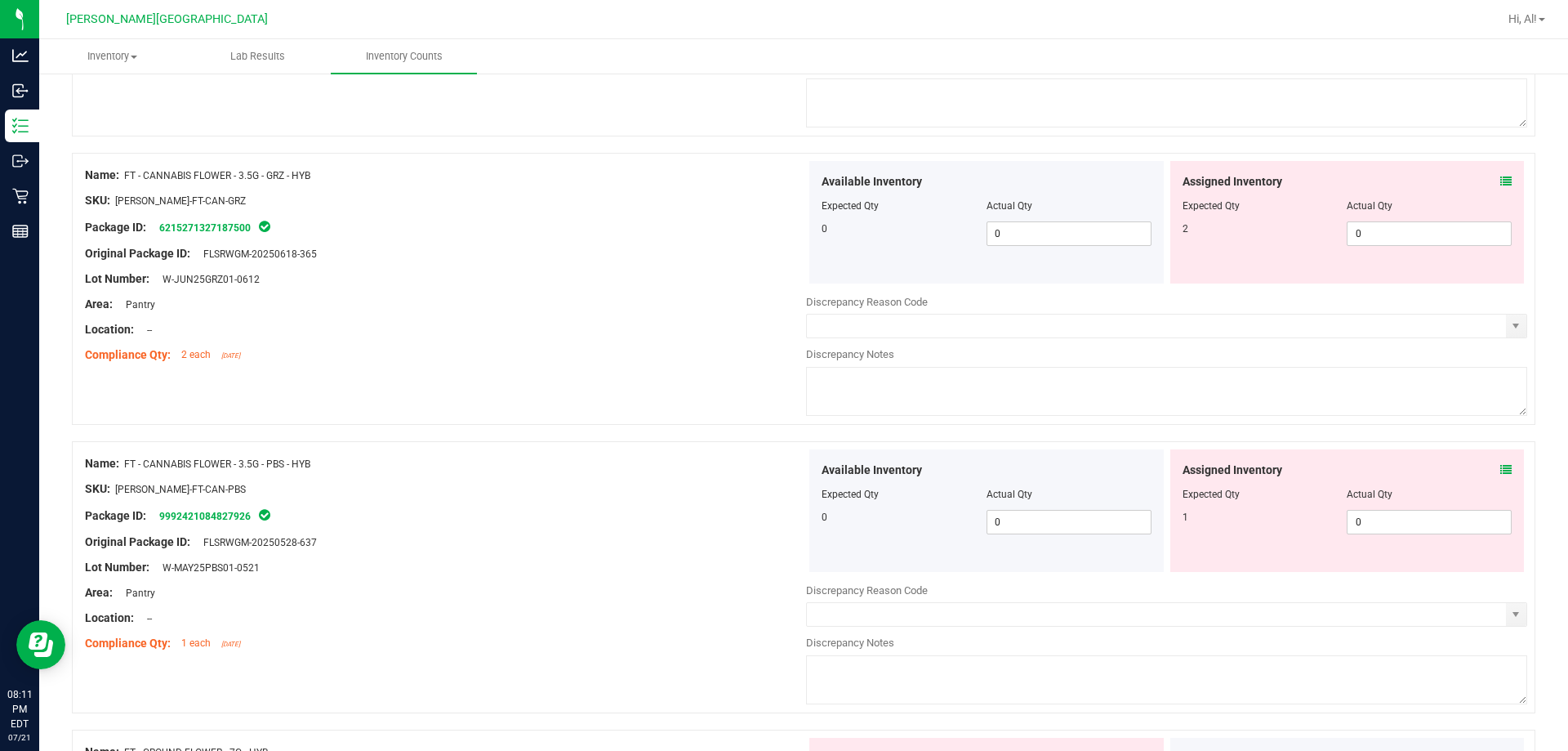 scroll, scrollTop: 2398, scrollLeft: 0, axis: vertical 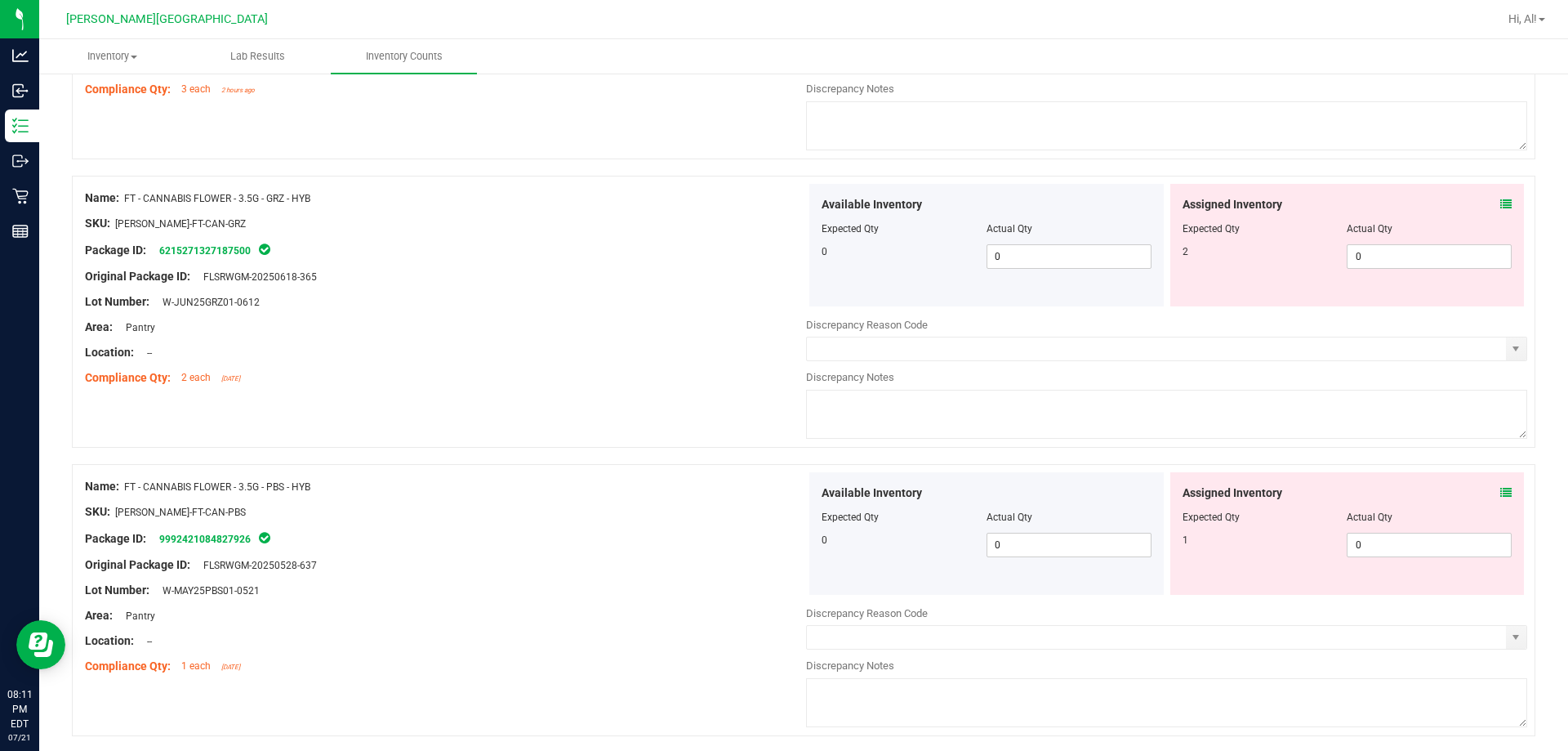 click on "Assigned Inventory
Expected Qty
Actual Qty
2
0 0" at bounding box center [1348, 245] 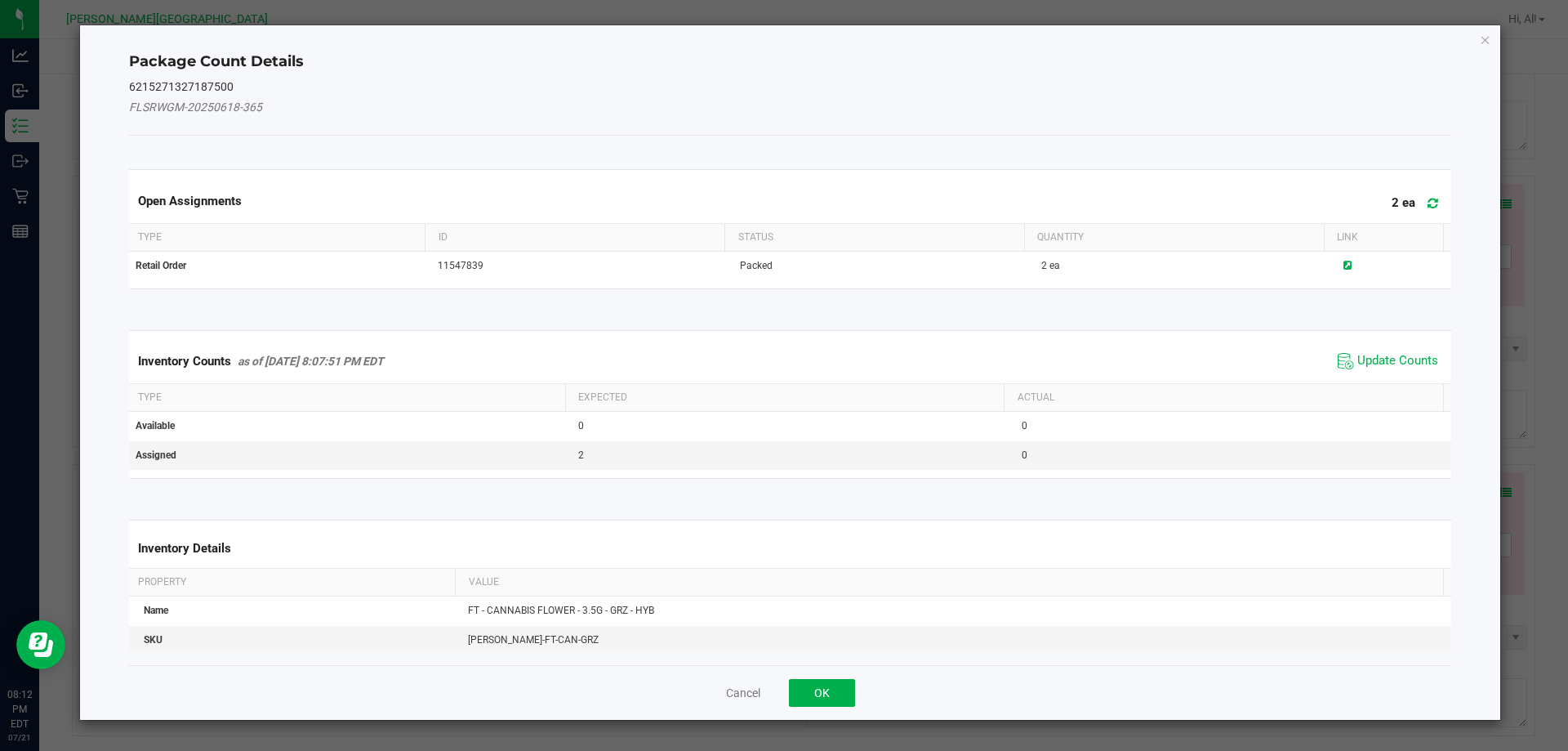 click on "Update Counts" 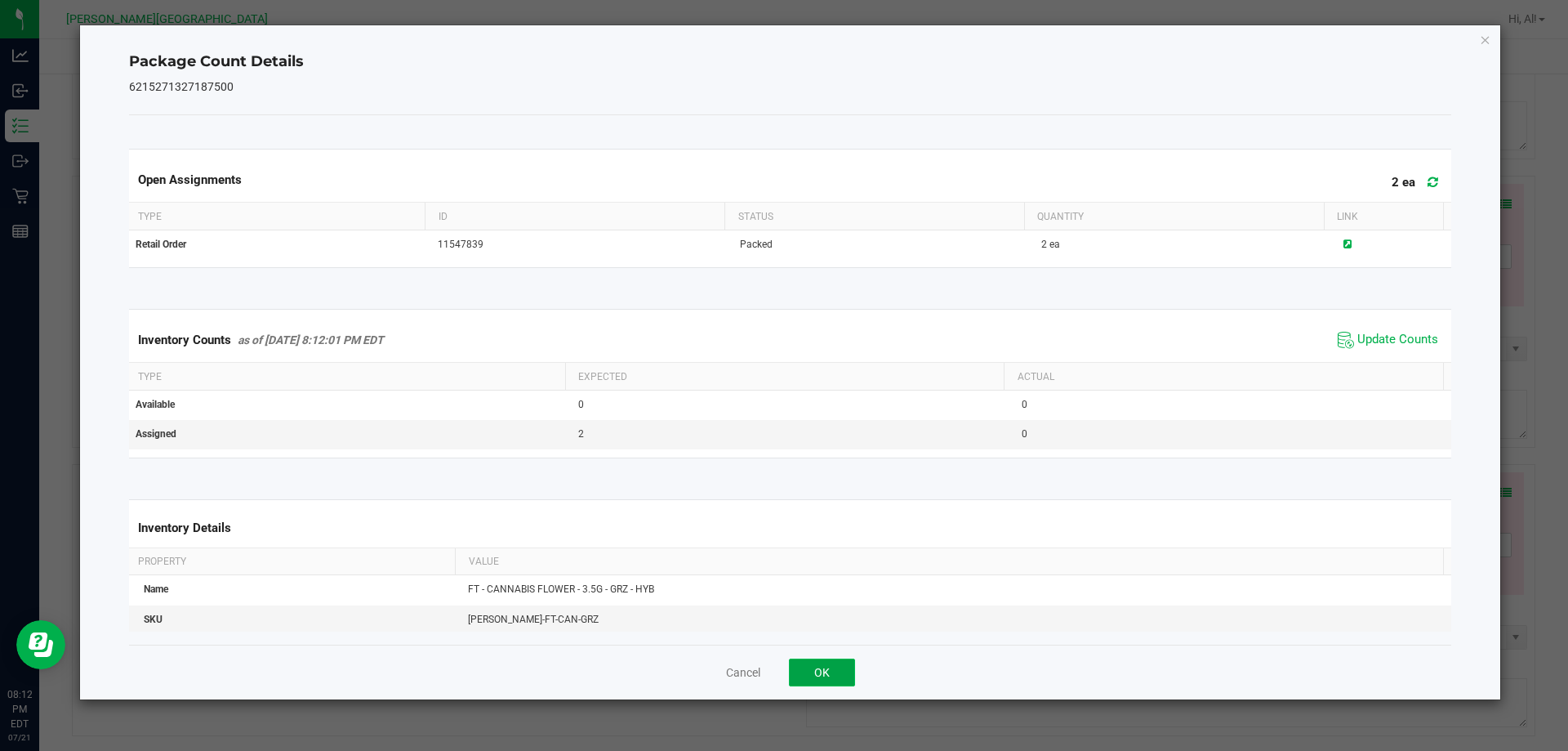 click on "OK" 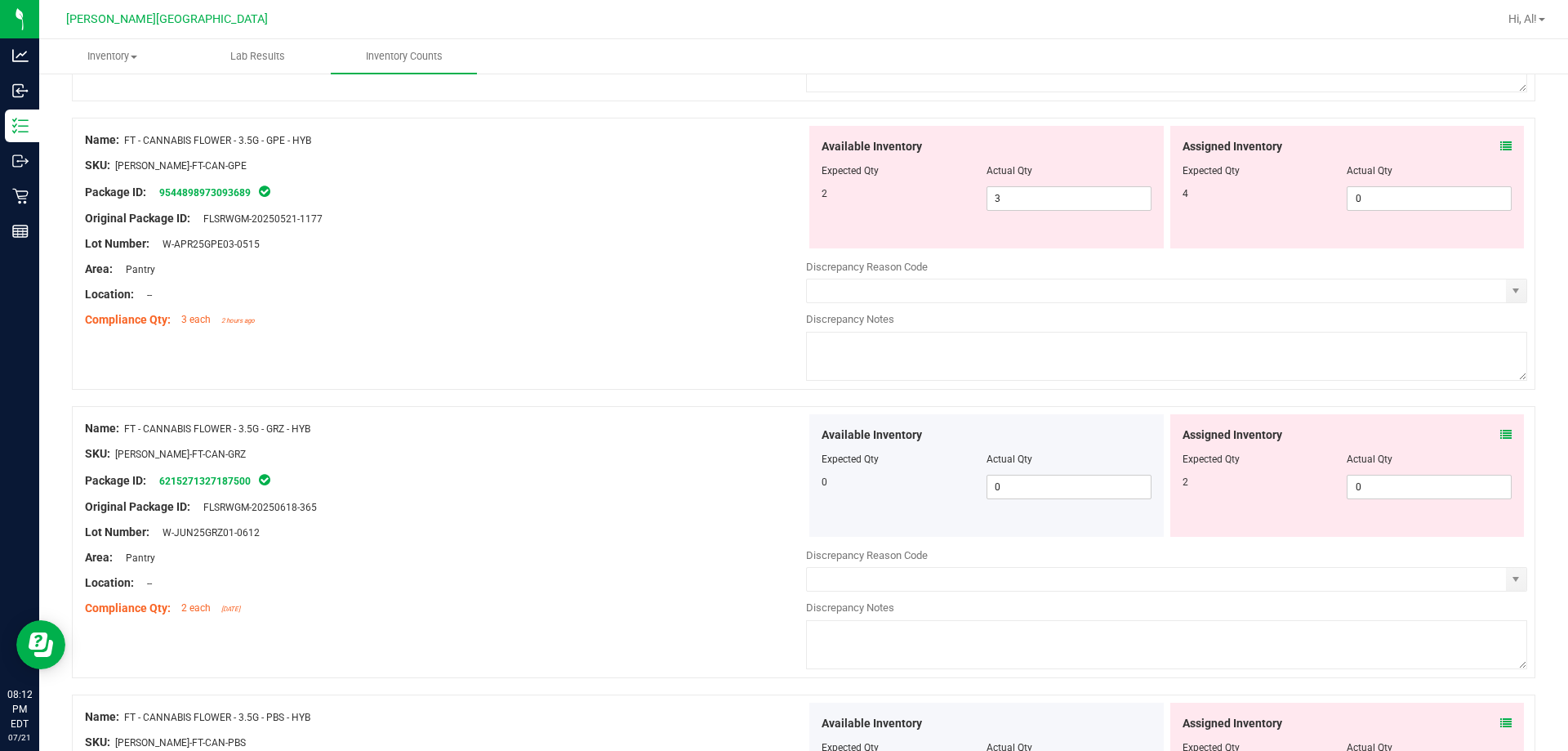 scroll, scrollTop: 2071, scrollLeft: 0, axis: vertical 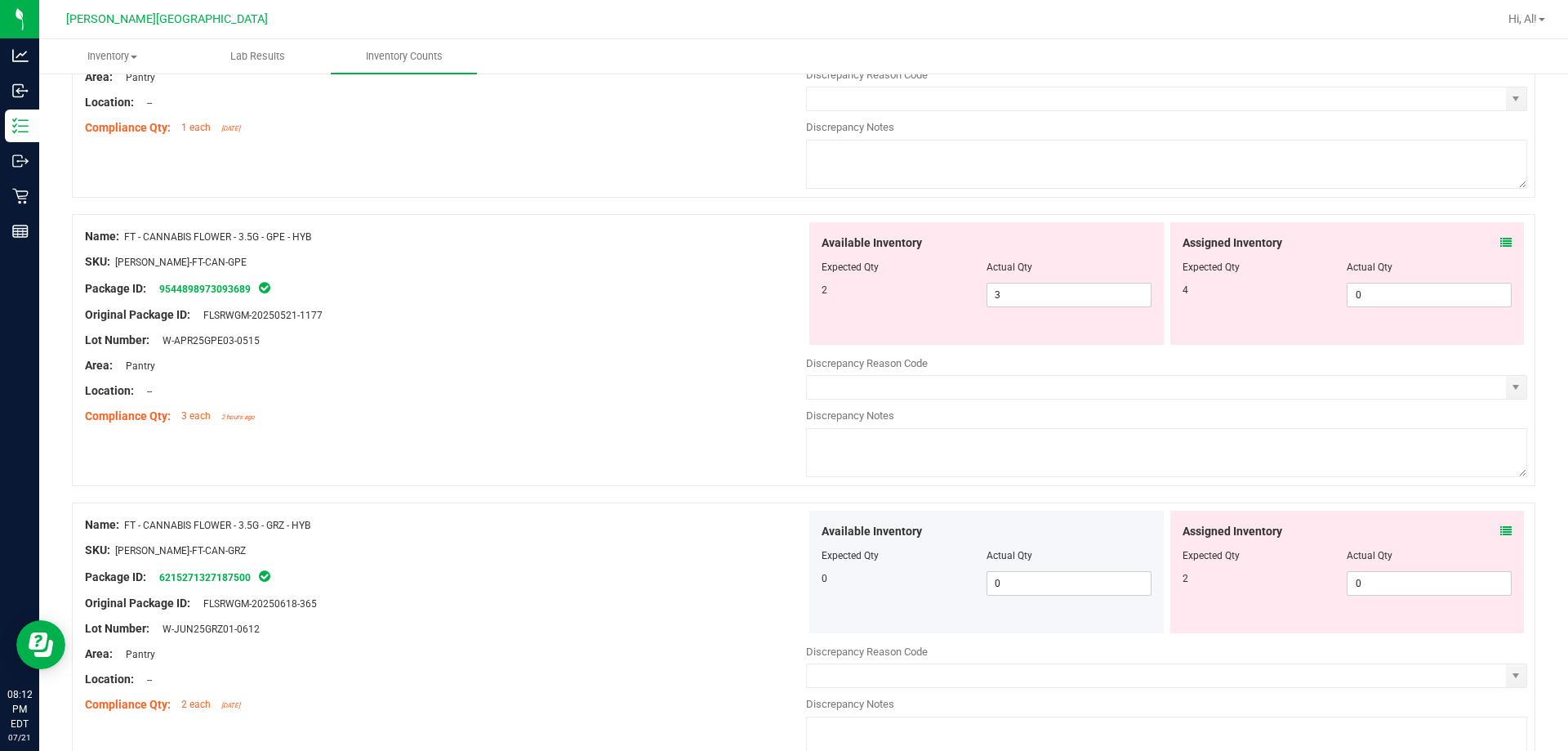 click on "Assigned Inventory
Expected Qty
Actual Qty
4
0 0" at bounding box center [1348, 284] 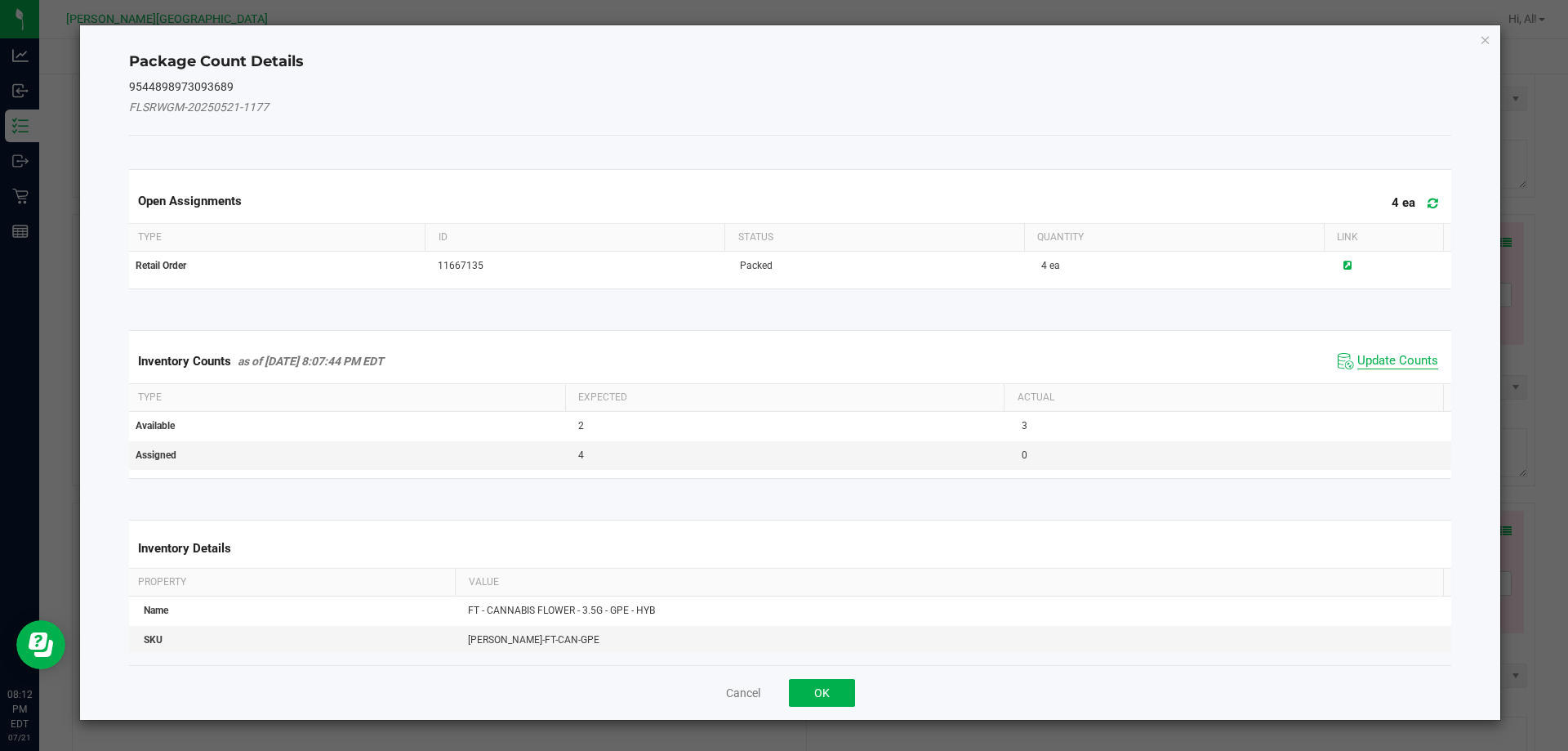 click on "Update Counts" 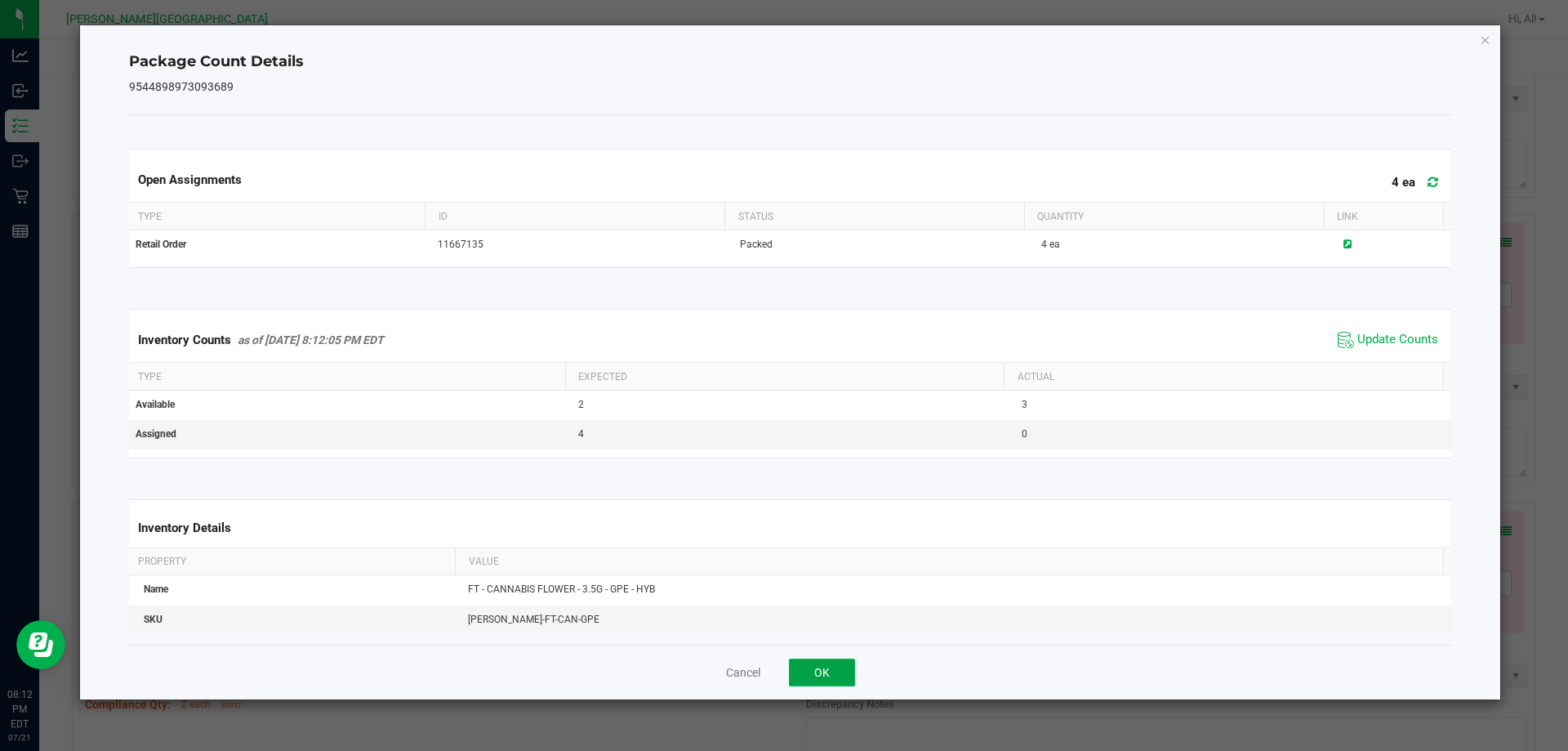 click on "OK" 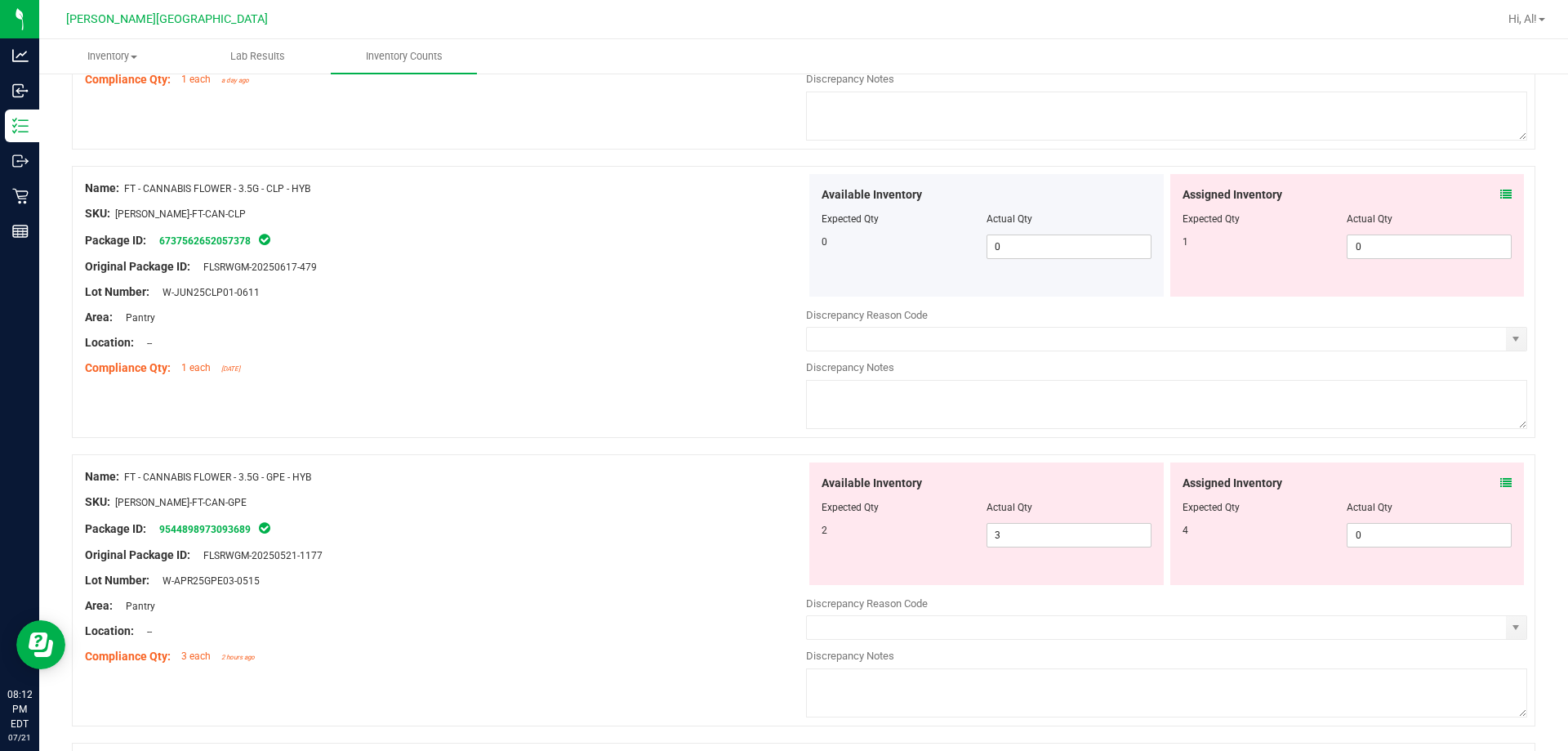 scroll, scrollTop: 1826, scrollLeft: 0, axis: vertical 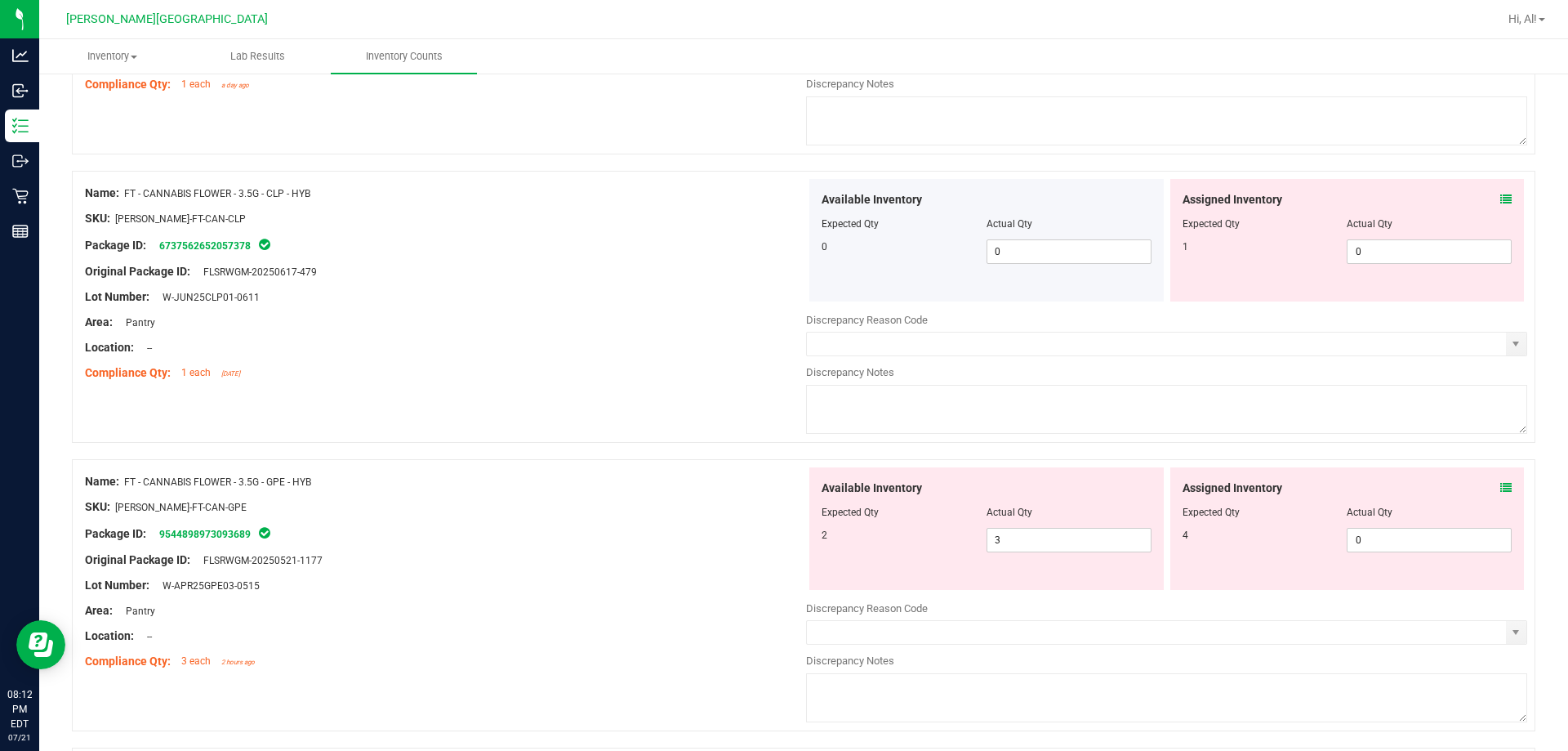 click on "Assigned Inventory
Expected Qty
Actual Qty
1
0 0" at bounding box center (1348, 240) 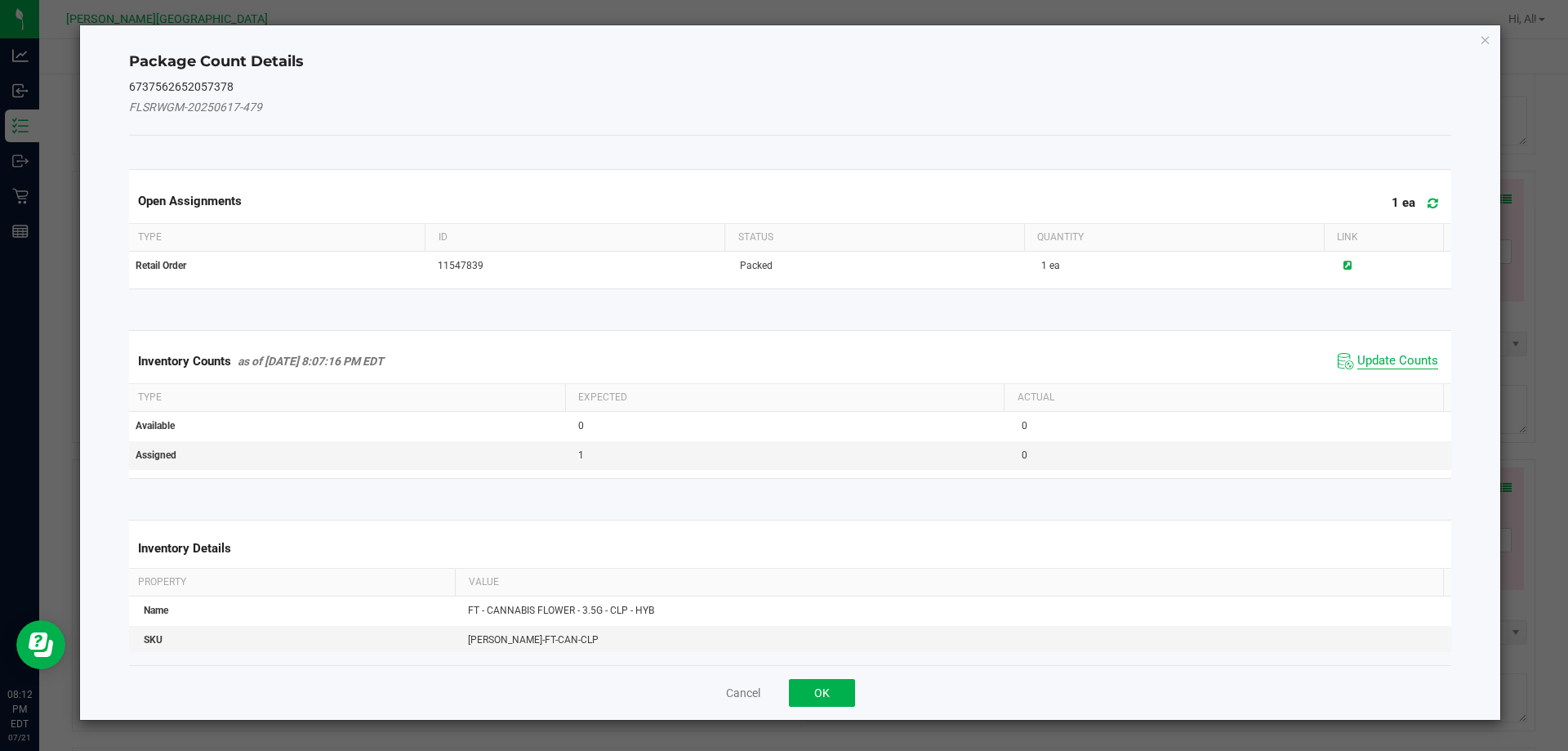 click on "Update Counts" 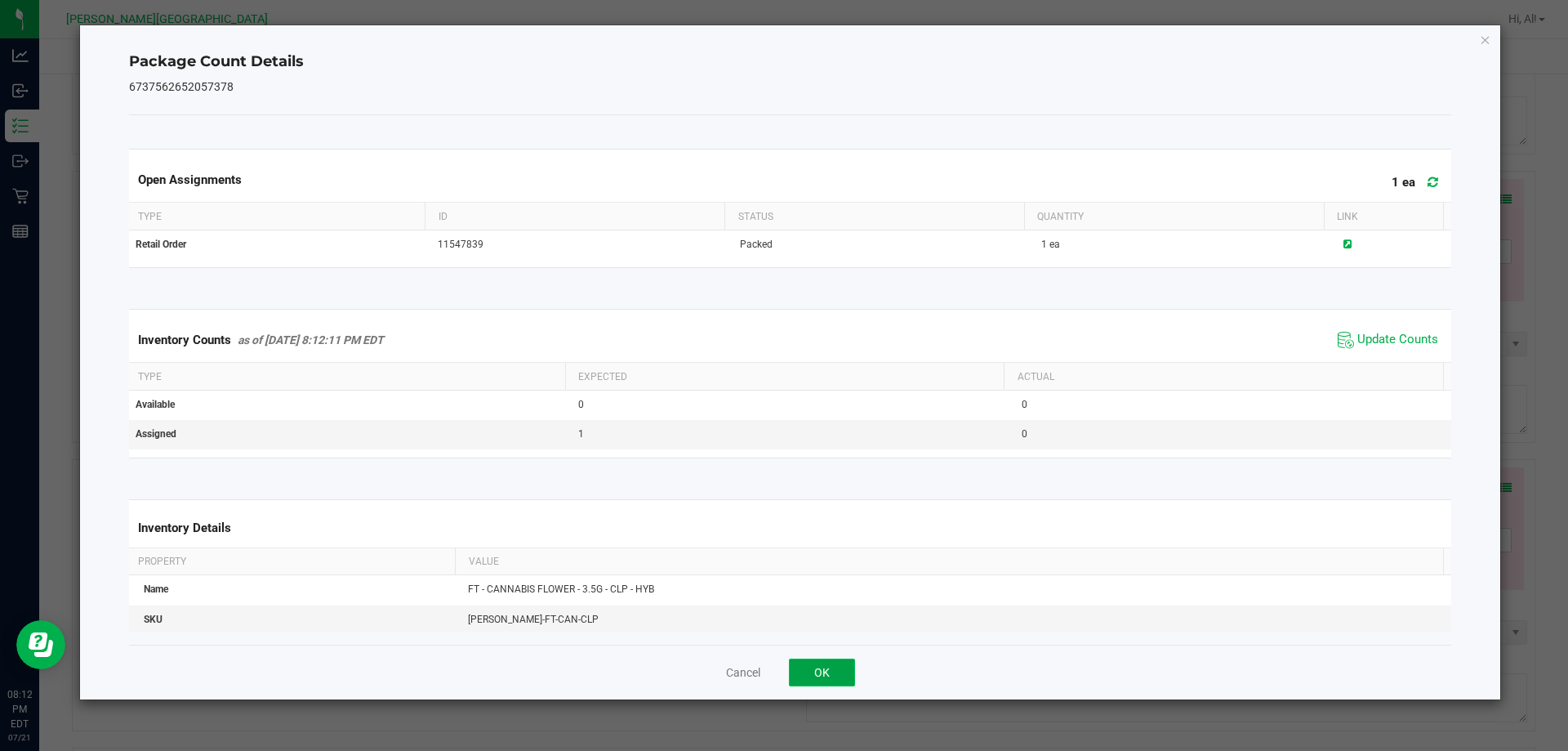 click on "OK" 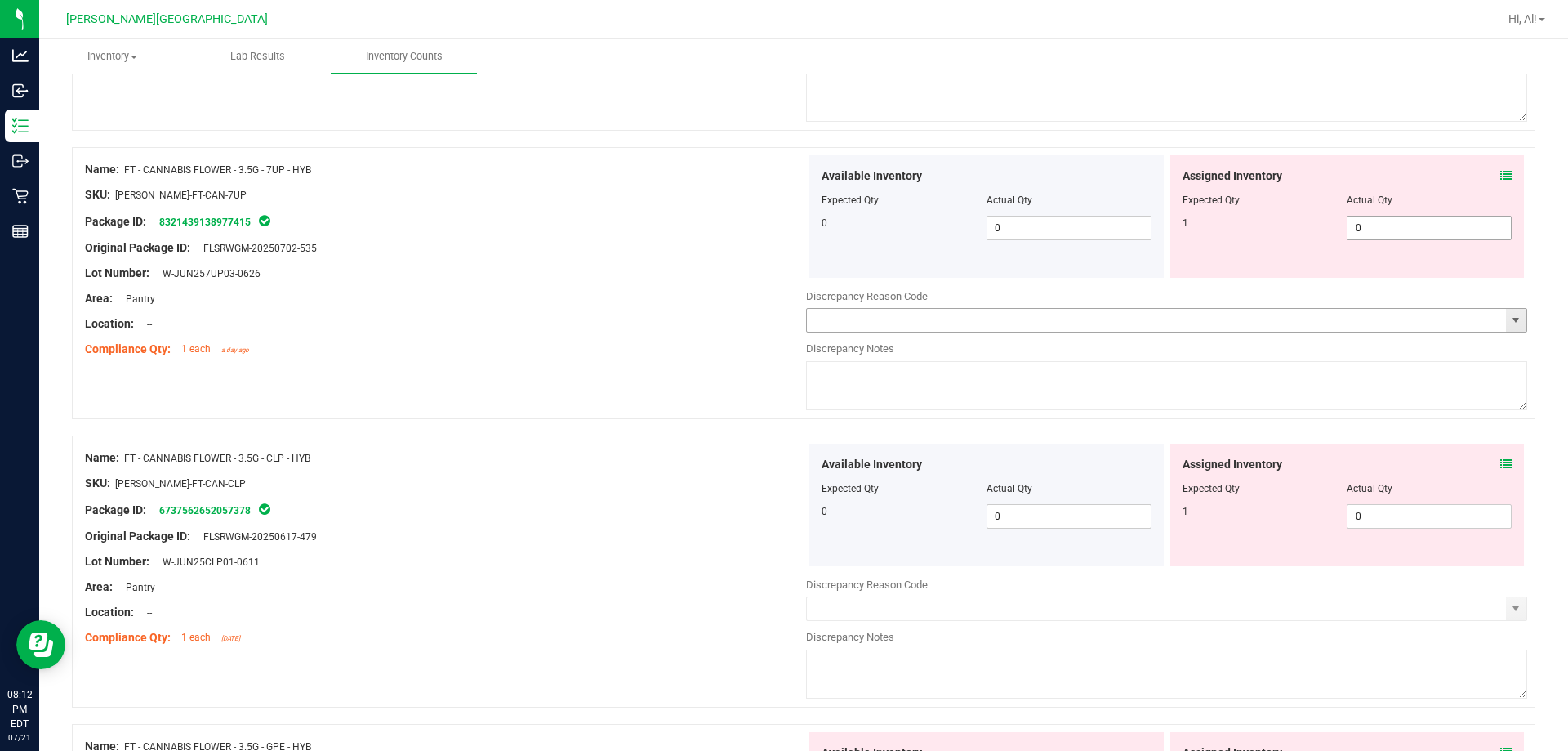 scroll, scrollTop: 1499, scrollLeft: 0, axis: vertical 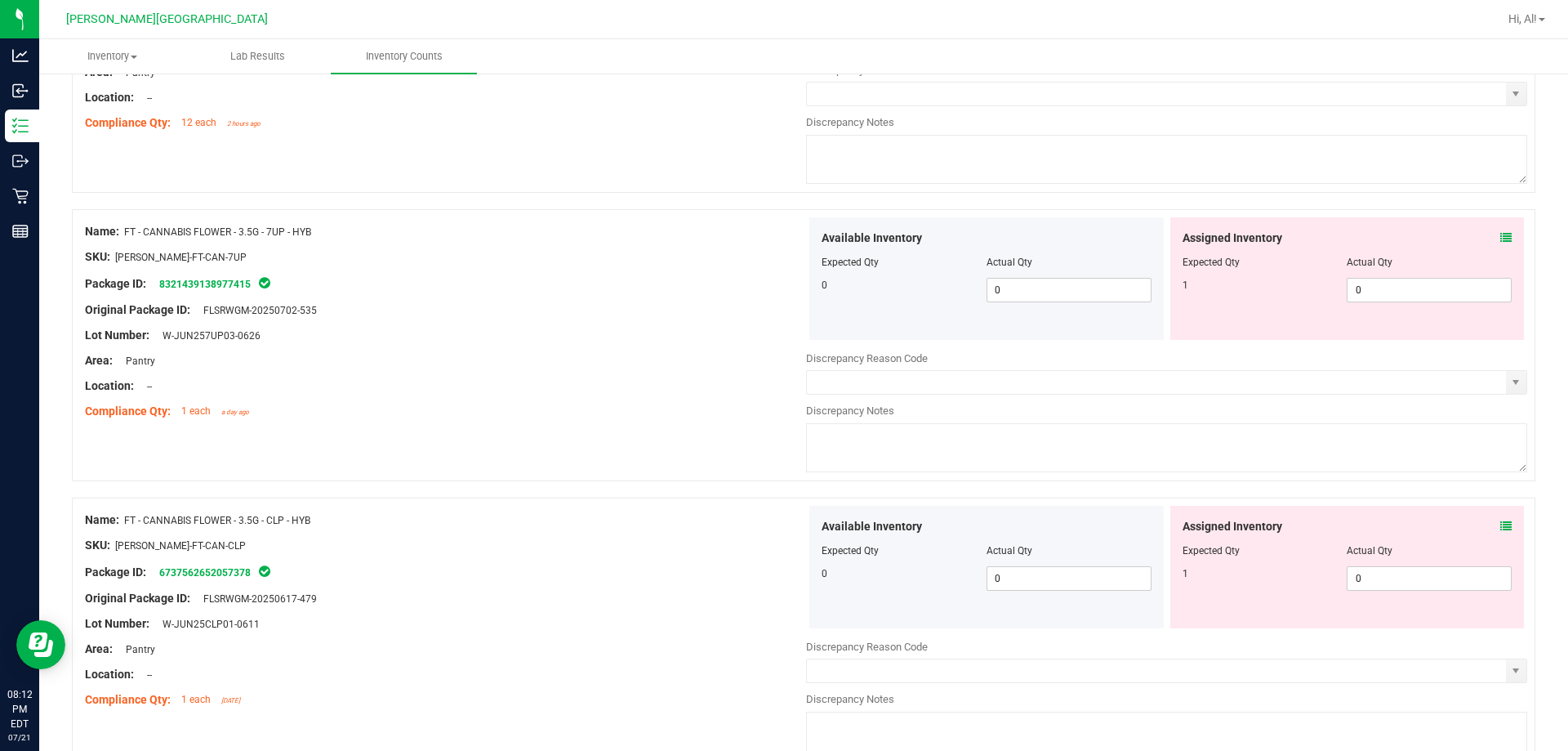 click at bounding box center (1506, 238) 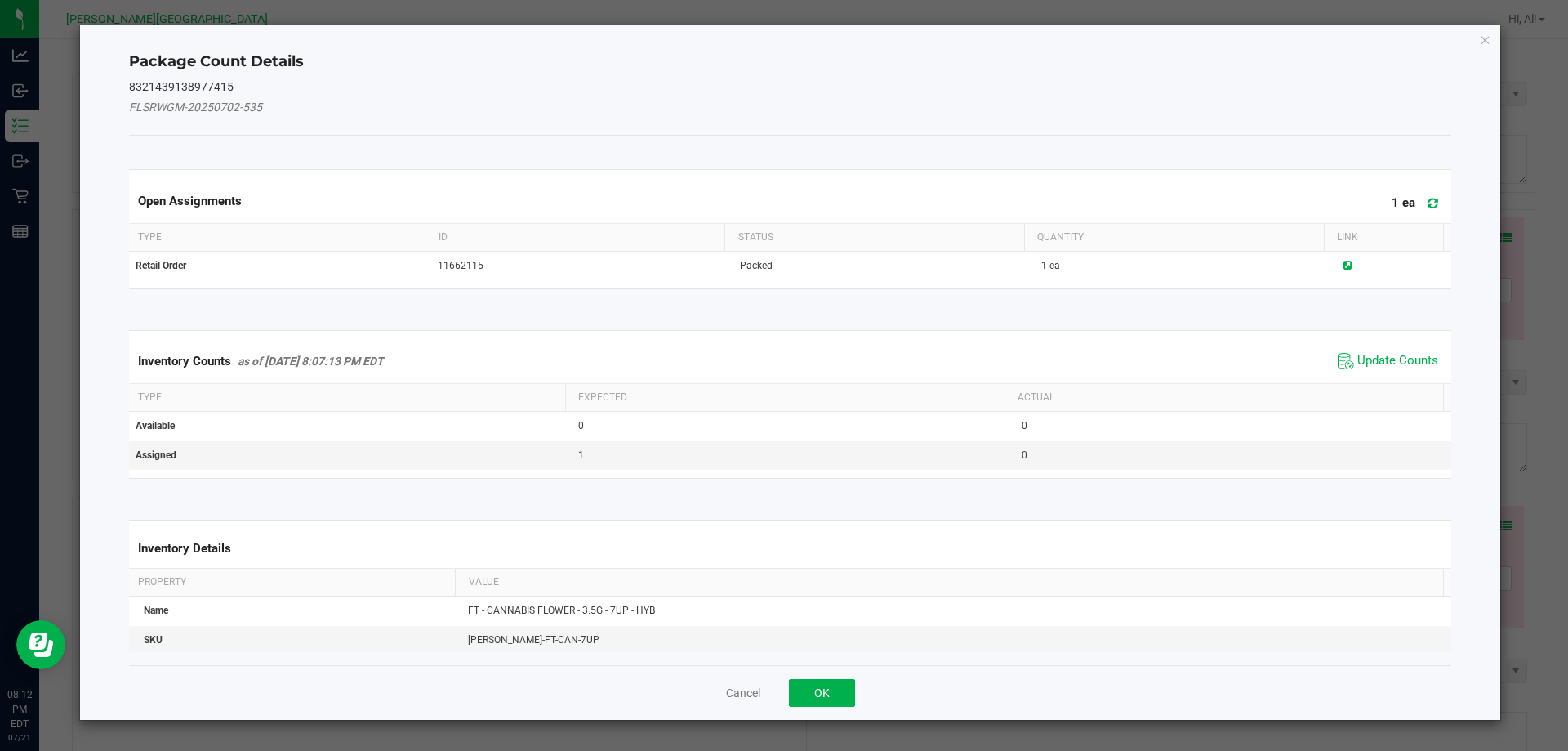 click on "Update Counts" 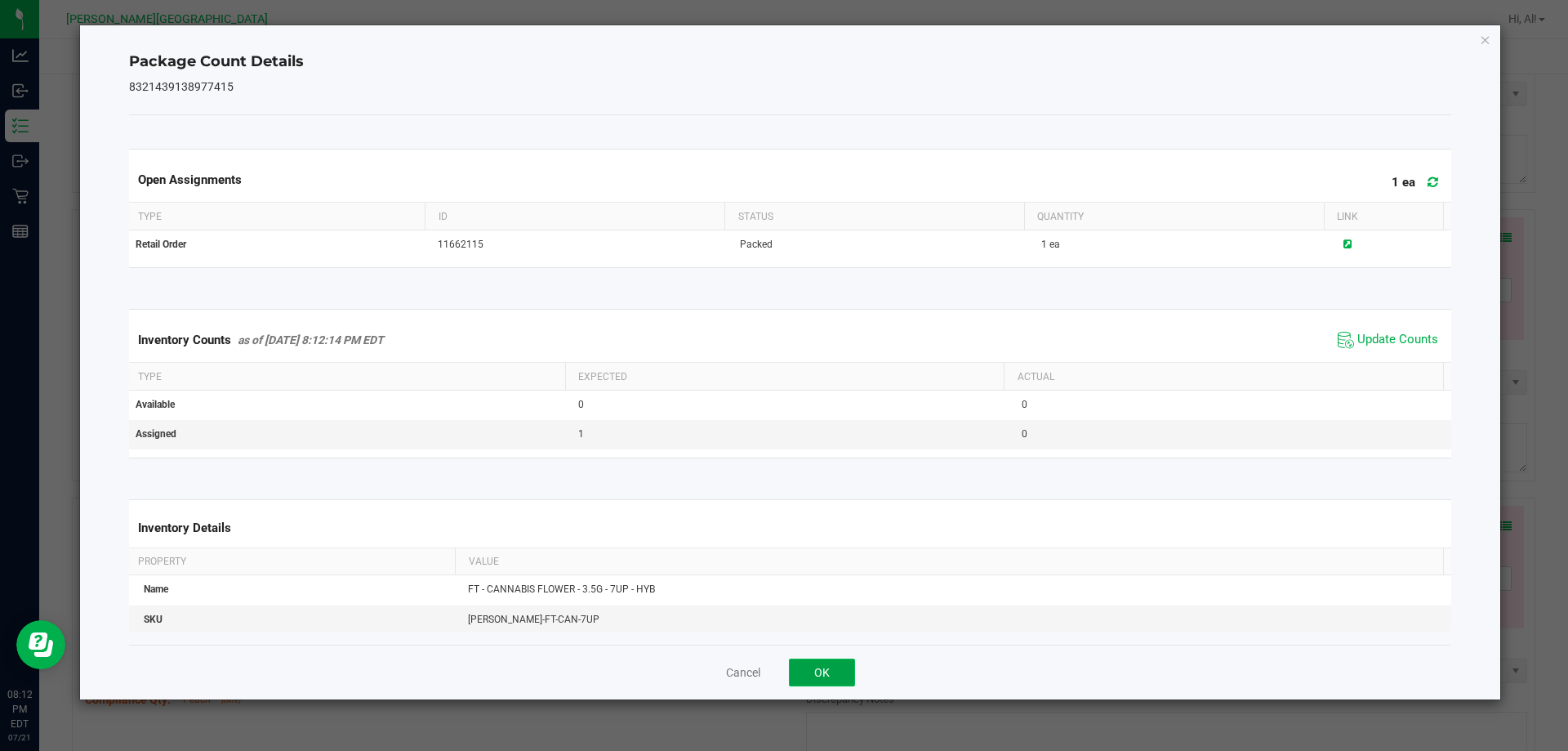 click on "OK" 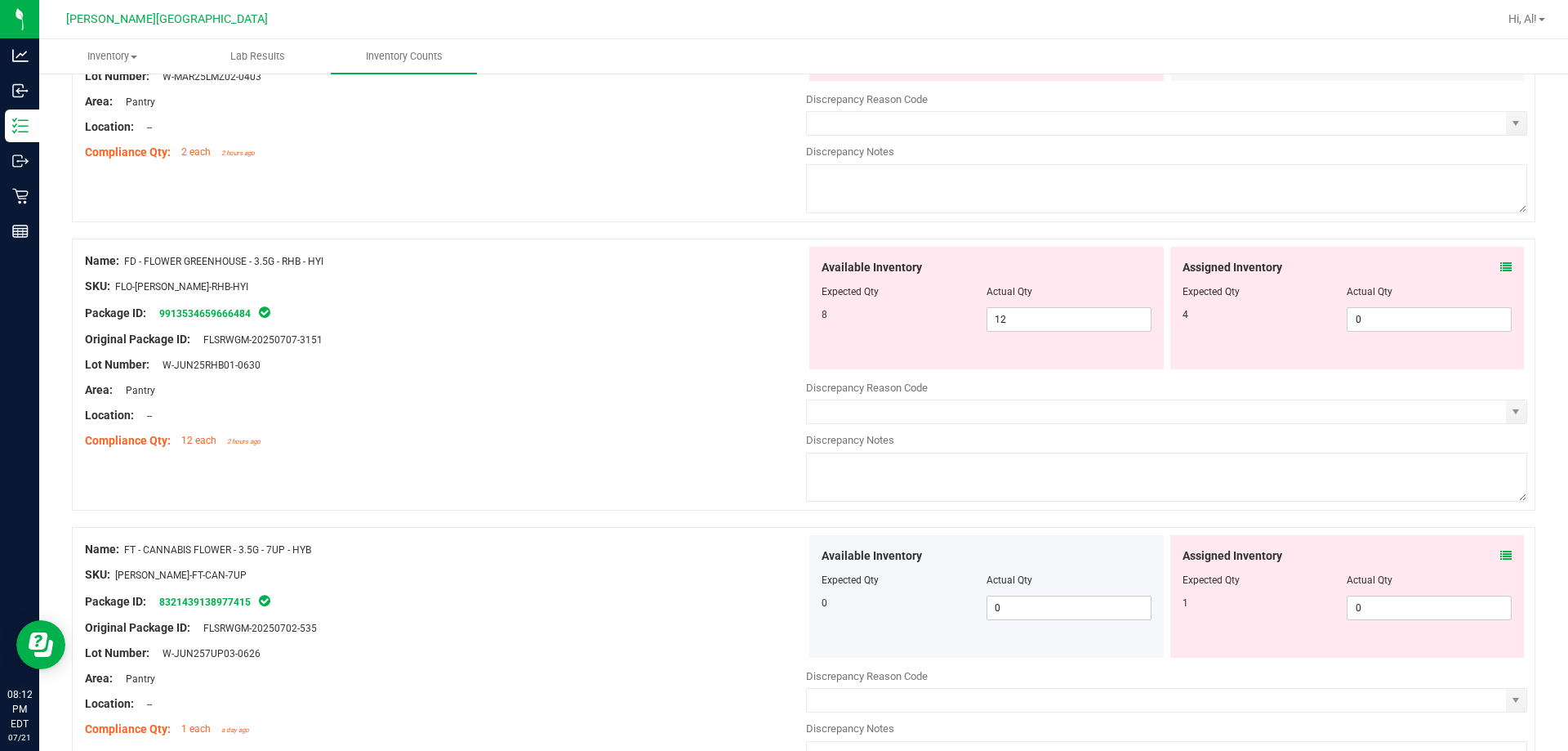 scroll, scrollTop: 1172, scrollLeft: 0, axis: vertical 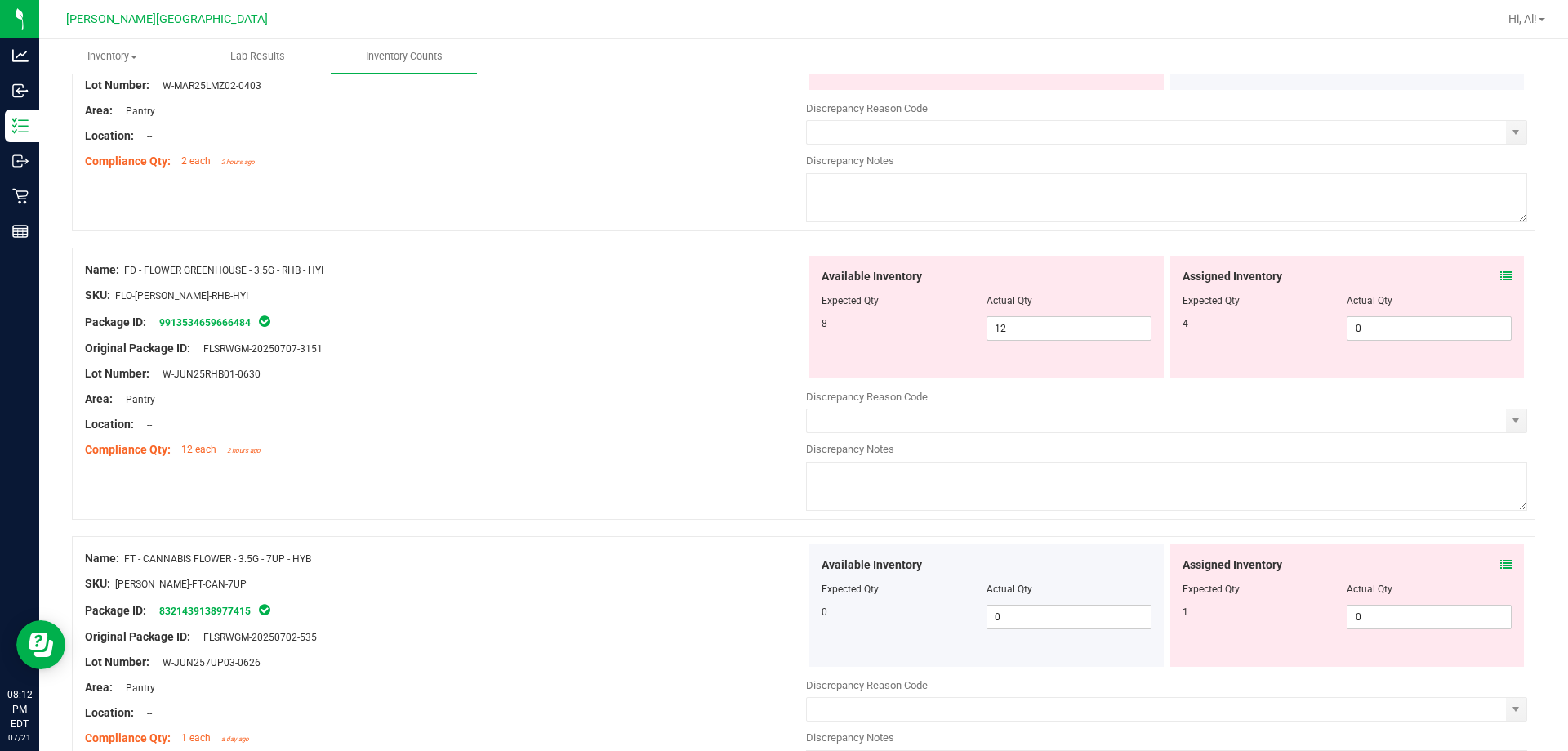 click at bounding box center (1506, 276) 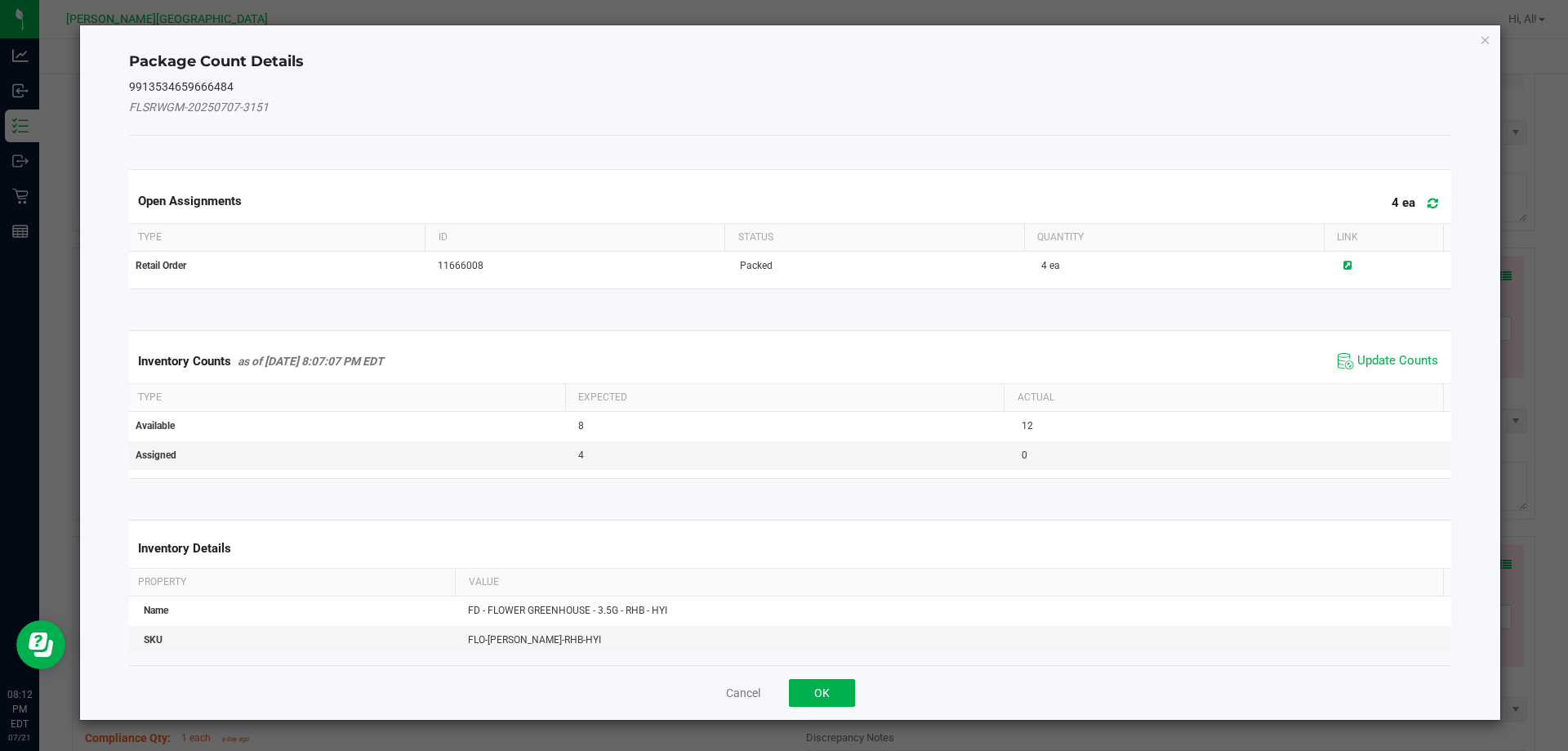 click on "Package Count Details   9913534659666484   FLSRWGM-20250707-3151   Open Assignments  4   ea Type ID Status Quantity Link Retail Order 11666008 Packed 4   ea Inventory Counts     as of [DATE] 8:07:07 PM EDT
Update Counts Type Expected Actual Available 8 12 Assigned 4 0  Inventory Details  Property Value Name FD - FLOWER GREENHOUSE - 3.5G - RHB - HYI SKU FLO-[PERSON_NAME]-RHB-HYI Package ID 9913534659666484 Original Package ID FLSRWGM-20250707-3151 Lot Number W-JUN25RHB01-0630 Area Pantry Location  -  Compliance Qty 12 Compliance Updated [DATE] 6:30:49 PM EDT  Cancel   OK" 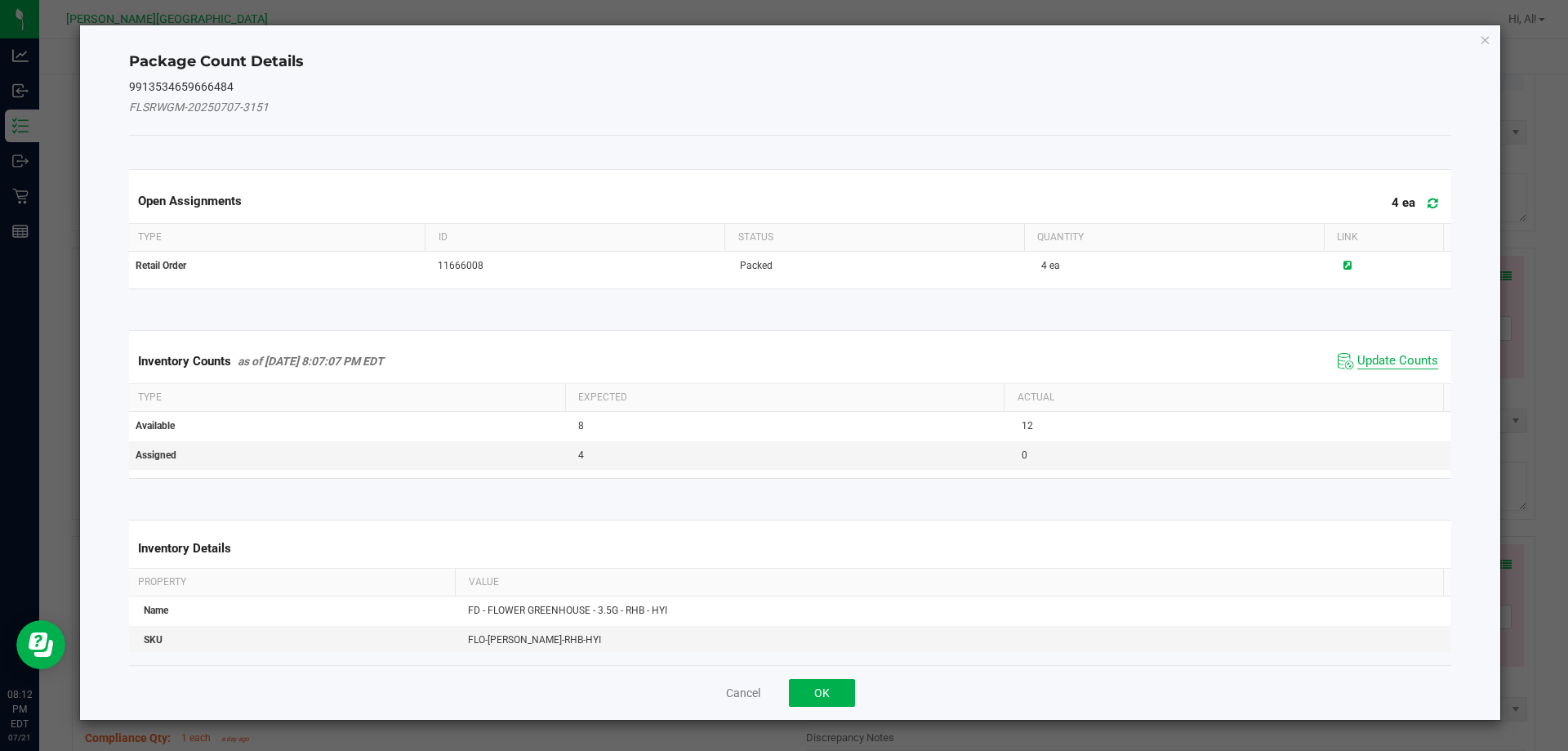 click on "Update Counts" 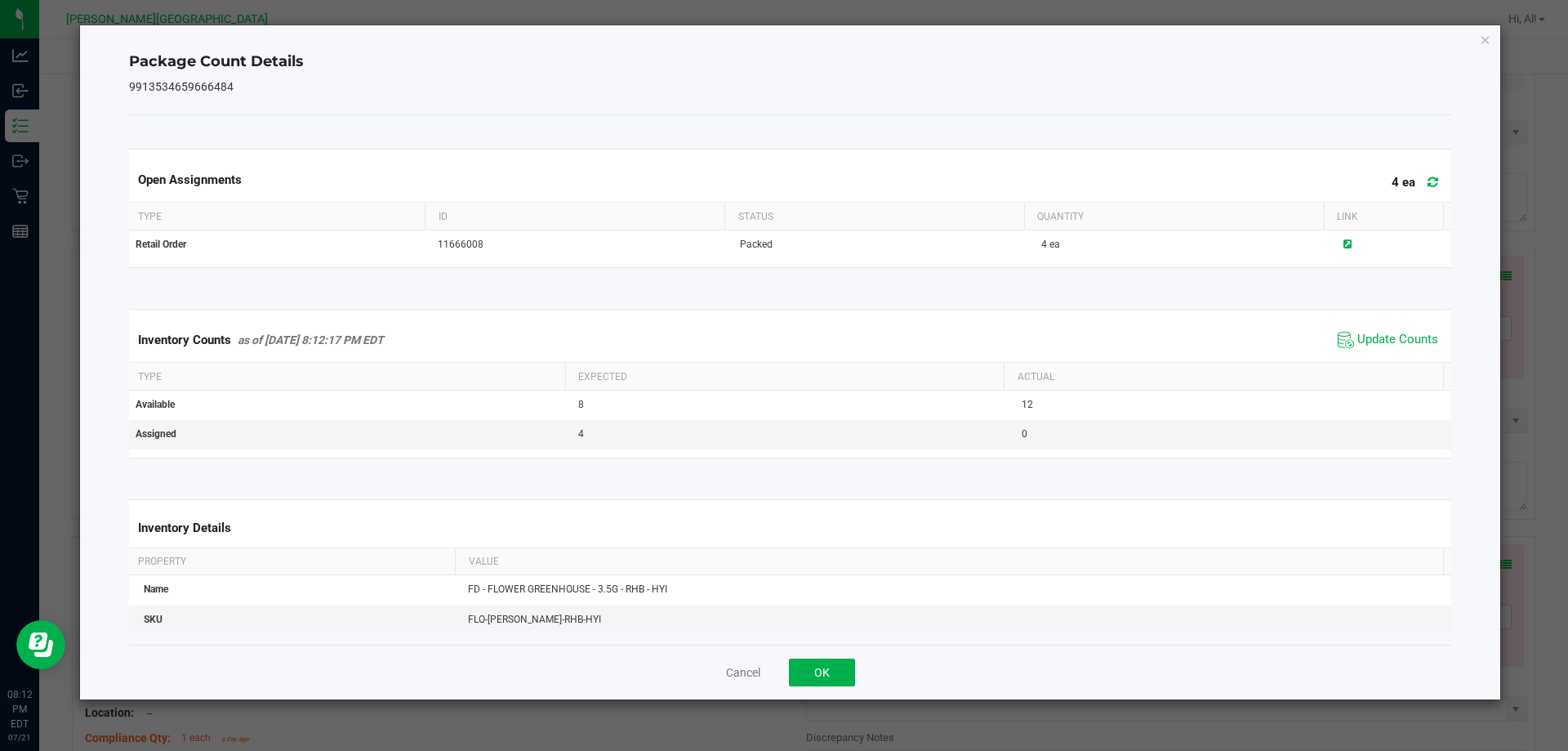 click on "Cancel   OK" 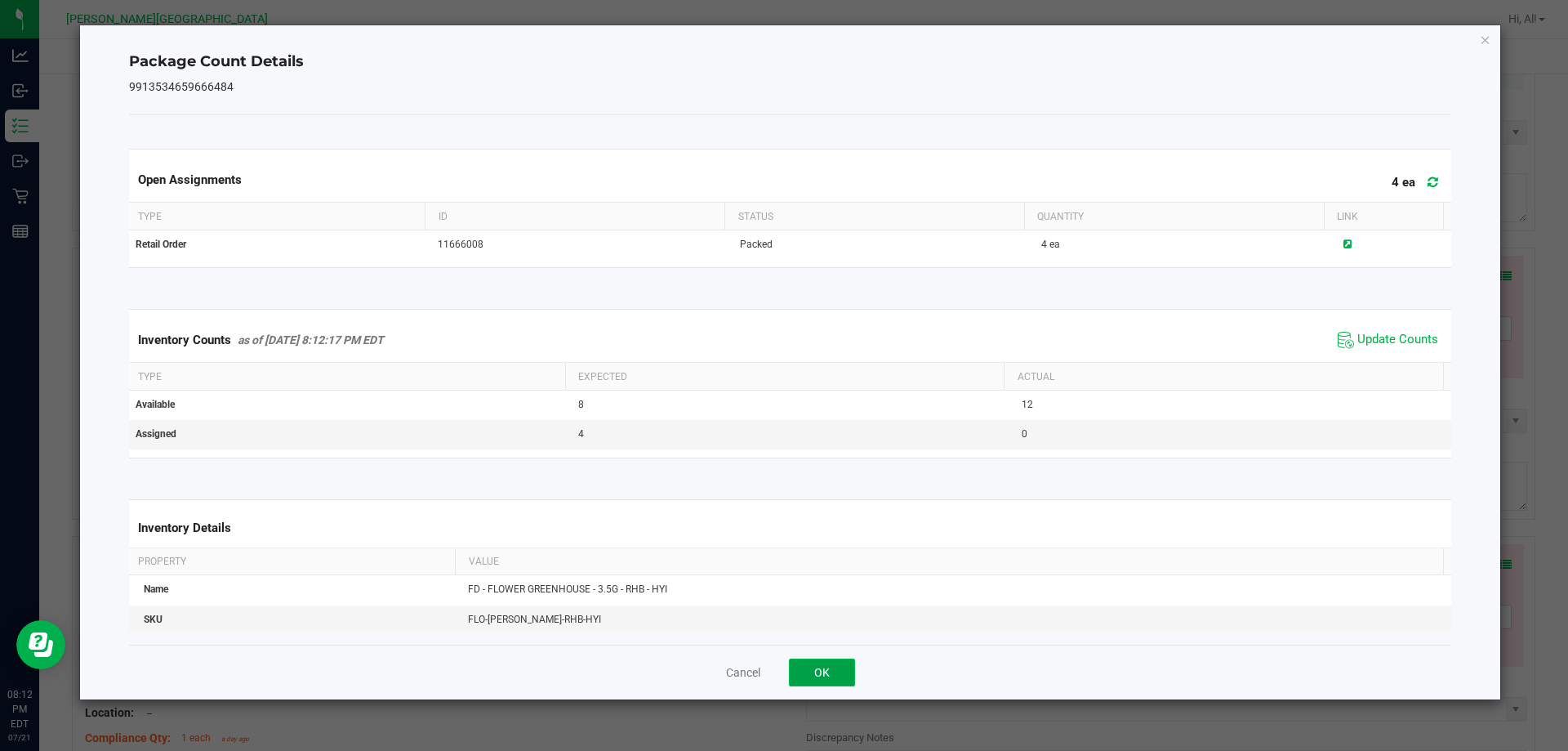 click on "OK" 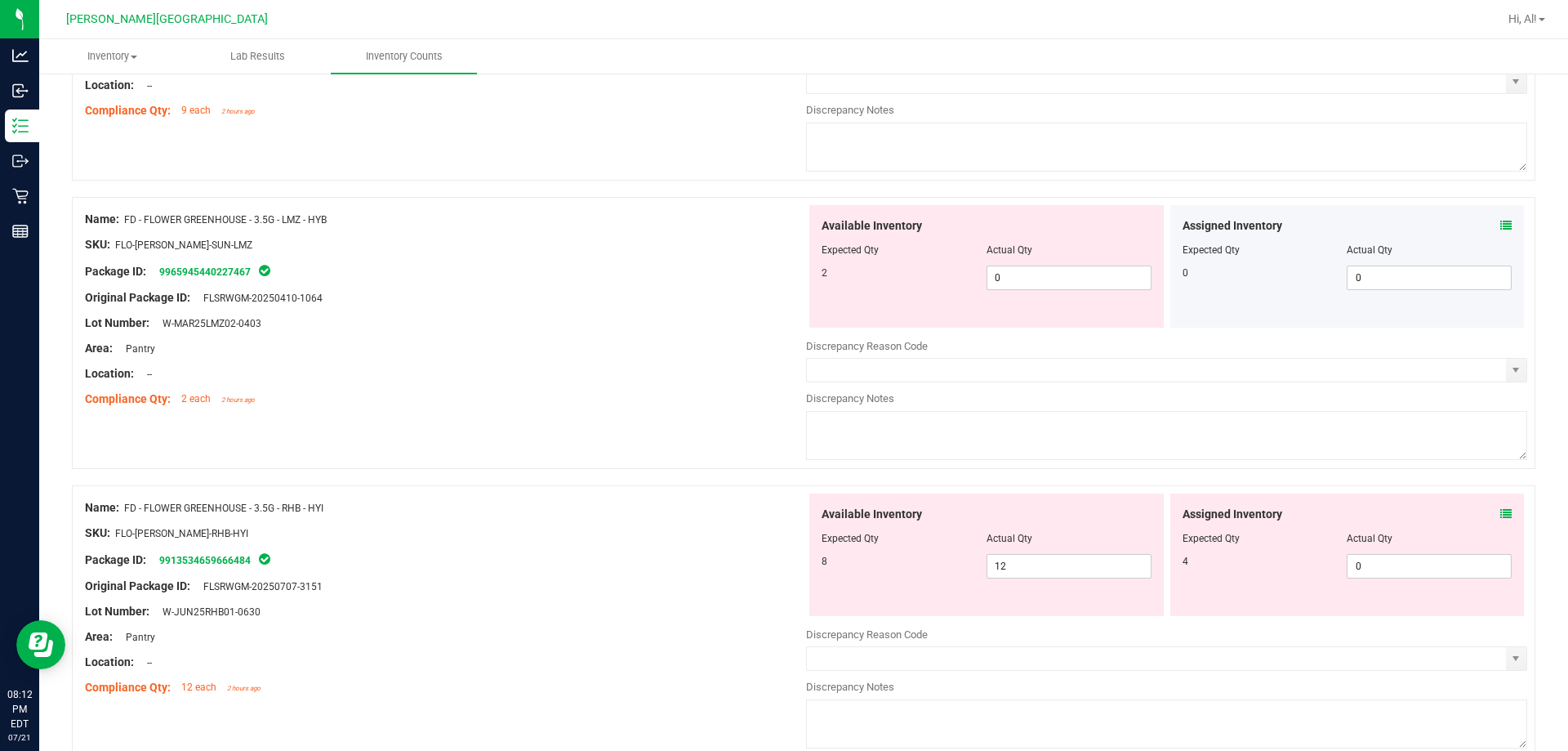 scroll, scrollTop: 927, scrollLeft: 0, axis: vertical 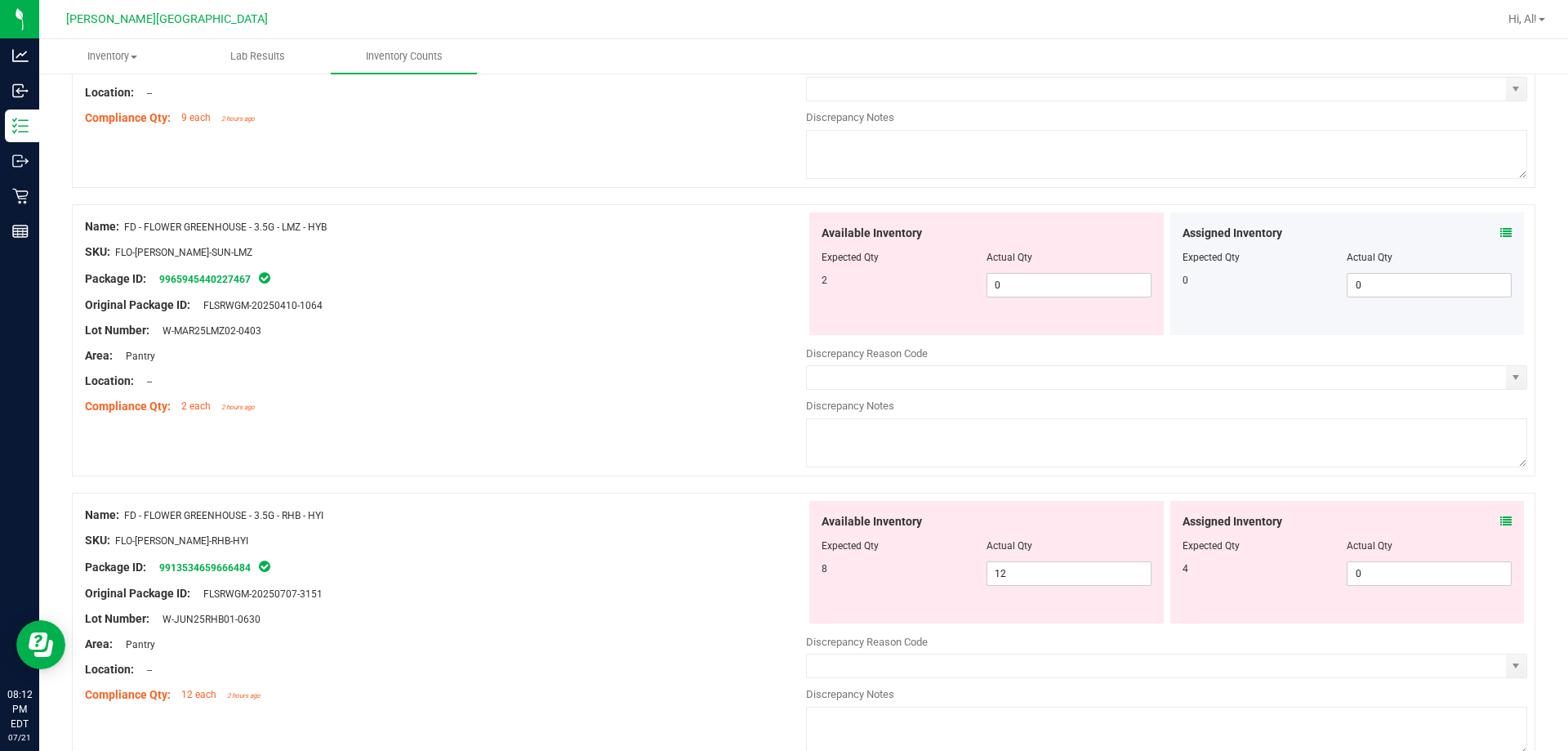 click on "Assigned Inventory" at bounding box center [1348, 233] 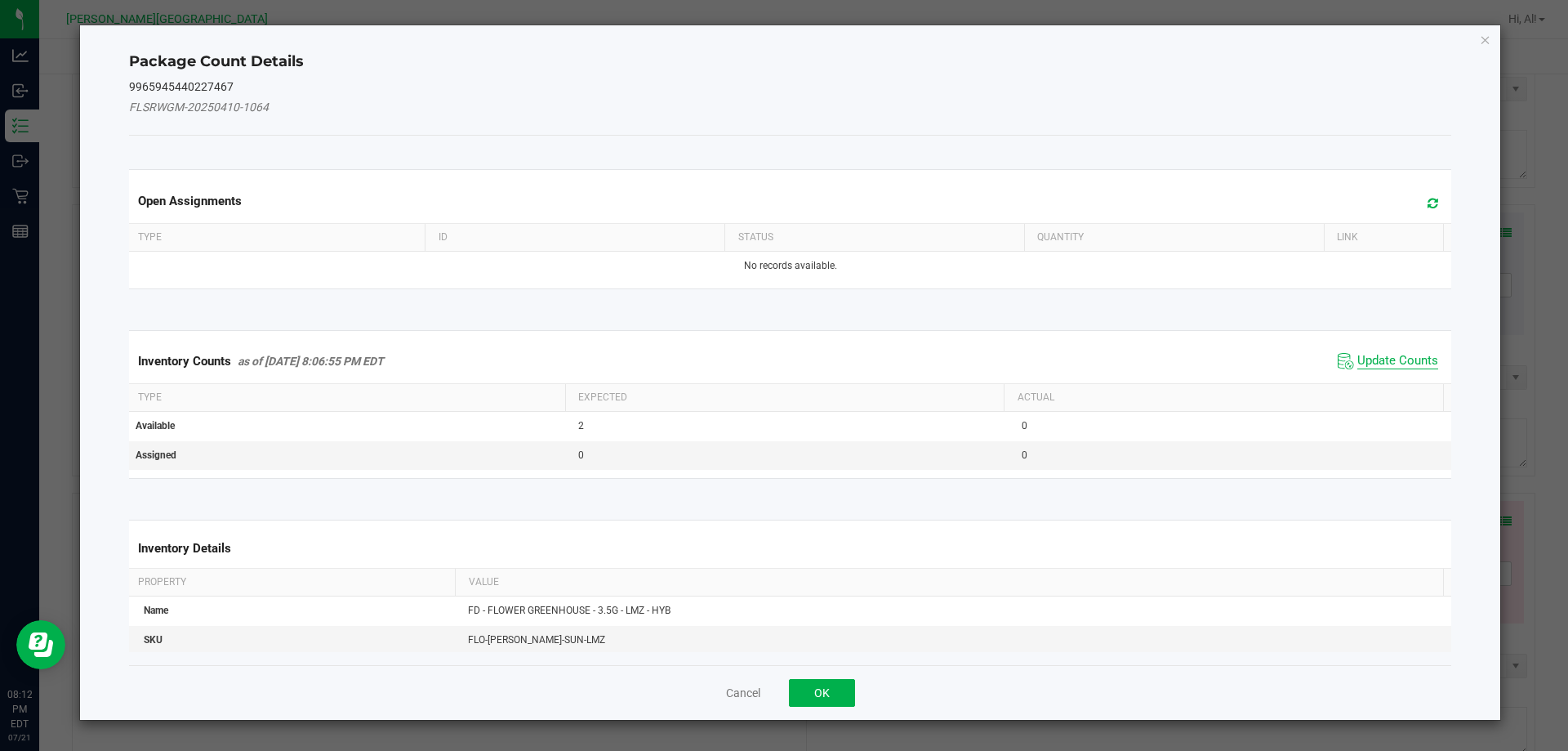 click on "Update Counts" 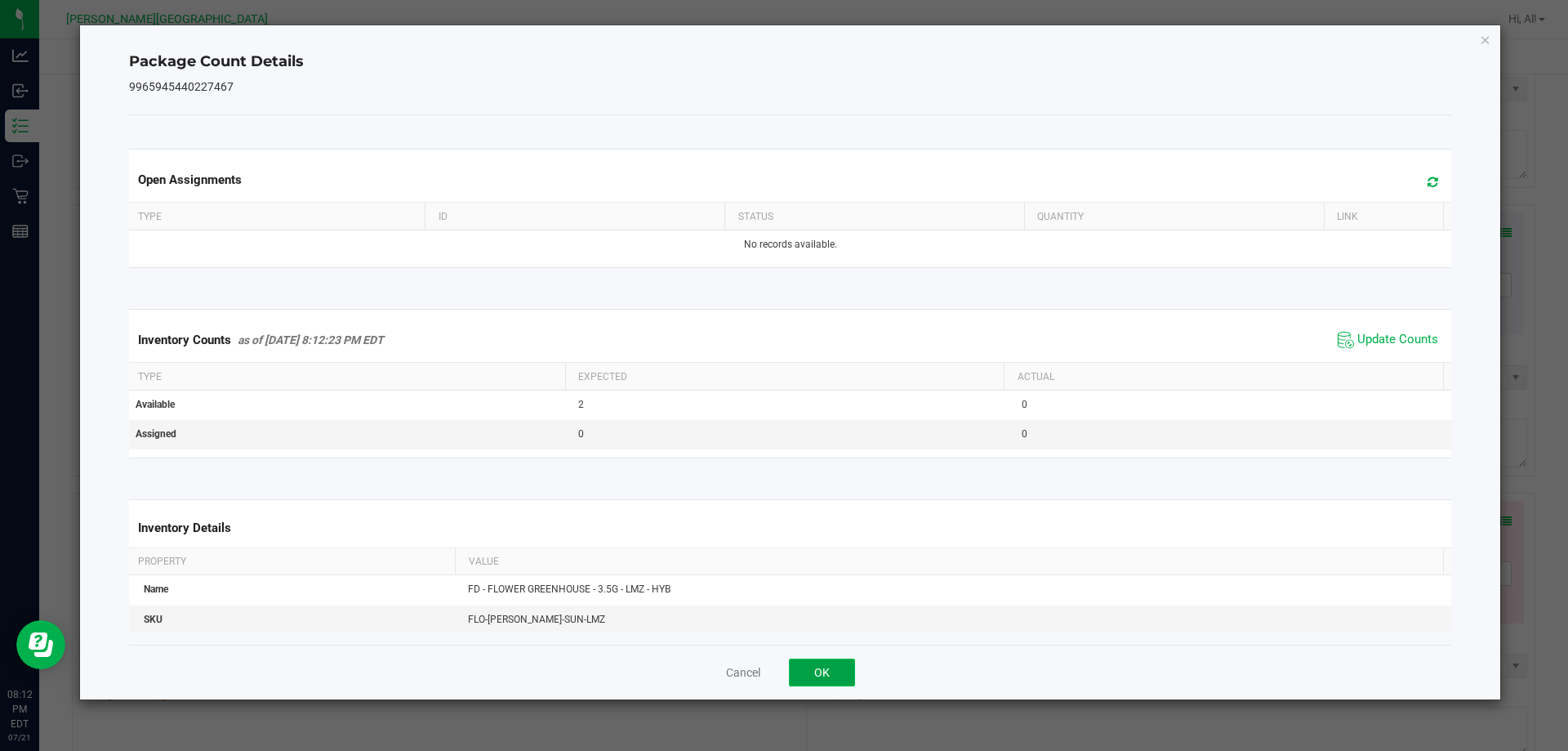 click on "OK" 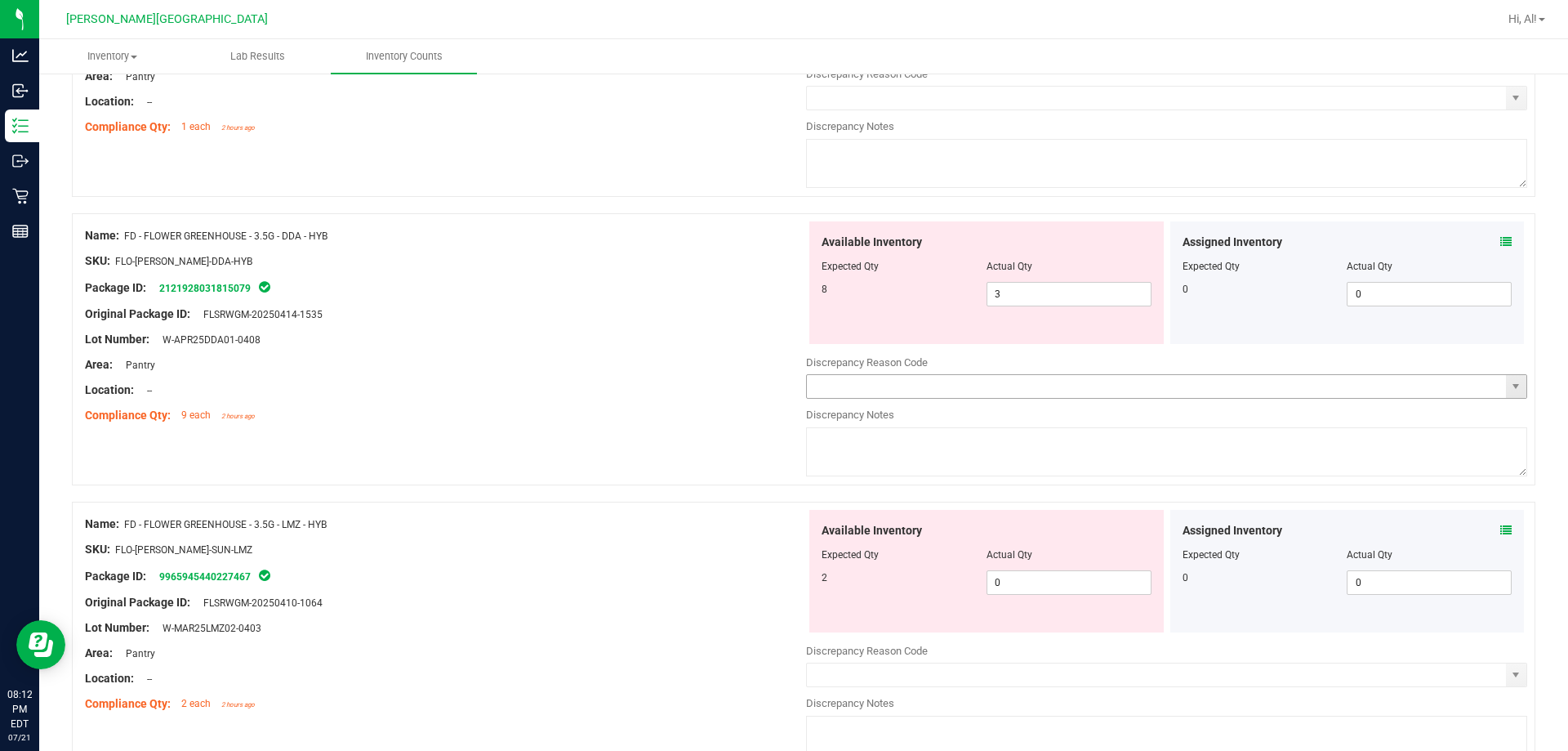 scroll, scrollTop: 600, scrollLeft: 0, axis: vertical 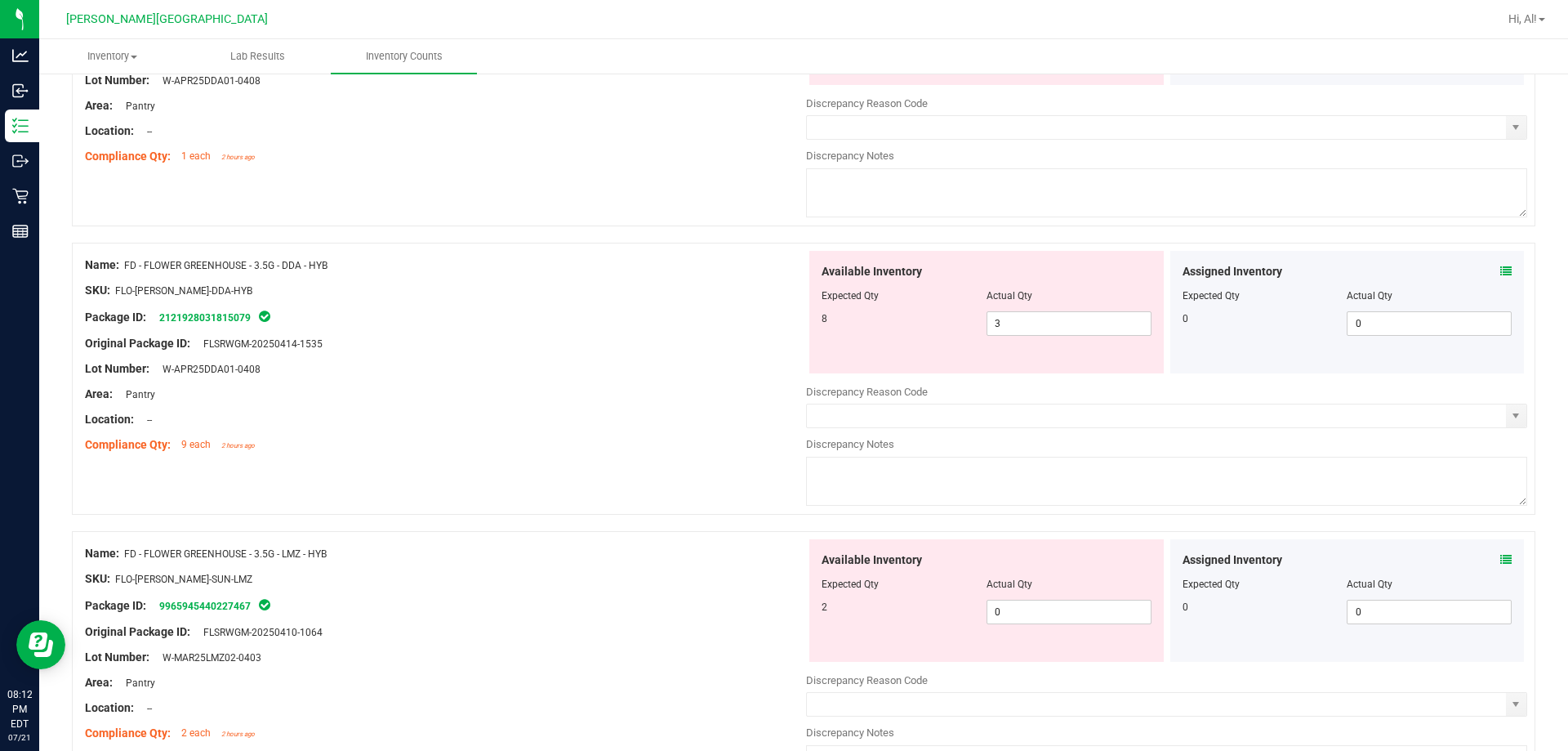 click on "Assigned Inventory
Expected Qty
Actual Qty
0
0 0" at bounding box center [1348, 312] 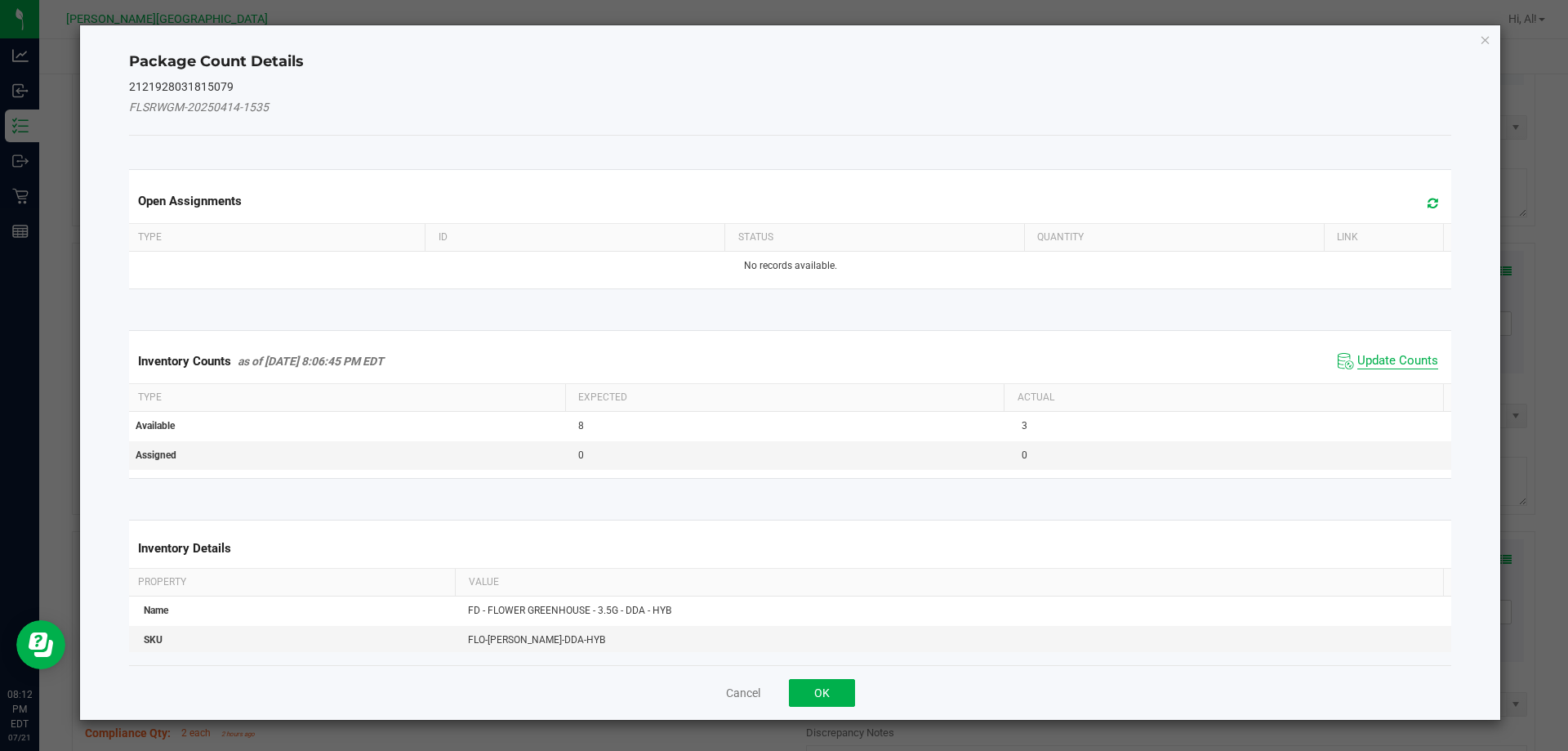 click on "Update Counts" 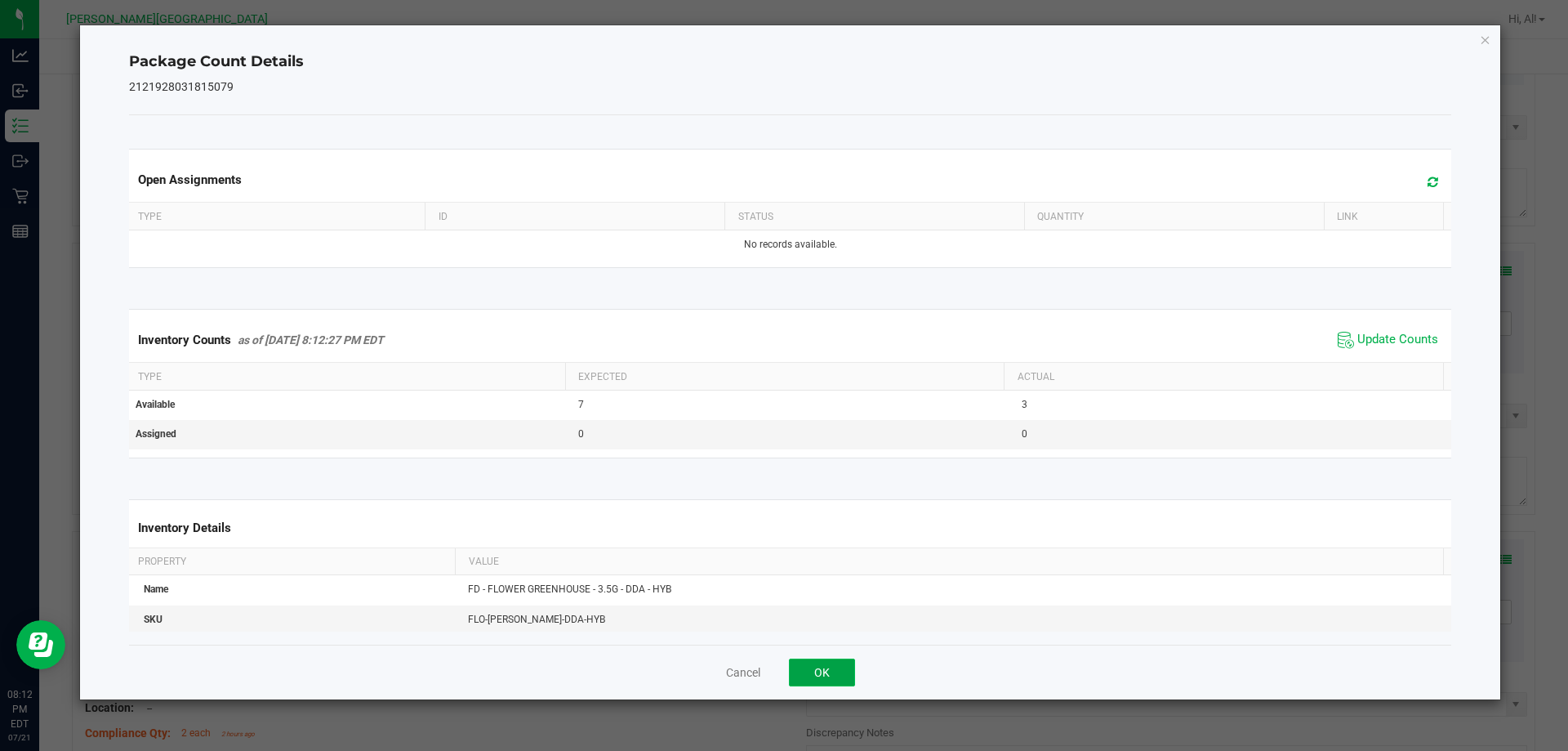 click on "OK" 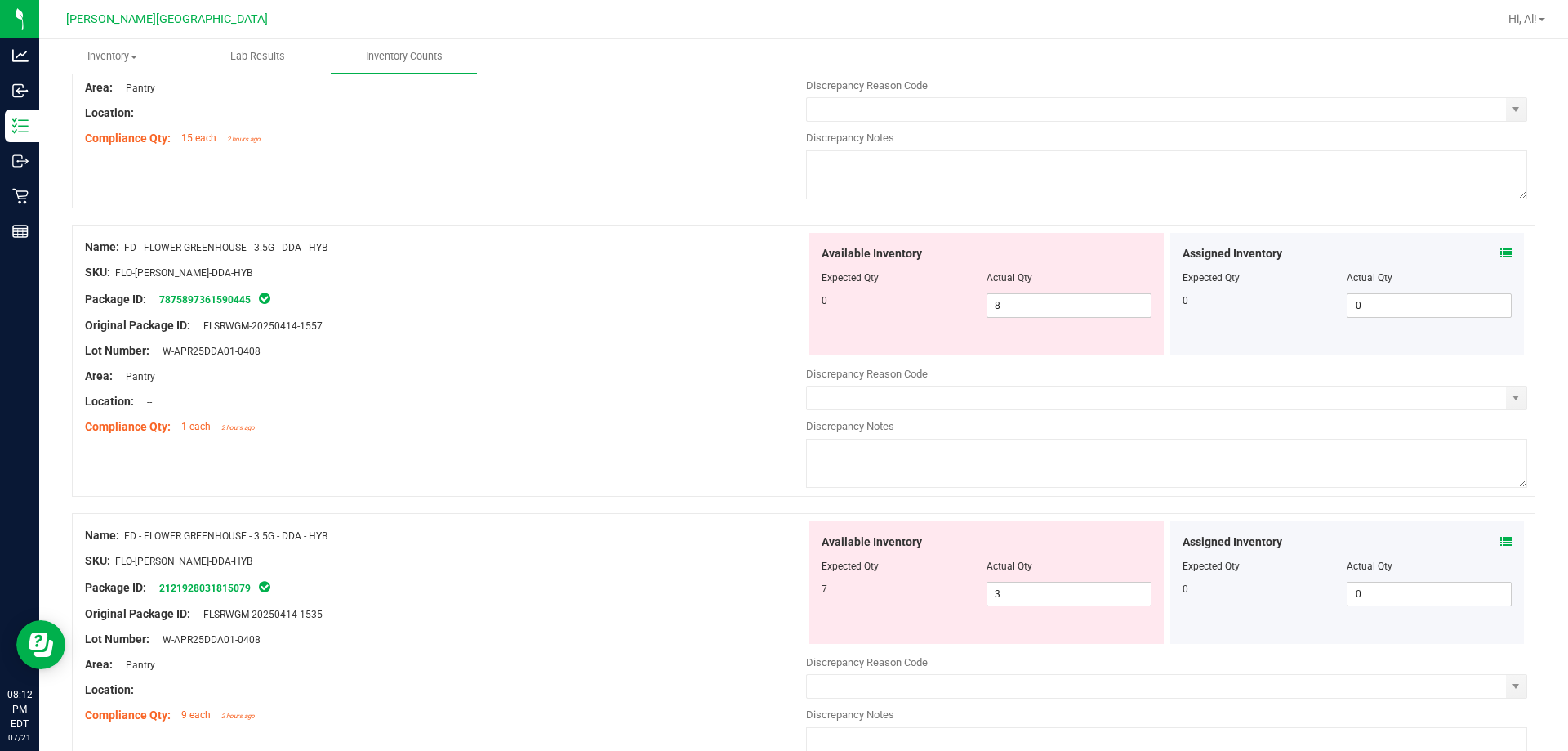 scroll, scrollTop: 273, scrollLeft: 0, axis: vertical 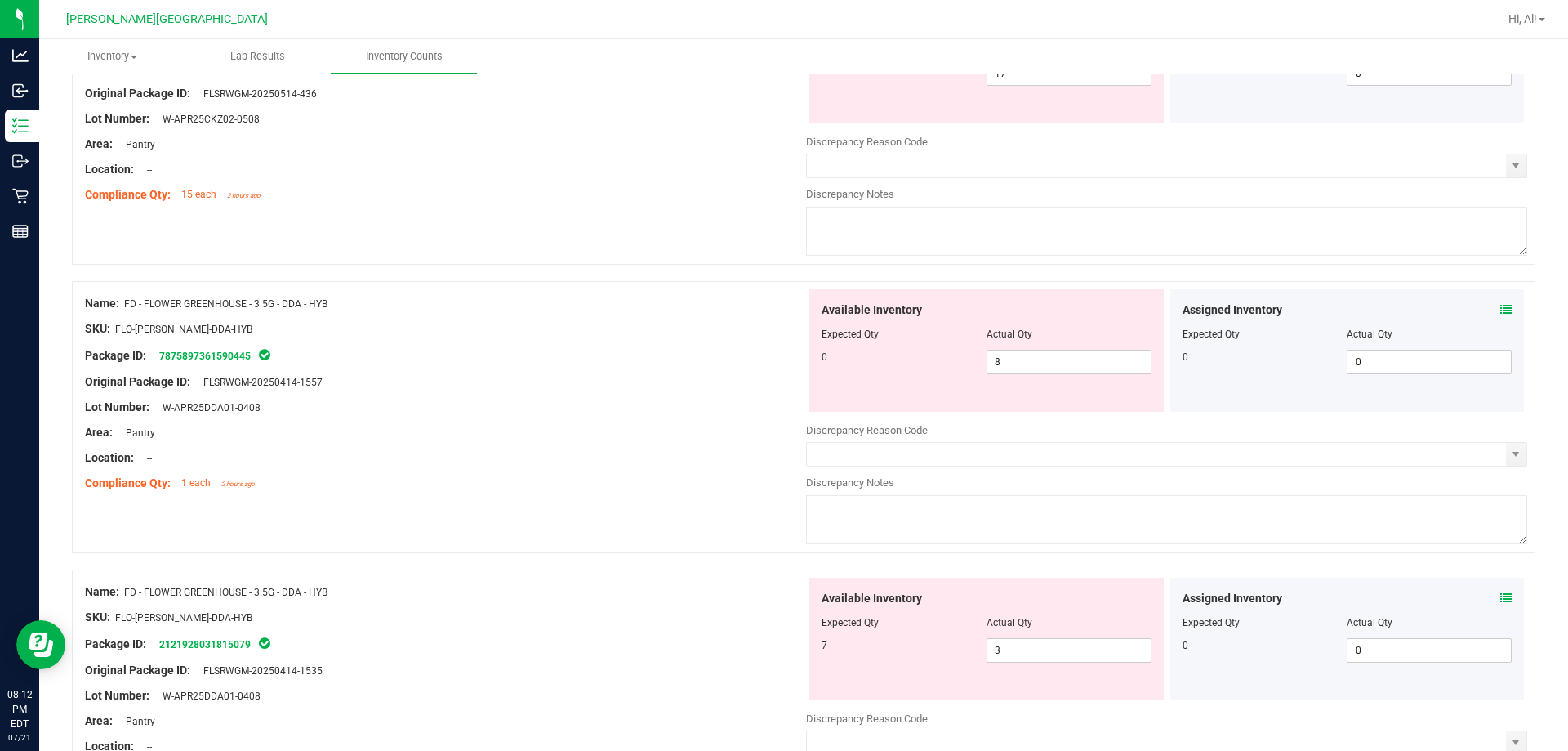 drag, startPoint x: 1486, startPoint y: 313, endPoint x: 1494, endPoint y: 310, distance: 8.544004 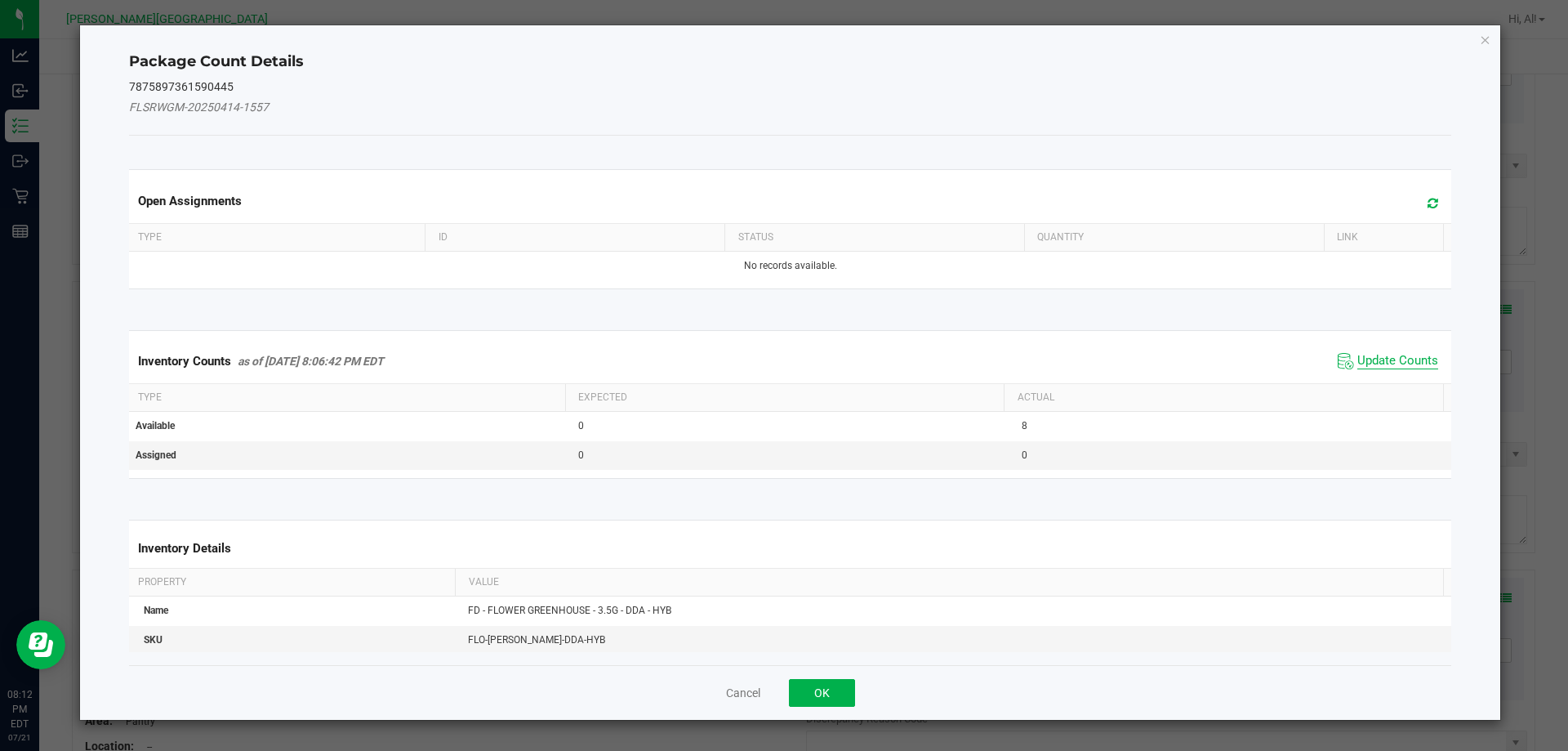 click on "Update Counts" 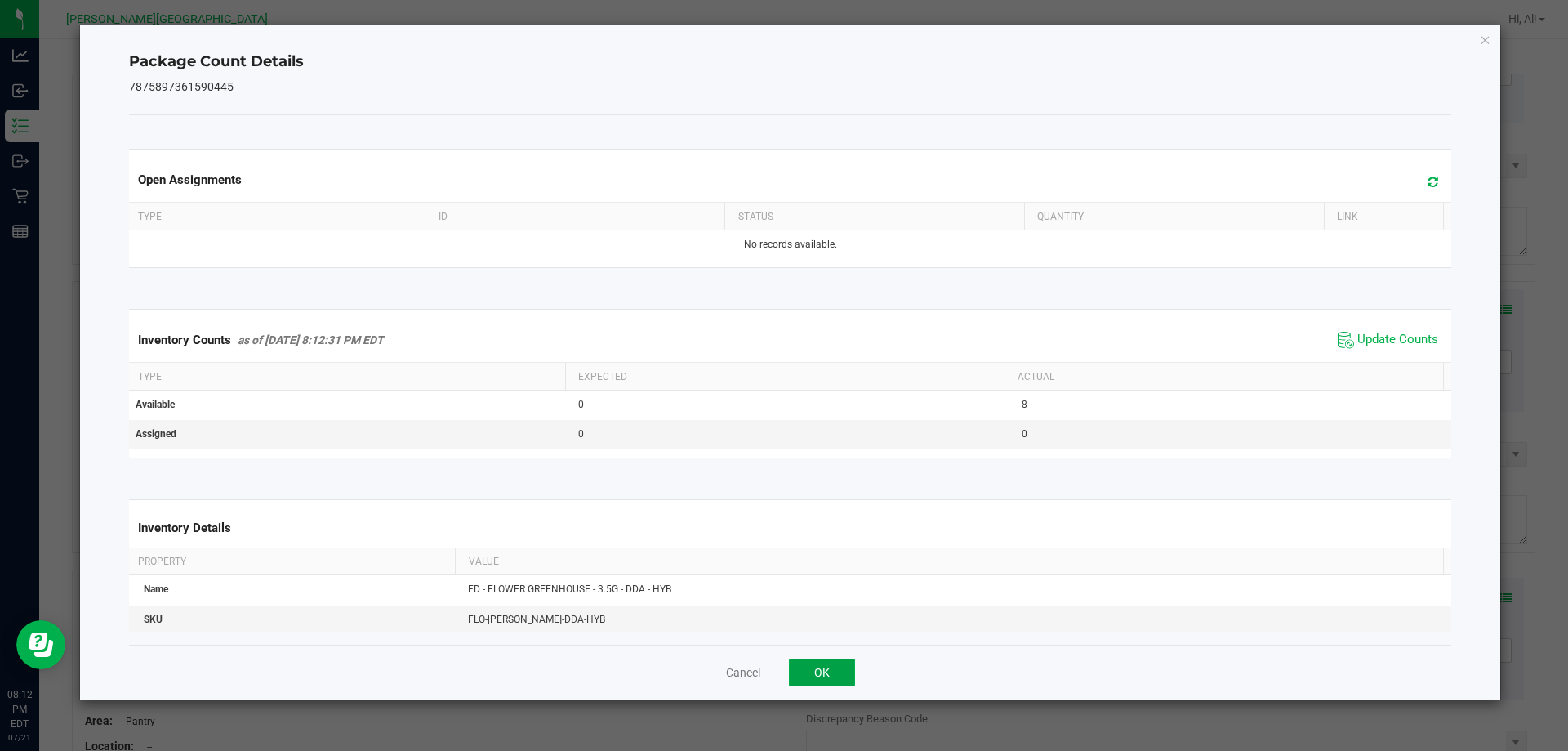 drag, startPoint x: 830, startPoint y: 660, endPoint x: 872, endPoint y: 644, distance: 44.94441 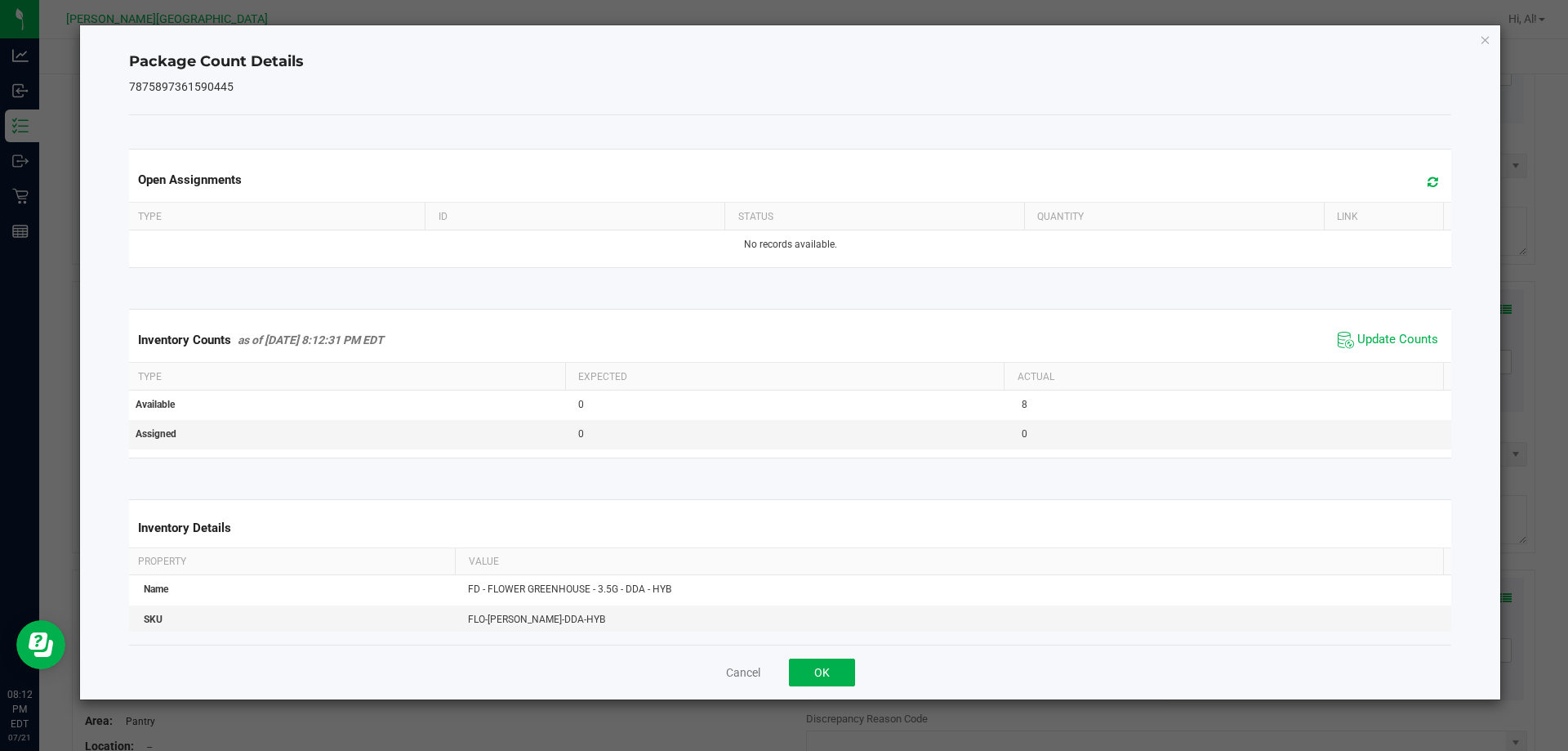 click on "Cancel   OK" 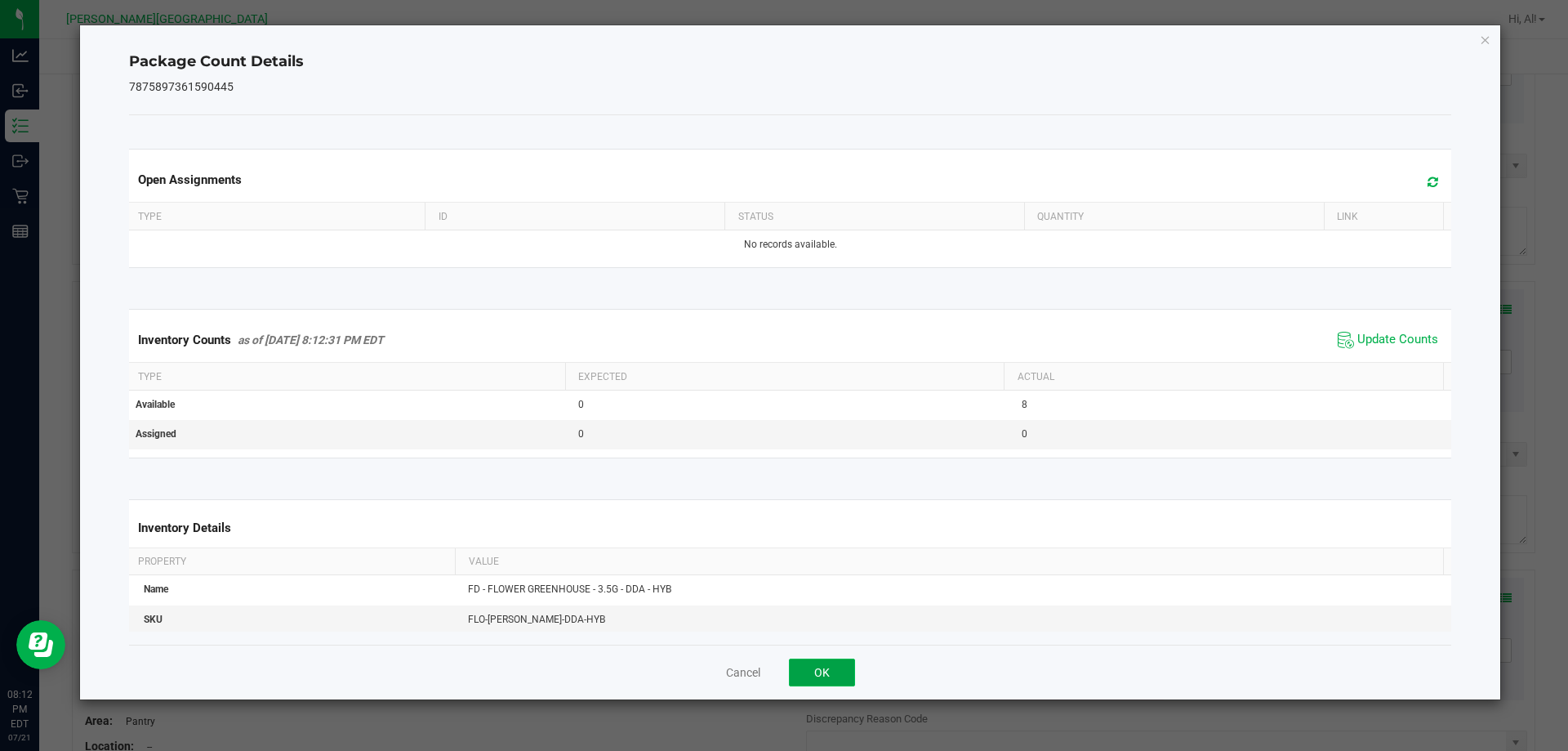 click on "OK" 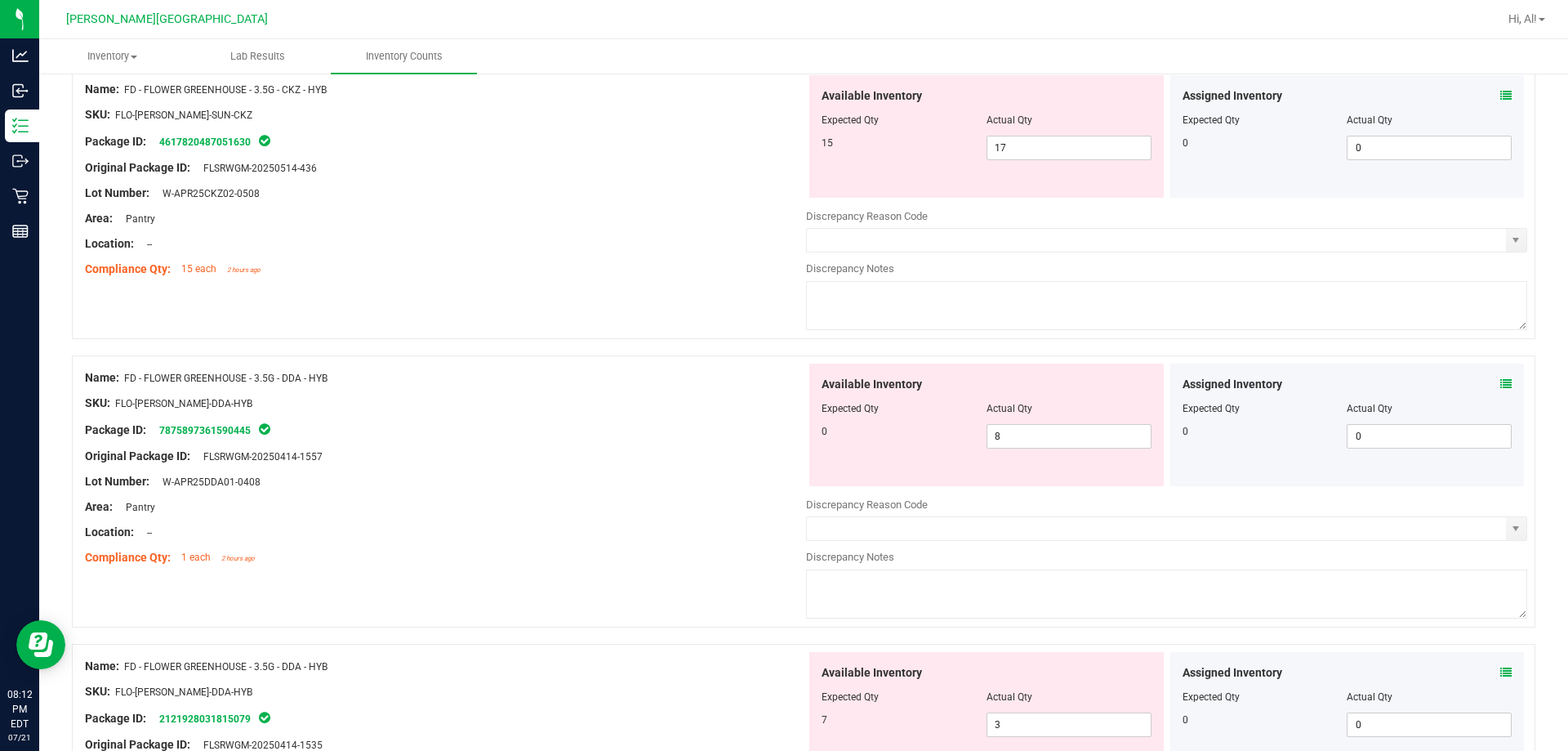 scroll, scrollTop: 110, scrollLeft: 0, axis: vertical 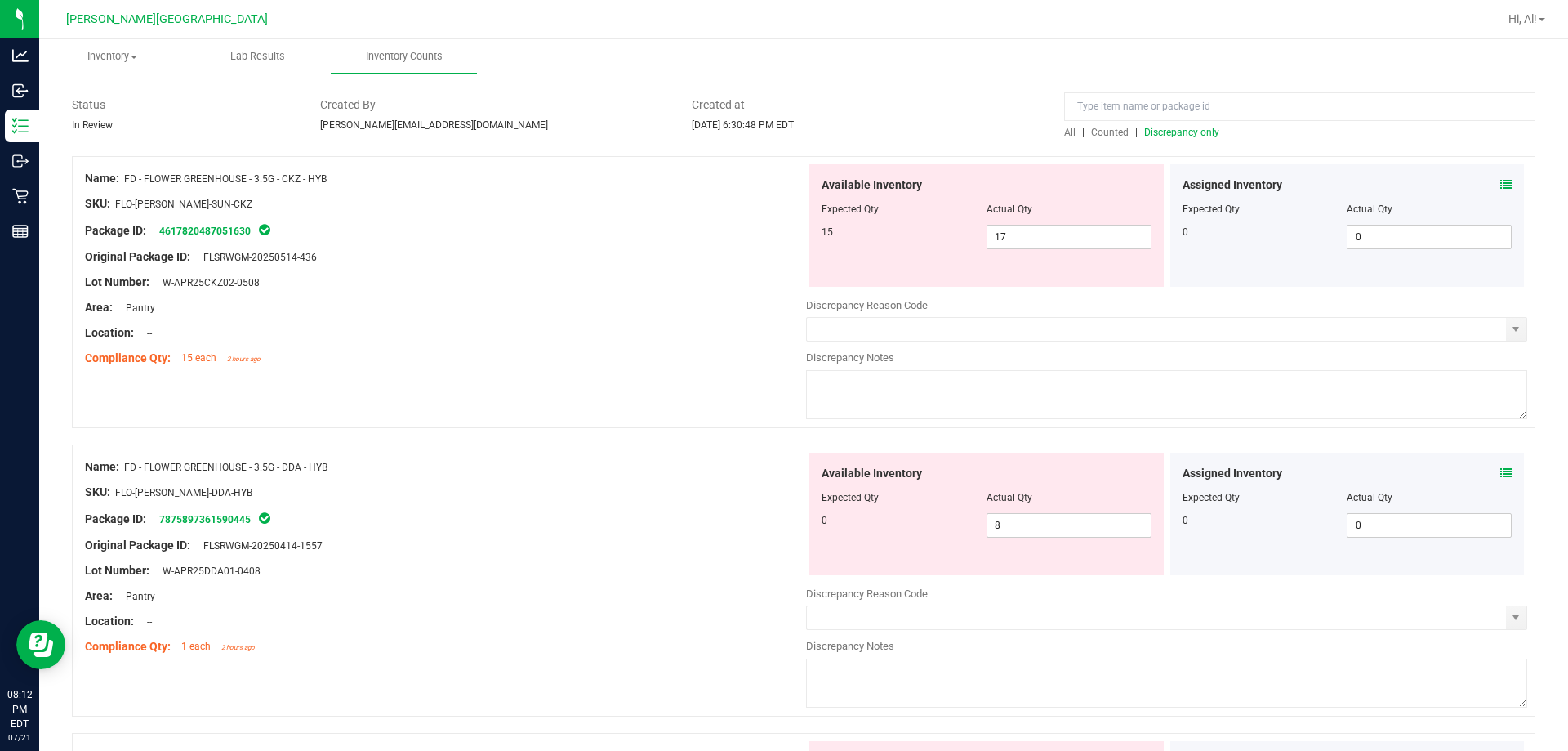 click at bounding box center [1506, 185] 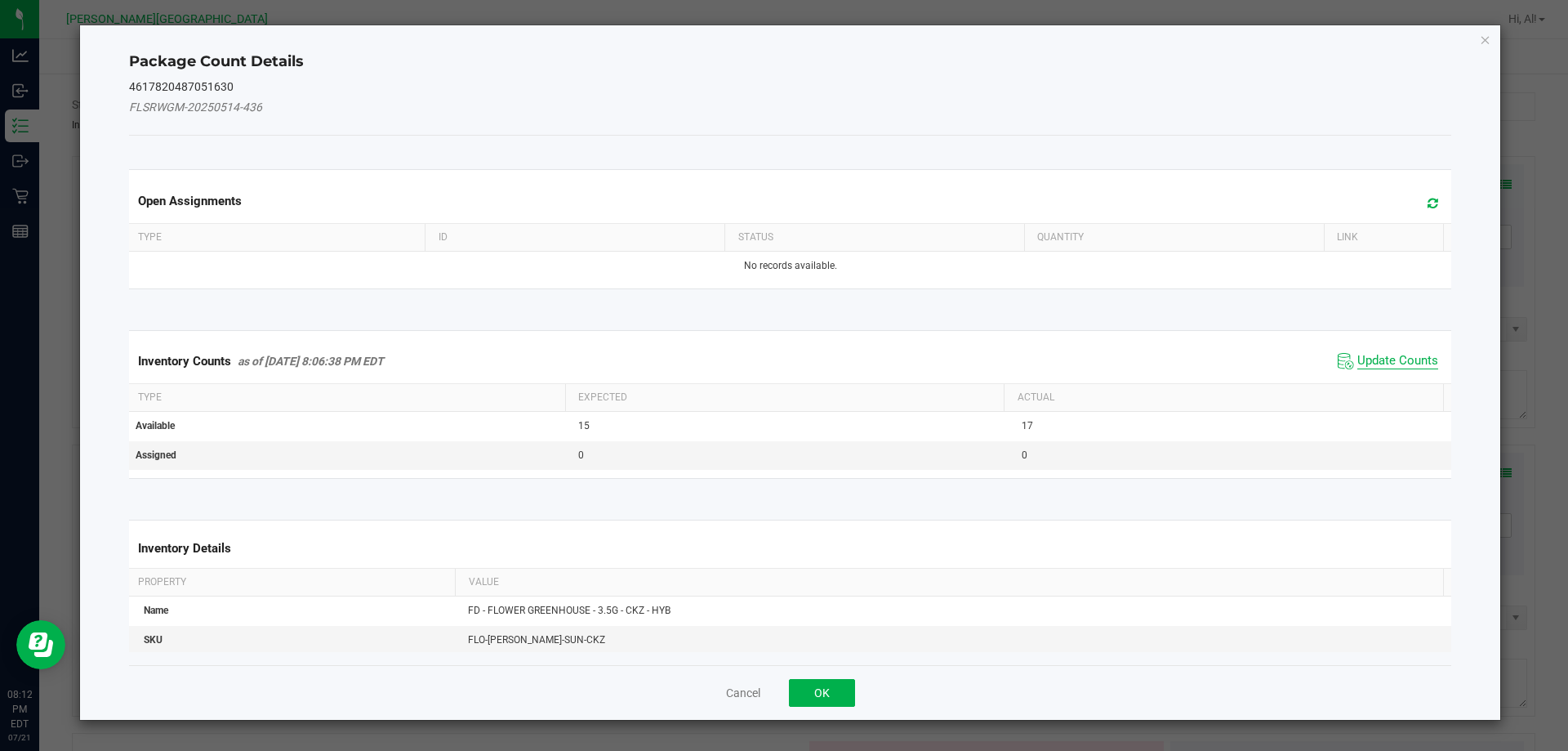 click on "Update Counts" 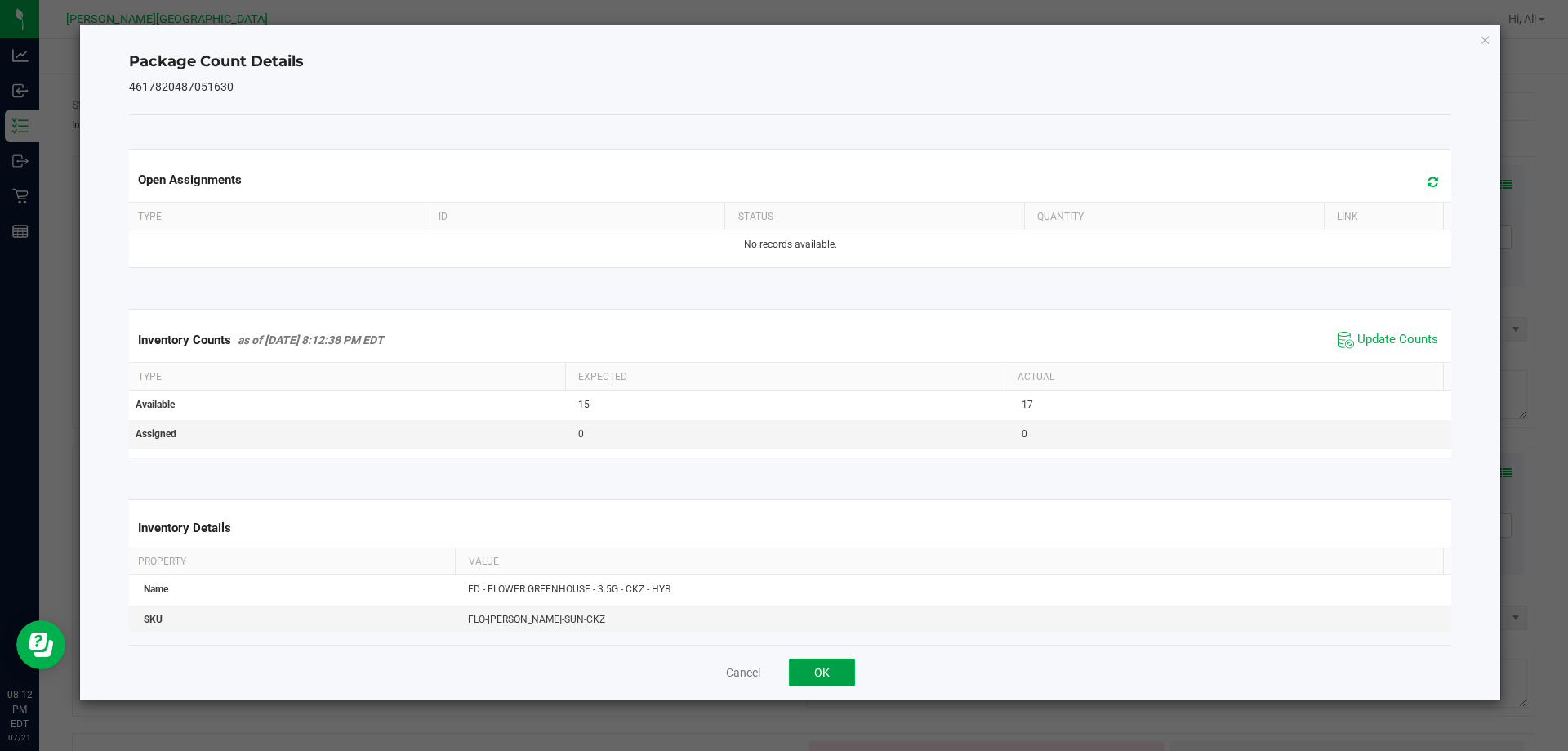 click on "OK" 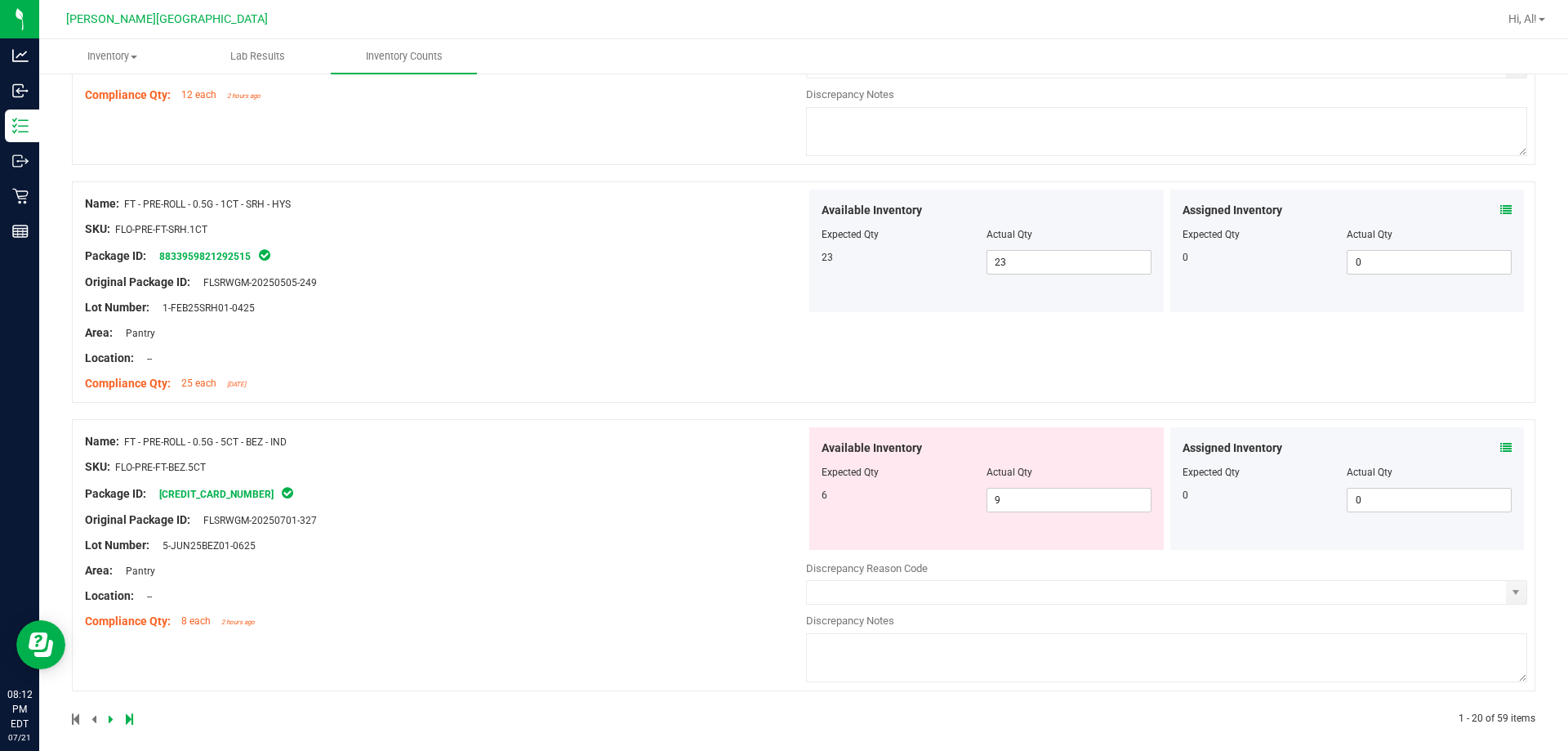 scroll, scrollTop: 5289, scrollLeft: 0, axis: vertical 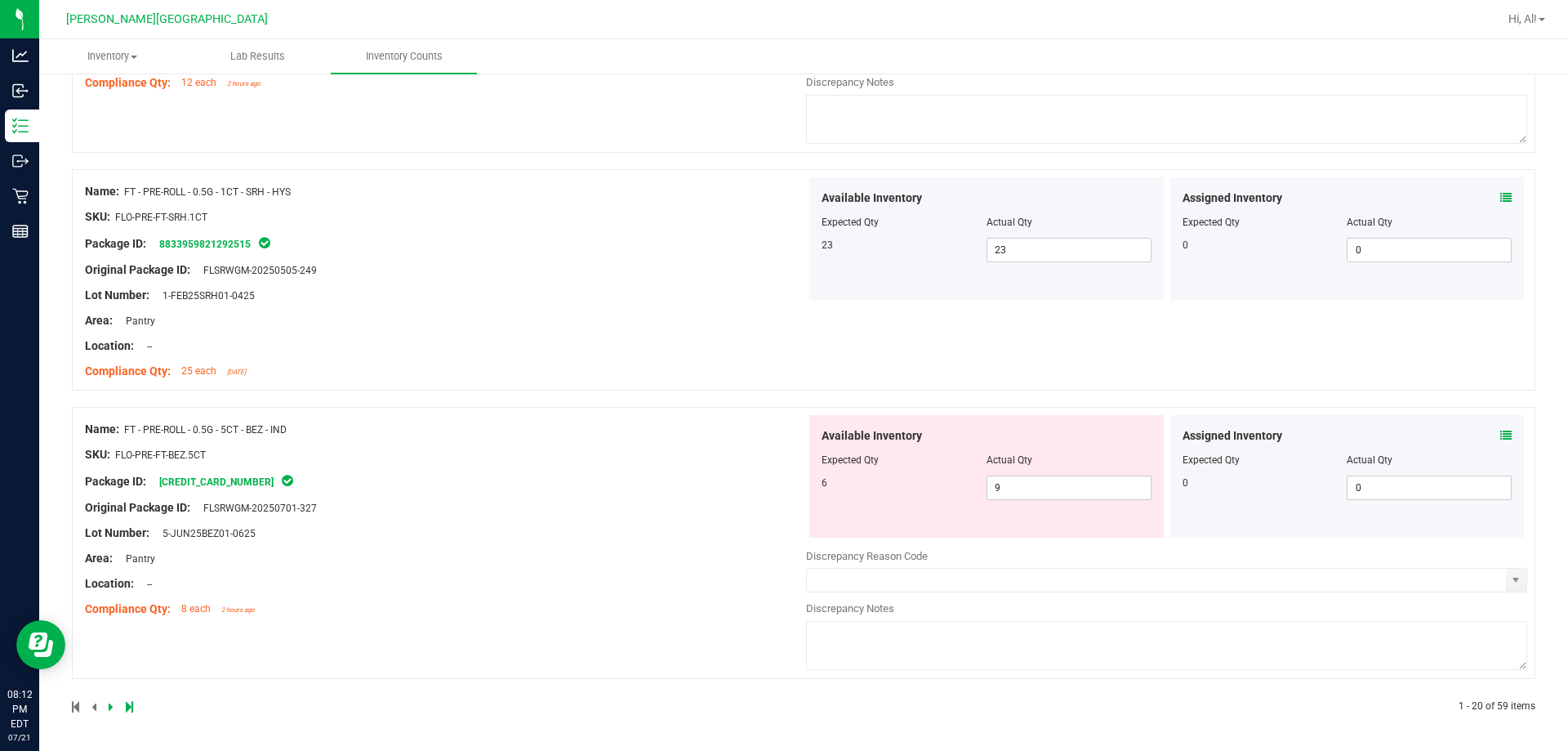 click at bounding box center (111, 707) 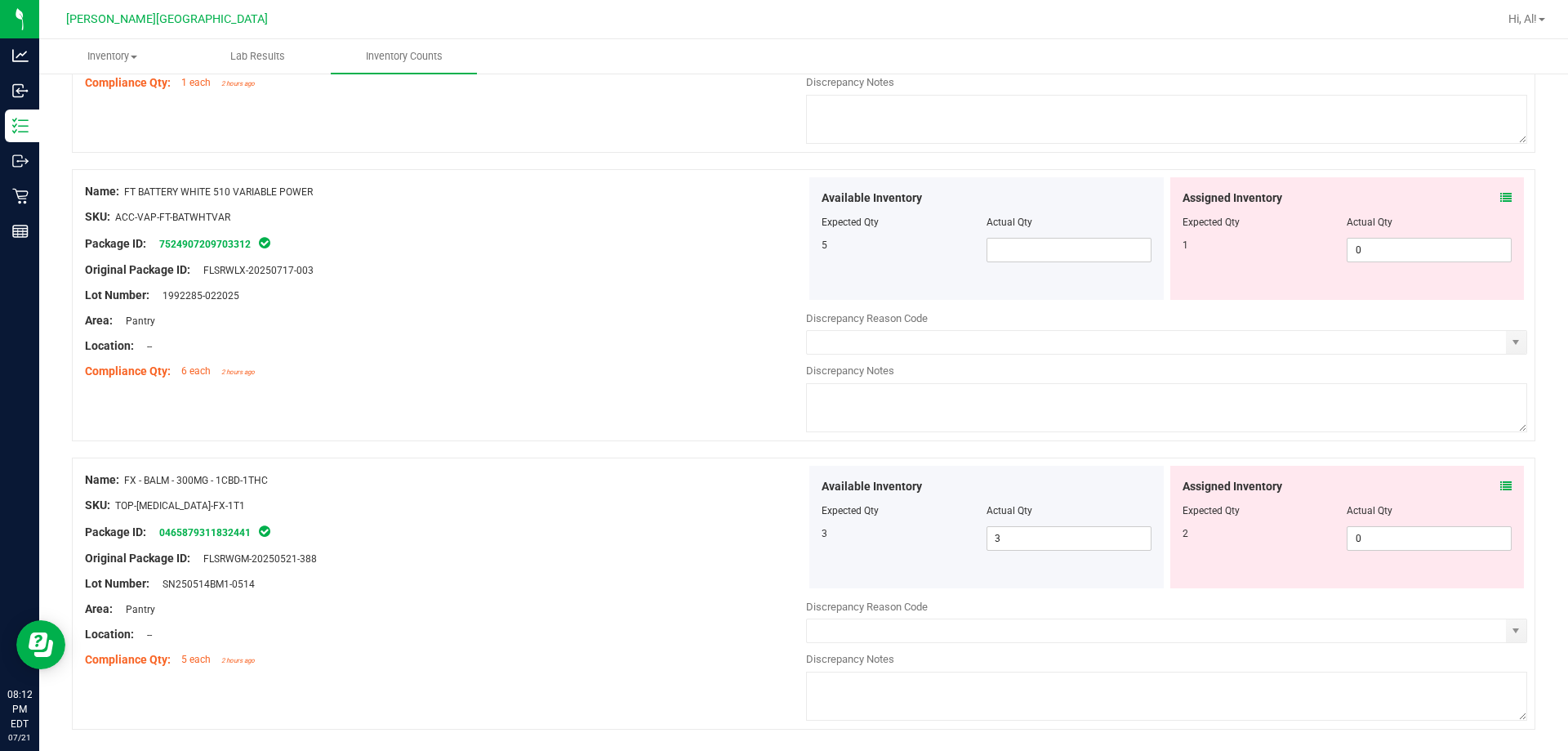scroll, scrollTop: 0, scrollLeft: 0, axis: both 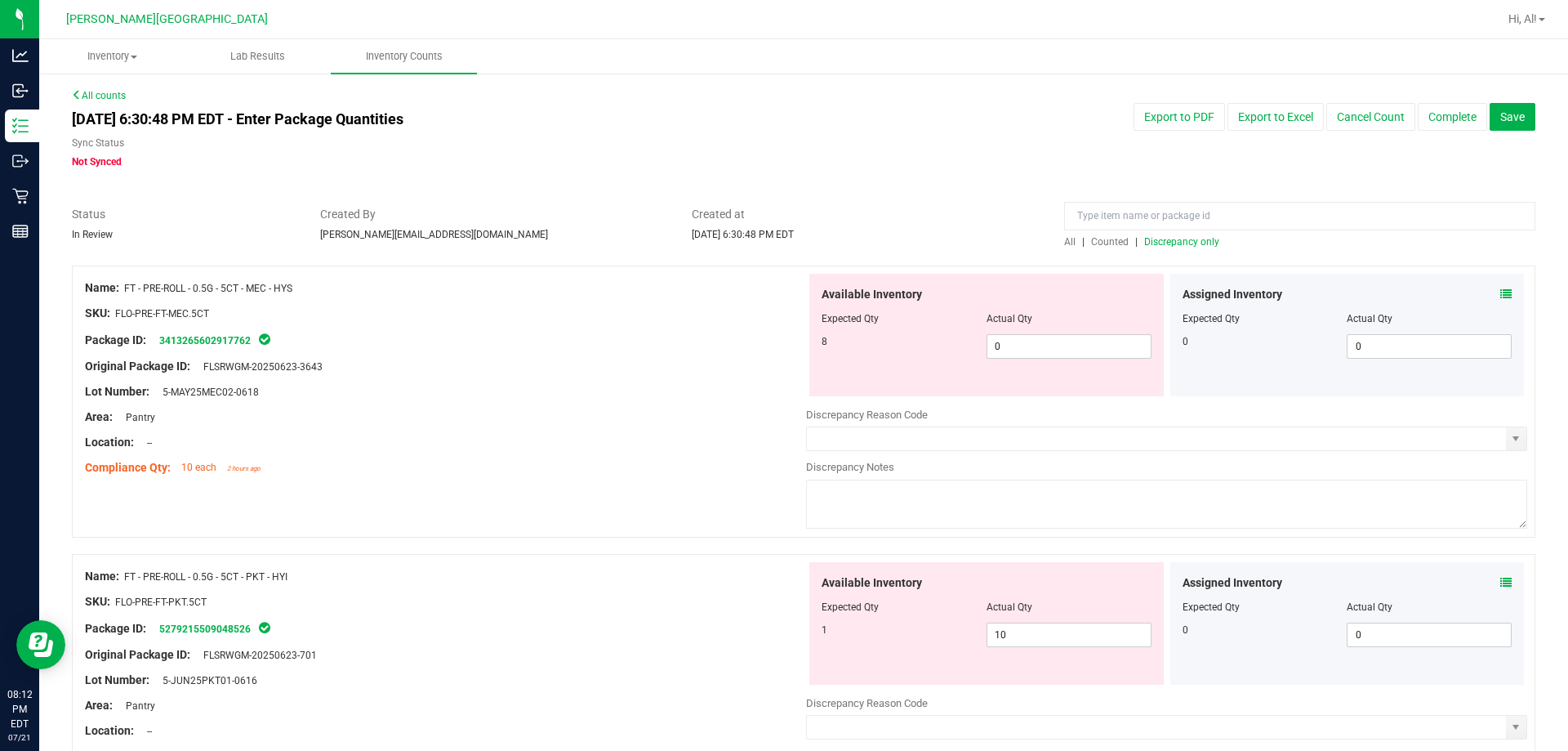 click on "Assigned Inventory" at bounding box center (1348, 294) 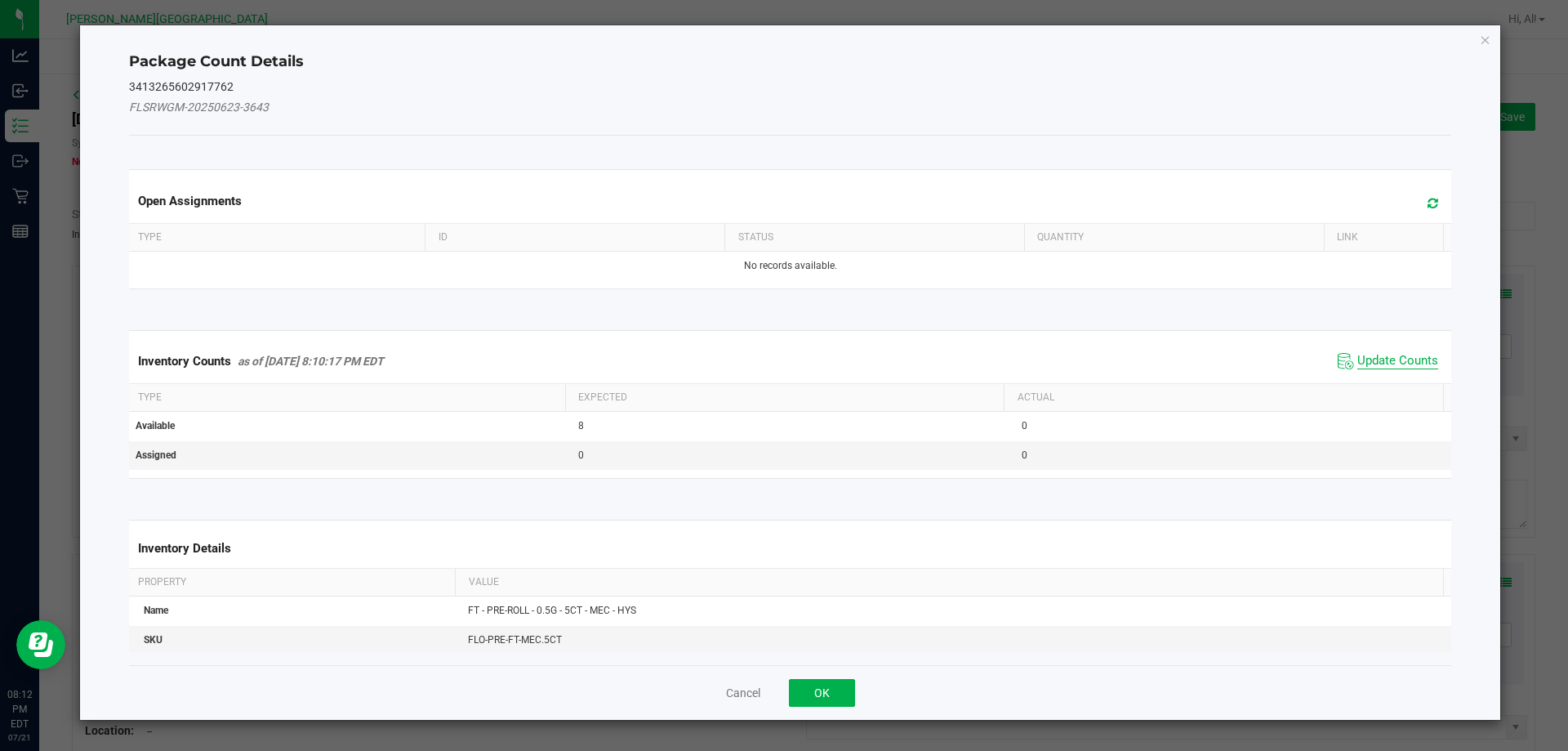 click on "Update Counts" 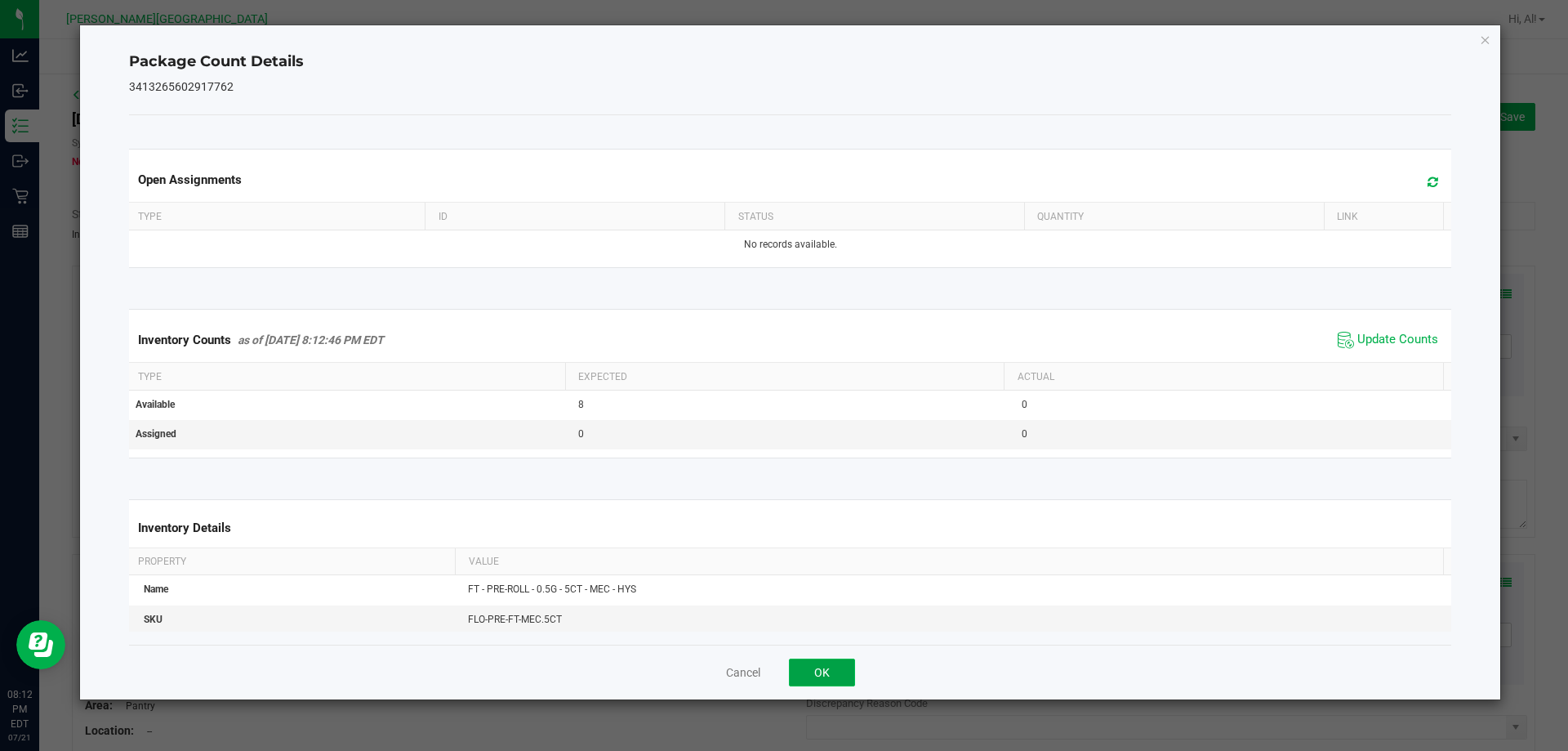 click on "OK" 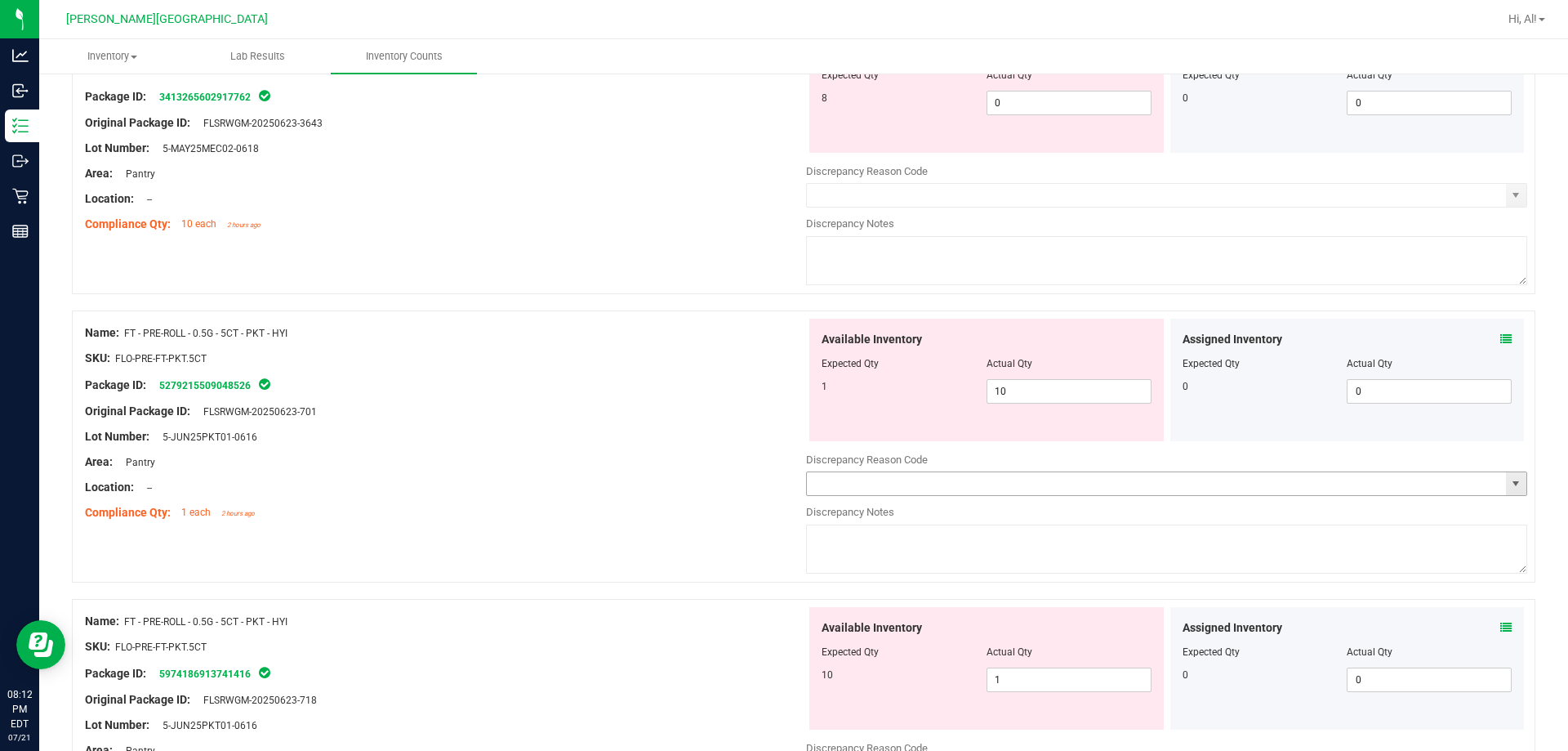 scroll, scrollTop: 245, scrollLeft: 0, axis: vertical 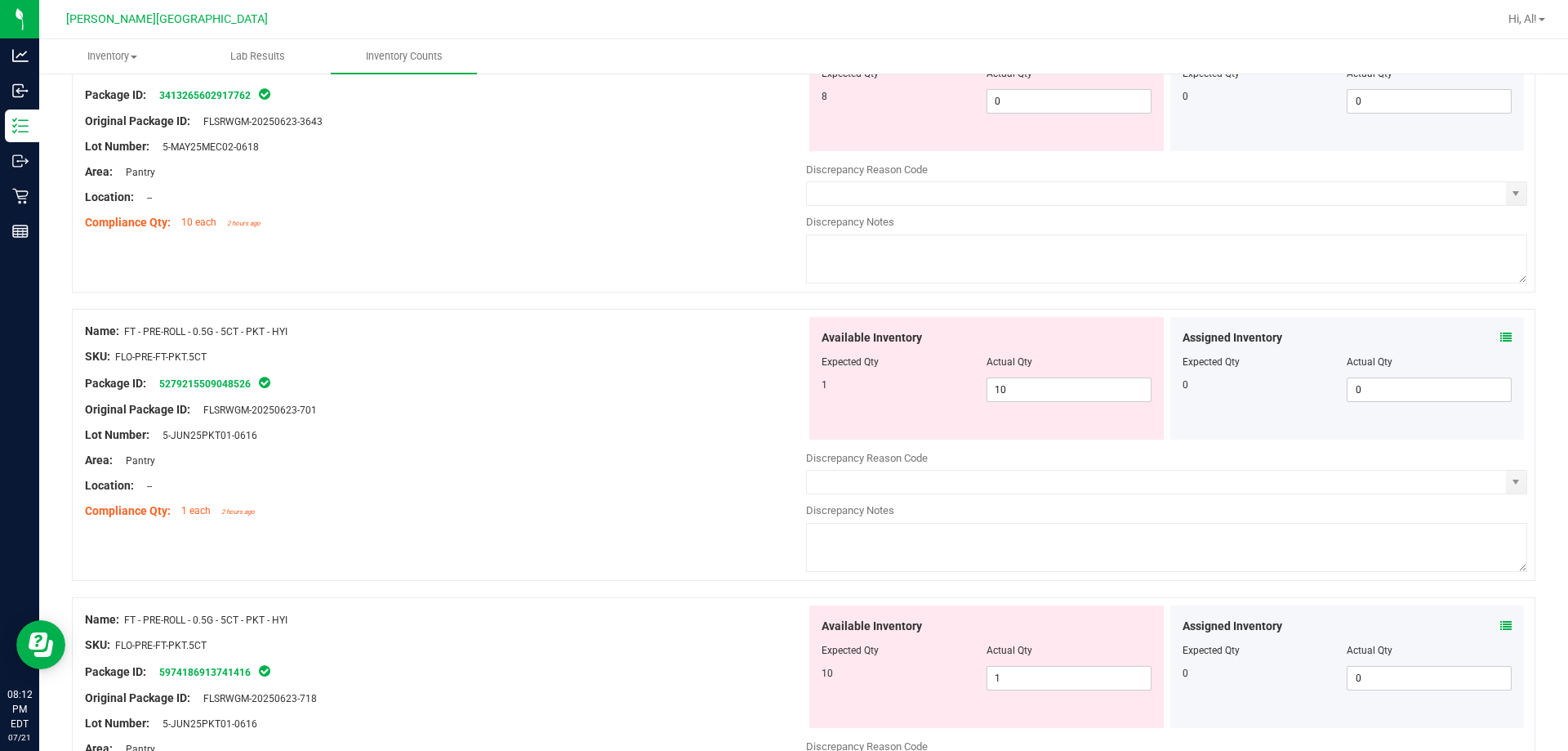 click at bounding box center [1506, 338] 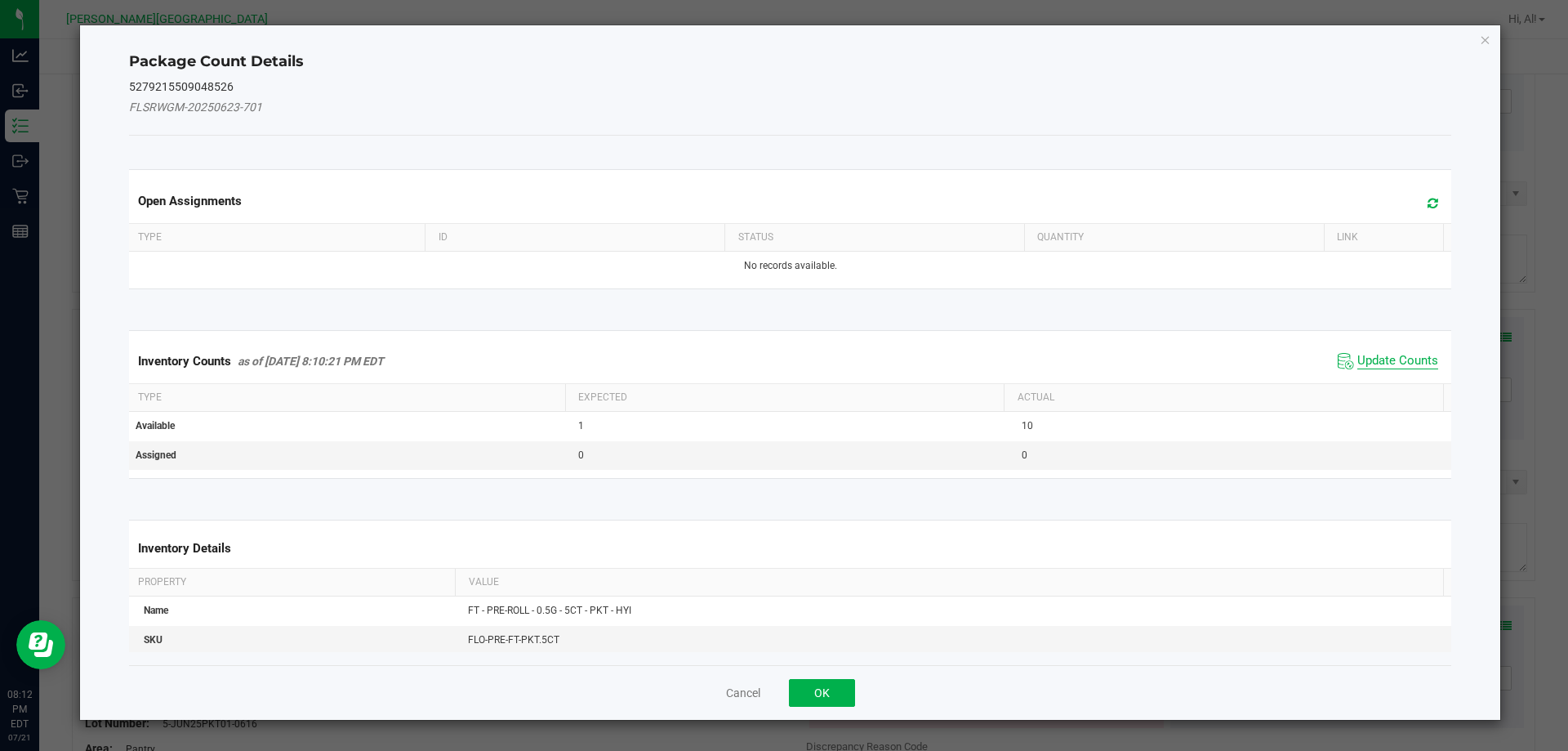 click on "Update Counts" 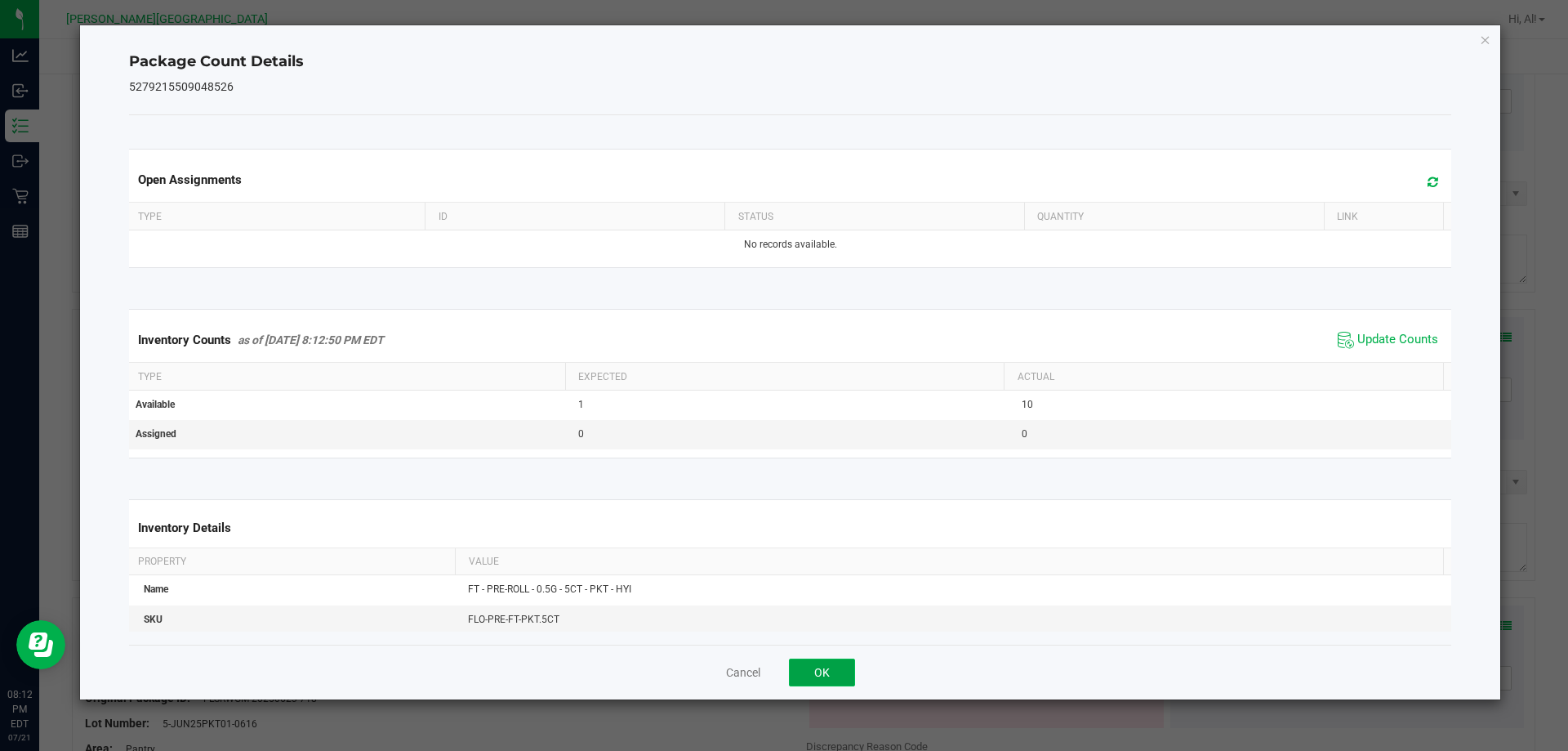 click on "OK" 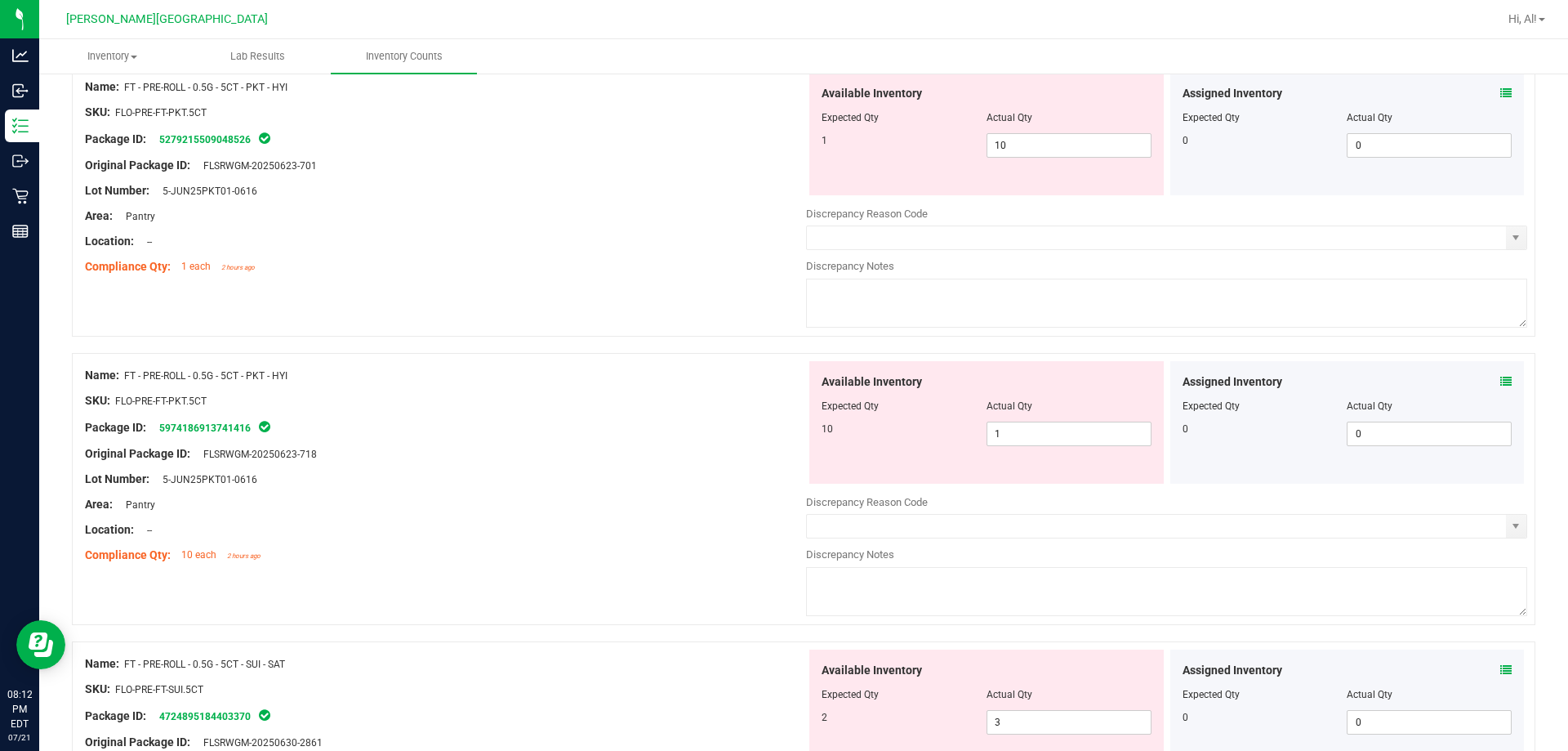 scroll, scrollTop: 490, scrollLeft: 0, axis: vertical 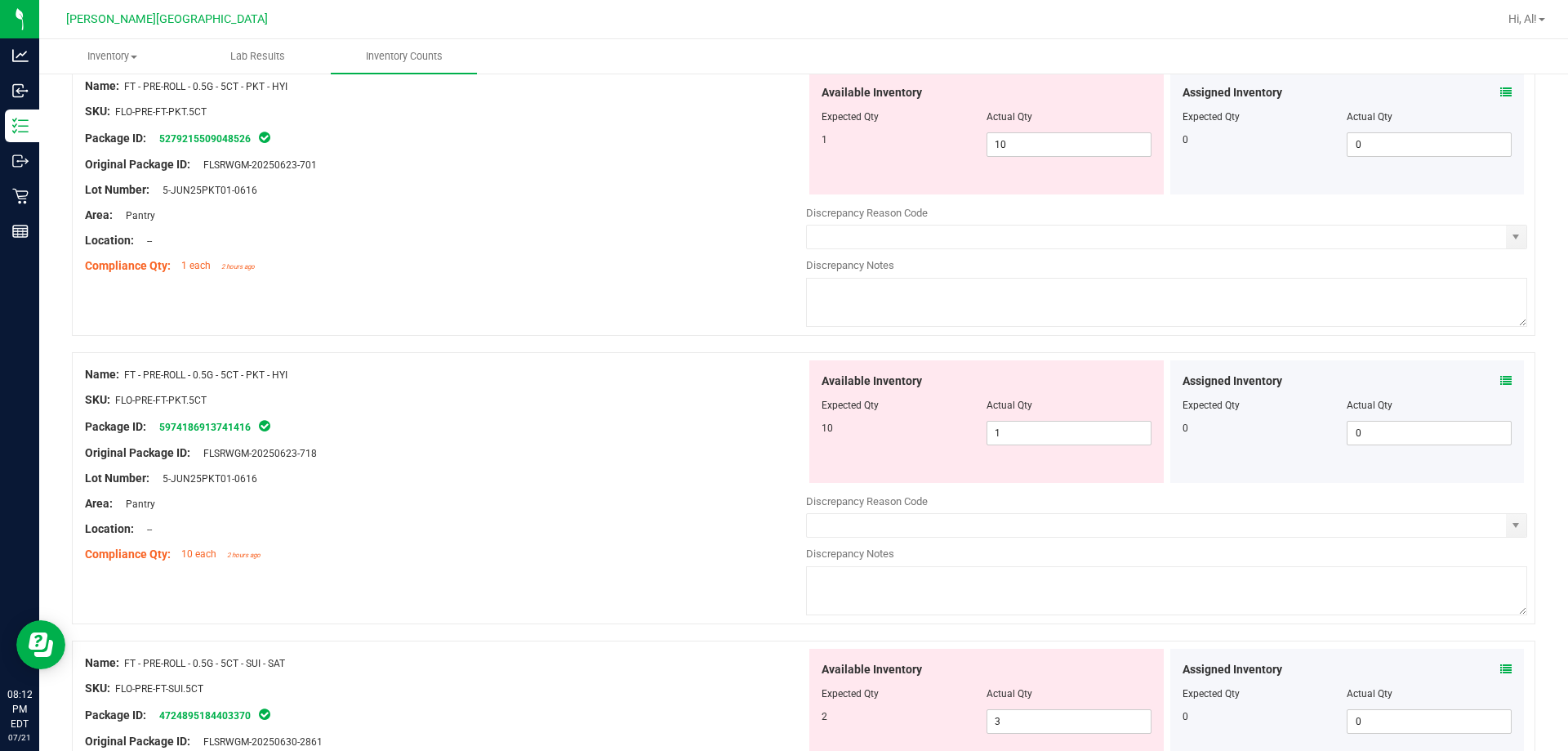 click at bounding box center (1506, 381) 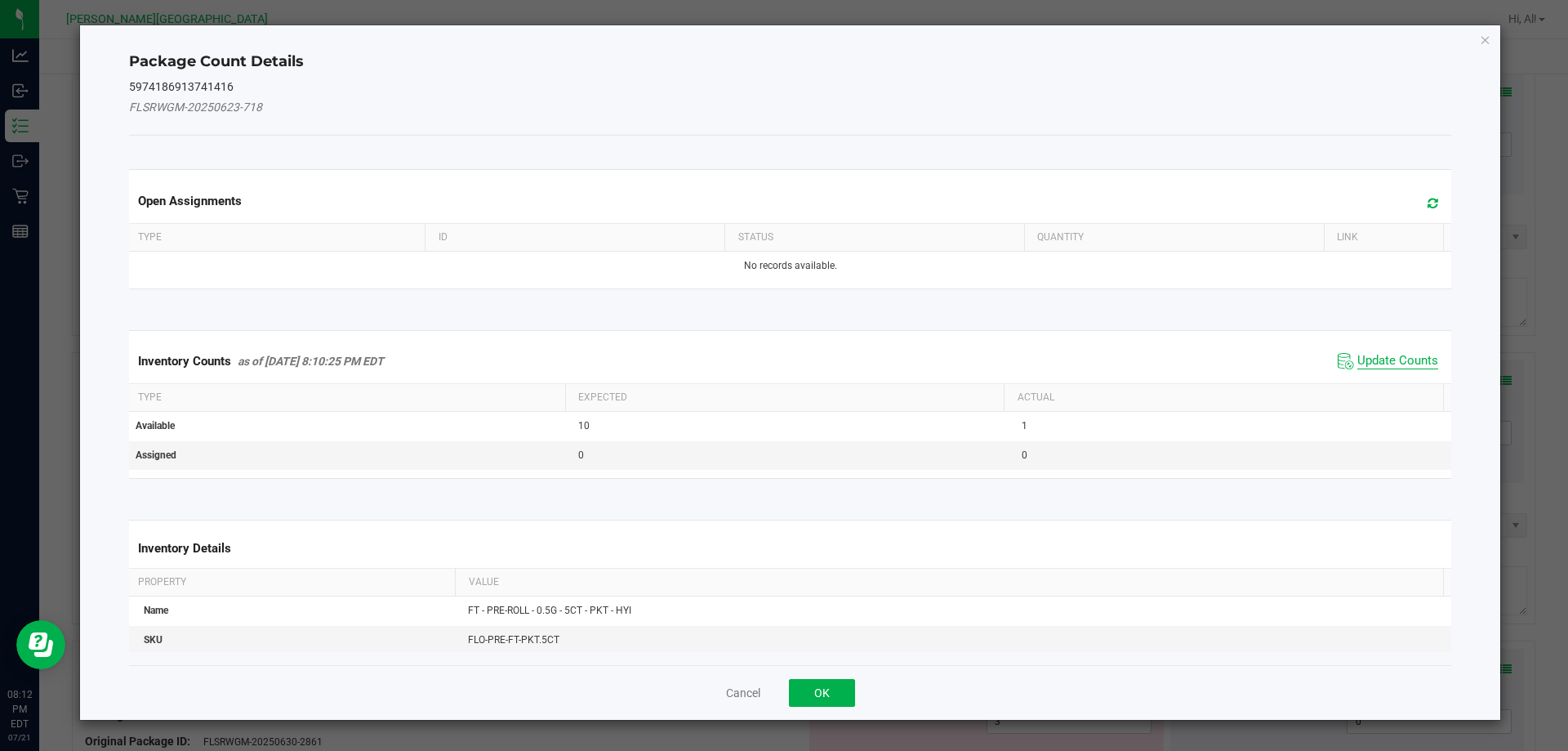click on "Update Counts" 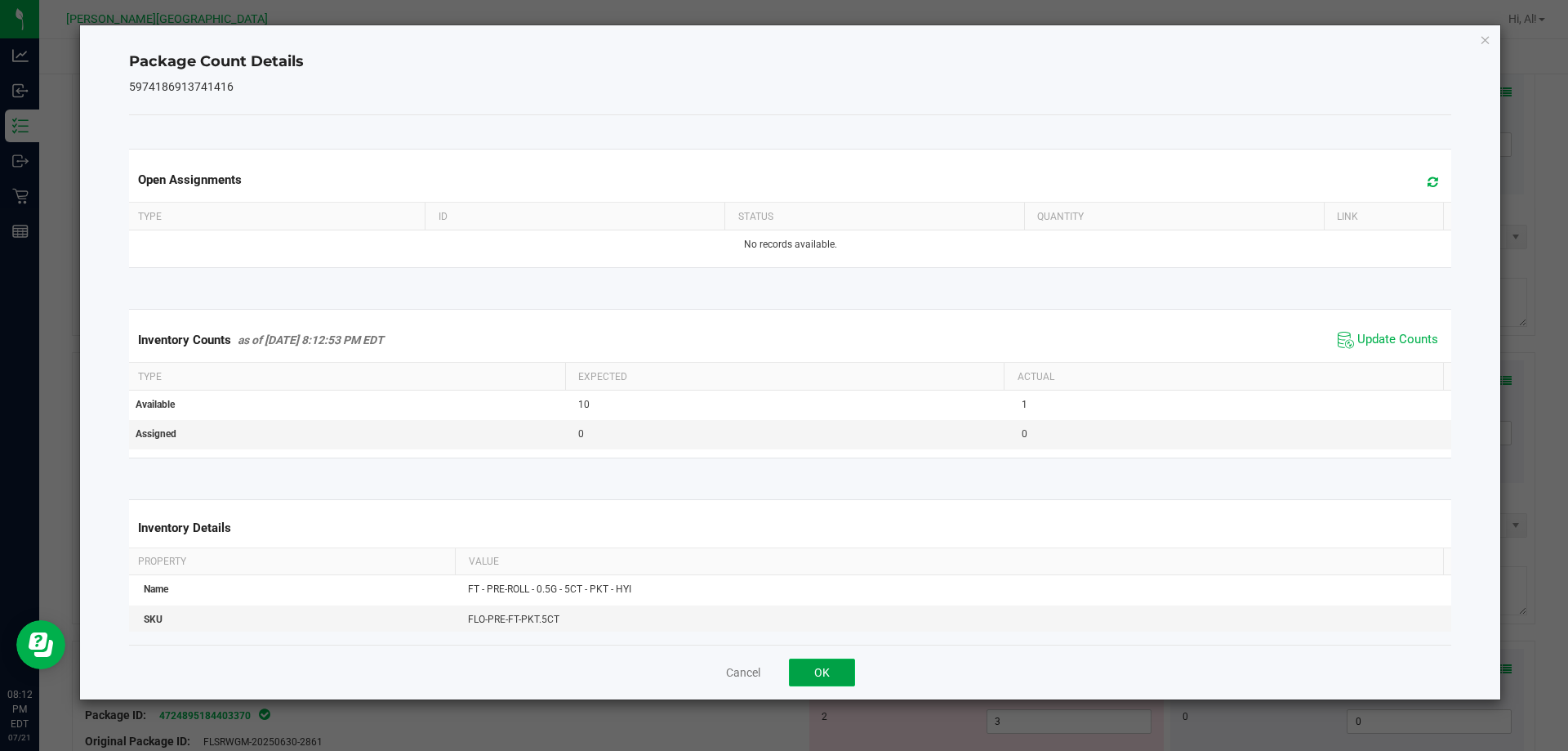 drag, startPoint x: 826, startPoint y: 666, endPoint x: 908, endPoint y: 634, distance: 88.02272 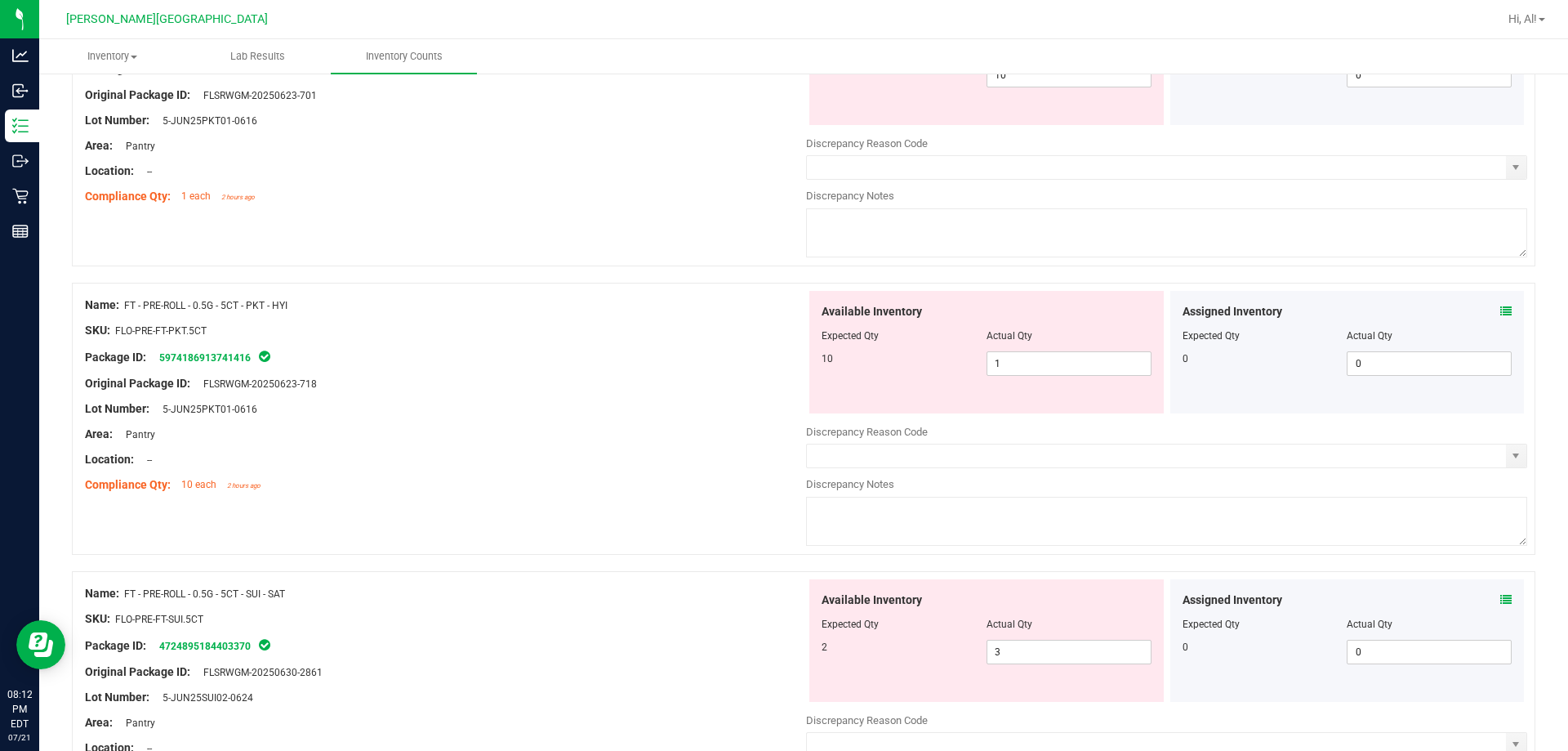 scroll, scrollTop: 654, scrollLeft: 0, axis: vertical 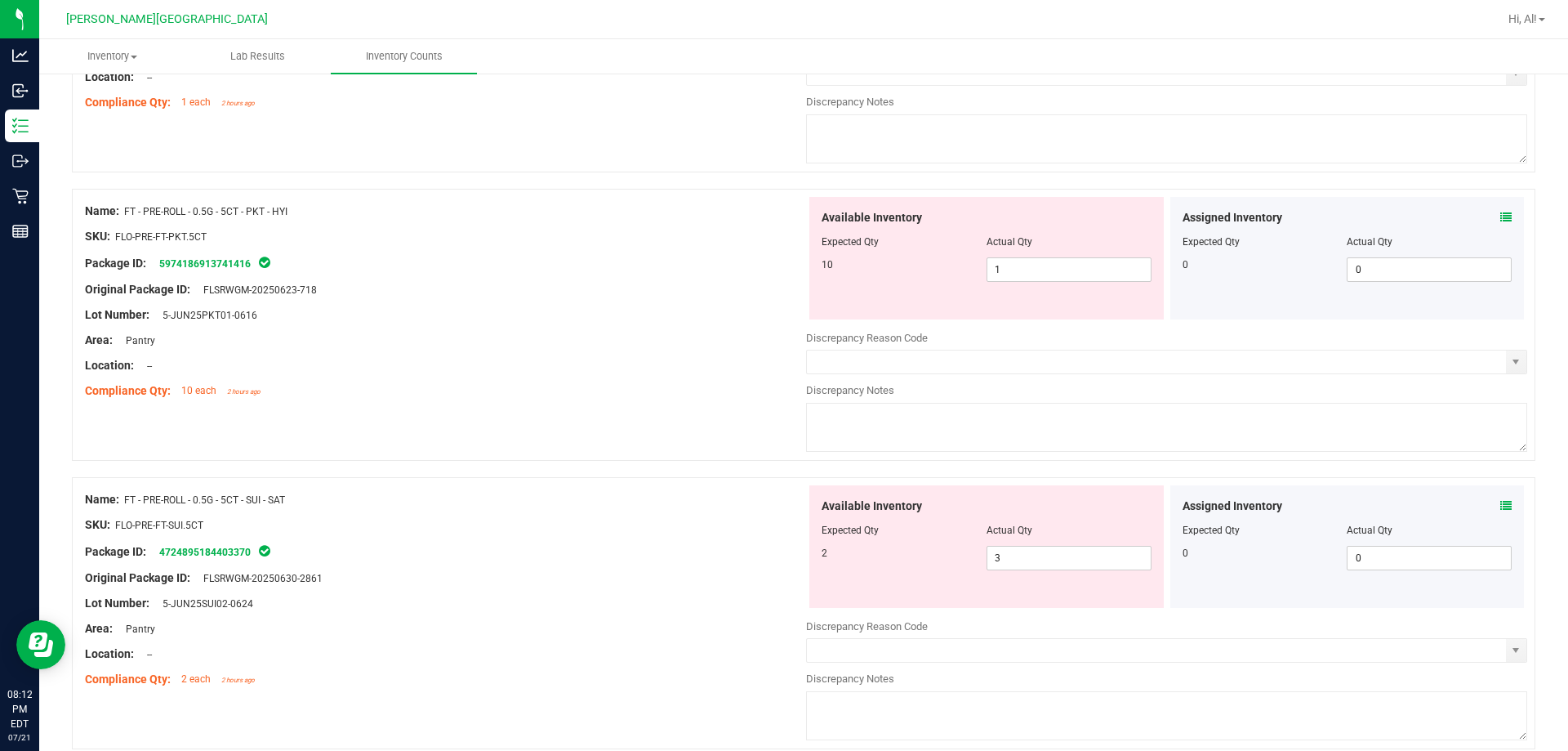 click at bounding box center [1506, 506] 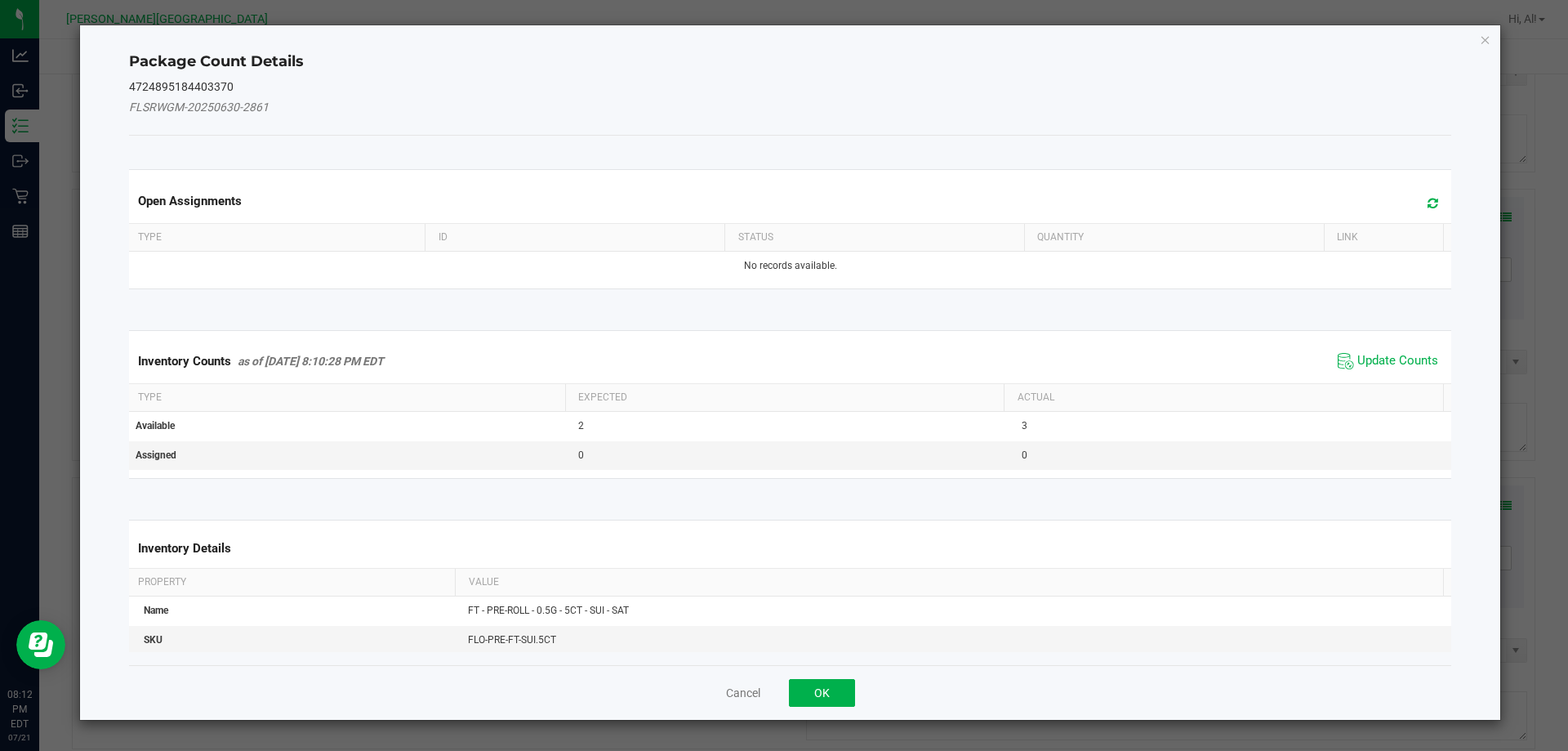 click on "Inventory Counts     as of [DATE] 8:10:28 PM EDT
Update Counts" 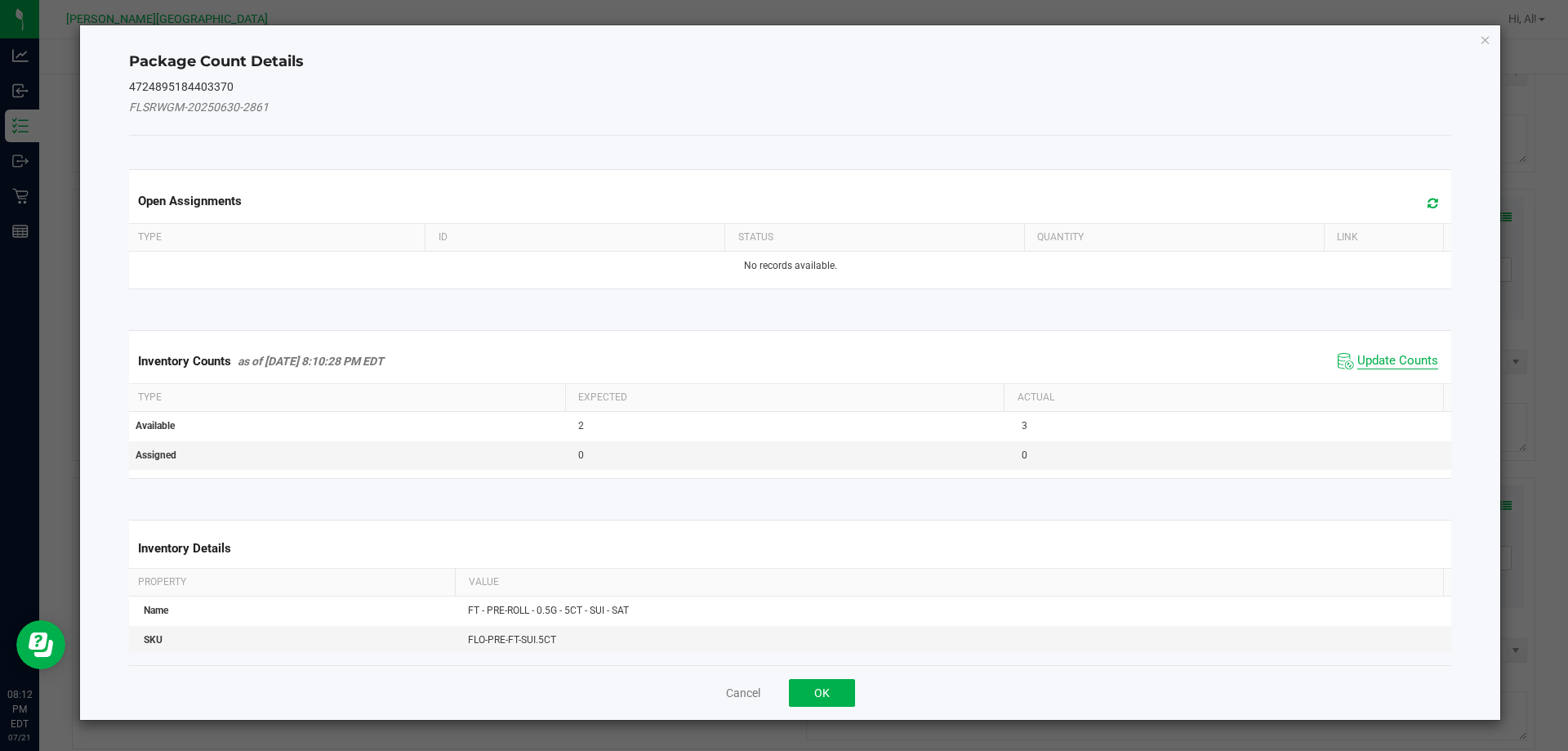 click on "Update Counts" 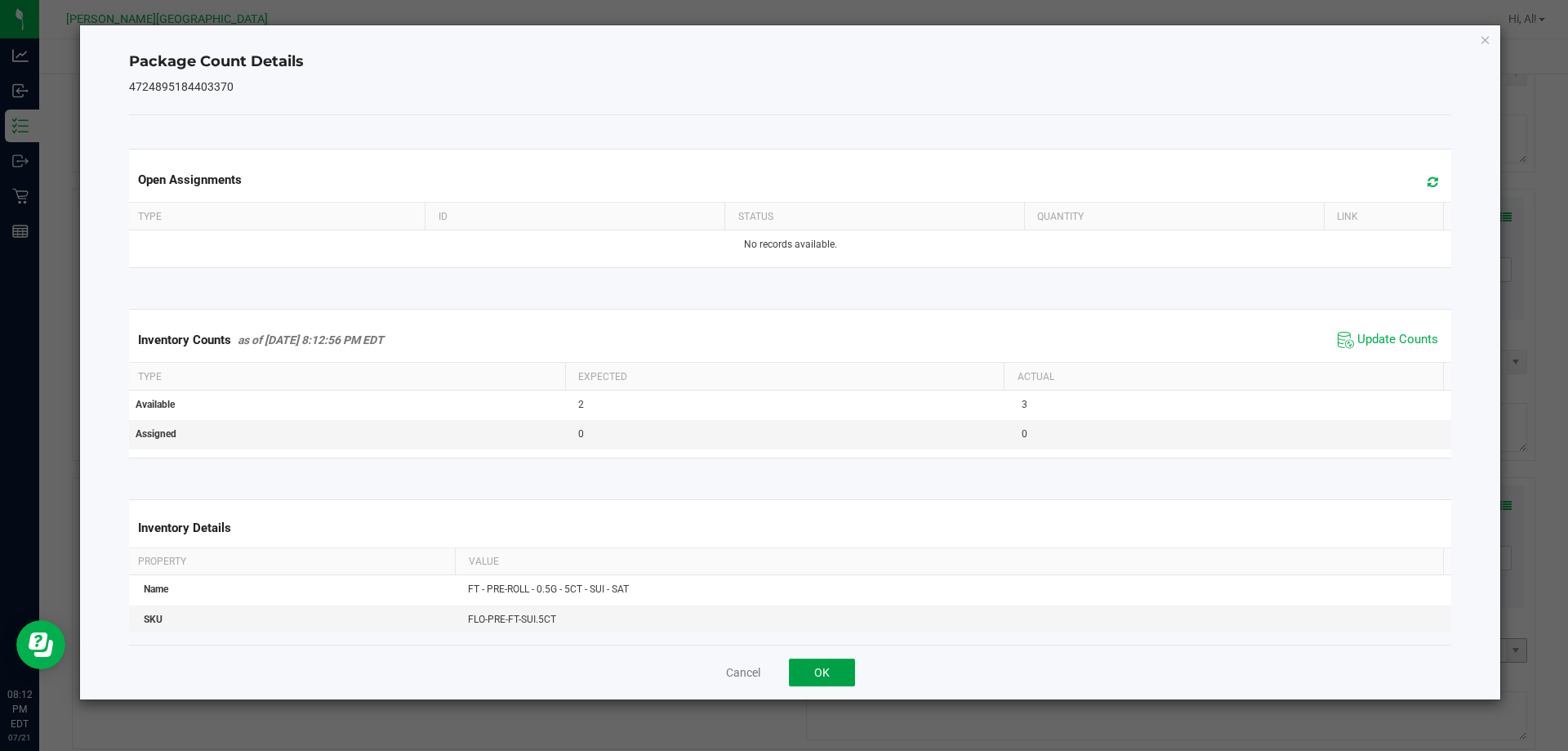 drag, startPoint x: 840, startPoint y: 674, endPoint x: 879, endPoint y: 651, distance: 45.276926 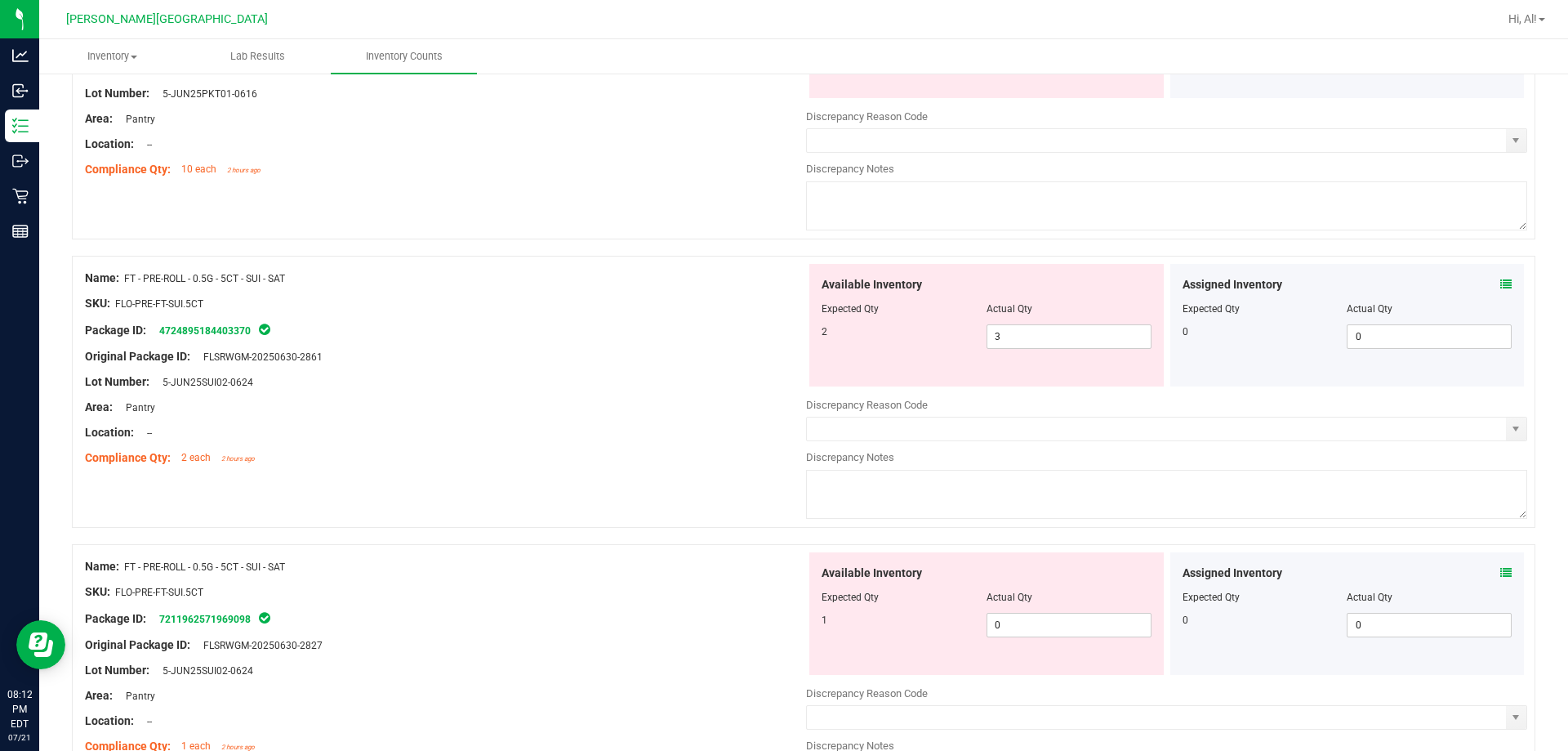 scroll, scrollTop: 981, scrollLeft: 0, axis: vertical 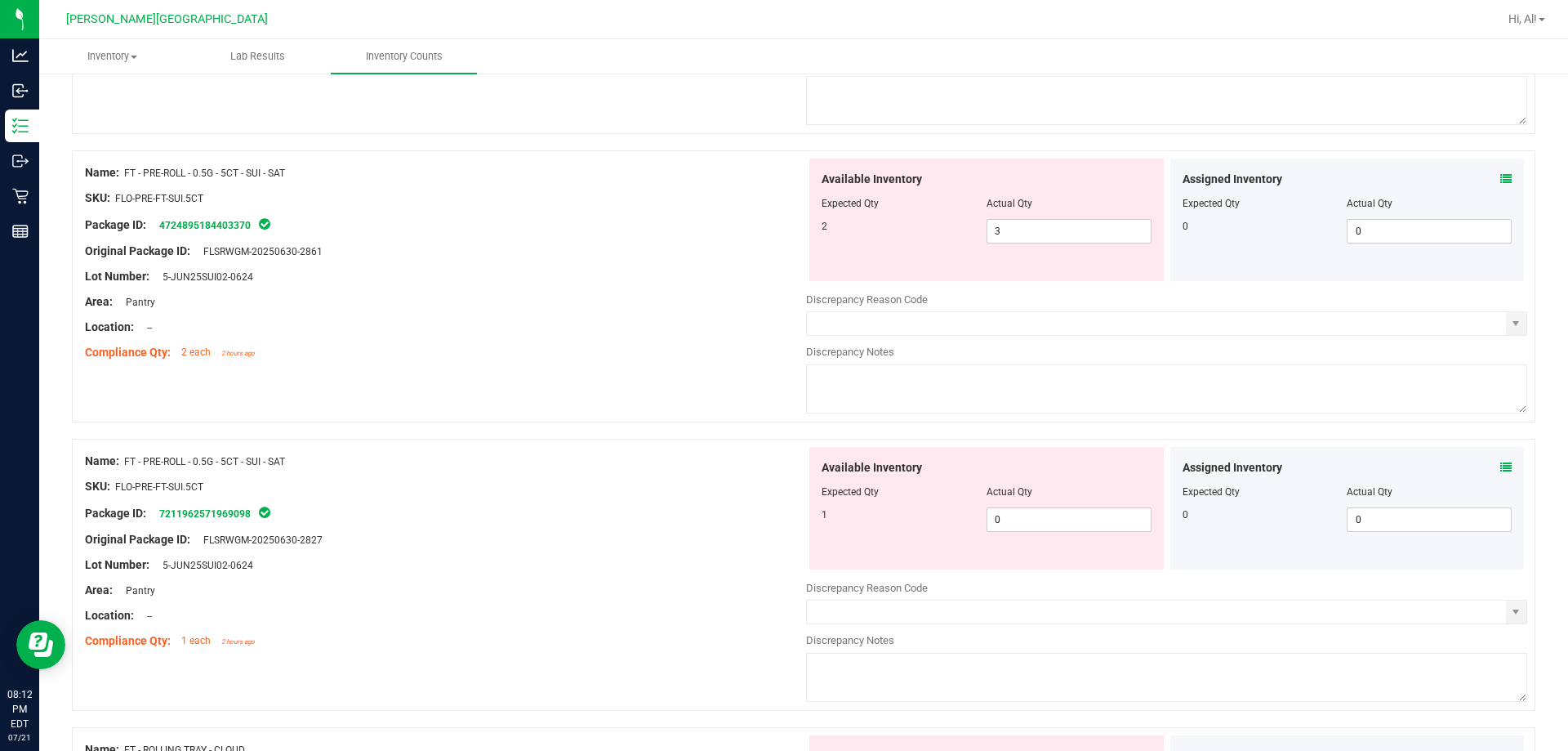 click at bounding box center (1506, 467) 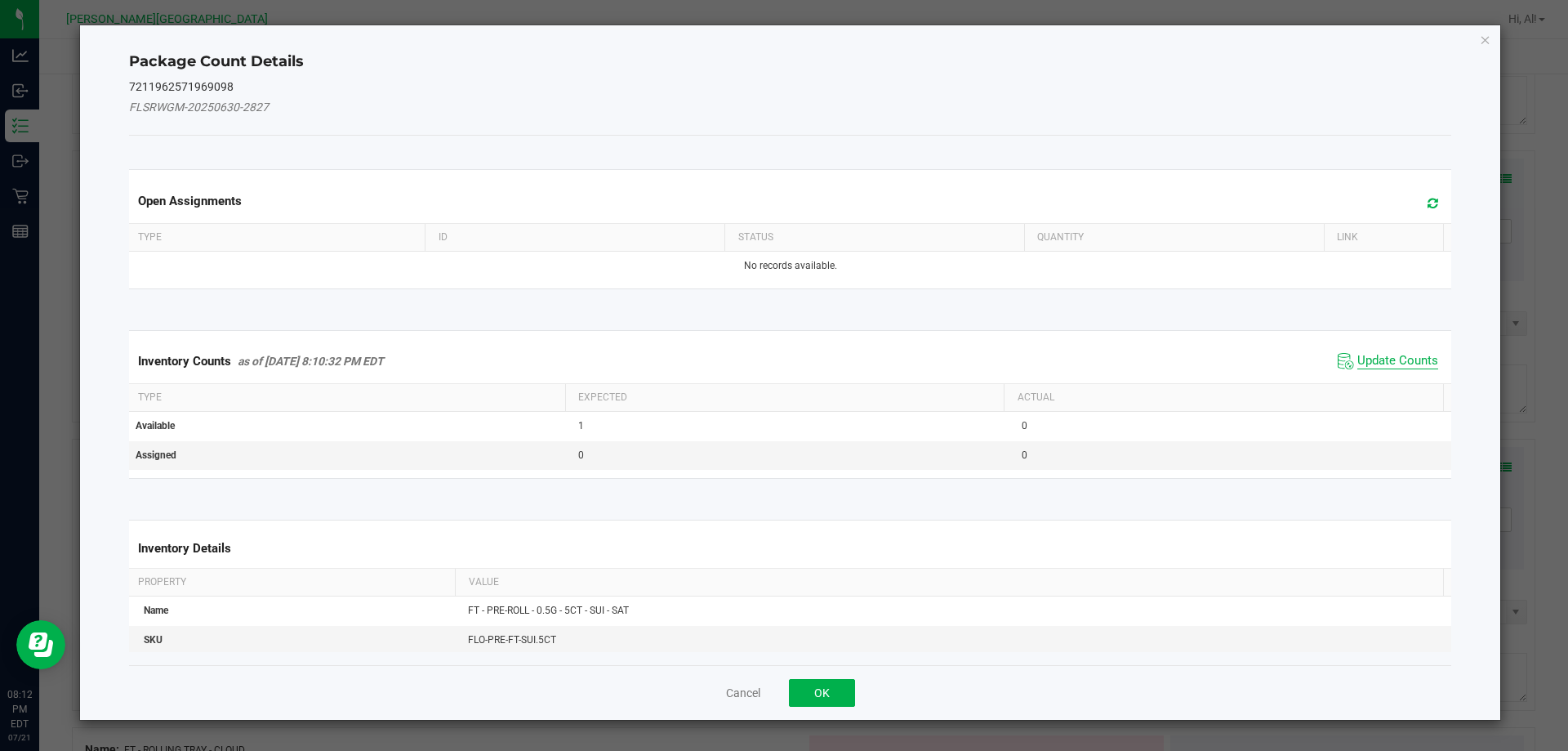 click on "Update Counts" 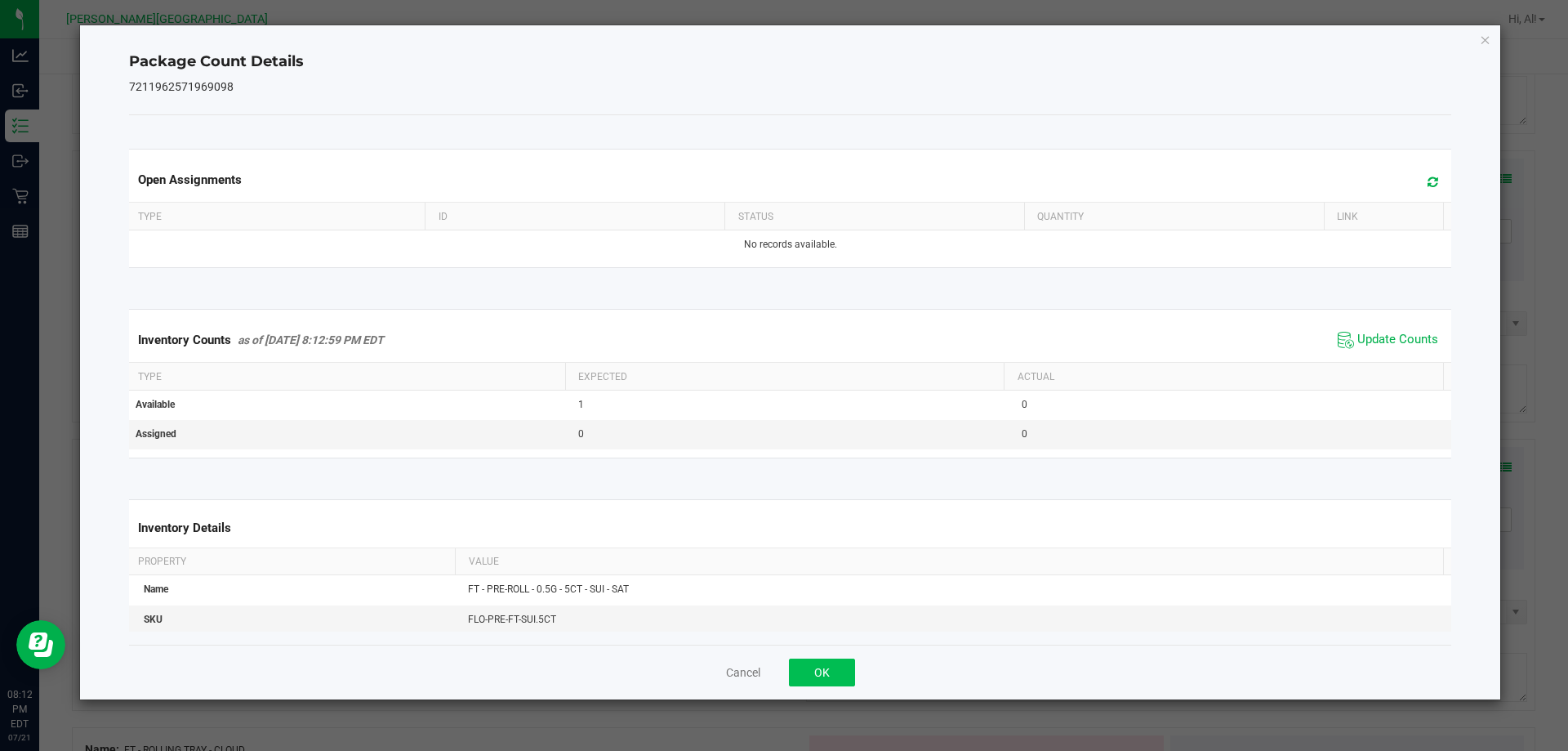 click on "Cancel   OK" 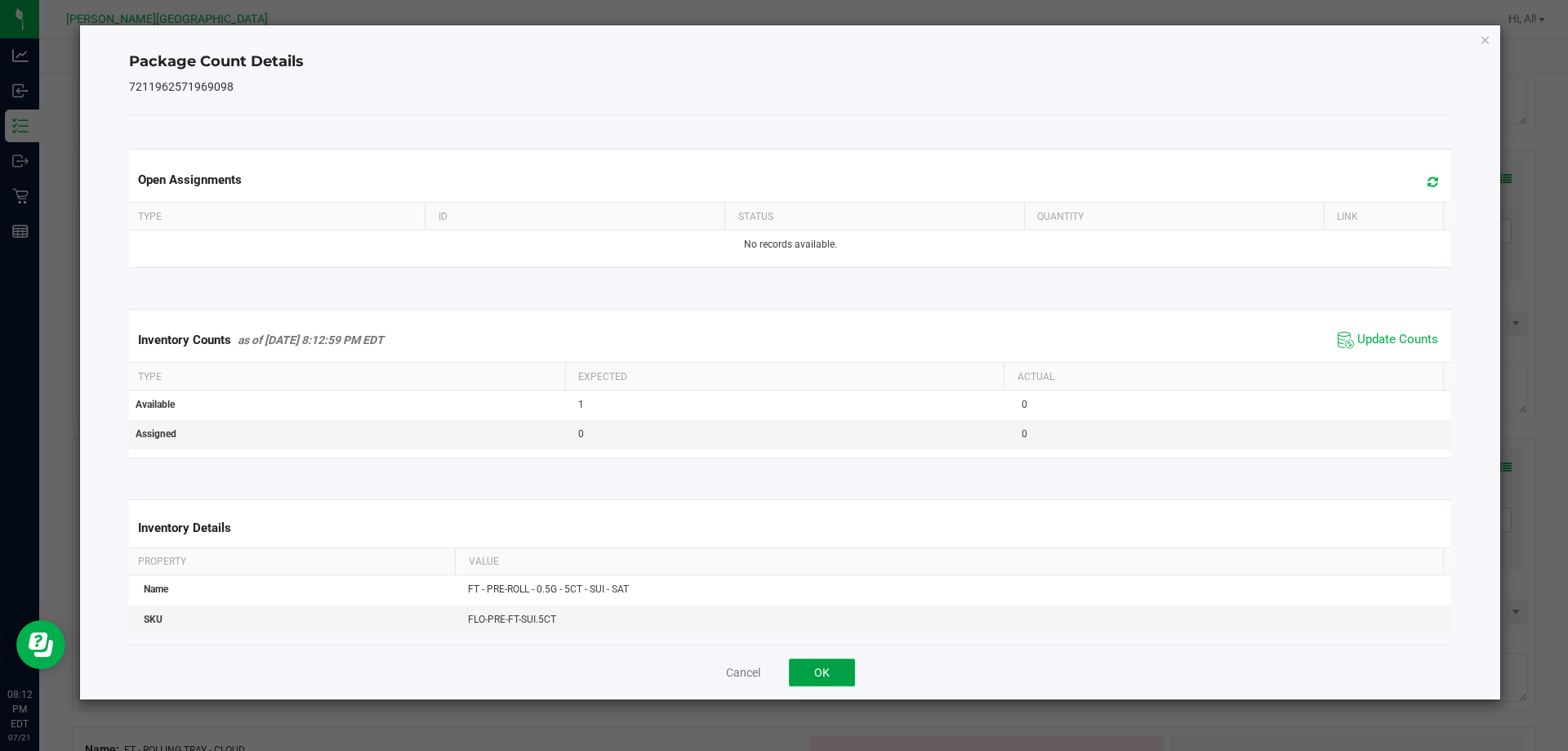 click on "OK" 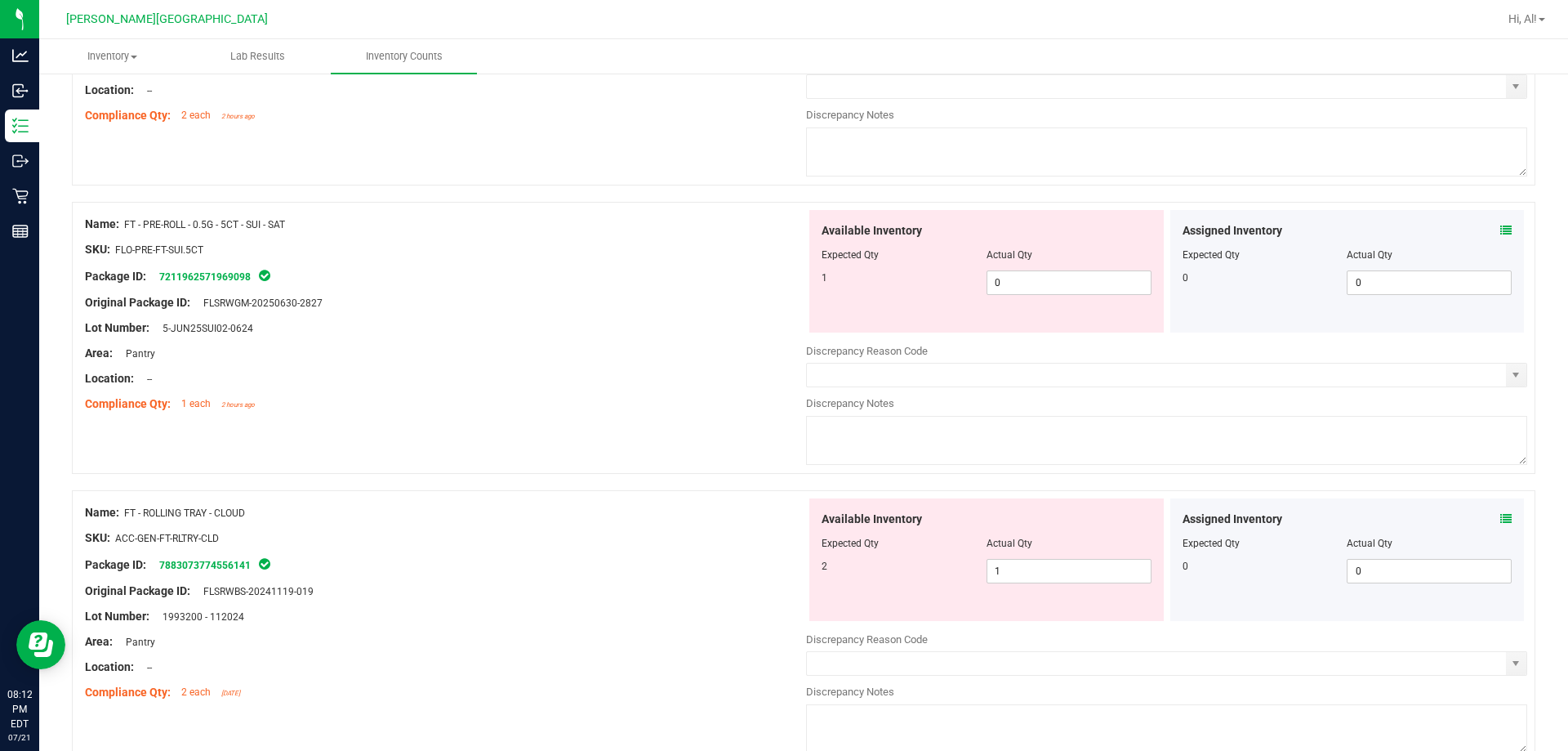 scroll, scrollTop: 1308, scrollLeft: 0, axis: vertical 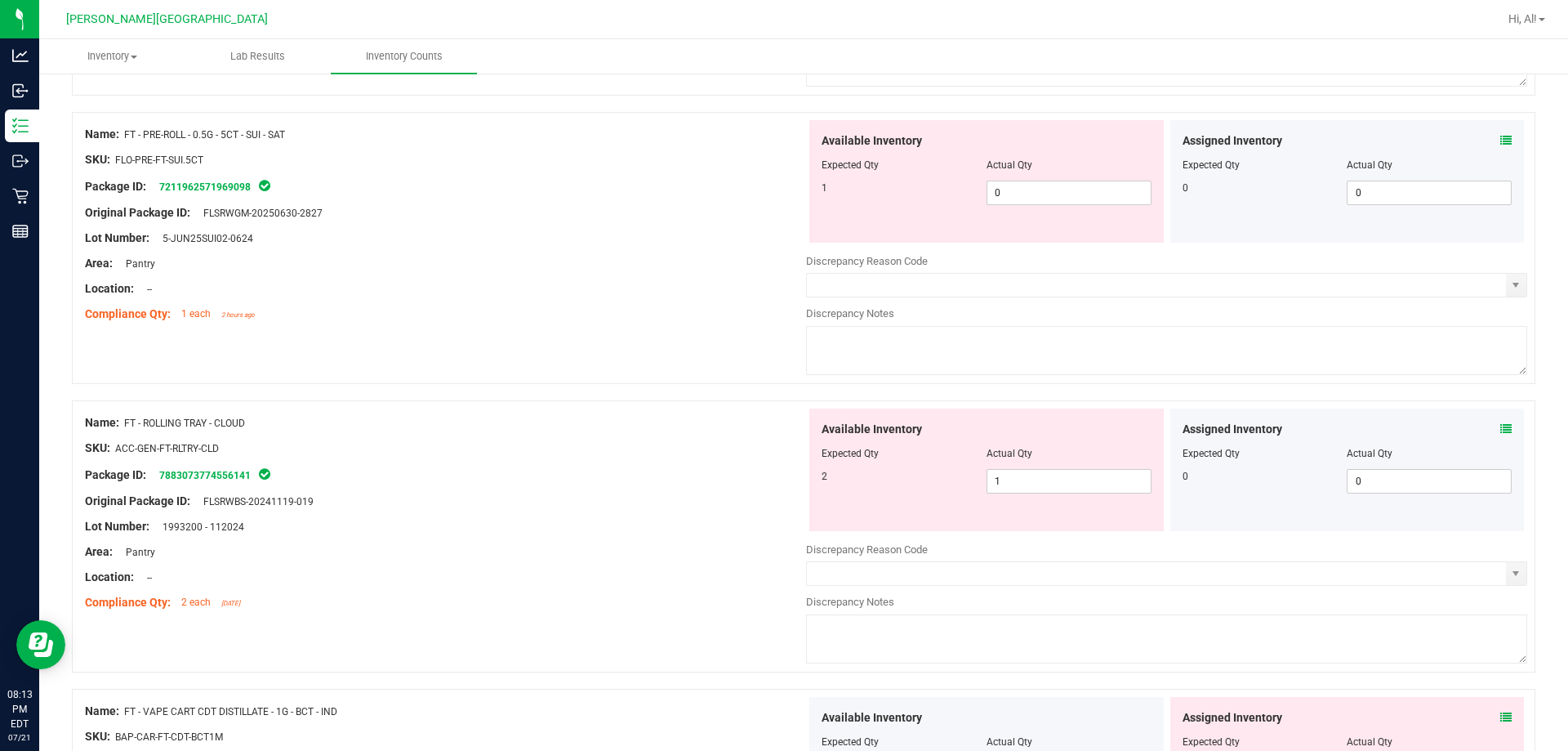 click on "Assigned Inventory
Expected Qty
Actual Qty
0
0 0" at bounding box center (1348, 470) 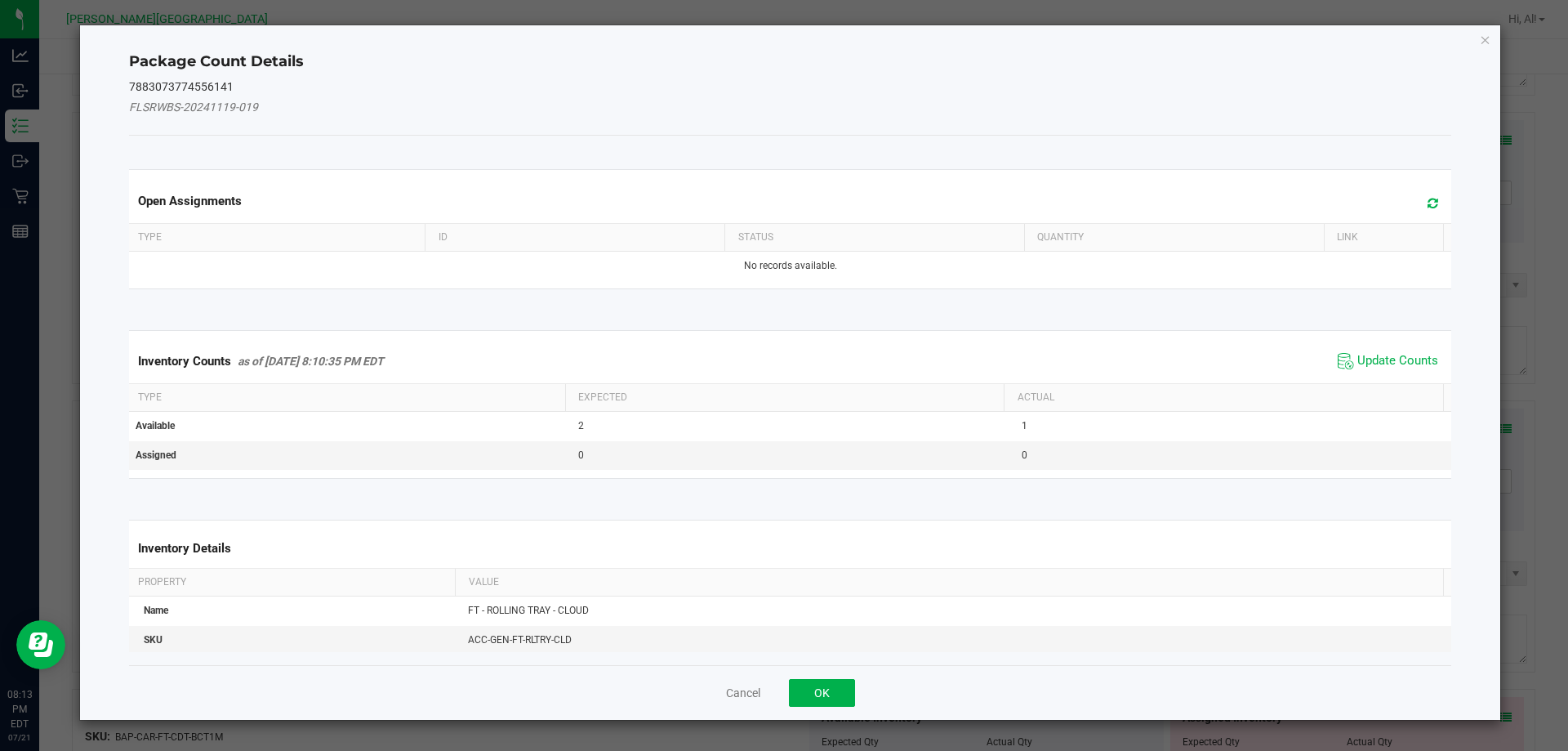 type 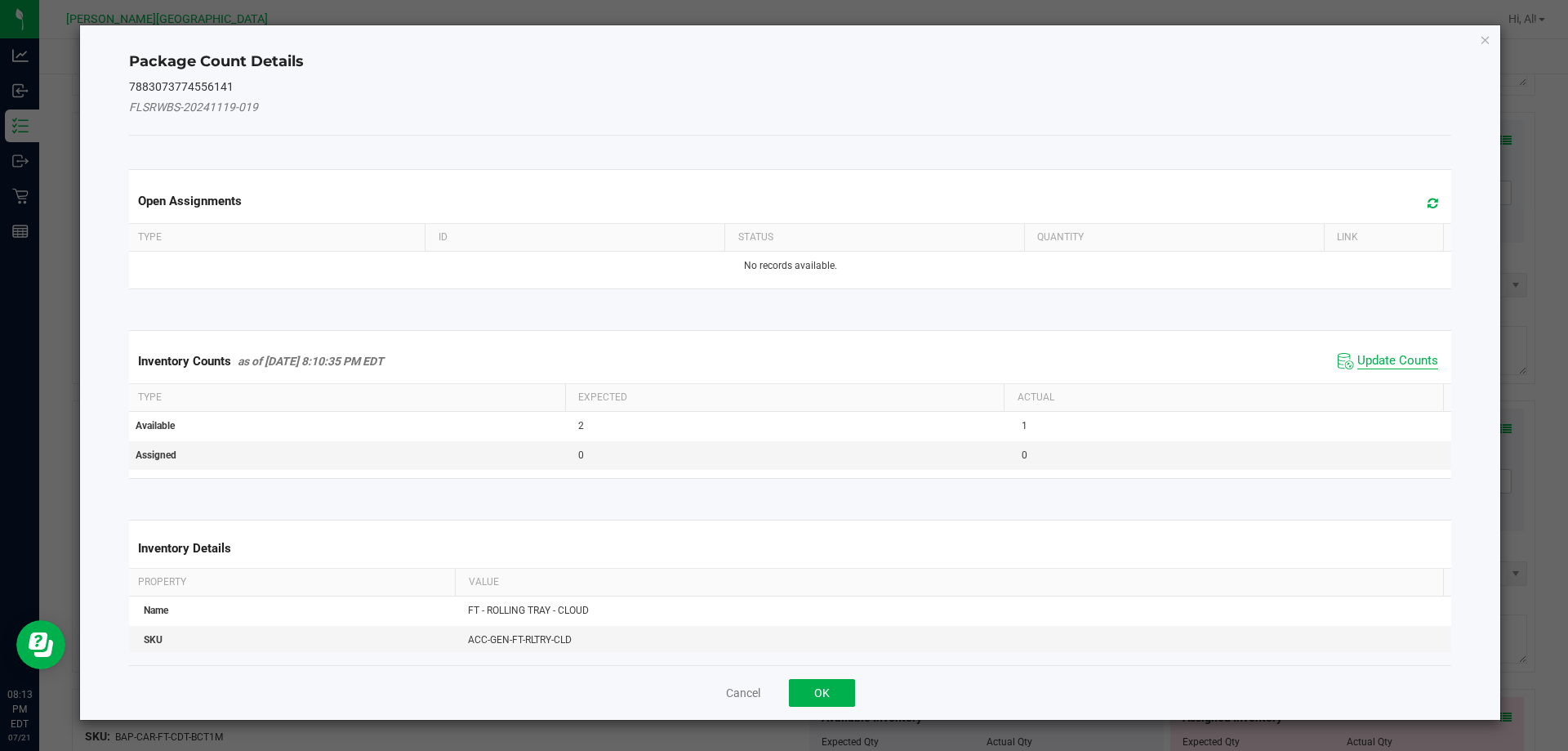 click on "Update Counts" 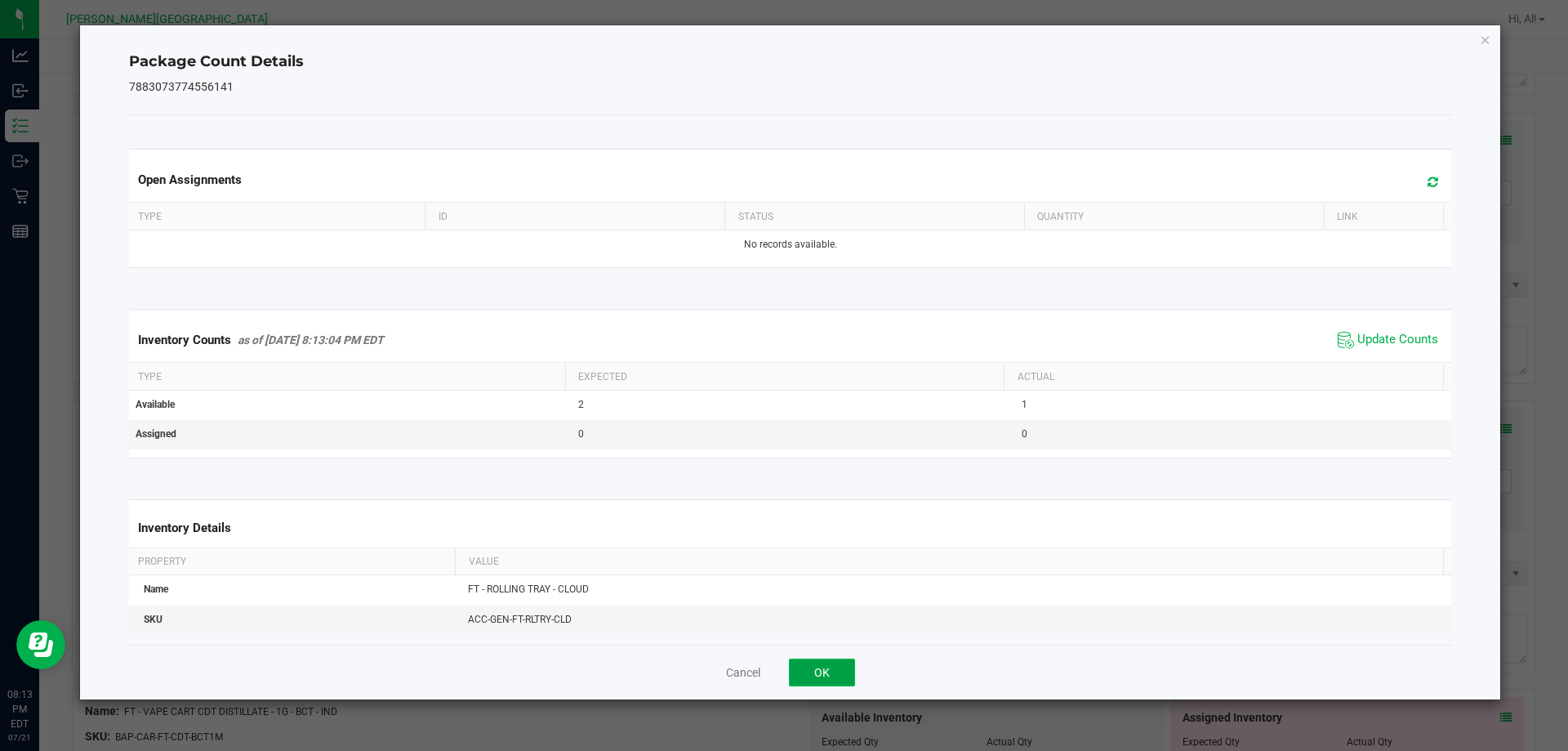 drag, startPoint x: 823, startPoint y: 680, endPoint x: 844, endPoint y: 664, distance: 26.400758 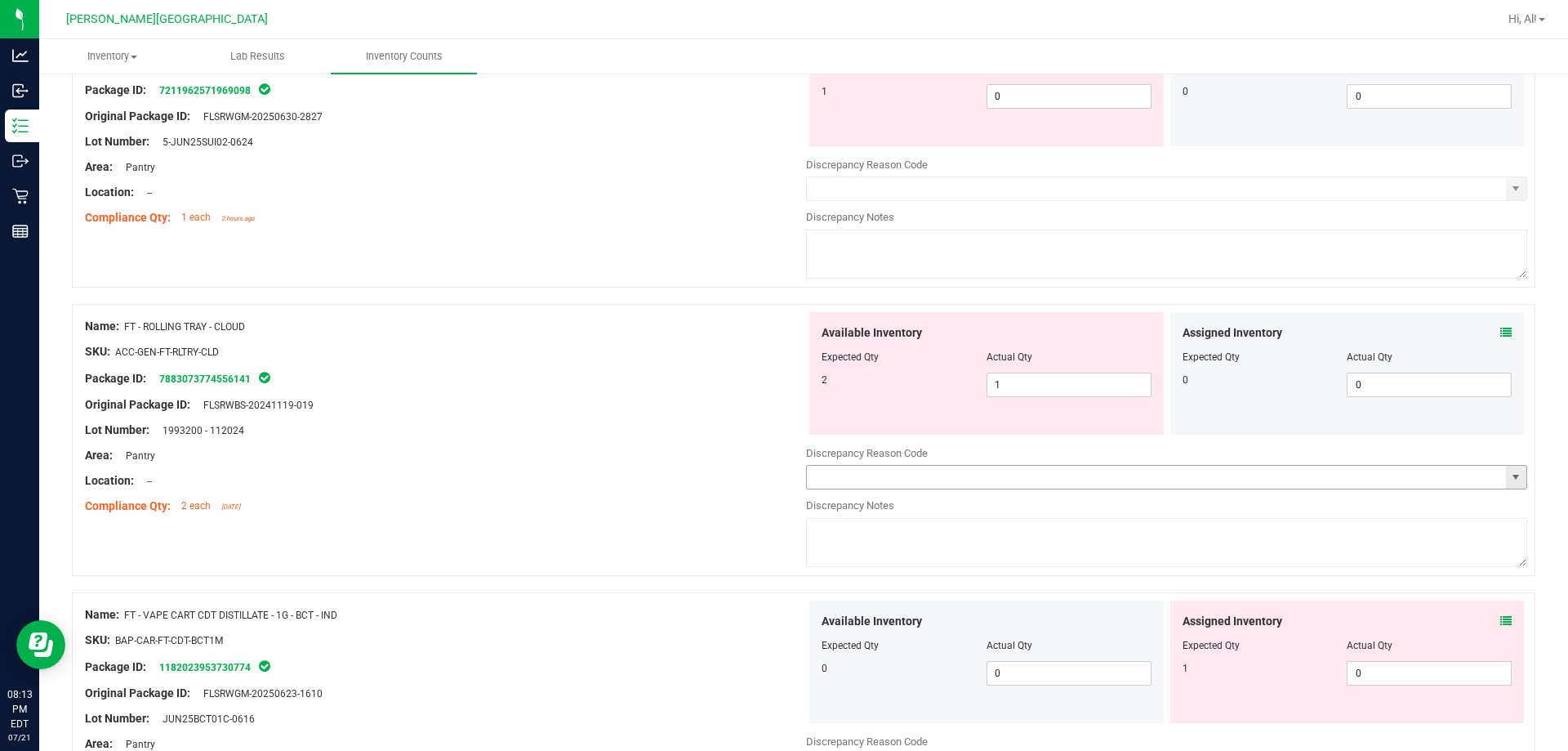 scroll, scrollTop: 1553, scrollLeft: 0, axis: vertical 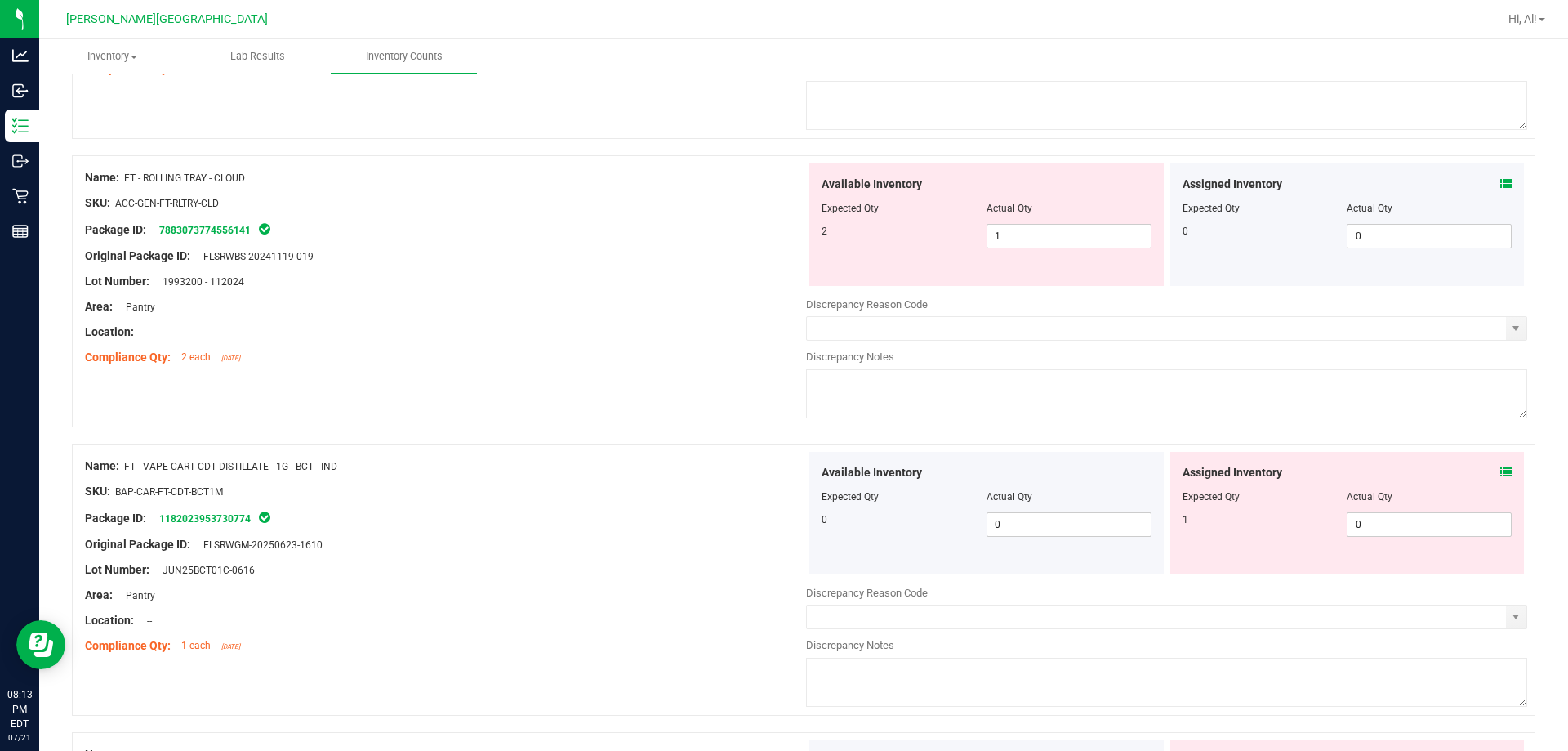 click at bounding box center (1506, 472) 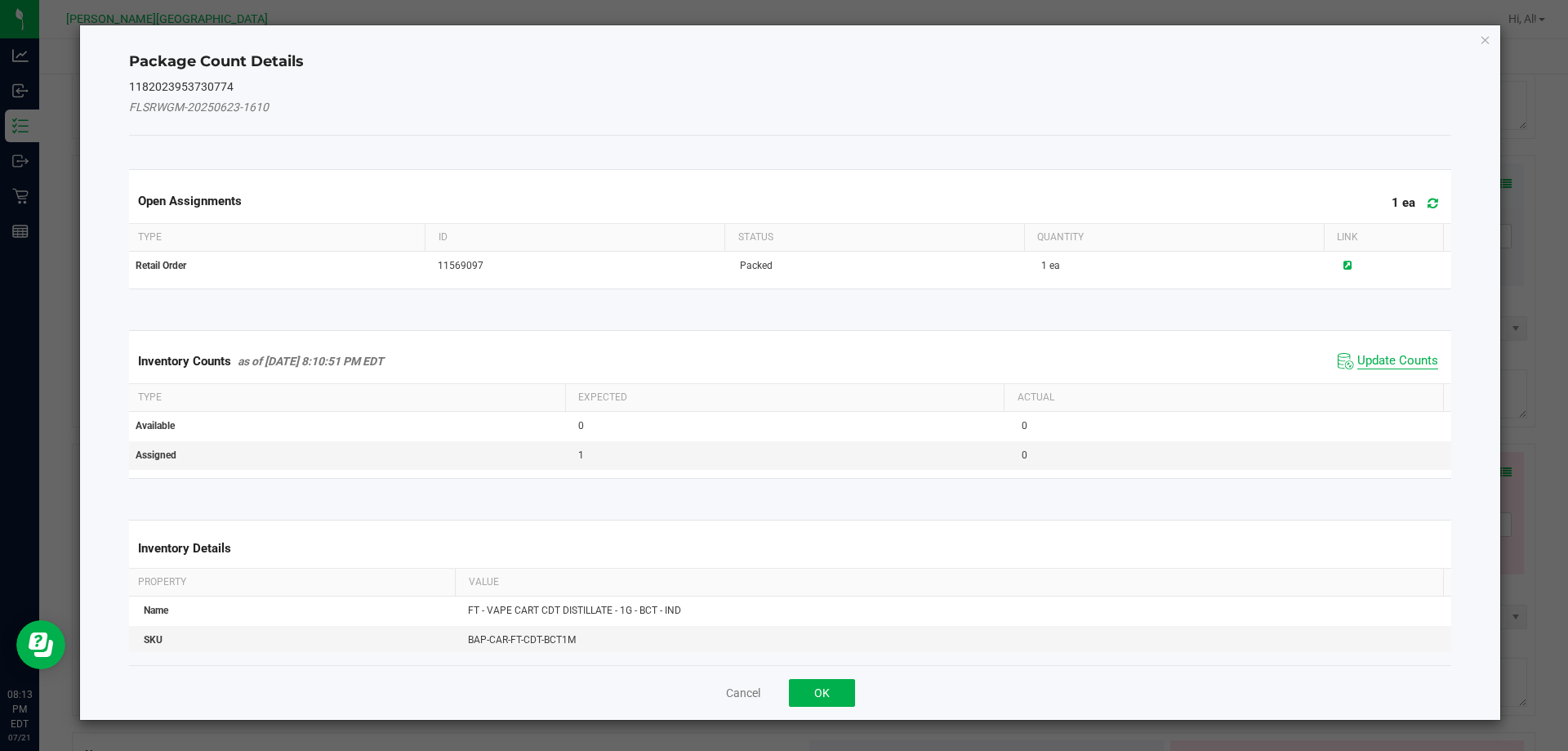 click on "Update Counts" 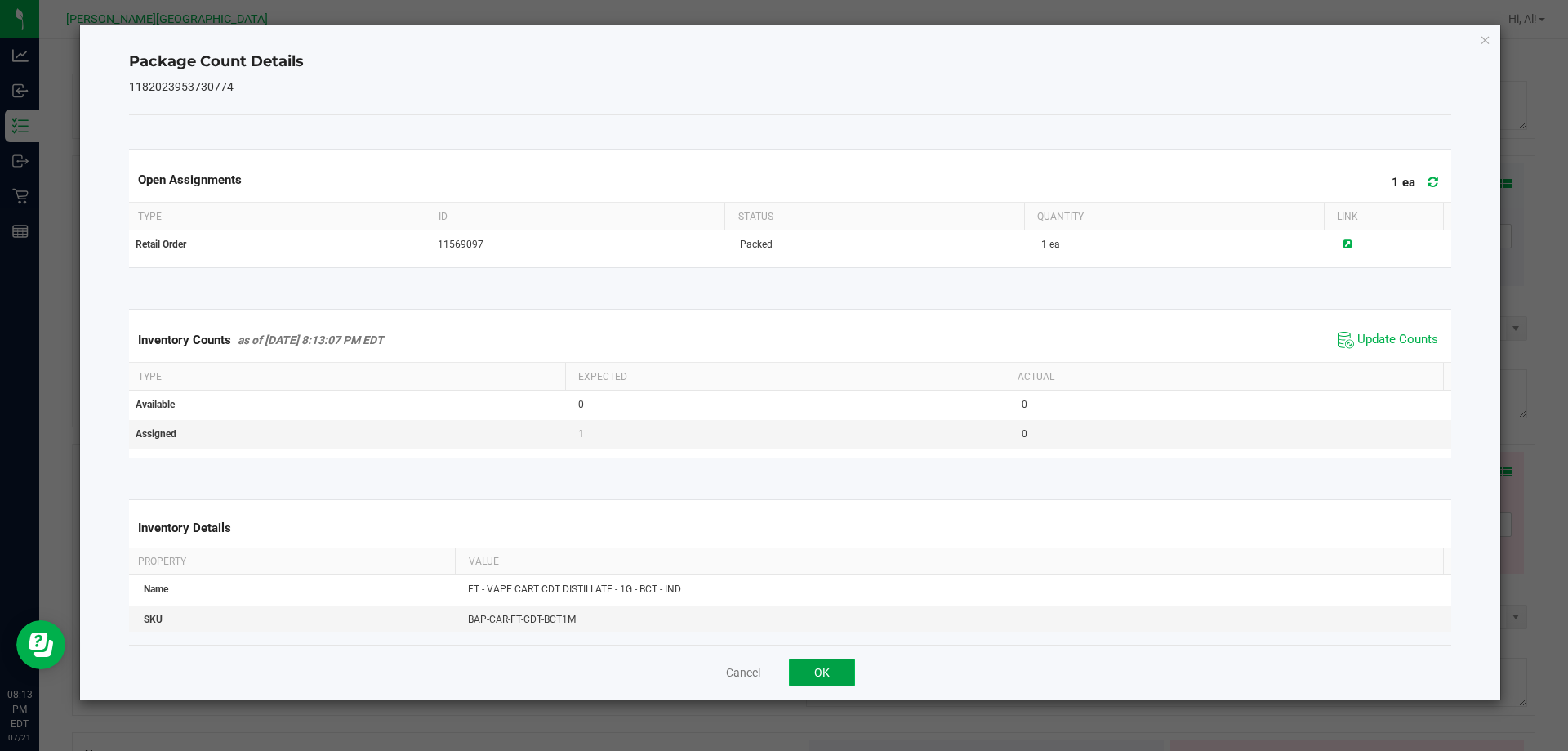 click on "OK" 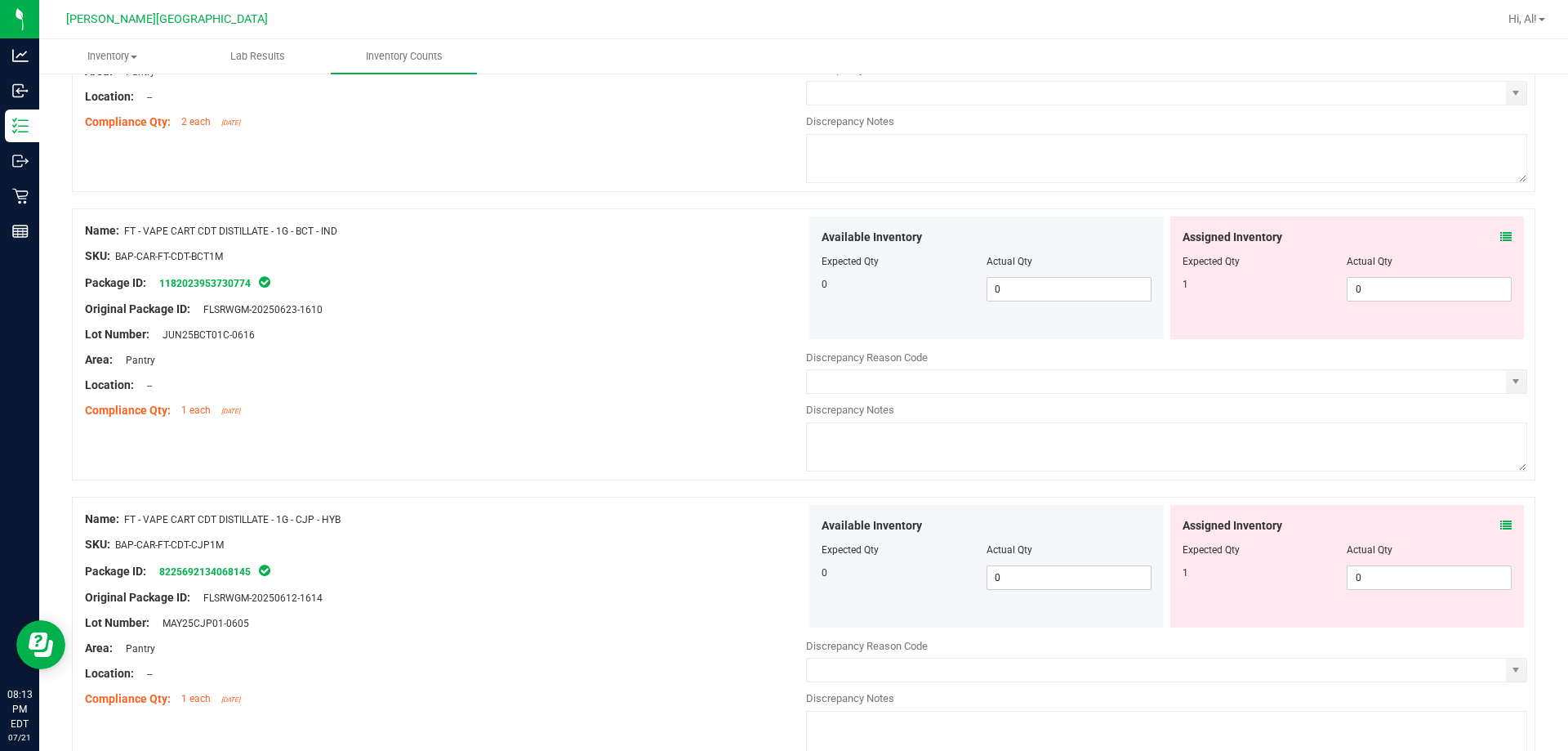 scroll, scrollTop: 1798, scrollLeft: 0, axis: vertical 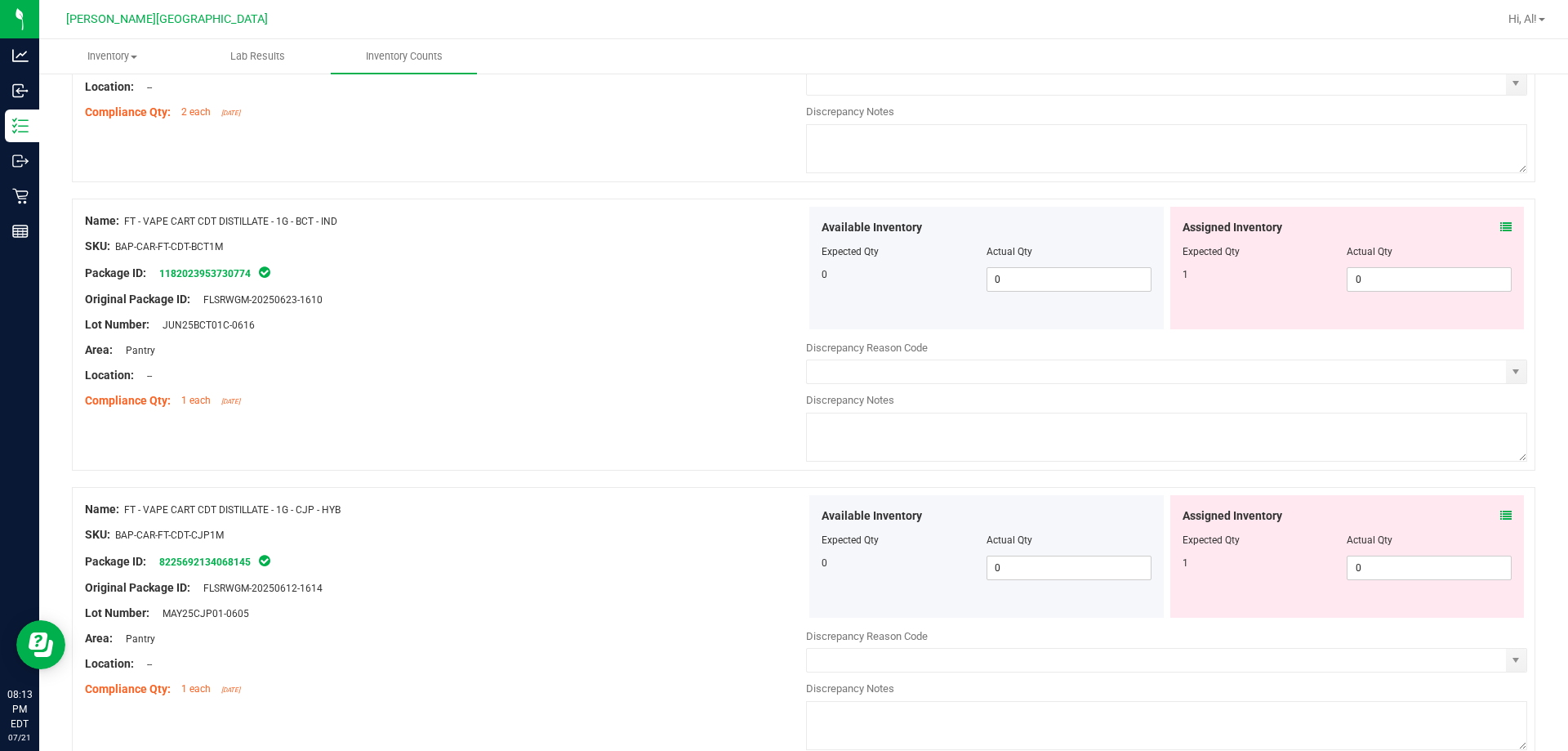 click at bounding box center [1506, 516] 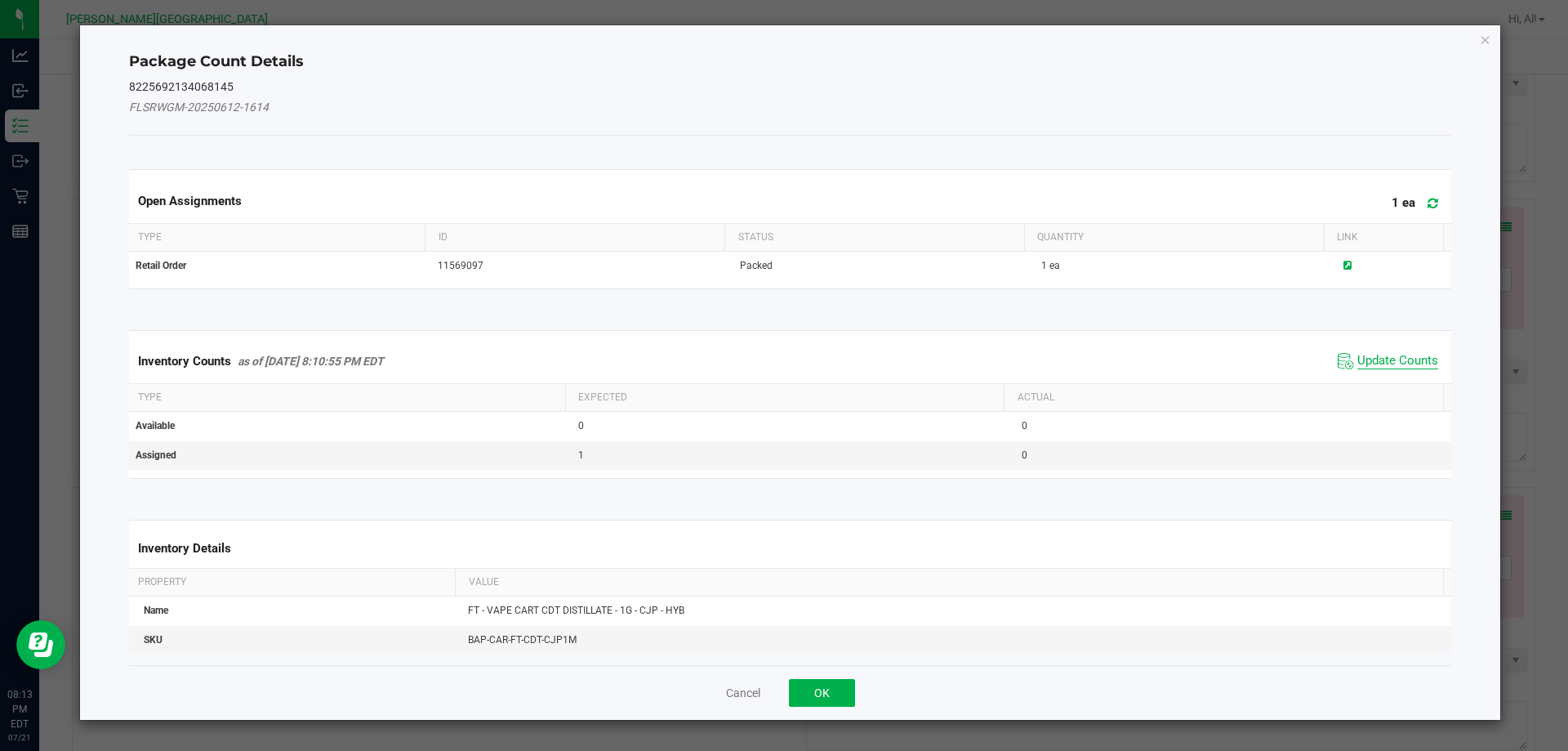 click on "Update Counts" 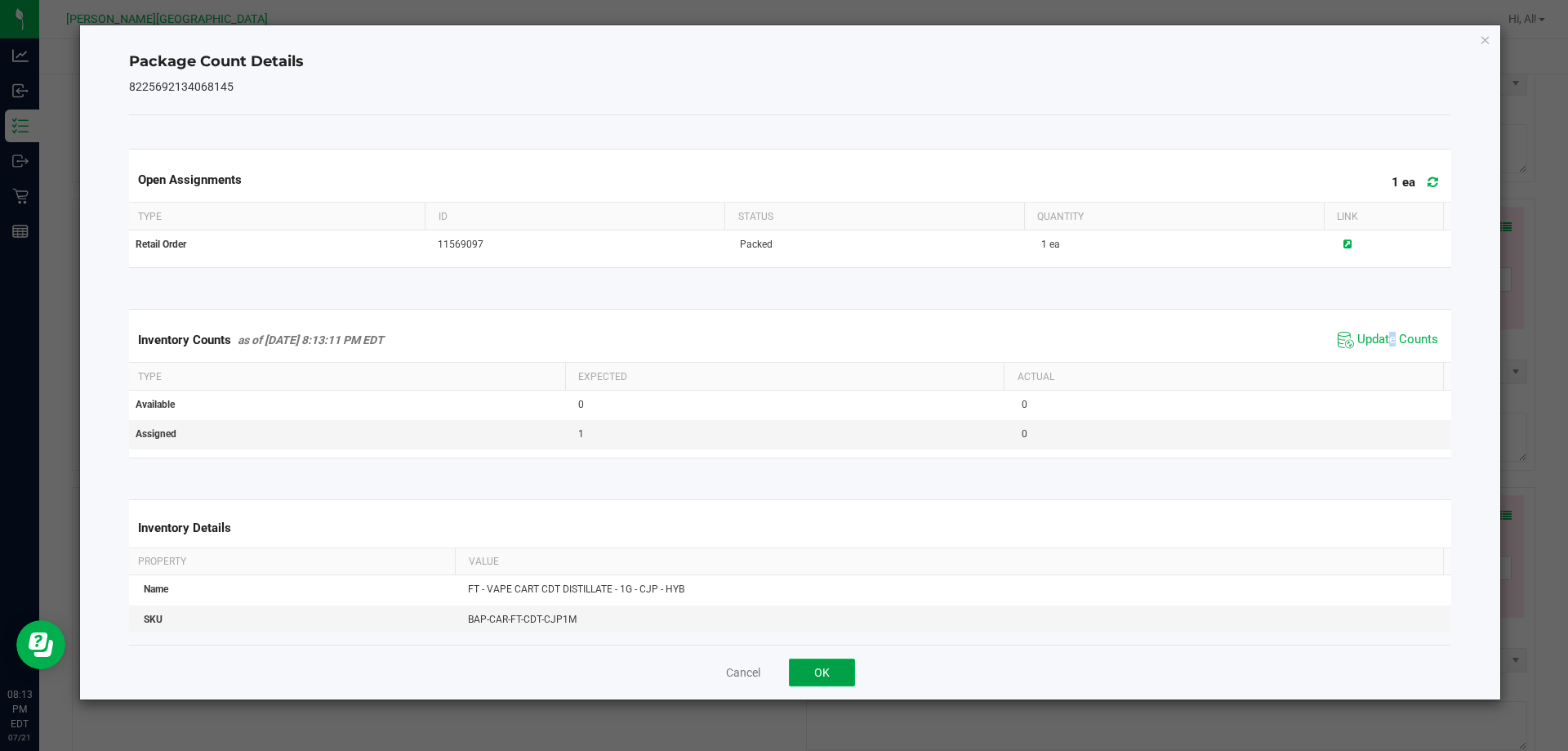 click on "OK" 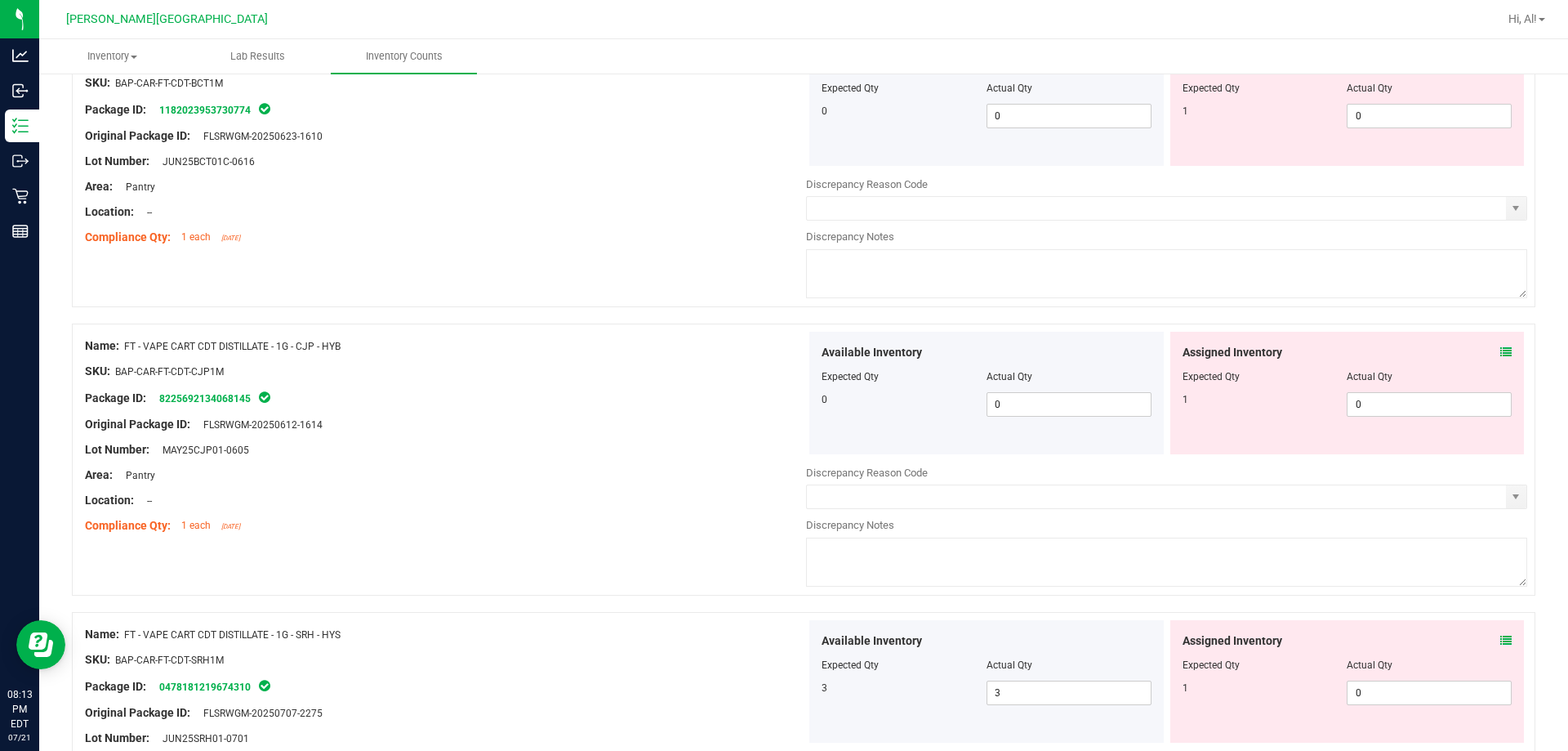 scroll, scrollTop: 2206, scrollLeft: 0, axis: vertical 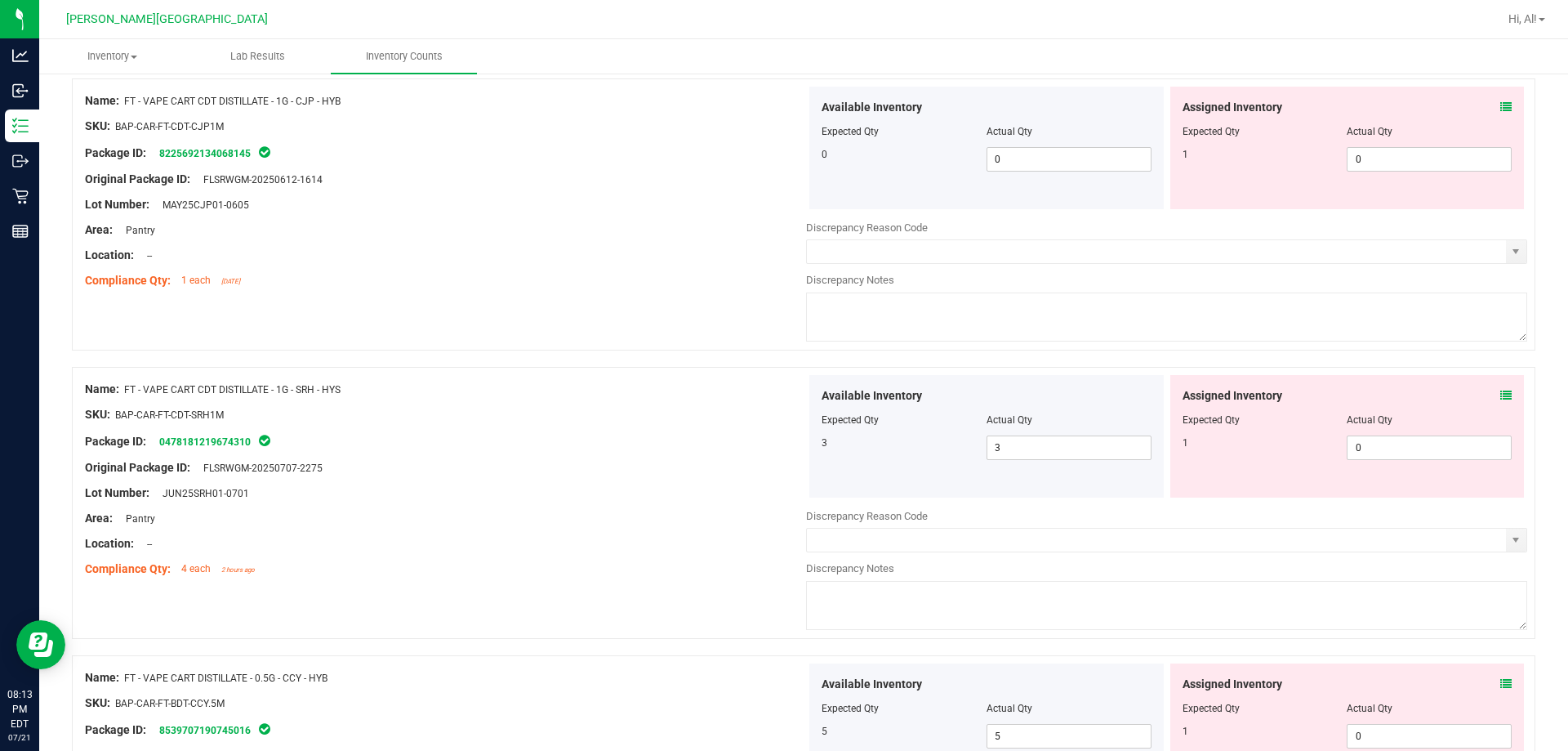 click at bounding box center [1506, 684] 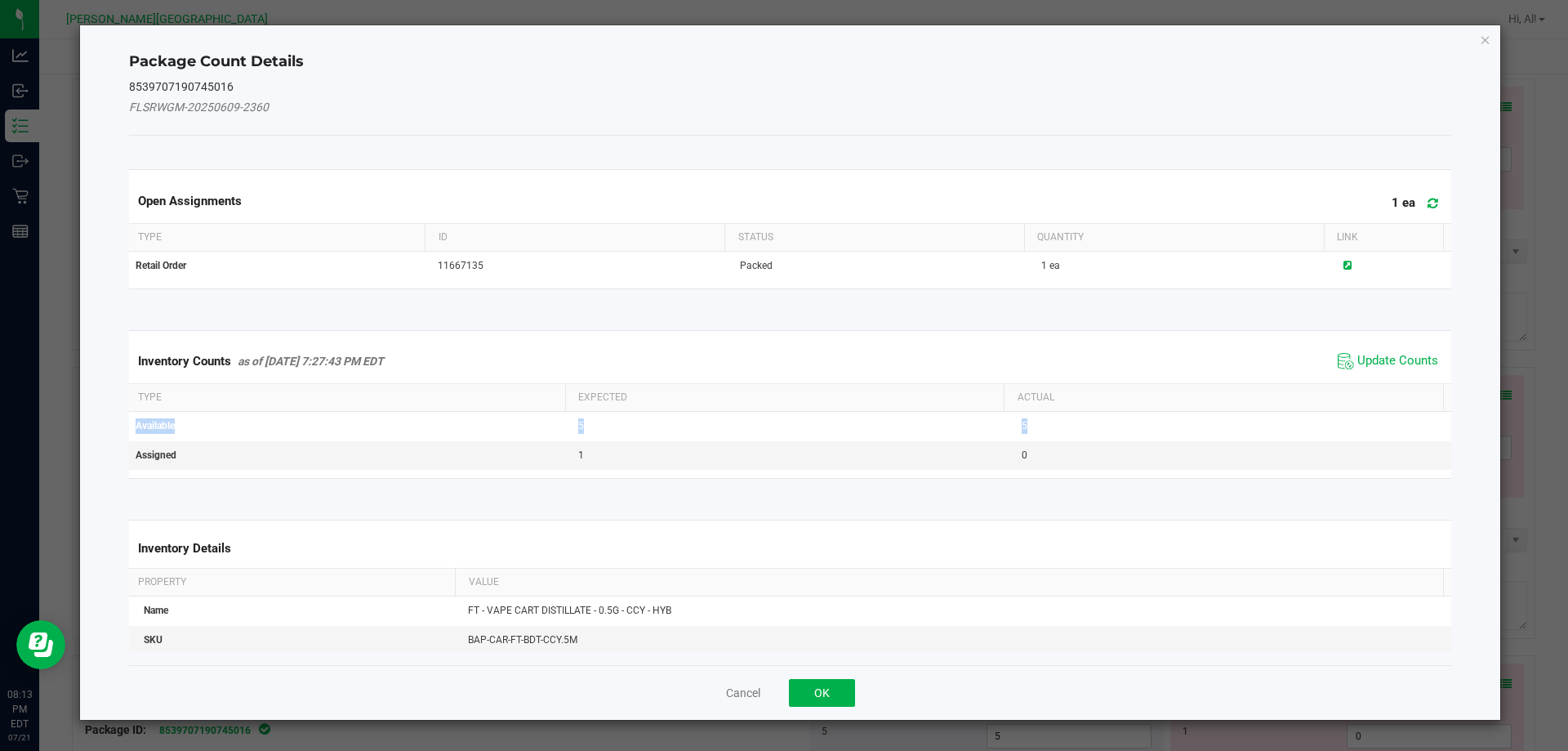 drag, startPoint x: 1365, startPoint y: 413, endPoint x: 1370, endPoint y: 393, distance: 20.61553 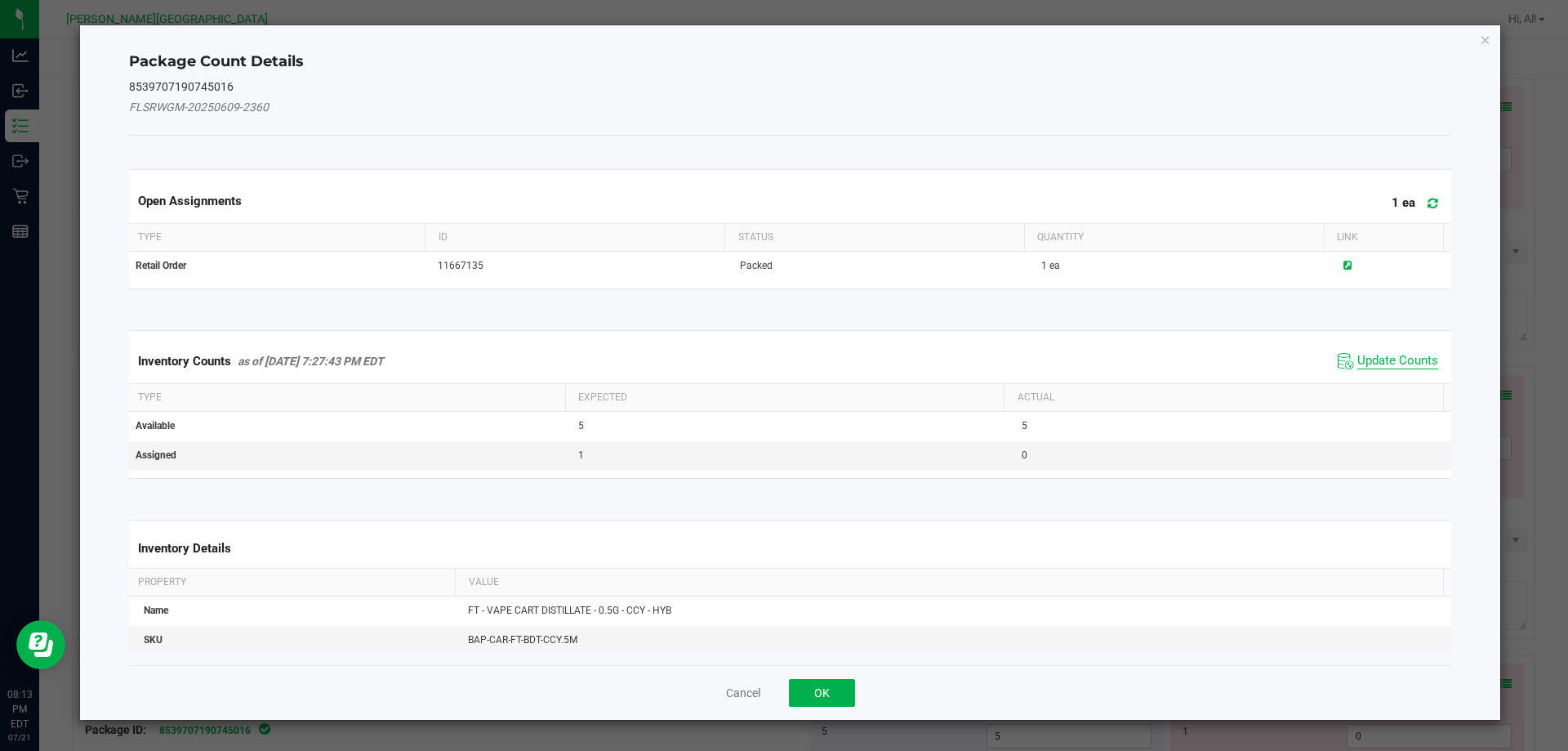 click on "Update Counts" 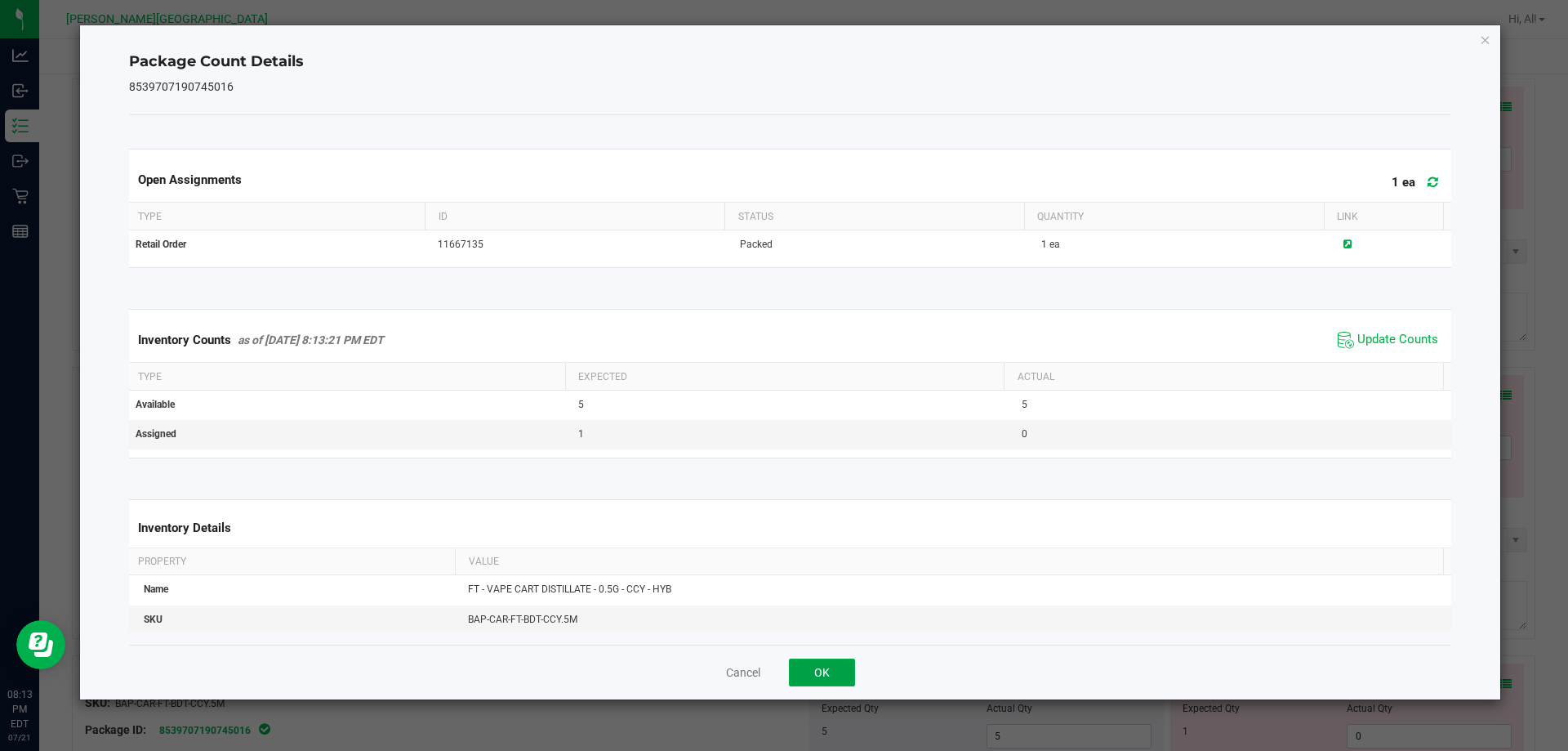 drag, startPoint x: 800, startPoint y: 673, endPoint x: 795, endPoint y: 631, distance: 42.29657 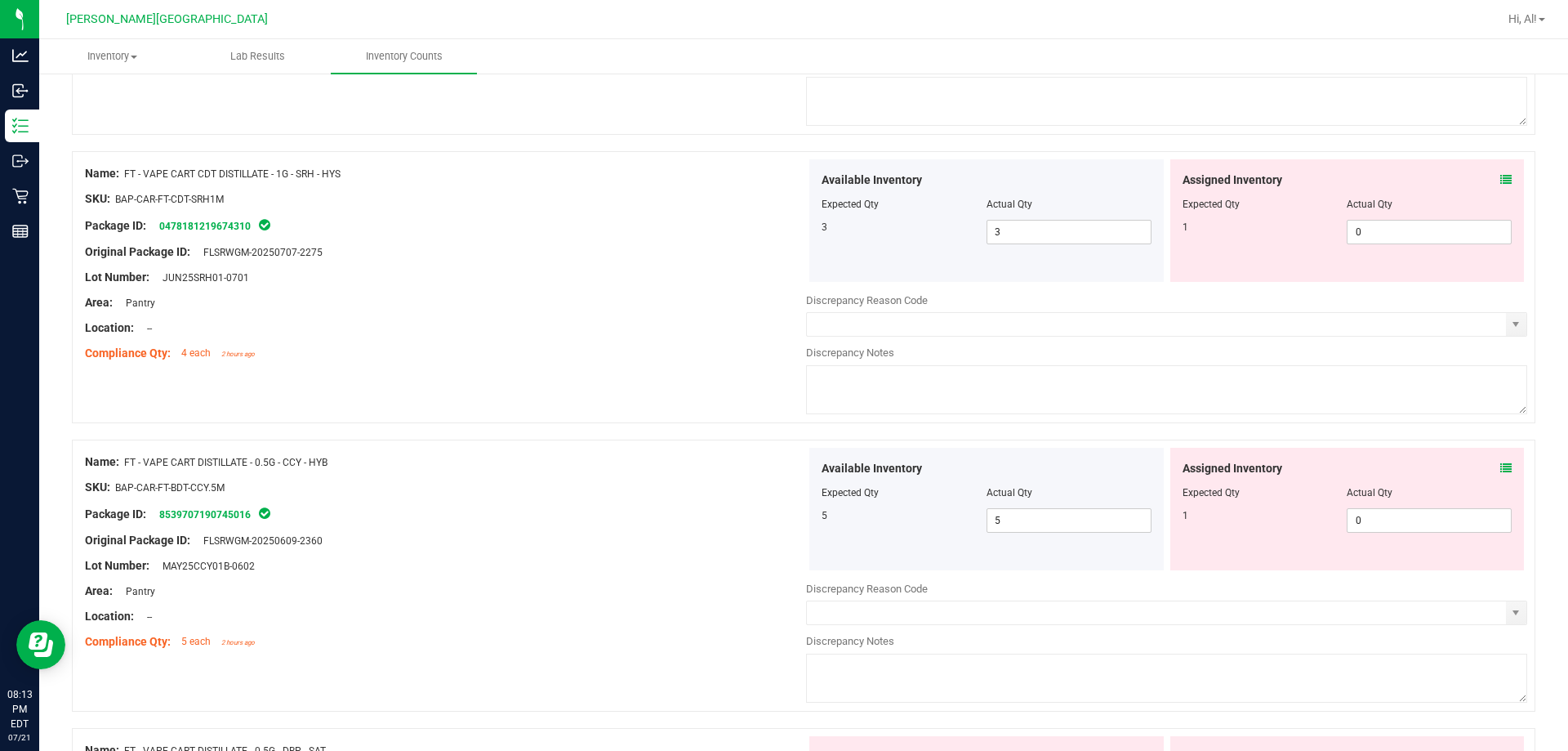 scroll, scrollTop: 2452, scrollLeft: 0, axis: vertical 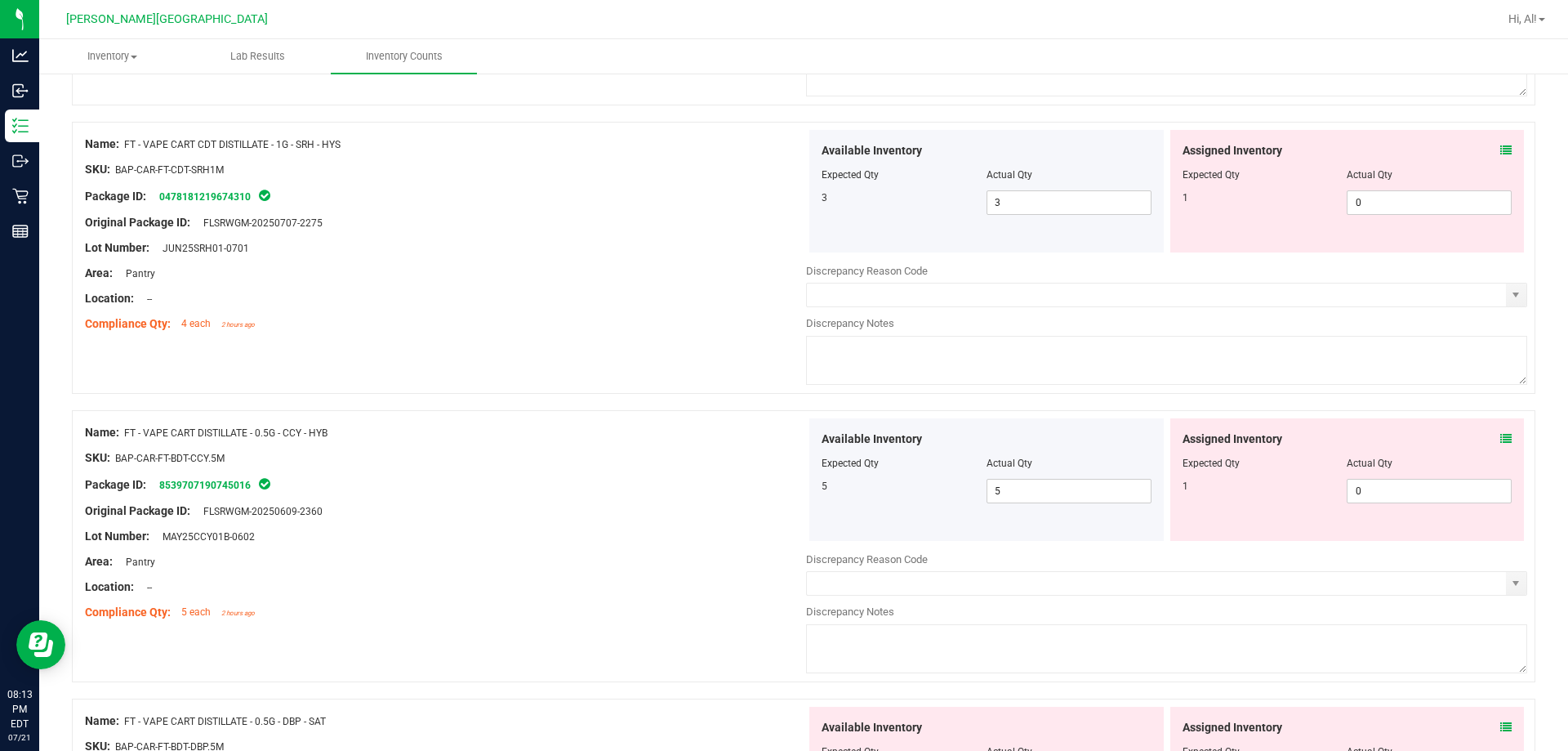 click at bounding box center [1506, 439] 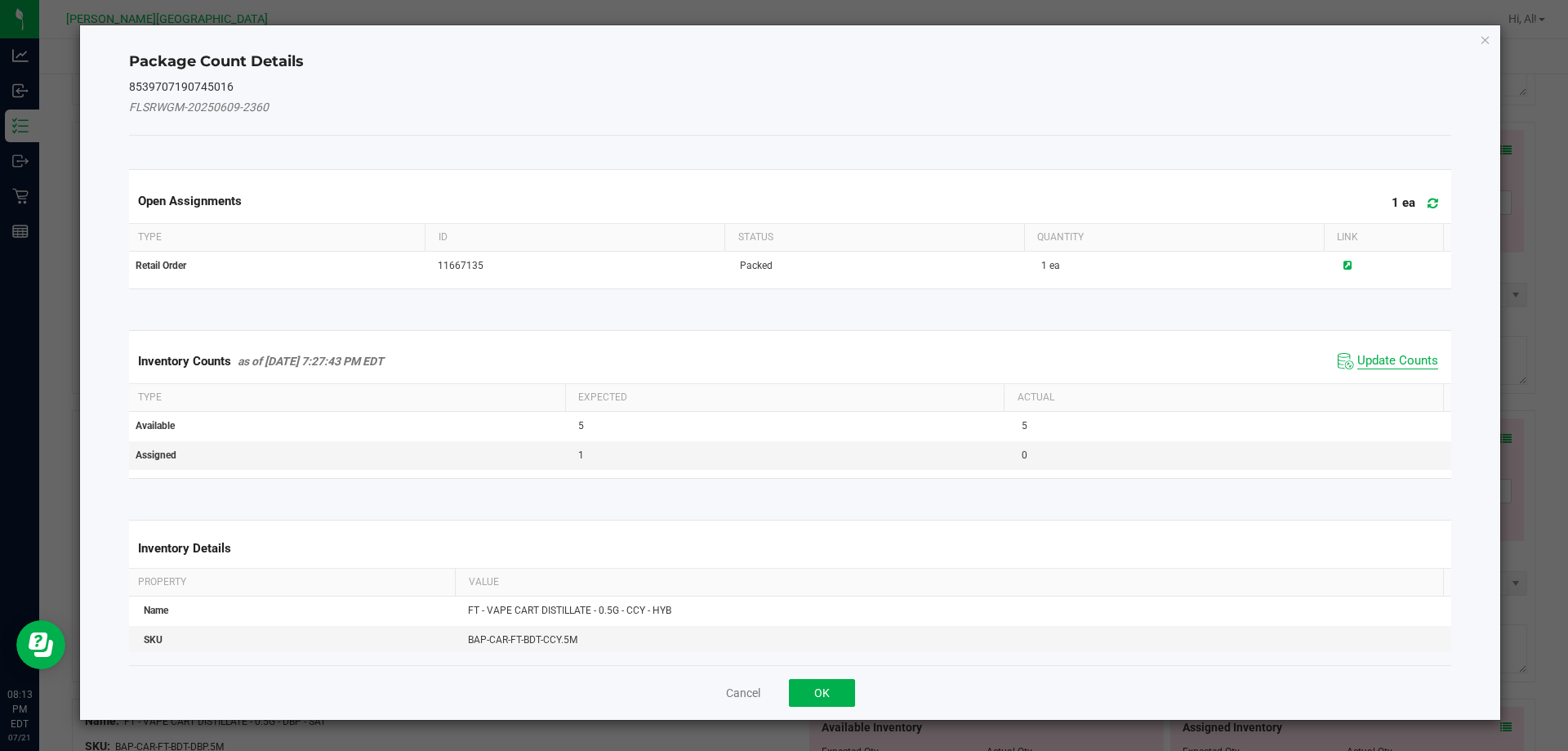 click on "Update Counts" 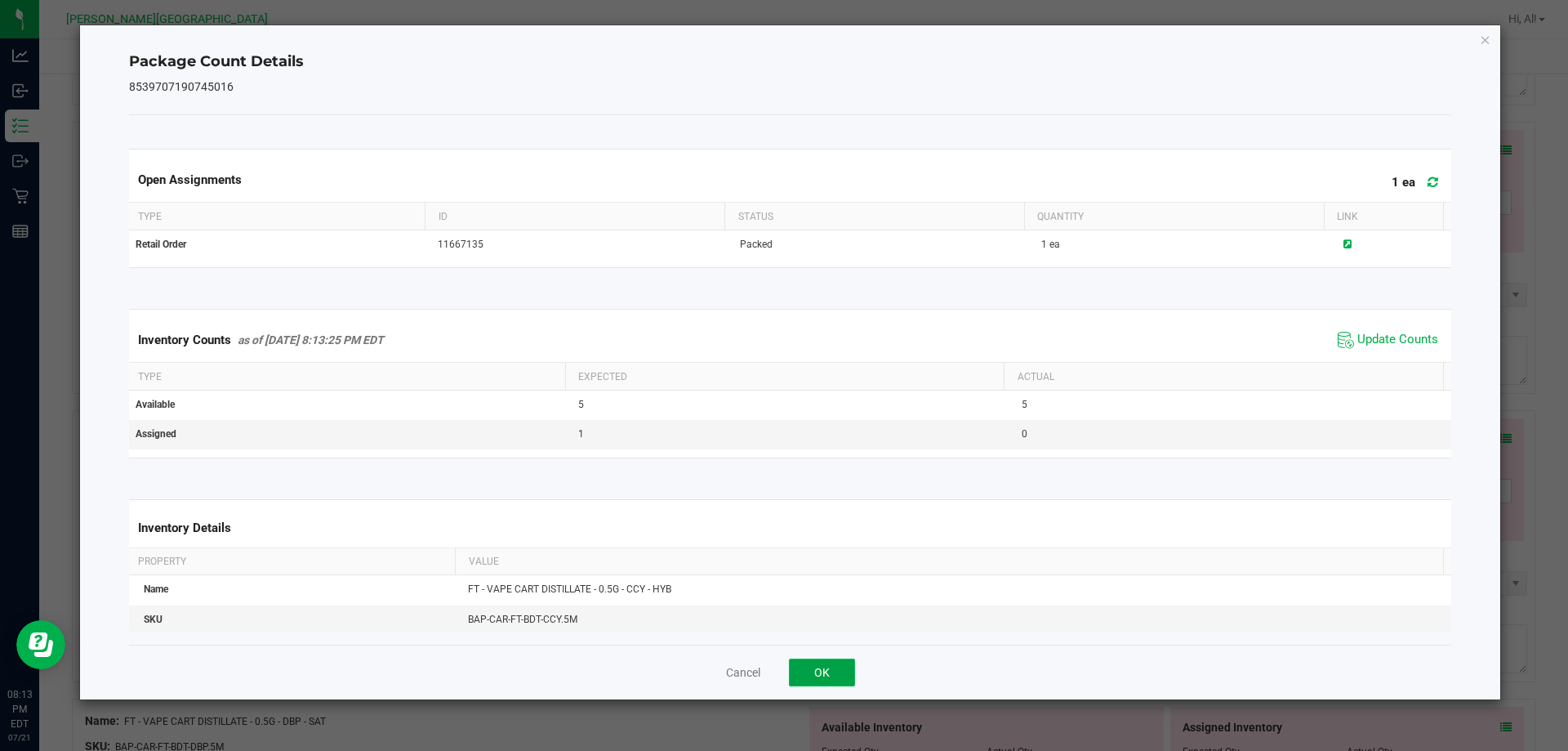 click on "OK" 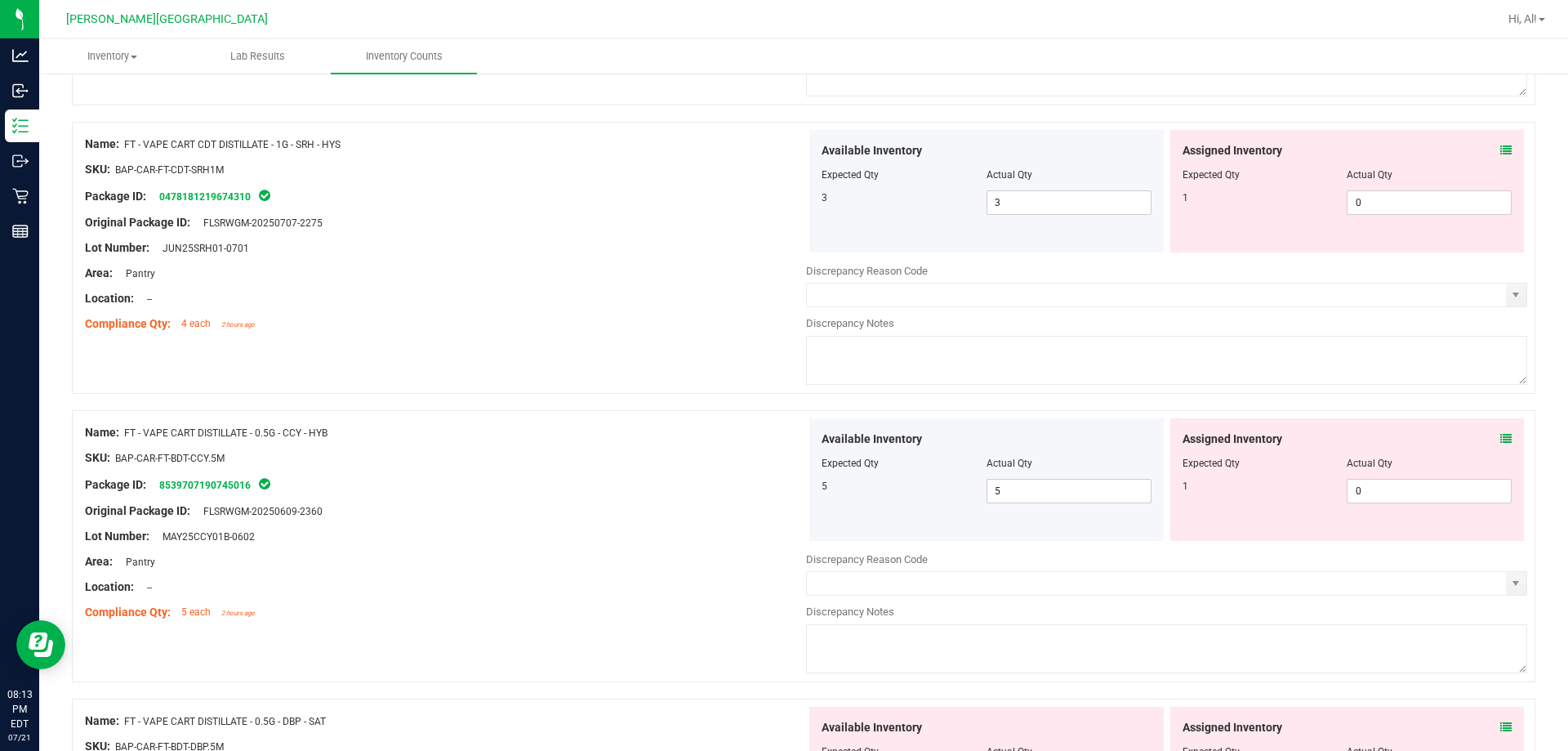 scroll, scrollTop: 2697, scrollLeft: 0, axis: vertical 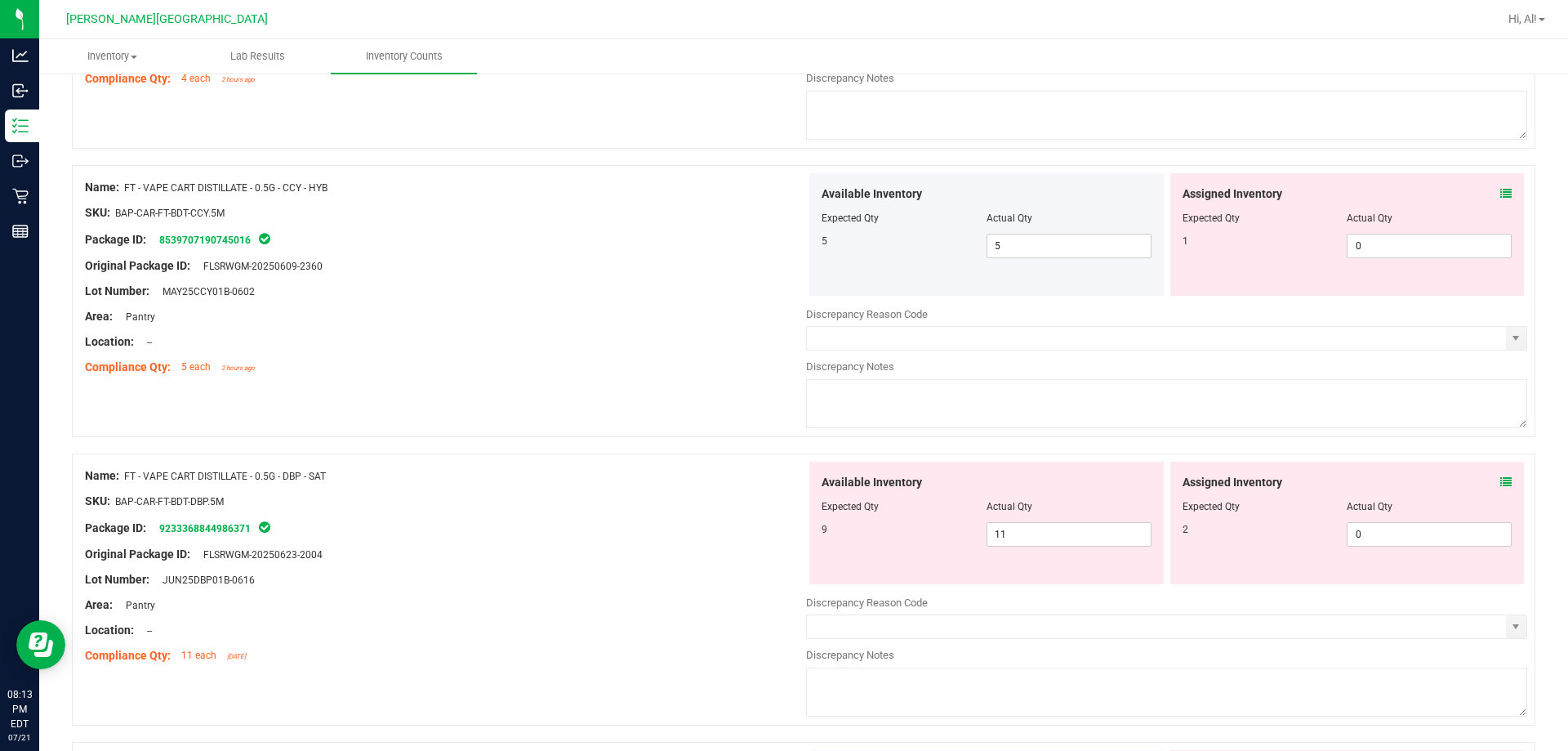click at bounding box center [1506, 482] 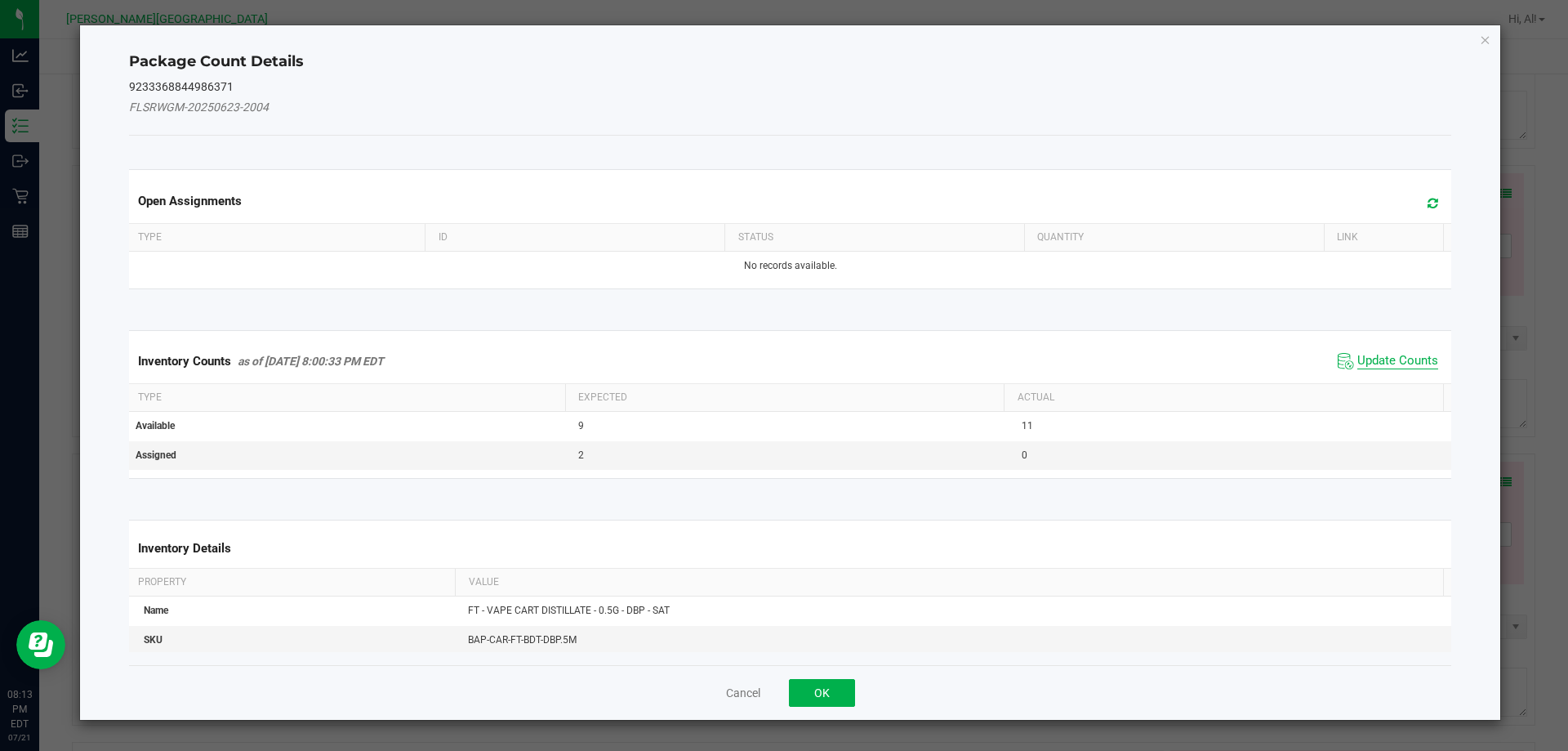 click on "Update Counts" 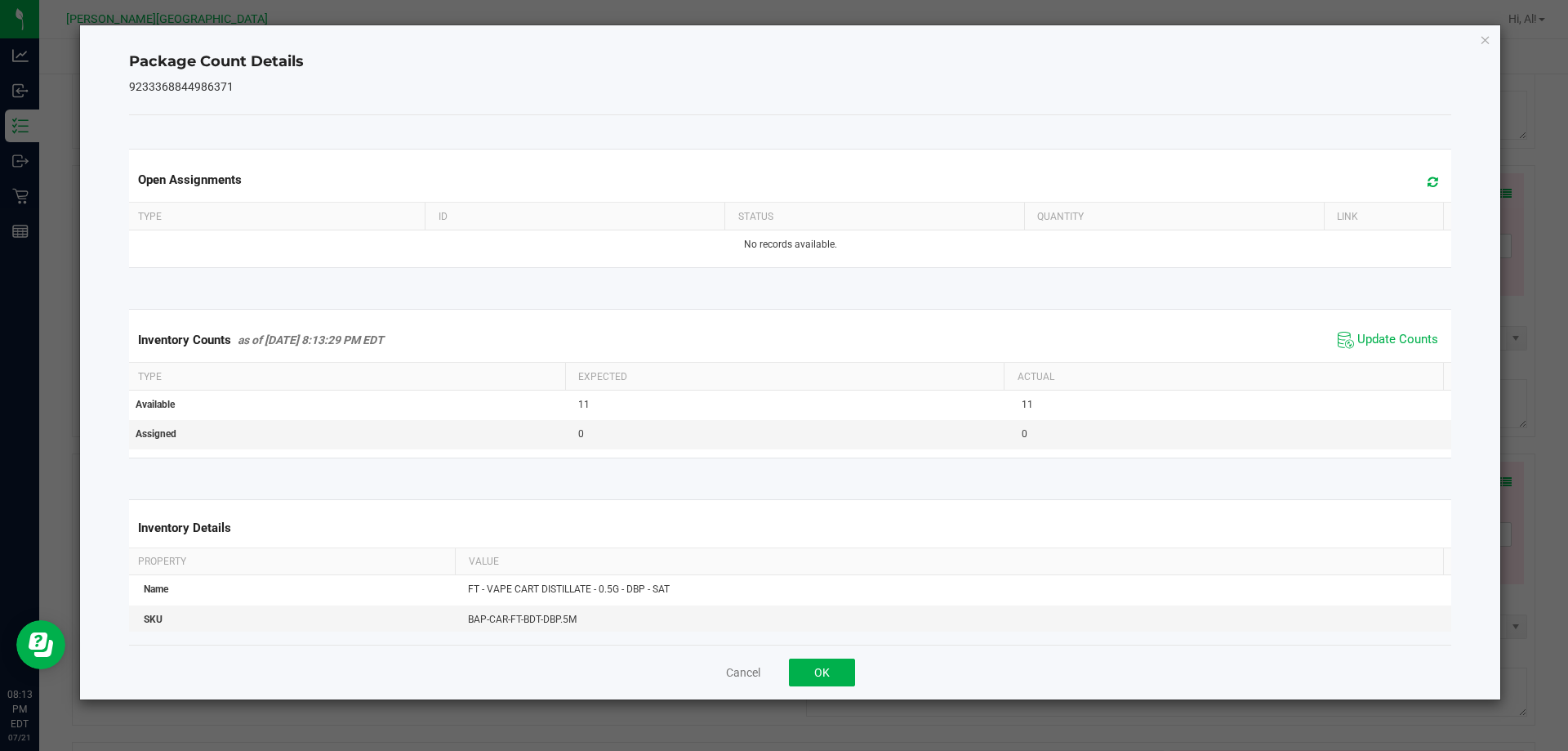click on "Cancel   OK" 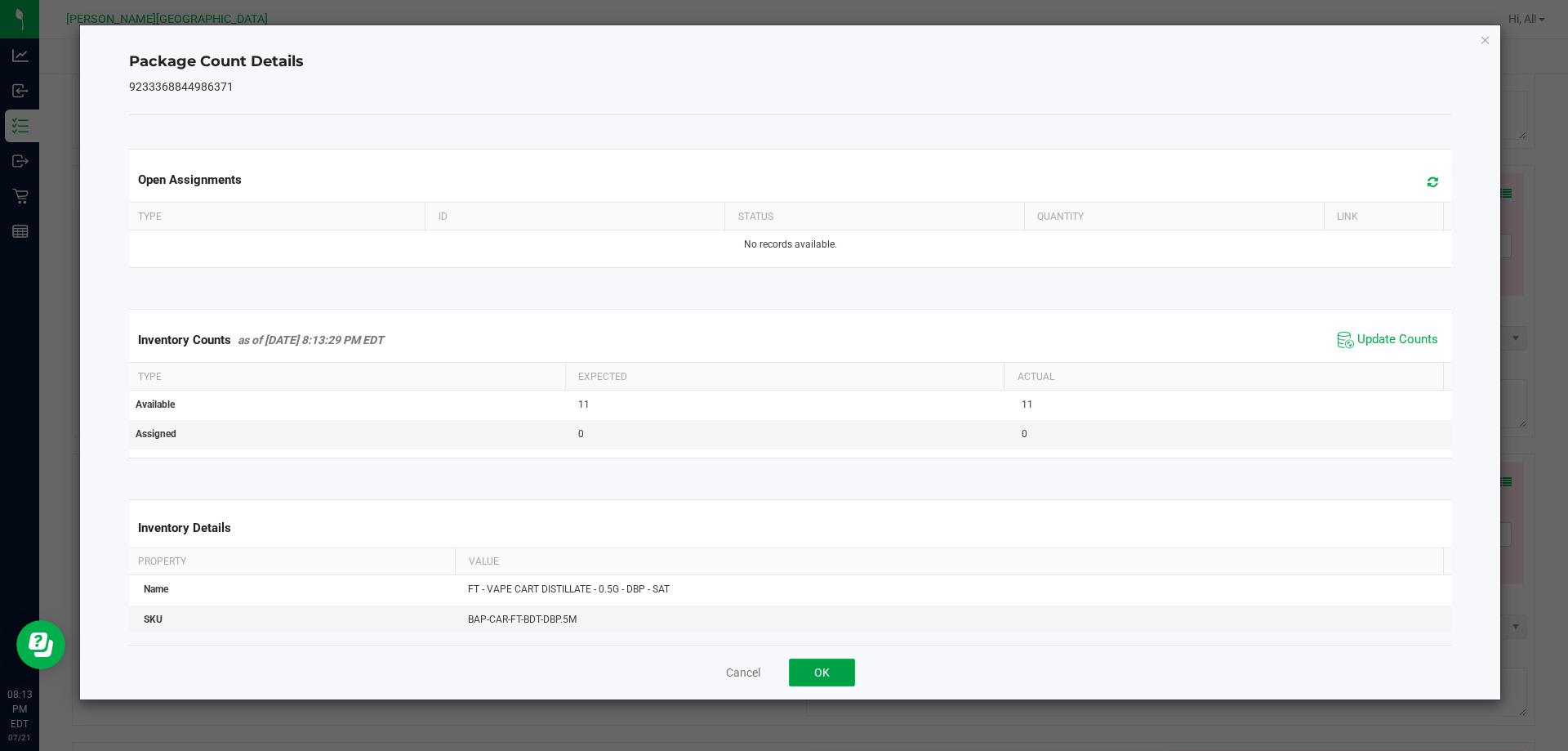 click on "OK" 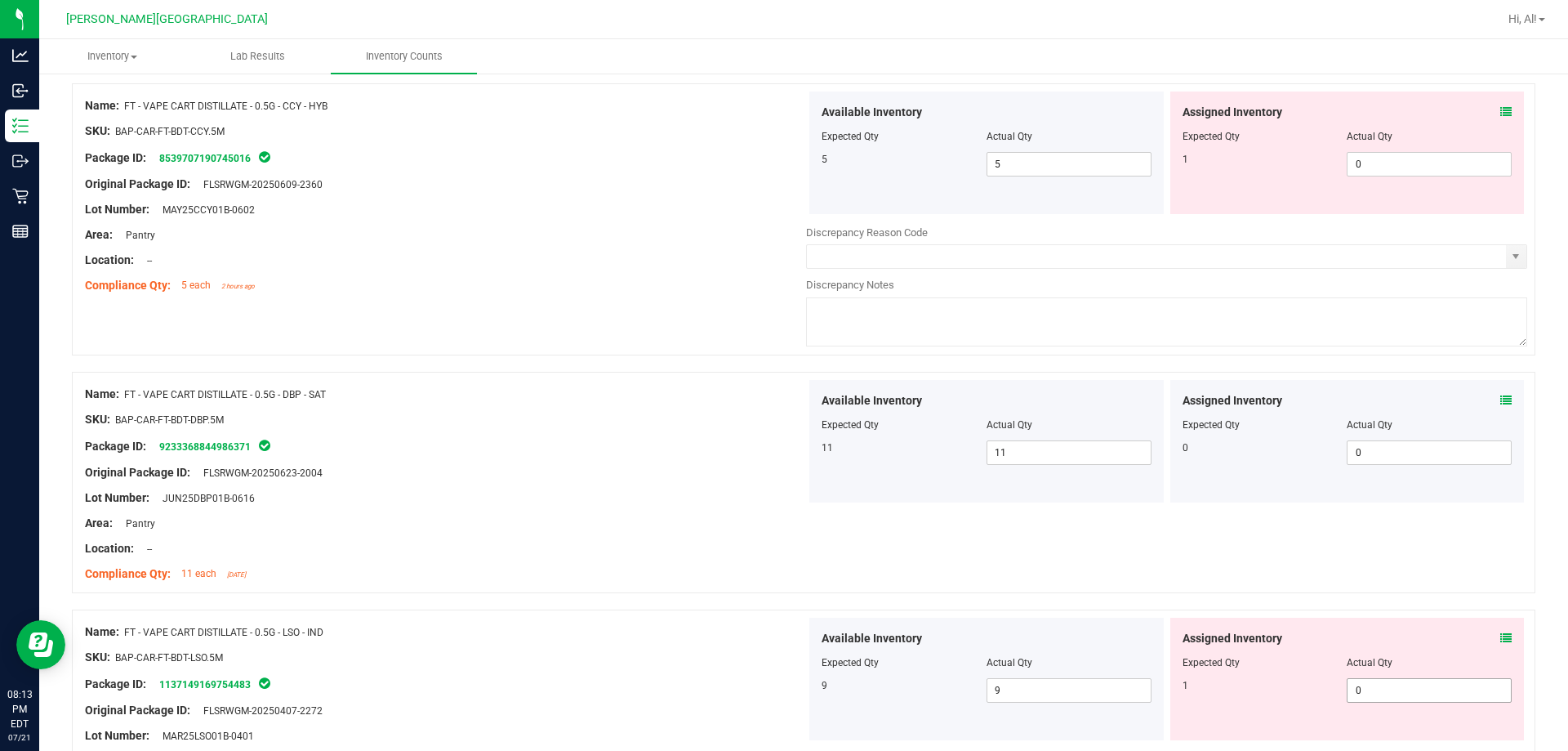 scroll, scrollTop: 2942, scrollLeft: 0, axis: vertical 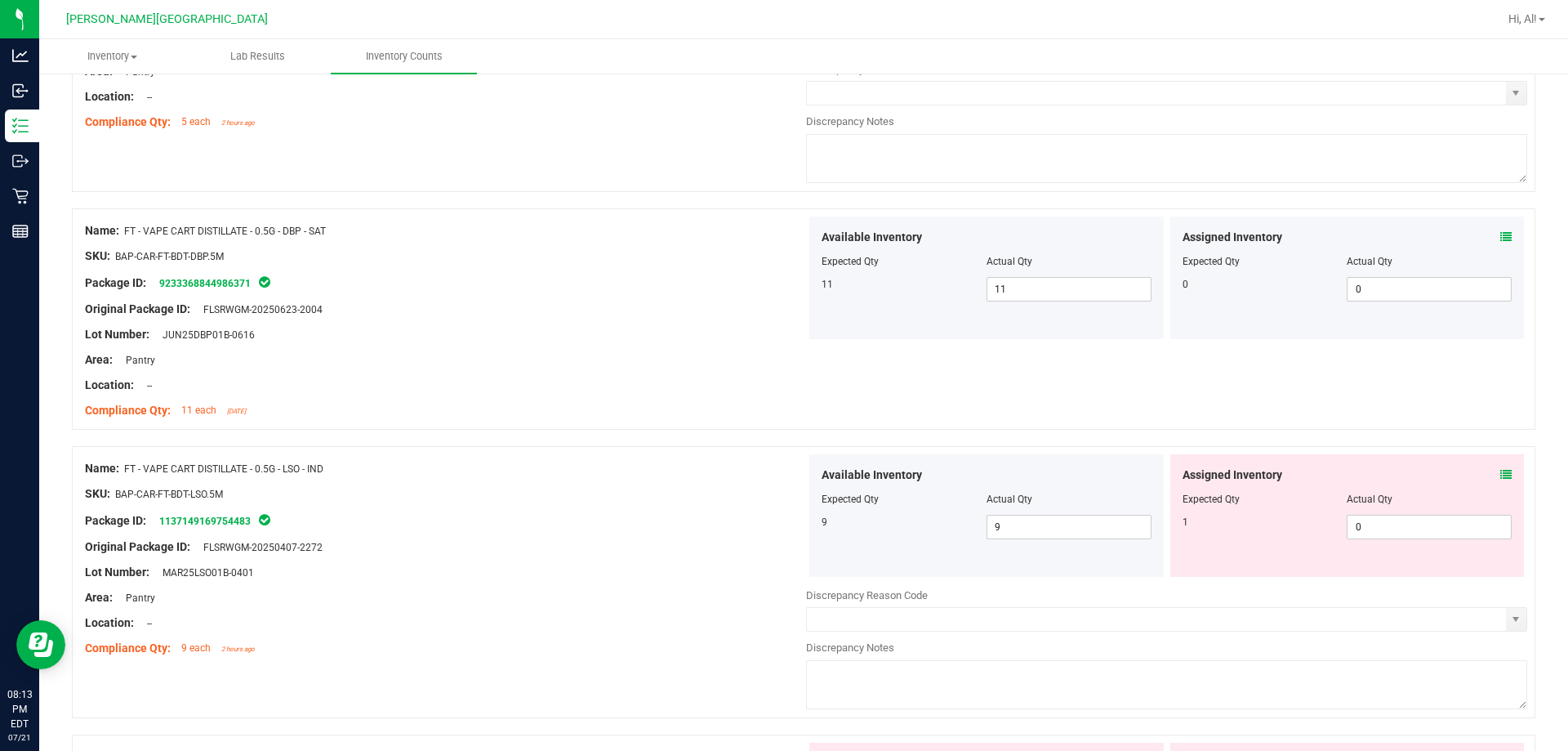 click at bounding box center [1506, 475] 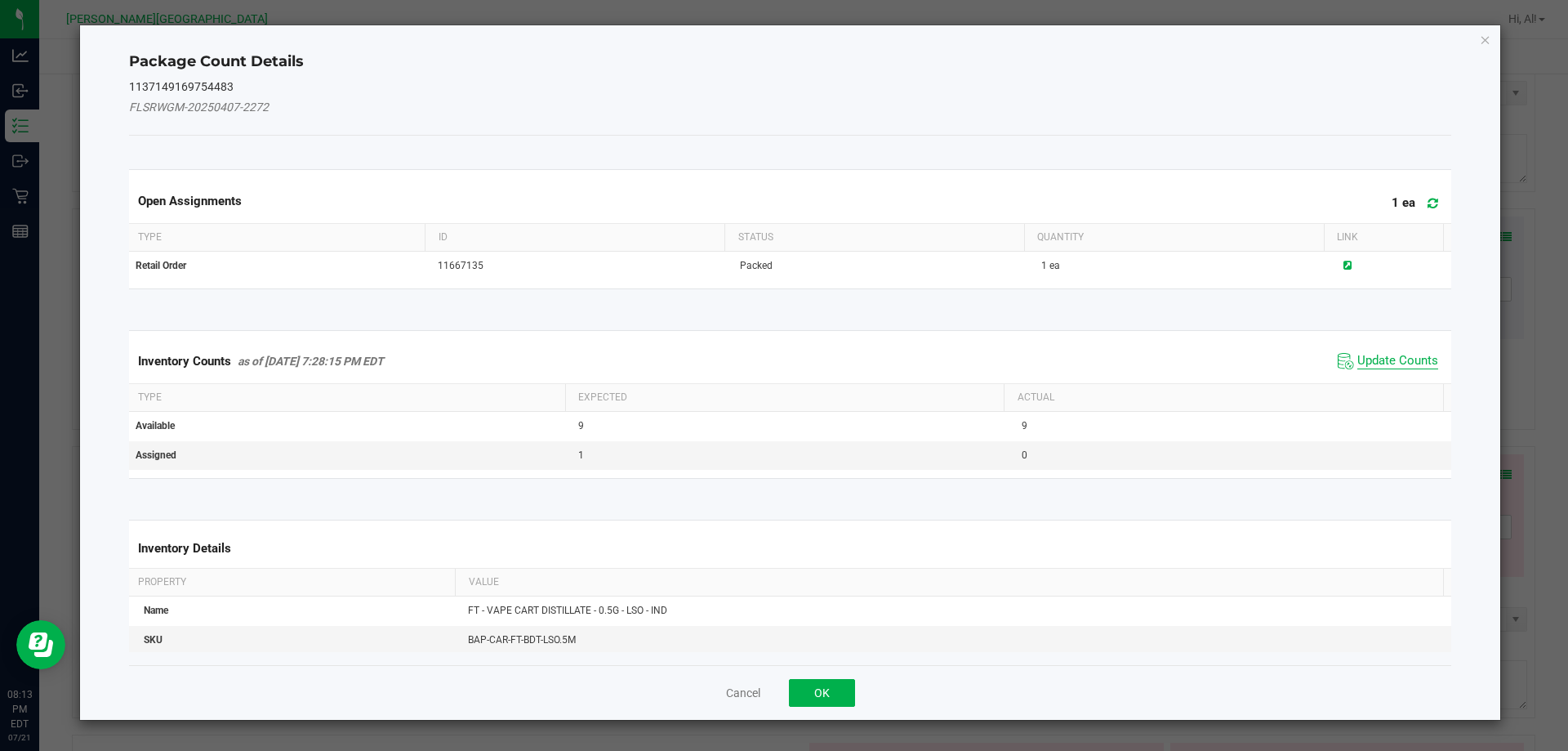 click on "Update Counts" 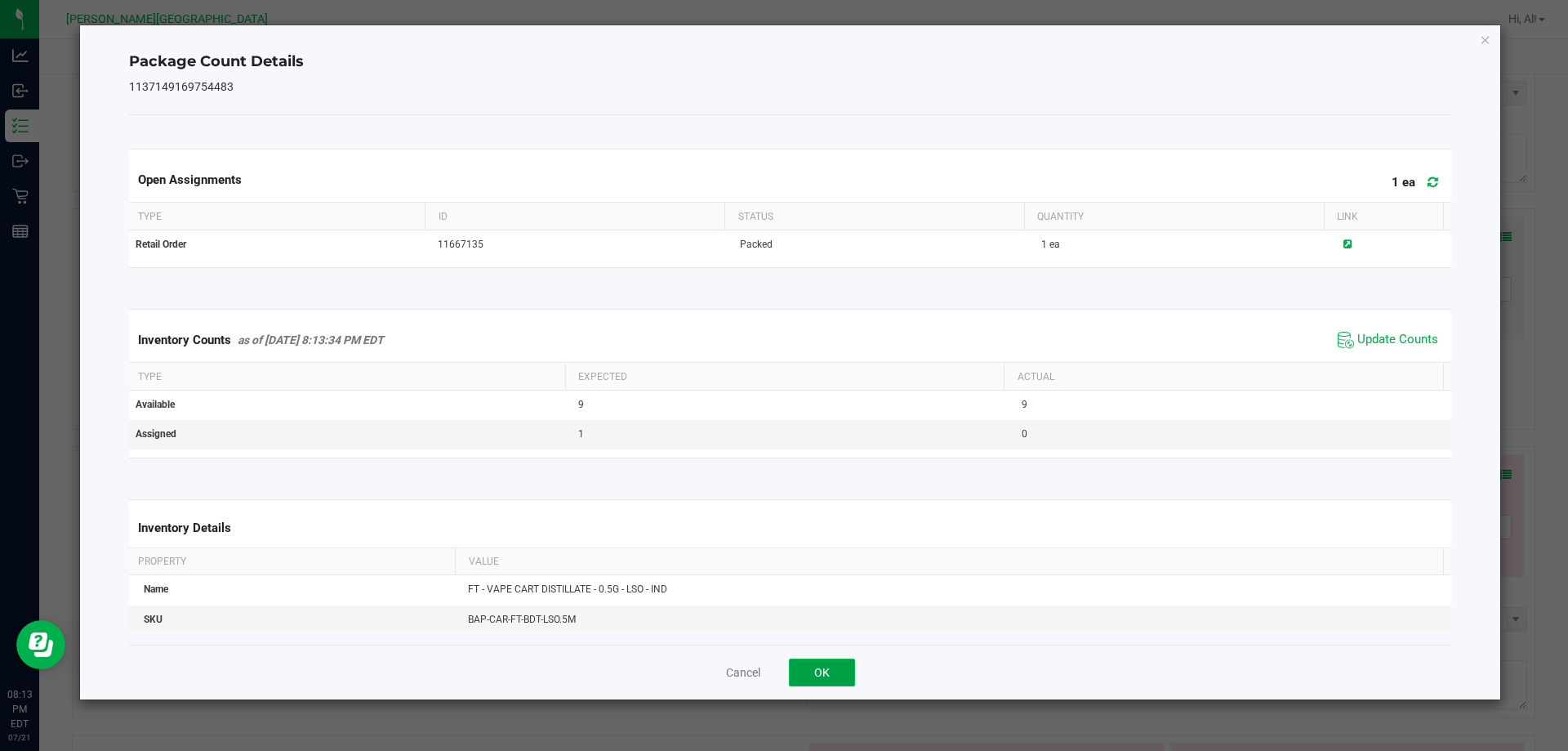 click on "OK" 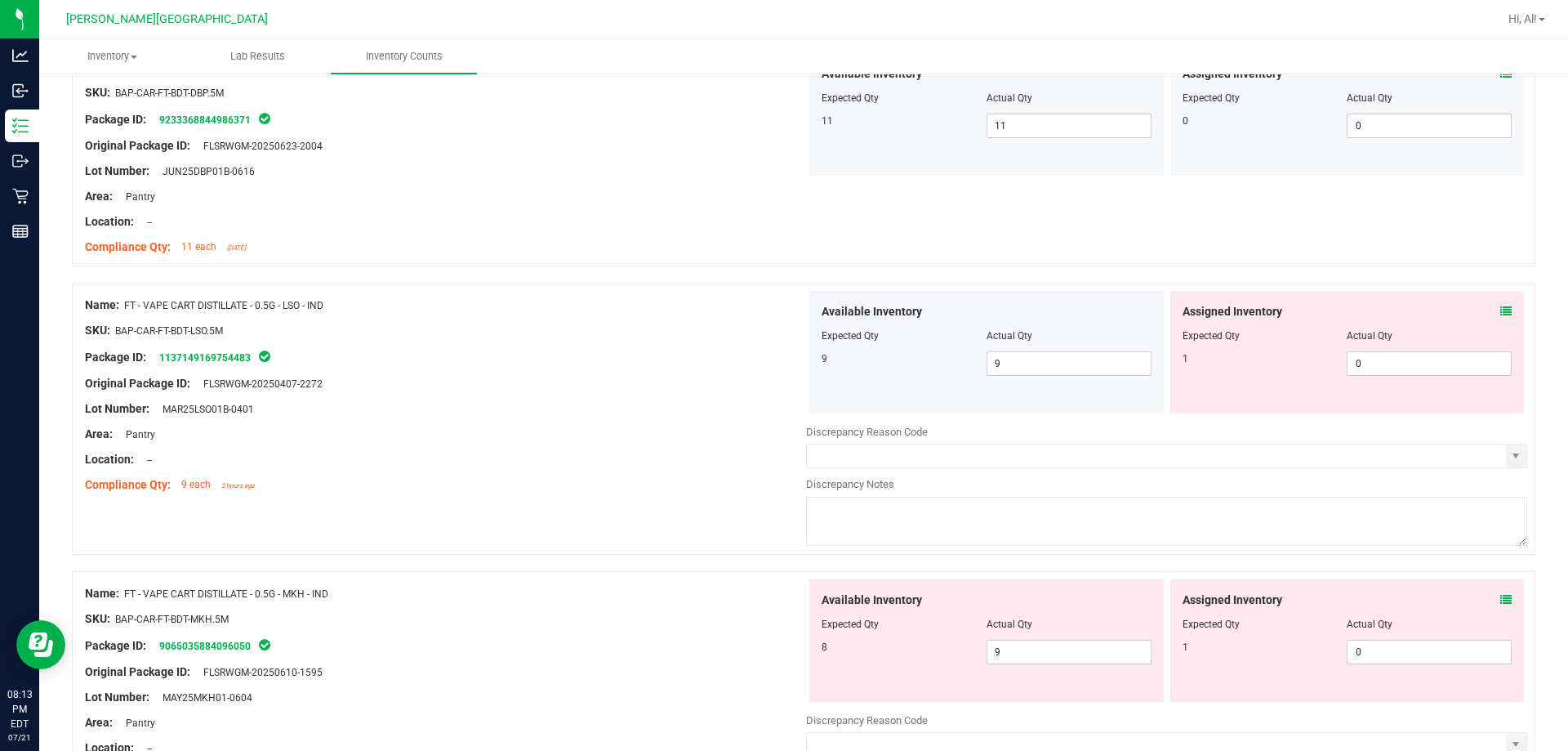scroll, scrollTop: 3187, scrollLeft: 0, axis: vertical 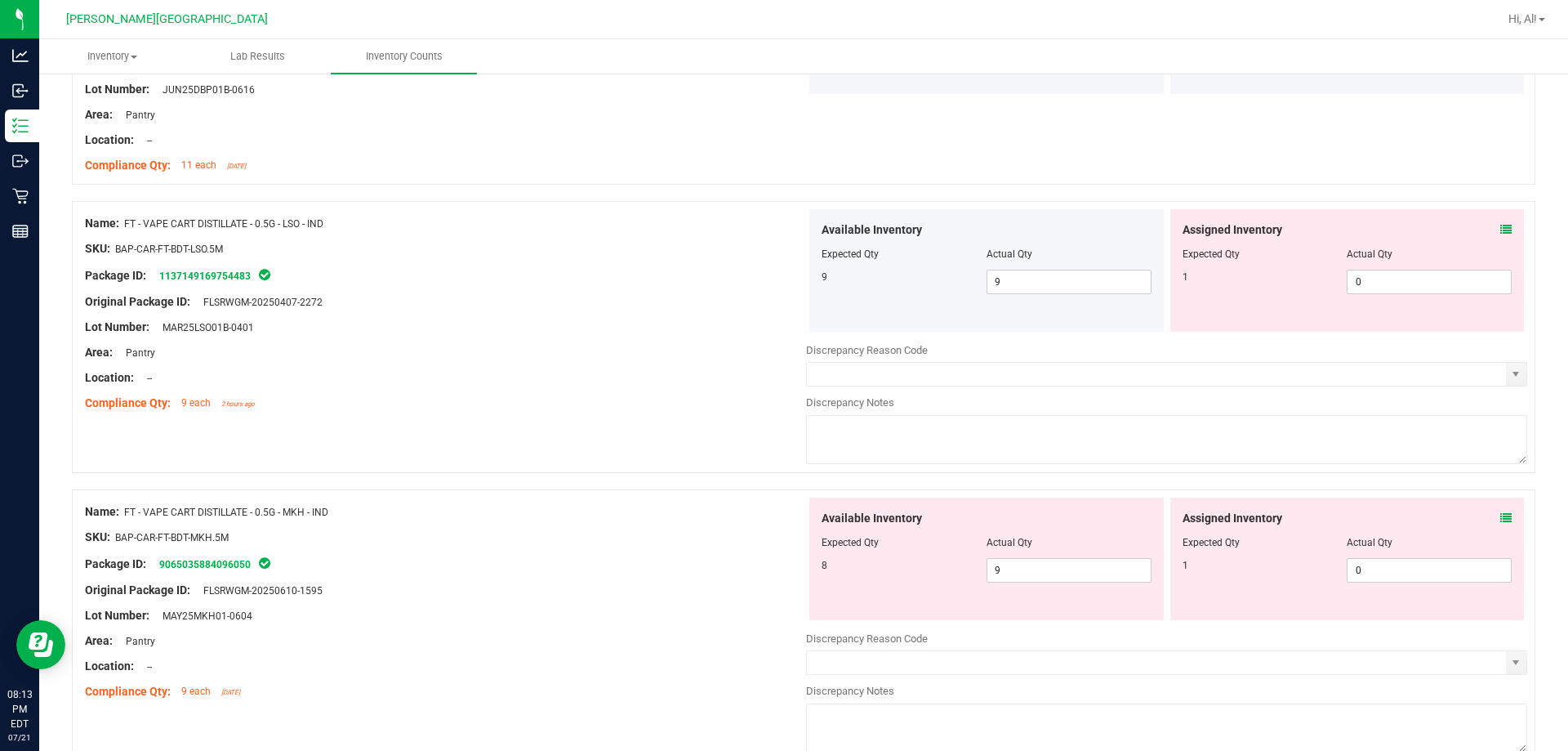 click at bounding box center [1506, 518] 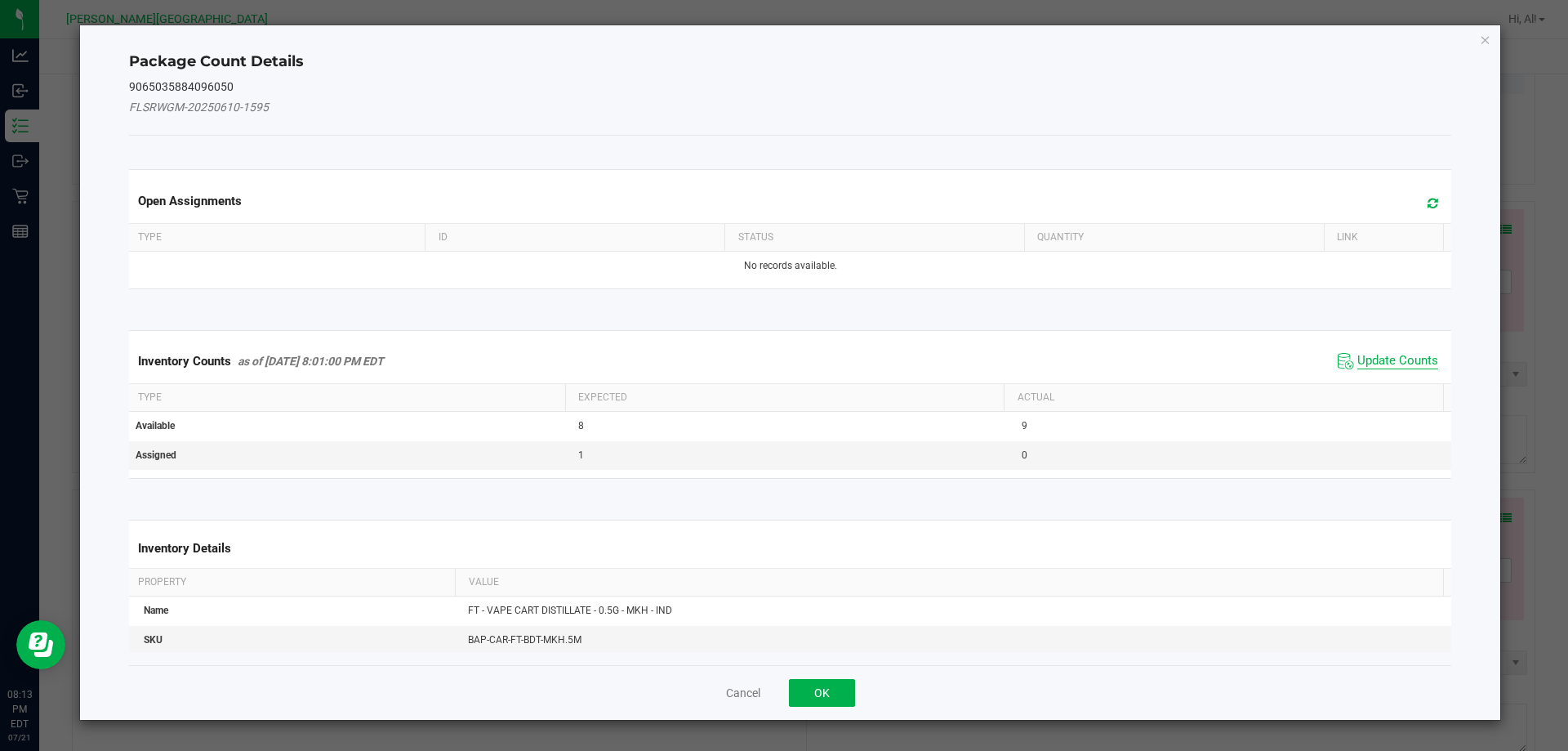 click on "Update Counts" 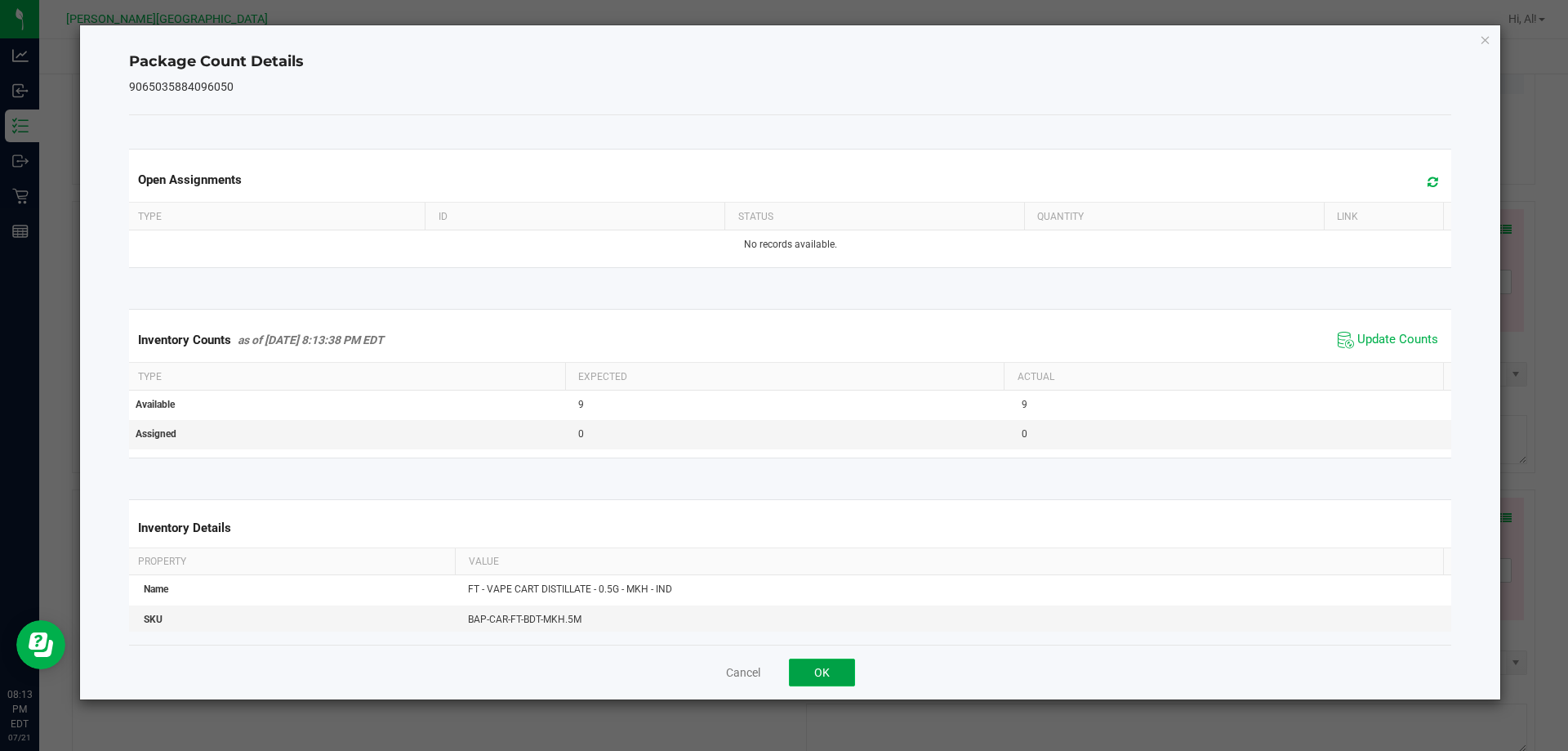 click on "OK" 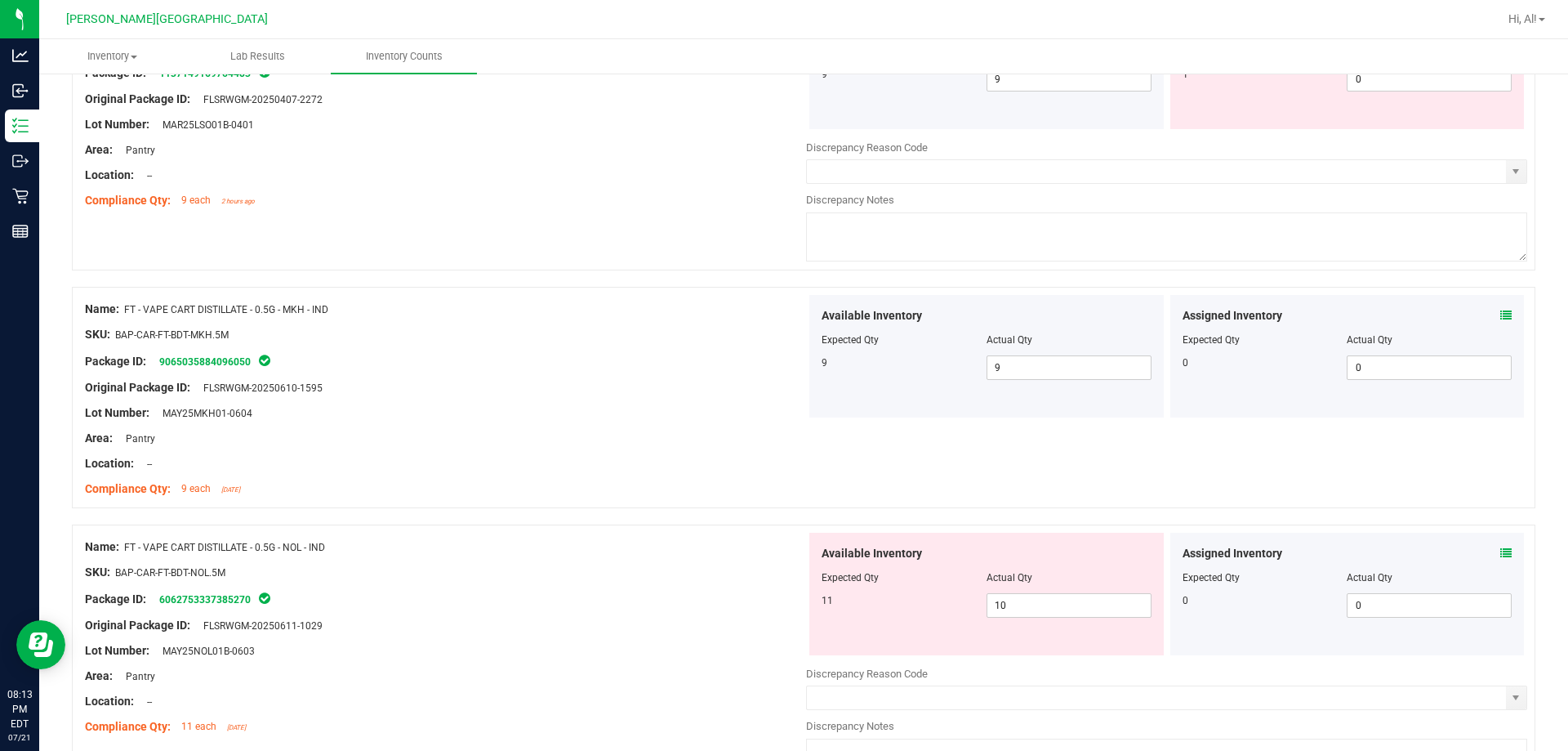 scroll, scrollTop: 3432, scrollLeft: 0, axis: vertical 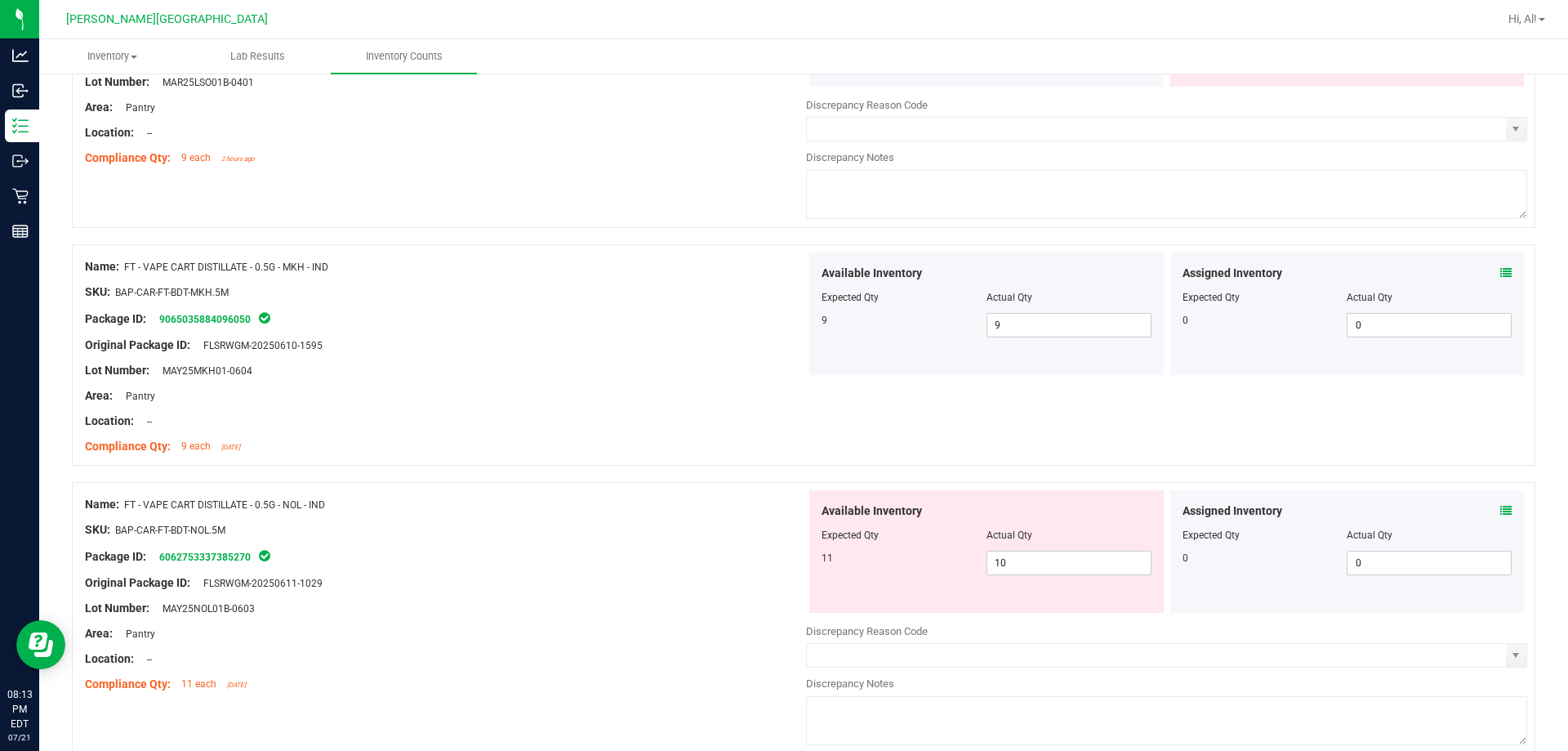 click at bounding box center [1506, 511] 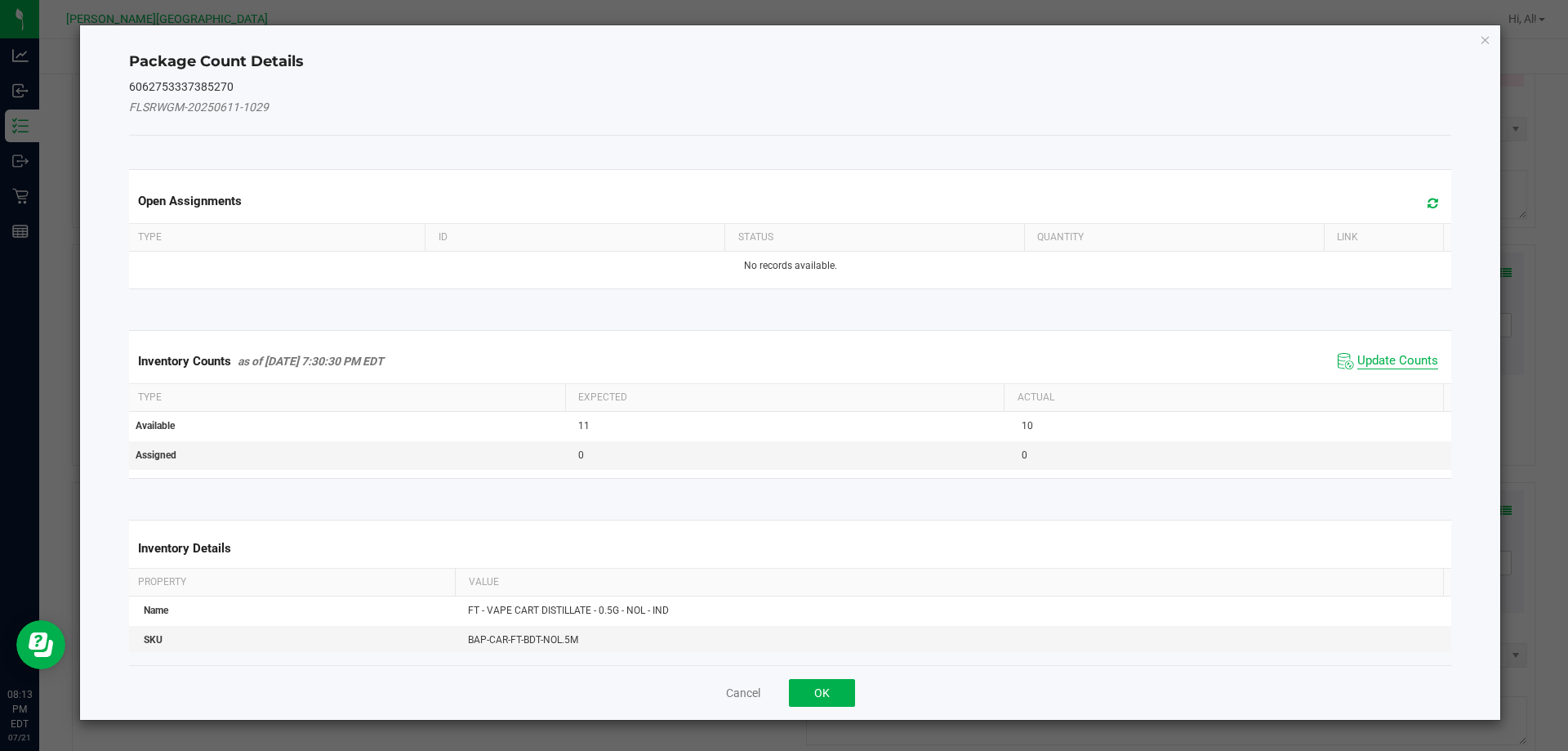 click on "Update Counts" 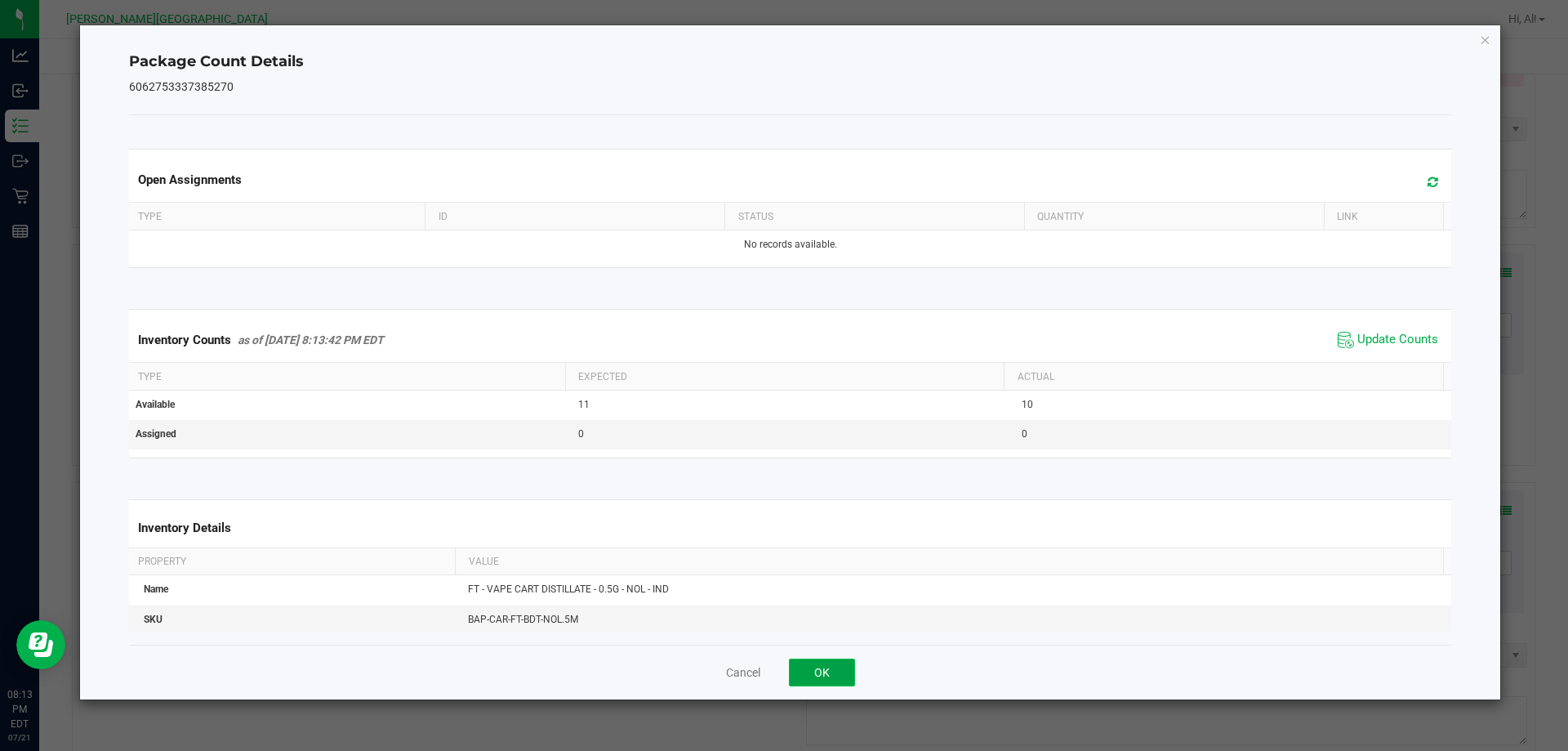 click on "OK" 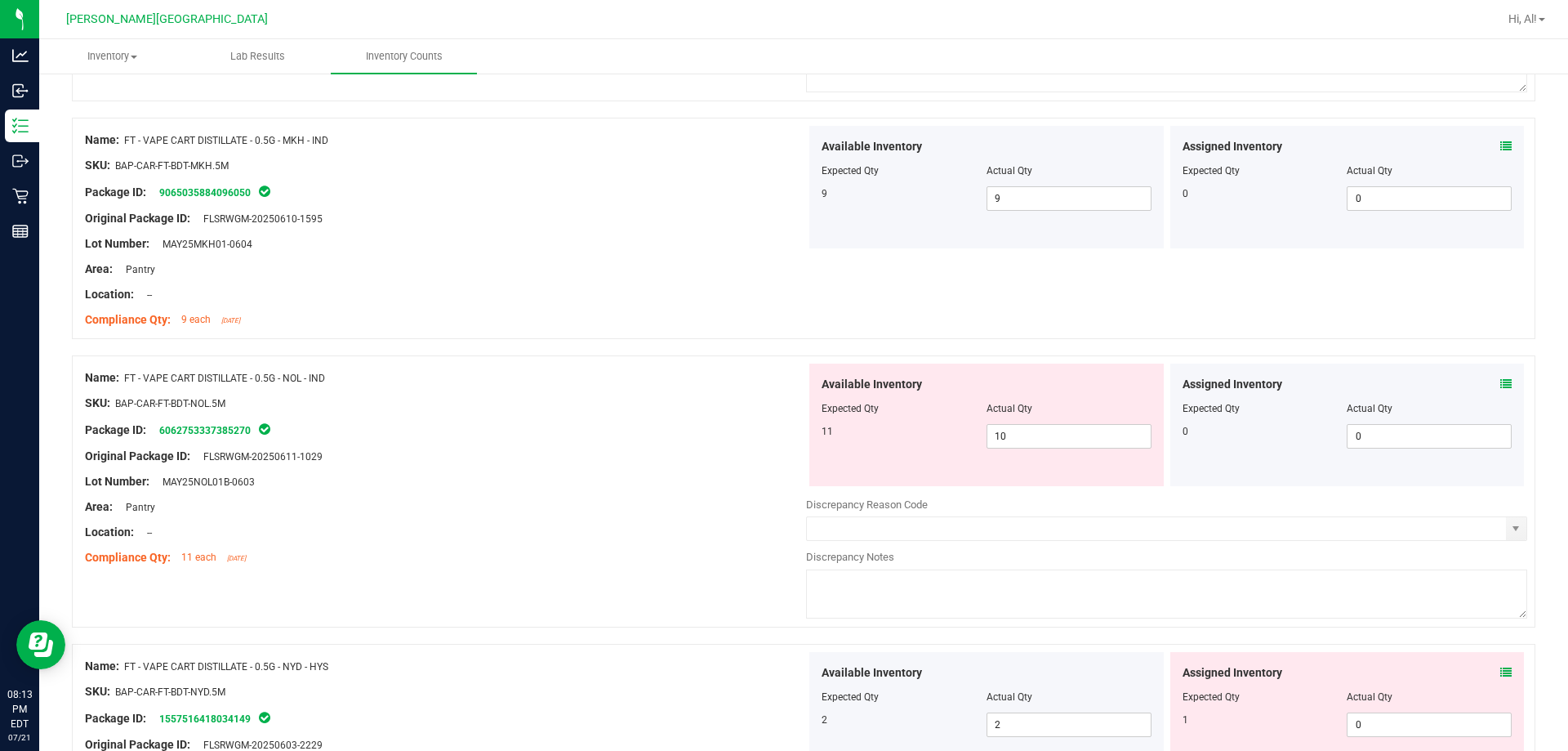 scroll, scrollTop: 3677, scrollLeft: 0, axis: vertical 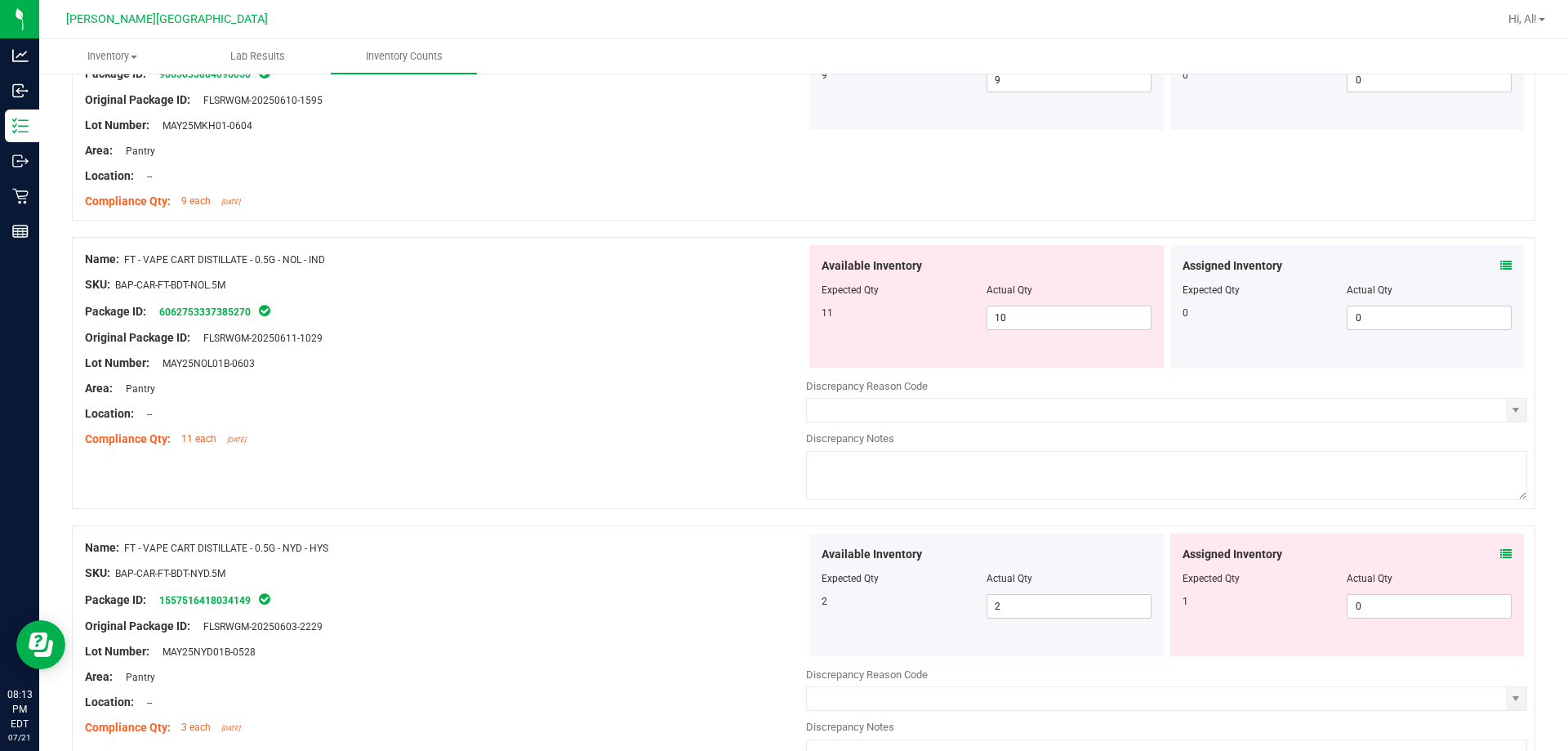 click at bounding box center (1506, 554) 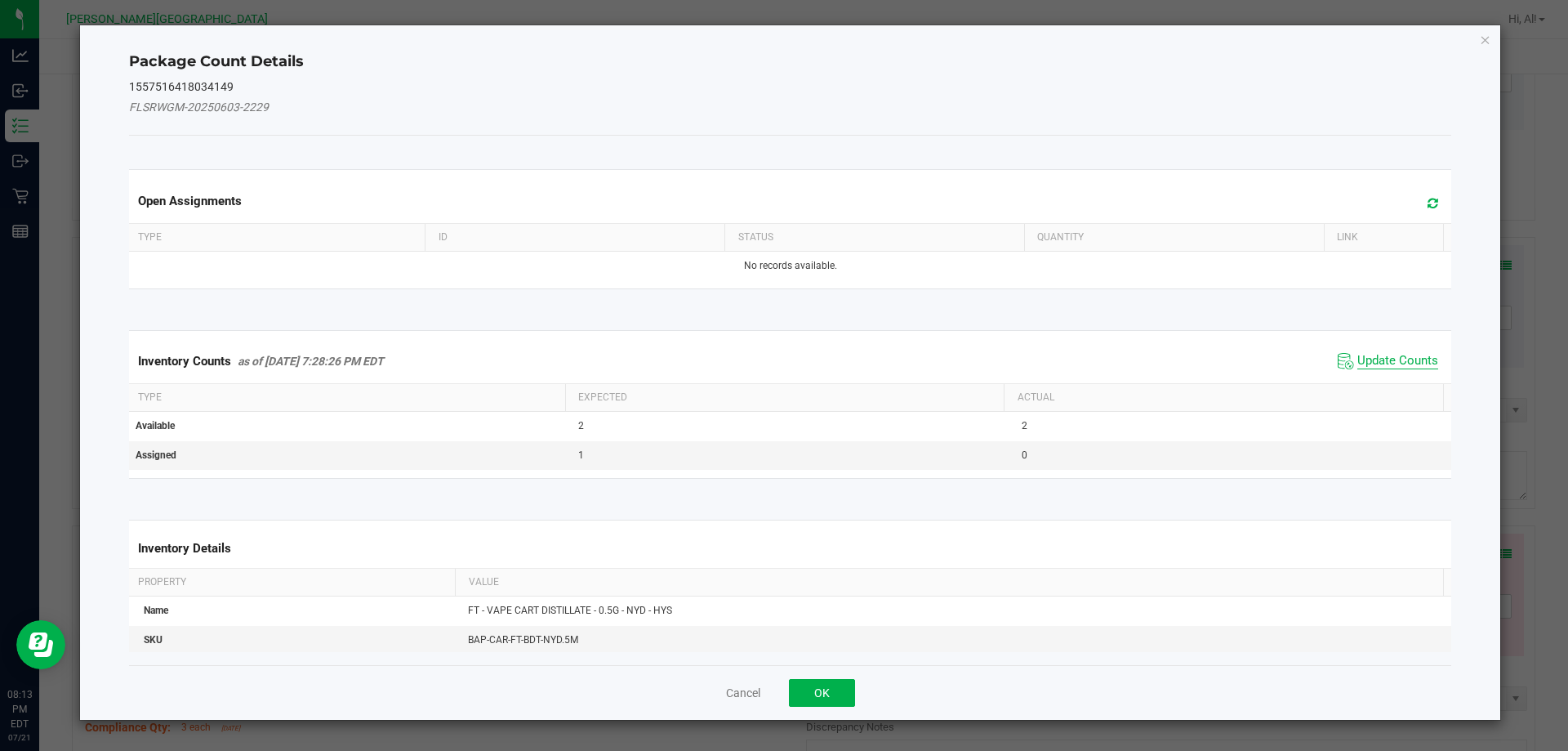 click on "Update Counts" 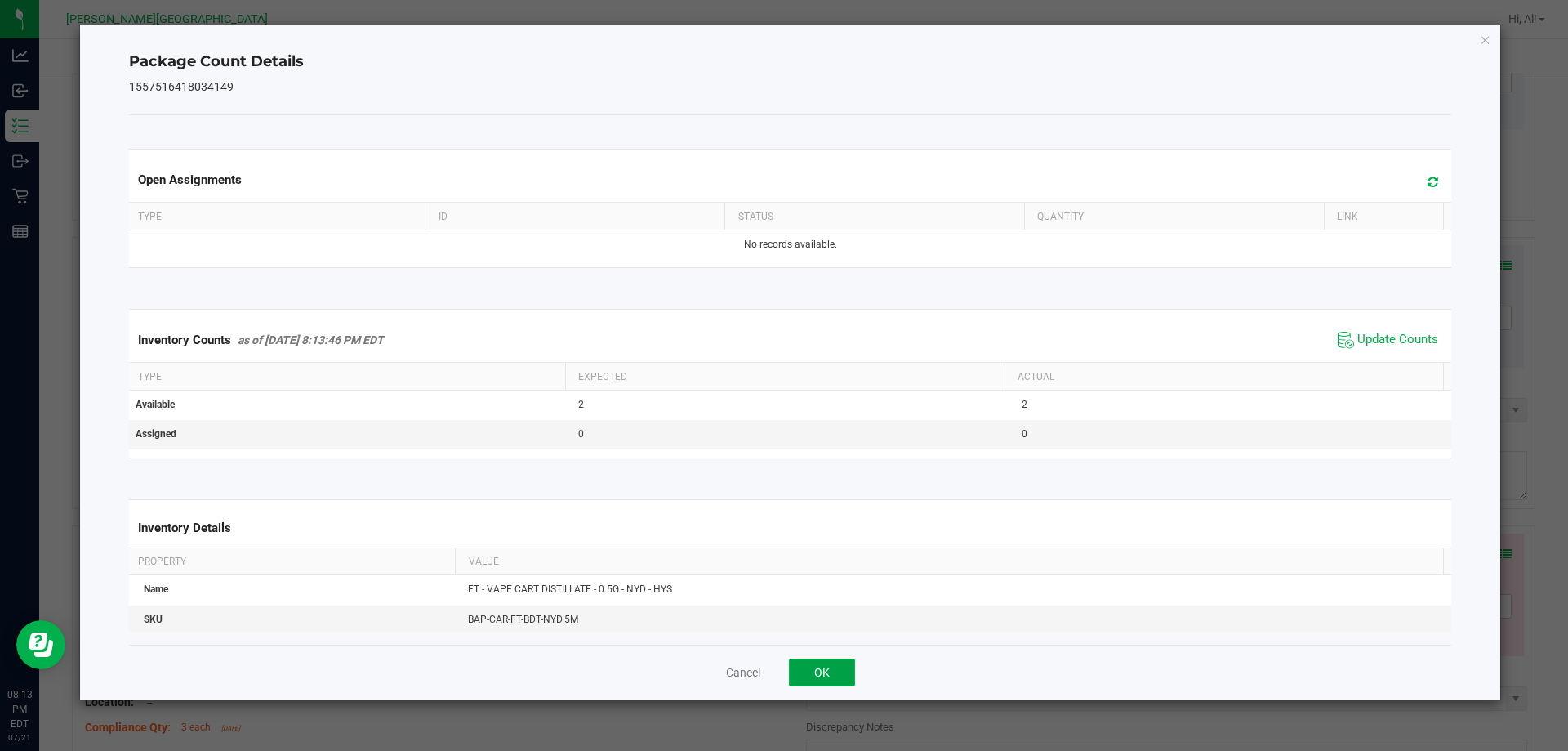 click on "OK" 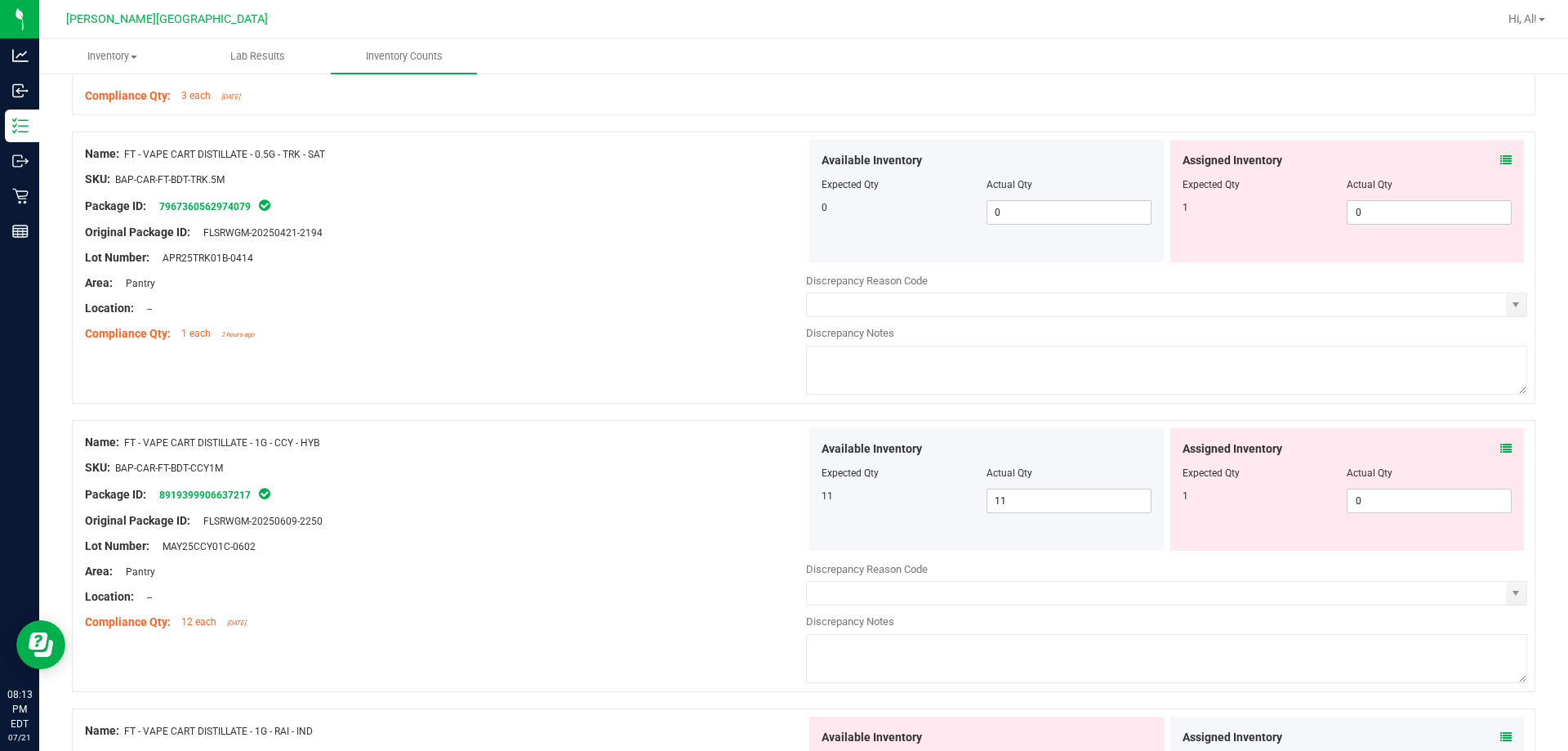 scroll, scrollTop: 4249, scrollLeft: 0, axis: vertical 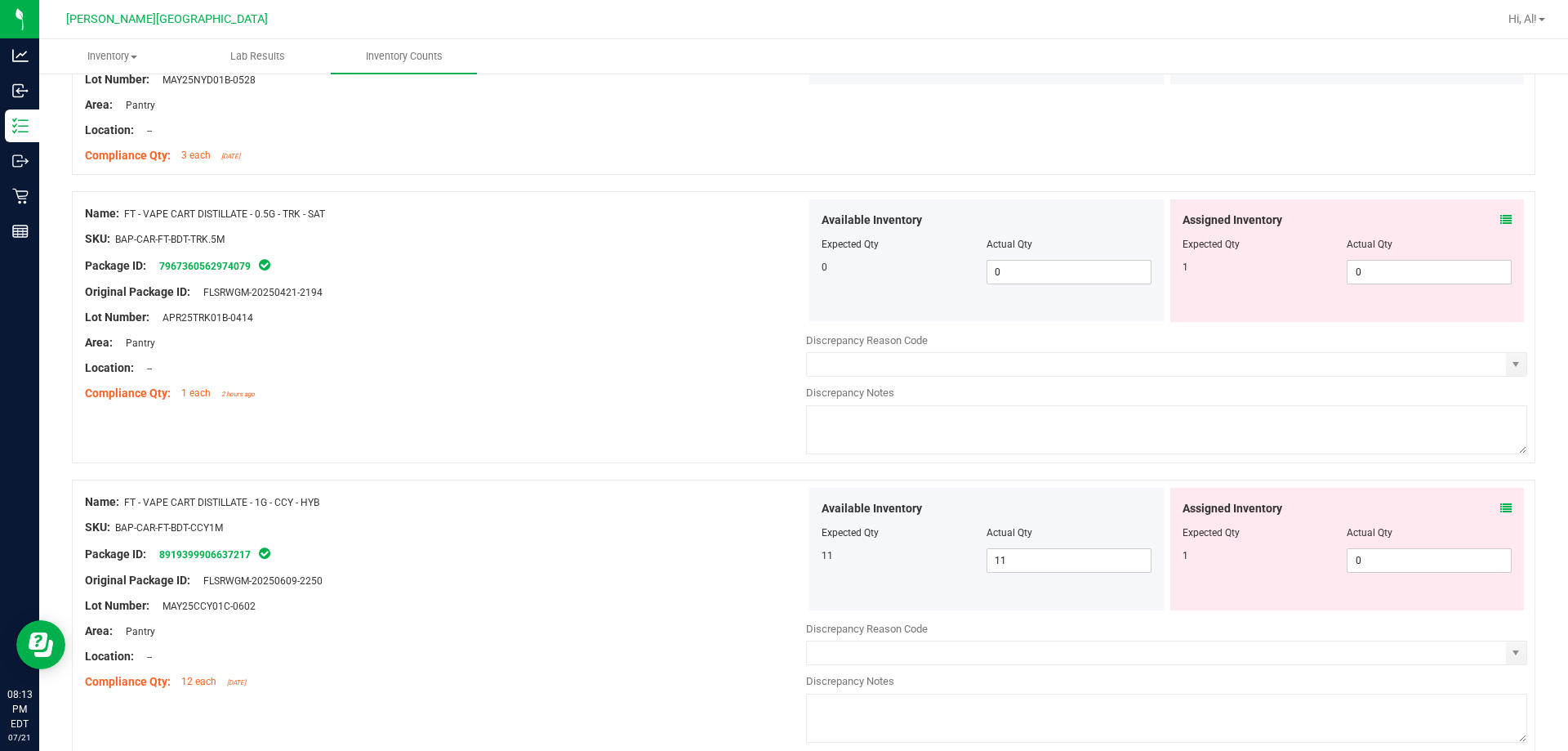 click at bounding box center [1506, 508] 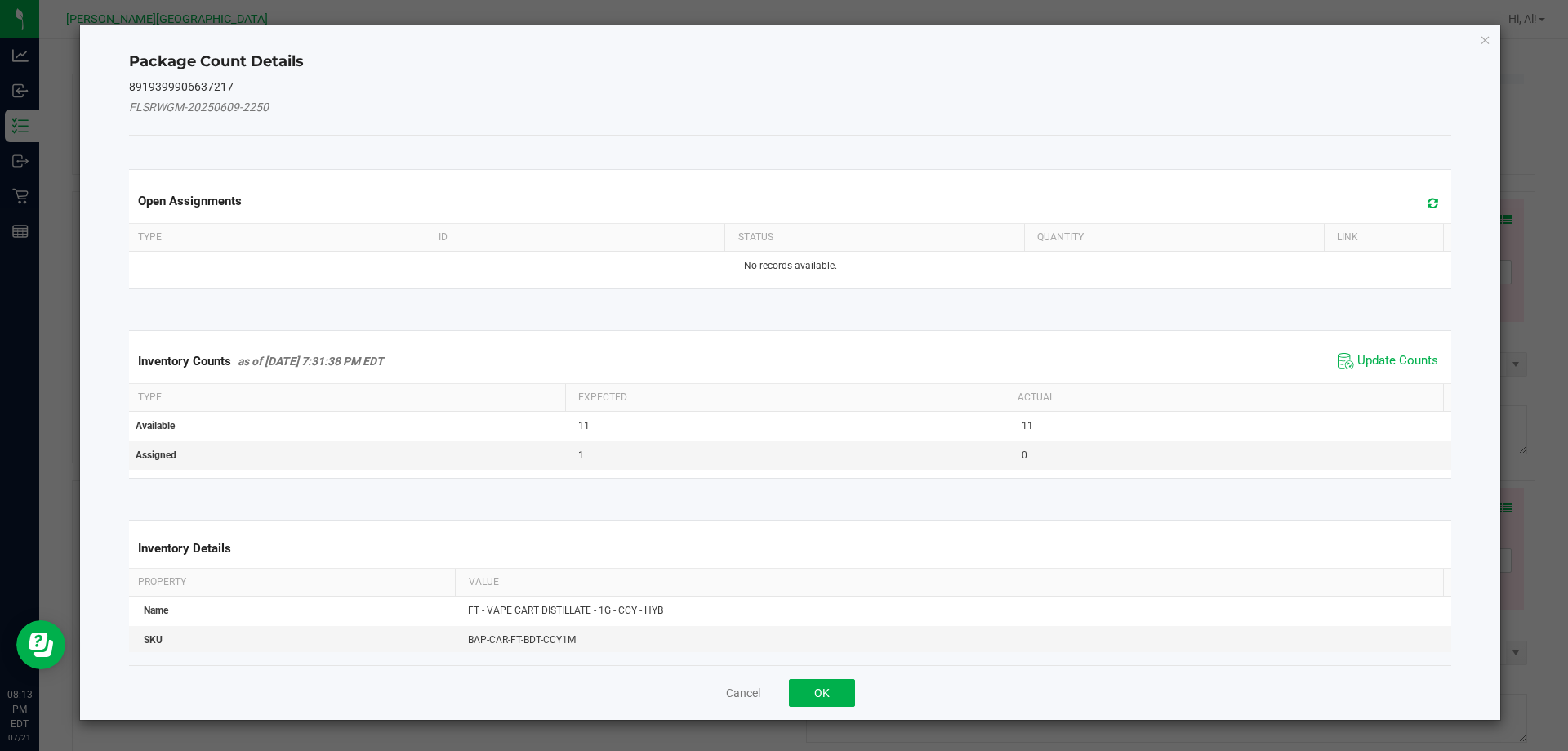 click on "Update Counts" 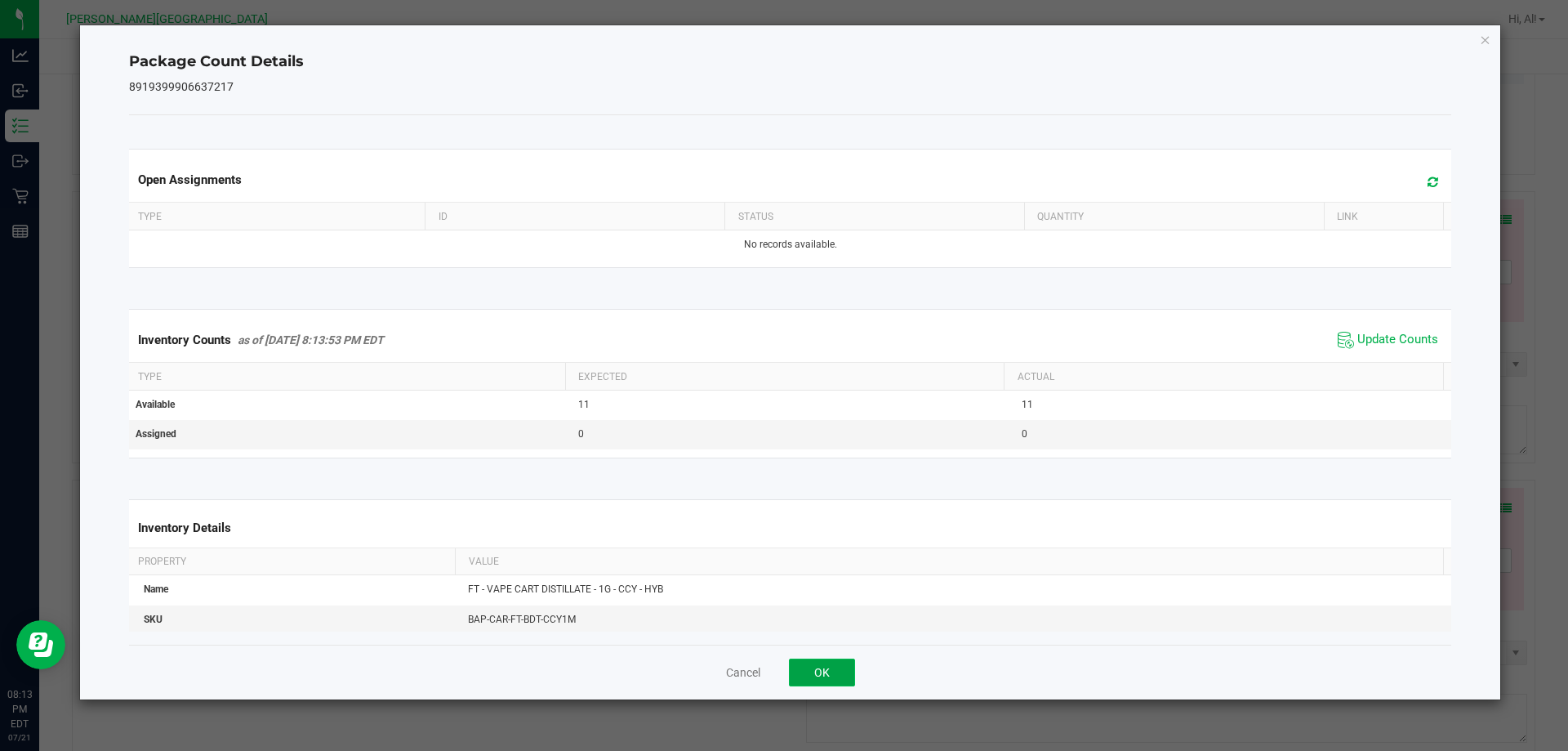 click on "OK" 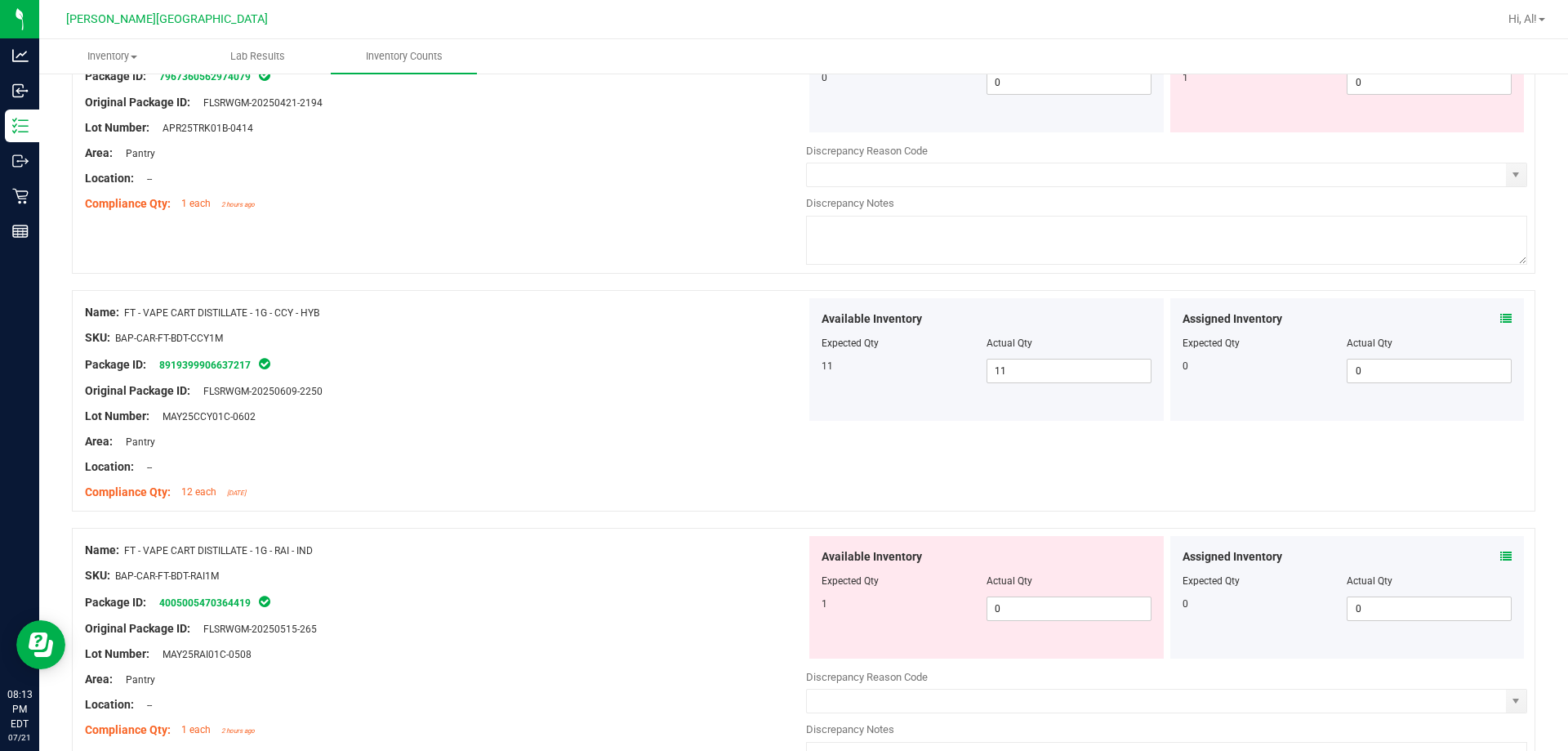 scroll, scrollTop: 4495, scrollLeft: 0, axis: vertical 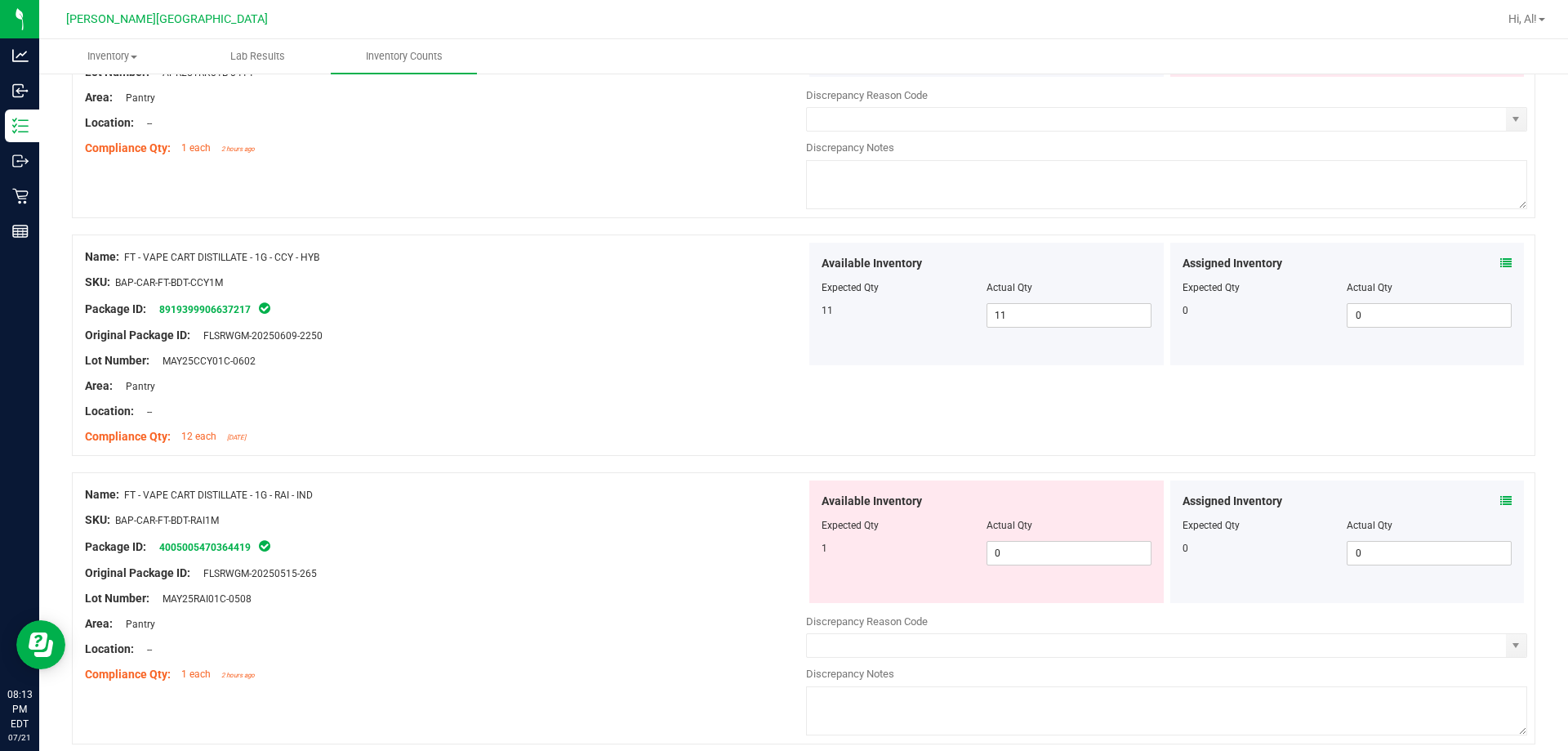 click at bounding box center [1506, 501] 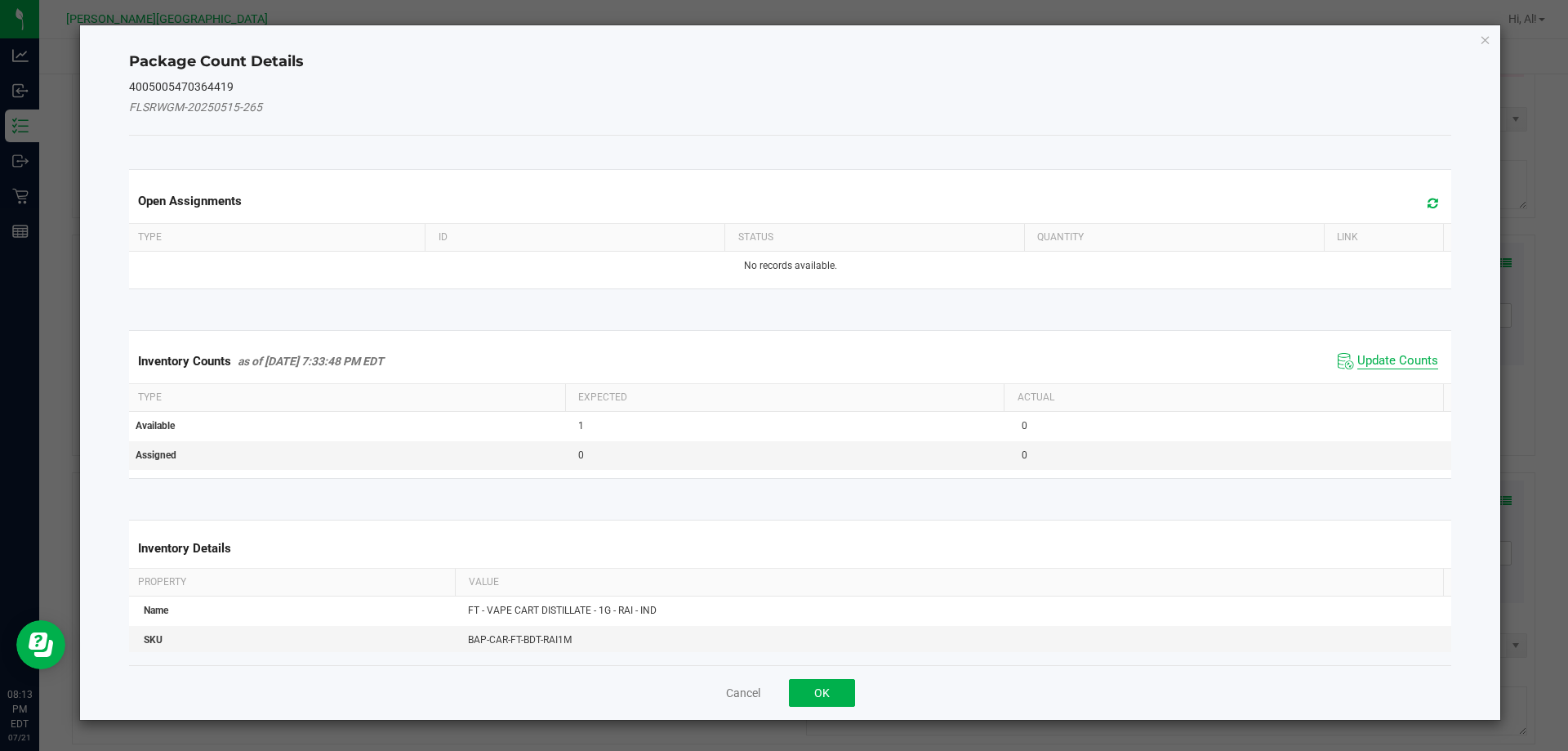 click on "Update Counts" 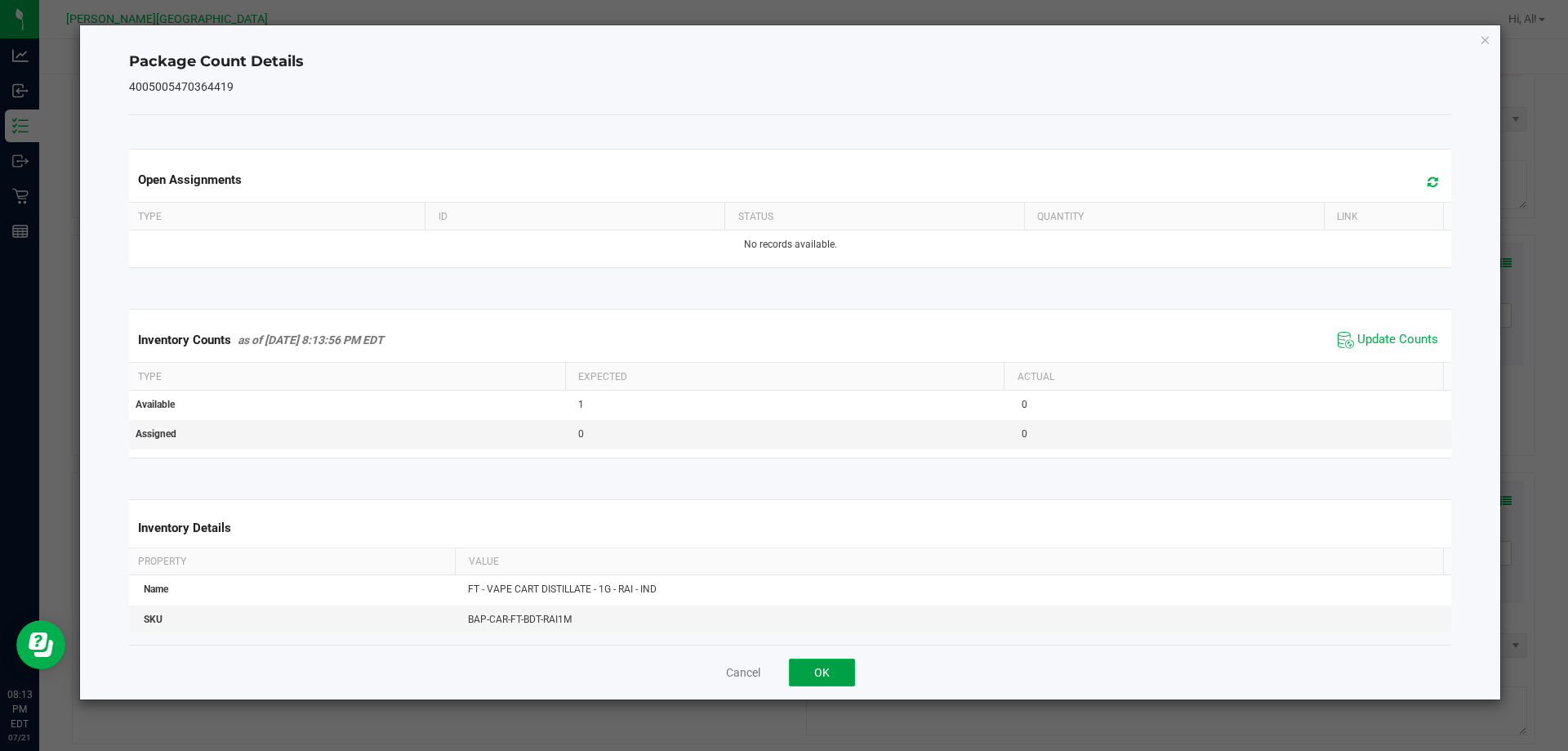 click on "OK" 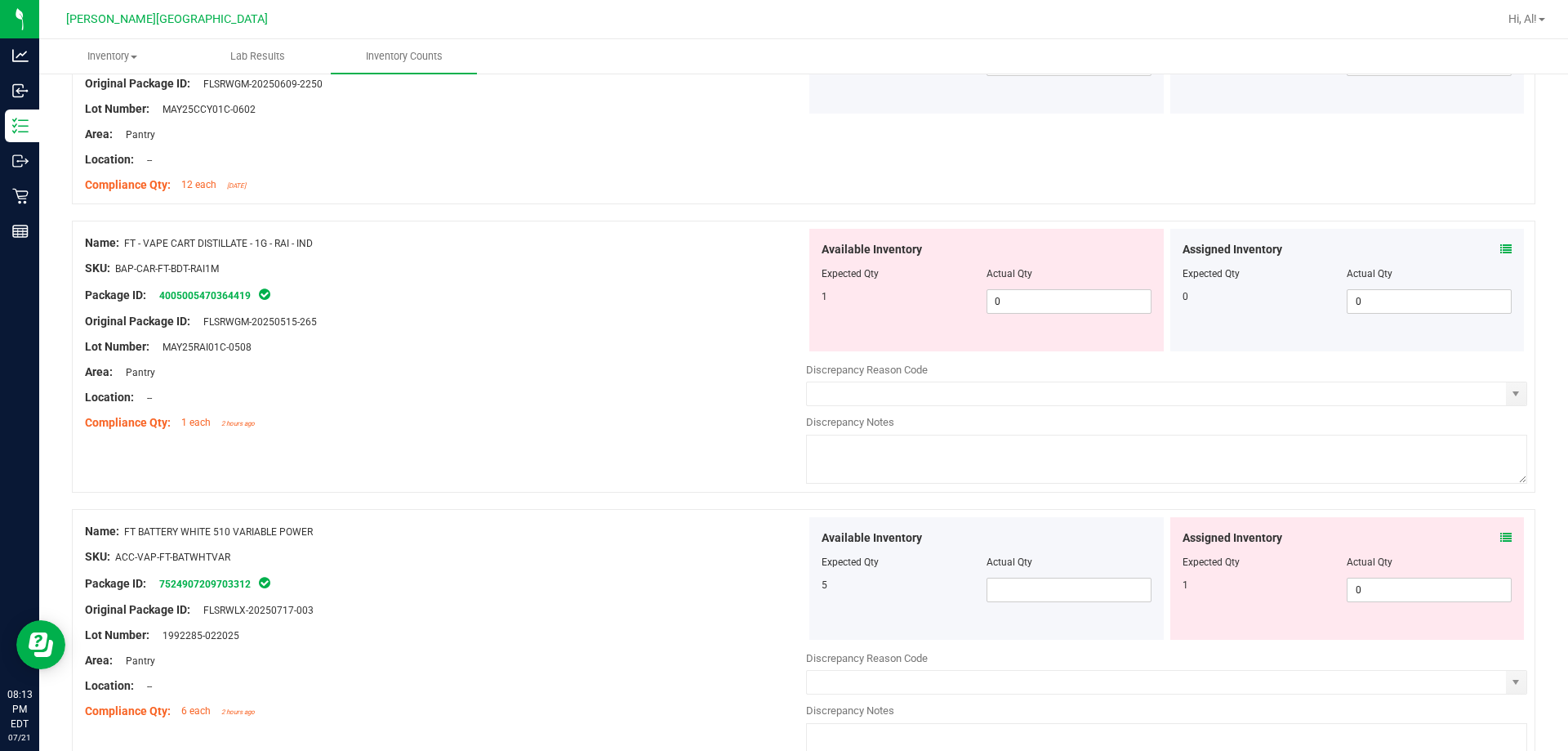 scroll, scrollTop: 4985, scrollLeft: 0, axis: vertical 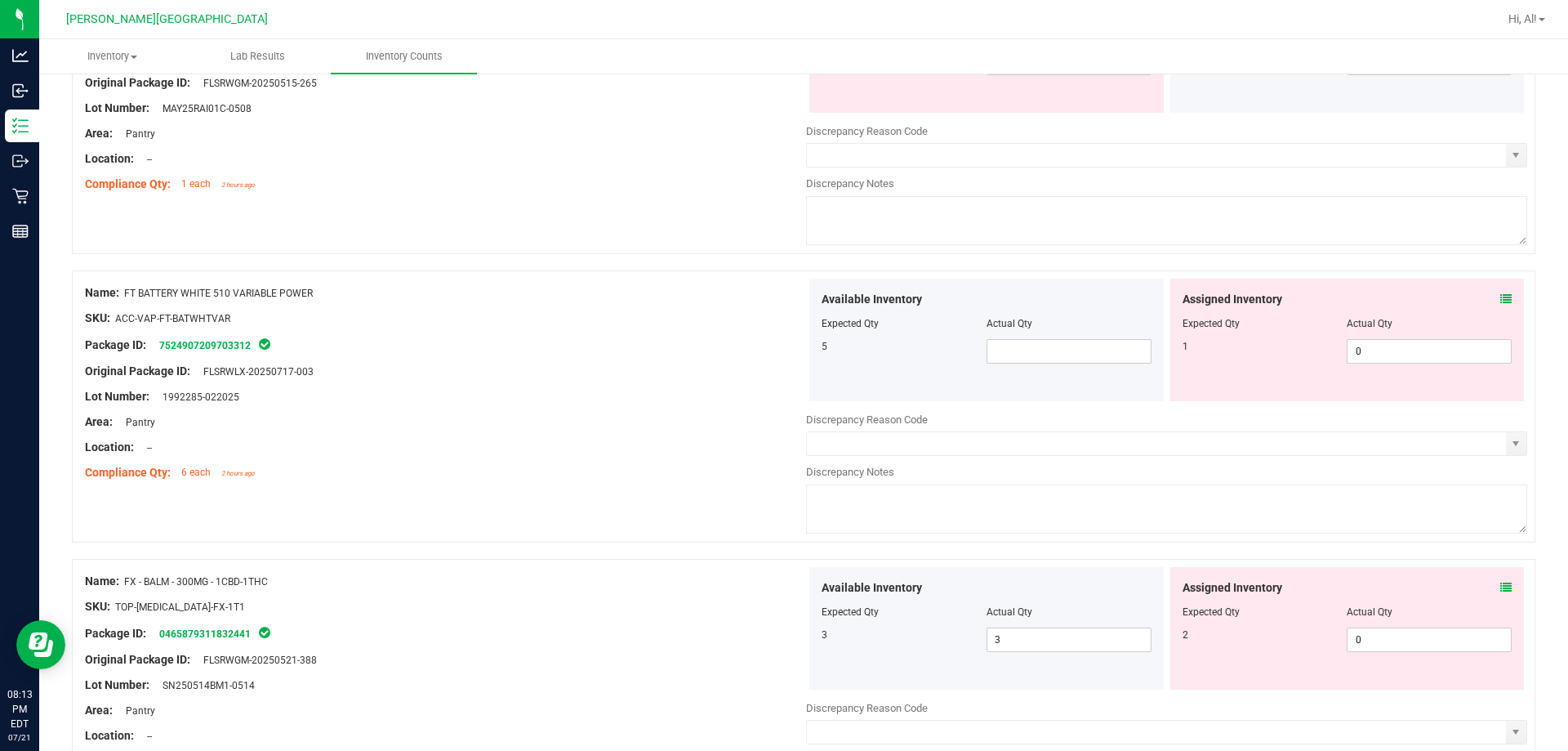 click at bounding box center [1506, 299] 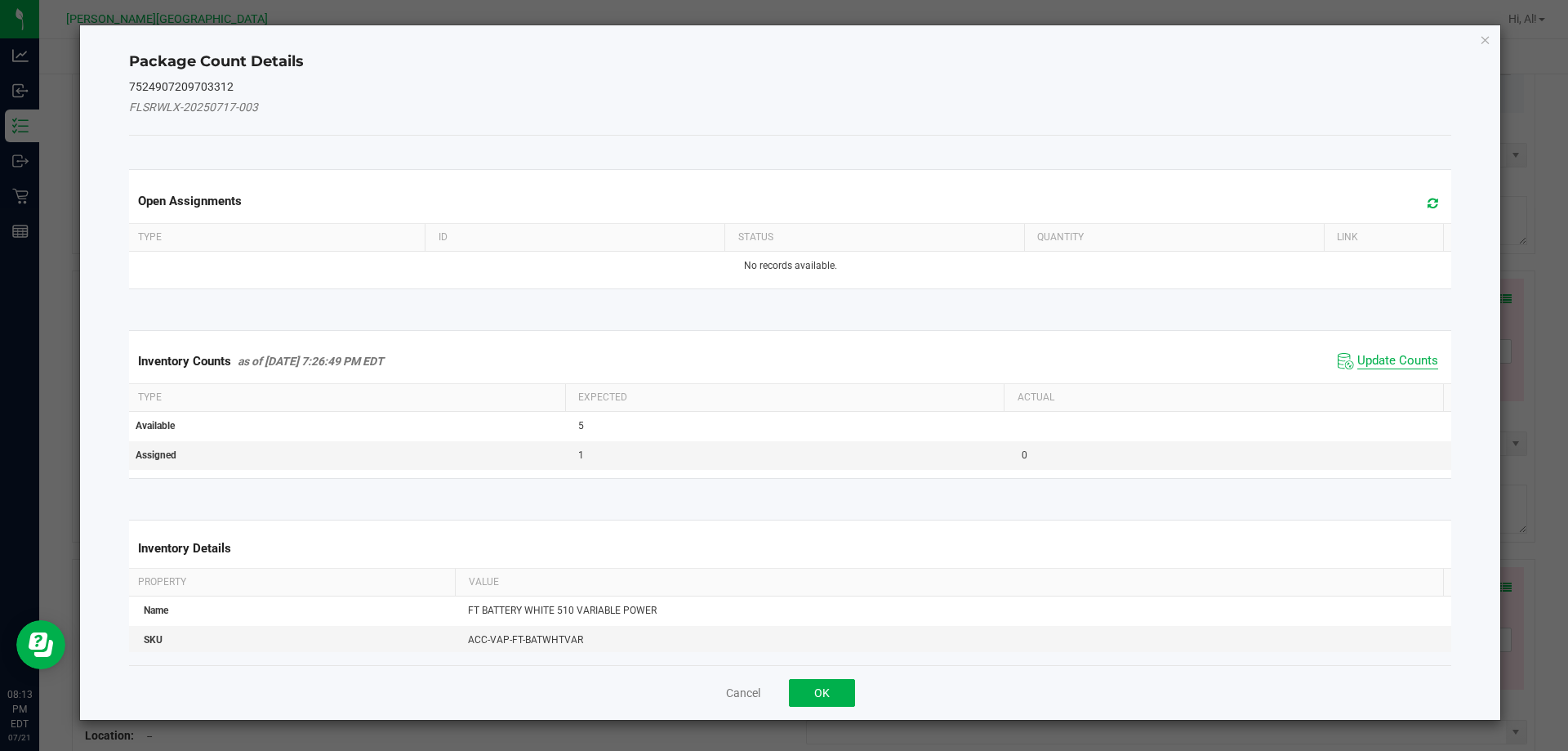 click on "Update Counts" 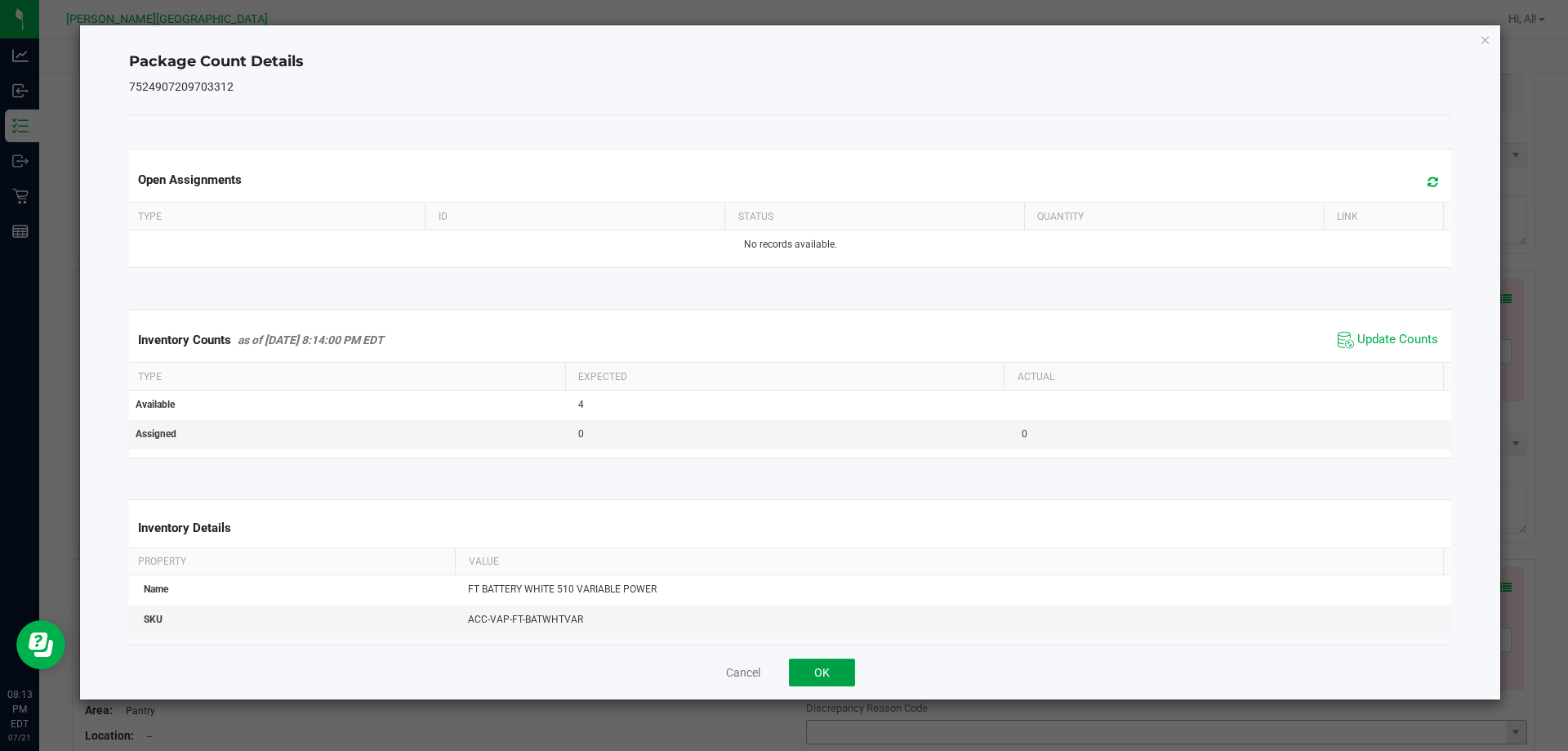 click on "OK" 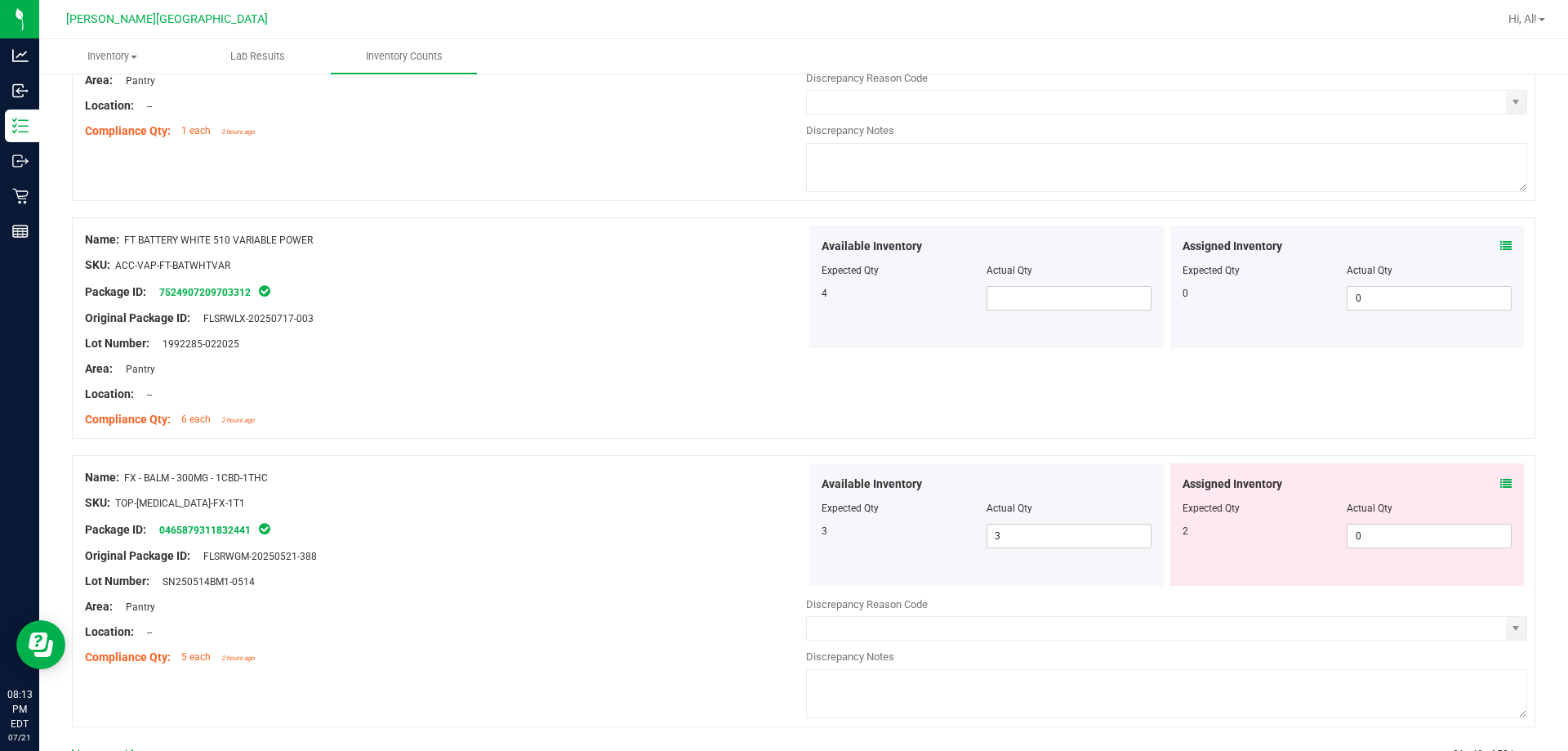 scroll, scrollTop: 5067, scrollLeft: 0, axis: vertical 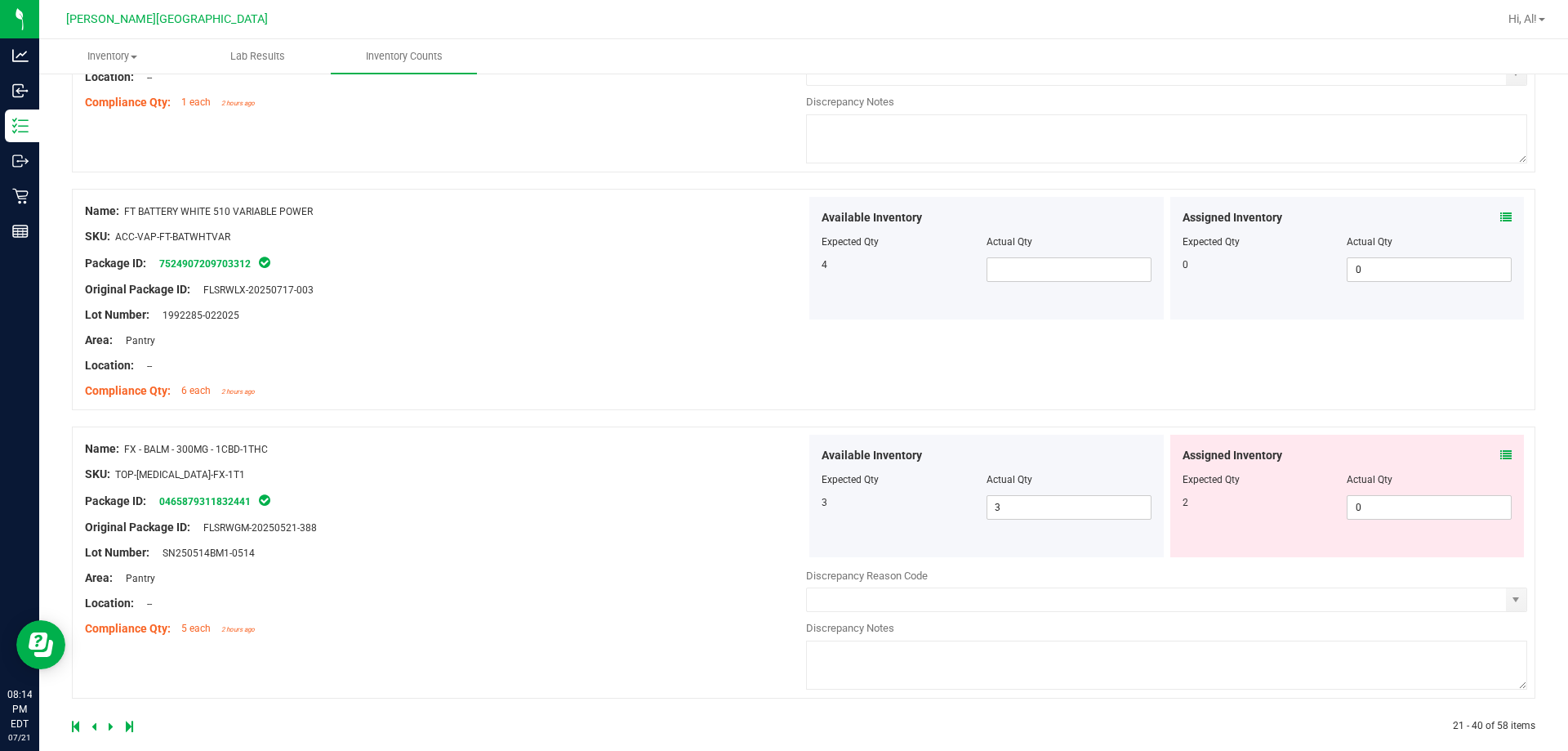 click at bounding box center (1506, 455) 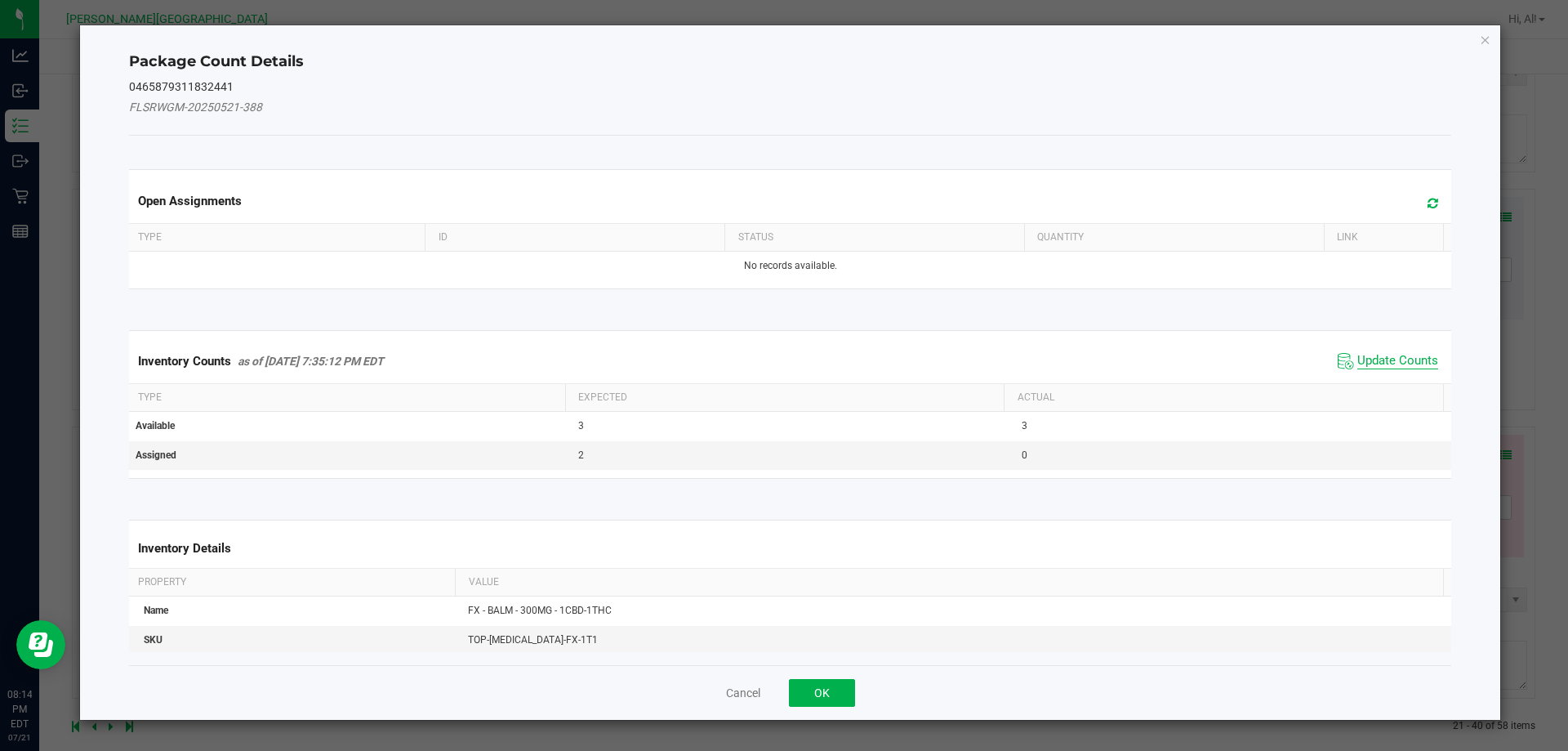 click on "Update Counts" 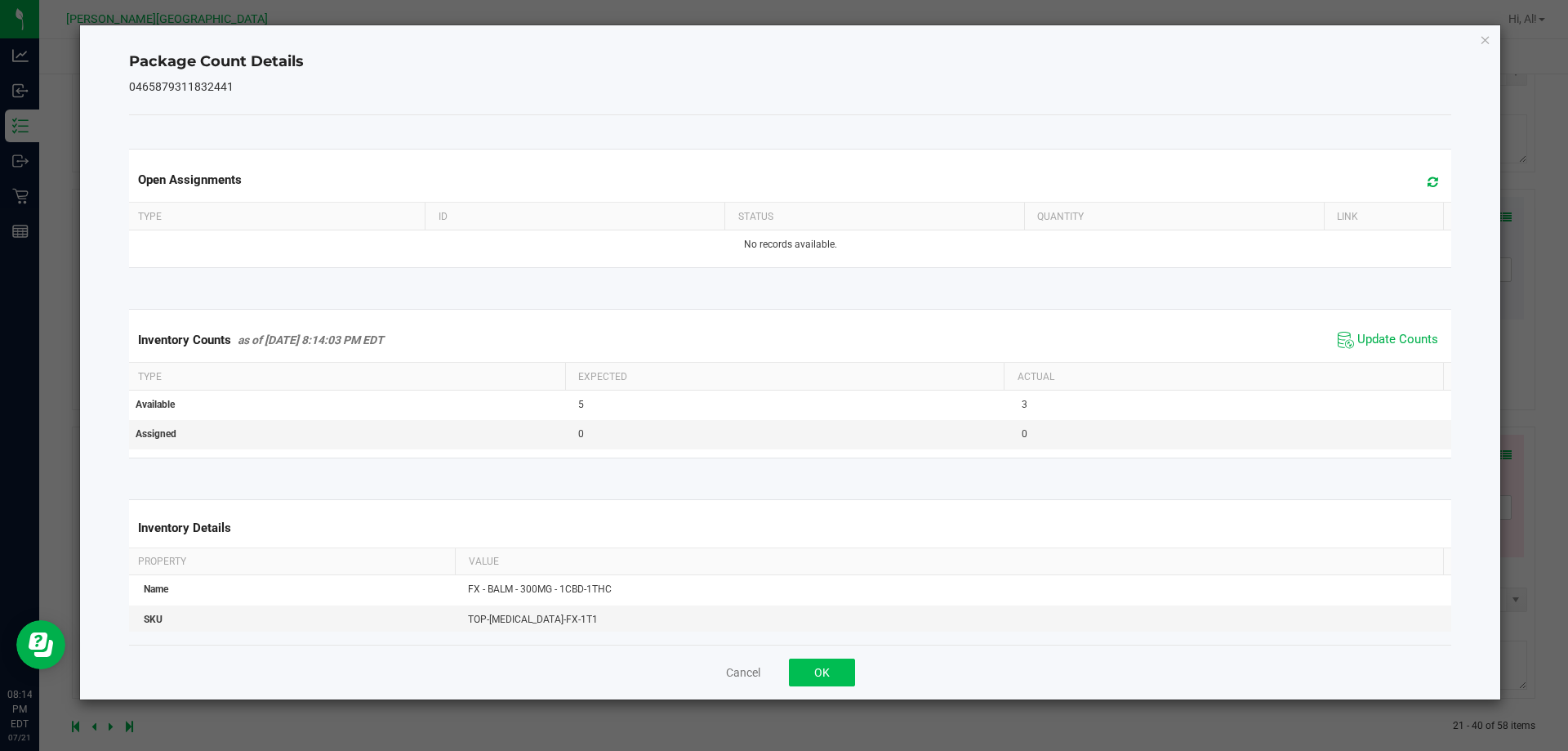 drag, startPoint x: 831, startPoint y: 656, endPoint x: 822, endPoint y: 664, distance: 12.041595 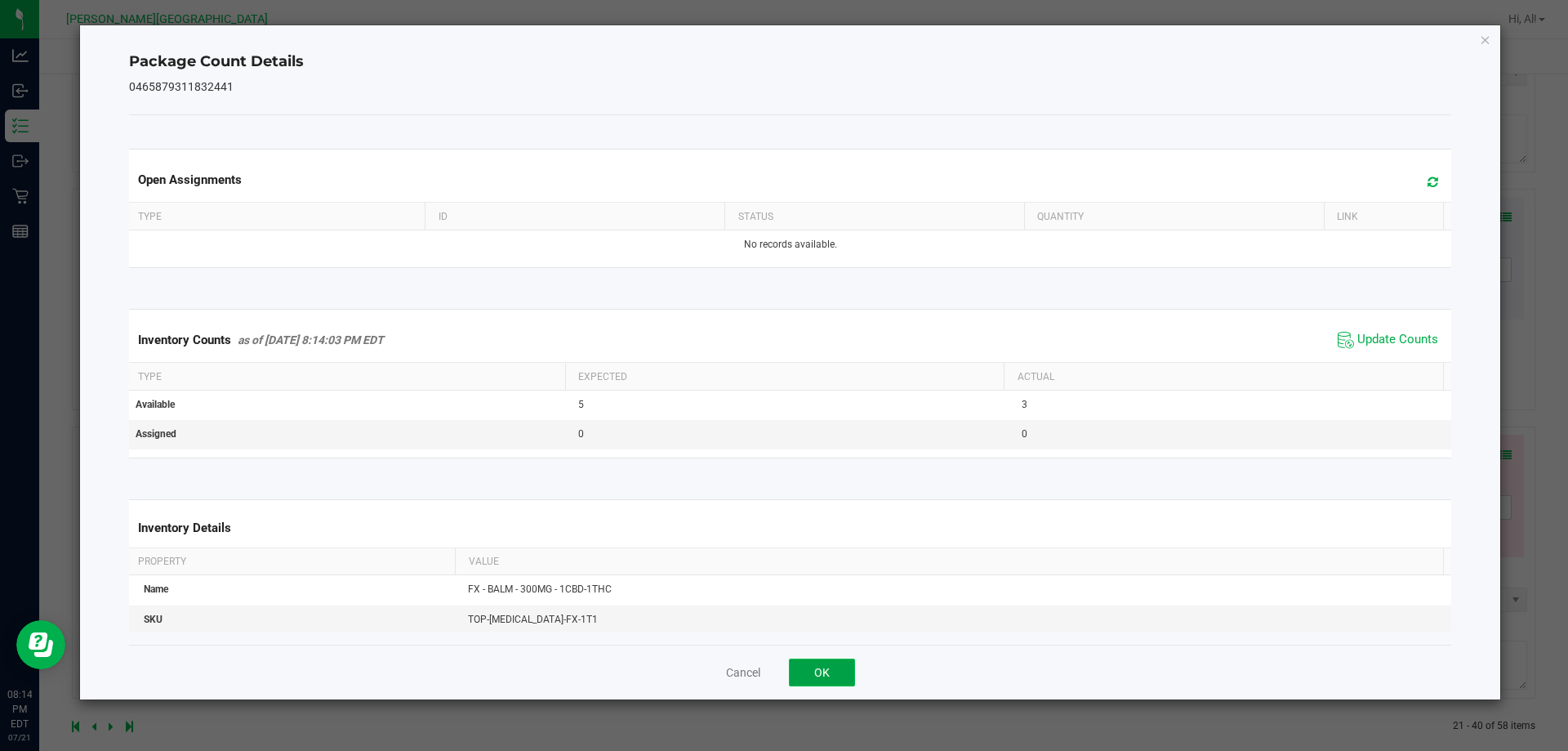 click on "OK" 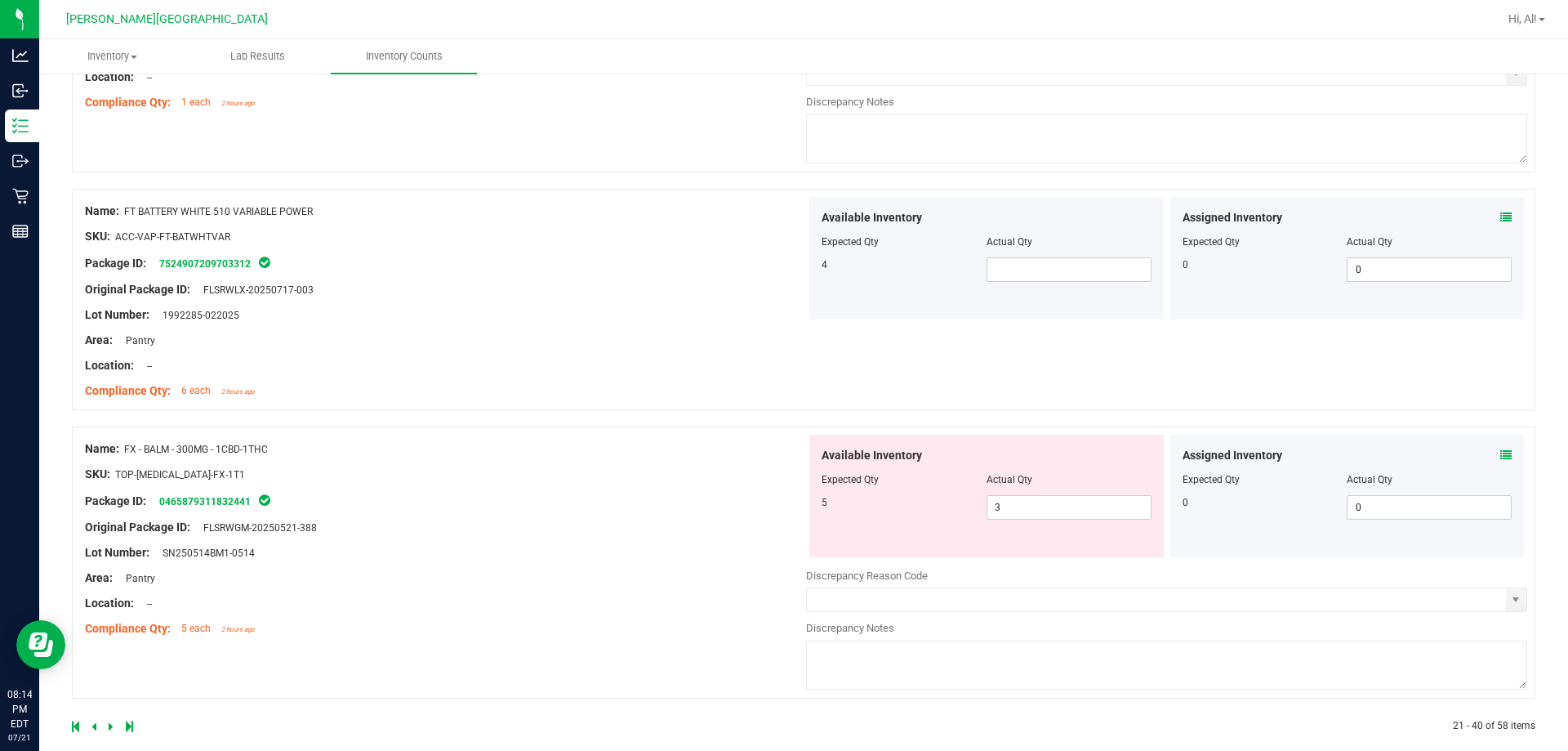scroll, scrollTop: 5086, scrollLeft: 0, axis: vertical 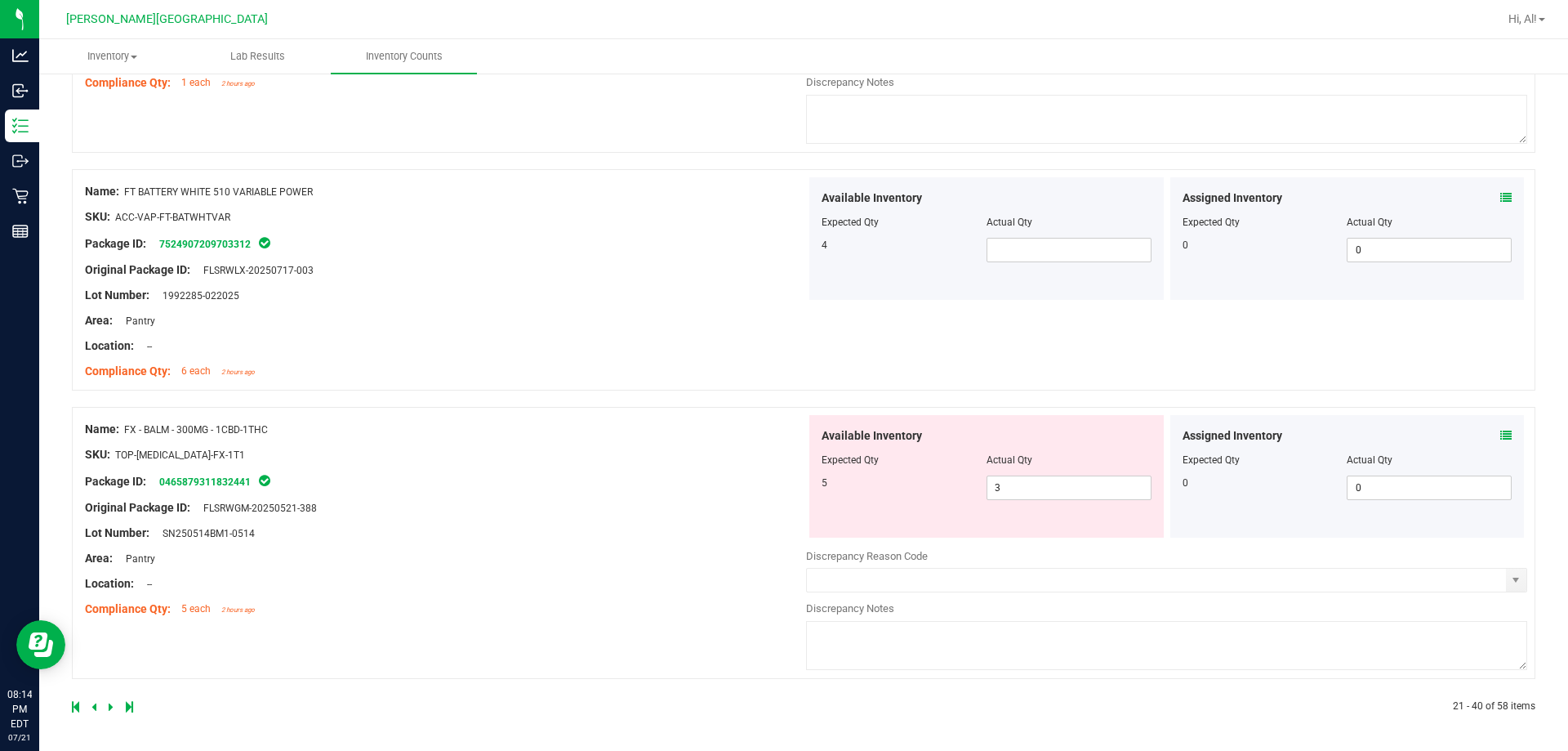 click at bounding box center [129, 707] 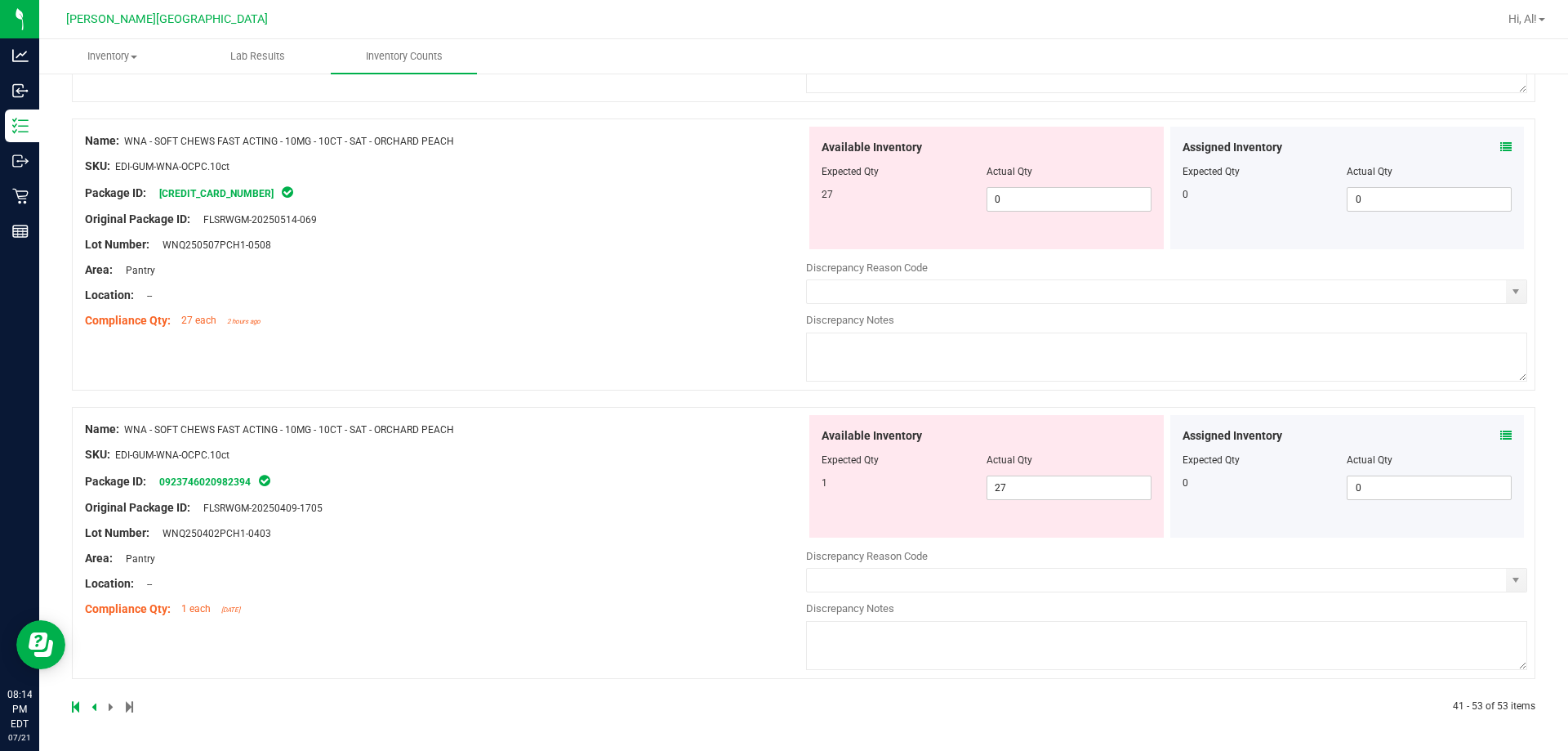 scroll, scrollTop: 0, scrollLeft: 0, axis: both 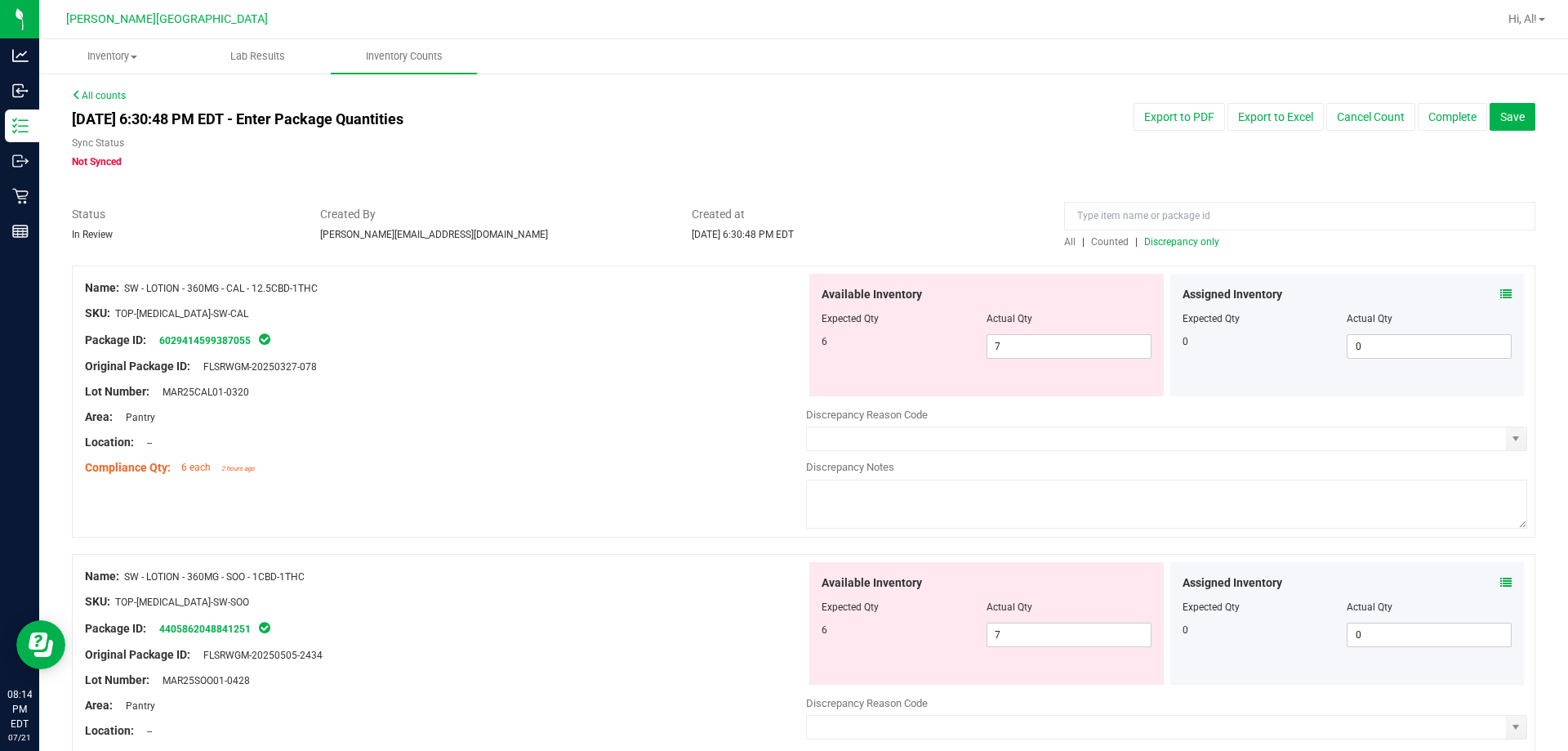 click at bounding box center (1506, 294) 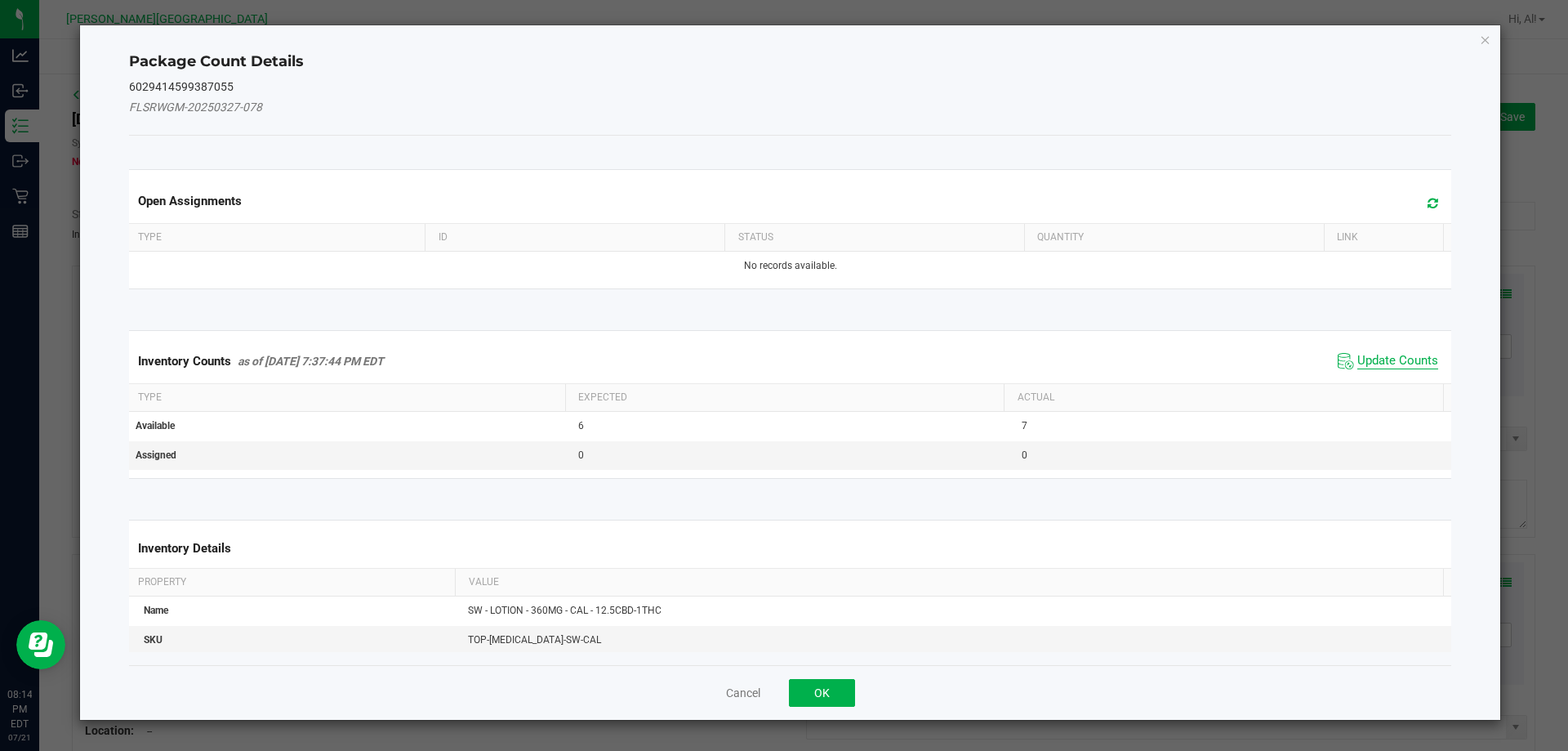 click on "Update Counts" 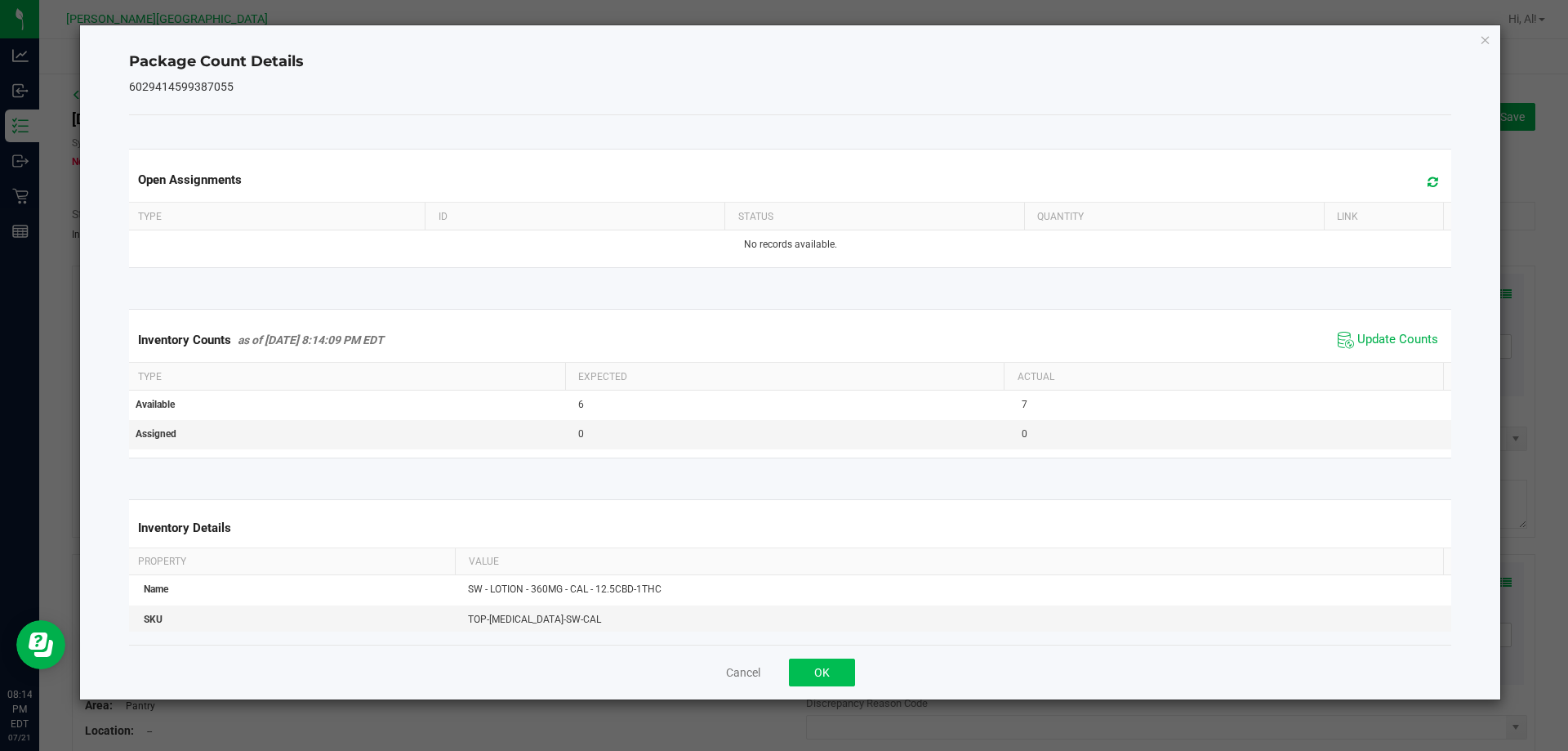 click on "Cancel   OK" 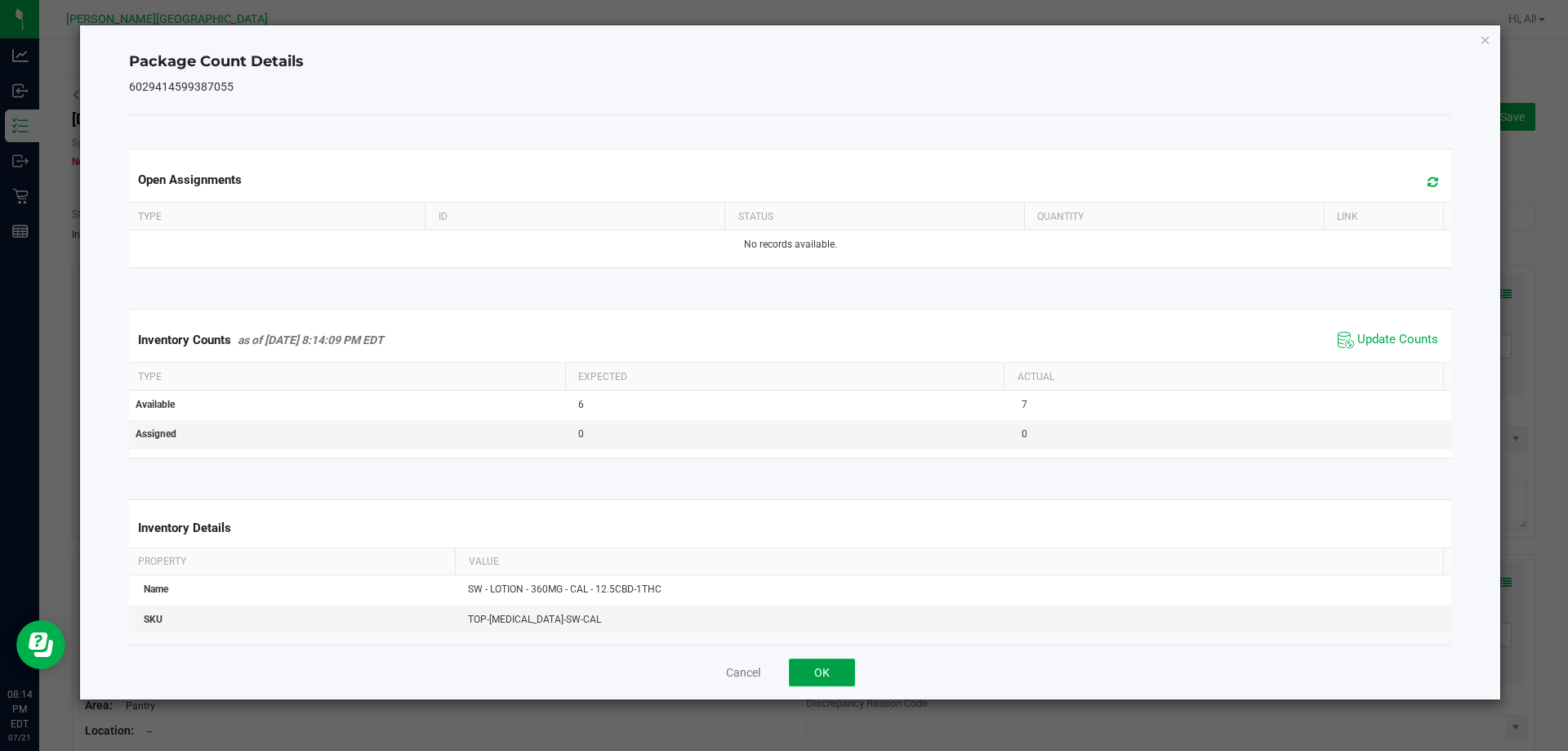 click on "OK" 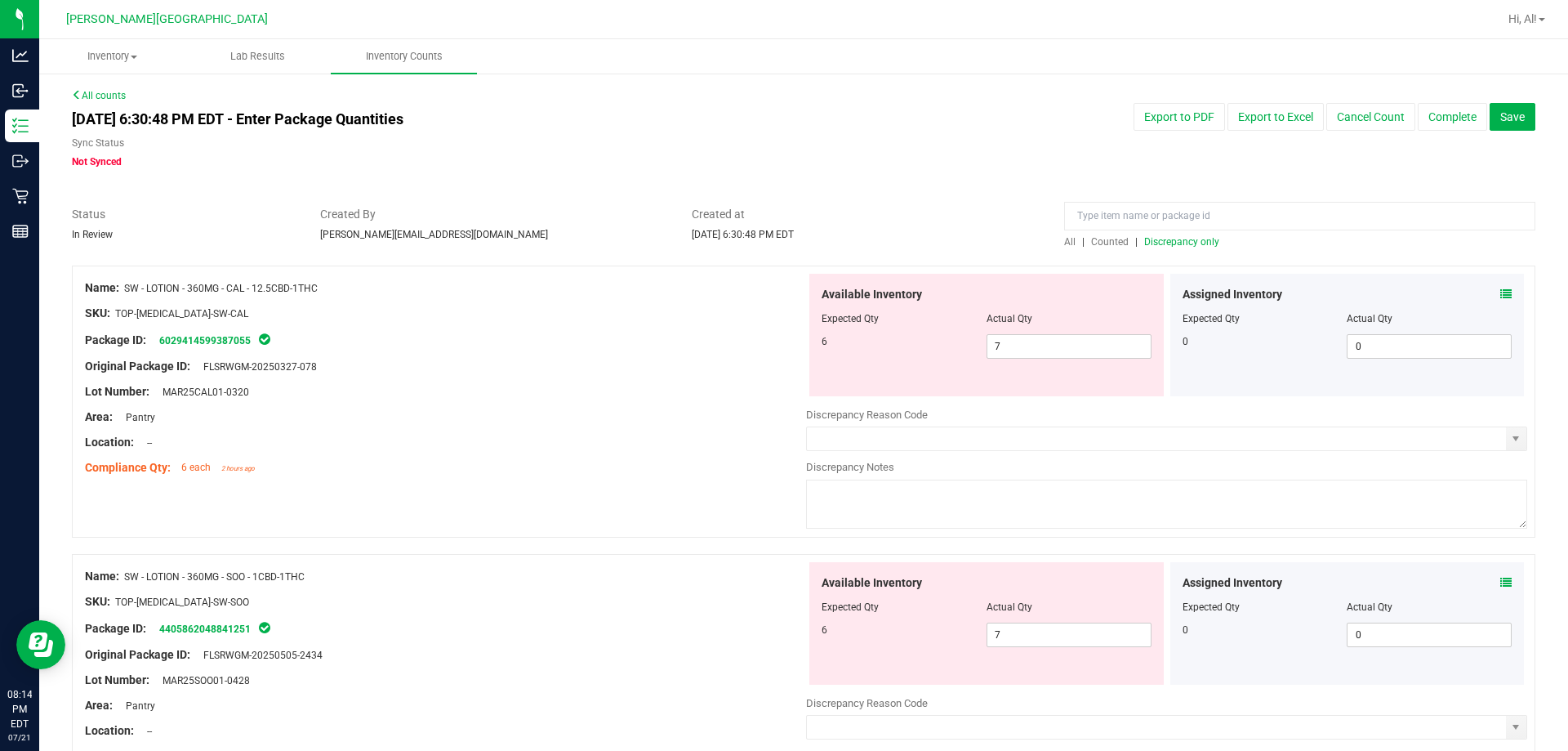 click at bounding box center [1506, 583] 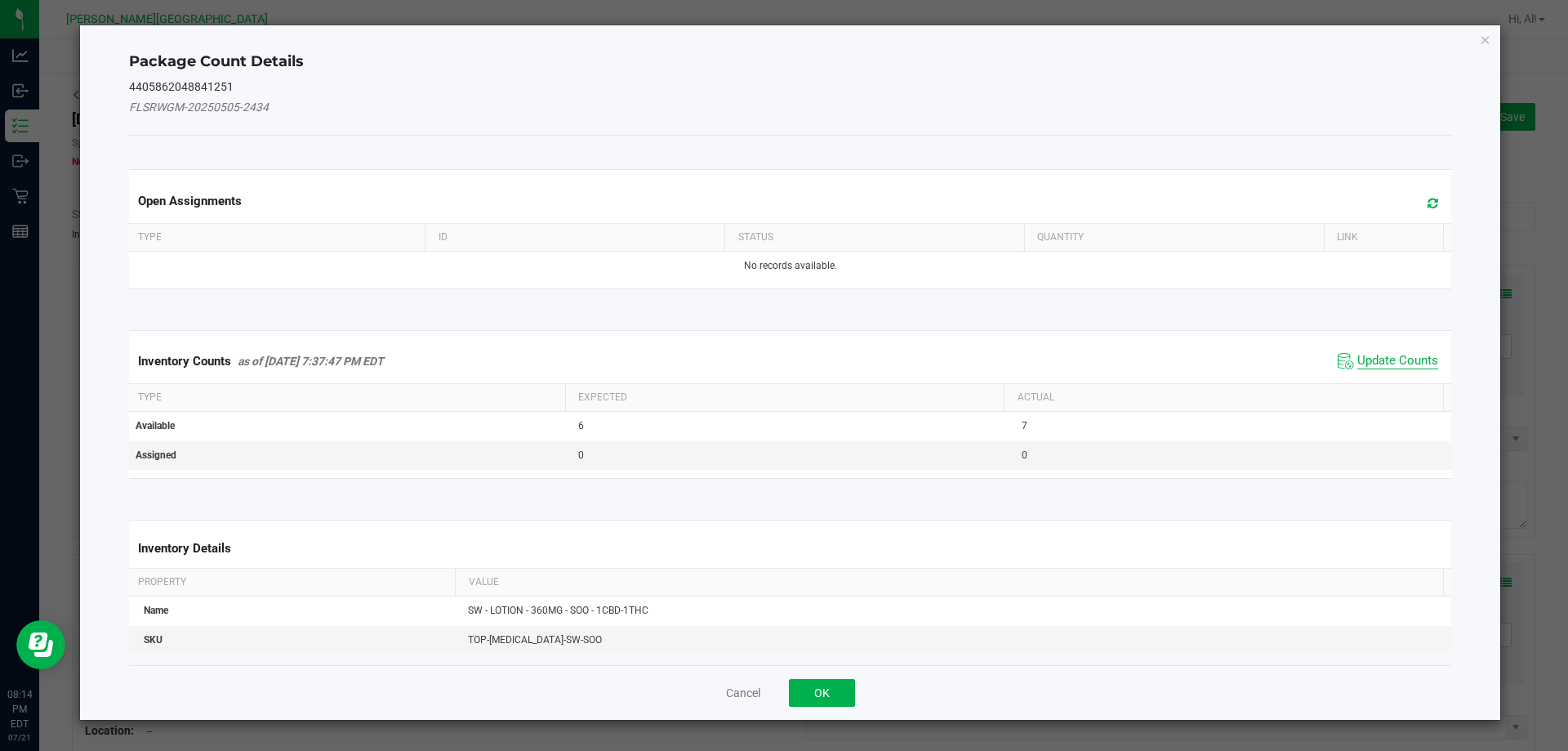 click on "Update Counts" 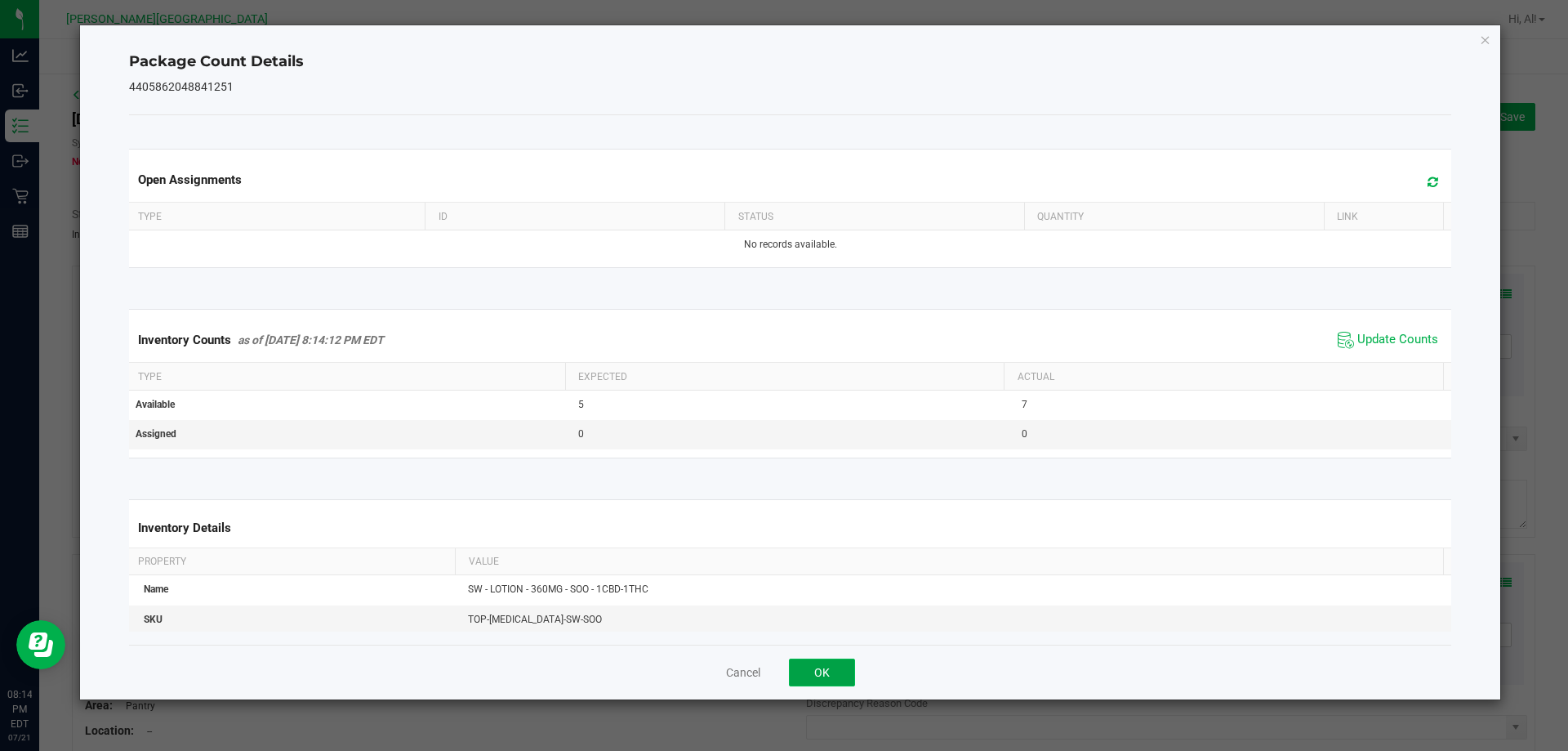 click on "OK" 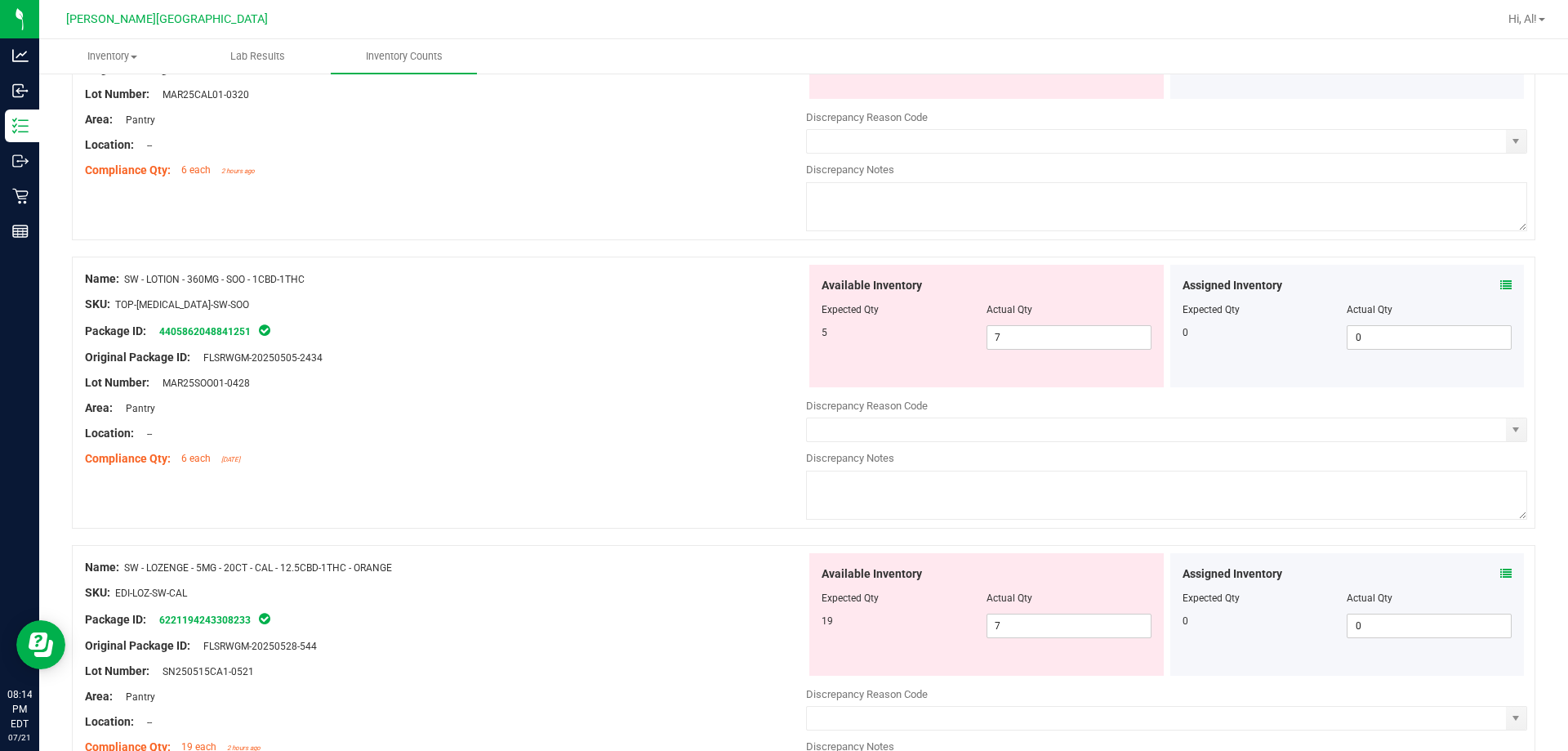 scroll, scrollTop: 327, scrollLeft: 0, axis: vertical 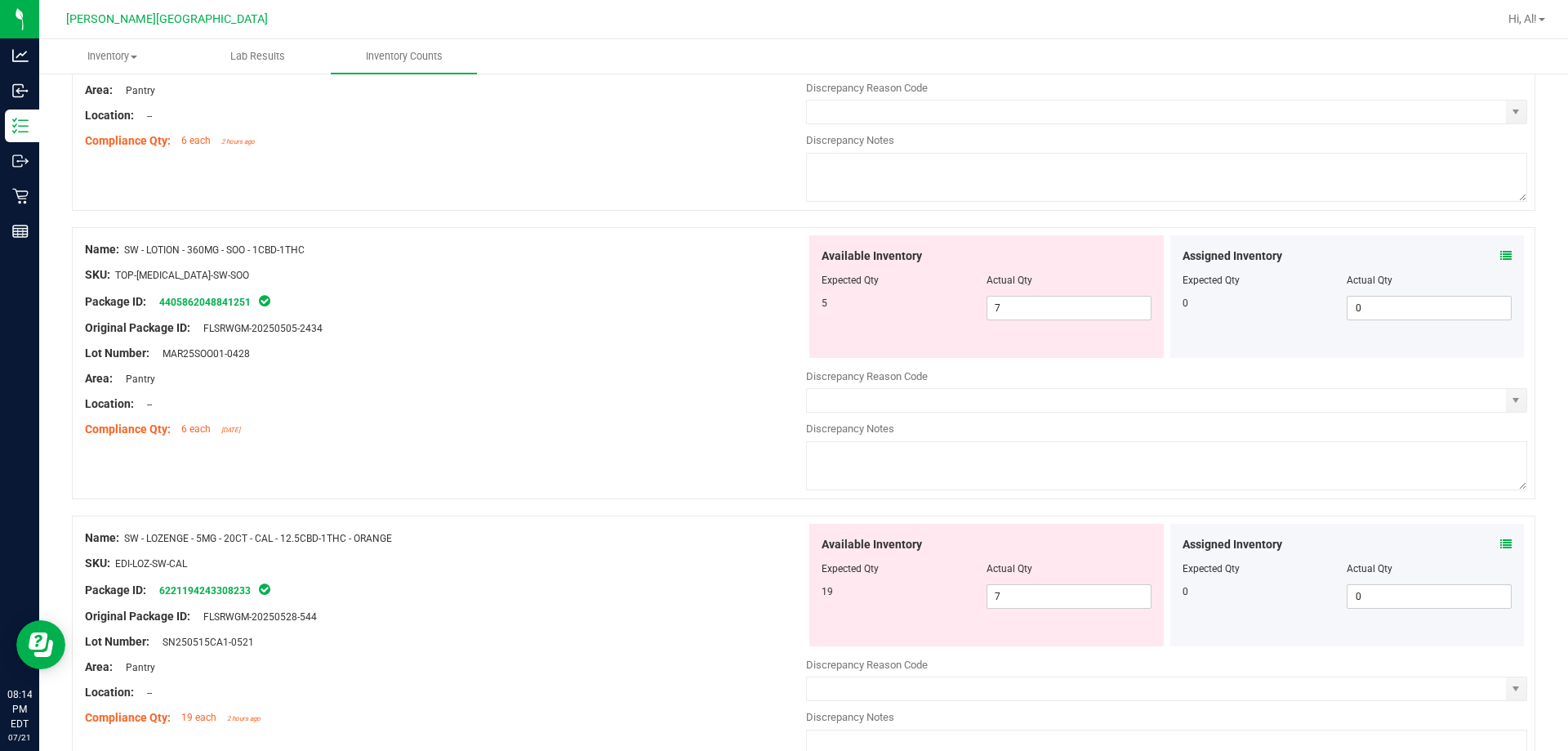 click at bounding box center (1506, 544) 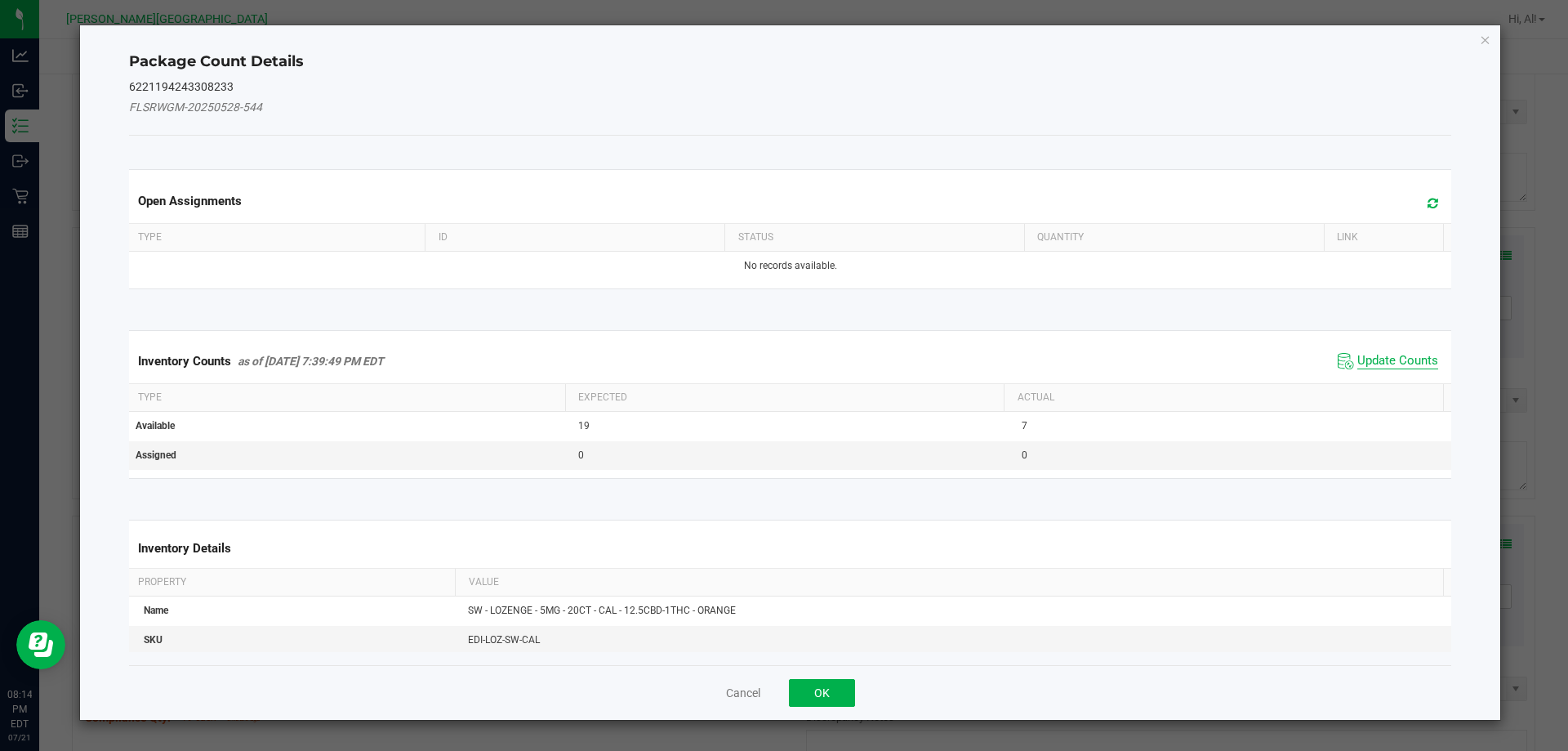 drag, startPoint x: 1398, startPoint y: 355, endPoint x: 1386, endPoint y: 367, distance: 16.970563 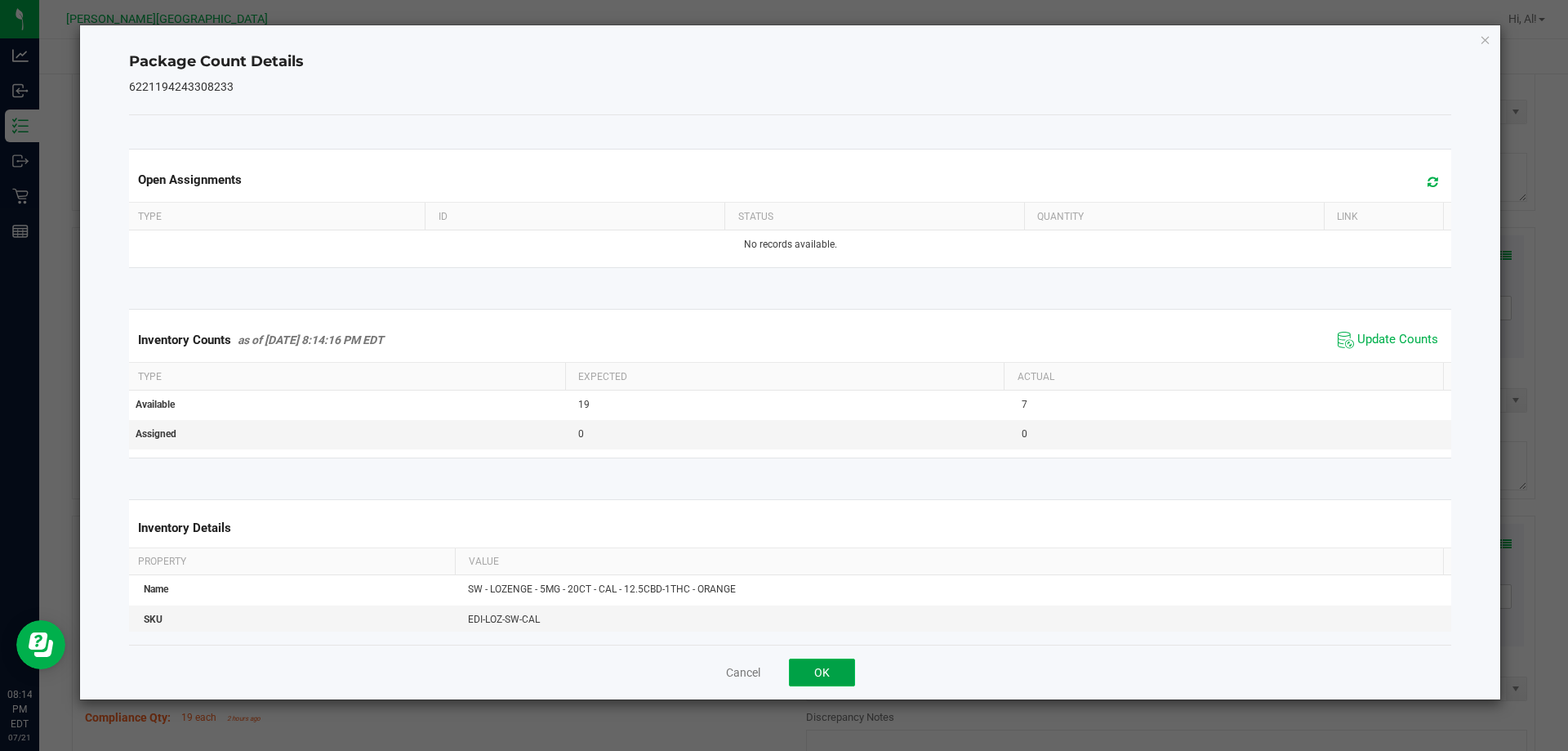 click on "OK" 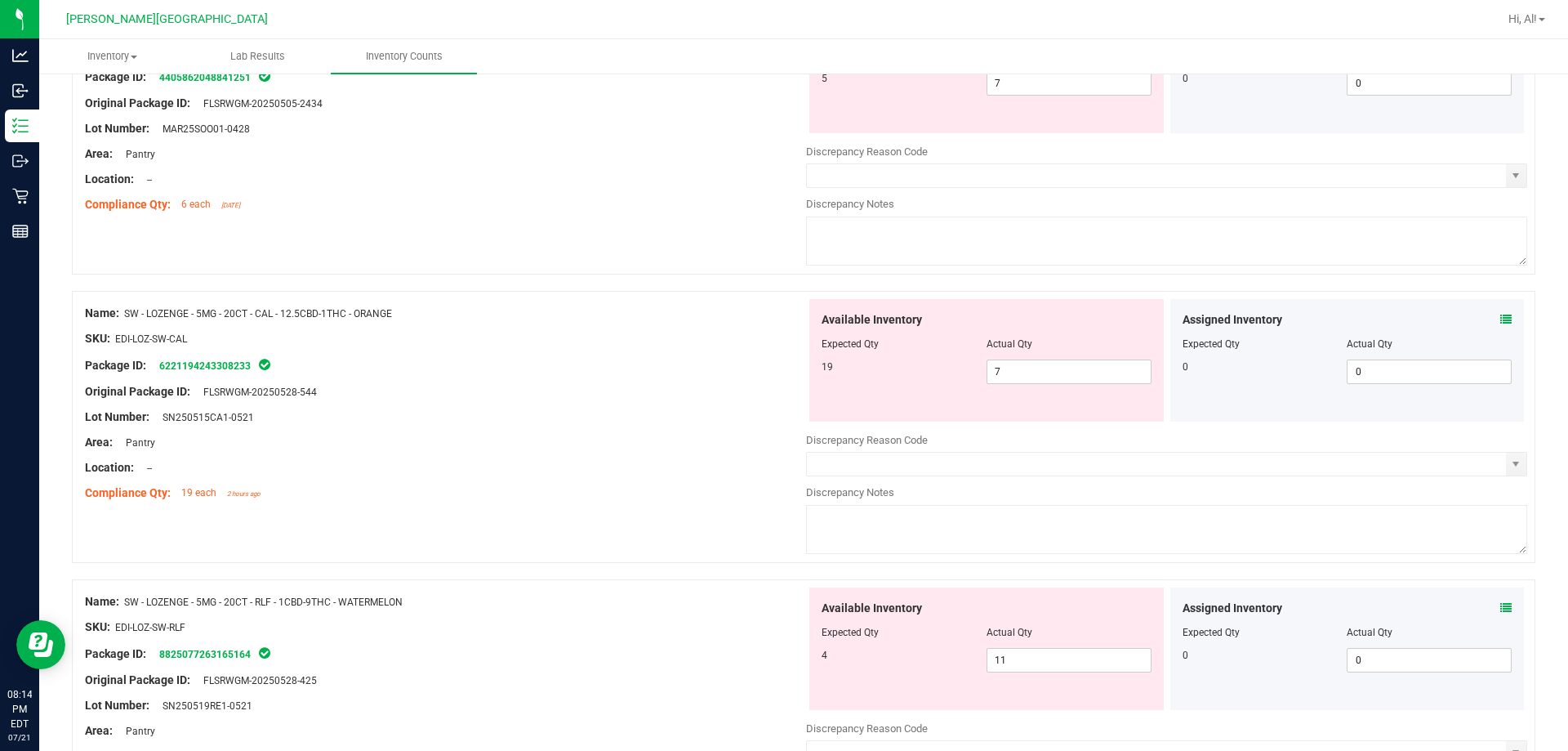 scroll, scrollTop: 572, scrollLeft: 0, axis: vertical 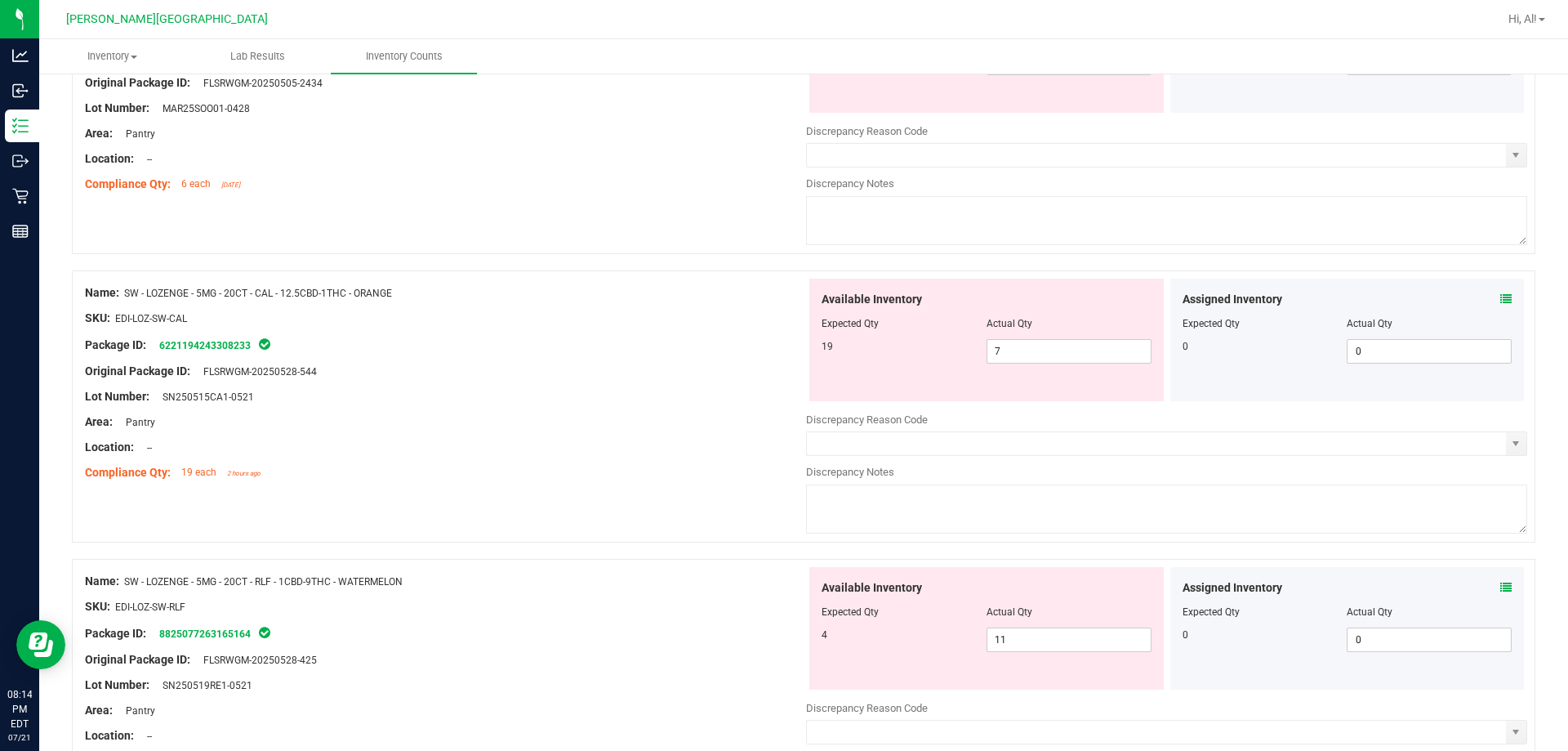 click at bounding box center (1506, 588) 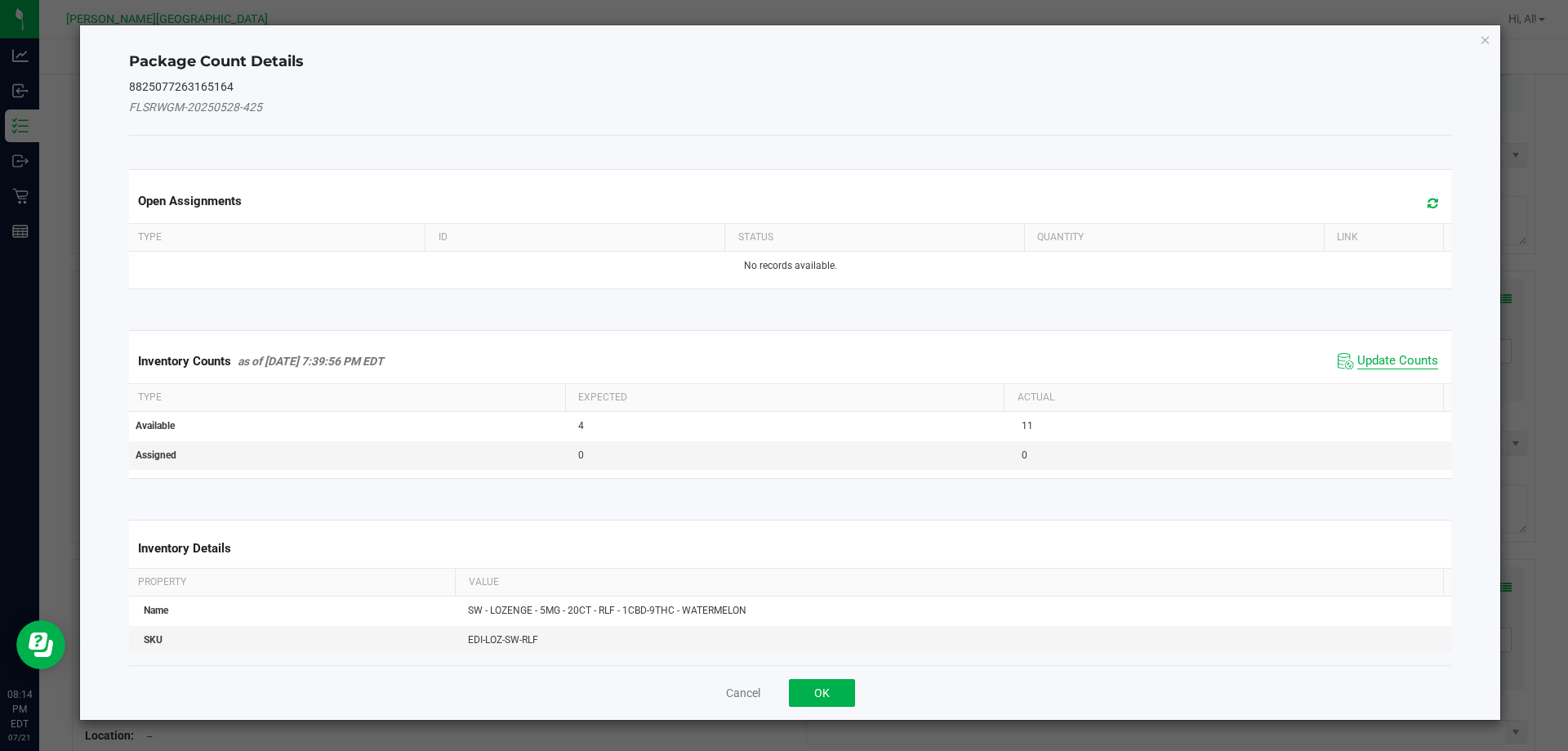 click on "Update Counts" 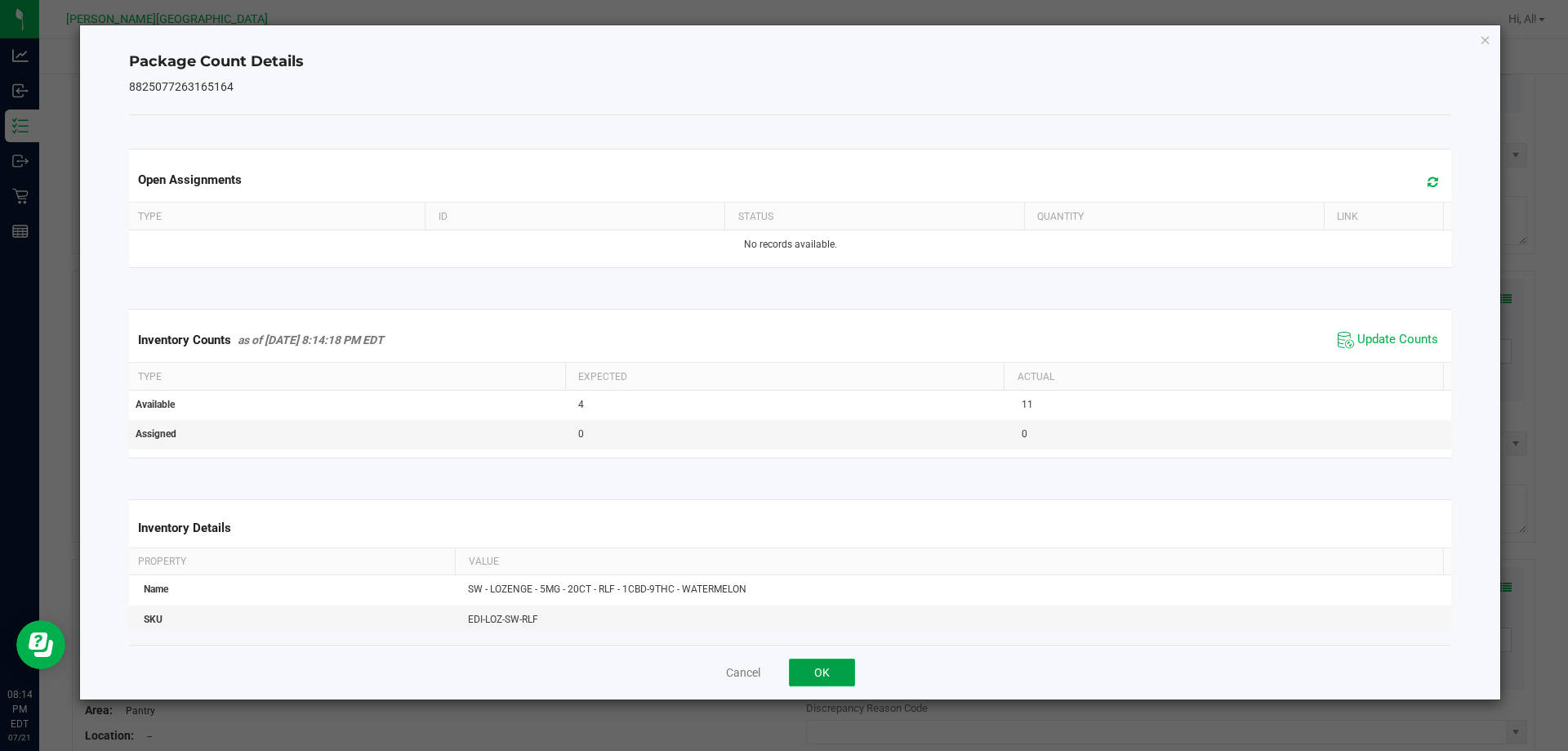 click on "OK" 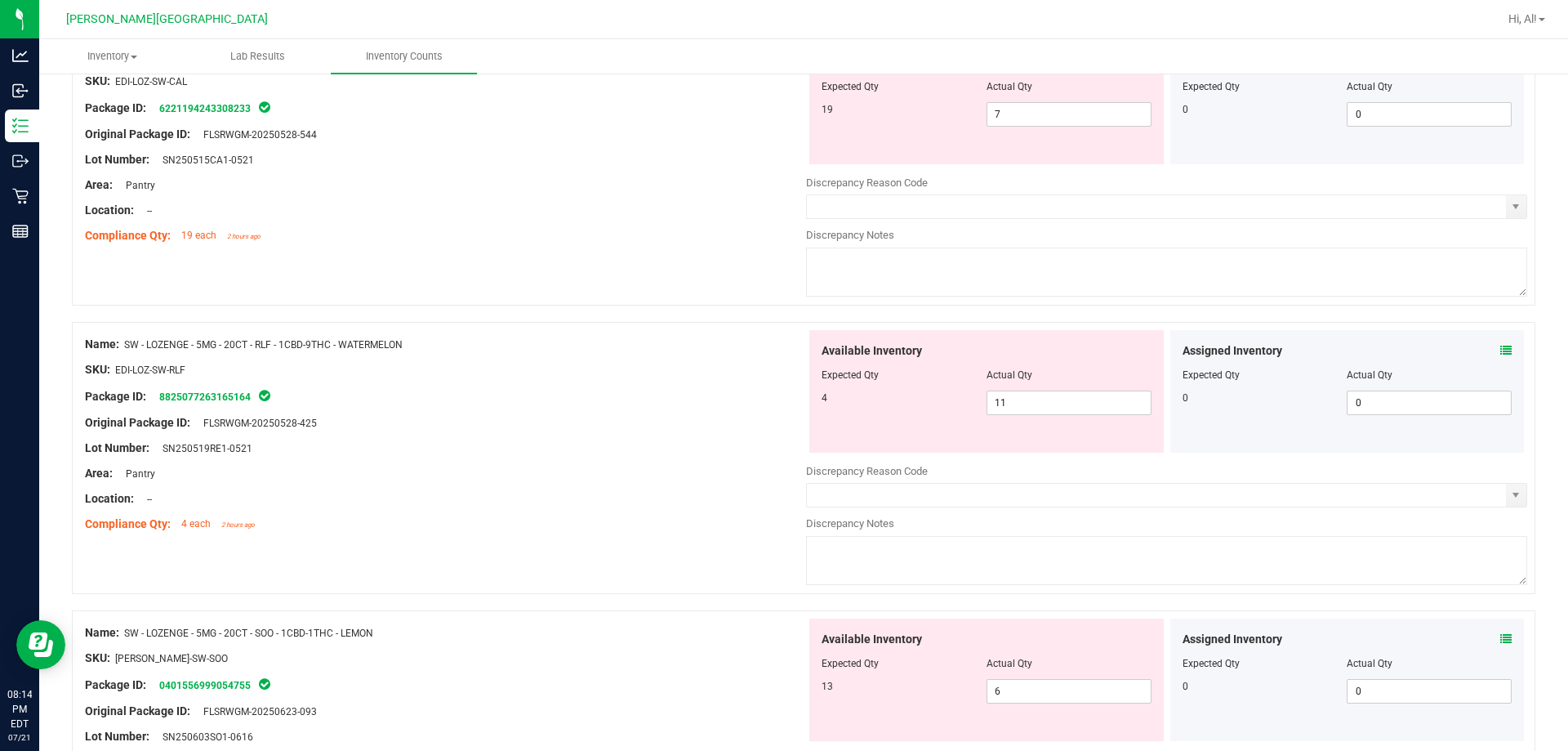 scroll, scrollTop: 817, scrollLeft: 0, axis: vertical 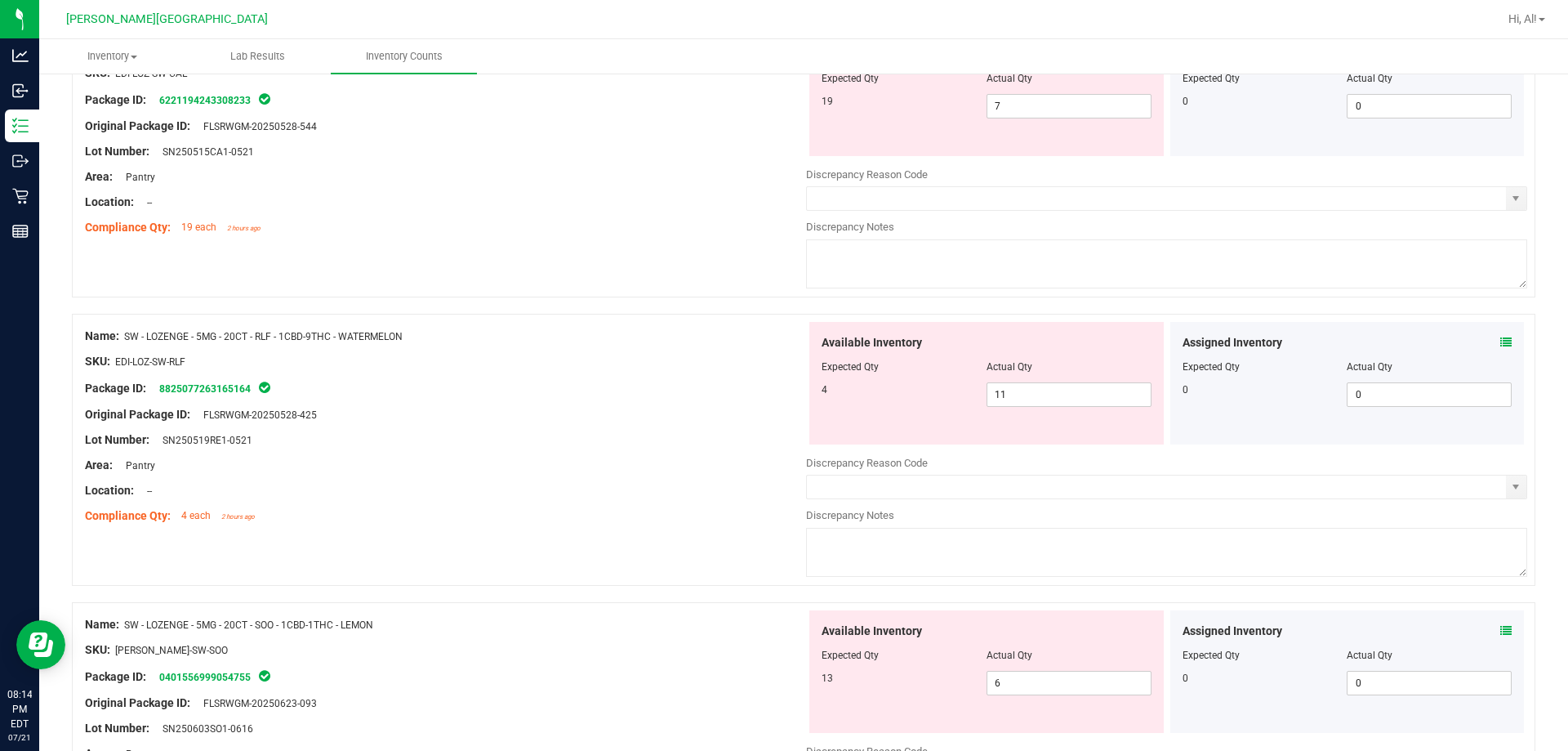 click at bounding box center (1506, 631) 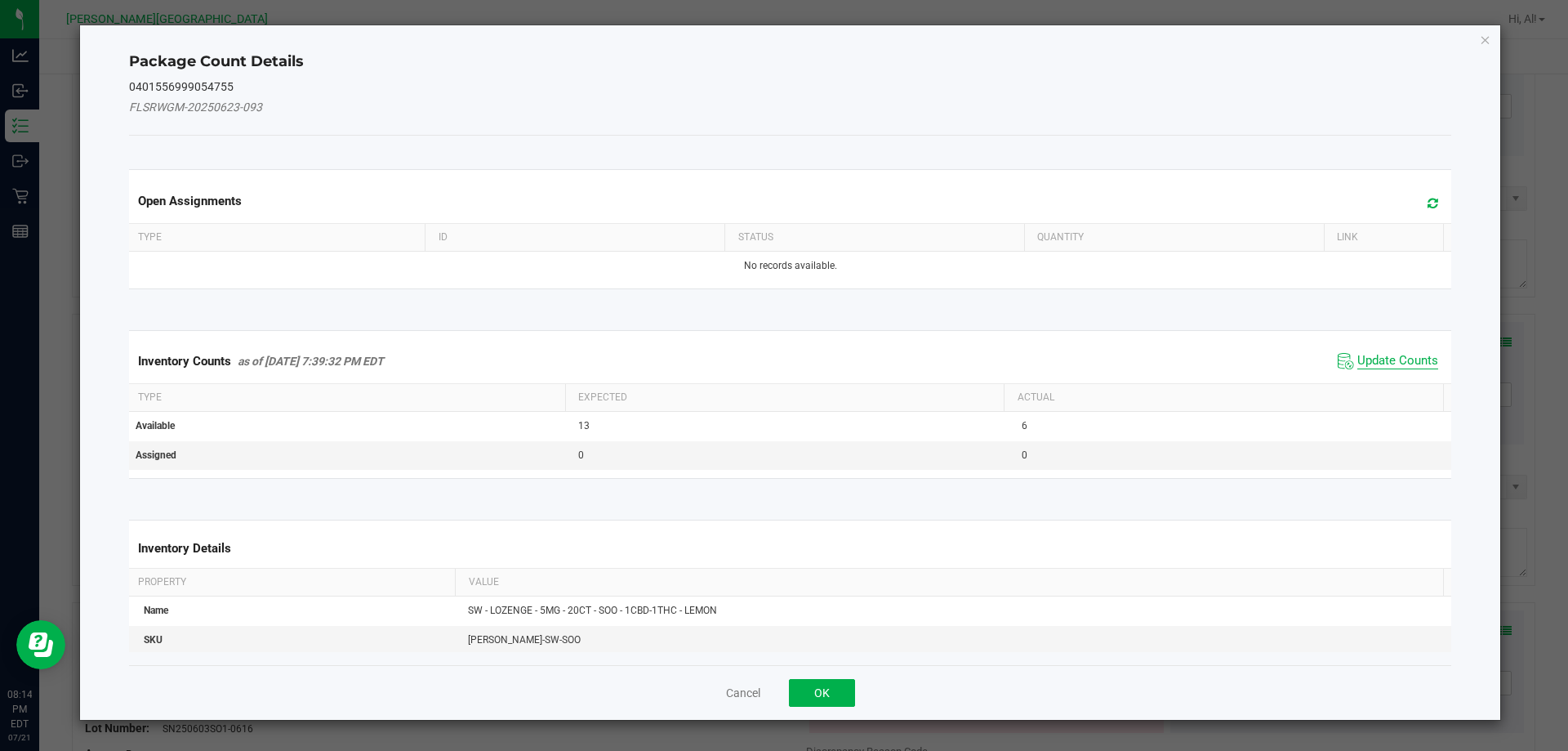 click on "Update Counts" 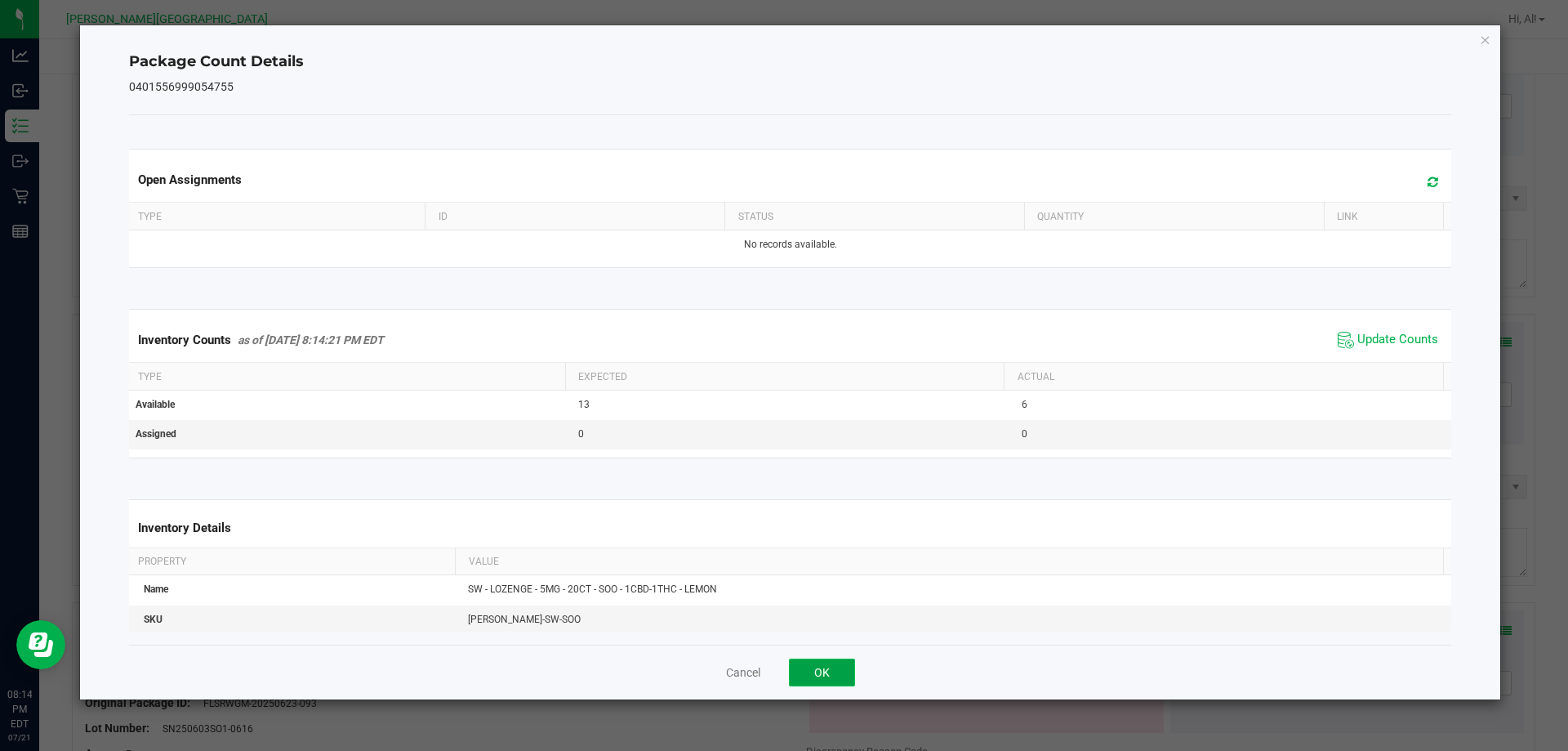 click on "OK" 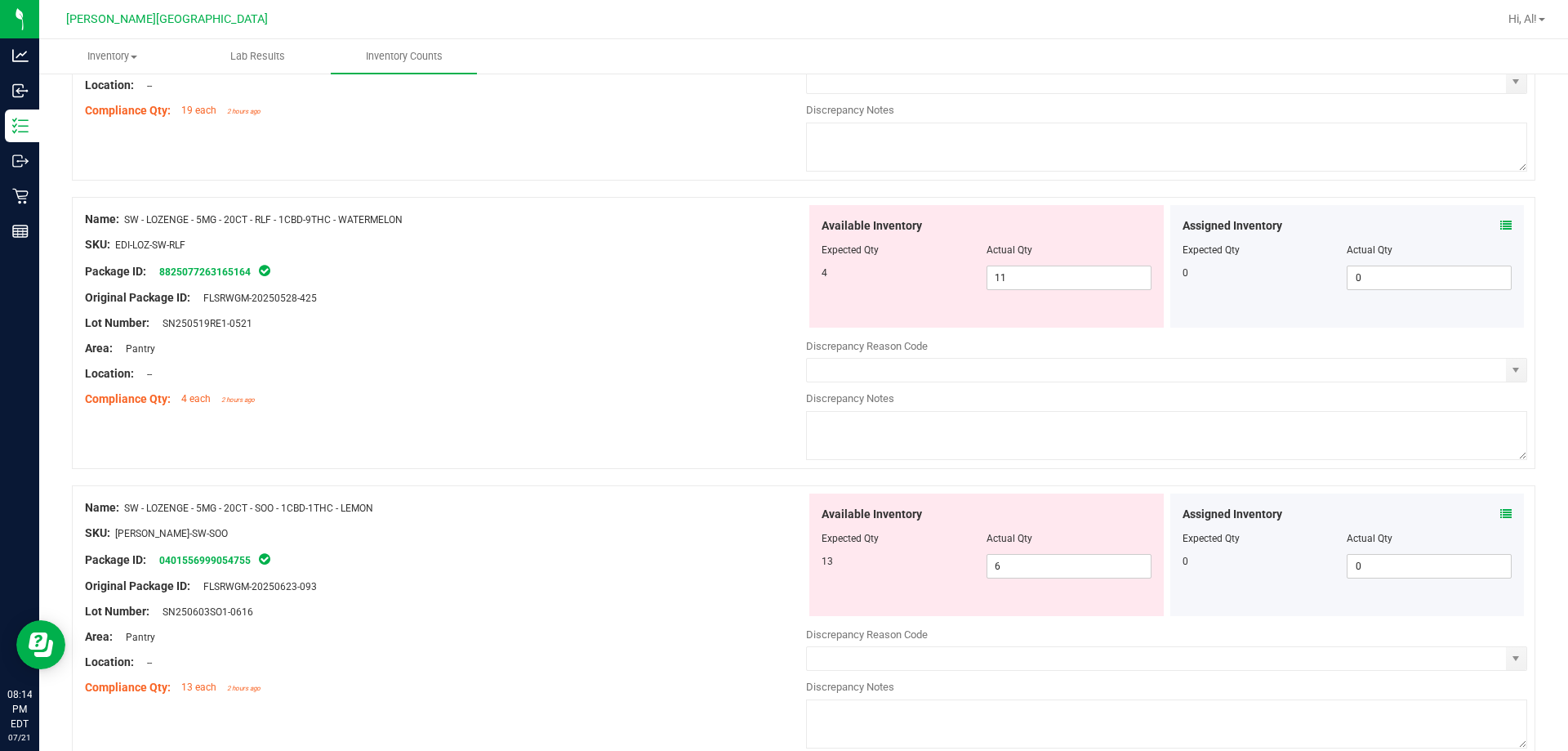 scroll, scrollTop: 1062, scrollLeft: 0, axis: vertical 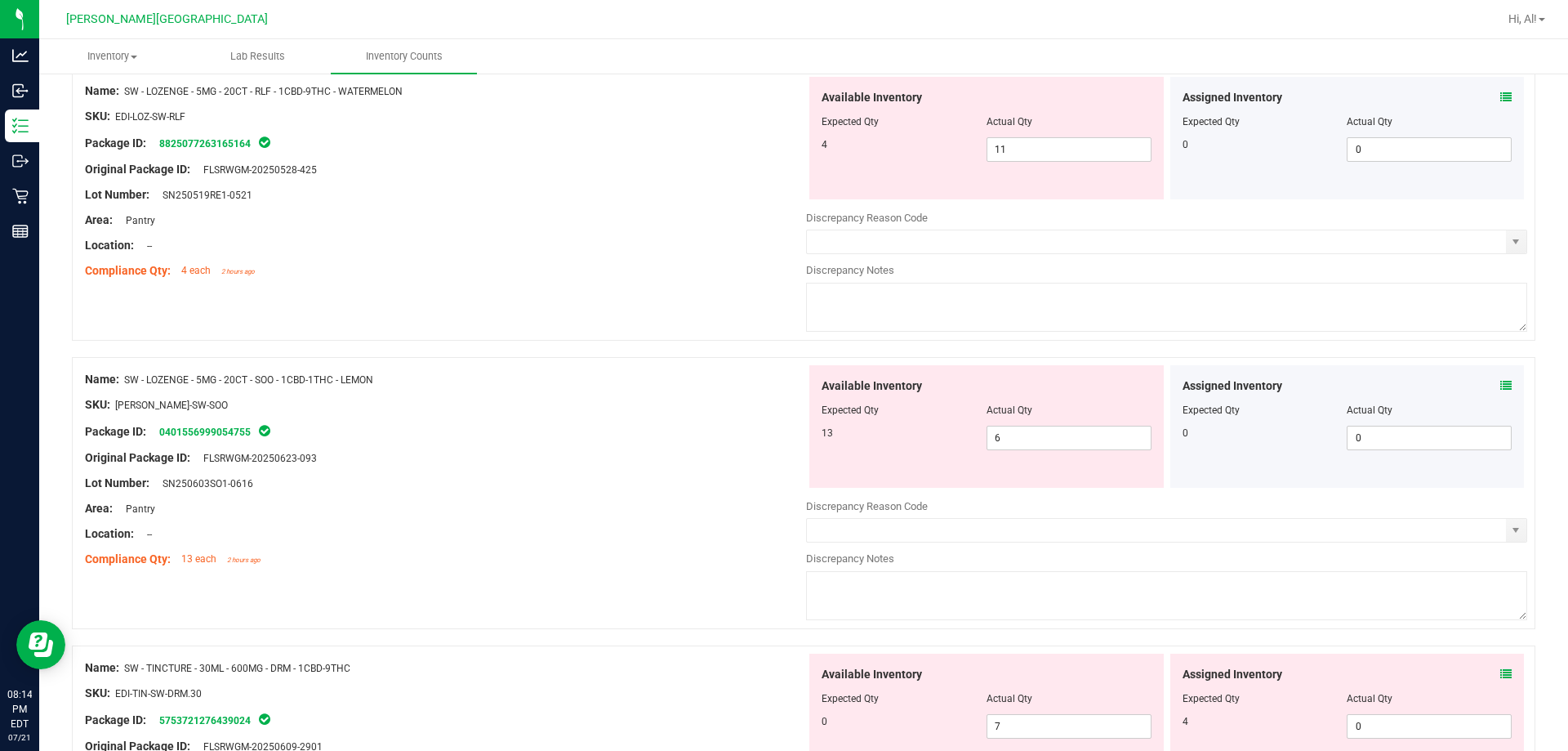 click at bounding box center [1506, 674] 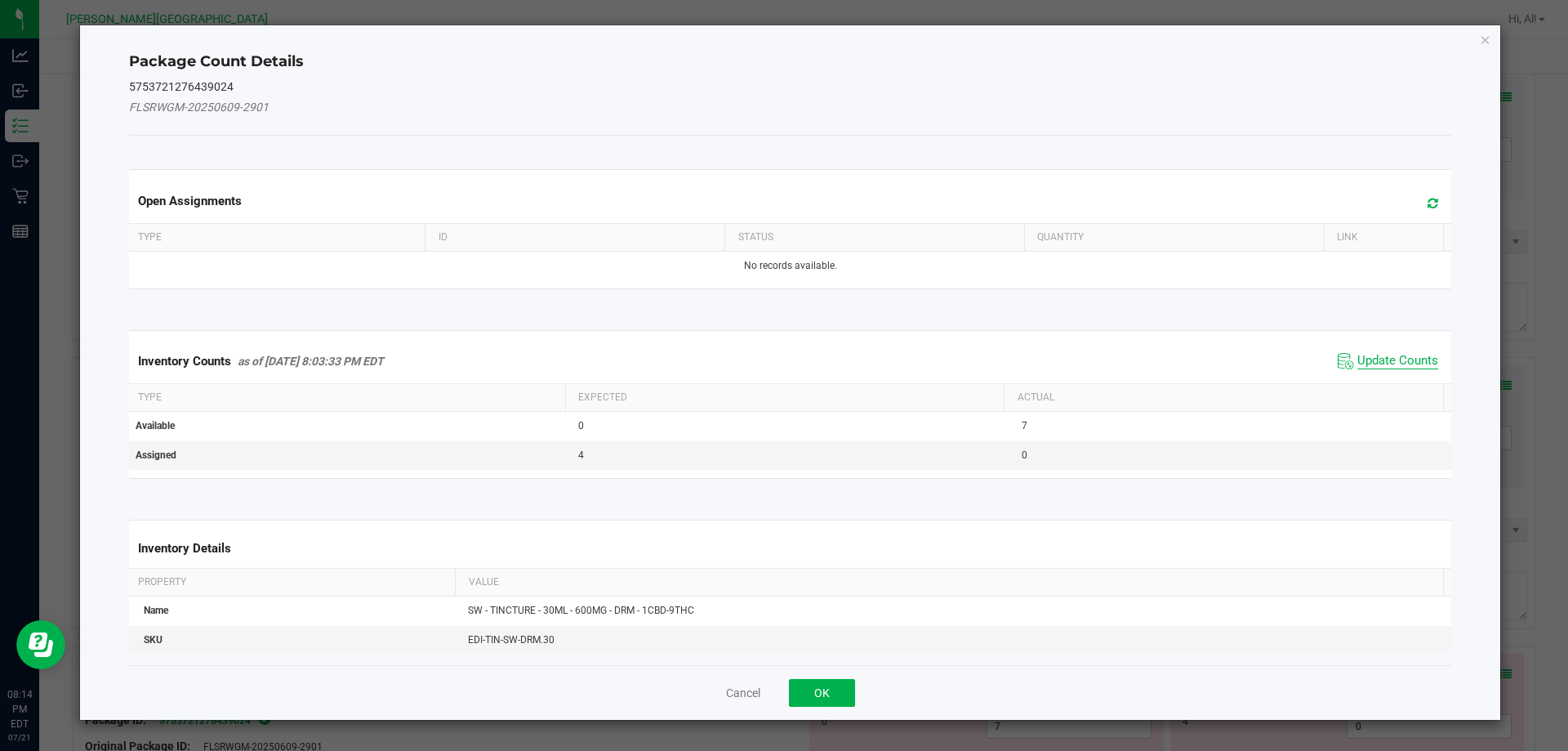 click on "Update Counts" 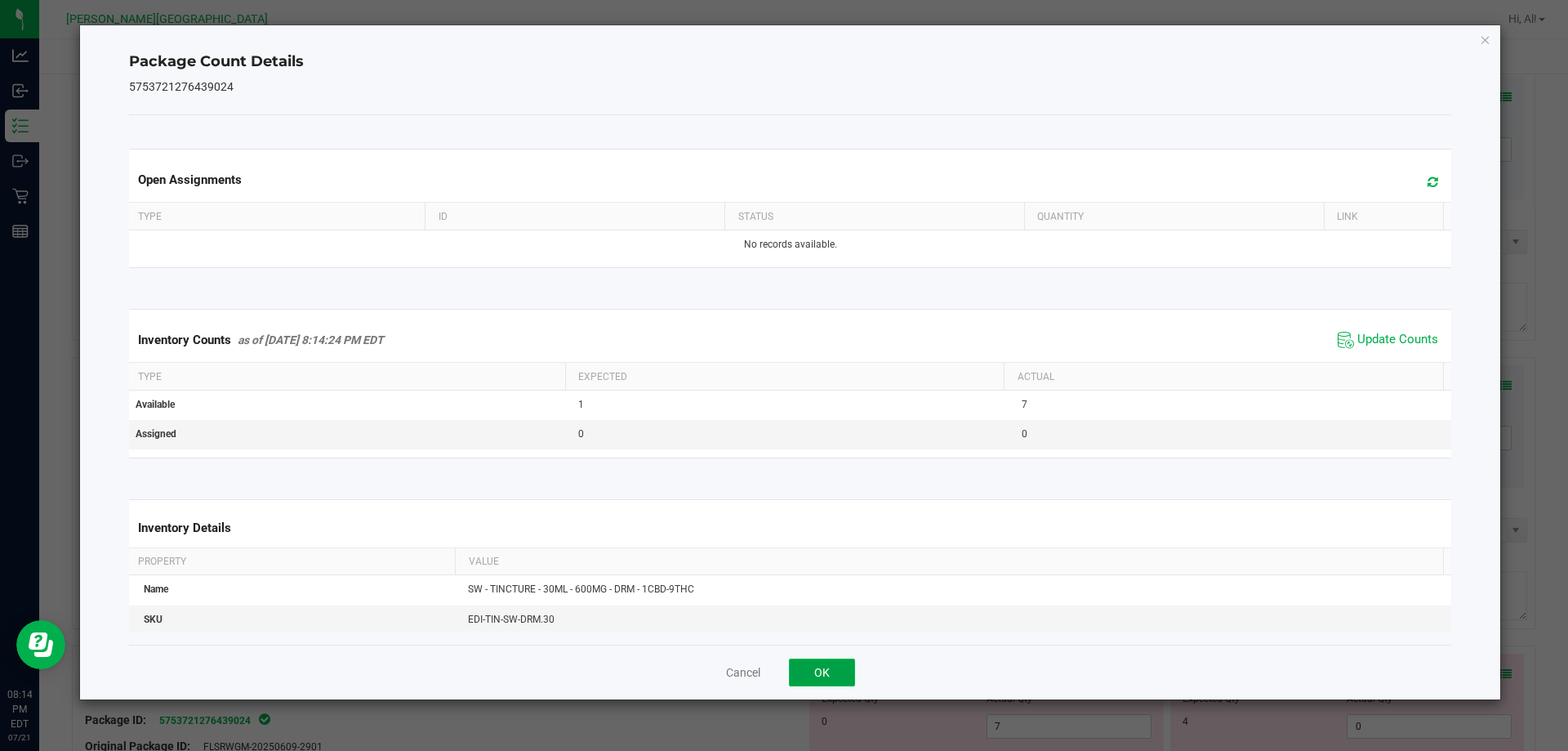 click on "OK" 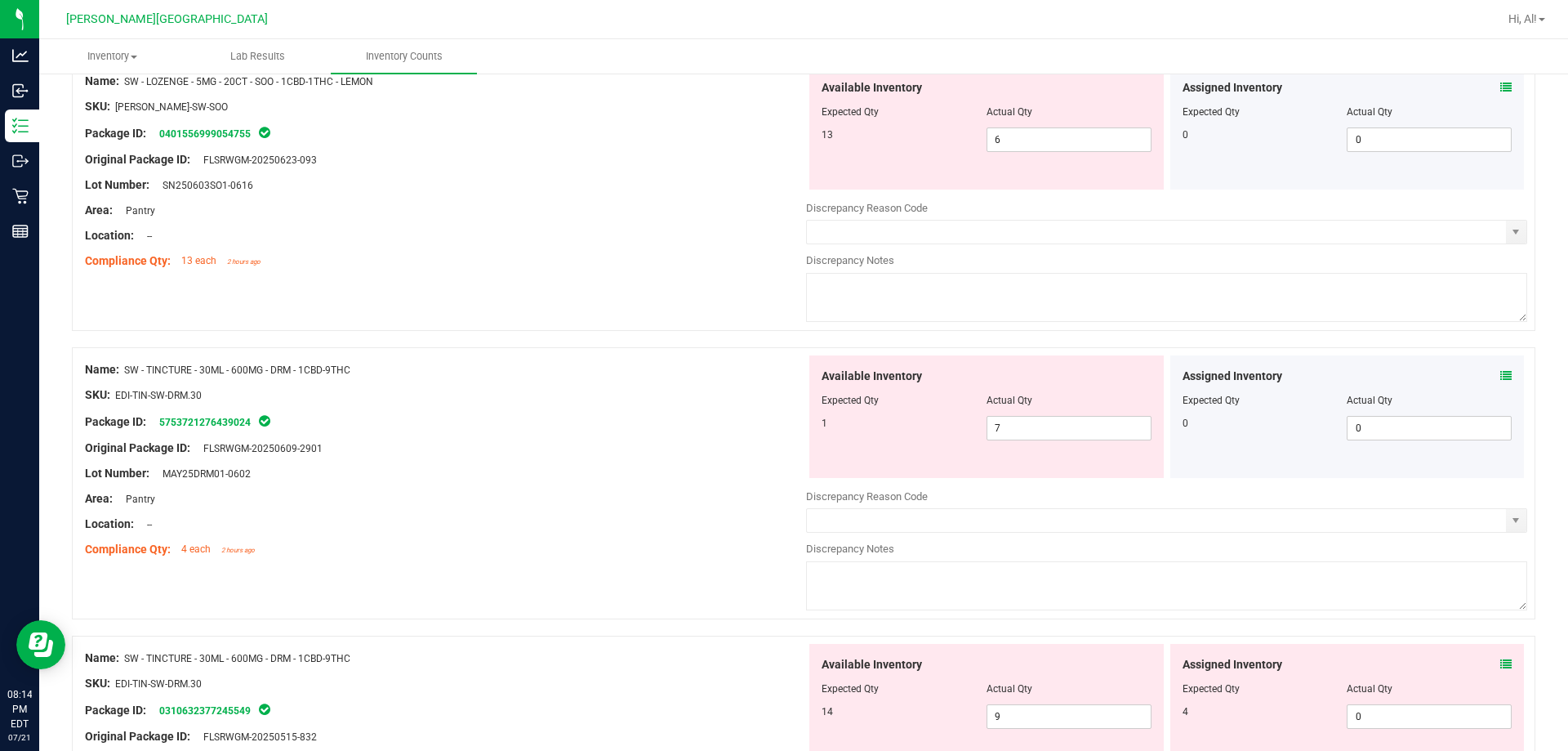 scroll, scrollTop: 1389, scrollLeft: 0, axis: vertical 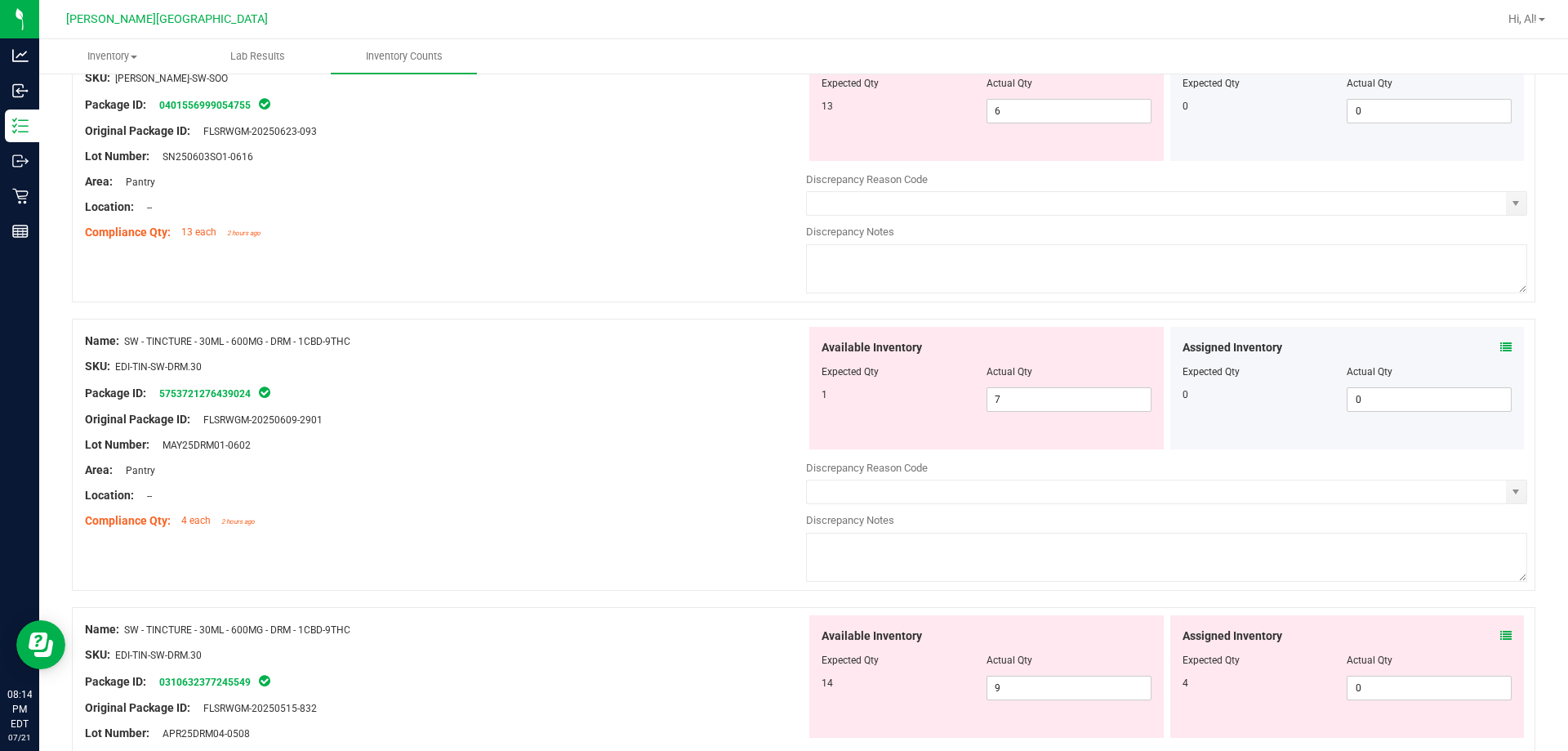 click at bounding box center [1506, 636] 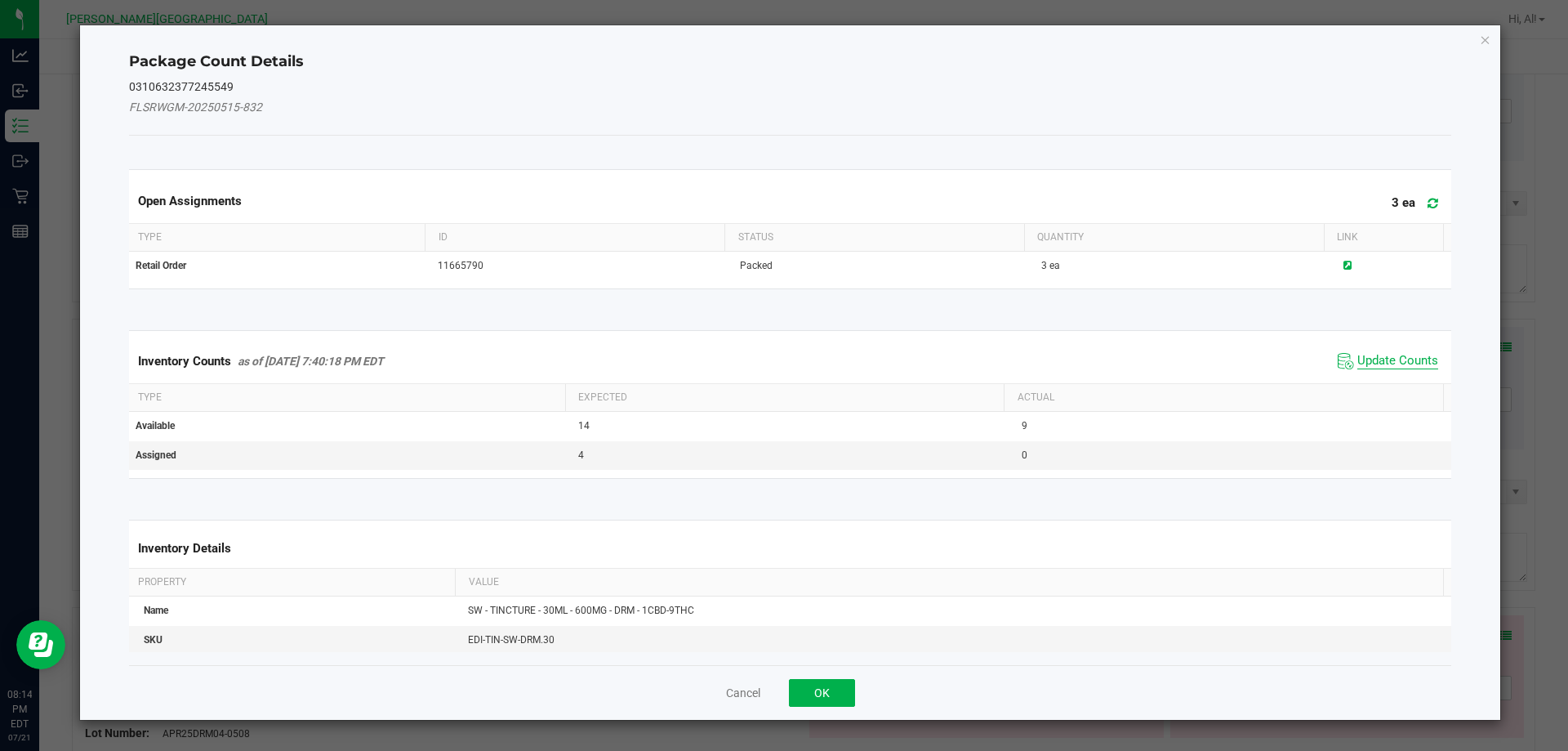 click on "Update Counts" 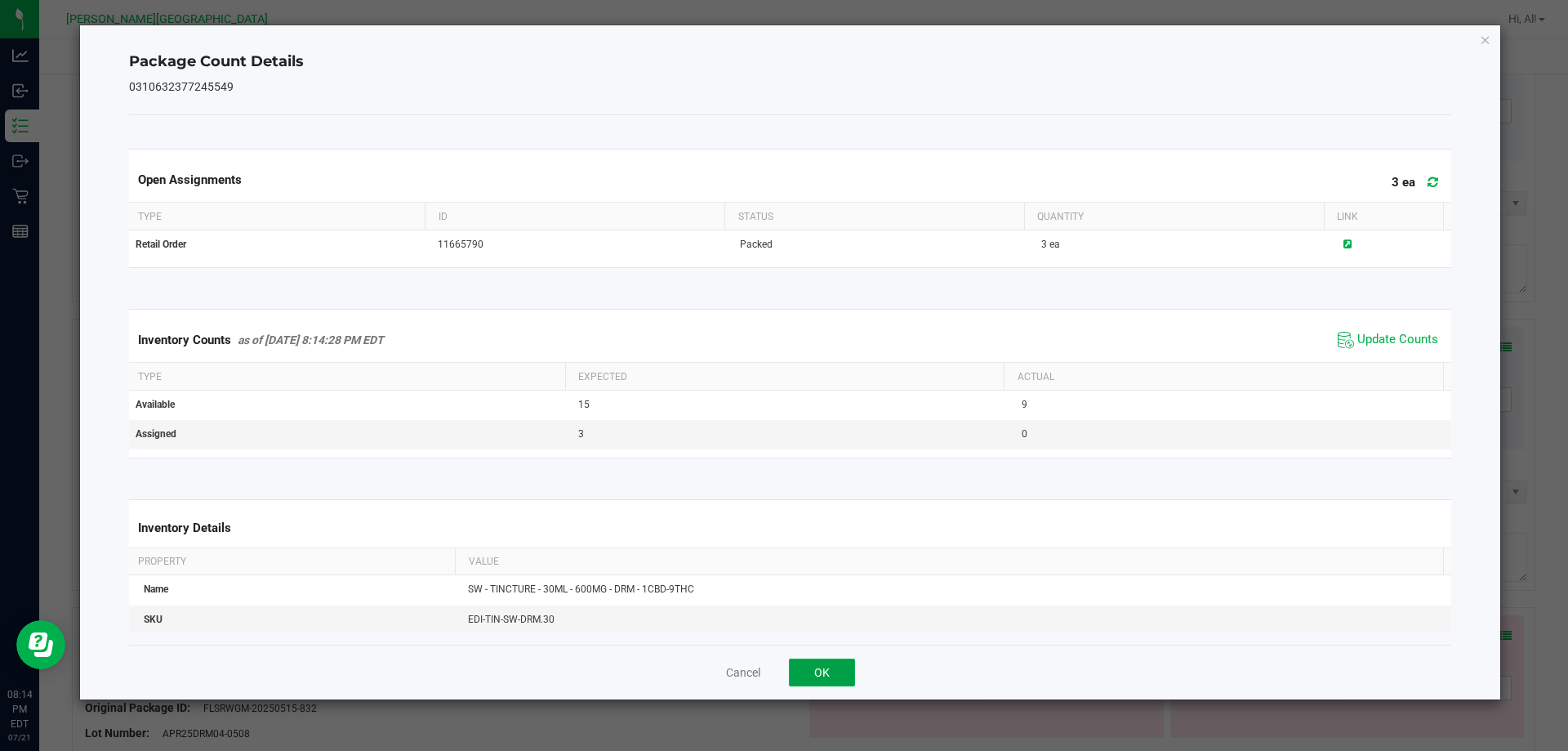 click on "OK" 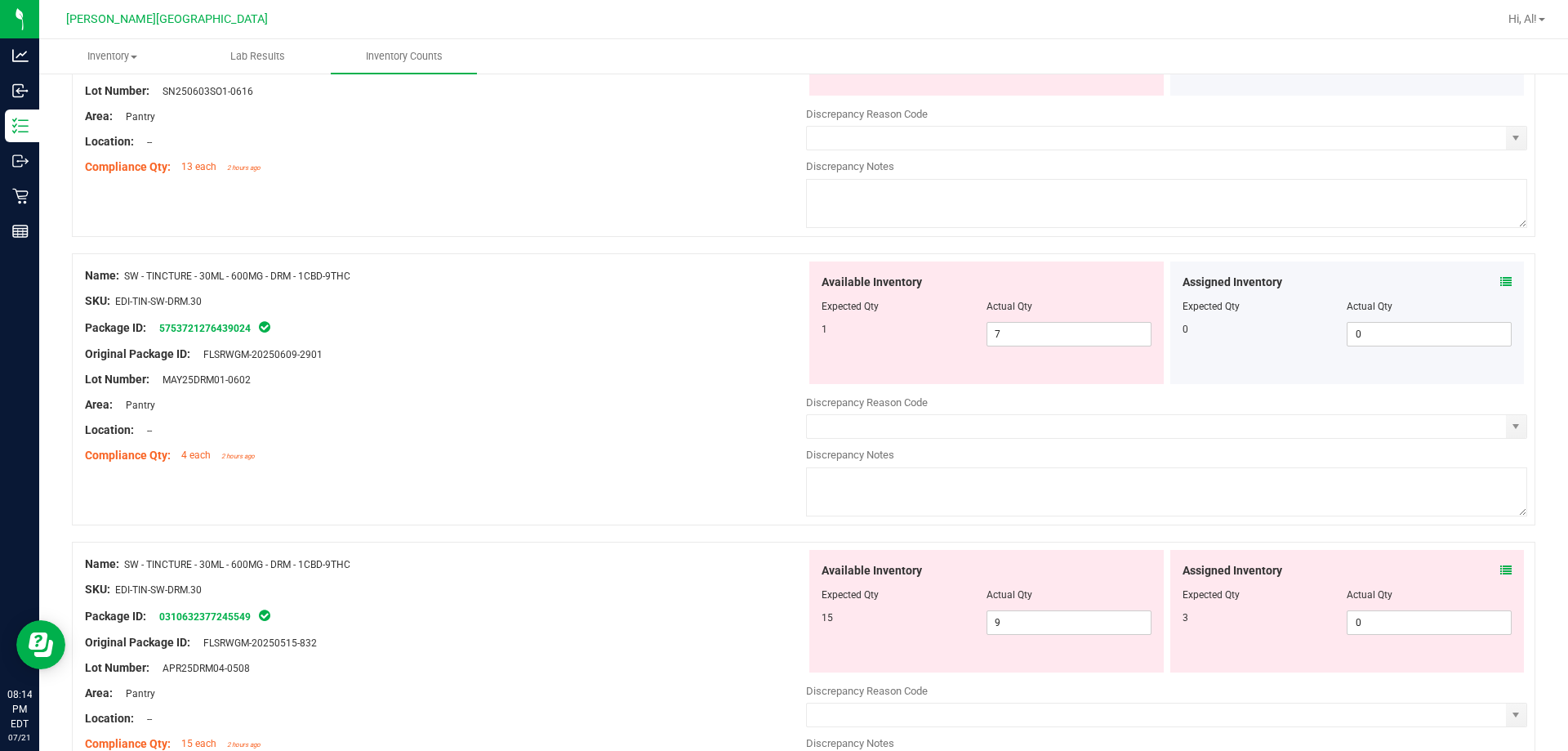 scroll, scrollTop: 1798, scrollLeft: 0, axis: vertical 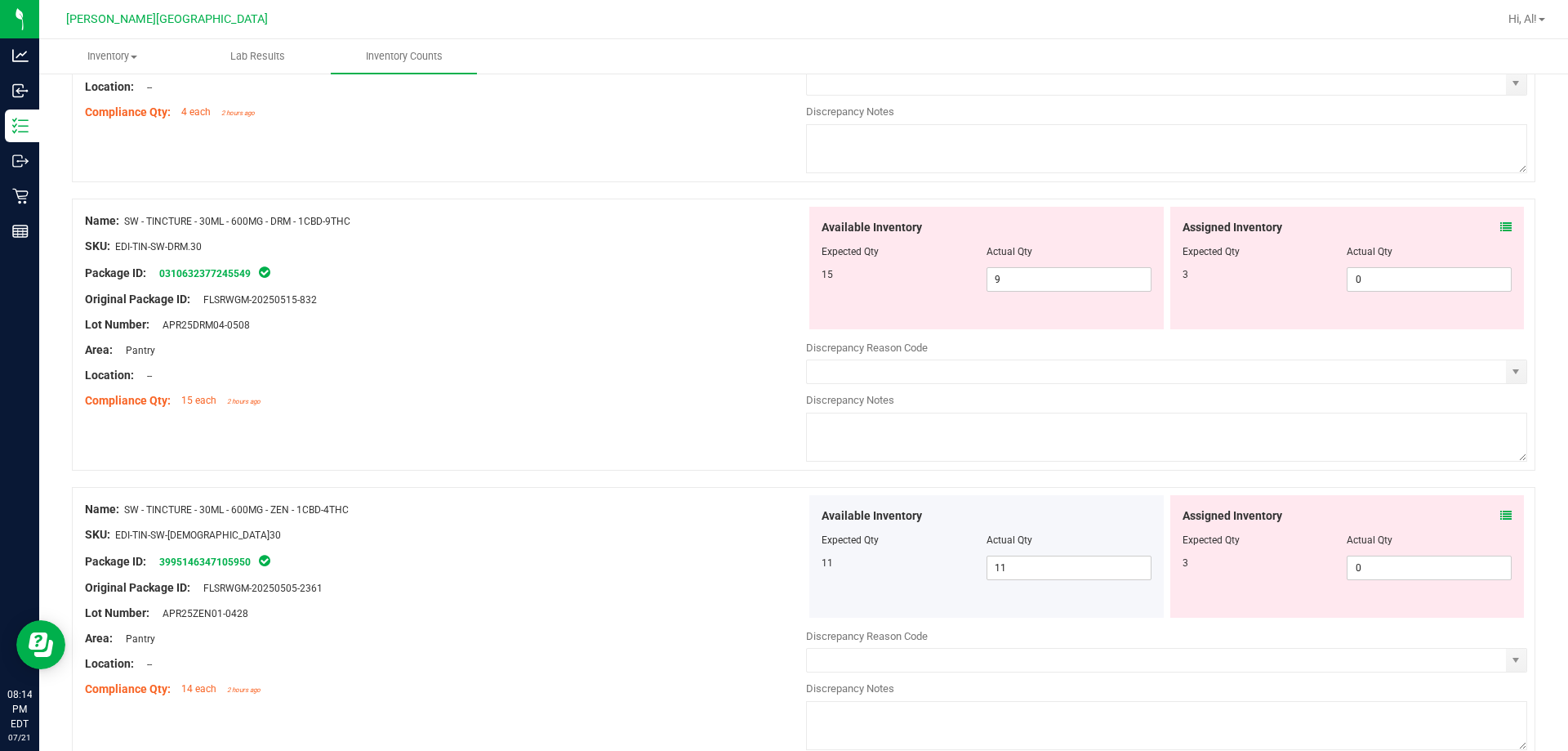 click at bounding box center (1506, 516) 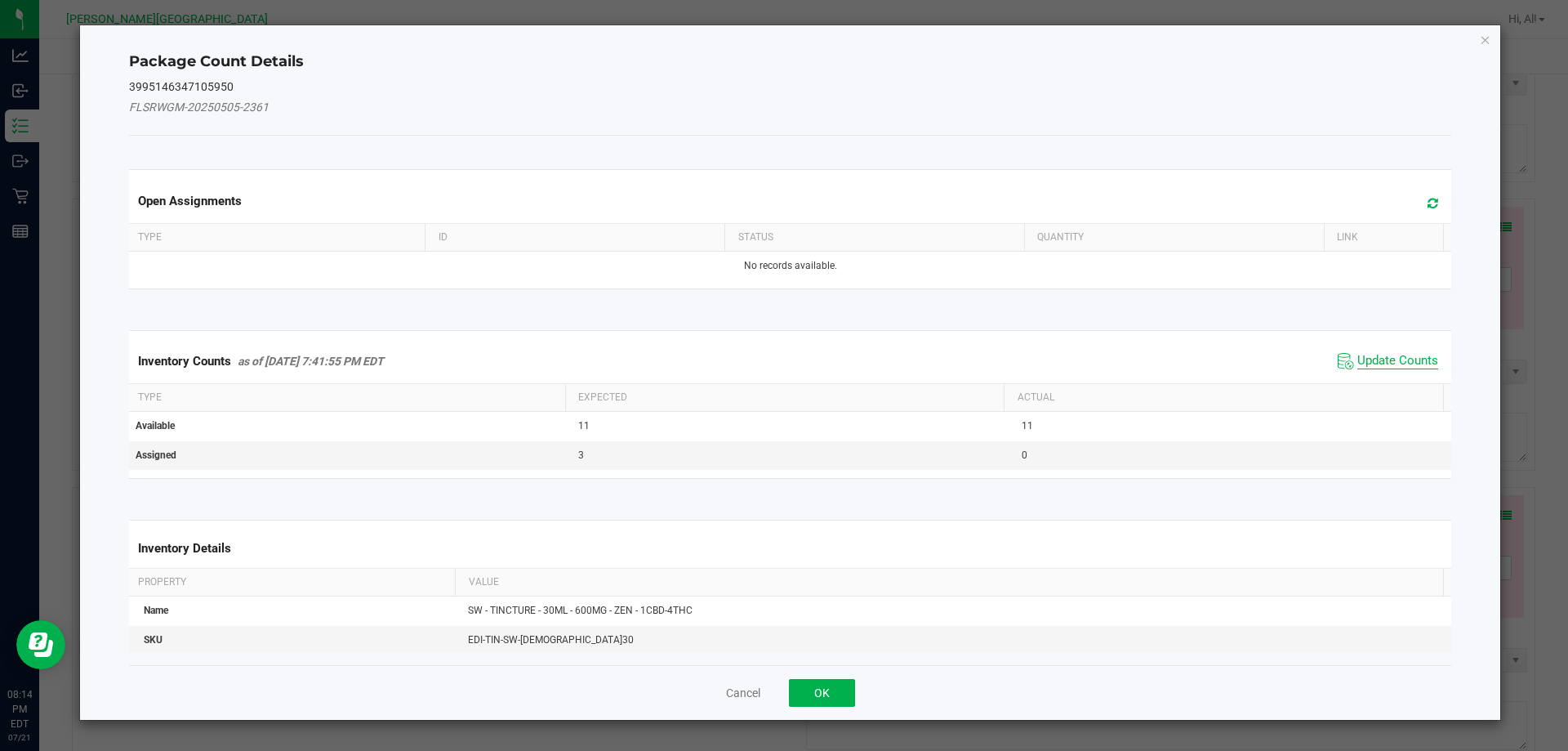 click on "Update Counts" 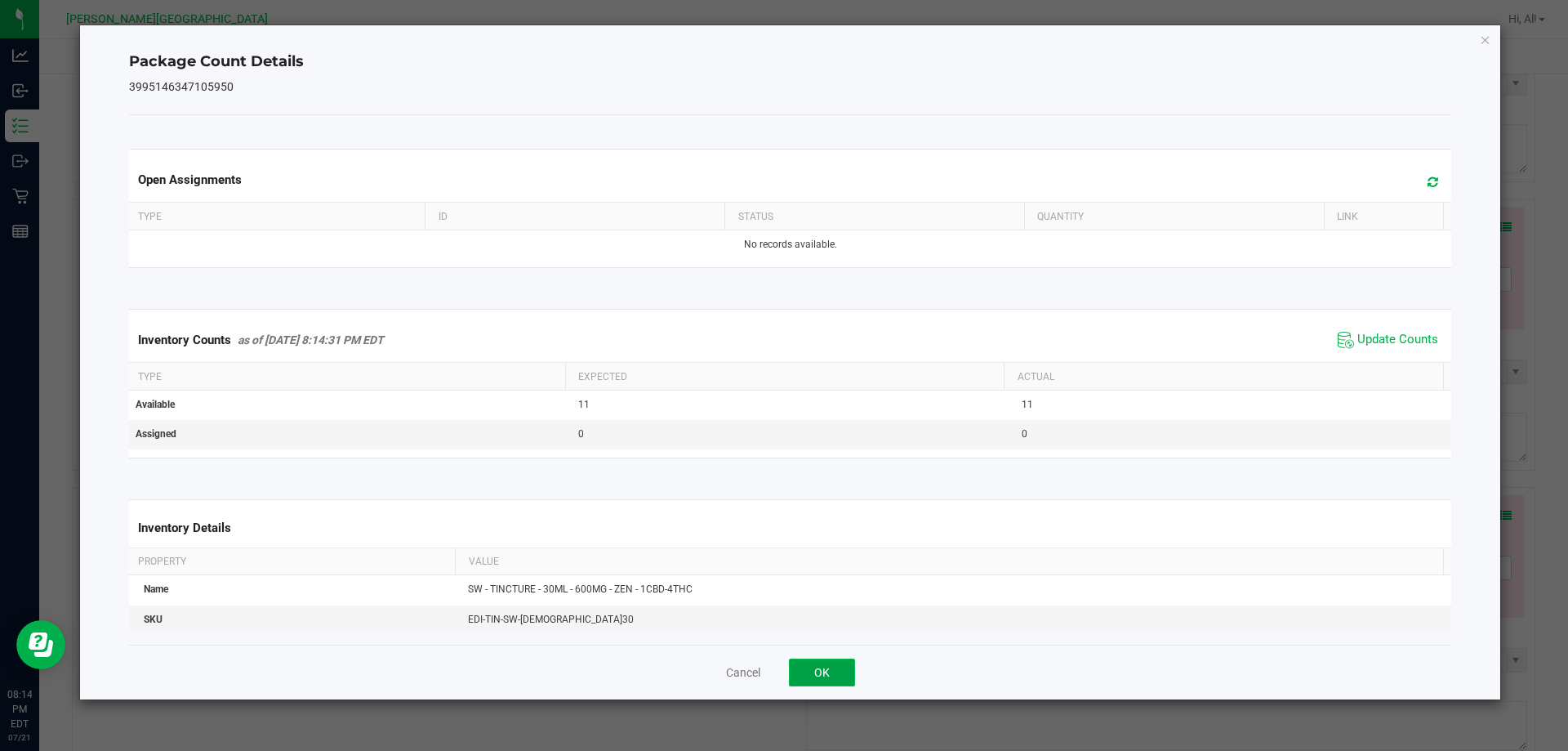 click on "OK" 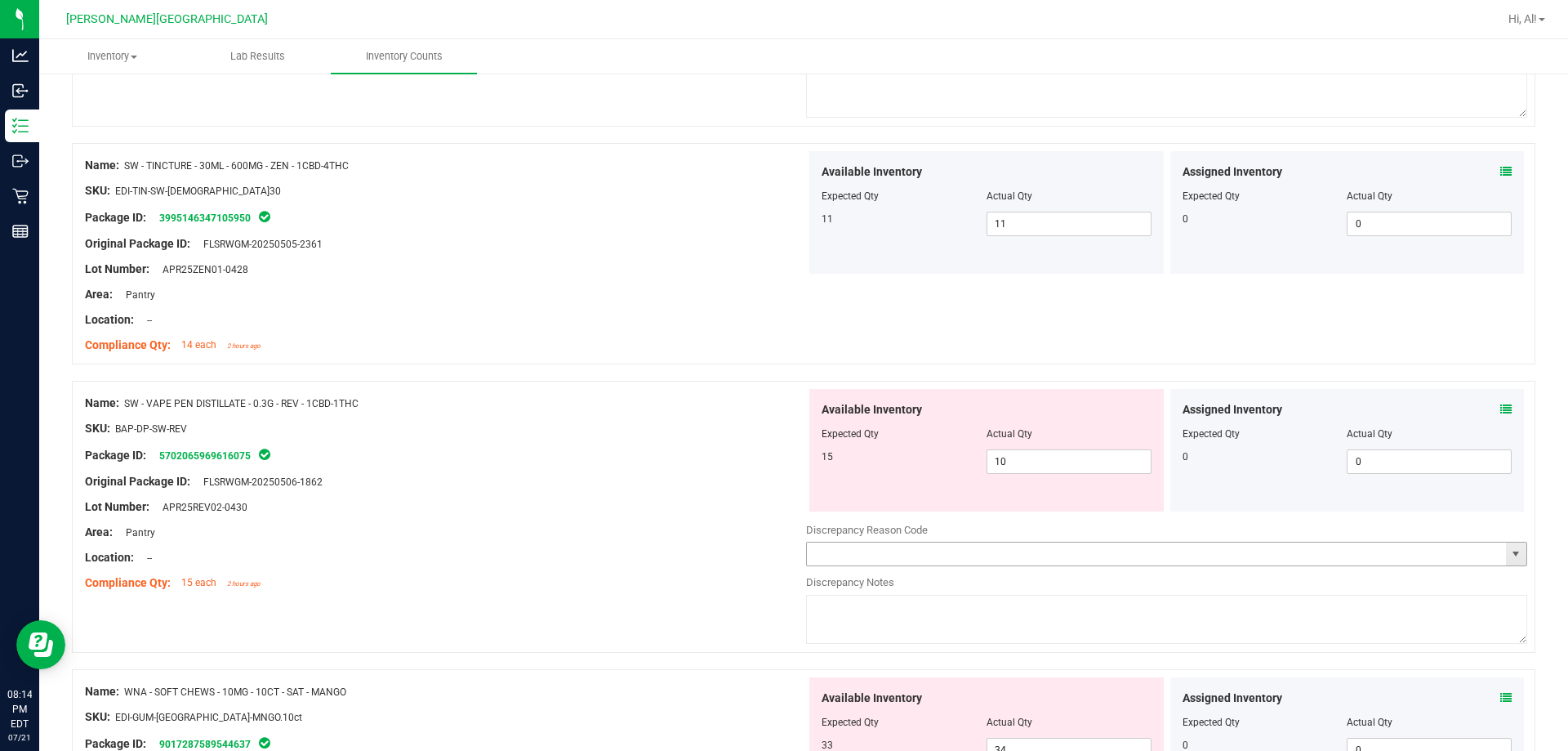 scroll, scrollTop: 2206, scrollLeft: 0, axis: vertical 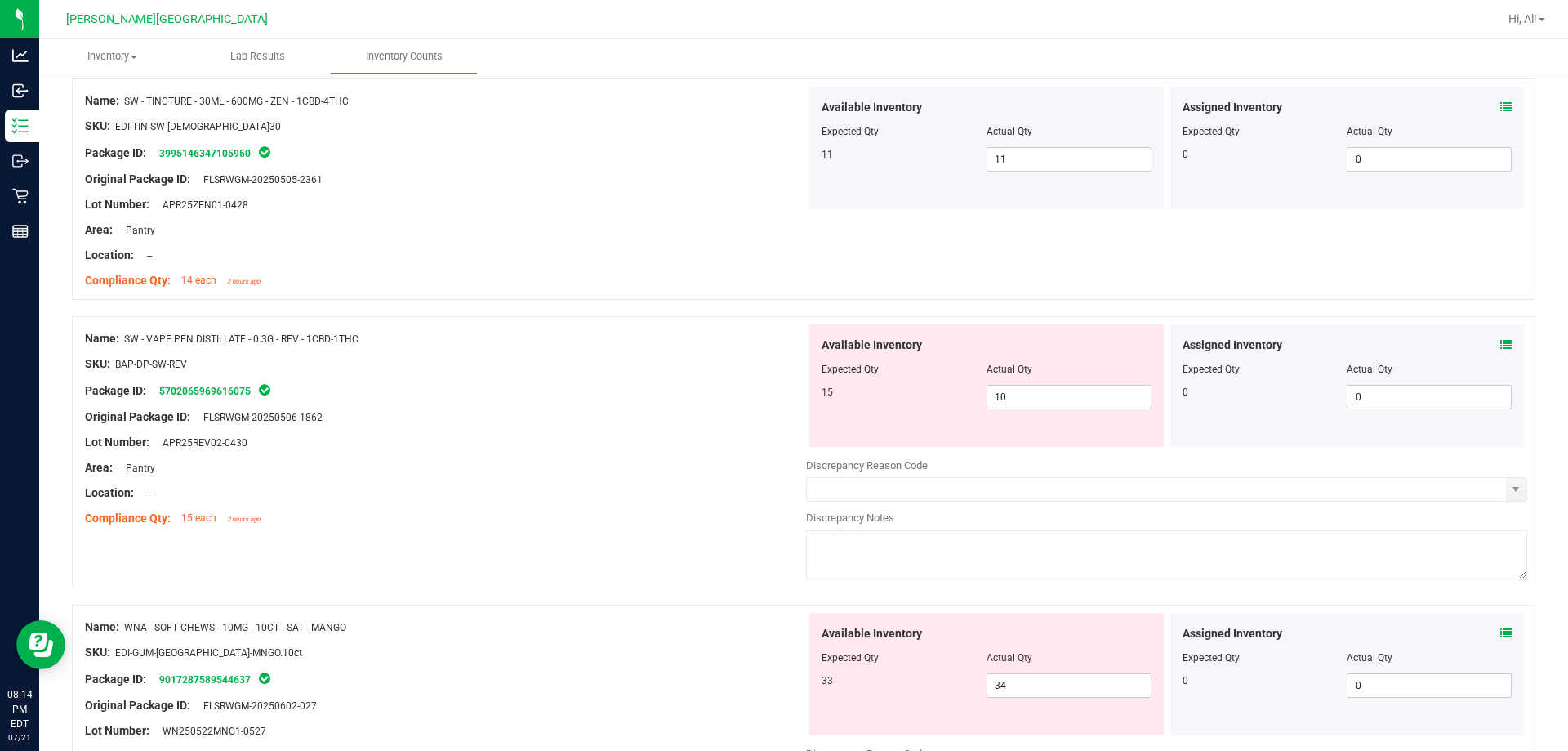 click on "Assigned Inventory" at bounding box center (1348, 345) 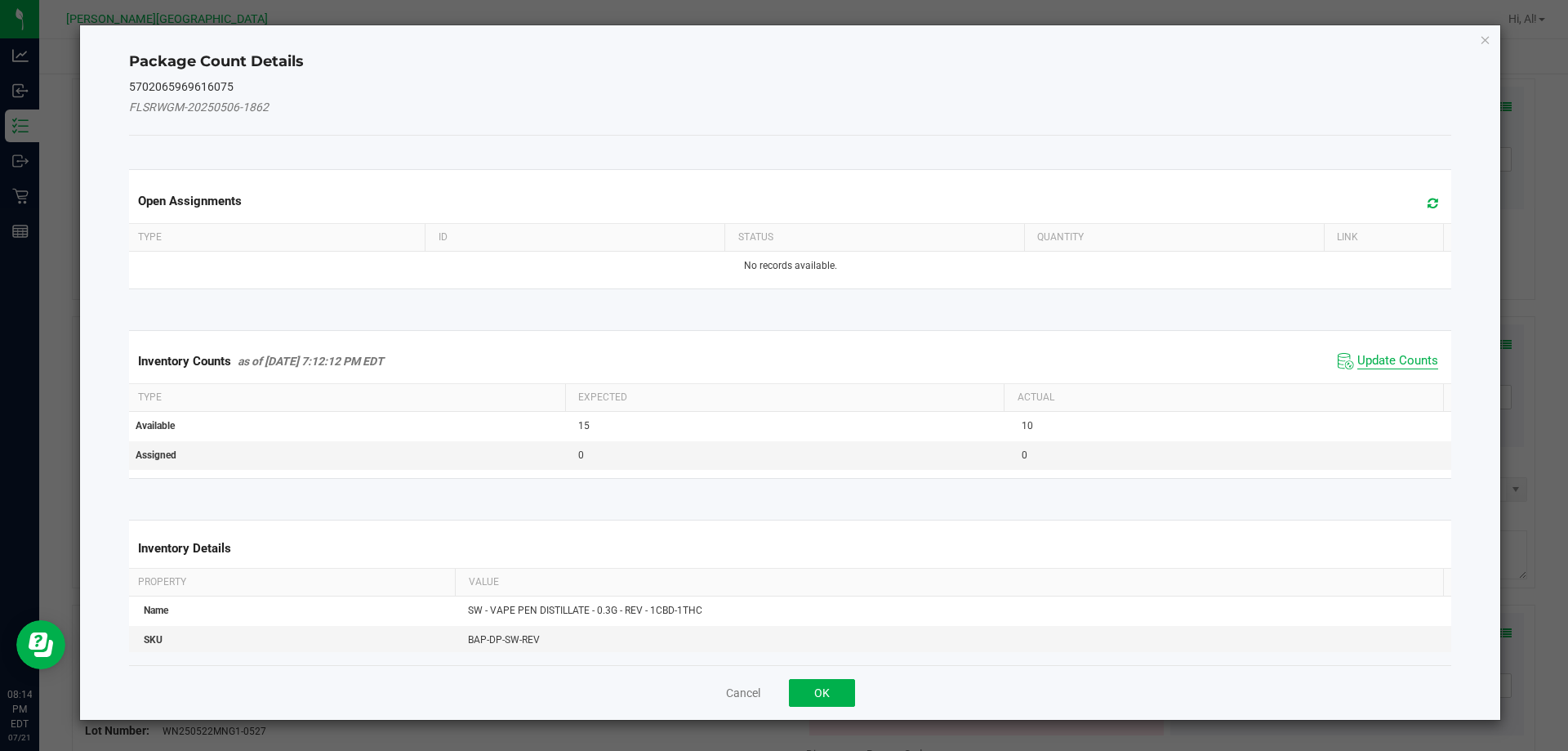 click on "Update Counts" 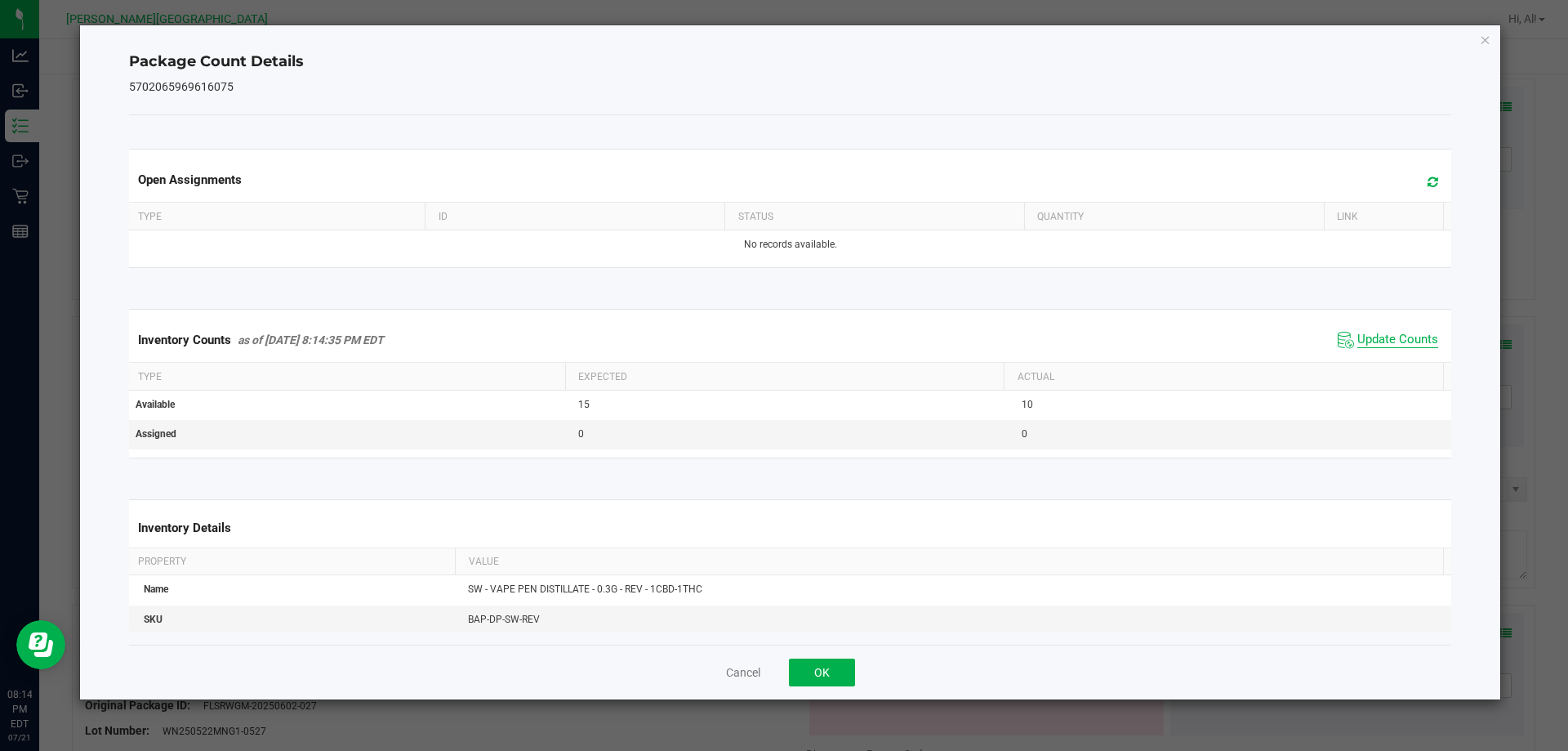 click on "Update Counts" 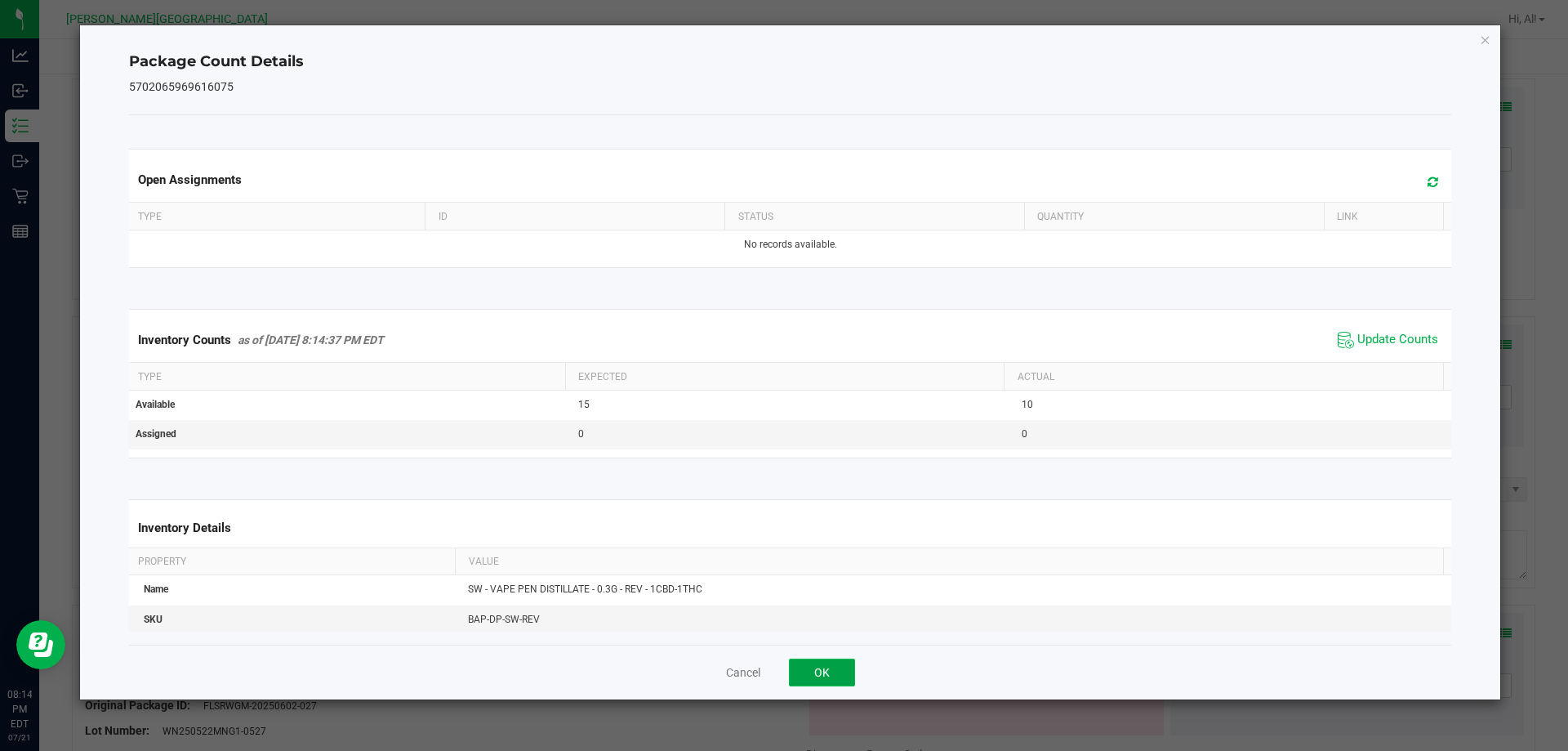 click on "OK" 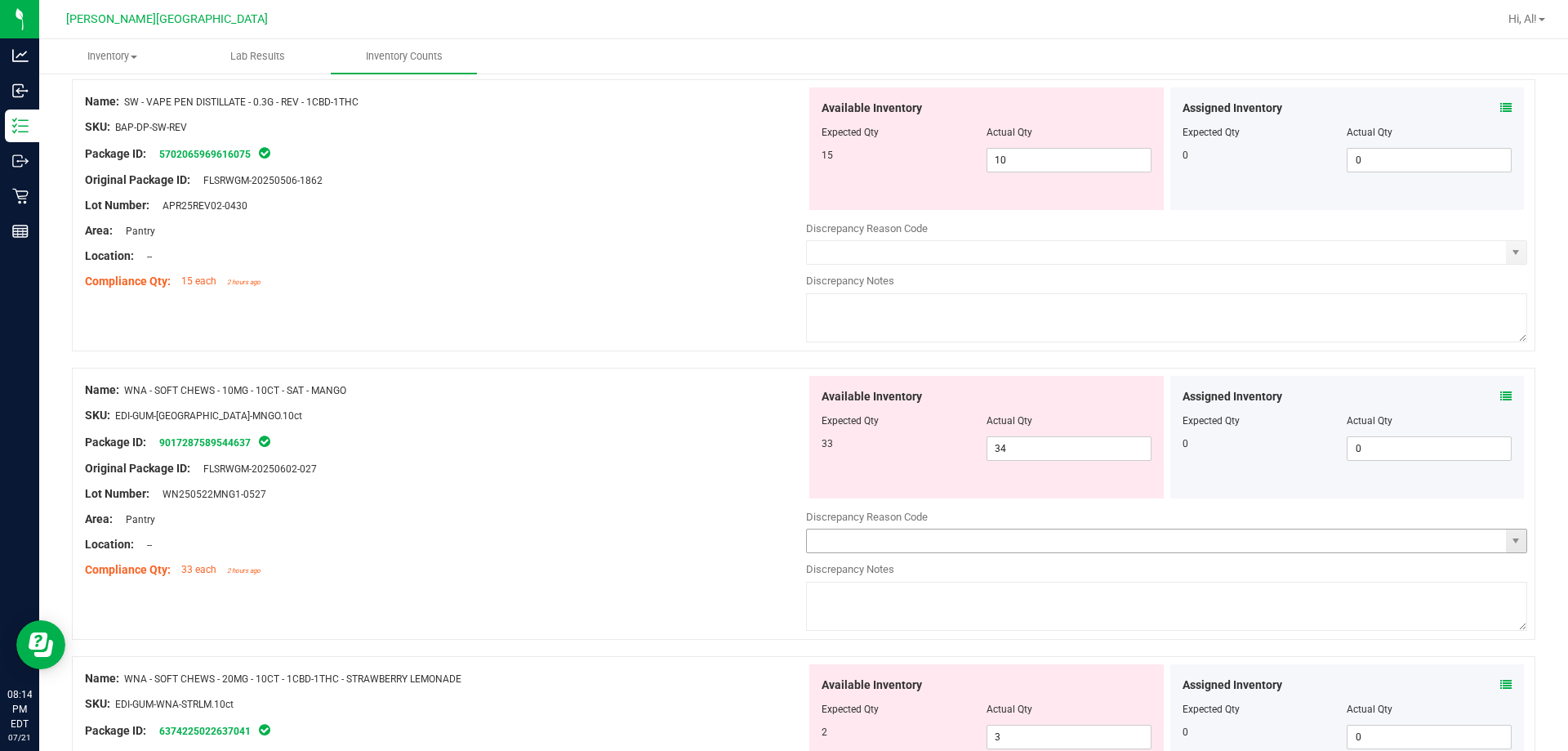 scroll, scrollTop: 2452, scrollLeft: 0, axis: vertical 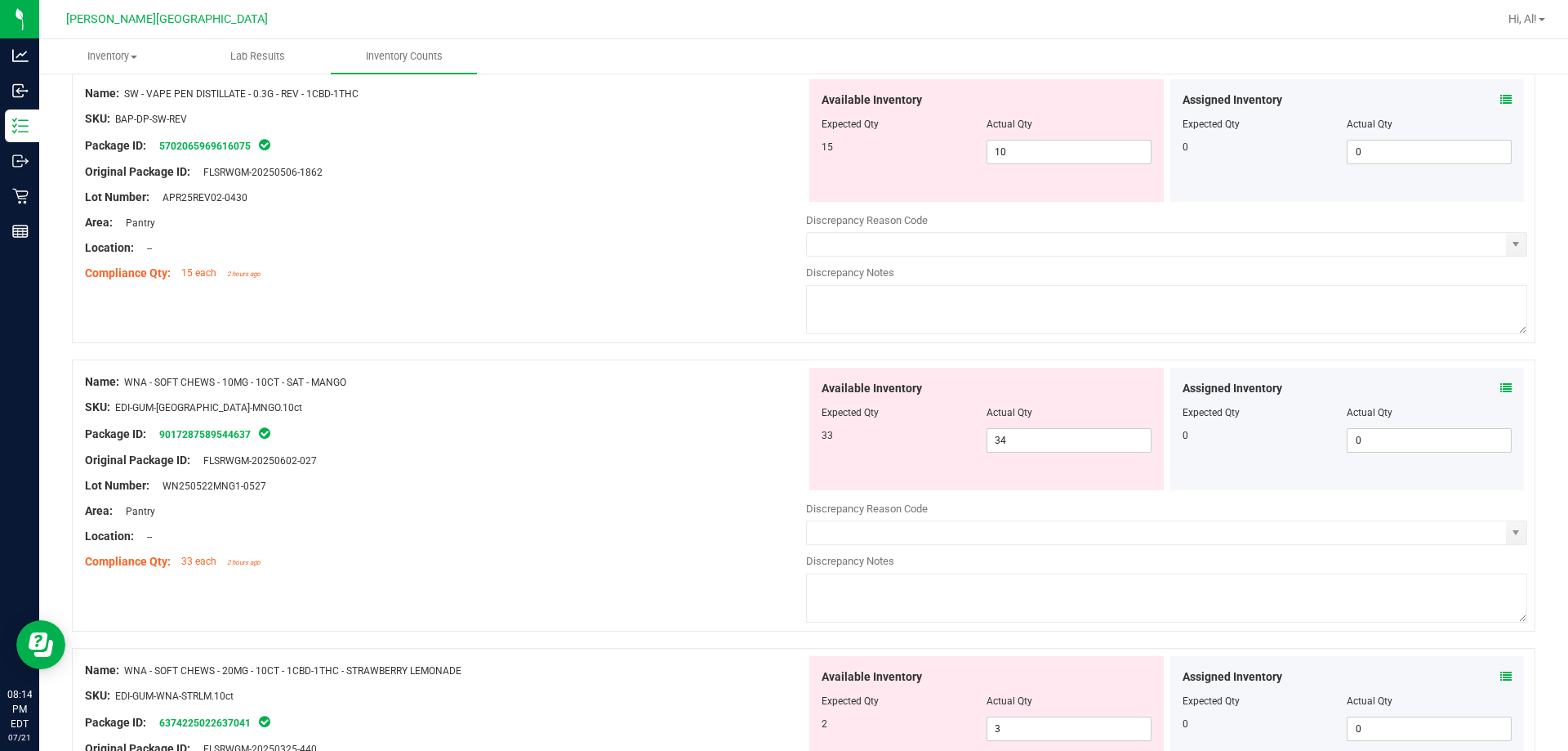 click at bounding box center (1506, 388) 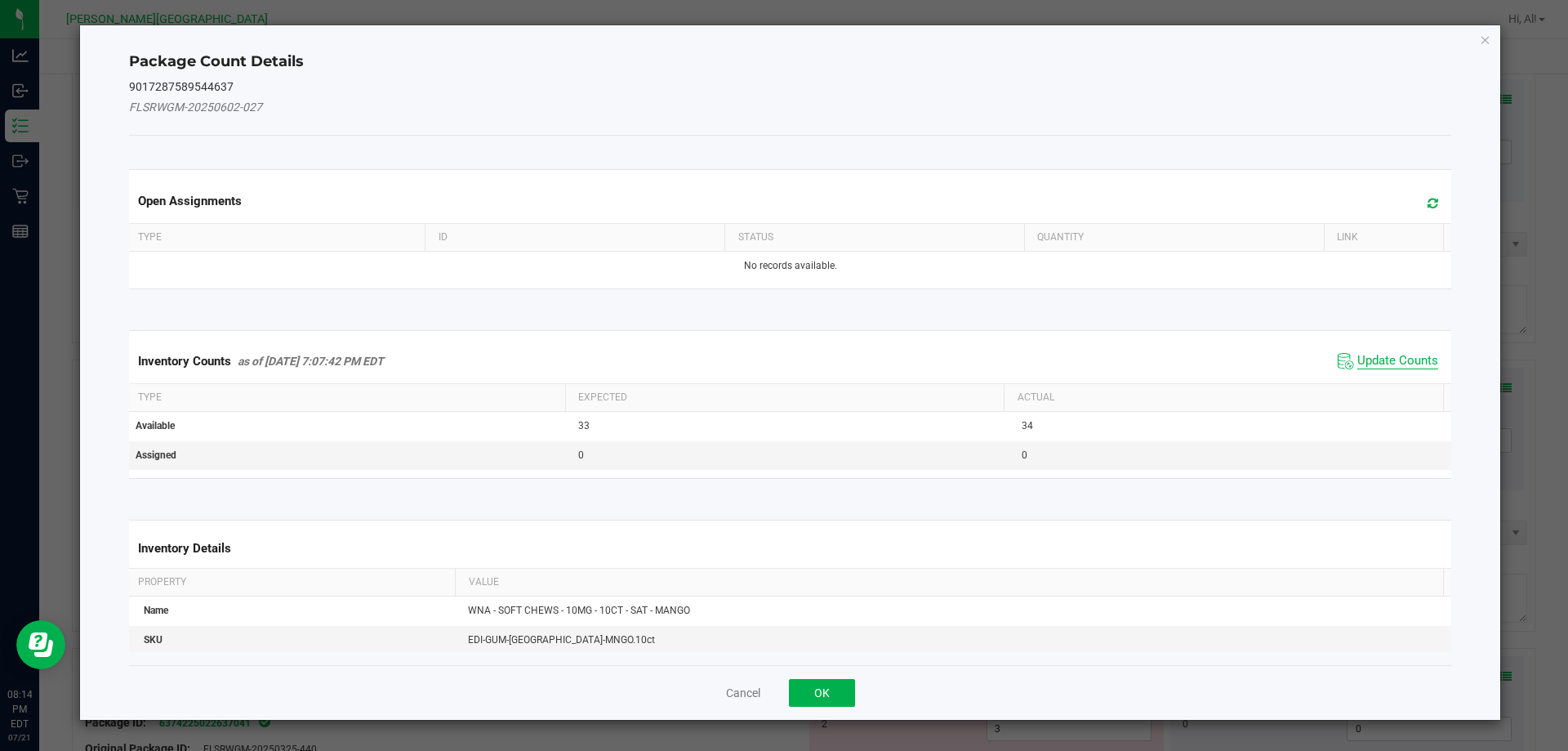 click on "Update Counts" 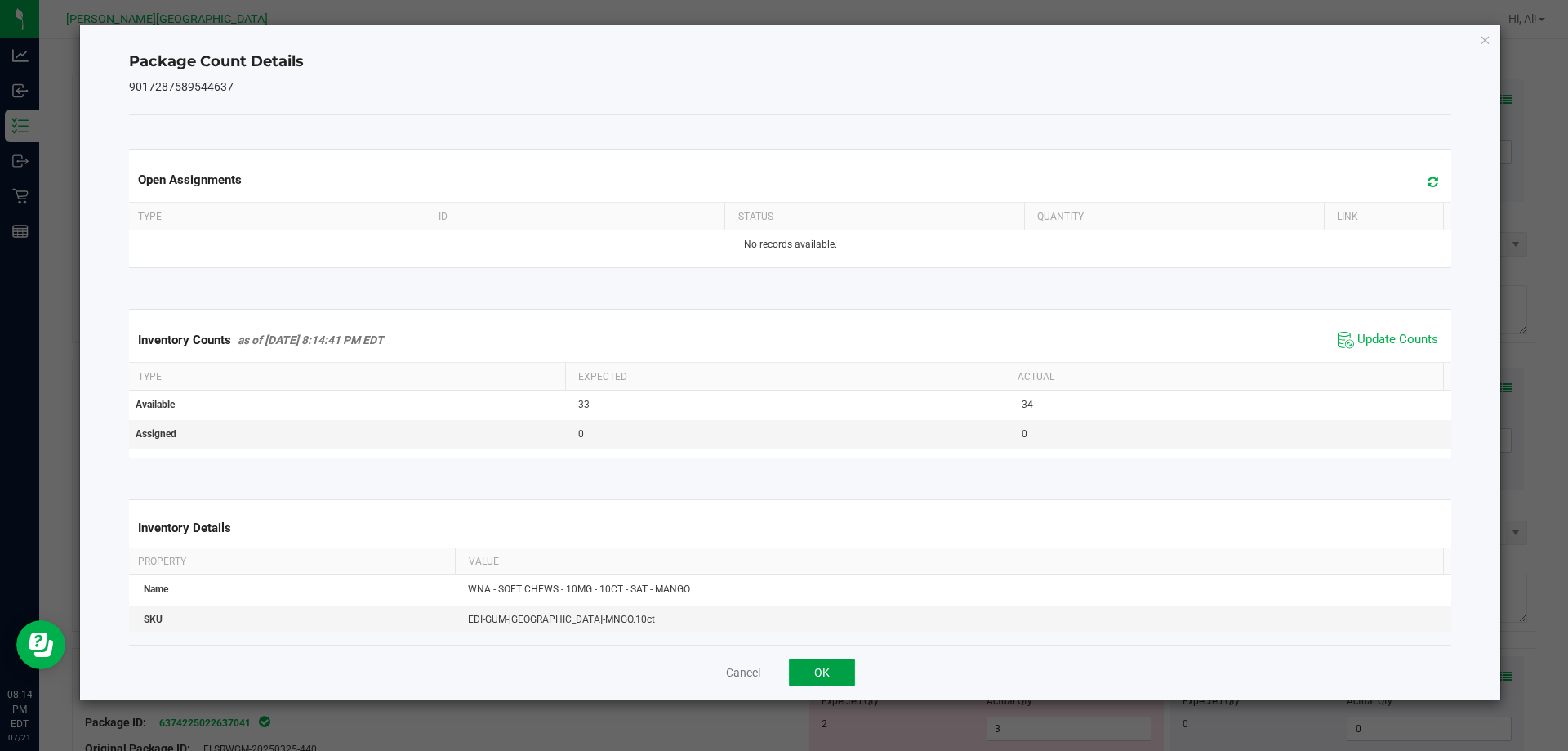 click on "OK" 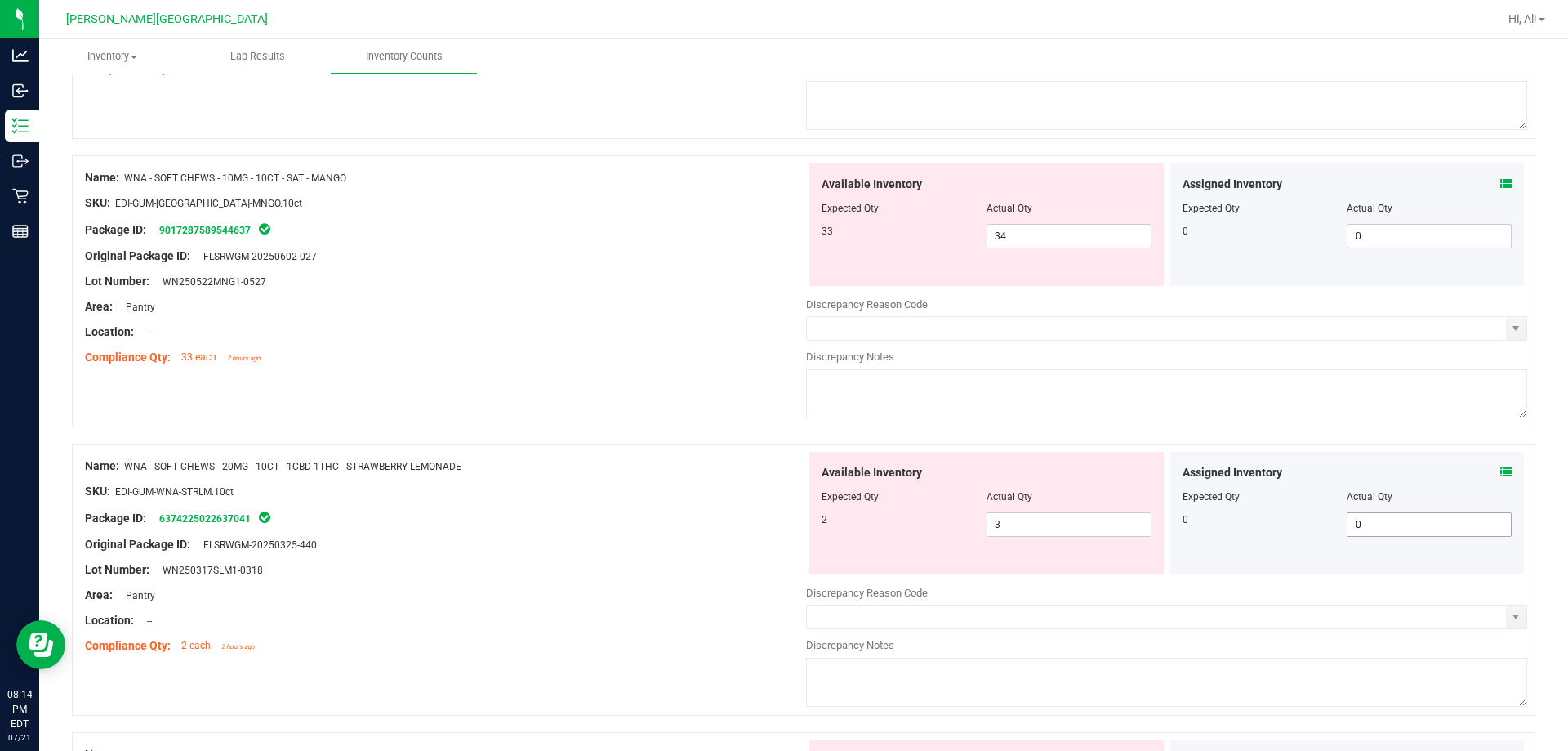 scroll, scrollTop: 2697, scrollLeft: 0, axis: vertical 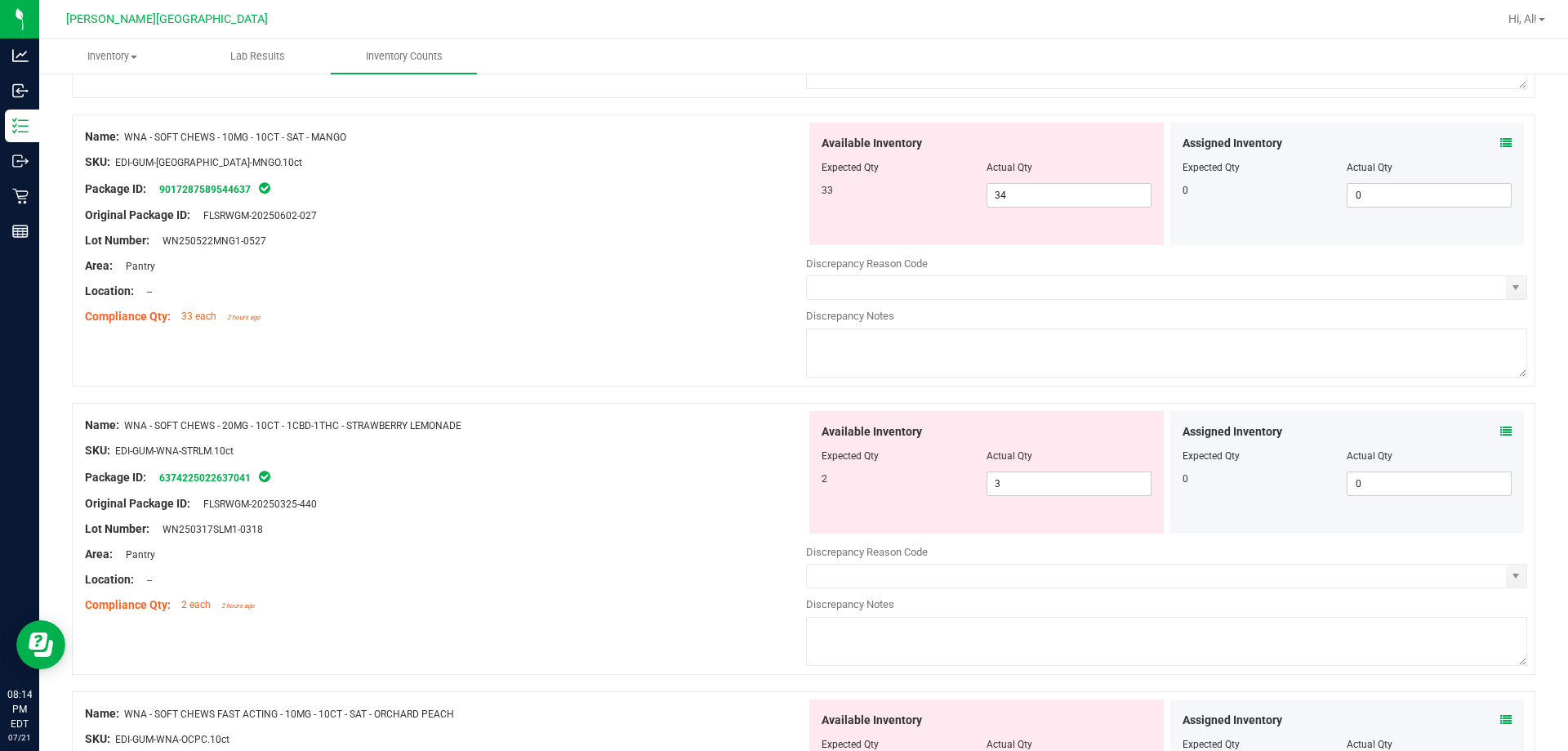 click at bounding box center [1506, 431] 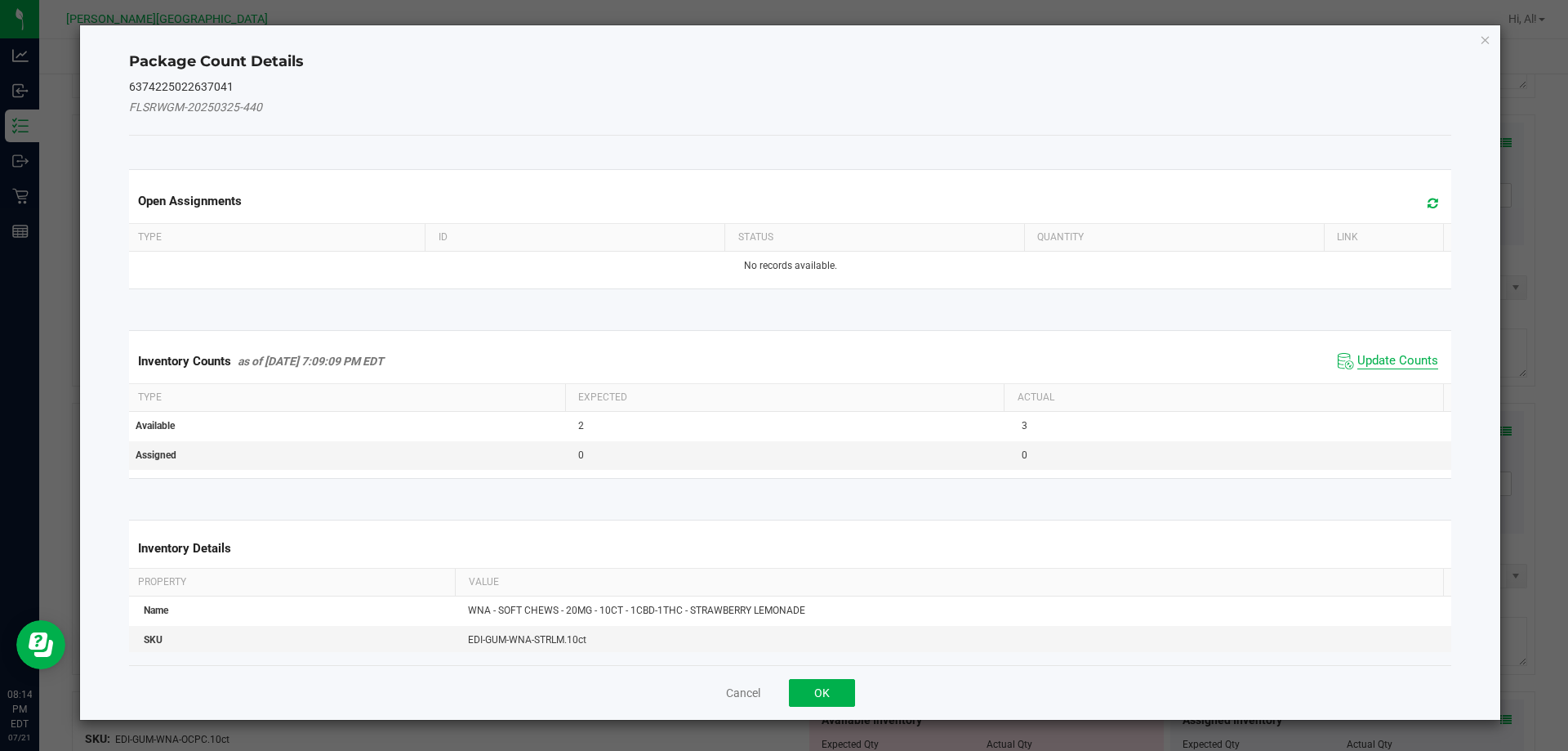 click on "Update Counts" 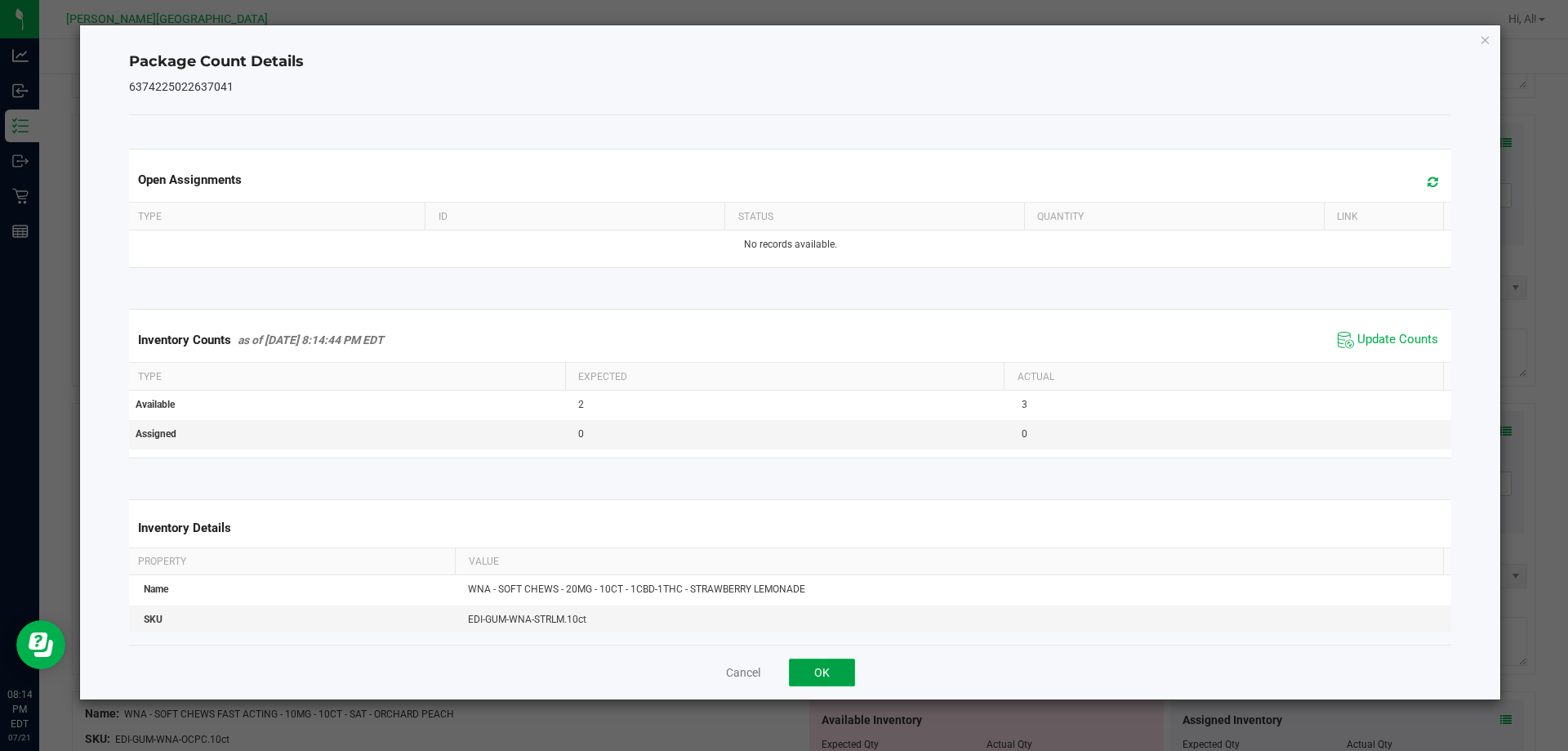 click on "OK" 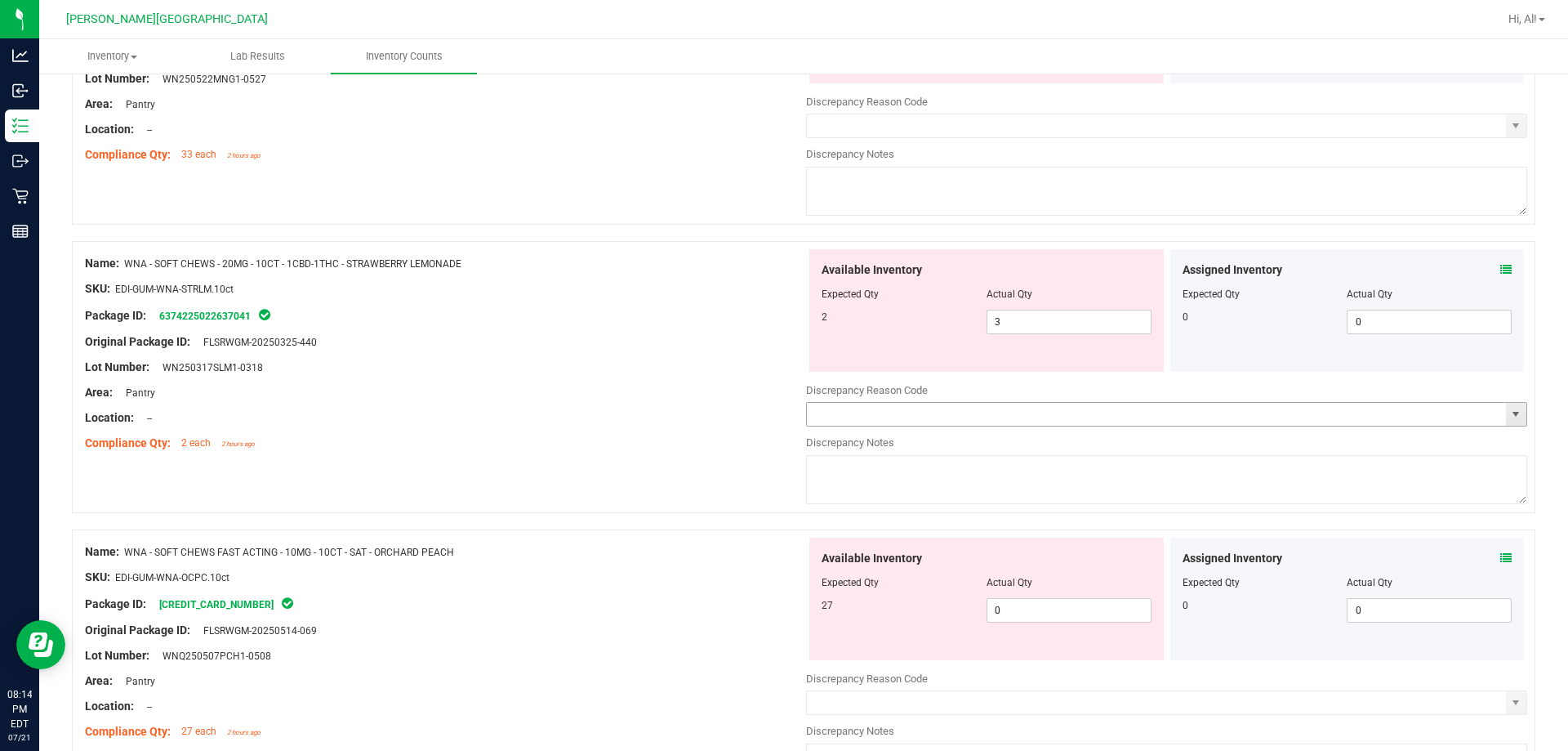 scroll, scrollTop: 2860, scrollLeft: 0, axis: vertical 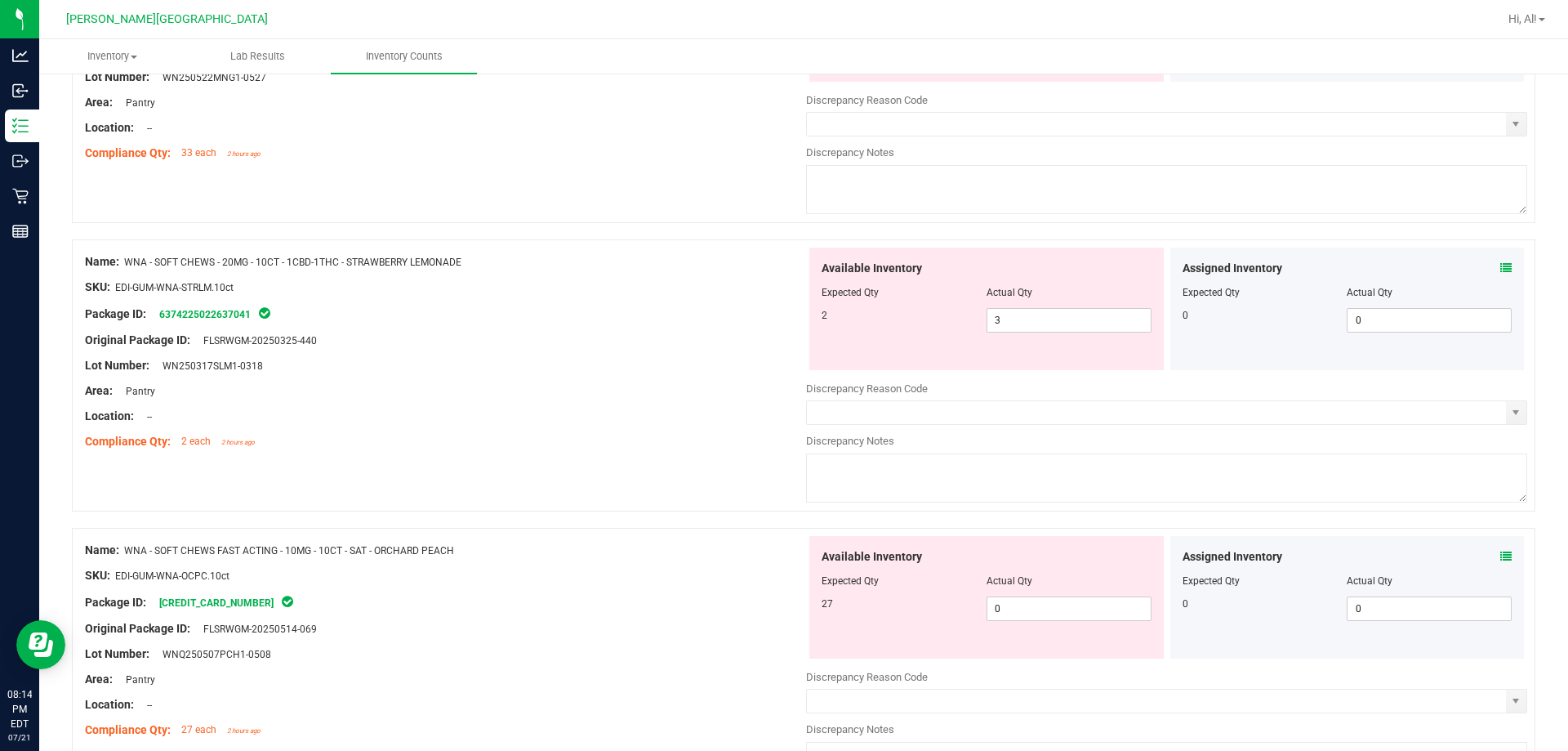 click at bounding box center [1506, 557] 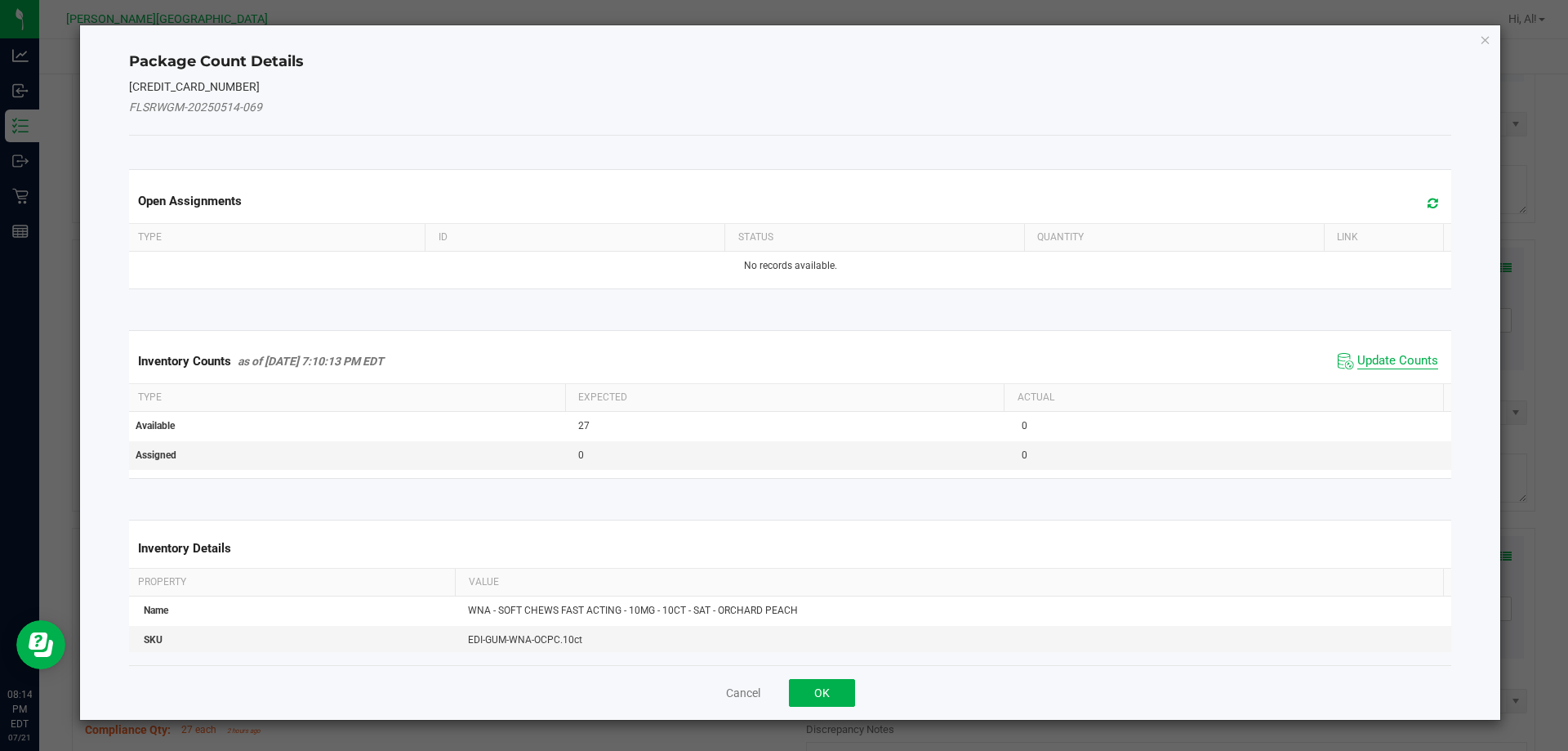 drag, startPoint x: 1380, startPoint y: 359, endPoint x: 1141, endPoint y: 534, distance: 296.21951 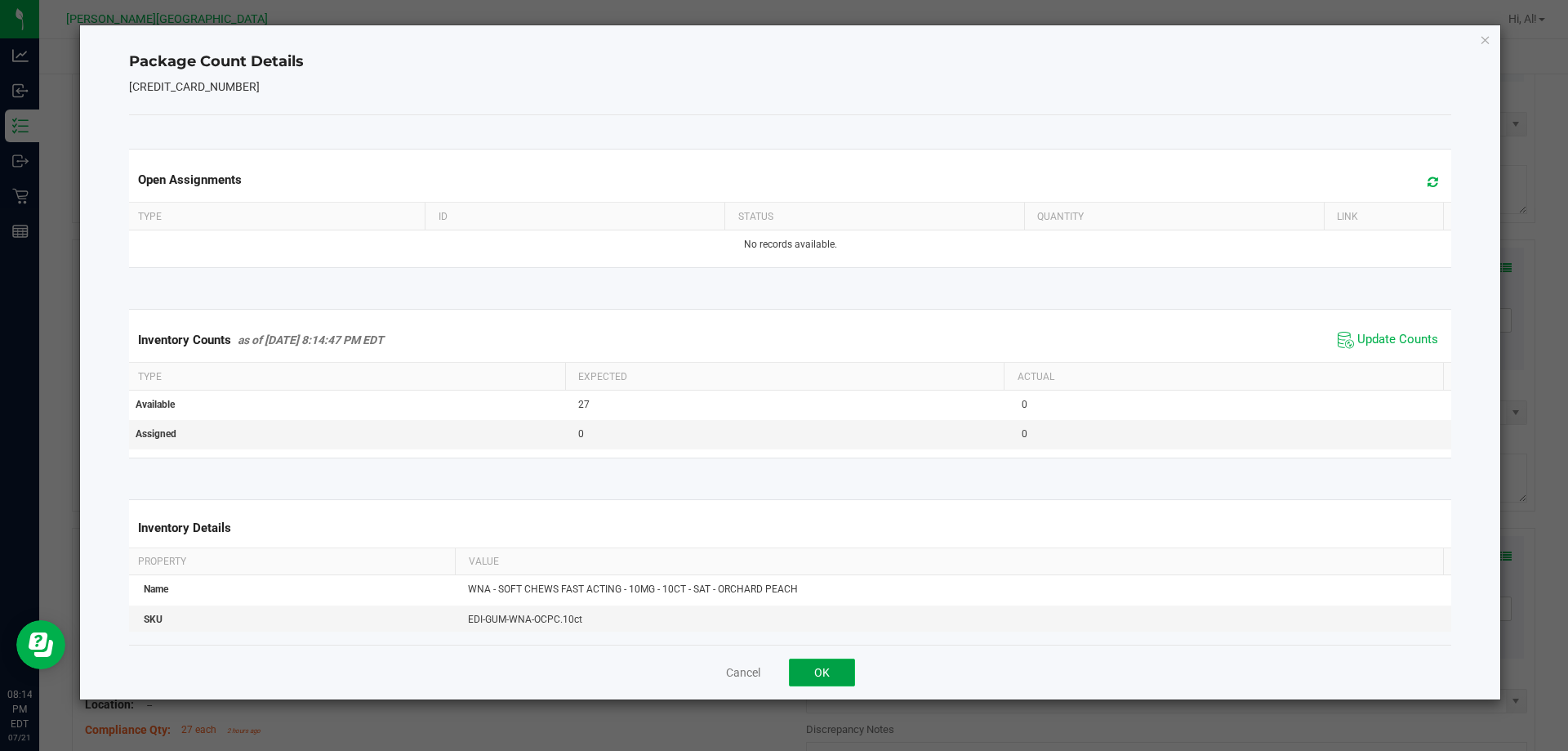 click on "OK" 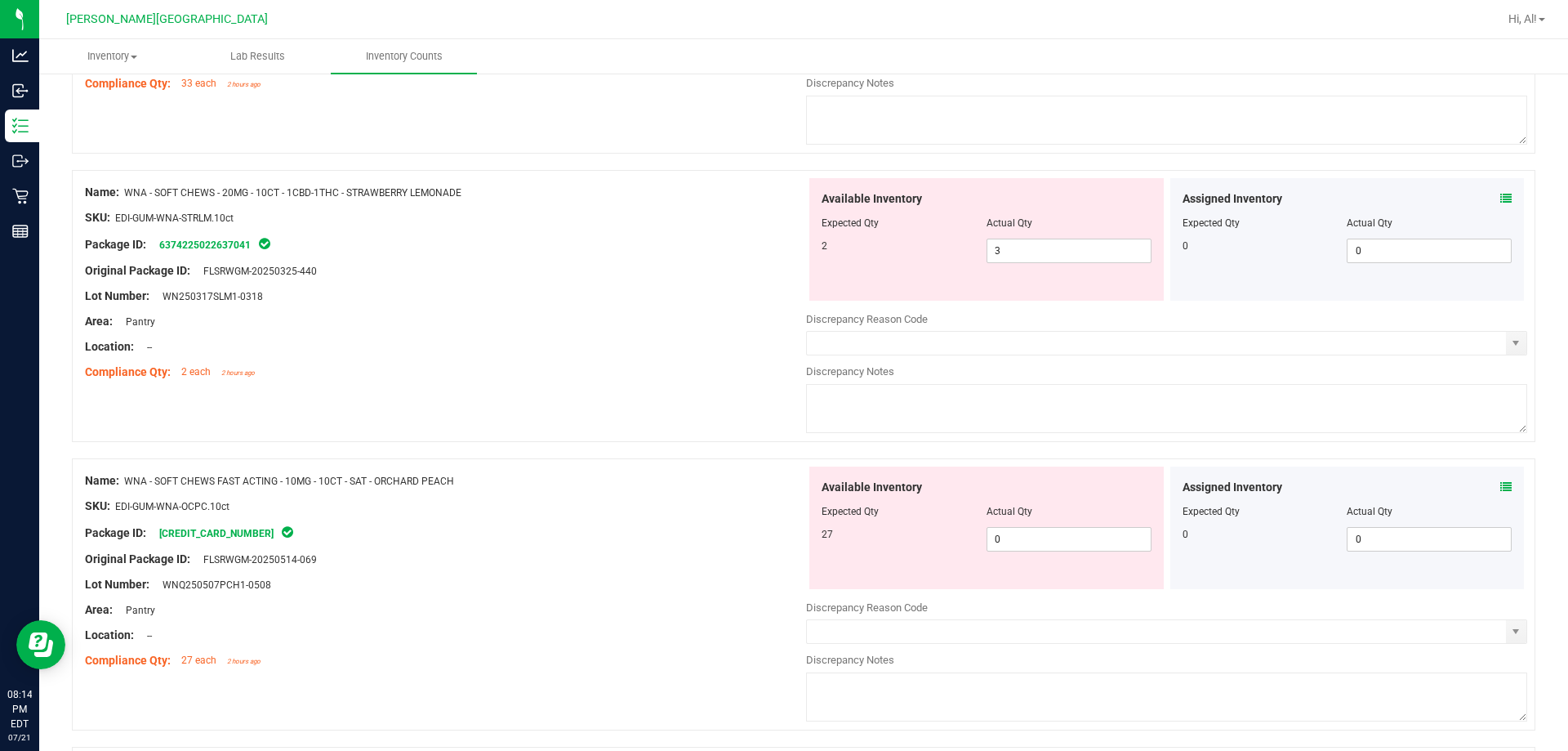 scroll, scrollTop: 3105, scrollLeft: 0, axis: vertical 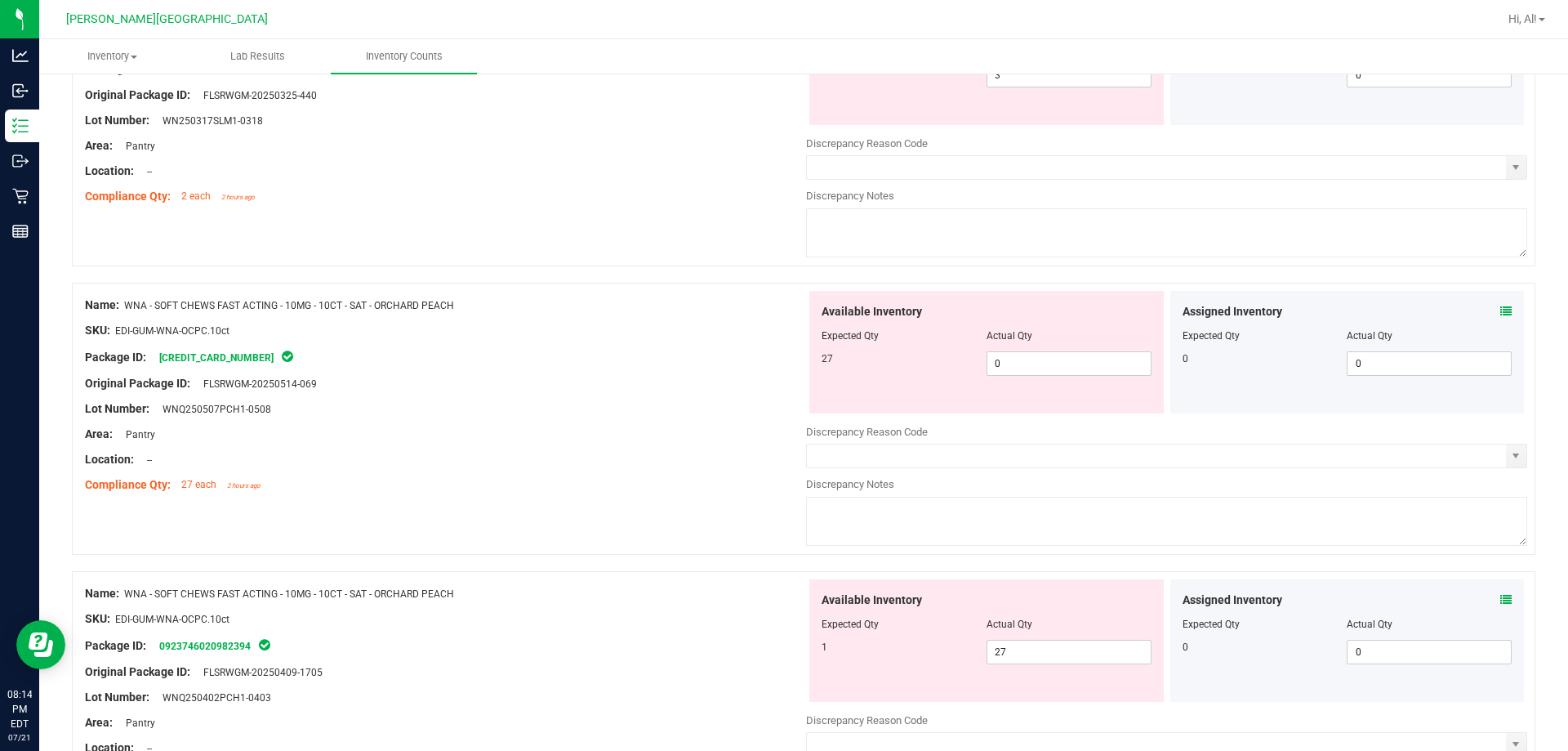 click at bounding box center (1506, 600) 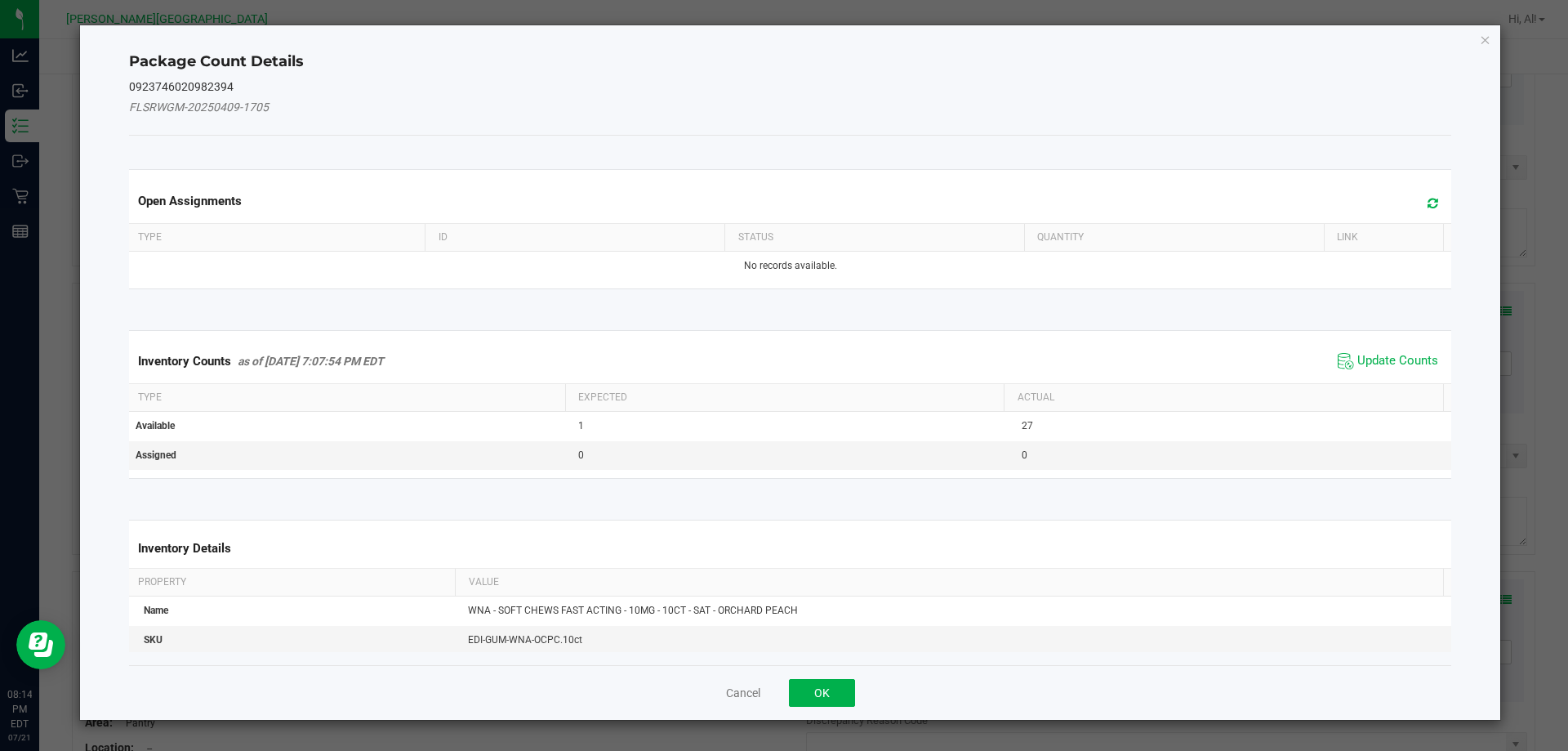 click on "Update Counts" 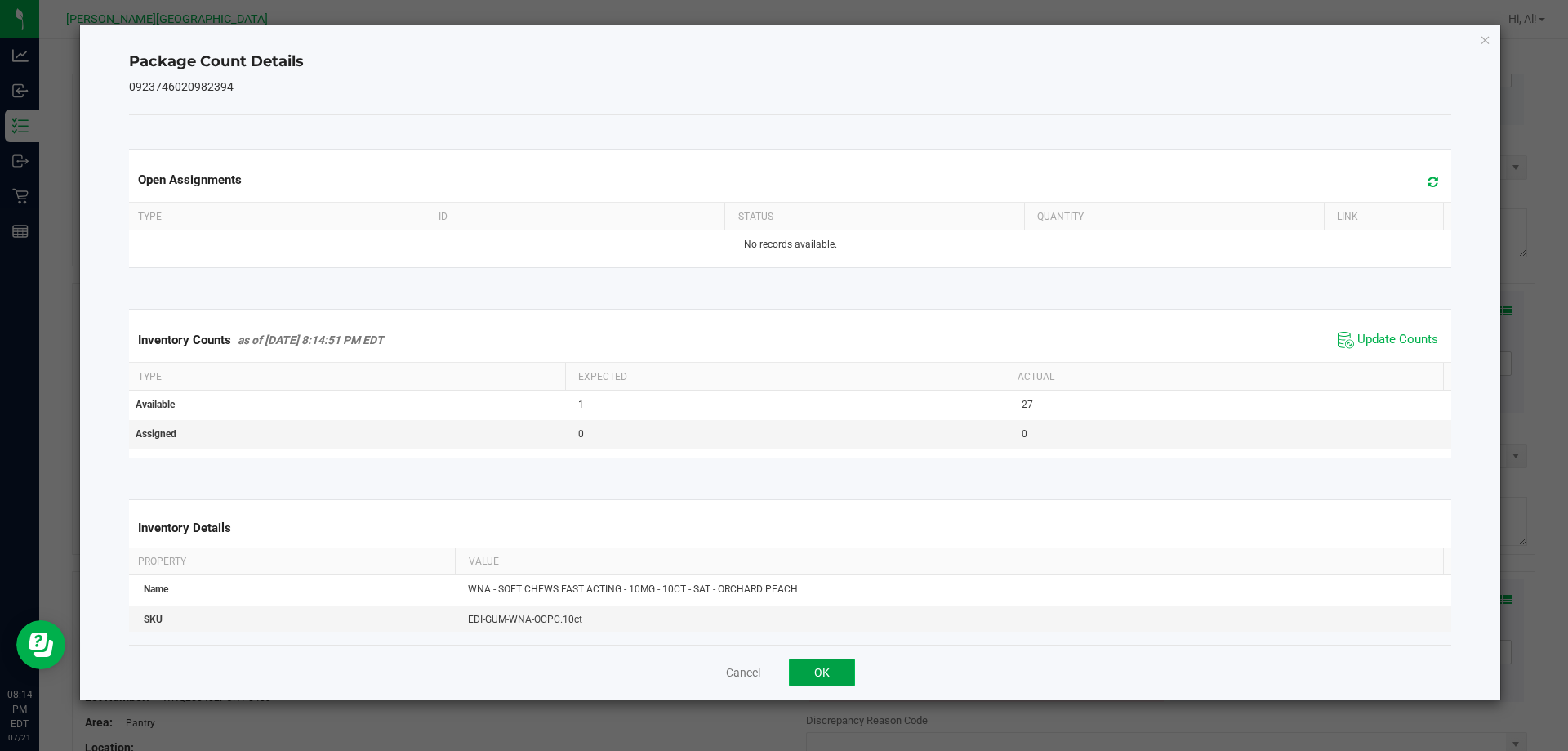 click on "OK" 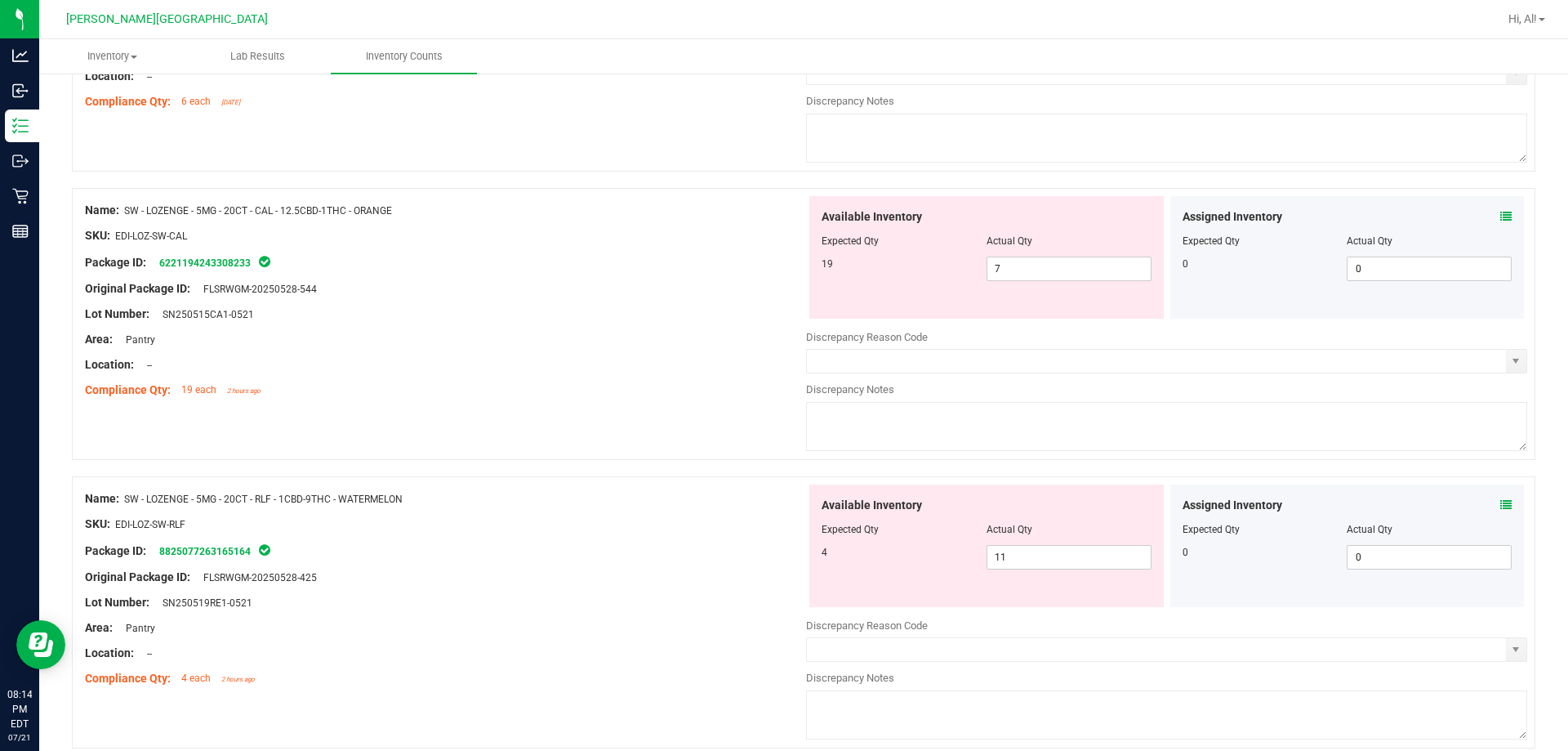 scroll, scrollTop: 0, scrollLeft: 0, axis: both 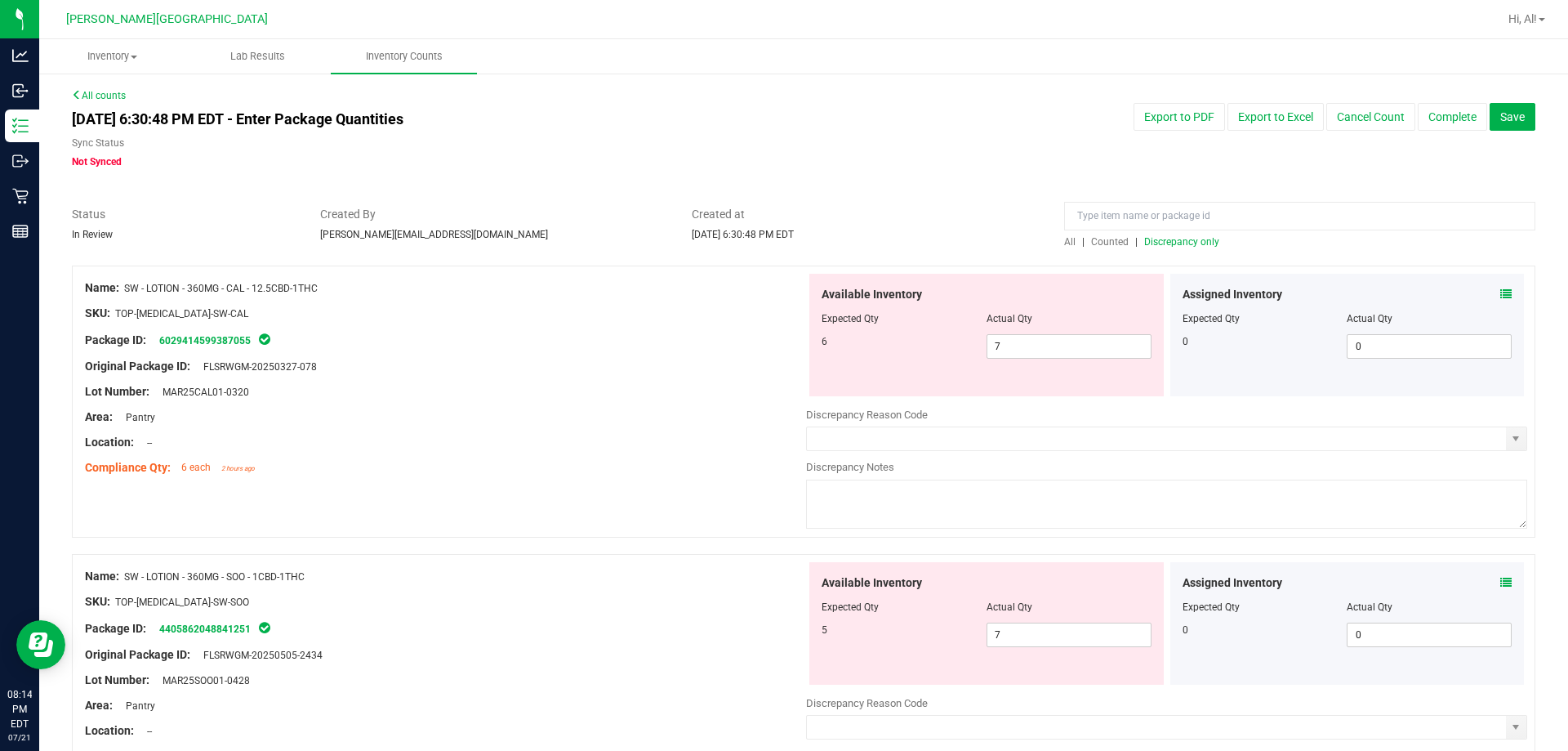 click on "Discrepancy only" at bounding box center (1182, 242) 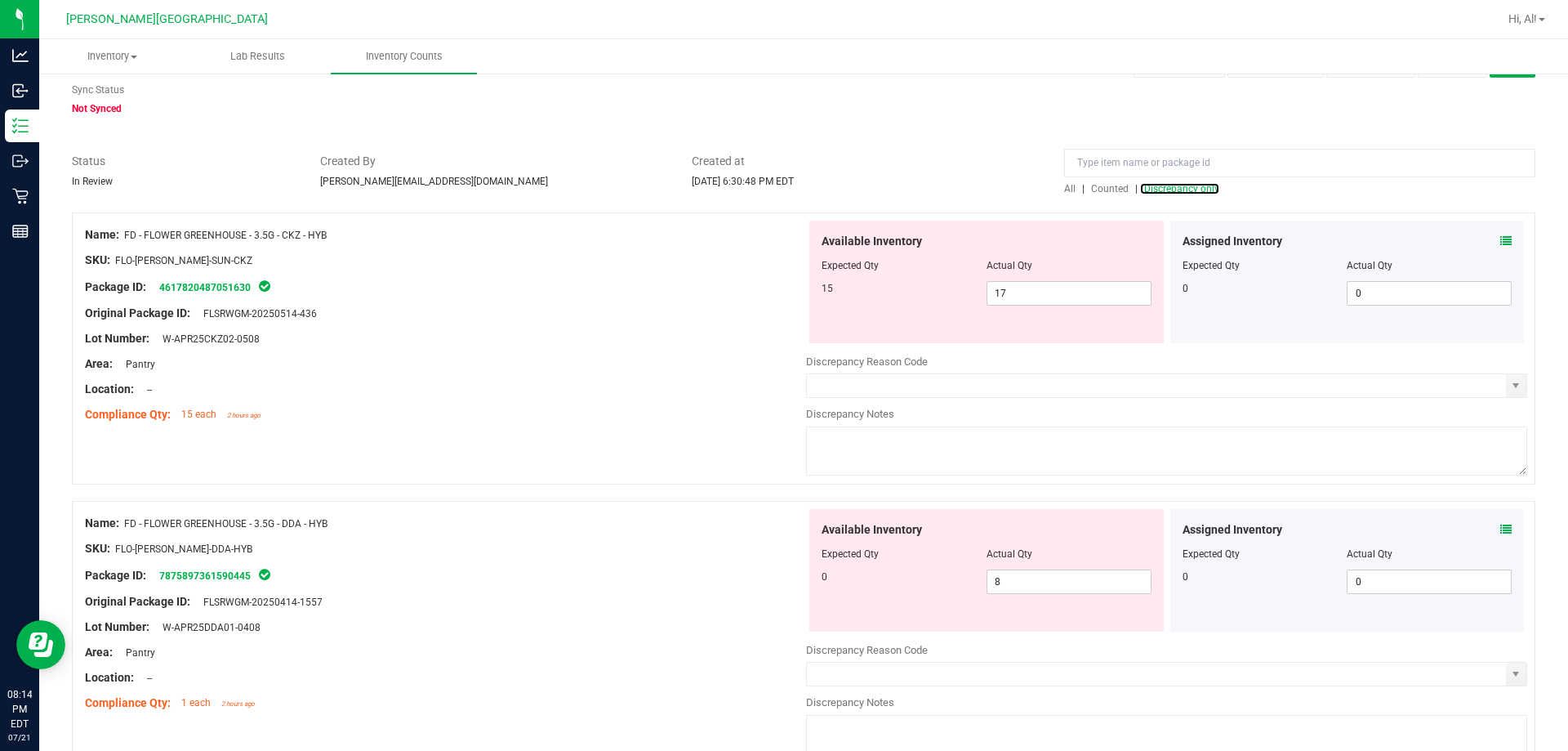 scroll, scrollTop: 82, scrollLeft: 0, axis: vertical 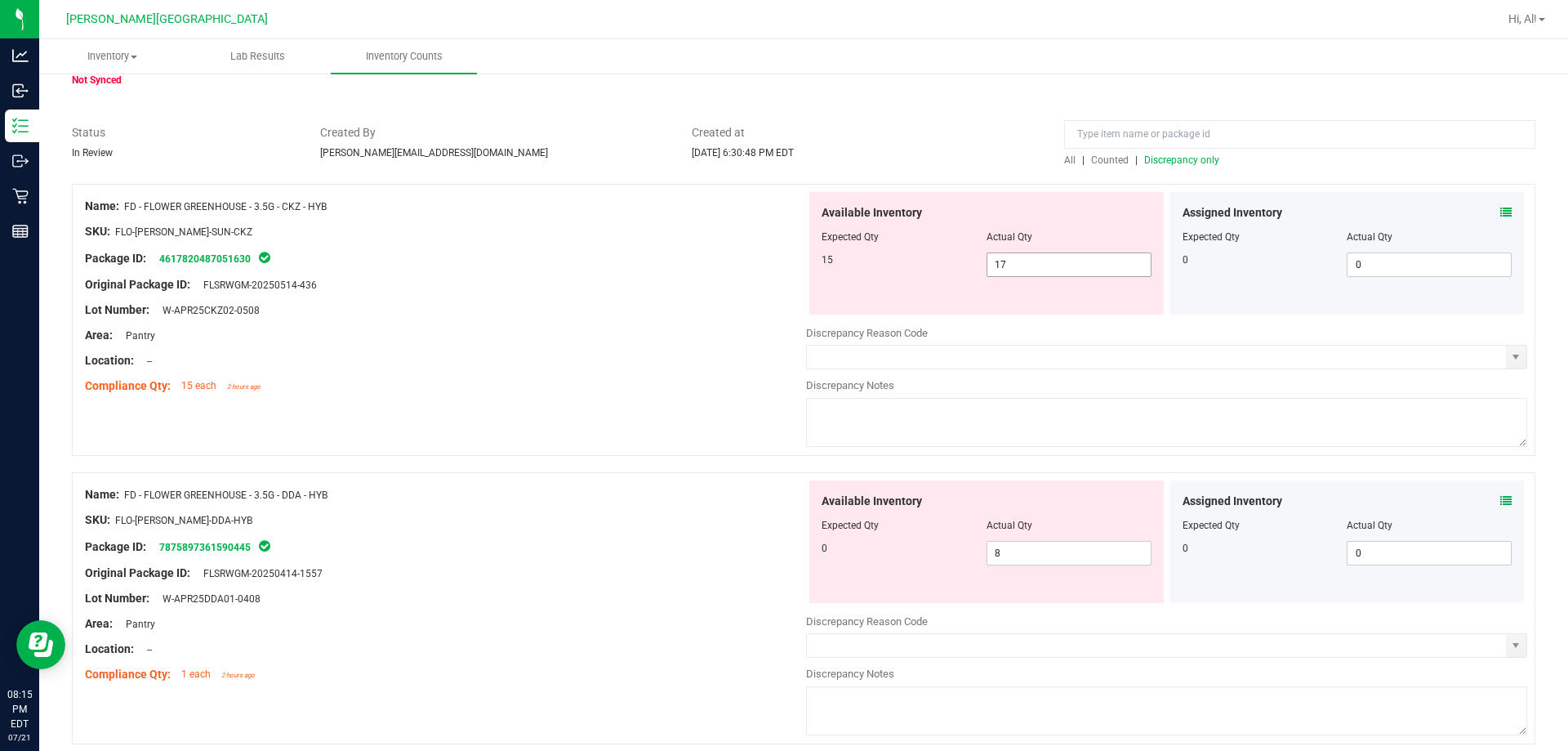 click on "17 17" at bounding box center [1069, 265] 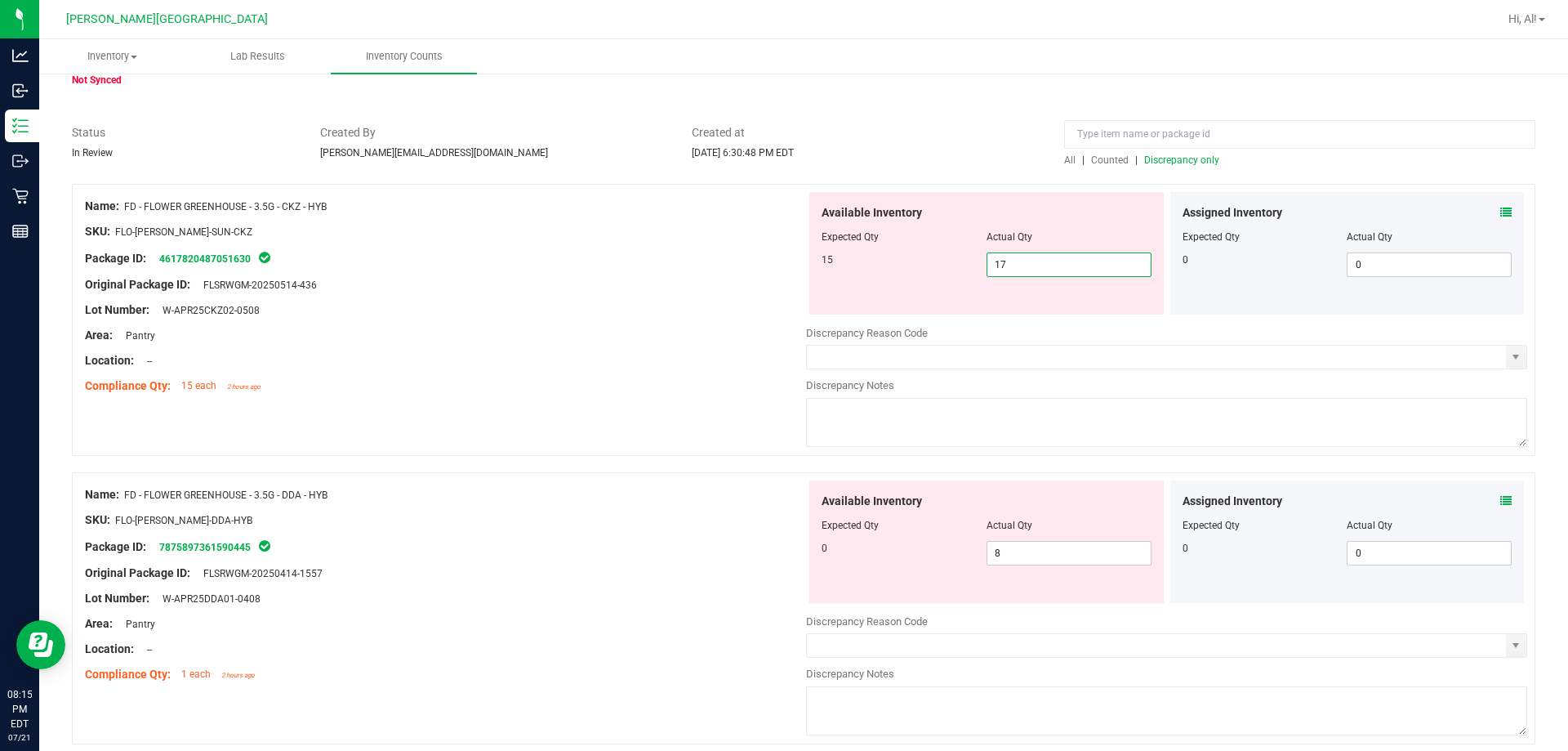 type on "16" 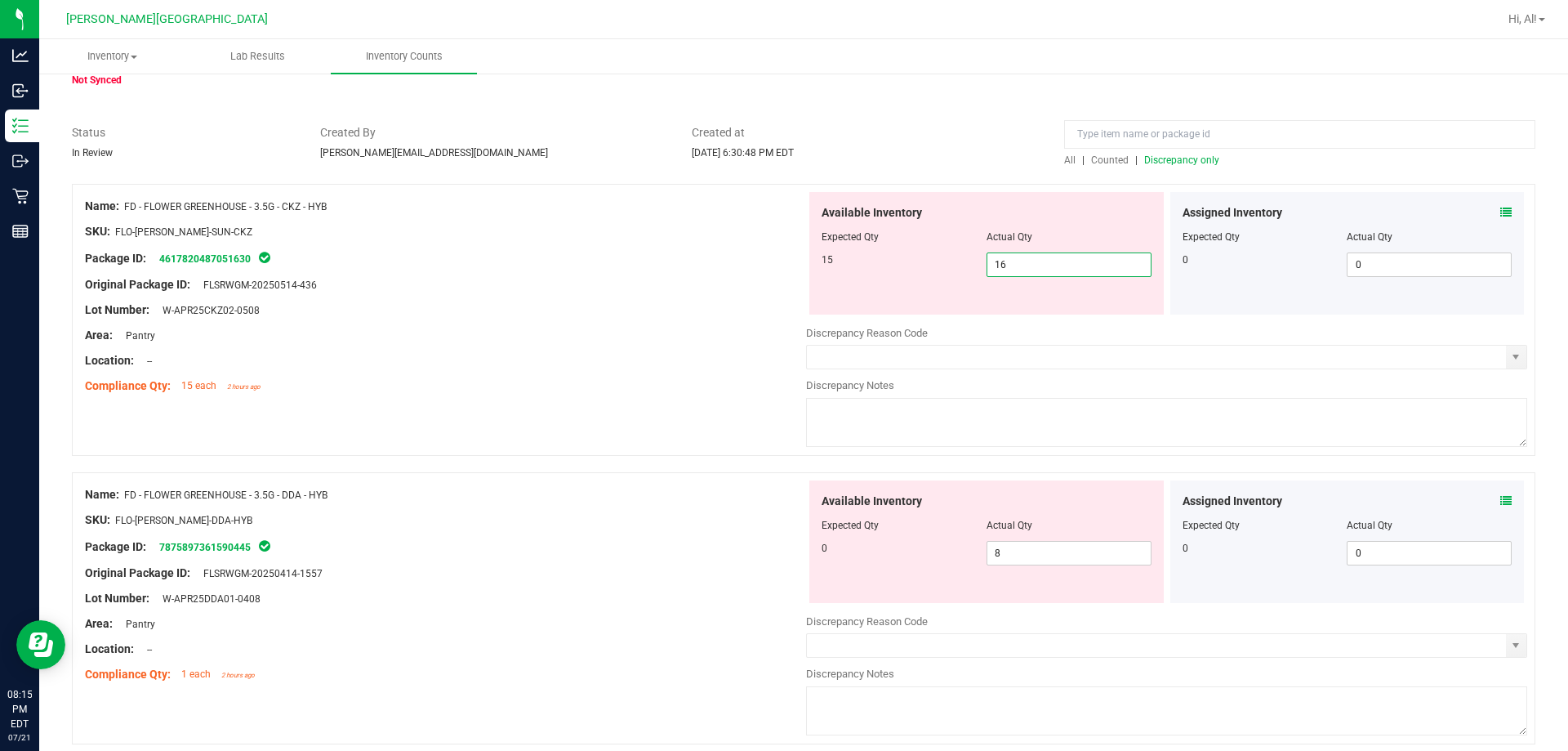 type on "15" 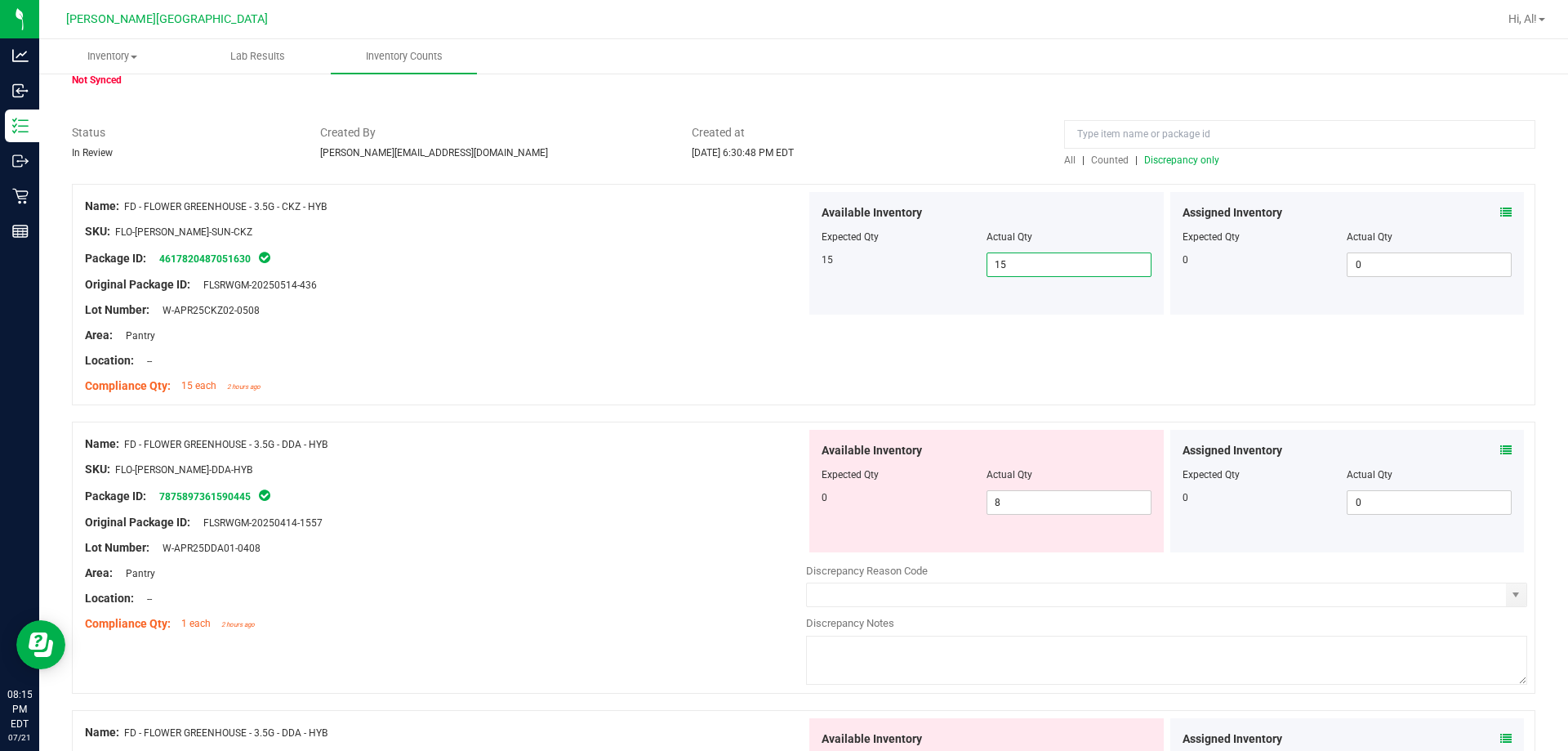 click at bounding box center (445, 323) 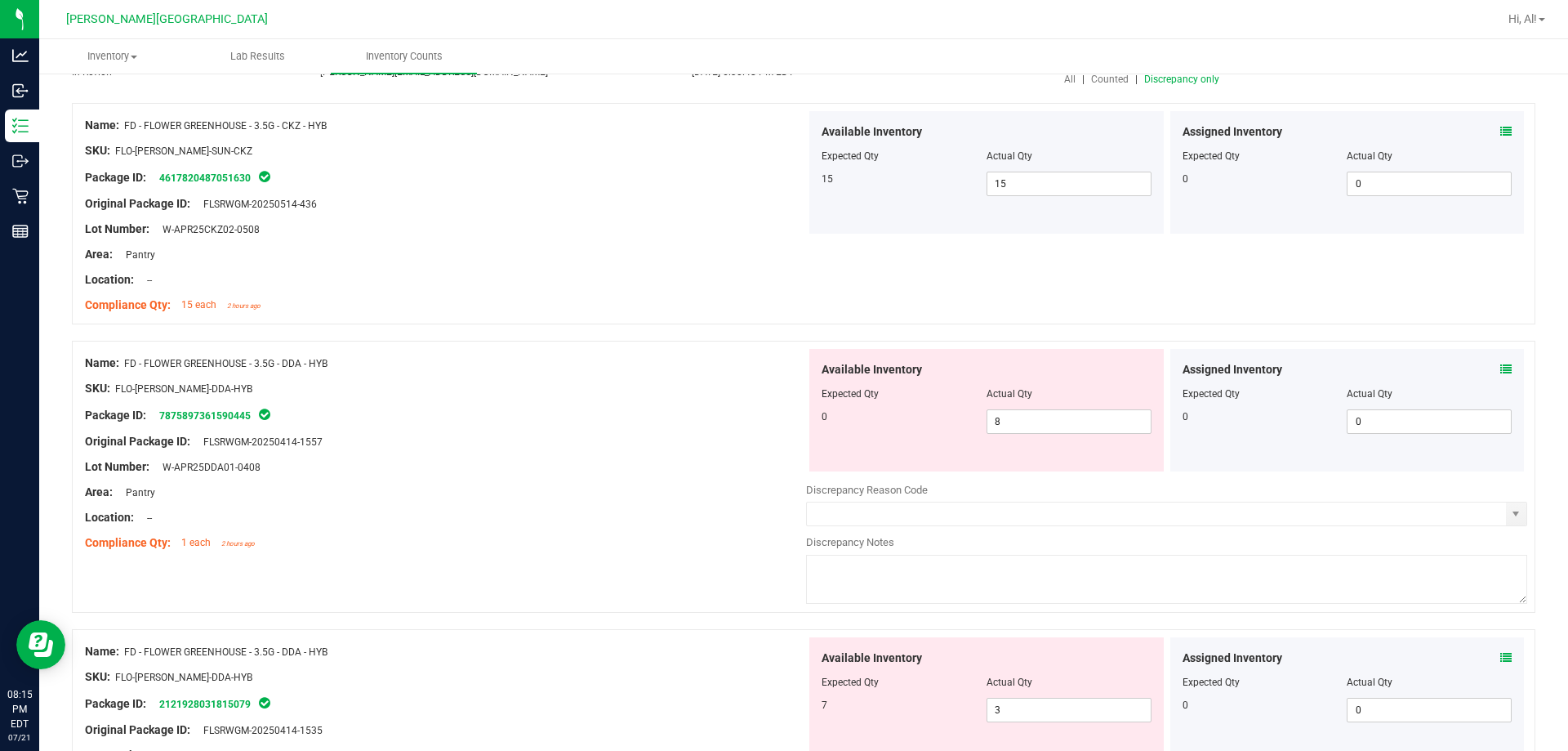 scroll, scrollTop: 163, scrollLeft: 0, axis: vertical 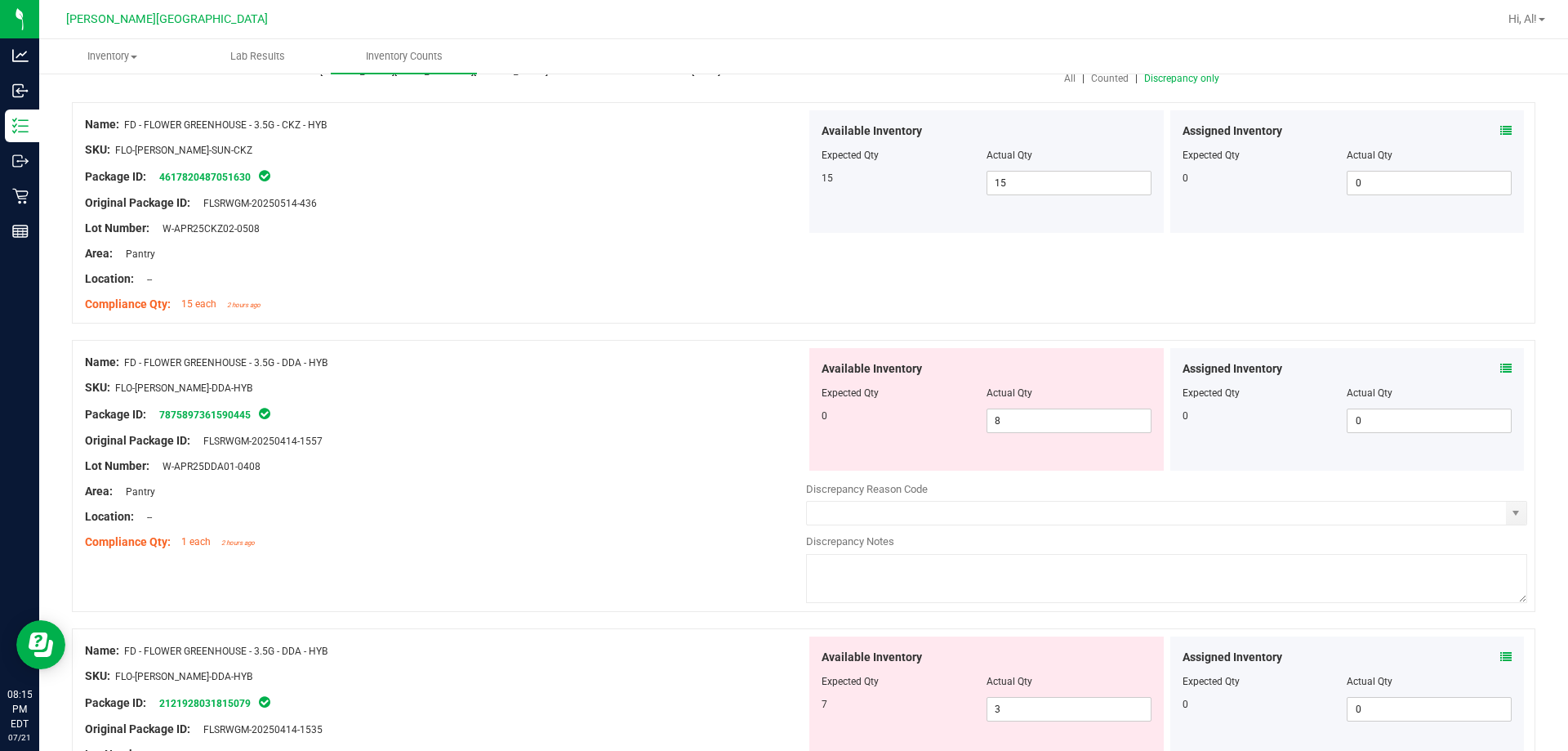 click on "Package ID:
7875897361590445" at bounding box center (445, 414) 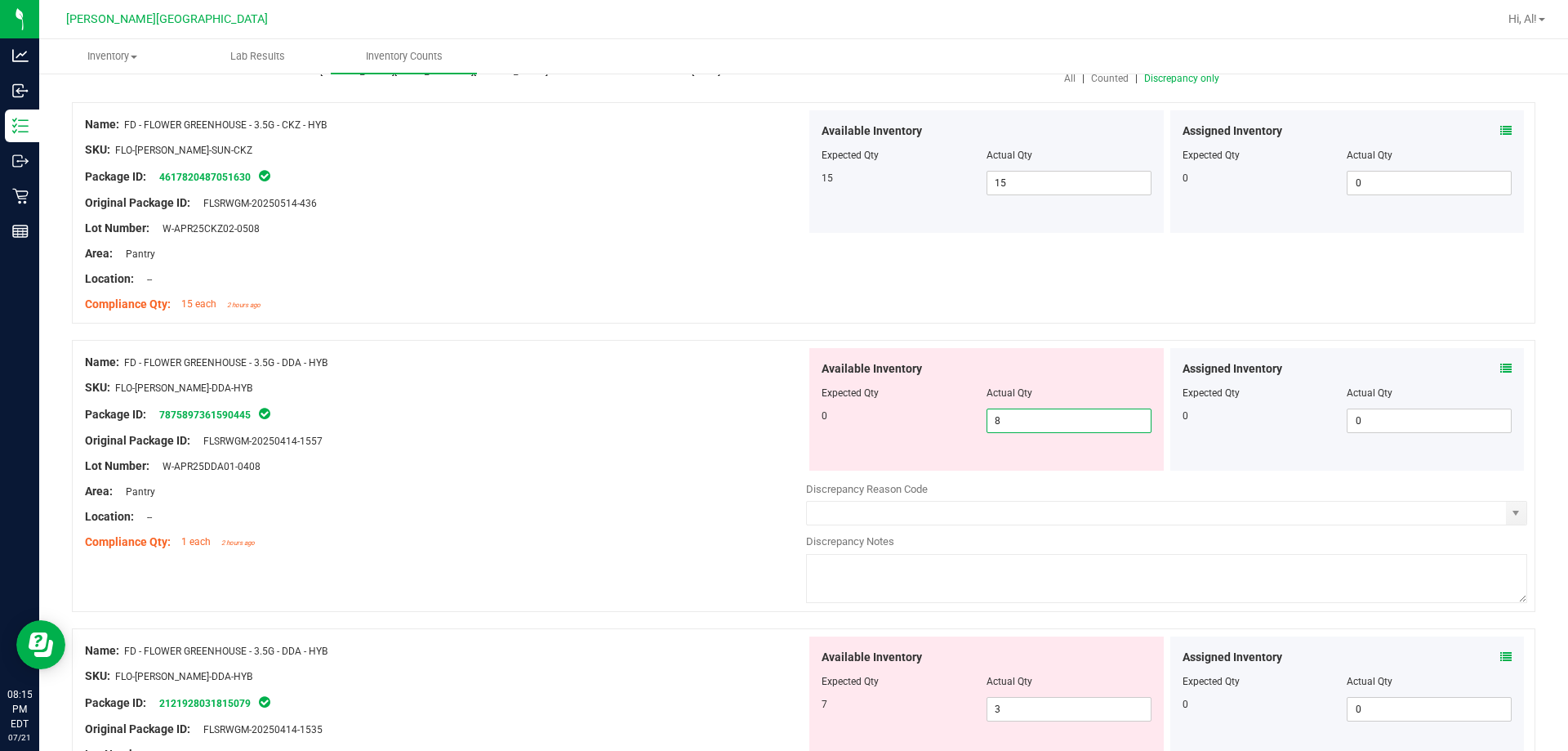 click on "8 8" at bounding box center (1069, 421) 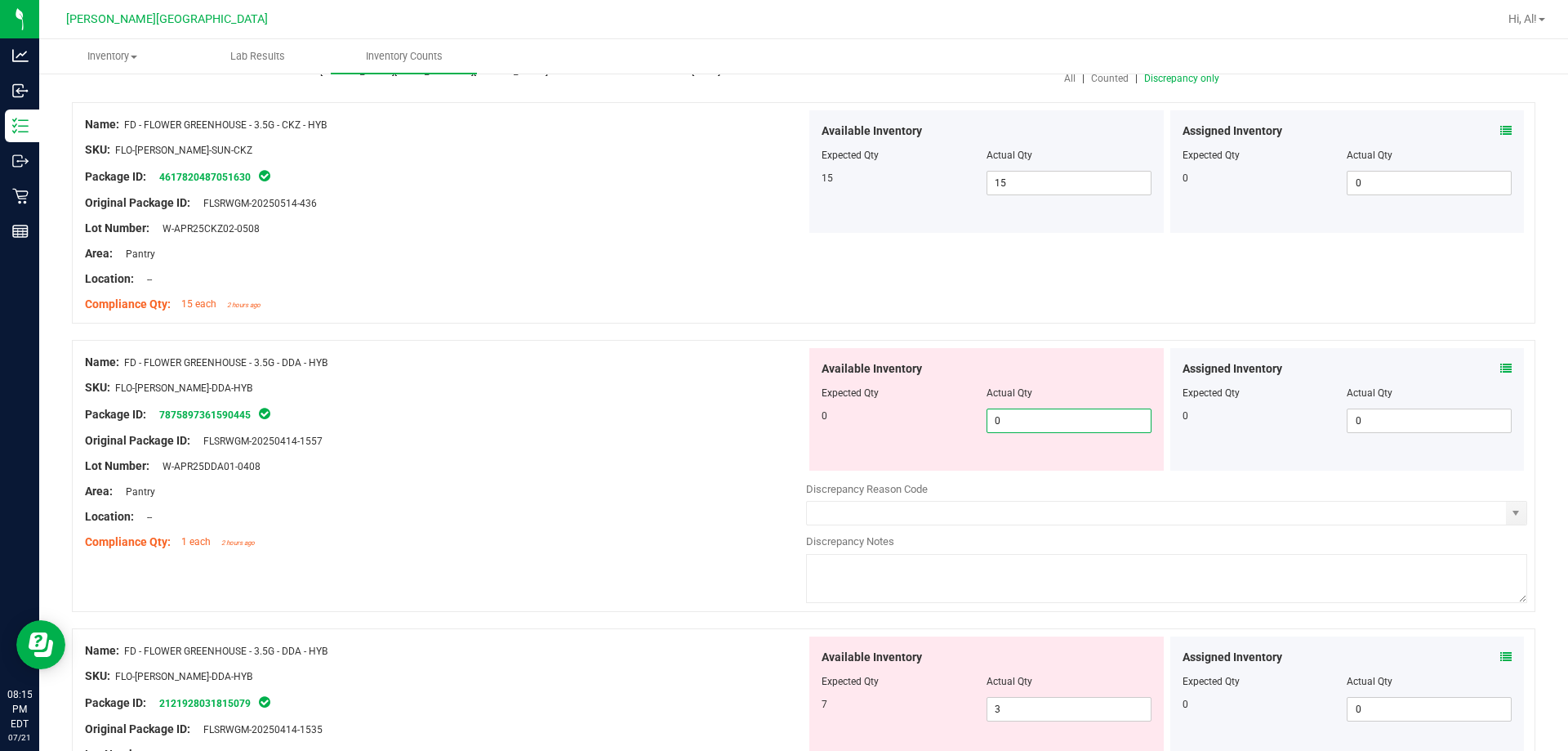 type on "0" 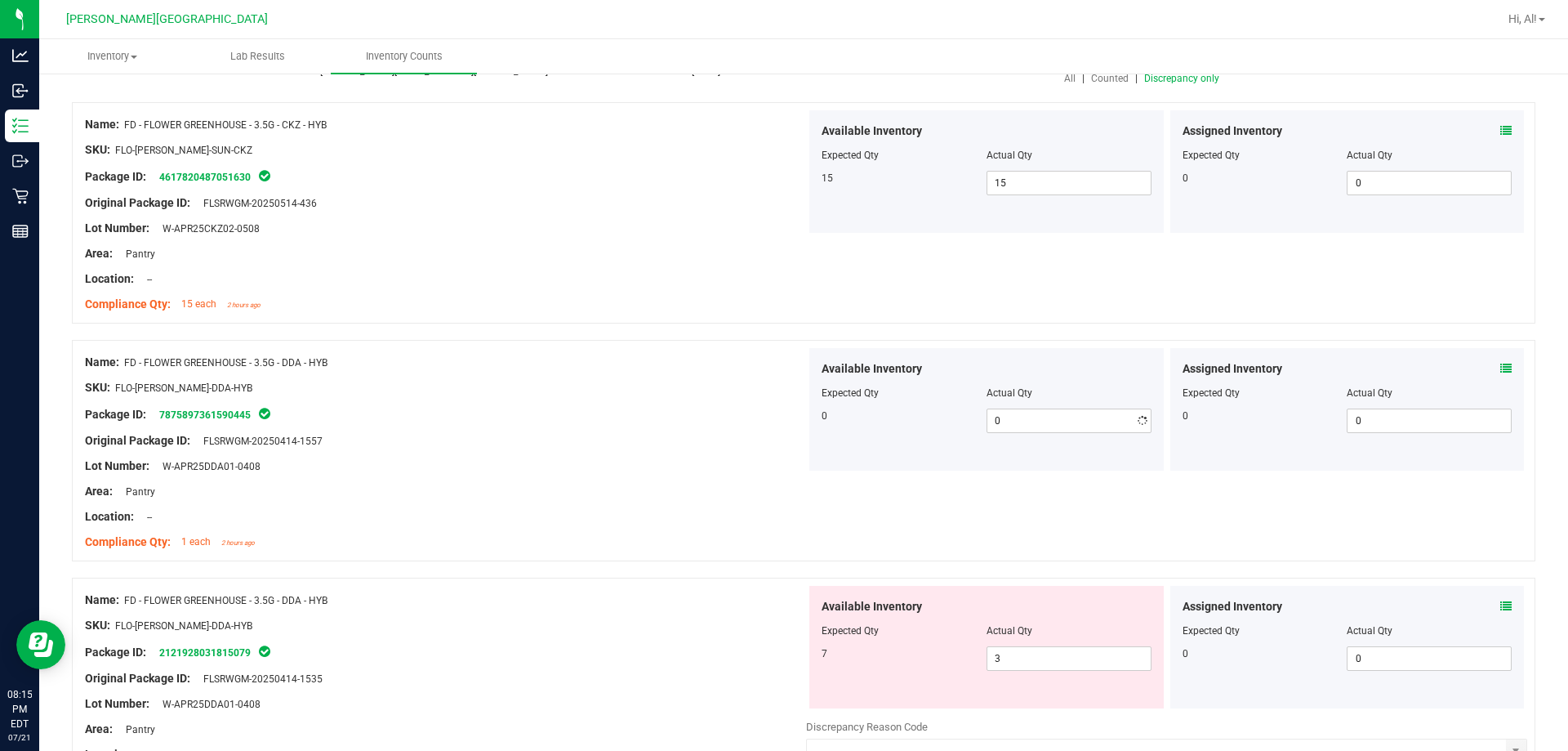 click on "Package ID:
7875897361590445" at bounding box center [445, 414] 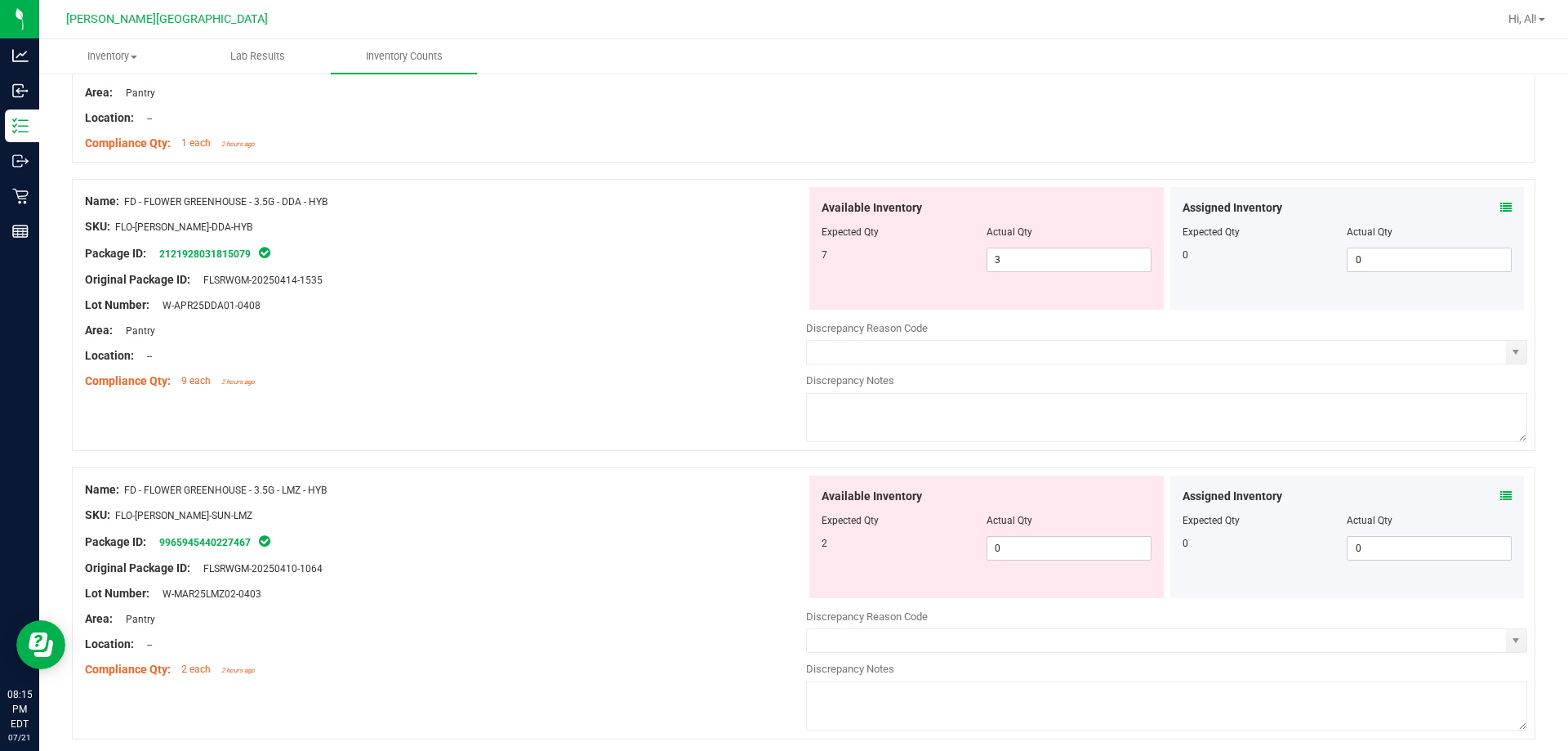 scroll, scrollTop: 572, scrollLeft: 0, axis: vertical 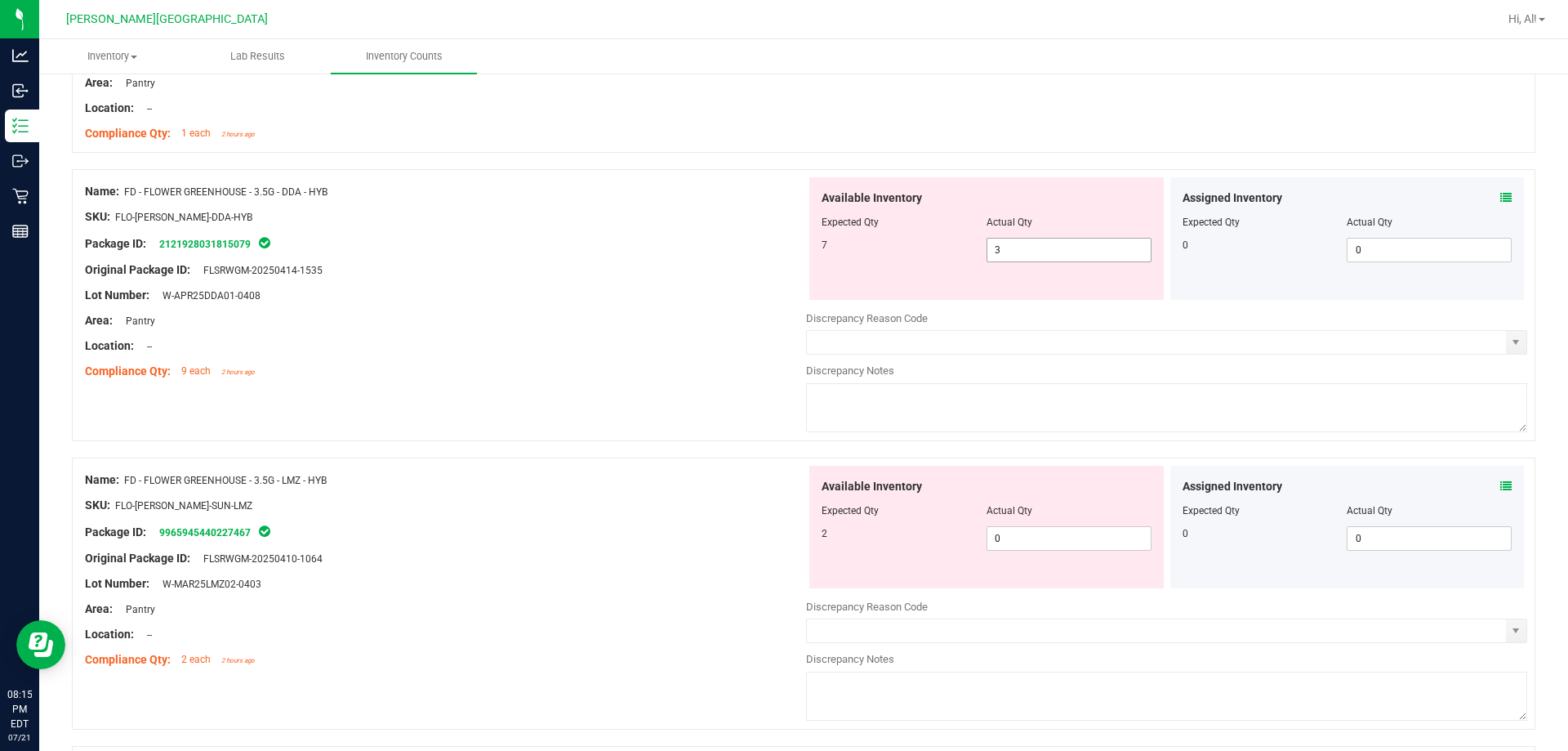 click on "3 3" at bounding box center (1069, 250) 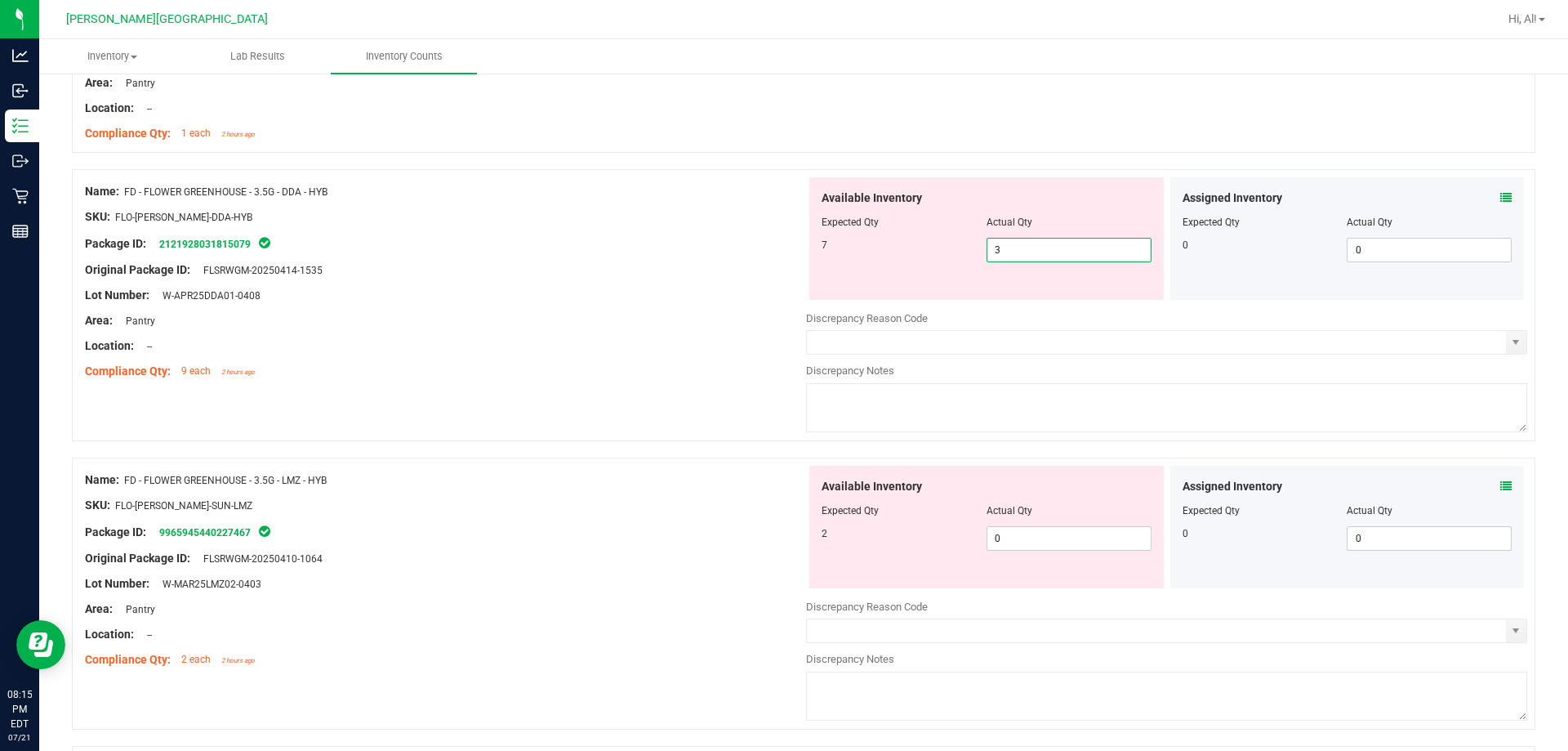 click on "3" at bounding box center [1069, 250] 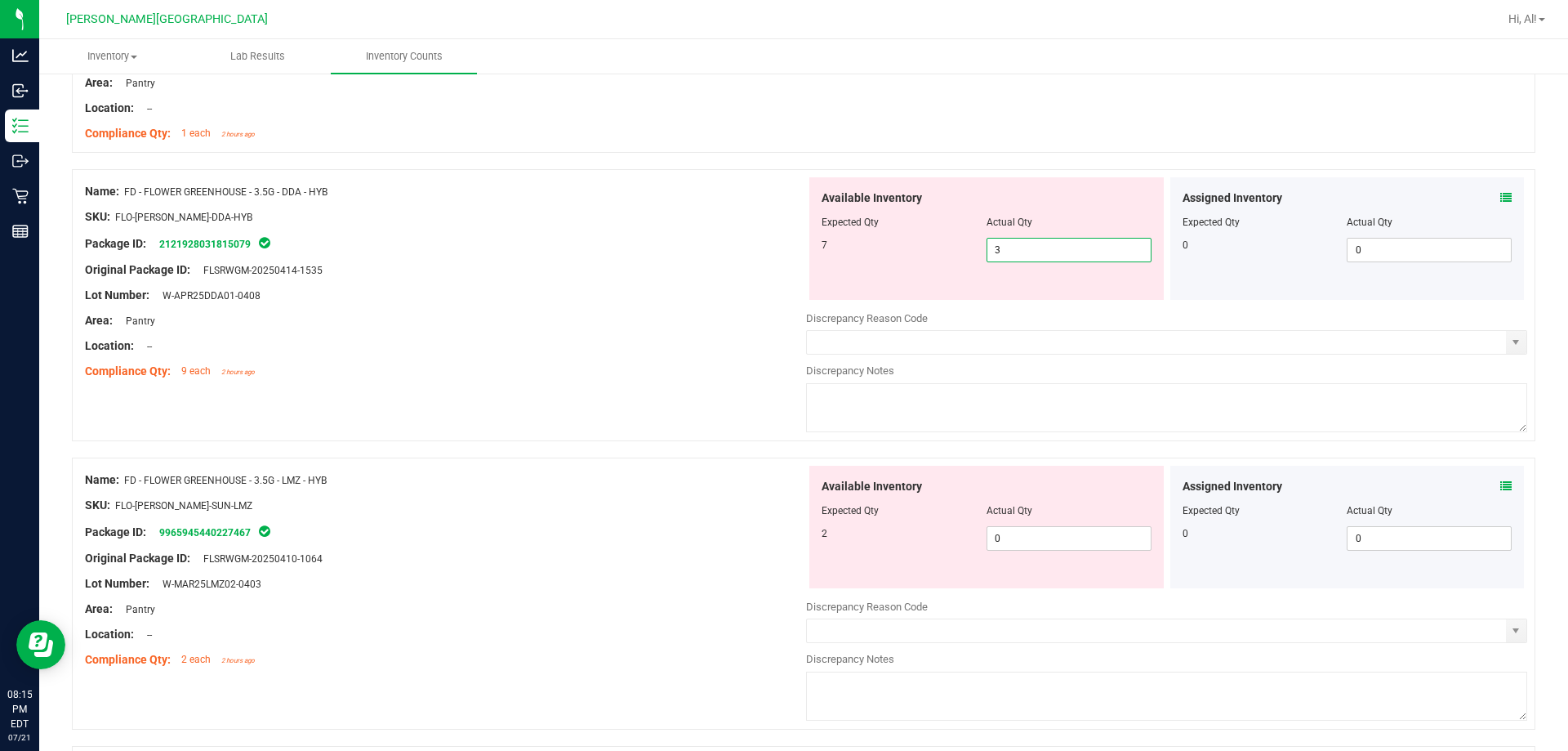type on "7" 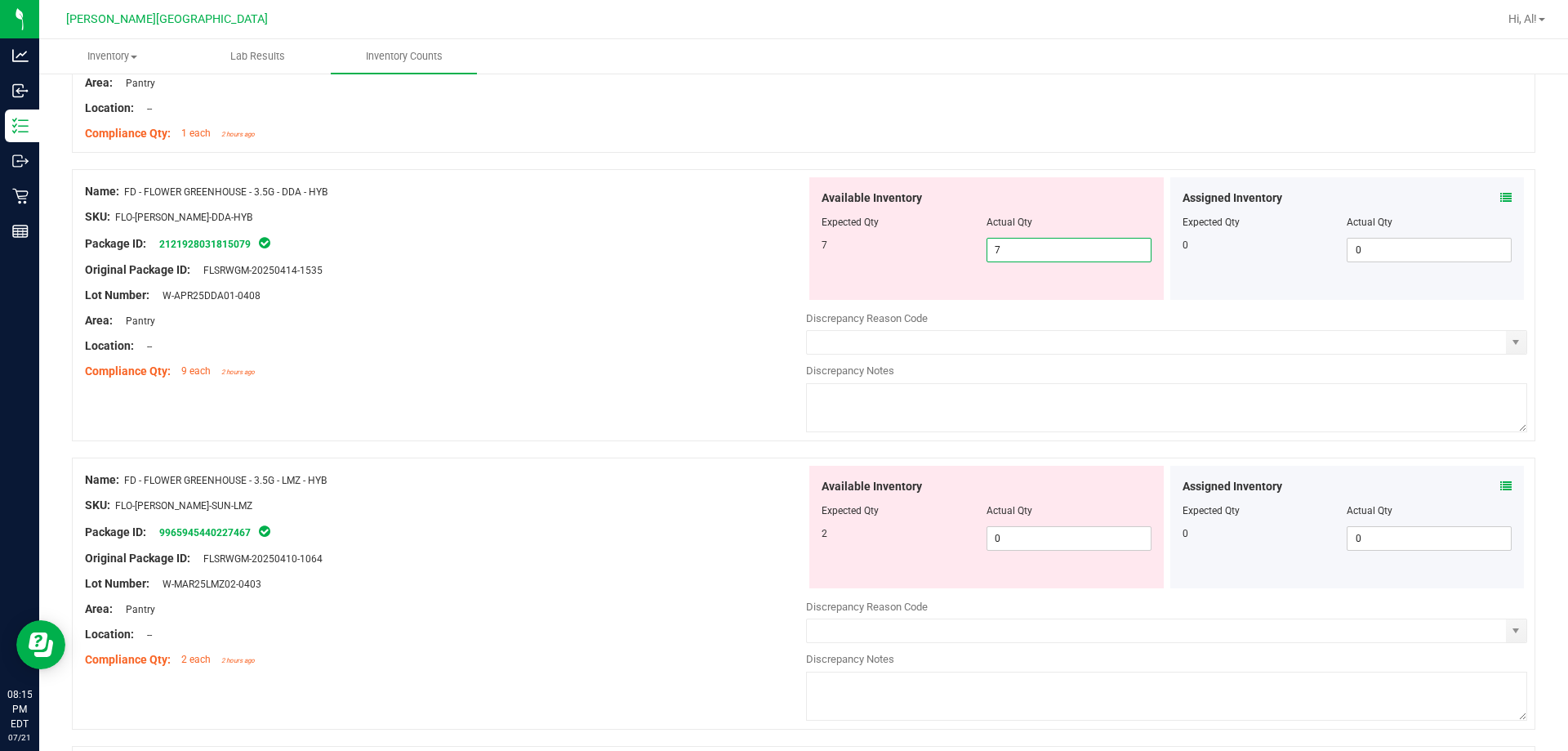 type on "7" 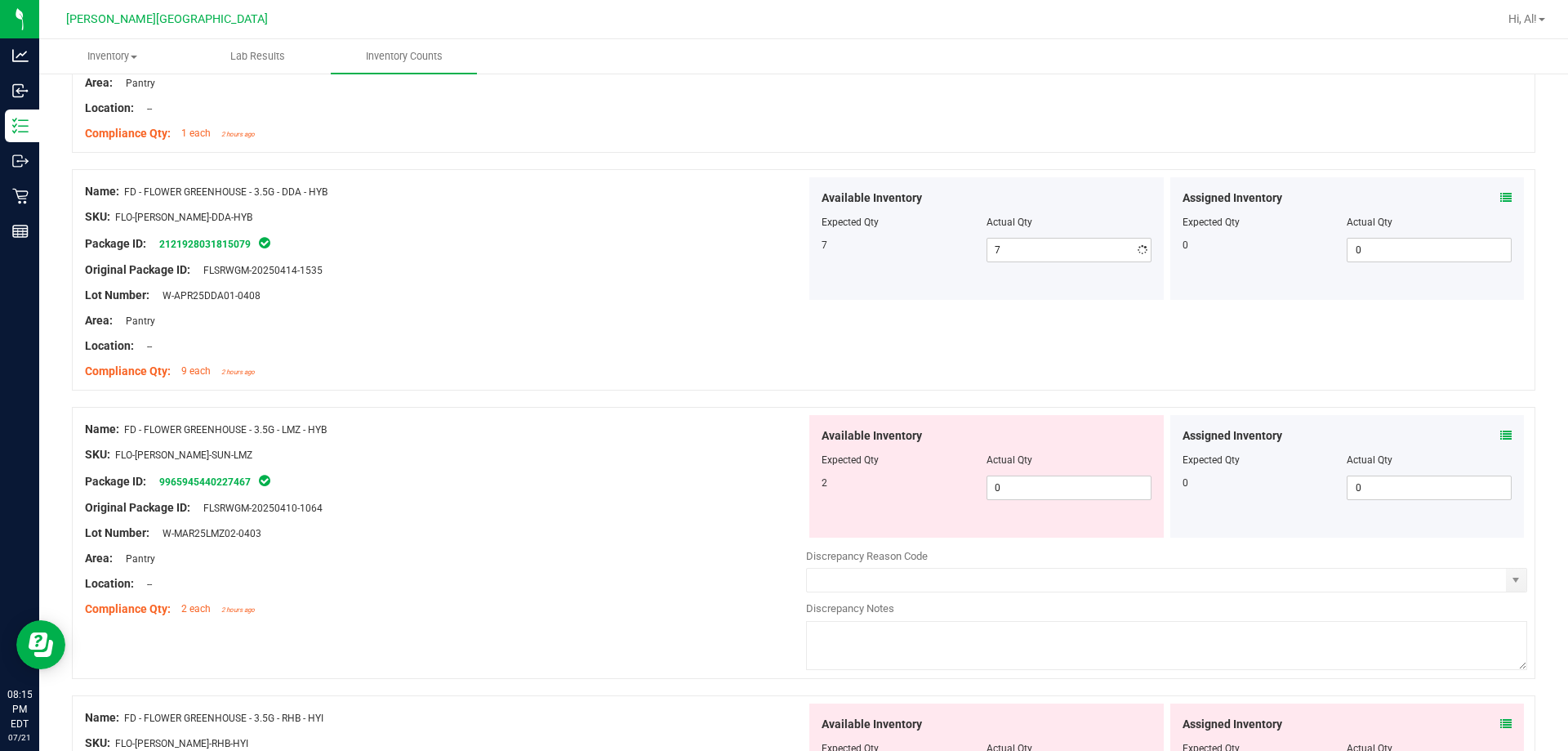 click on "Area:
Pantry" at bounding box center [445, 320] 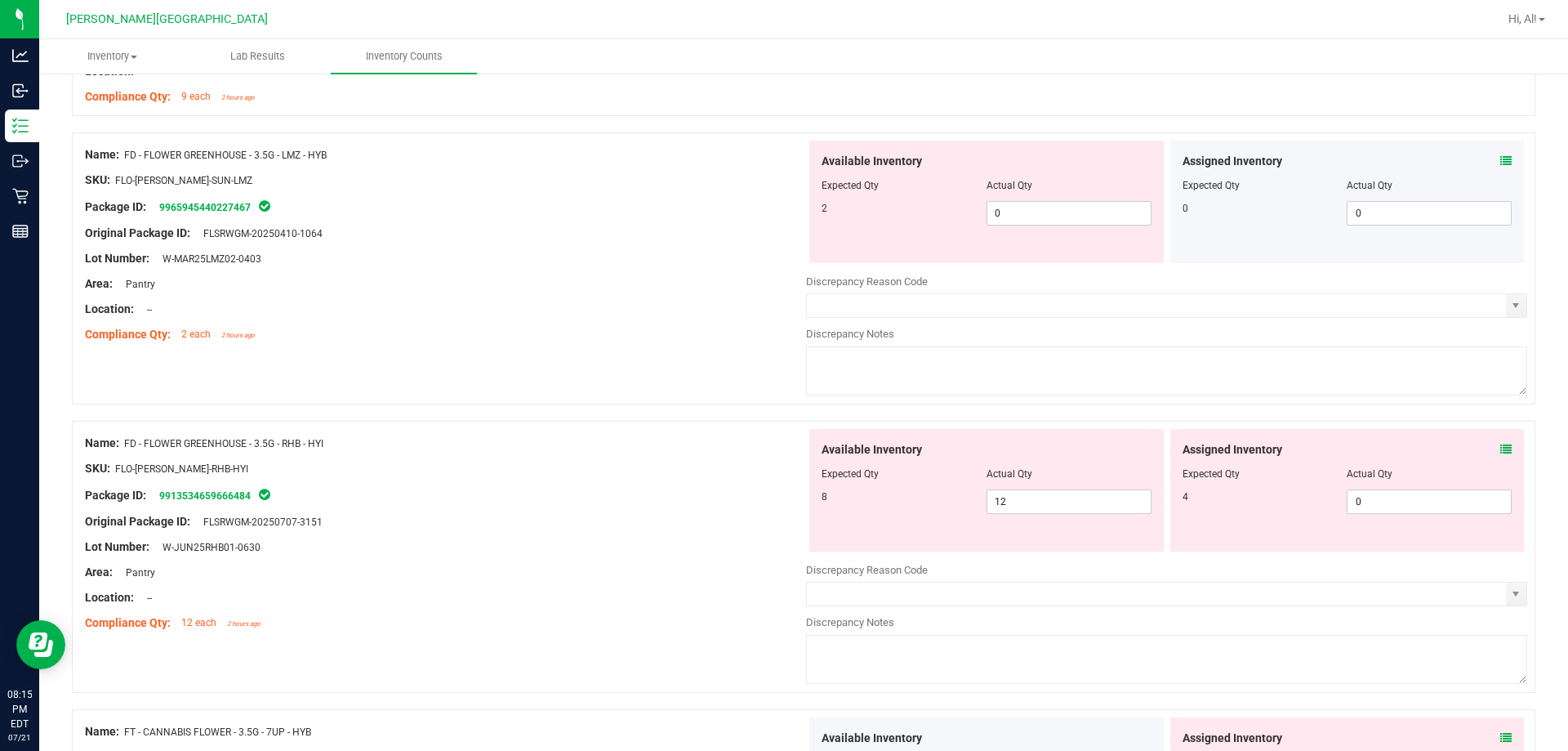 scroll, scrollTop: 899, scrollLeft: 0, axis: vertical 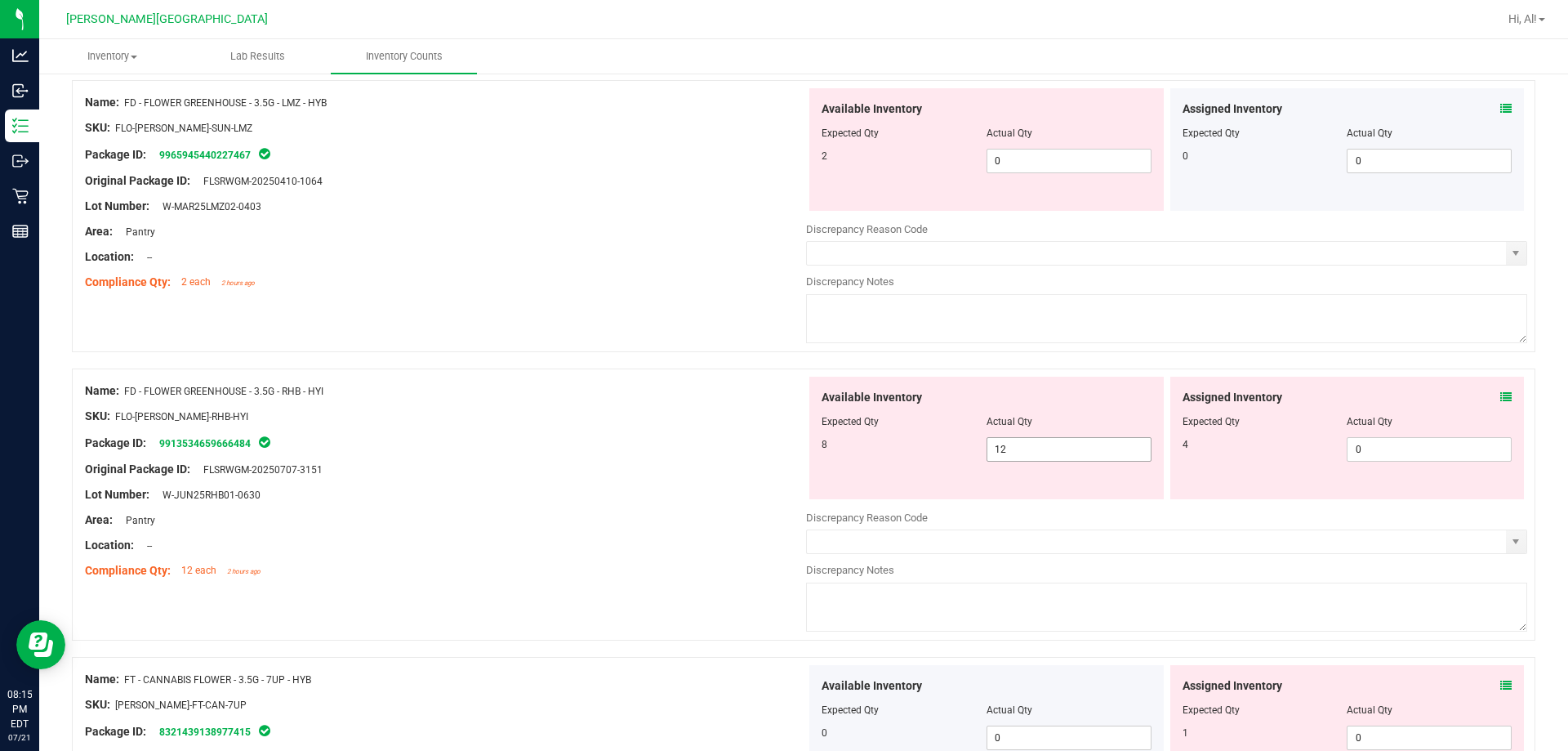 click on "12 12" at bounding box center (1069, 449) 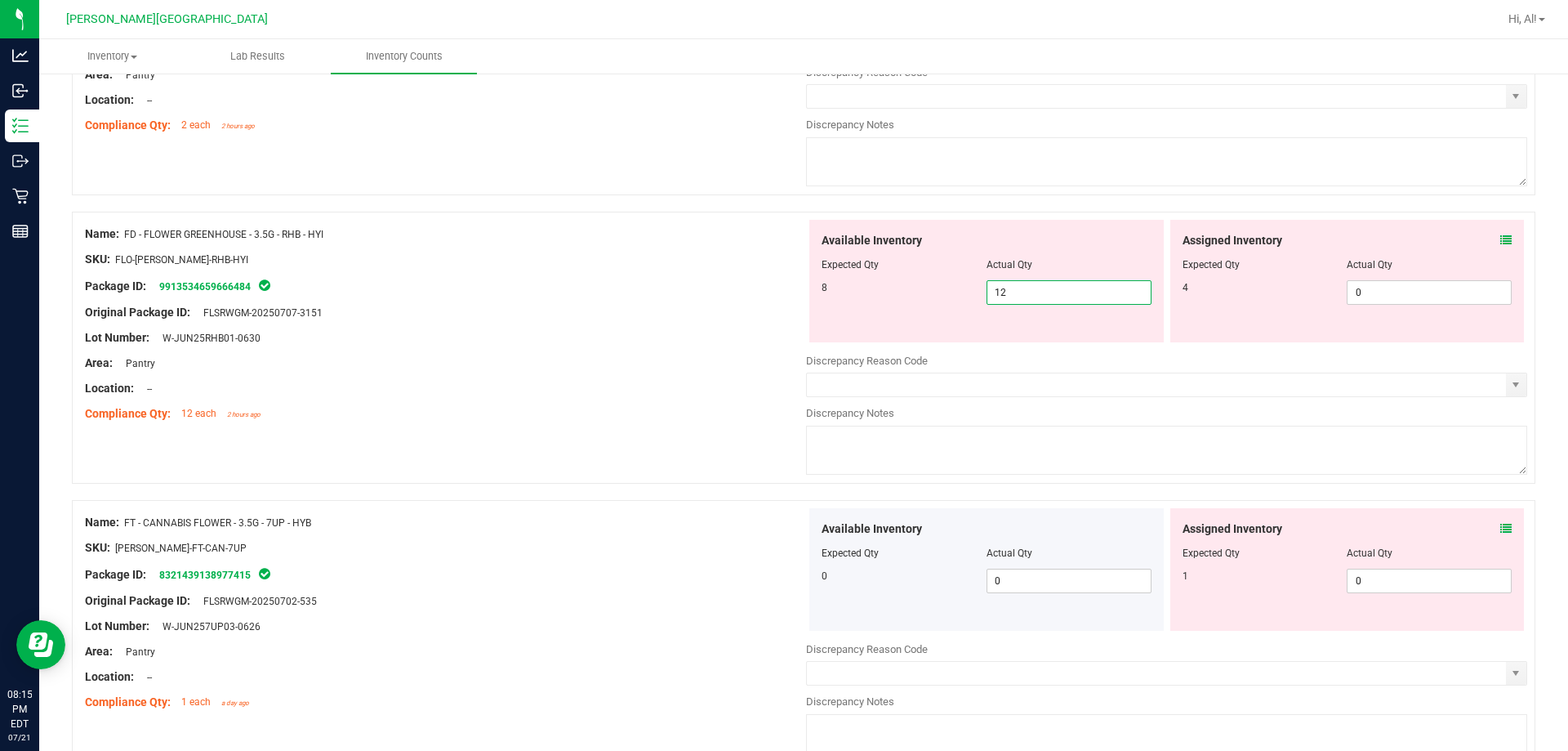scroll, scrollTop: 1062, scrollLeft: 0, axis: vertical 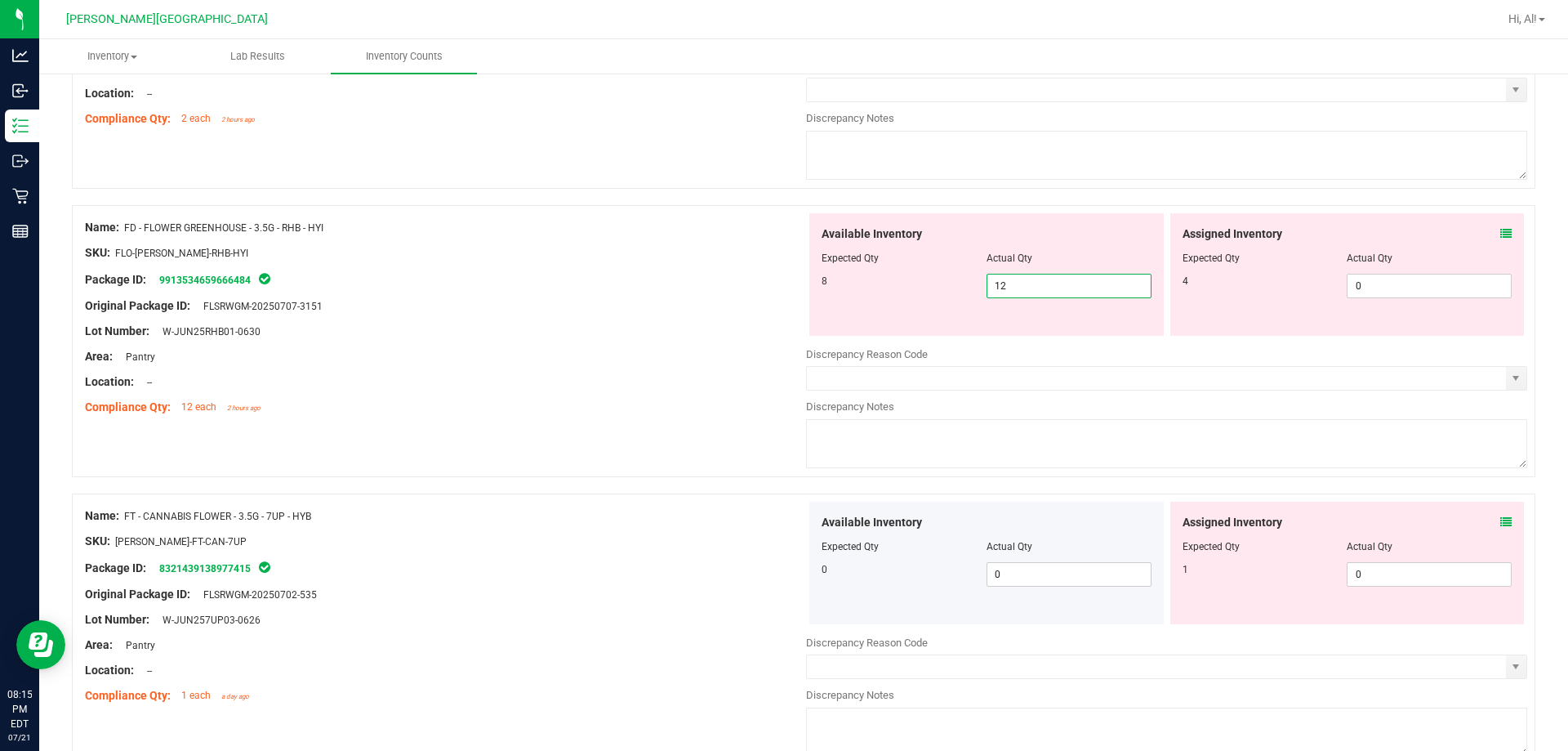 type on "1" 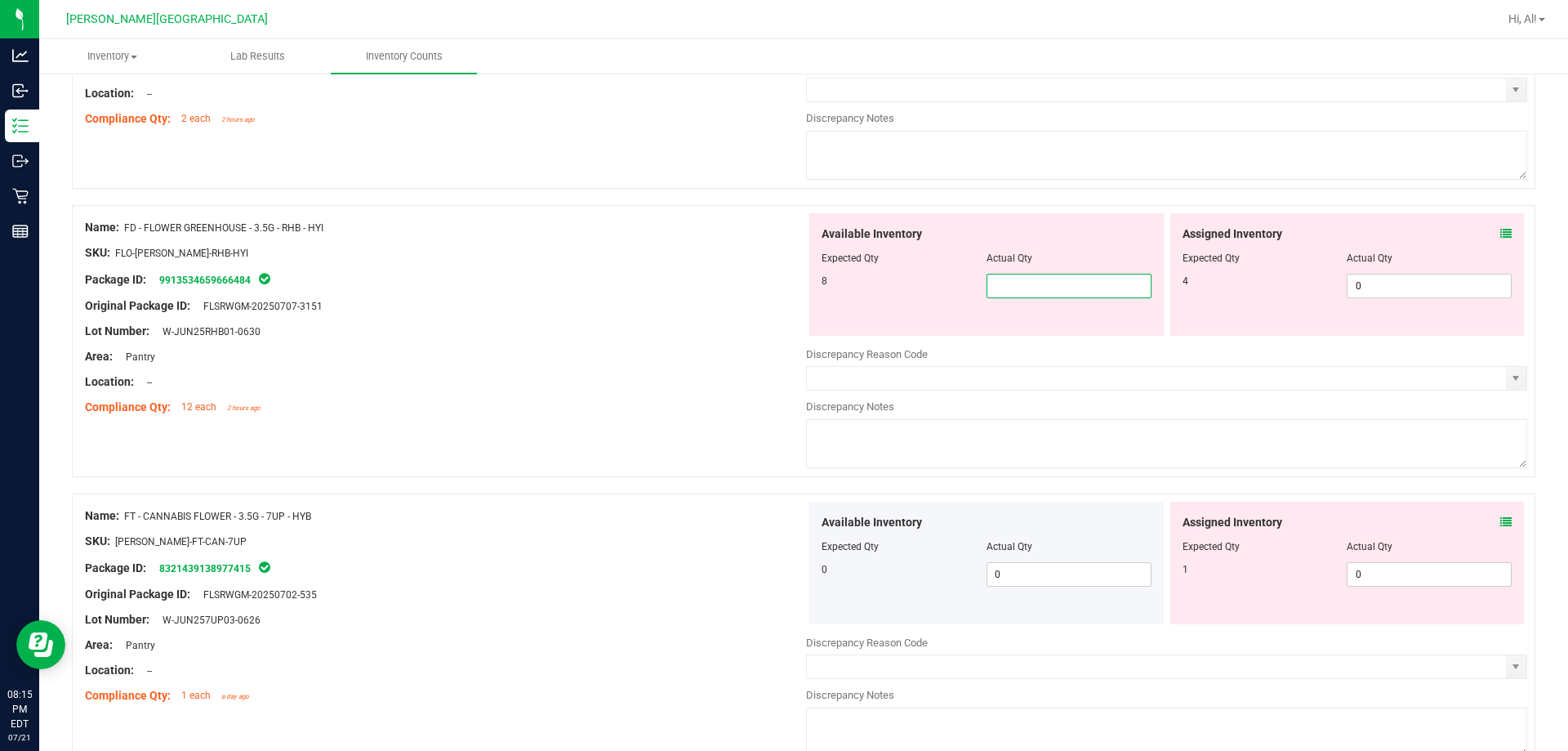 type on "8" 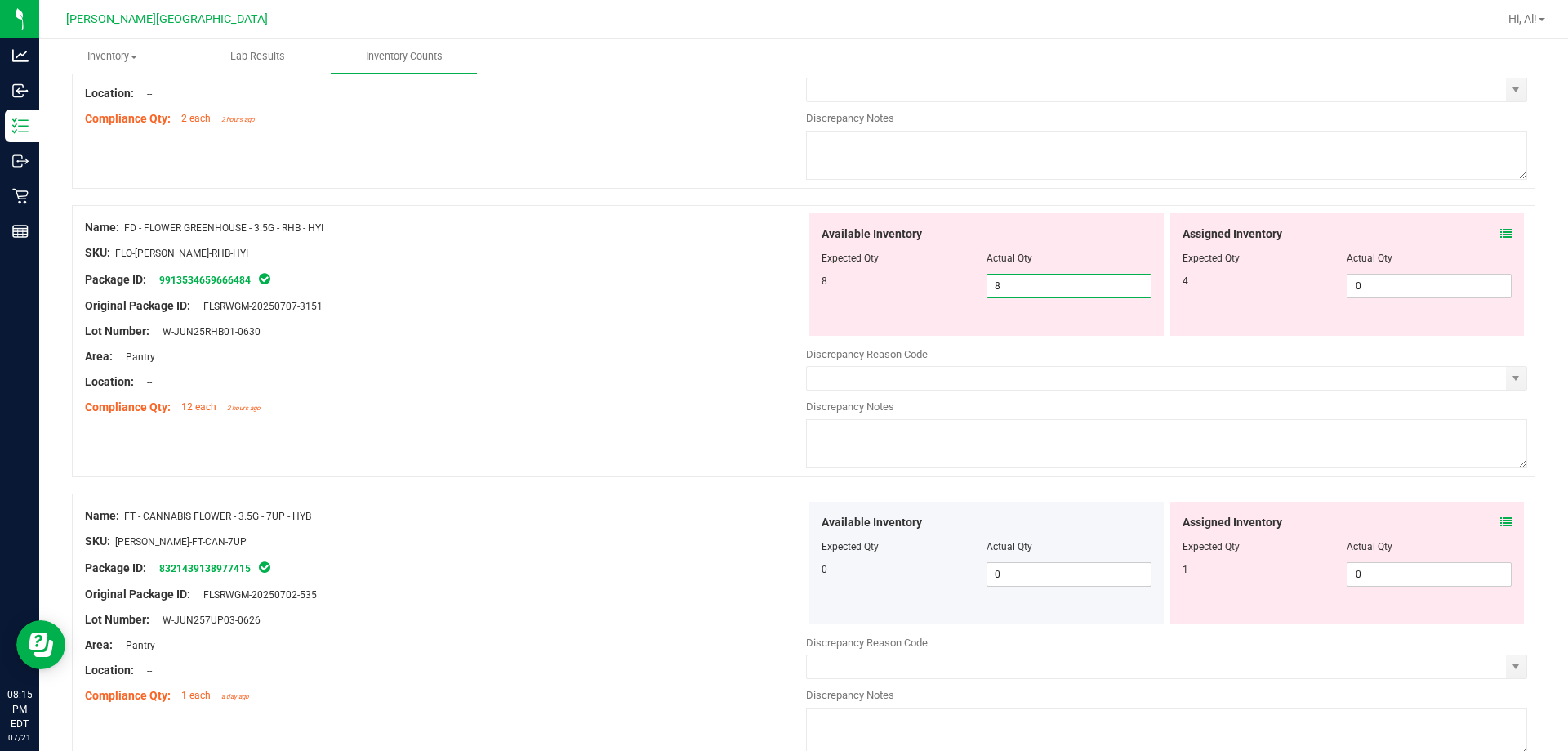 type on "8" 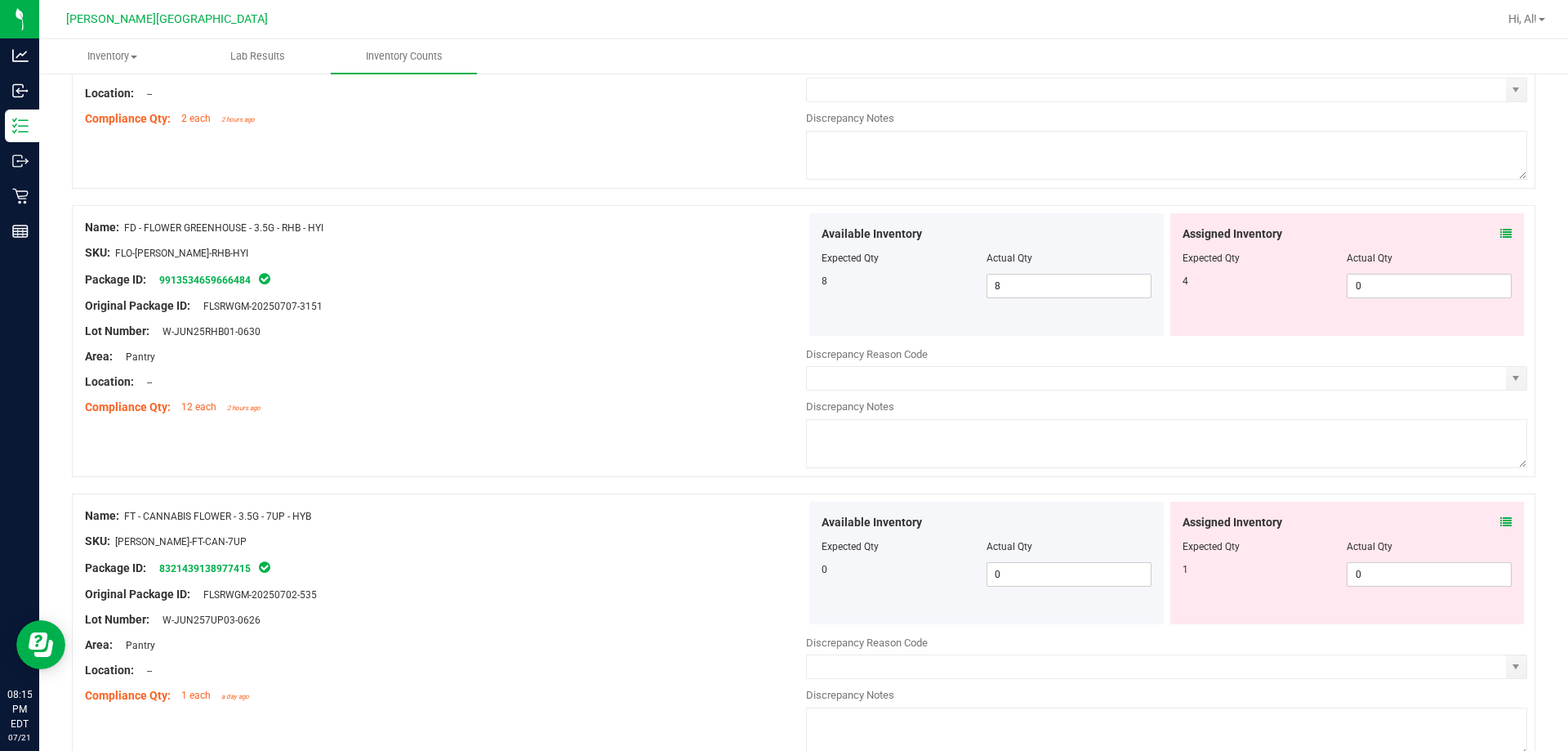 click on "Assigned Inventory
Expected Qty
Actual Qty
4
0 0" at bounding box center (1348, 275) 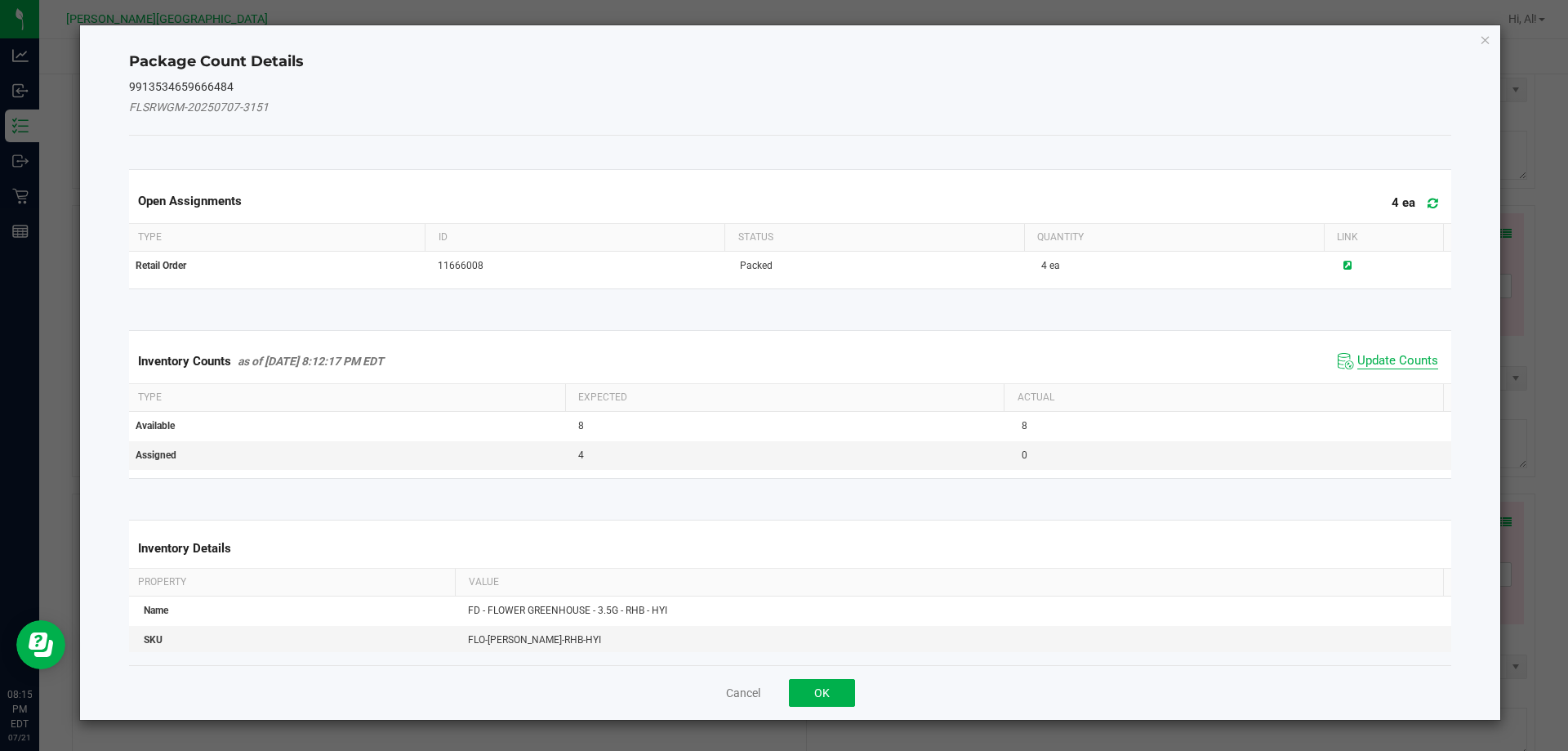 click on "Update Counts" 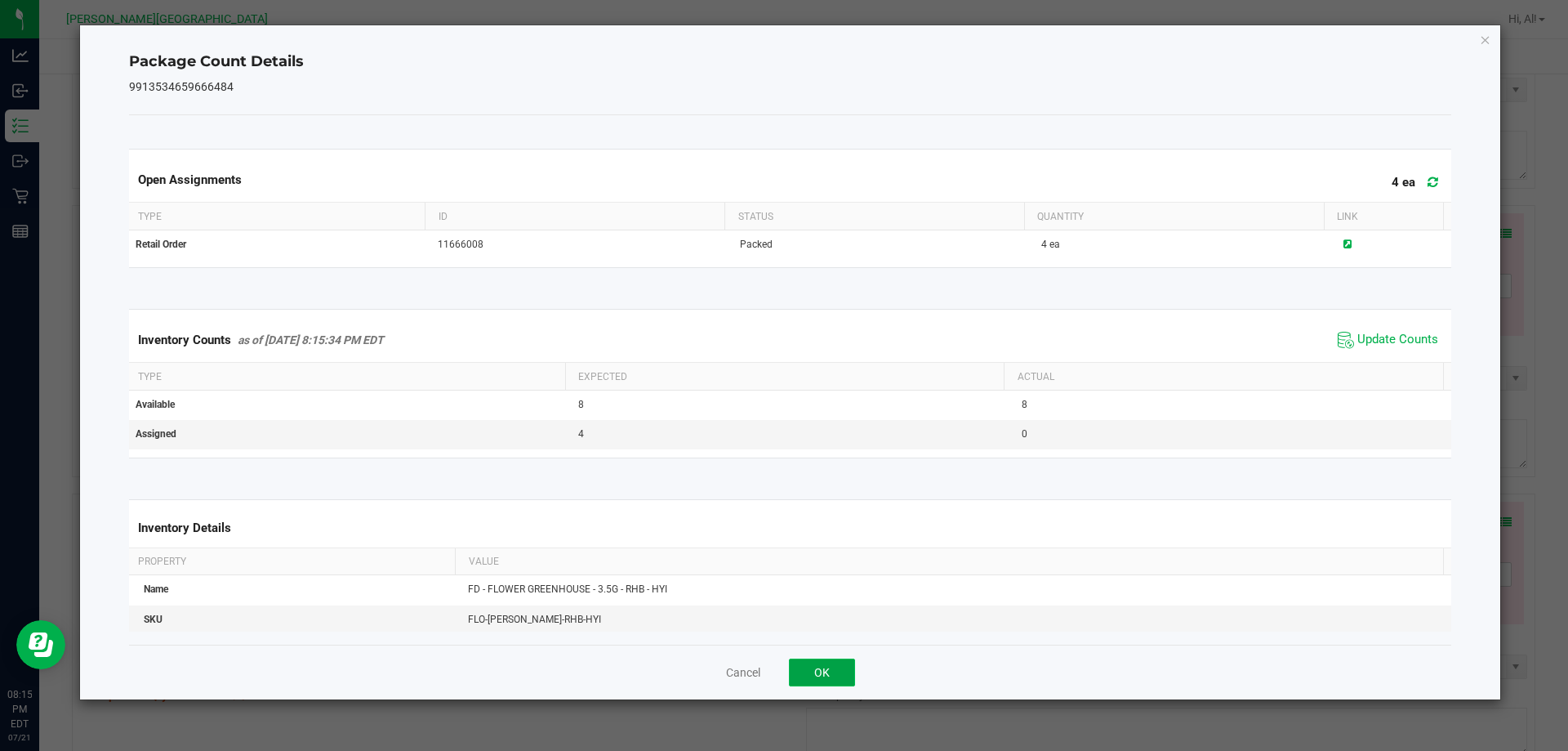 click on "OK" 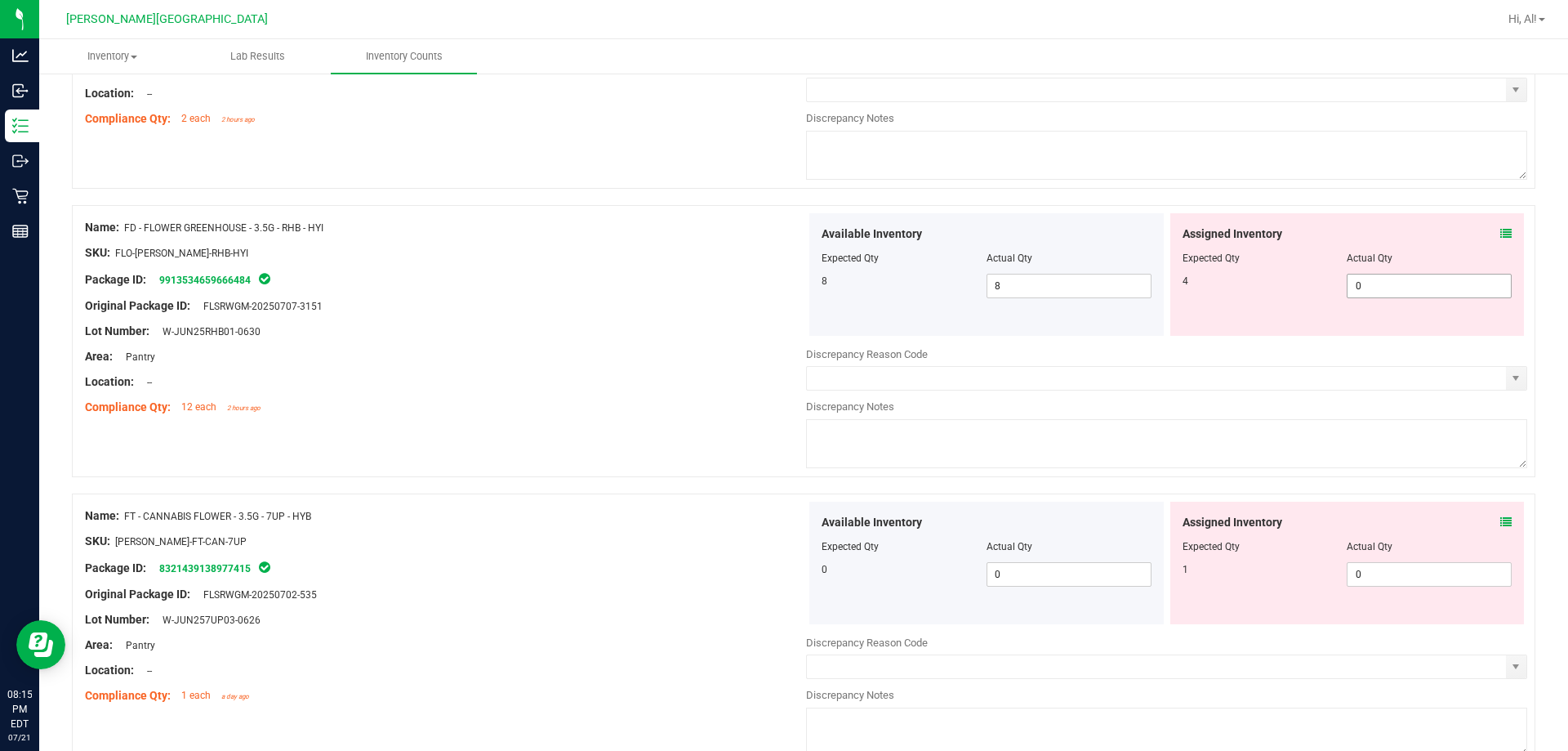 click on "0 0" at bounding box center [1429, 286] 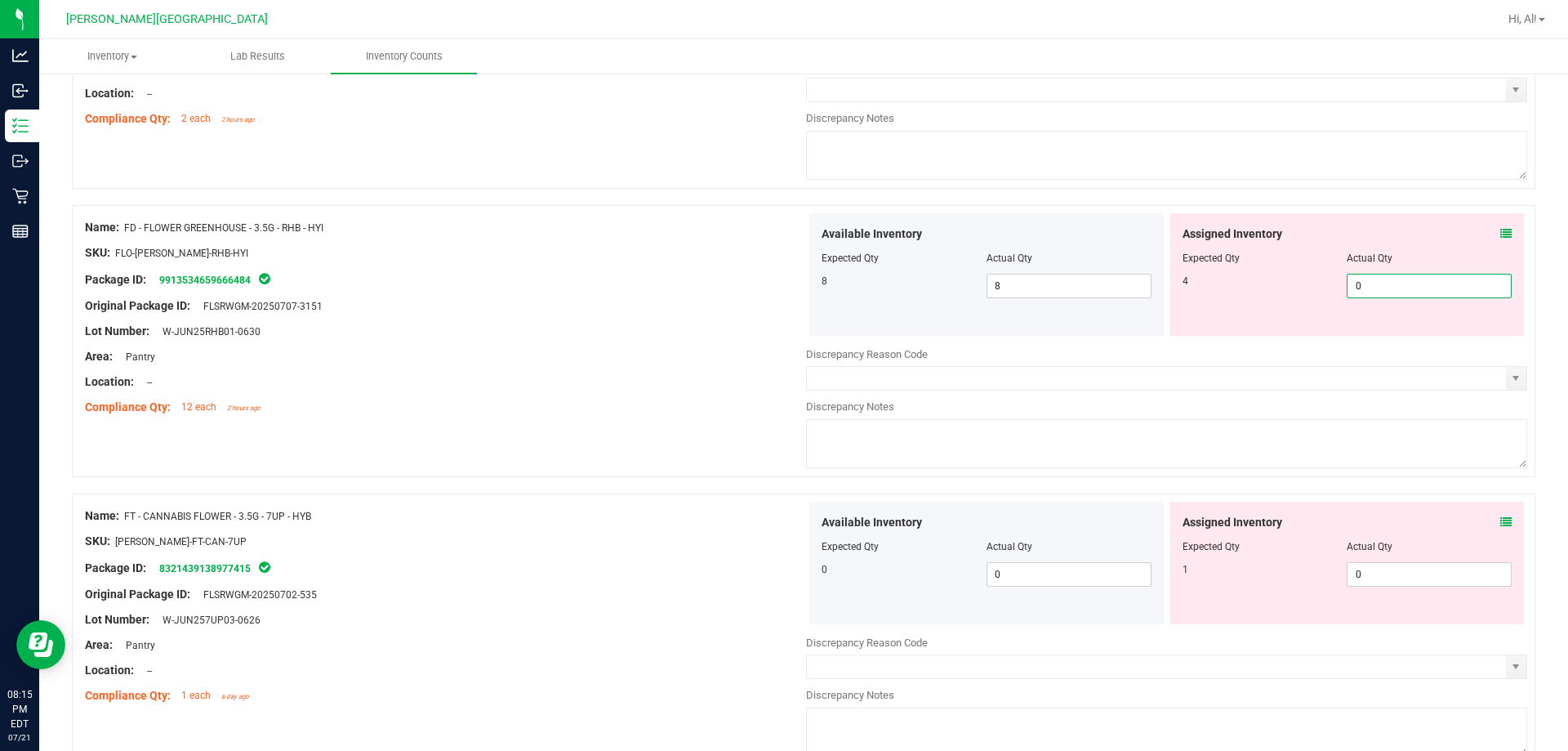 click on "0" at bounding box center (1429, 286) 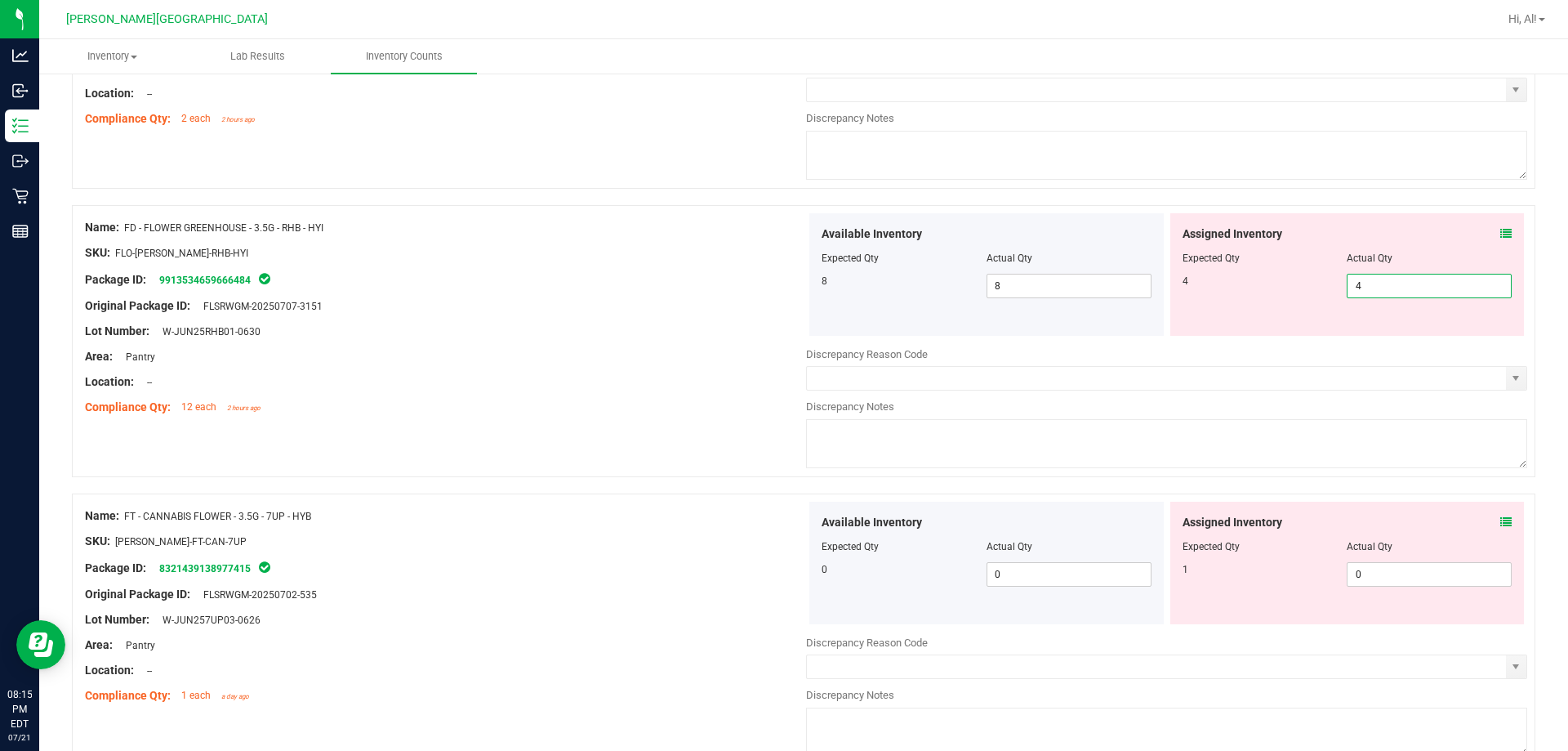 type on "4" 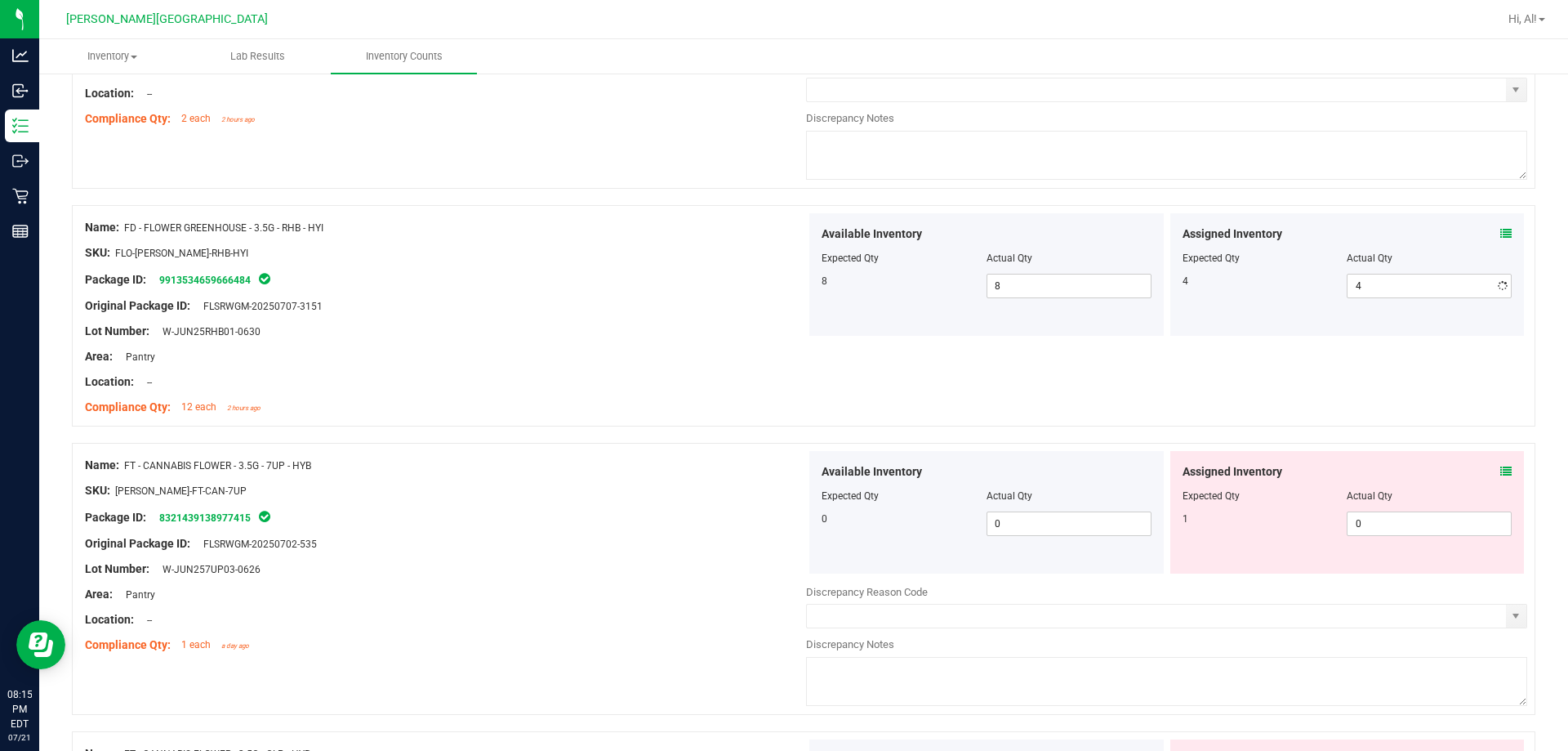 click on "Lot Number:
W-JUN25RHB01-0630" at bounding box center [445, 331] 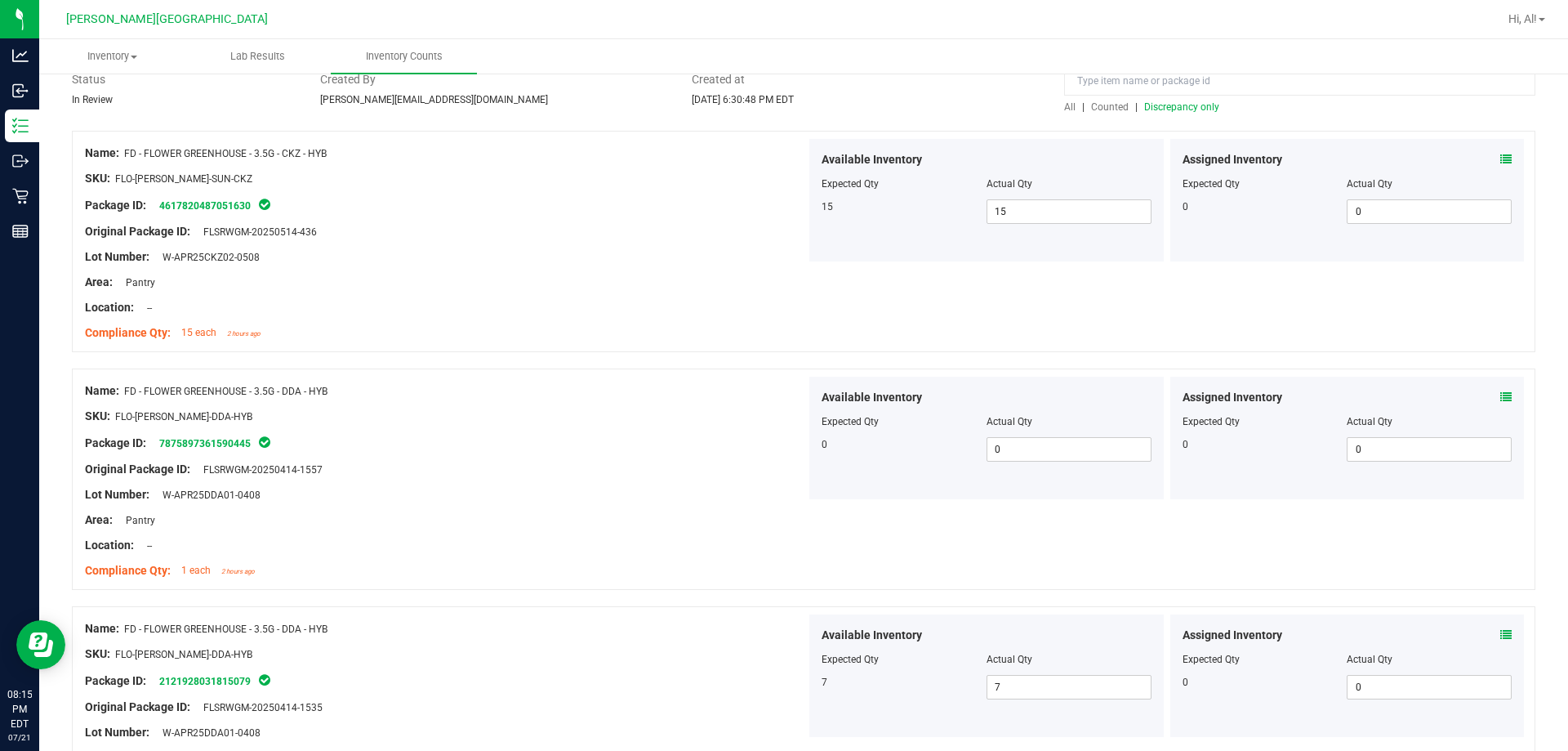 scroll, scrollTop: 0, scrollLeft: 0, axis: both 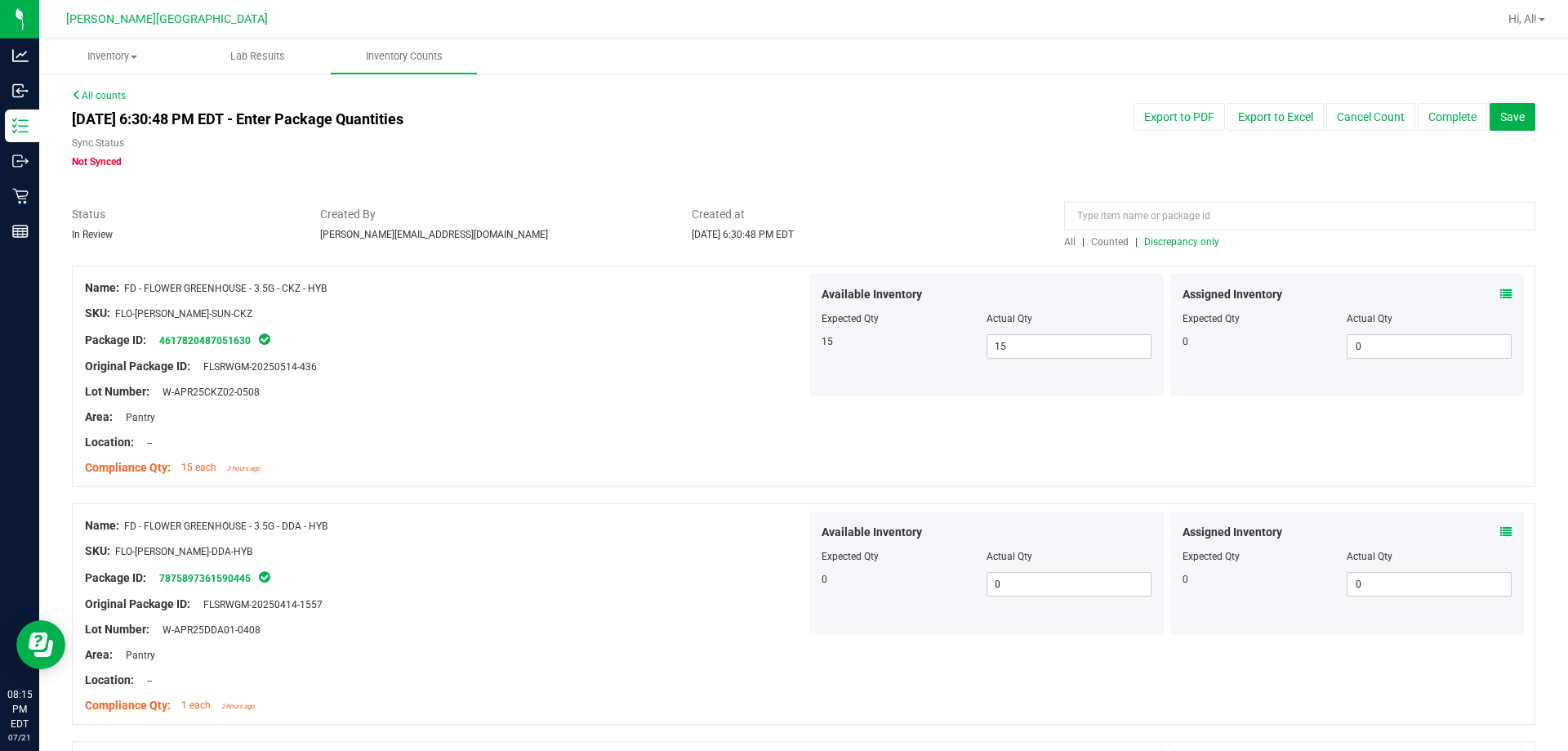 click on "All
|
Counted
|
Discrepancy only" at bounding box center (1299, 242) 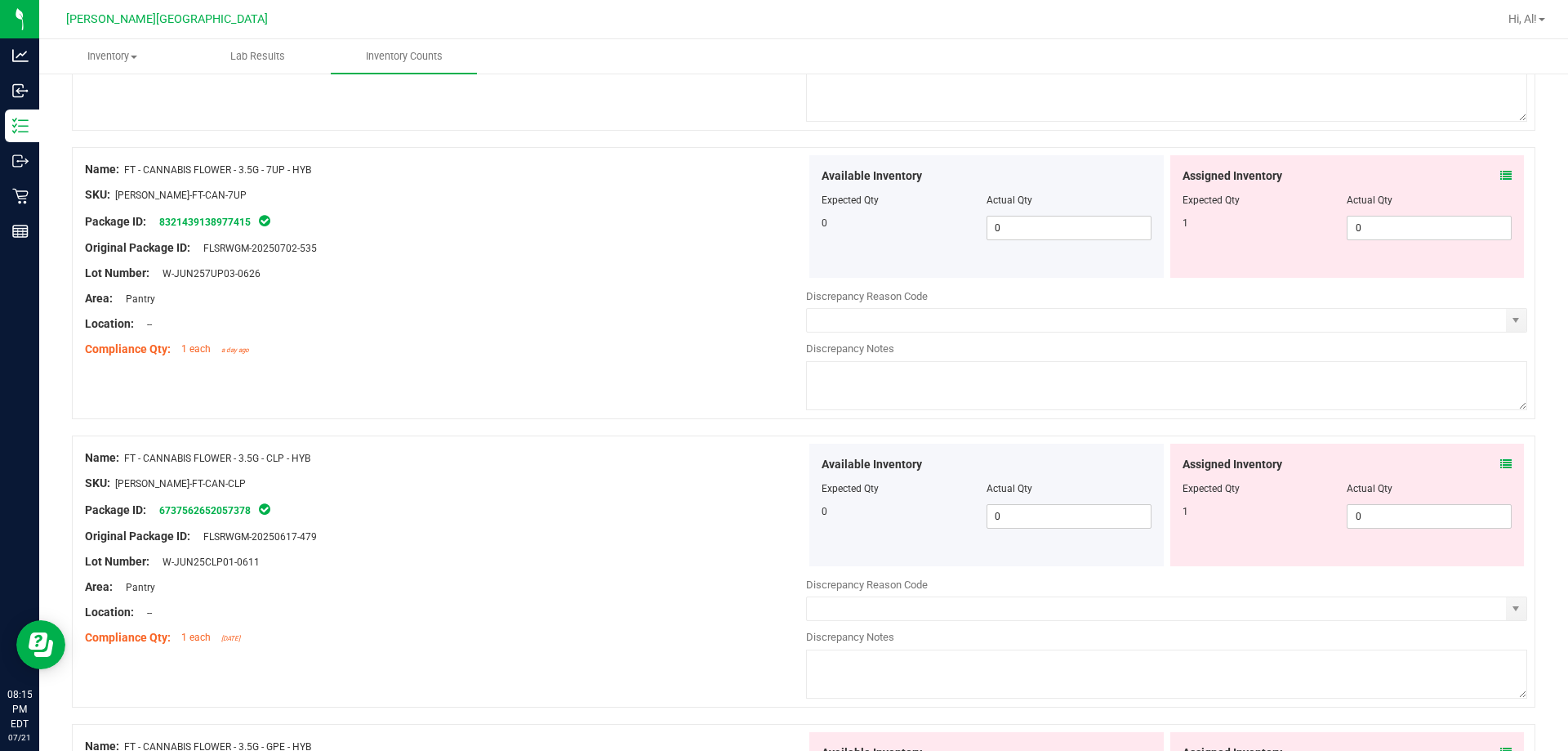 scroll, scrollTop: 409, scrollLeft: 0, axis: vertical 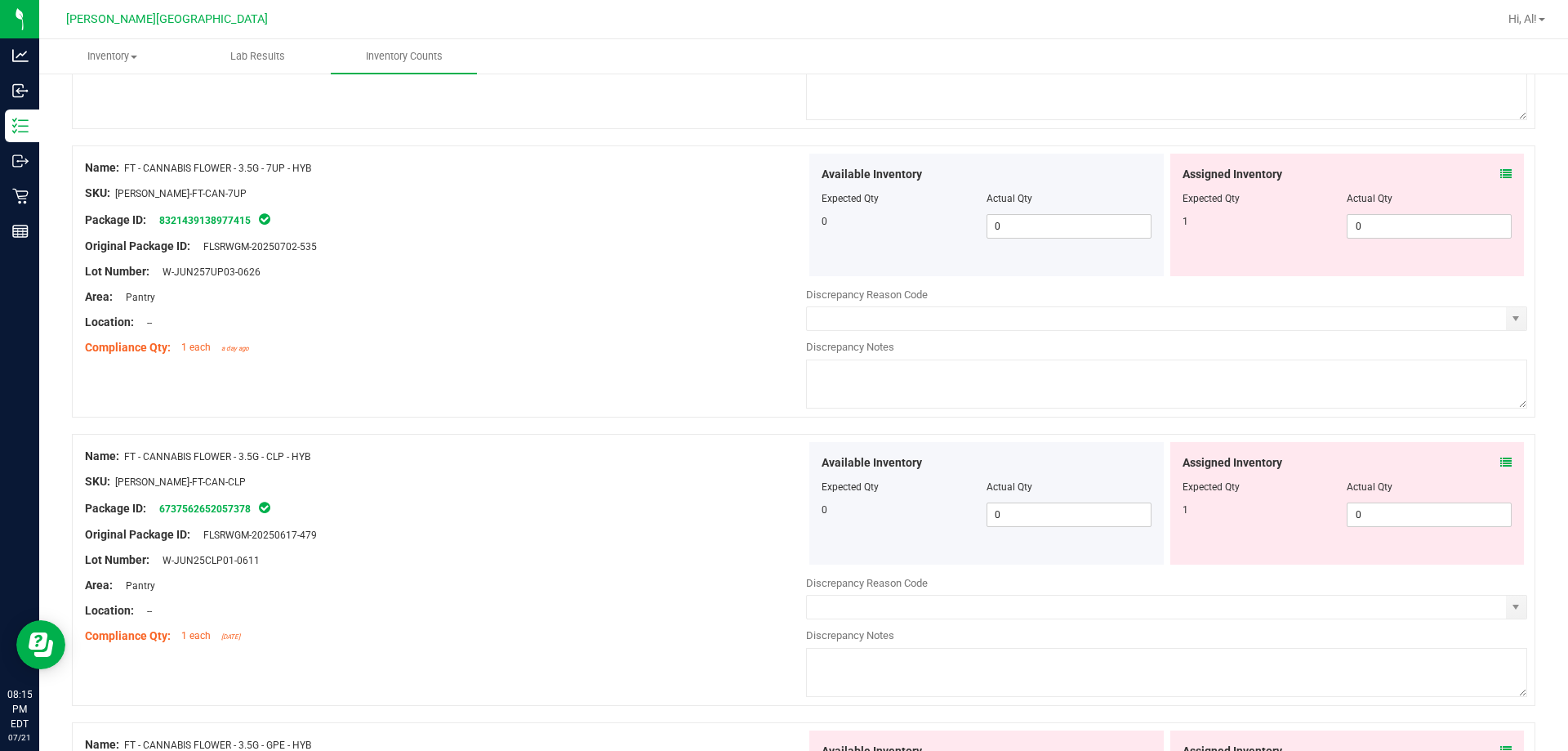 click at bounding box center [1506, 174] 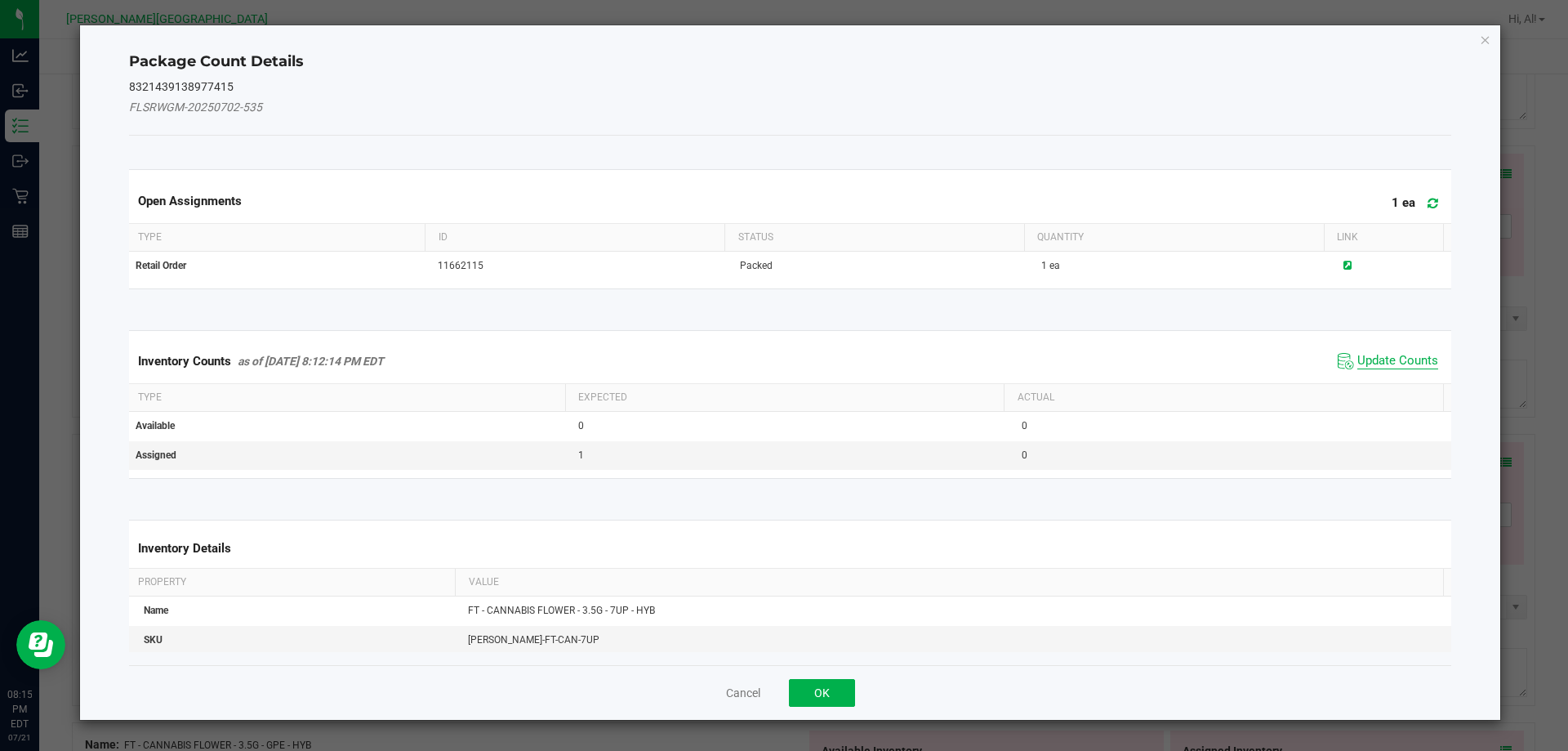 click on "Update Counts" 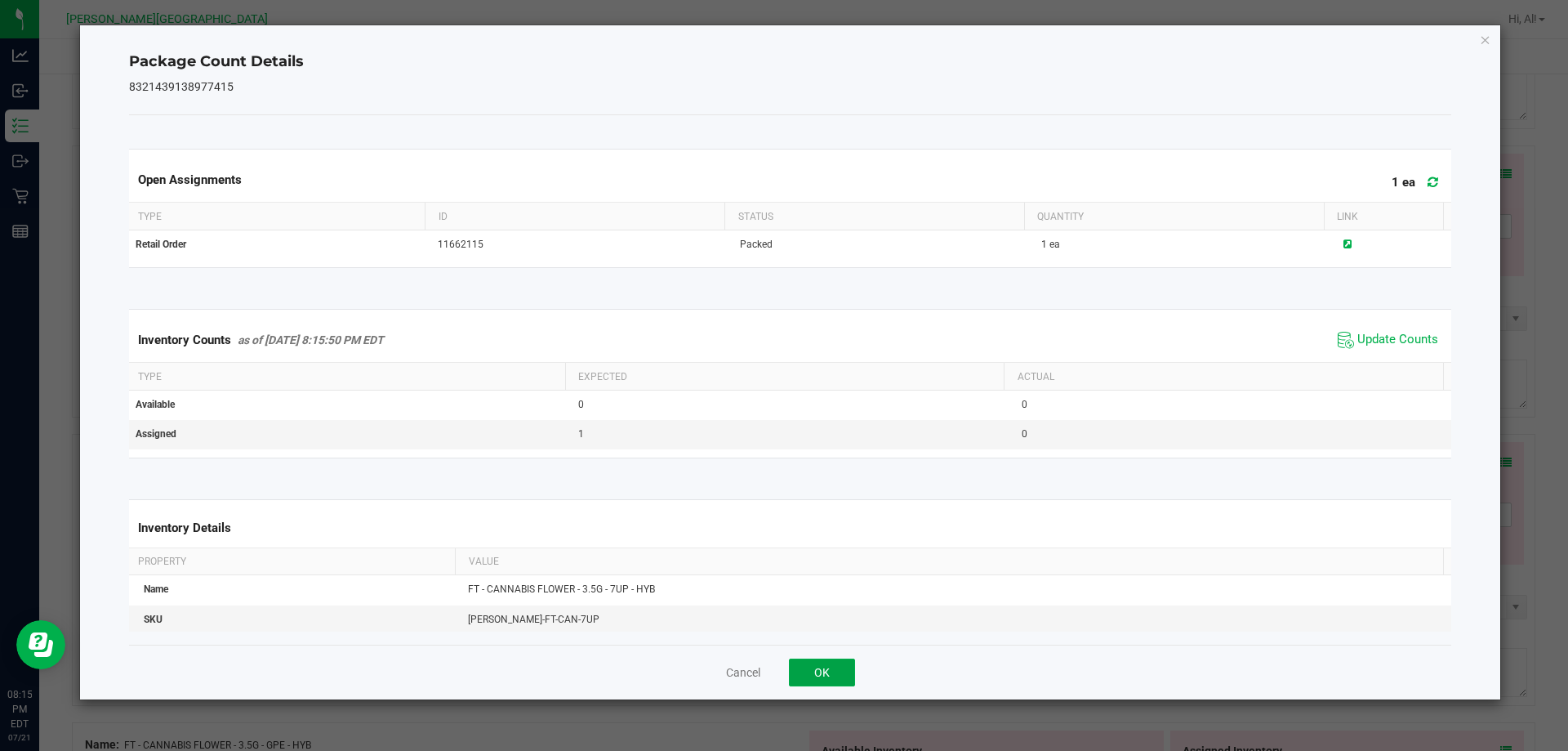 click on "OK" 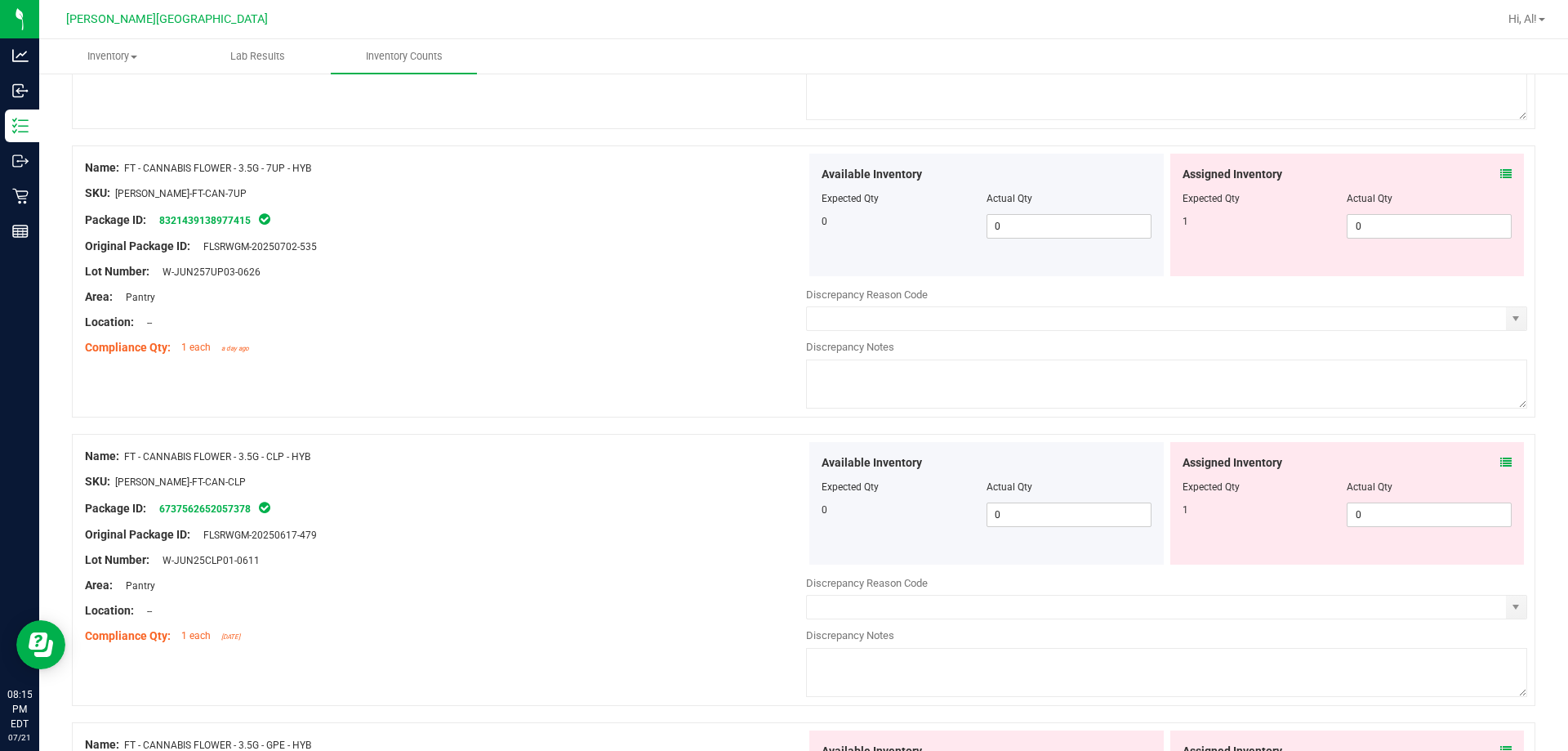 click at bounding box center [1506, 463] 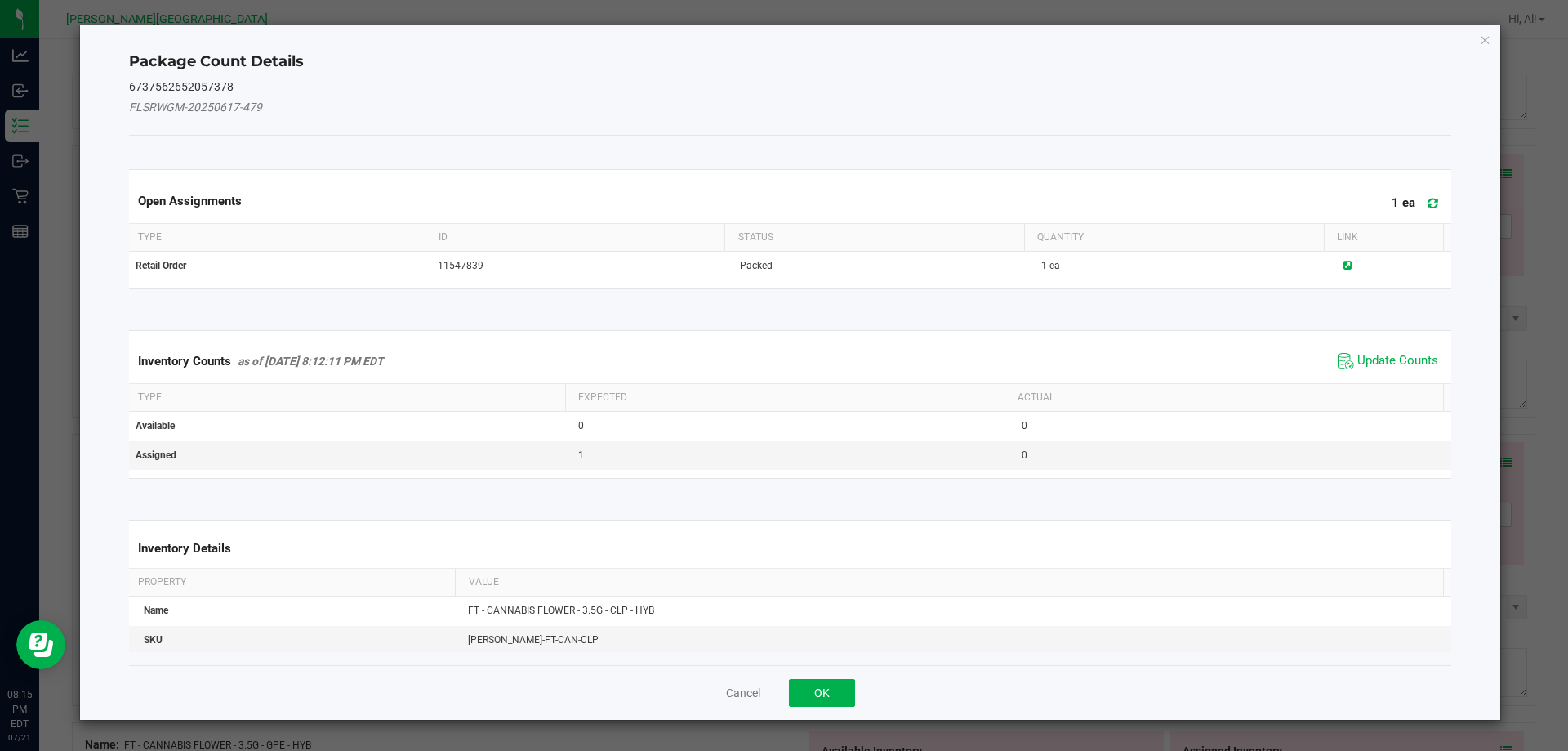 click on "Update Counts" 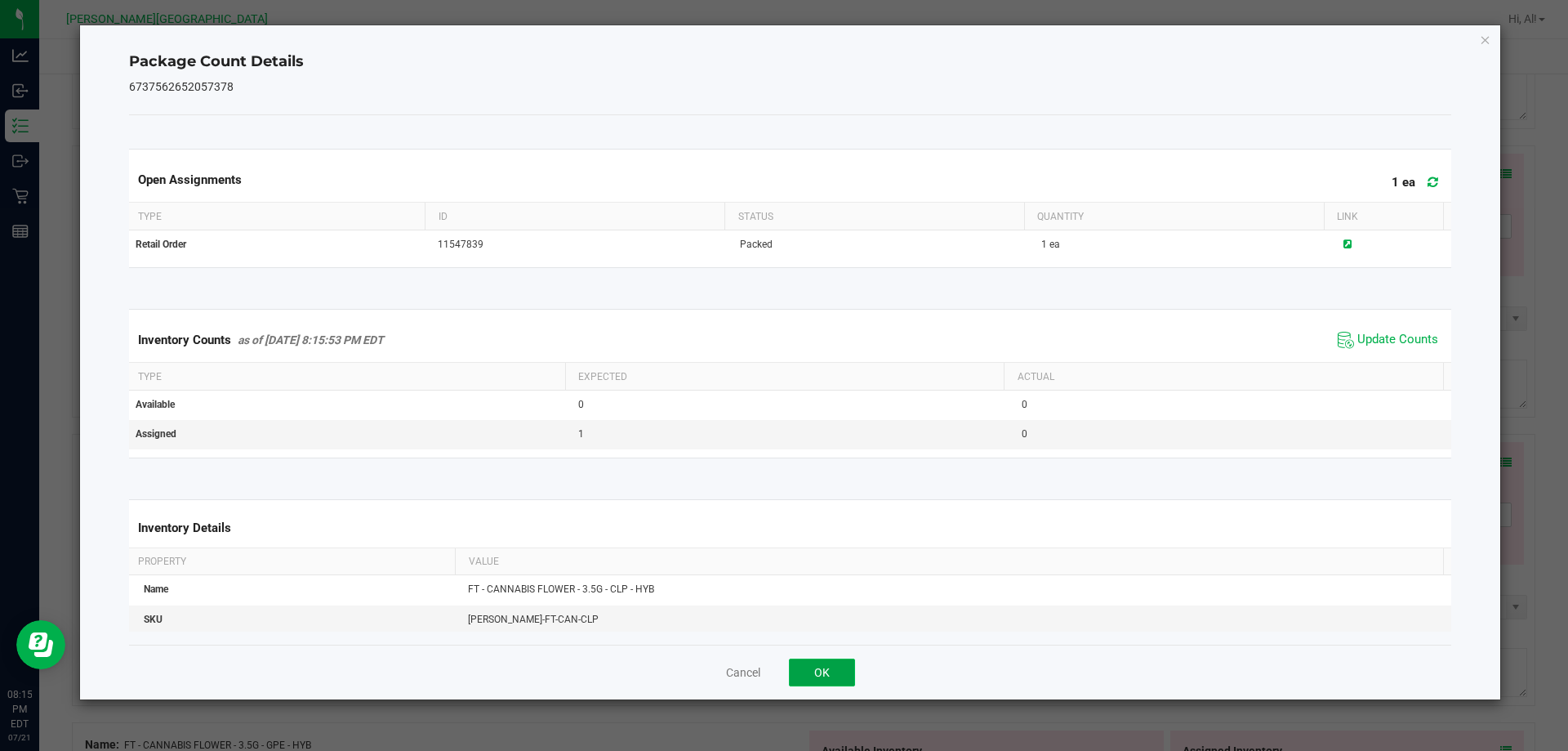 click on "OK" 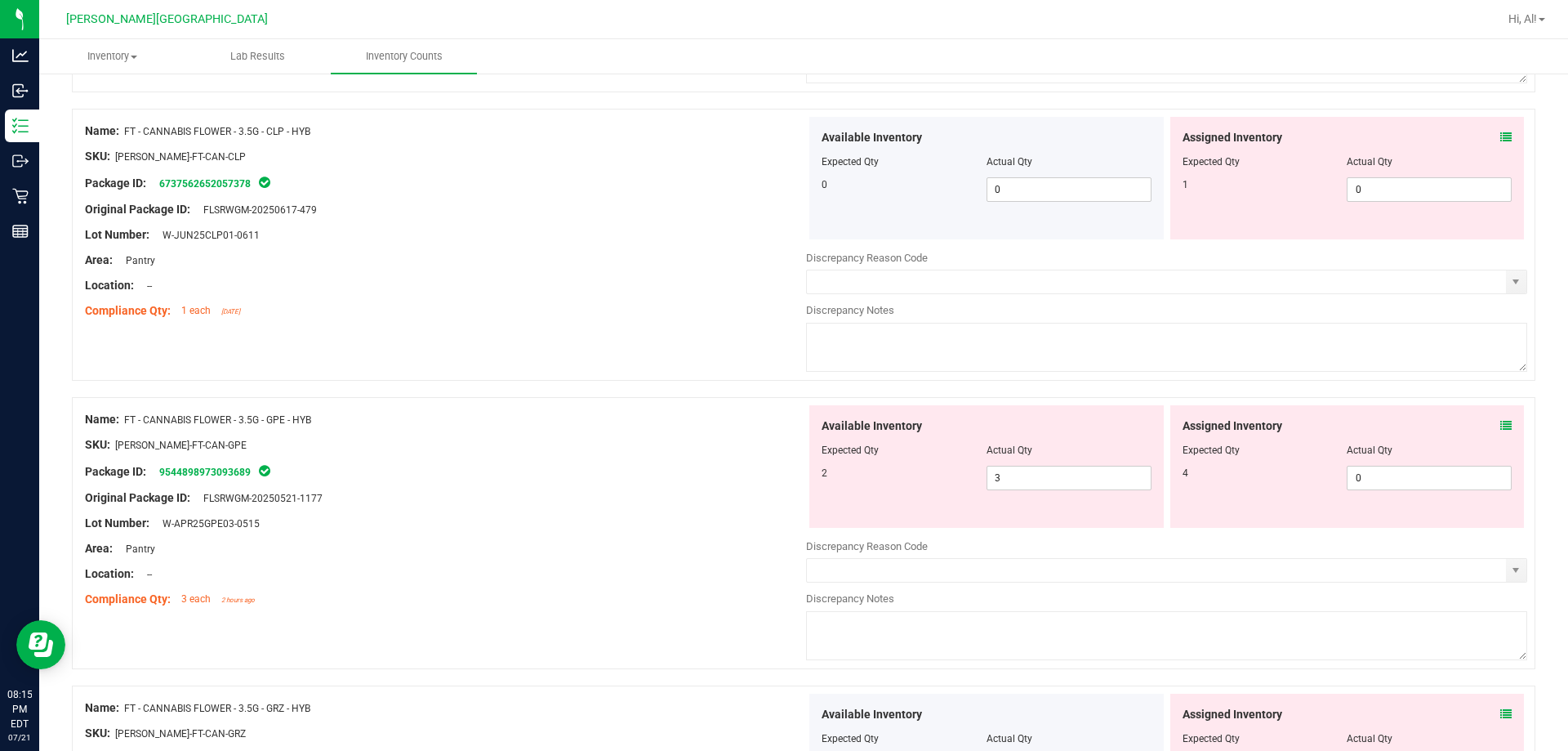 scroll, scrollTop: 735, scrollLeft: 0, axis: vertical 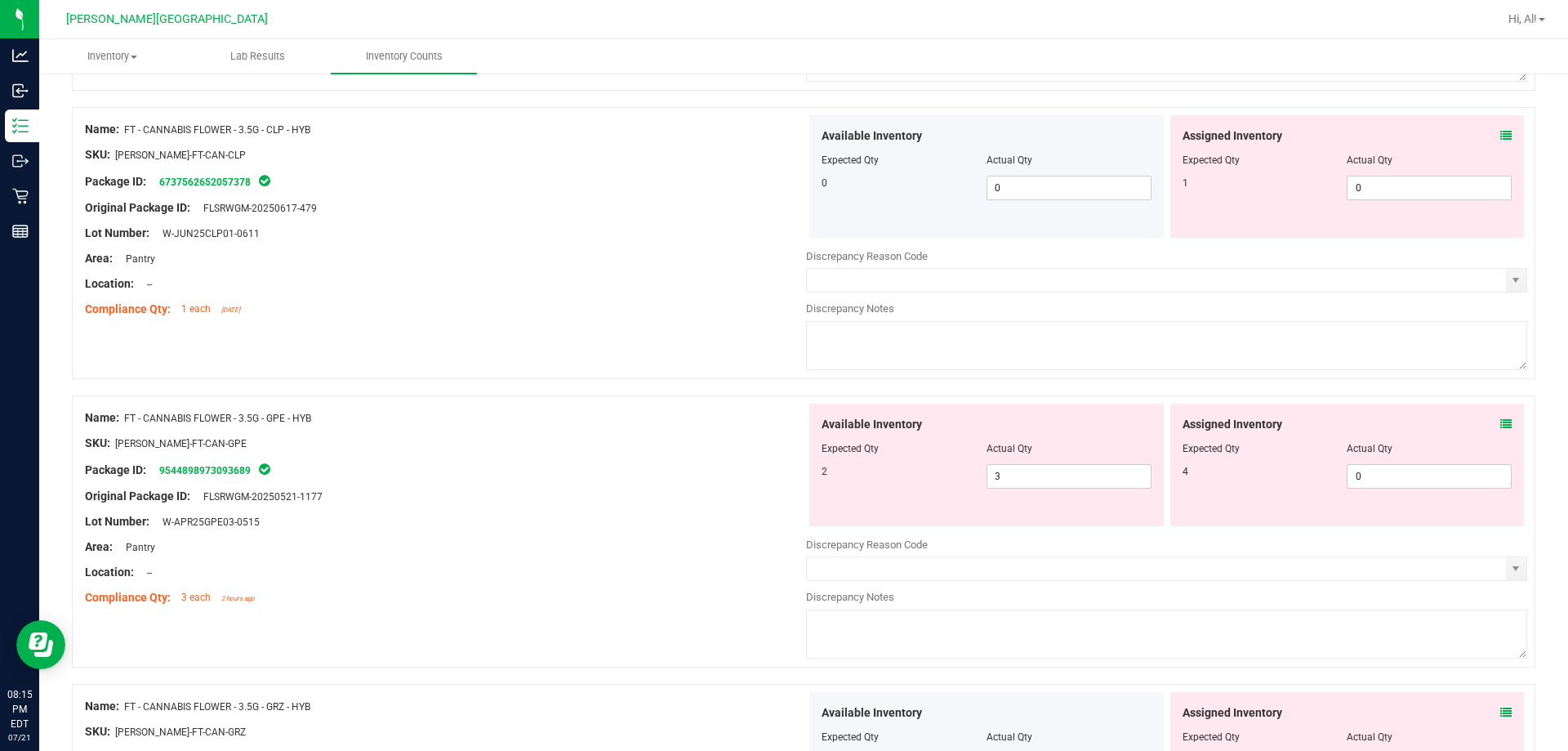 click at bounding box center [1506, 424] 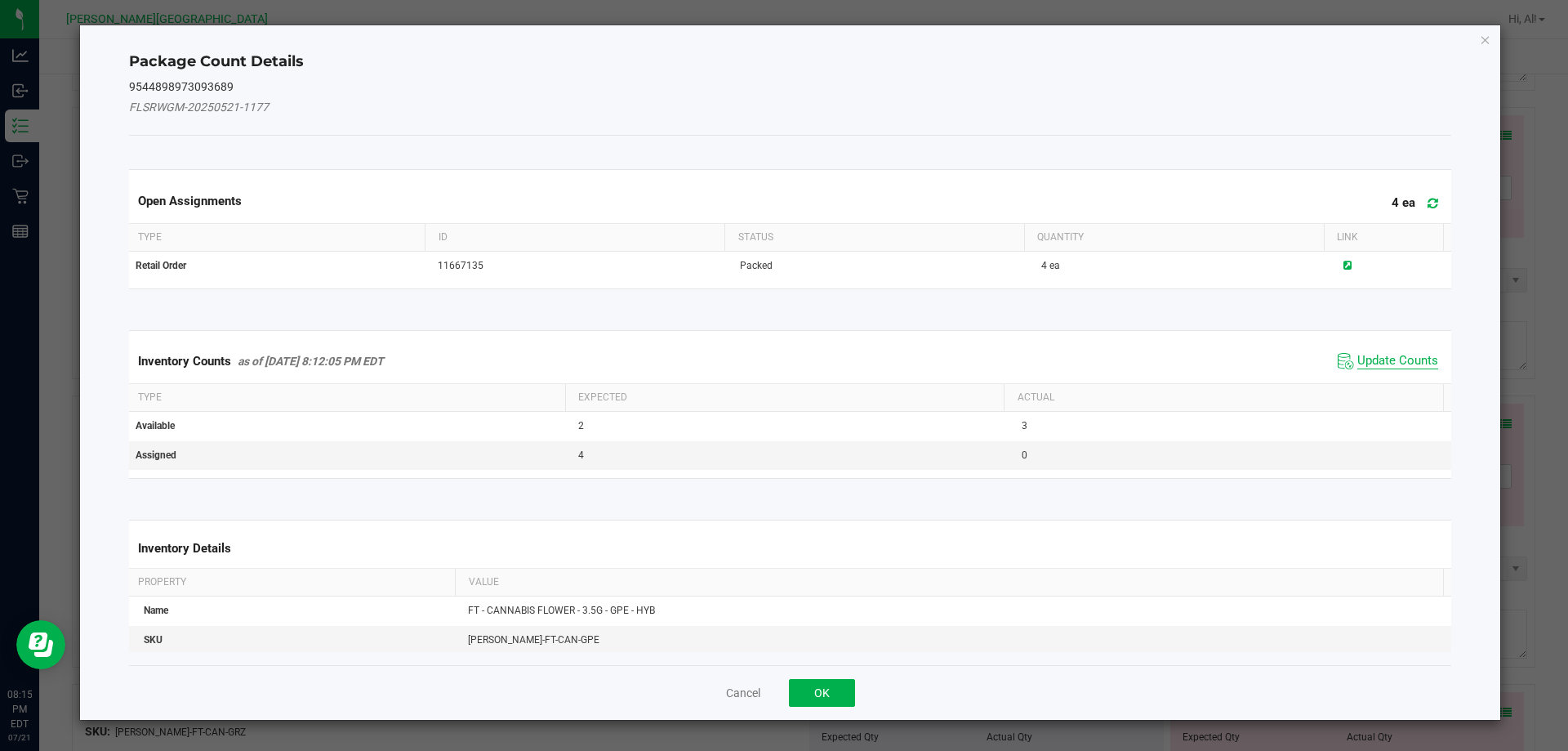 click on "Update Counts" 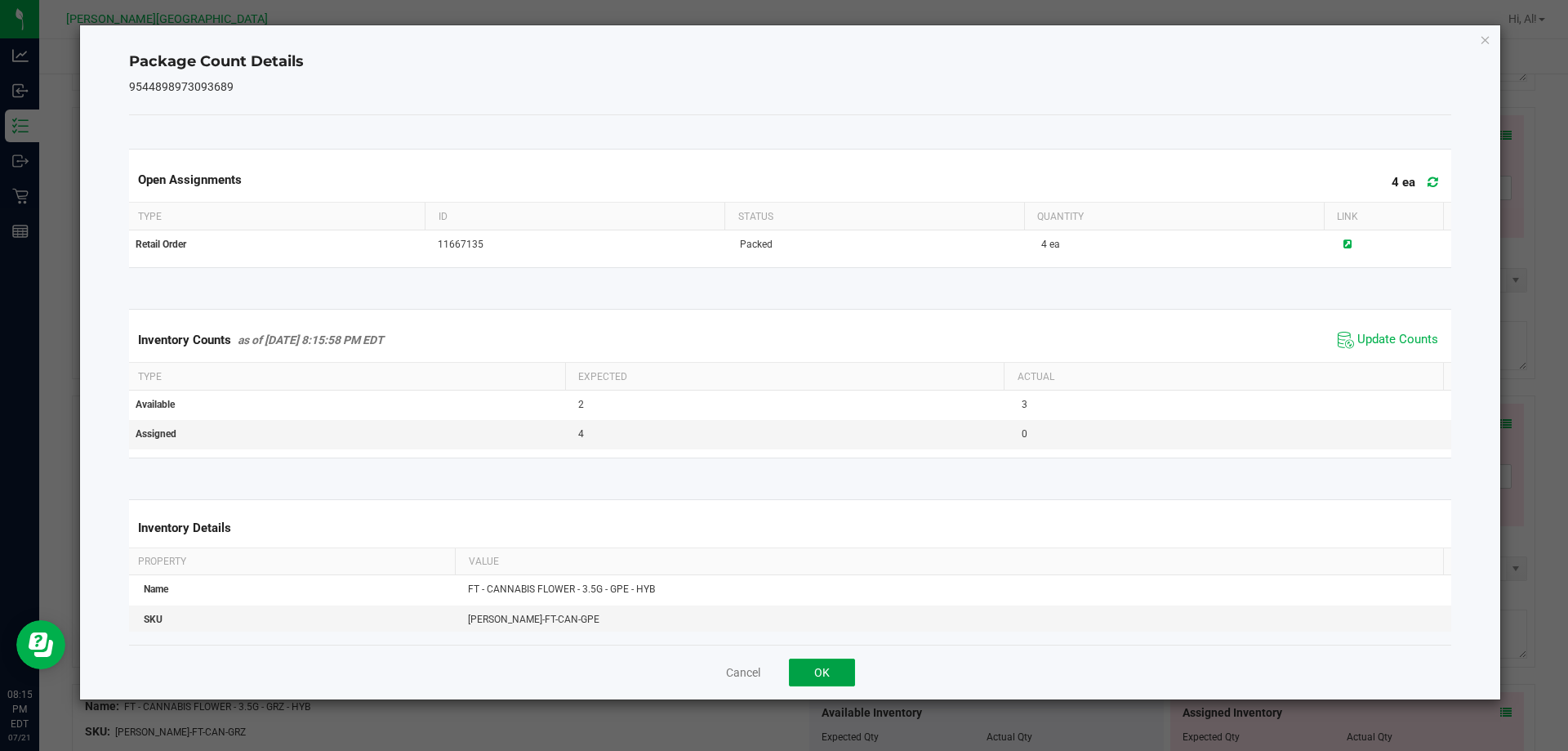 click on "OK" 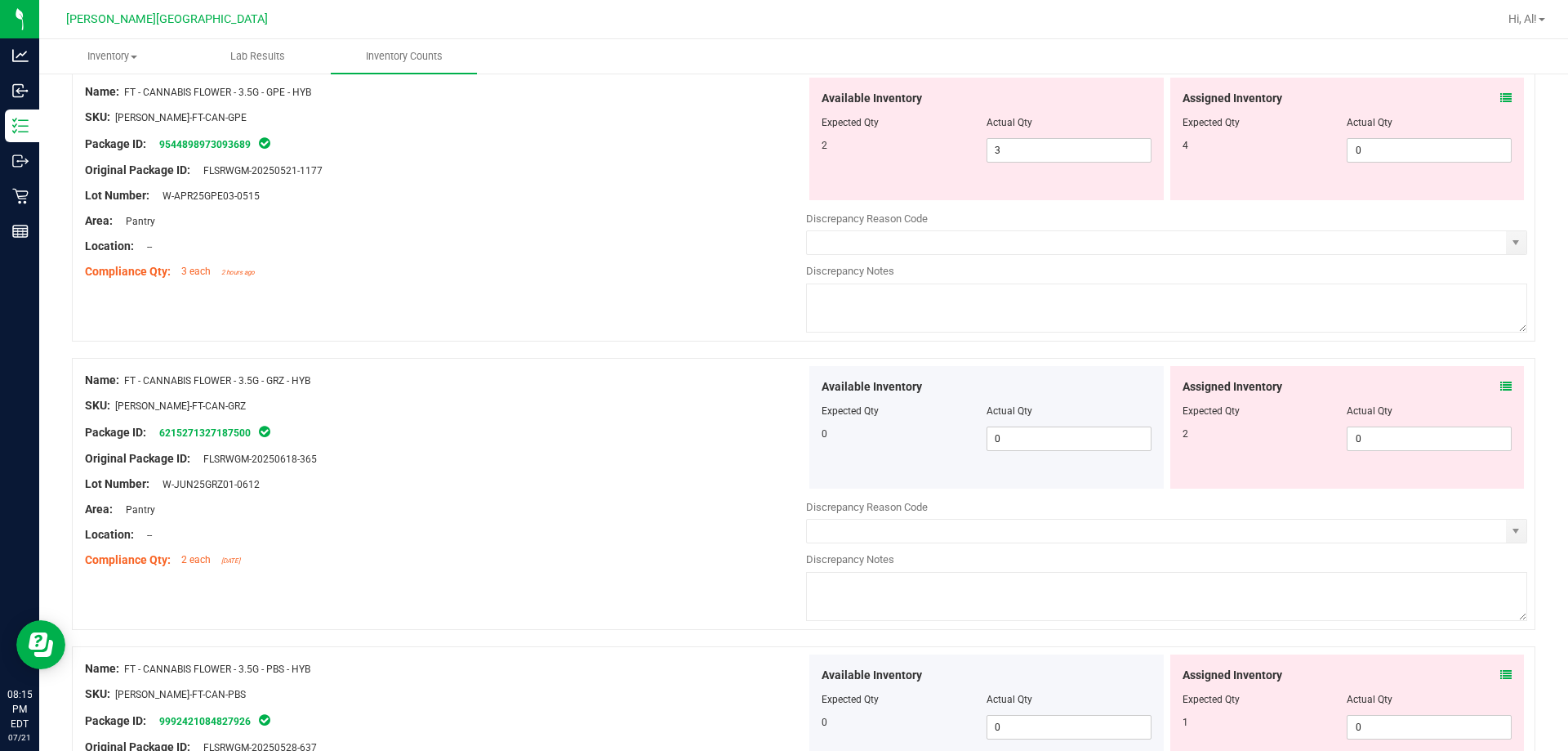 scroll, scrollTop: 1062, scrollLeft: 0, axis: vertical 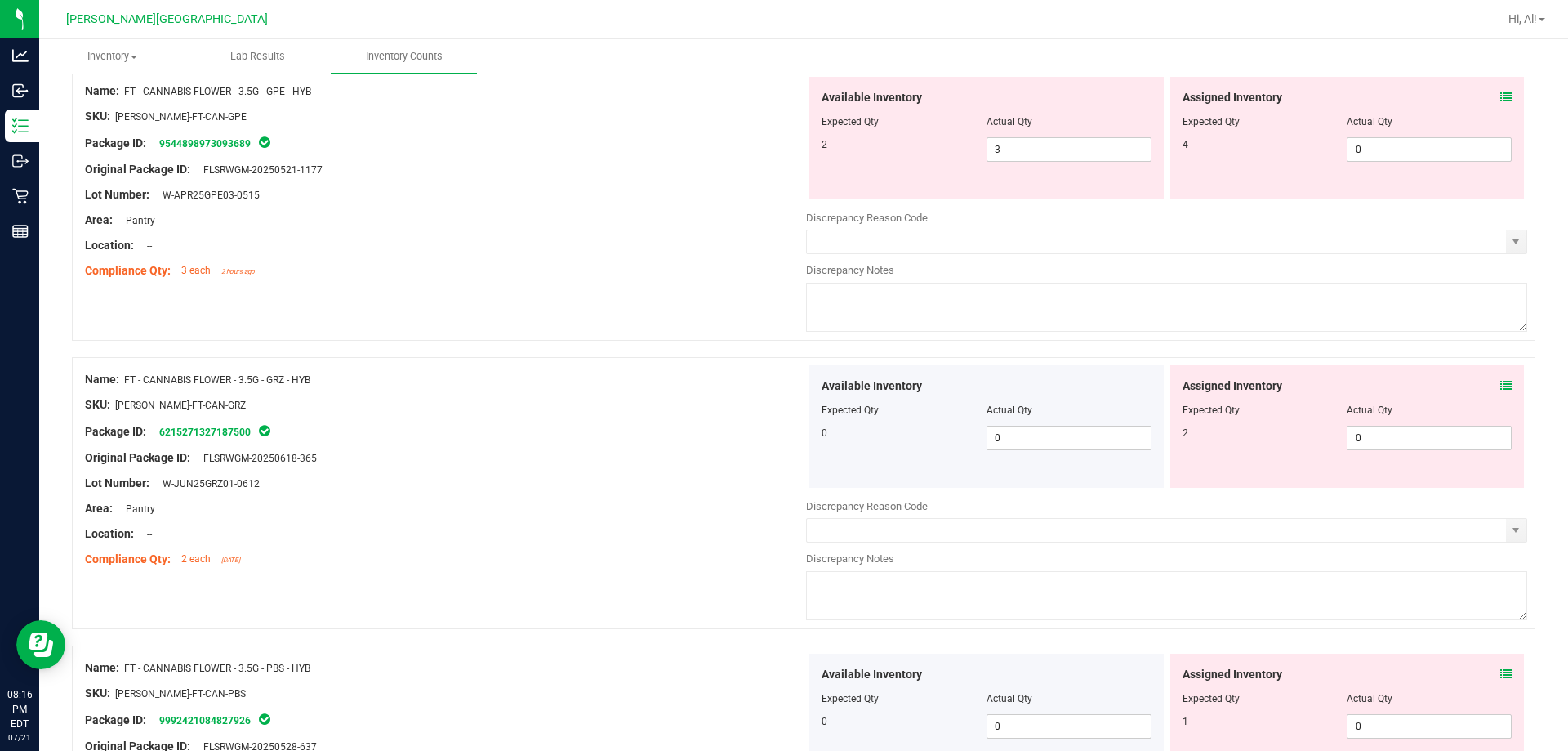 click at bounding box center (1506, 386) 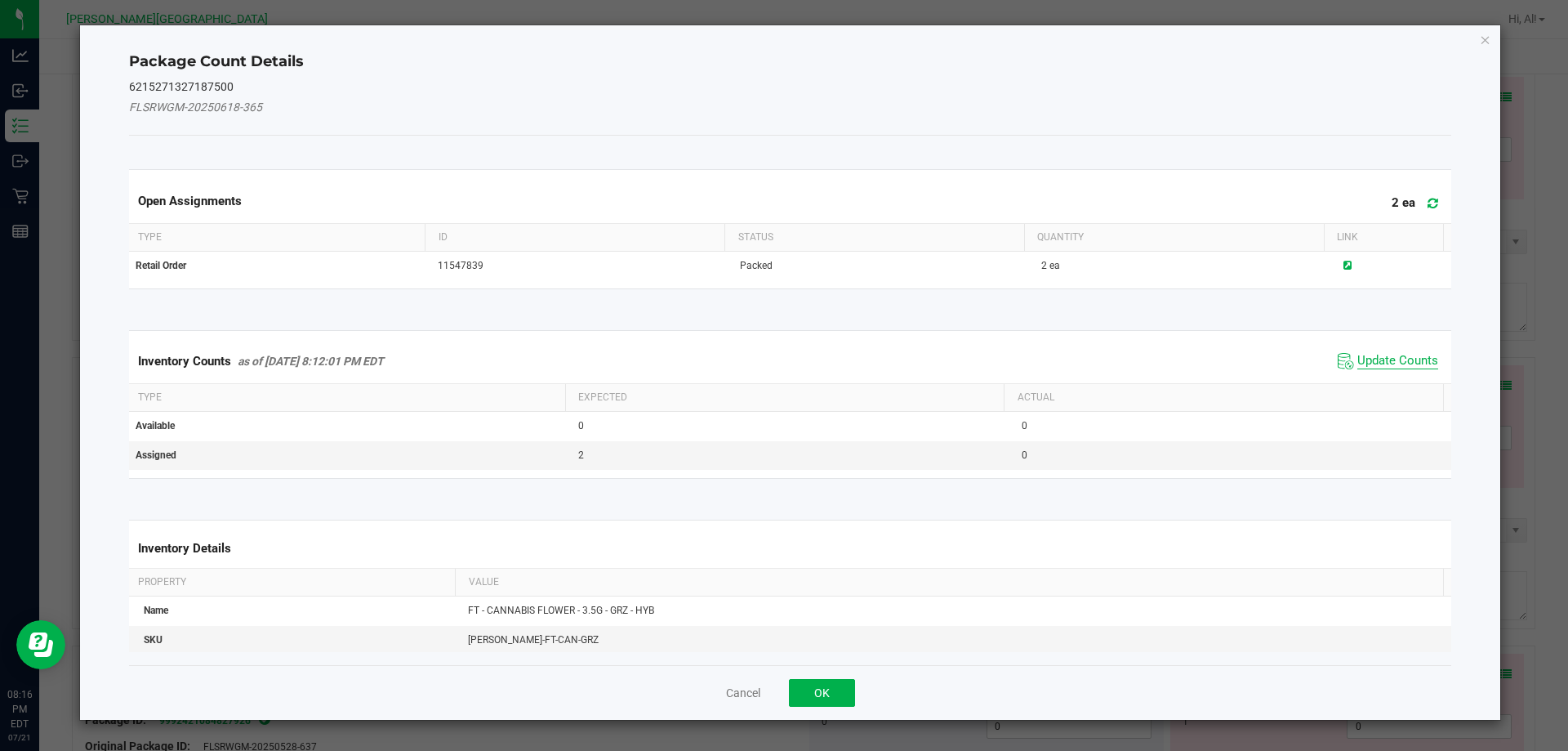 click on "Update Counts" 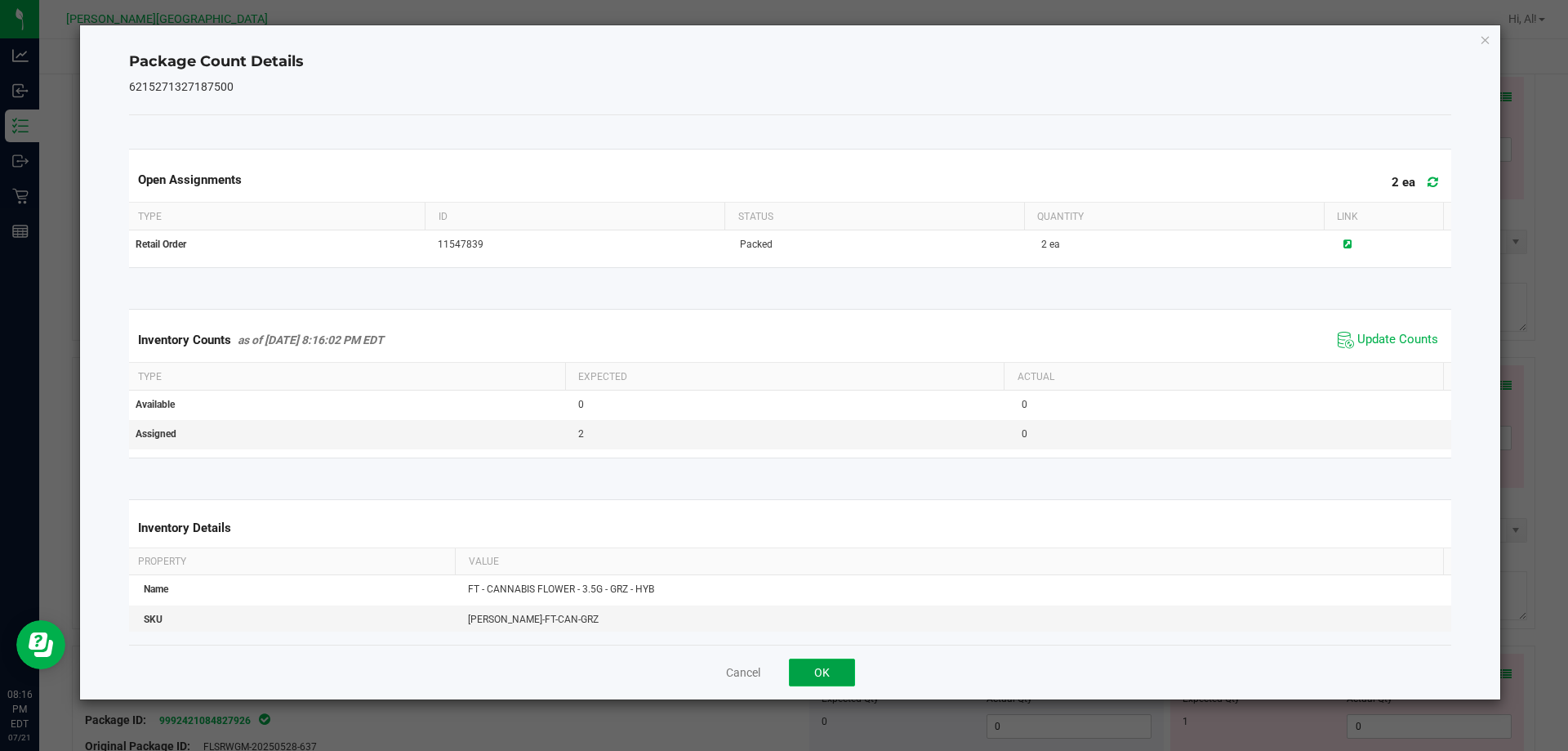 click on "OK" 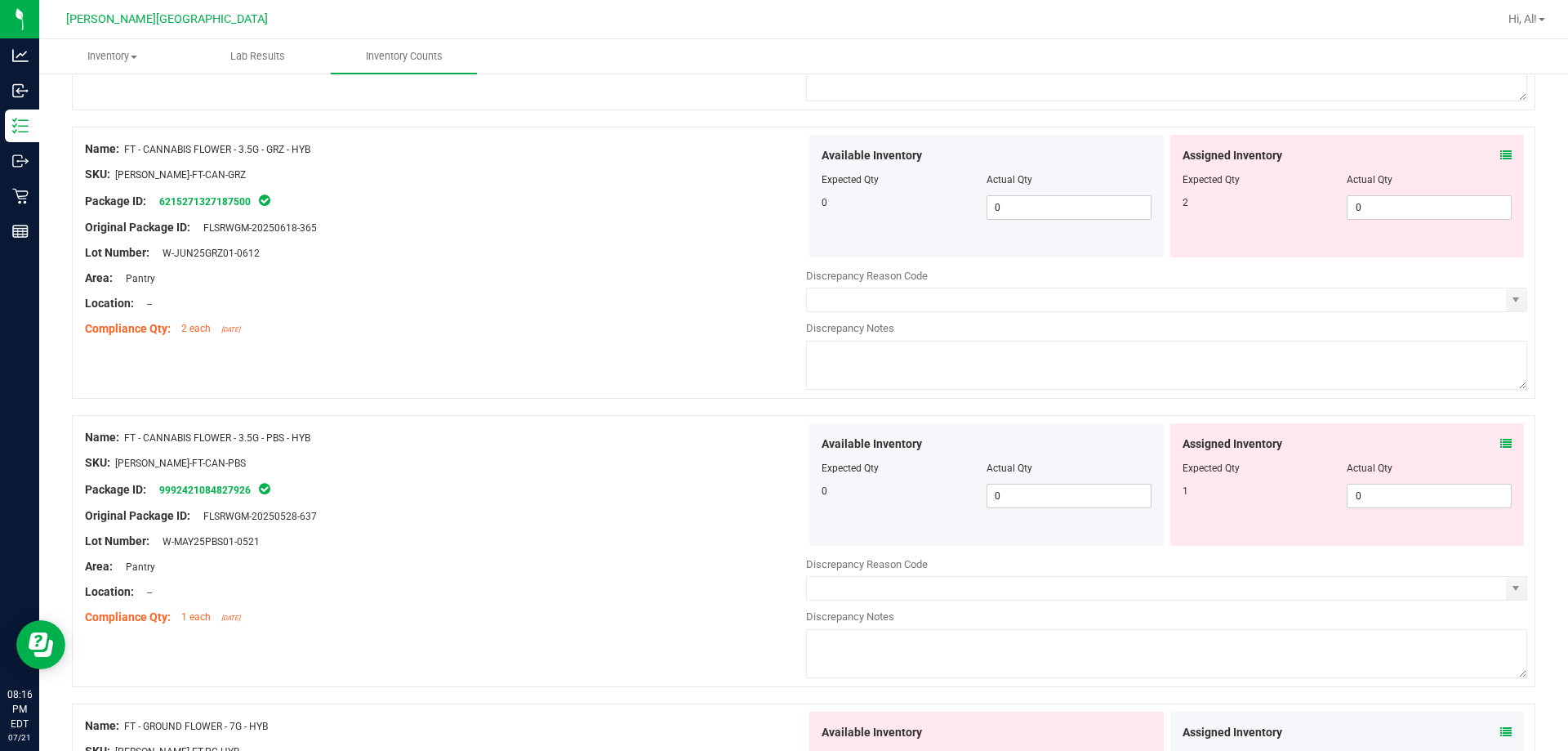 scroll, scrollTop: 1308, scrollLeft: 0, axis: vertical 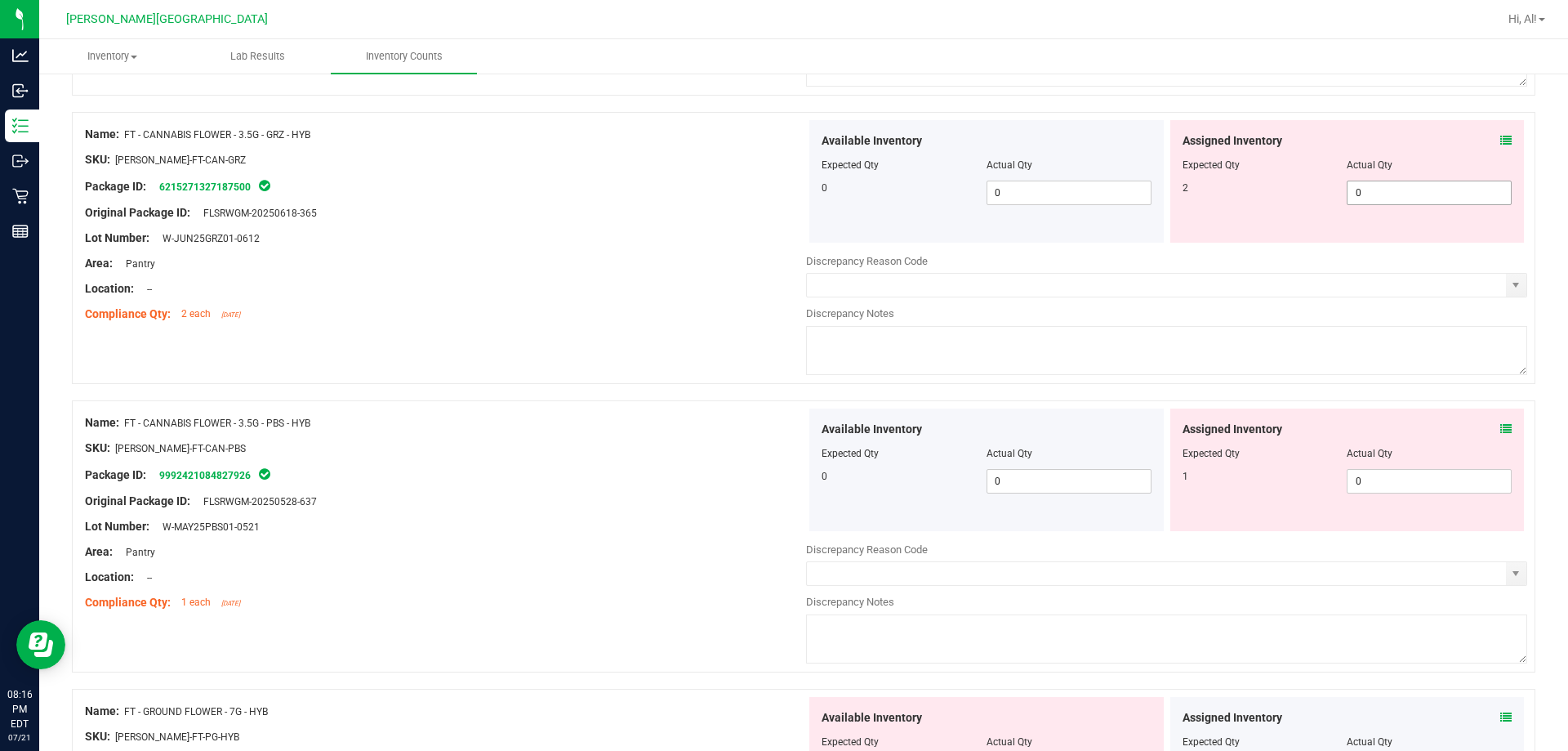 click on "0 0" at bounding box center [1429, 193] 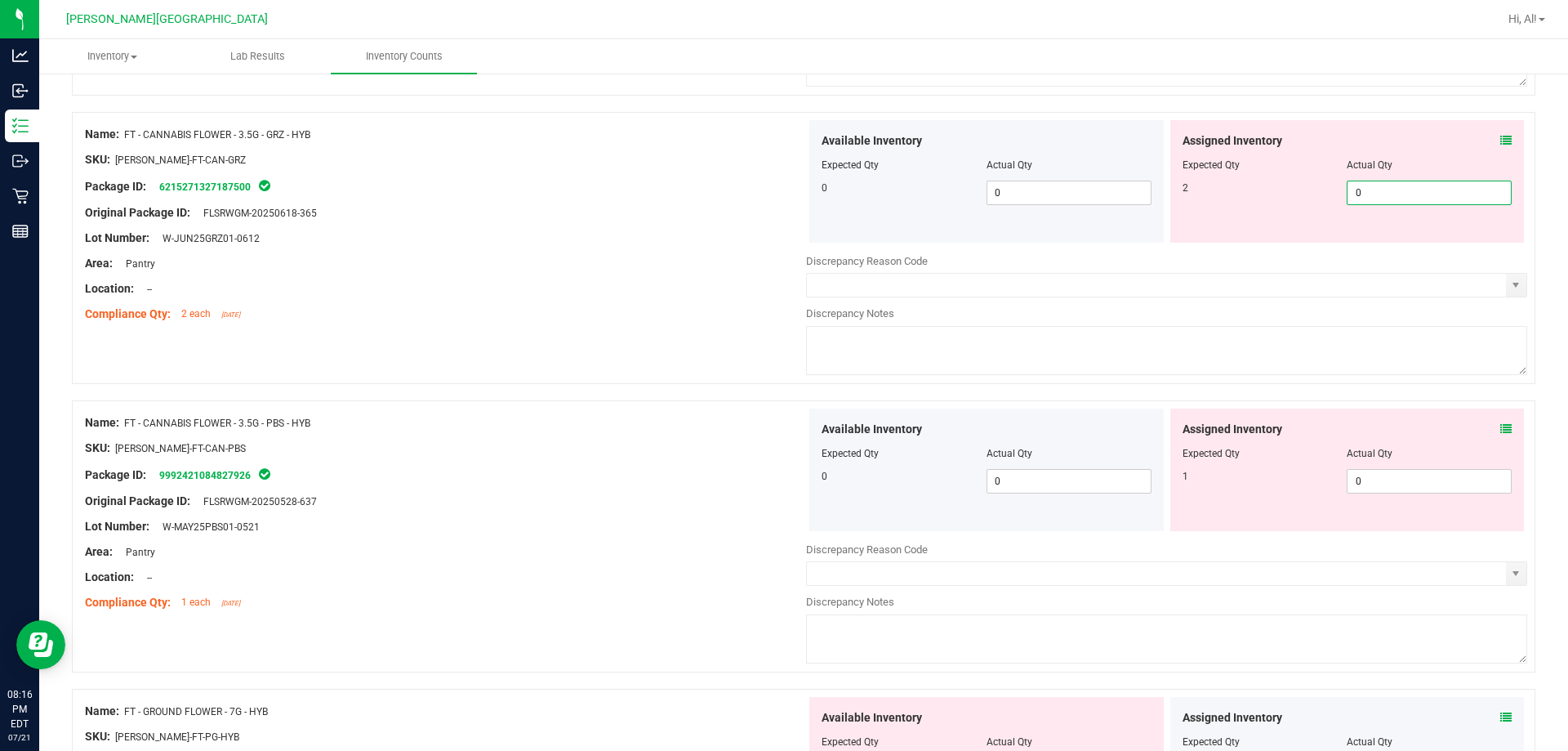 click on "0" at bounding box center [1429, 193] 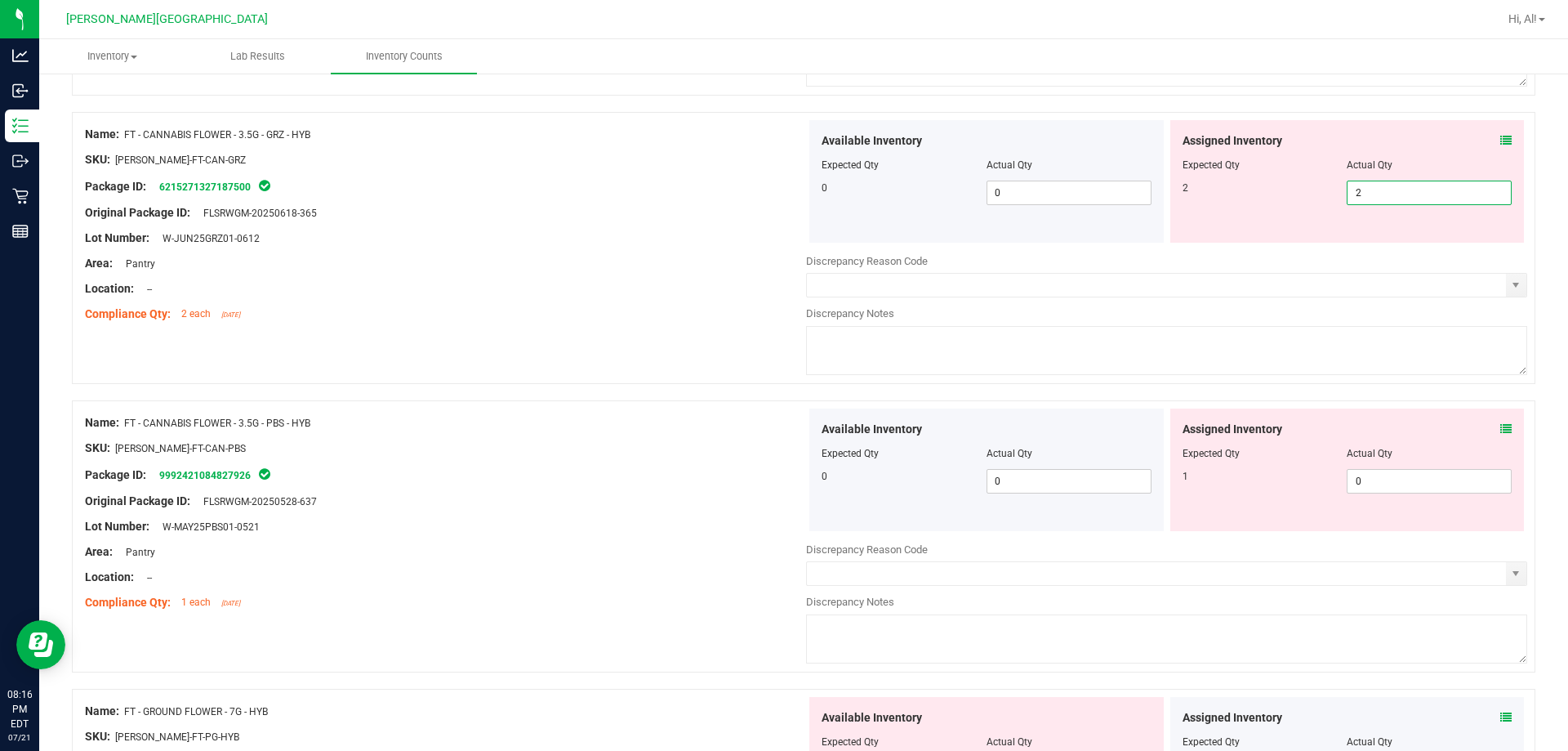 click at bounding box center [445, 302] 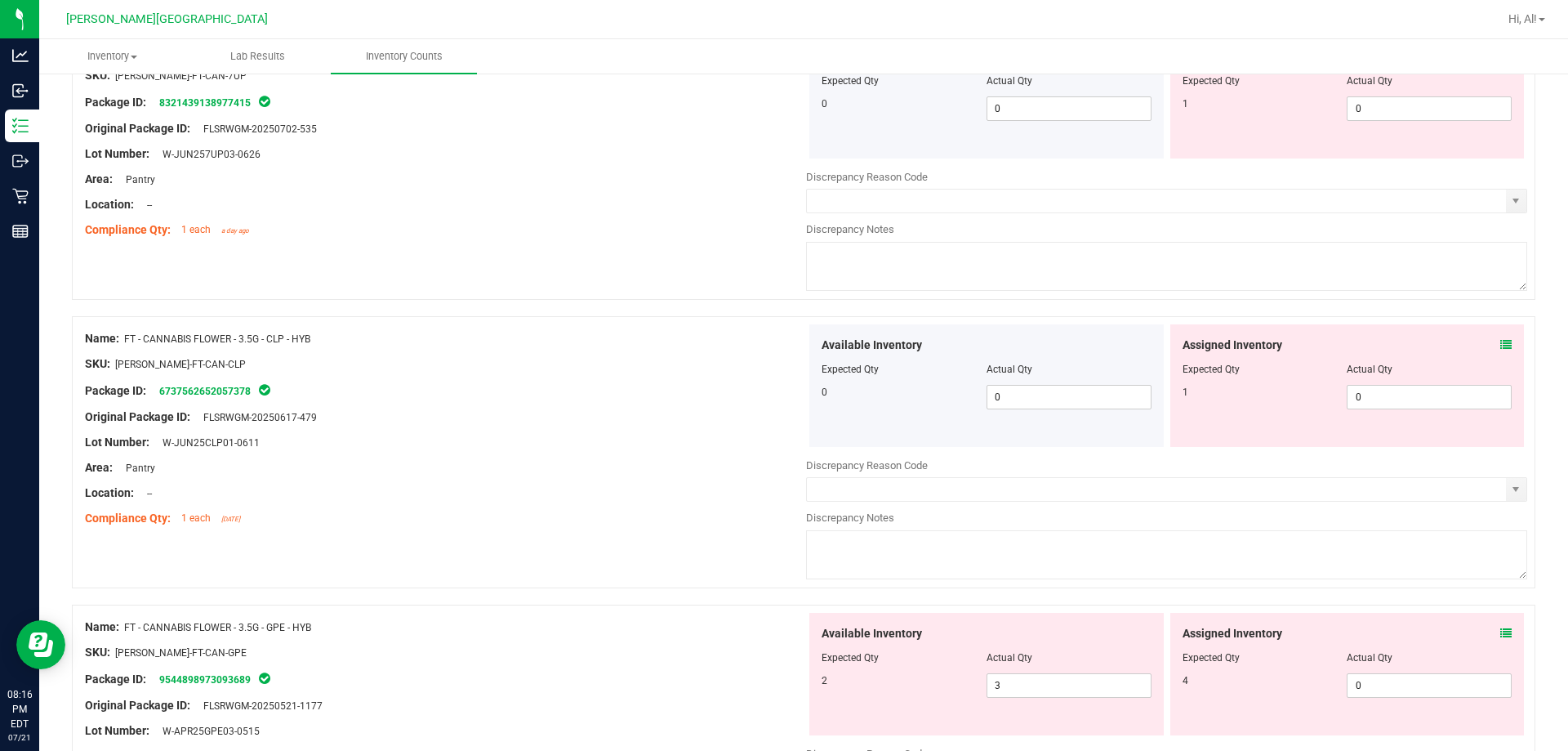 scroll, scrollTop: 490, scrollLeft: 0, axis: vertical 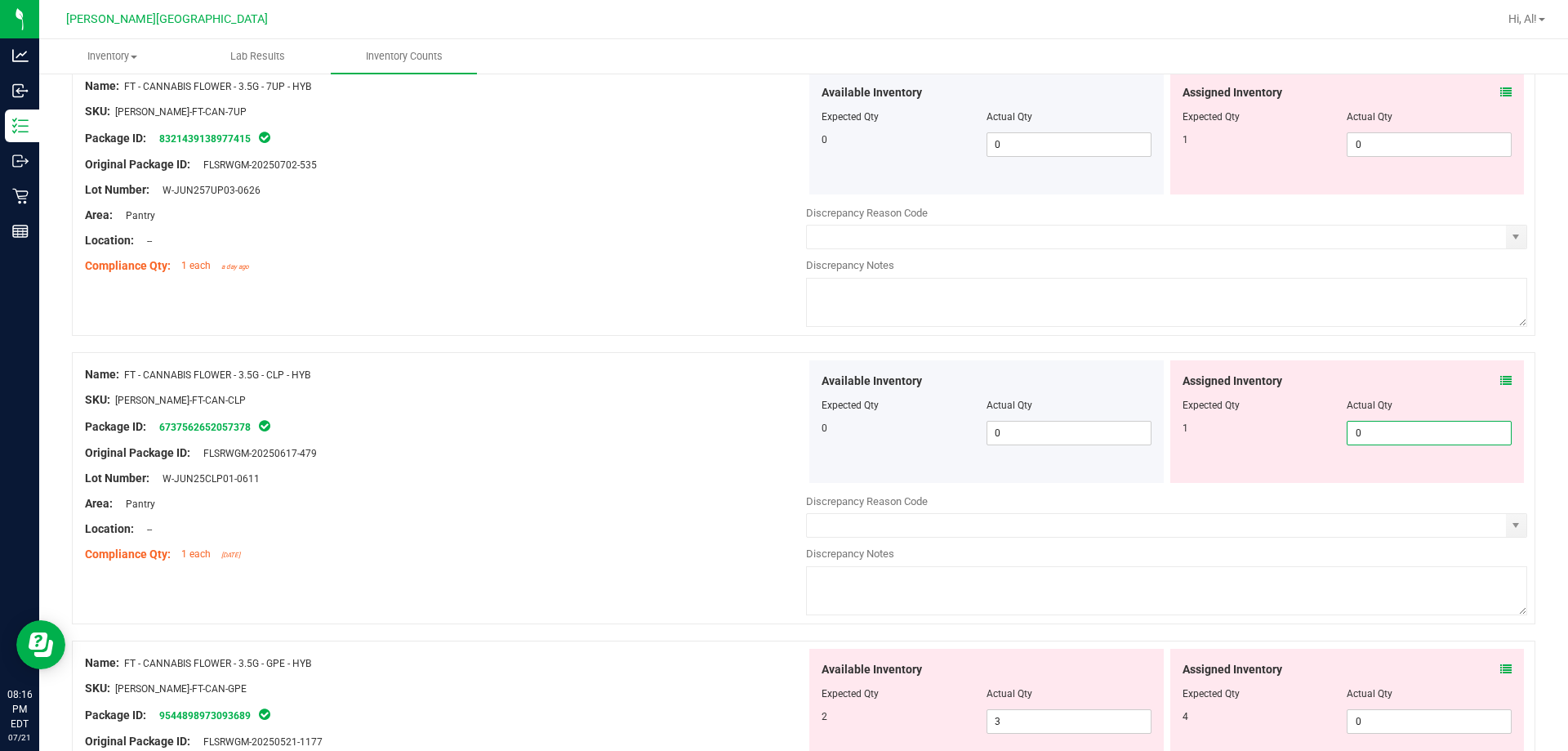 click on "0 0" at bounding box center [1429, 433] 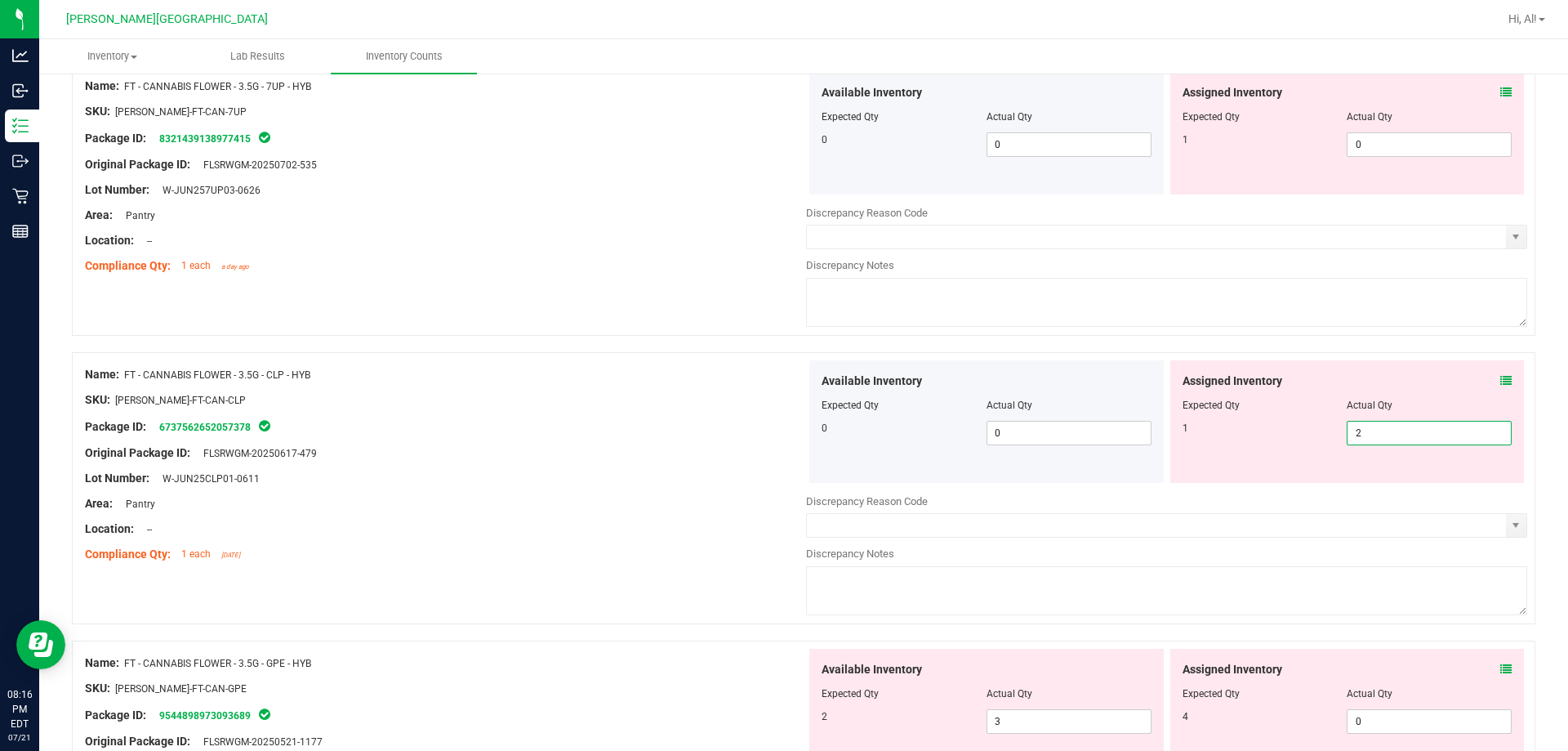 type on "2" 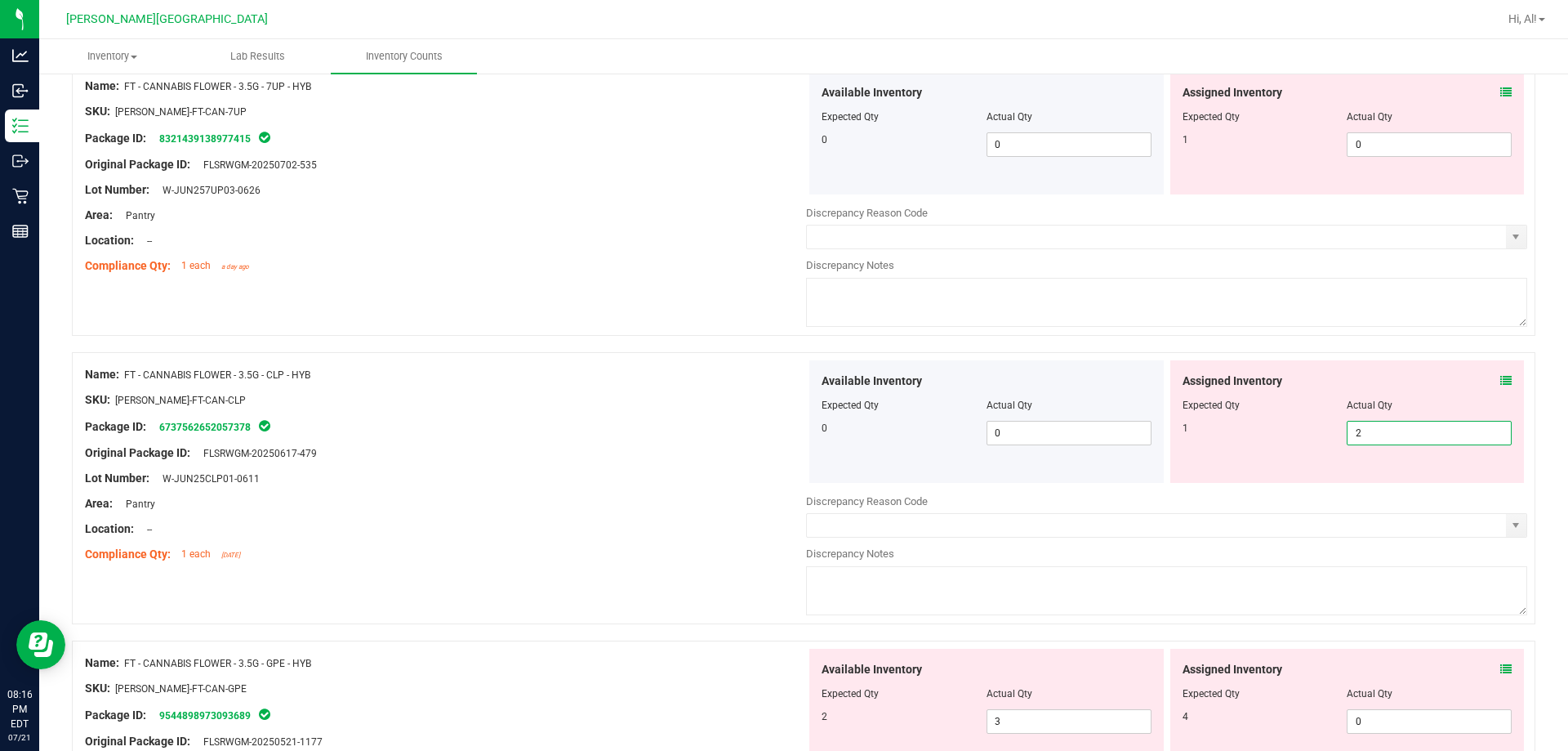 click on "2 2" at bounding box center [1429, 433] 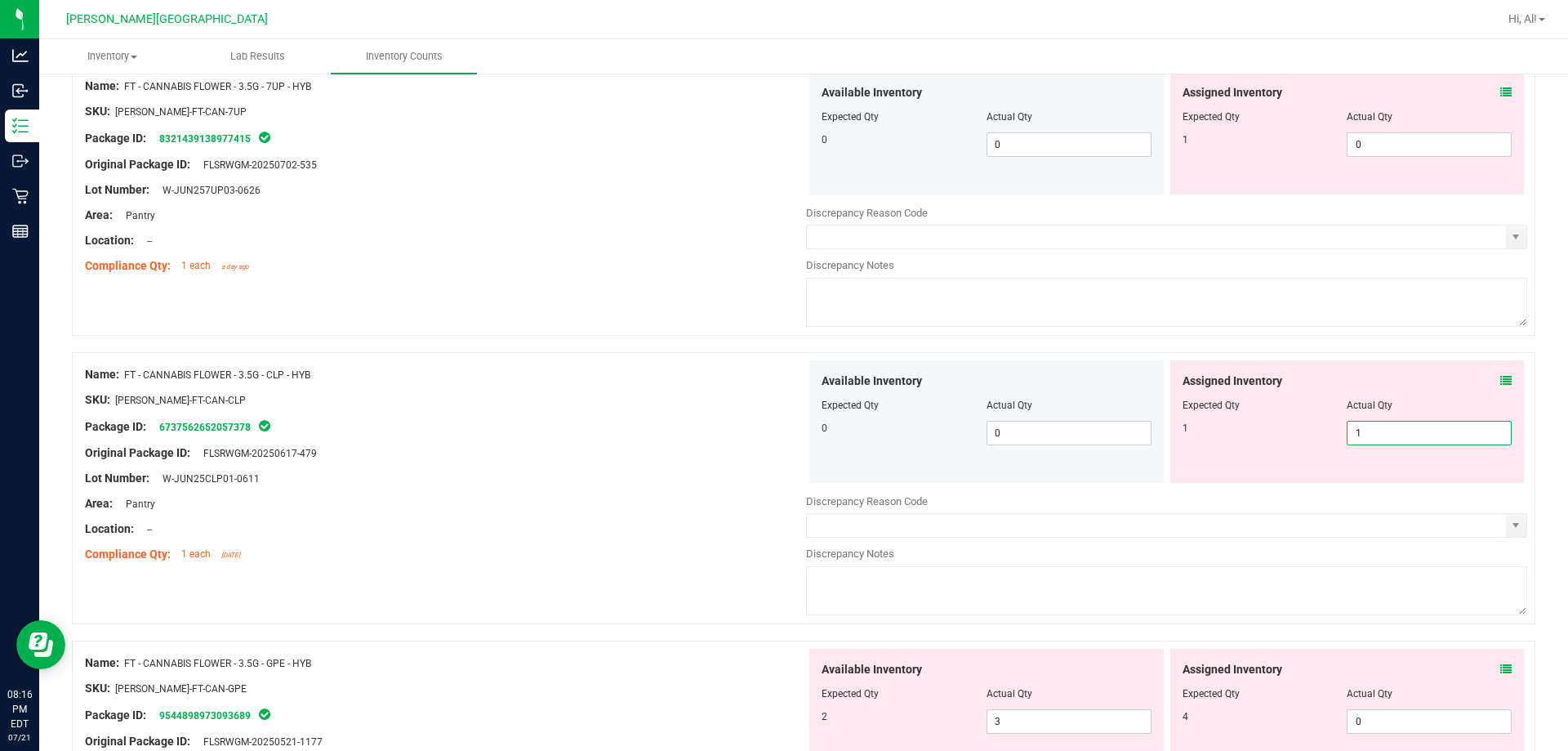type on "1" 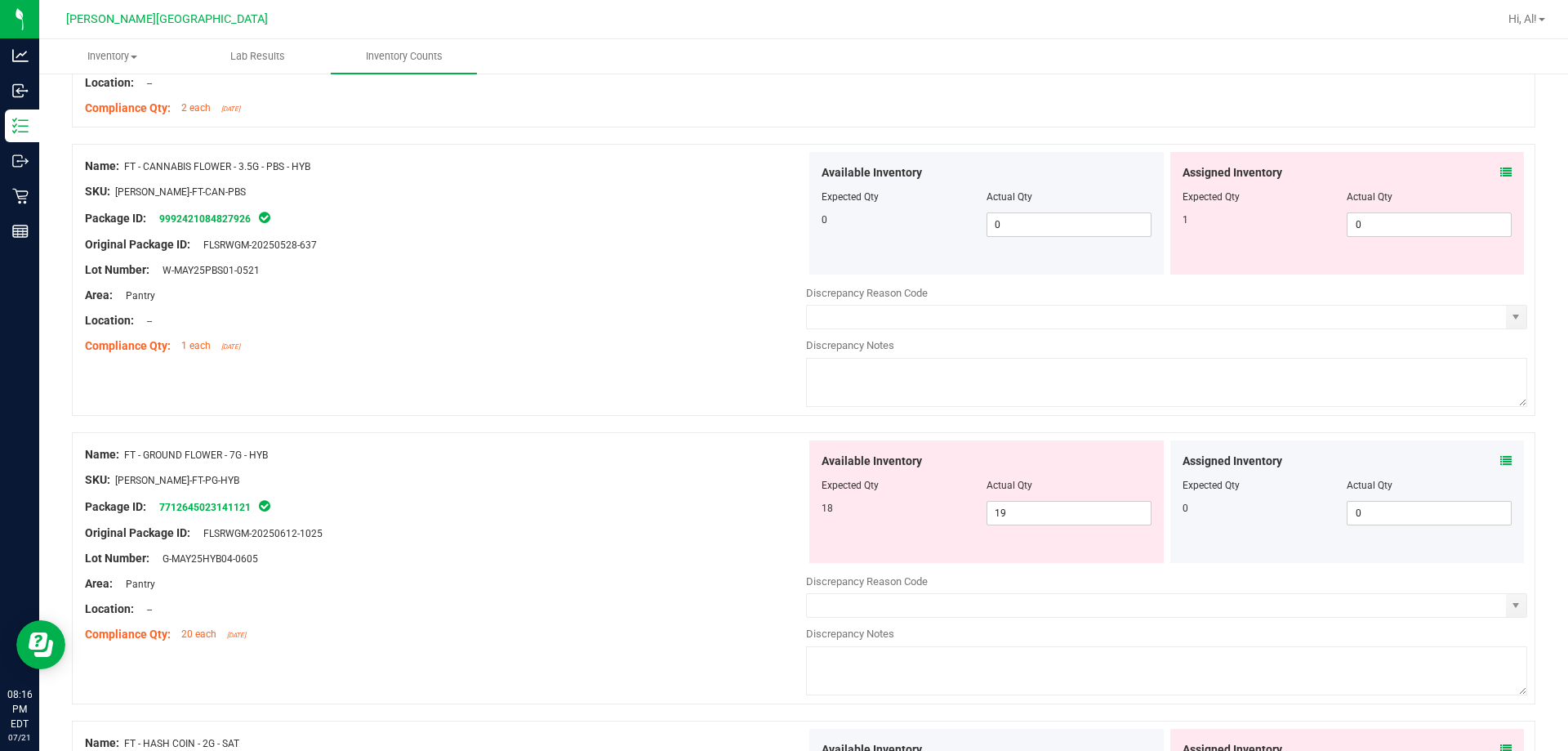 scroll, scrollTop: 1471, scrollLeft: 0, axis: vertical 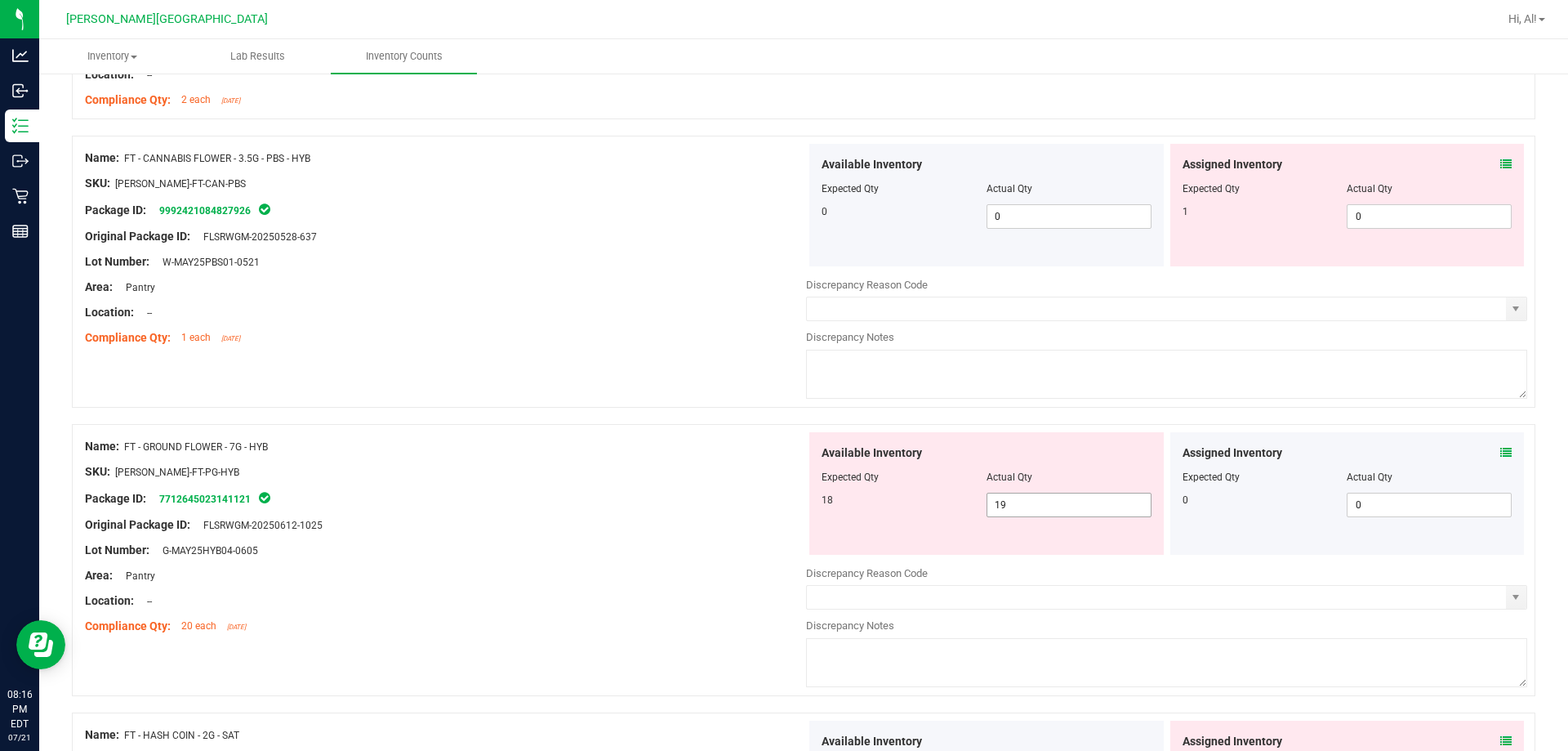 click on "19 19" at bounding box center [1069, 505] 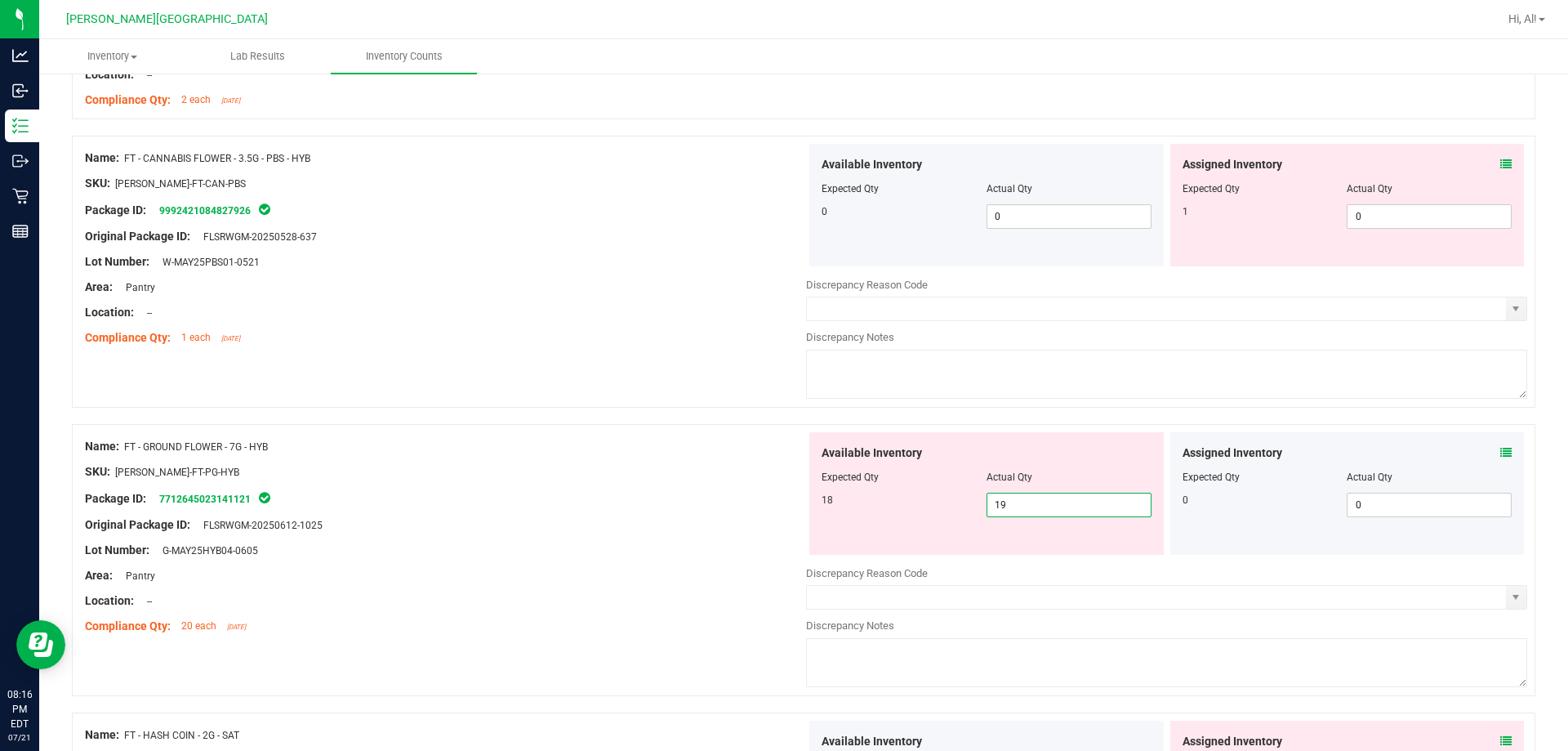 type on "18" 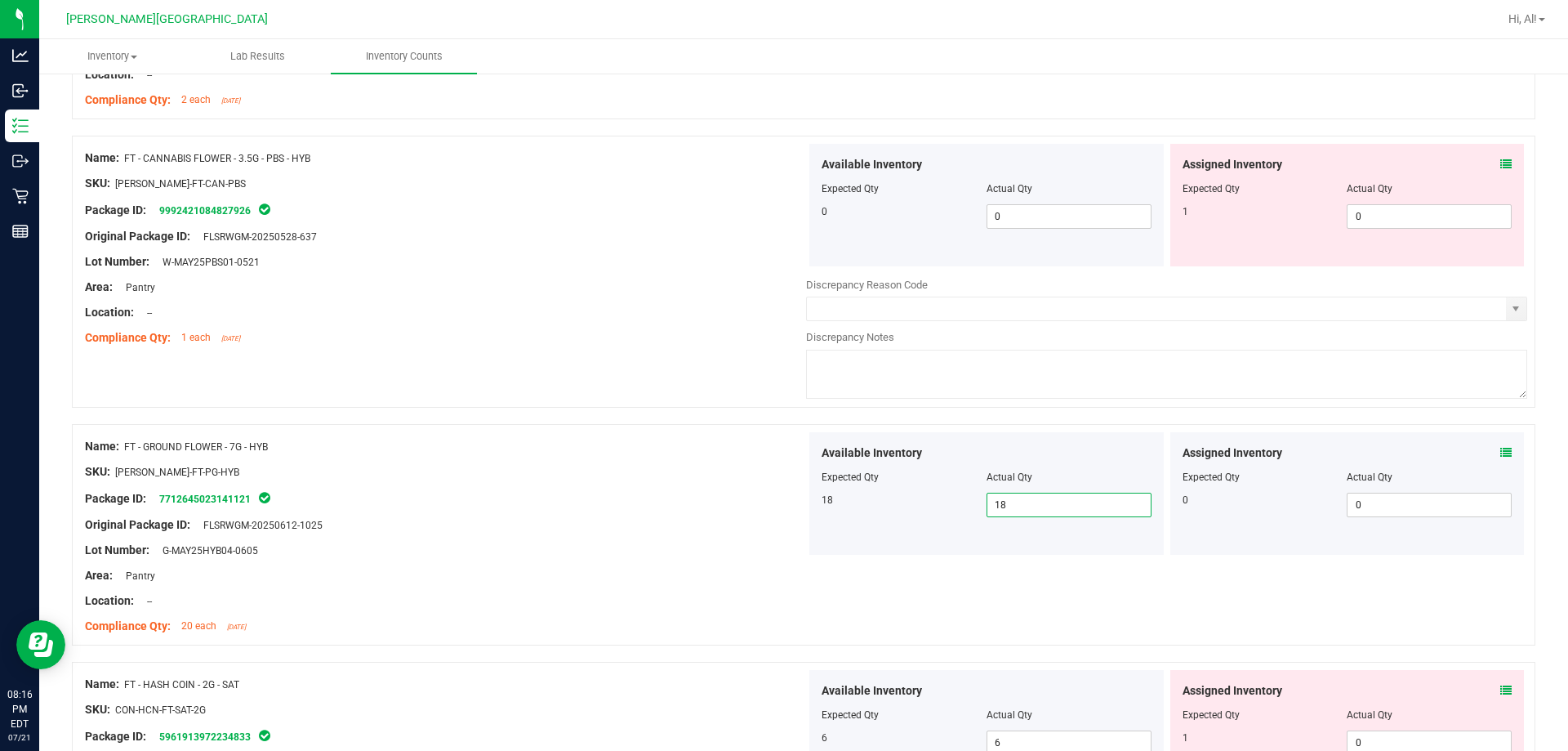 click on "Name:
FT - GROUND FLOWER - 7G - HYB
SKU:
[PERSON_NAME]-FT-PG-HYB
Package ID:
7712645023141121
Original Package ID:
FLSRWGM-20250612-1025
Lot Number:
G-MAY25HYB04-0605" at bounding box center [445, 536] 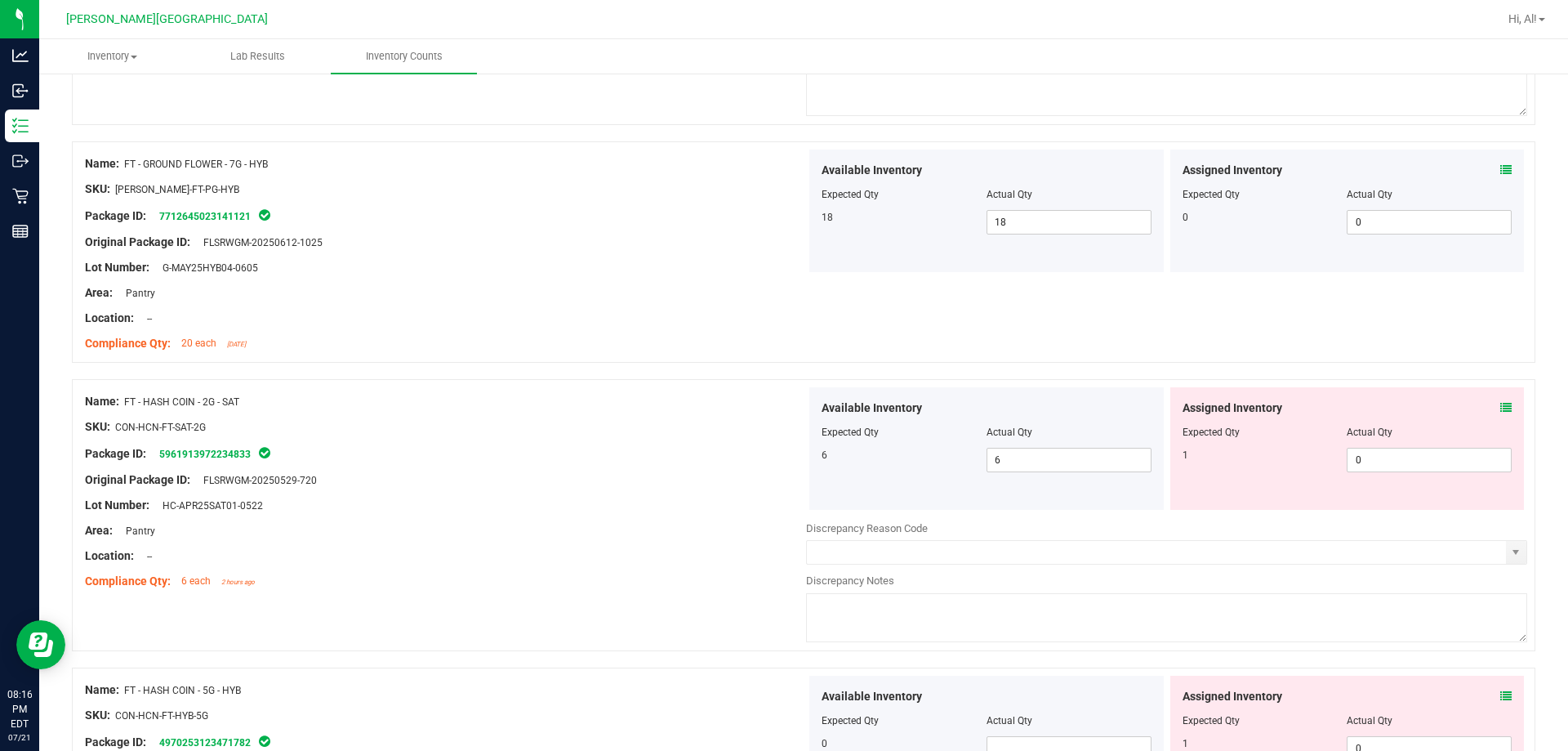 scroll, scrollTop: 1798, scrollLeft: 0, axis: vertical 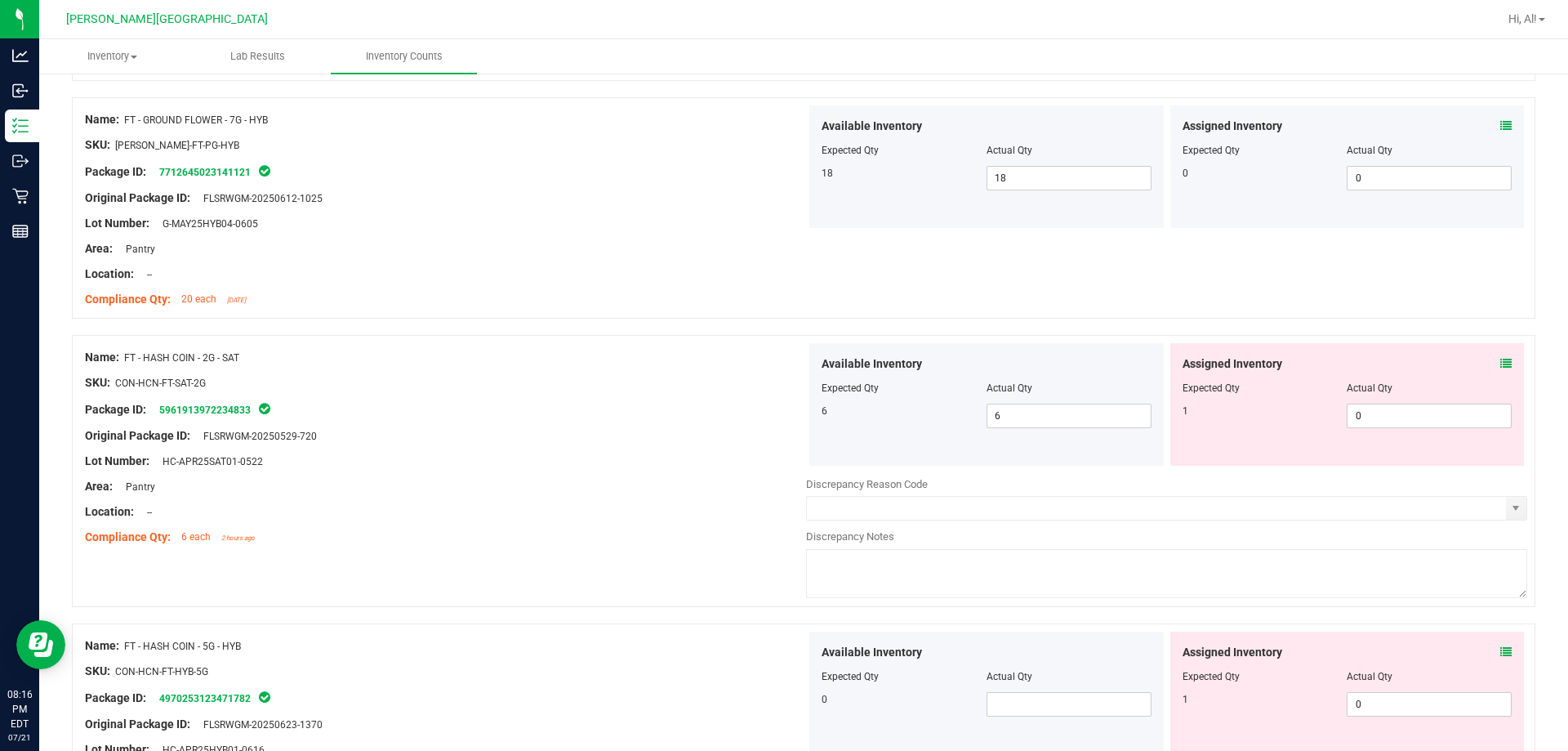 click on "Package ID:
5961913972234833" at bounding box center (445, 409) 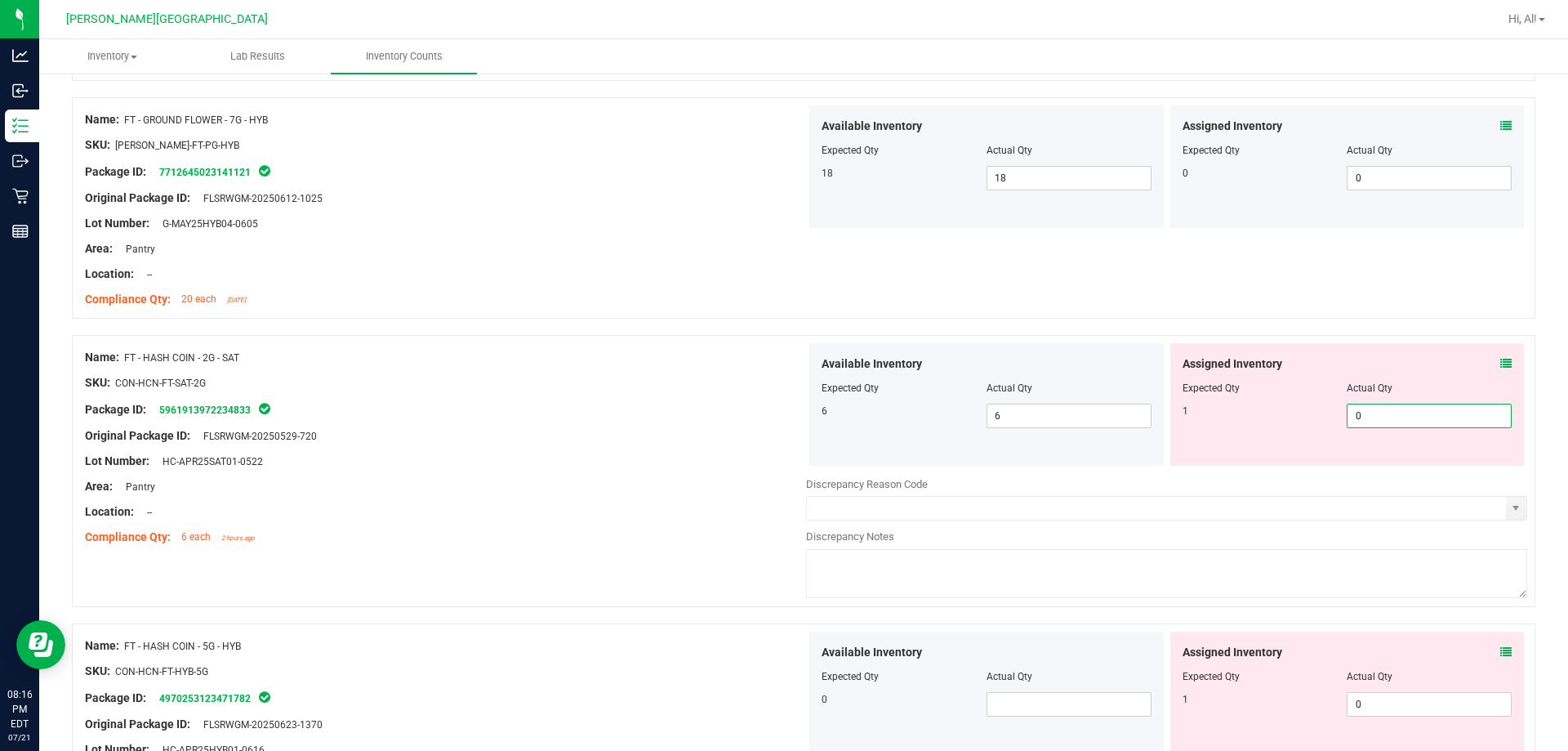 click on "0 0" at bounding box center (1429, 416) 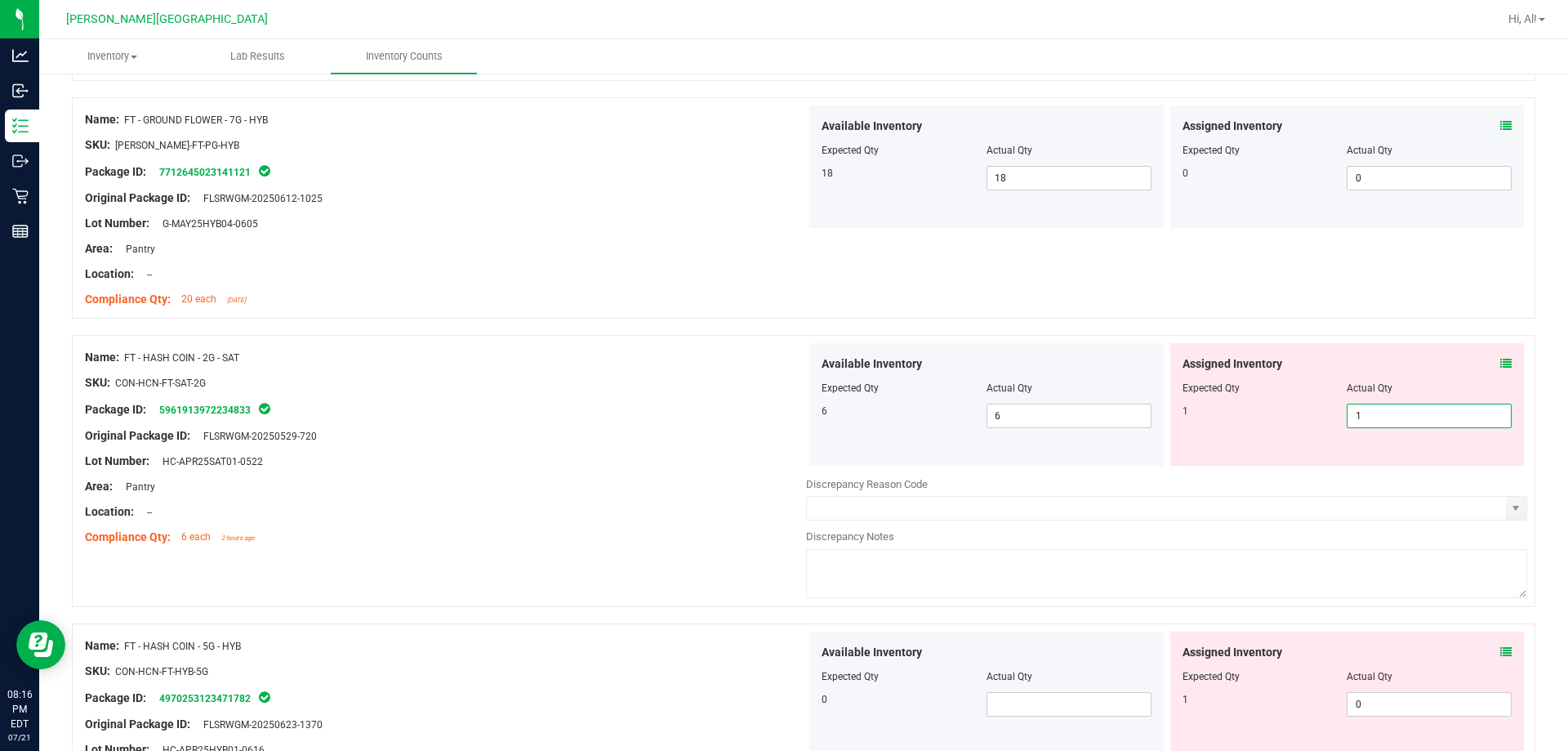 type on "1" 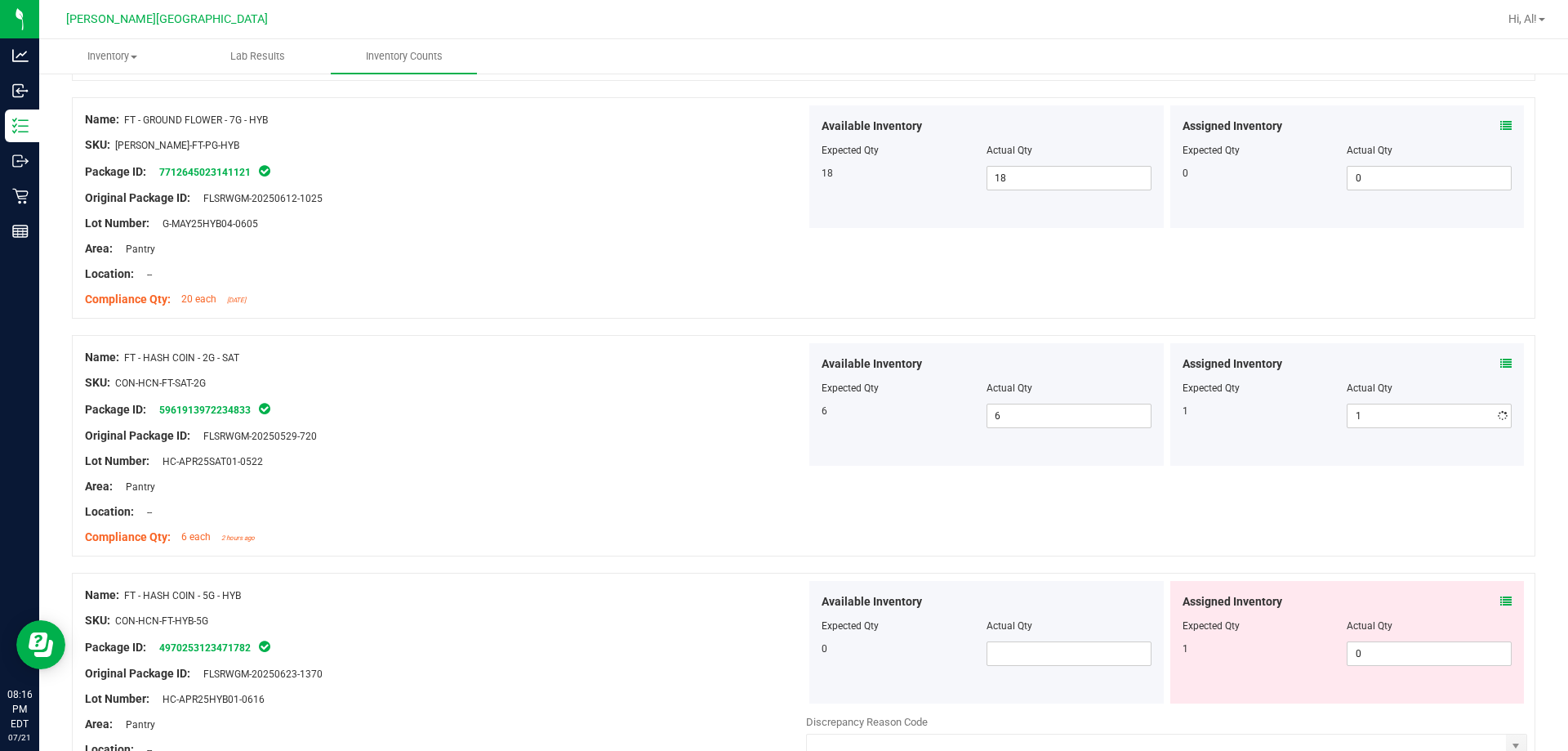 click on "Lot Number:
HC-APR25SAT01-0522" at bounding box center (445, 461) 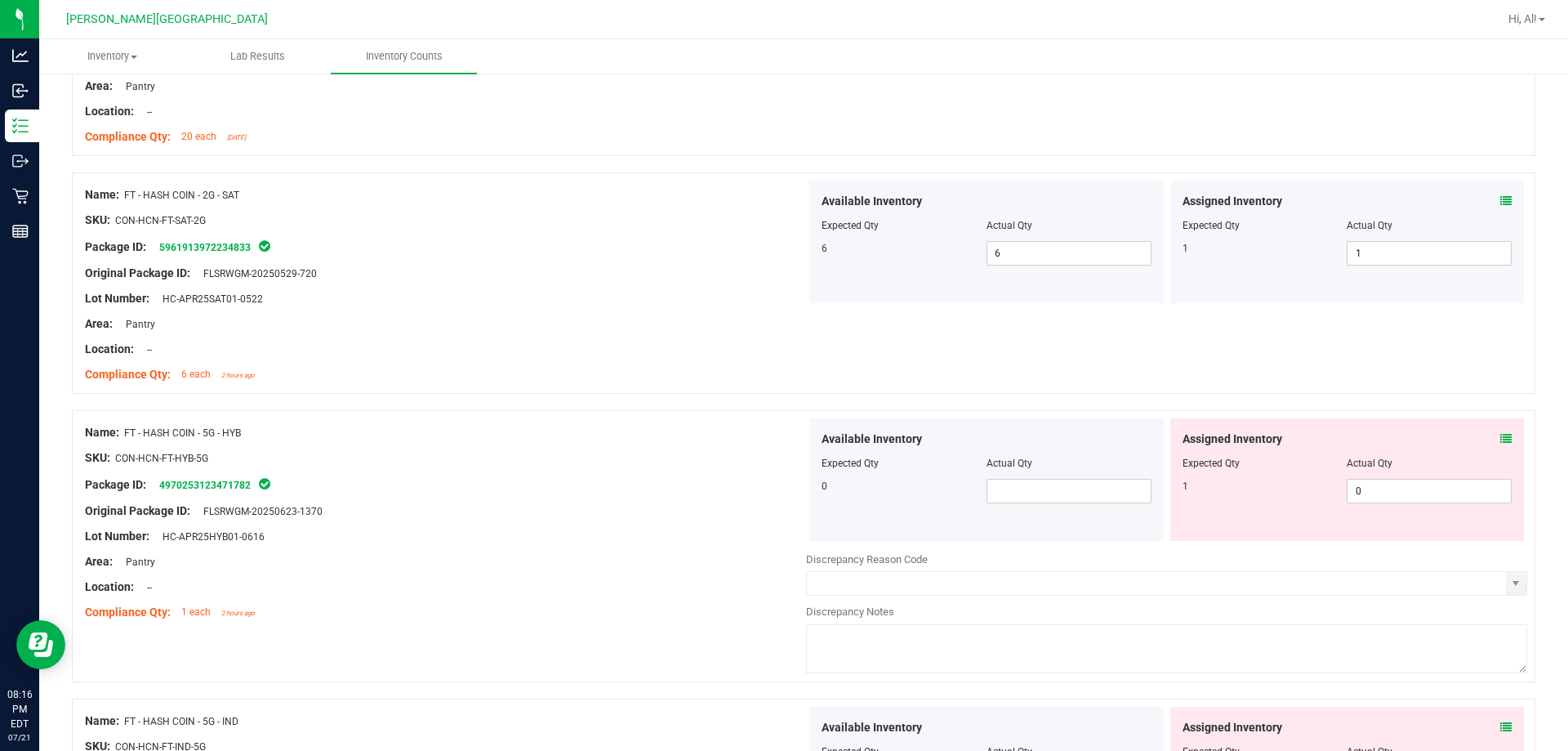 scroll, scrollTop: 1961, scrollLeft: 0, axis: vertical 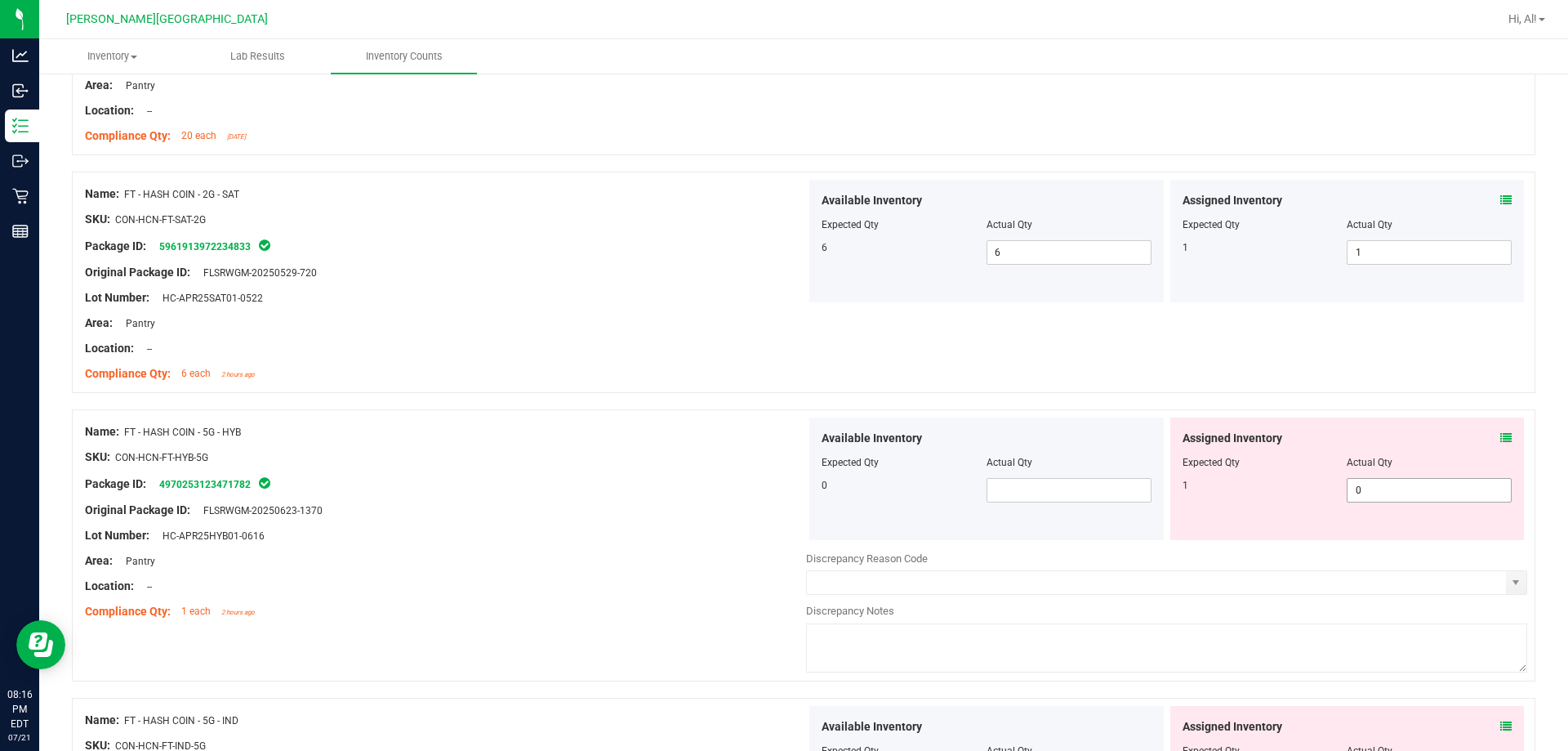 click on "0 0" at bounding box center [1429, 490] 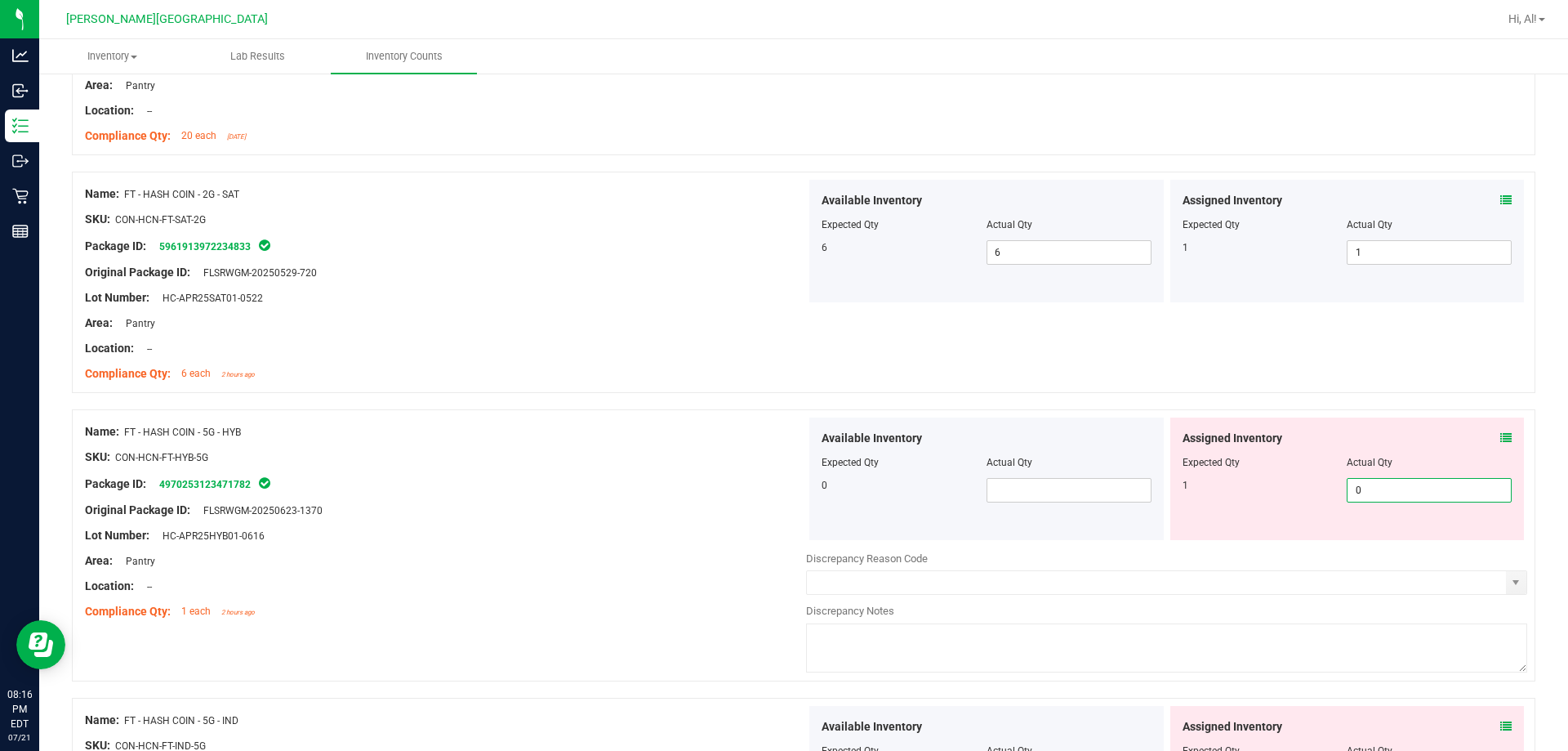 click on "0" at bounding box center (1429, 490) 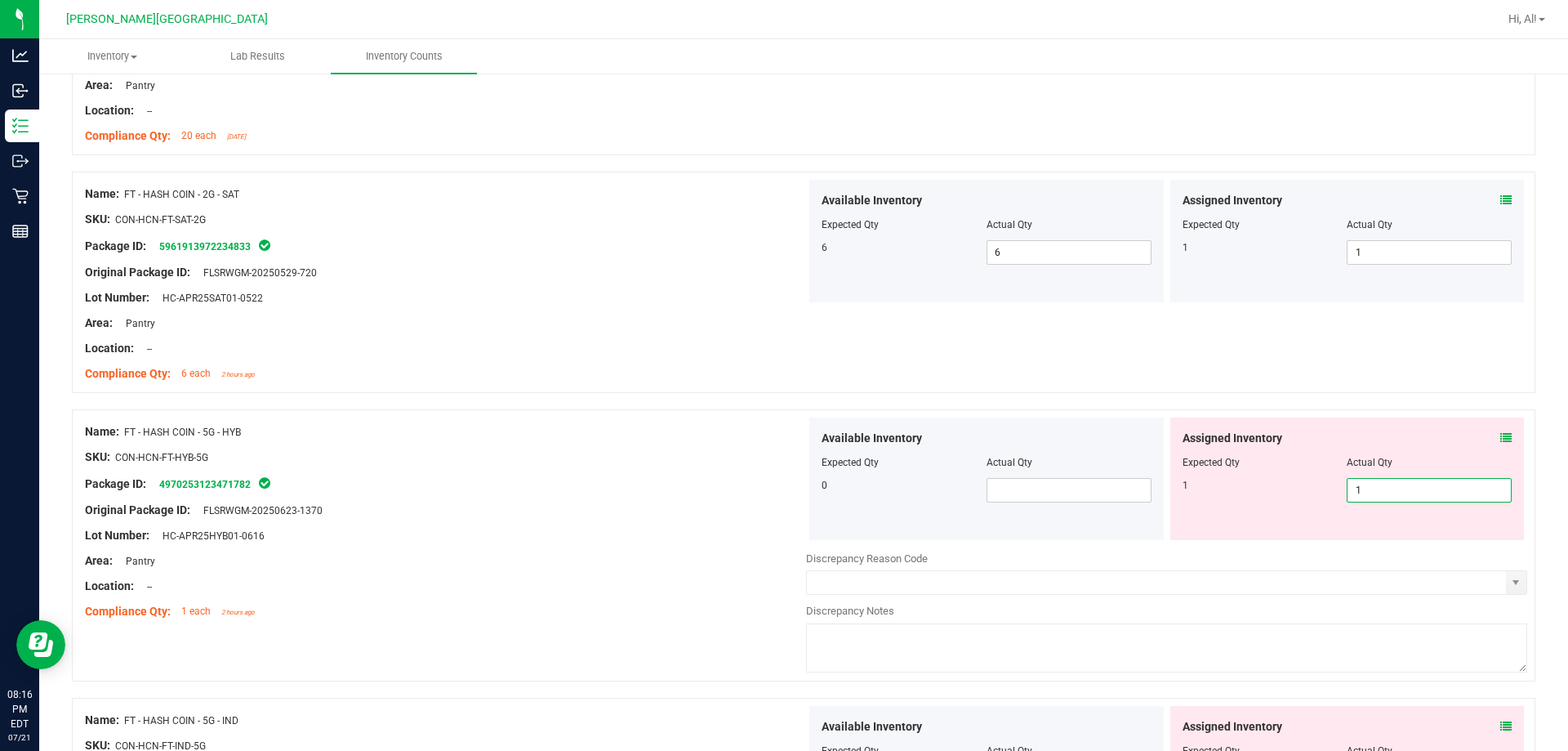 type on "1" 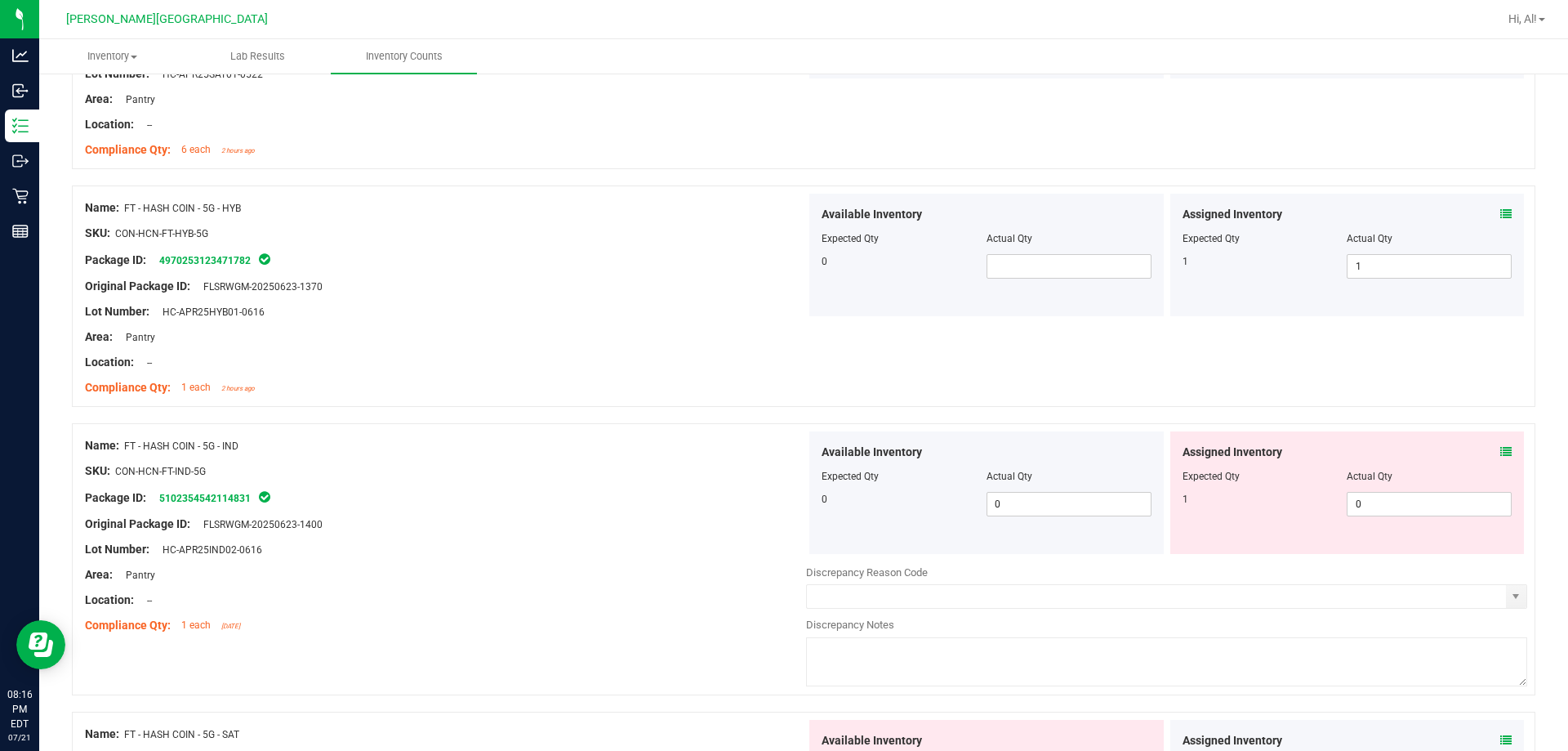 scroll, scrollTop: 2206, scrollLeft: 0, axis: vertical 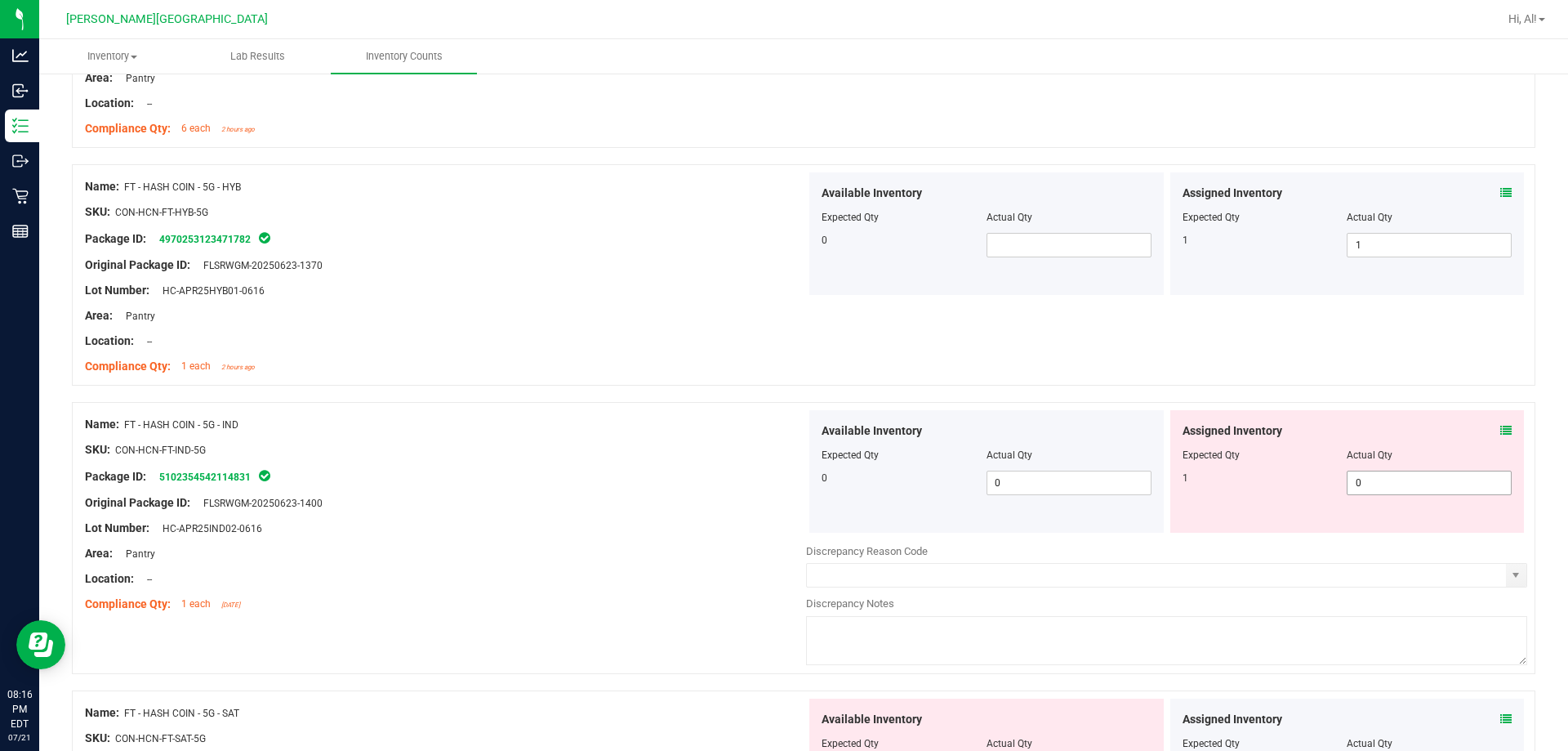 click on "0 0" at bounding box center (1429, 483) 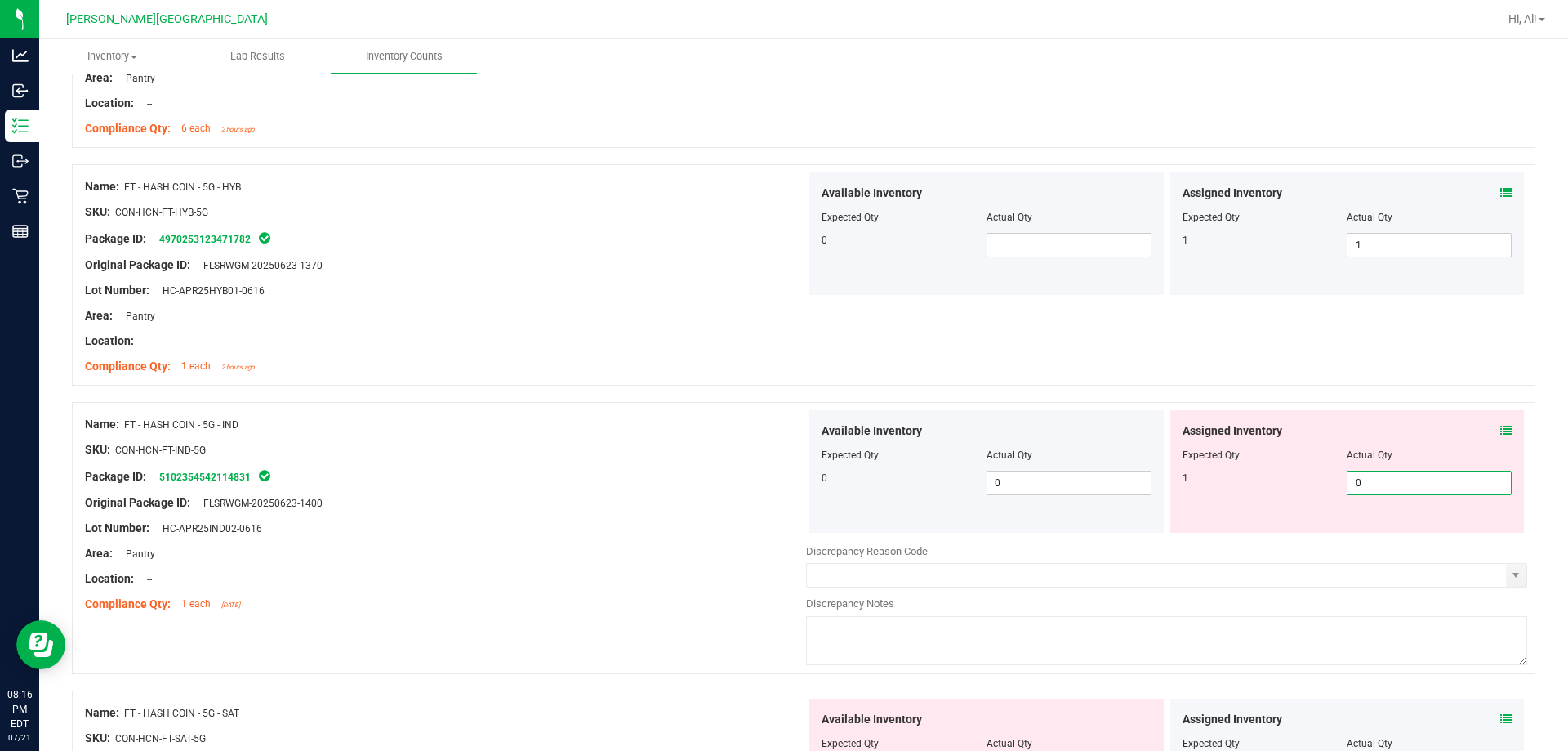 type on "1" 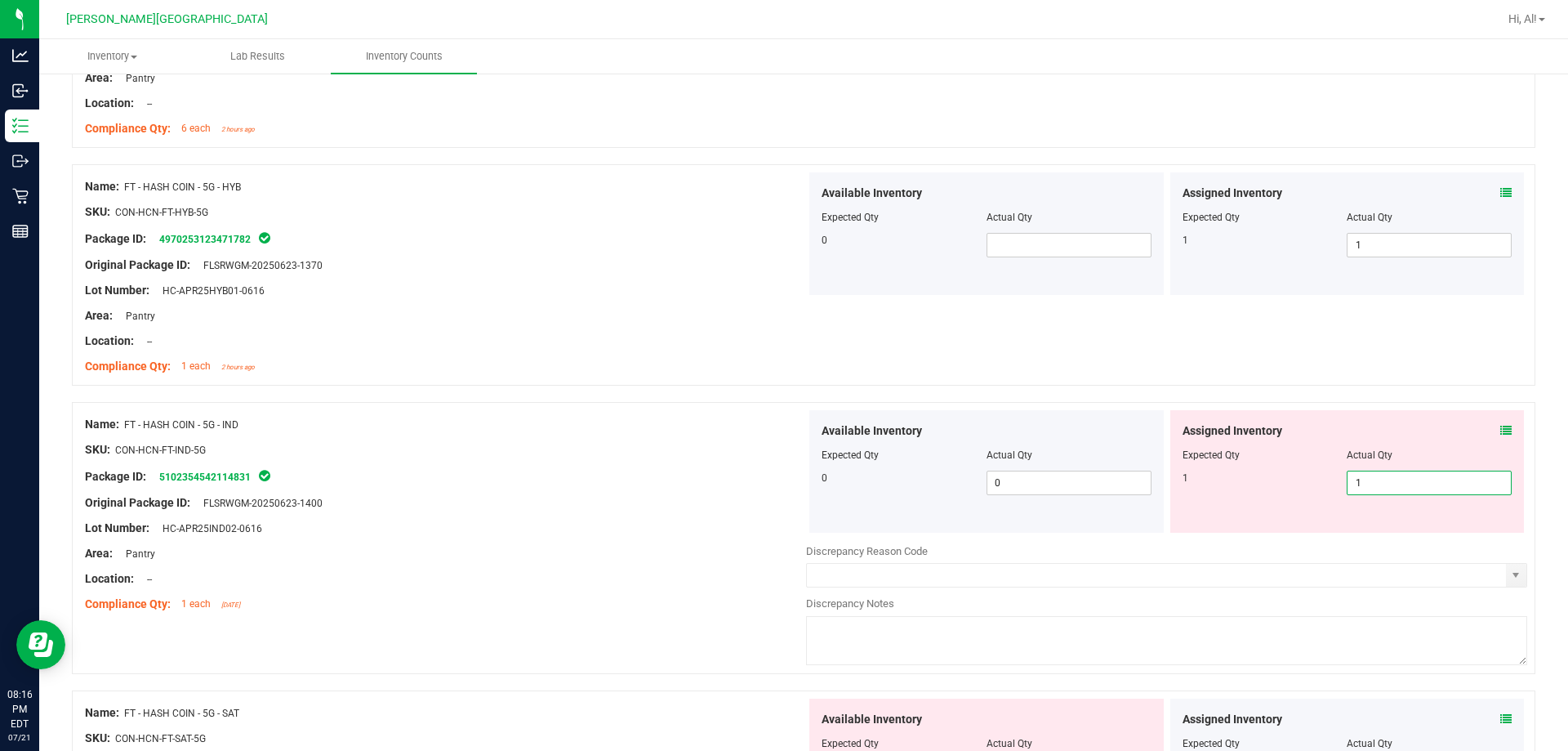 type on "1" 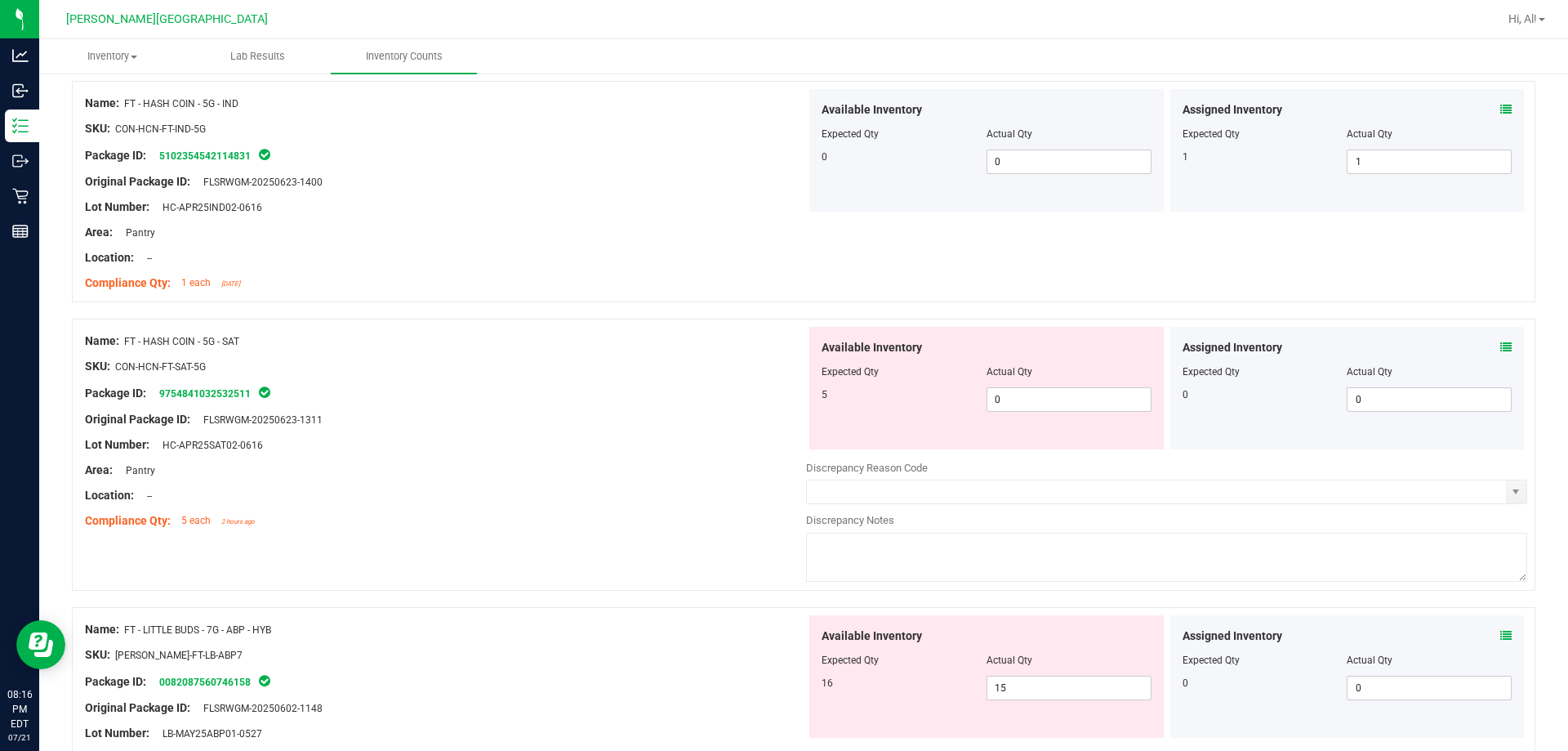 scroll, scrollTop: 2533, scrollLeft: 0, axis: vertical 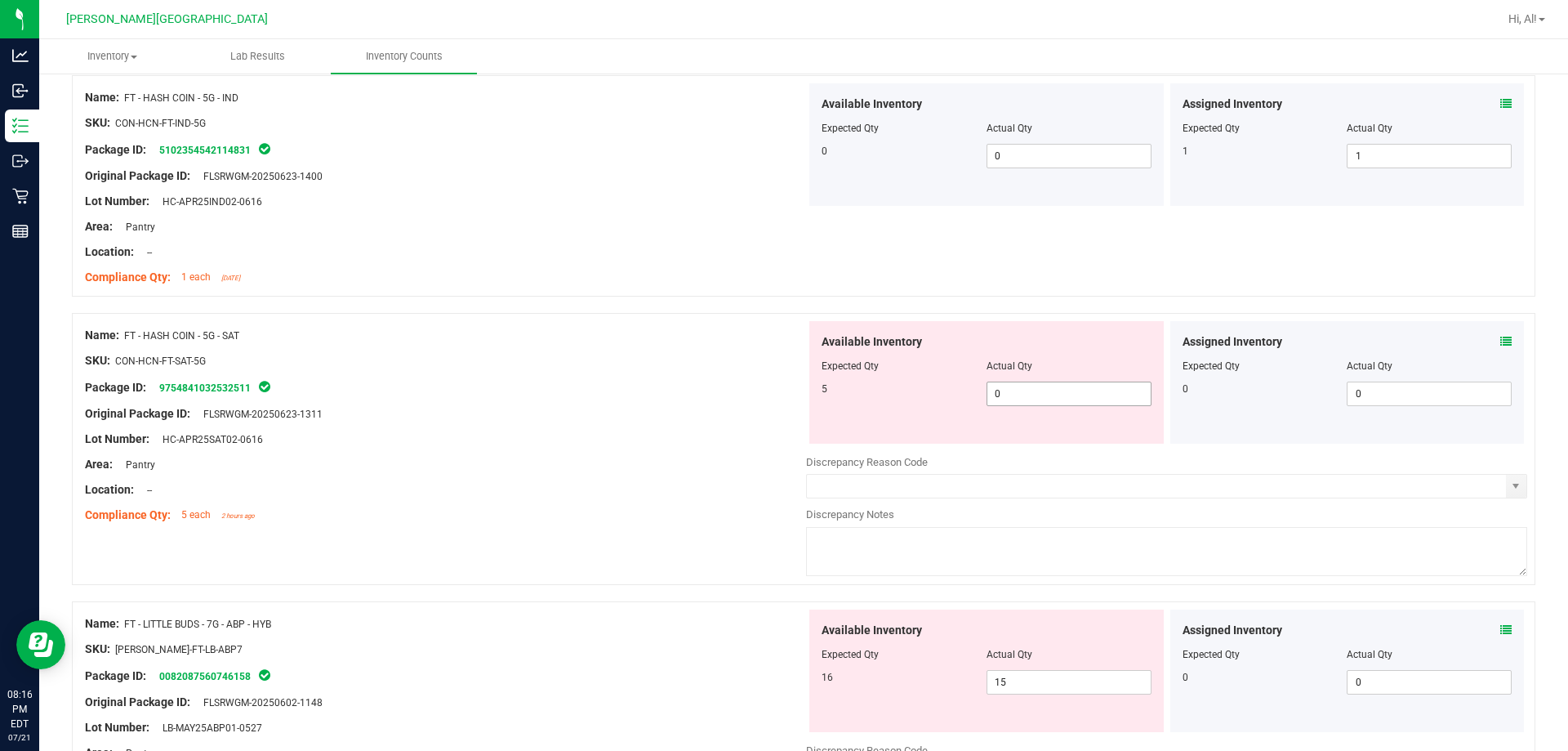 click on "0 0" at bounding box center [1069, 394] 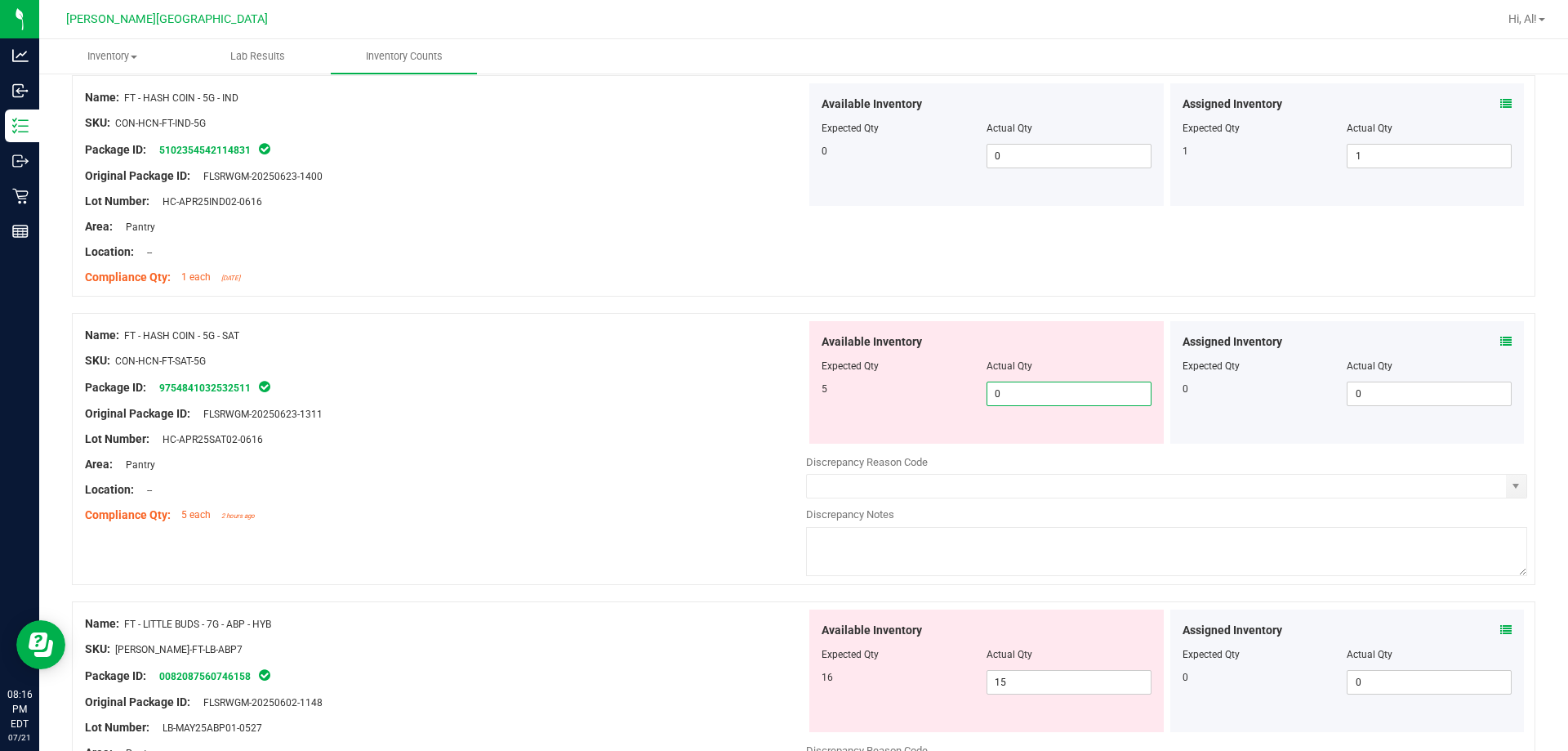 click on "0" at bounding box center [1069, 394] 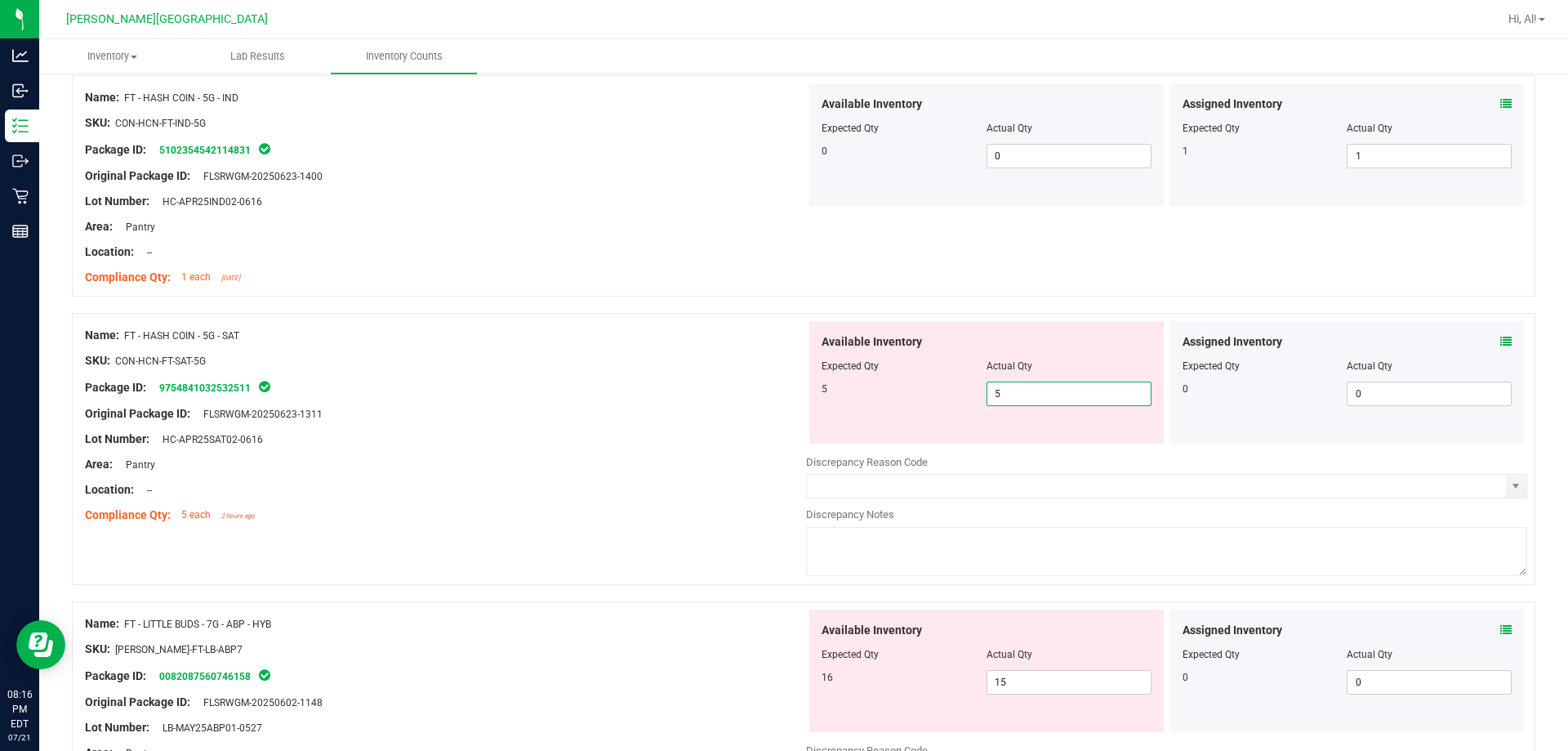 type on "5" 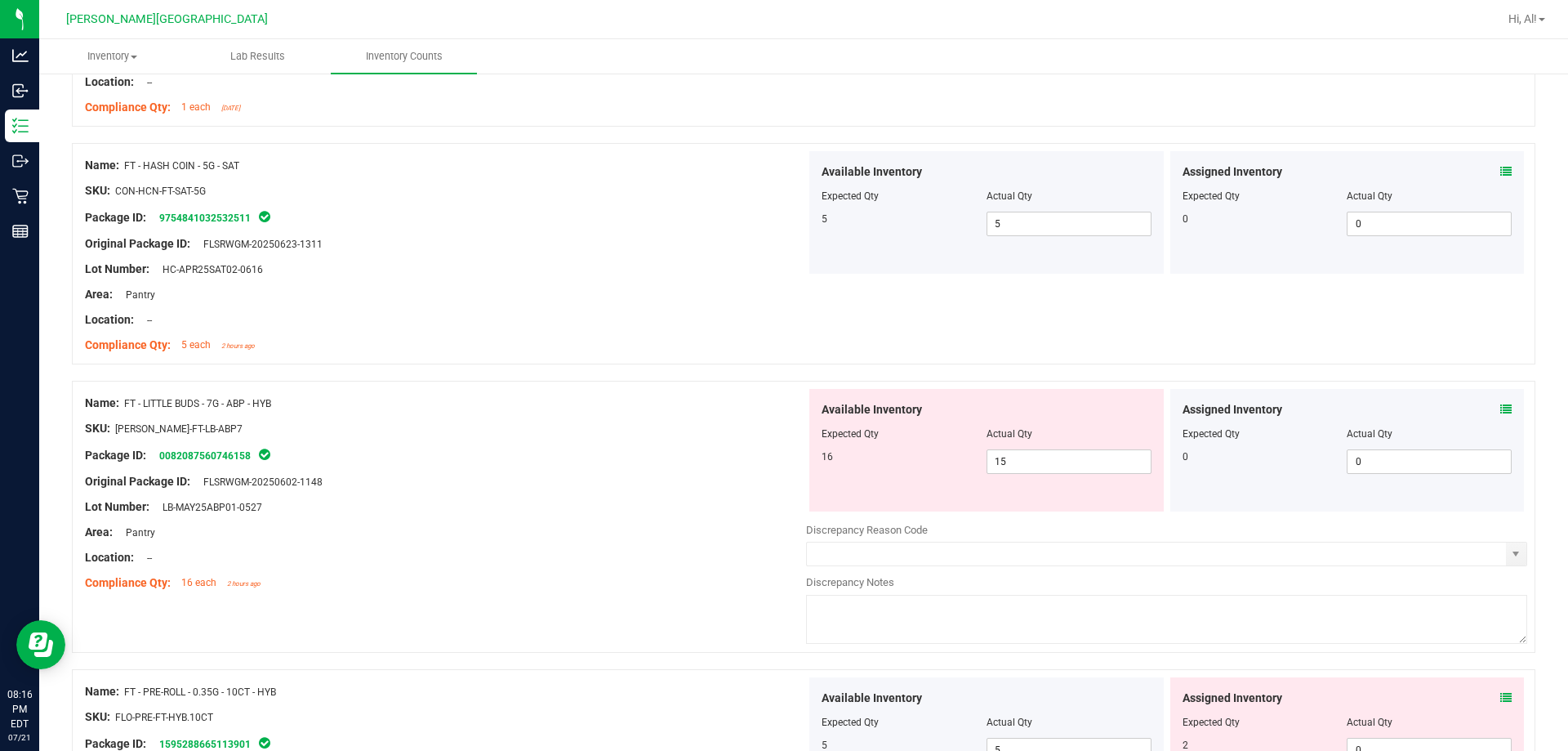 scroll, scrollTop: 2778, scrollLeft: 0, axis: vertical 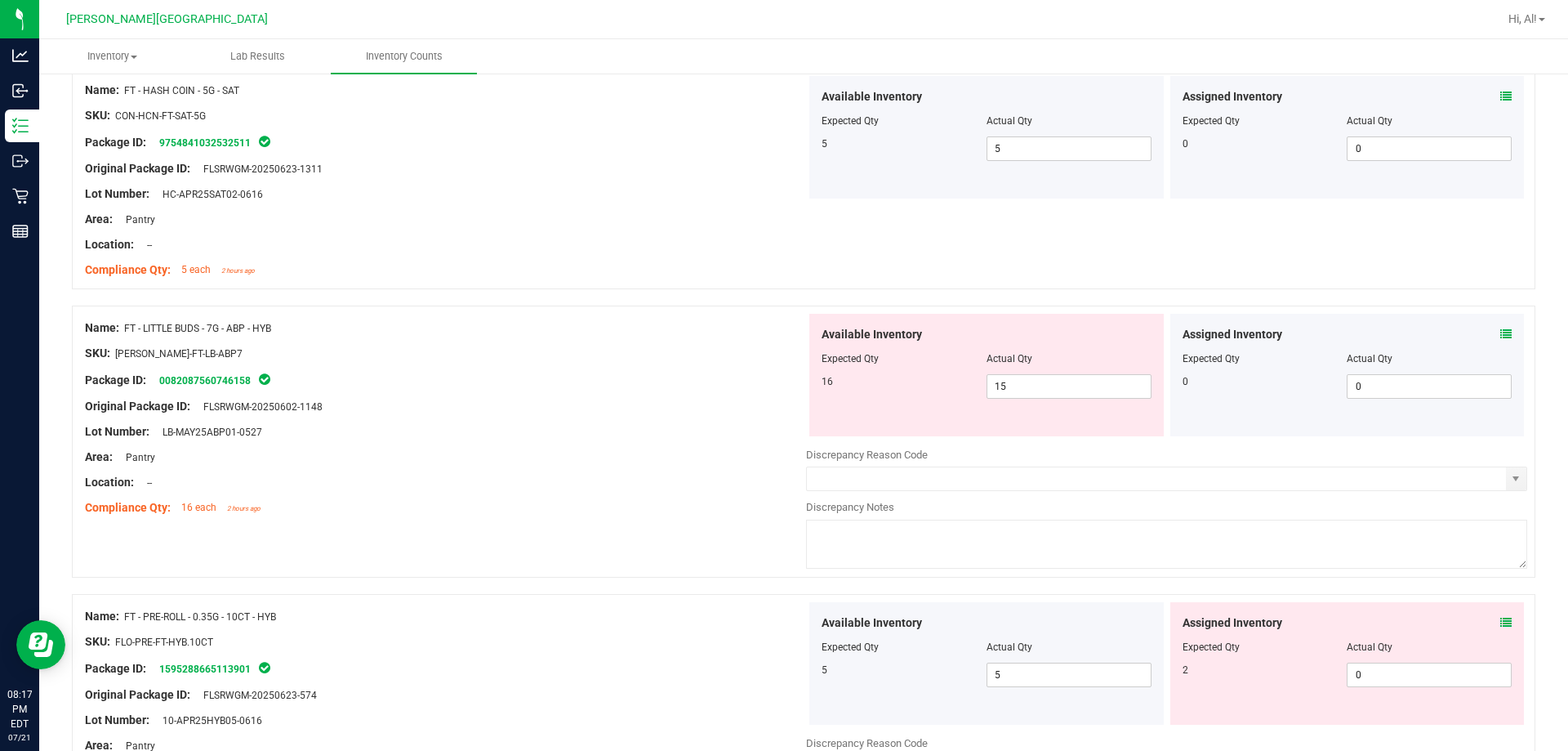 click on "Area:
Pantry" at bounding box center [445, 457] 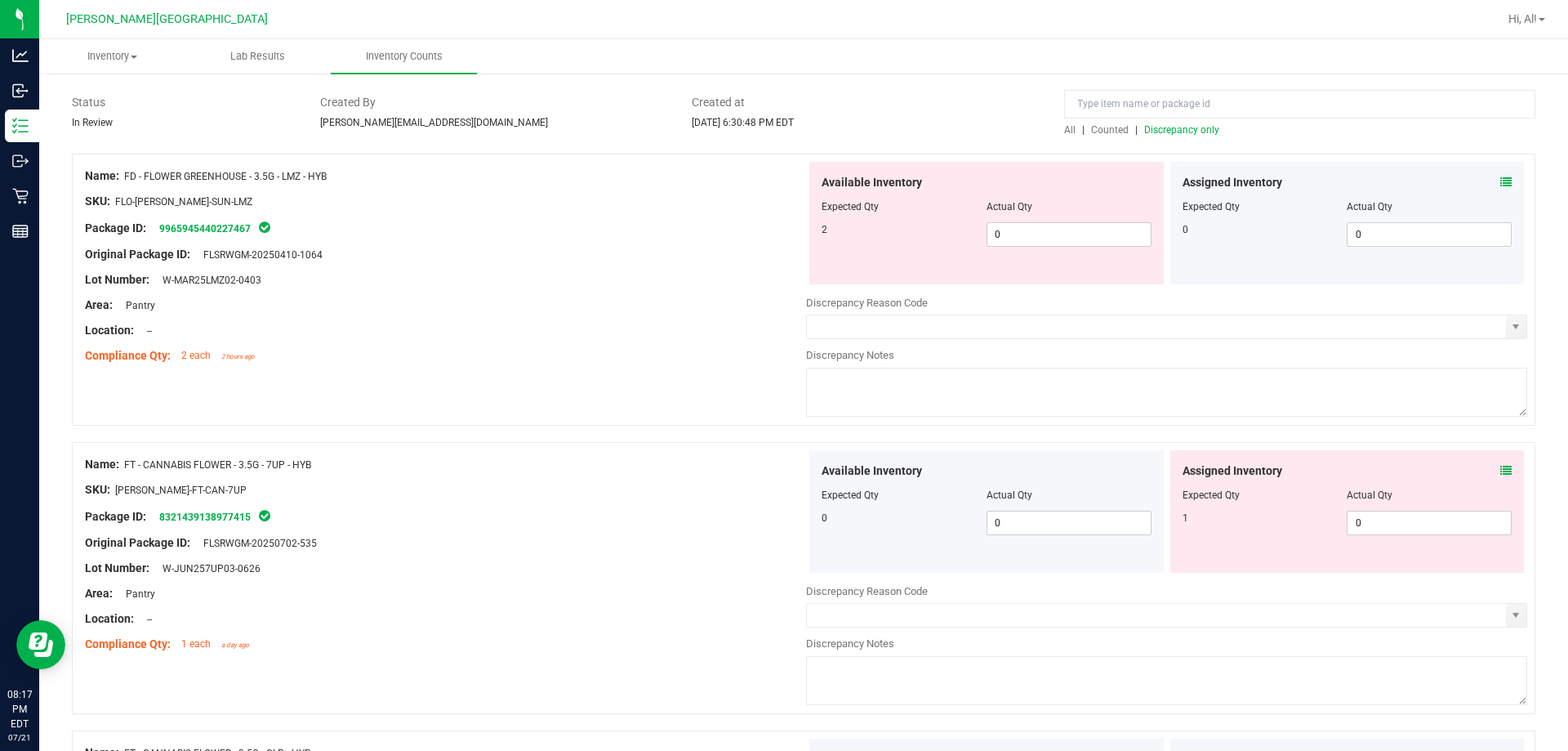 scroll, scrollTop: 0, scrollLeft: 0, axis: both 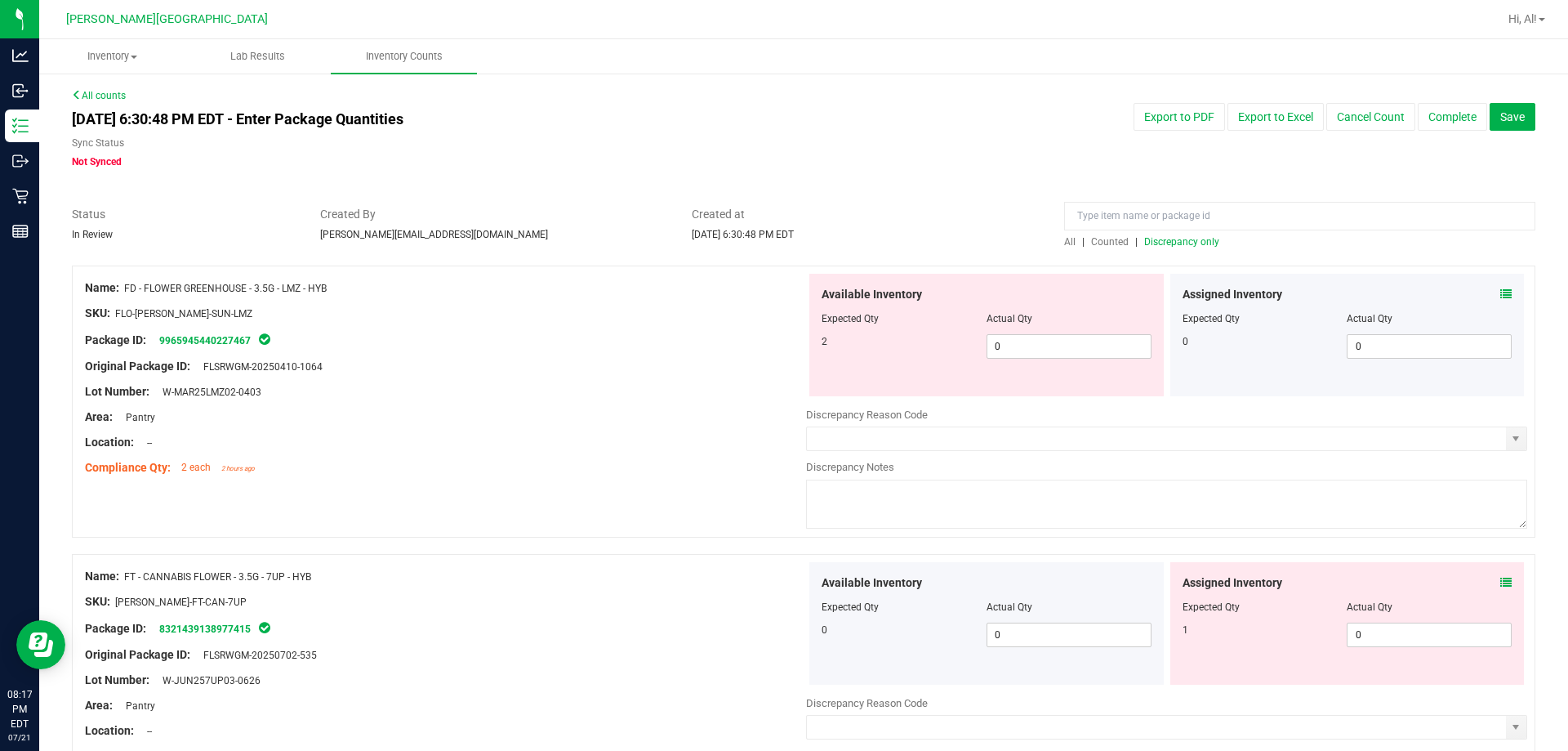click on "Discrepancy only" at bounding box center [1182, 242] 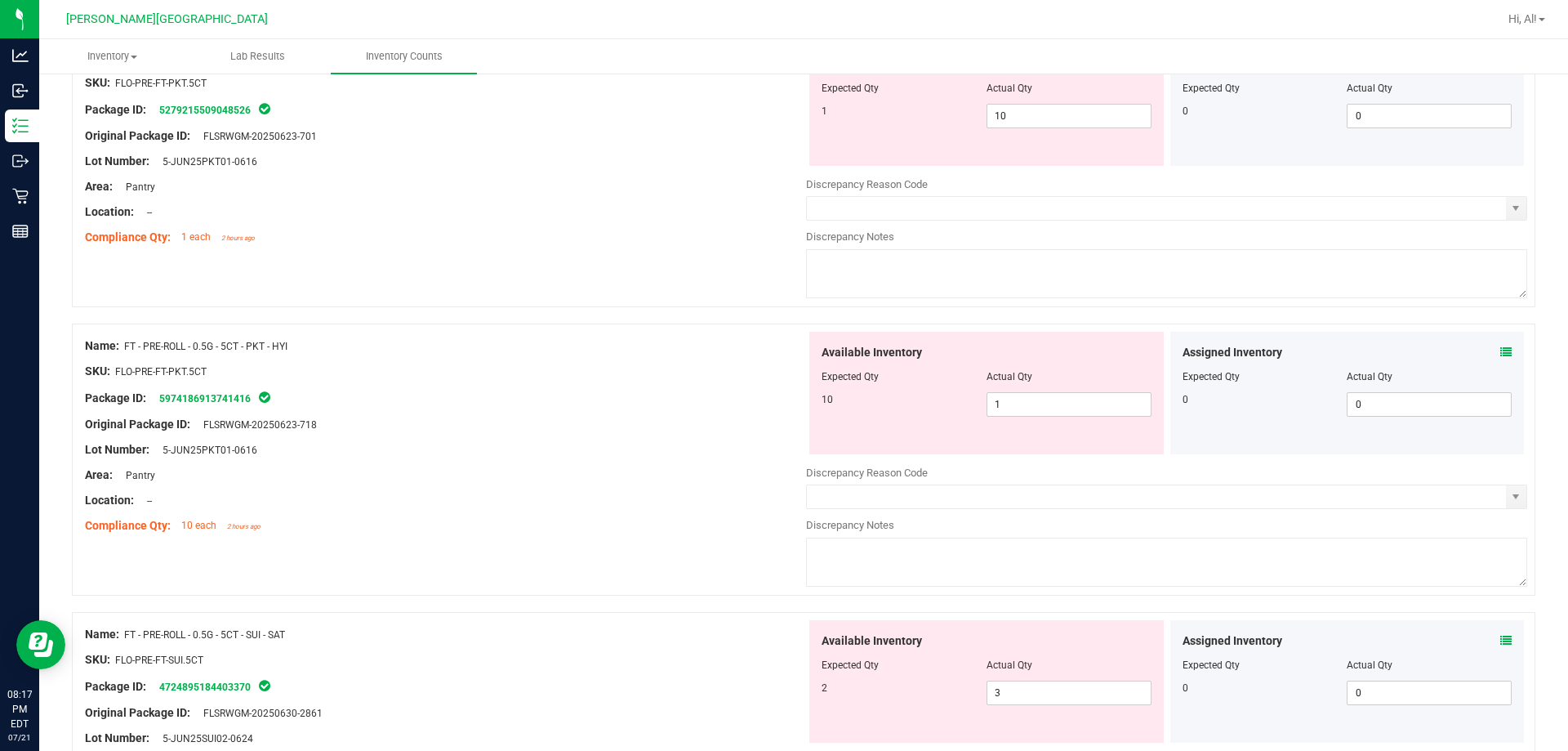 scroll, scrollTop: 5340, scrollLeft: 0, axis: vertical 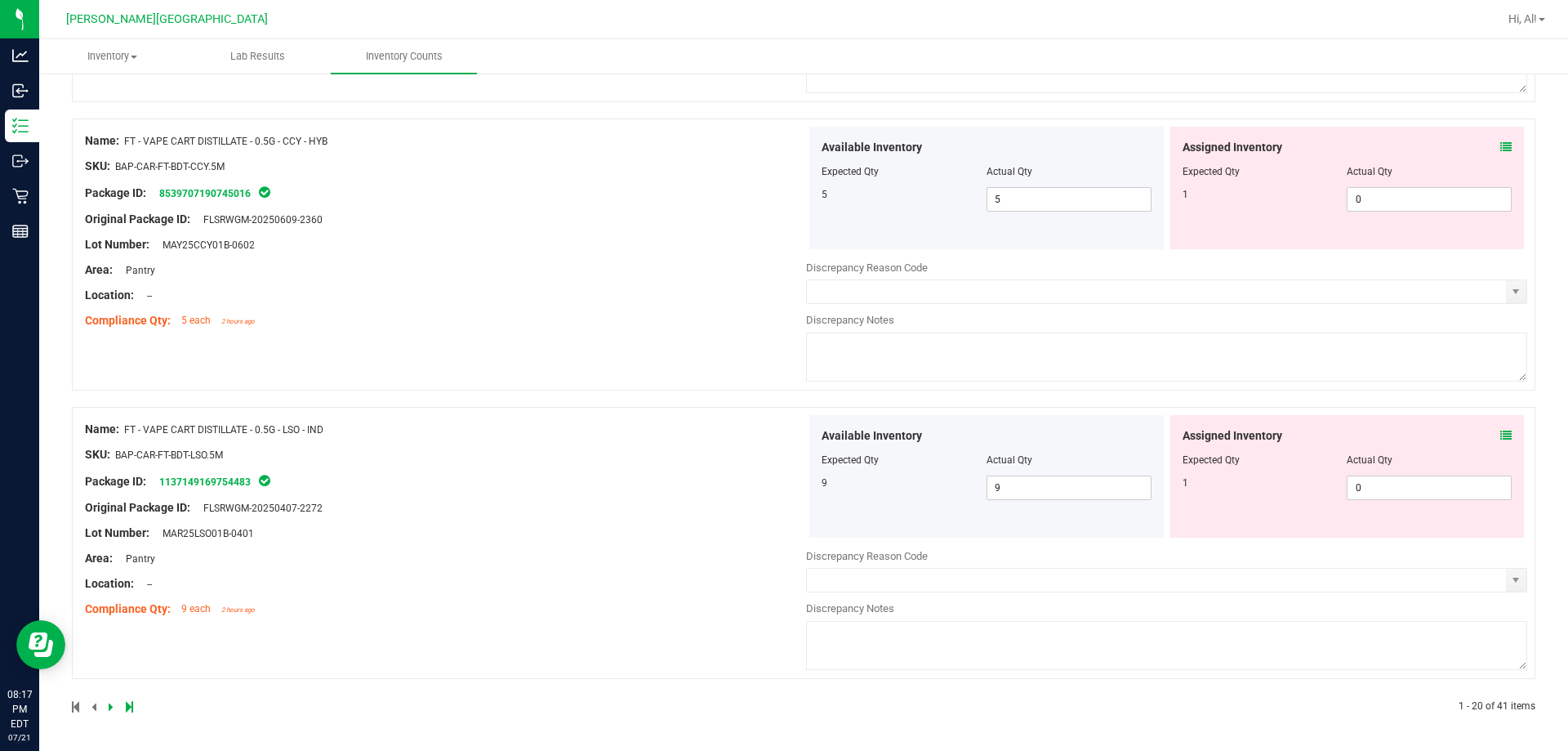 click at bounding box center (1506, 436) 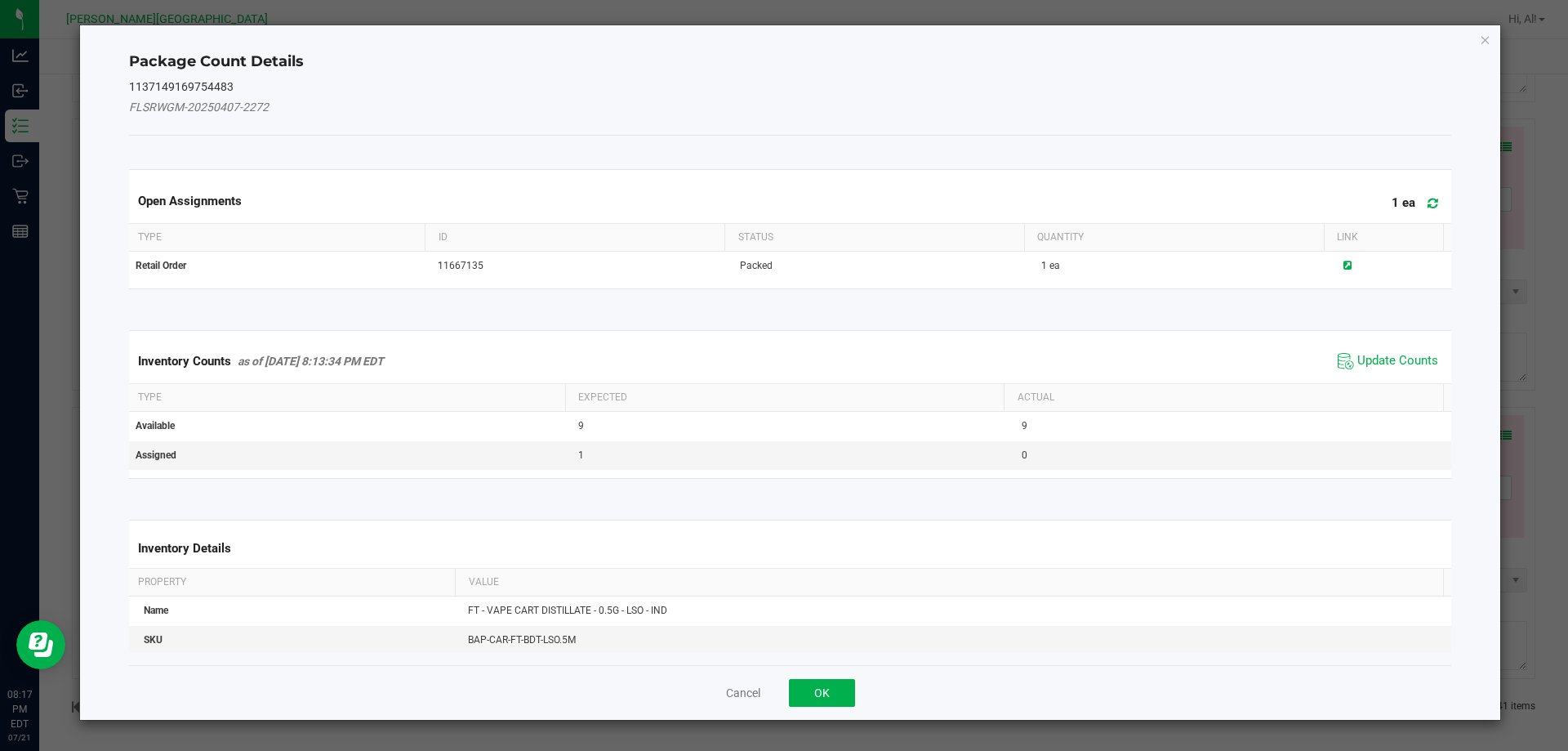 click on "Update Counts" 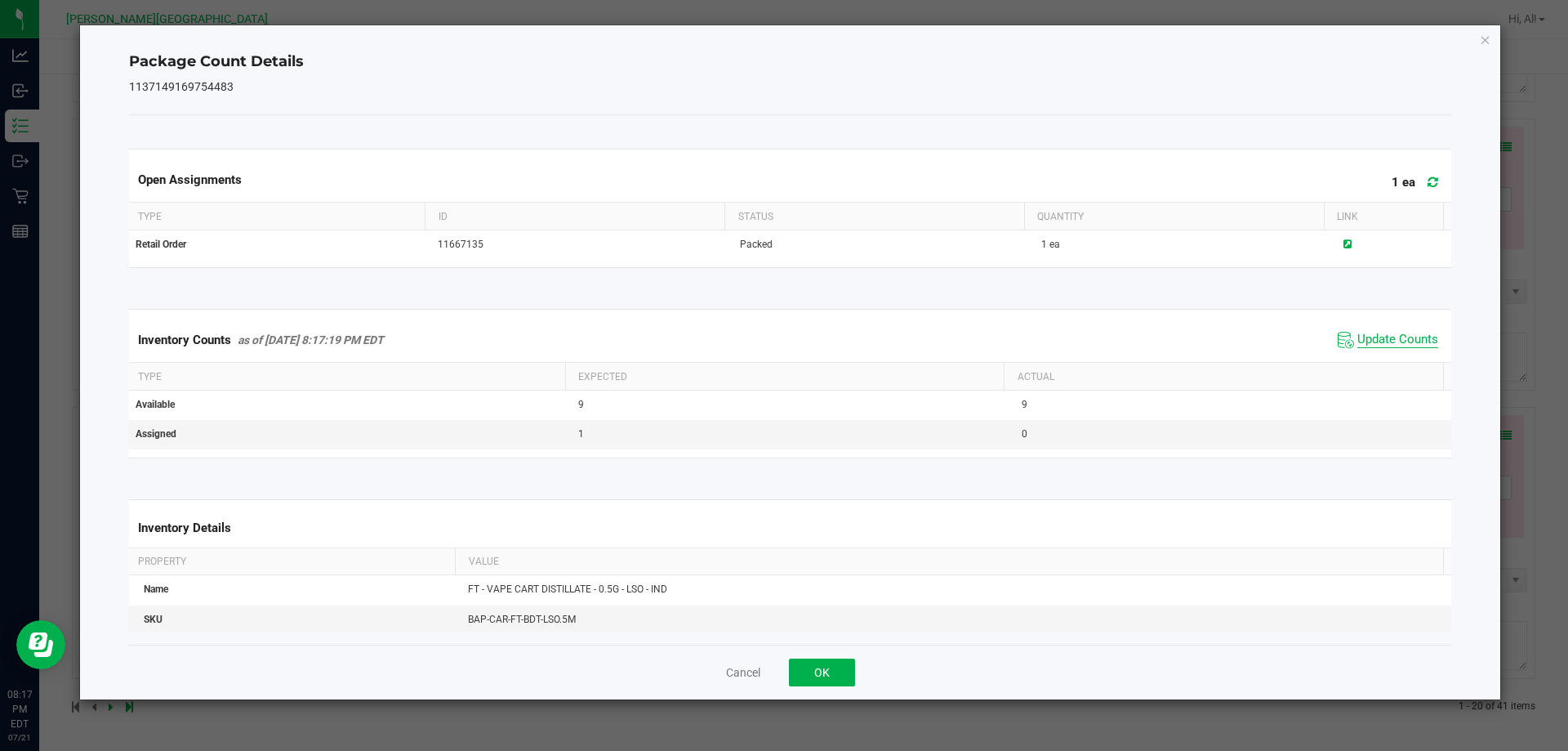 click on "Update Counts" 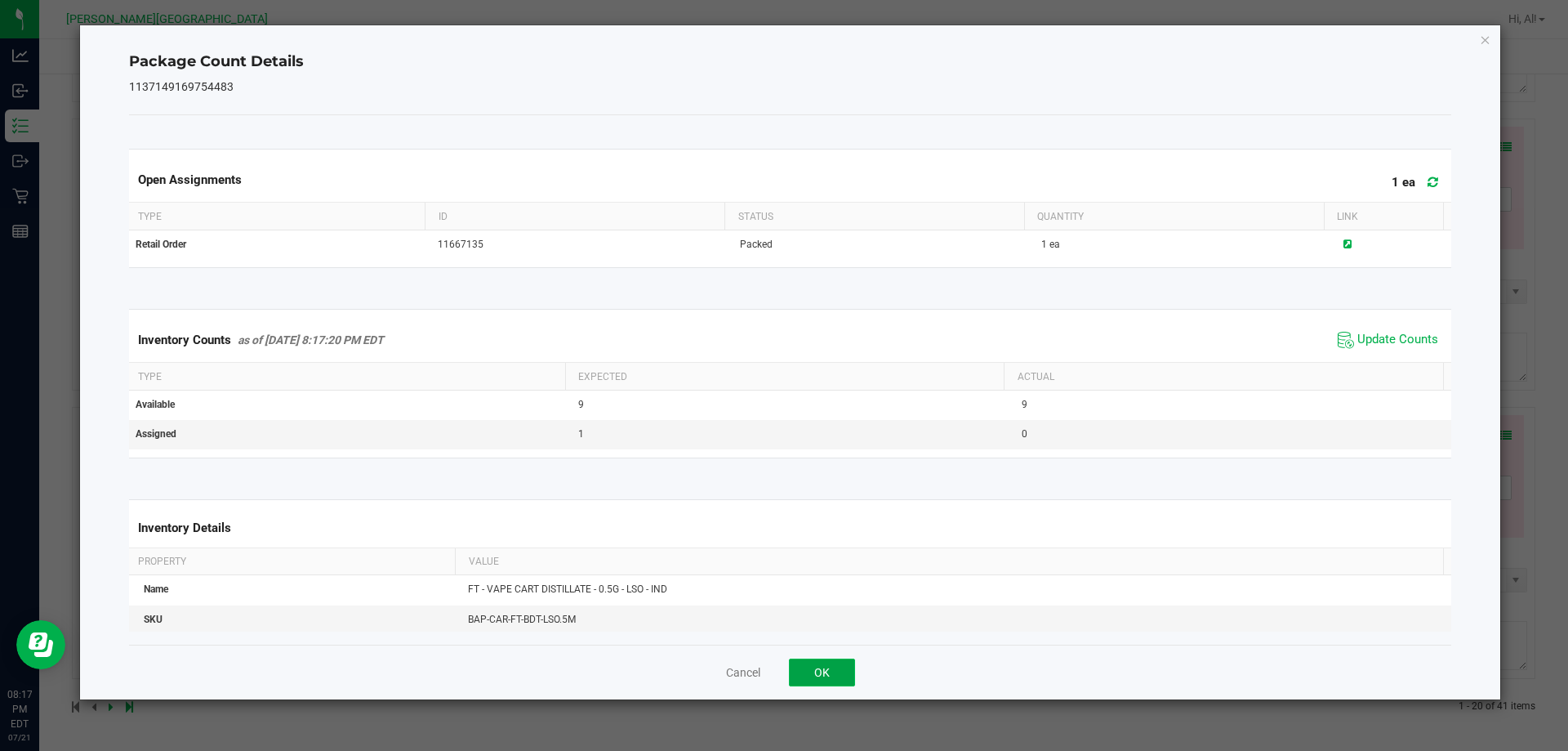click on "OK" 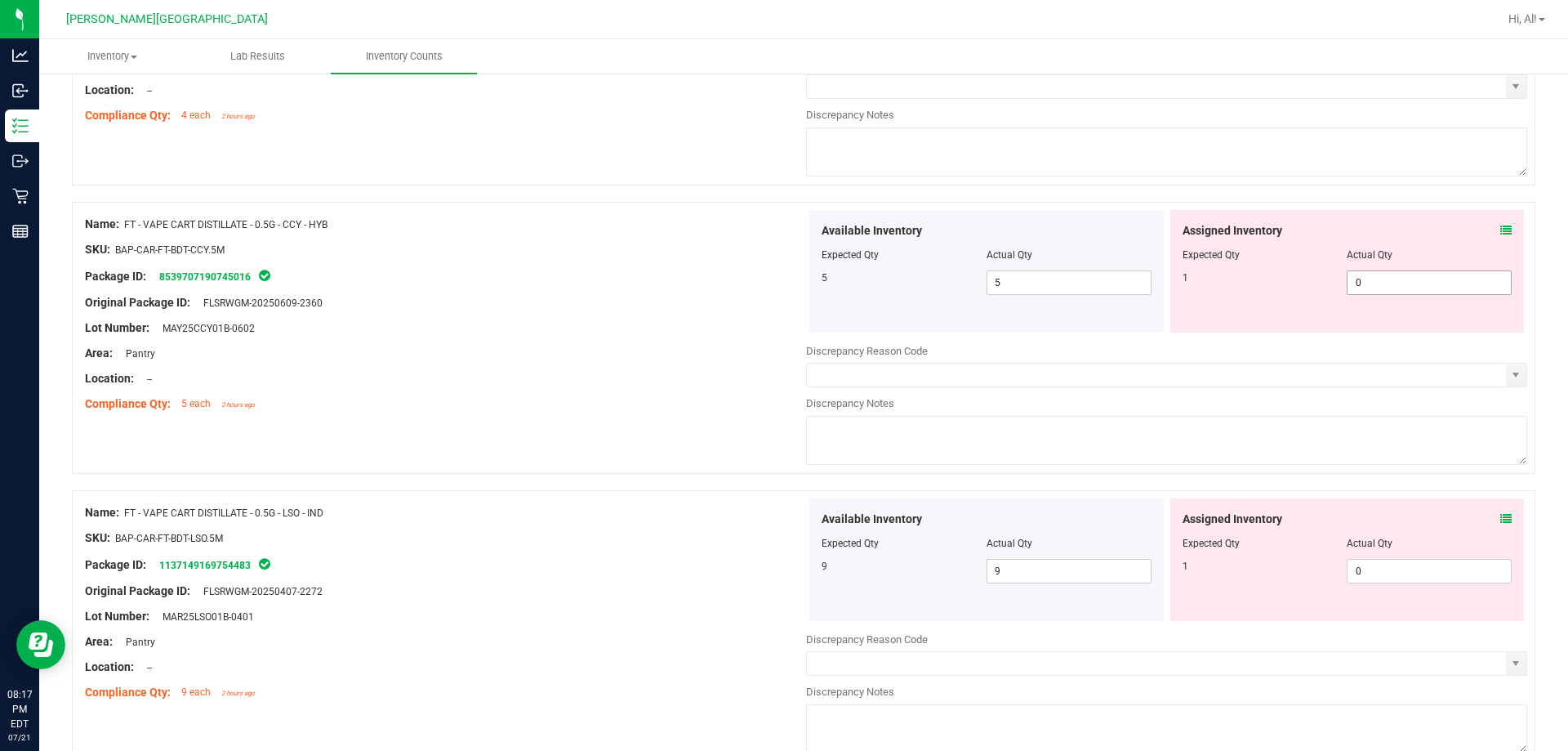 scroll, scrollTop: 5176, scrollLeft: 0, axis: vertical 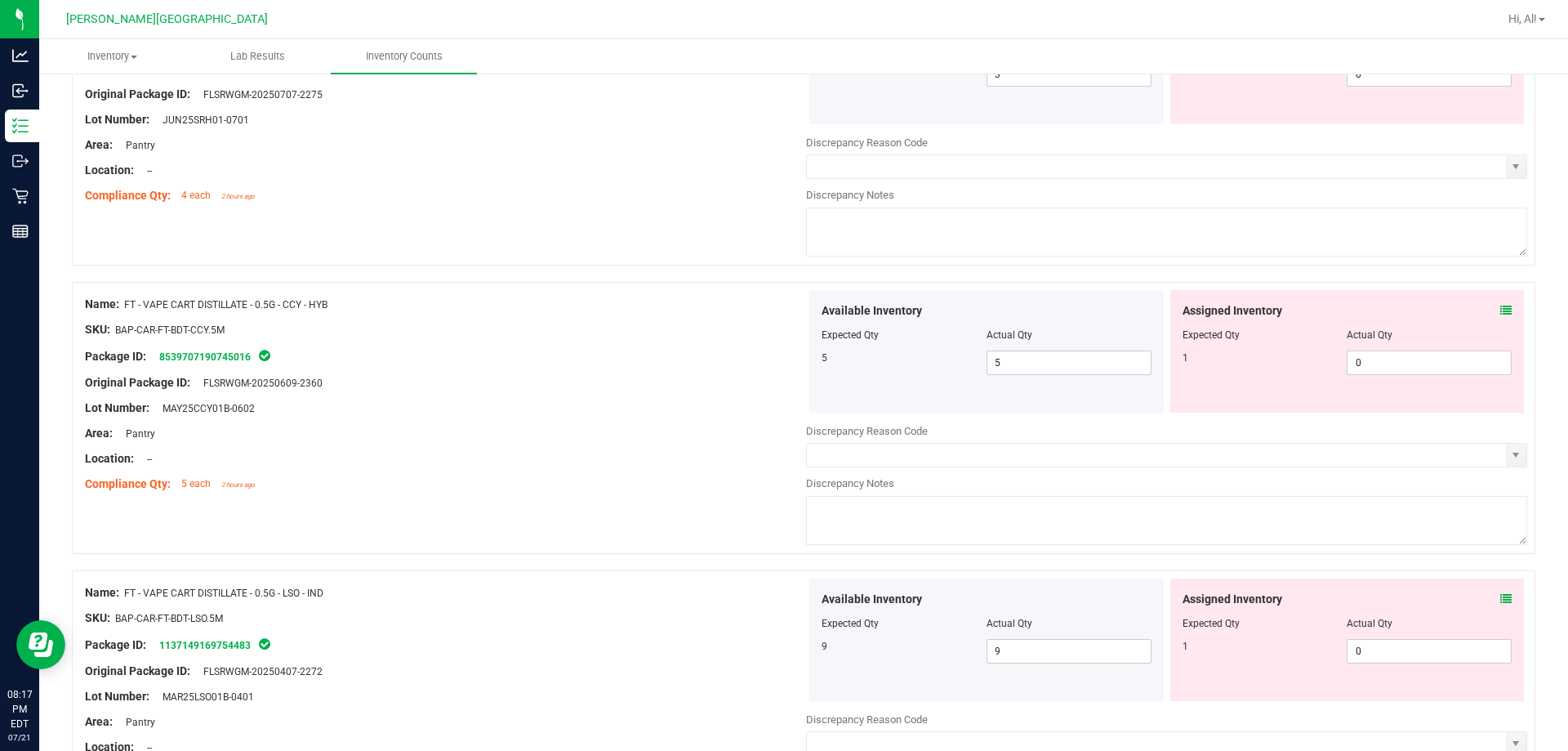click on "Assigned Inventory" at bounding box center [1348, 311] 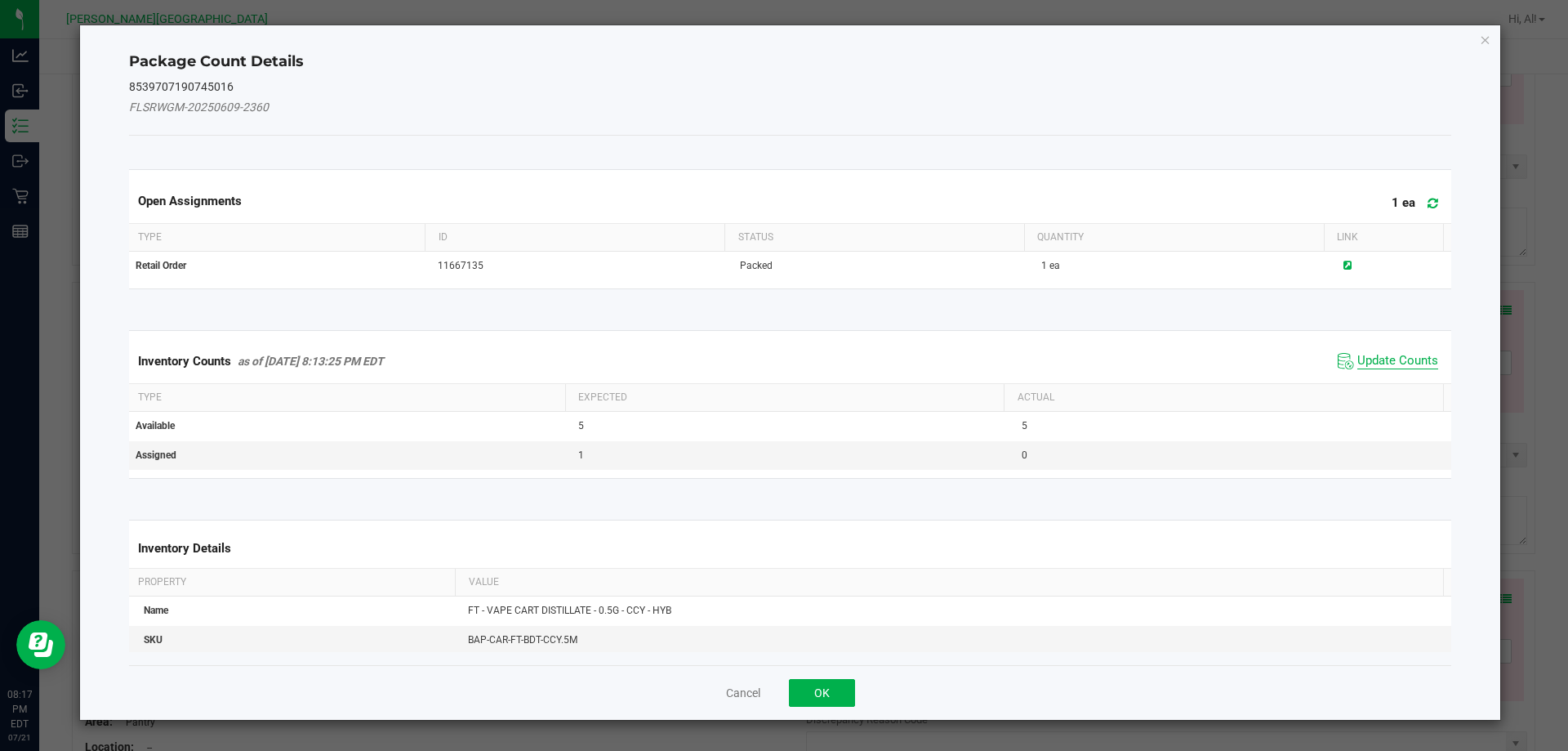 click on "Update Counts" 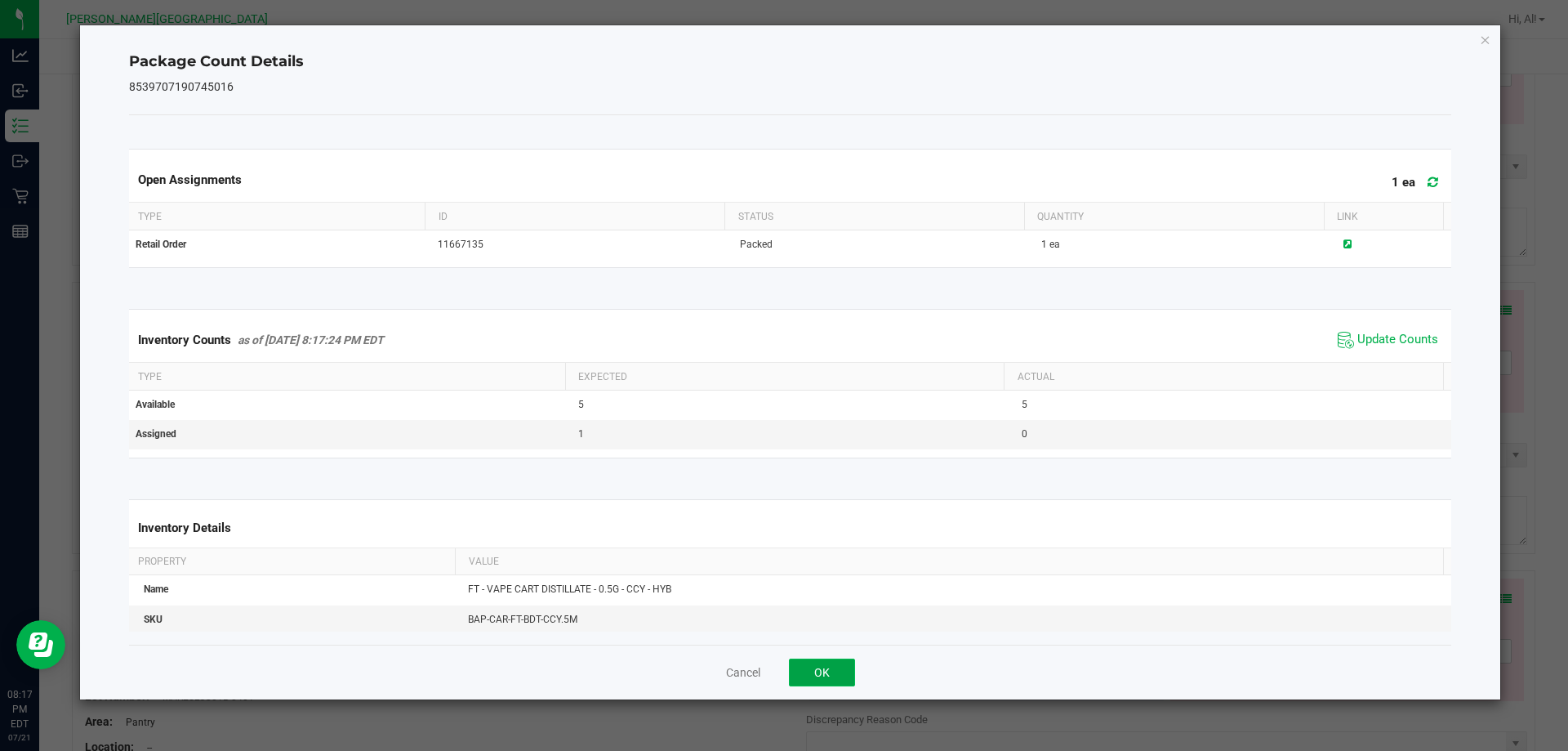 click on "OK" 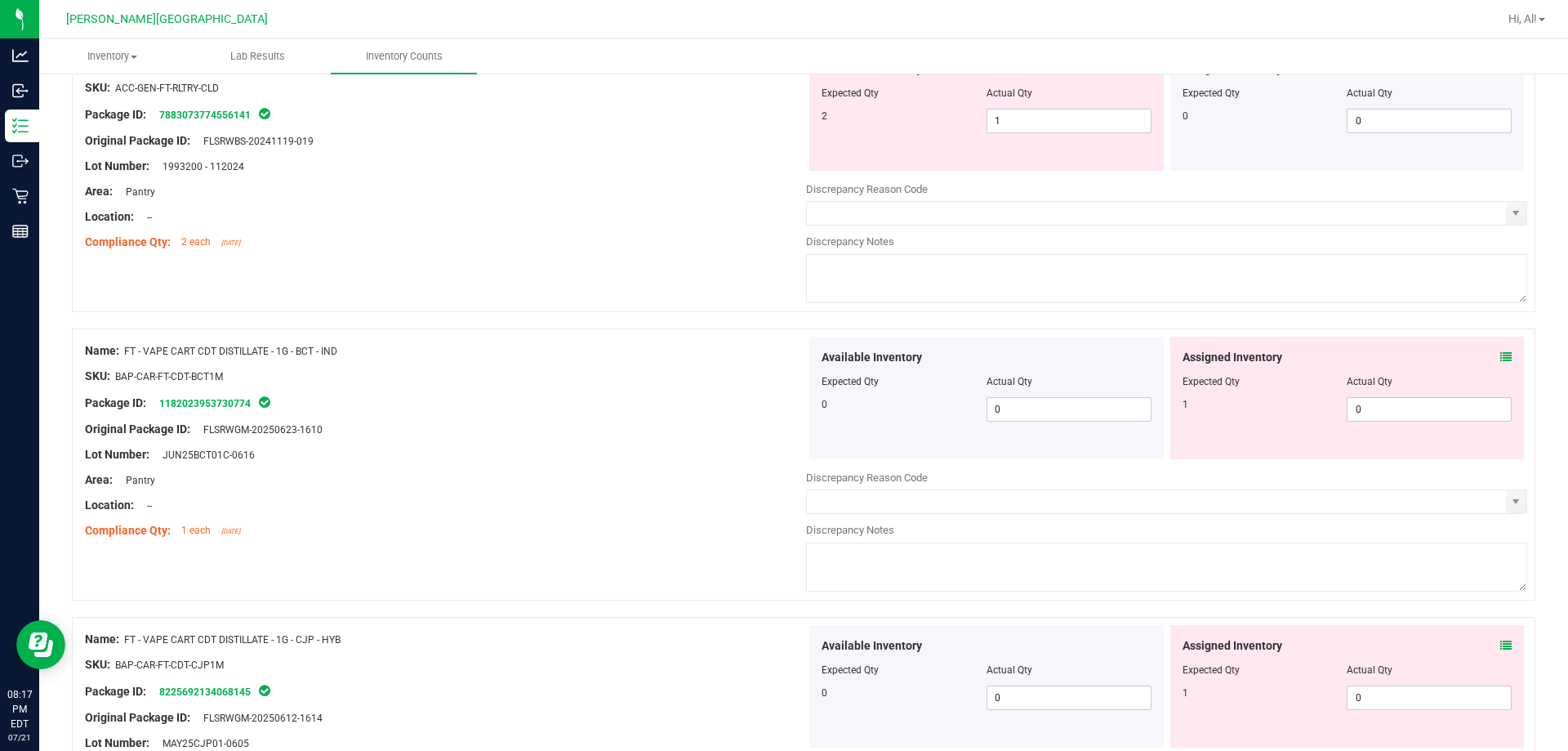 scroll, scrollTop: 3950, scrollLeft: 0, axis: vertical 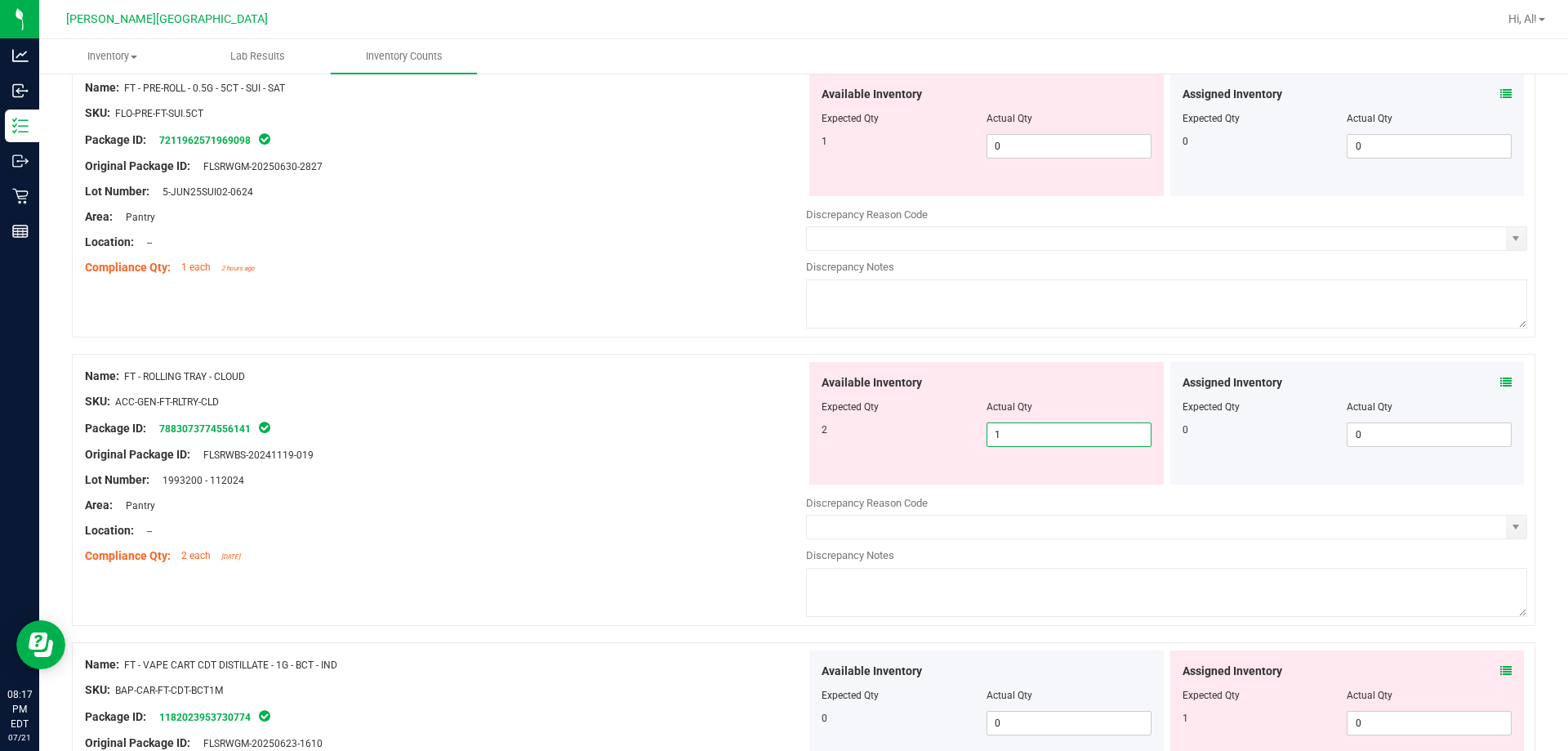 click on "1 1" at bounding box center [1069, 435] 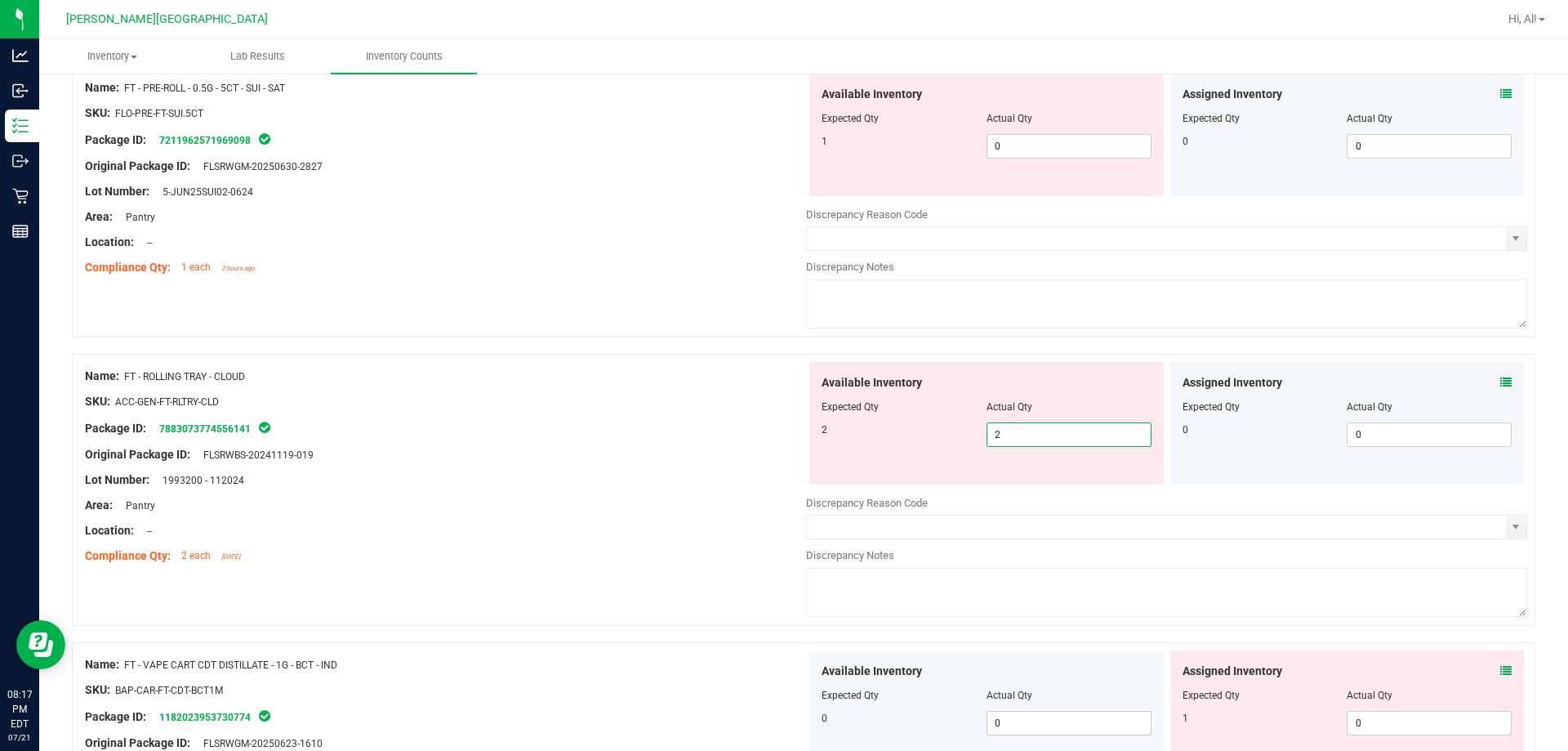 type on "2" 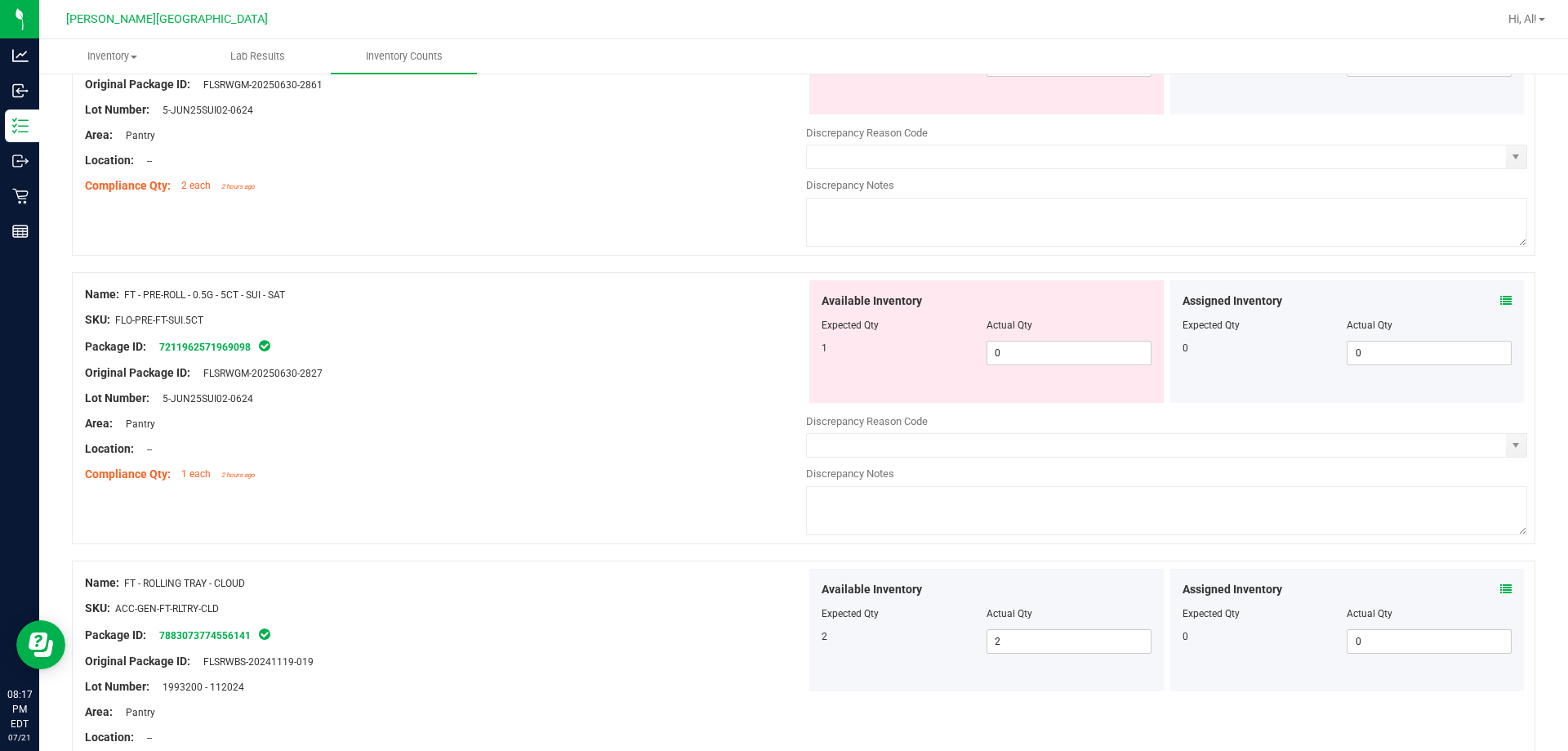 scroll, scrollTop: 3705, scrollLeft: 0, axis: vertical 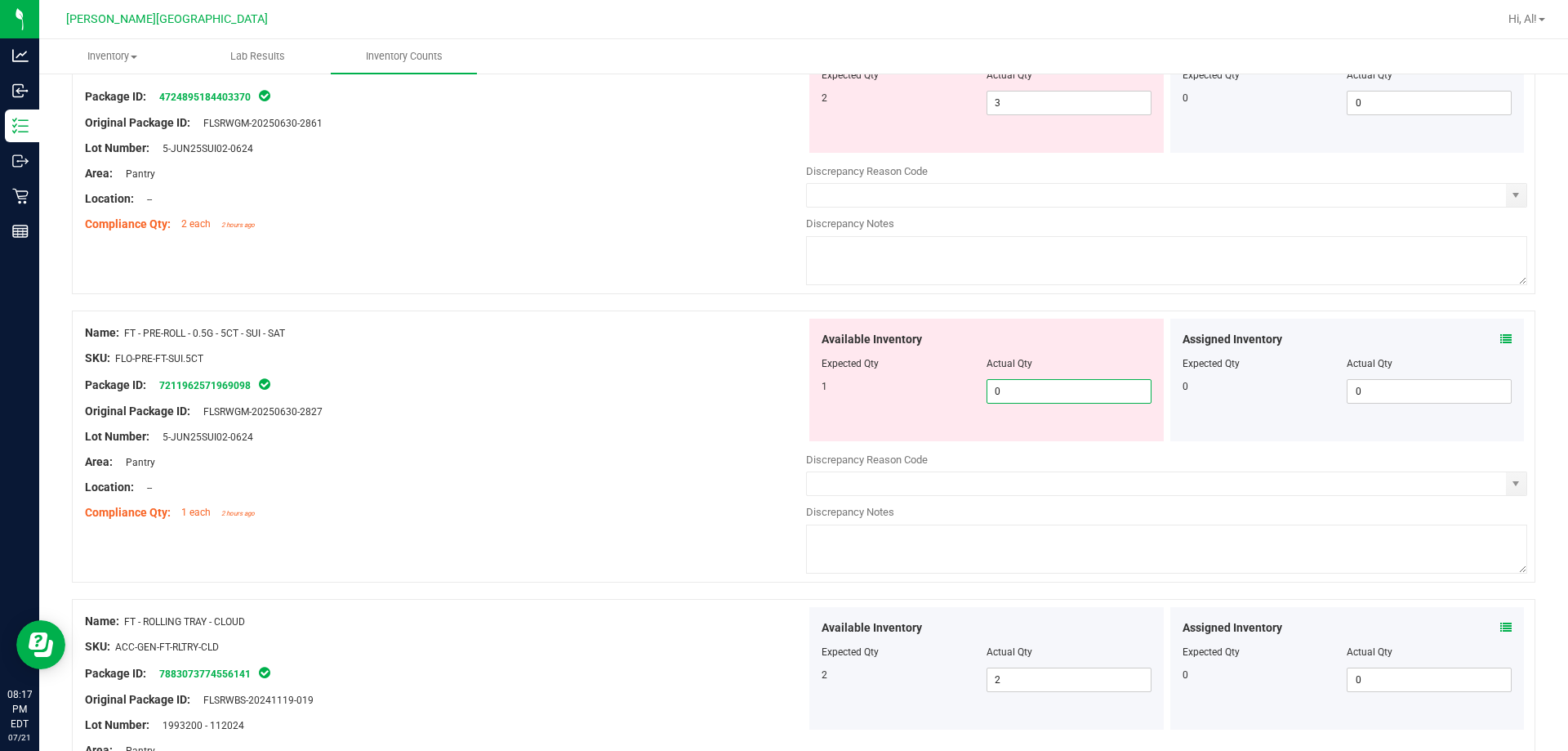 click on "0 0" at bounding box center (1069, 391) 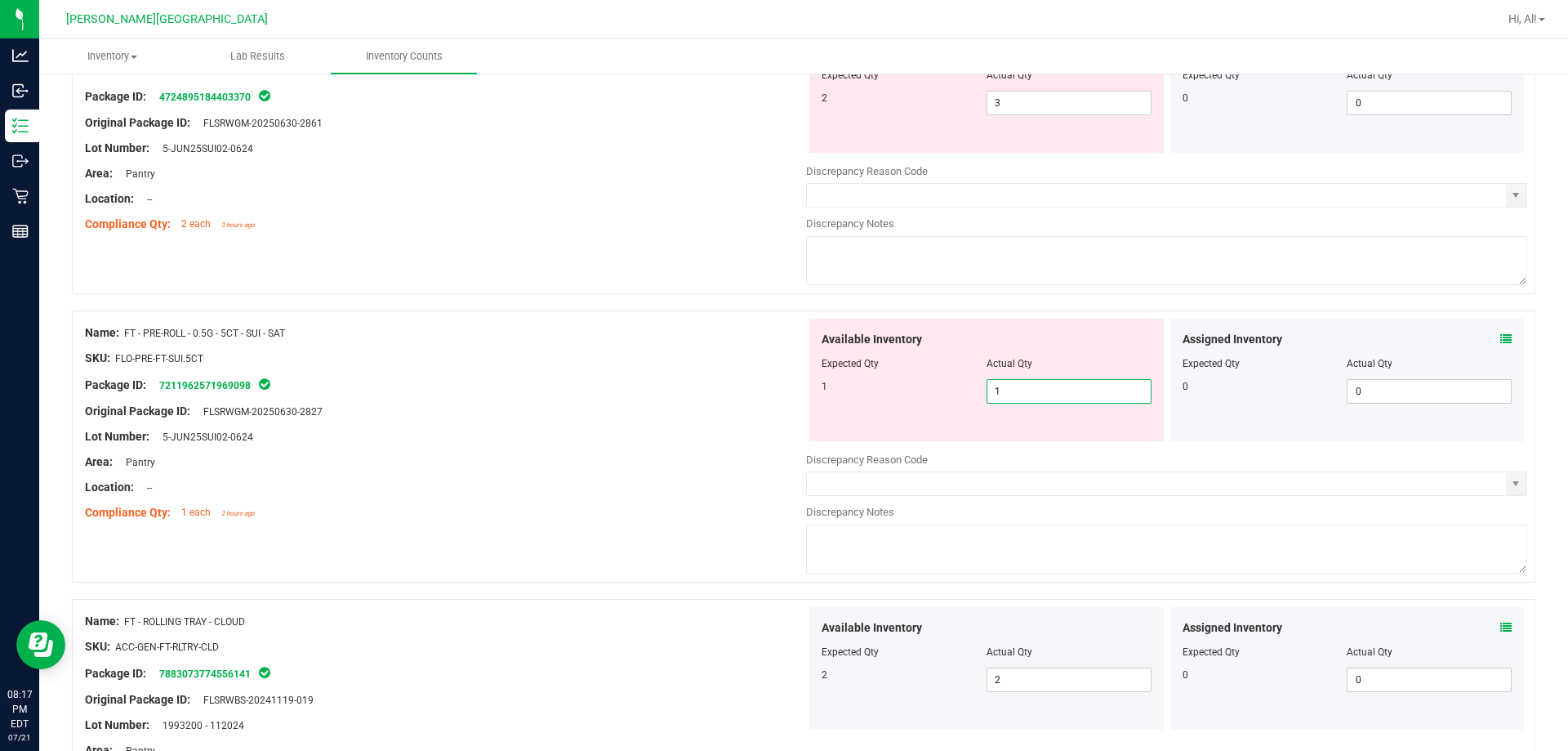 type on "1" 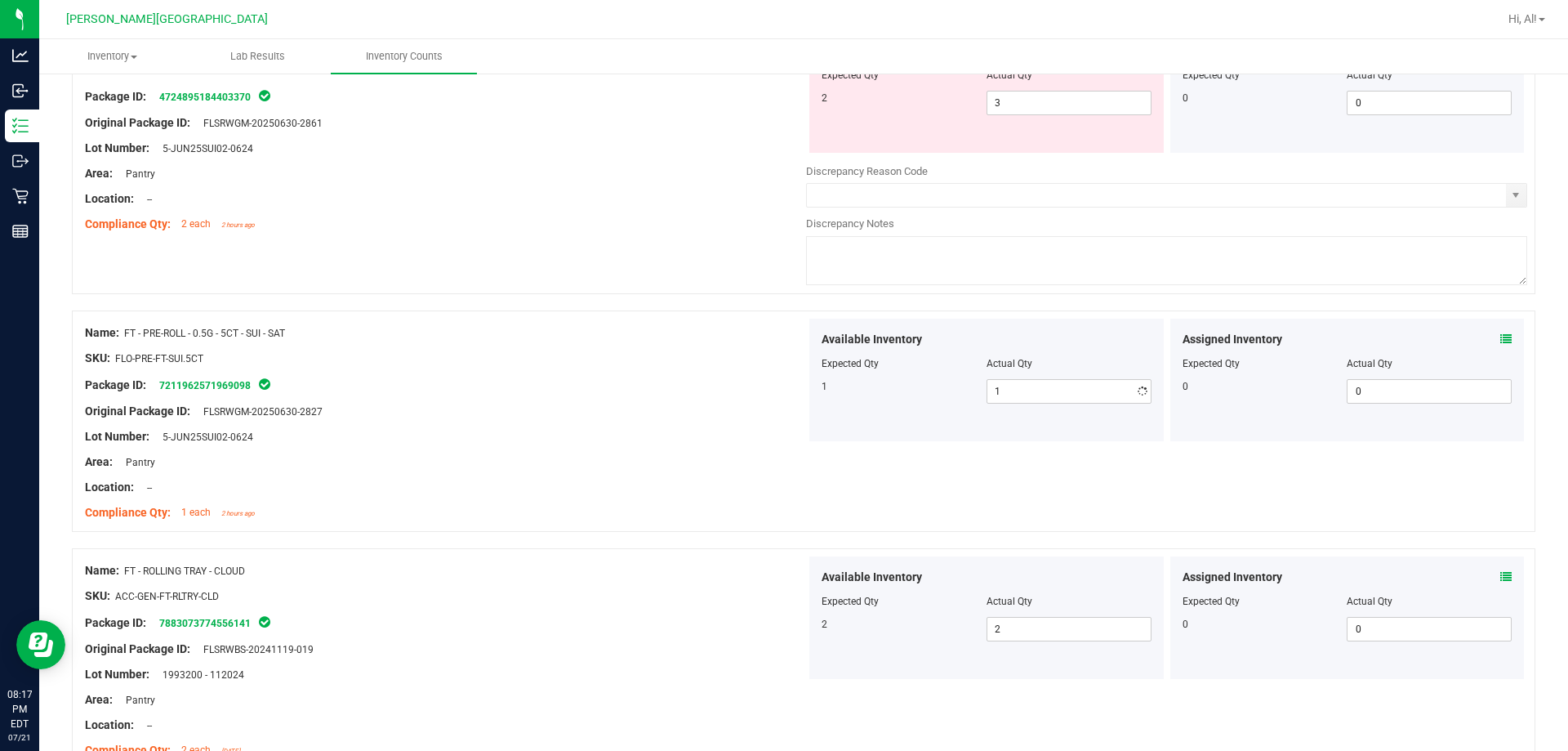 click at bounding box center [445, 424] 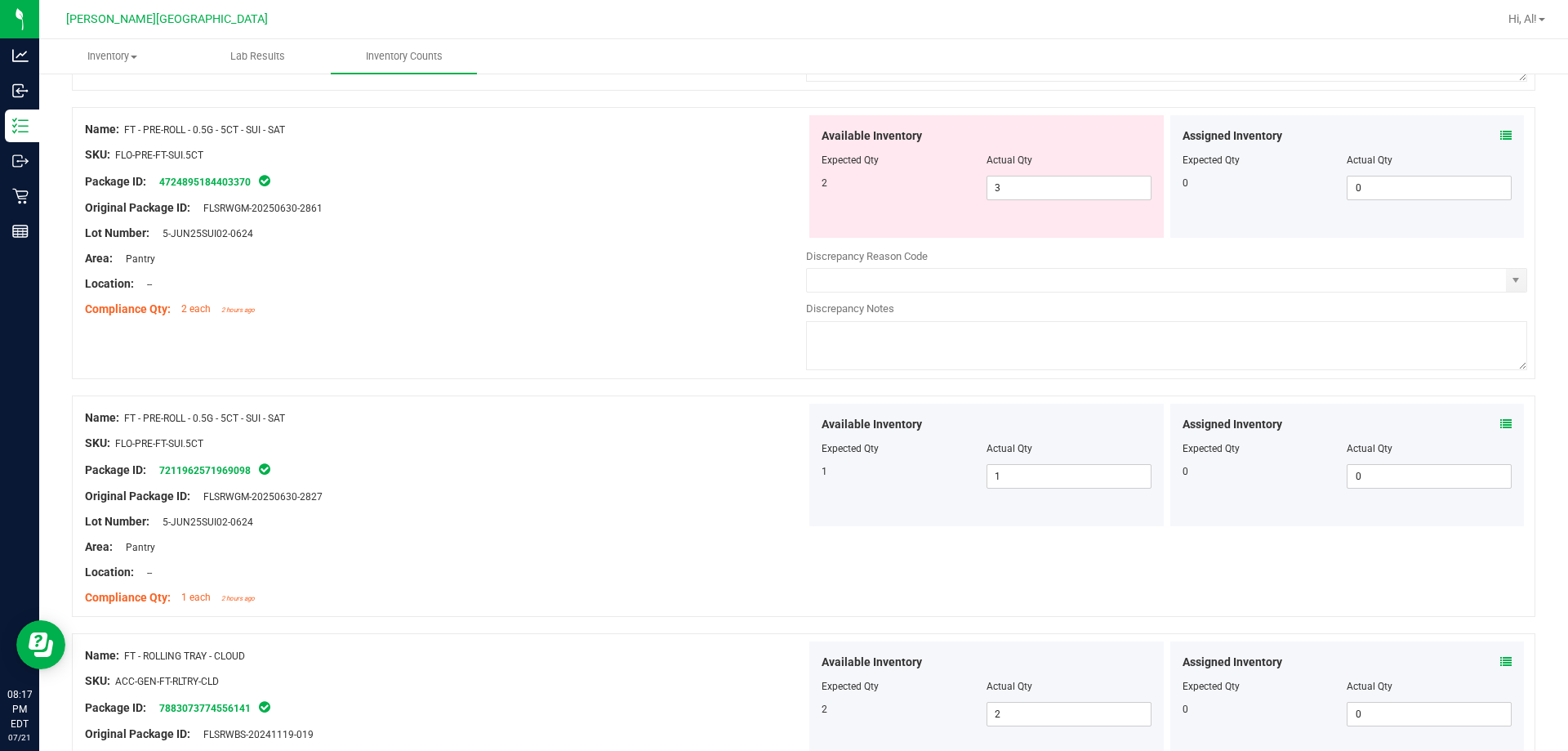 scroll, scrollTop: 3460, scrollLeft: 0, axis: vertical 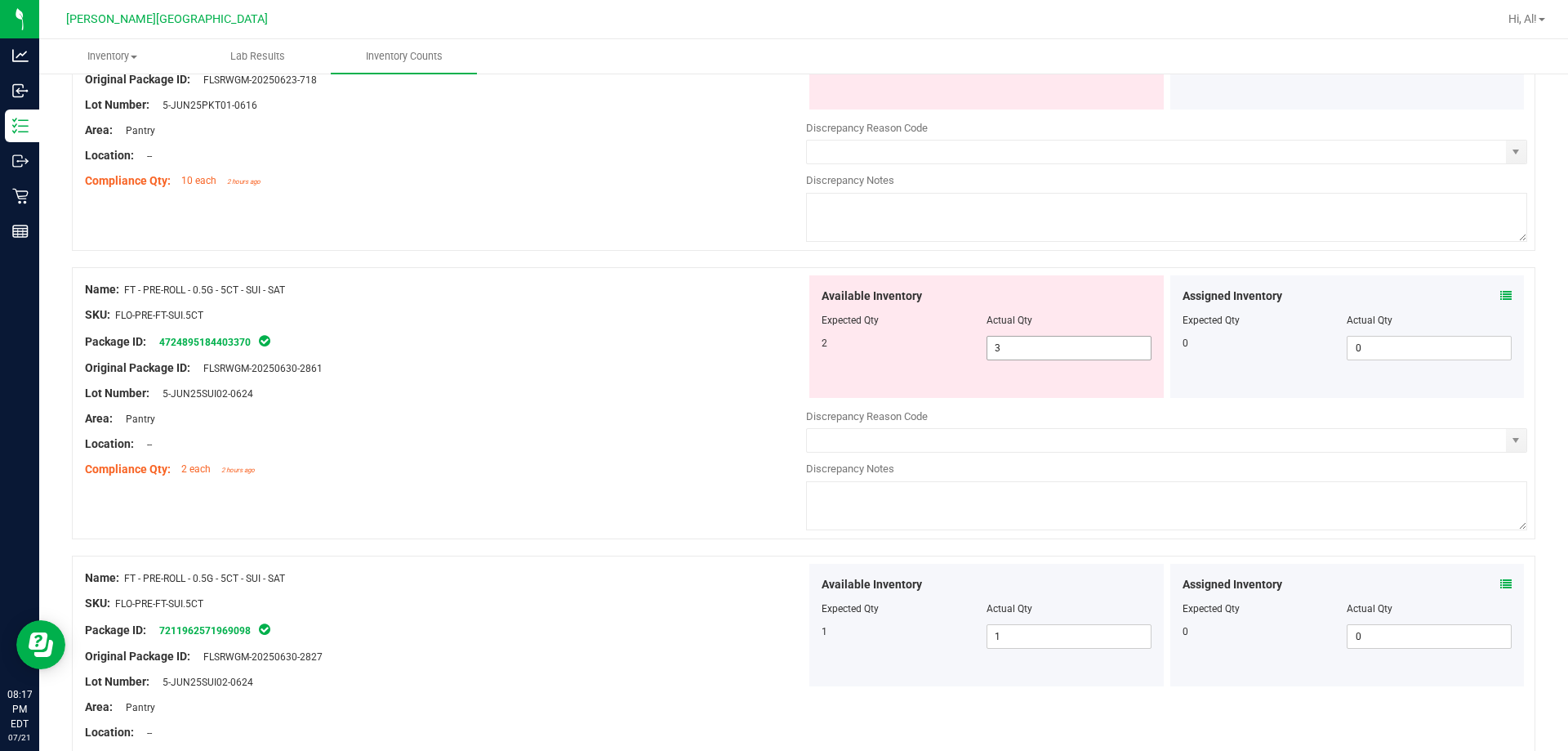 click on "3 3" at bounding box center (1069, 348) 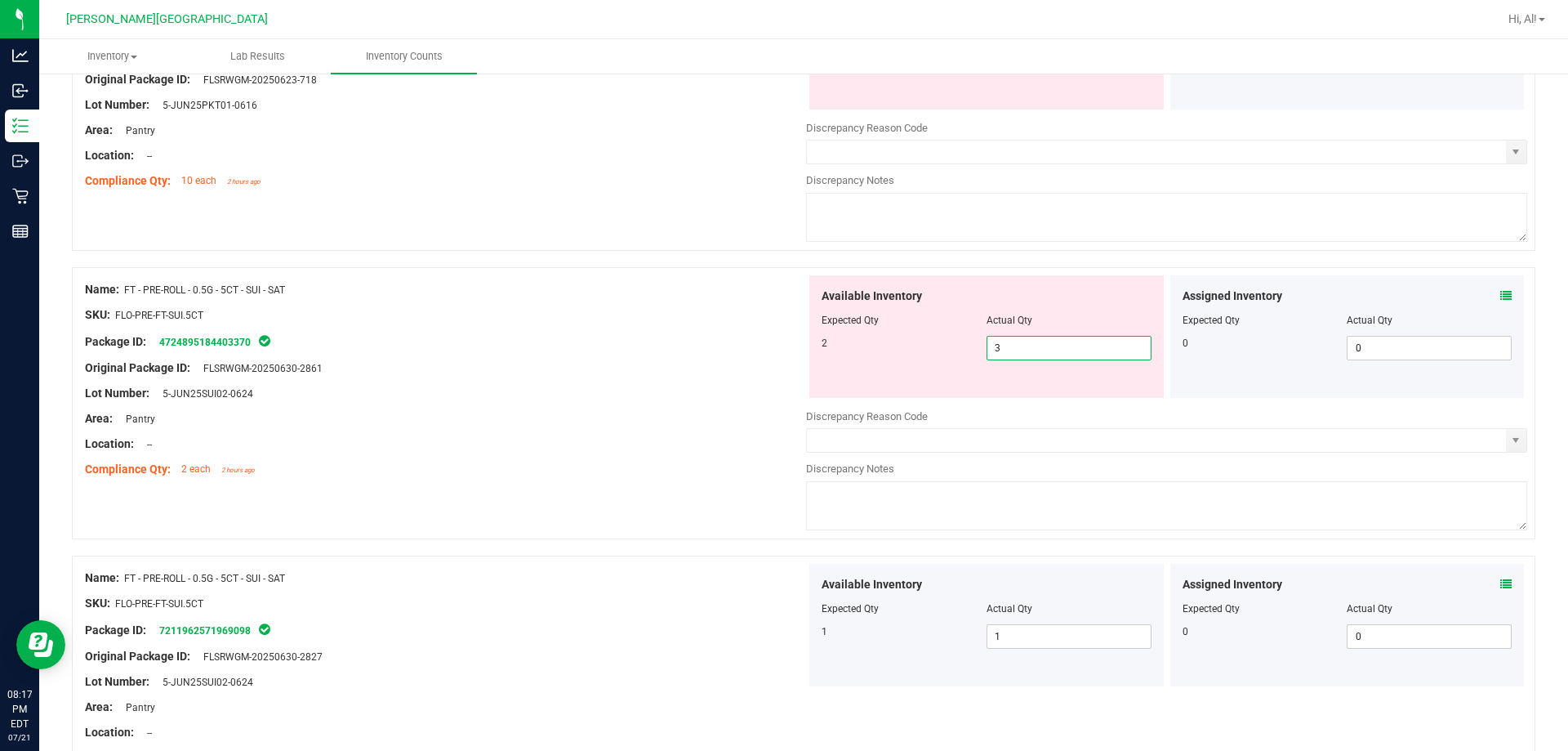 type on "2" 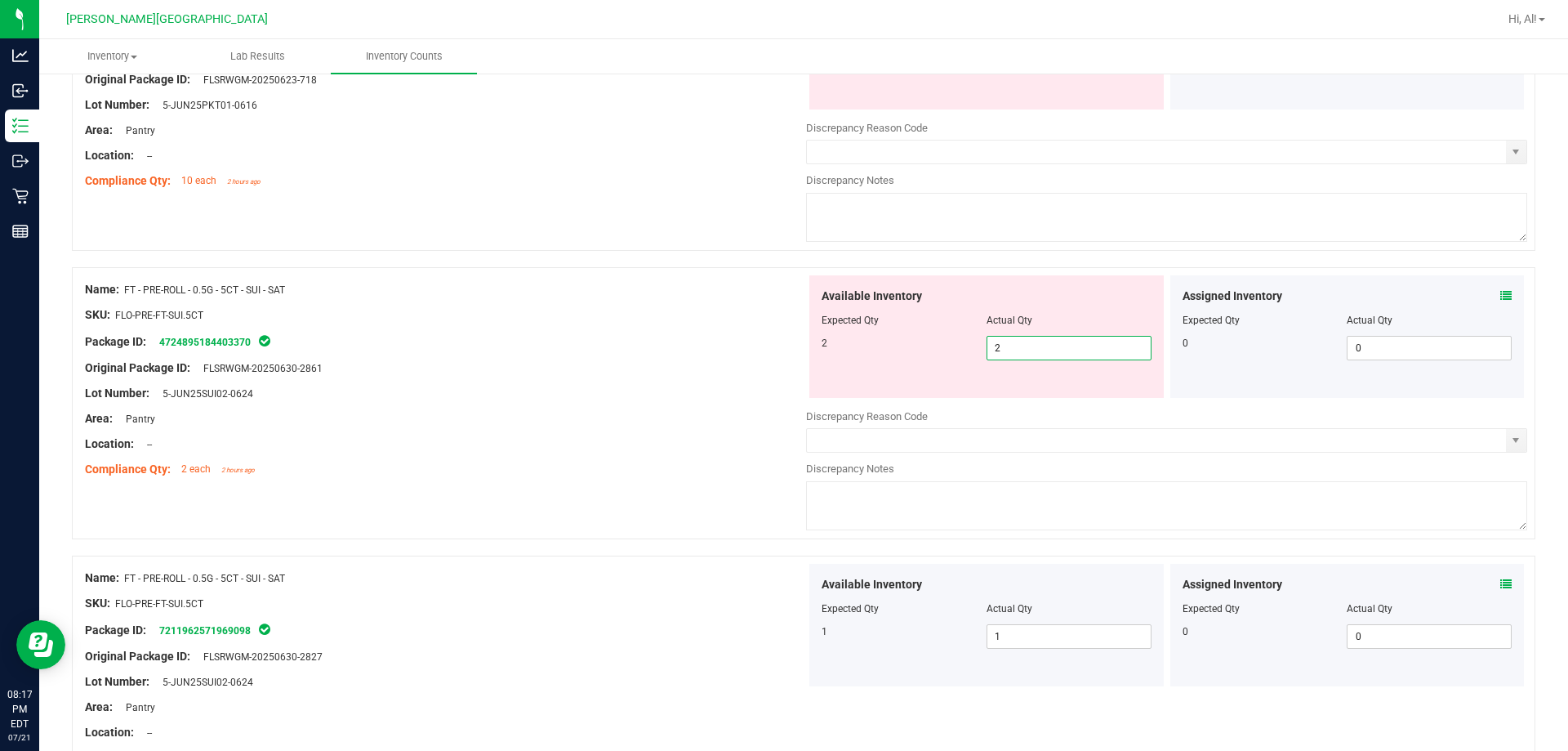 type on "2" 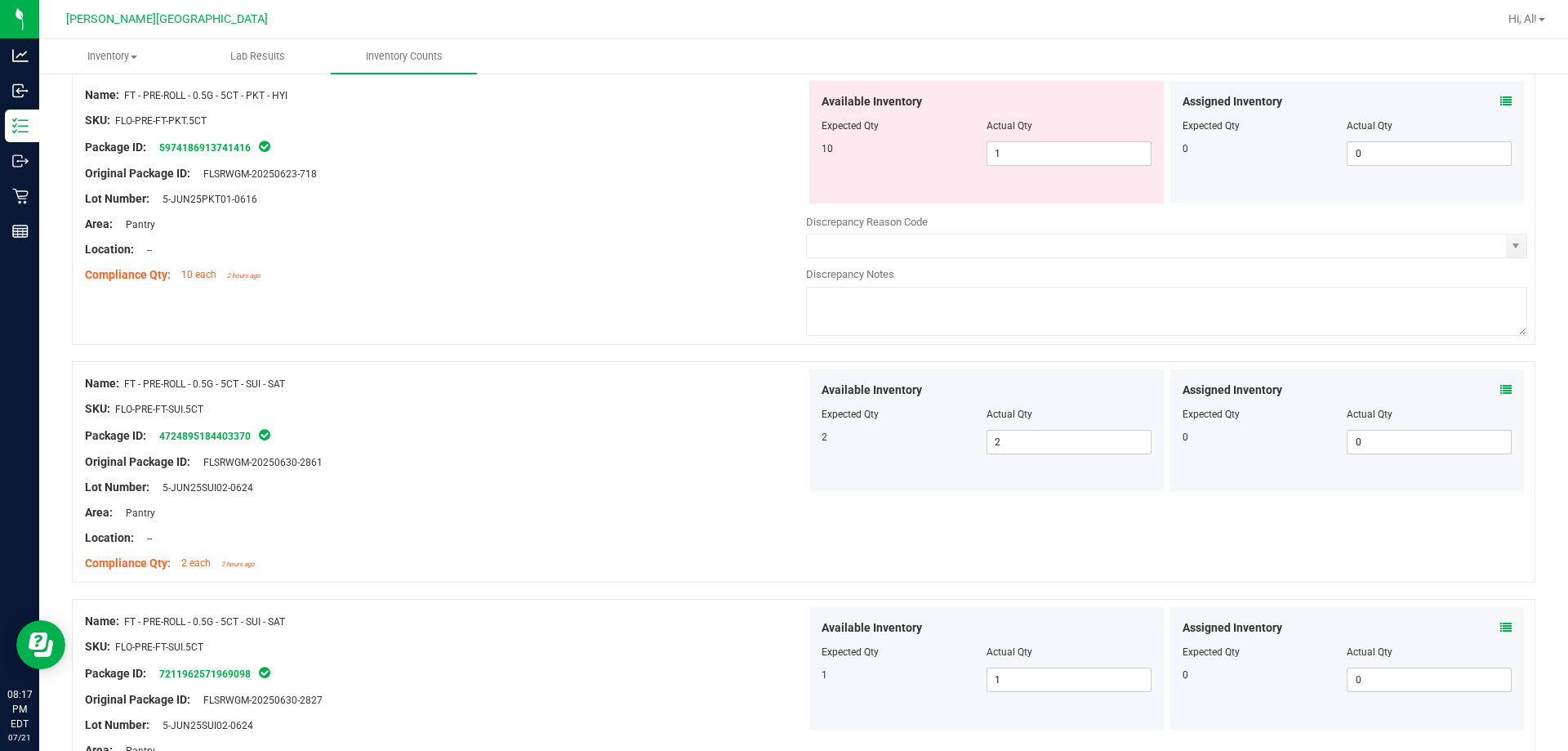 scroll, scrollTop: 3215, scrollLeft: 0, axis: vertical 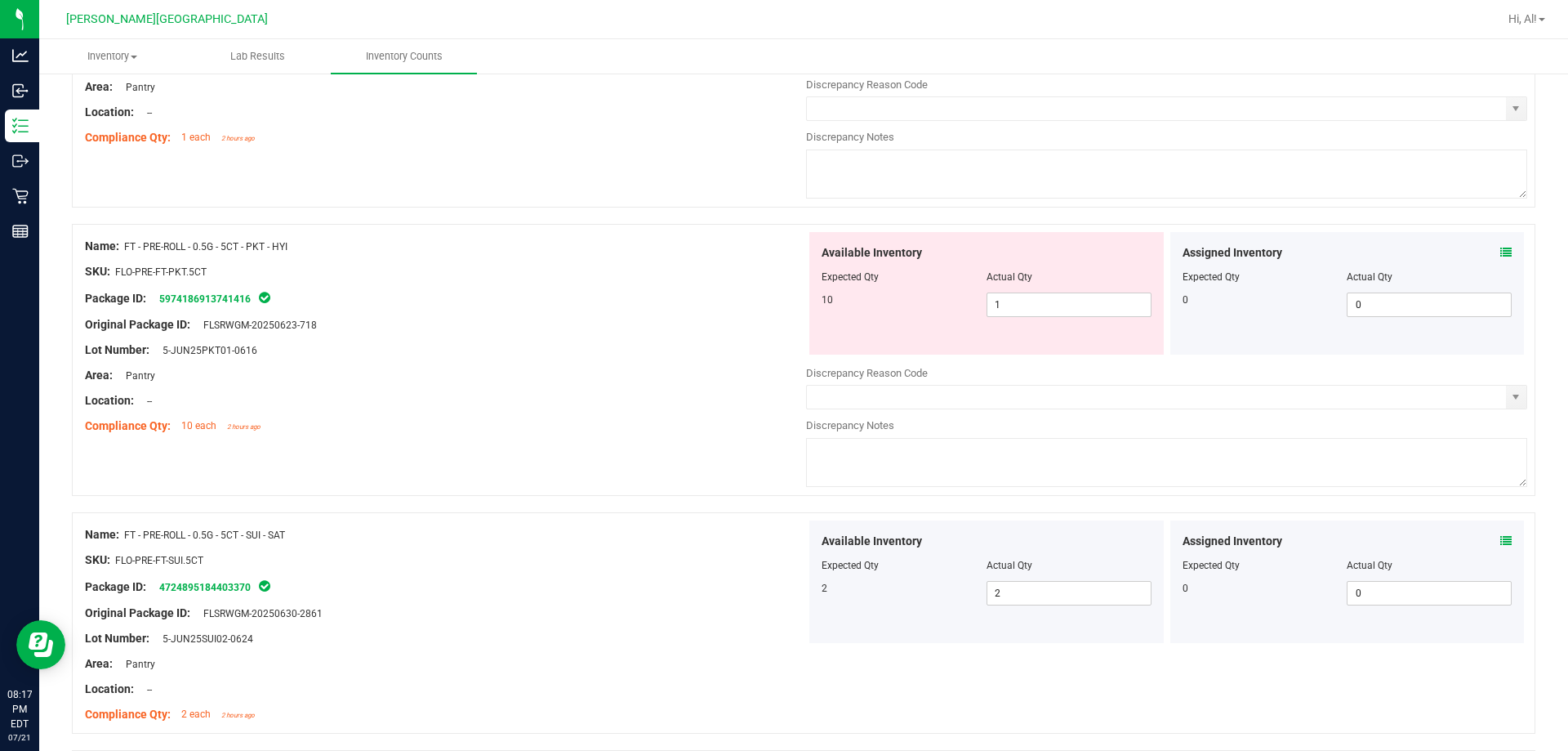 click on "Area:
Pantry" at bounding box center [445, 375] 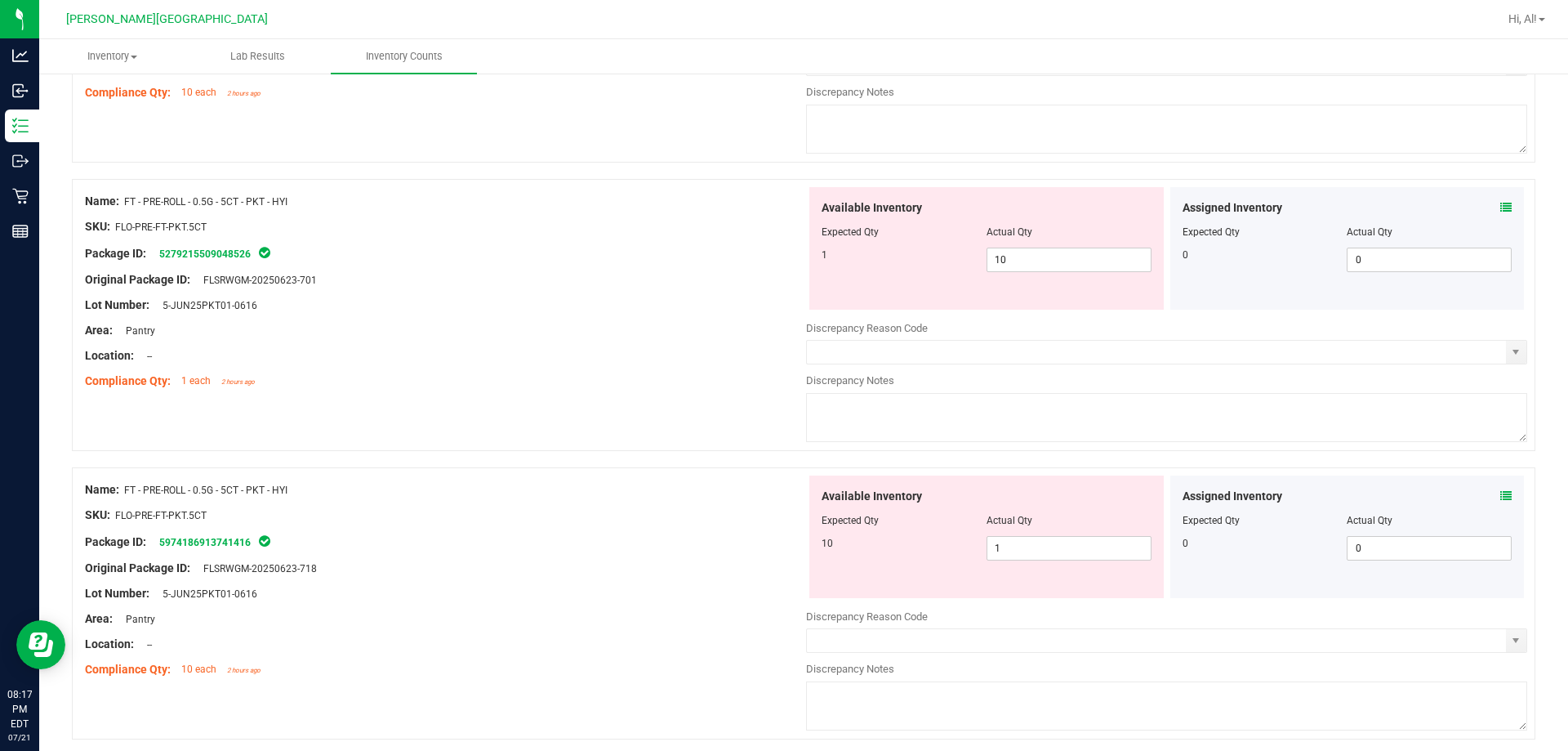 scroll, scrollTop: 2970, scrollLeft: 0, axis: vertical 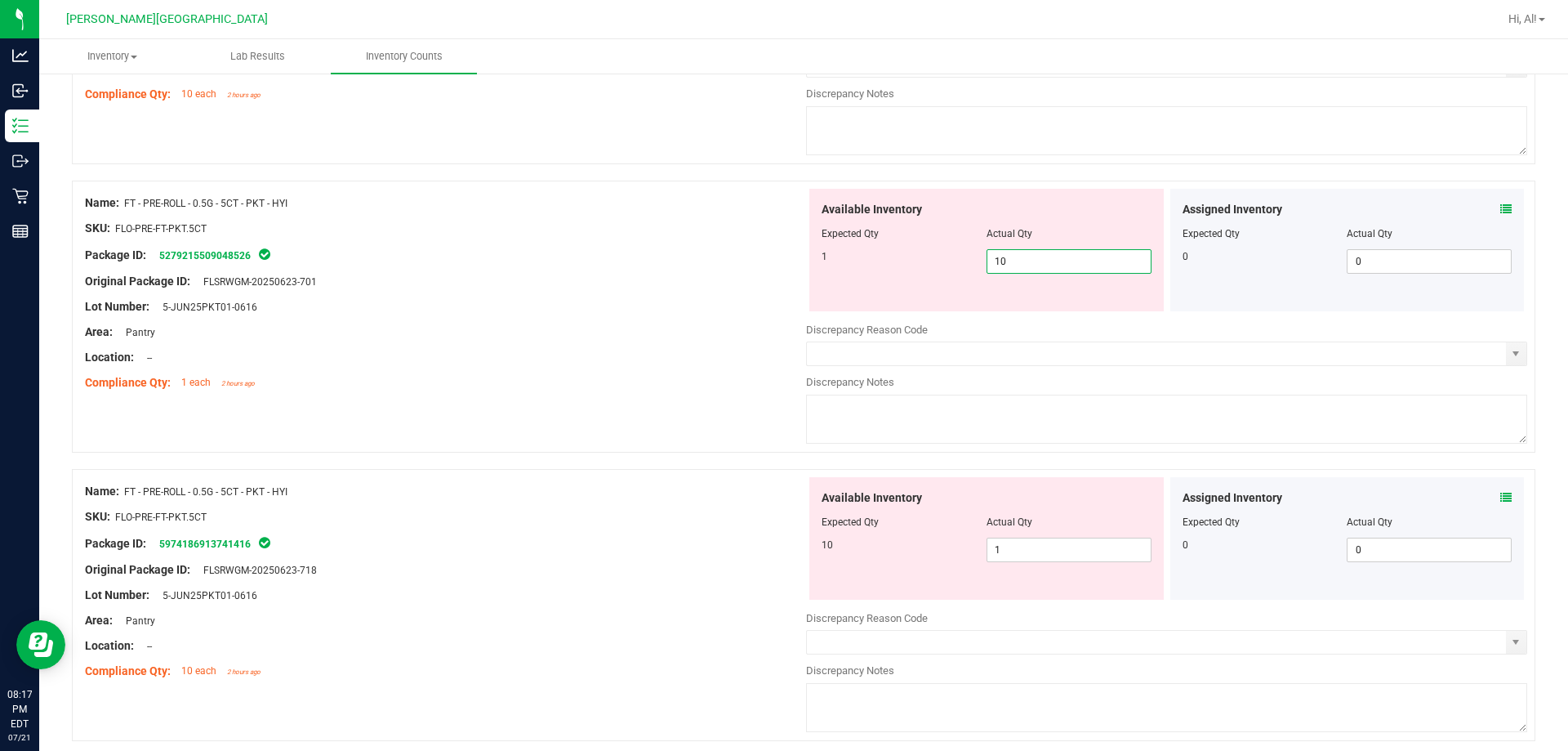 click on "10 10" at bounding box center (1069, 262) 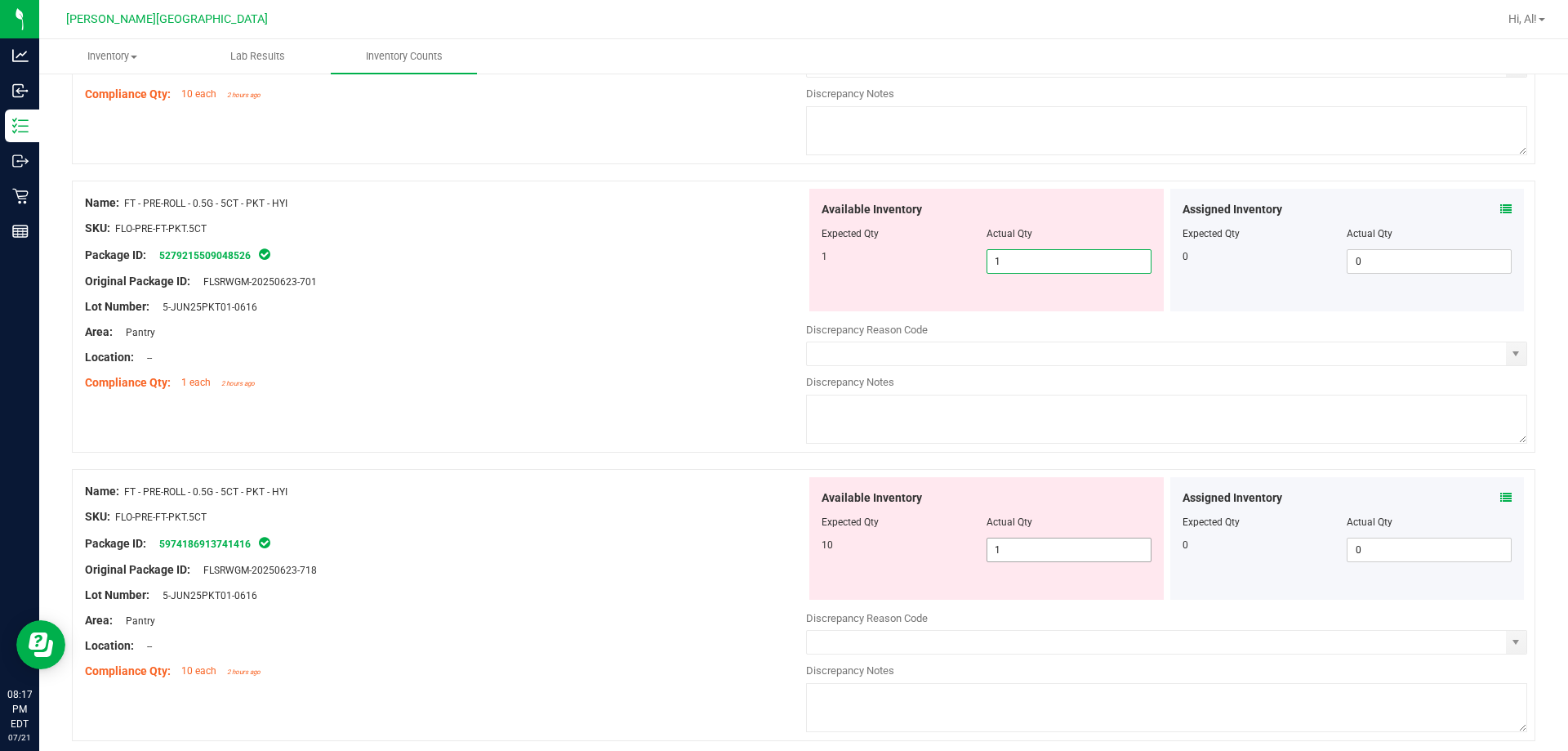 type on "1" 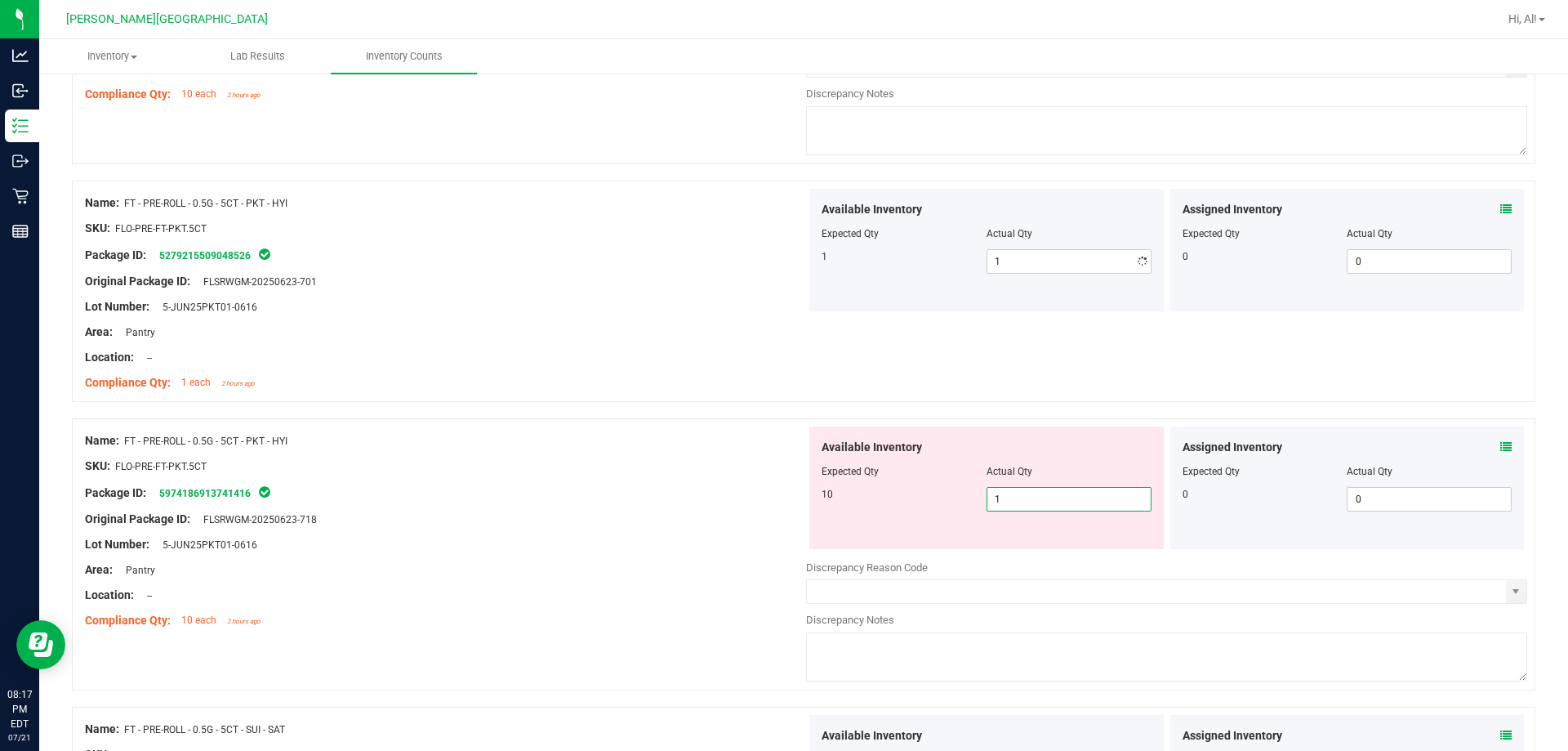 click at bounding box center [1166, 556] 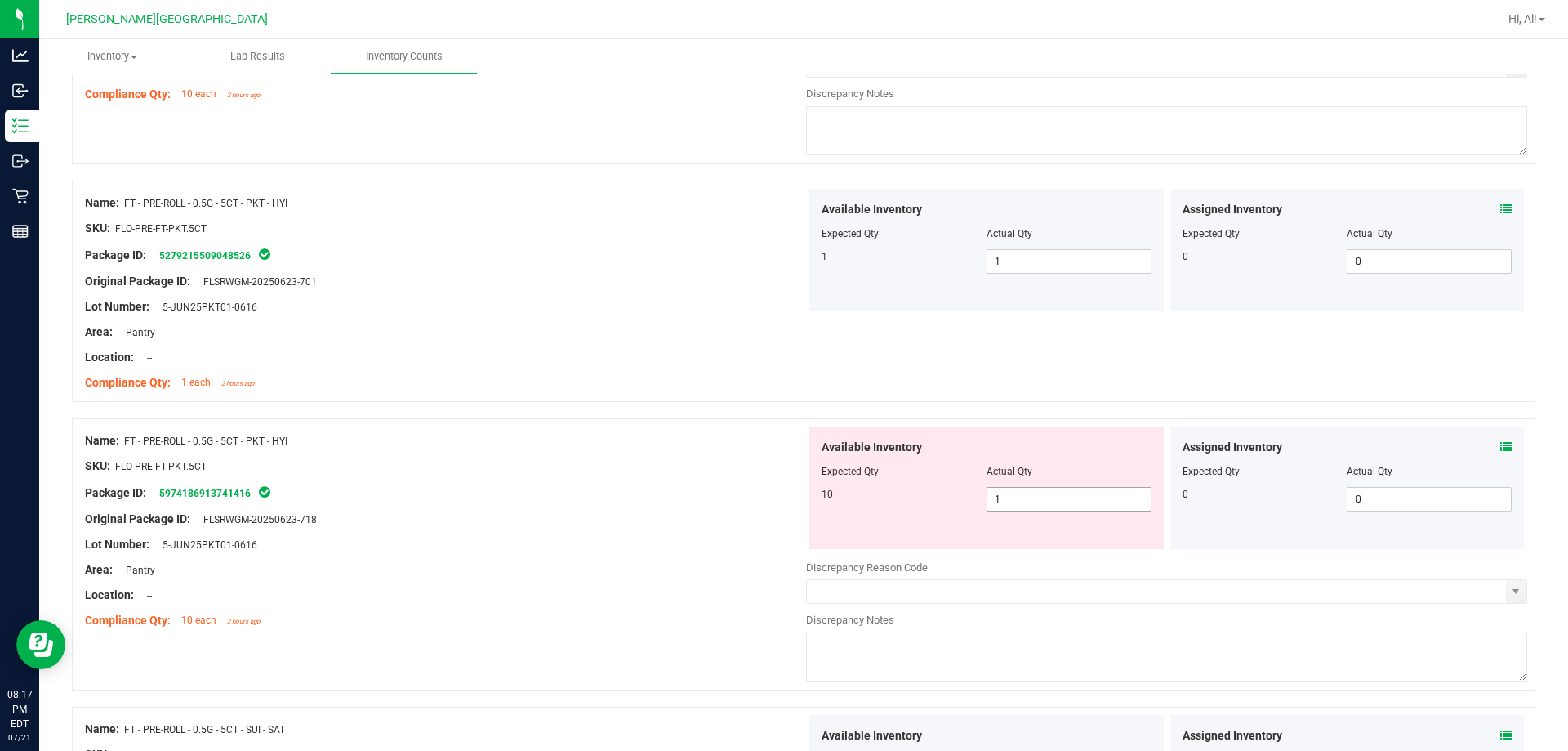 click on "1 1" at bounding box center (1069, 499) 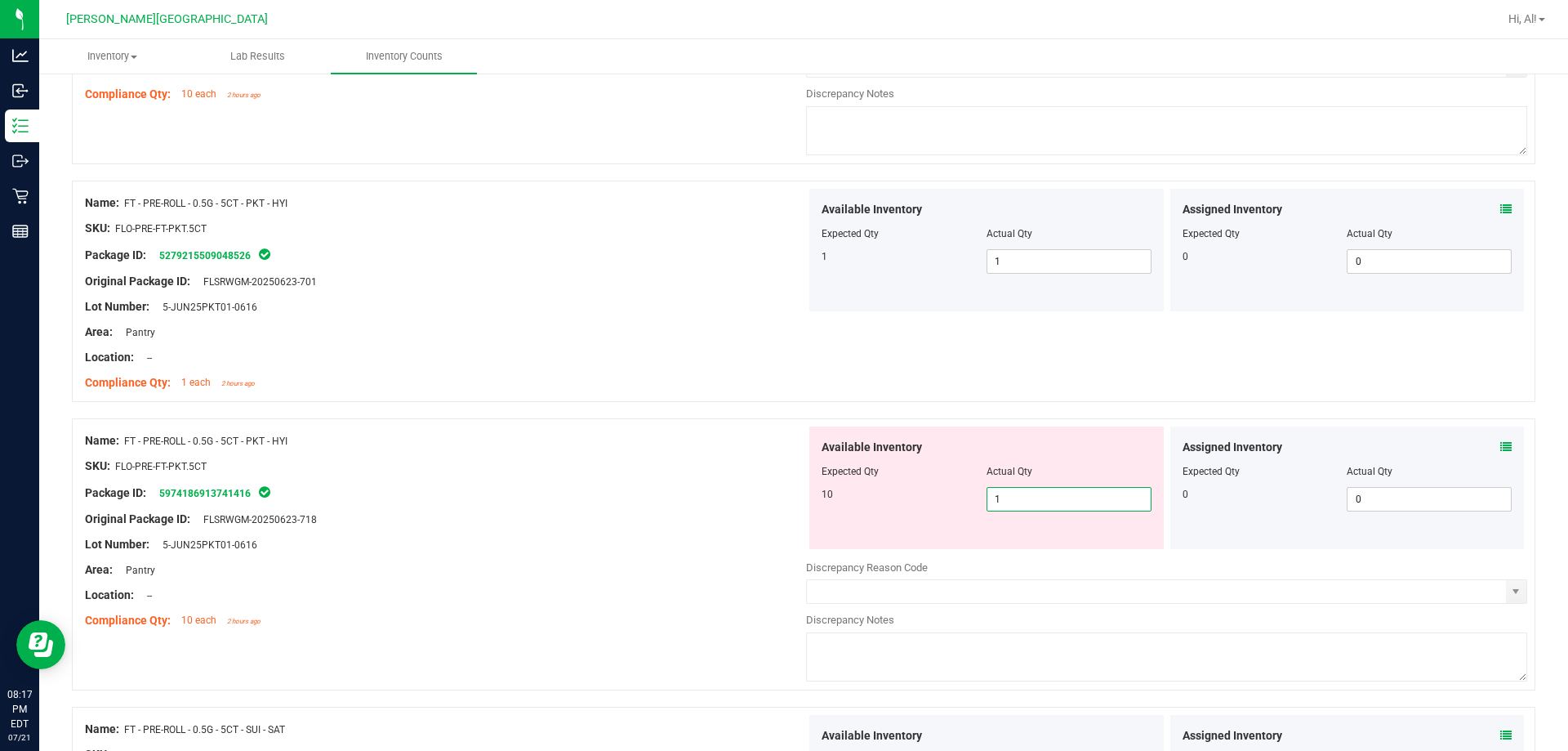 click on "1" at bounding box center (1069, 499) 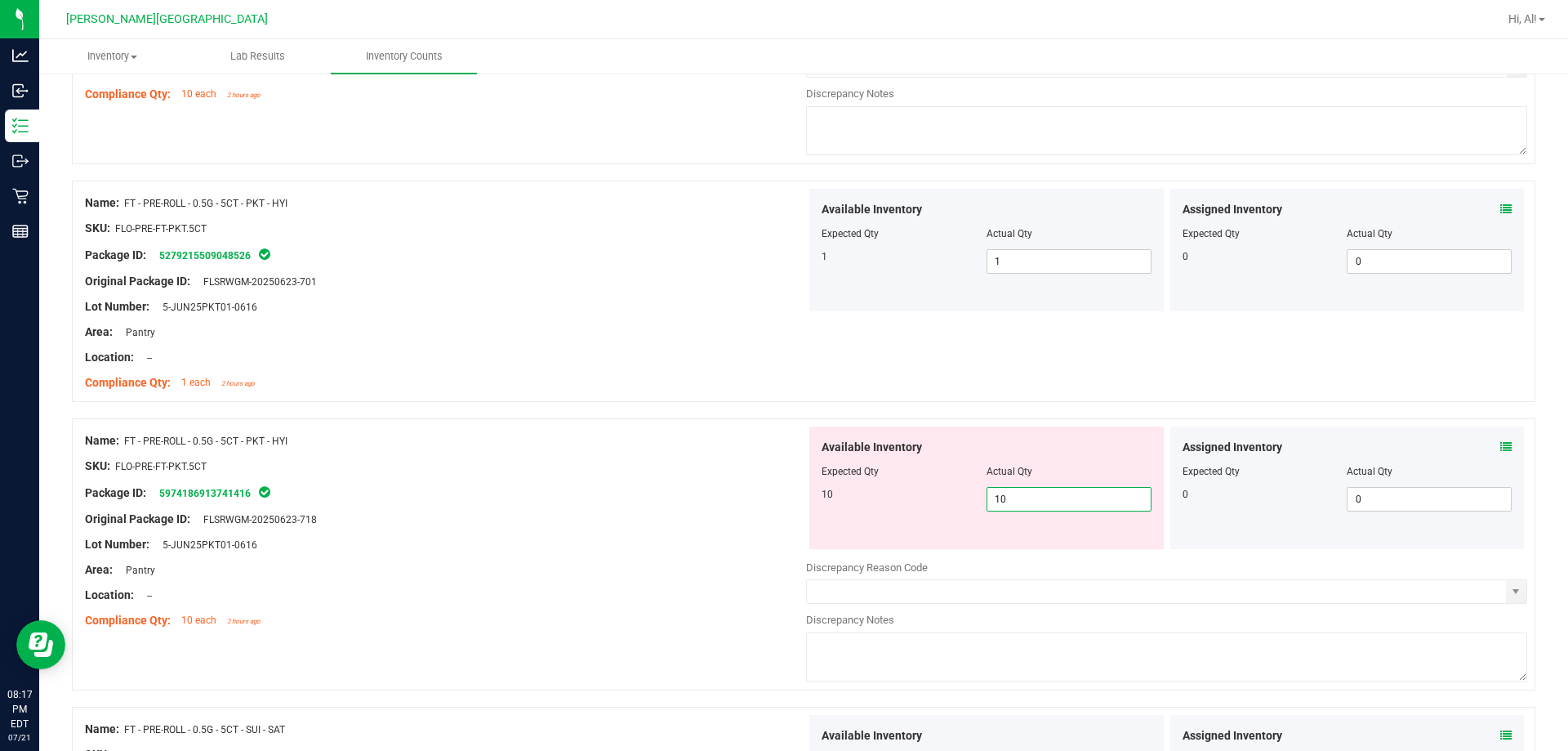 type on "10" 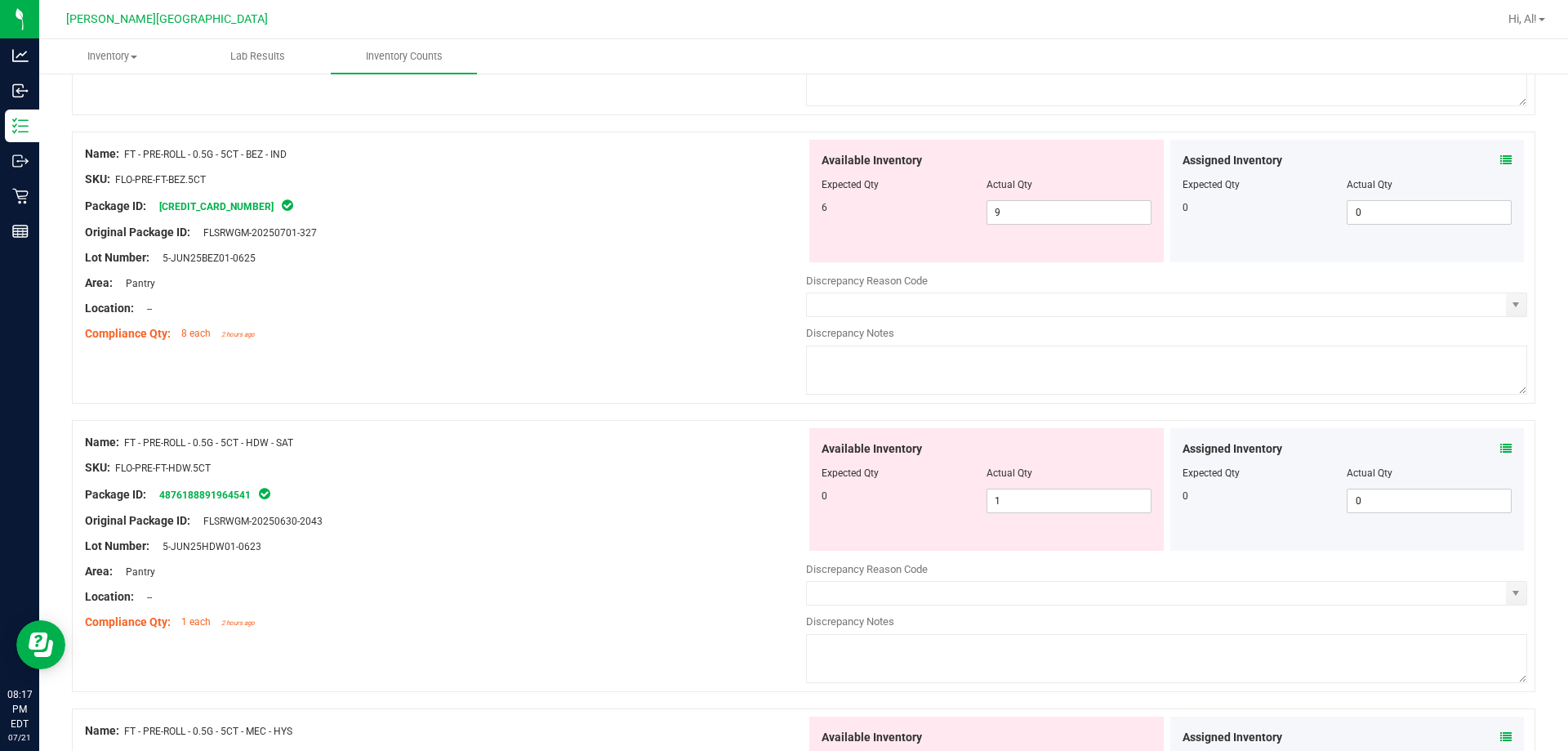 scroll, scrollTop: 2152, scrollLeft: 0, axis: vertical 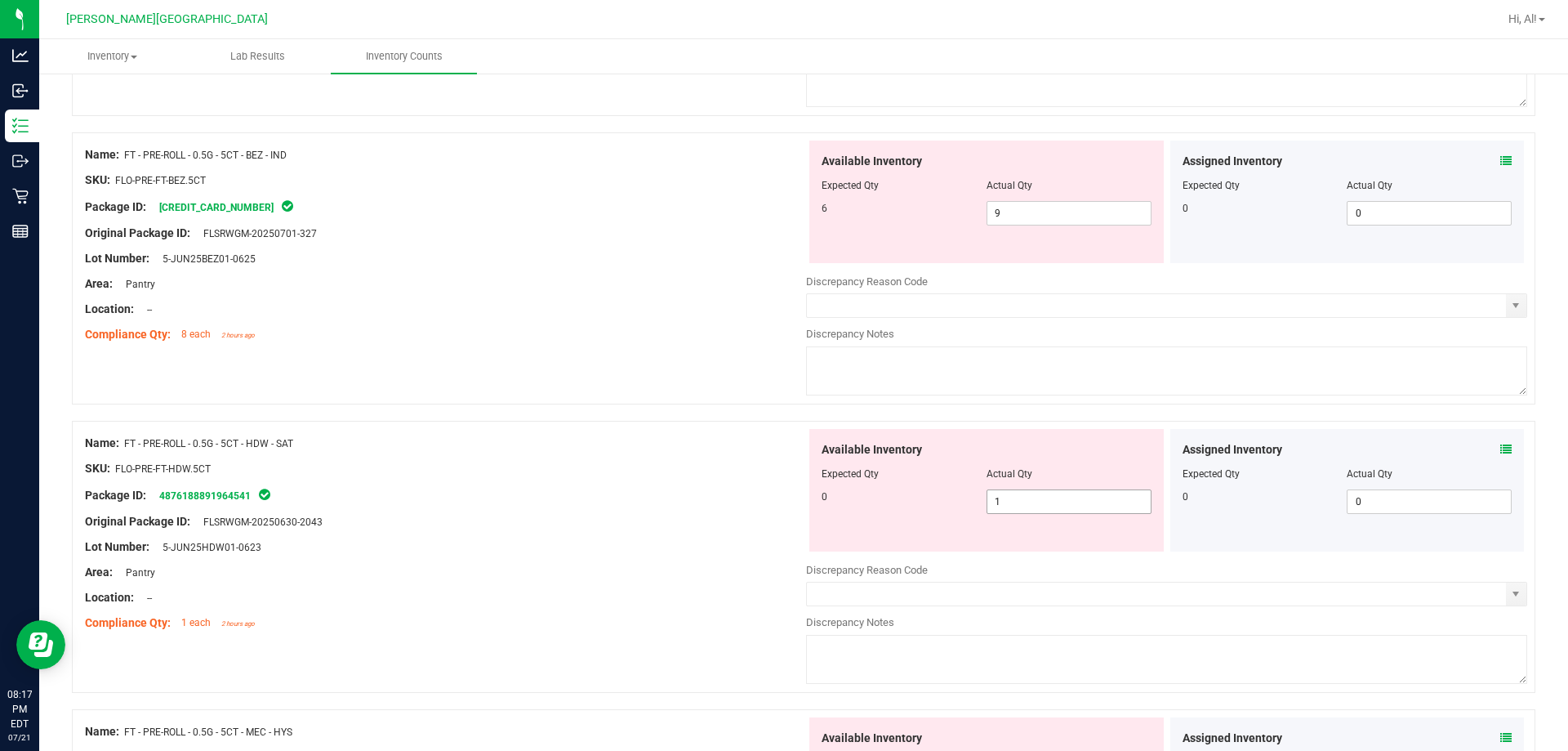 click on "1 1" at bounding box center [1069, 502] 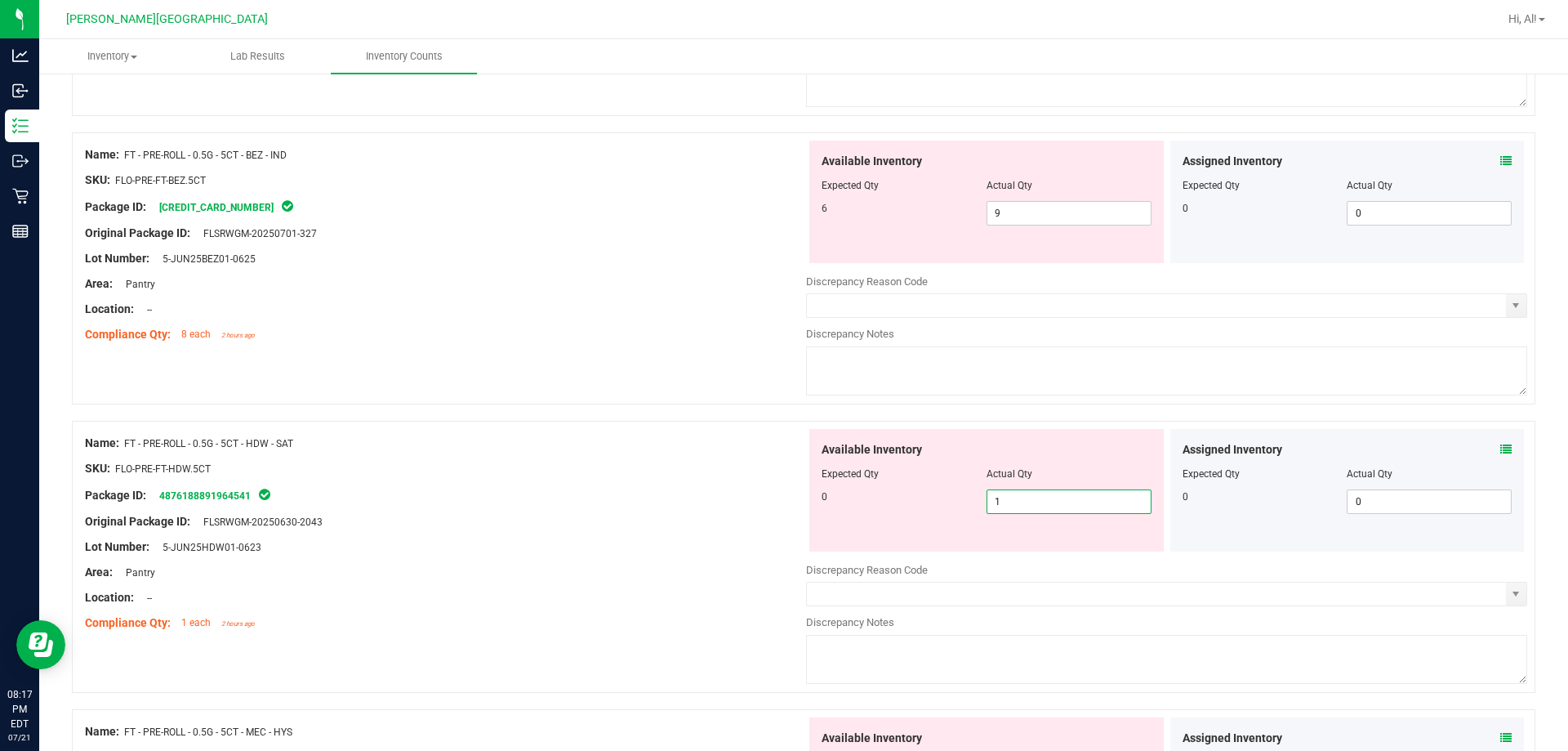 click on "1" at bounding box center [1069, 502] 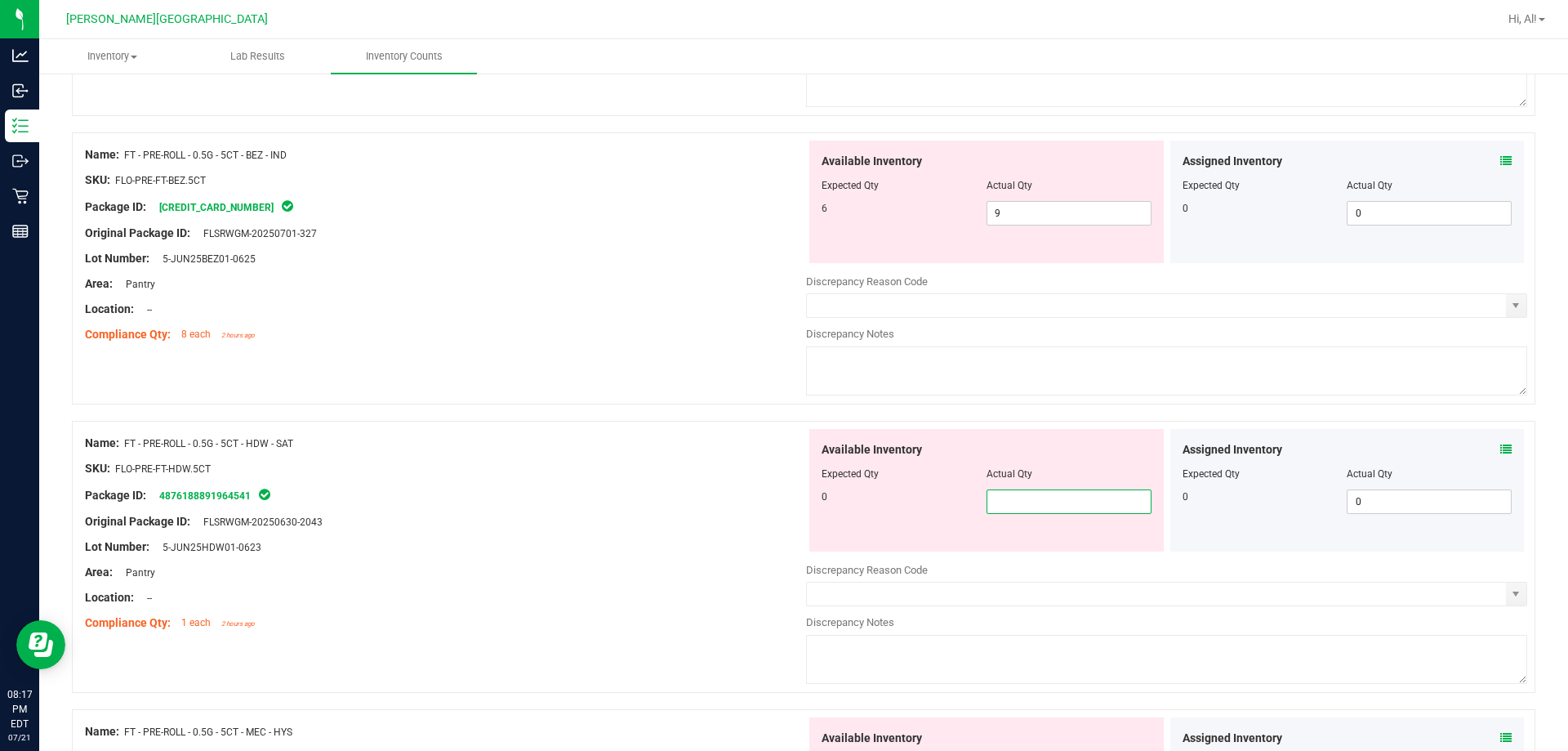 type 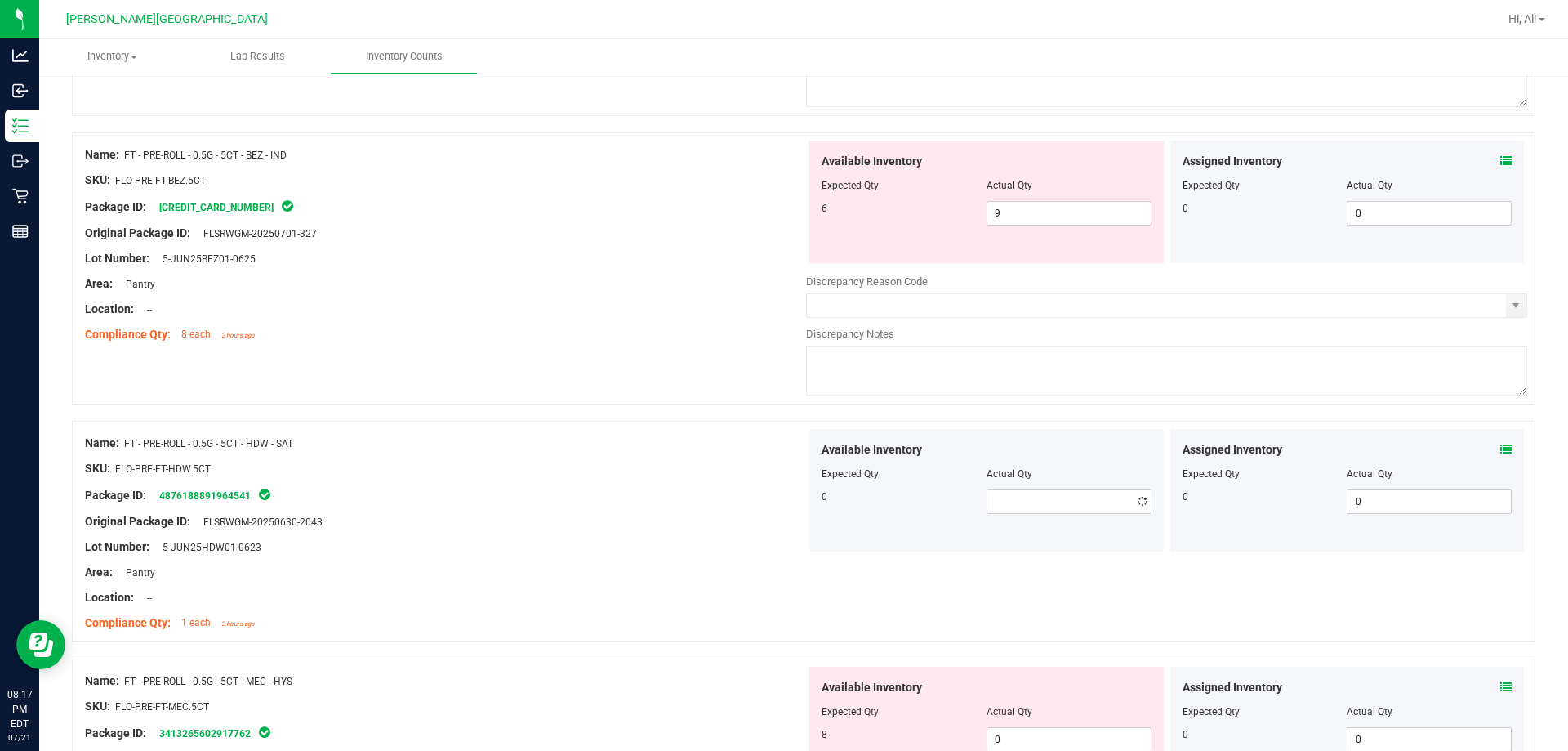 click on "SKU:
FLO-PRE-FT-HDW.5CT" at bounding box center (445, 468) 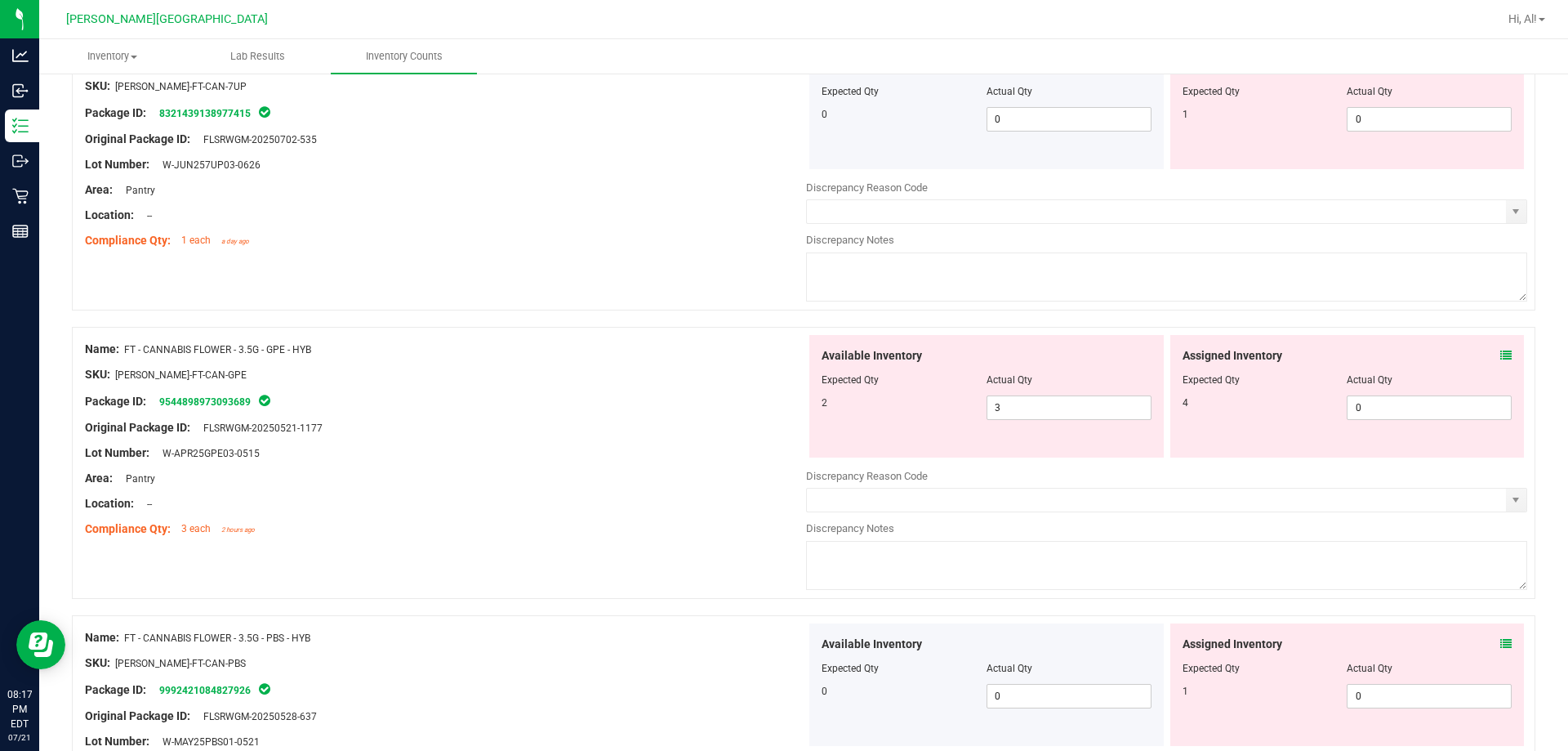 scroll, scrollTop: 436, scrollLeft: 0, axis: vertical 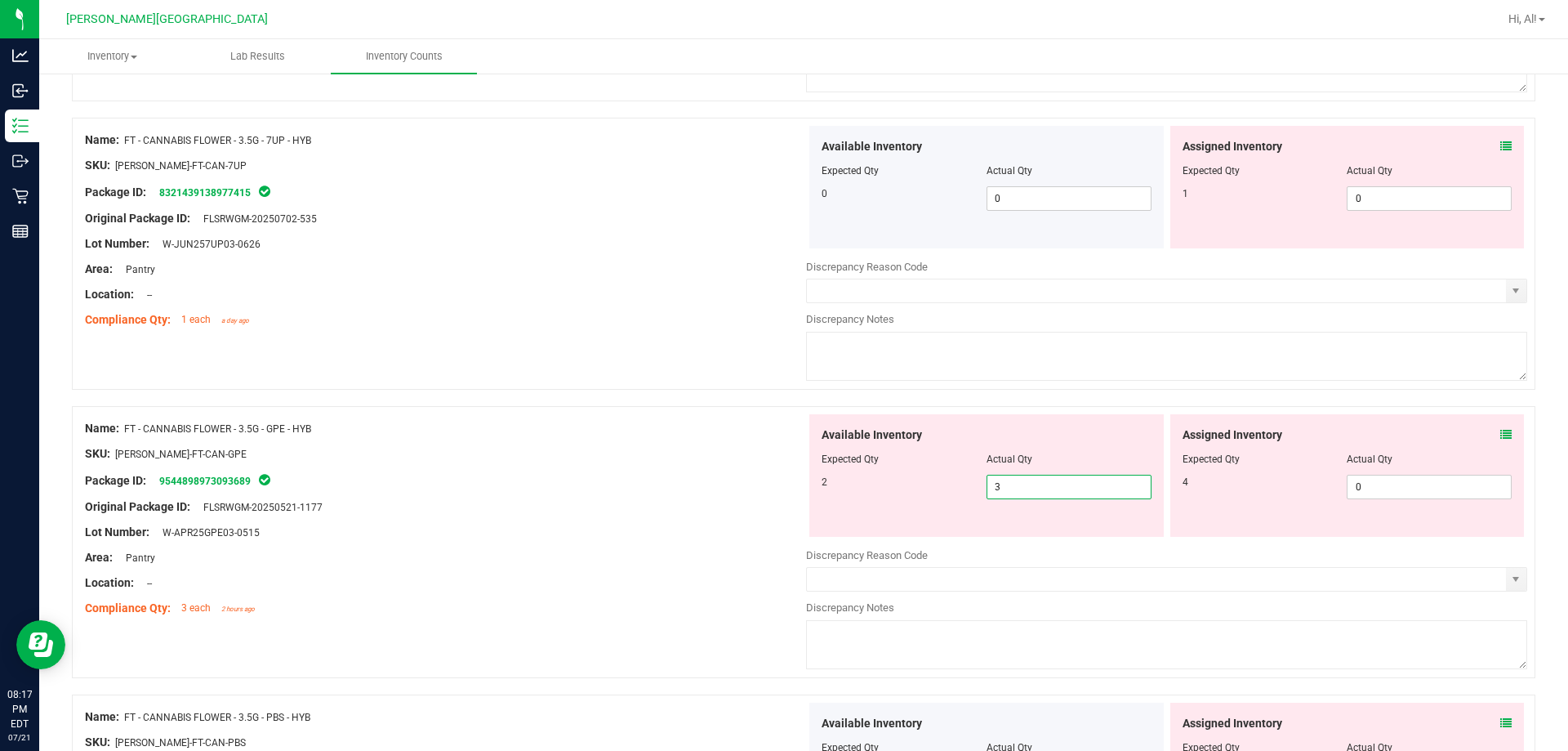 click on "3 3" at bounding box center (1069, 487) 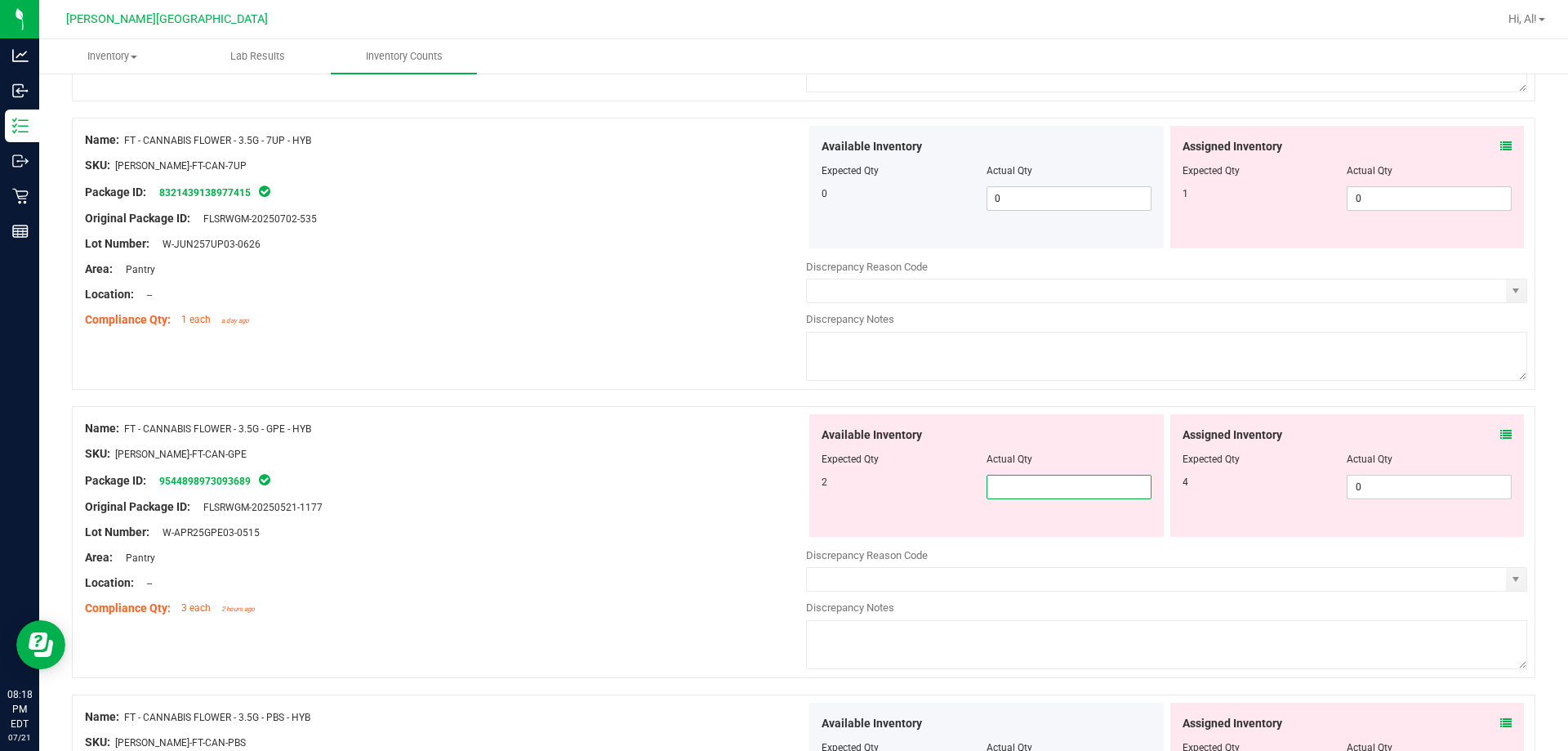 type on "2" 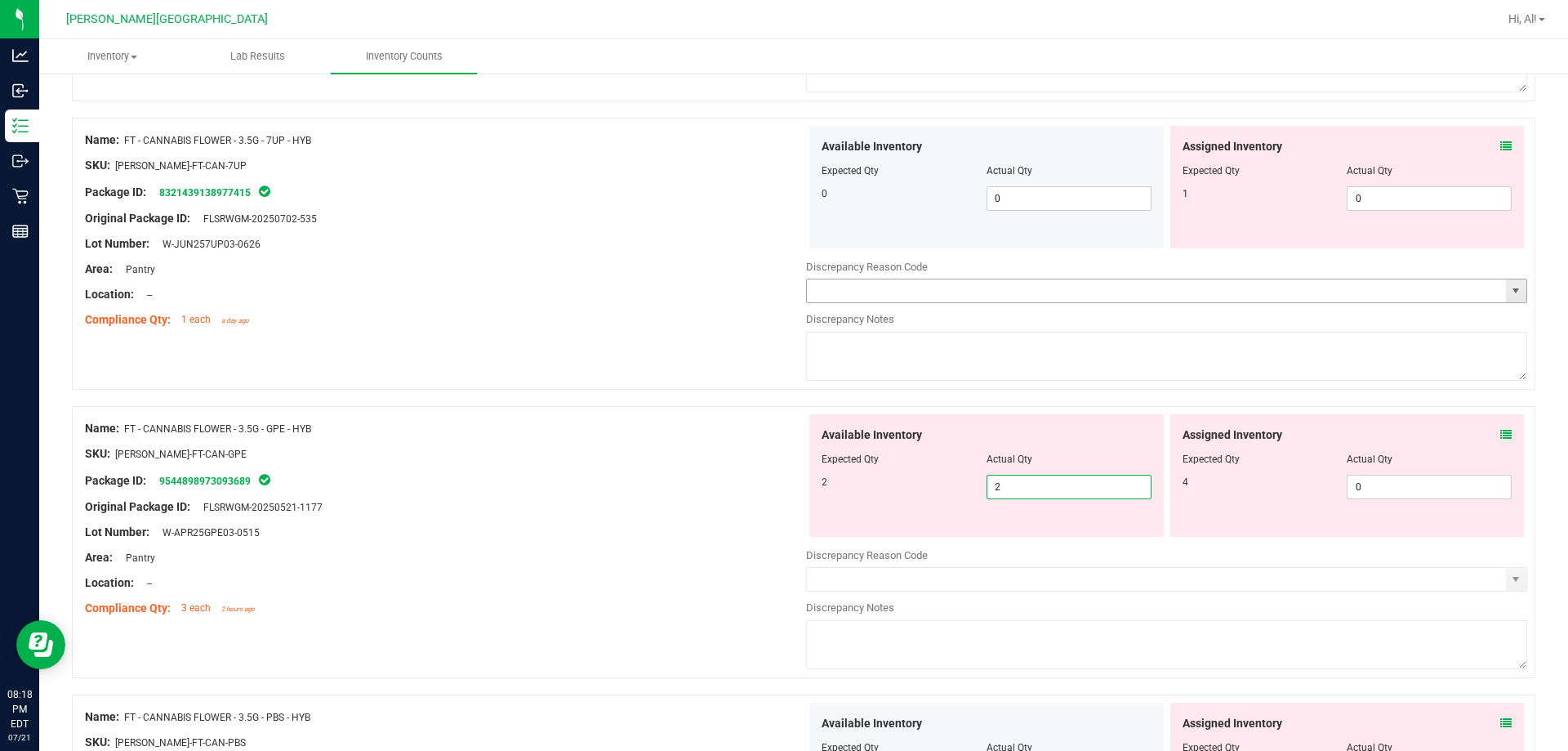 type on "2" 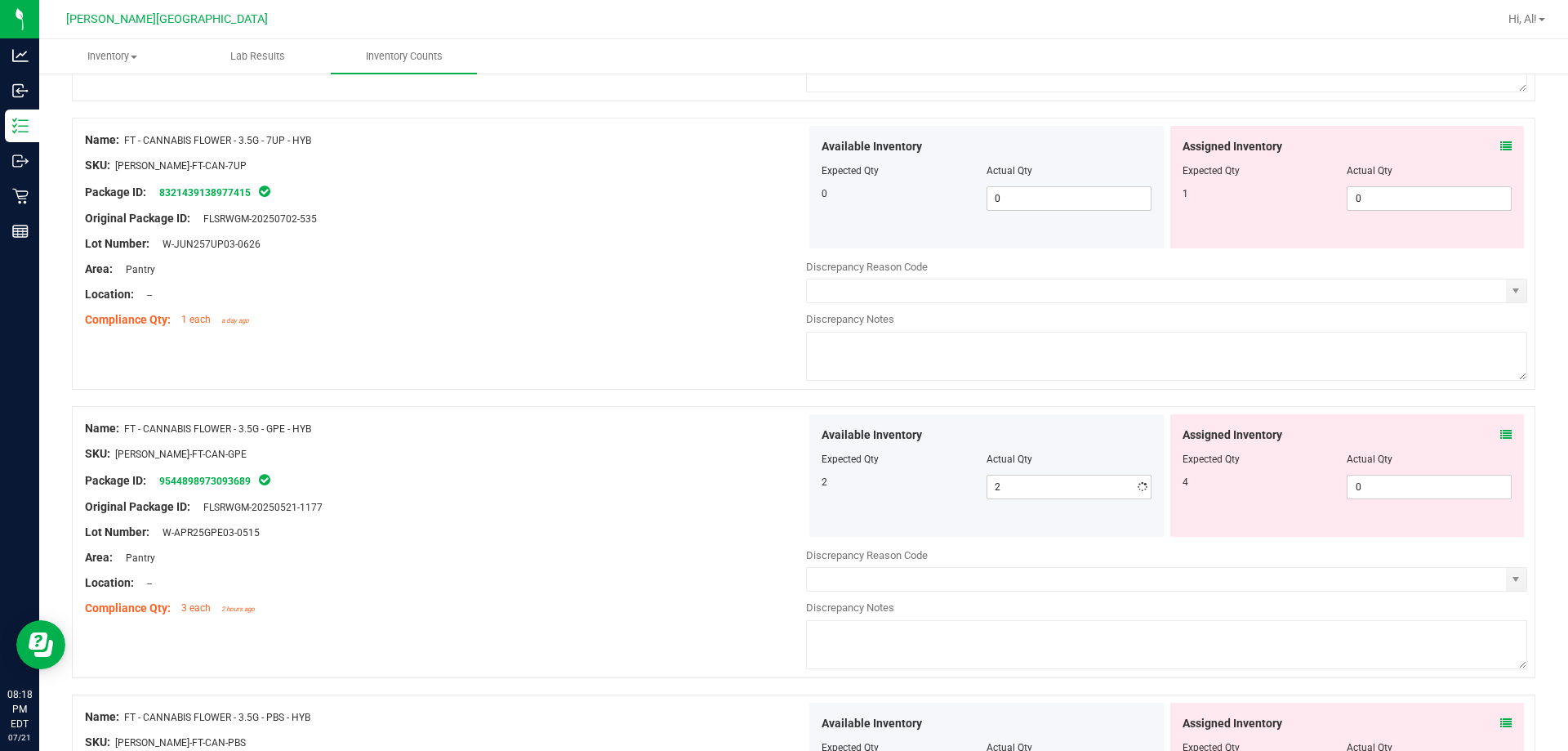 click on "Lot Number:
W-JUN257UP03-0626" at bounding box center (445, 244) 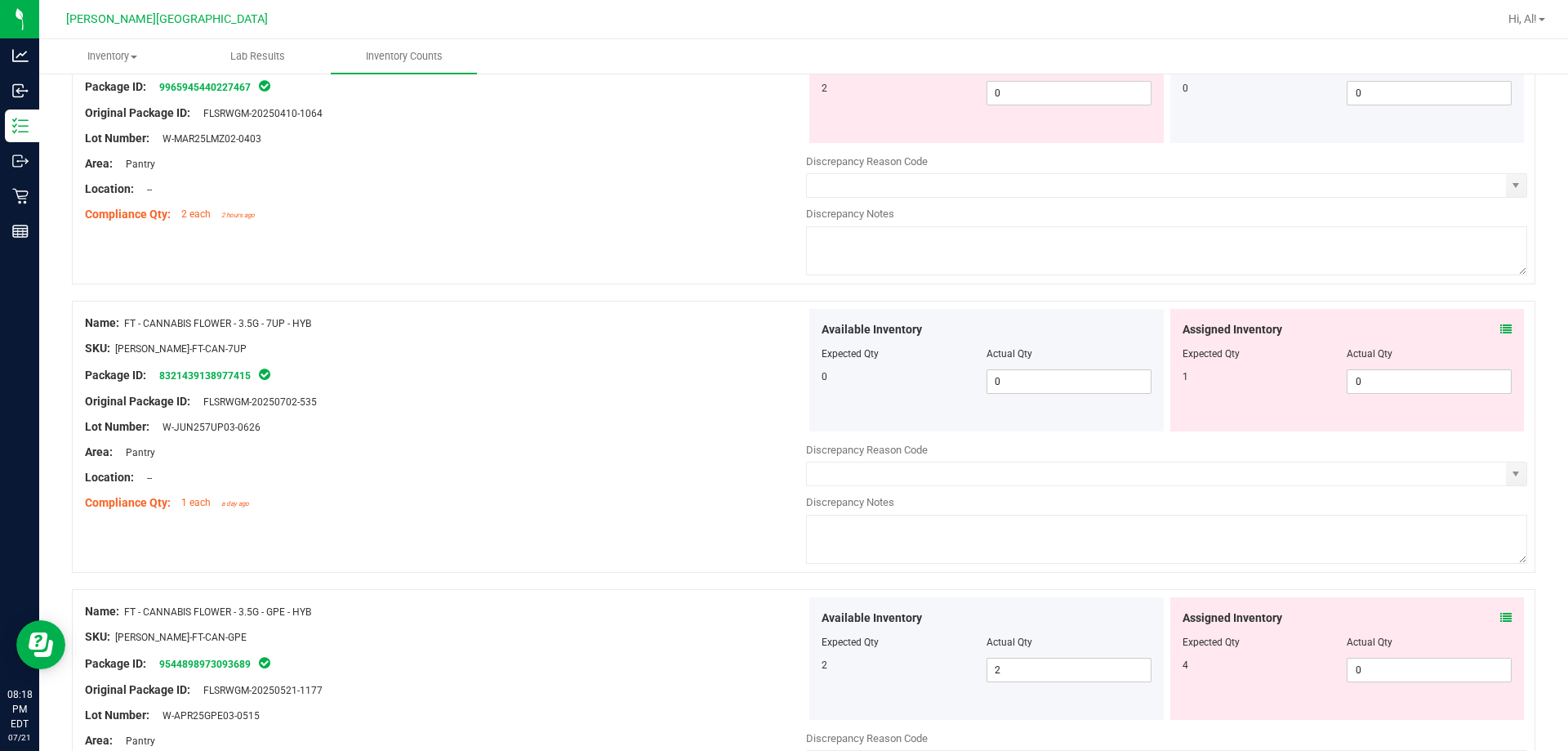 scroll, scrollTop: 28, scrollLeft: 0, axis: vertical 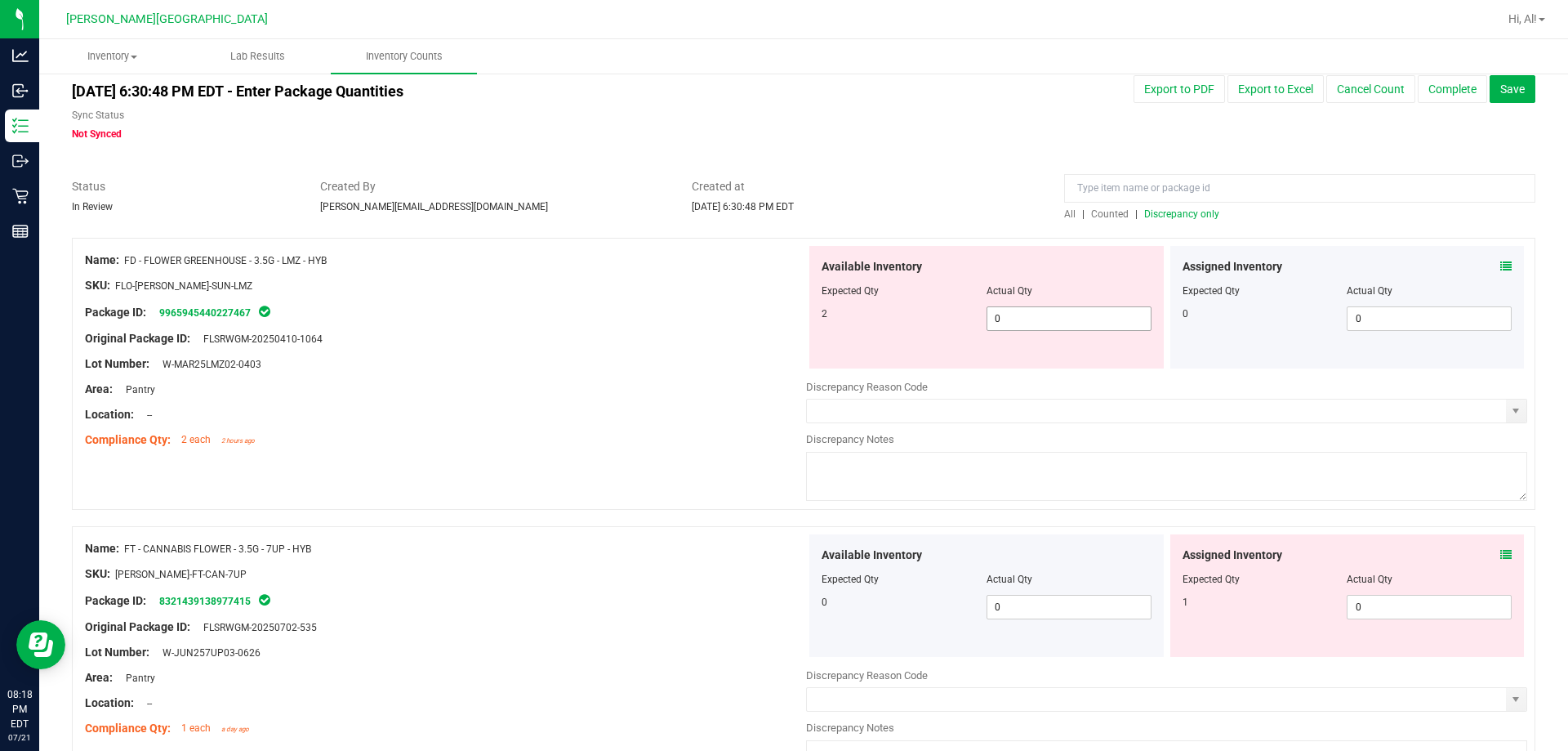 click on "0 0" at bounding box center (1069, 319) 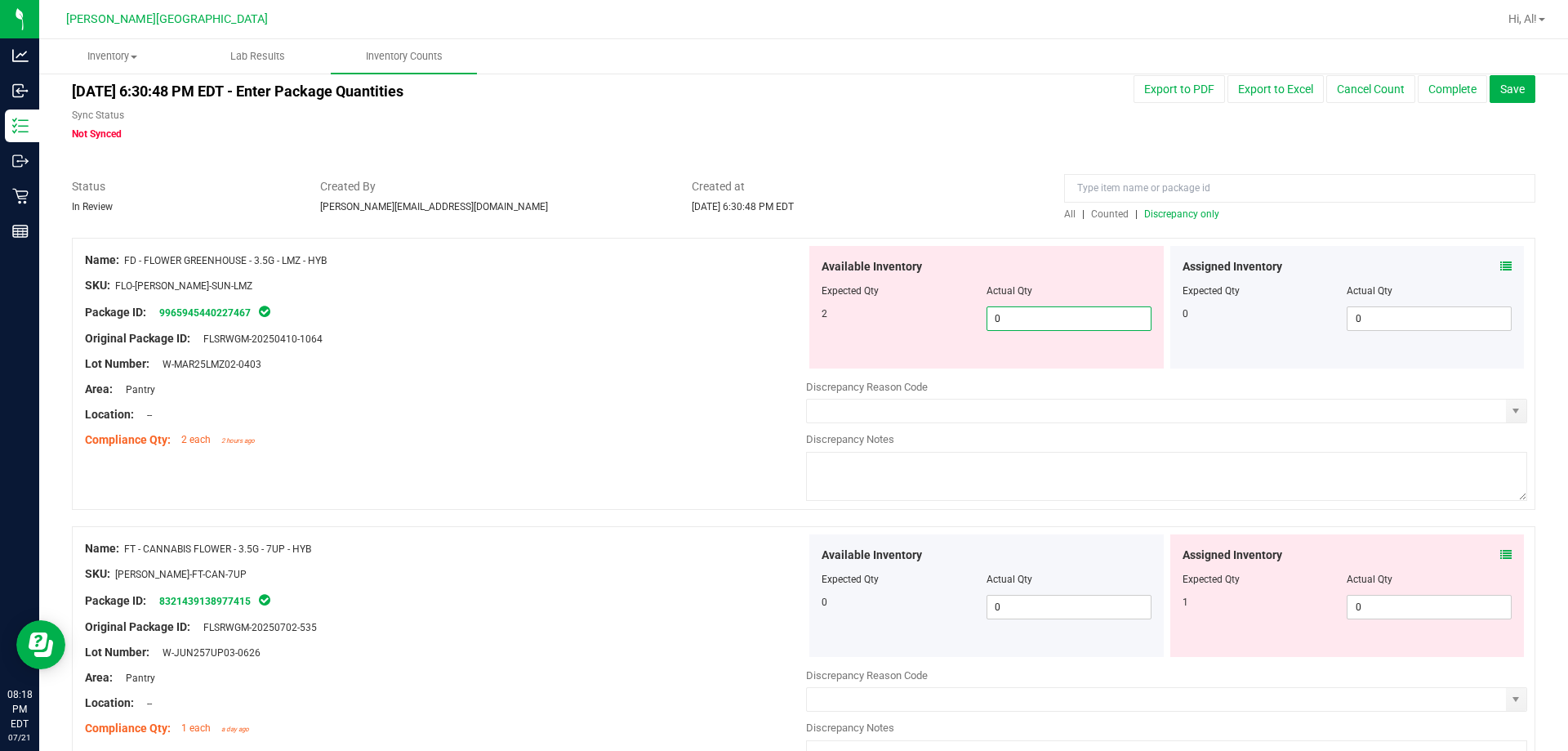 click on "Discrepancy only" at bounding box center (1182, 214) 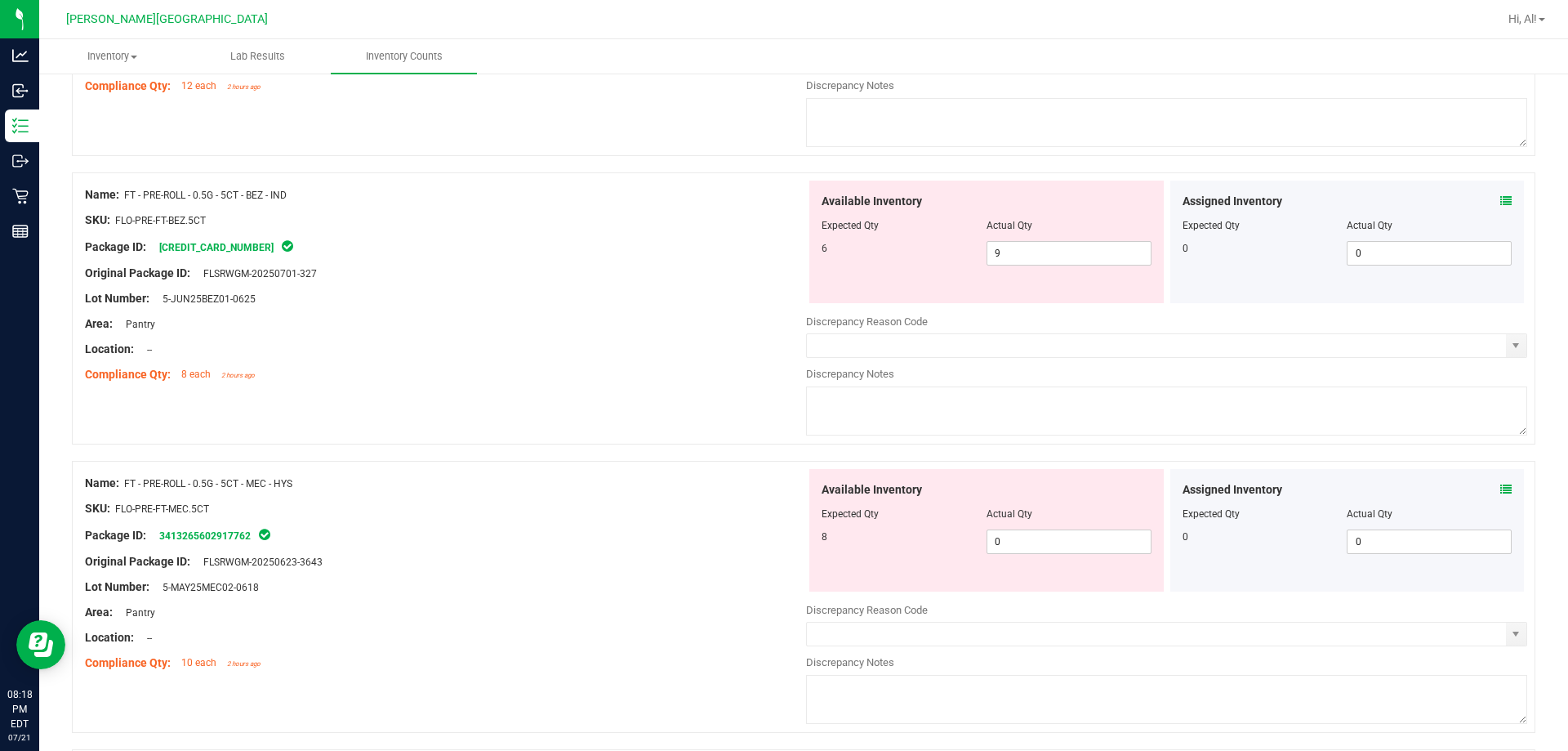 scroll, scrollTop: 2125, scrollLeft: 0, axis: vertical 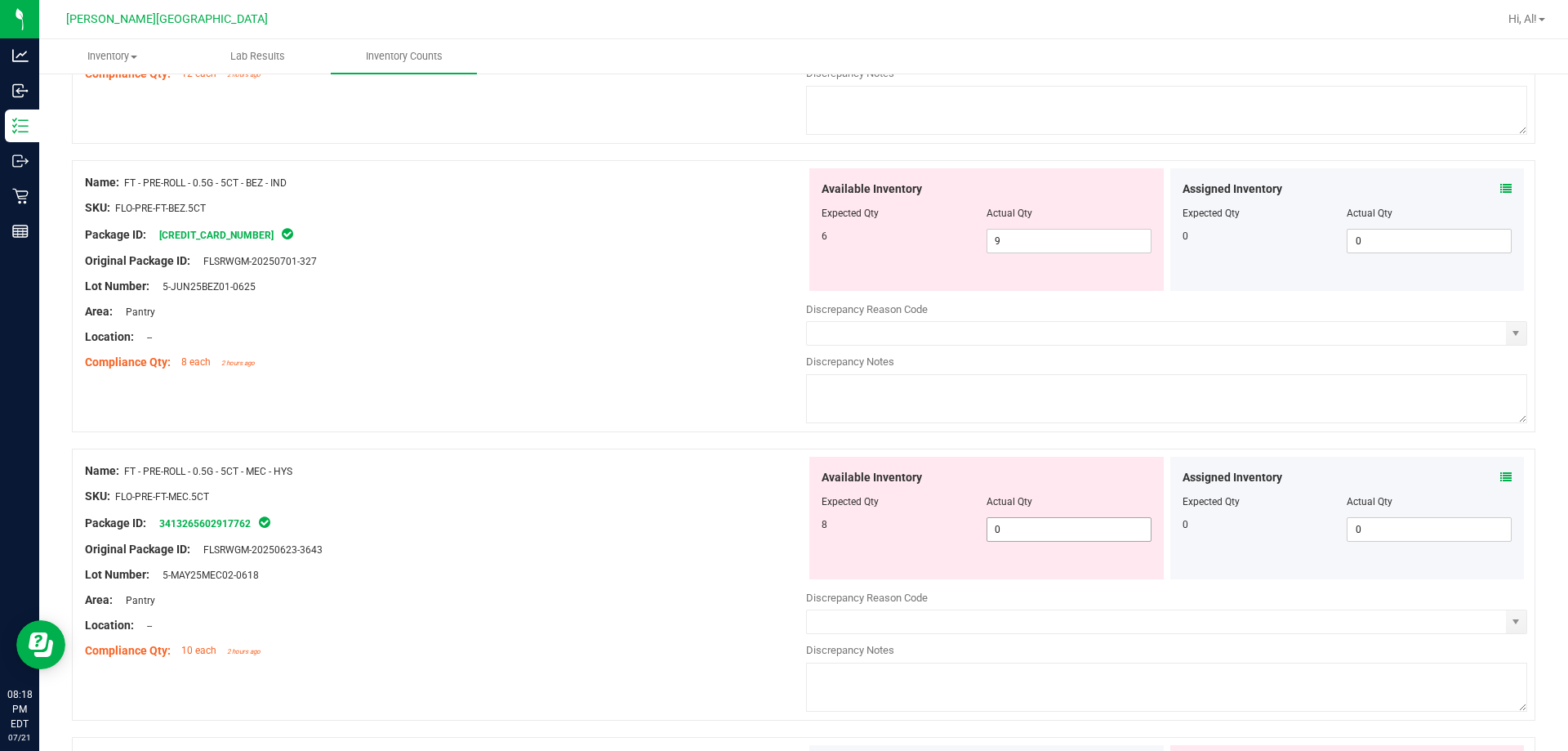 click on "0 0" at bounding box center [1069, 530] 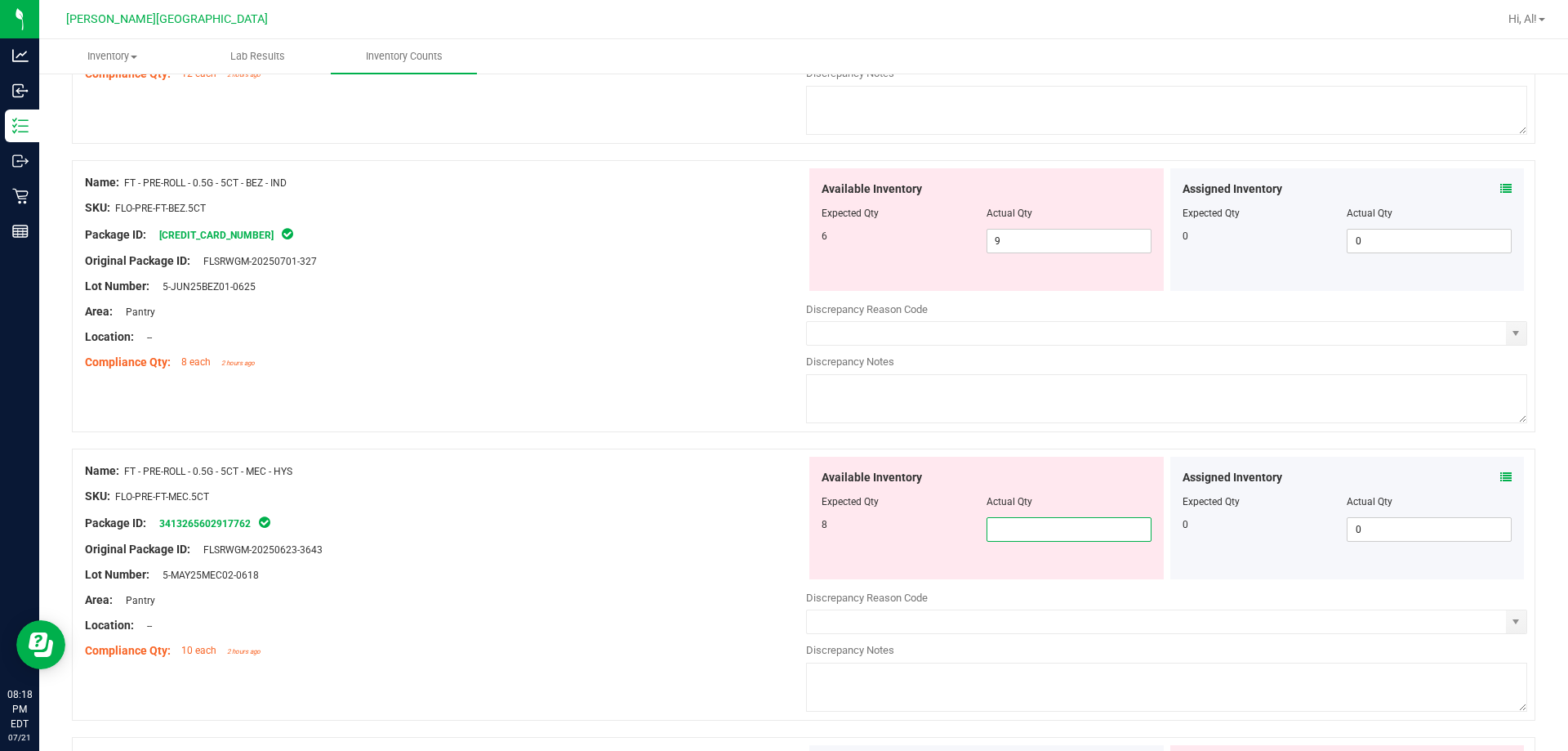 type on "8" 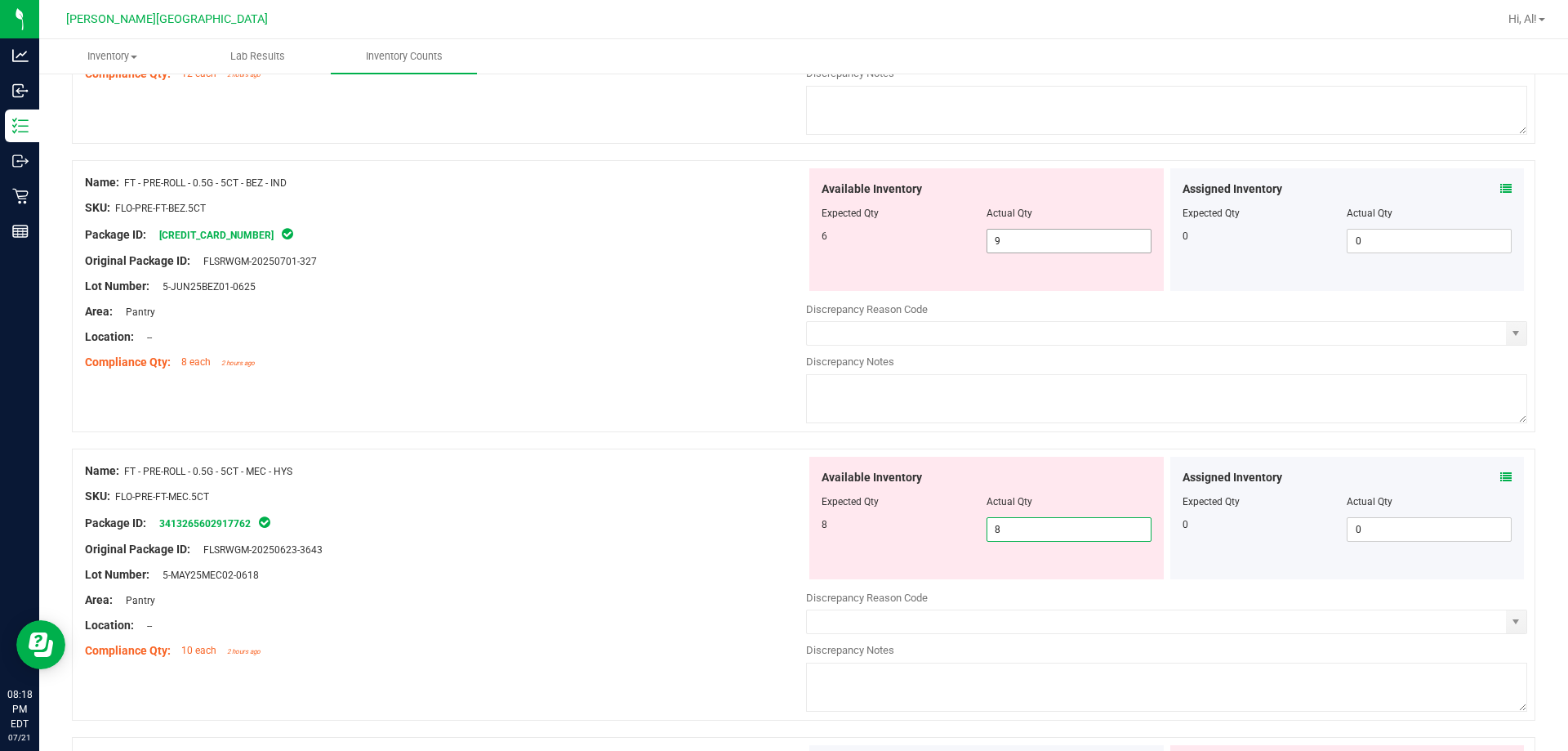 type on "8" 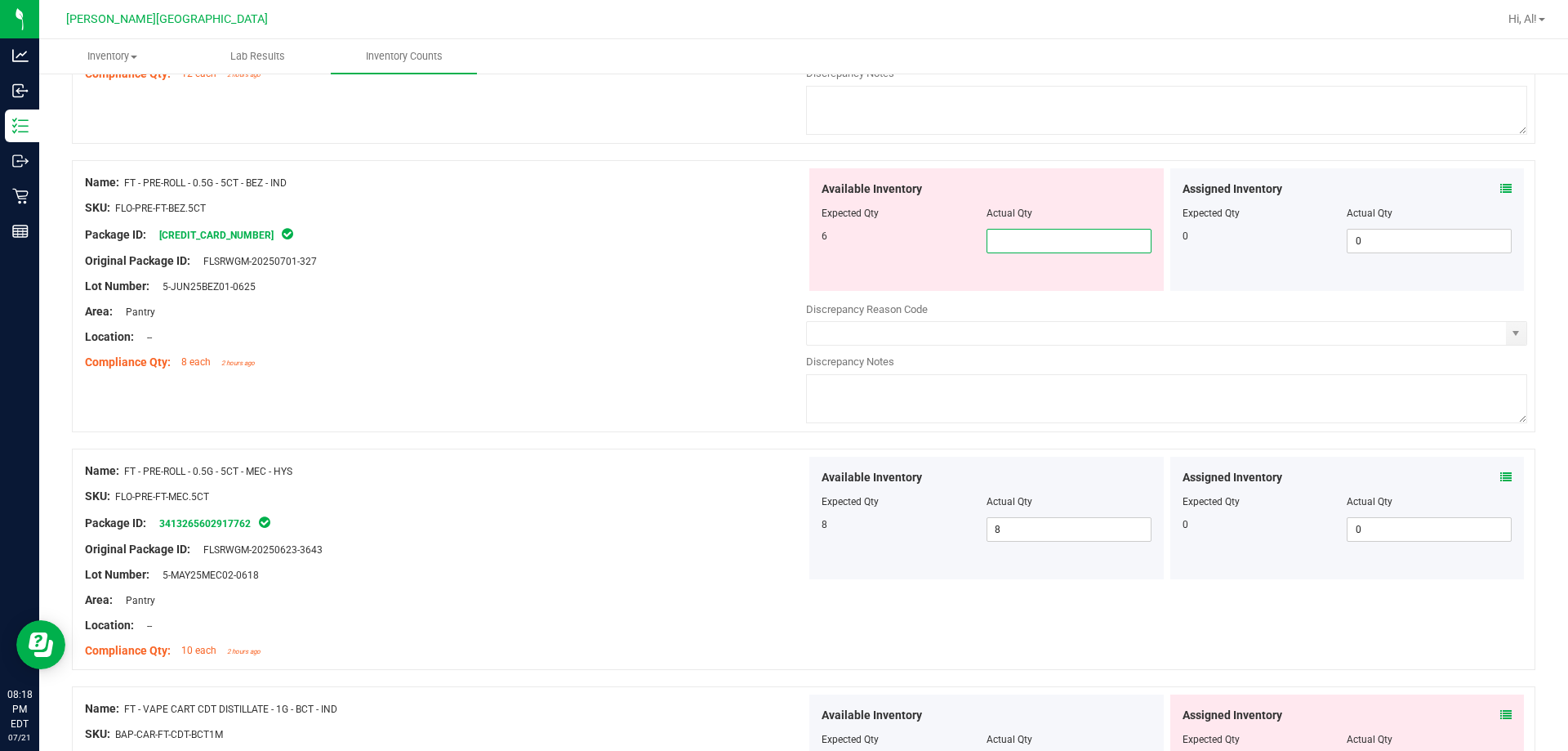 type on "6" 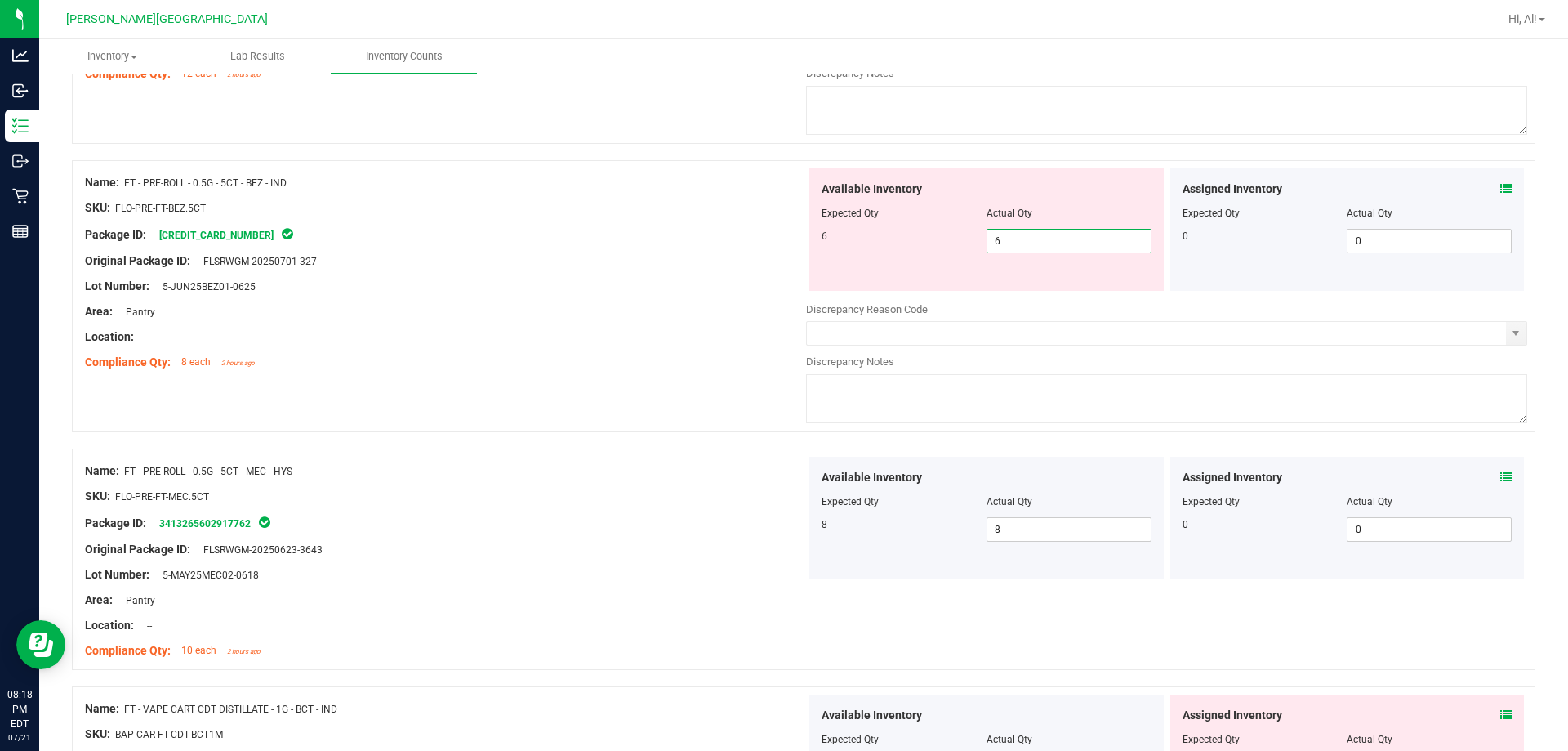 type on "6" 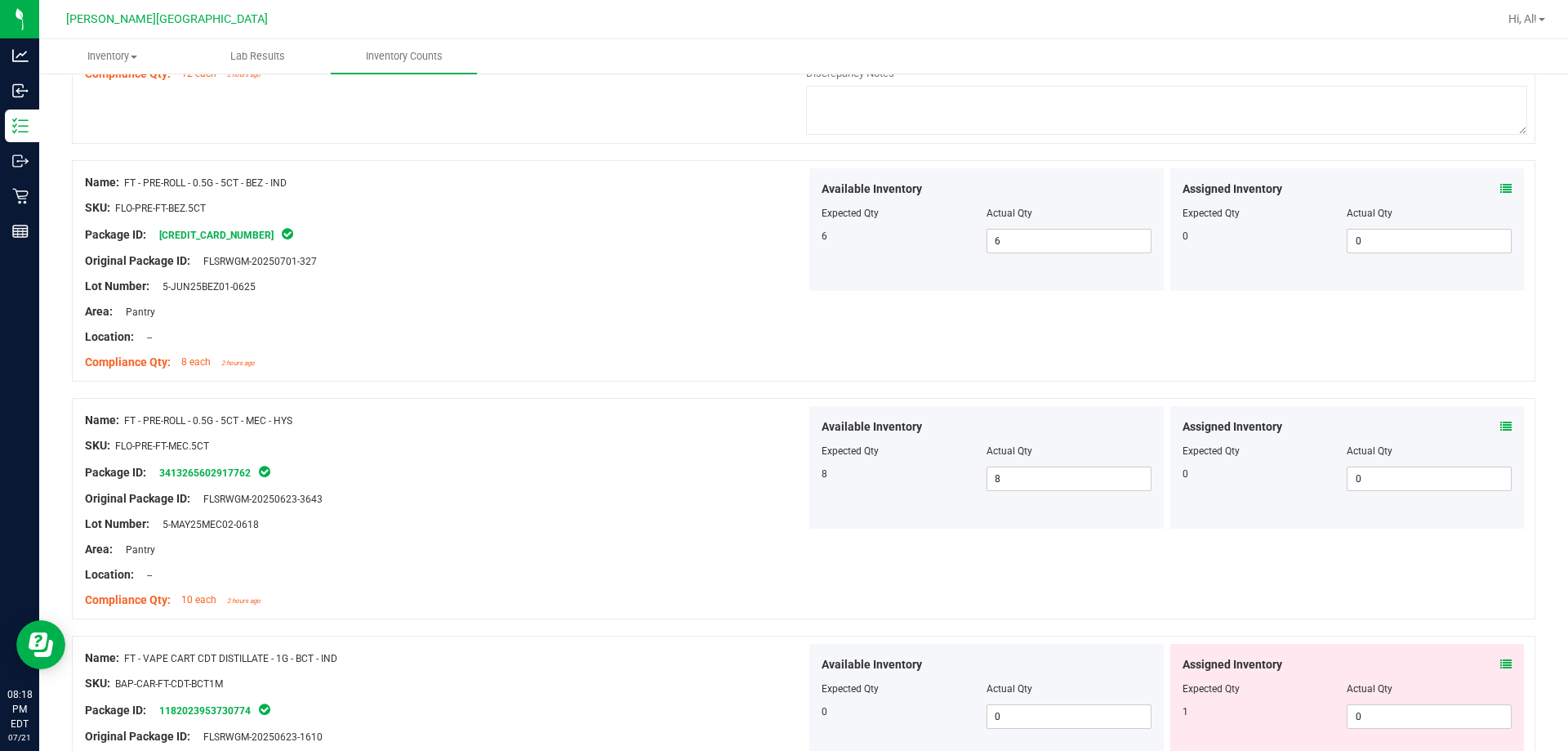 click on "SKU:
BAP-CAR-FT-CDT-BCT1M" at bounding box center [445, 683] 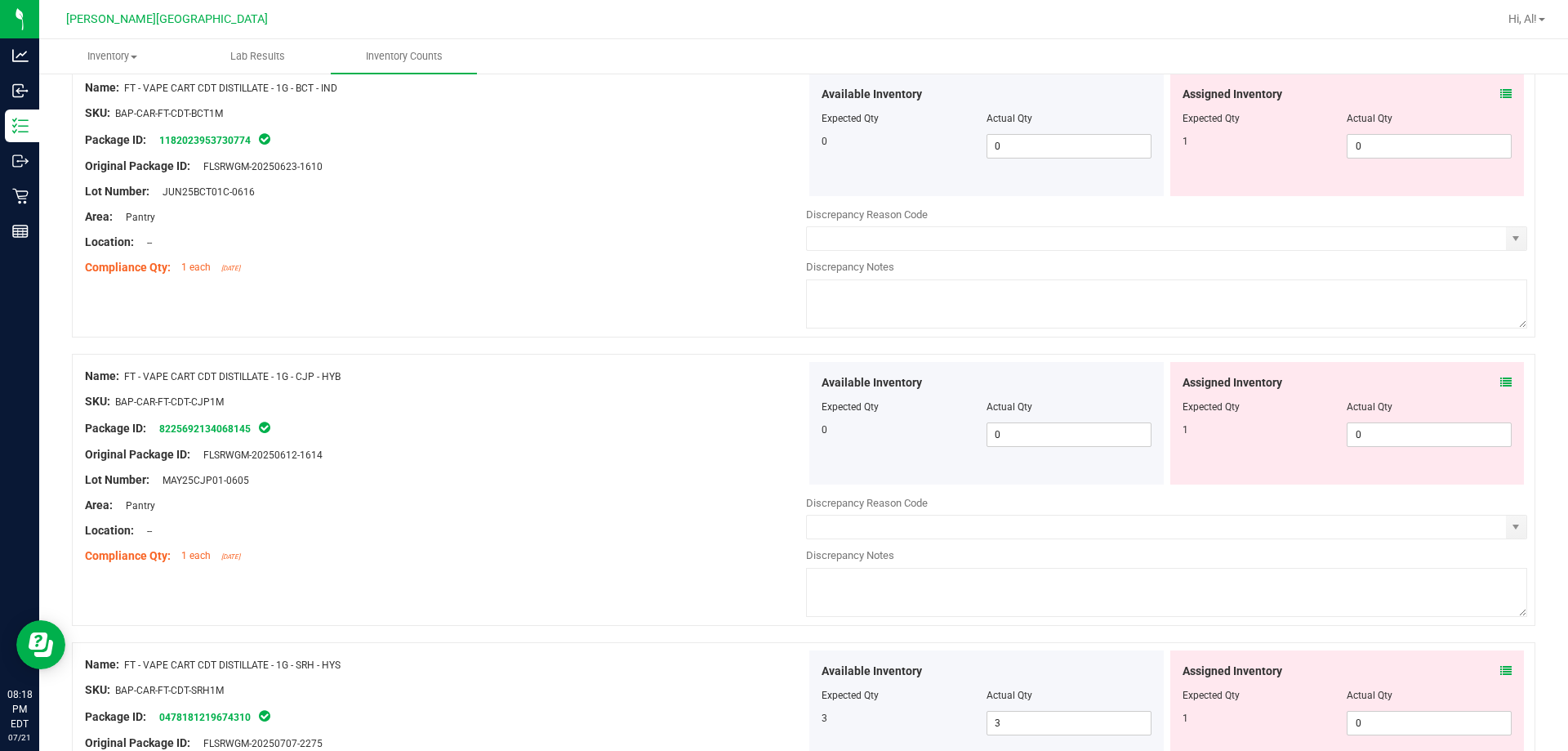 scroll, scrollTop: 3002, scrollLeft: 0, axis: vertical 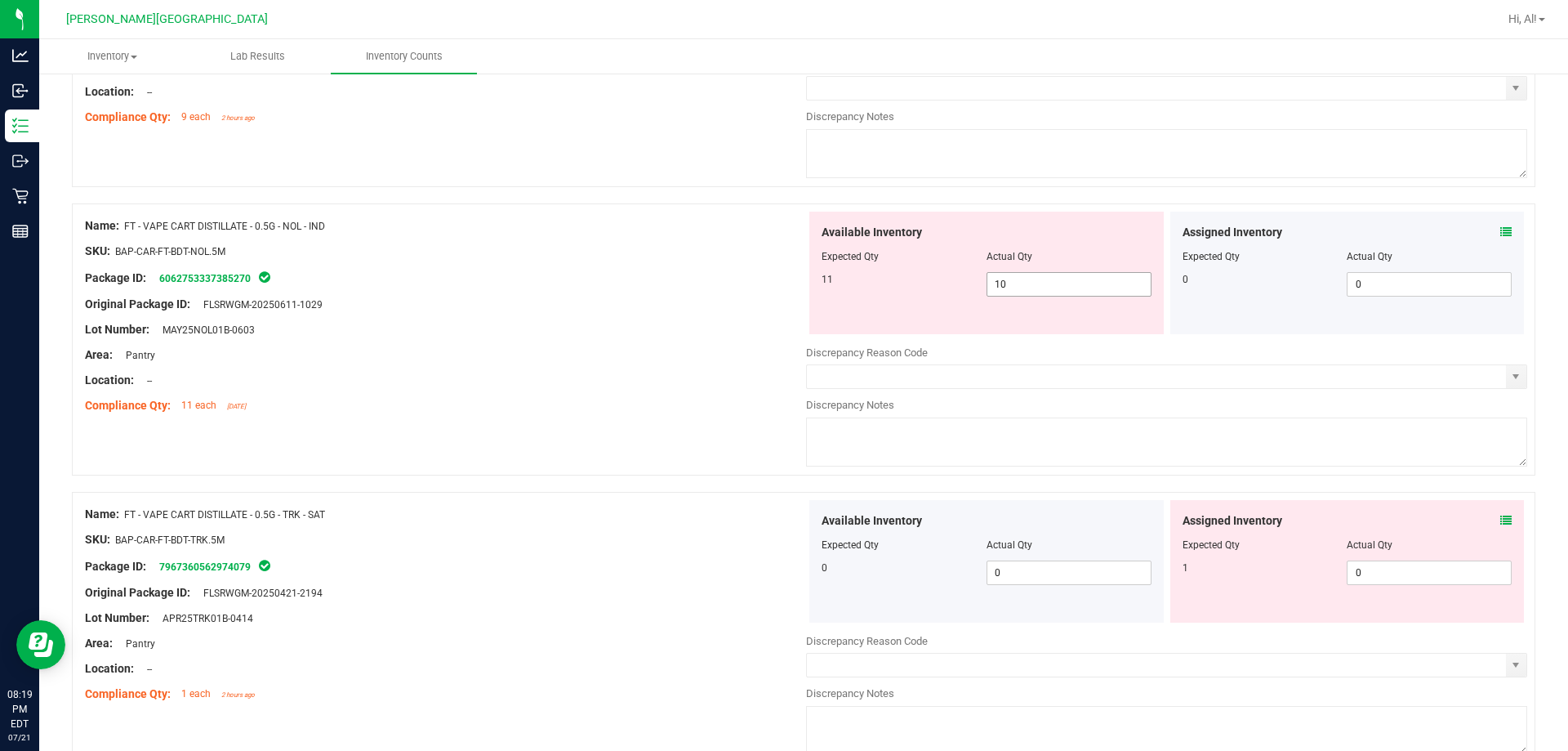 drag, startPoint x: 1045, startPoint y: 315, endPoint x: 1067, endPoint y: 277, distance: 43.909 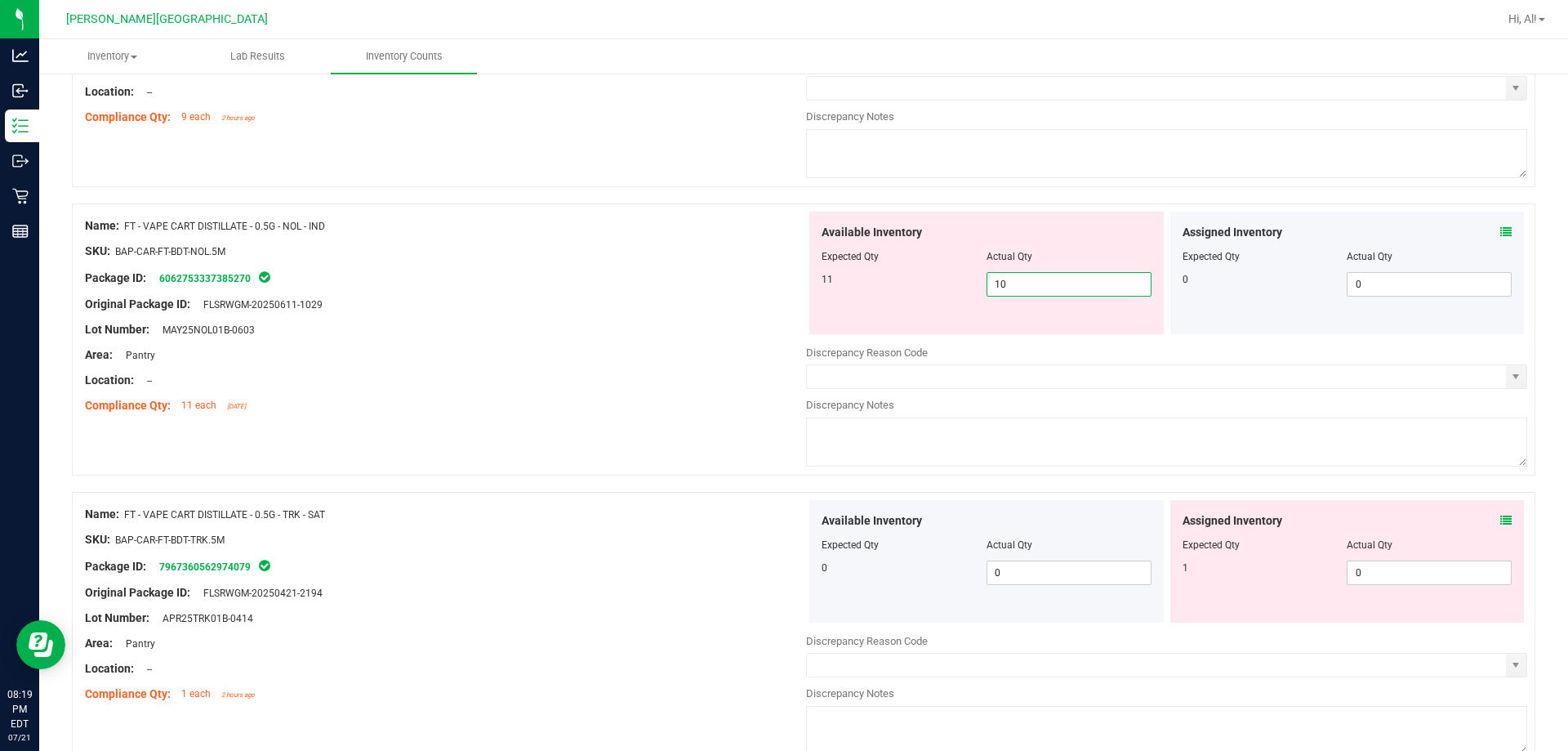 type on "11" 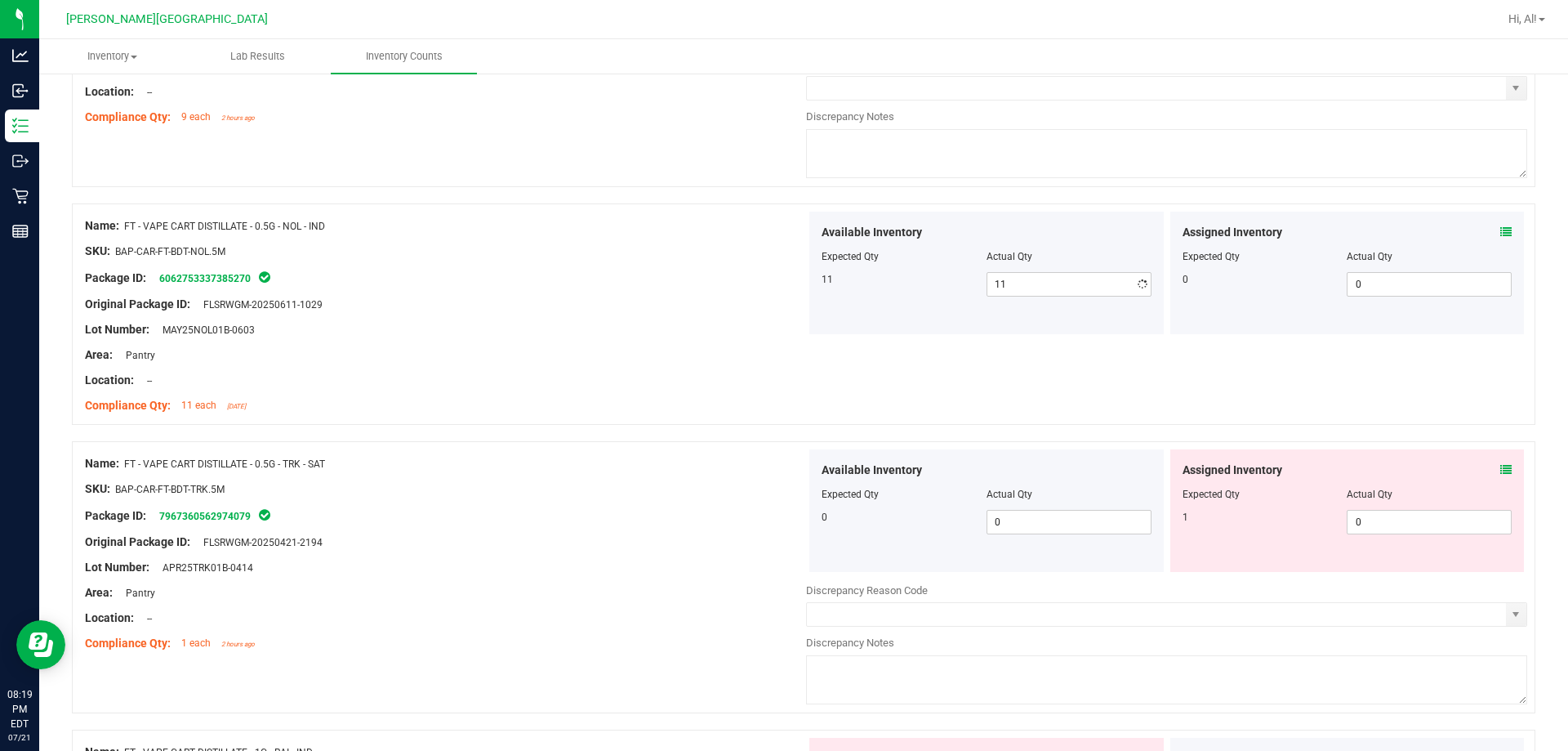 click on "Location:
--" at bounding box center (445, 380) 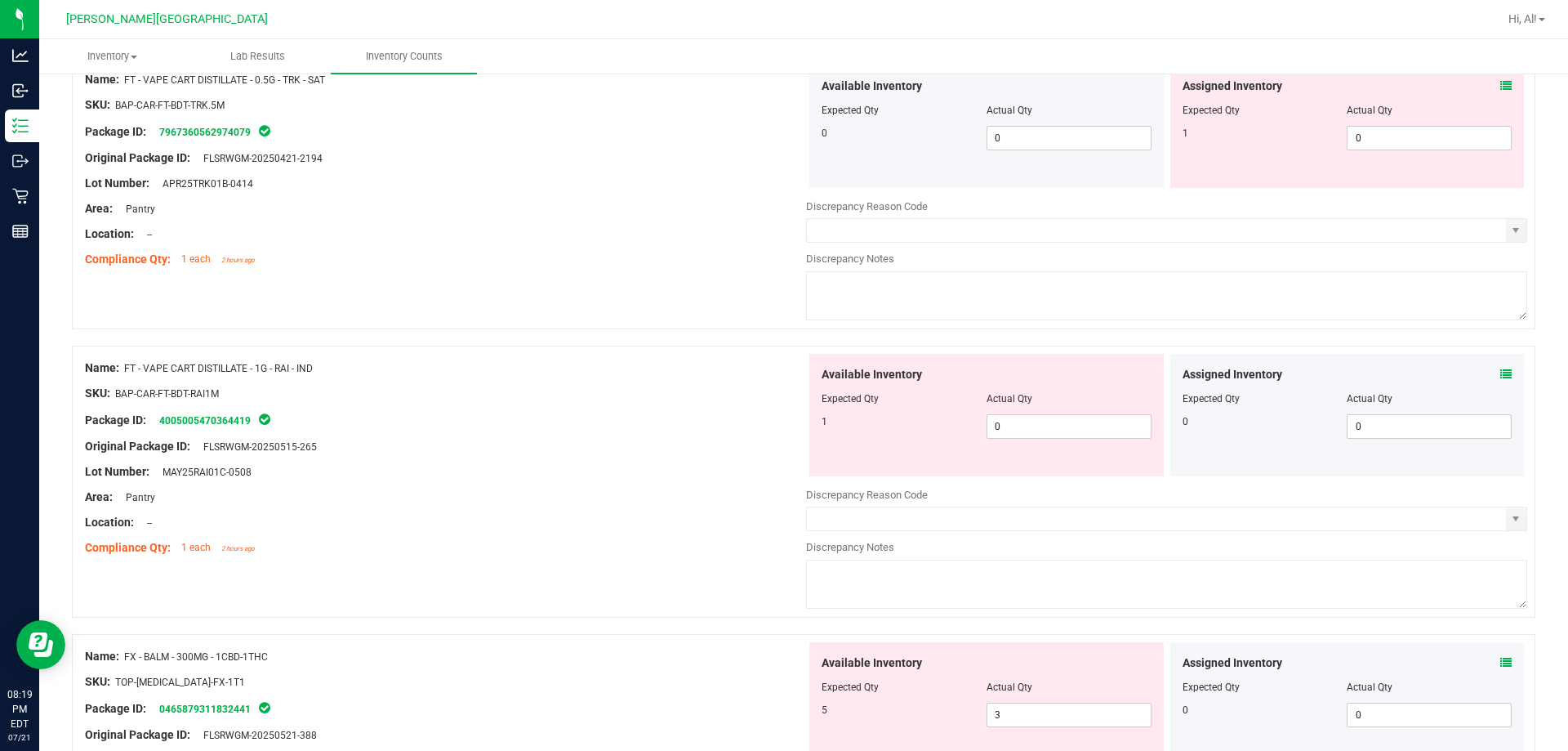 scroll, scrollTop: 4408, scrollLeft: 0, axis: vertical 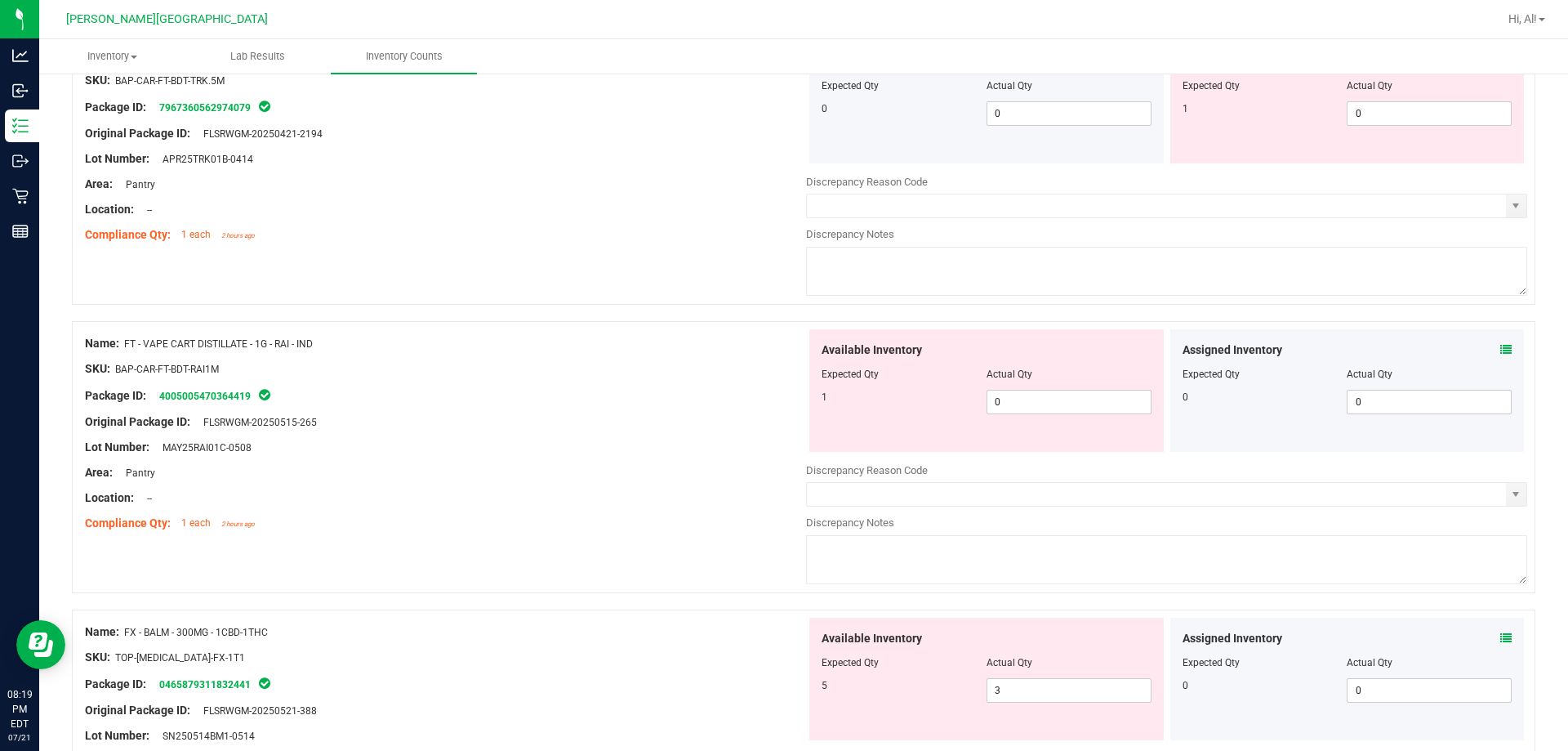 click at bounding box center [1506, 350] 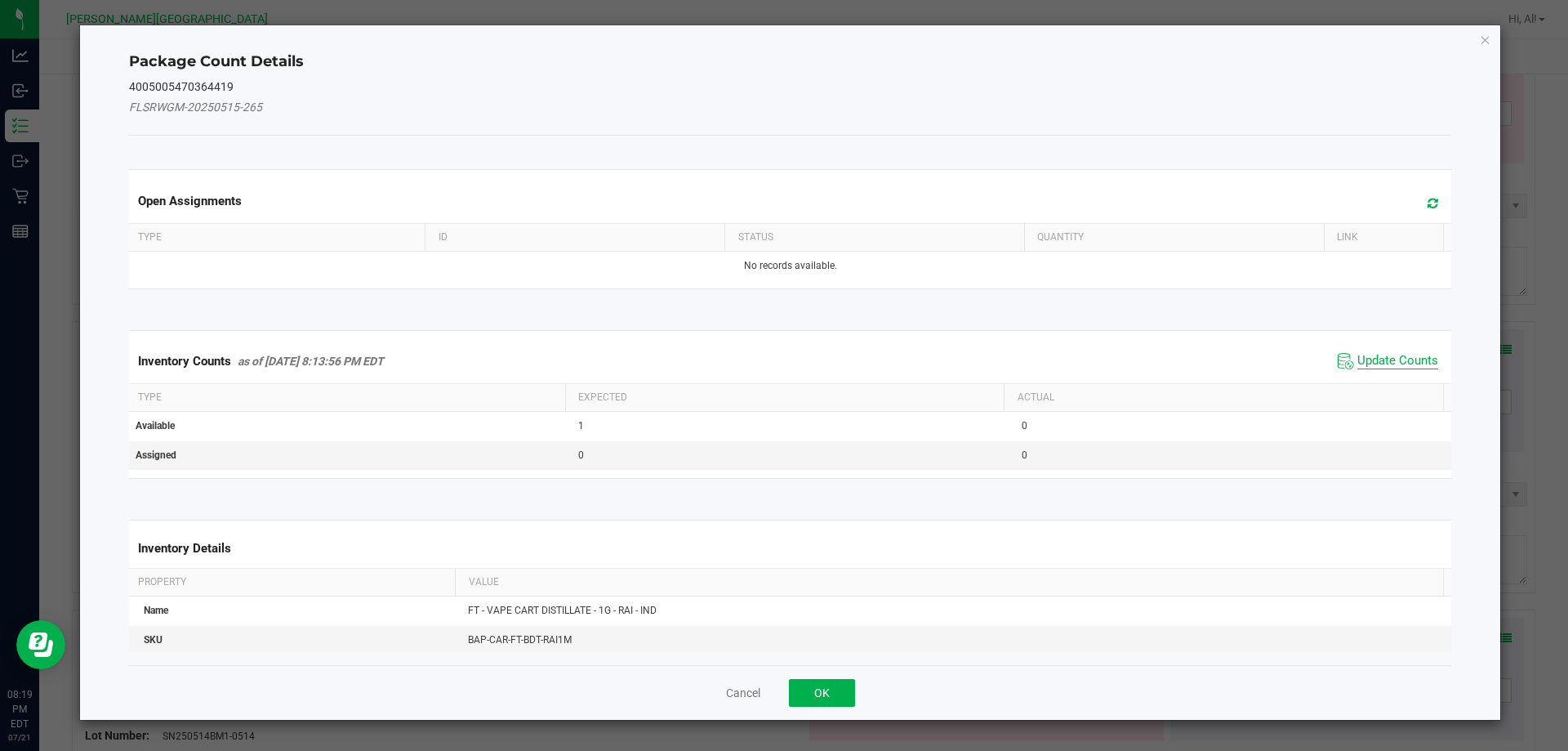 click on "Update Counts" 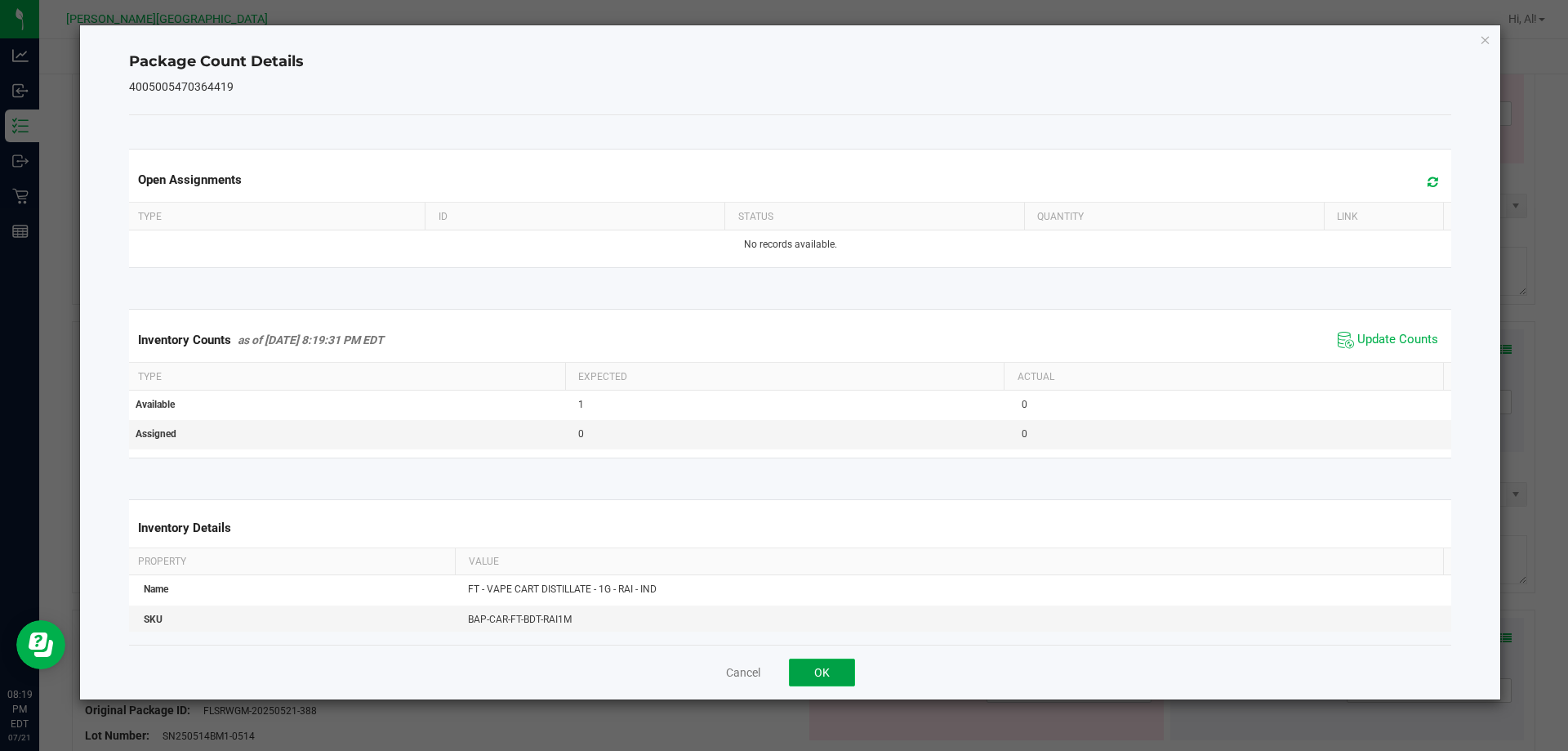 click on "OK" 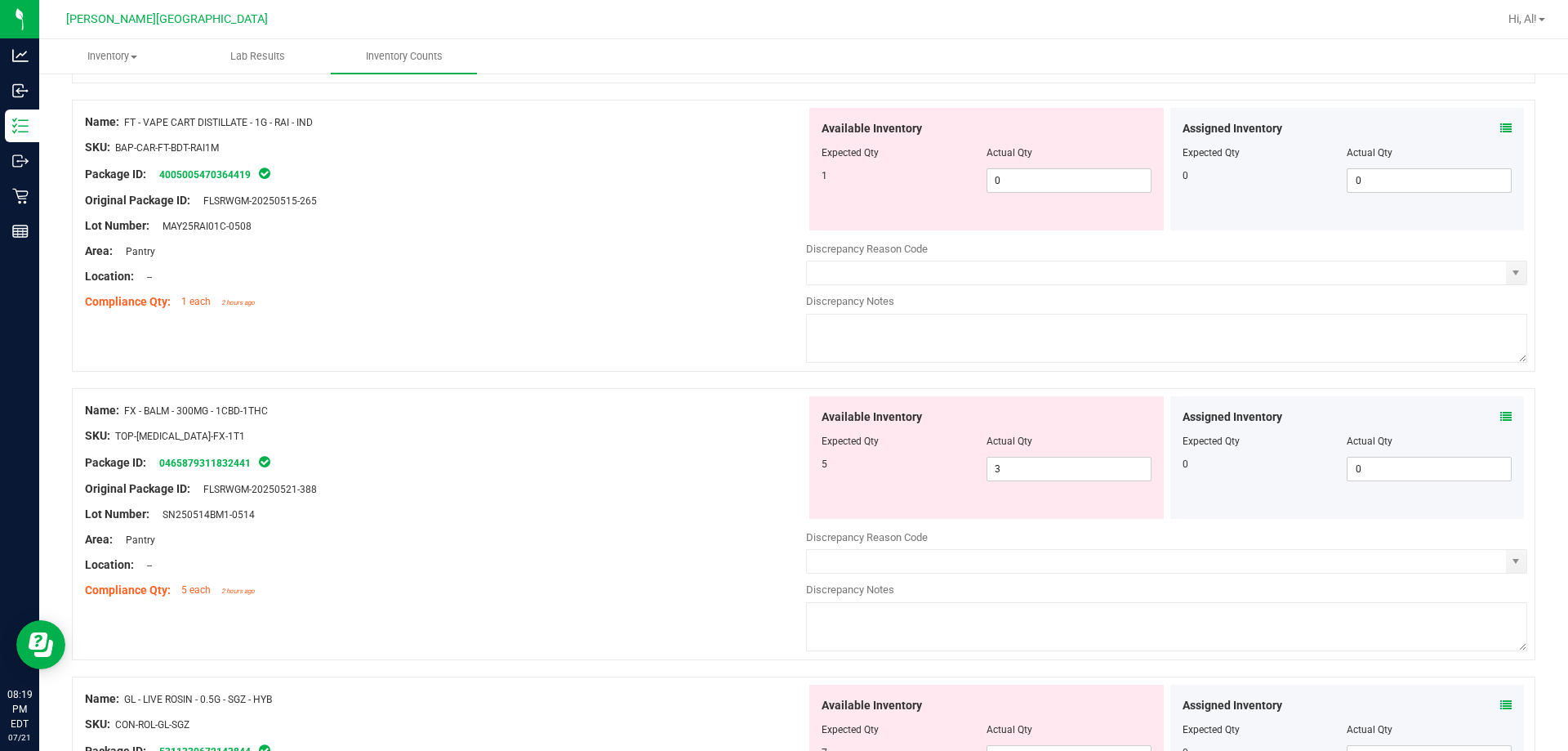 scroll, scrollTop: 4653, scrollLeft: 0, axis: vertical 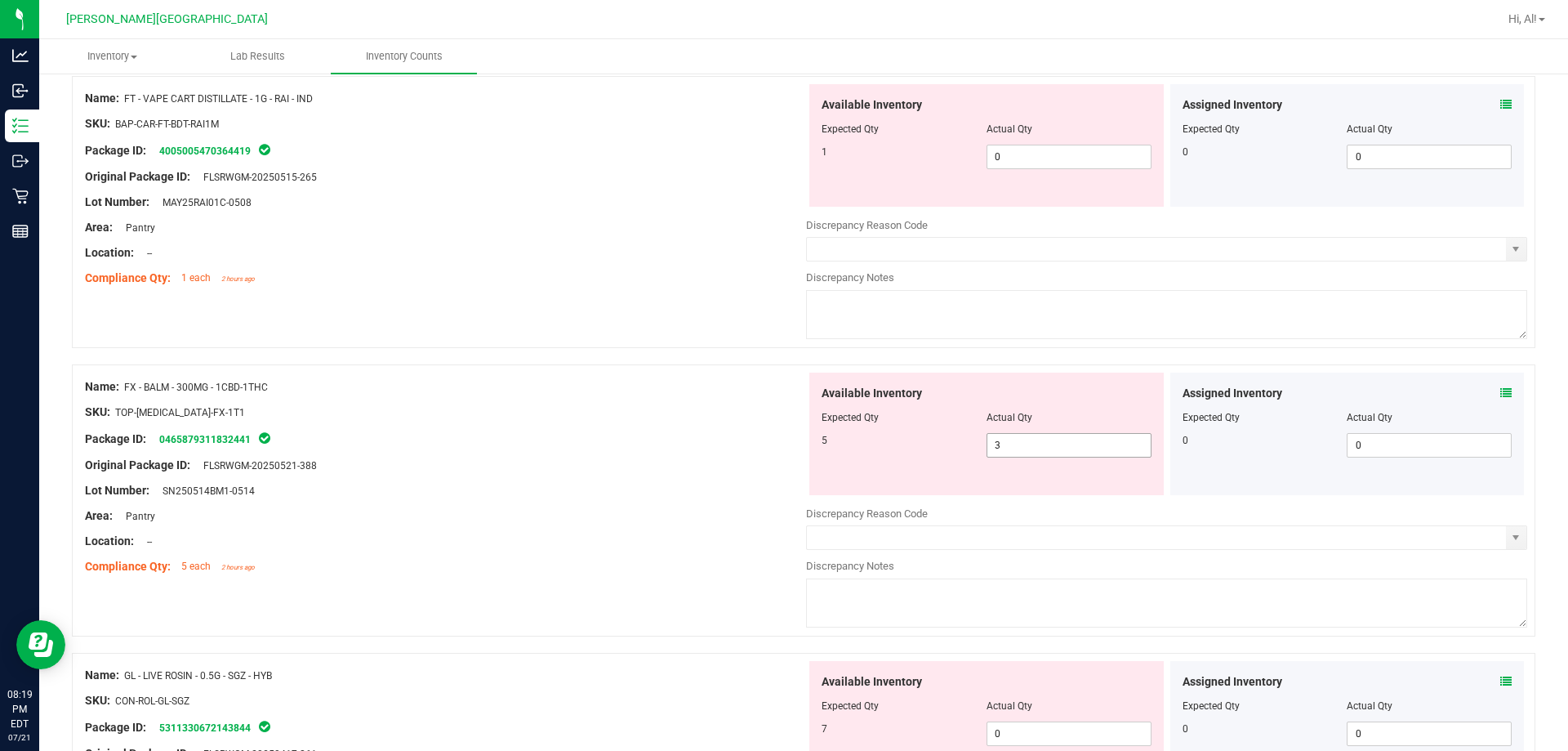 click on "3 3" at bounding box center (1069, 445) 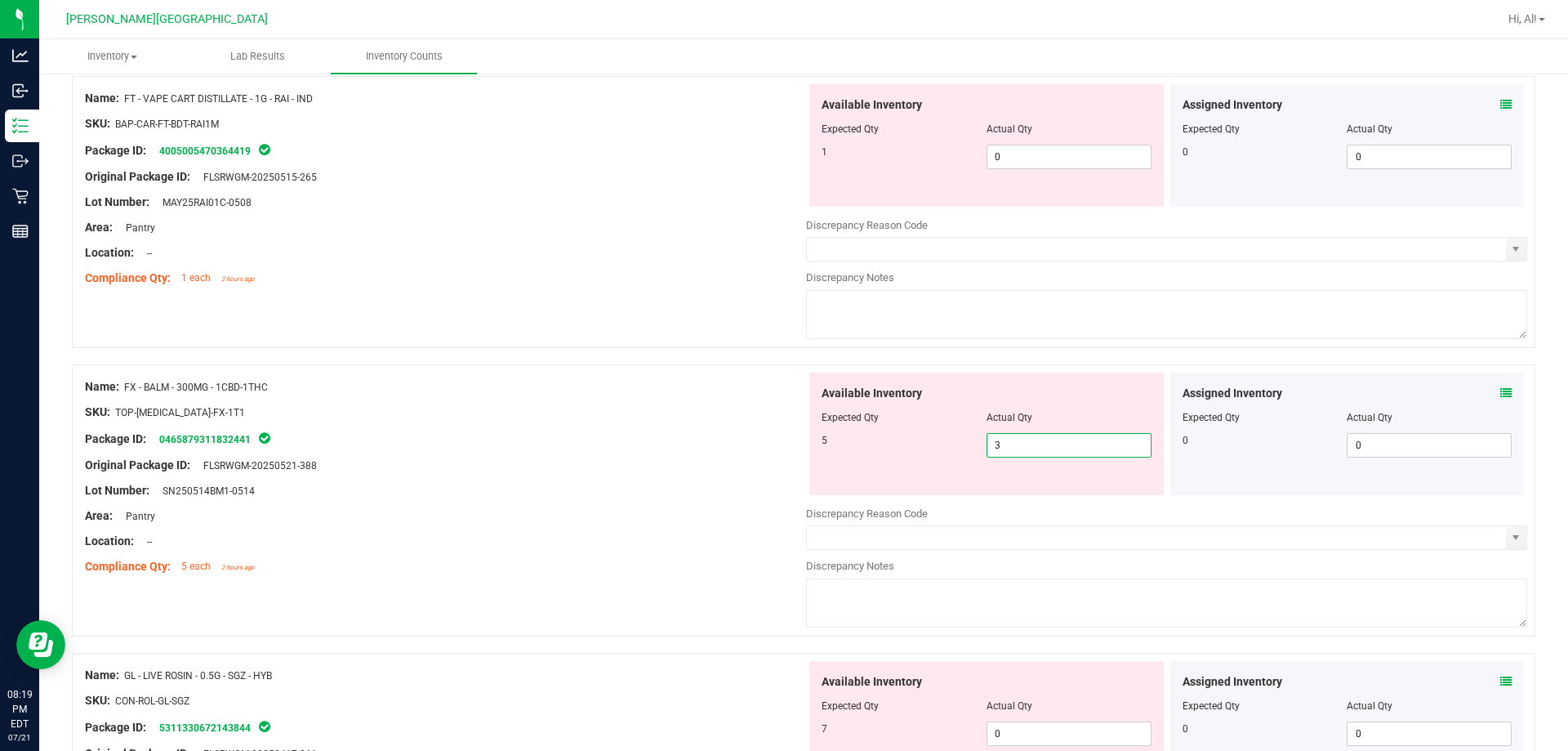 type on "4" 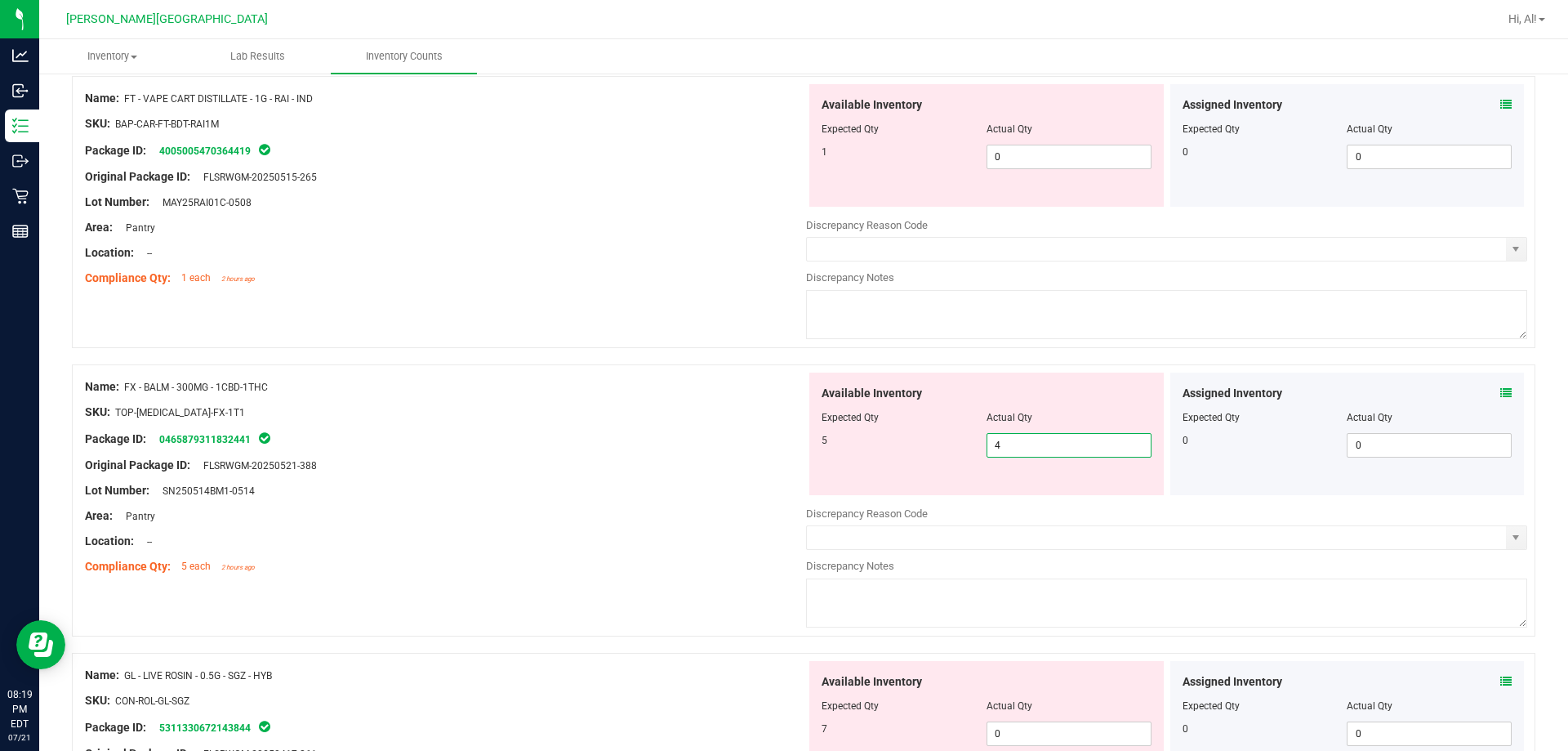 type on "5" 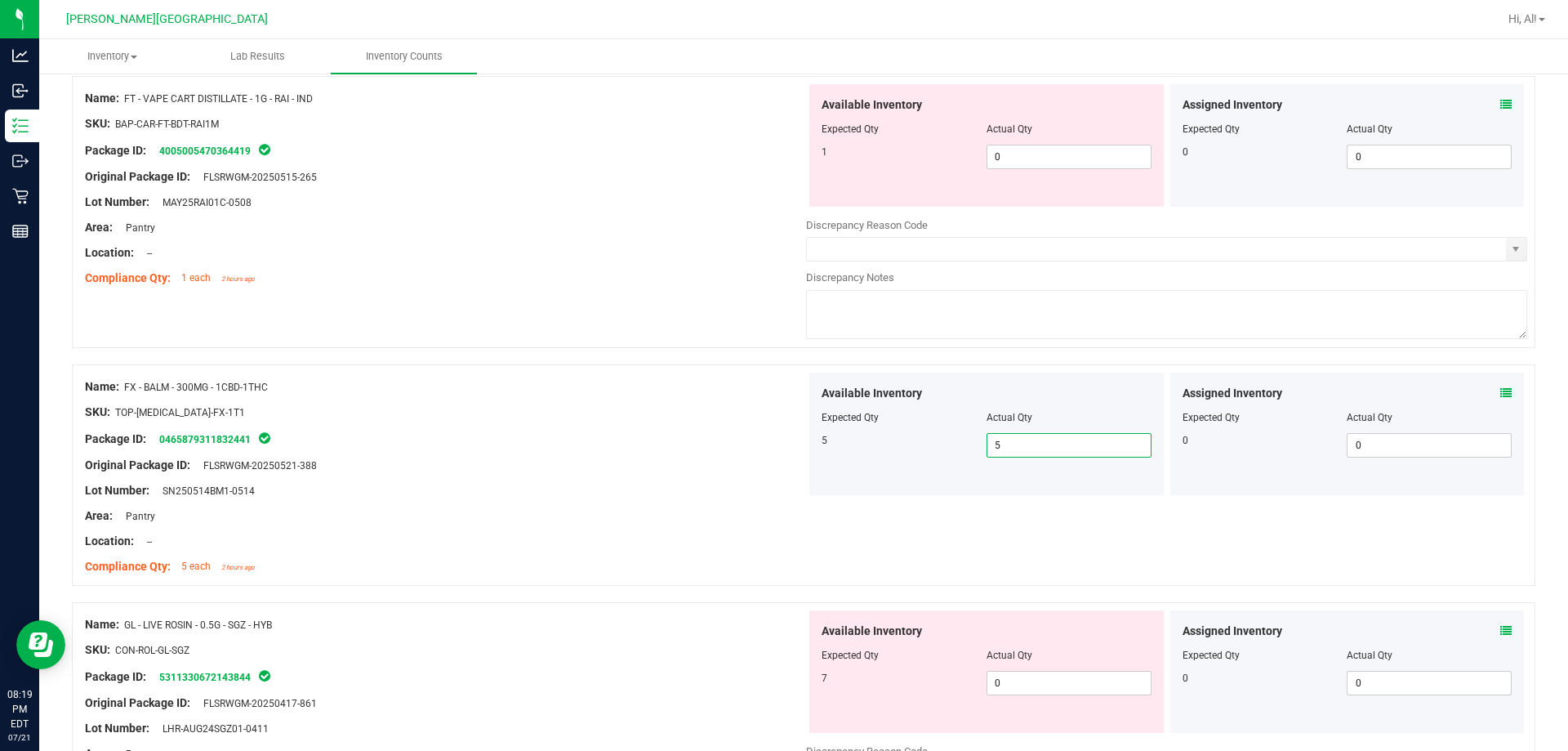 click on "Package ID:
0465879311832441" at bounding box center [445, 439] 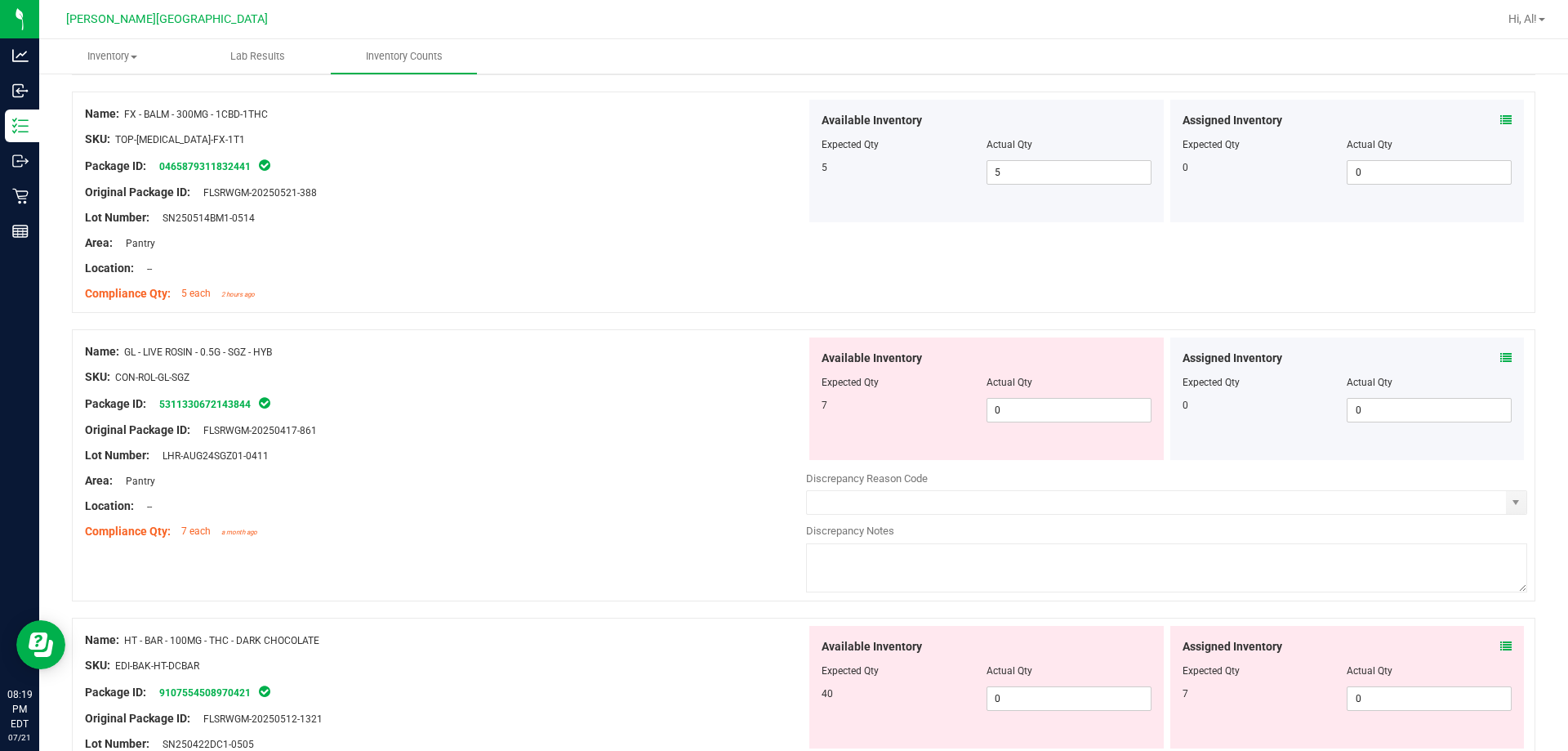 scroll, scrollTop: 4980, scrollLeft: 0, axis: vertical 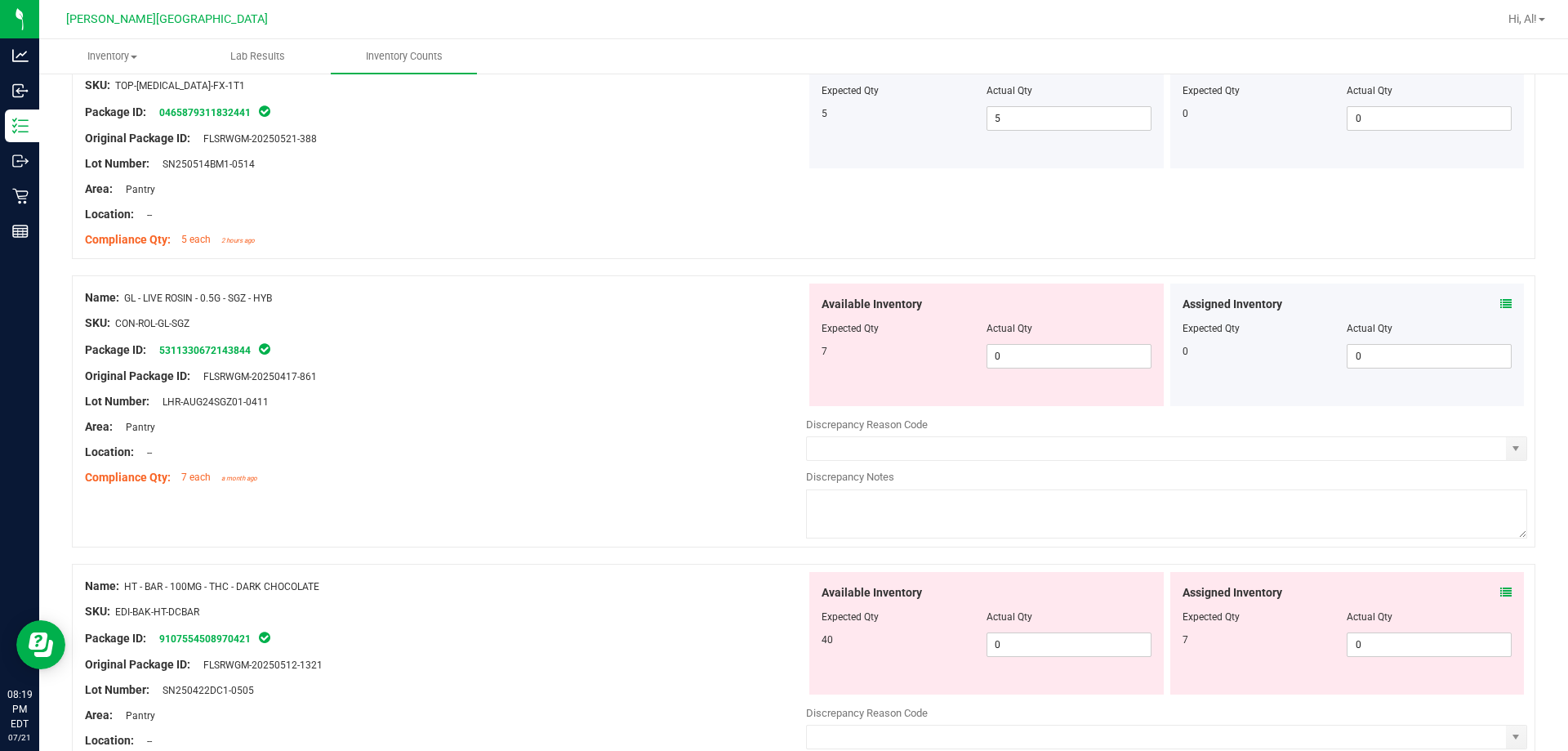 click on "Original Package ID:
FLSRWGM-20250417-861" at bounding box center [445, 376] 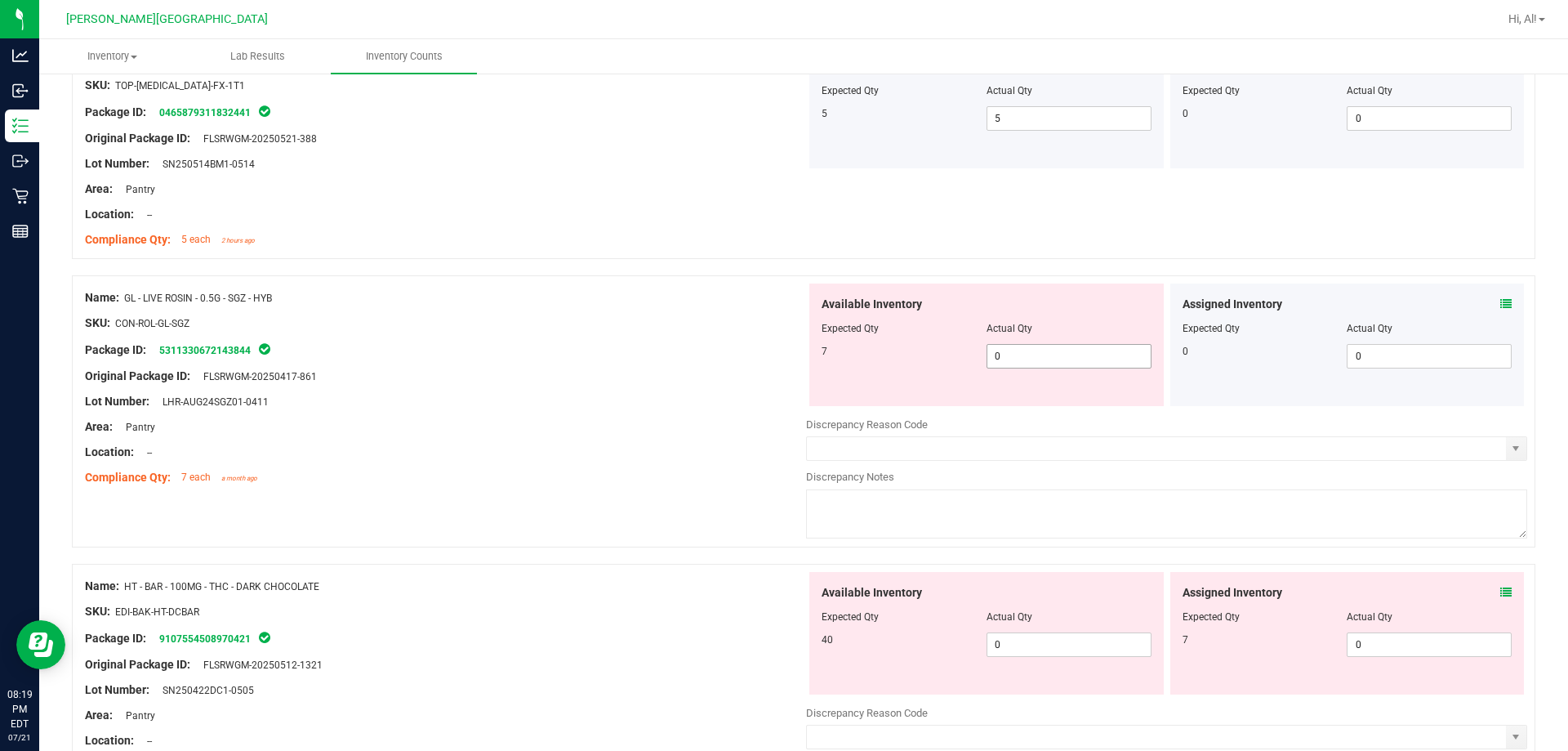 click on "0 0" at bounding box center [1069, 356] 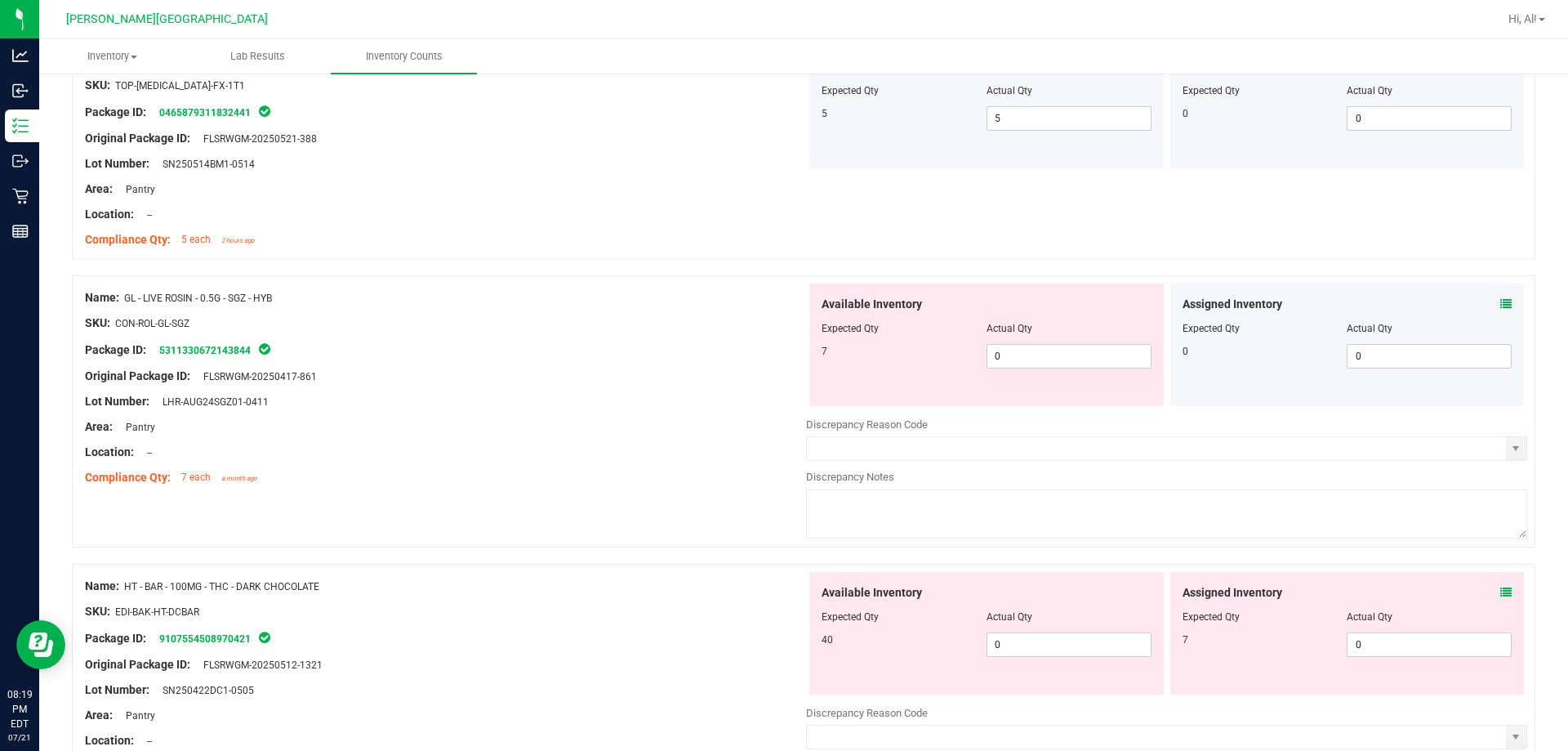 click on "SKU:
EDI-BAK-HT-DCBAR" at bounding box center (445, 611) 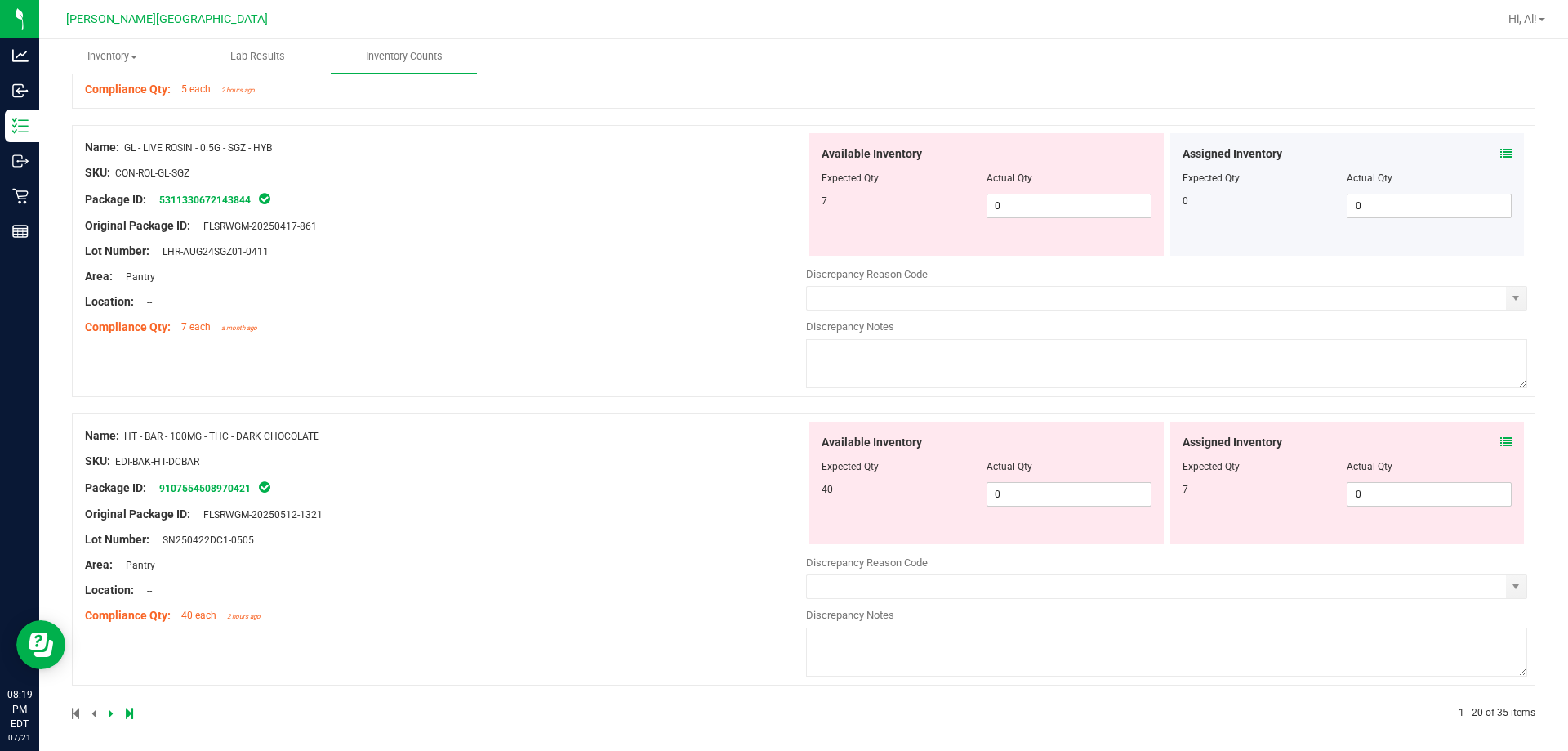 scroll, scrollTop: 5137, scrollLeft: 0, axis: vertical 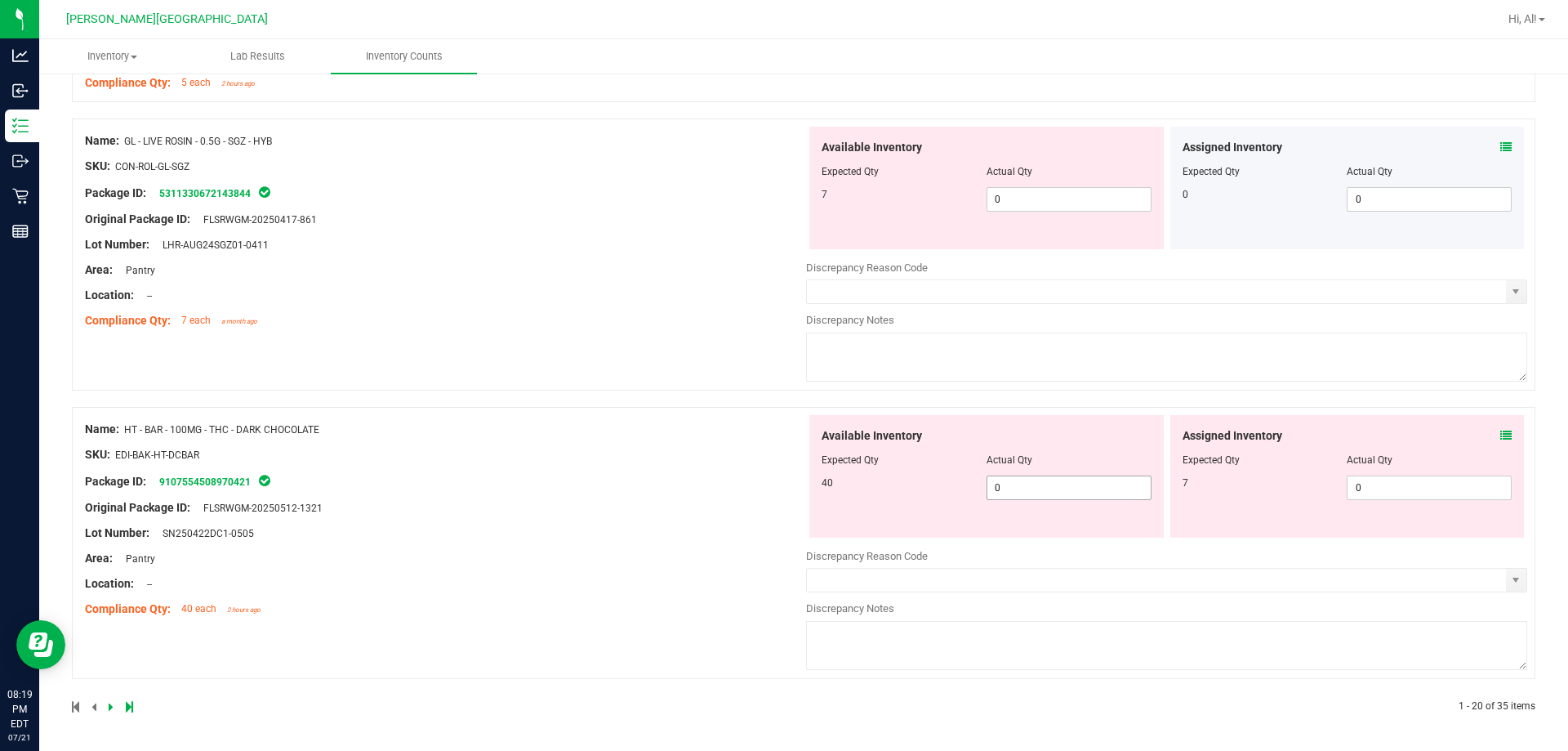 click on "0 0" at bounding box center [1069, 488] 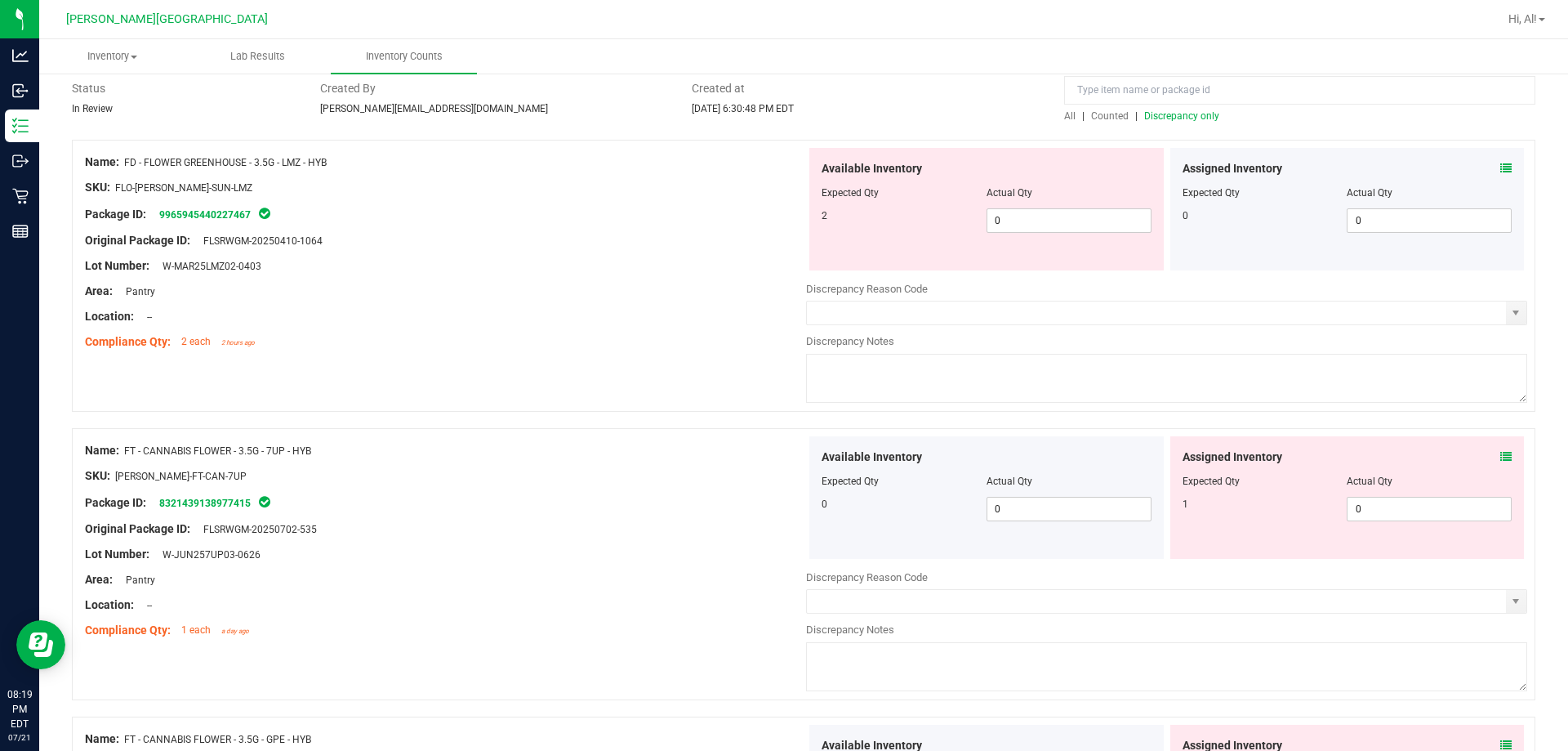 scroll, scrollTop: 0, scrollLeft: 0, axis: both 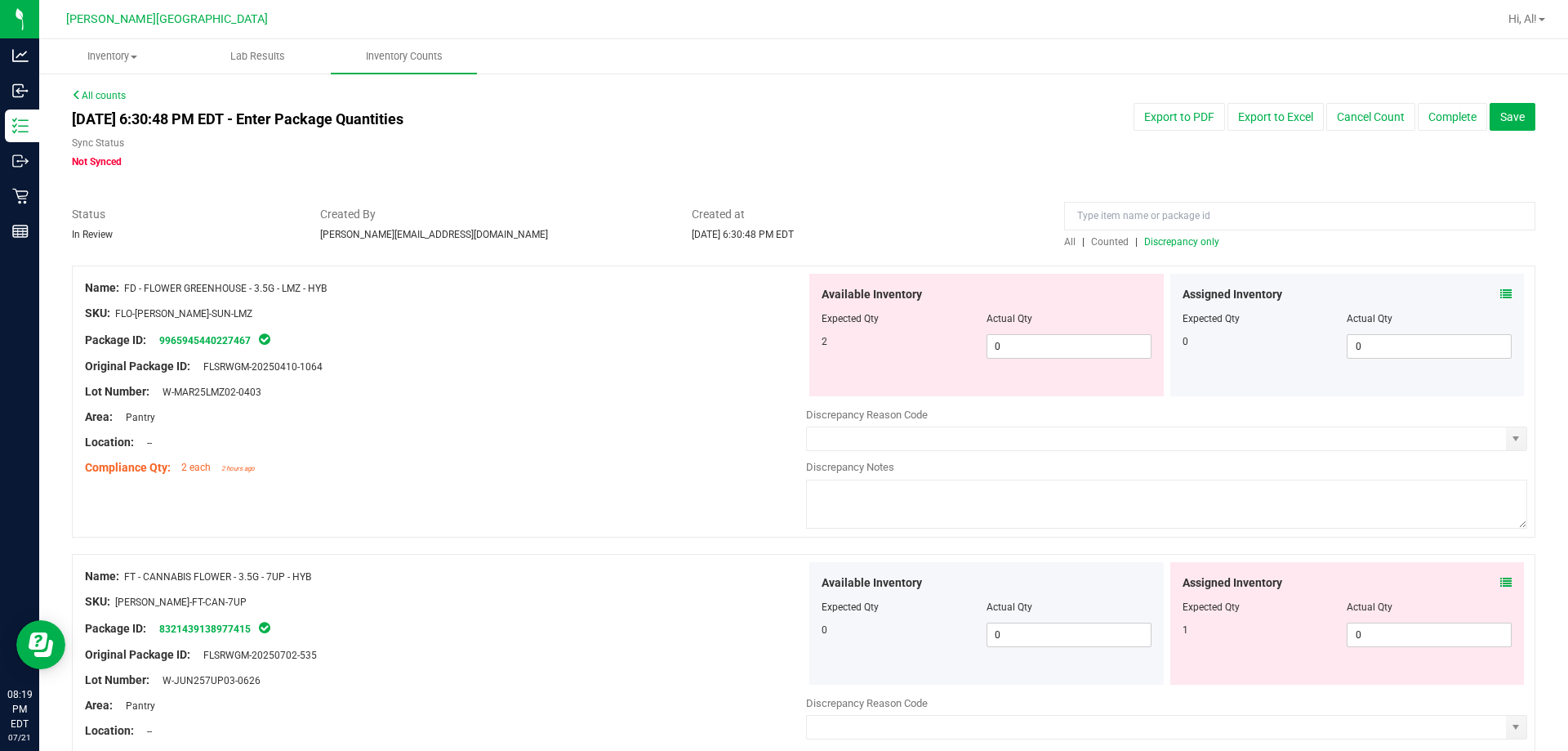 click on "Discrepancy only" at bounding box center (1182, 242) 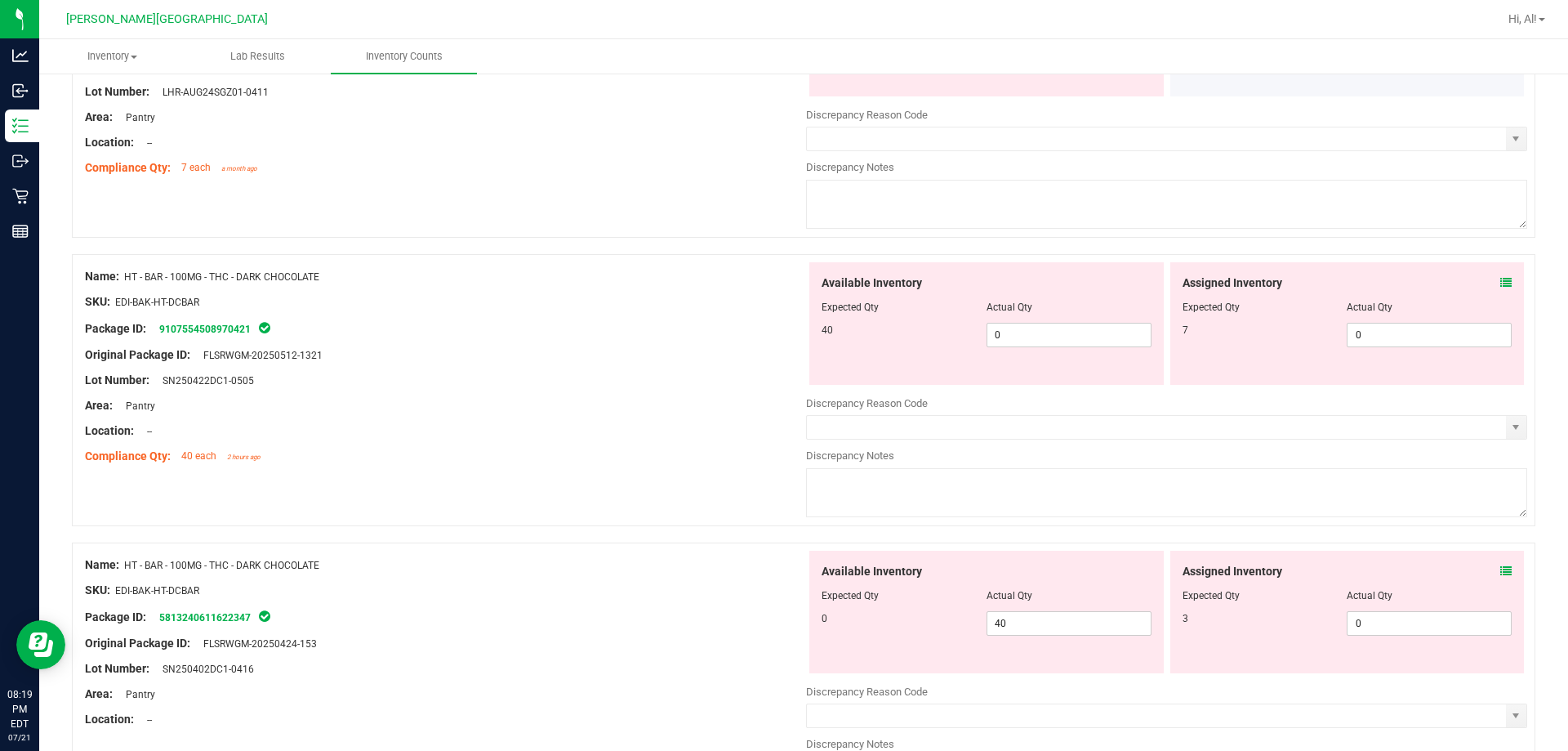 scroll, scrollTop: 4495, scrollLeft: 0, axis: vertical 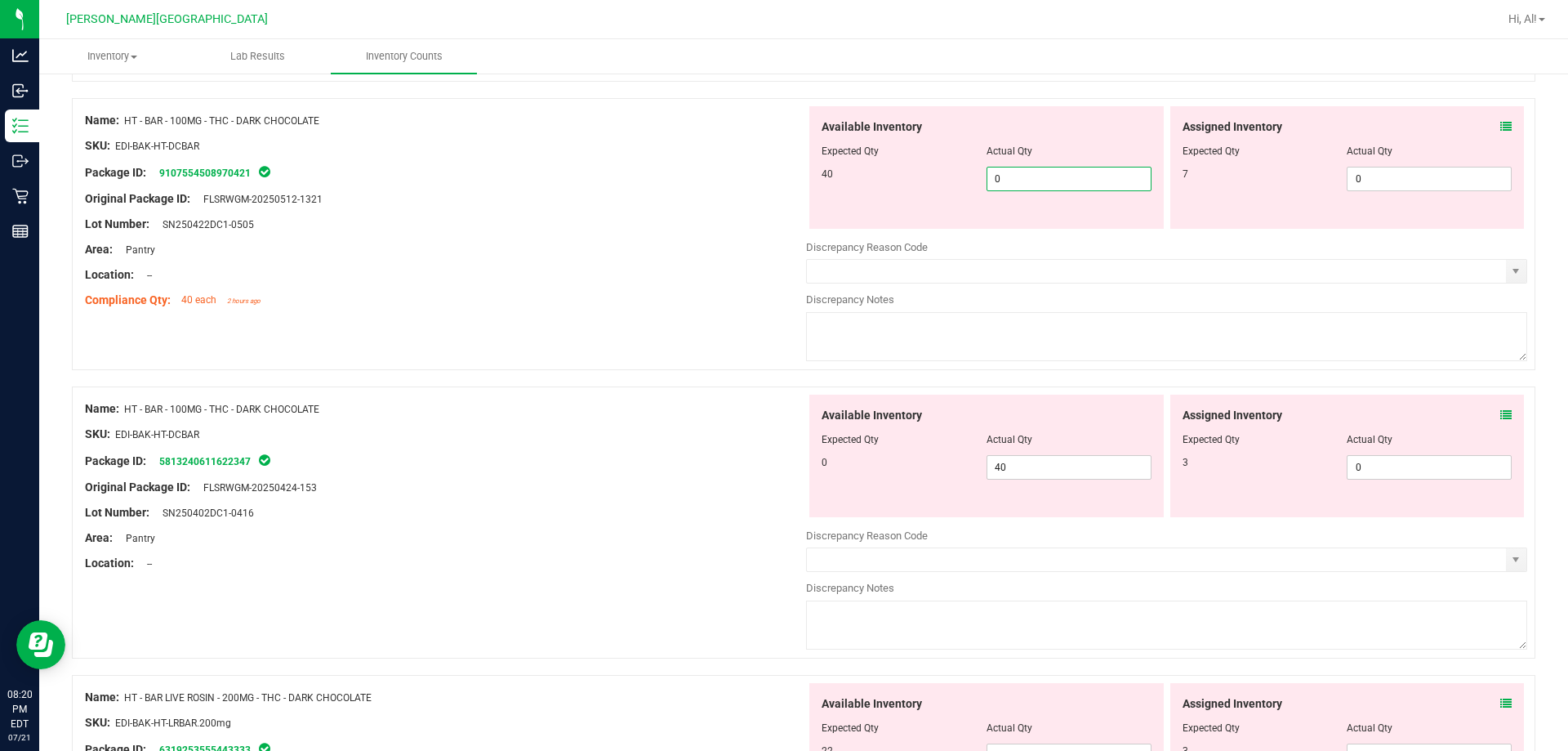 click on "0 0" at bounding box center [1069, 179] 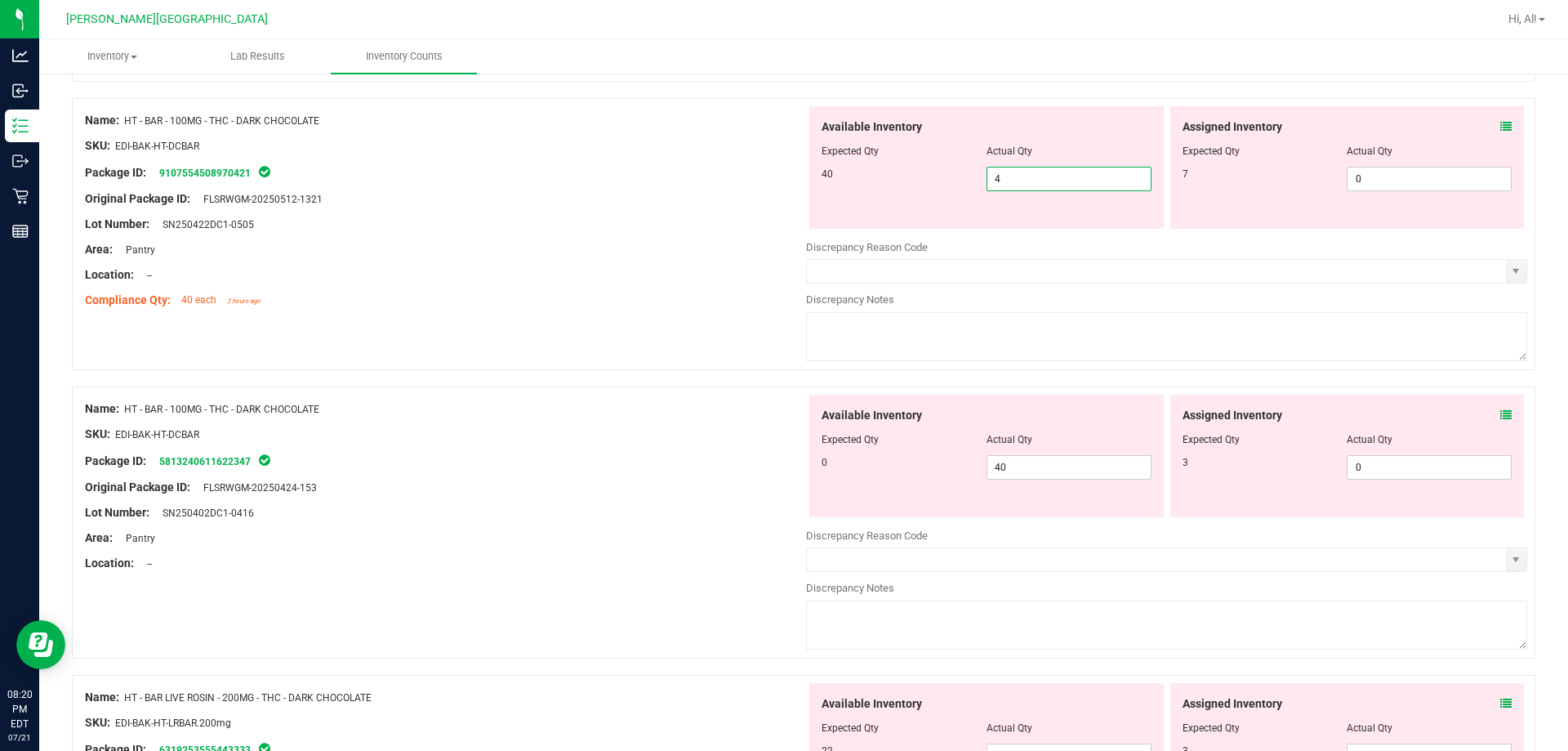 type on "40" 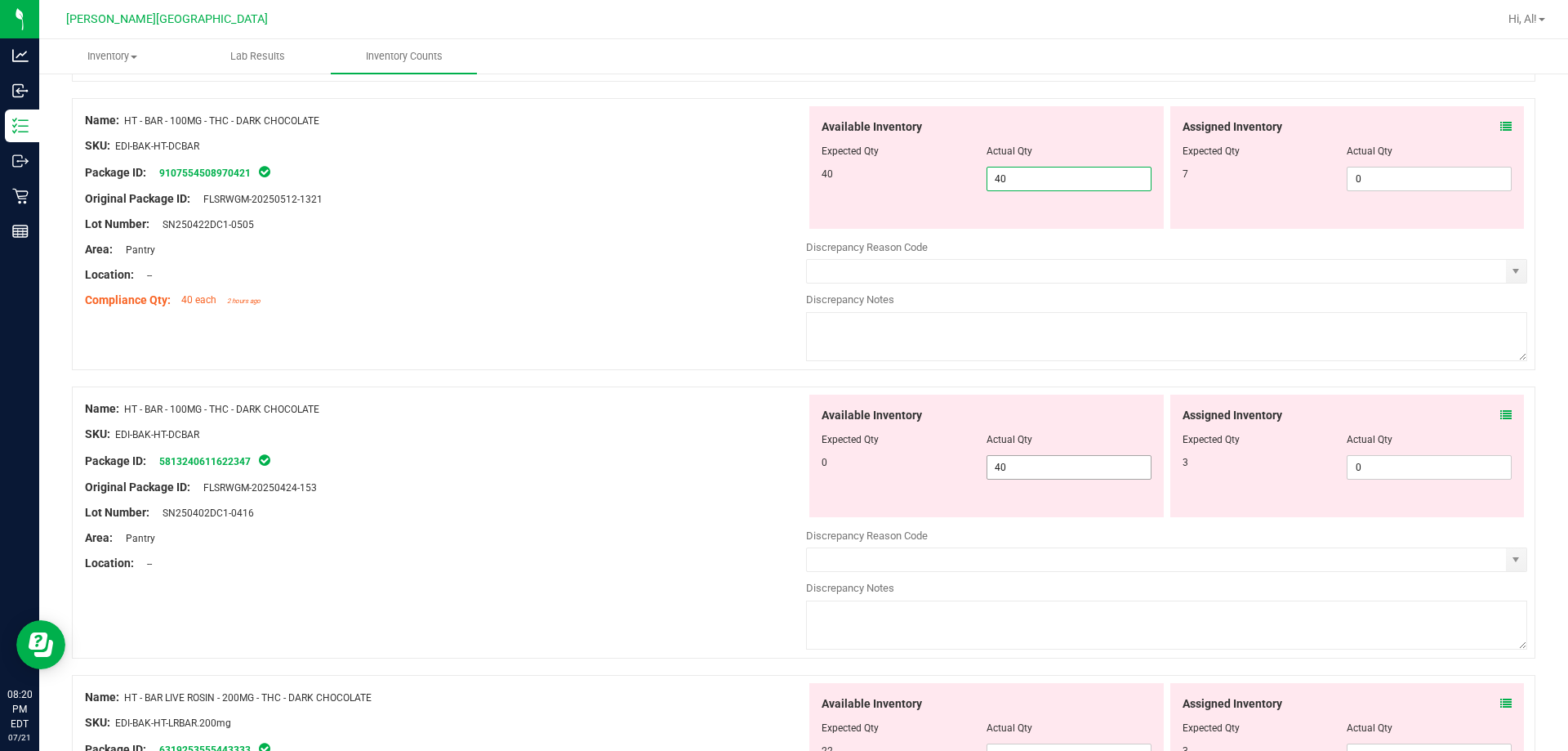 type on "40" 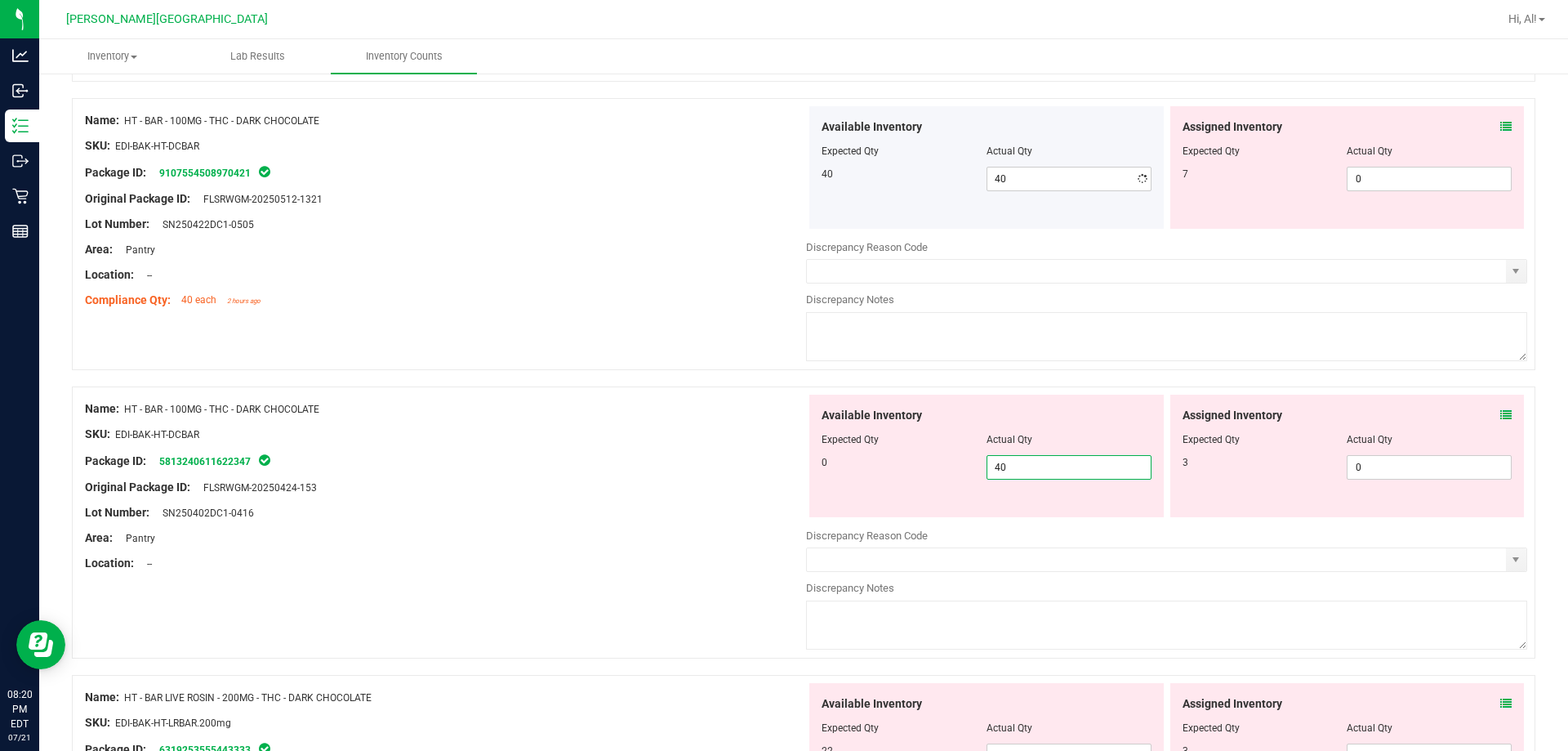click on "40" at bounding box center [1069, 467] 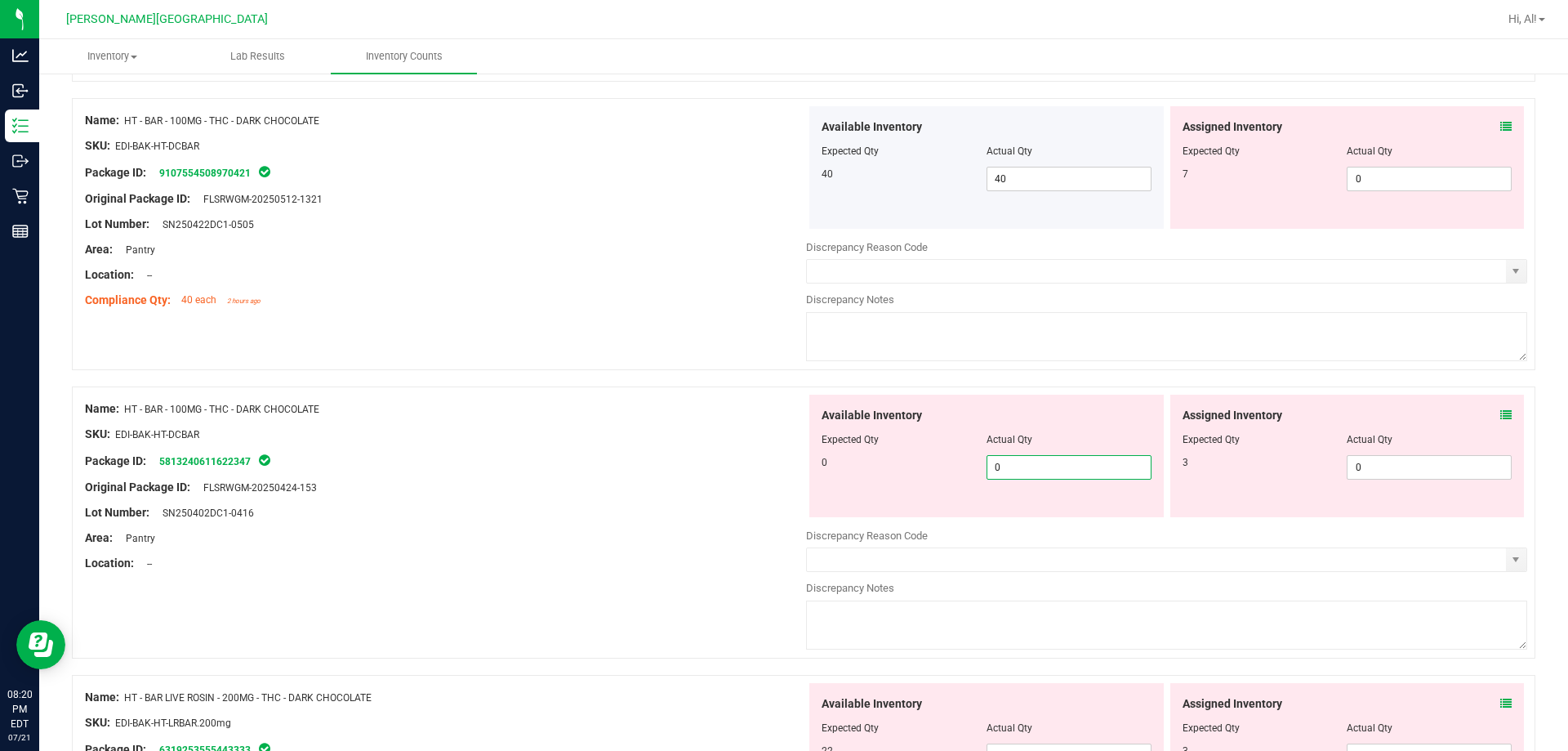 type on "0" 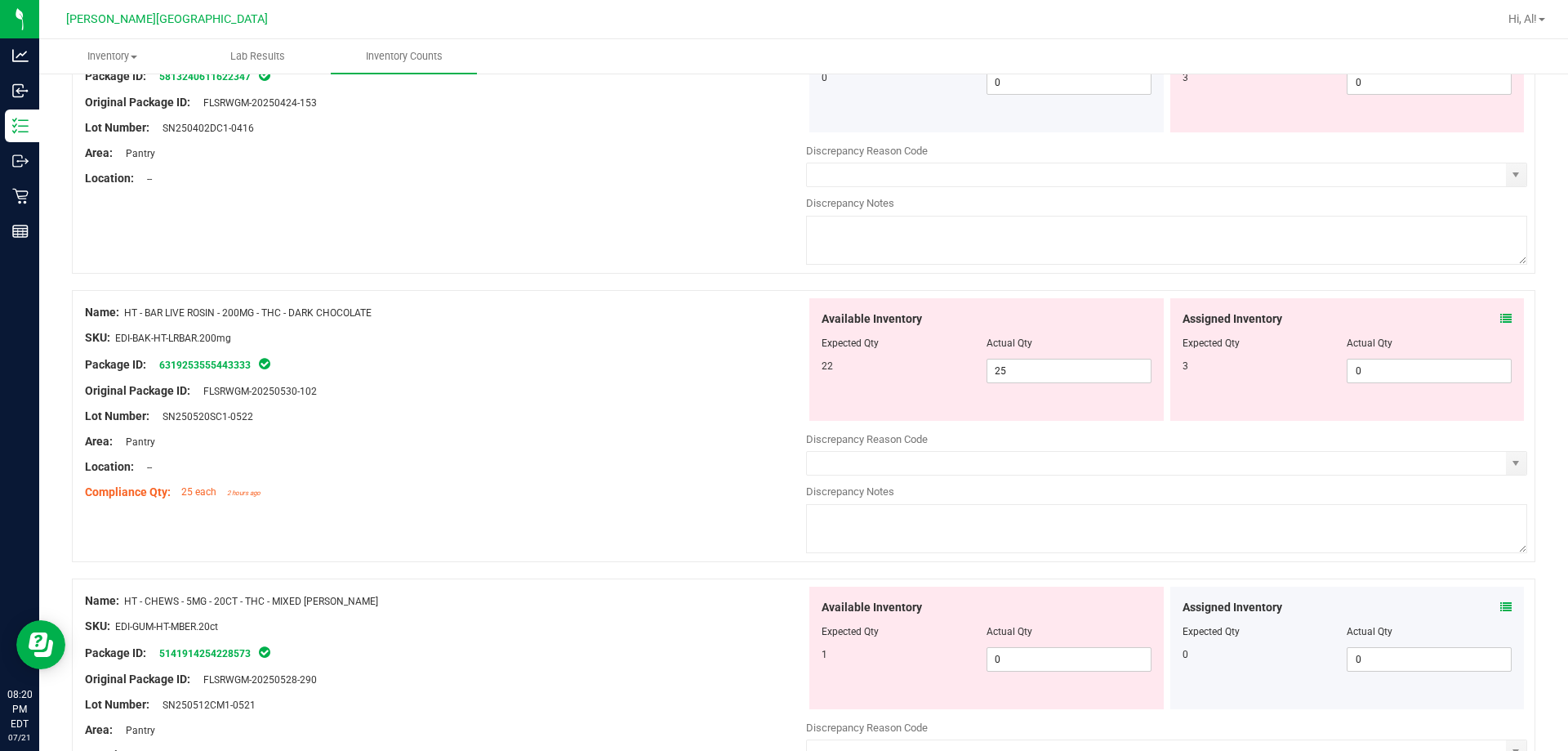 scroll, scrollTop: 4903, scrollLeft: 0, axis: vertical 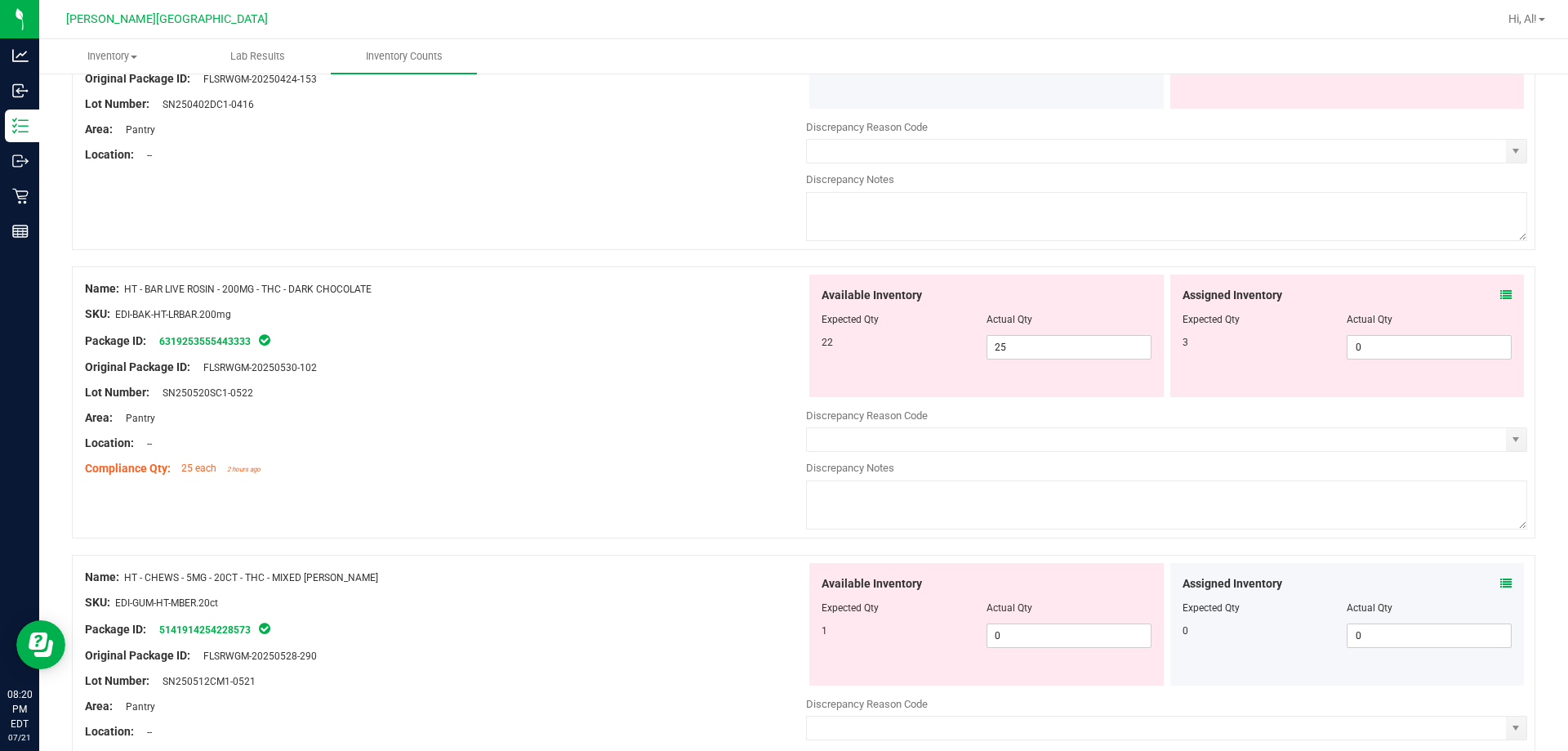 click on "Name:
HT - BAR LIVE ROSIN - 200MG - THC - DARK CHOCOLATE
SKU:
EDI-BAK-HT-LRBAR.200mg
Package ID:
6319253555443333
Original Package ID:
FLSRWGM-20250530-102
Lot Number:
SN250520SC1-0522
25 25" at bounding box center (804, 402) 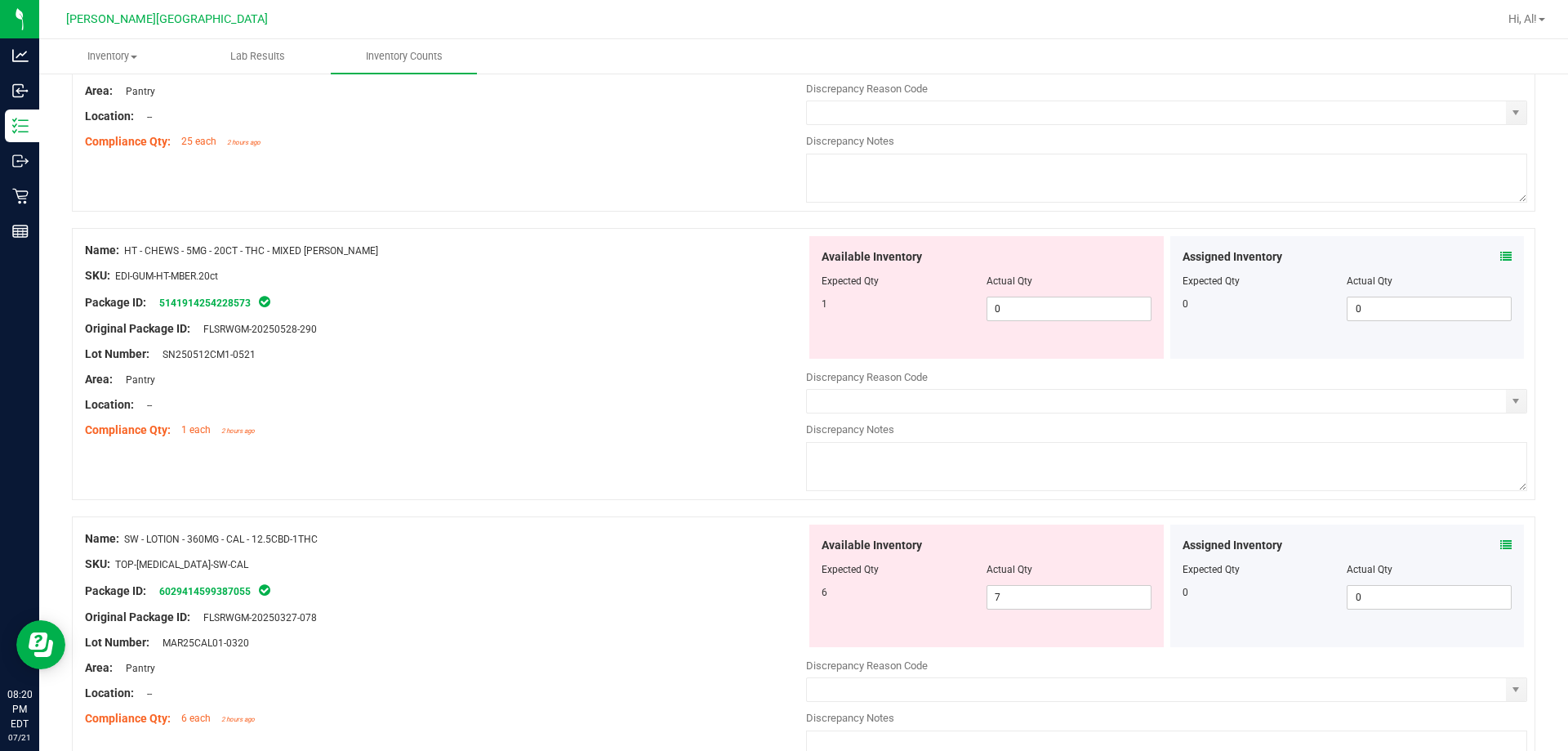 scroll, scrollTop: 5312, scrollLeft: 0, axis: vertical 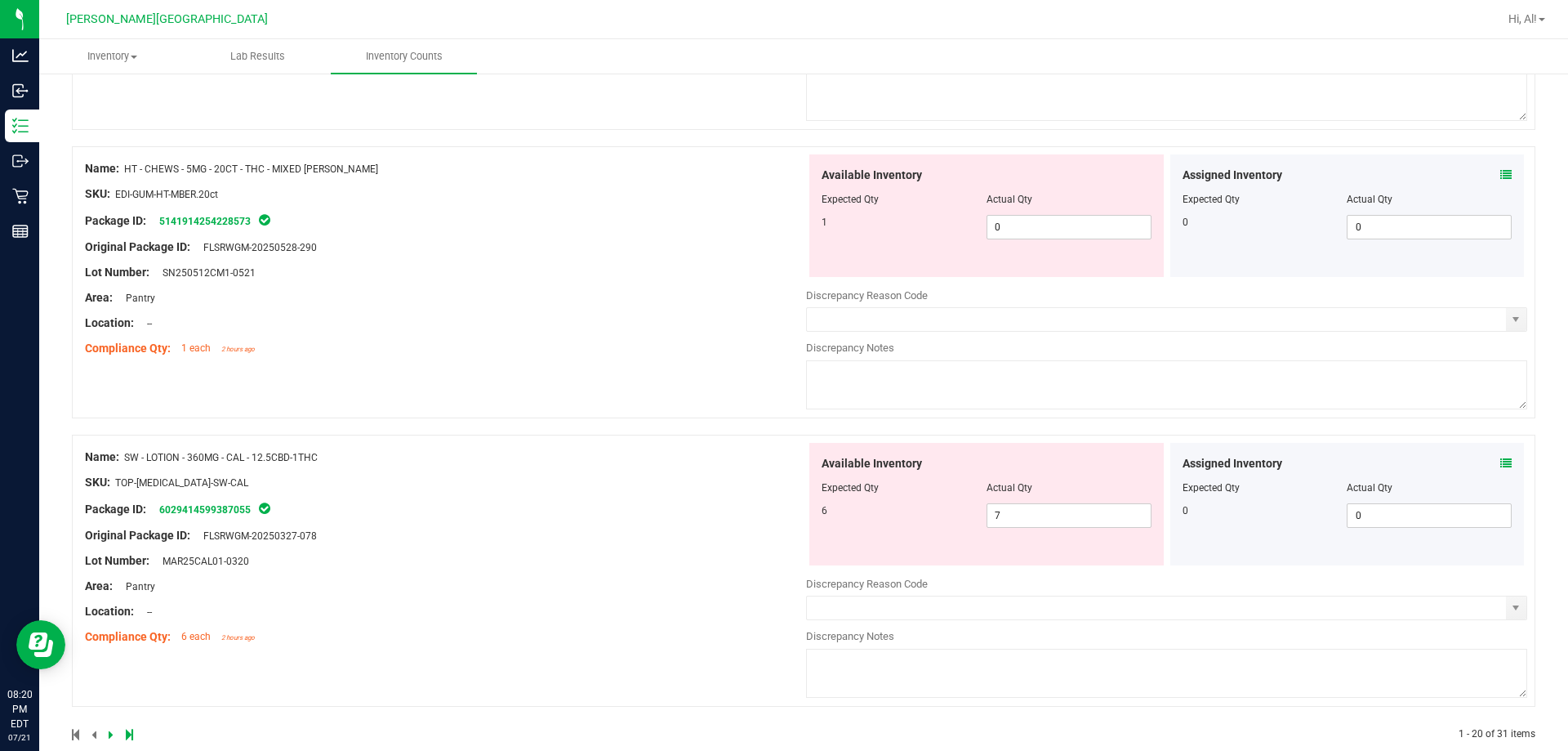 click at bounding box center (1506, 175) 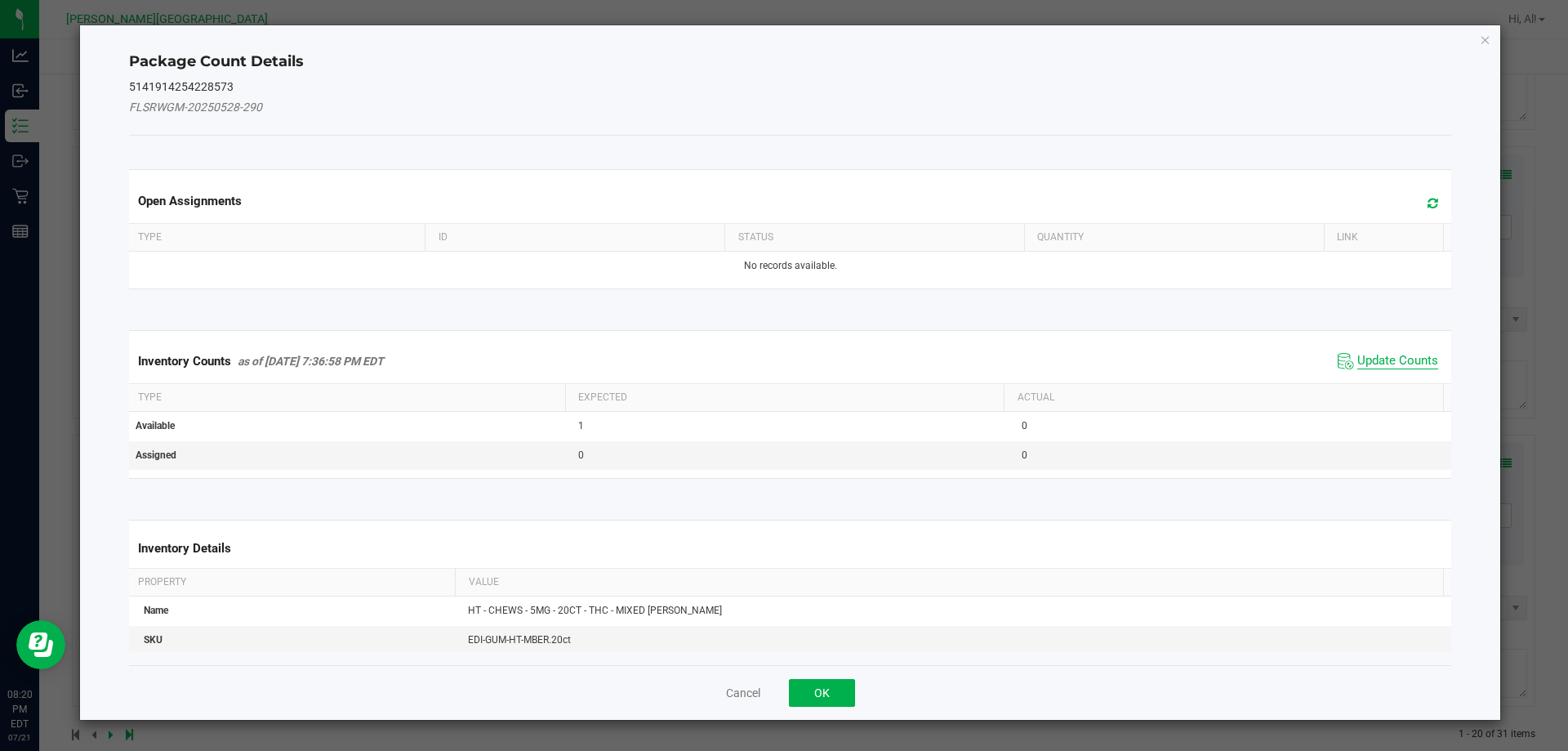 click on "Update Counts" 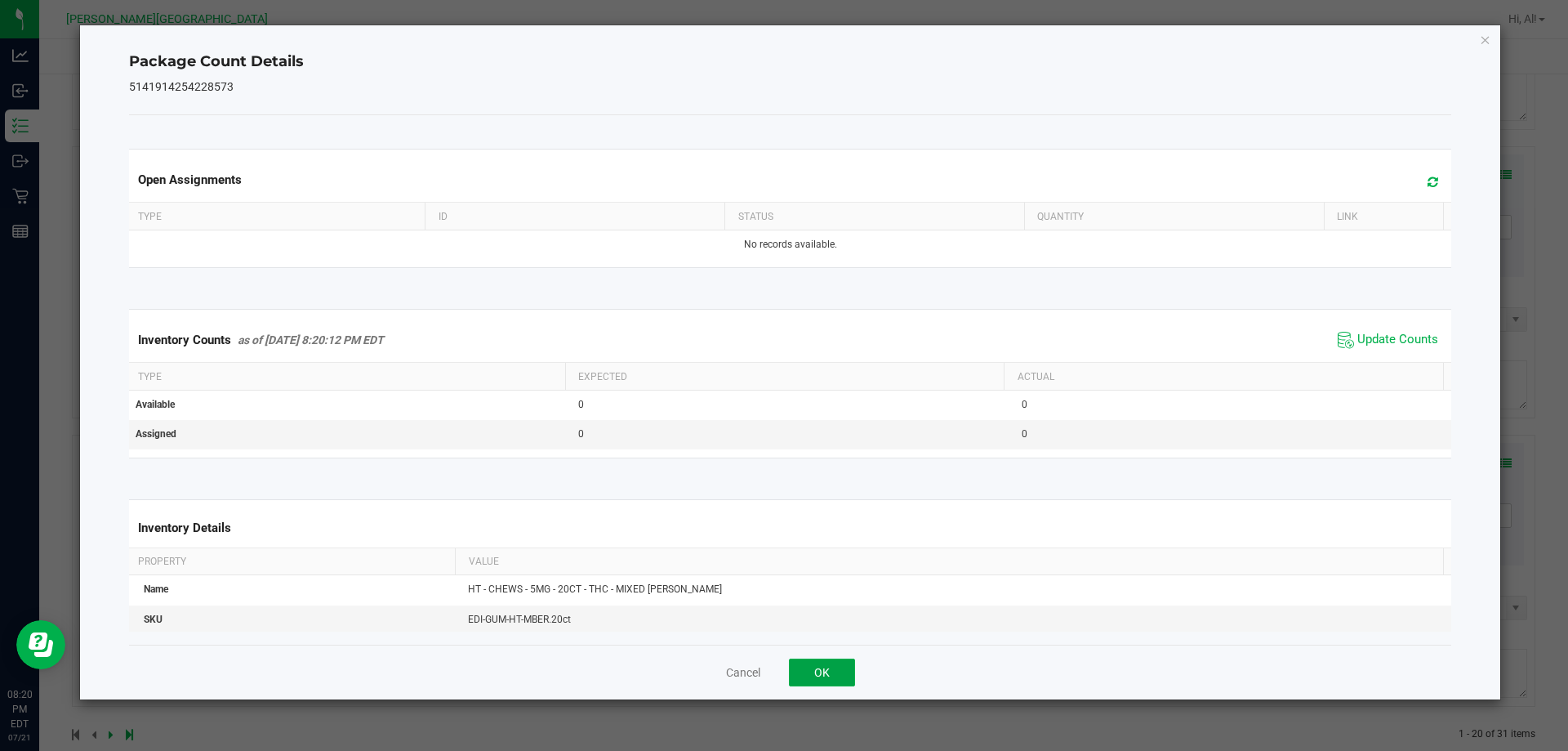 click on "OK" 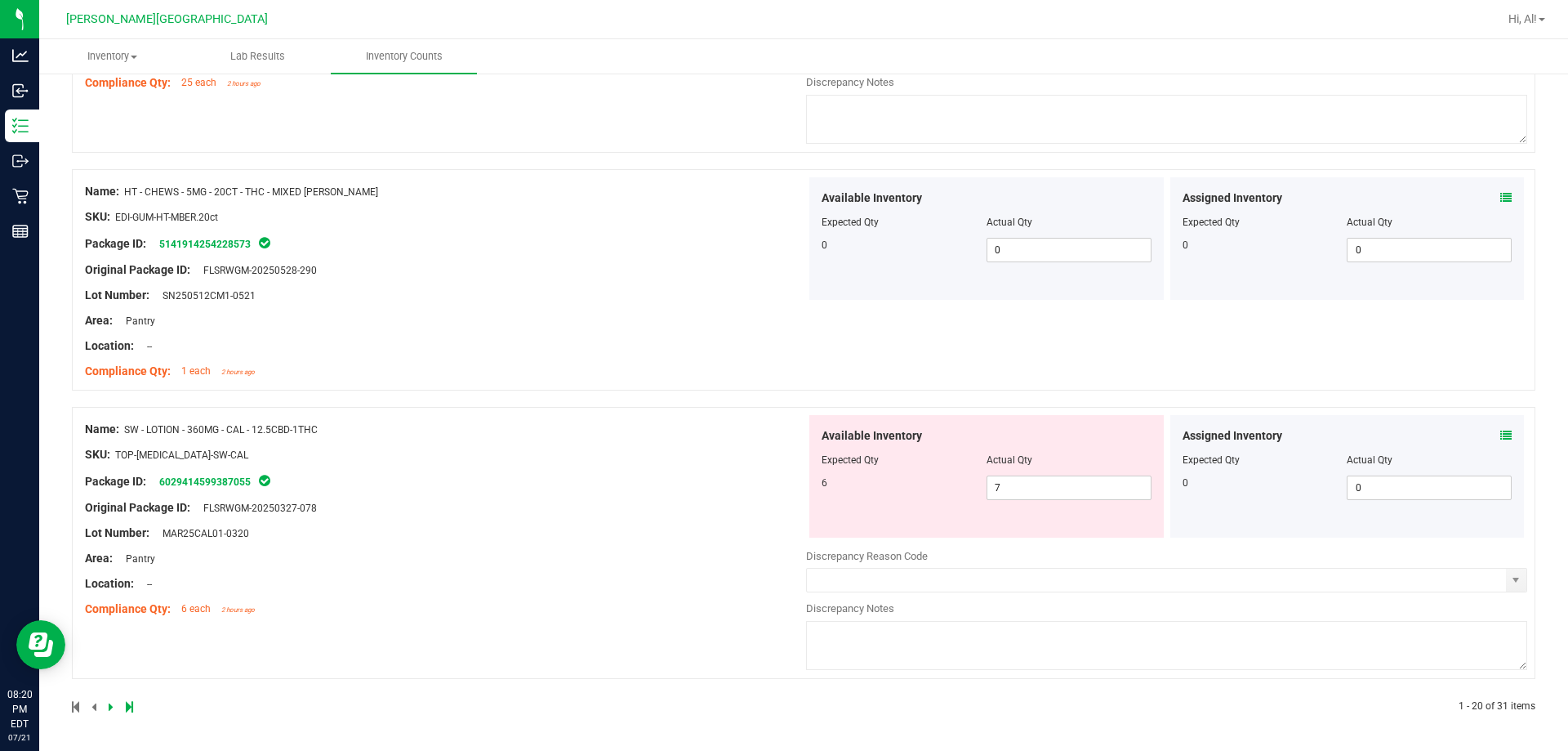 scroll, scrollTop: 5289, scrollLeft: 0, axis: vertical 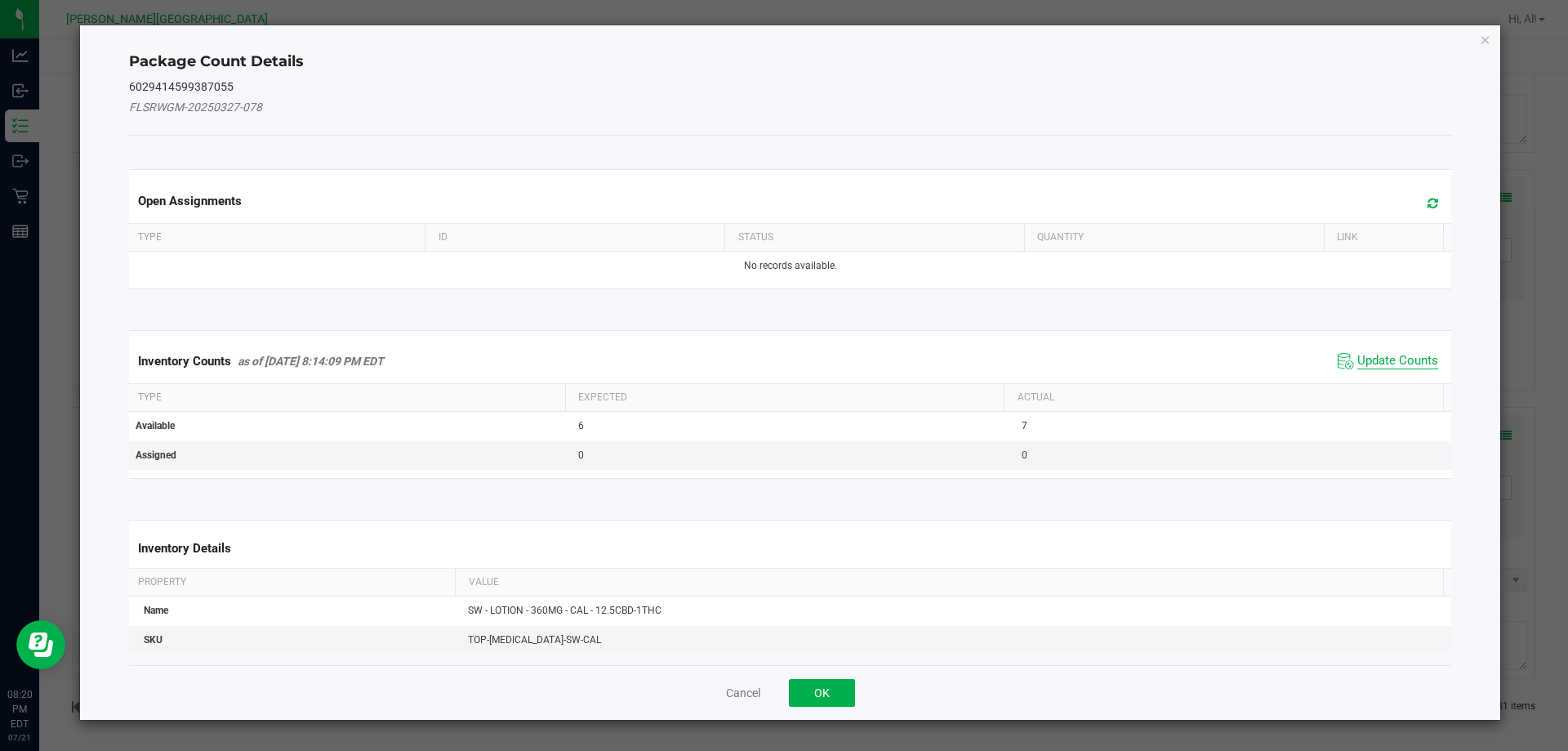 click on "Update Counts" 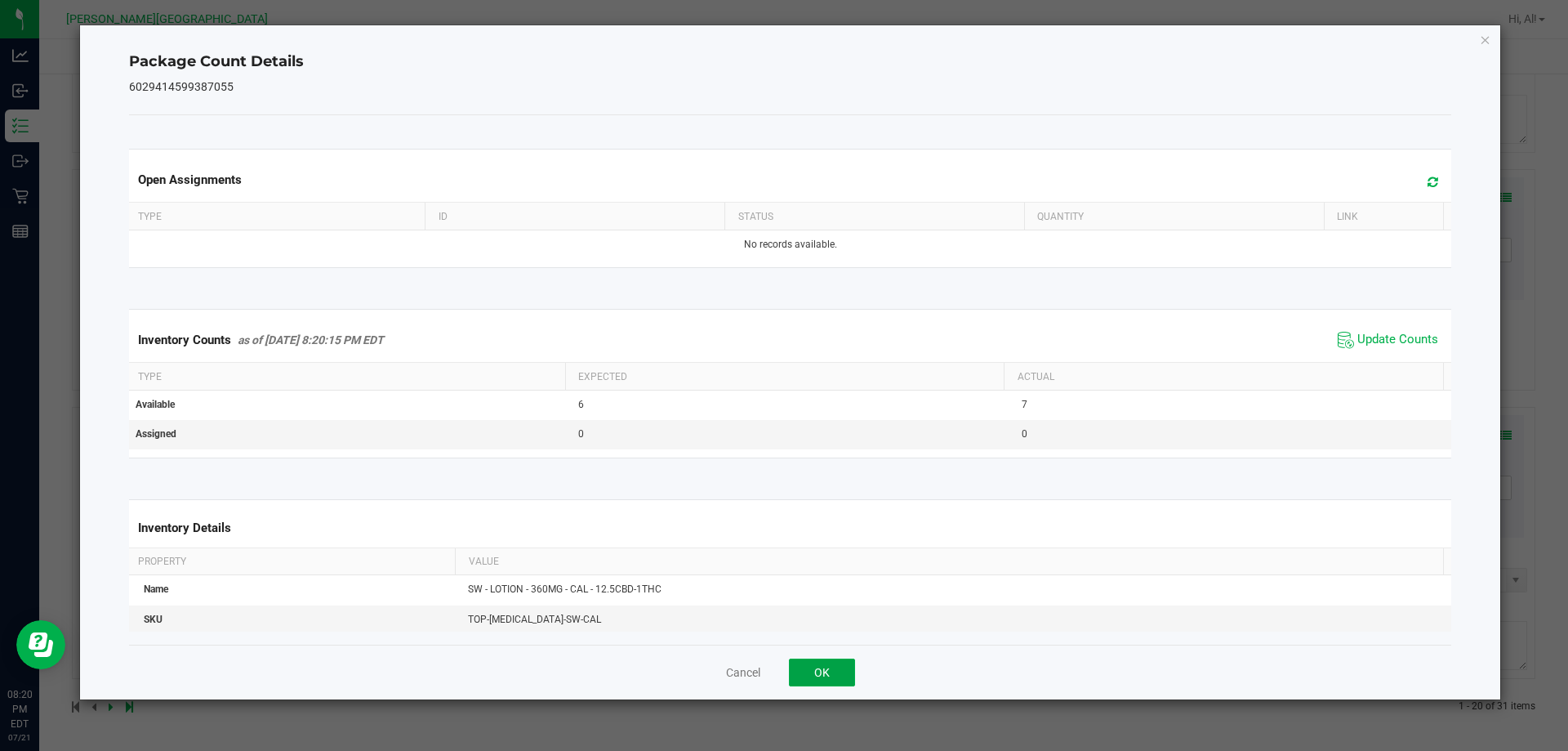 click on "OK" 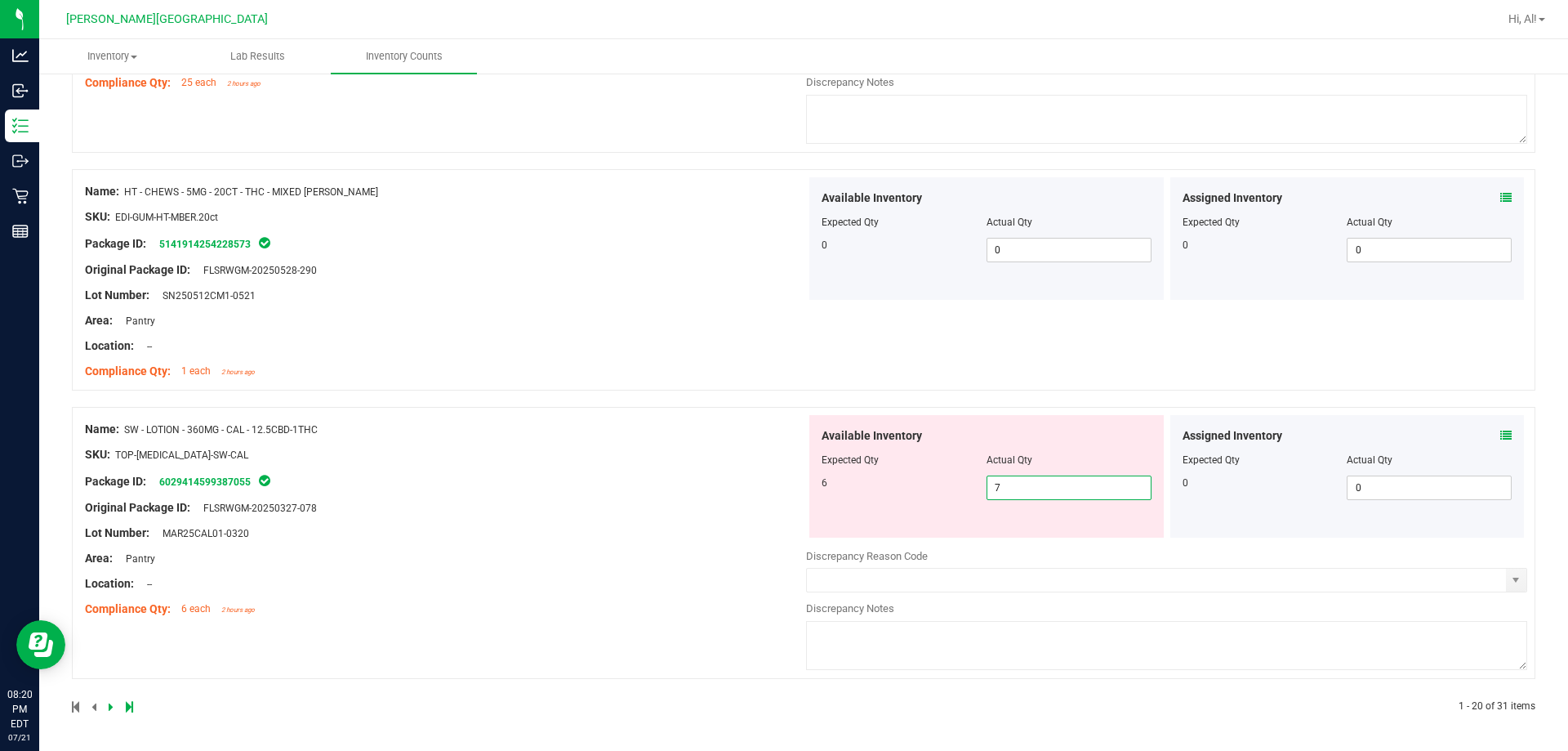 click on "7 7" at bounding box center (1069, 488) 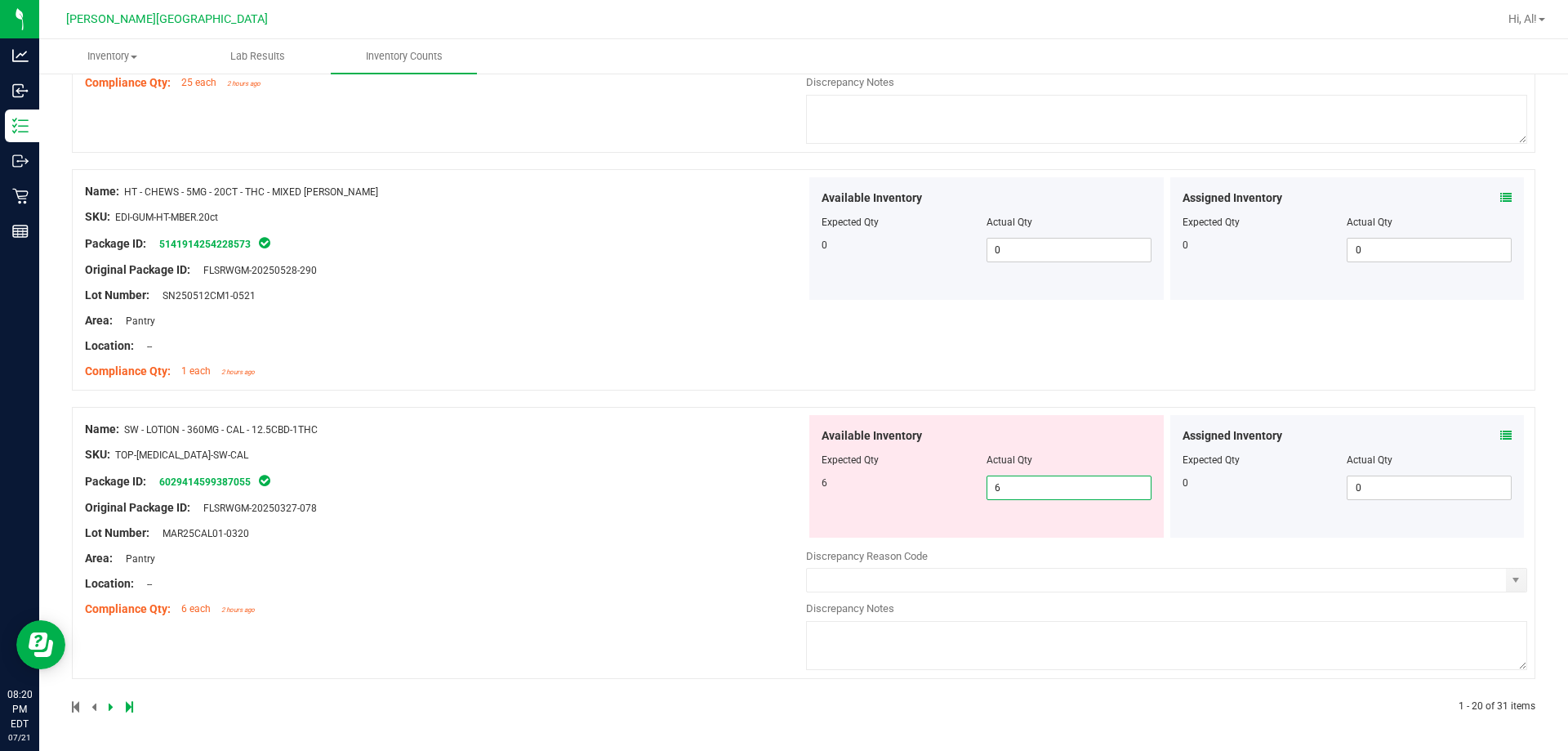 scroll, scrollTop: 5238, scrollLeft: 0, axis: vertical 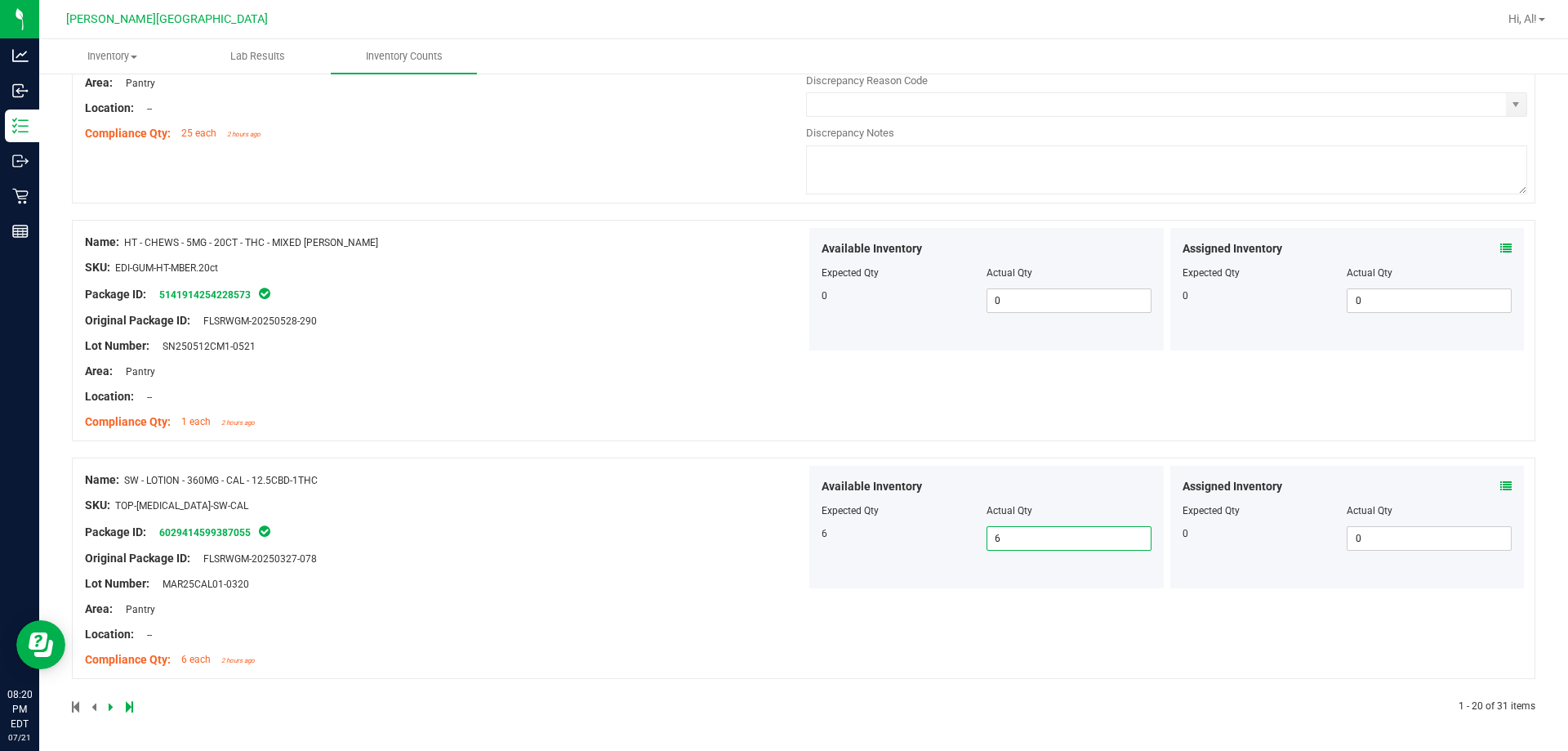 click at bounding box center (445, 546) 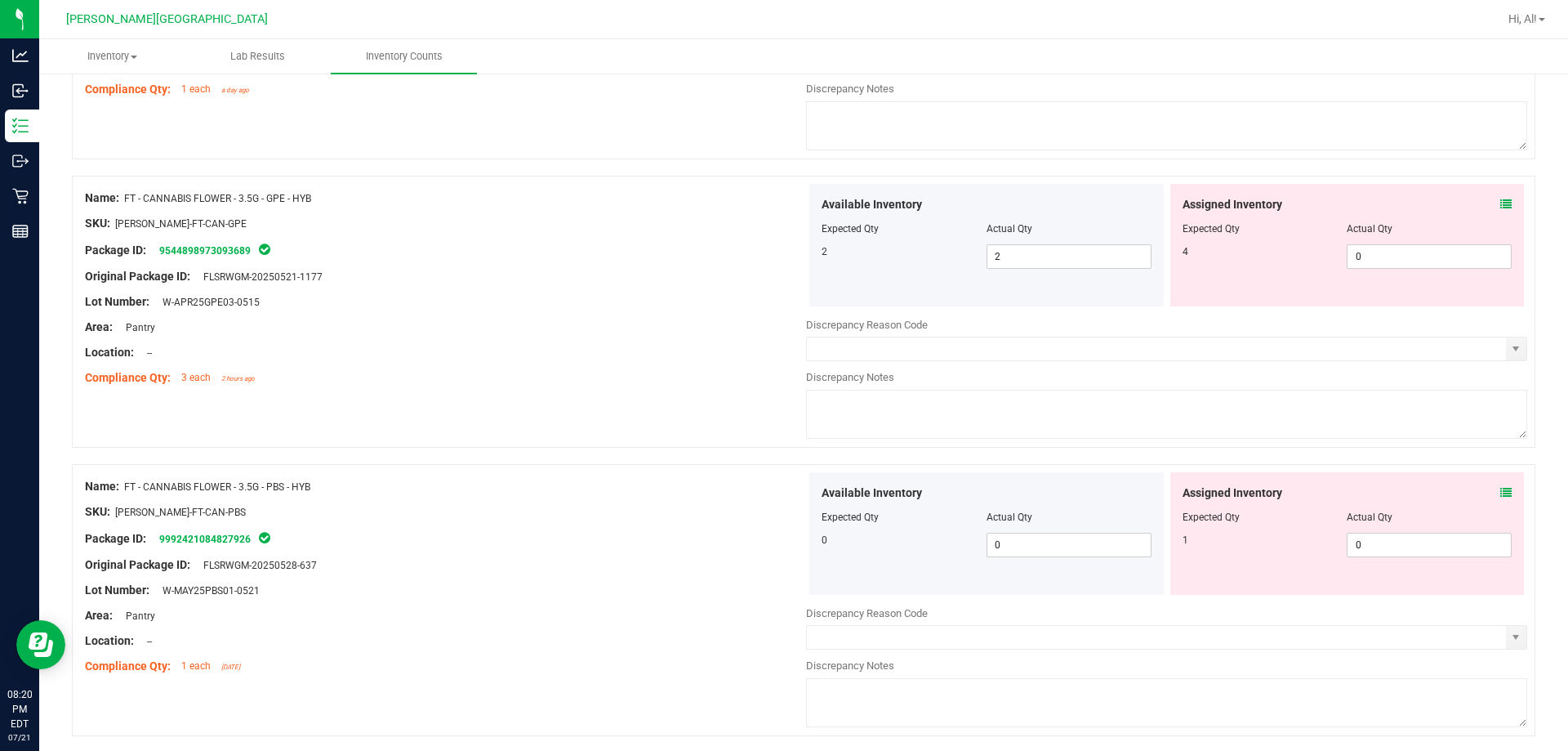 scroll, scrollTop: 0, scrollLeft: 0, axis: both 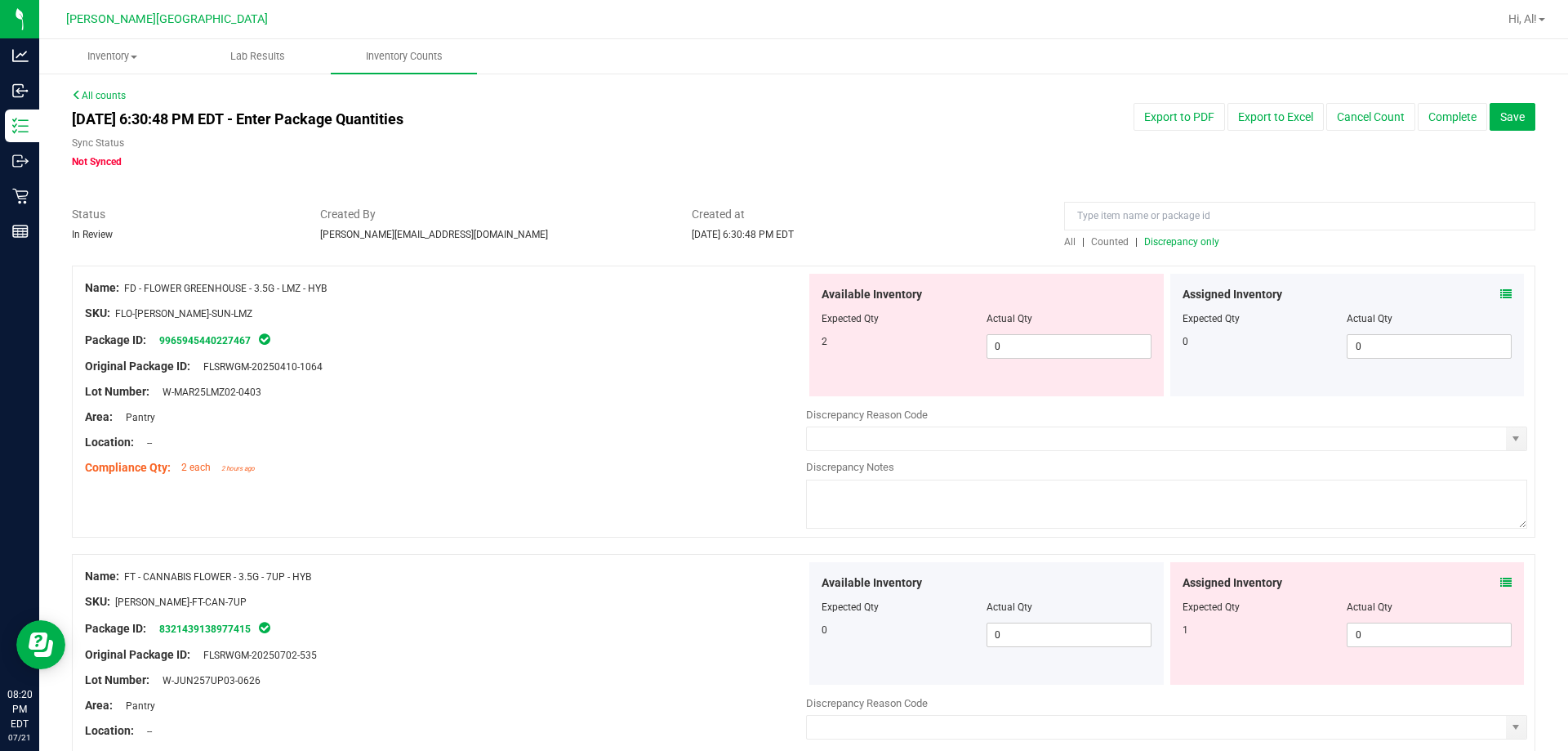 click on "Discrepancy only" at bounding box center [1182, 242] 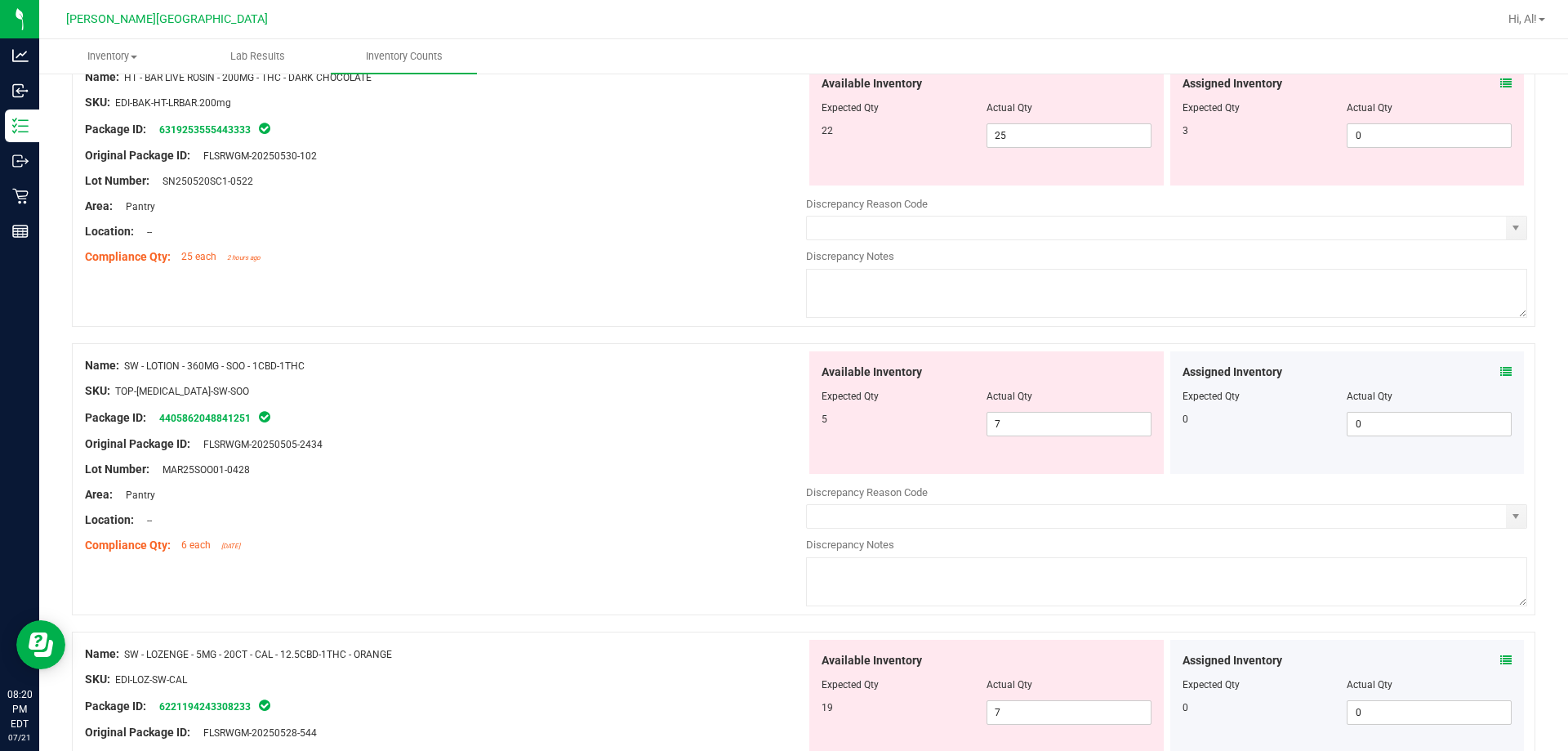 scroll, scrollTop: 5340, scrollLeft: 0, axis: vertical 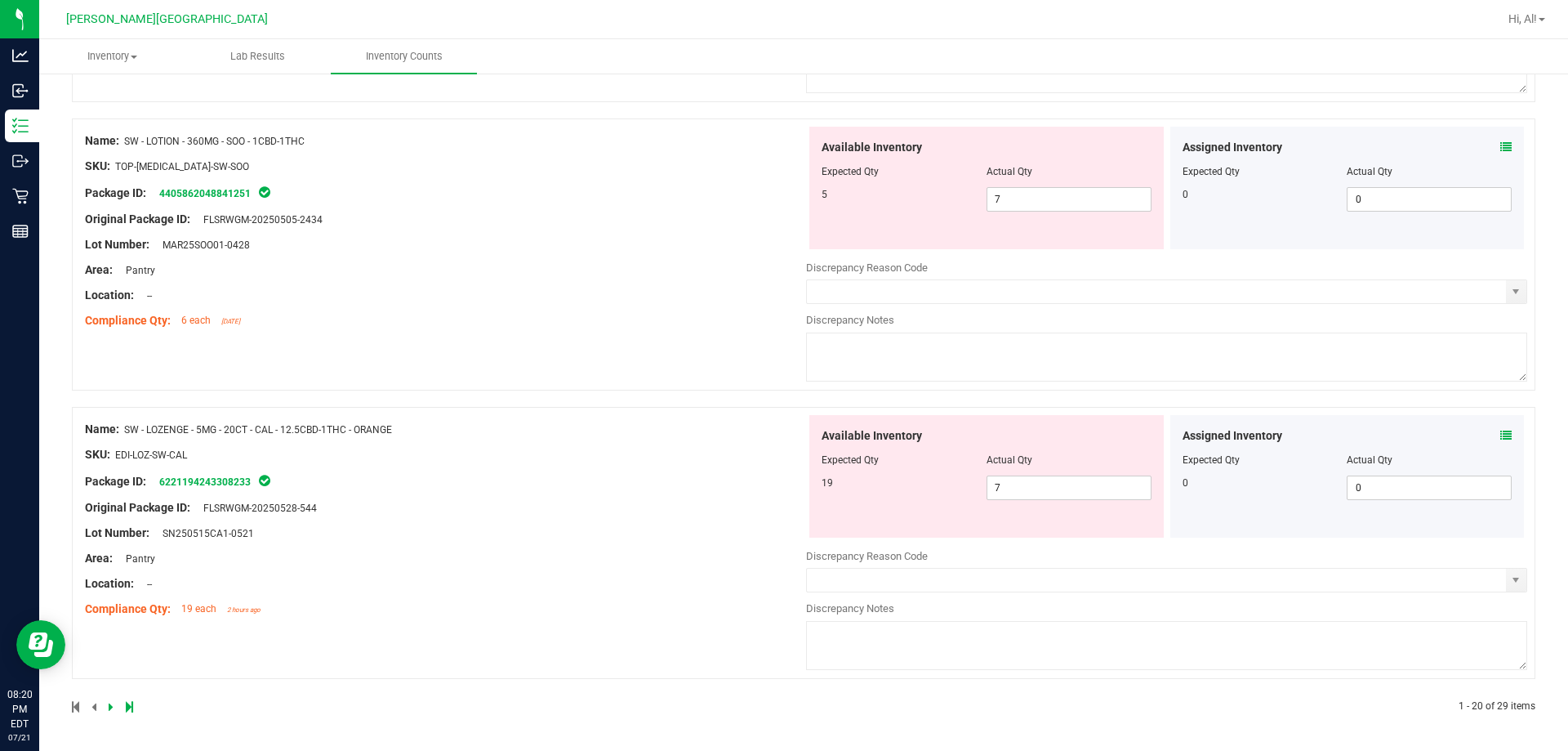 click at bounding box center [1506, 436] 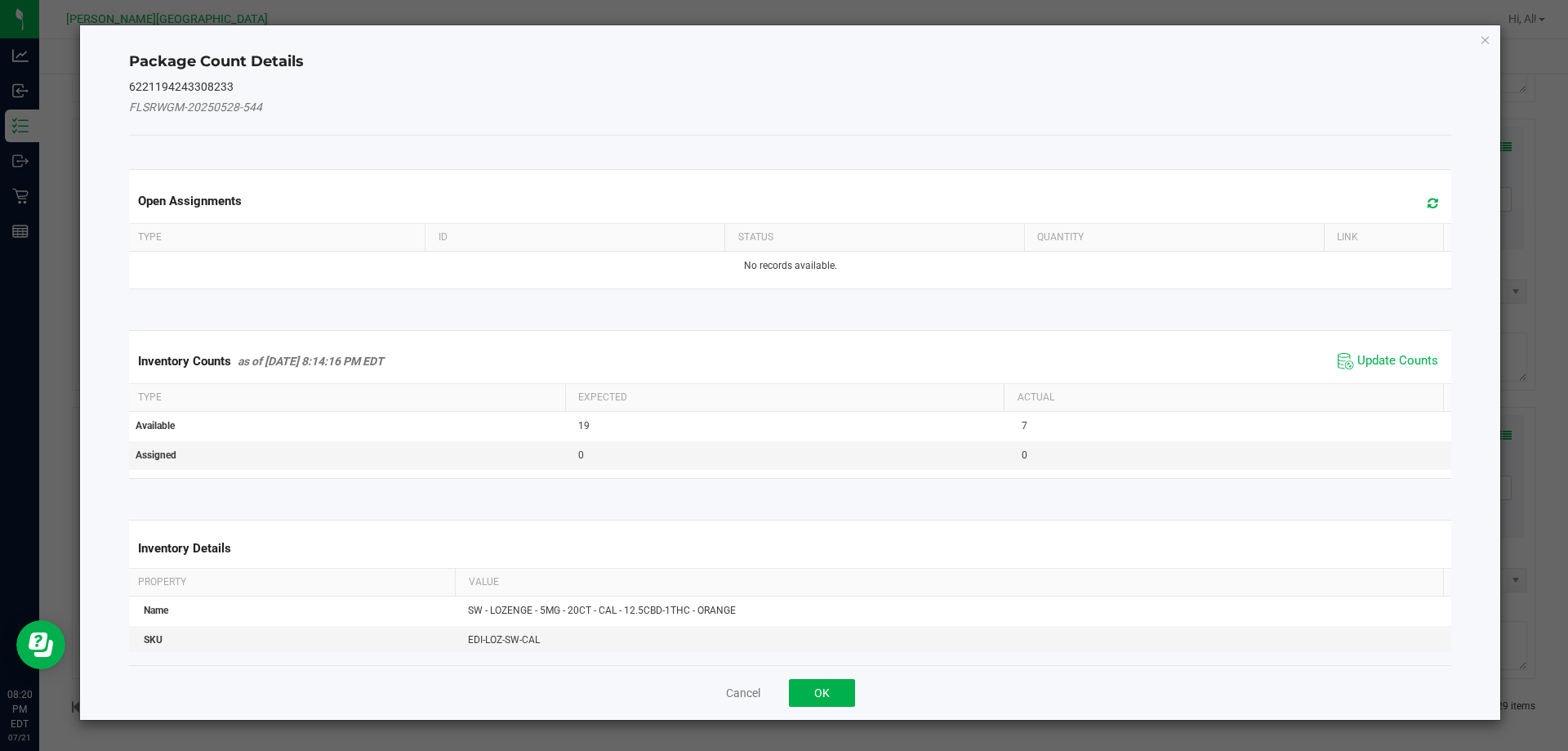 click on "Update Counts" 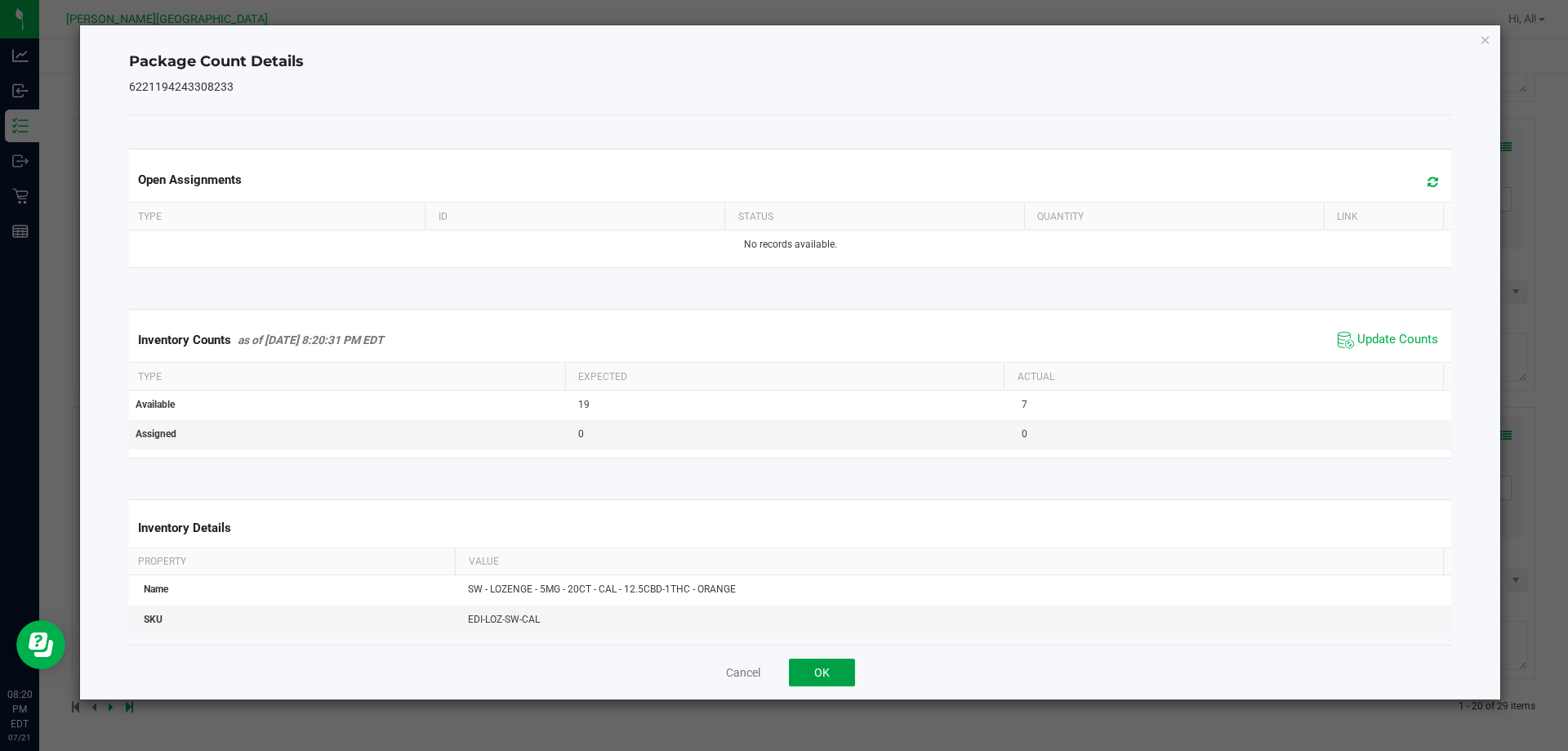 click on "OK" 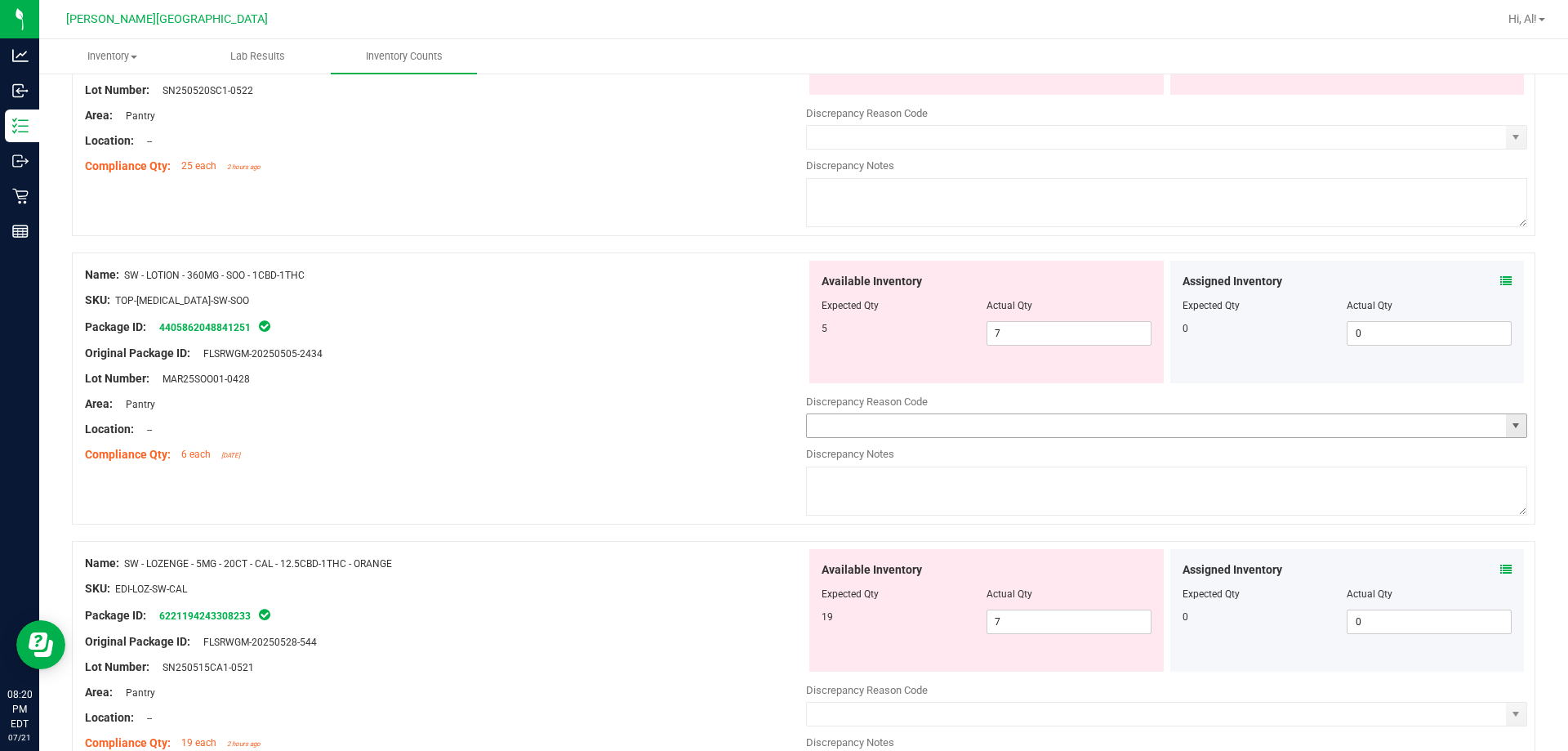 scroll, scrollTop: 5176, scrollLeft: 0, axis: vertical 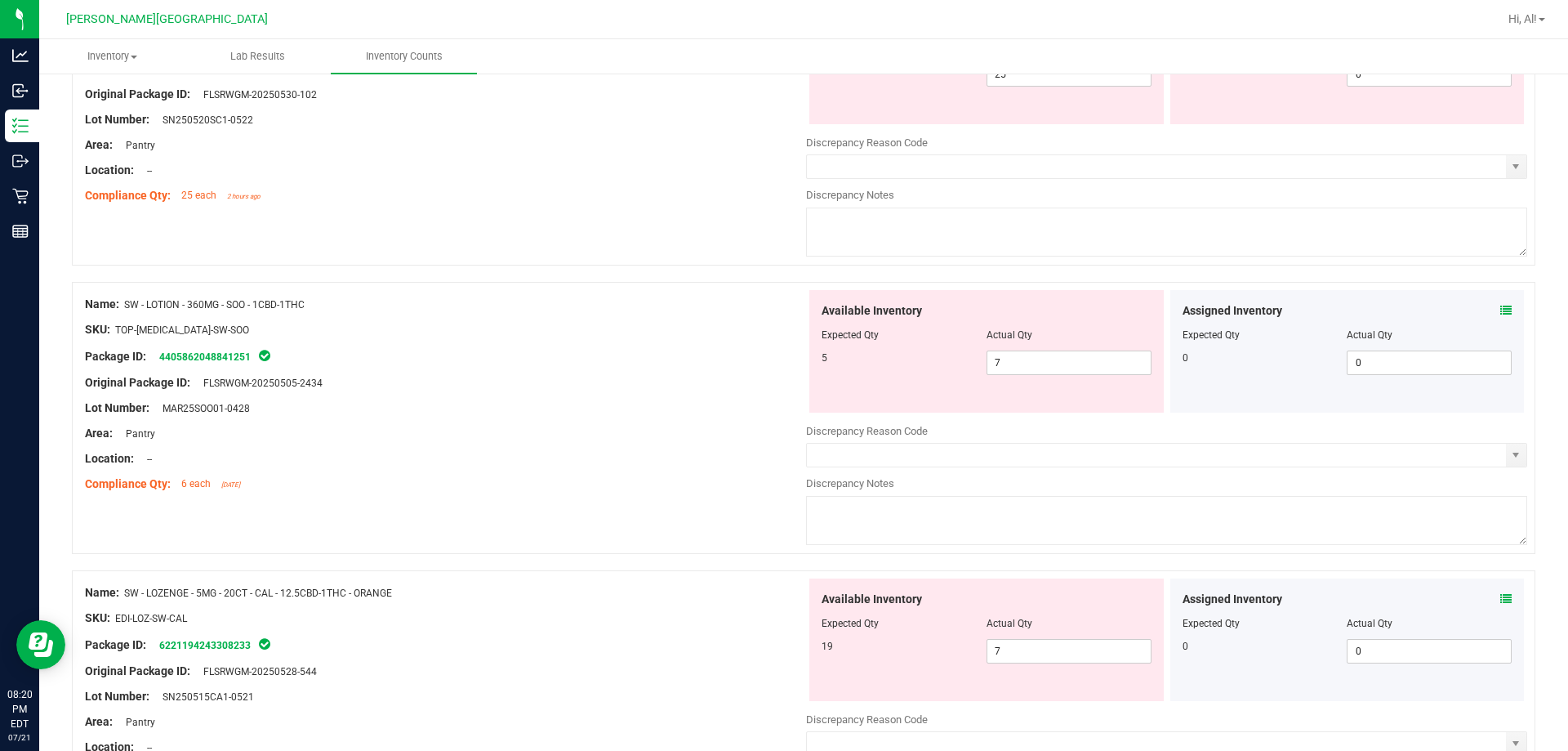 click at bounding box center [1506, 311] 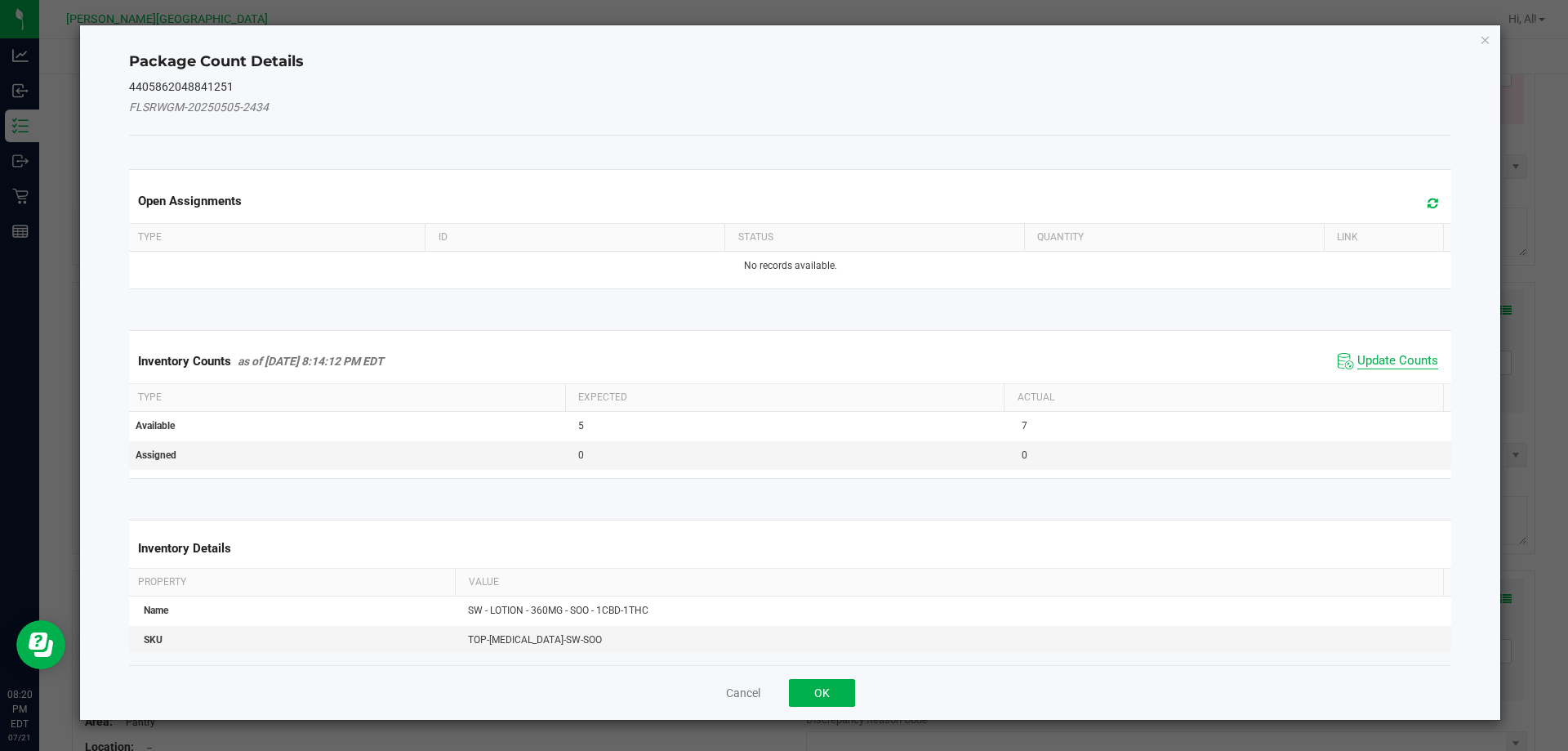 click on "Update Counts" 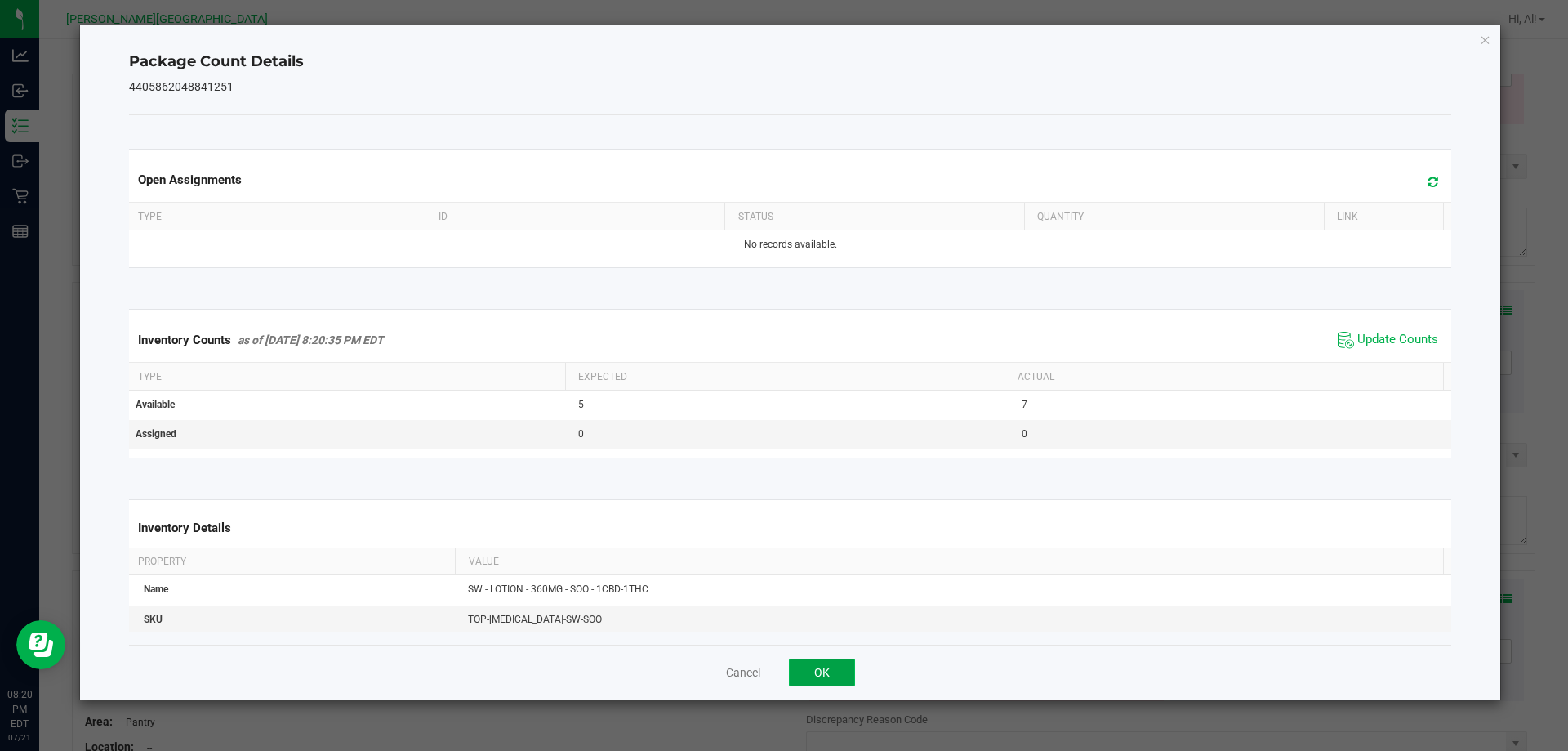 click on "OK" 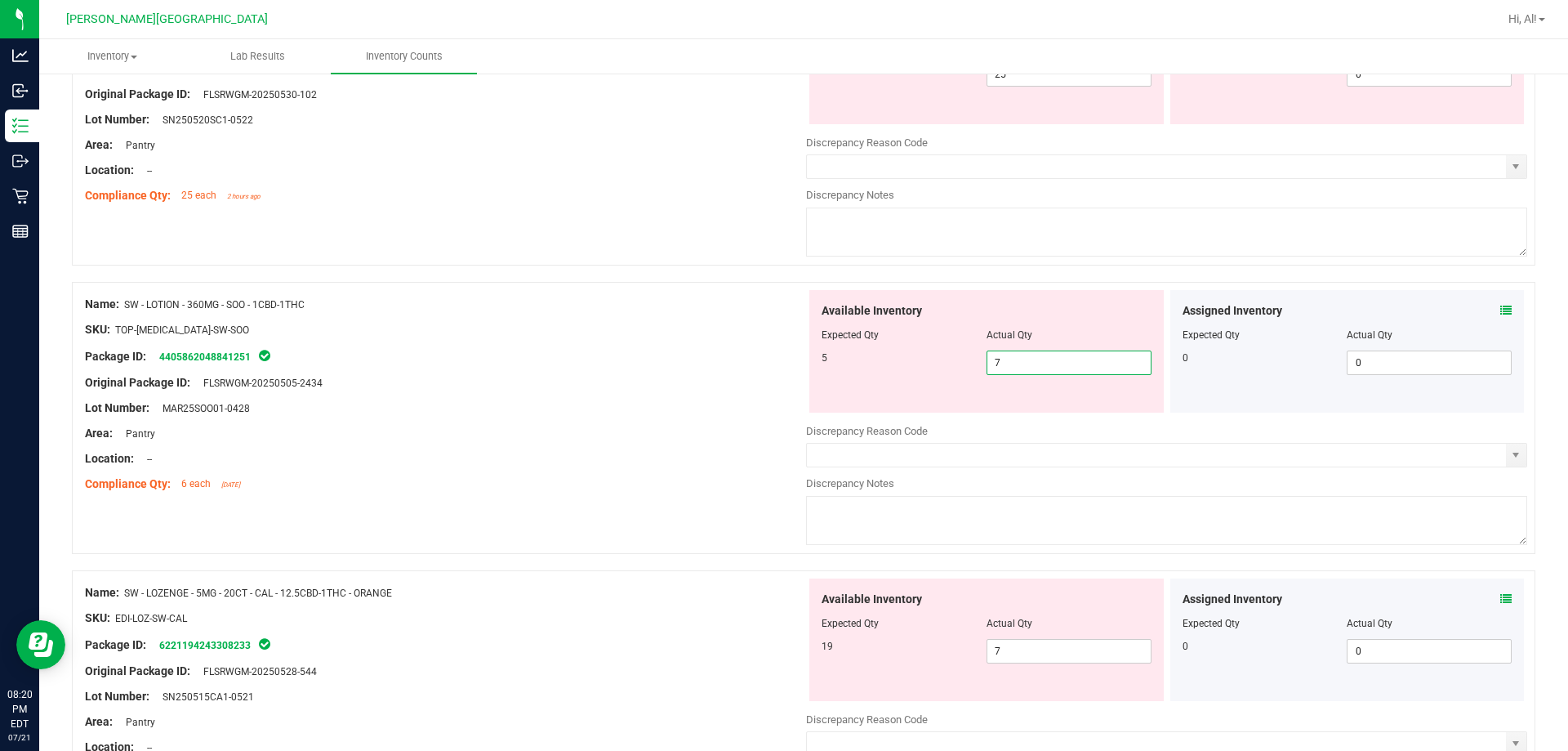 click on "7 7" at bounding box center [1069, 363] 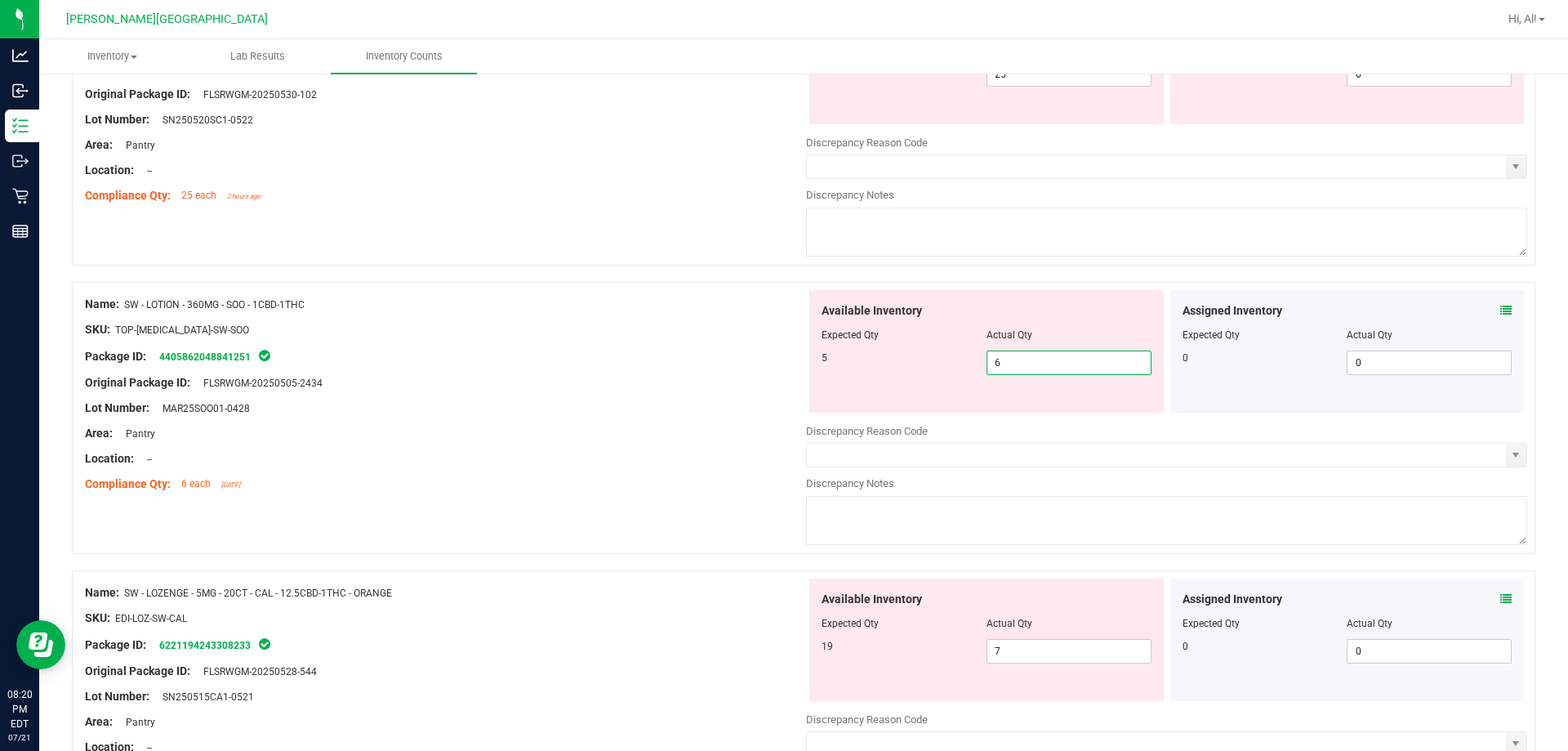 type on "5" 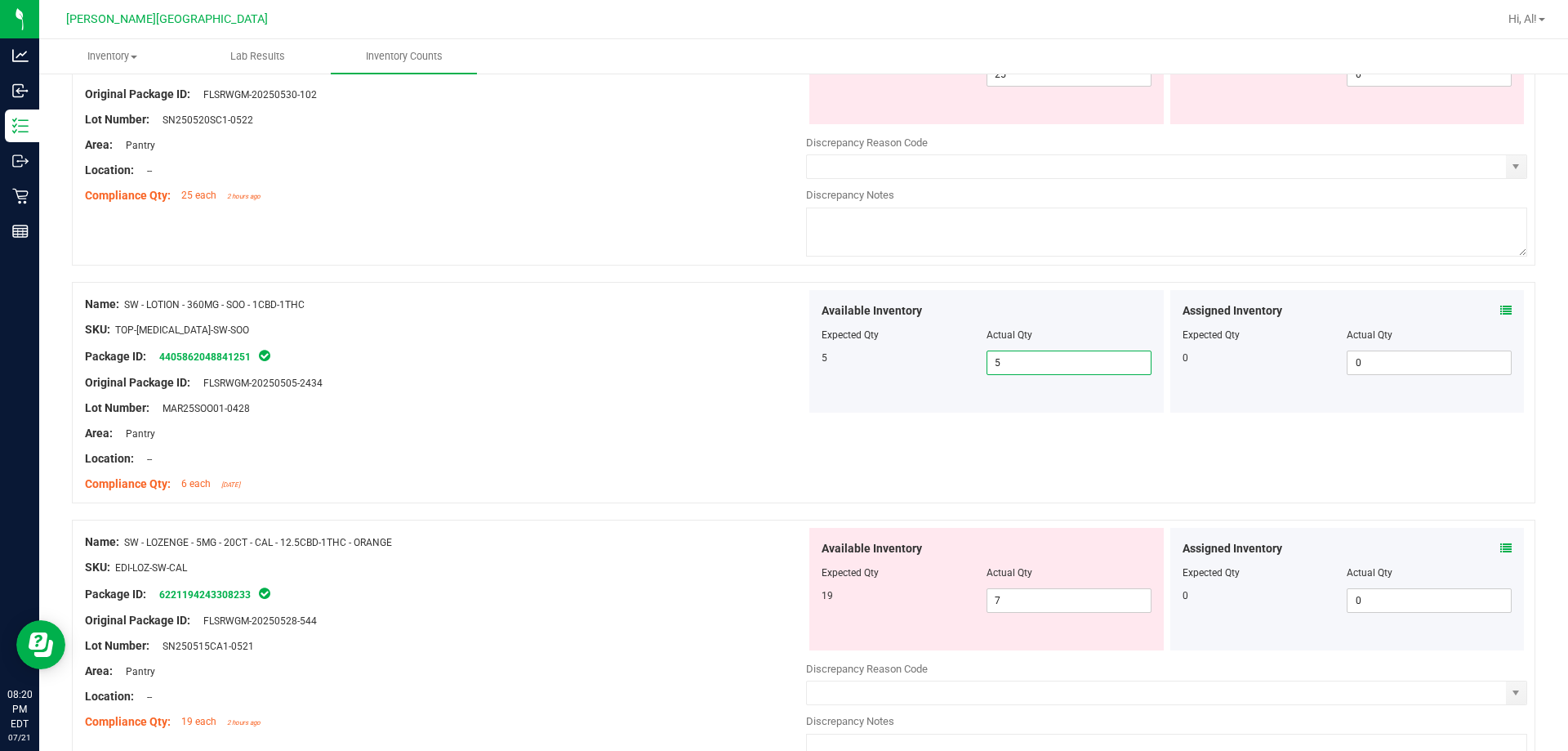 click on "Name:
SW - LOTION - 360MG - SOO - 1CBD-1THC
SKU:
TOP-[MEDICAL_DATA]-SW-SOO
Package ID:
4405862048841251
Original Package ID:
FLSRWGM-20250505-2434
Lot Number:
MAR25SOO01-0428" at bounding box center (445, 394) 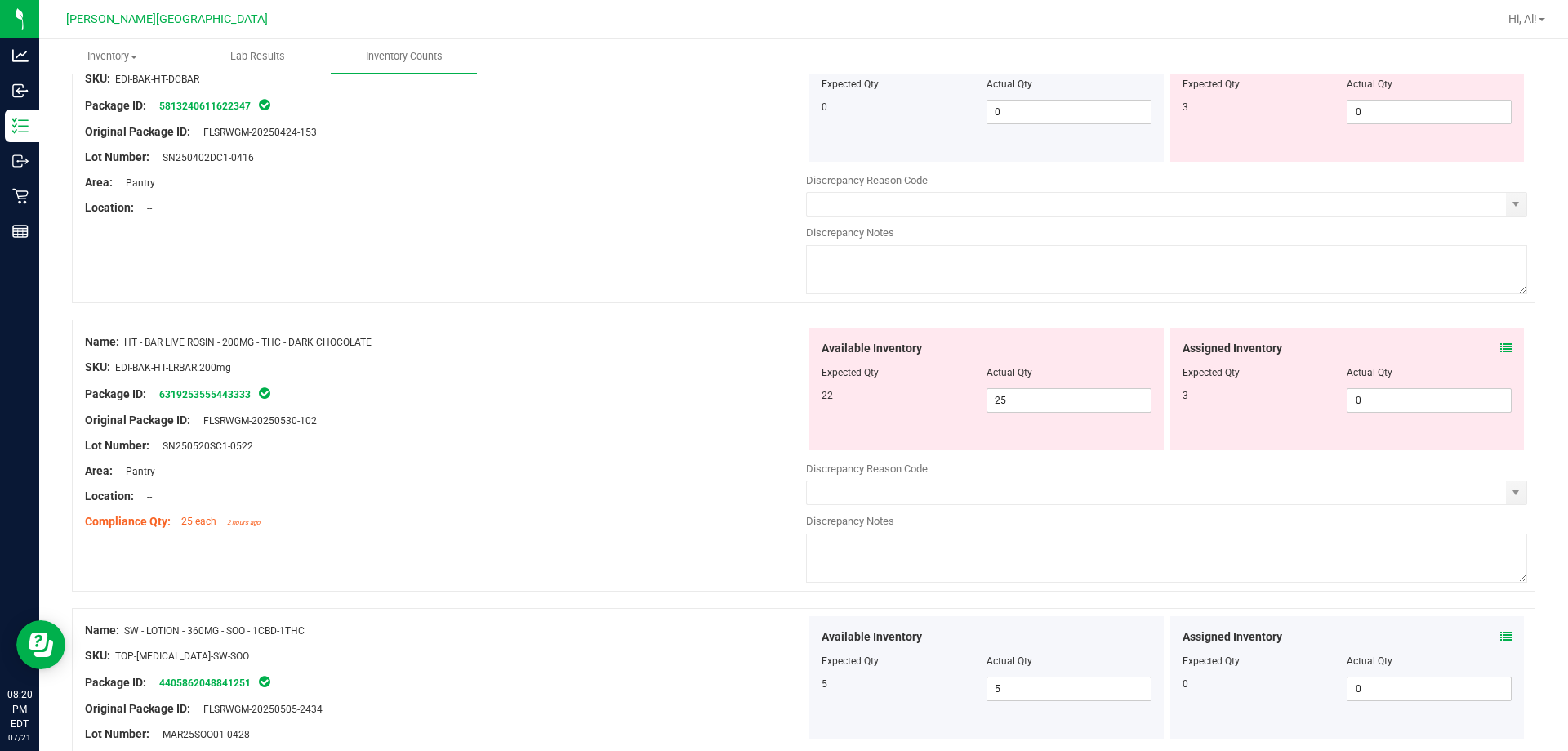 scroll, scrollTop: 4849, scrollLeft: 0, axis: vertical 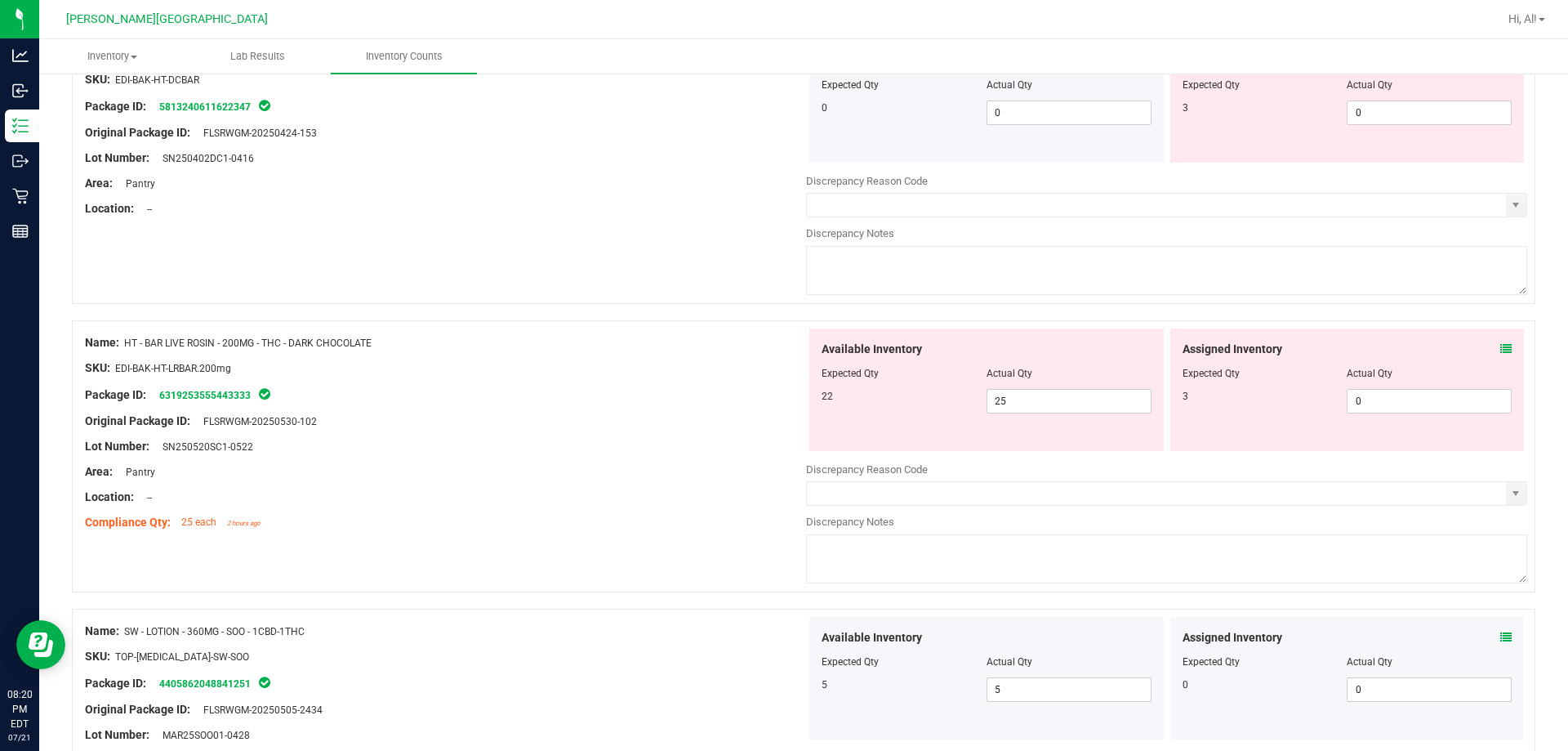 click on "Area:
Pantry" at bounding box center (445, 472) 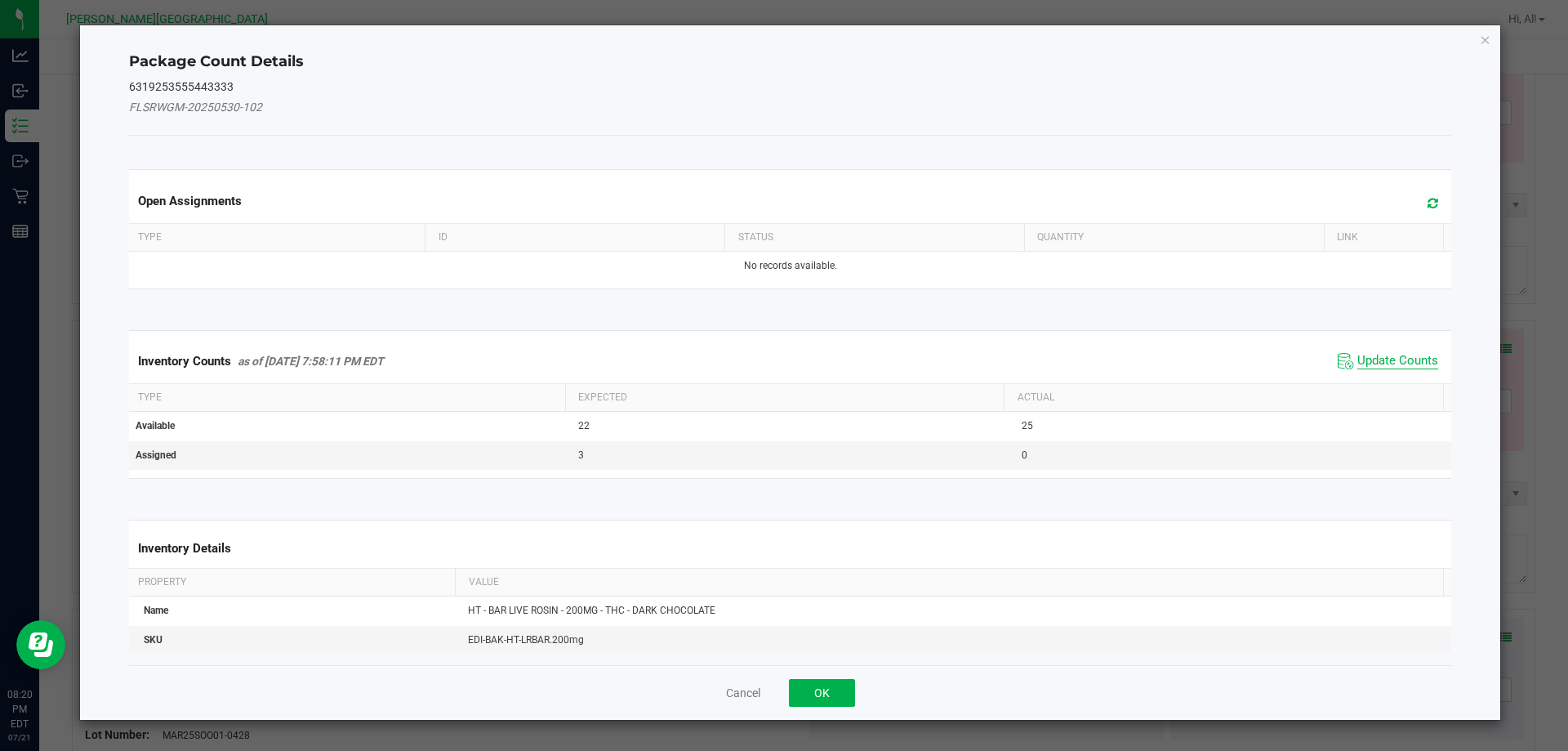 click on "Update Counts" 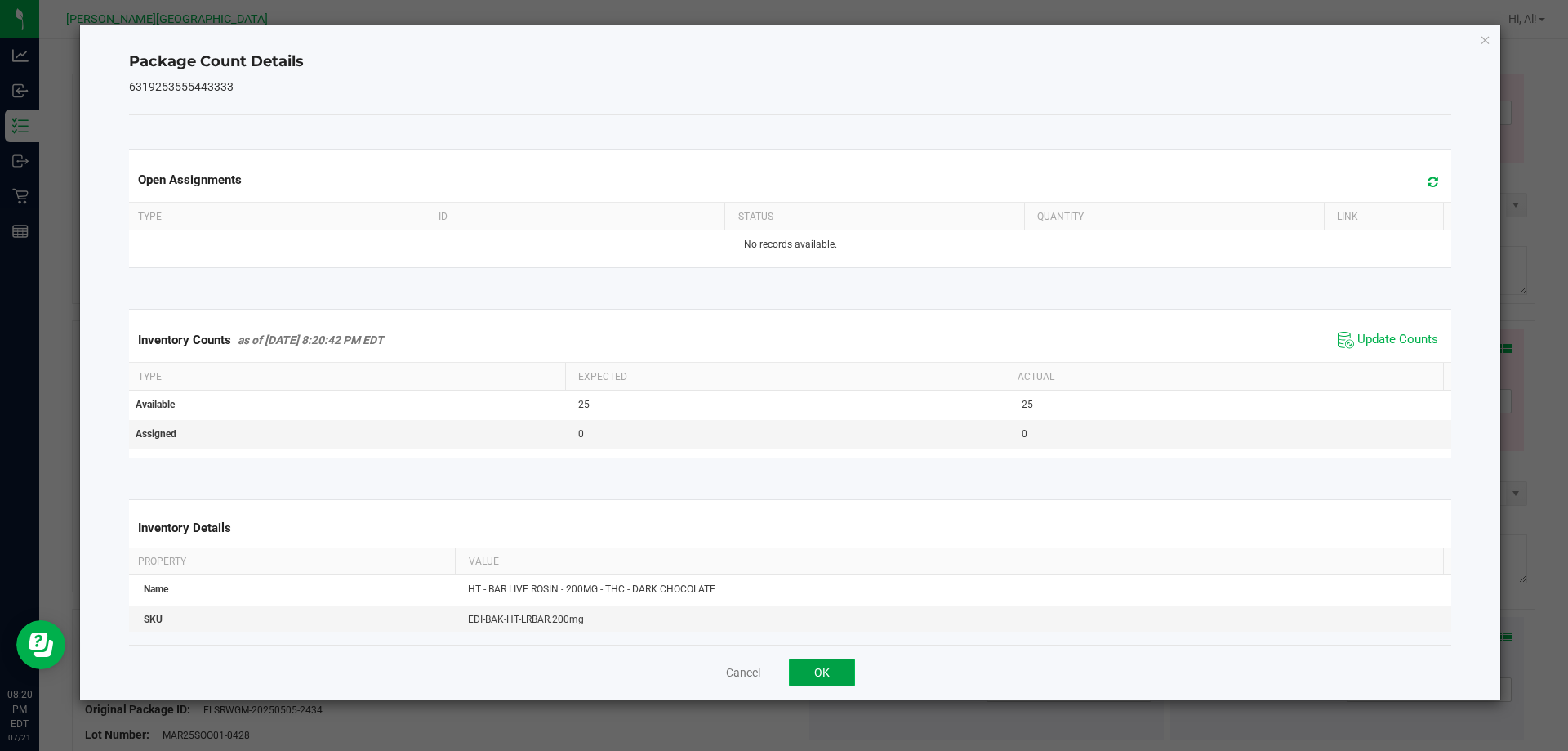 click on "OK" 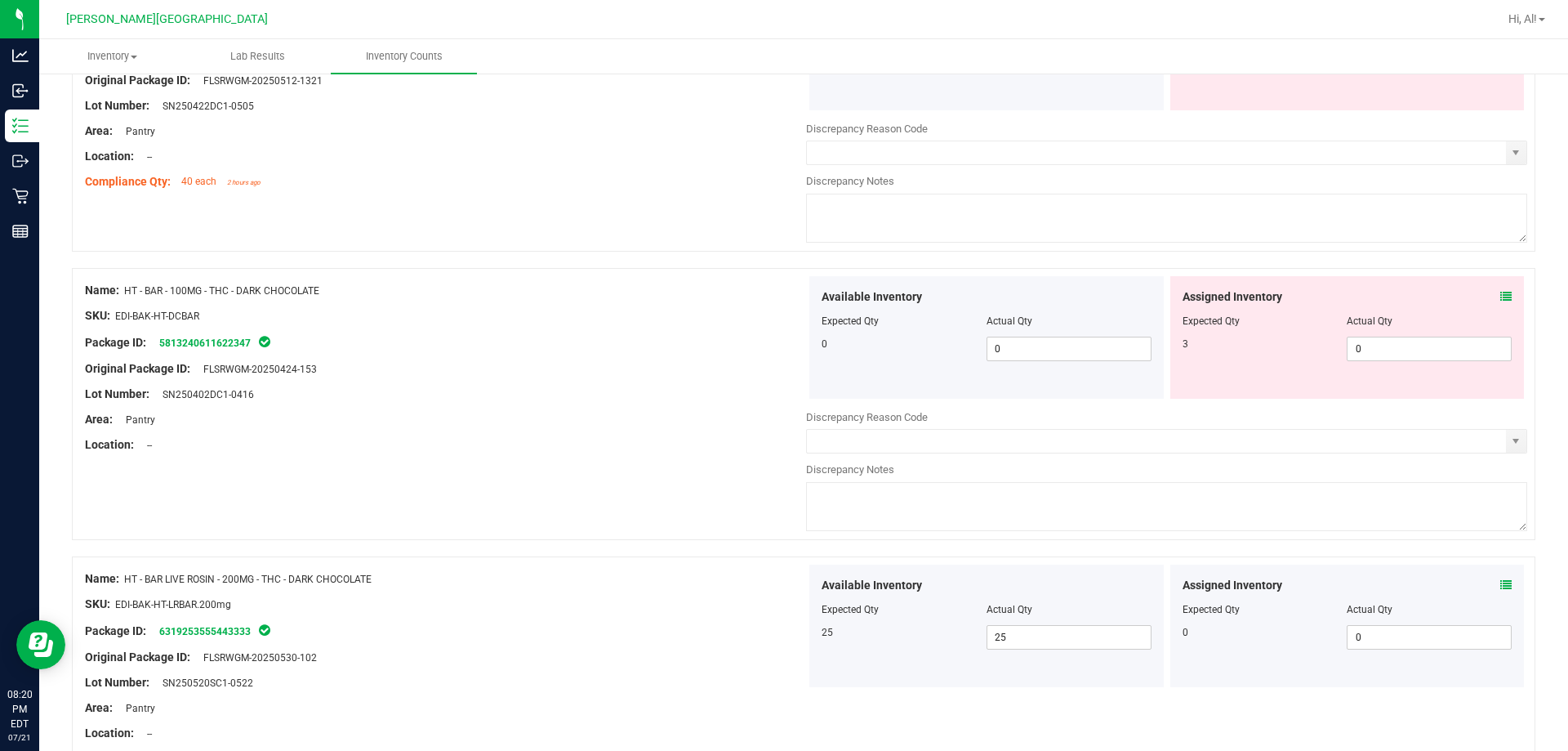 scroll, scrollTop: 4604, scrollLeft: 0, axis: vertical 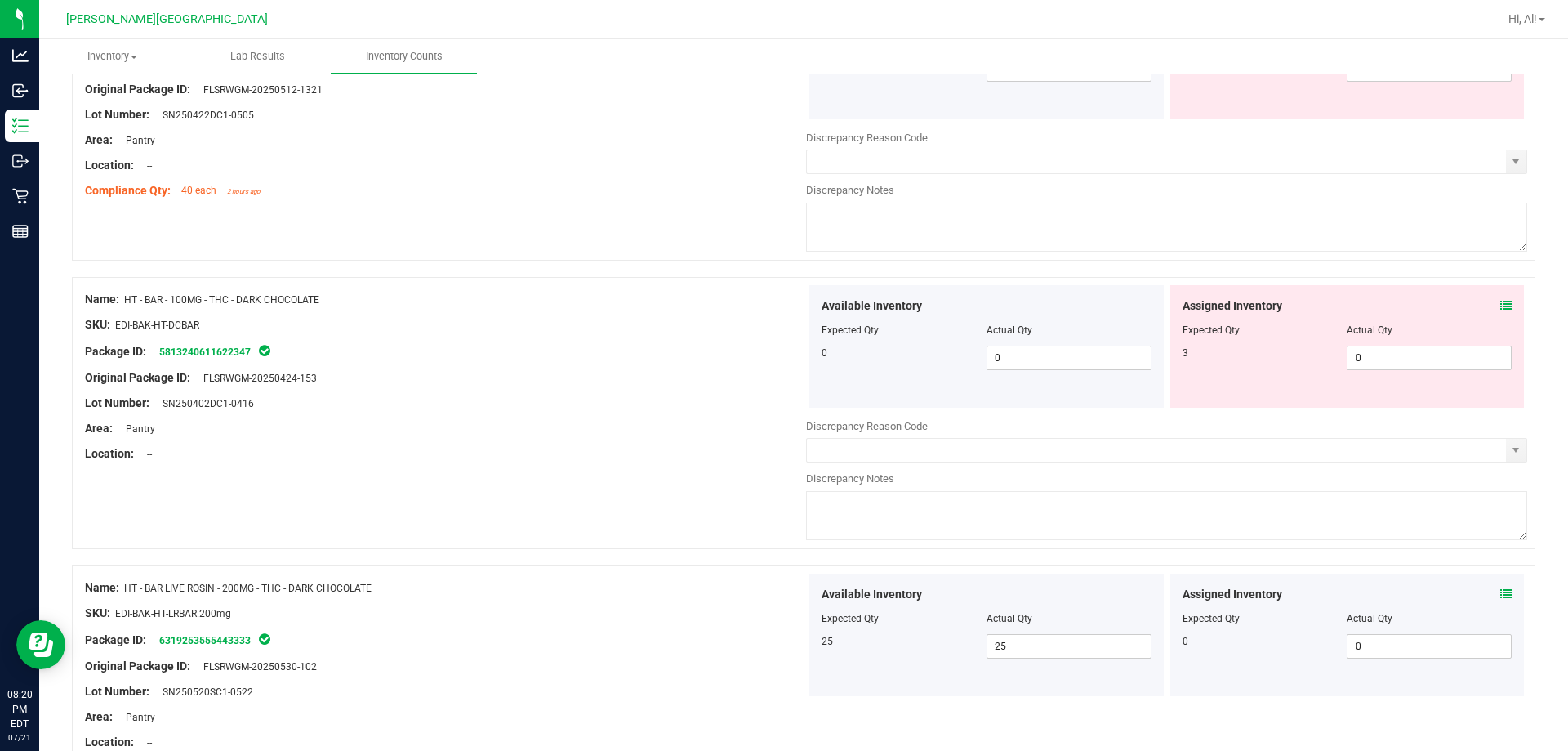 click at bounding box center (1506, 306) 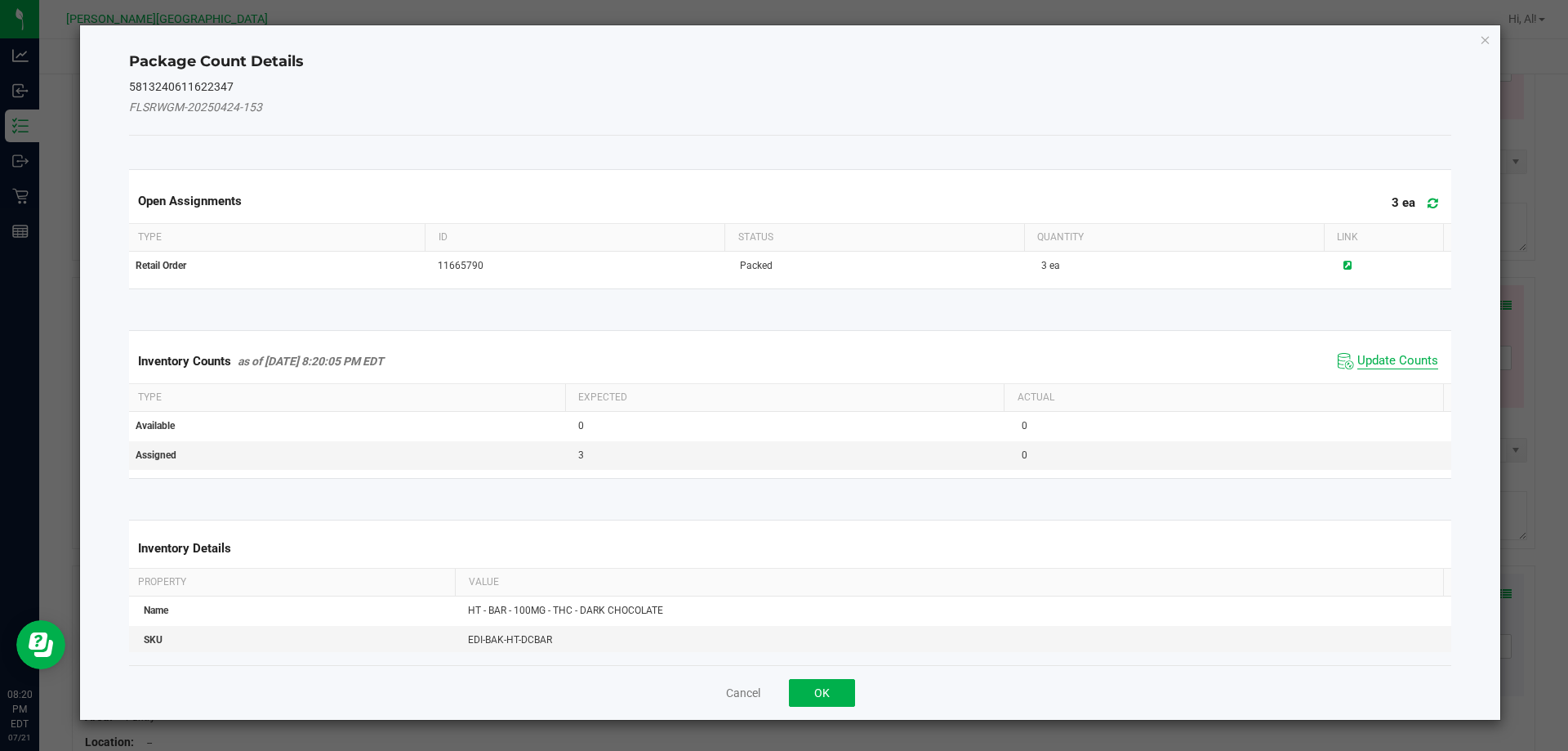 click on "Update Counts" 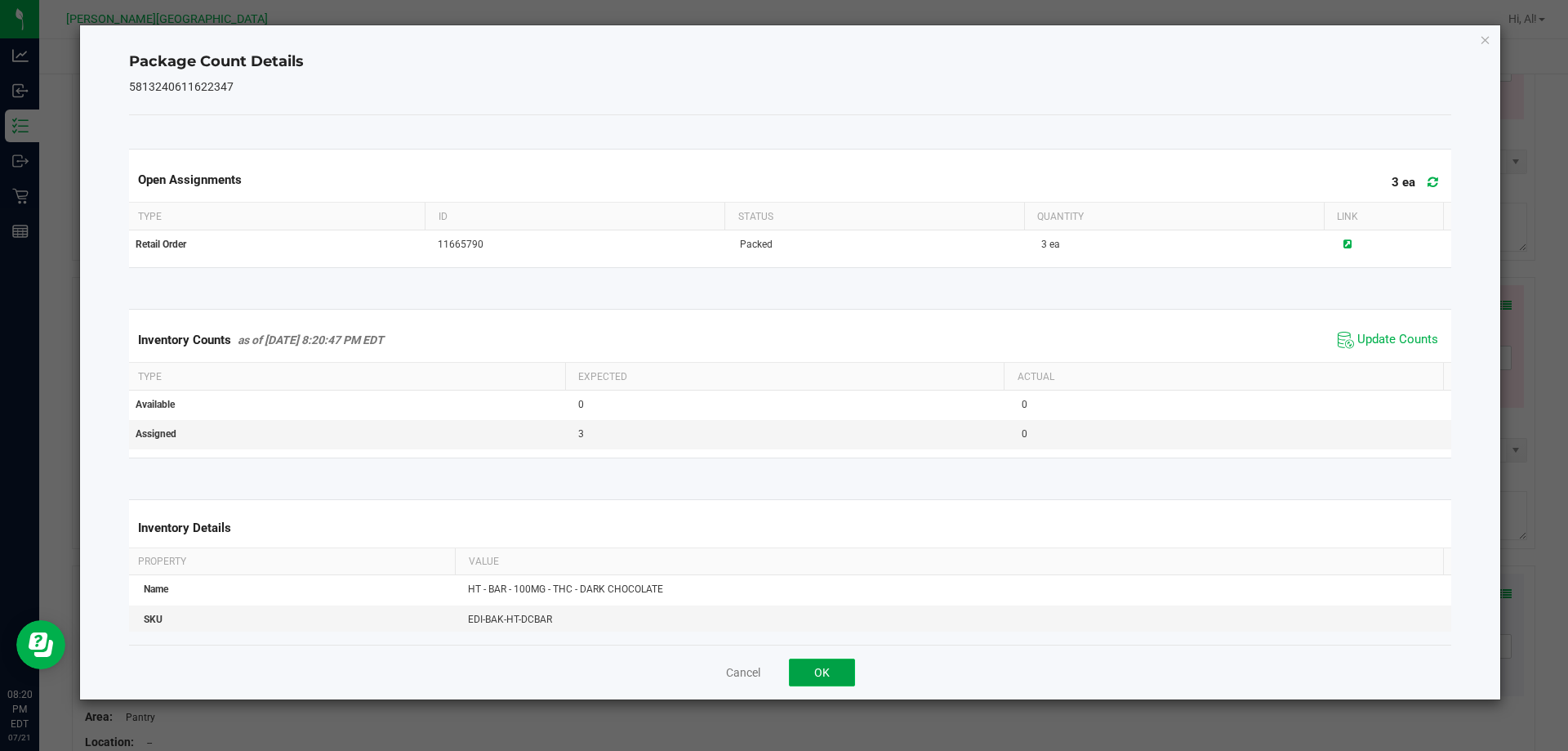 click on "OK" 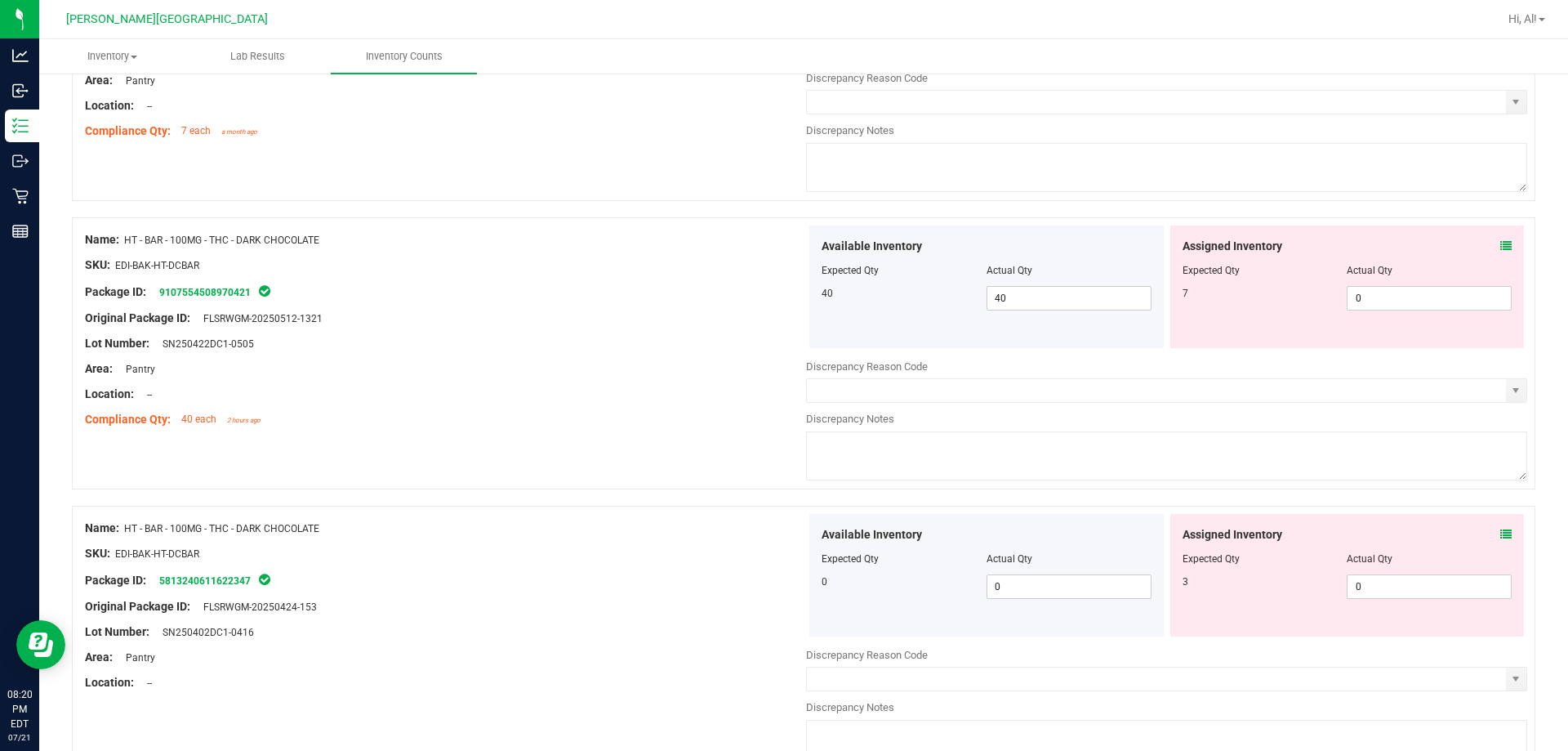 scroll, scrollTop: 4277, scrollLeft: 0, axis: vertical 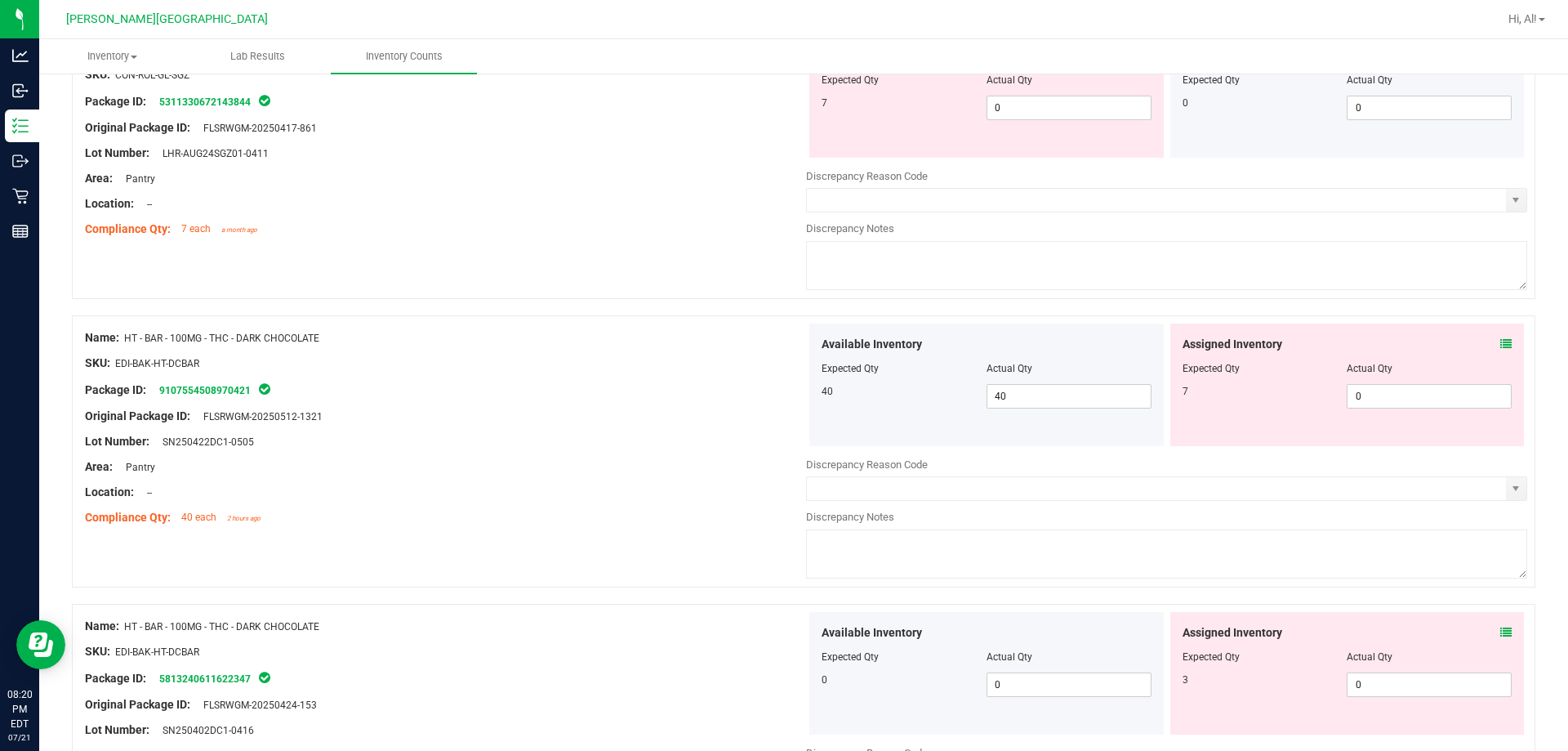 click on "Assigned Inventory" at bounding box center [1348, 344] 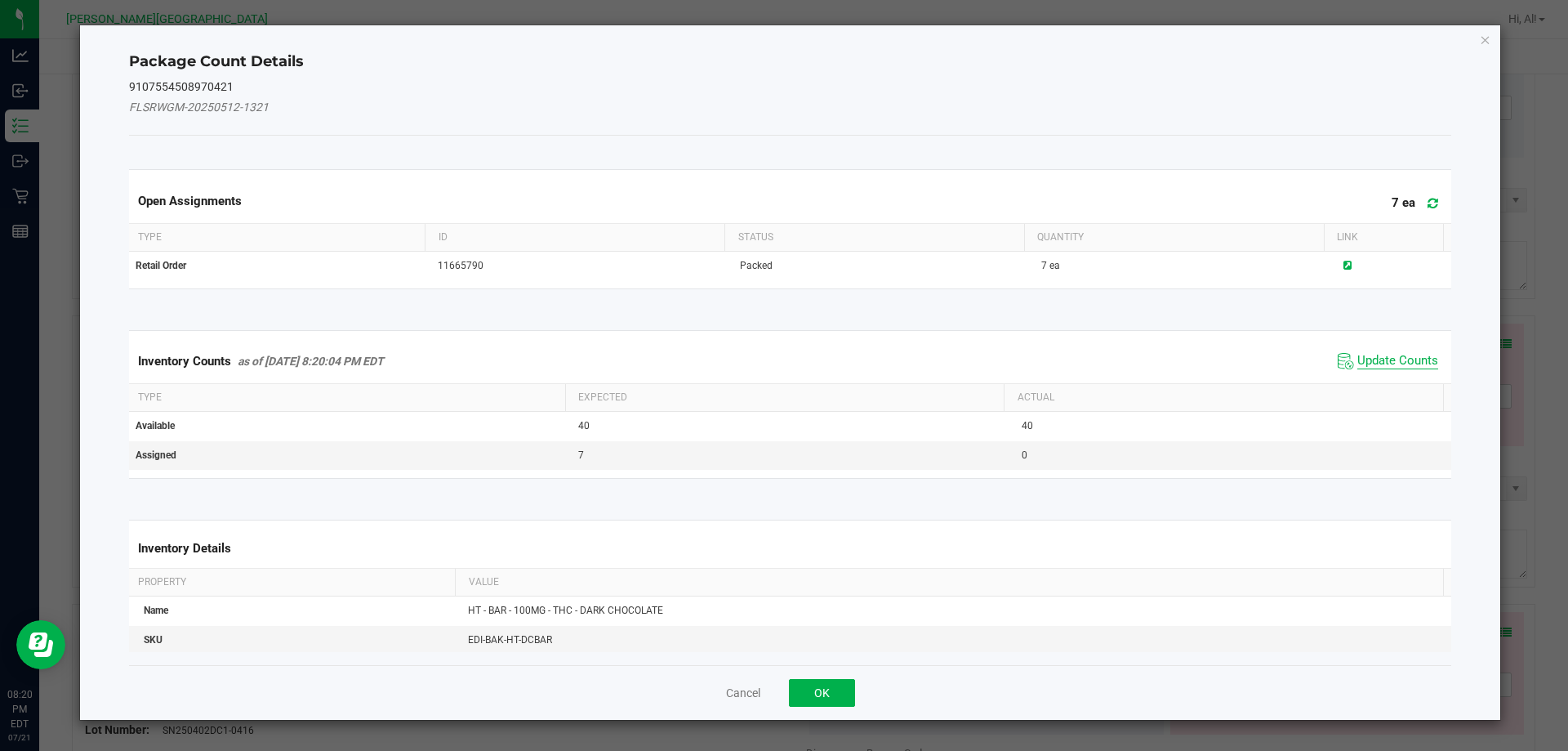 click on "Update Counts" 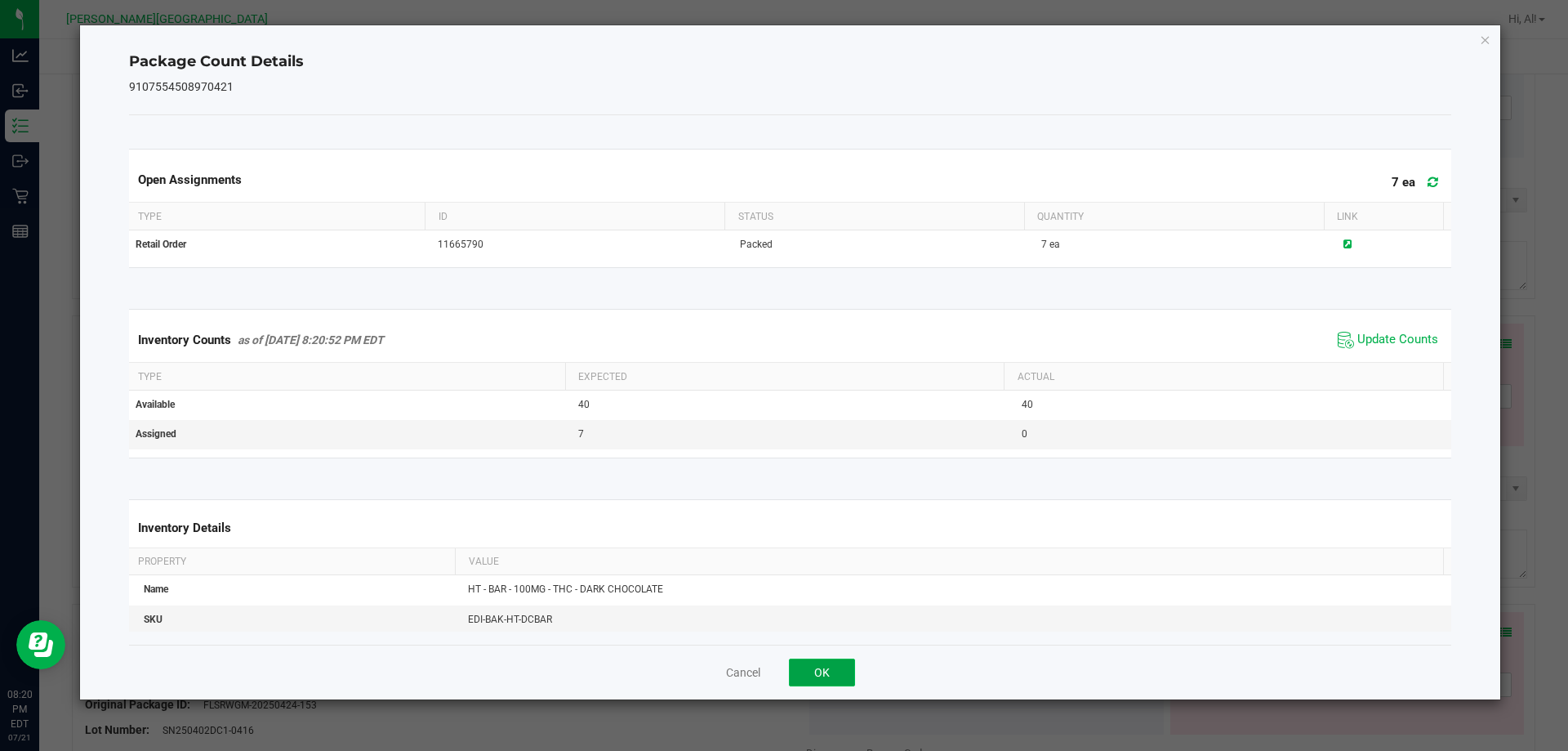 click on "OK" 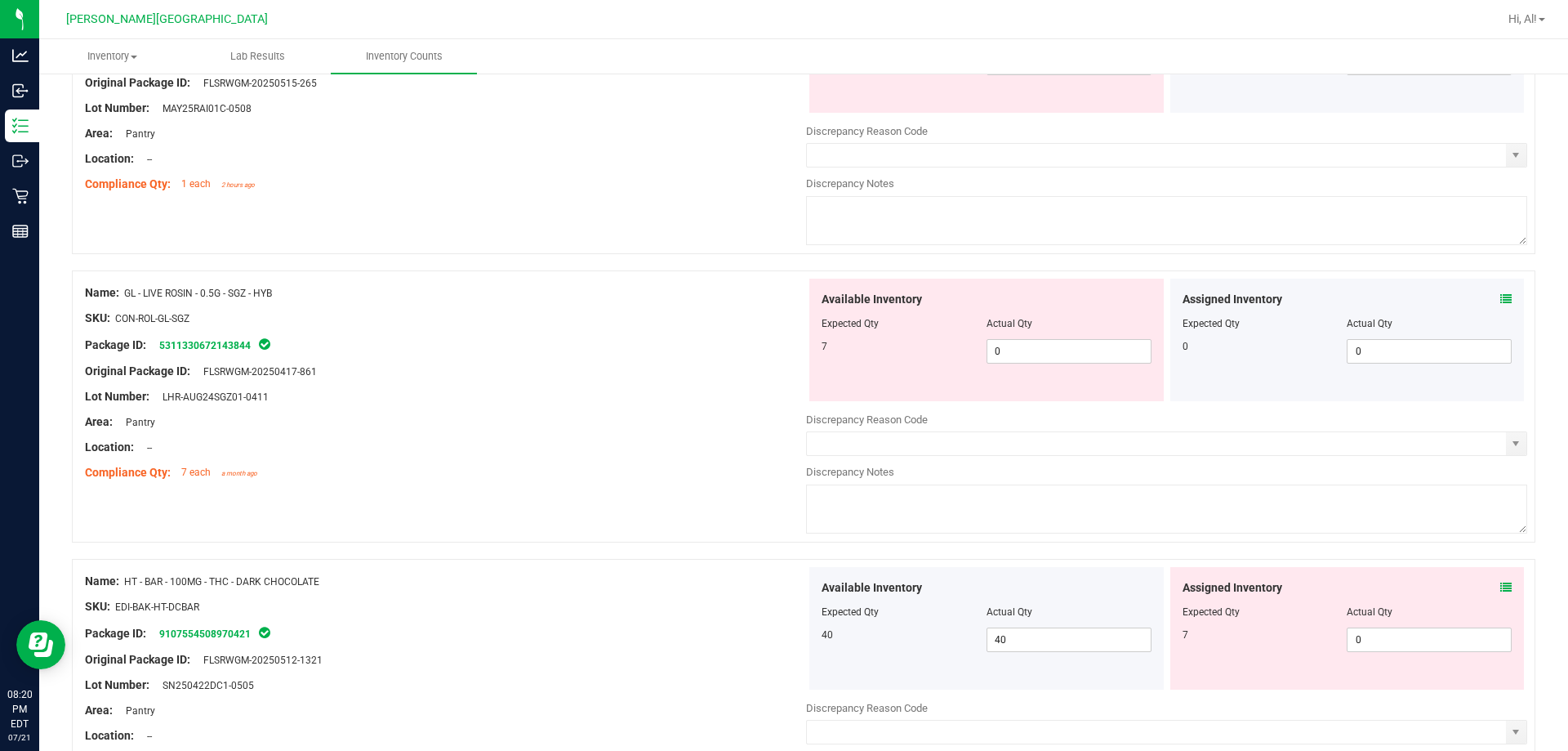scroll, scrollTop: 4032, scrollLeft: 0, axis: vertical 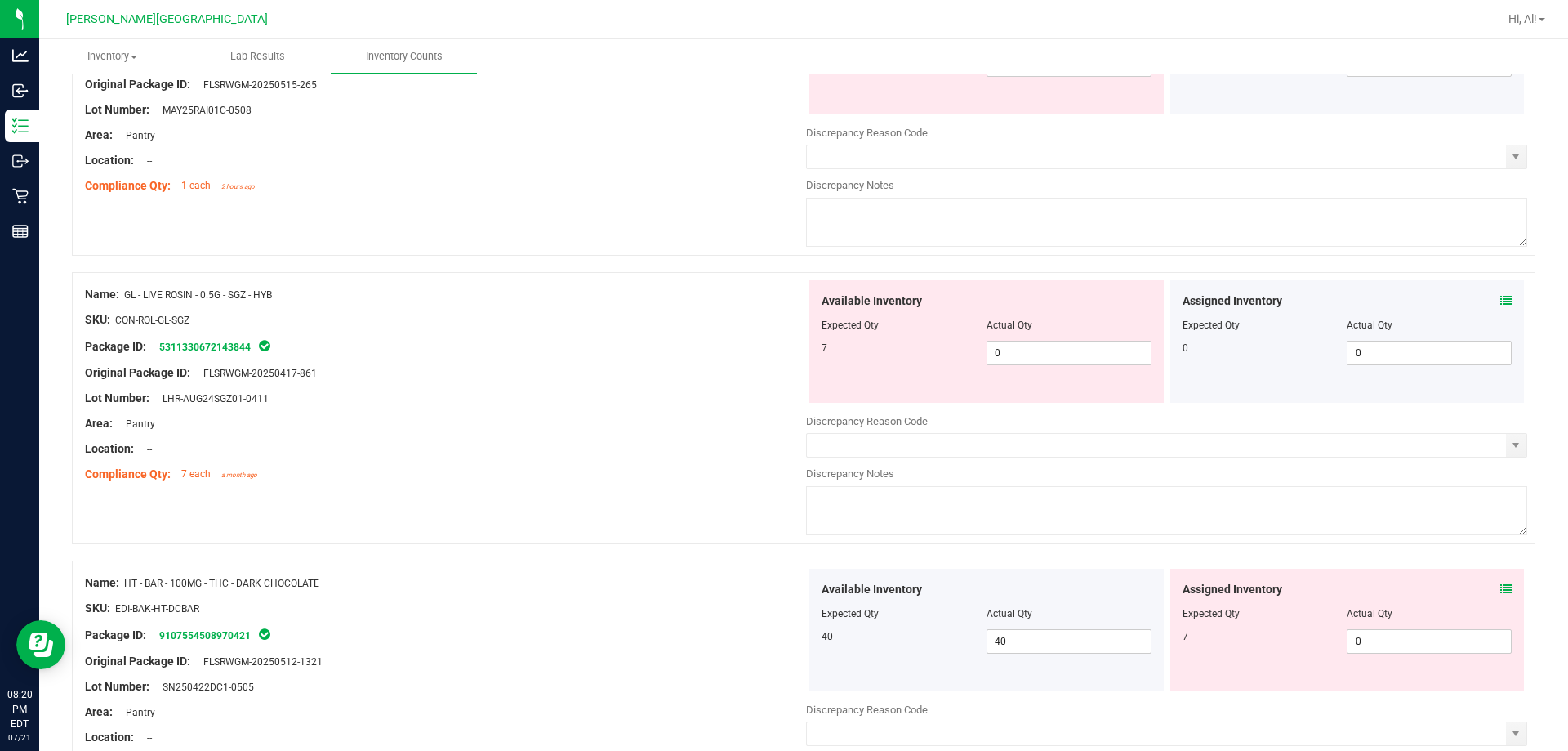 click at bounding box center (1506, 301) 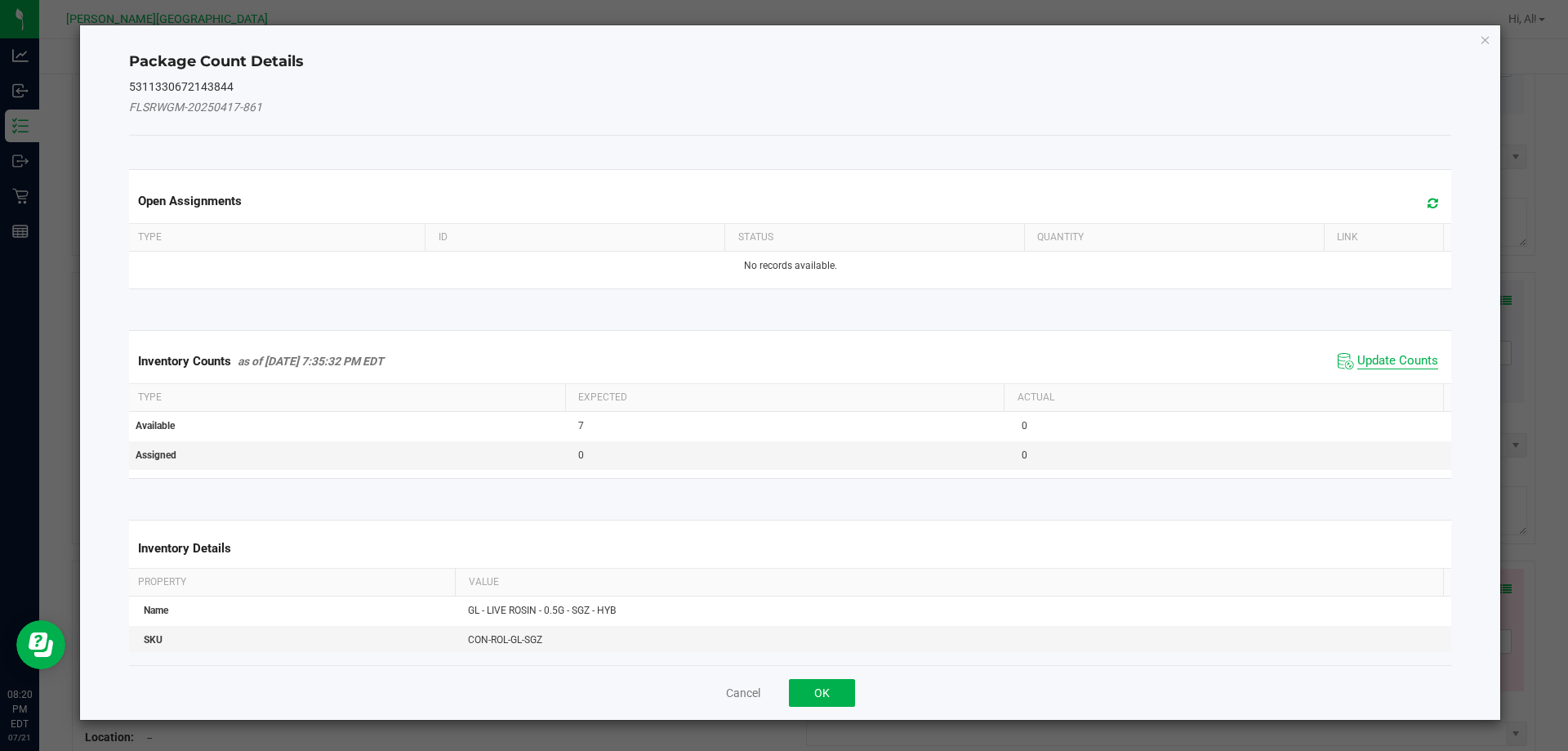 click on "Update Counts" 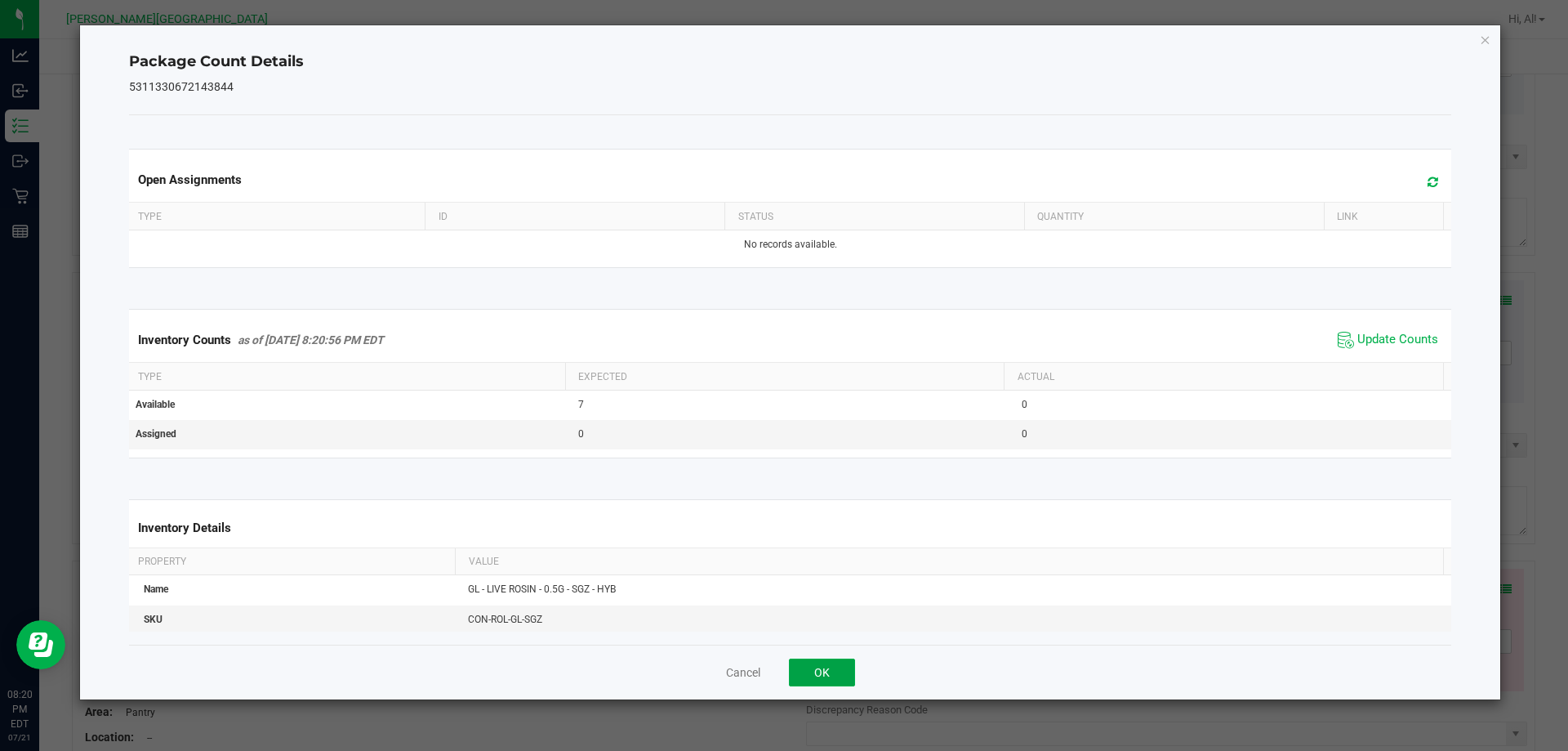 drag, startPoint x: 830, startPoint y: 675, endPoint x: 845, endPoint y: 674, distance: 15.033296 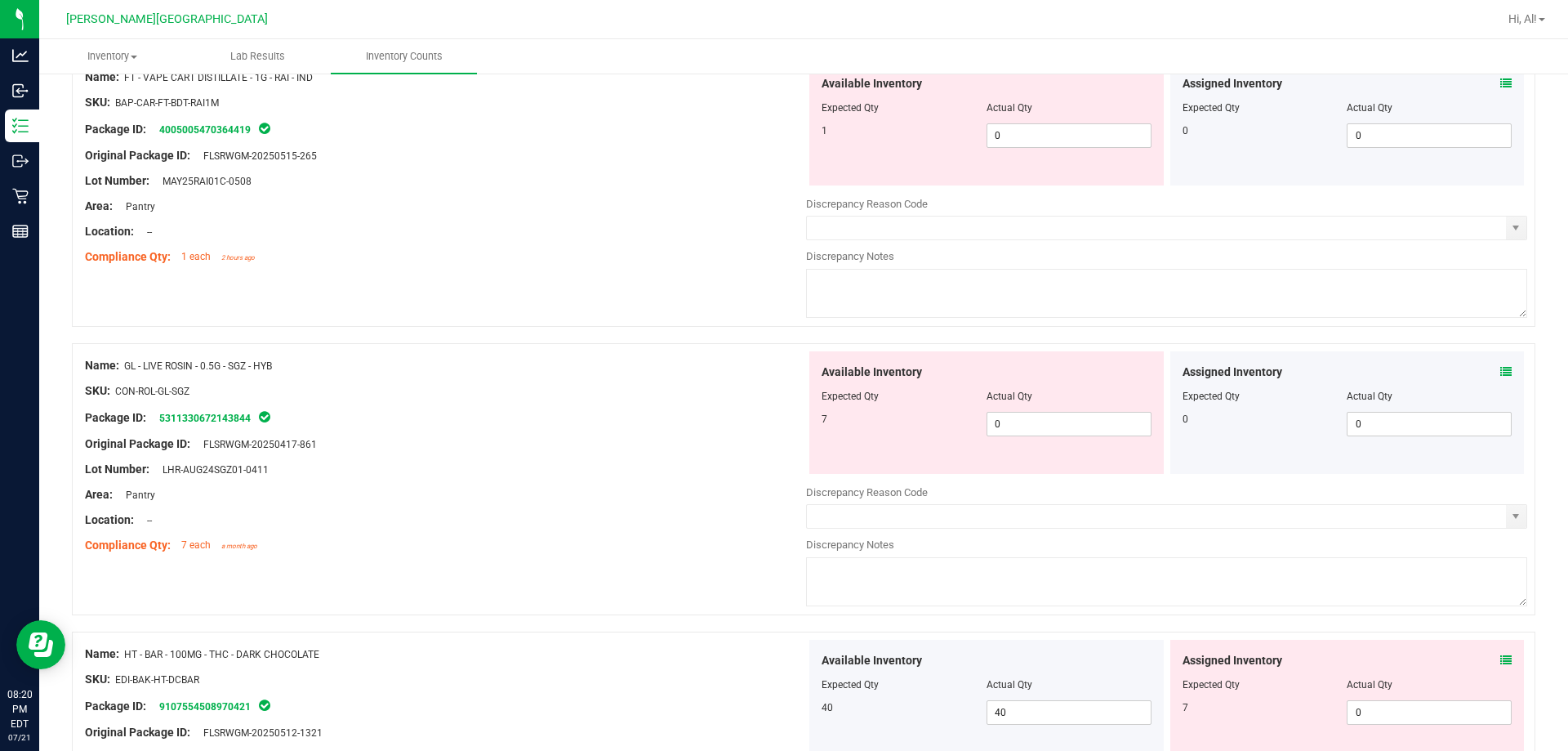 scroll, scrollTop: 3787, scrollLeft: 0, axis: vertical 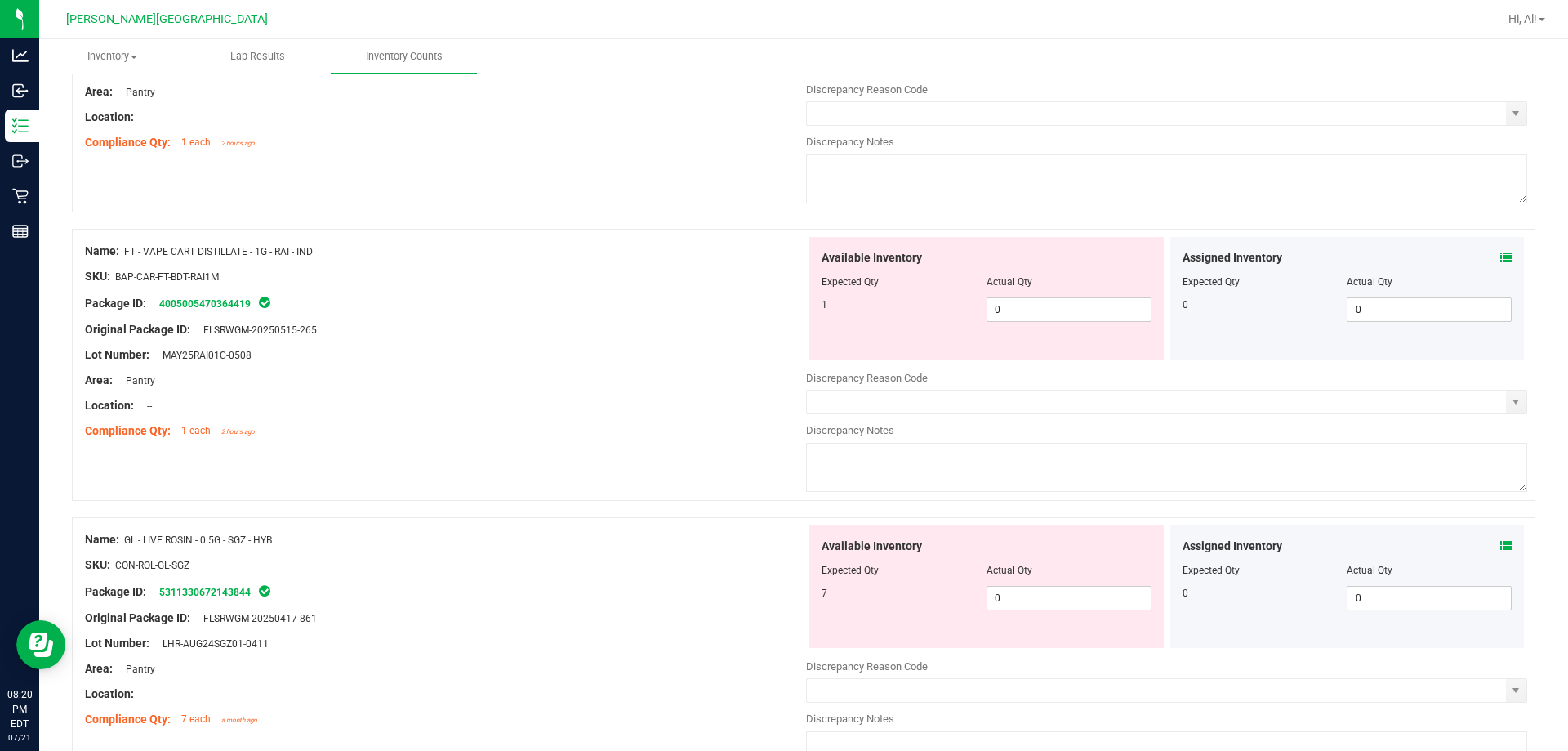 click at bounding box center [1506, 257] 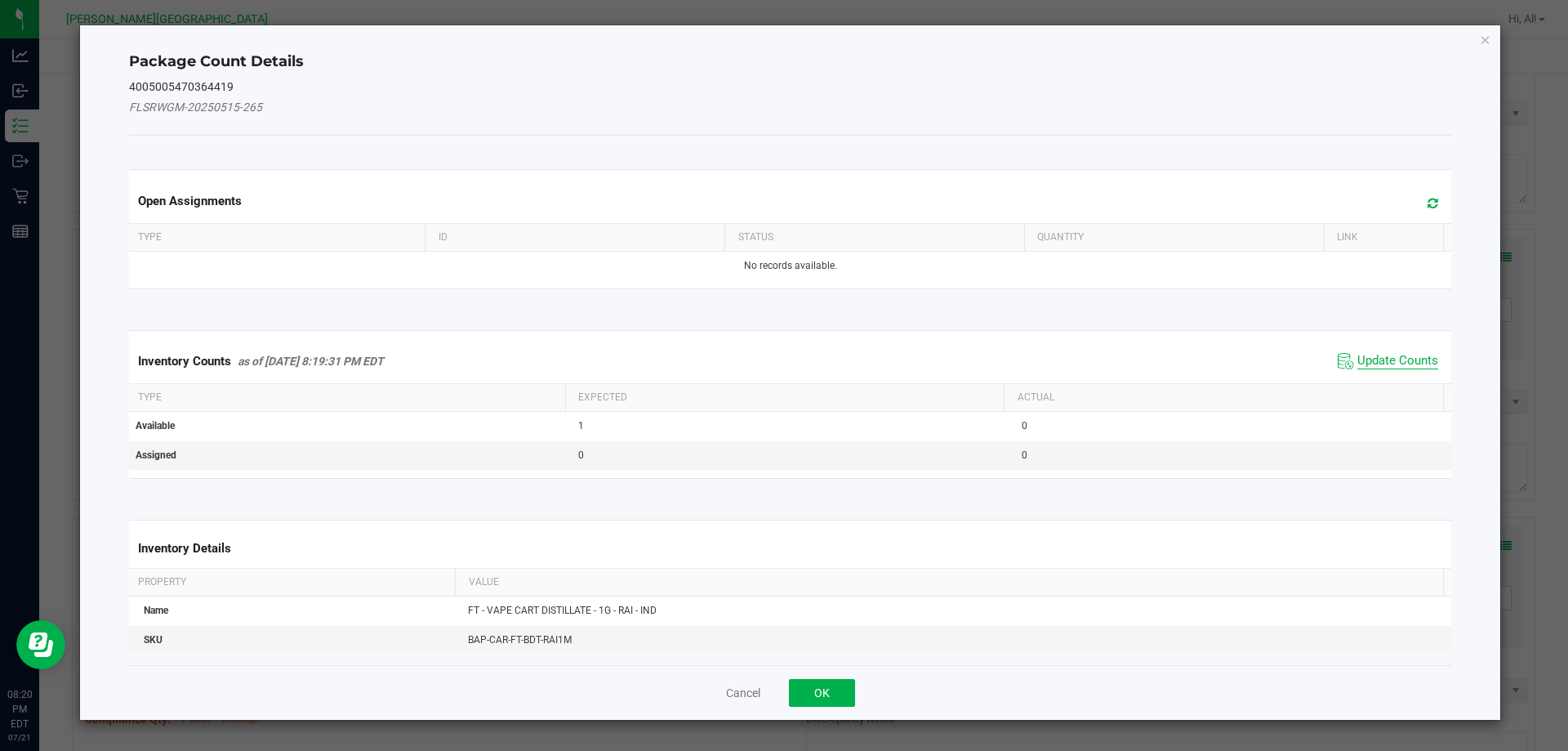 click on "Update Counts" 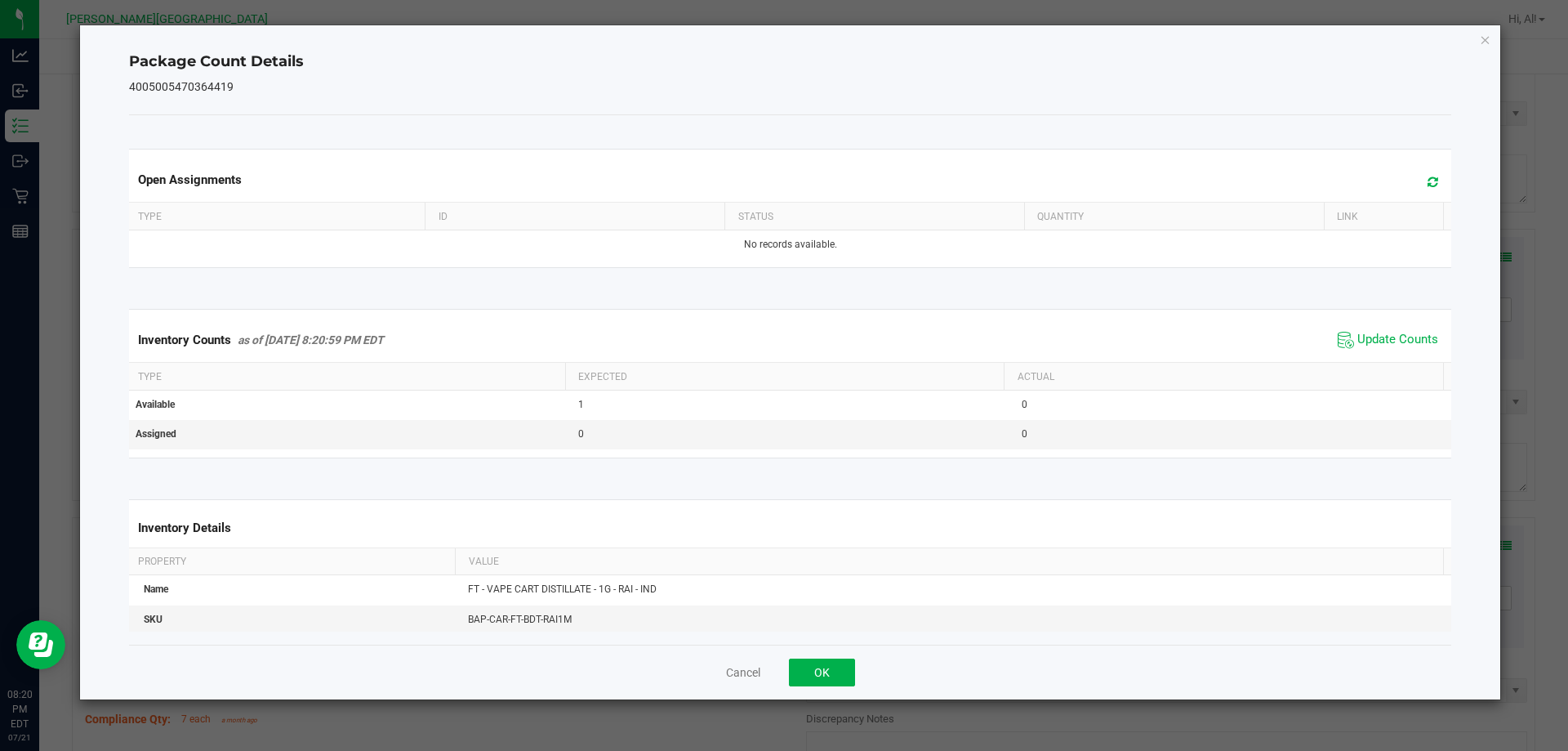 click on "Package Count Details   4005005470364419   Open Assignments  Type ID Status Quantity Link  No records available.  Inventory Counts     as of [DATE] 8:20:59 PM EDT
Update Counts Type Expected Actual Available 1 0 Assigned 0 0  Inventory Details  Property Value Name FT - VAPE CART DISTILLATE - 1G - RAI - IND SKU BAP-CAR-FT-BDT-RAI1M Package ID 4005005470364419 Original Package ID FLSRWGM-20250515-265 Lot Number MAY25RAI01C-0508 Area Pantry Location  -  Compliance Qty 1 Compliance Updated [DATE] 6:30:49 PM EDT  Cancel   OK" 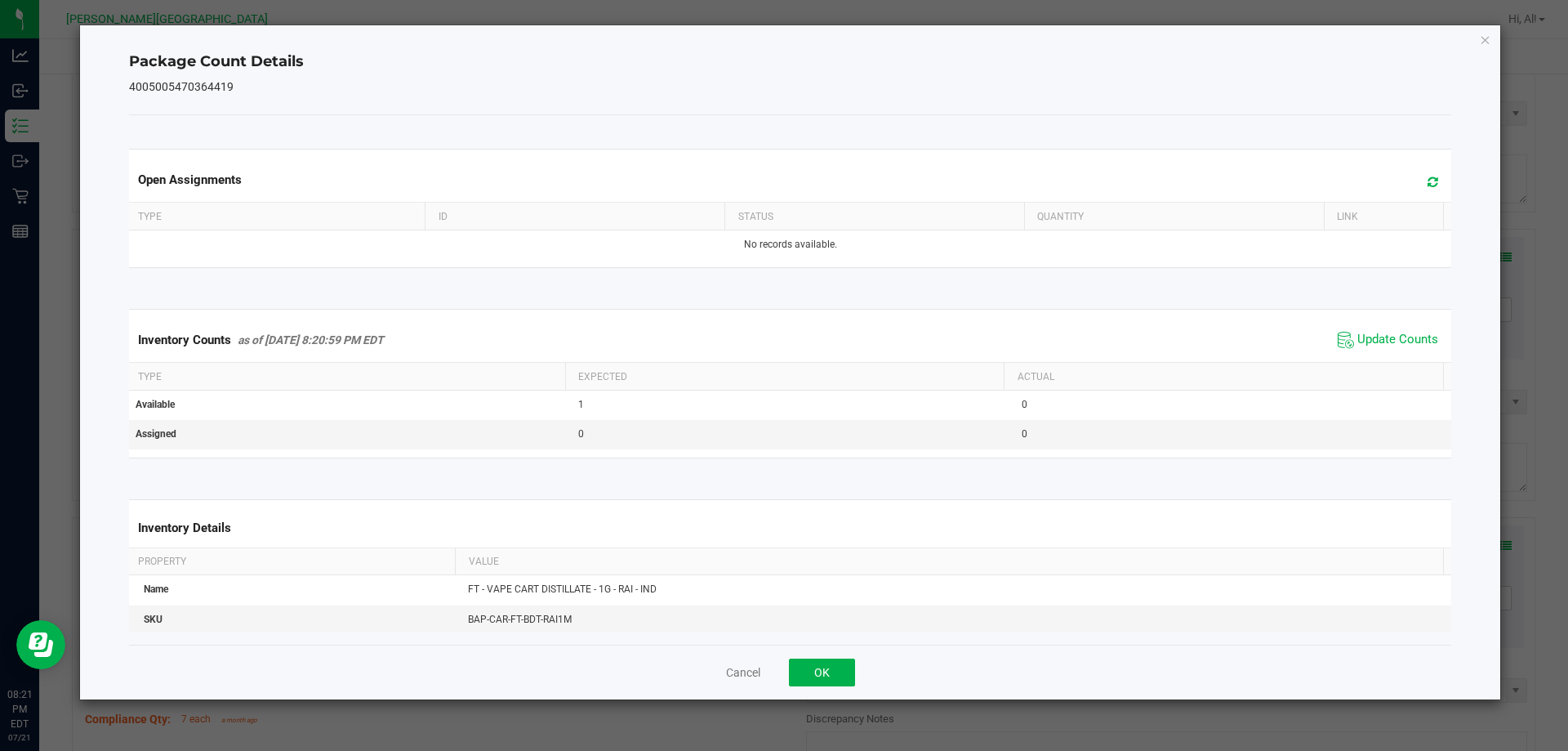 click on "Package Count Details   4005005470364419   Open Assignments  Type ID Status Quantity Link  No records available.  Inventory Counts     as of [DATE] 8:20:59 PM EDT
Update Counts Type Expected Actual Available 1 0 Assigned 0 0  Inventory Details  Property Value Name FT - VAPE CART DISTILLATE - 1G - RAI - IND SKU BAP-CAR-FT-BDT-RAI1M Package ID 4005005470364419 Original Package ID FLSRWGM-20250515-265 Lot Number MAY25RAI01C-0508 Area Pantry Location  -  Compliance Qty 1 Compliance Updated [DATE] 6:30:49 PM EDT  Cancel   OK" 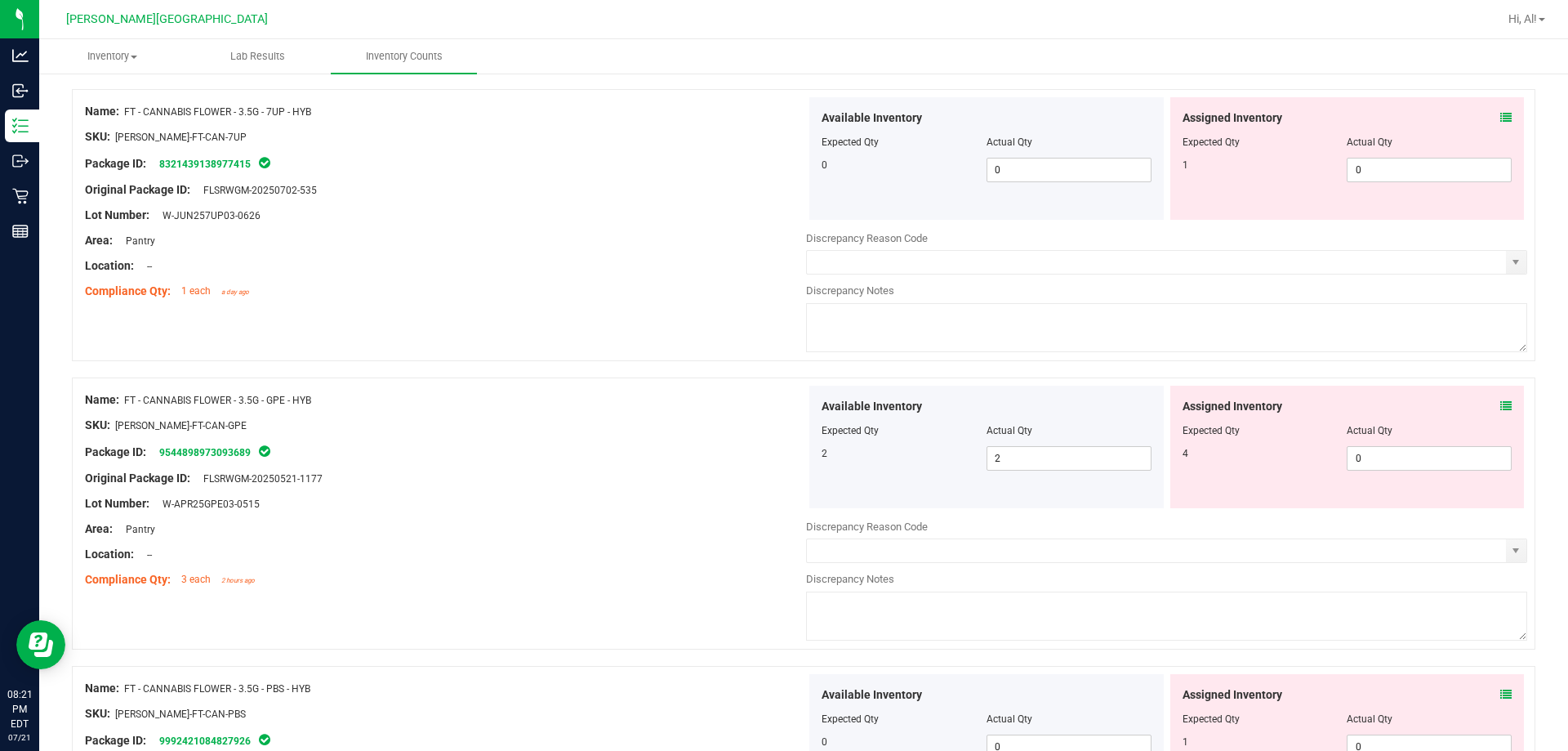 scroll, scrollTop: 0, scrollLeft: 0, axis: both 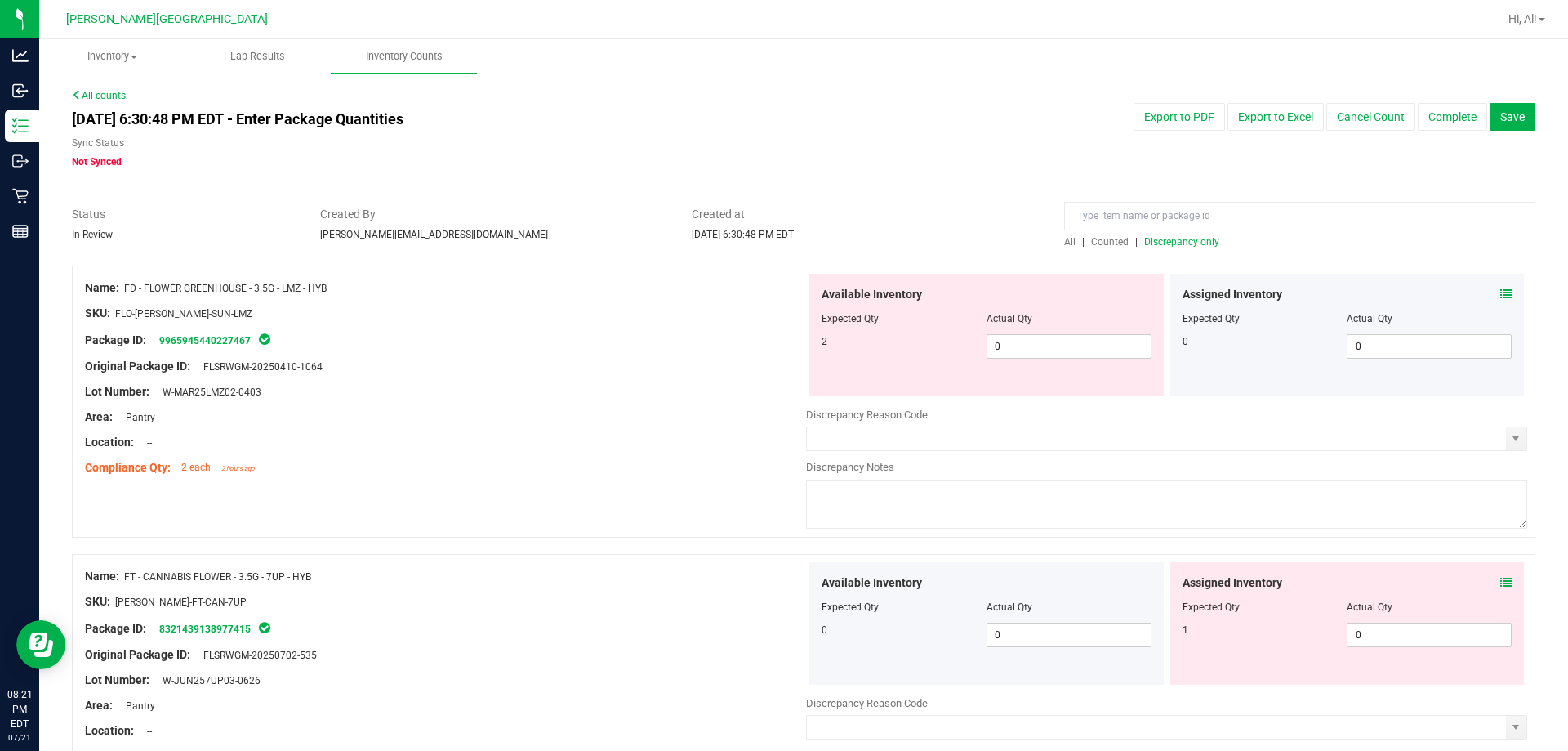click on "Discrepancy only" at bounding box center (1182, 242) 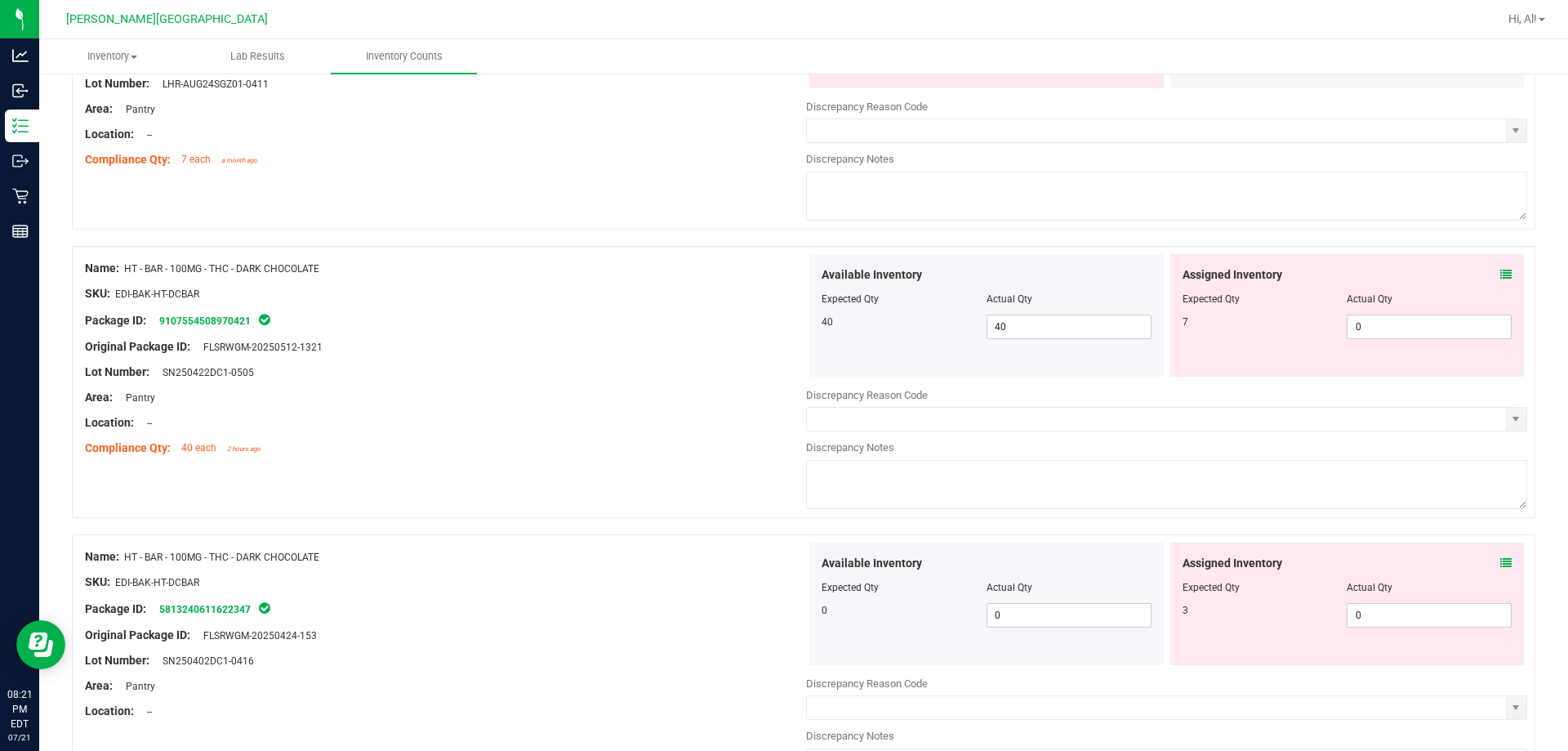 scroll, scrollTop: 5340, scrollLeft: 0, axis: vertical 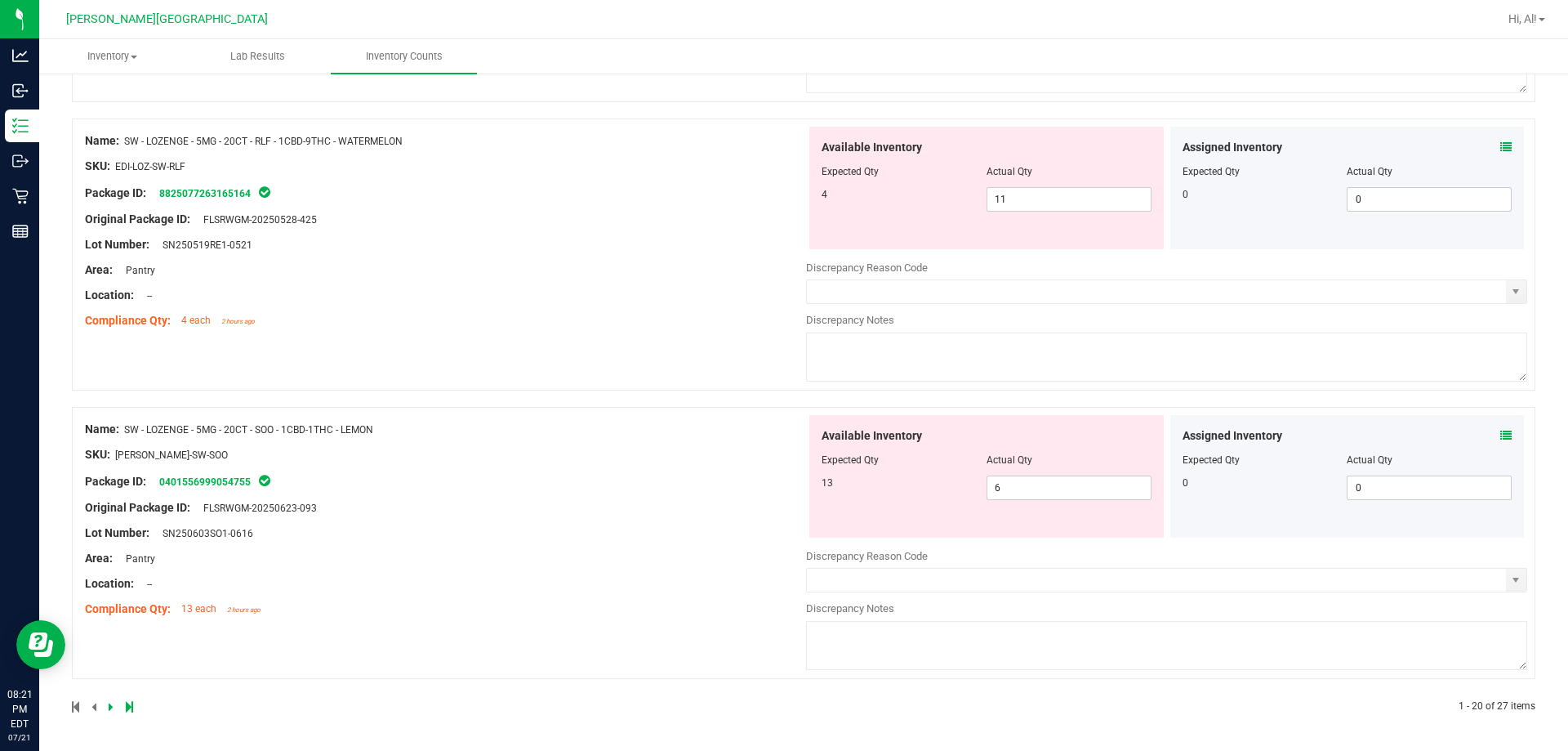 click at bounding box center (1506, 436) 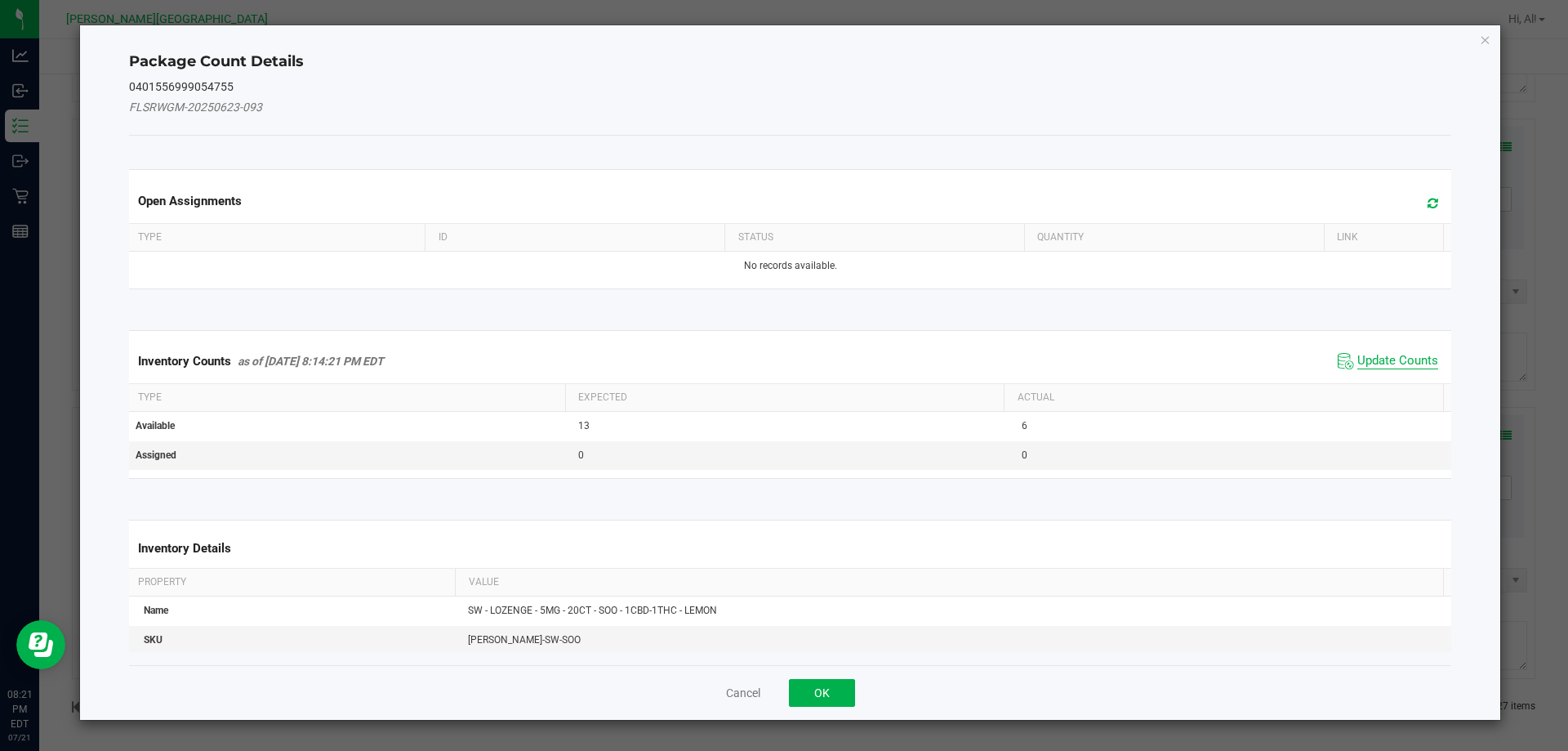 click on "Update Counts" 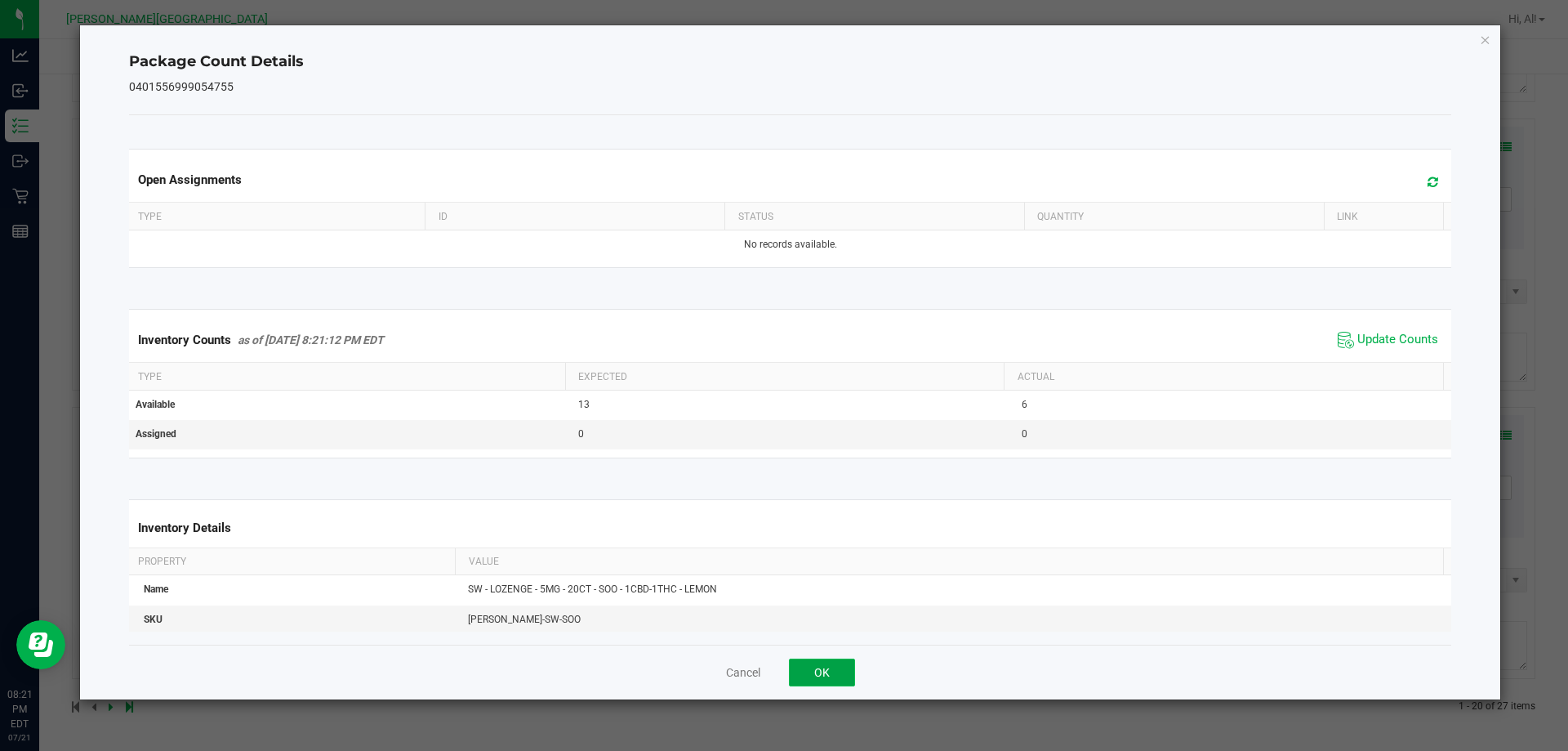 click on "OK" 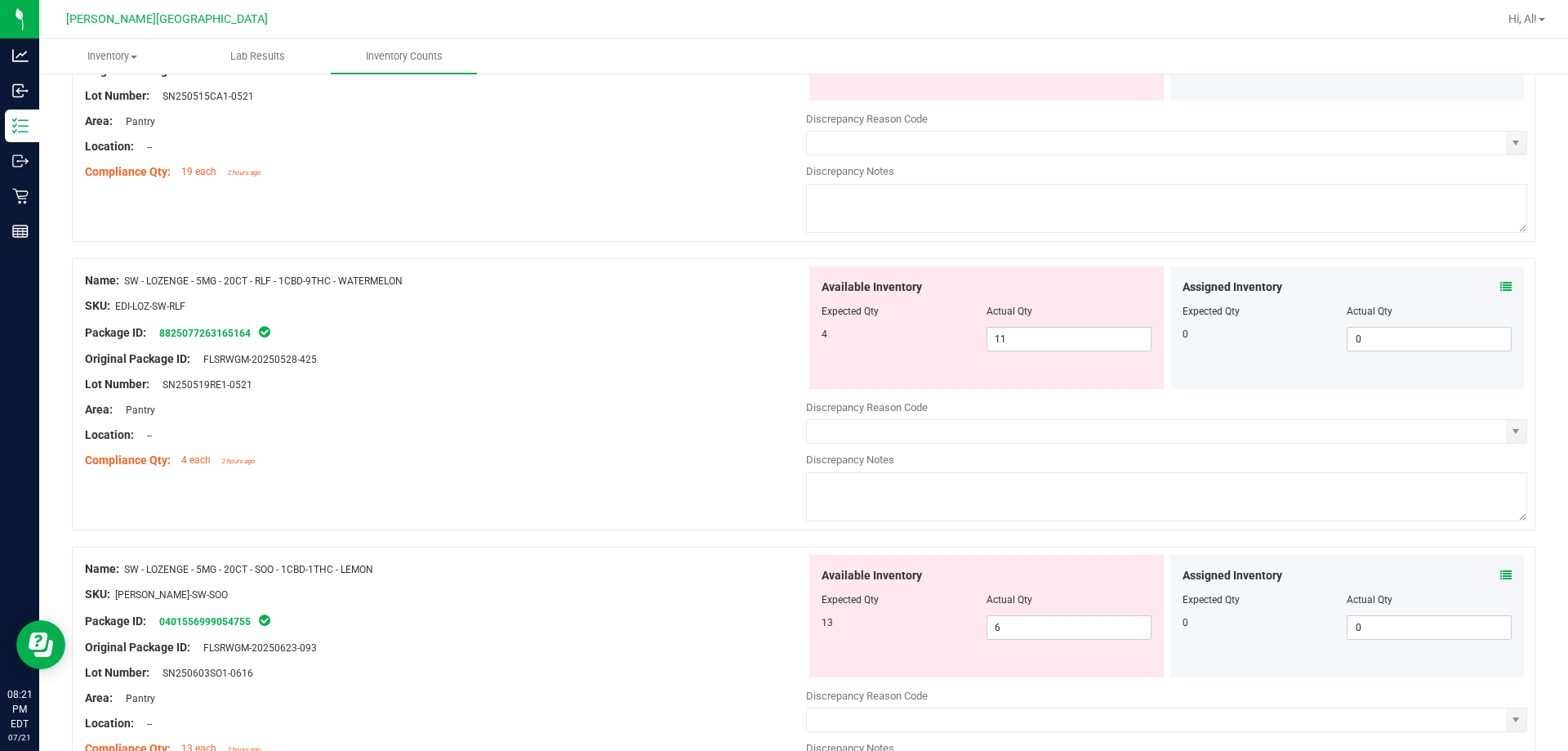 scroll, scrollTop: 5340, scrollLeft: 0, axis: vertical 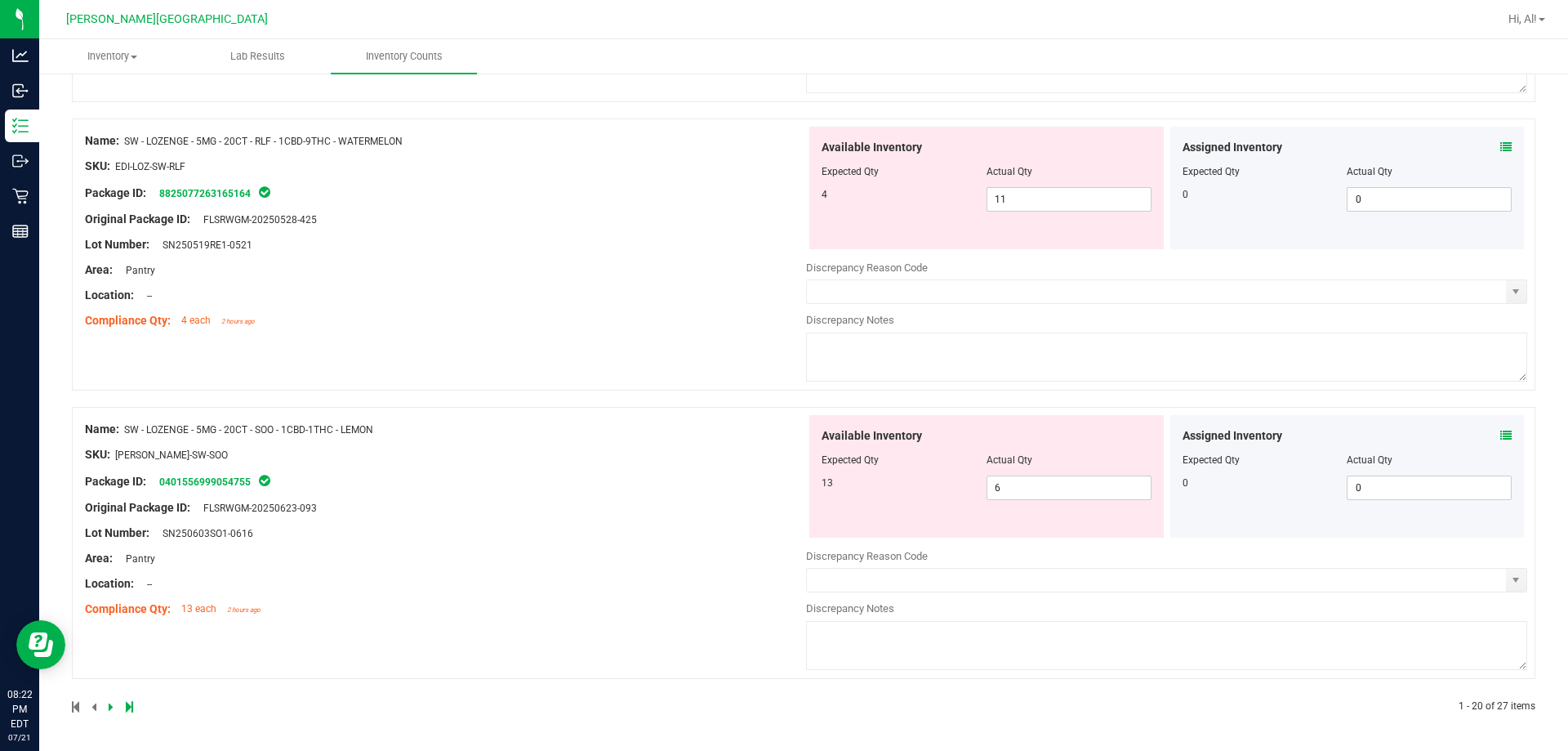 click at bounding box center [129, 707] 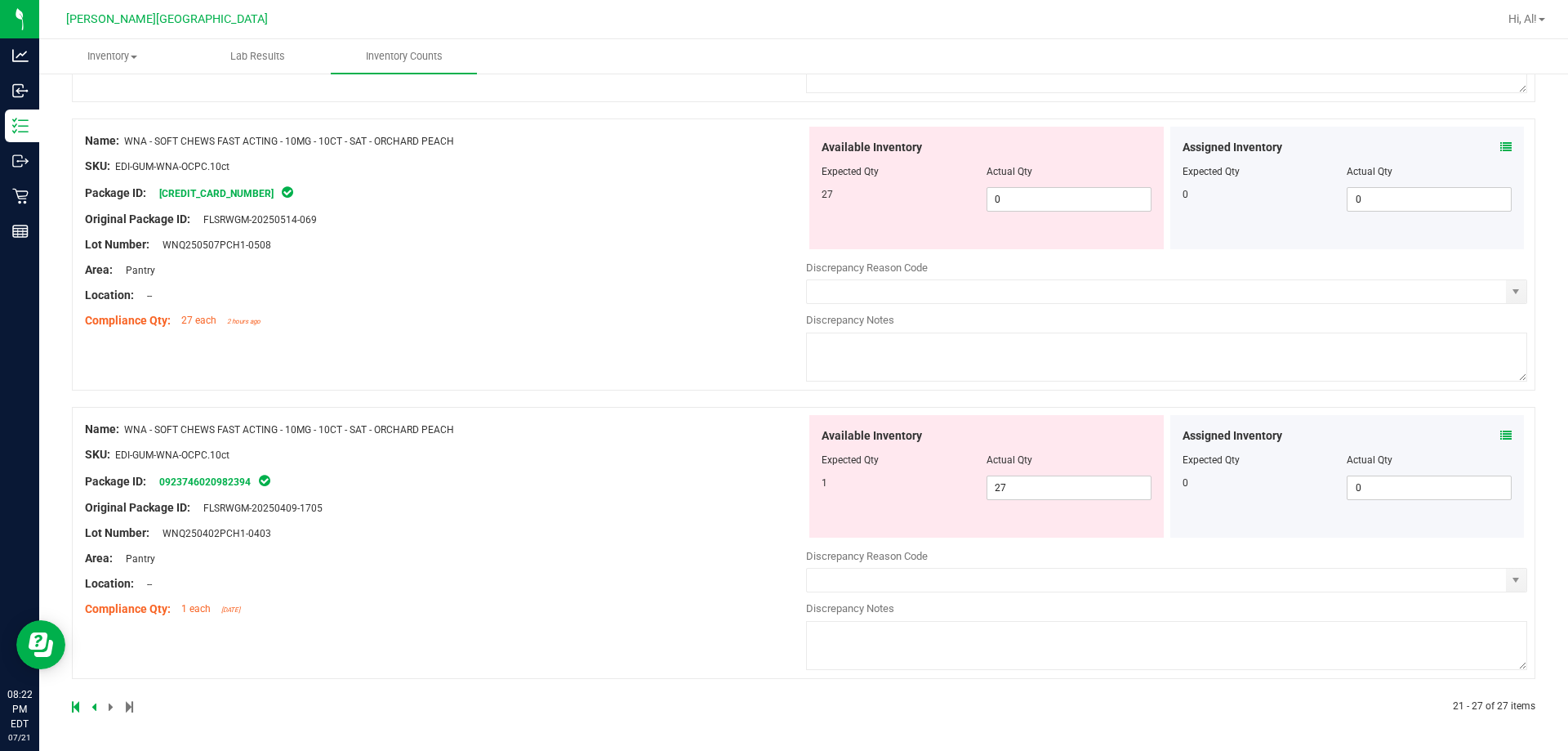 scroll, scrollTop: 0, scrollLeft: 0, axis: both 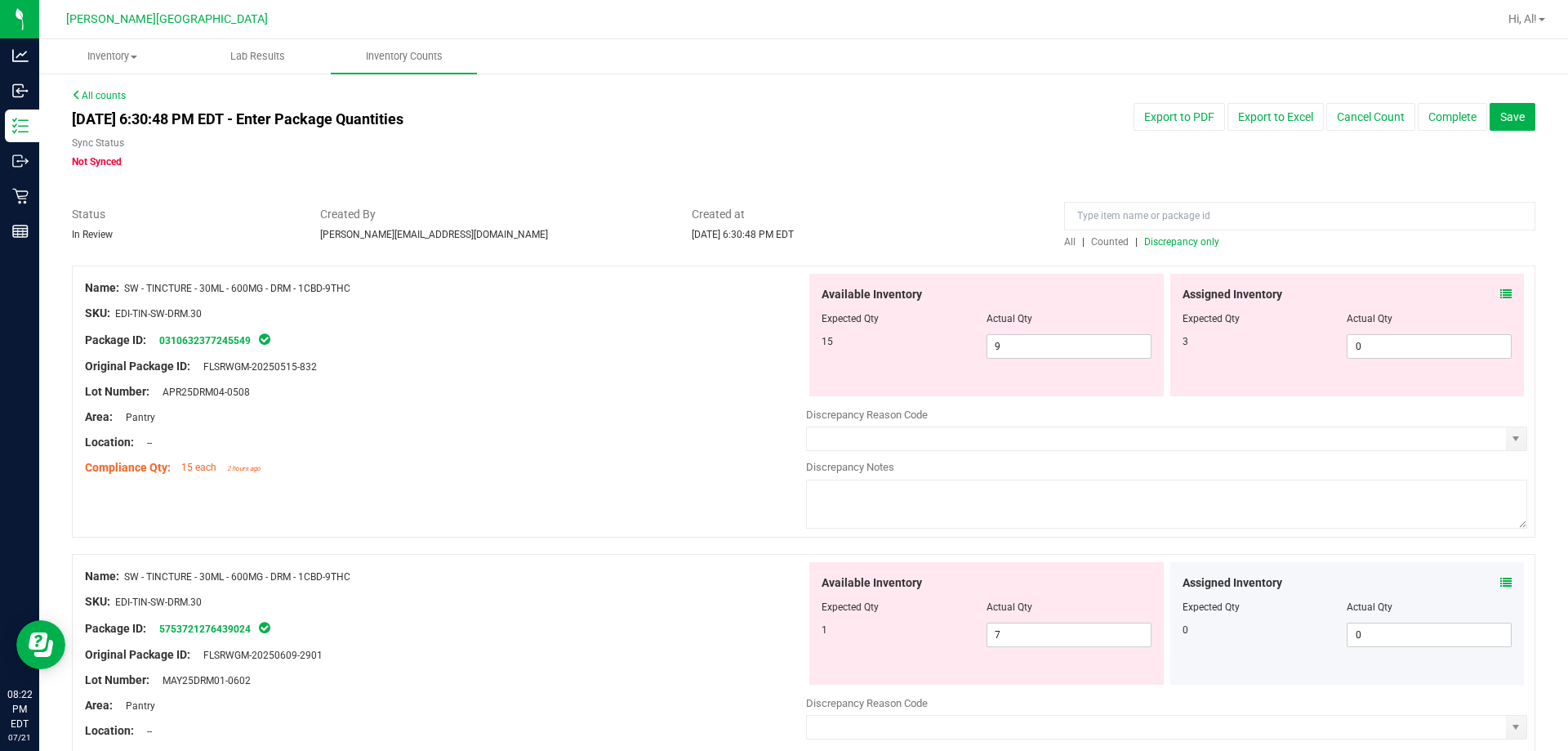 click at bounding box center (1506, 294) 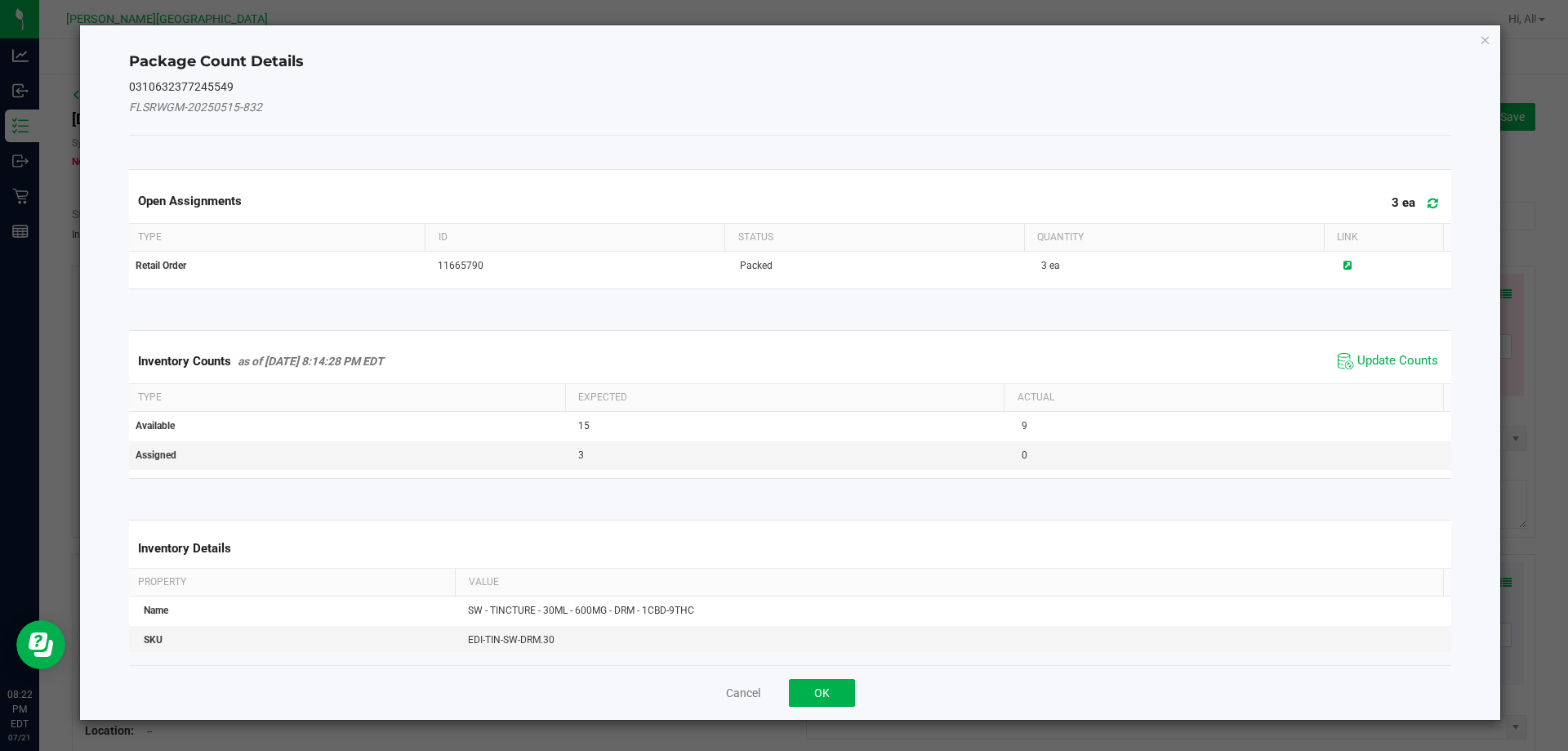 click on "Inventory Counts     as of [DATE] 8:14:28 PM EDT
Update Counts" 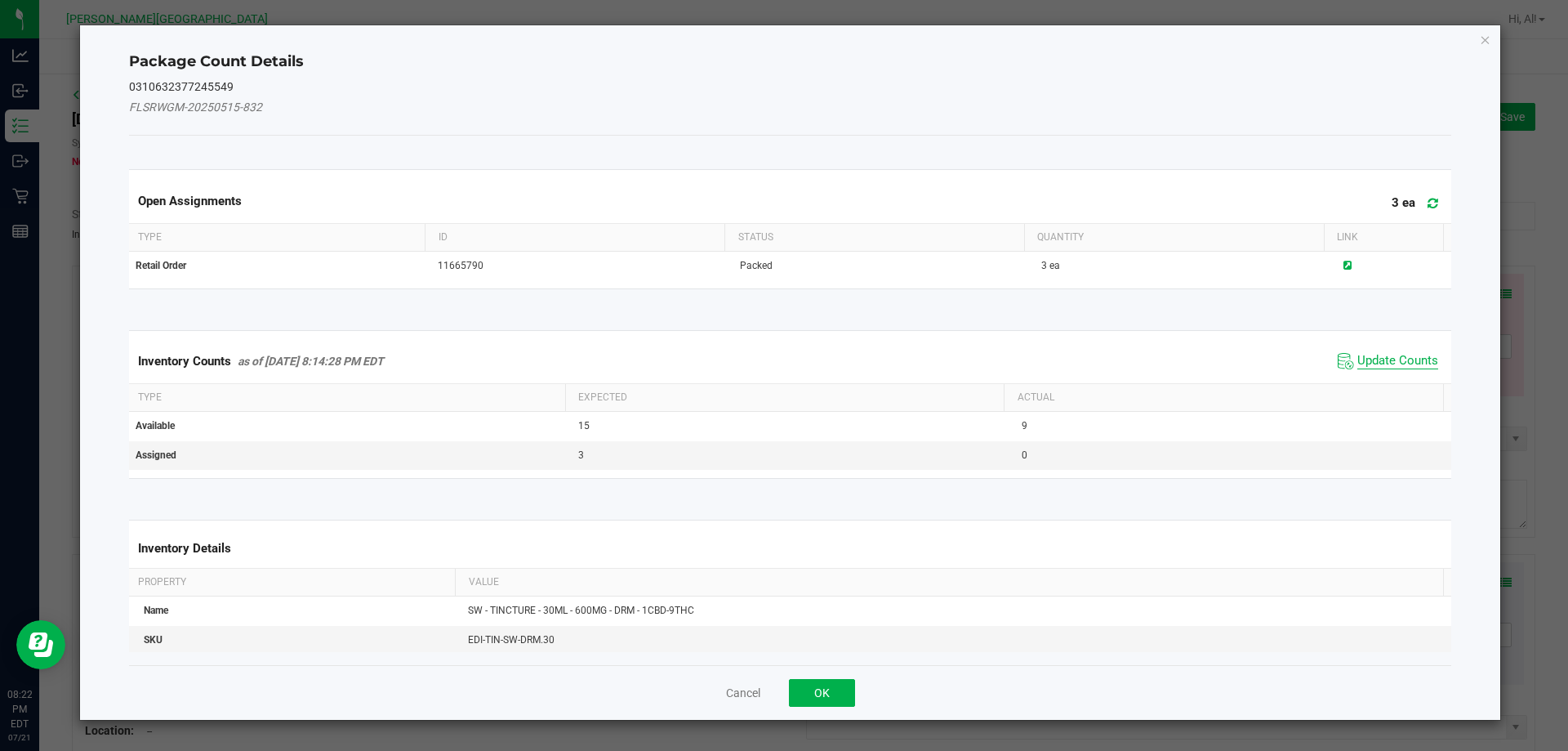click on "Update Counts" 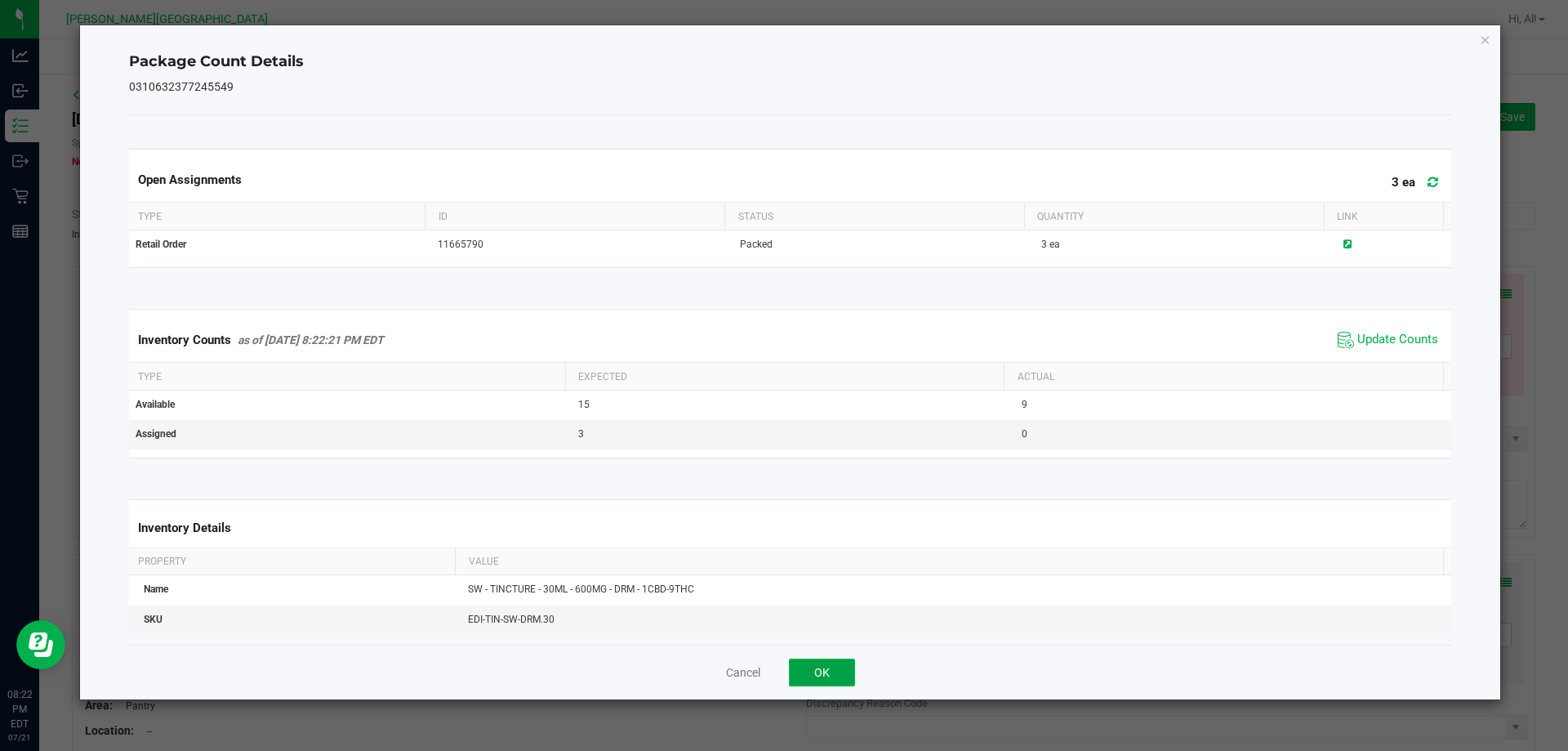 click on "OK" 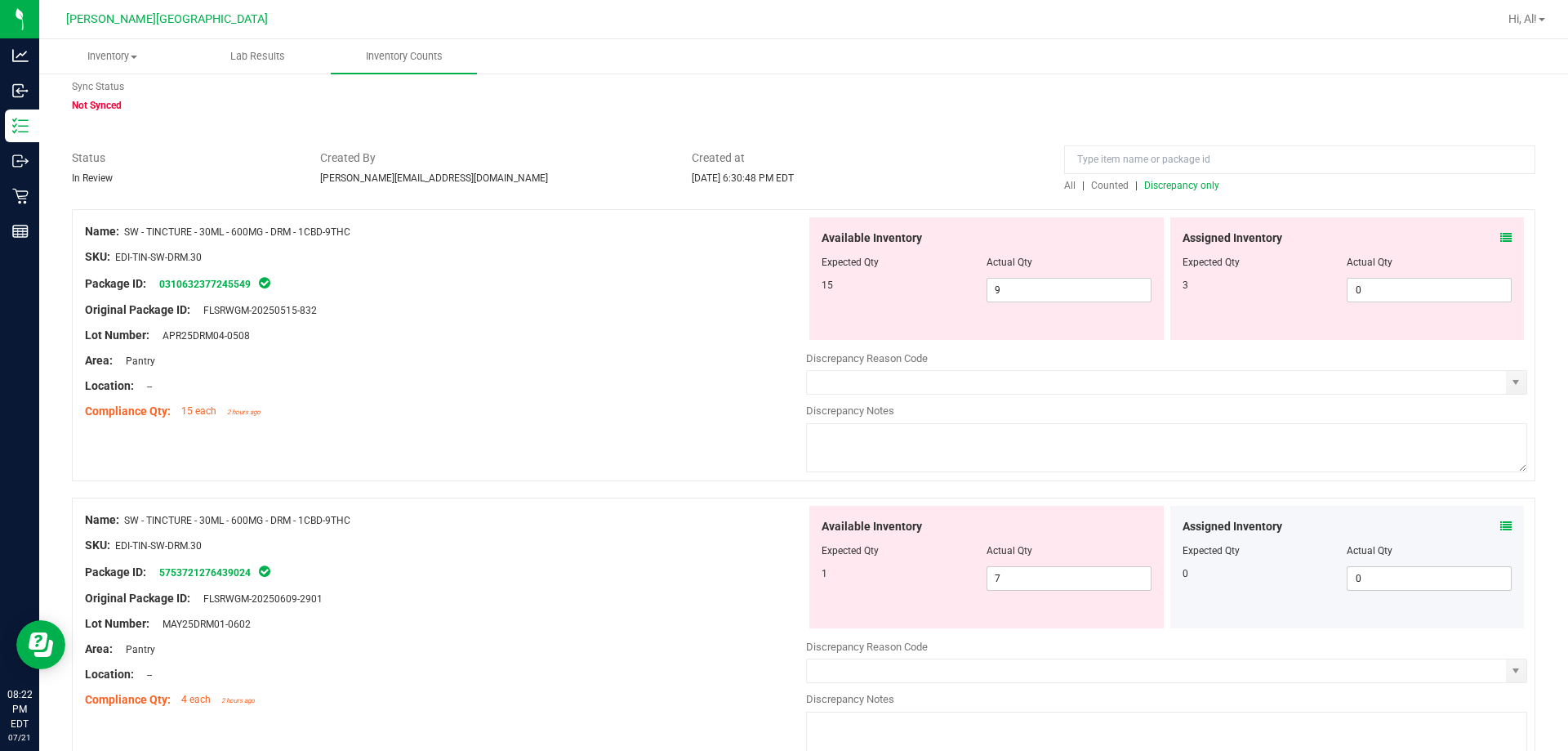 scroll, scrollTop: 0, scrollLeft: 0, axis: both 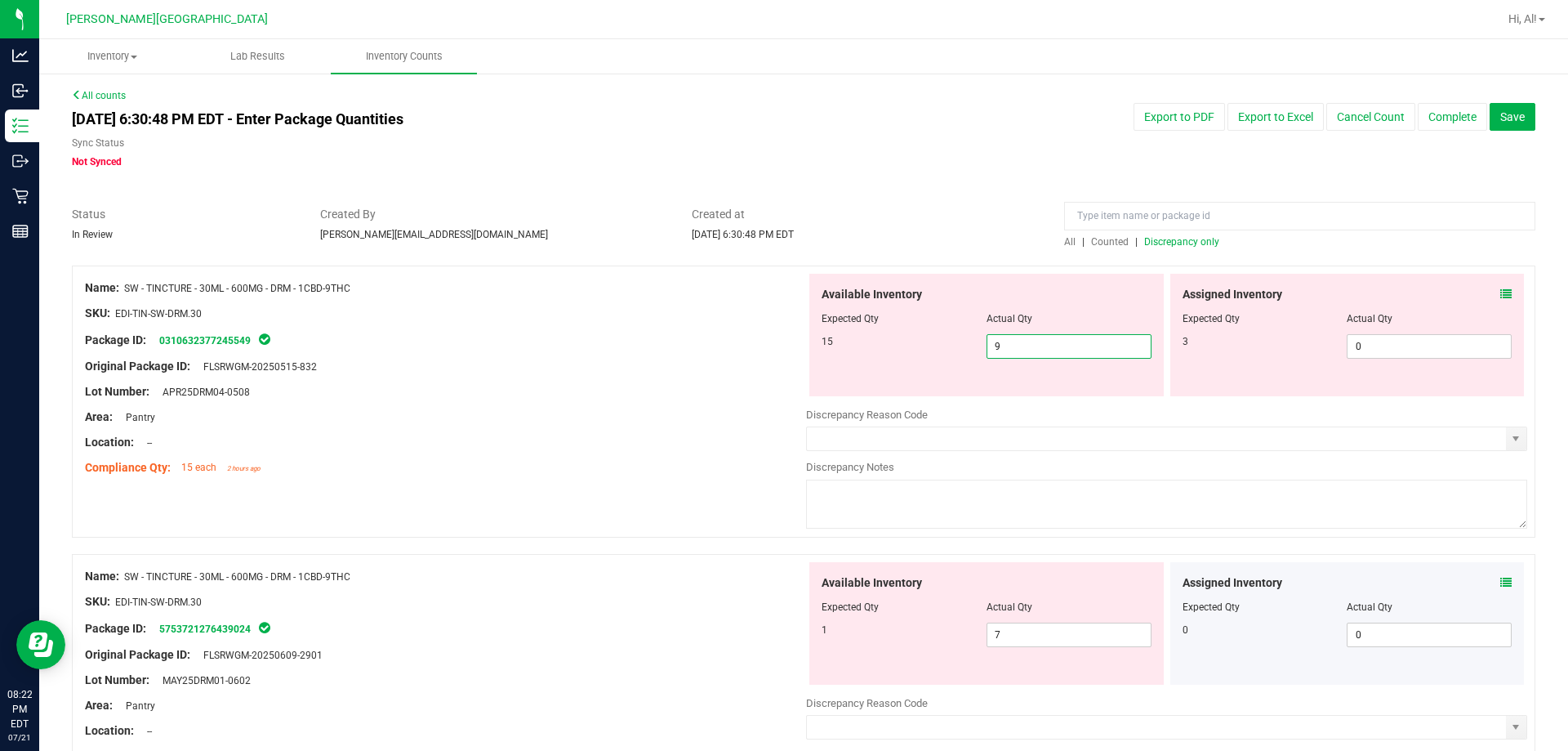 click on "9 9" at bounding box center (1069, 346) 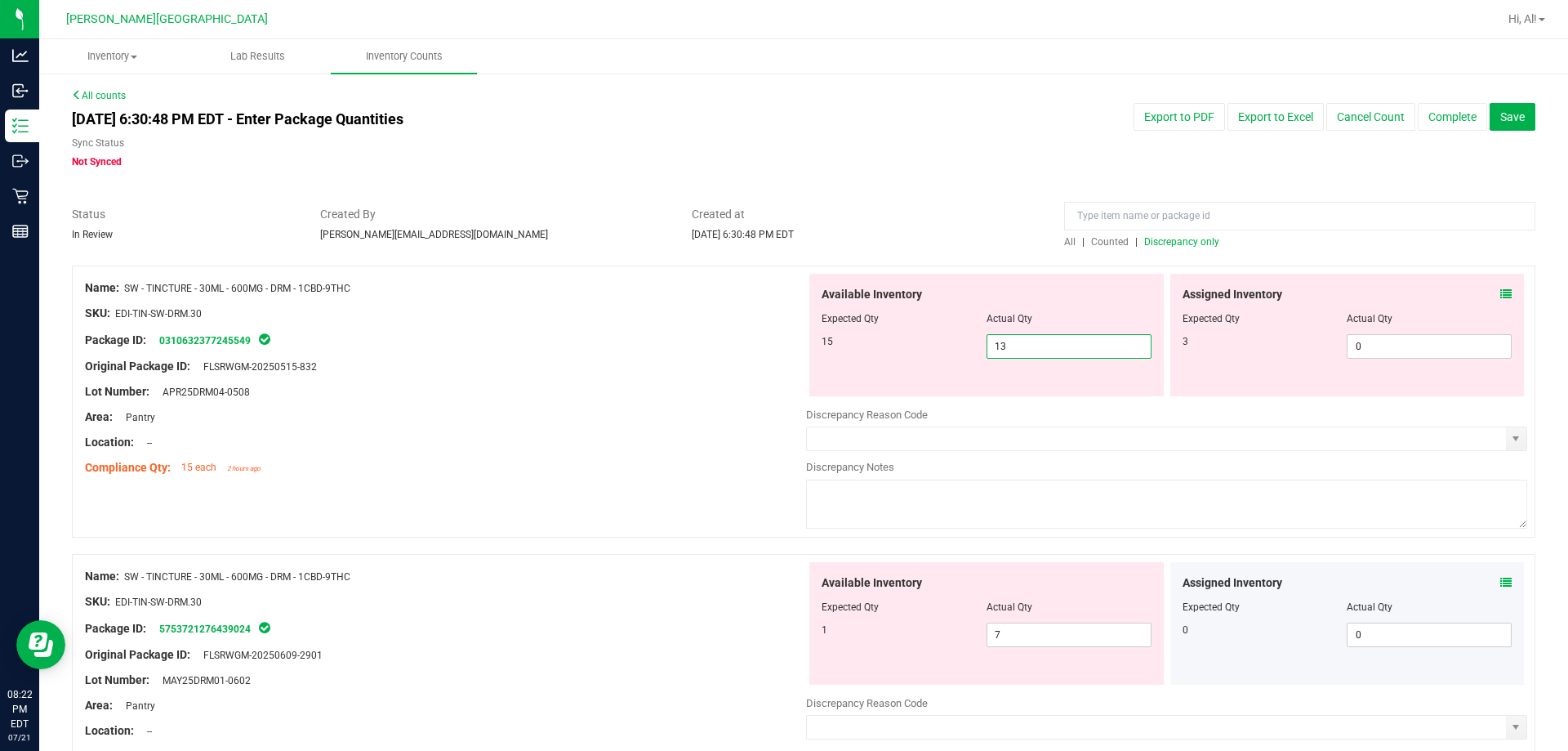 type on "14" 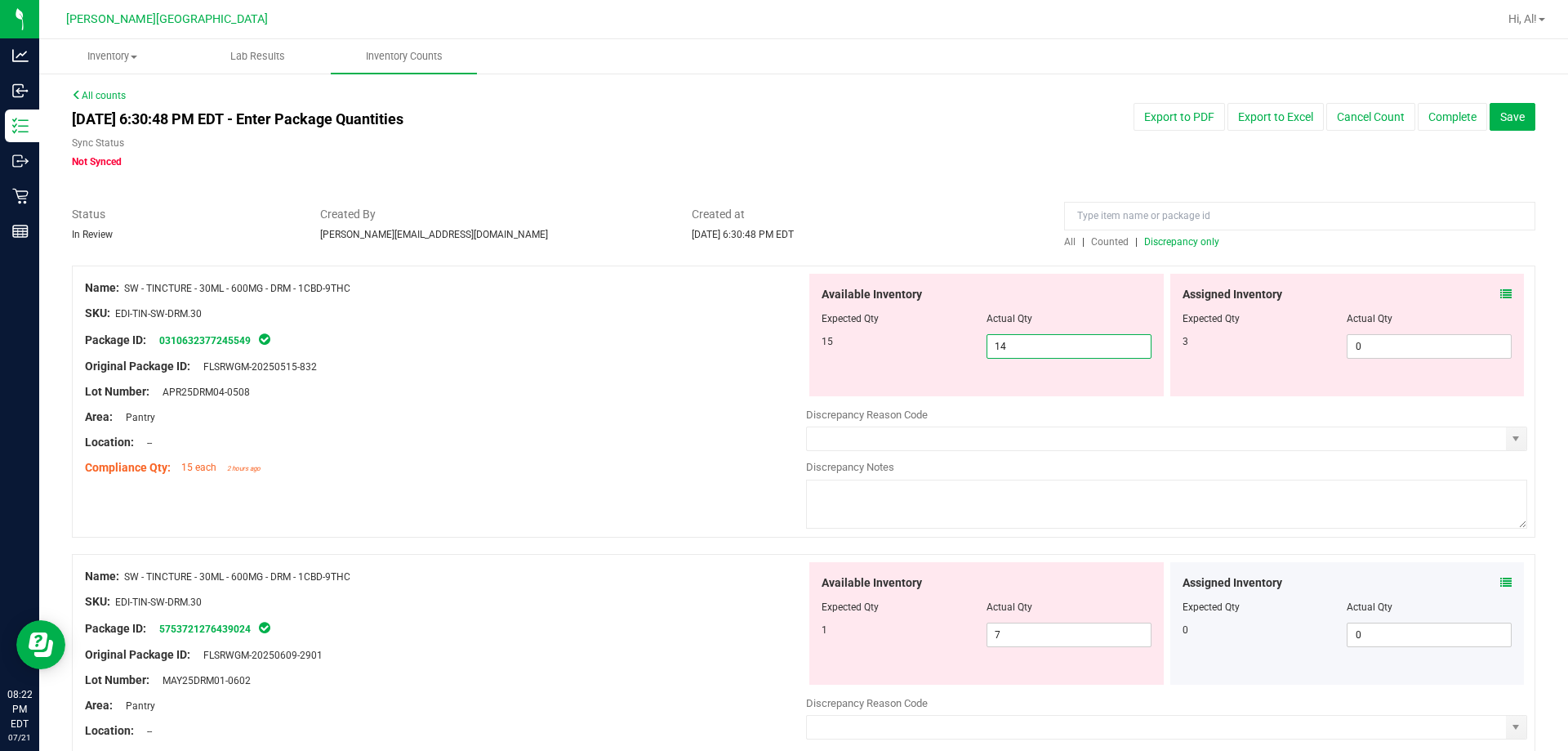 type on "15" 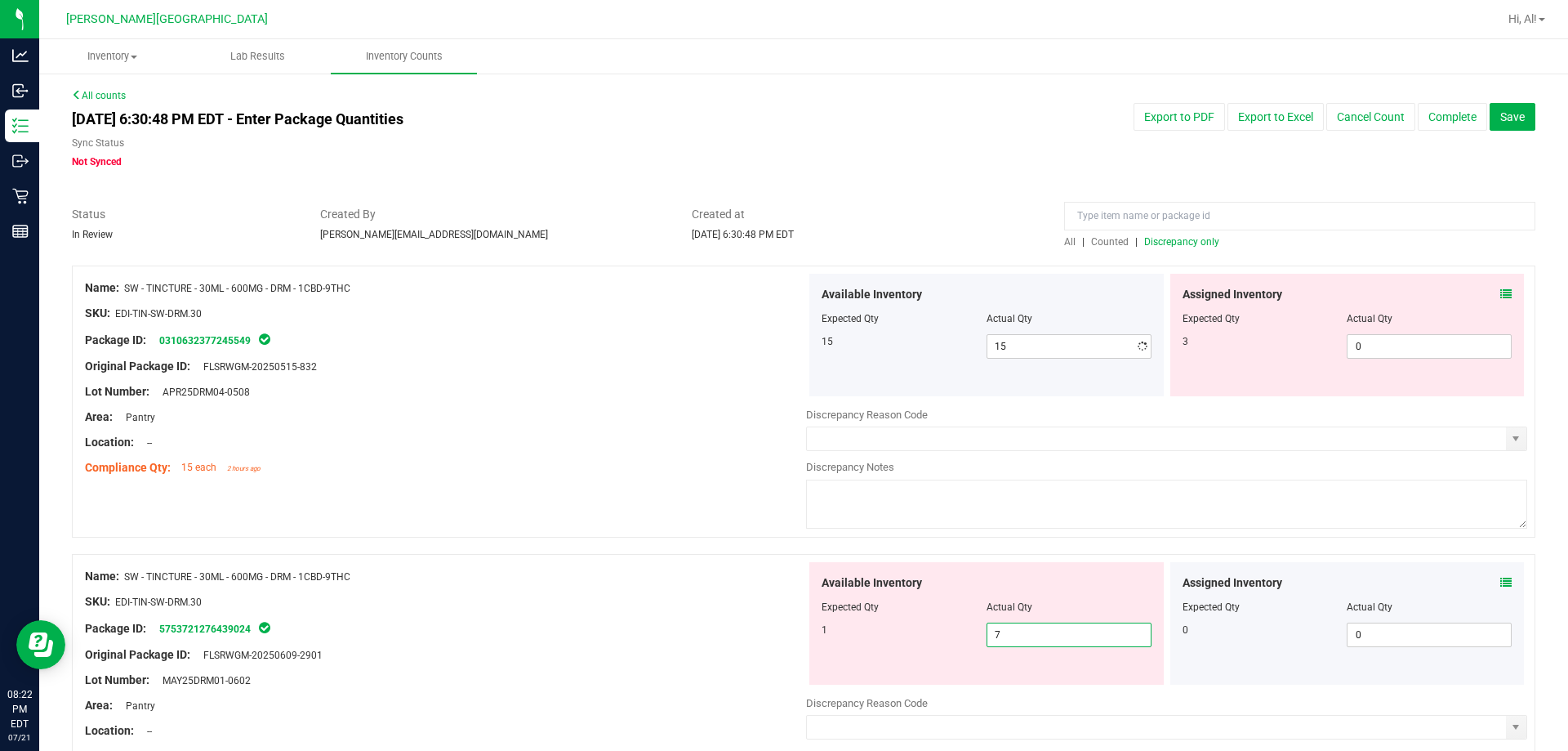 click on "7 7" at bounding box center [1069, 635] 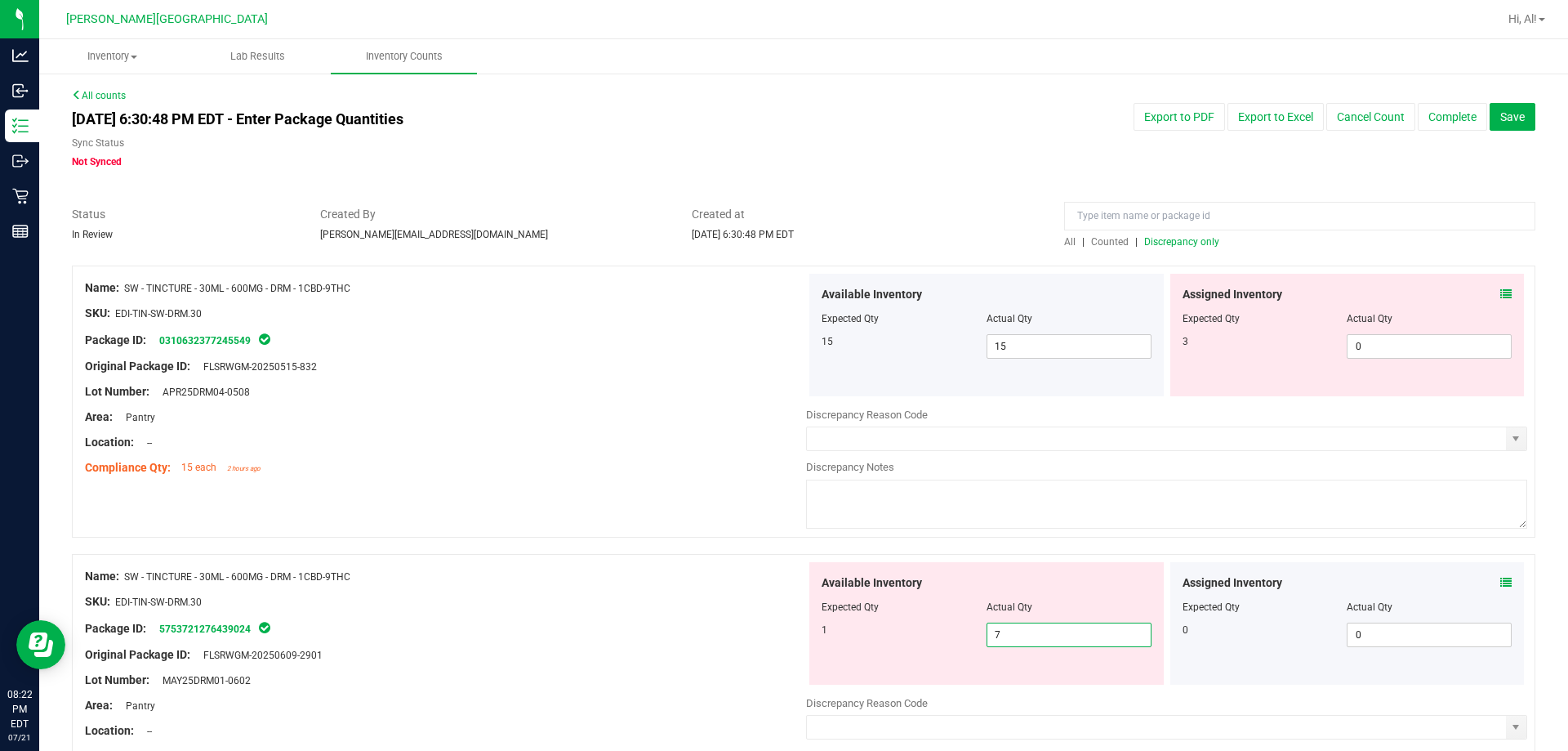 type on "1" 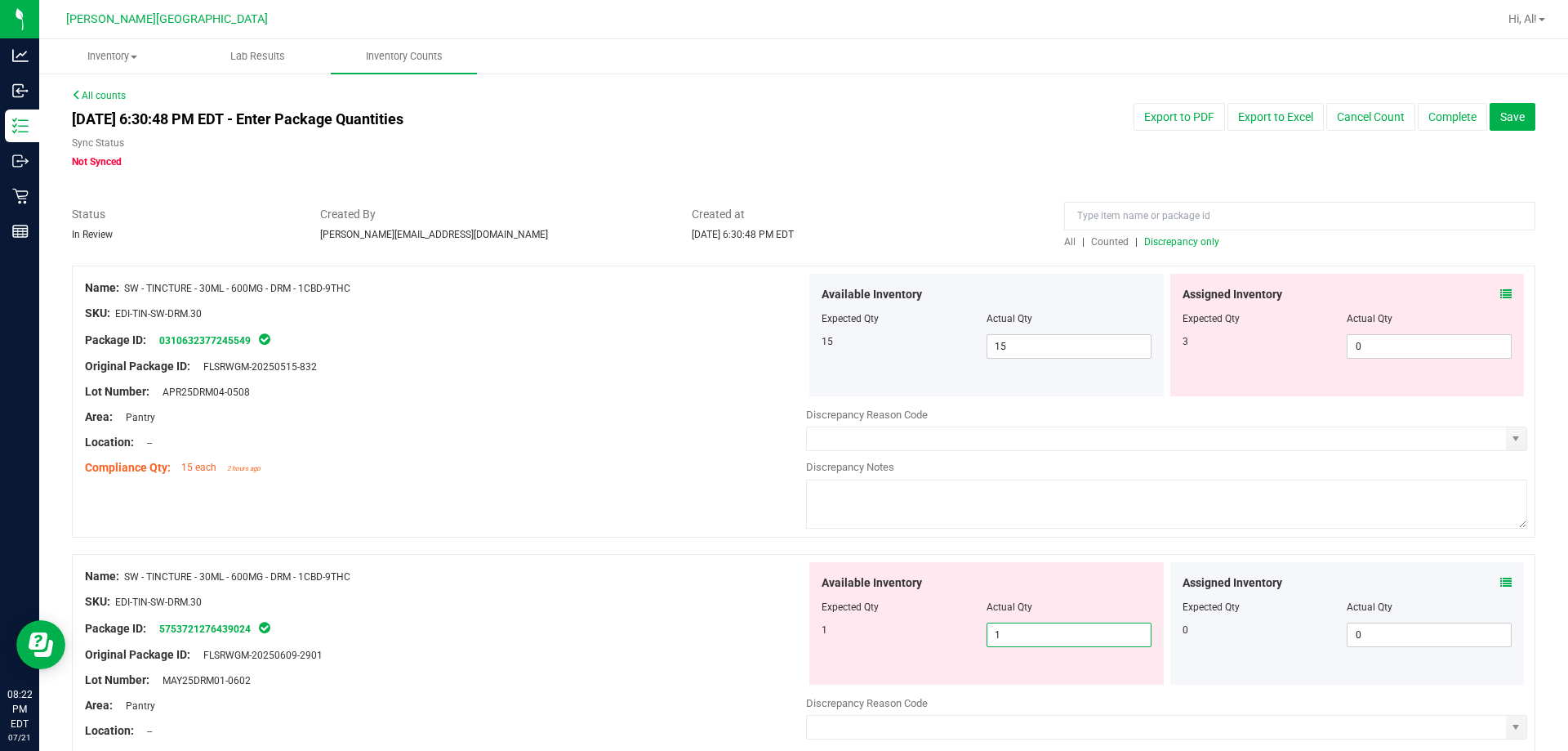 type on "1" 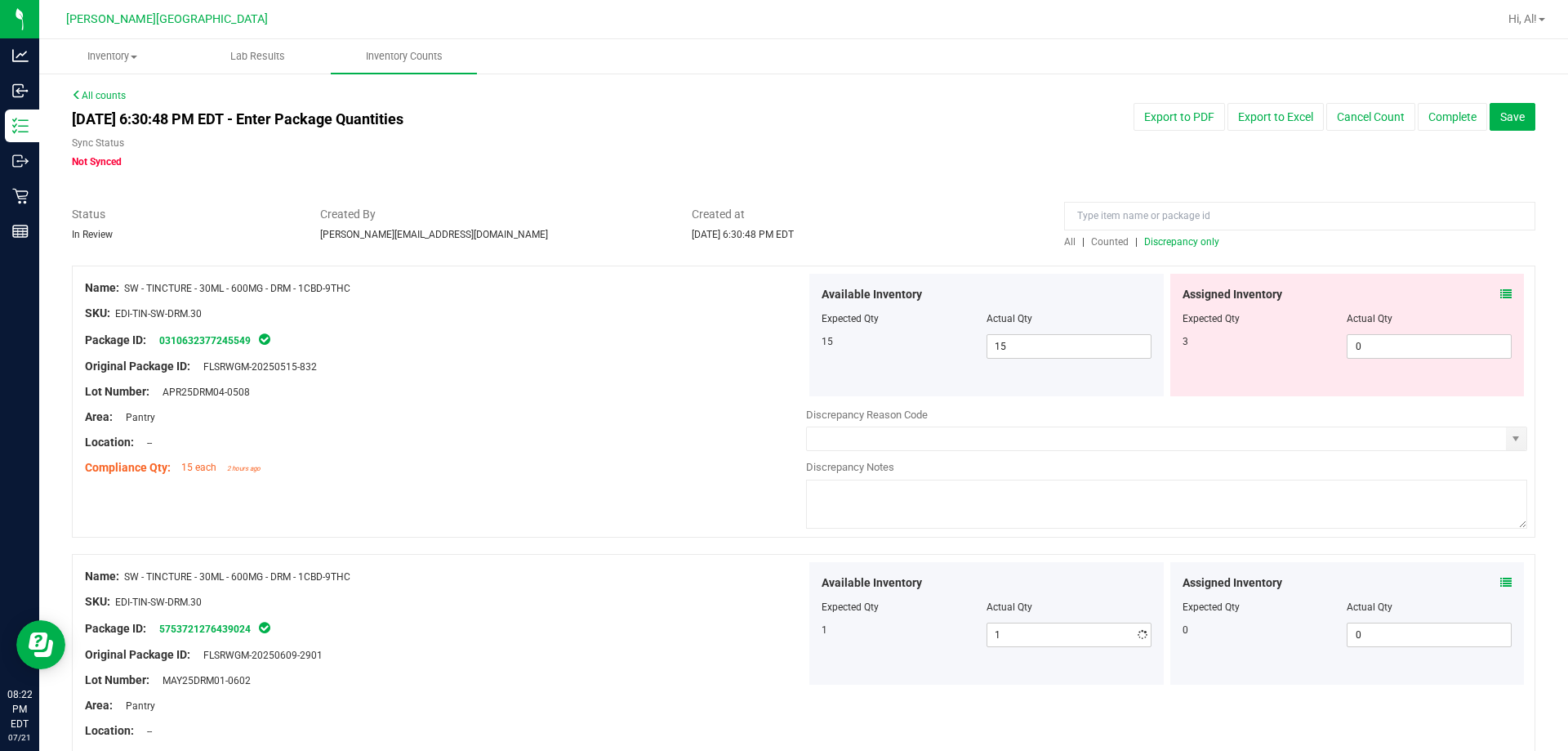click at bounding box center [804, 546] 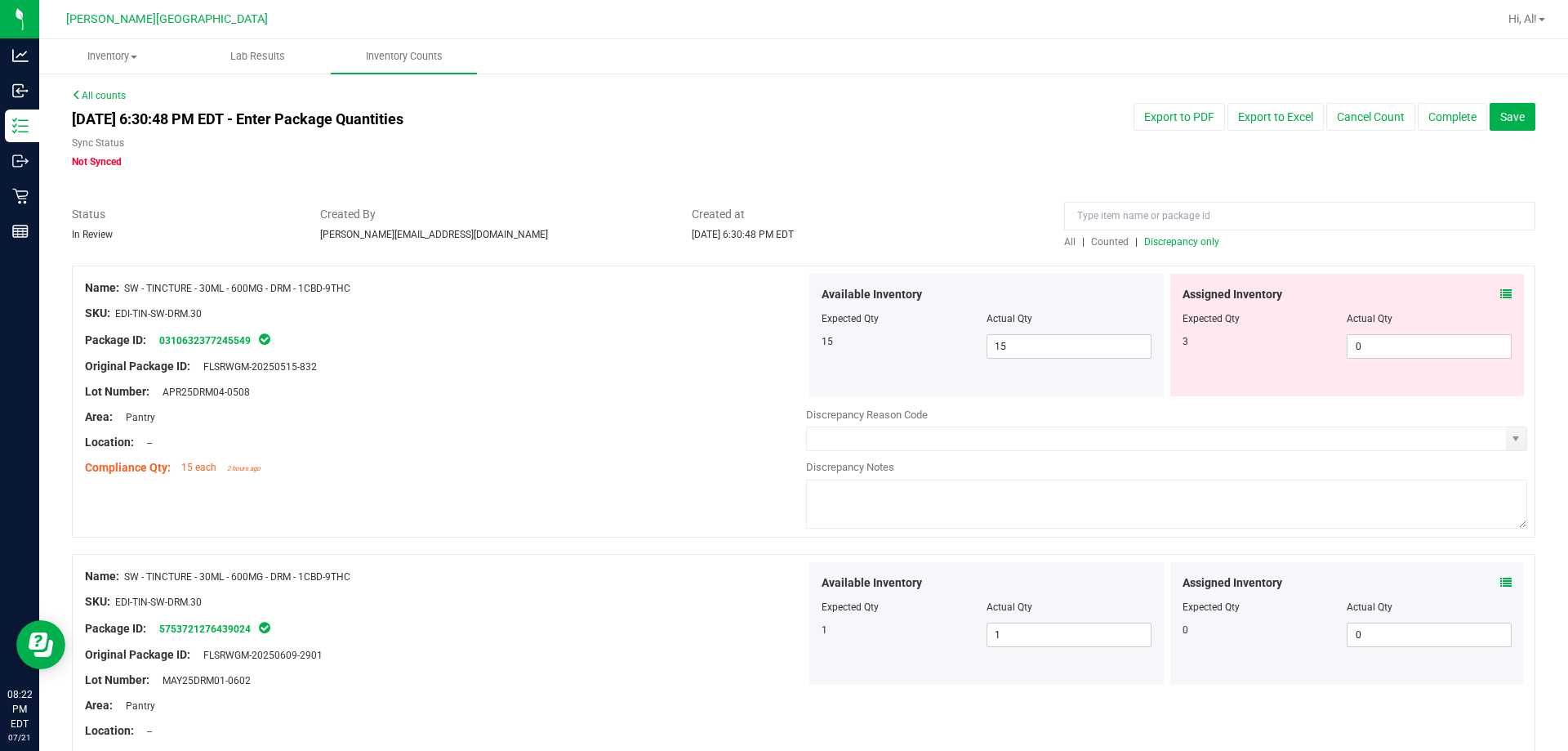 click at bounding box center (1506, 294) 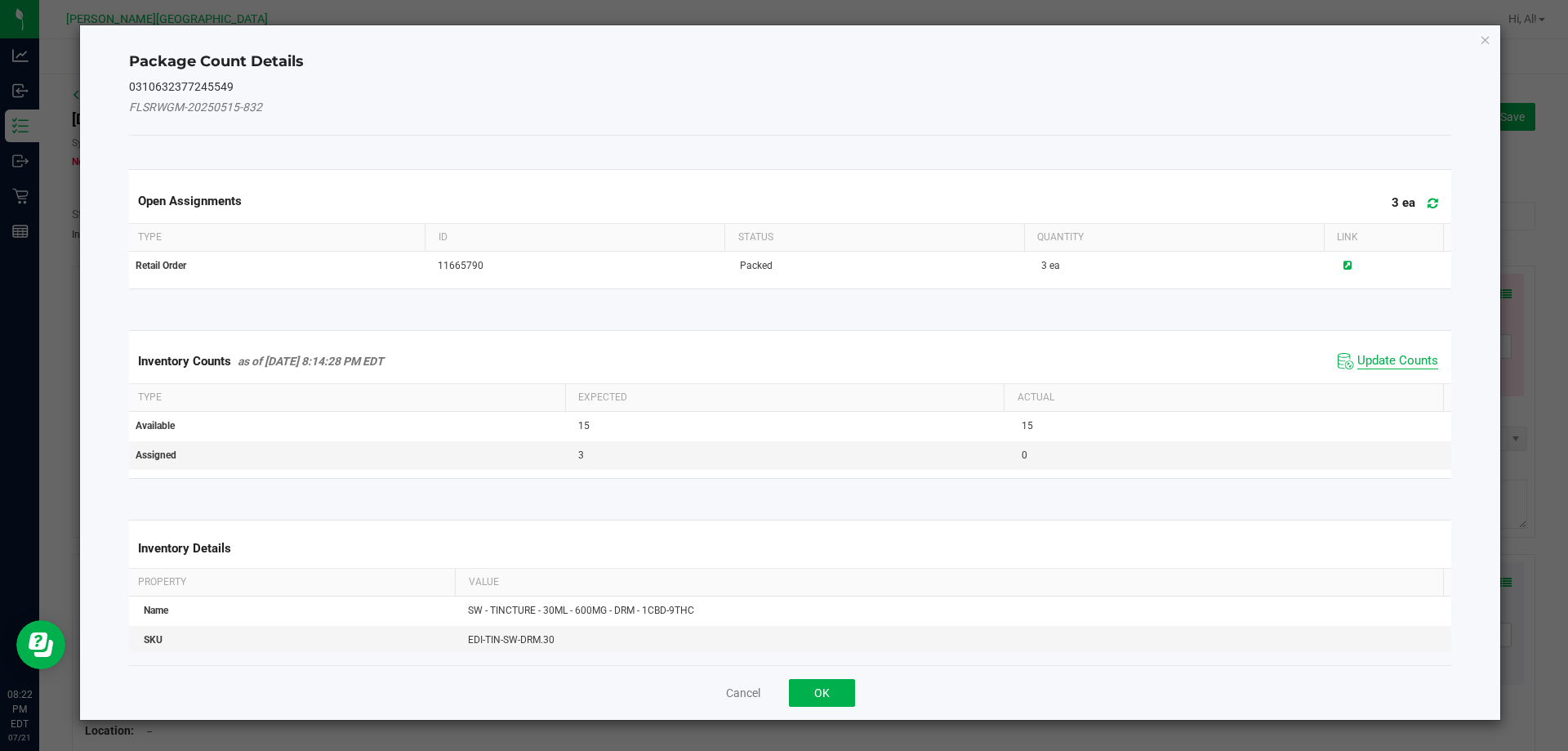 click on "Update Counts" 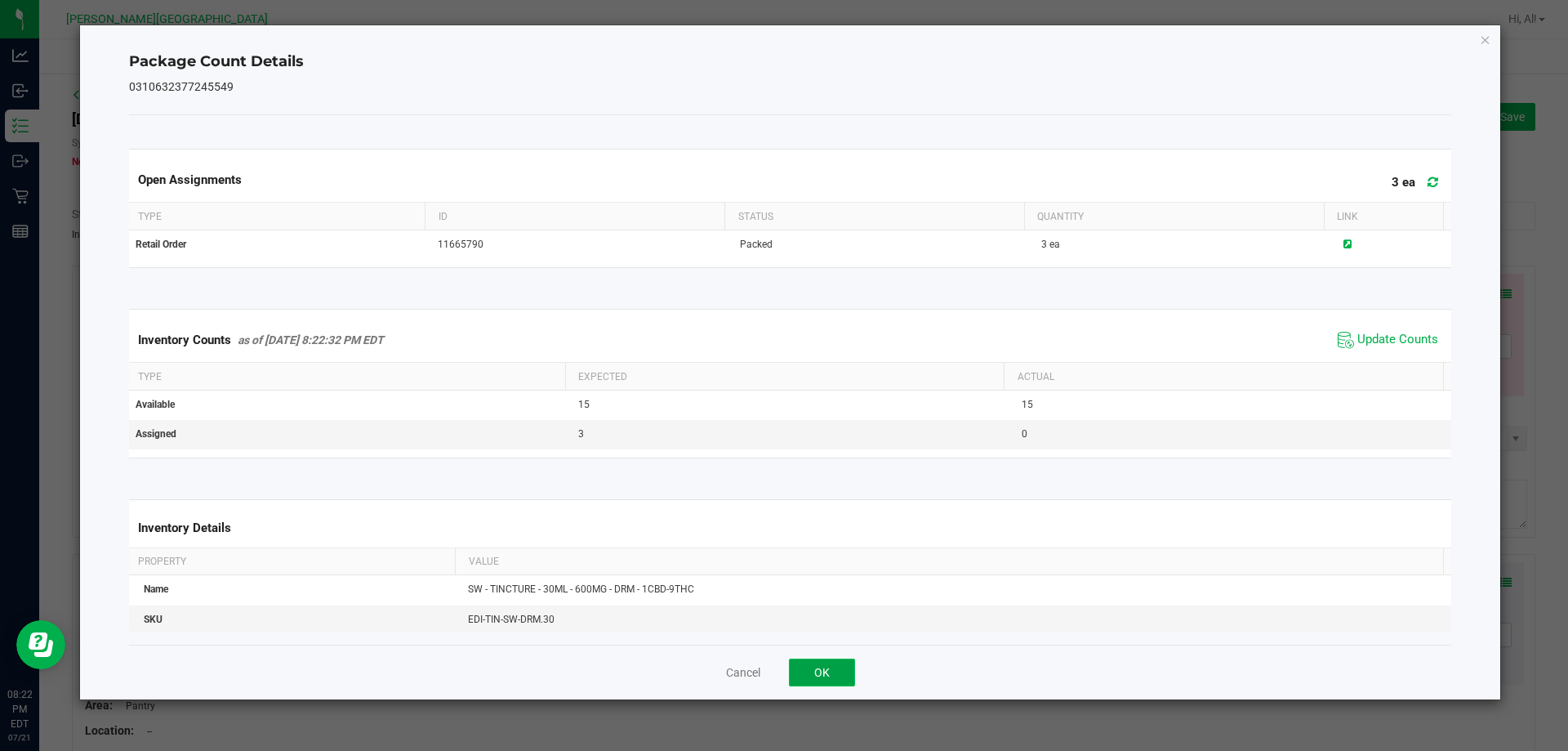 click on "OK" 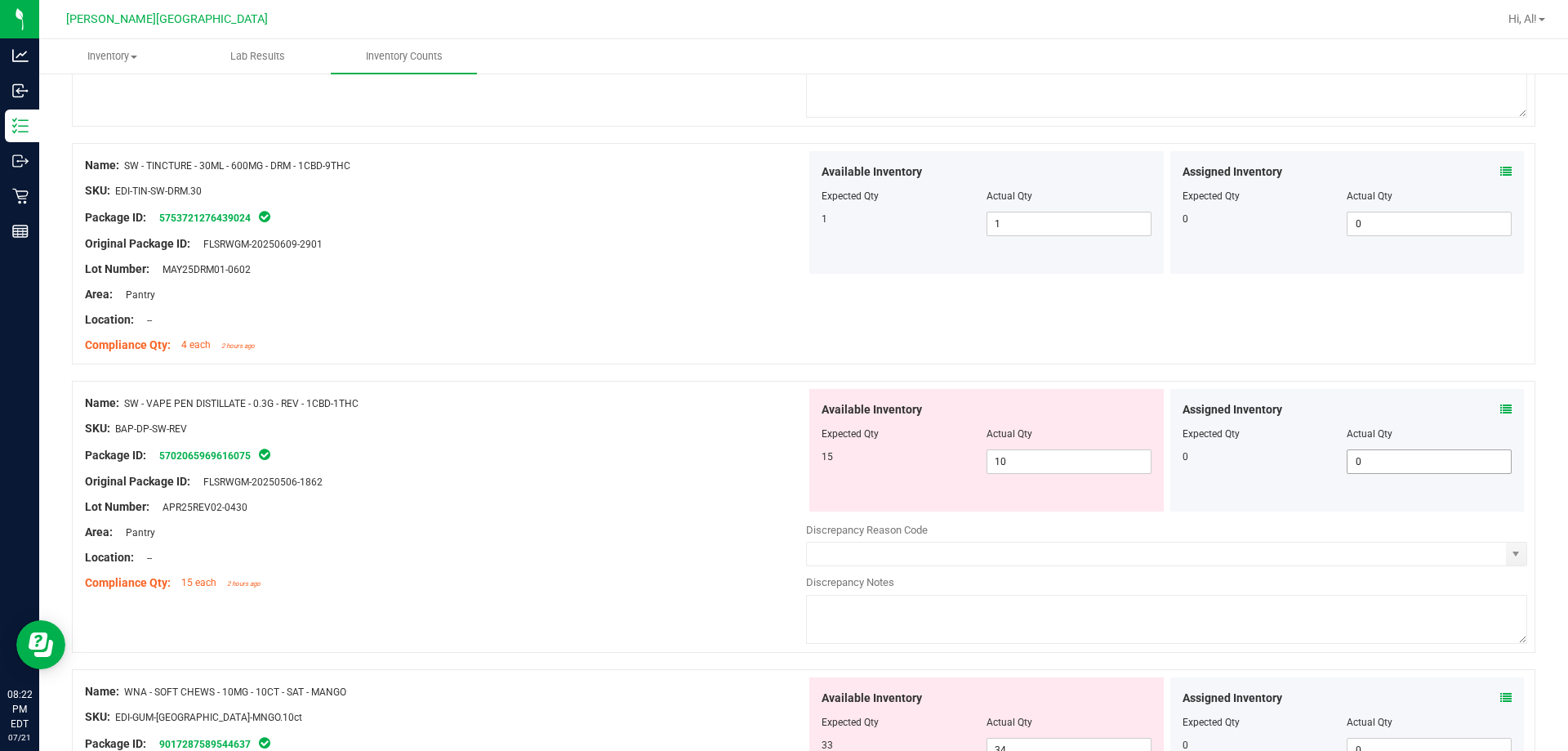 scroll, scrollTop: 490, scrollLeft: 0, axis: vertical 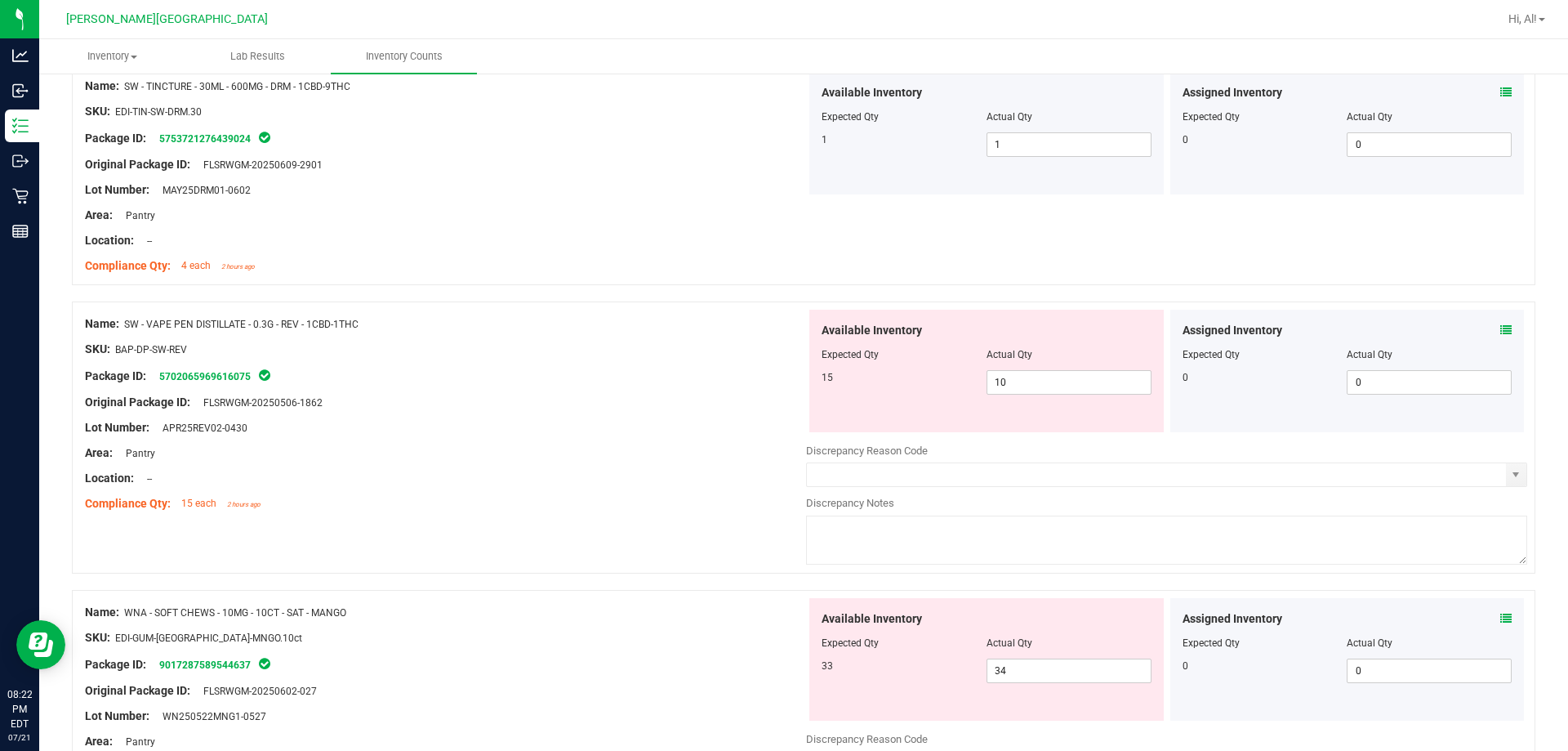 click at bounding box center [1506, 330] 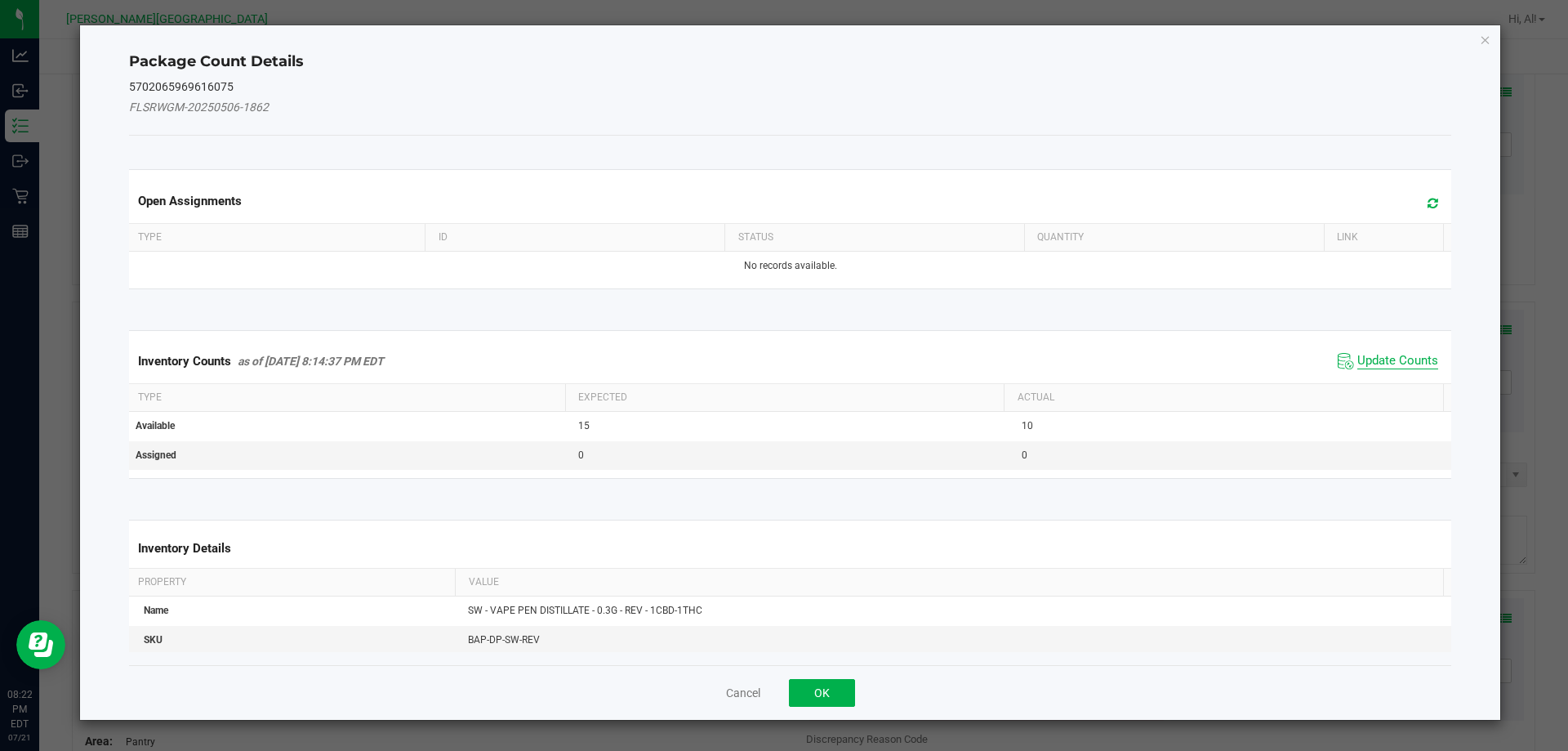 click on "Update Counts" 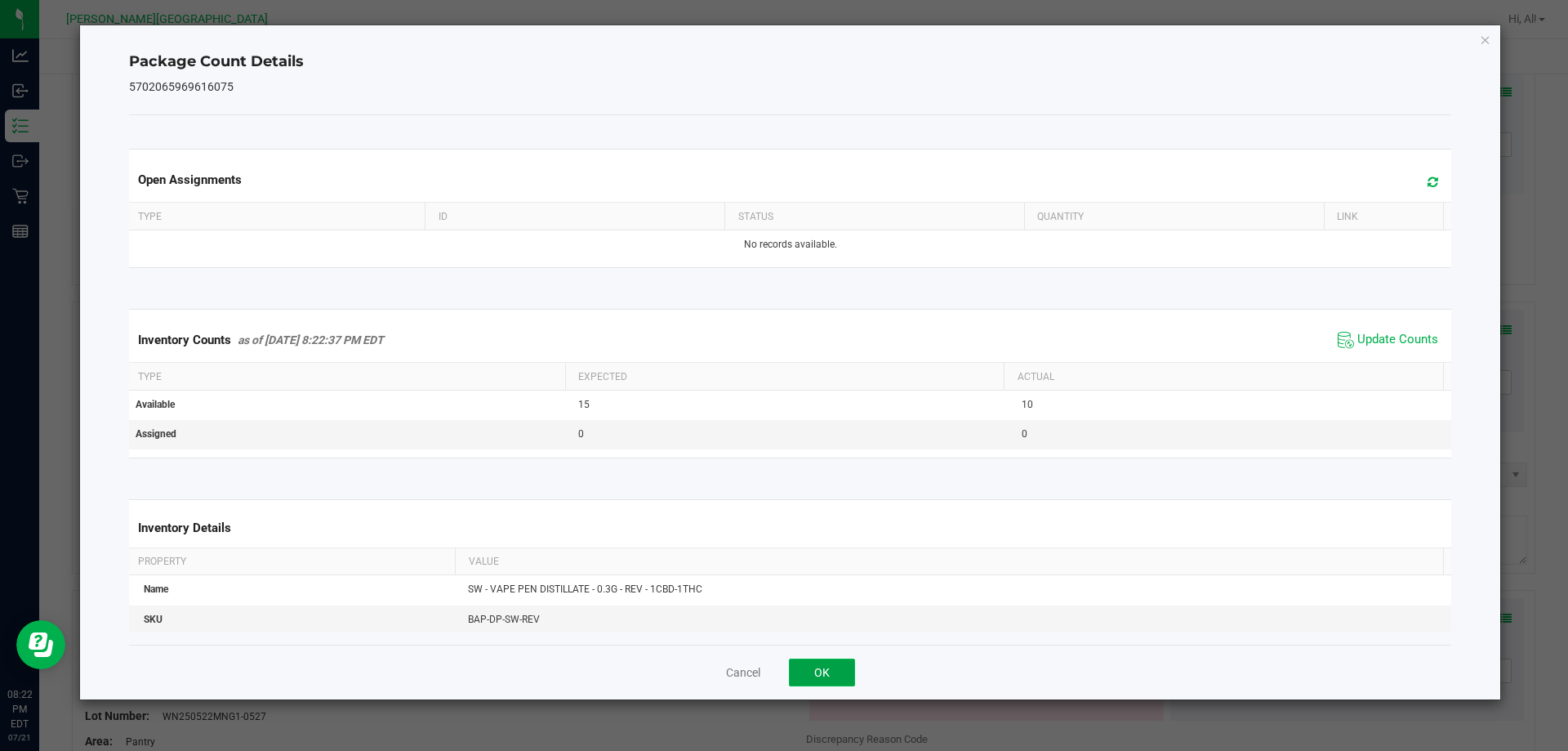 click on "OK" 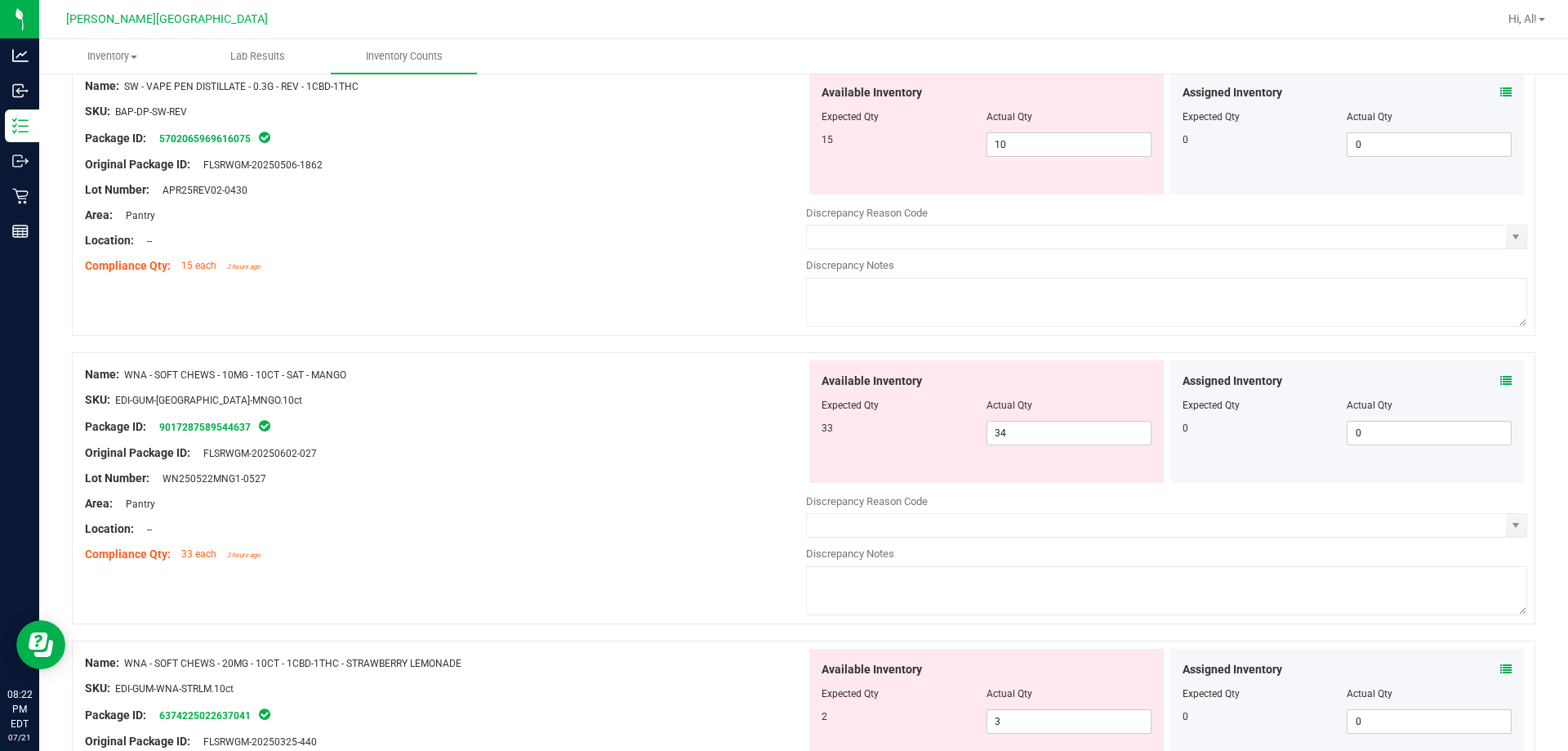 scroll, scrollTop: 735, scrollLeft: 0, axis: vertical 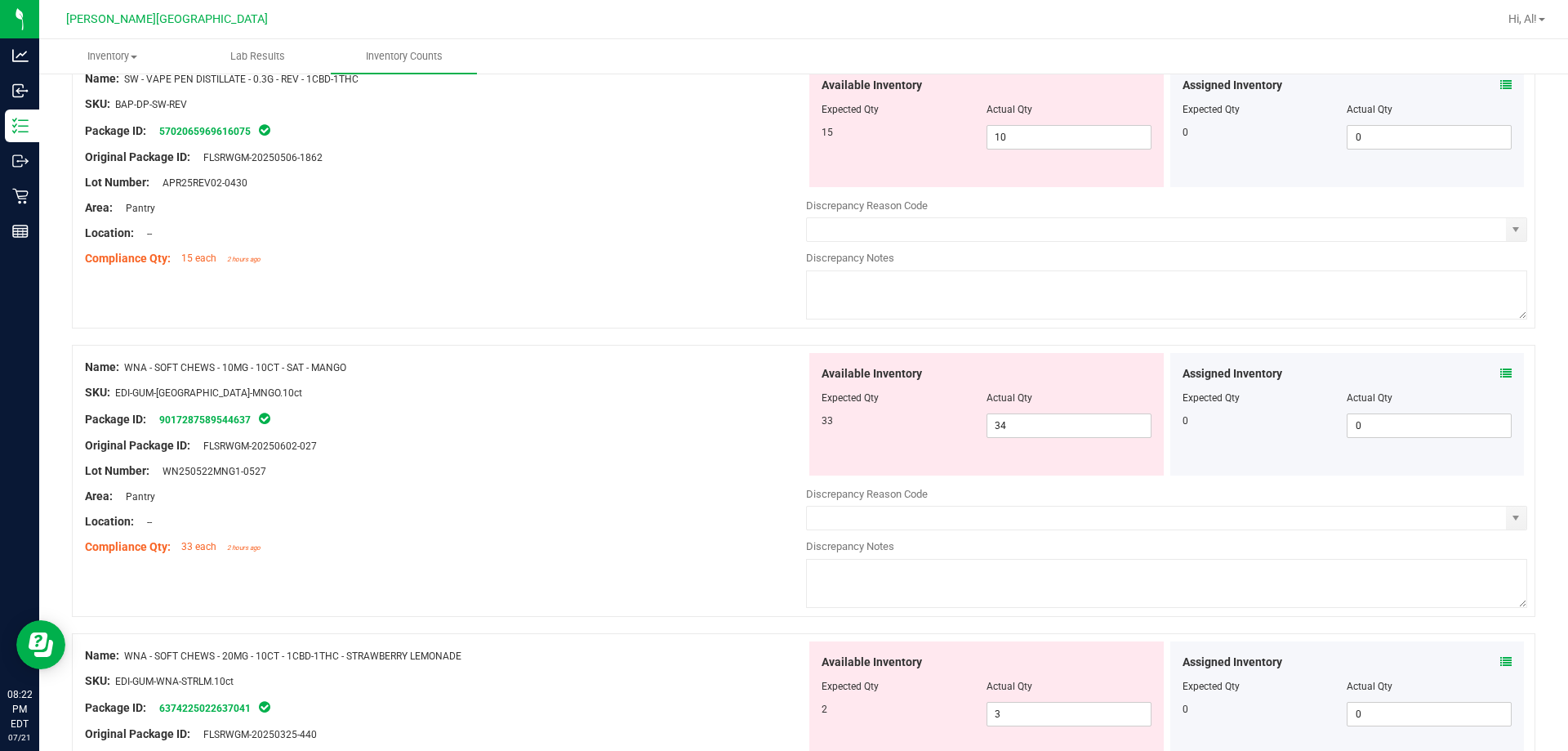 click at bounding box center (1506, 373) 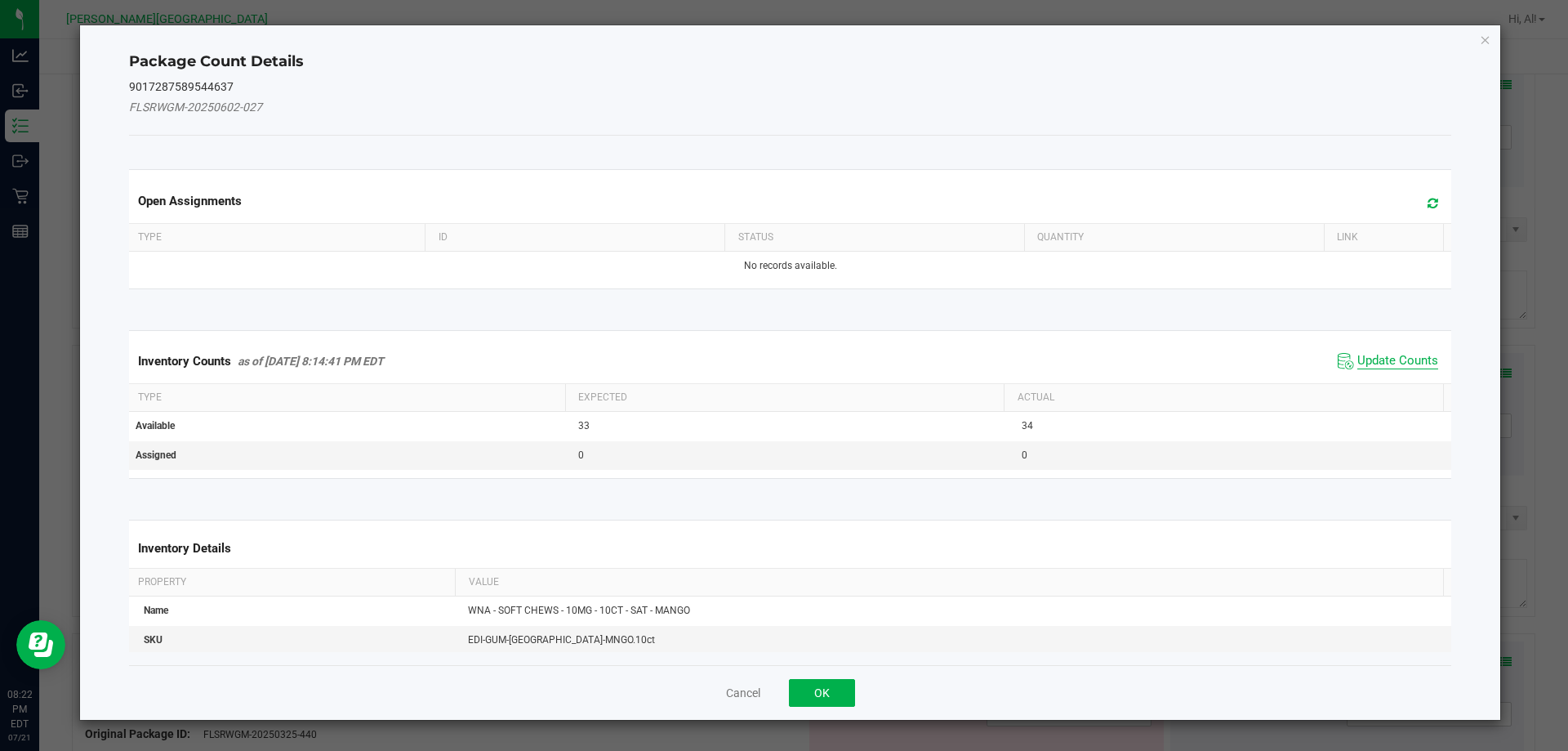 click on "Update Counts" 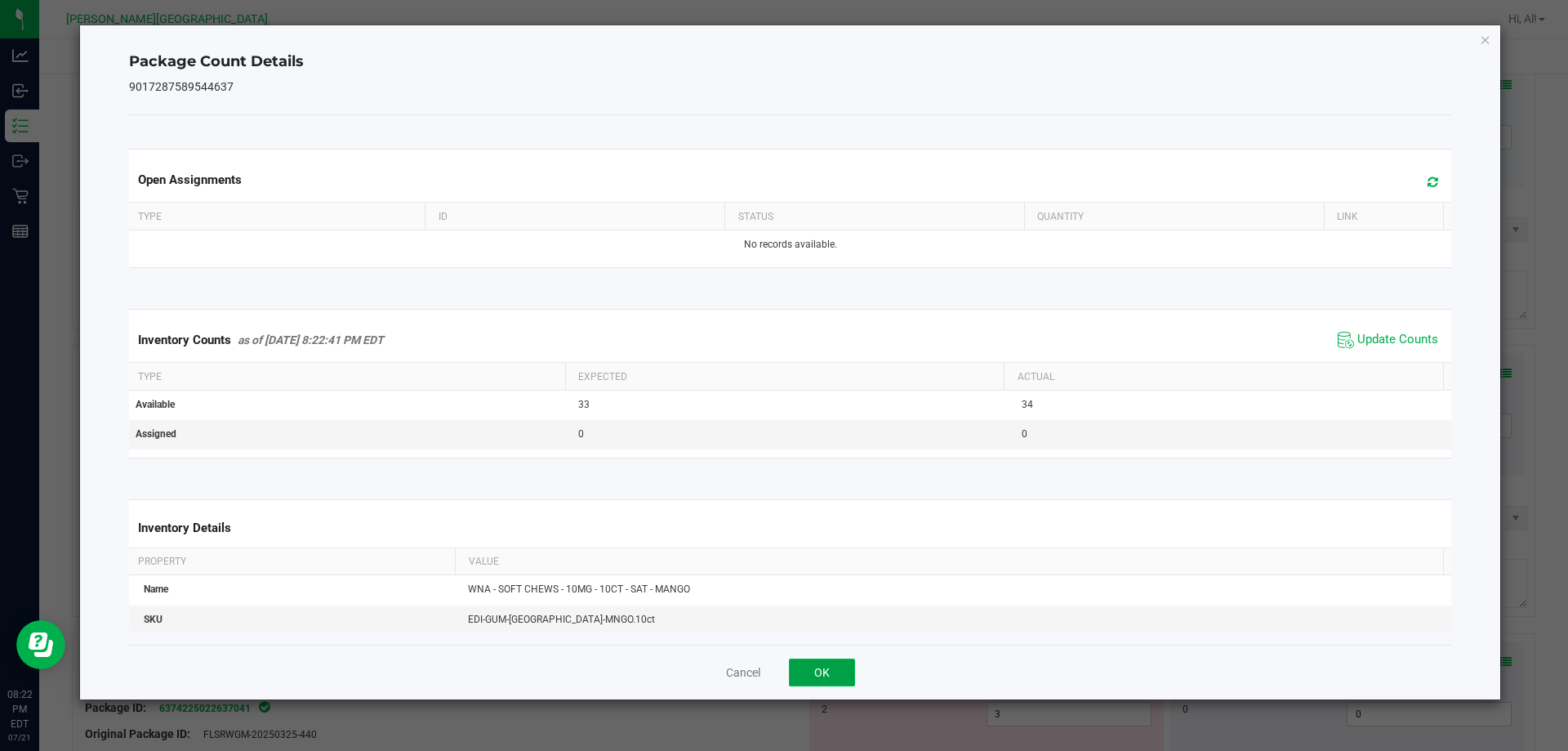 click on "OK" 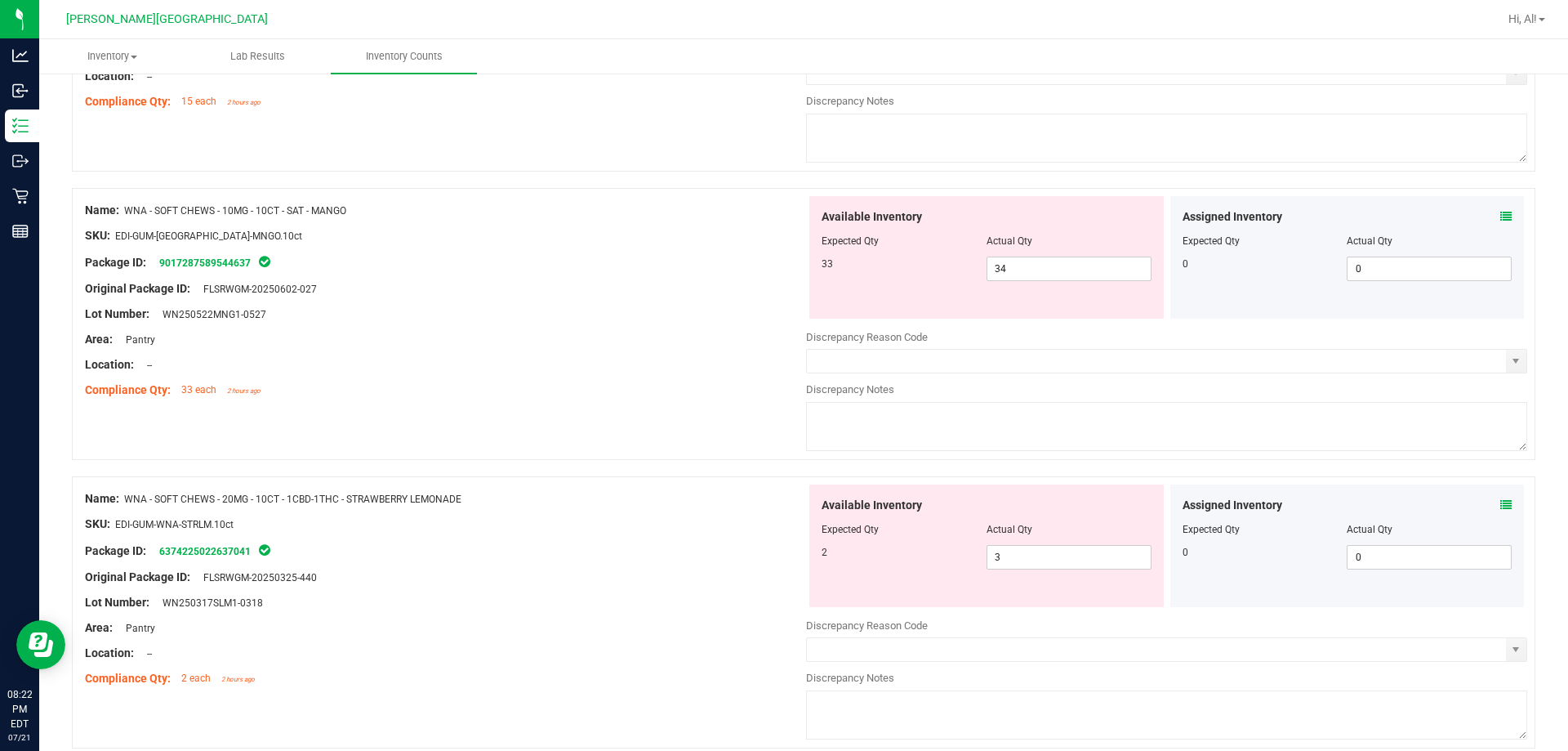 scroll, scrollTop: 981, scrollLeft: 0, axis: vertical 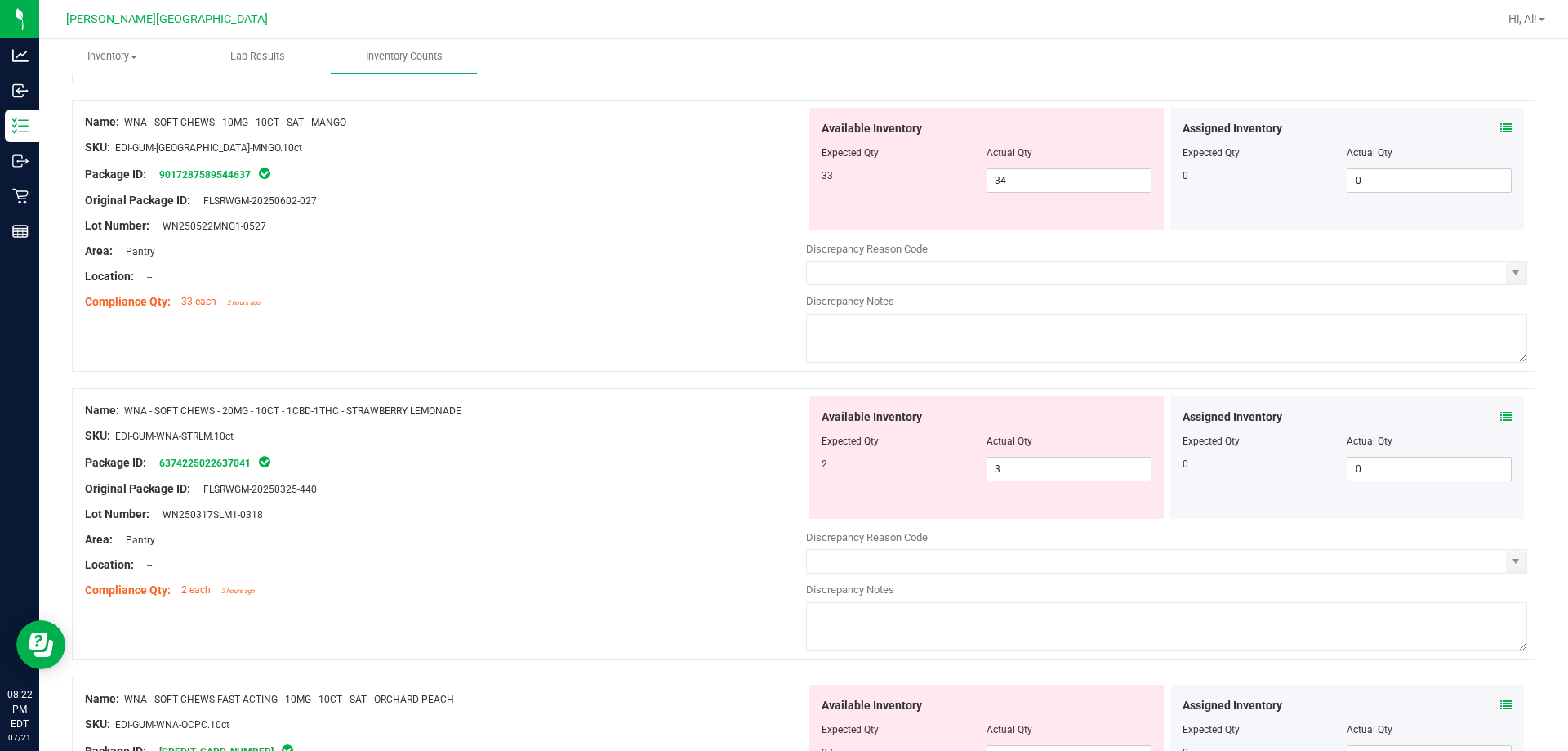 click at bounding box center [1506, 417] 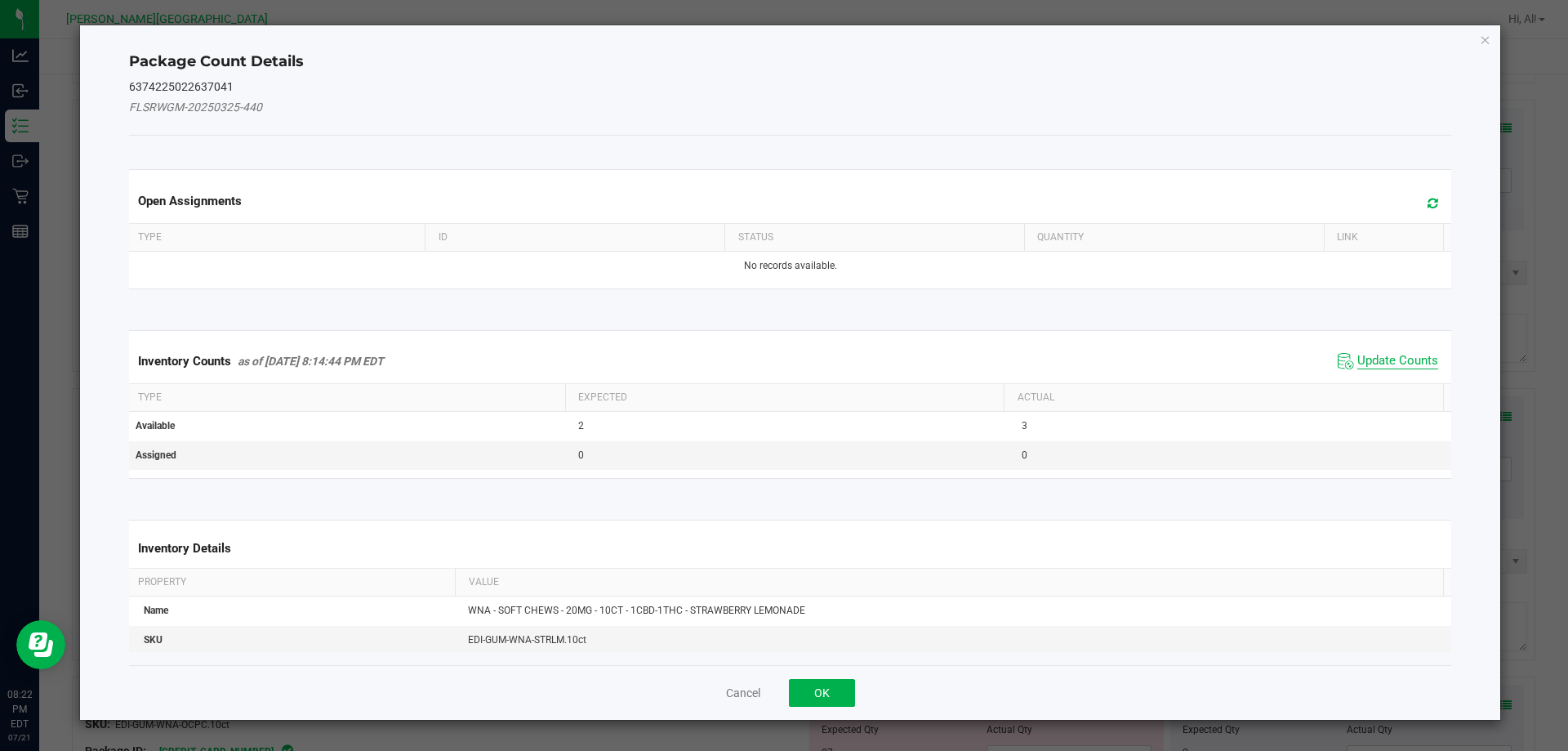 click on "Update Counts" 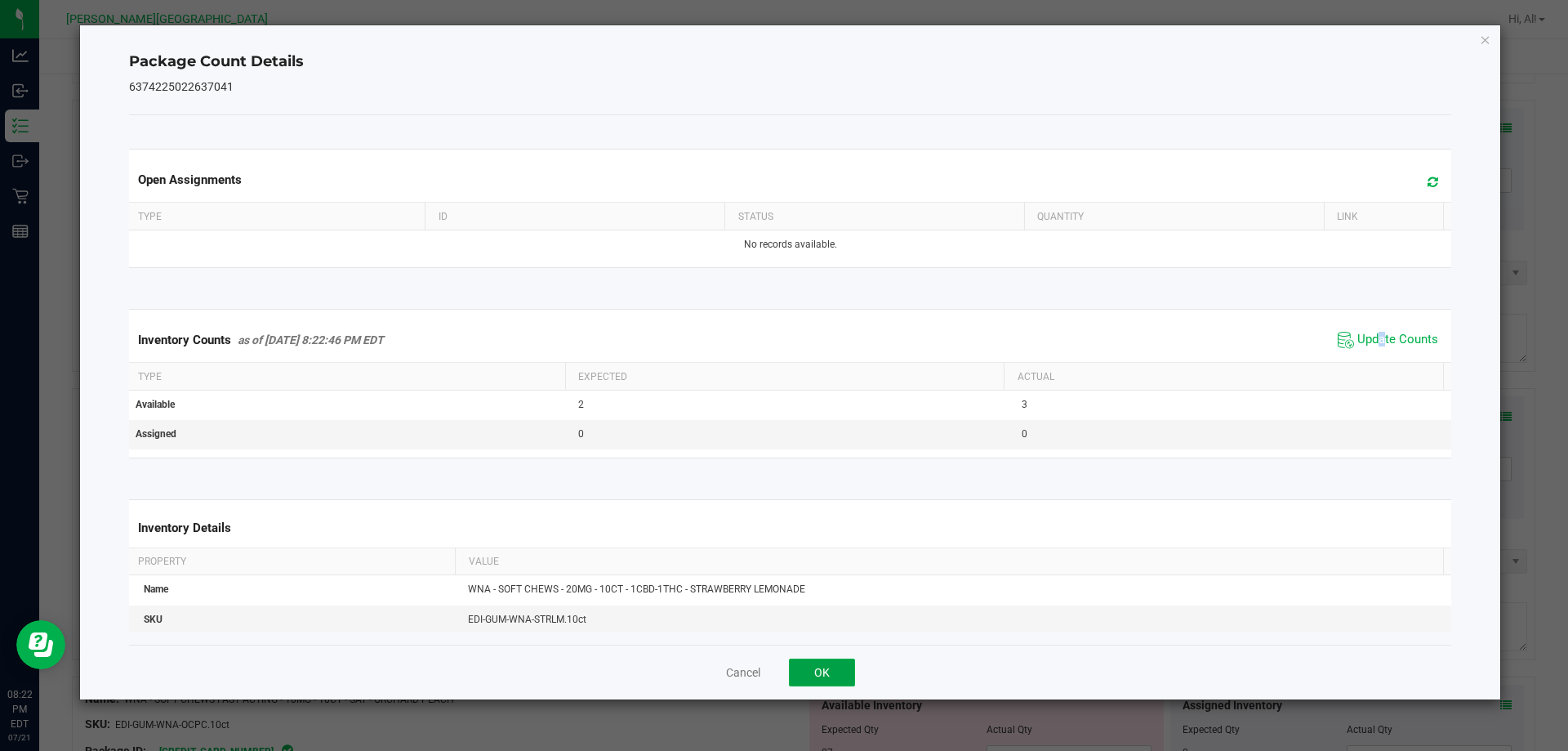 click on "OK" 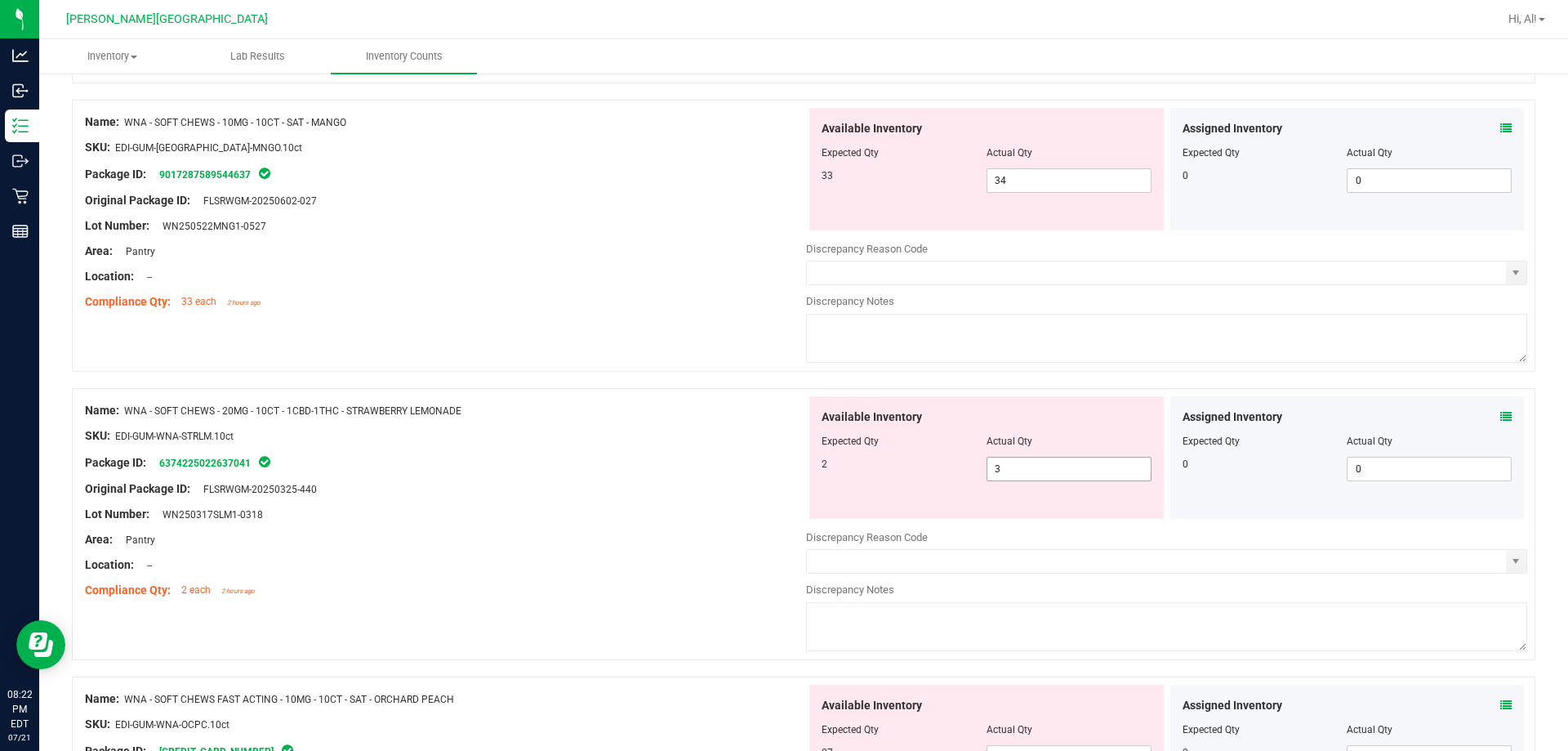 click on "3 3" at bounding box center [1069, 469] 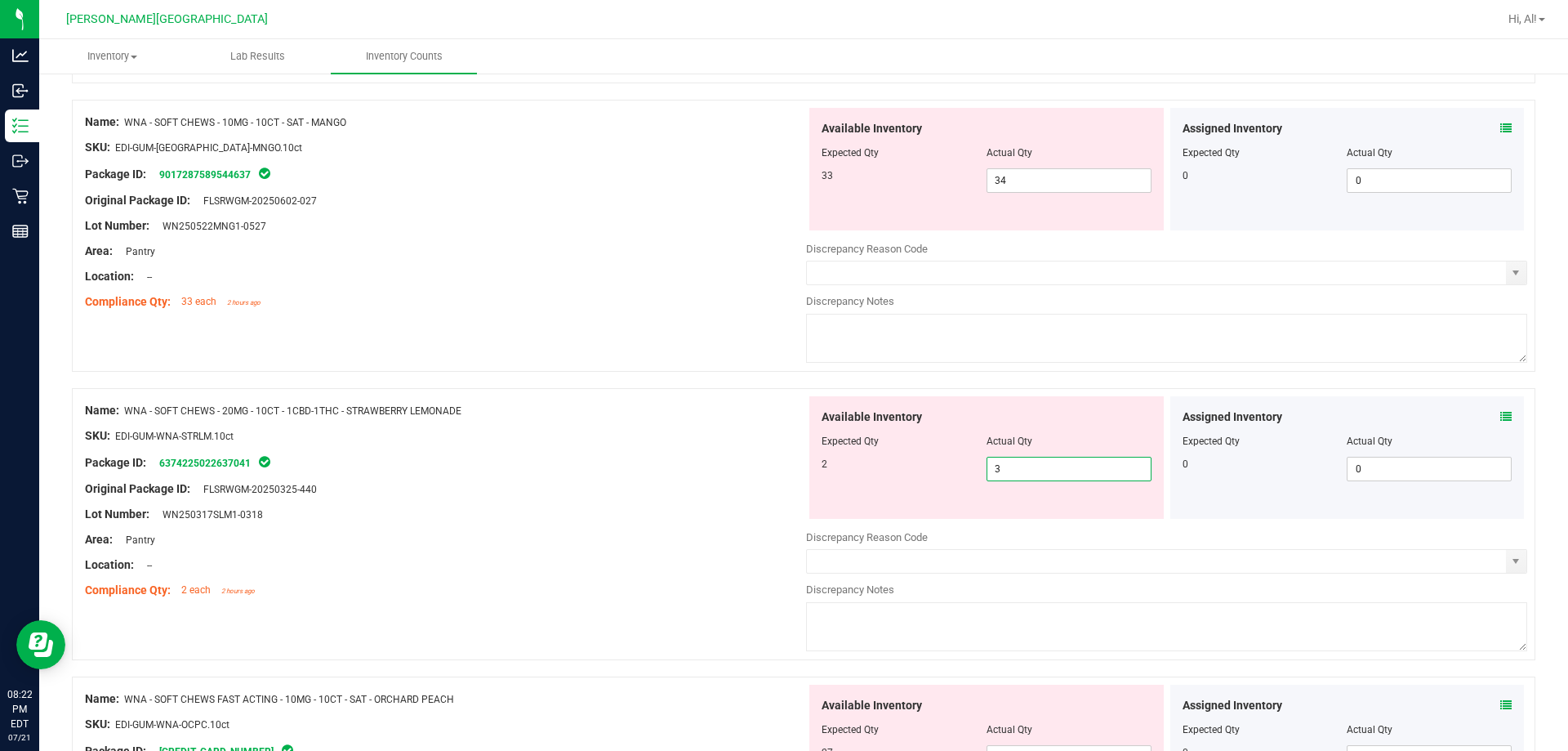 type on "2" 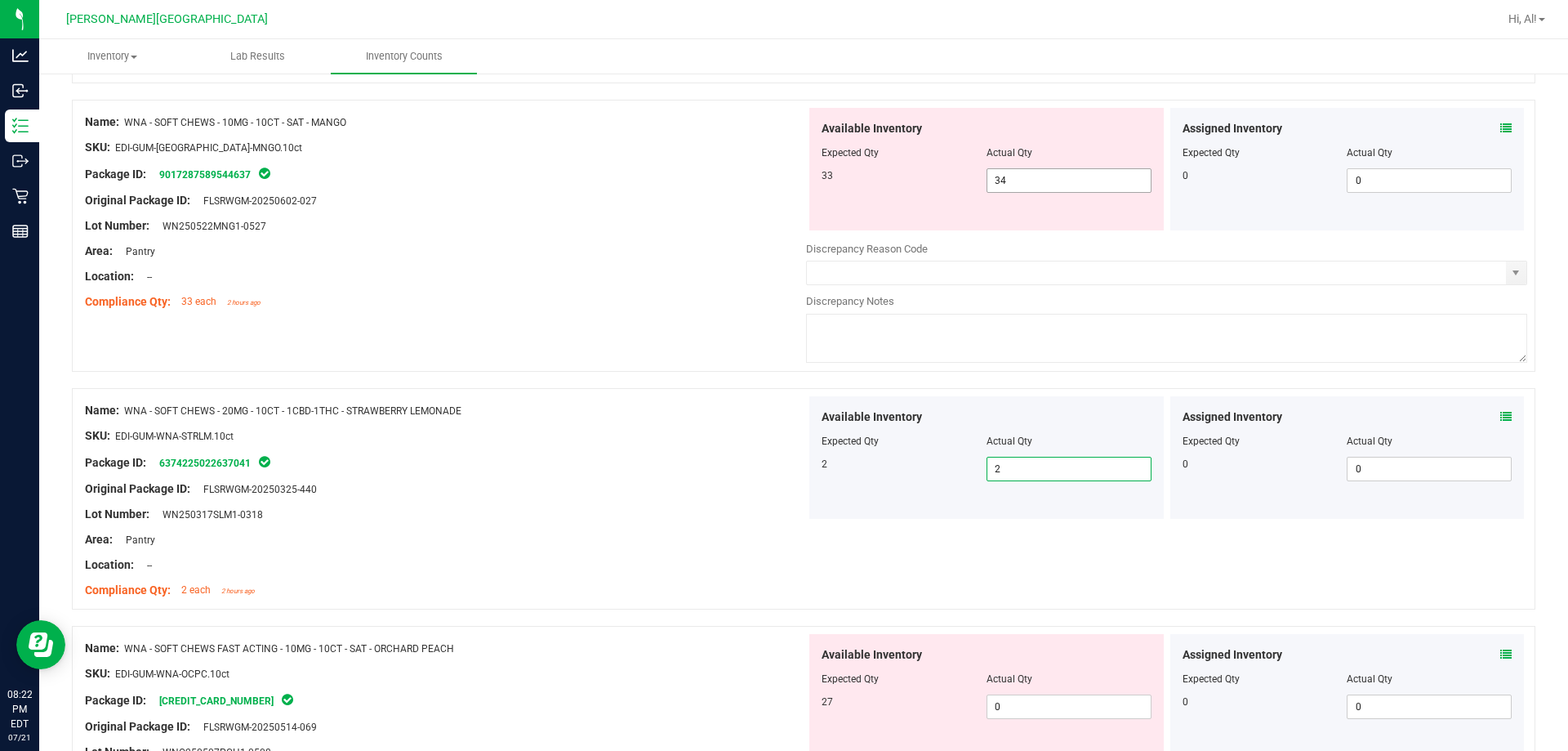 click on "34 34" at bounding box center (1069, 181) 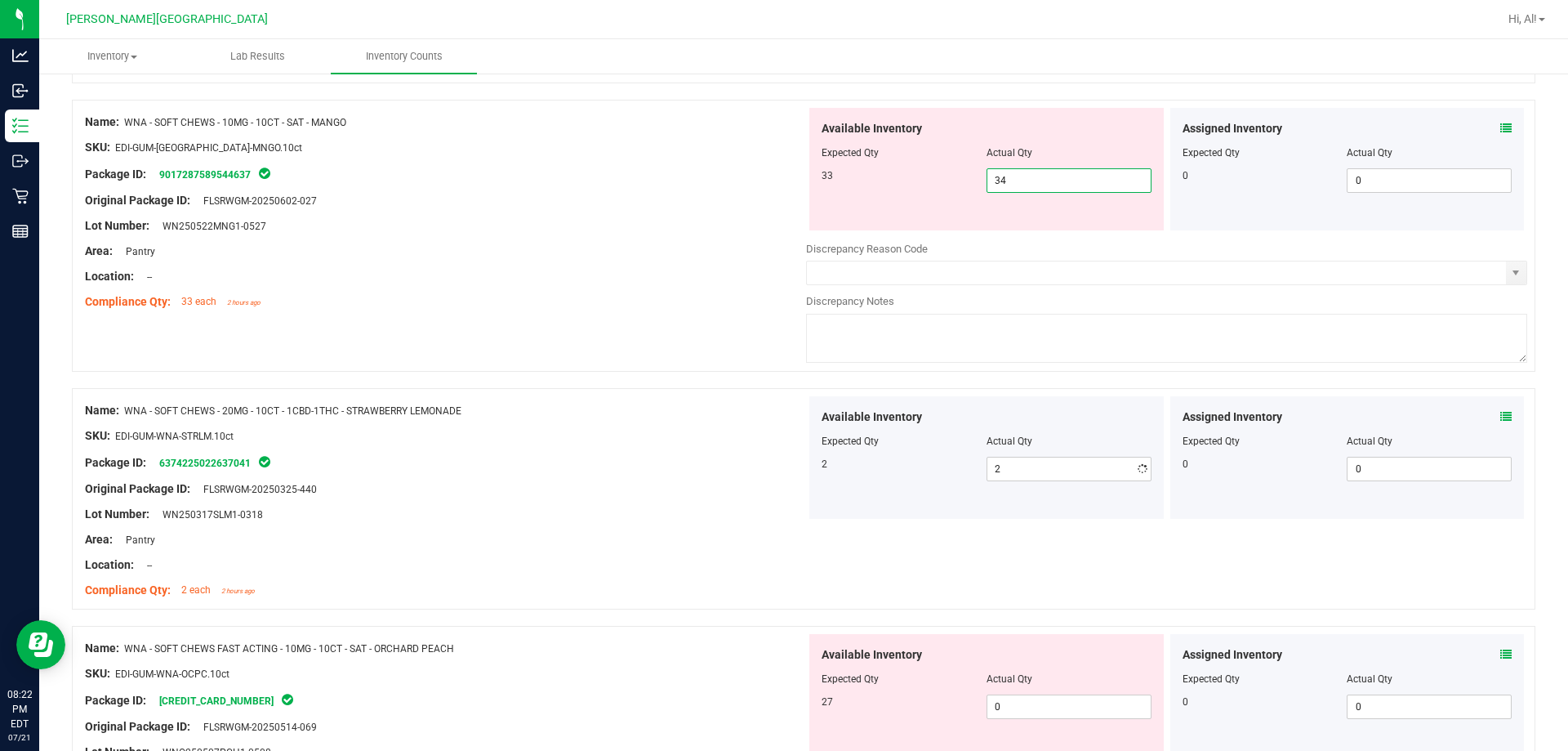 type on "33" 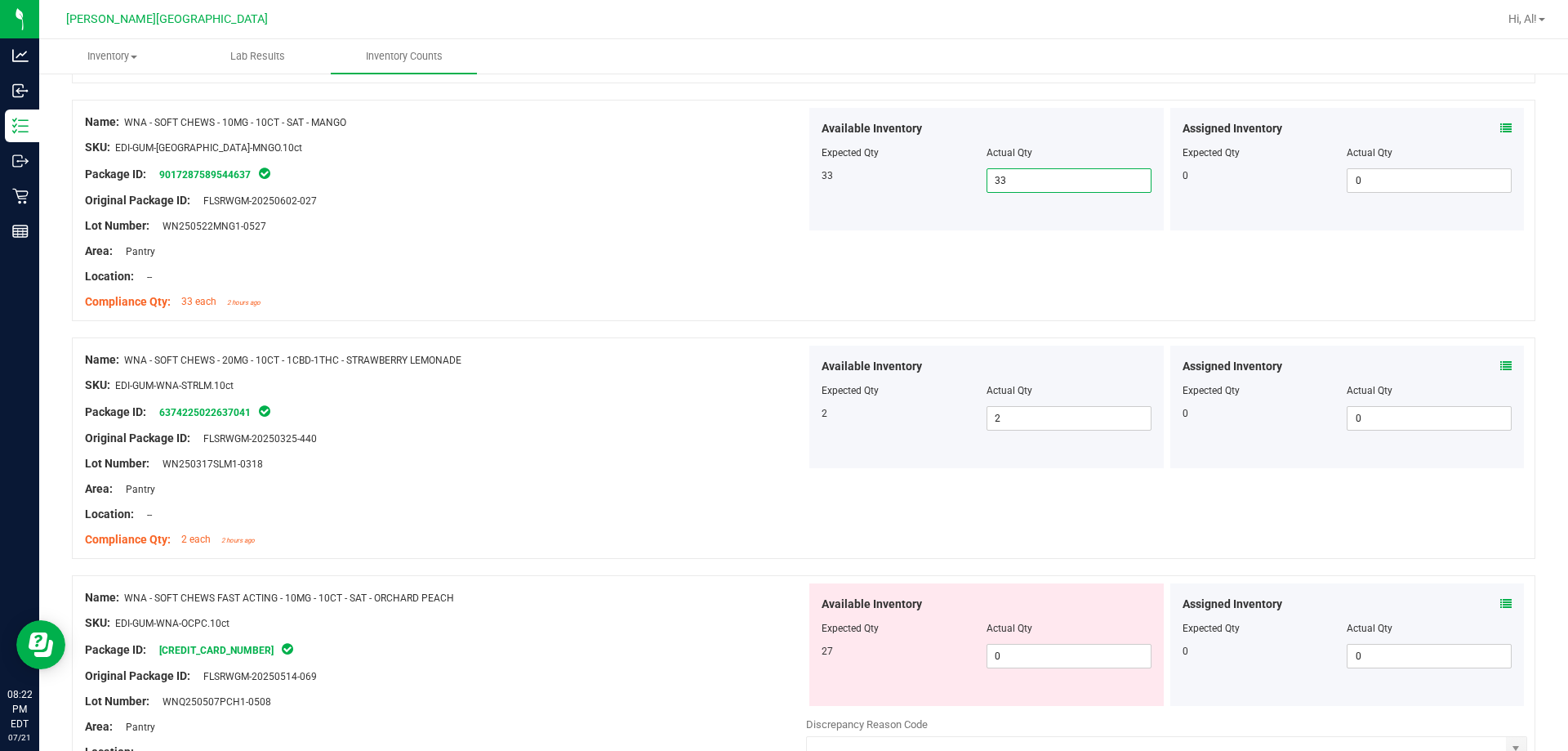 click on "Package ID:
6374225022637041" at bounding box center (445, 412) 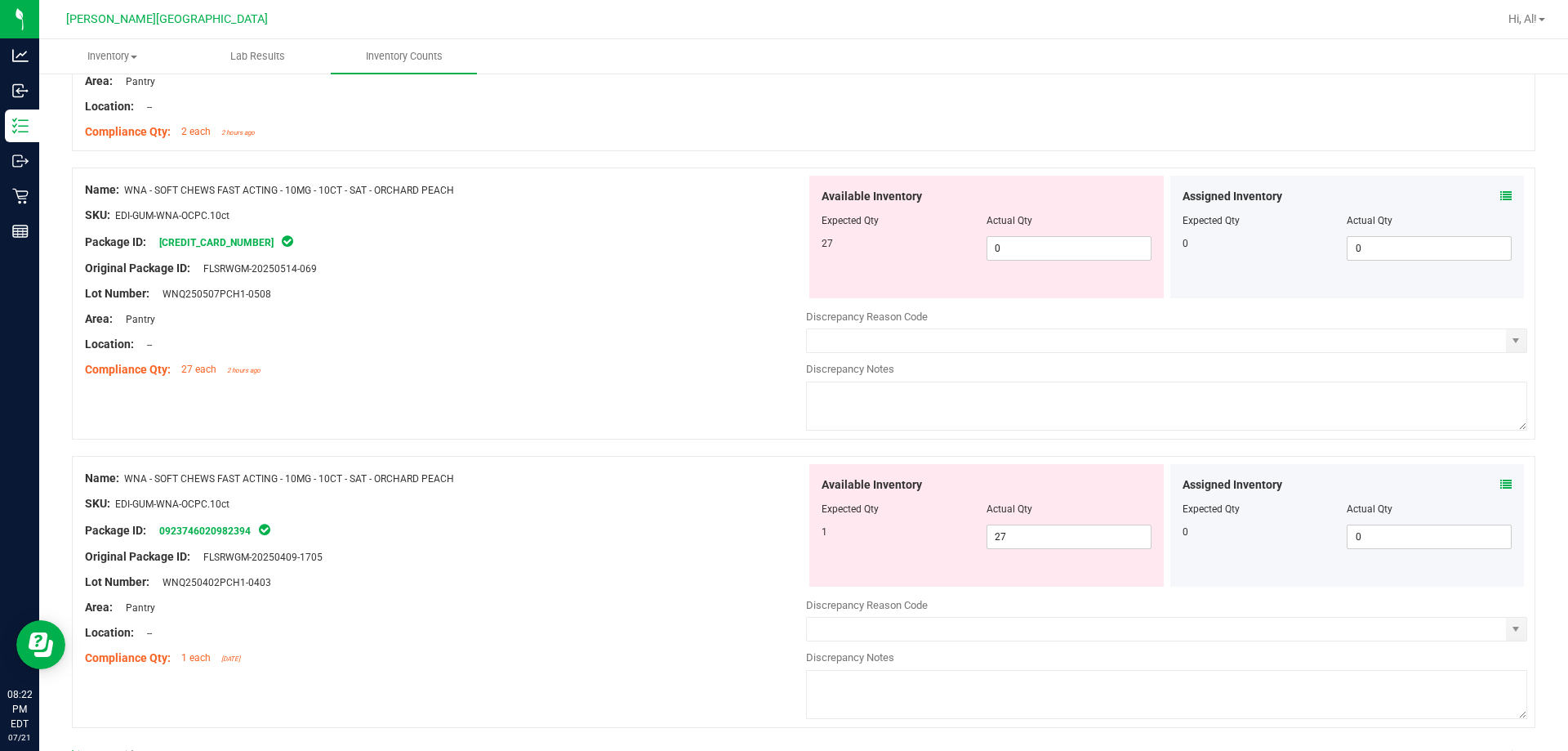 scroll, scrollTop: 1389, scrollLeft: 0, axis: vertical 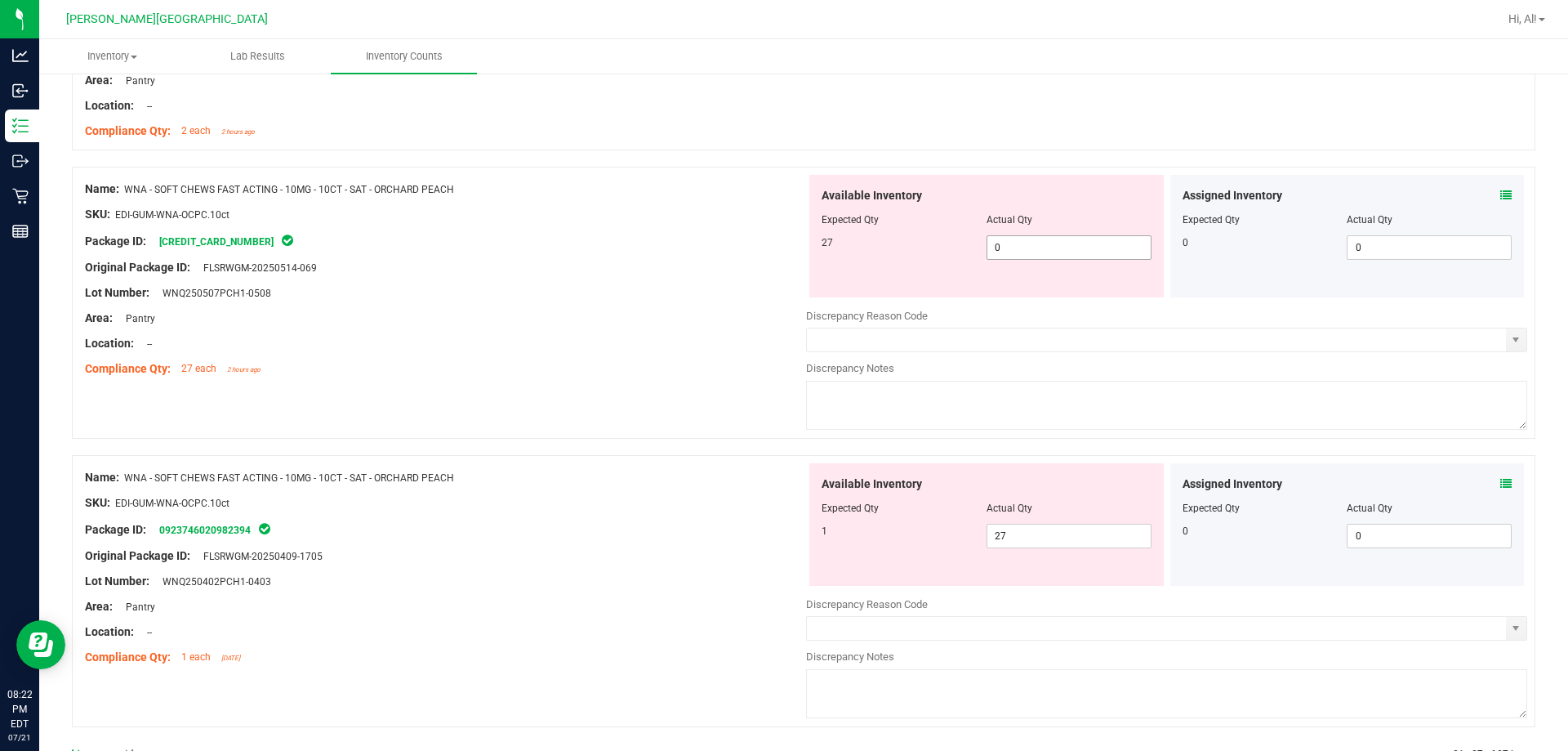 click on "0 0" at bounding box center [1069, 248] 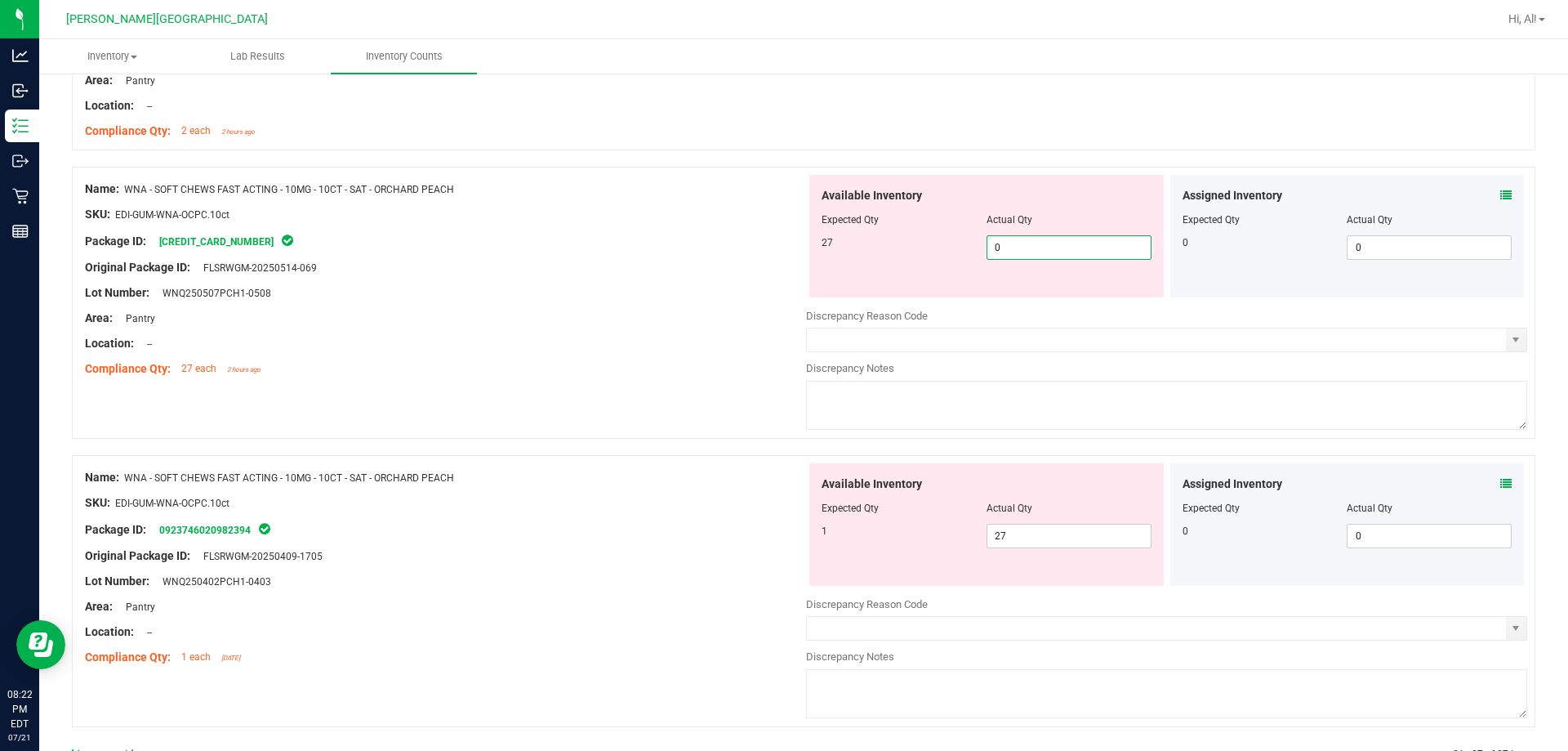 click on "0" at bounding box center [1069, 248] 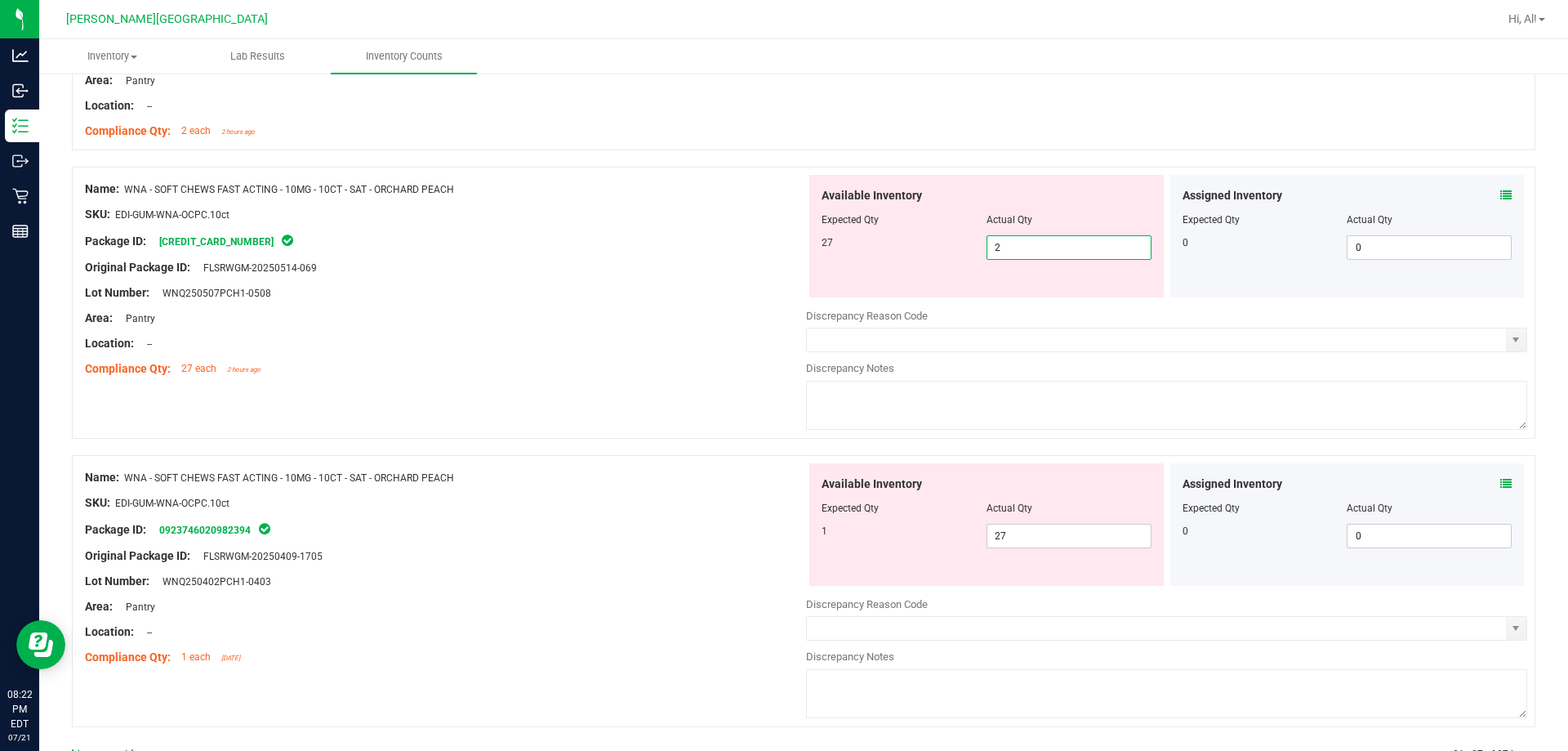 type on "27" 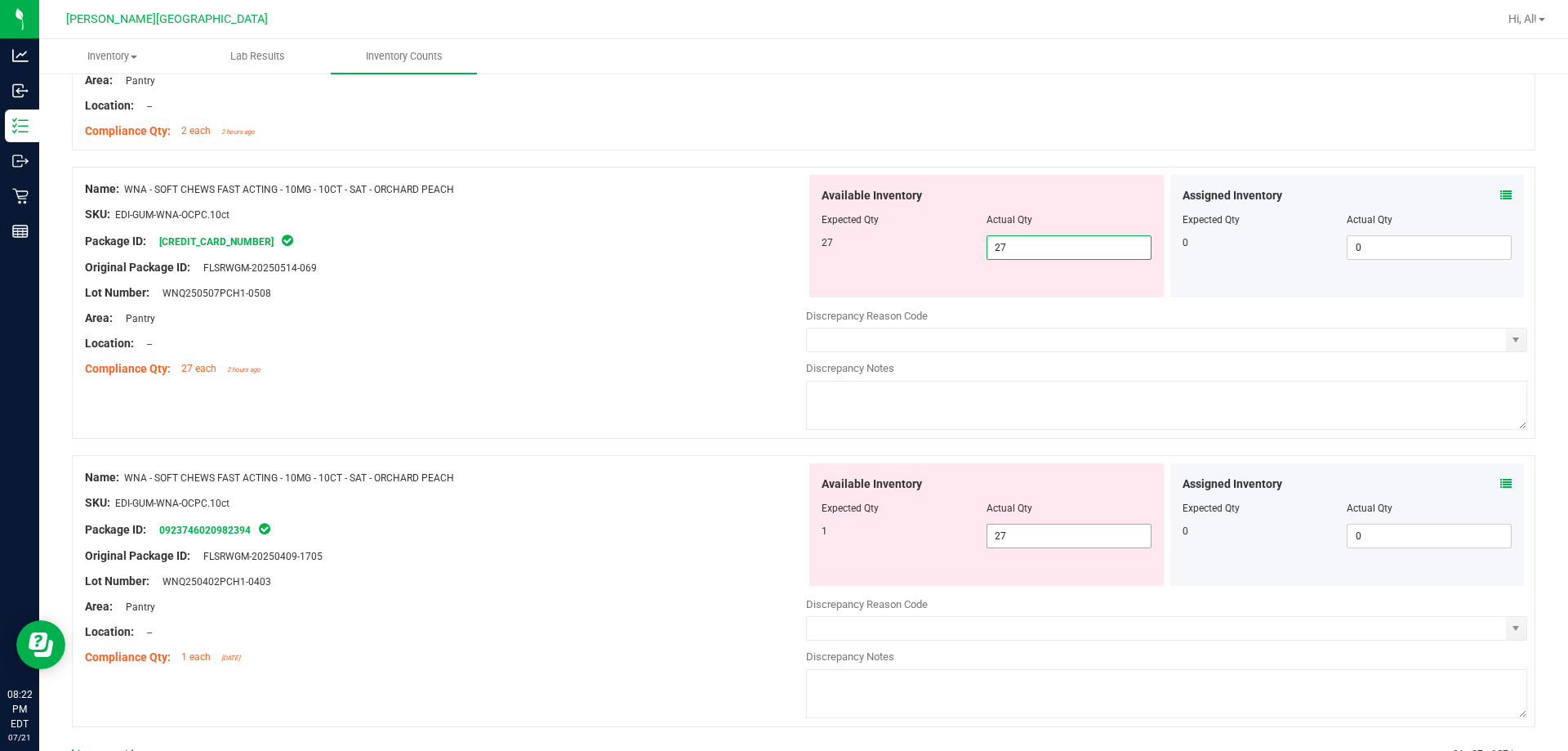 type on "27" 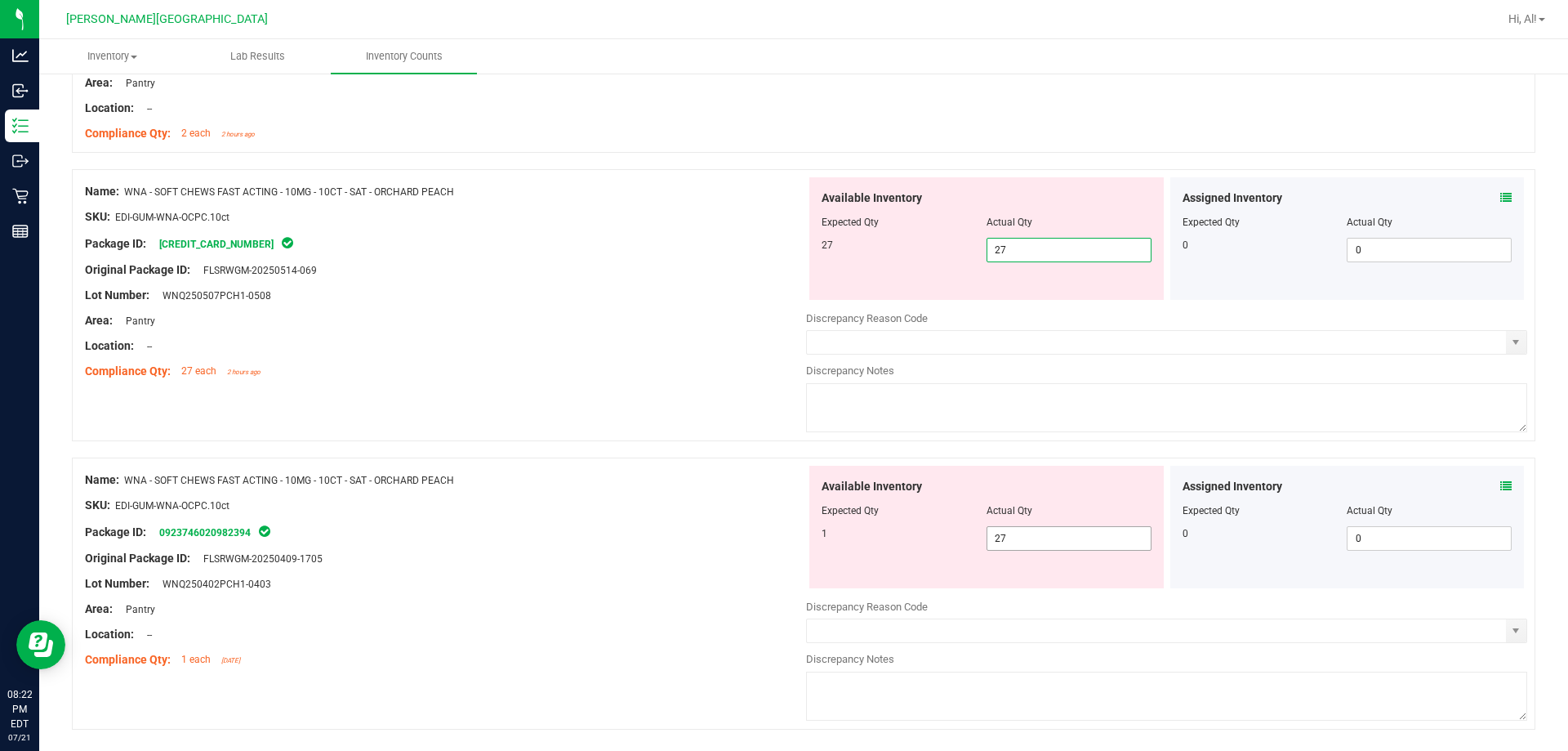 click at bounding box center [1166, 595] 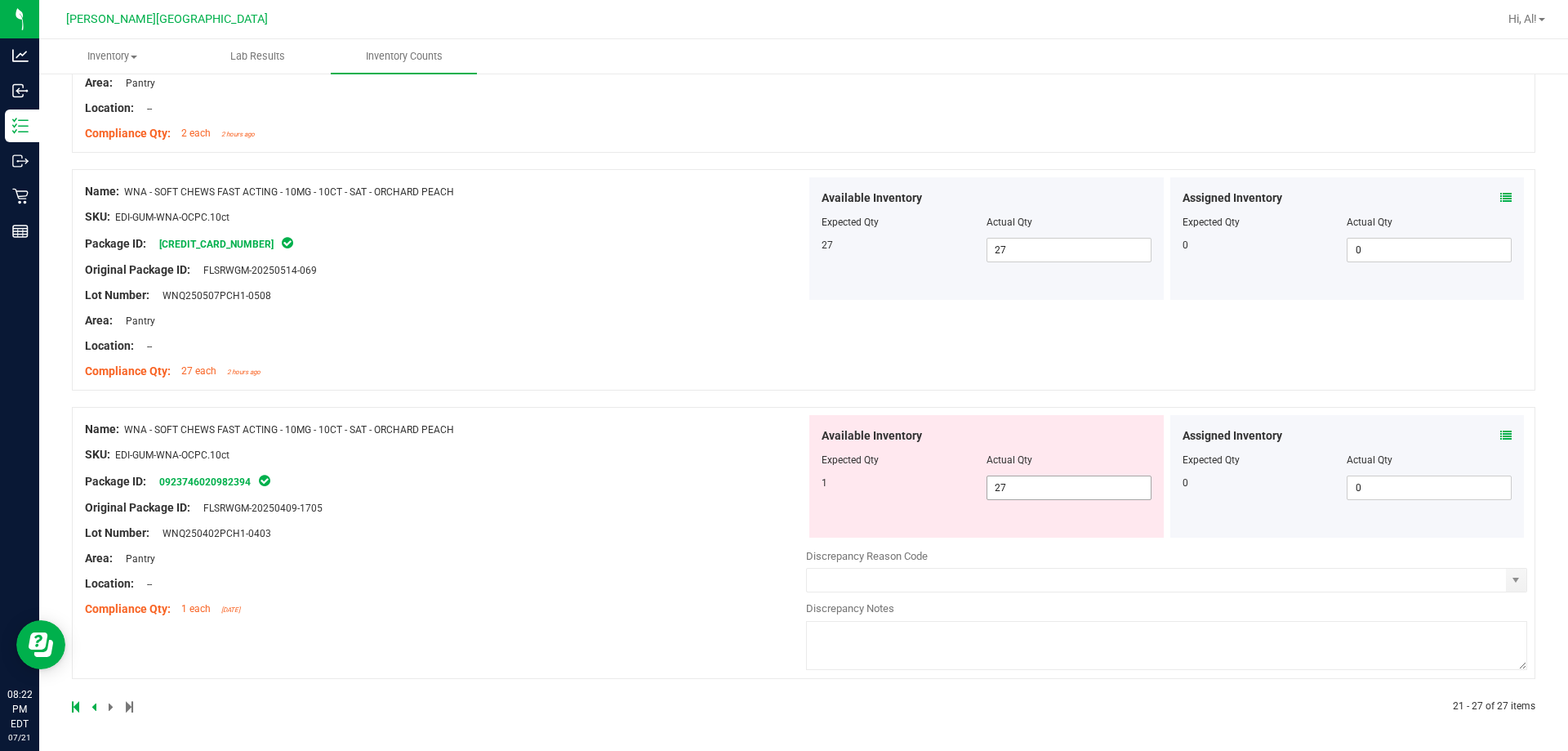 click on "27 27" at bounding box center [1069, 488] 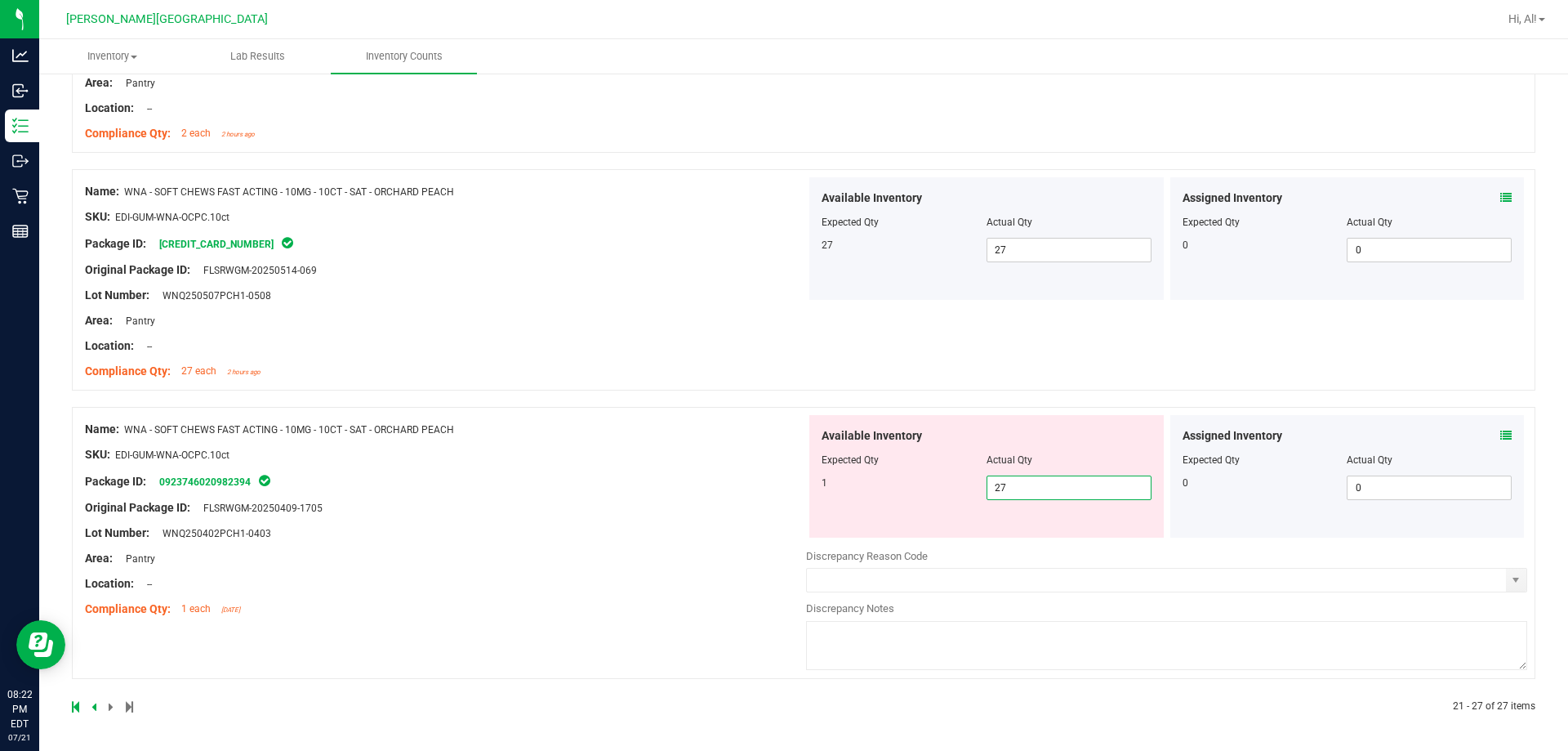 click on "27" at bounding box center [1069, 488] 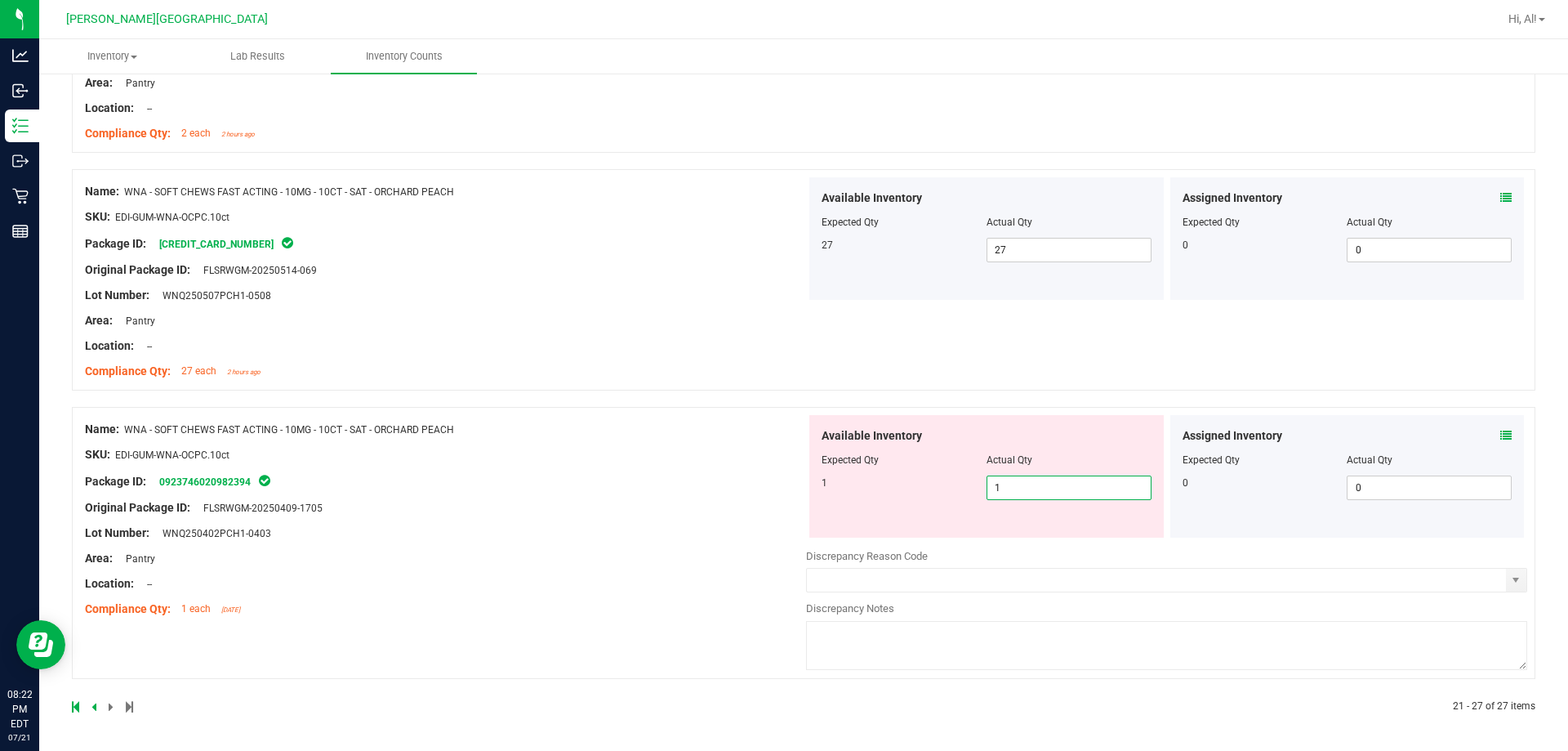 type on "1" 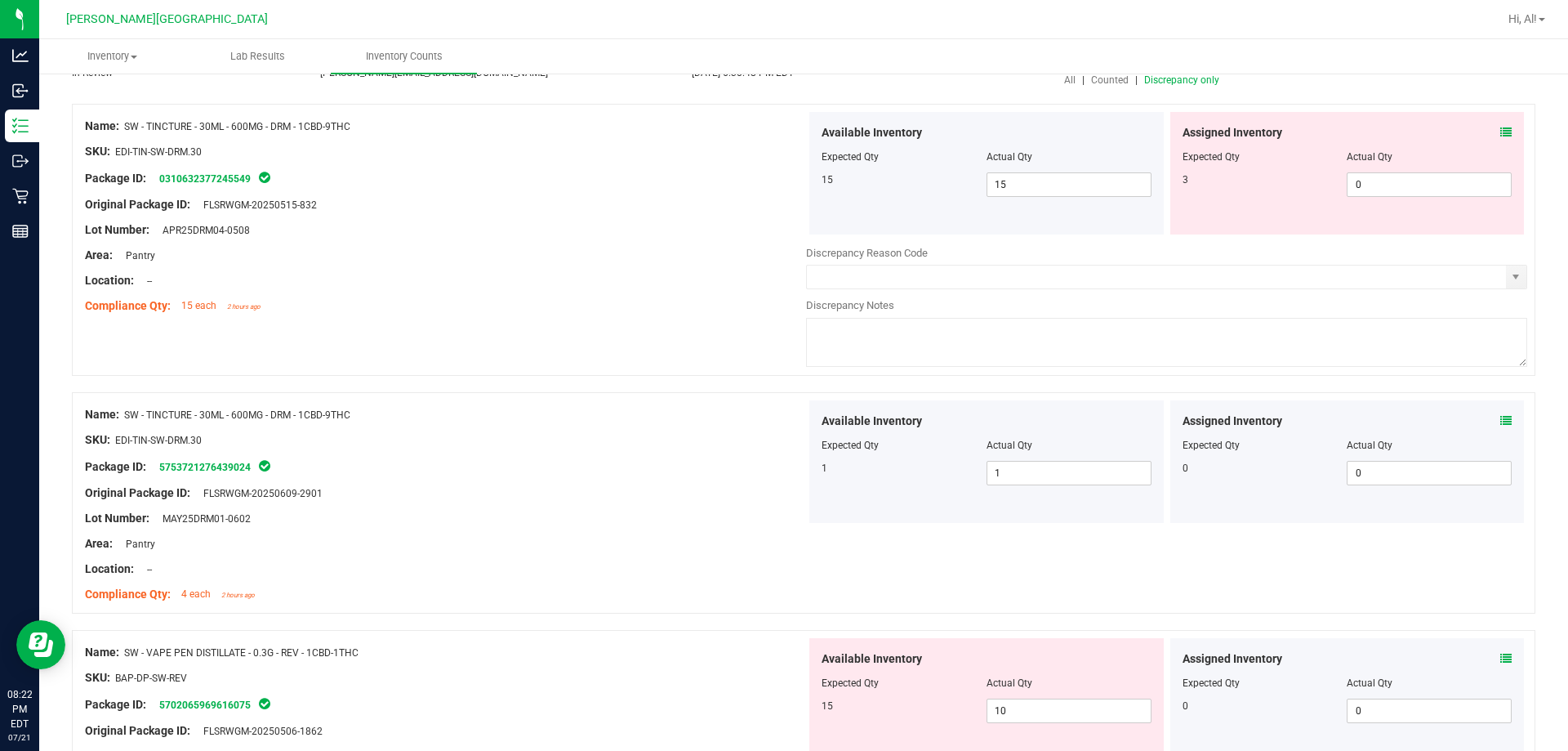 scroll, scrollTop: 0, scrollLeft: 0, axis: both 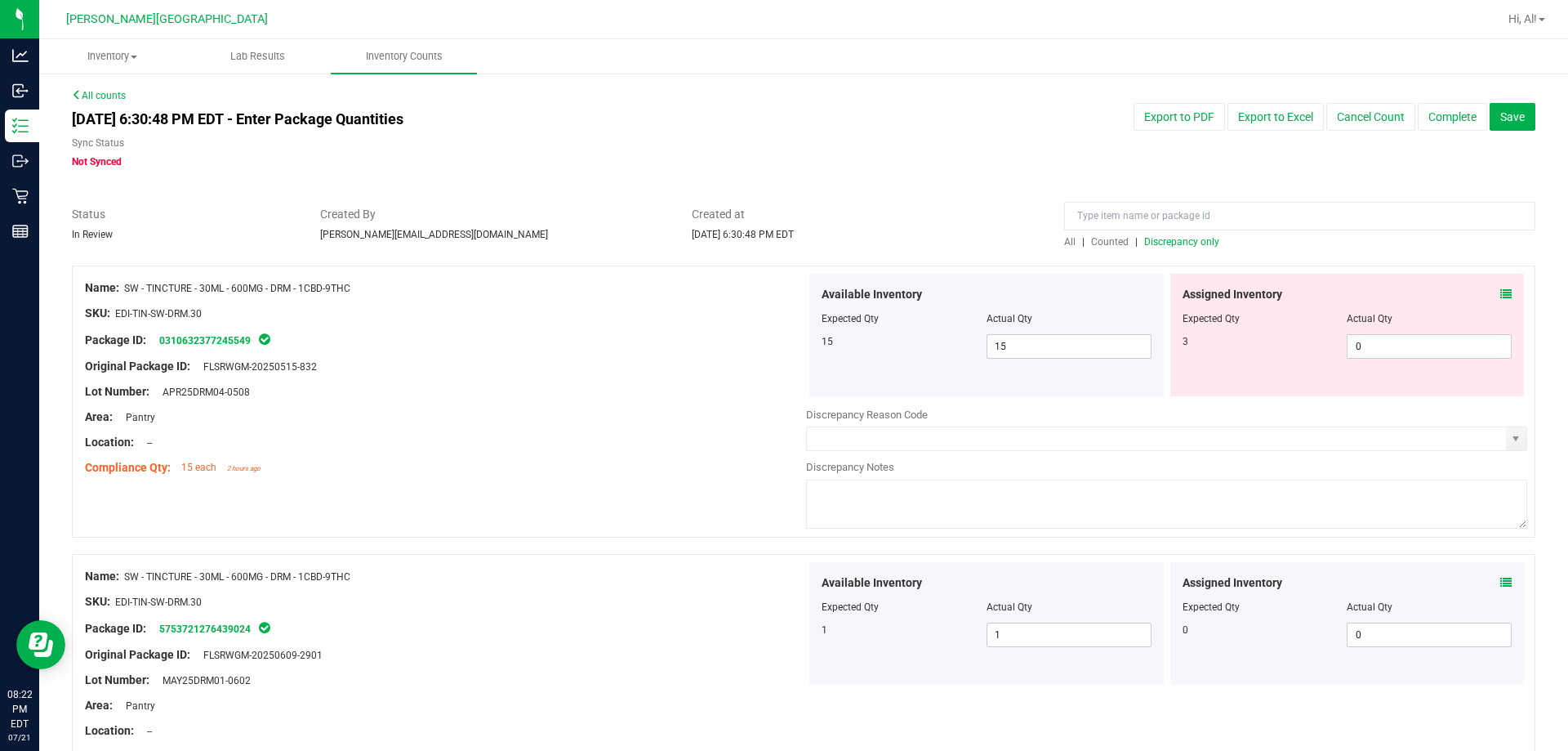 click on "Discrepancy only" at bounding box center [1182, 242] 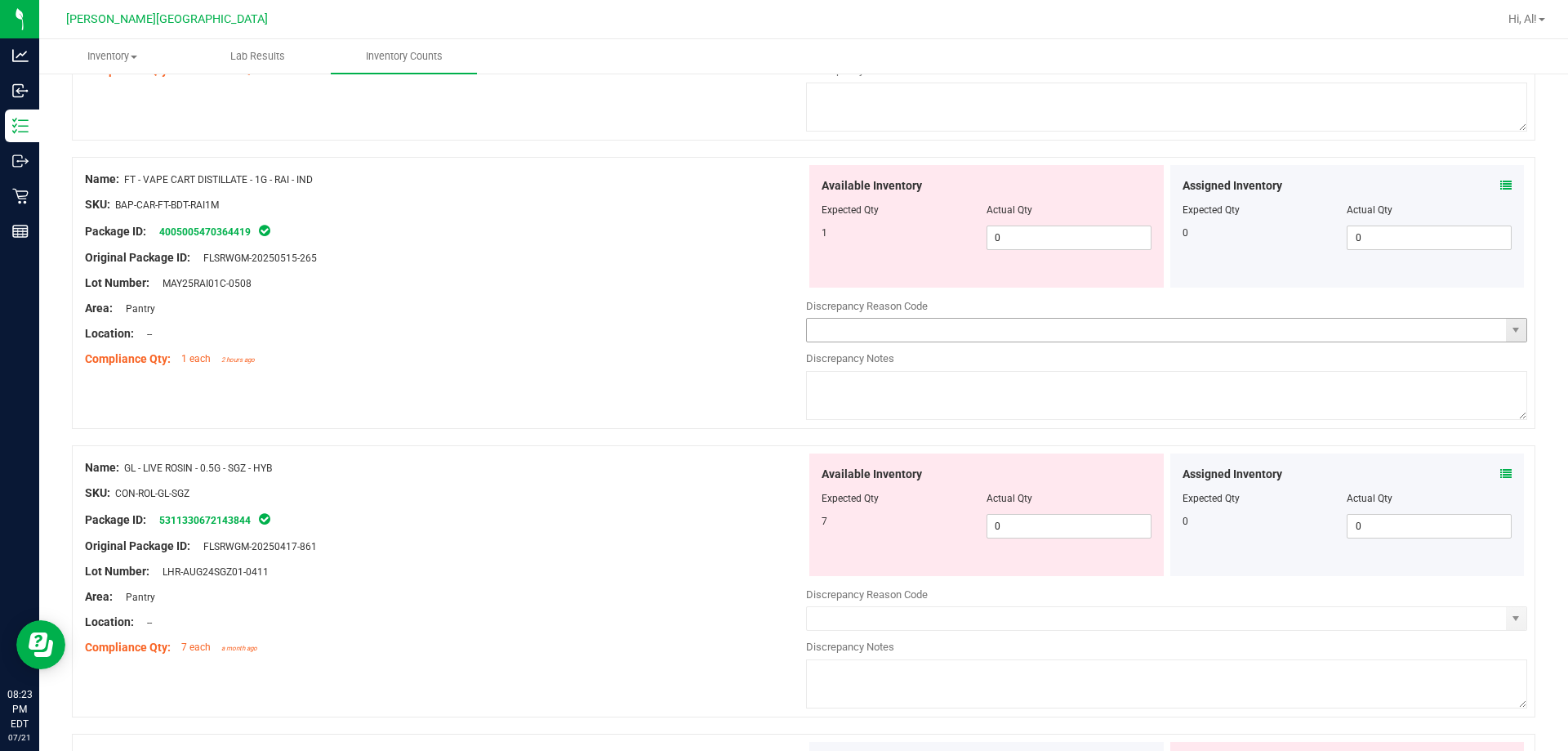 scroll, scrollTop: 3841, scrollLeft: 0, axis: vertical 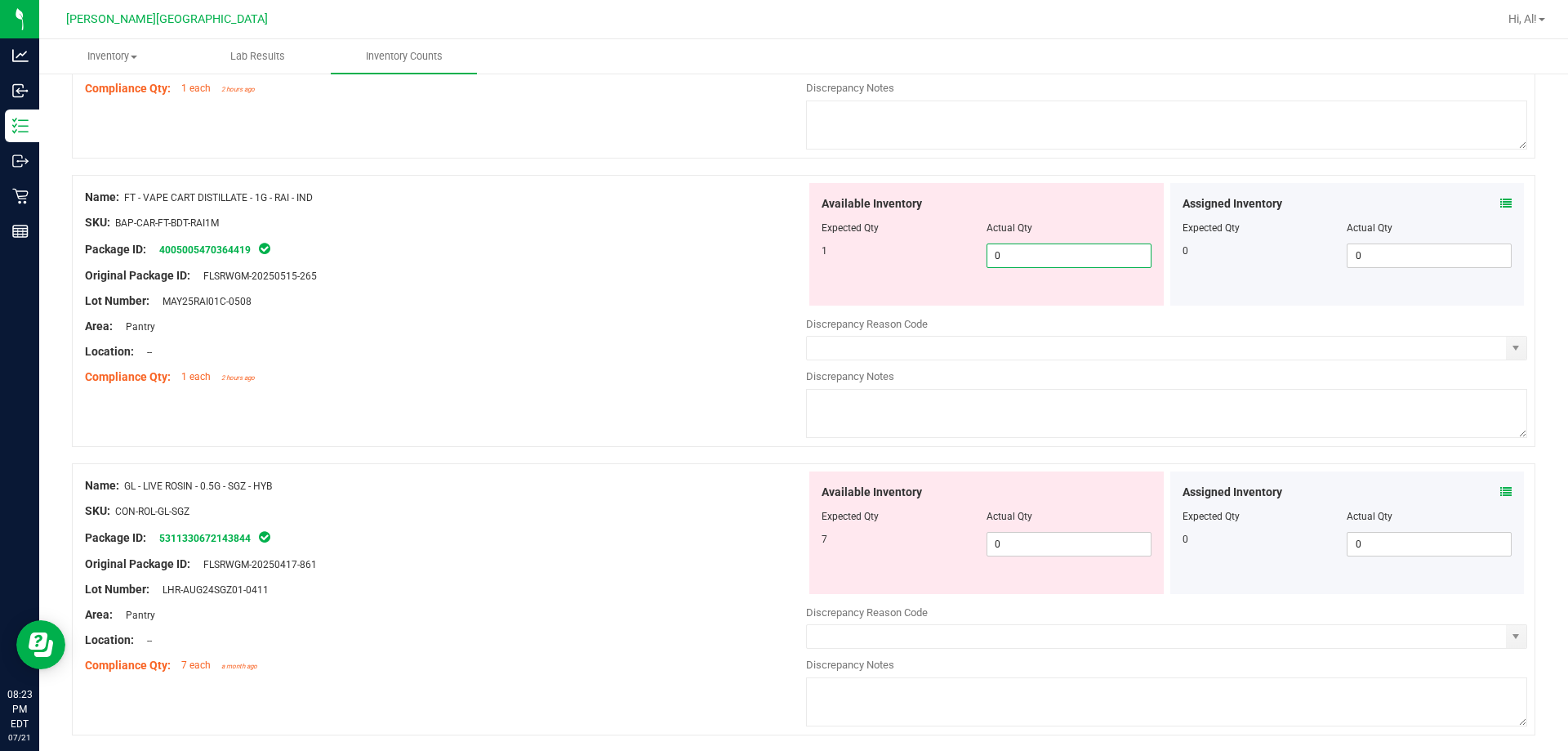 click on "0 0" at bounding box center [1069, 256] 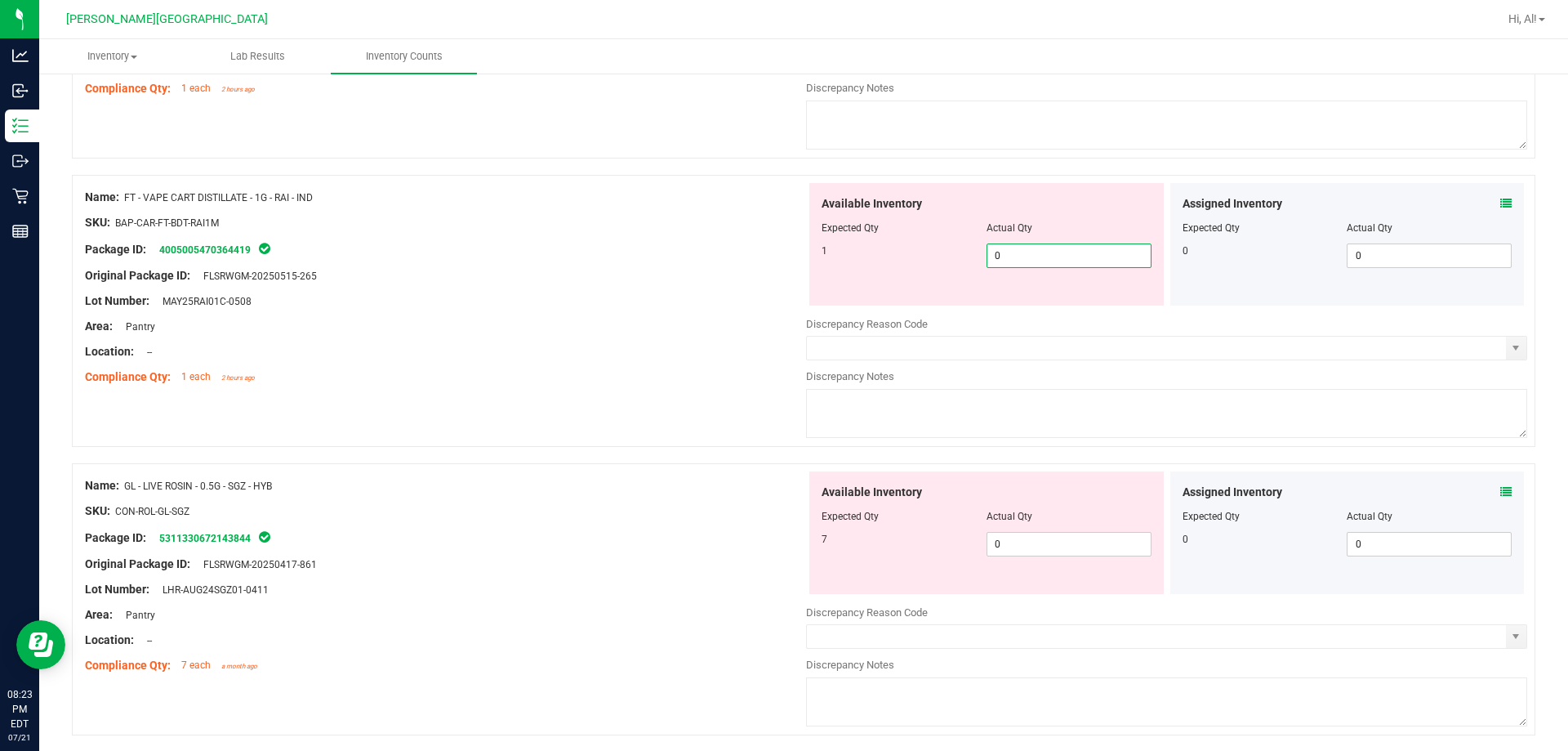 type on "1" 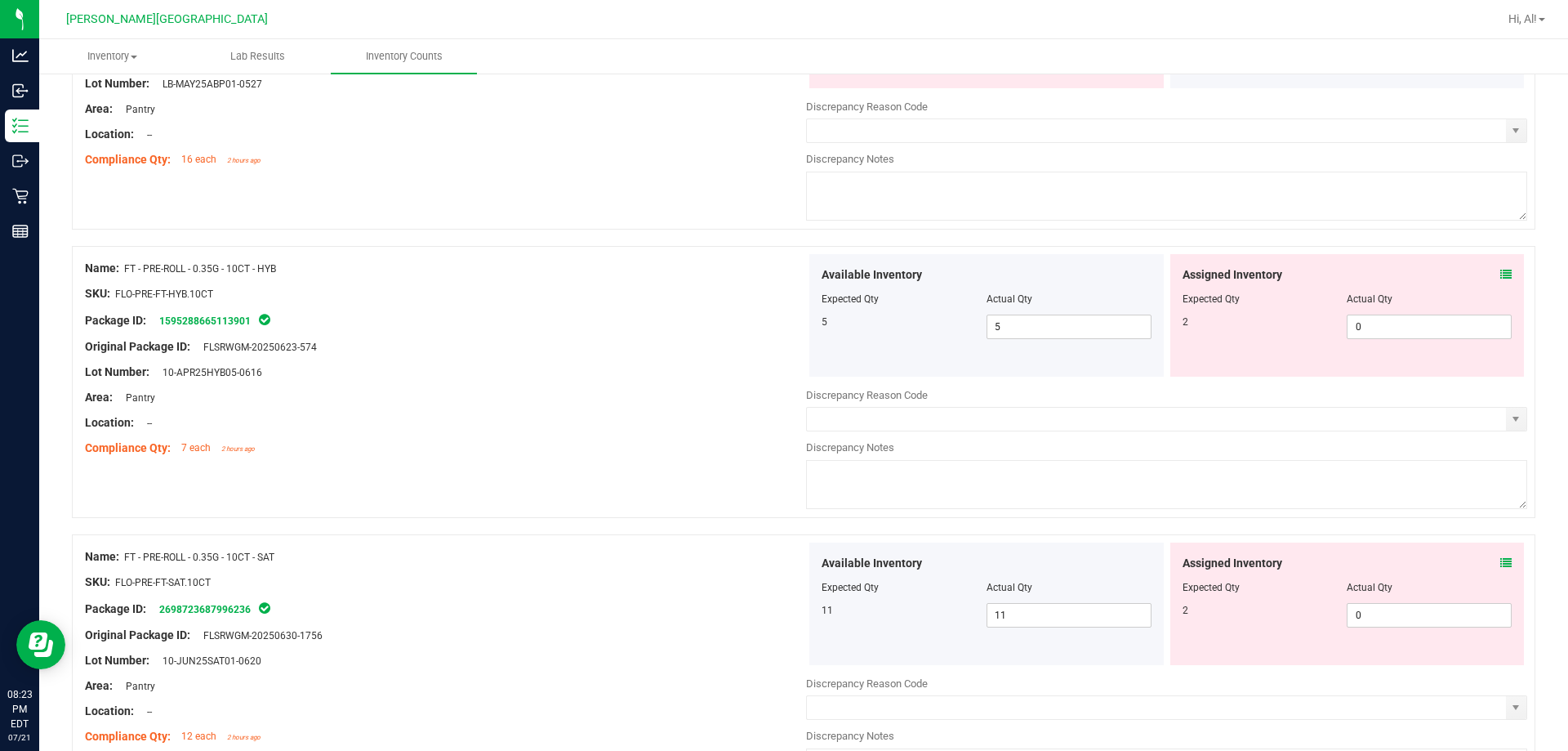 scroll, scrollTop: 0, scrollLeft: 0, axis: both 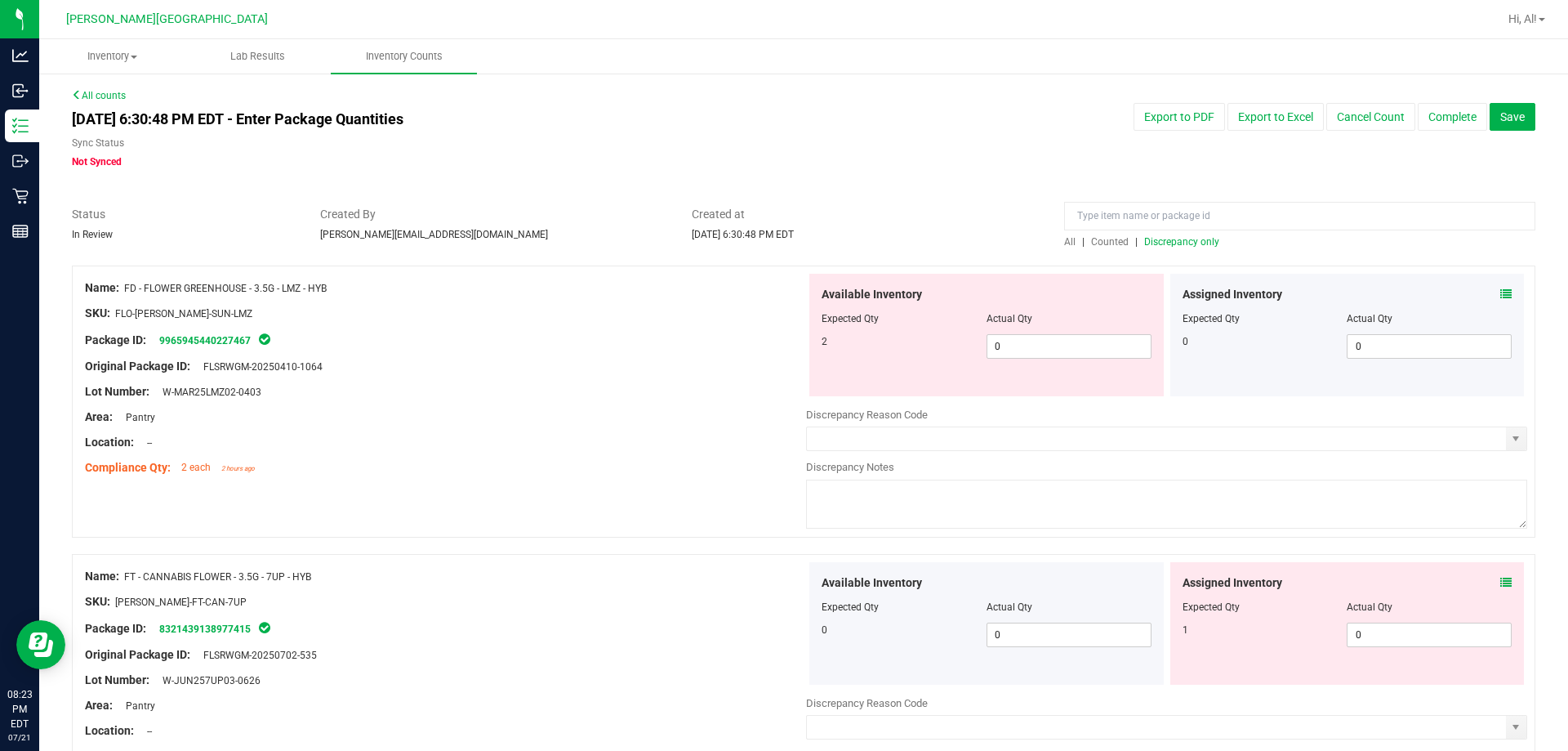click on "Discrepancy only" at bounding box center [1182, 242] 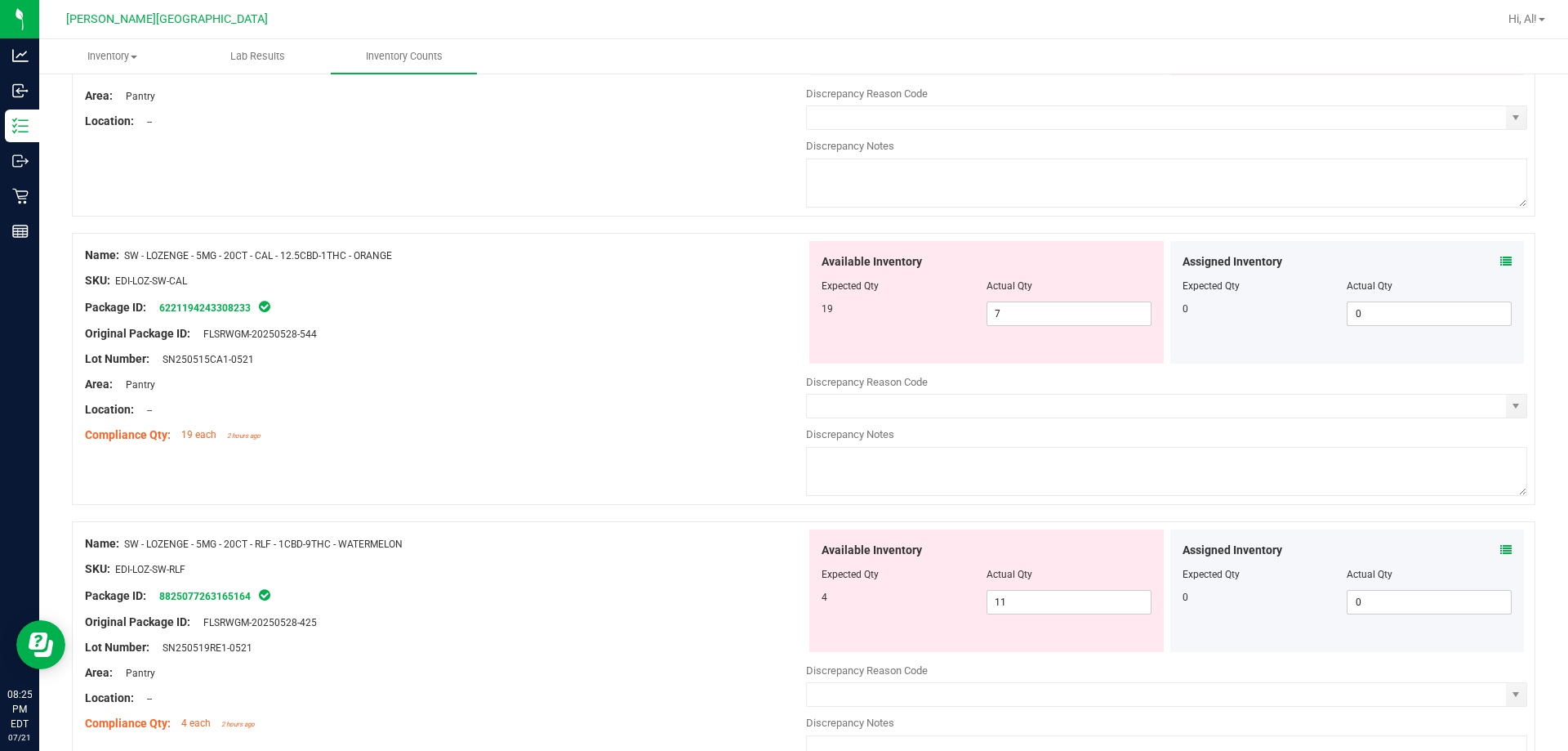 scroll, scrollTop: 4686, scrollLeft: 0, axis: vertical 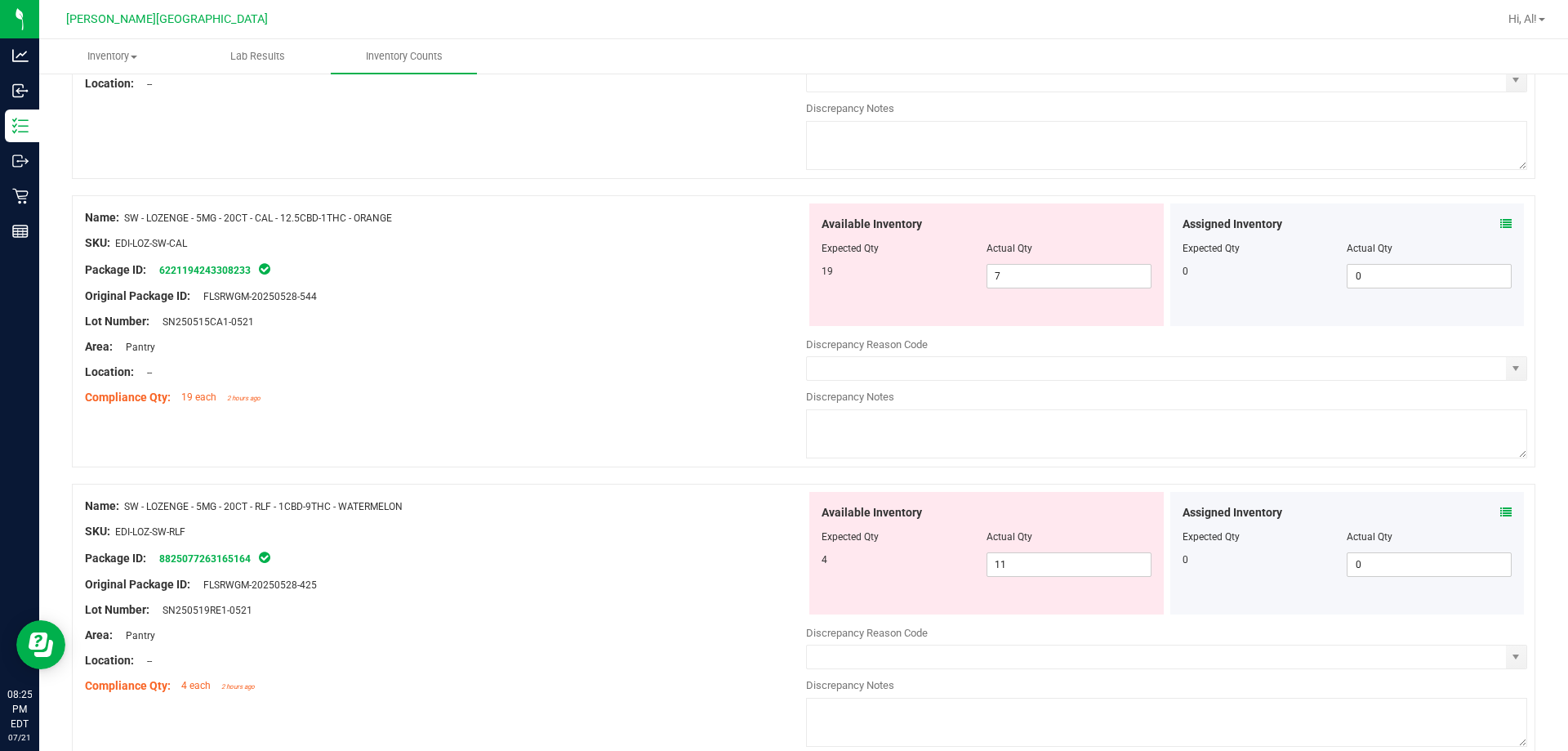 click at bounding box center [1506, 512] 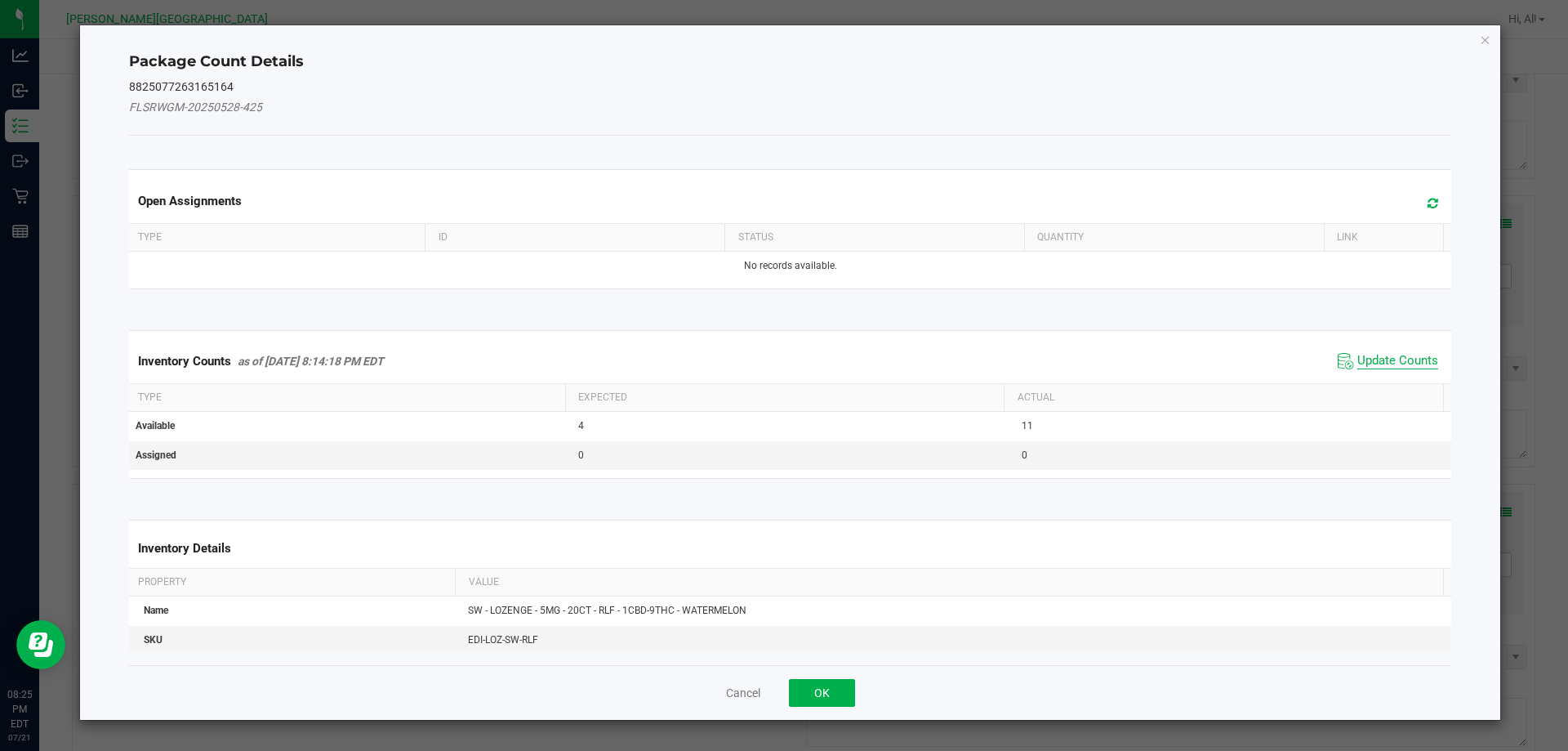click on "Update Counts" 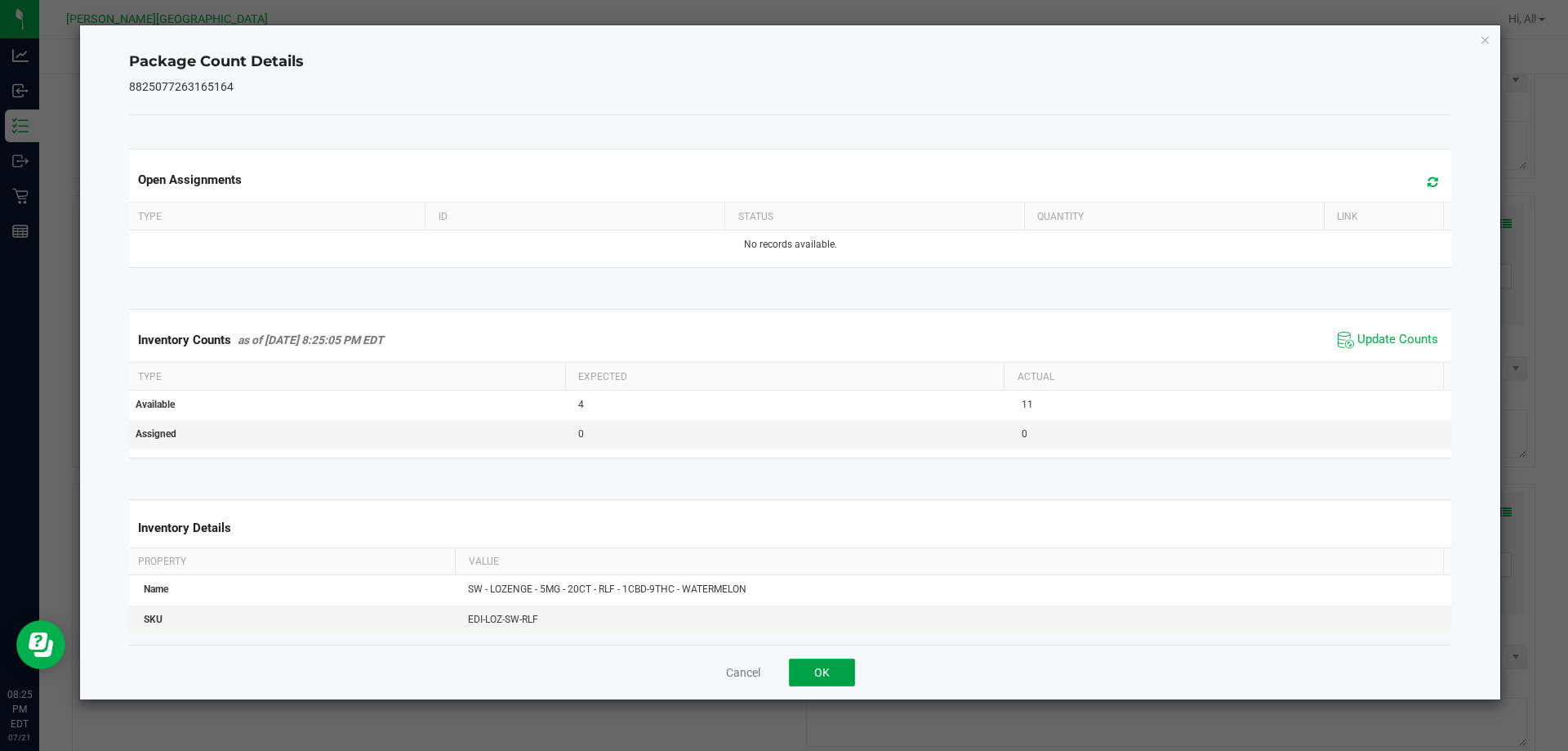 click on "OK" 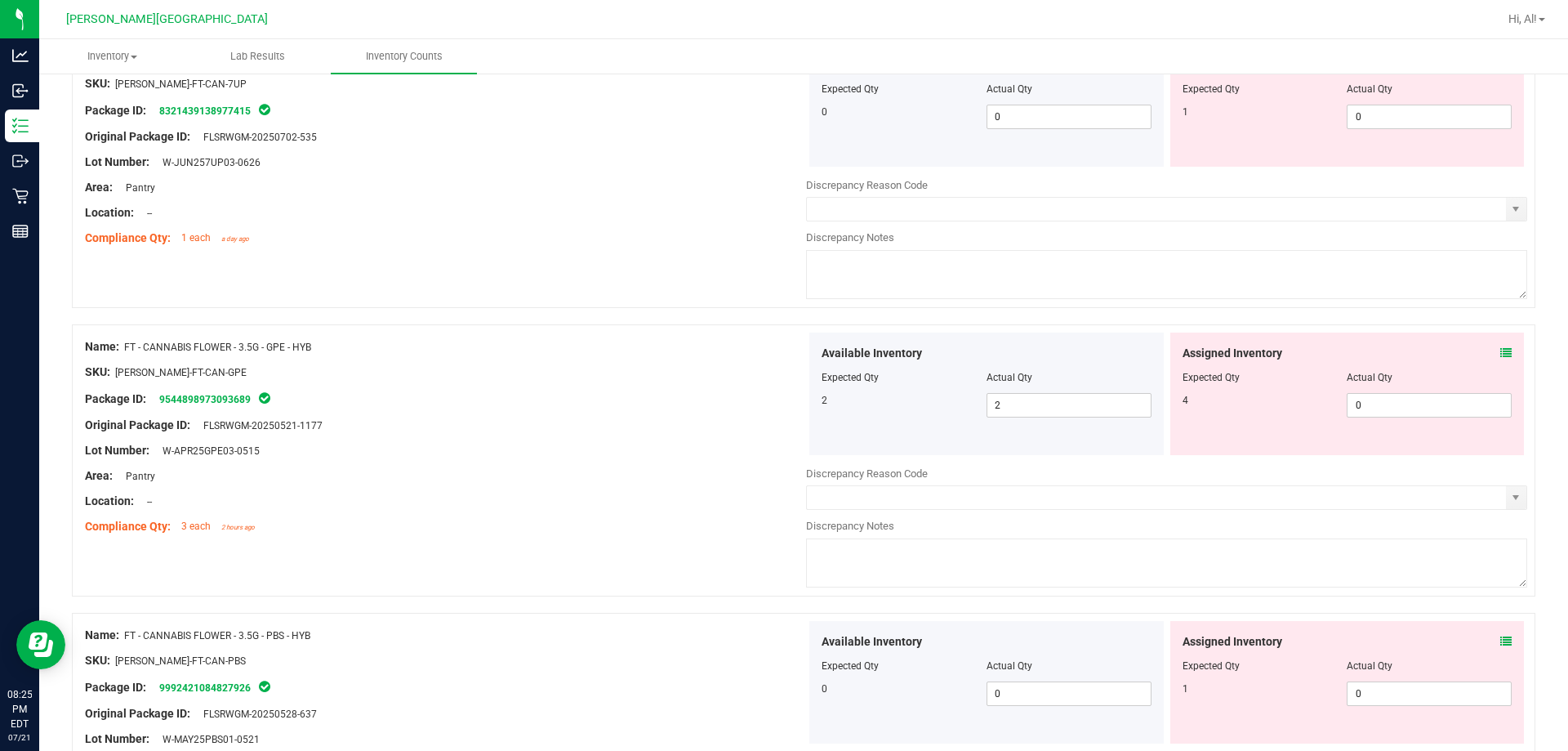 scroll, scrollTop: 0, scrollLeft: 0, axis: both 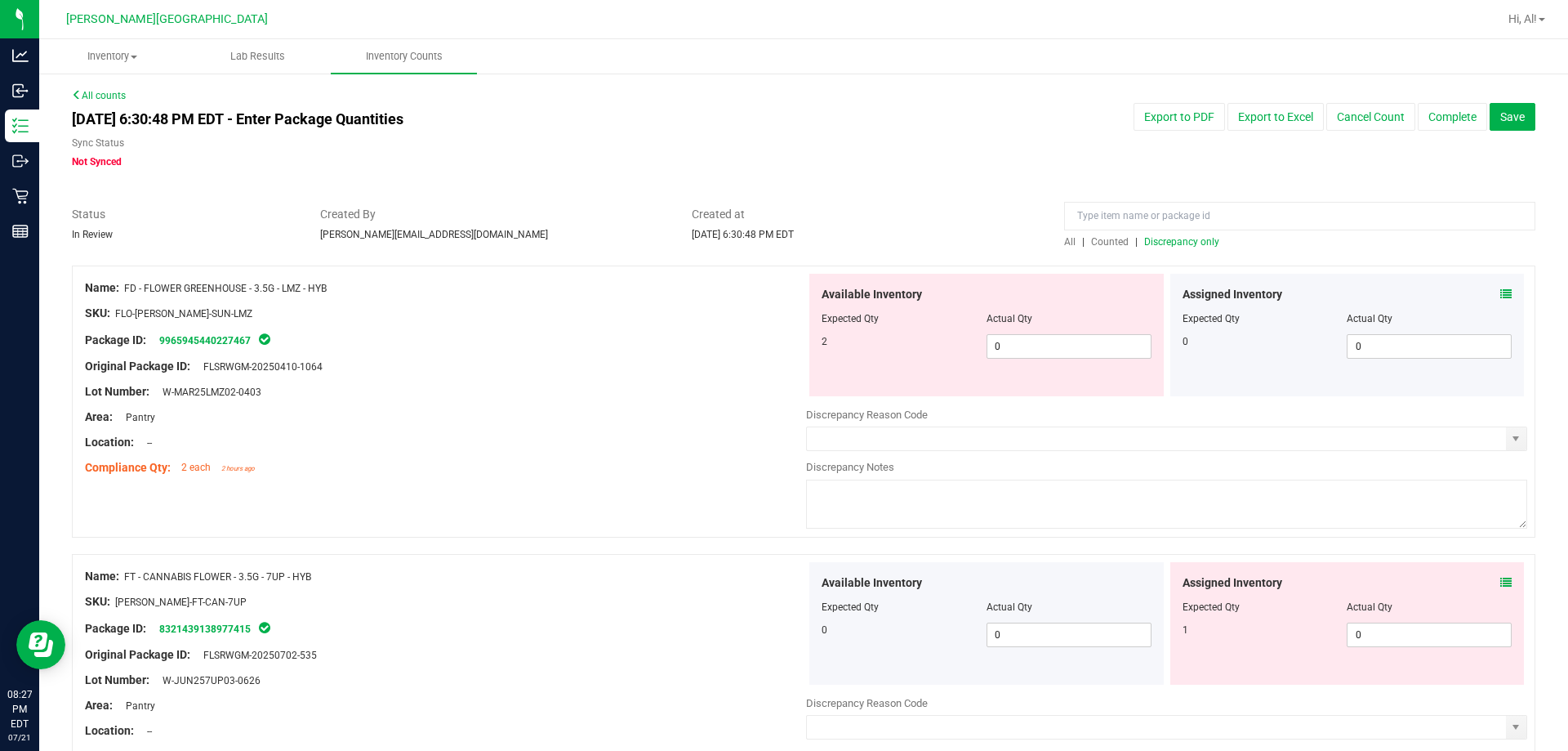 click on "All counts
[DATE] 6:30:48 PM EDT - Enter Package Quantities
Sync Status
Not Synced
Export to PDF
Export to Excel
Cancel Count
Complete
Save
Status
In Review
Created By
[PERSON_NAME][EMAIL_ADDRESS][DOMAIN_NAME]
Created at
[DATE] 6:30:48 PM EDT
All
|" at bounding box center (804, 3081) 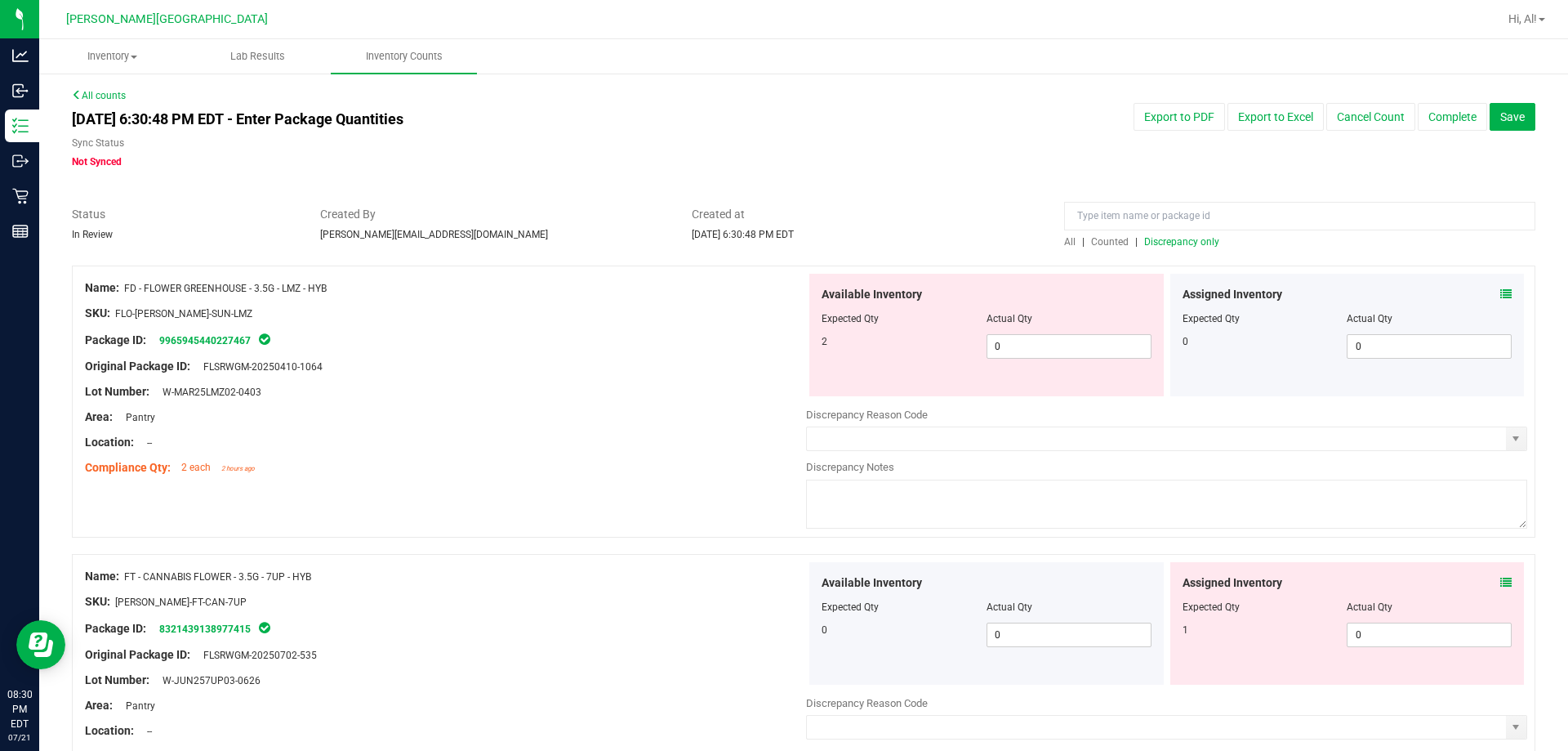 drag, startPoint x: 984, startPoint y: 137, endPoint x: 996, endPoint y: 97, distance: 41.76123 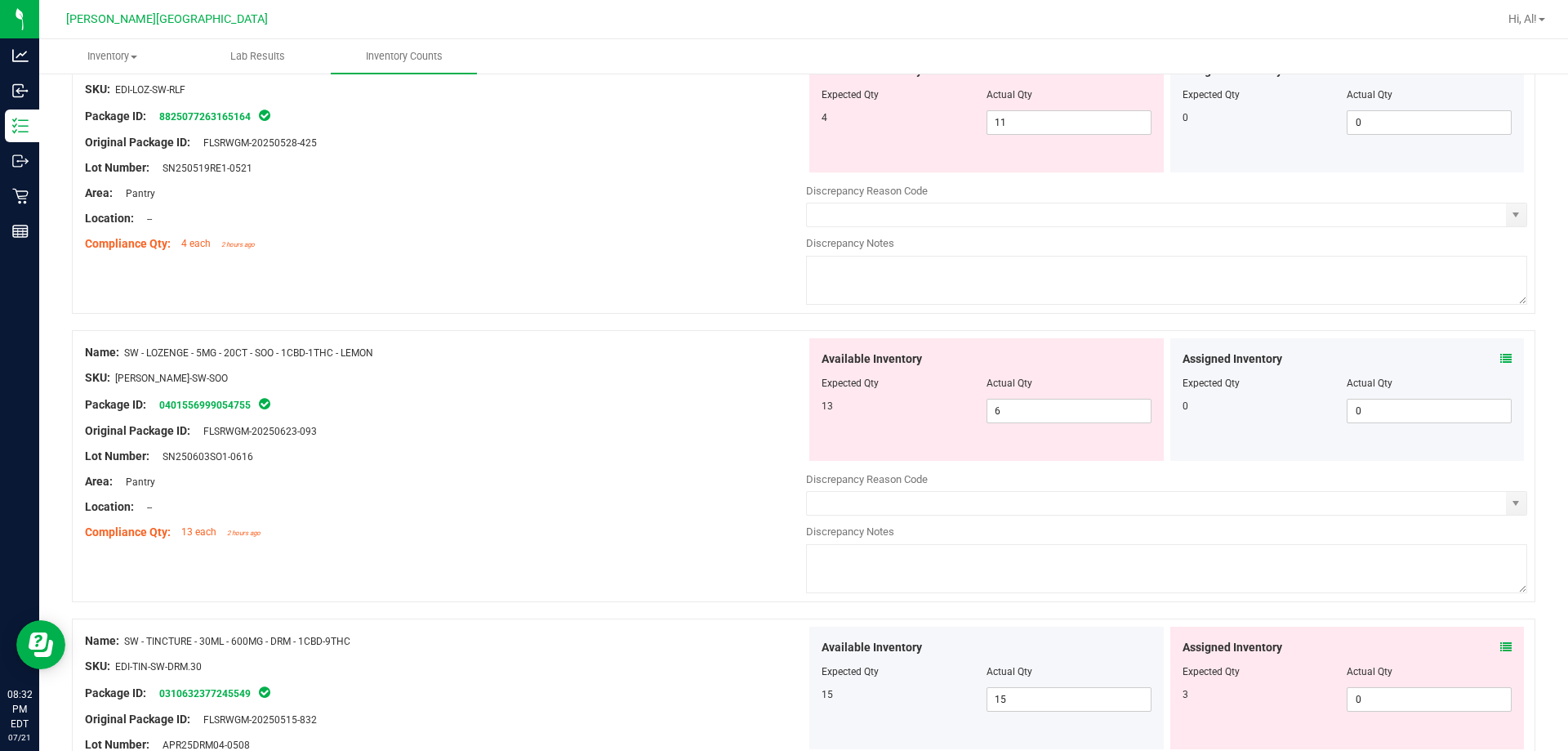 scroll, scrollTop: 5340, scrollLeft: 0, axis: vertical 